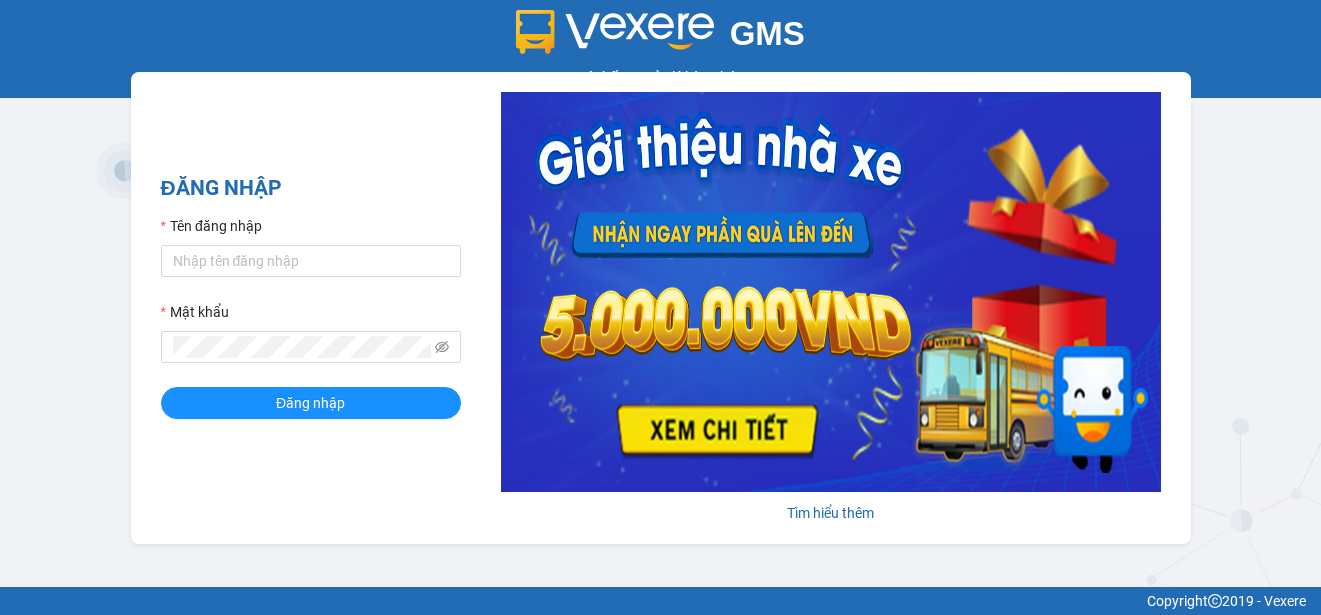 scroll, scrollTop: 0, scrollLeft: 0, axis: both 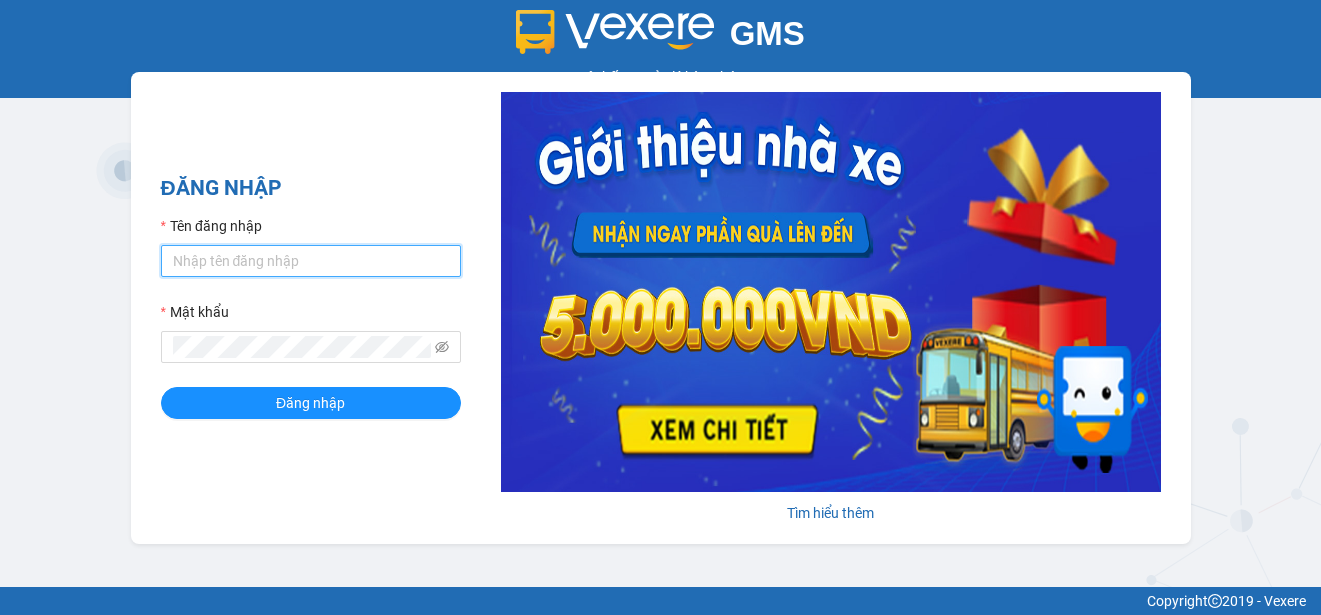 click on "Tên đăng nhập" at bounding box center (311, 261) 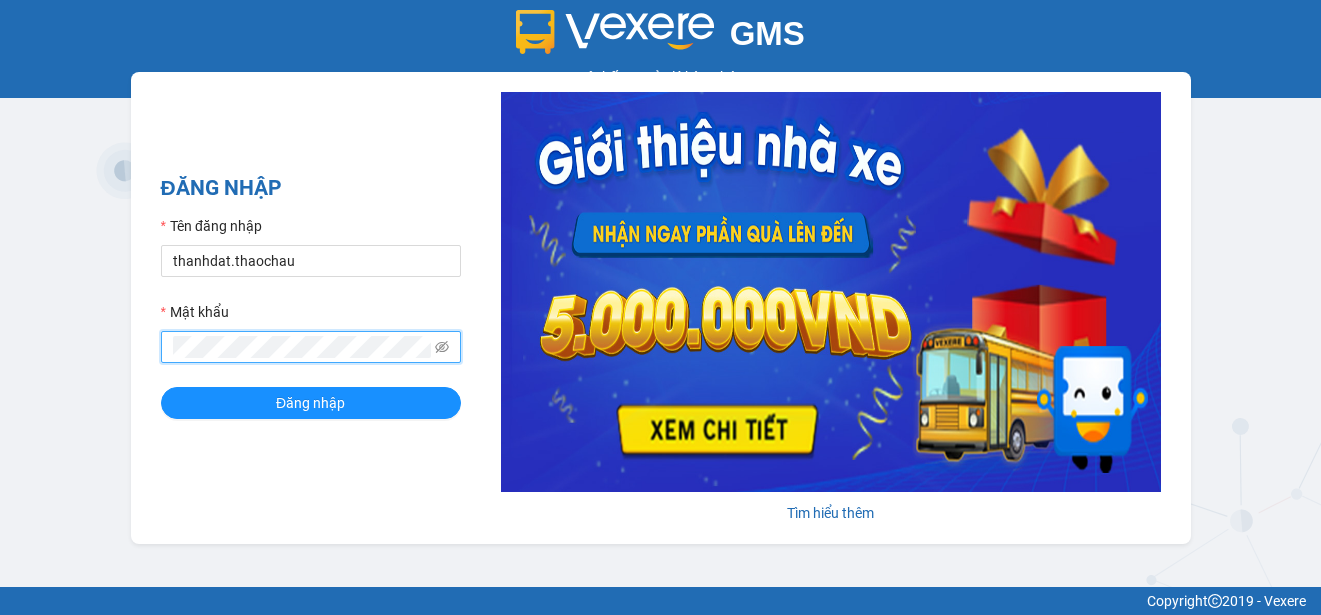 click on "Đăng nhập" at bounding box center [311, 403] 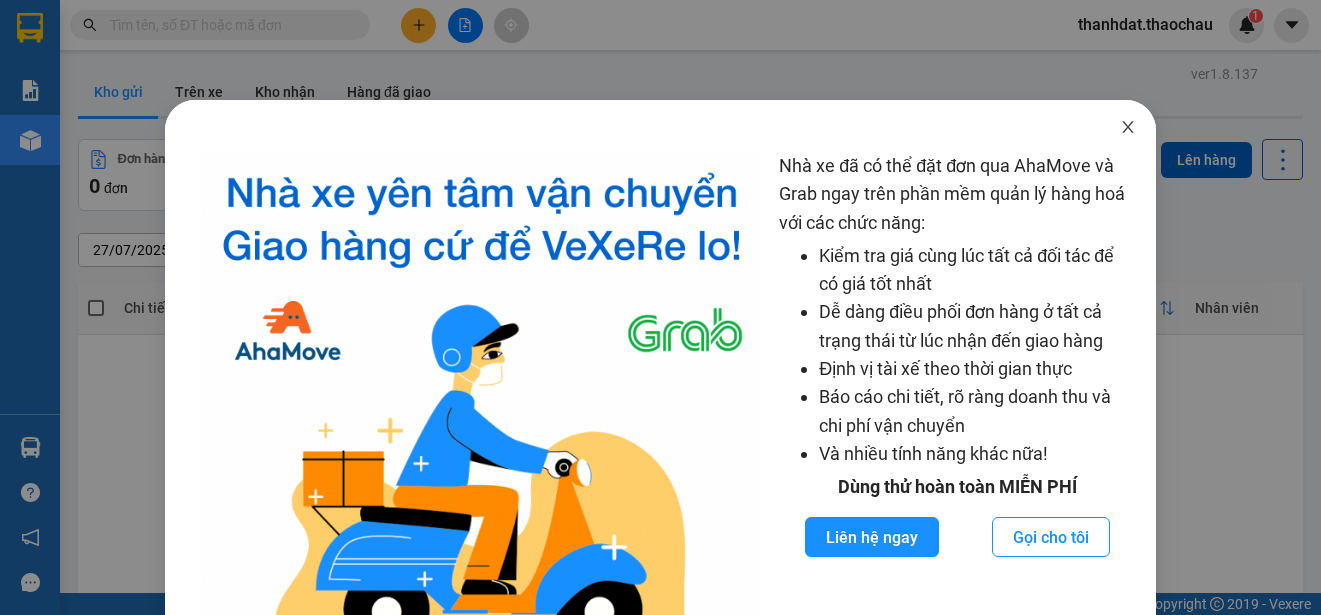 click 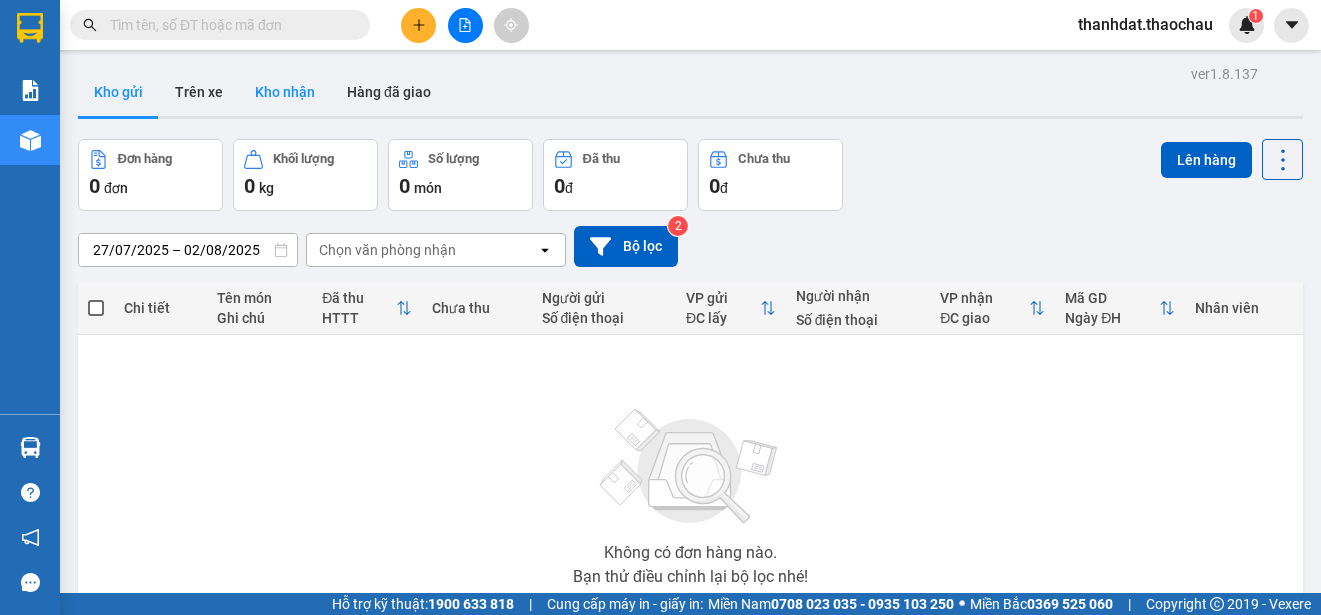click on "Kho nhận" at bounding box center (285, 92) 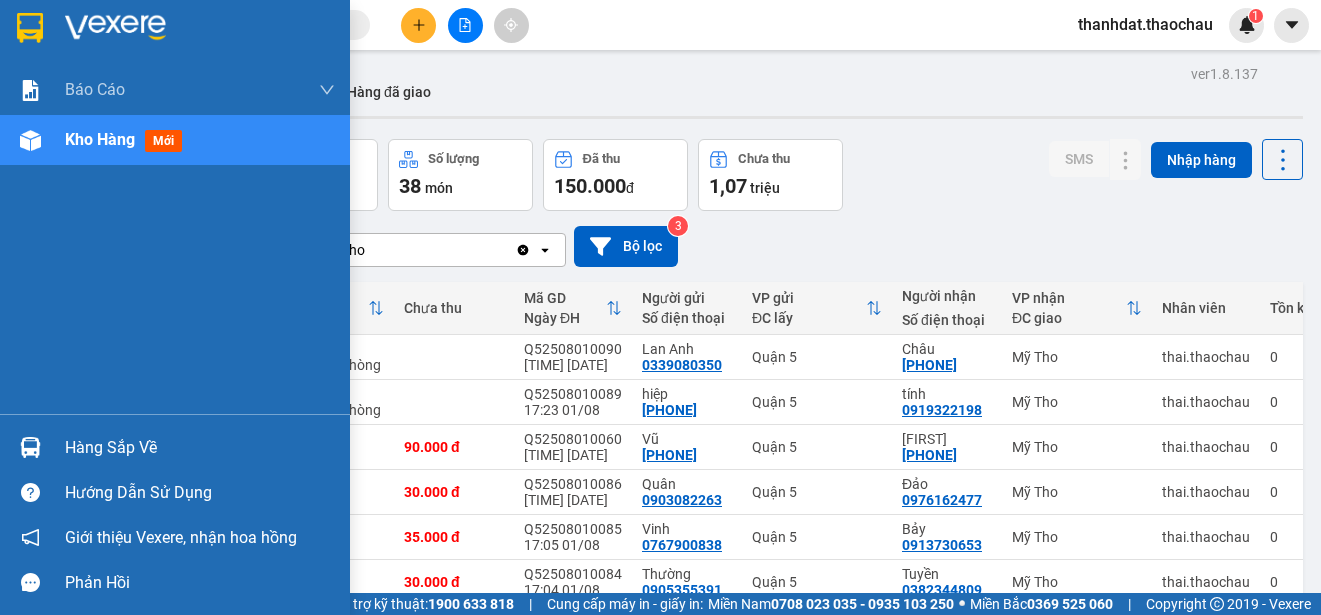 click on "Hàng sắp về" at bounding box center [200, 448] 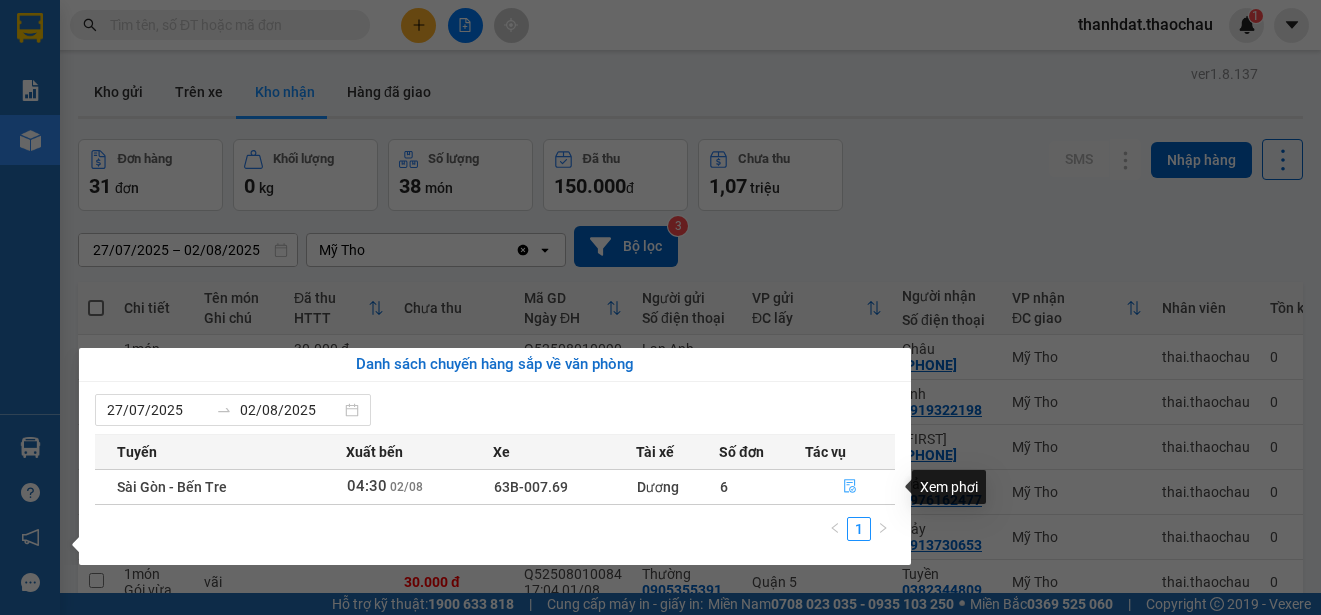 click 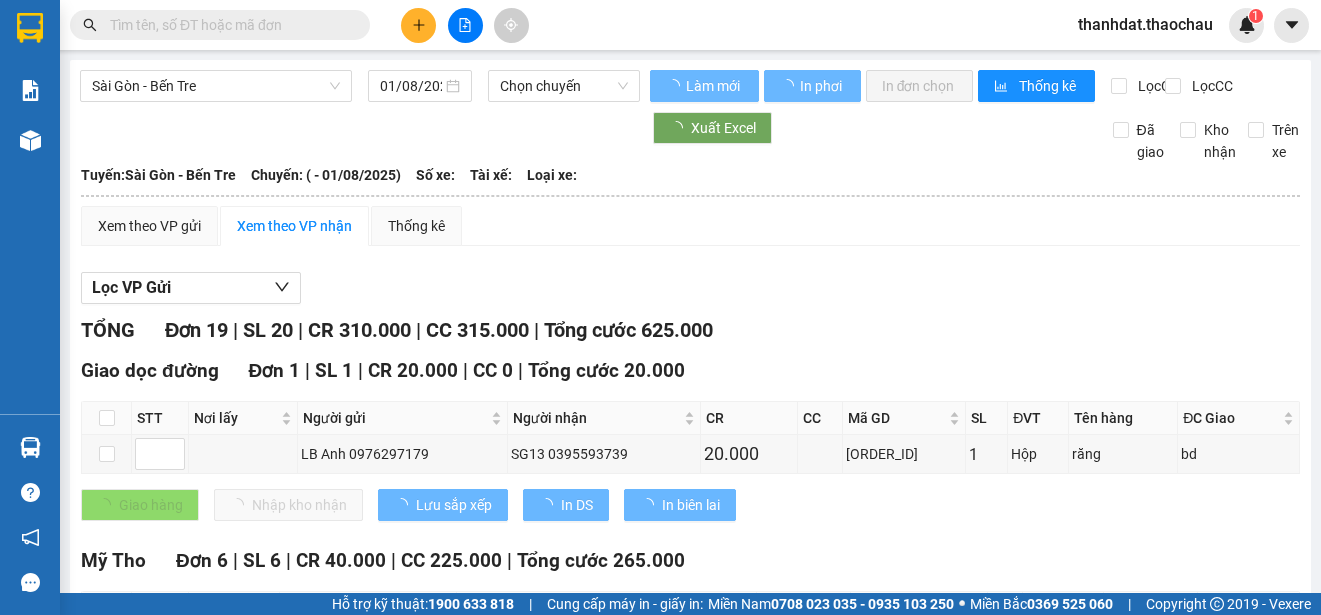 type on "02/08/2025" 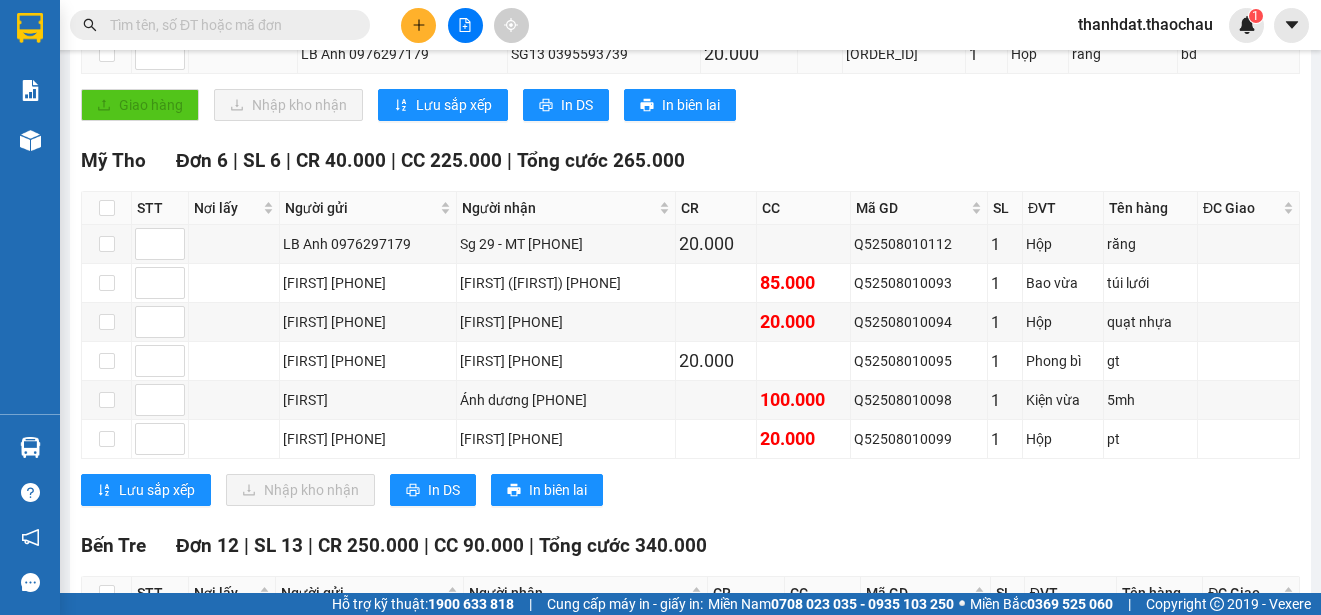 scroll, scrollTop: 200, scrollLeft: 0, axis: vertical 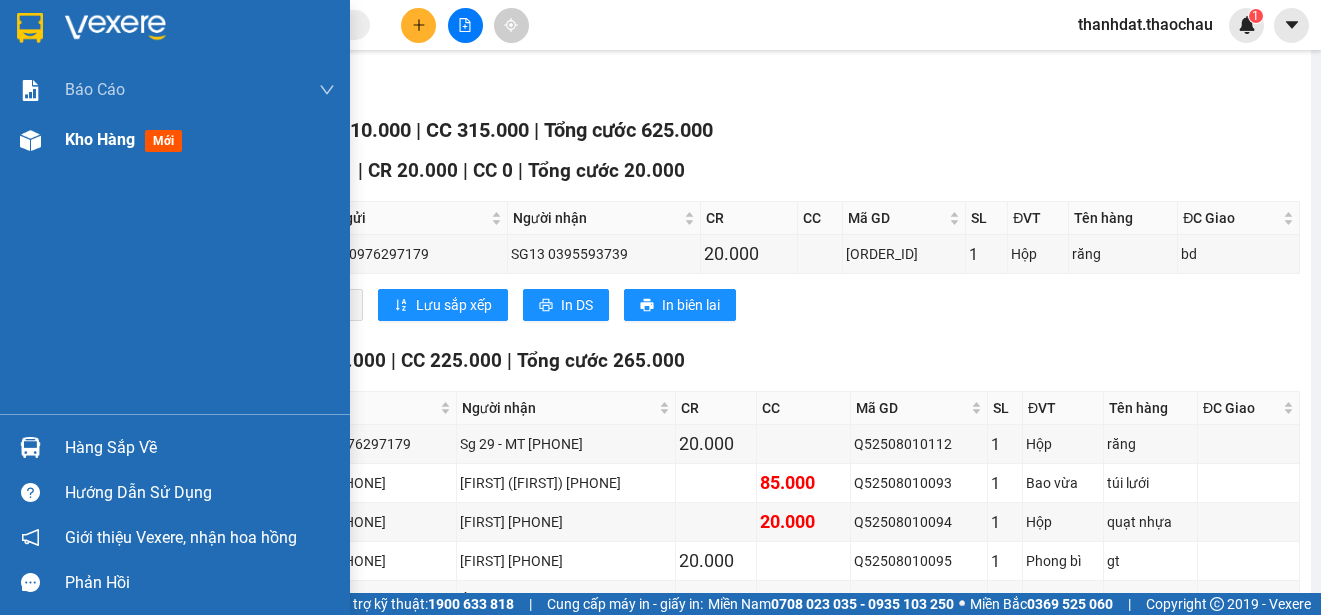 click on "Kho hàng" at bounding box center [100, 139] 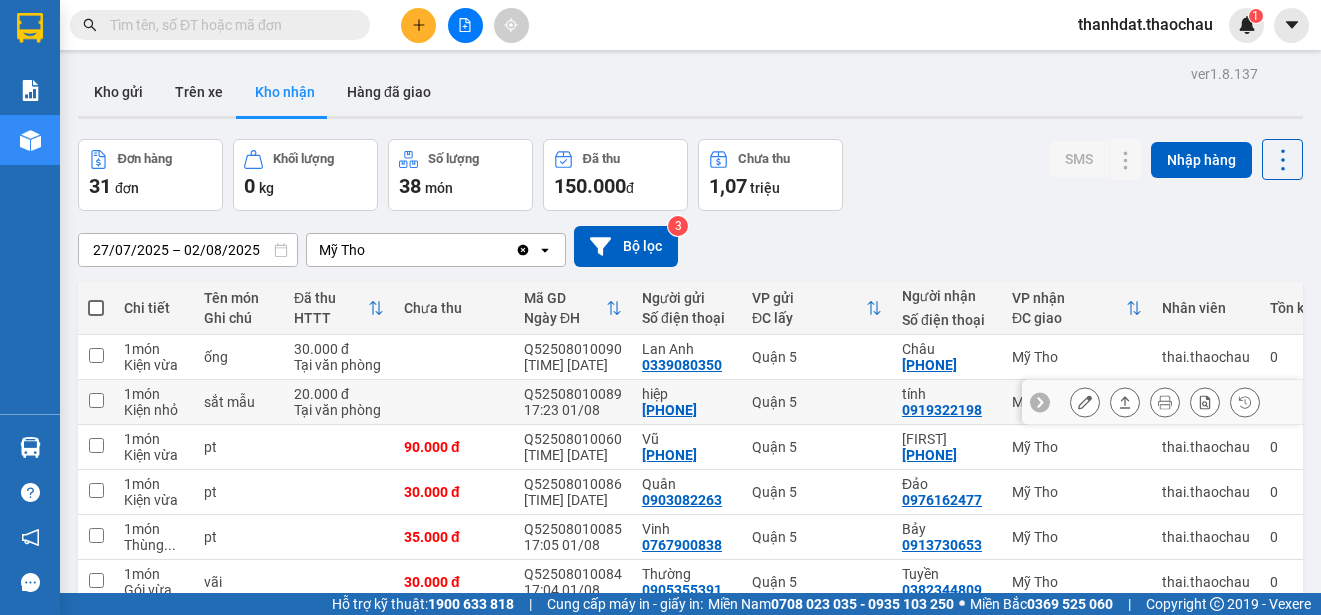 scroll, scrollTop: 282, scrollLeft: 0, axis: vertical 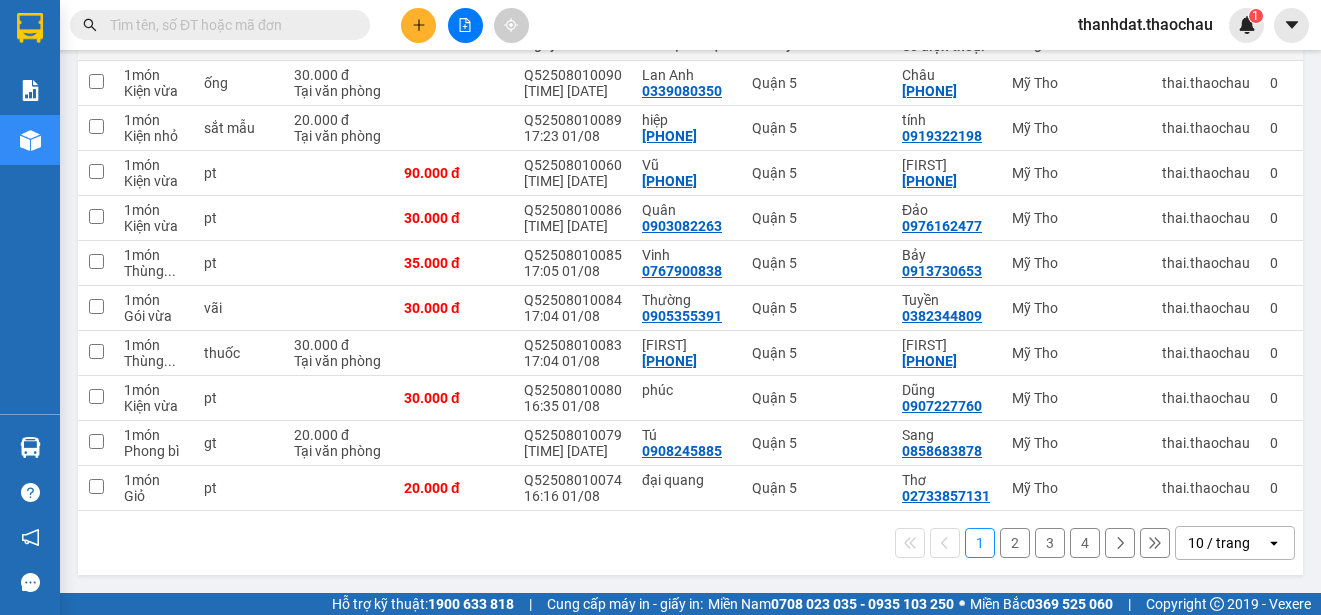 click on "2" at bounding box center [1015, 543] 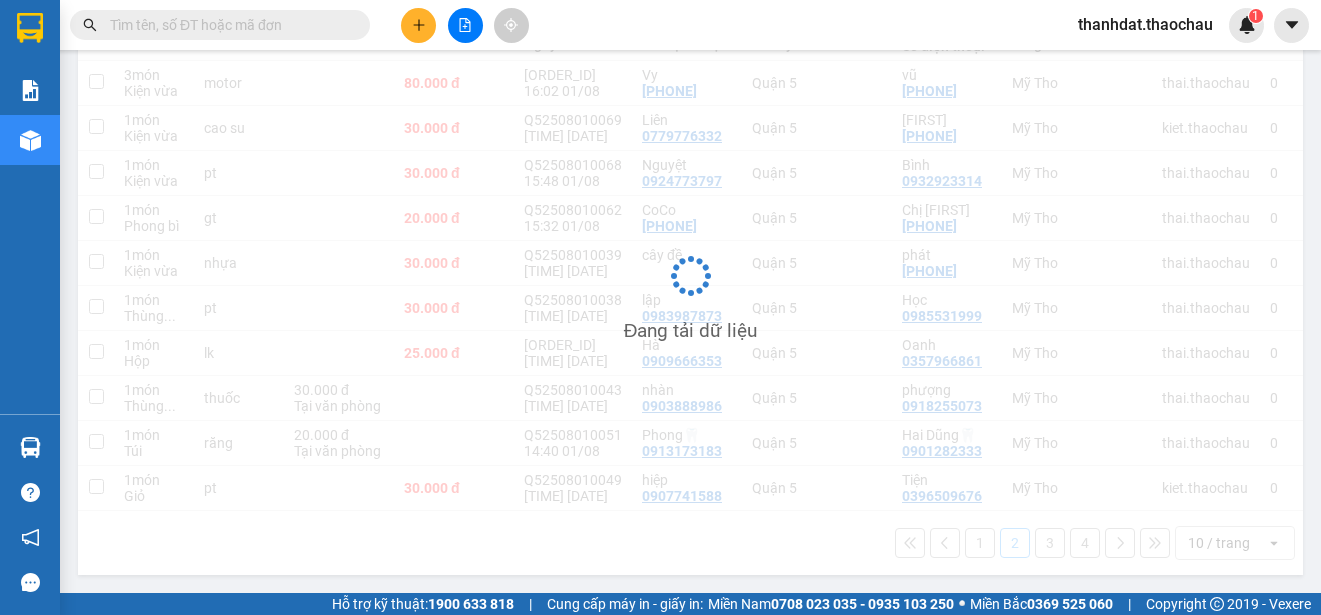 scroll, scrollTop: 282, scrollLeft: 0, axis: vertical 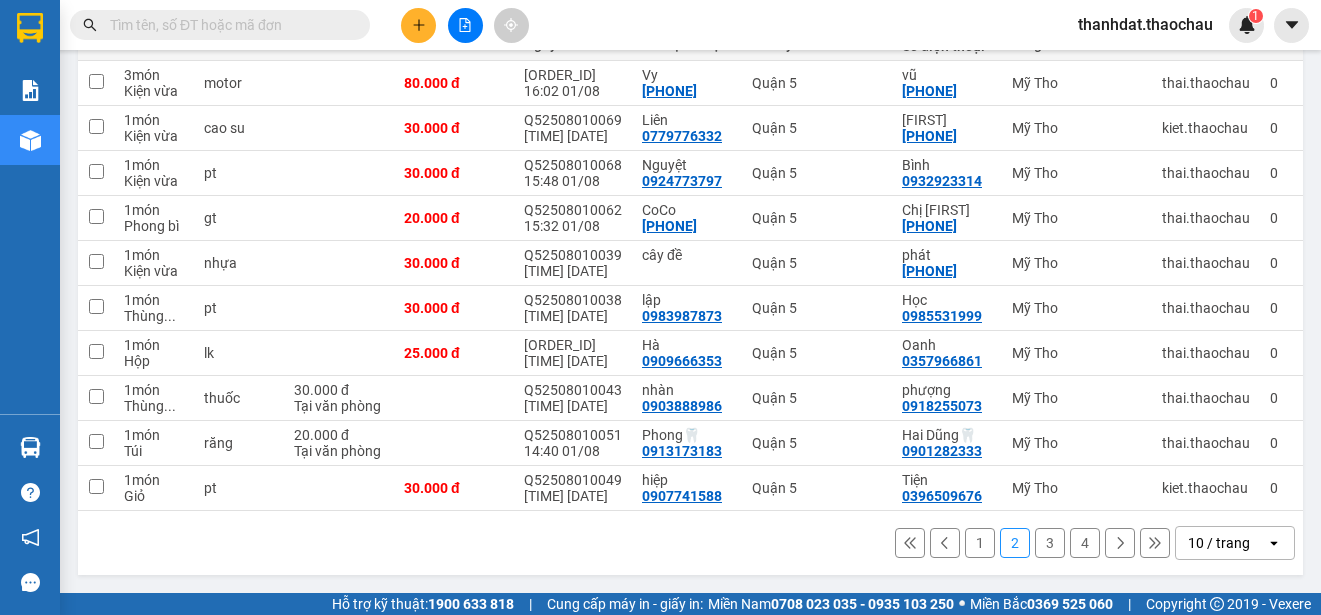 click on "1" at bounding box center [980, 543] 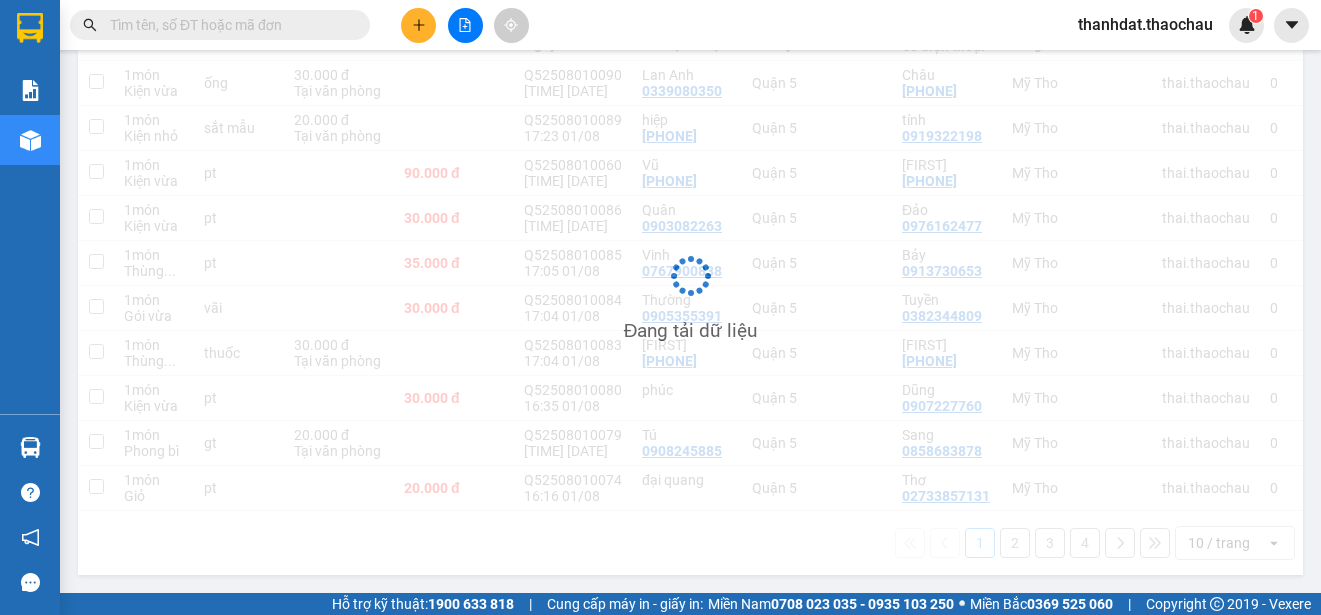 scroll, scrollTop: 282, scrollLeft: 0, axis: vertical 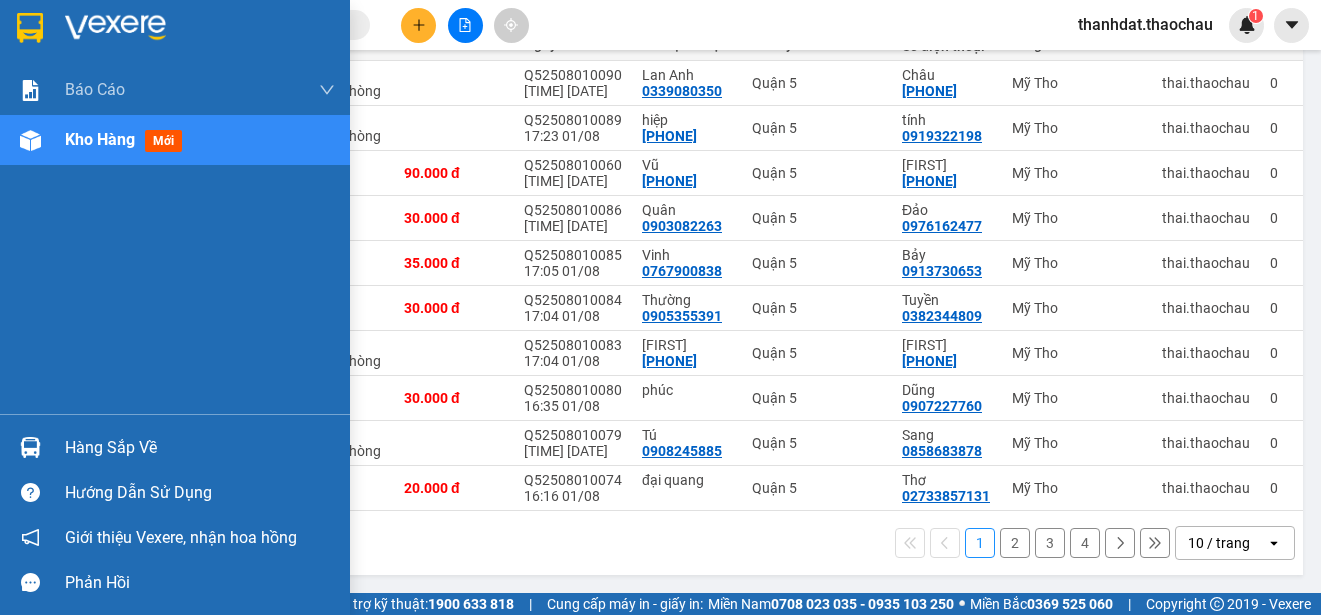 click on "Hàng sắp về" at bounding box center (200, 448) 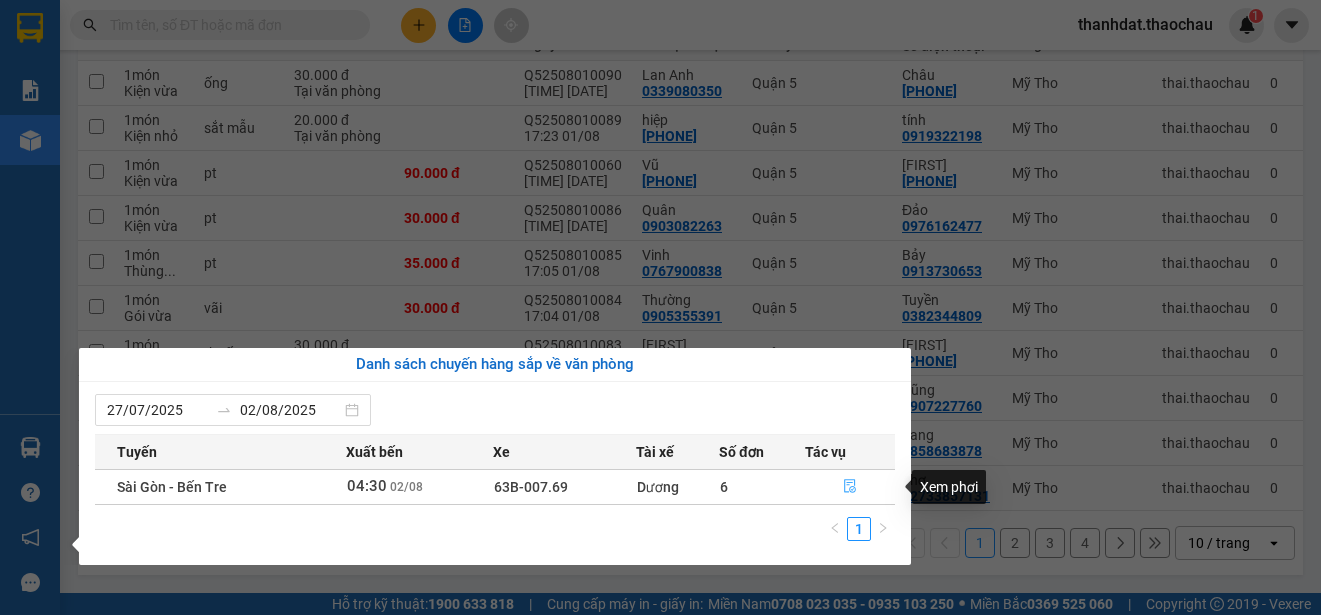 click 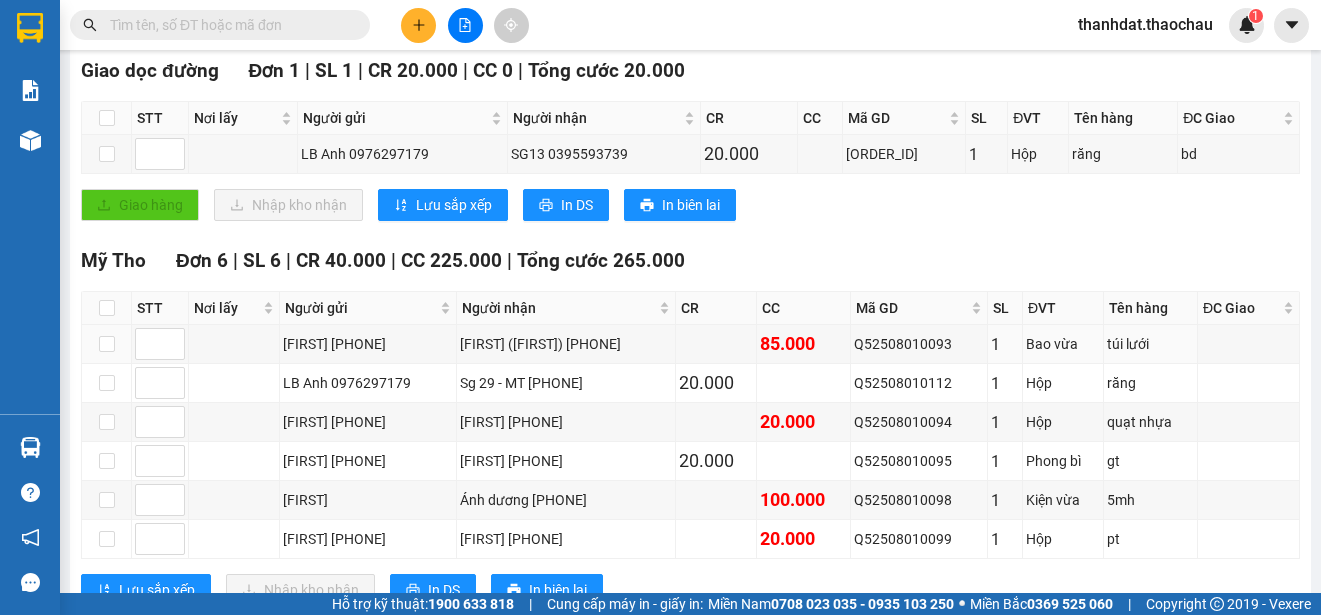 scroll, scrollTop: 400, scrollLeft: 0, axis: vertical 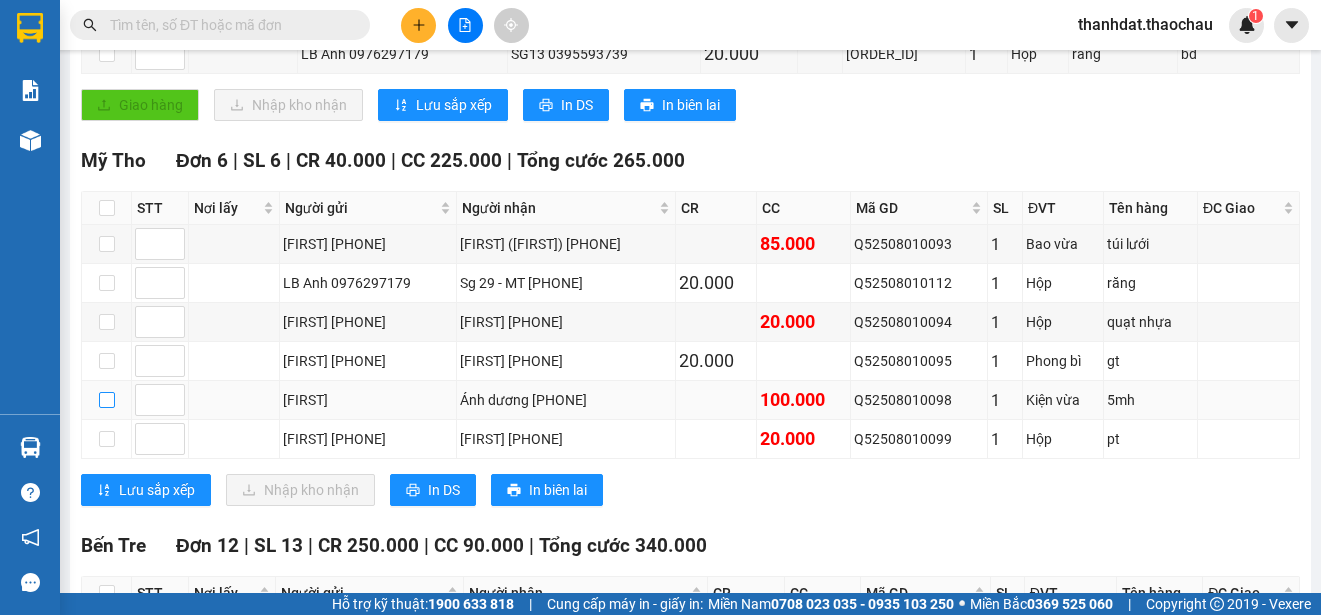 click at bounding box center [107, 400] 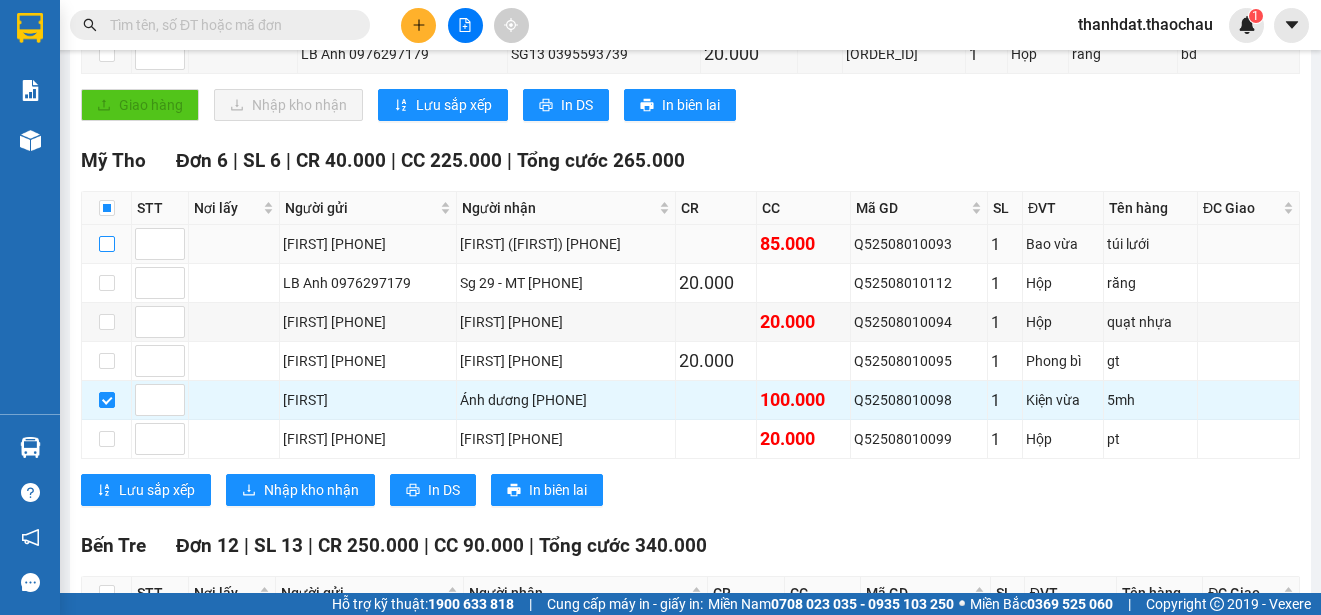 click at bounding box center (107, 244) 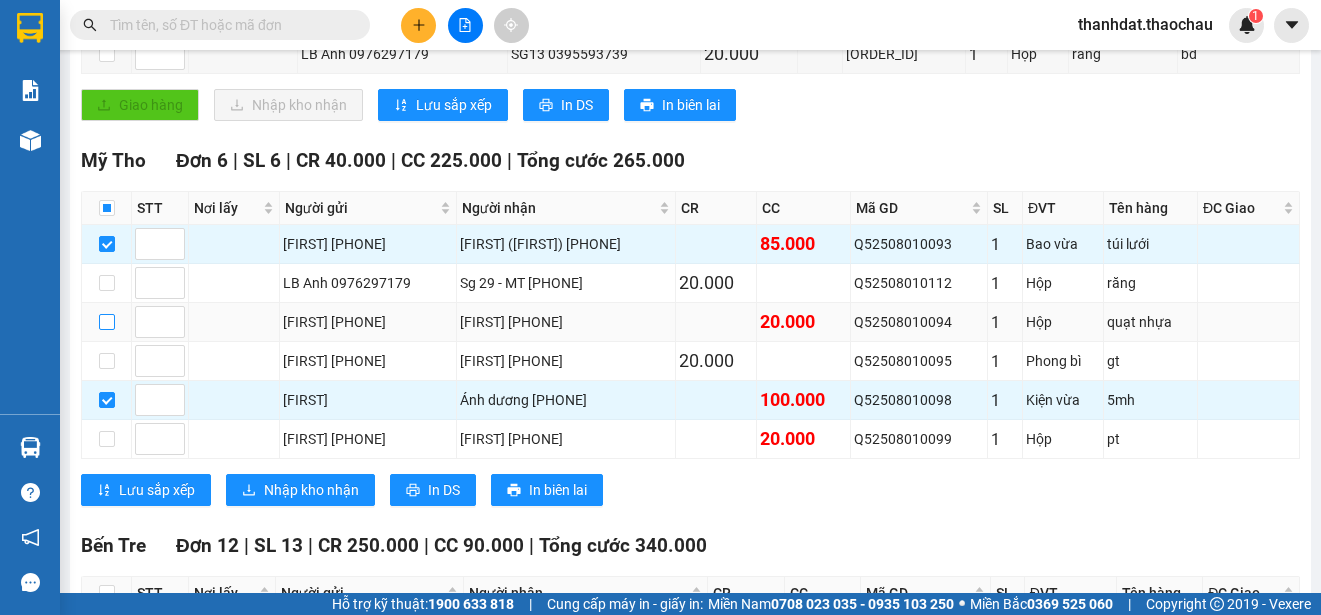 click at bounding box center (107, 322) 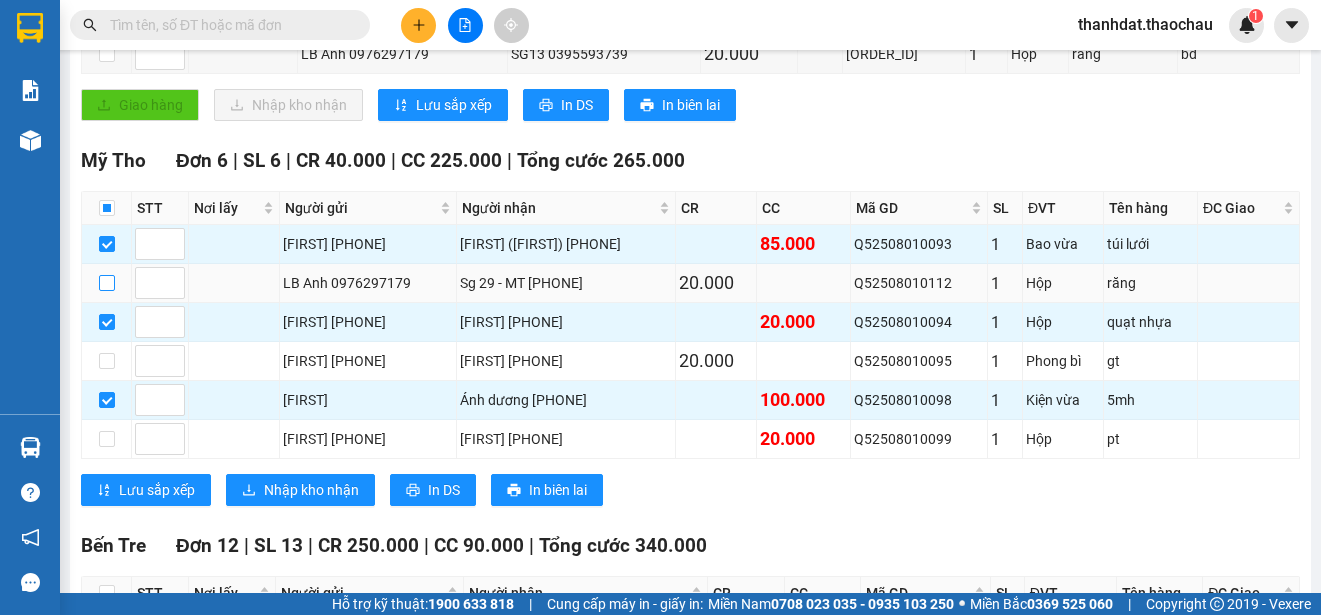 click at bounding box center (107, 283) 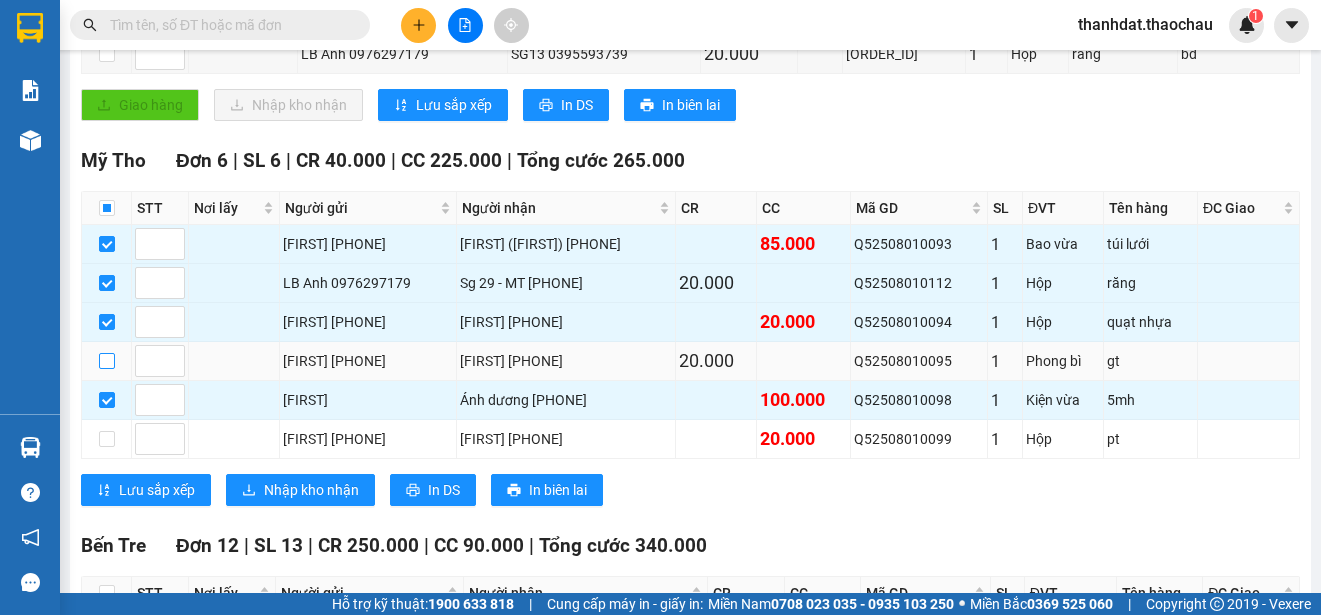 click at bounding box center (107, 361) 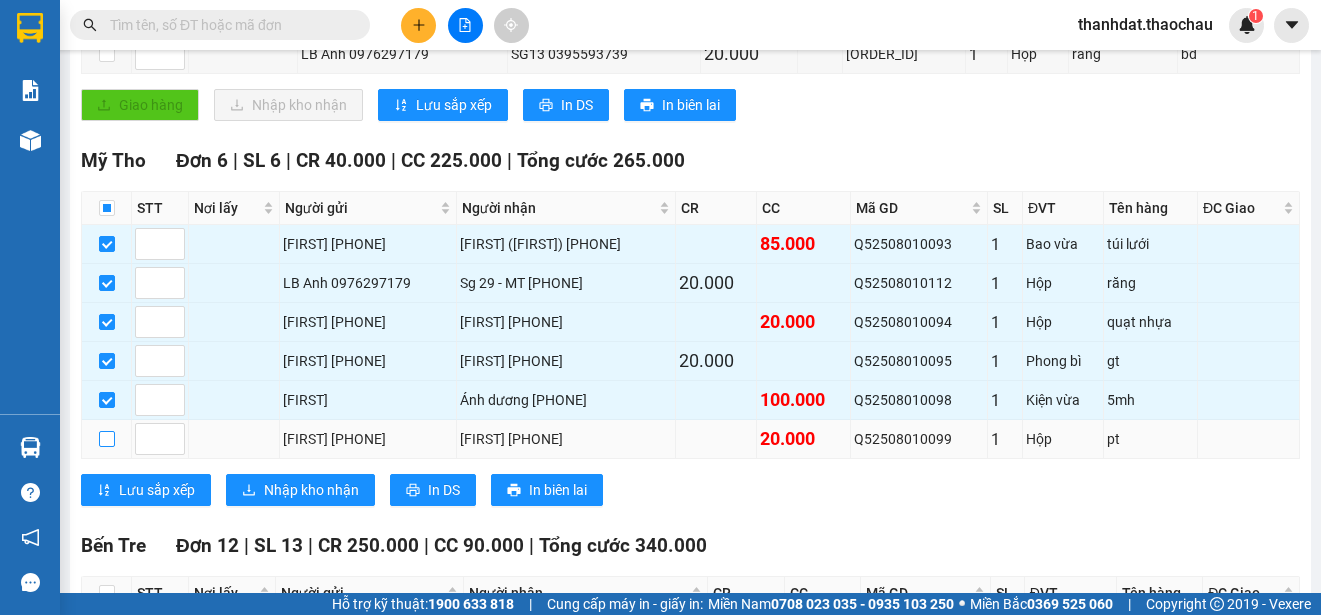 click at bounding box center (107, 439) 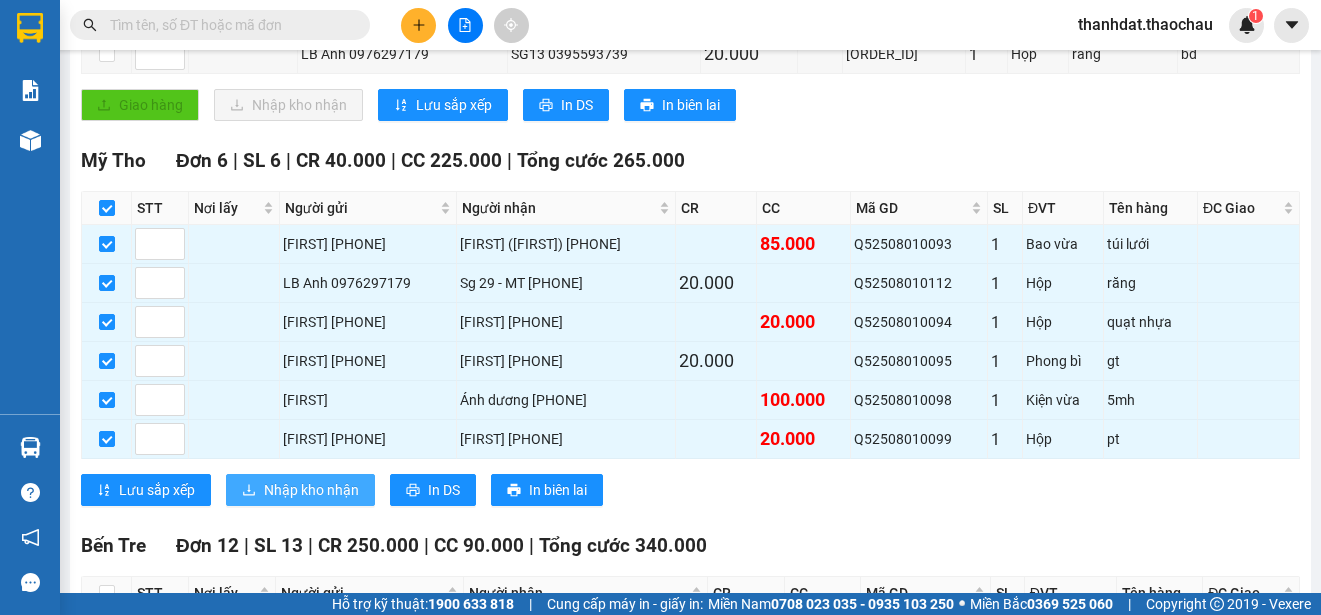 click on "Nhập kho nhận" at bounding box center (311, 490) 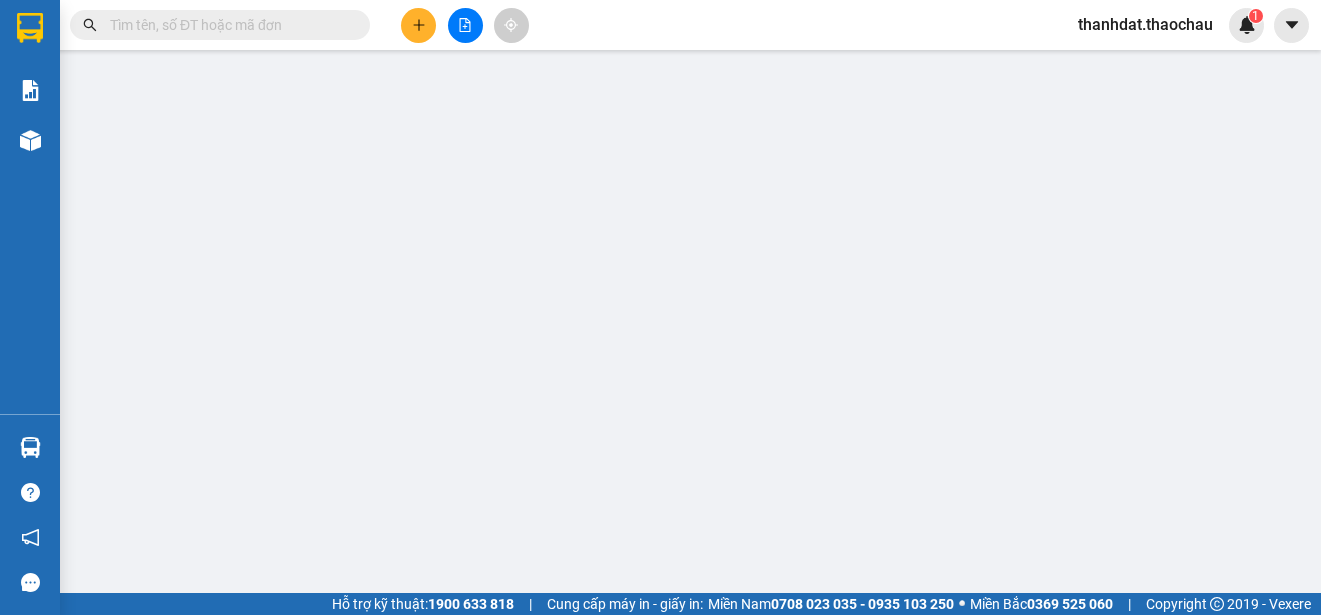 scroll, scrollTop: 0, scrollLeft: 0, axis: both 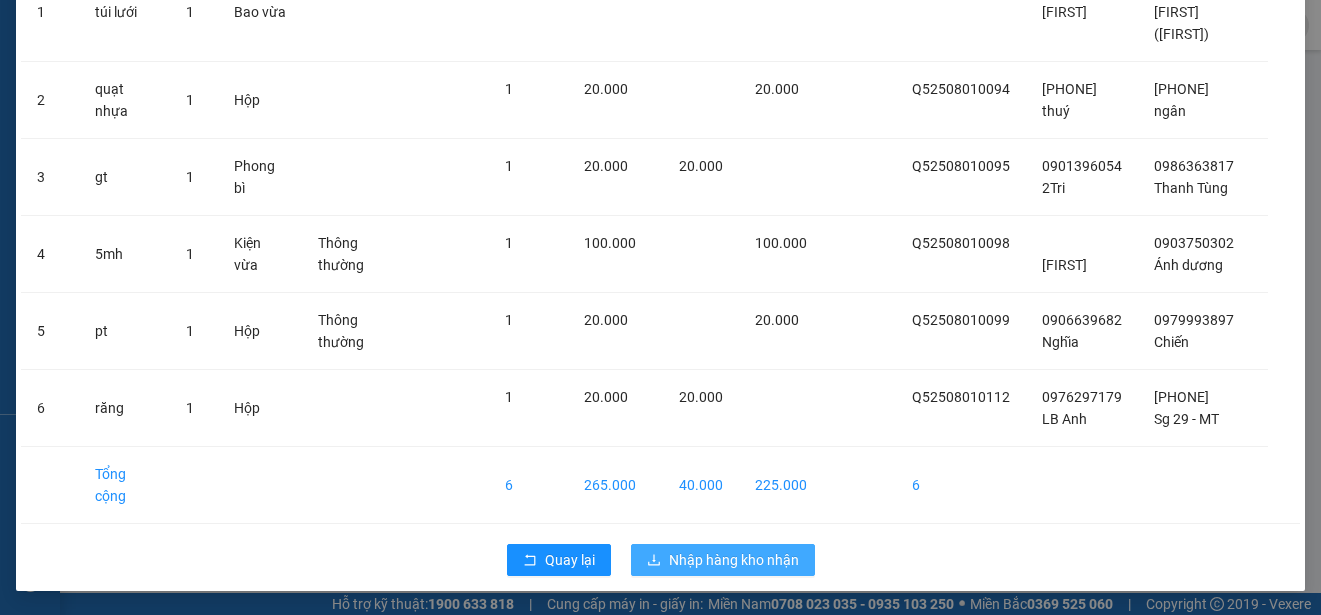click on "Nhập hàng kho nhận" at bounding box center (734, 560) 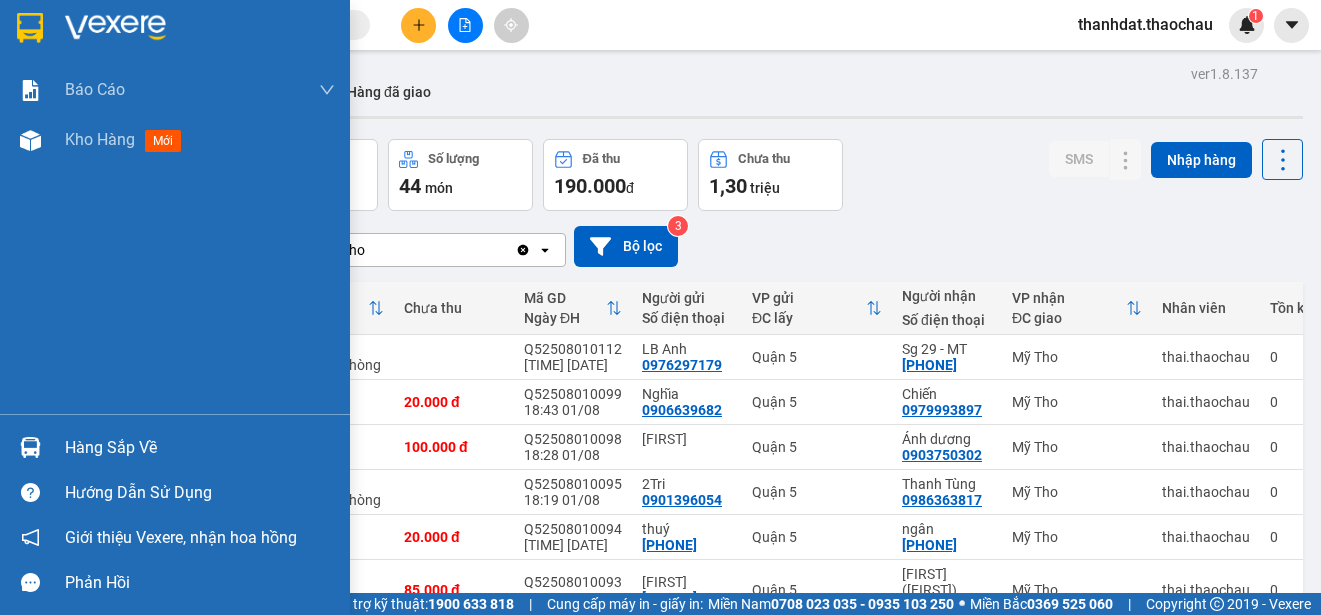 click on "Hàng sắp về" at bounding box center (200, 448) 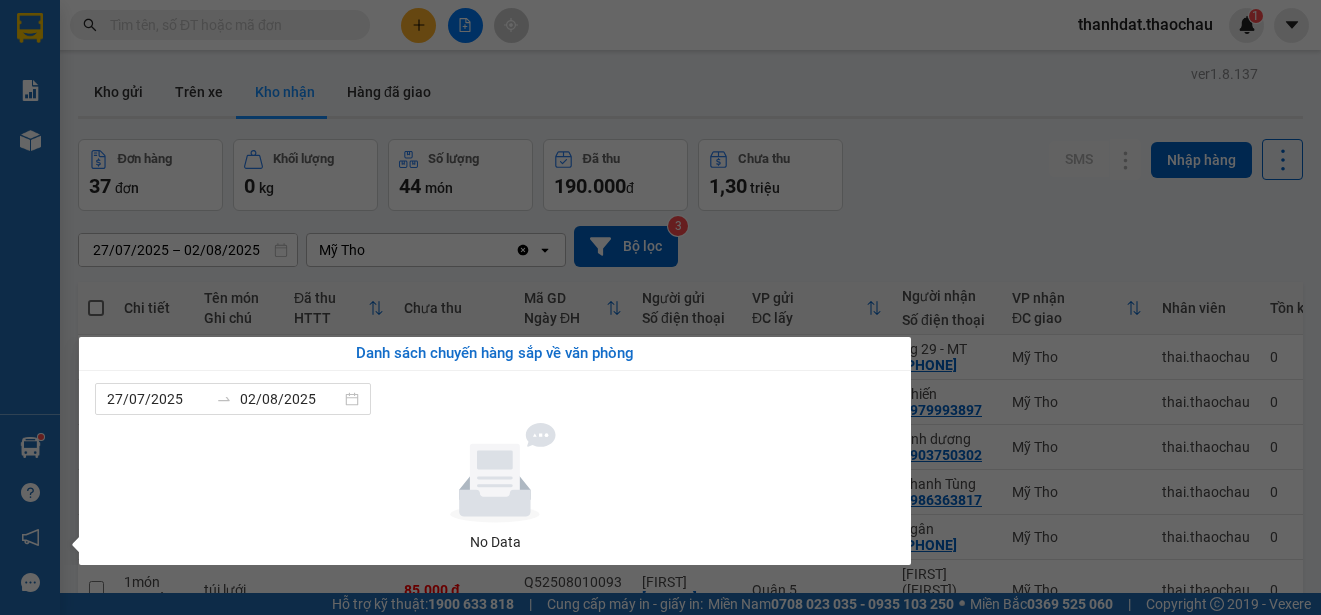 click on "Kết quả tìm kiếm ( 0 )  Bộ lọc  No Data thanhdat.thaochau 1     Báo cáo Báo cáo dòng tiền (nhân viên) Doanh số tạo đơn theo VP gửi (nhân viên)     Kho hàng mới Hàng sắp về Hướng dẫn sử dụng Giới thiệu Vexere, nhận hoa hồng Phản hồi Phần mềm hỗ trợ bạn tốt chứ? ver  1.8.137 Kho gửi Trên xe Kho nhận Hàng đã giao Đơn hàng 37 đơn Khối lượng 0 kg Số lượng 44 món Đã thu 190.000  đ Chưa thu 1,30   triệu SMS Nhập hàng 27/07/2025 – 02/08/2025 Press the down arrow key to interact with the calendar and select a date. Press the escape button to close the calendar. Selected date range is from 27/07/2025 to 02/08/2025. Mỹ Tho Clear value open Bộ lọc 3 Chi tiết Tên món Ghi chú Đã thu HTTT Chưa thu Mã GD Ngày ĐH Người gửi Số điện thoại VP gửi ĐC lấy Người nhận Số điện thoại VP nhận ĐC giao Nhân viên Tồn kho 1  món Hộp răng 20.000 đ Tại văn phòng Q52508010112" at bounding box center [660, 307] 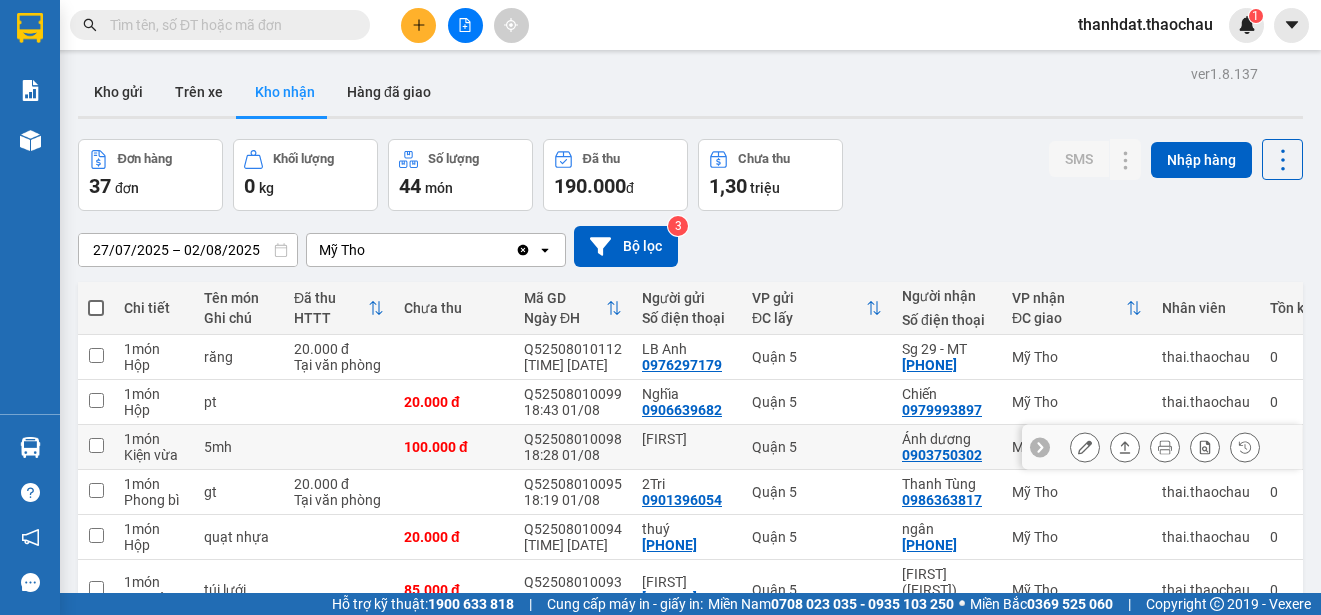 scroll, scrollTop: 282, scrollLeft: 0, axis: vertical 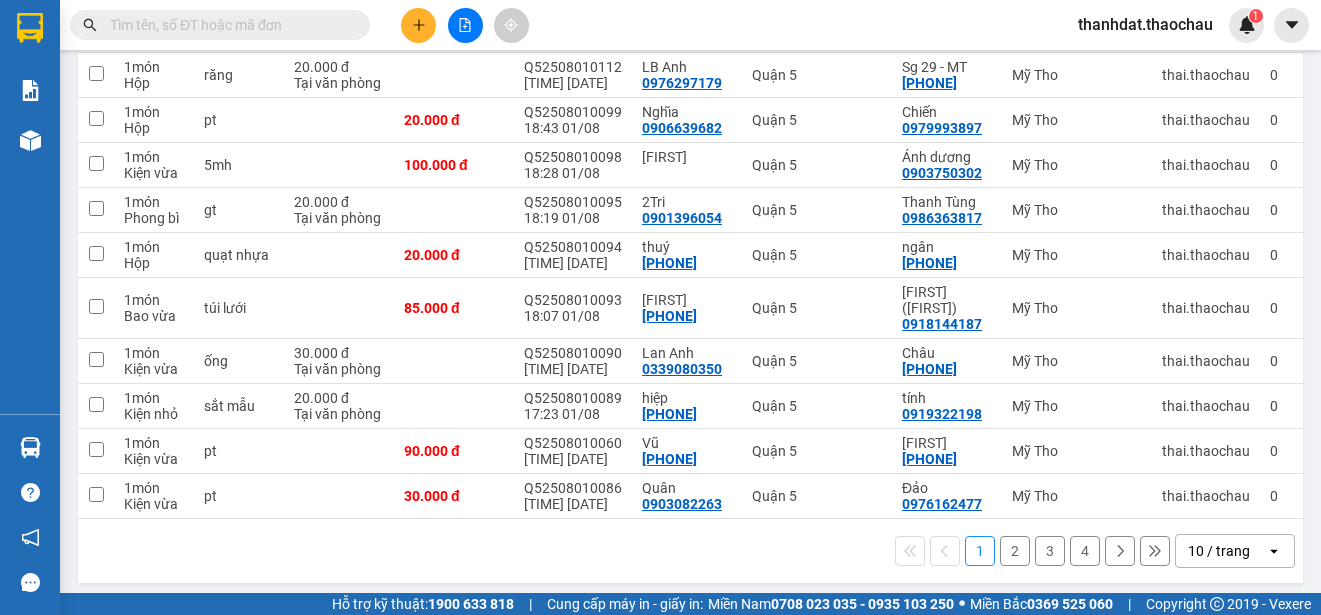 click on "2" at bounding box center (1015, 551) 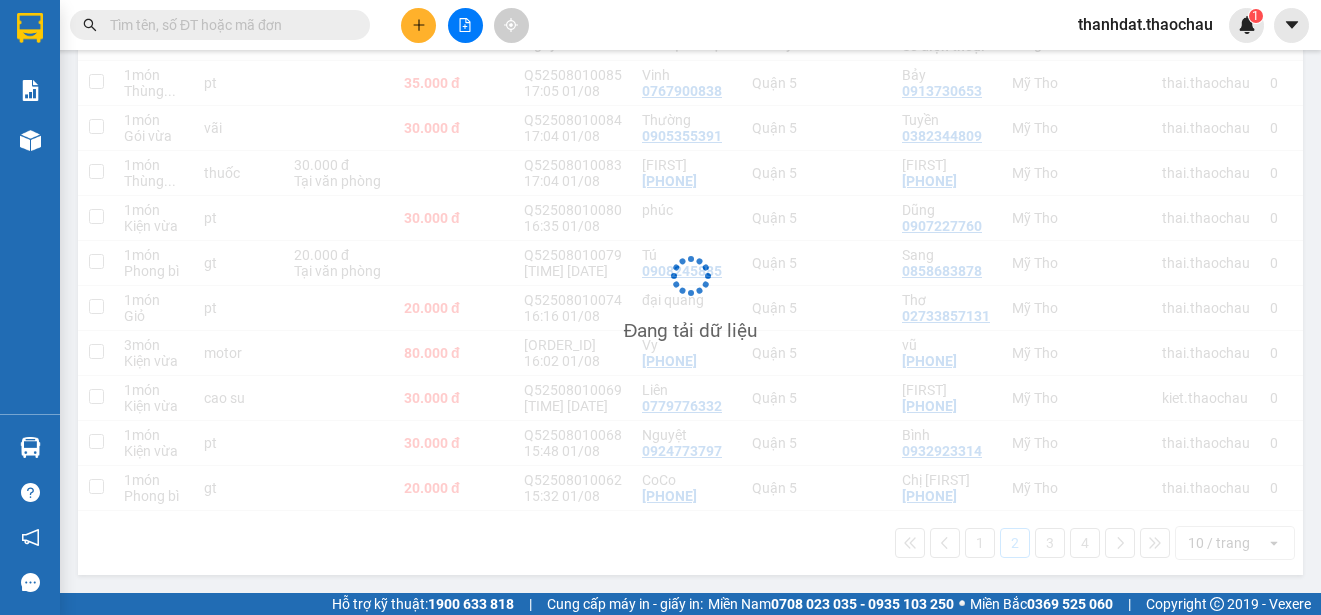 scroll, scrollTop: 282, scrollLeft: 0, axis: vertical 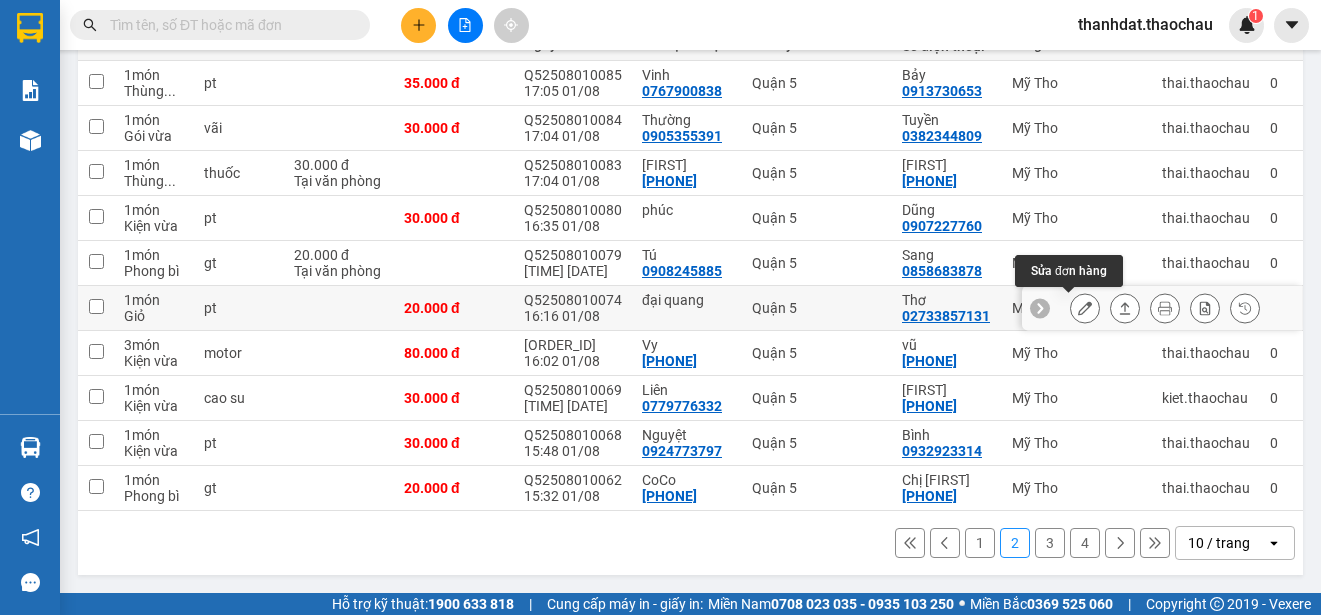 click 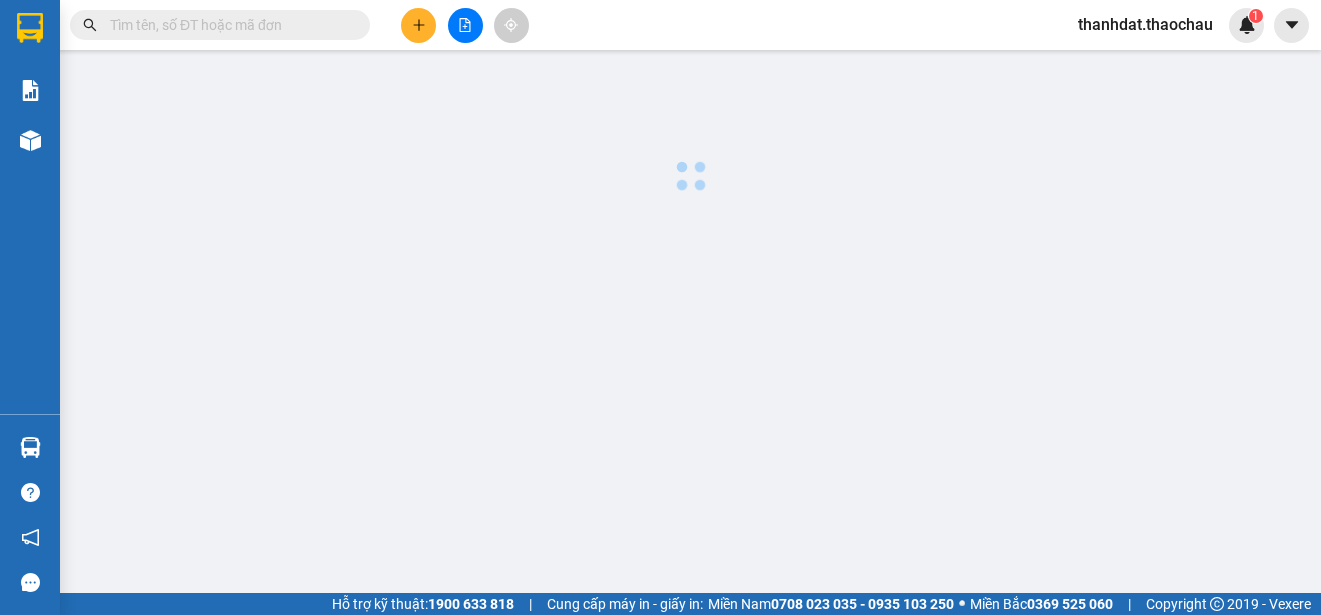 scroll, scrollTop: 0, scrollLeft: 0, axis: both 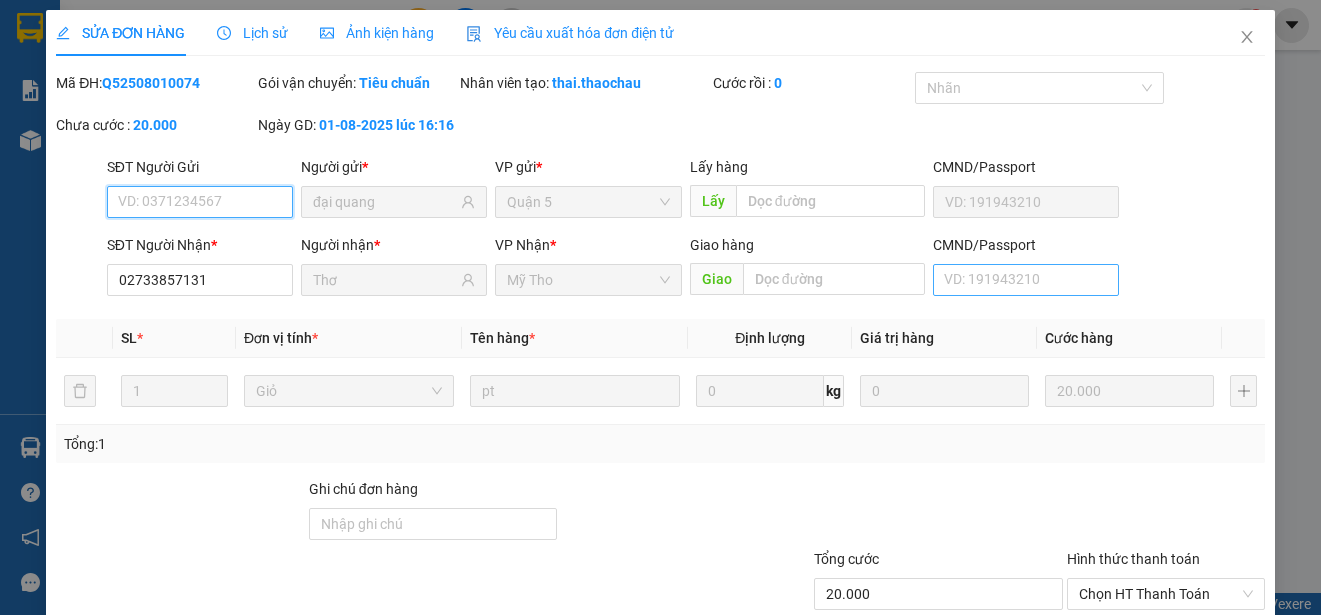 type on "đại quang" 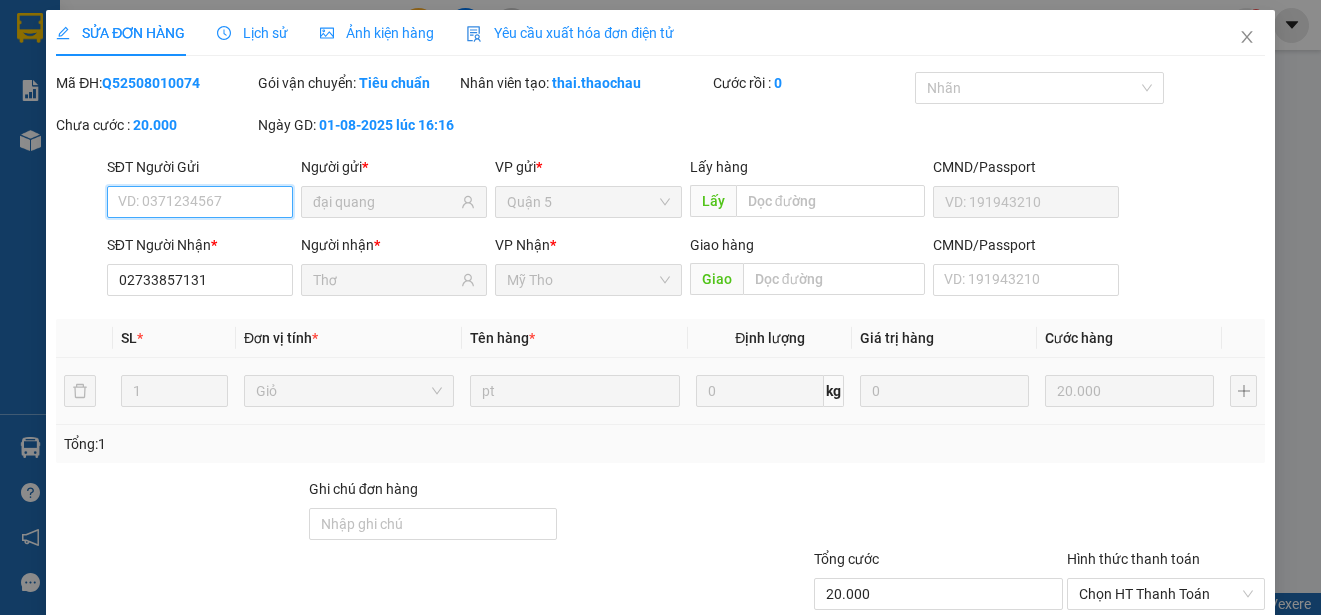 scroll, scrollTop: 129, scrollLeft: 0, axis: vertical 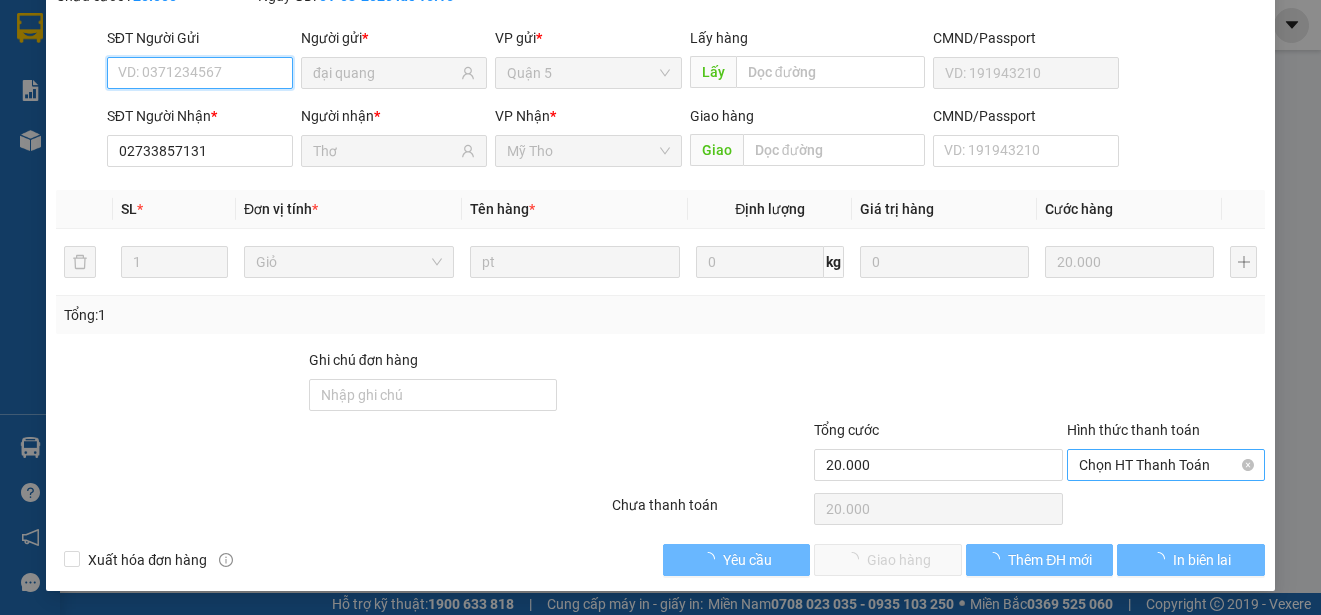 click on "Chọn HT Thanh Toán" at bounding box center (1166, 465) 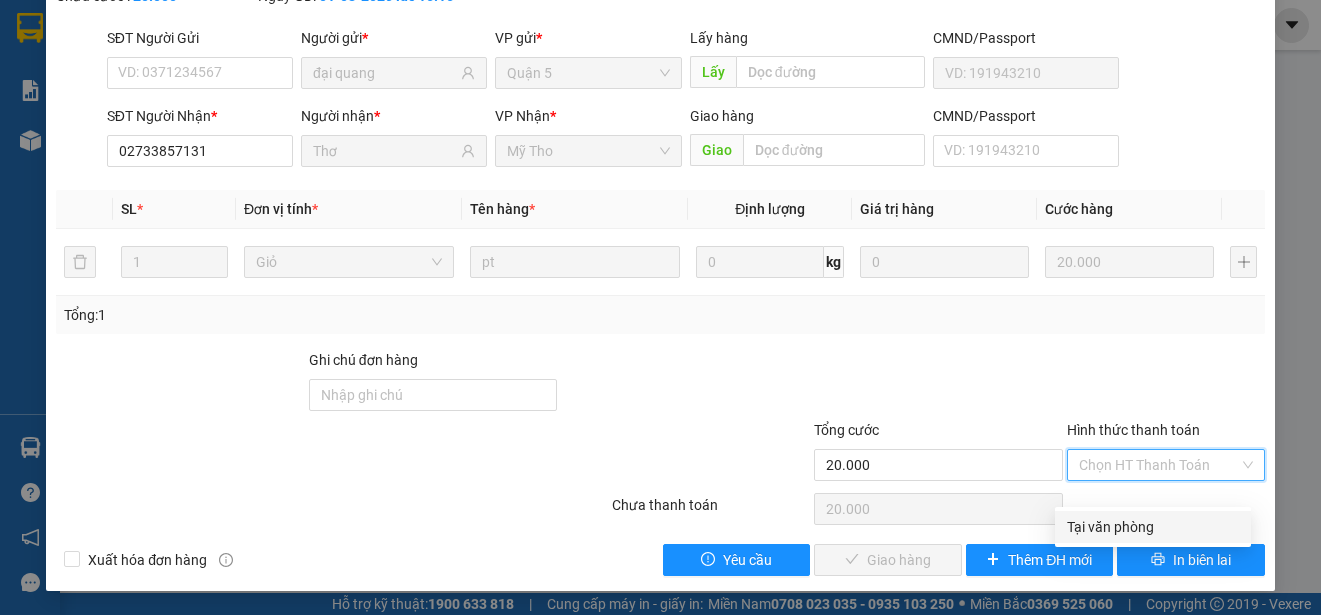 click on "Tại văn phòng" at bounding box center (1153, 527) 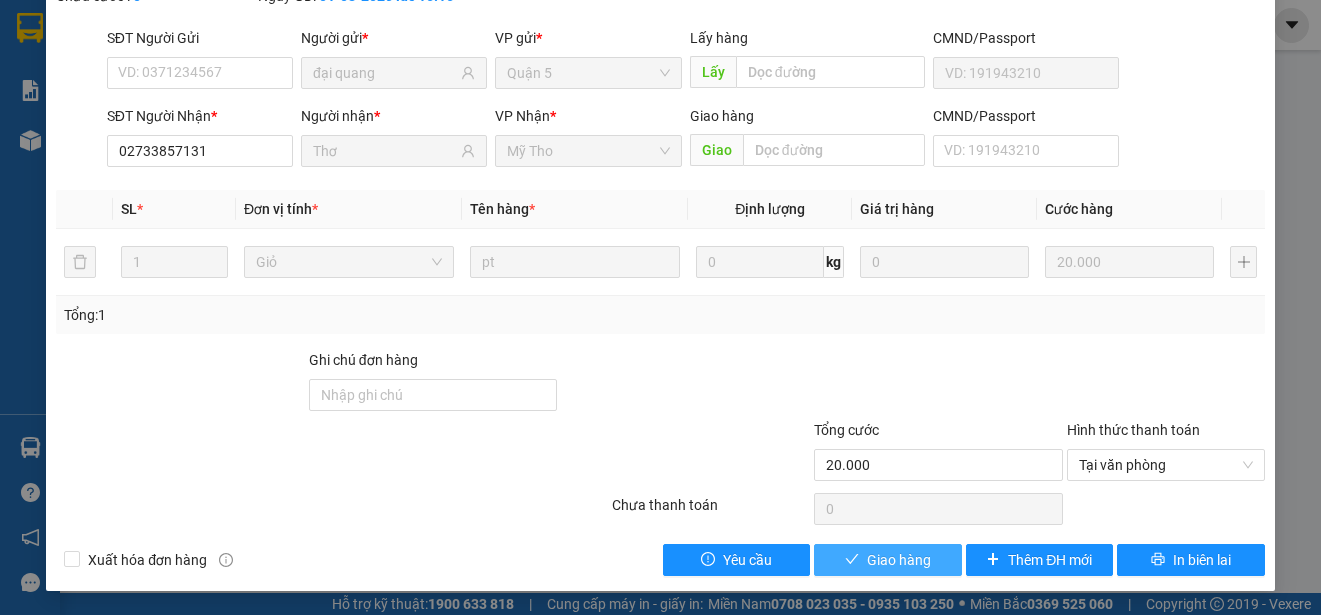 click on "Giao hàng" at bounding box center (899, 560) 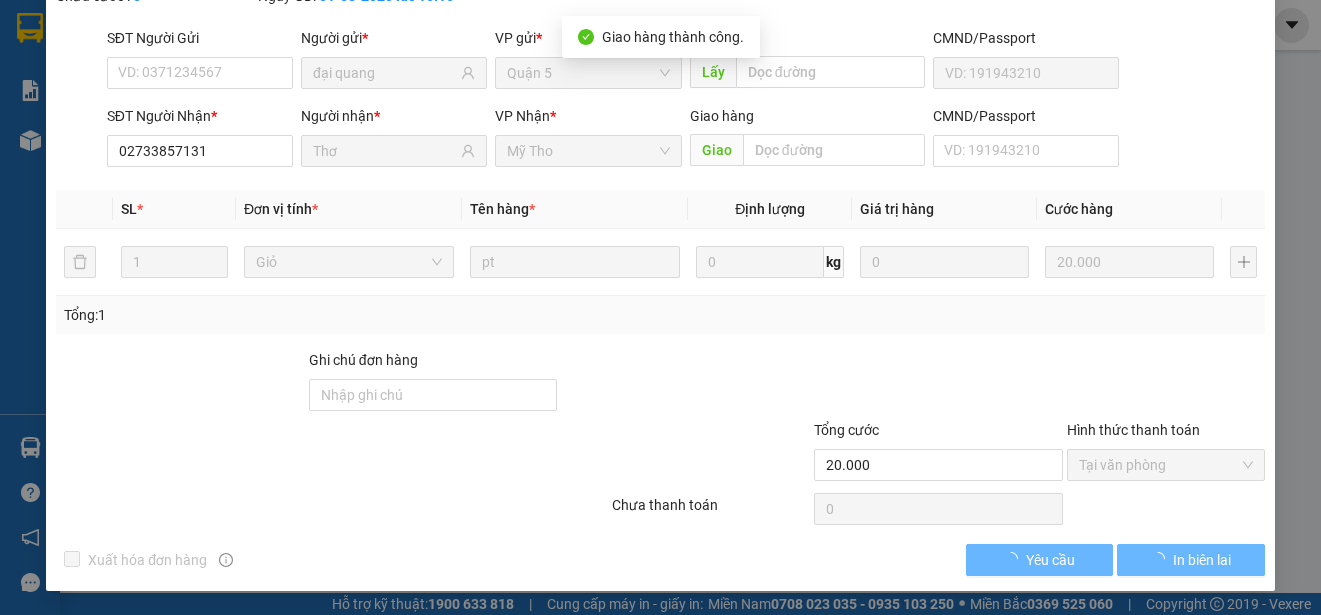 scroll, scrollTop: 0, scrollLeft: 0, axis: both 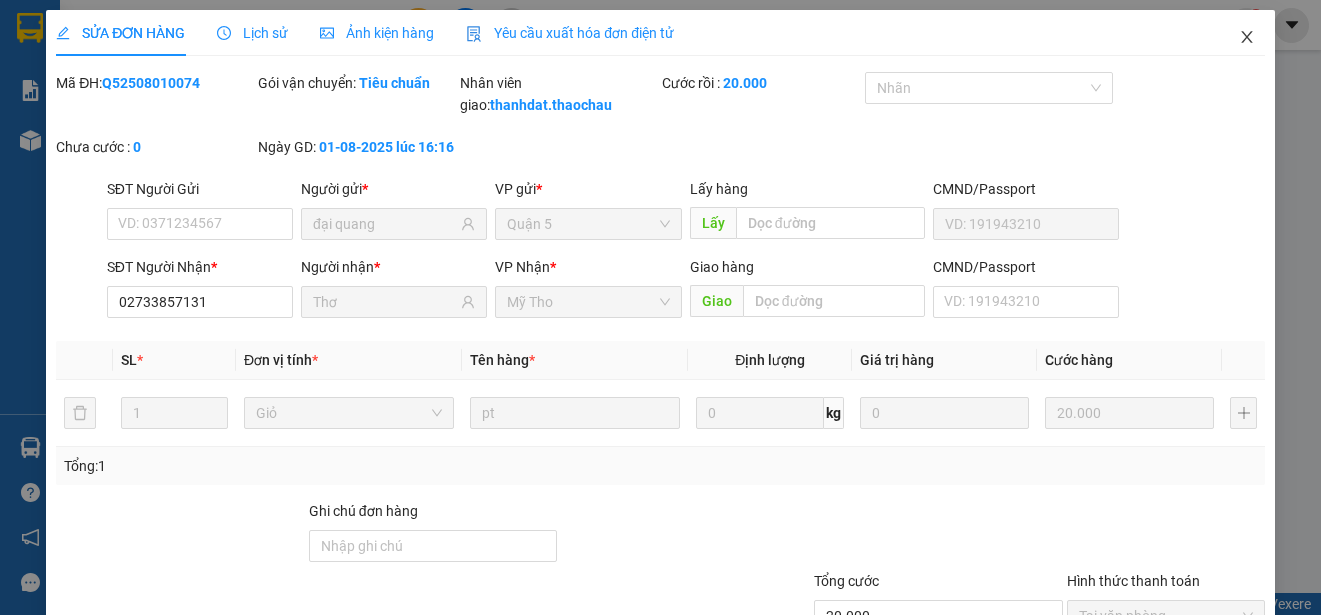 click 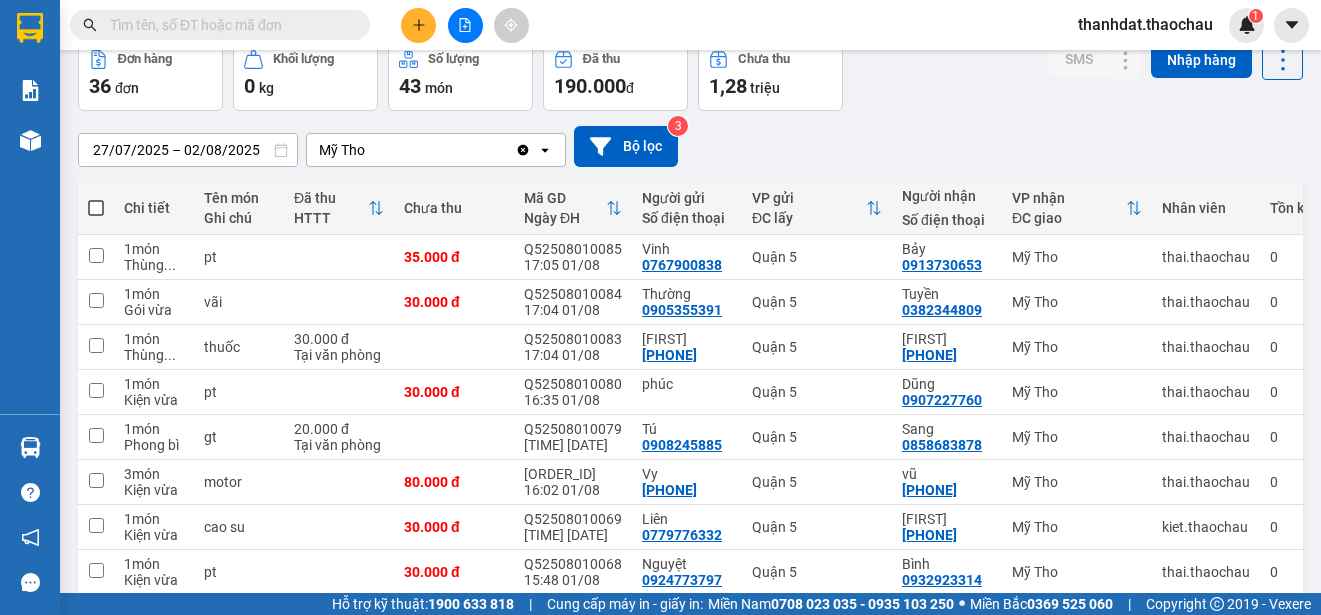 scroll, scrollTop: 282, scrollLeft: 0, axis: vertical 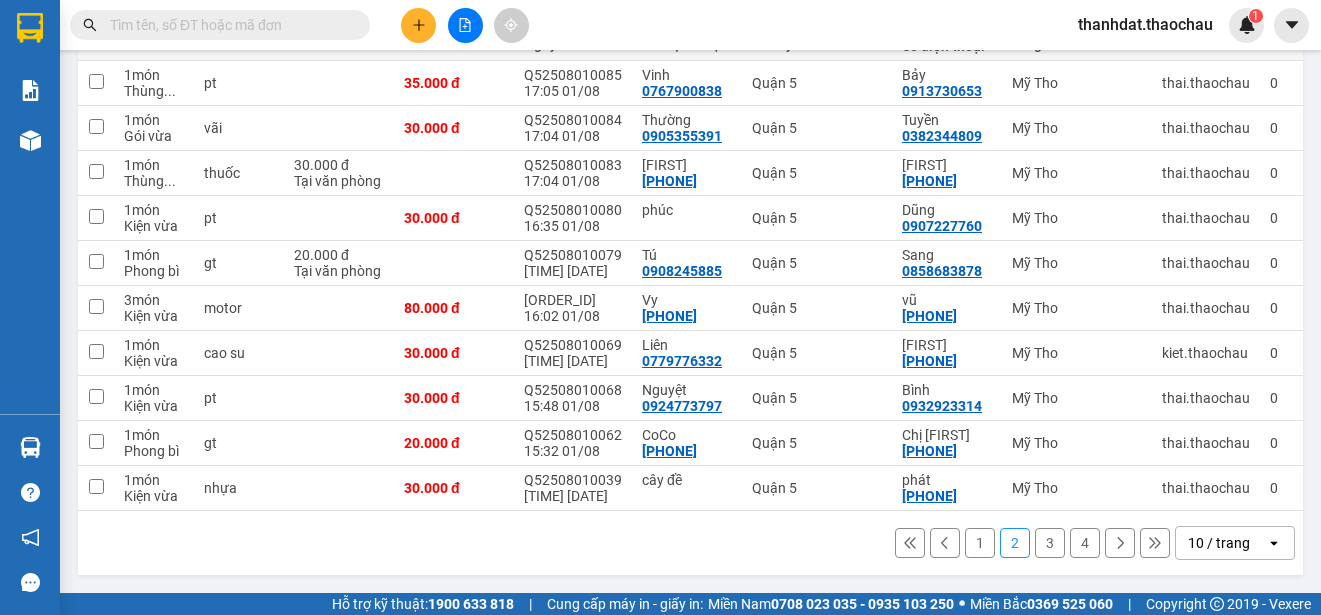 click on "1" at bounding box center [980, 543] 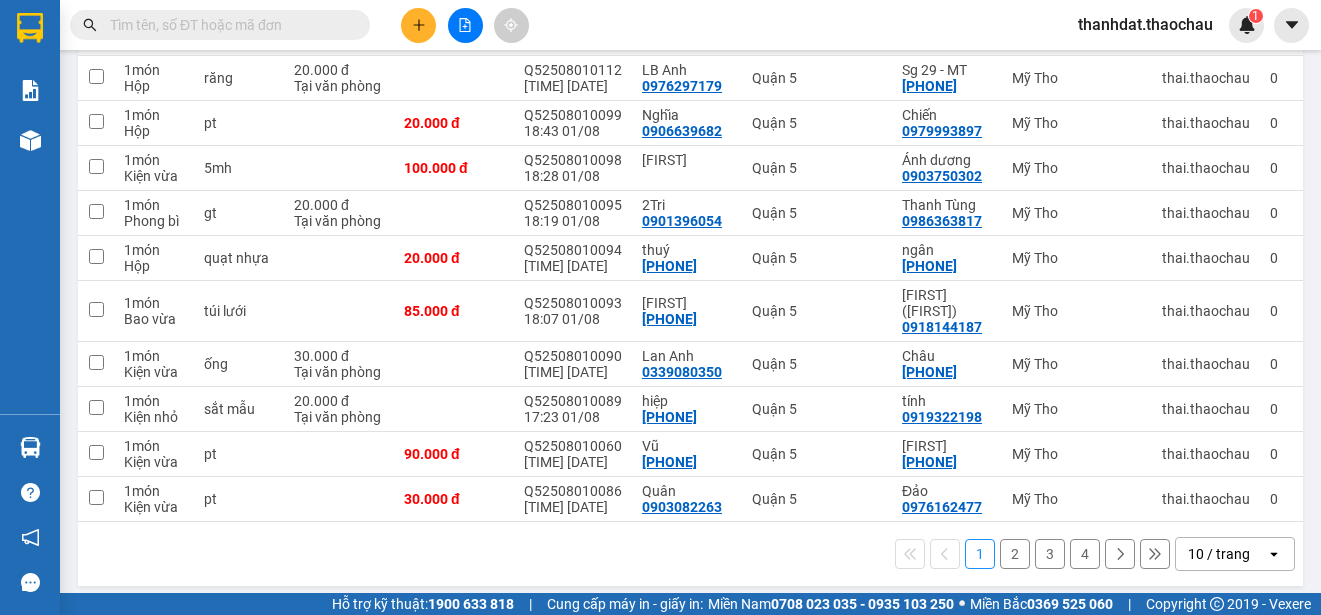 scroll, scrollTop: 282, scrollLeft: 0, axis: vertical 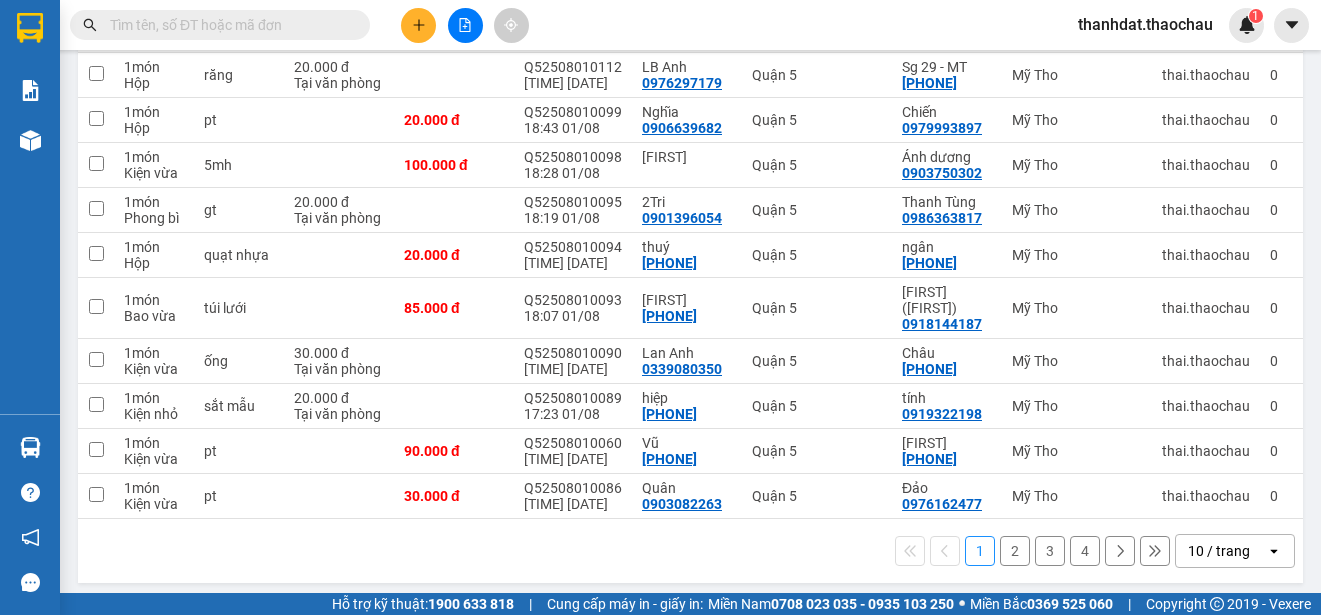 click on "3" at bounding box center [1050, 551] 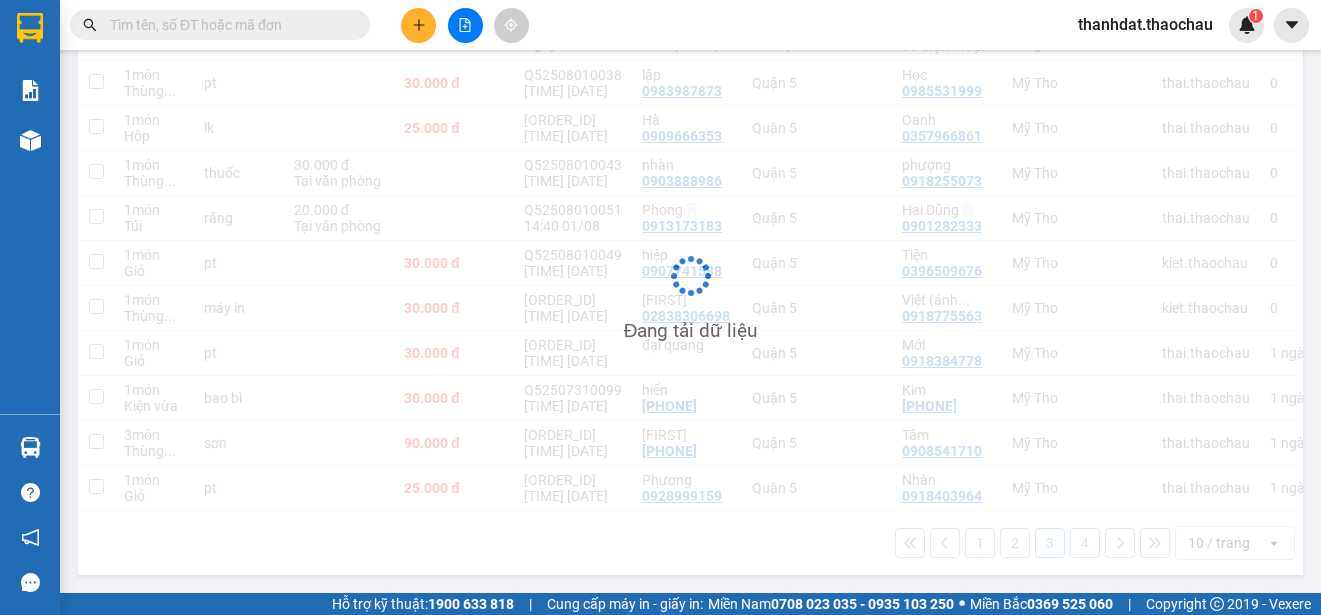 scroll, scrollTop: 282, scrollLeft: 0, axis: vertical 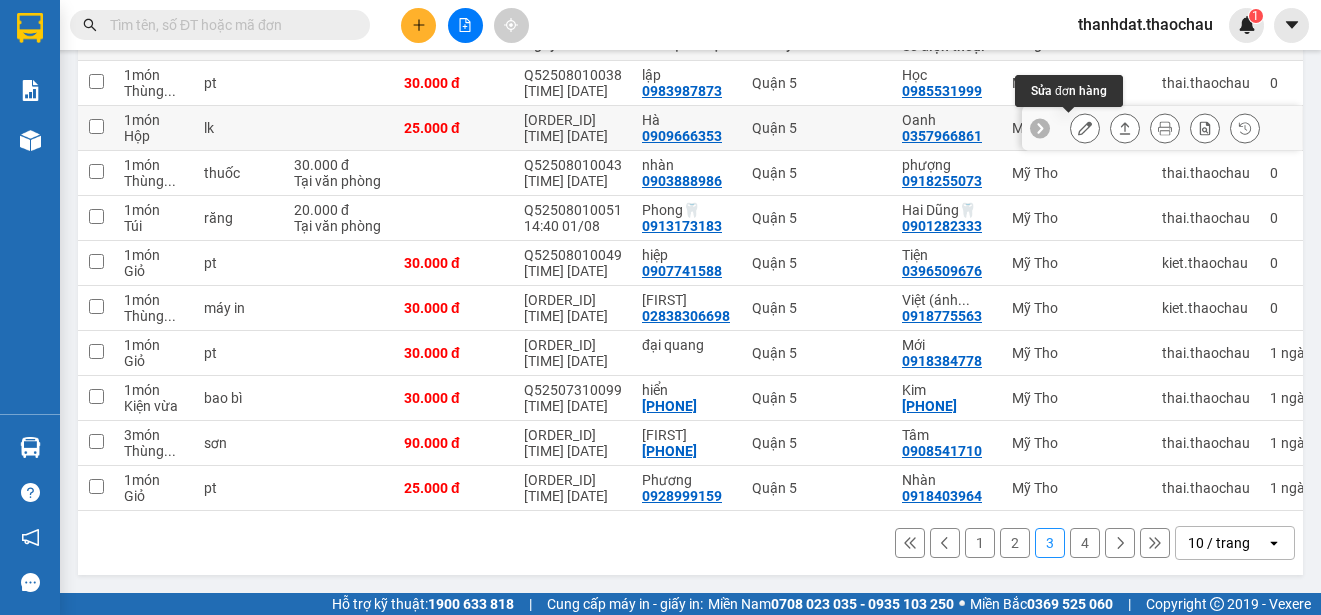 click 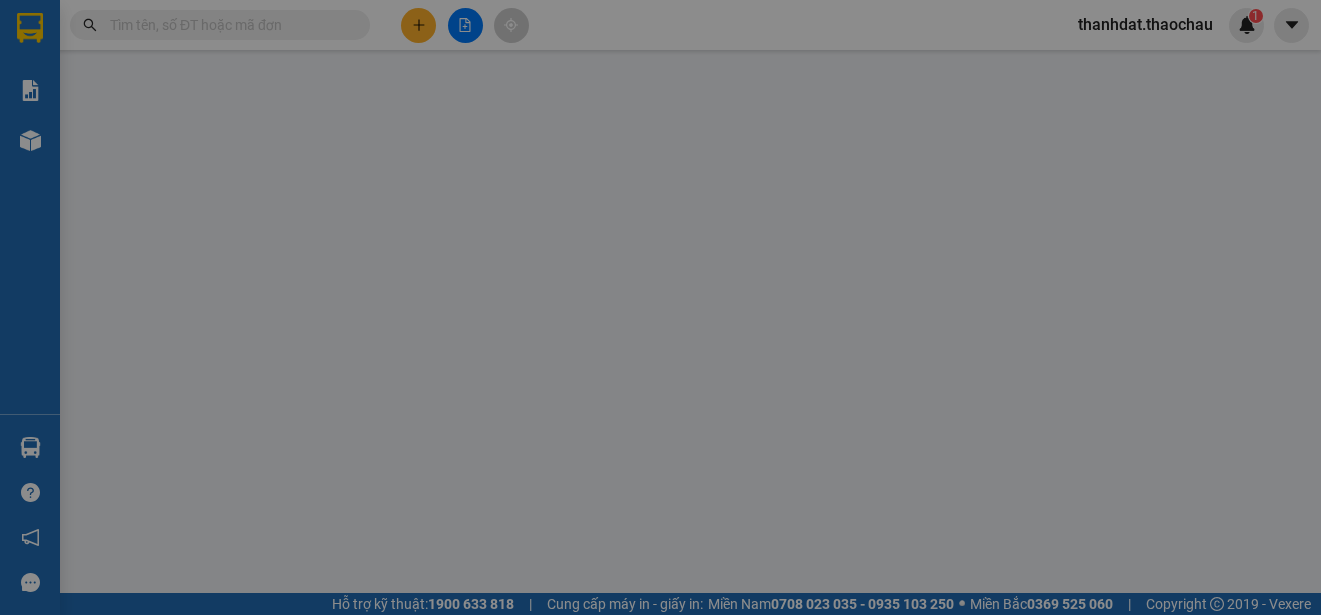 scroll, scrollTop: 0, scrollLeft: 0, axis: both 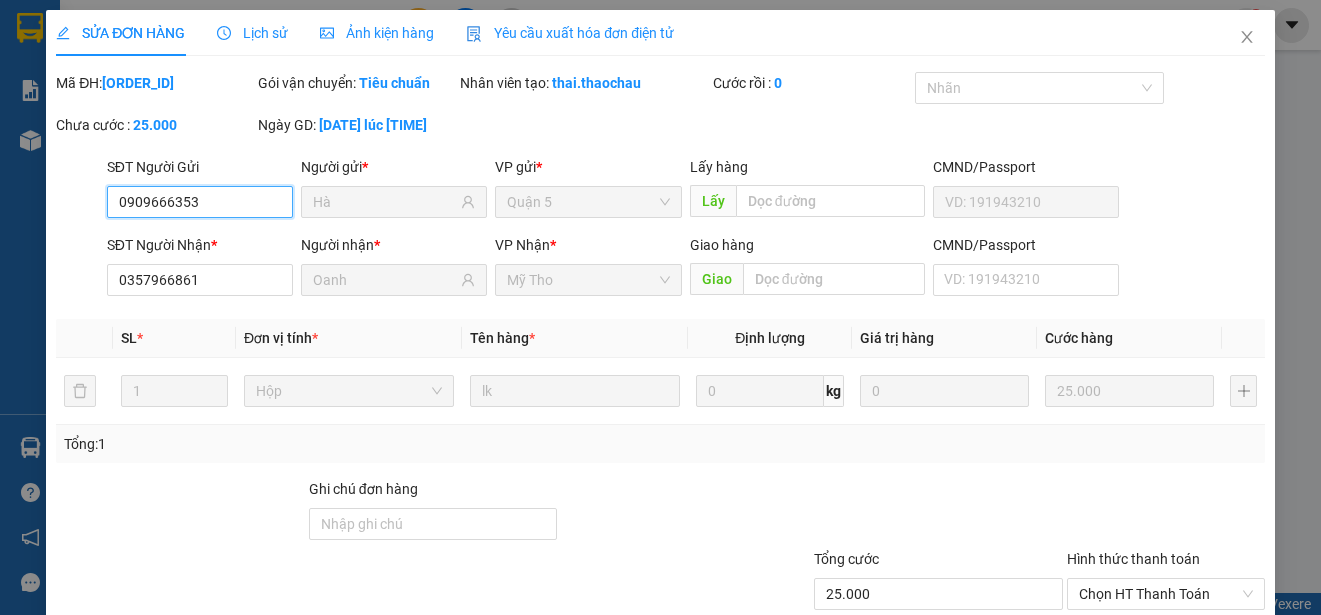 type on "0909666353" 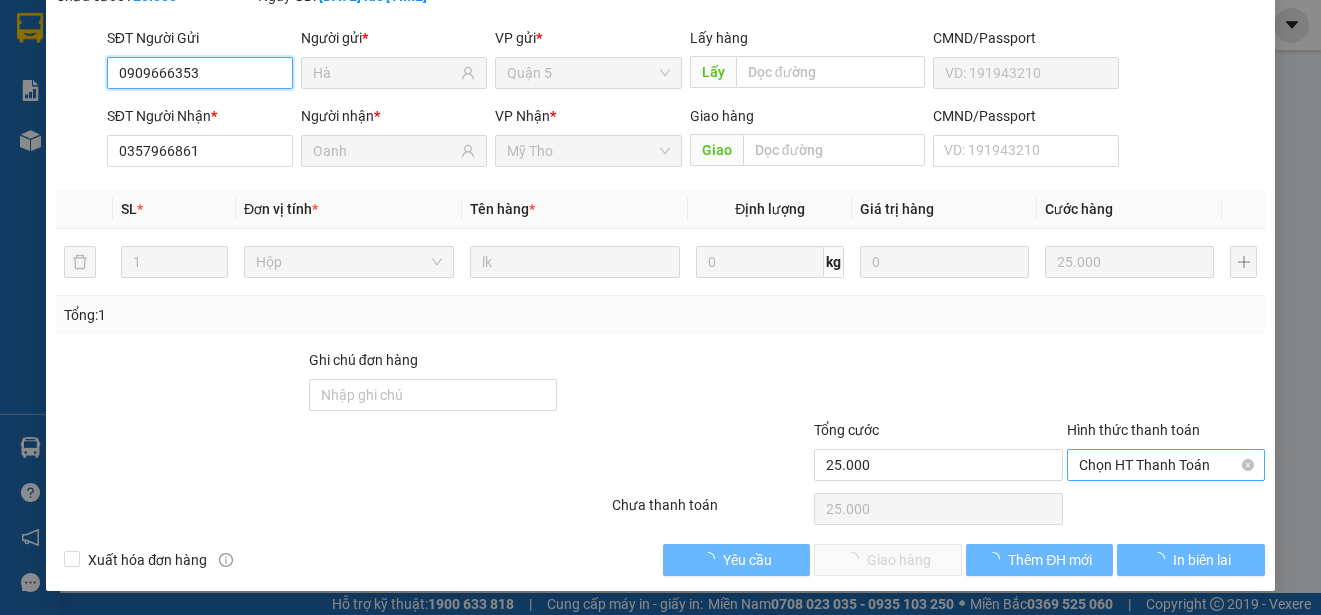 click on "Chọn HT Thanh Toán" at bounding box center [1166, 465] 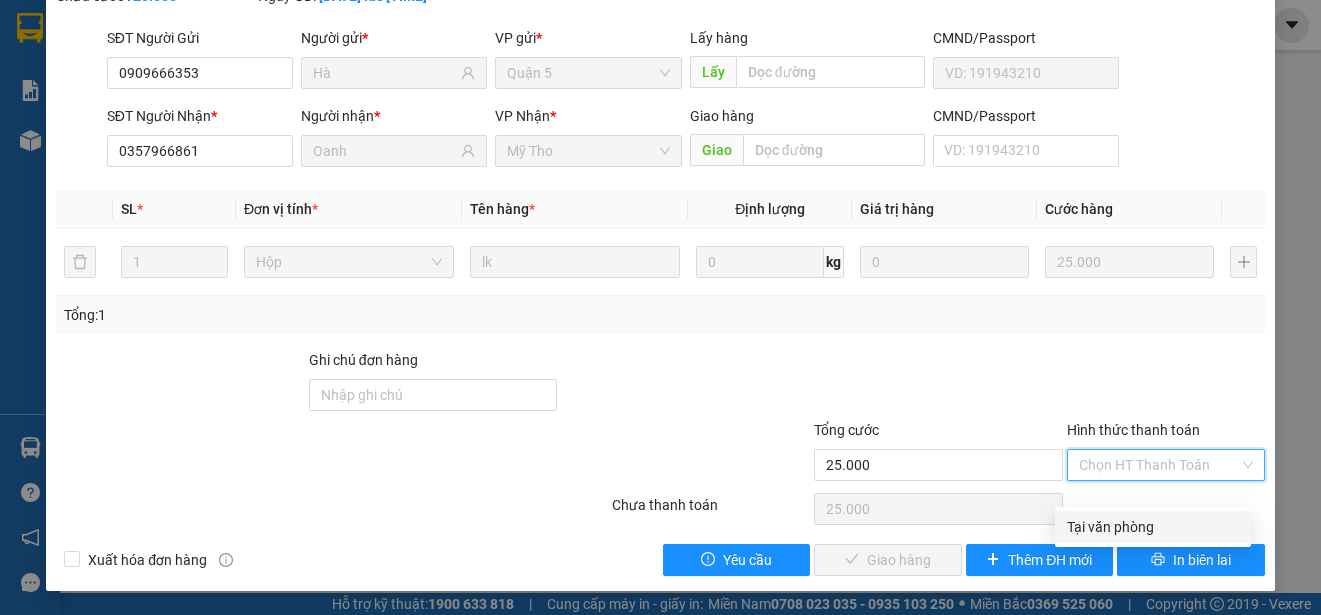 click on "Tại văn phòng" at bounding box center (1153, 527) 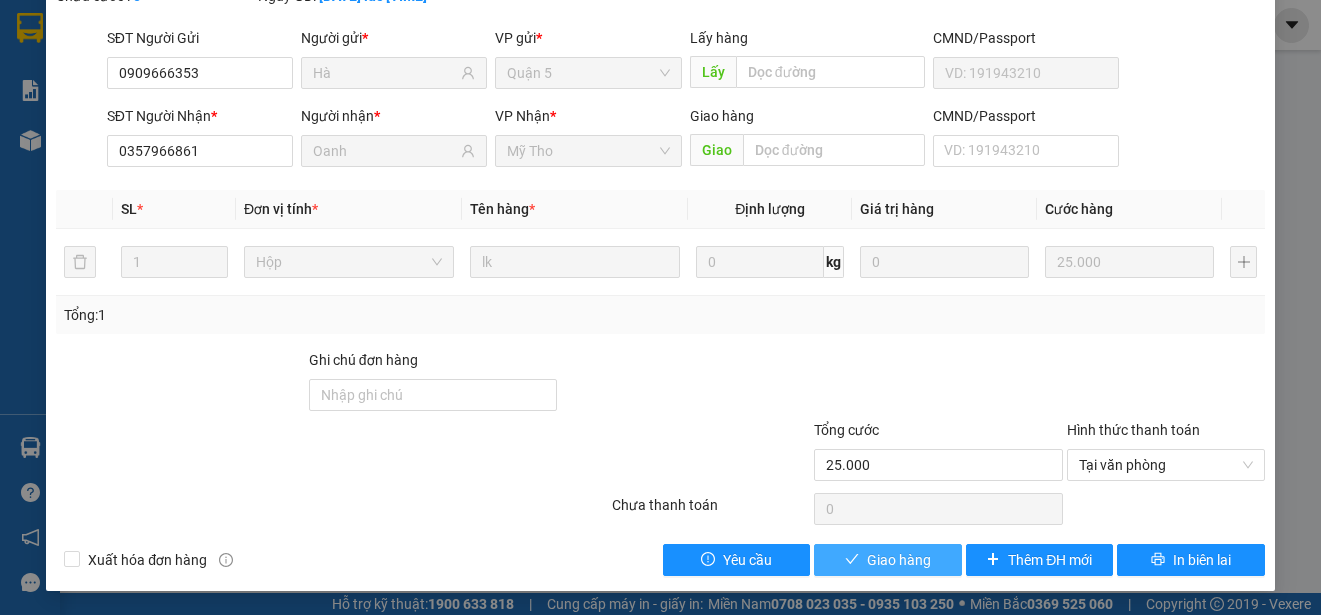 click on "Giao hàng" at bounding box center [899, 560] 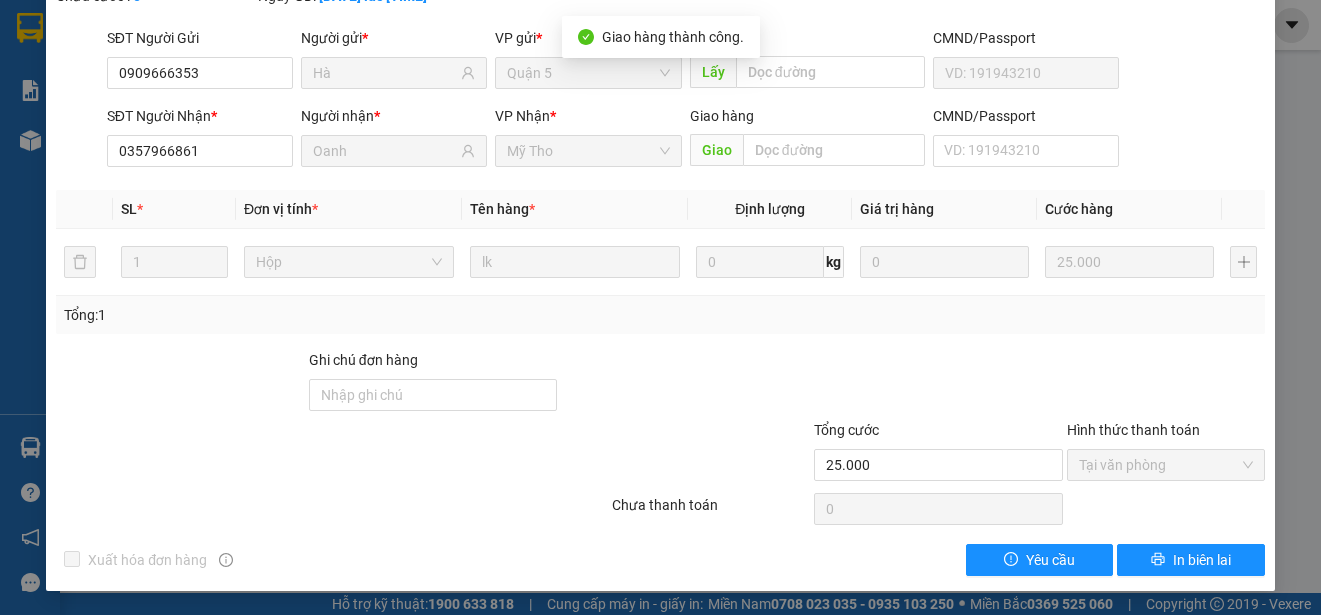 scroll, scrollTop: 0, scrollLeft: 0, axis: both 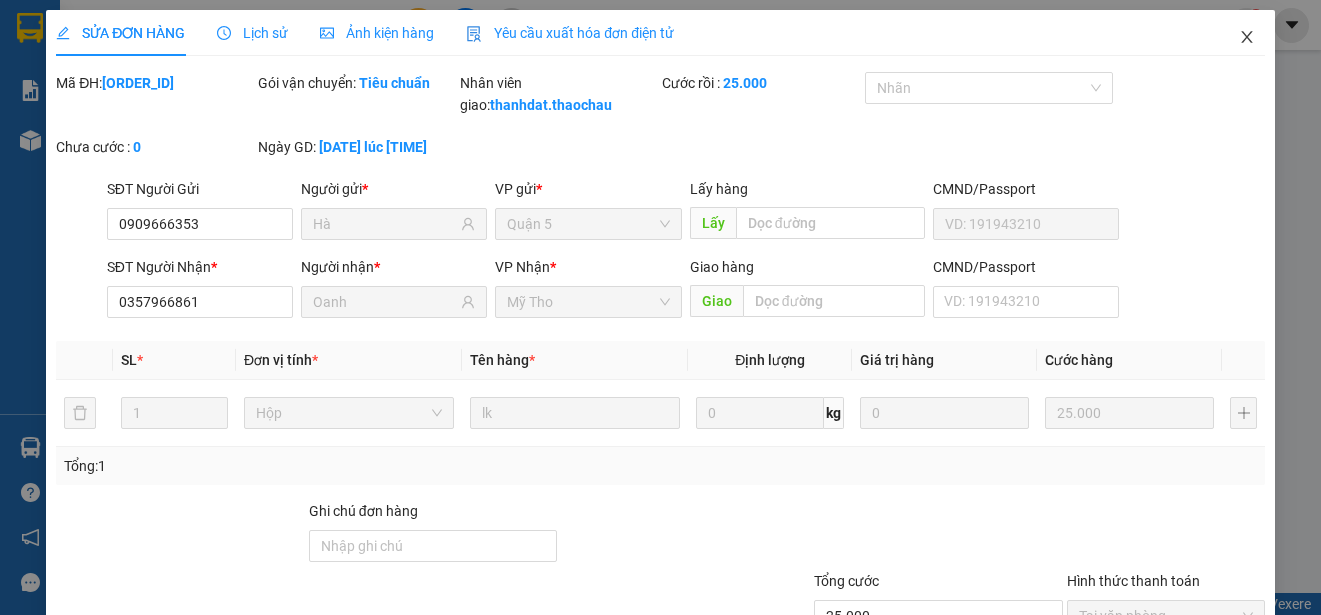 click 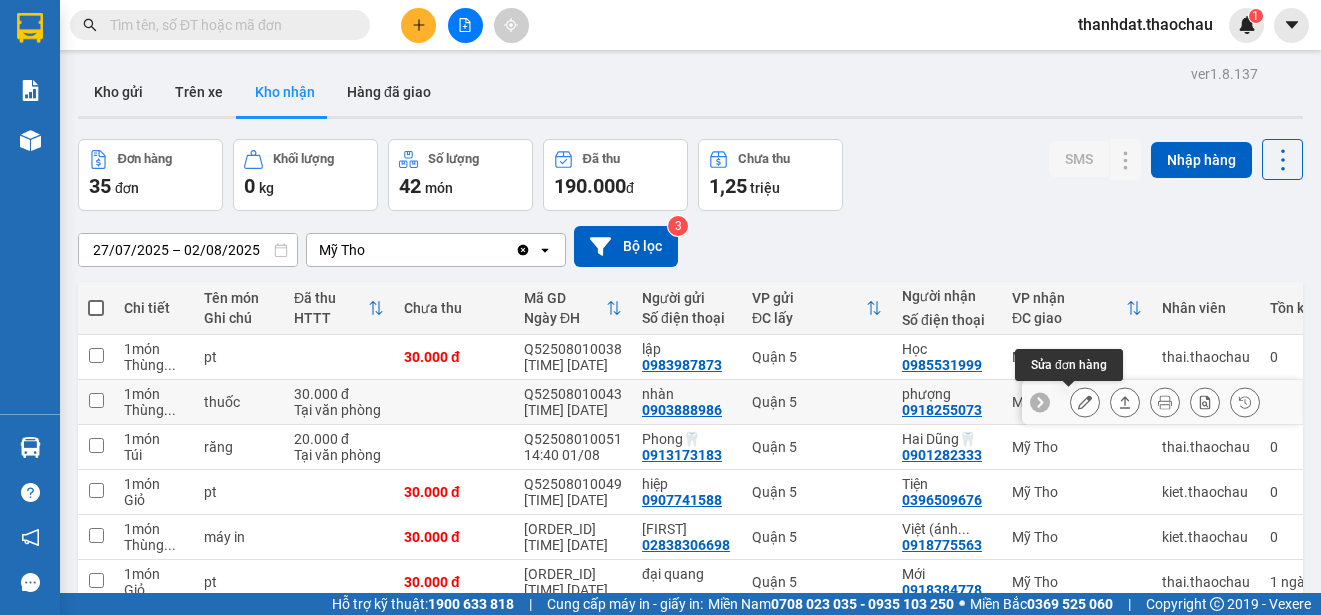click 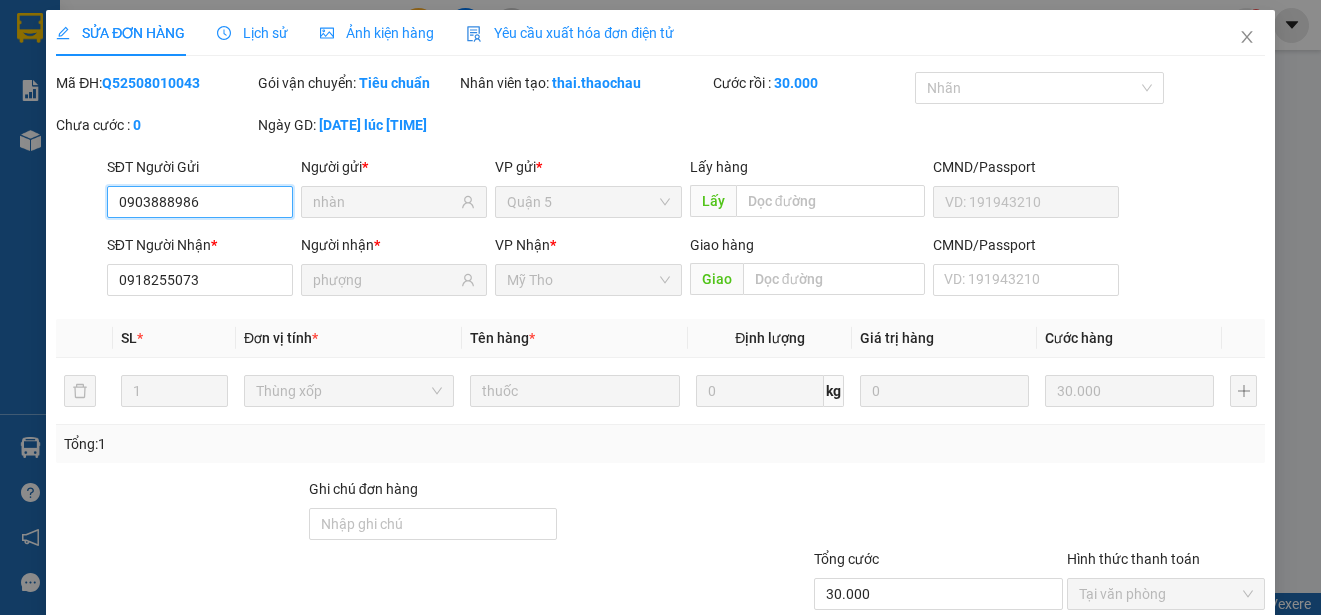 type on "0903888986" 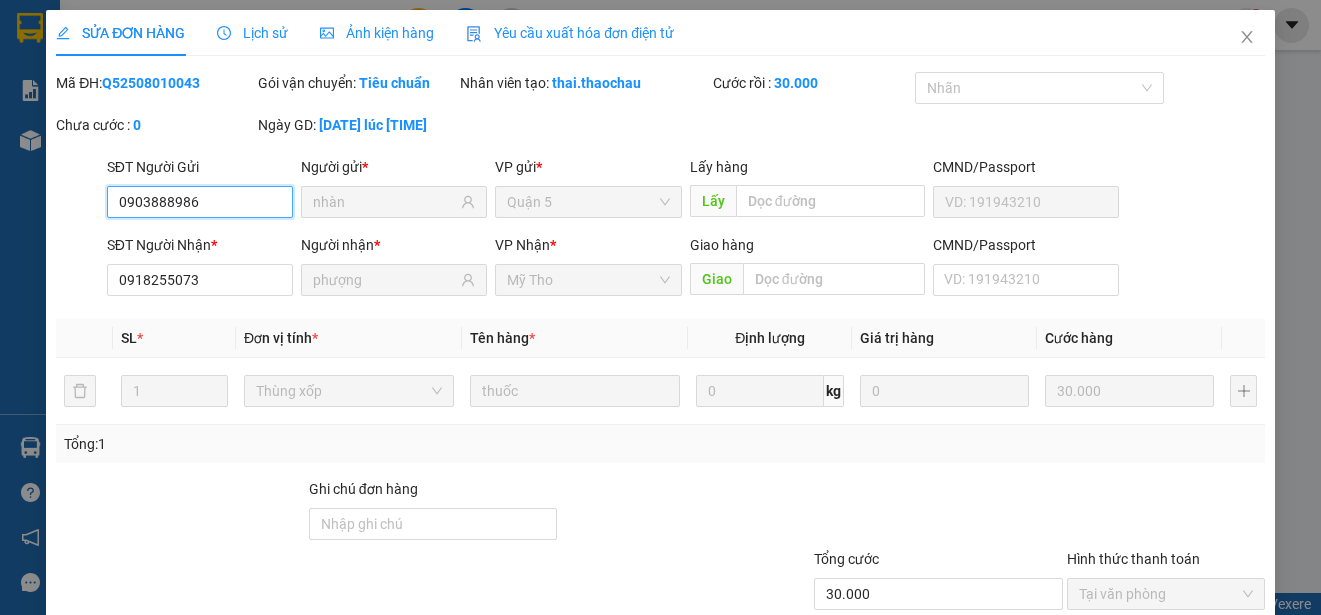 type on "30.000" 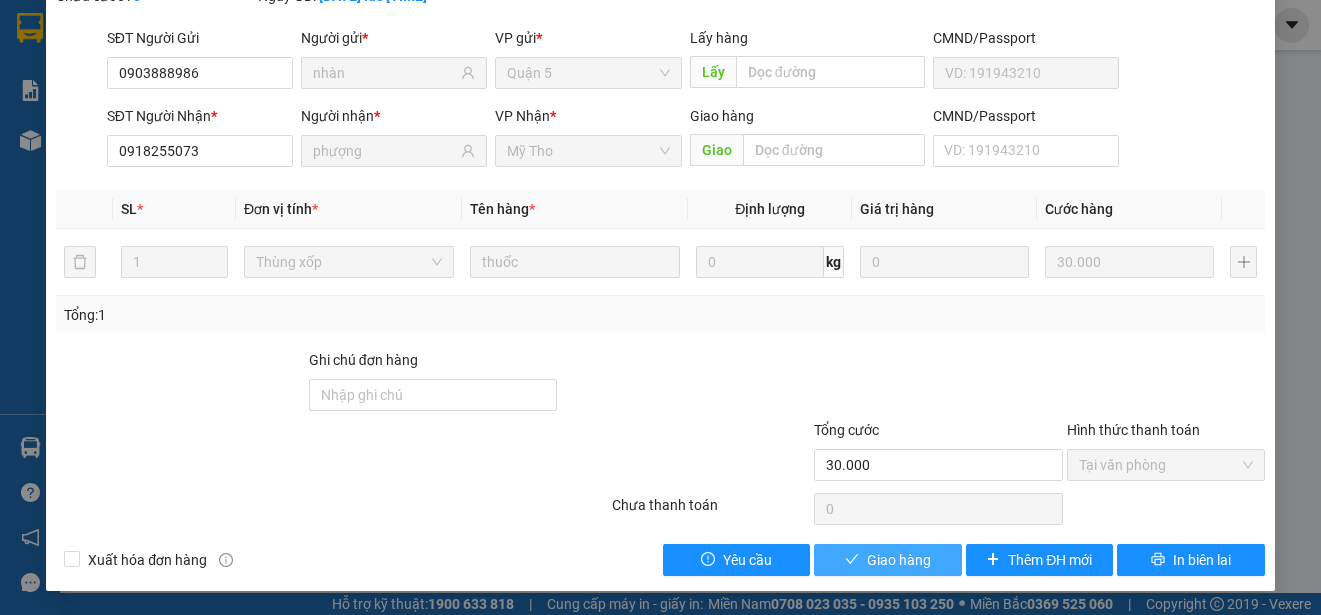 click on "Giao hàng" at bounding box center (899, 560) 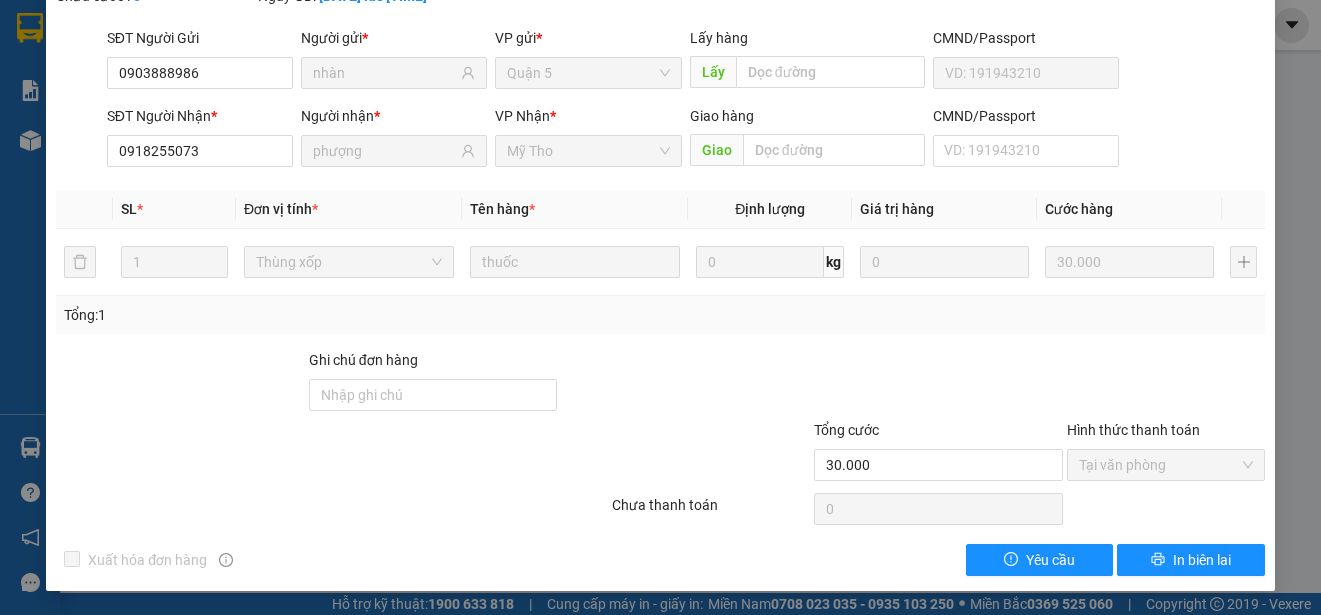 scroll, scrollTop: 0, scrollLeft: 0, axis: both 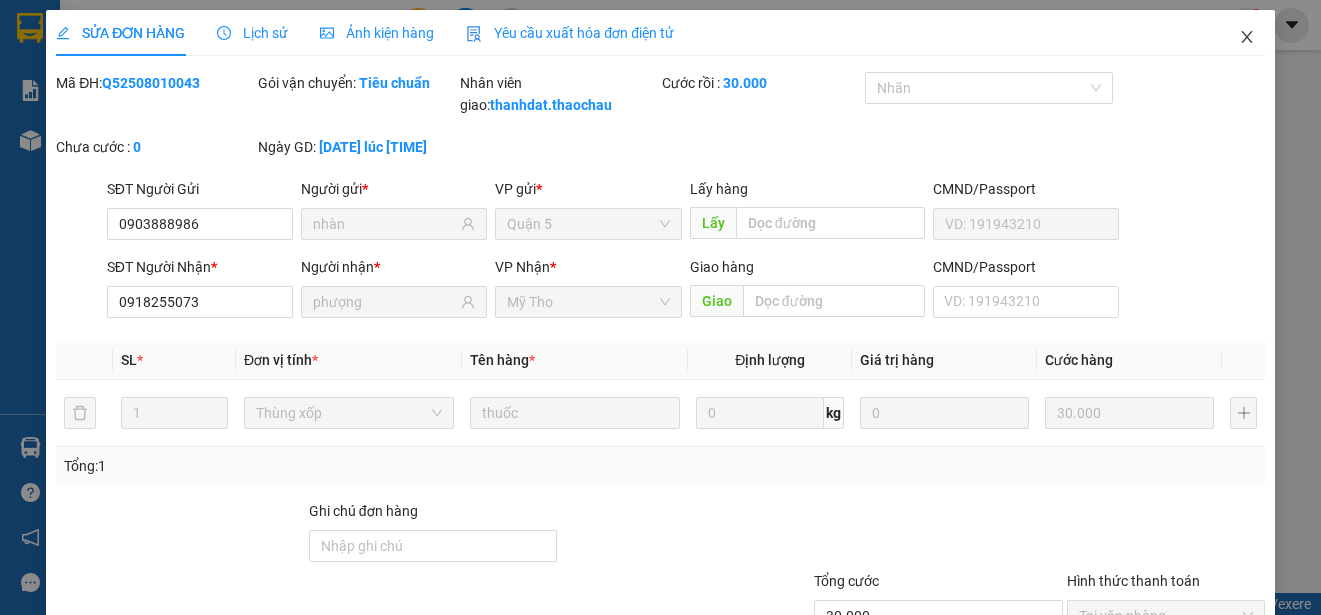 click 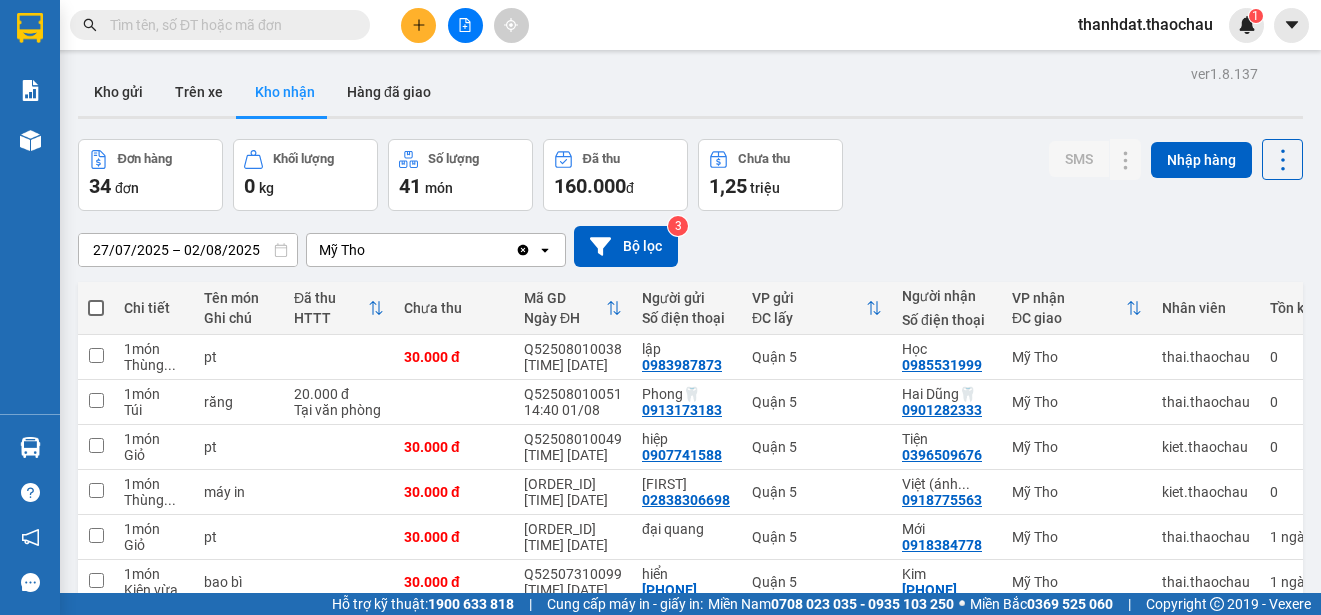 click at bounding box center (228, 25) 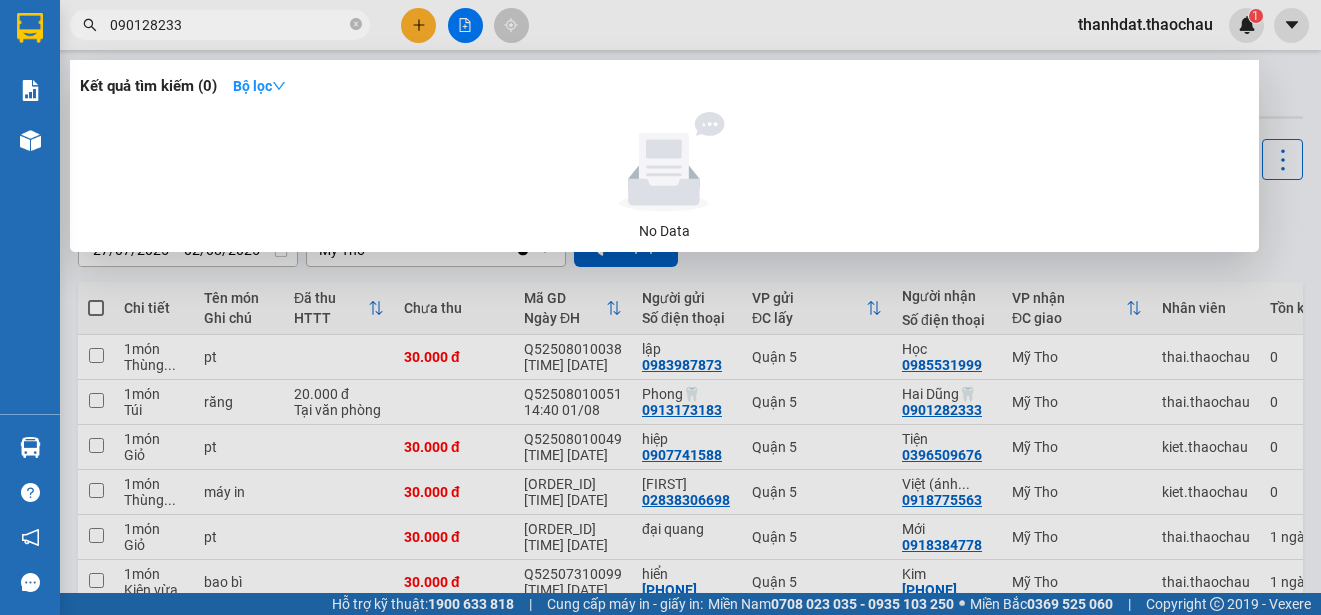 type on "0901282333" 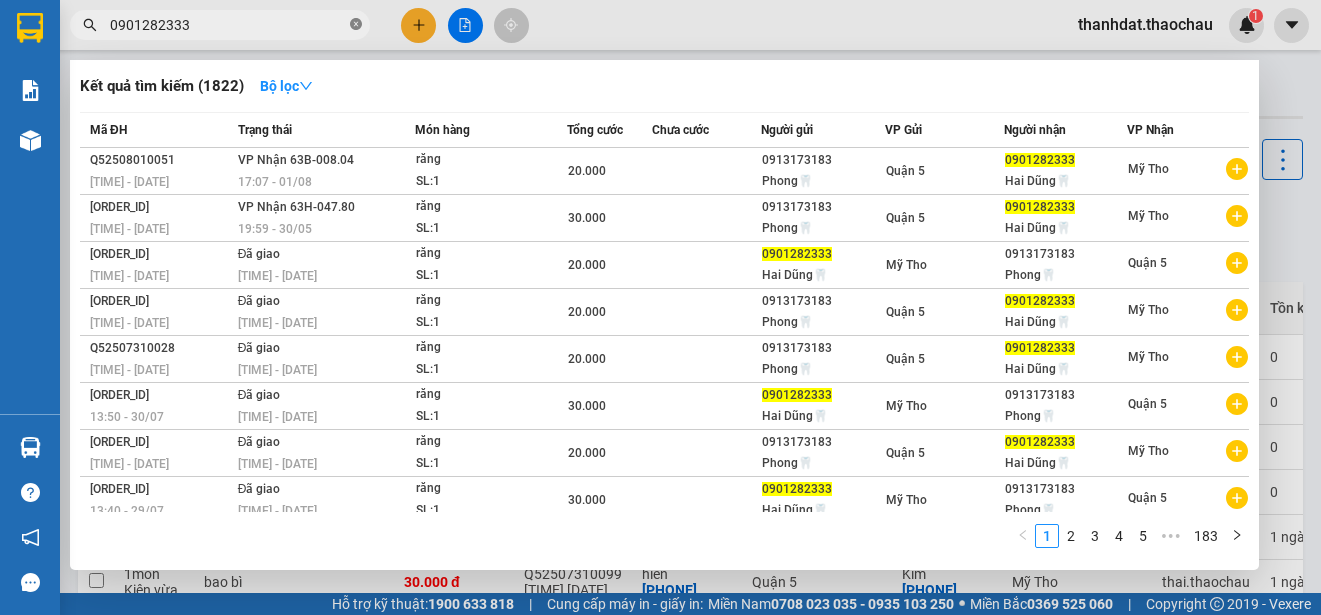 click 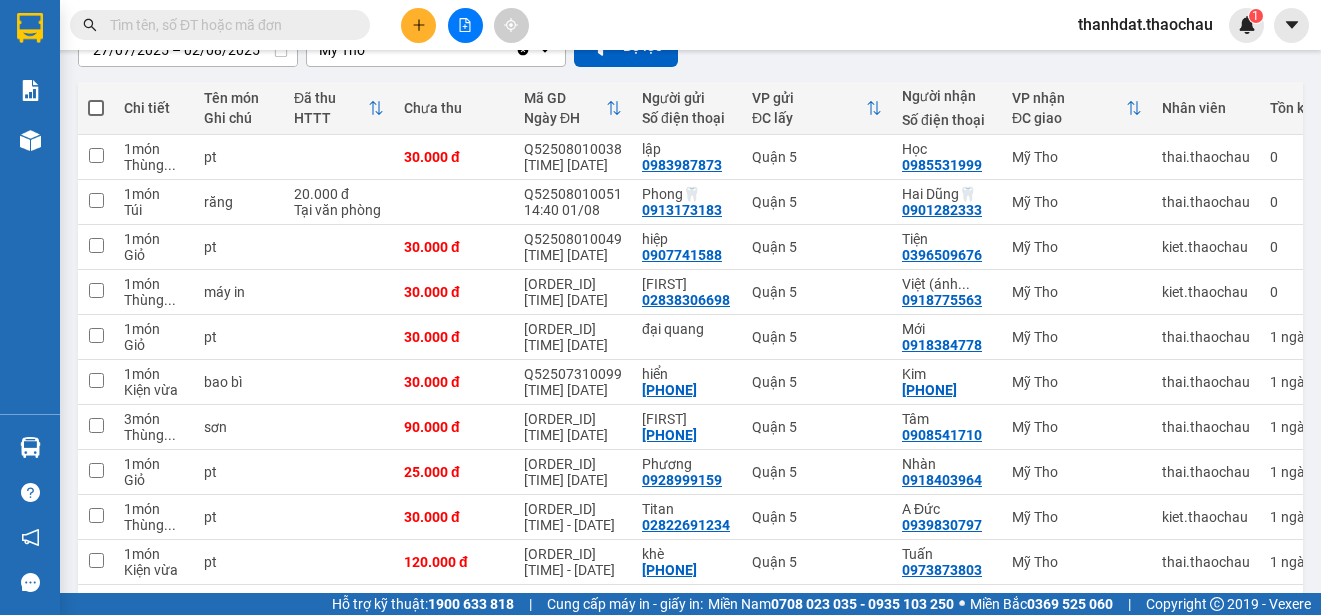 scroll, scrollTop: 282, scrollLeft: 0, axis: vertical 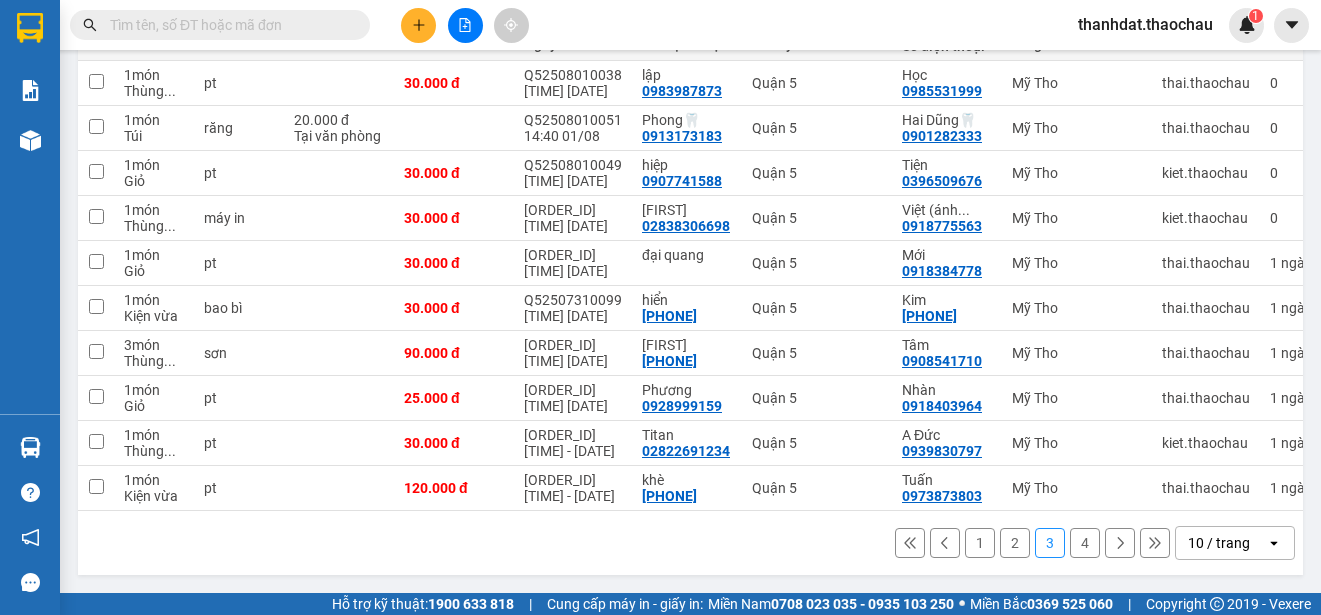 click on "2" at bounding box center [1015, 543] 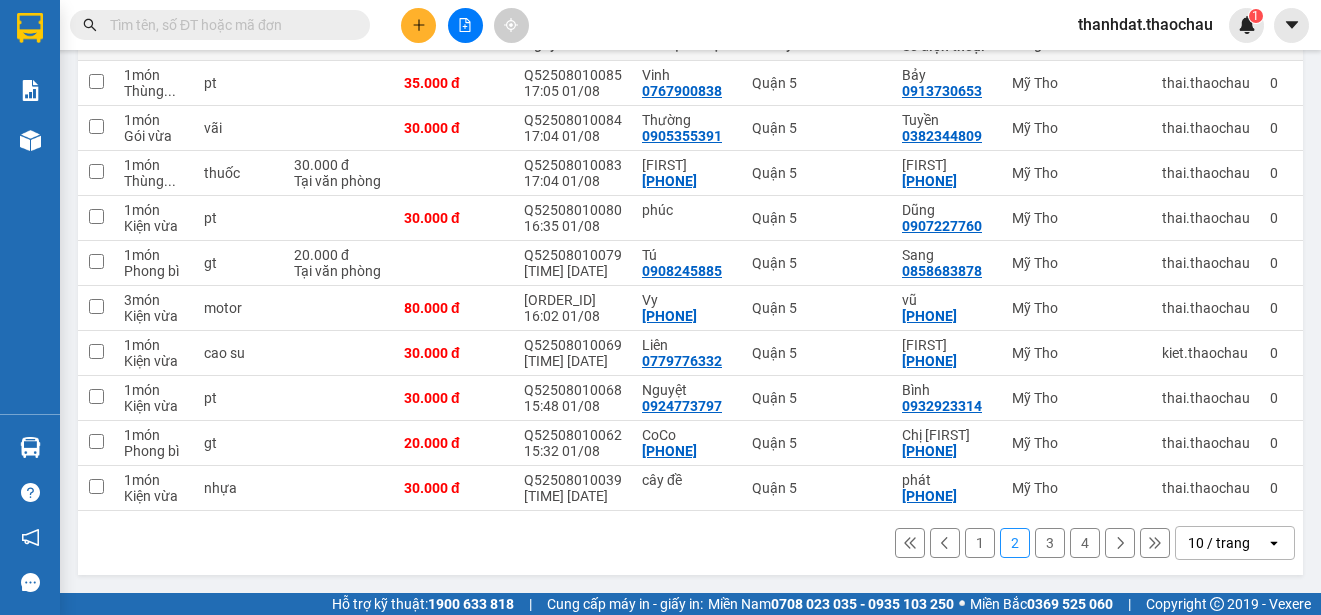 scroll, scrollTop: 282, scrollLeft: 0, axis: vertical 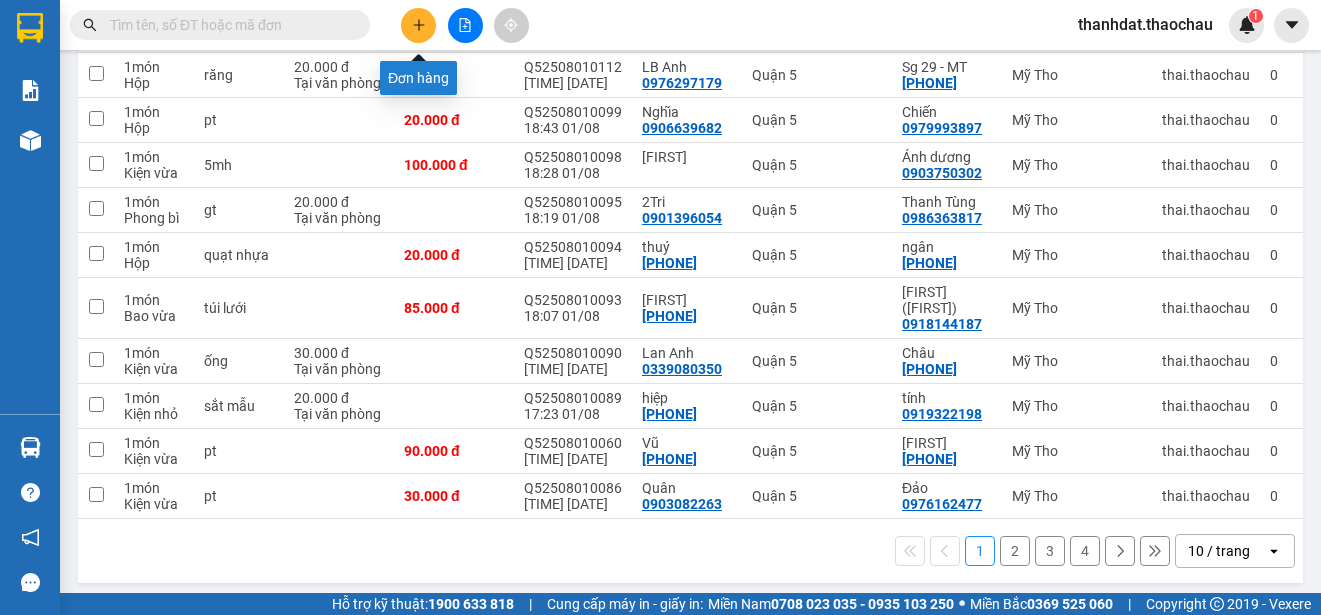 click 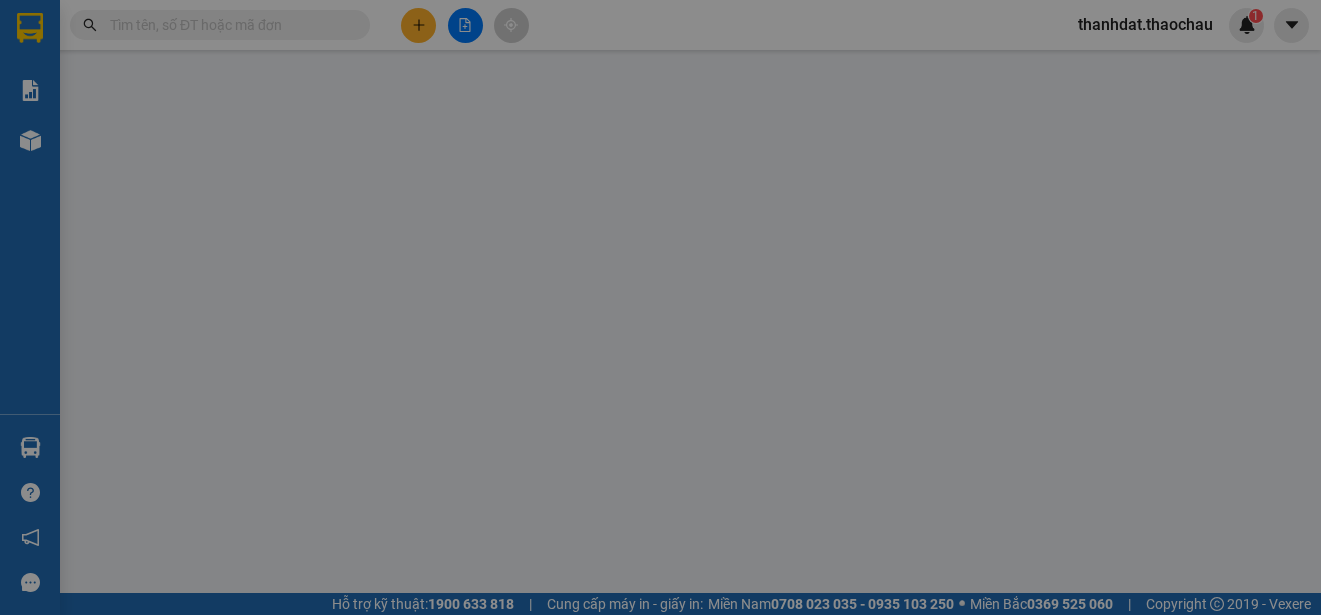 scroll, scrollTop: 0, scrollLeft: 0, axis: both 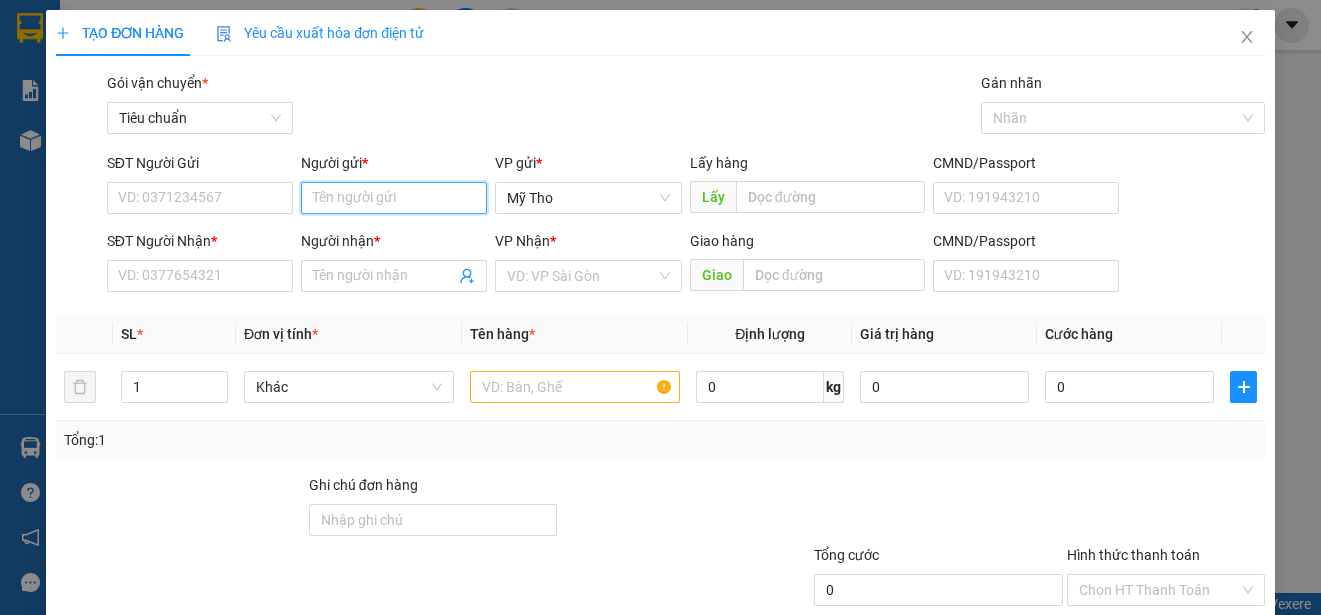 click on "Người gửi  *" at bounding box center (394, 198) 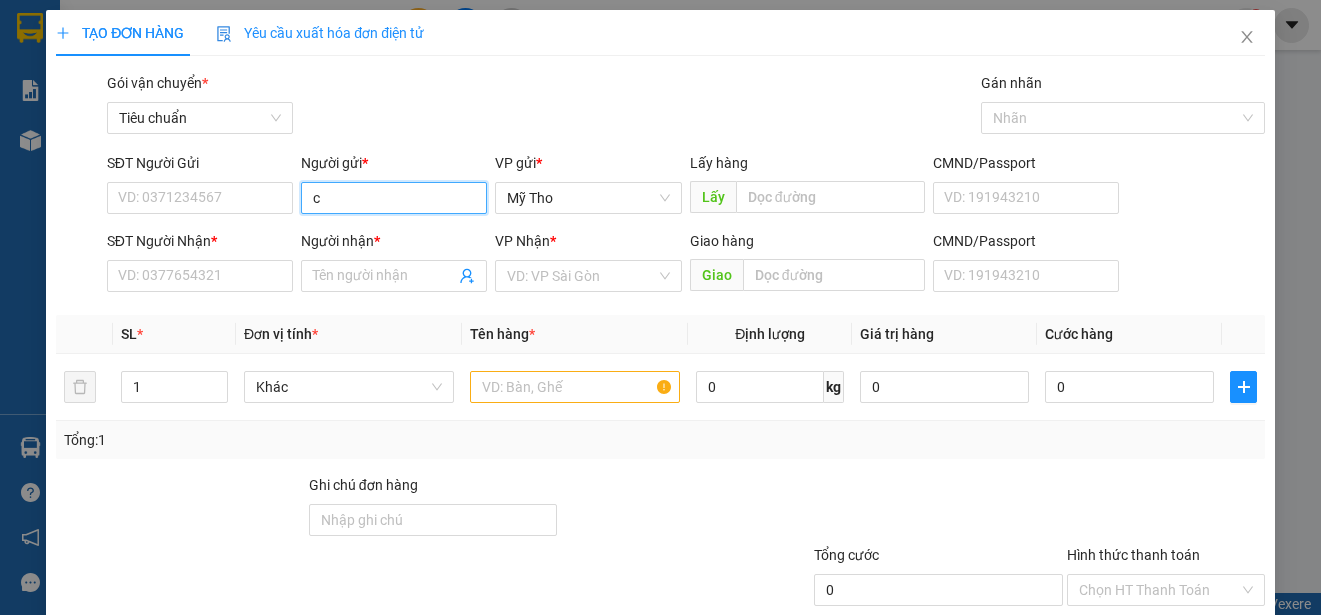 paste on "ây" 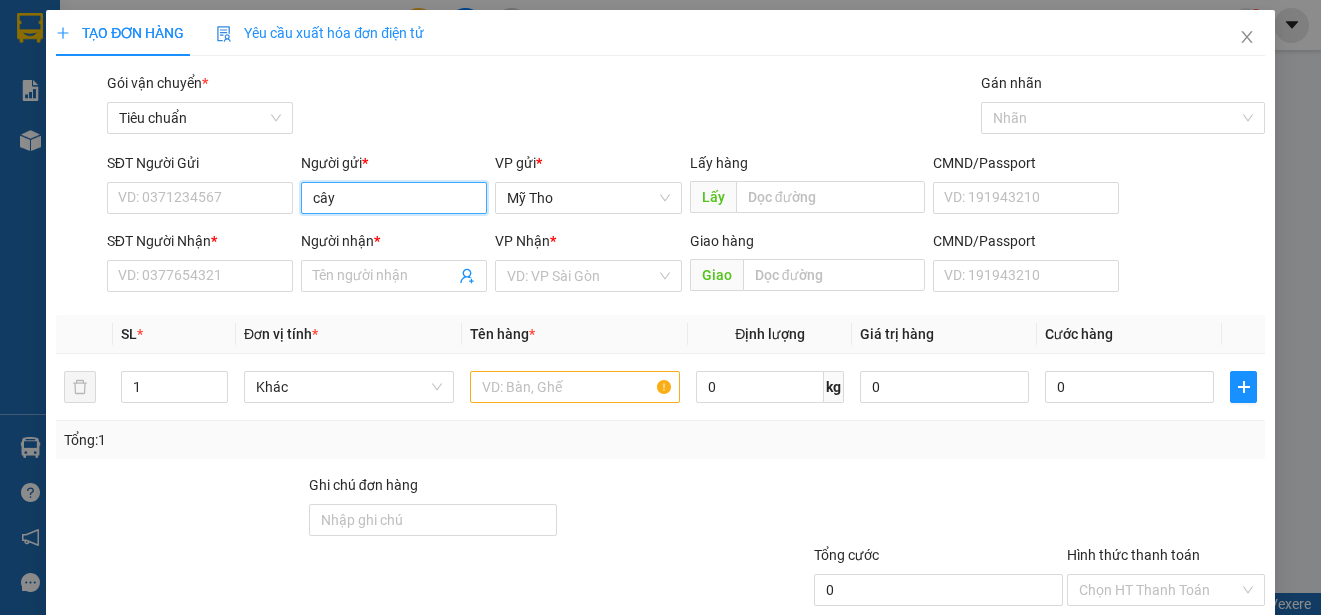 paste on "đ" 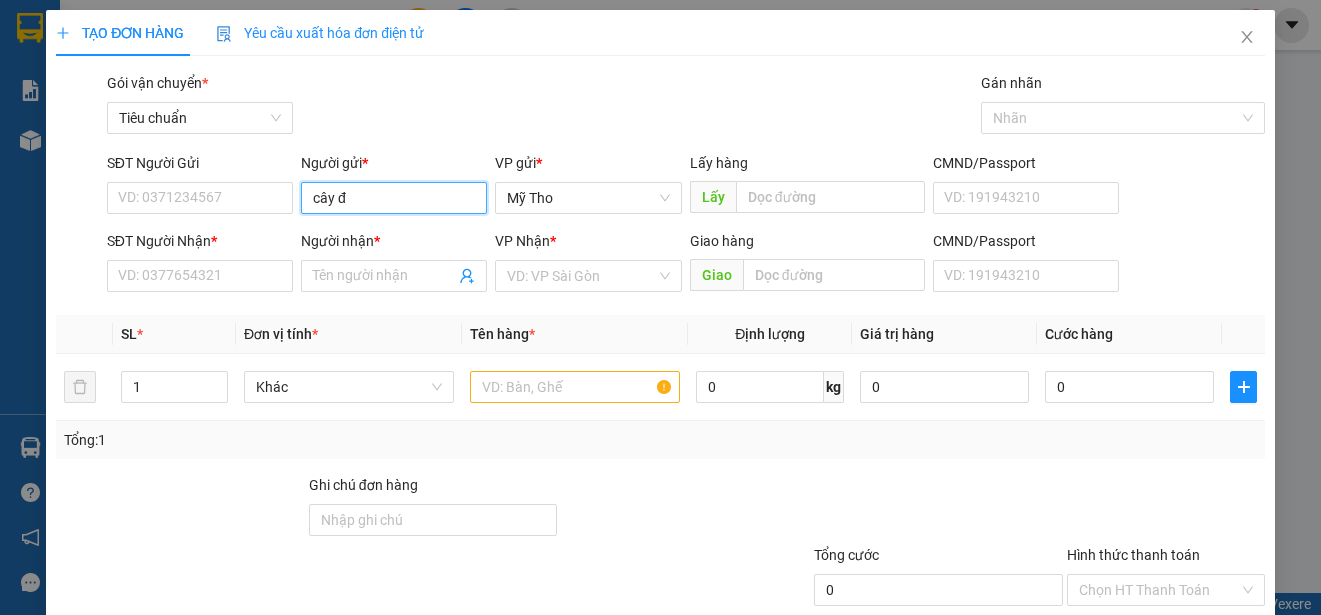 paste on "ê" 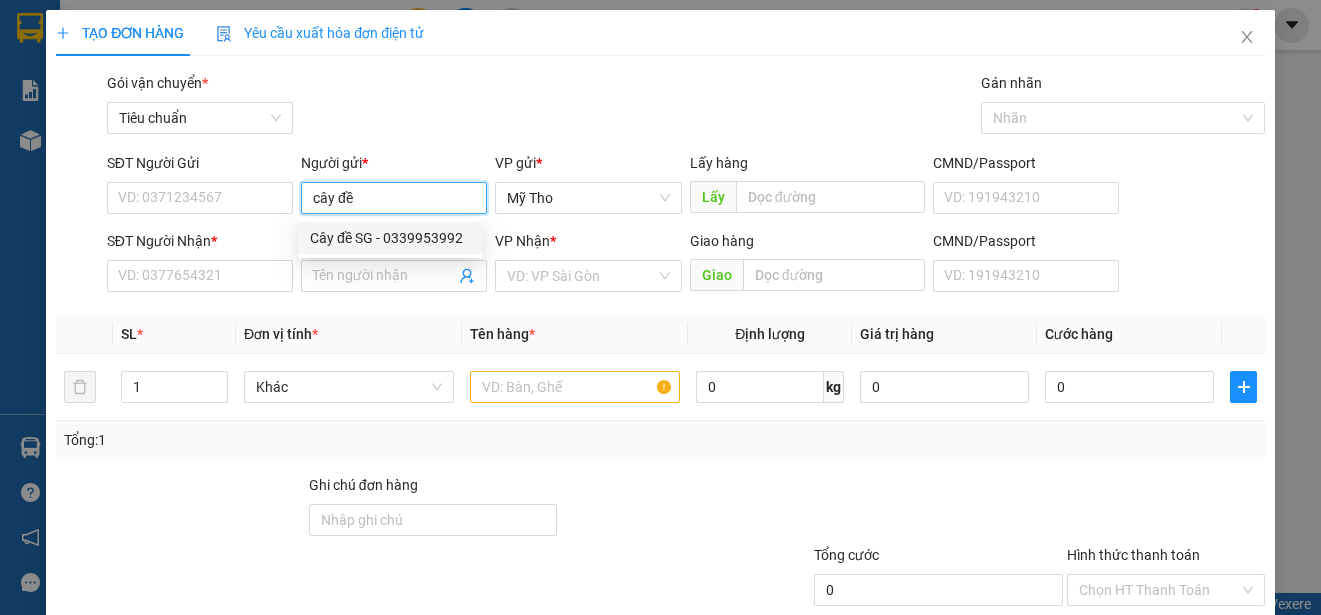 type on "cây đề" 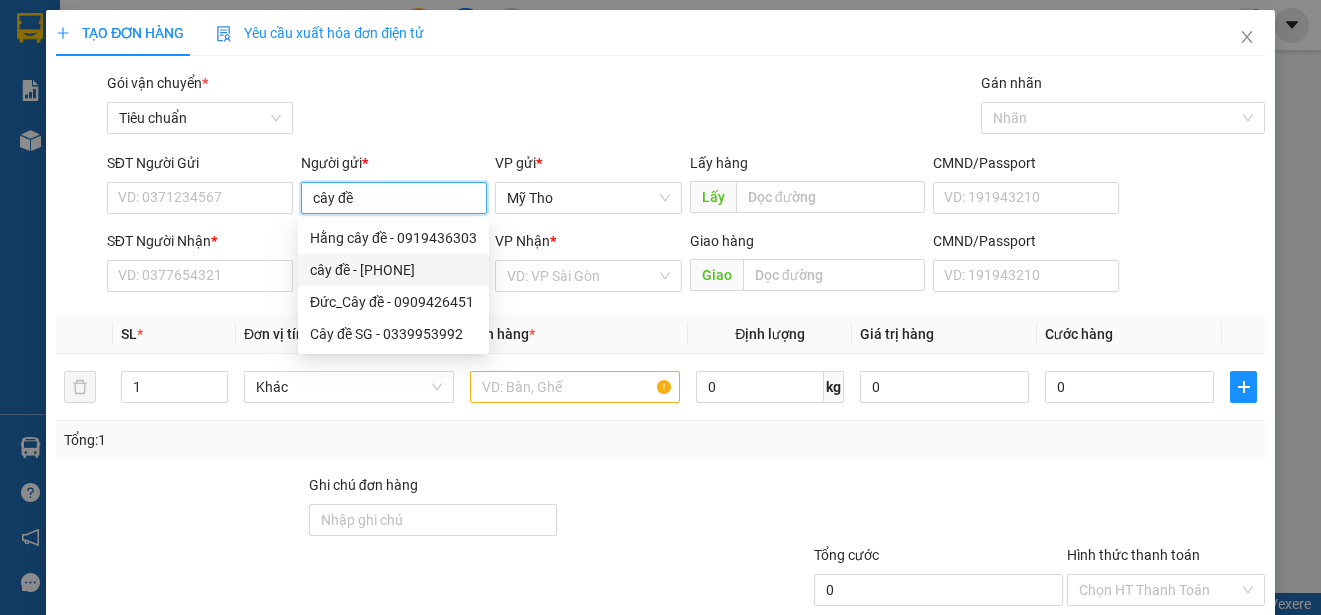 click on "cây đề - 0818204370" at bounding box center (393, 270) 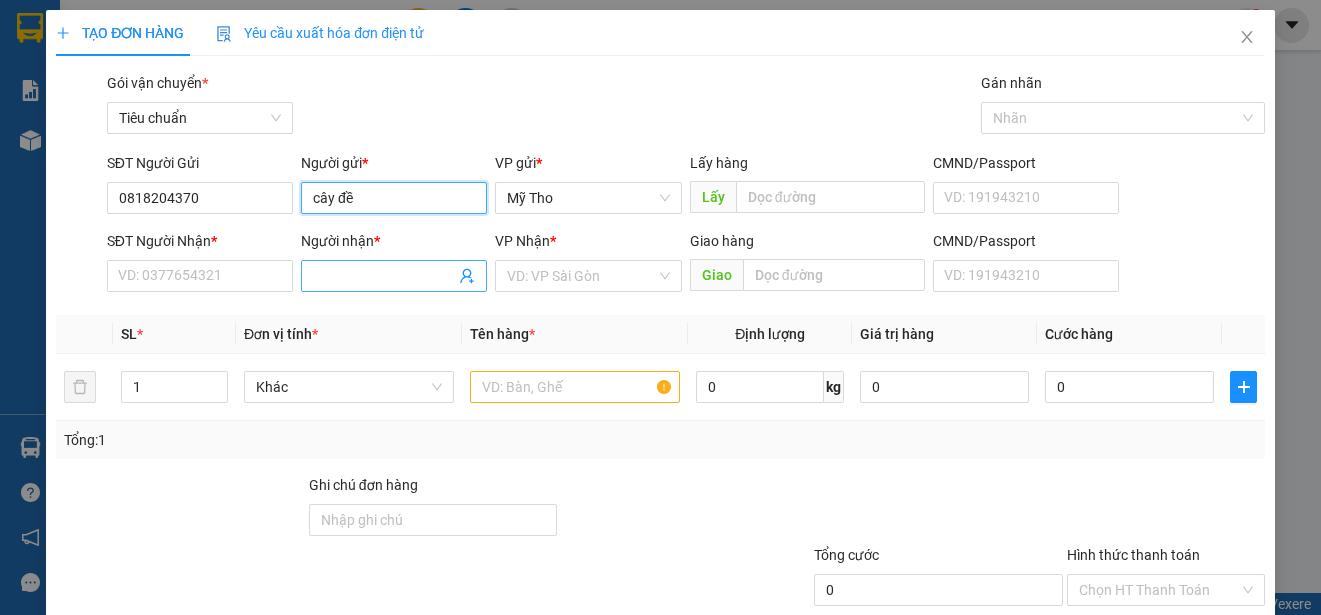 type on "cây đề" 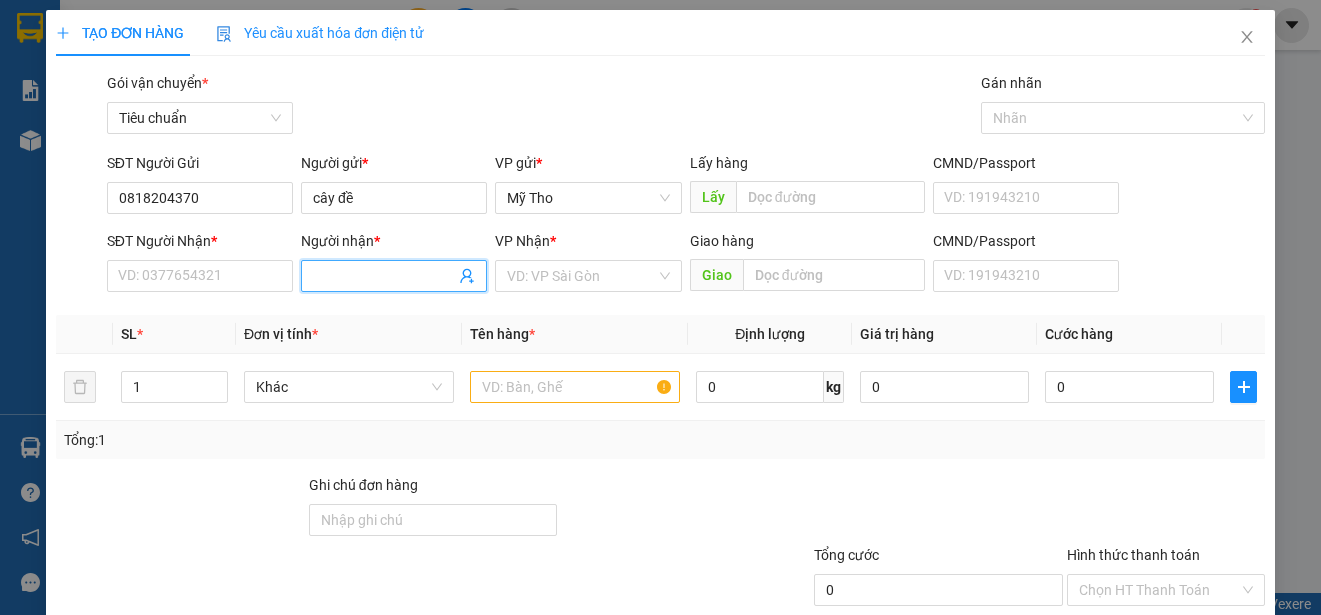 click on "Người nhận  *" at bounding box center [384, 276] 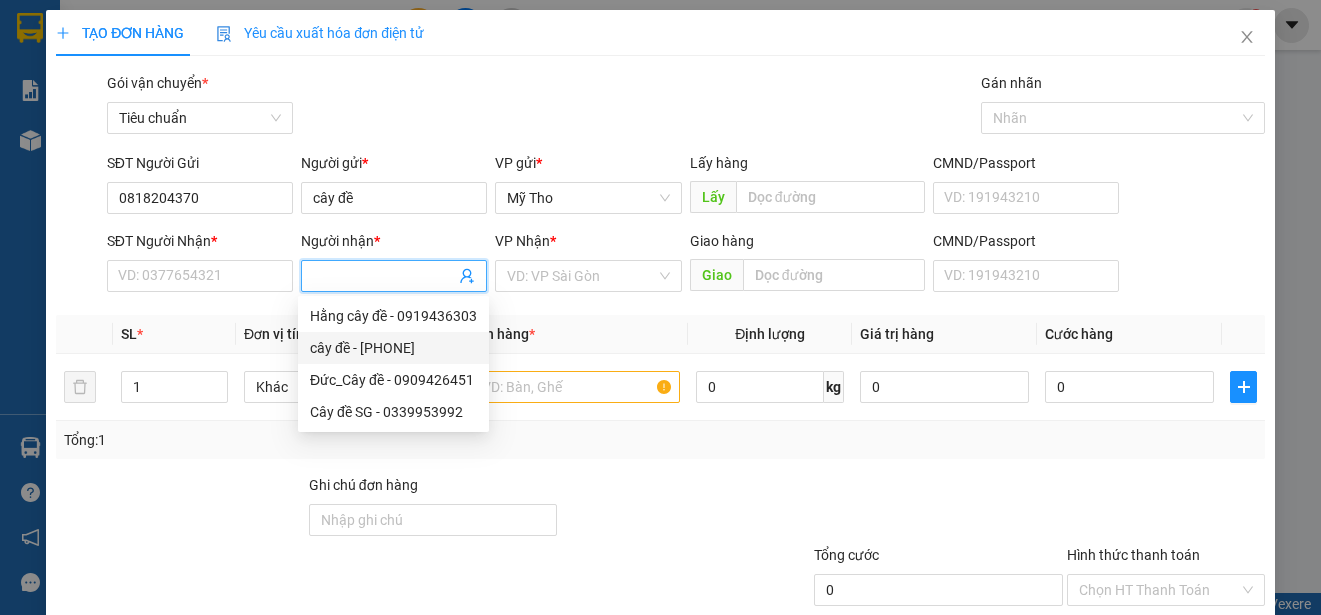 click on "cây đề - 0818204370" at bounding box center (393, 348) 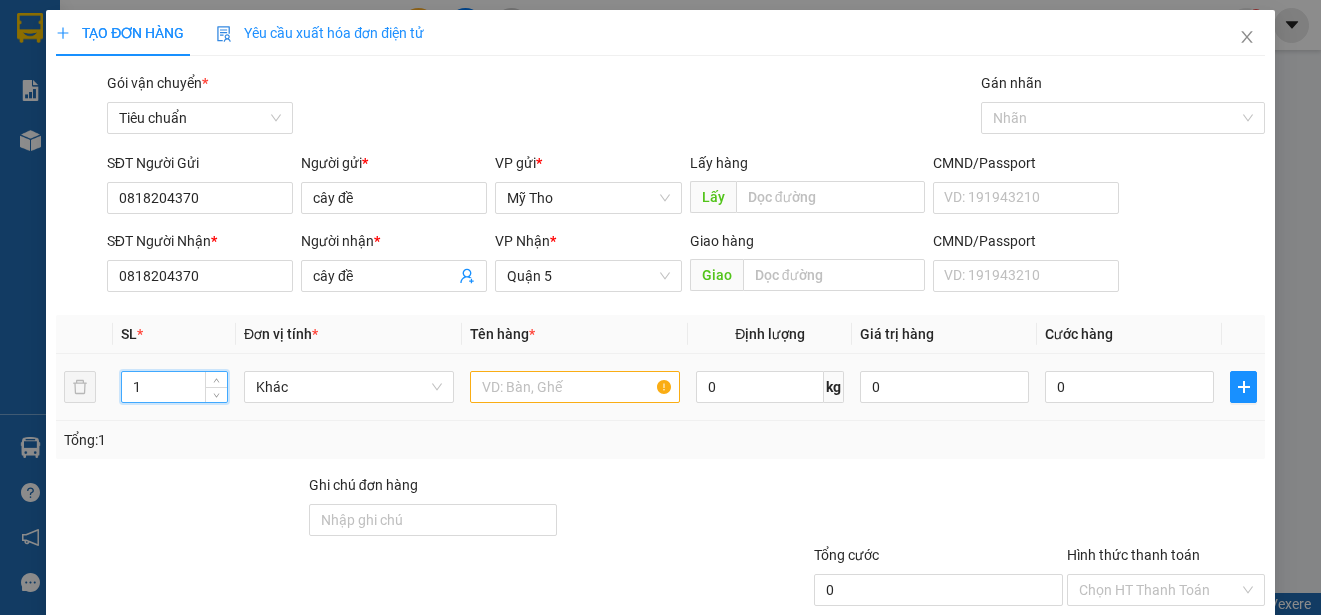 click on "1" at bounding box center (174, 387) 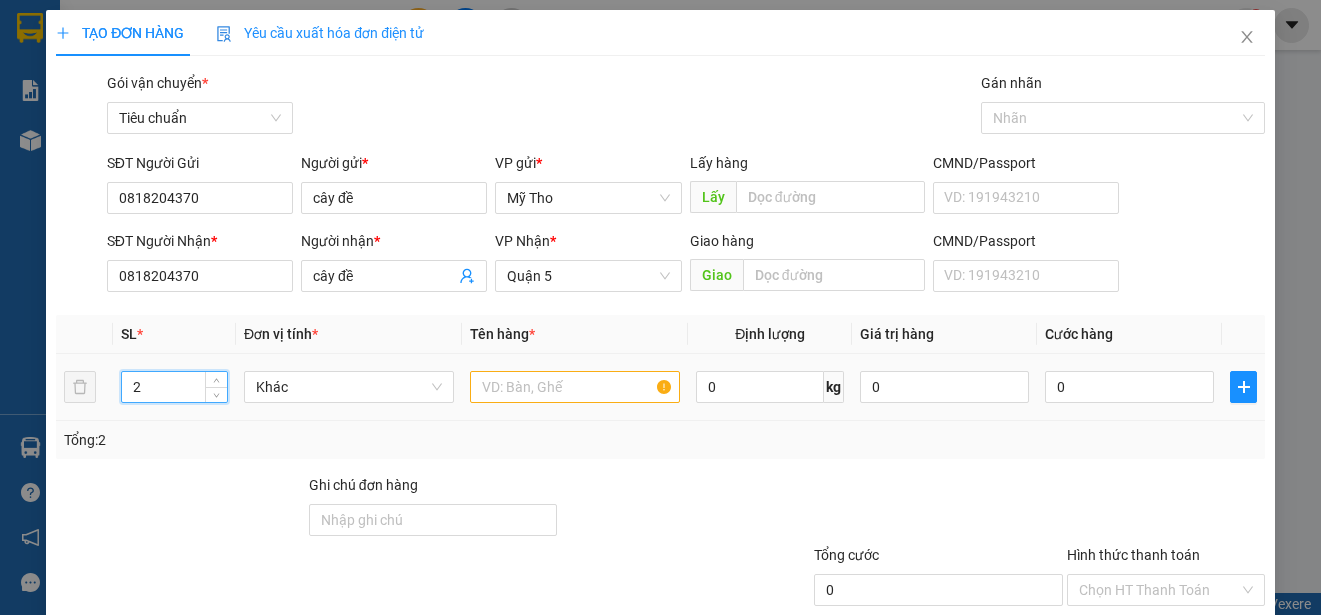 type on "3" 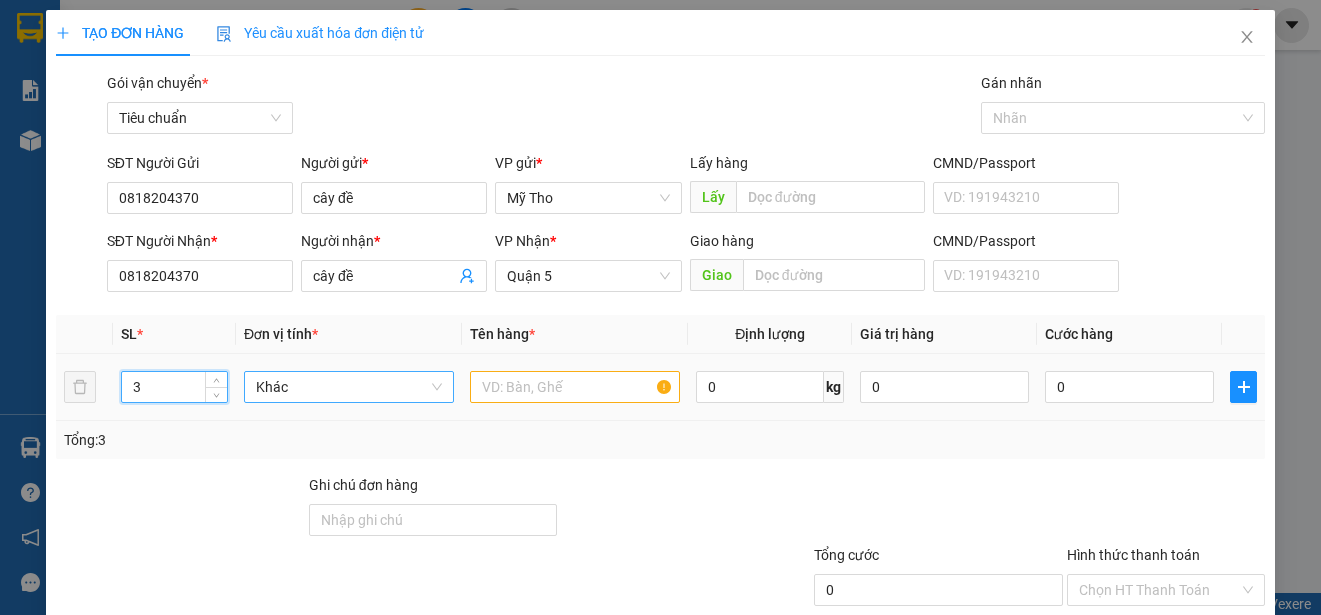 click on "Khác" at bounding box center [349, 387] 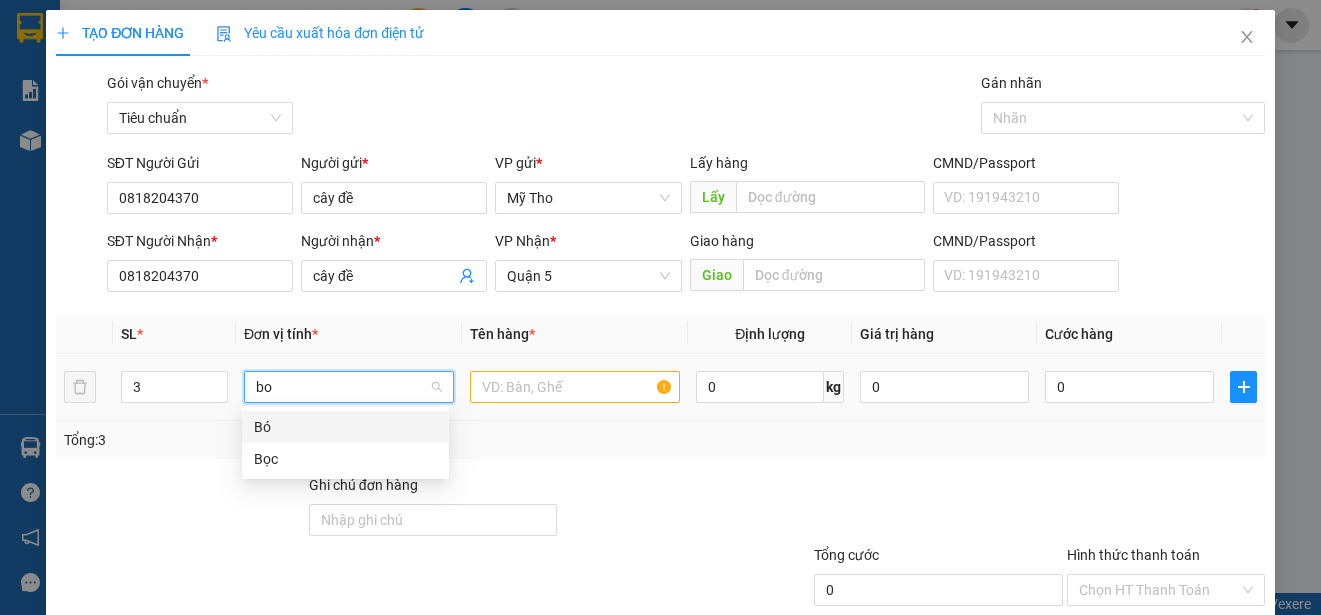 type on "boc" 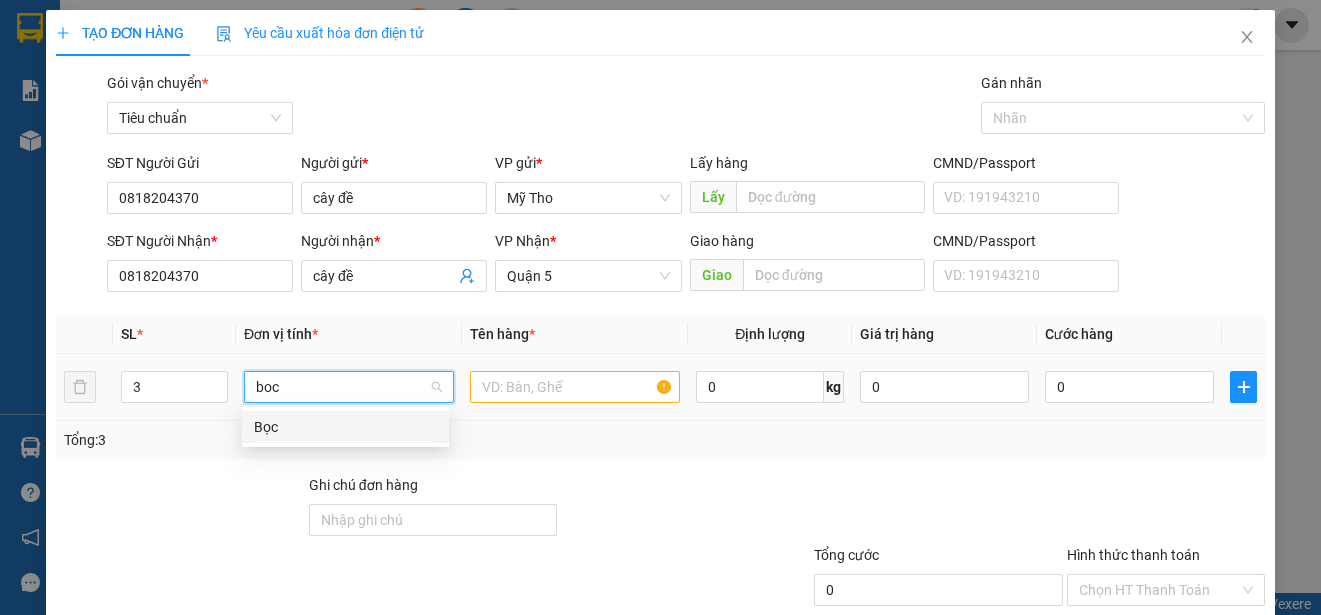 drag, startPoint x: 262, startPoint y: 421, endPoint x: 361, endPoint y: 430, distance: 99.40825 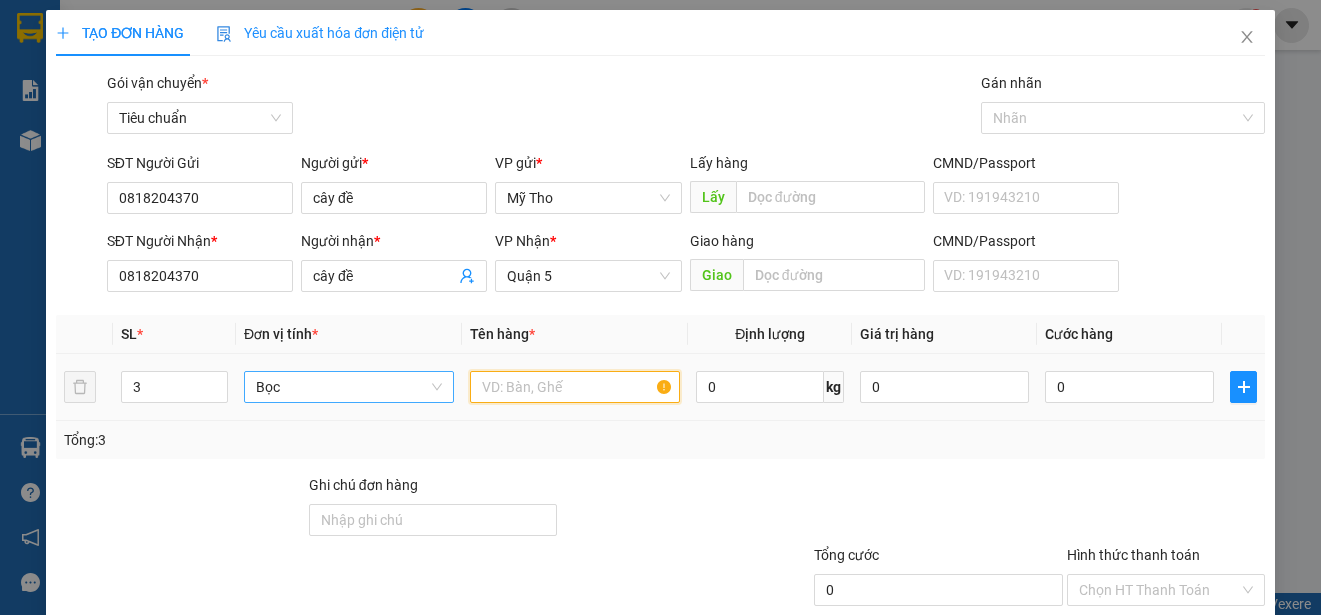 click at bounding box center [575, 387] 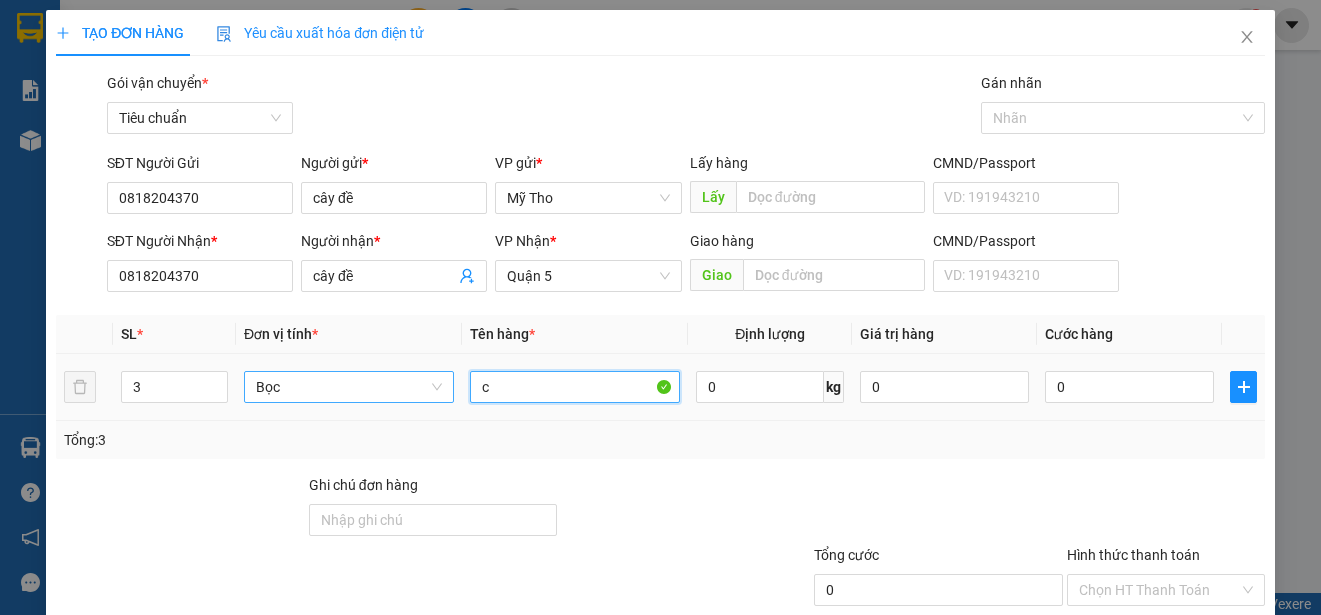 paste on "ủ" 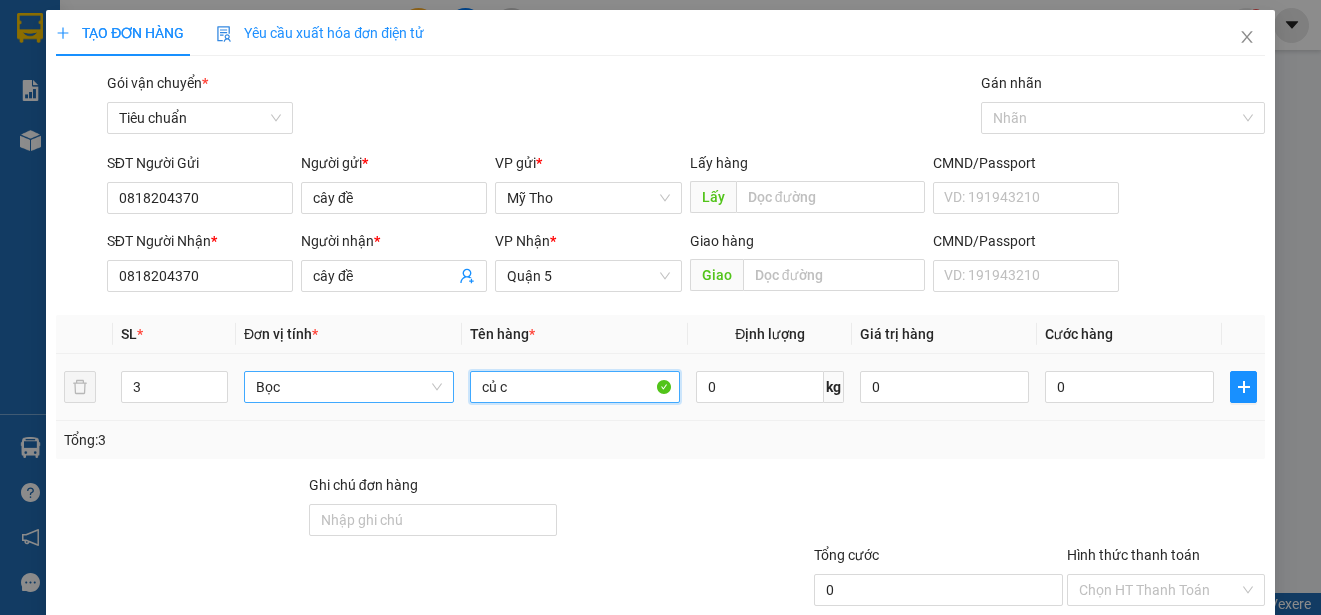 paste on "ải" 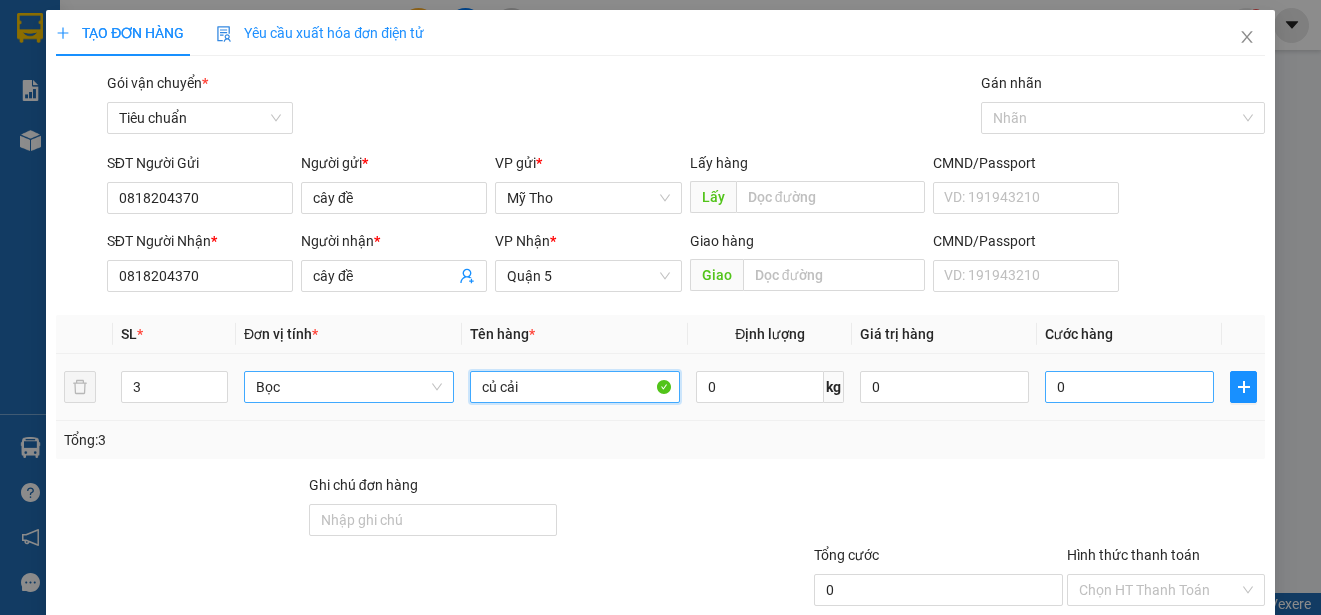 type on "củ cải" 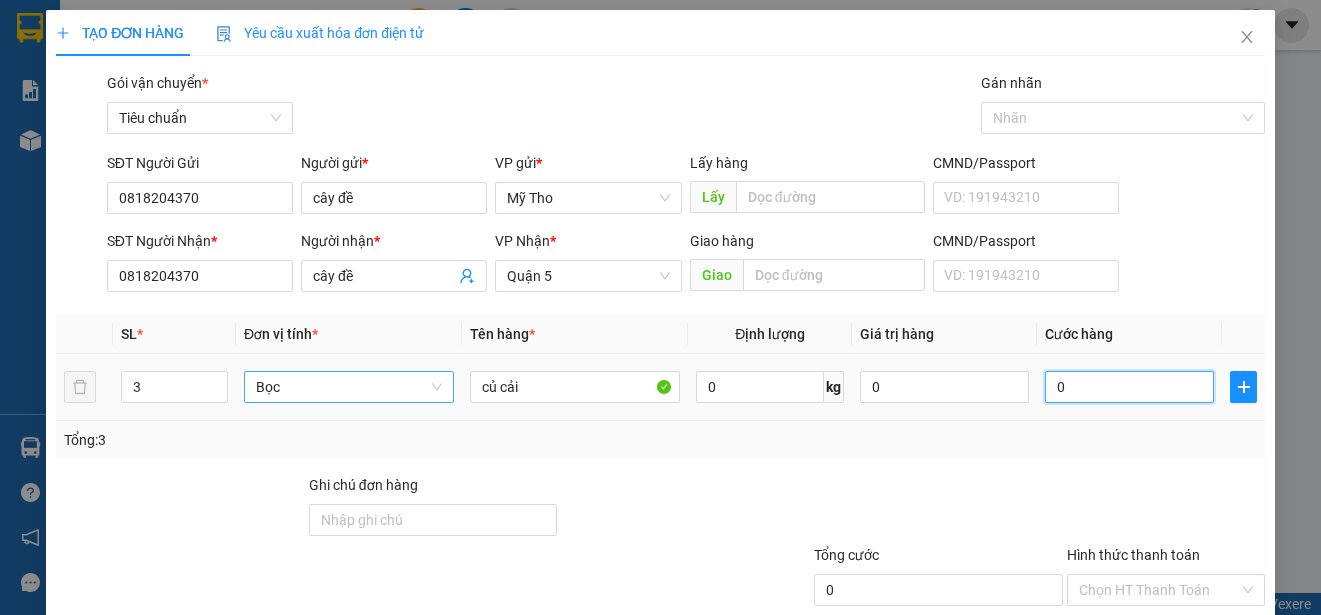 click on "0" at bounding box center [1129, 387] 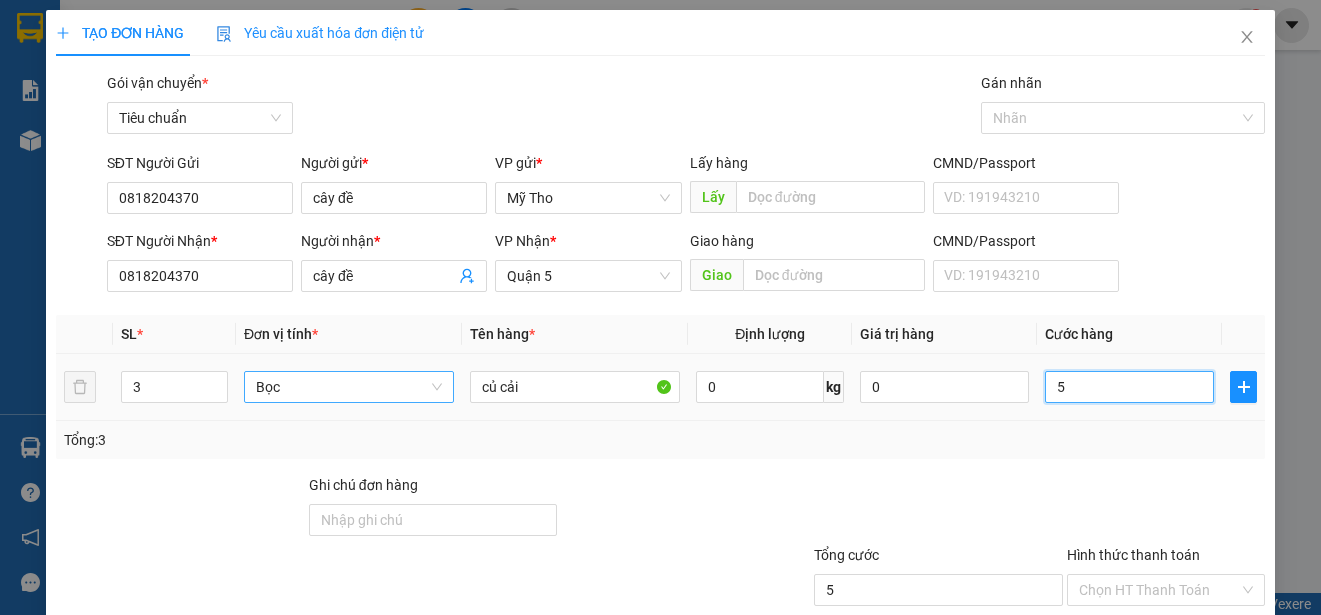 type on "54" 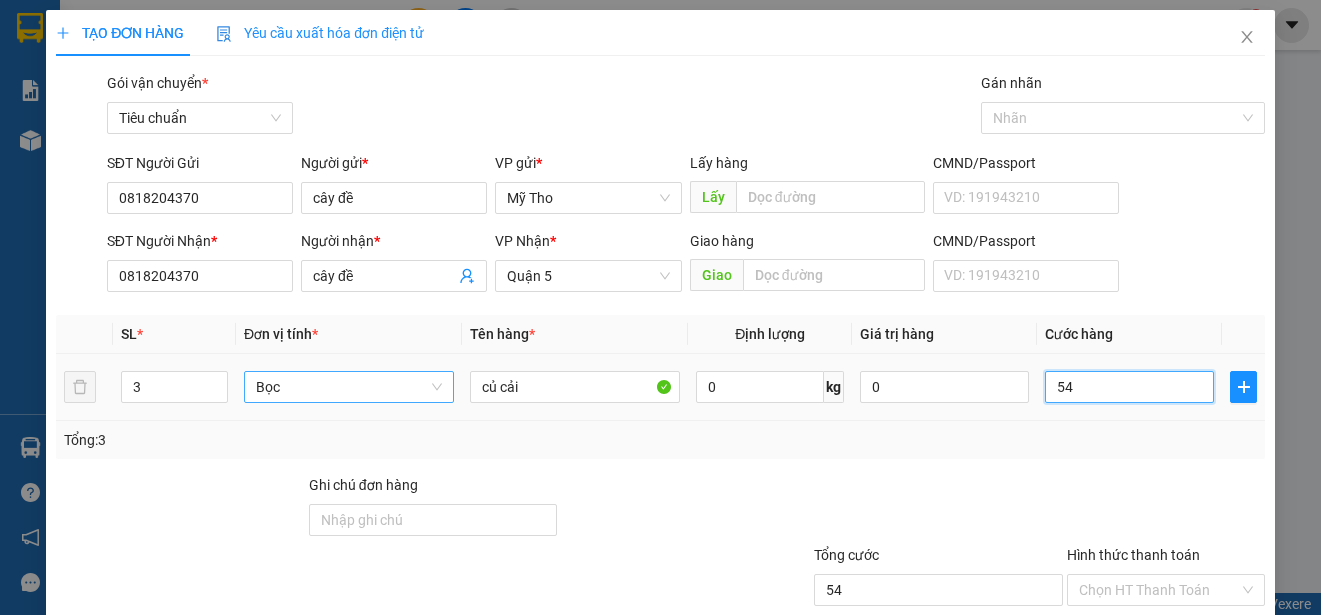type on "5" 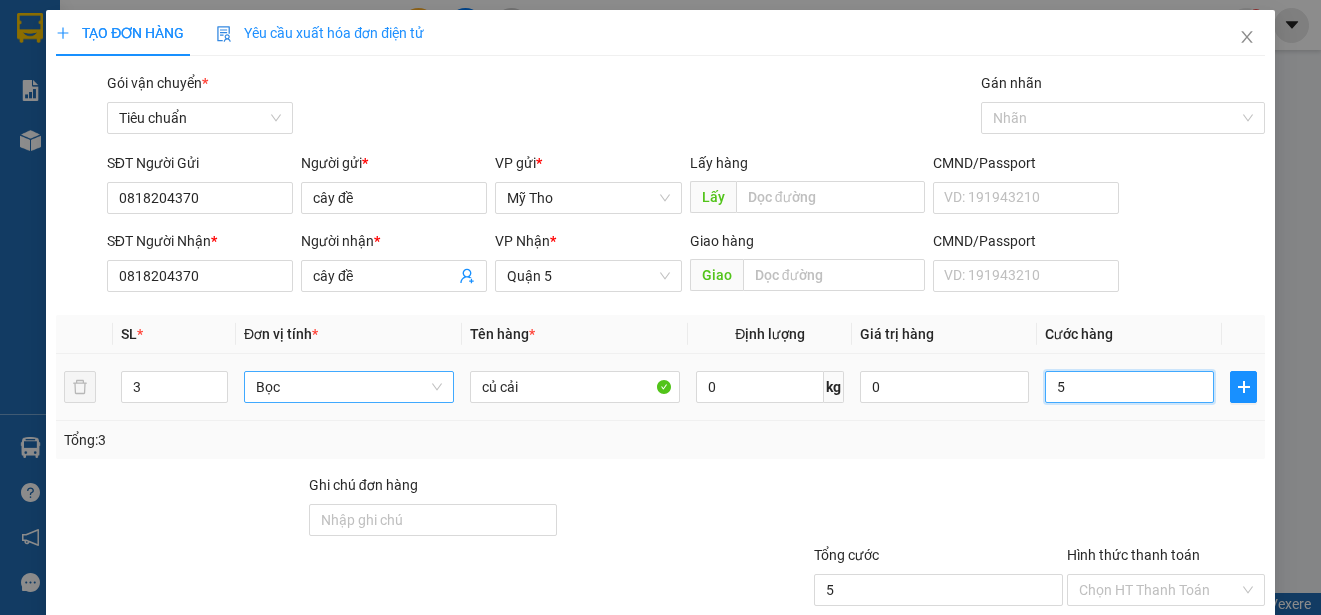 type on "0" 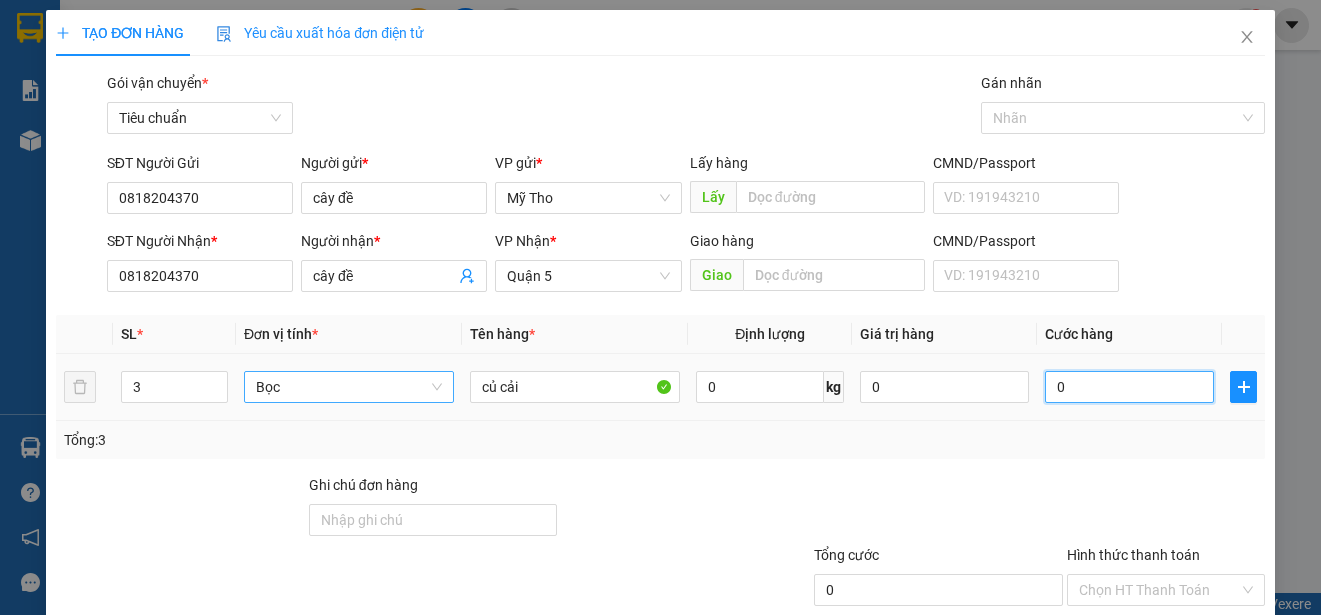 type on "04" 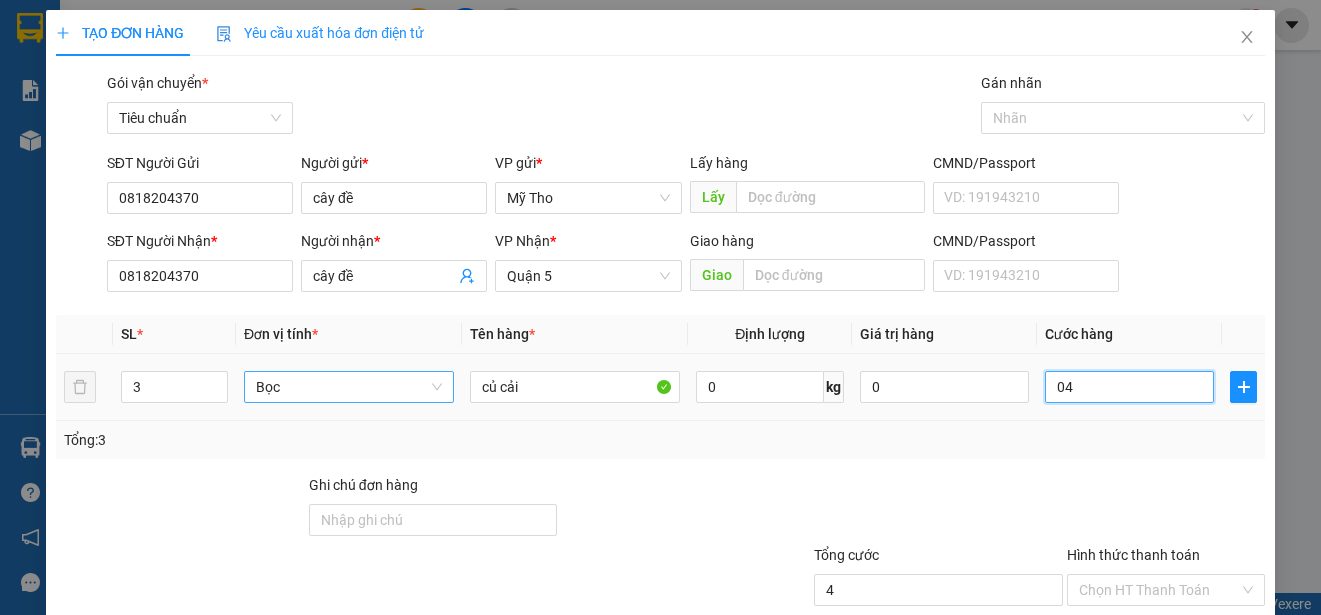 type on "045" 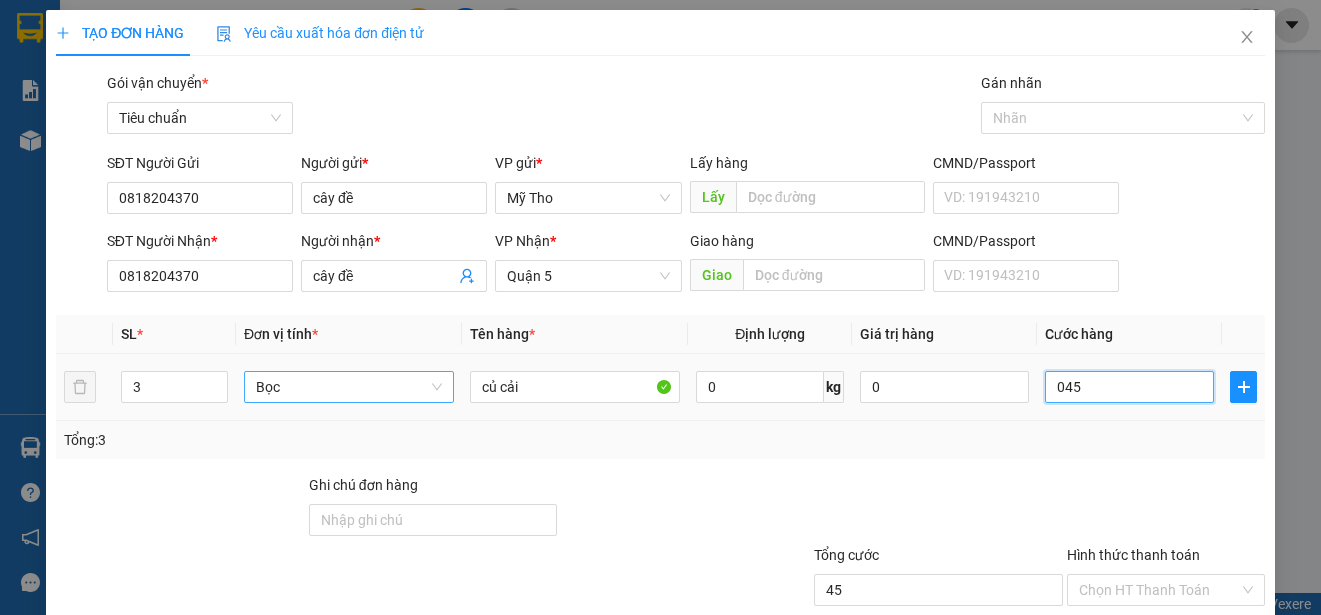 type on "0.450" 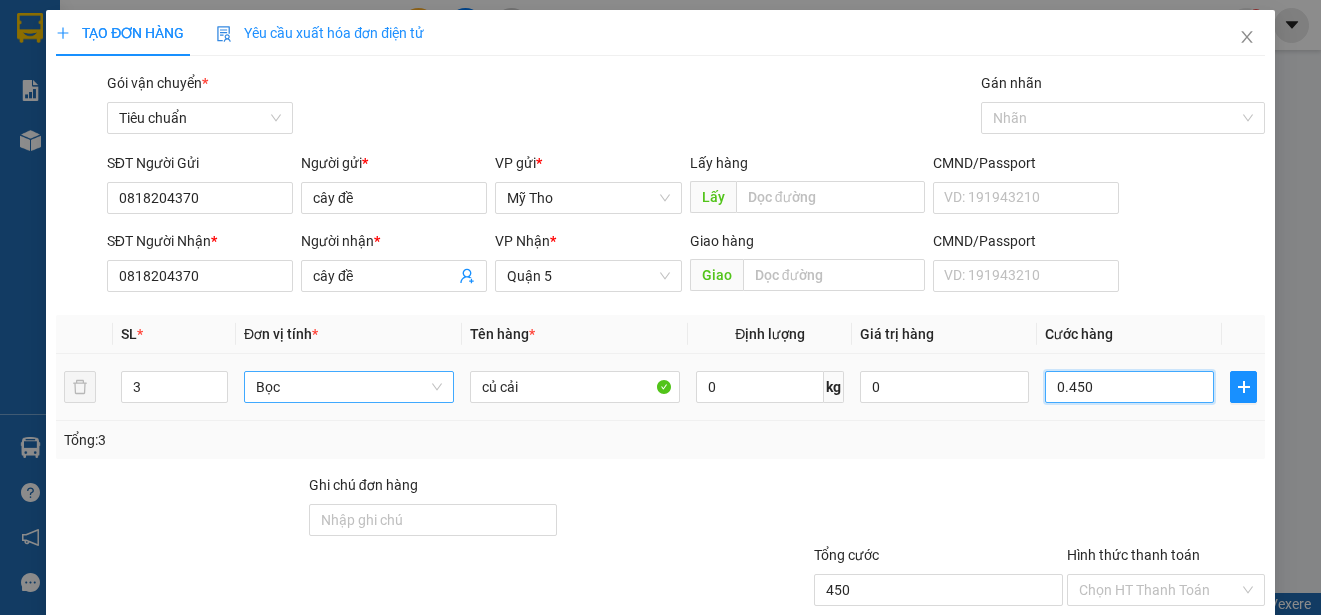 type on "04.500" 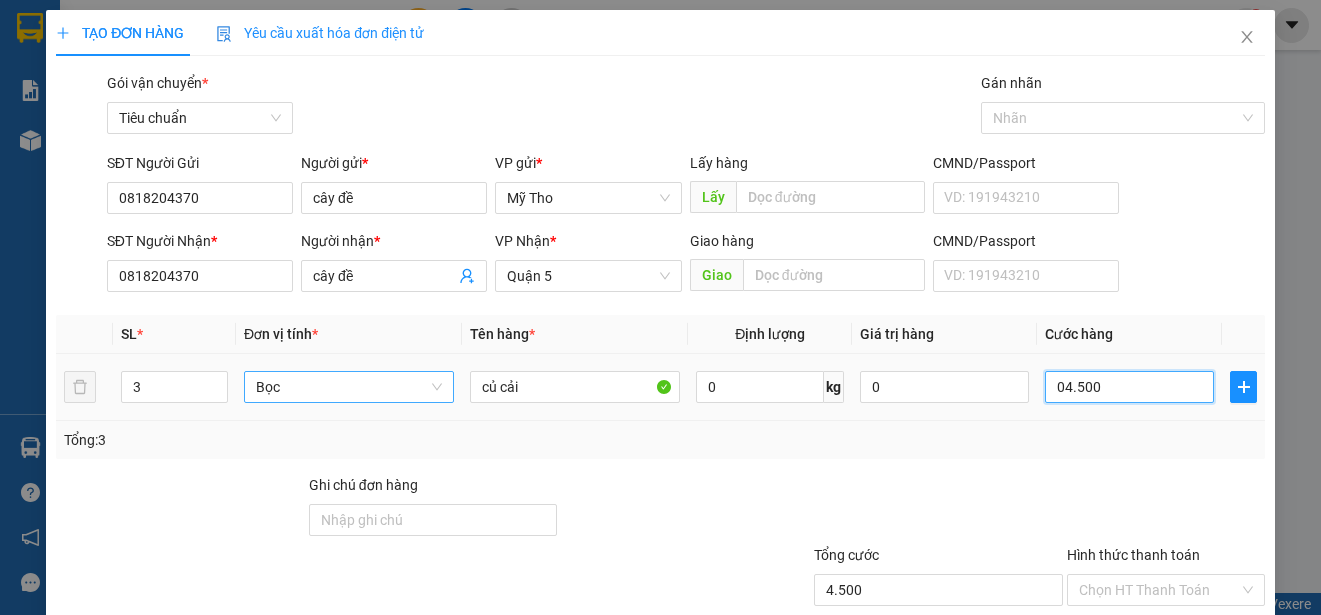 type on "045.000" 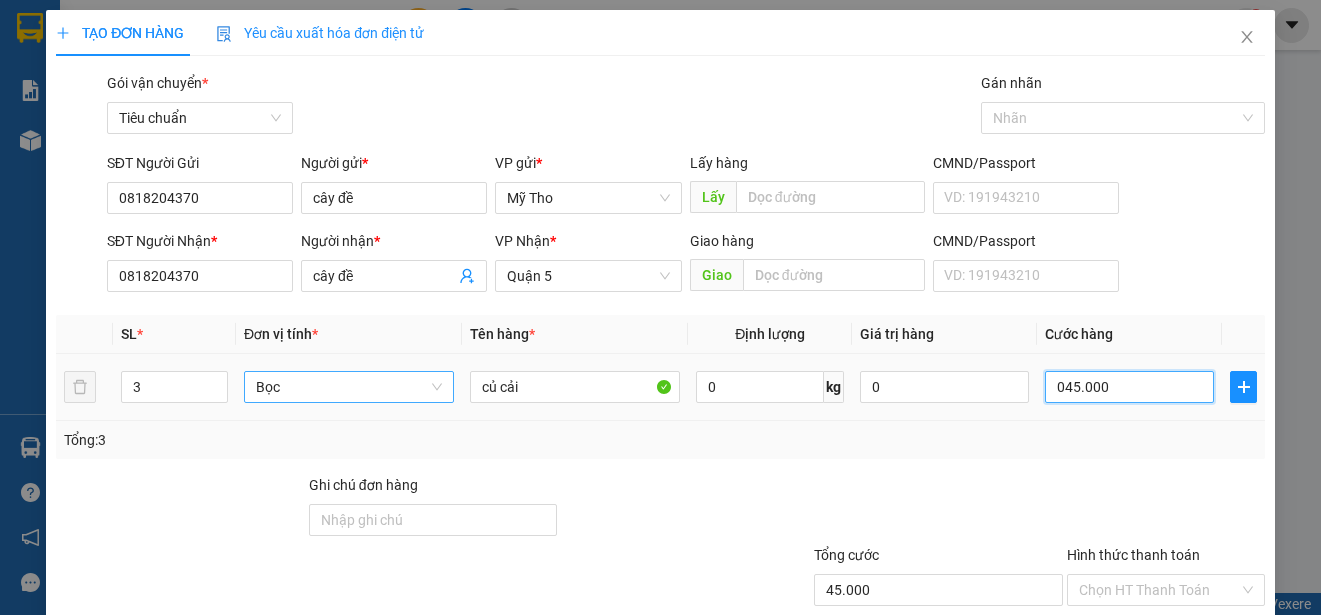 click on "045.000" at bounding box center (1129, 387) 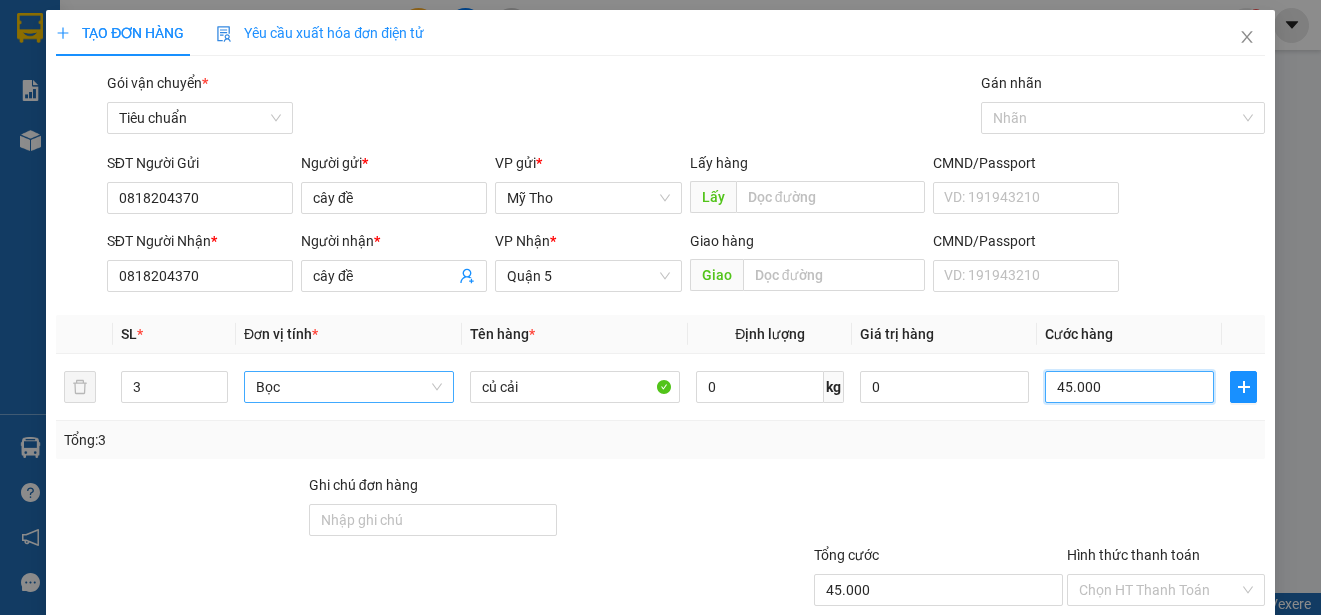 scroll, scrollTop: 125, scrollLeft: 0, axis: vertical 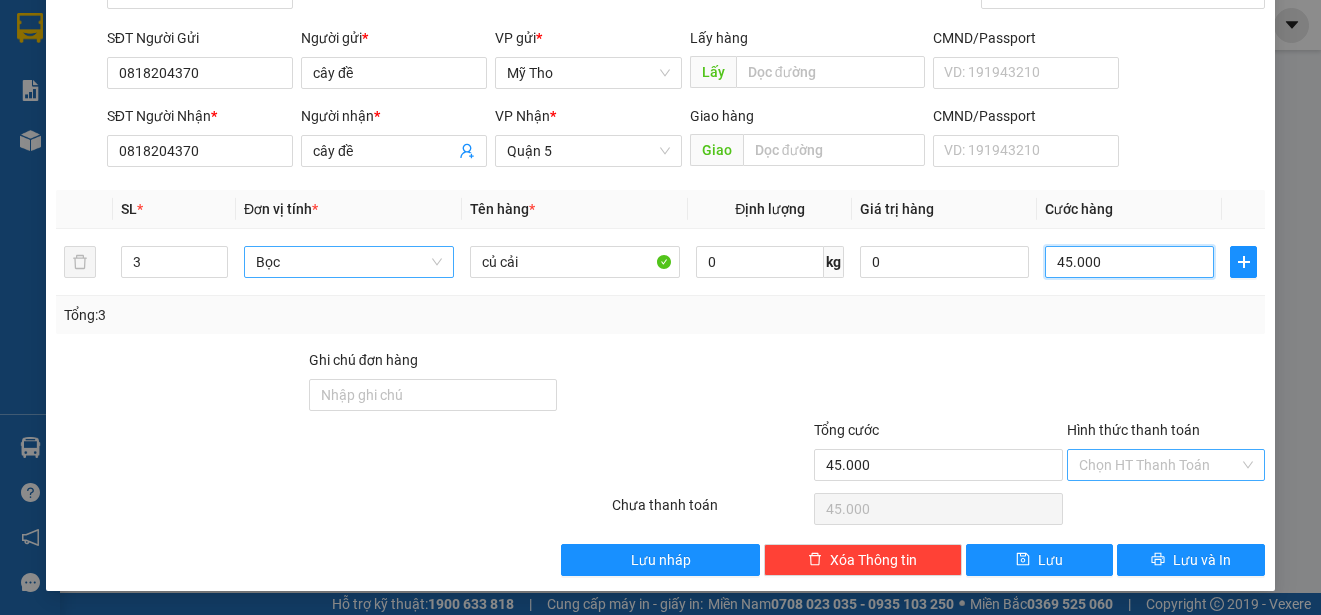 type on "45.000" 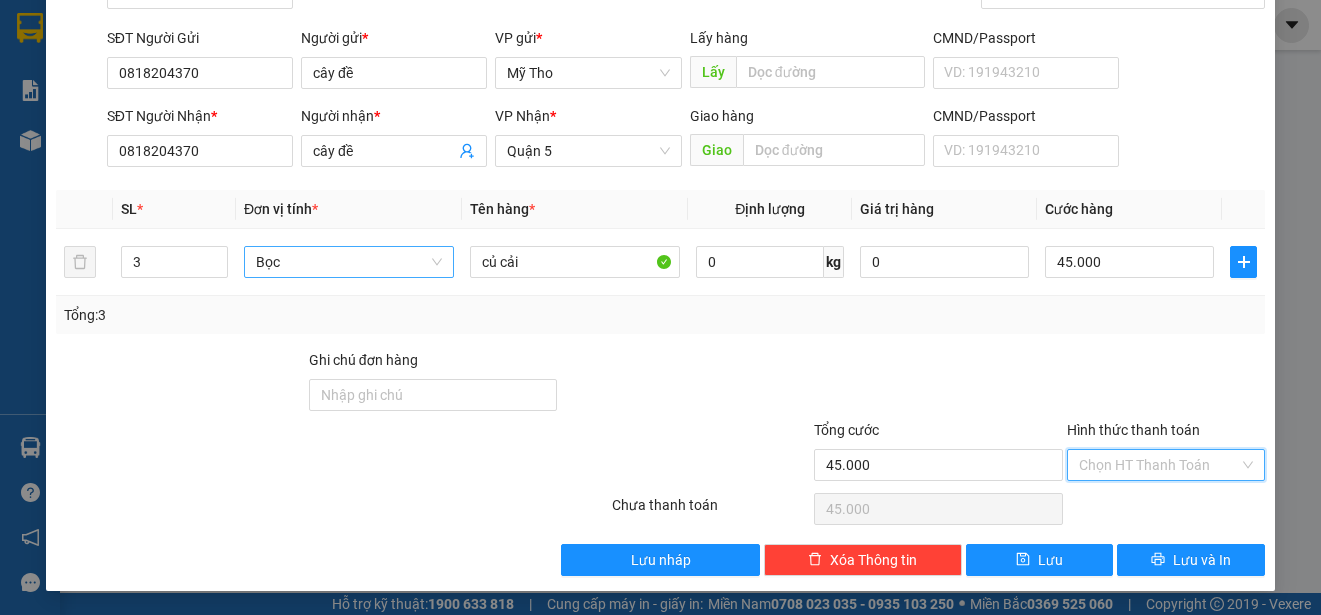 click on "Hình thức thanh toán" at bounding box center (1159, 465) 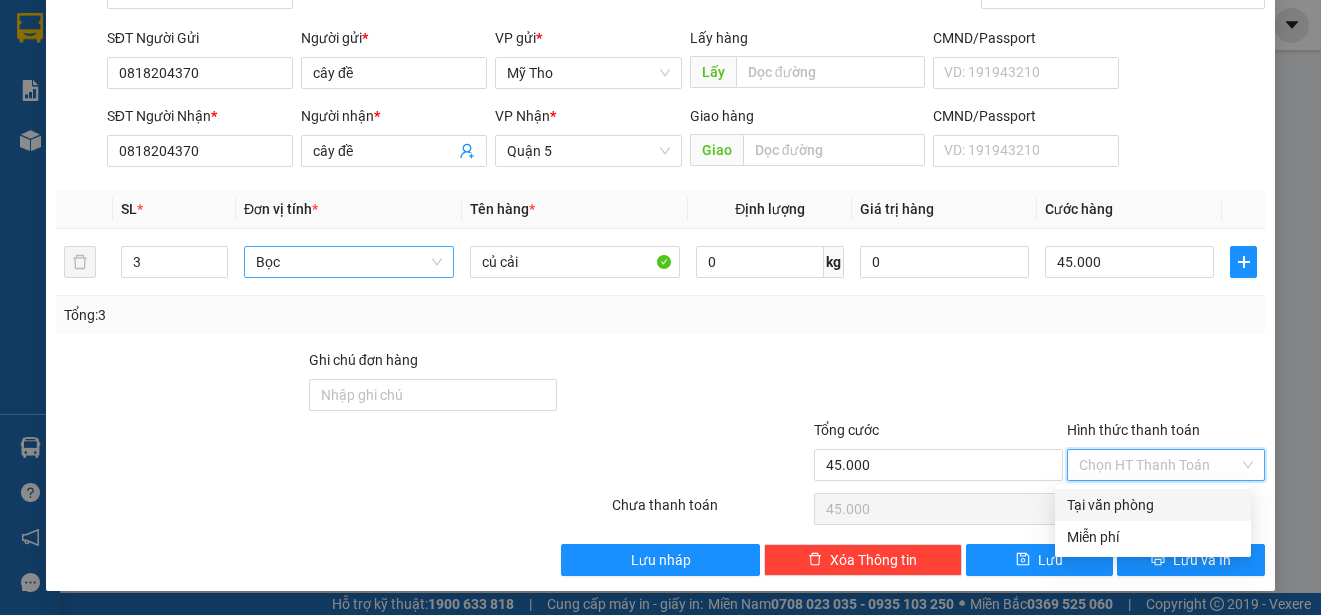 click on "Tại văn phòng" at bounding box center (1153, 505) 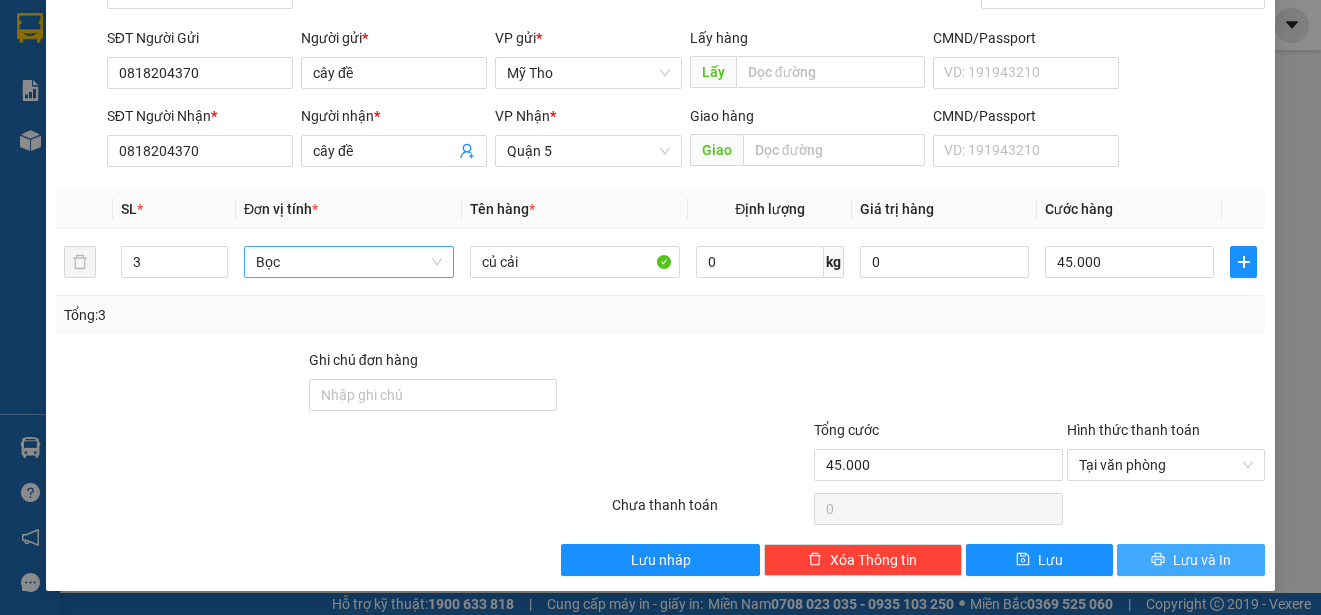 click on "Lưu và In" at bounding box center (1202, 560) 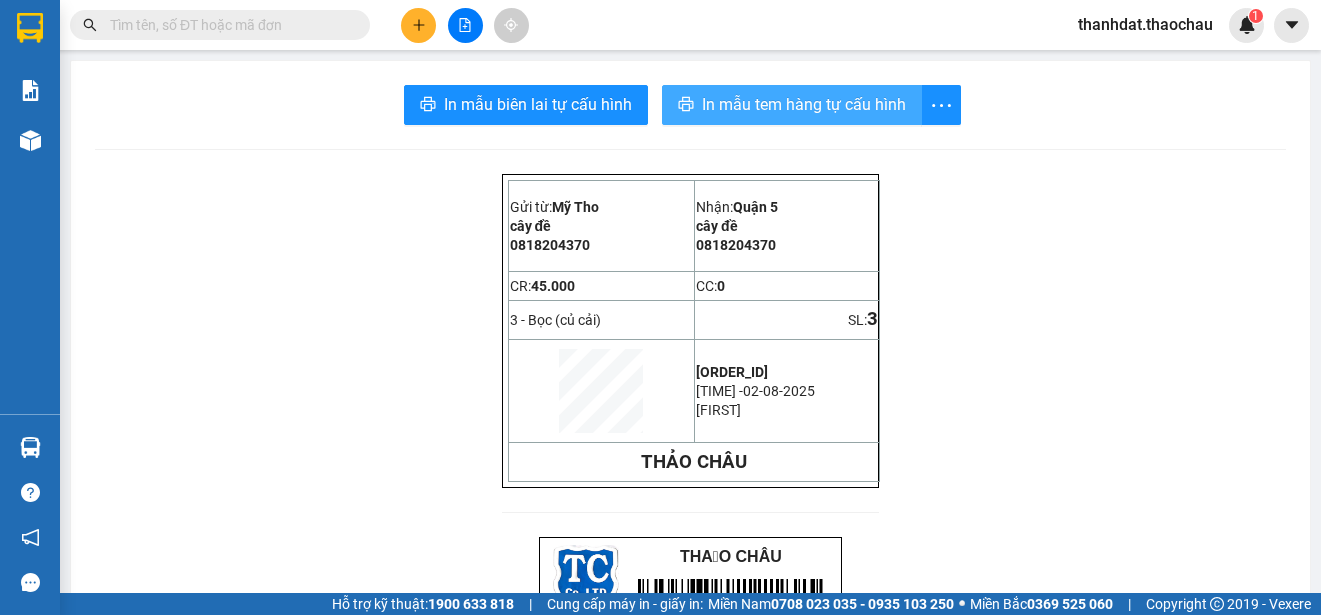 click on "In mẫu tem hàng tự cấu hình" at bounding box center [804, 104] 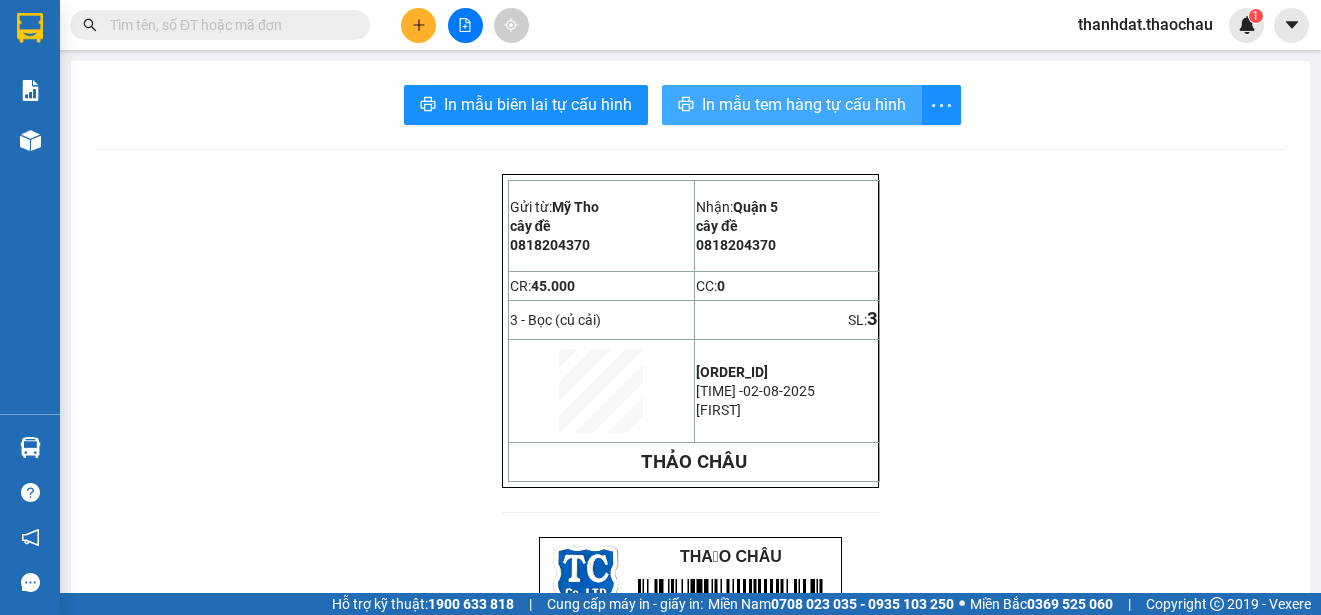 scroll, scrollTop: 0, scrollLeft: 0, axis: both 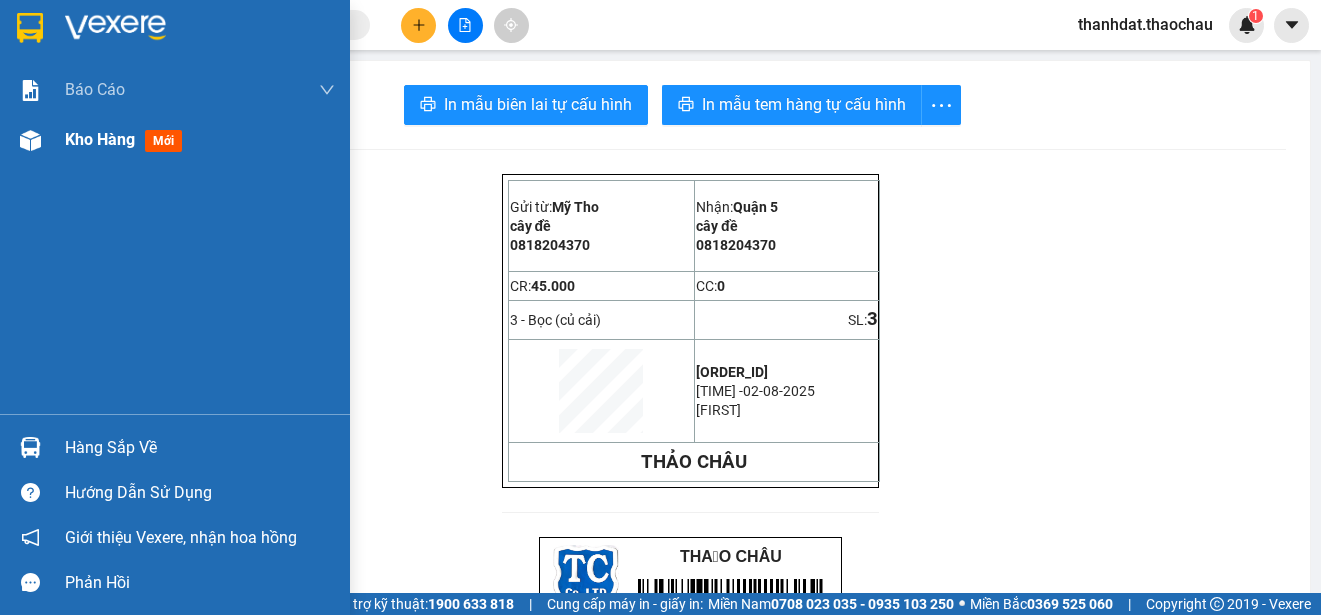 click on "Kho hàng" at bounding box center (100, 139) 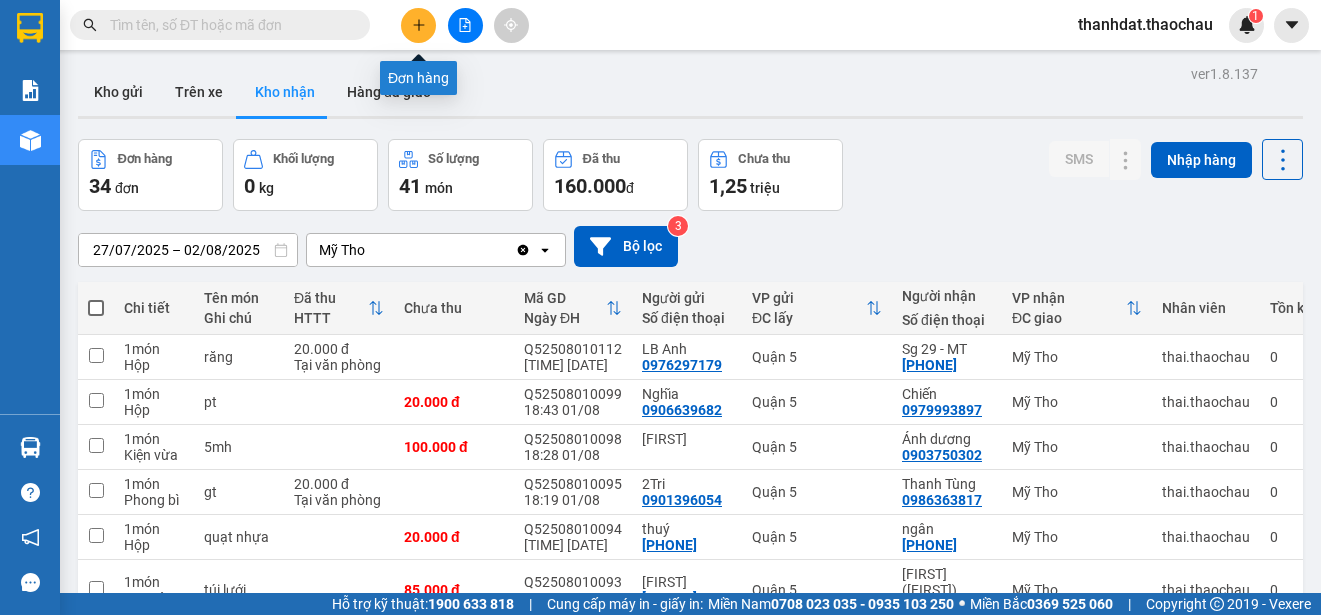 click at bounding box center [418, 25] 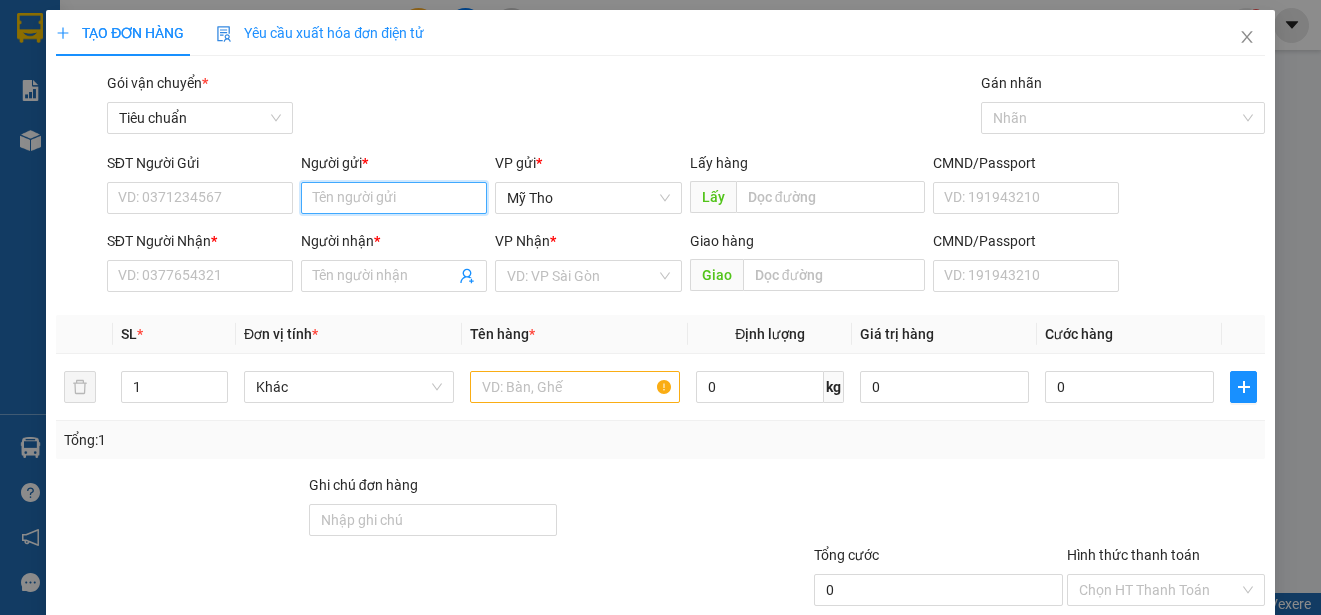 click on "Người gửi  *" at bounding box center [394, 198] 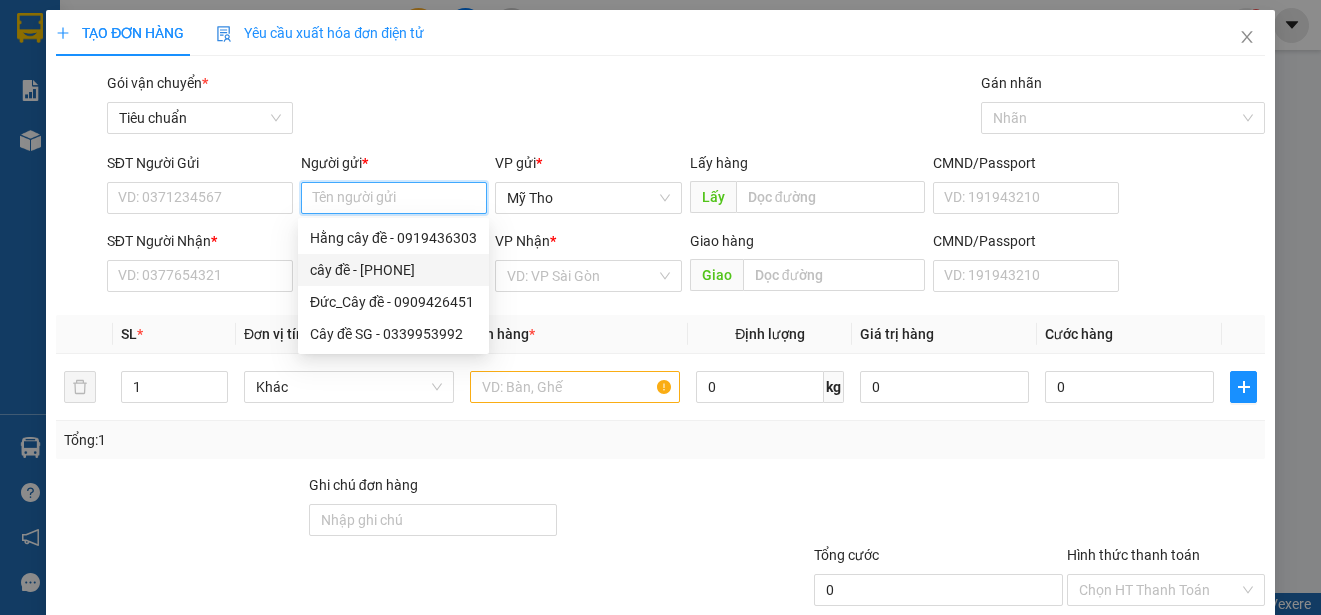 click on "cây đề - 0818204370" at bounding box center (393, 270) 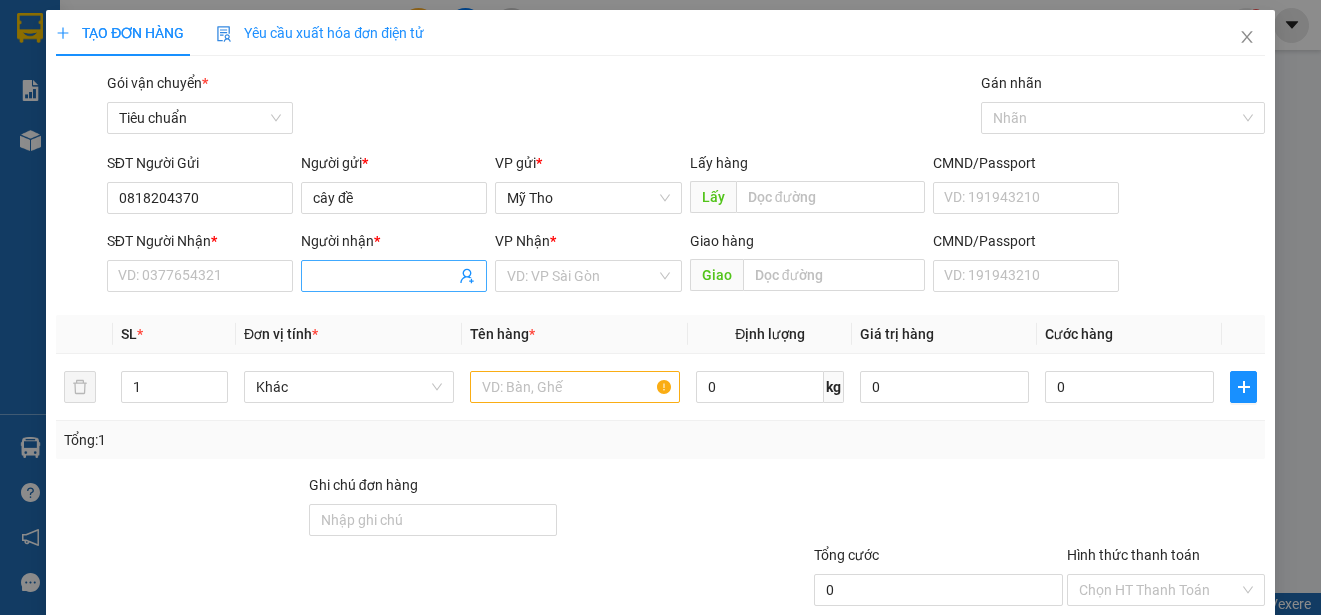 click on "Người nhận  *" at bounding box center [384, 276] 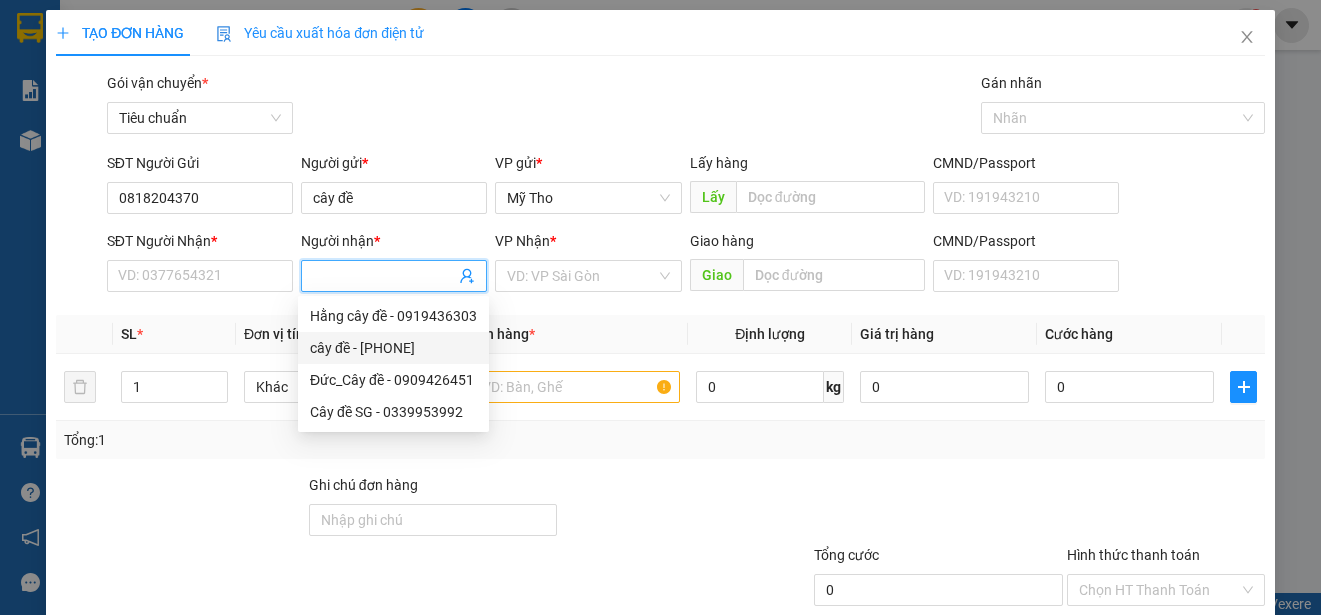 click on "cây đề - 0818204370" at bounding box center (393, 348) 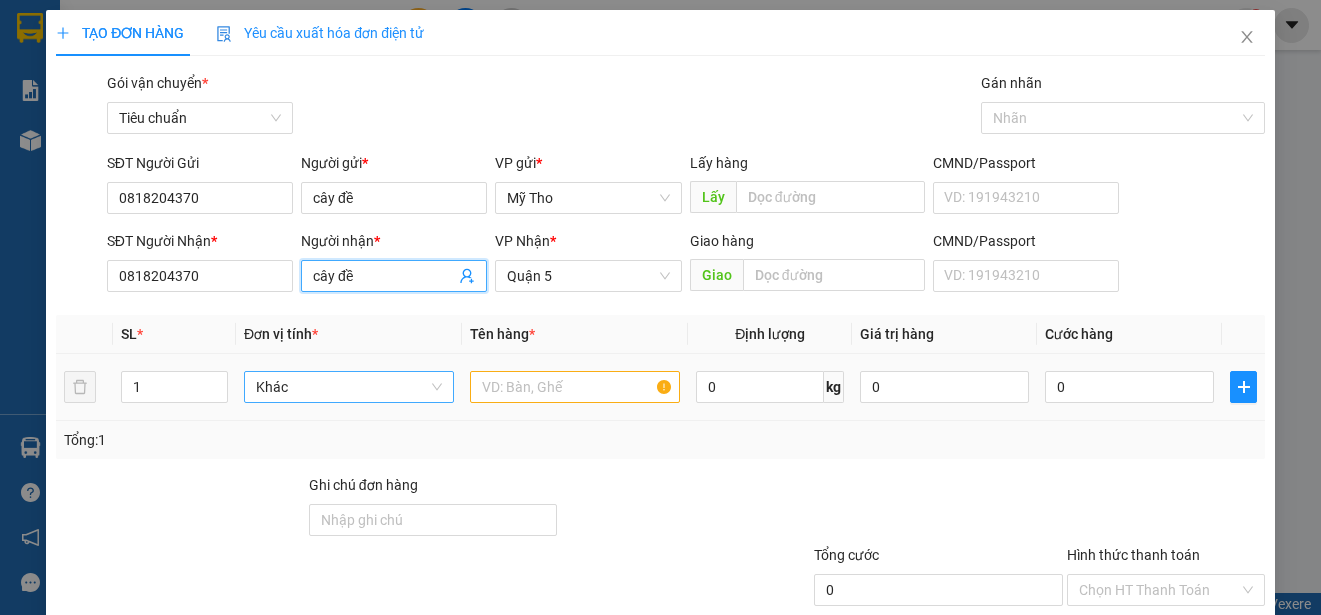 click on "Khác" at bounding box center (349, 387) 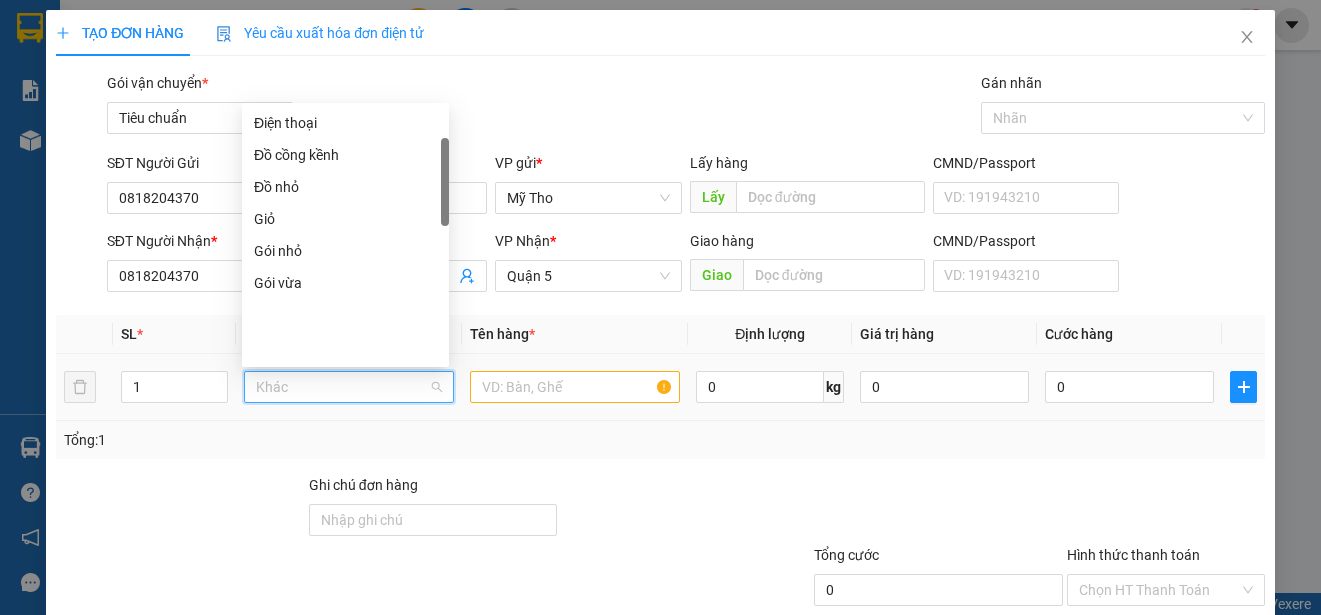 scroll, scrollTop: 0, scrollLeft: 0, axis: both 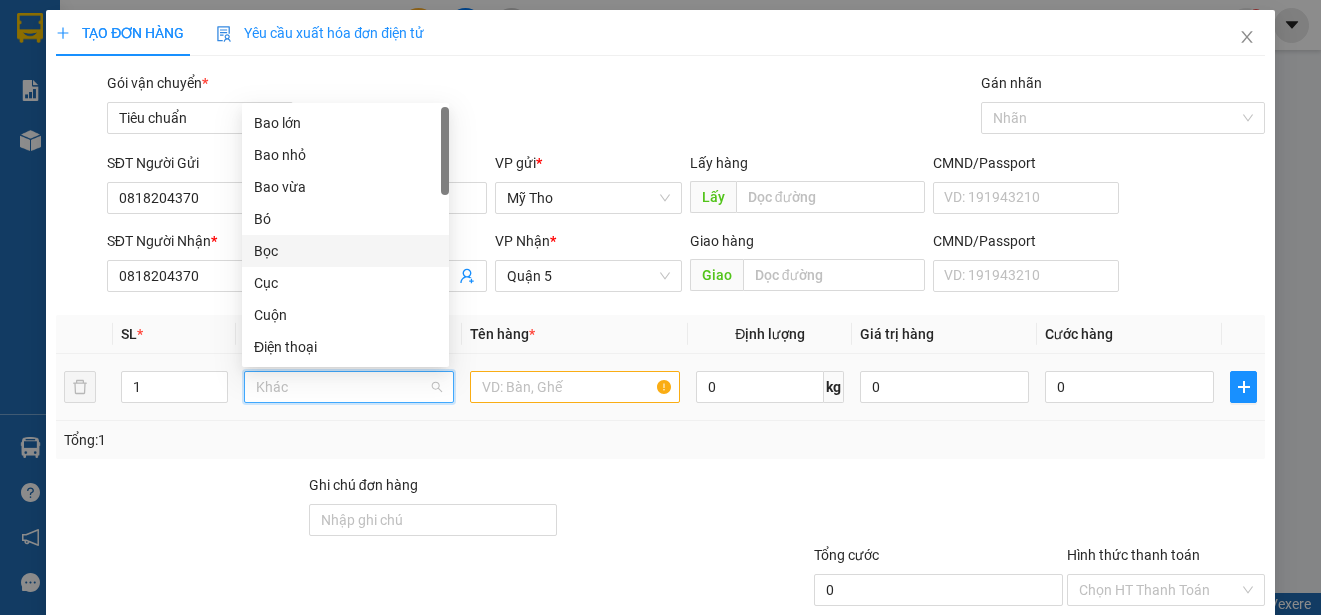 click on "Bọc" at bounding box center [345, 251] 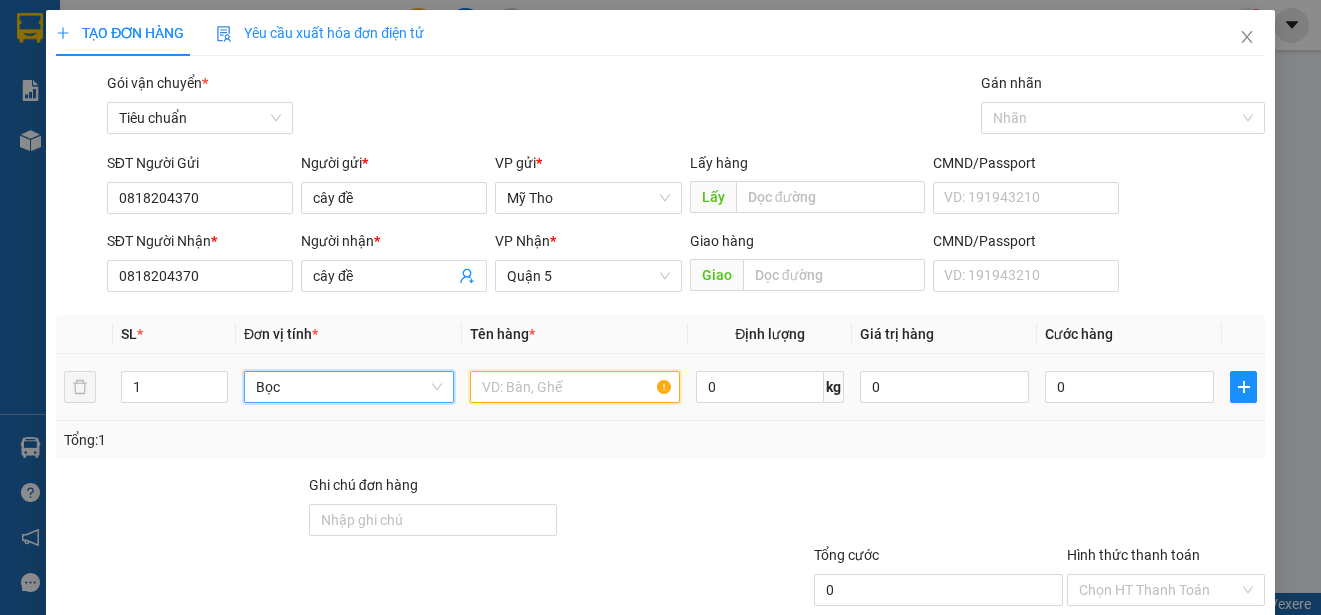 click at bounding box center [575, 387] 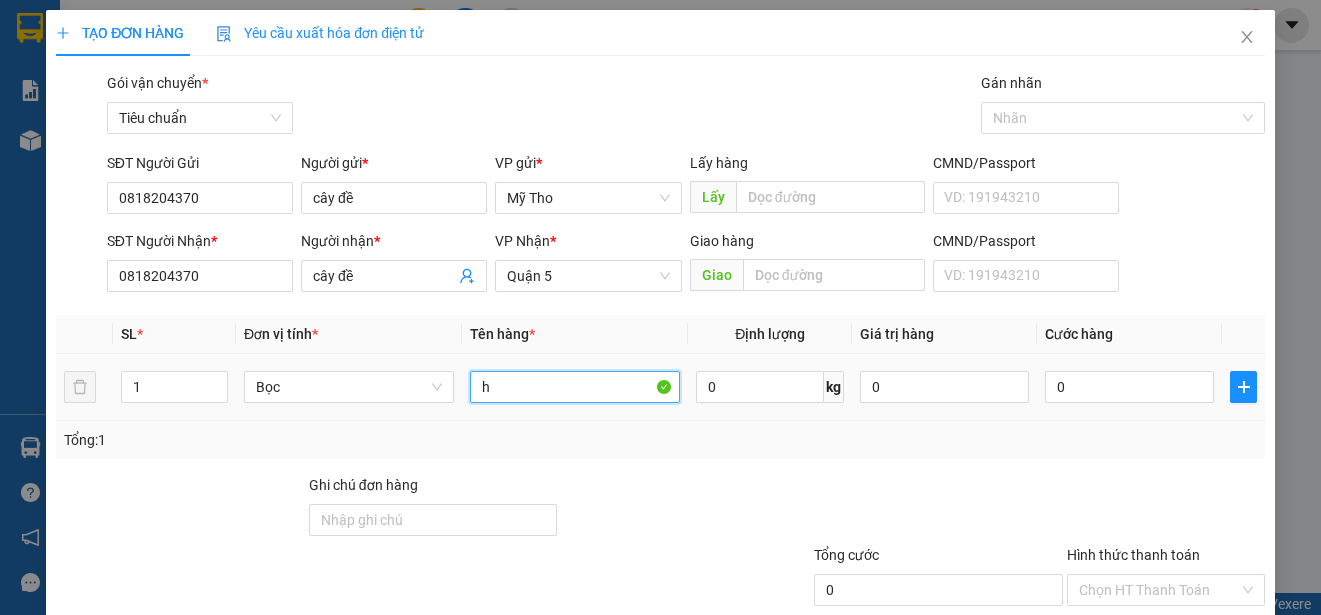 paste on "ủ" 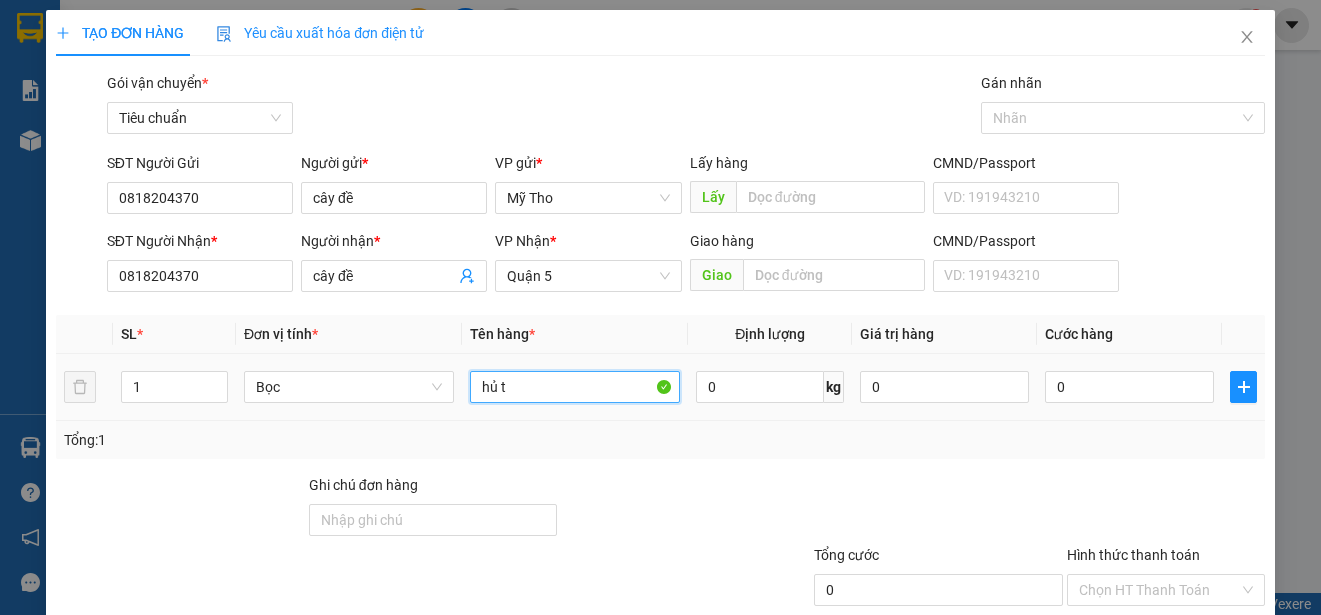 paste on "íu" 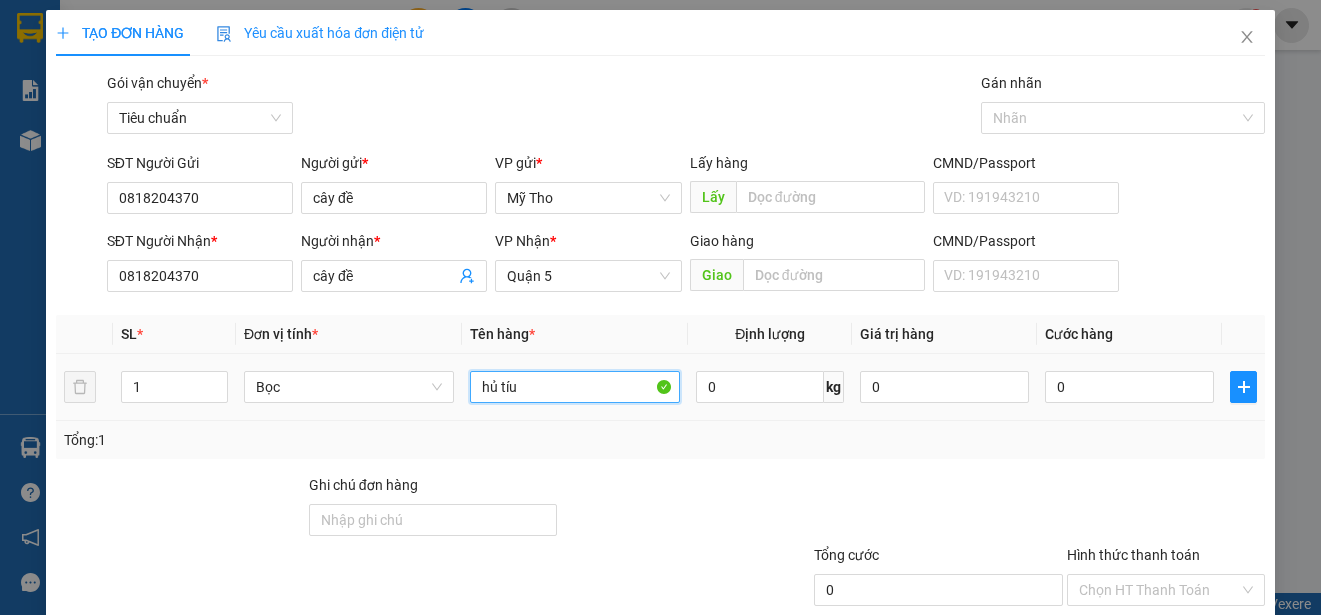scroll, scrollTop: 125, scrollLeft: 0, axis: vertical 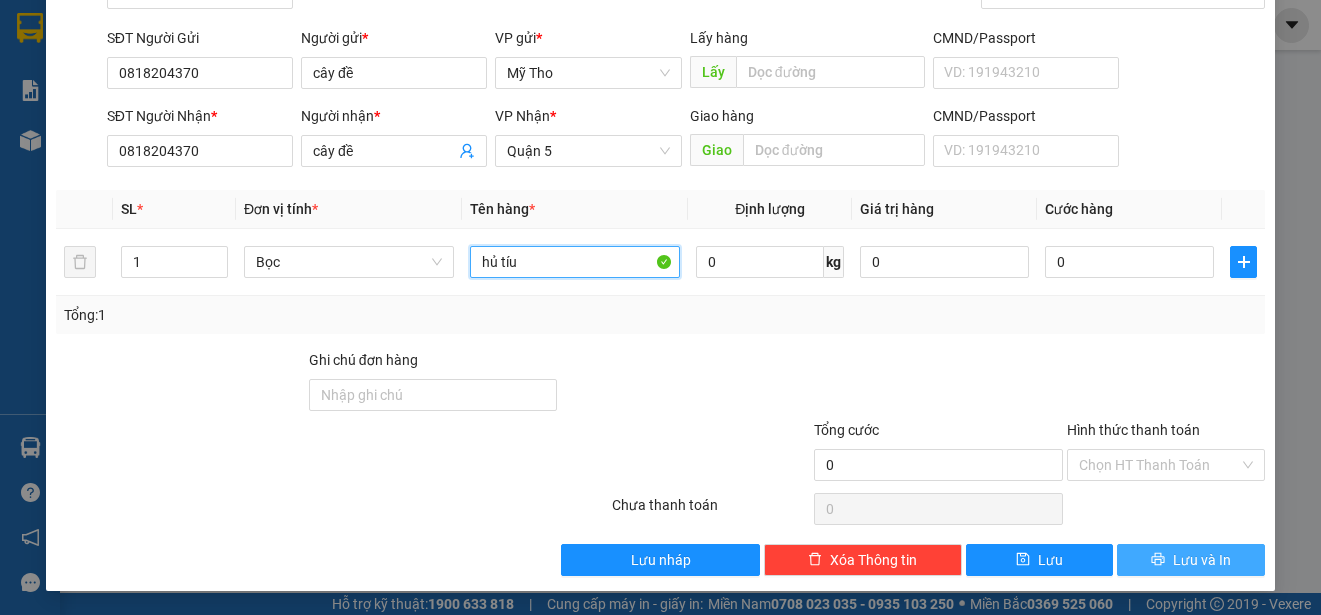 type on "hủ tíu" 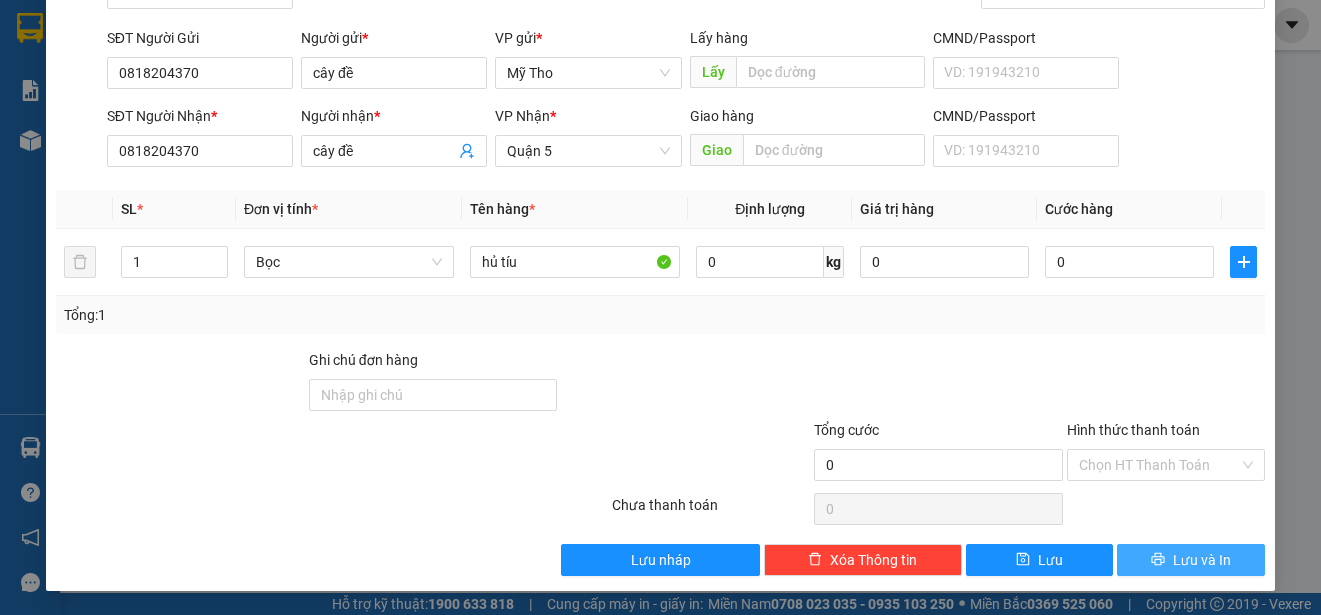 drag, startPoint x: 1143, startPoint y: 554, endPoint x: 1115, endPoint y: 501, distance: 59.94164 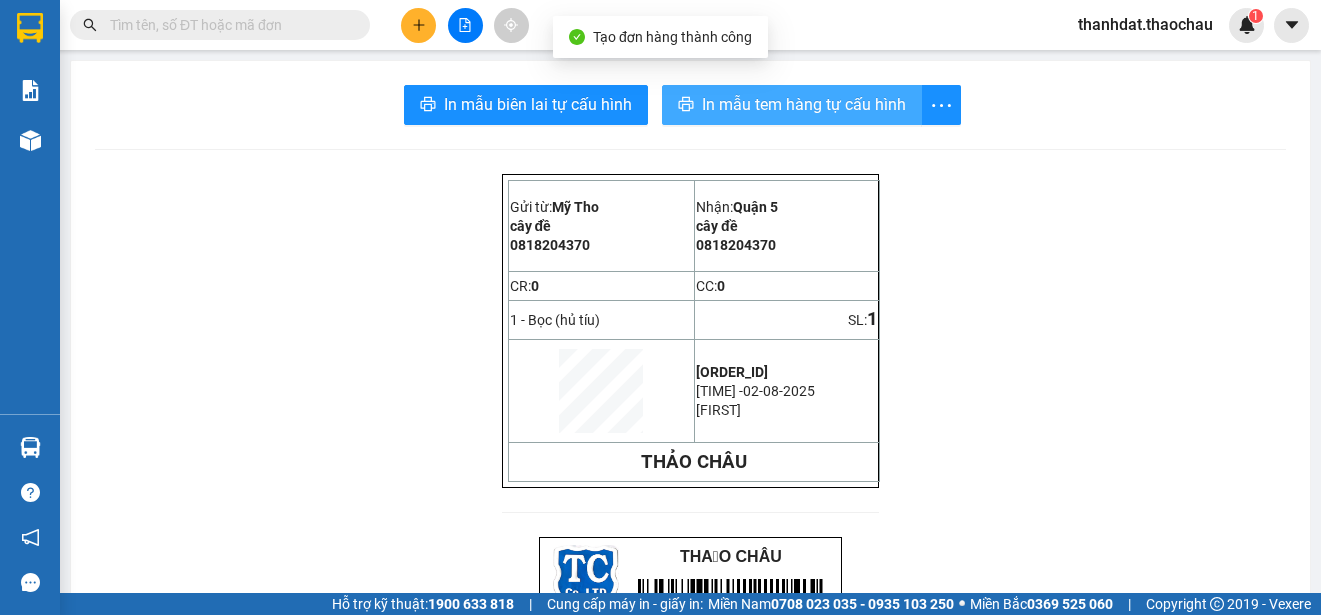 click on "In mẫu tem hàng tự cấu hình" at bounding box center [804, 104] 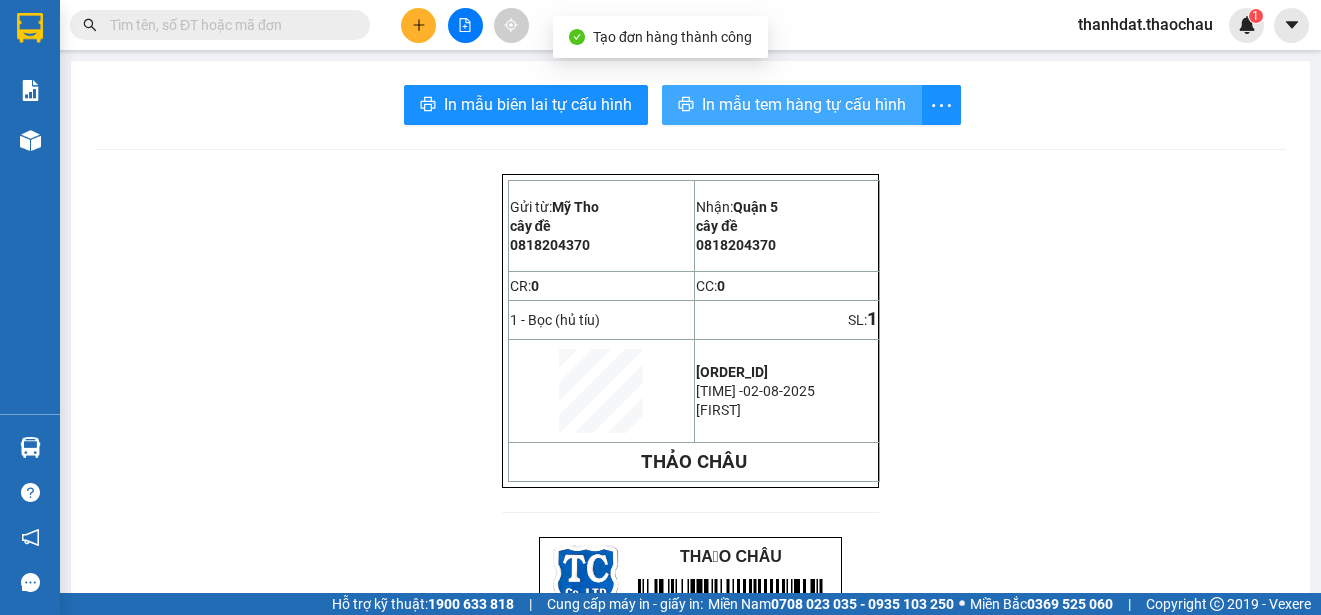scroll, scrollTop: 0, scrollLeft: 0, axis: both 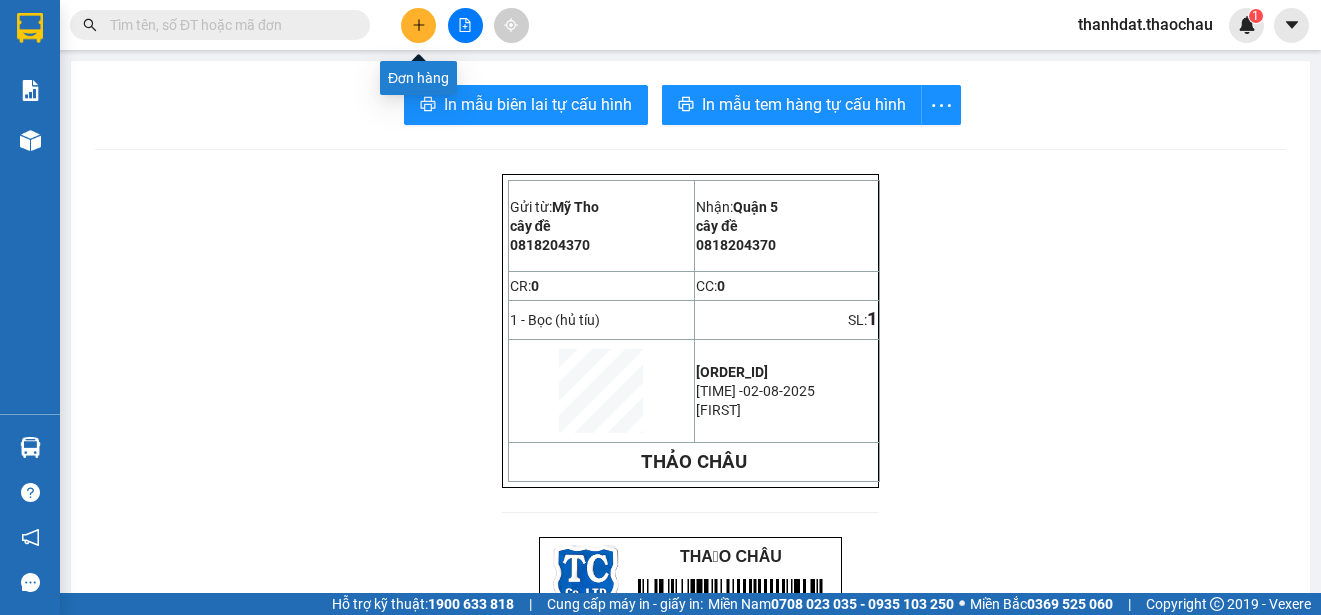 click at bounding box center [418, 25] 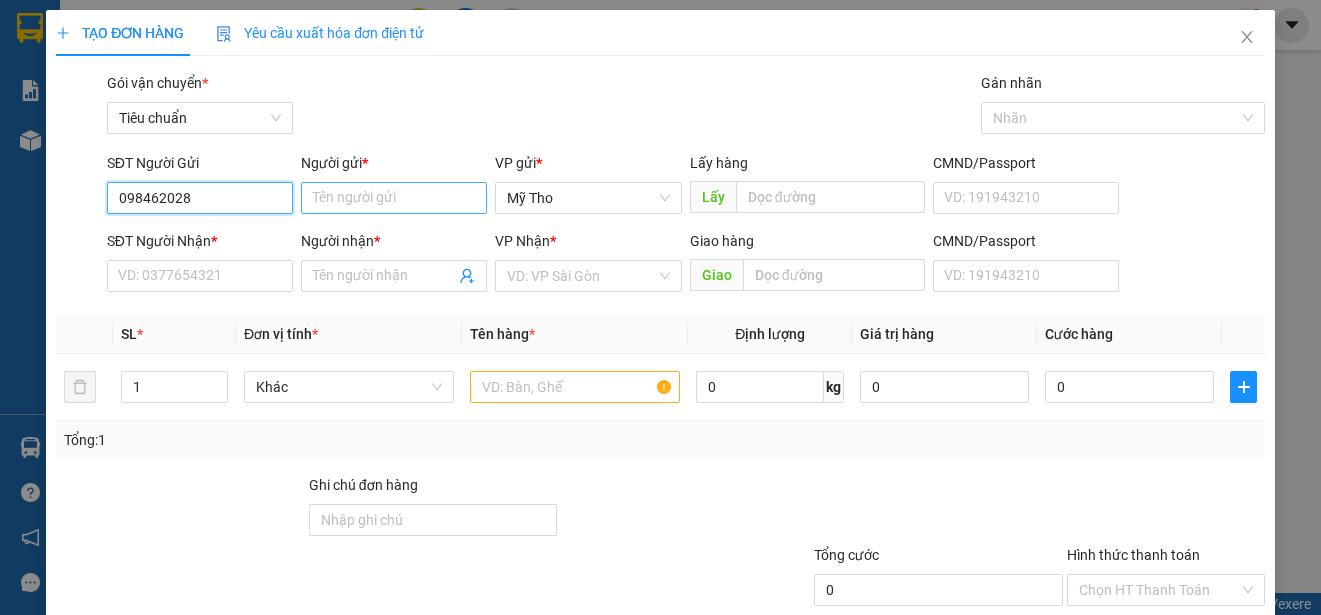type on "0984620282" 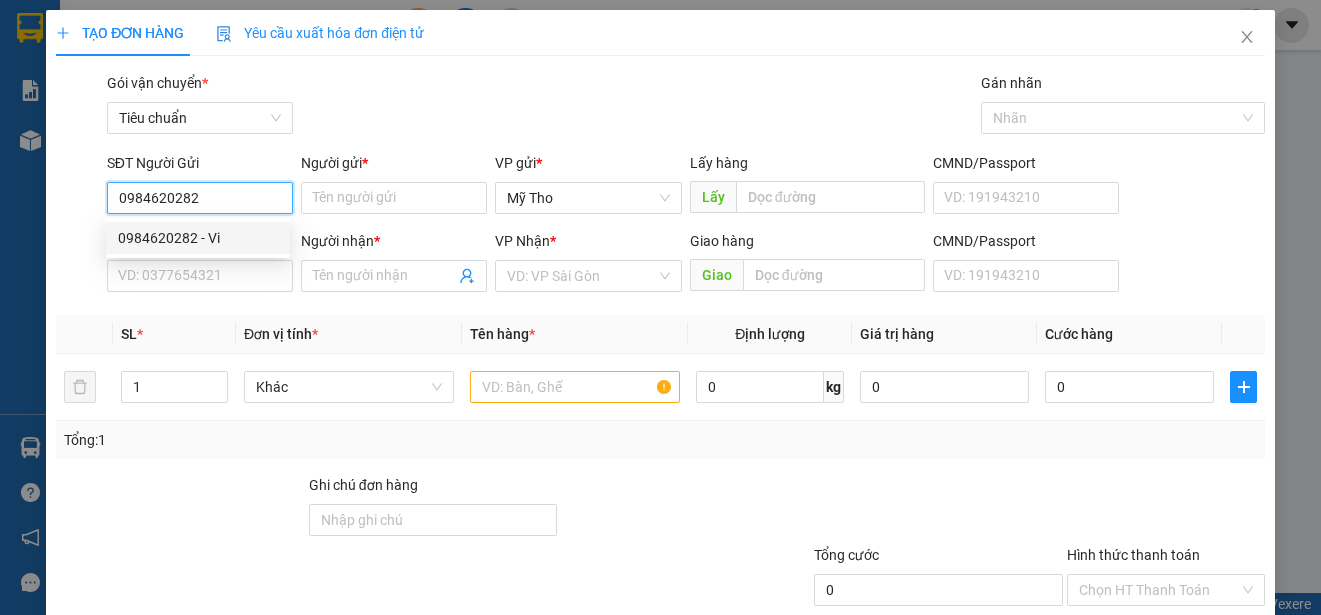 click on "0984620282 - Vi" at bounding box center (198, 238) 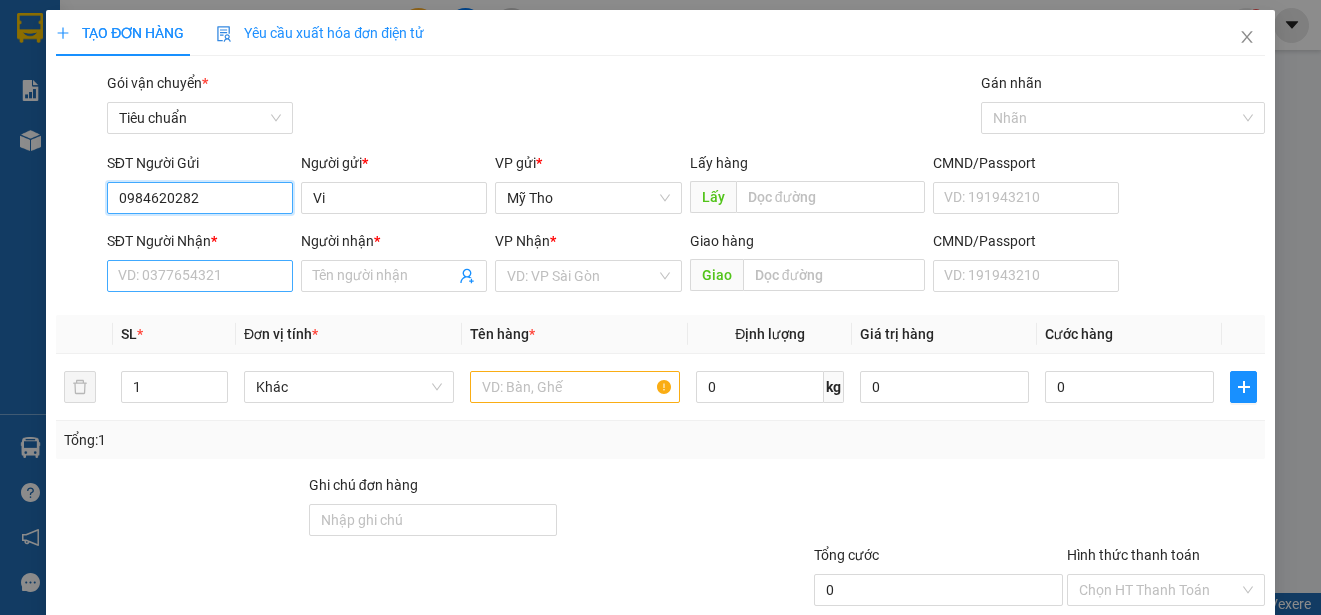 type on "0984620282" 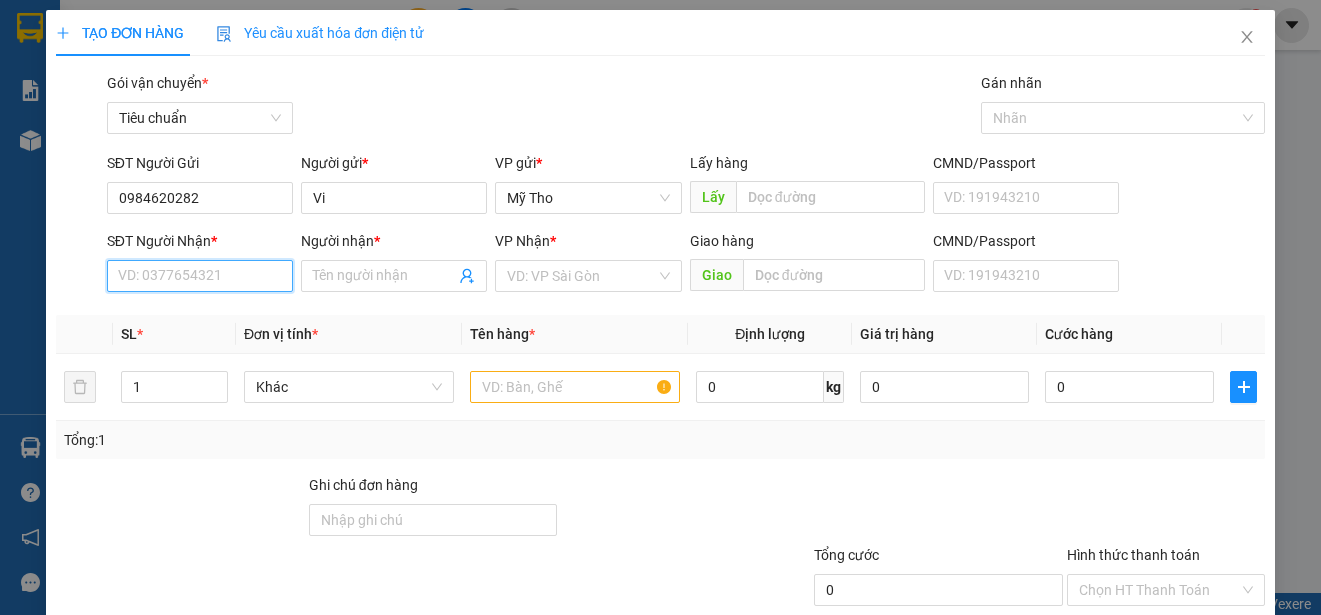 click on "SĐT Người Nhận  *" at bounding box center (200, 276) 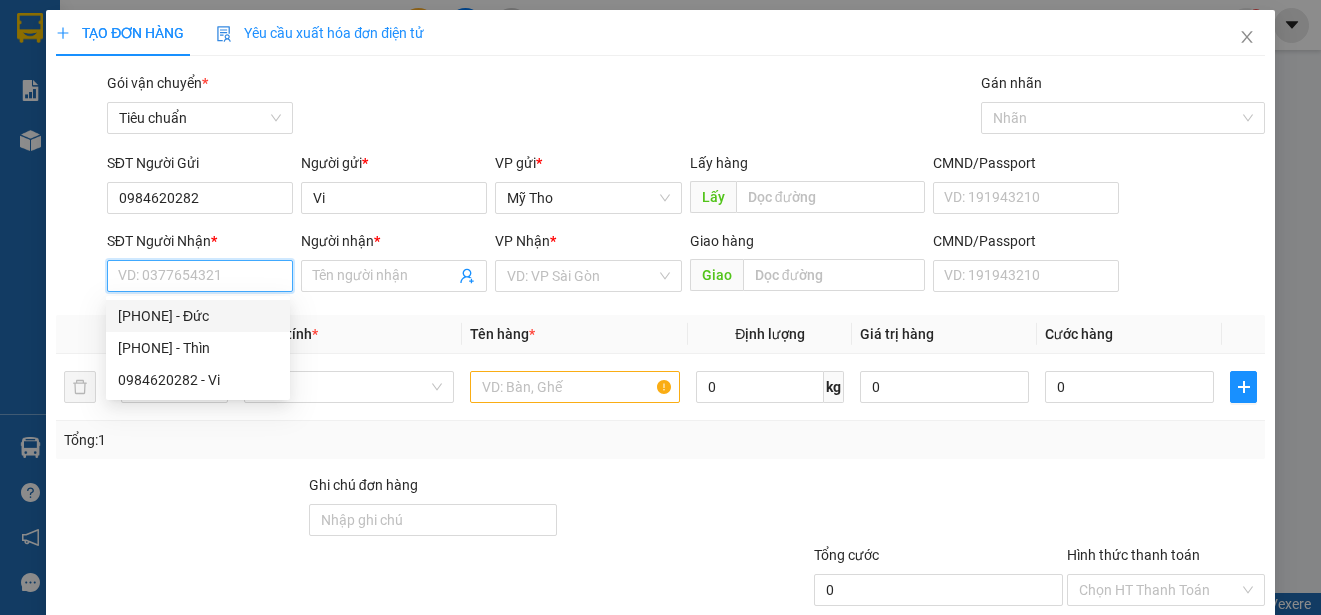 click on "0938708996 - Đức" at bounding box center (198, 316) 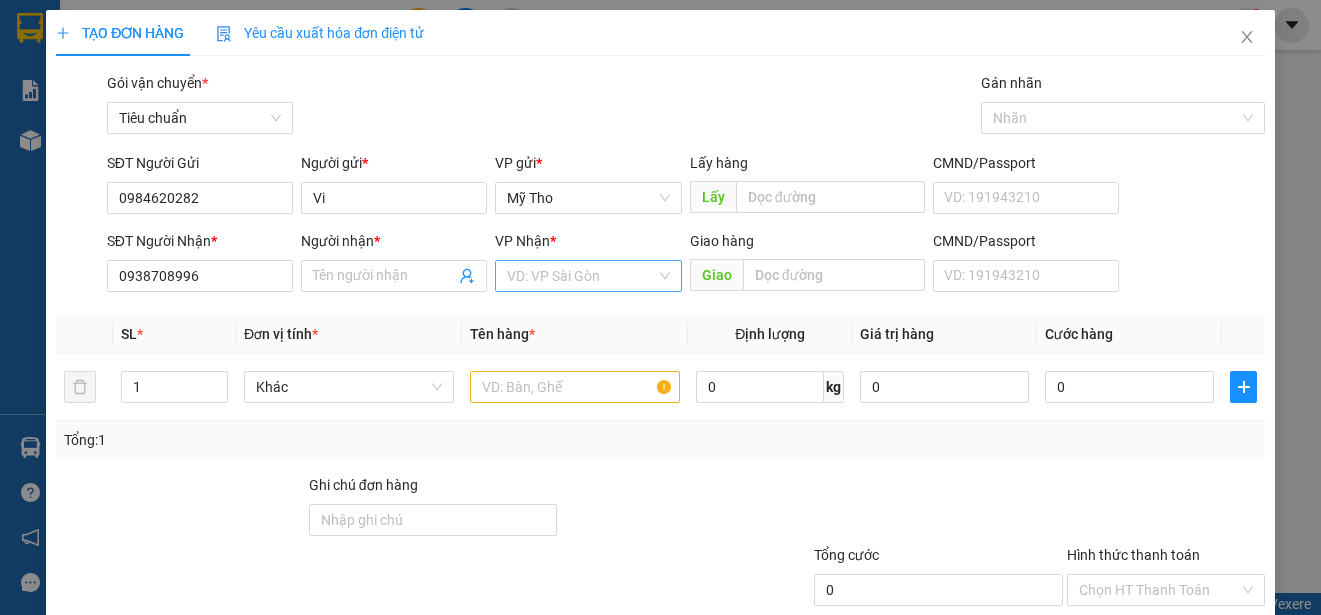 click at bounding box center (581, 276) 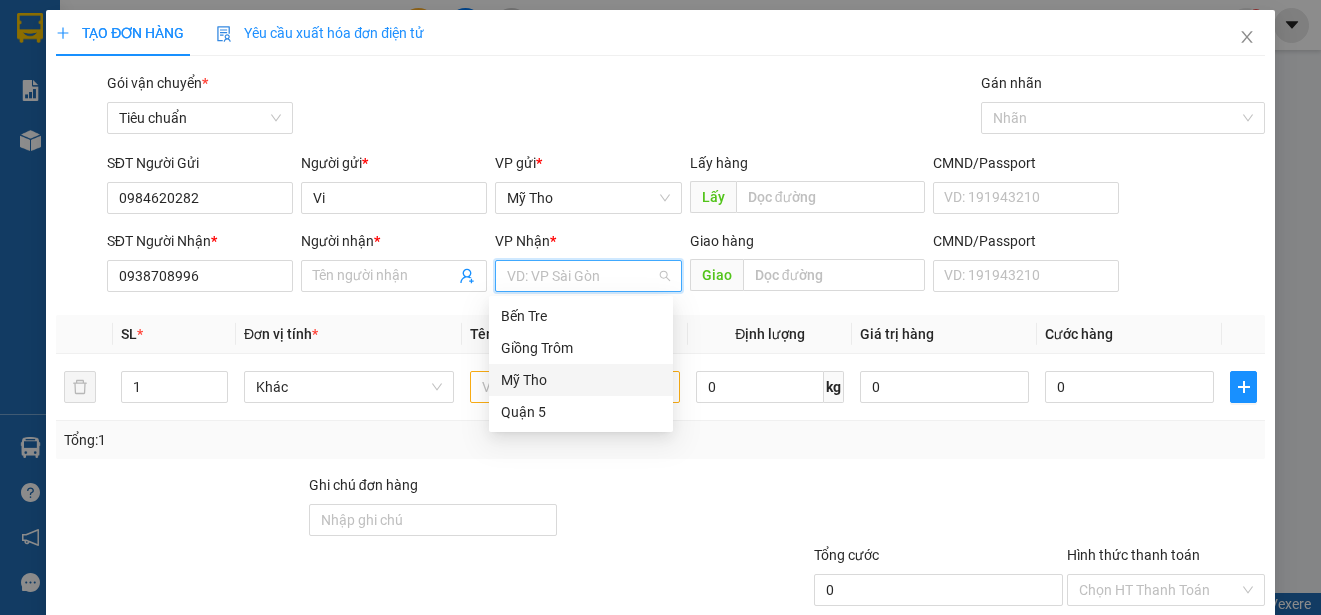 type on "Đức" 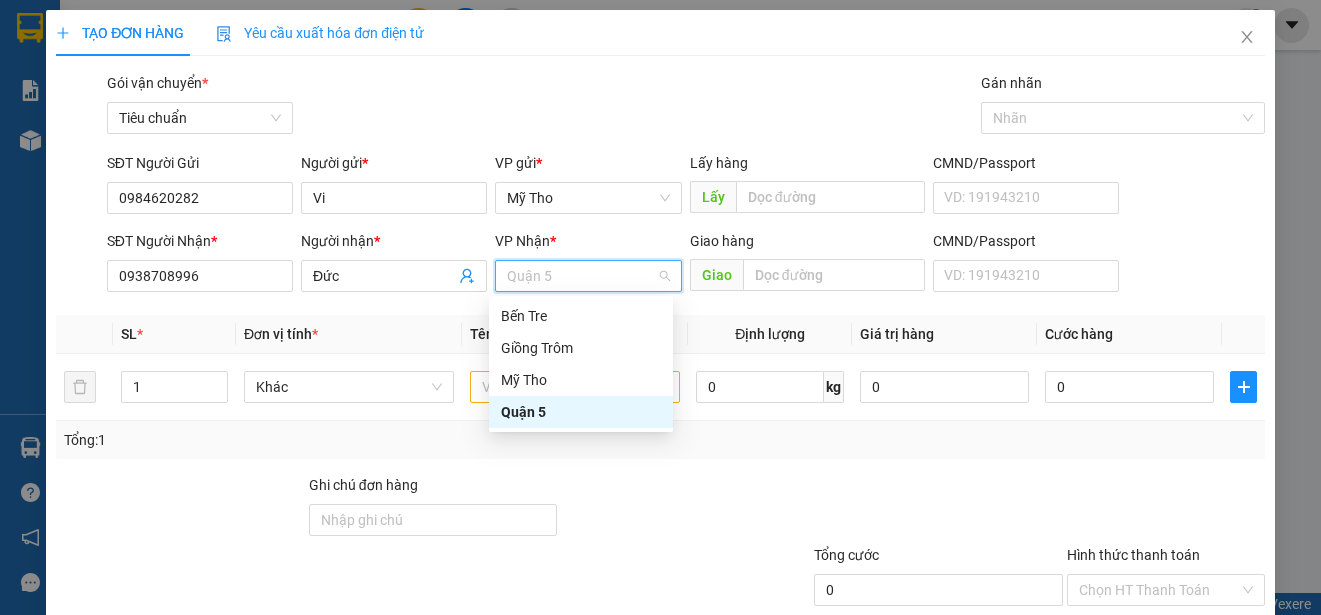 click on "Quận 5" at bounding box center (581, 412) 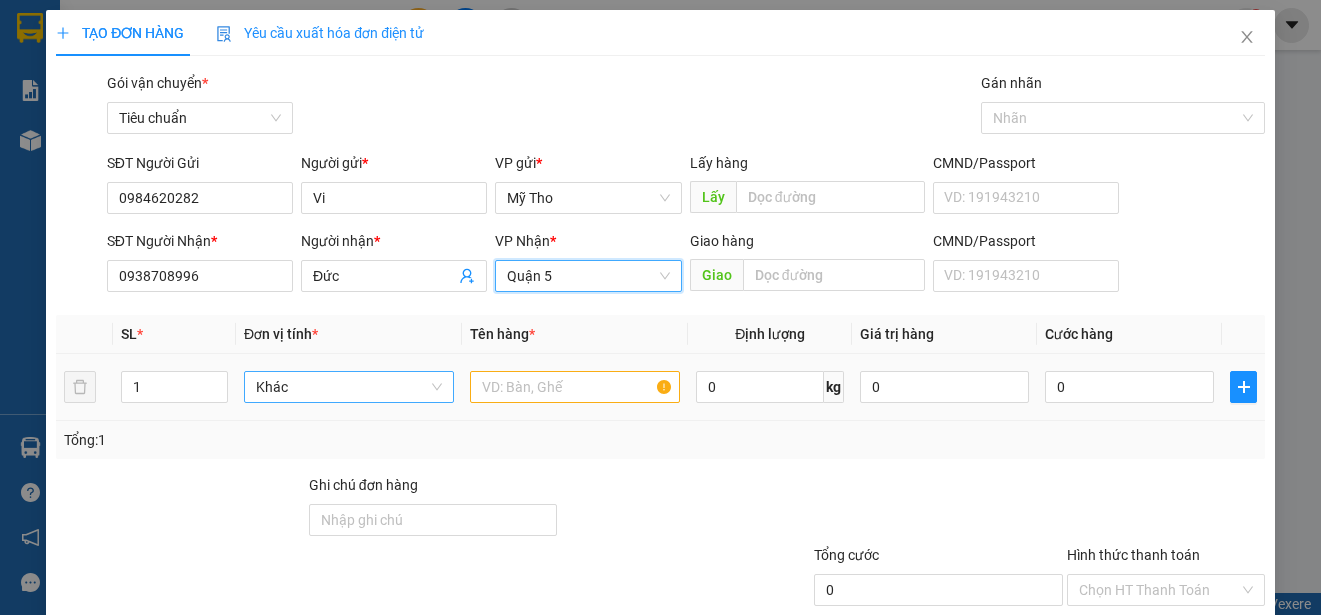 click on "Khác" at bounding box center (349, 387) 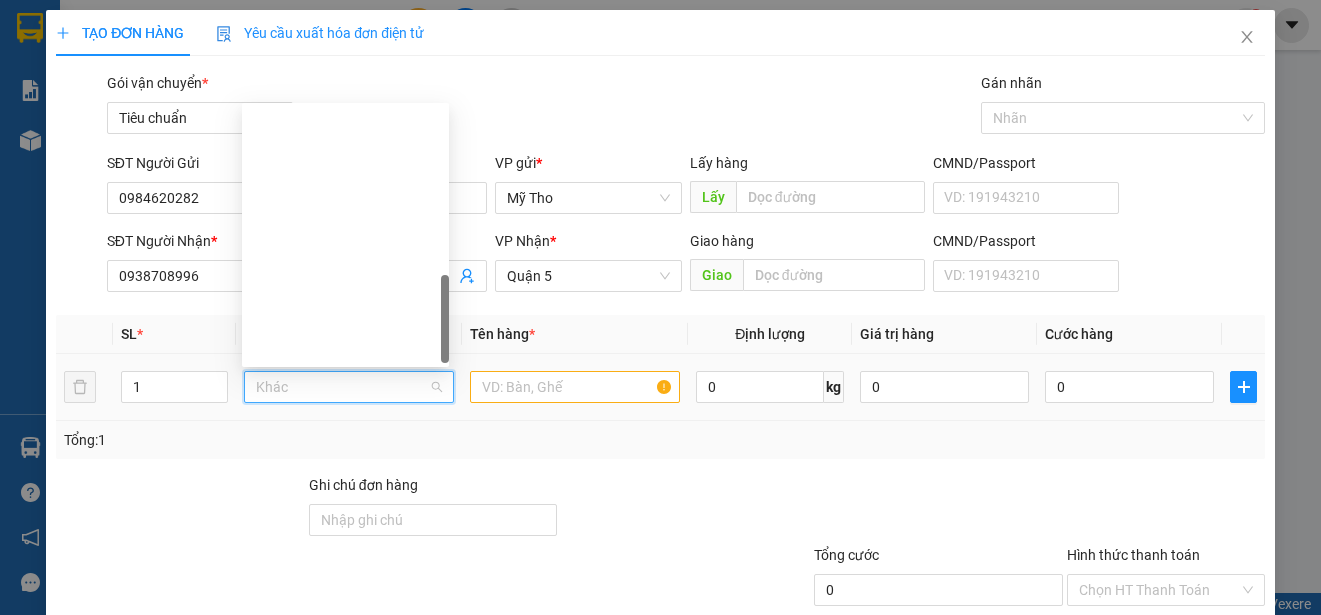 scroll, scrollTop: 624, scrollLeft: 0, axis: vertical 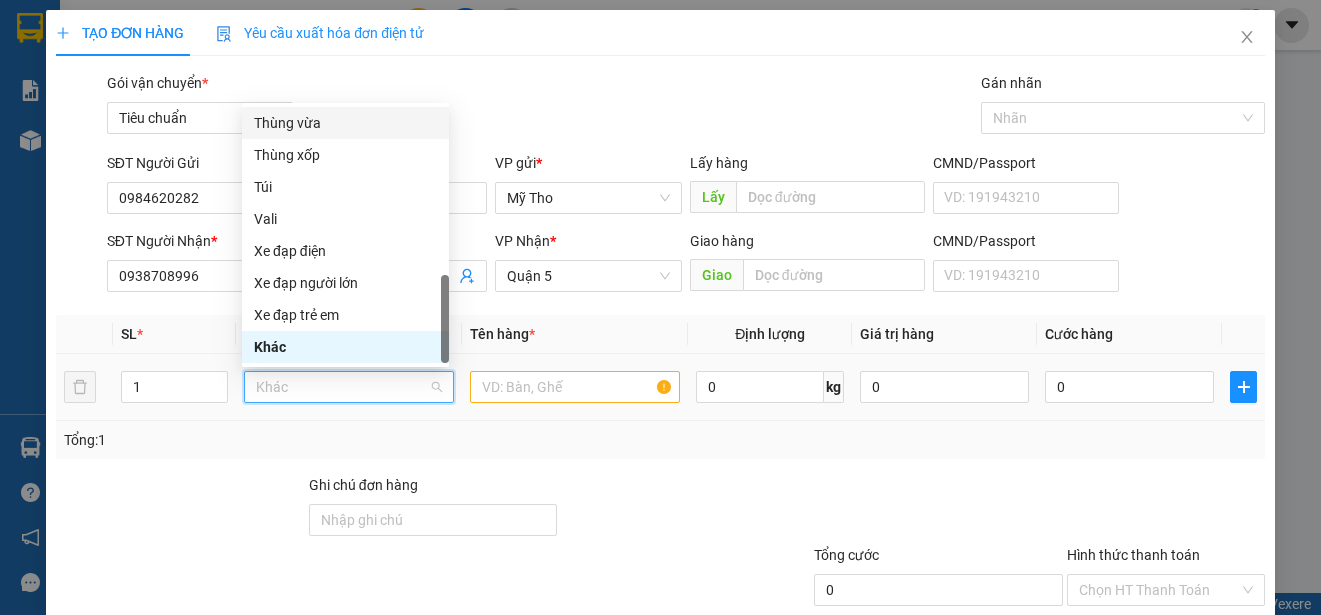 drag, startPoint x: 302, startPoint y: 119, endPoint x: 507, endPoint y: 331, distance: 294.90506 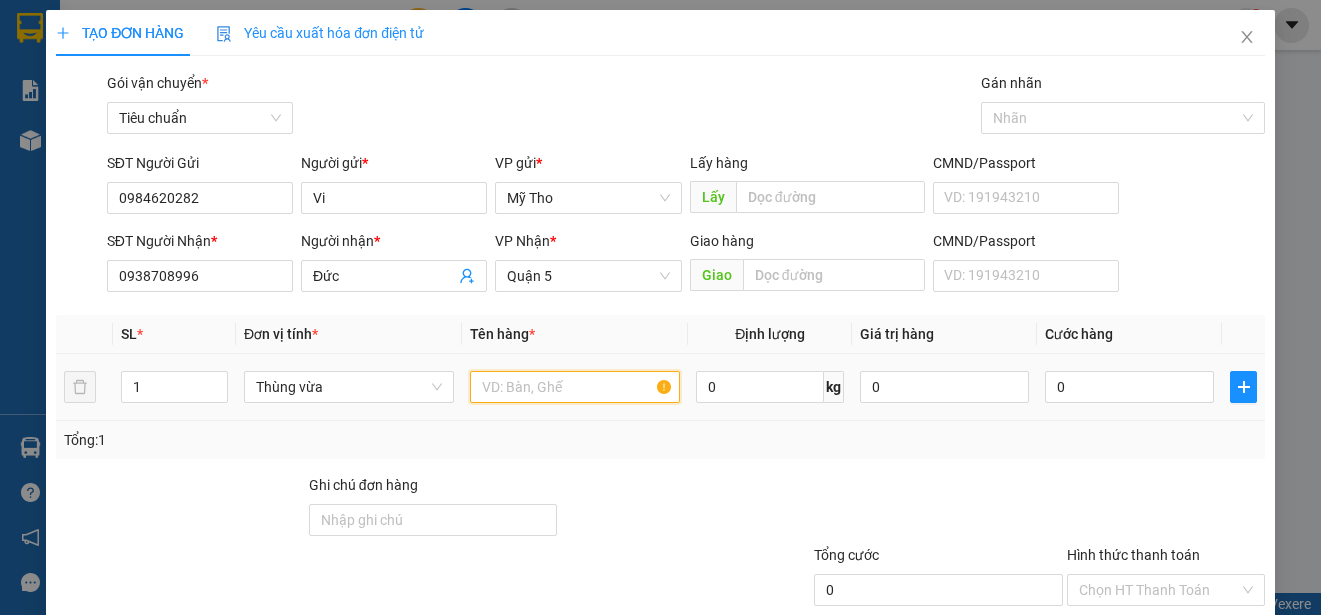 click at bounding box center (575, 387) 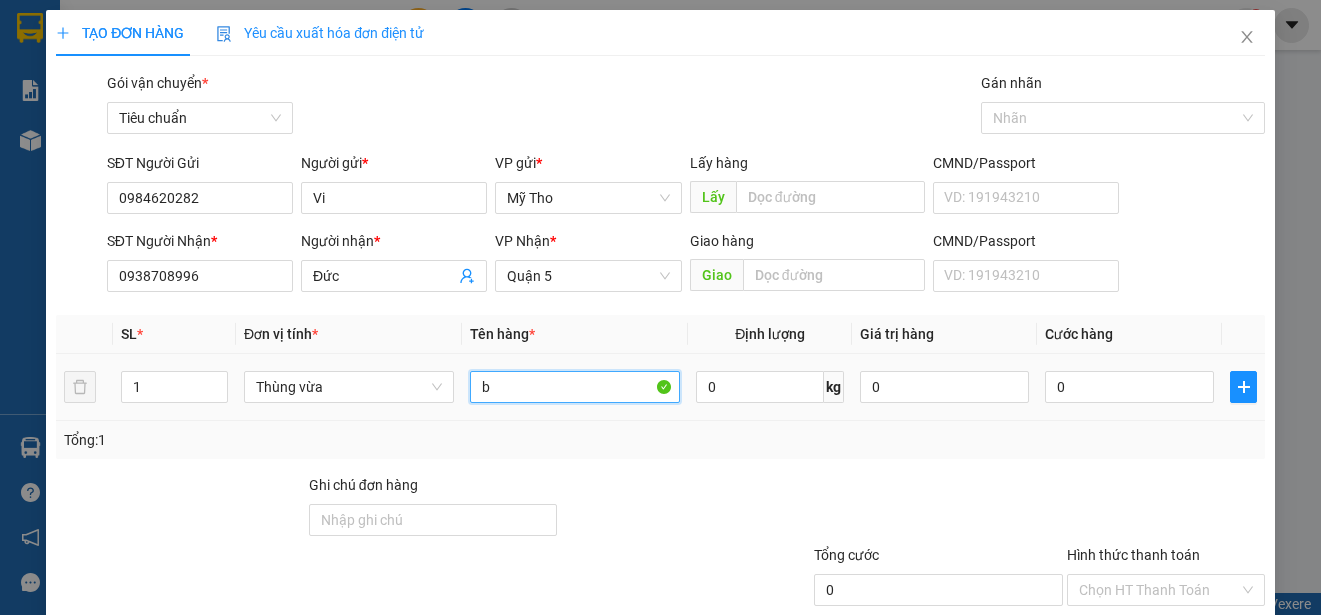 paste on "ươi" 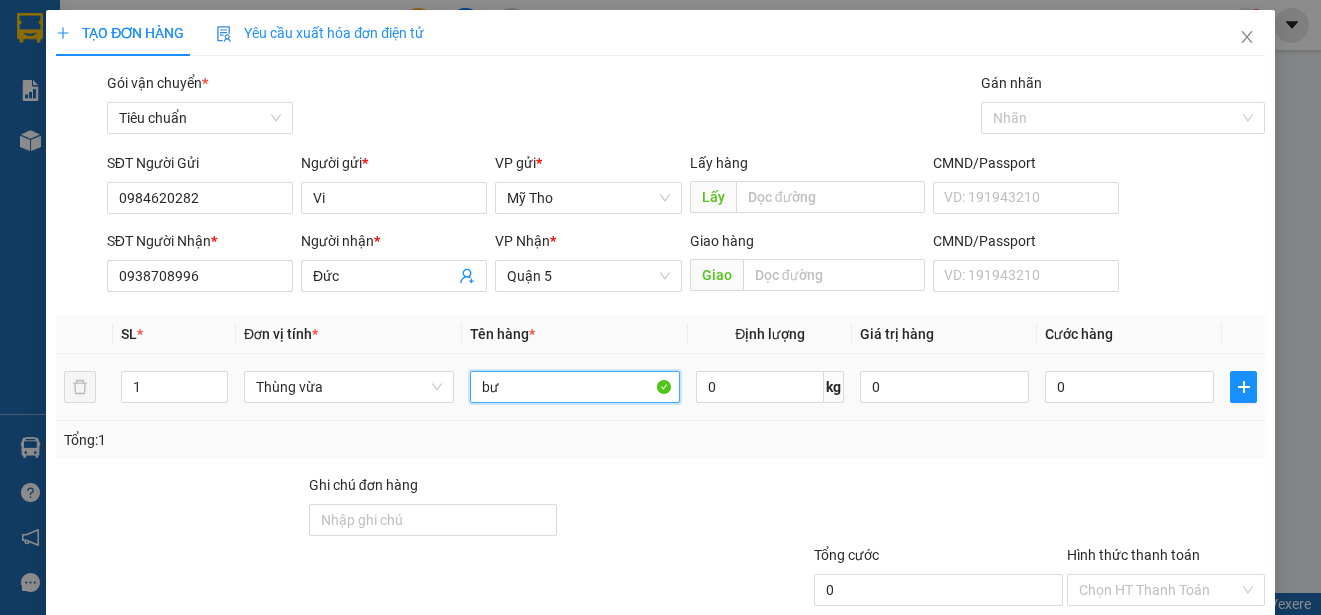 paste on "ởi" 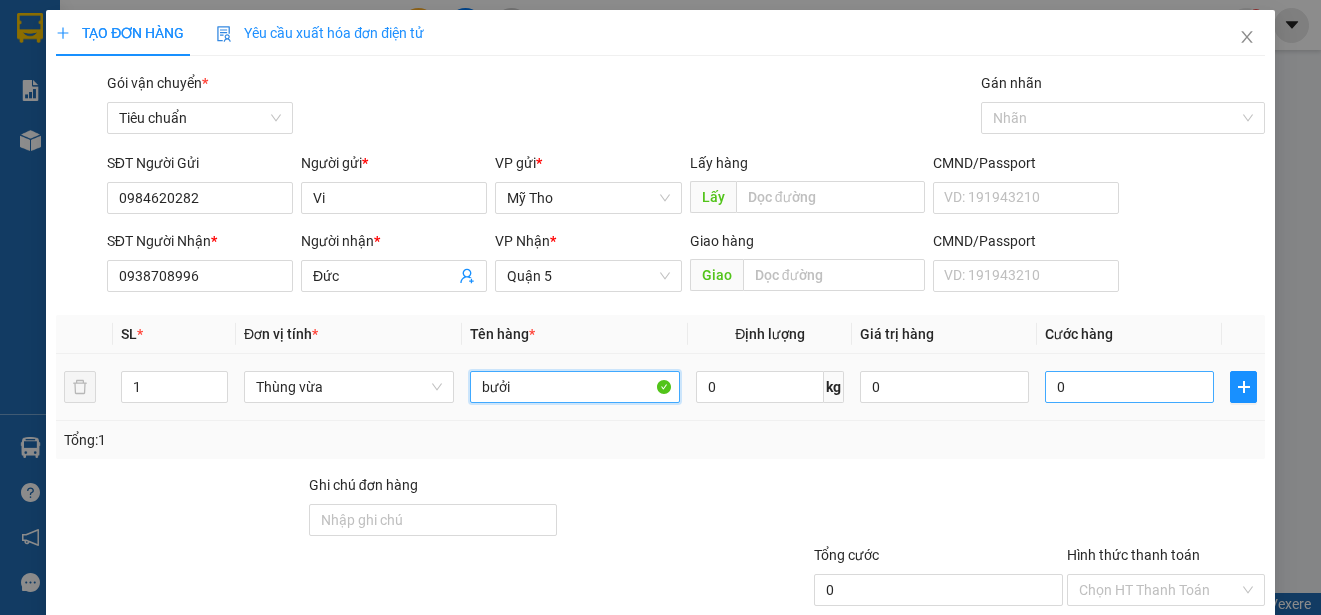 type on "bưởi" 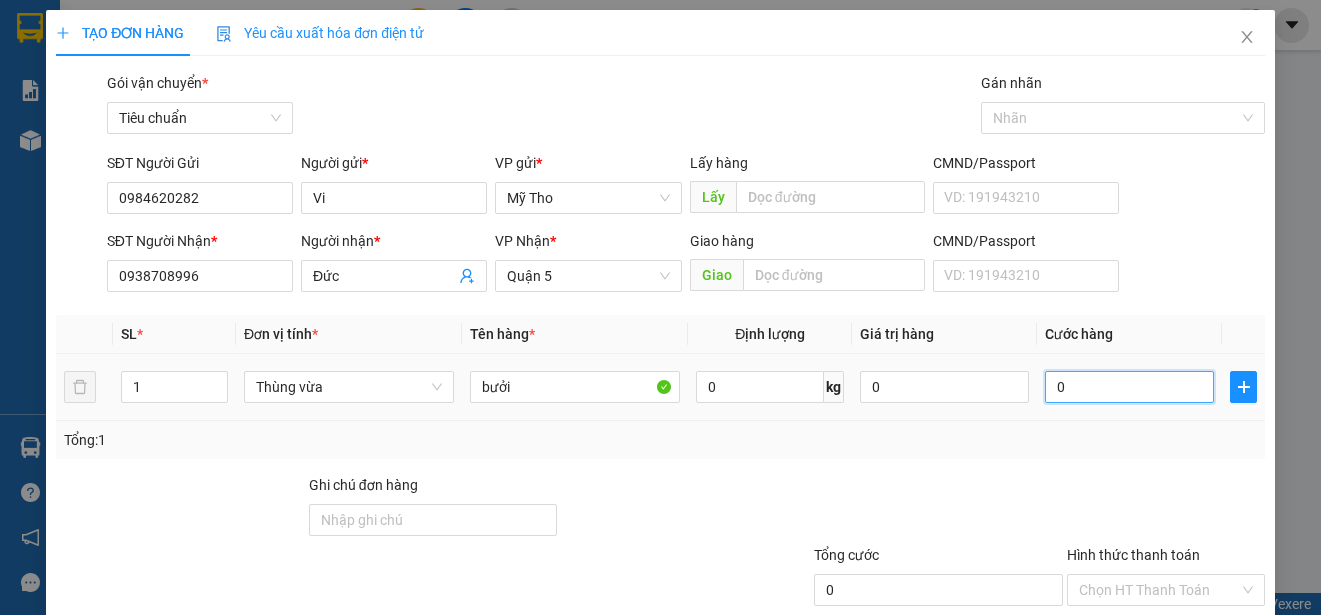 click on "0" at bounding box center (1129, 387) 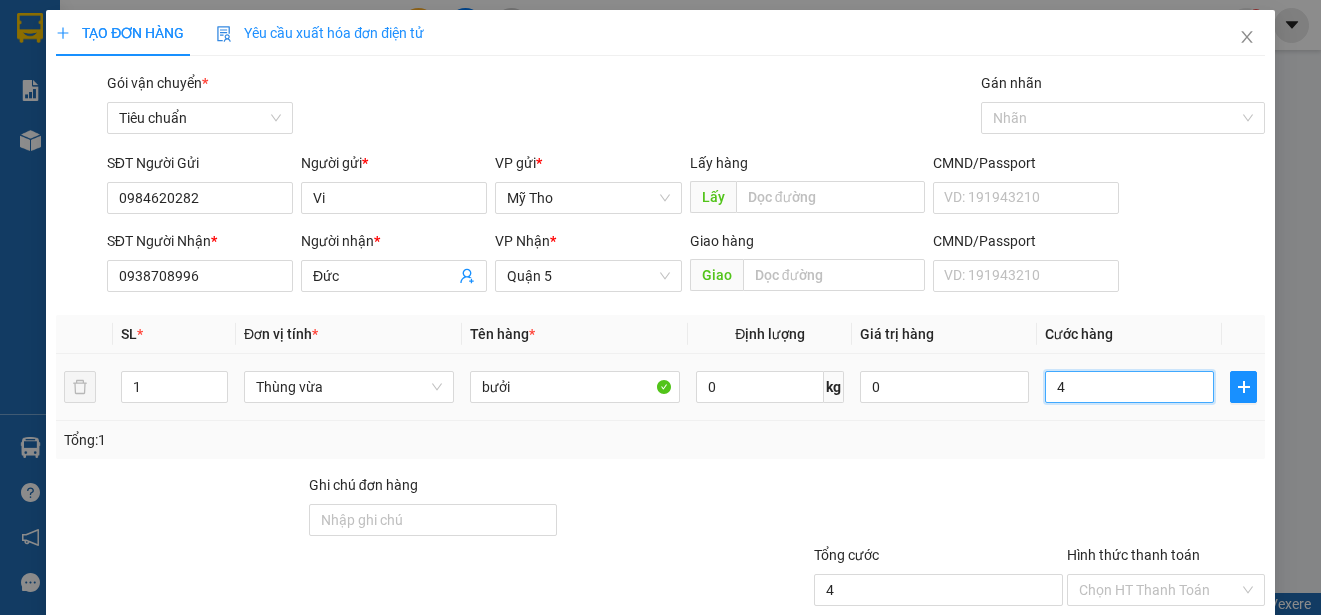 type on "4" 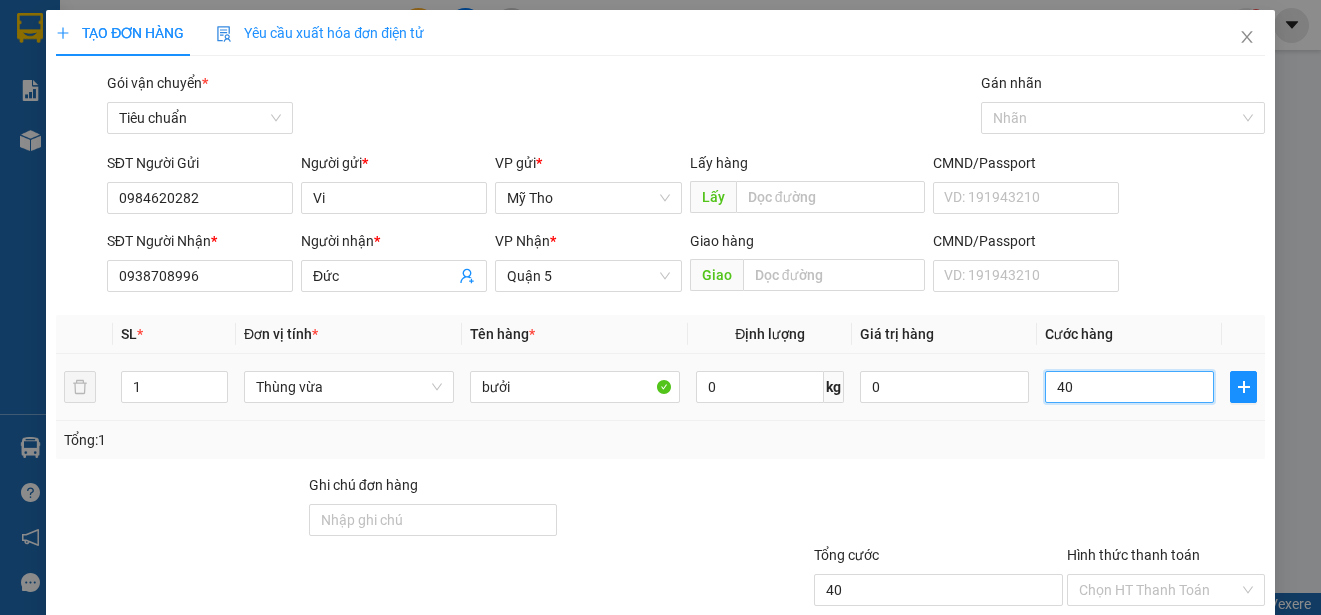 type on "400" 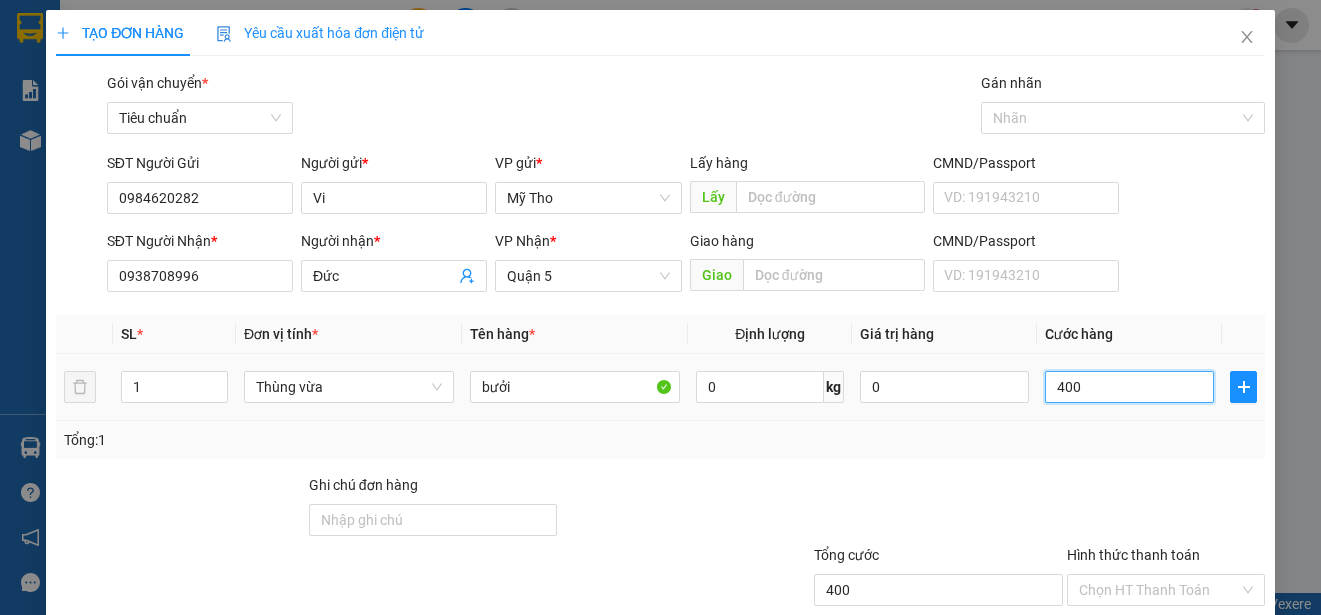type on "4.000" 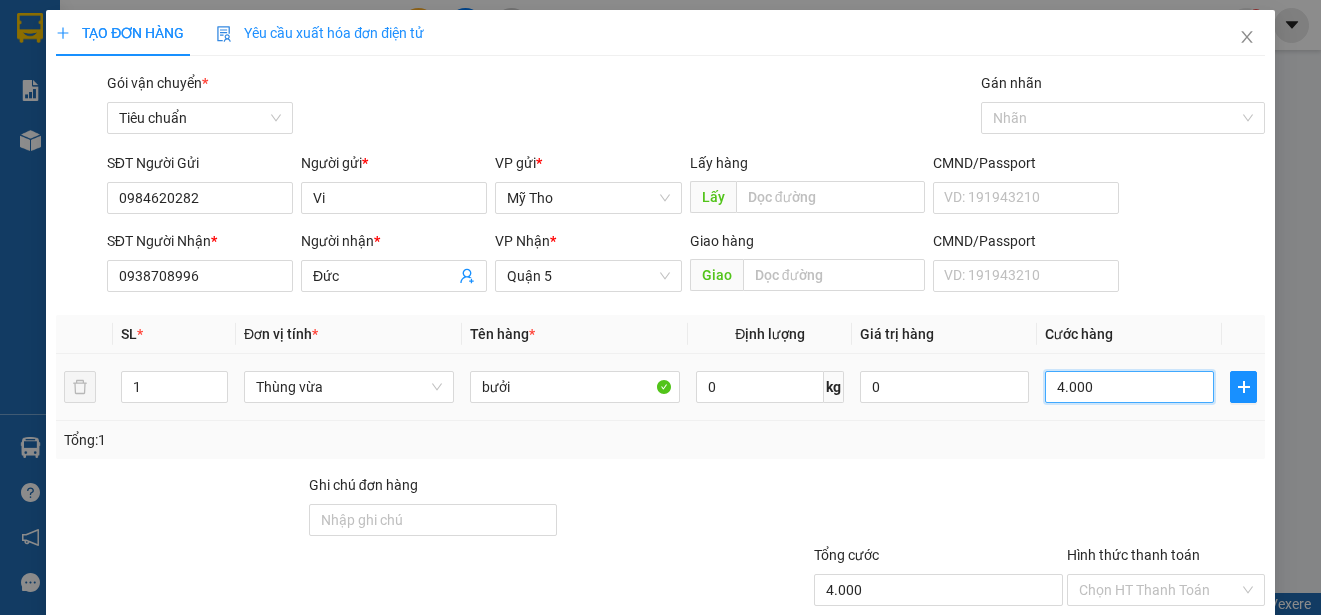 type on "40.000" 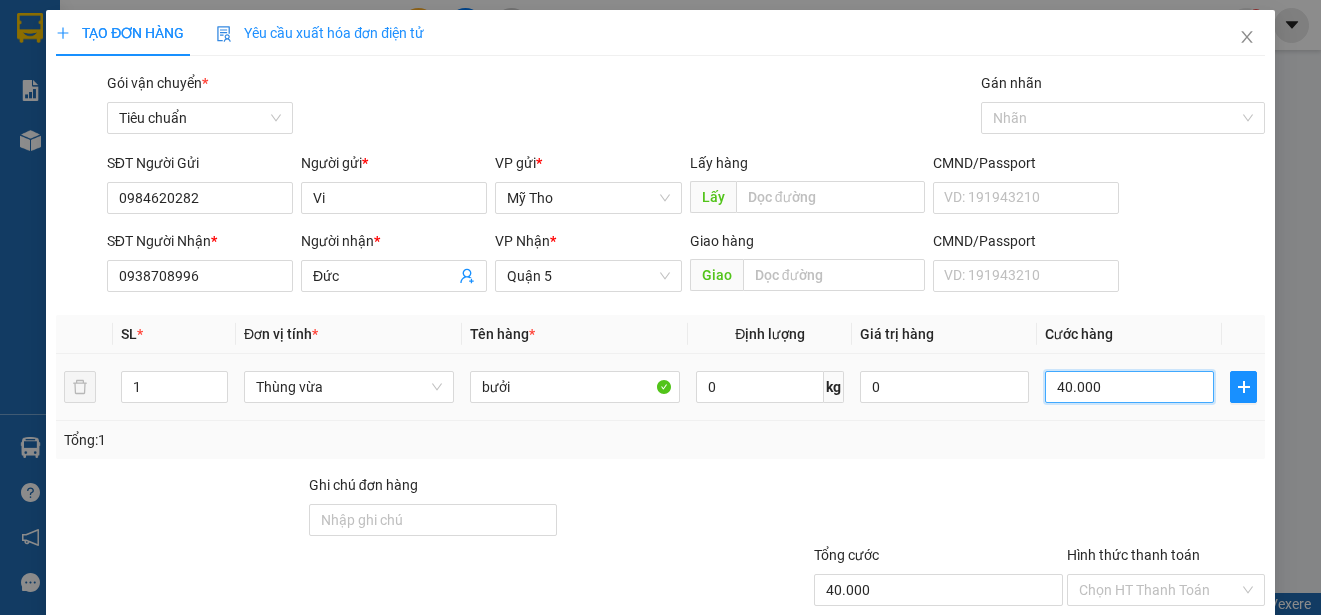 scroll, scrollTop: 125, scrollLeft: 0, axis: vertical 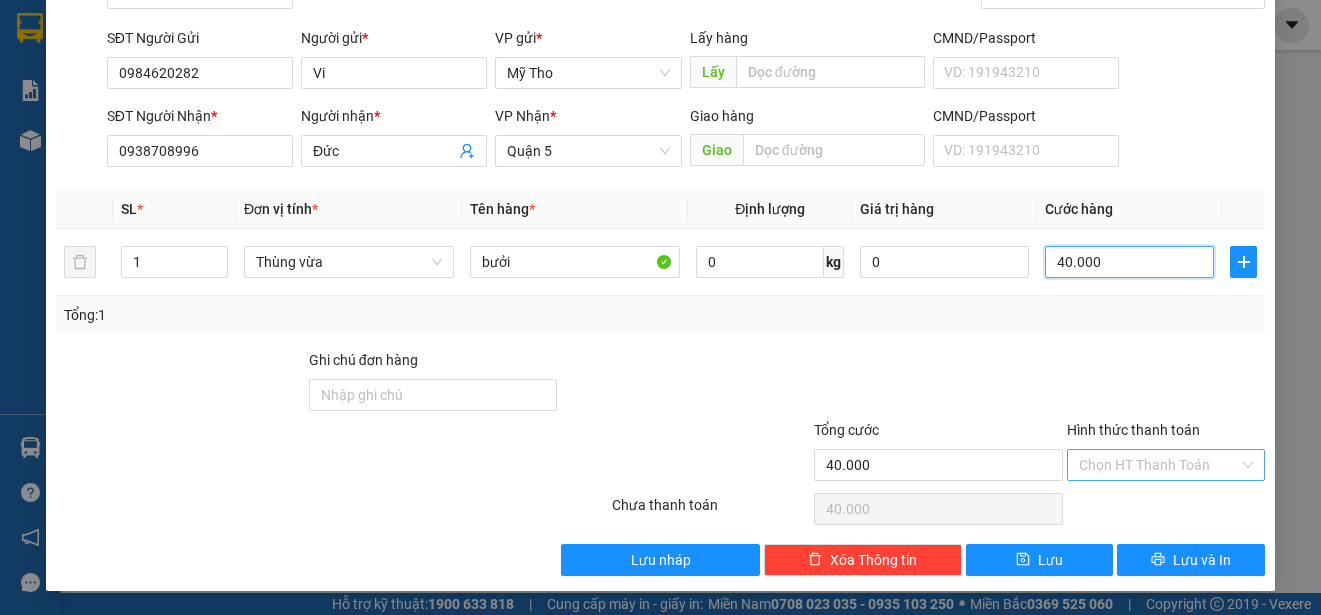 type on "40.000" 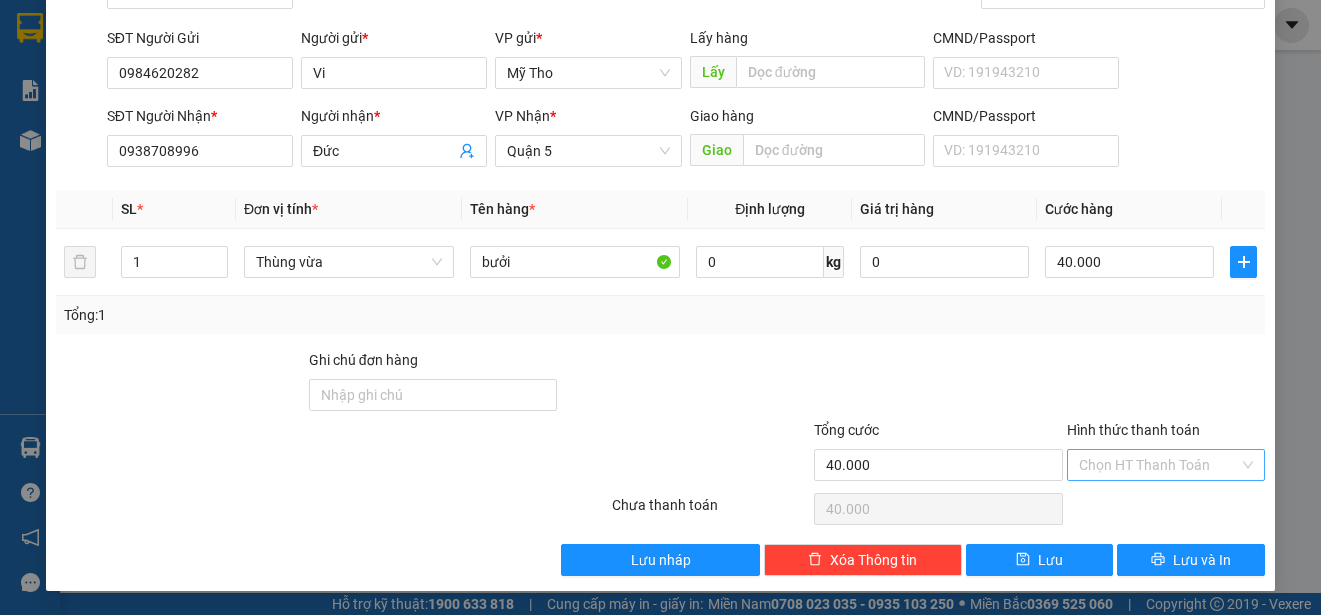 click on "Hình thức thanh toán" at bounding box center [1159, 465] 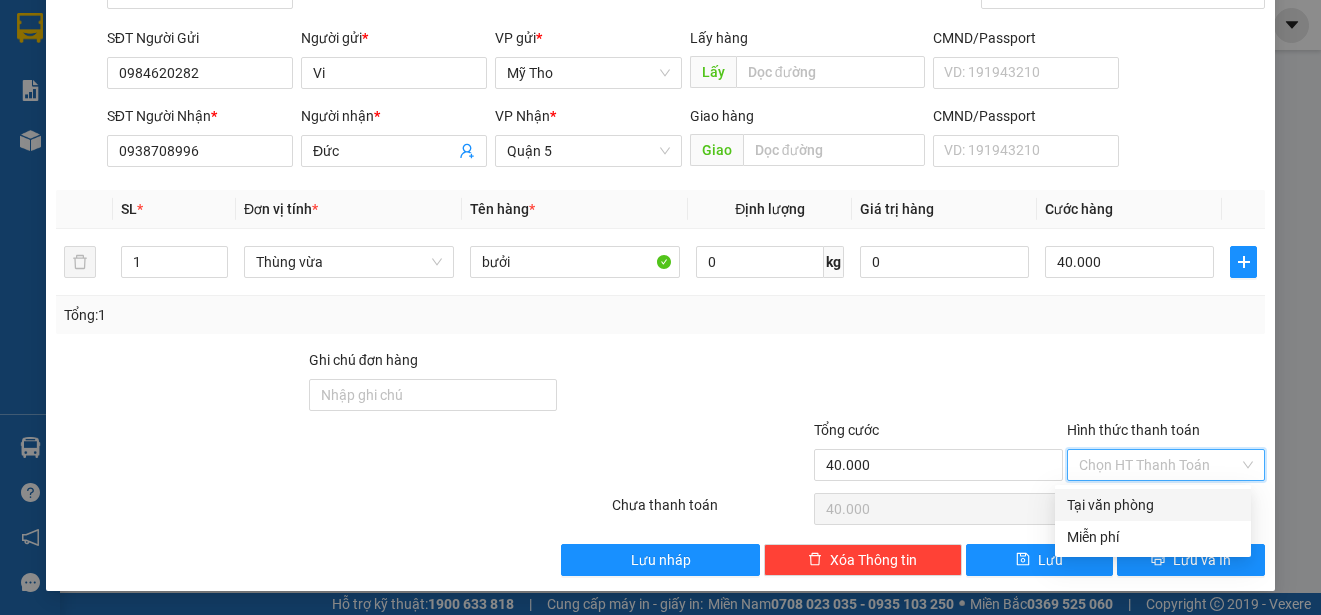 click on "Tại văn phòng" at bounding box center (1153, 505) 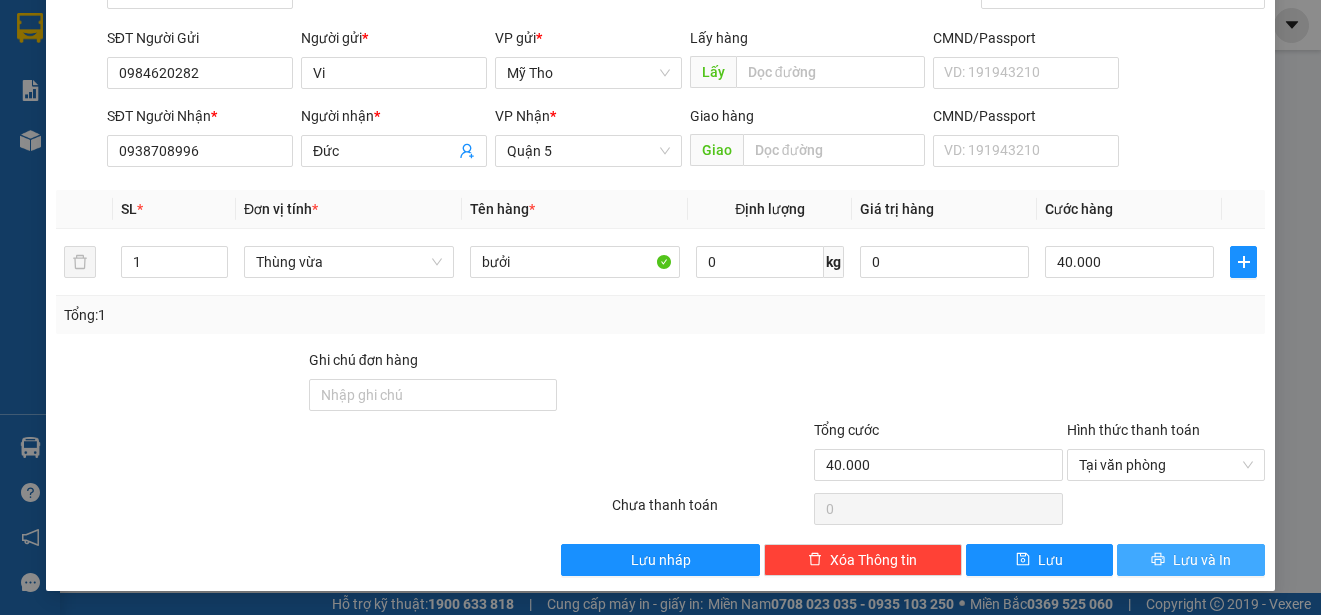 click on "Lưu và In" at bounding box center [1202, 560] 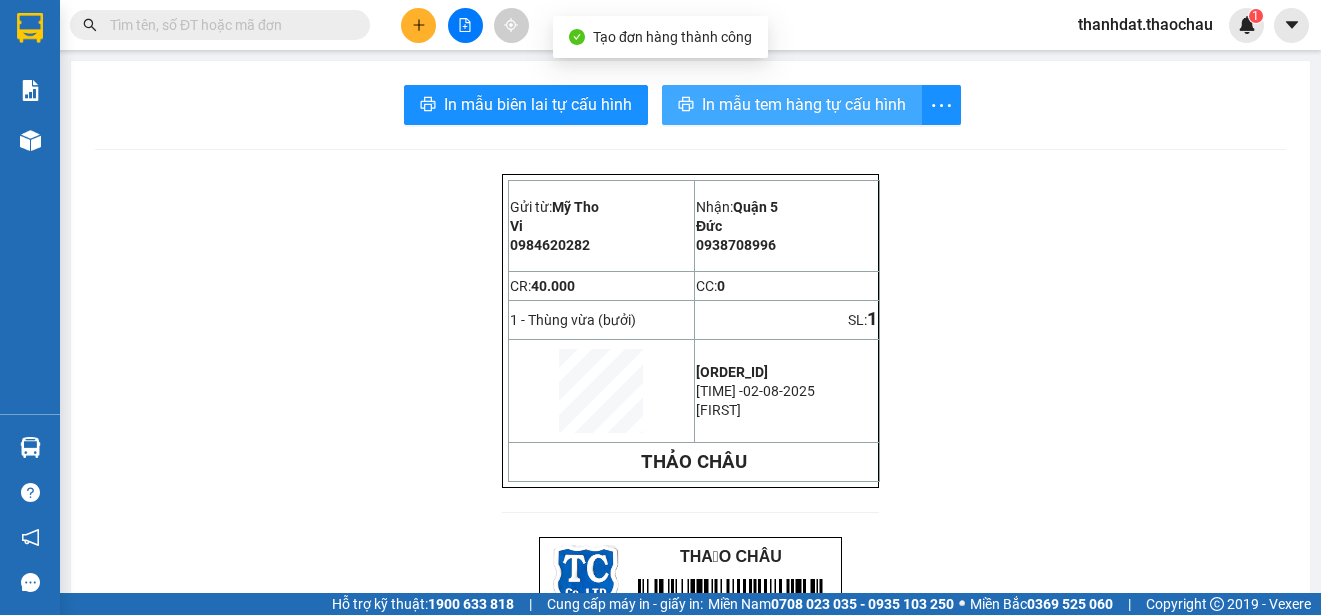 click on "In mẫu tem hàng tự cấu hình" at bounding box center [804, 104] 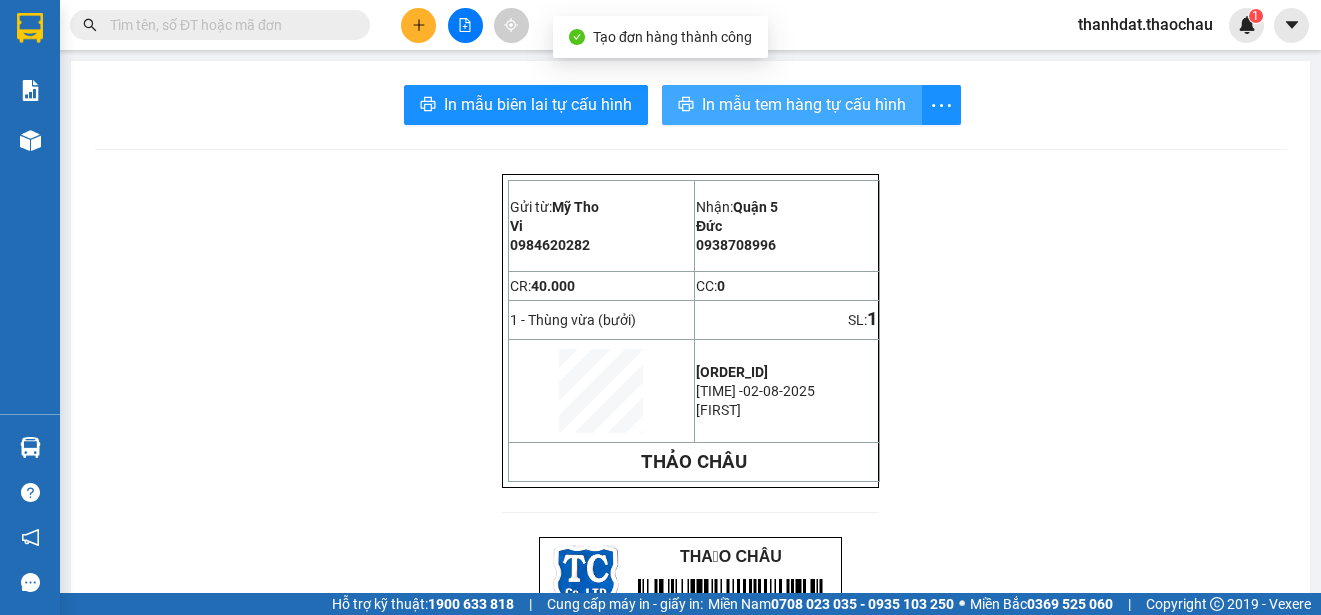scroll, scrollTop: 0, scrollLeft: 0, axis: both 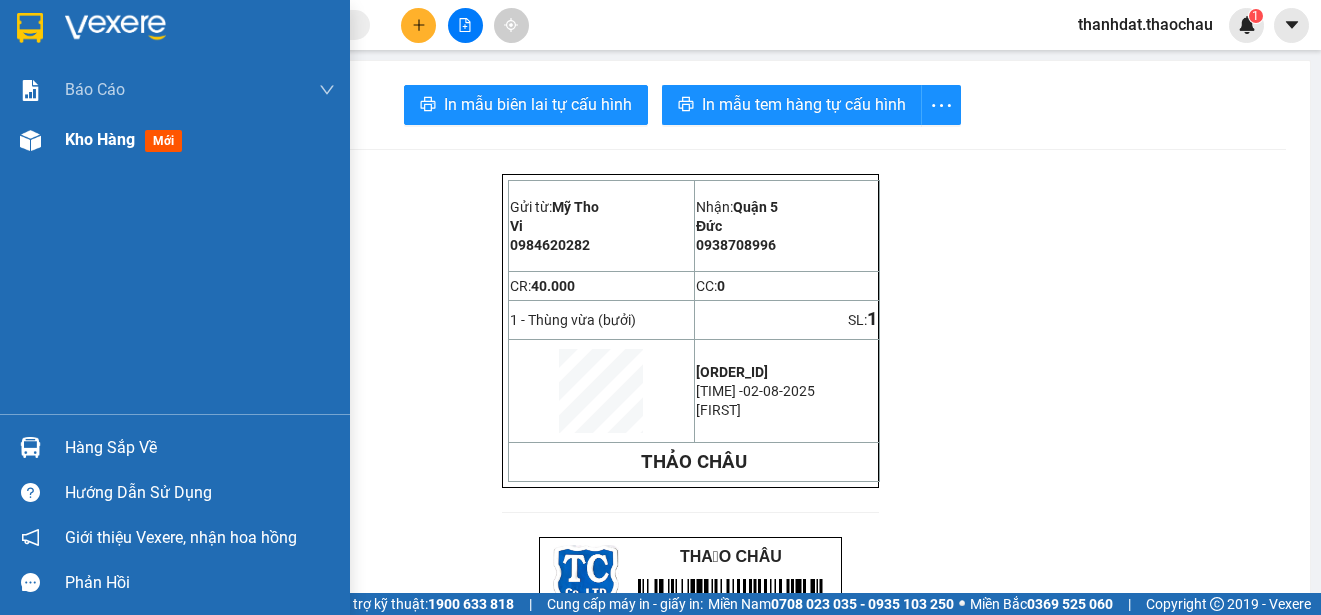 click on "Kho hàng" at bounding box center (100, 139) 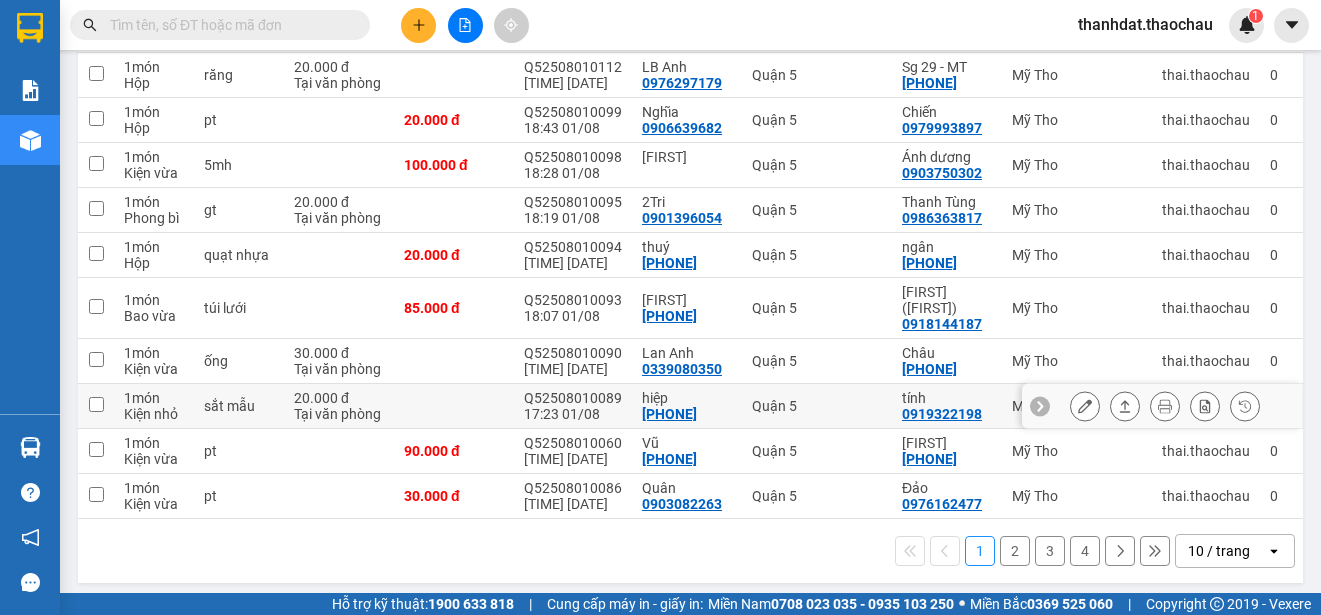 scroll, scrollTop: 0, scrollLeft: 0, axis: both 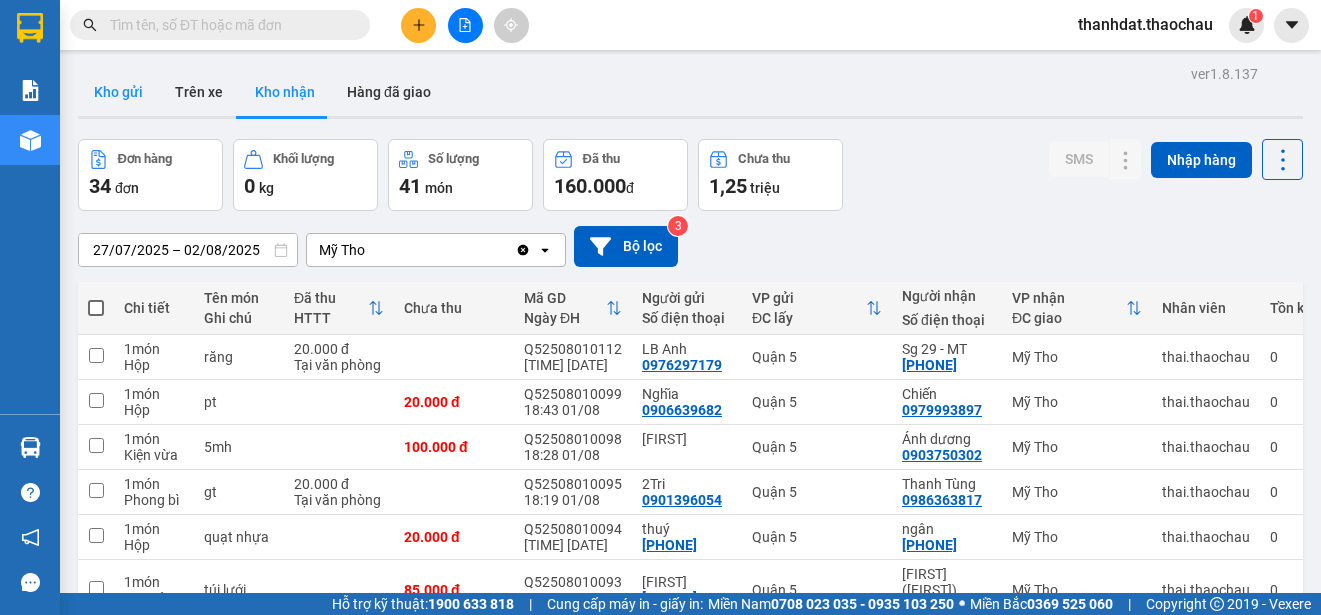 click on "Kho gửi" at bounding box center (118, 92) 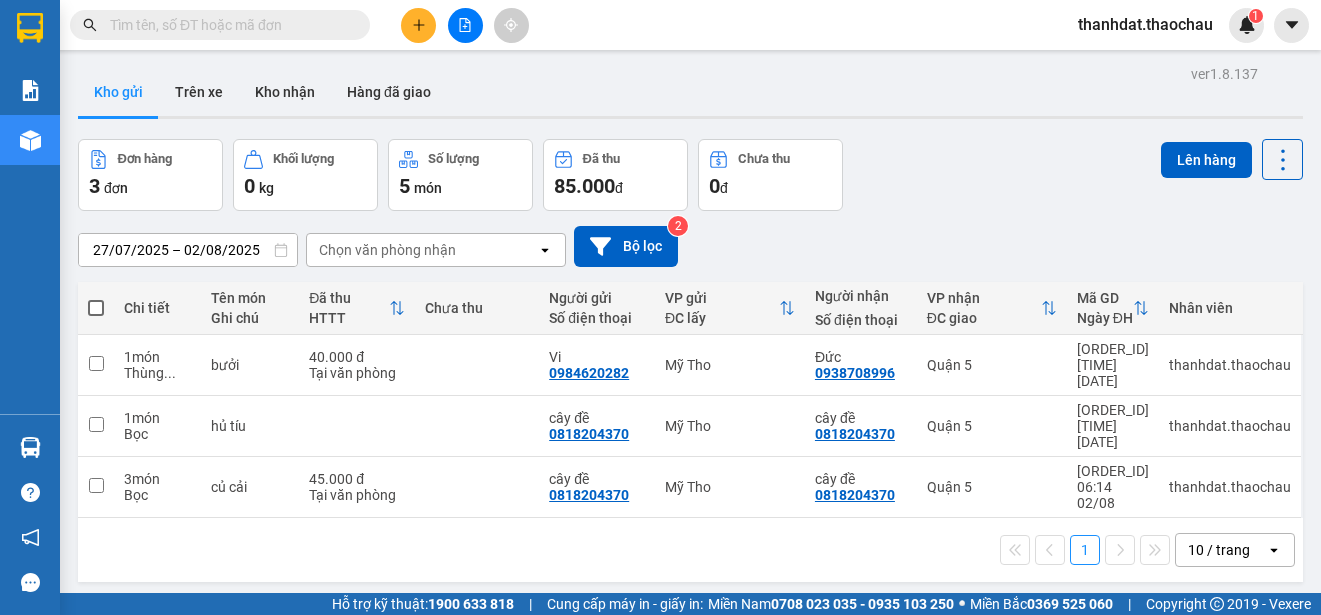 click at bounding box center [96, 308] 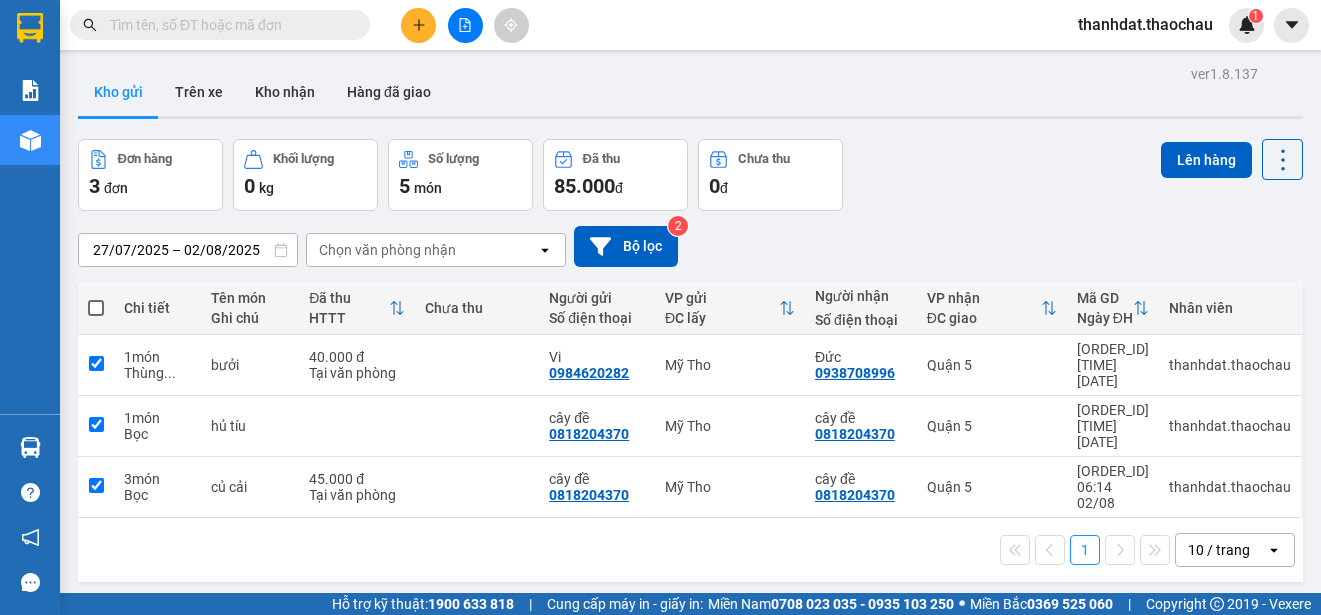 checkbox on "true" 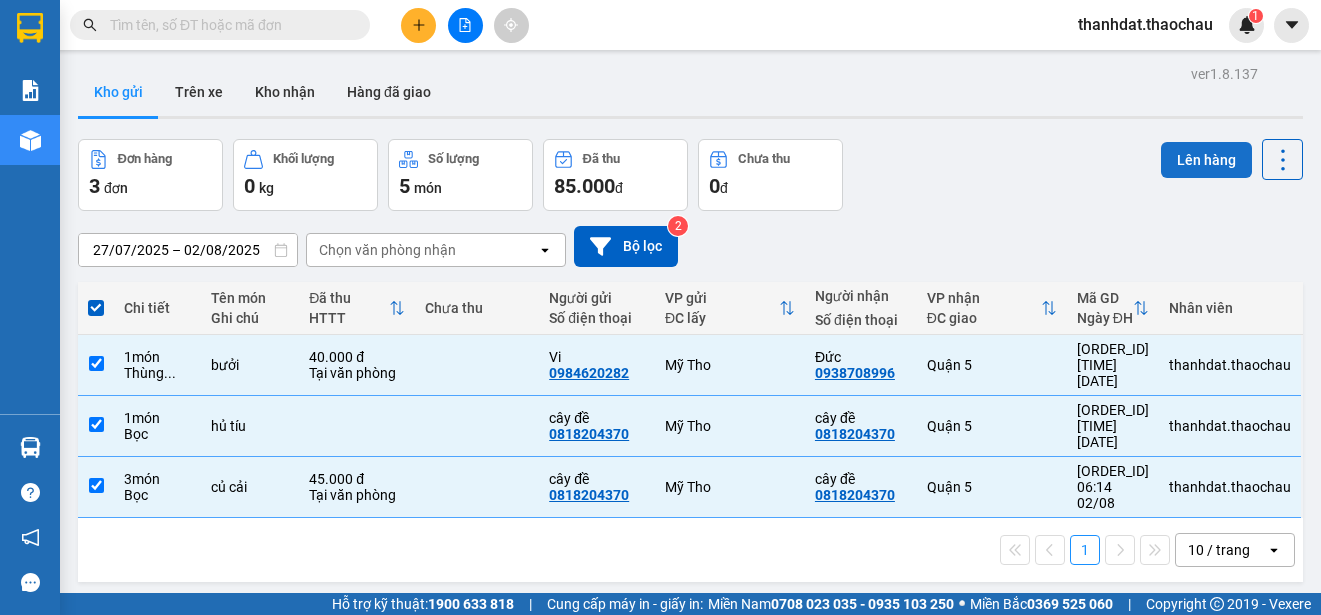 click on "Lên hàng" at bounding box center [1206, 160] 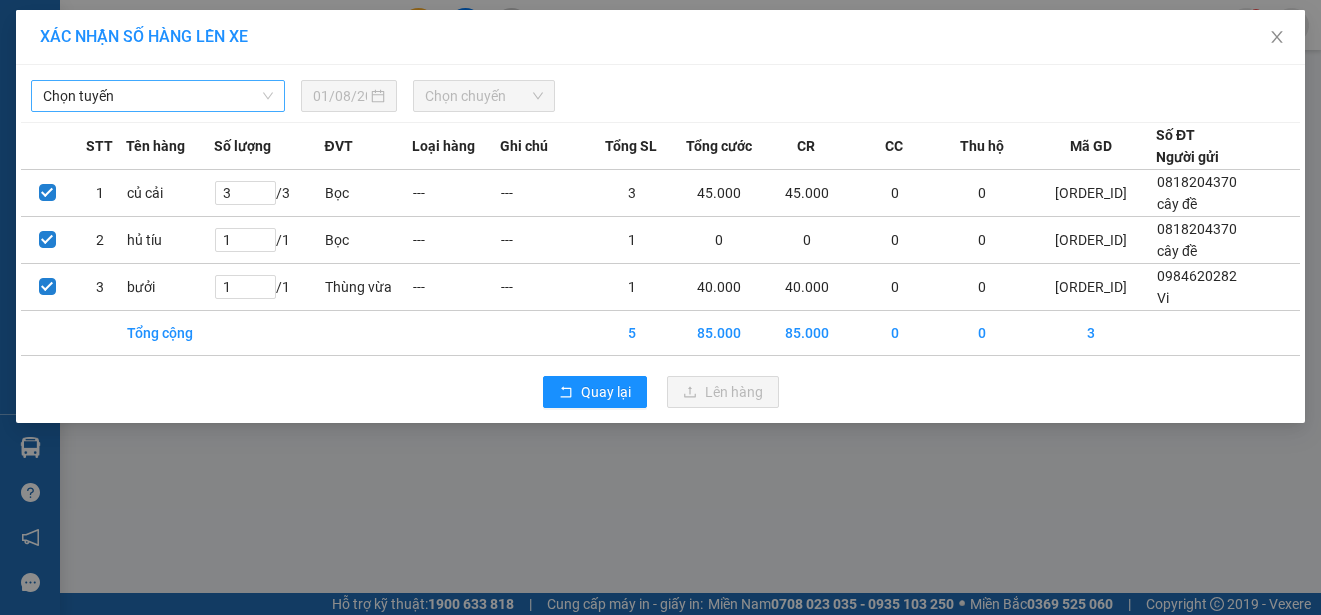 click on "Chọn tuyến" at bounding box center (158, 96) 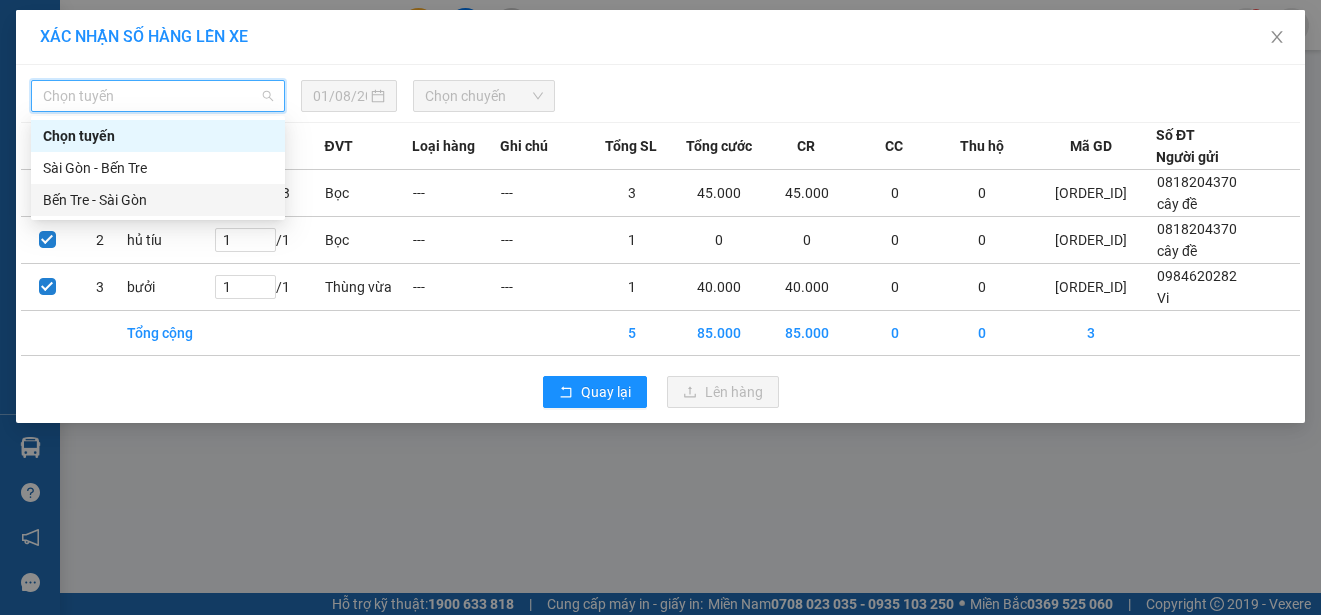 click on "Bến Tre - Sài Gòn" at bounding box center [158, 200] 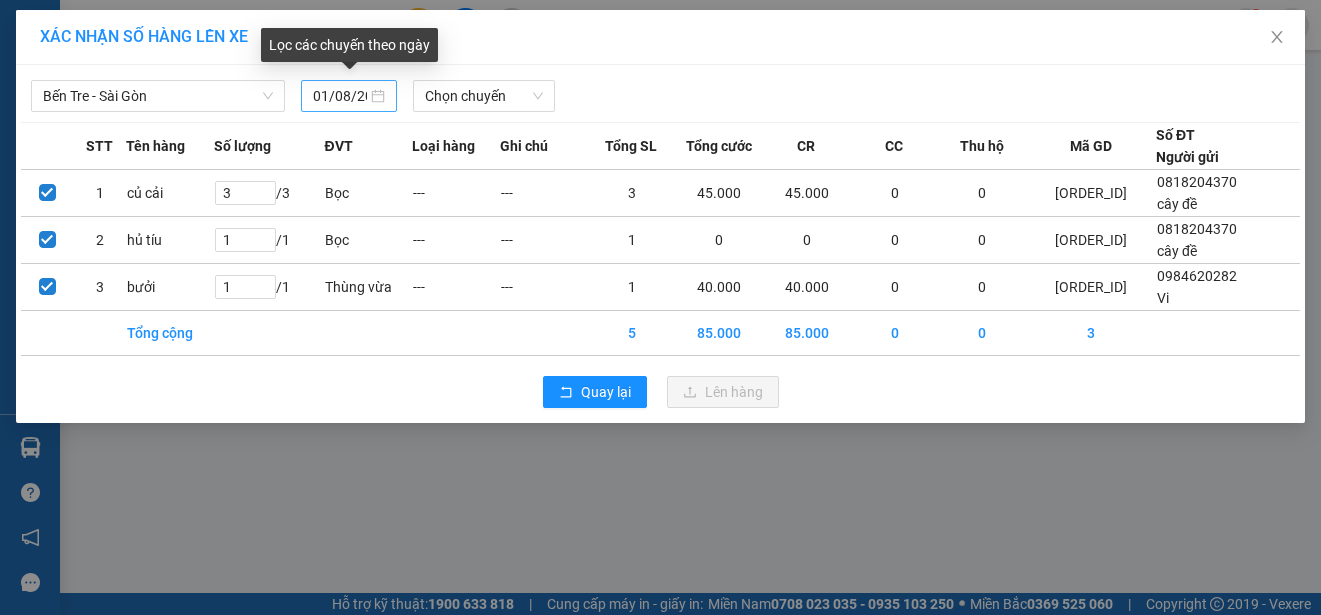 click on "01/08/2025" at bounding box center (349, 96) 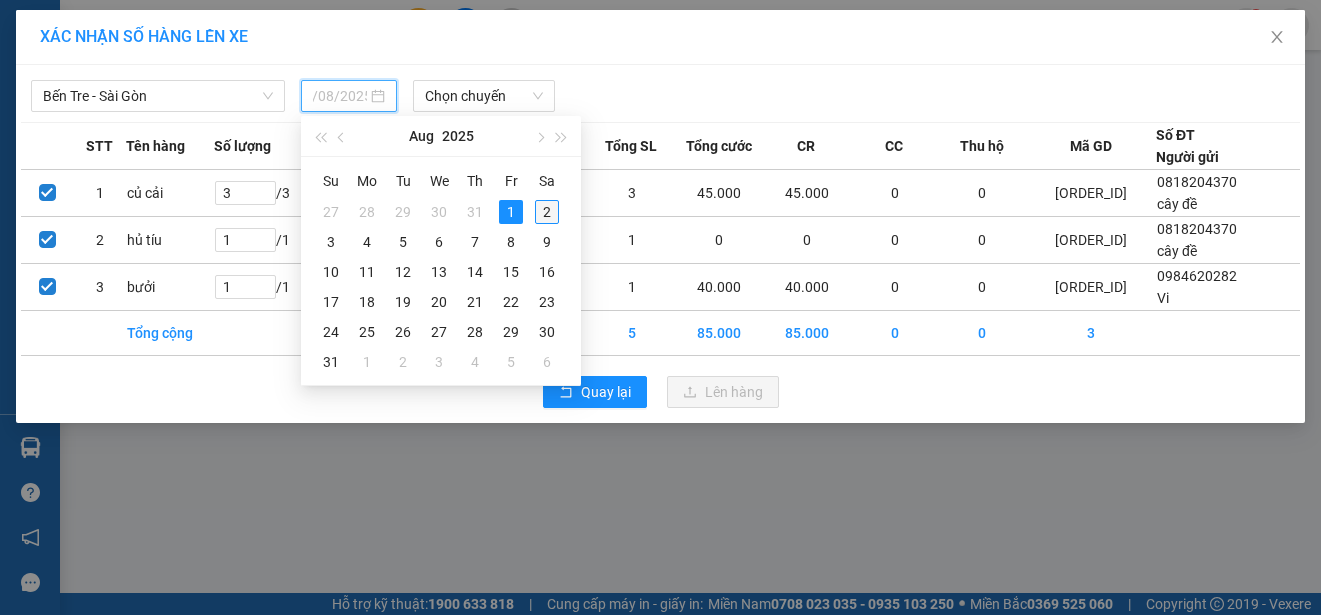click on "2" at bounding box center (547, 212) 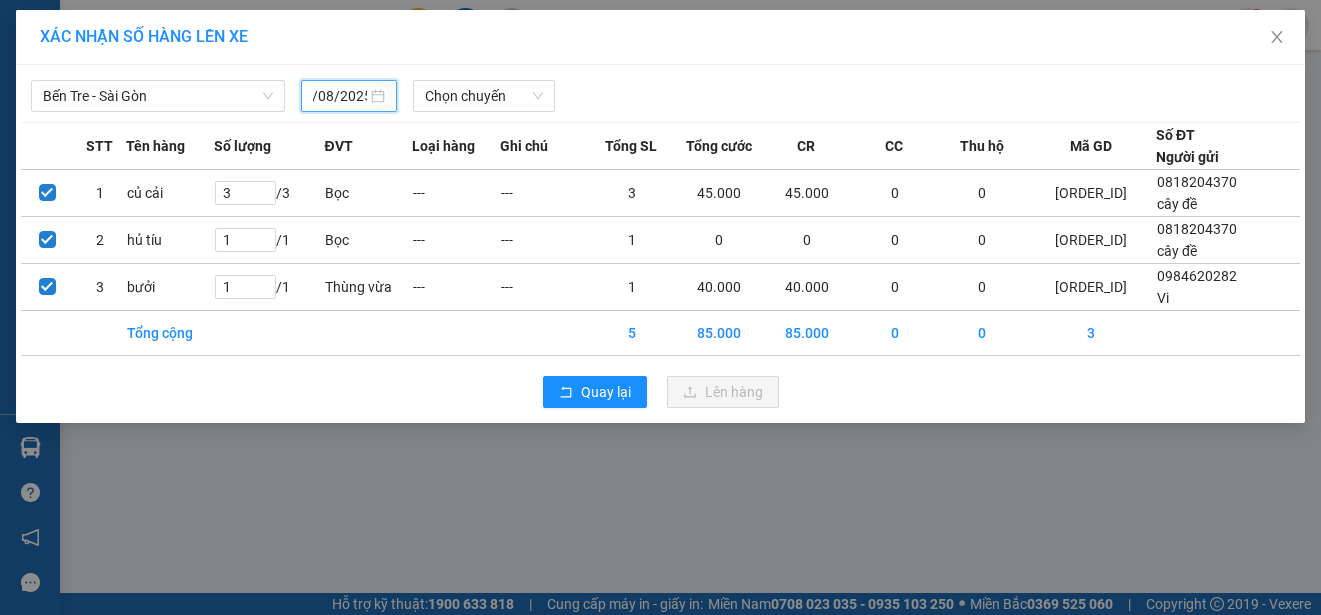 type on "02/08/2025" 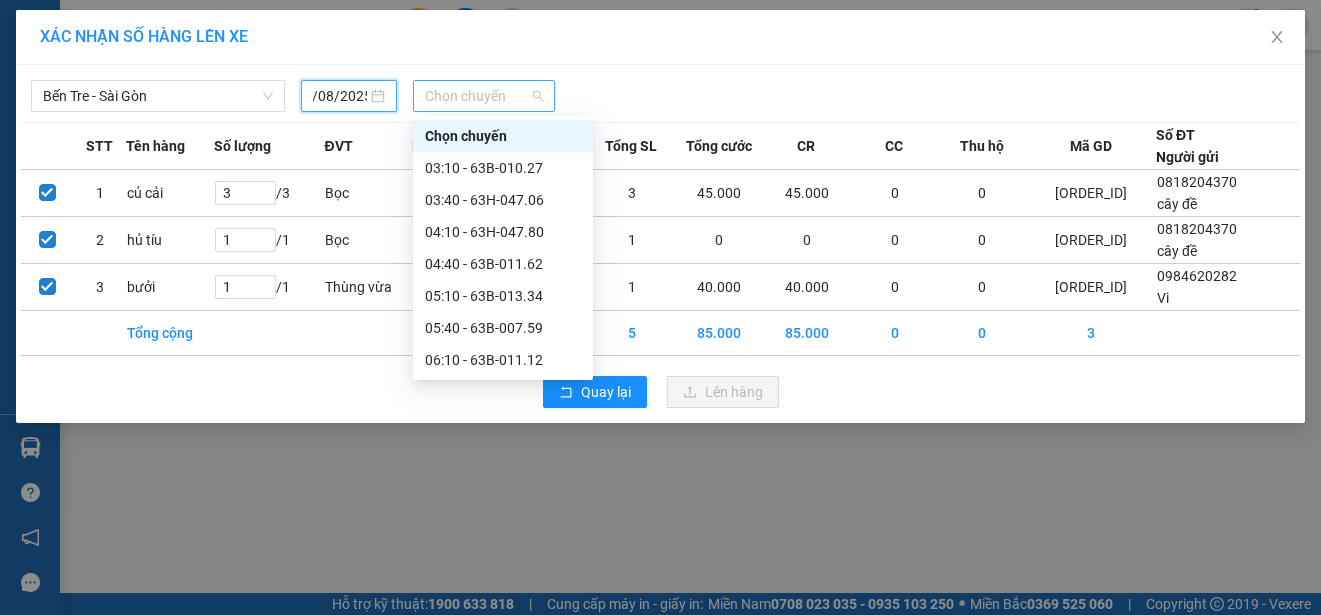 click on "Chọn chuyến" at bounding box center (483, 96) 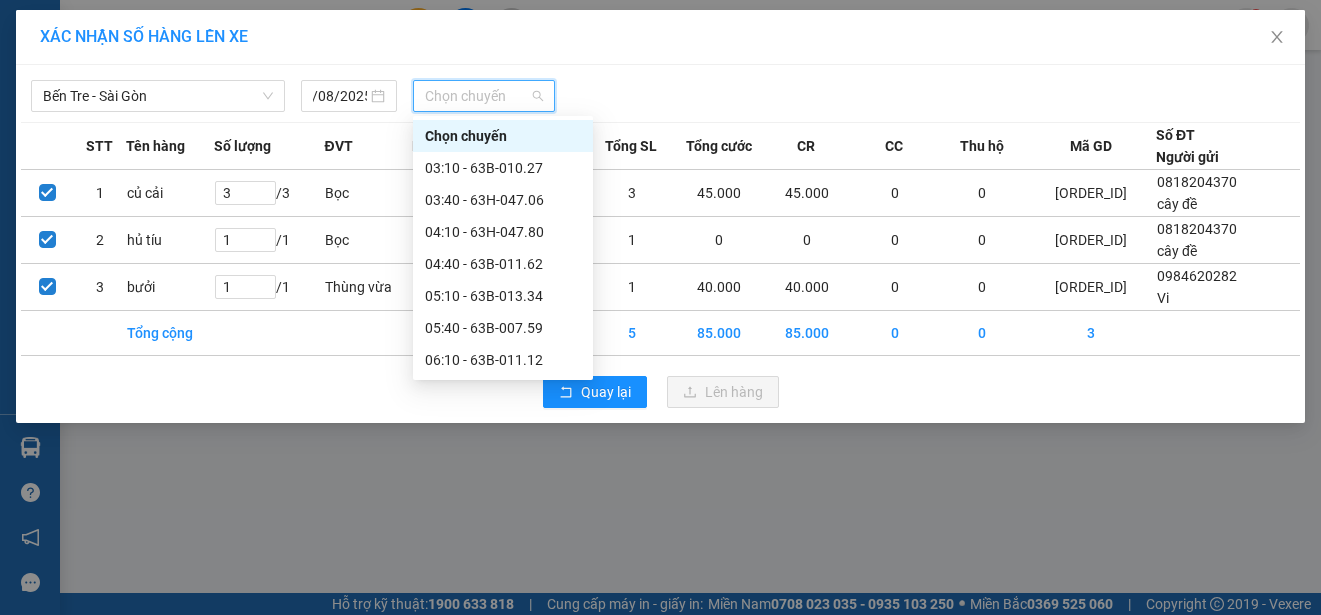 scroll, scrollTop: 0, scrollLeft: 0, axis: both 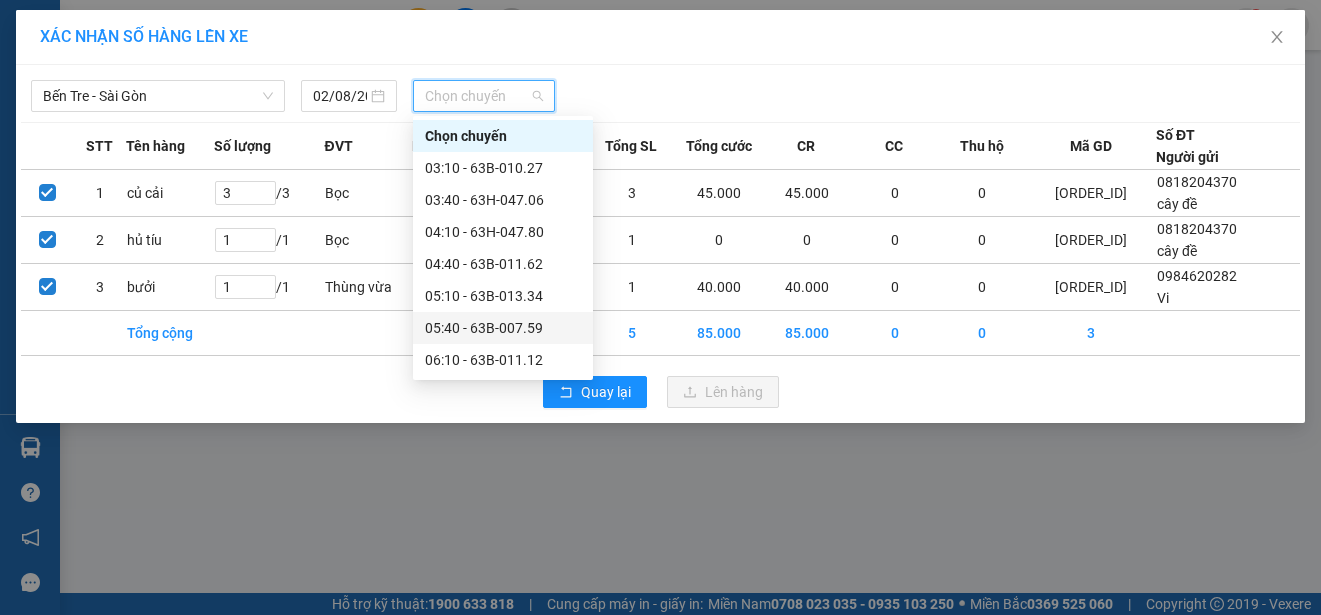 click on "05:40     - 63B-007.59" at bounding box center (503, 328) 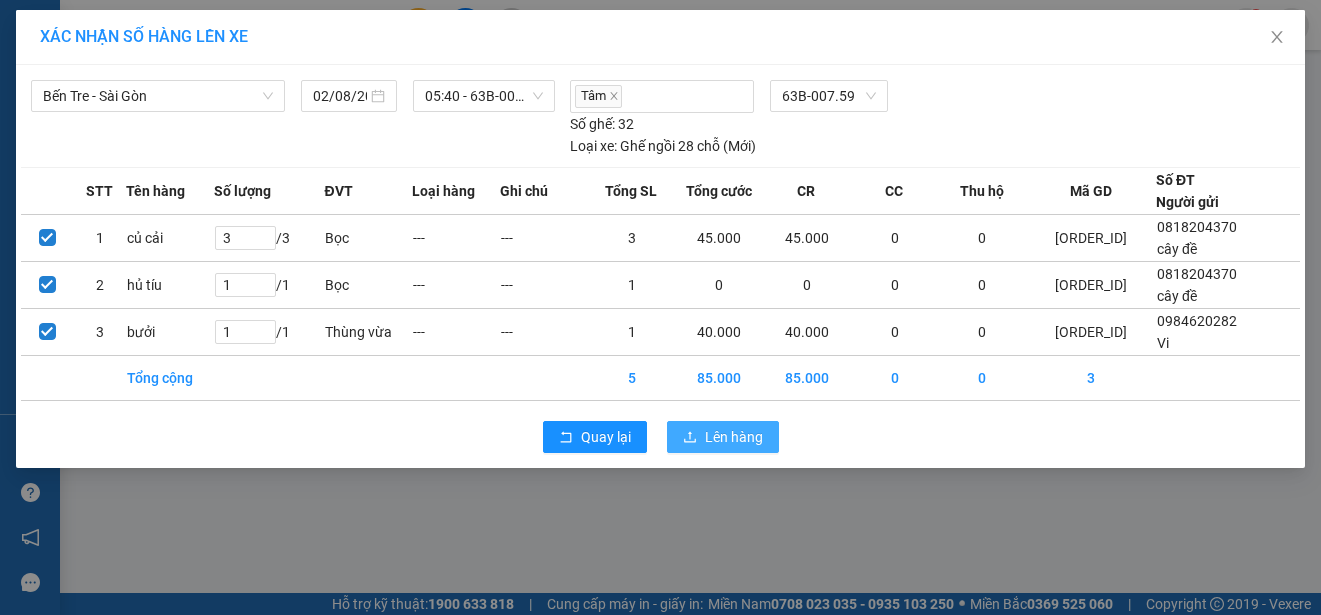 click on "Lên hàng" at bounding box center [734, 437] 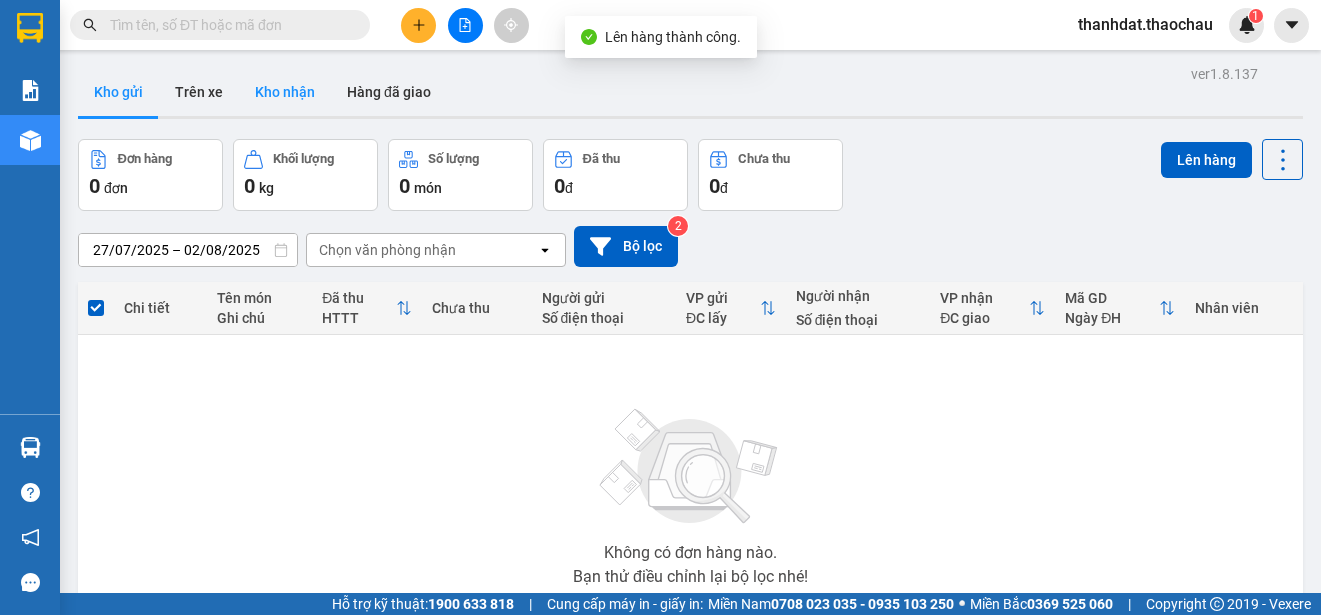 click on "Kho nhận" at bounding box center (285, 92) 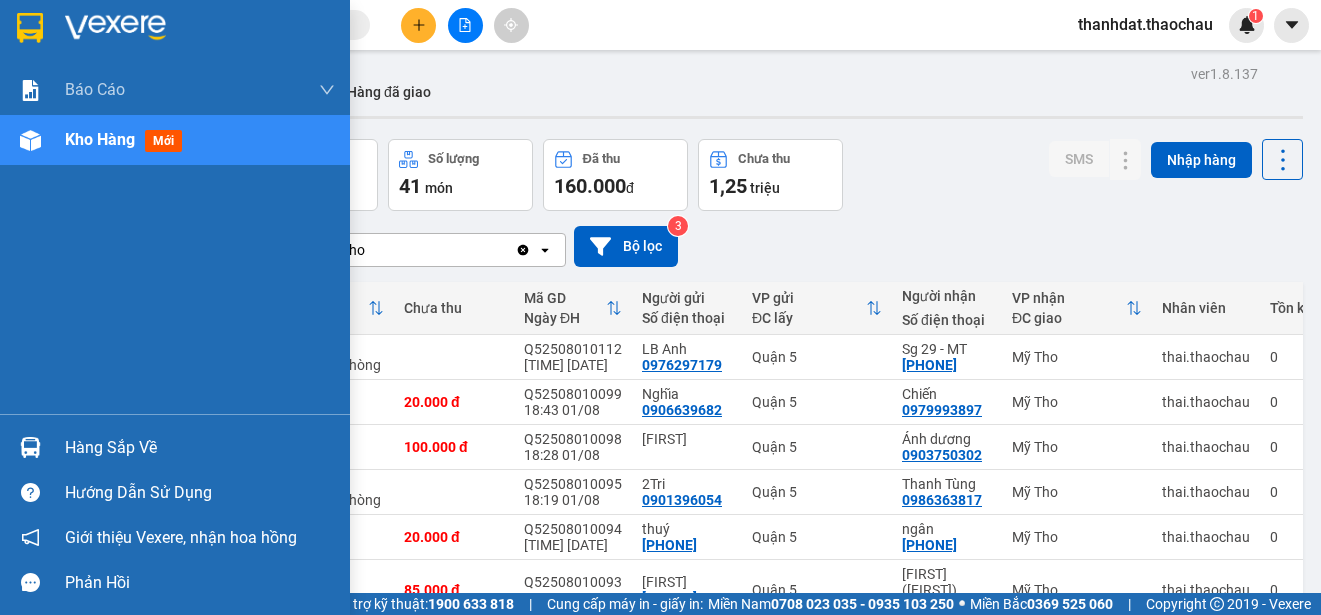 click on "Hàng sắp về" at bounding box center [200, 448] 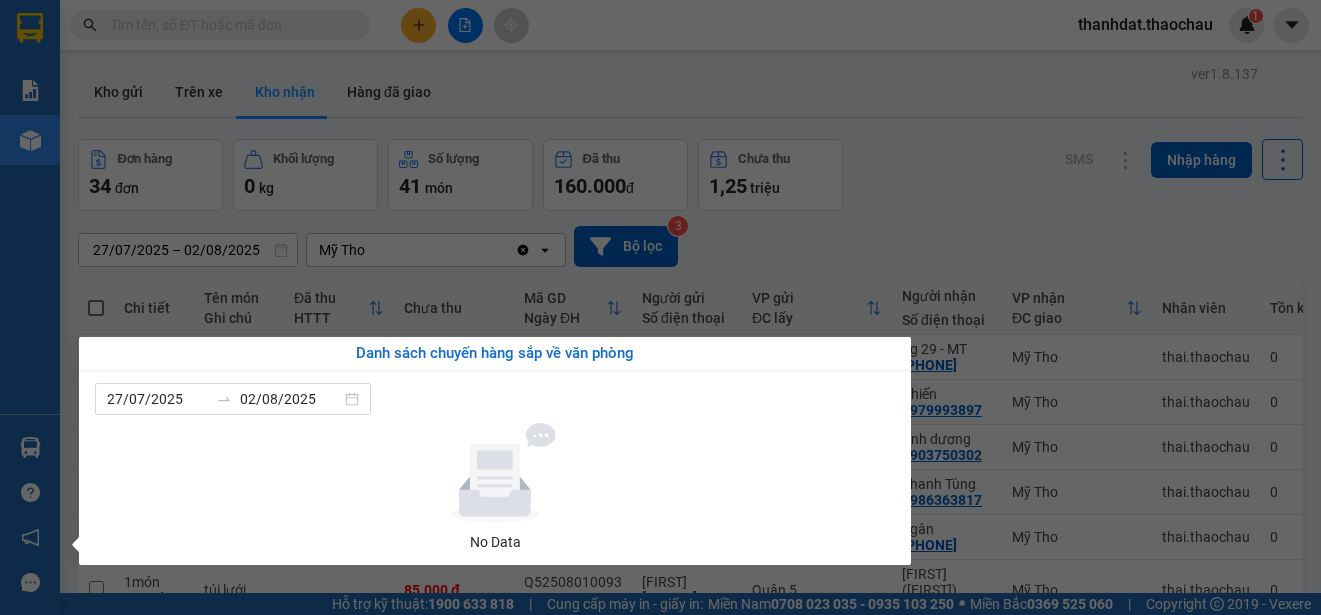 click on "Kết quả tìm kiếm ( 1822 )  Bộ lọc  Mã ĐH Trạng thái Món hàng Tổng cước Chưa cước Người gửi VP Gửi Người nhận VP Nhận Q52508010051 14:40 - 01/08 VP Nhận   63B-008.04 17:07 - 01/08 răng SL:  1 20.000 0913173183 Phong🦷 Quận 5 0901282333 Hai Dũng🦷 Mỹ Tho Q52405300099 17:30 - 30/05 VP Nhận   63H-047.80 19:59 - 30/05 răng SL:  1 30.000 0913173183 phong🦷 Quận 5 0901282333 Hai Dũng🦷 Mỹ Tho TG2508010003 06:44 - 01/08 Đã giao   14:40 - 01/08 răng SL:  1 20.000 0901282333 Hai Dũng🦷 Mỹ Tho 0913173183 Phong🦷 Quận 5 Q52507310108 18:49 - 31/07 Đã giao   06:42 - 01/08 răng SL:  1 20.000 0913173183 Phong🦷 Quận 5 0901282333 Hai Dũng🦷 Mỹ Tho Q52507310028 10:28 - 31/07 Đã giao   06:35 - 01/08 răng SL:  1 20.000 0913173183 Phong🦷 Quận 5 0901282333 Hai Dũng🦷 Mỹ Tho TG2507300018 13:50 - 30/07 Đã giao   10:27 - 31/07 răng SL:  1 30.000 0901282333 Hai Dũng🦷 Mỹ Tho 0913173183 Phong🦷 Quận 5 Q52507300067 Đã giao" at bounding box center (660, 307) 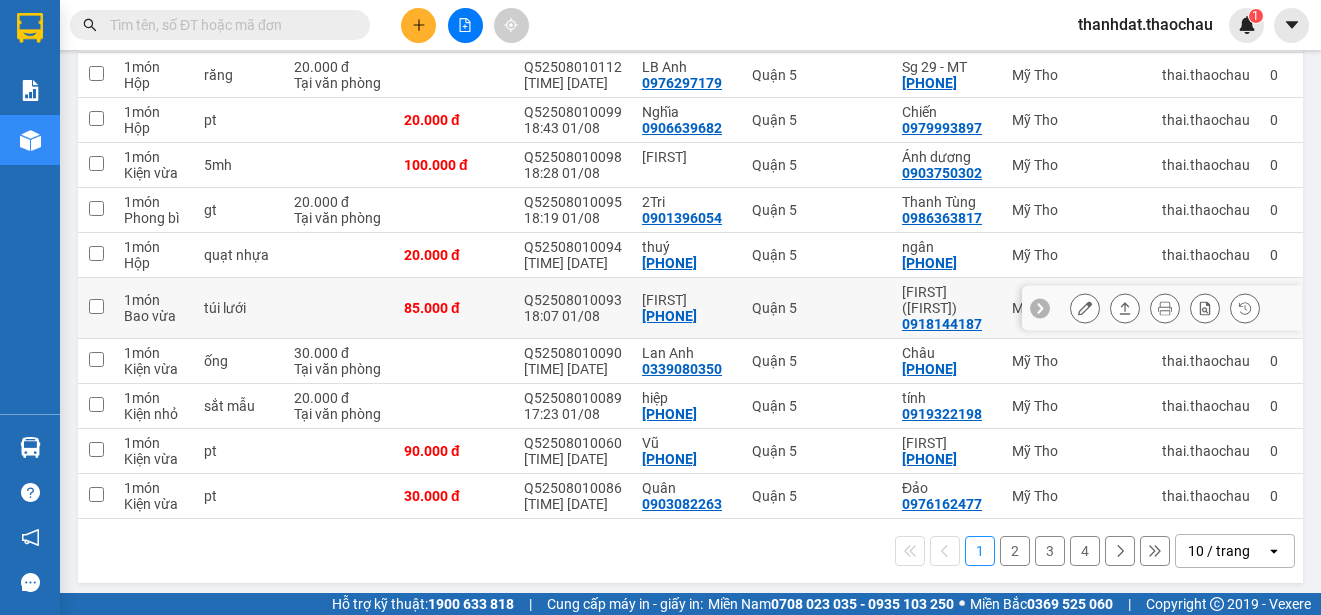 scroll, scrollTop: 0, scrollLeft: 0, axis: both 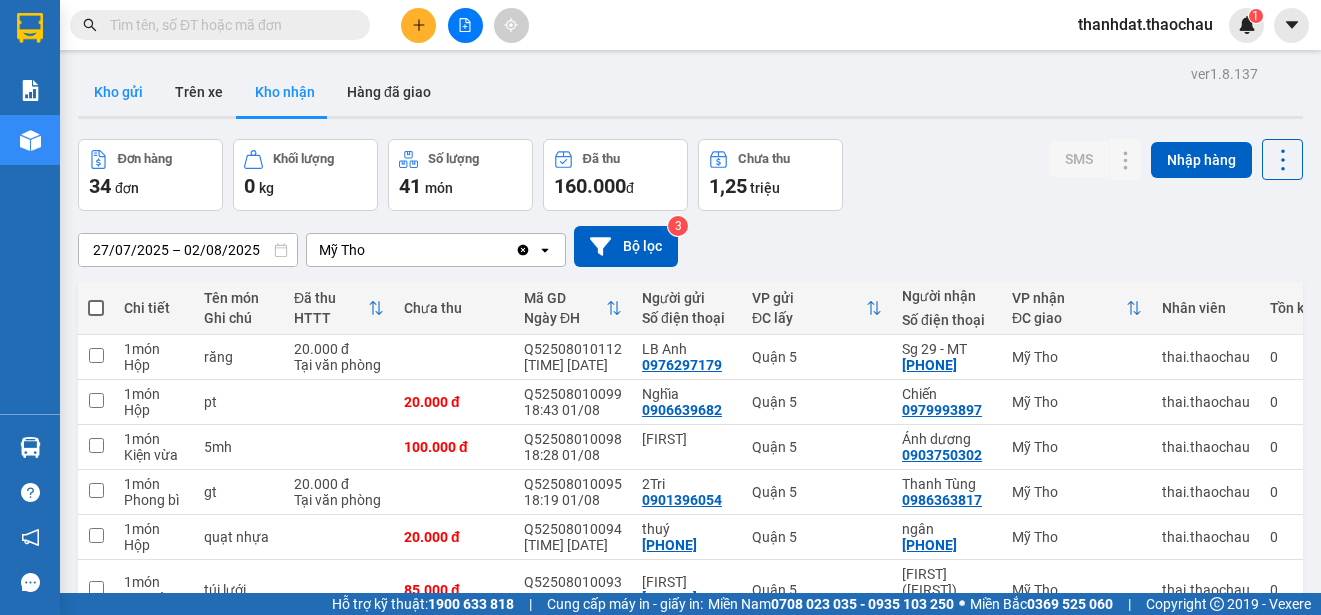click on "Kho gửi" at bounding box center (118, 92) 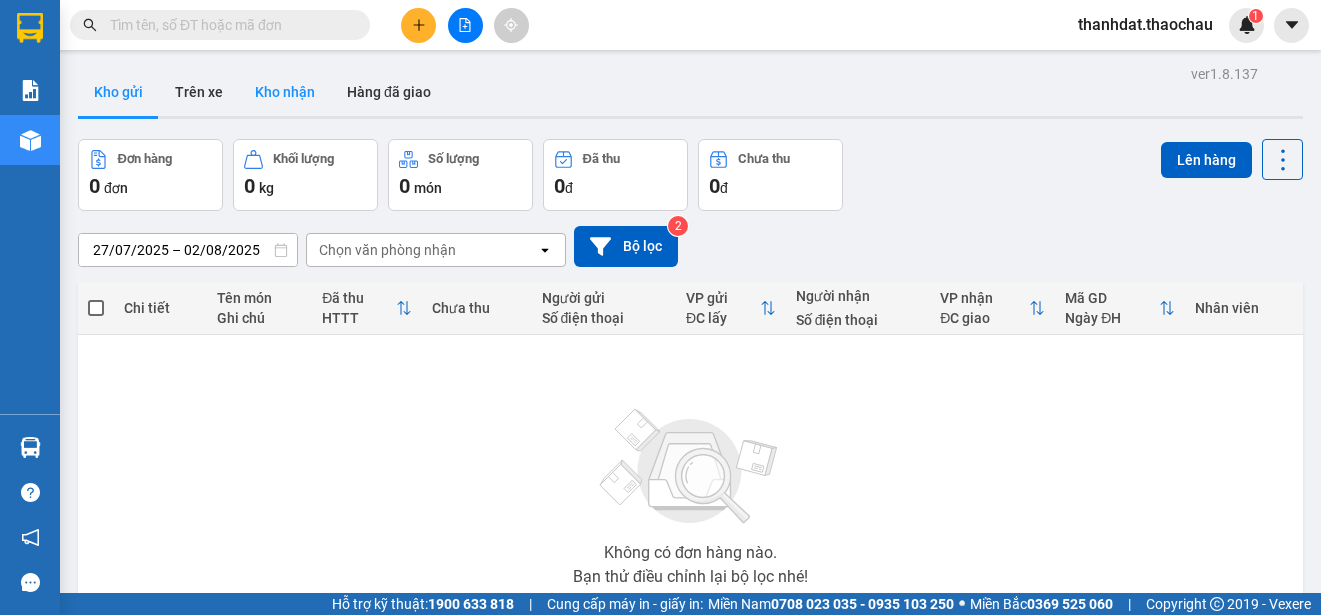 click on "Kho nhận" at bounding box center [285, 92] 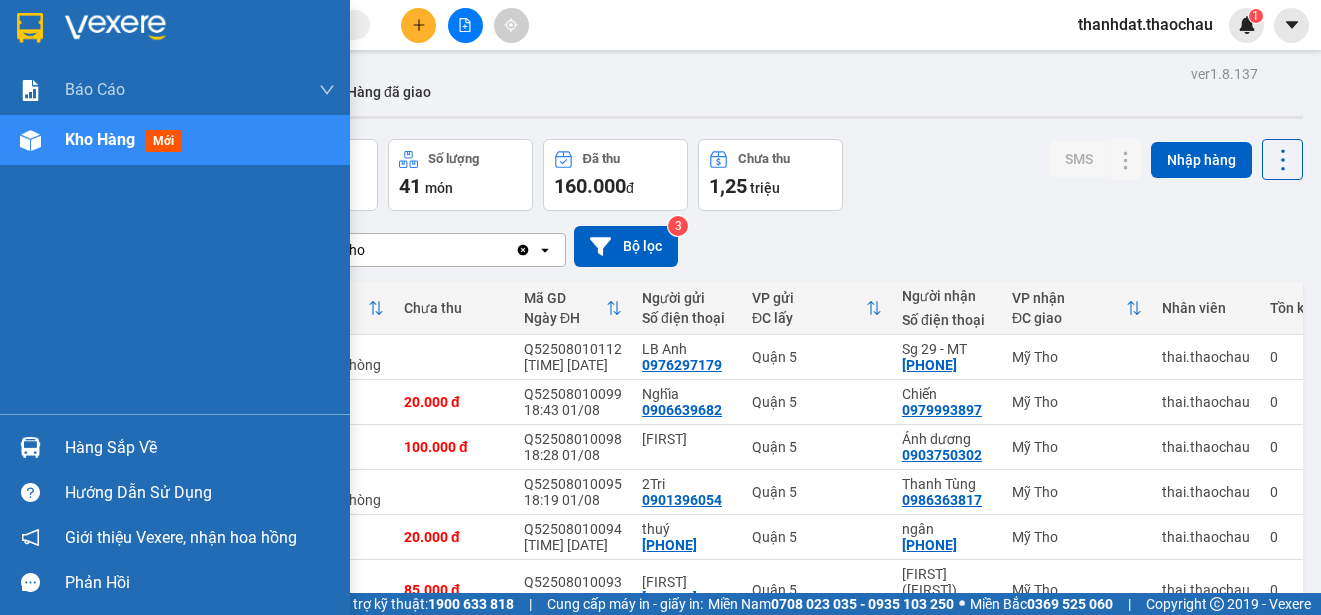 click on "Hàng sắp về" at bounding box center (200, 448) 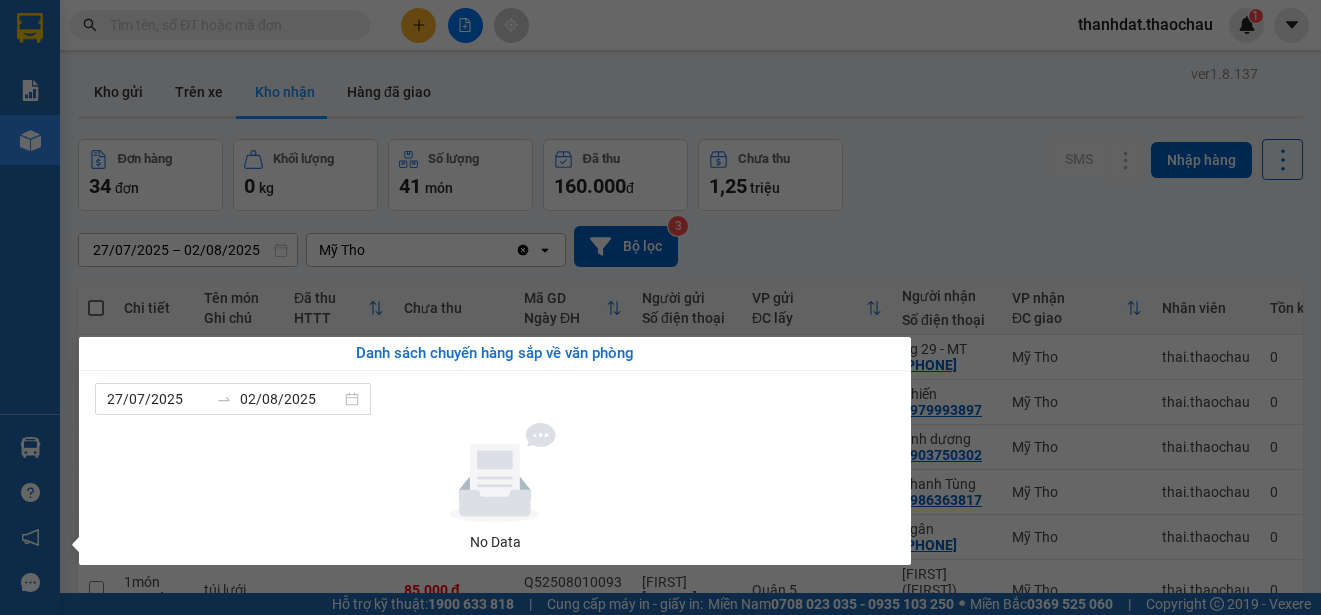 click on "Kết quả tìm kiếm ( 1822 )  Bộ lọc  Mã ĐH Trạng thái Món hàng Tổng cước Chưa cước Người gửi VP Gửi Người nhận VP Nhận Q52508010051 14:40 - 01/08 VP Nhận   63B-008.04 17:07 - 01/08 răng SL:  1 20.000 0913173183 Phong🦷 Quận 5 0901282333 Hai Dũng🦷 Mỹ Tho Q52405300099 17:30 - 30/05 VP Nhận   63H-047.80 19:59 - 30/05 răng SL:  1 30.000 0913173183 phong🦷 Quận 5 0901282333 Hai Dũng🦷 Mỹ Tho TG2508010003 06:44 - 01/08 Đã giao   14:40 - 01/08 răng SL:  1 20.000 0901282333 Hai Dũng🦷 Mỹ Tho 0913173183 Phong🦷 Quận 5 Q52507310108 18:49 - 31/07 Đã giao   06:42 - 01/08 răng SL:  1 20.000 0913173183 Phong🦷 Quận 5 0901282333 Hai Dũng🦷 Mỹ Tho Q52507310028 10:28 - 31/07 Đã giao   06:35 - 01/08 răng SL:  1 20.000 0913173183 Phong🦷 Quận 5 0901282333 Hai Dũng🦷 Mỹ Tho TG2507300018 13:50 - 30/07 Đã giao   10:27 - 31/07 răng SL:  1 30.000 0901282333 Hai Dũng🦷 Mỹ Tho 0913173183 Phong🦷 Quận 5 Q52507300067 Đã giao" at bounding box center (660, 307) 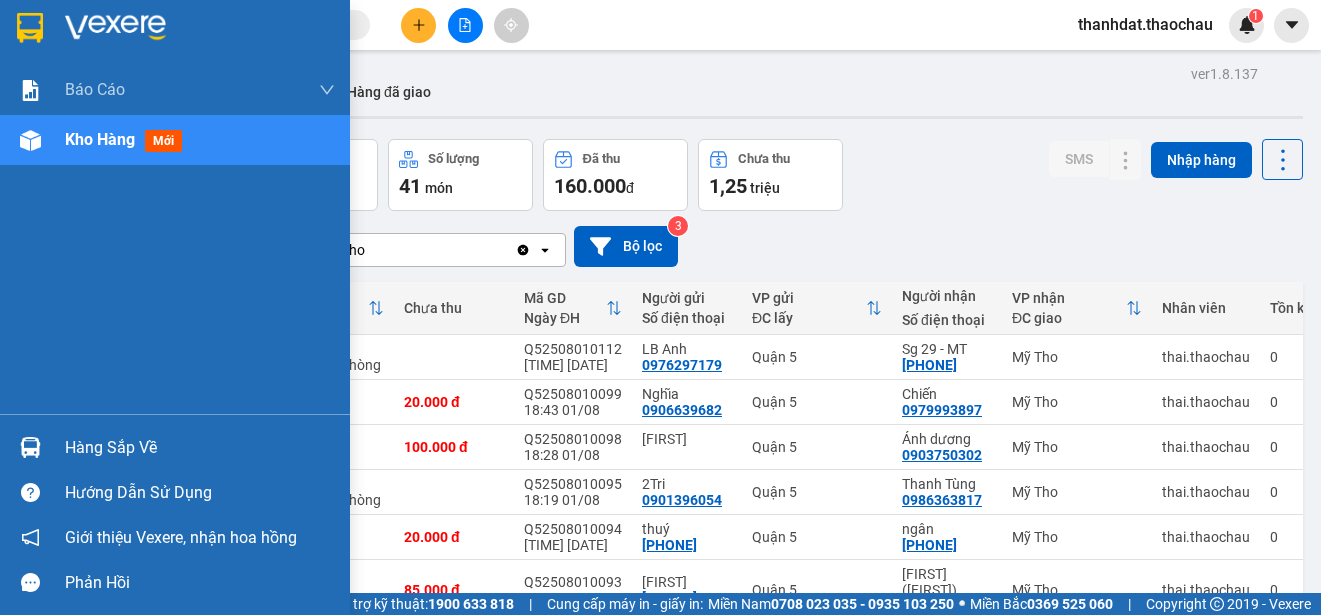 click on "Hàng sắp về" at bounding box center [175, 447] 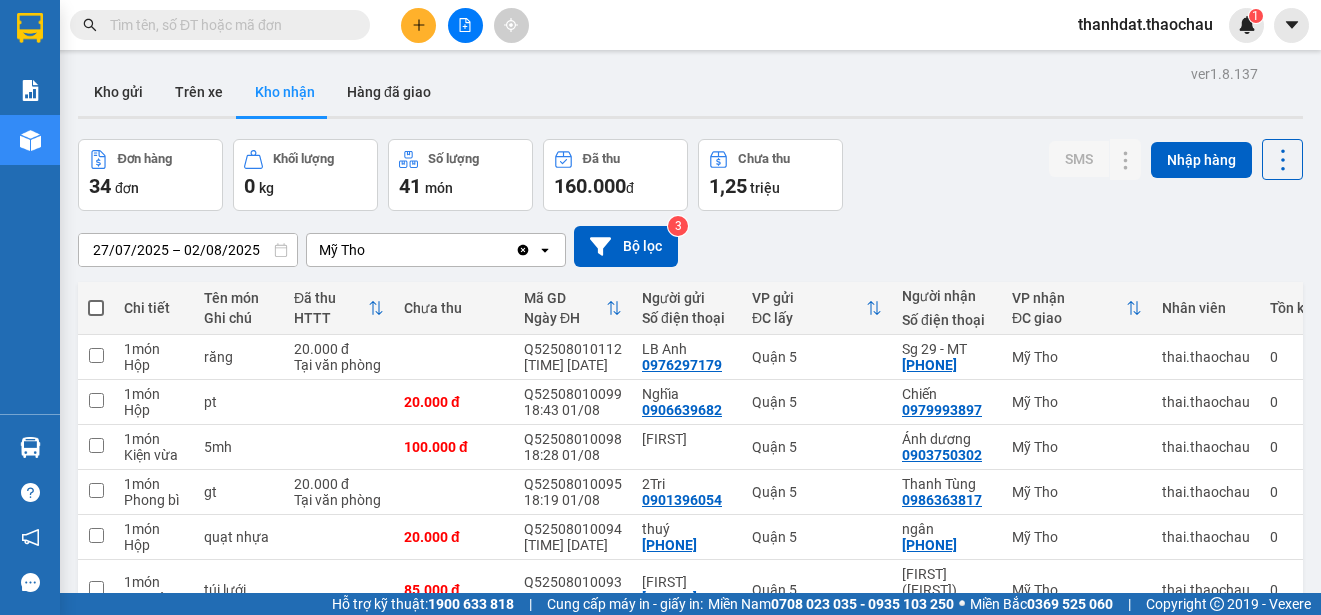 click on "Kết quả tìm kiếm ( 1822 )  Bộ lọc  Mã ĐH Trạng thái Món hàng Tổng cước Chưa cước Người gửi VP Gửi Người nhận VP Nhận Q52508010051 14:40 - 01/08 VP Nhận   63B-008.04 17:07 - 01/08 răng SL:  1 20.000 0913173183 Phong🦷 Quận 5 0901282333 Hai Dũng🦷 Mỹ Tho Q52405300099 17:30 - 30/05 VP Nhận   63H-047.80 19:59 - 30/05 răng SL:  1 30.000 0913173183 phong🦷 Quận 5 0901282333 Hai Dũng🦷 Mỹ Tho TG2508010003 06:44 - 01/08 Đã giao   14:40 - 01/08 răng SL:  1 20.000 0901282333 Hai Dũng🦷 Mỹ Tho 0913173183 Phong🦷 Quận 5 Q52507310108 18:49 - 31/07 Đã giao   06:42 - 01/08 răng SL:  1 20.000 0913173183 Phong🦷 Quận 5 0901282333 Hai Dũng🦷 Mỹ Tho Q52507310028 10:28 - 31/07 Đã giao   06:35 - 01/08 răng SL:  1 20.000 0913173183 Phong🦷 Quận 5 0901282333 Hai Dũng🦷 Mỹ Tho TG2507300018 13:50 - 30/07 Đã giao   10:27 - 31/07 răng SL:  1 30.000 0901282333 Hai Dũng🦷 Mỹ Tho 0913173183 Phong🦷 Quận 5 Q52507300067 Đã giao" at bounding box center (660, 307) 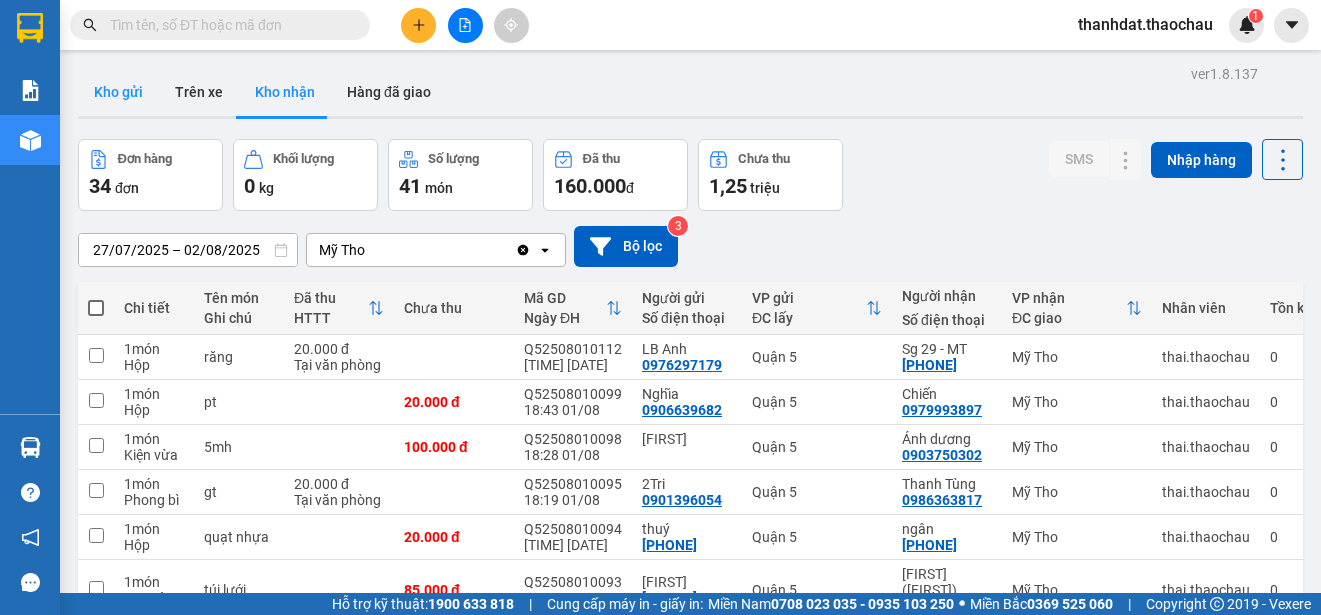 click on "Kho gửi" at bounding box center (118, 92) 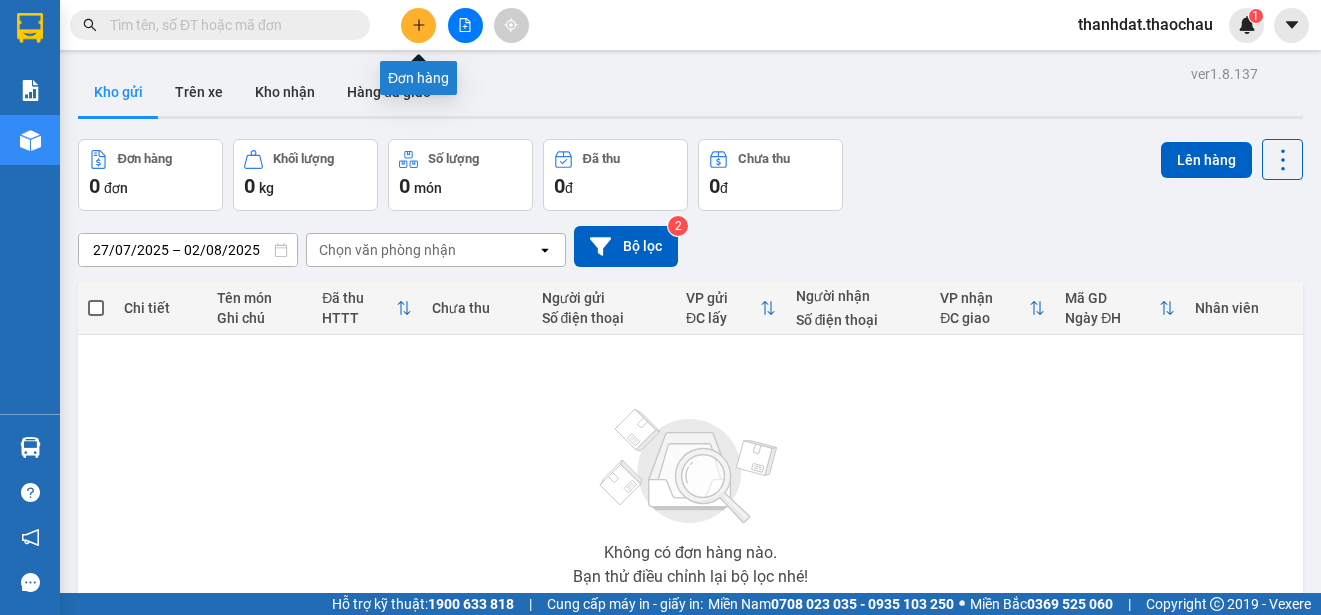 click 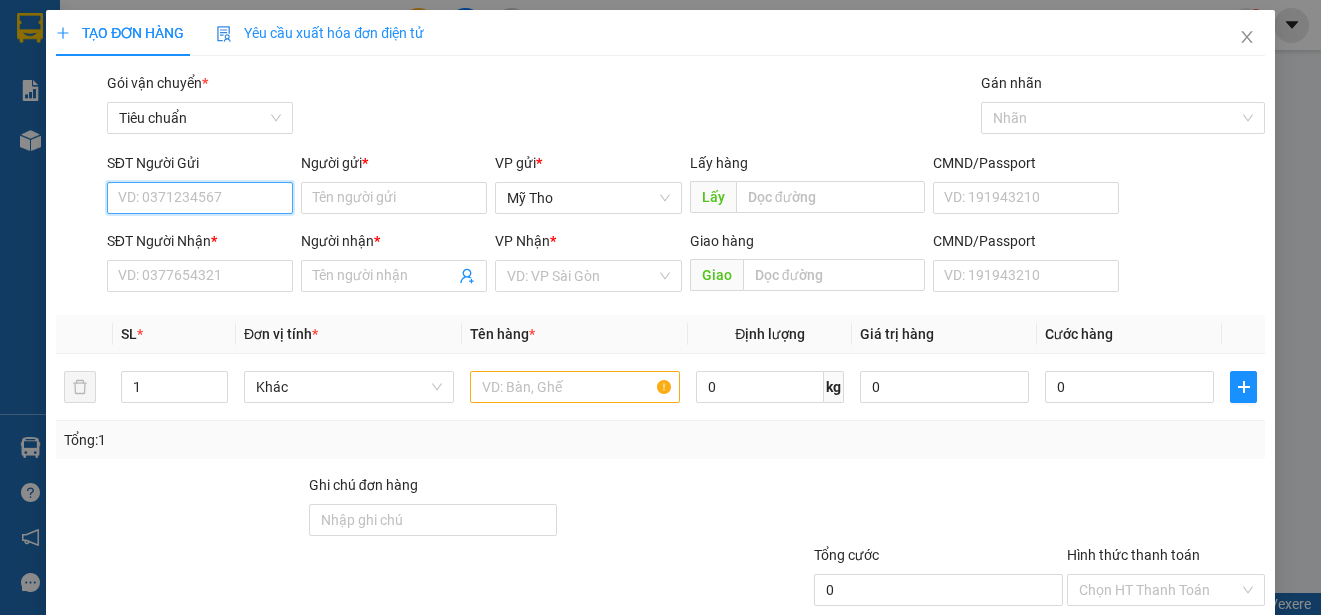 click on "SĐT Người Gửi" at bounding box center [200, 198] 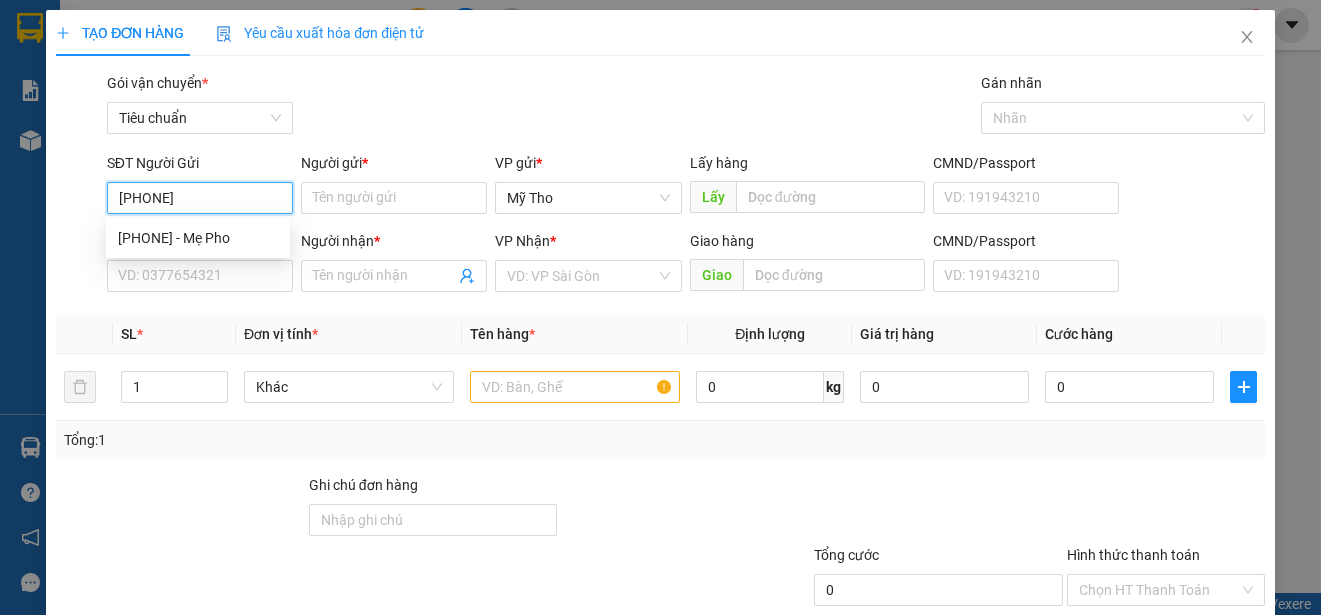 type on "[PHONE]" 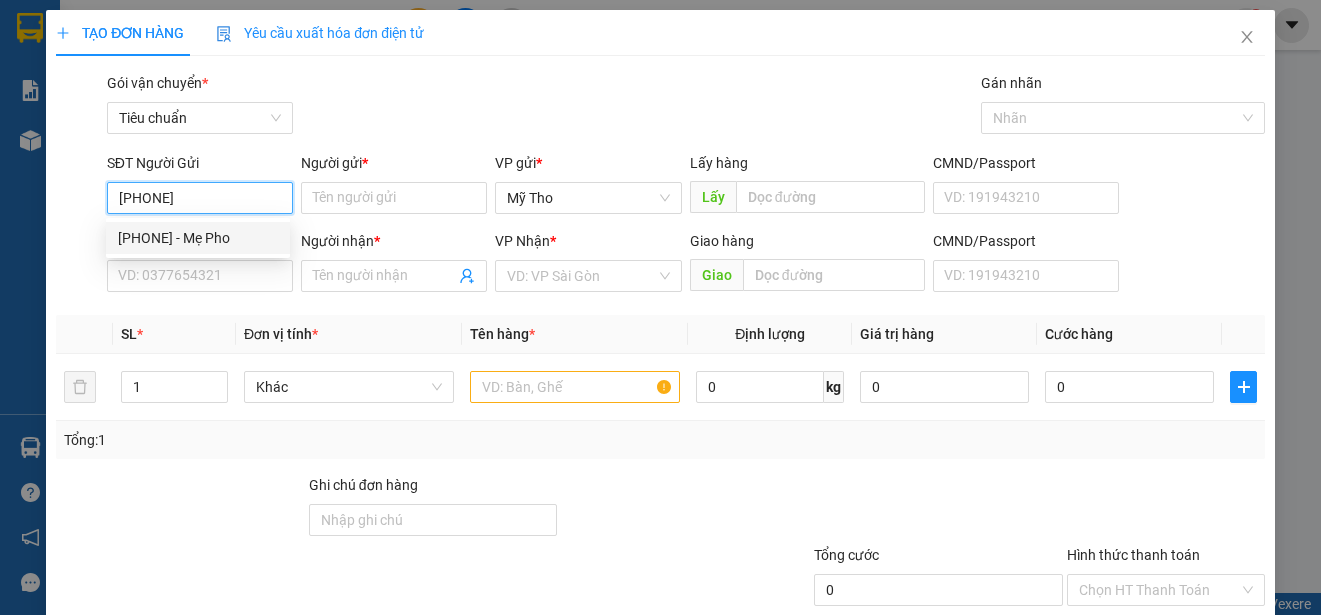 click on "0343834922 - Mẹ Pho" at bounding box center [198, 238] 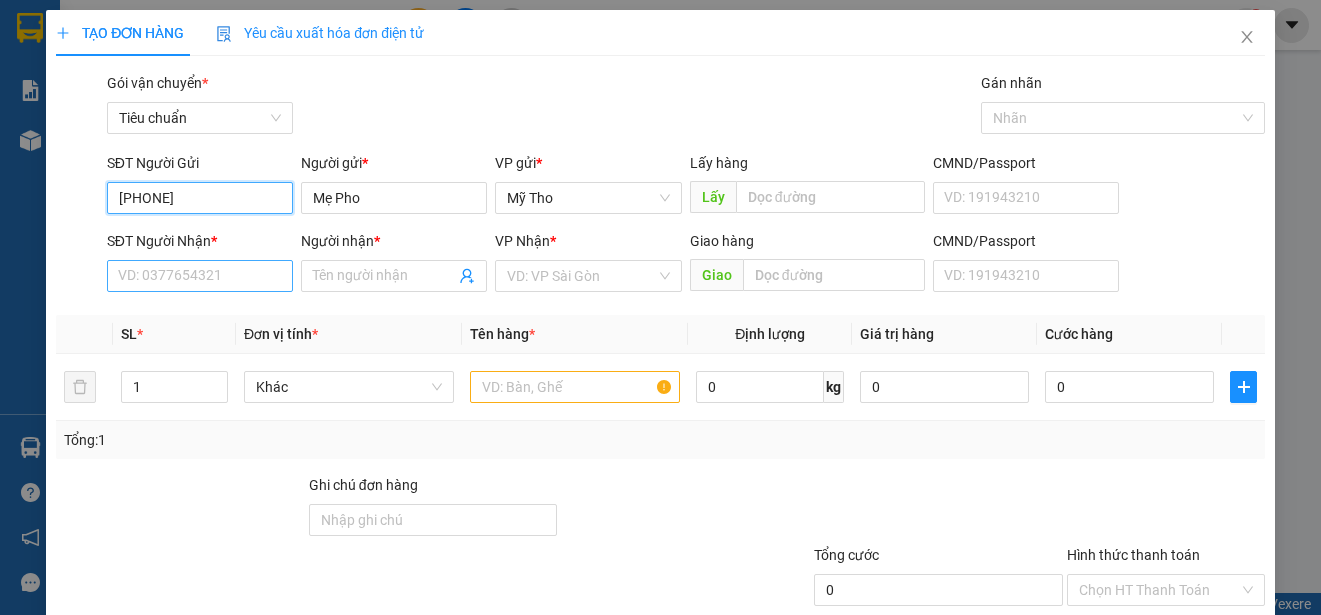 type on "[PHONE]" 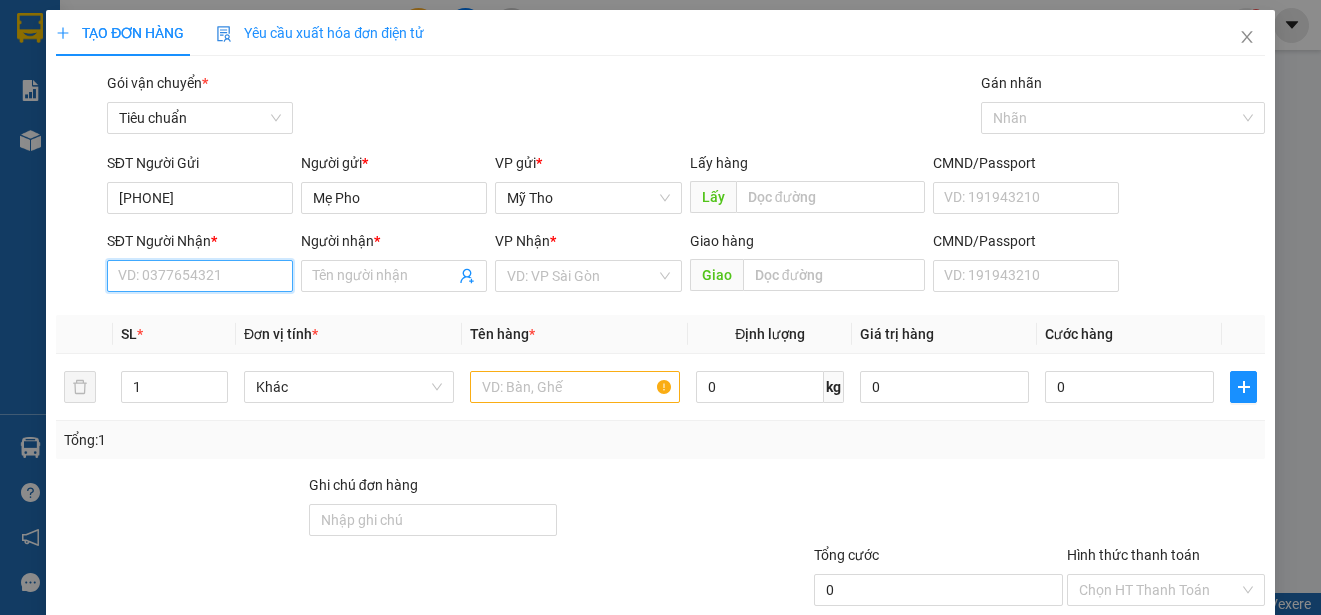 click on "SĐT Người Nhận  *" at bounding box center (200, 276) 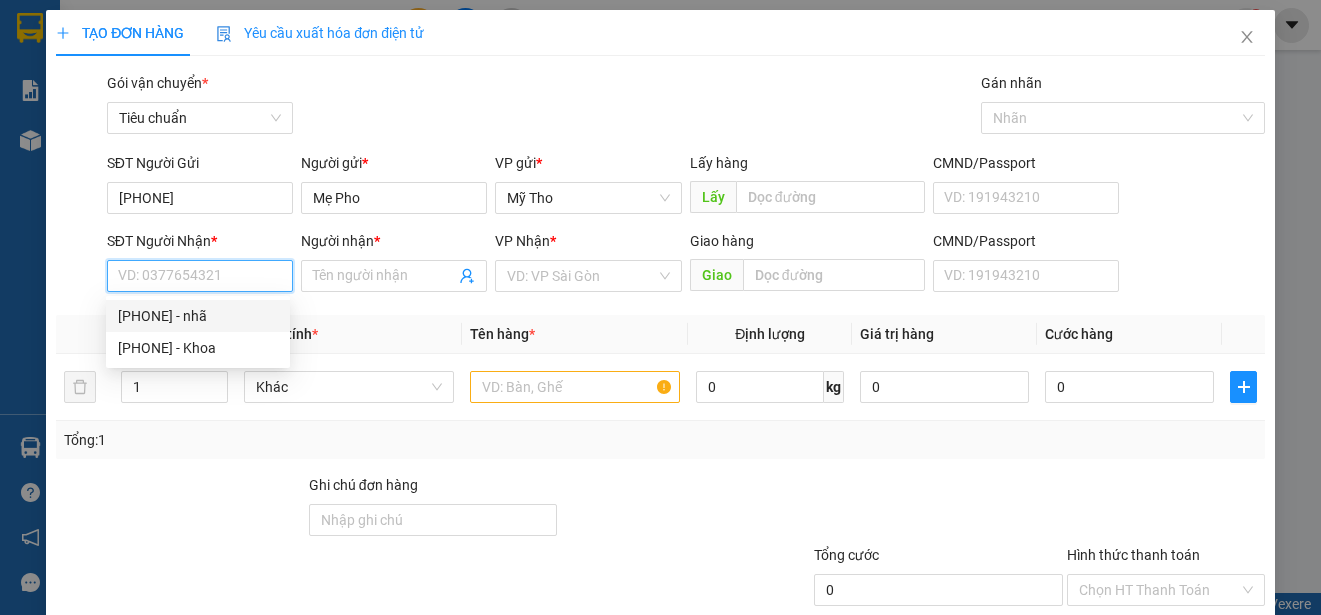 click on "0938525987 - nhã" at bounding box center (198, 316) 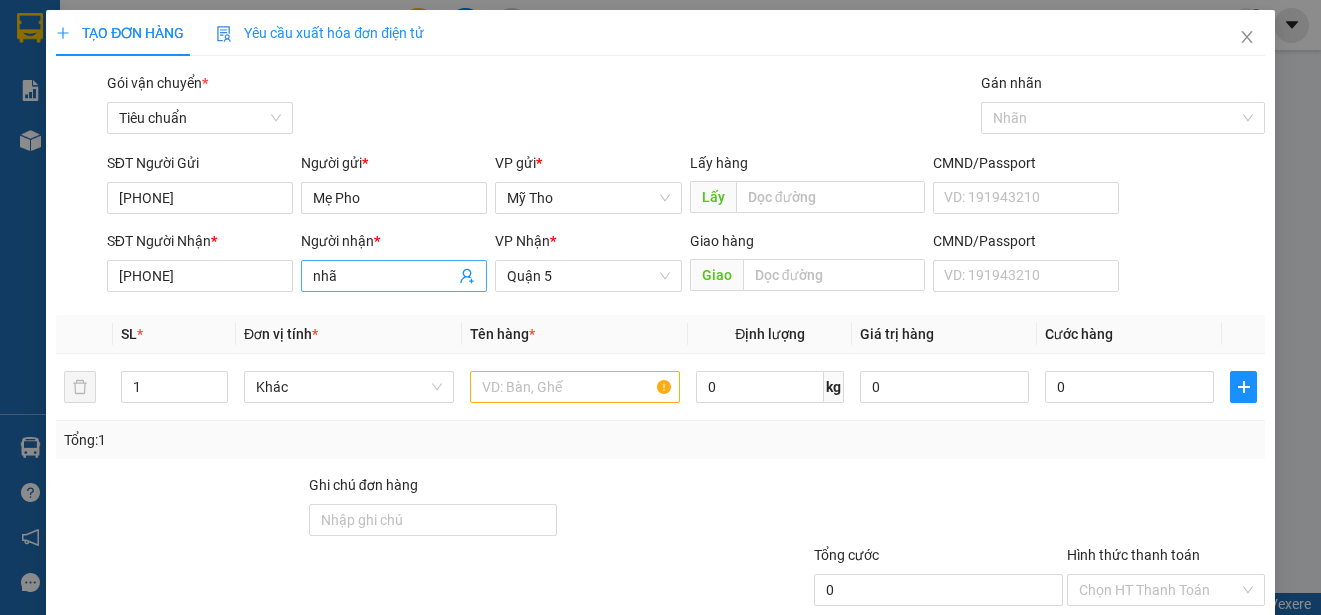 click on "nhã" at bounding box center [384, 276] 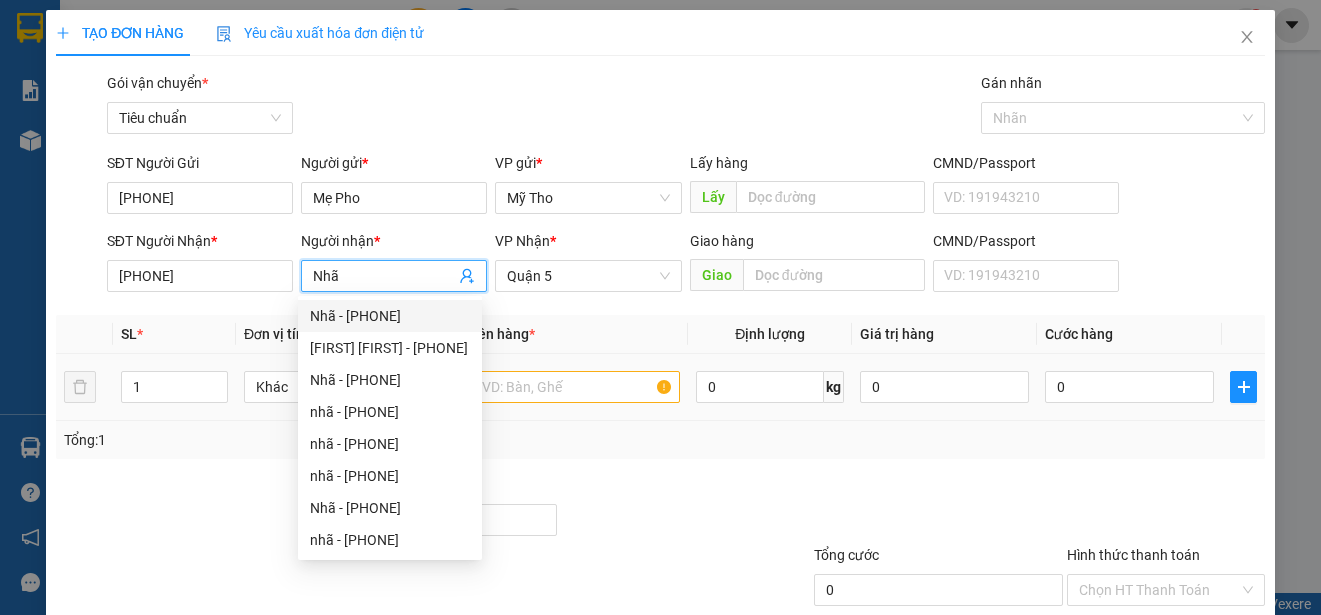 type on "Nhã" 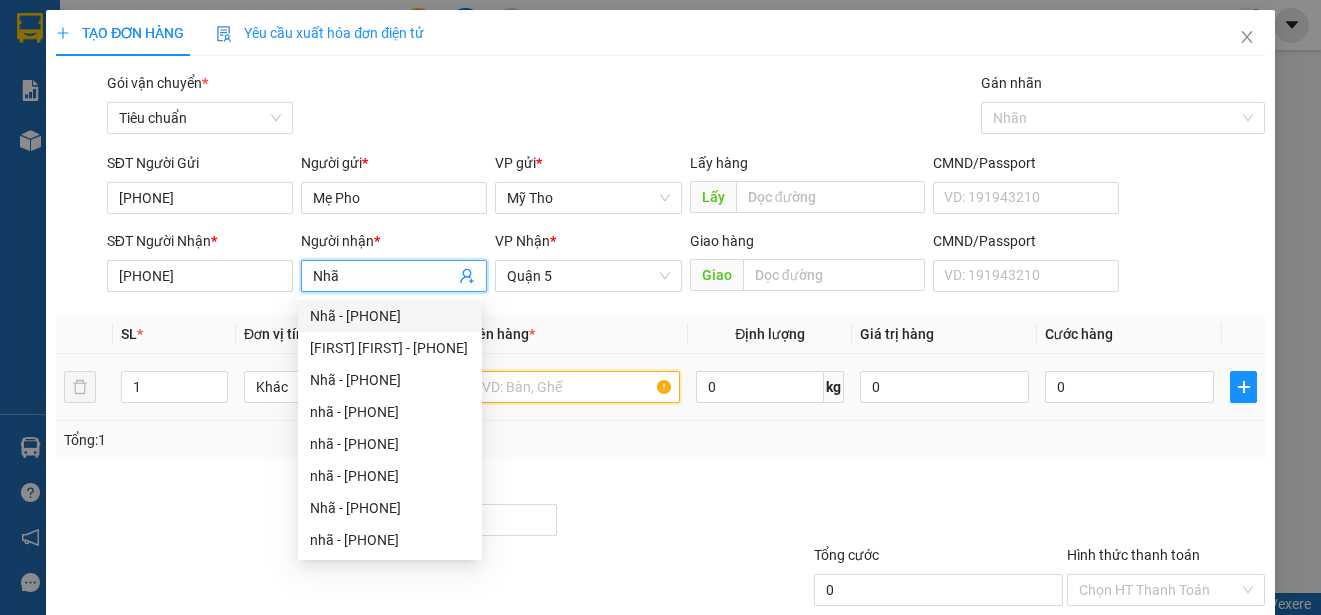 click at bounding box center [575, 387] 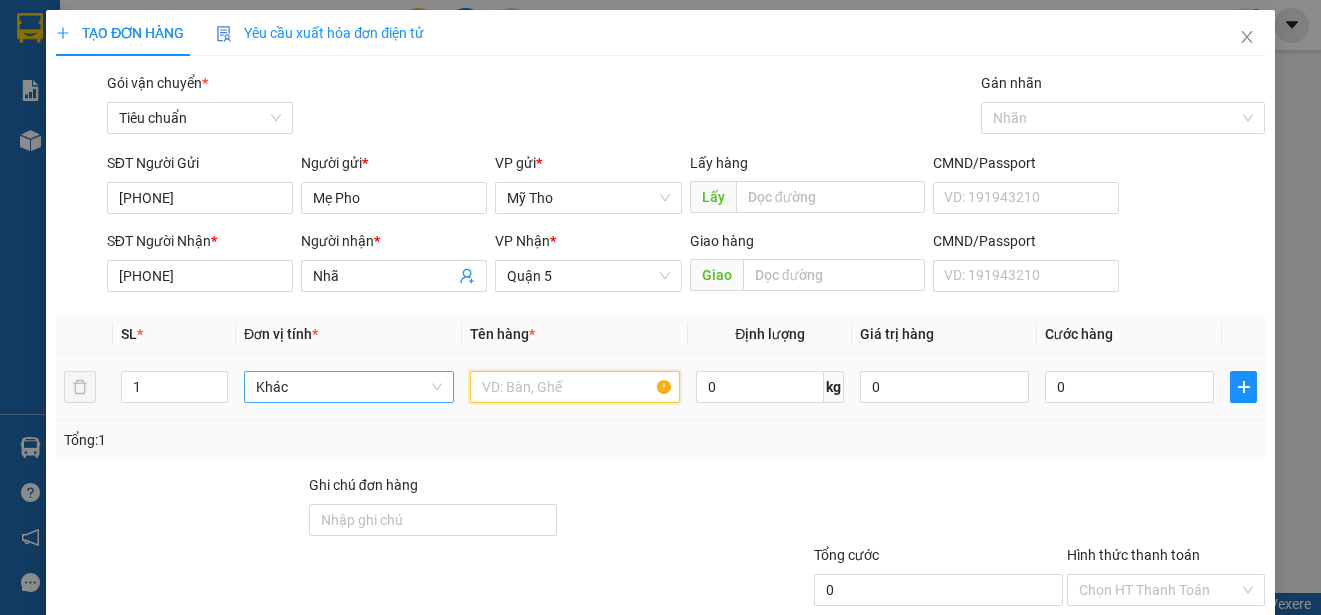 click on "Khác" at bounding box center (349, 387) 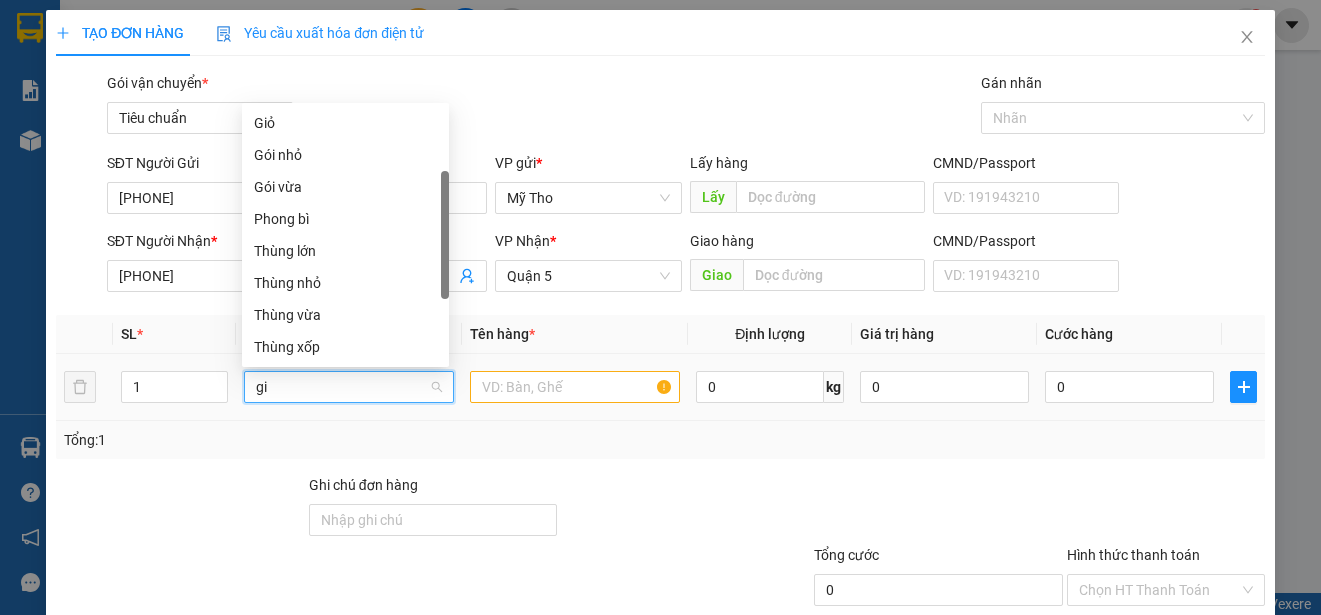 scroll, scrollTop: 0, scrollLeft: 0, axis: both 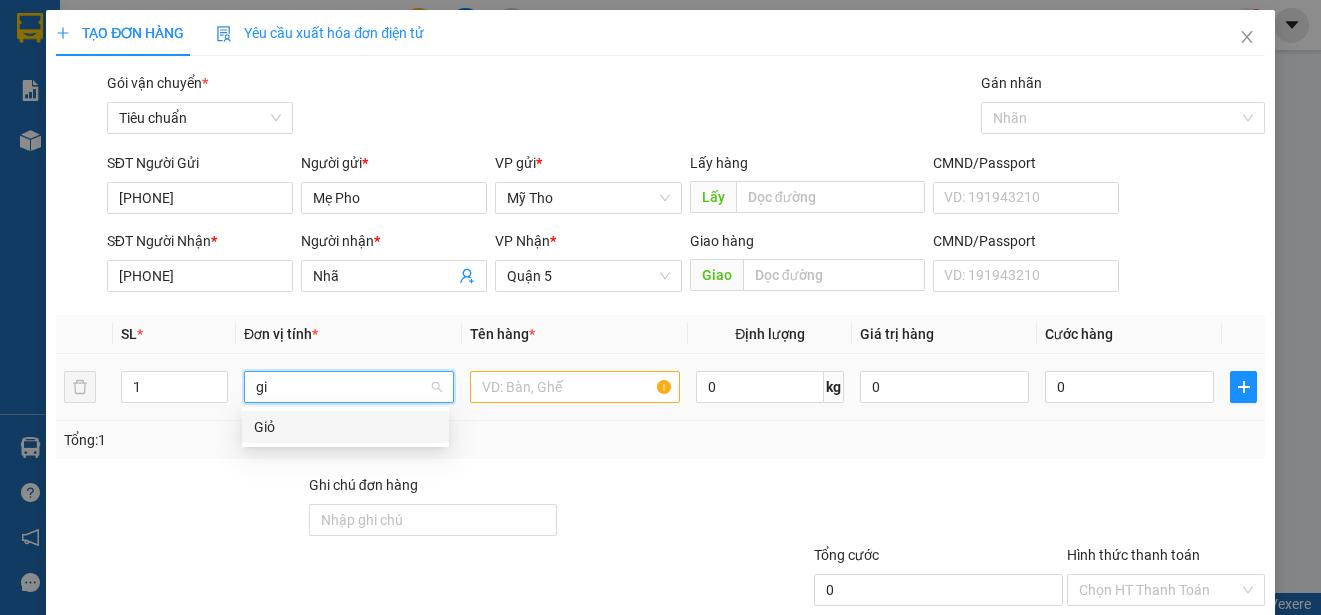 type on "gio" 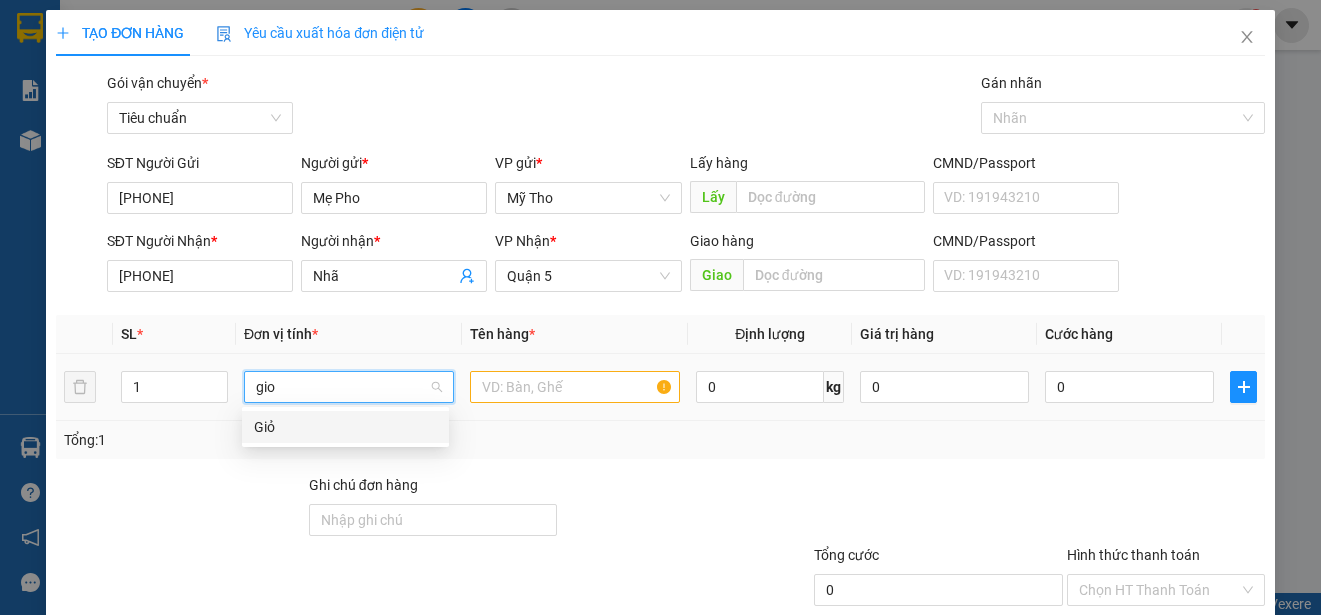 drag, startPoint x: 269, startPoint y: 418, endPoint x: 472, endPoint y: 418, distance: 203 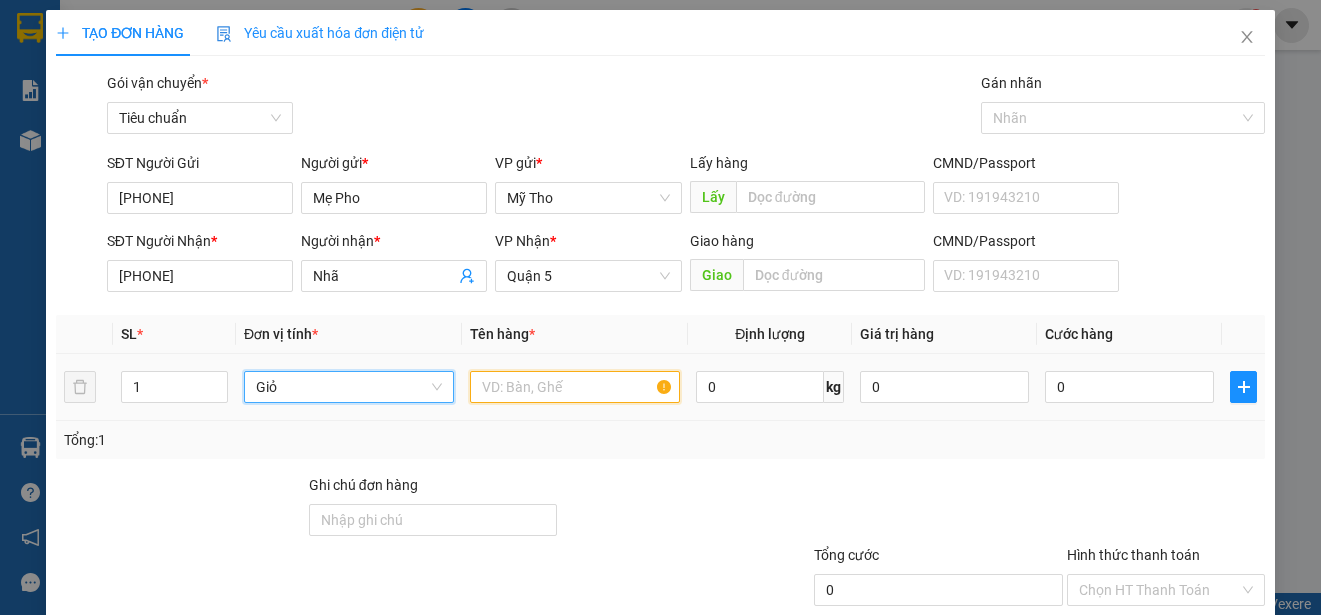 click at bounding box center (575, 387) 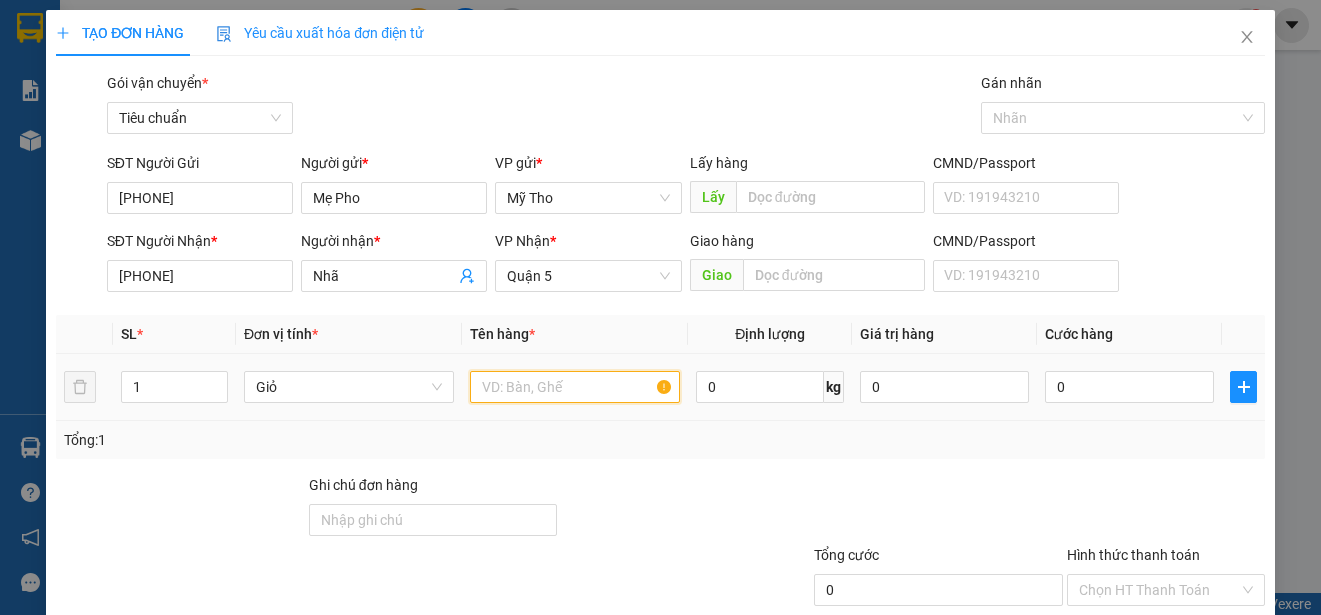type on "d" 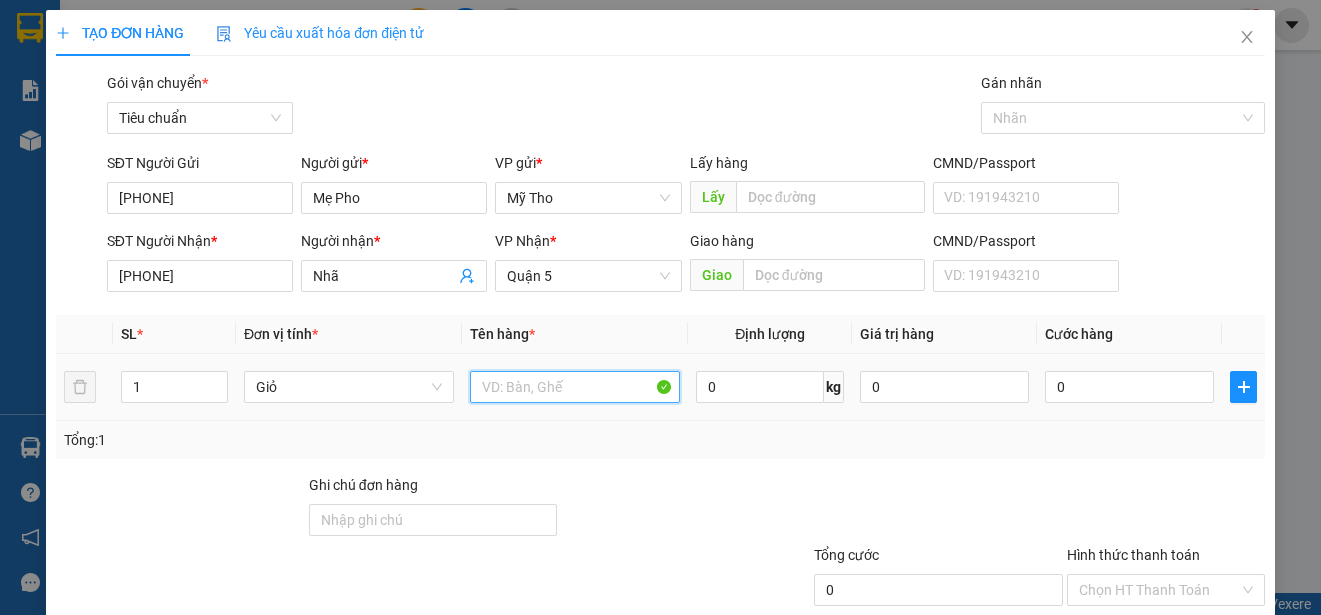 paste on "đ" 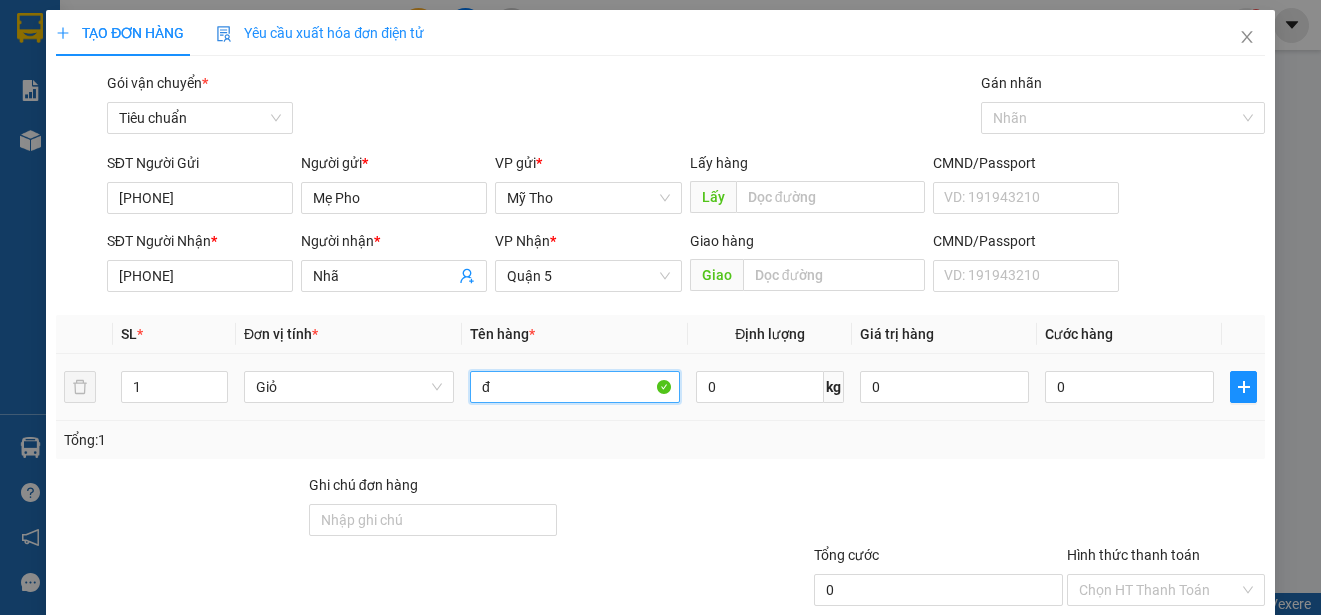 paste on "ô" 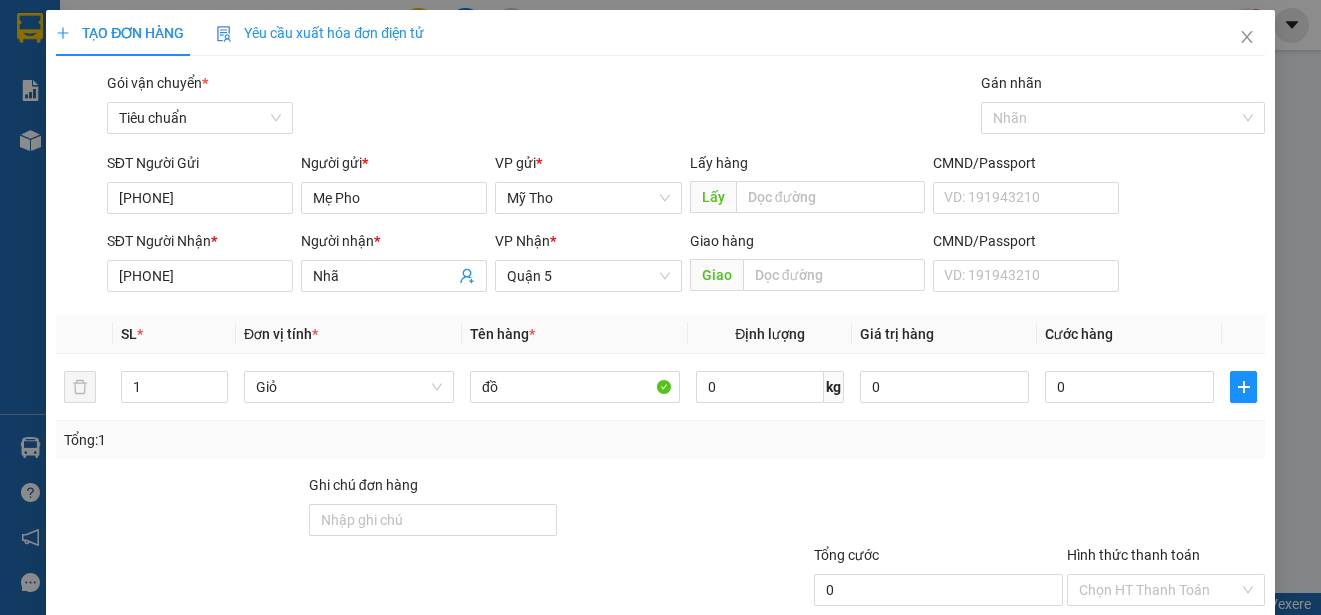 click on "TẠO ĐƠN HÀNG Yêu cầu xuất hóa đơn điện tử" at bounding box center (660, 33) 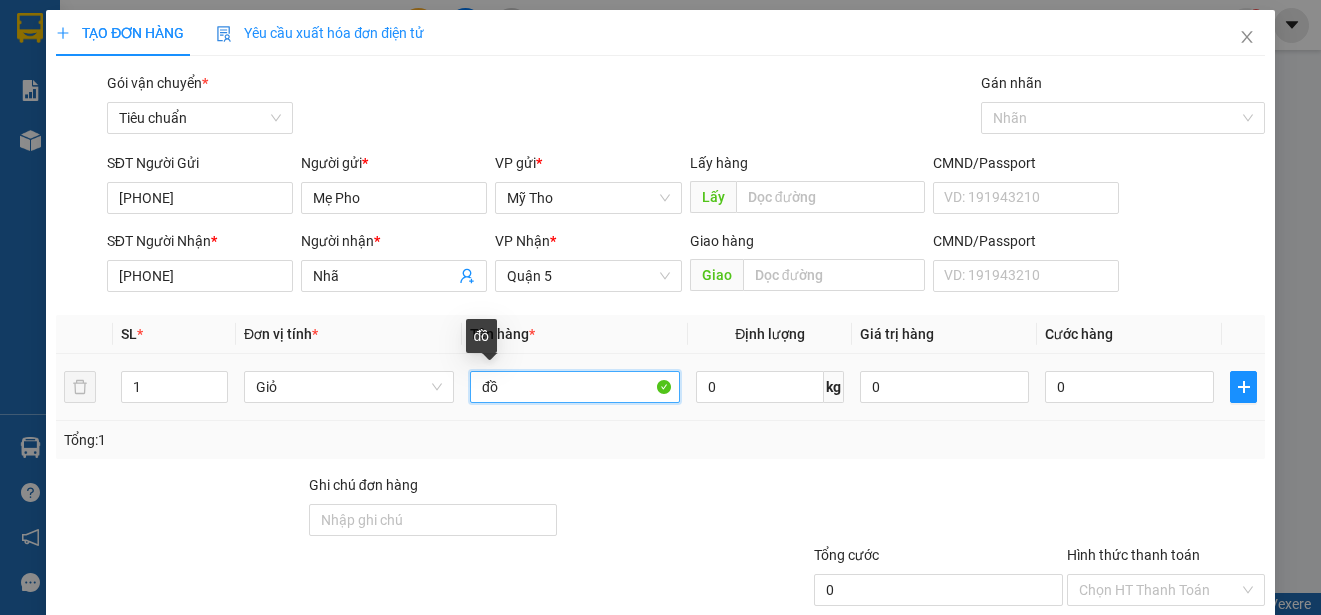 click on "đồ" at bounding box center [575, 387] 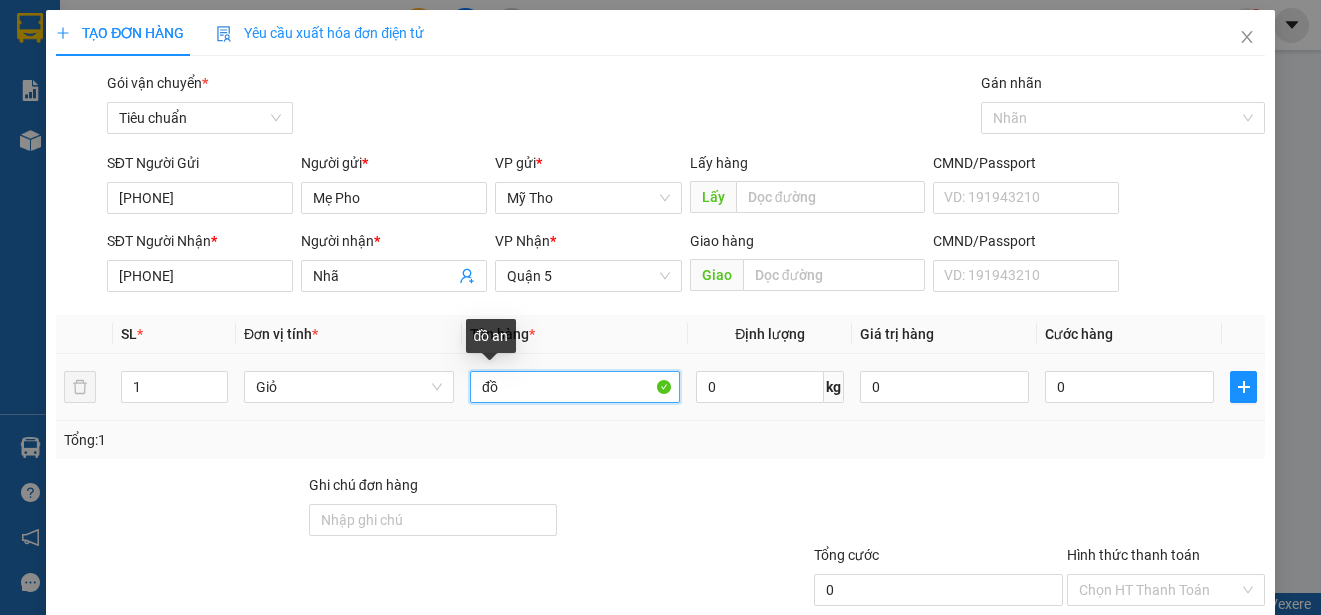 paste on "ăn" 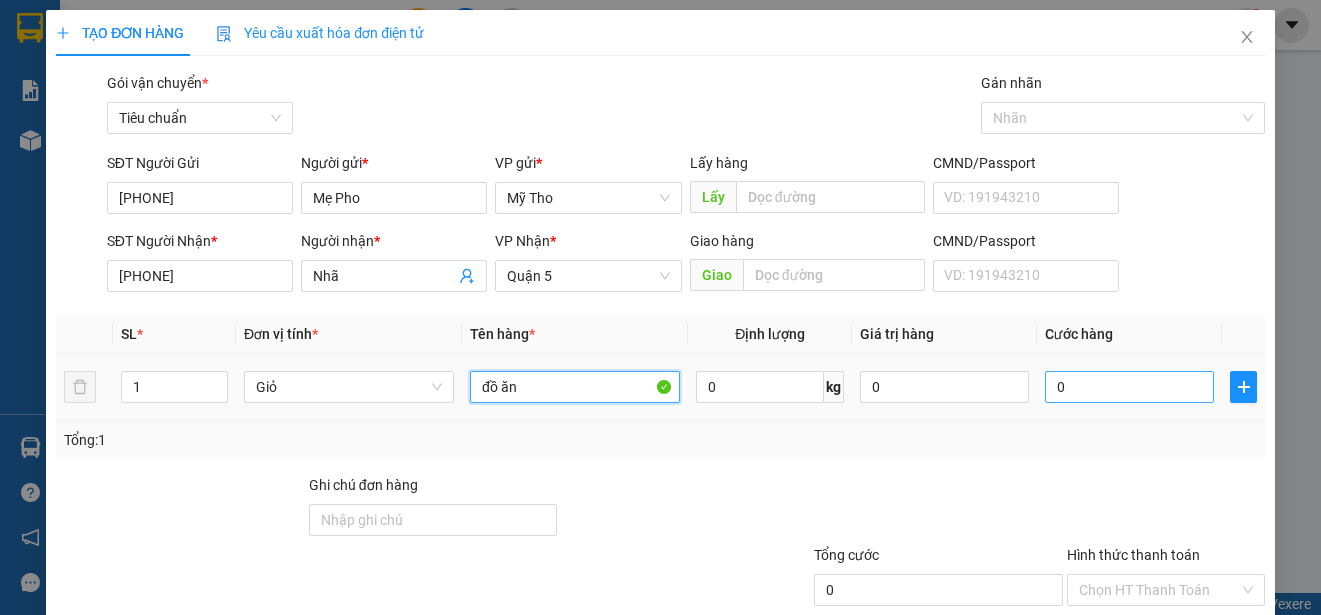 type on "đồ ăn" 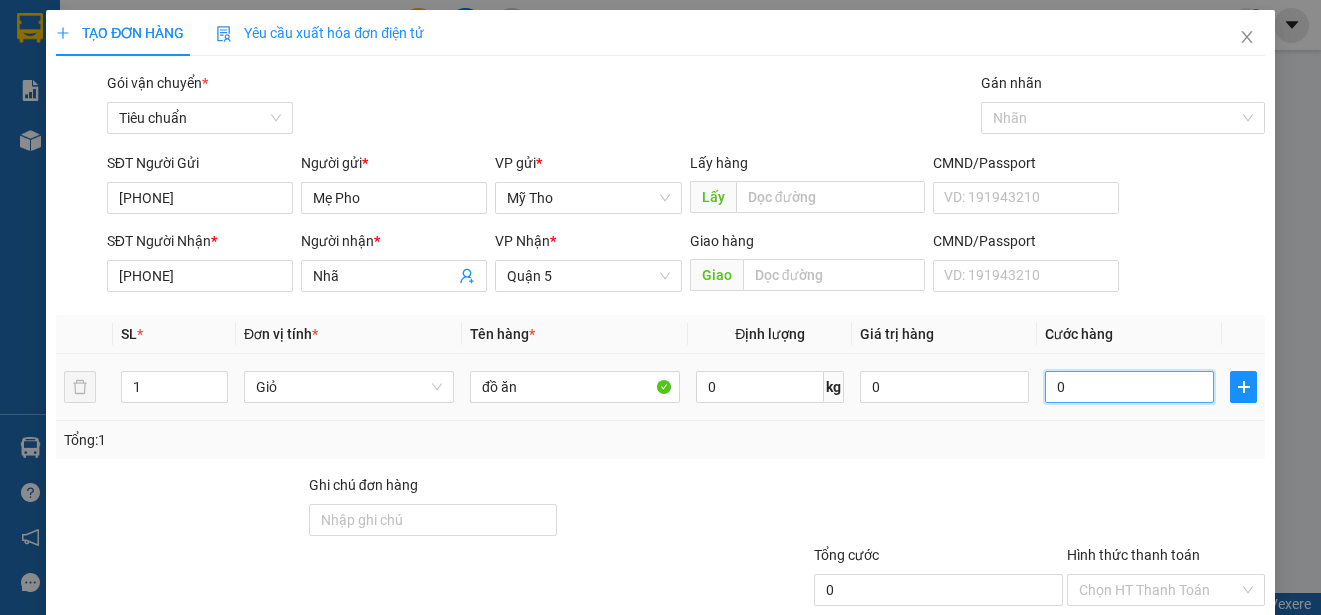 click on "0" at bounding box center (1129, 387) 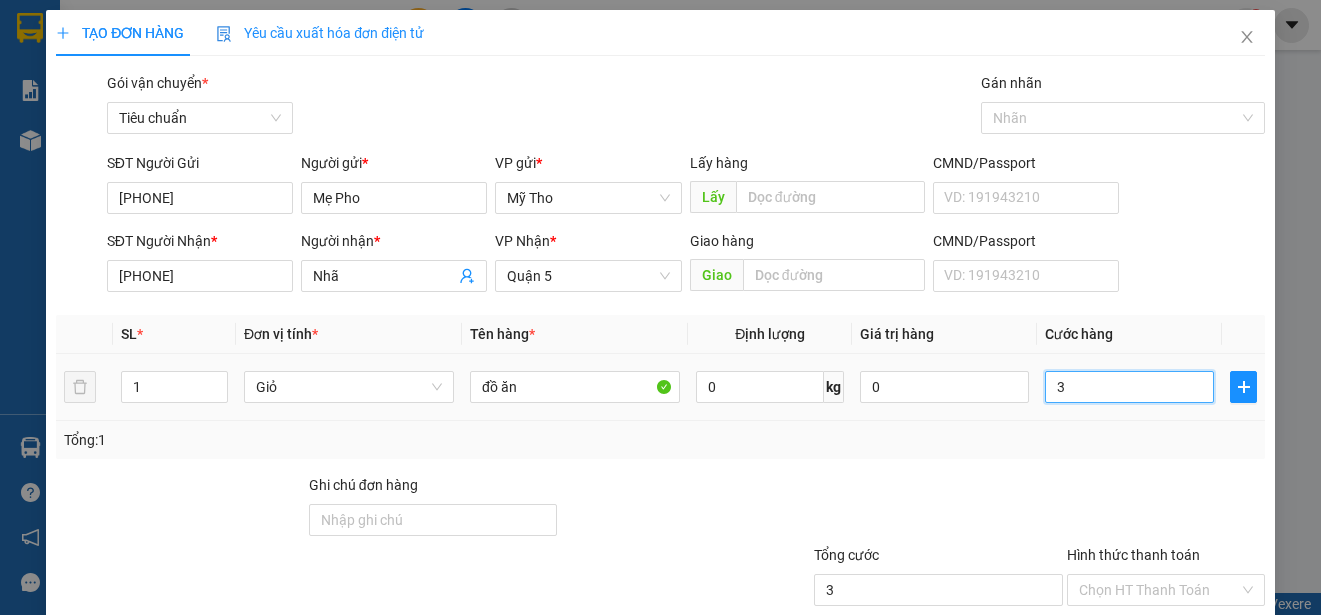 type on "30" 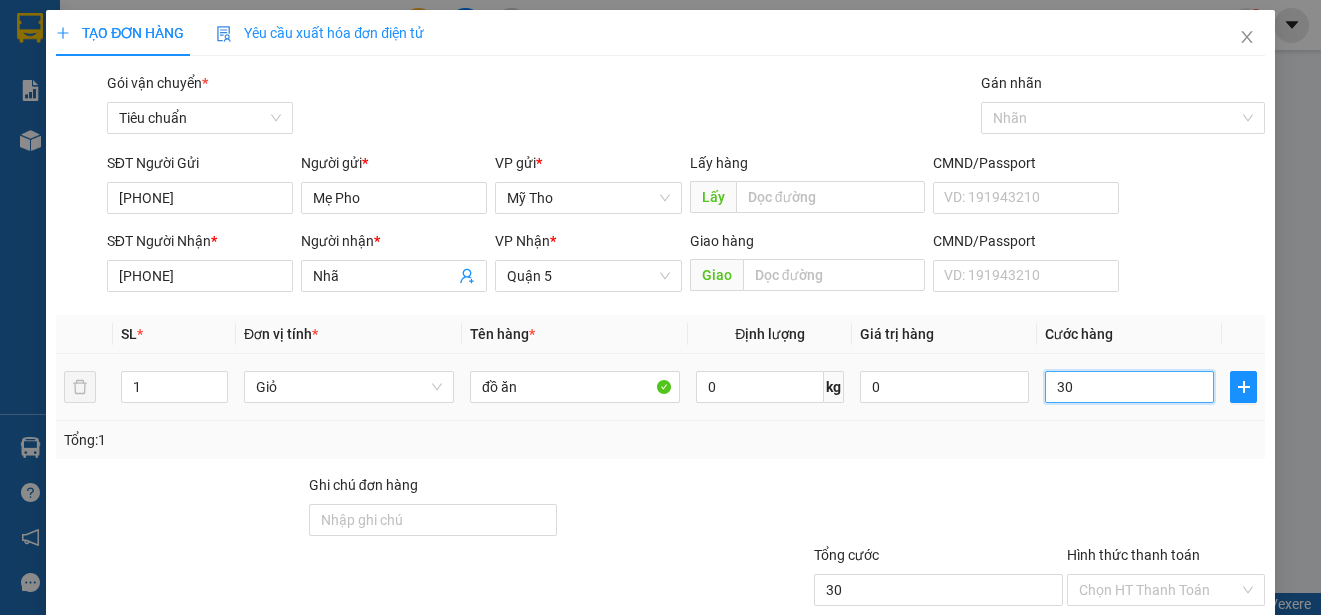 type on "300" 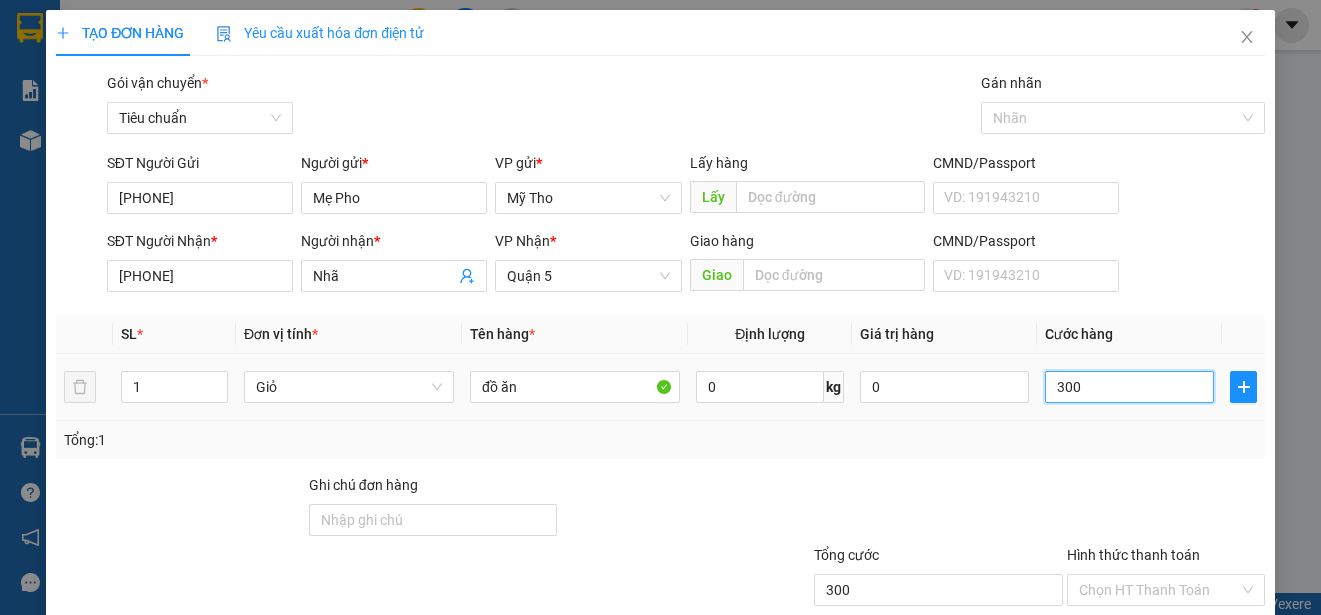 type on "3.000" 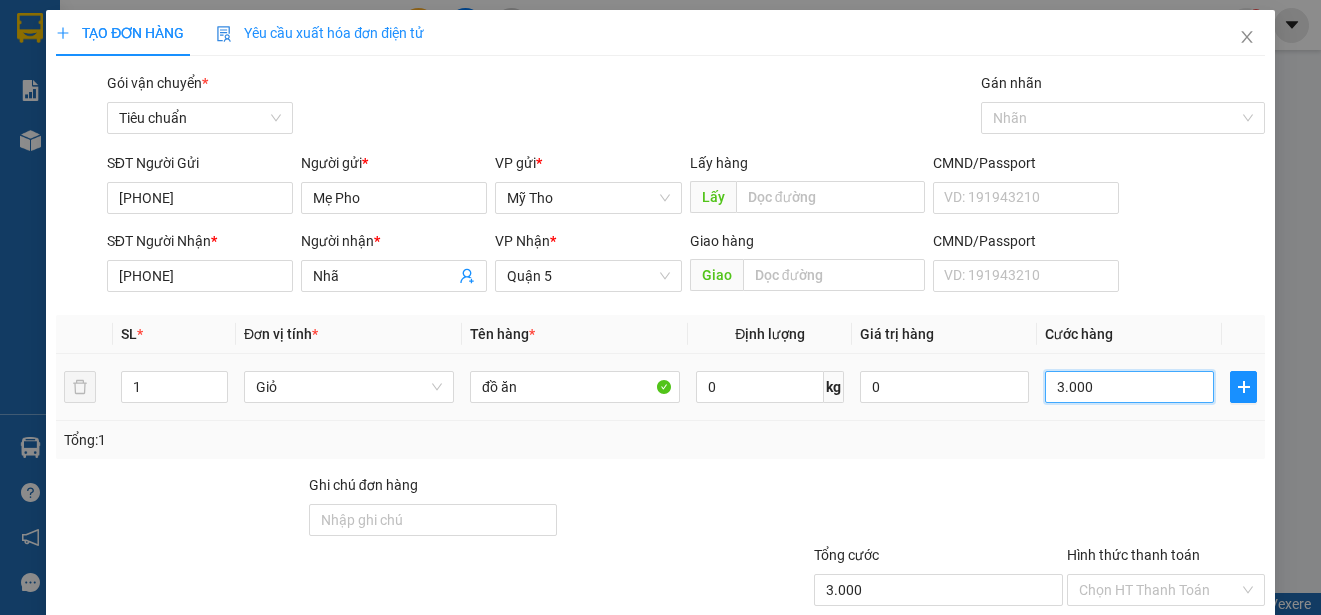 type on "30.000" 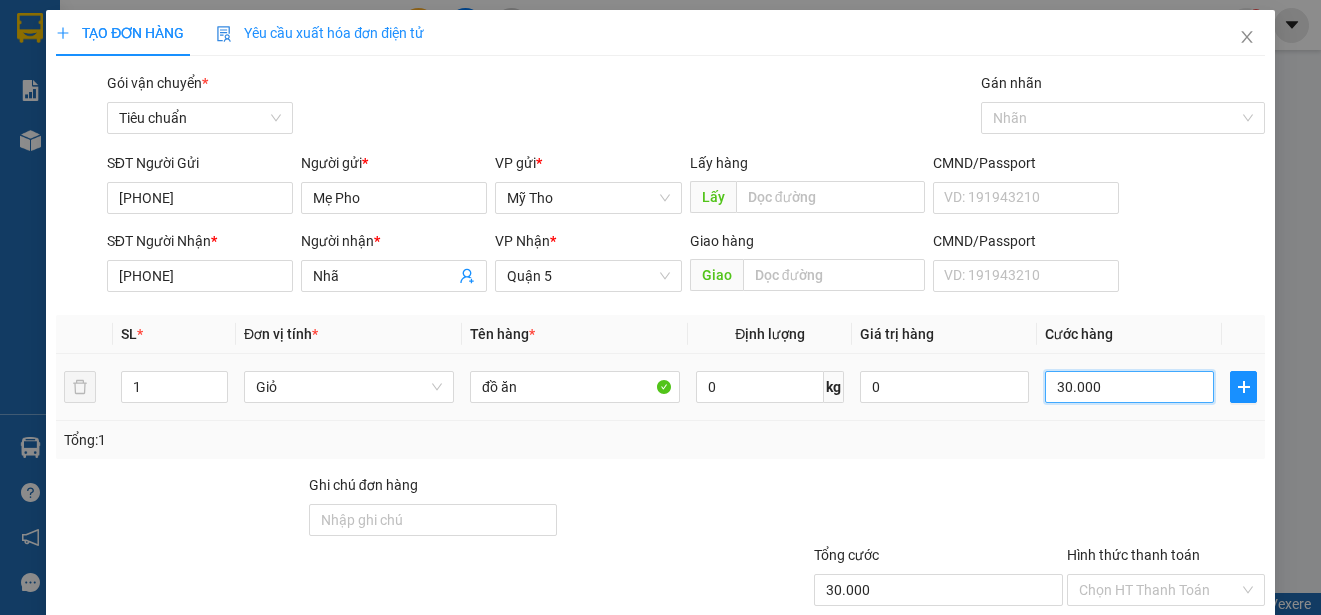 scroll, scrollTop: 125, scrollLeft: 0, axis: vertical 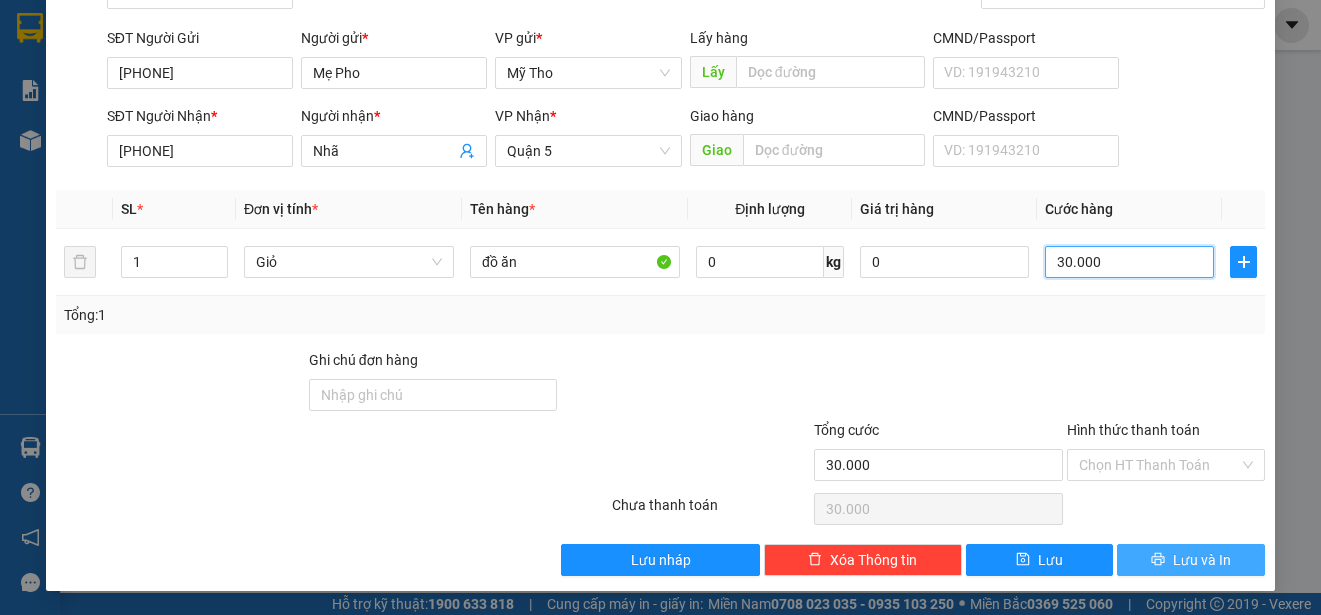 type on "30.000" 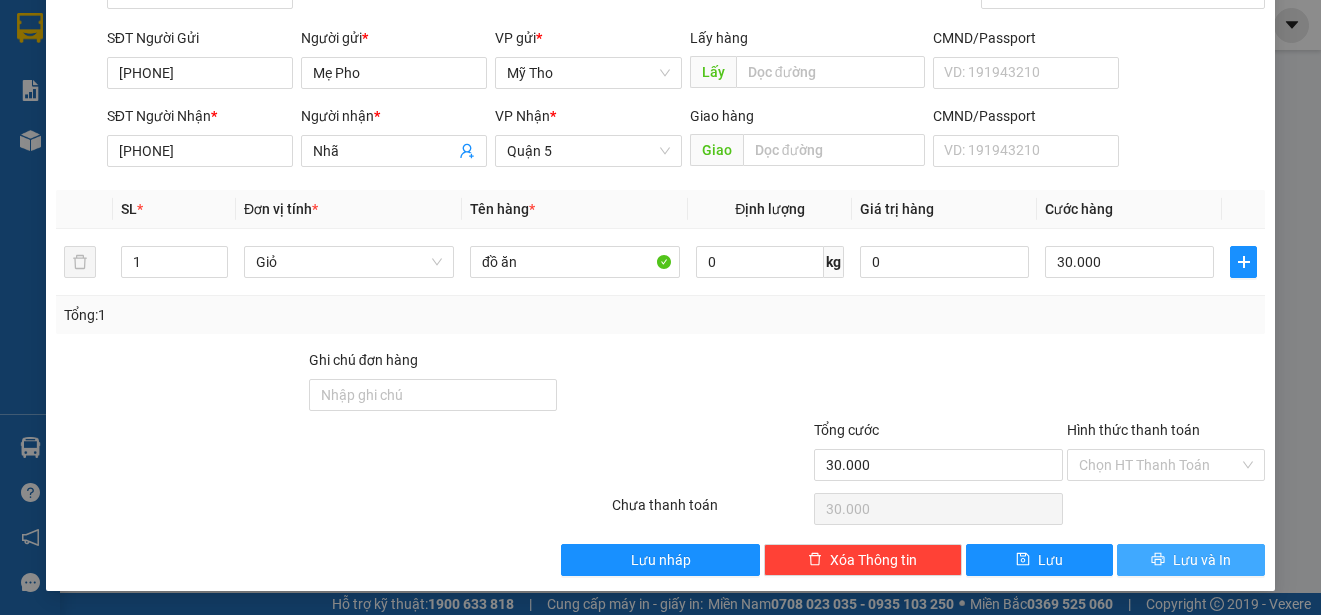 click on "Lưu và In" at bounding box center (1202, 560) 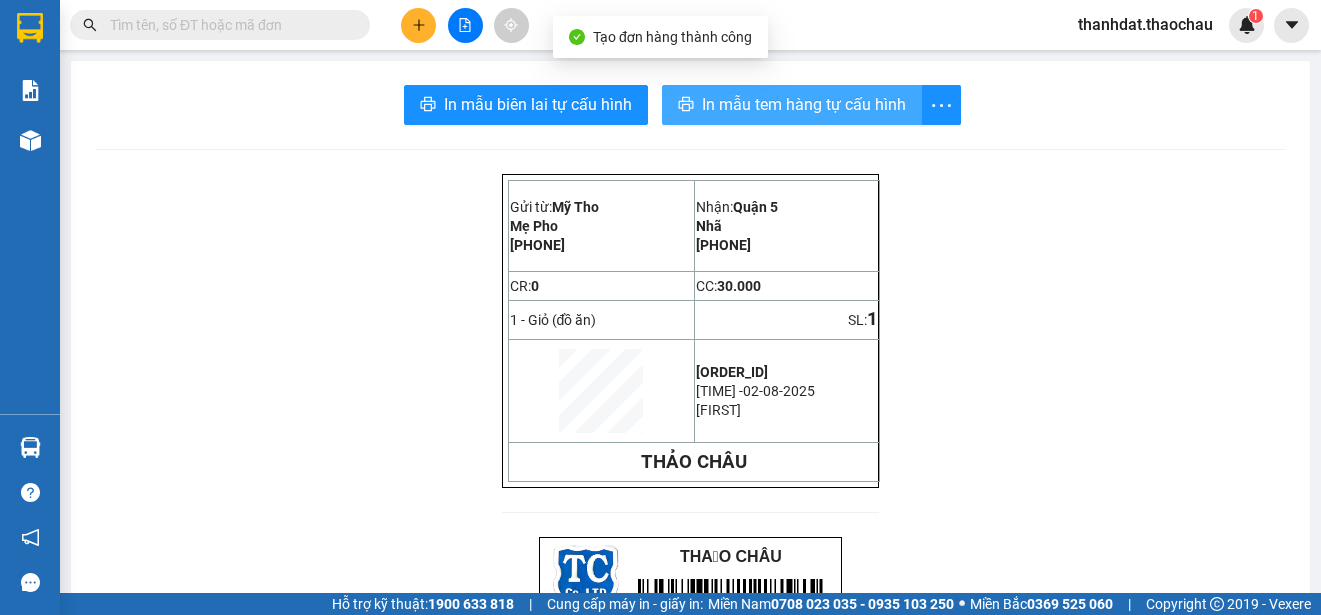 click on "In mẫu tem hàng tự cấu hình" at bounding box center [804, 104] 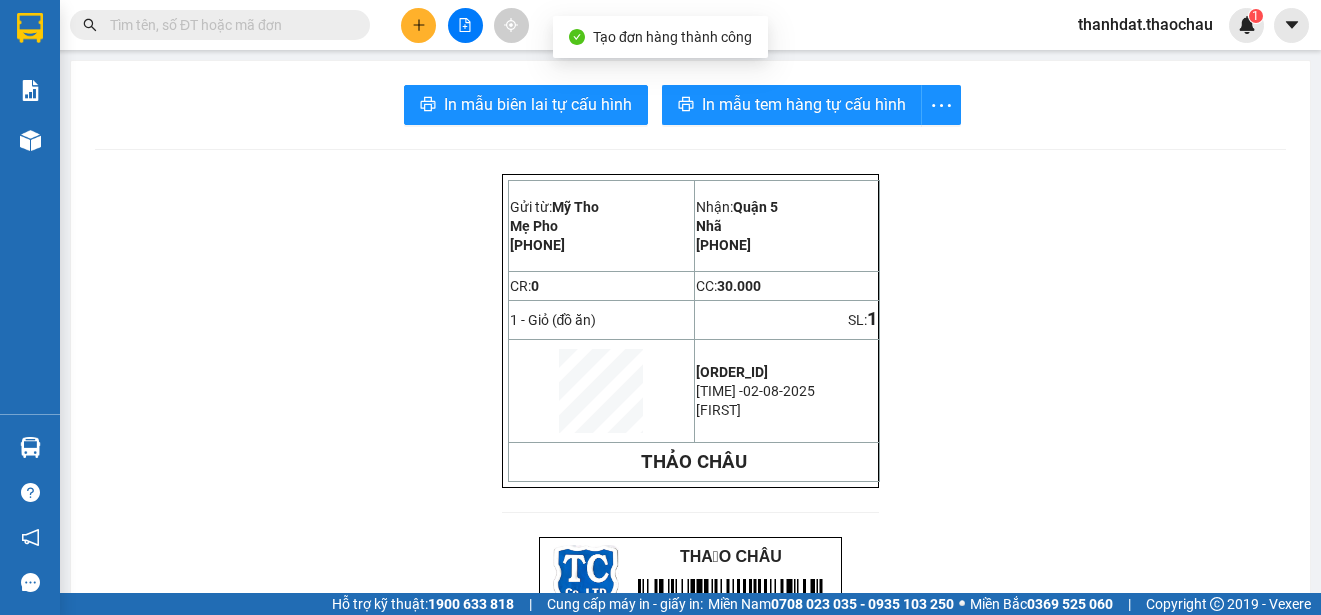 scroll, scrollTop: 0, scrollLeft: 0, axis: both 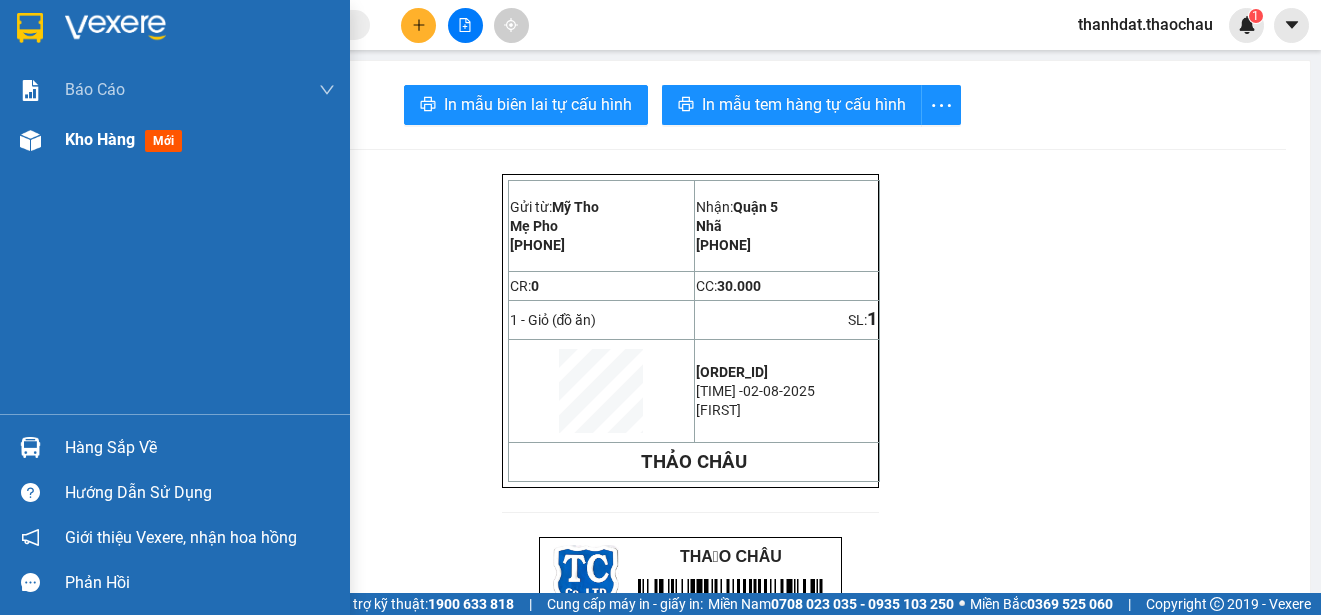 click on "Kho hàng" at bounding box center (100, 139) 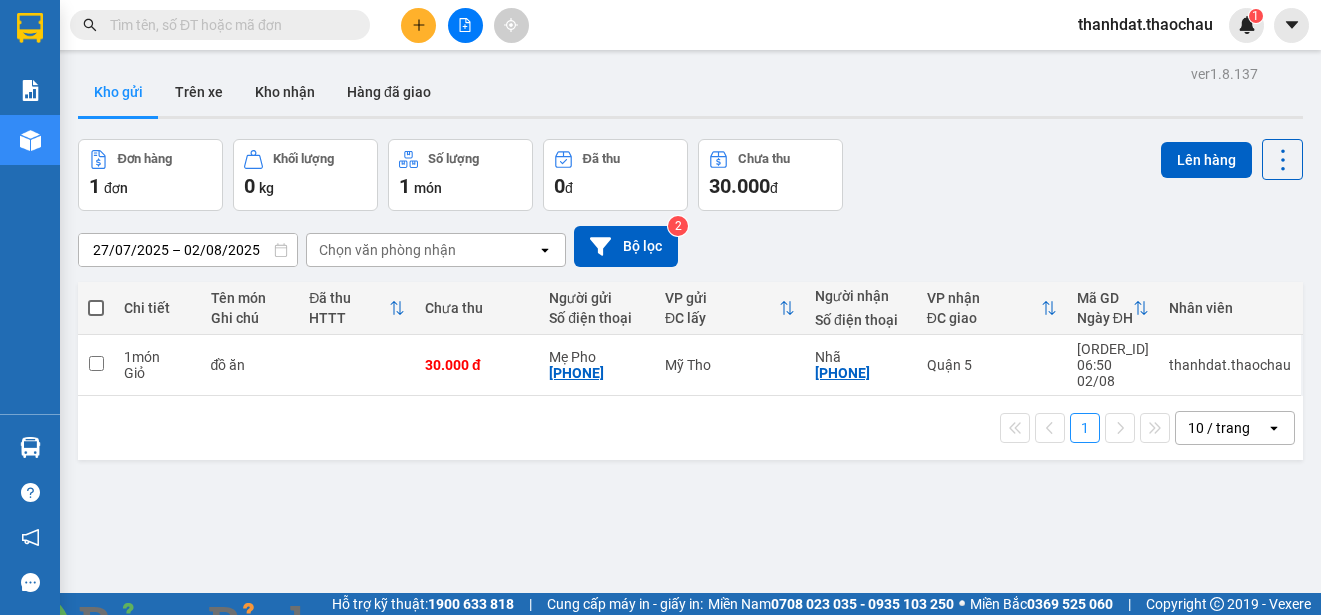 click at bounding box center (362, 627) 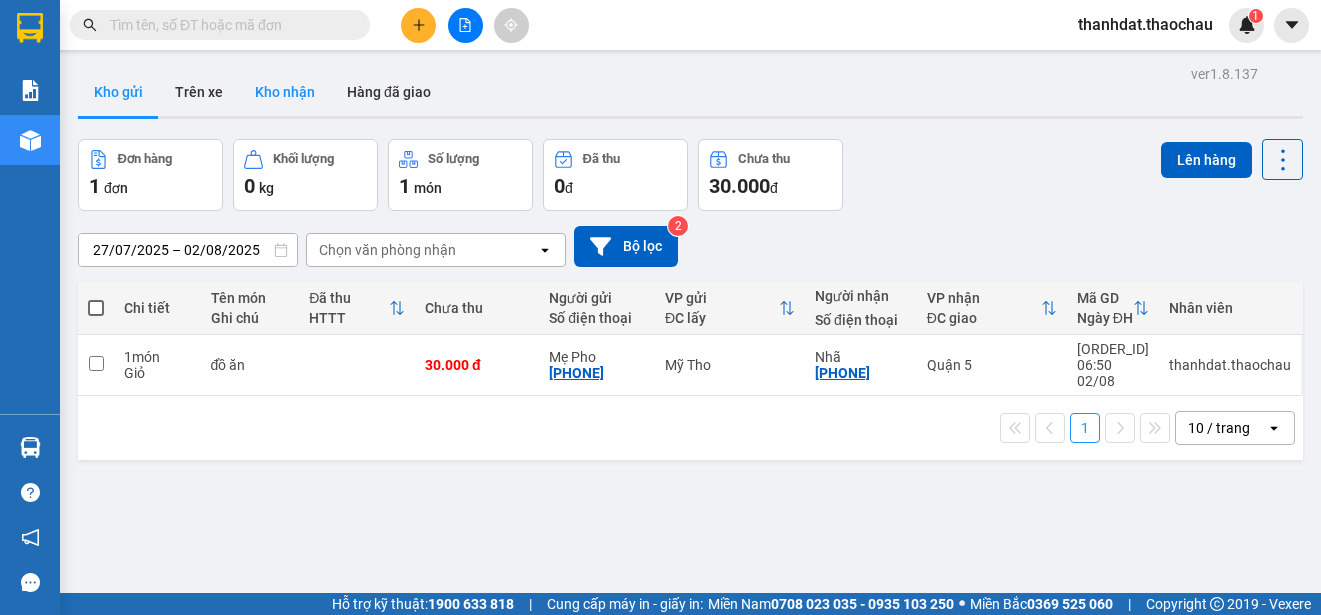 drag, startPoint x: 291, startPoint y: 89, endPoint x: 646, endPoint y: 170, distance: 364.1236 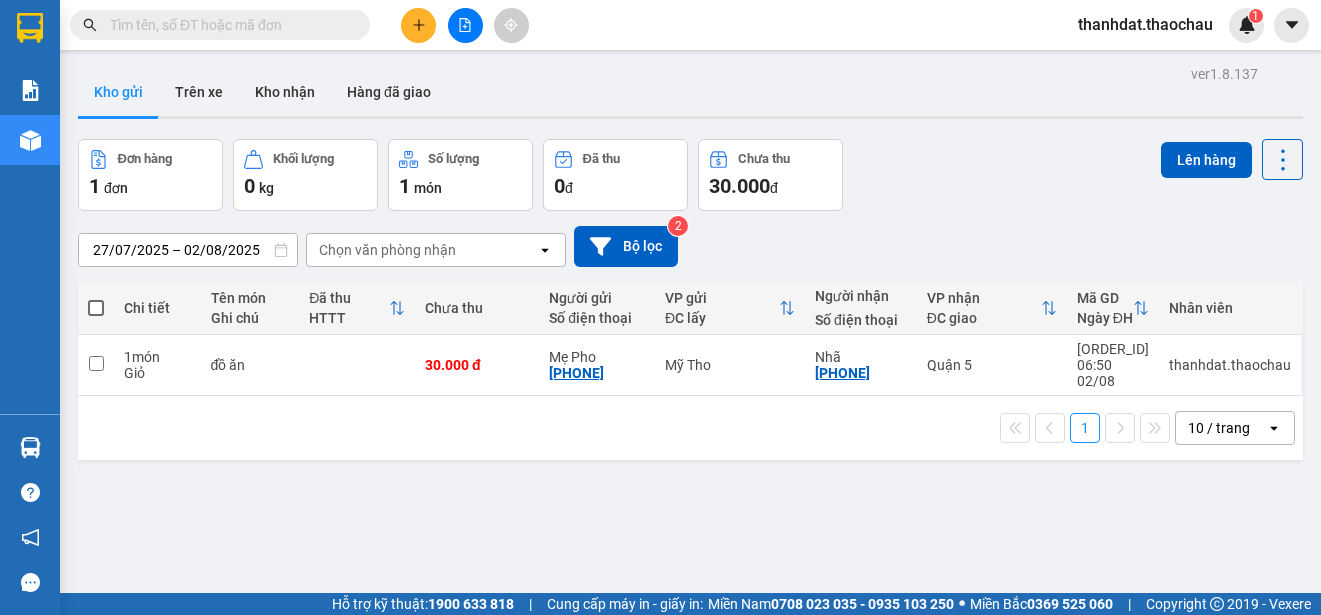 click on "Kho nhận" at bounding box center (285, 92) 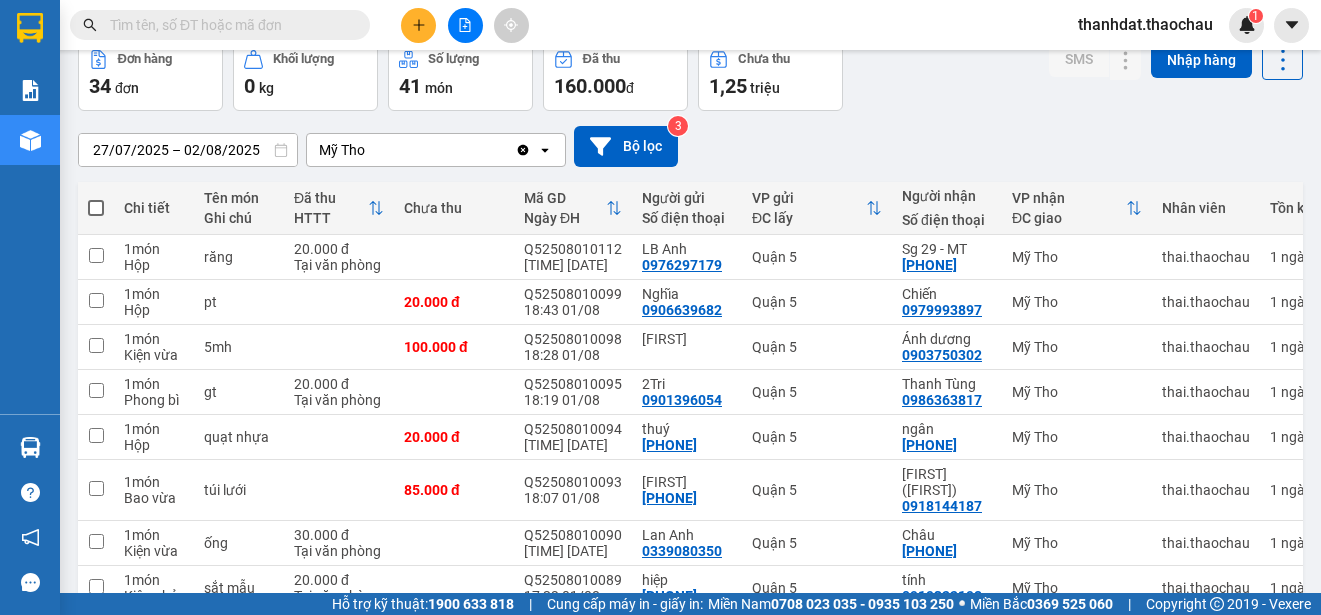 scroll, scrollTop: 200, scrollLeft: 0, axis: vertical 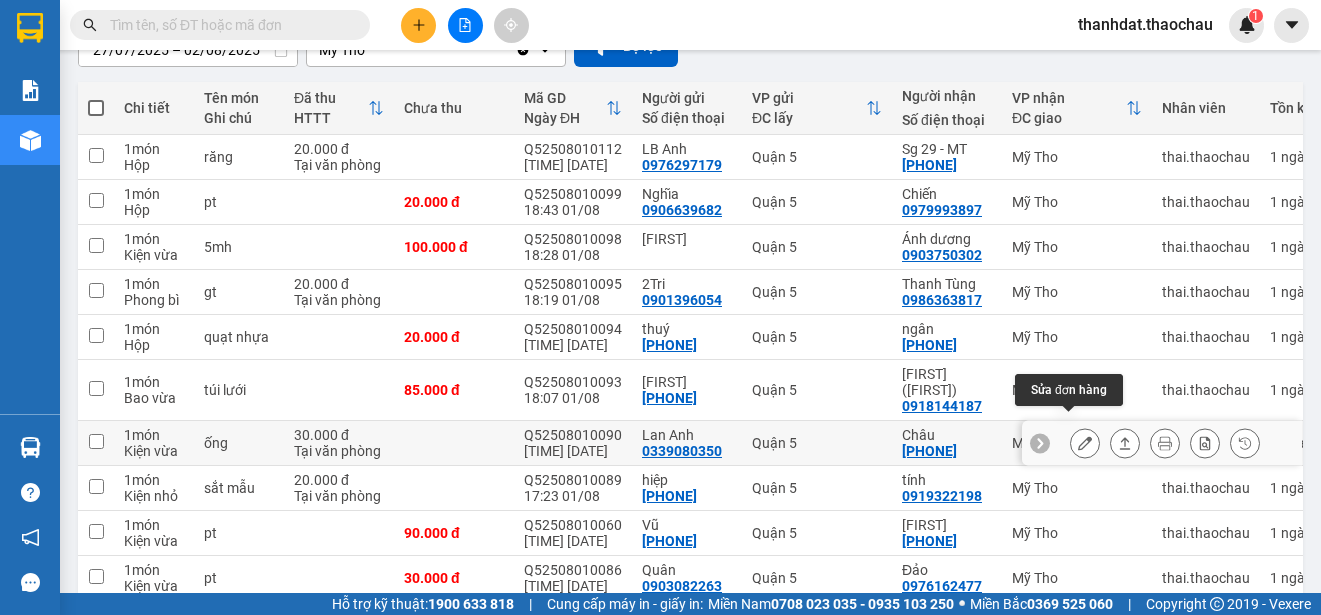 click 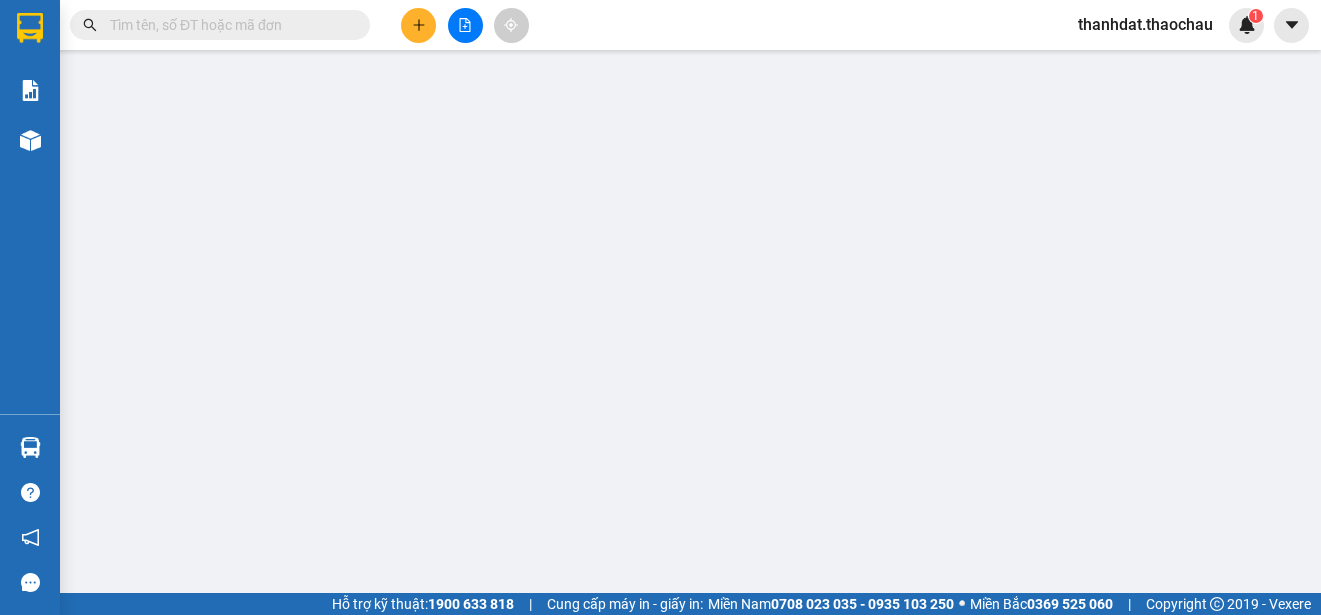 scroll, scrollTop: 0, scrollLeft: 0, axis: both 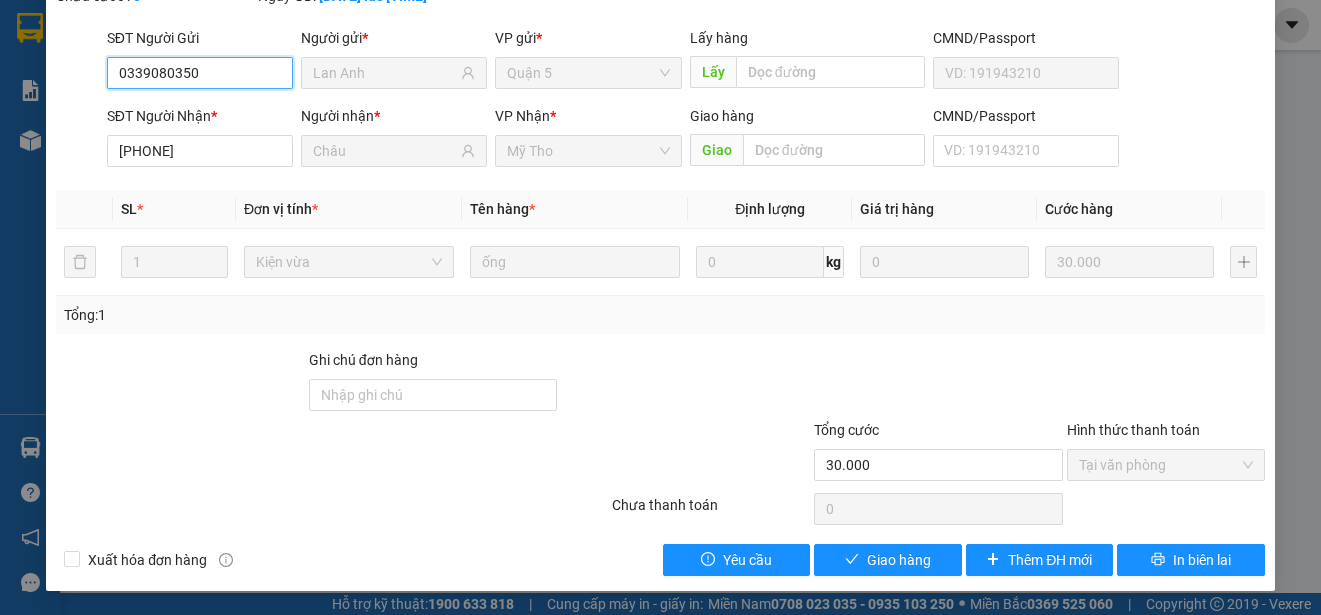 type on "0339080350" 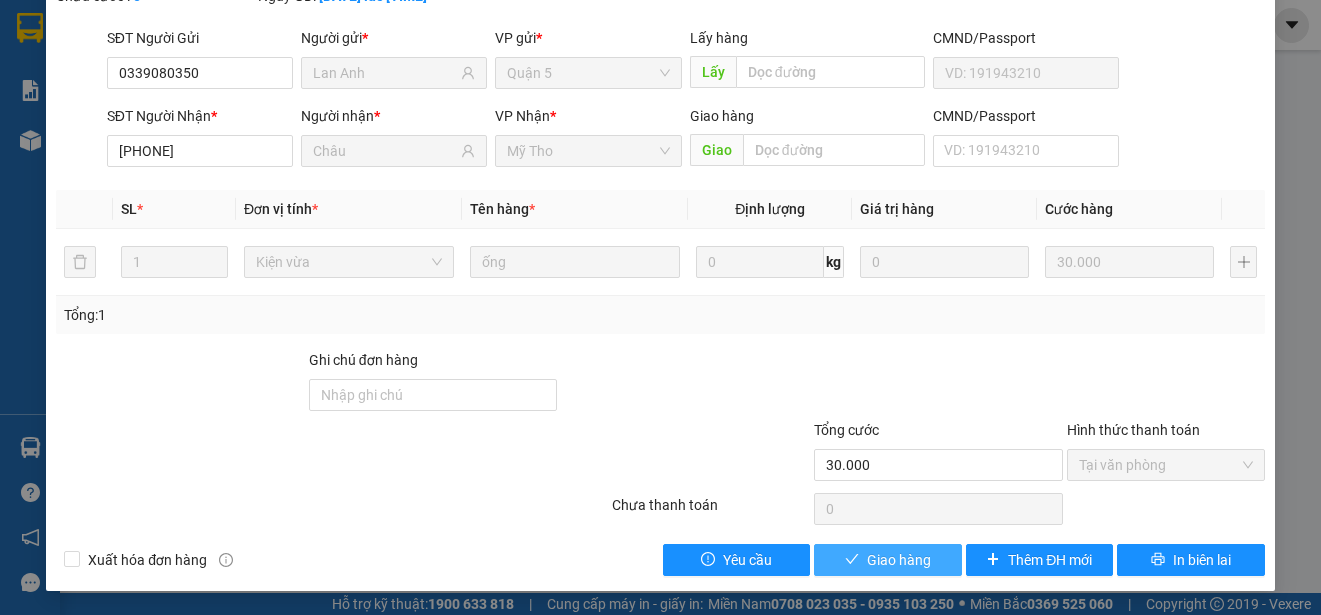 click on "Giao hàng" at bounding box center (899, 560) 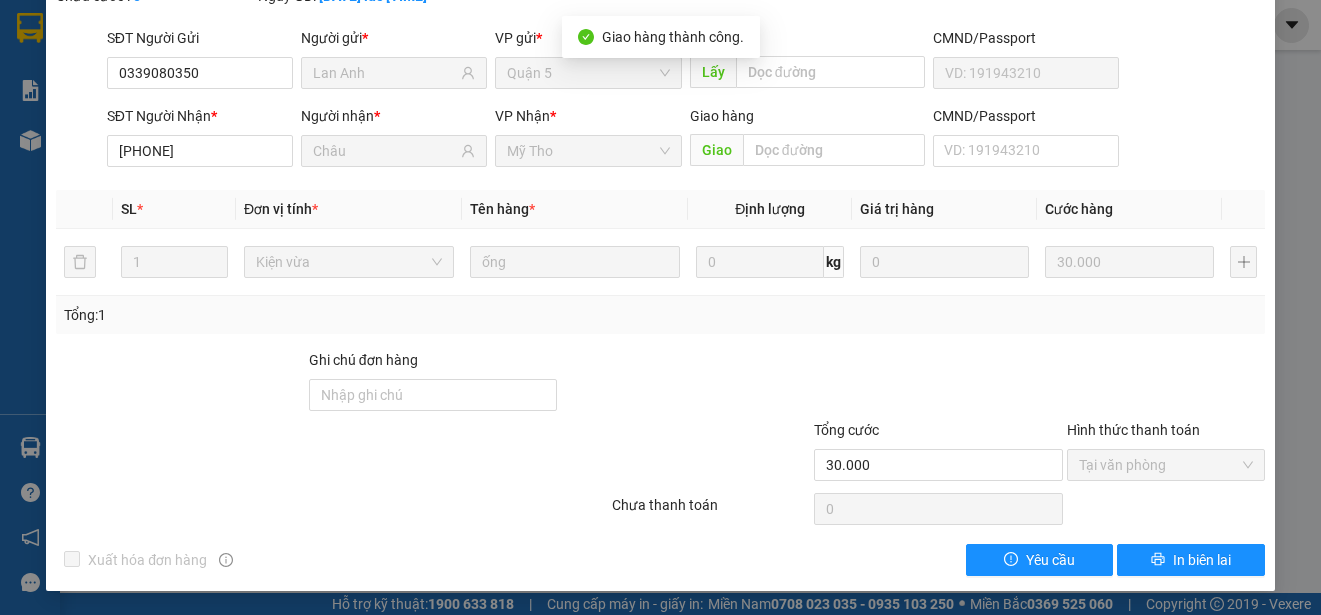 scroll, scrollTop: 0, scrollLeft: 0, axis: both 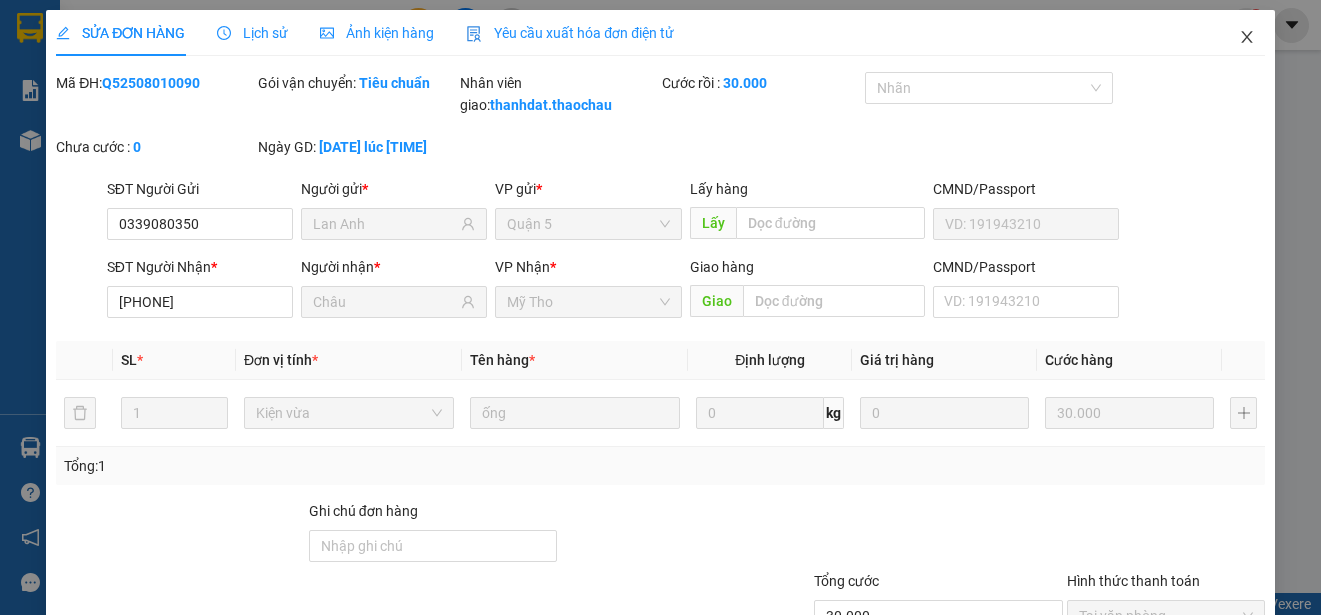 click 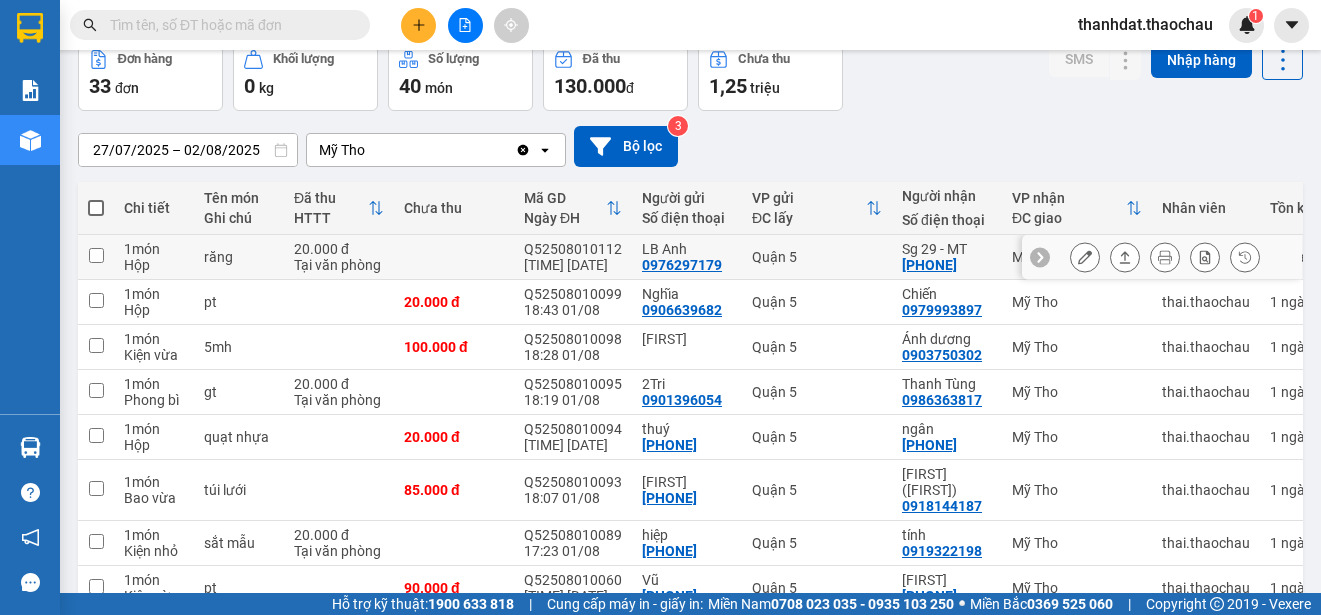scroll, scrollTop: 282, scrollLeft: 0, axis: vertical 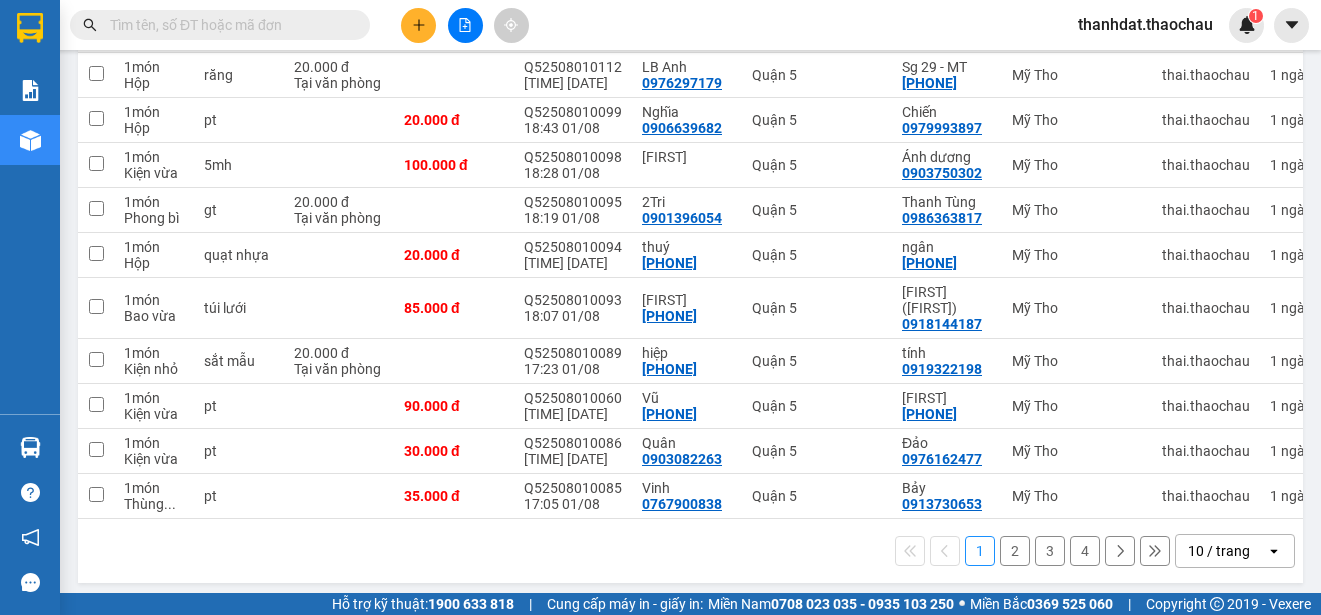 click on "2" at bounding box center [1015, 551] 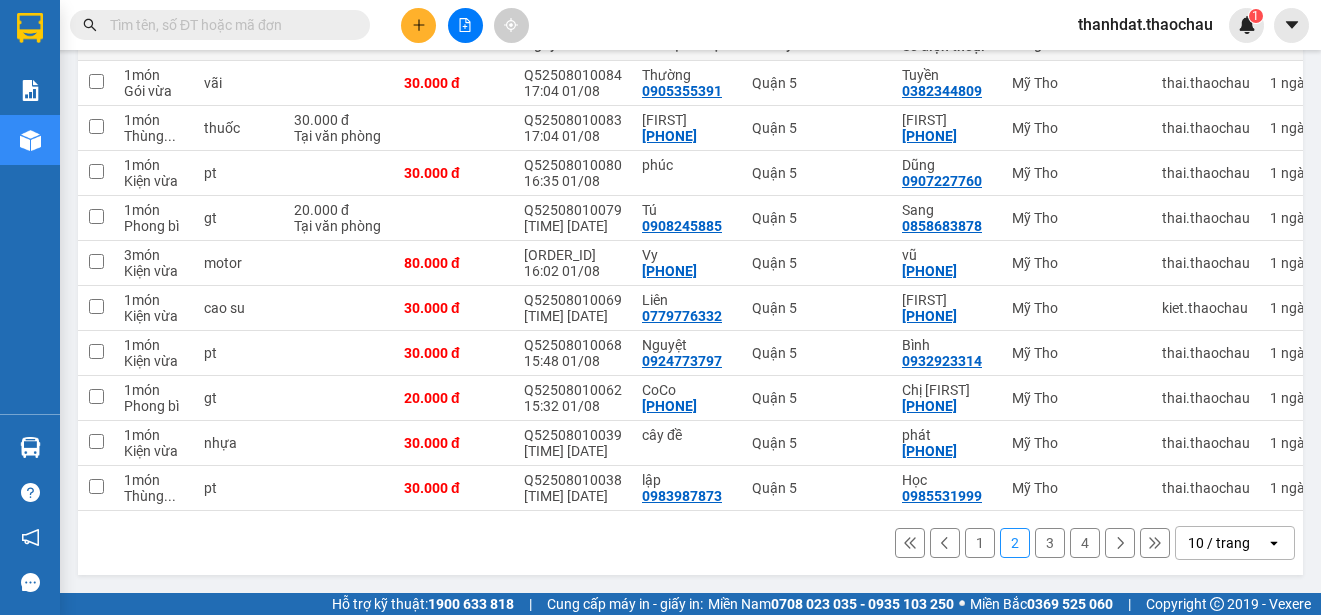 scroll, scrollTop: 282, scrollLeft: 0, axis: vertical 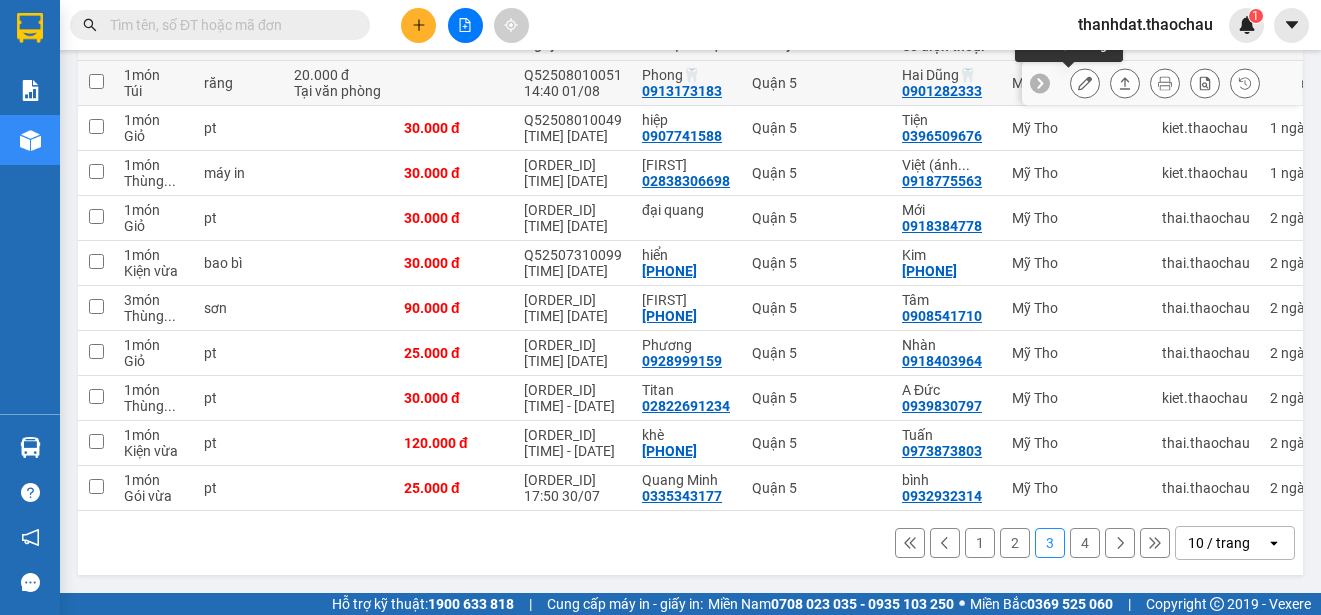 click 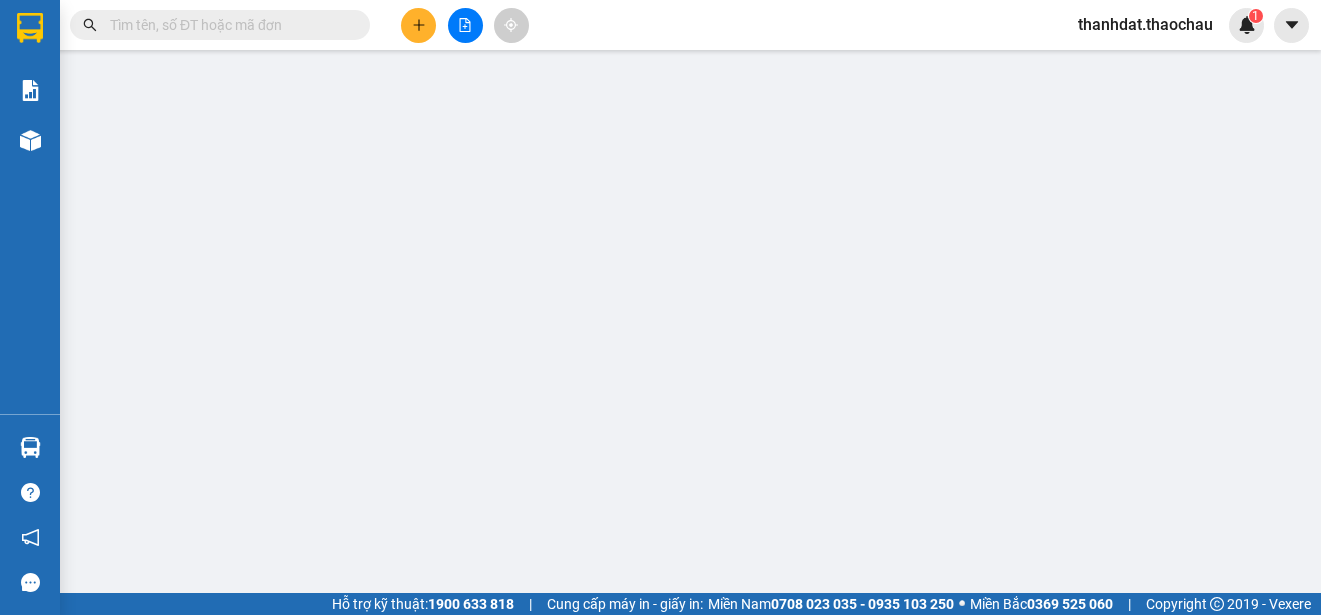 scroll, scrollTop: 0, scrollLeft: 0, axis: both 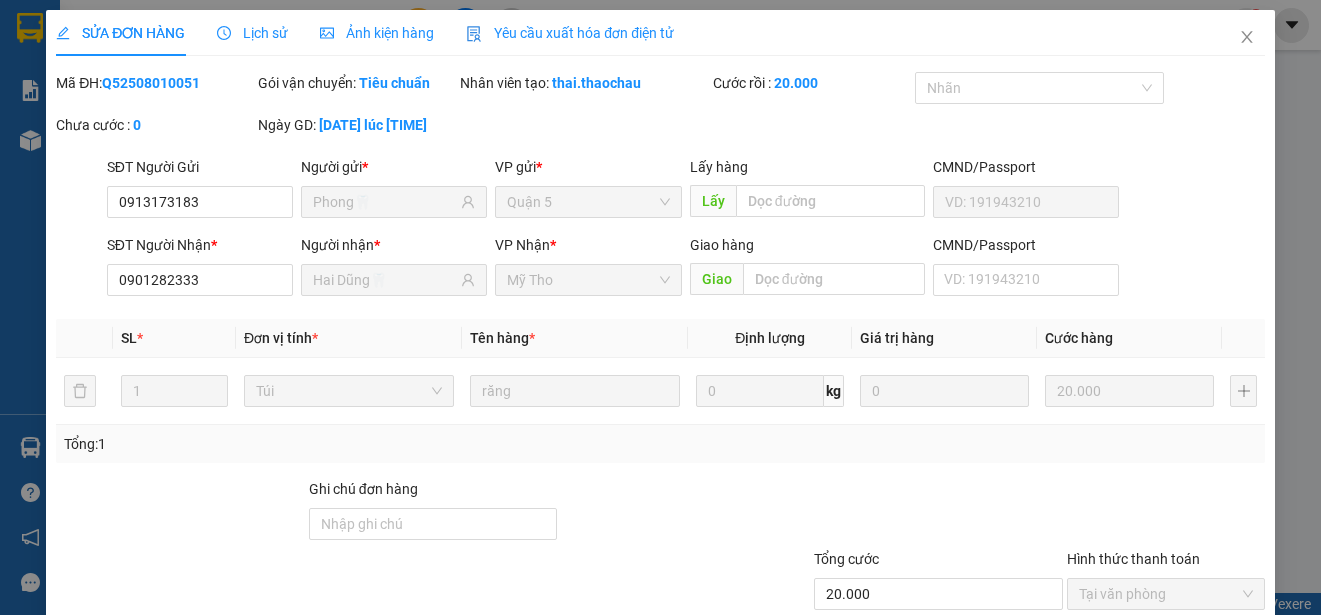 type on "0913173183" 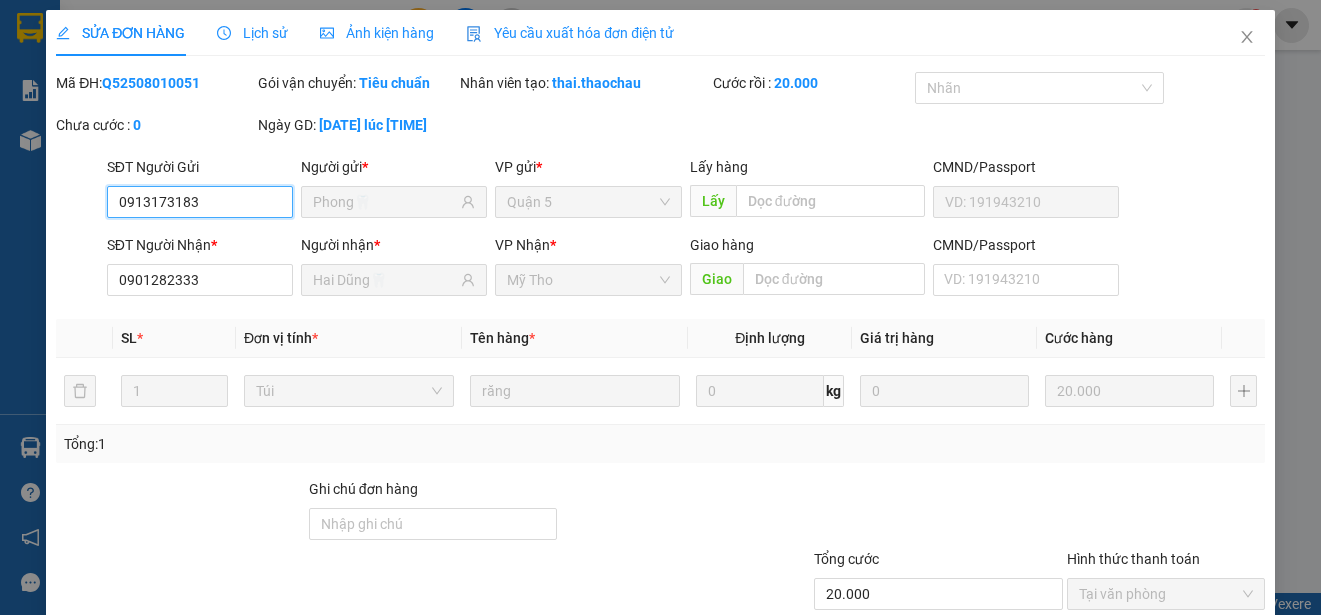 scroll, scrollTop: 151, scrollLeft: 0, axis: vertical 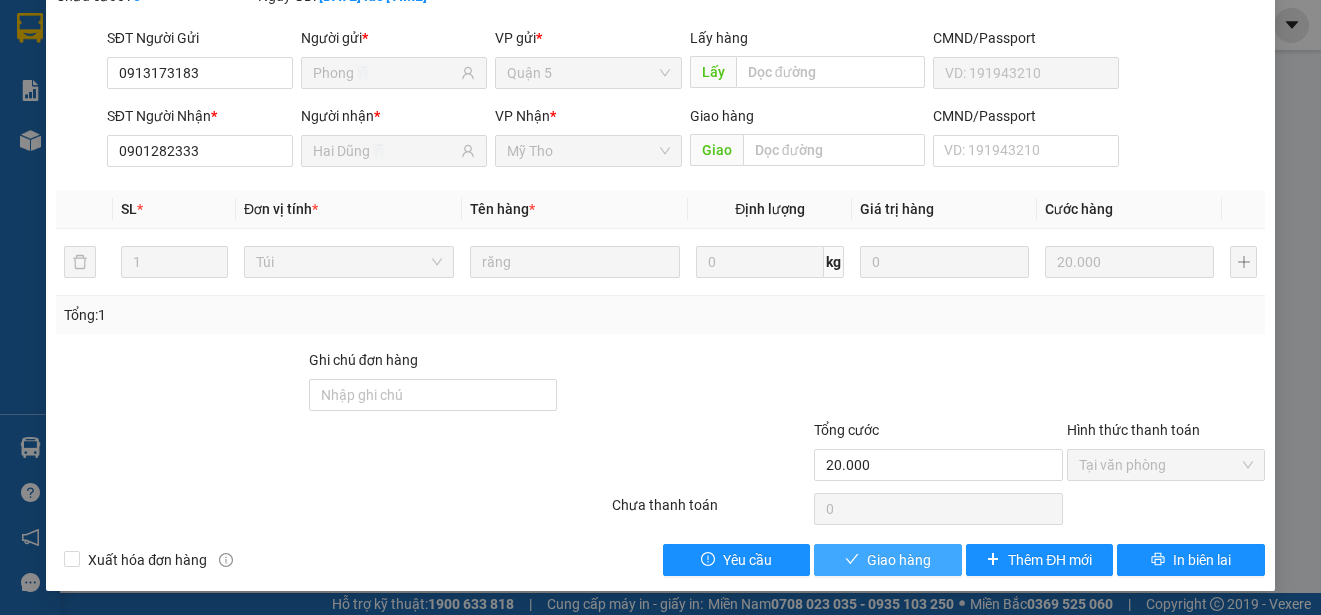 click on "Giao hàng" at bounding box center [899, 560] 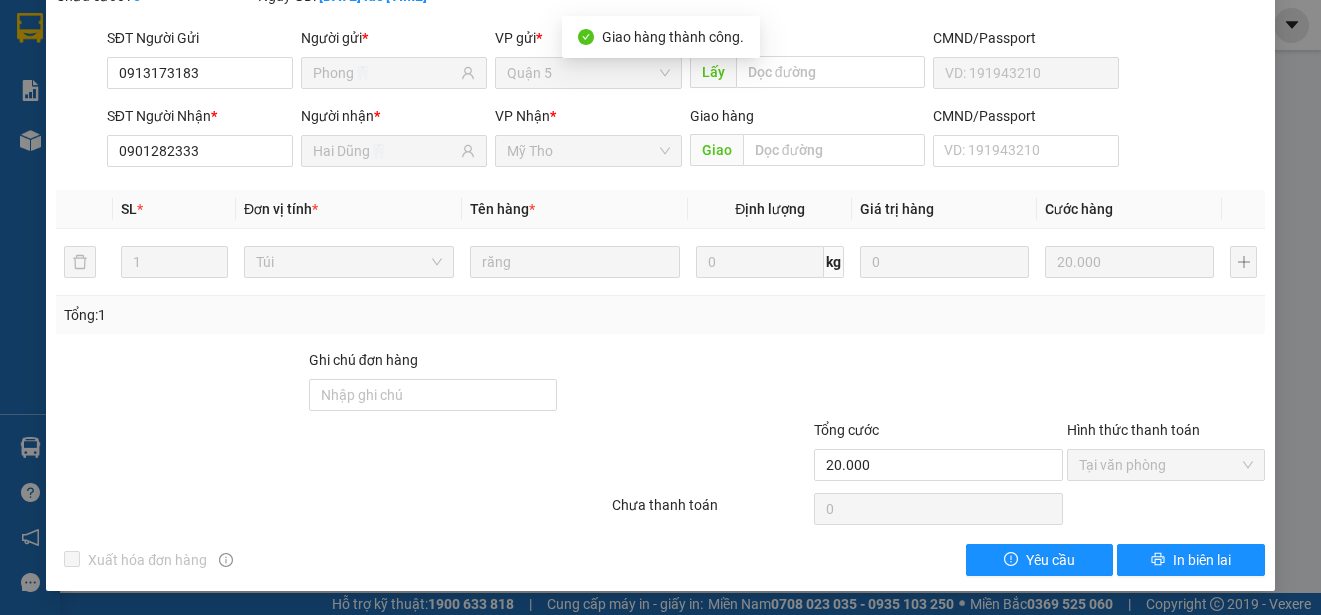 scroll, scrollTop: 0, scrollLeft: 0, axis: both 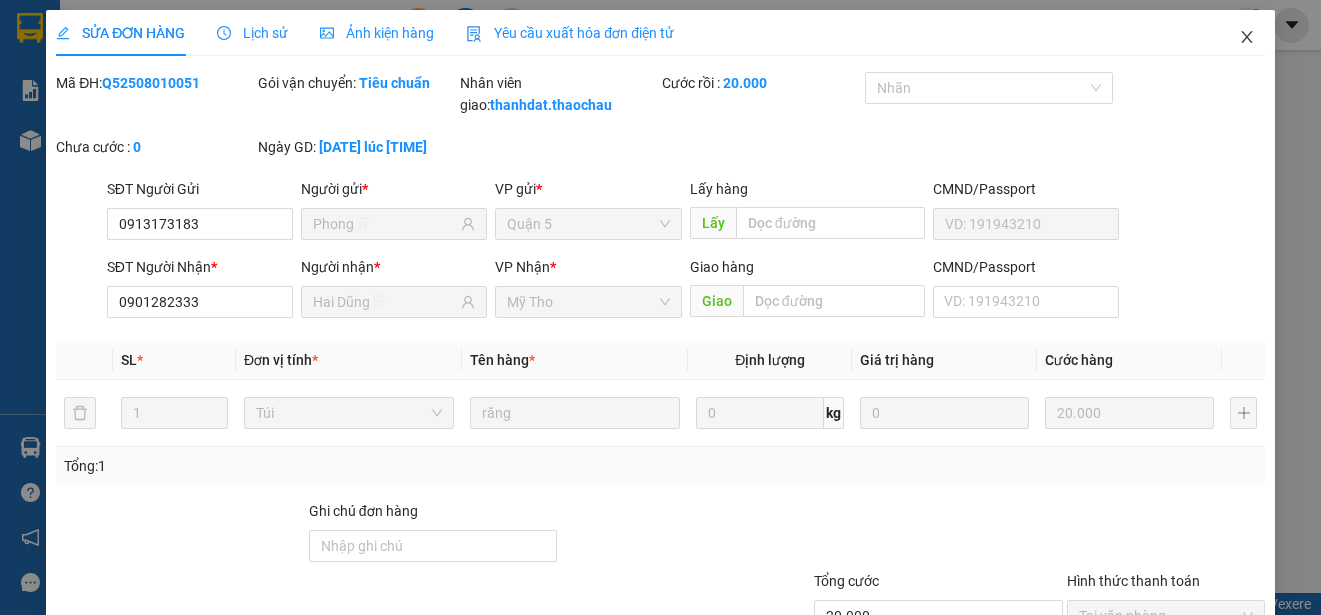 click 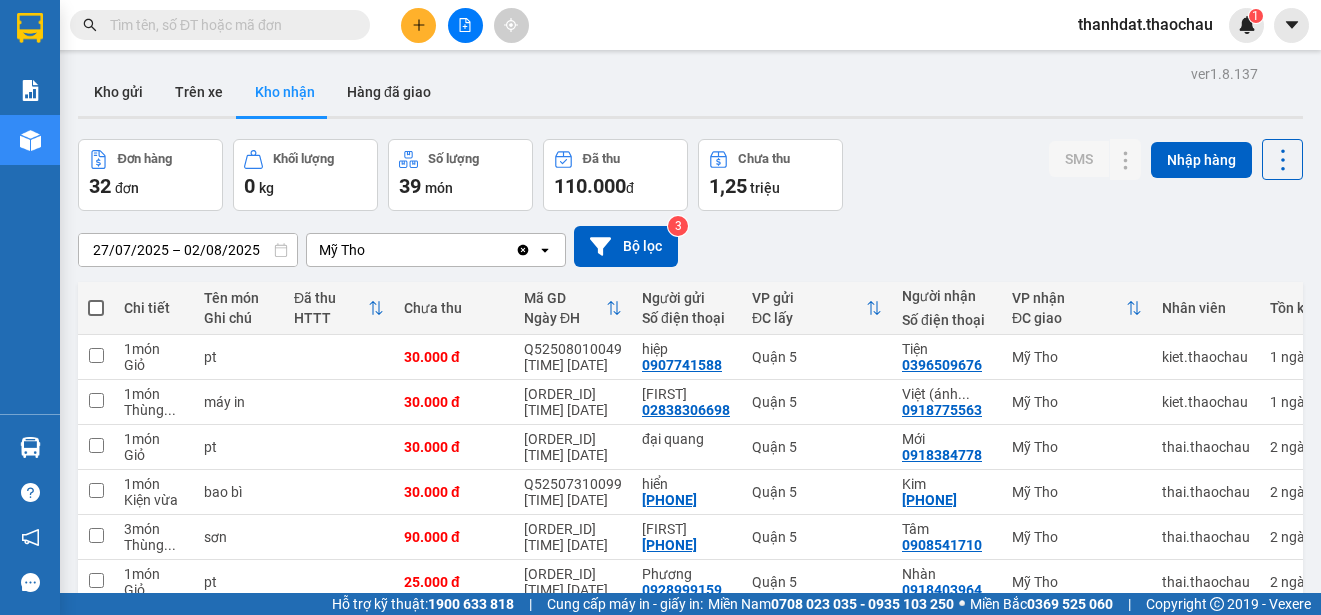 scroll, scrollTop: 282, scrollLeft: 0, axis: vertical 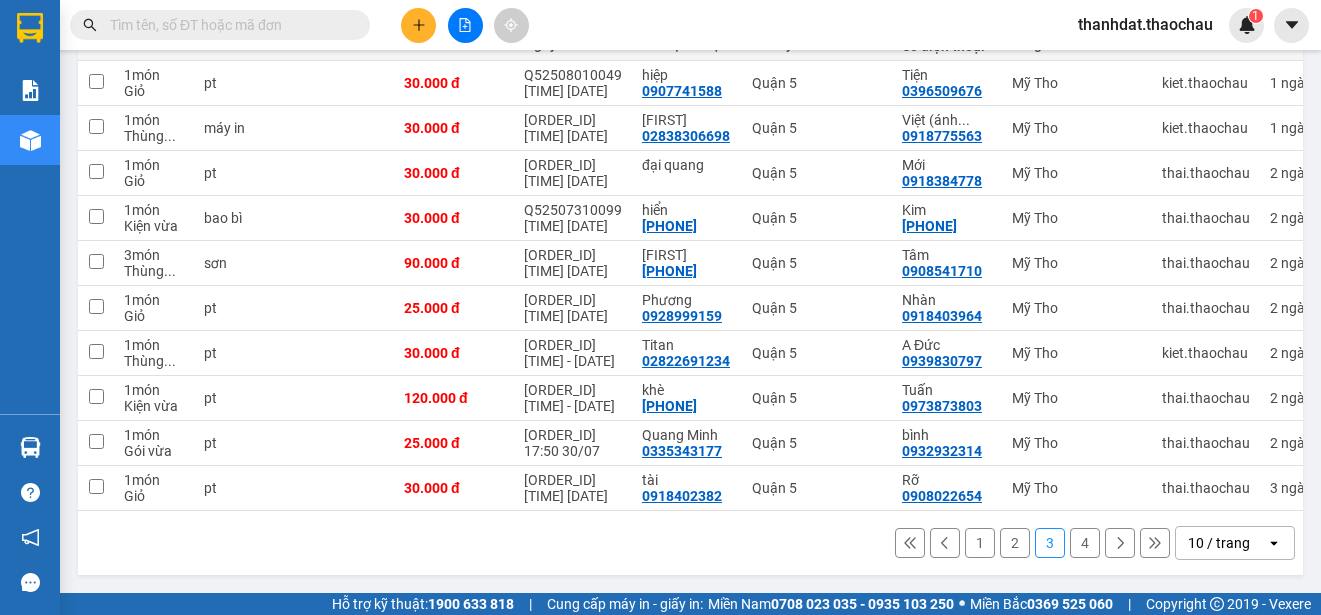 click on "1" at bounding box center [980, 543] 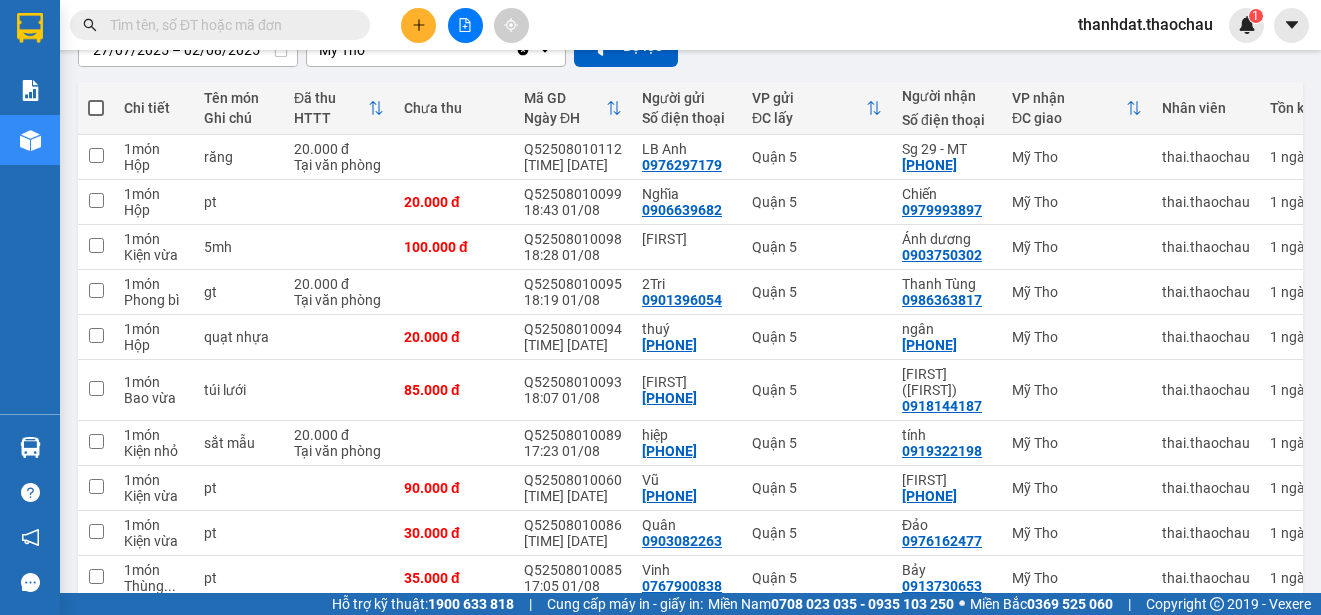 scroll, scrollTop: 282, scrollLeft: 0, axis: vertical 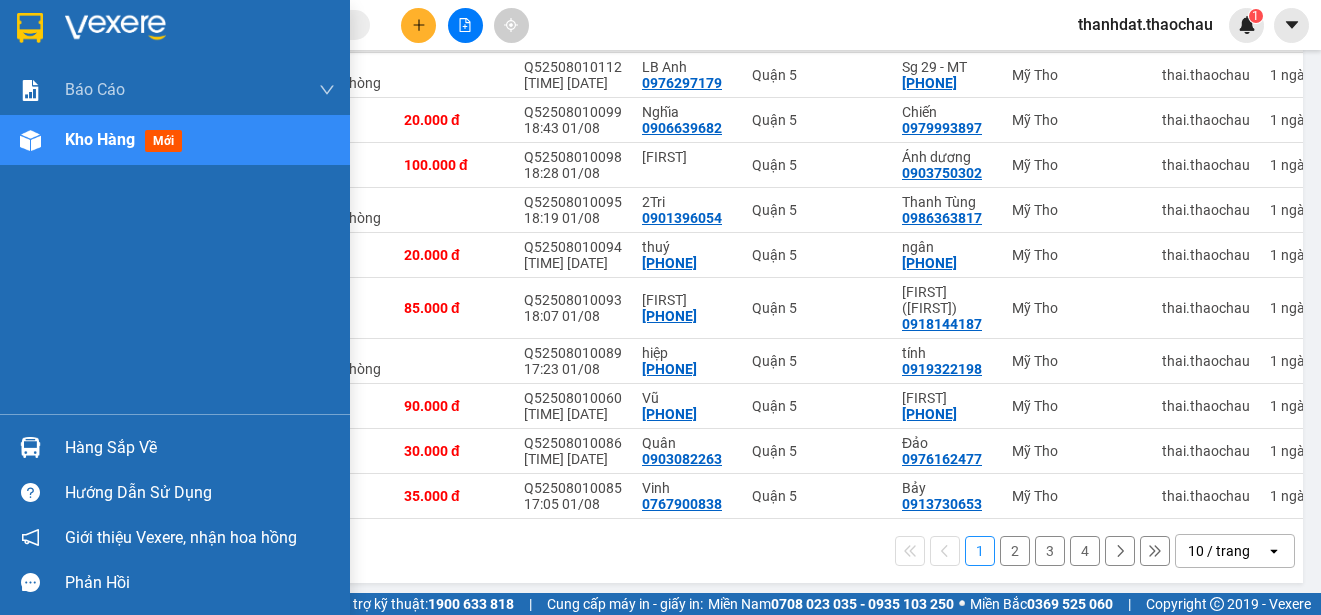 click on "Hàng sắp về" at bounding box center (200, 448) 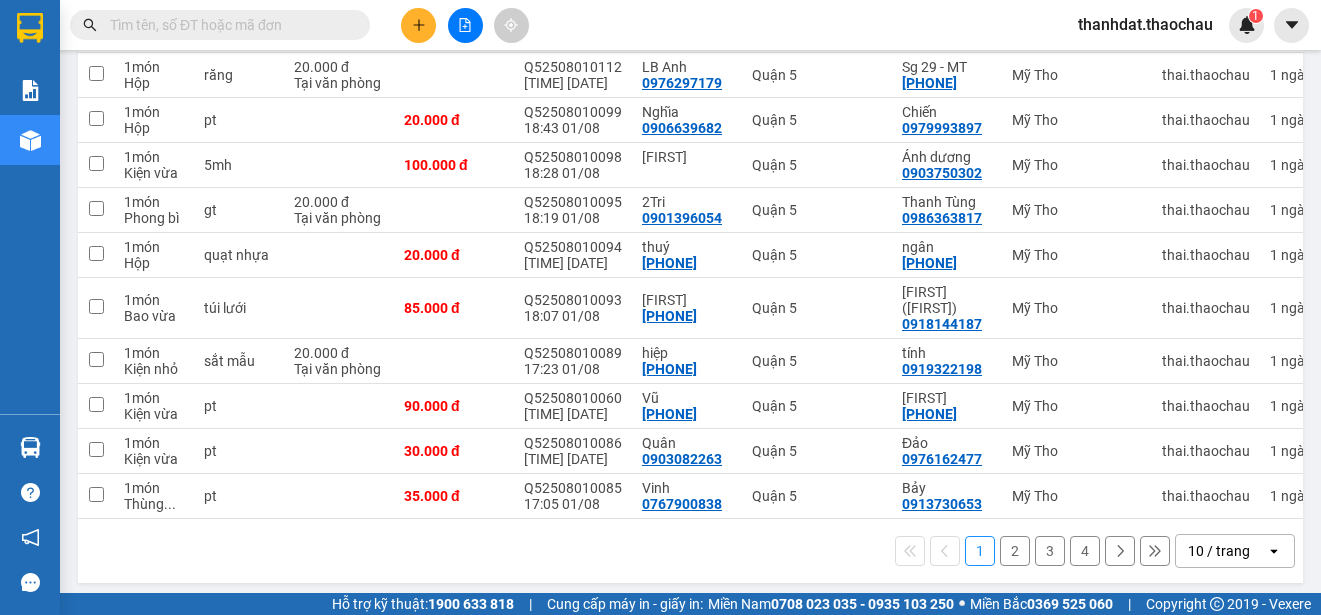 click on "Kết quả tìm kiếm ( 1822 )  Bộ lọc  Mã ĐH Trạng thái Món hàng Tổng cước Chưa cước Người gửi VP Gửi Người nhận VP Nhận Q52508010051 14:40 - 01/08 VP Nhận   63B-008.04 17:07 - 01/08 răng SL:  1 20.000 0913173183 Phong🦷 Quận 5 0901282333 Hai Dũng🦷 Mỹ Tho Q52405300099 17:30 - 30/05 VP Nhận   63H-047.80 19:59 - 30/05 răng SL:  1 30.000 0913173183 phong🦷 Quận 5 0901282333 Hai Dũng🦷 Mỹ Tho TG2508010003 06:44 - 01/08 Đã giao   14:40 - 01/08 răng SL:  1 20.000 0901282333 Hai Dũng🦷 Mỹ Tho 0913173183 Phong🦷 Quận 5 Q52507310108 18:49 - 31/07 Đã giao   06:42 - 01/08 răng SL:  1 20.000 0913173183 Phong🦷 Quận 5 0901282333 Hai Dũng🦷 Mỹ Tho Q52507310028 10:28 - 31/07 Đã giao   06:35 - 01/08 răng SL:  1 20.000 0913173183 Phong🦷 Quận 5 0901282333 Hai Dũng🦷 Mỹ Tho TG2507300018 13:50 - 30/07 Đã giao   10:27 - 31/07 răng SL:  1 30.000 0901282333 Hai Dũng🦷 Mỹ Tho 0913173183 Phong🦷 Quận 5 Q52507300067 Đã giao" at bounding box center (660, 307) 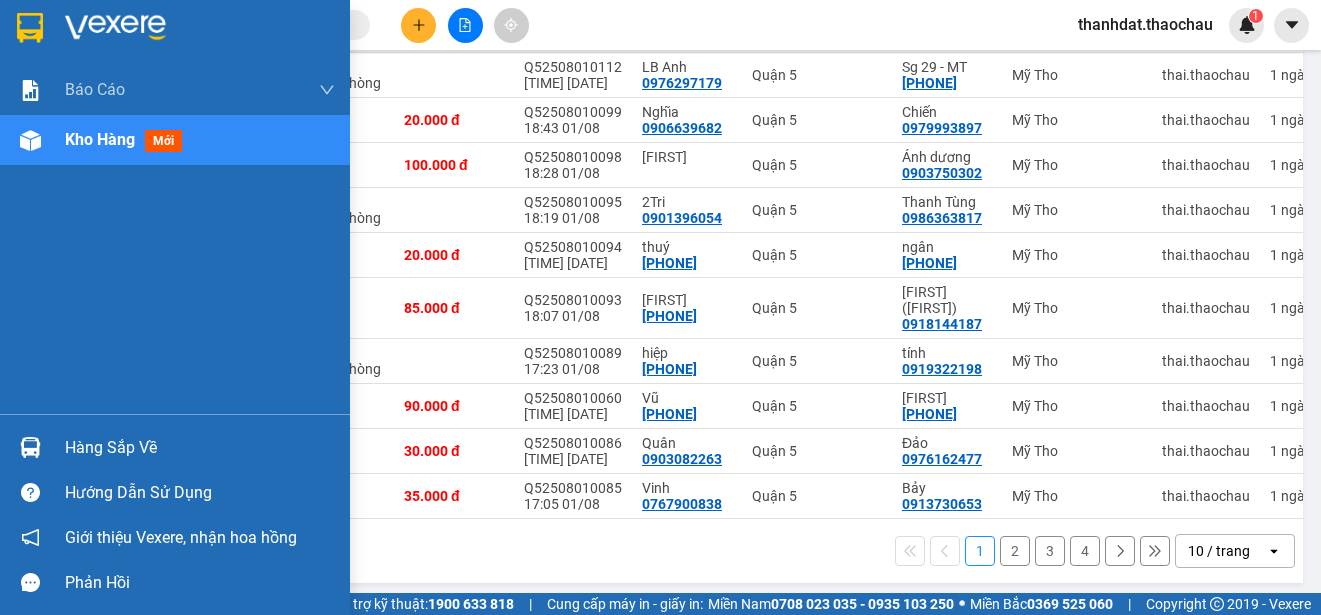 click on "Hàng sắp về" at bounding box center (200, 448) 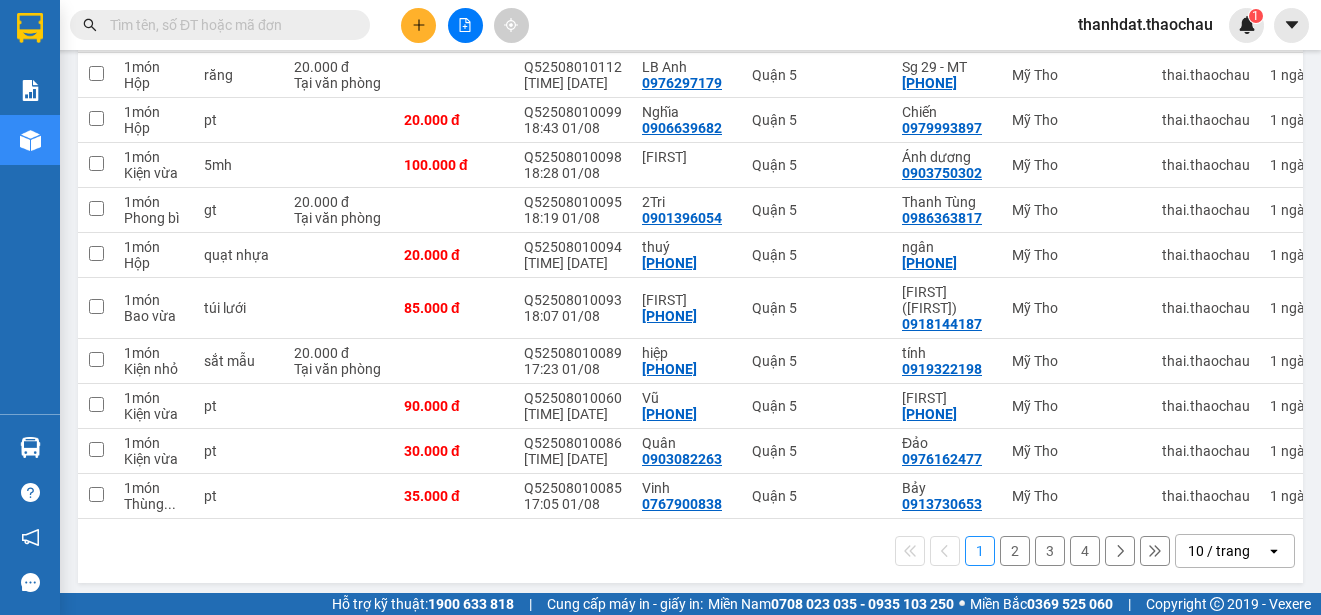 click on "Kết quả tìm kiếm ( 1822 )  Bộ lọc  Mã ĐH Trạng thái Món hàng Tổng cước Chưa cước Người gửi VP Gửi Người nhận VP Nhận Q52508010051 14:40 - 01/08 VP Nhận   63B-008.04 17:07 - 01/08 răng SL:  1 20.000 0913173183 Phong🦷 Quận 5 0901282333 Hai Dũng🦷 Mỹ Tho Q52405300099 17:30 - 30/05 VP Nhận   63H-047.80 19:59 - 30/05 răng SL:  1 30.000 0913173183 phong🦷 Quận 5 0901282333 Hai Dũng🦷 Mỹ Tho TG2508010003 06:44 - 01/08 Đã giao   14:40 - 01/08 răng SL:  1 20.000 0901282333 Hai Dũng🦷 Mỹ Tho 0913173183 Phong🦷 Quận 5 Q52507310108 18:49 - 31/07 Đã giao   06:42 - 01/08 răng SL:  1 20.000 0913173183 Phong🦷 Quận 5 0901282333 Hai Dũng🦷 Mỹ Tho Q52507310028 10:28 - 31/07 Đã giao   06:35 - 01/08 răng SL:  1 20.000 0913173183 Phong🦷 Quận 5 0901282333 Hai Dũng🦷 Mỹ Tho TG2507300018 13:50 - 30/07 Đã giao   10:27 - 31/07 răng SL:  1 30.000 0901282333 Hai Dũng🦷 Mỹ Tho 0913173183 Phong🦷 Quận 5 Q52507300067 Đã giao" at bounding box center [660, 307] 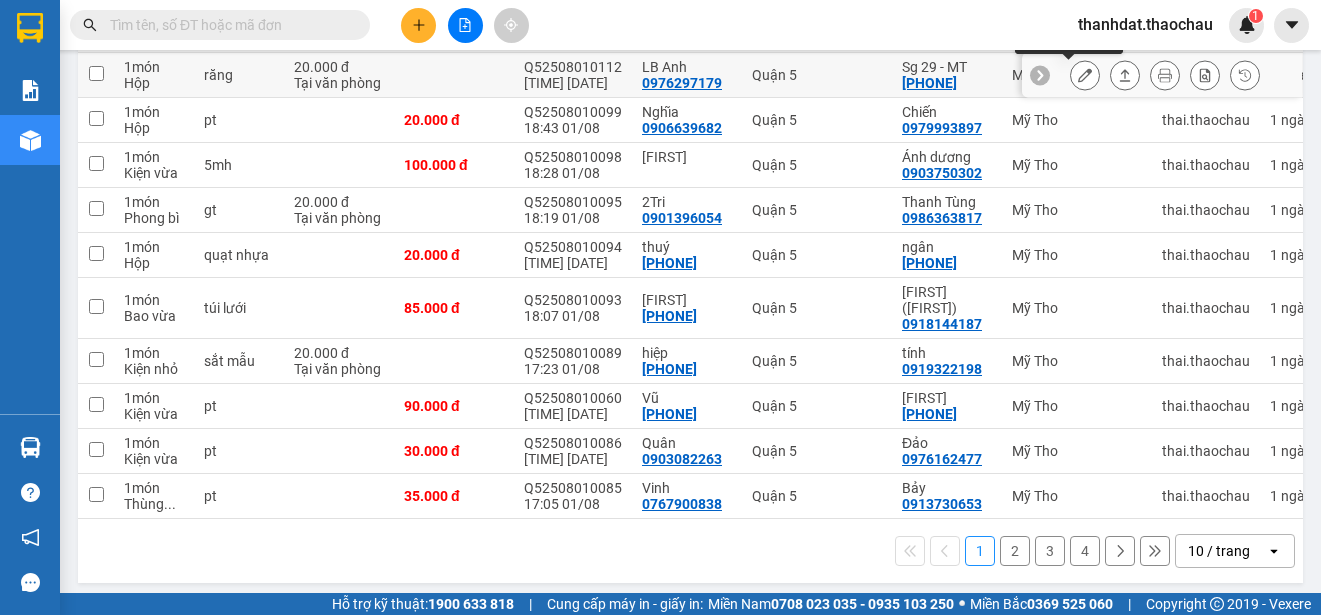 click 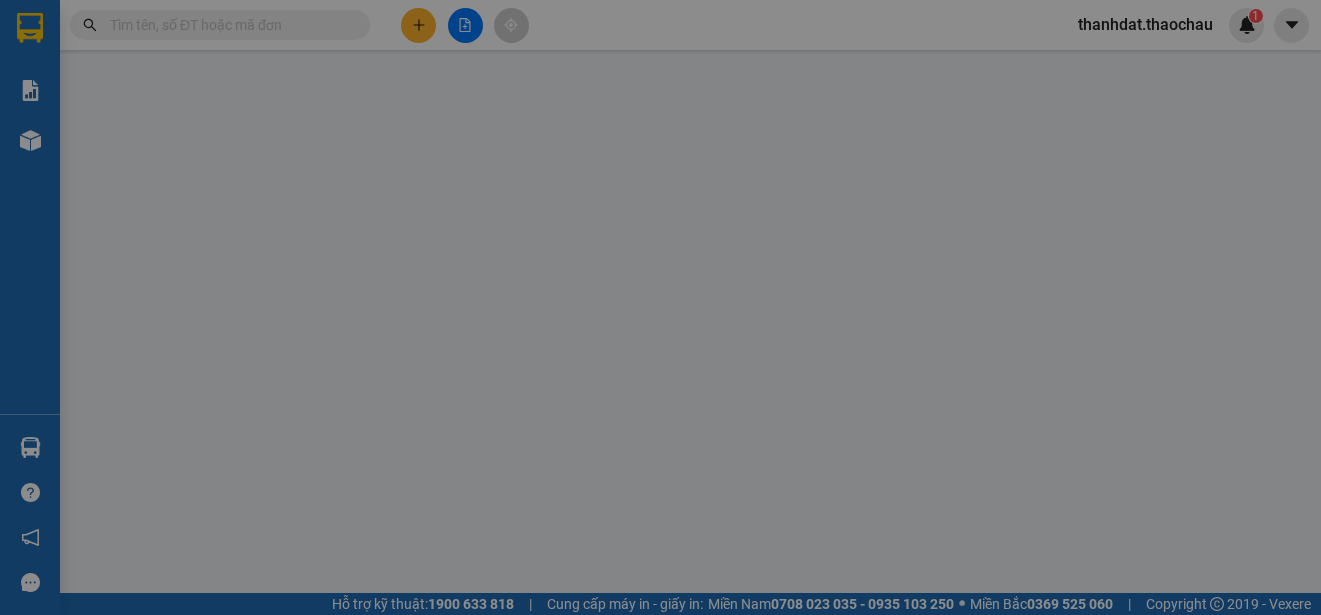scroll, scrollTop: 0, scrollLeft: 0, axis: both 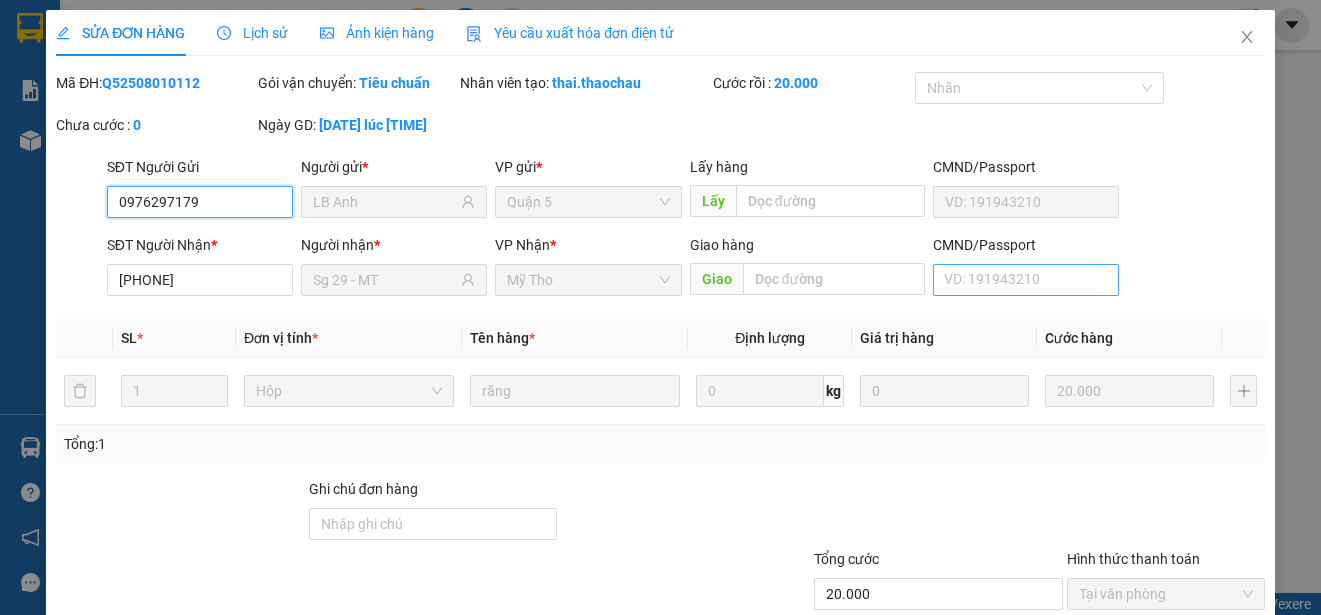 type on "0976297179" 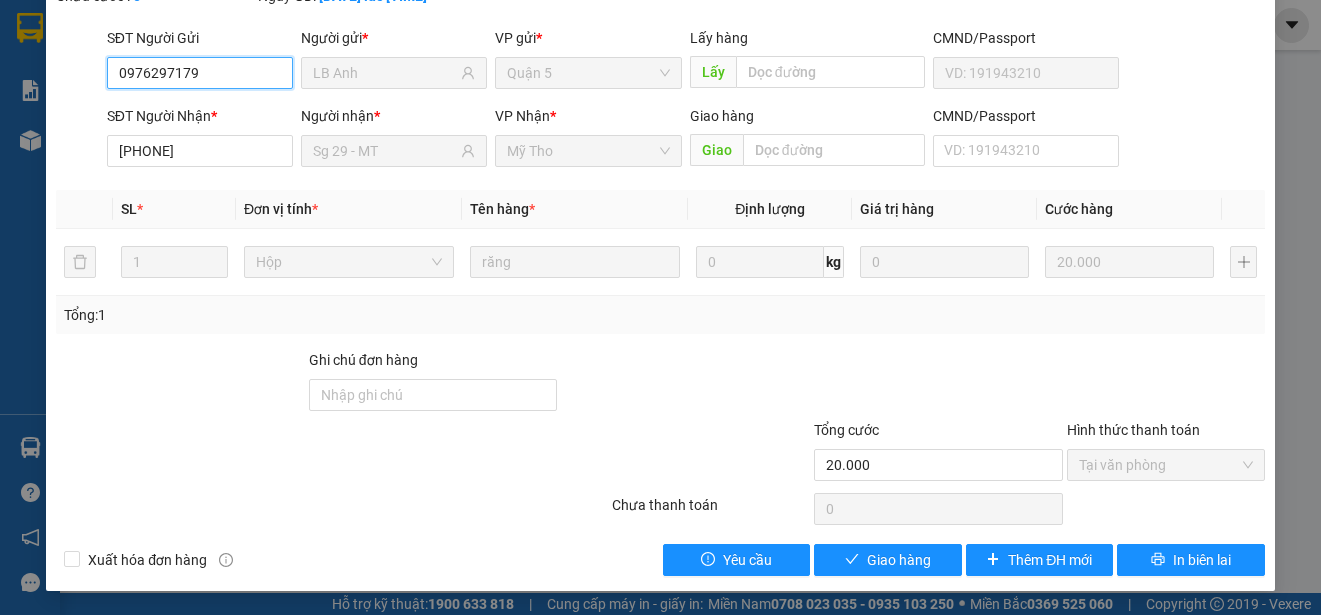 scroll, scrollTop: 151, scrollLeft: 0, axis: vertical 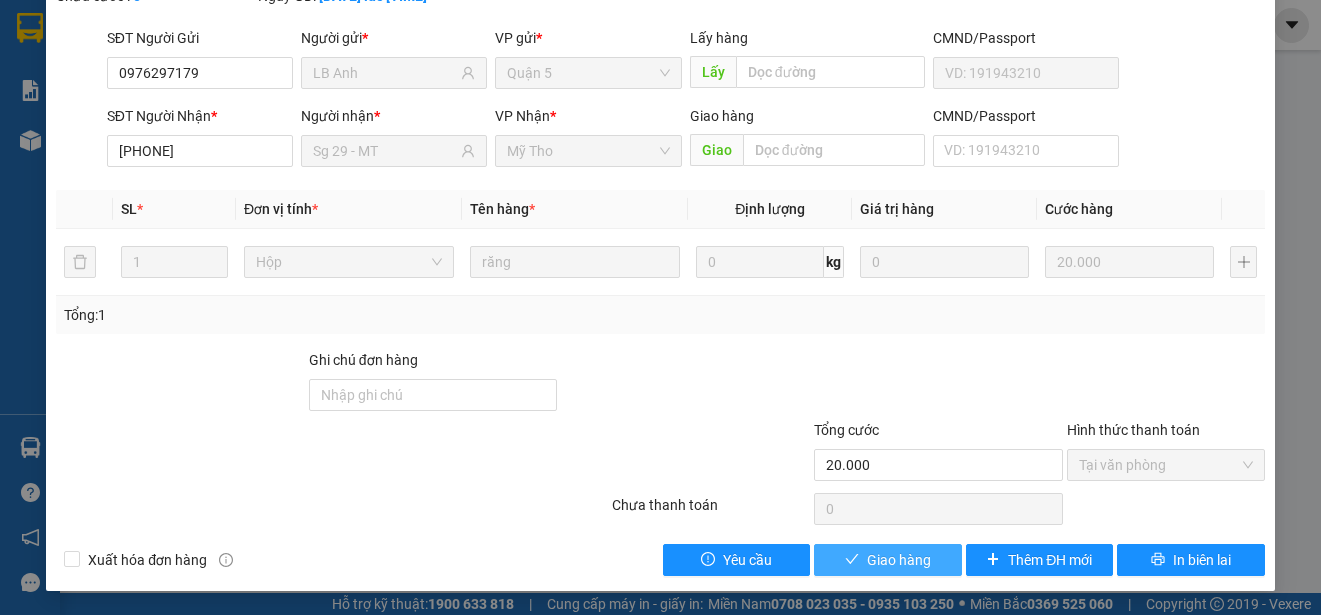 click on "Giao hàng" at bounding box center [899, 560] 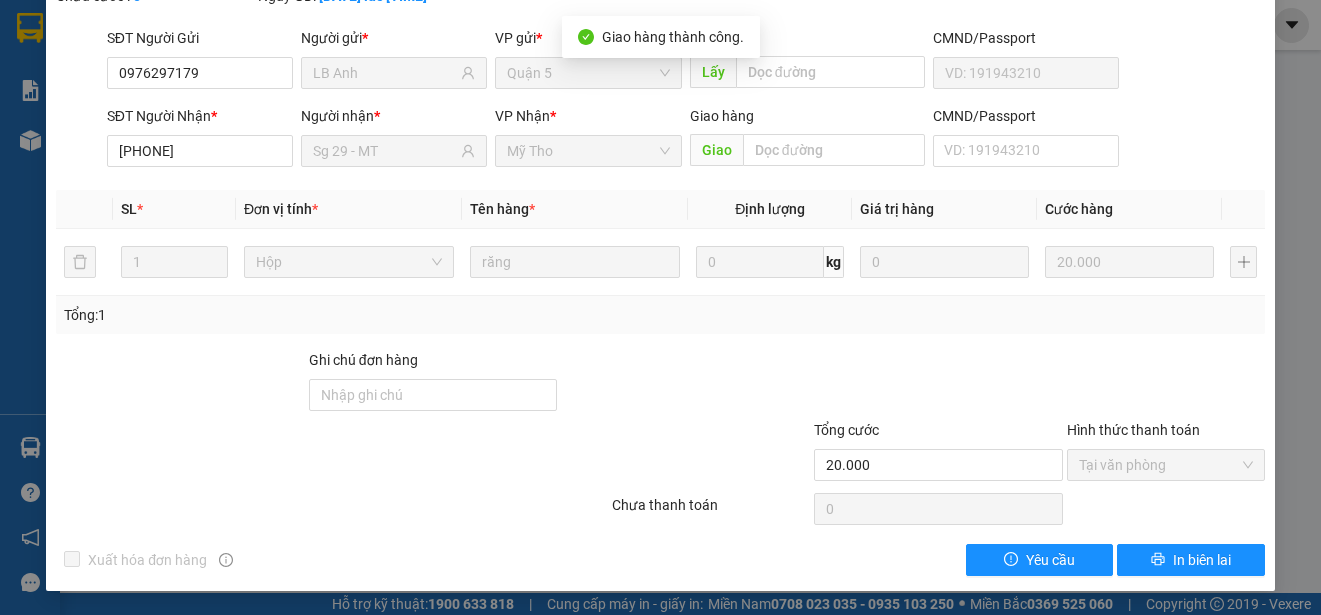 scroll, scrollTop: 0, scrollLeft: 0, axis: both 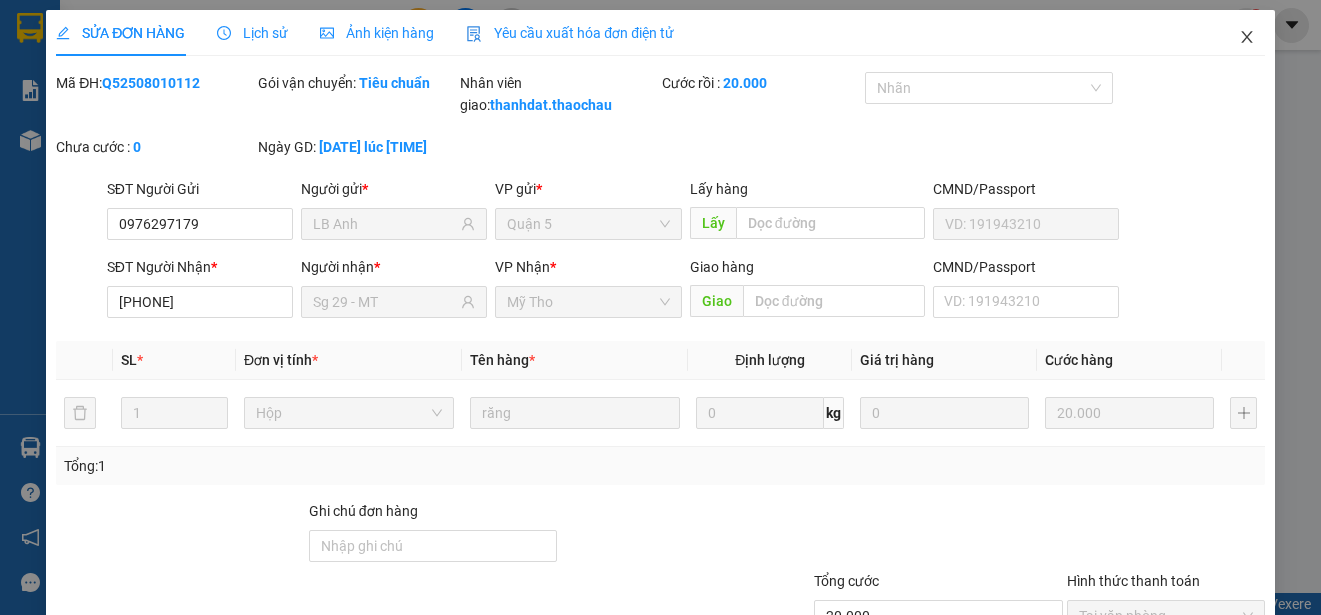 click 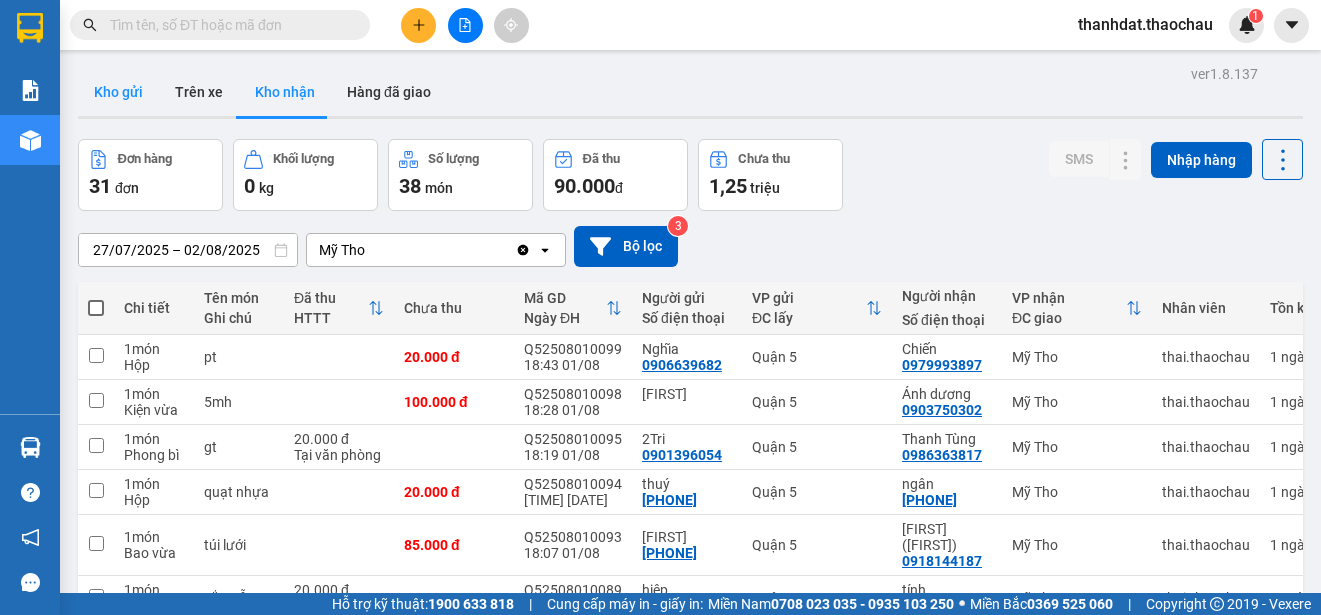 click on "Kho gửi" at bounding box center [118, 92] 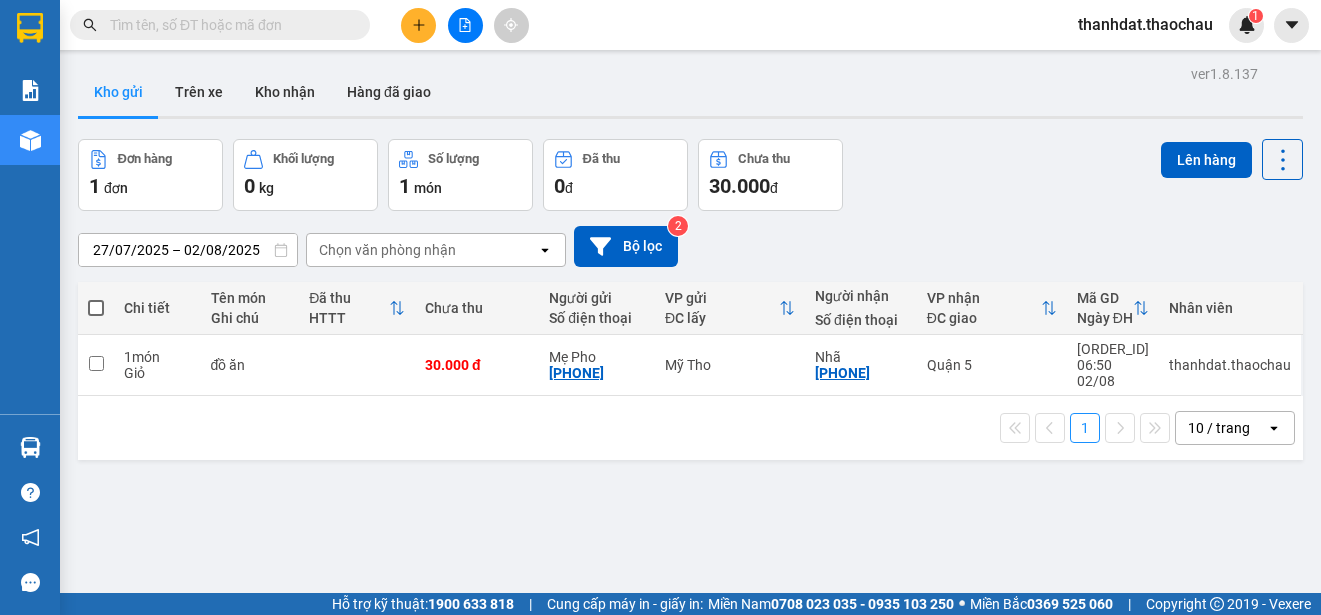 click at bounding box center (96, 308) 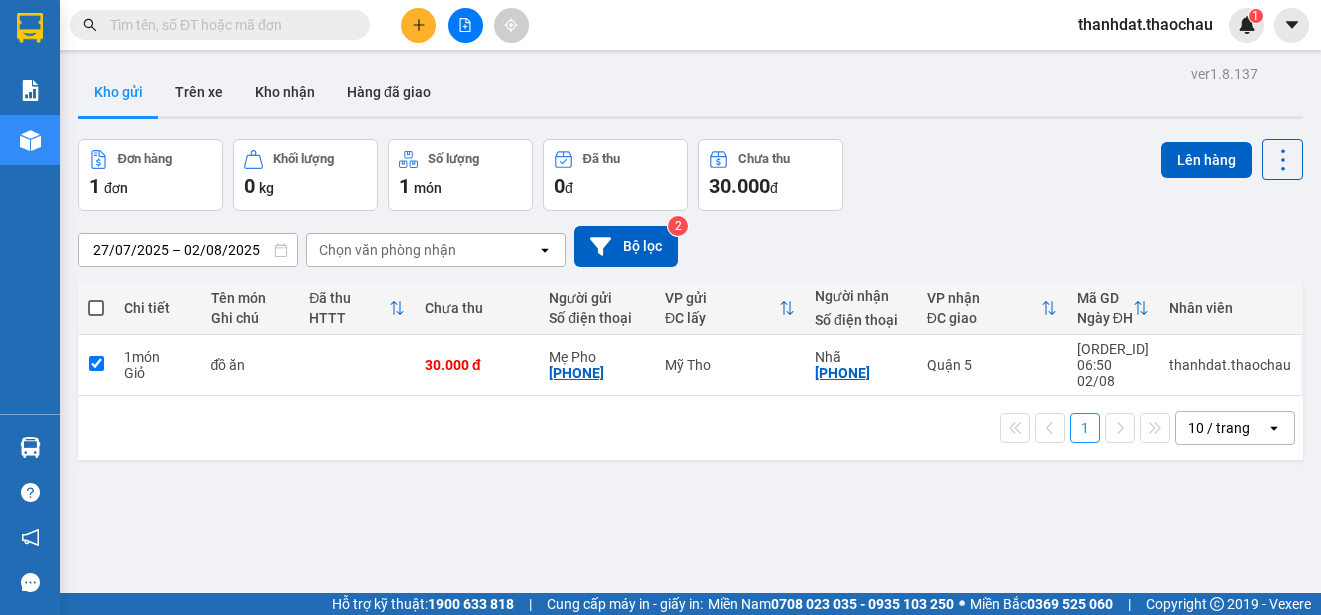 checkbox on "true" 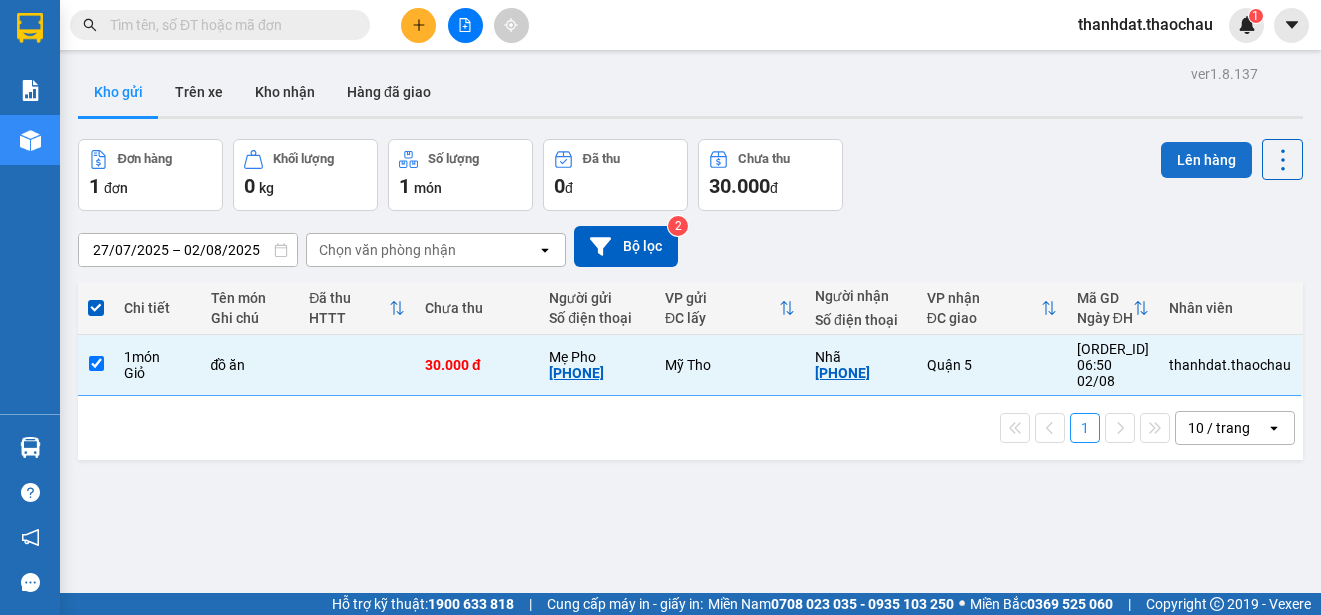 click on "Lên hàng" at bounding box center [1206, 160] 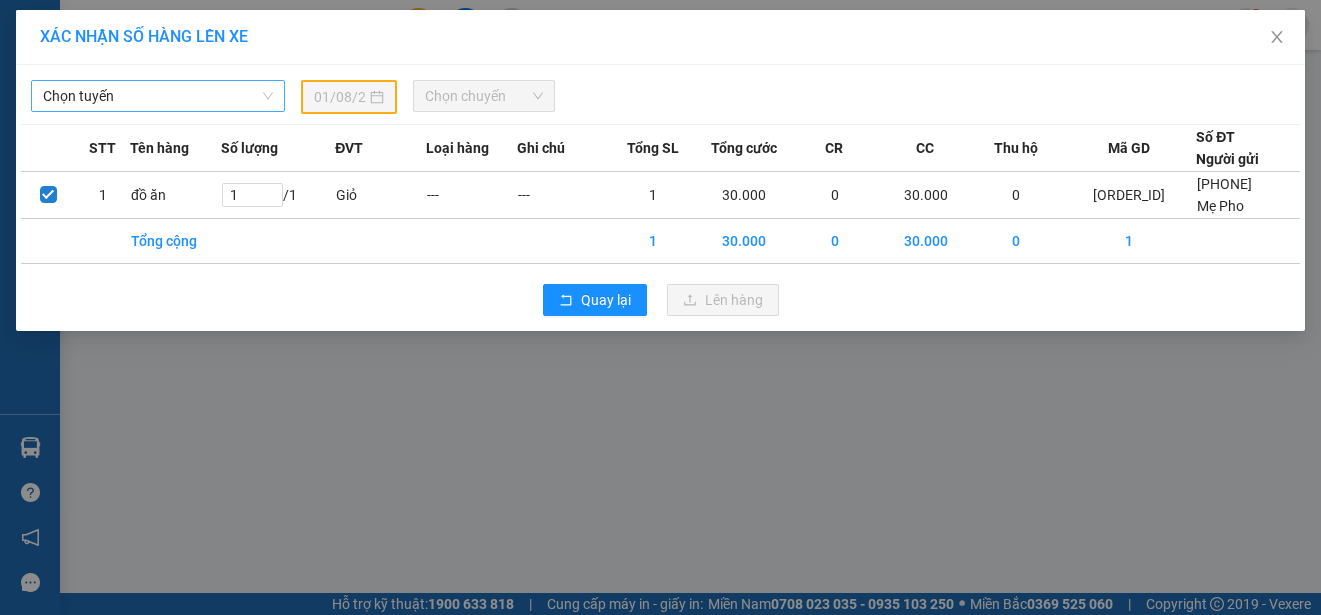 click on "Chọn tuyến" at bounding box center [158, 96] 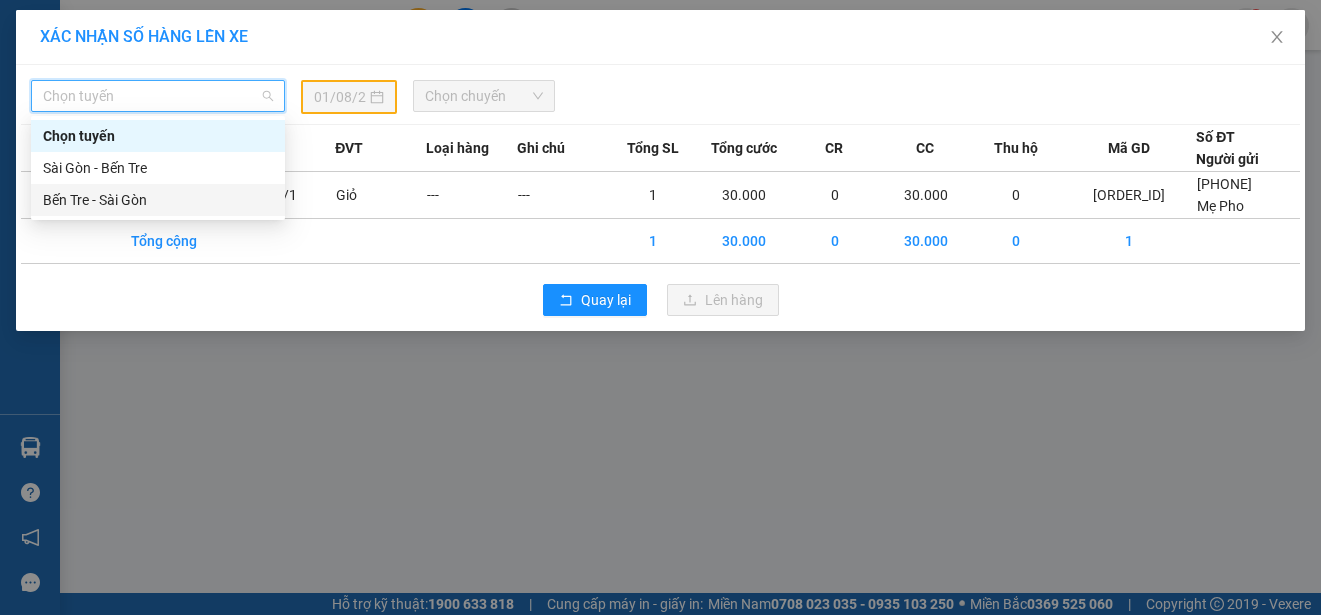 click on "Bến Tre - Sài Gòn" at bounding box center [158, 200] 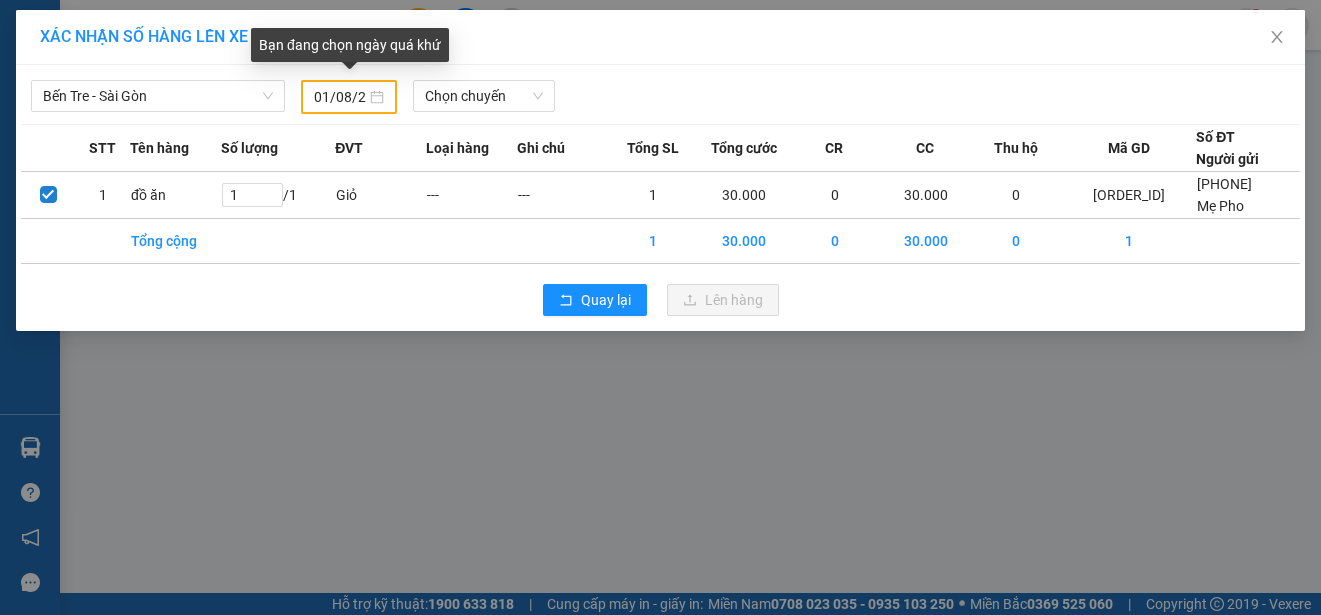 click on "01/08/2025" at bounding box center (349, 97) 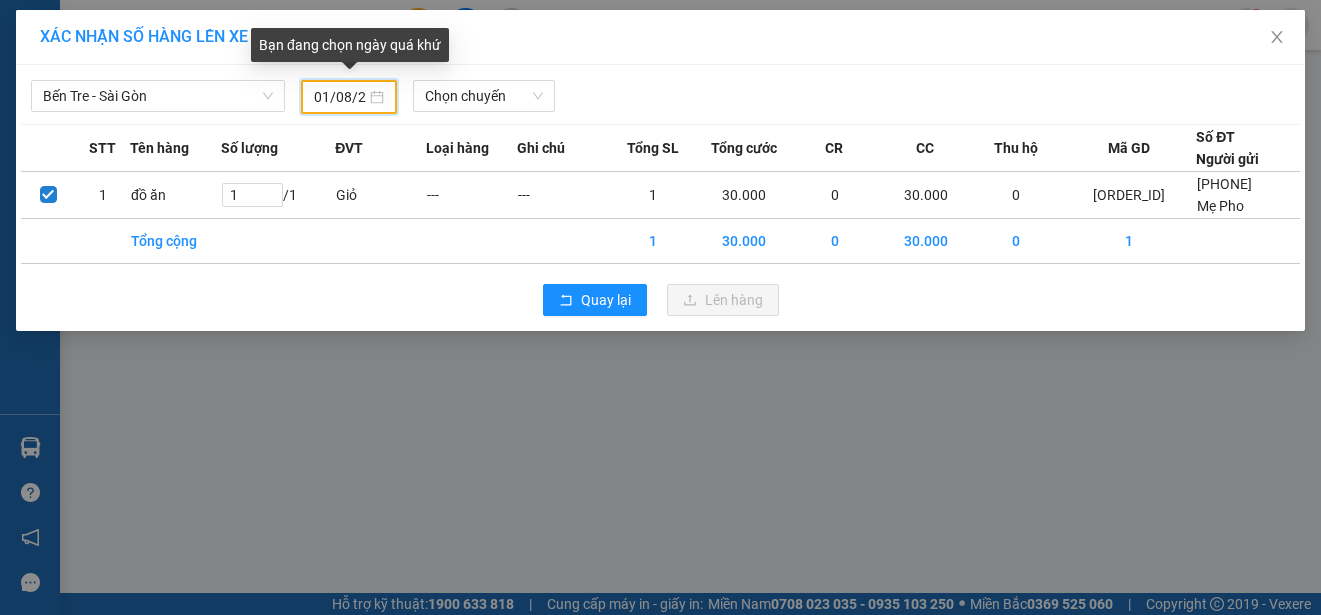 scroll, scrollTop: 0, scrollLeft: 19, axis: horizontal 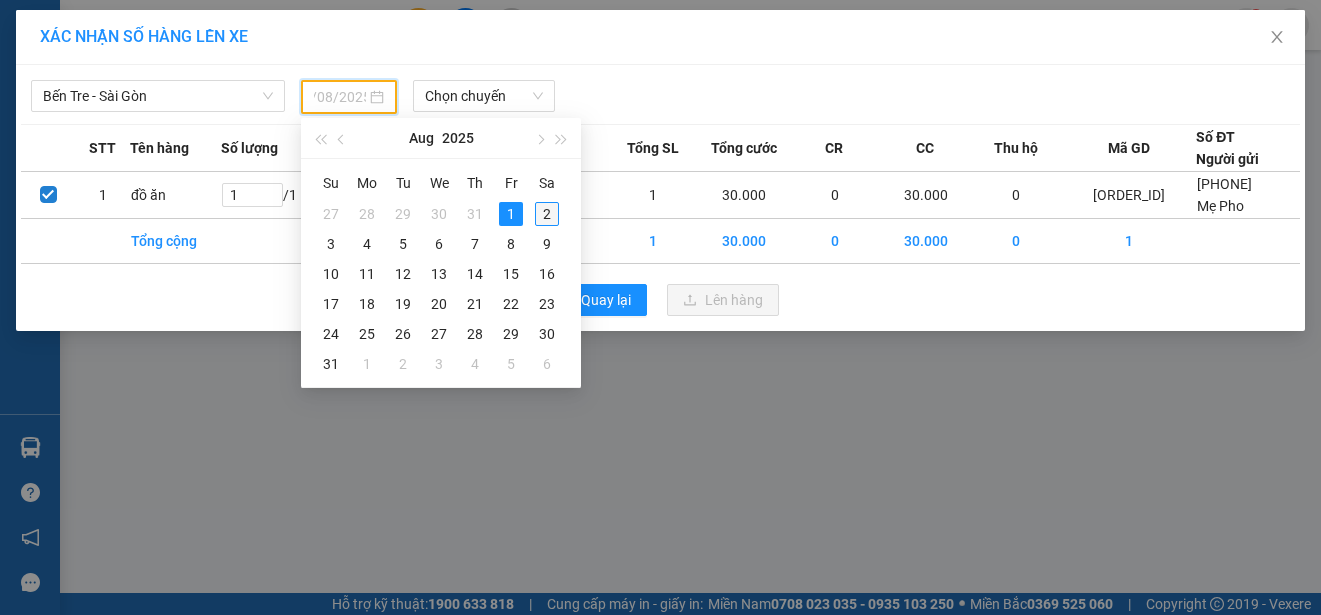 click on "2" at bounding box center (547, 214) 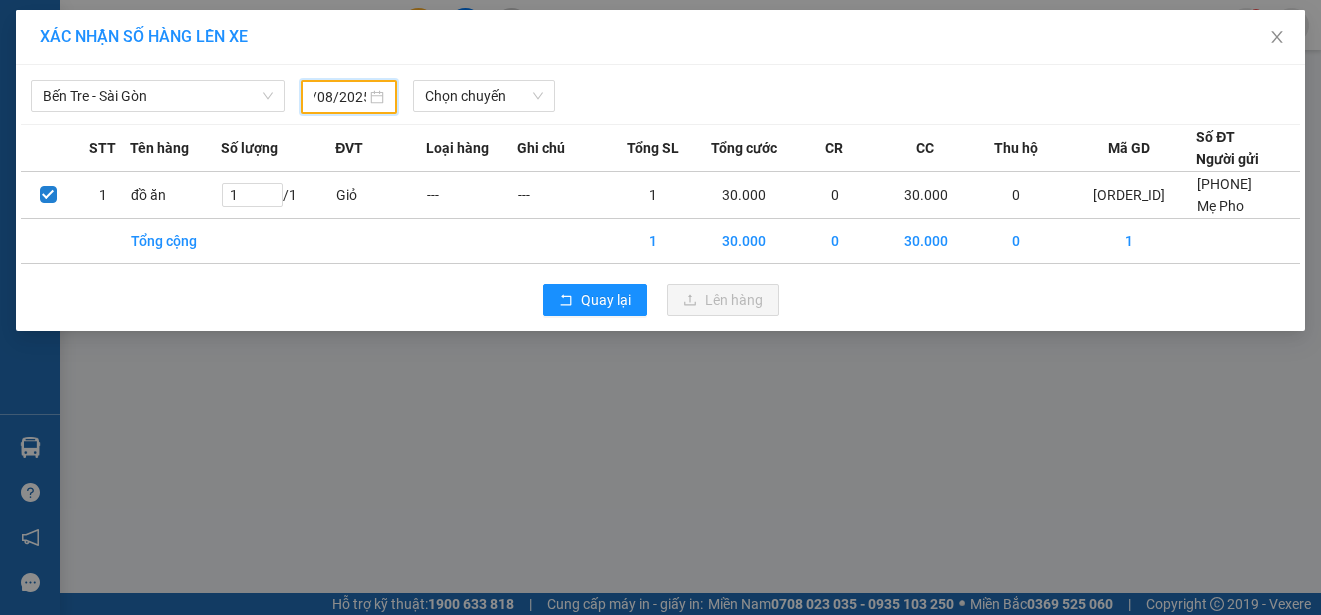 type on "02/08/2025" 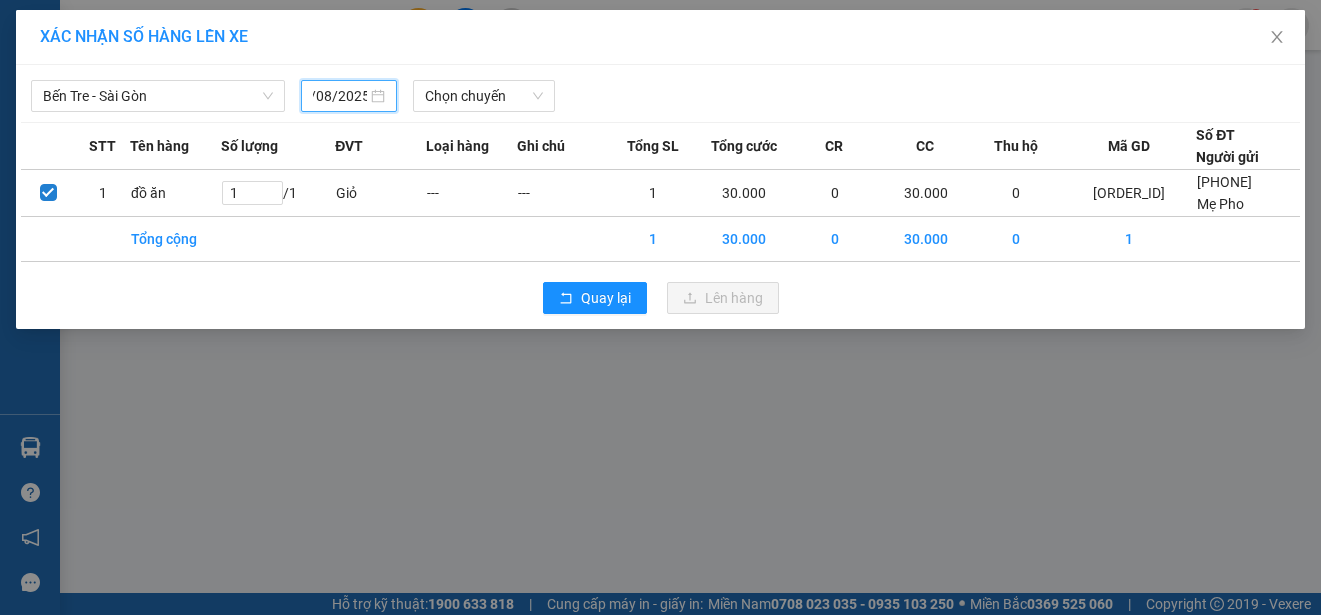 scroll, scrollTop: 0, scrollLeft: 17, axis: horizontal 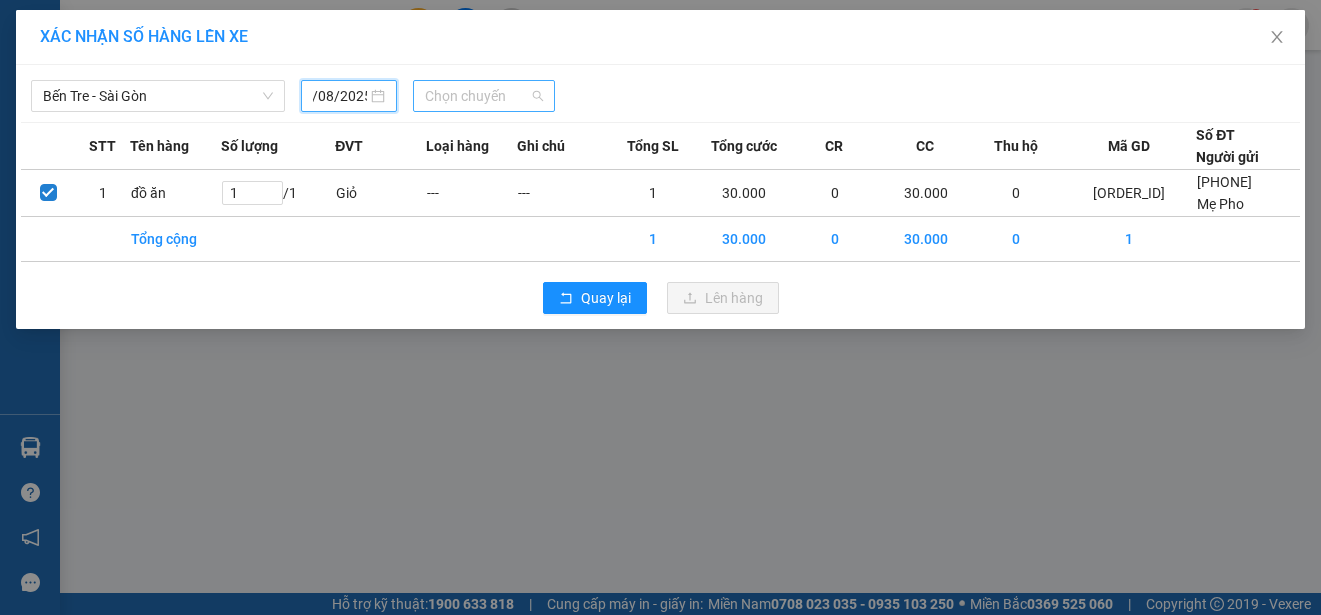 click on "Chọn chuyến" at bounding box center [483, 96] 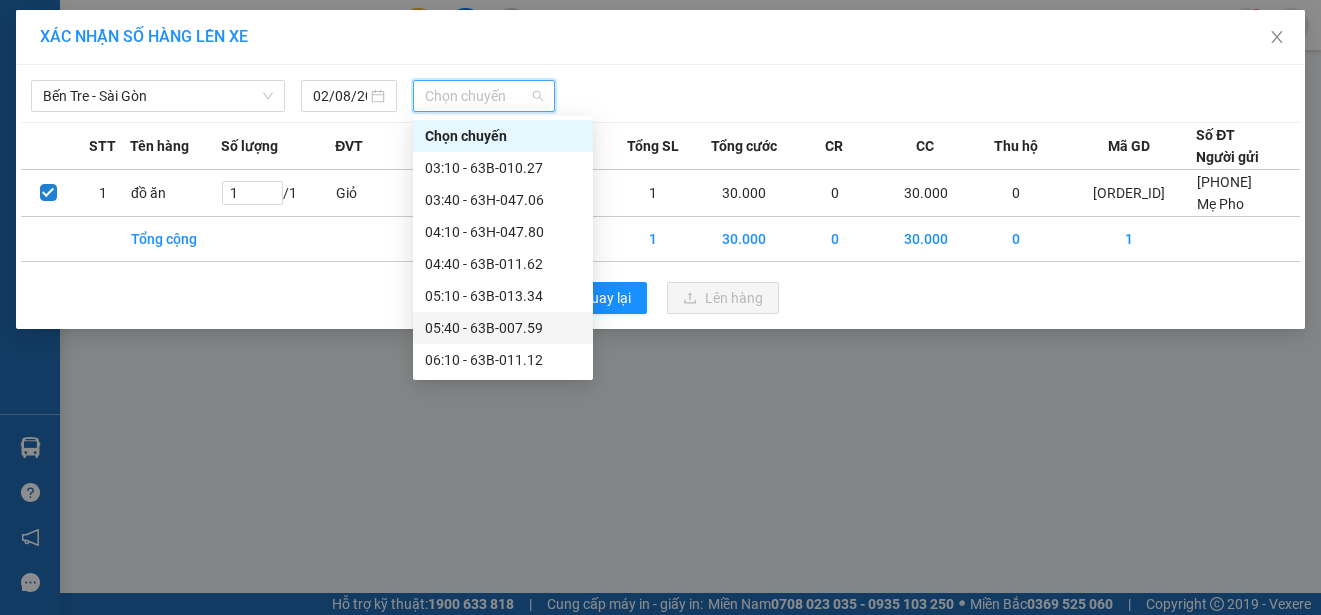 scroll, scrollTop: 100, scrollLeft: 0, axis: vertical 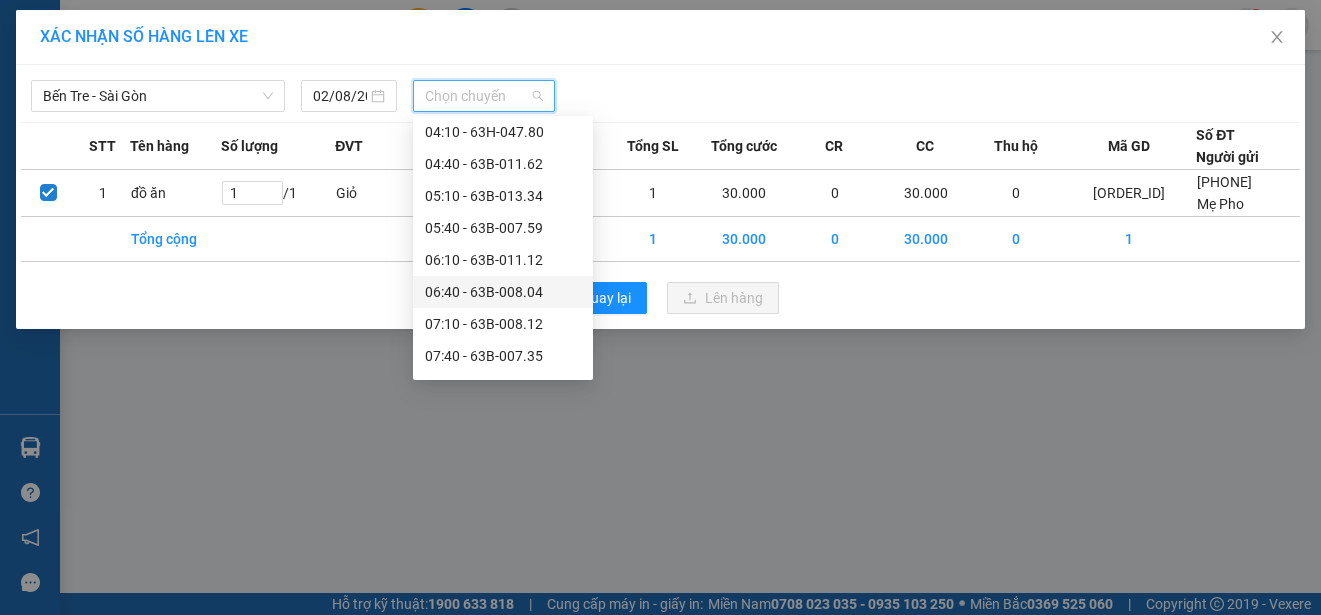 click on "06:40     - 63B-008.04" at bounding box center (503, 292) 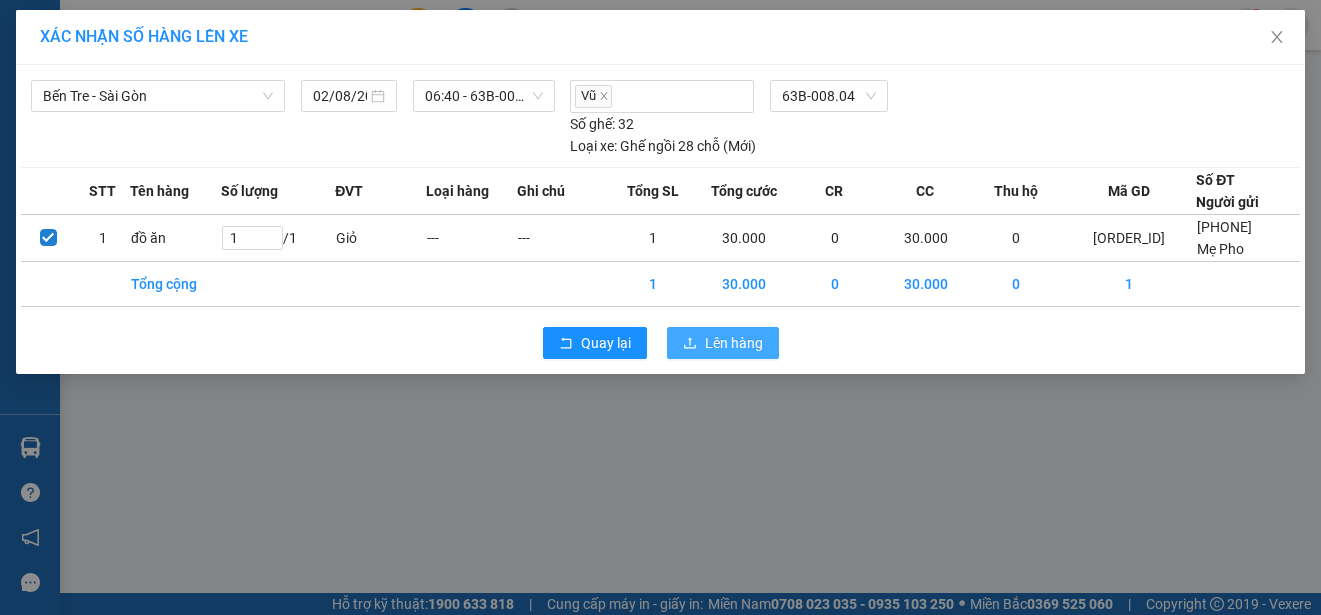 click on "Lên hàng" at bounding box center (734, 343) 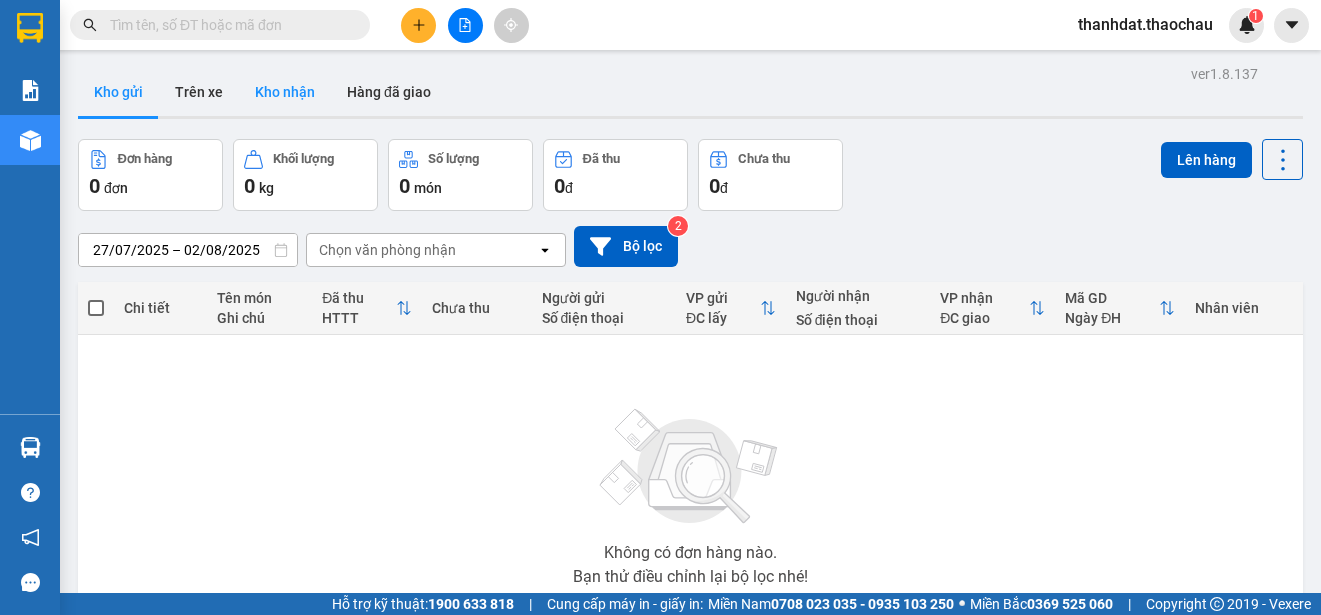 click on "Kho nhận" at bounding box center [285, 92] 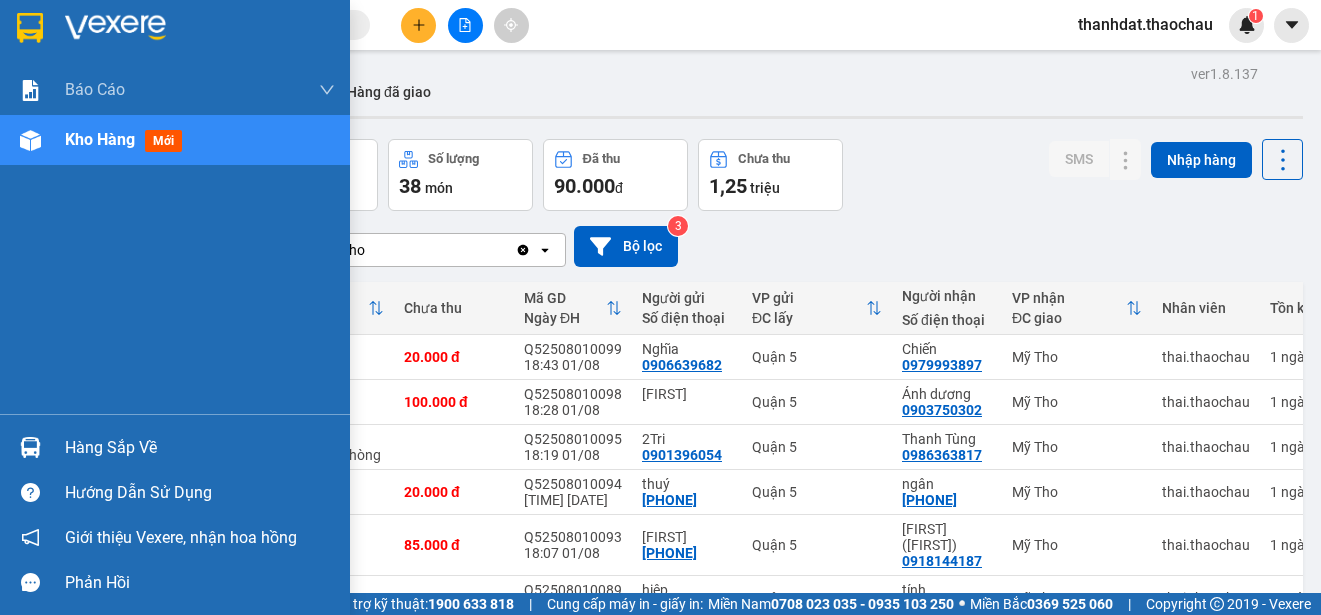 click on "Hàng sắp về" at bounding box center [200, 448] 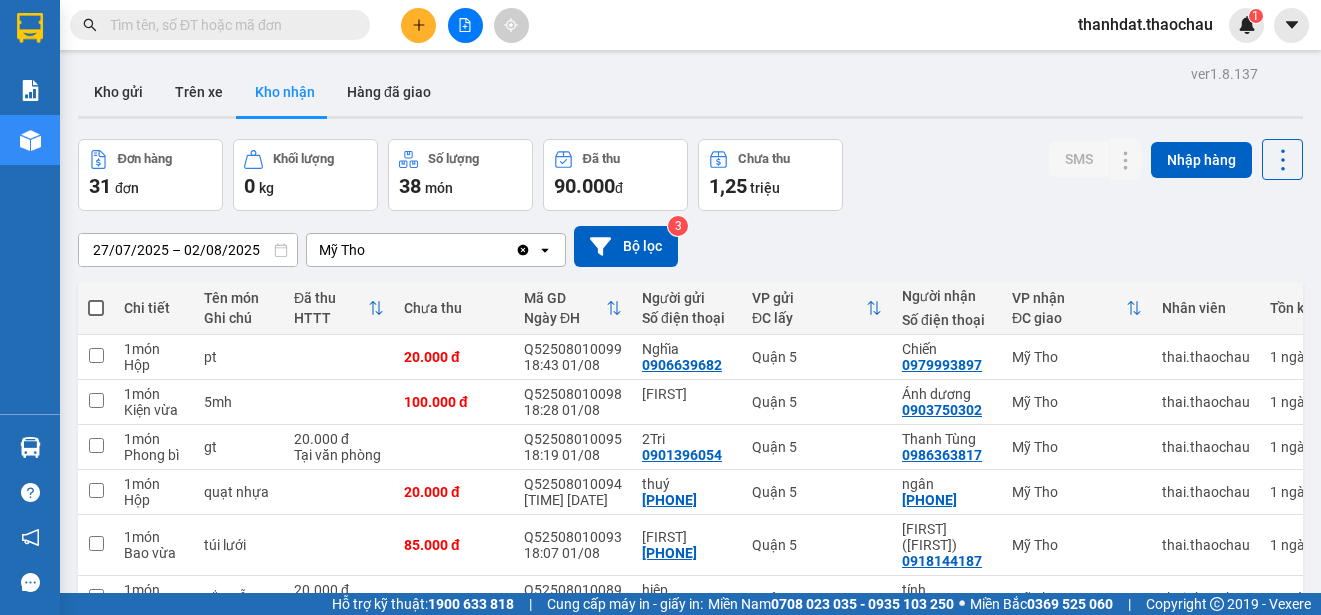 click on "Kết quả tìm kiếm ( 1822 )  Bộ lọc  Mã ĐH Trạng thái Món hàng Tổng cước Chưa cước Người gửi VP Gửi Người nhận VP Nhận Q52508010051 14:40 - 01/08 VP Nhận   63B-008.04 17:07 - 01/08 răng SL:  1 20.000 0913173183 Phong🦷 Quận 5 0901282333 Hai Dũng🦷 Mỹ Tho Q52405300099 17:30 - 30/05 VP Nhận   63H-047.80 19:59 - 30/05 răng SL:  1 30.000 0913173183 phong🦷 Quận 5 0901282333 Hai Dũng🦷 Mỹ Tho TG2508010003 06:44 - 01/08 Đã giao   14:40 - 01/08 răng SL:  1 20.000 0901282333 Hai Dũng🦷 Mỹ Tho 0913173183 Phong🦷 Quận 5 Q52507310108 18:49 - 31/07 Đã giao   06:42 - 01/08 răng SL:  1 20.000 0913173183 Phong🦷 Quận 5 0901282333 Hai Dũng🦷 Mỹ Tho Q52507310028 10:28 - 31/07 Đã giao   06:35 - 01/08 răng SL:  1 20.000 0913173183 Phong🦷 Quận 5 0901282333 Hai Dũng🦷 Mỹ Tho TG2507300018 13:50 - 30/07 Đã giao   10:27 - 31/07 răng SL:  1 30.000 0901282333 Hai Dũng🦷 Mỹ Tho 0913173183 Phong🦷 Quận 5 Q52507300067 Đã giao" at bounding box center [660, 307] 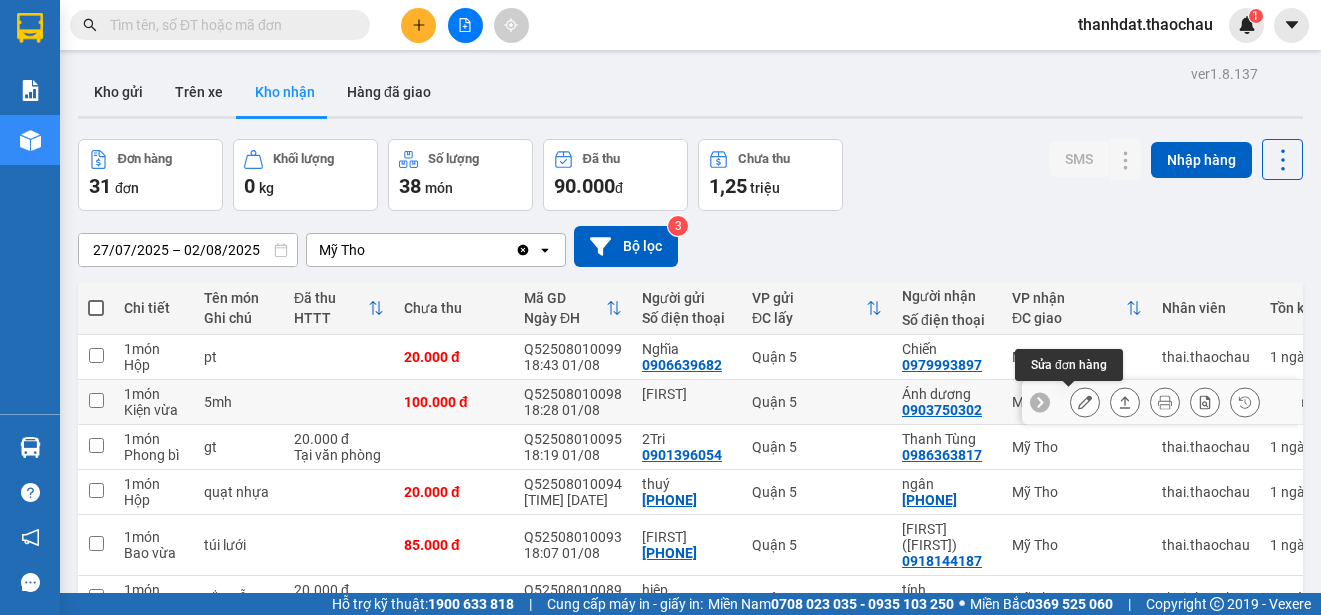 click 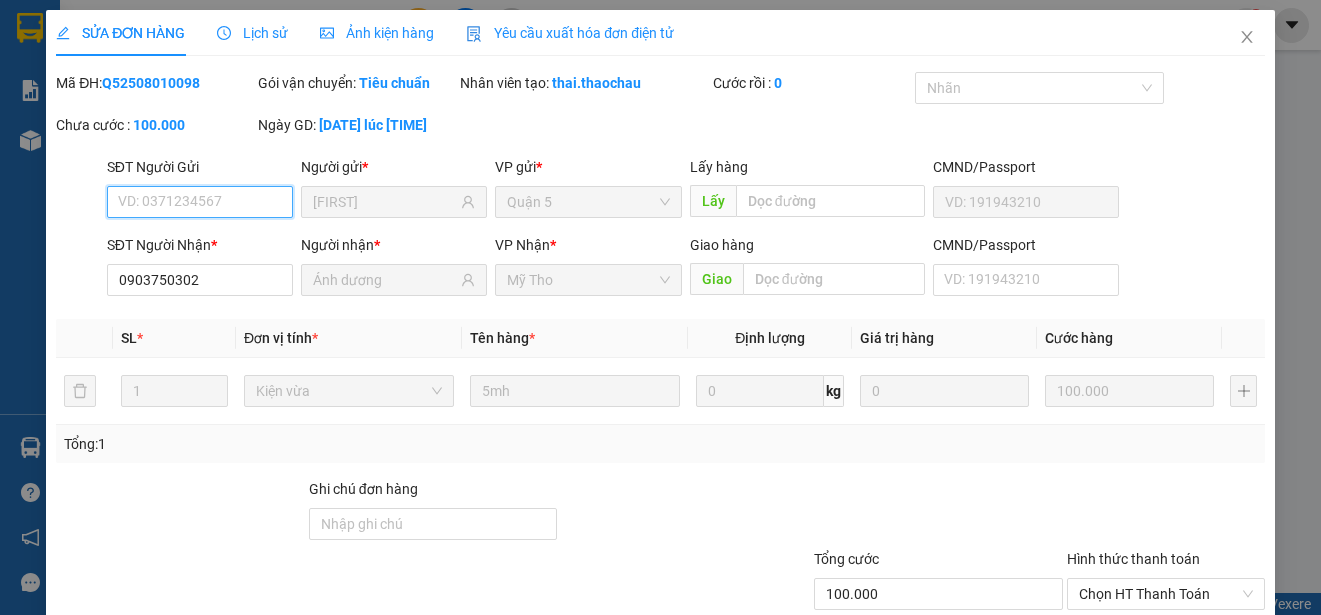 type on "[NAME]" 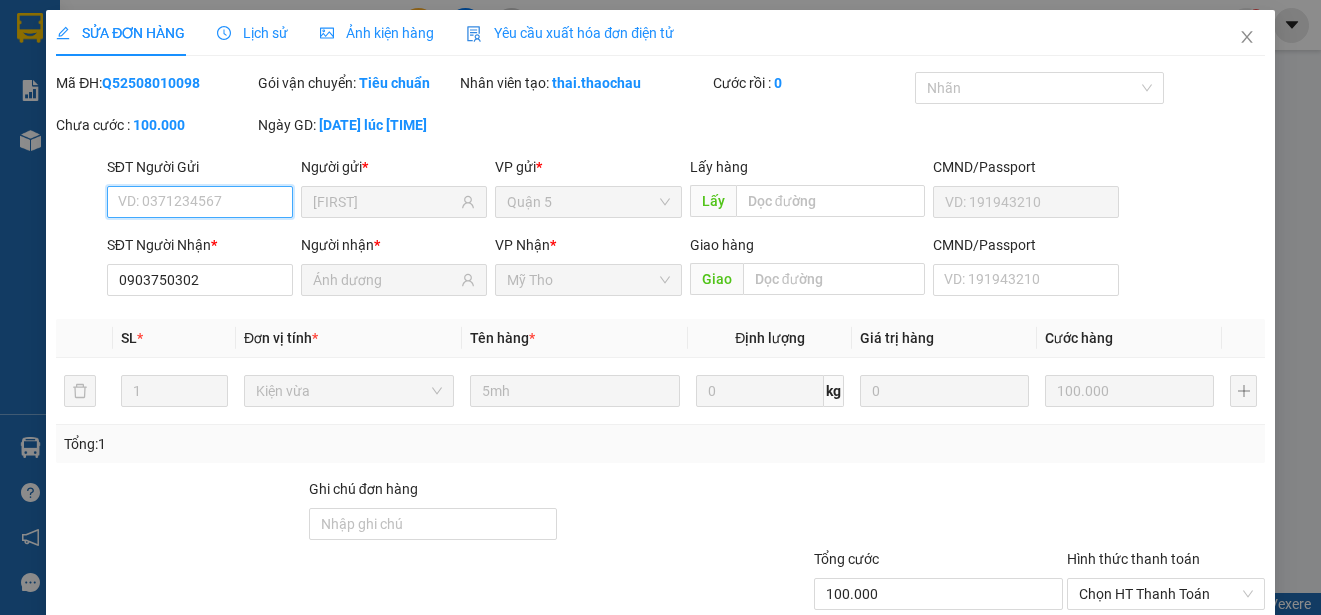 scroll, scrollTop: 129, scrollLeft: 0, axis: vertical 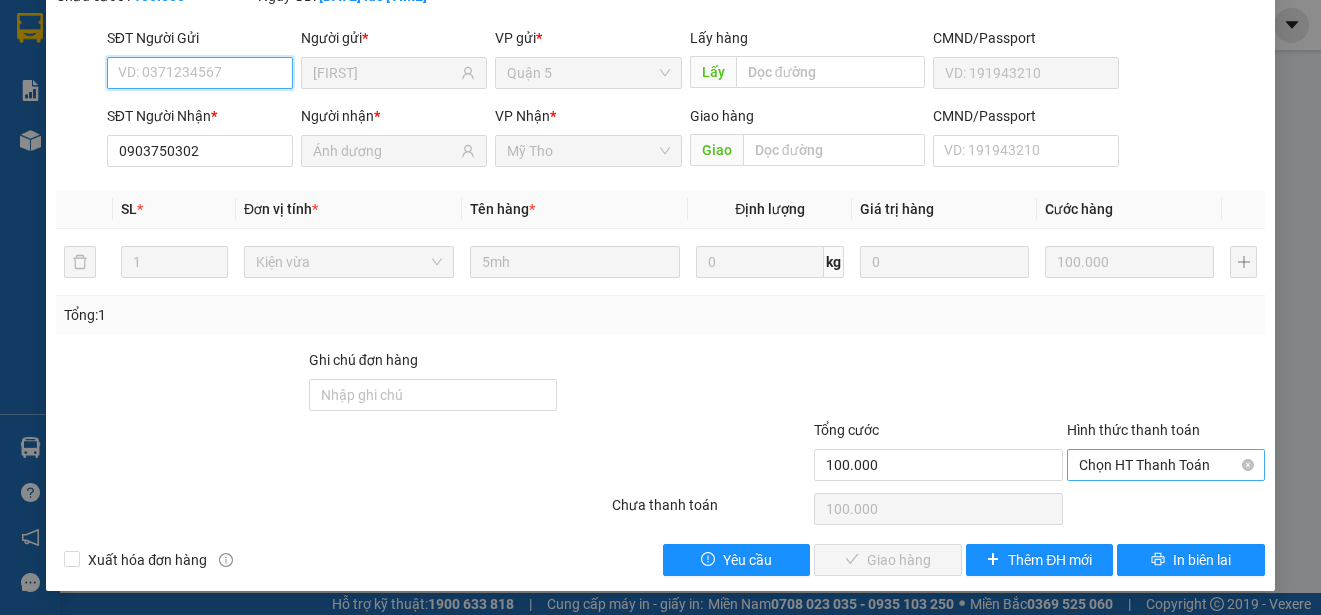 click on "Chọn HT Thanh Toán" at bounding box center [1166, 465] 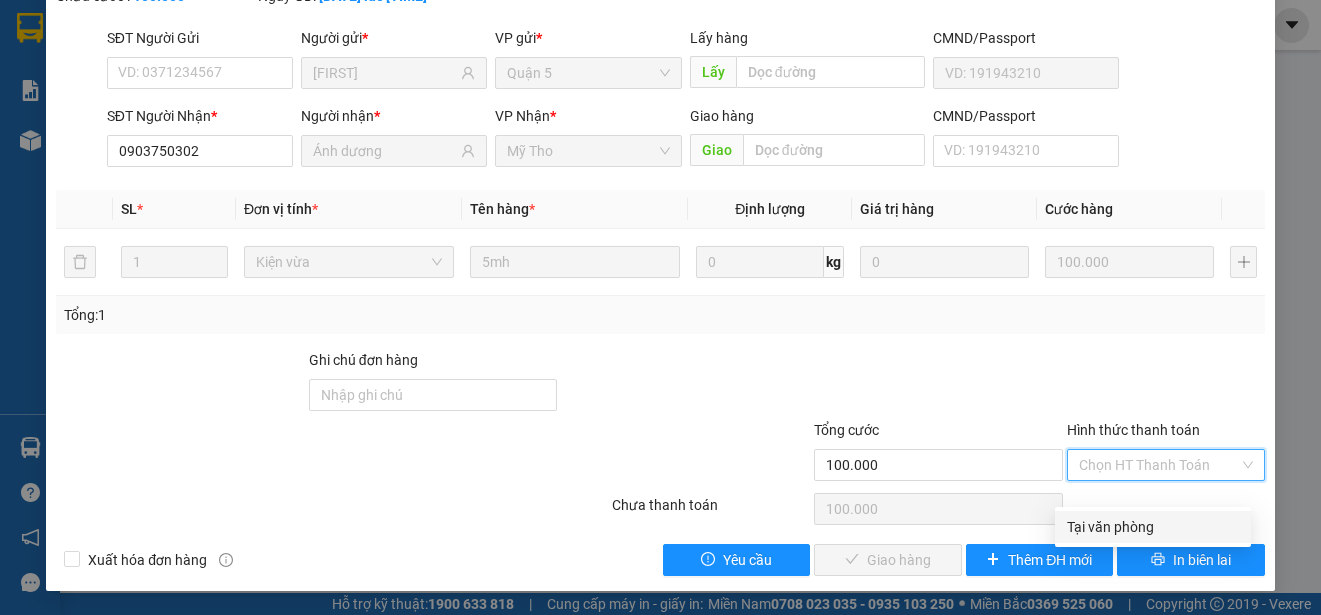 click on "Tại văn phòng" at bounding box center (1153, 527) 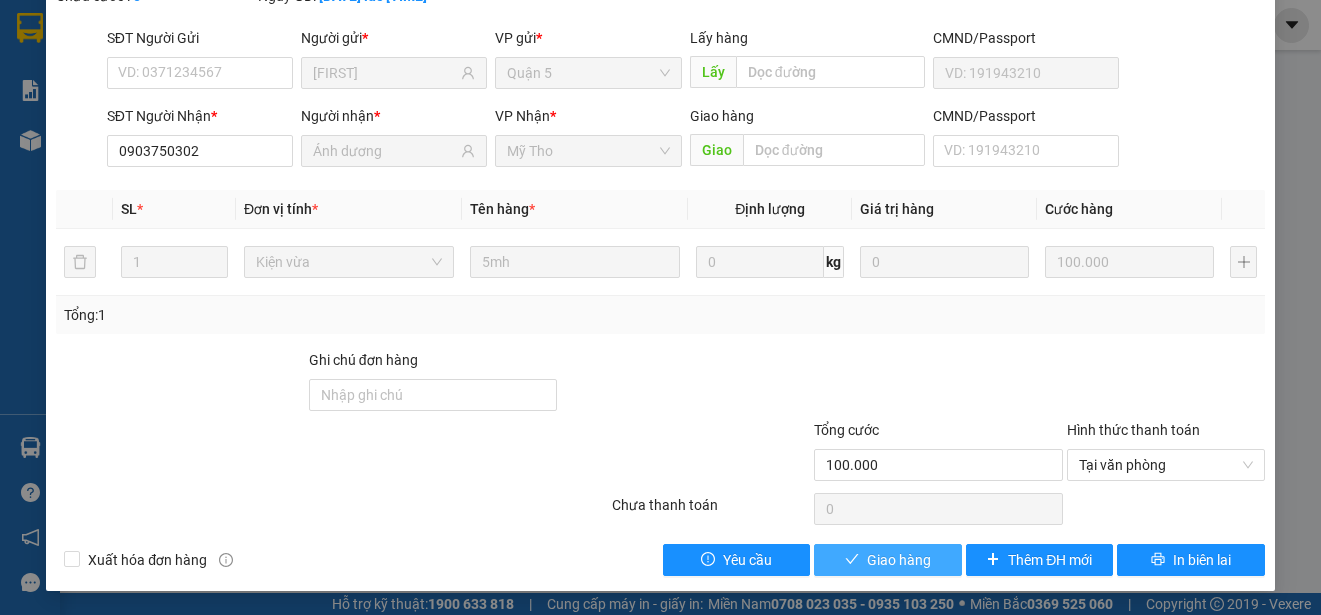 click on "Giao hàng" at bounding box center (899, 560) 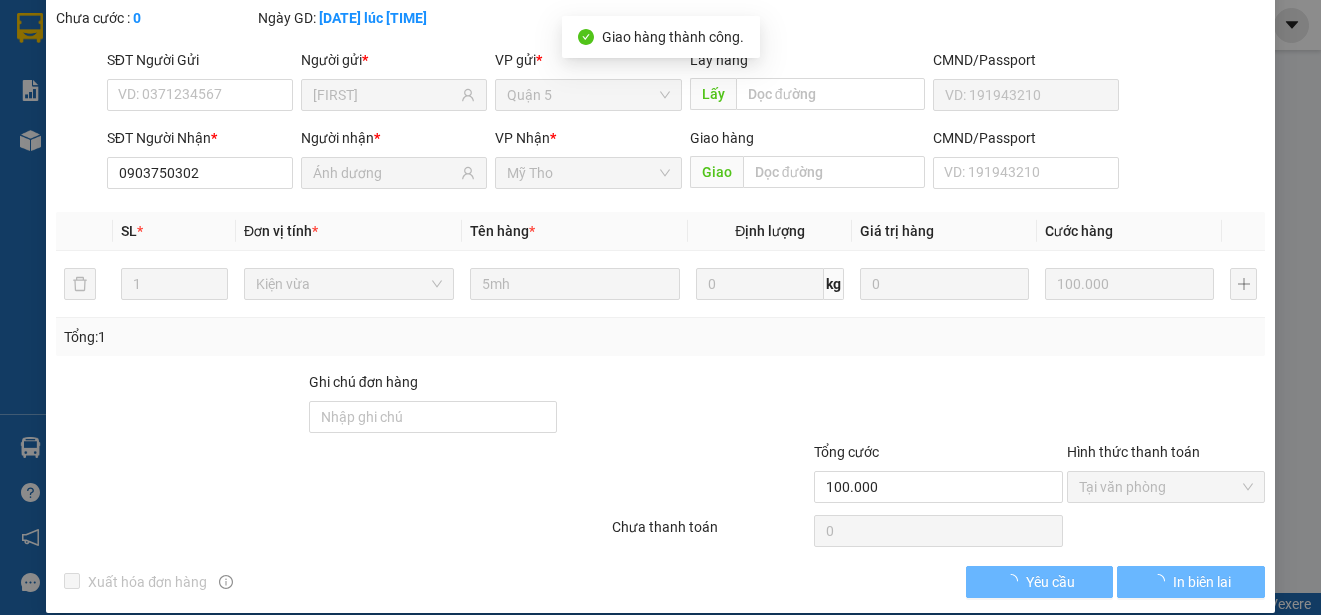 scroll, scrollTop: 151, scrollLeft: 0, axis: vertical 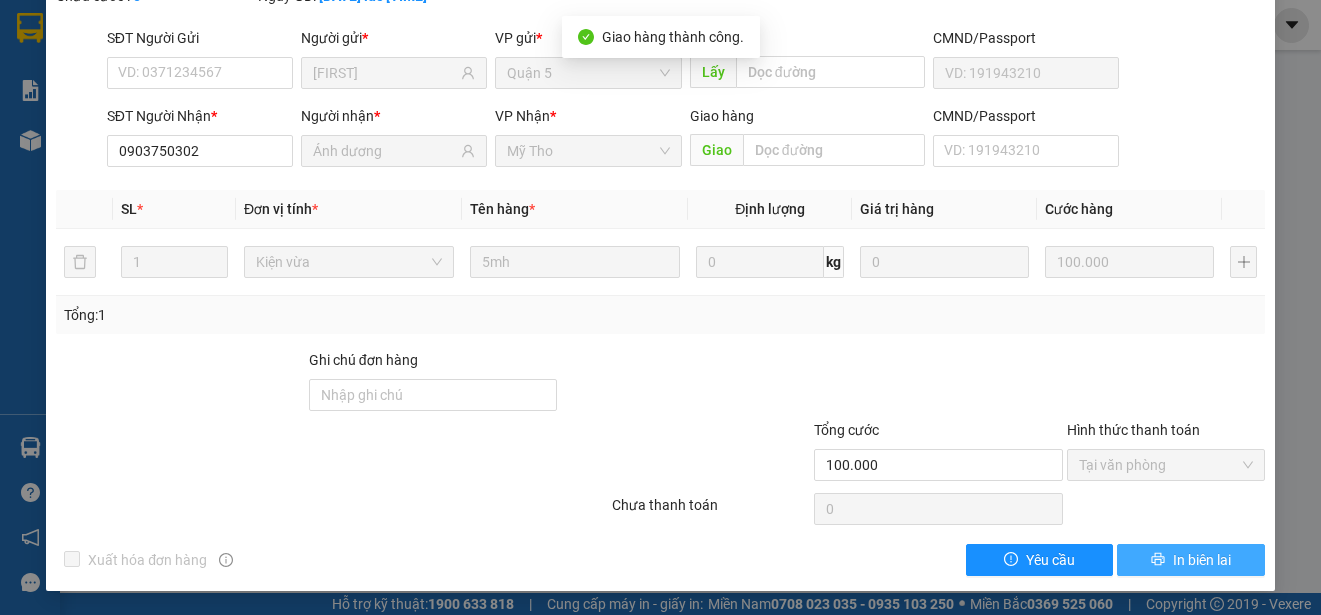 click on "In biên lai" at bounding box center [1202, 560] 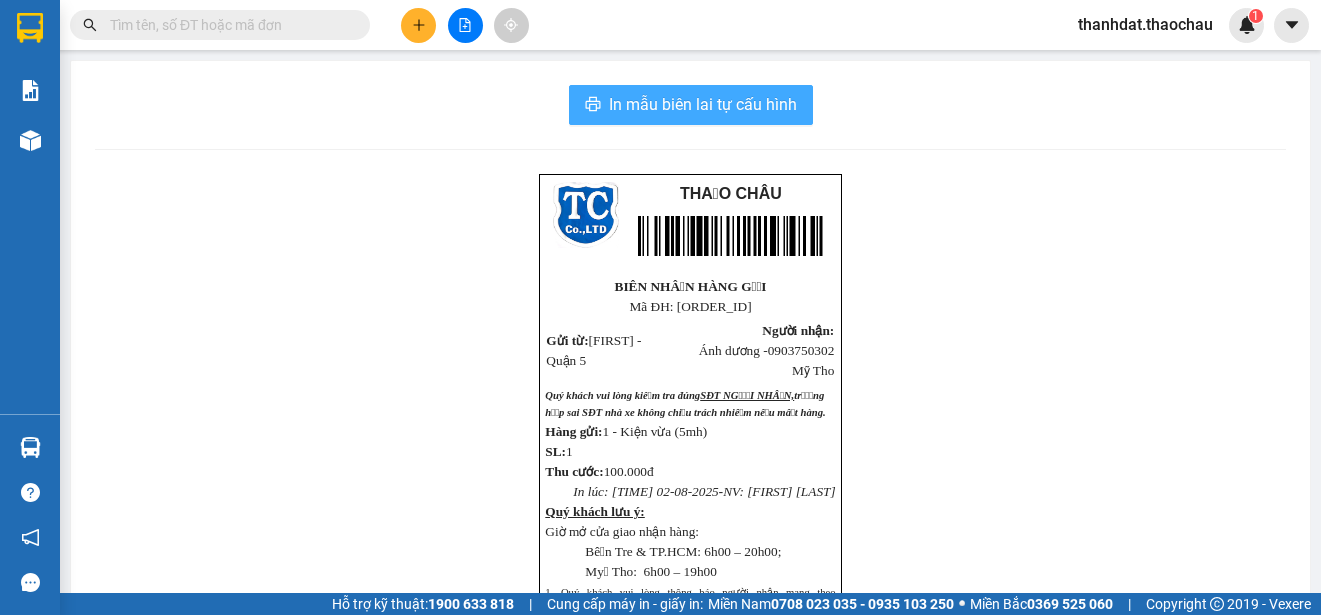 click on "In mẫu biên lai tự cấu hình" at bounding box center (703, 104) 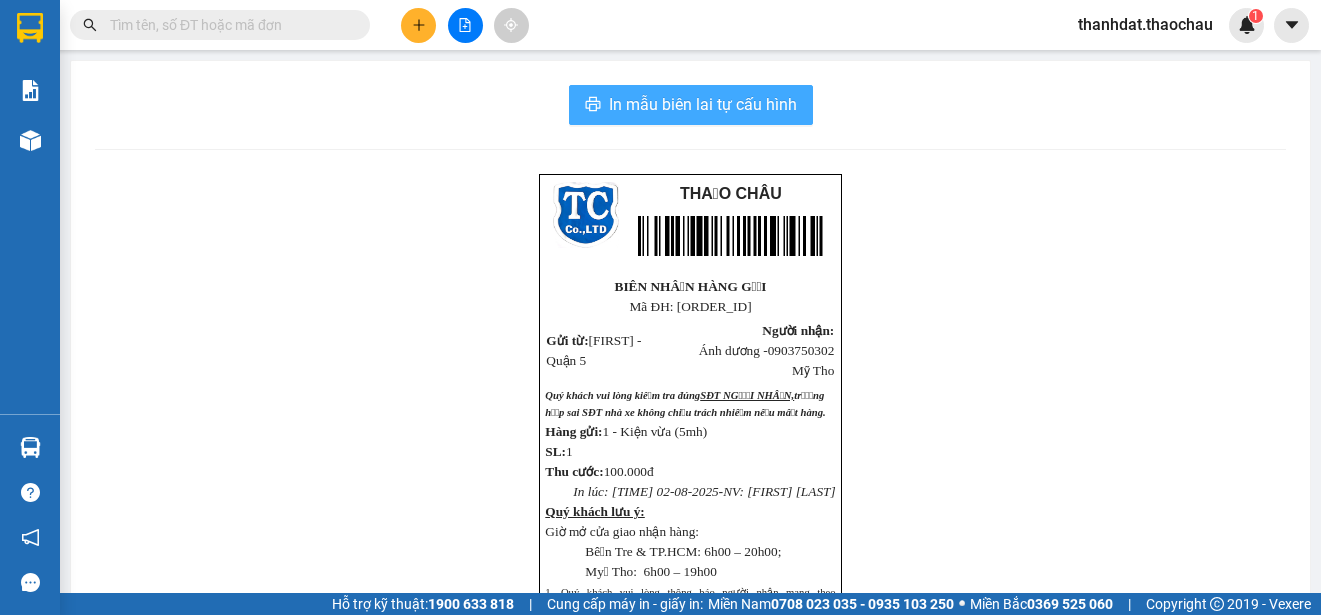 scroll, scrollTop: 0, scrollLeft: 0, axis: both 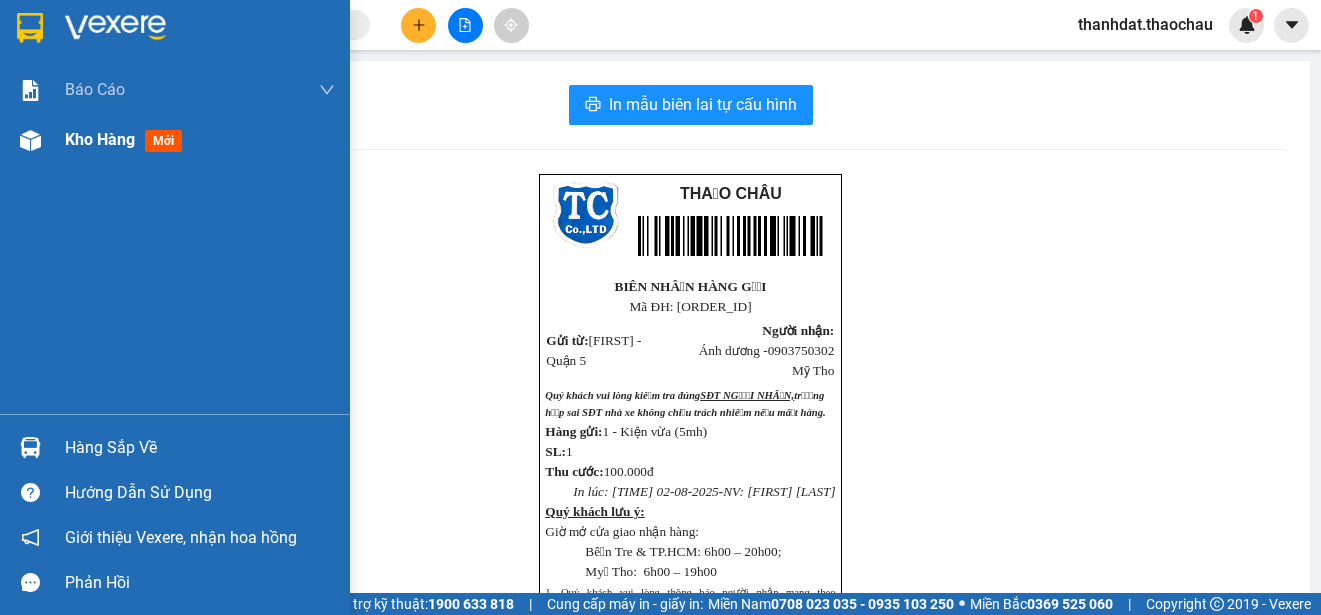 click on "Kho hàng" at bounding box center (100, 139) 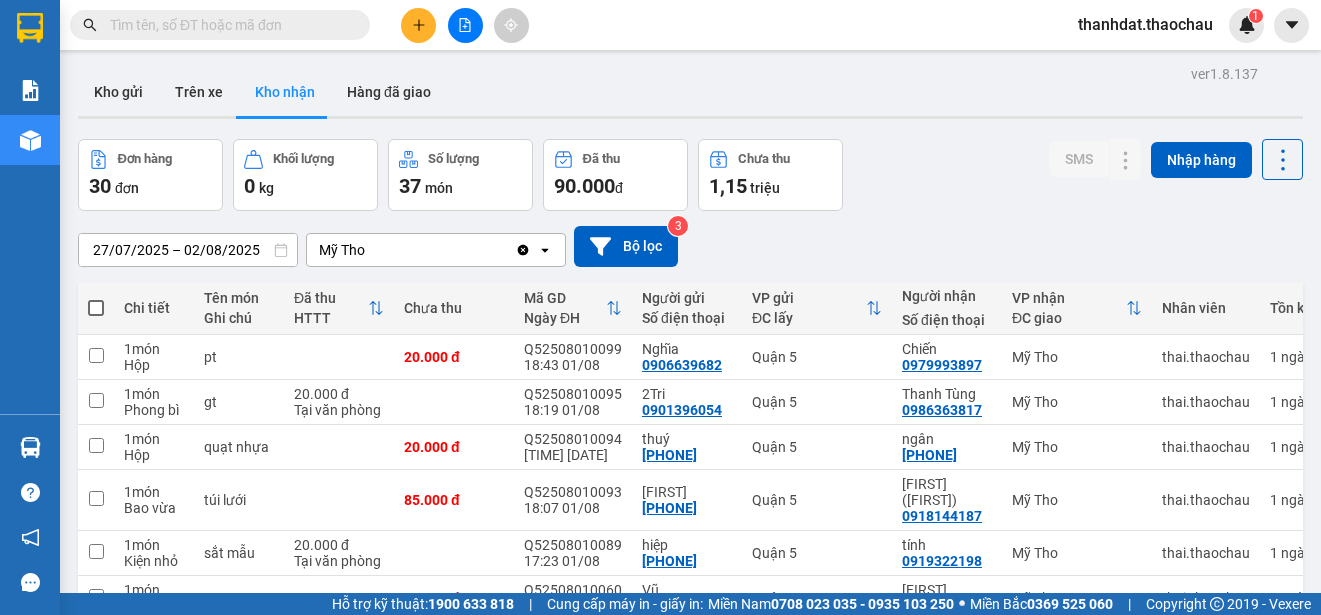 click on "2" at bounding box center (1050, 833) 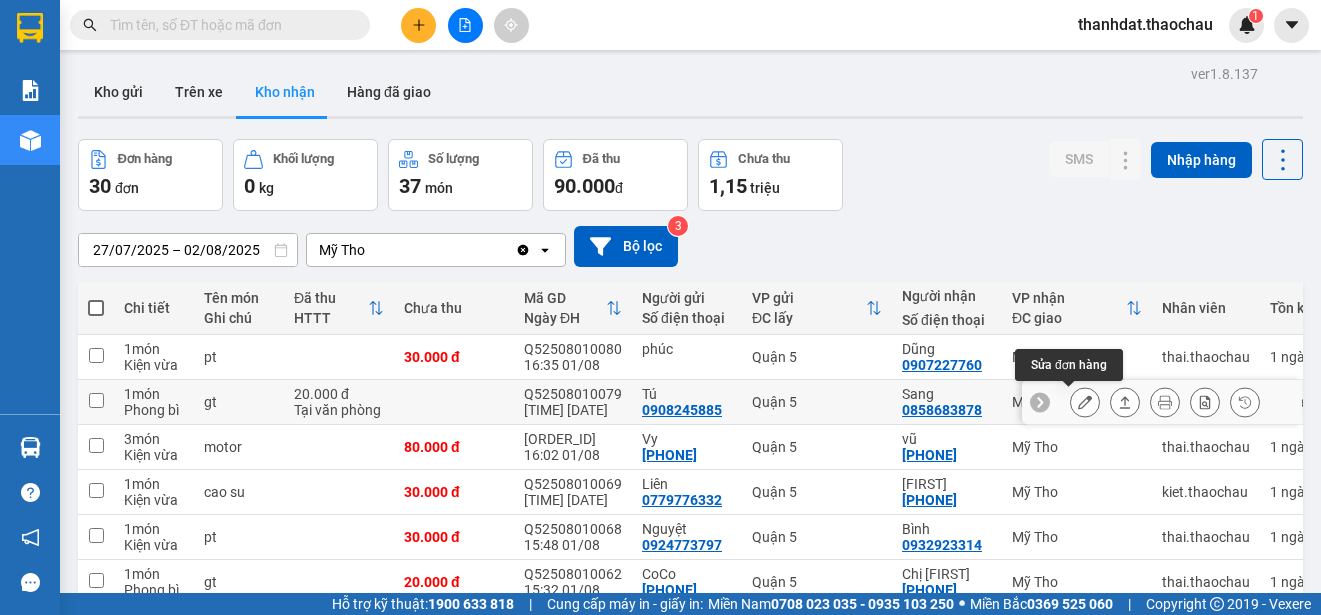 click 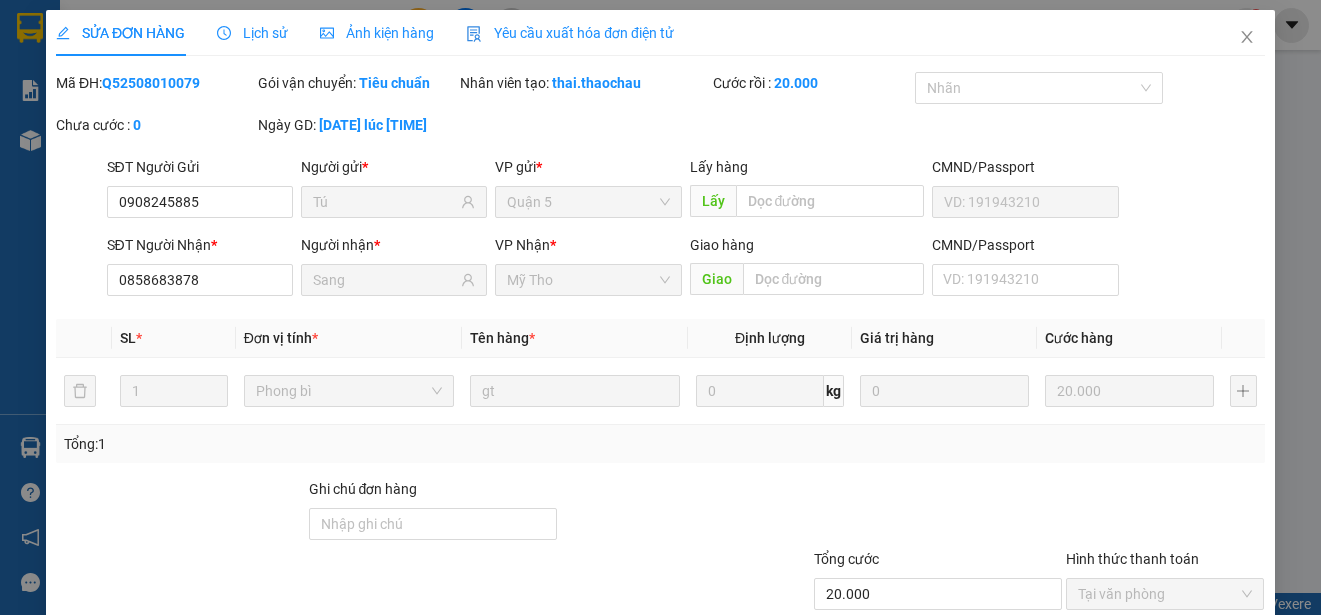 type on "0908245885" 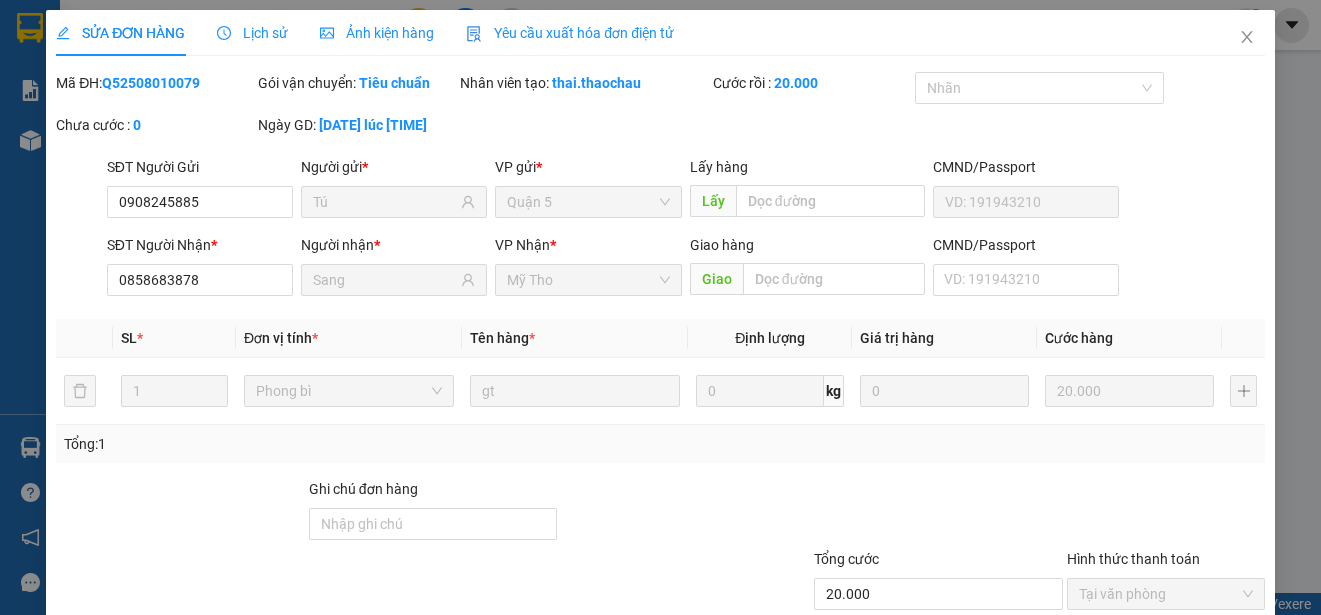 click on "Giao hàng" at bounding box center [899, 689] 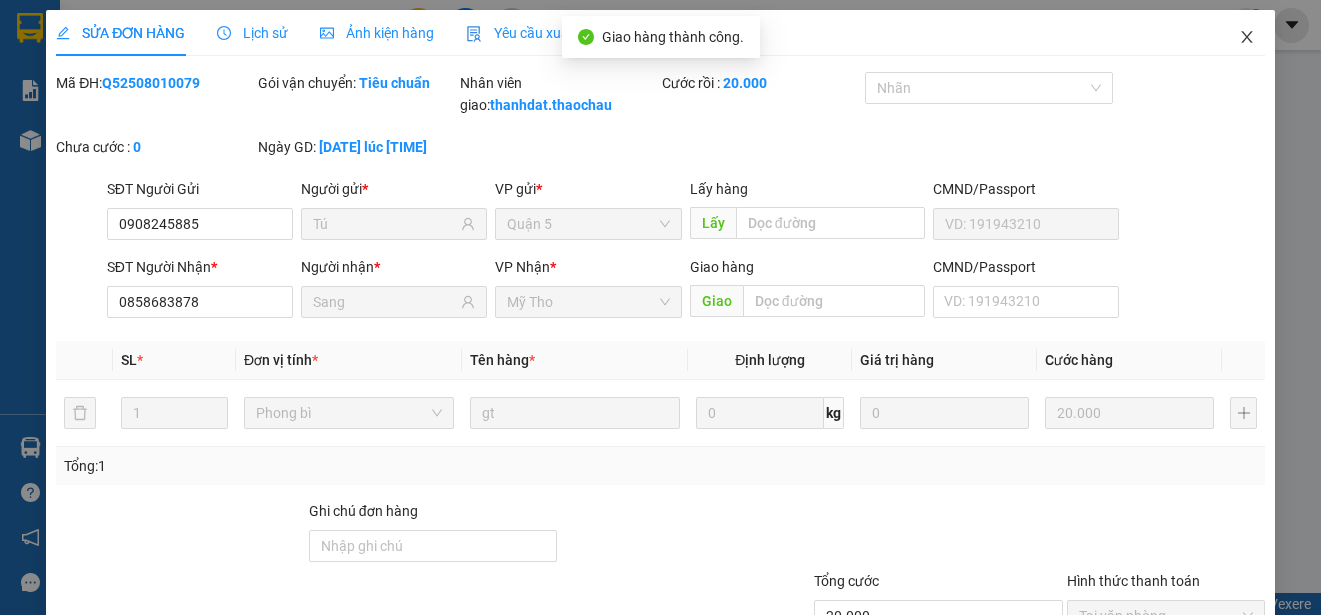 click 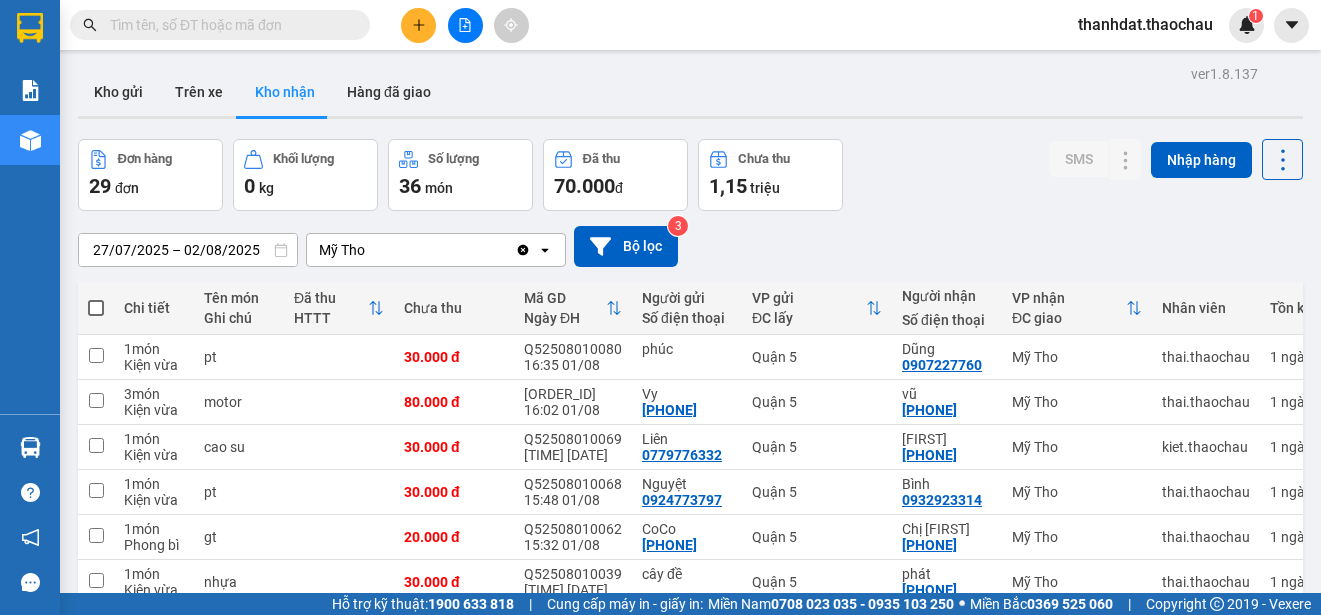 click 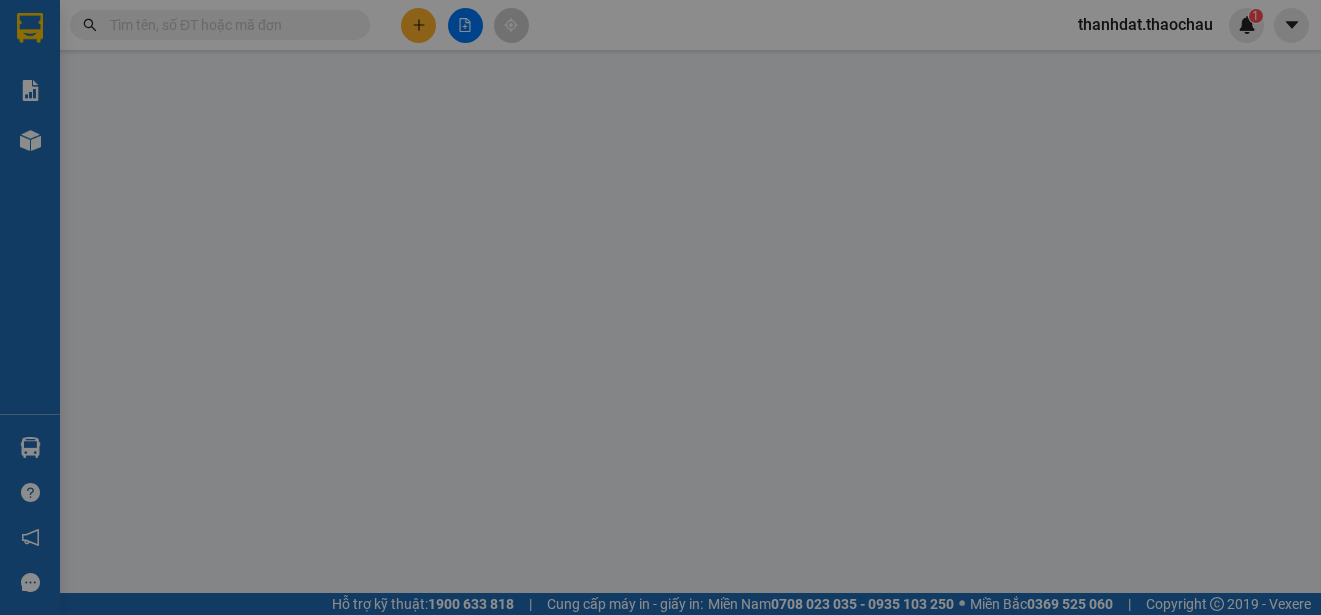 type on "02838306698" 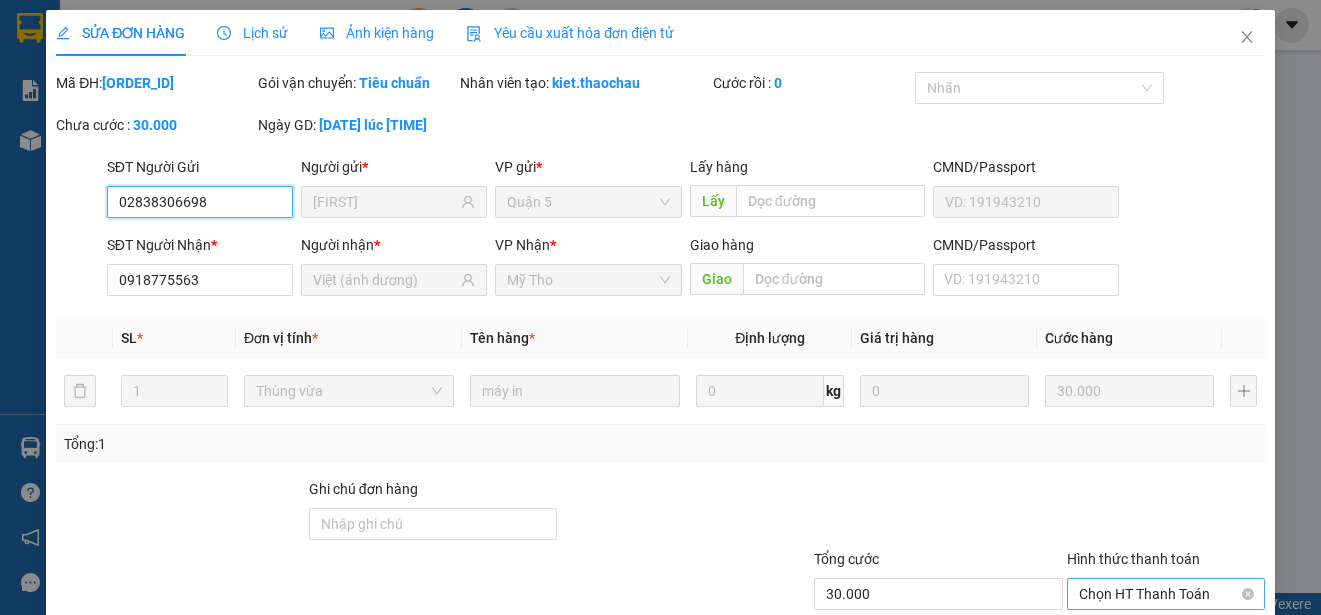 click on "Chọn HT Thanh Toán" at bounding box center (1166, 594) 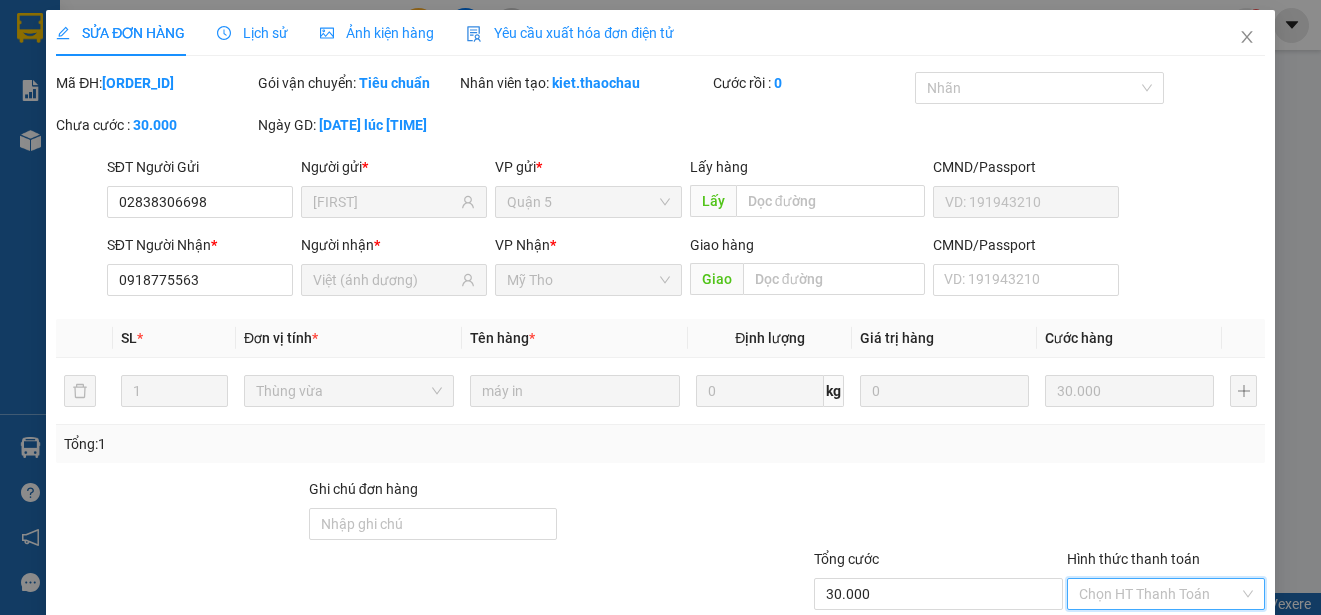 click on "Tại văn phòng" at bounding box center (1153, 656) 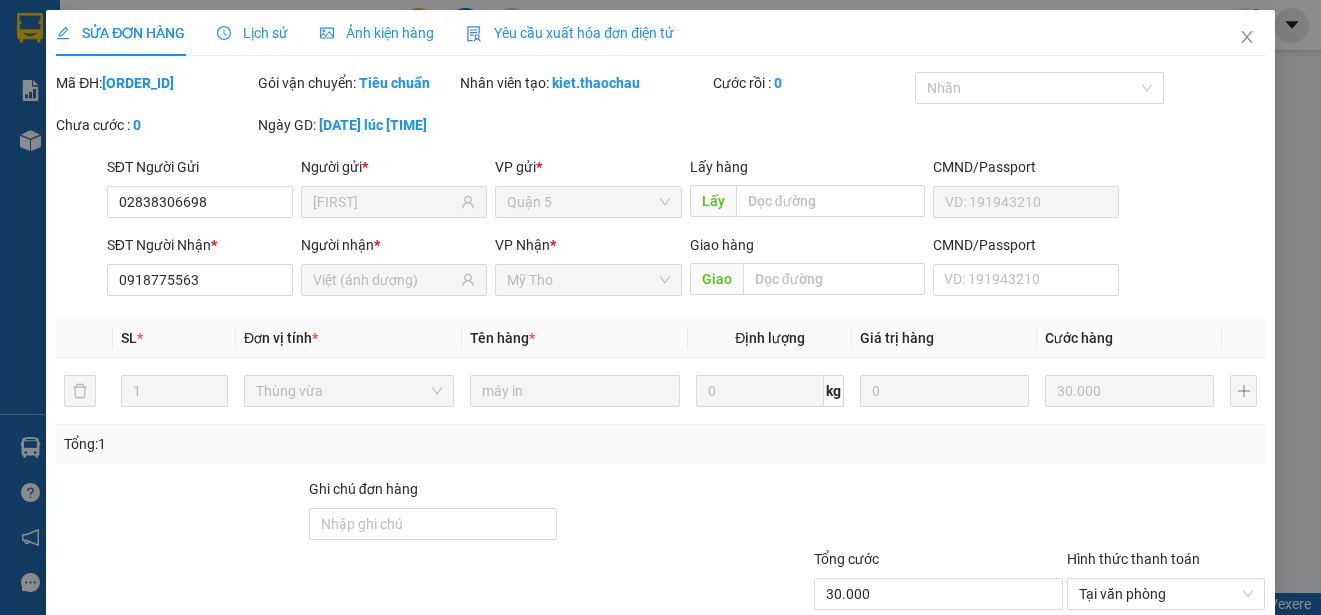 click on "Giao hàng" at bounding box center [899, 689] 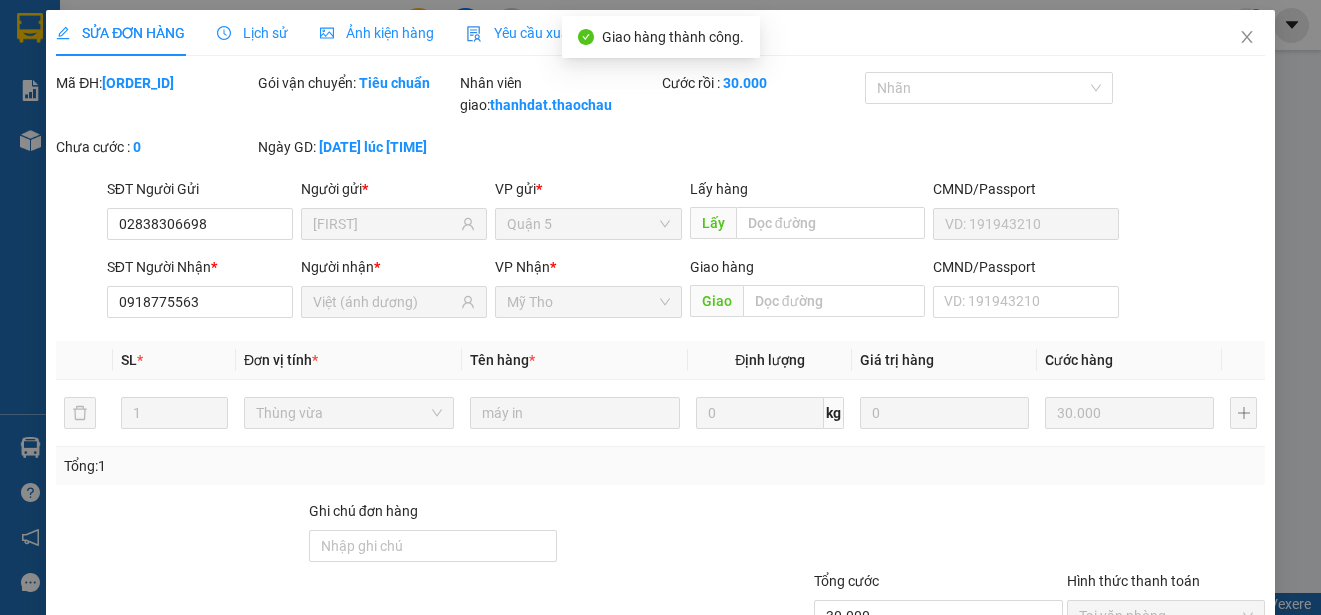 click on "In biên lai" at bounding box center [1202, 711] 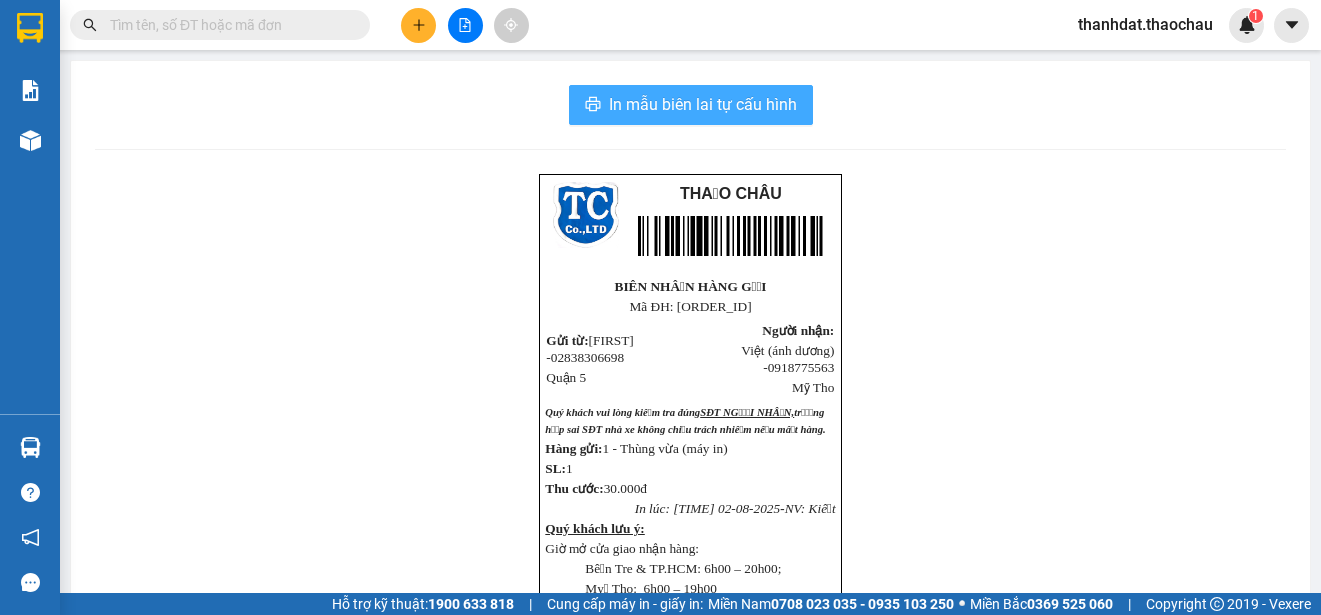click on "In mẫu biên lai tự cấu hình" at bounding box center (703, 104) 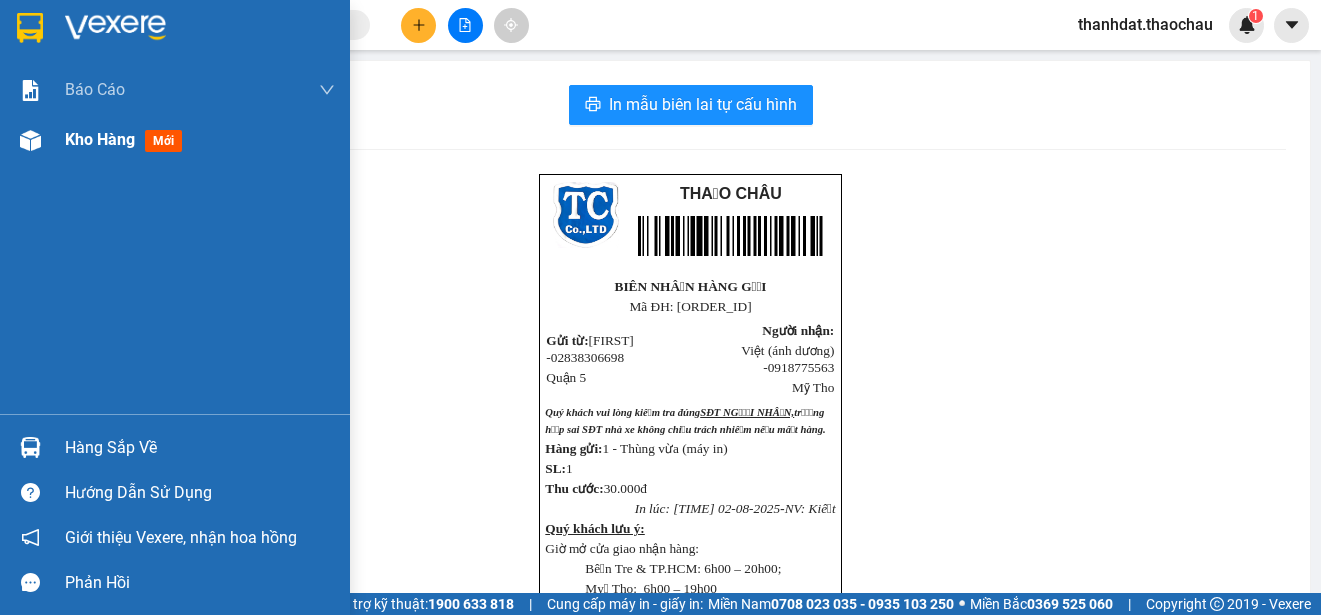 click on "Kho hàng" at bounding box center (100, 139) 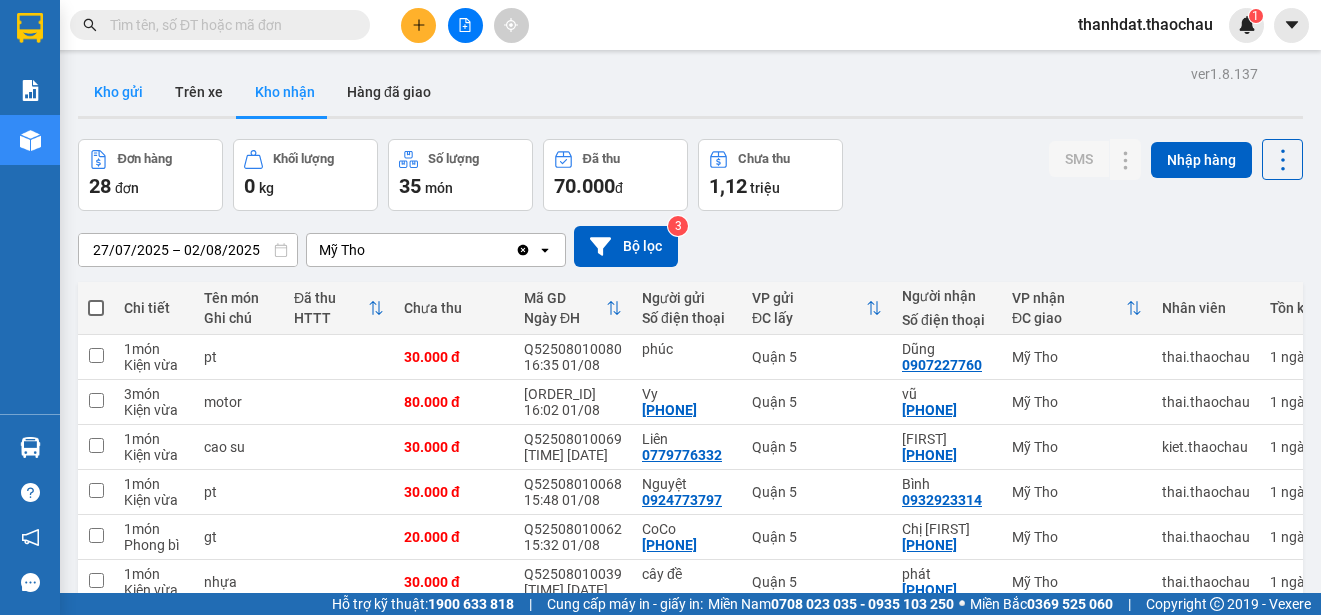 click on "Kho gửi" at bounding box center (118, 92) 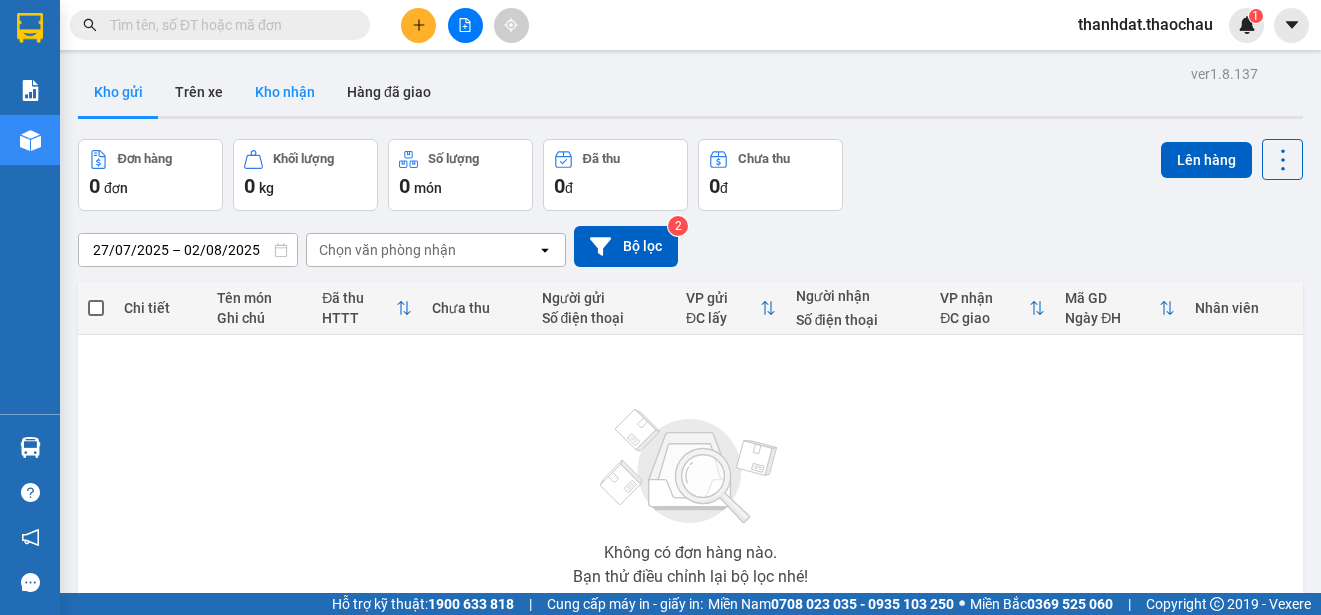 click on "Kho nhận" at bounding box center (285, 92) 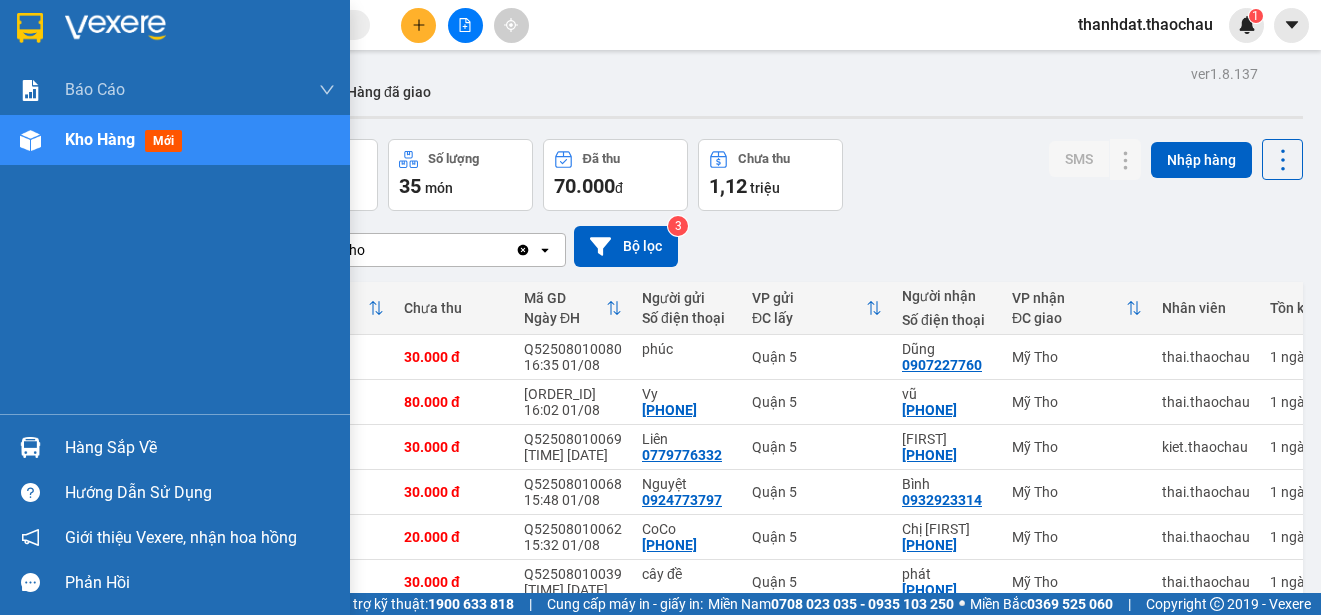 click on "Hàng sắp về" at bounding box center (175, 447) 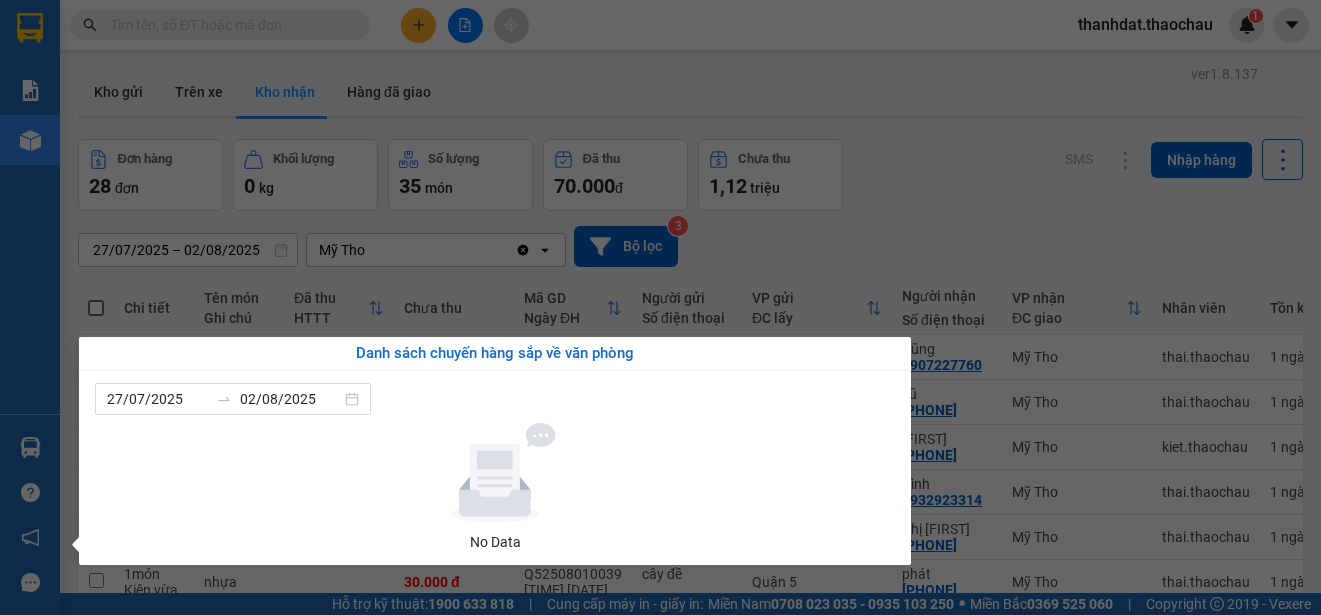 click on "Kết quả tìm kiếm ( 1822 )  Bộ lọc  Mã ĐH Trạng thái Món hàng Tổng cước Chưa cước Người gửi VP Gửi Người nhận VP Nhận Q52508010051 14:40 - 01/08 VP Nhận   63B-008.04 17:07 - 01/08 răng SL:  1 20.000 0913173183 Phong🦷 Quận 5 0901282333 Hai Dũng🦷 Mỹ Tho Q52405300099 17:30 - 30/05 VP Nhận   63H-047.80 19:59 - 30/05 răng SL:  1 30.000 0913173183 phong🦷 Quận 5 0901282333 Hai Dũng🦷 Mỹ Tho TG2508010003 06:44 - 01/08 Đã giao   14:40 - 01/08 răng SL:  1 20.000 0901282333 Hai Dũng🦷 Mỹ Tho 0913173183 Phong🦷 Quận 5 Q52507310108 18:49 - 31/07 Đã giao   06:42 - 01/08 răng SL:  1 20.000 0913173183 Phong🦷 Quận 5 0901282333 Hai Dũng🦷 Mỹ Tho Q52507310028 10:28 - 31/07 Đã giao   06:35 - 01/08 răng SL:  1 20.000 0913173183 Phong🦷 Quận 5 0901282333 Hai Dũng🦷 Mỹ Tho TG2507300018 13:50 - 30/07 Đã giao   10:27 - 31/07 răng SL:  1 30.000 0901282333 Hai Dũng🦷 Mỹ Tho 0913173183 Phong🦷 Quận 5 Q52507300067 Đã giao" at bounding box center (660, 307) 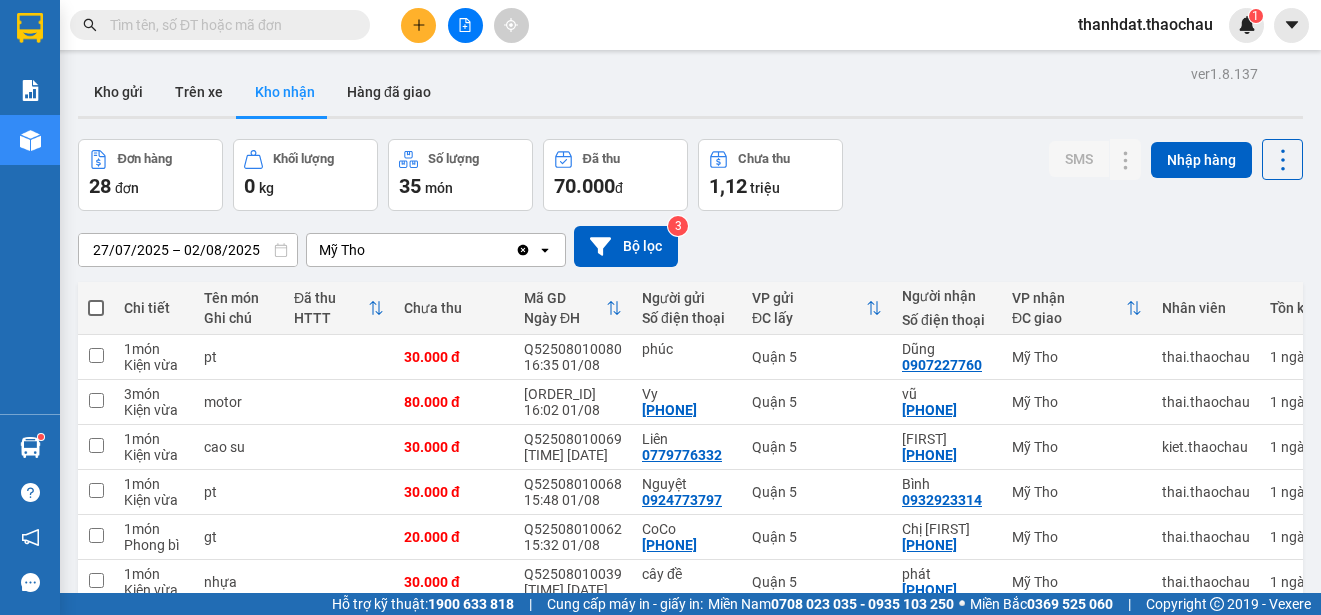 click on "1" at bounding box center [1015, 817] 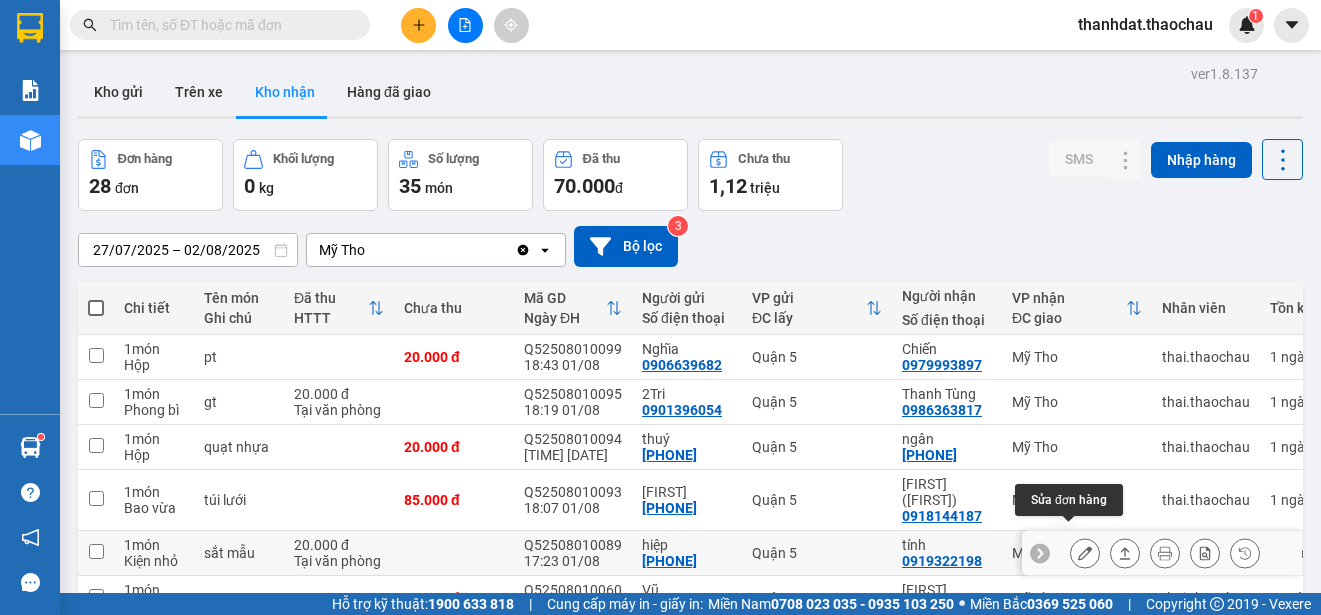 click 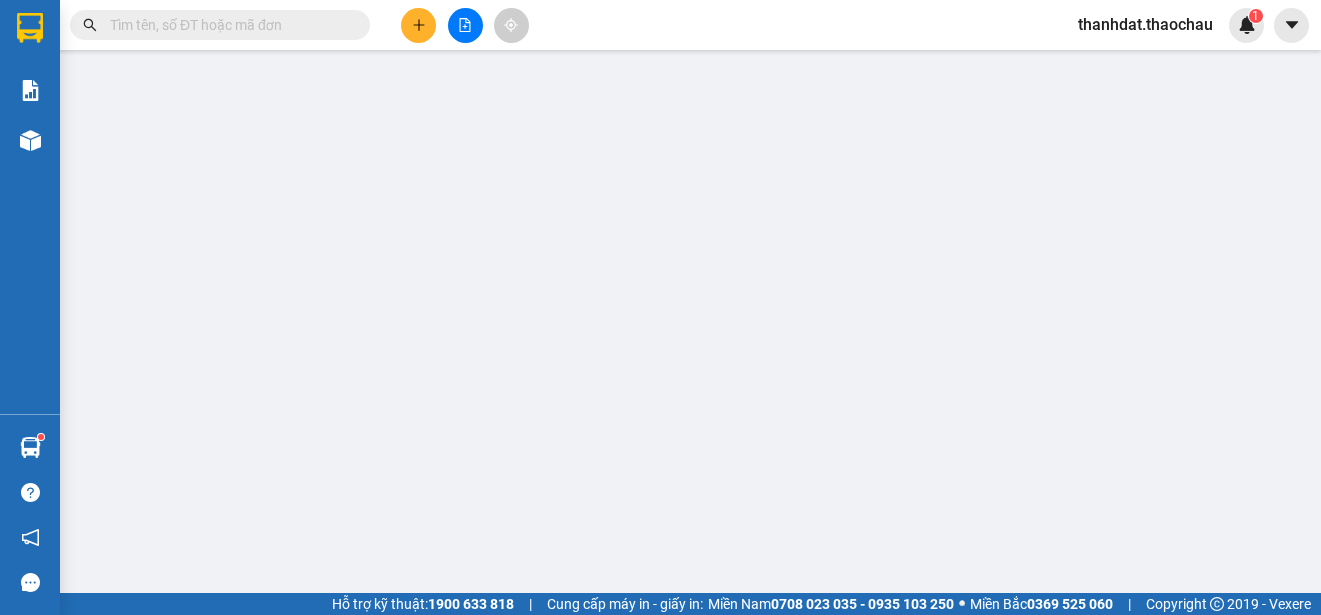 type on "0916358877" 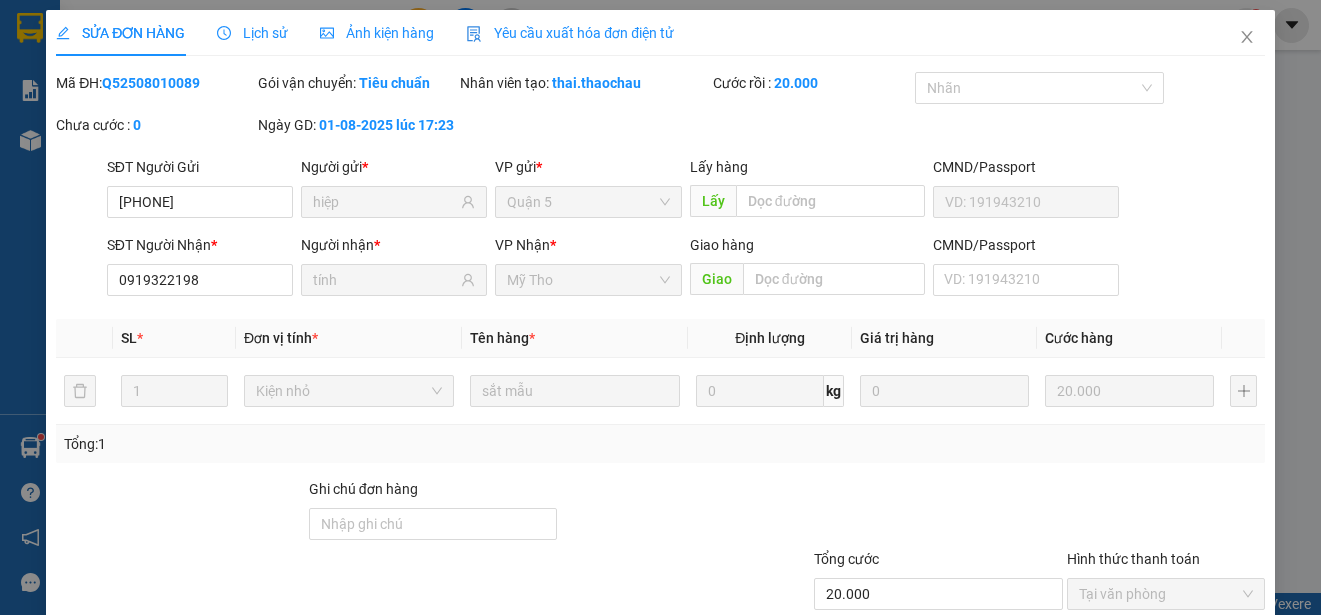 click on "Giao hàng" at bounding box center (899, 689) 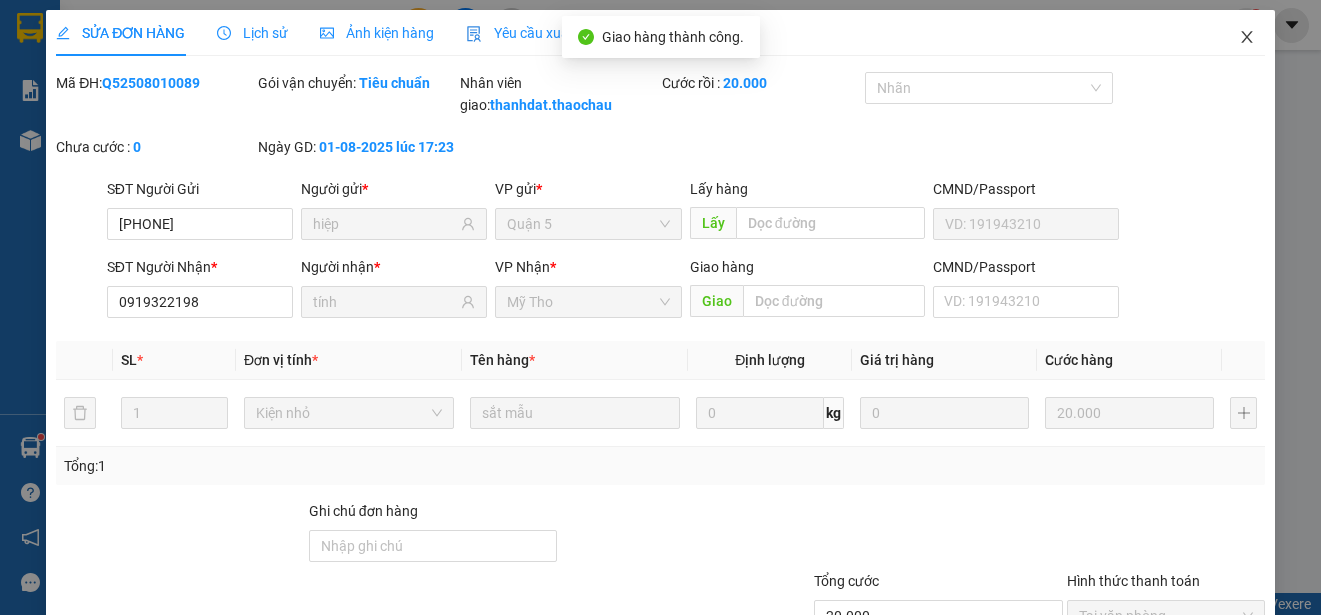 click 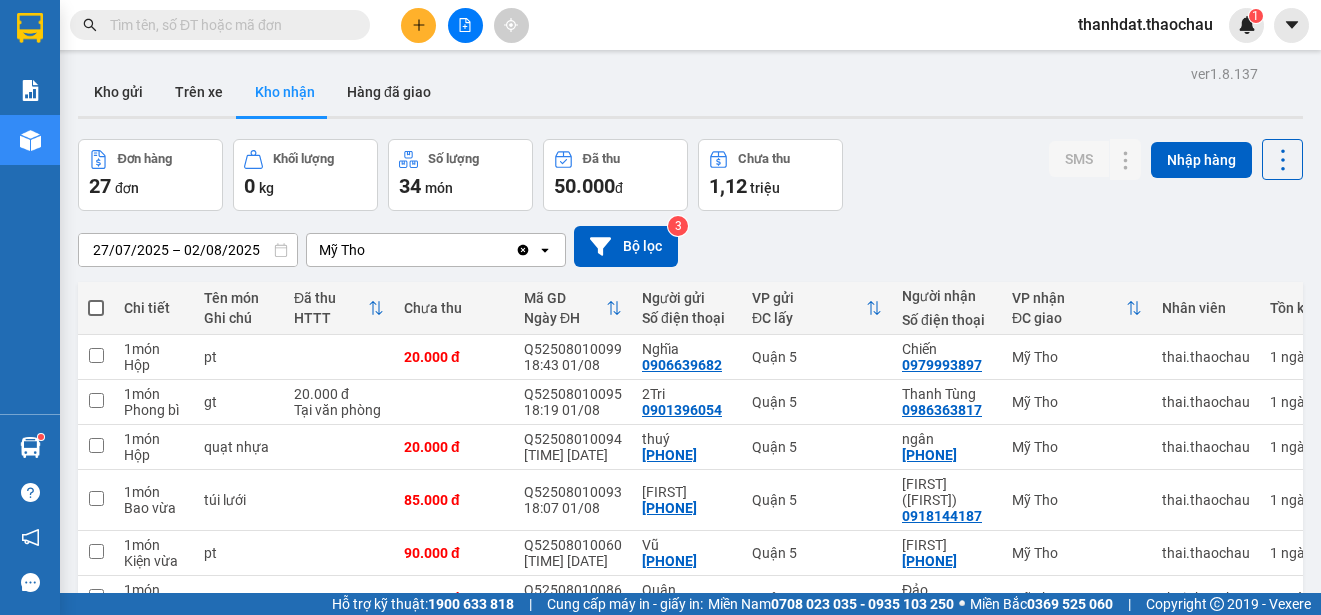 click on "2" at bounding box center (1050, 833) 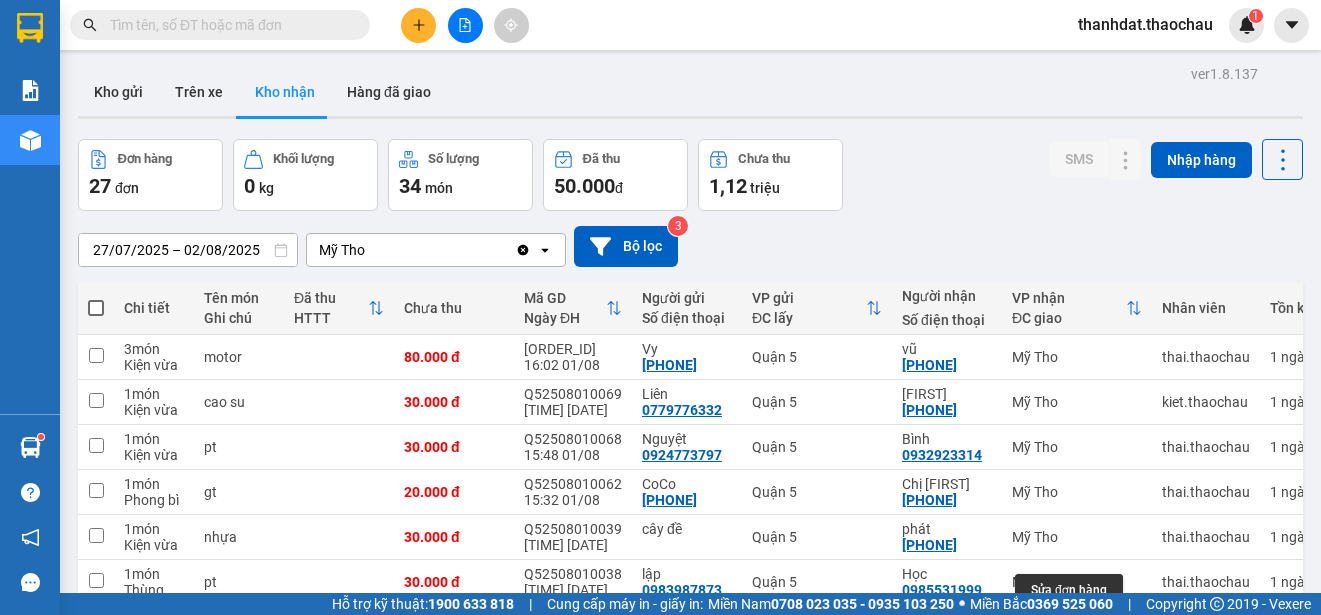 click at bounding box center (1085, 627) 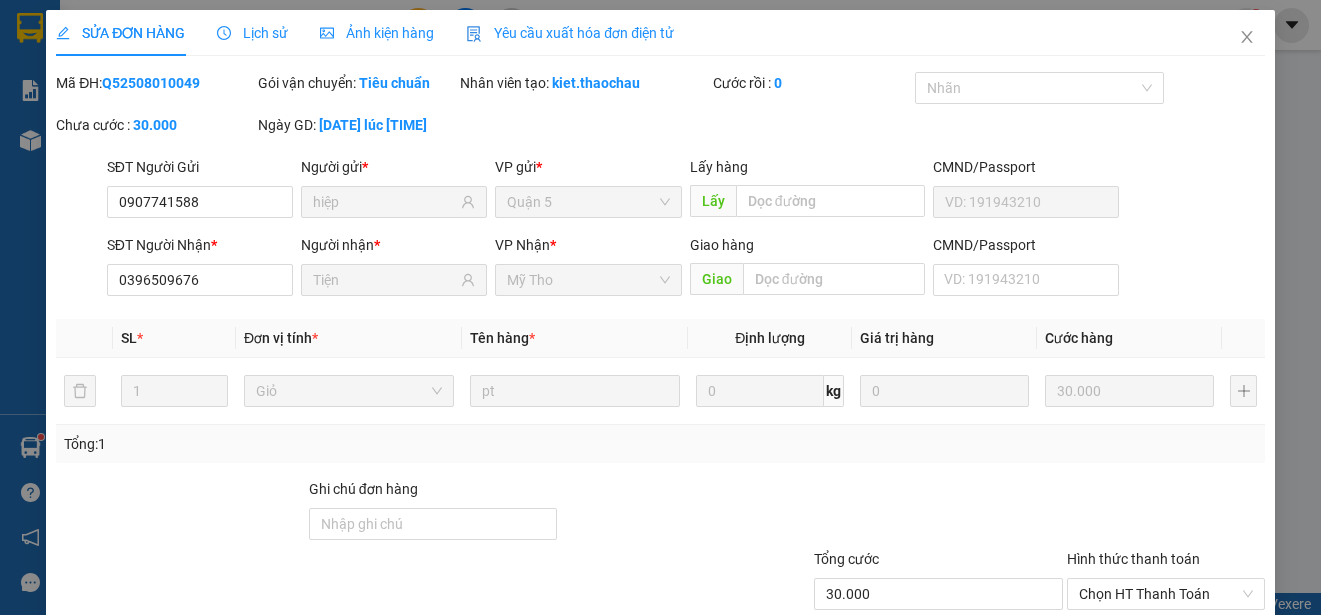 type on "0907741588" 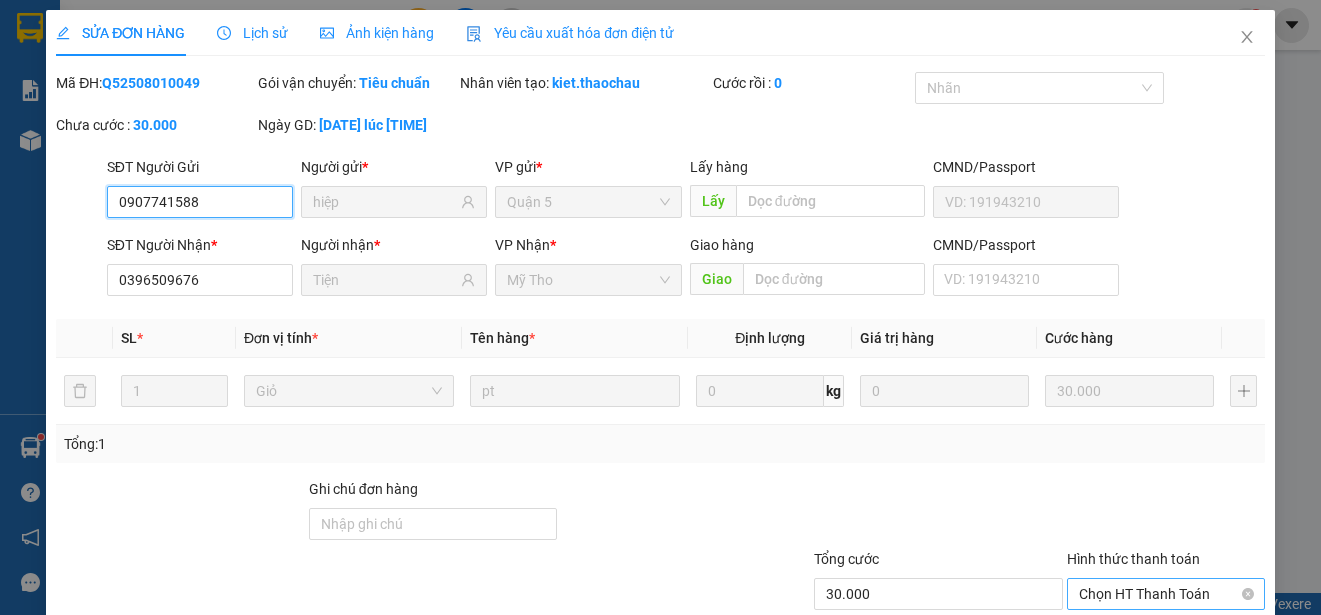 click on "Chọn HT Thanh Toán" at bounding box center [1166, 594] 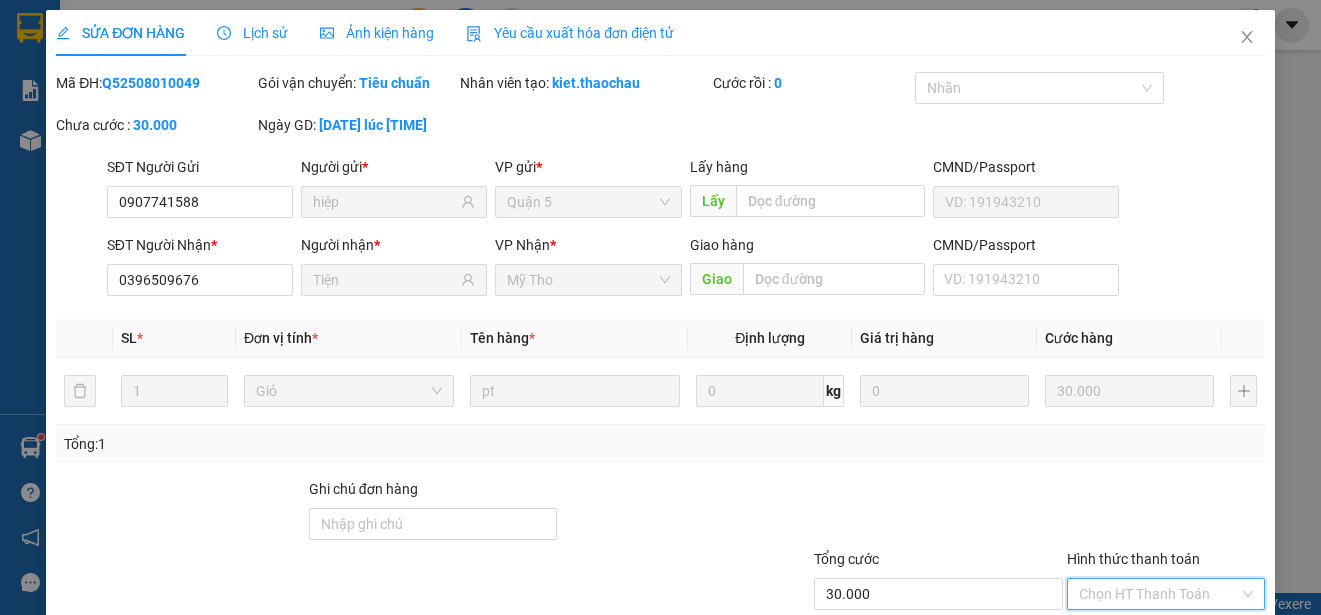 click on "Tại văn phòng" at bounding box center (1153, 656) 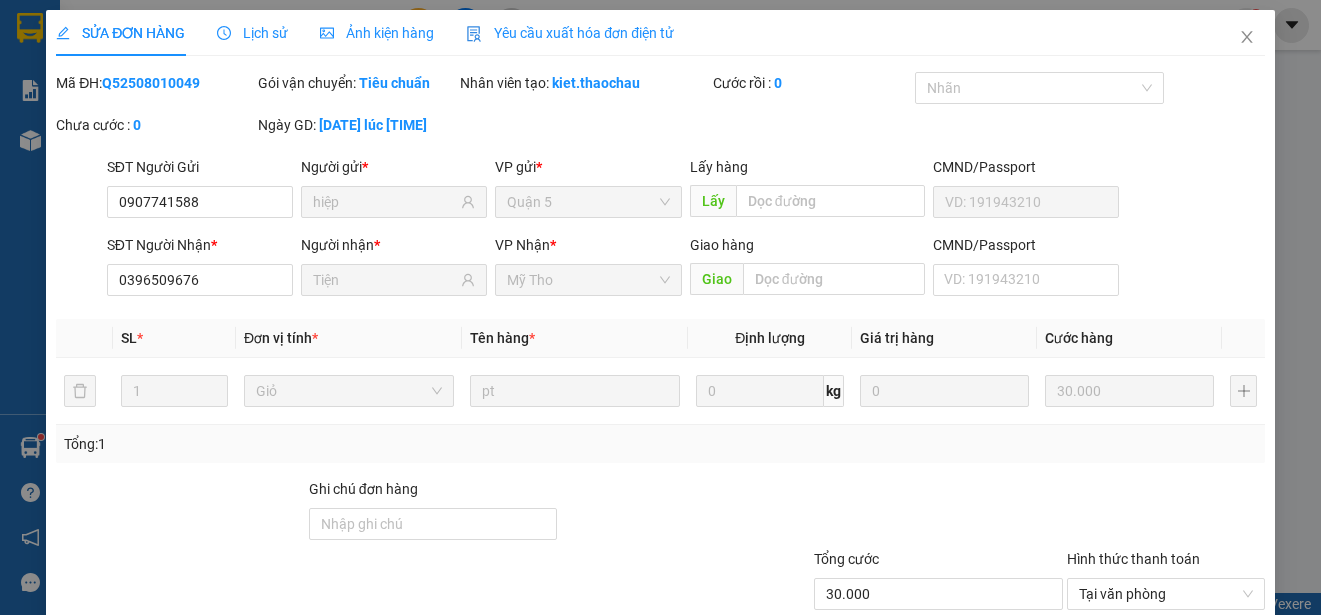 click on "Giao hàng" at bounding box center (899, 689) 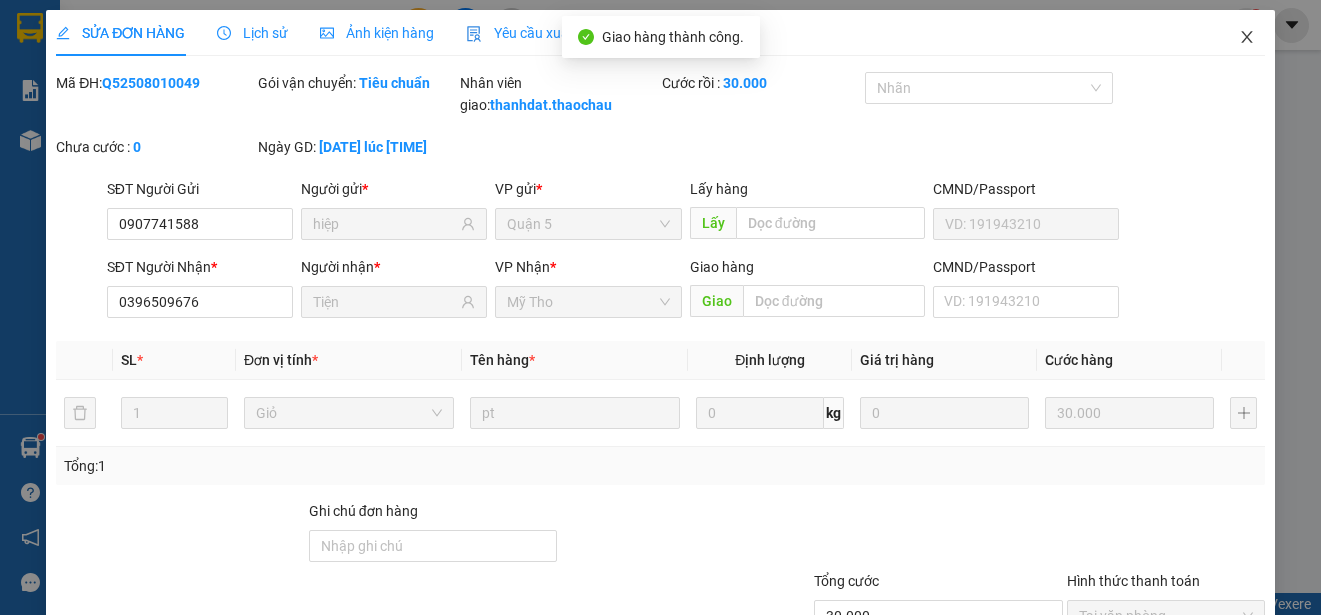 click 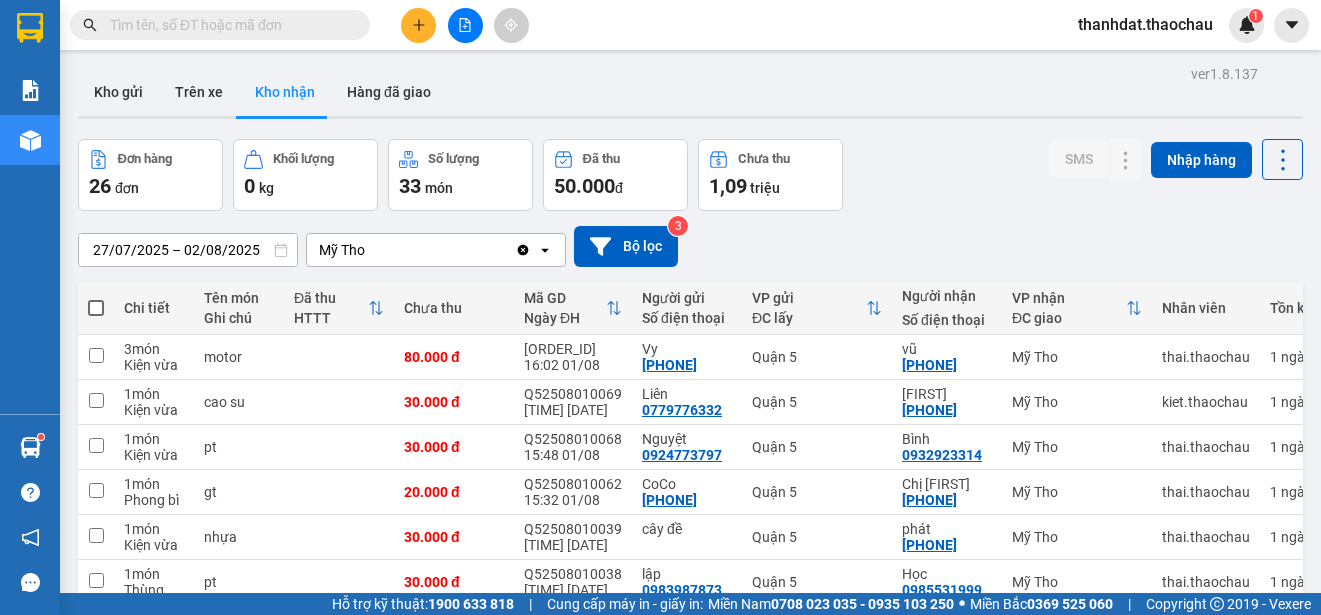 click 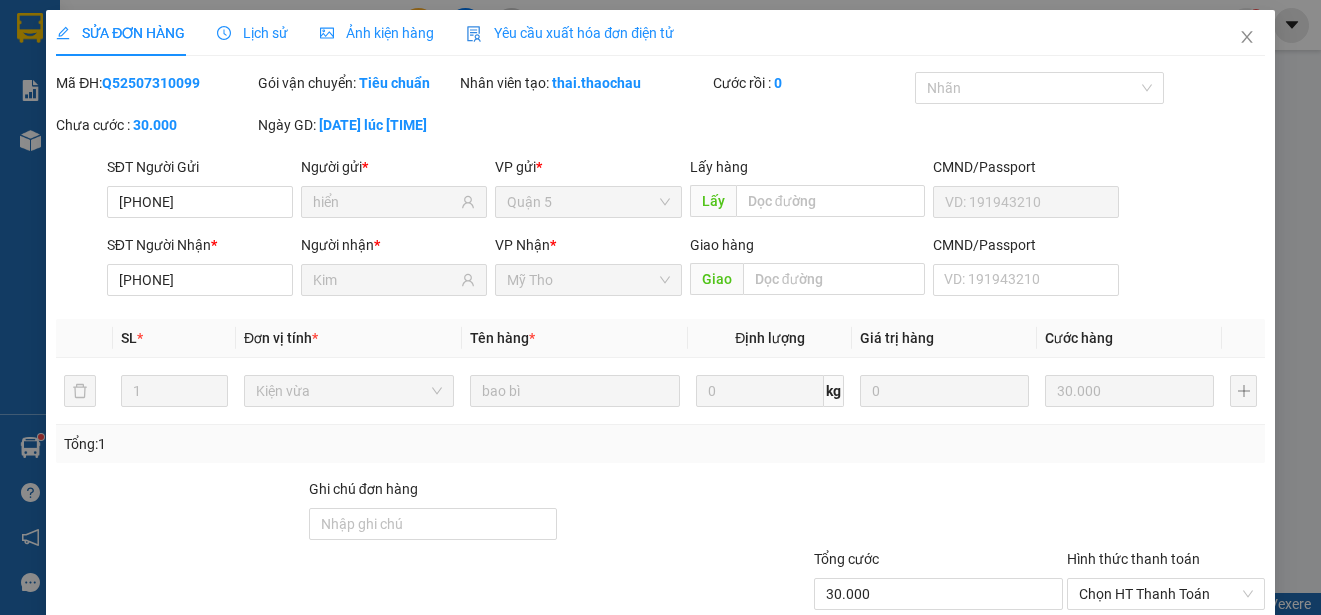 type on "0933444010" 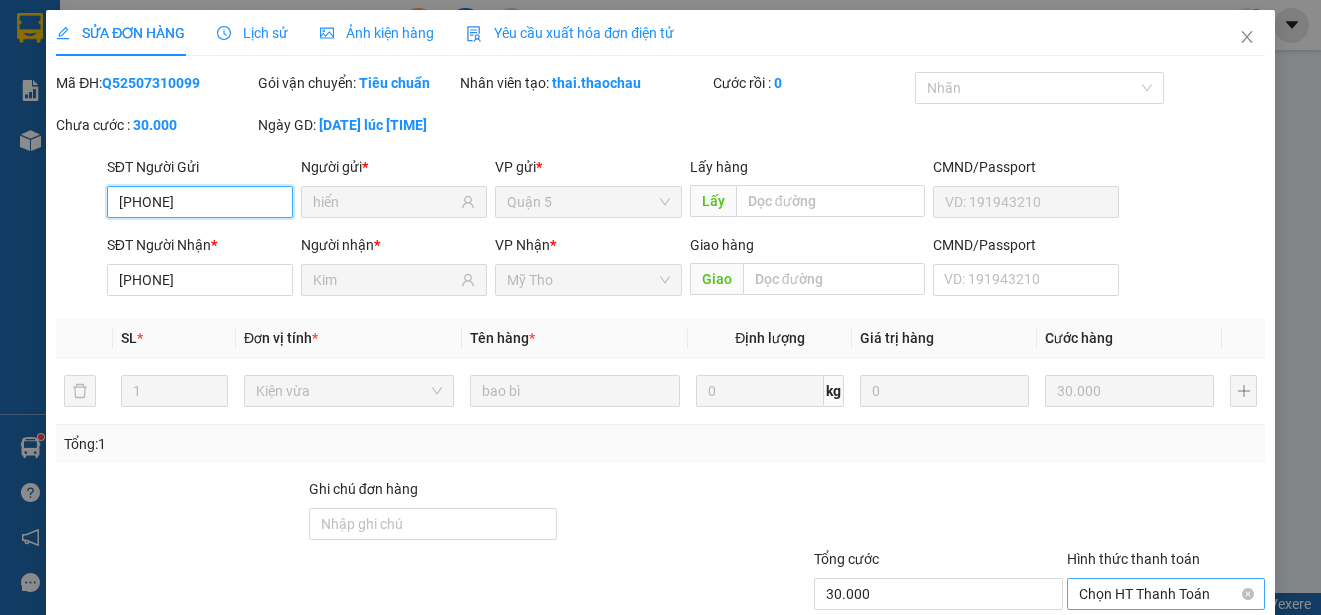 click on "Chọn HT Thanh Toán" at bounding box center [1166, 594] 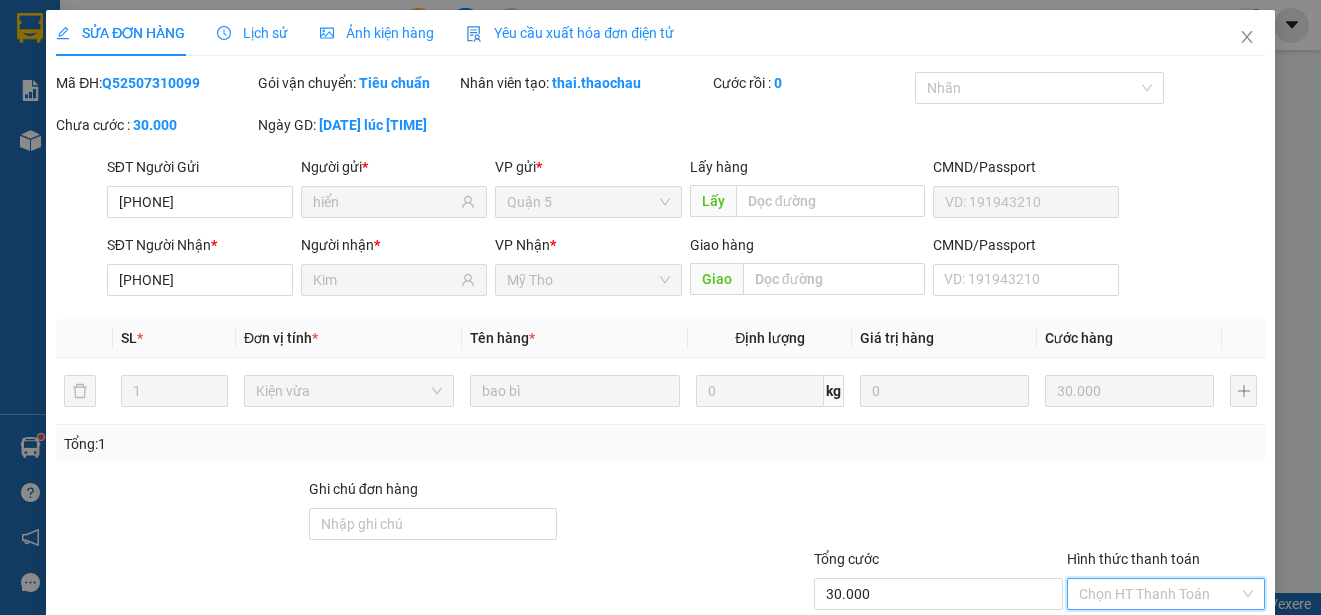 click on "Tại văn phòng" at bounding box center [1153, 656] 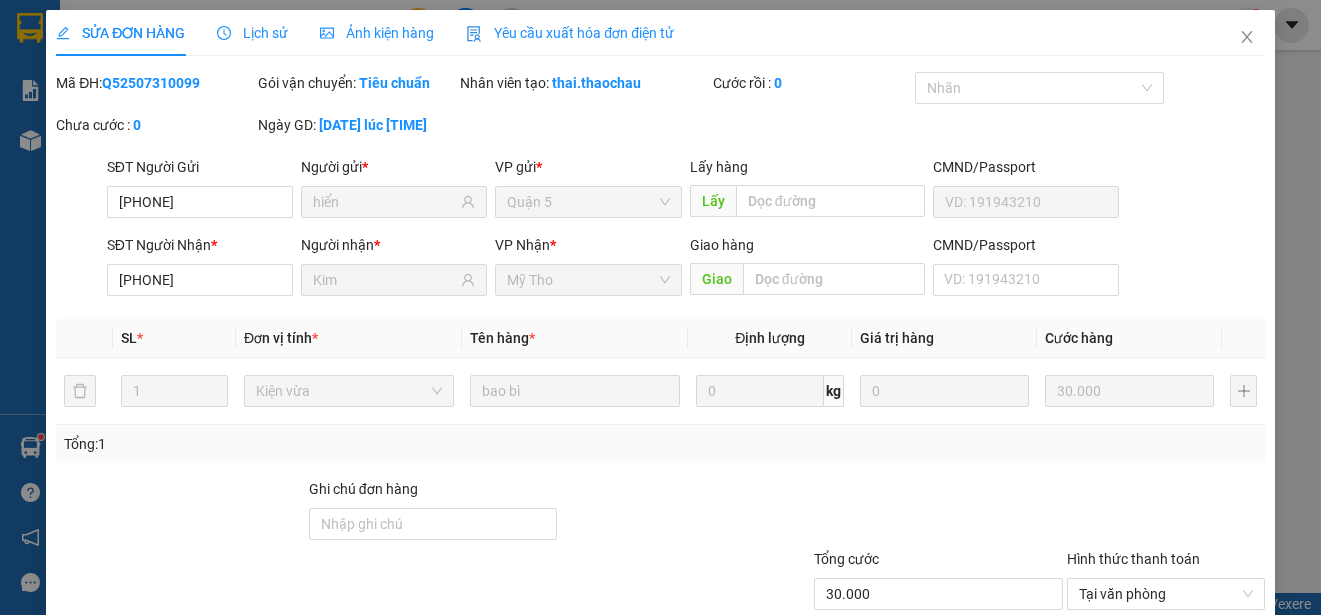 click on "Giao hàng" at bounding box center (888, 689) 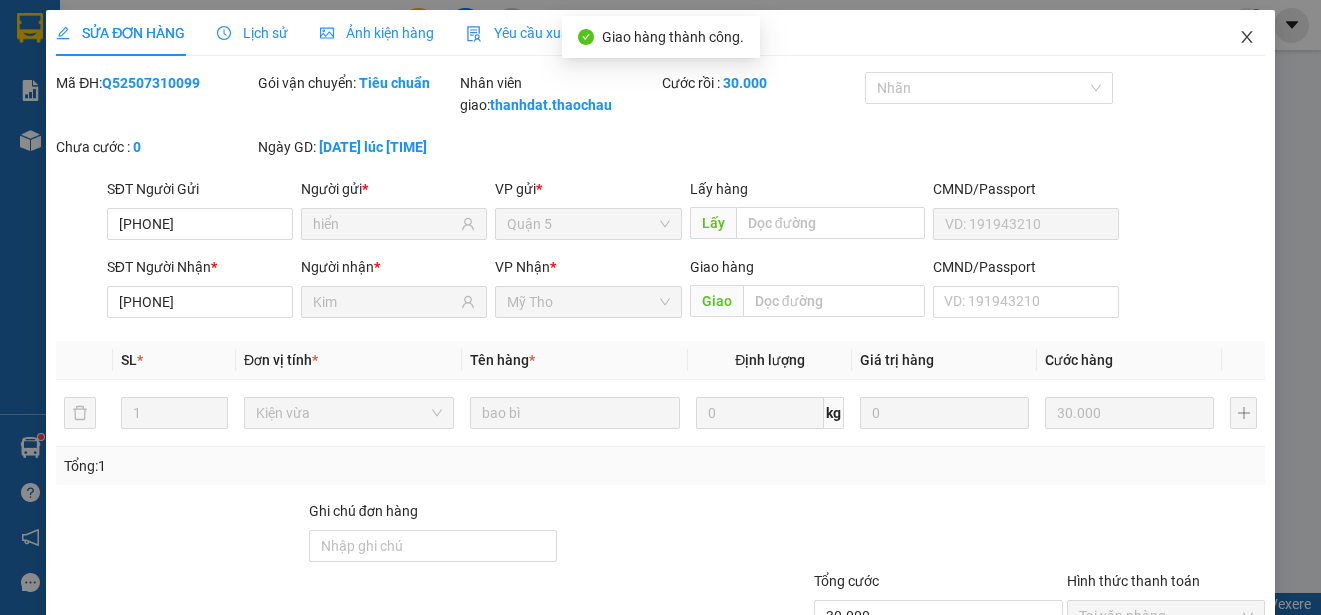 click 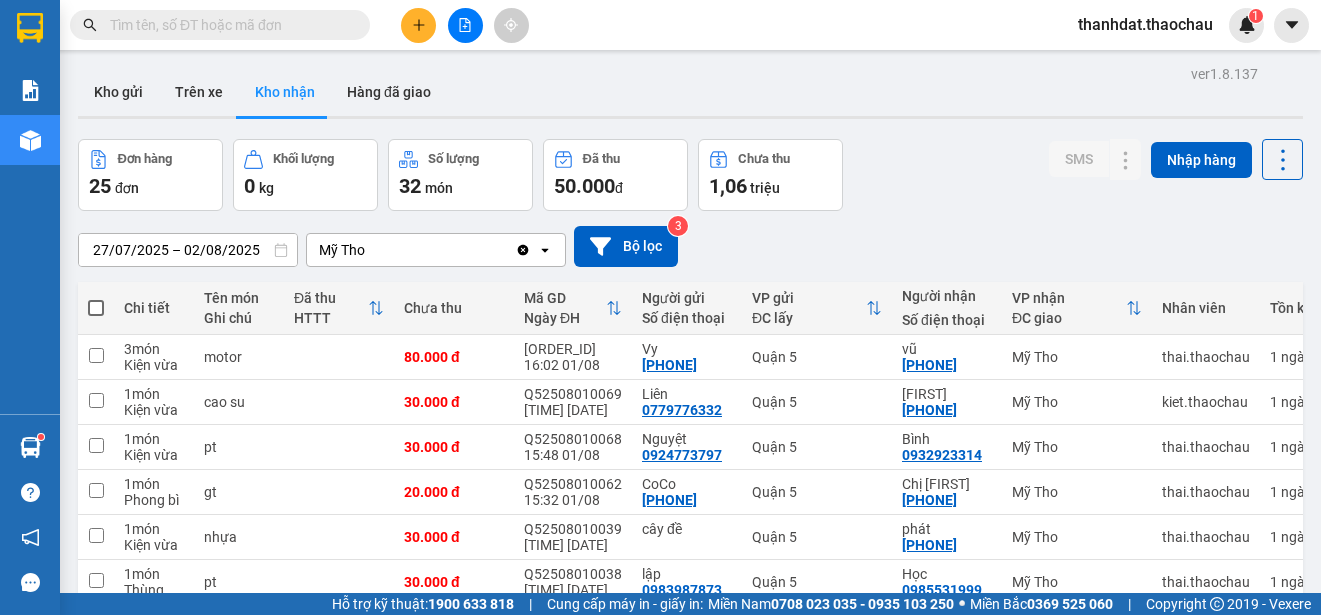 click on "3" at bounding box center [1085, 817] 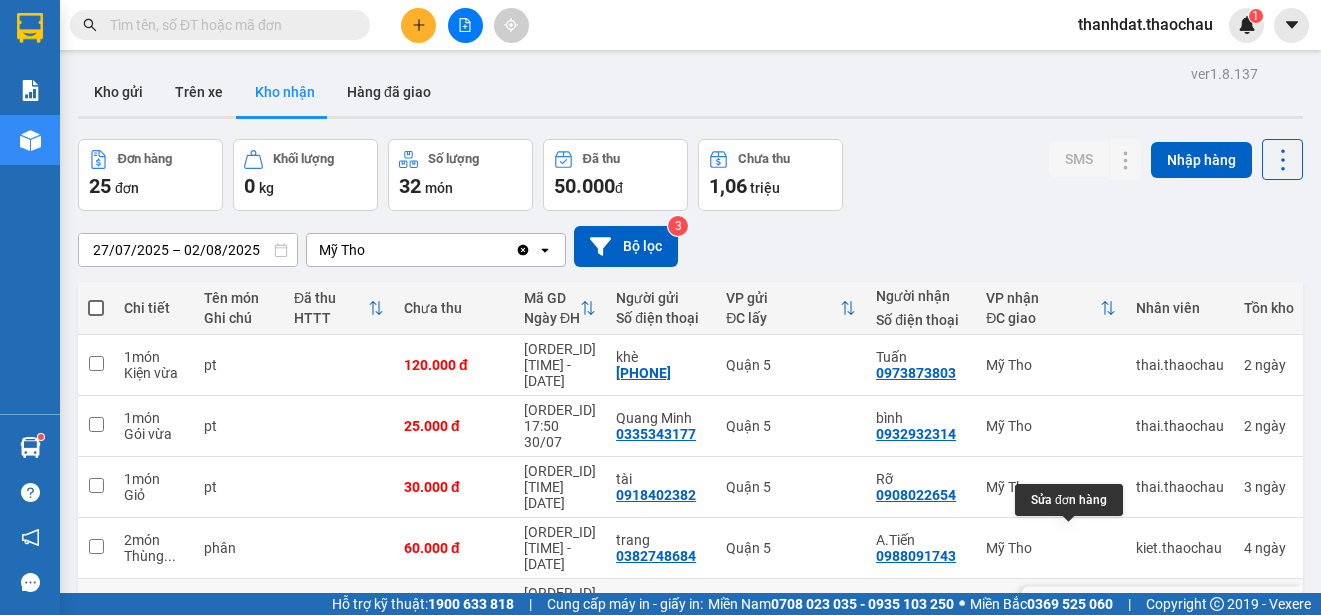 click 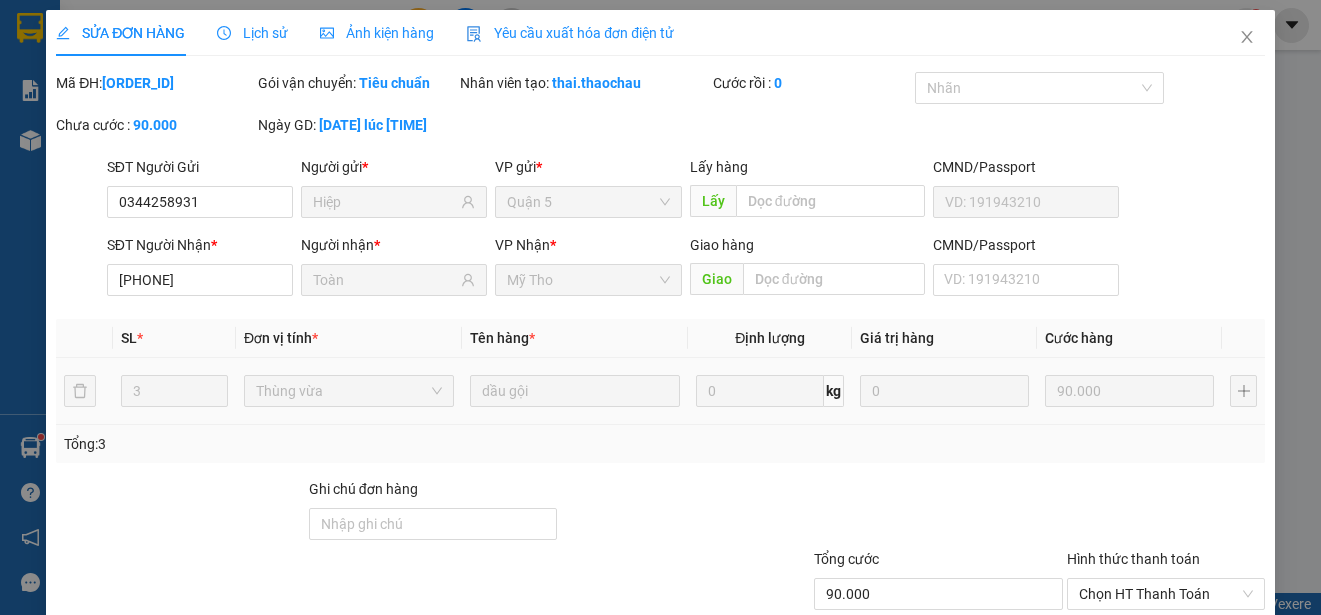 type on "0344258931" 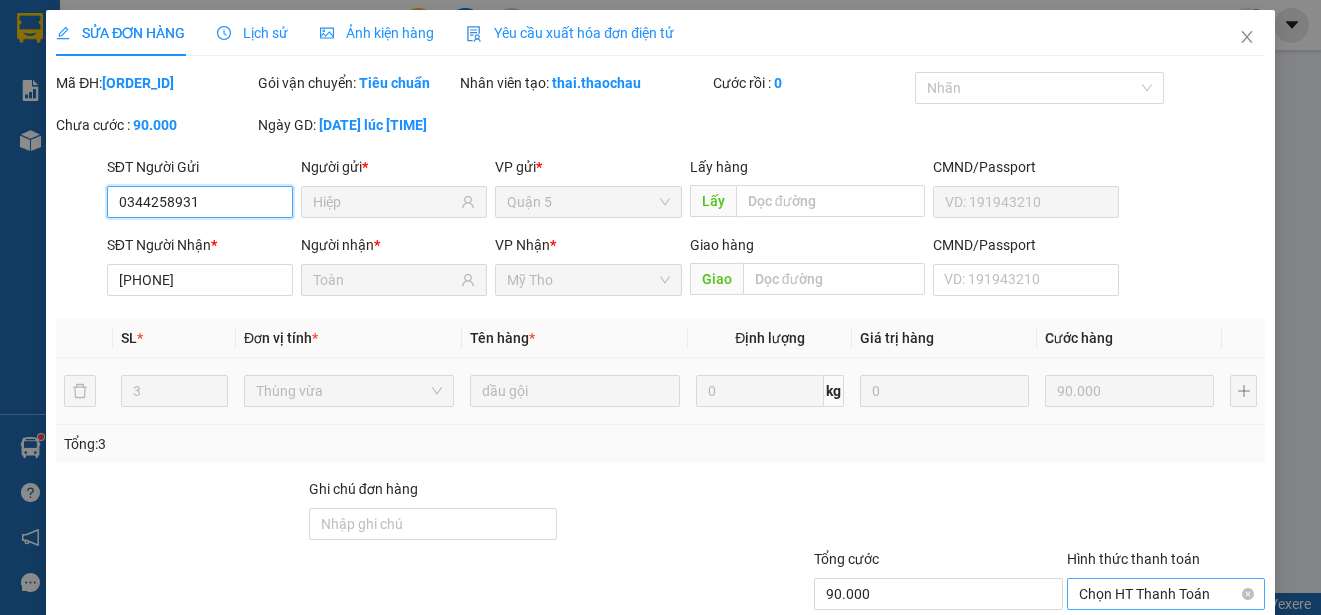 click on "Chọn HT Thanh Toán" at bounding box center (1166, 594) 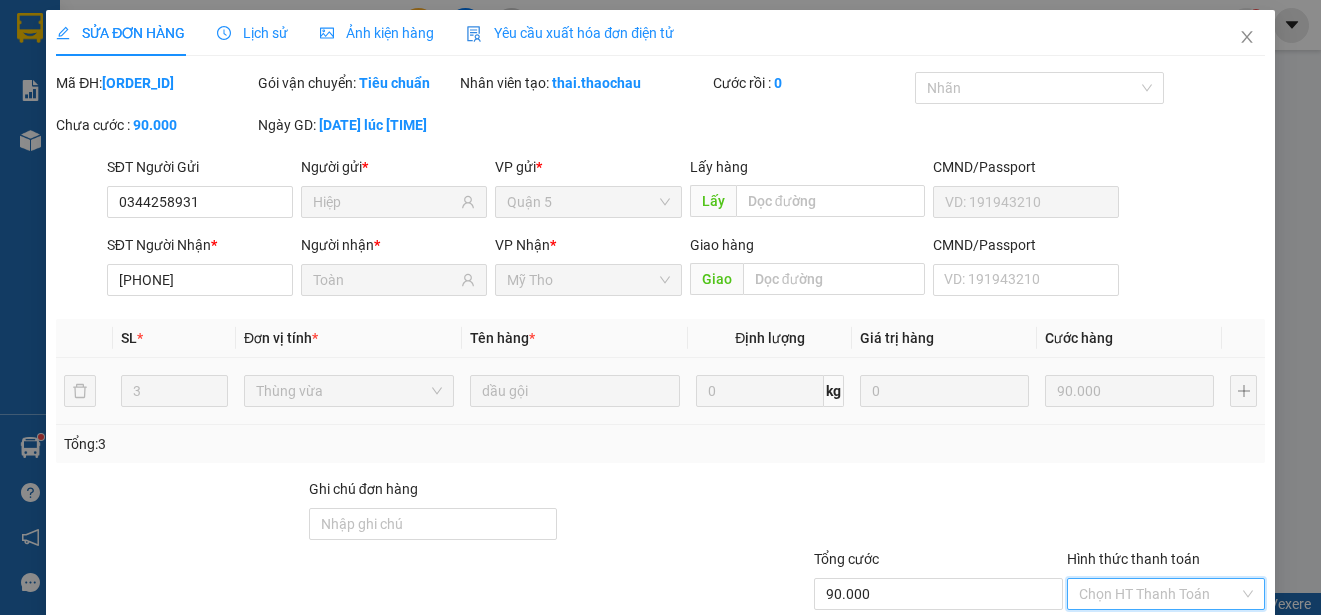 click on "Tại văn phòng" at bounding box center (1153, 656) 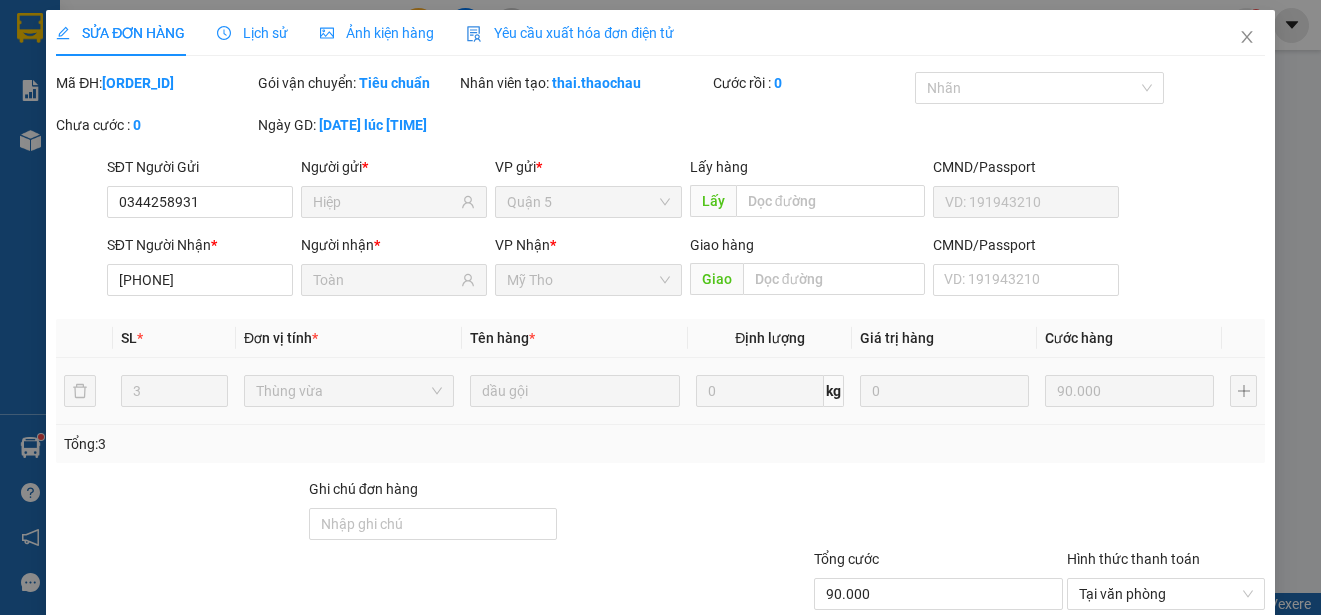 click on "Giao hàng" at bounding box center (899, 689) 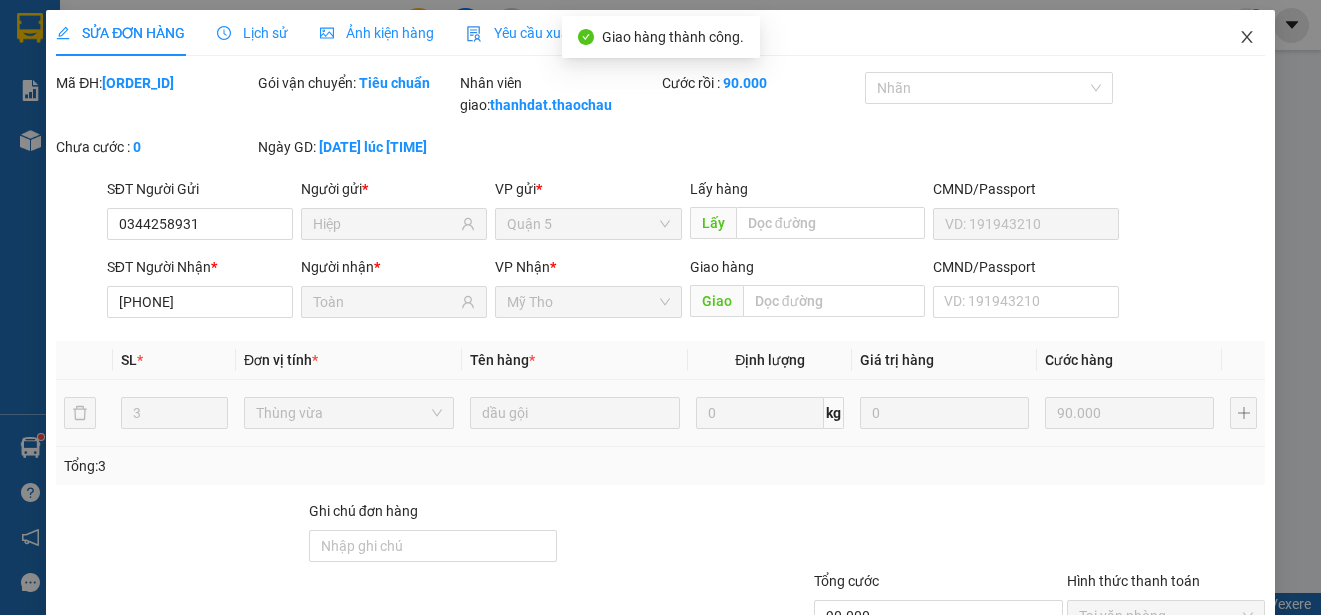 click 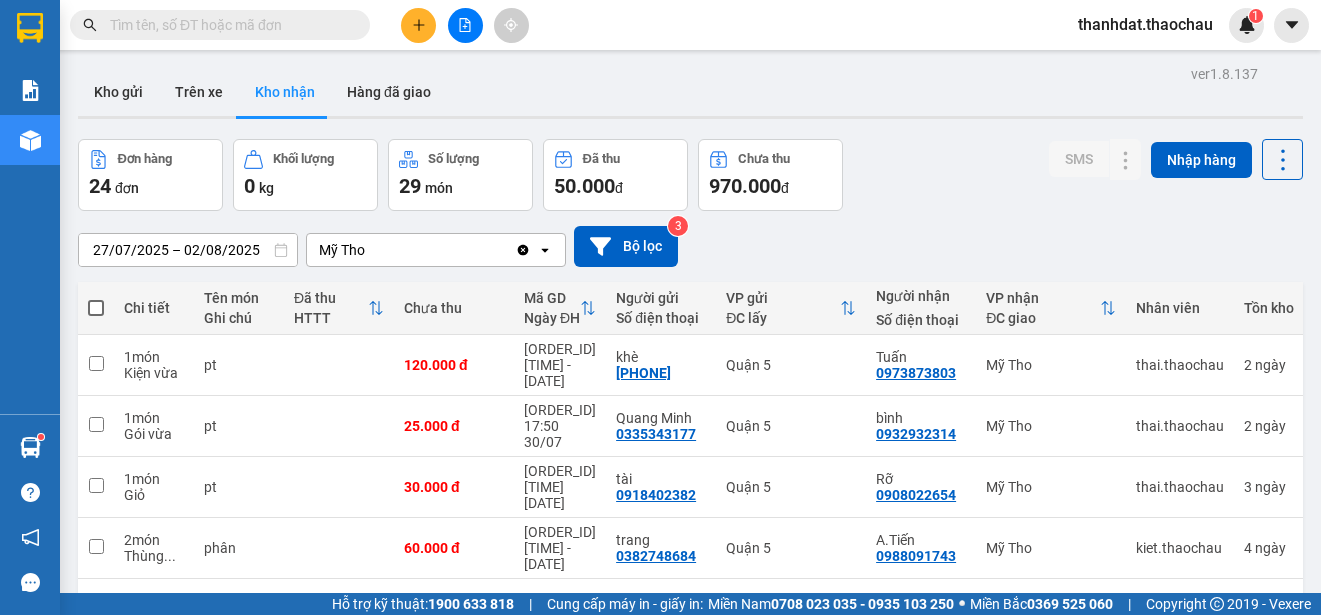 click on "1" at bounding box center [1015, 611] 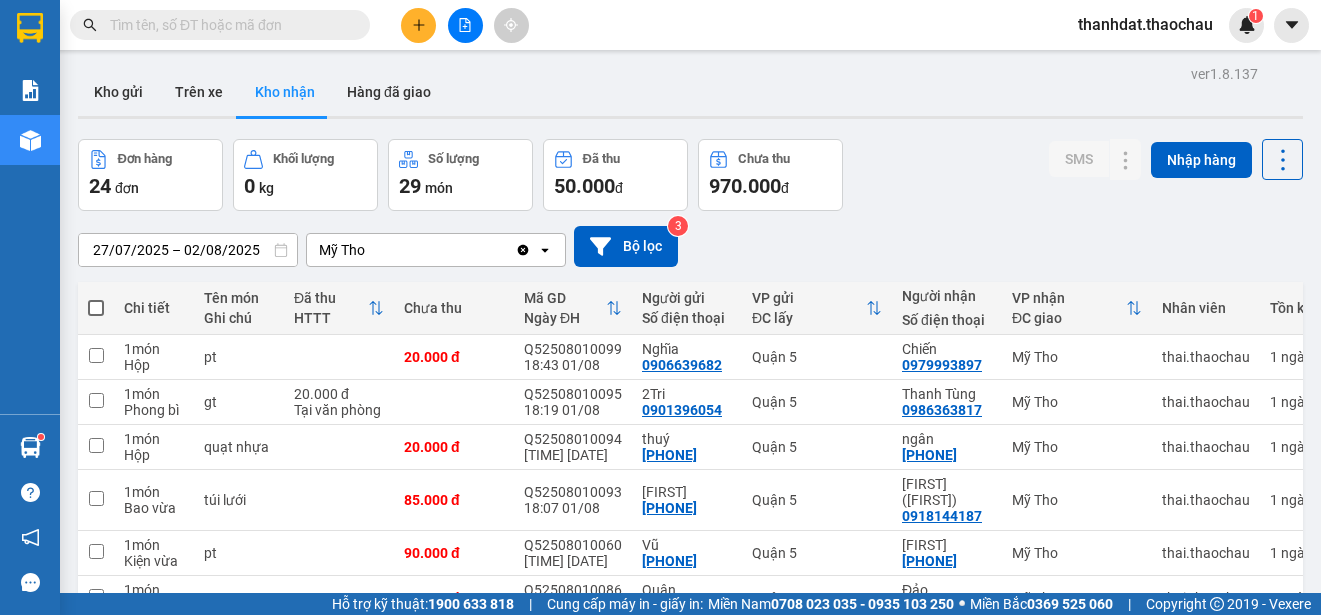 click on "2" at bounding box center [1050, 833] 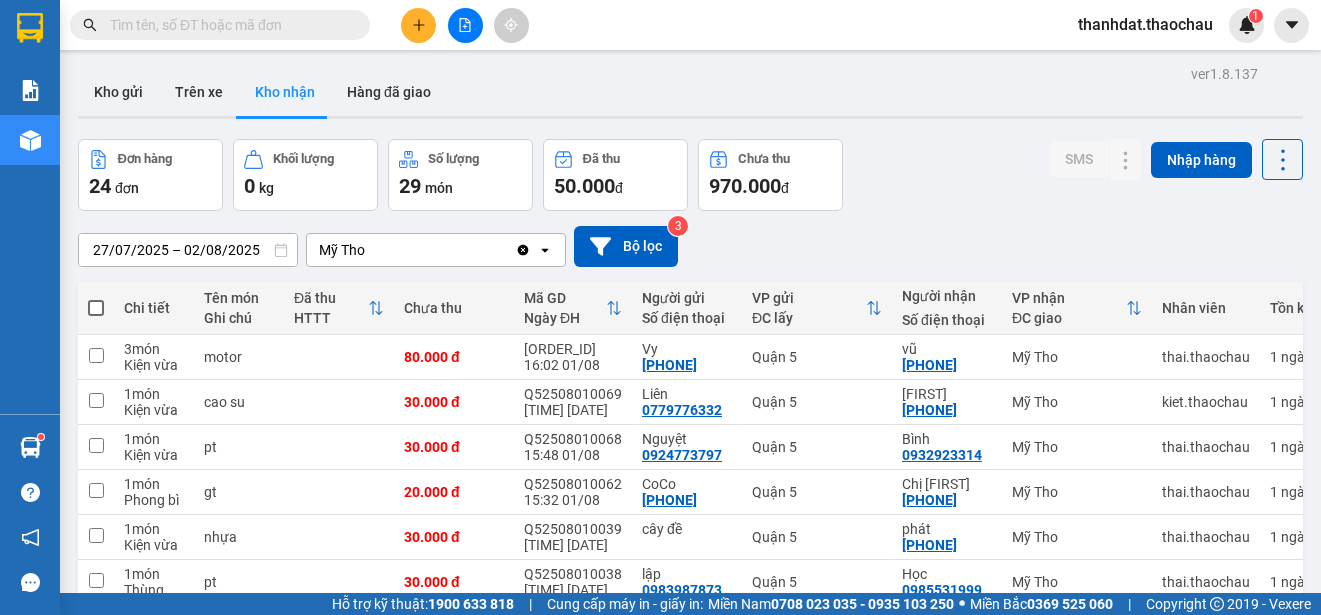 click 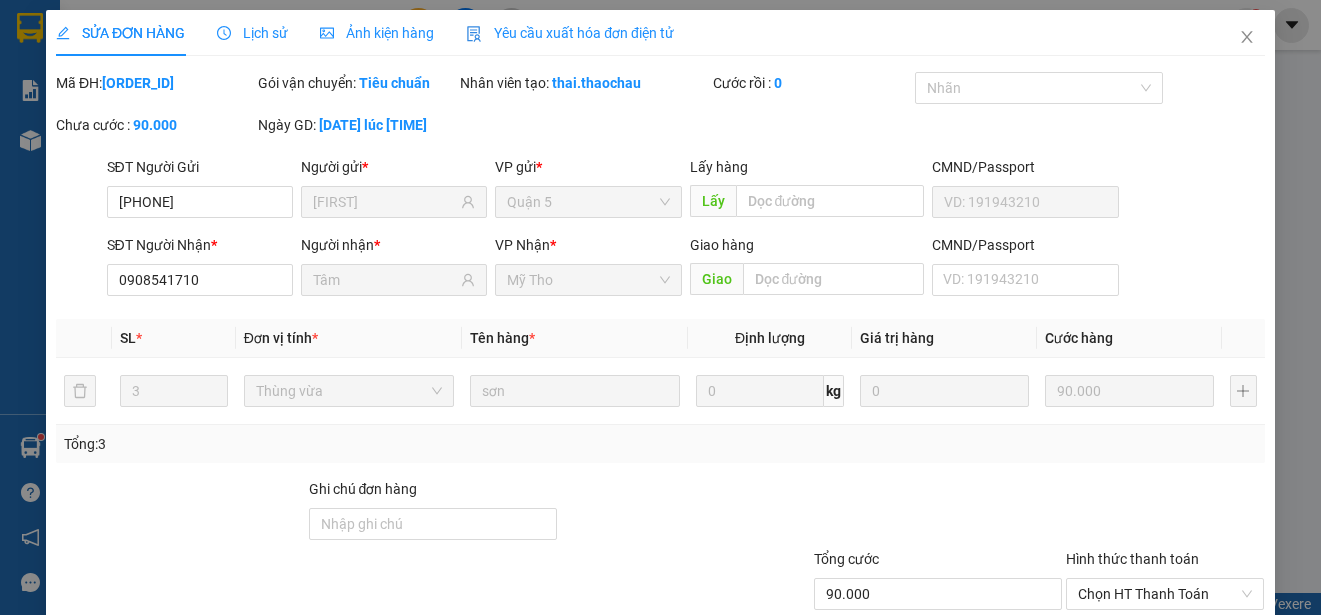 type on "[PHONE]" 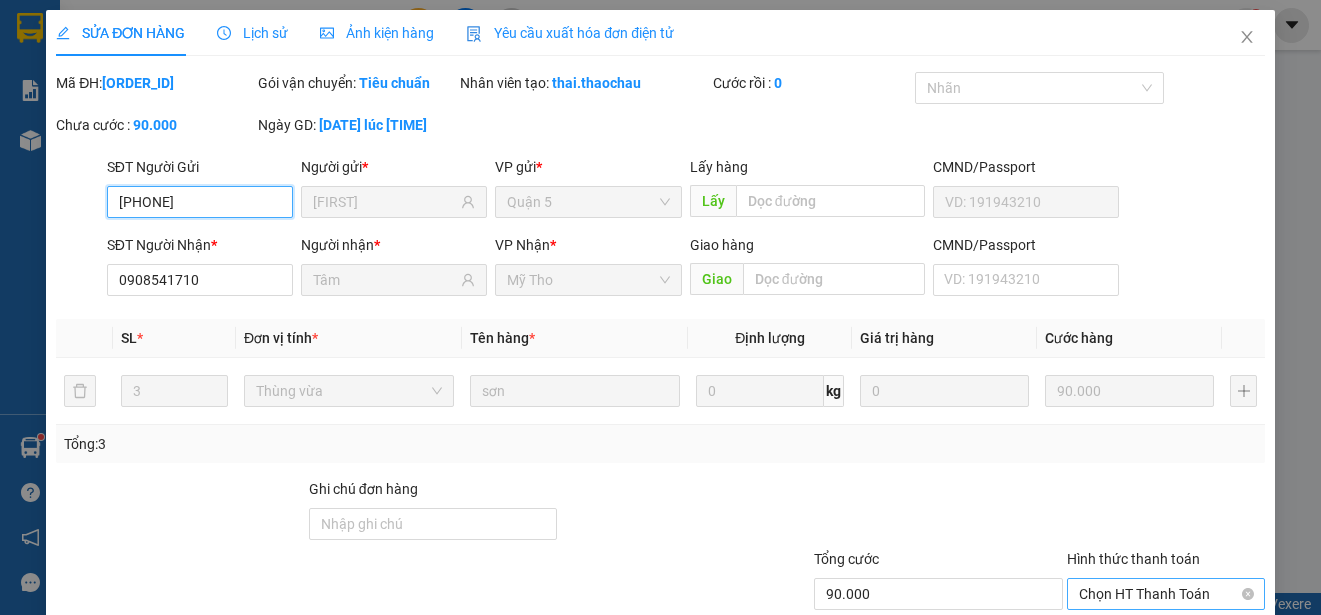 click on "Chọn HT Thanh Toán" at bounding box center [1166, 594] 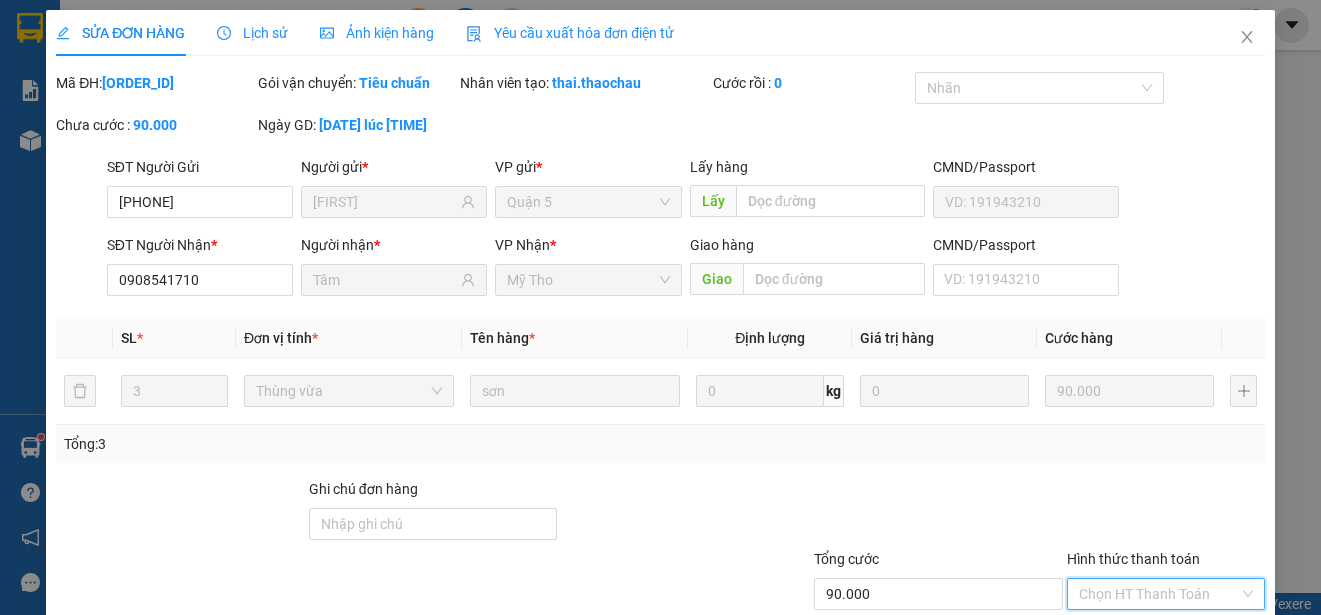click on "Tại văn phòng" at bounding box center (1153, 656) 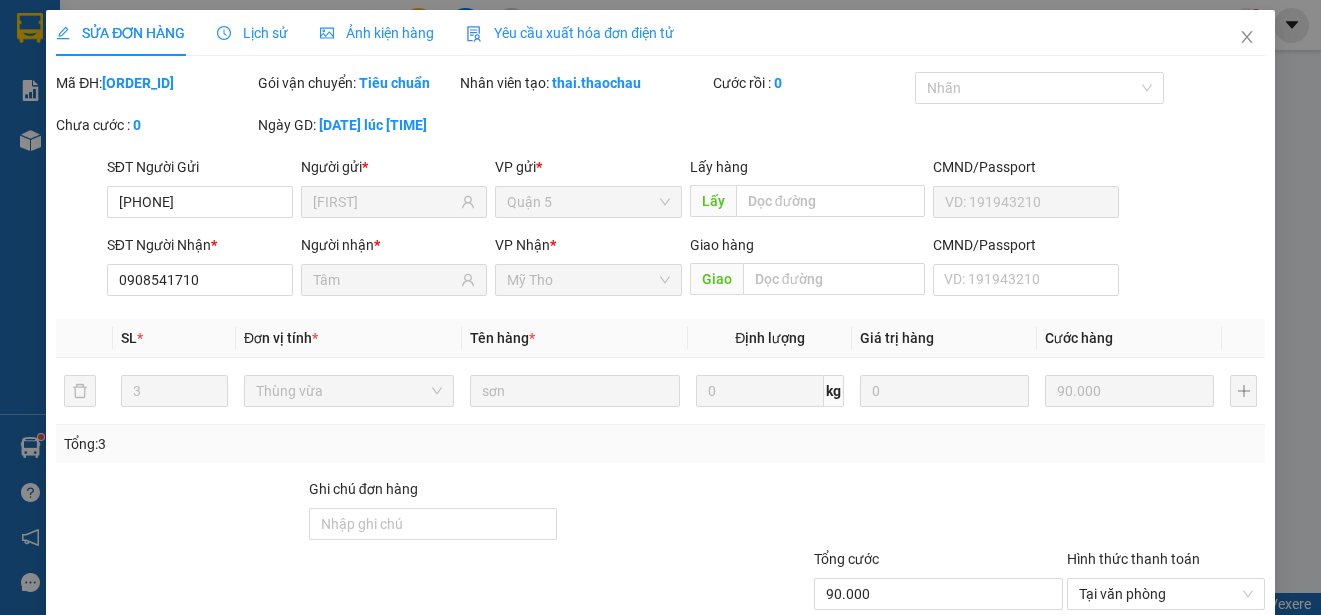 click on "Giao hàng" at bounding box center (899, 689) 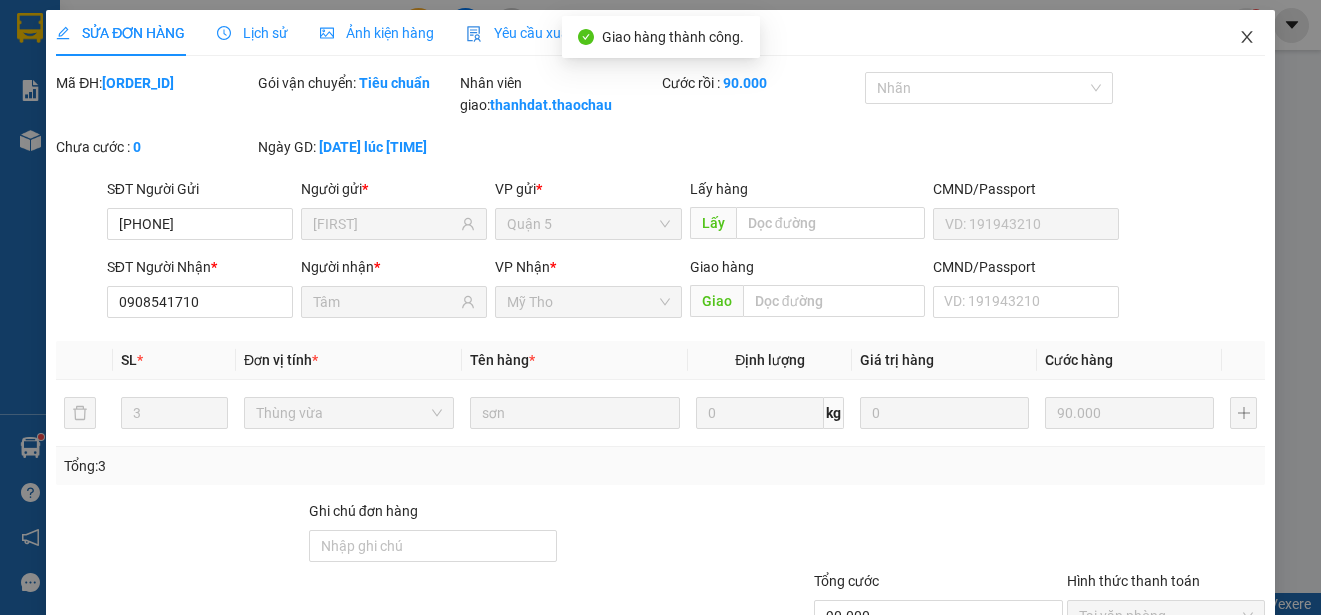 drag, startPoint x: 1230, startPoint y: 29, endPoint x: 203, endPoint y: 31, distance: 1027.002 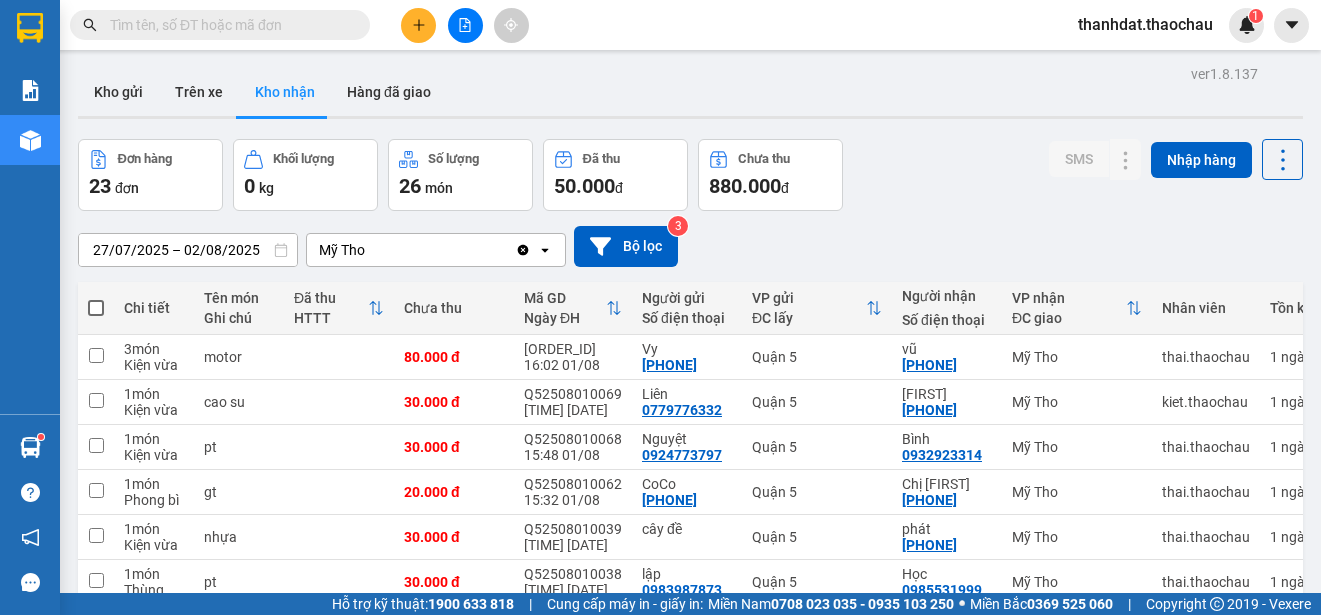 click at bounding box center [228, 25] 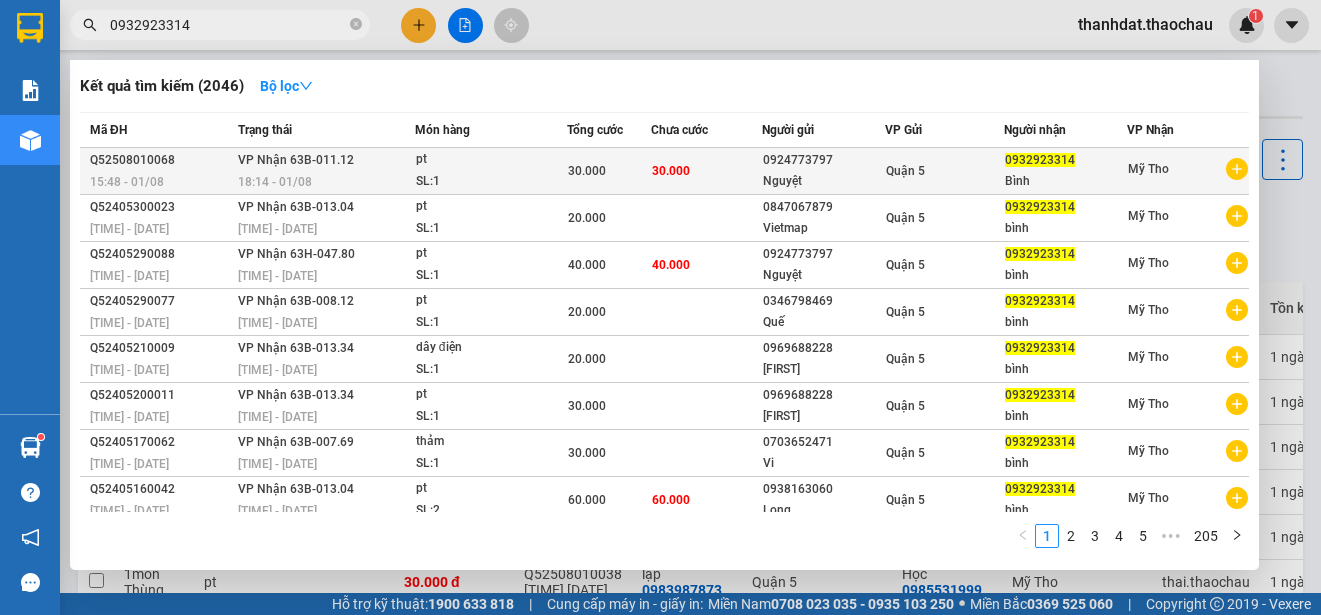 type on "0932923314" 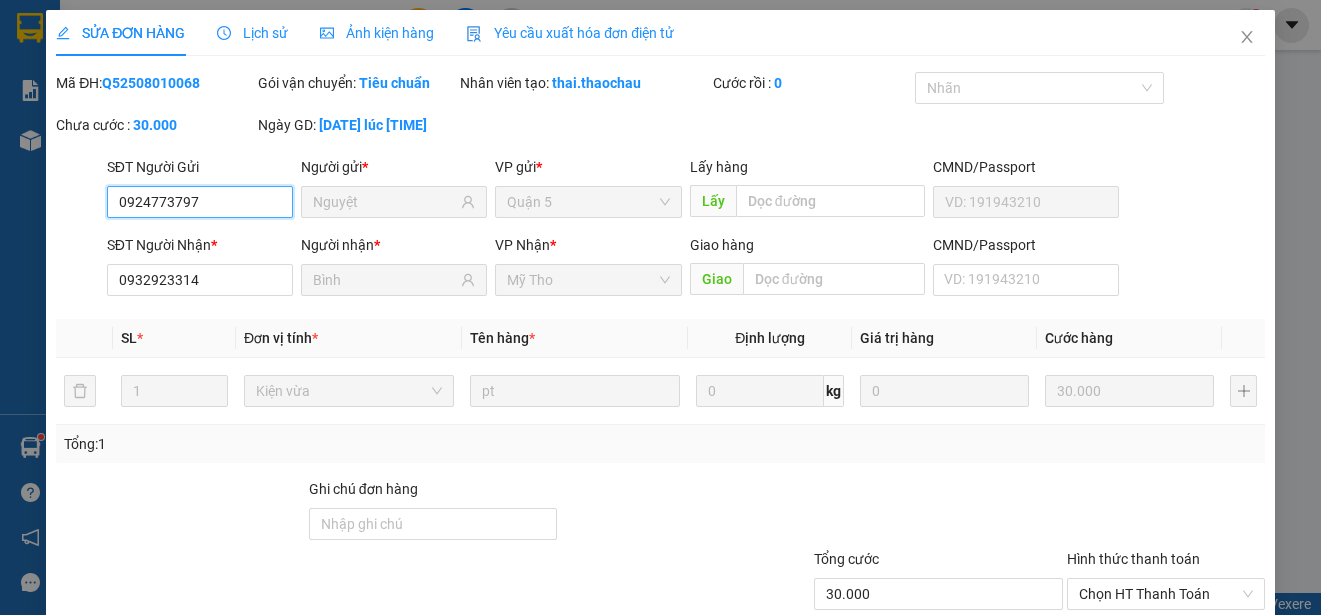 type on "0924773797" 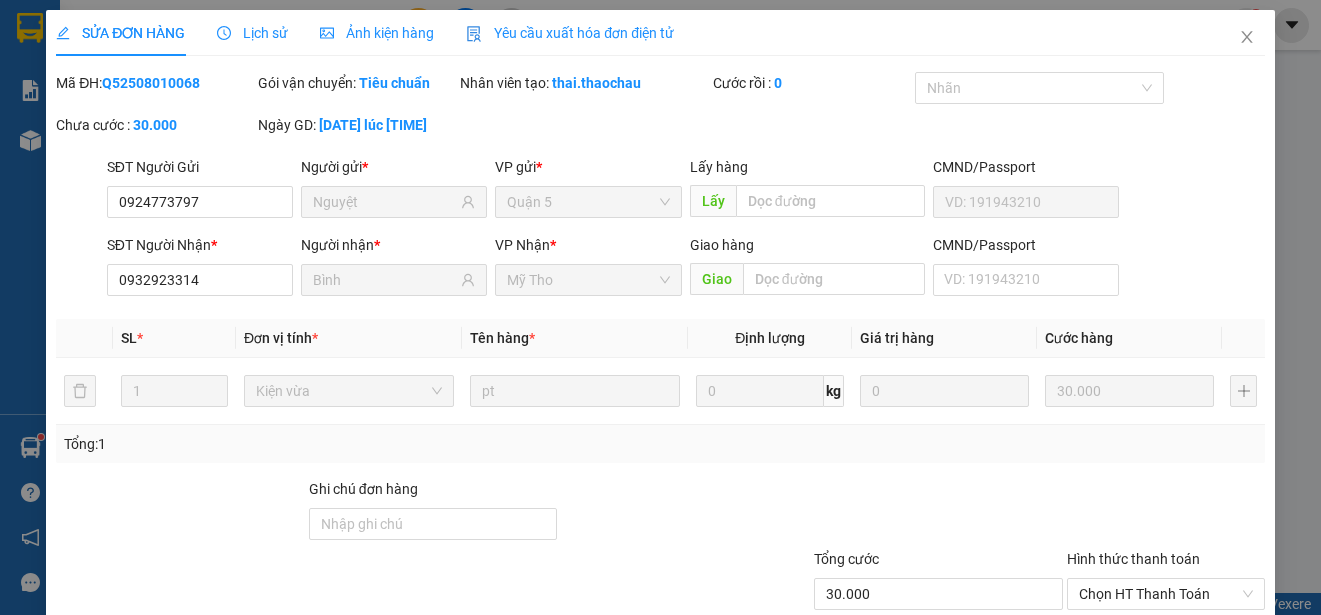 scroll, scrollTop: 0, scrollLeft: 0, axis: both 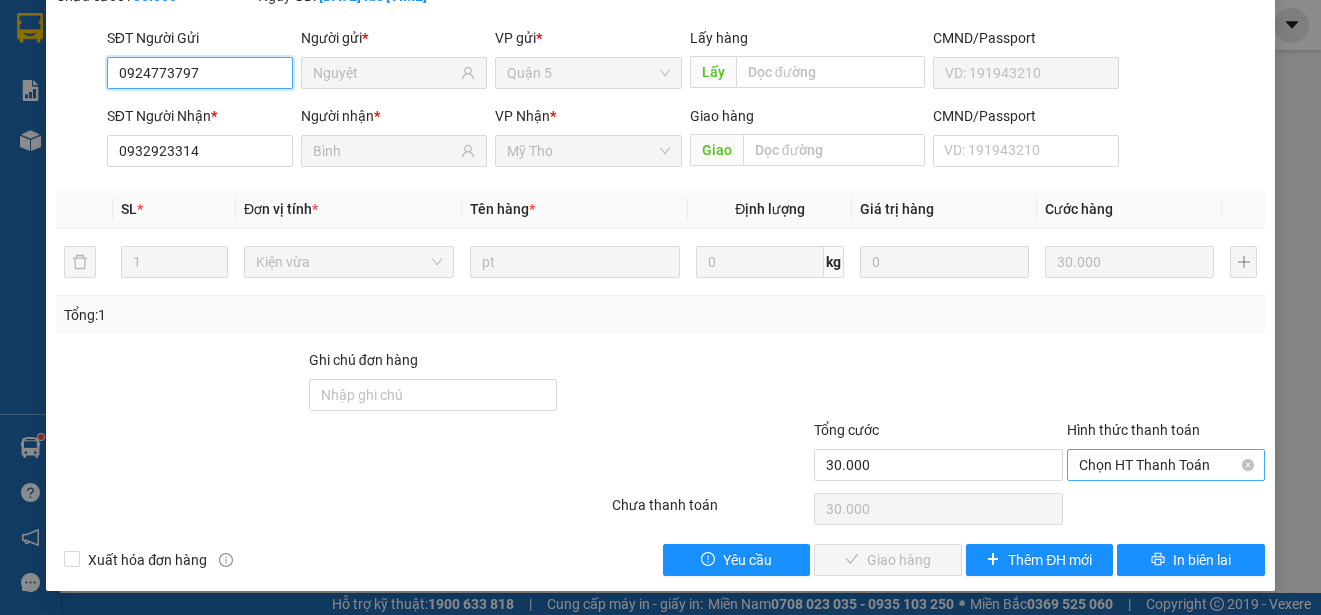 click on "Chọn HT Thanh Toán" at bounding box center [1166, 465] 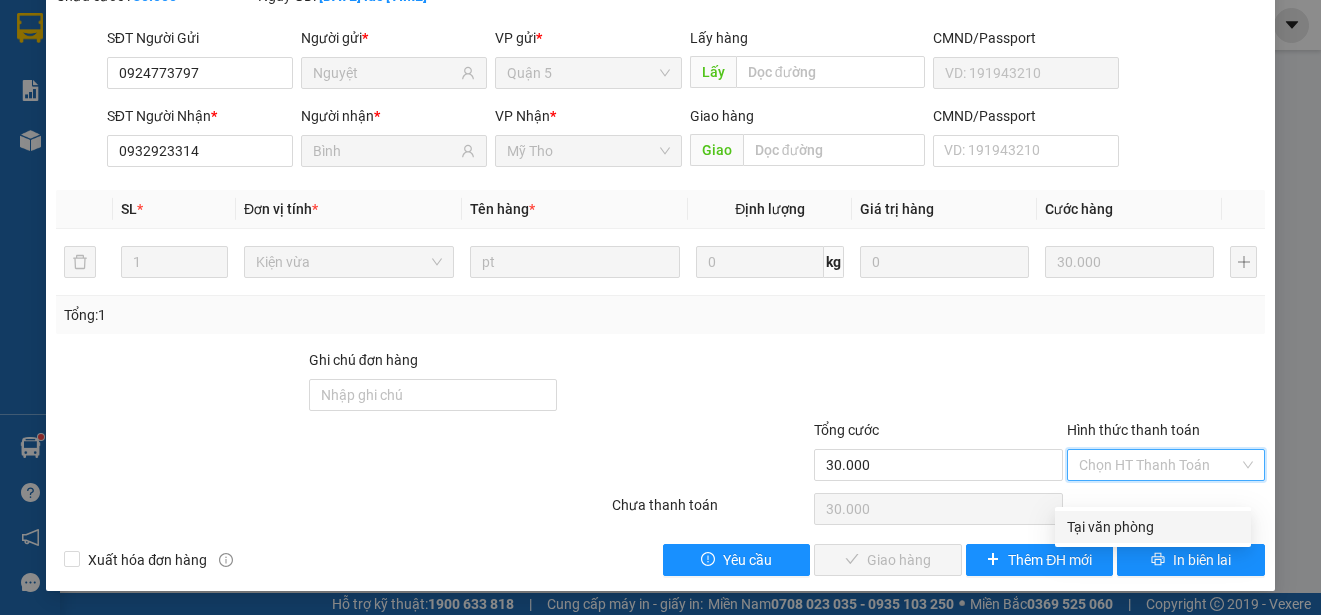 click on "Tại văn phòng" at bounding box center [1153, 527] 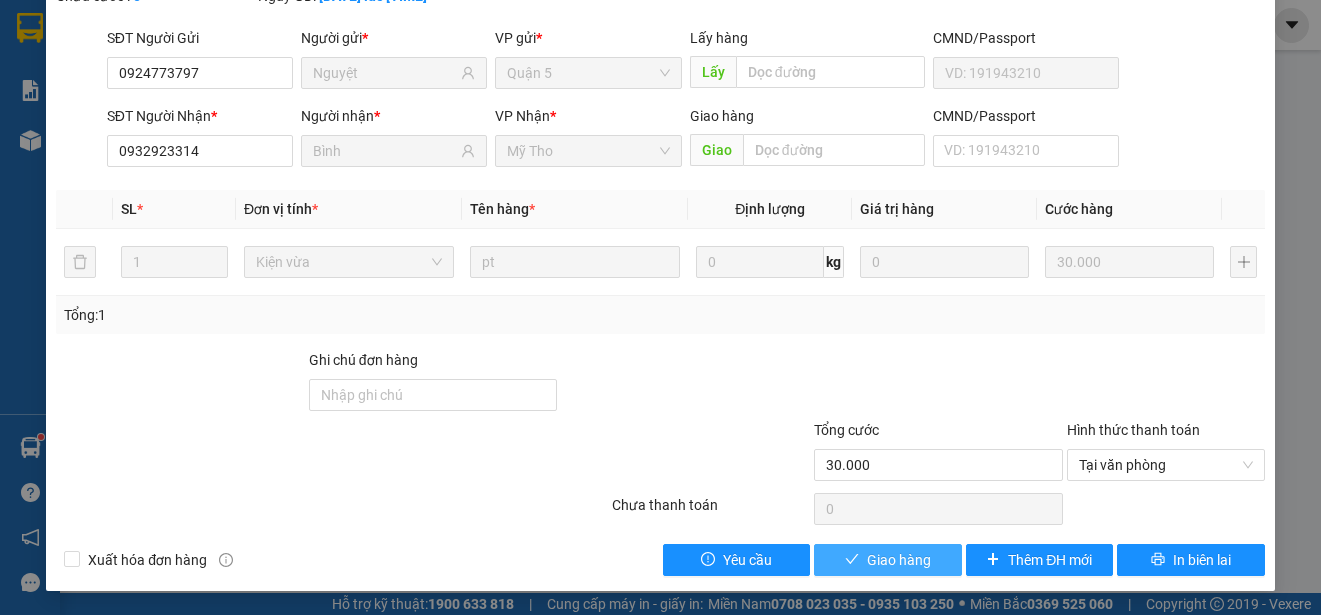 click on "Giao hàng" at bounding box center [899, 560] 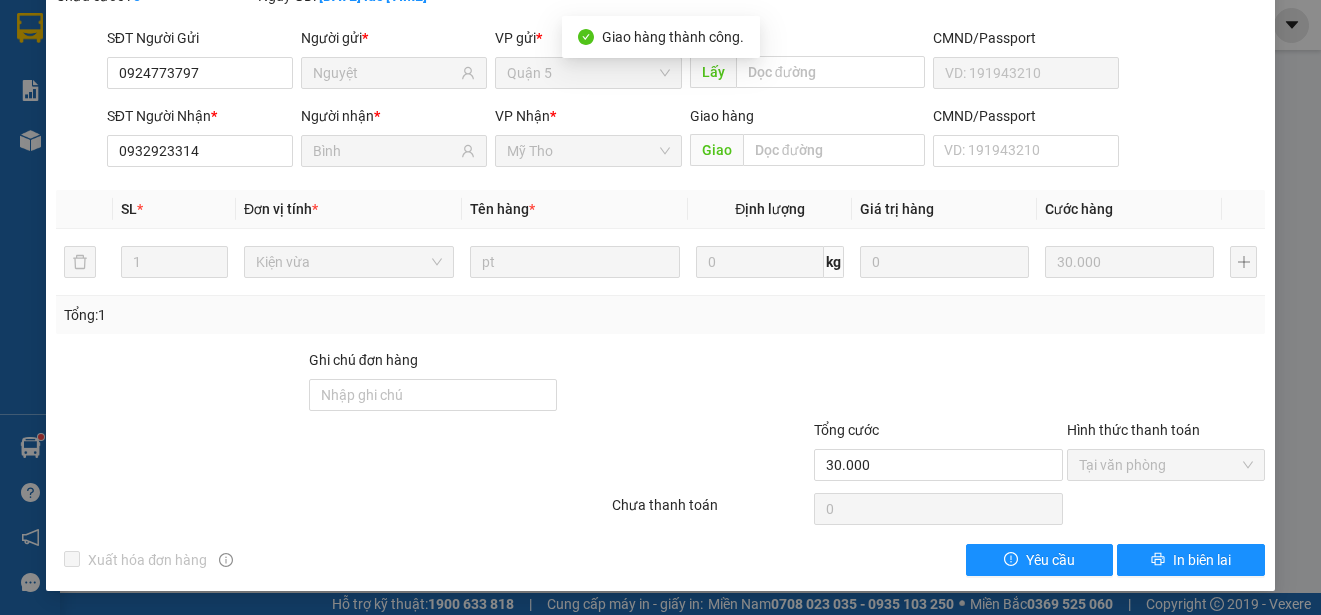 scroll, scrollTop: 0, scrollLeft: 0, axis: both 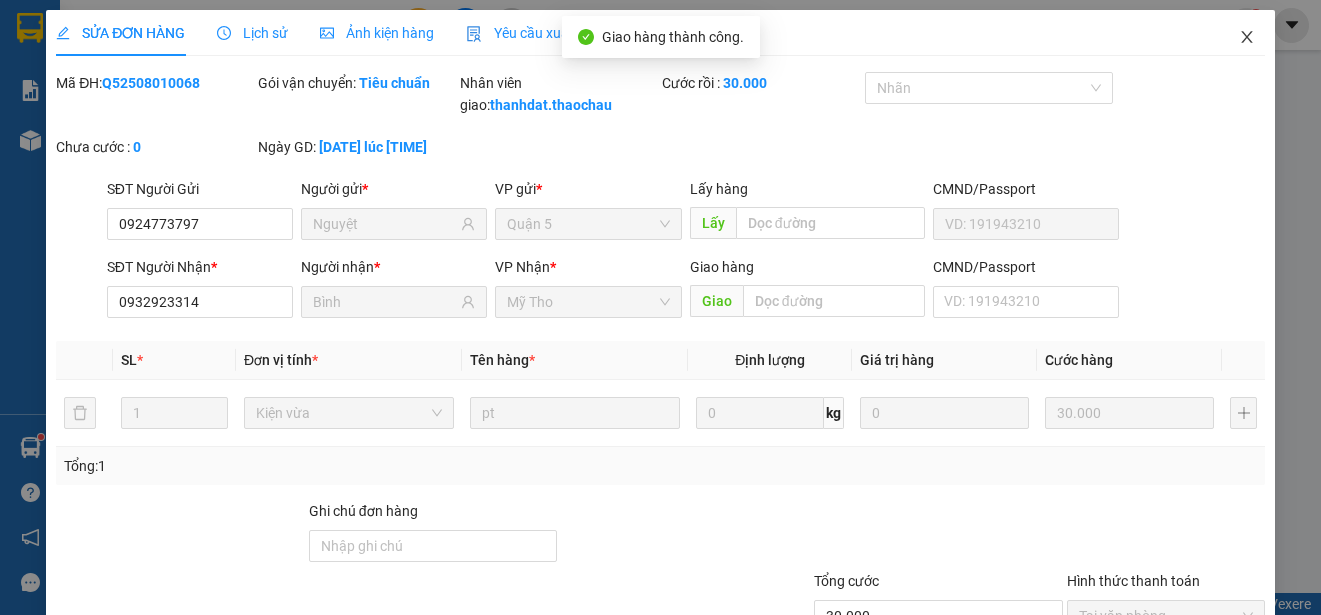 click 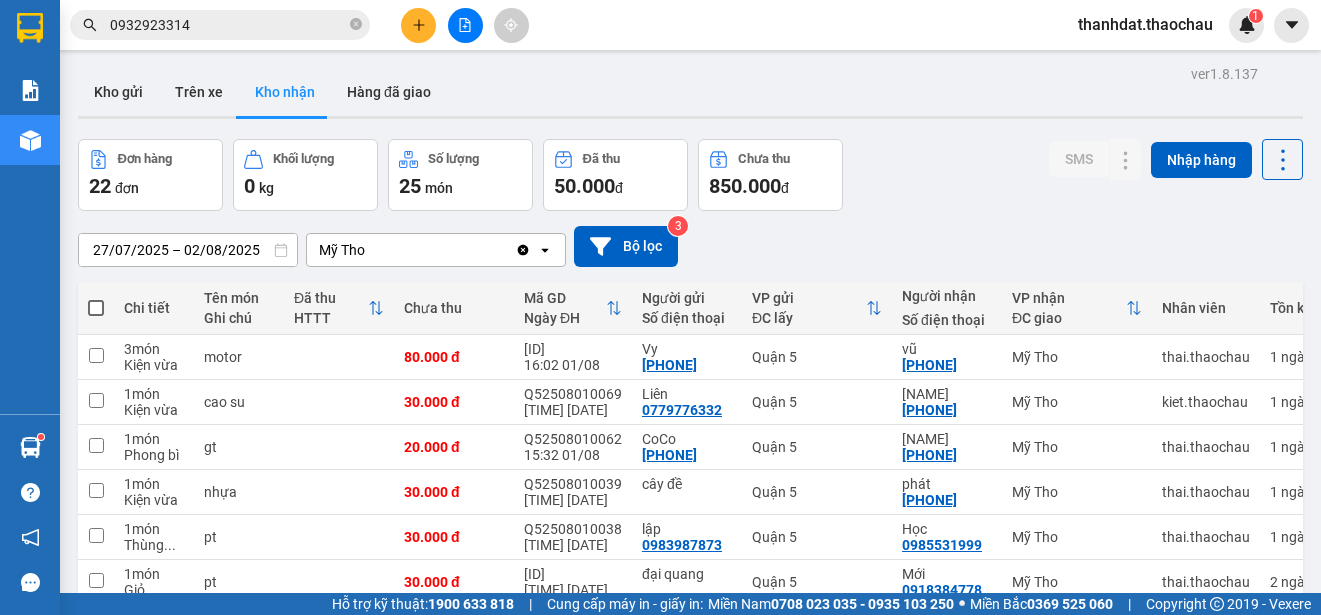scroll, scrollTop: 282, scrollLeft: 0, axis: vertical 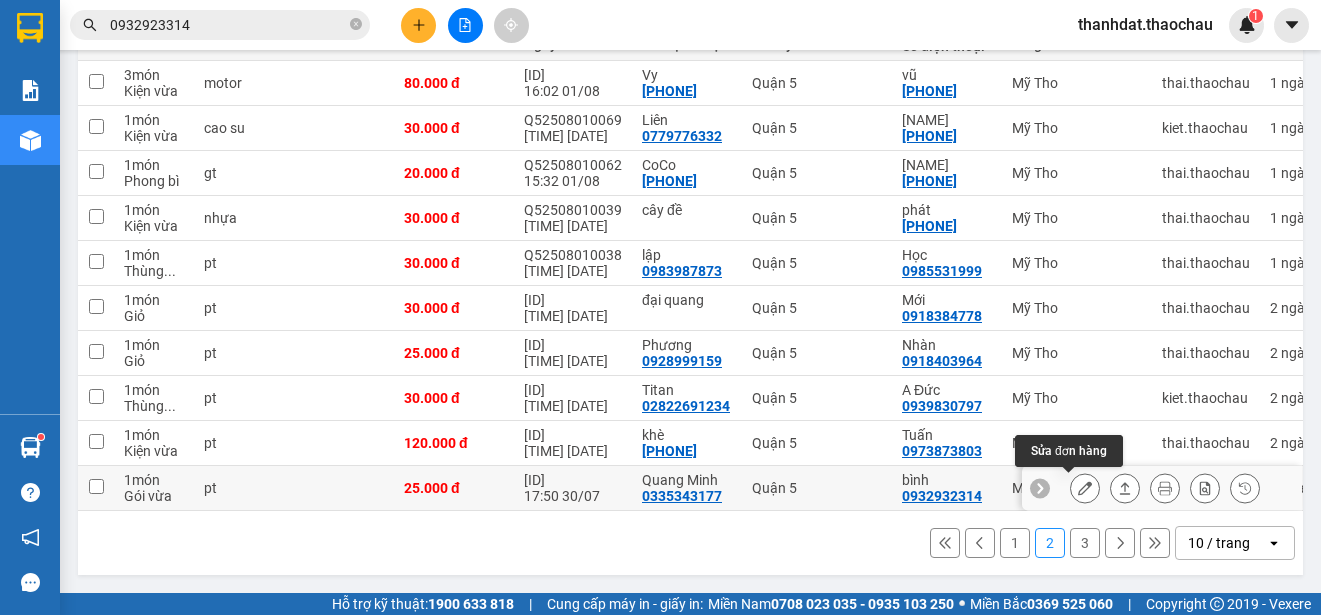 click 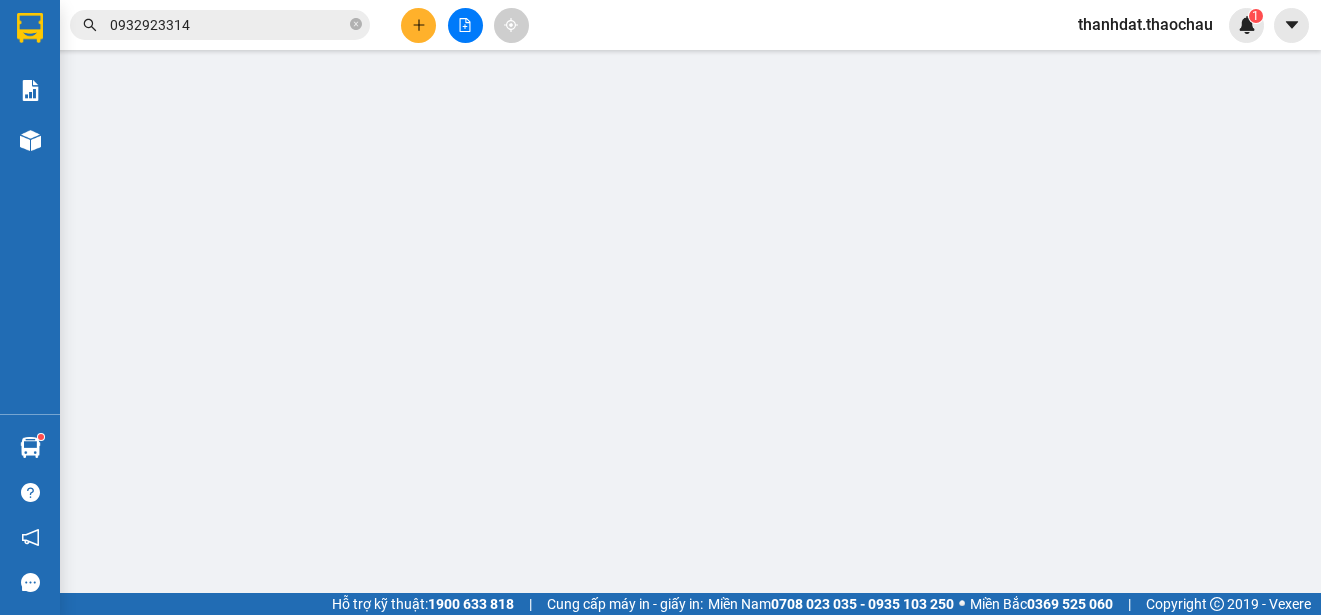 scroll, scrollTop: 0, scrollLeft: 0, axis: both 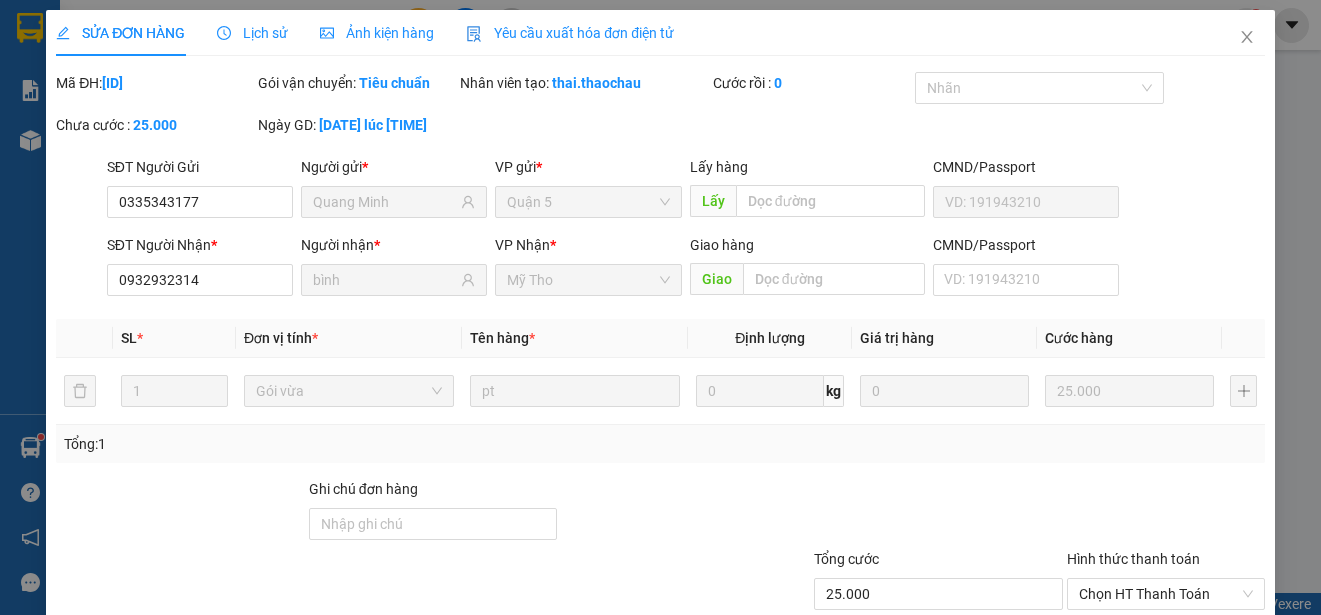 type on "0335343177" 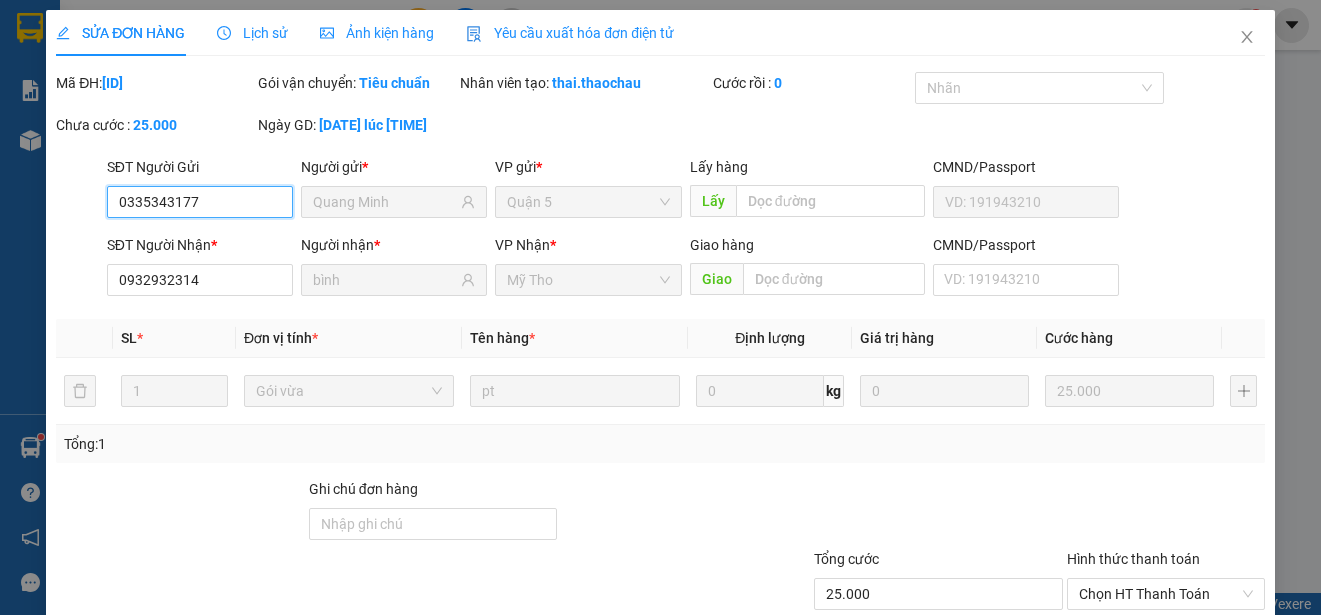 scroll, scrollTop: 151, scrollLeft: 0, axis: vertical 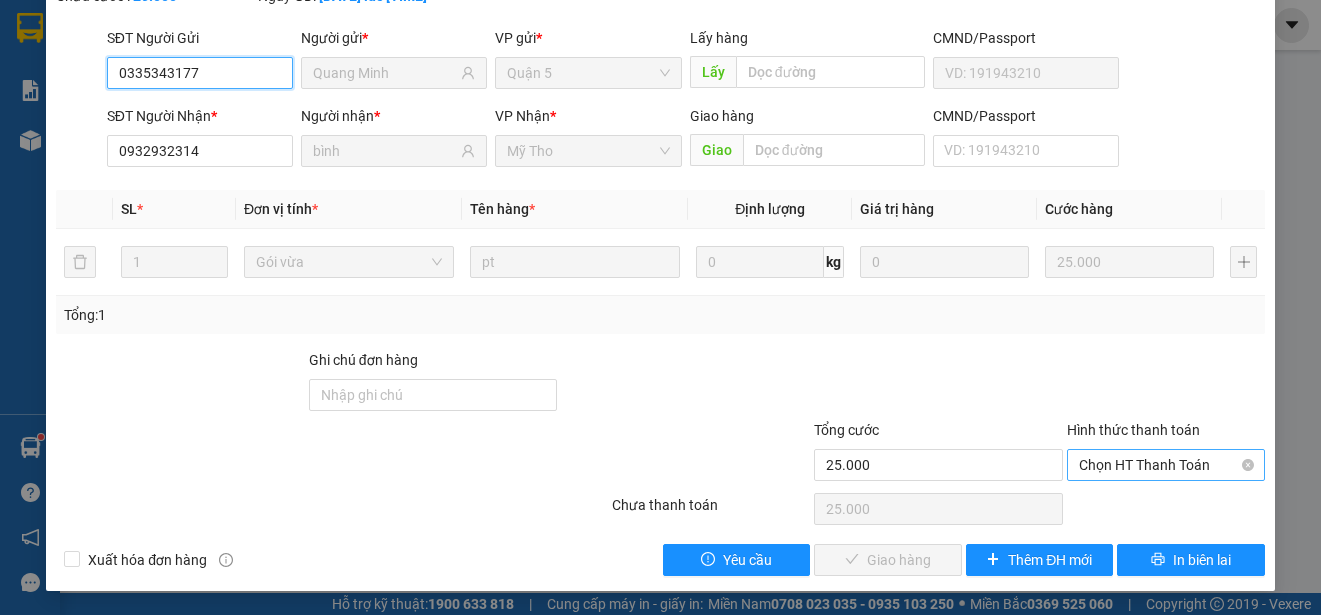 click on "Chọn HT Thanh Toán" at bounding box center (1166, 465) 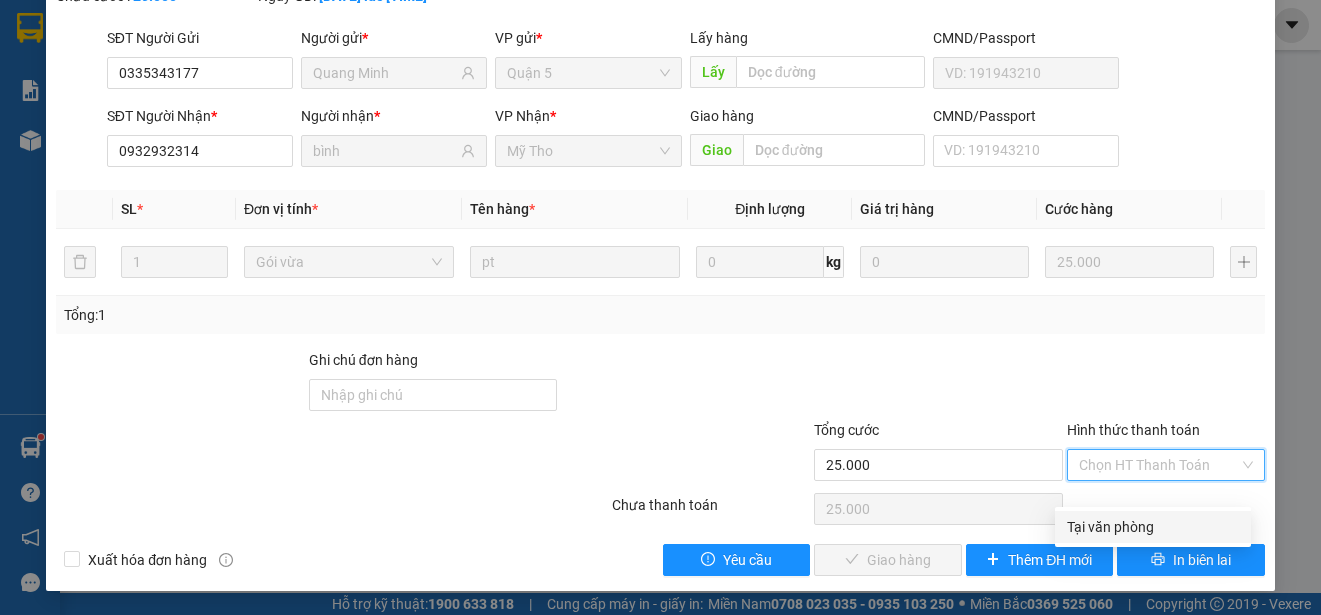 click on "Tại văn phòng" at bounding box center [1153, 527] 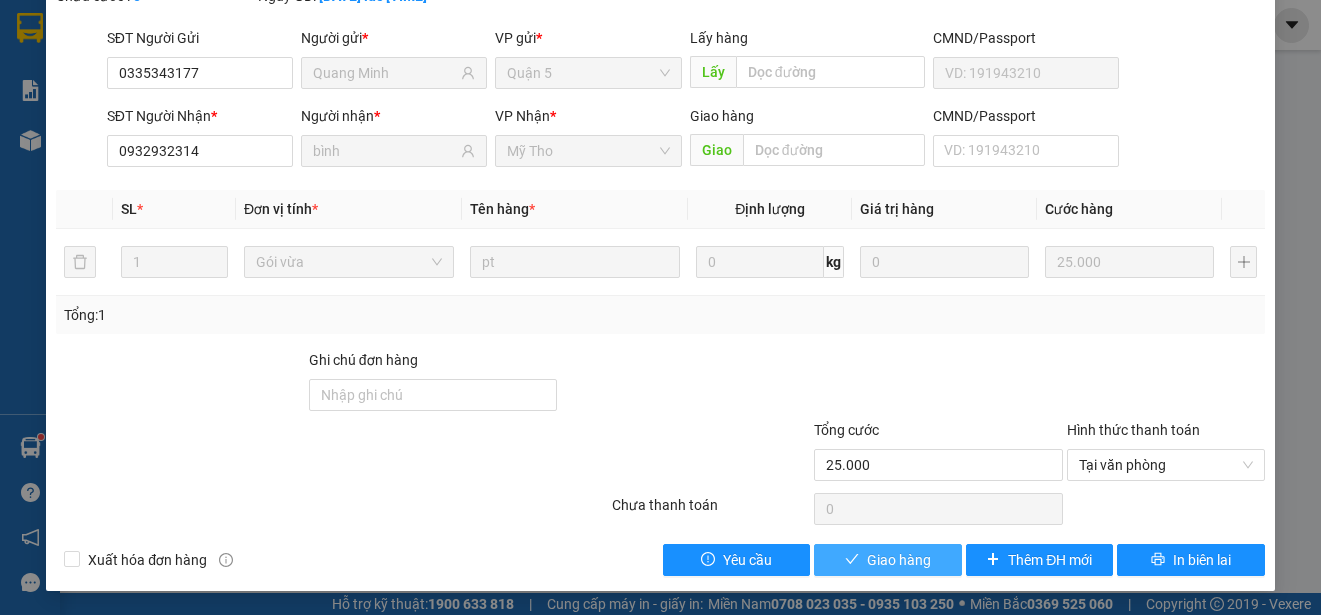 click on "Giao hàng" at bounding box center [899, 560] 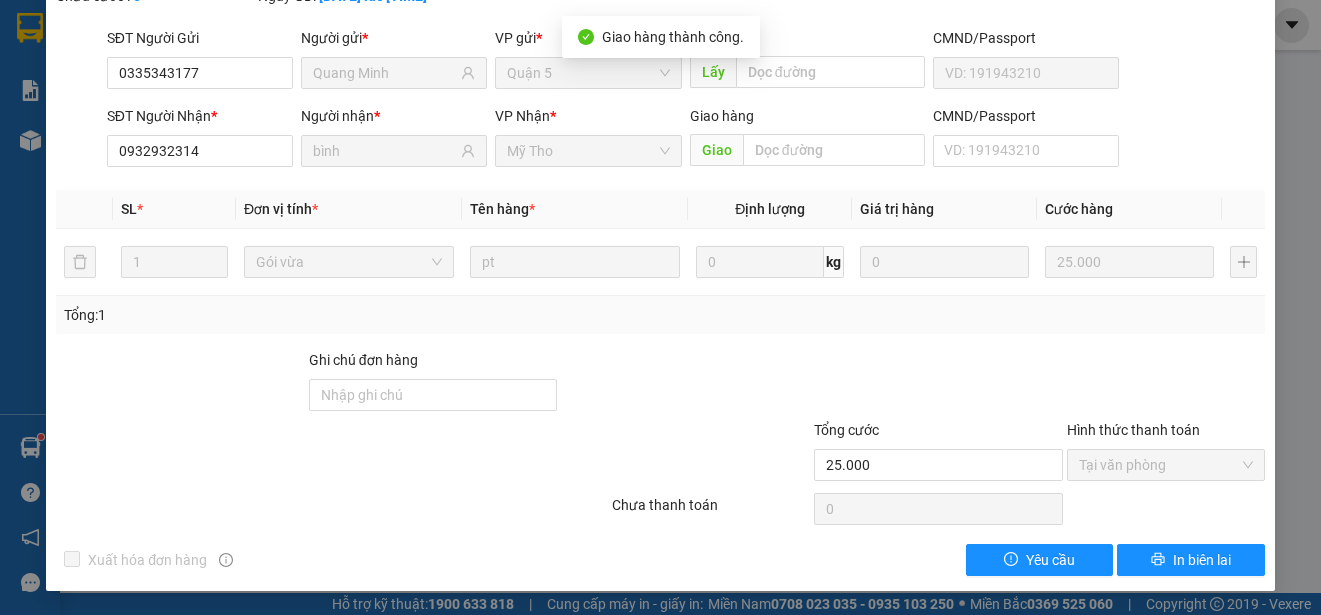 scroll, scrollTop: 0, scrollLeft: 0, axis: both 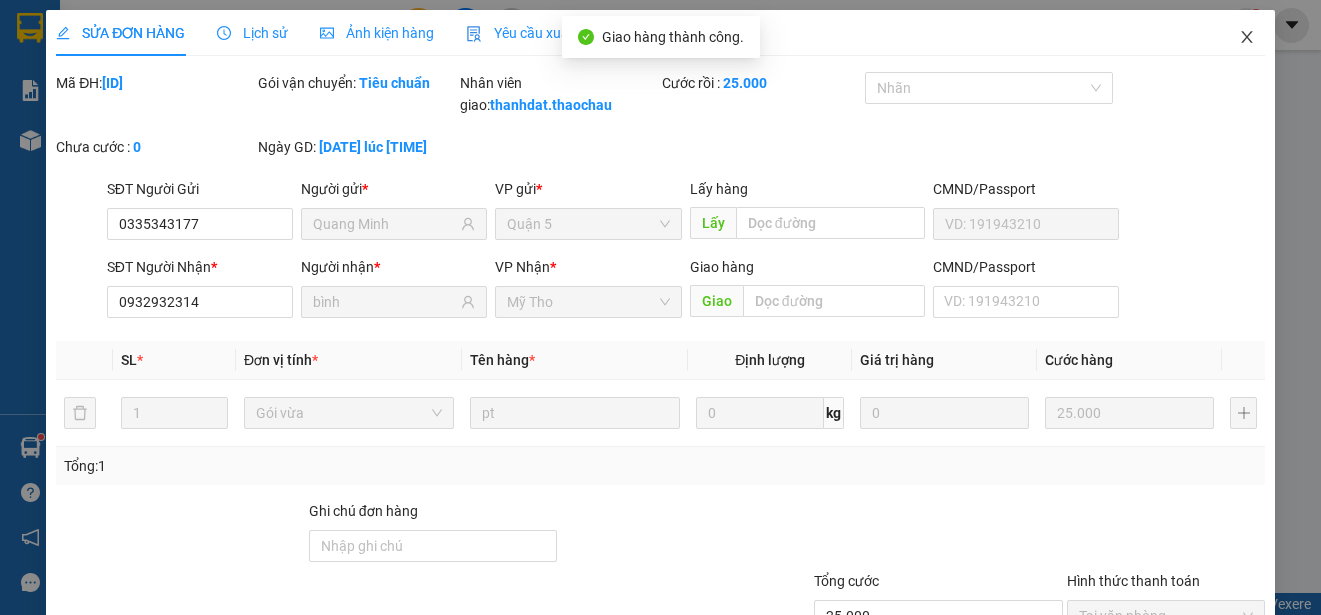 click 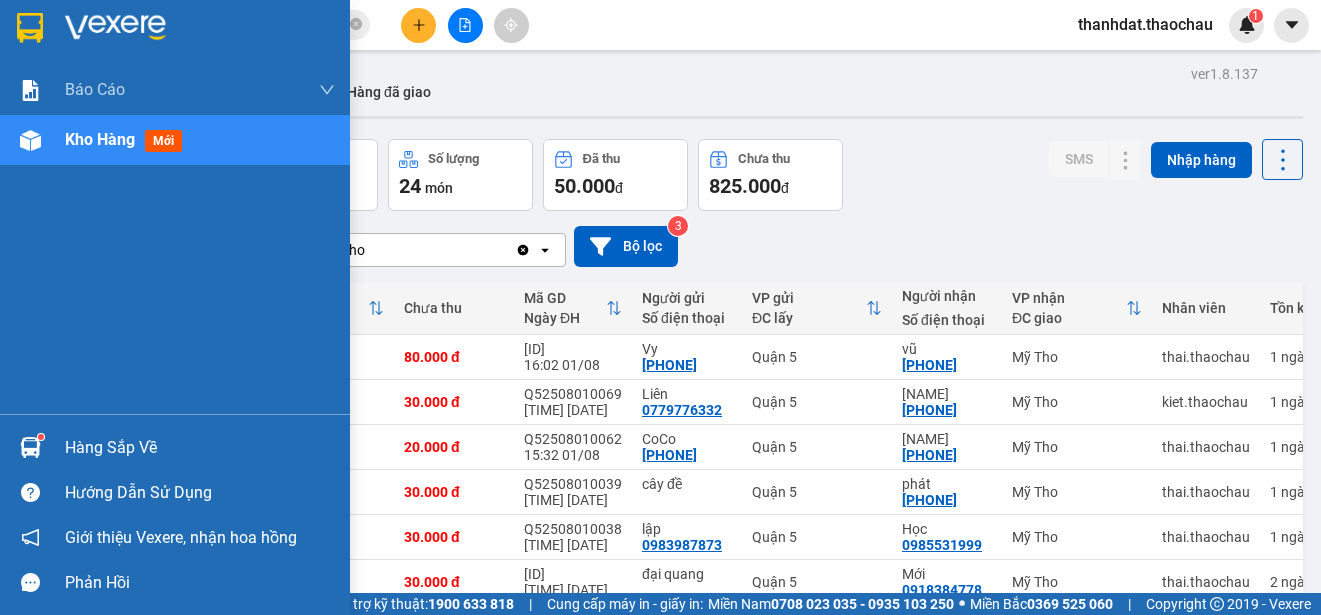 click on "Hàng sắp về" at bounding box center [200, 448] 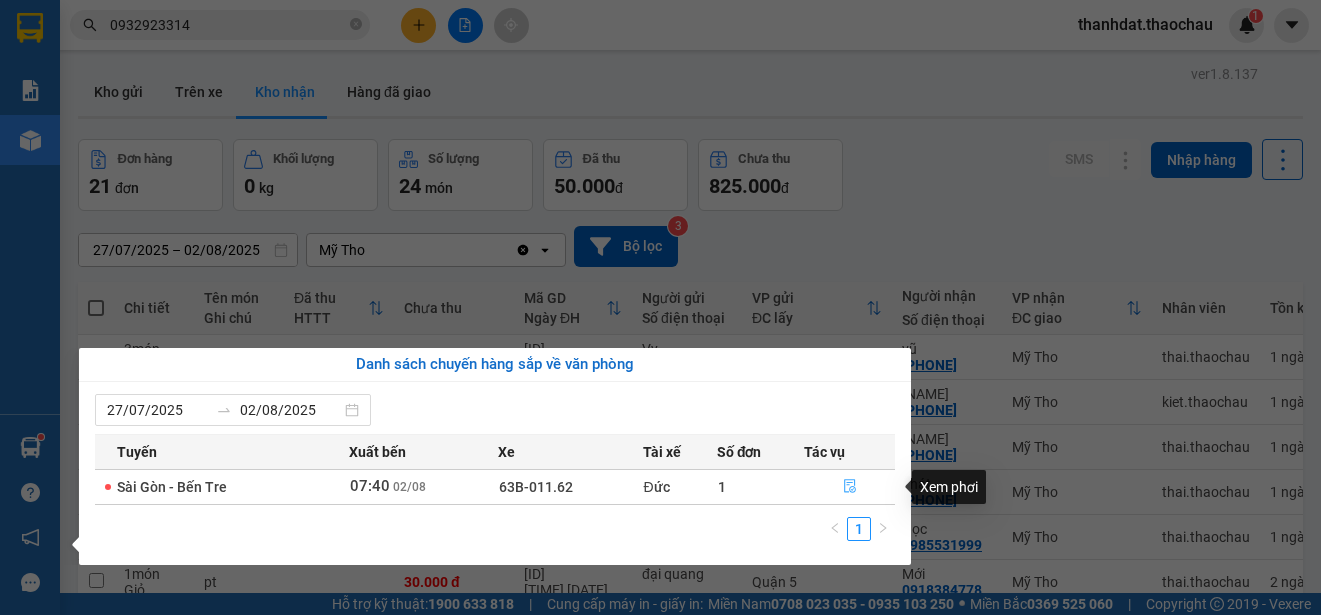click 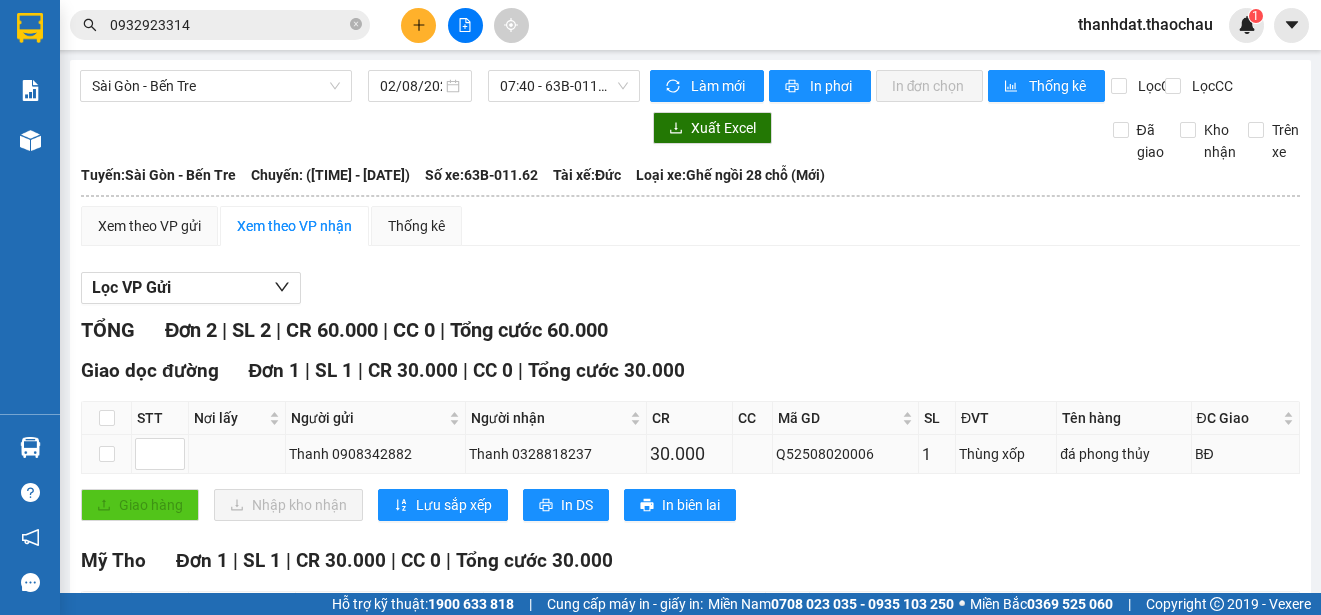 scroll, scrollTop: 200, scrollLeft: 0, axis: vertical 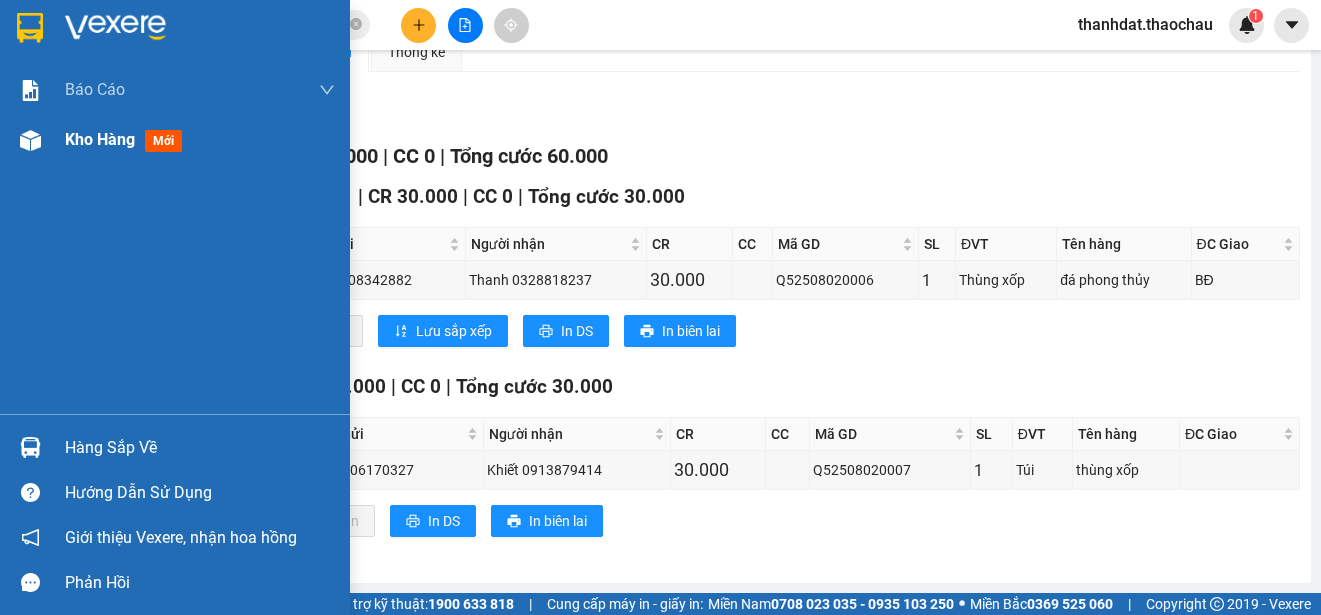 click on "Kho hàng" at bounding box center [100, 139] 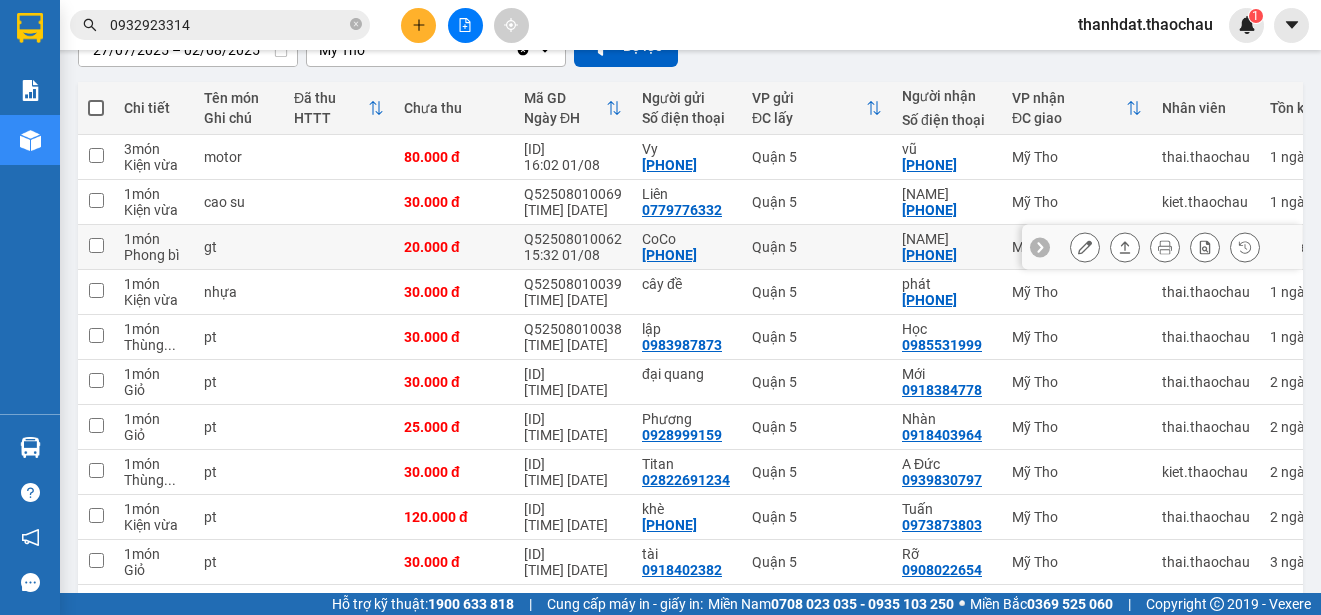 scroll, scrollTop: 282, scrollLeft: 0, axis: vertical 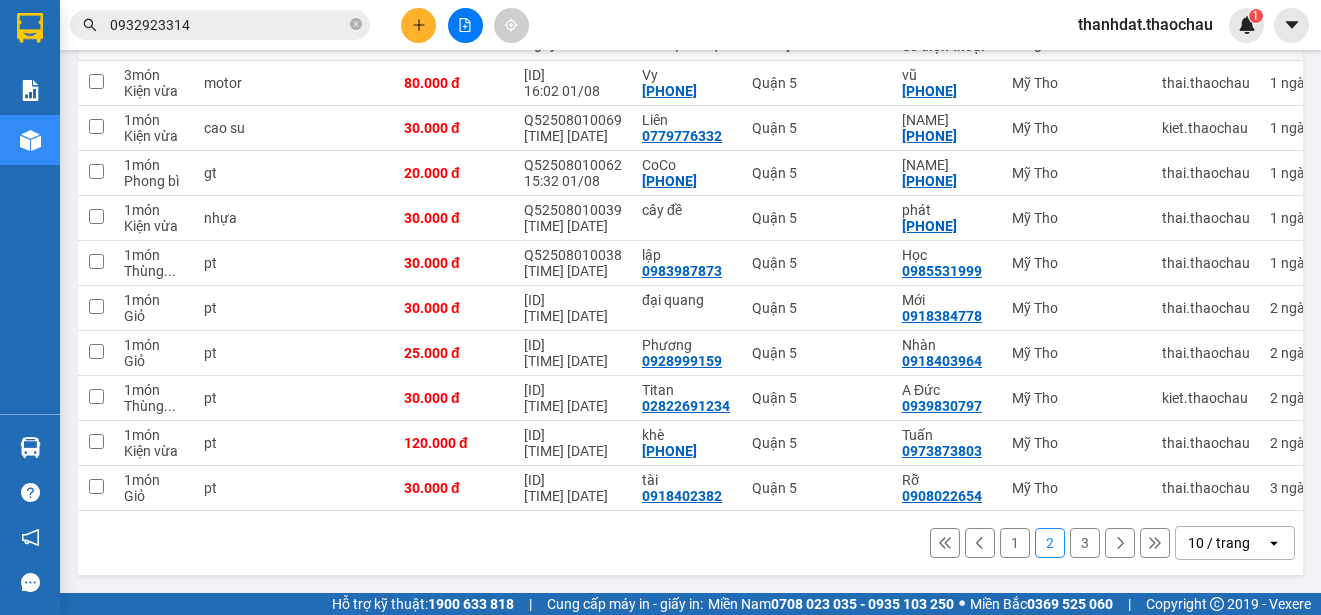click on "3" at bounding box center [1085, 543] 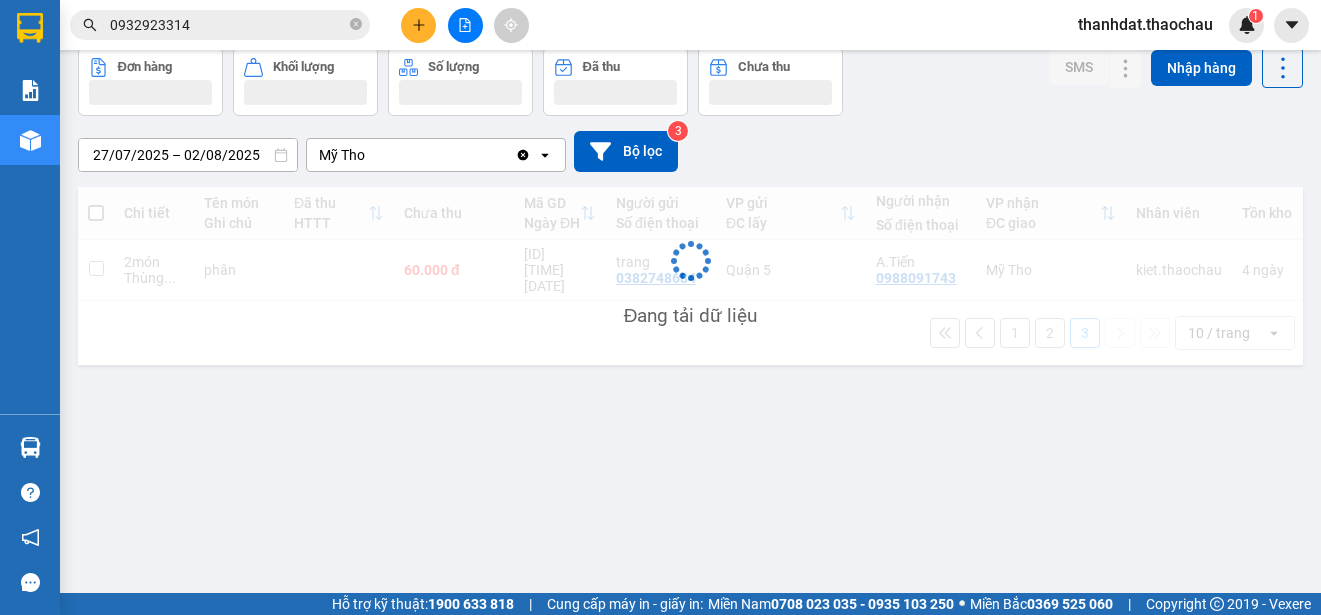 scroll, scrollTop: 92, scrollLeft: 0, axis: vertical 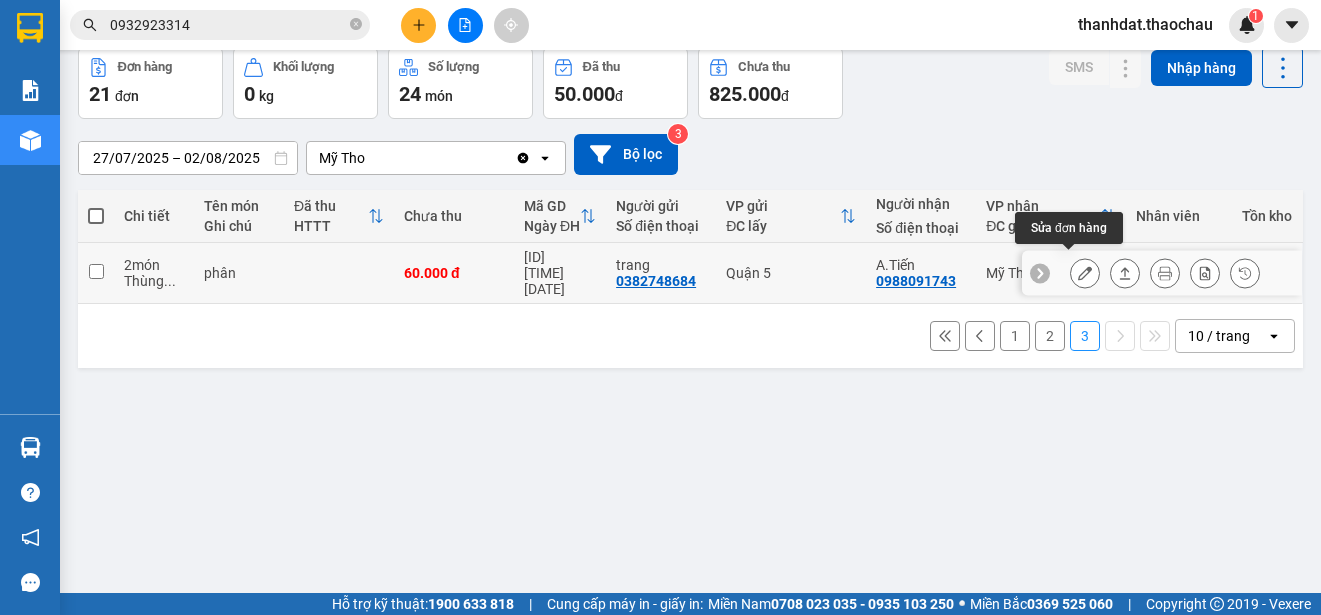 click 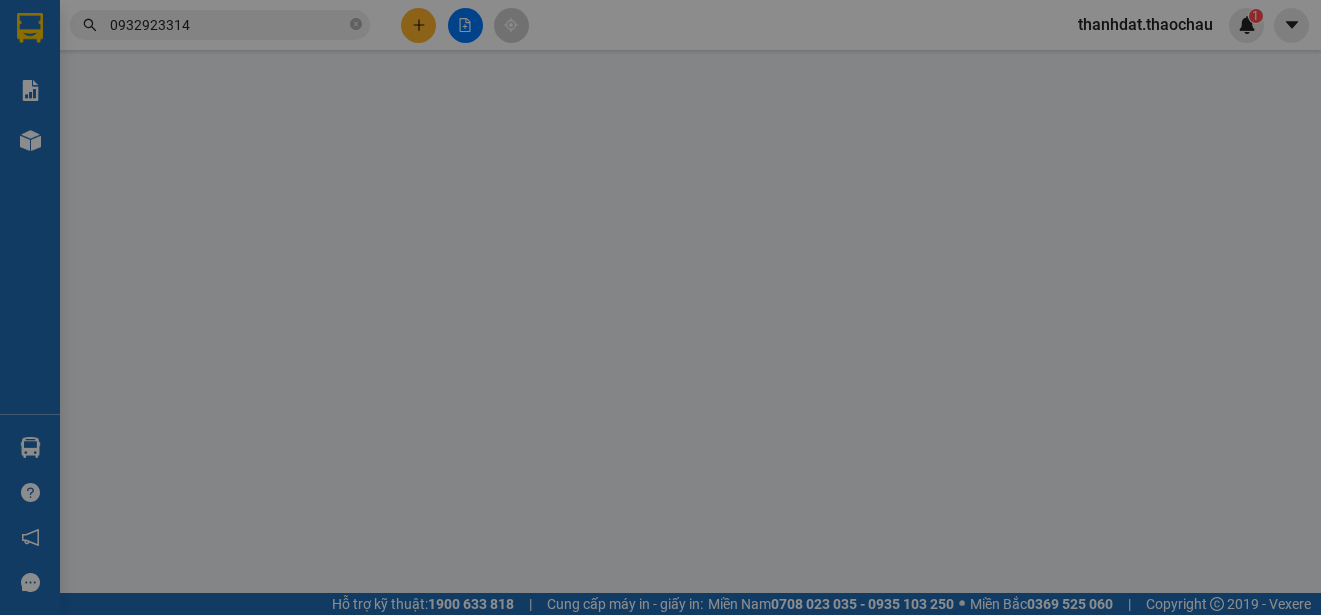 scroll, scrollTop: 0, scrollLeft: 0, axis: both 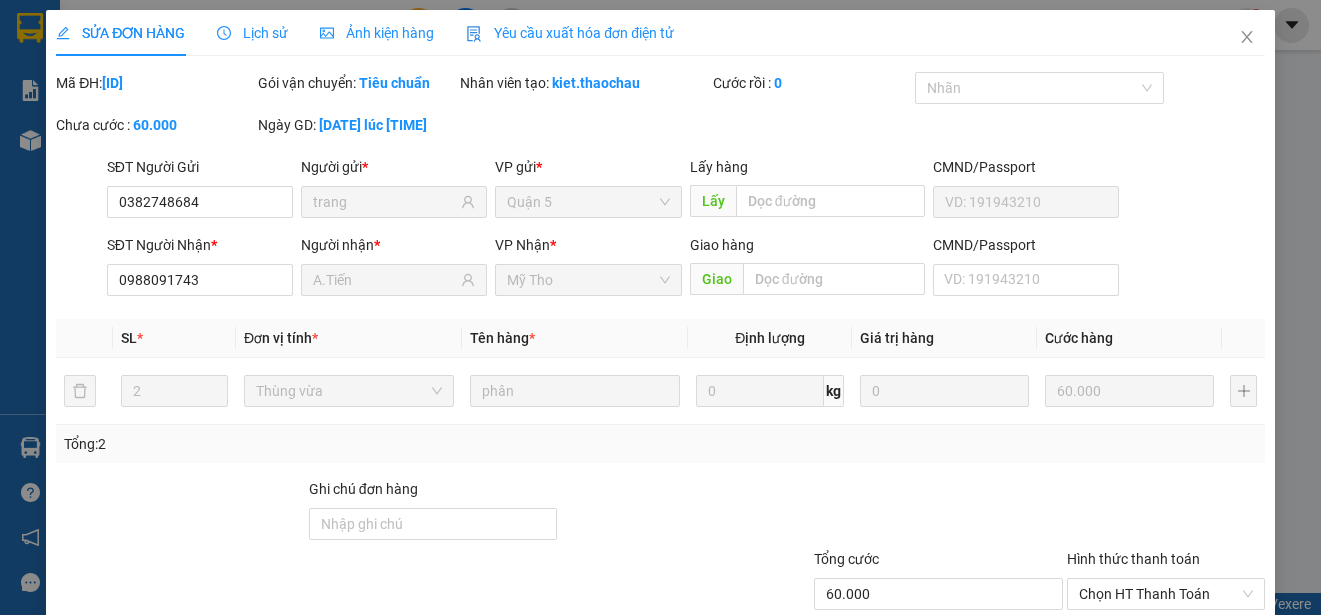 type on "0382748684" 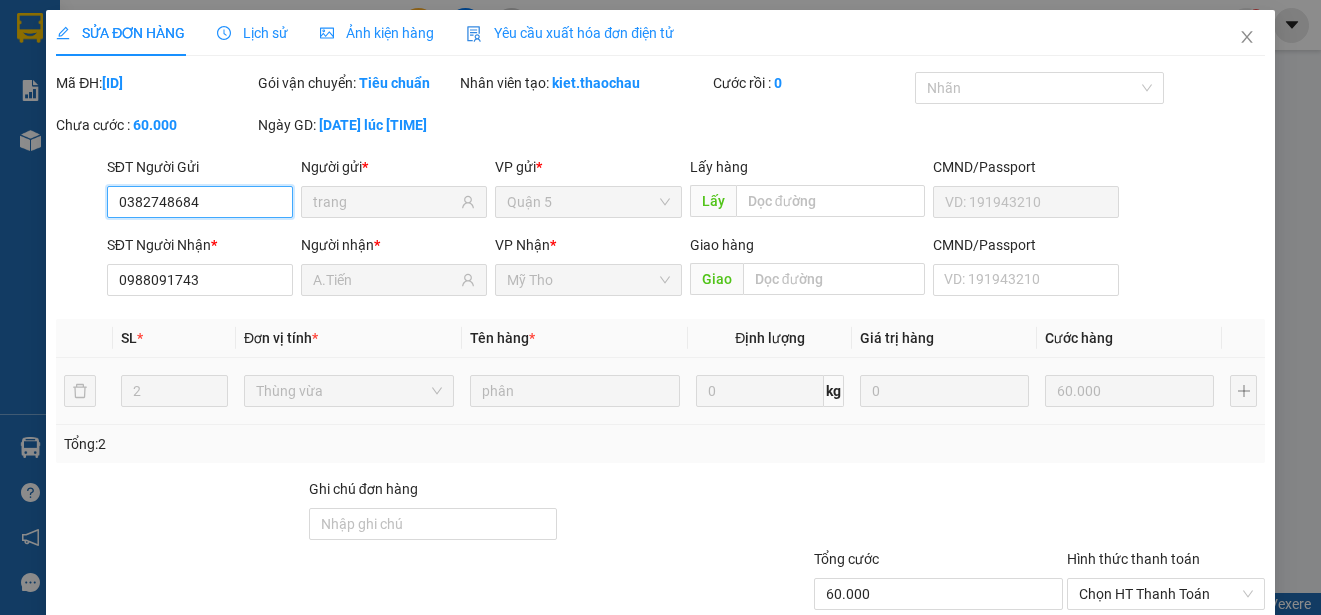 scroll, scrollTop: 151, scrollLeft: 0, axis: vertical 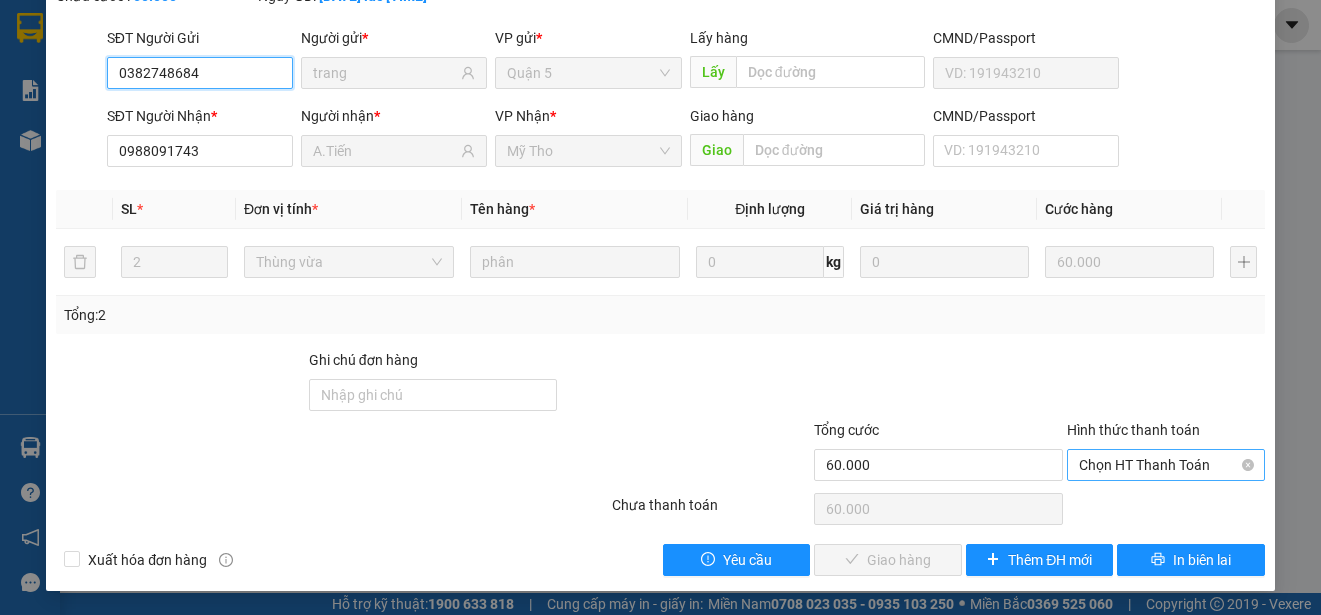 click on "Chọn HT Thanh Toán" at bounding box center (1166, 465) 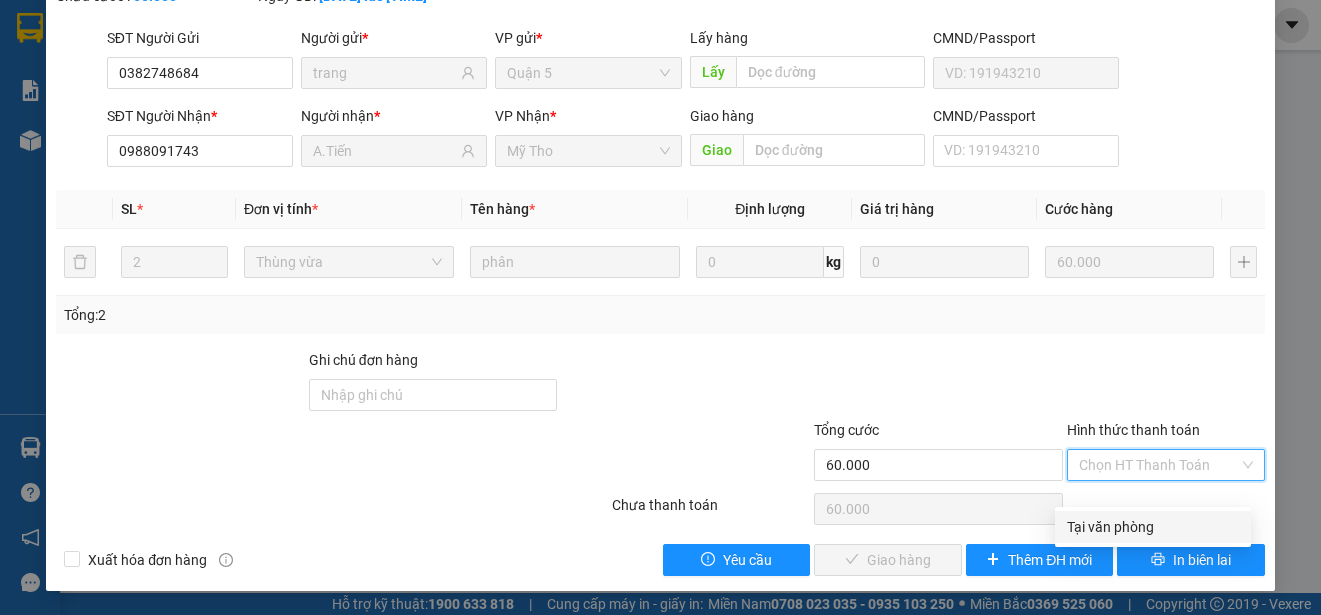 click on "Tại văn phòng" at bounding box center (1153, 527) 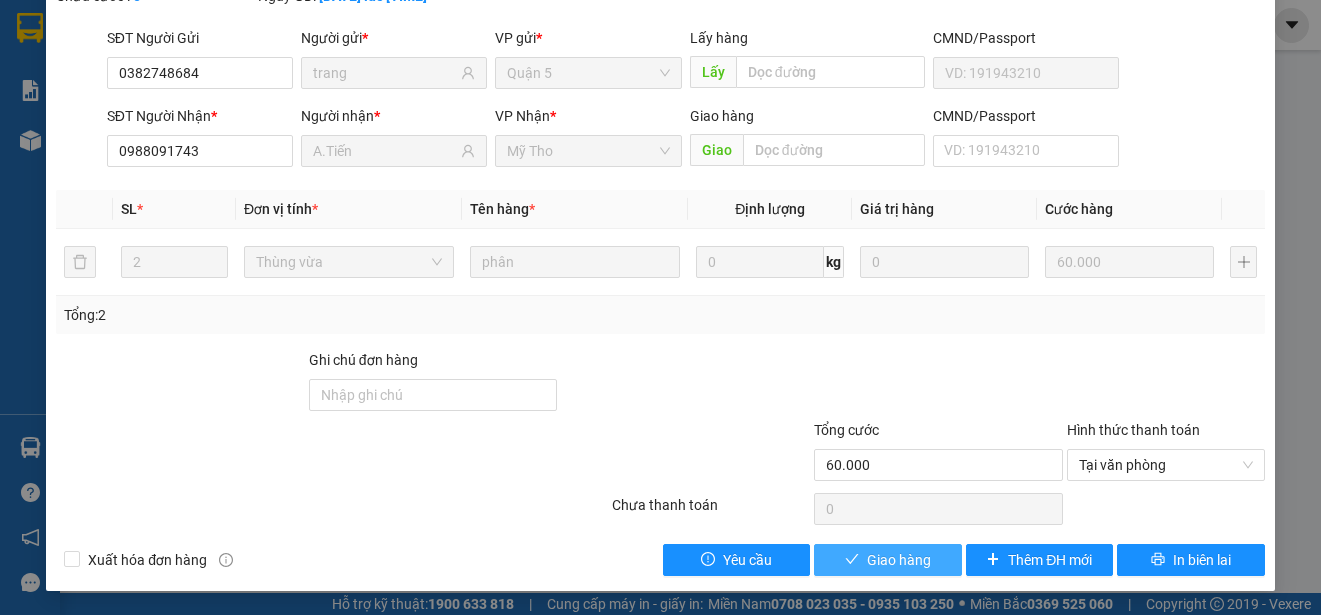 click on "Giao hàng" at bounding box center (888, 560) 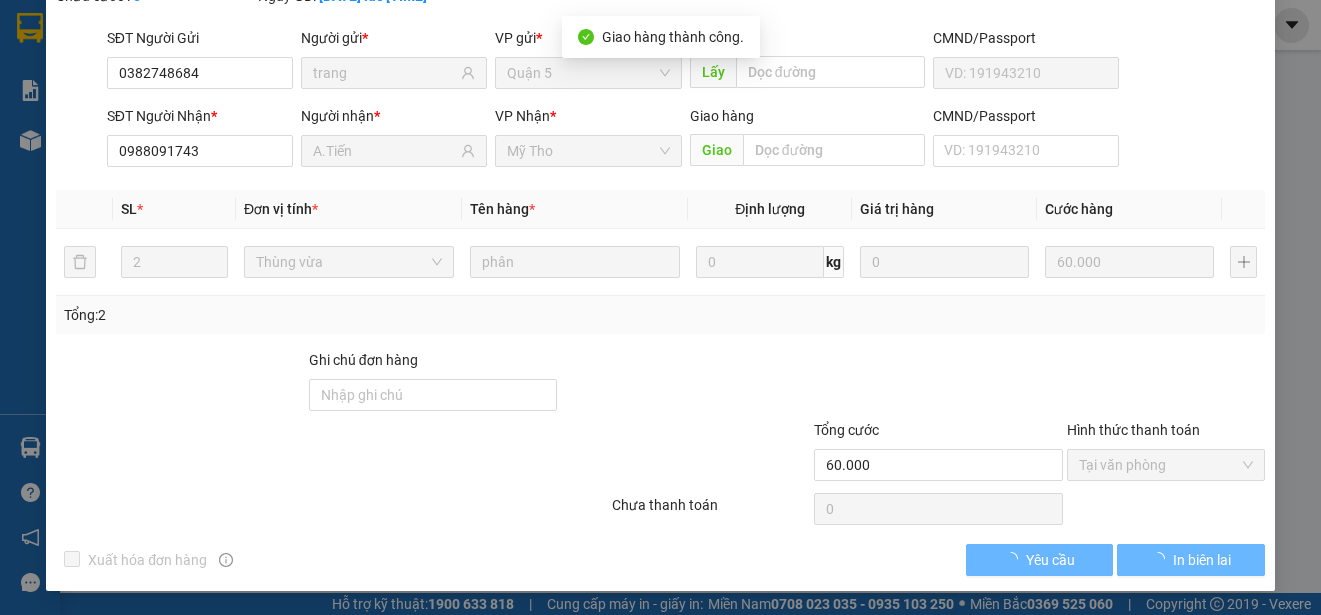 scroll, scrollTop: 173, scrollLeft: 0, axis: vertical 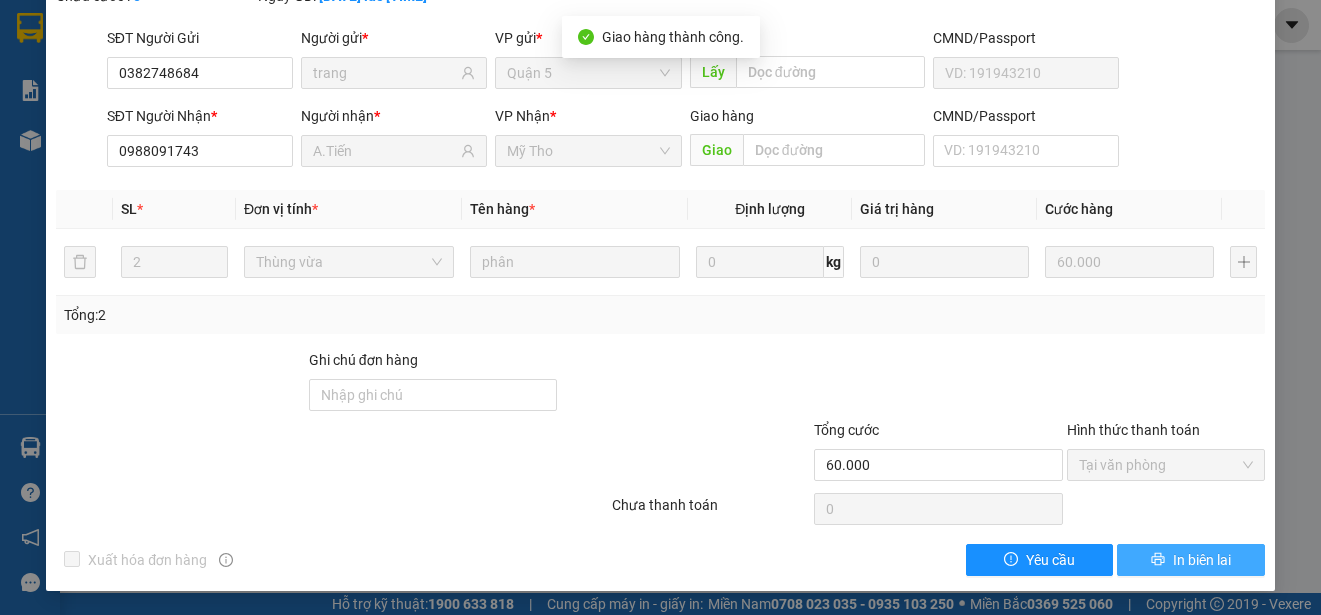 click on "In biên lai" at bounding box center (1202, 560) 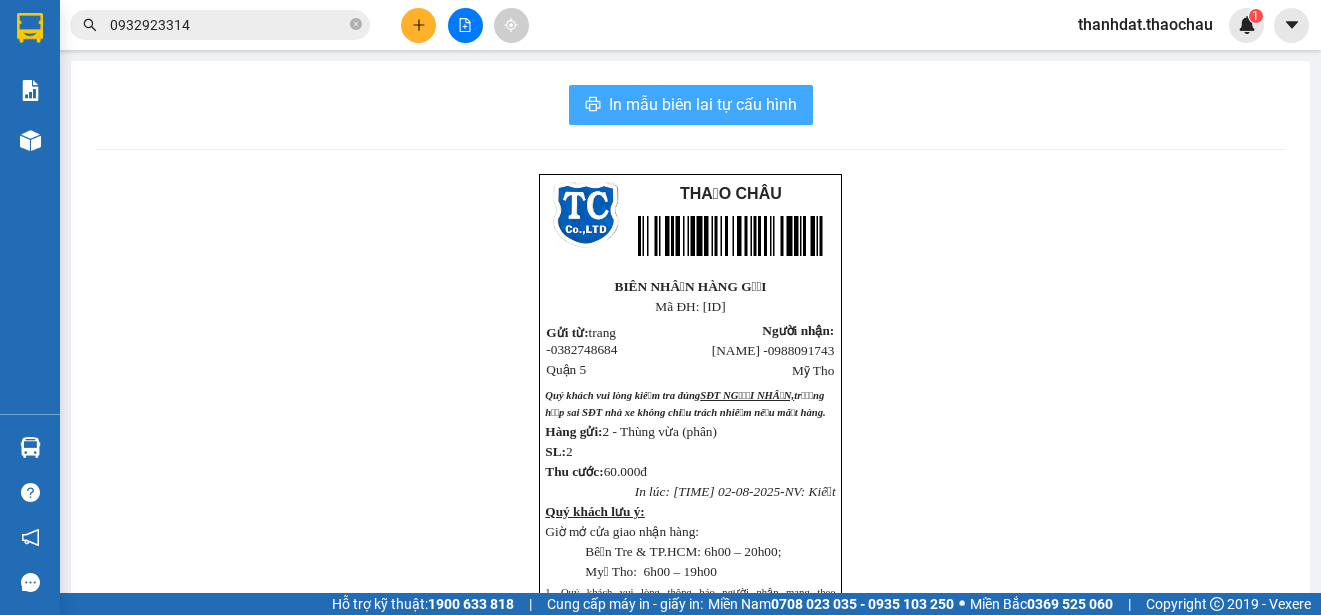 click on "In mẫu biên lai tự cấu hình" at bounding box center (703, 104) 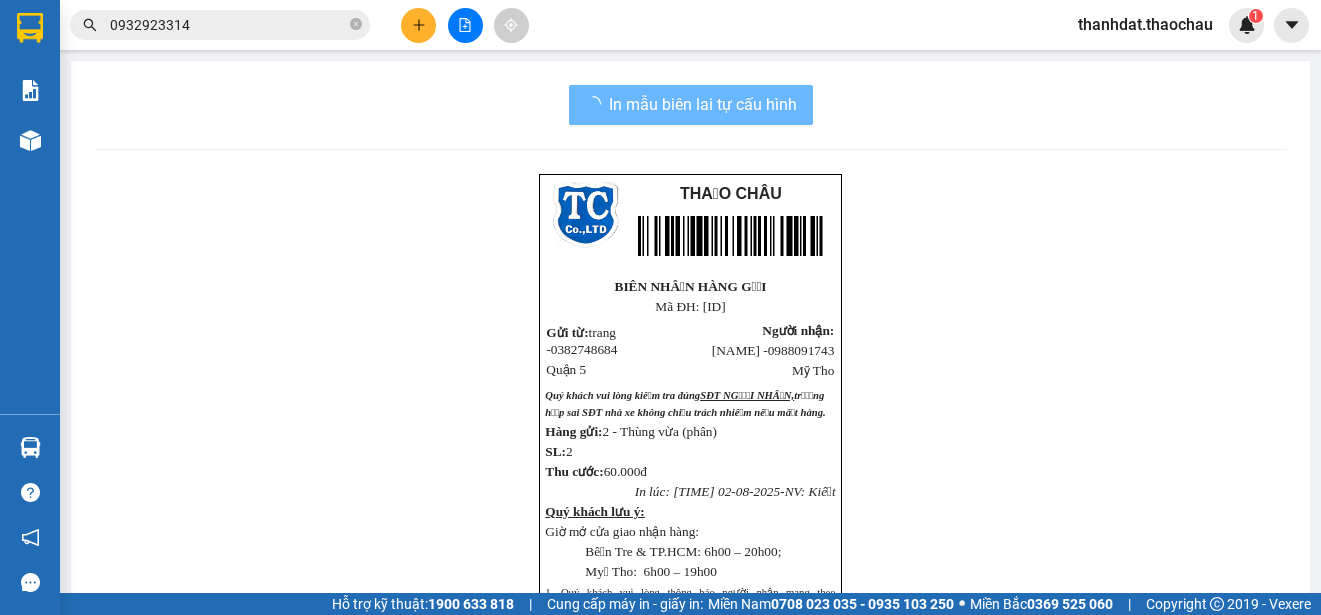 scroll, scrollTop: 0, scrollLeft: 0, axis: both 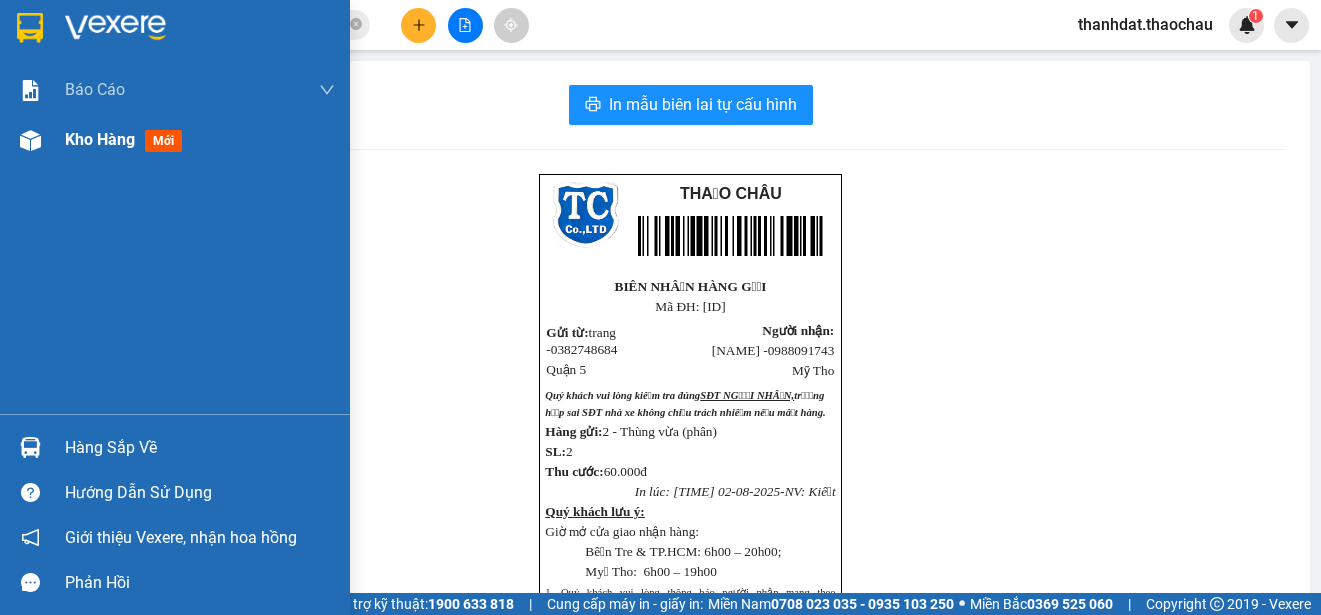 click on "Kho hàng" at bounding box center (100, 139) 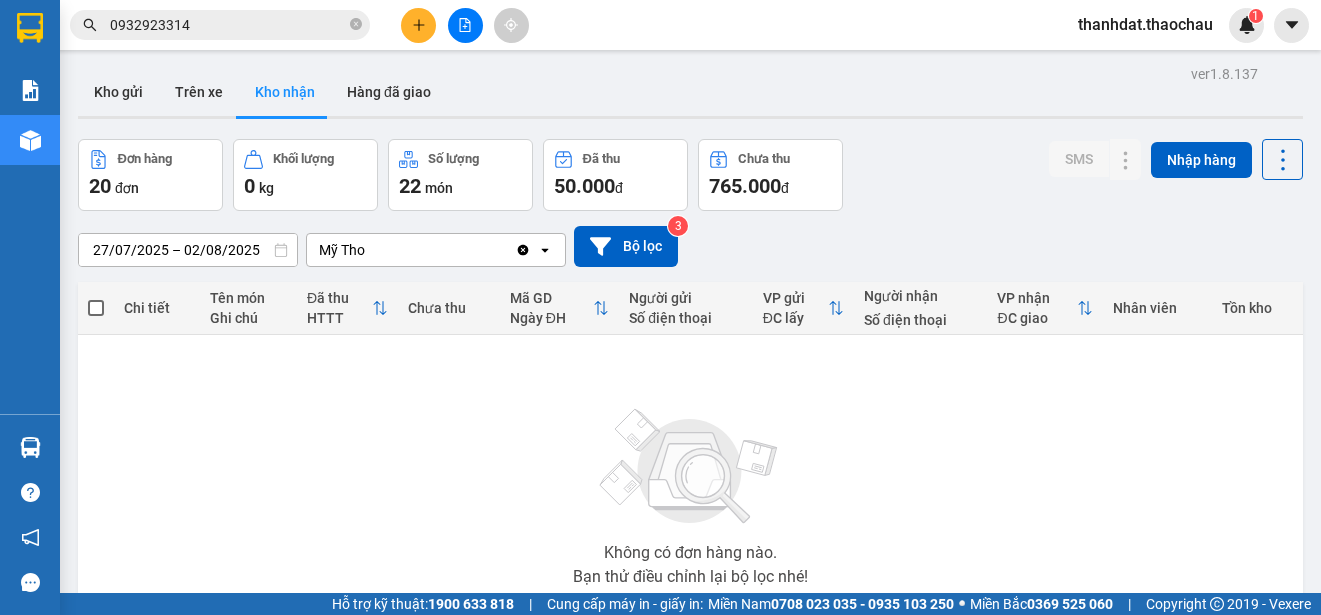 scroll, scrollTop: 137, scrollLeft: 0, axis: vertical 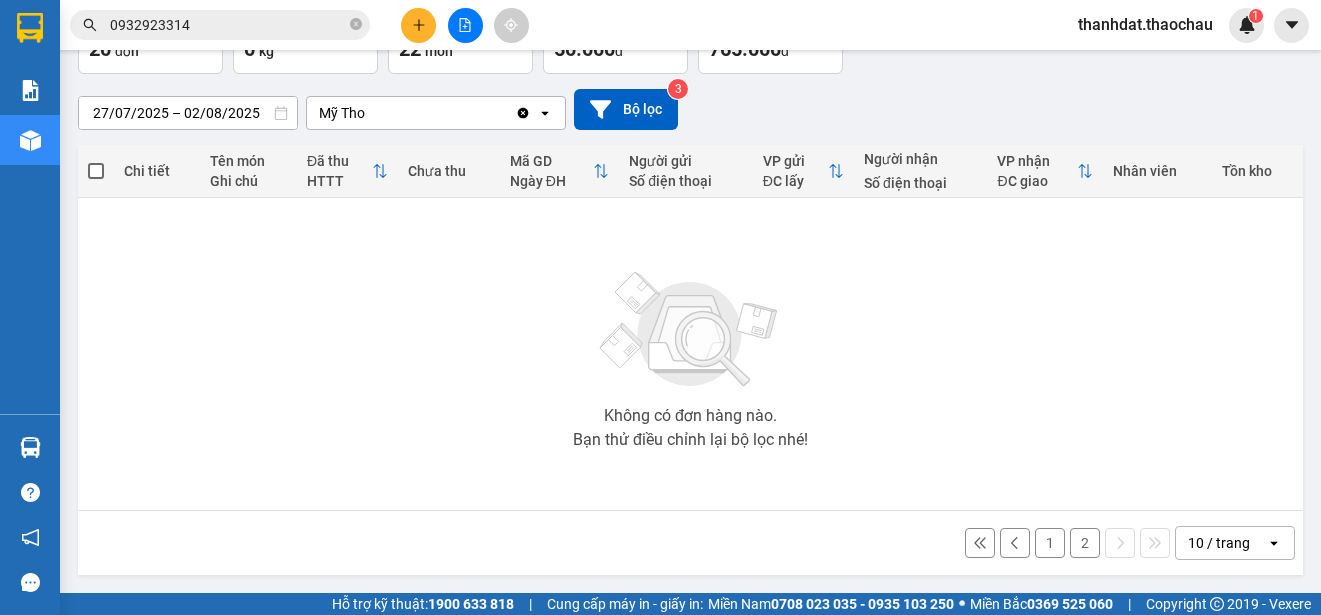 click on "2" at bounding box center [1085, 543] 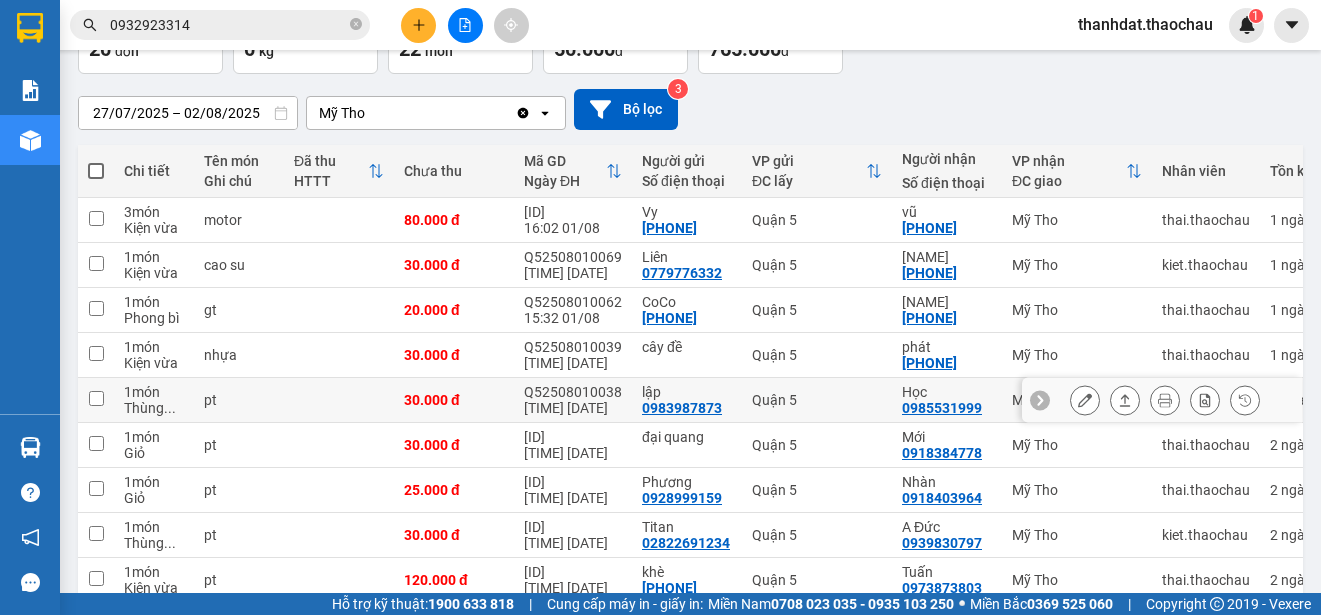 scroll, scrollTop: 282, scrollLeft: 0, axis: vertical 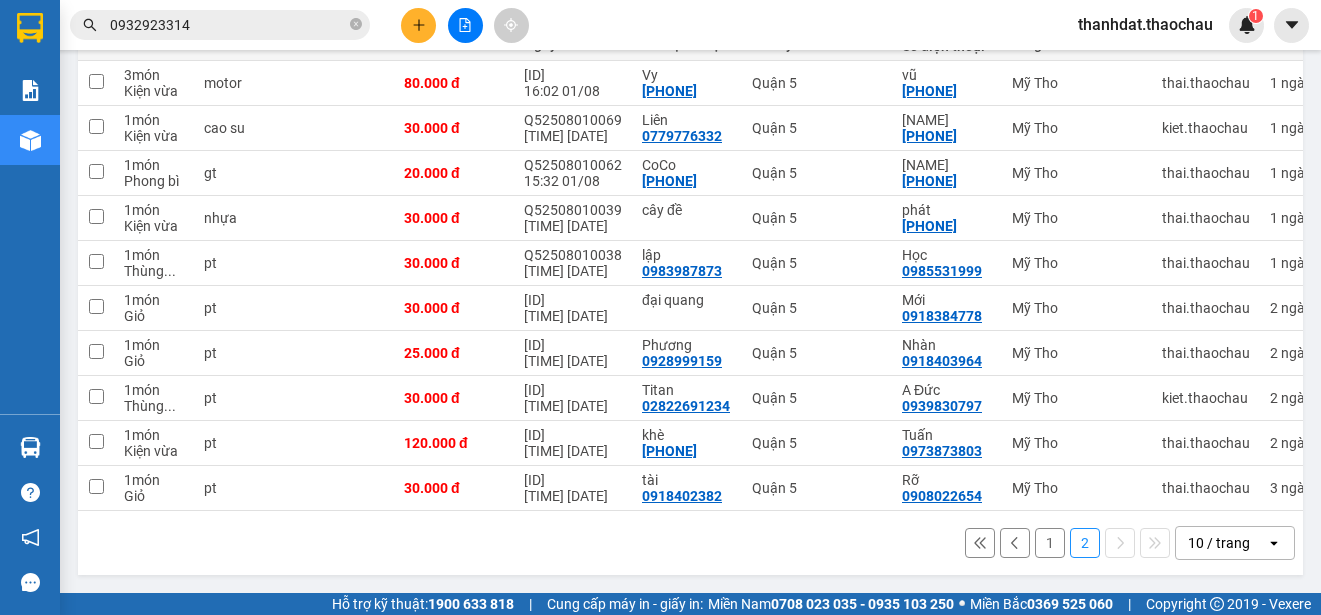 click on "1" at bounding box center [1050, 543] 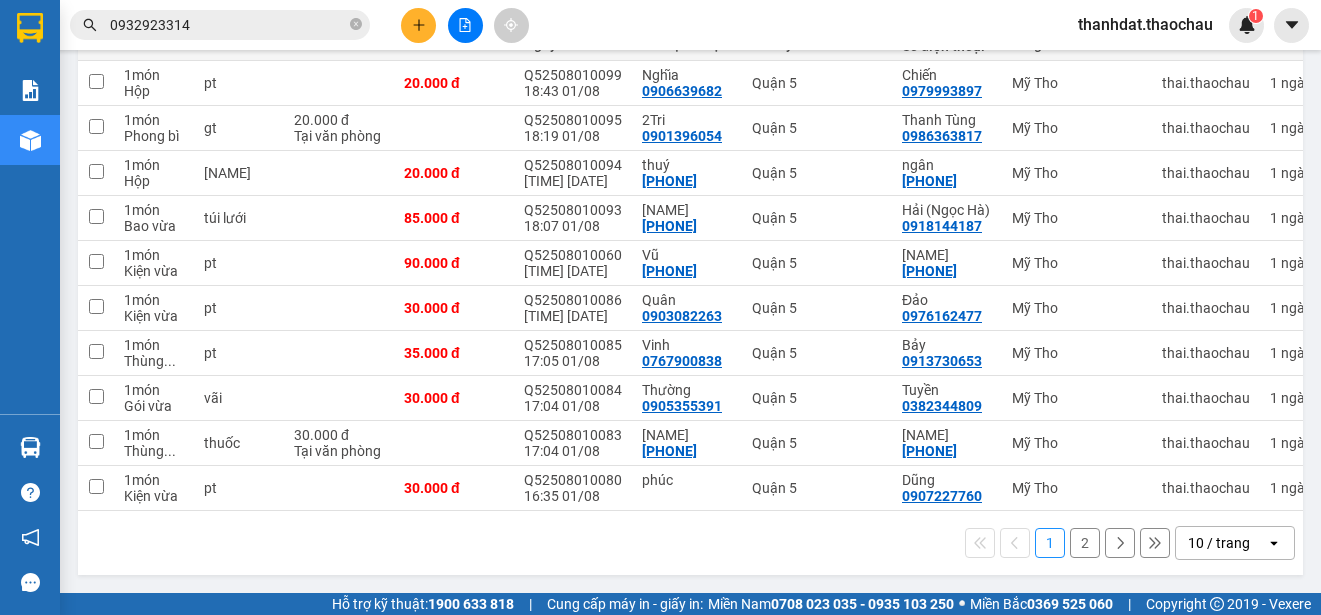 scroll, scrollTop: 282, scrollLeft: 0, axis: vertical 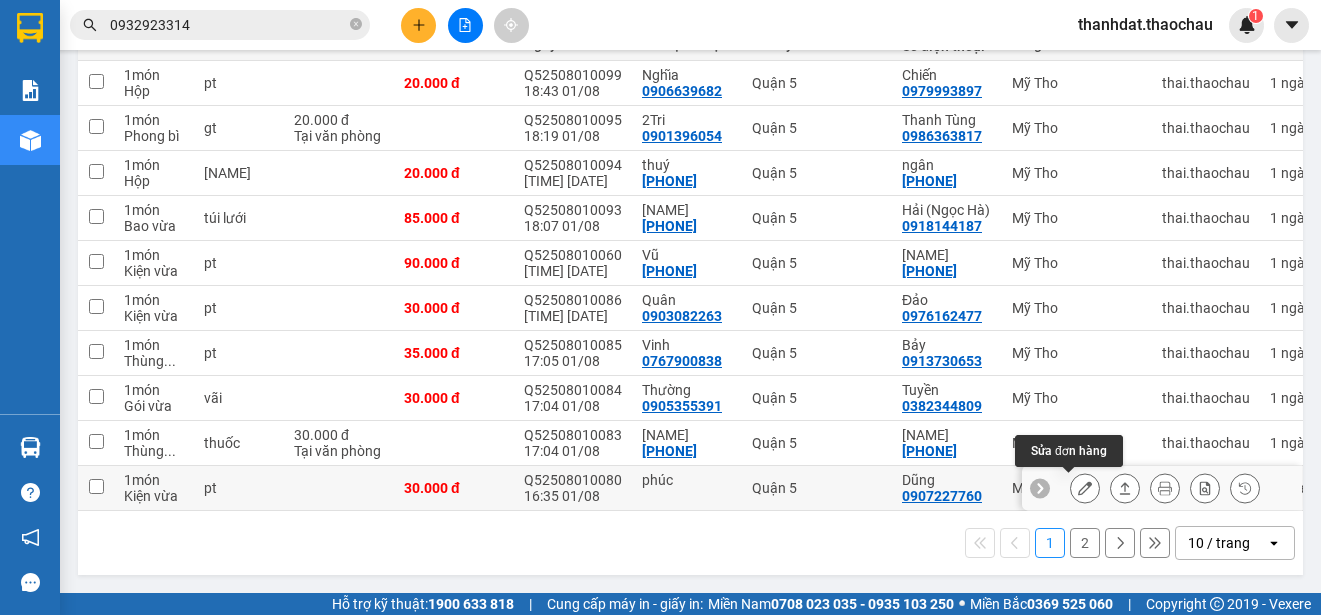 click 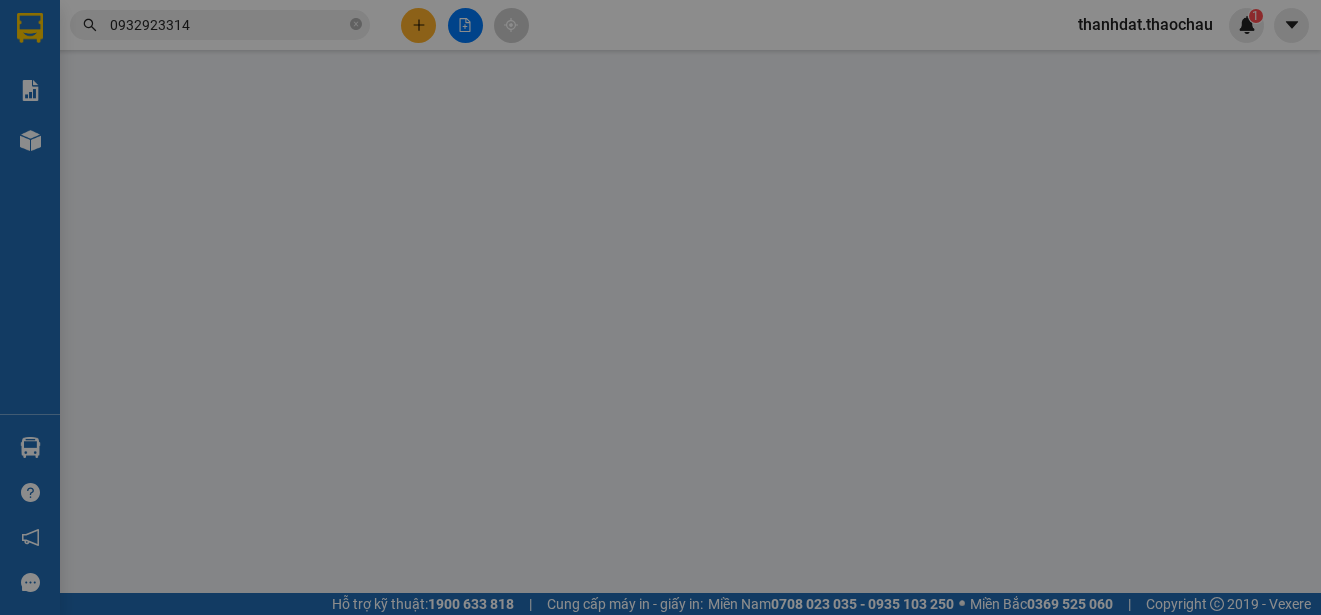 scroll, scrollTop: 0, scrollLeft: 0, axis: both 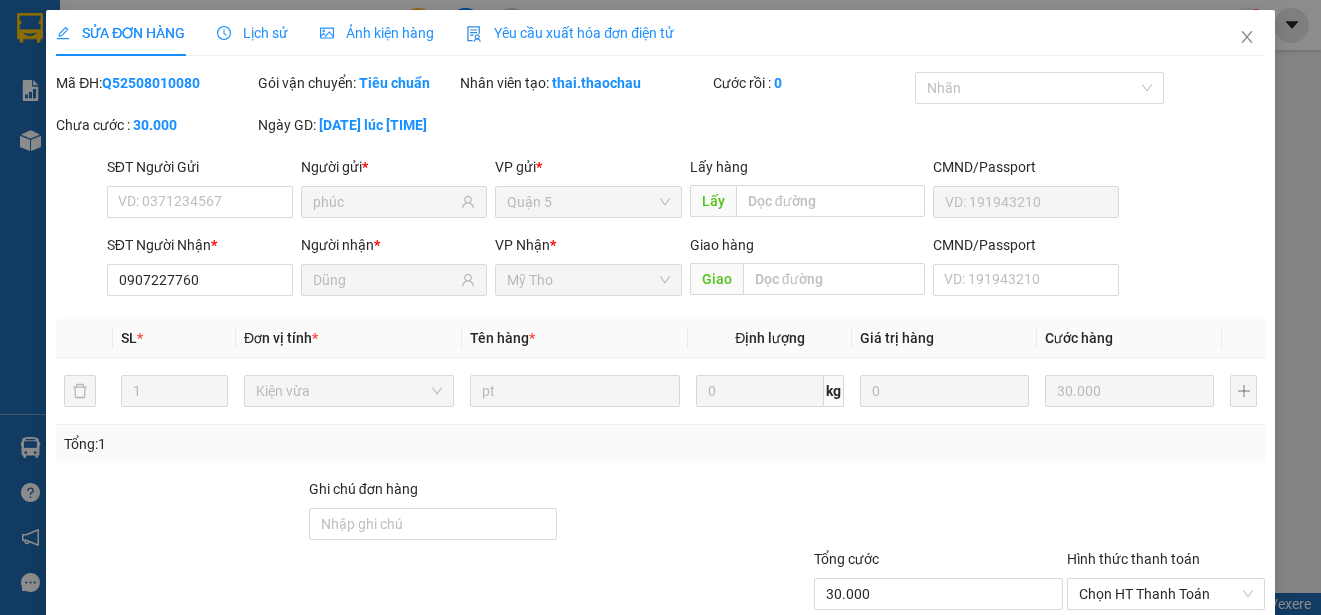type on "phúc" 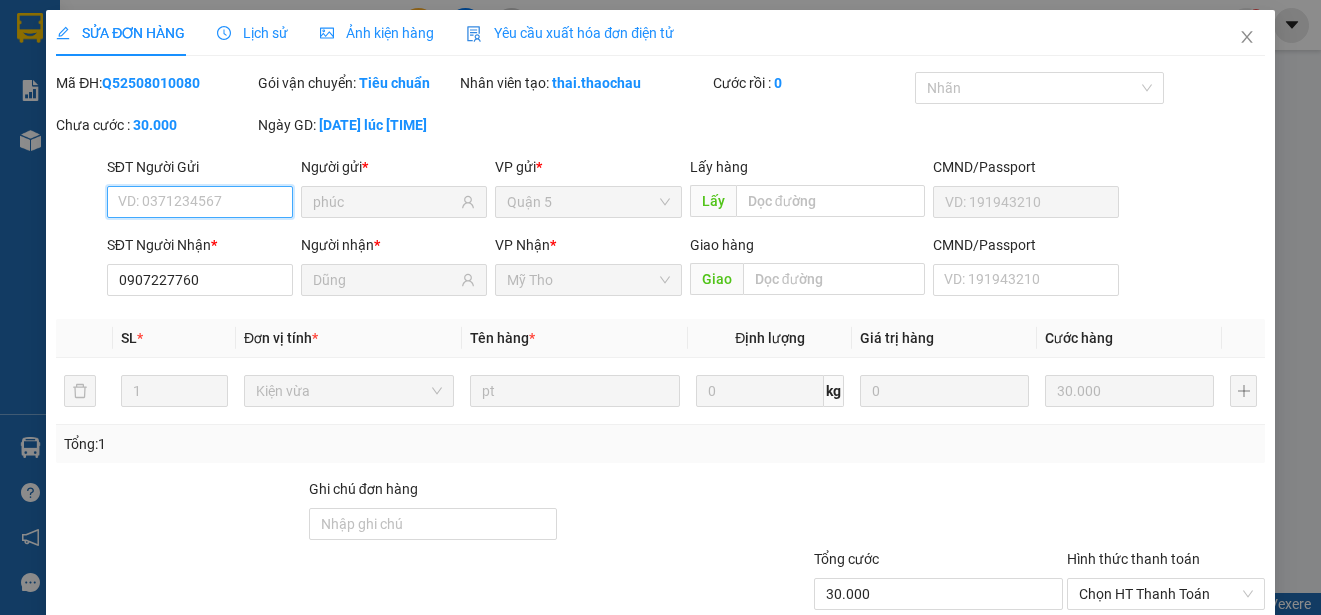 scroll, scrollTop: 151, scrollLeft: 0, axis: vertical 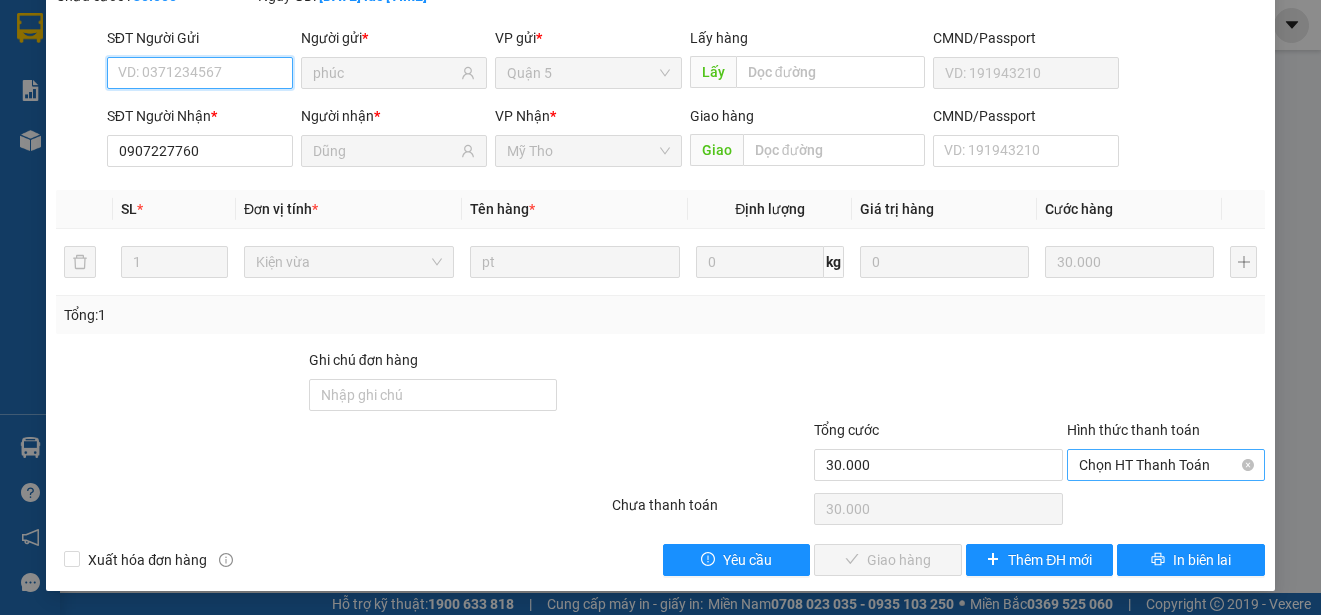 click on "Chọn HT Thanh Toán" at bounding box center (1166, 465) 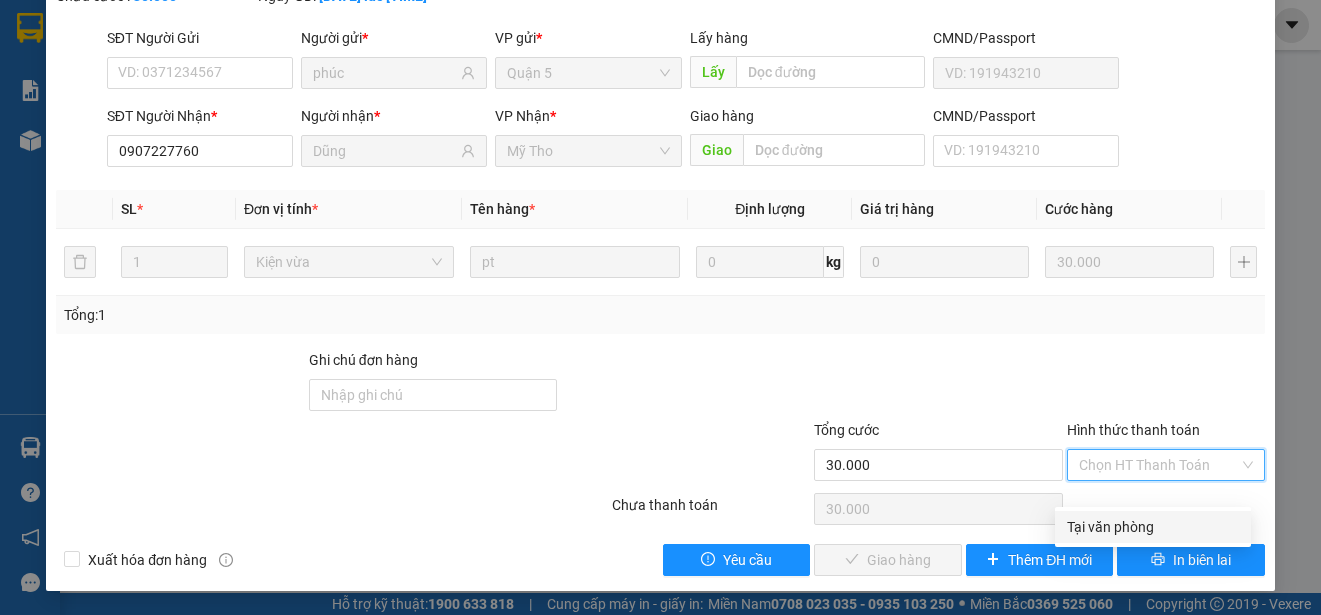 click on "Tại văn phòng" at bounding box center (1153, 527) 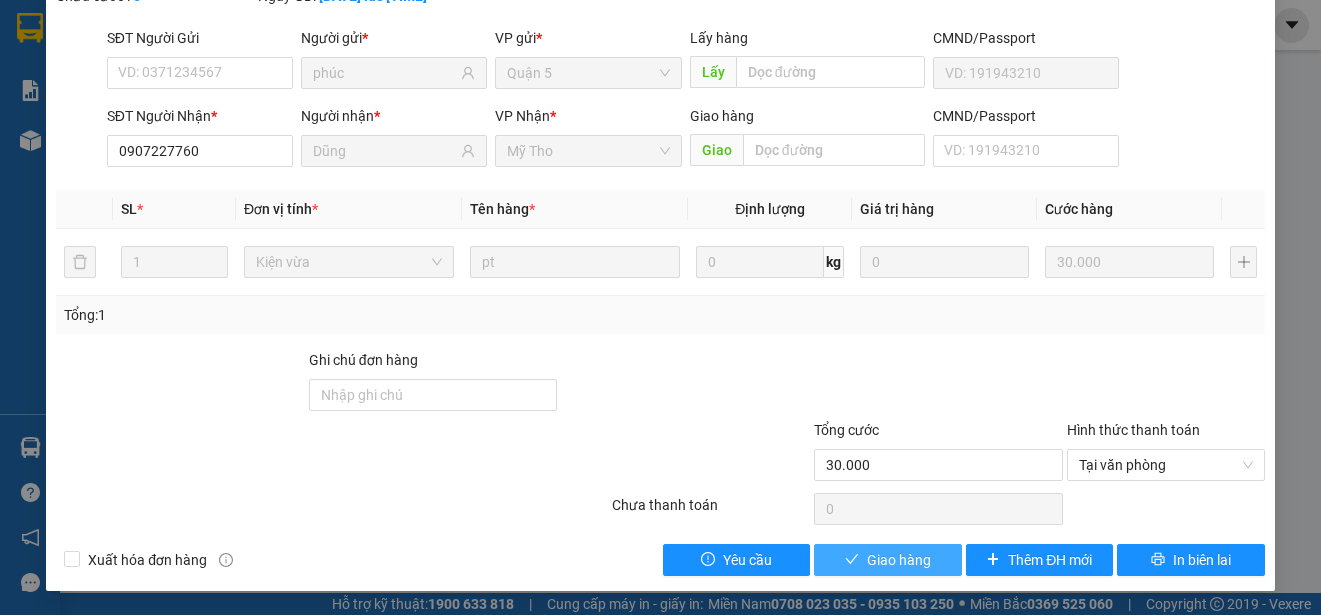 click on "Giao hàng" at bounding box center (899, 560) 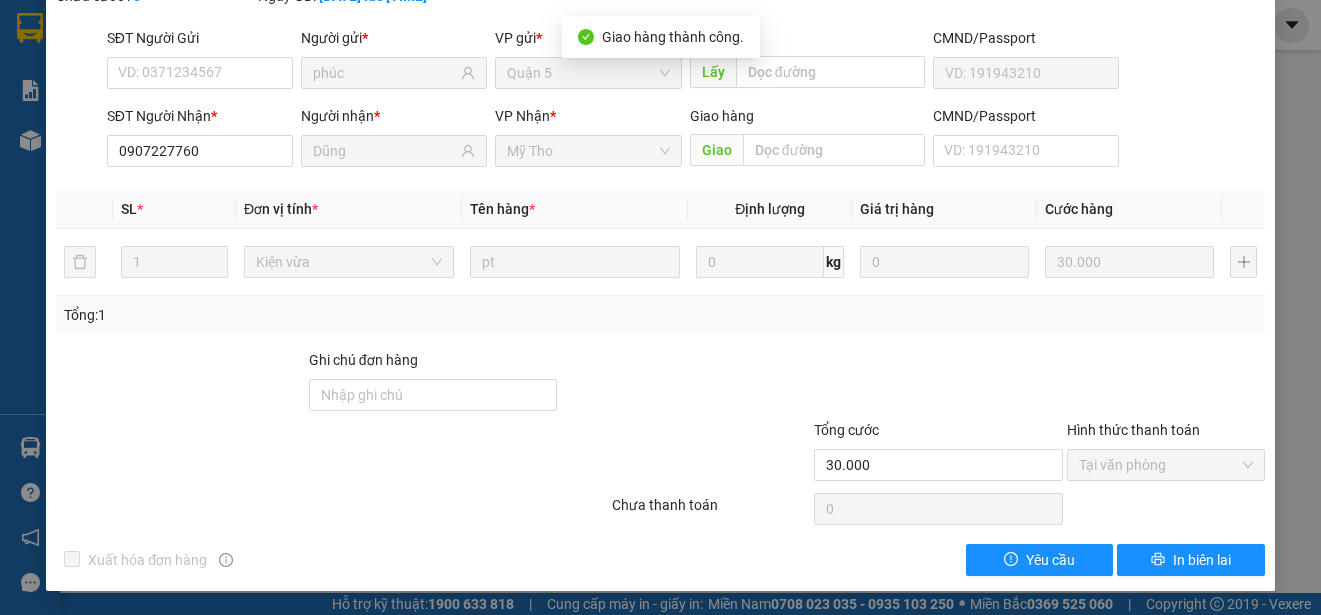 scroll, scrollTop: 0, scrollLeft: 0, axis: both 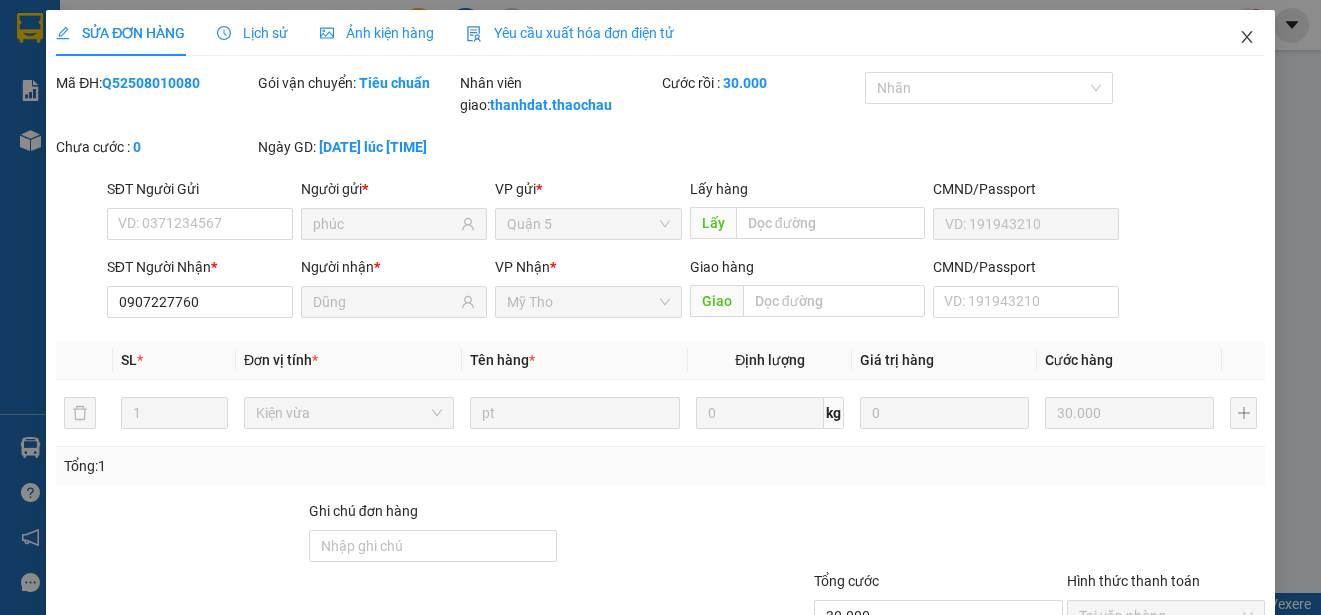 click 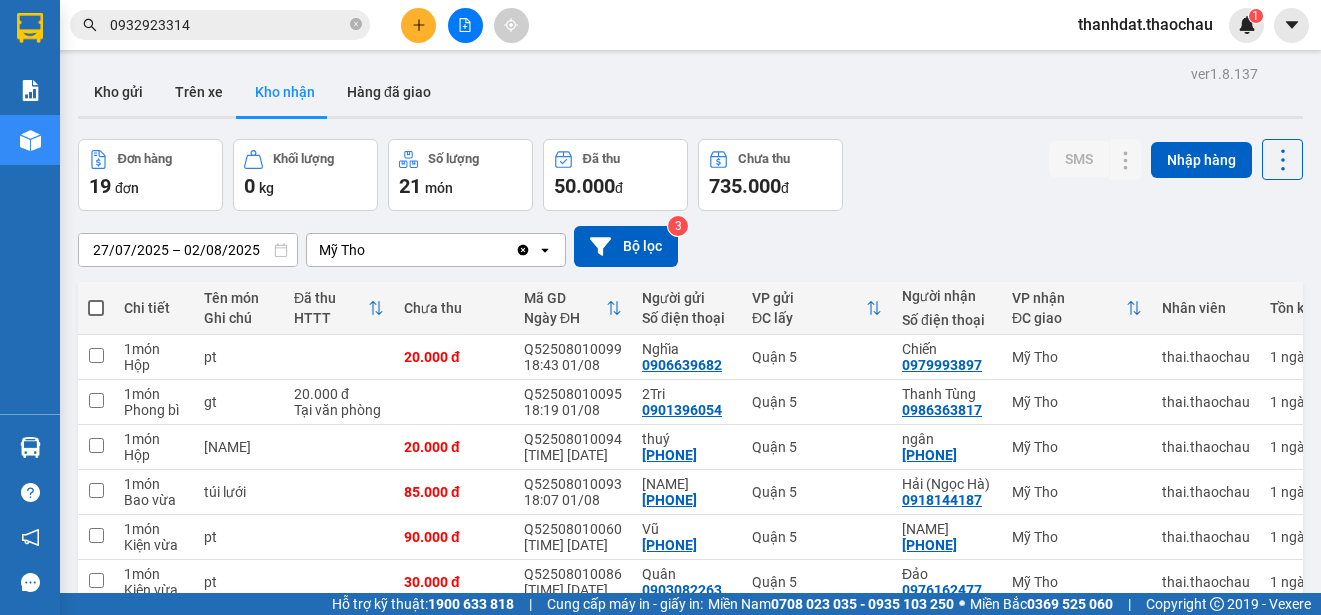 scroll, scrollTop: 282, scrollLeft: 0, axis: vertical 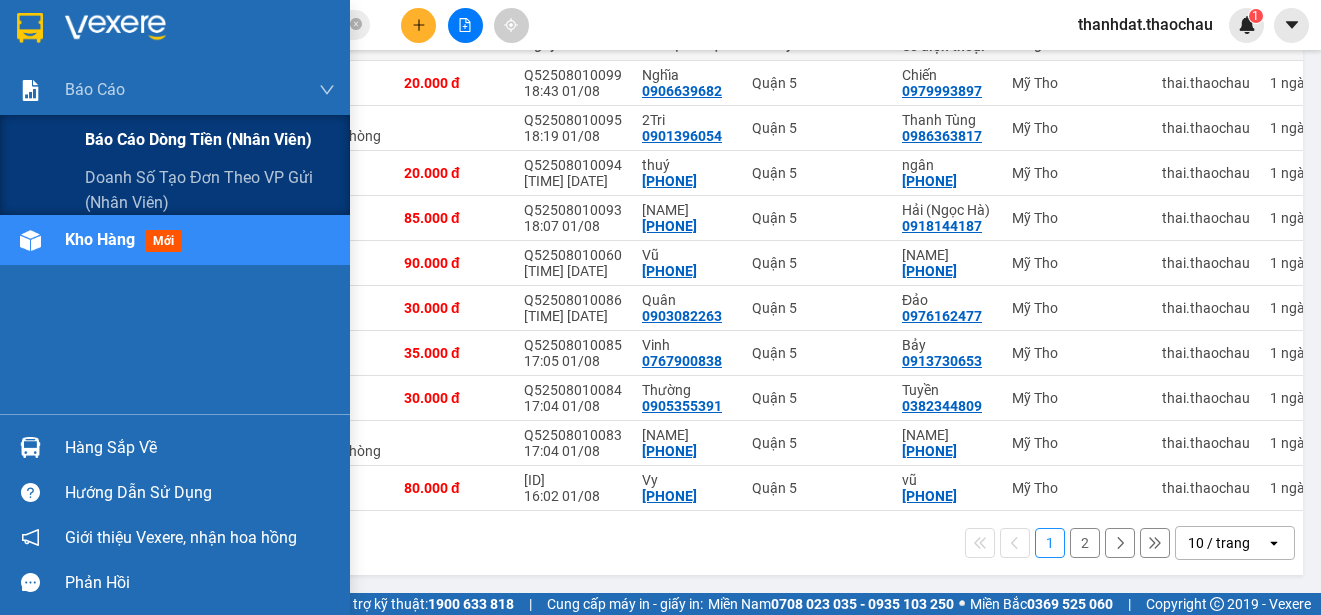 click on "Báo cáo dòng tiền (nhân viên)" at bounding box center (198, 139) 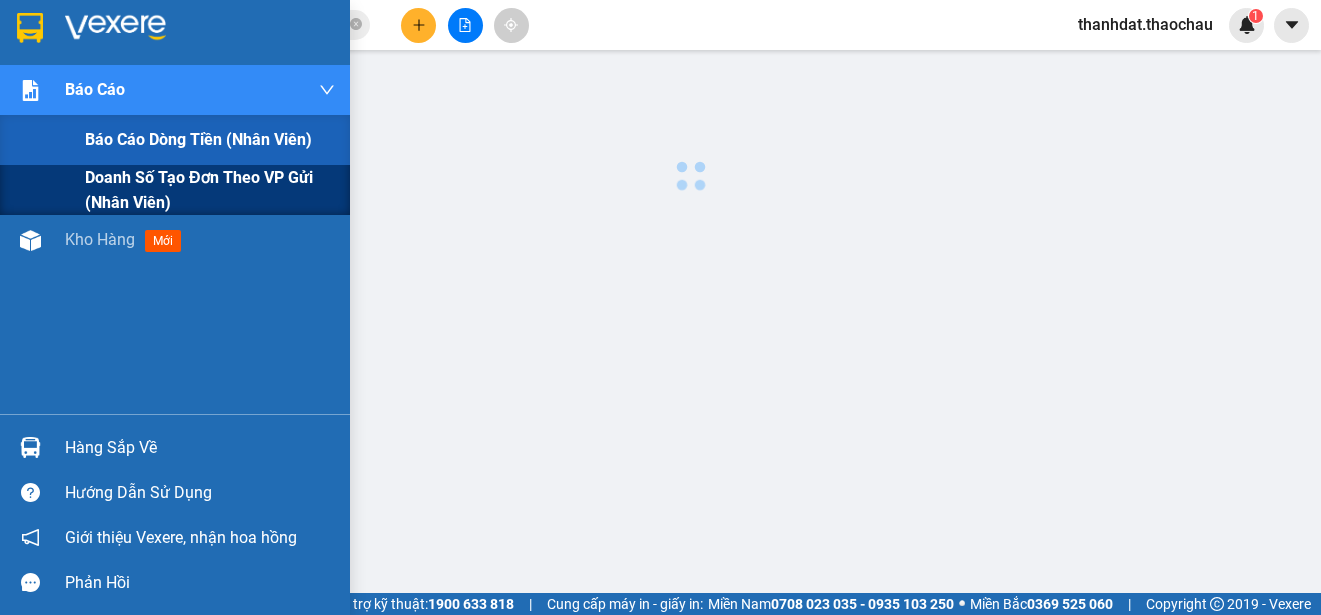 scroll, scrollTop: 0, scrollLeft: 0, axis: both 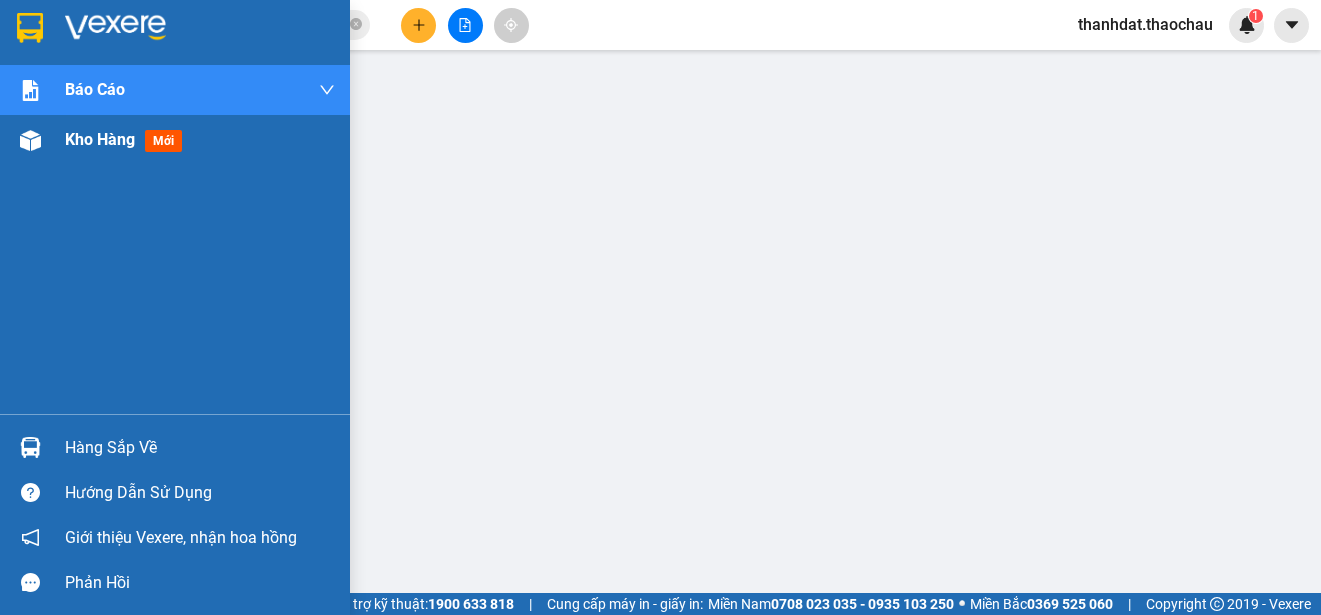 click on "Kho hàng" at bounding box center [100, 139] 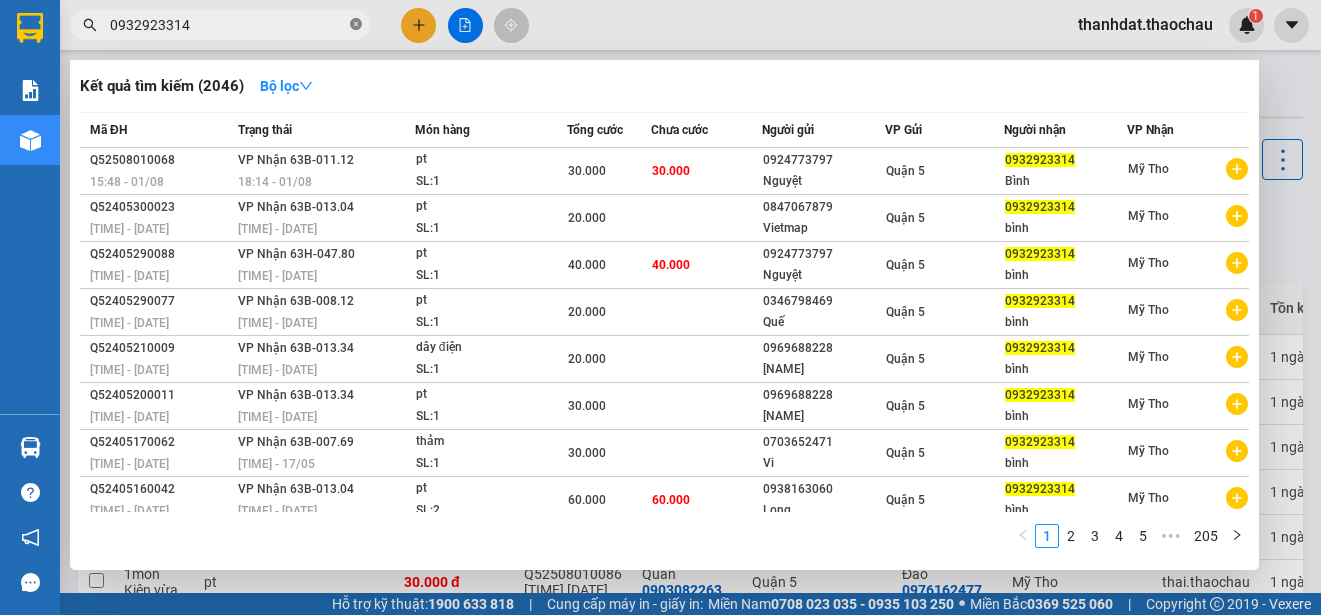 click 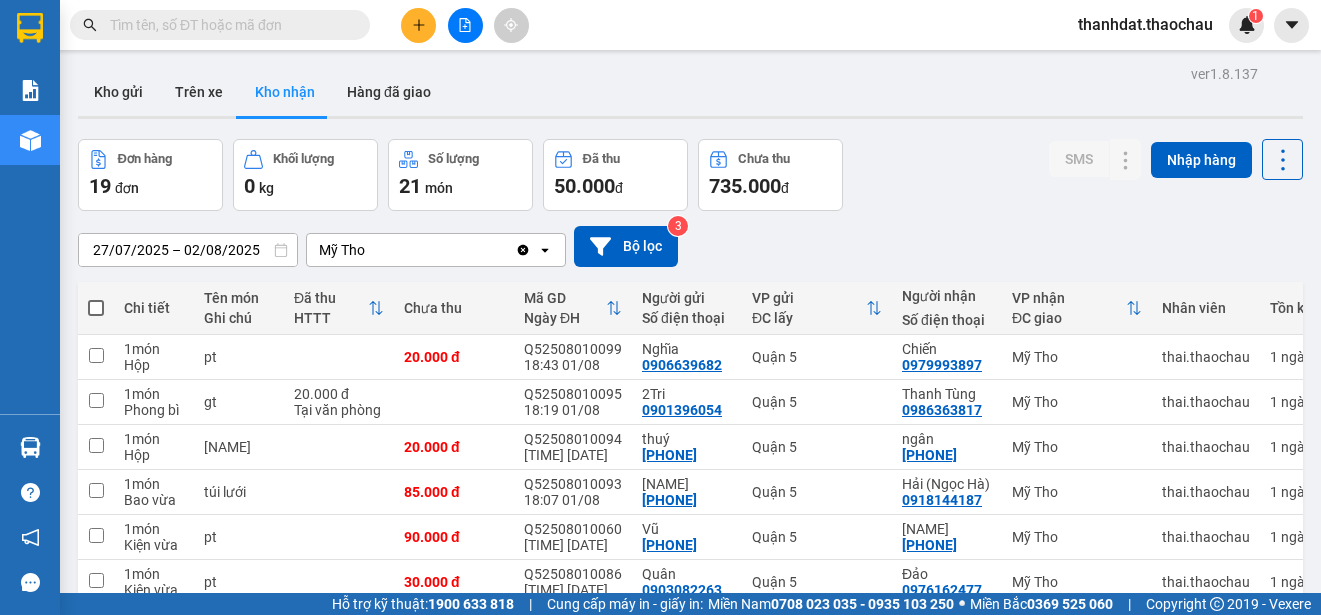type on "d" 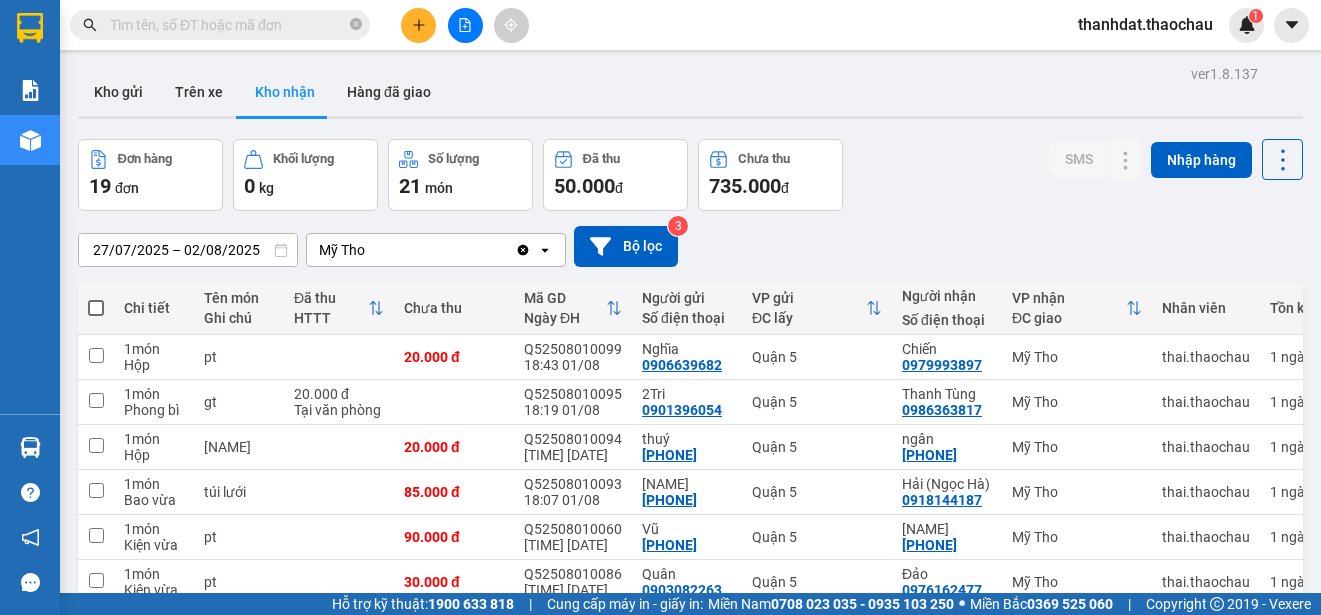 paste on "đ" 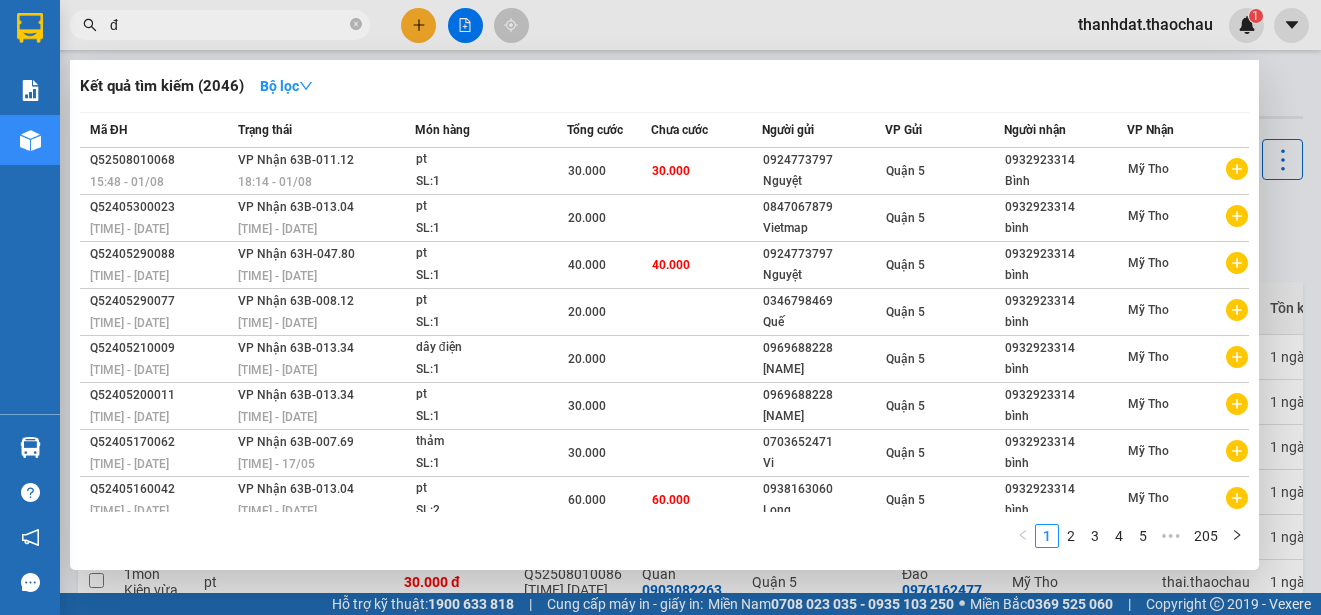 paste on "ạt" 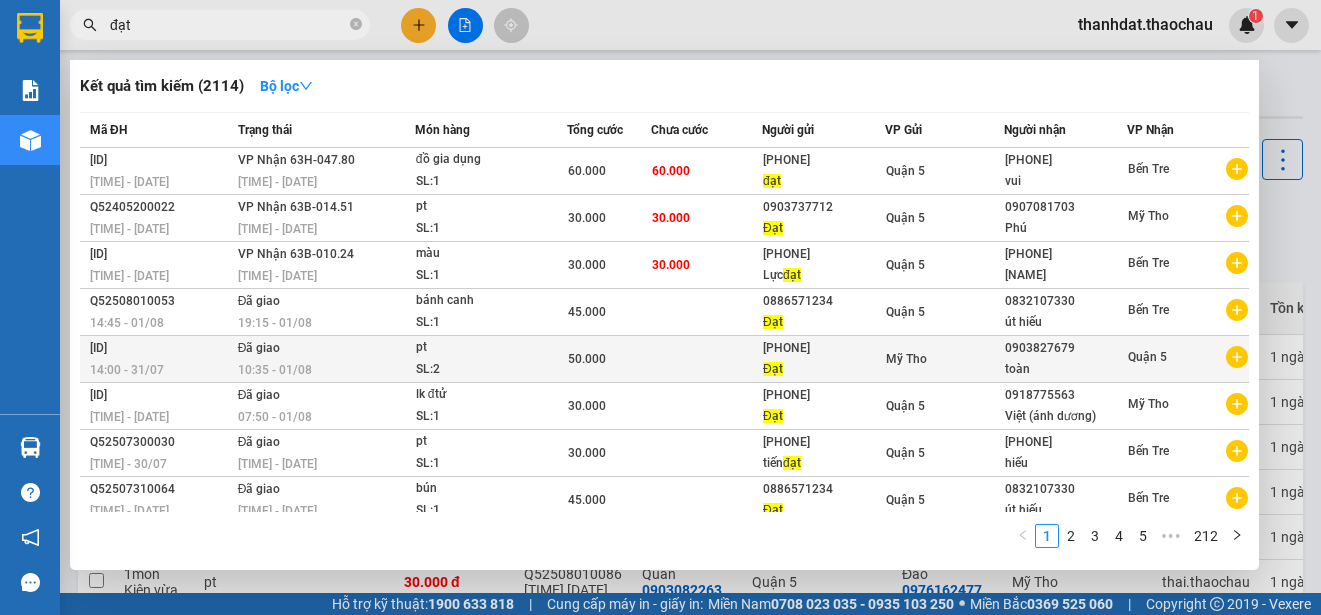 type on "đạt" 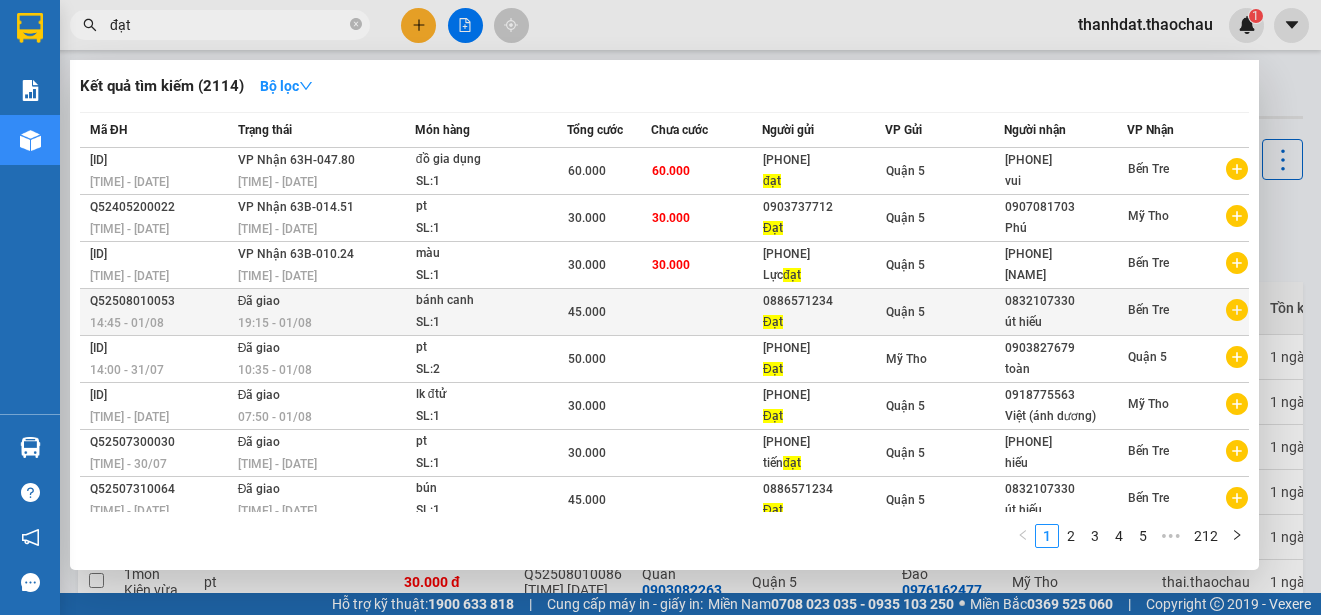 drag, startPoint x: 1008, startPoint y: 354, endPoint x: 1068, endPoint y: 302, distance: 79.397736 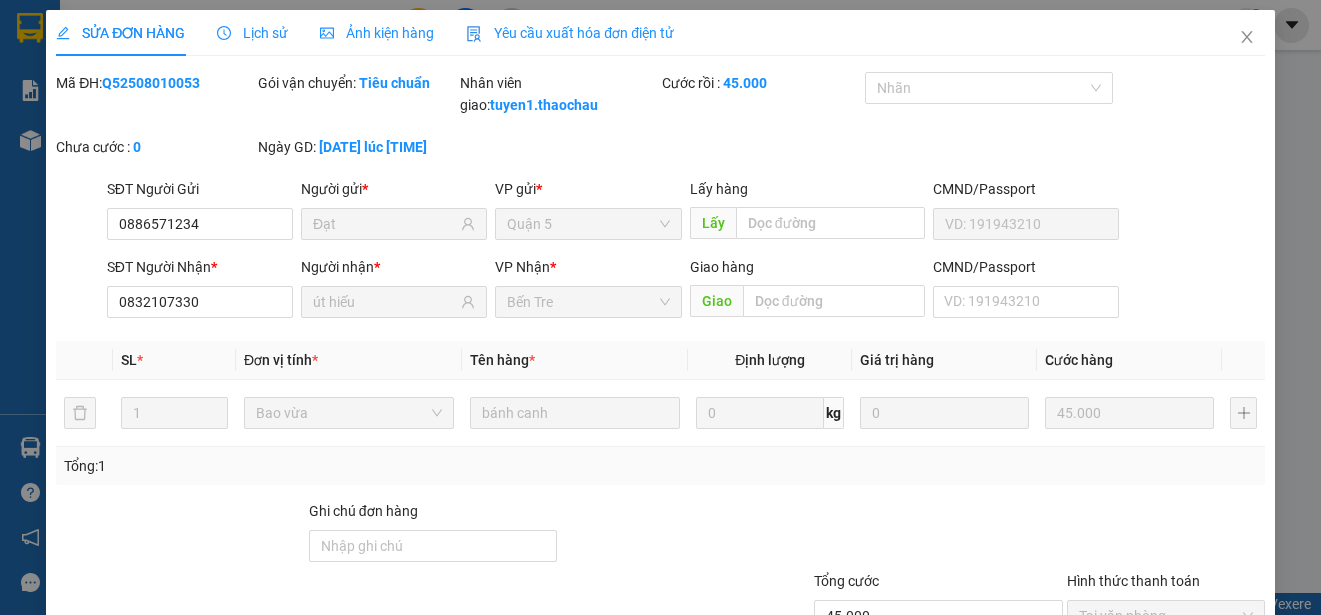 type on "0886571234" 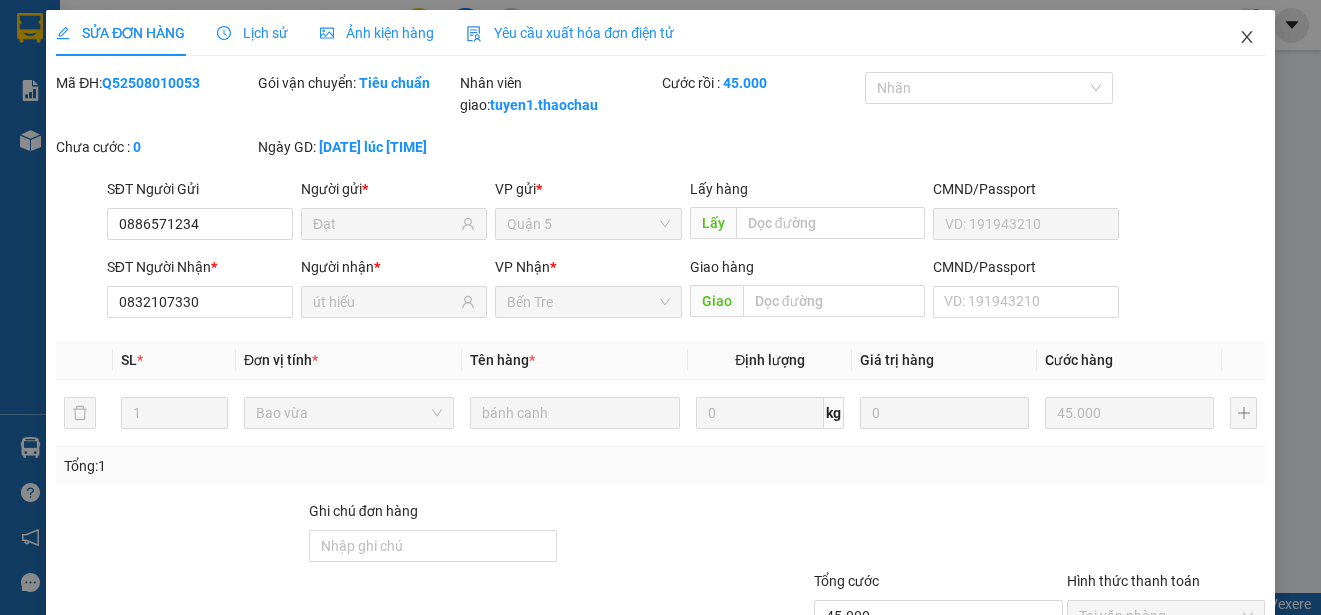 click 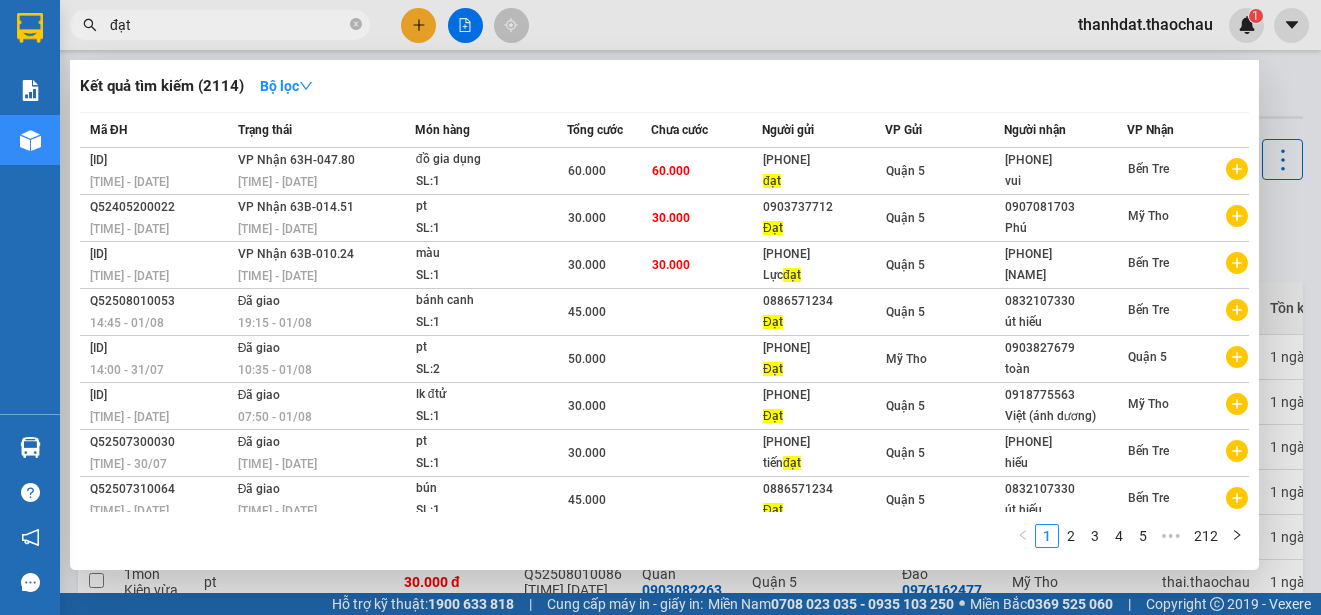 click on "đạt" at bounding box center (228, 25) 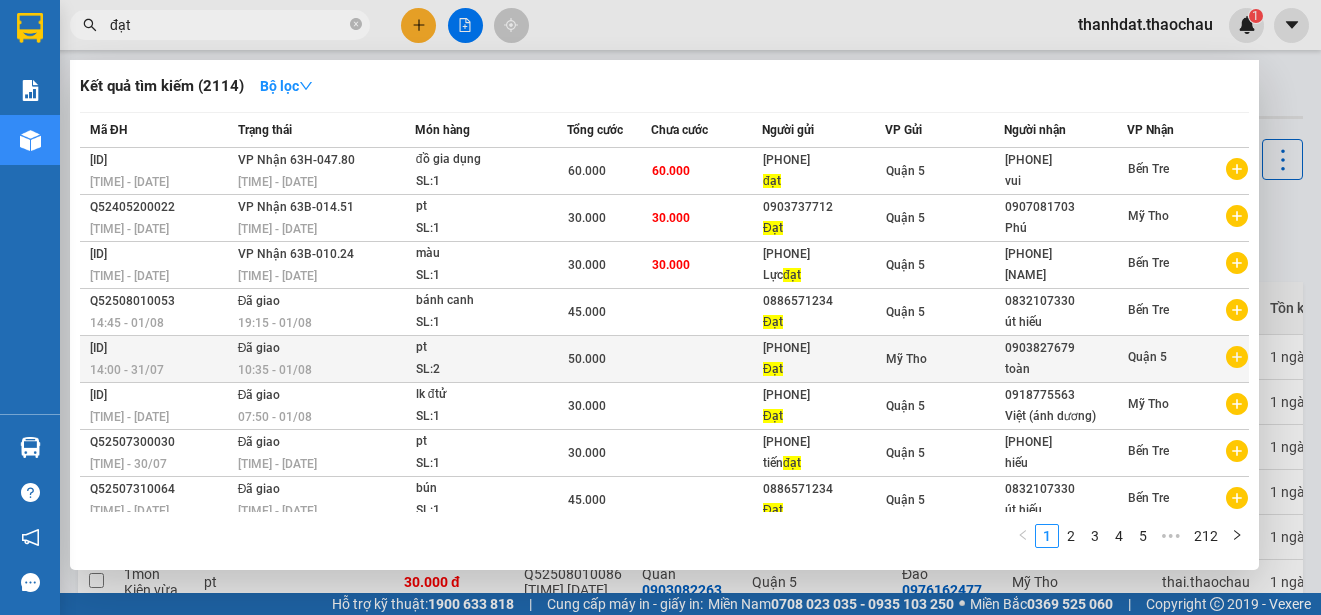 click on "Mỹ Tho" at bounding box center (944, 359) 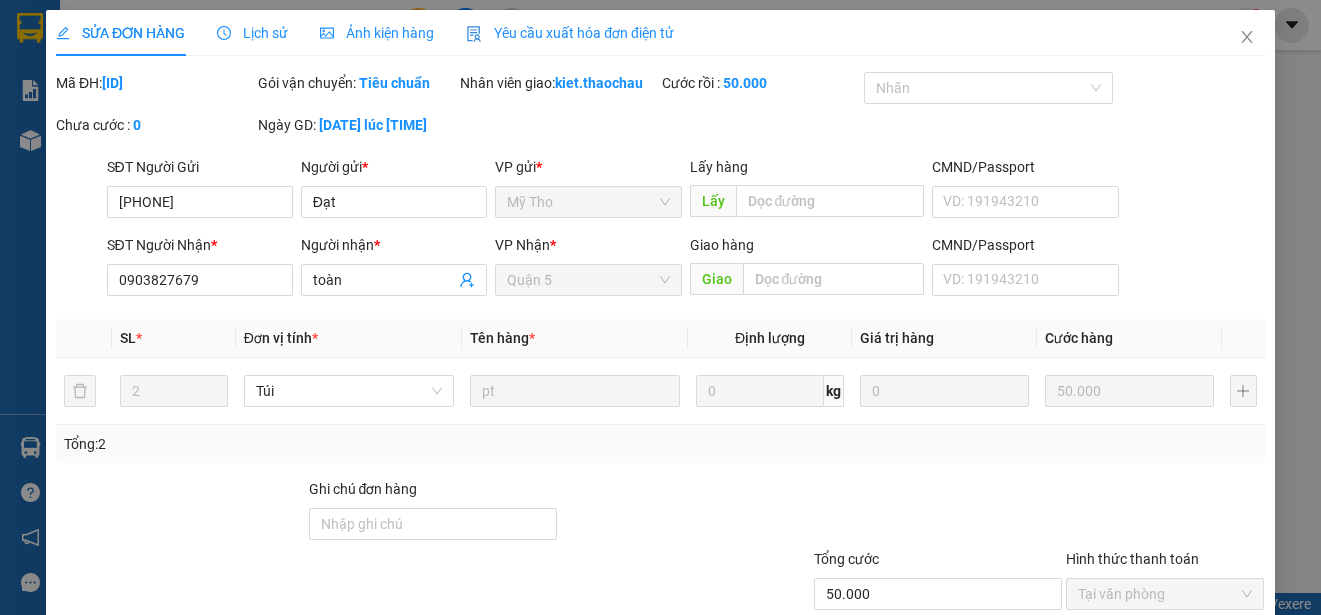 type on "0949802882" 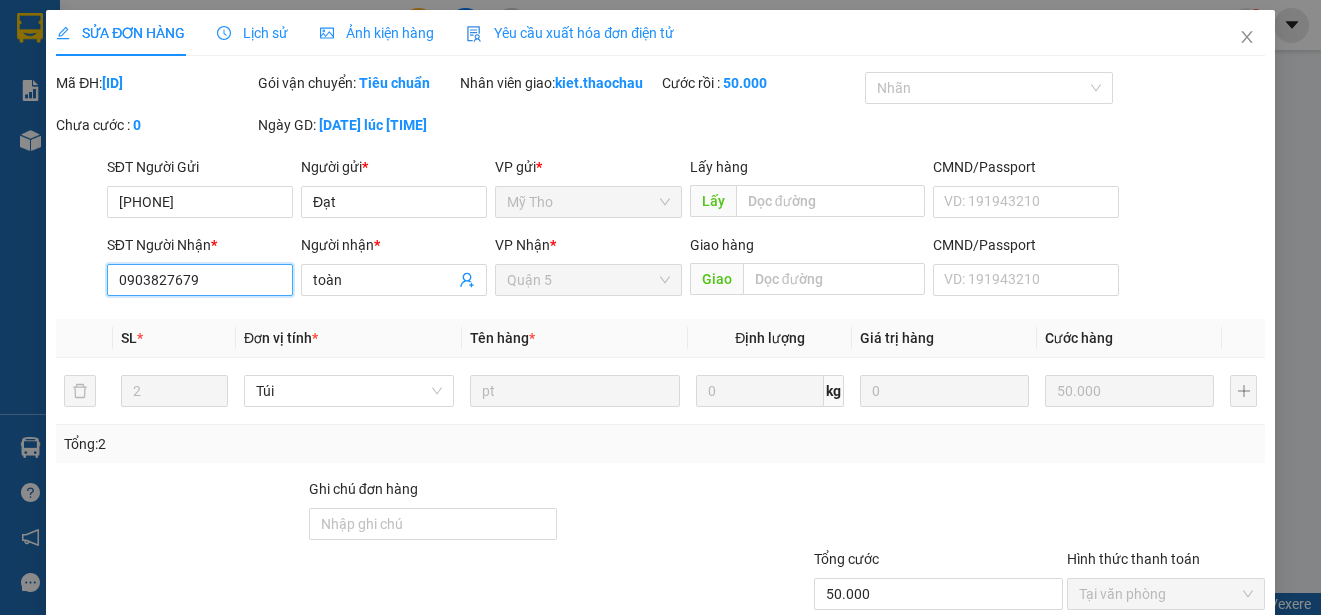 drag, startPoint x: 234, startPoint y: 303, endPoint x: 106, endPoint y: 303, distance: 128 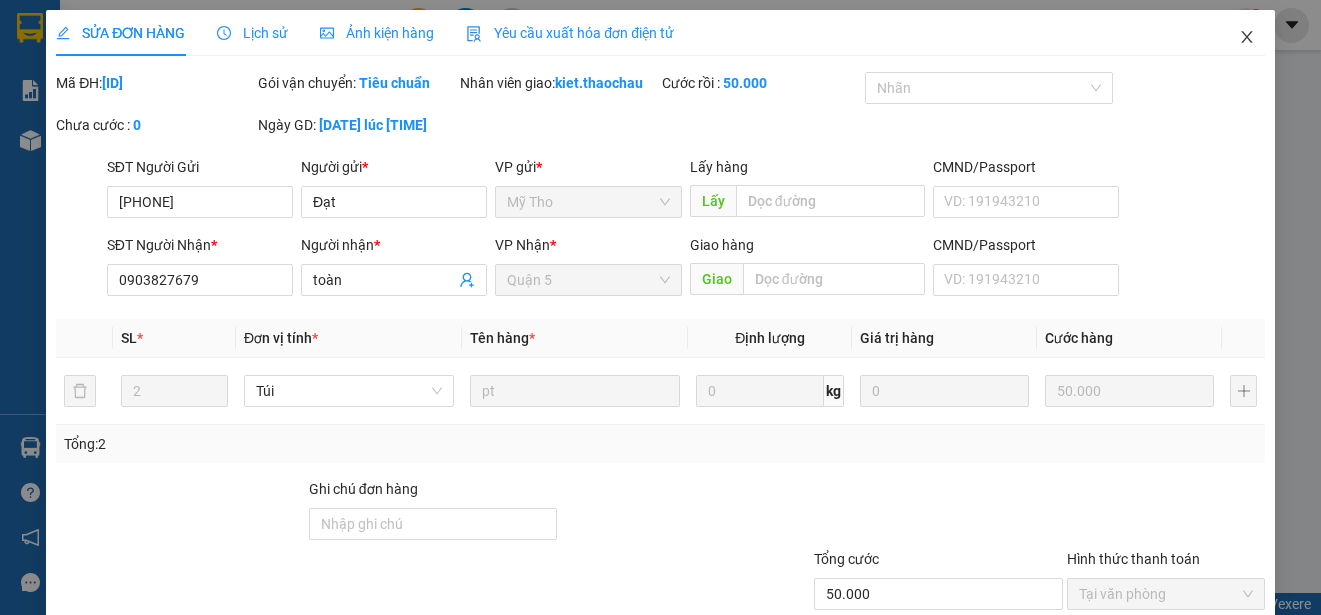 click 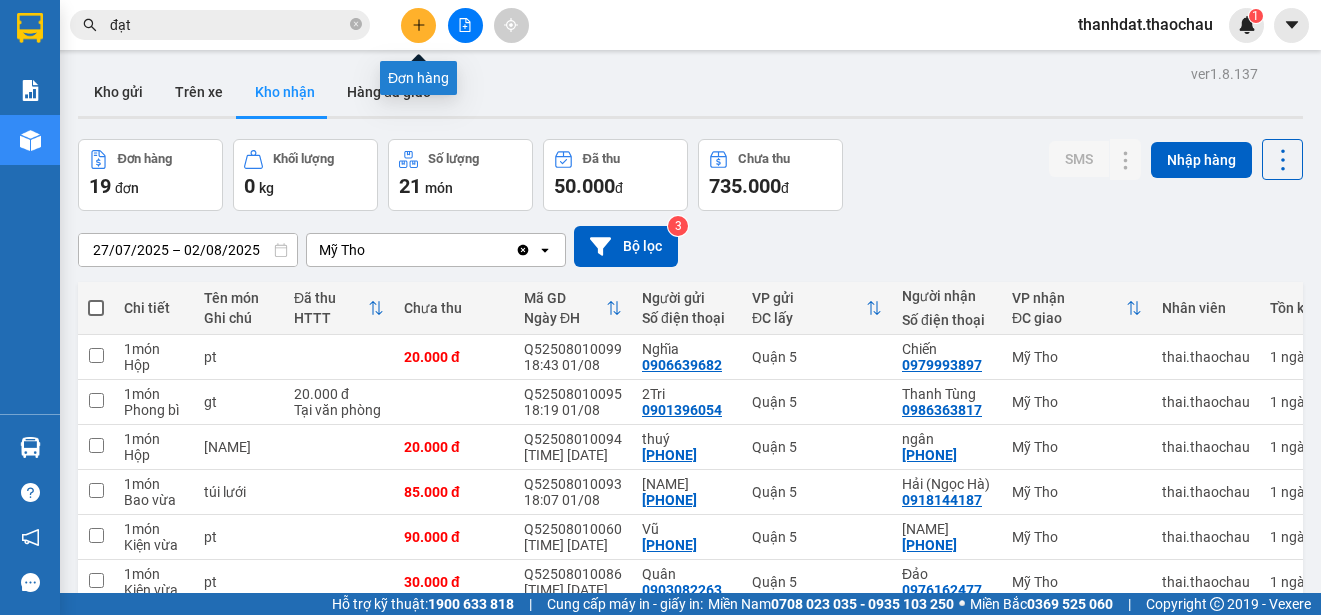 click at bounding box center (418, 25) 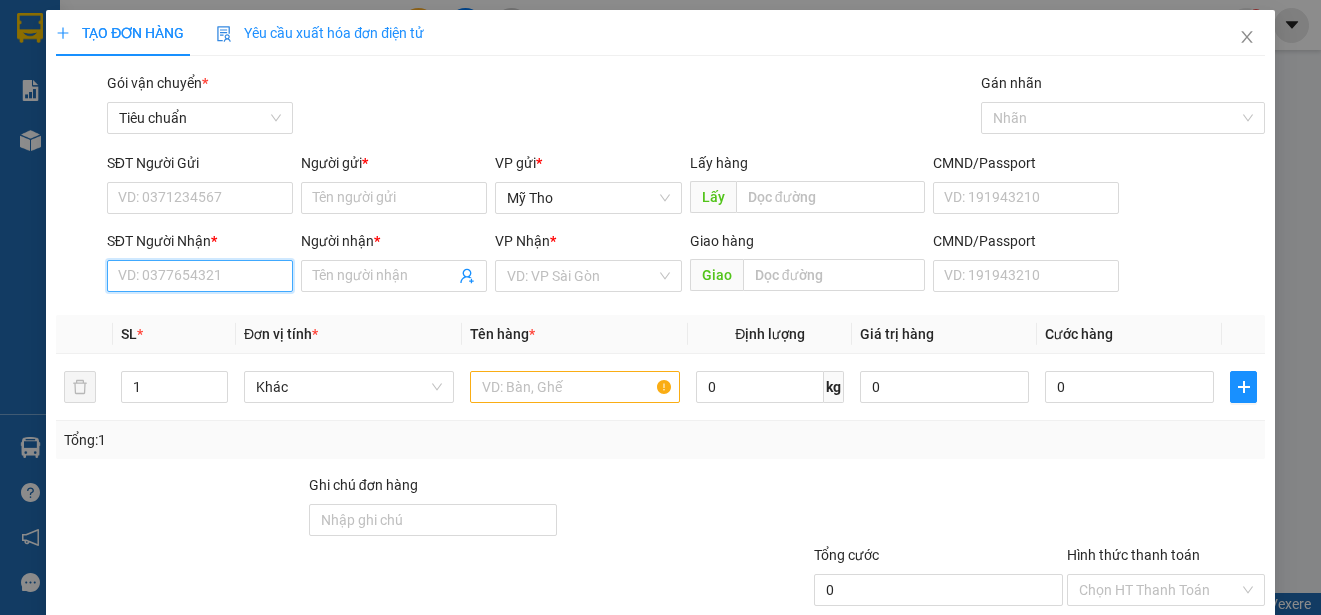 paste on "0903827679" 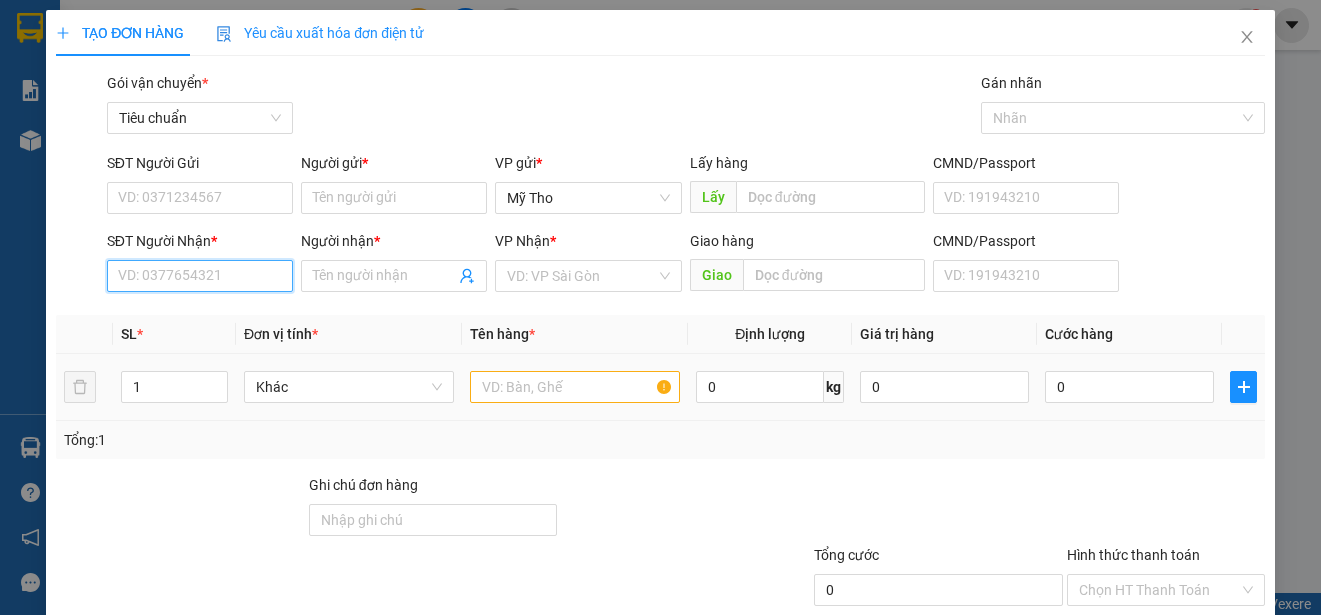 type on "0903827679" 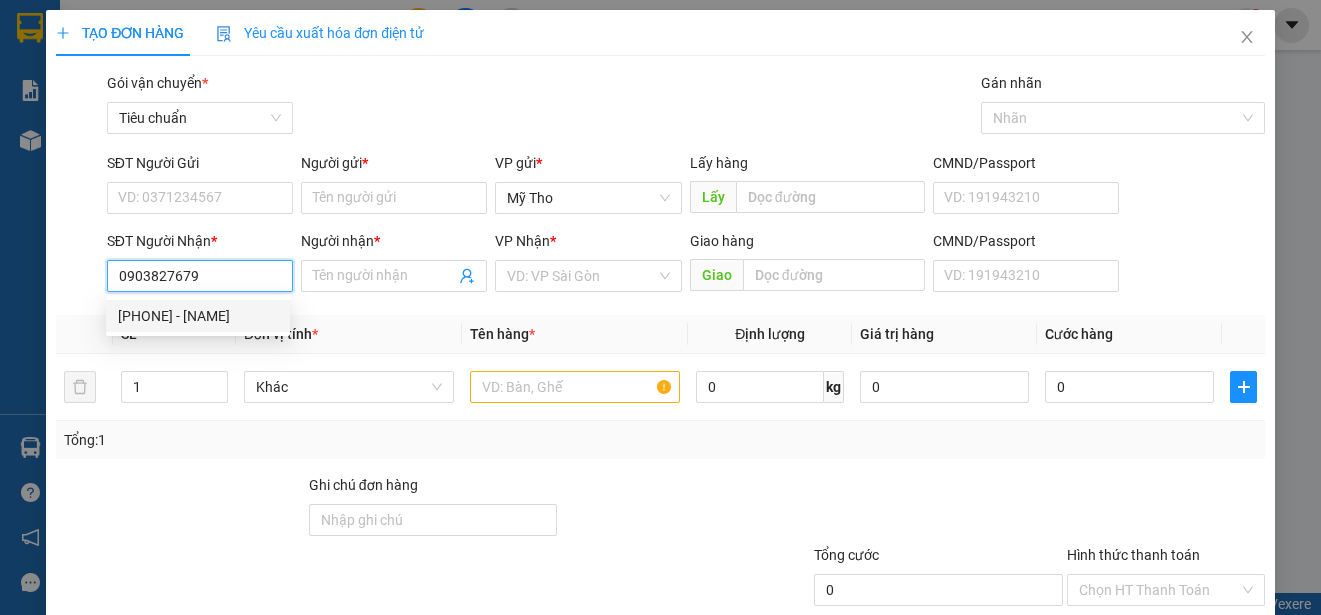 click on "0903827679 - toàn" at bounding box center (198, 316) 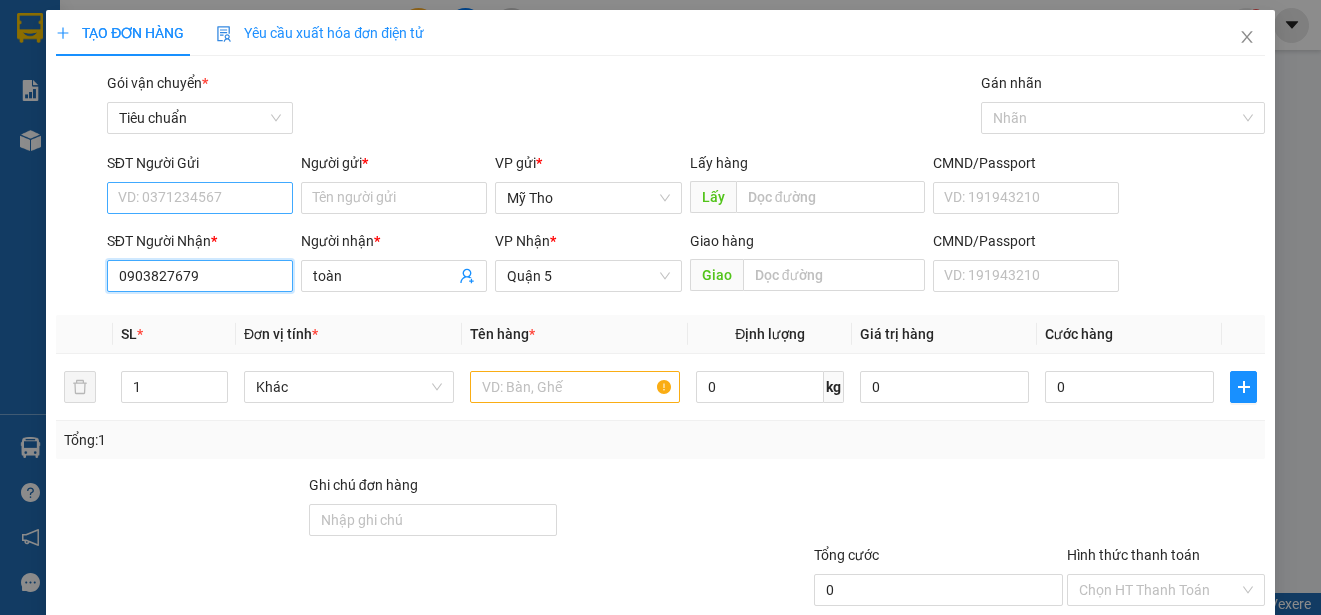 type on "0903827679" 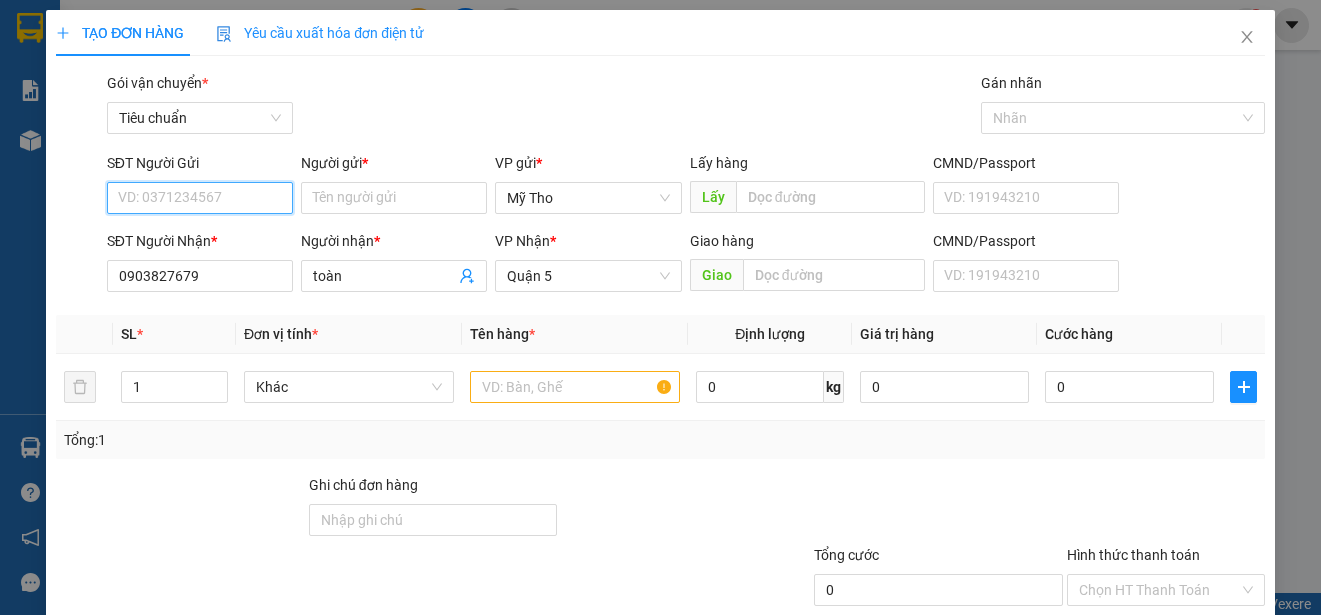 click on "SĐT Người Gửi" at bounding box center [200, 198] 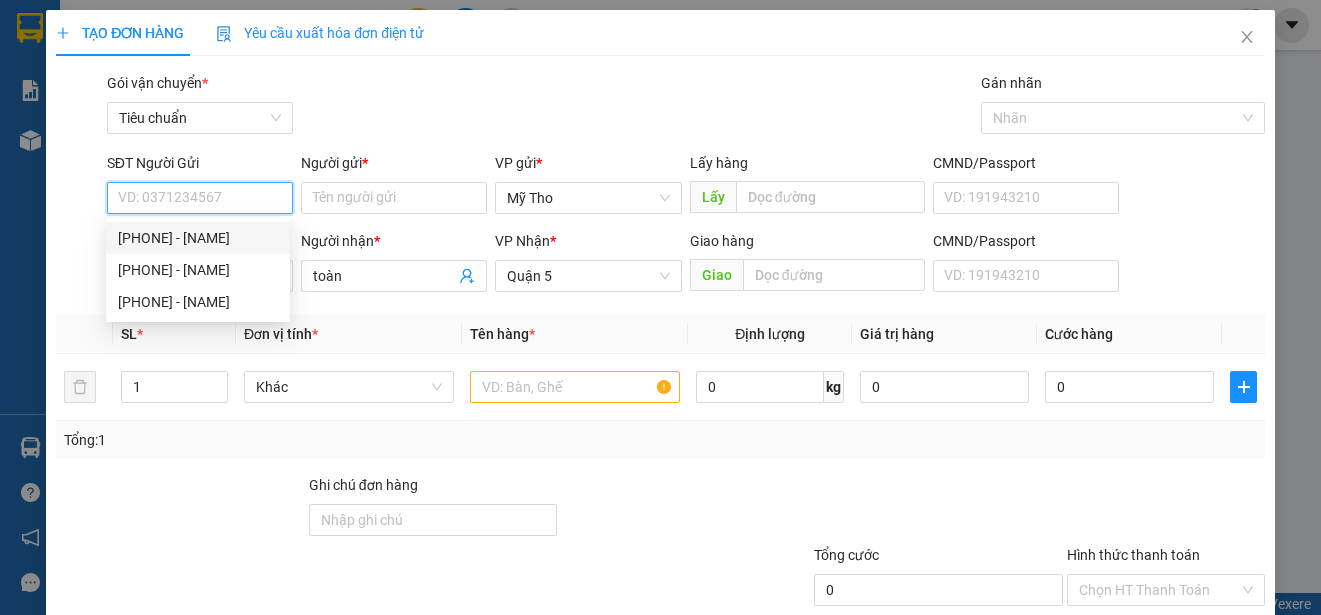 click on "0949802882 - Đạt" at bounding box center [198, 238] 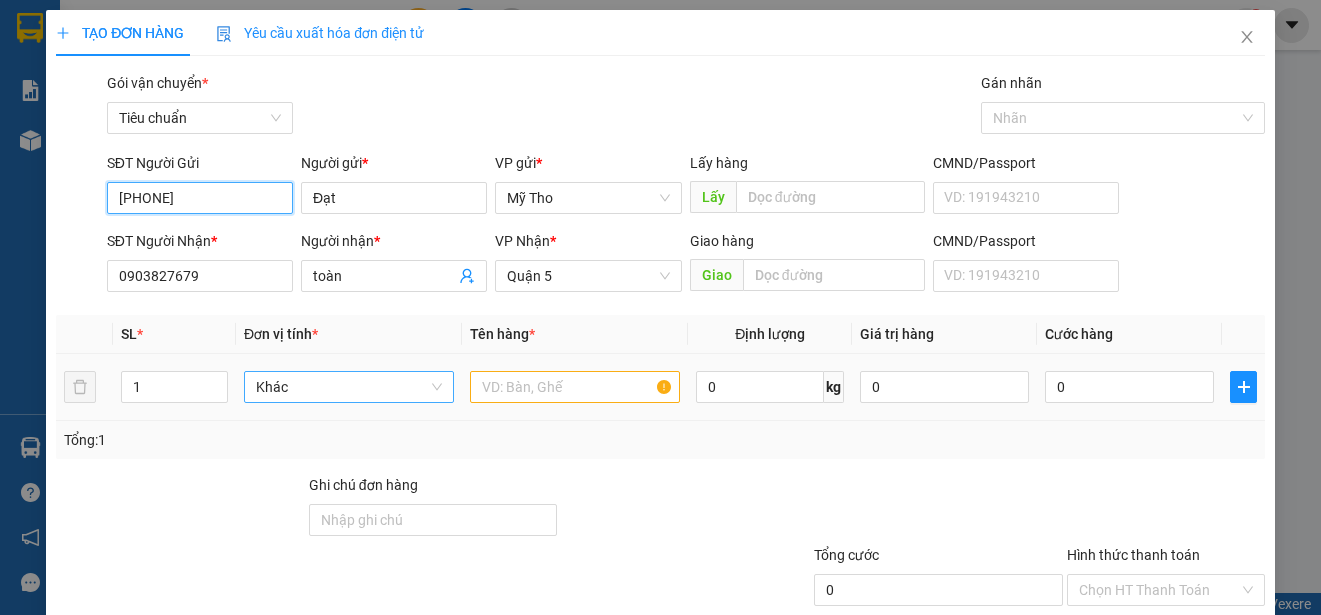click on "Khác" at bounding box center [349, 387] 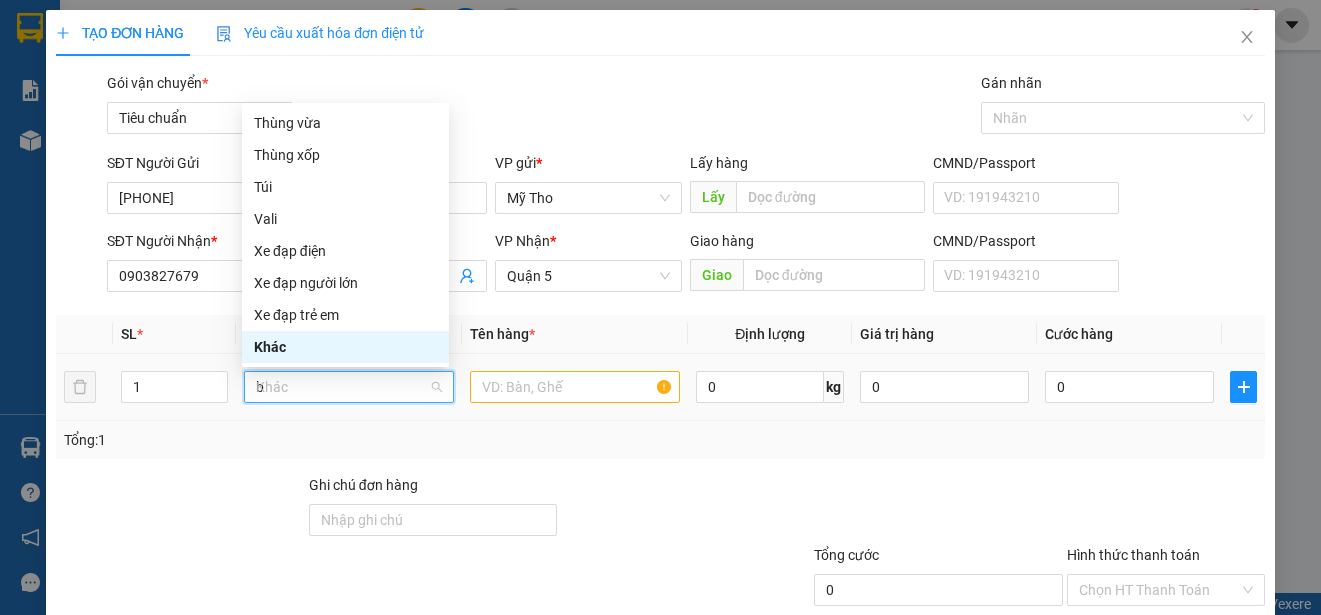 scroll, scrollTop: 0, scrollLeft: 0, axis: both 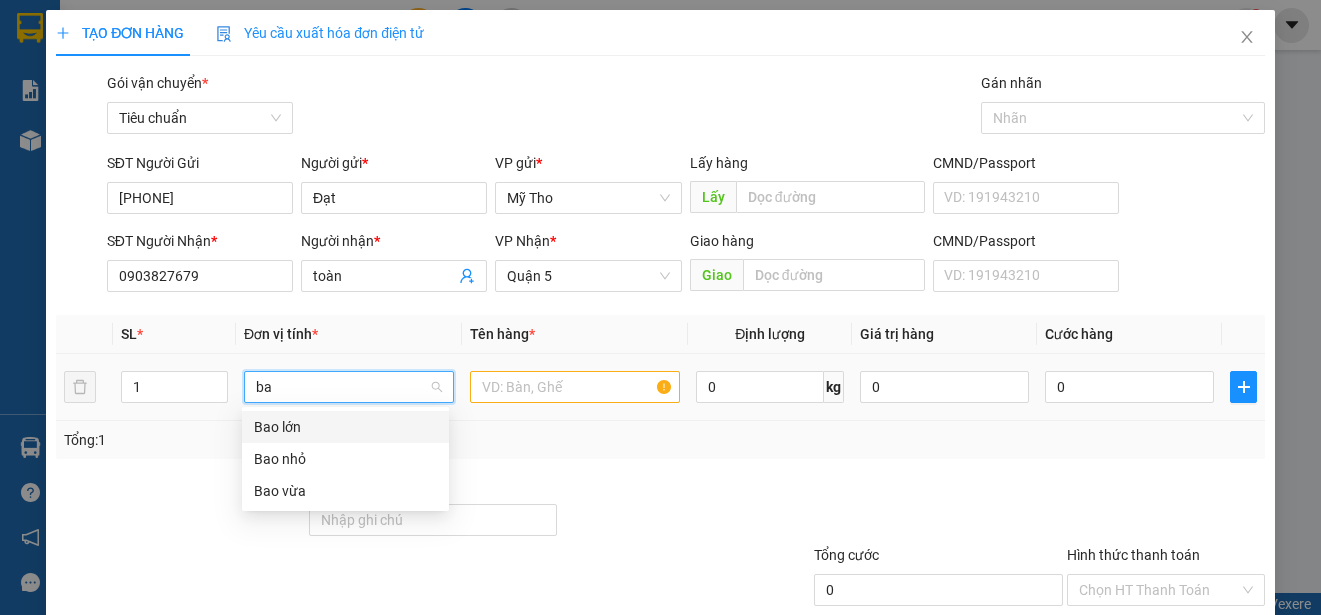 type on "bao" 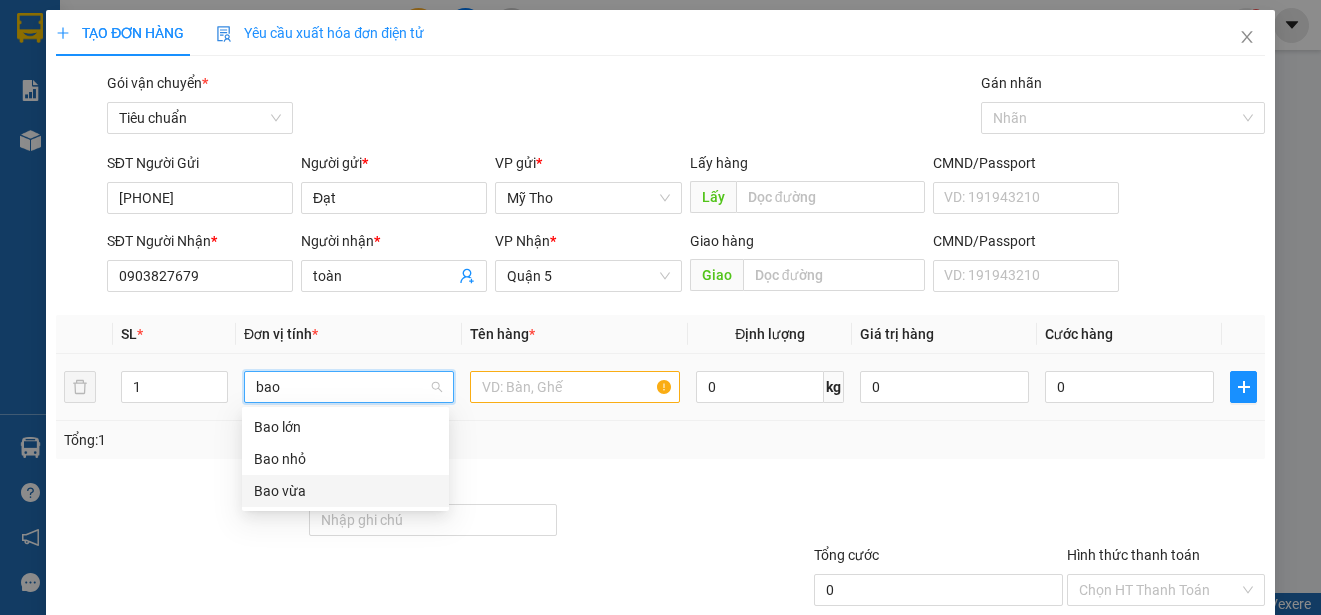 drag, startPoint x: 285, startPoint y: 485, endPoint x: 446, endPoint y: 421, distance: 173.25415 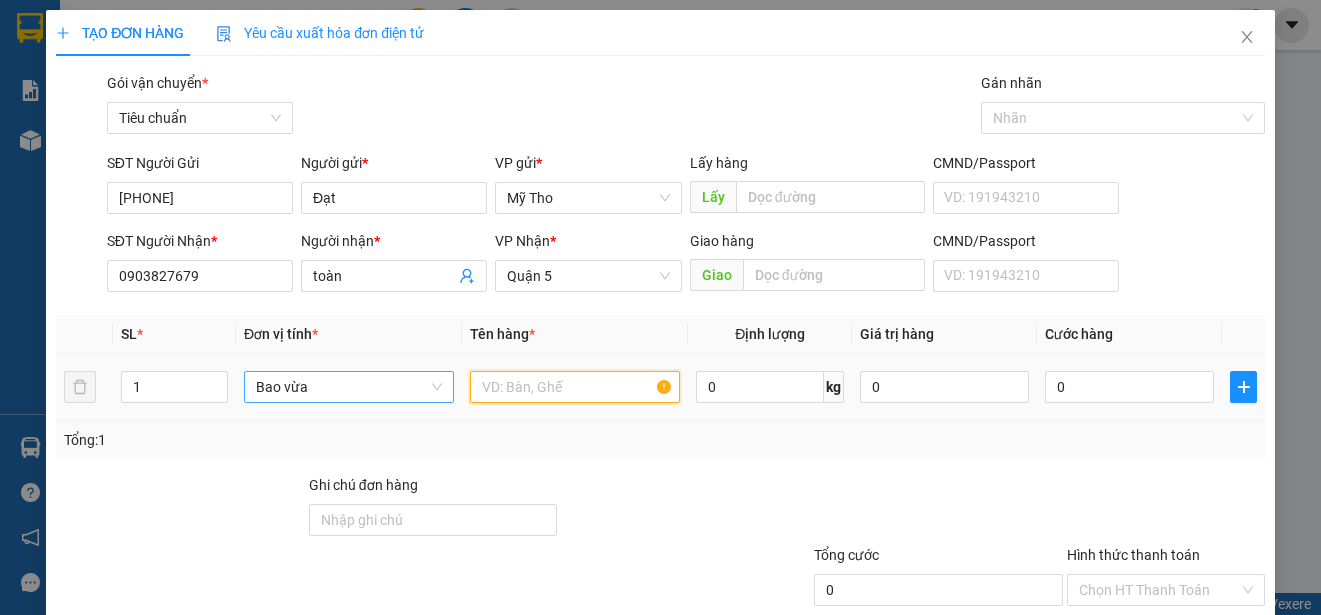 click at bounding box center (575, 387) 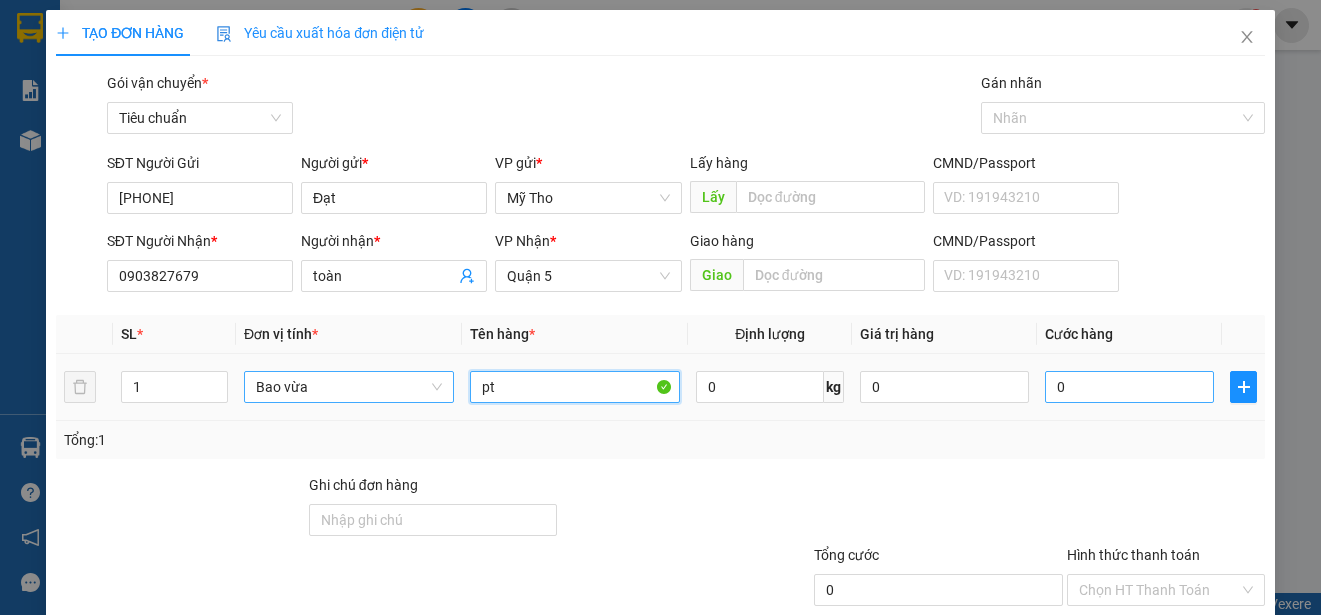 type on "pt" 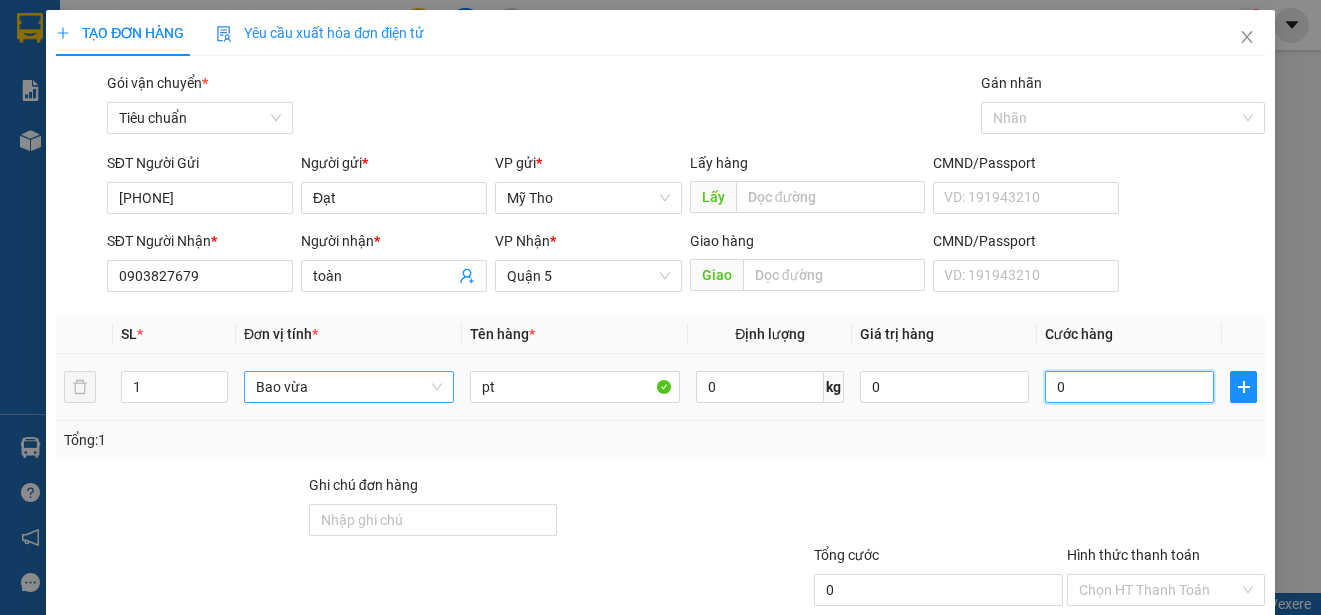 click on "0" at bounding box center [1129, 387] 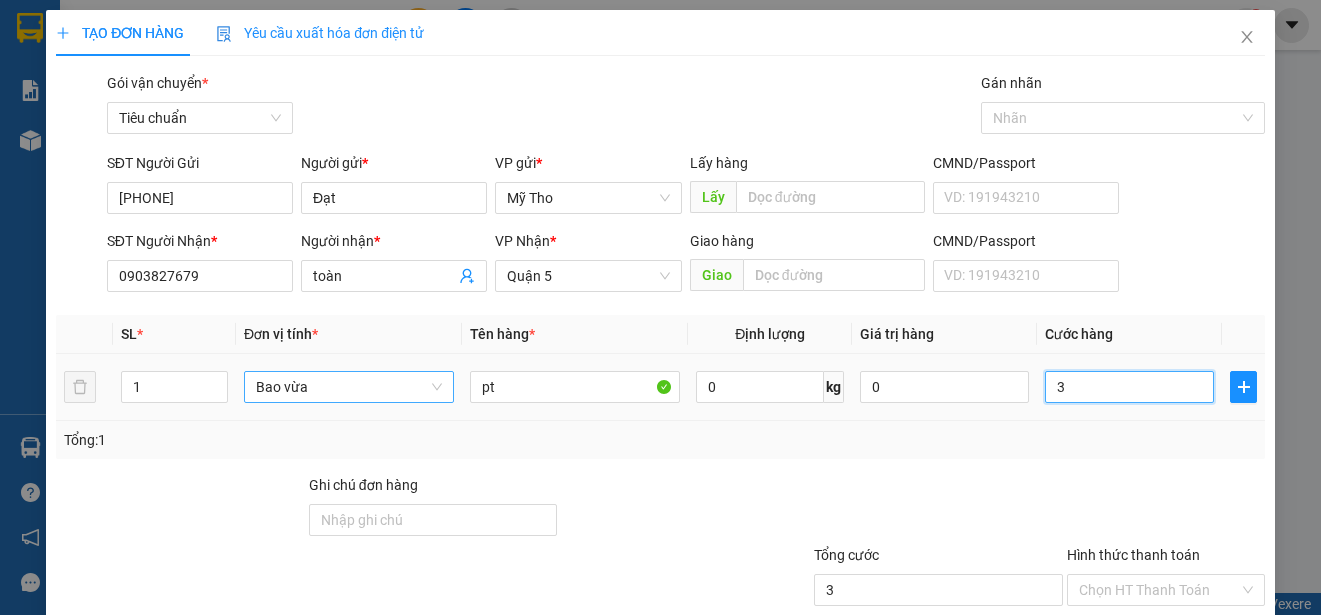 type on "30" 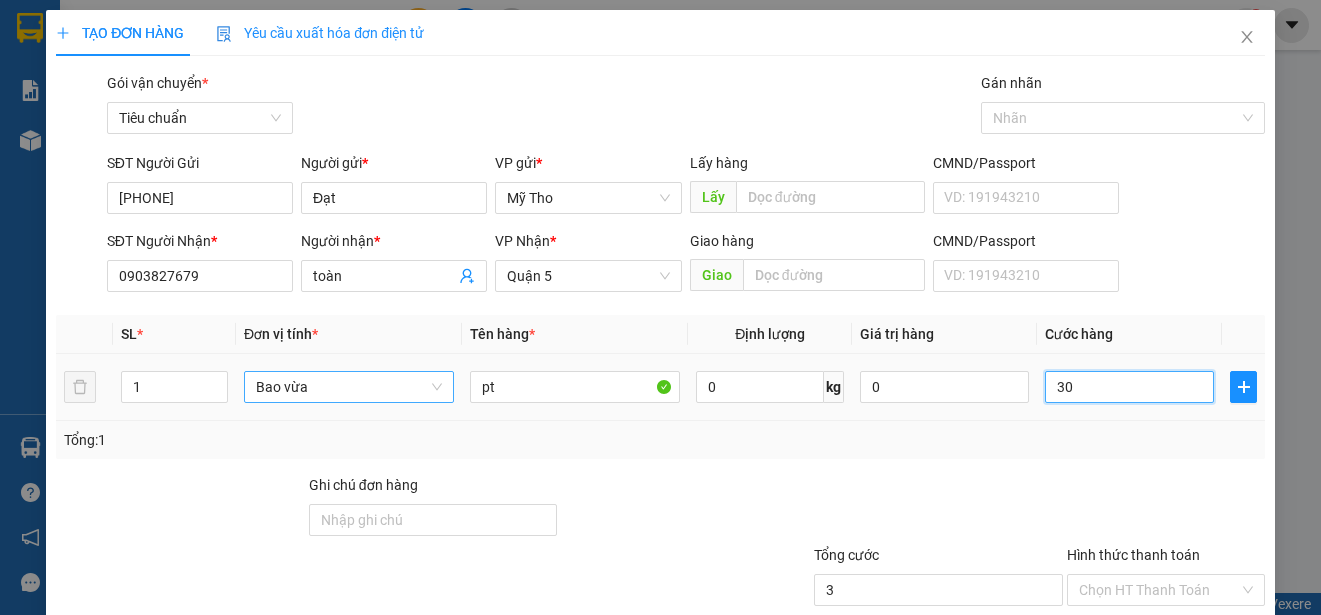 type on "30" 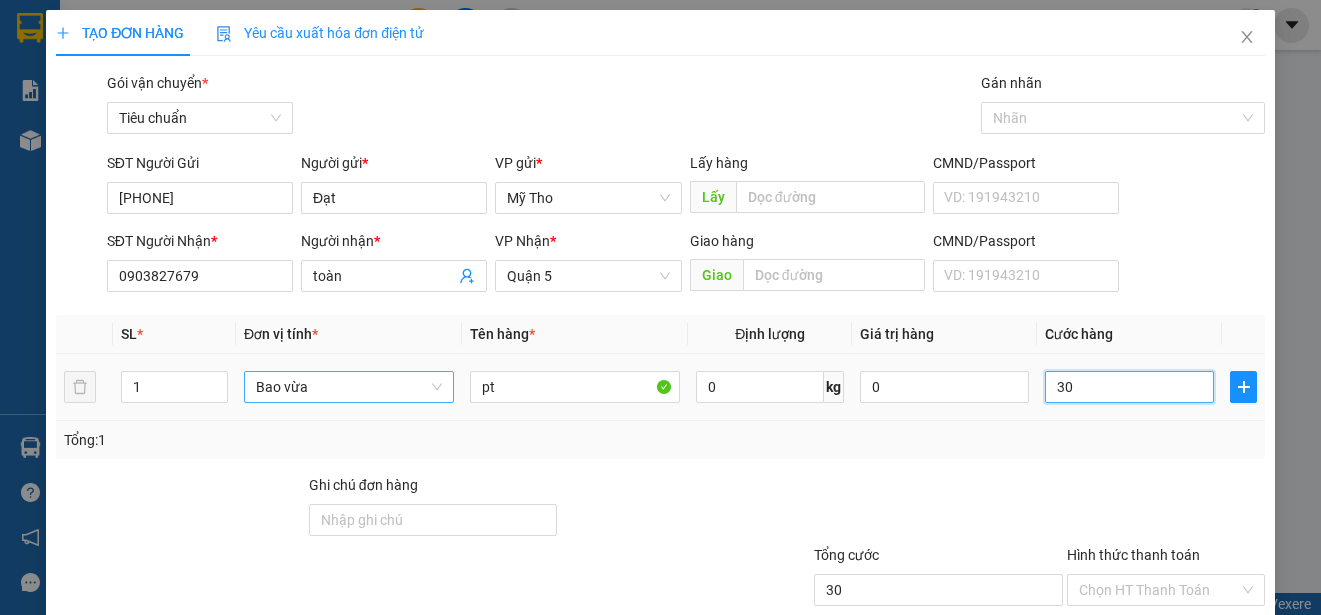 type on "300" 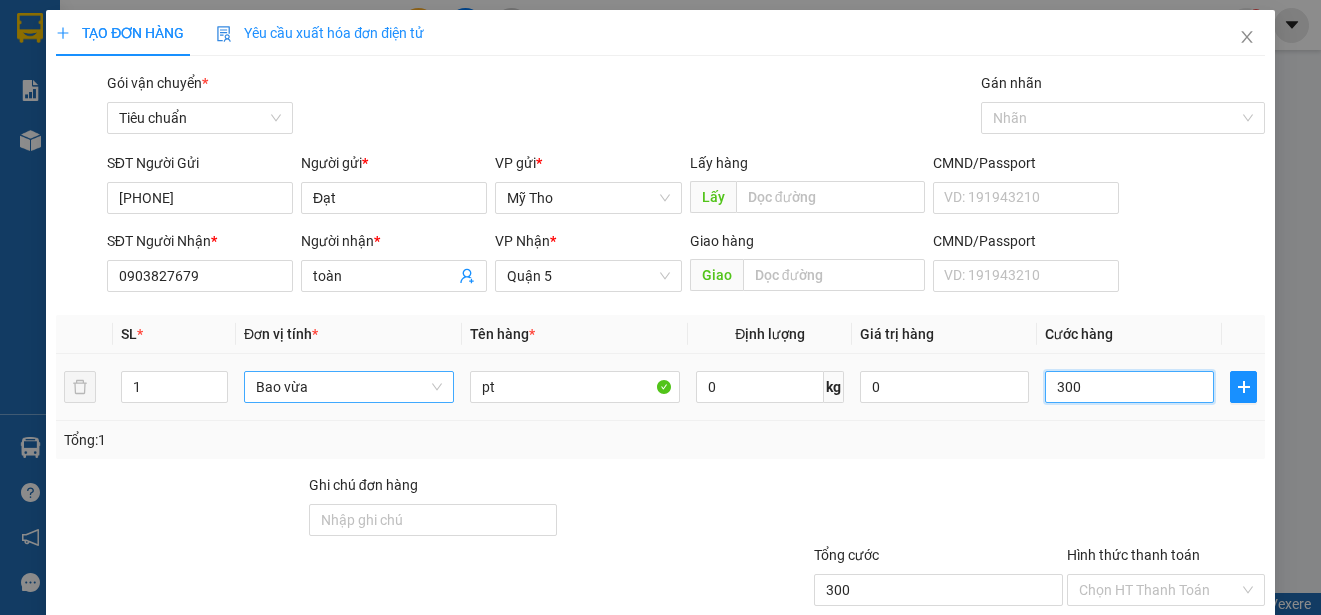 type on "3.000" 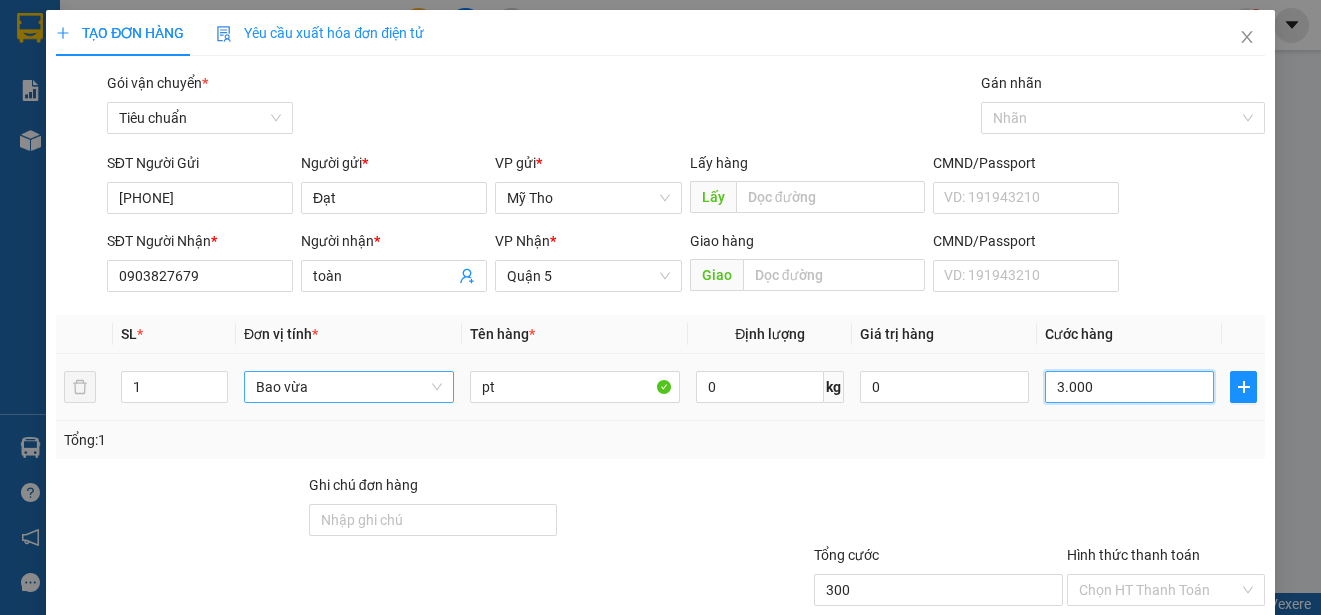 type on "3.000" 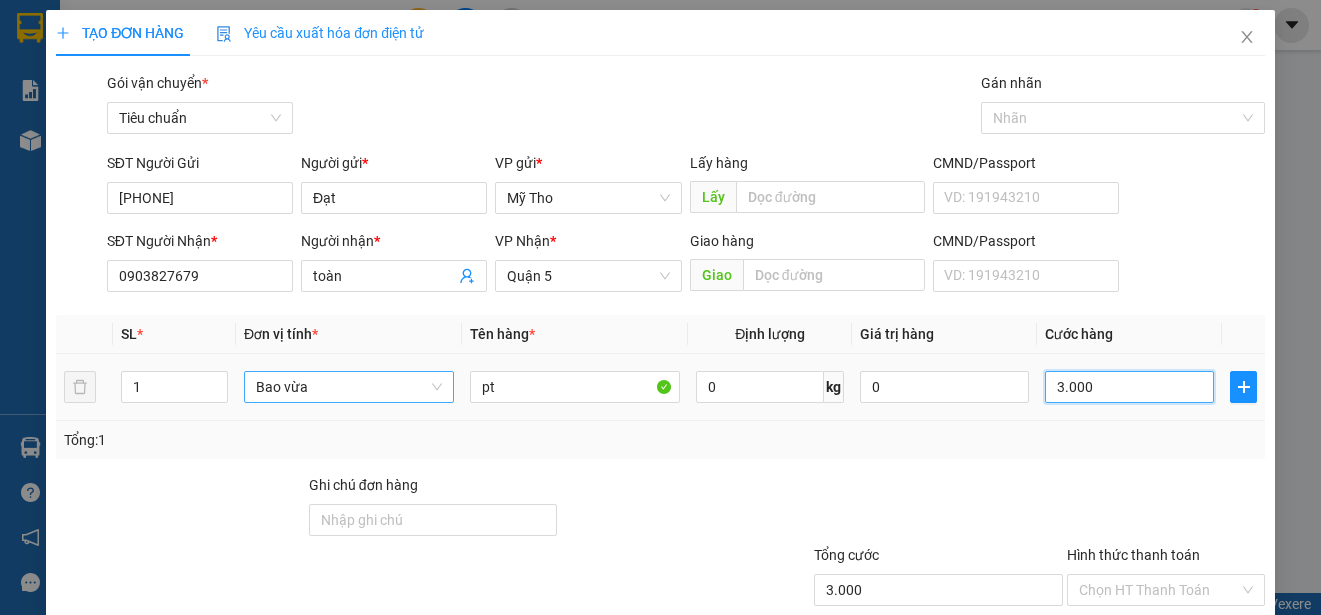 type on "30.000" 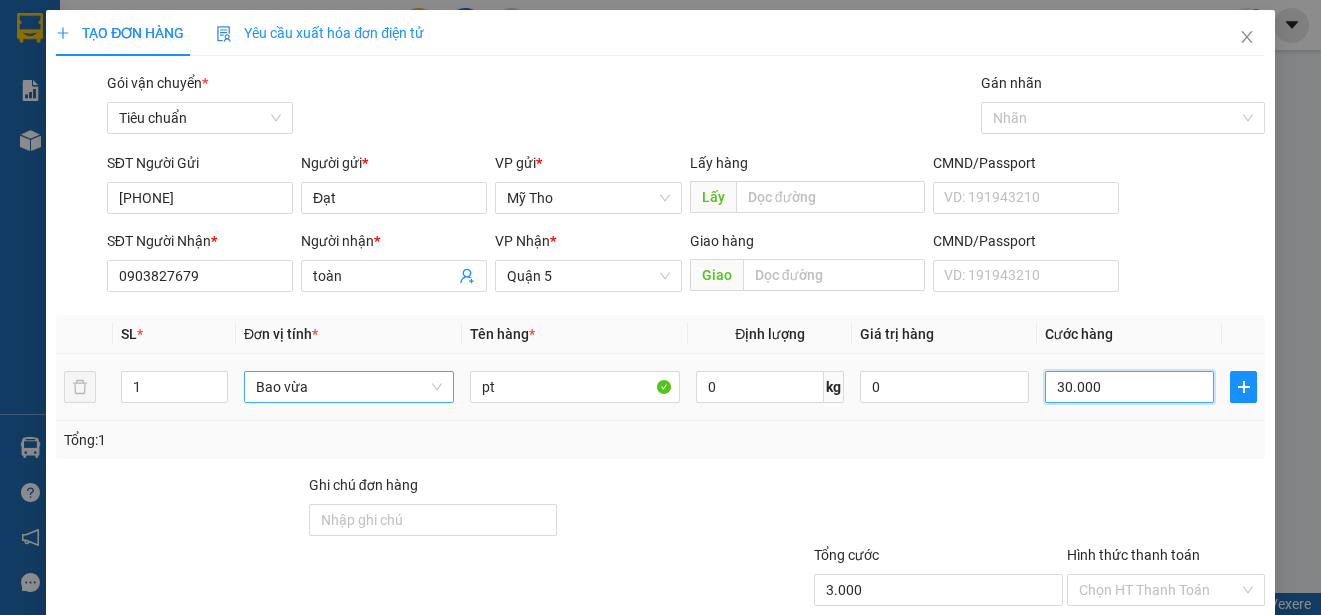 type on "30.000" 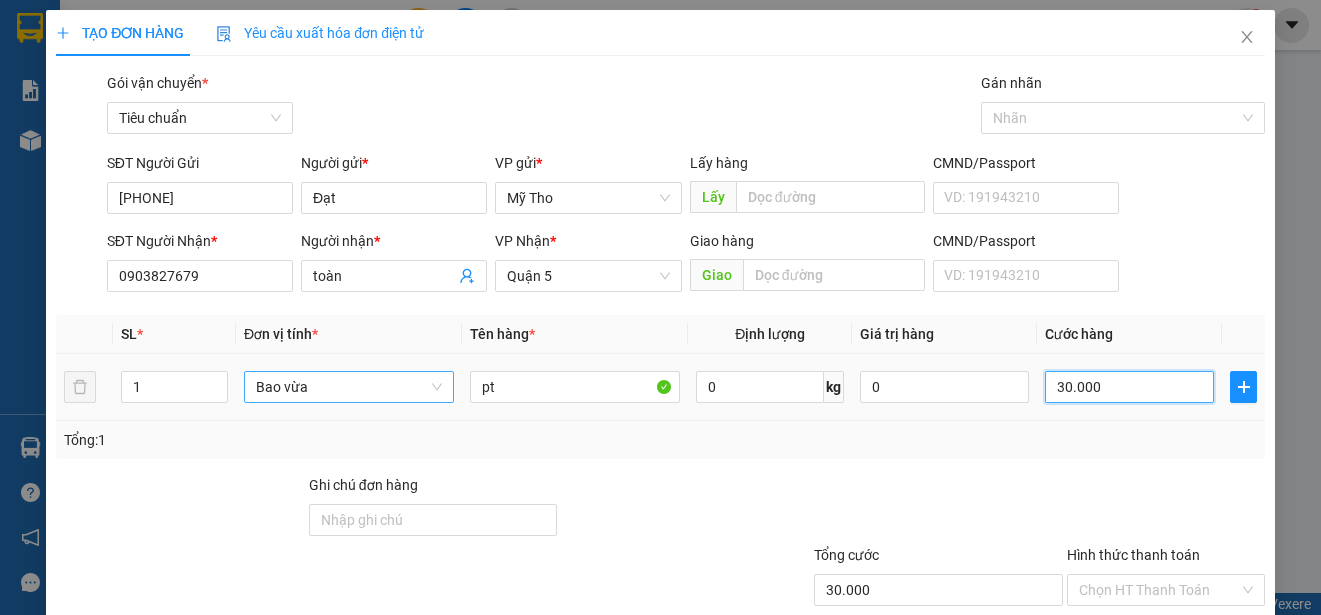 scroll, scrollTop: 125, scrollLeft: 0, axis: vertical 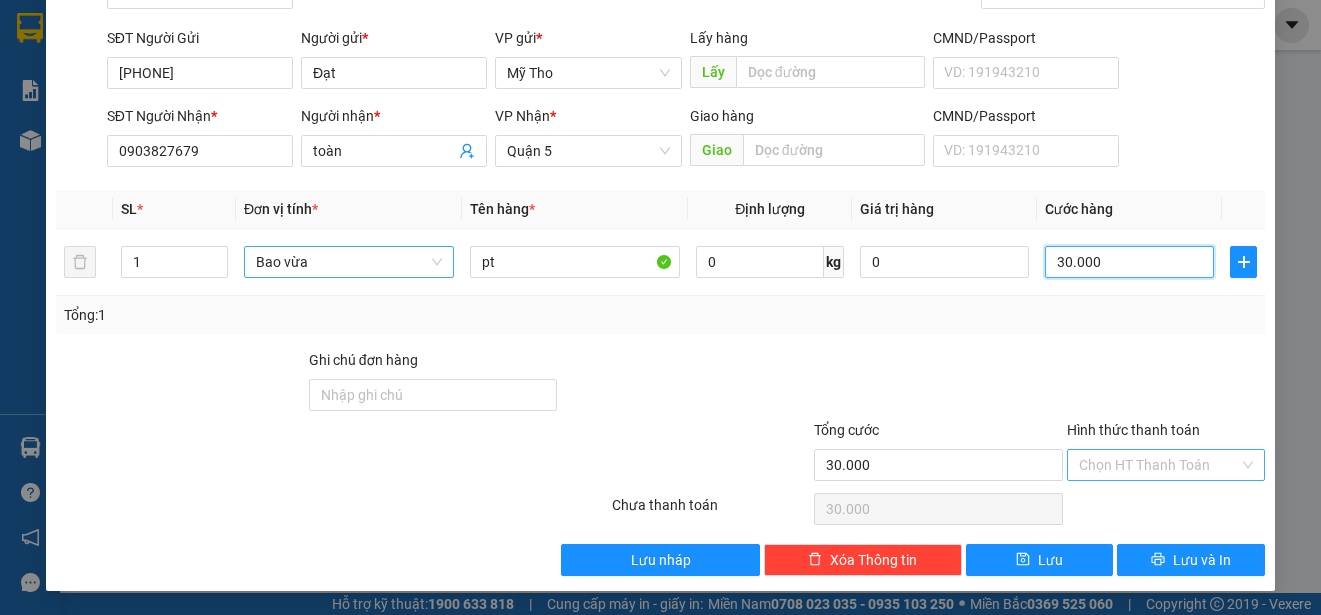 type on "30.000" 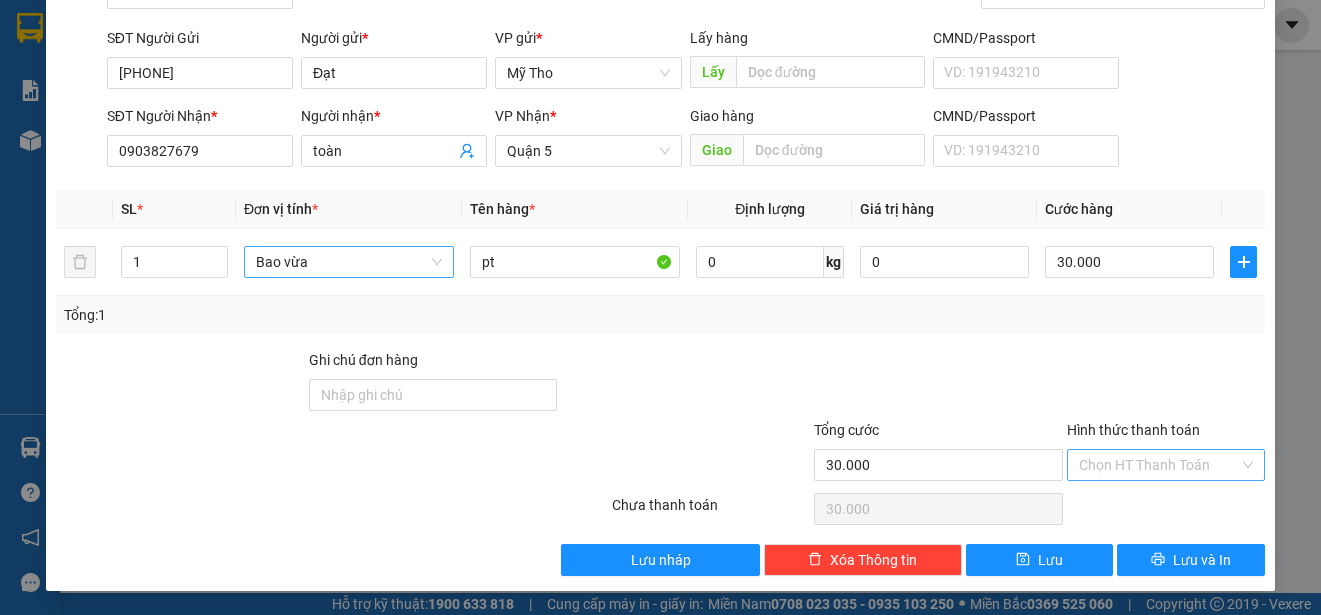click on "Hình thức thanh toán" at bounding box center [1159, 465] 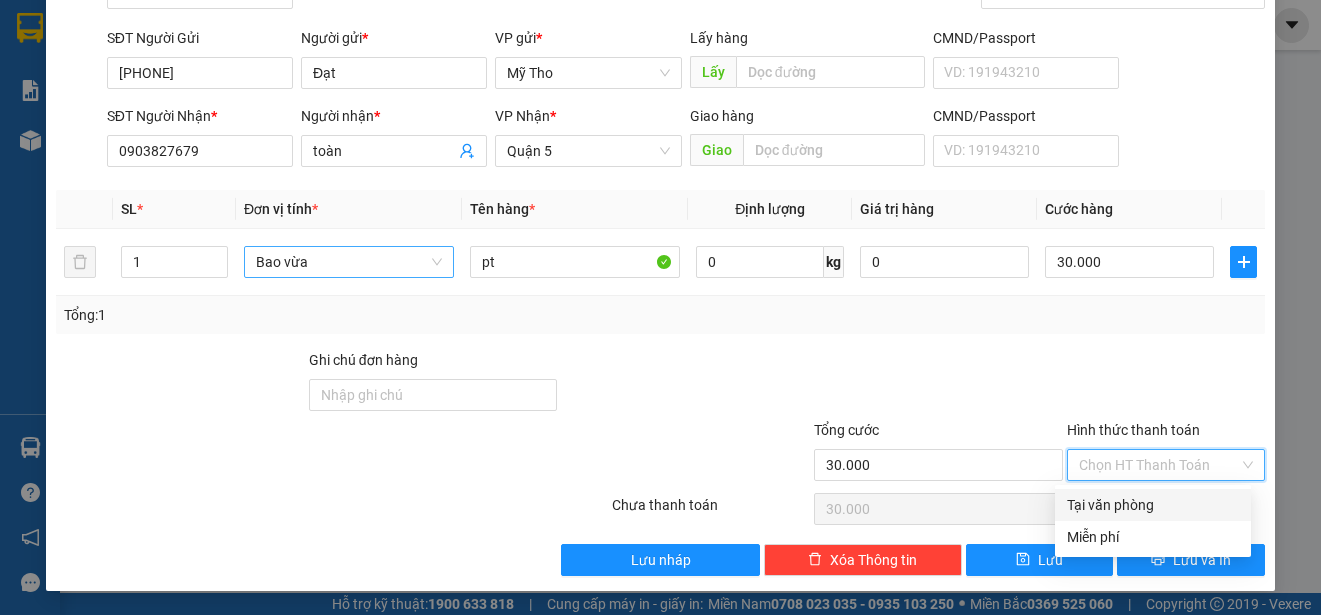 click on "Tại văn phòng" at bounding box center [1153, 505] 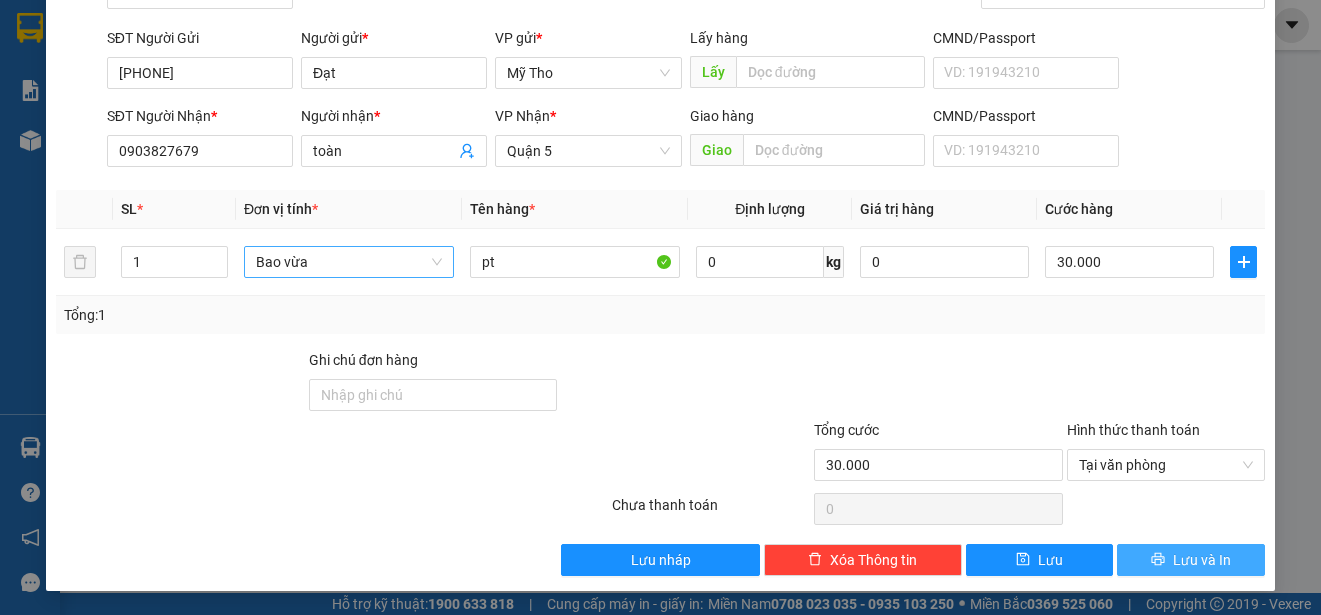 click on "Lưu và In" at bounding box center (1202, 560) 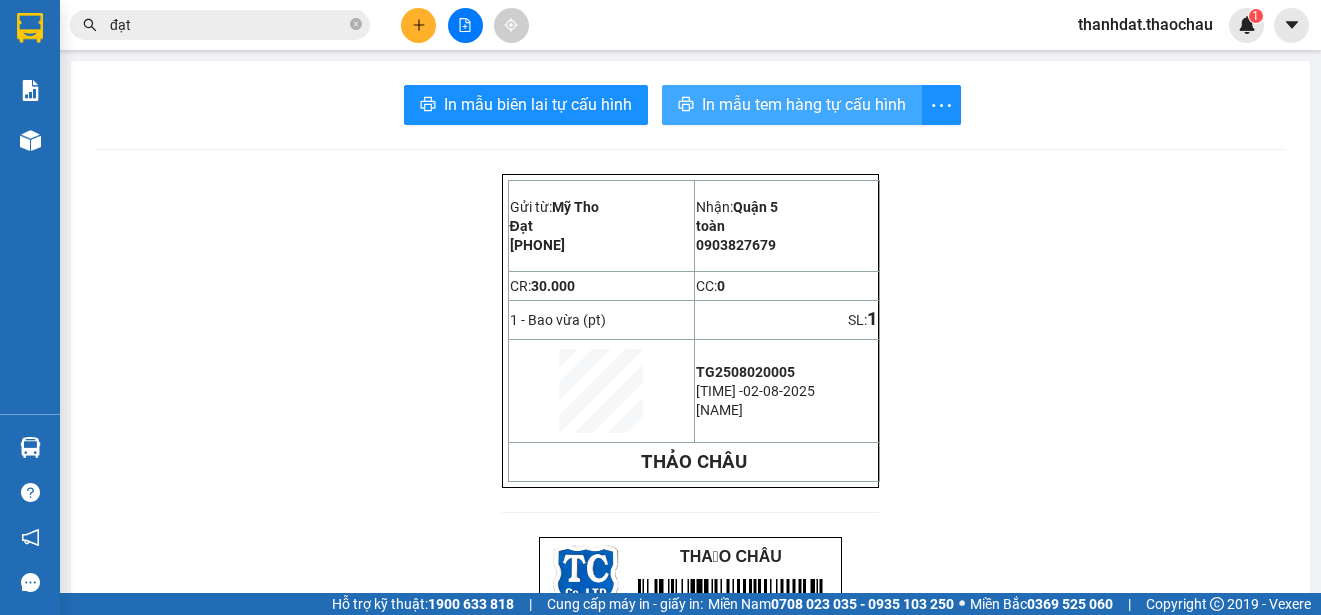 click on "In mẫu tem hàng tự cấu hình" at bounding box center [804, 104] 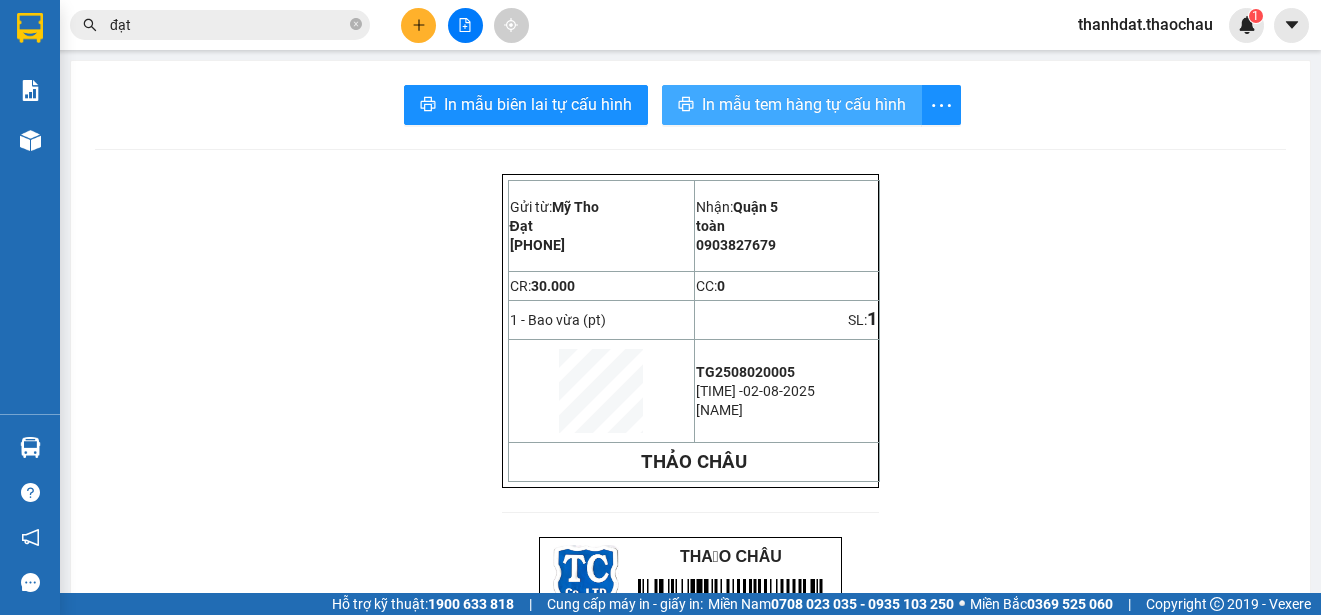scroll, scrollTop: 0, scrollLeft: 0, axis: both 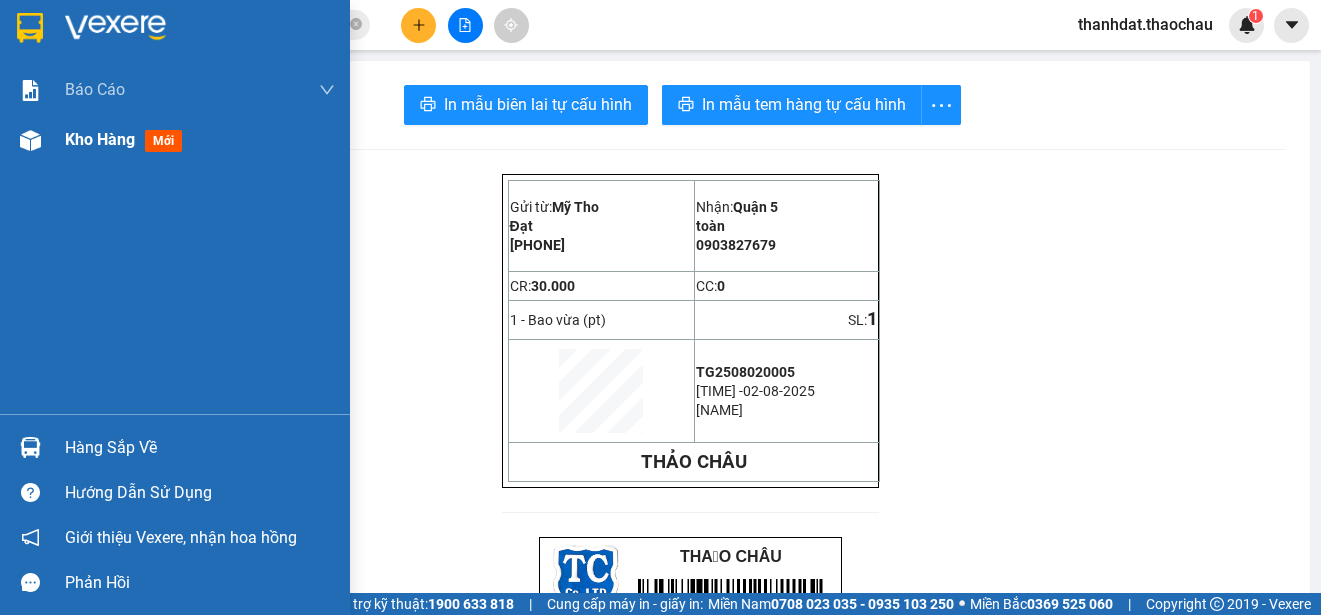 click on "Kho hàng" at bounding box center (100, 139) 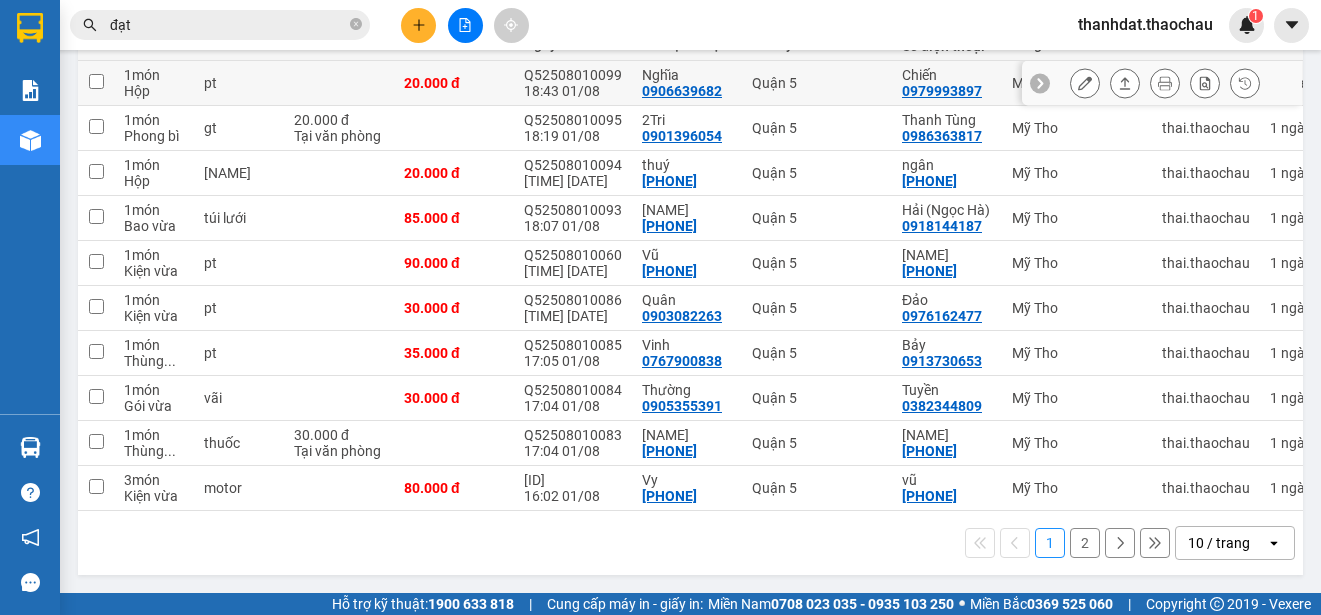 scroll, scrollTop: 0, scrollLeft: 0, axis: both 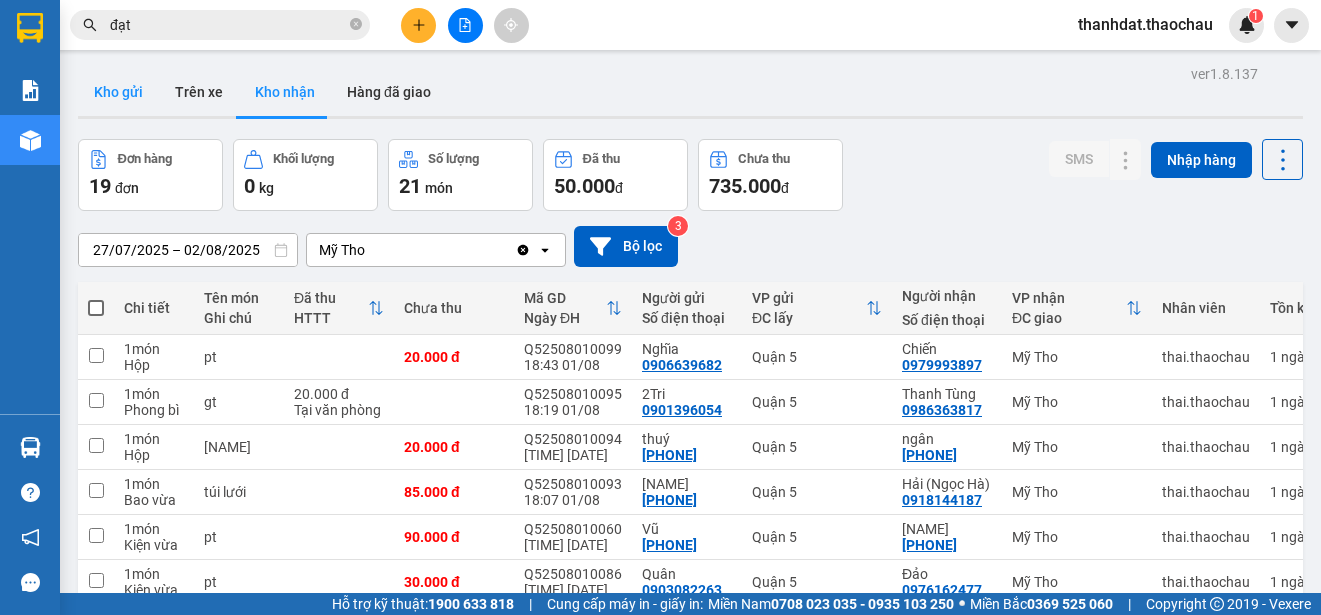 click on "Kho gửi" at bounding box center [118, 92] 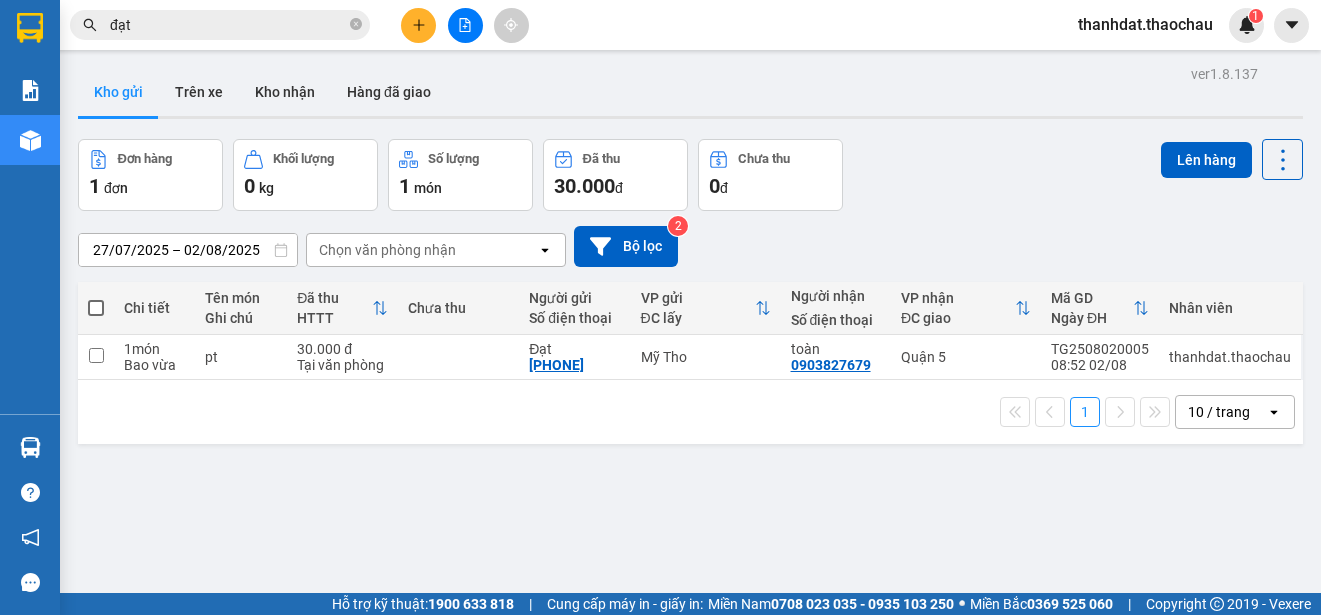 click at bounding box center [96, 308] 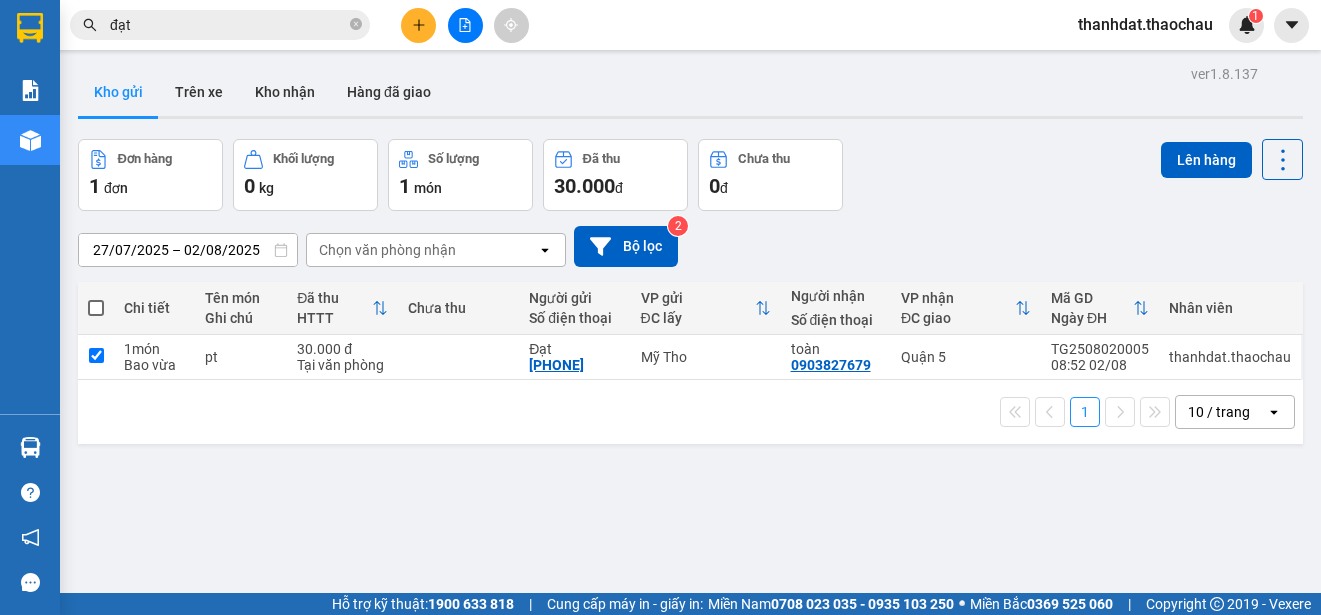 checkbox on "true" 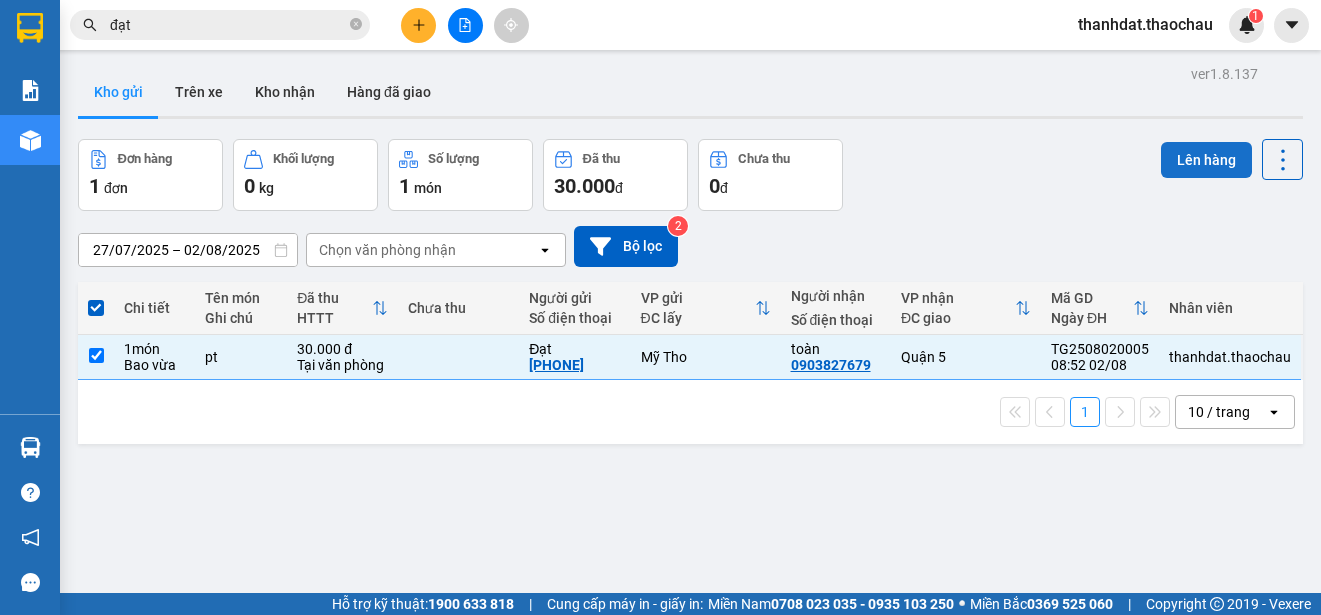 click on "Lên hàng" at bounding box center [1206, 160] 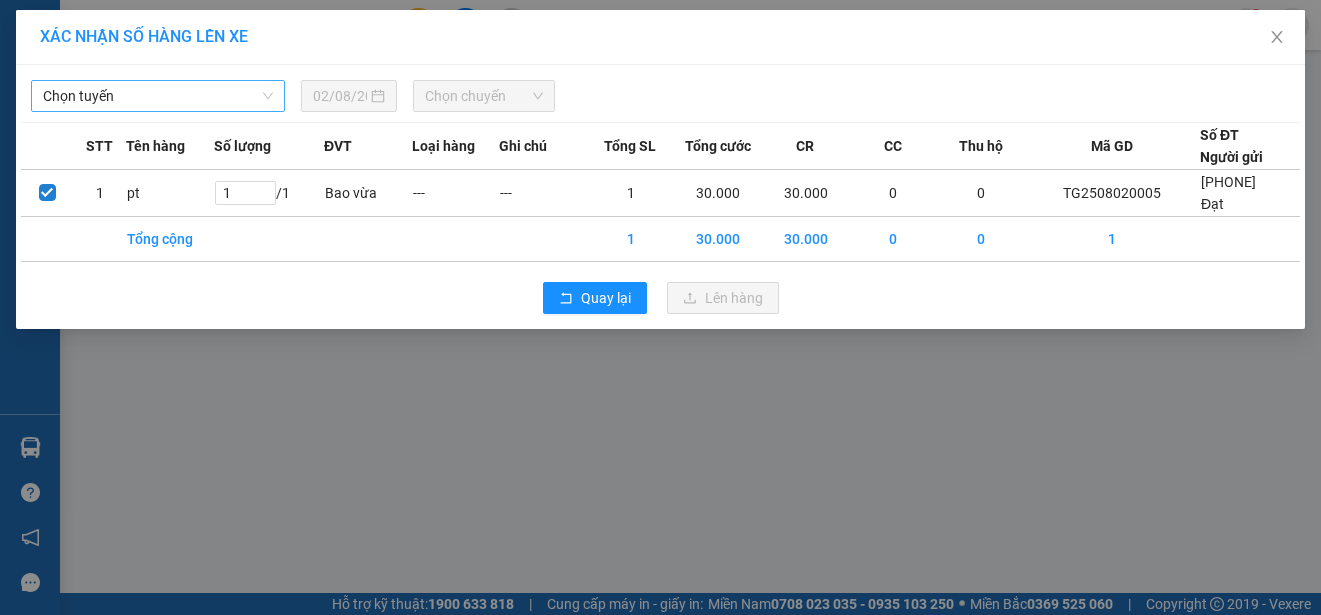 click on "Chọn tuyến" at bounding box center [158, 96] 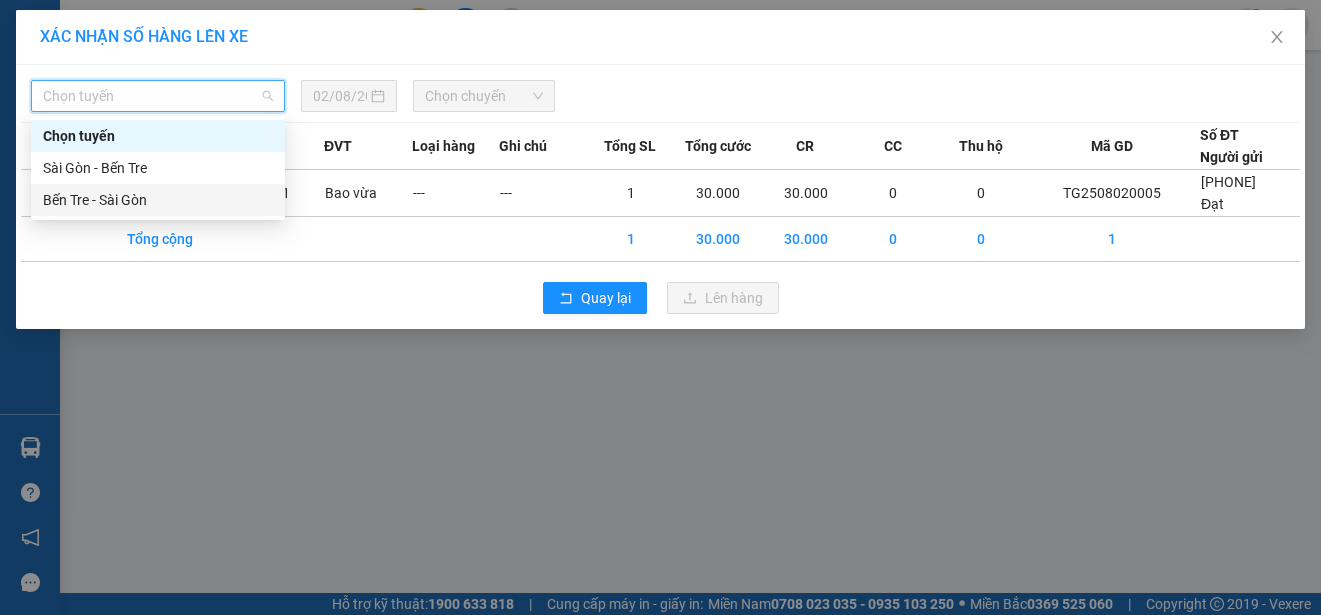 click on "Bến Tre - Sài Gòn" at bounding box center (158, 200) 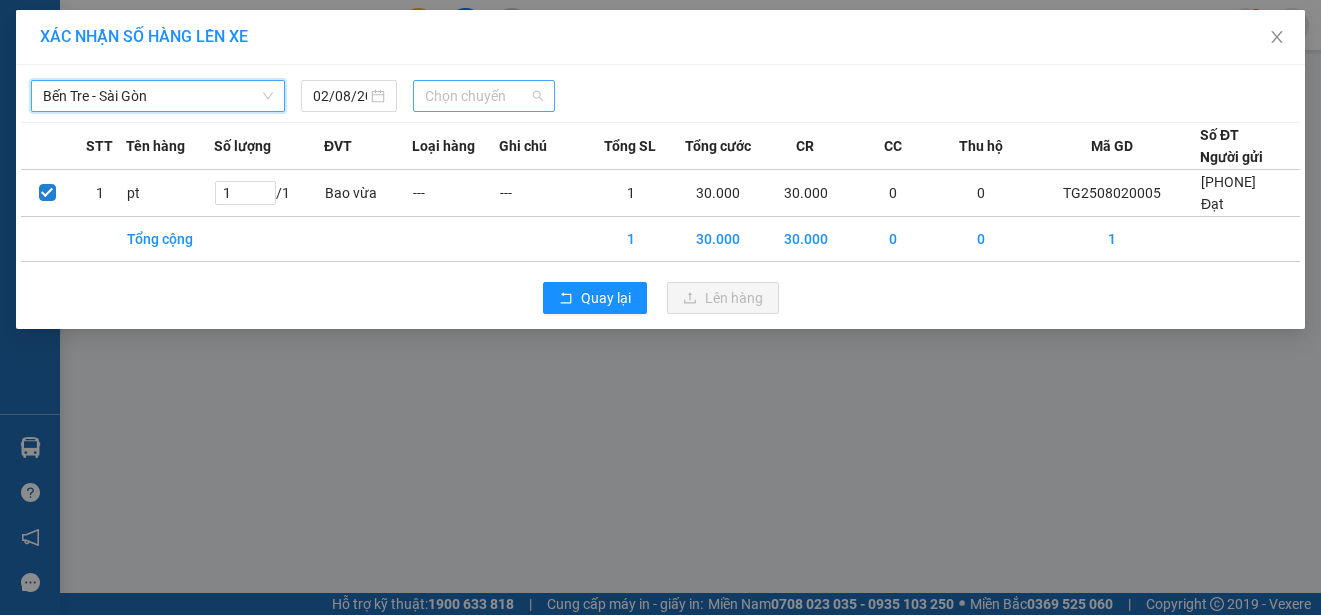 click on "Chọn chuyến" at bounding box center (483, 96) 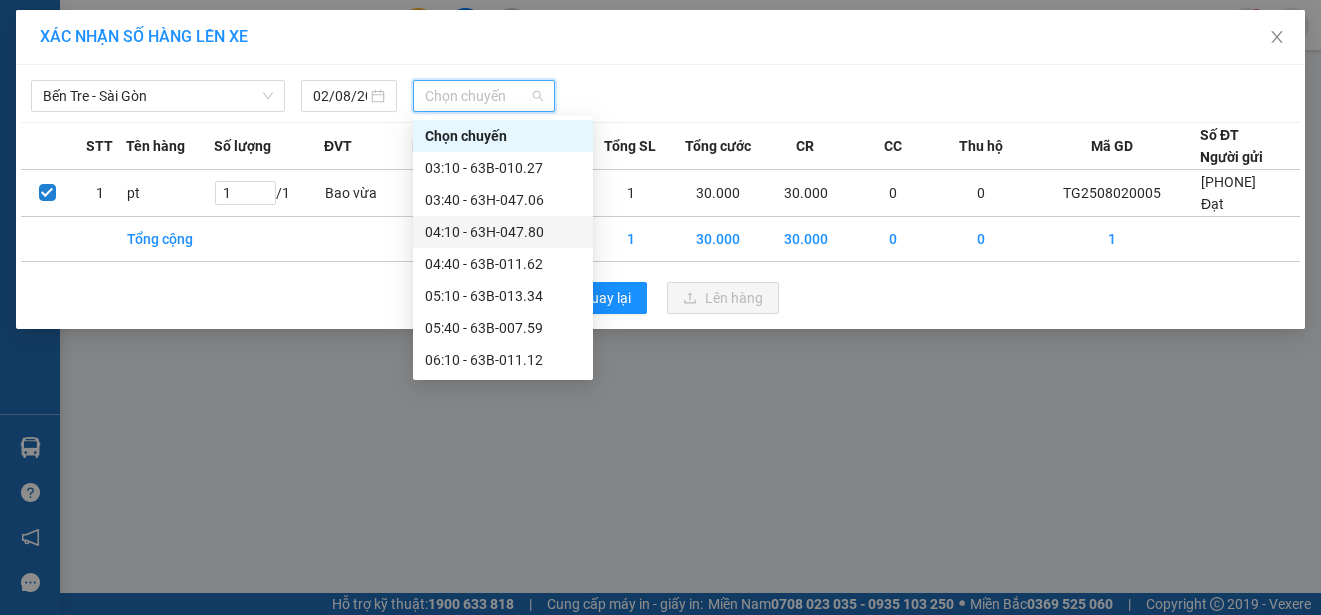 scroll, scrollTop: 300, scrollLeft: 0, axis: vertical 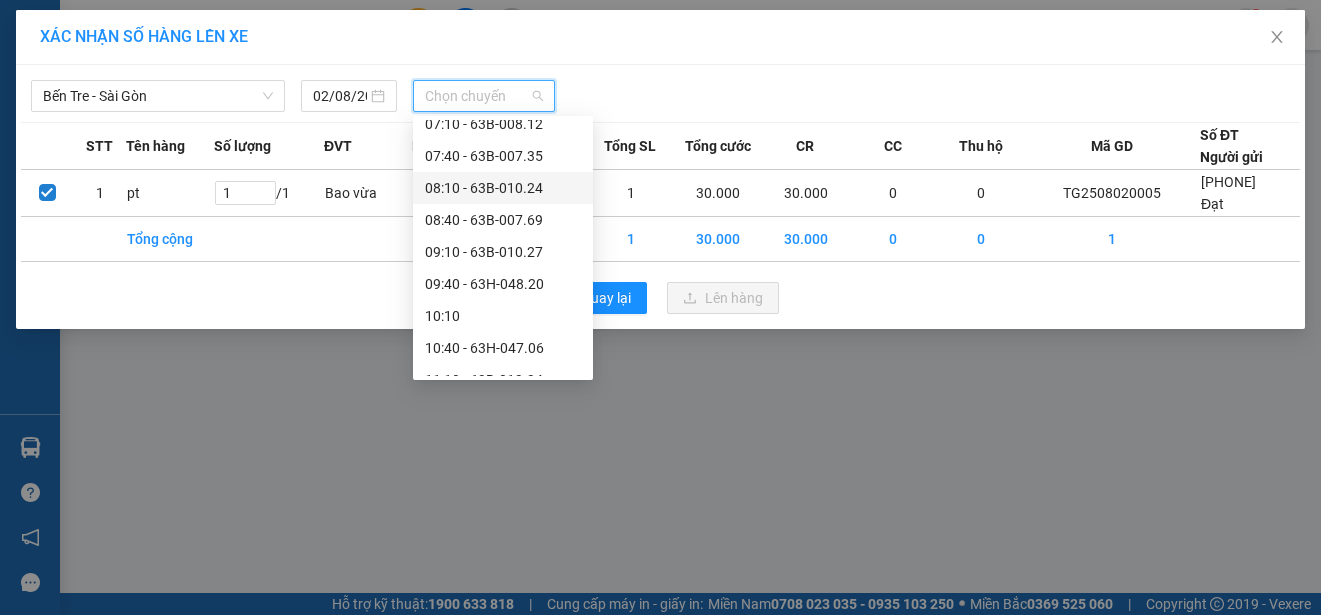 click on "08:10     - 63B-010.24" at bounding box center [503, 188] 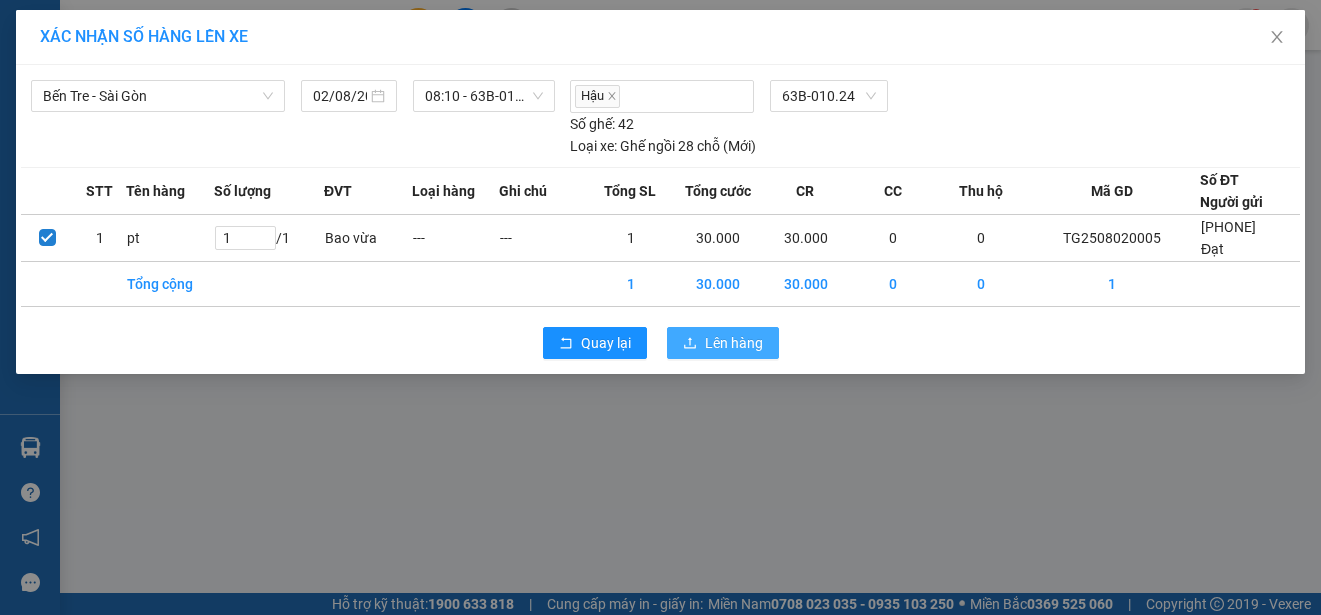 click on "Lên hàng" at bounding box center [734, 343] 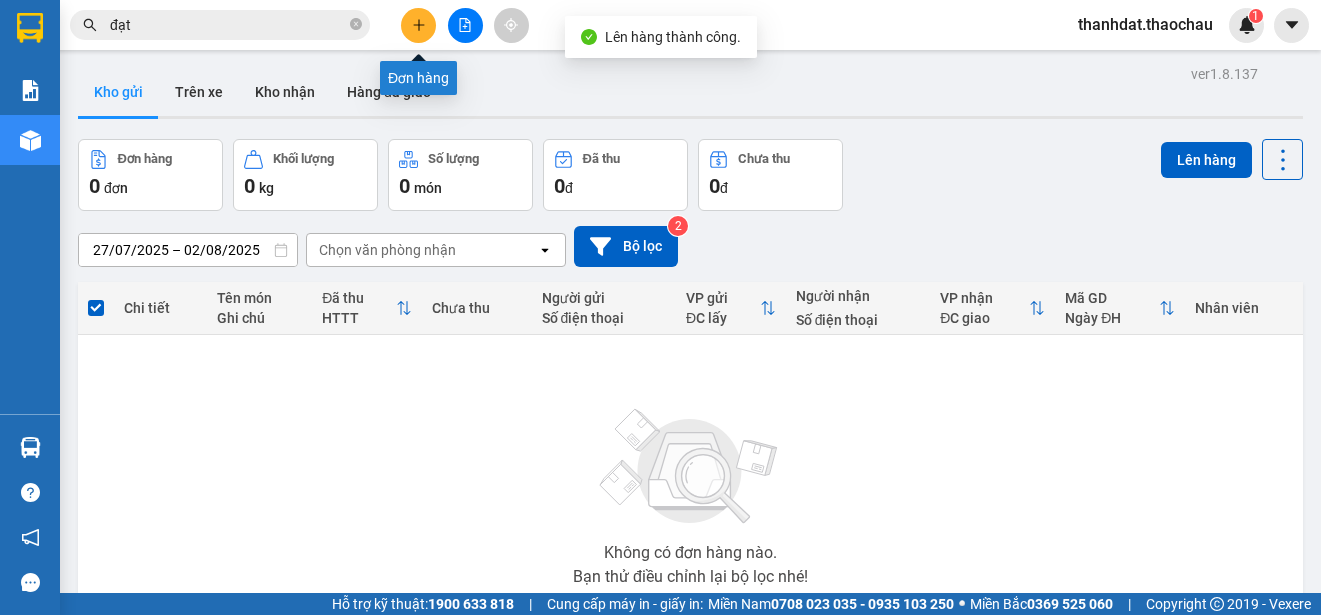 click at bounding box center [418, 25] 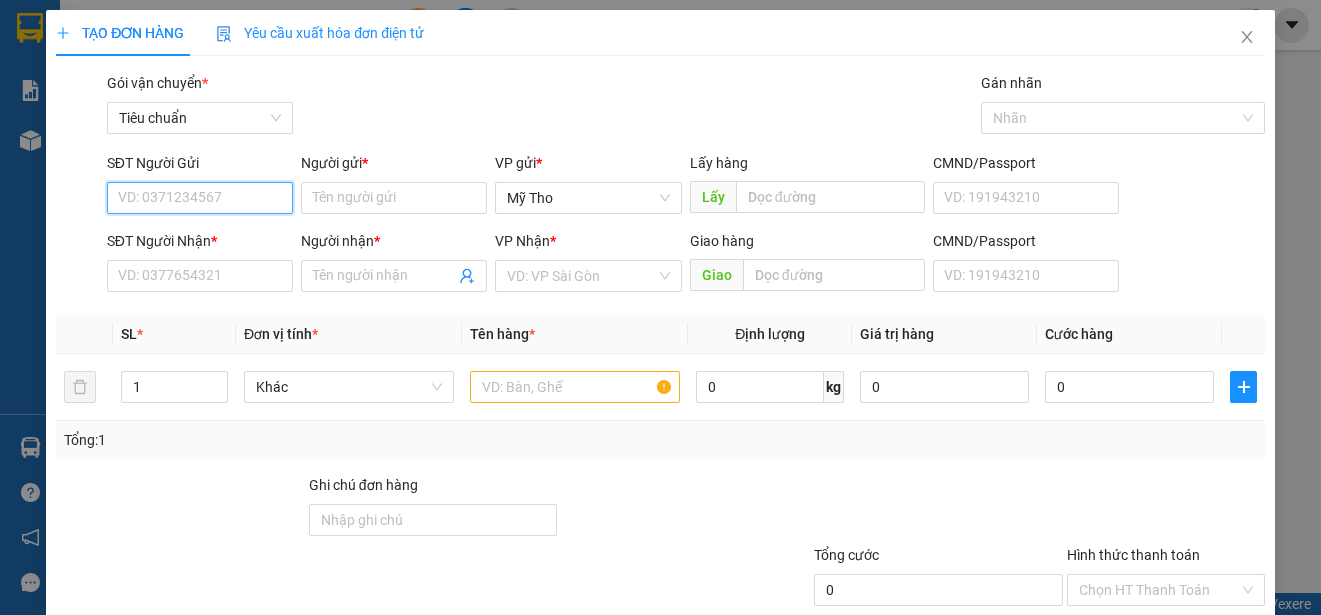 click on "SĐT Người Gửi" at bounding box center (200, 198) 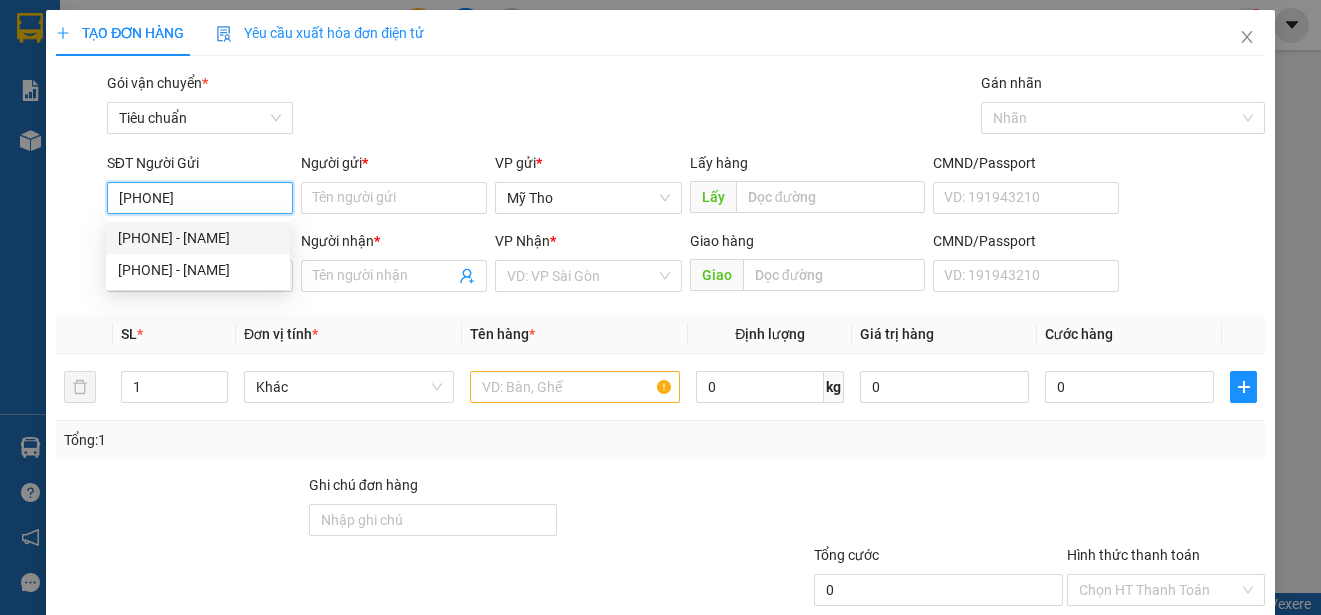 click on "0902554546 - Đào" at bounding box center (198, 238) 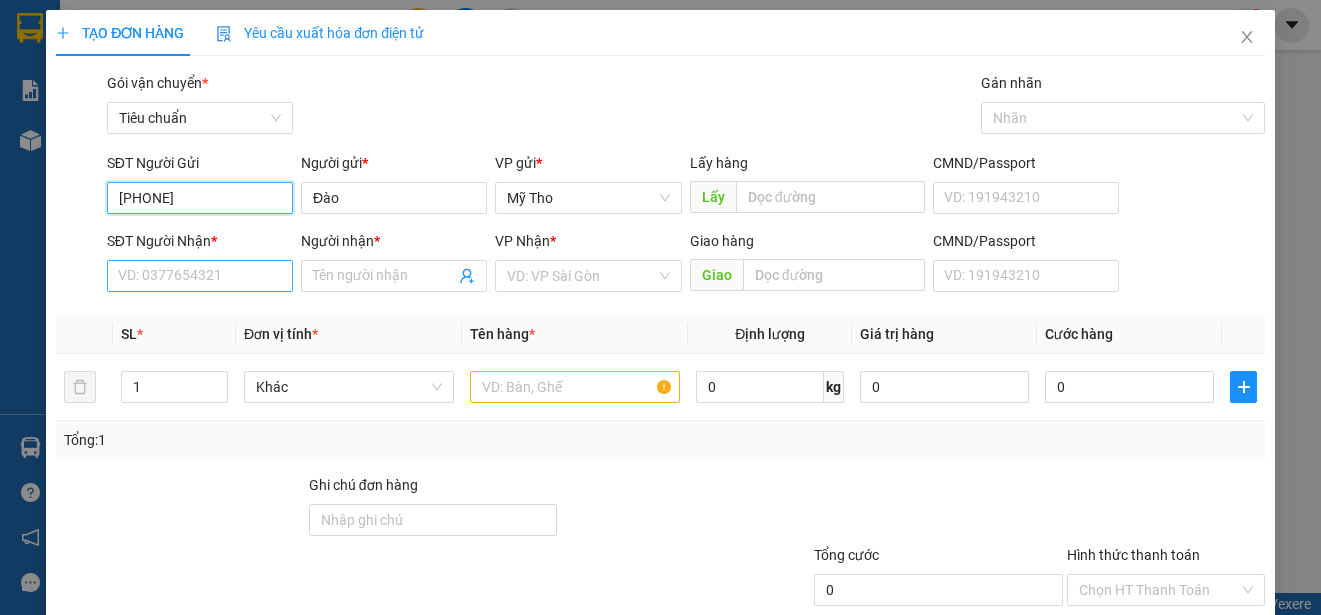 type on "0902554546" 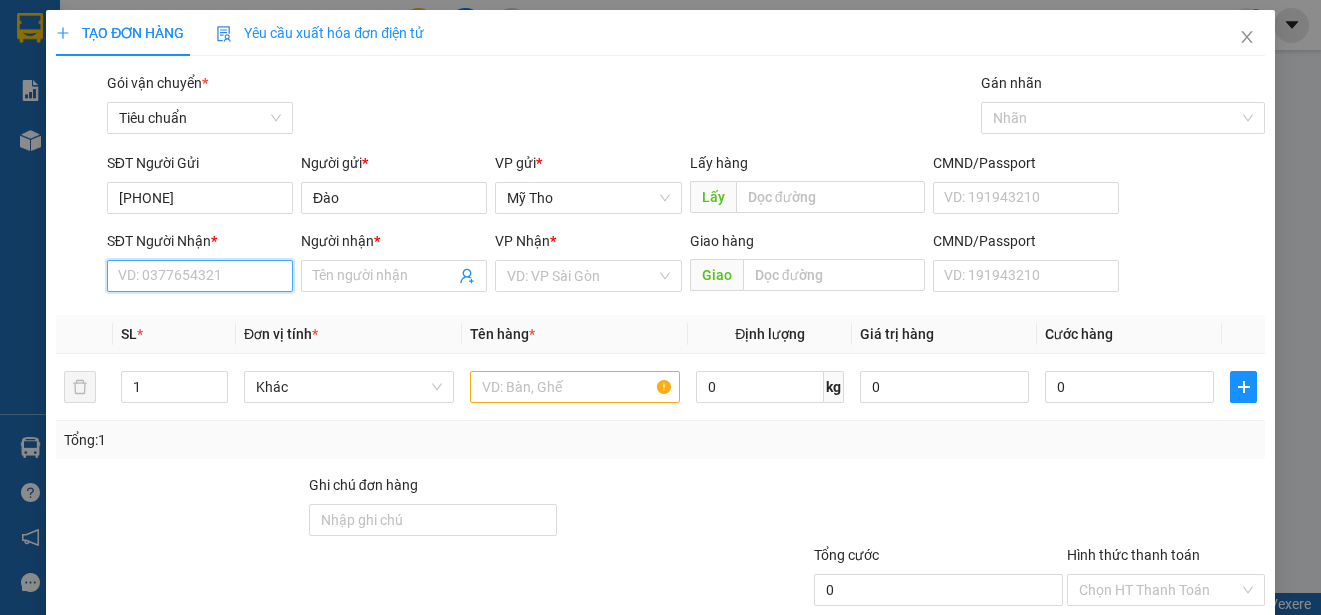 click on "SĐT Người Nhận  *" at bounding box center [200, 276] 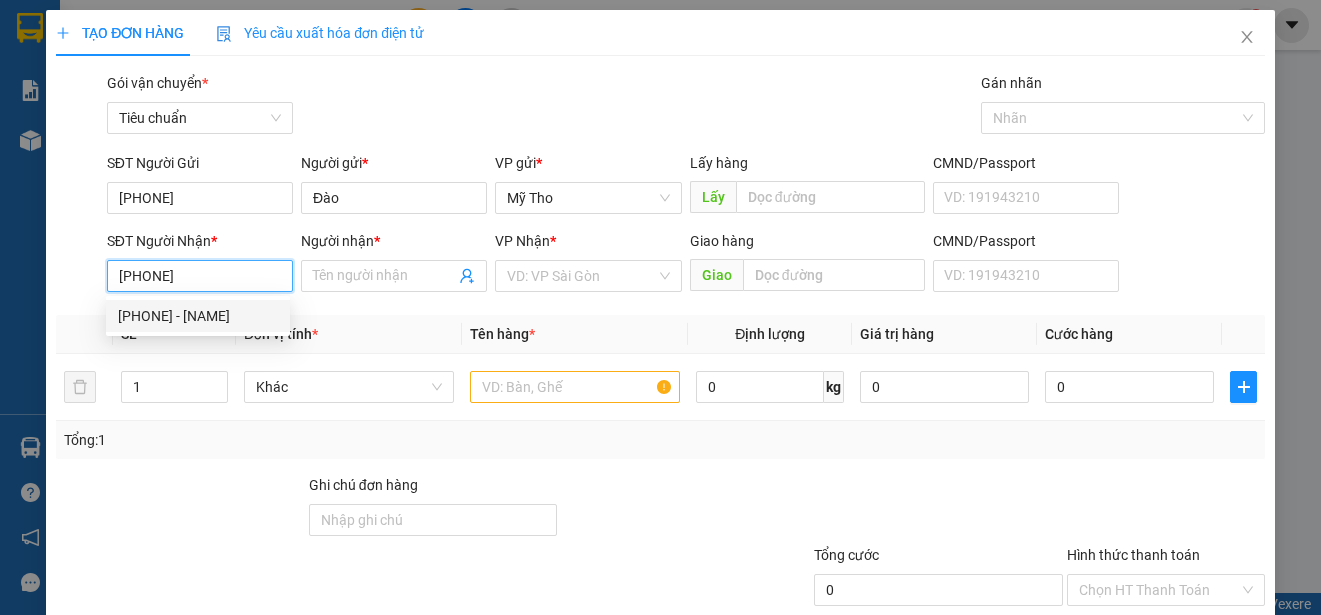 click on "0948571539 - k. Tên" at bounding box center [198, 316] 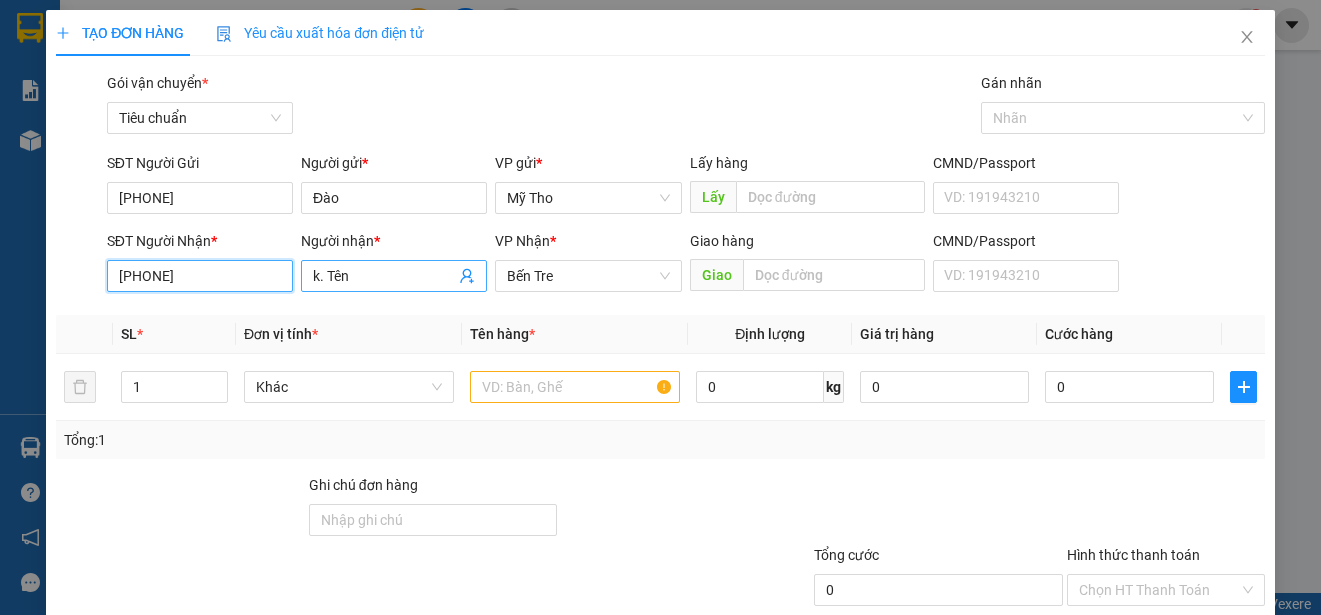 type on "0948571539" 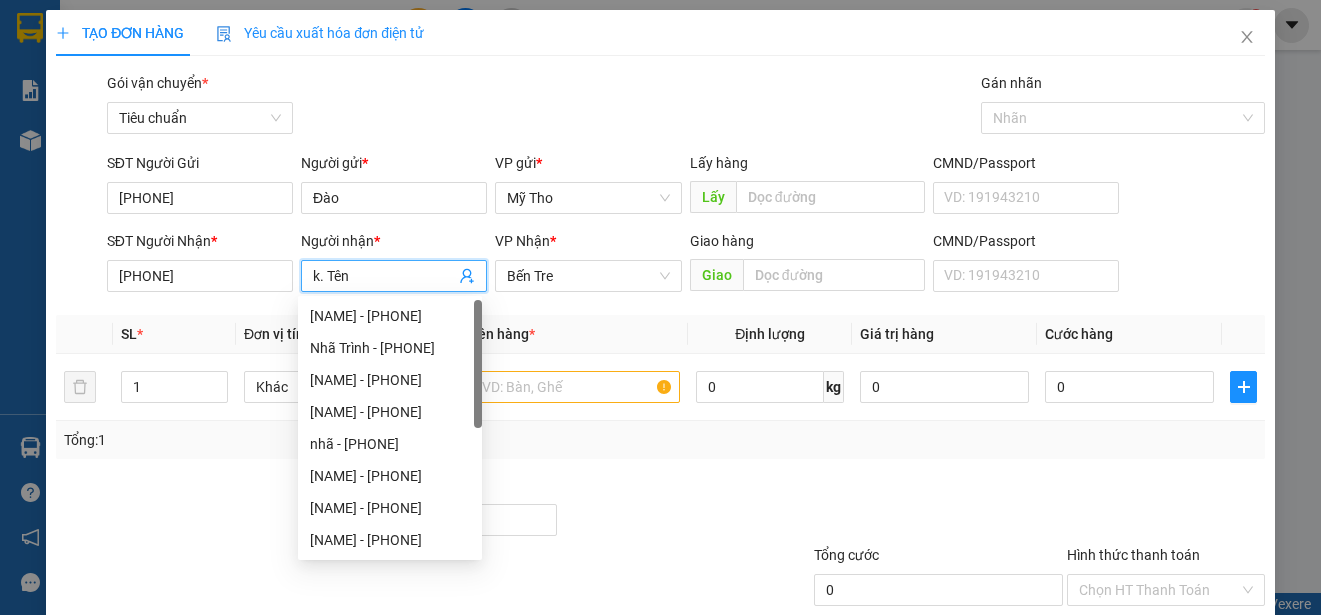 click on "k. Tên" at bounding box center (394, 276) 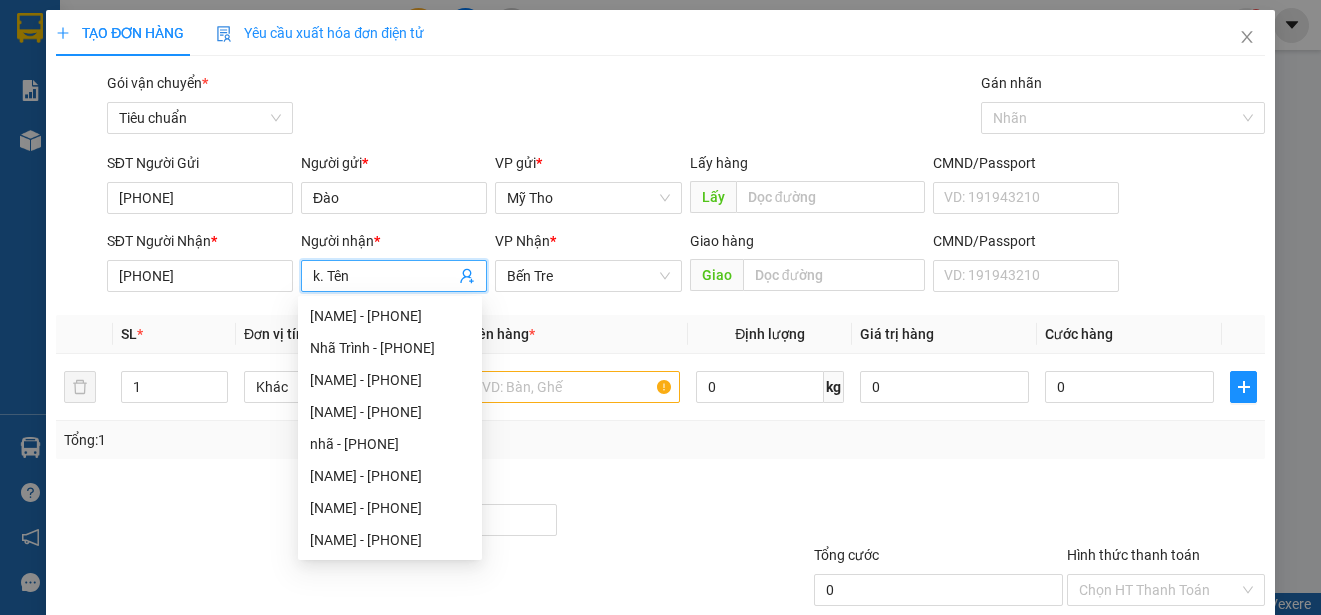 drag, startPoint x: 392, startPoint y: 275, endPoint x: 293, endPoint y: 278, distance: 99.04544 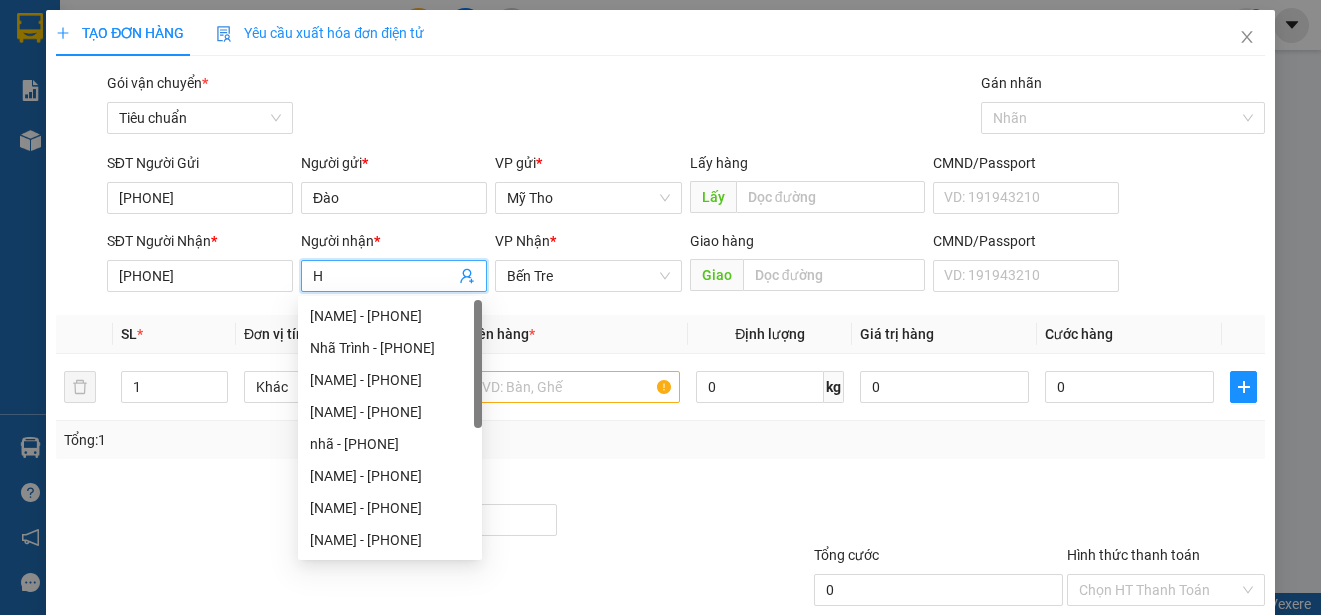 paste on "ùng" 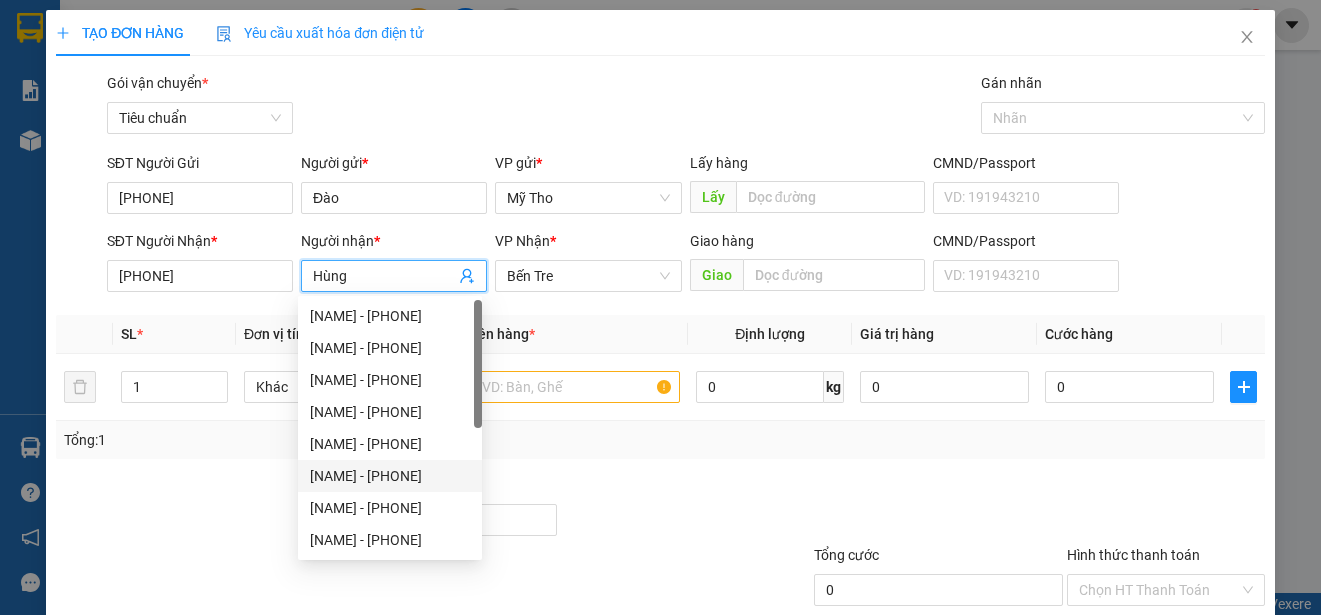 type on "Hùng" 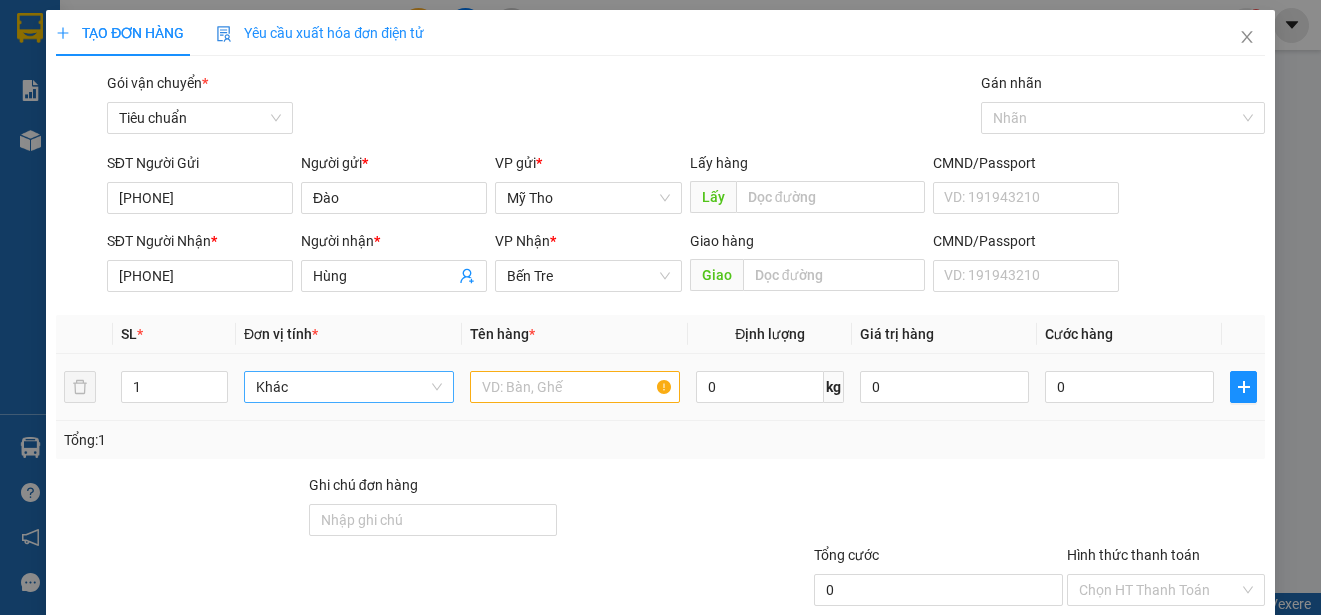 click on "Khác" at bounding box center [349, 387] 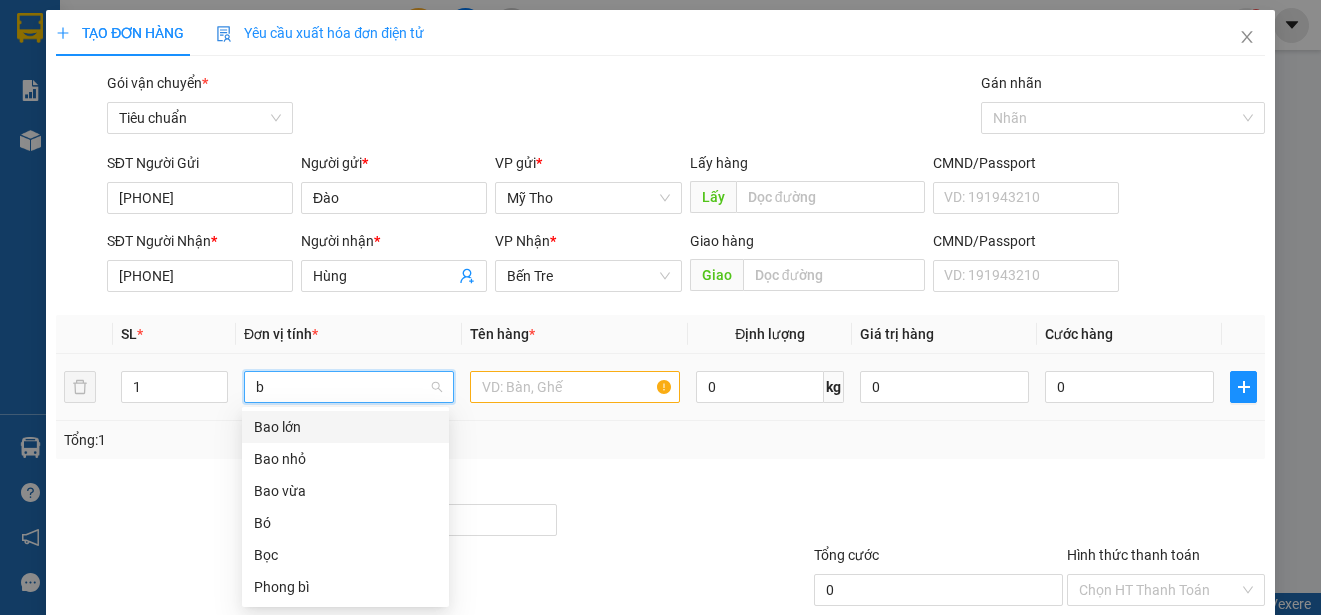 scroll, scrollTop: 0, scrollLeft: 0, axis: both 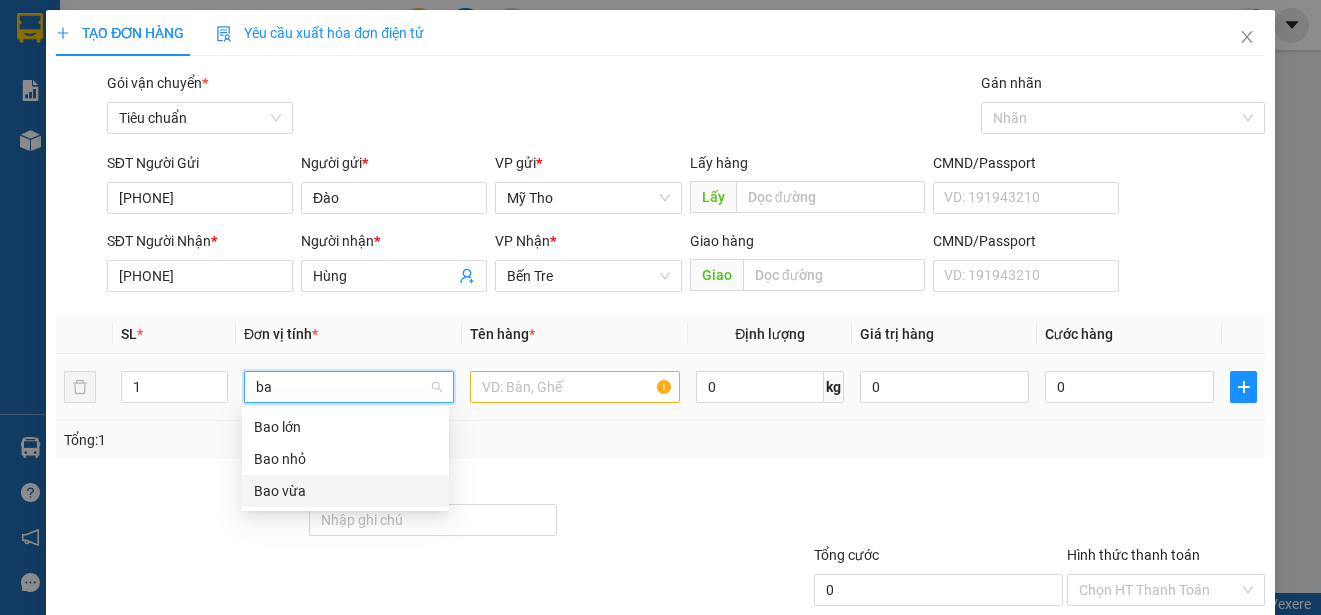click on "Bao vừa" at bounding box center (345, 491) 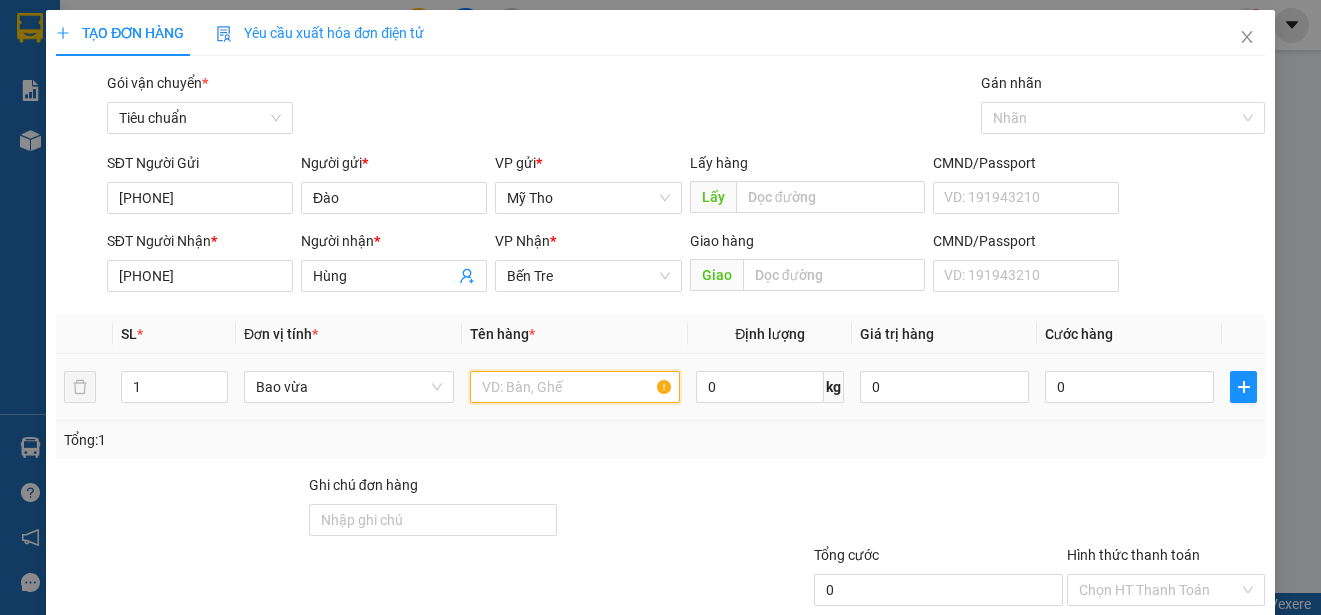 click at bounding box center (575, 387) 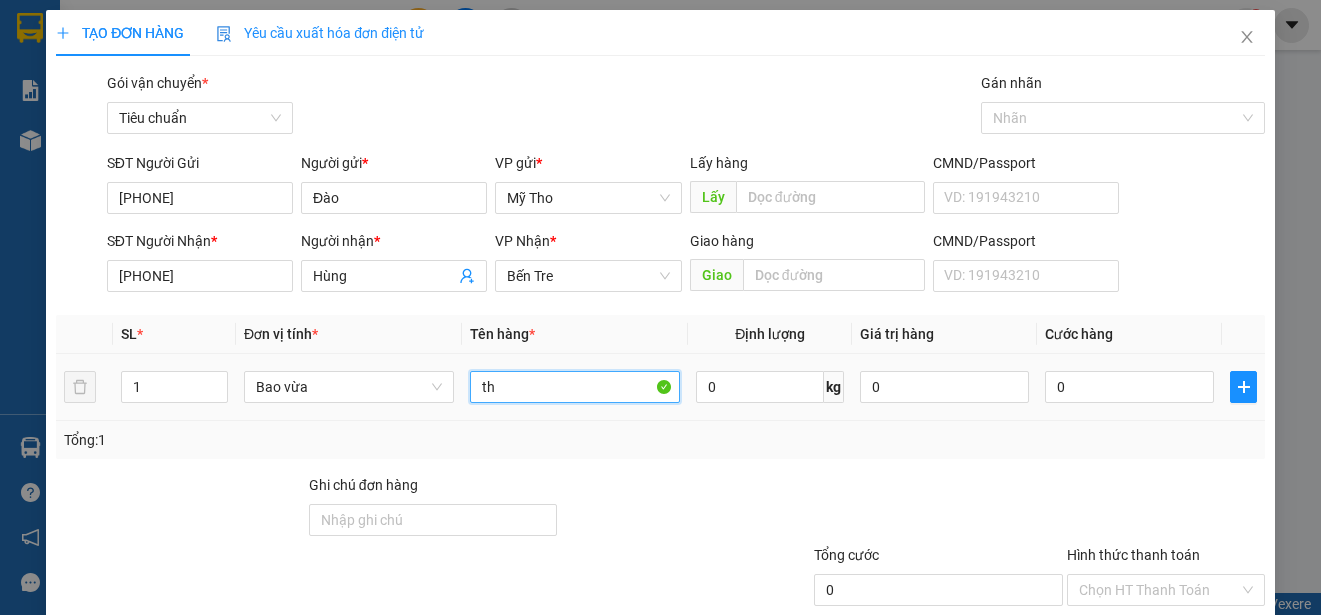 paste on "ưc" 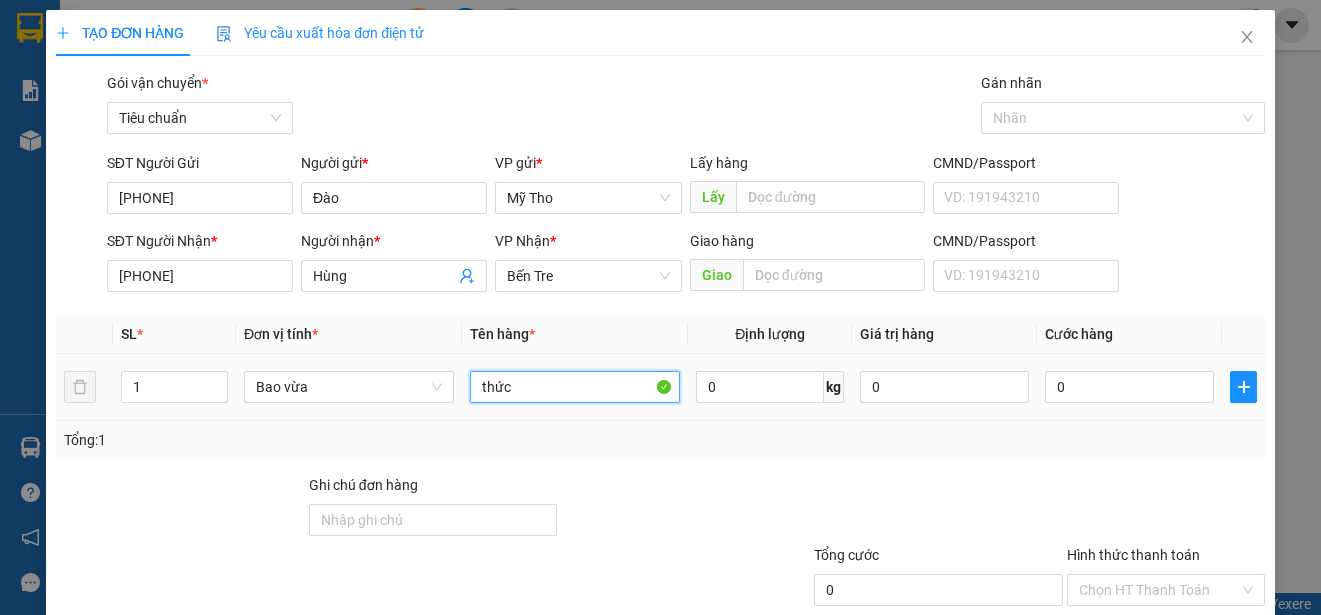 paste on "ăn" 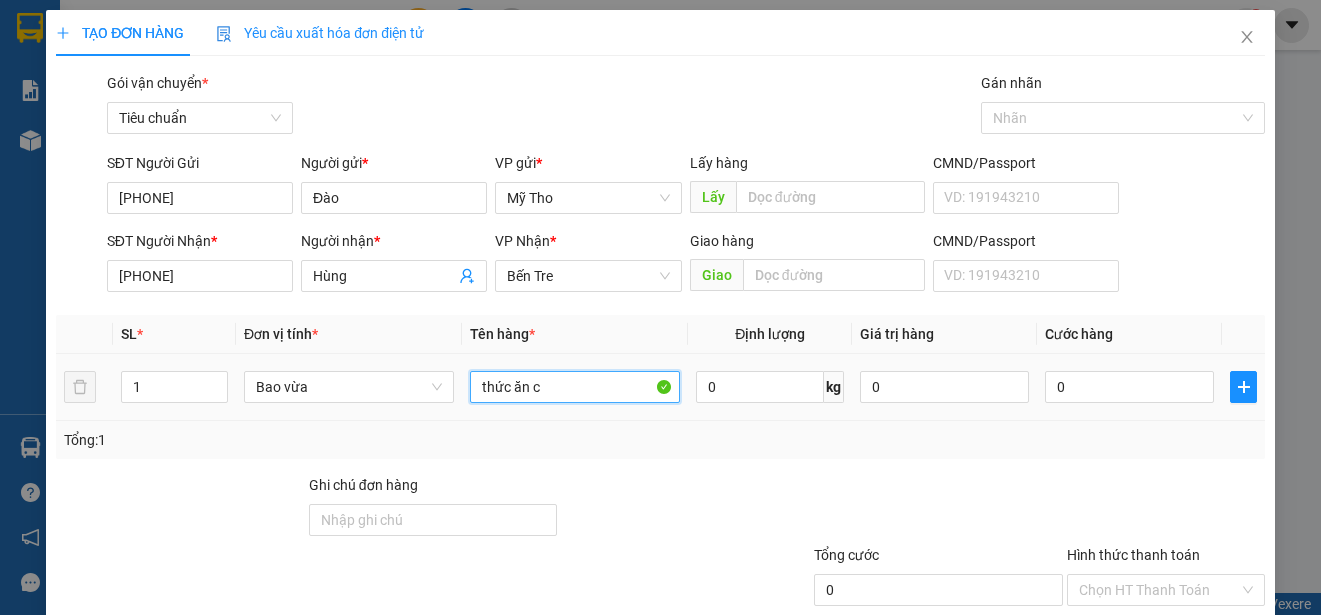 paste on "á" 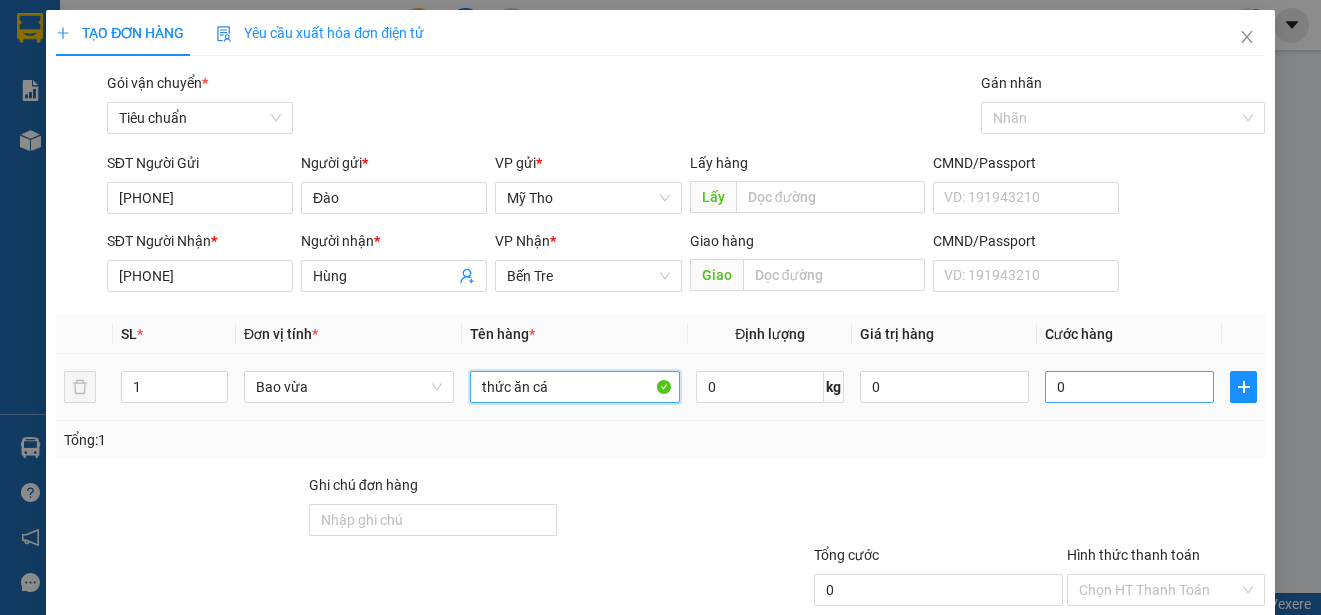 type on "thức ăn cá" 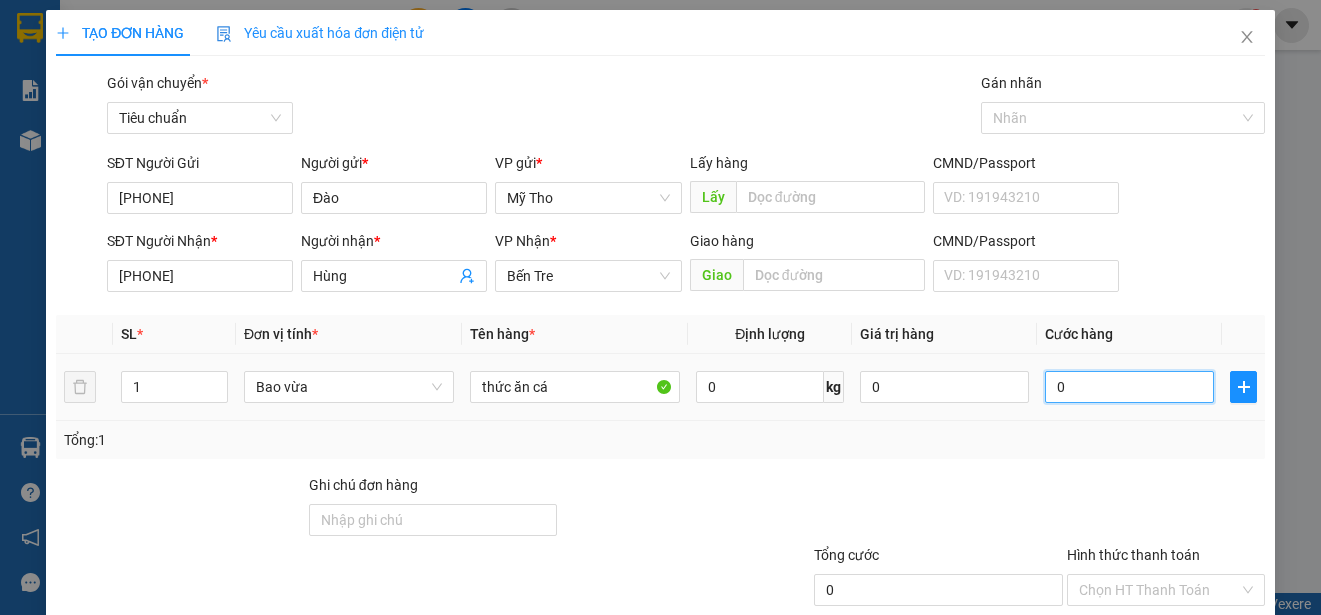 click on "0" at bounding box center (1129, 387) 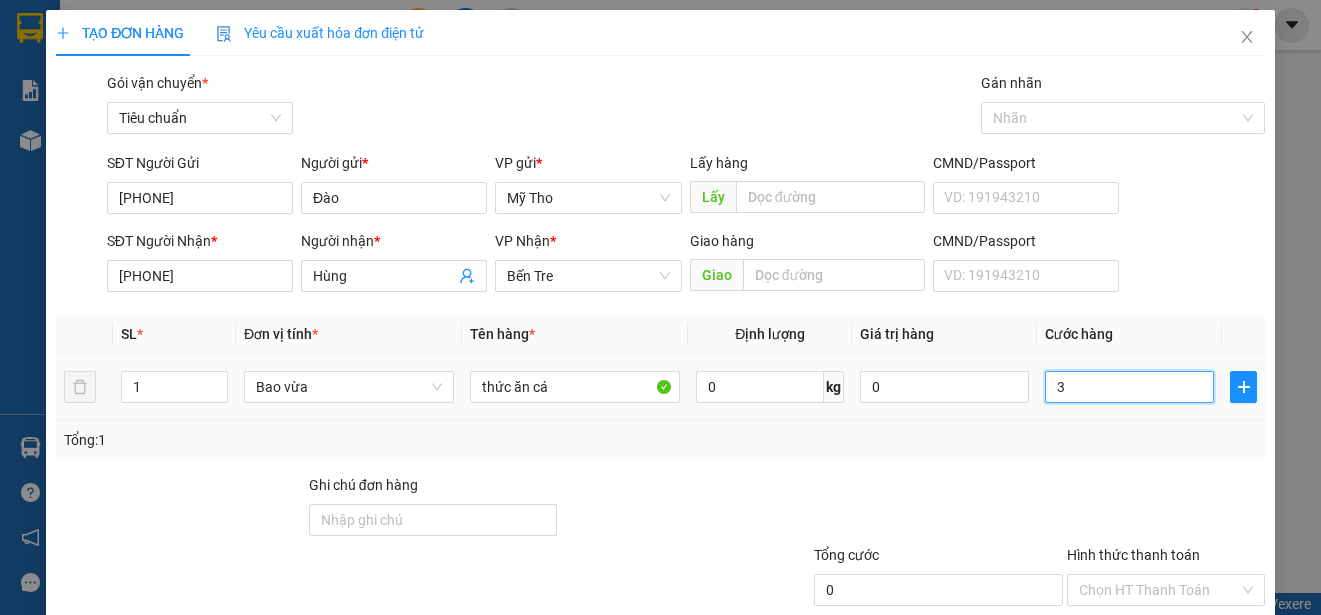 type on "3" 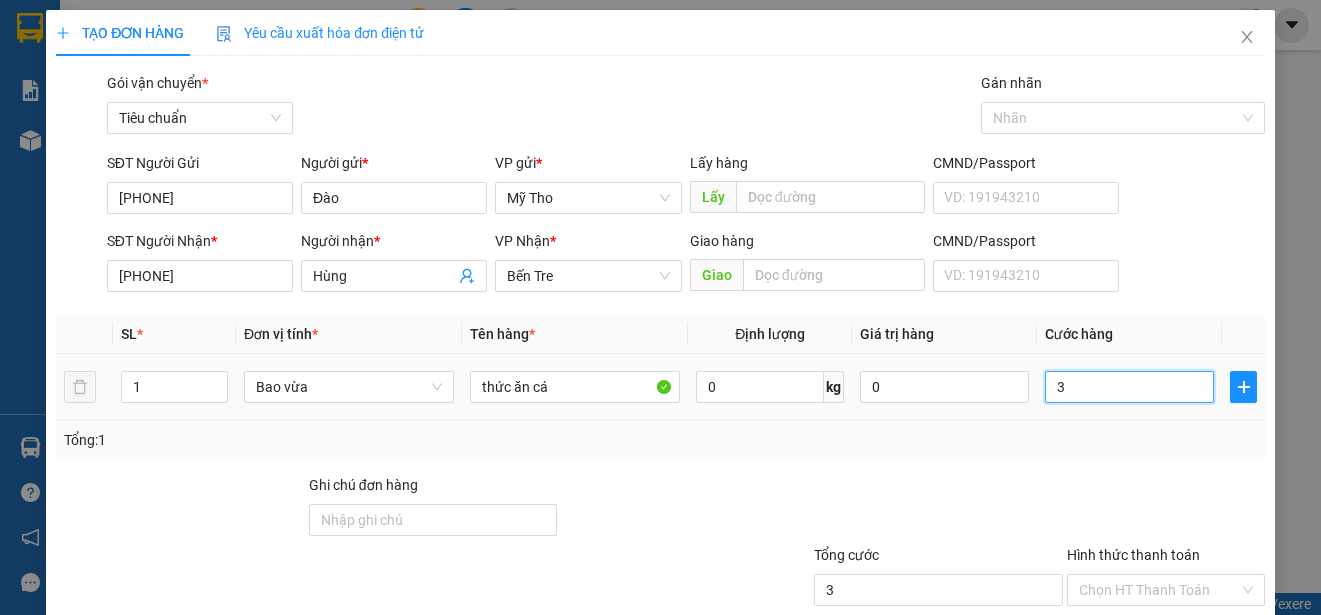 type on "35" 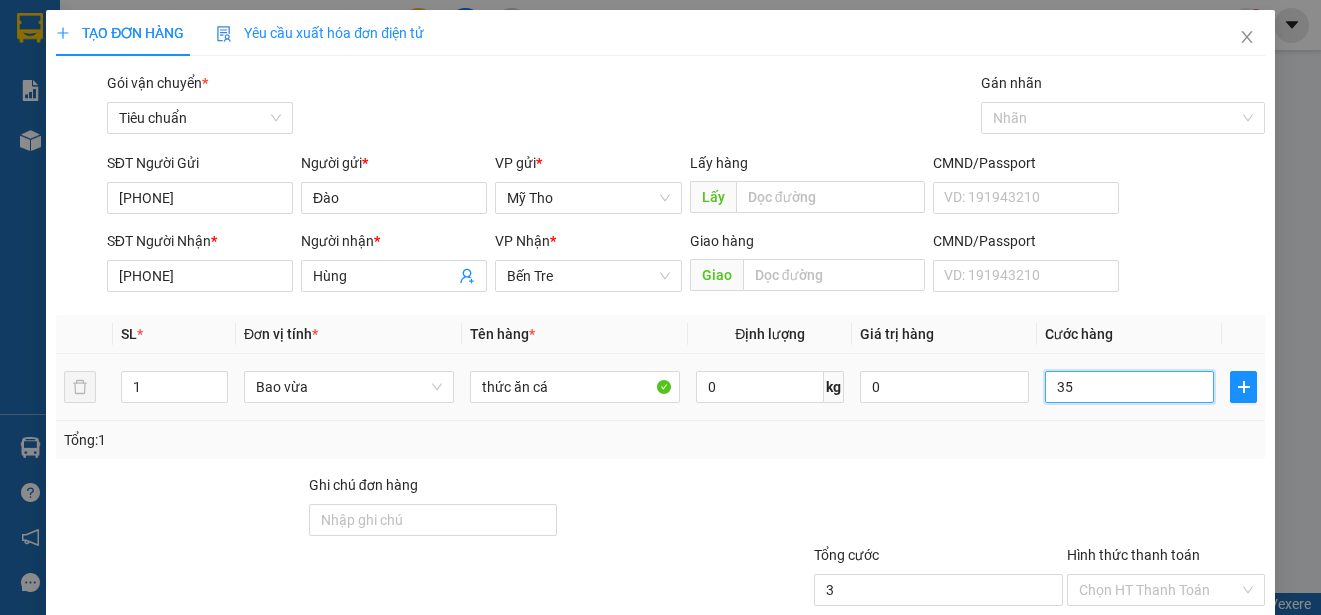 type on "35" 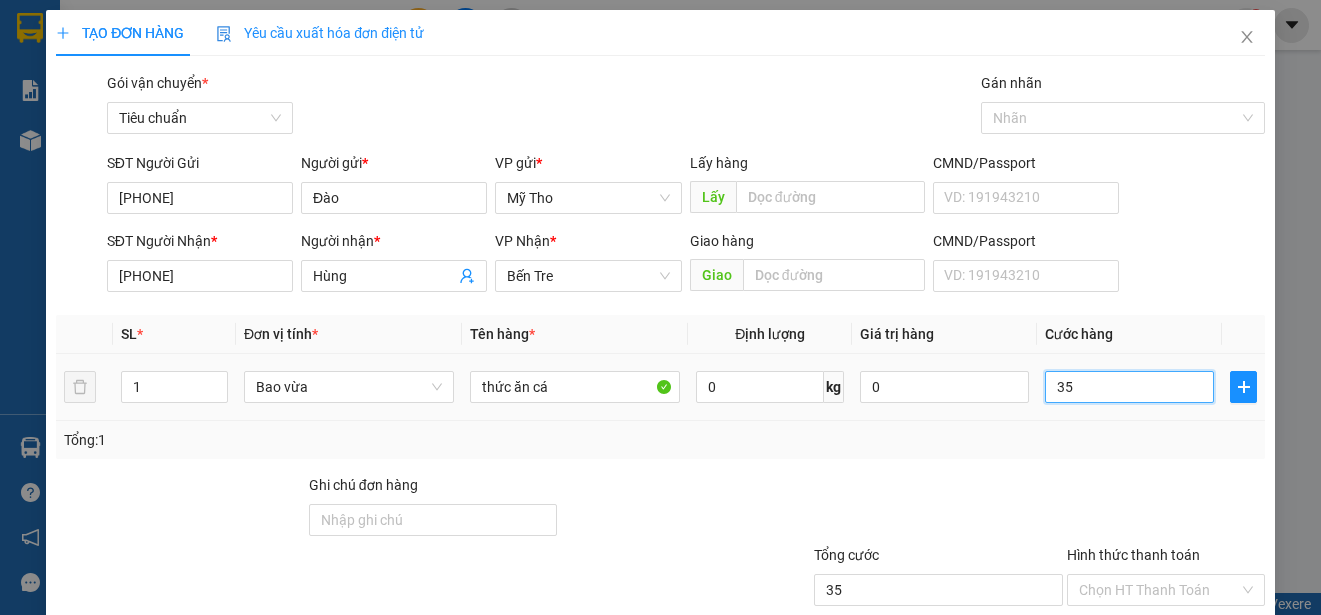 type on "3" 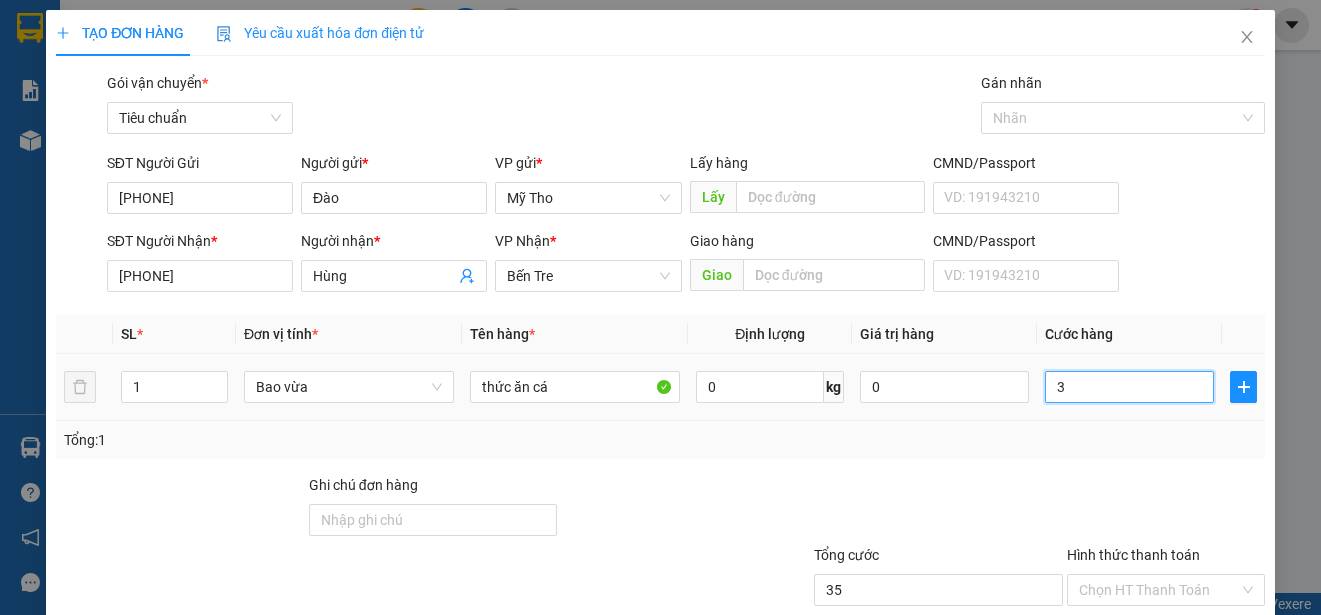 type on "3" 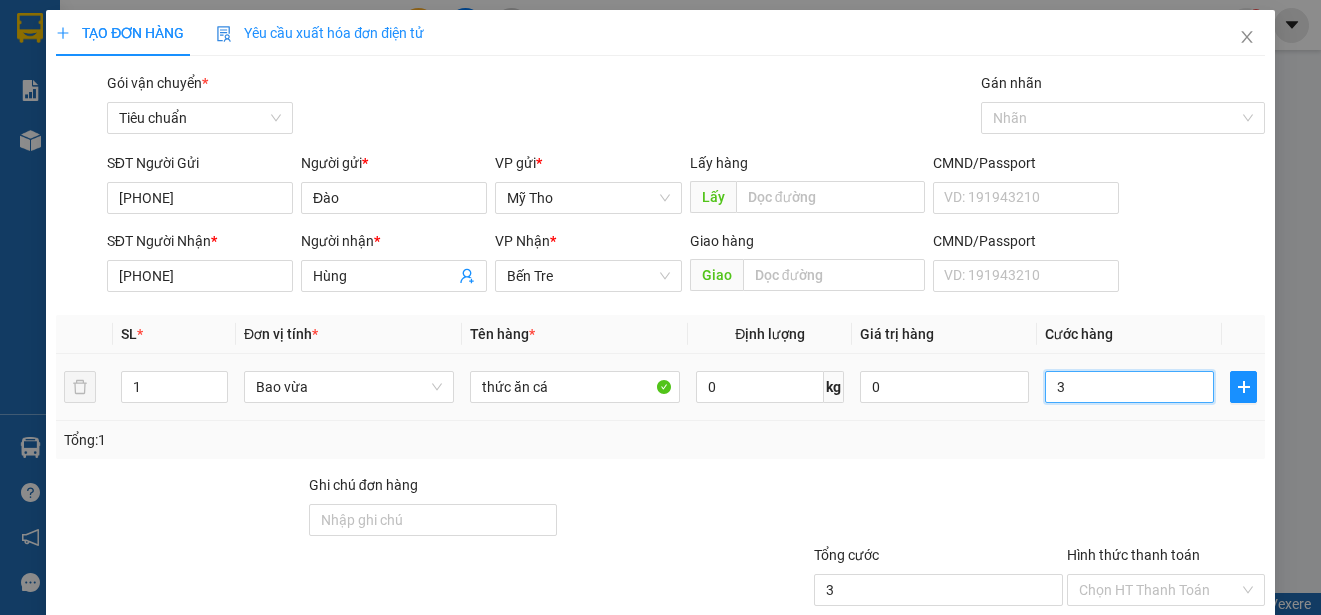 type on "0" 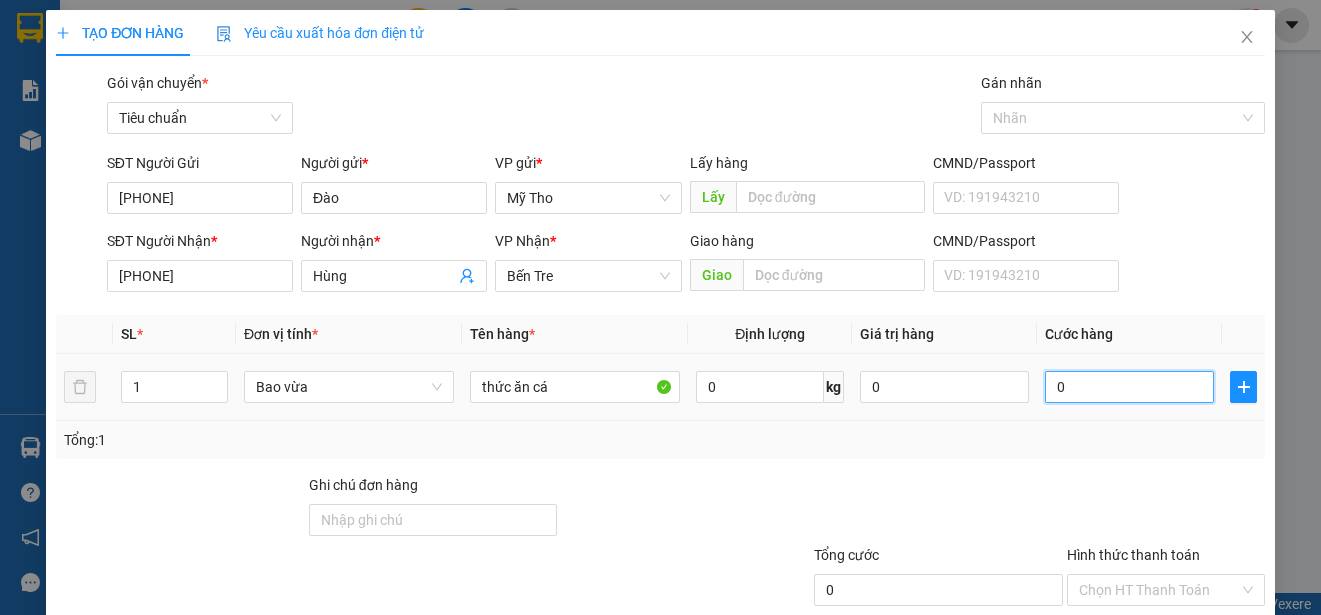 type on "04" 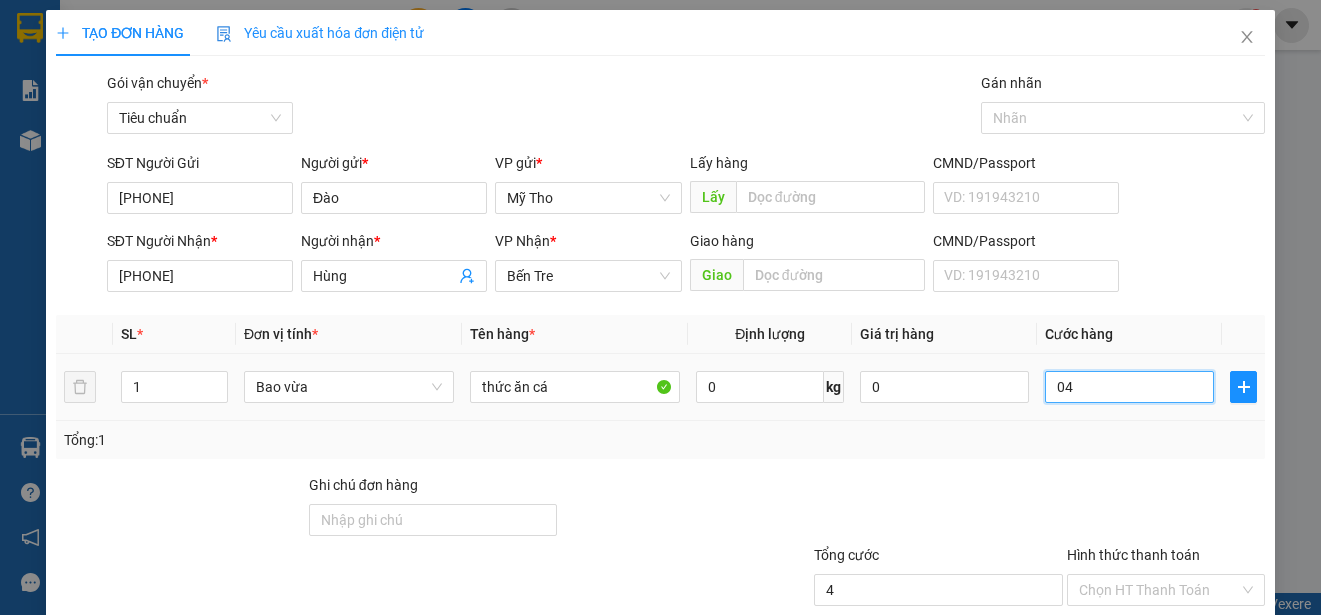 type on "040" 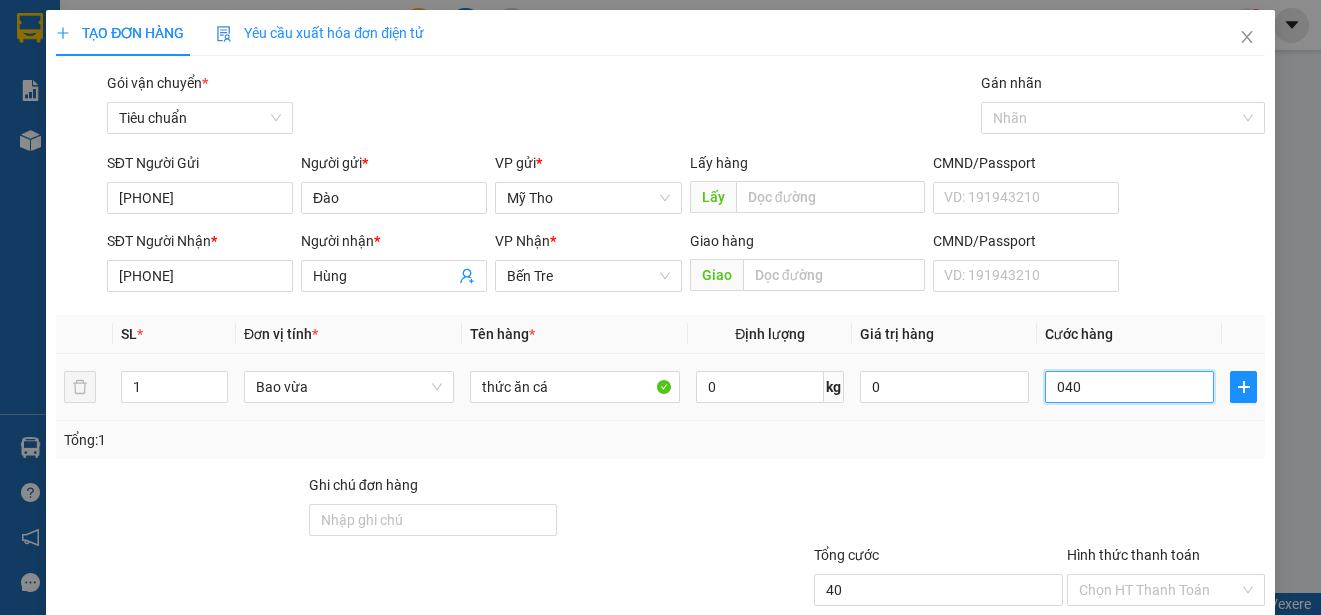 type on "0.400" 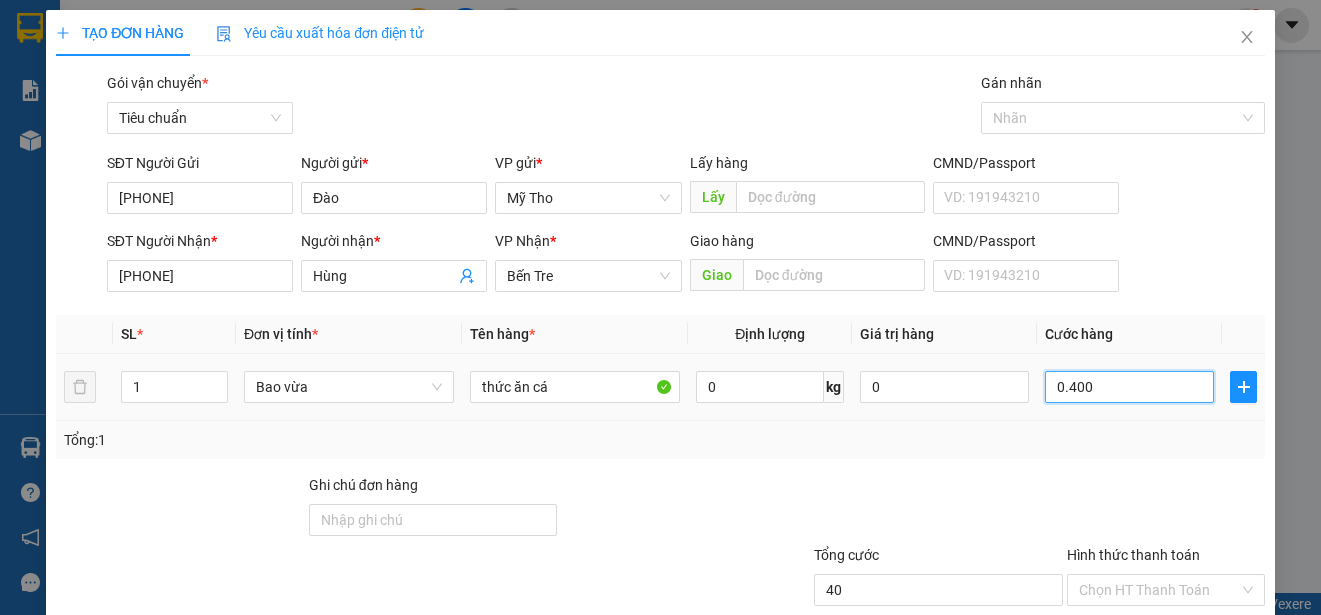 type on "400" 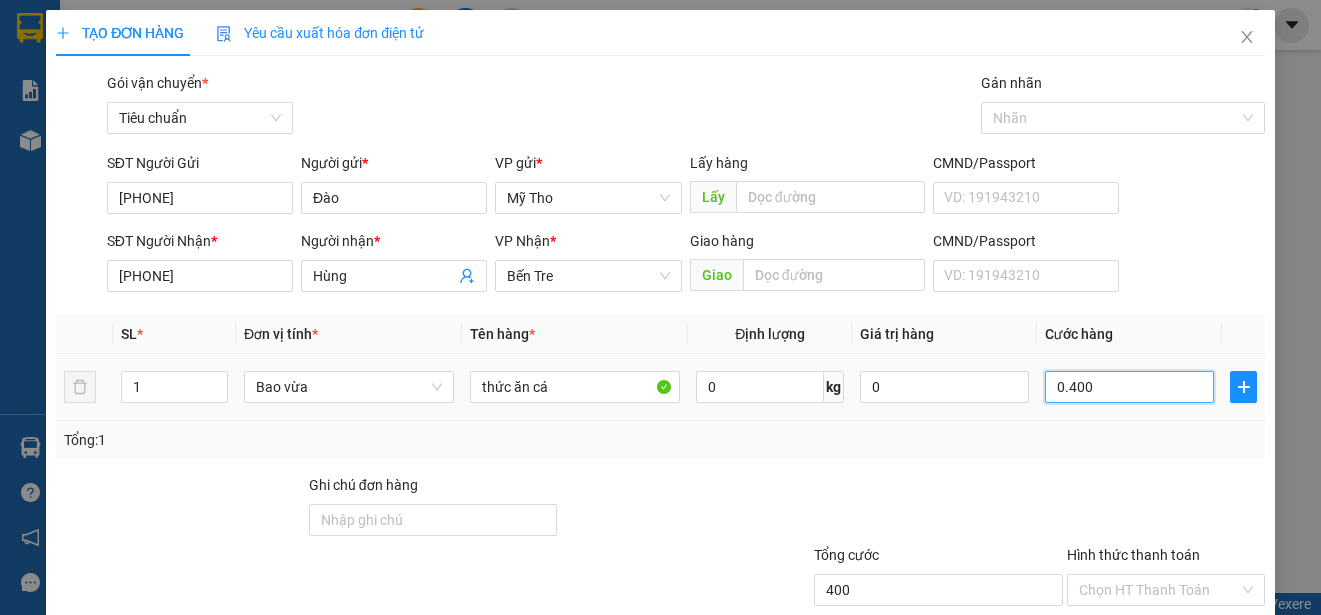 type on "04.000" 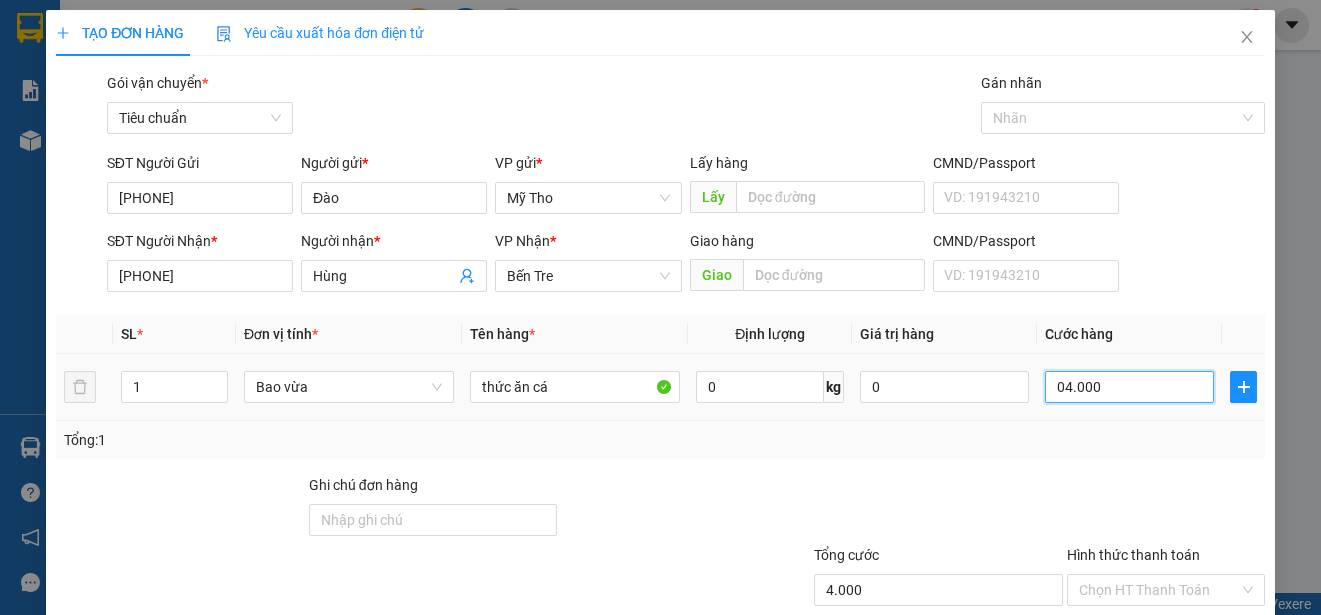 type on "040.000" 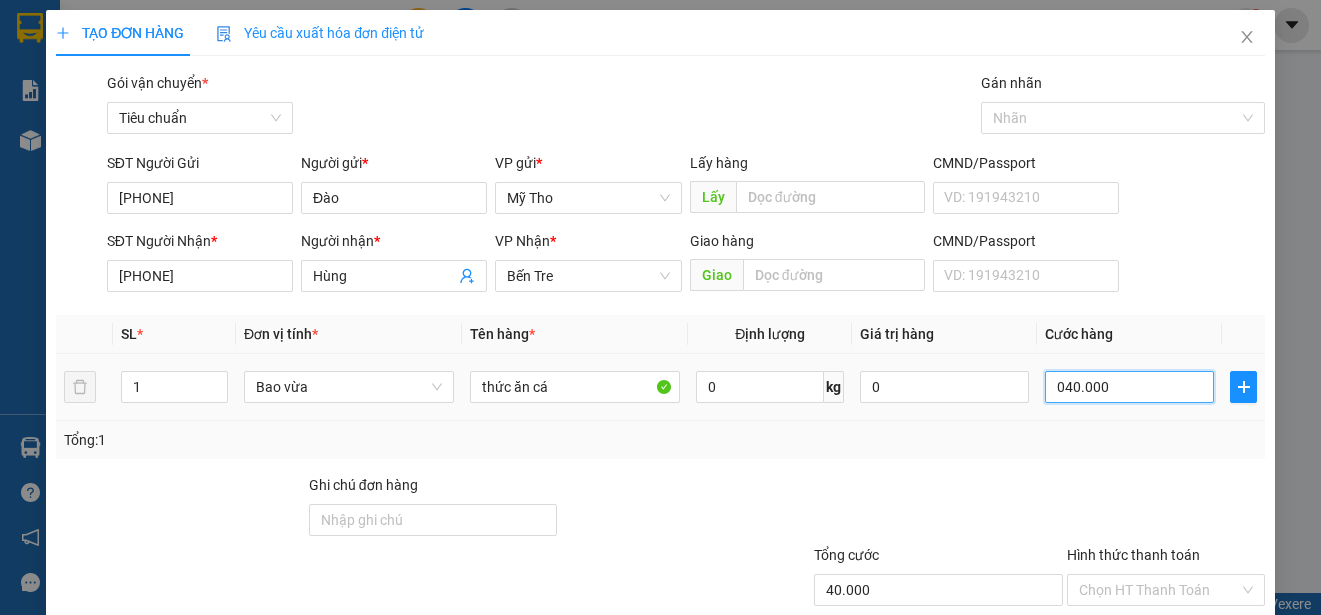 click on "040.000" at bounding box center (1129, 387) 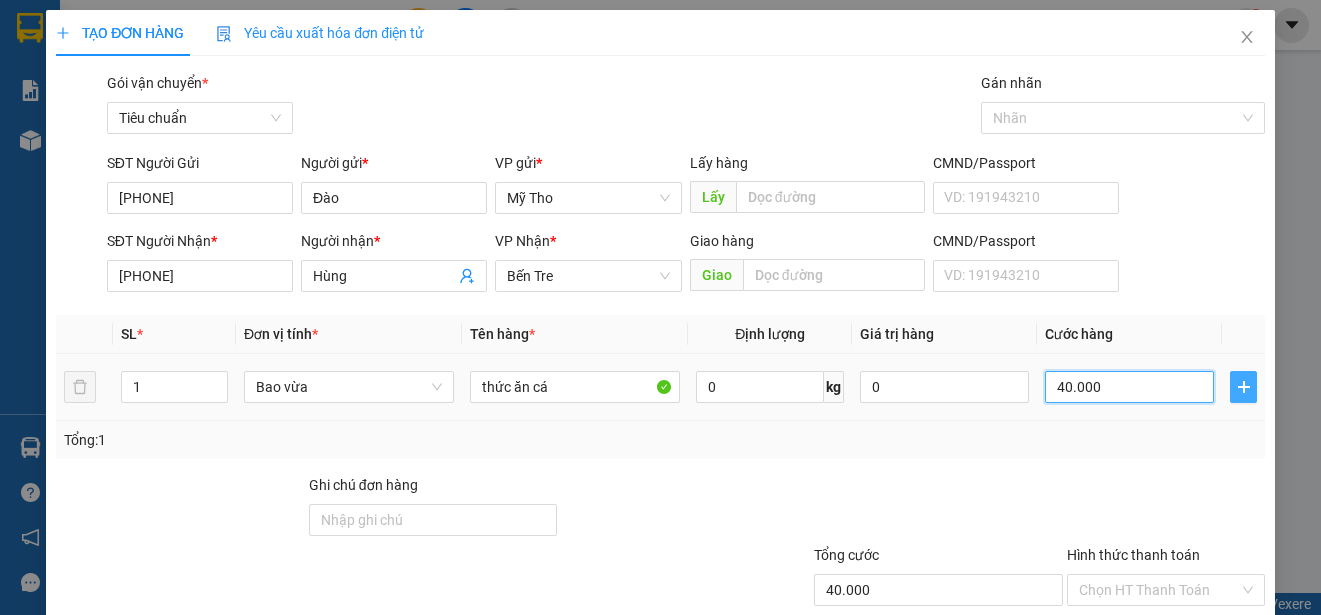 type on "40.000" 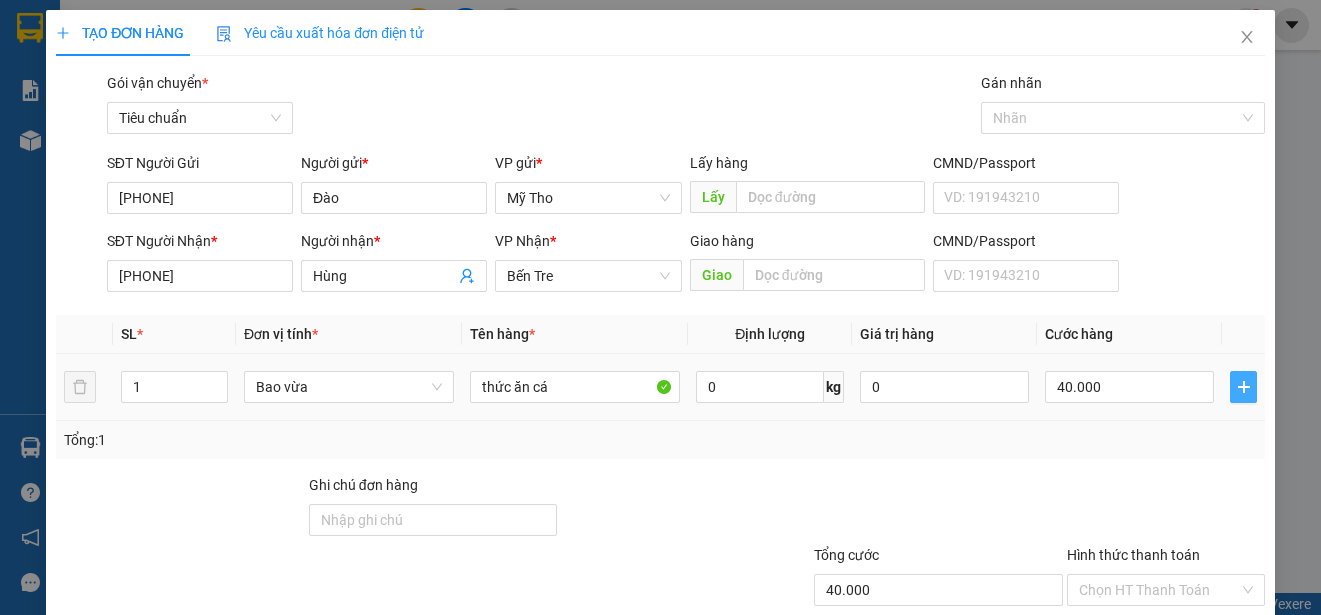 click 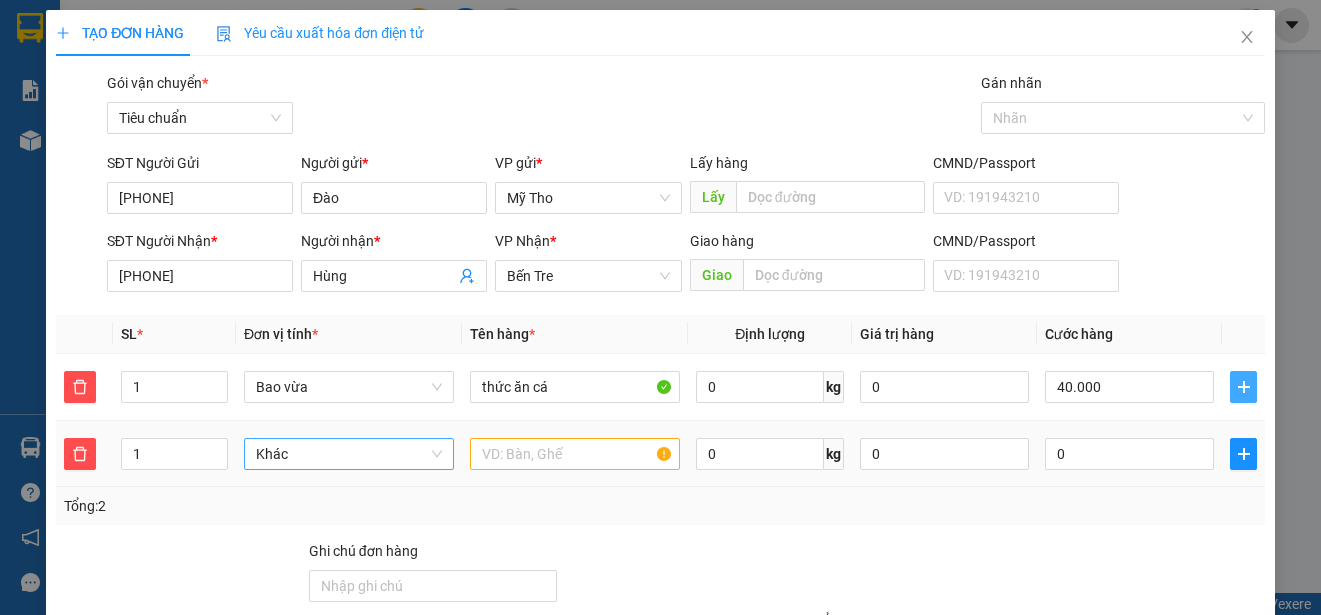 click on "Khác" at bounding box center [349, 454] 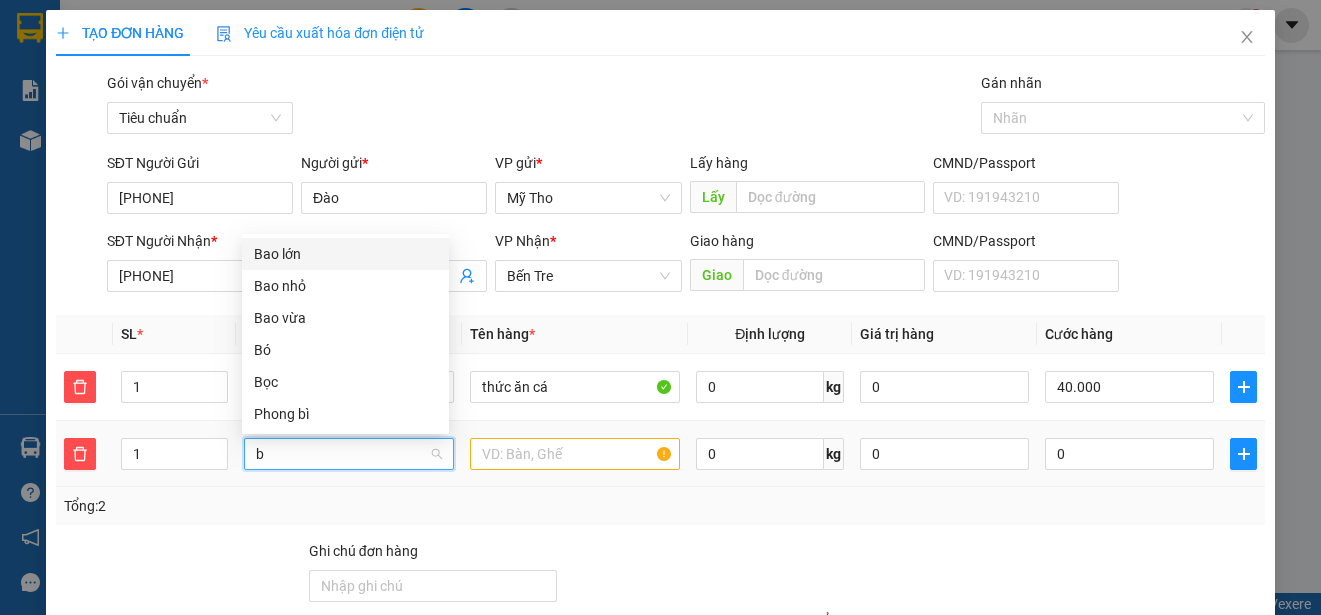 scroll, scrollTop: 0, scrollLeft: 0, axis: both 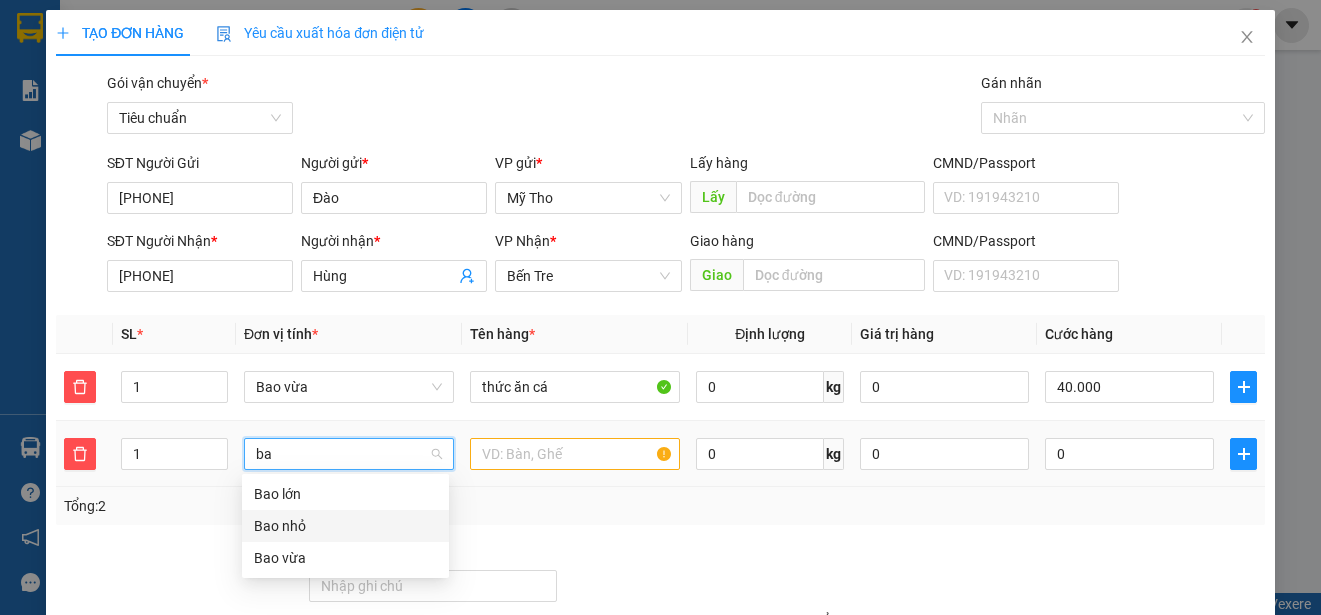 drag, startPoint x: 302, startPoint y: 526, endPoint x: 487, endPoint y: 485, distance: 189.48878 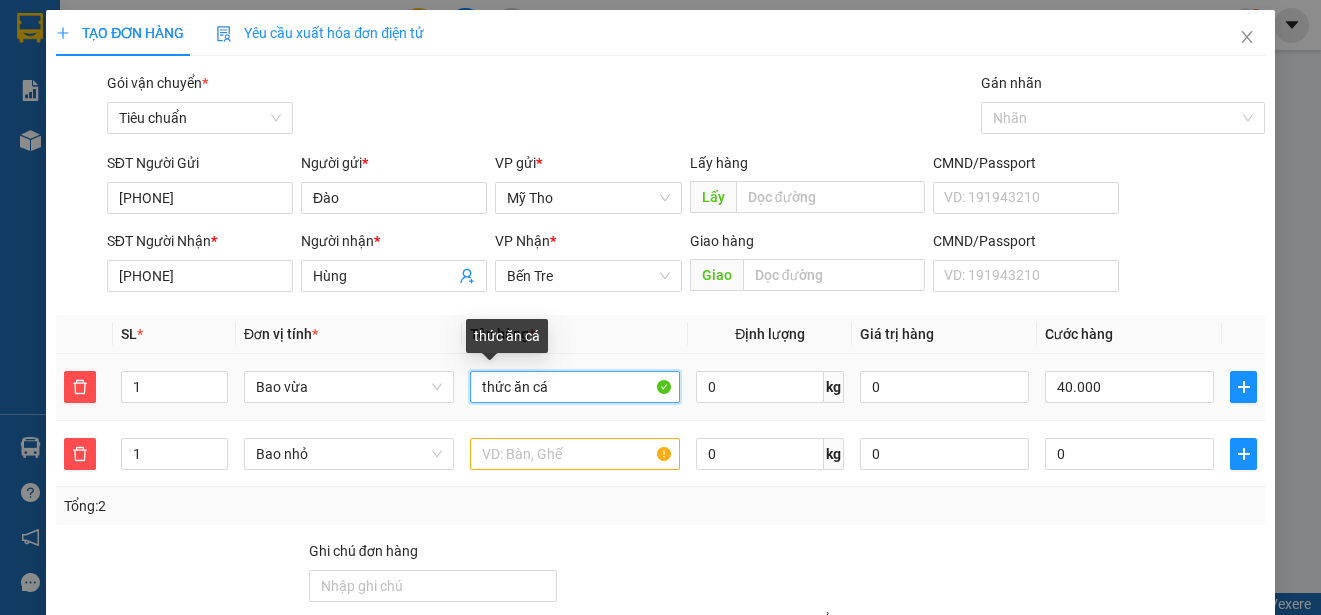click on "thức ăn cá" at bounding box center [575, 387] 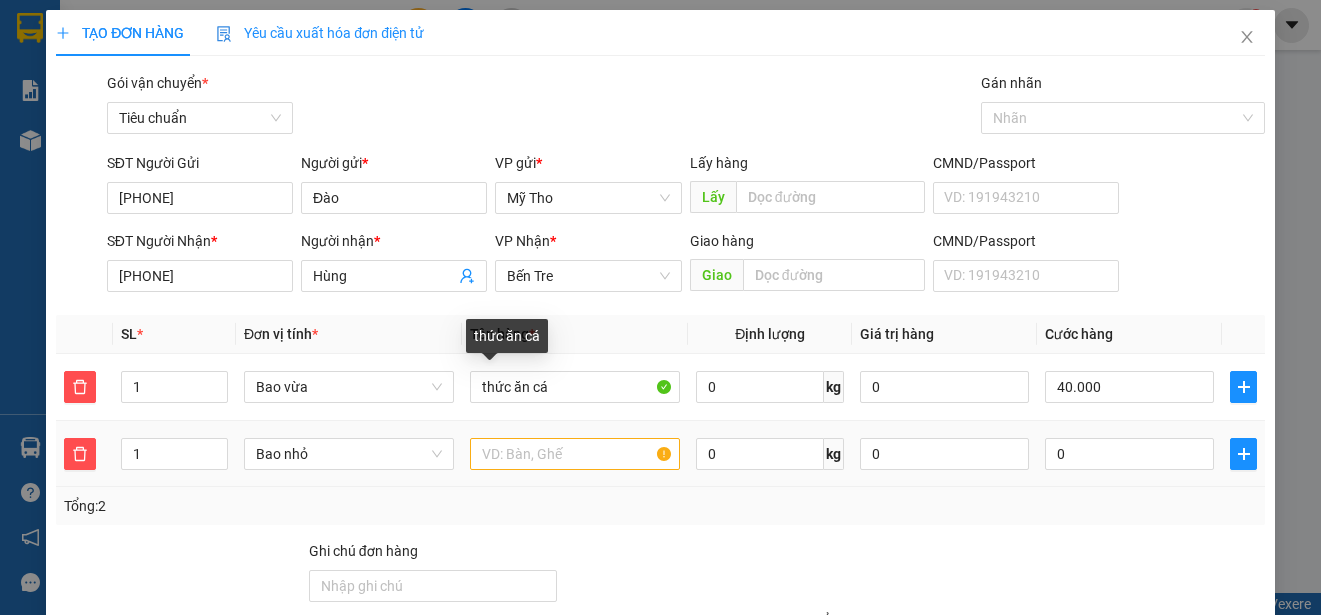 drag, startPoint x: 494, startPoint y: 386, endPoint x: 465, endPoint y: 422, distance: 46.227695 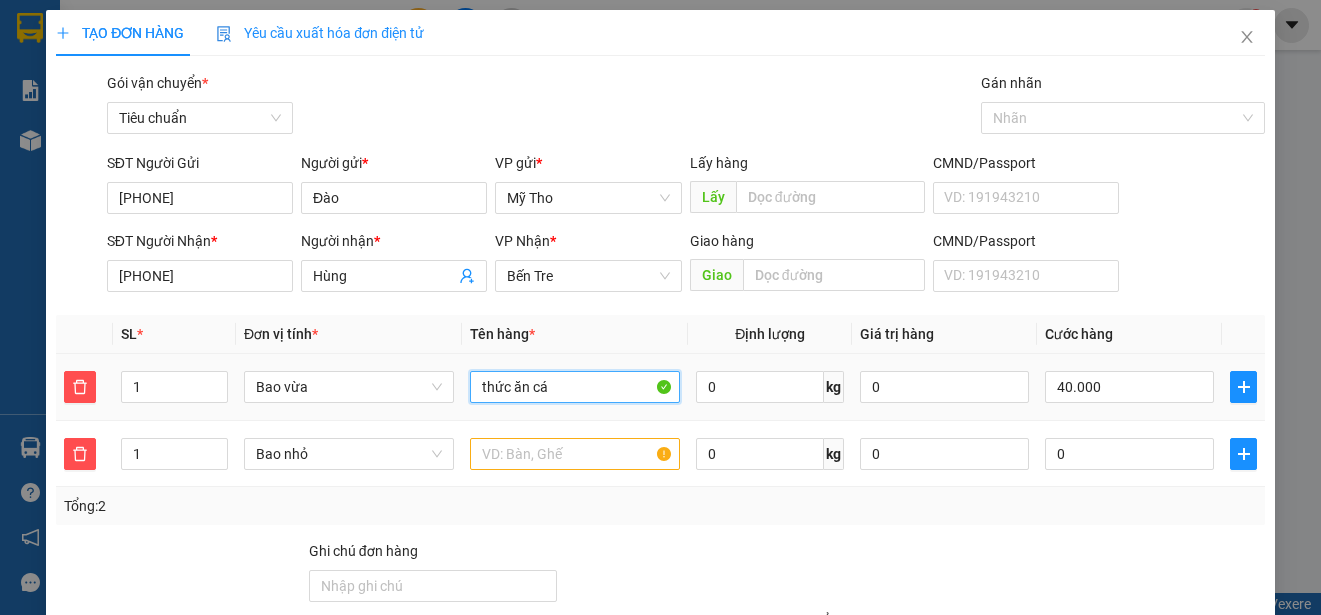click on "thức ăn cá" at bounding box center [575, 387] 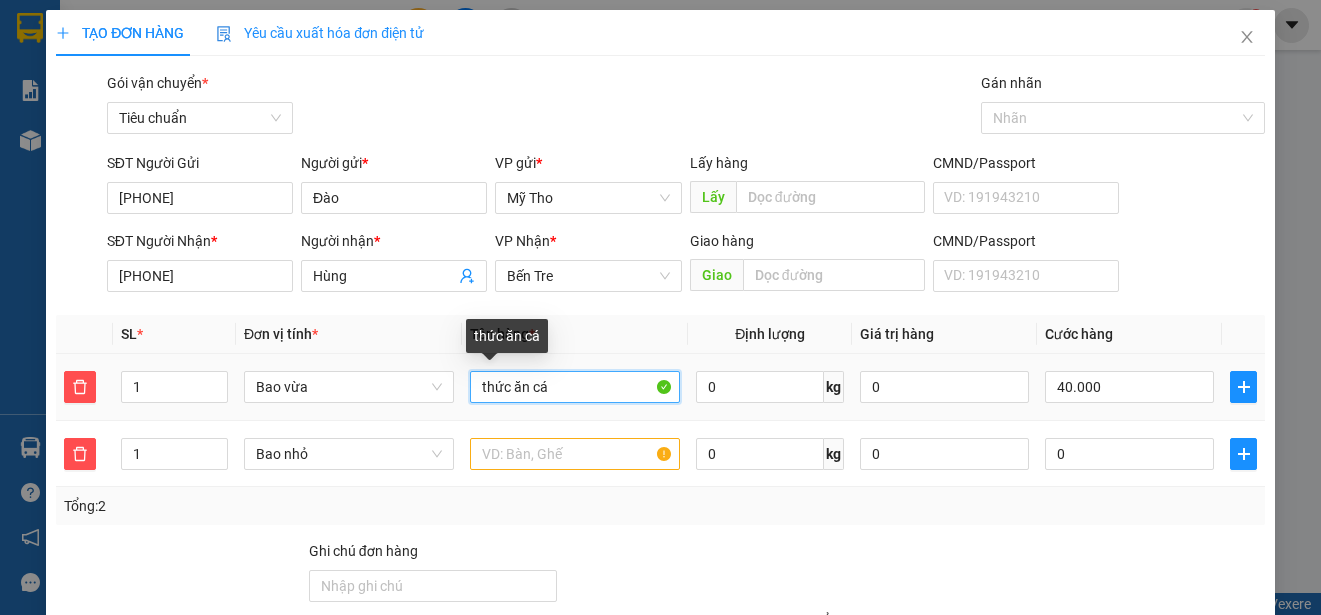 click on "thức ăn cá" at bounding box center [575, 387] 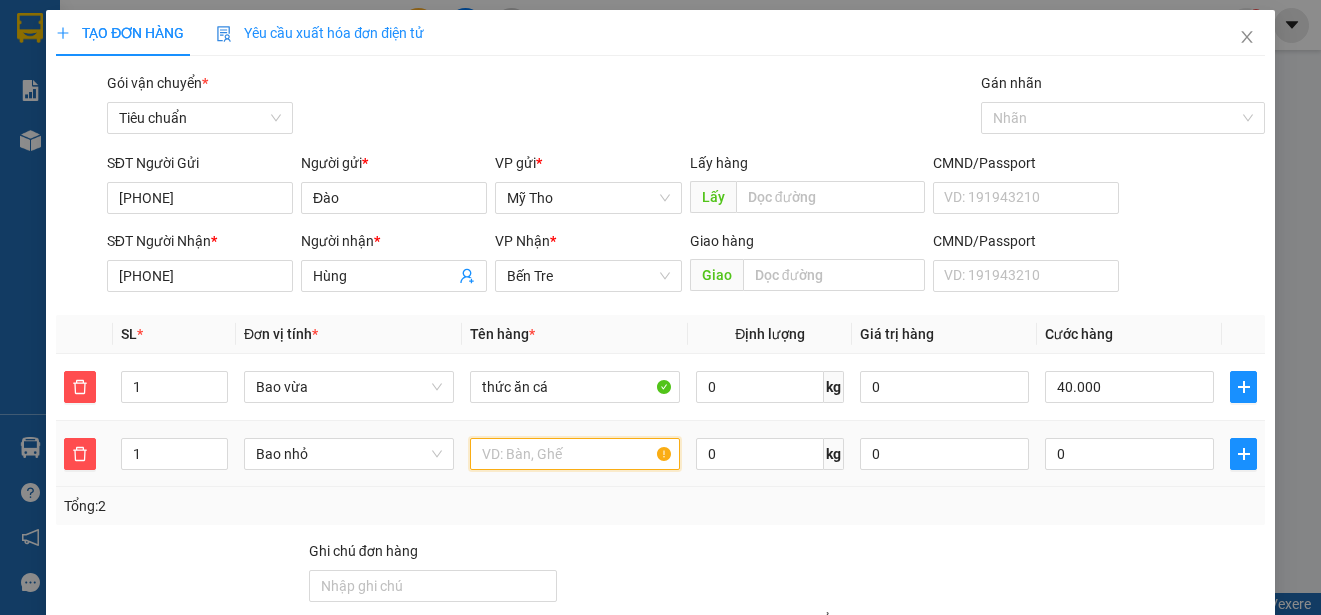 paste on "thức ăn cá" 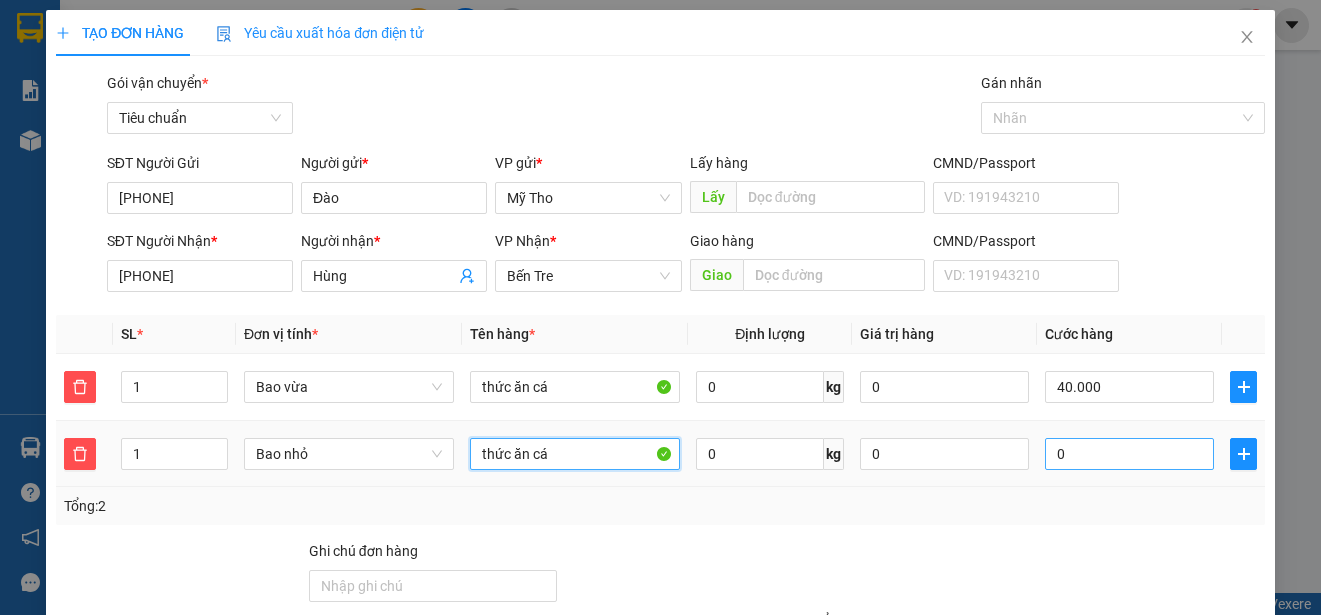 type on "thức ăn cá" 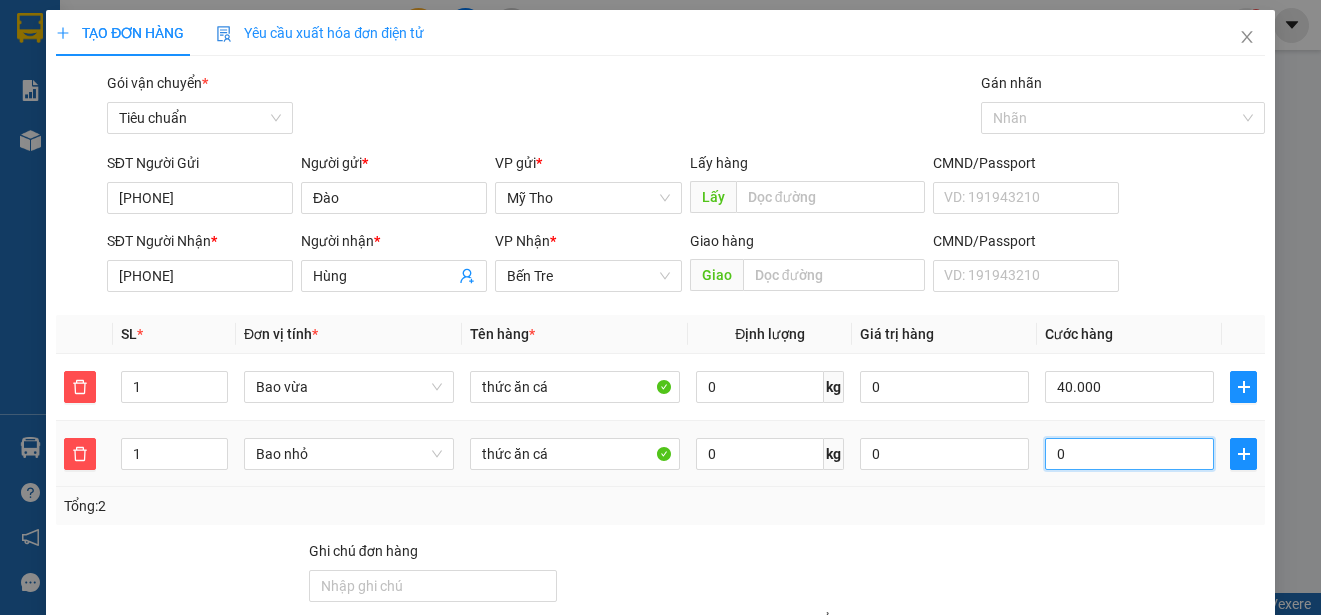 click on "0" at bounding box center (1129, 454) 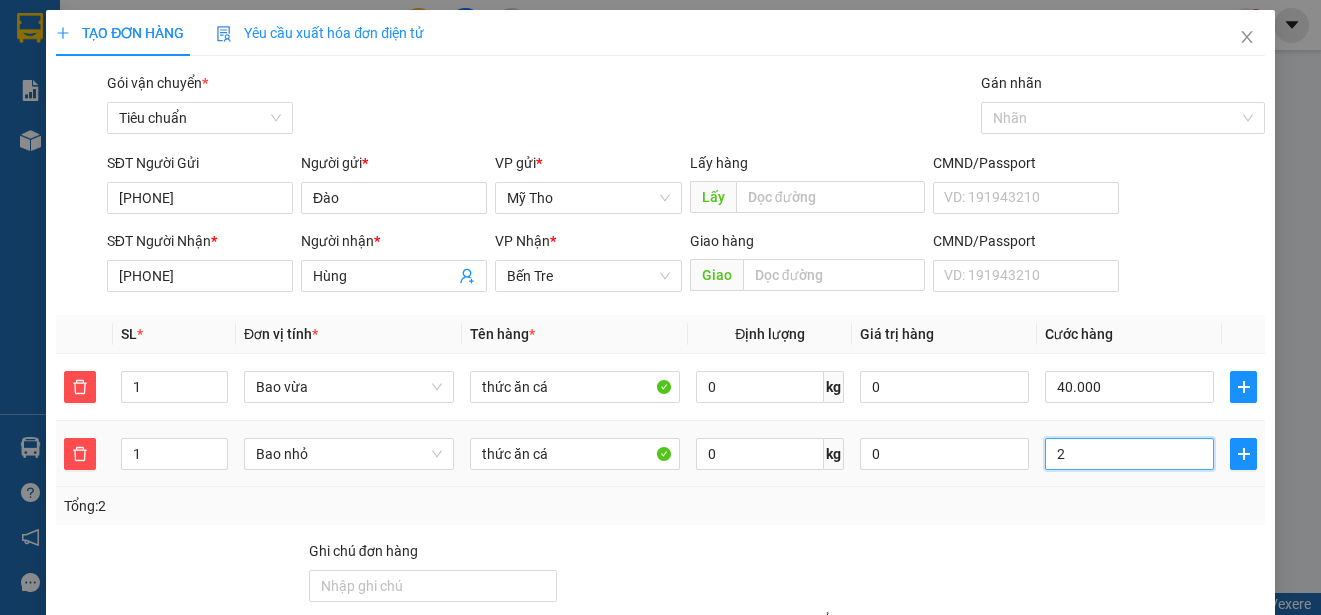 type on "20" 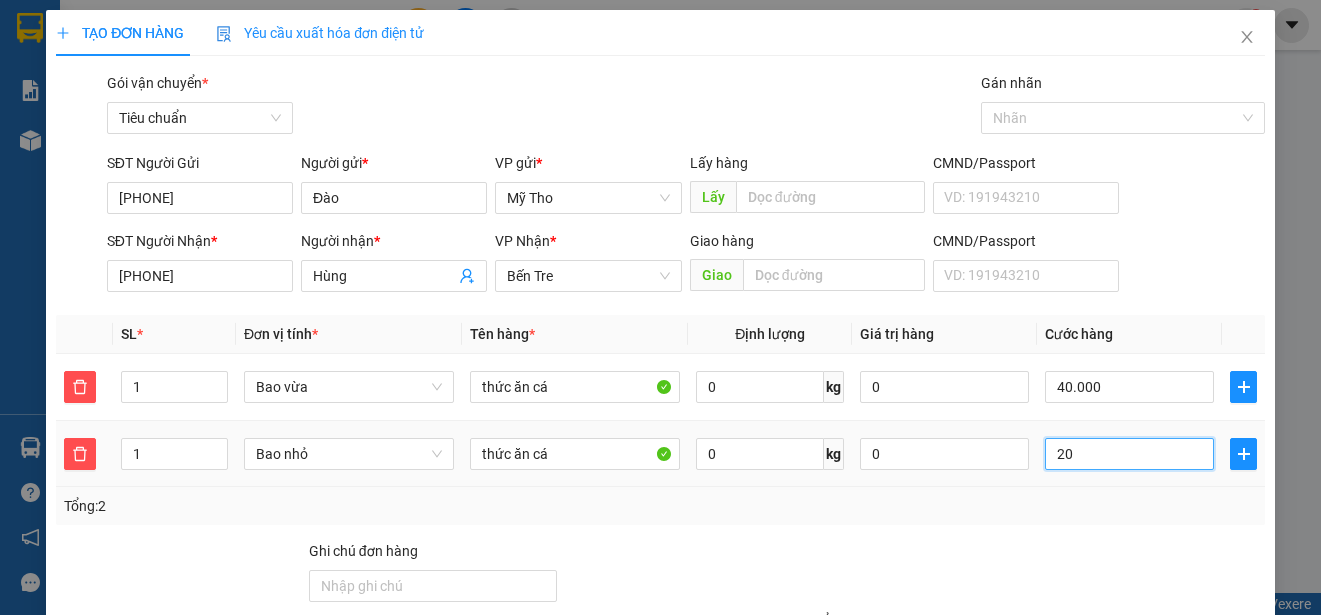 type on "40.020" 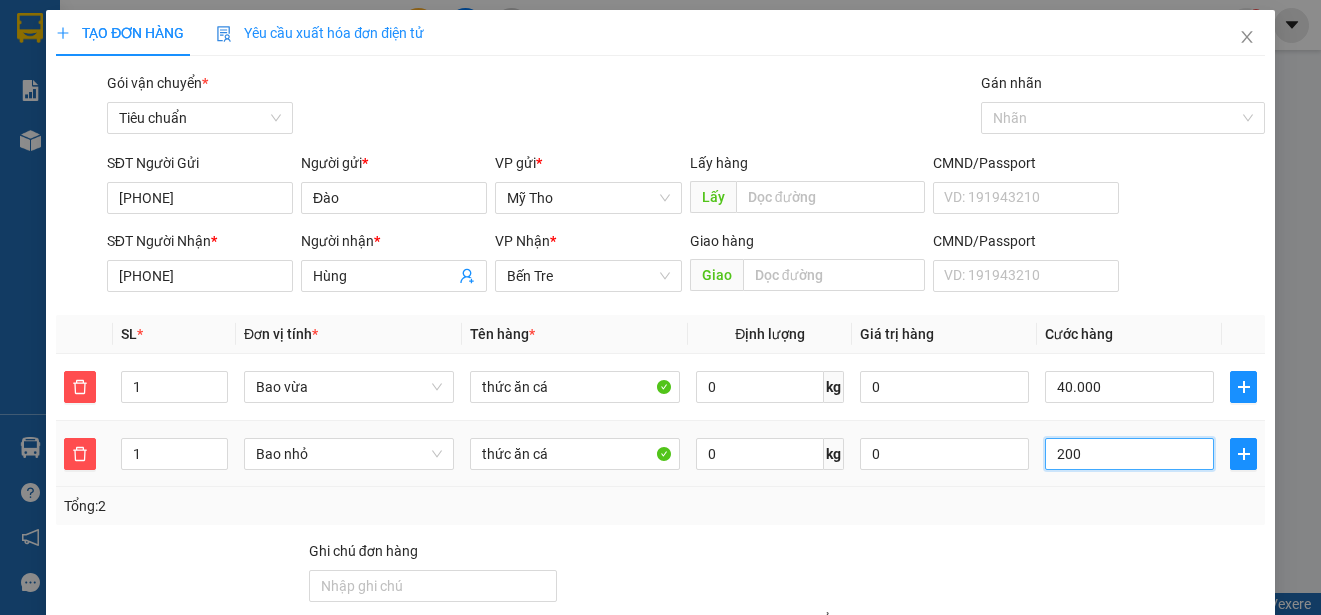 type on "40.200" 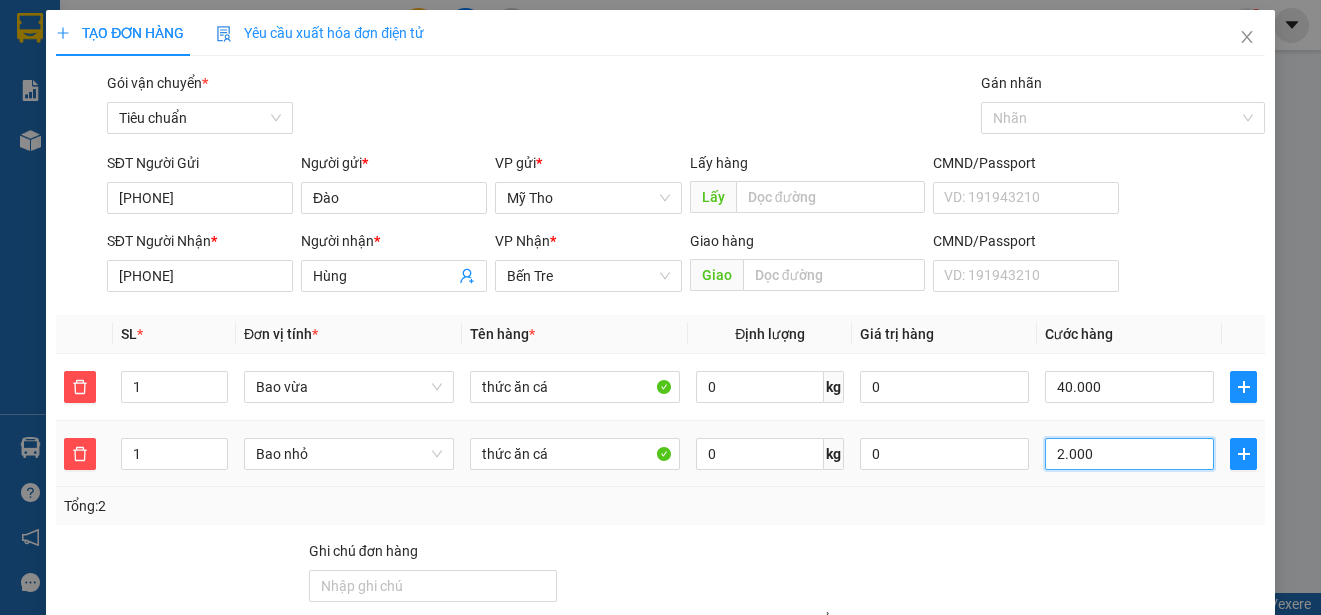 type on "42.000" 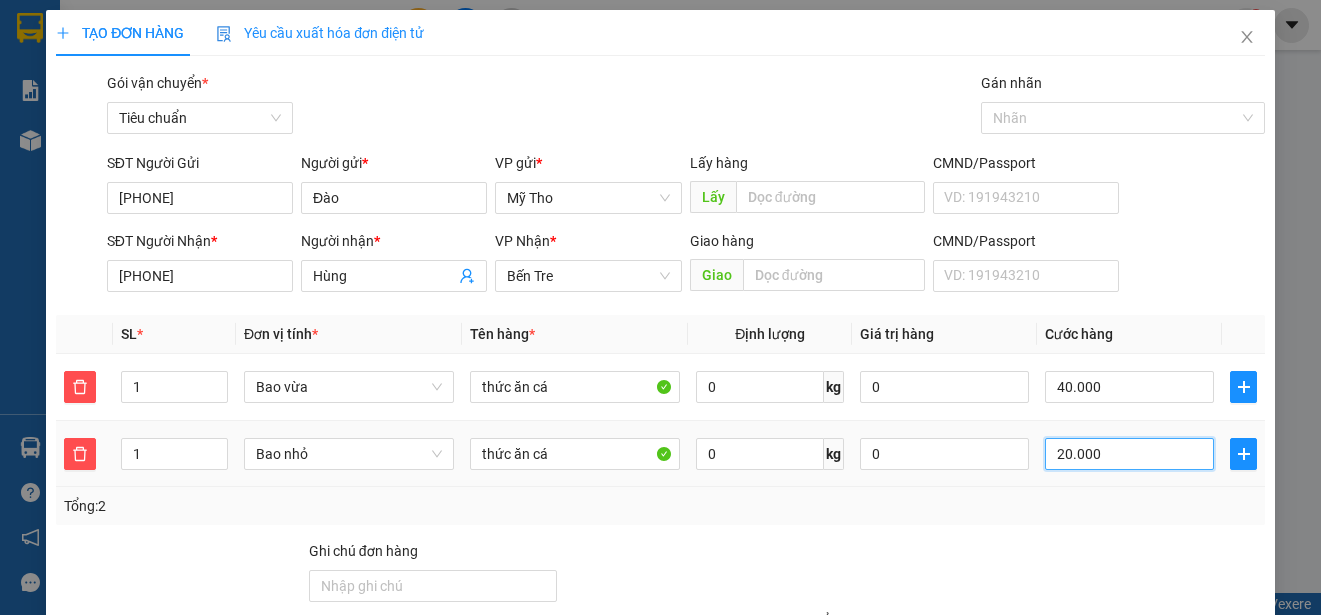type on "60.000" 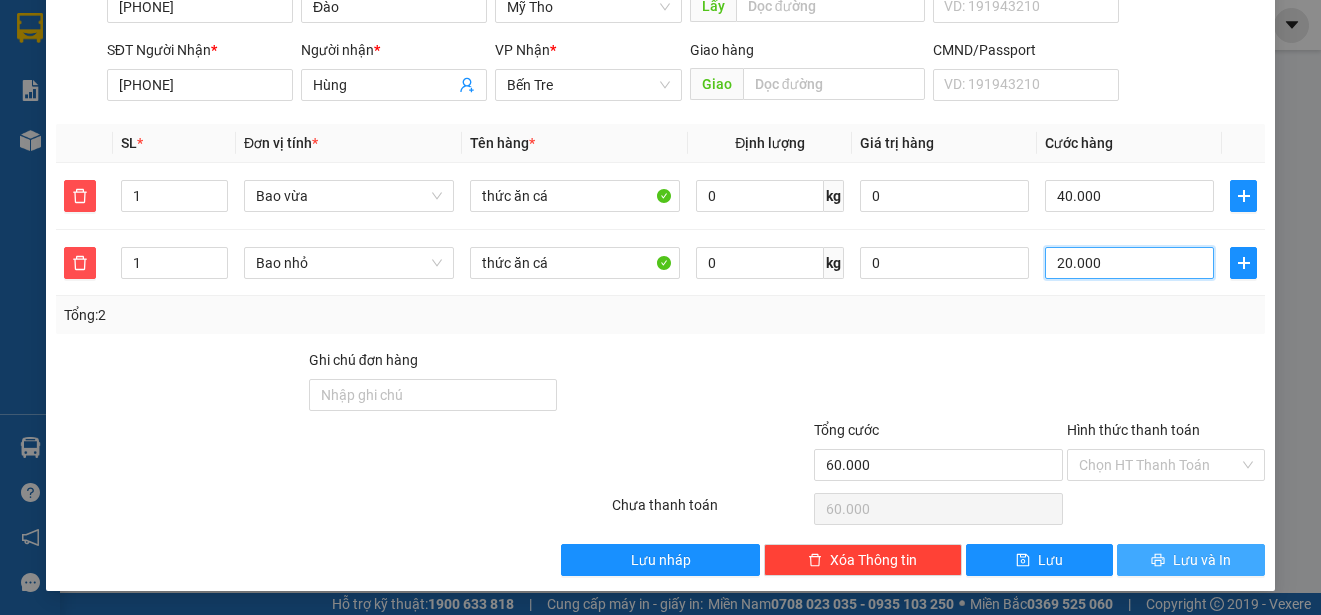 type on "20.000" 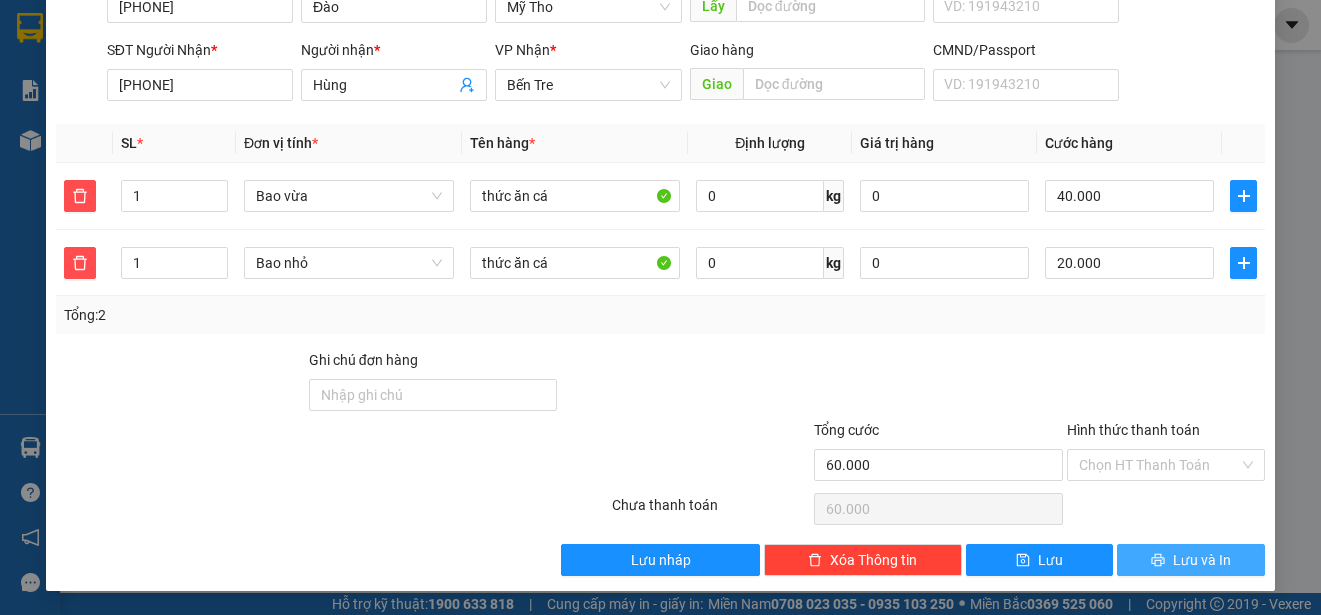 click on "Lưu và In" at bounding box center (1202, 560) 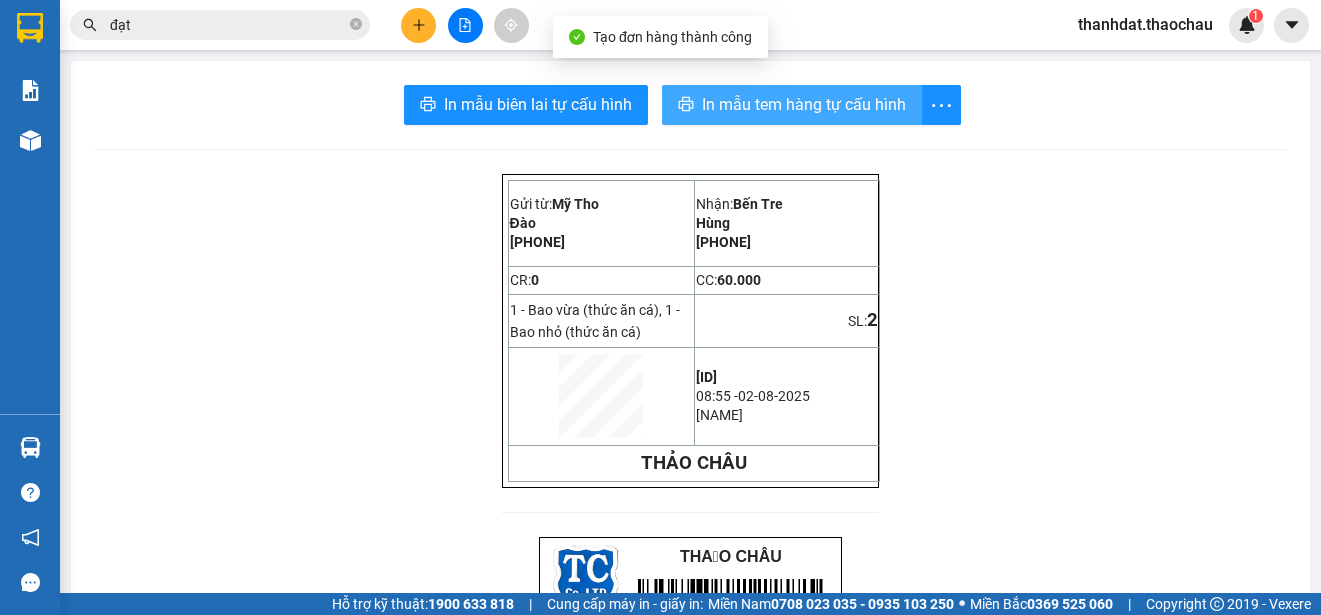click on "In mẫu tem hàng tự cấu hình" at bounding box center [804, 104] 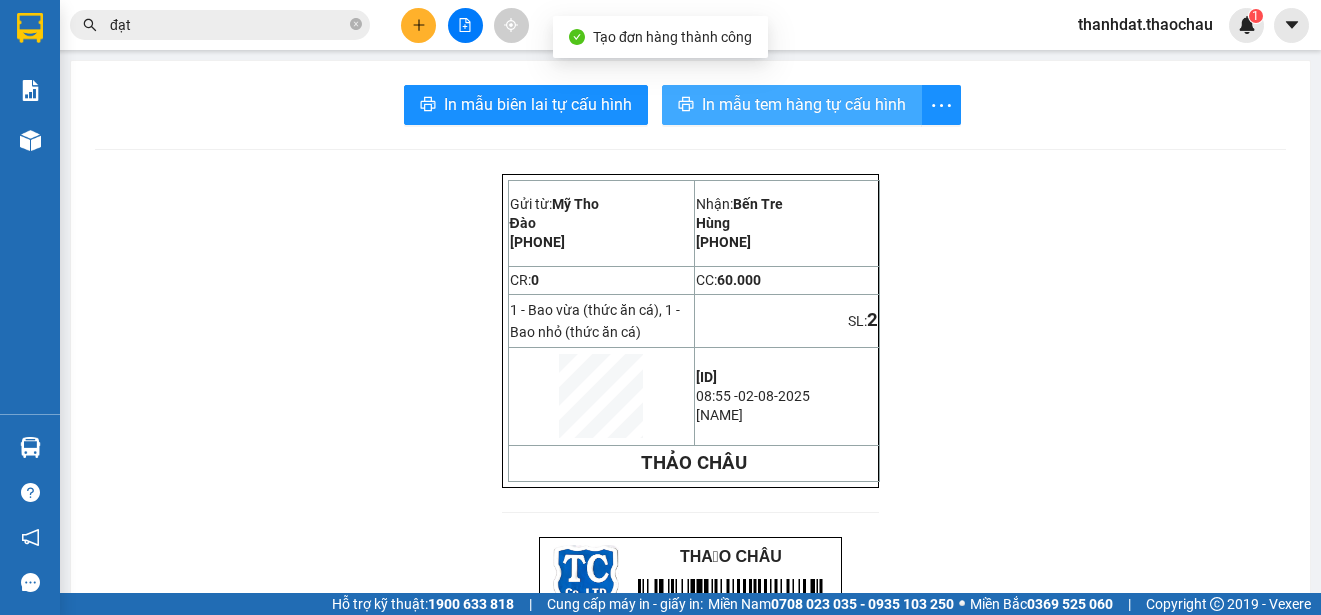 scroll, scrollTop: 0, scrollLeft: 0, axis: both 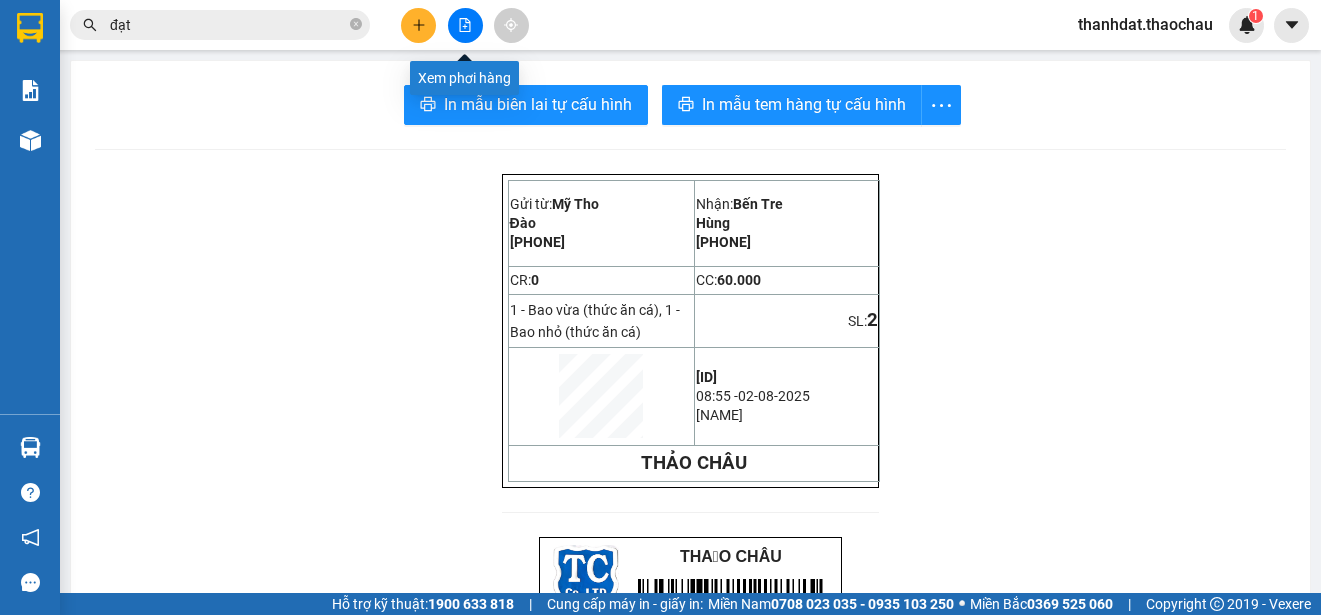 click 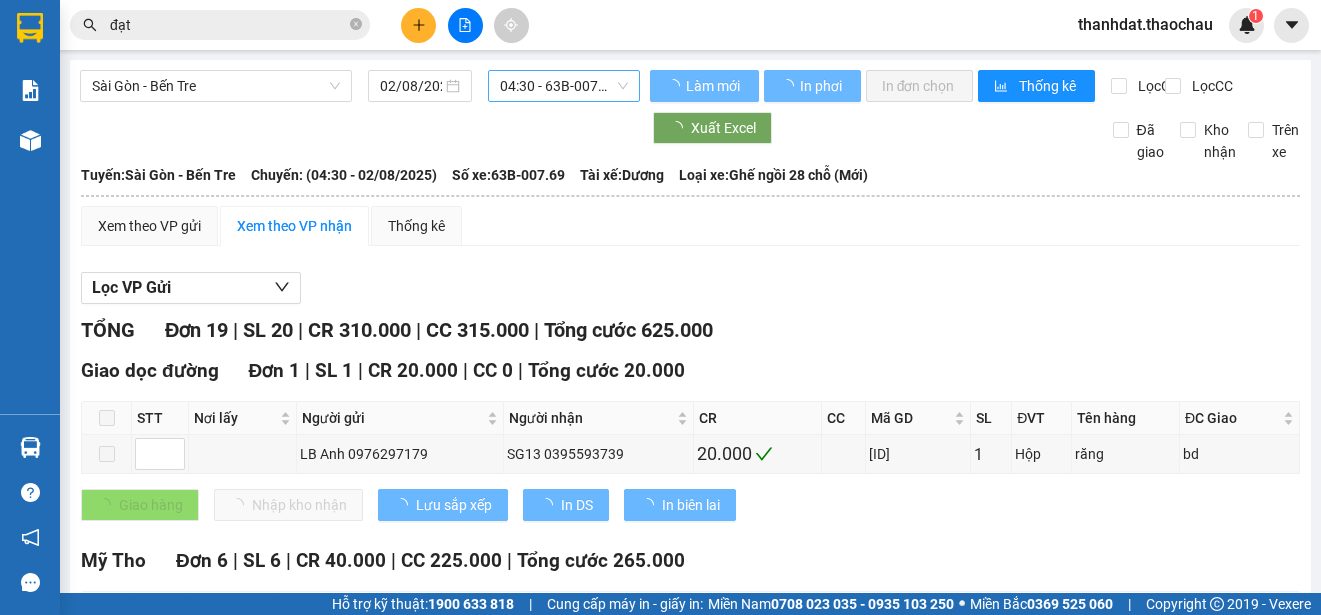 click on "04:30     - 63B-007.69" at bounding box center [564, 86] 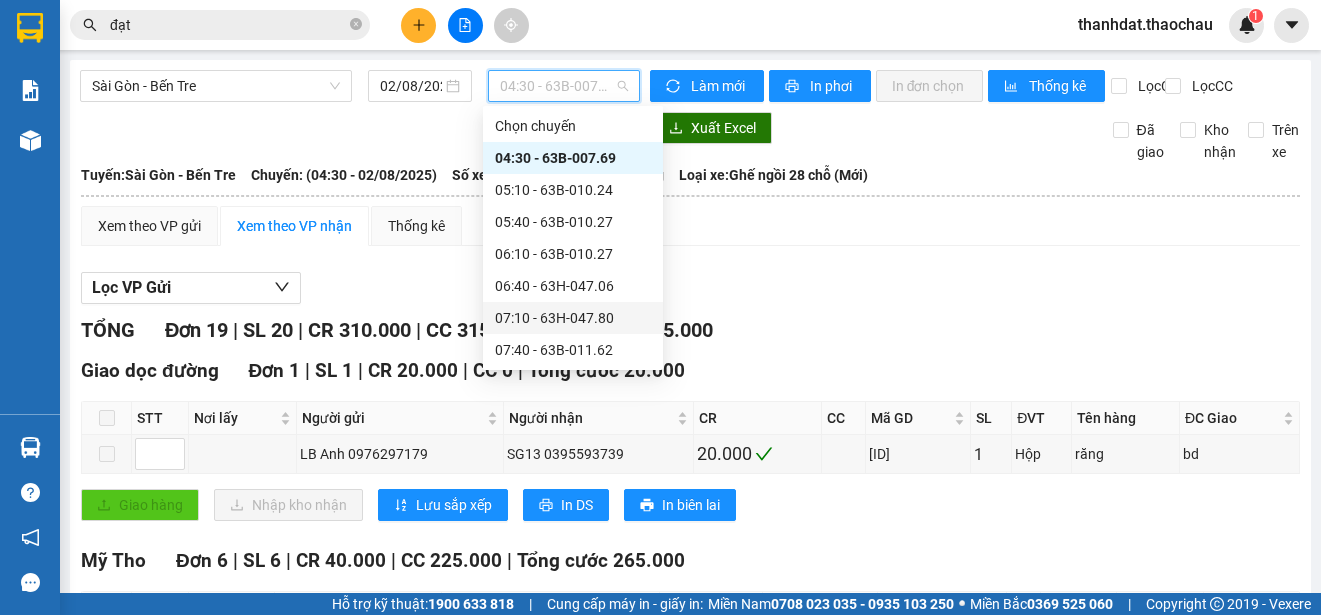 click on "07:10     - 63H-047.80" at bounding box center (573, 318) 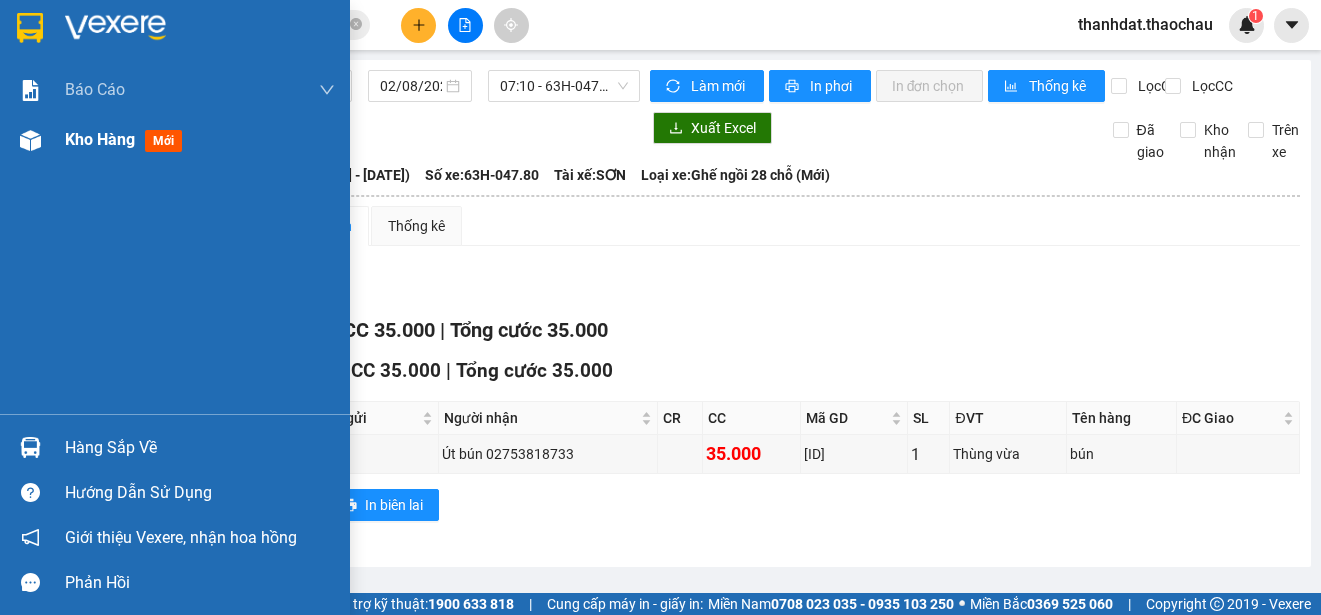 click on "Kho hàng" at bounding box center (100, 139) 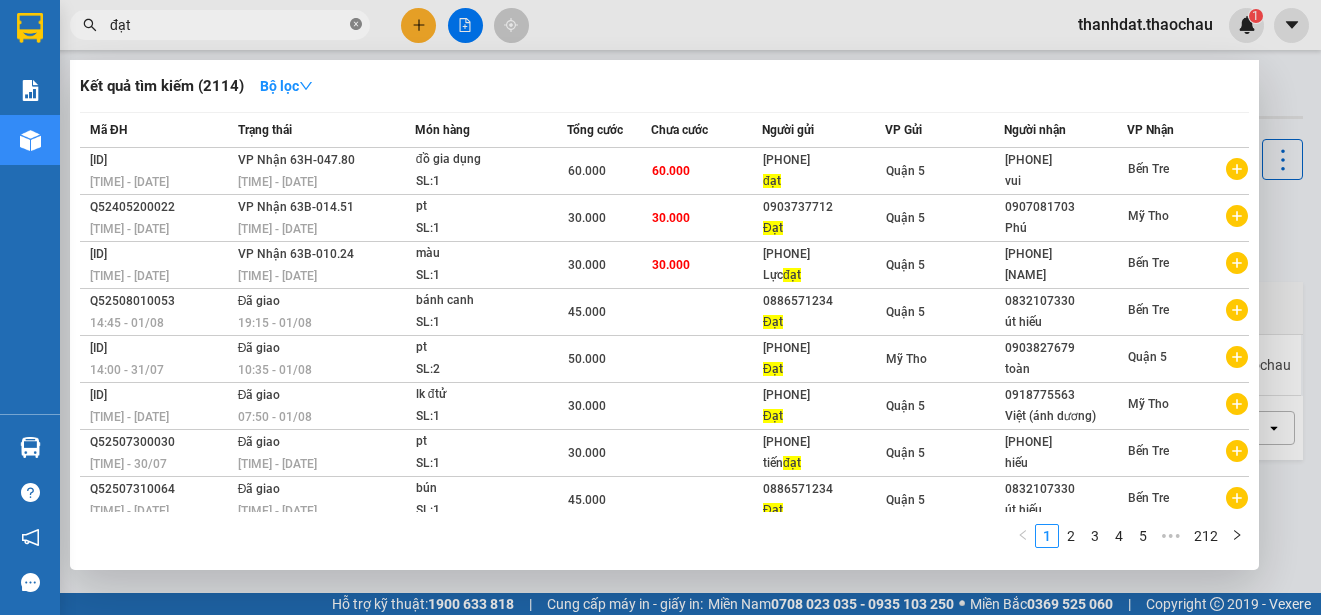 click 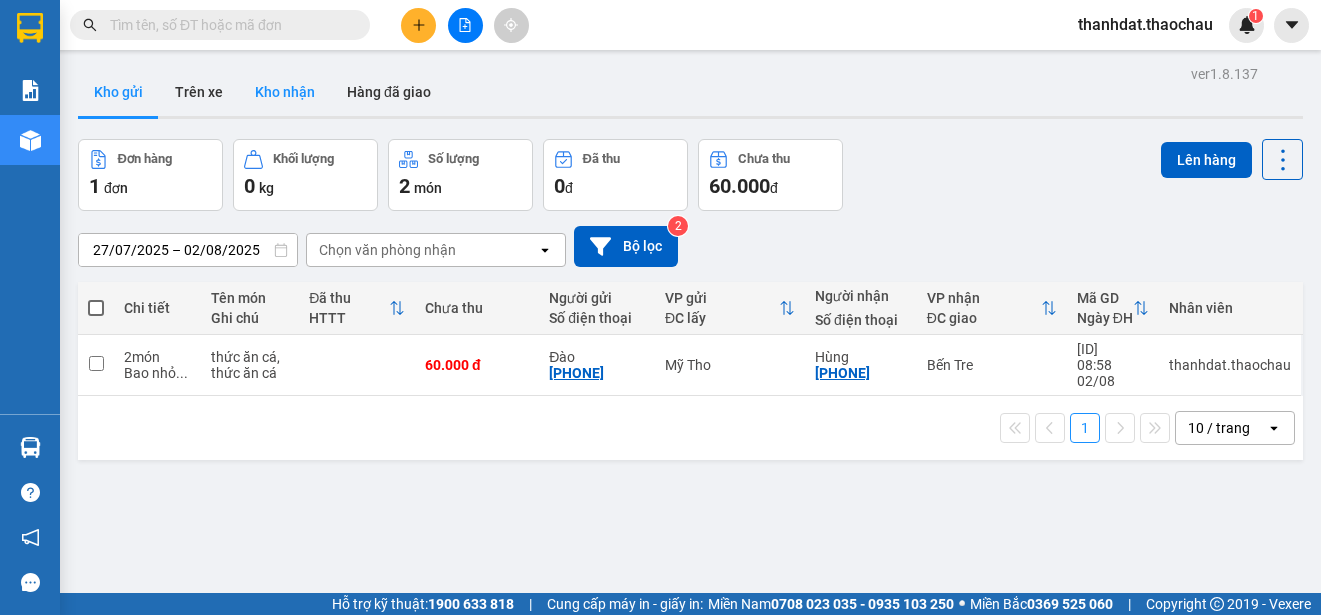 click on "Kho nhận" at bounding box center [285, 92] 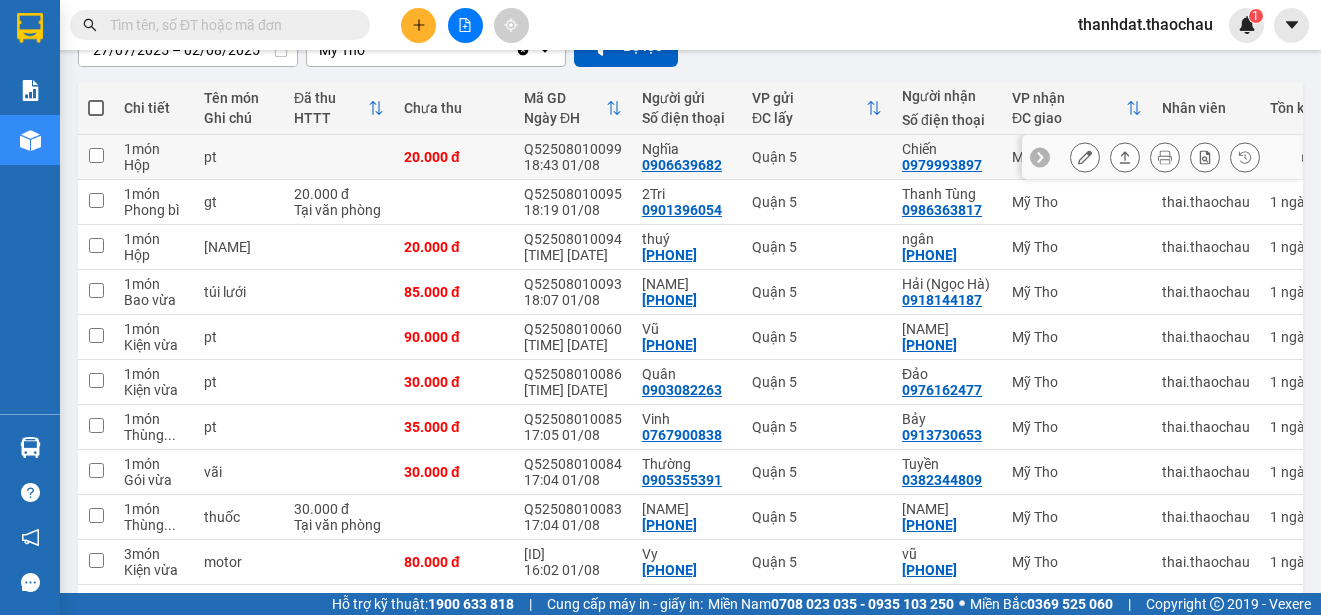 scroll, scrollTop: 282, scrollLeft: 0, axis: vertical 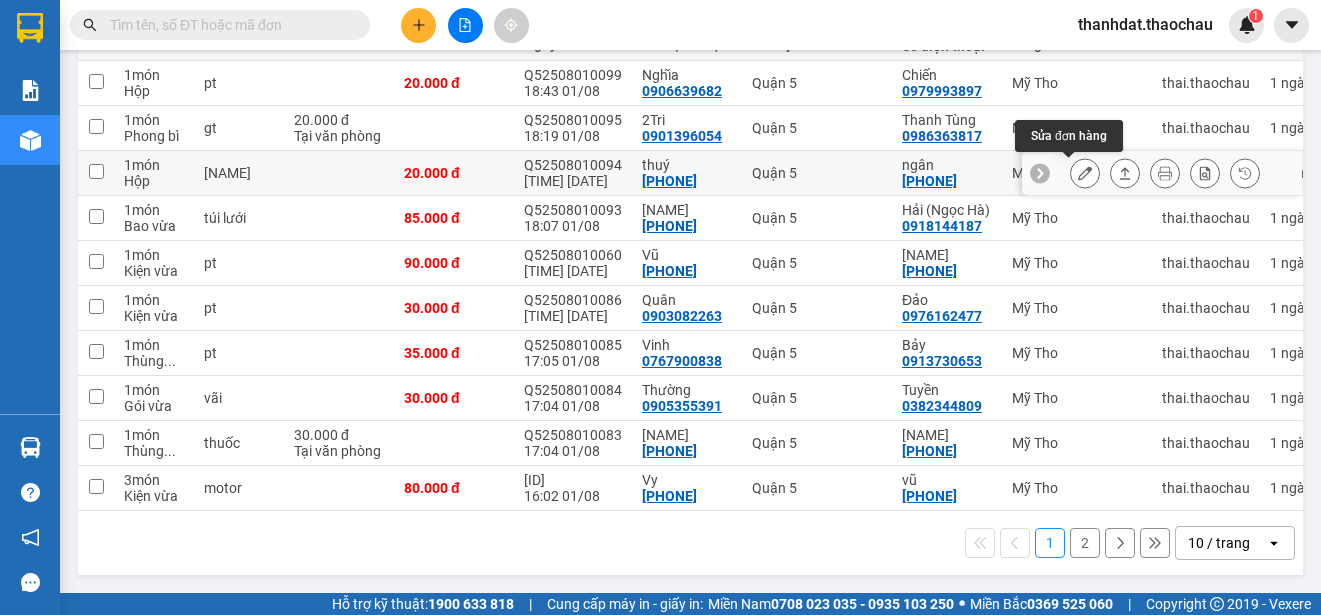 click 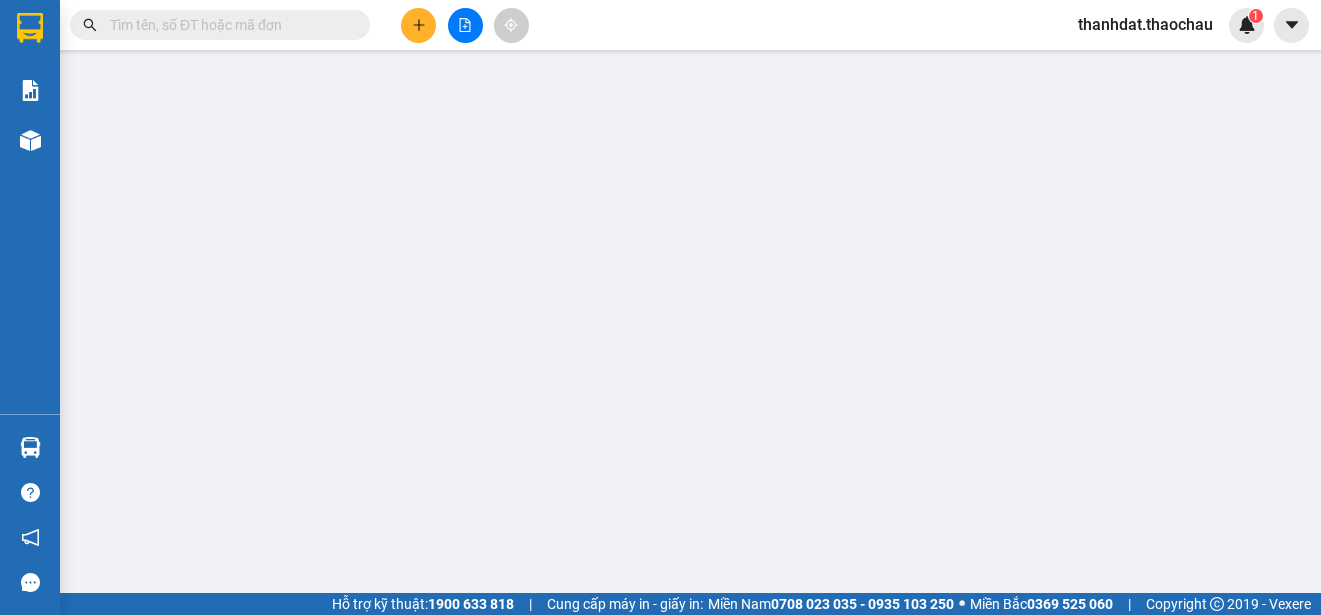 scroll, scrollTop: 0, scrollLeft: 0, axis: both 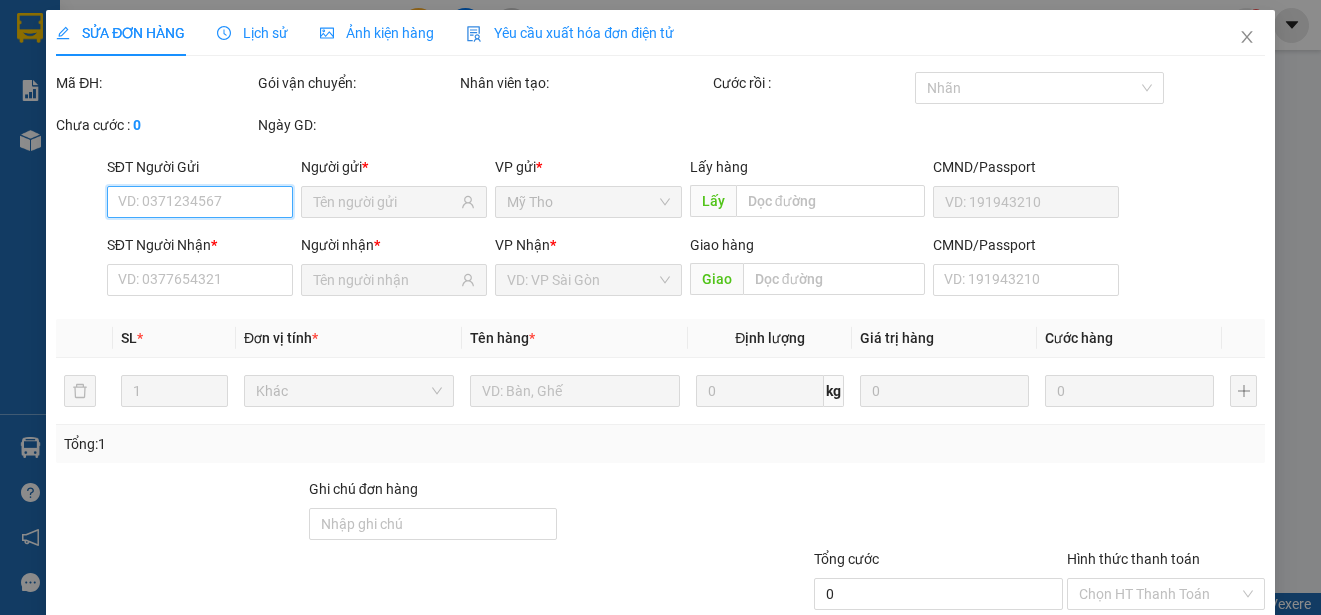 type on "[PHONE]" 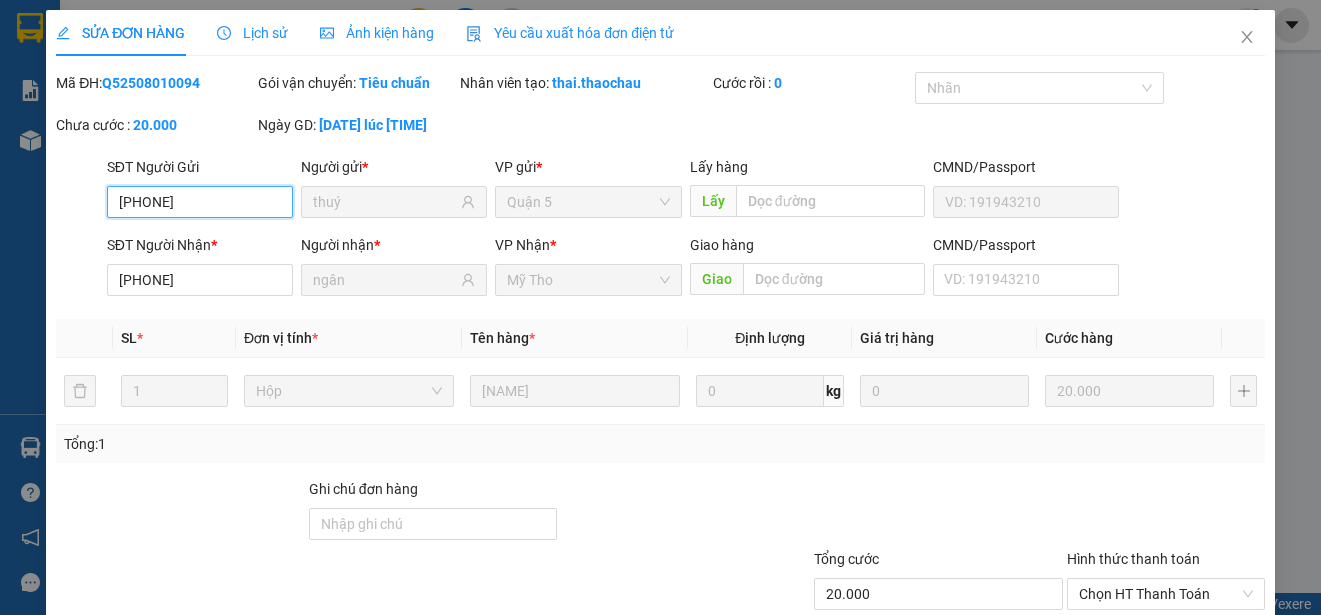 scroll, scrollTop: 151, scrollLeft: 0, axis: vertical 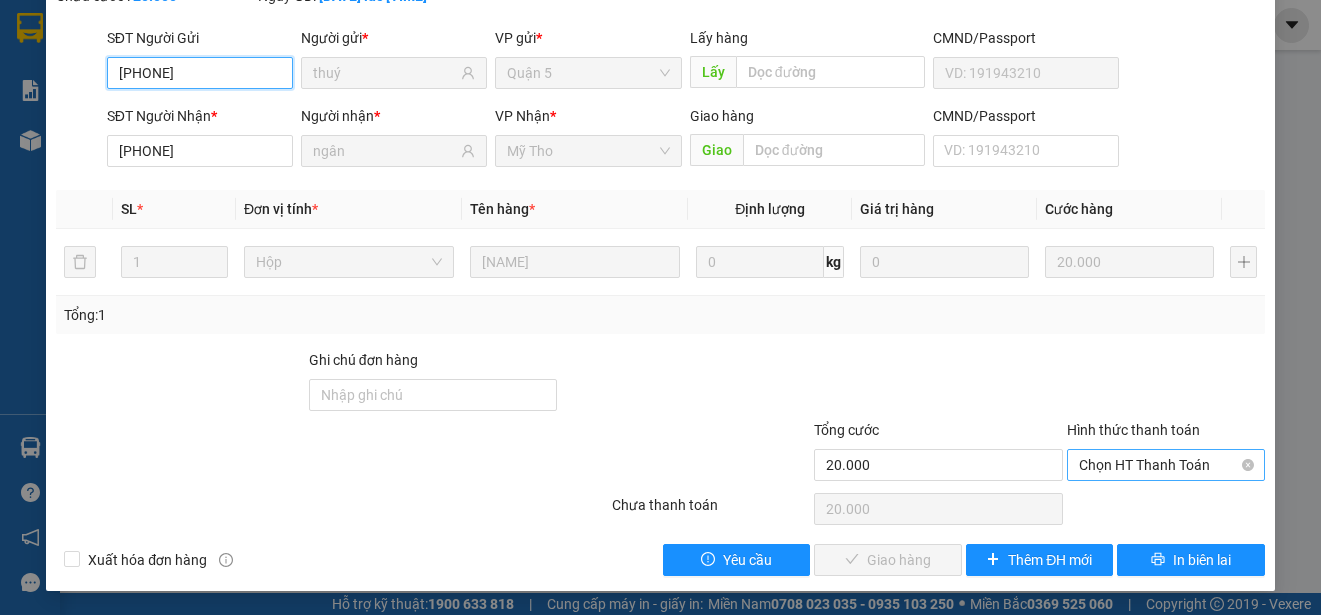 click on "Chọn HT Thanh Toán" at bounding box center [1166, 465] 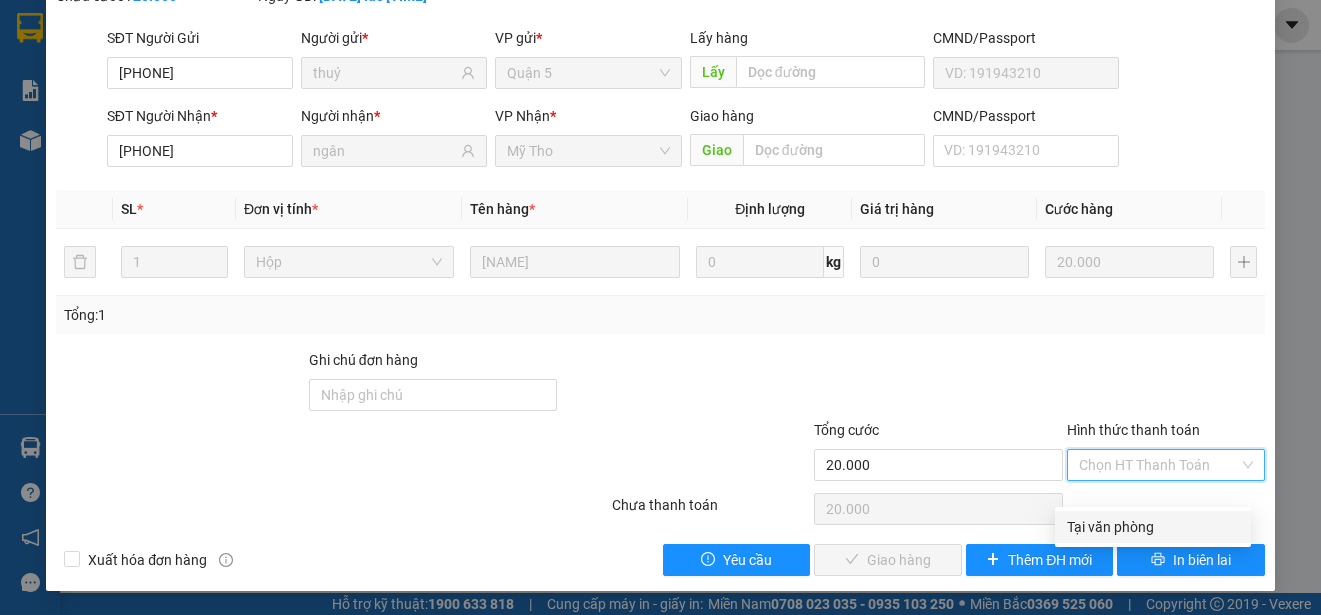 click on "Tại văn phòng" at bounding box center [1153, 527] 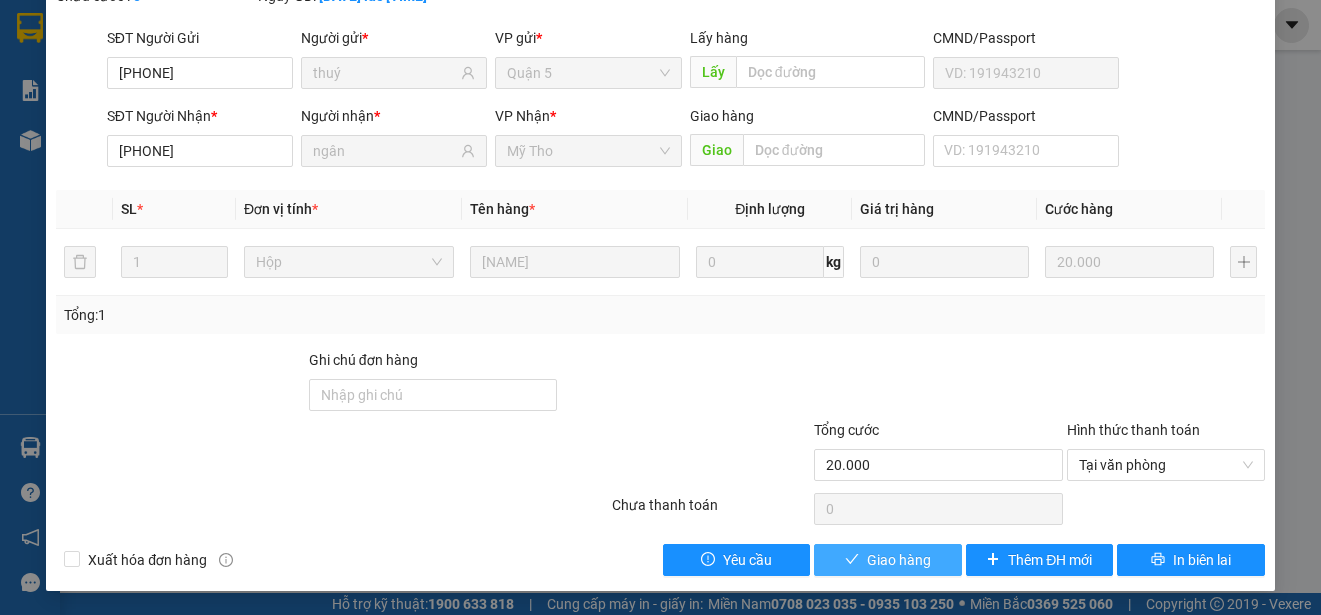 click on "Giao hàng" at bounding box center [899, 560] 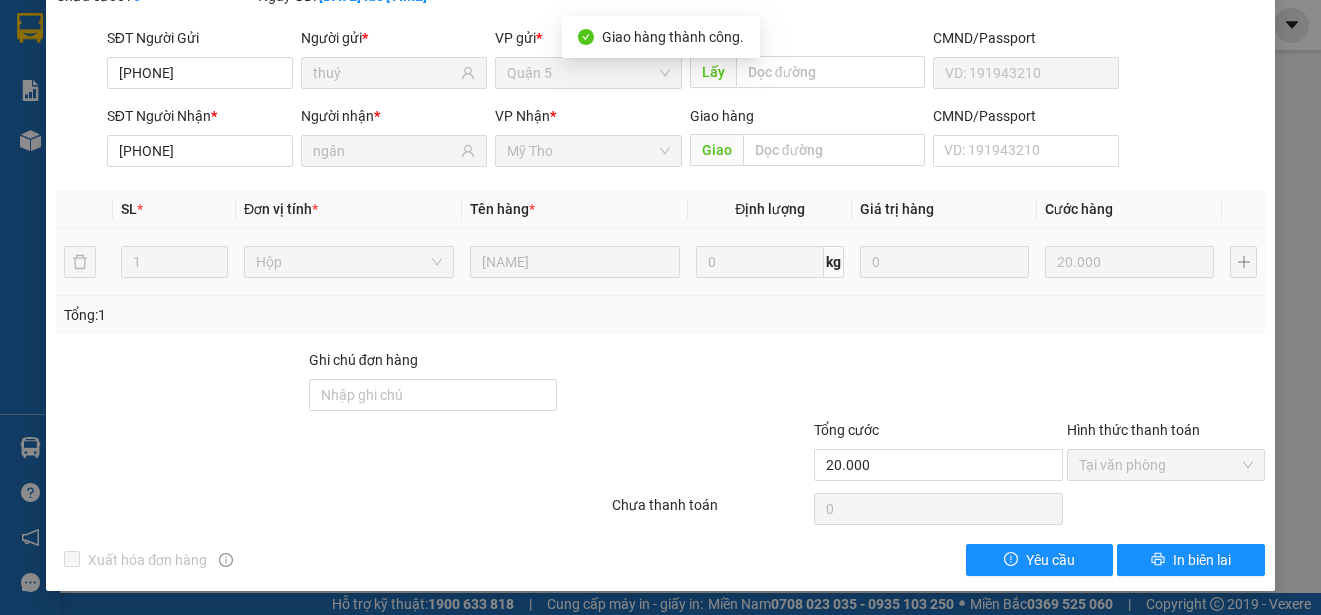 scroll, scrollTop: 0, scrollLeft: 0, axis: both 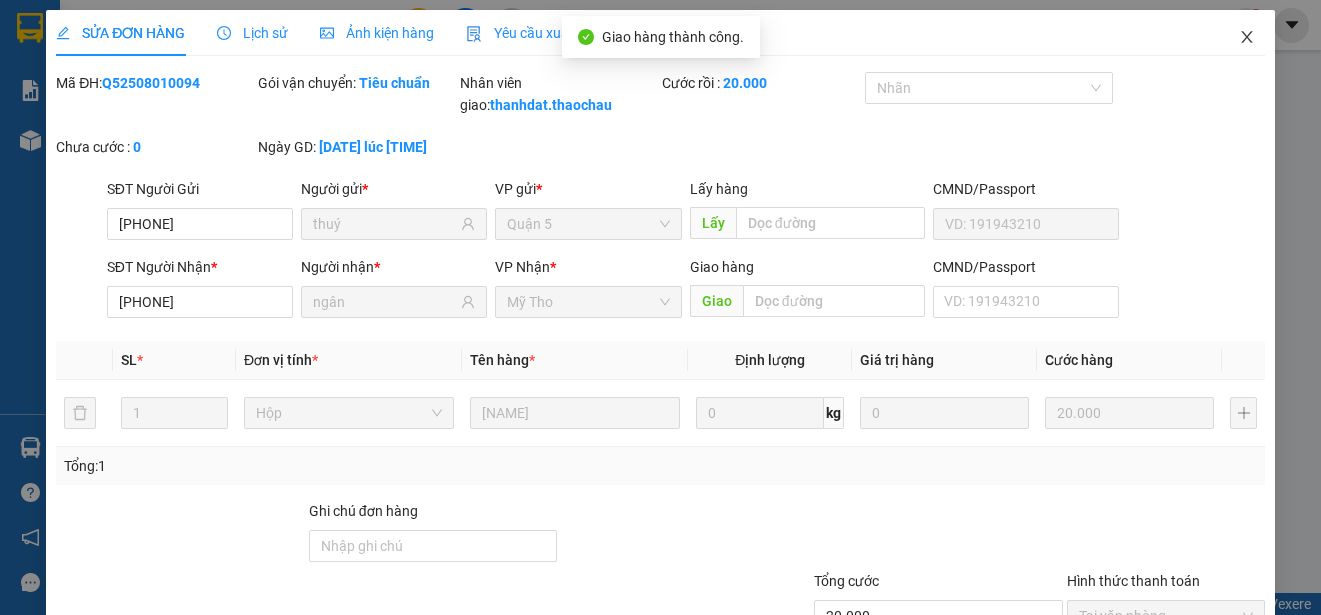 click 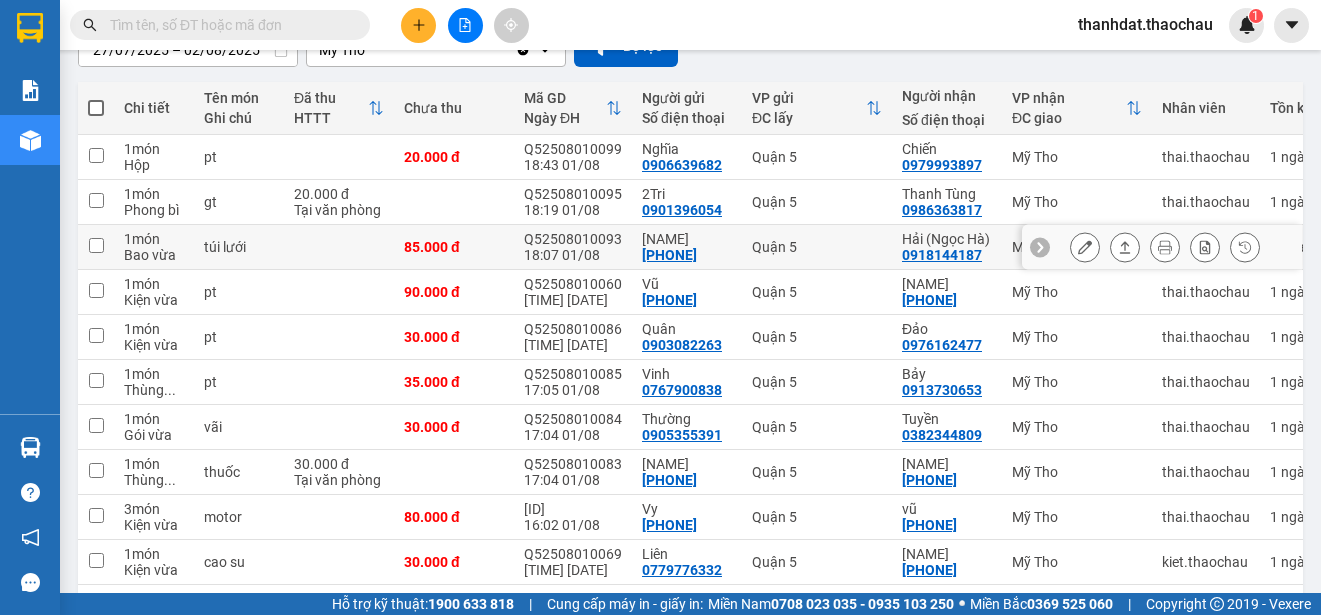 scroll, scrollTop: 282, scrollLeft: 0, axis: vertical 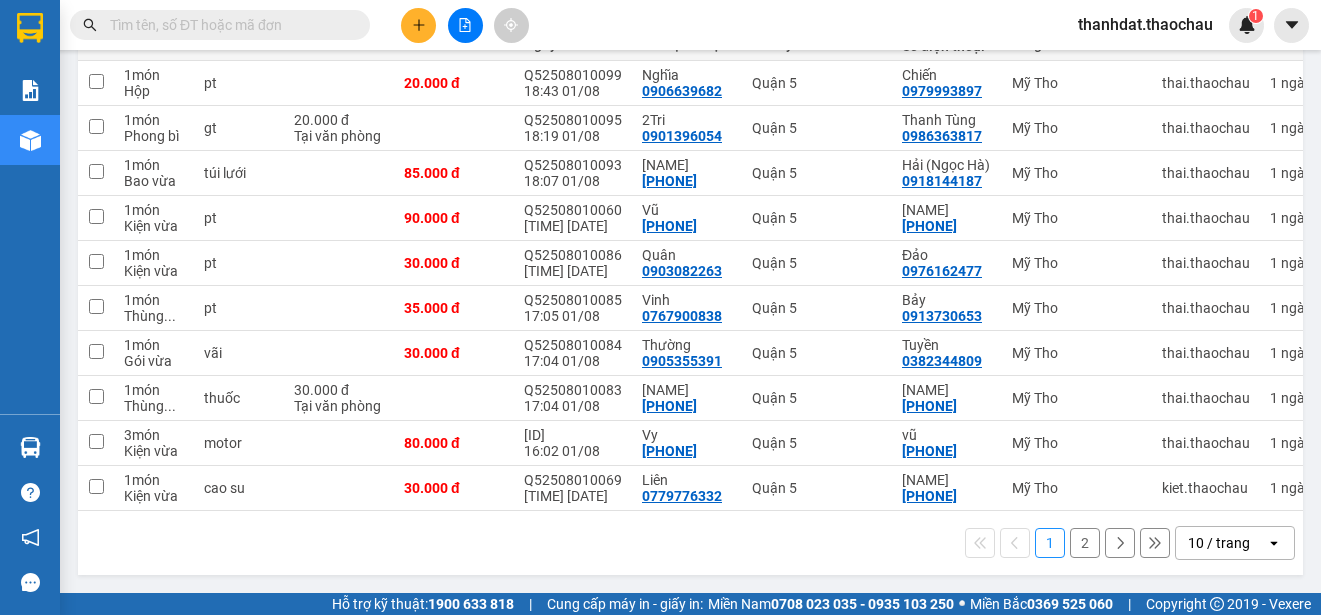 click on "2" at bounding box center (1085, 543) 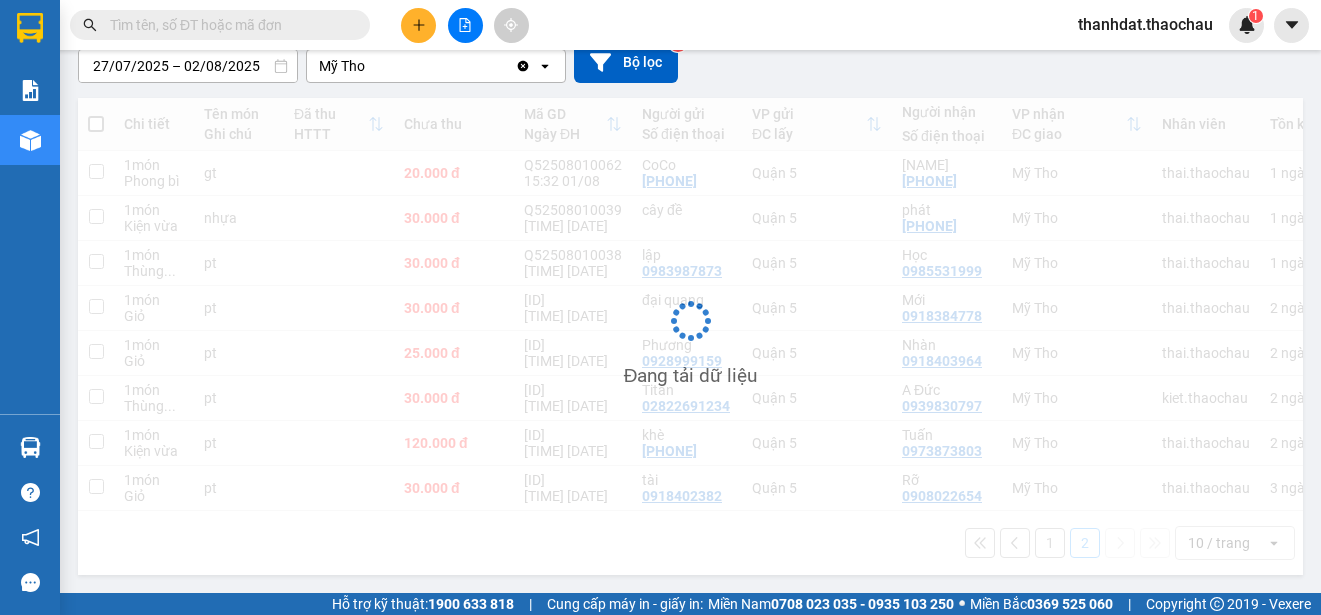 scroll, scrollTop: 192, scrollLeft: 0, axis: vertical 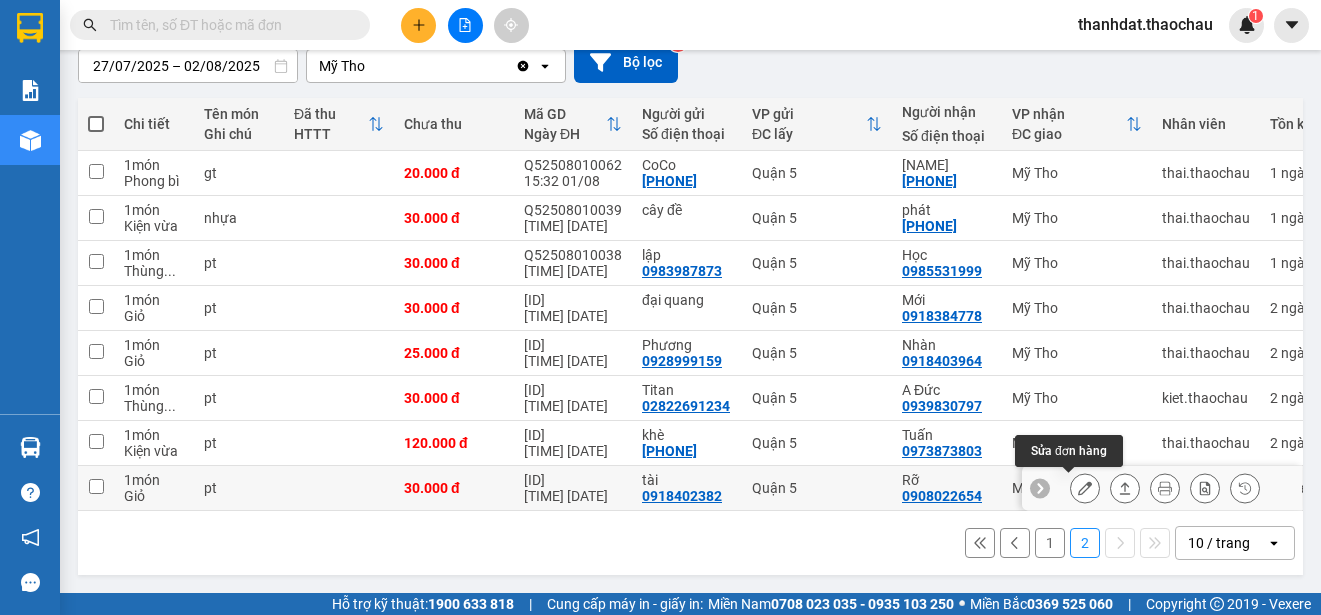 click 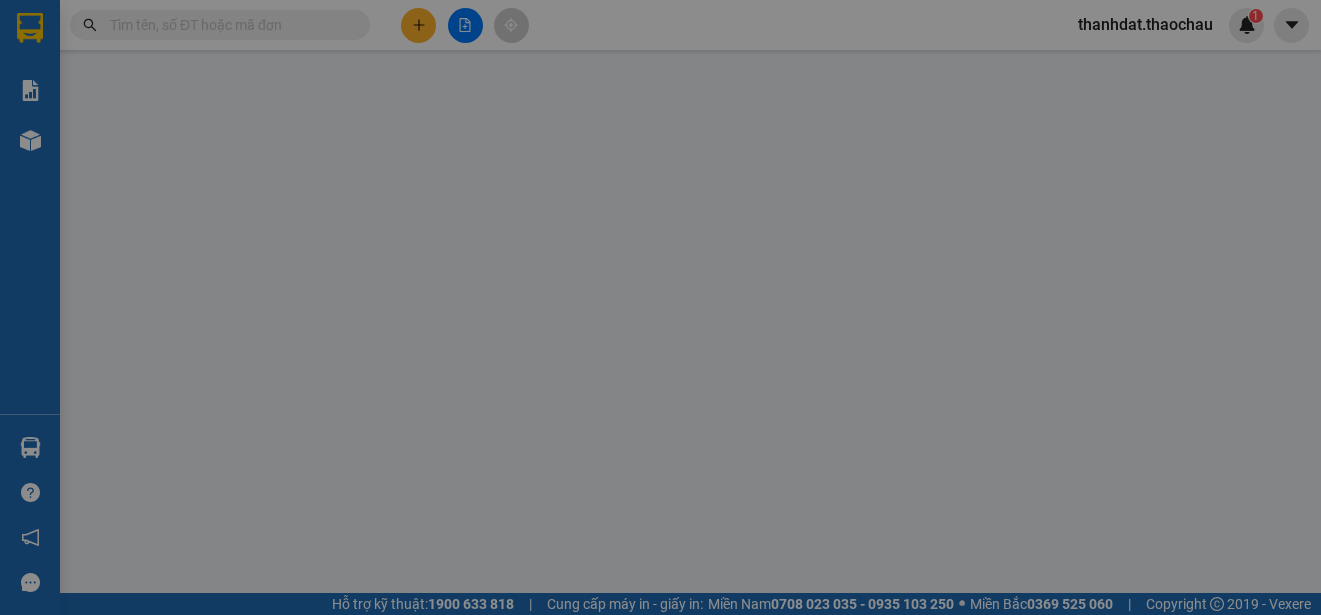 type on "0918402382" 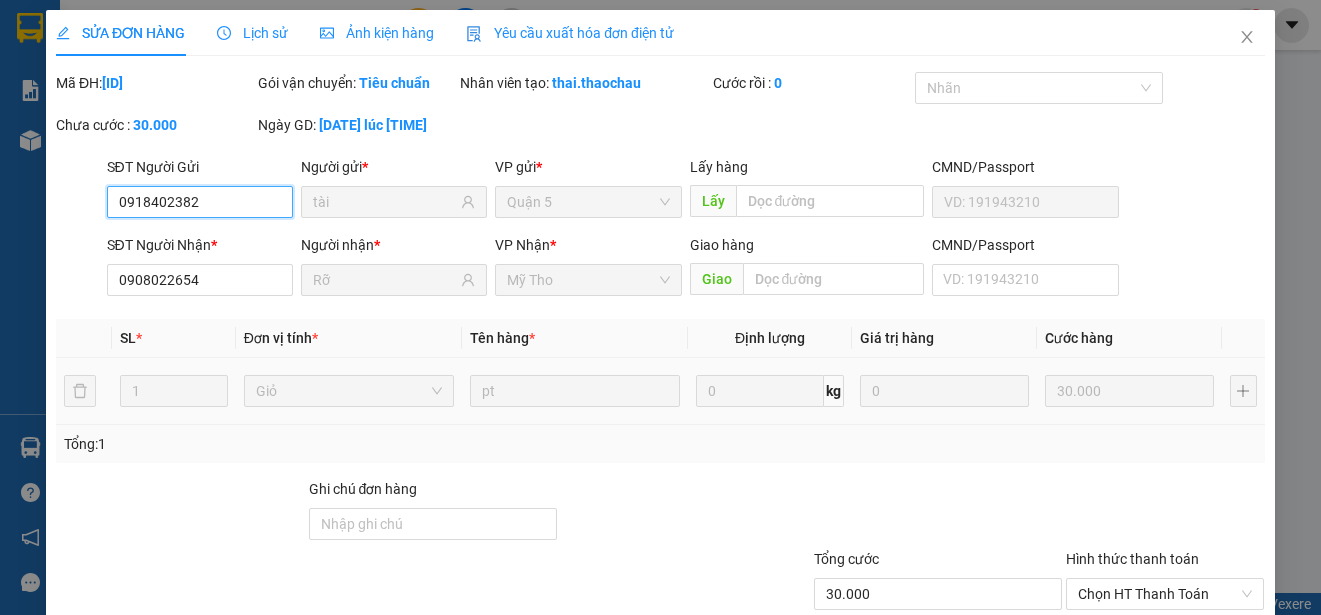 scroll, scrollTop: 0, scrollLeft: 0, axis: both 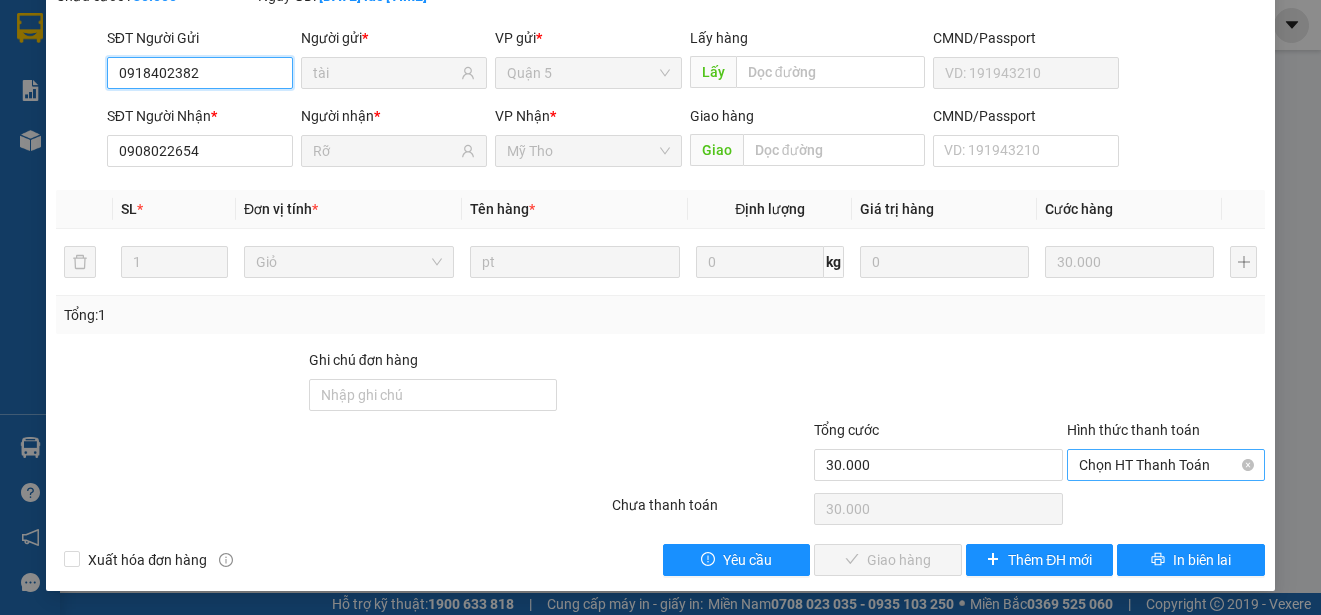 click on "Chọn HT Thanh Toán" at bounding box center (1166, 465) 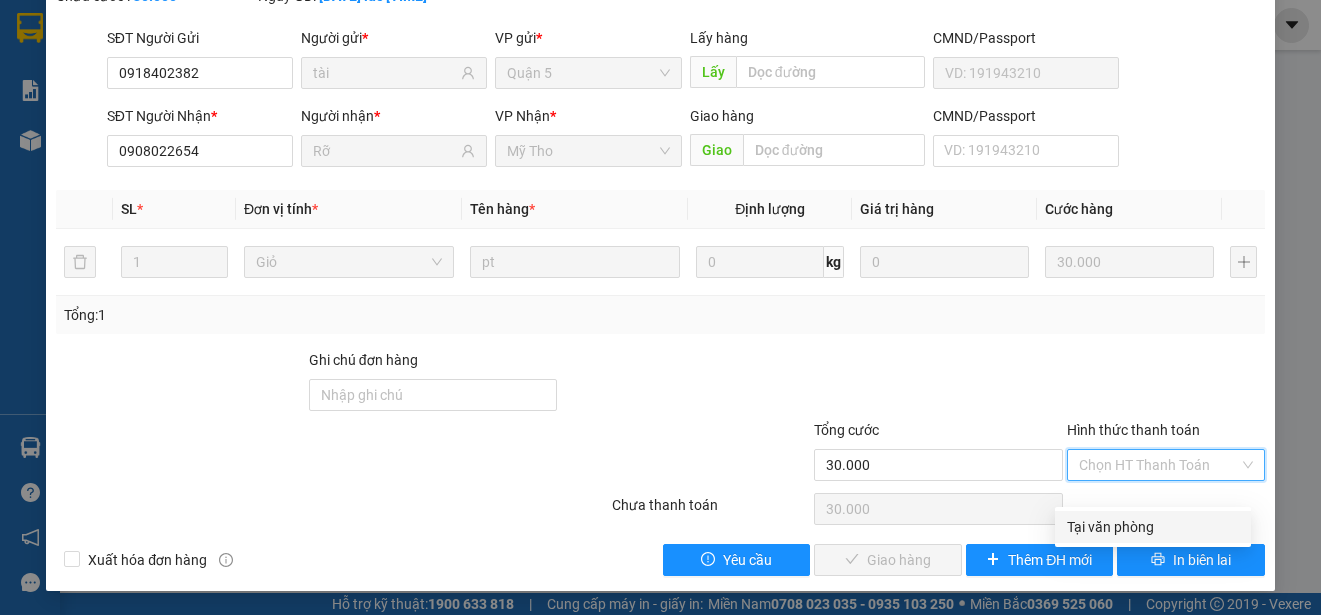click on "Tại văn phòng" at bounding box center (1153, 527) 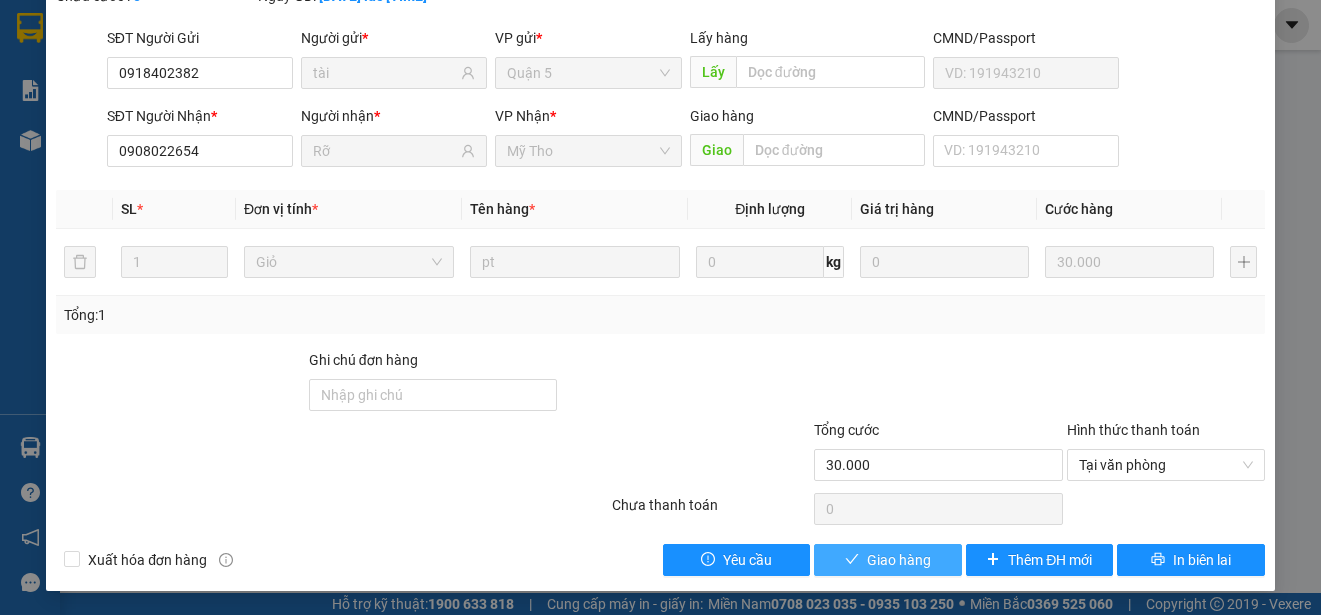 click on "Giao hàng" at bounding box center [899, 560] 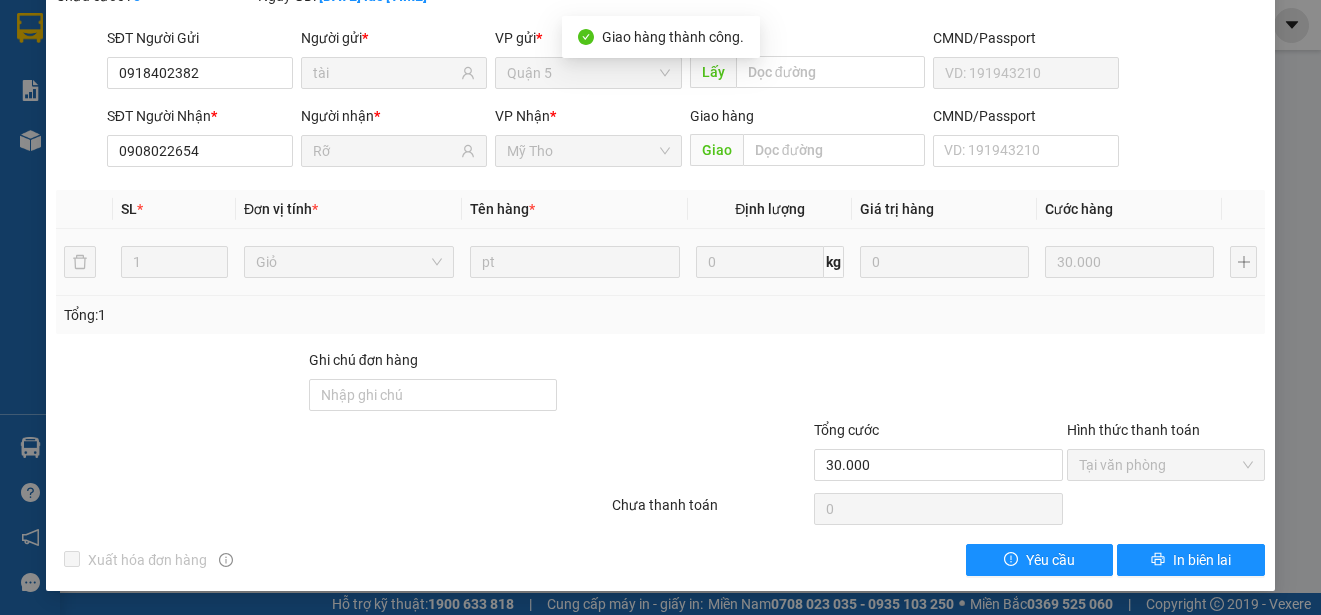 scroll, scrollTop: 0, scrollLeft: 0, axis: both 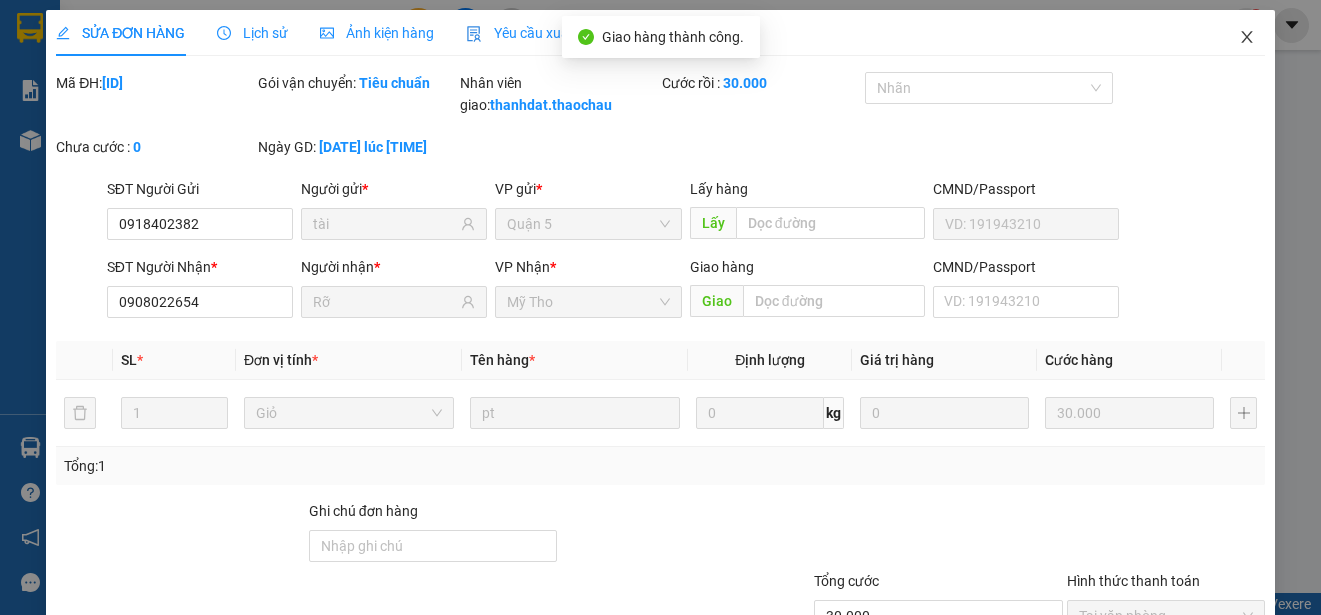 click 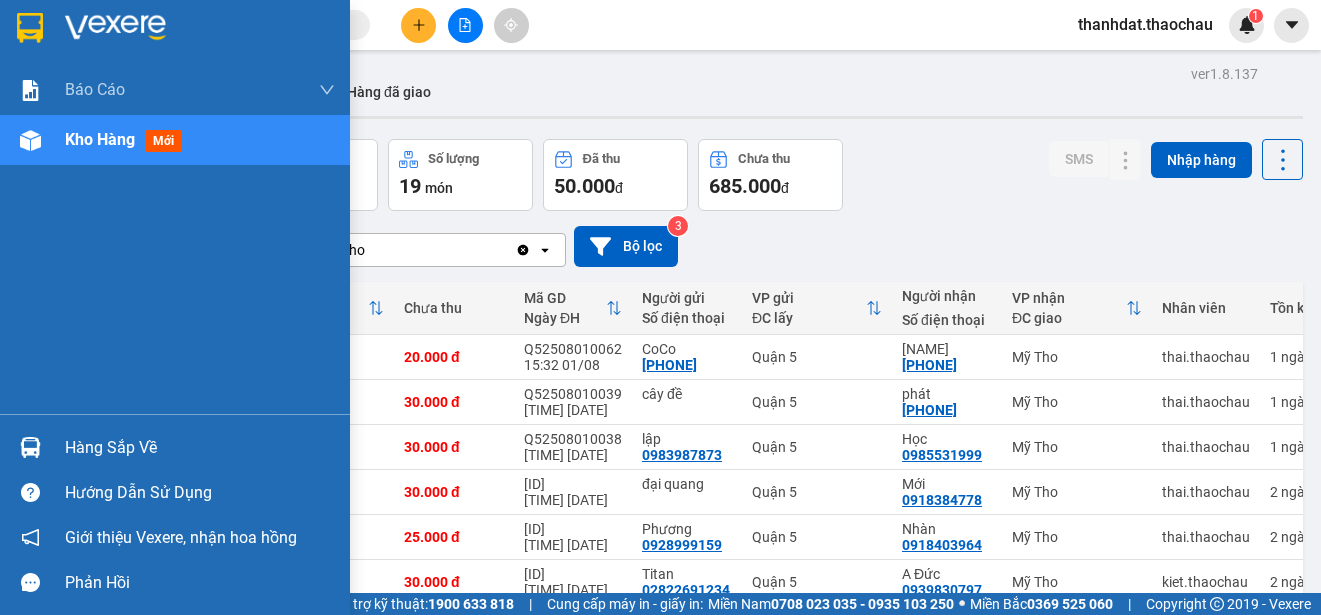 click on "Hàng sắp về" at bounding box center [200, 448] 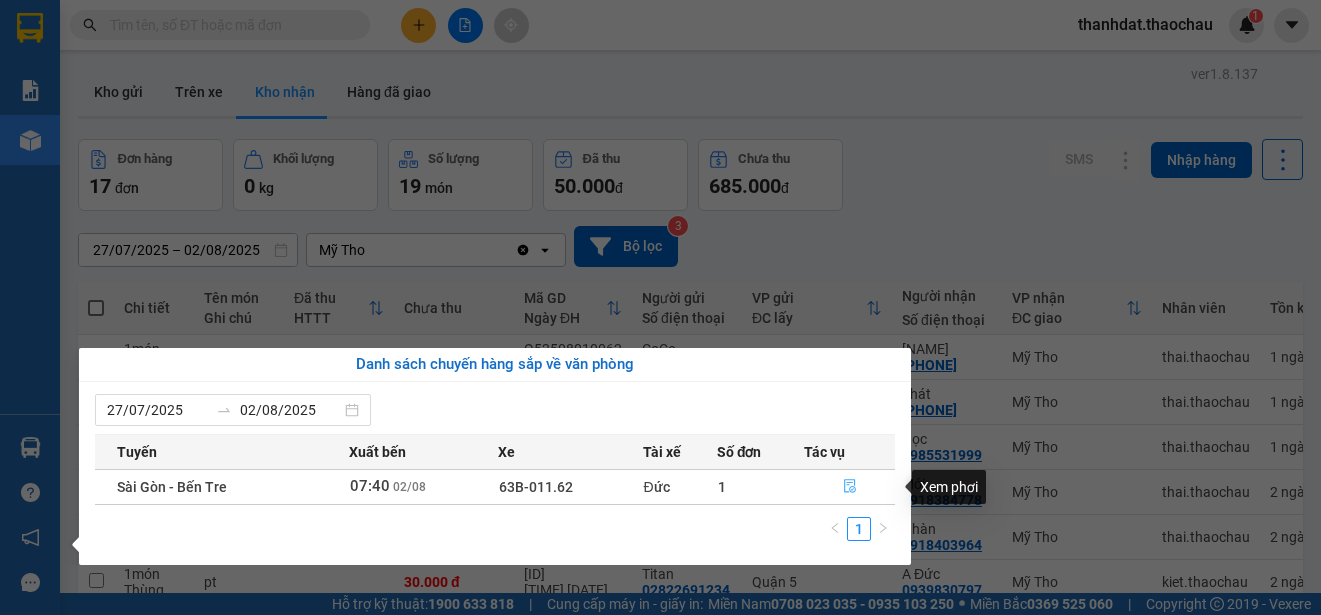 click 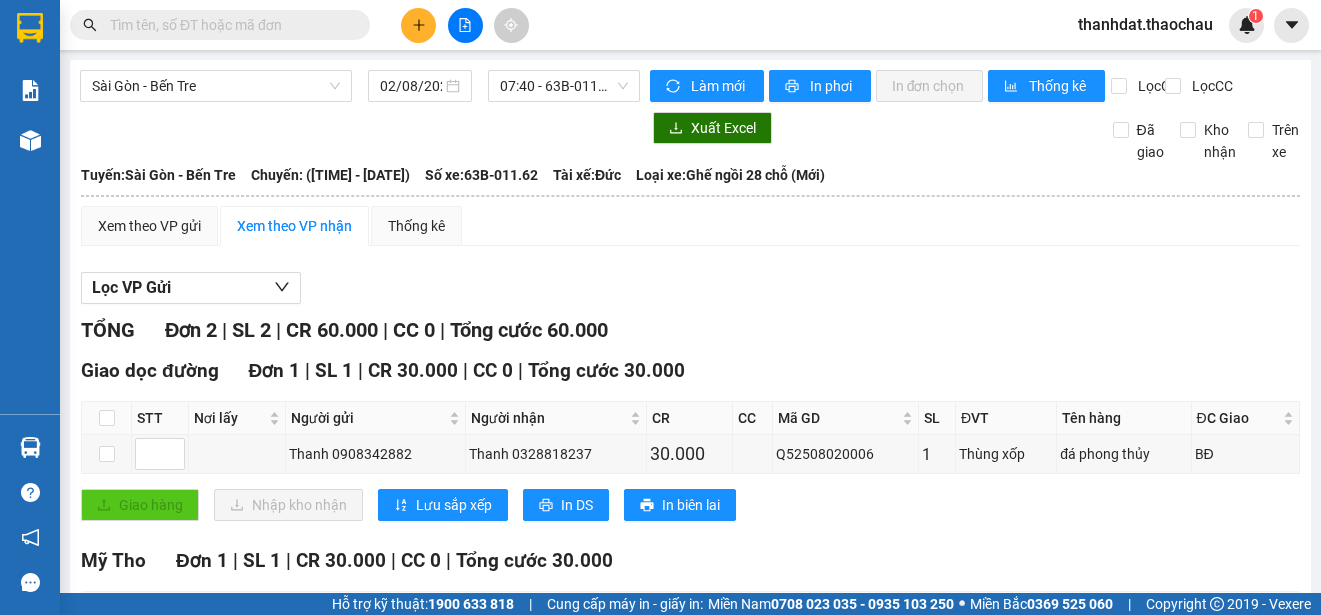 scroll, scrollTop: 206, scrollLeft: 0, axis: vertical 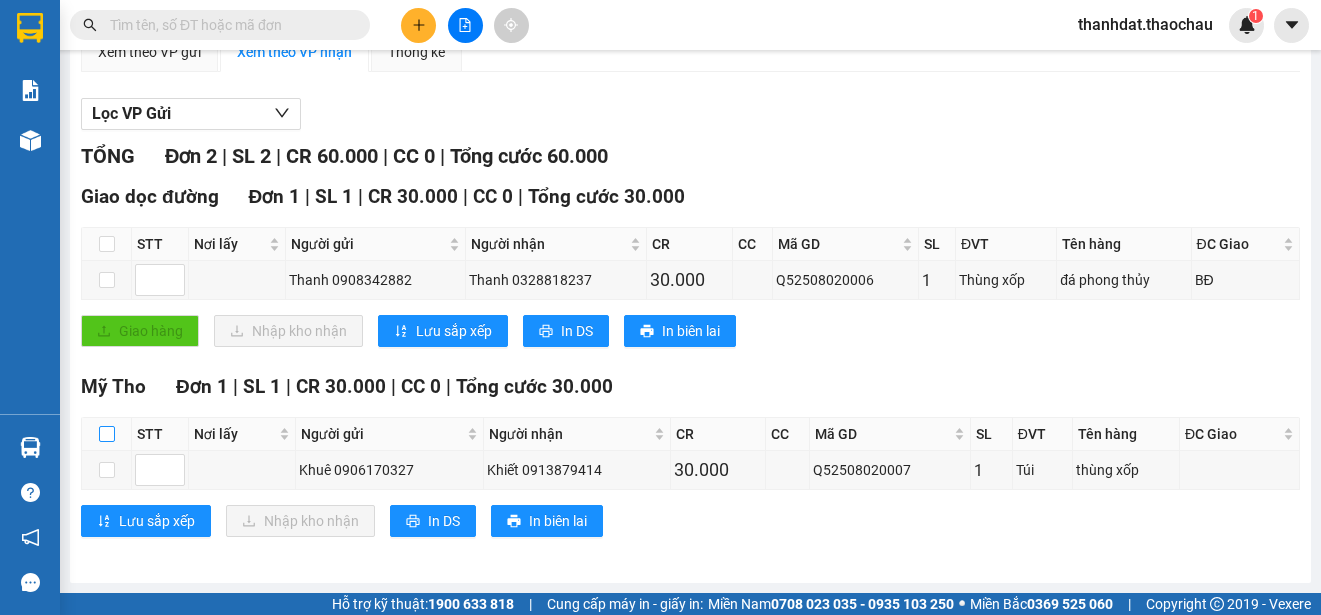 drag, startPoint x: 101, startPoint y: 432, endPoint x: 142, endPoint y: 449, distance: 44.38468 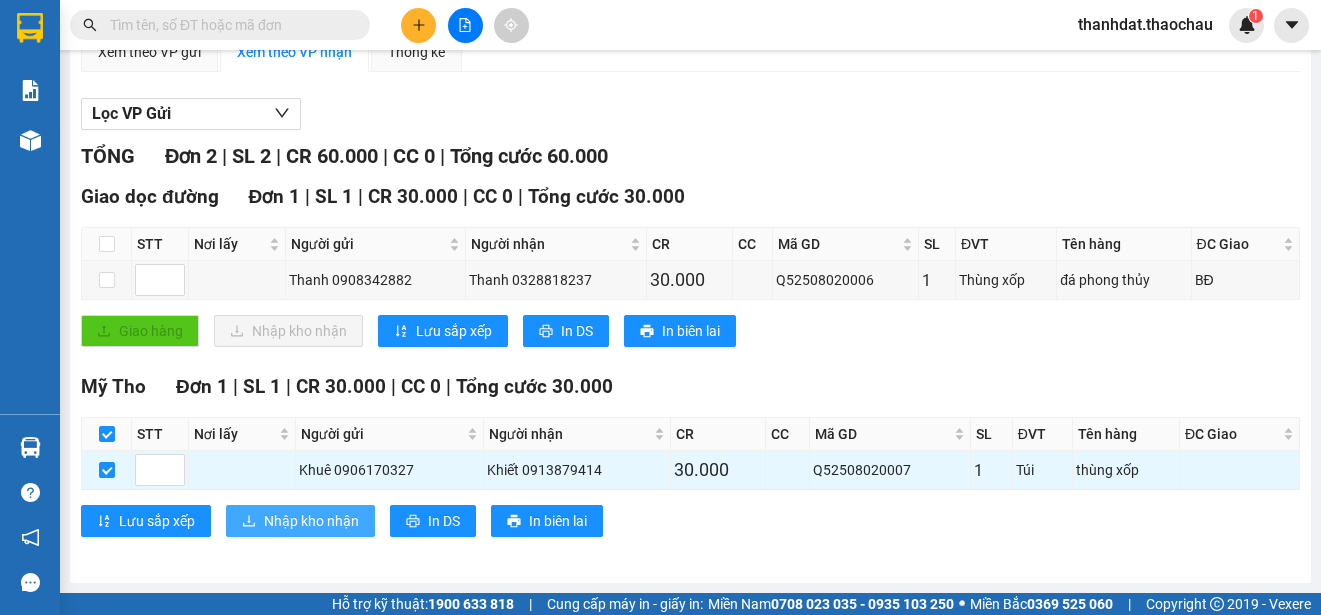 click on "Nhập kho nhận" at bounding box center [311, 521] 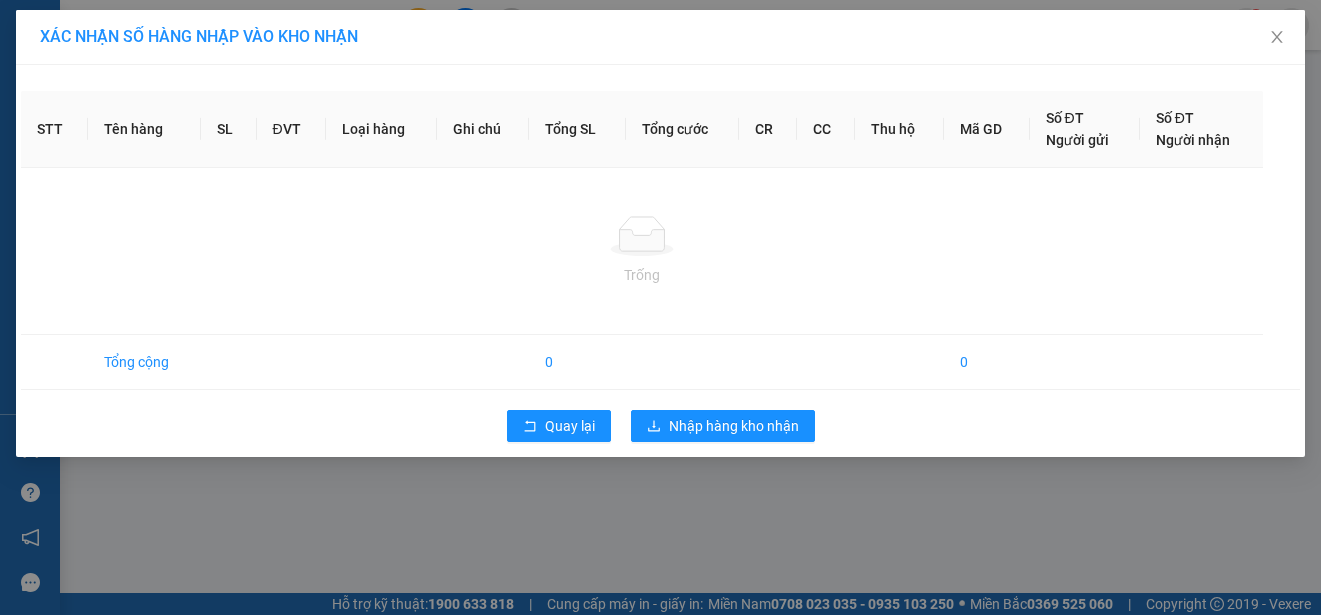 scroll, scrollTop: 0, scrollLeft: 0, axis: both 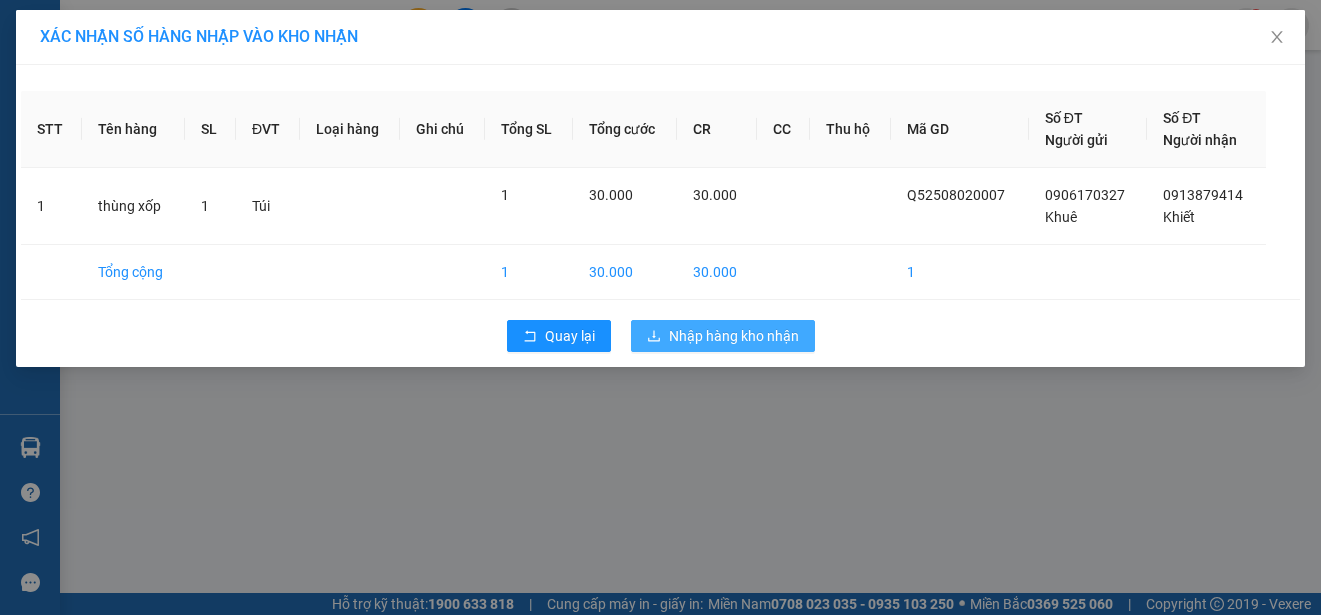 click on "Nhập hàng kho nhận" at bounding box center [734, 336] 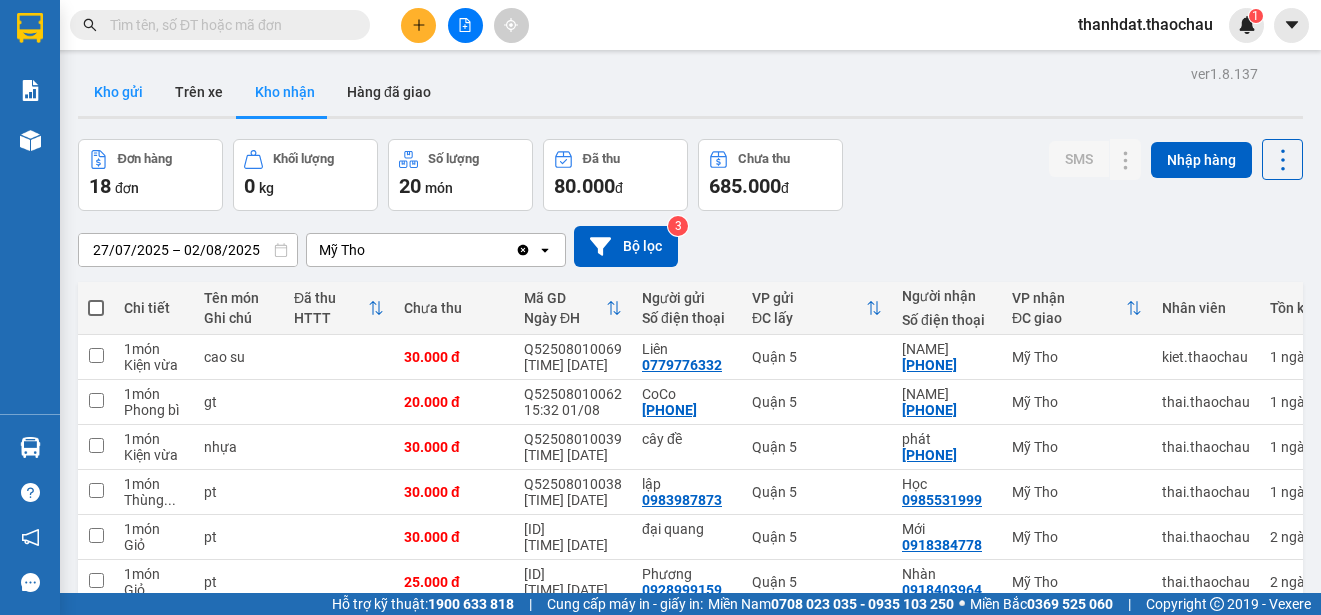 click on "Kho gửi" at bounding box center [118, 92] 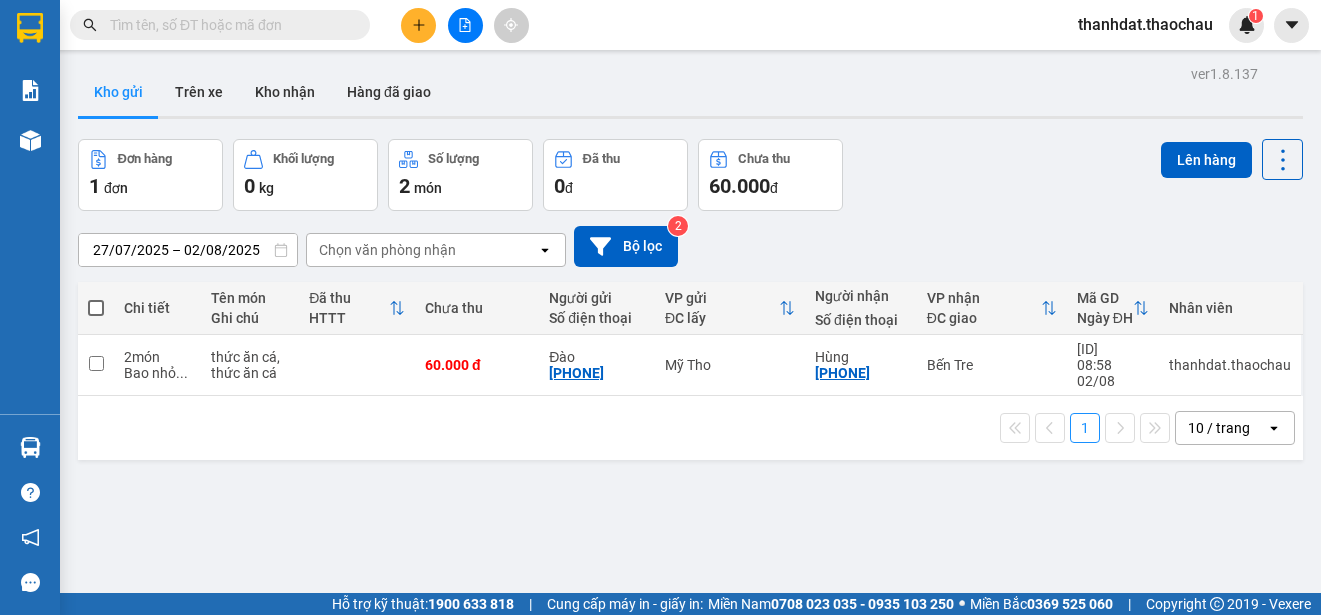 click at bounding box center (96, 308) 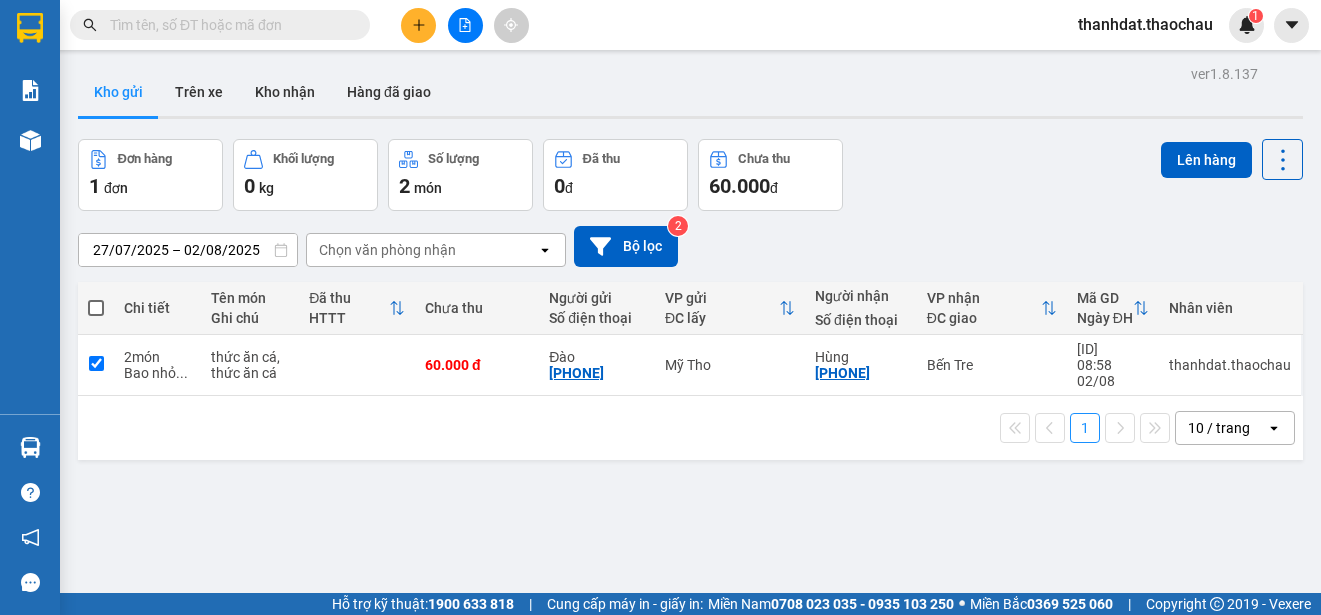 checkbox on "true" 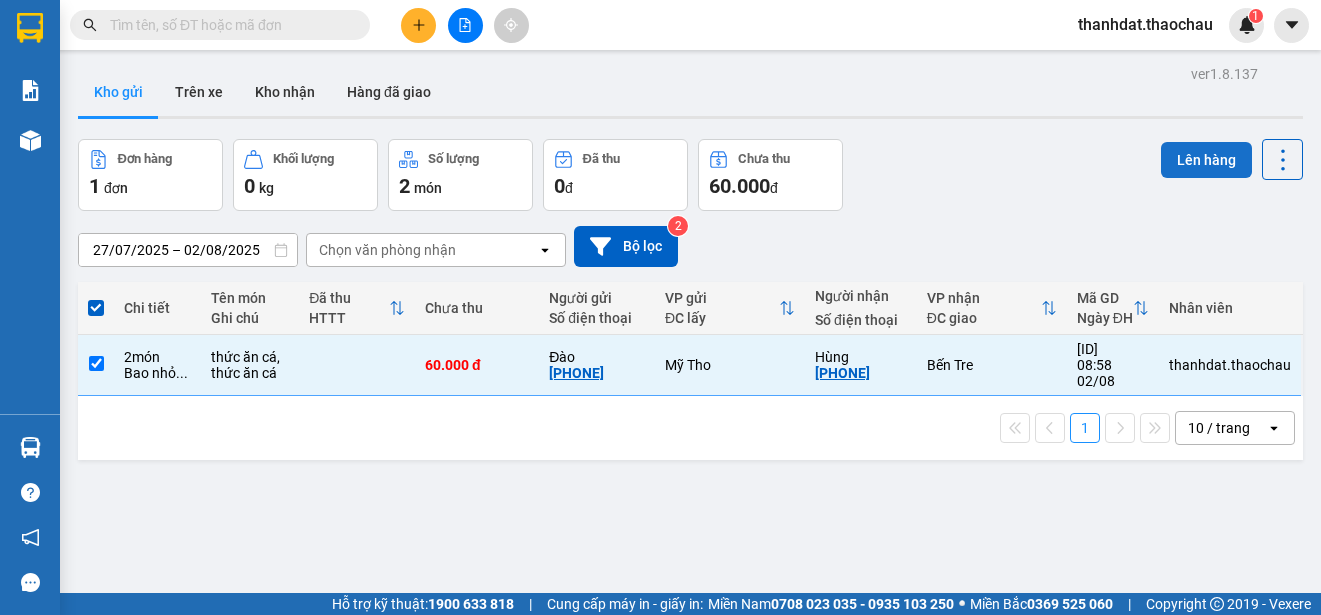 click on "Lên hàng" at bounding box center [1206, 160] 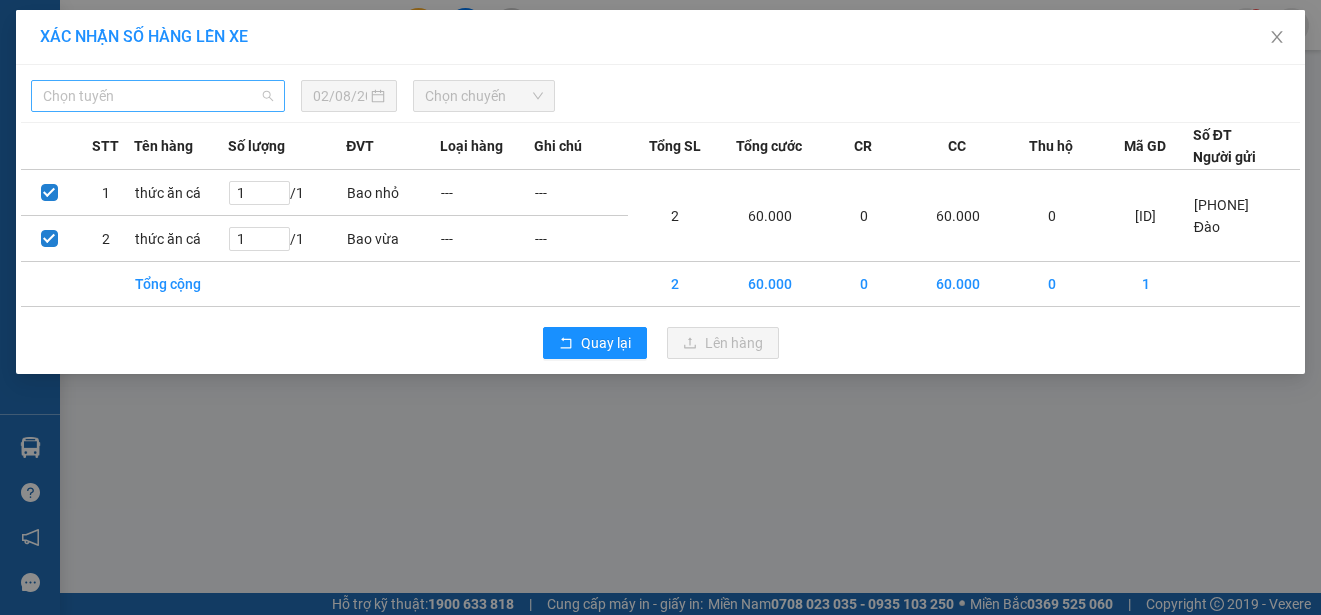 click on "Chọn tuyến" at bounding box center (158, 96) 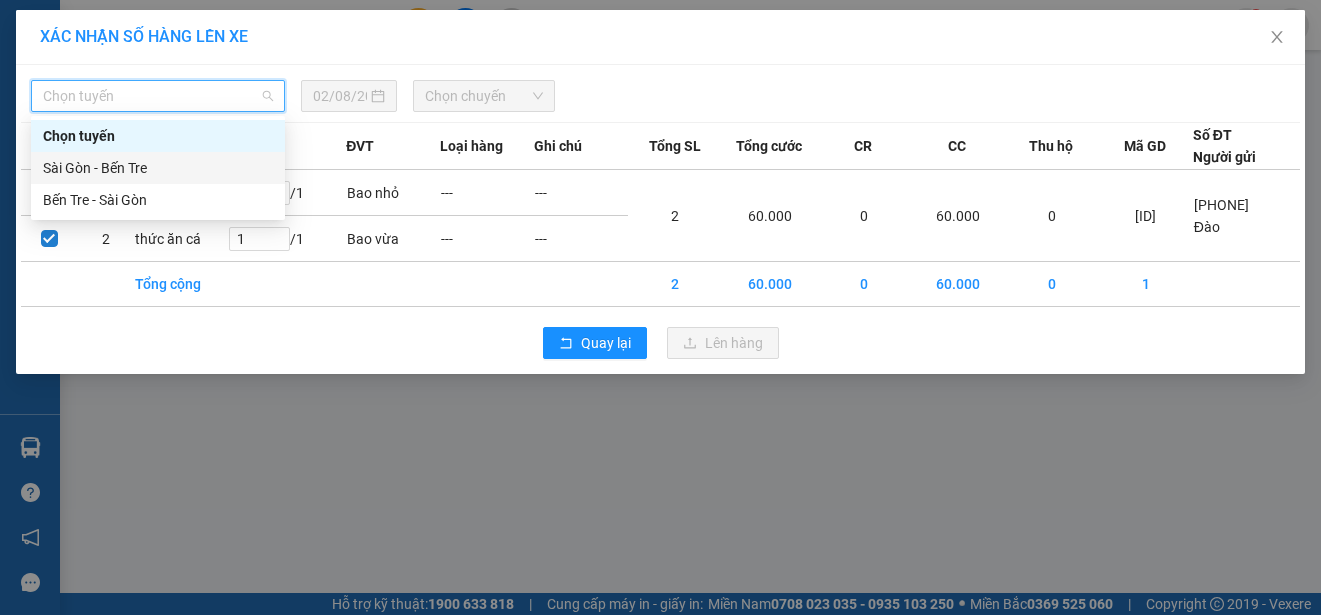 click on "Sài Gòn - Bến Tre" at bounding box center [158, 168] 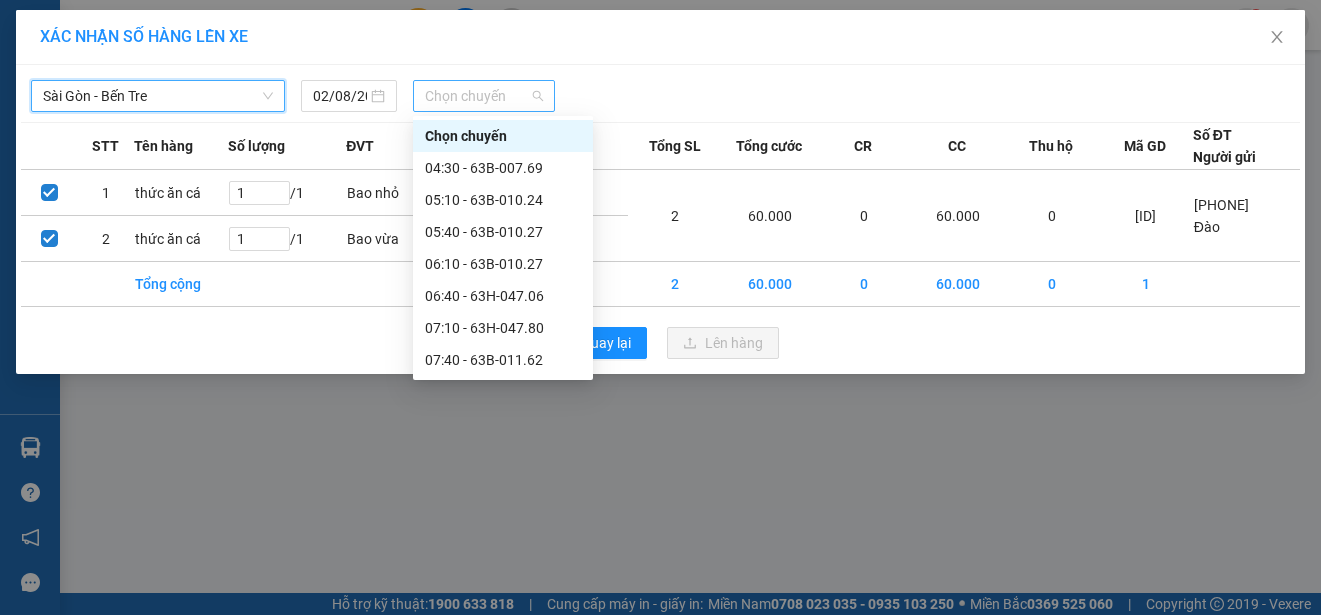 click on "Chọn chuyến" at bounding box center (483, 96) 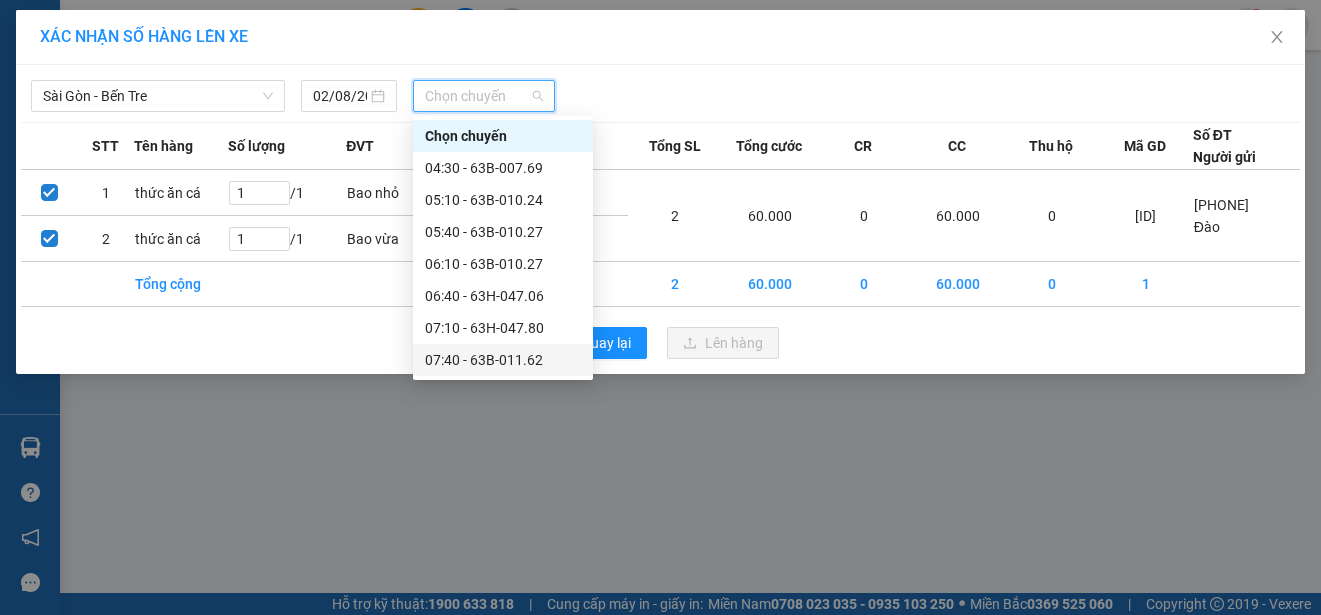 click on "07:40     - 63B-011.62" at bounding box center [503, 360] 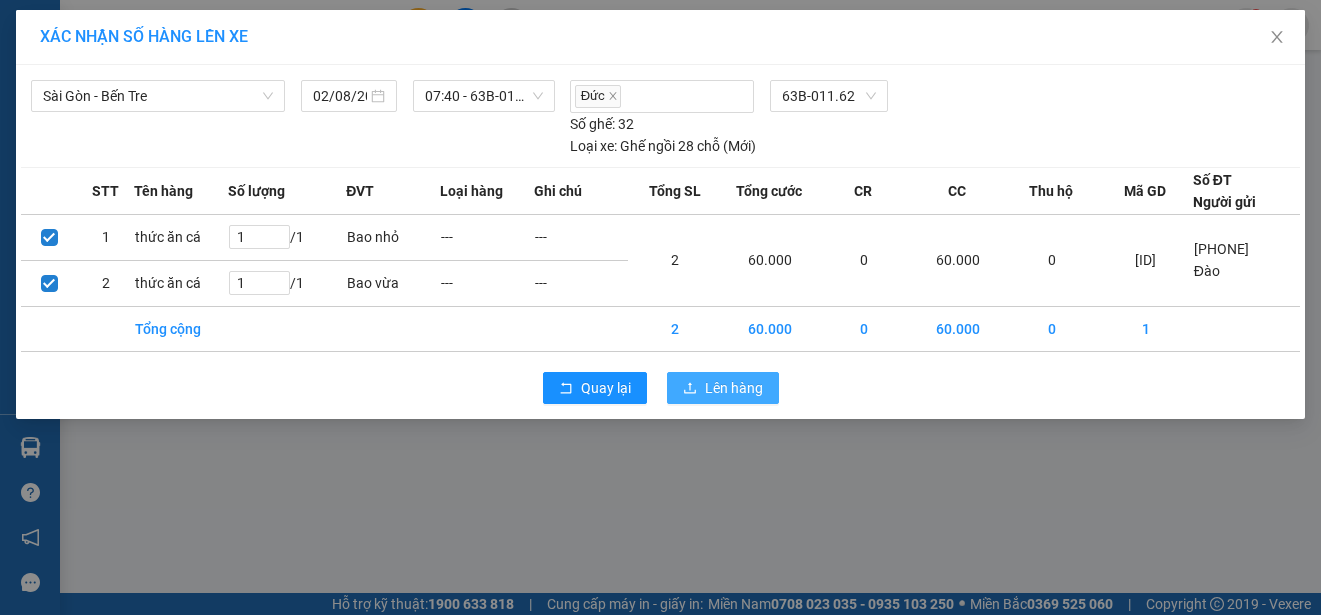 click on "Lên hàng" at bounding box center (734, 388) 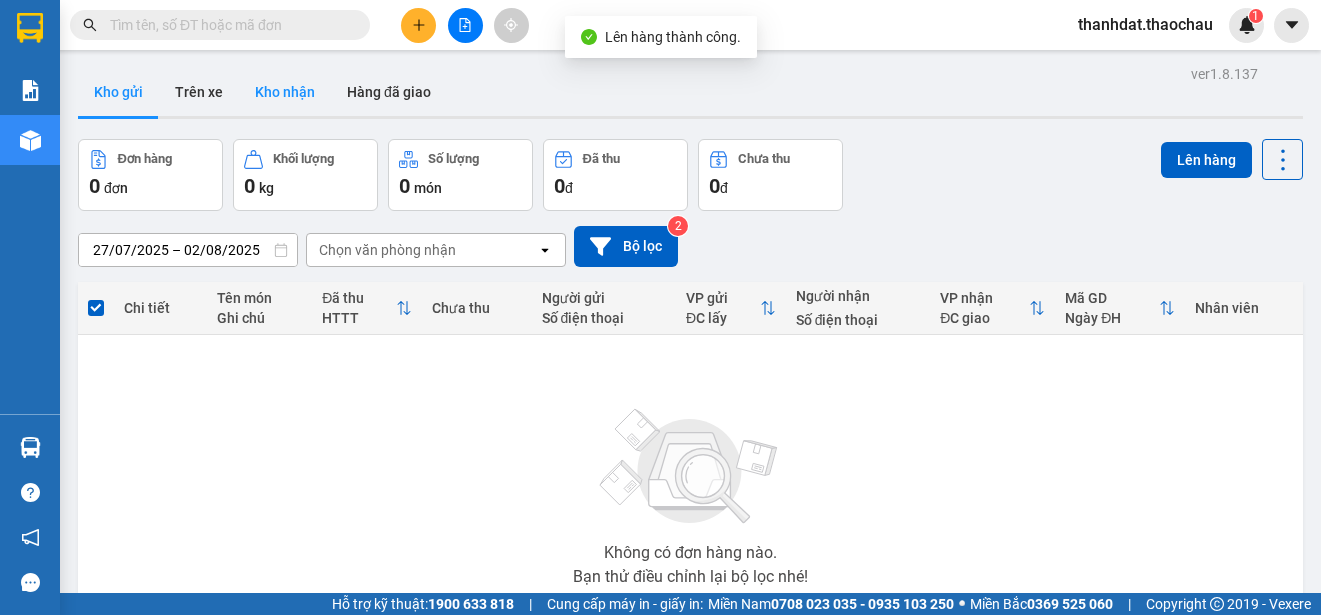 click on "Kho nhận" at bounding box center (285, 92) 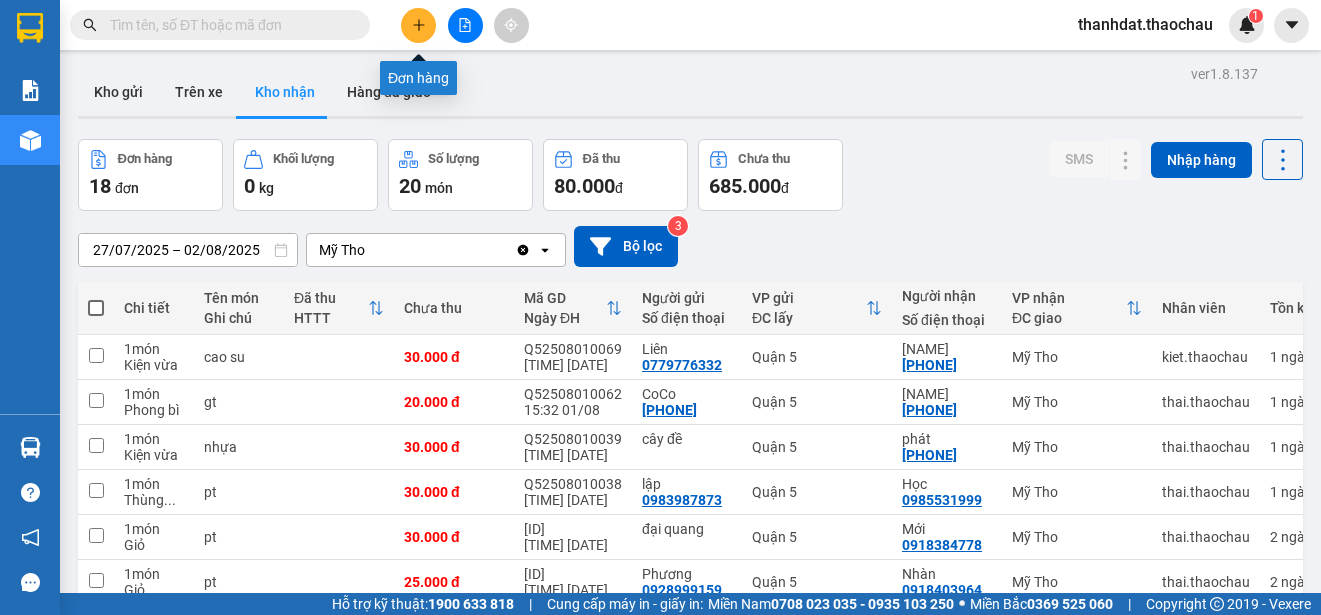 click at bounding box center (418, 25) 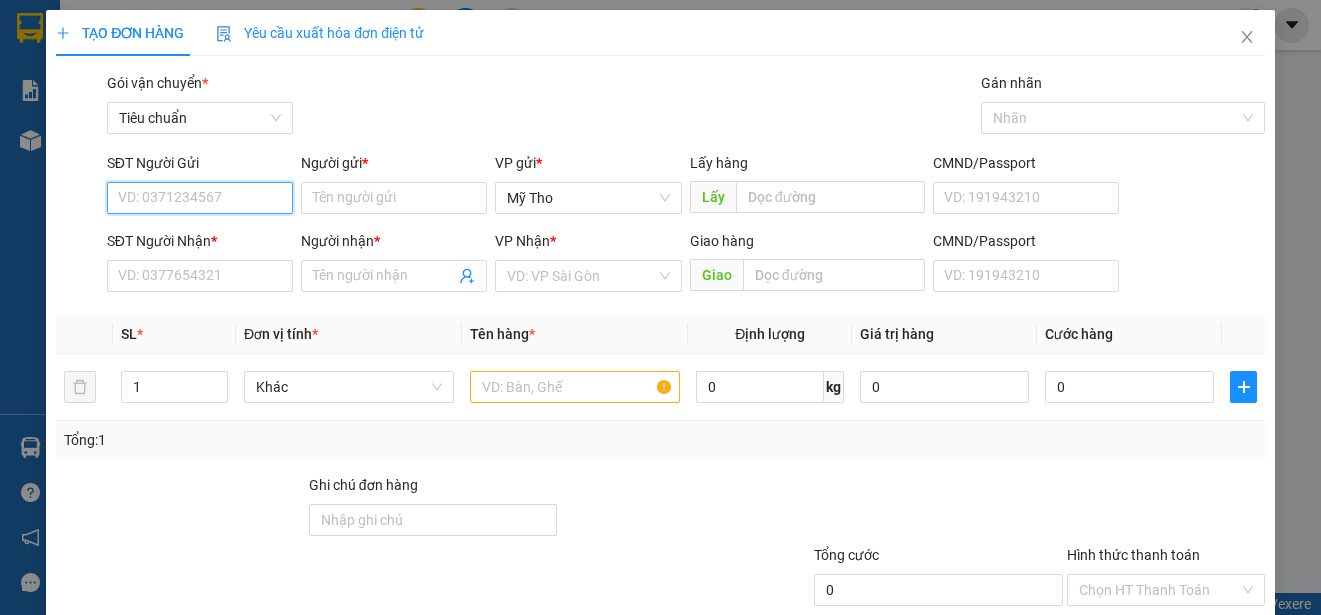click on "SĐT Người Gửi" at bounding box center (200, 198) 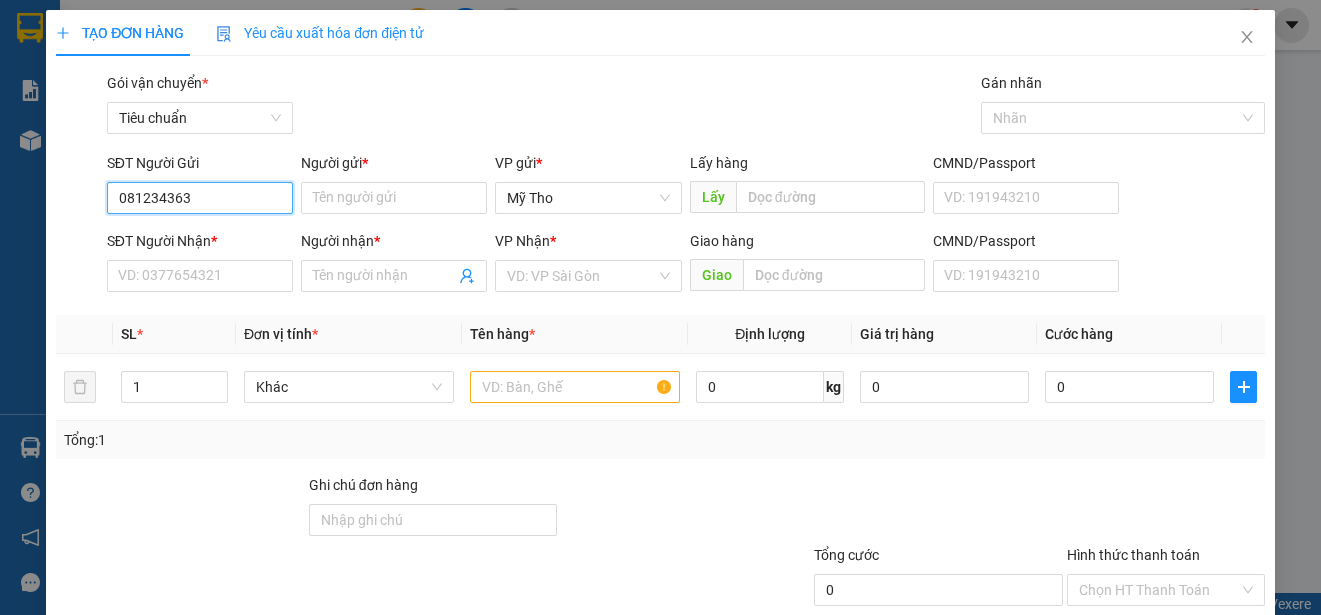 type on "0812343639" 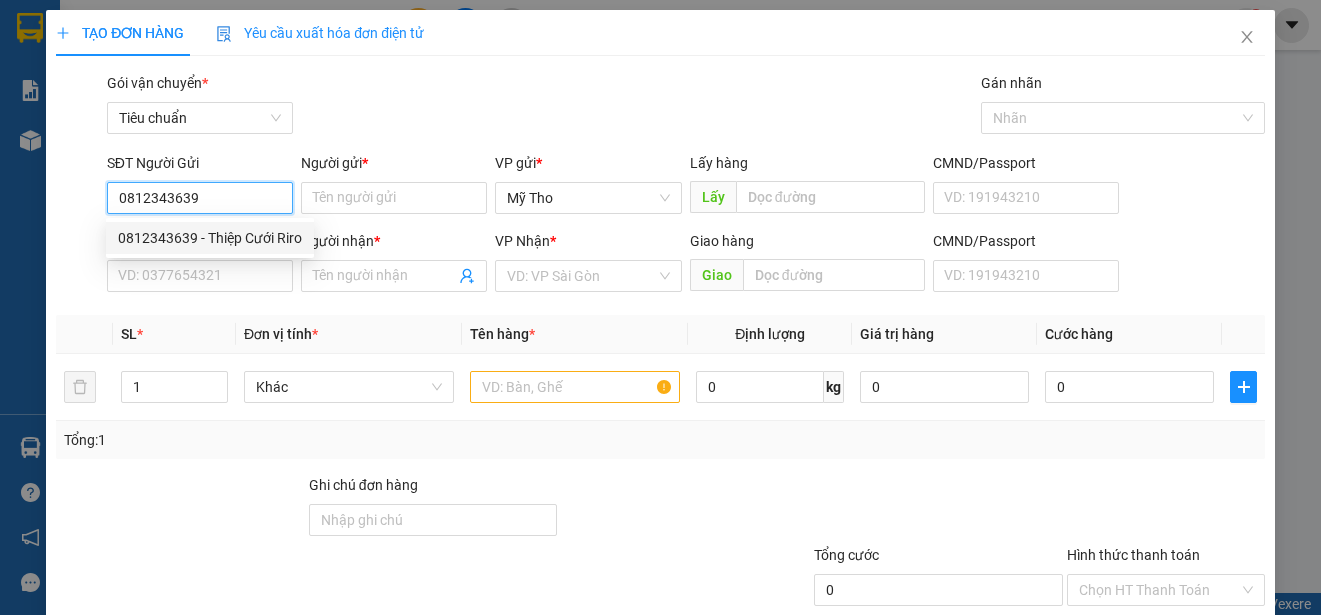 click on "0812343639 - Thiệp Cưới Riro" at bounding box center (210, 238) 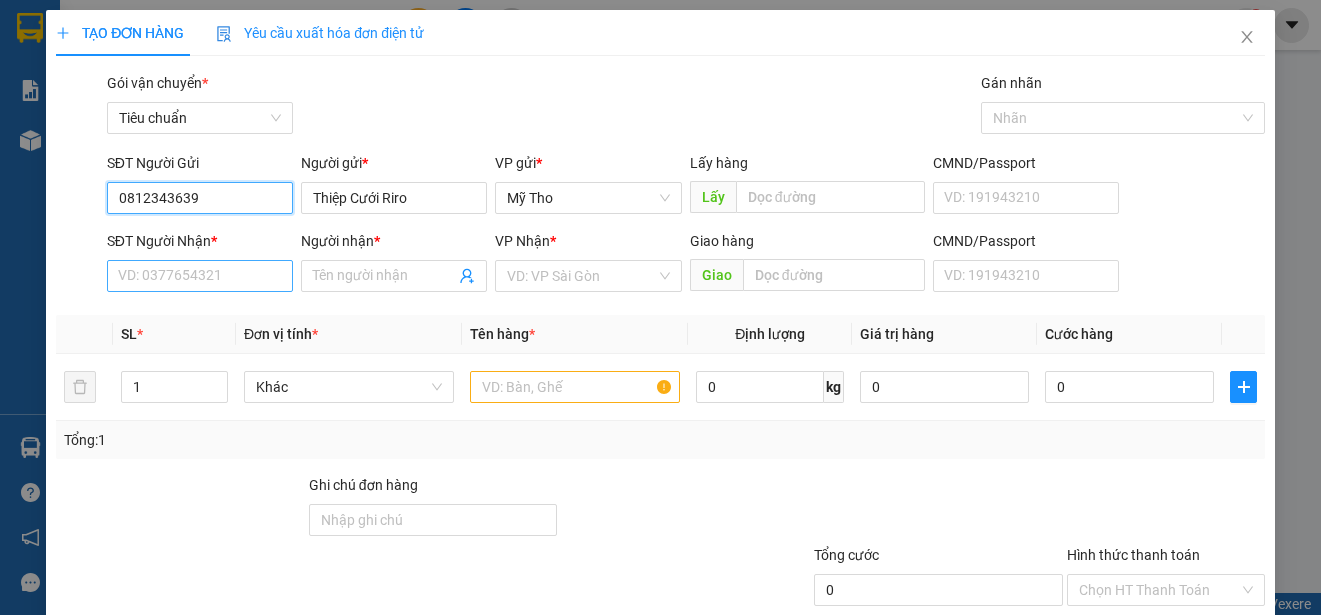 type on "0812343639" 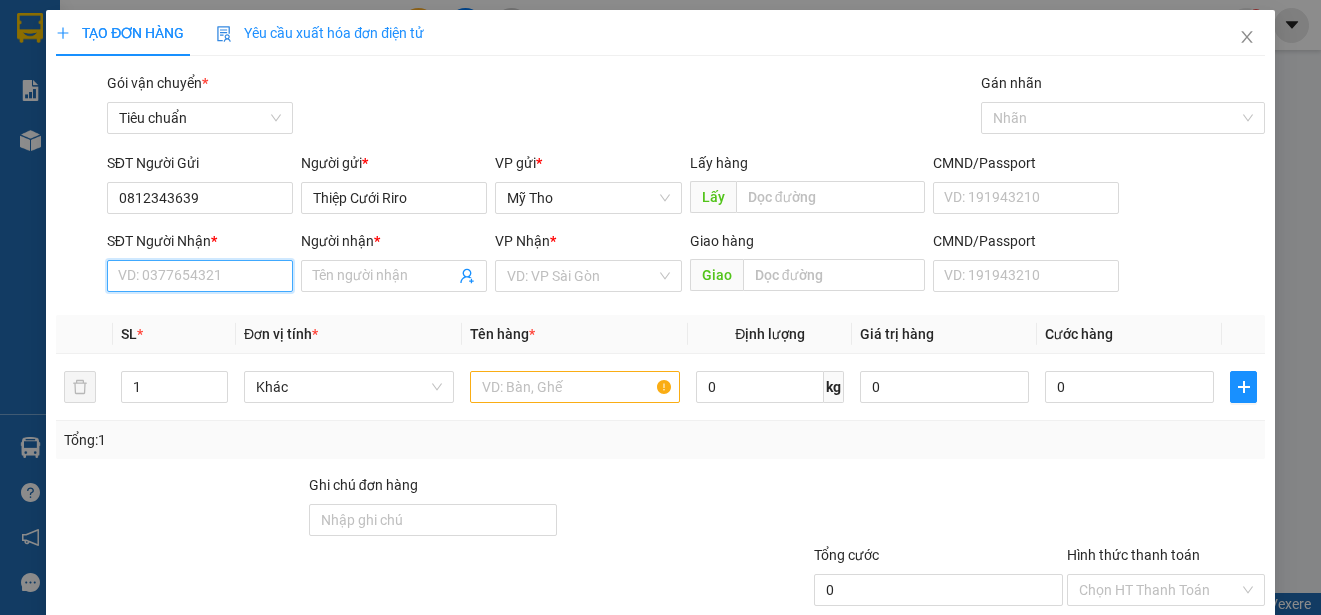 click on "SĐT Người Nhận  *" at bounding box center [200, 276] 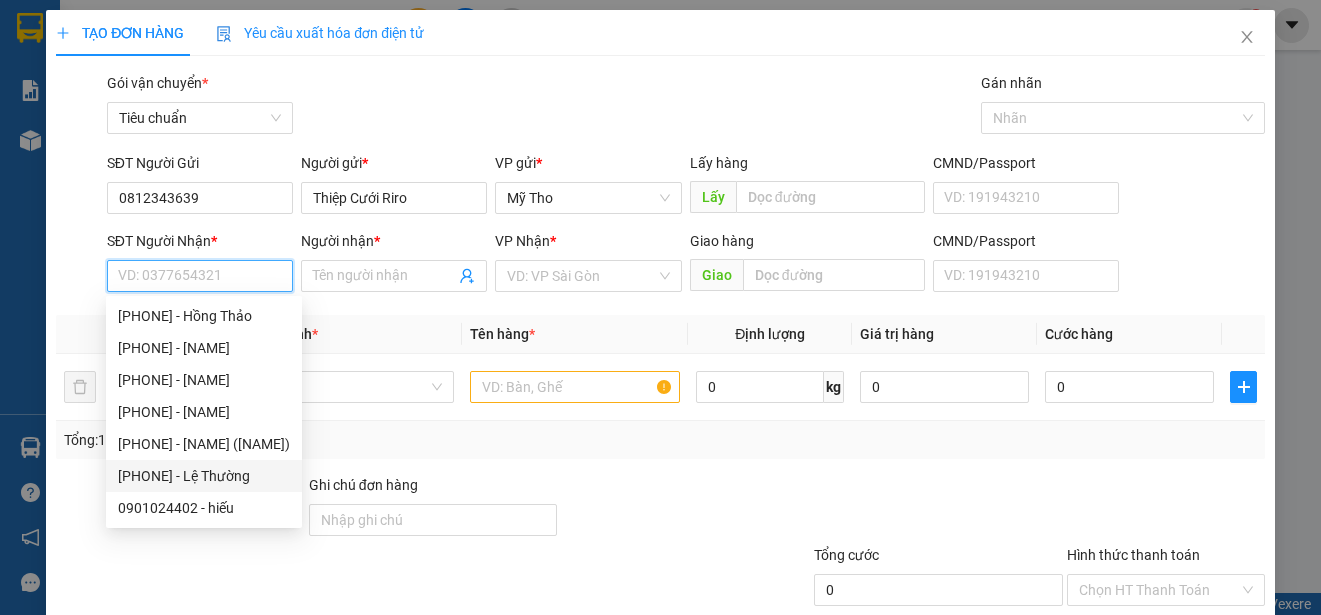 click on "[PHONE] - [NAME]" at bounding box center (204, 476) 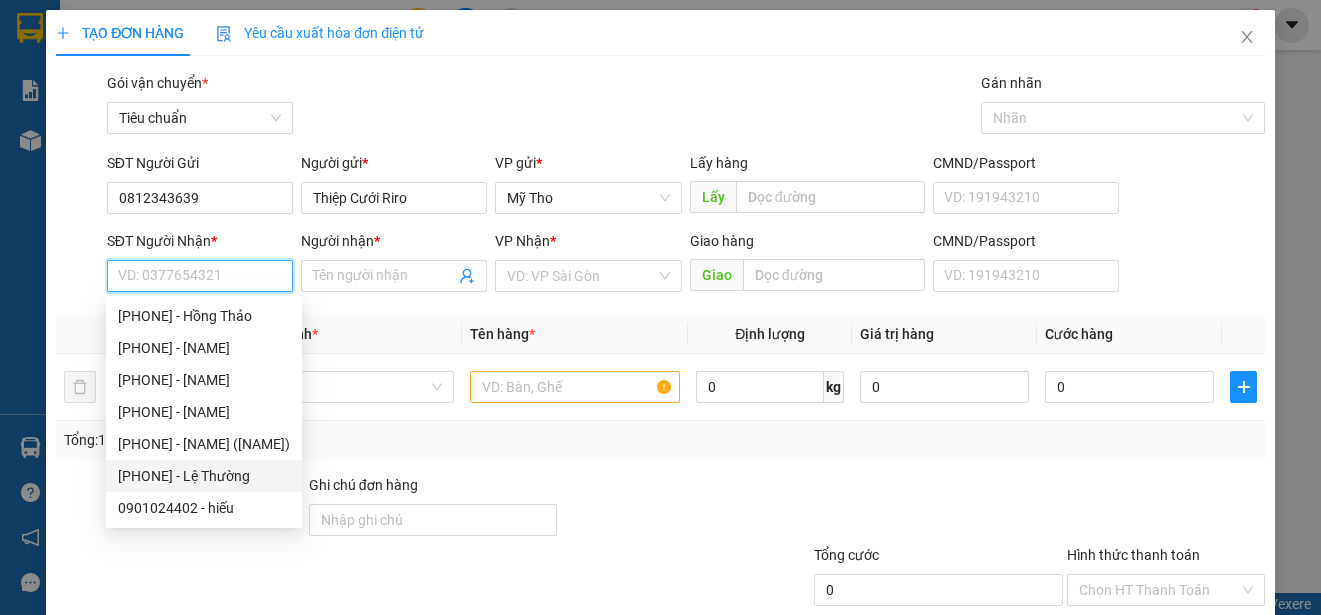 type on "[PHONE]" 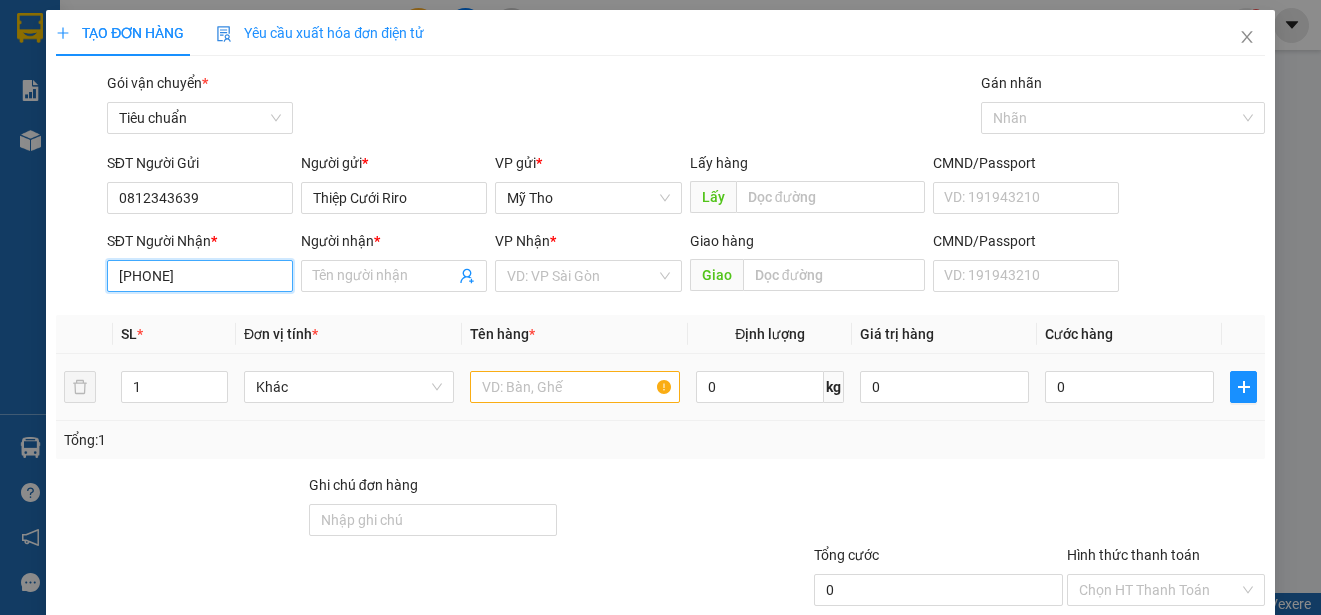 type on "Lệ Thường" 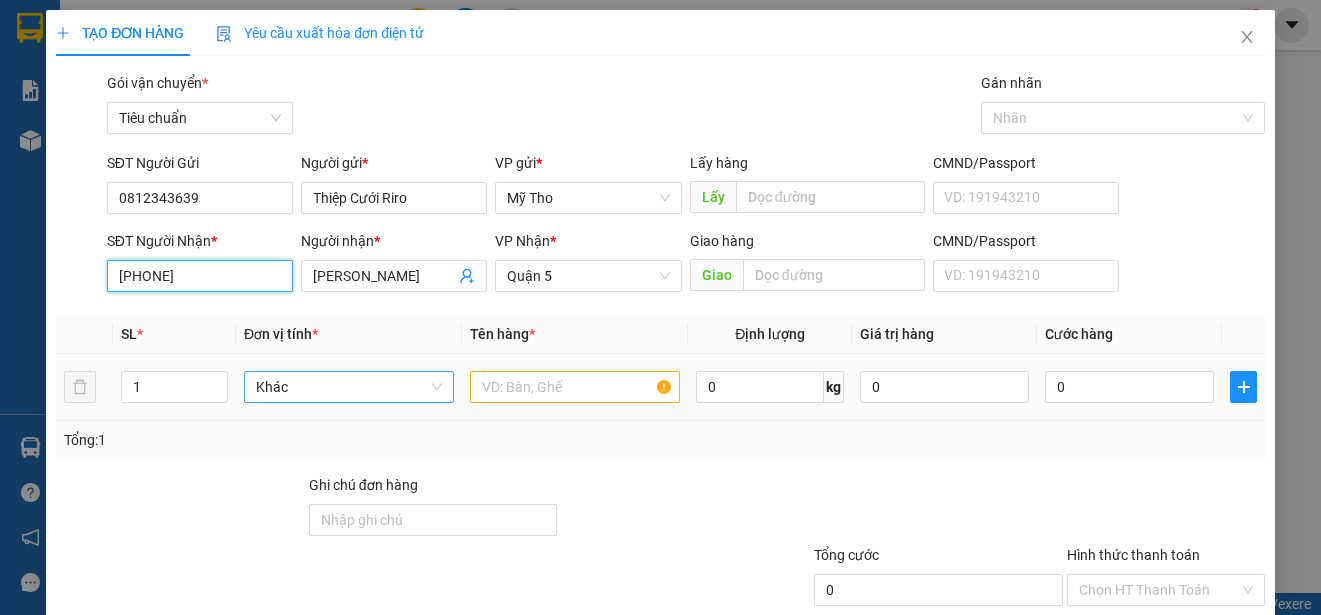 click on "Khác" at bounding box center (349, 387) 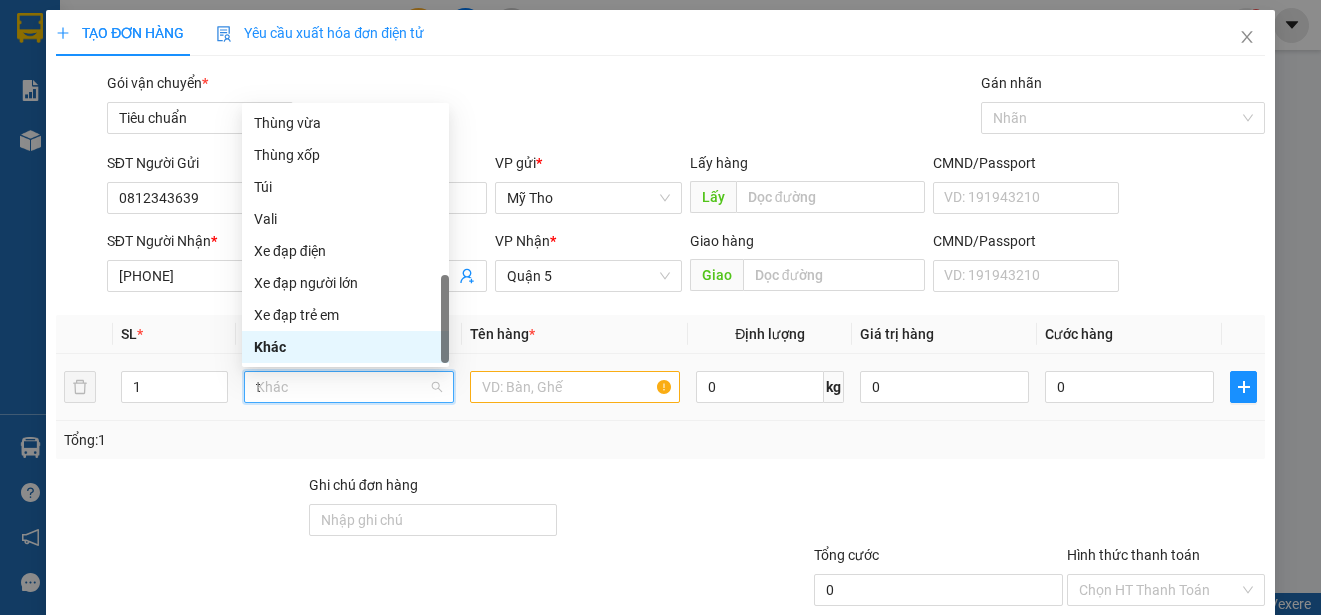 scroll, scrollTop: 0, scrollLeft: 0, axis: both 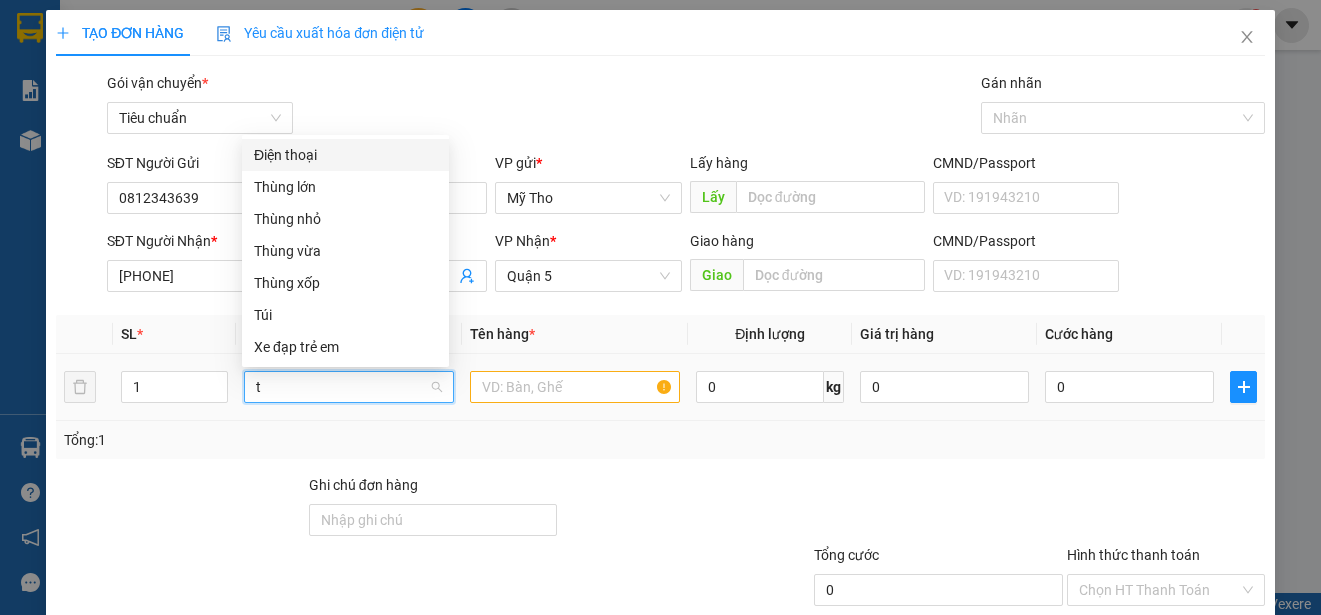 type on "th" 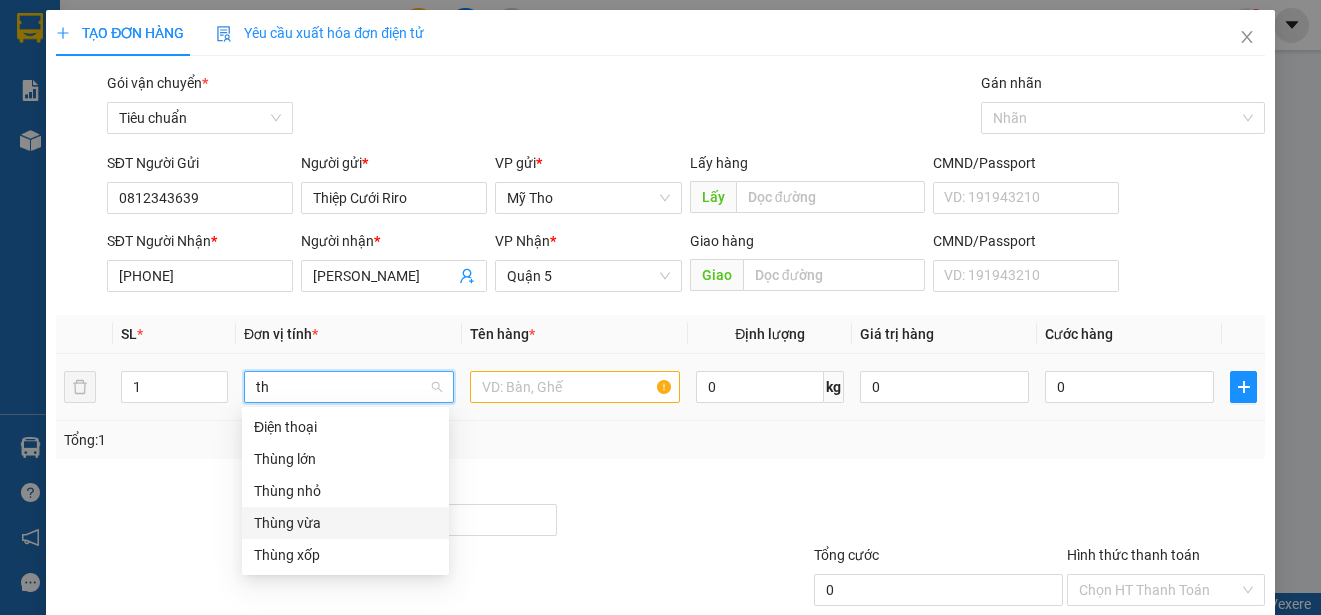 drag, startPoint x: 282, startPoint y: 518, endPoint x: 409, endPoint y: 473, distance: 134.73679 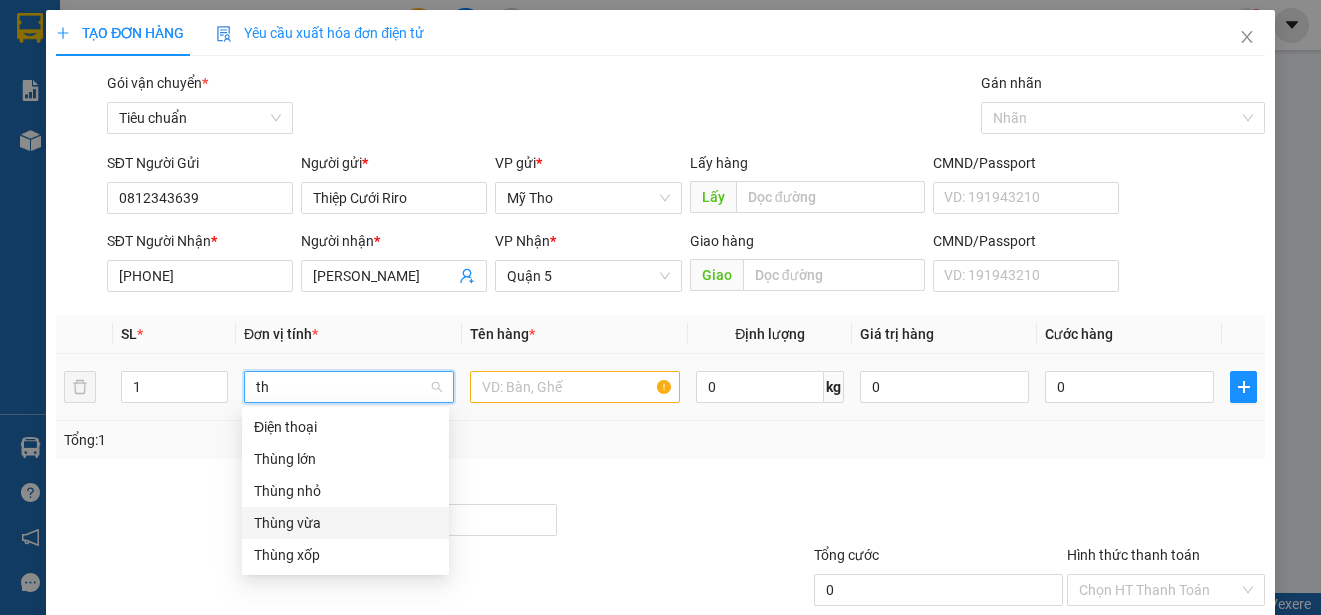 click on "Thùng vừa" at bounding box center [345, 523] 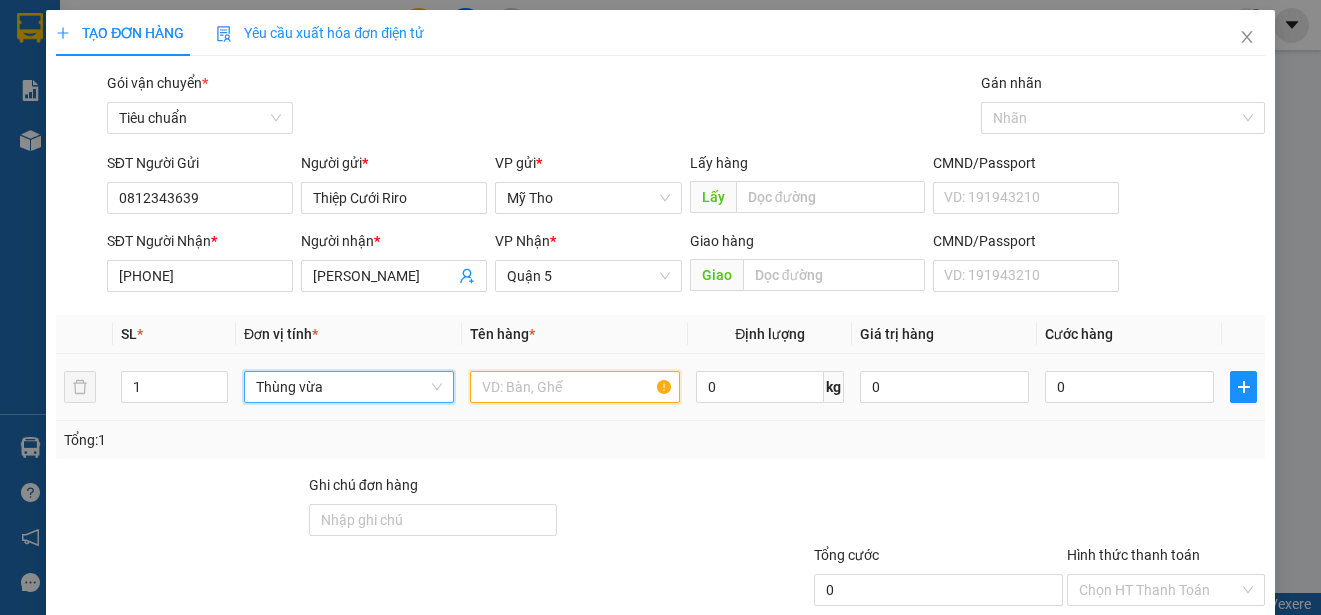 click at bounding box center (575, 387) 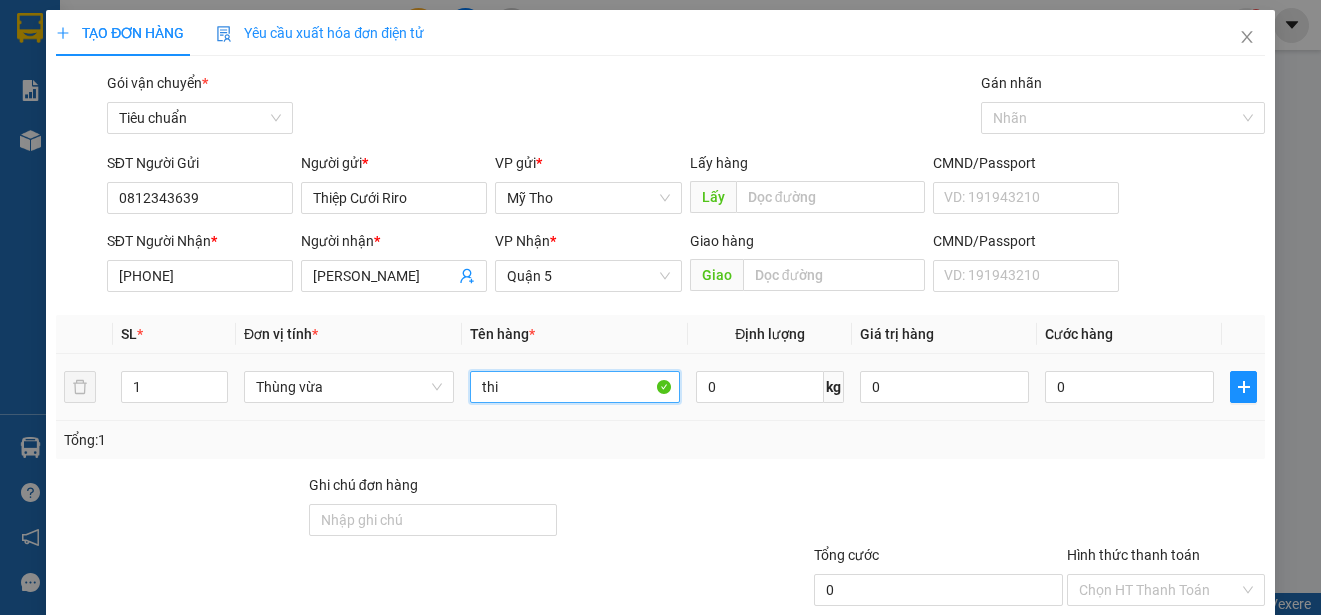 paste on "êp" 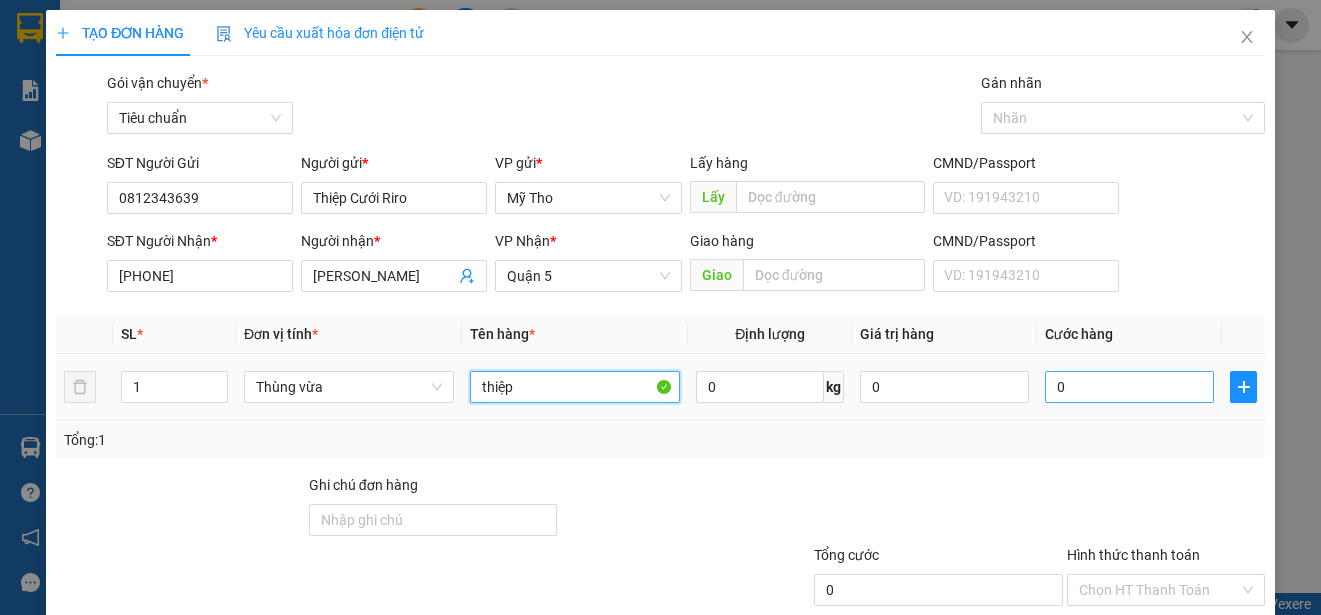 type on "thiệp" 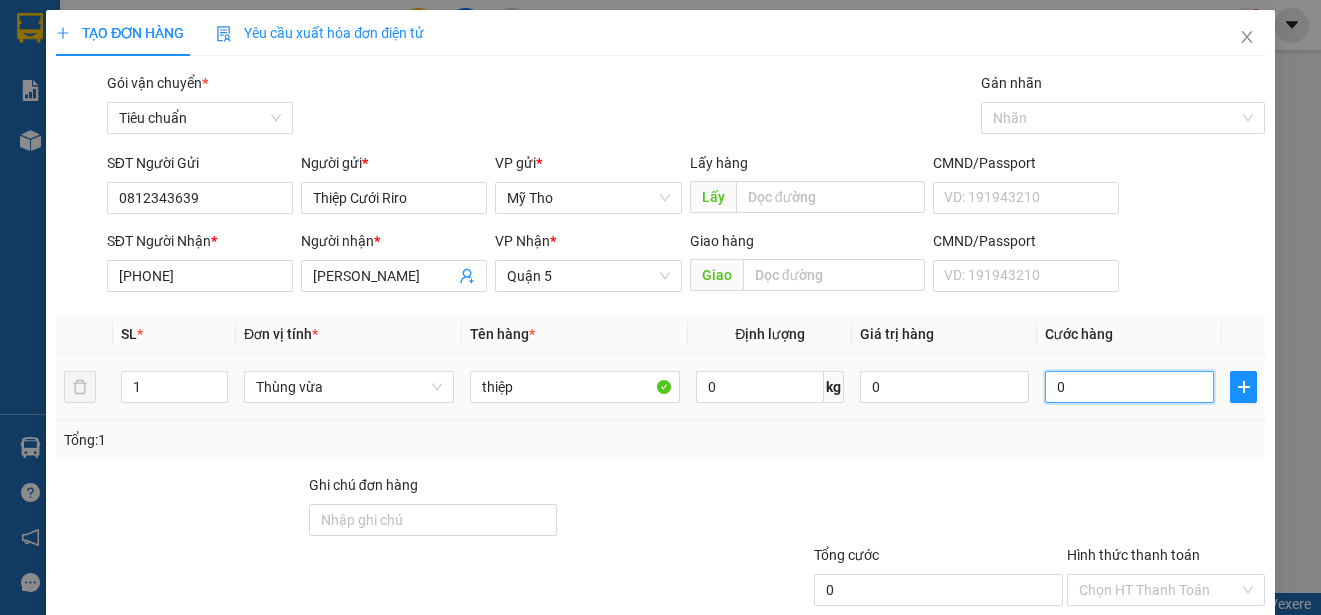 click on "0" at bounding box center [1129, 387] 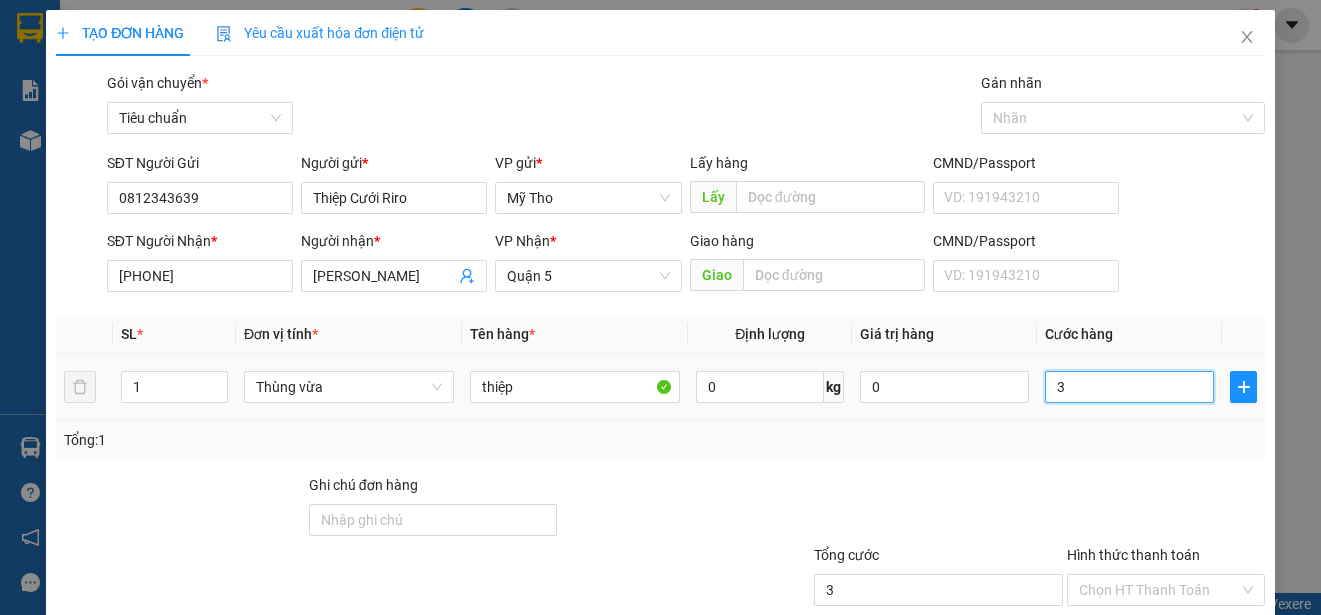 type on "30" 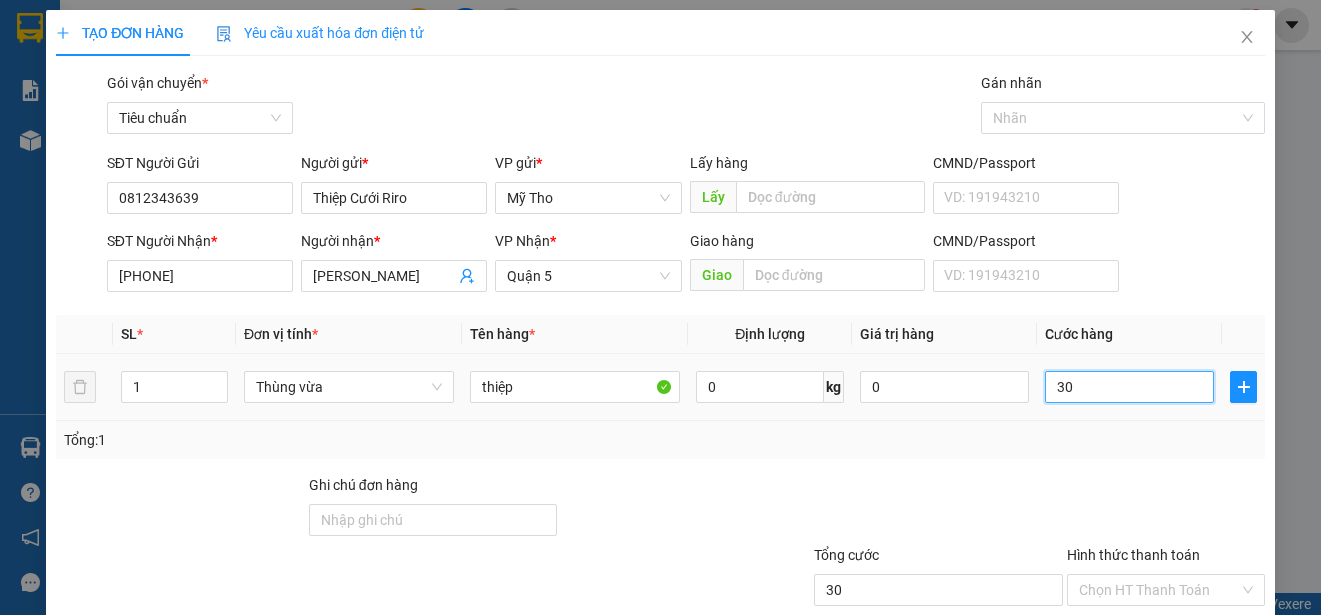 type on "300" 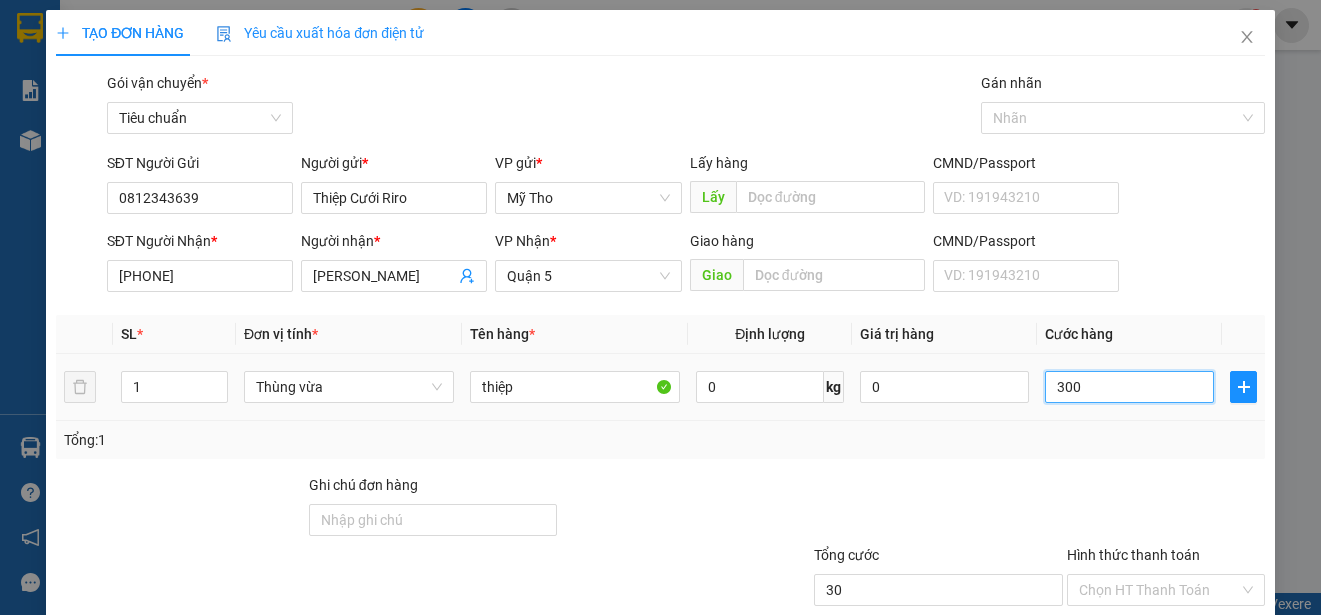 type on "300" 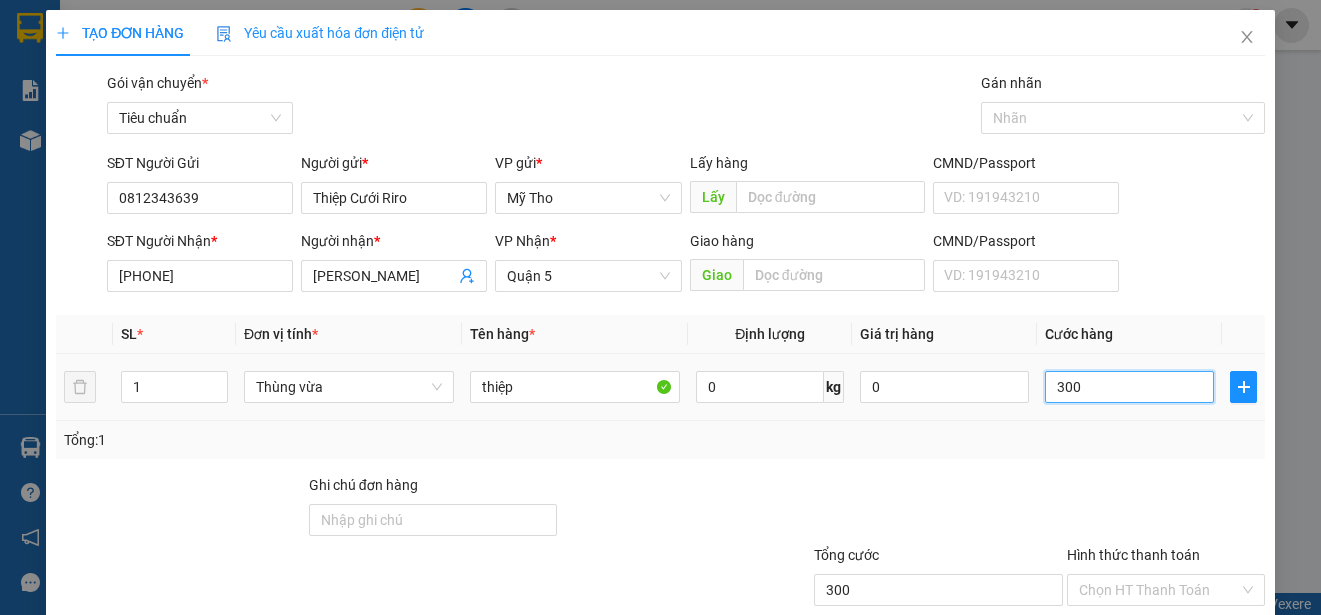 type on "3.000" 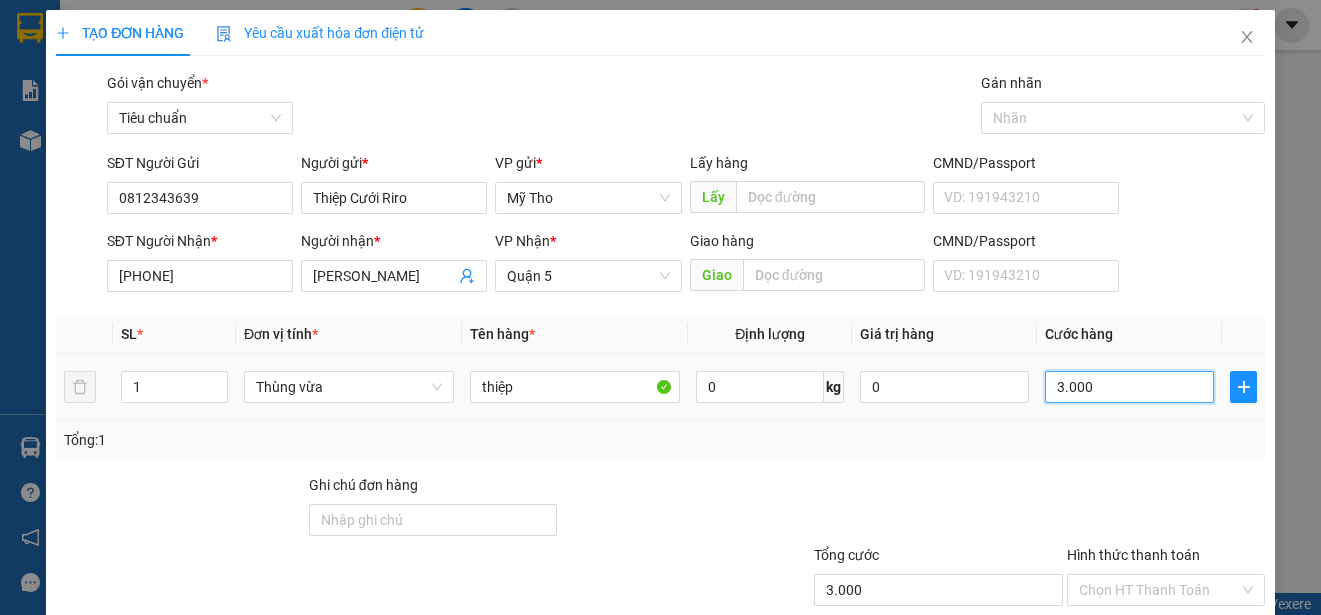 type on "30.000" 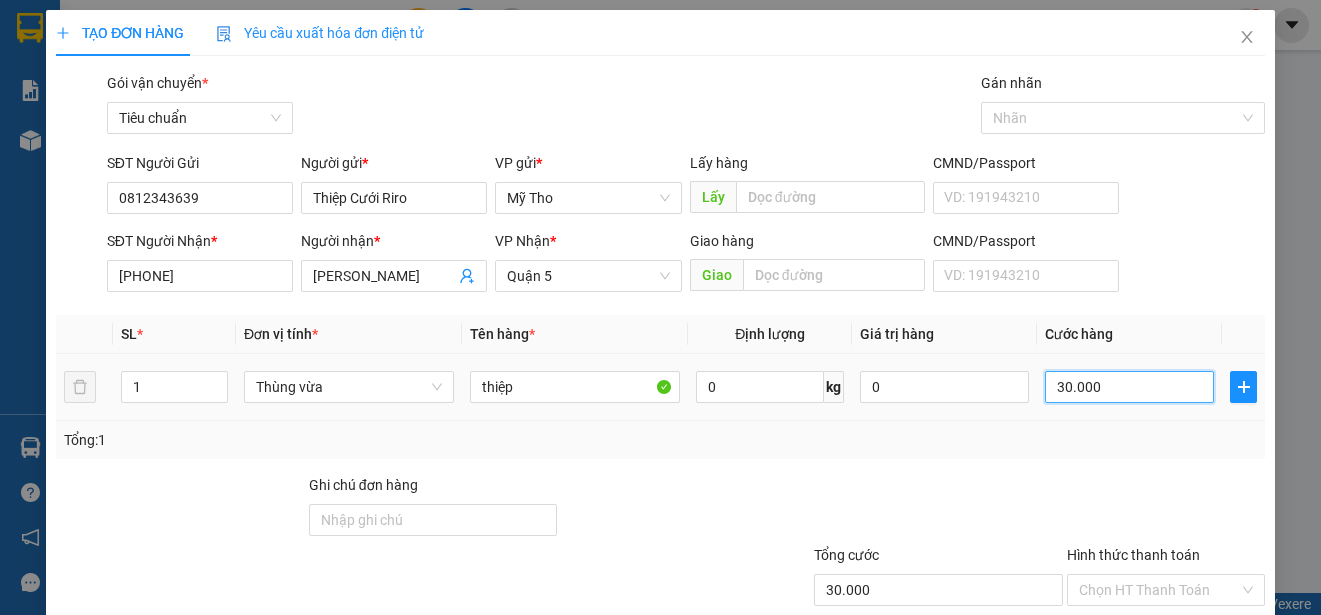 scroll, scrollTop: 125, scrollLeft: 0, axis: vertical 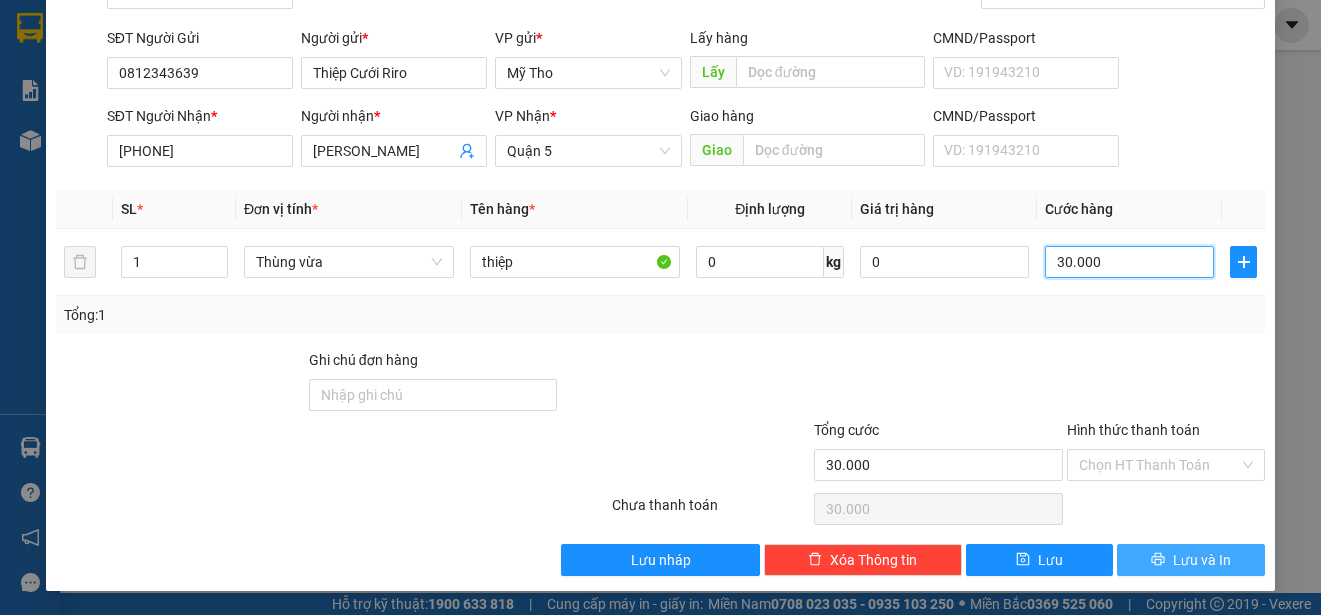 type on "30.000" 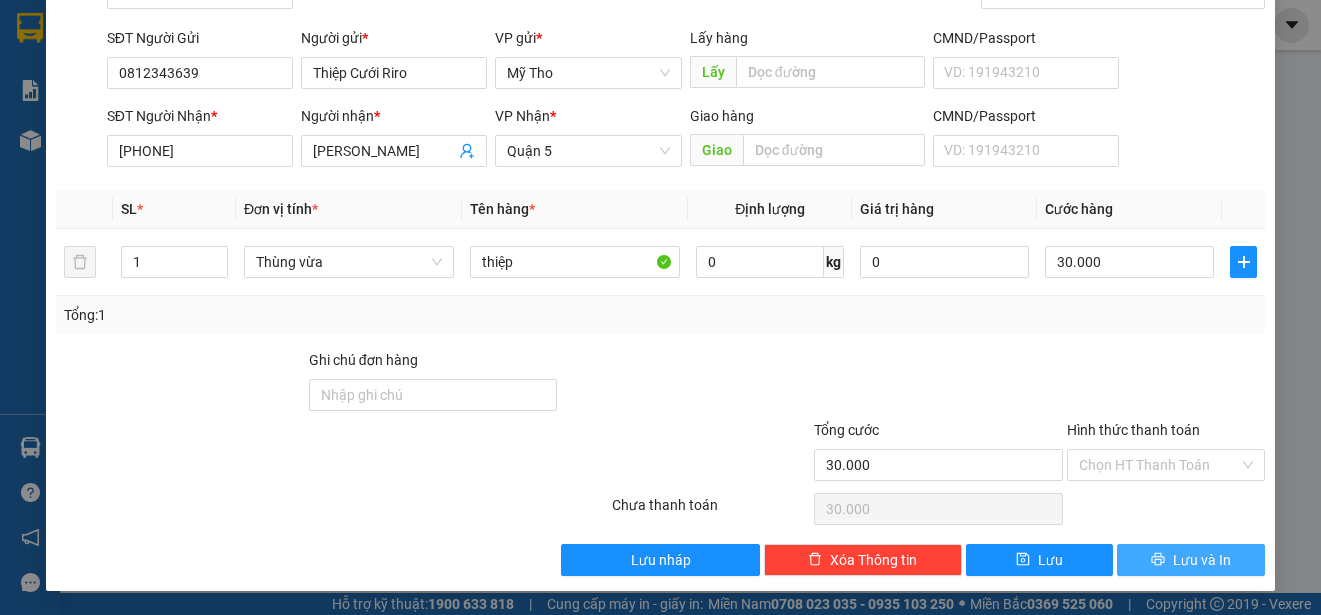 click on "Lưu và In" at bounding box center (1202, 560) 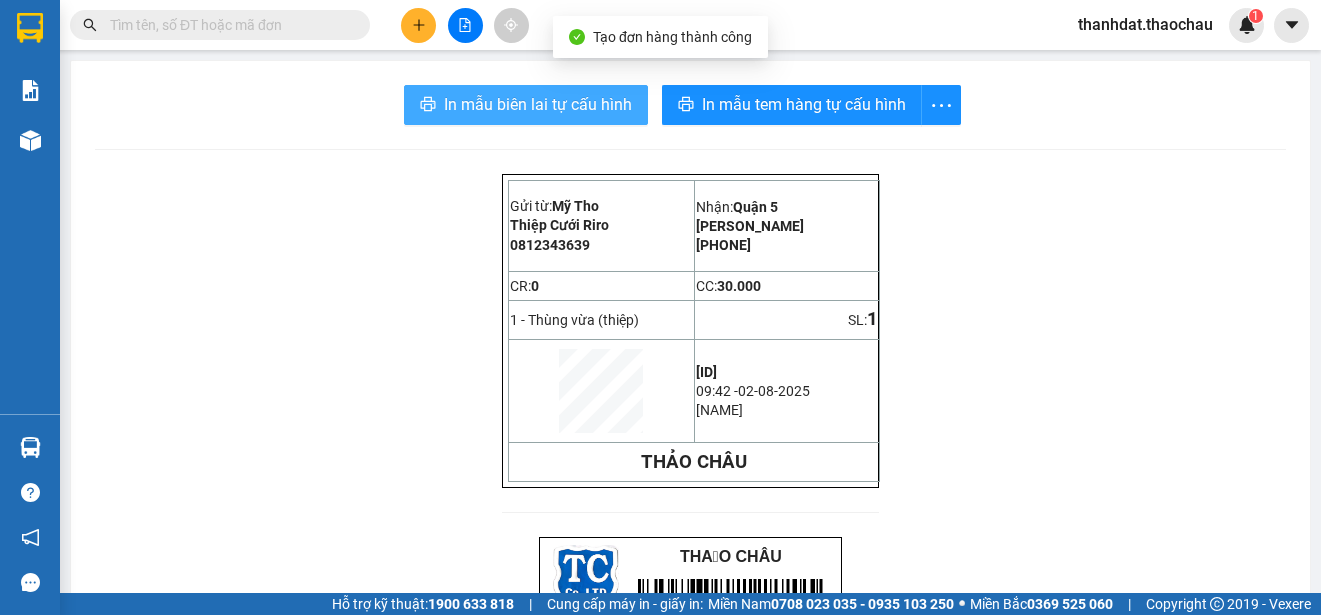 click on "In mẫu biên lai tự cấu hình" at bounding box center (538, 104) 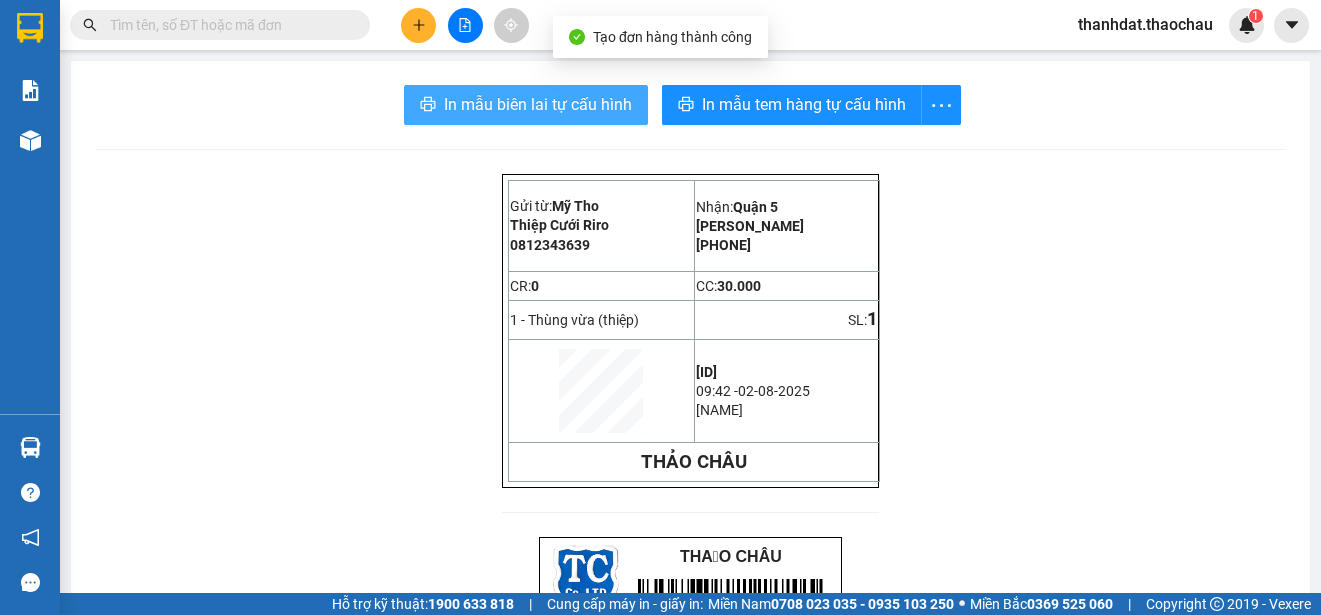 scroll, scrollTop: 0, scrollLeft: 0, axis: both 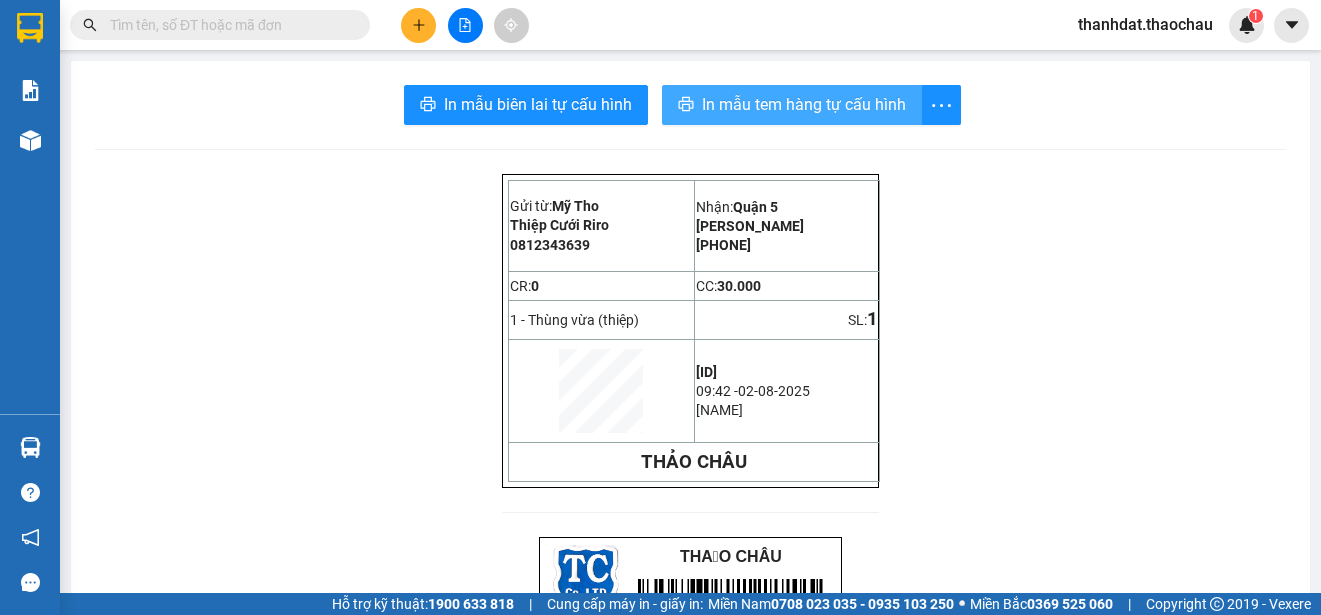 click on "In mẫu tem hàng tự cấu hình" at bounding box center [804, 104] 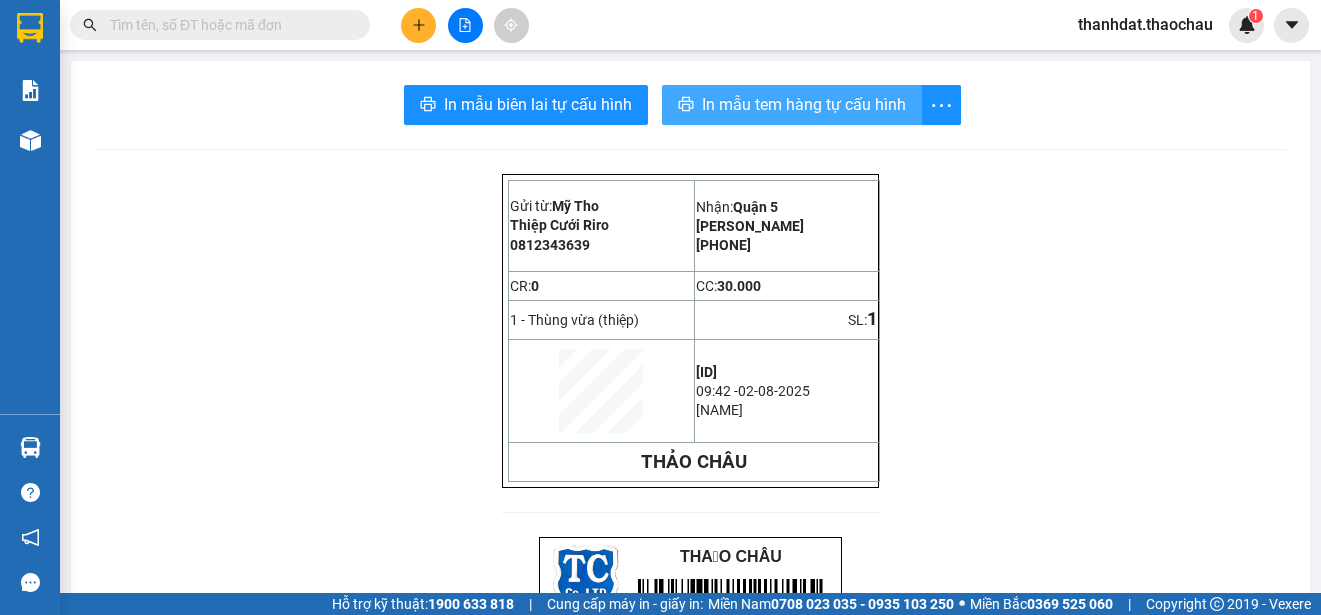 scroll, scrollTop: 0, scrollLeft: 0, axis: both 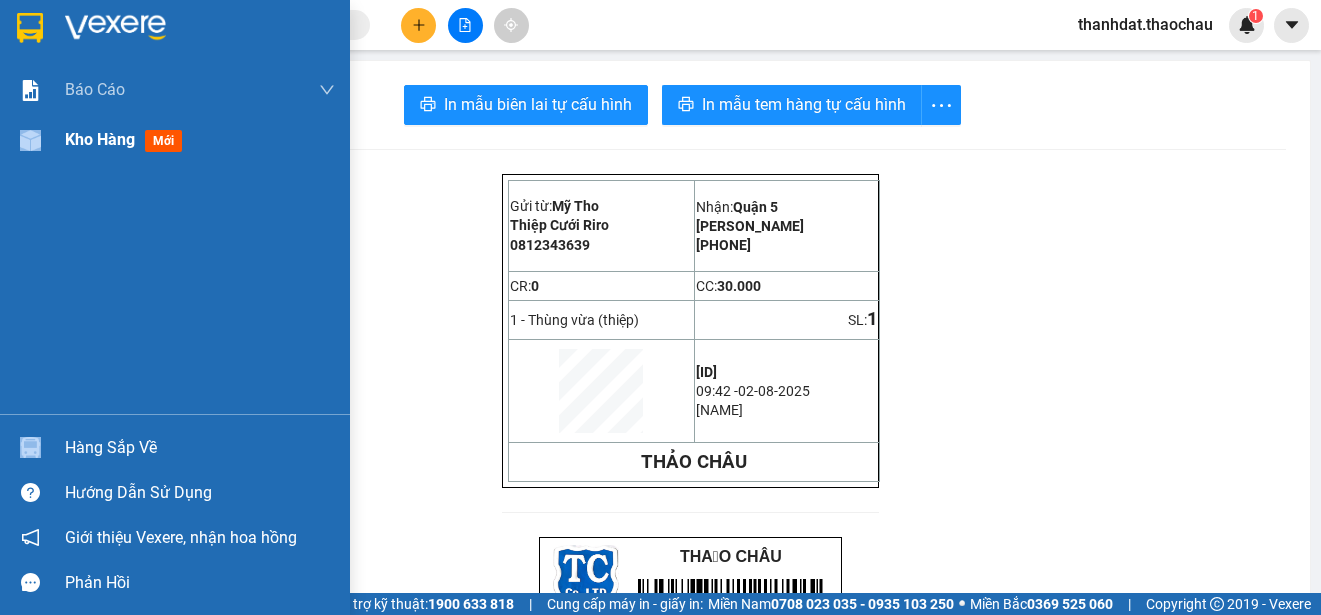 click on "Kho hàng mới" at bounding box center [175, 140] 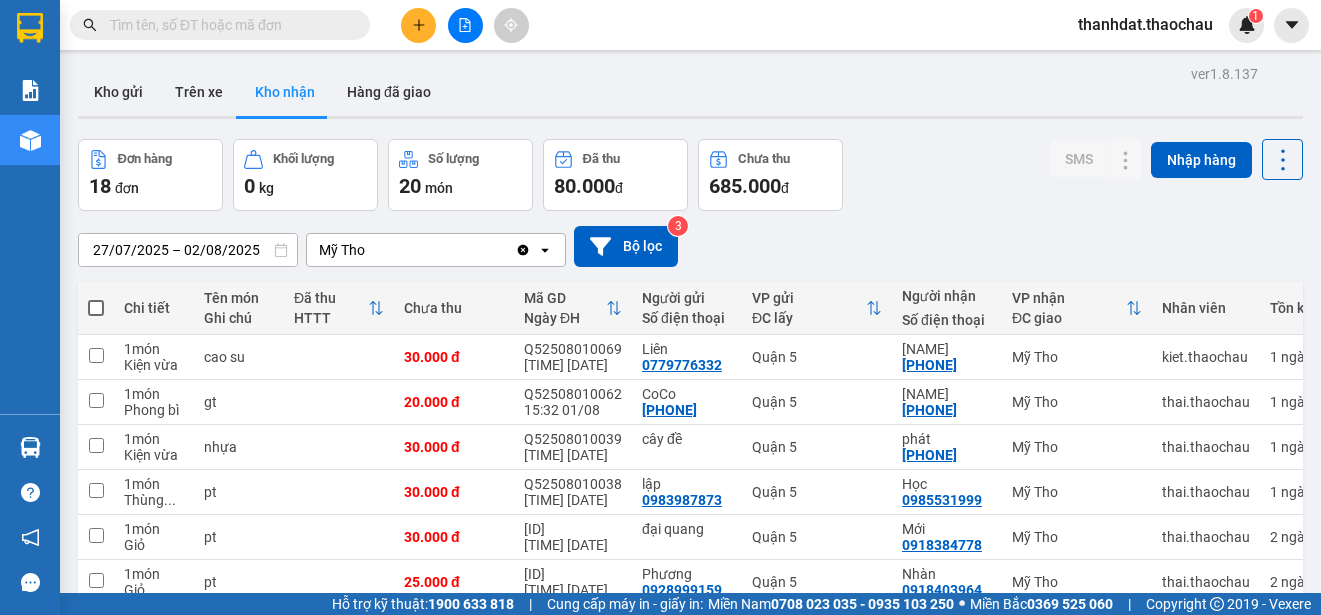 click at bounding box center (228, 25) 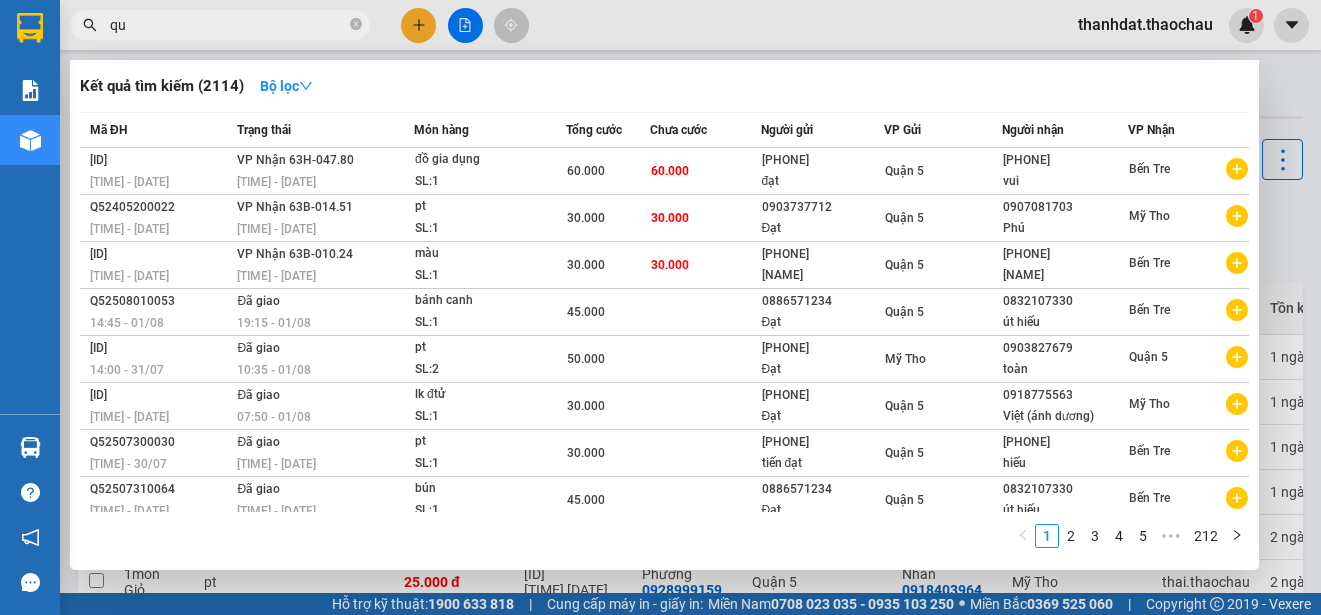 paste on "ản" 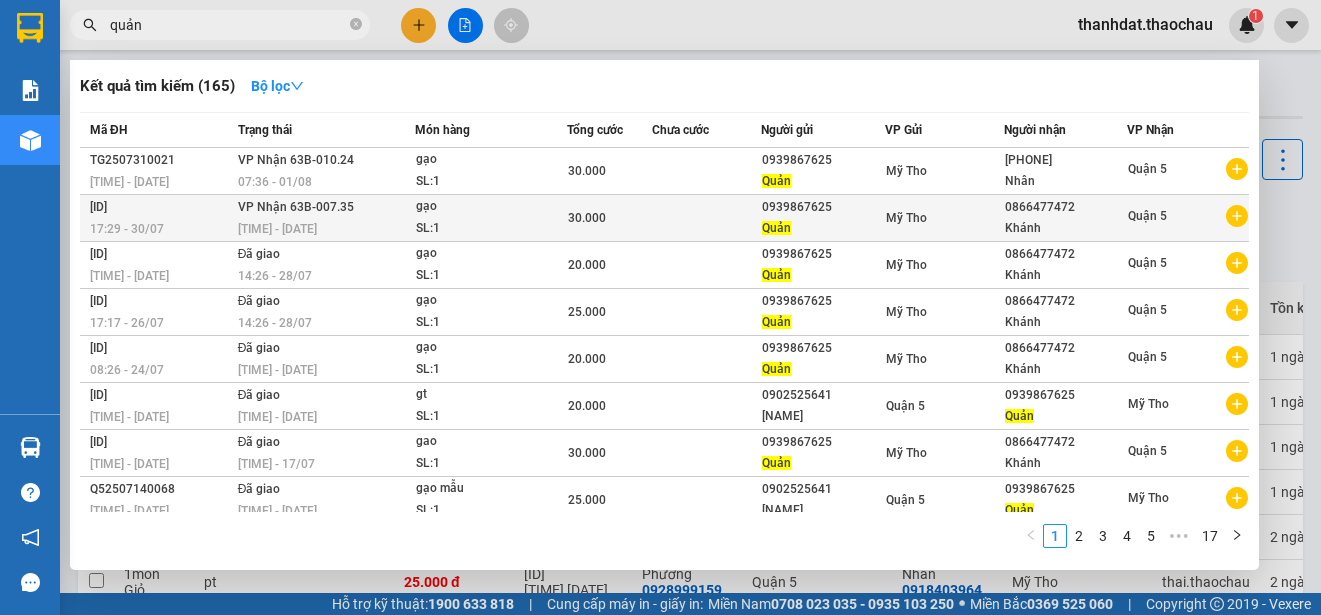 type on "quản" 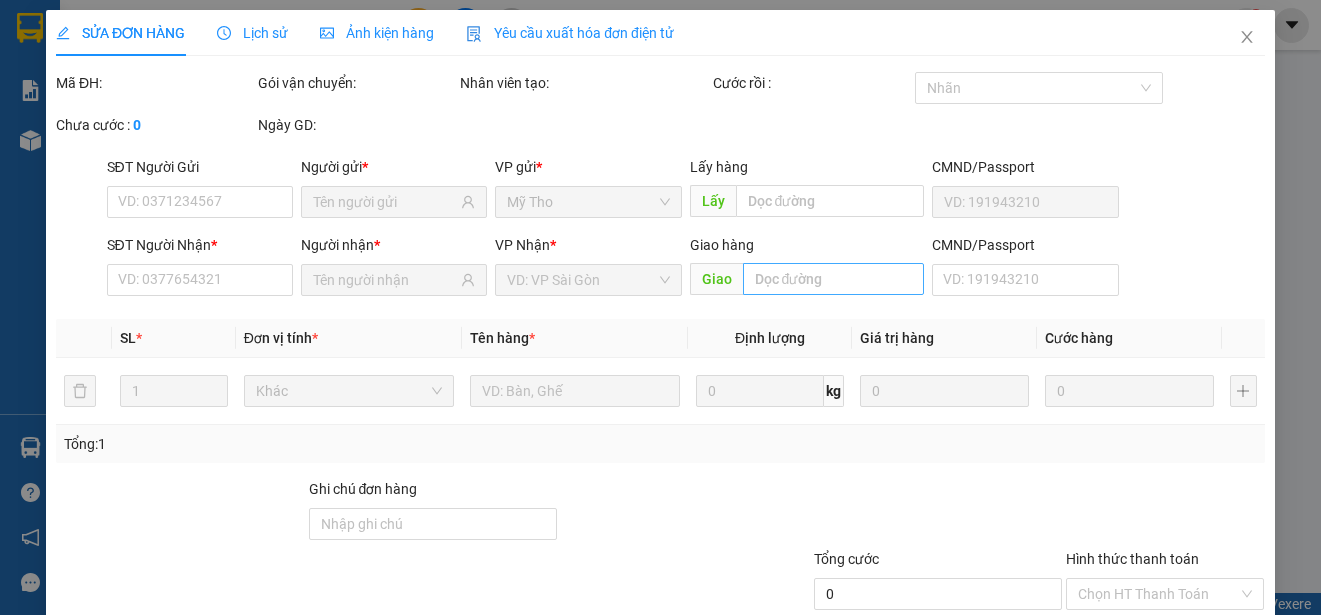 type on "0939867625" 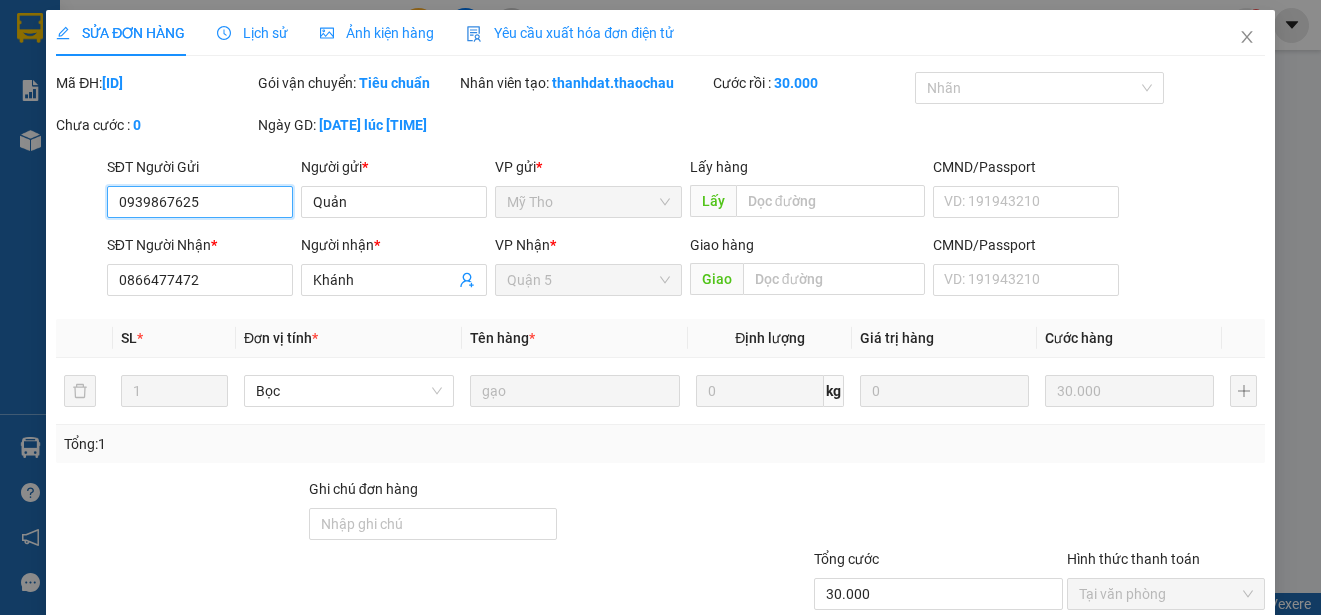 scroll, scrollTop: 151, scrollLeft: 0, axis: vertical 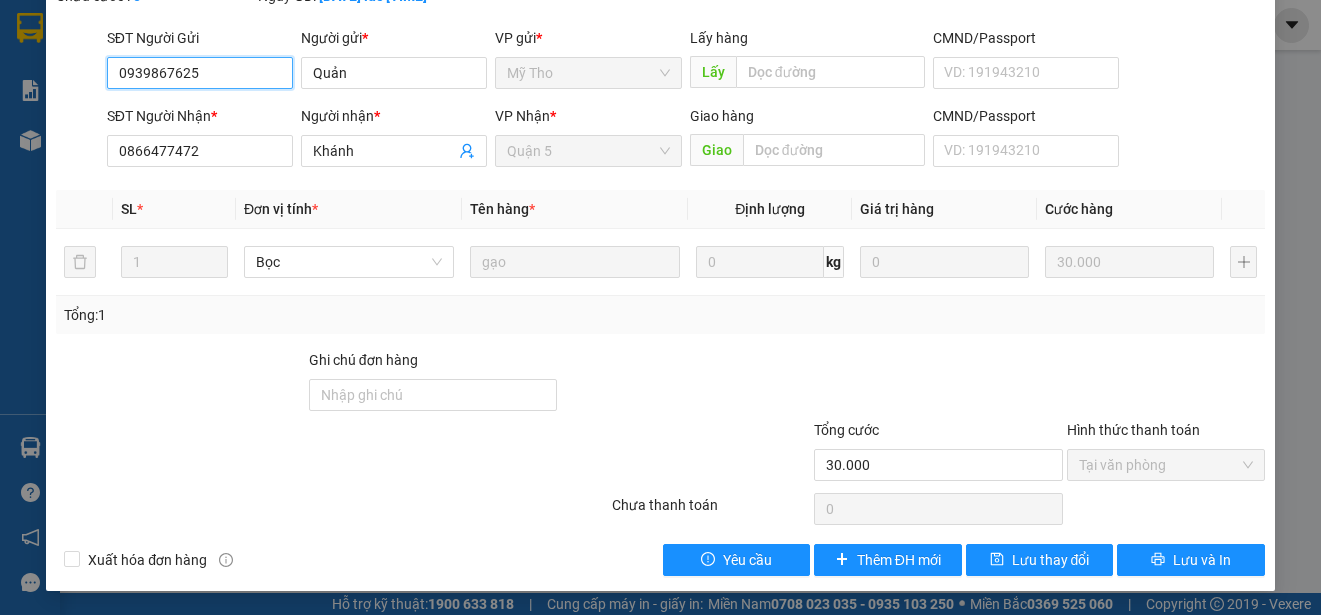 drag, startPoint x: 238, startPoint y: 78, endPoint x: 94, endPoint y: 76, distance: 144.01389 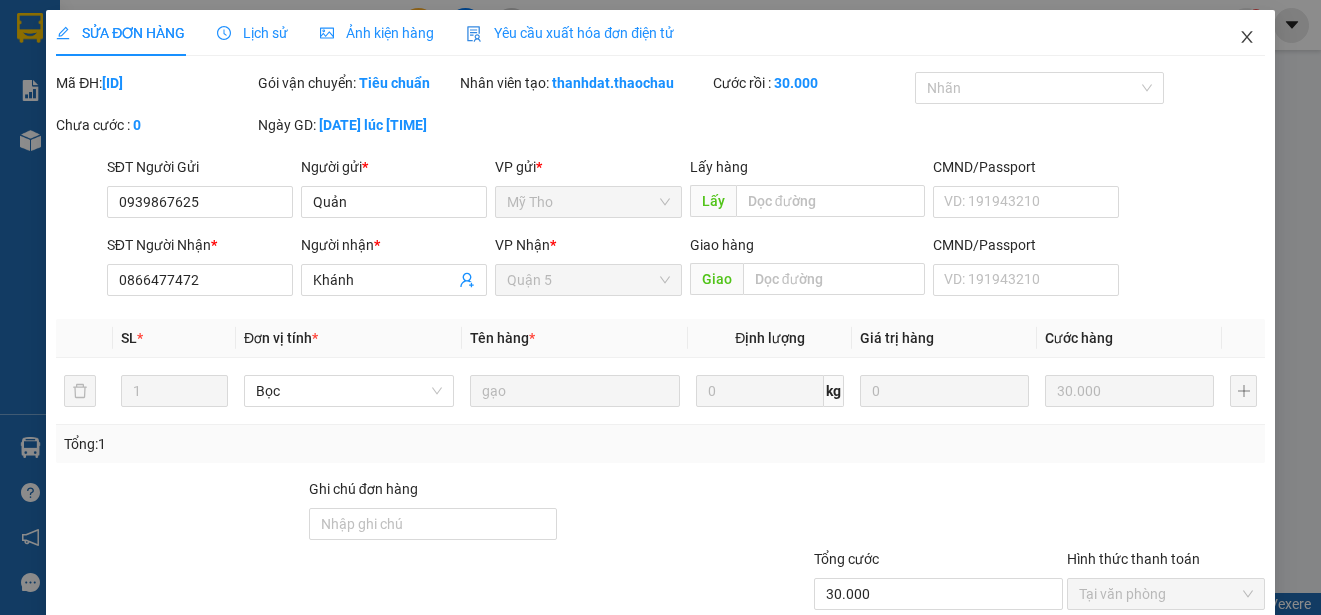 click 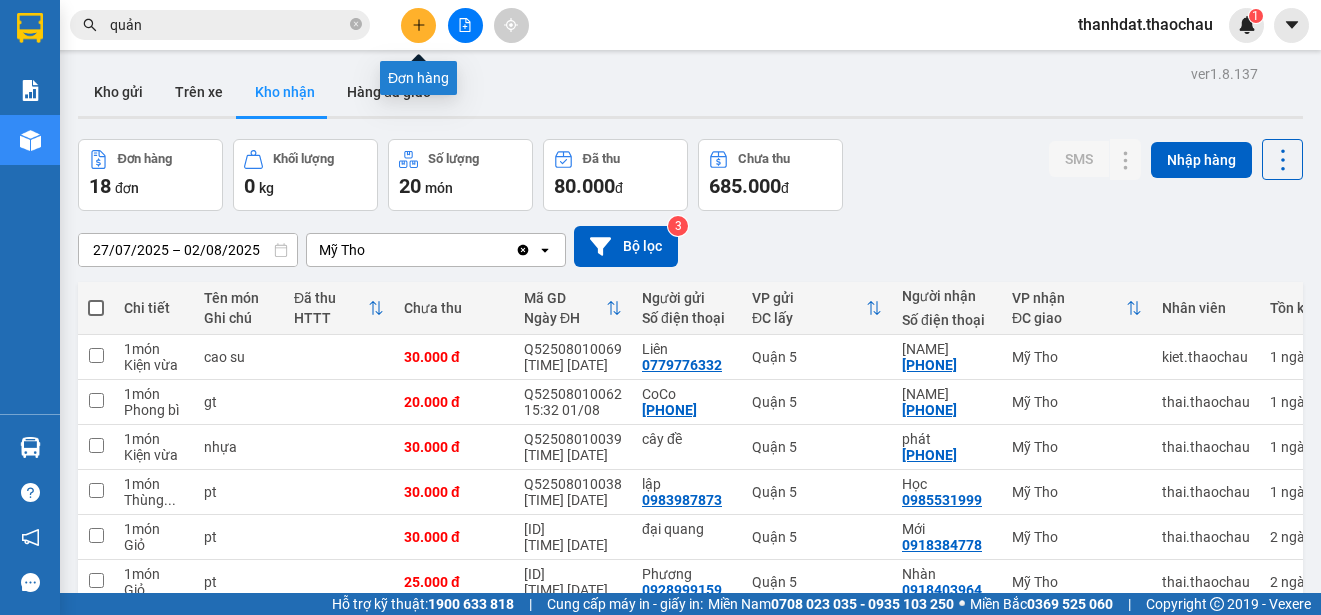 click 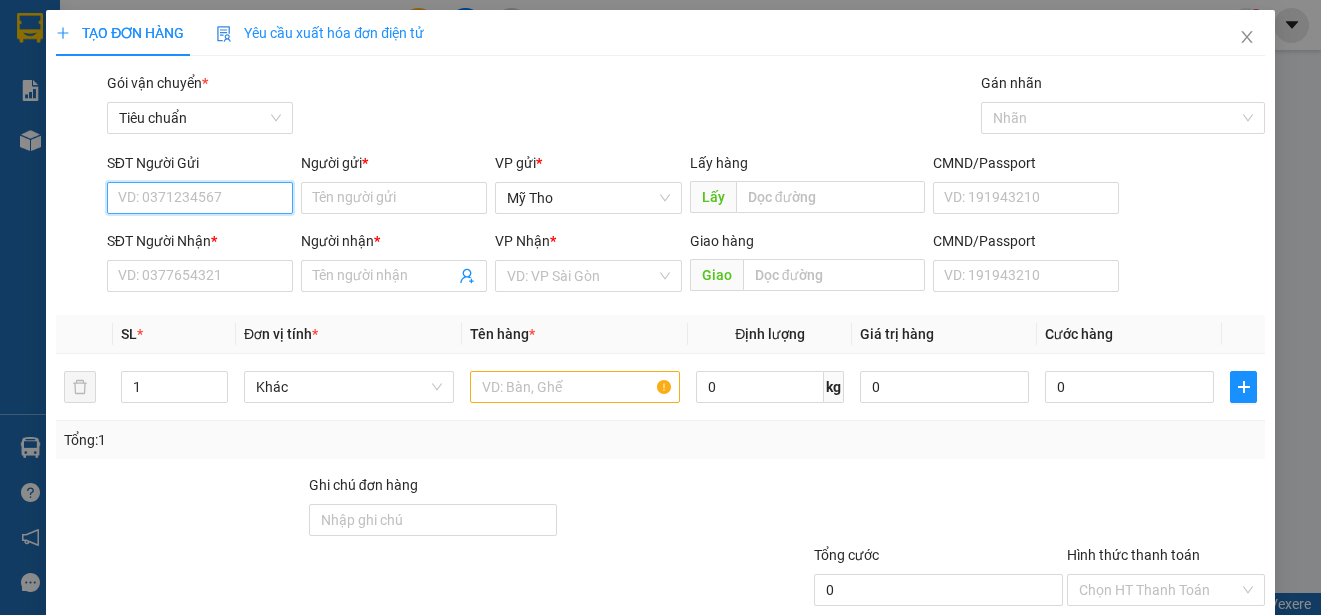 paste on "0939867625" 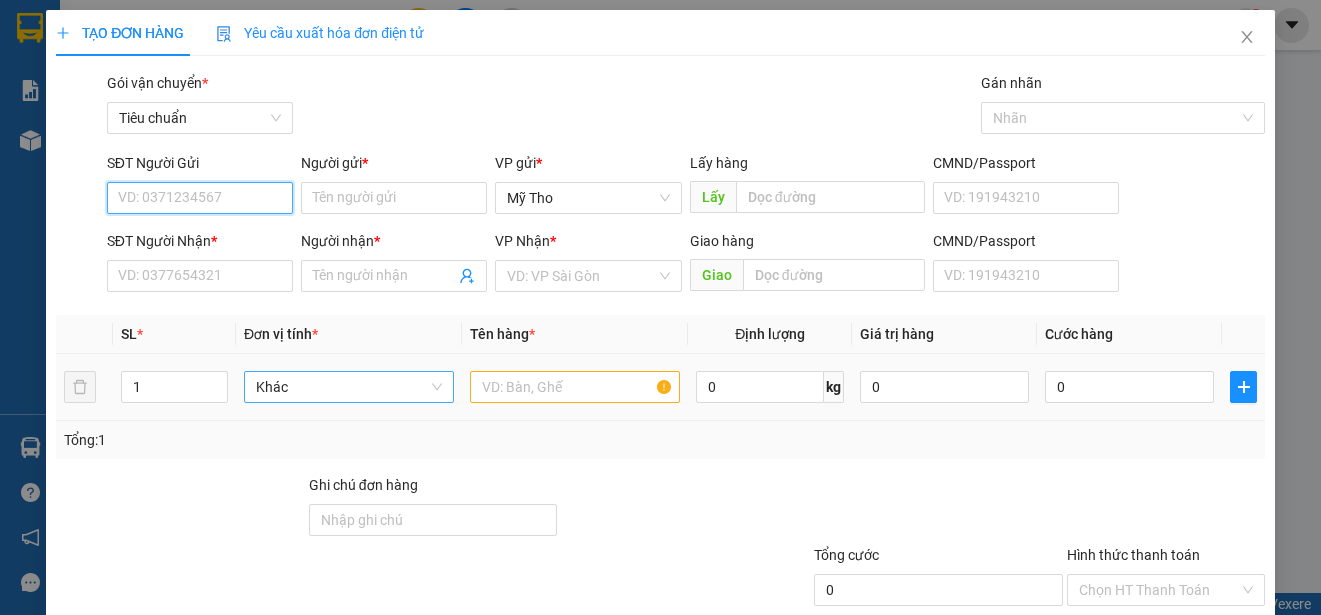 type on "0939867625" 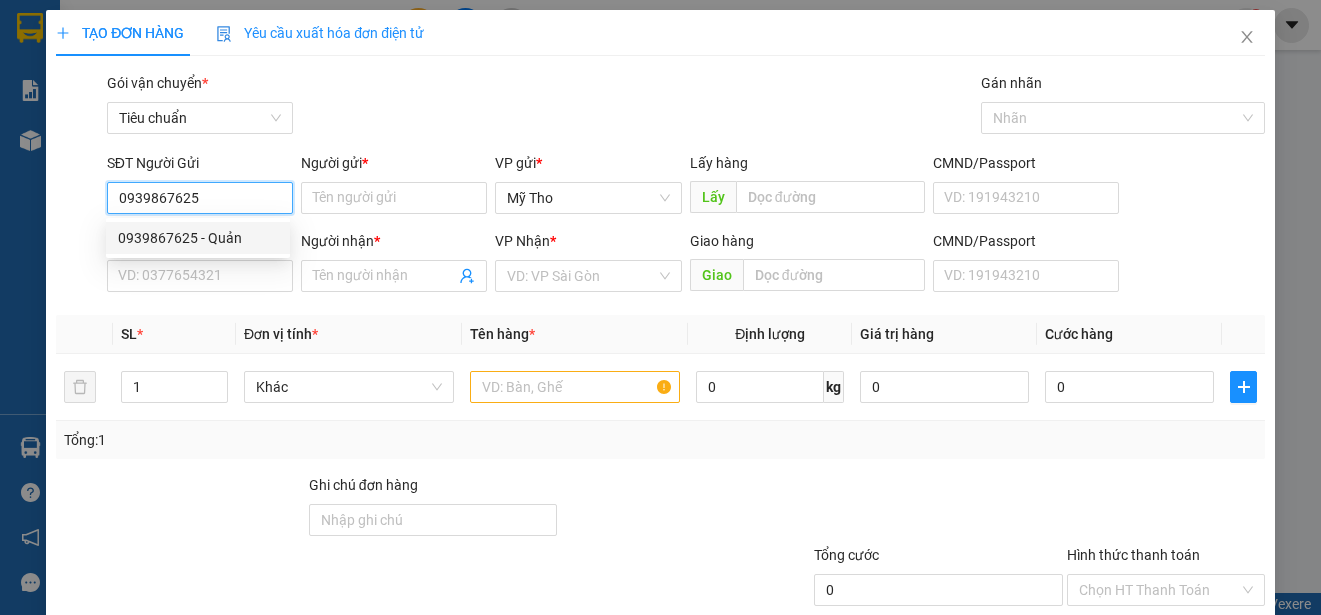 click on "0939867625 - Quản" at bounding box center (198, 238) 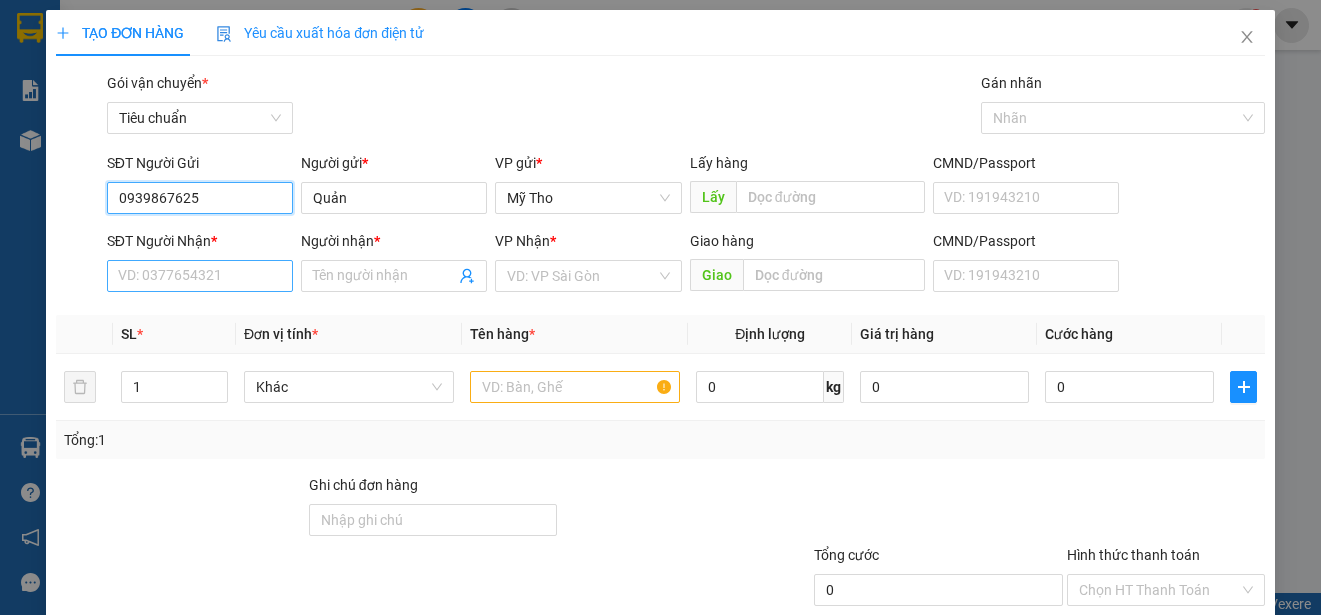 type on "0939867625" 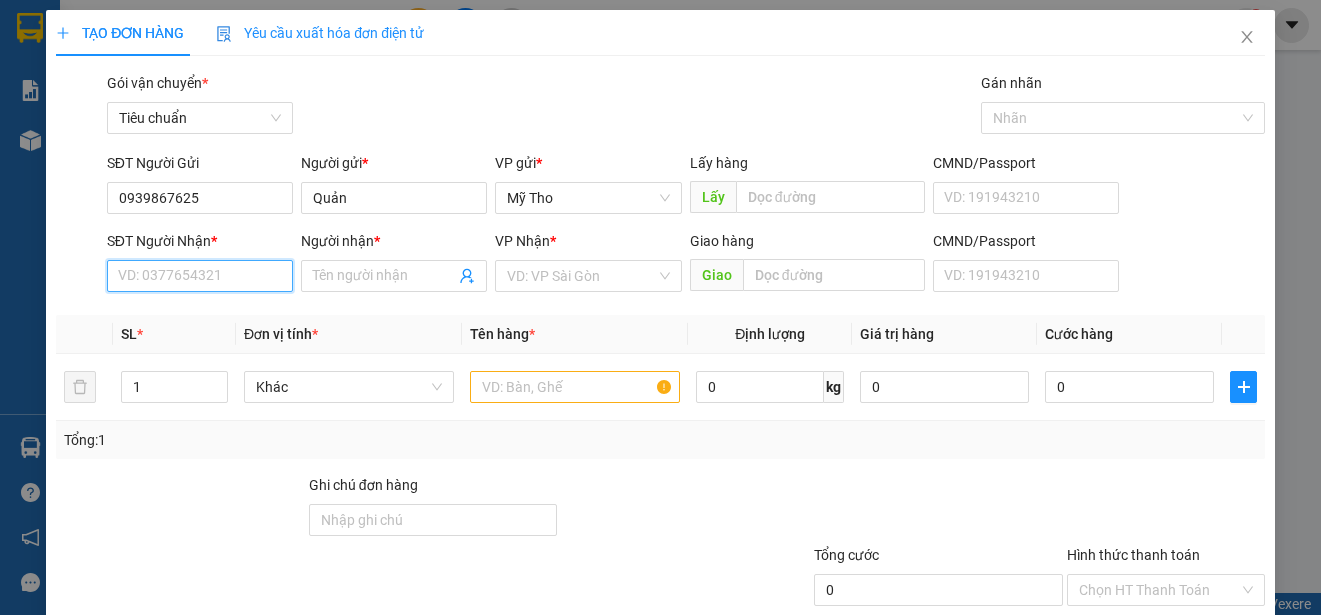 click on "SĐT Người Nhận  *" at bounding box center [200, 276] 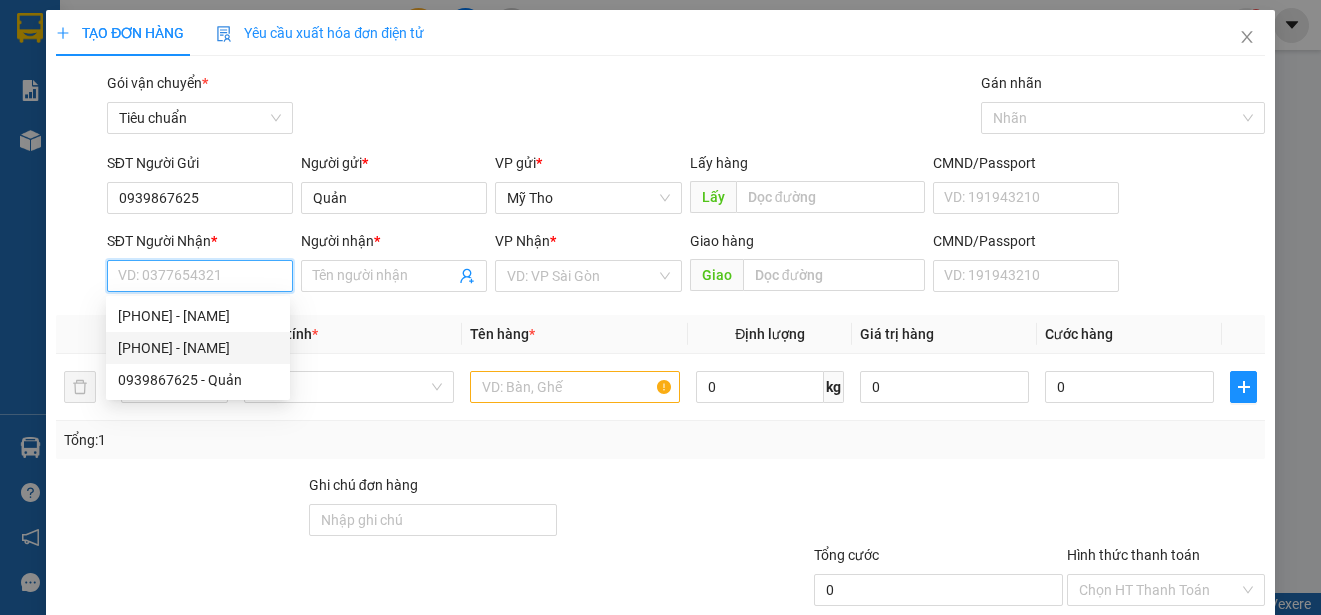 click on "0866477472 - Khánh" at bounding box center [198, 348] 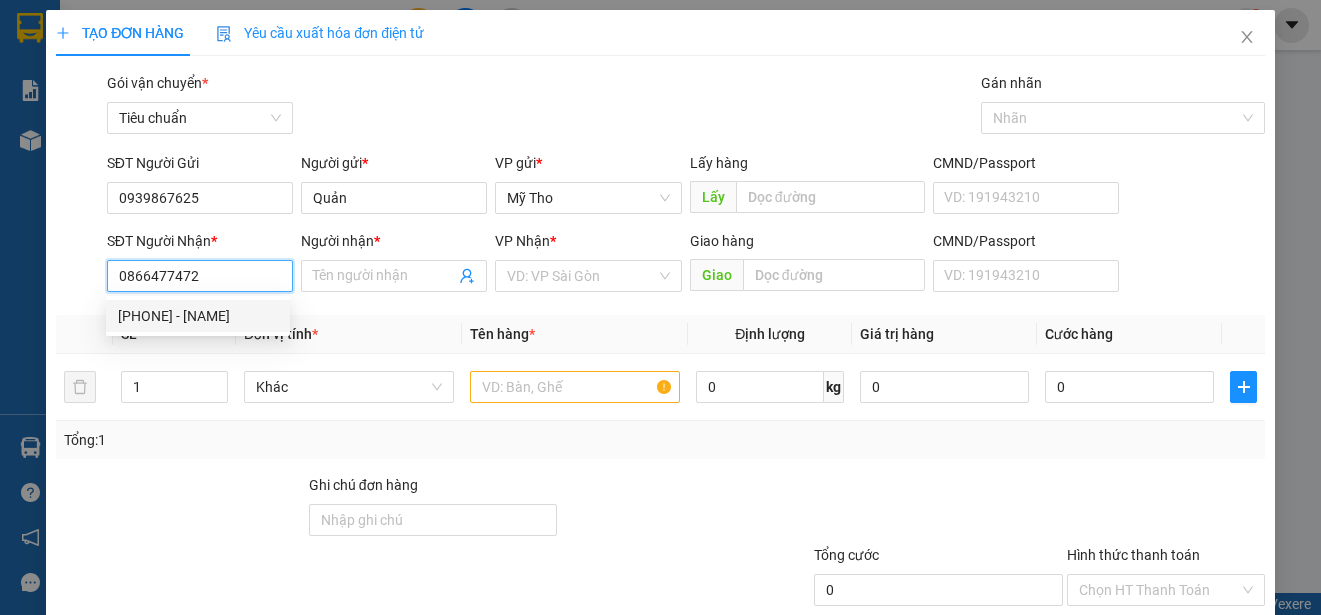 type on "Khánh" 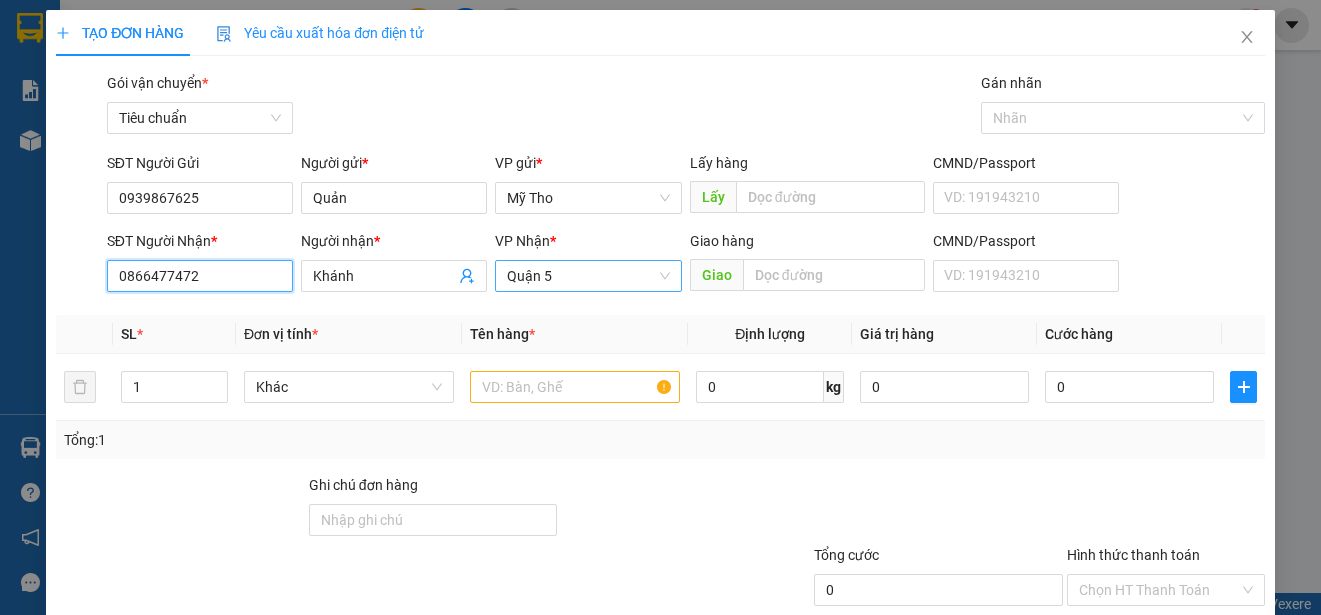 click on "Quận 5" at bounding box center [588, 276] 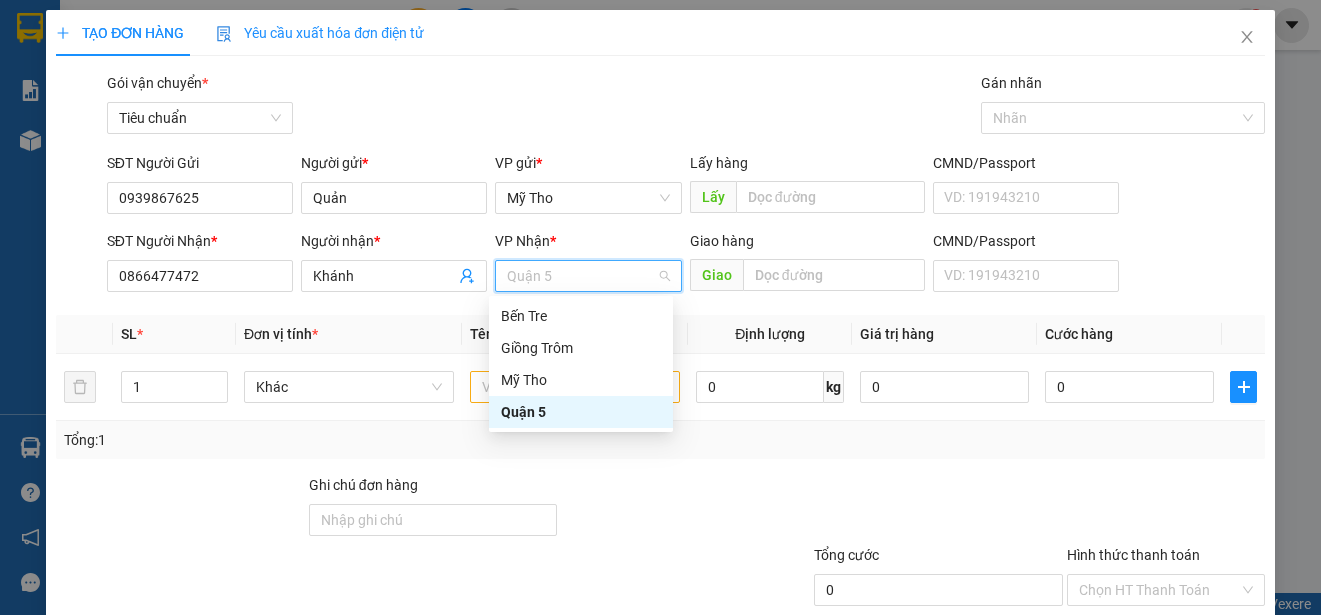 click on "Quận 5" at bounding box center [581, 412] 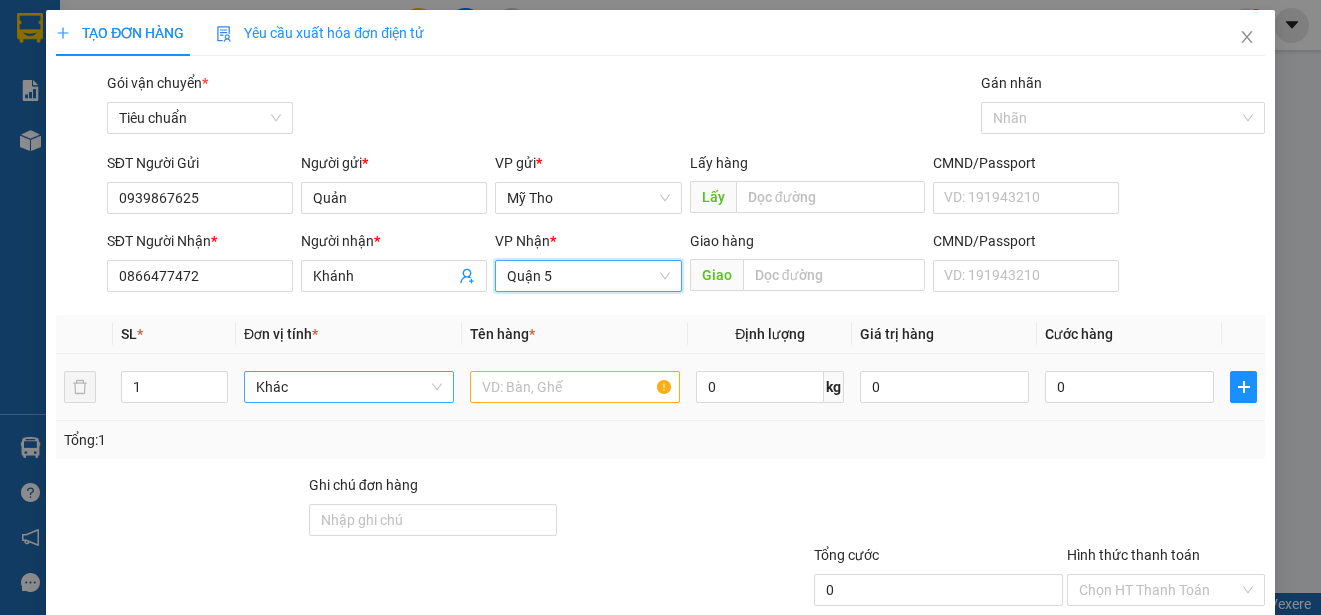 click on "Khác" at bounding box center [349, 387] 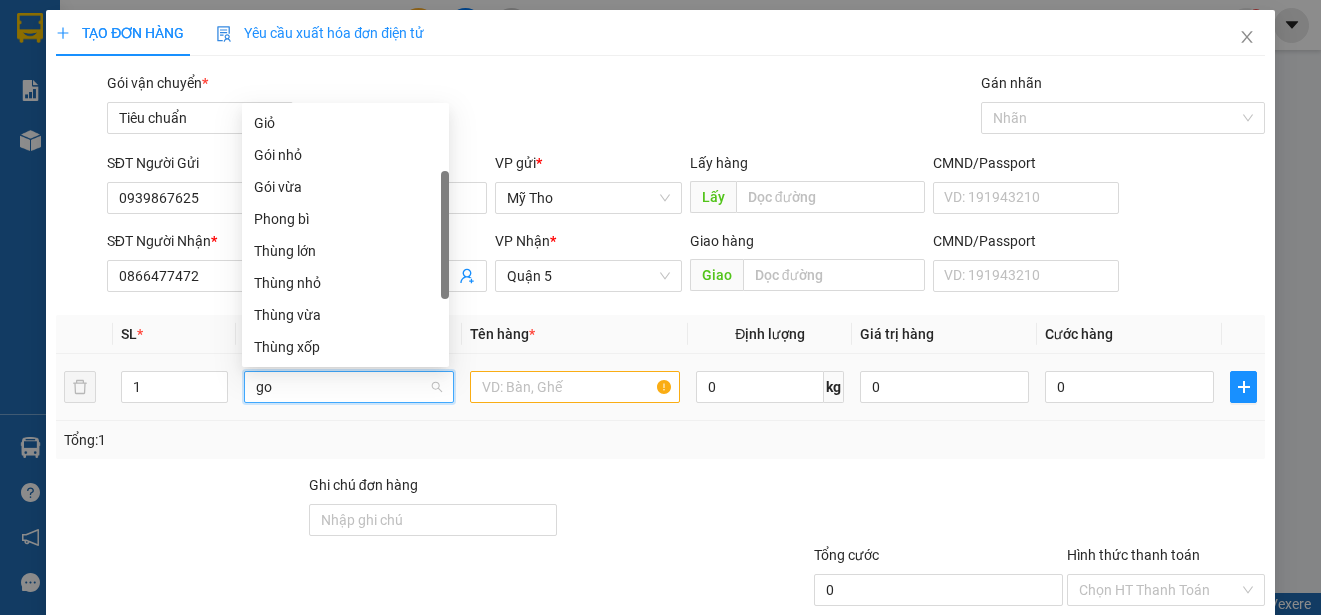 scroll, scrollTop: 0, scrollLeft: 0, axis: both 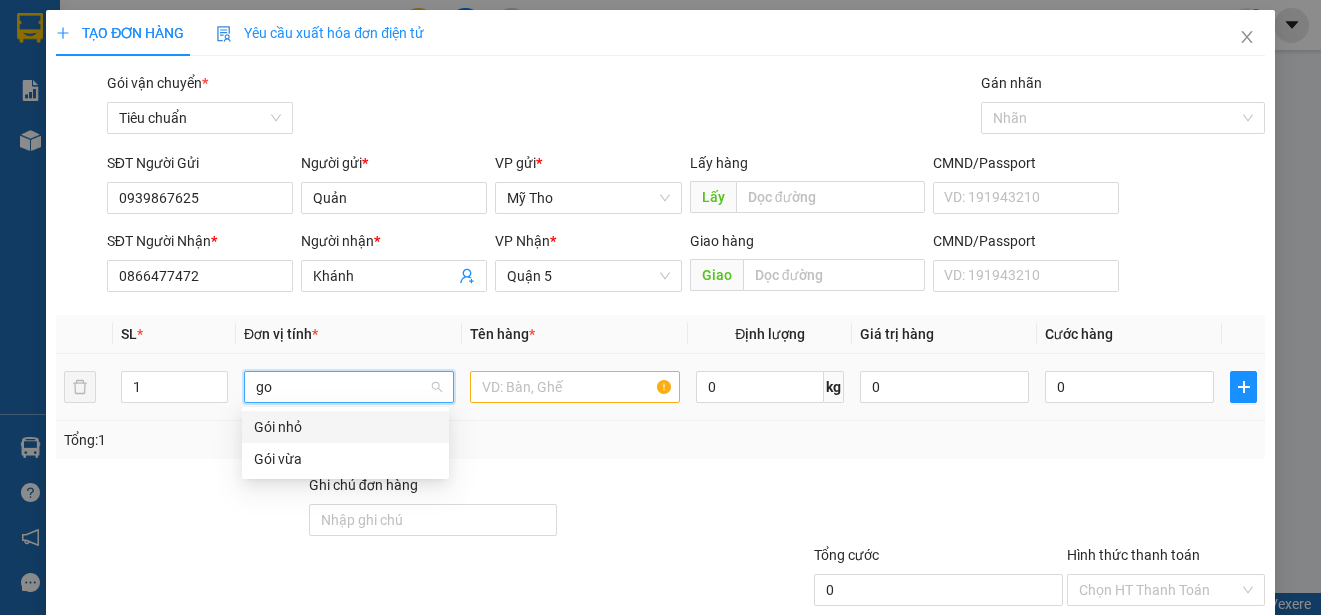 type on "goi" 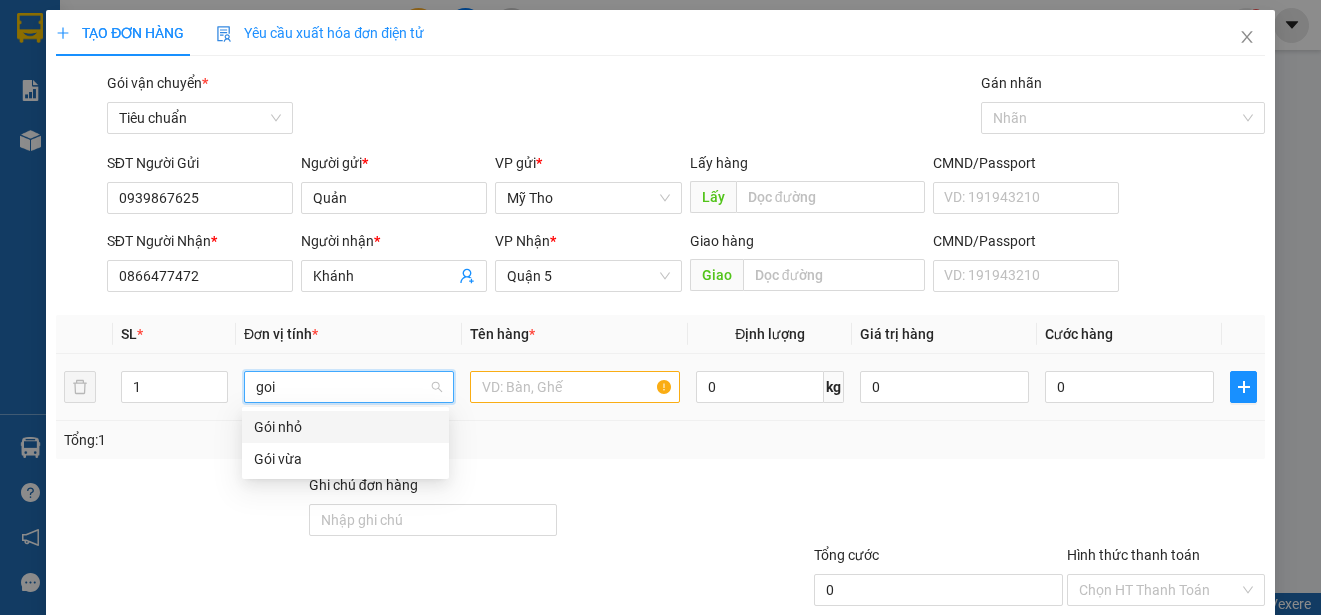 drag, startPoint x: 301, startPoint y: 423, endPoint x: 429, endPoint y: 426, distance: 128.03516 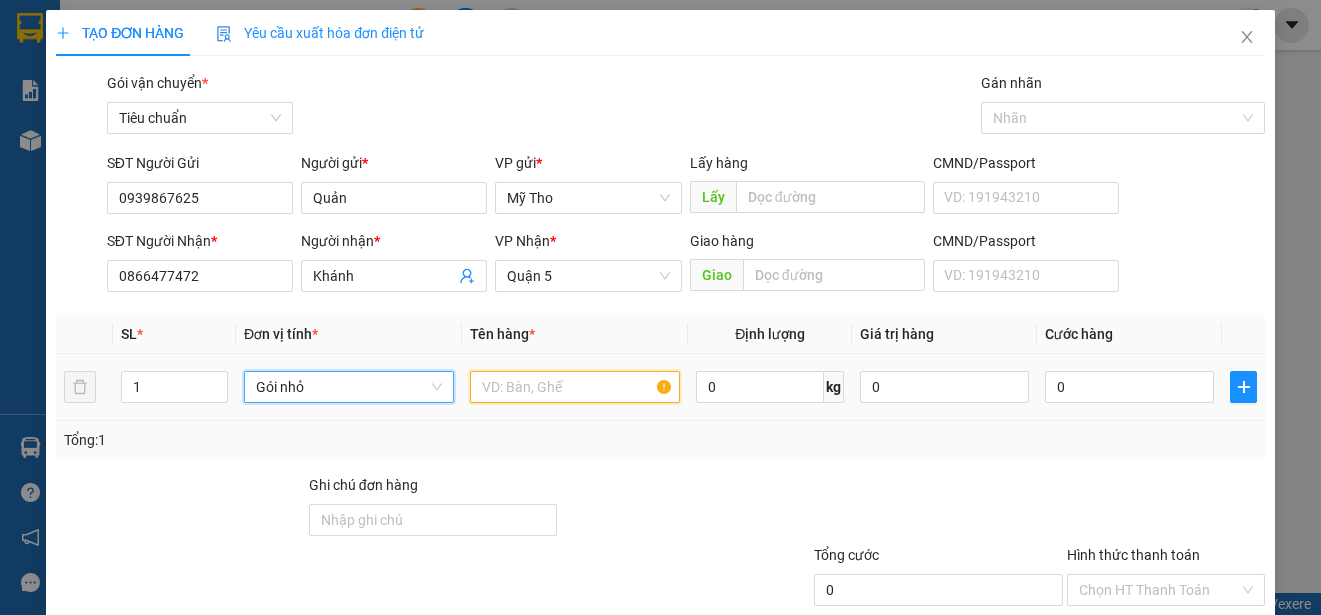 click at bounding box center (575, 387) 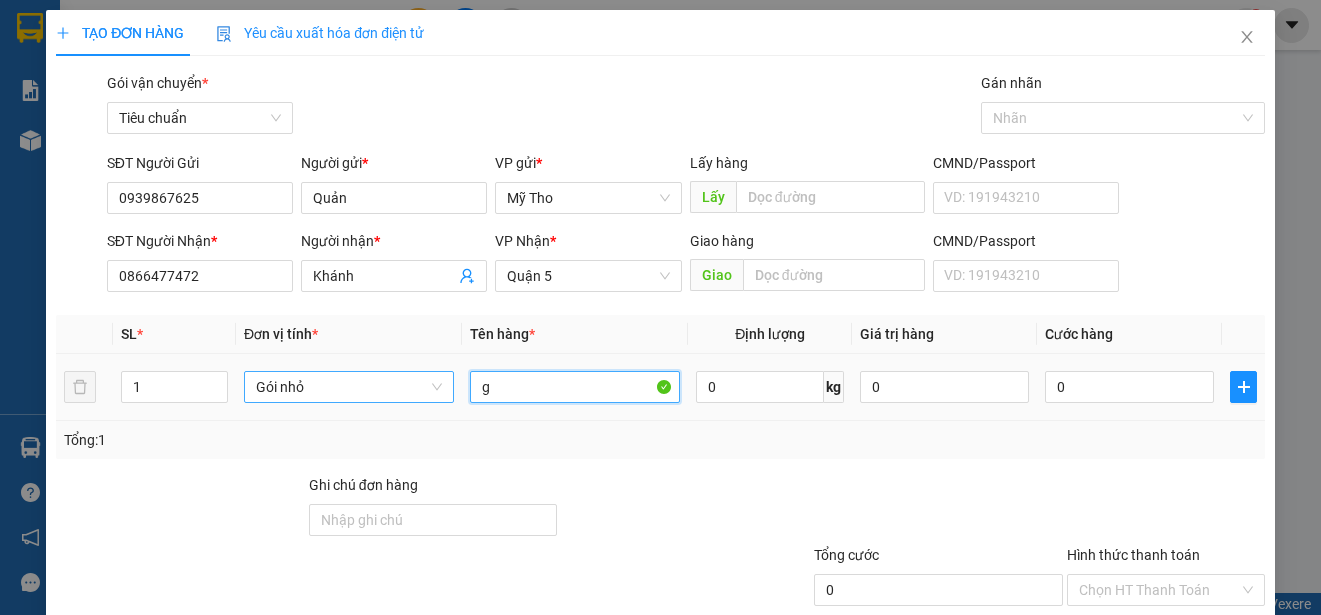 paste on "ạo" 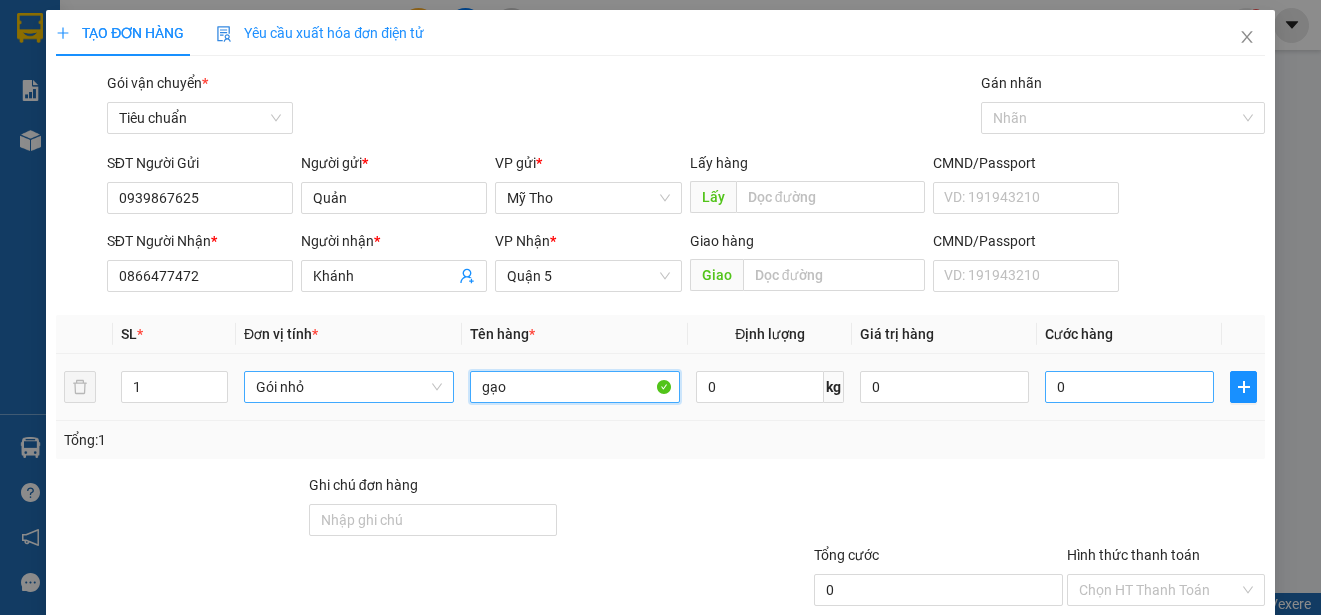 type on "gạo" 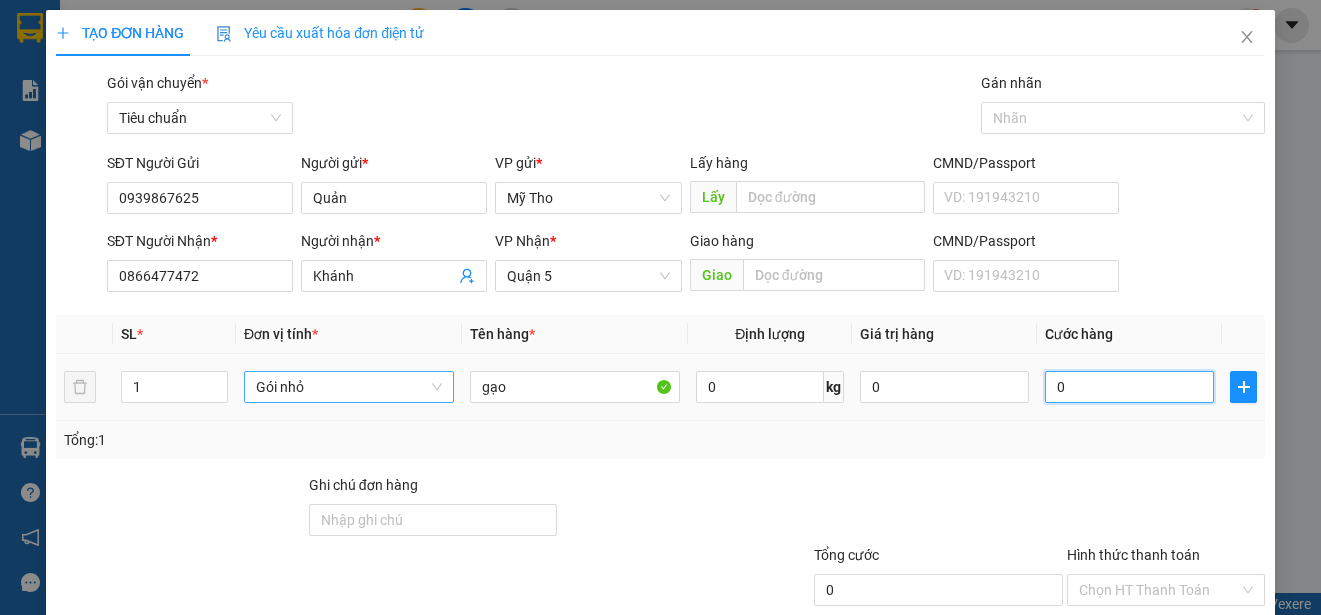click on "0" at bounding box center (1129, 387) 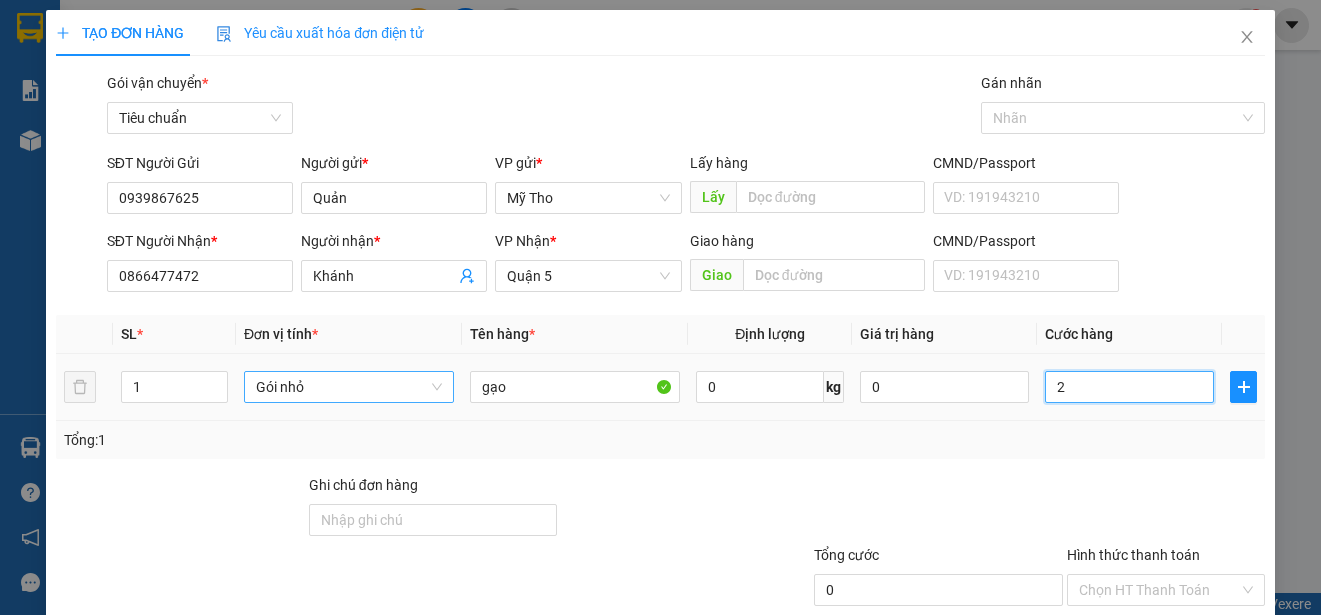 type on "2" 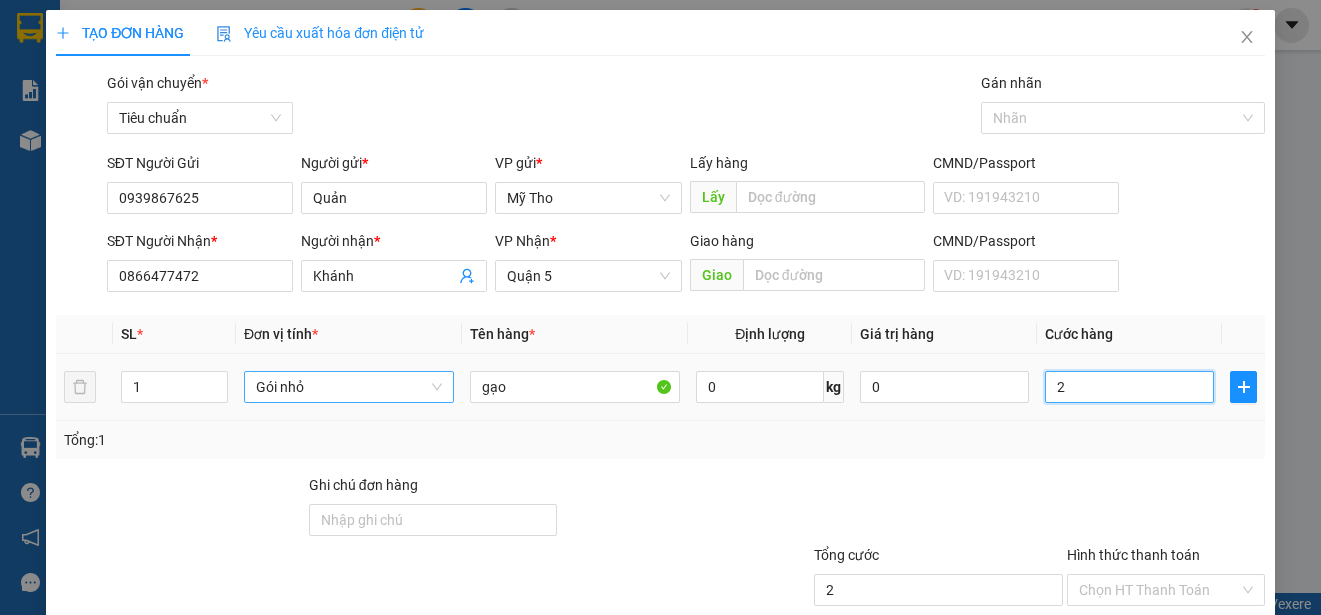 type on "20" 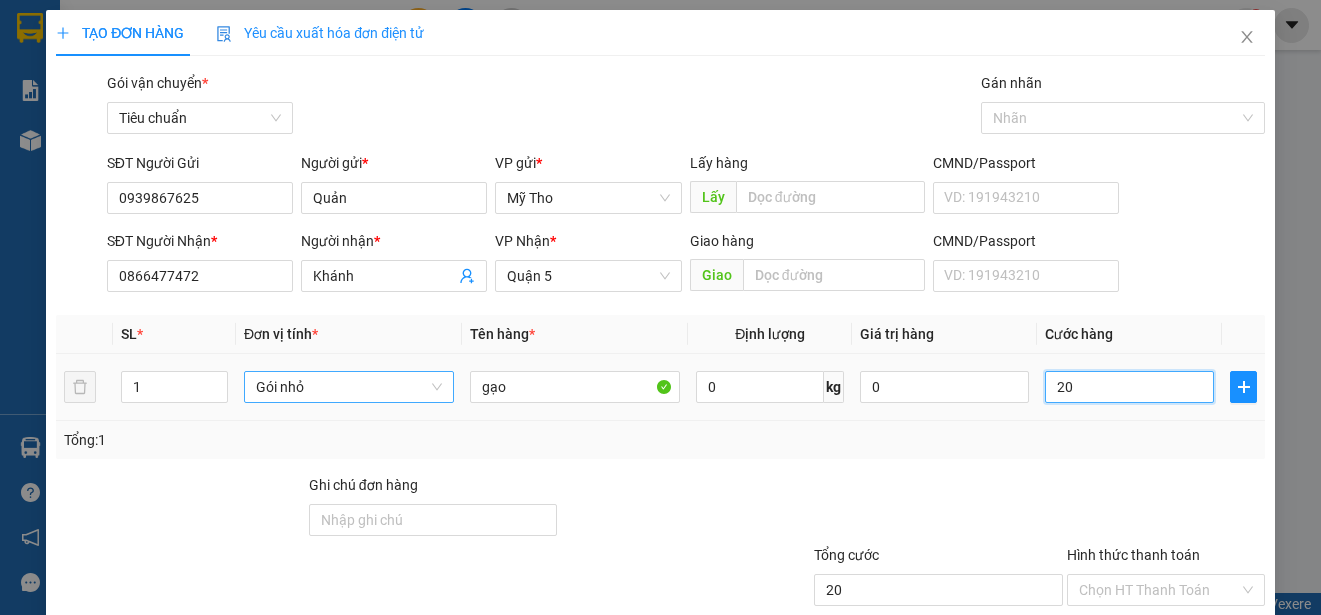 type on "200" 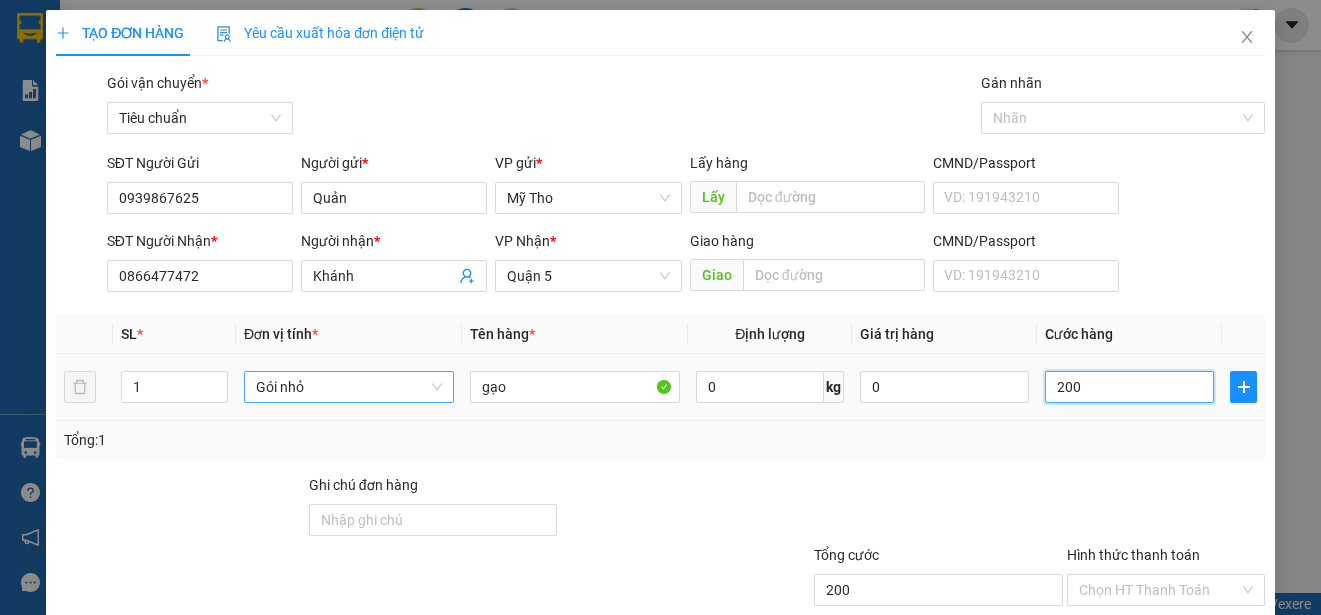 type on "2.000" 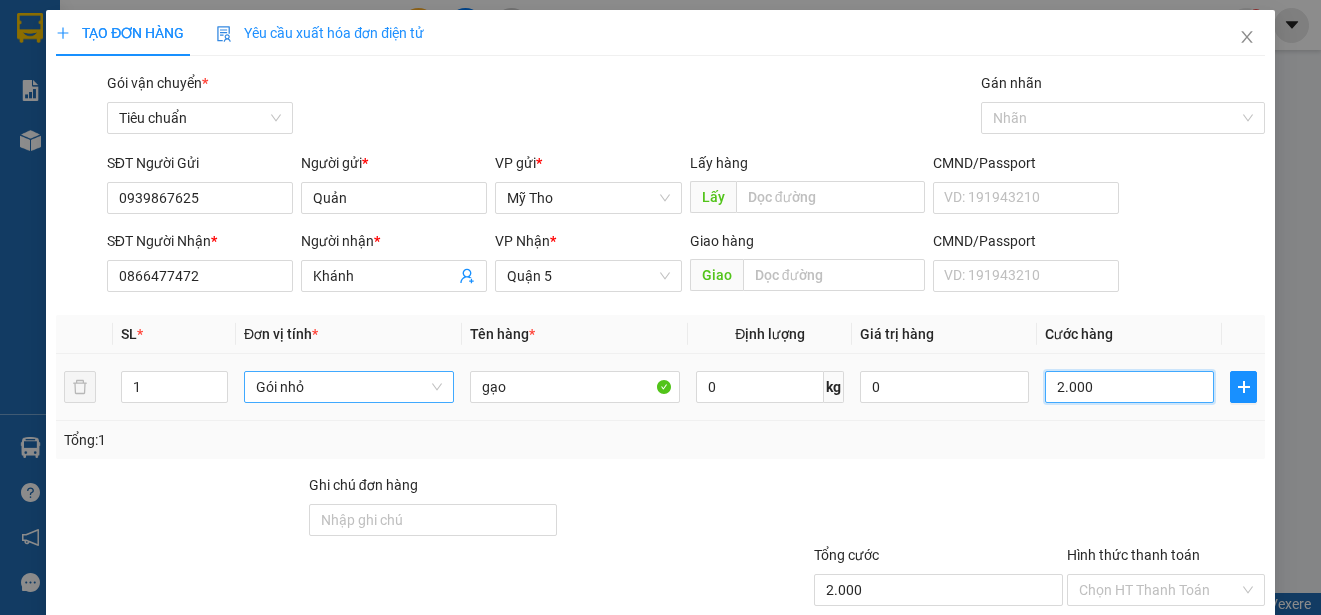 type on "20.000" 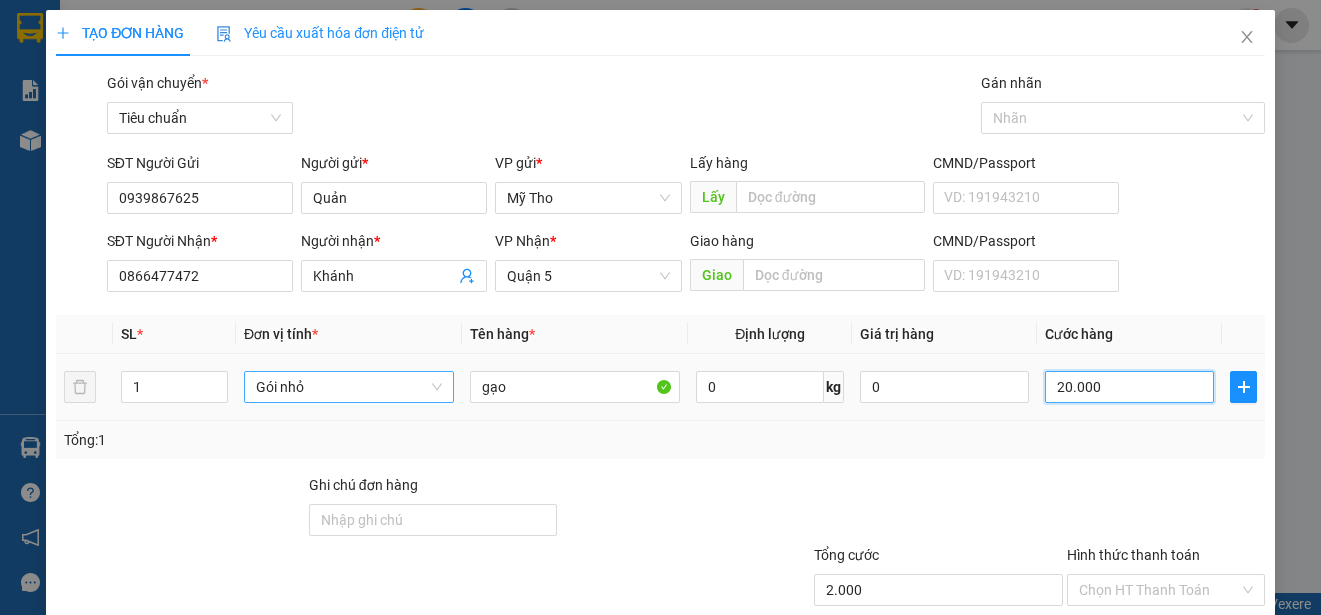 type on "20.000" 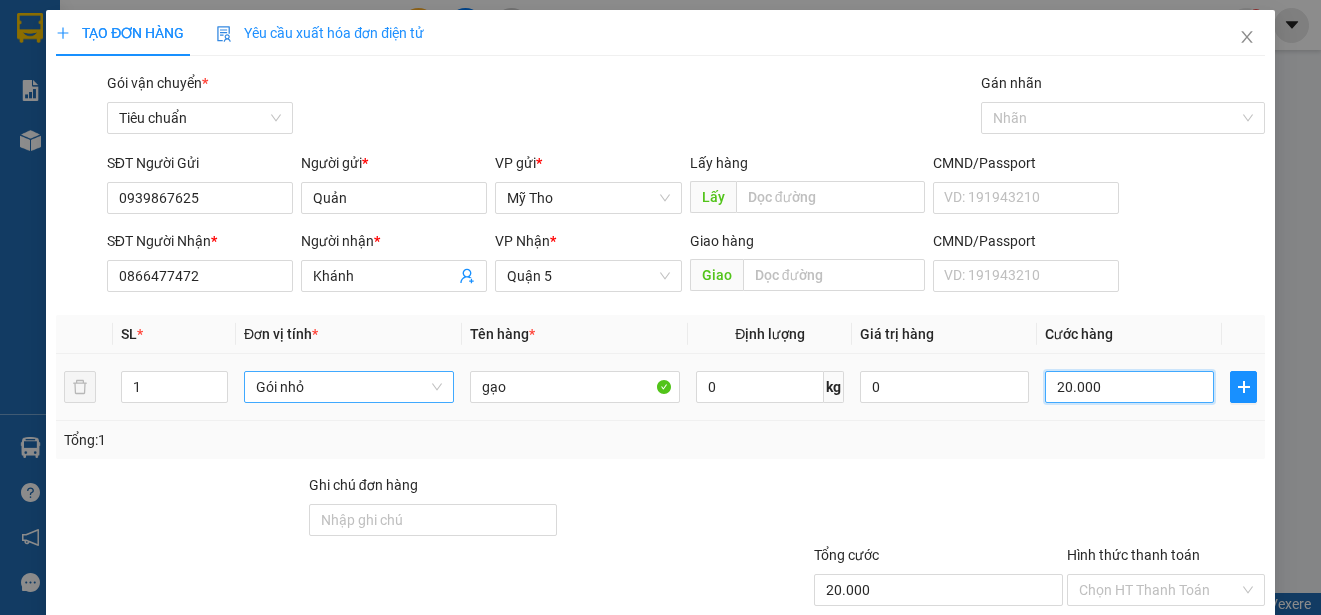 scroll, scrollTop: 125, scrollLeft: 0, axis: vertical 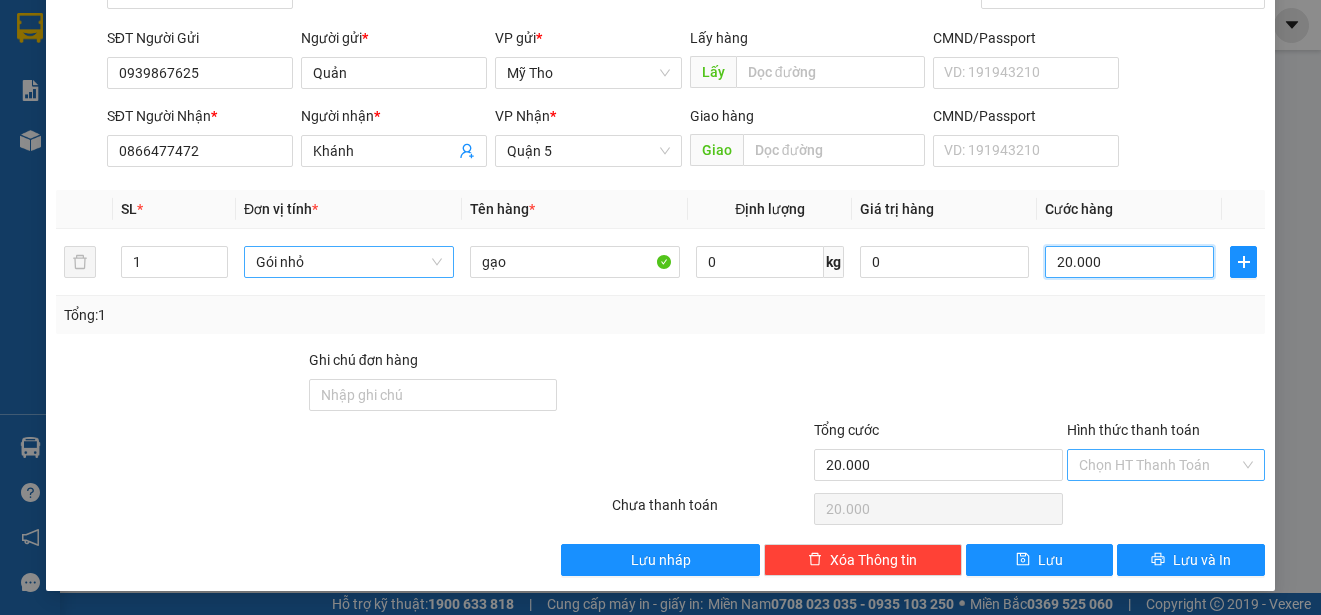 type on "20.000" 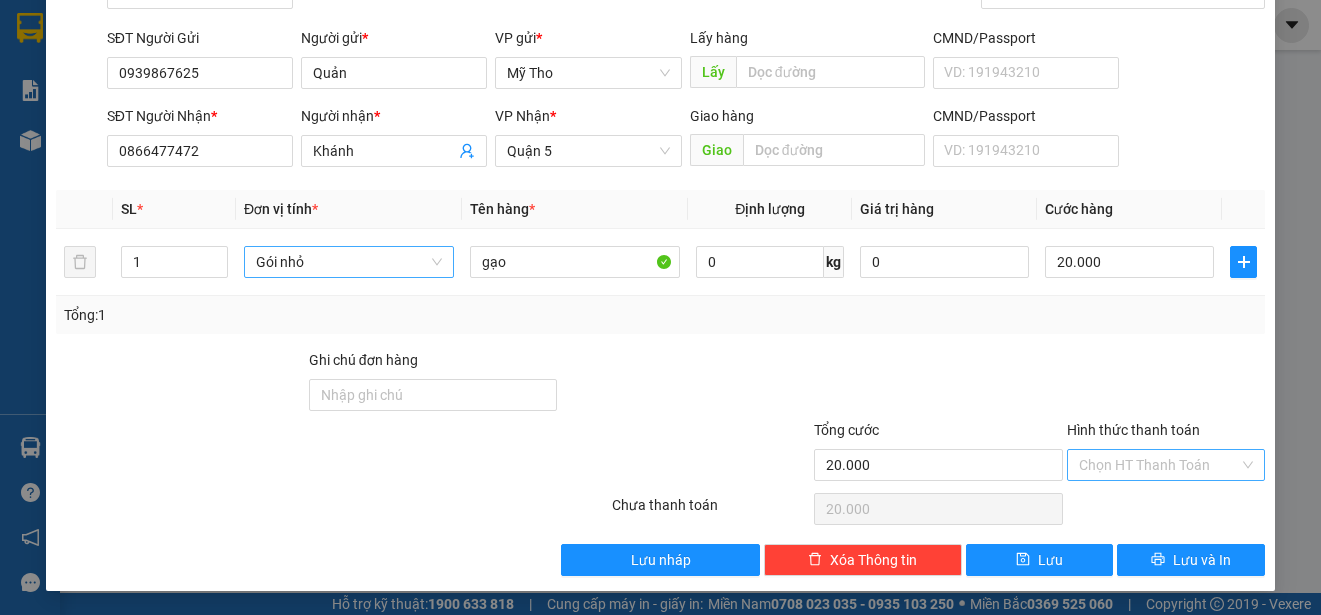 click on "Hình thức thanh toán" at bounding box center (1159, 465) 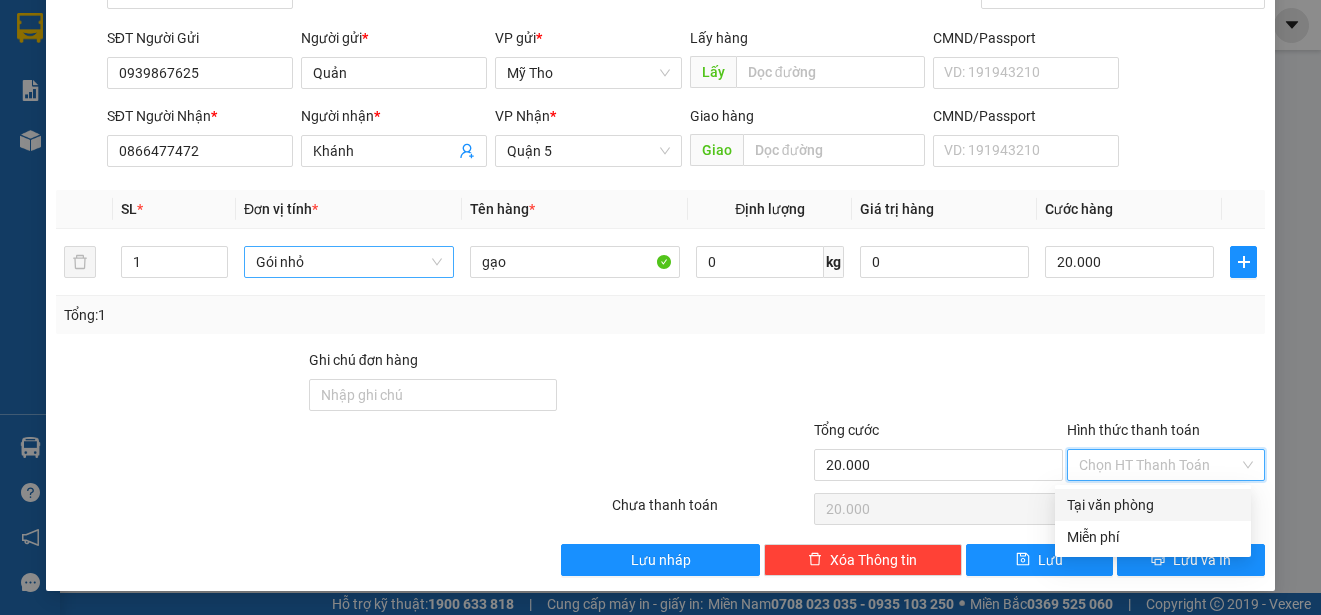 click on "Tại văn phòng" at bounding box center [1153, 505] 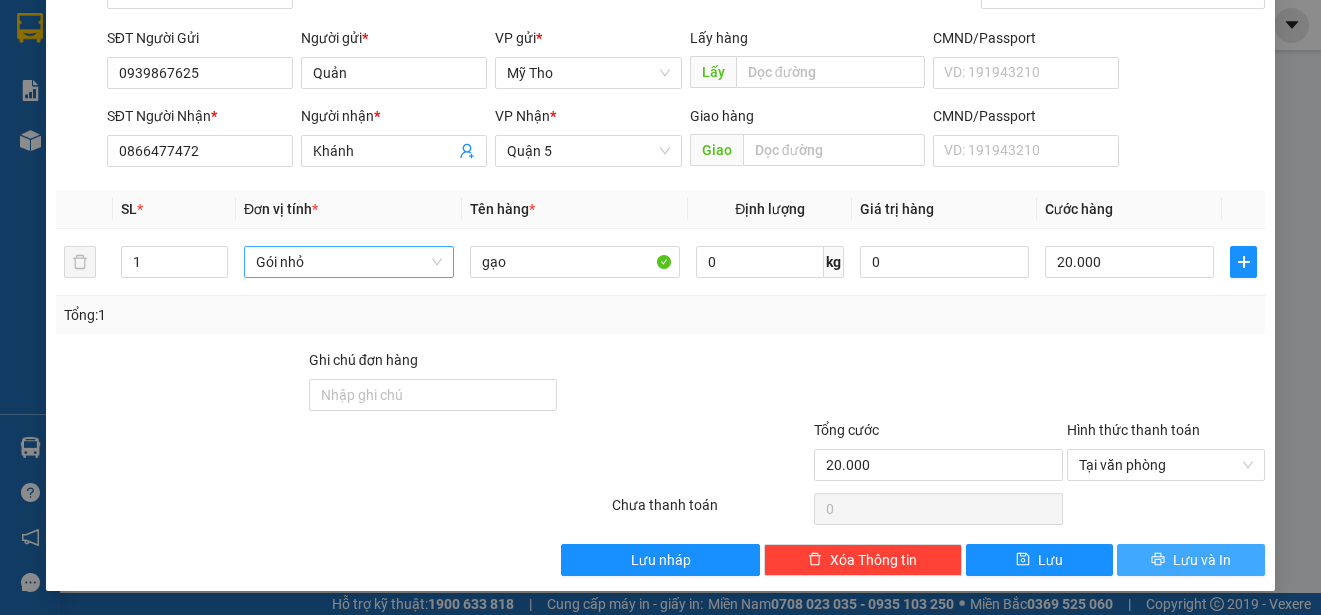 click on "Lưu và In" at bounding box center (1202, 560) 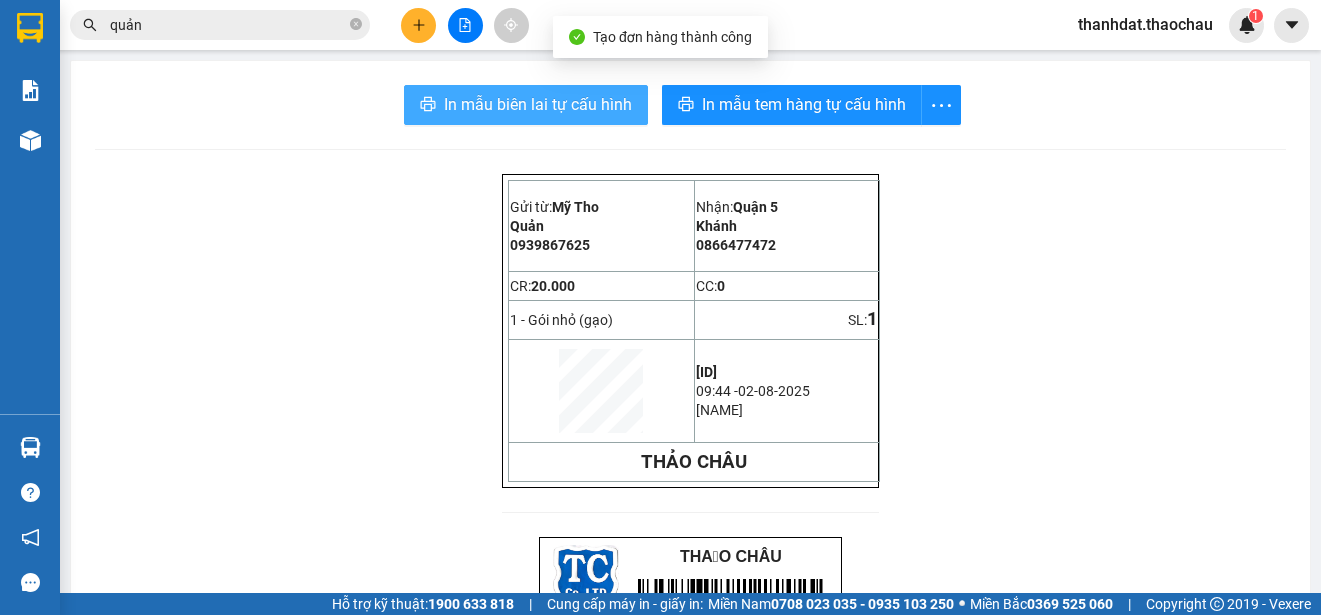click on "In mẫu biên lai tự cấu hình" at bounding box center (538, 104) 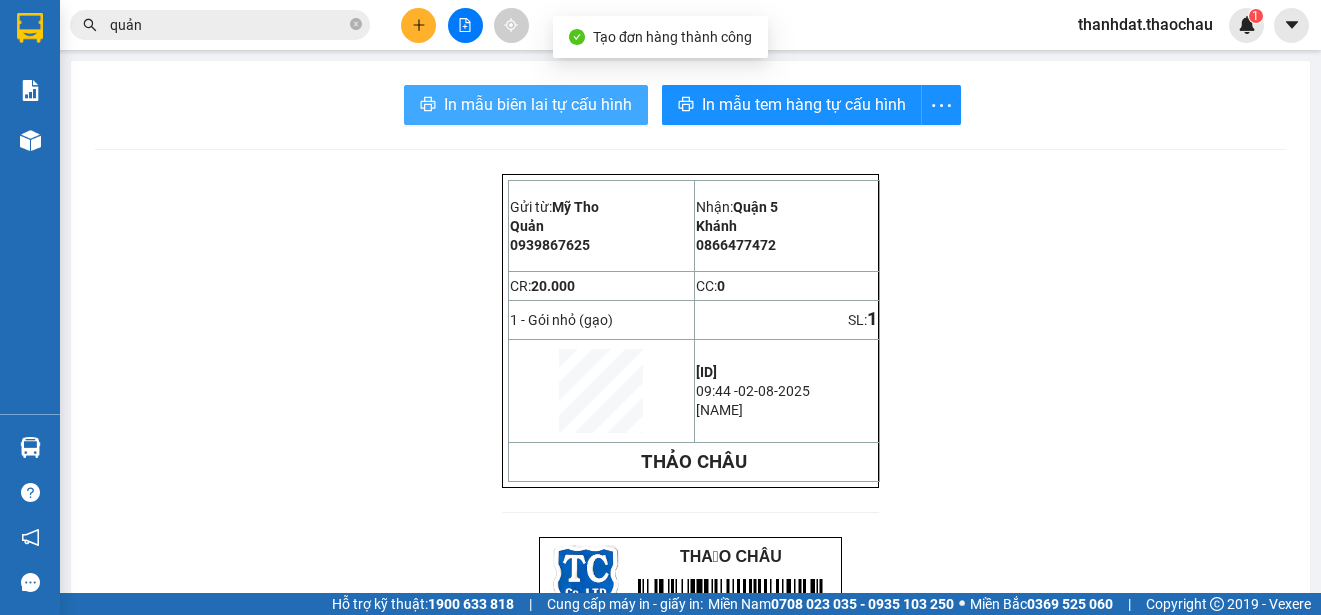 scroll, scrollTop: 0, scrollLeft: 0, axis: both 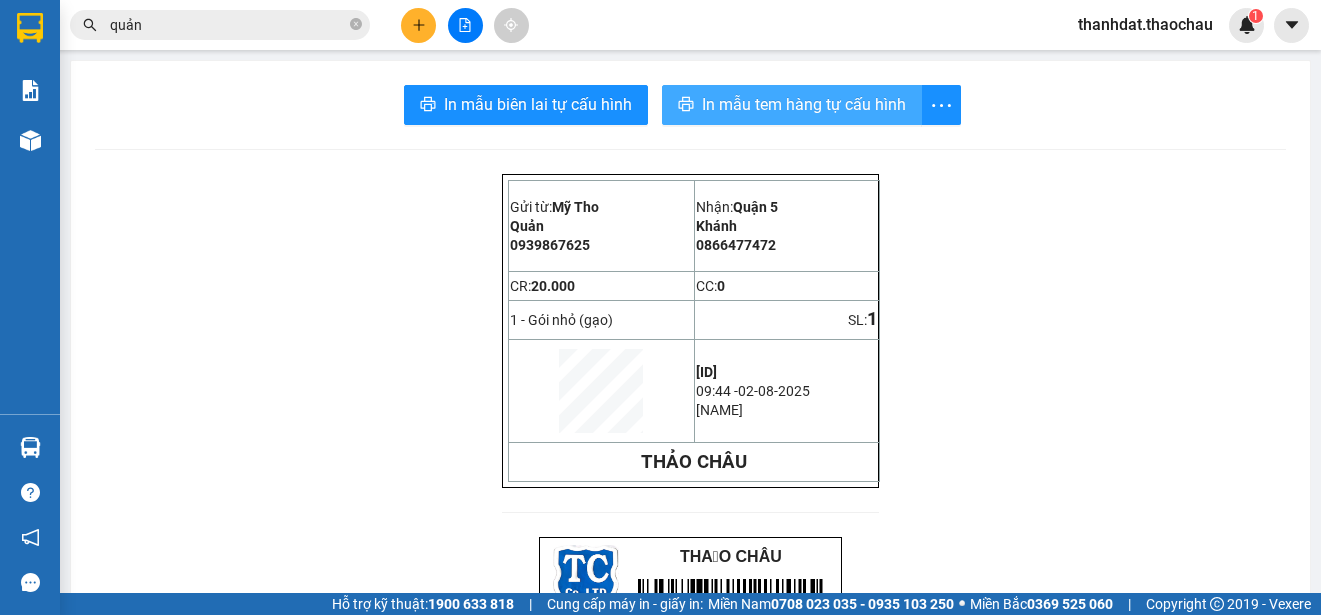 click on "In mẫu tem hàng tự cấu hình" at bounding box center (804, 104) 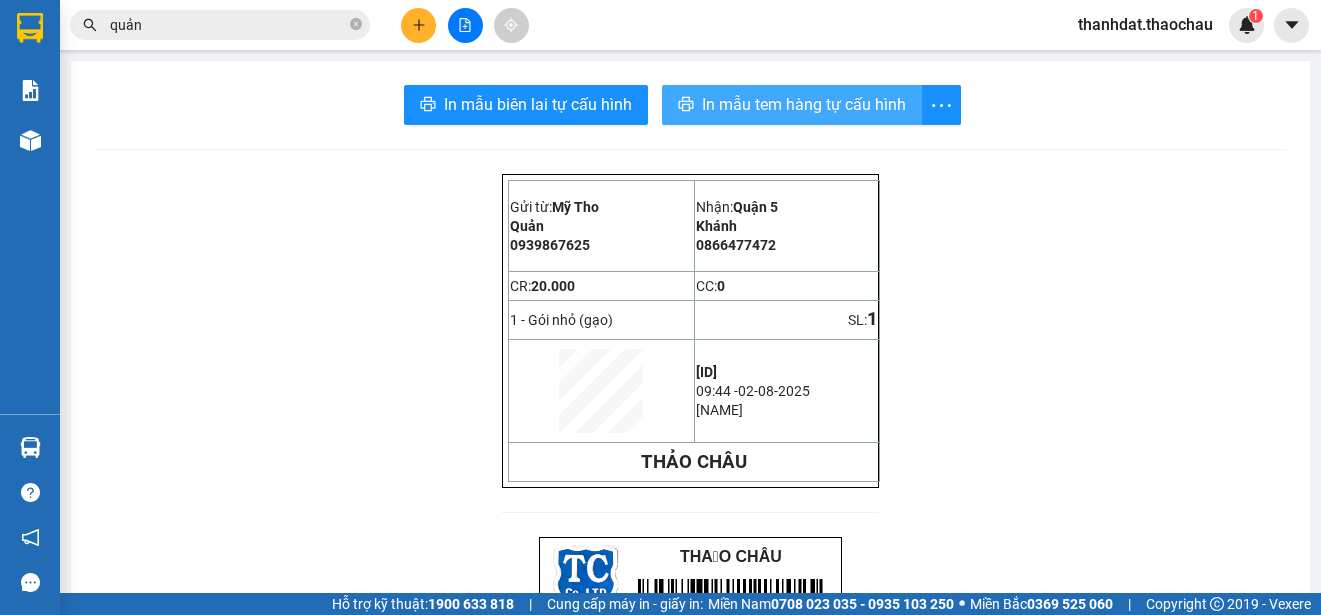 scroll, scrollTop: 0, scrollLeft: 0, axis: both 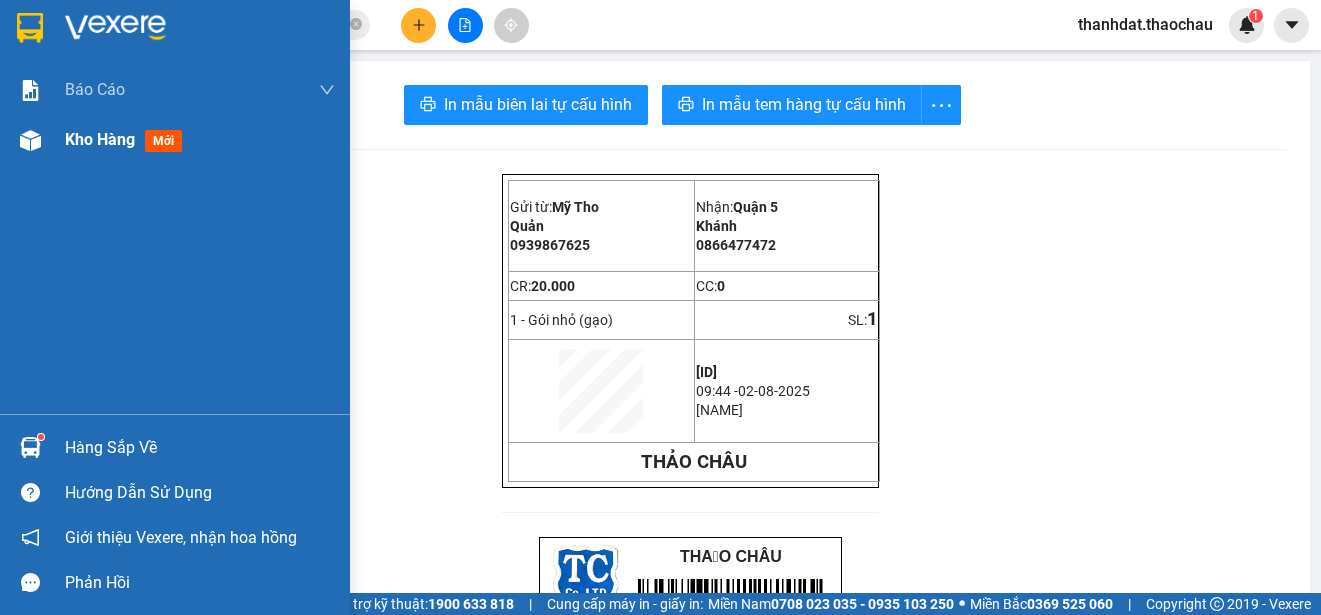 click on "Kho hàng" at bounding box center [100, 139] 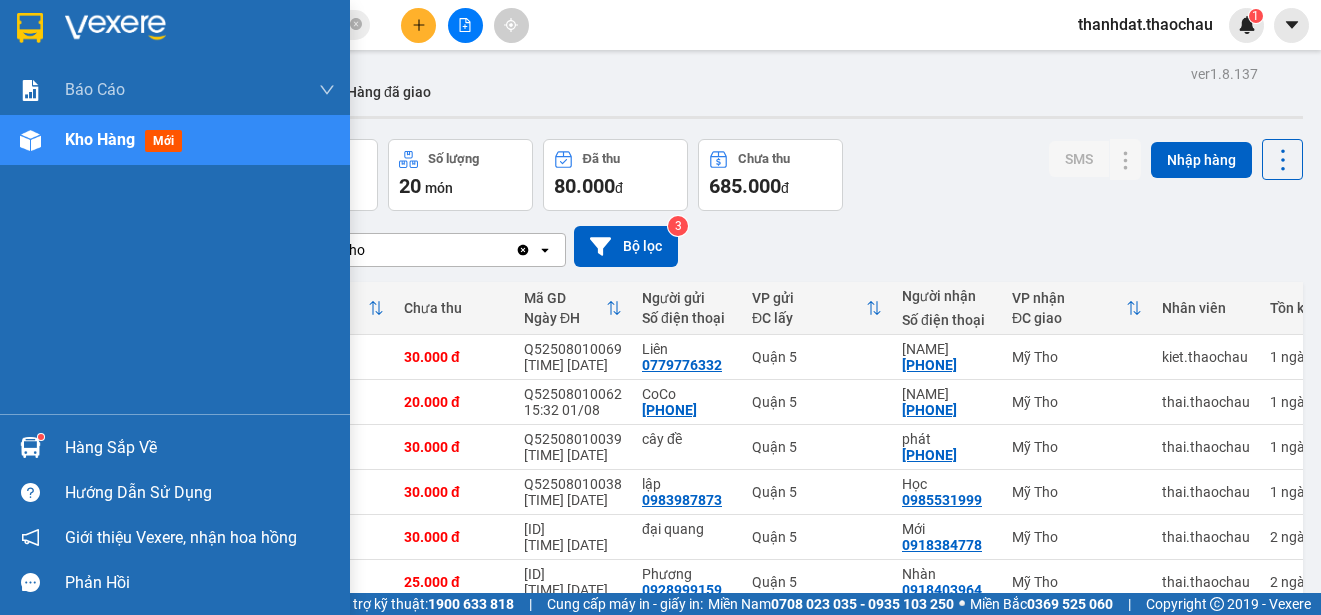 click on "Hàng sắp về" at bounding box center (200, 448) 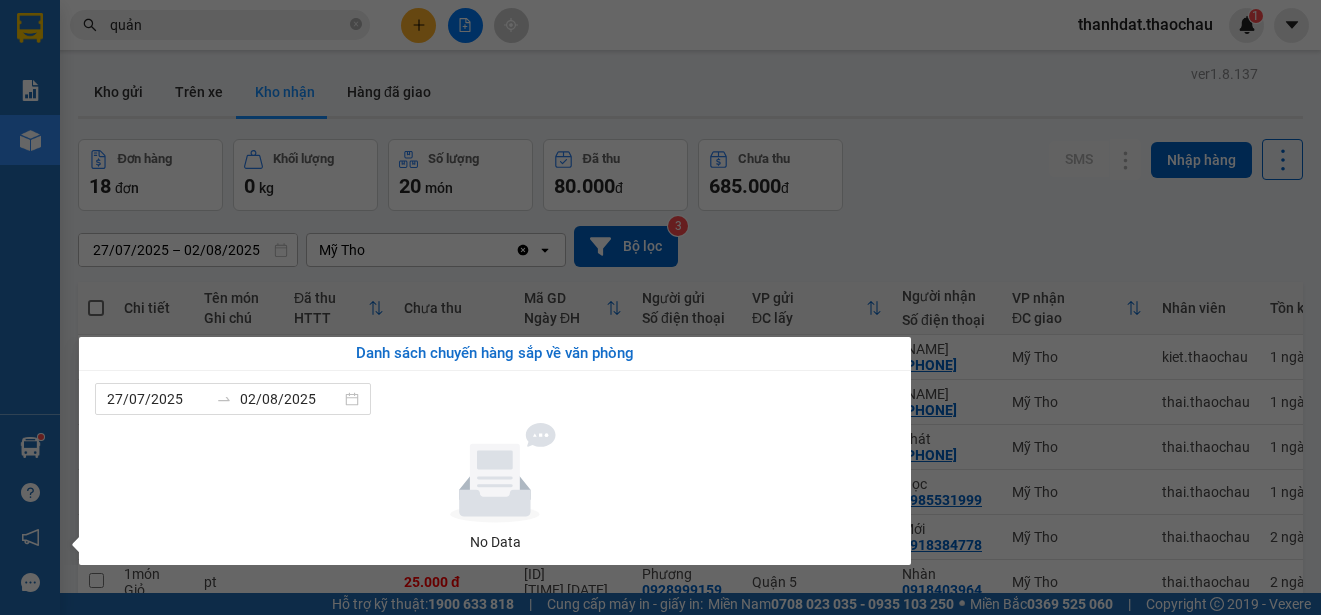 click on "Kết quả tìm kiếm ( 165 )  Bộ lọc  Mã ĐH Trạng thái Món hàng Tổng cước Chưa cước Người gửi VP Gửi Người nhận VP Nhận TG2507310021 18:32 - 31/07 VP Nhận   63B-010.24 07:36 - 01/08 gạo SL:  1 30.000 0939867625 Quản Mỹ Tho 0703686789 Nhân Quận 5 TG2507300027 17:29 - 30/07 VP Nhận   63B-007.35 19:46 - 30/07 gạo SL:  1 30.000 0939867625 Quản Mỹ Tho 0866477472 Khánh Quận 5 TG2507240024 16:47 - 24/07 Đã giao   14:26 - 28/07 gạo SL:  1 20.000 0939867625 Quản Mỹ Tho 0866477472 Khánh Quận 5 TG2507260018 17:17 - 26/07 Đã giao   14:26 - 28/07 gạo SL:  1 25.000 0939867625 Quản Mỹ Tho 0866477472 Khánh Quận 5 TG2507240007 08:26 - 24/07 Đã giao   14:42 - 24/07 gạo SL:  1 20.000 0939867625 Quản Mỹ Tho 0866477472 Khánh Quận 5 Q52507190020 09:25 - 19/07 Đã giao   13:35 - 19/07 gt SL:  1 20.000 0902525641 Mỹ tiên Quận 5 0939867625 Quản Mỹ Tho TG2507170004 06:13 - 17/07 Đã giao   11:46 - 17/07 gao SL:  1 30.000 0939867625" at bounding box center (660, 307) 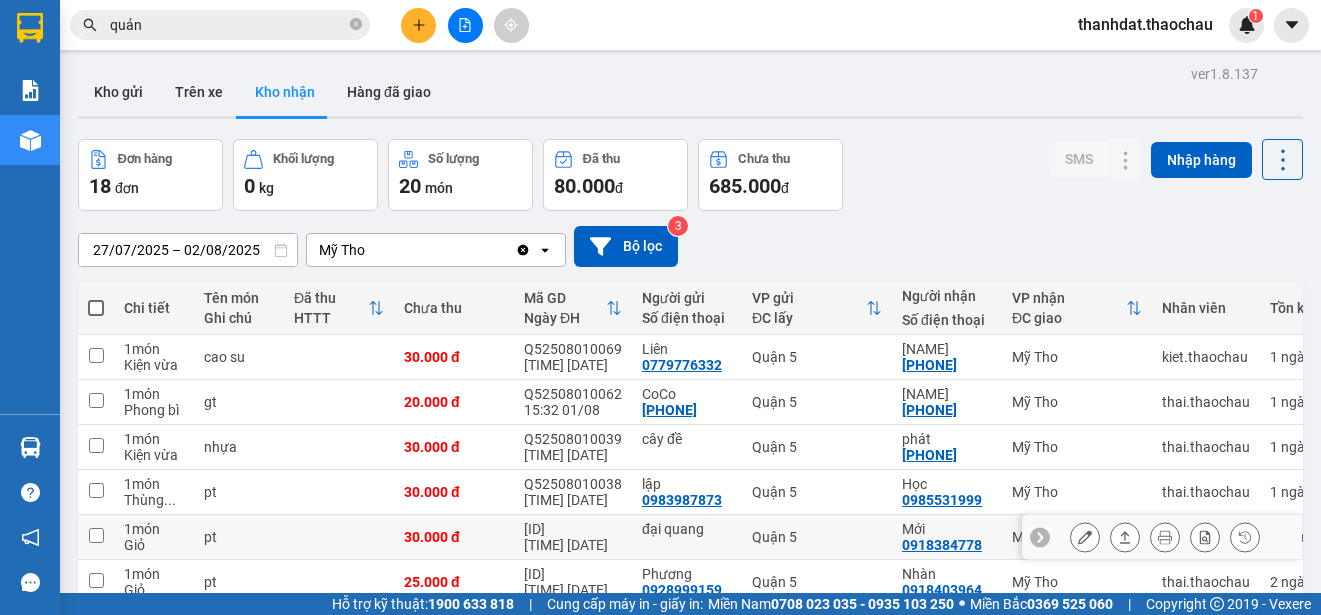 scroll, scrollTop: 192, scrollLeft: 0, axis: vertical 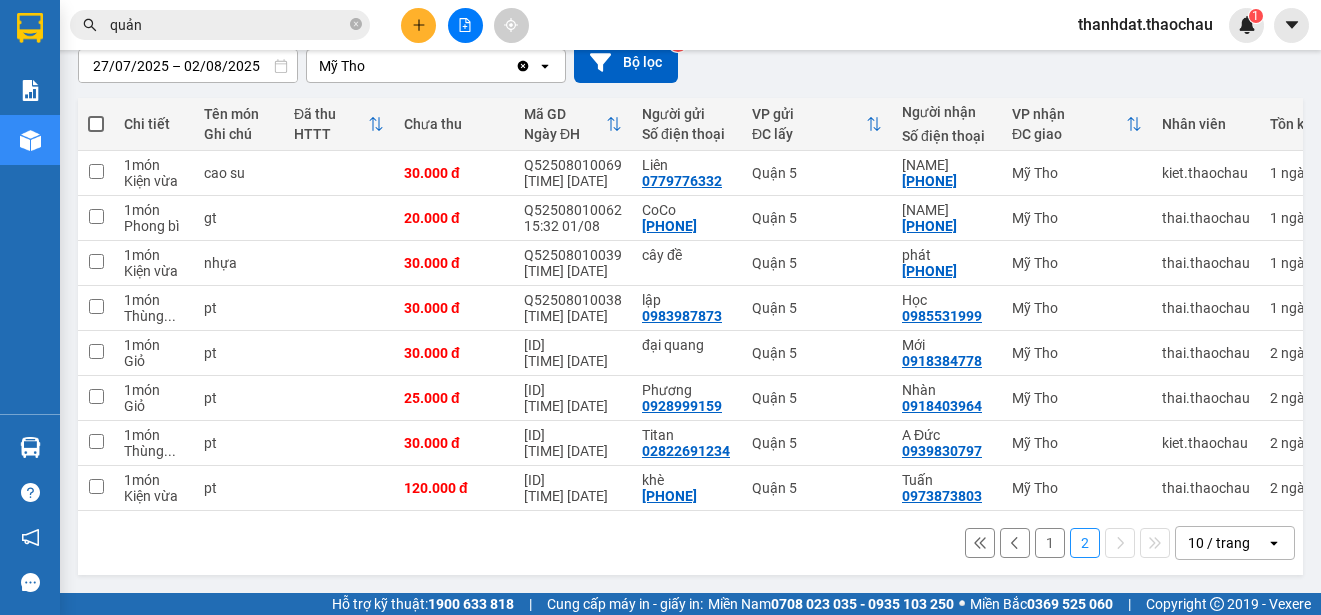 click on "1" at bounding box center (1050, 543) 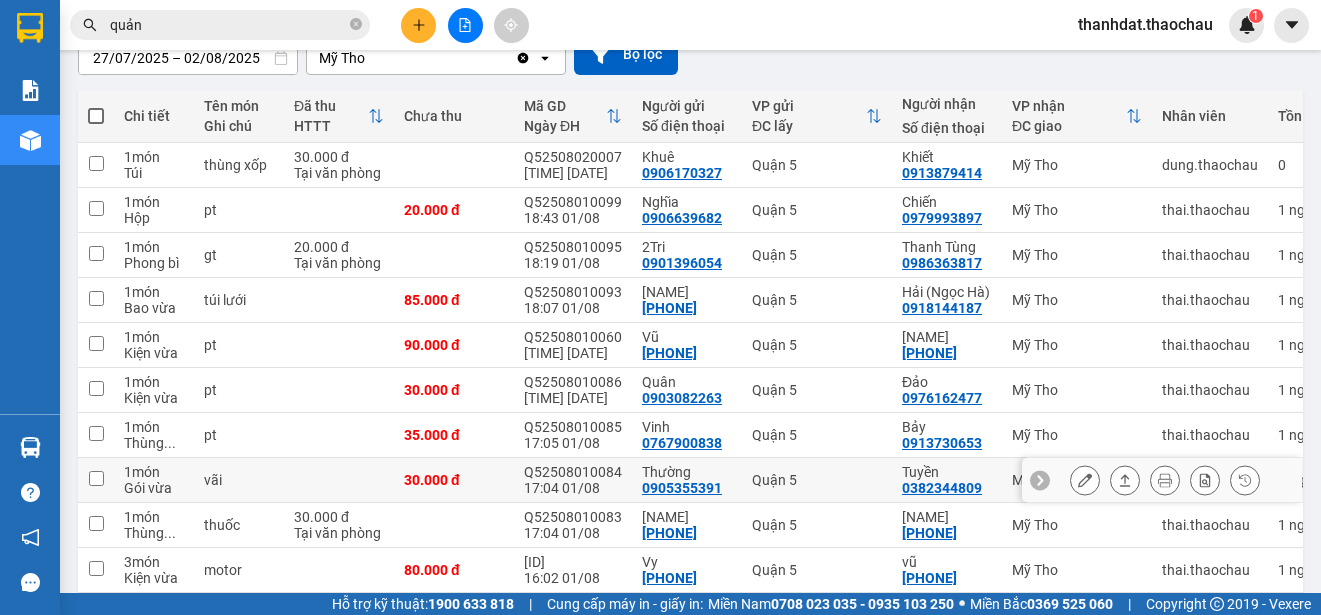 scroll, scrollTop: 0, scrollLeft: 0, axis: both 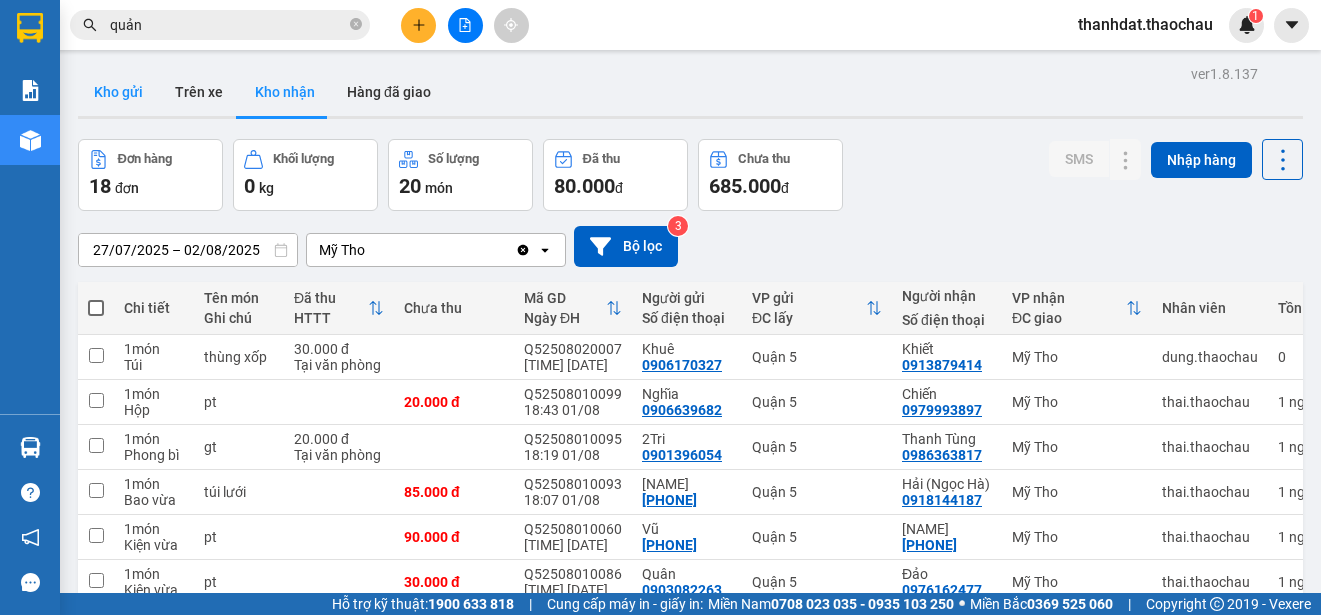 click on "Kho gửi" at bounding box center (118, 92) 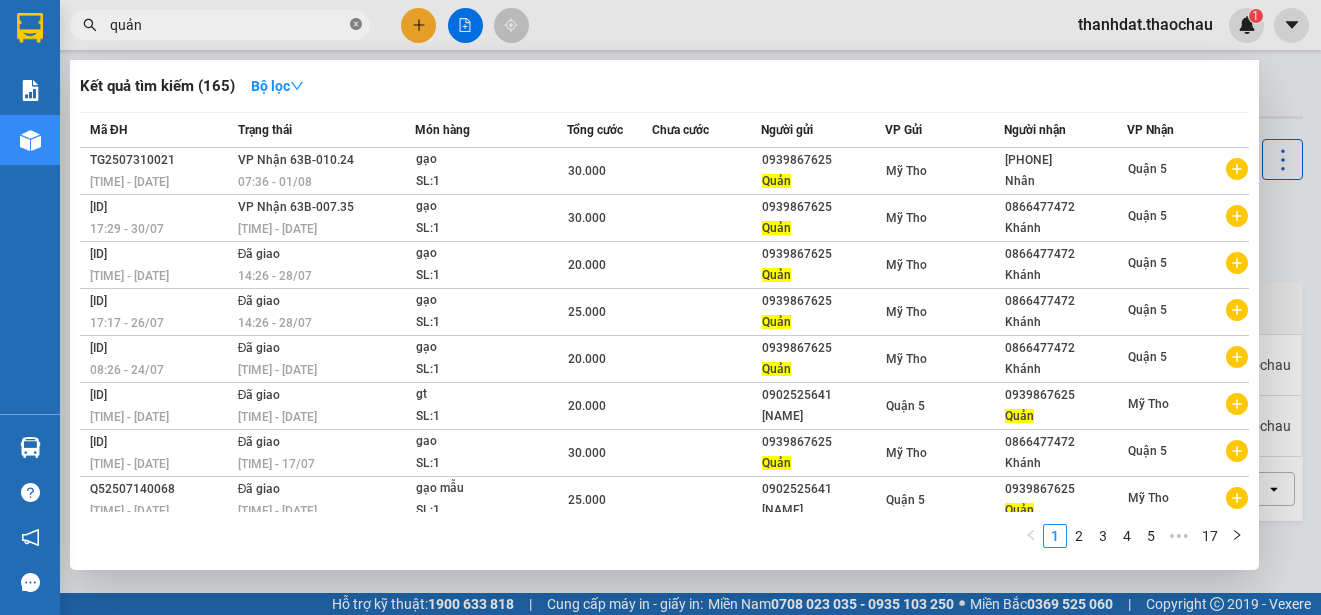 click 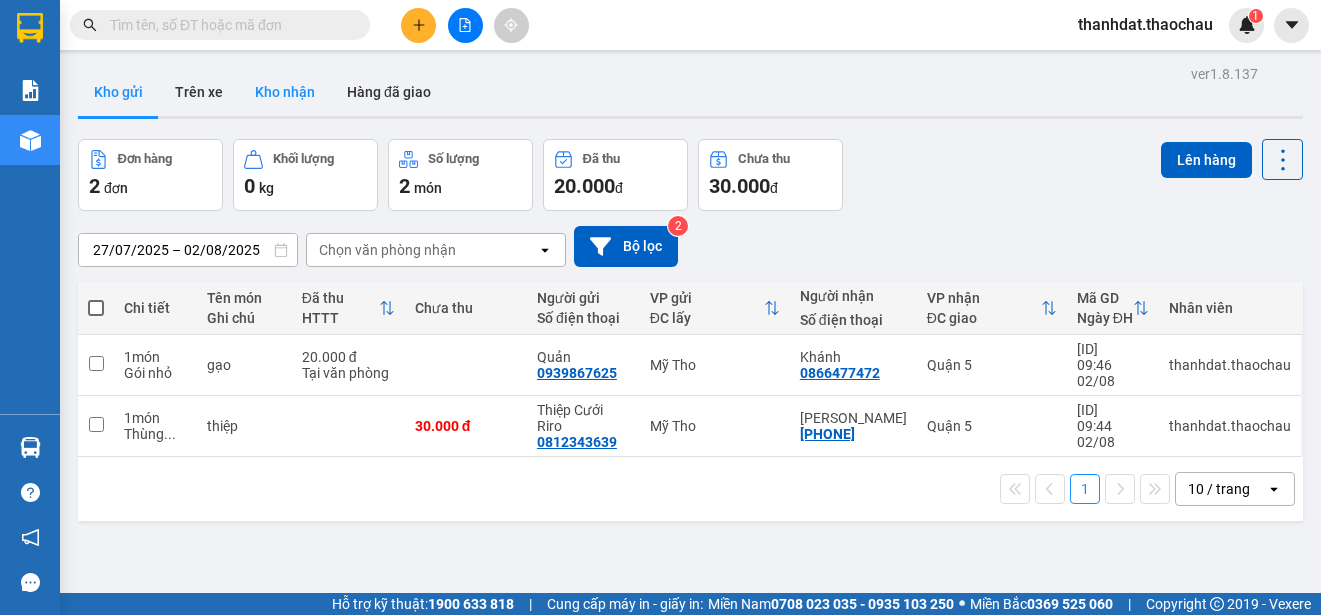 click on "Kho nhận" at bounding box center (285, 92) 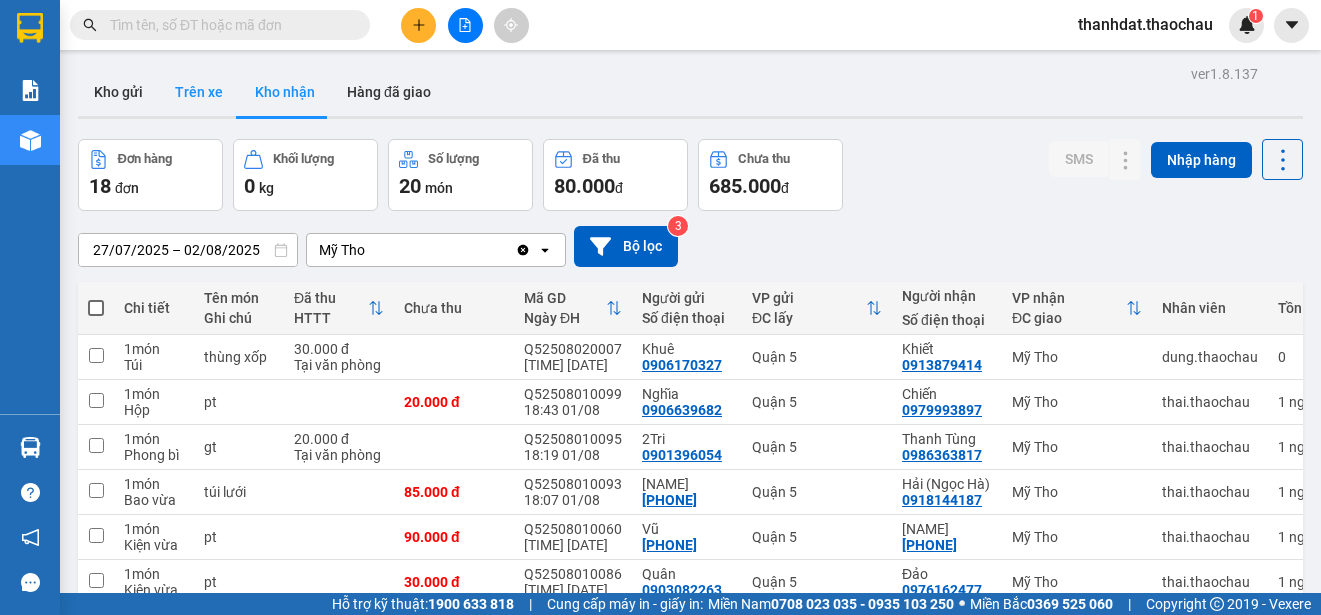 click on "Trên xe" at bounding box center [199, 92] 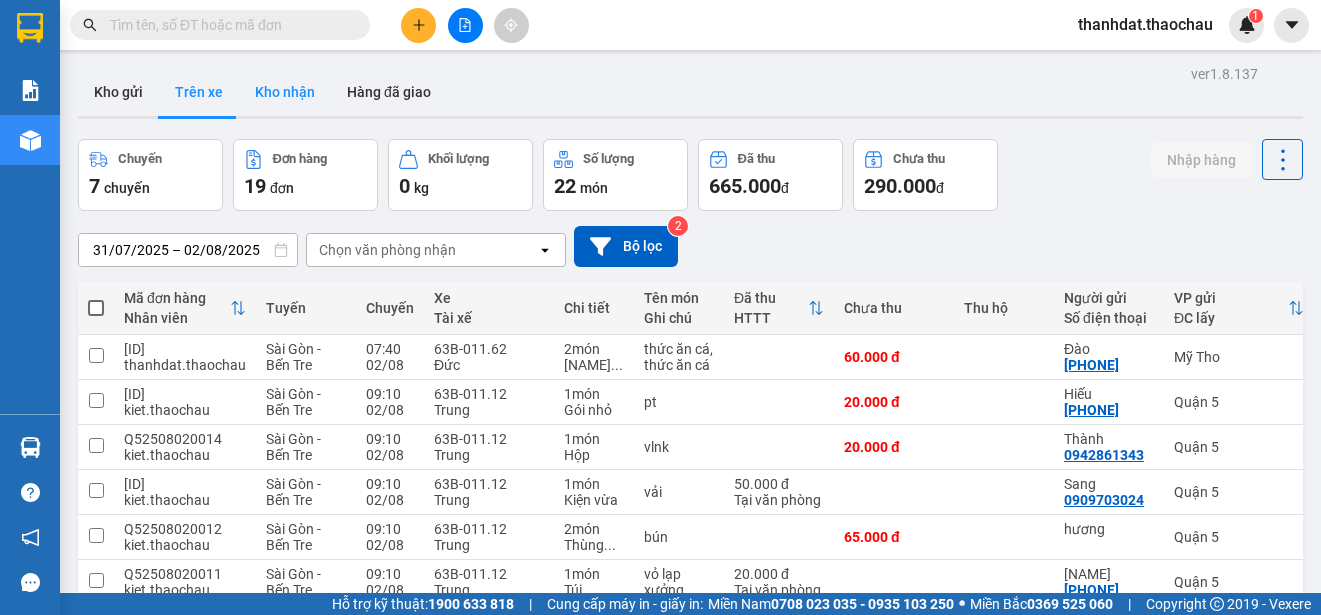 click on "Kho nhận" at bounding box center (285, 92) 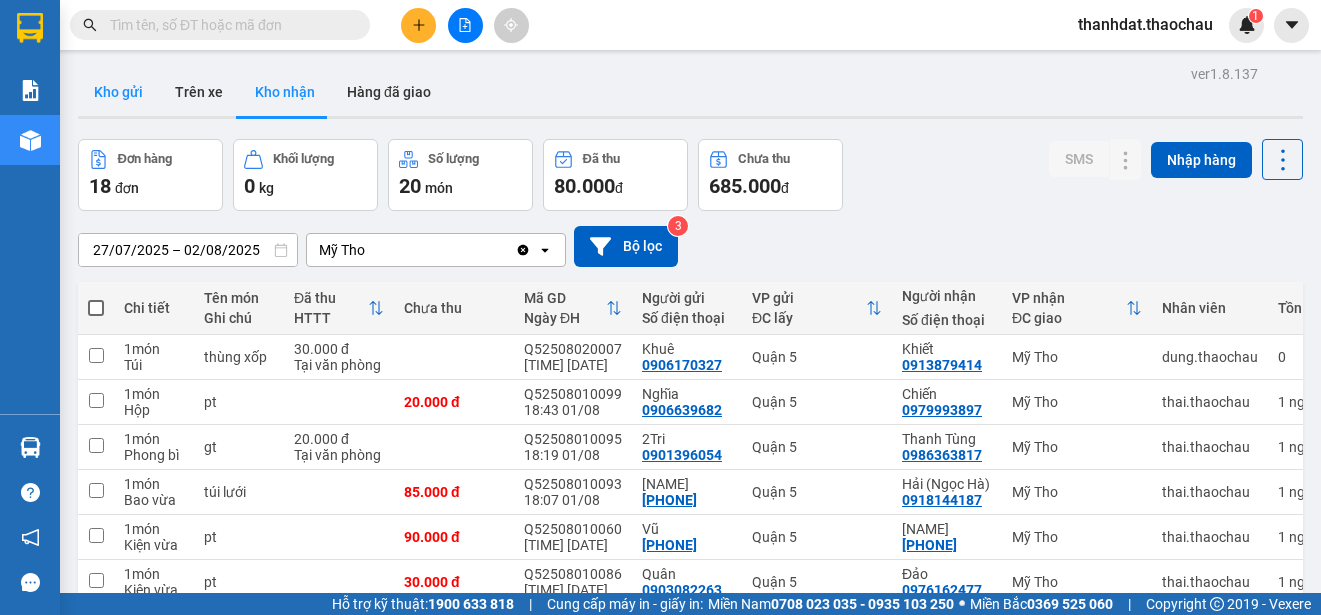 click on "Kho gửi" at bounding box center (118, 92) 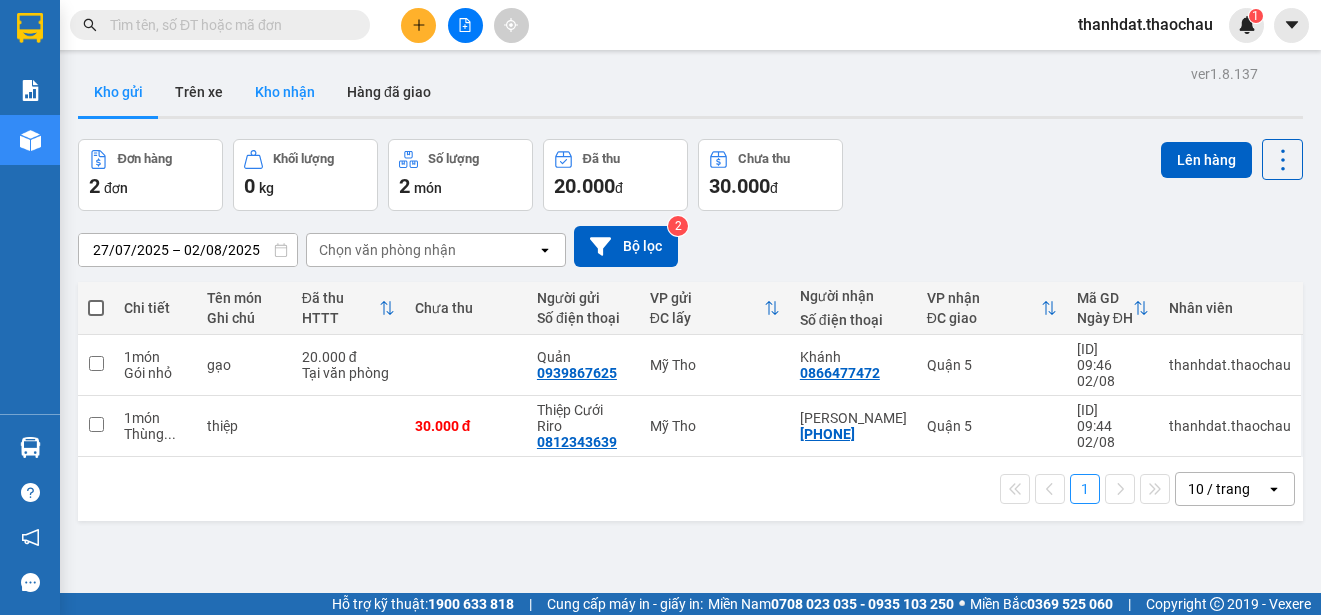 click on "Kho nhận" at bounding box center [285, 92] 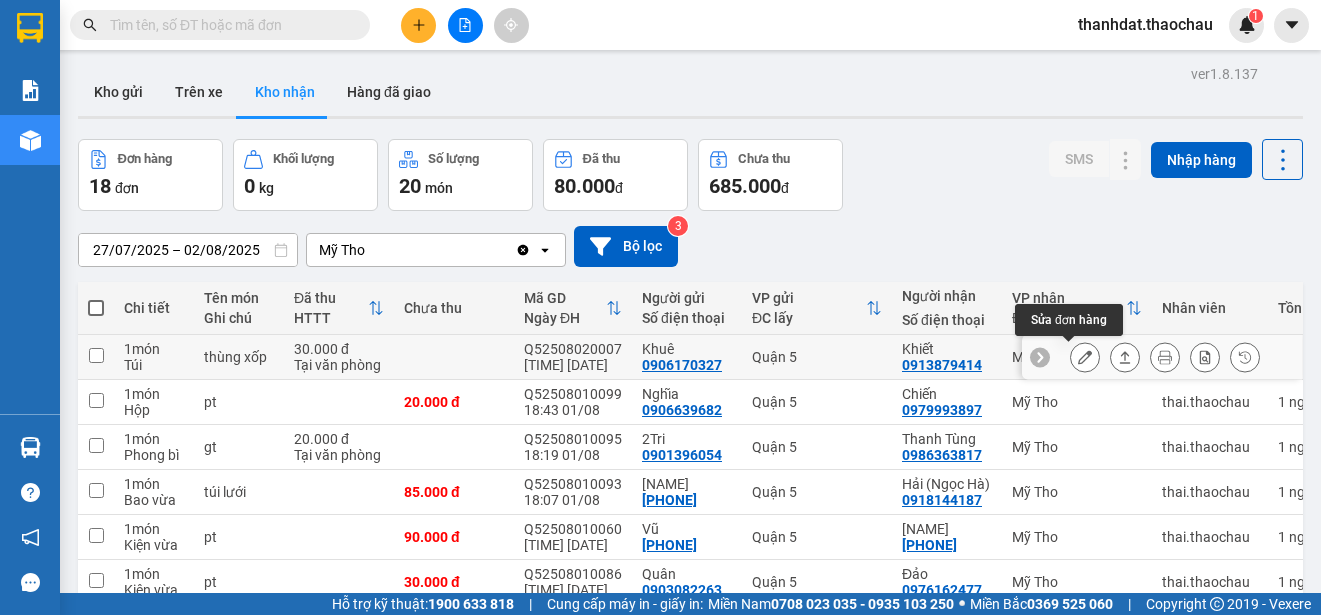 click 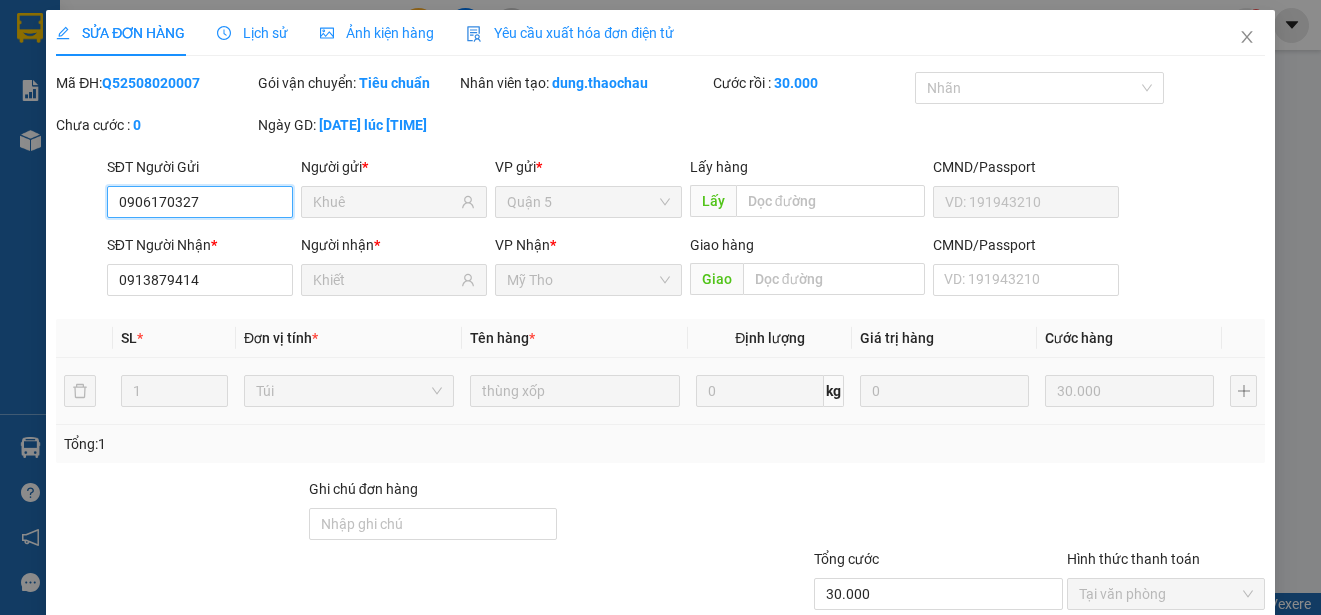 type on "0906170327" 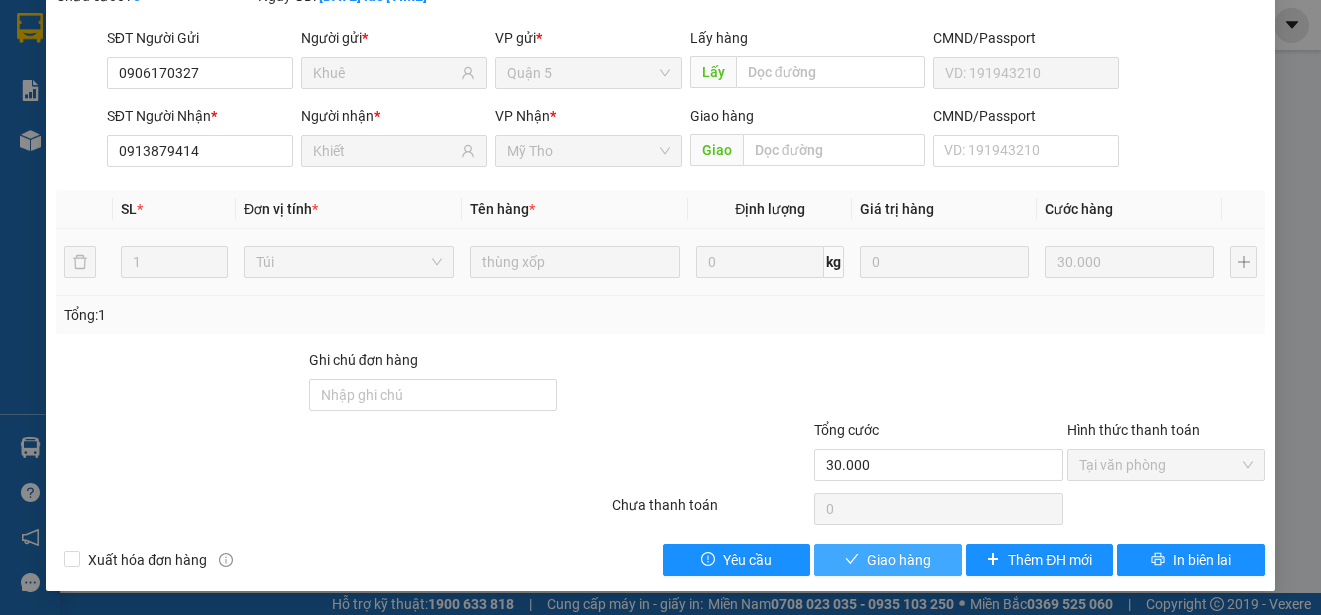 click on "Giao hàng" at bounding box center (899, 560) 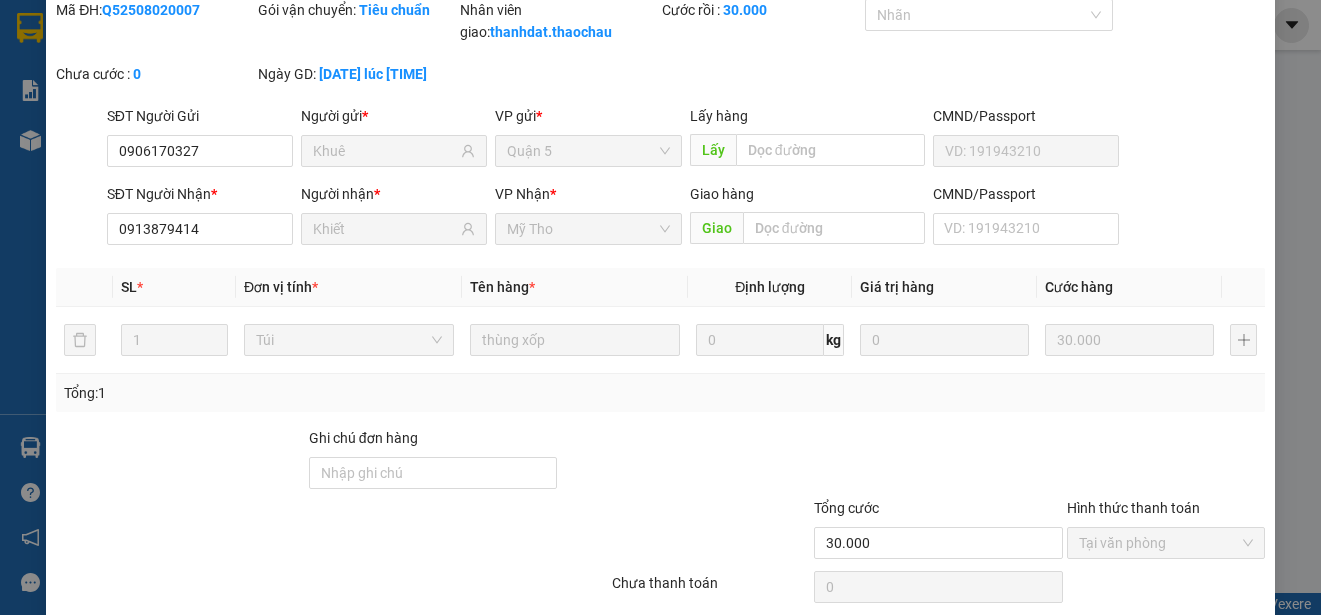 scroll, scrollTop: 0, scrollLeft: 0, axis: both 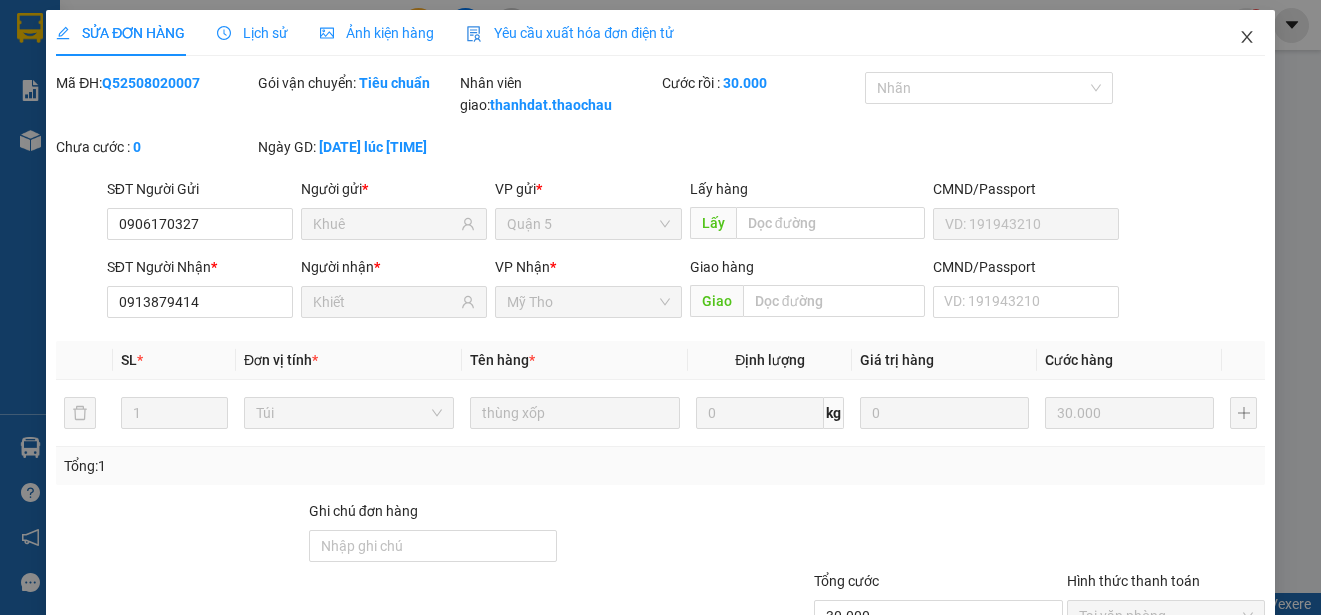 click 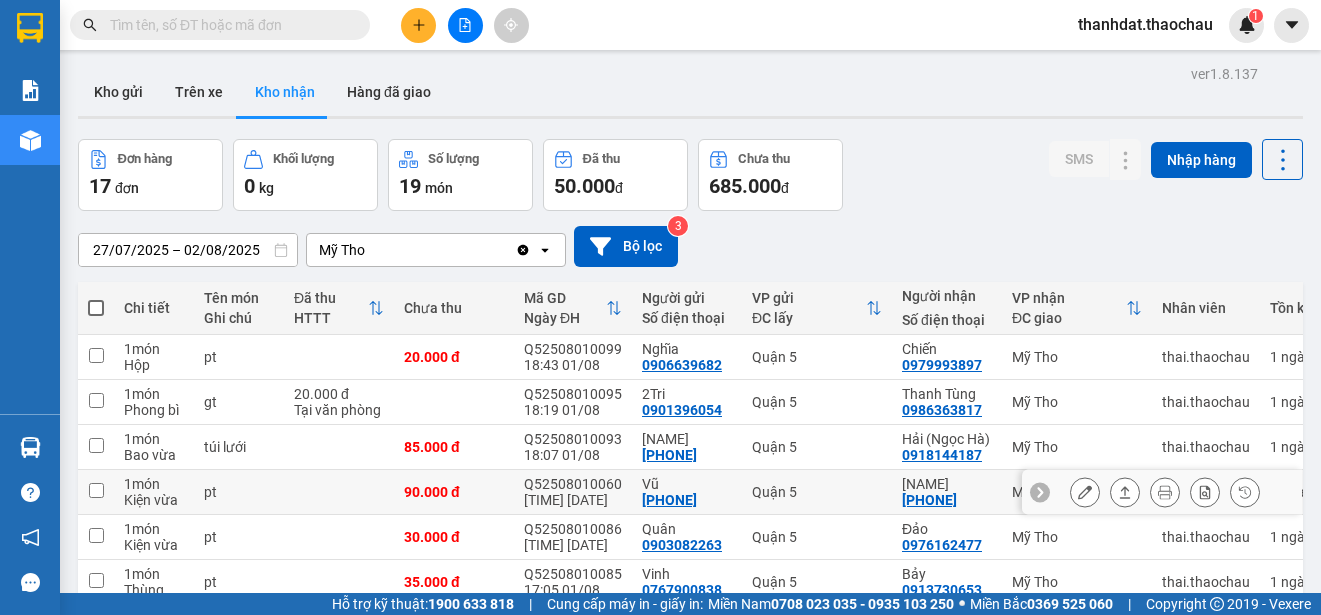 drag, startPoint x: 718, startPoint y: 499, endPoint x: 552, endPoint y: 597, distance: 192.76929 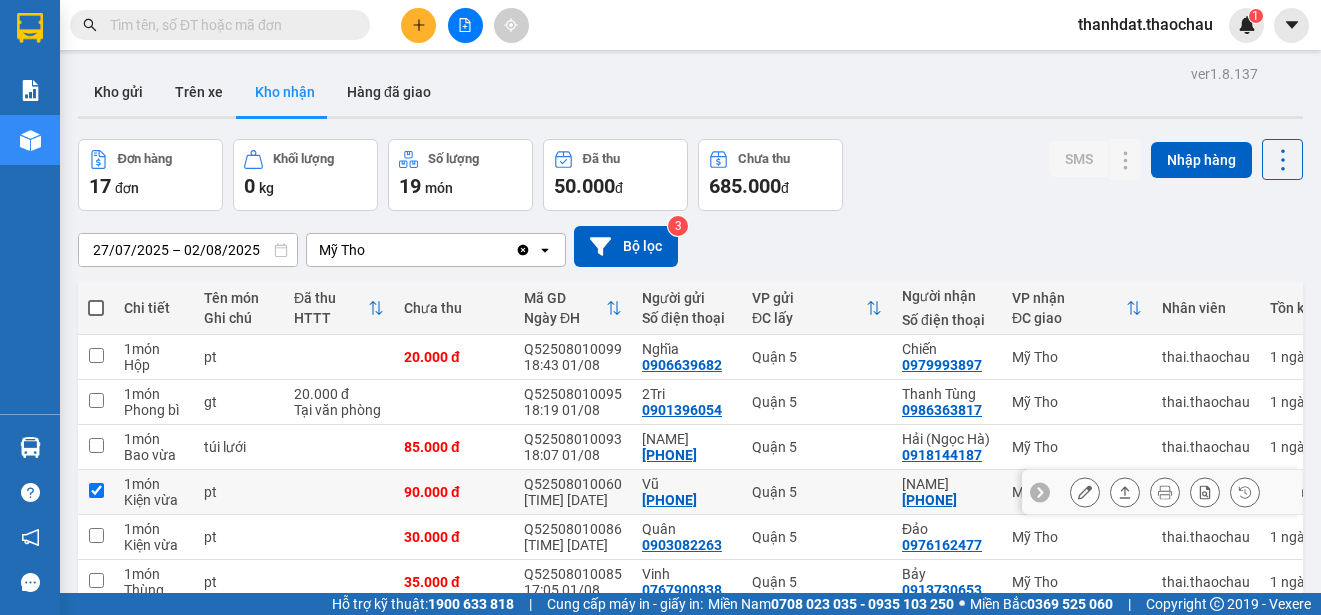 checkbox on "true" 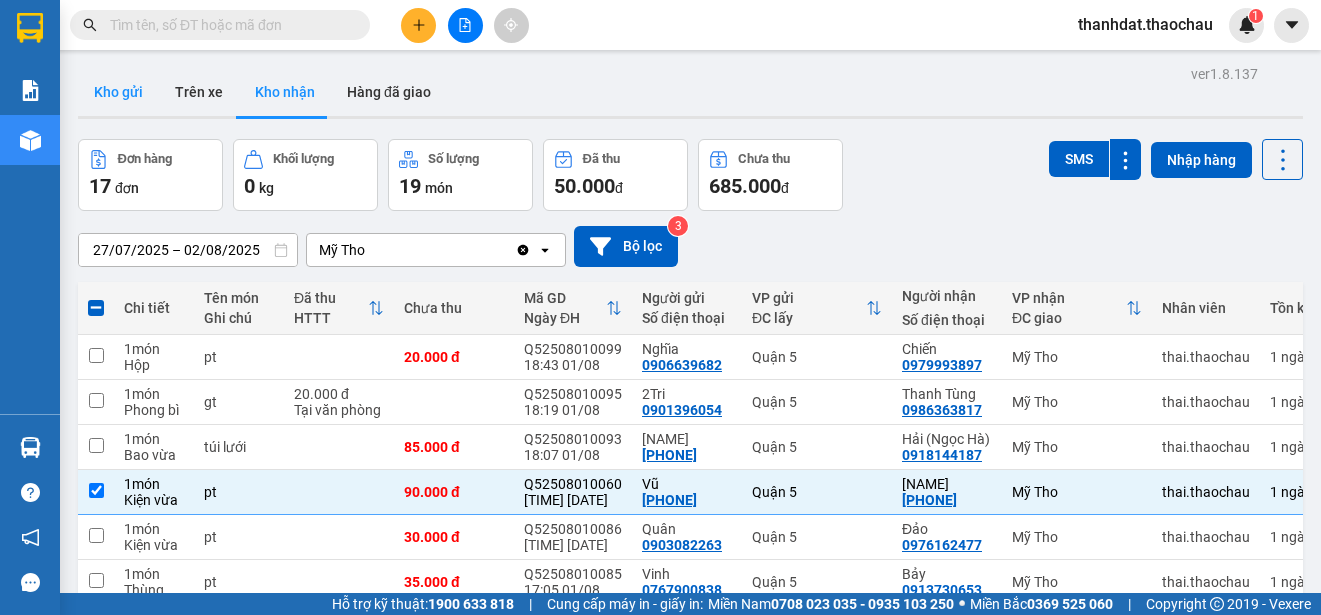click on "Kho gửi" at bounding box center (118, 92) 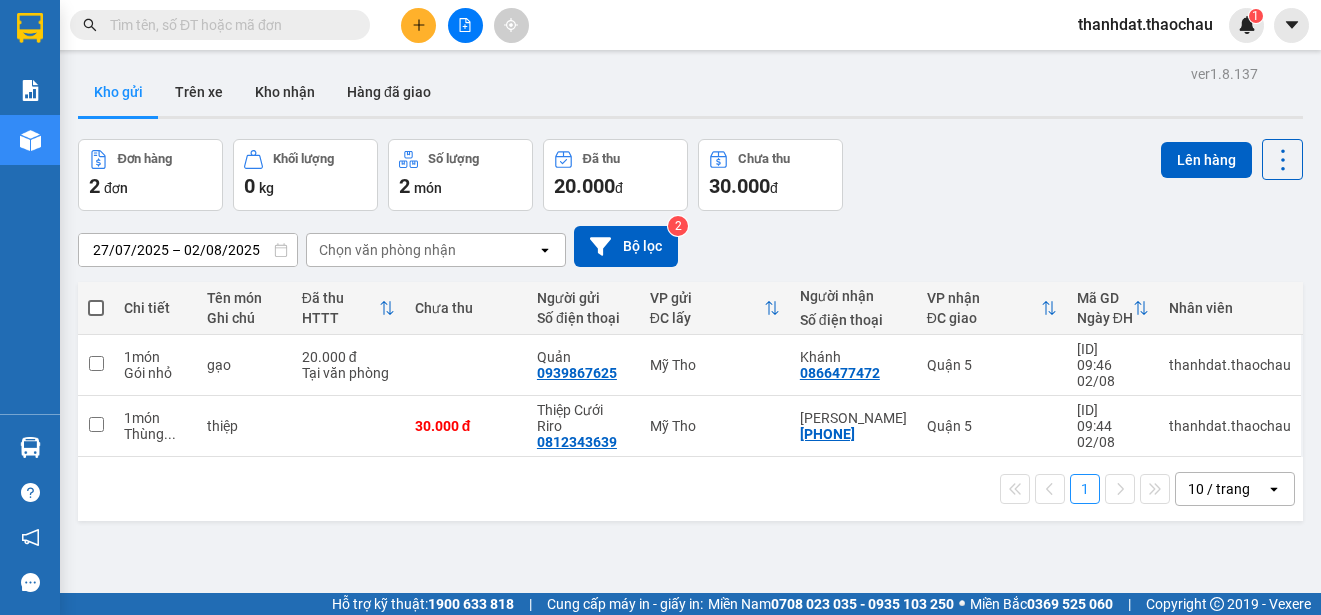 click at bounding box center [96, 308] 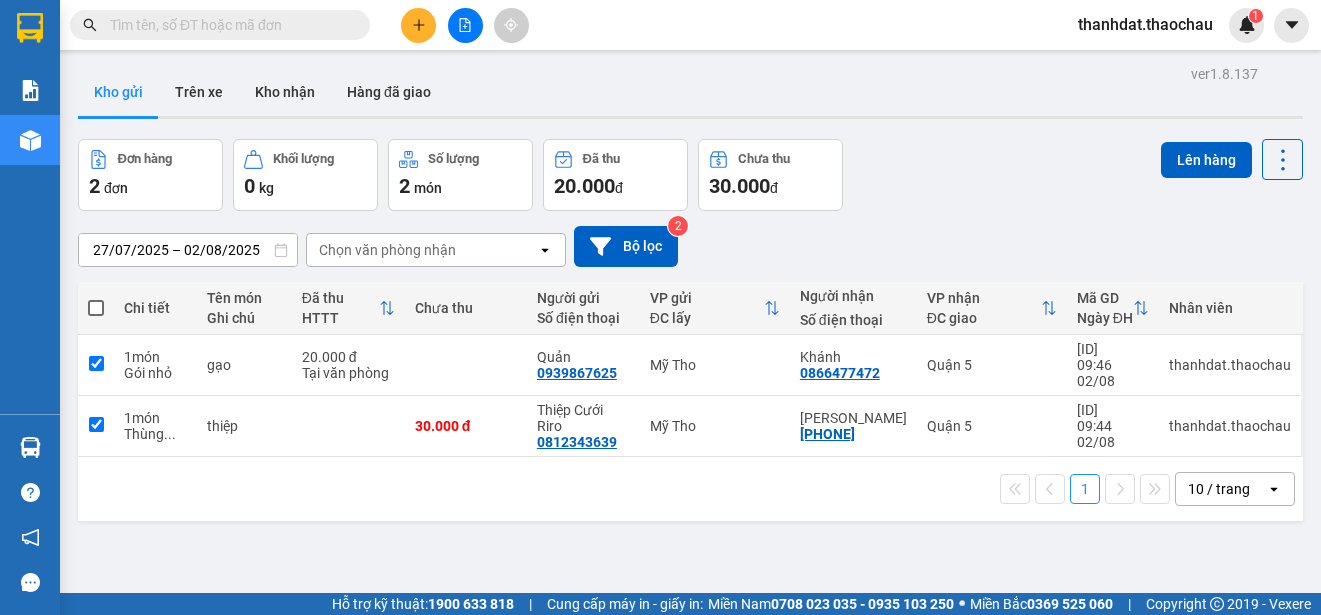 checkbox on "true" 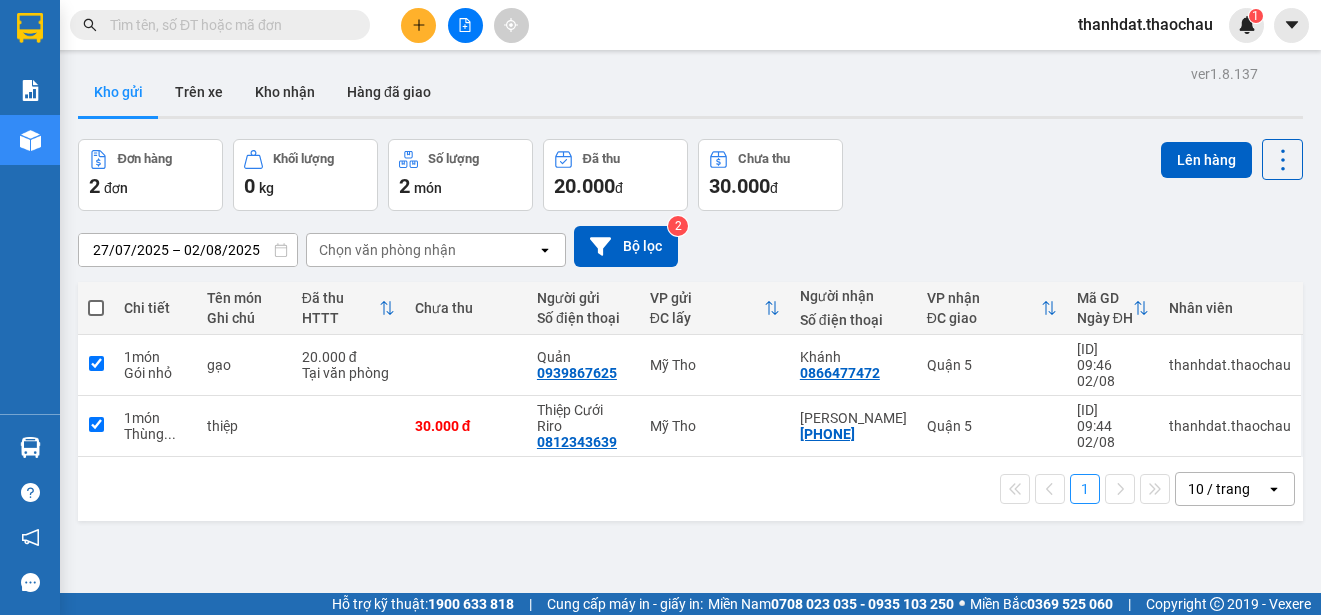 checkbox on "true" 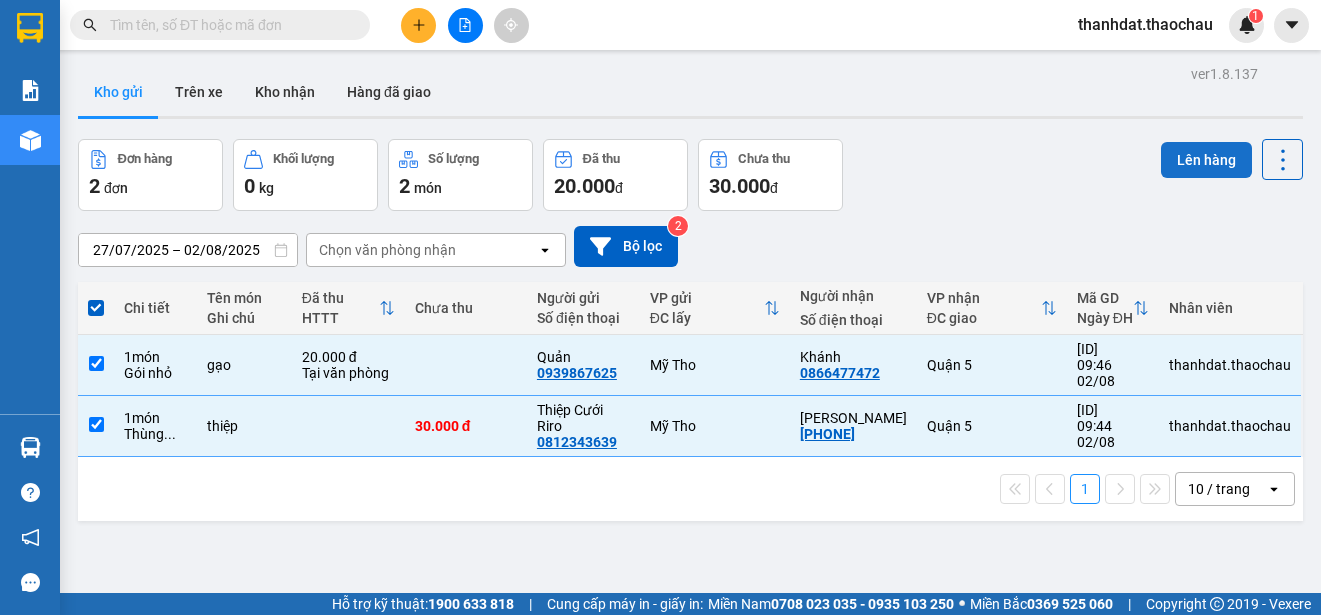 click on "Lên hàng" at bounding box center [1206, 160] 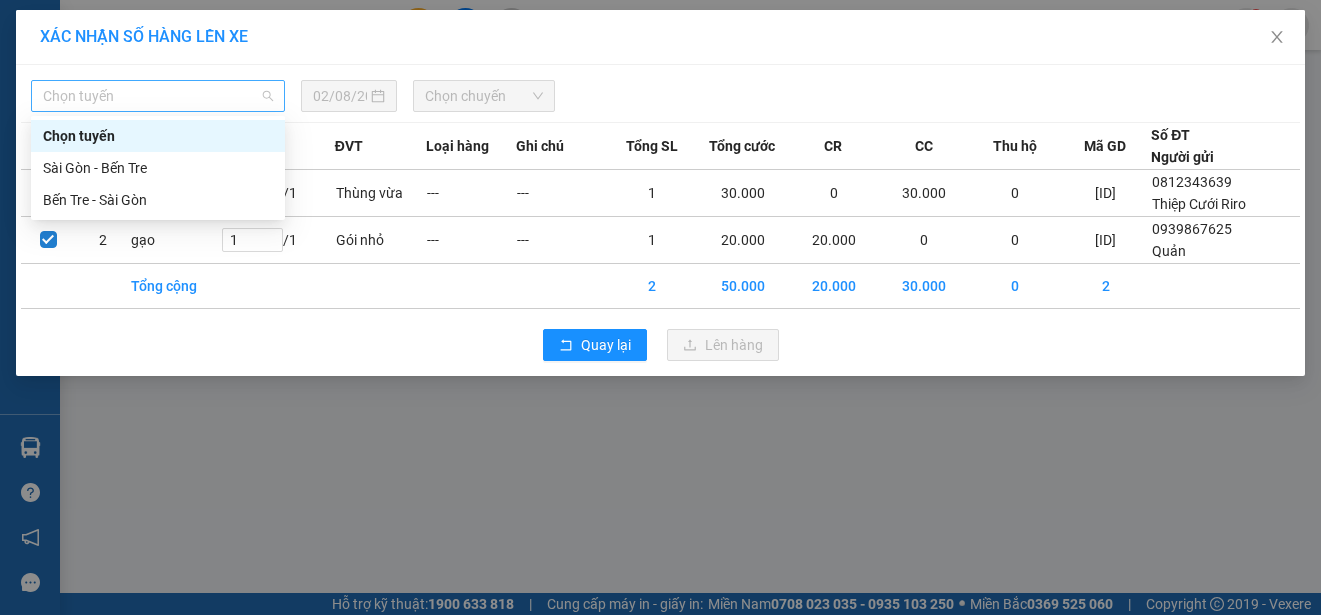 click on "Chọn tuyến" at bounding box center [158, 96] 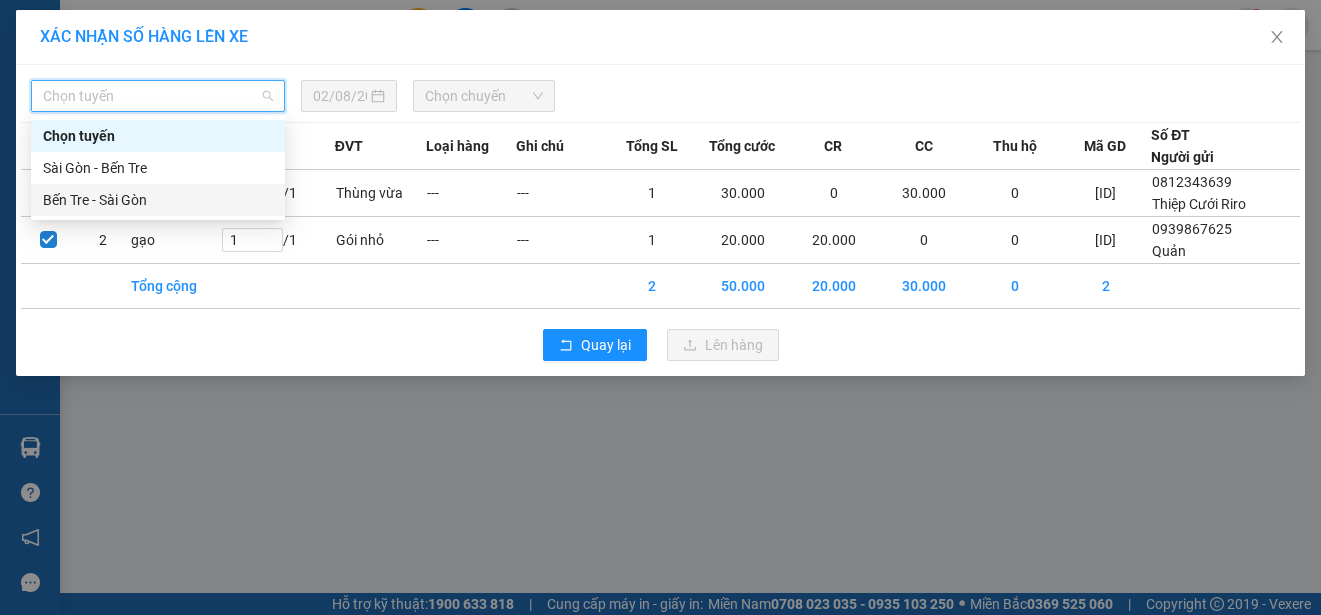 click on "Bến Tre - Sài Gòn" at bounding box center [158, 200] 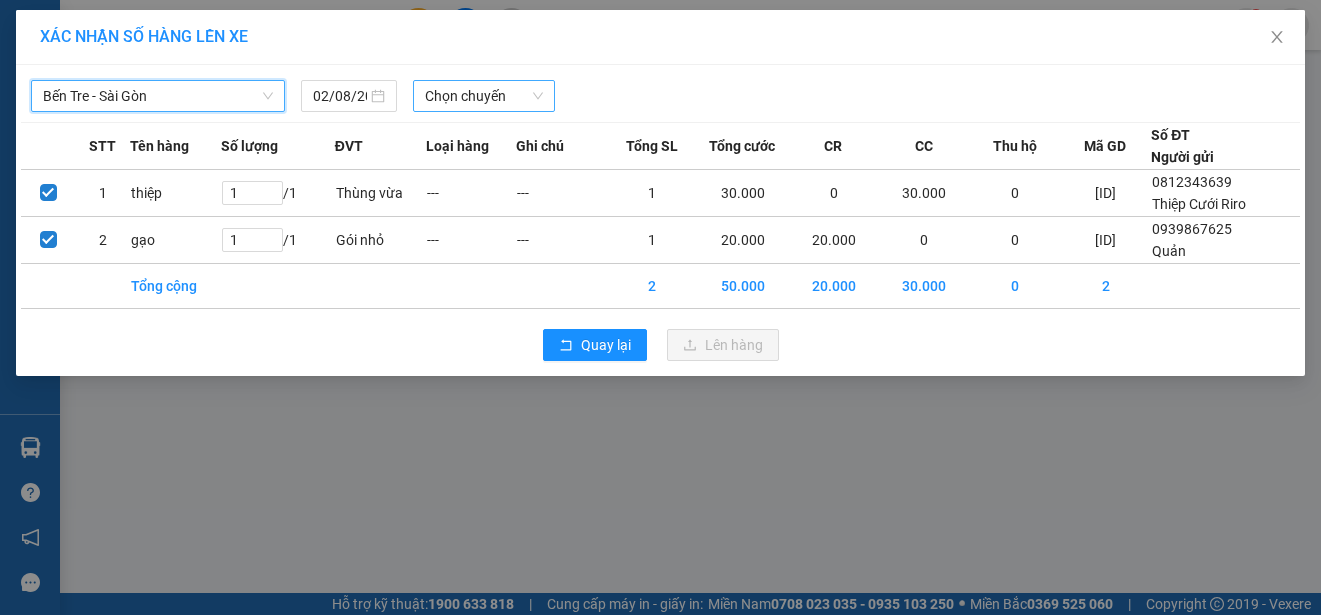 click on "Chọn chuyến" at bounding box center [483, 96] 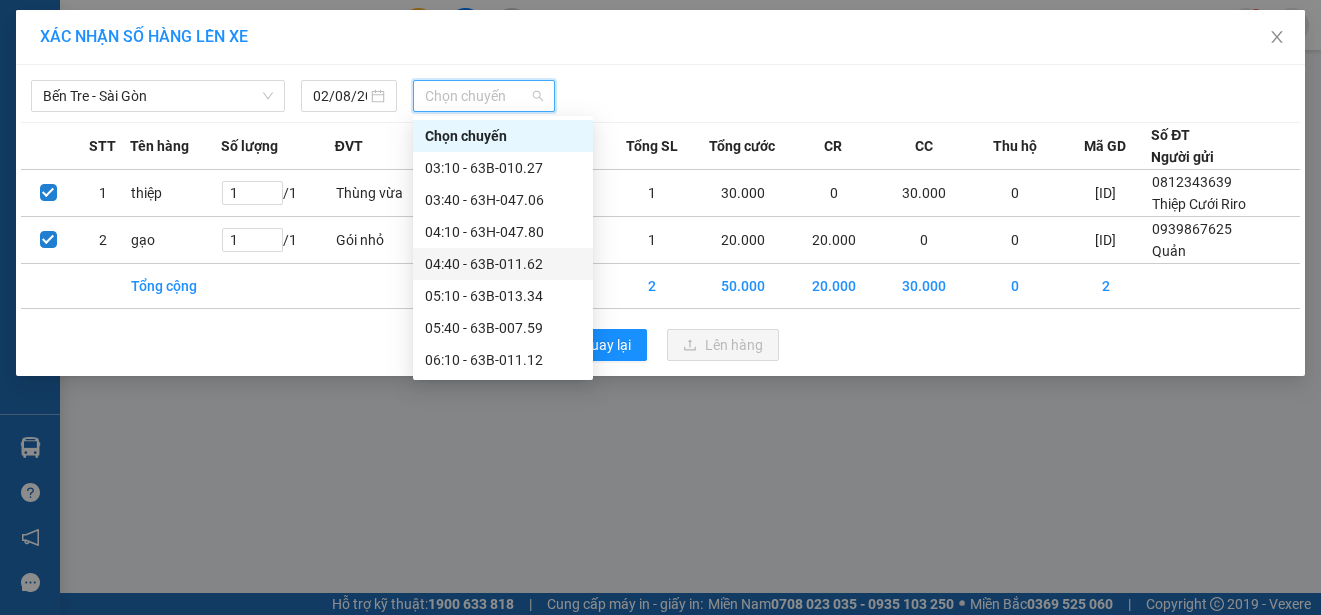 scroll, scrollTop: 400, scrollLeft: 0, axis: vertical 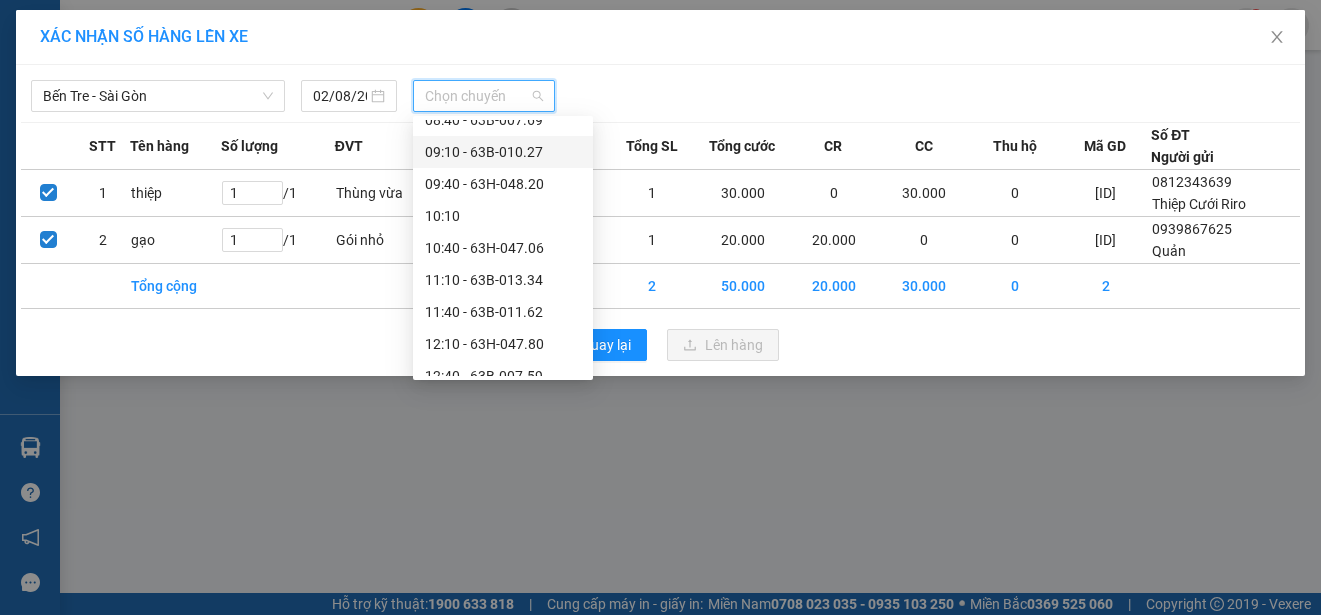 click on "09:10     - 63B-010.27" at bounding box center [503, 152] 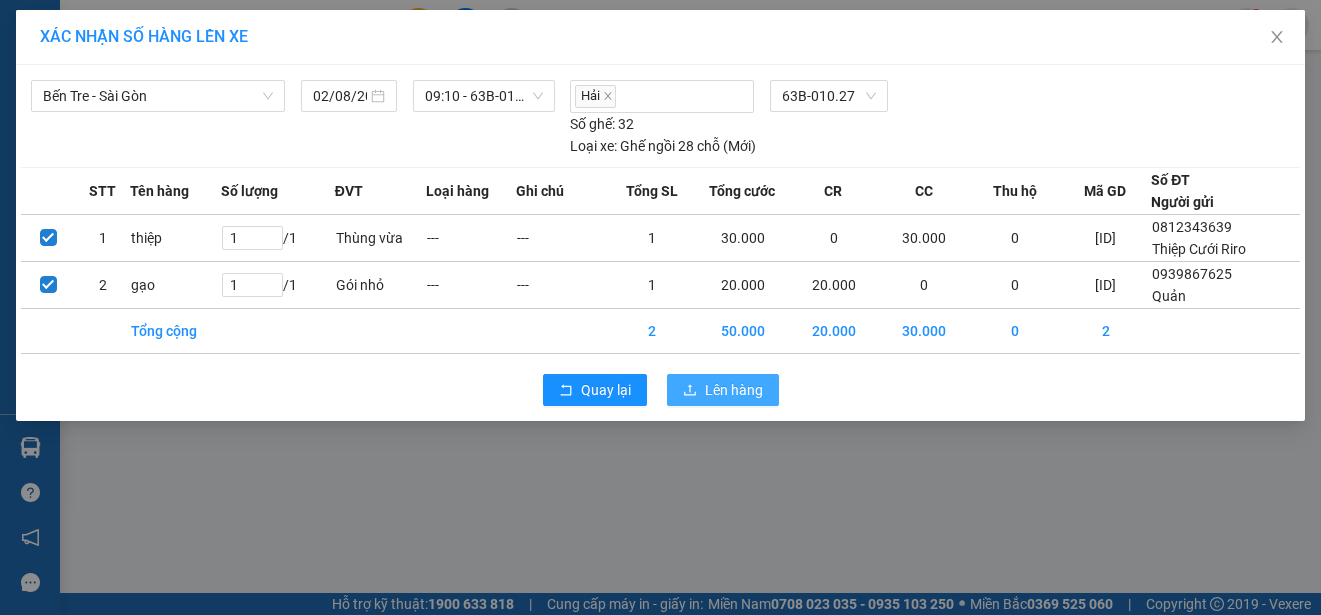click on "Lên hàng" at bounding box center (734, 390) 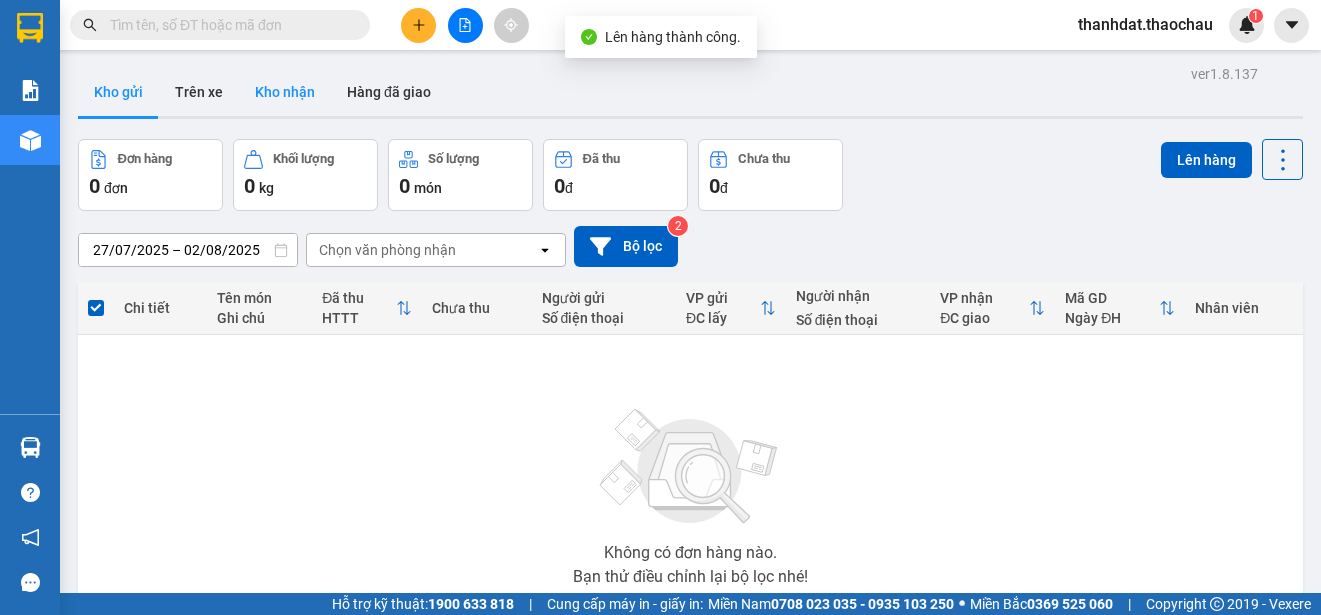 click on "Kho nhận" at bounding box center (285, 92) 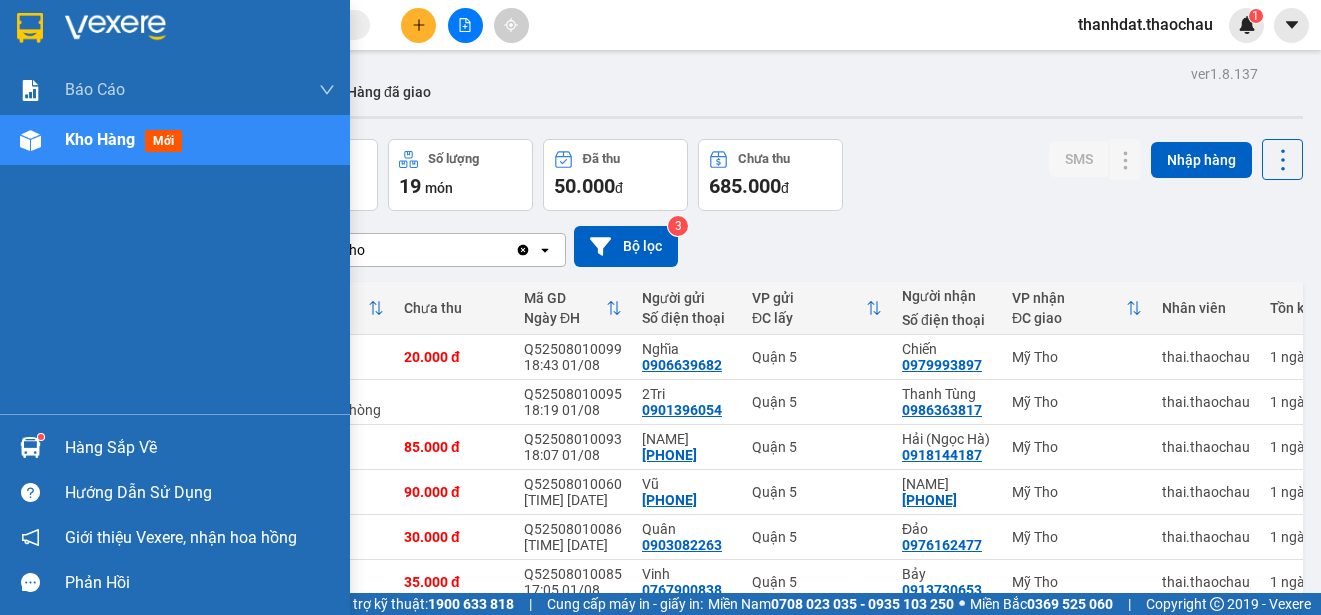 click on "Hàng sắp về" at bounding box center (200, 448) 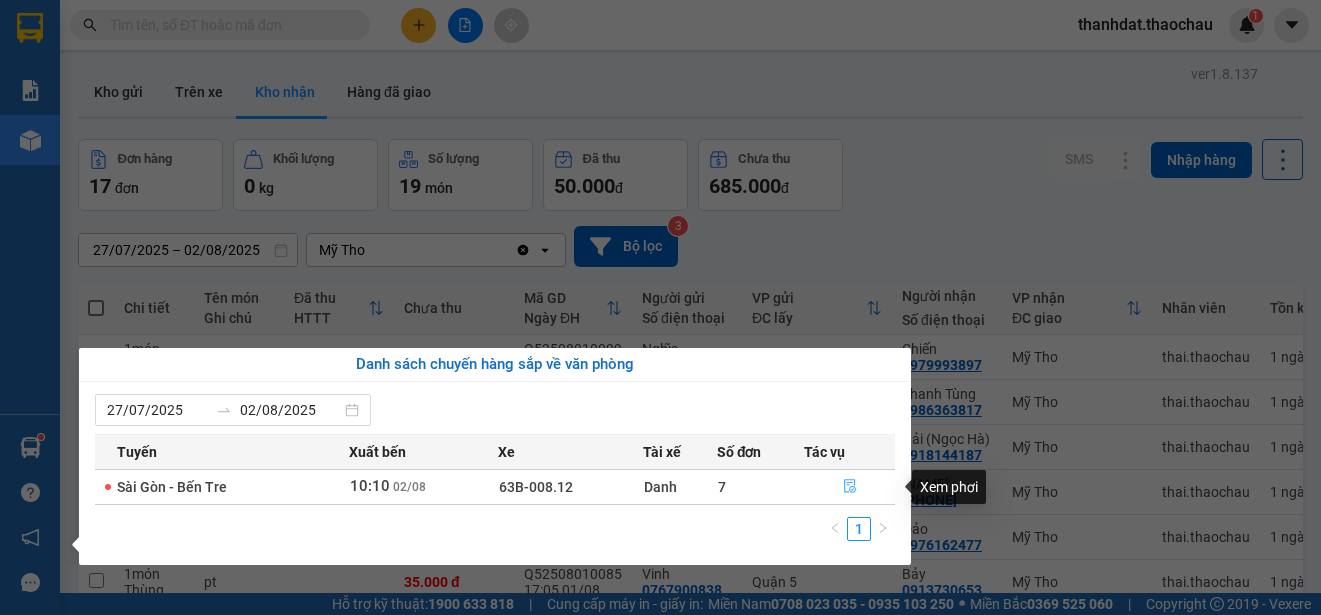 click 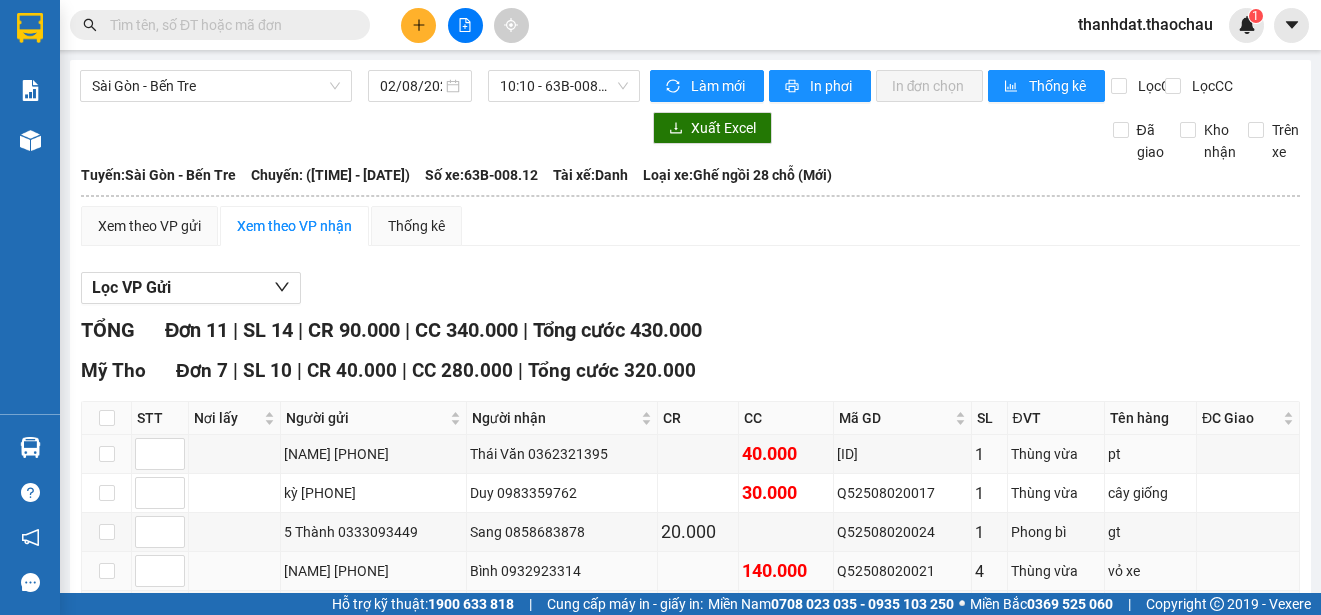scroll, scrollTop: 400, scrollLeft: 0, axis: vertical 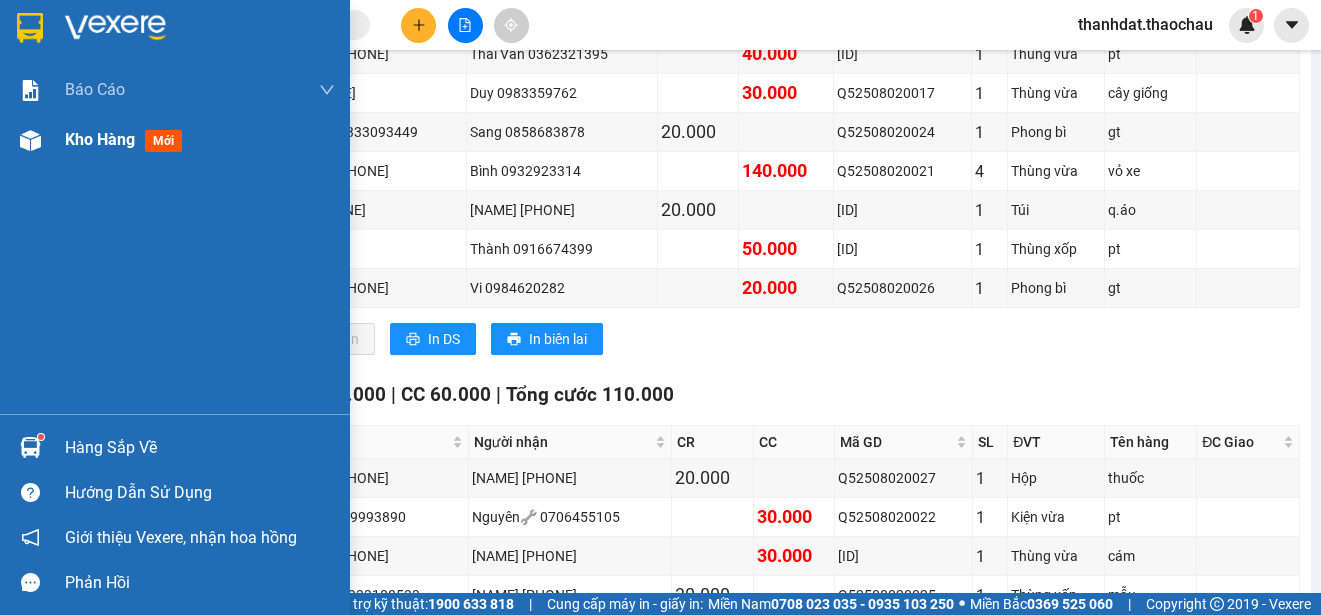 click on "Kho hàng" at bounding box center (100, 139) 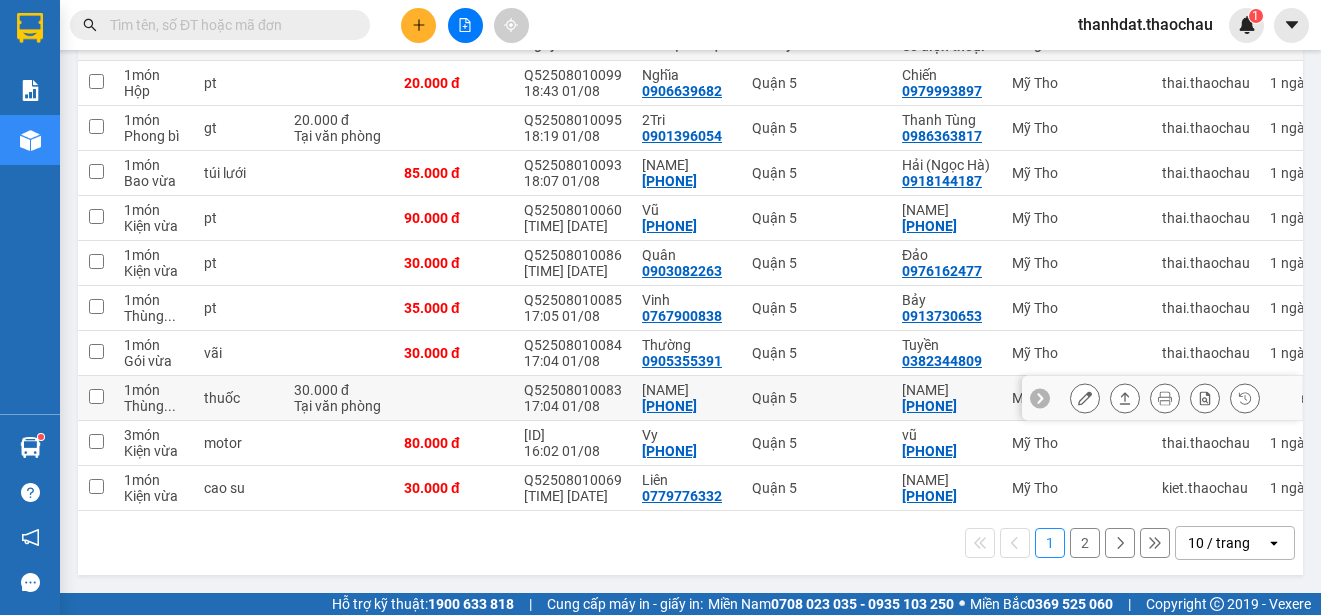 scroll, scrollTop: 282, scrollLeft: 0, axis: vertical 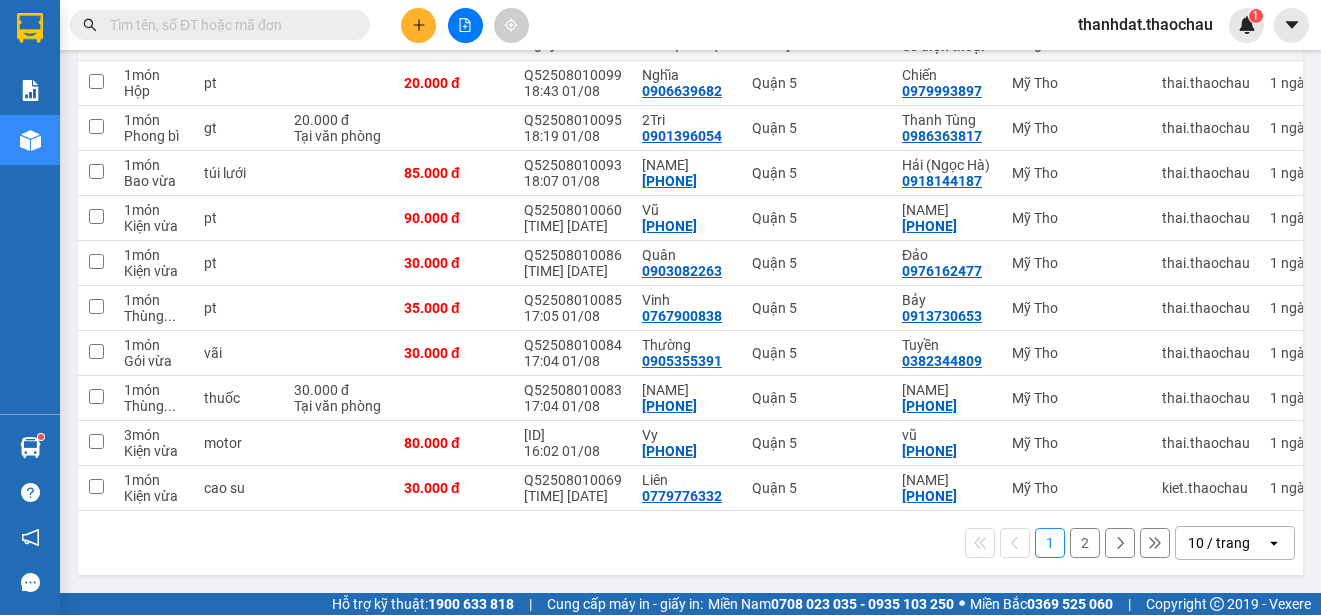 click on "2" at bounding box center [1085, 543] 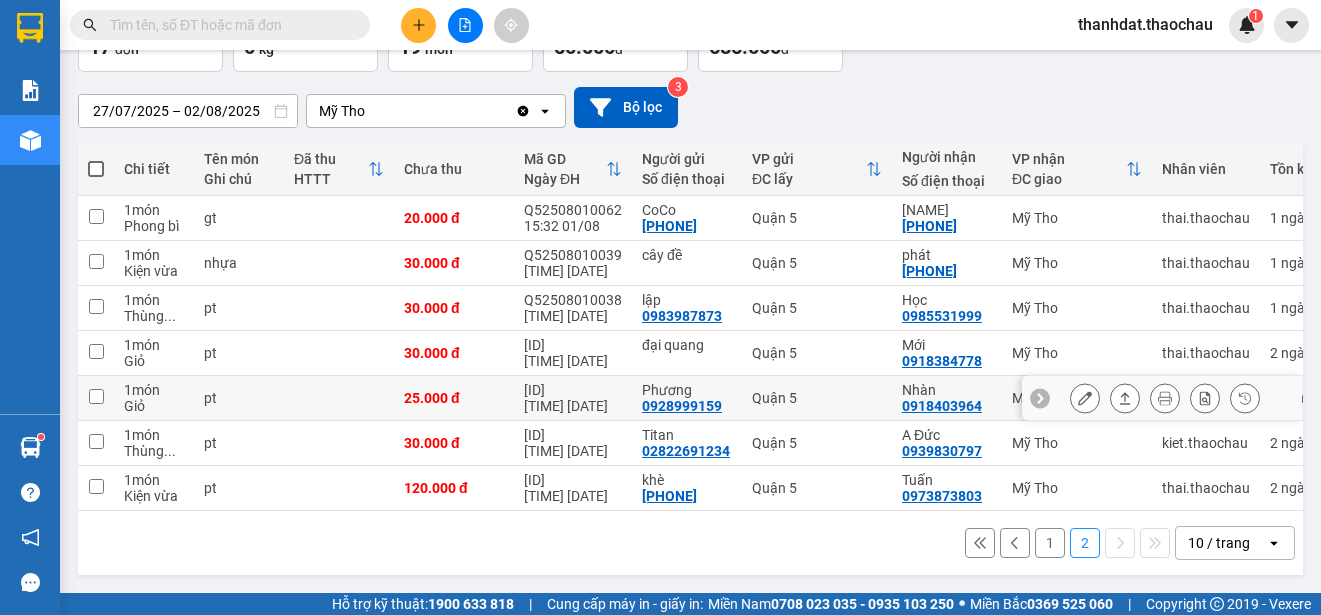 scroll, scrollTop: 147, scrollLeft: 0, axis: vertical 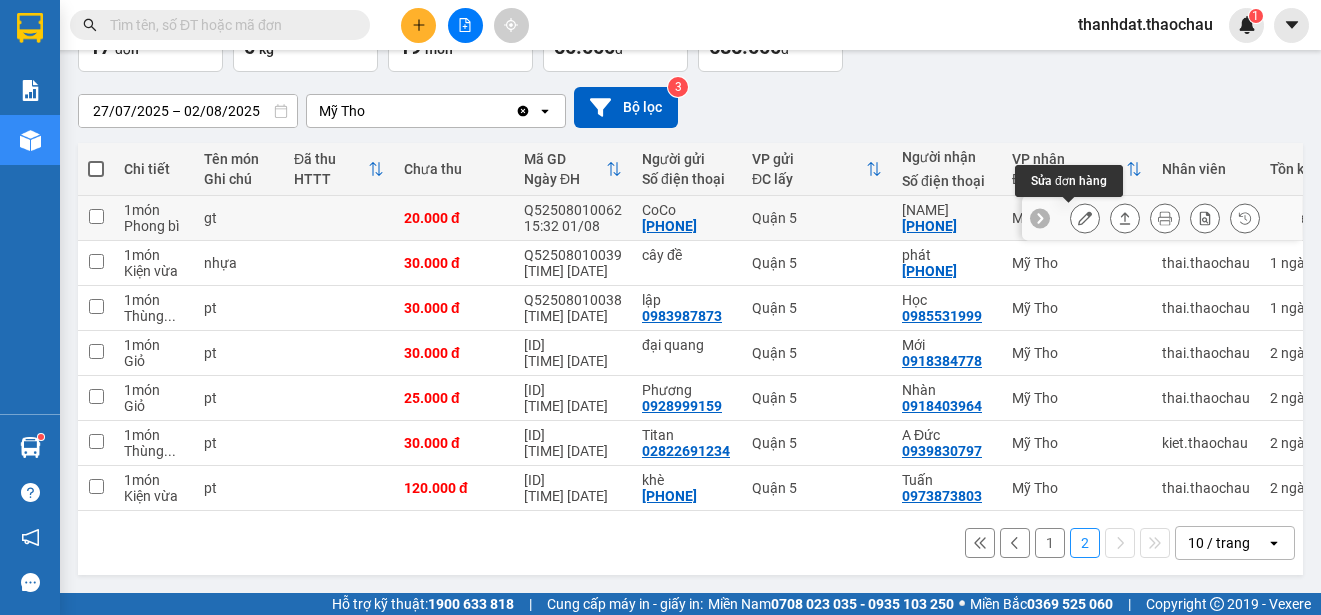click 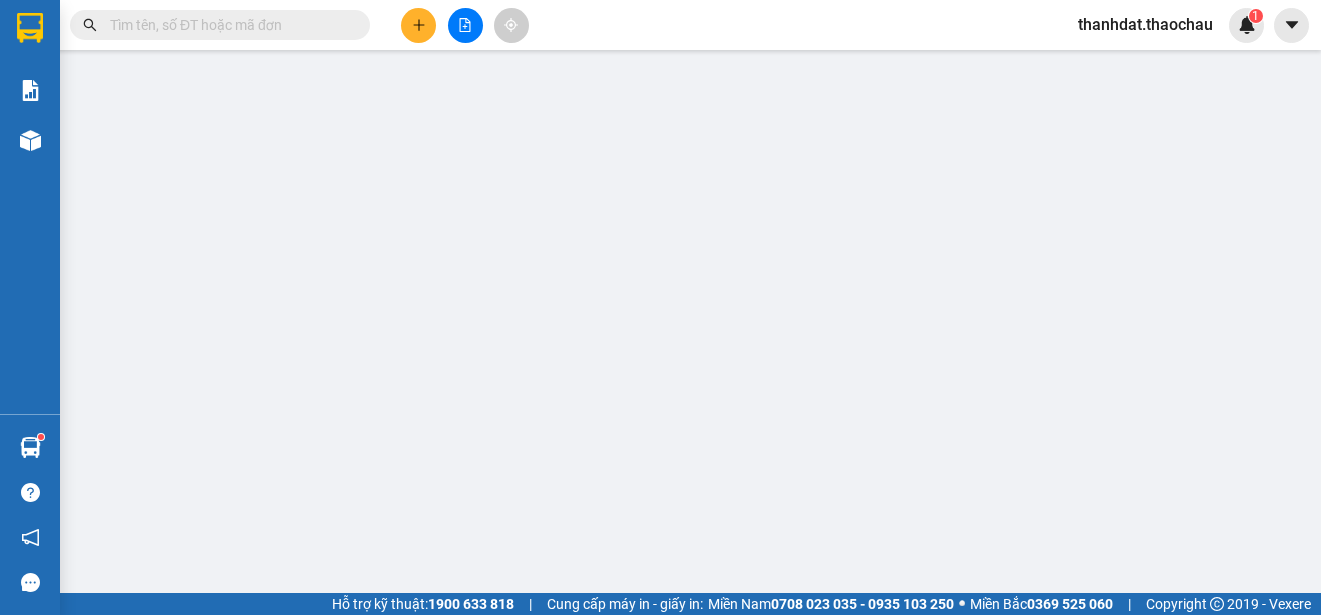 scroll, scrollTop: 0, scrollLeft: 0, axis: both 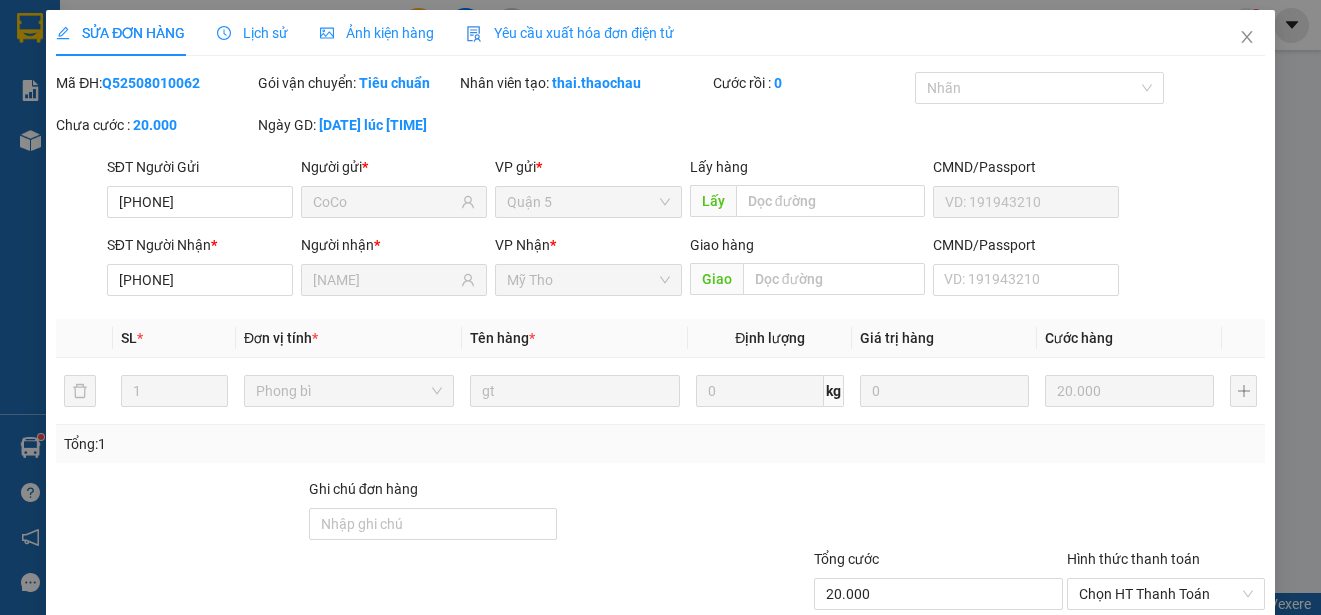 type on "[PHONE]" 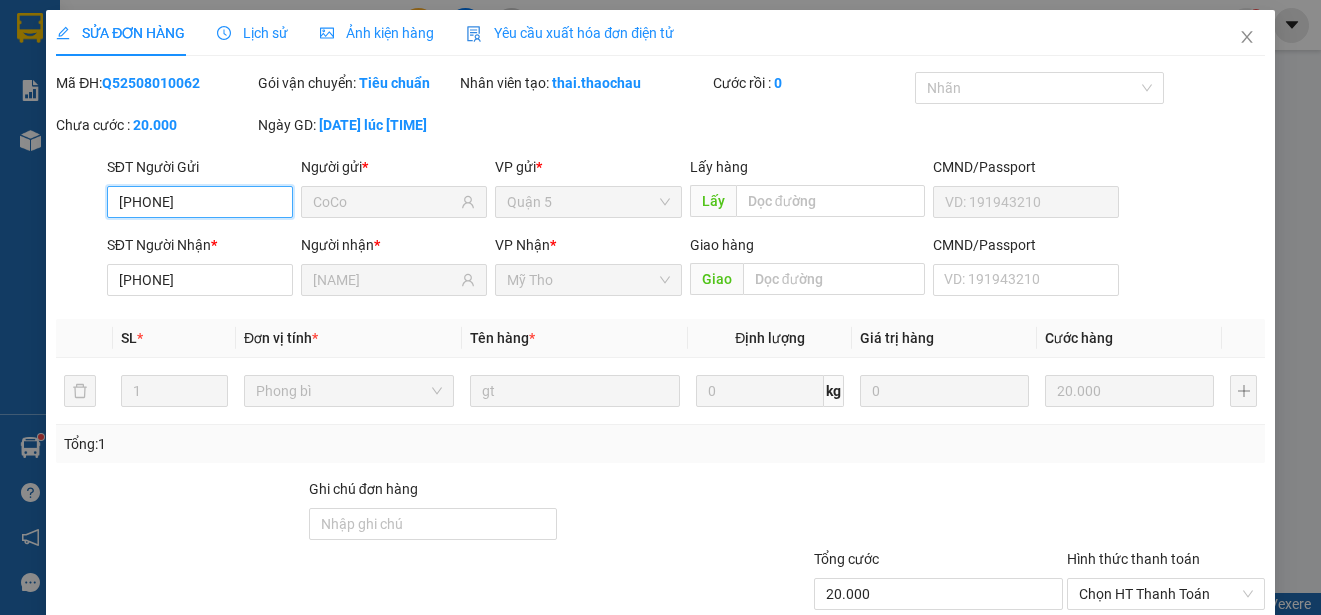 scroll, scrollTop: 151, scrollLeft: 0, axis: vertical 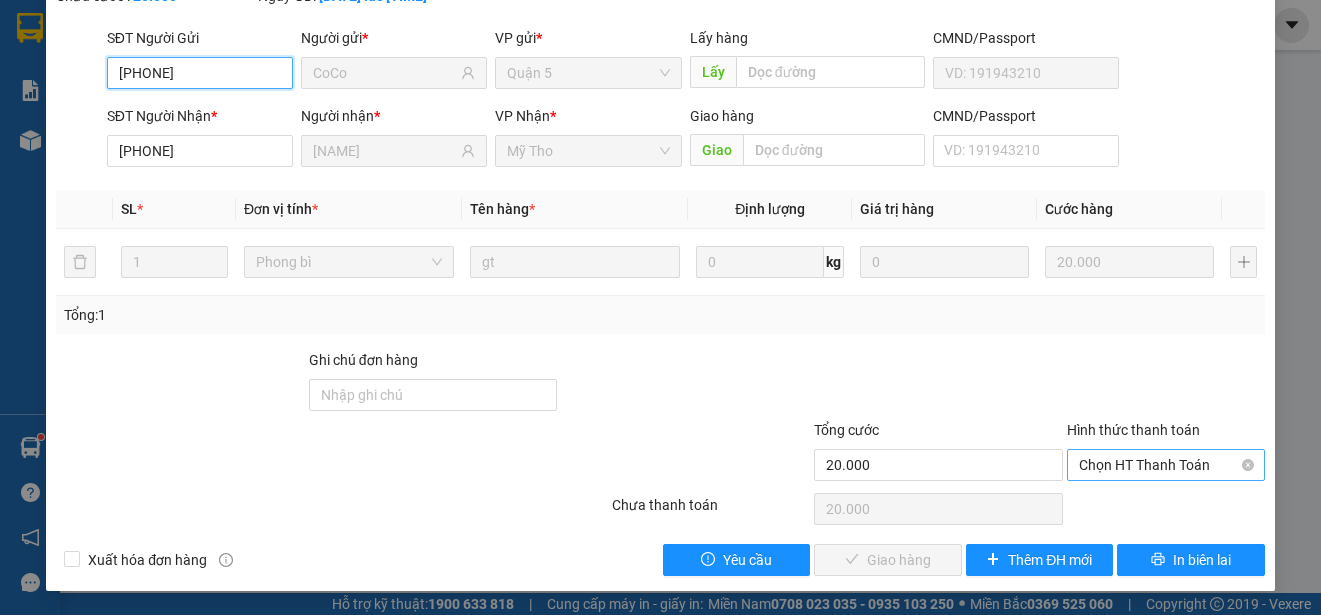 click on "Chọn HT Thanh Toán" at bounding box center (1166, 465) 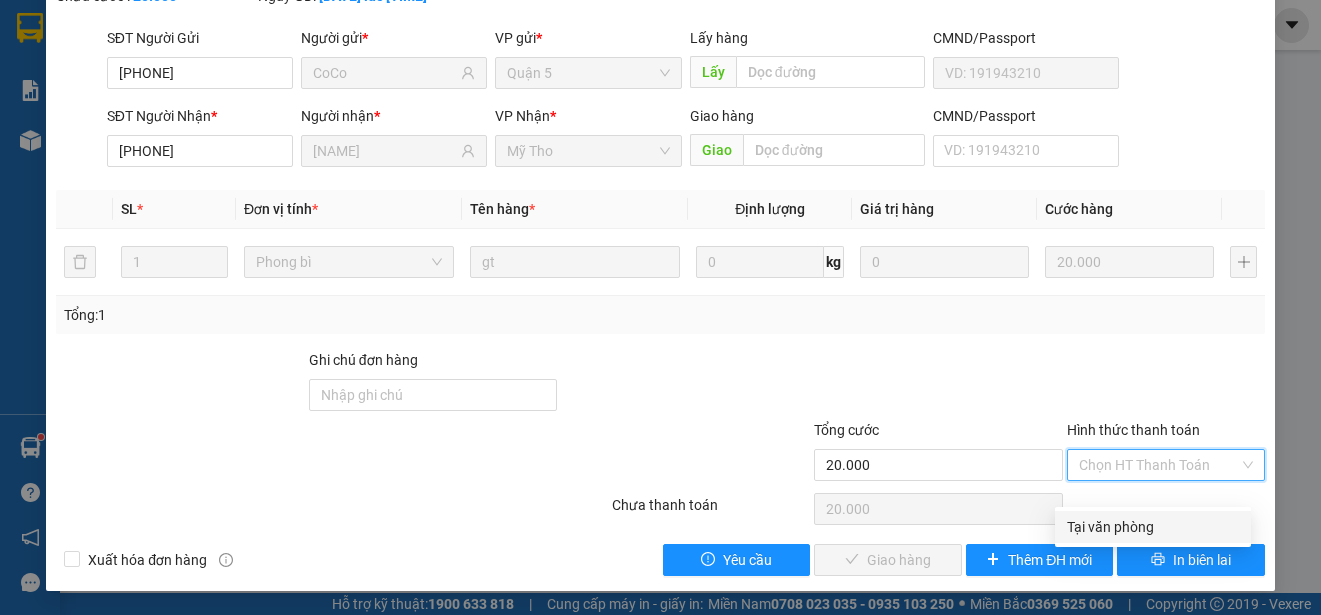 click on "Tại văn phòng" at bounding box center [1153, 527] 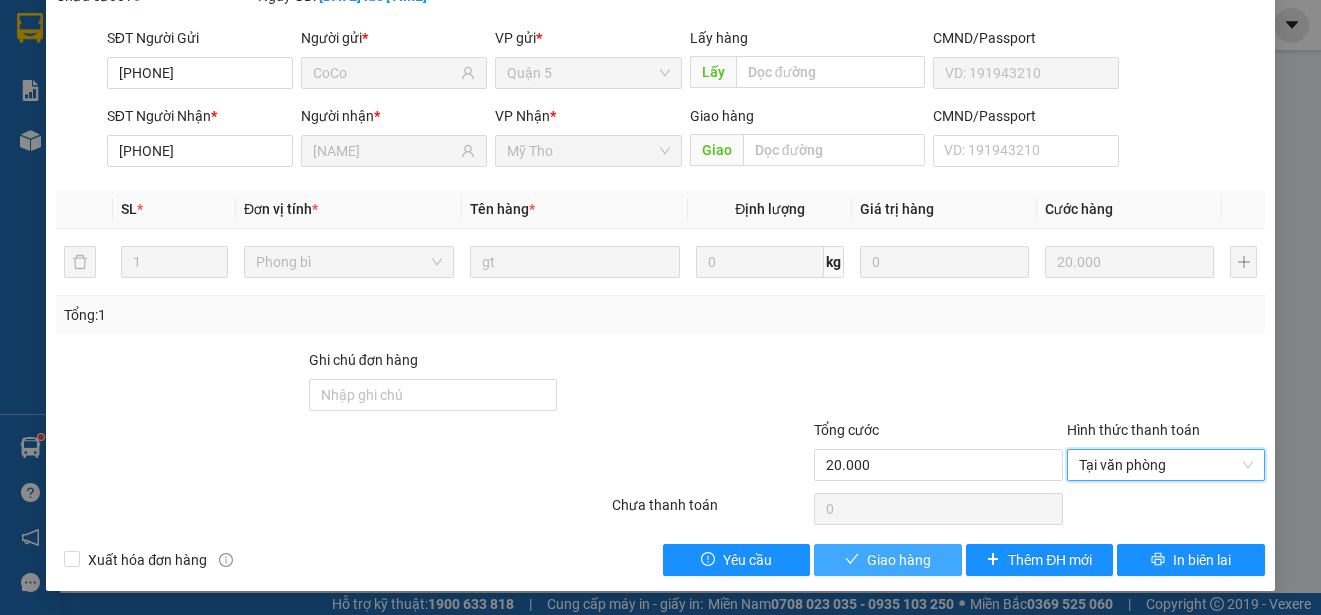click on "Giao hàng" at bounding box center [899, 560] 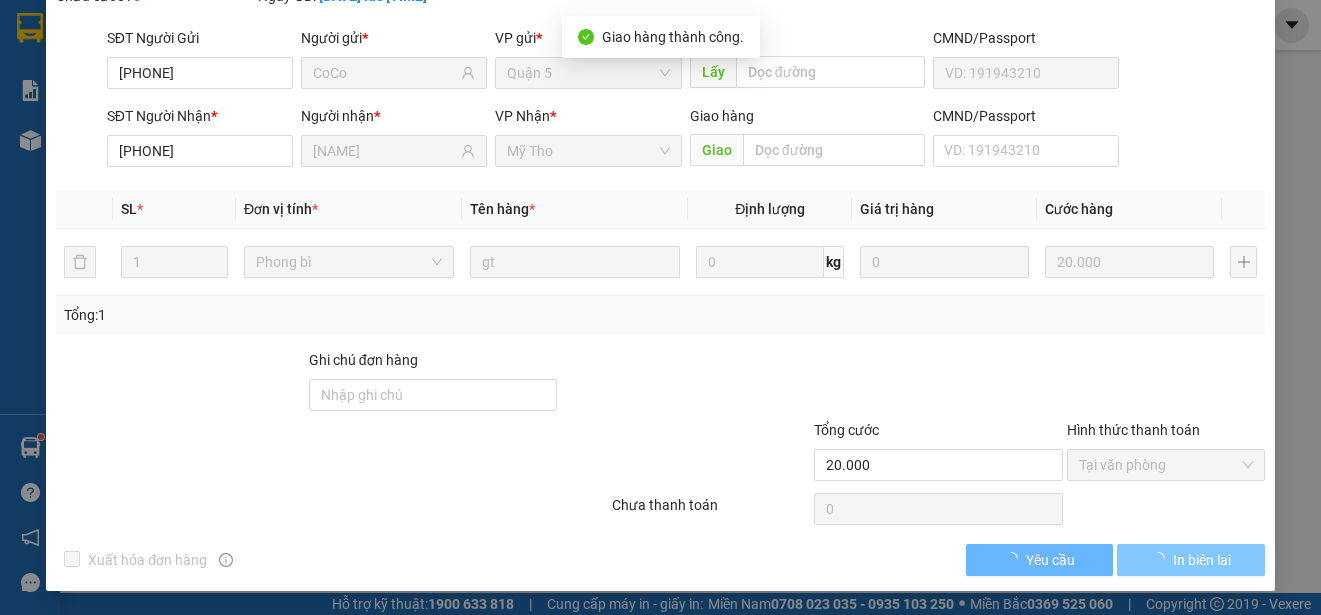 scroll, scrollTop: 173, scrollLeft: 0, axis: vertical 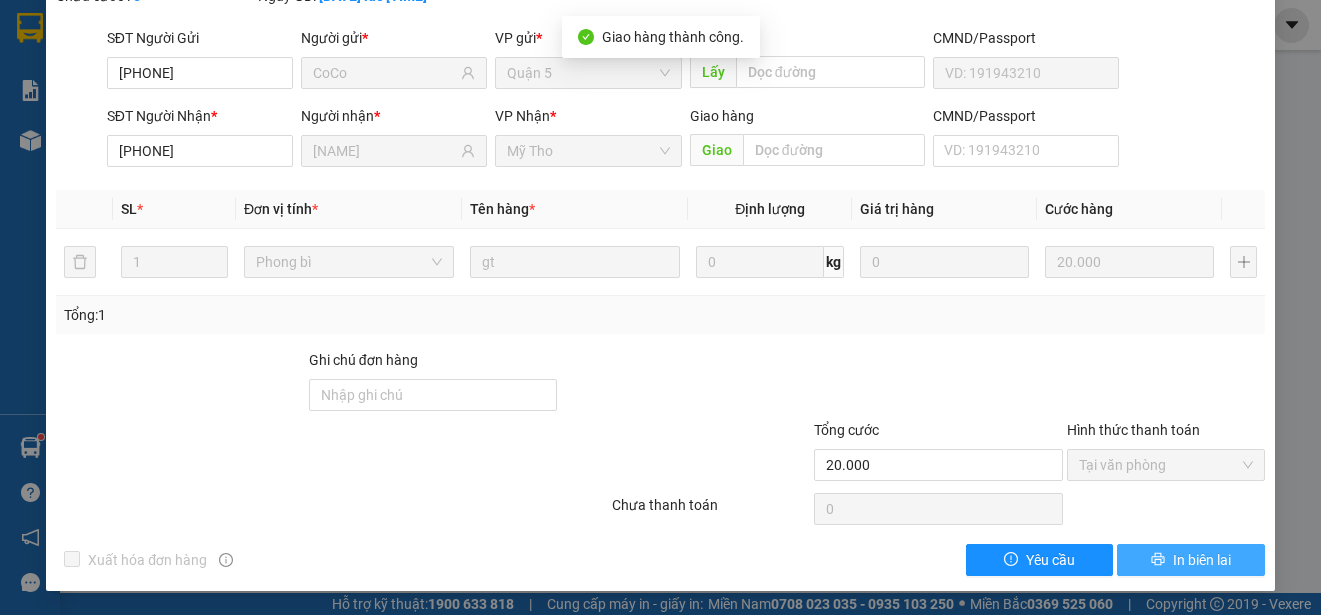 click on "In biên lai" at bounding box center (1202, 560) 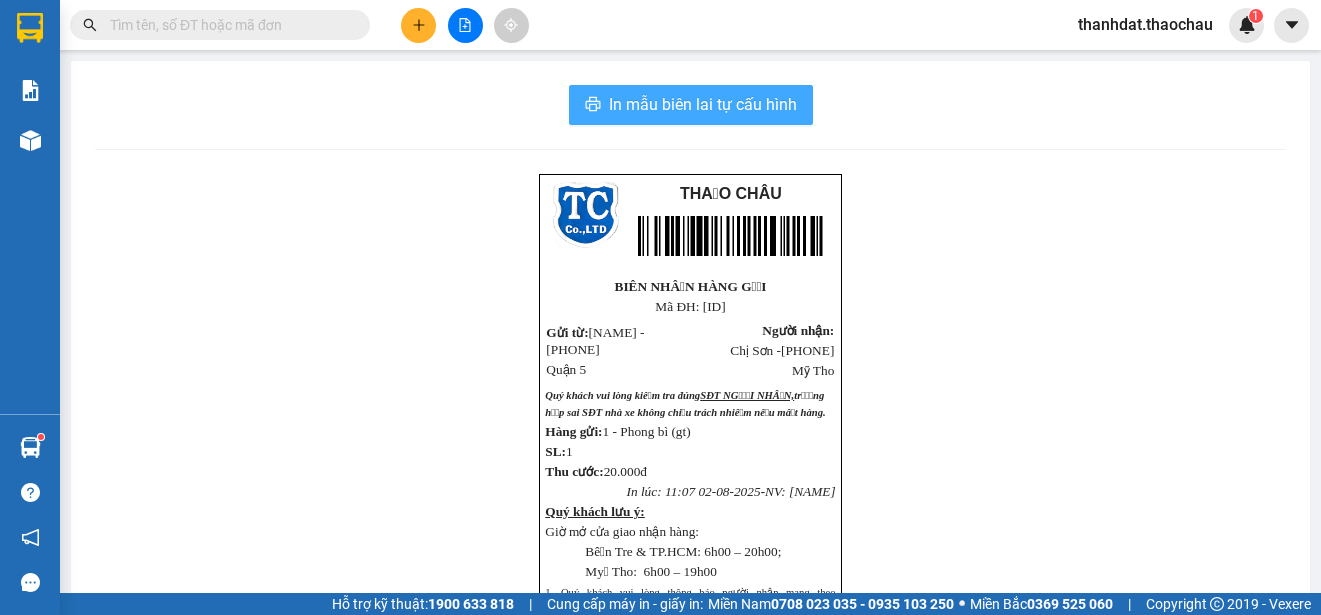 click on "In mẫu biên lai tự cấu hình" at bounding box center [703, 104] 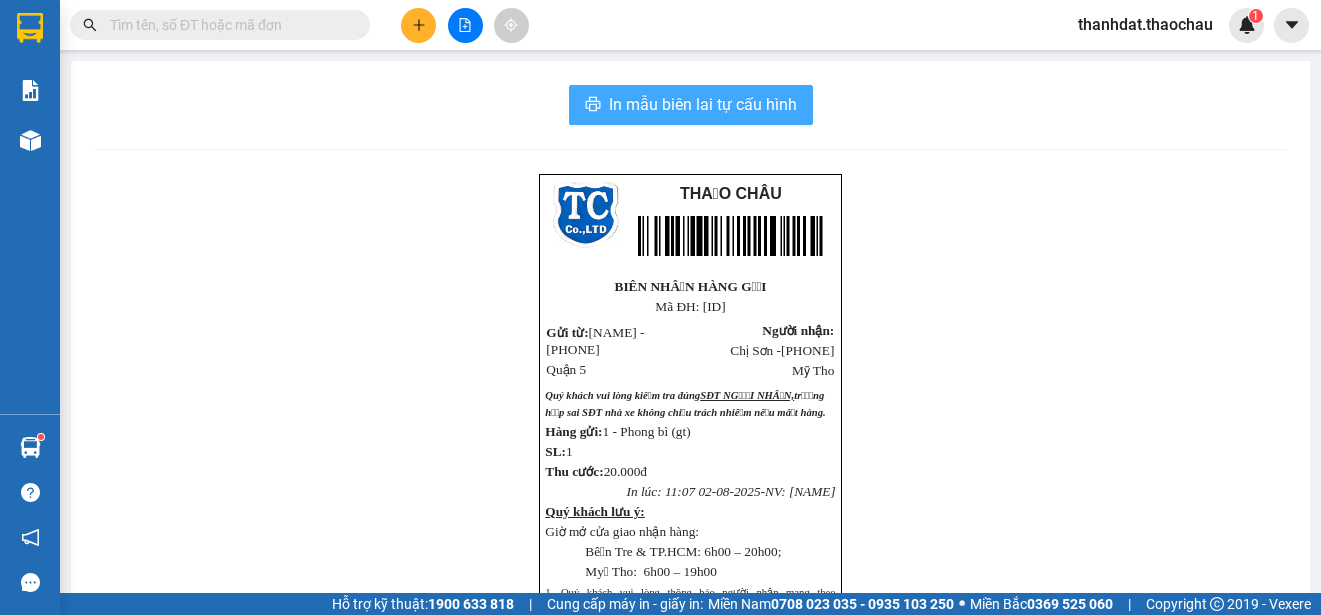 scroll, scrollTop: 0, scrollLeft: 0, axis: both 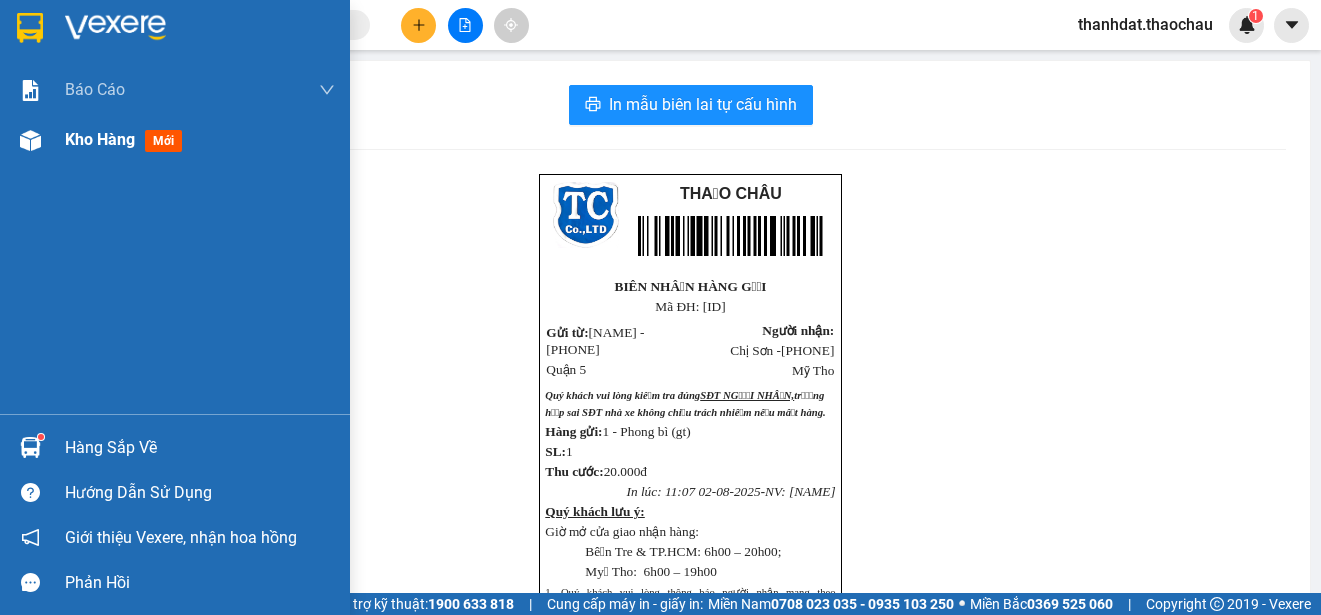 click on "Kho hàng" at bounding box center (100, 139) 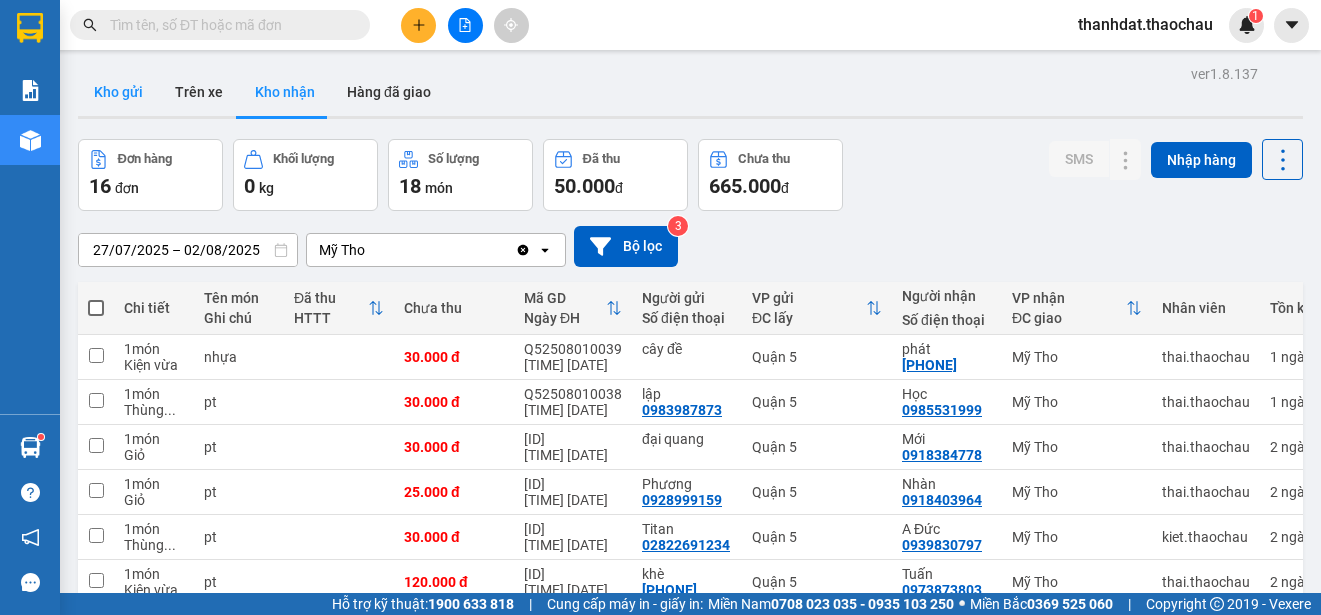 click on "Kho gửi" at bounding box center (118, 92) 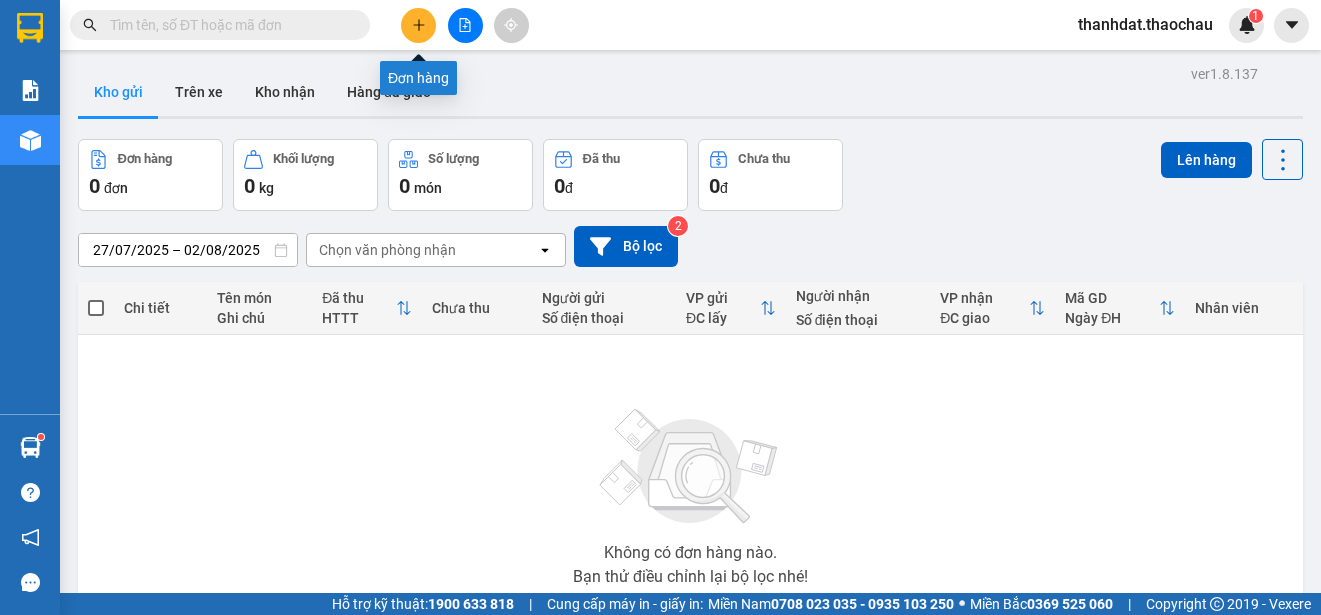 click 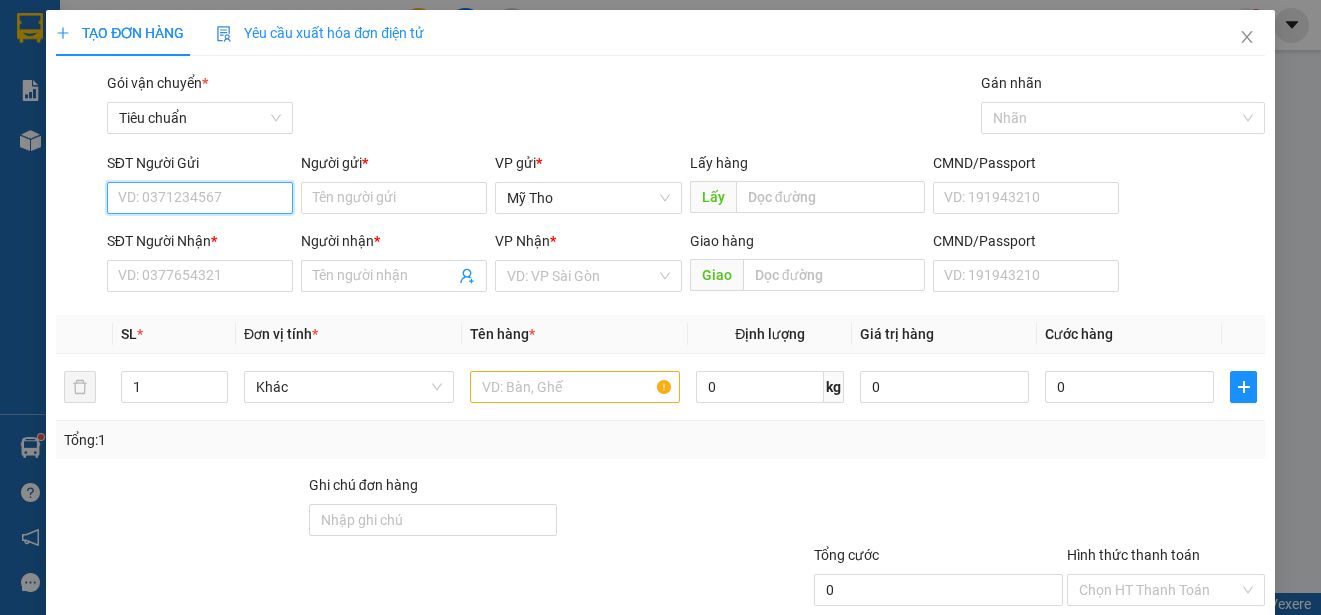 click on "SĐT Người Gửi" at bounding box center (200, 198) 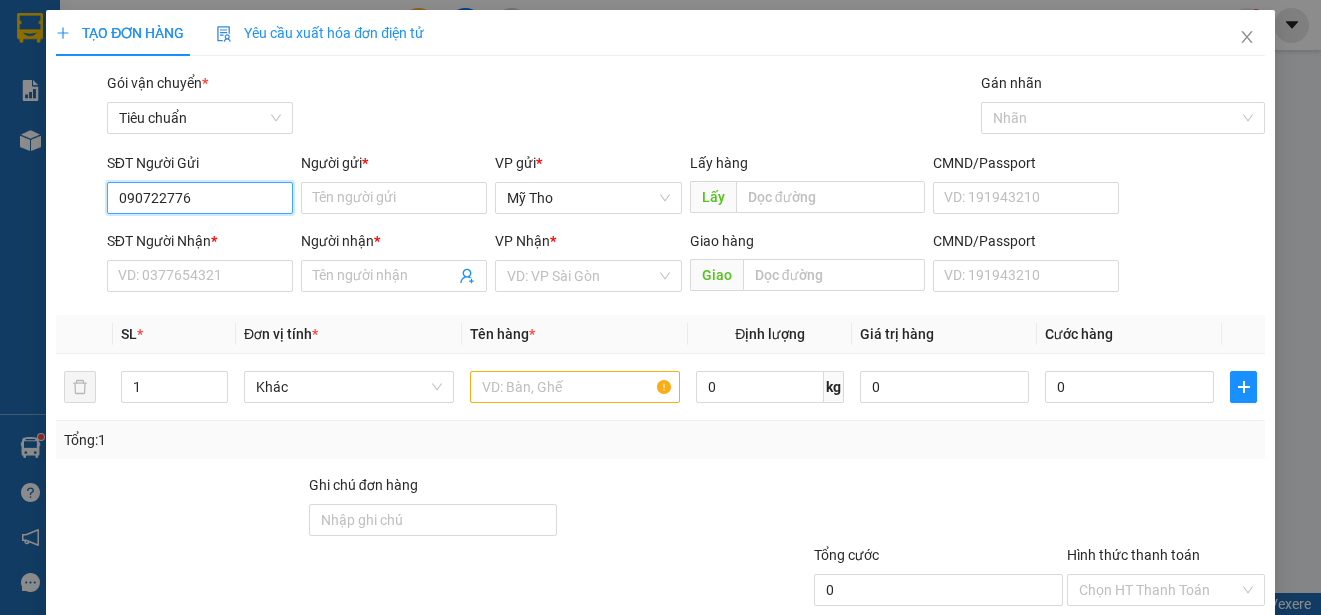 type on "0907227760" 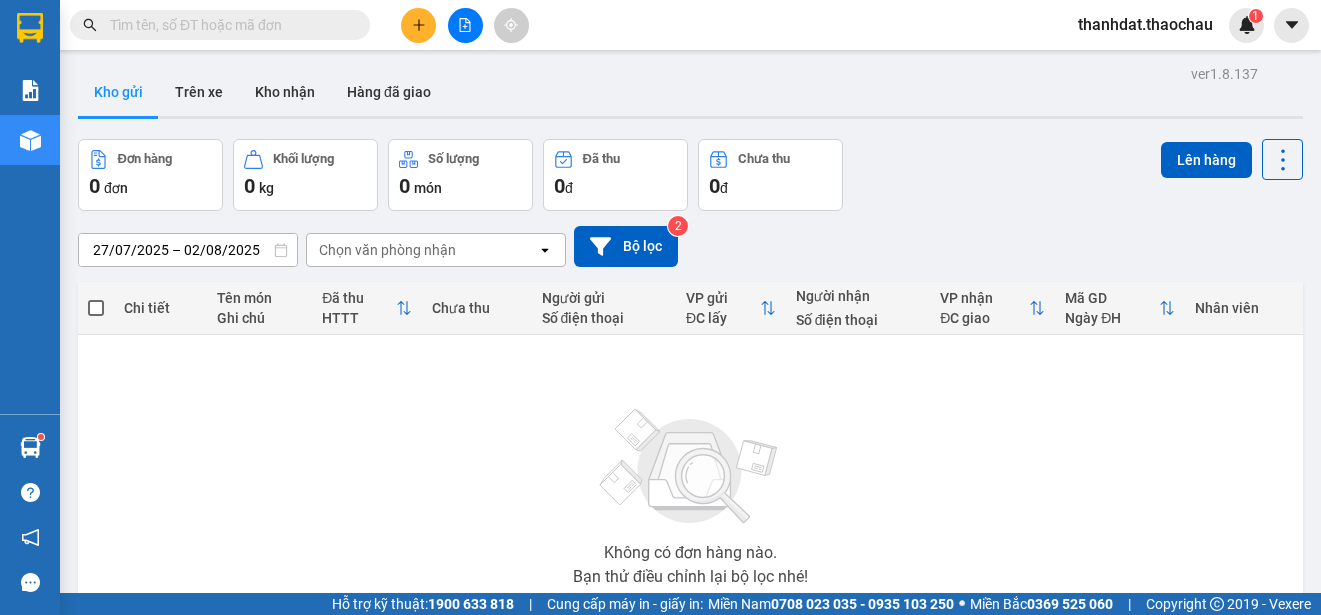 scroll, scrollTop: 0, scrollLeft: 0, axis: both 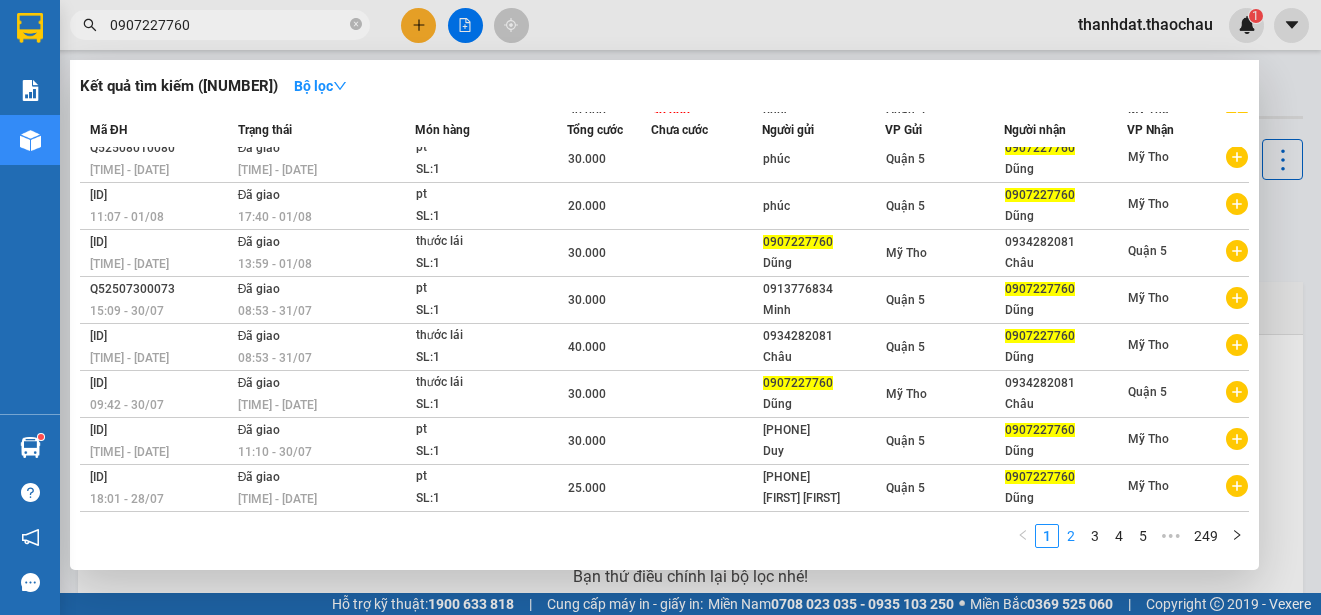type on "0907227760" 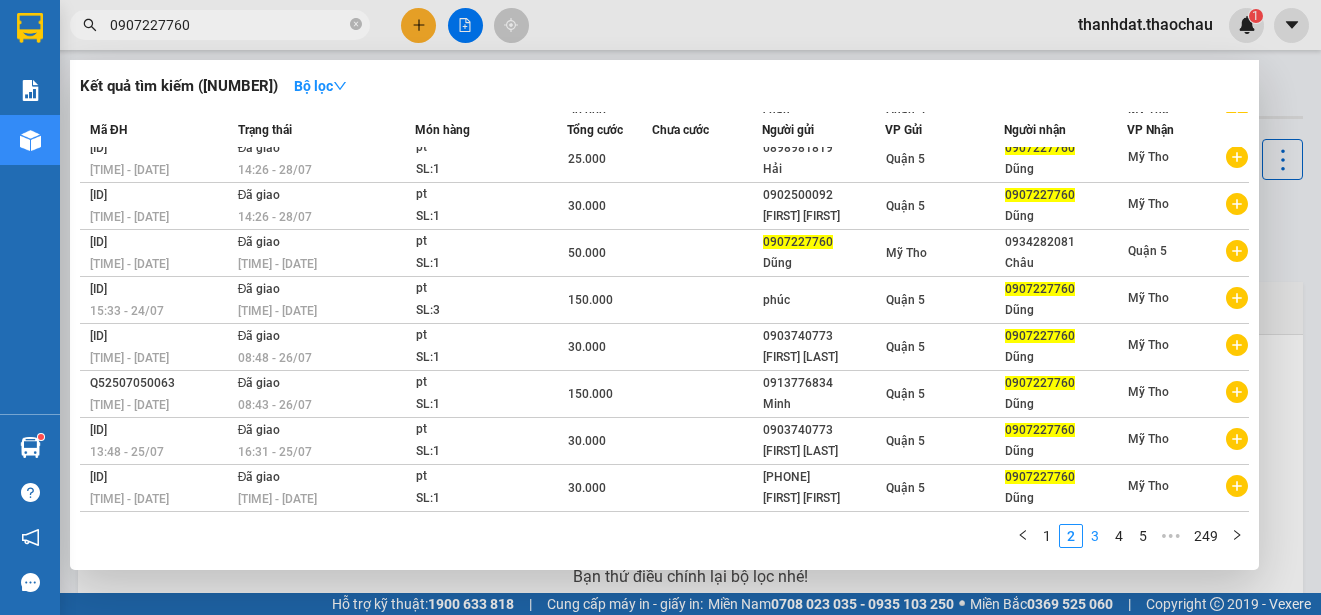 click on "3" at bounding box center (1095, 536) 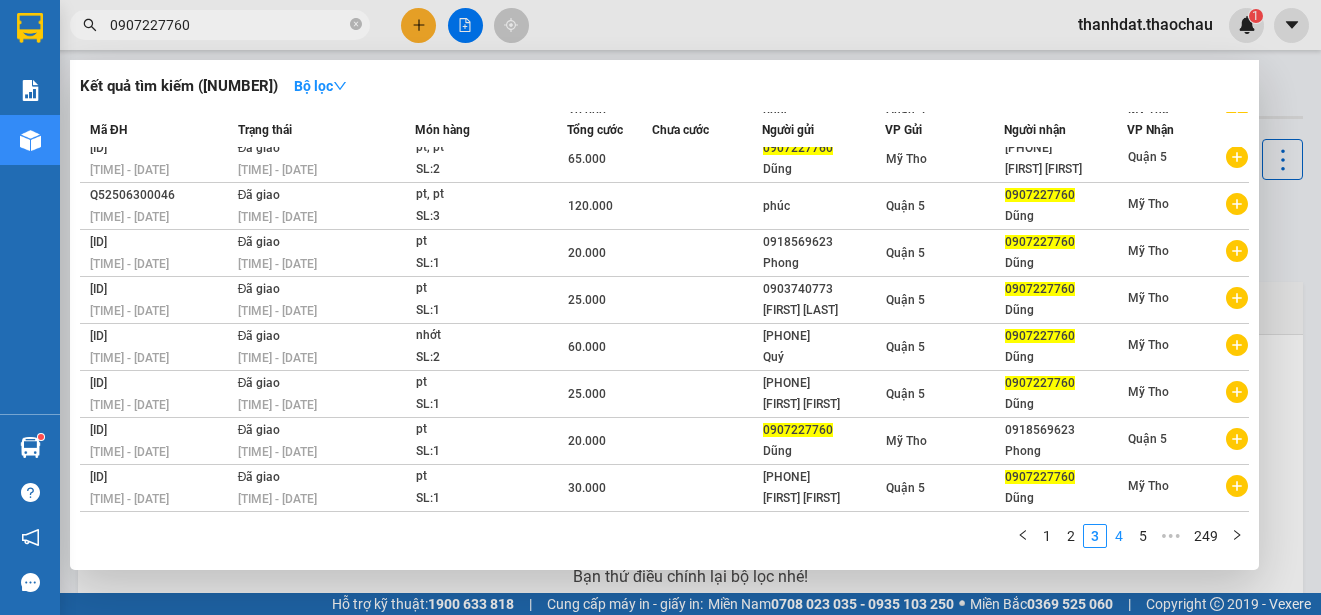 click on "4" at bounding box center [1119, 536] 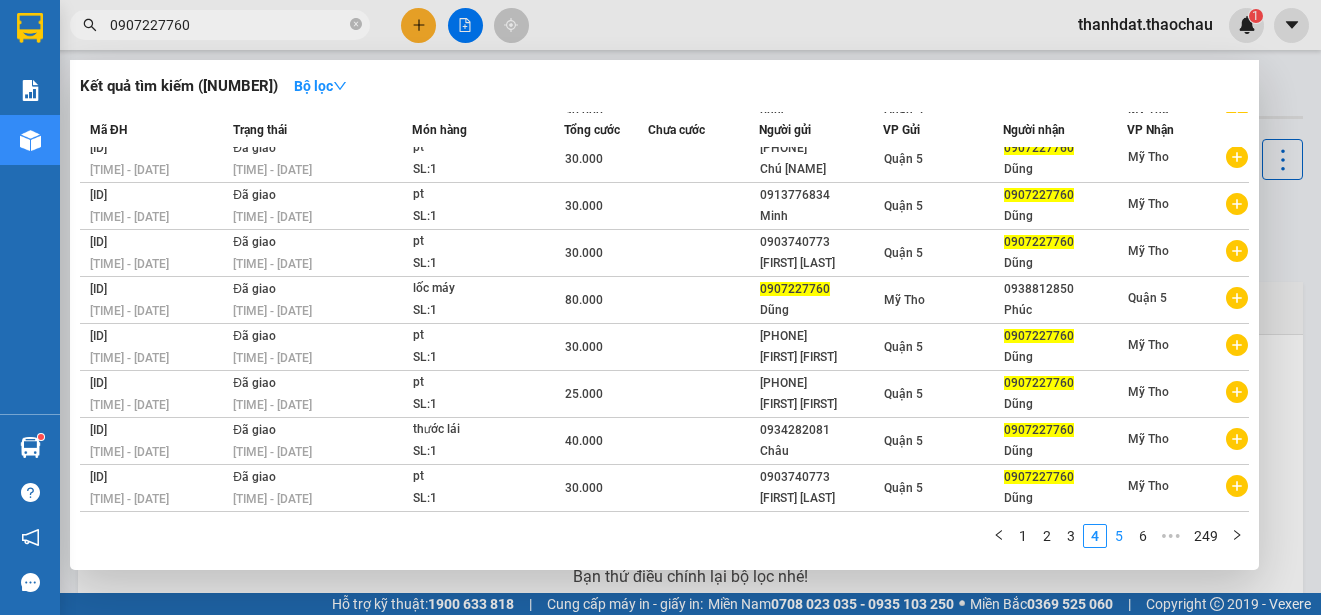 click on "5" at bounding box center (1119, 536) 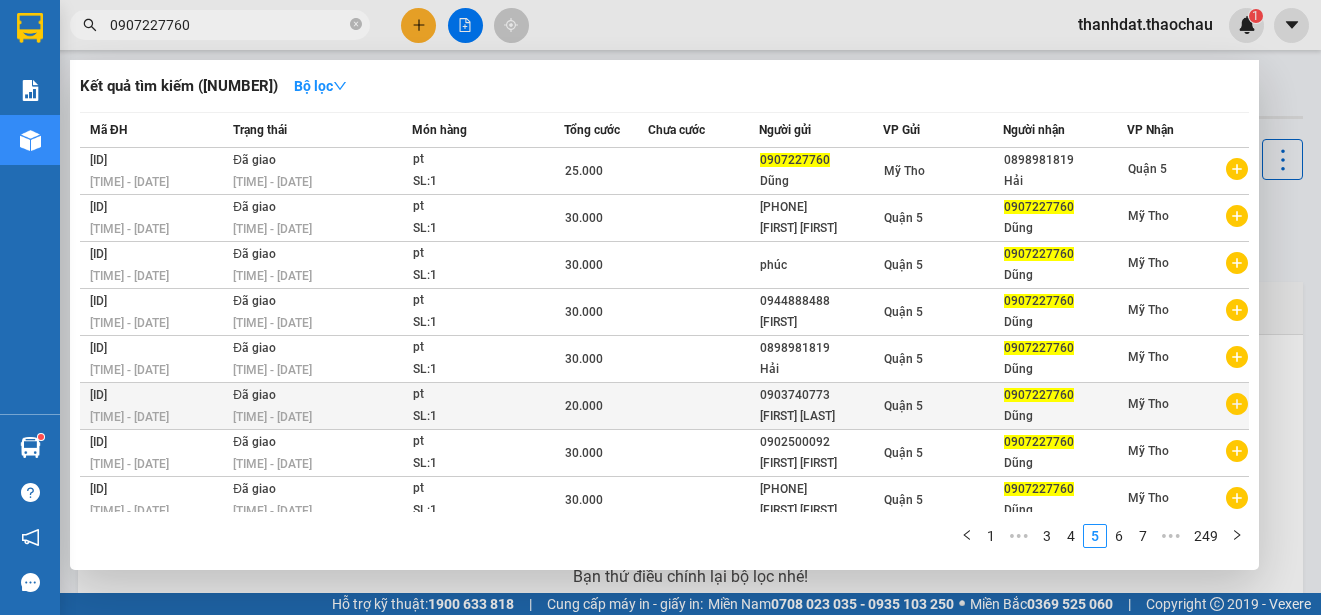 scroll, scrollTop: 106, scrollLeft: 0, axis: vertical 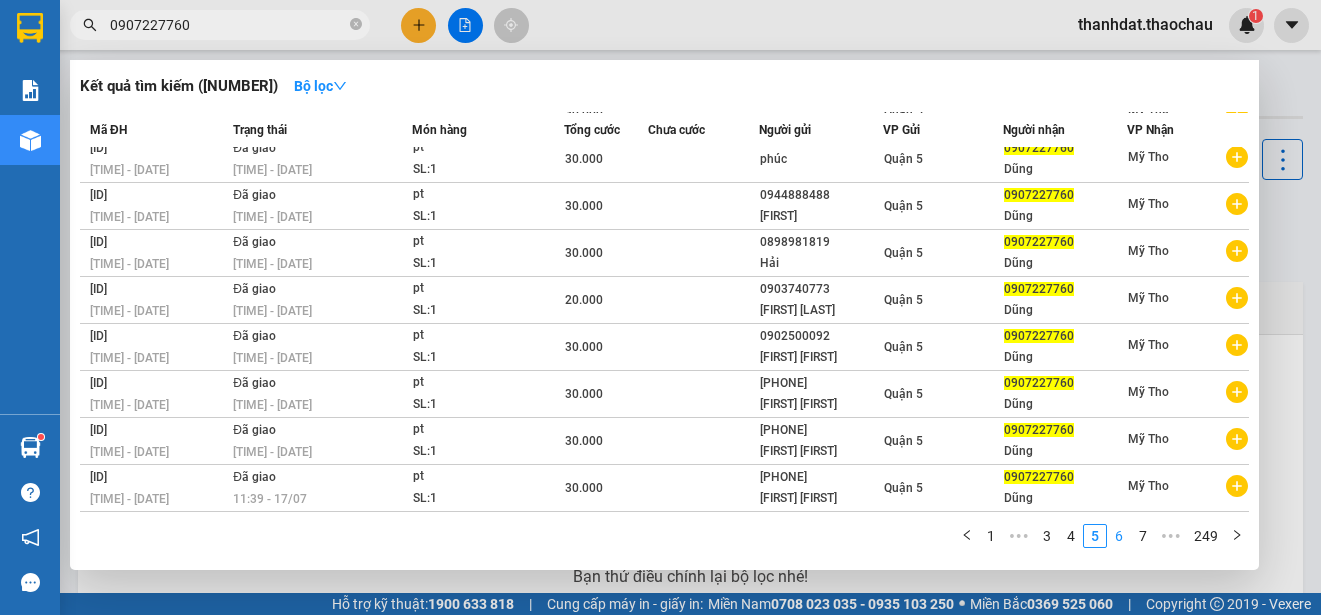 click on "6" at bounding box center [1119, 536] 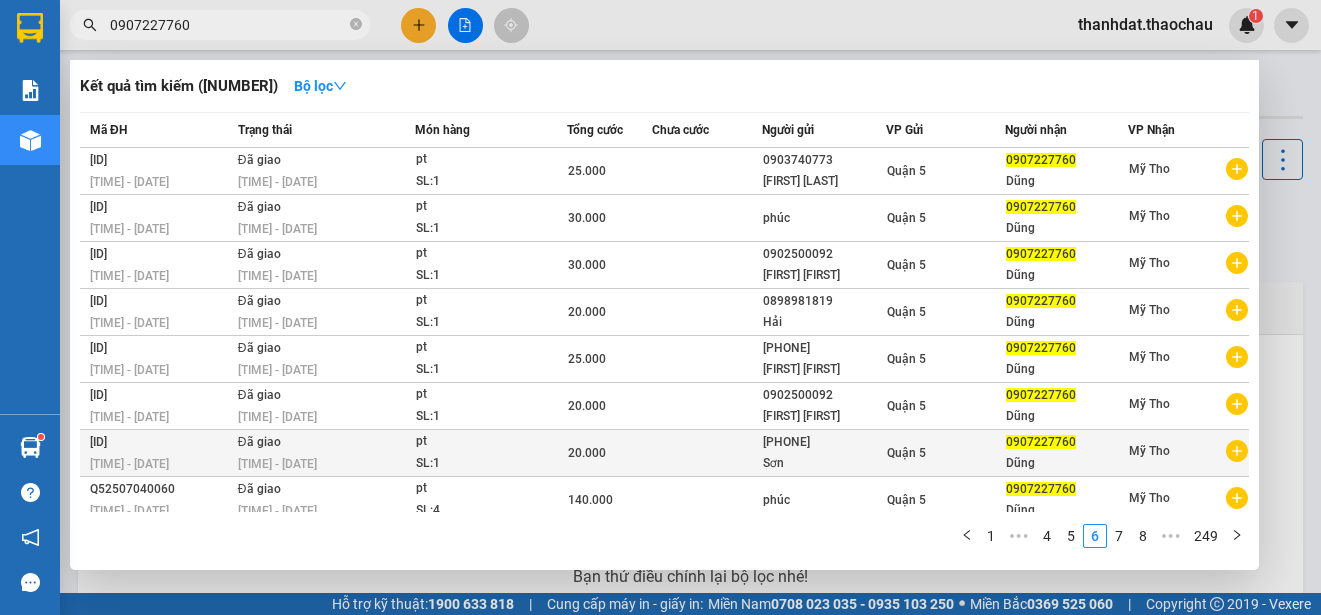 scroll, scrollTop: 106, scrollLeft: 0, axis: vertical 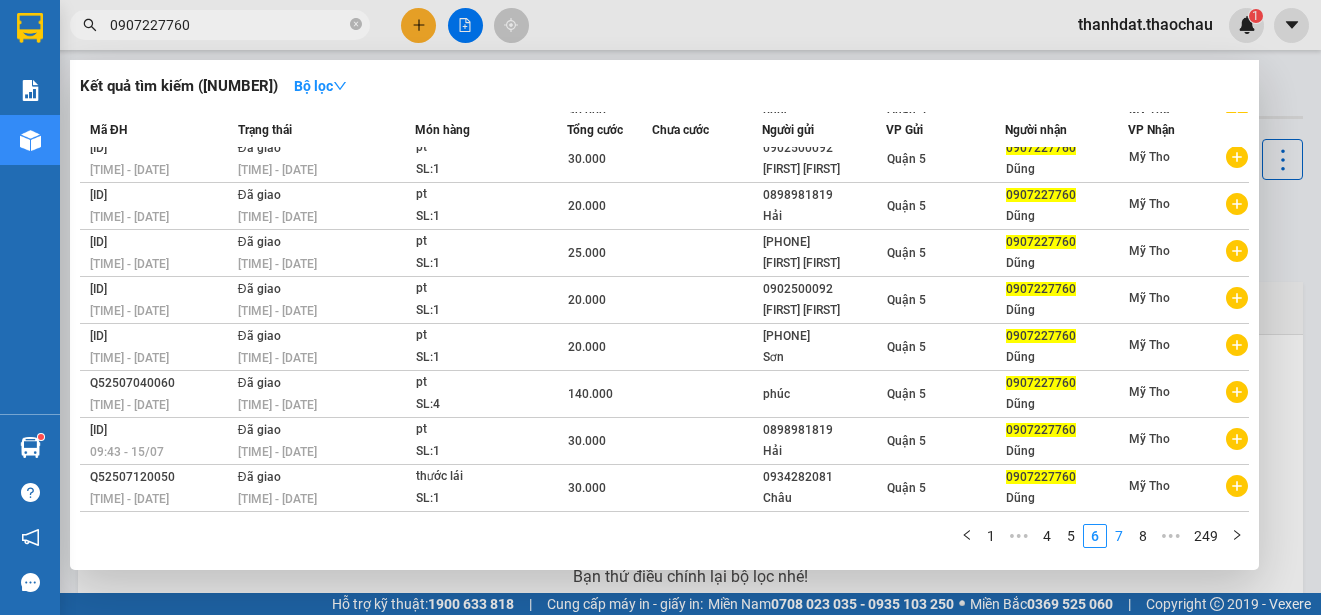 click on "7" at bounding box center [1119, 536] 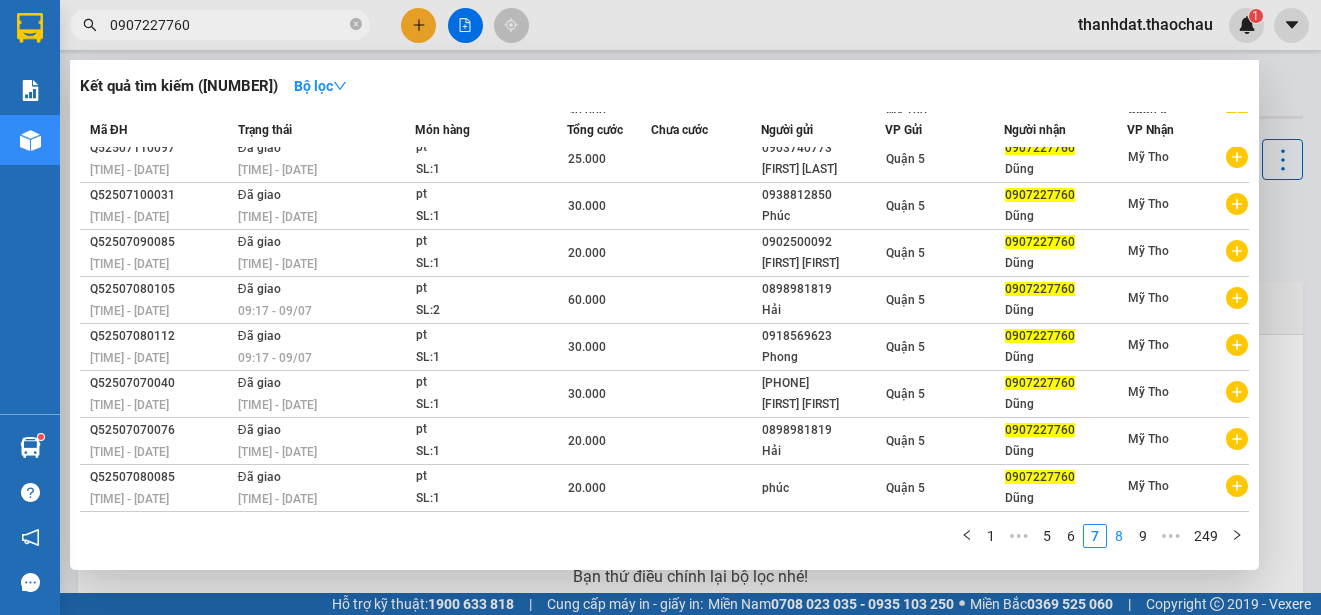 click on "8" at bounding box center (1119, 536) 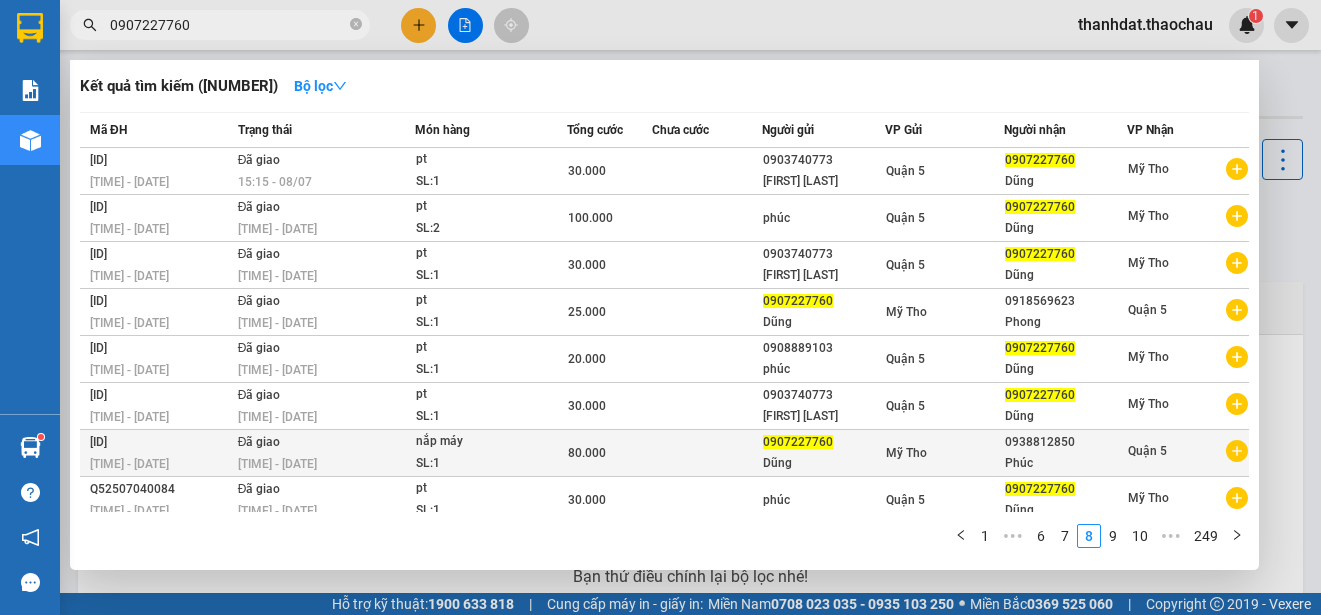 scroll, scrollTop: 106, scrollLeft: 0, axis: vertical 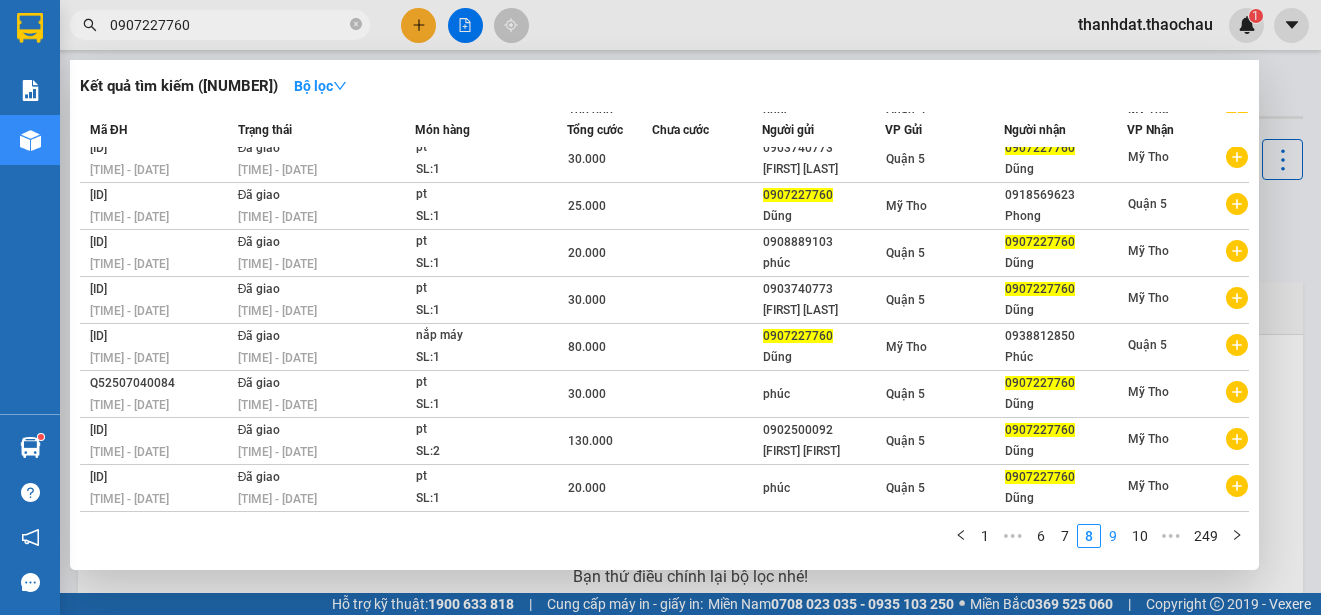 click on "9" at bounding box center (1113, 536) 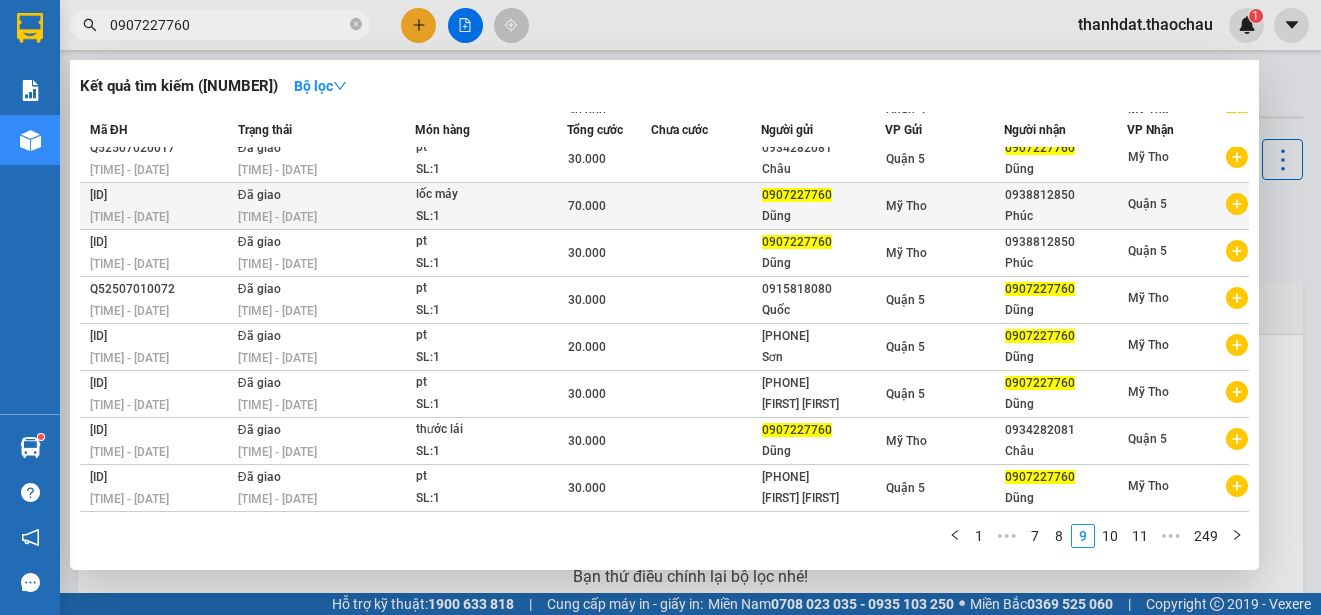 click on "0938812850" at bounding box center (1066, 195) 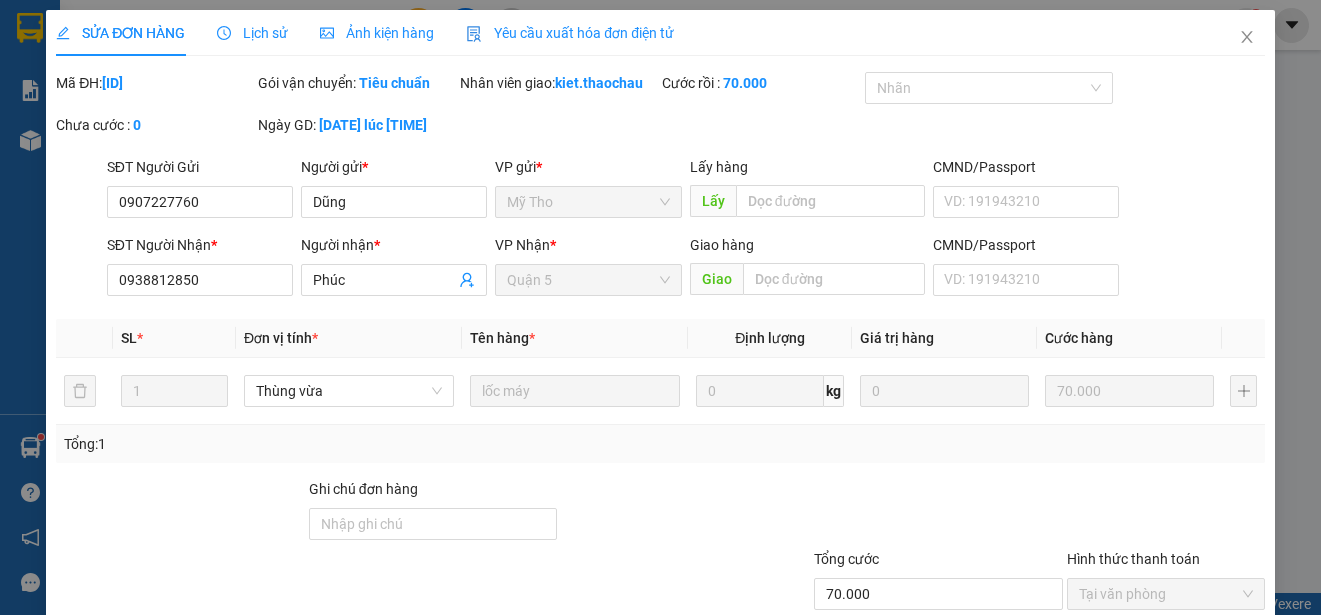 type on "0907227760" 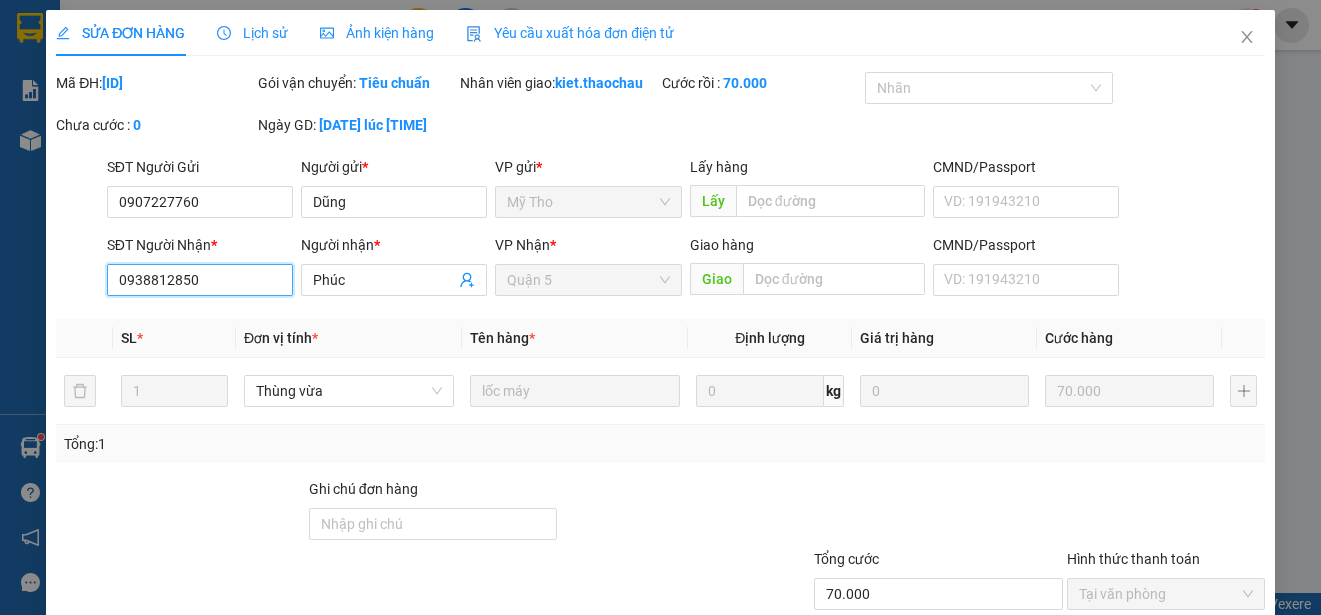 drag, startPoint x: 216, startPoint y: 300, endPoint x: 62, endPoint y: 297, distance: 154.02922 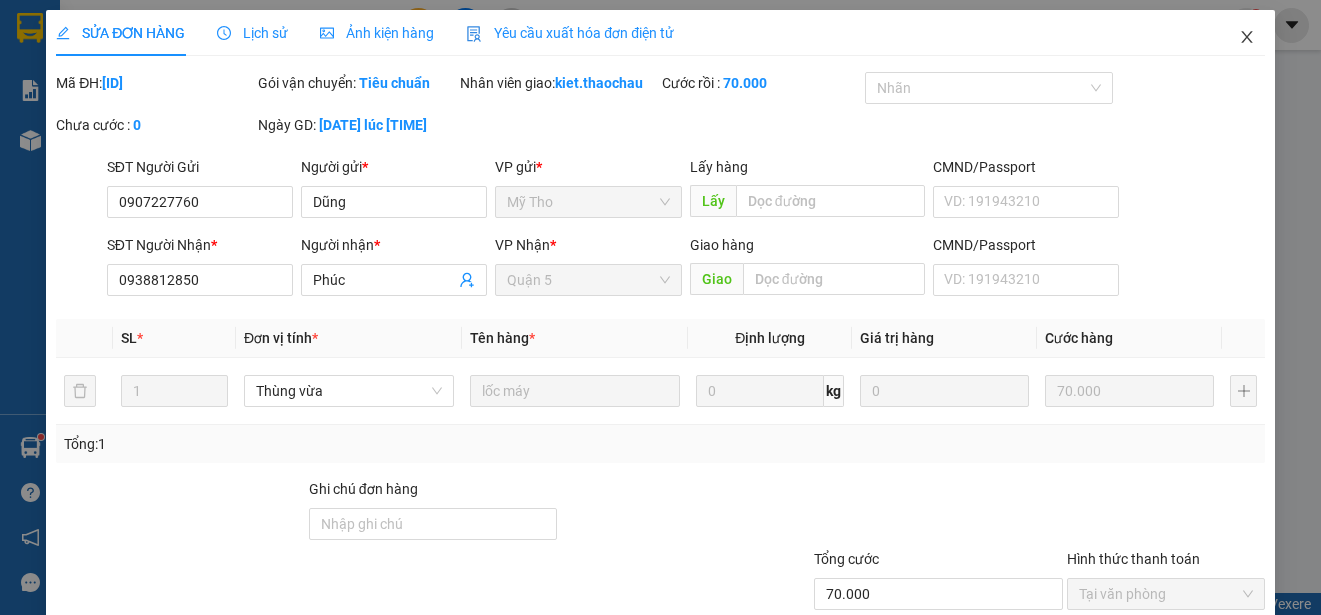 click 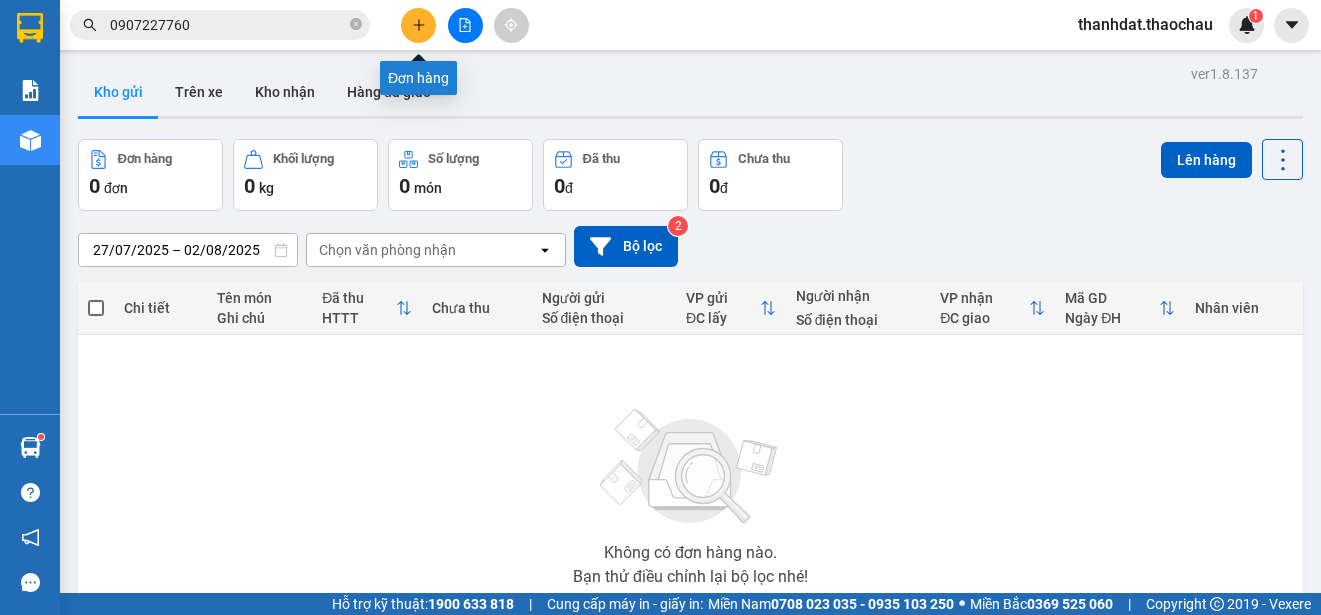 click 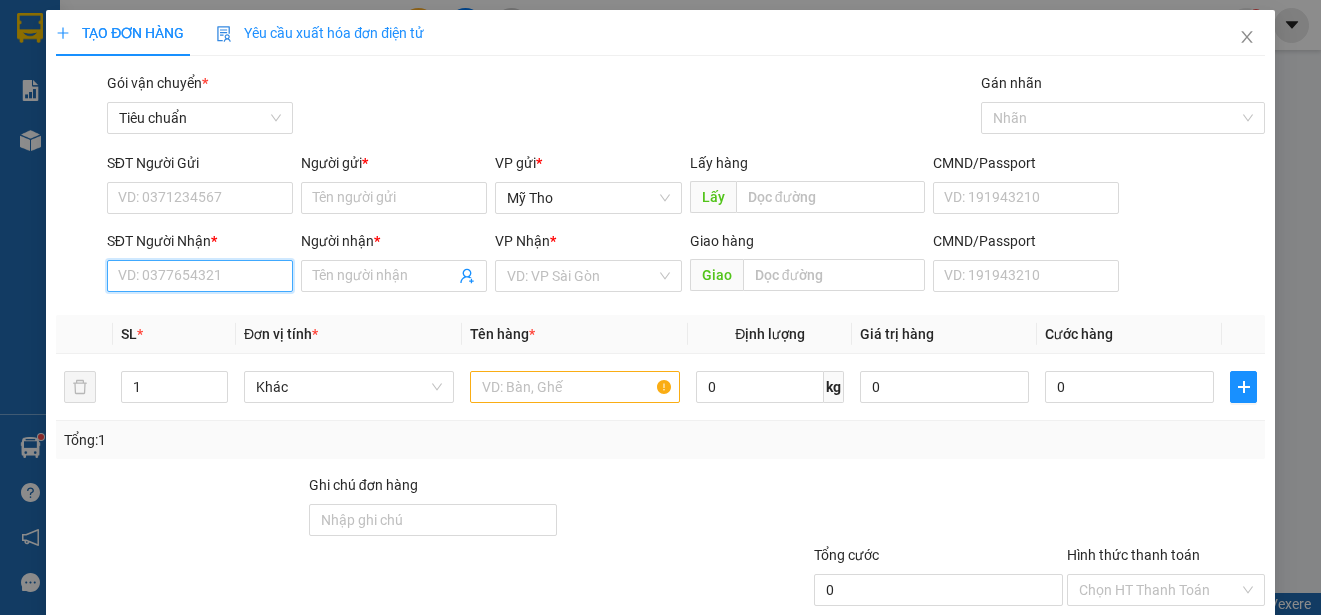 click on "SĐT Người Nhận  *" at bounding box center (200, 276) 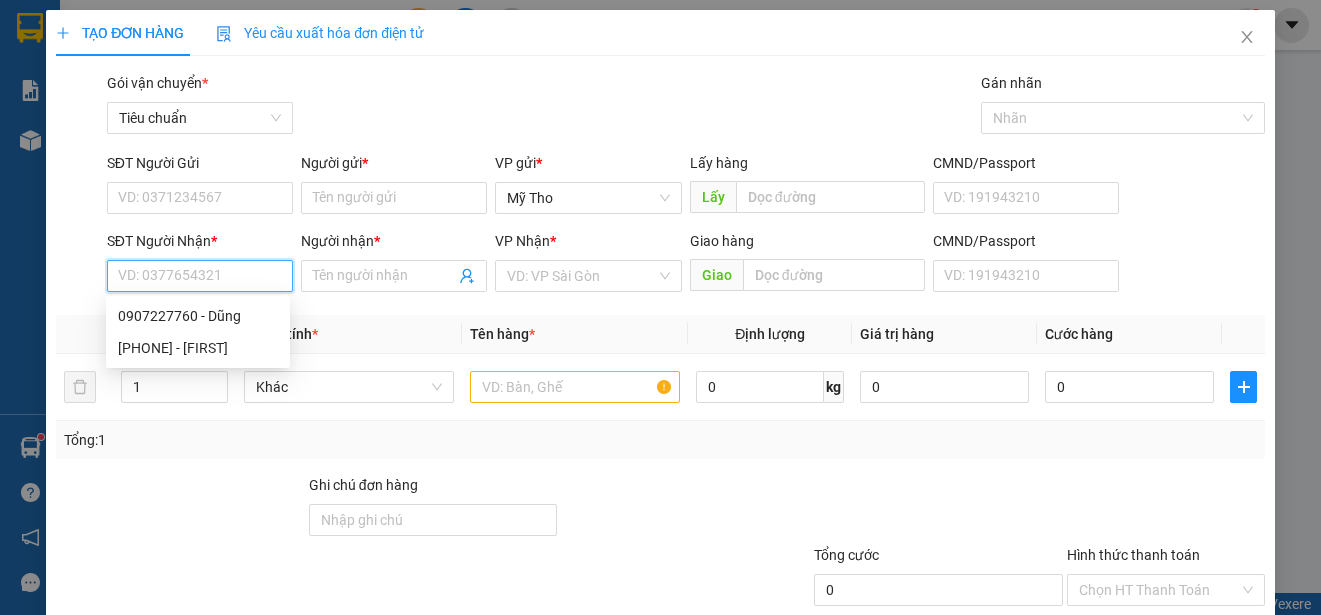 paste on "0938812850" 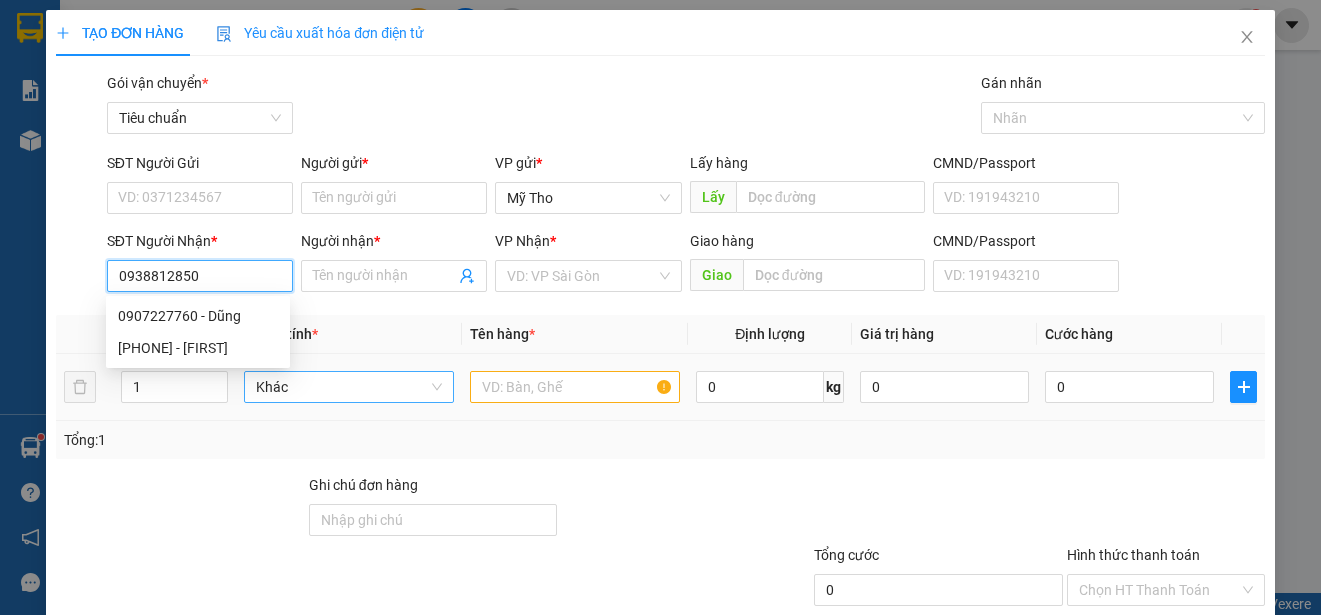 type on "0938812850" 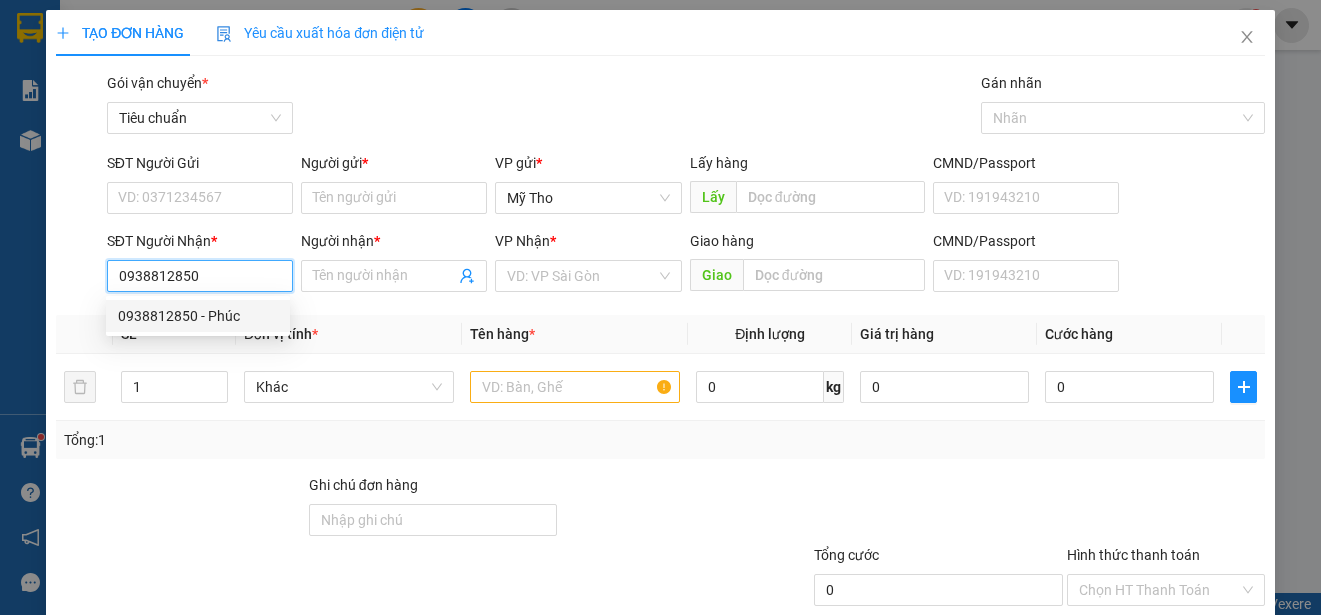 click on "0938812850 - Phúc" at bounding box center (198, 316) 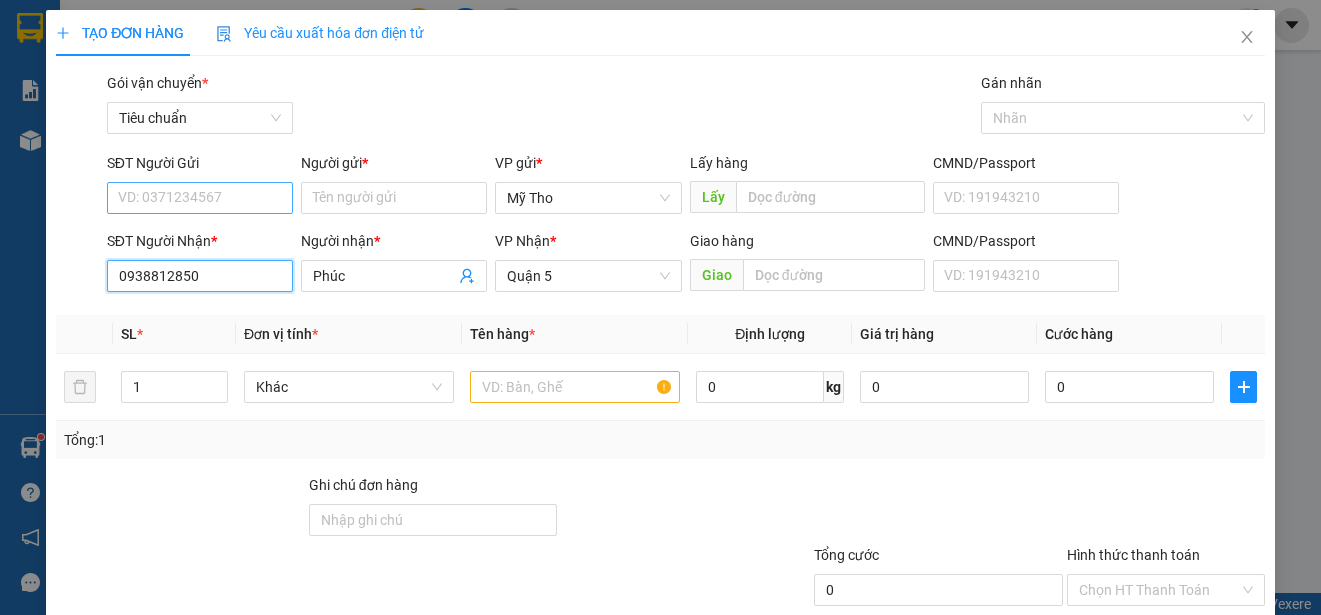 type on "0938812850" 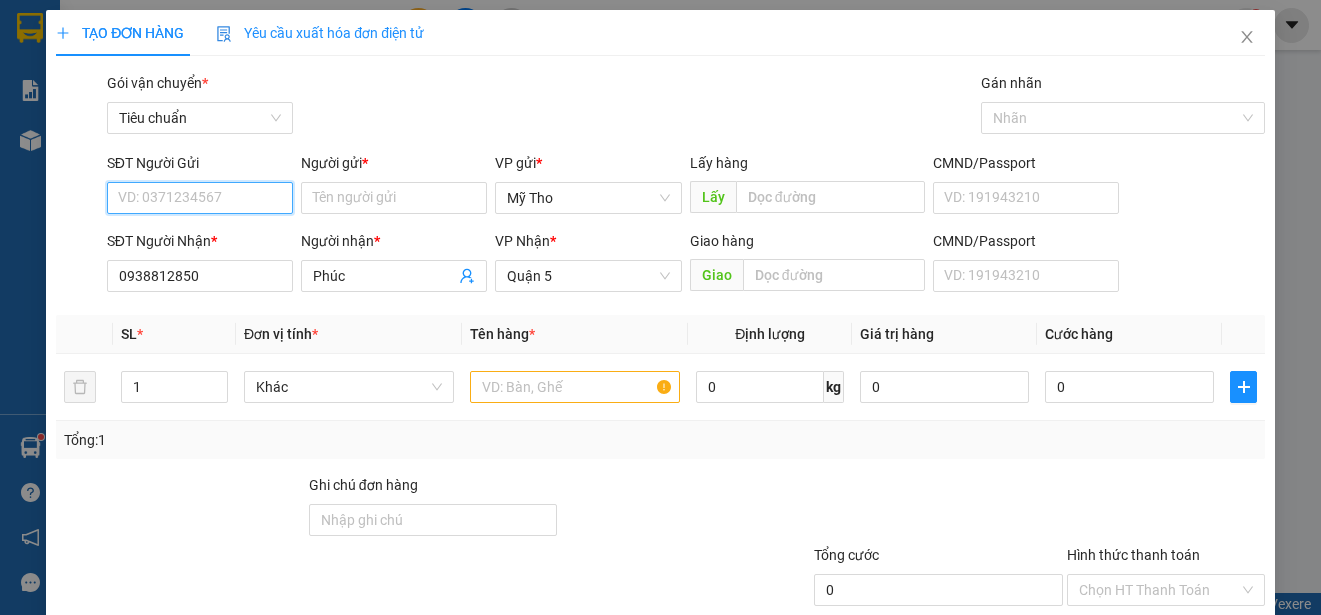 click on "SĐT Người Gửi" at bounding box center [200, 198] 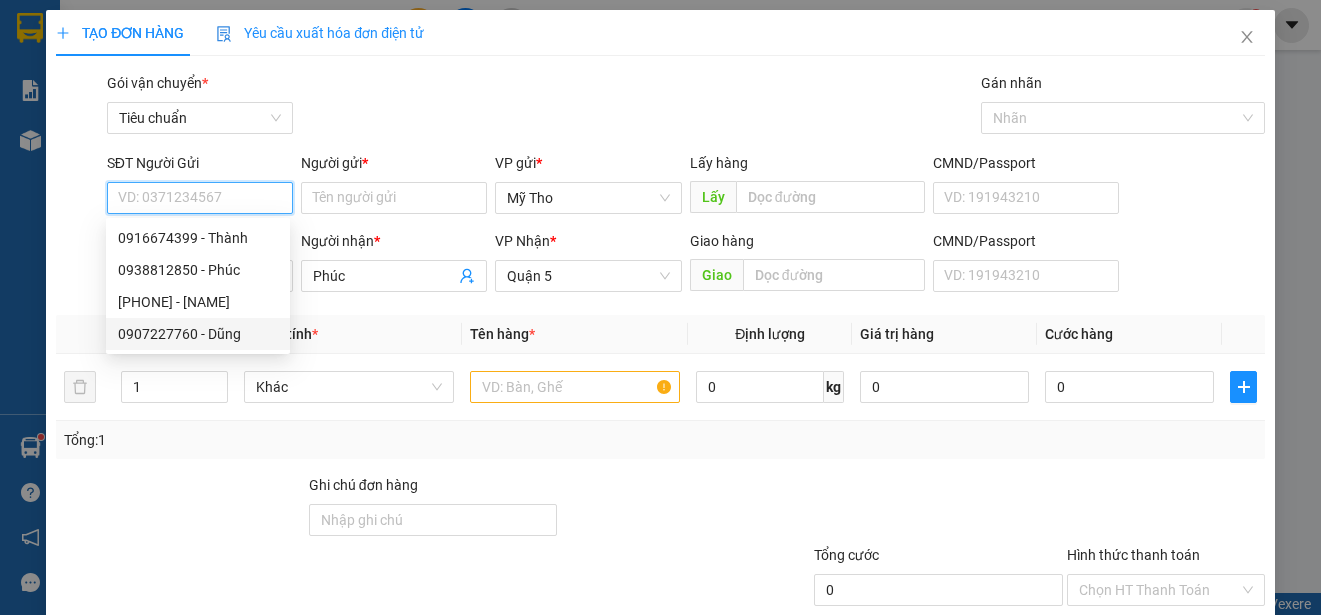 click on "0907227760 - Dũng" at bounding box center (198, 334) 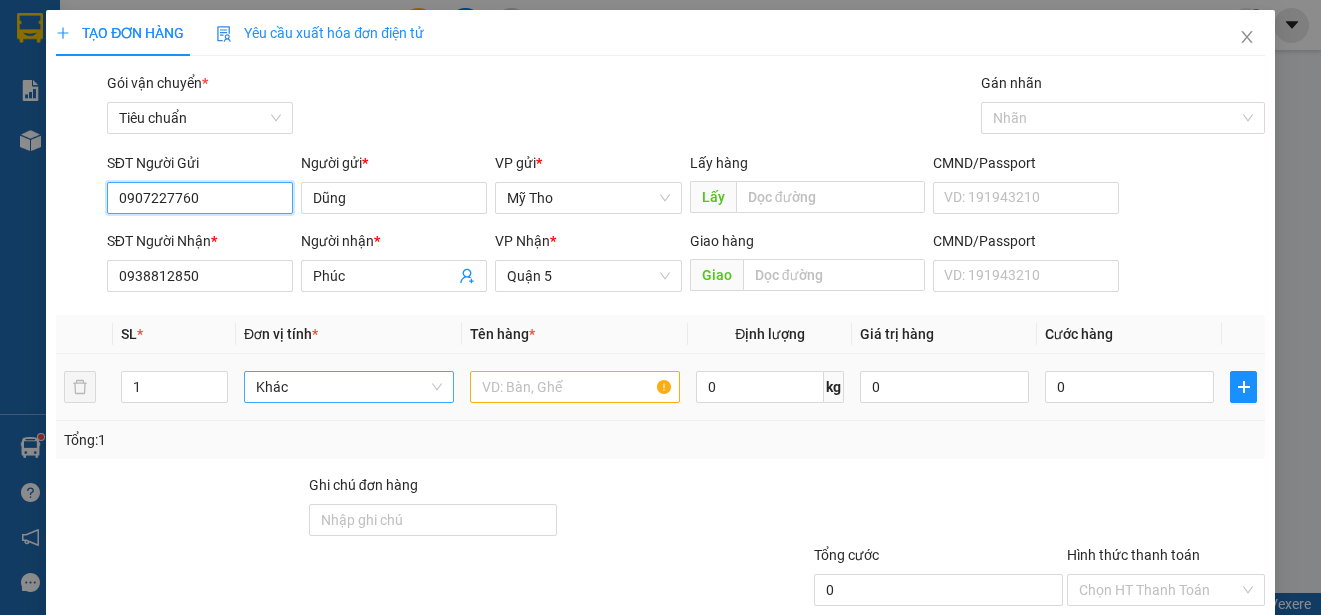 click on "Khác" at bounding box center [349, 387] 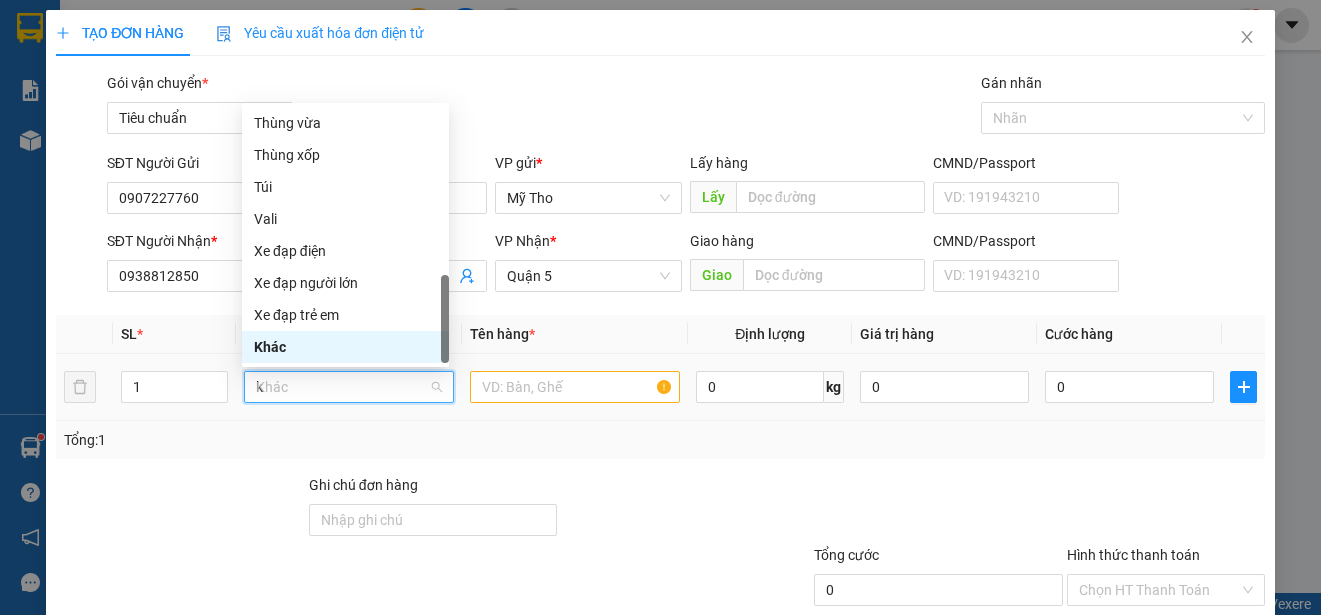 scroll, scrollTop: 0, scrollLeft: 0, axis: both 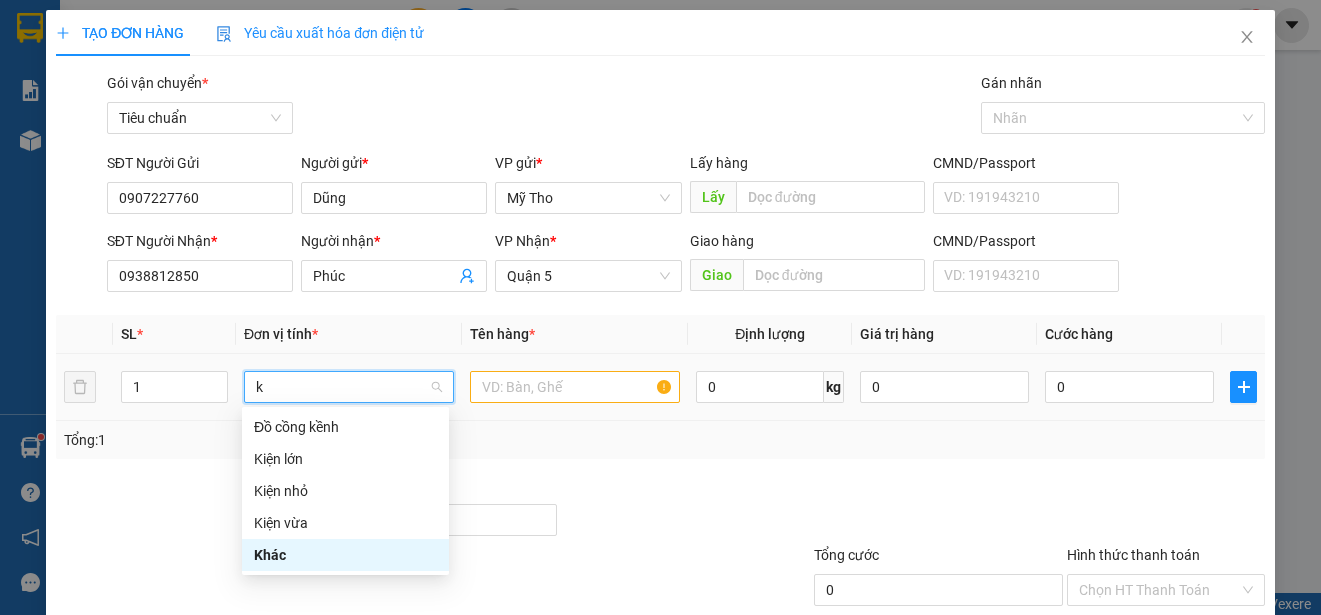 type on "ki" 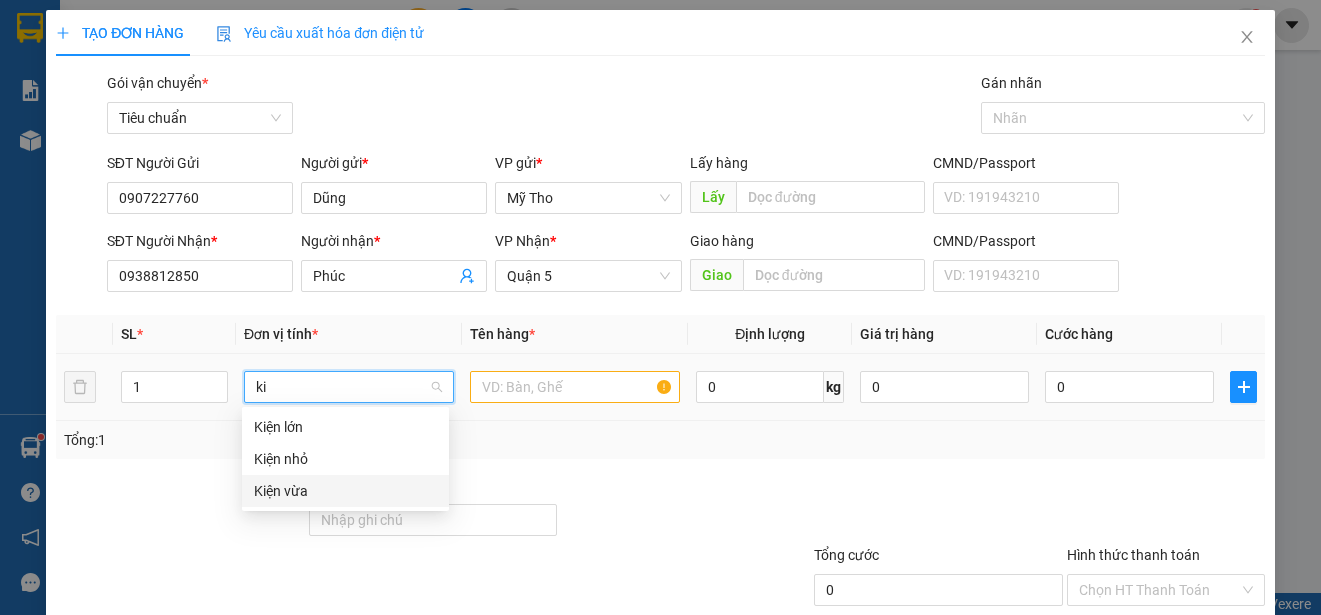 drag, startPoint x: 283, startPoint y: 488, endPoint x: 521, endPoint y: 416, distance: 248.65237 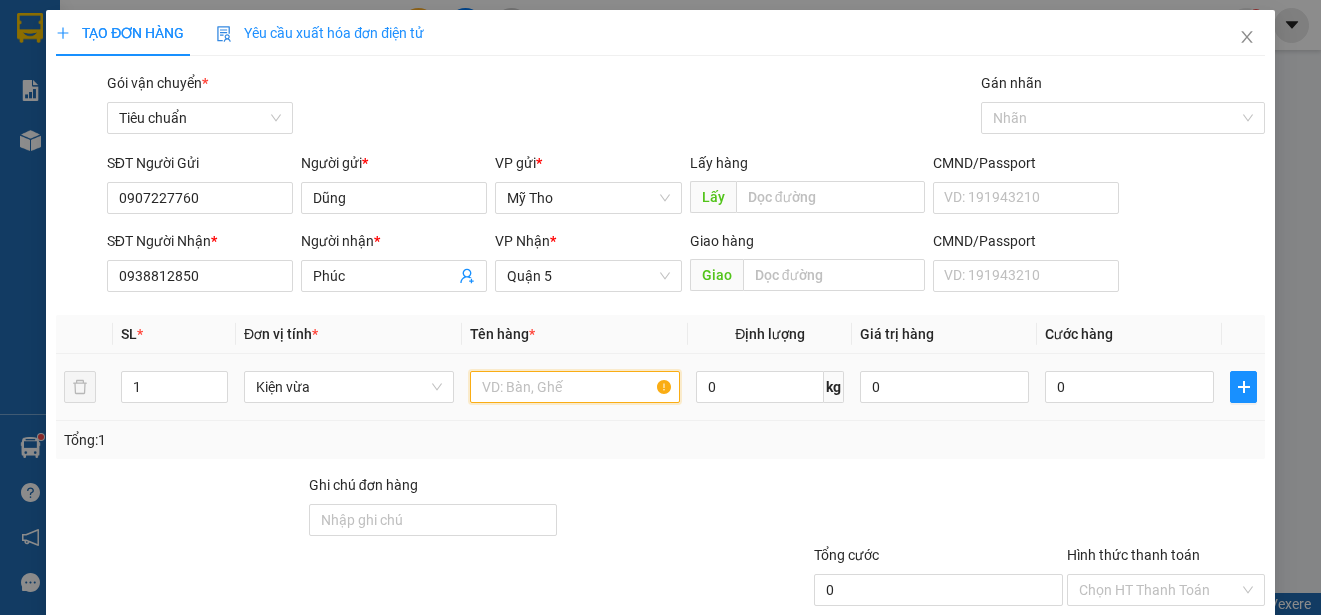 click at bounding box center (575, 387) 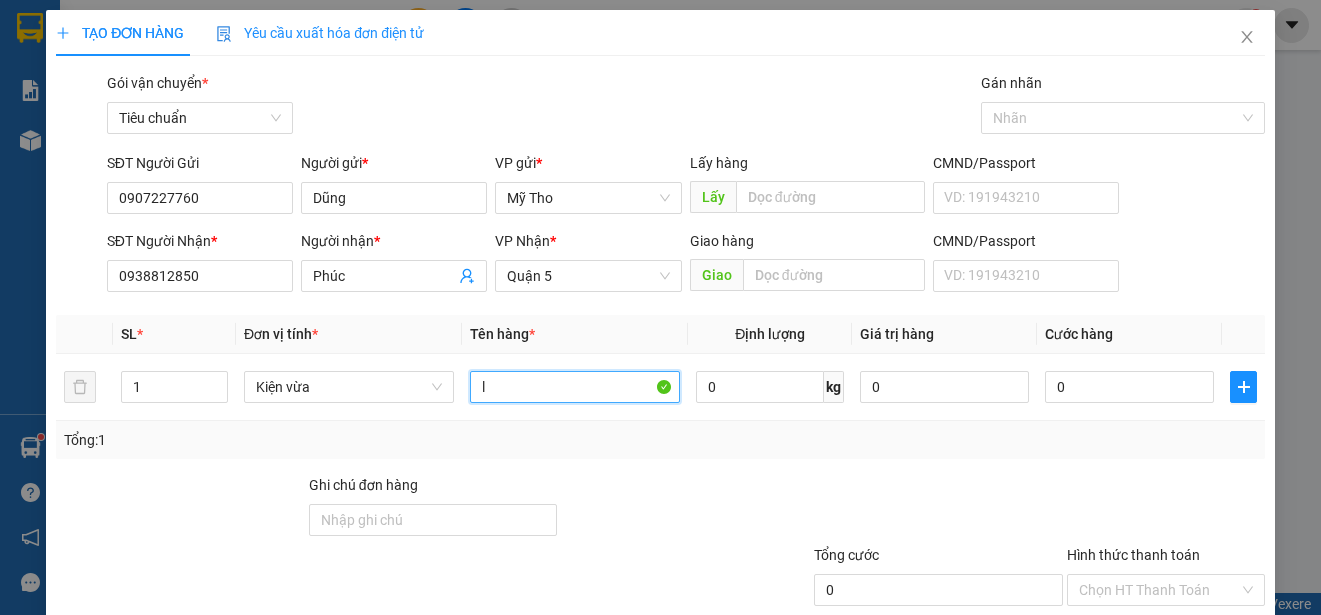 paste on "ôc" 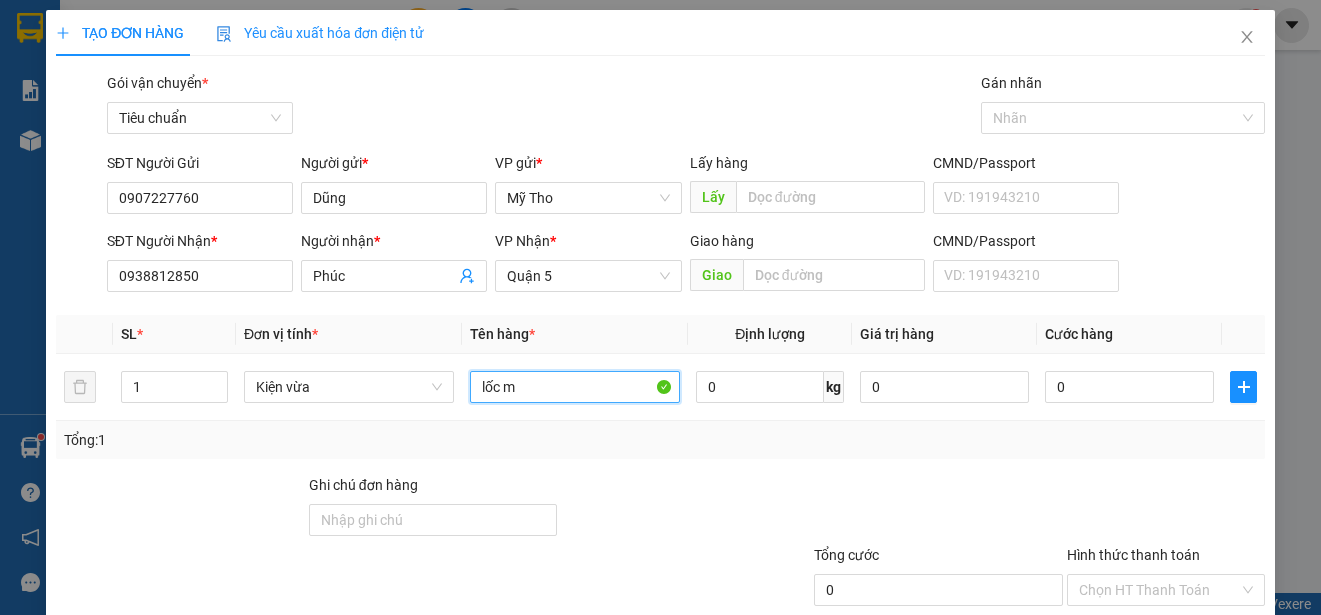 paste on "áy" 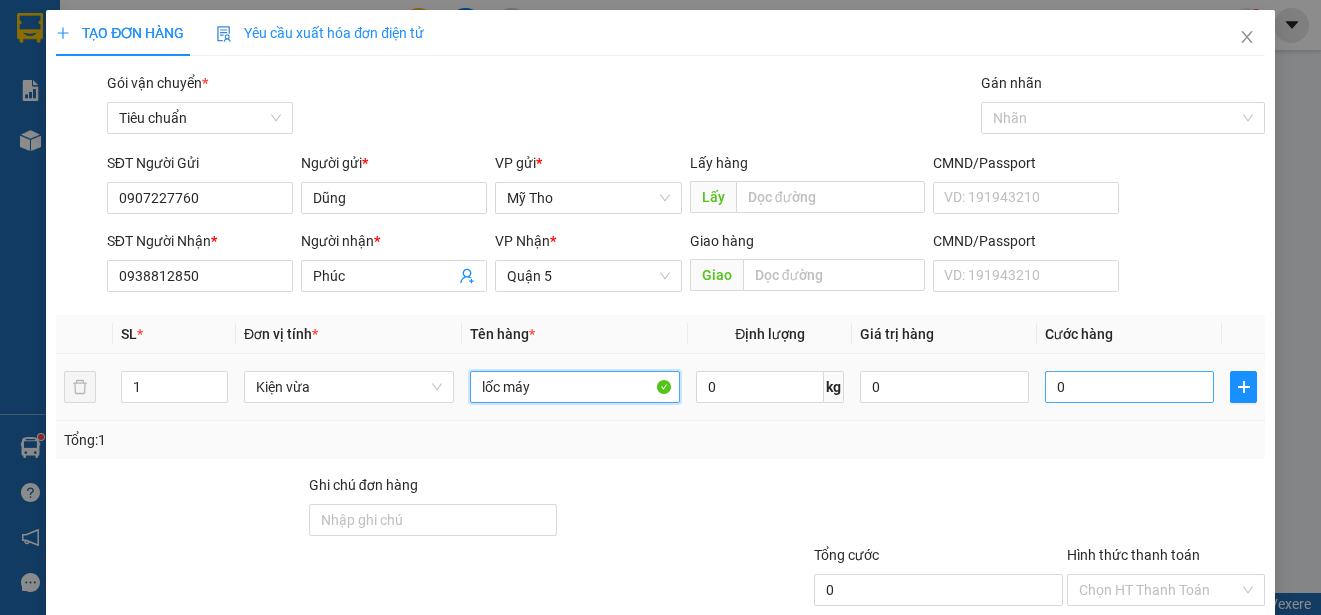 type on "lốc máy" 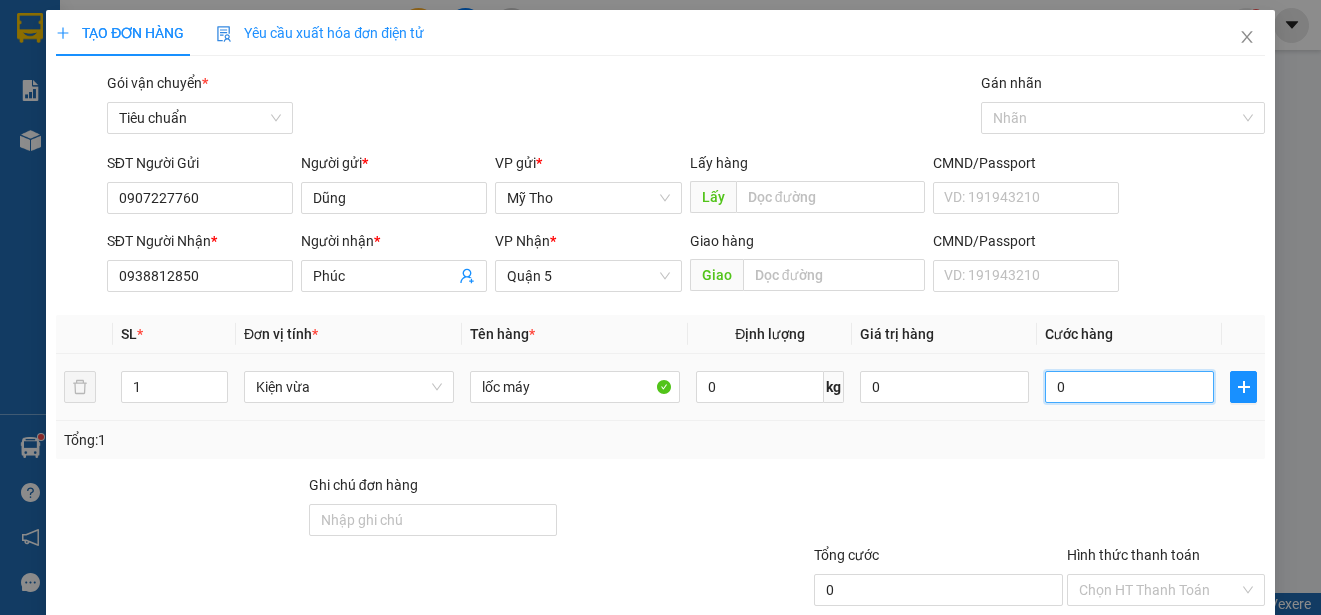 click on "0" at bounding box center (1129, 387) 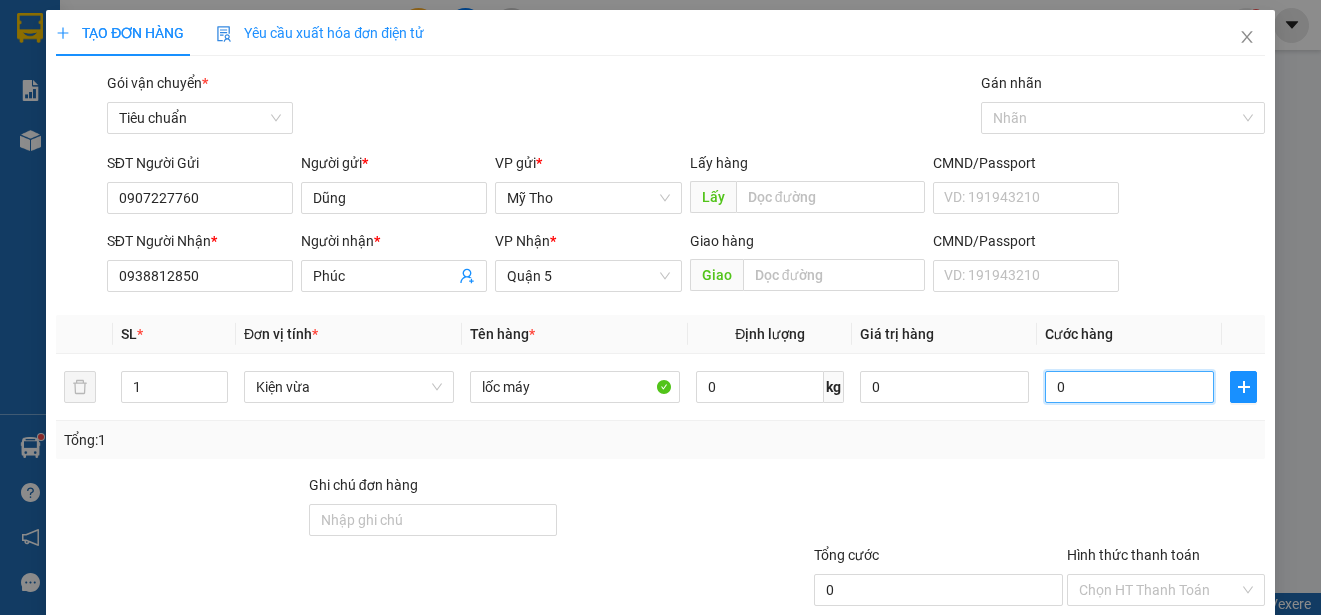 type on "9" 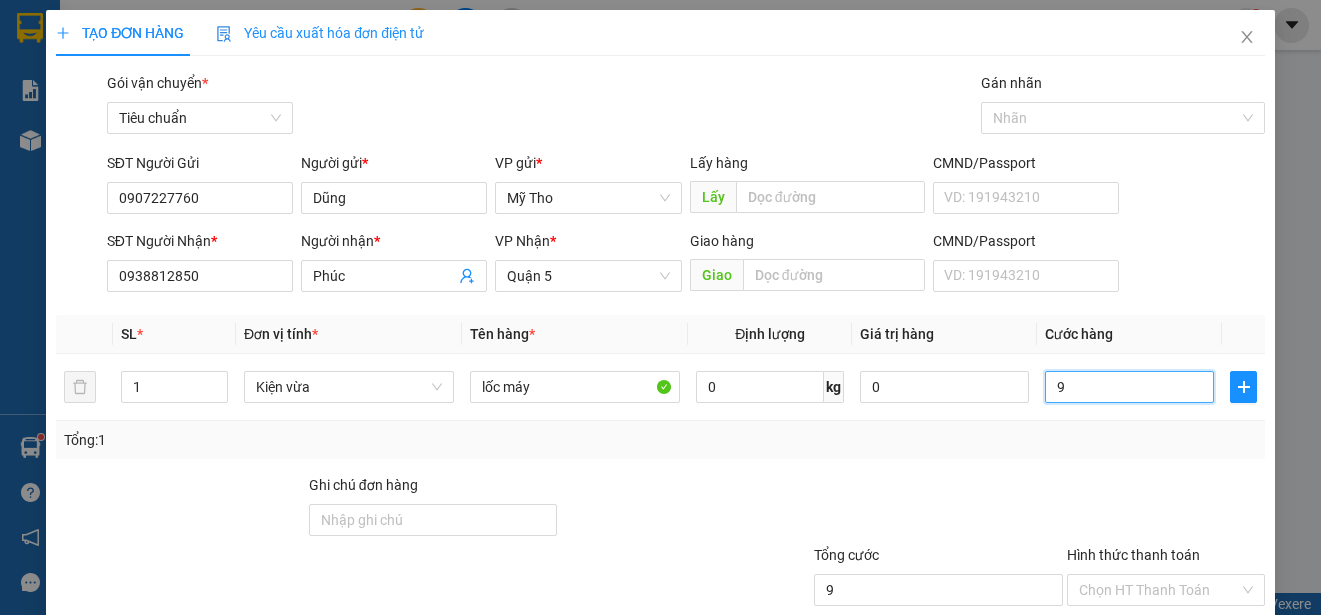 type on "90" 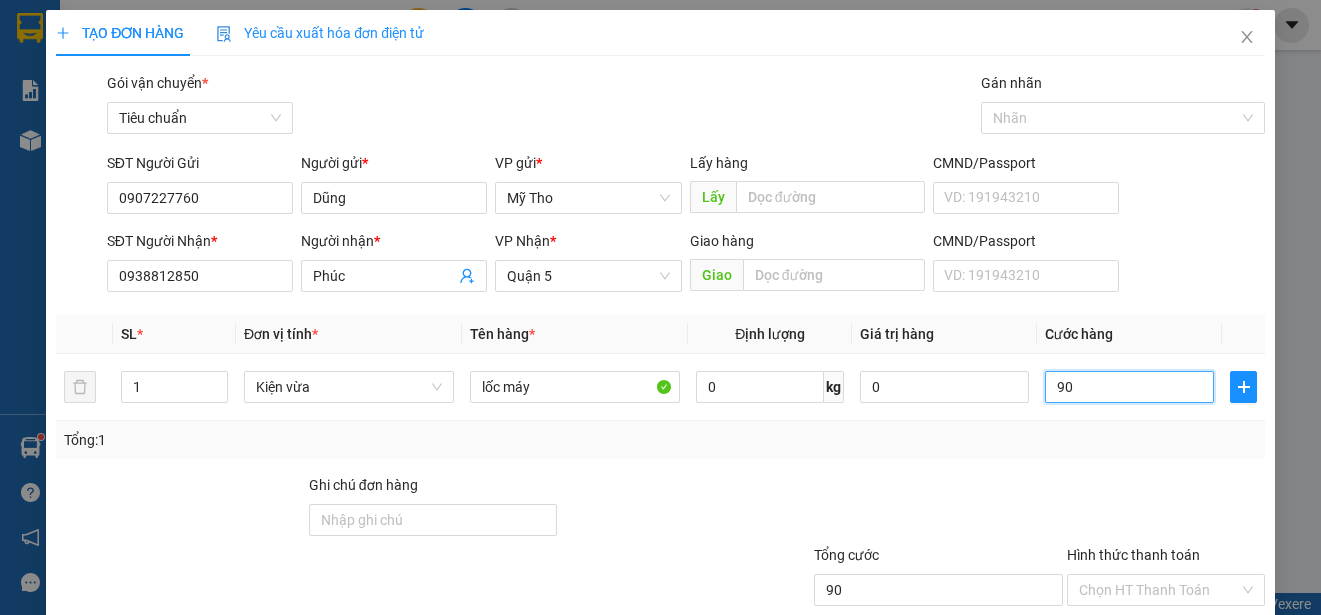 type on "900" 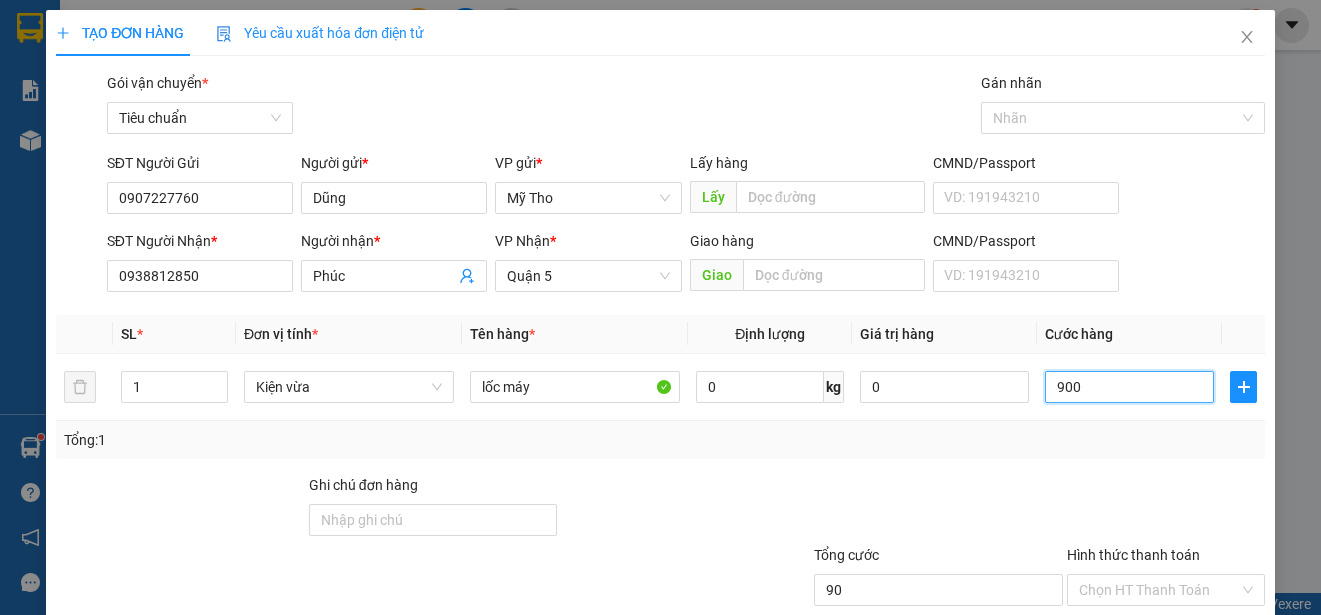 type on "900" 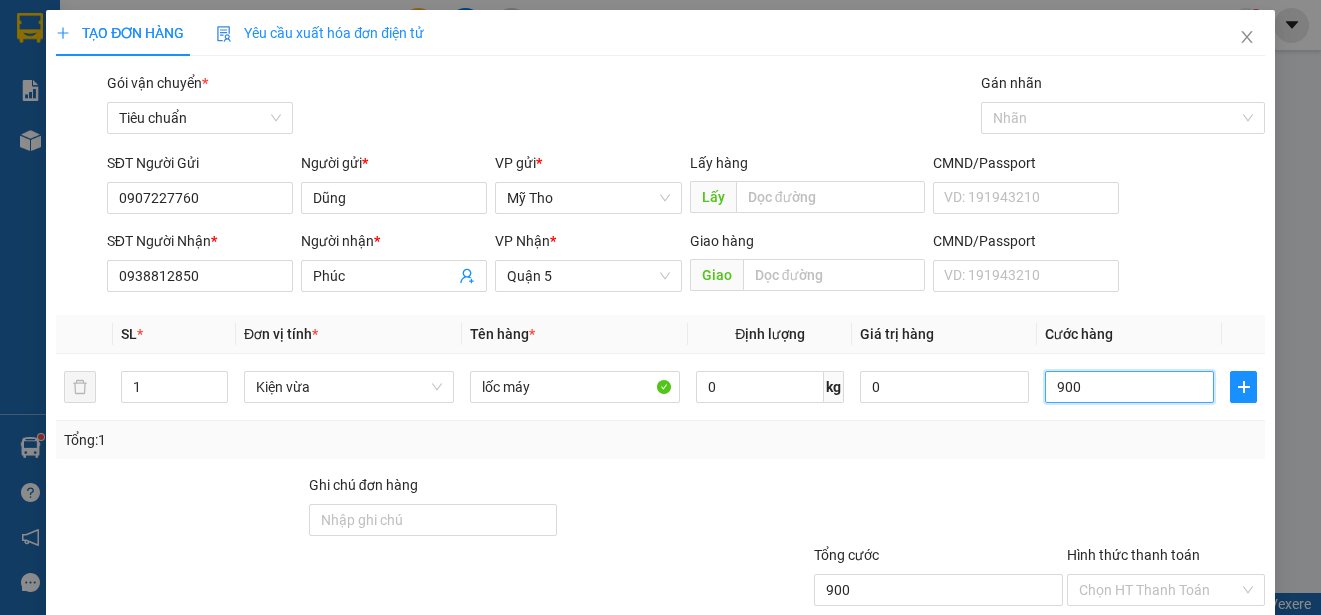 type on "9.000" 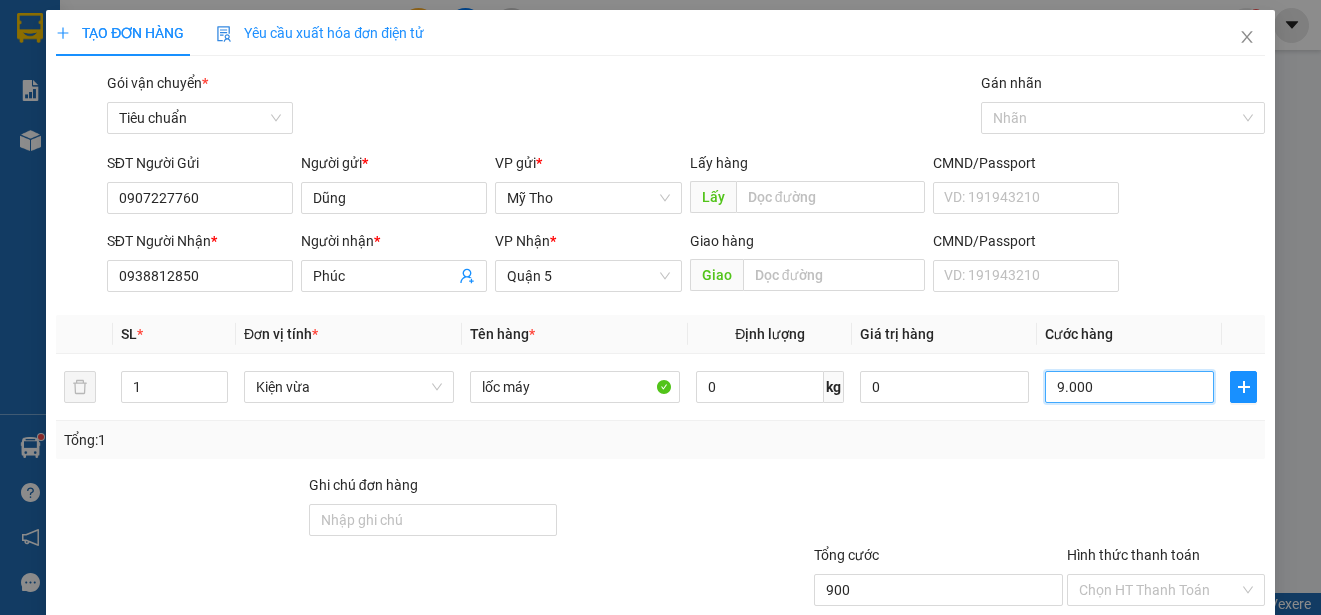 type on "9.000" 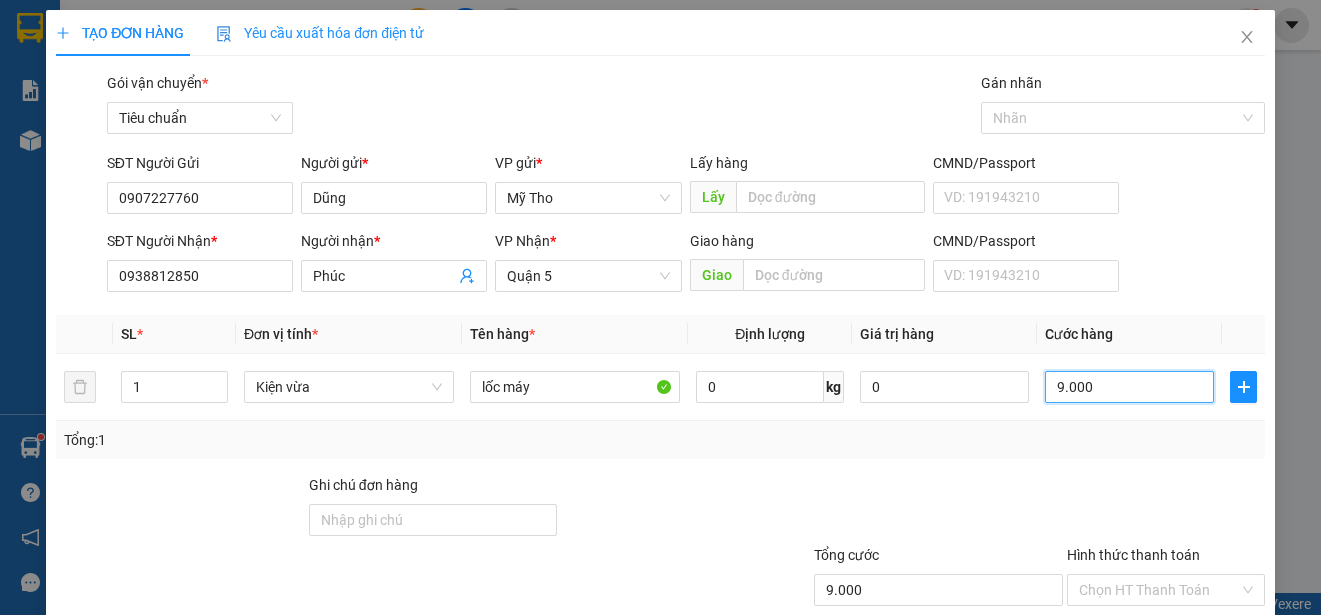 type on "90.000" 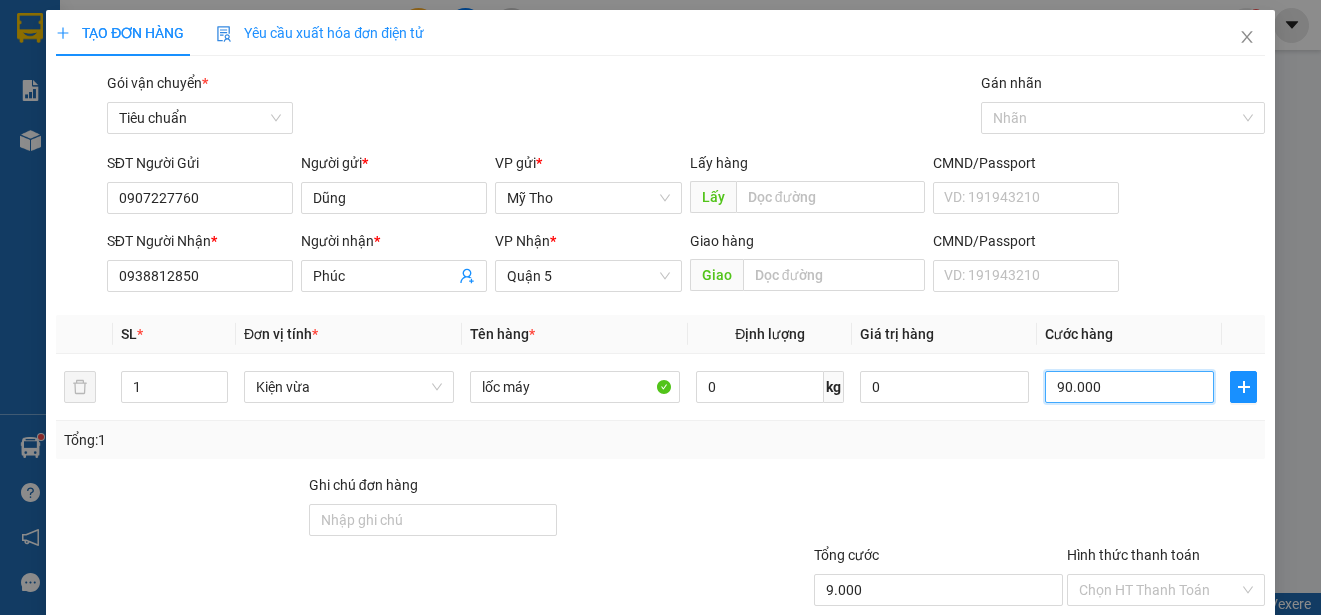 type on "90.000" 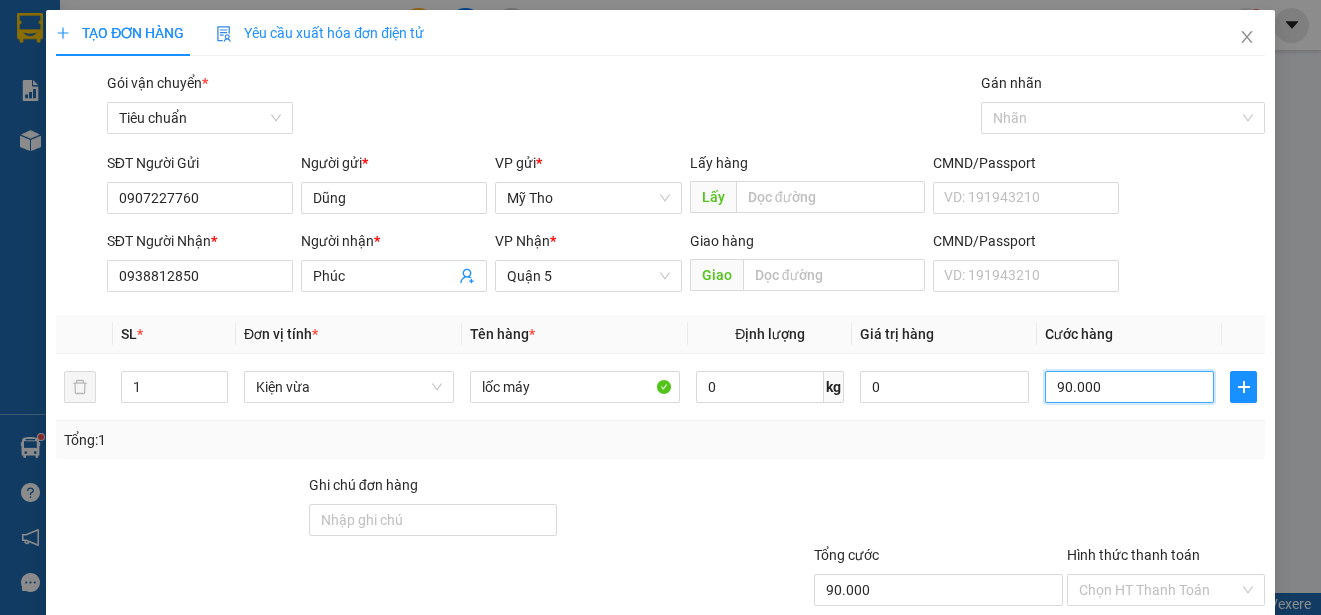 scroll, scrollTop: 100, scrollLeft: 0, axis: vertical 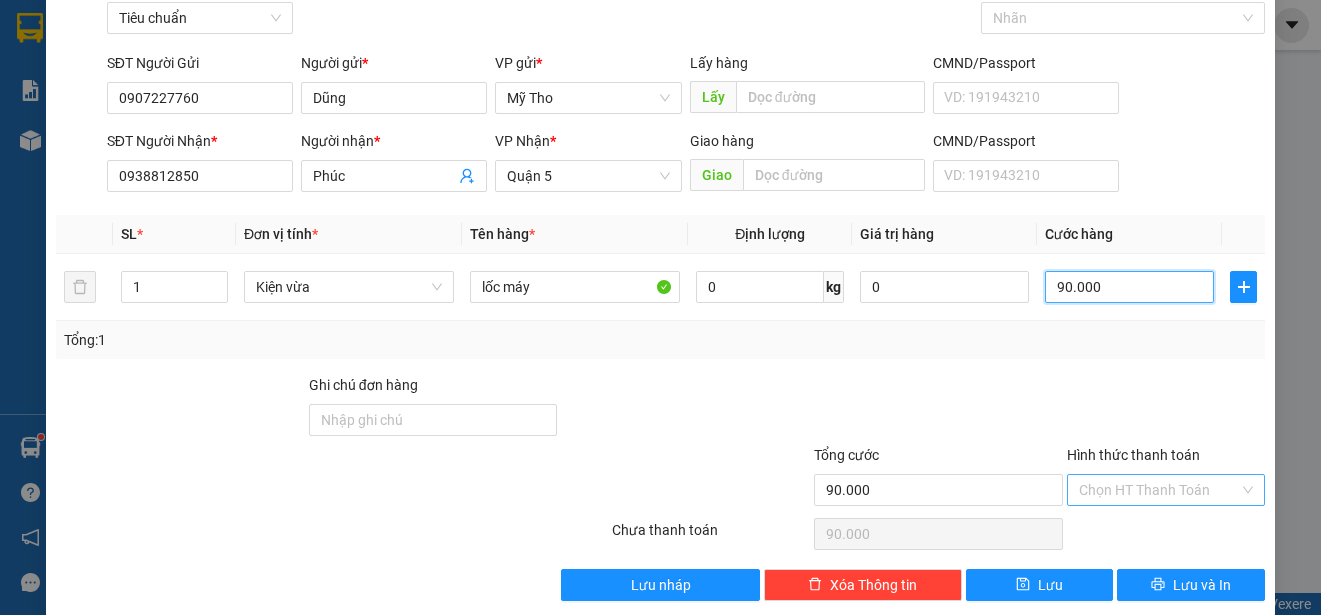 type on "90.000" 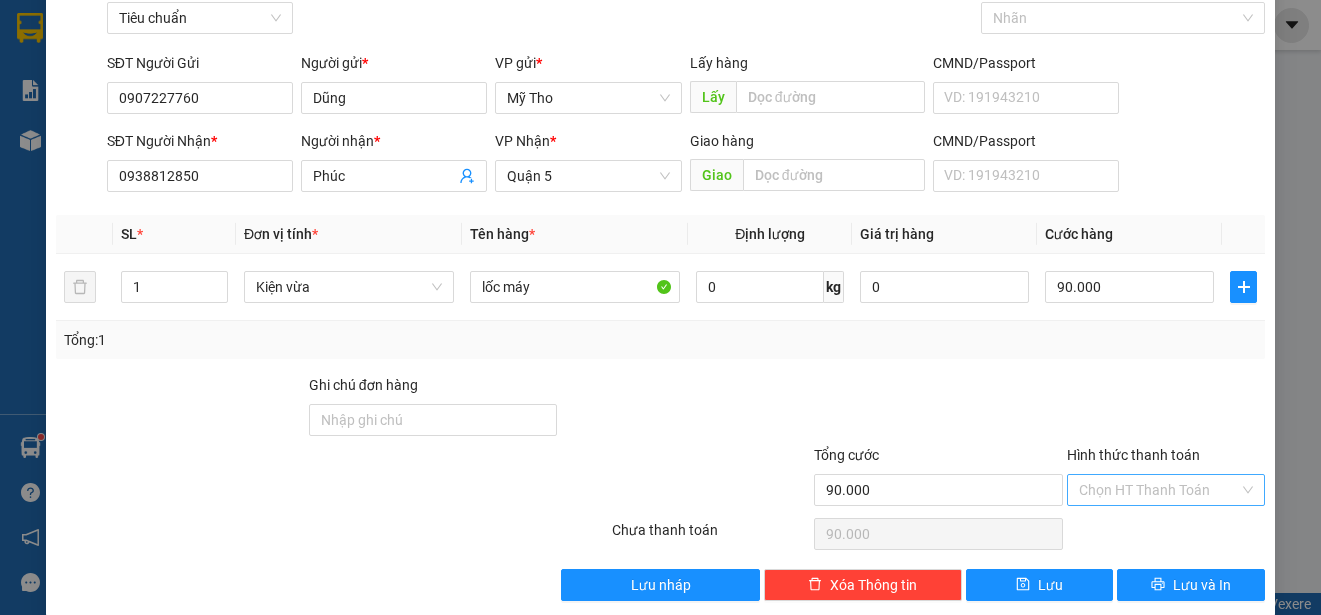 click on "Hình thức thanh toán" at bounding box center (1159, 490) 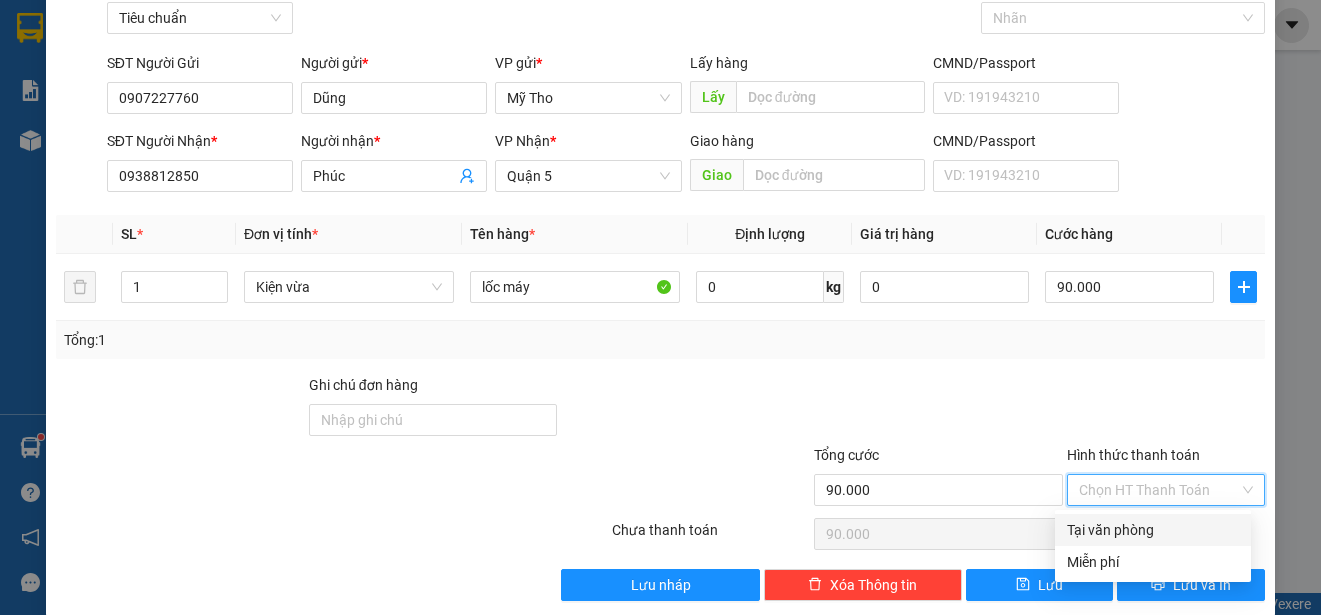 click on "Tại văn phòng" at bounding box center [1153, 530] 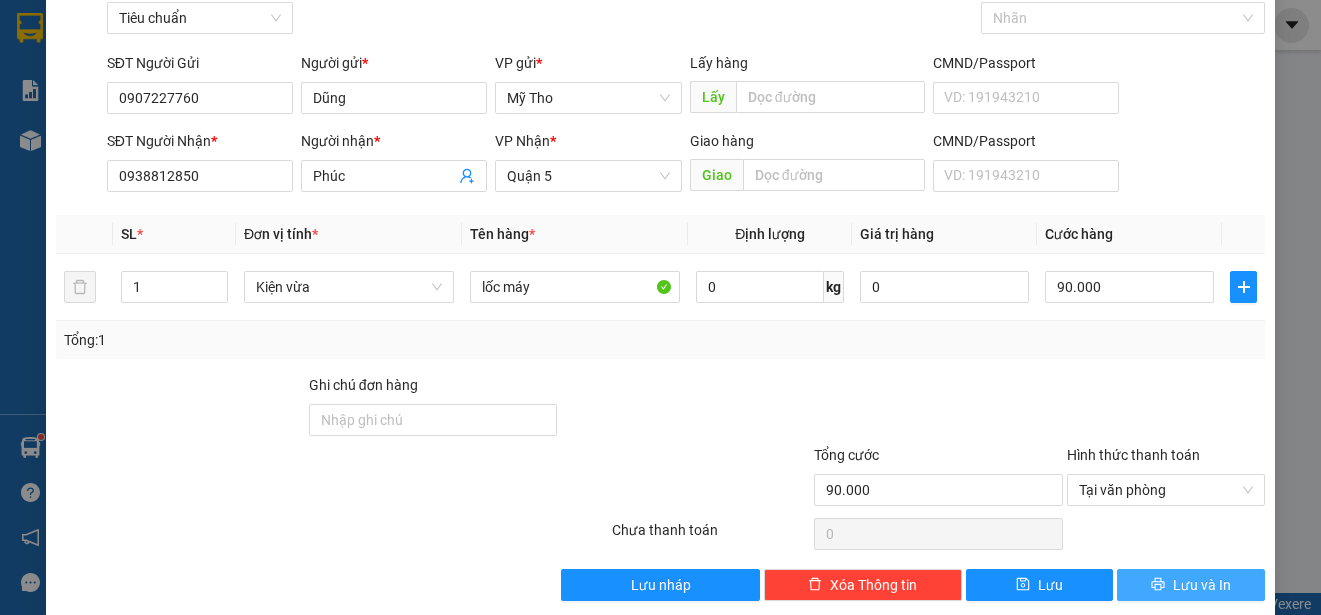 click on "Lưu và In" at bounding box center (1202, 585) 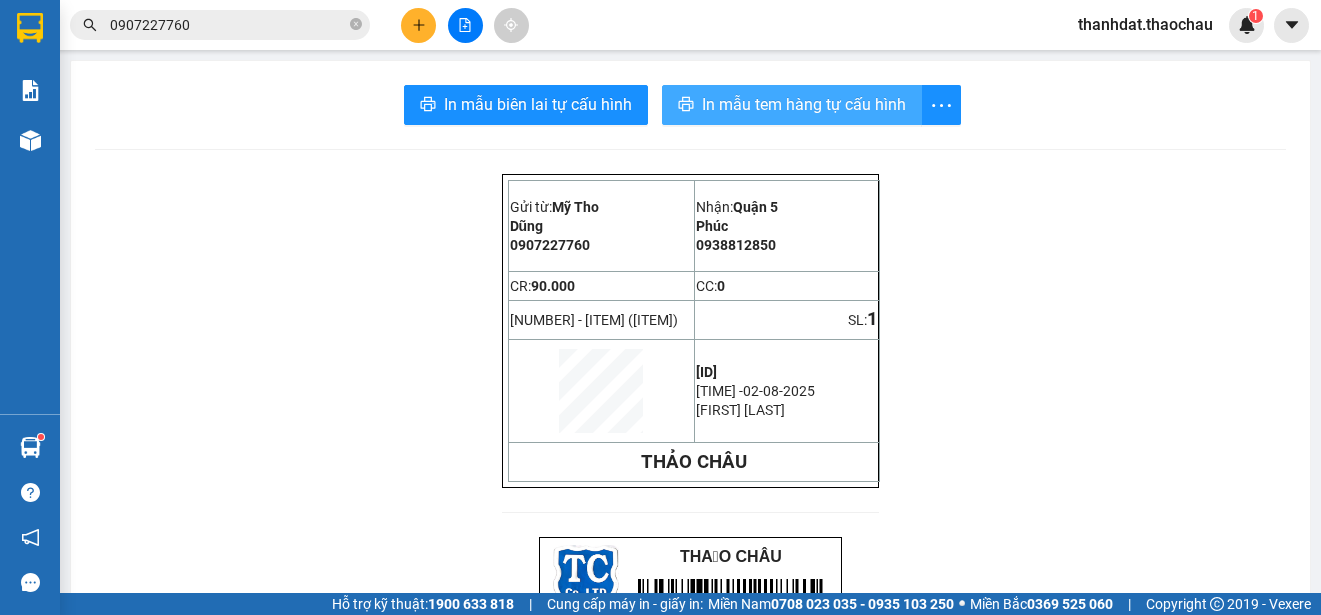 click on "In mẫu tem hàng tự cấu hình" at bounding box center [804, 104] 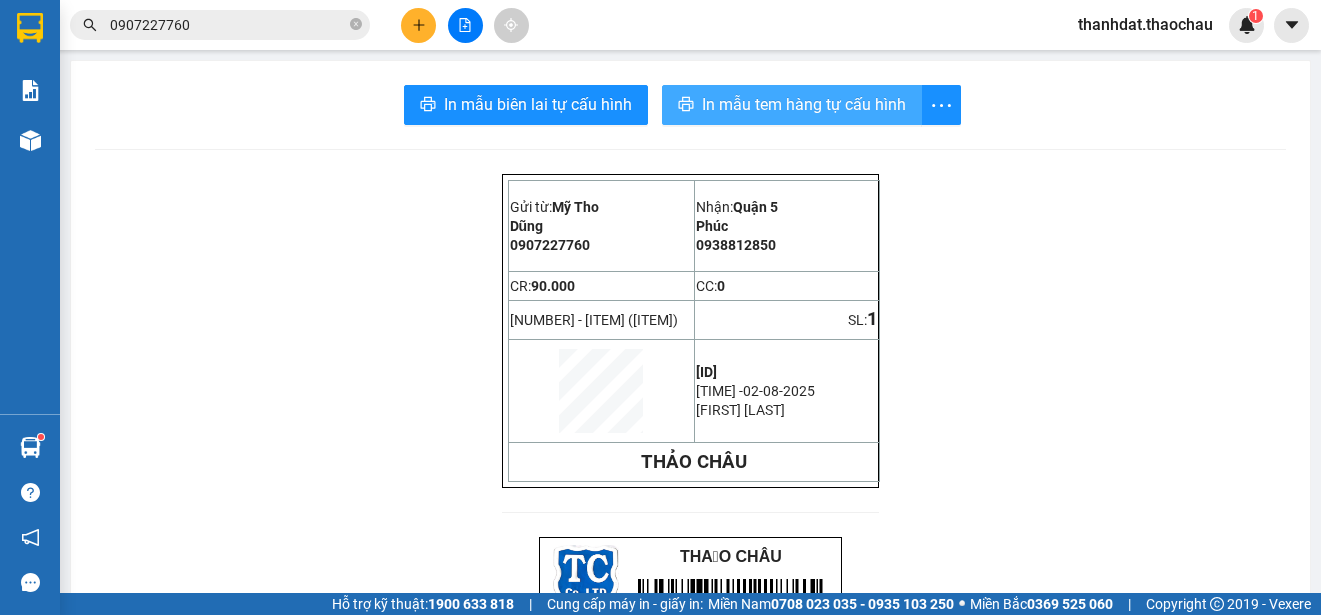scroll, scrollTop: 0, scrollLeft: 0, axis: both 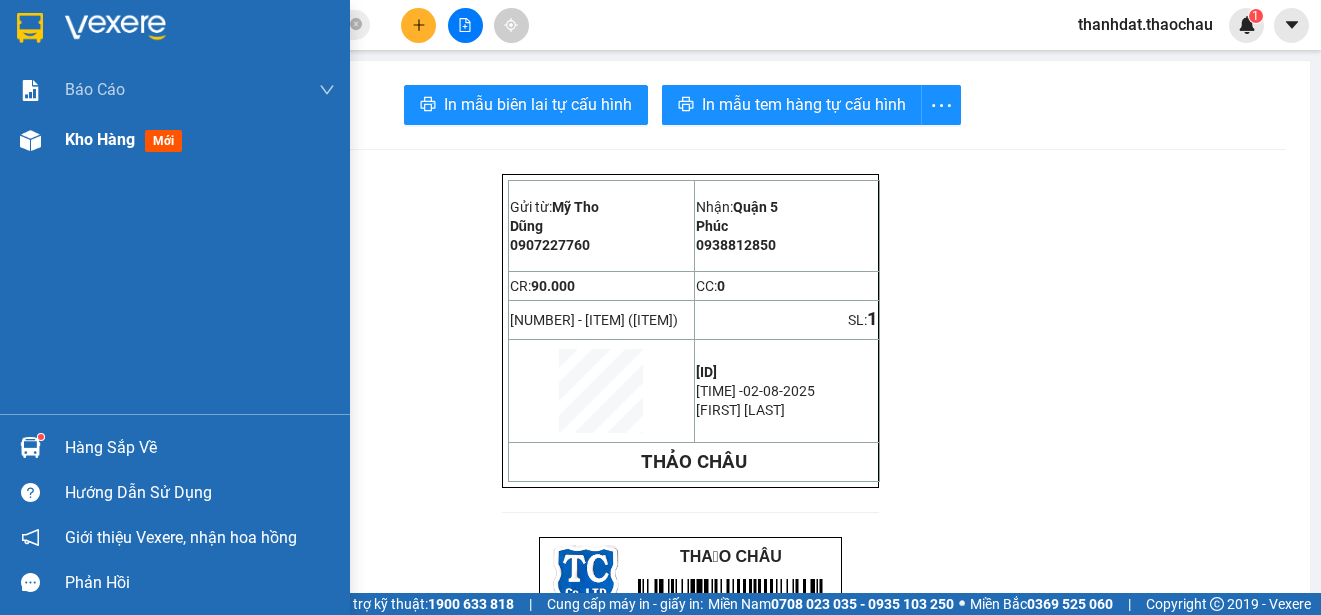 click on "Kho hàng" at bounding box center [100, 139] 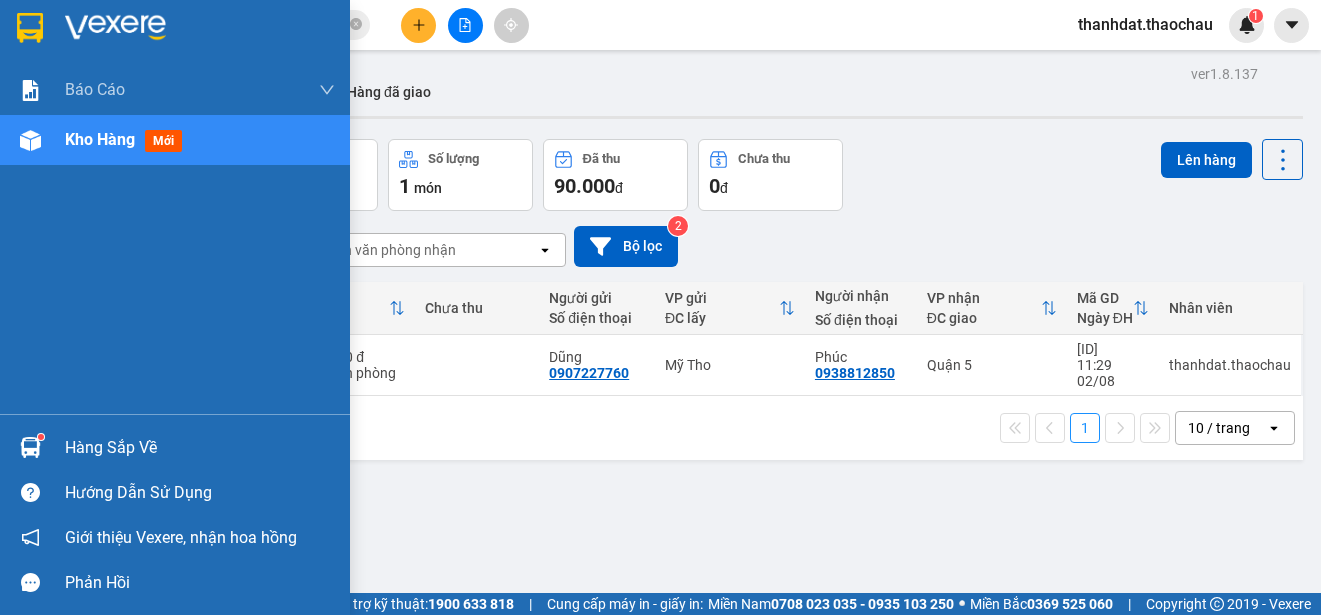 click on "Hàng sắp về" at bounding box center [200, 448] 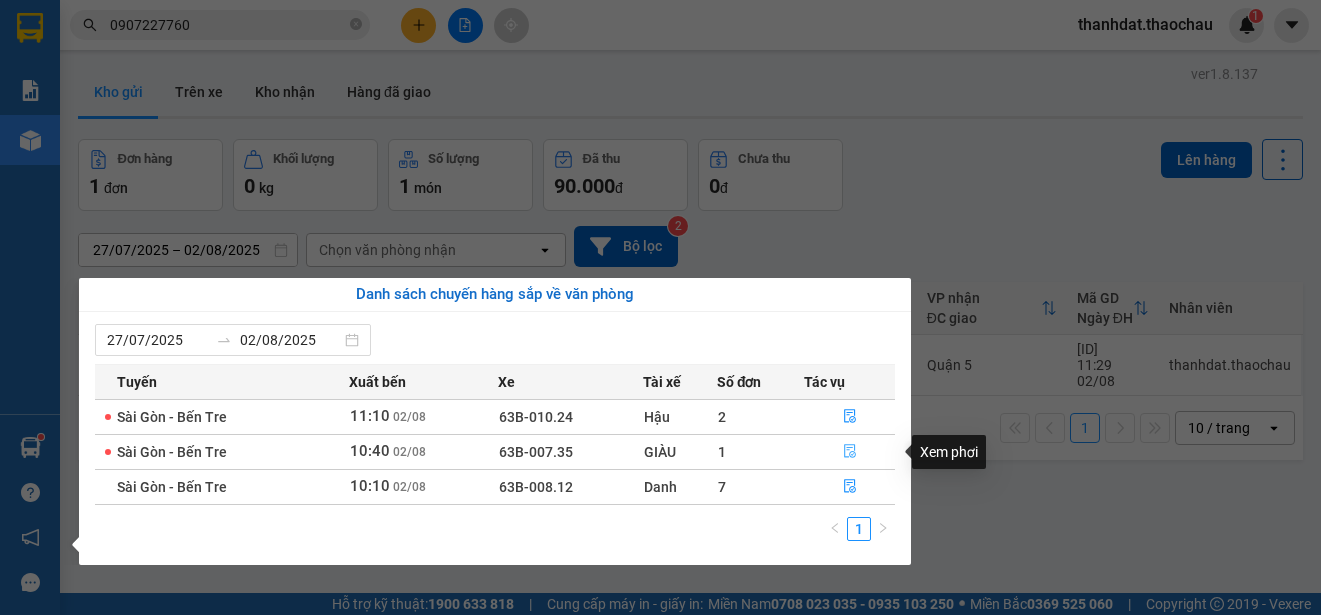 click 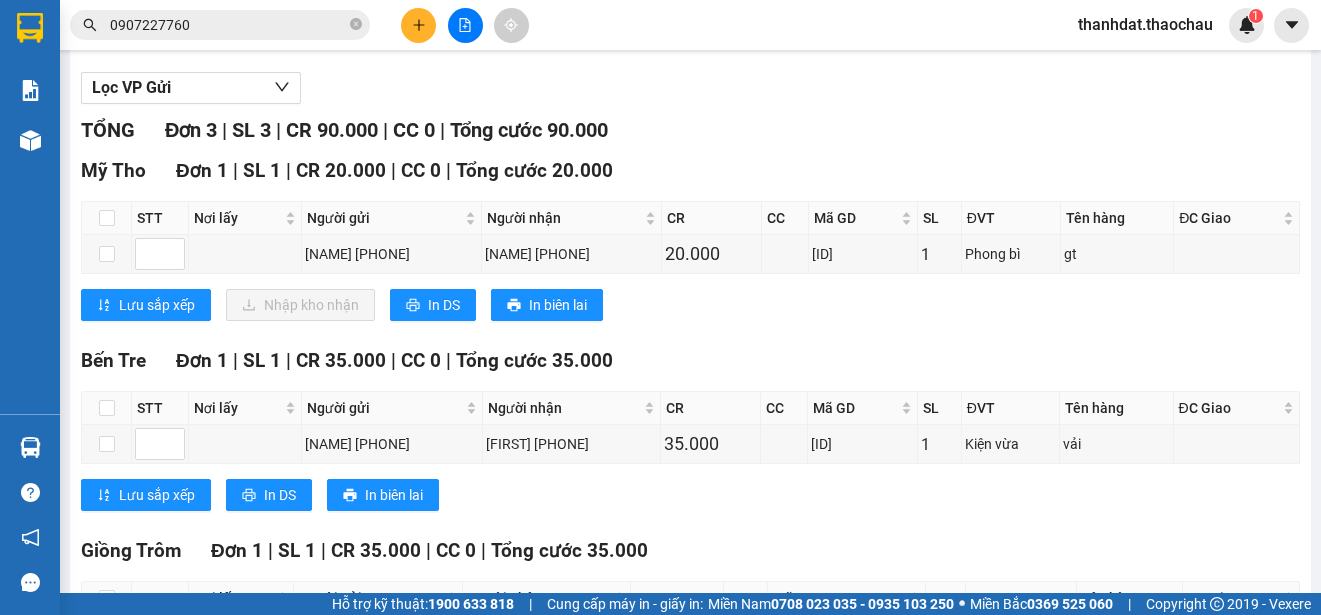 scroll, scrollTop: 300, scrollLeft: 0, axis: vertical 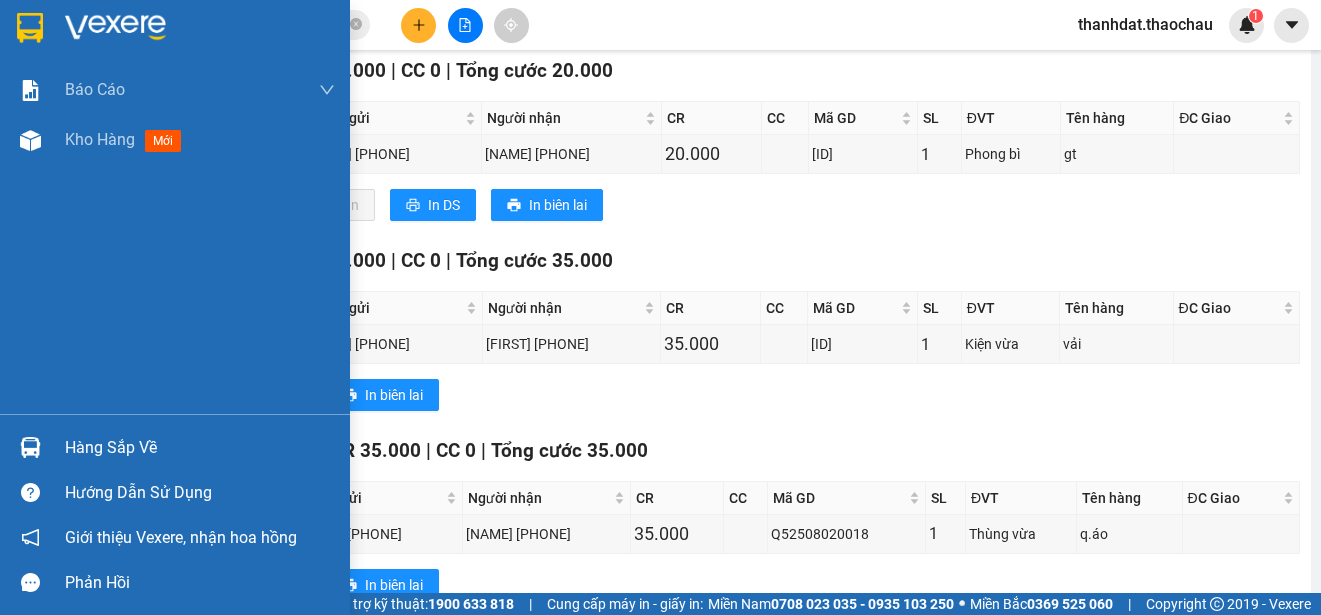 click on "Hàng sắp về" at bounding box center [200, 448] 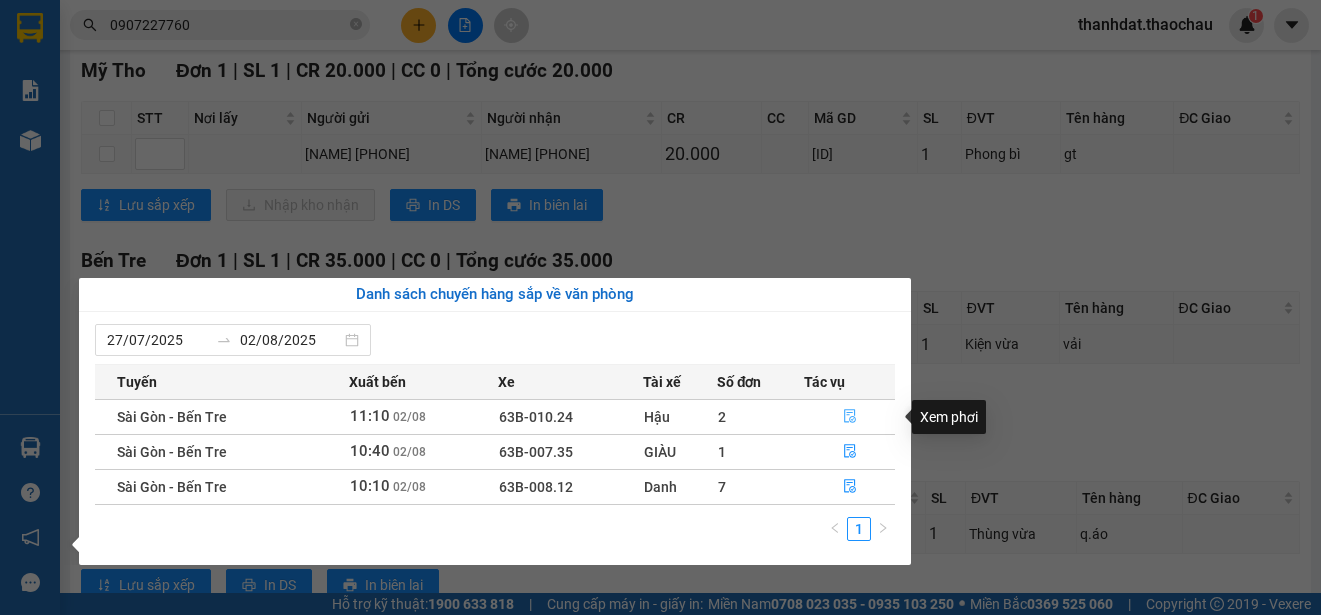 click 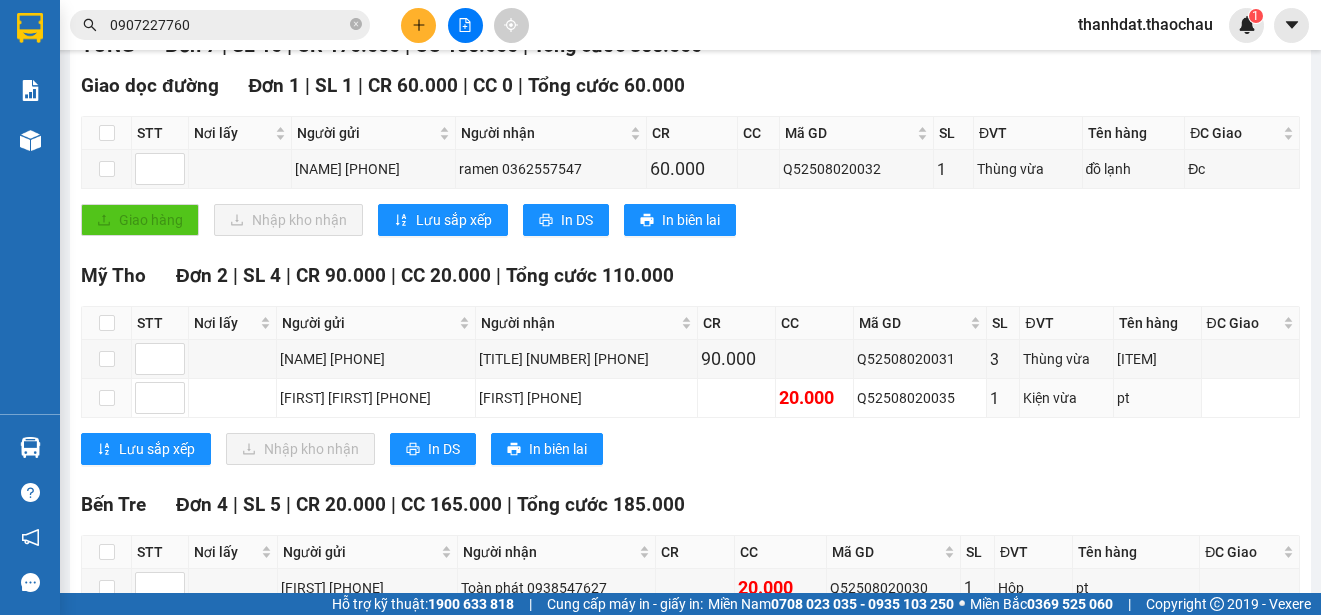scroll, scrollTop: 300, scrollLeft: 0, axis: vertical 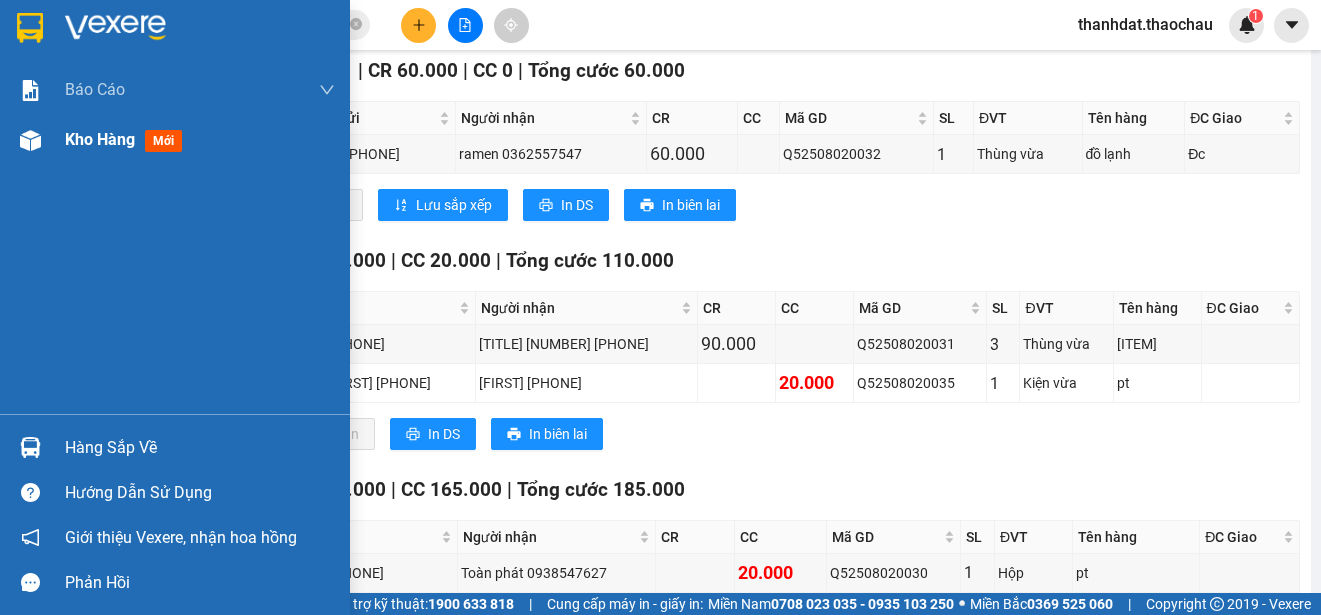 click on "Kho hàng" at bounding box center (100, 139) 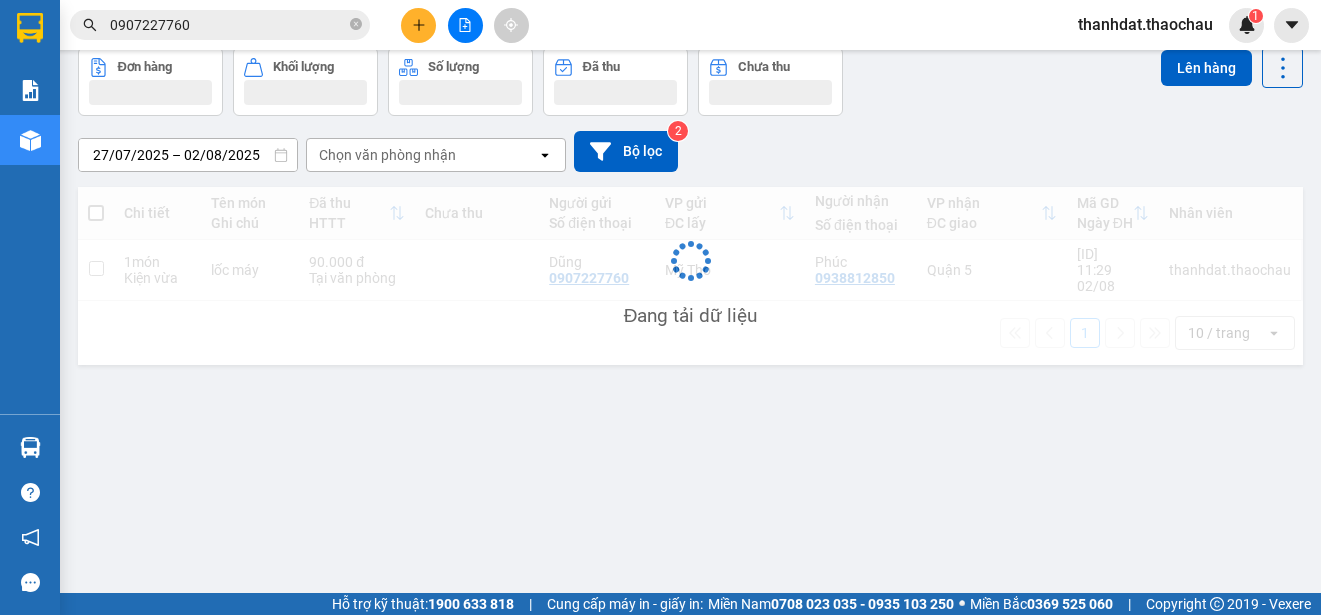 scroll, scrollTop: 92, scrollLeft: 0, axis: vertical 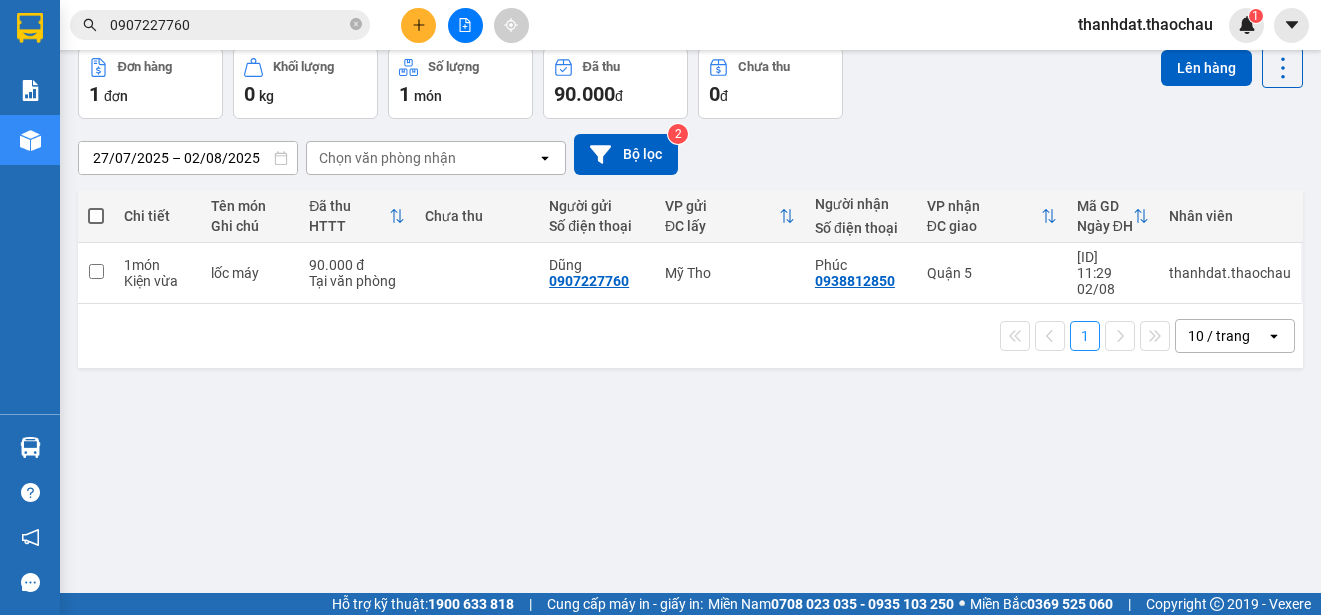 click at bounding box center [96, 216] 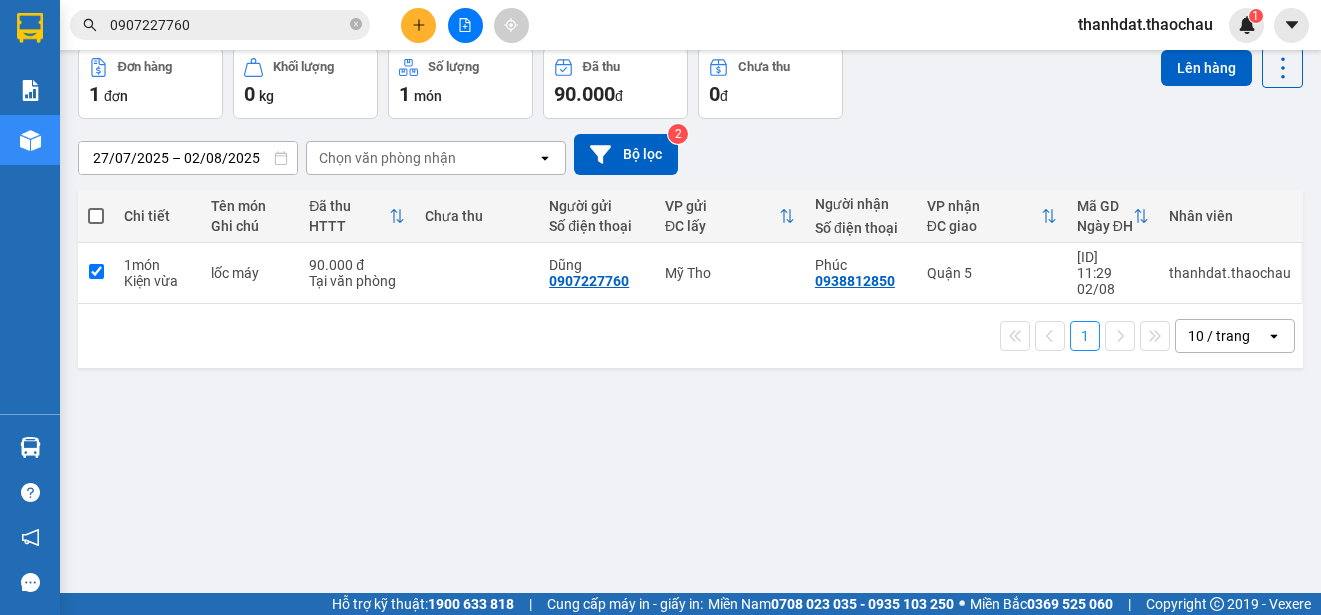 checkbox on "true" 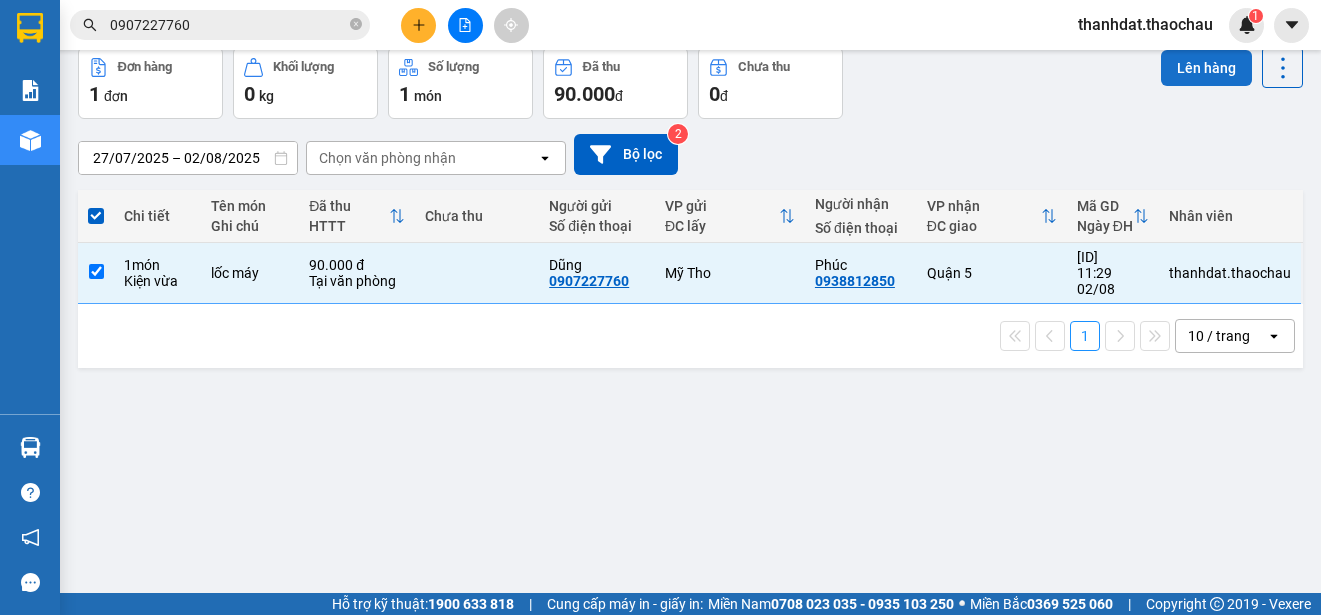click on "Lên hàng" at bounding box center (1206, 68) 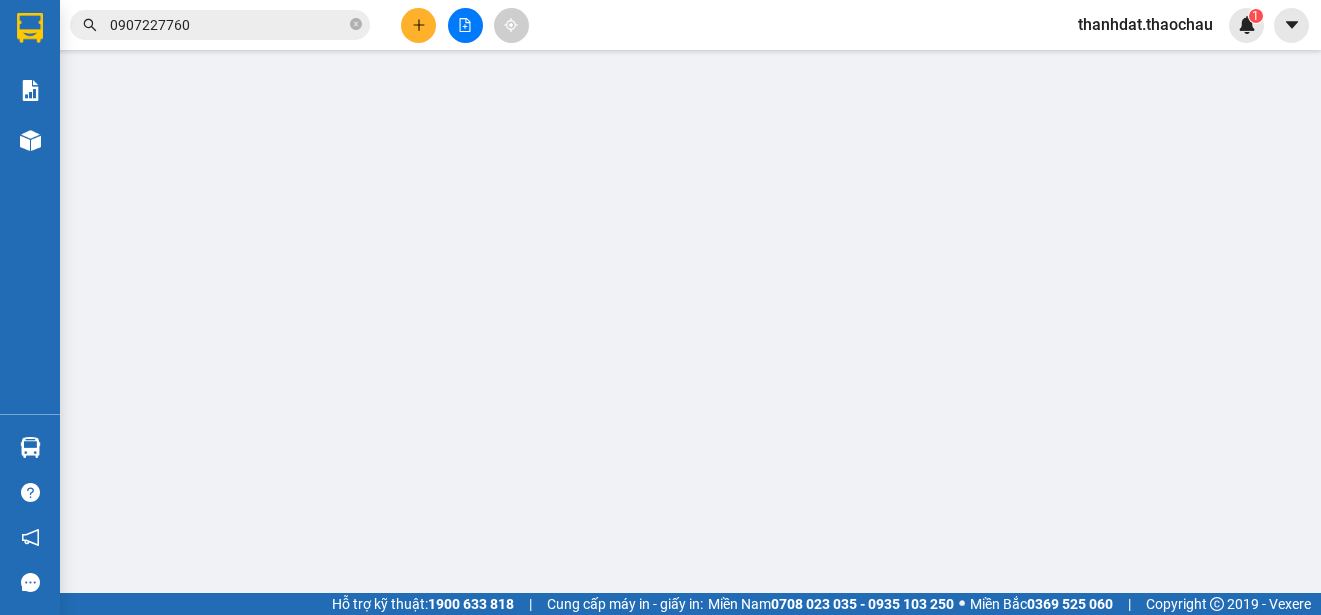 scroll, scrollTop: 0, scrollLeft: 0, axis: both 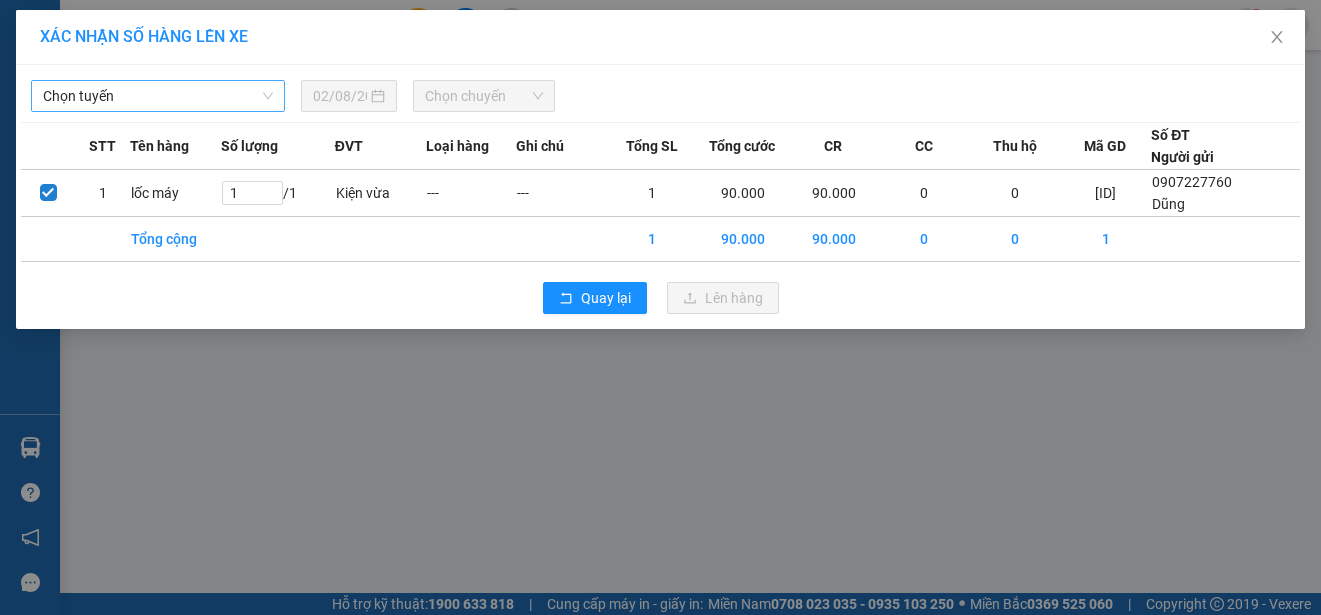 click on "Chọn tuyến" at bounding box center (158, 96) 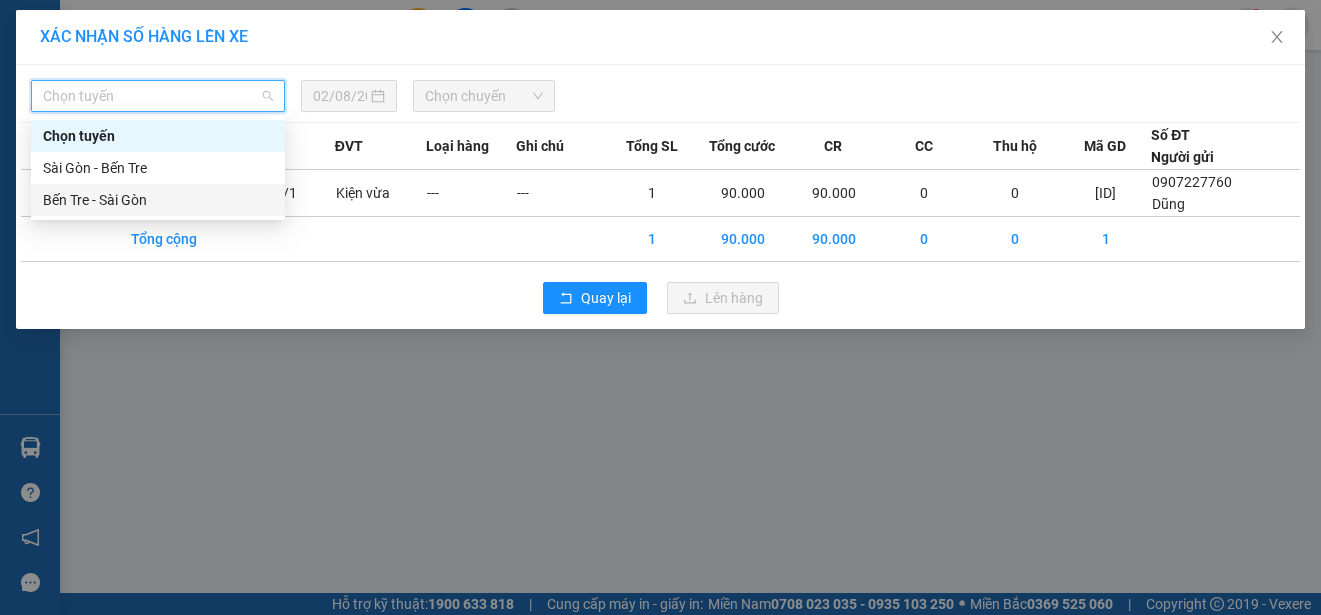 click on "Bến Tre - Sài Gòn" at bounding box center (158, 200) 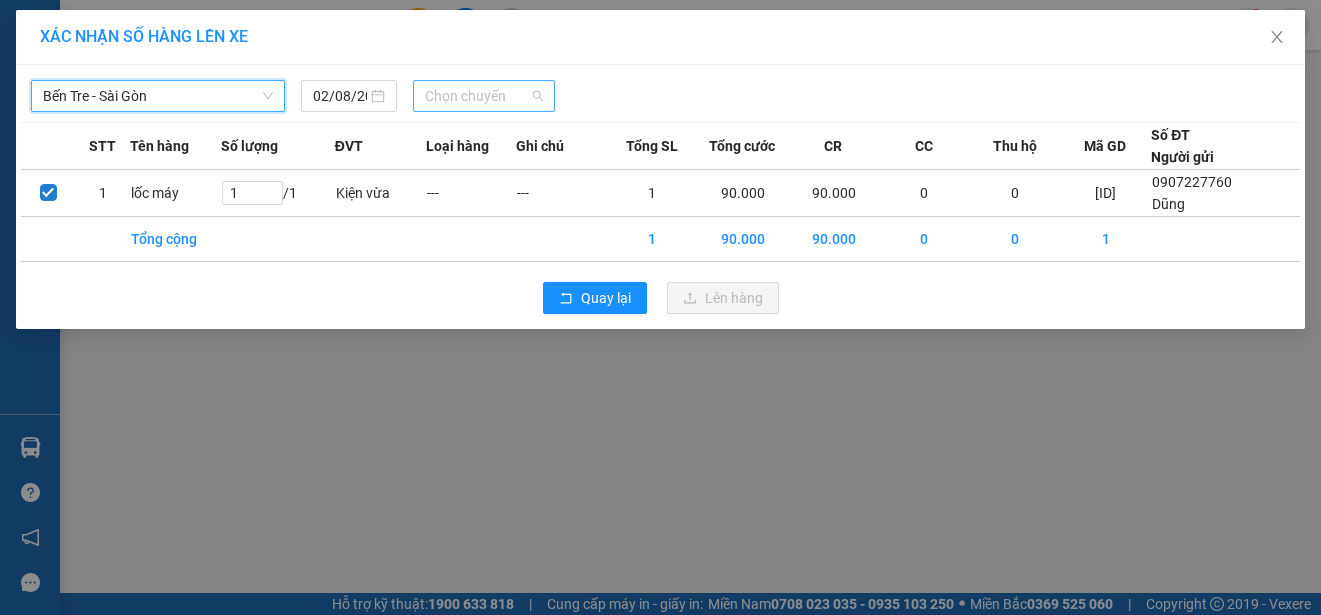click on "Chọn chuyến" at bounding box center [483, 96] 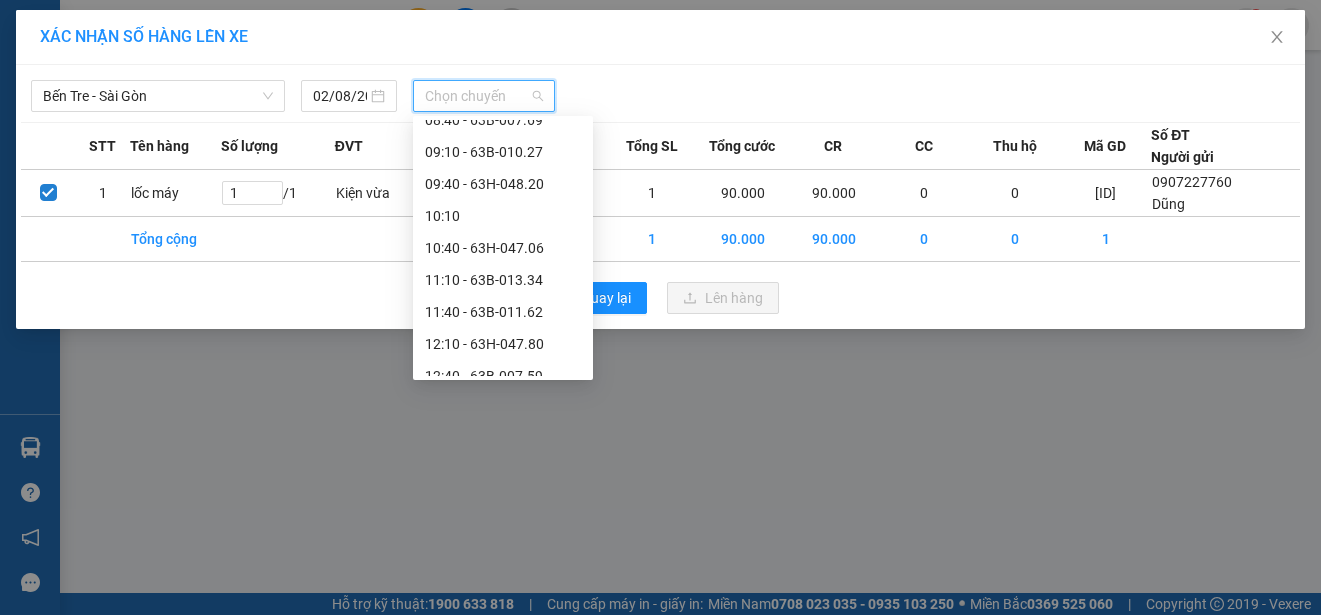 scroll, scrollTop: 500, scrollLeft: 0, axis: vertical 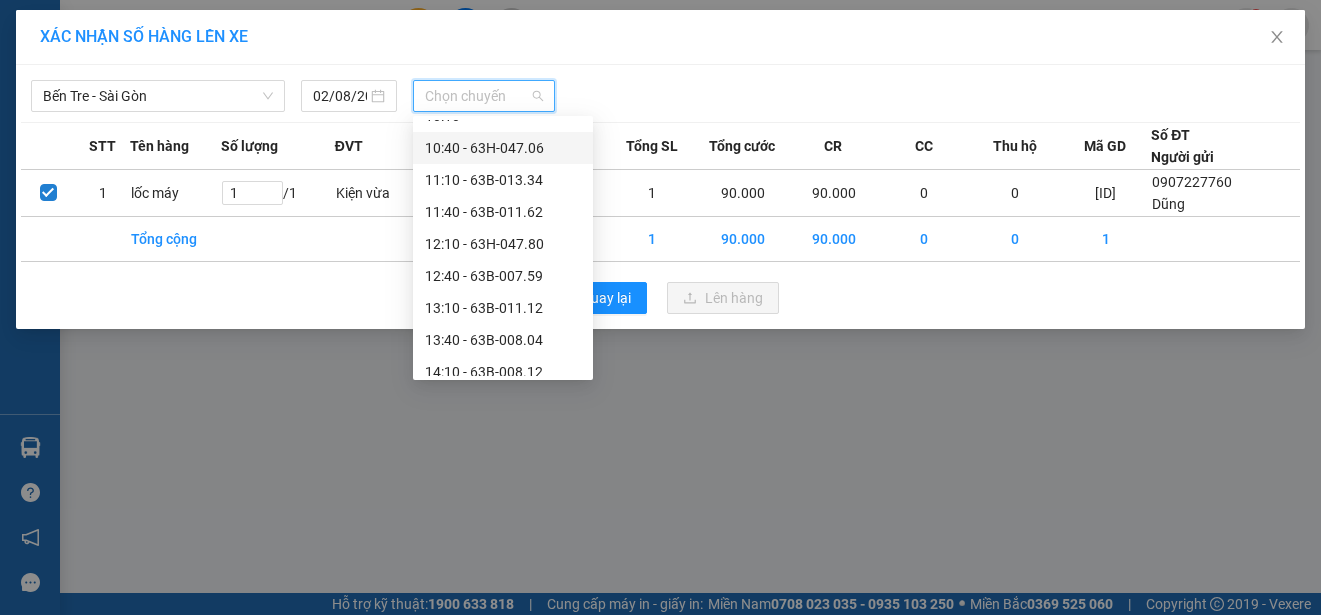 click on "10:40     - 63H-047.06" at bounding box center [503, 148] 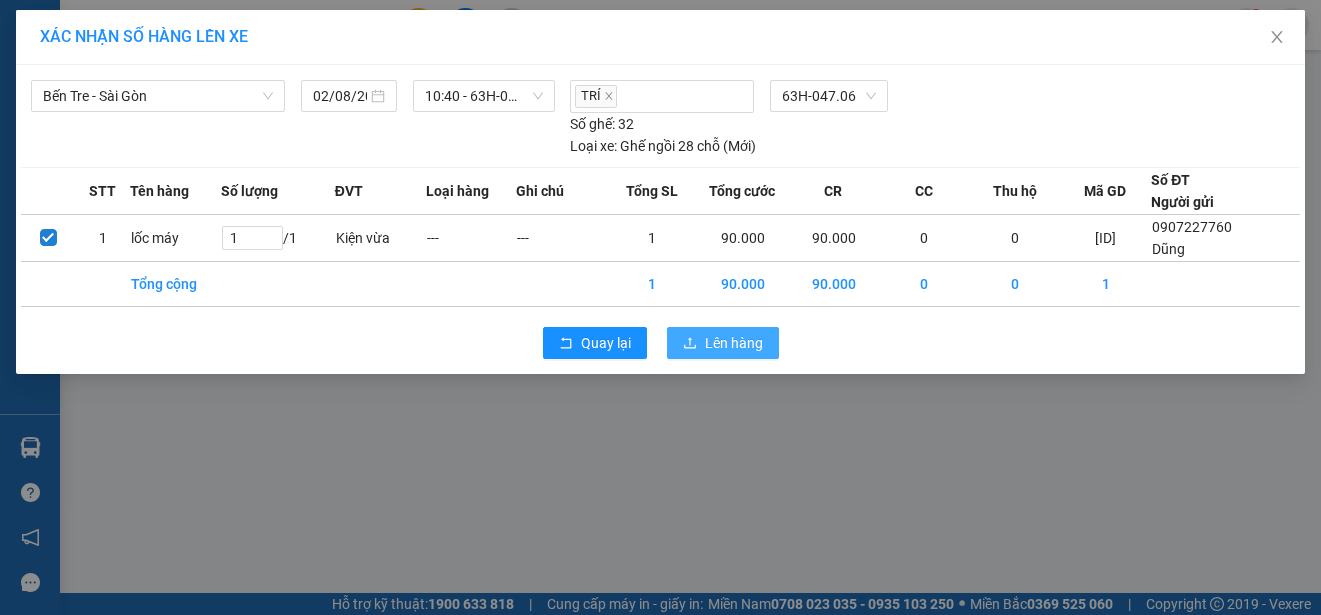 click on "Lên hàng" at bounding box center (734, 343) 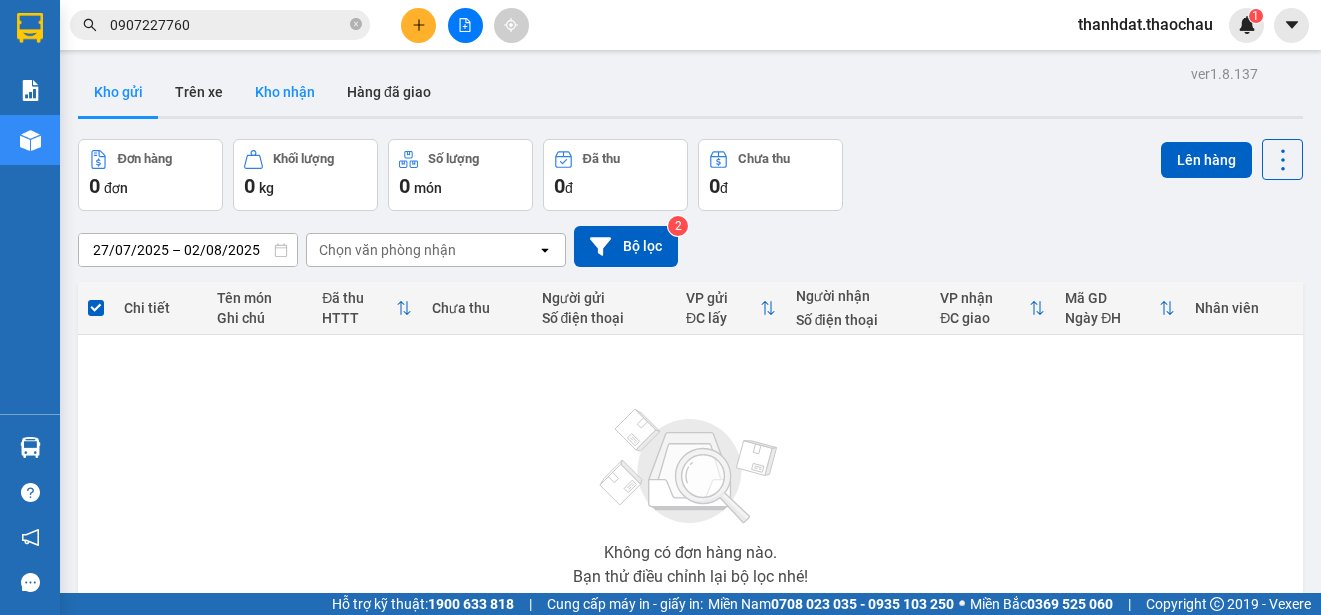click on "Kho nhận" at bounding box center (285, 92) 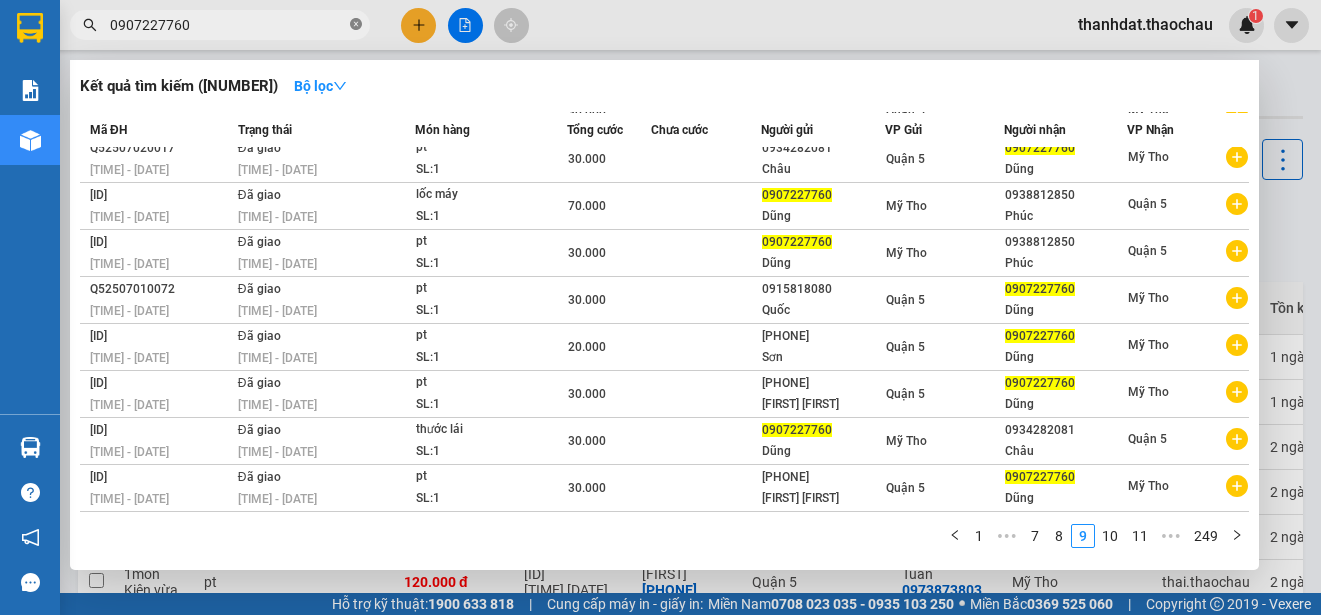 click 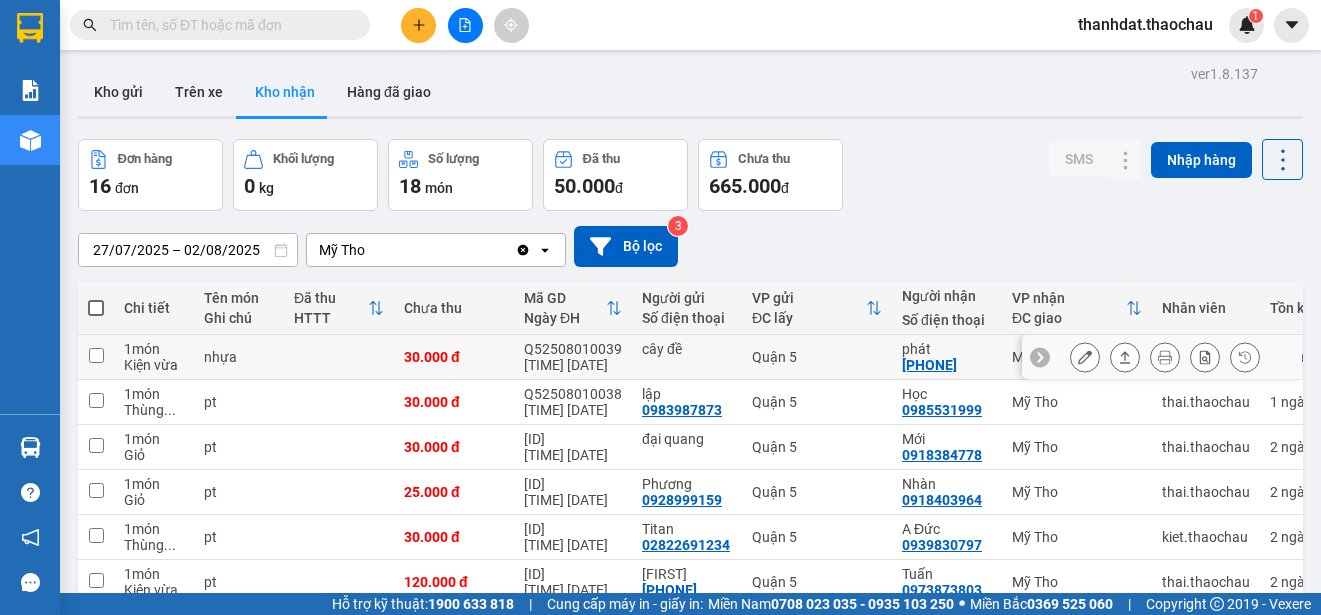 scroll, scrollTop: 102, scrollLeft: 0, axis: vertical 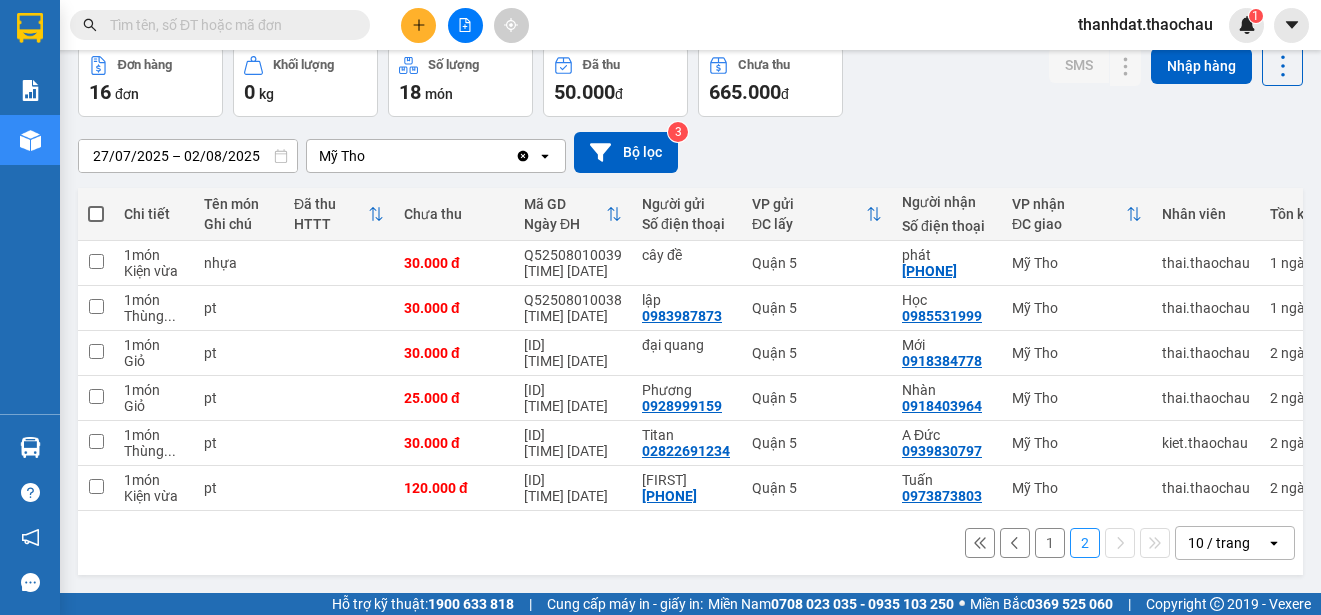 click on "1" at bounding box center (1050, 543) 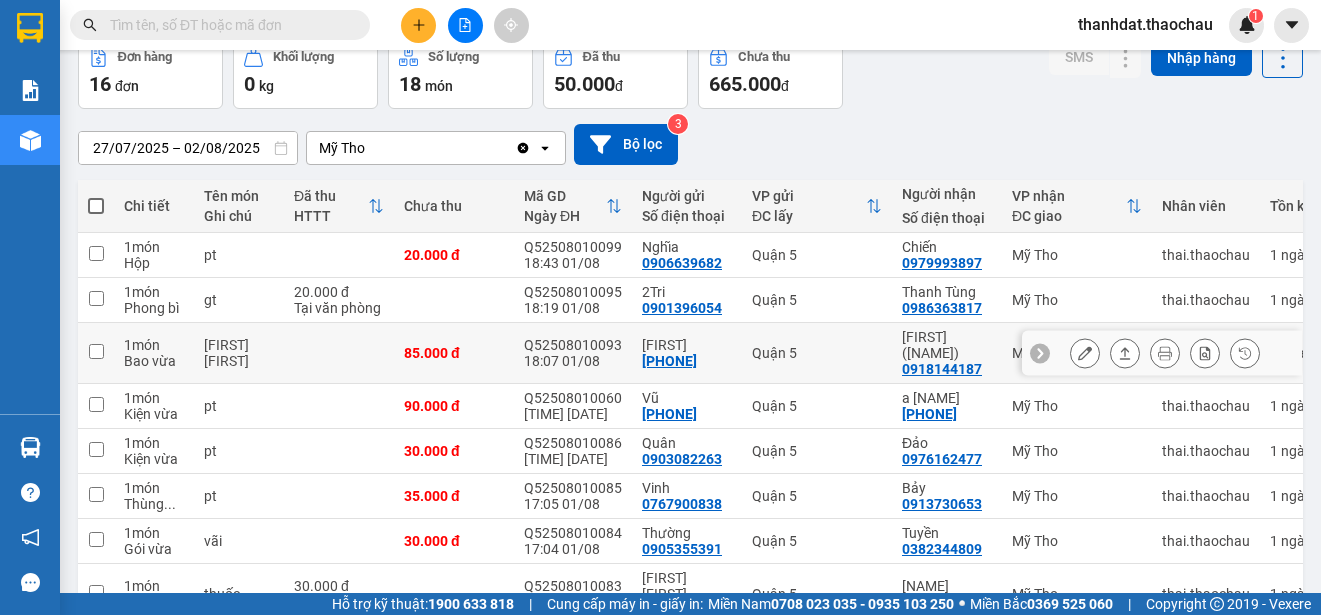 scroll, scrollTop: 282, scrollLeft: 0, axis: vertical 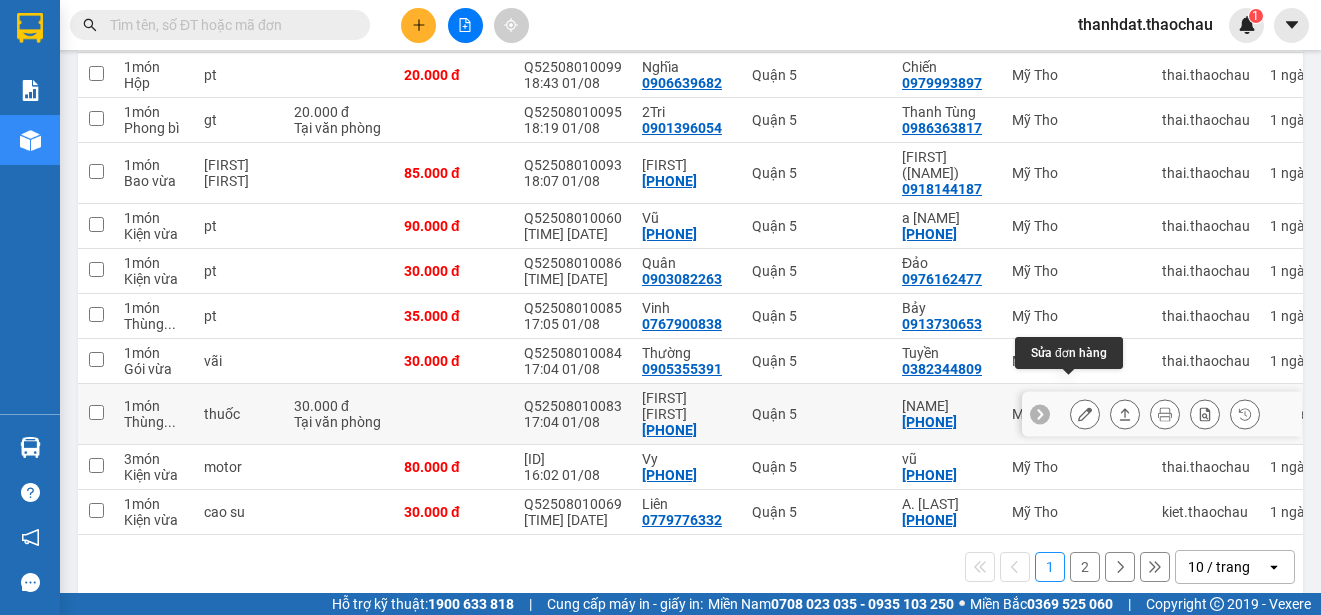 click 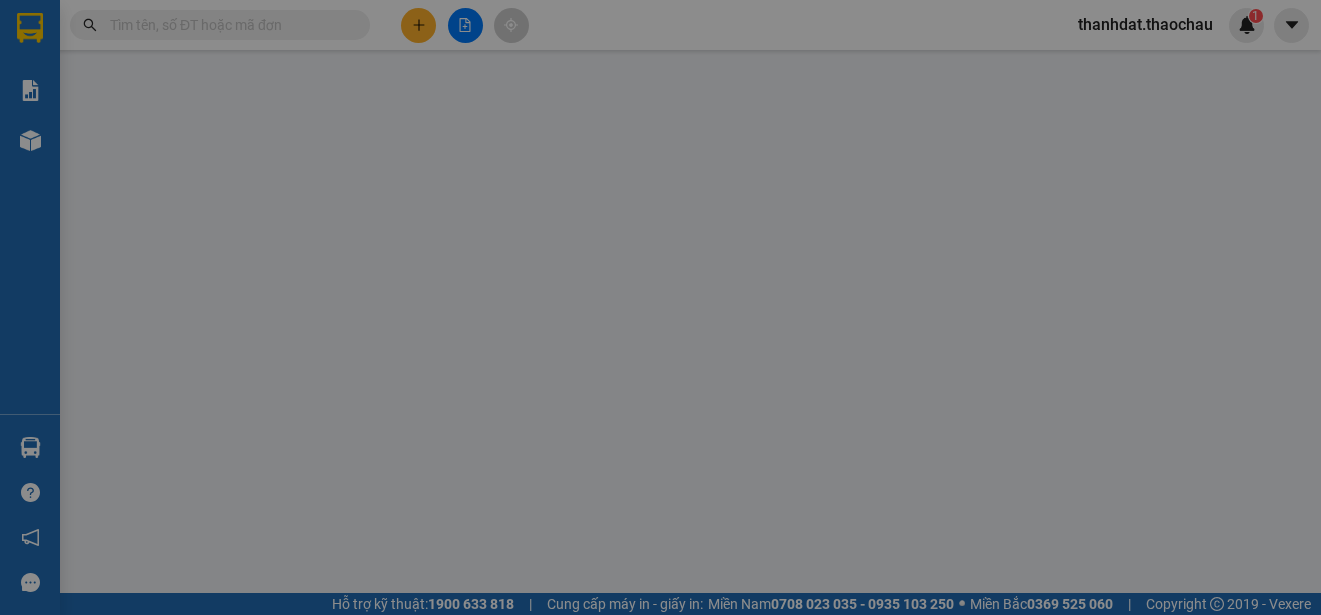 scroll, scrollTop: 0, scrollLeft: 0, axis: both 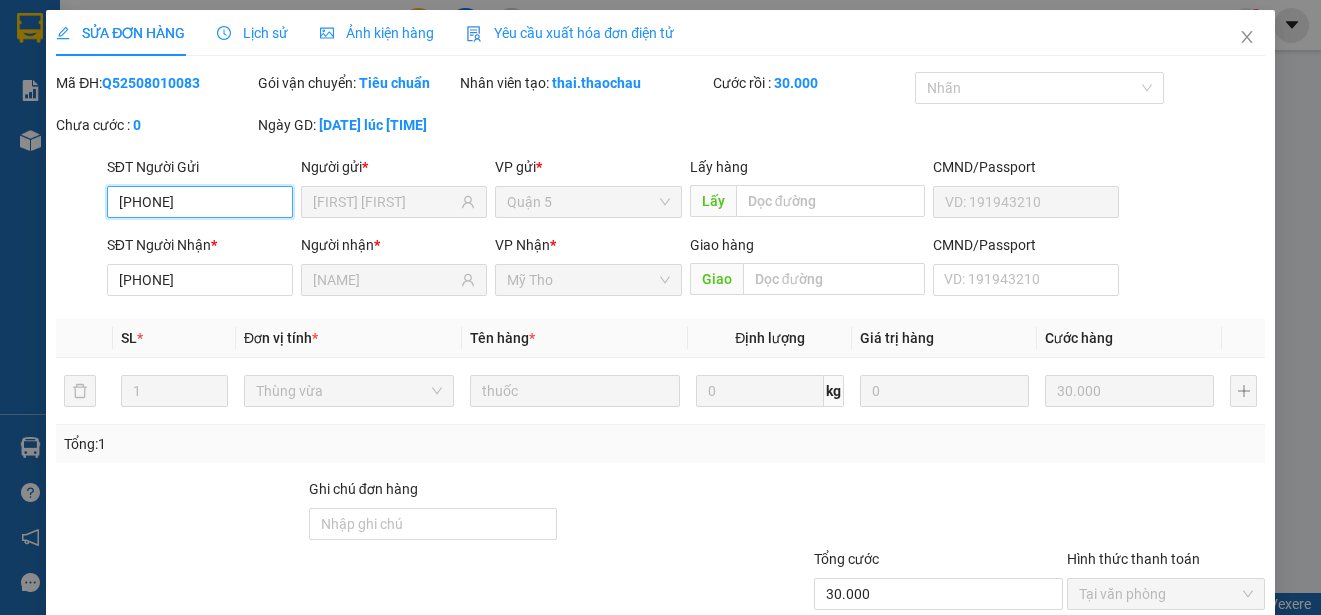 type on "[PHONE]" 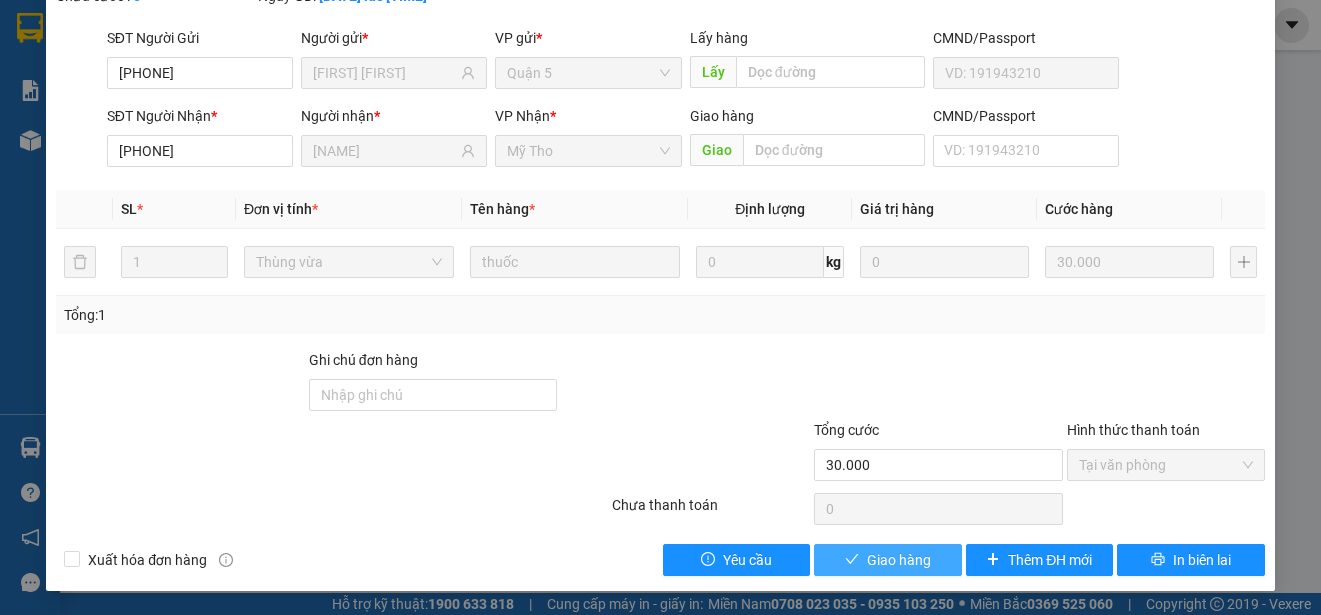 click on "Giao hàng" at bounding box center [899, 560] 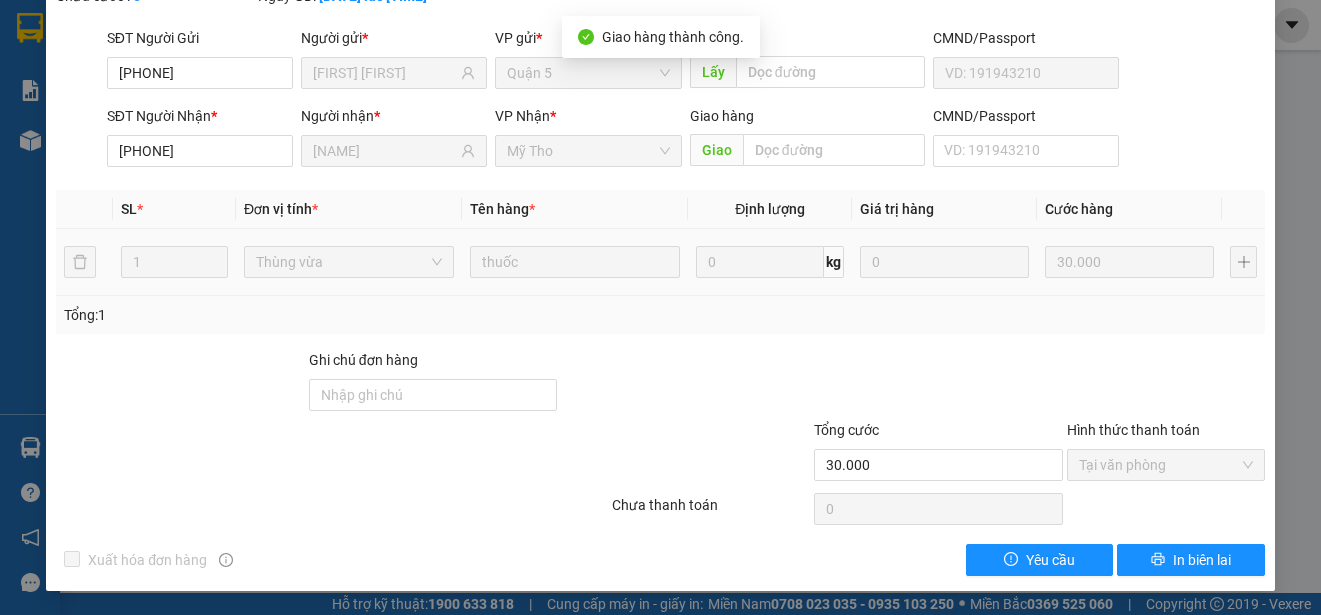 scroll, scrollTop: 0, scrollLeft: 0, axis: both 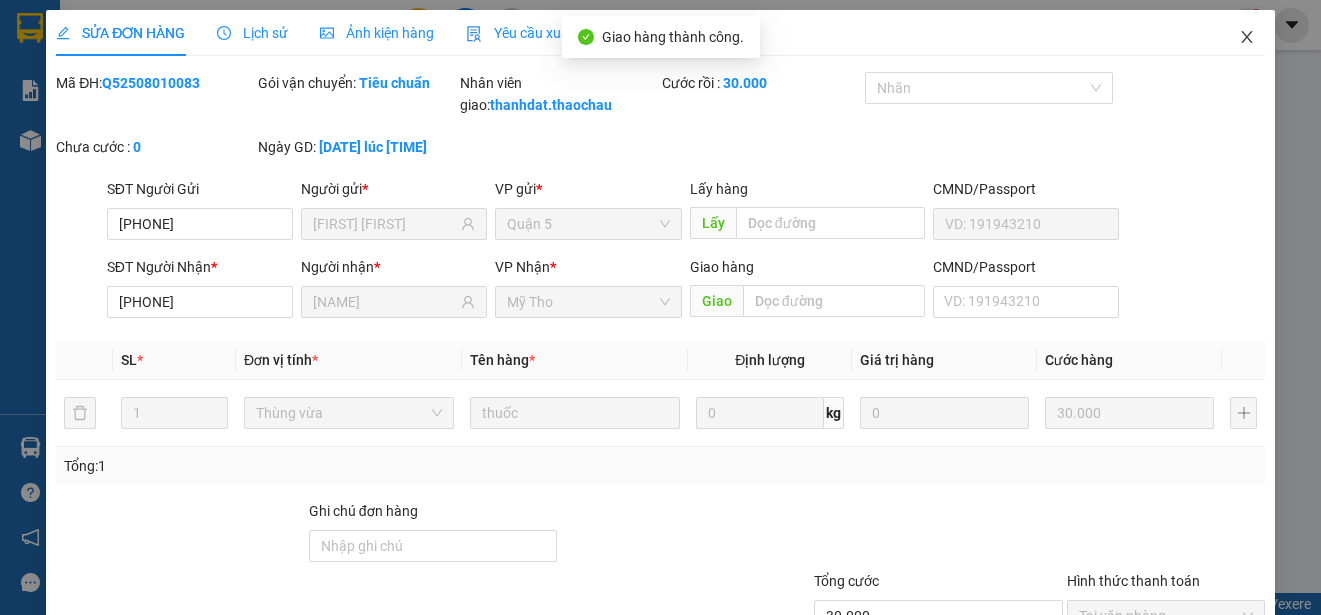 click 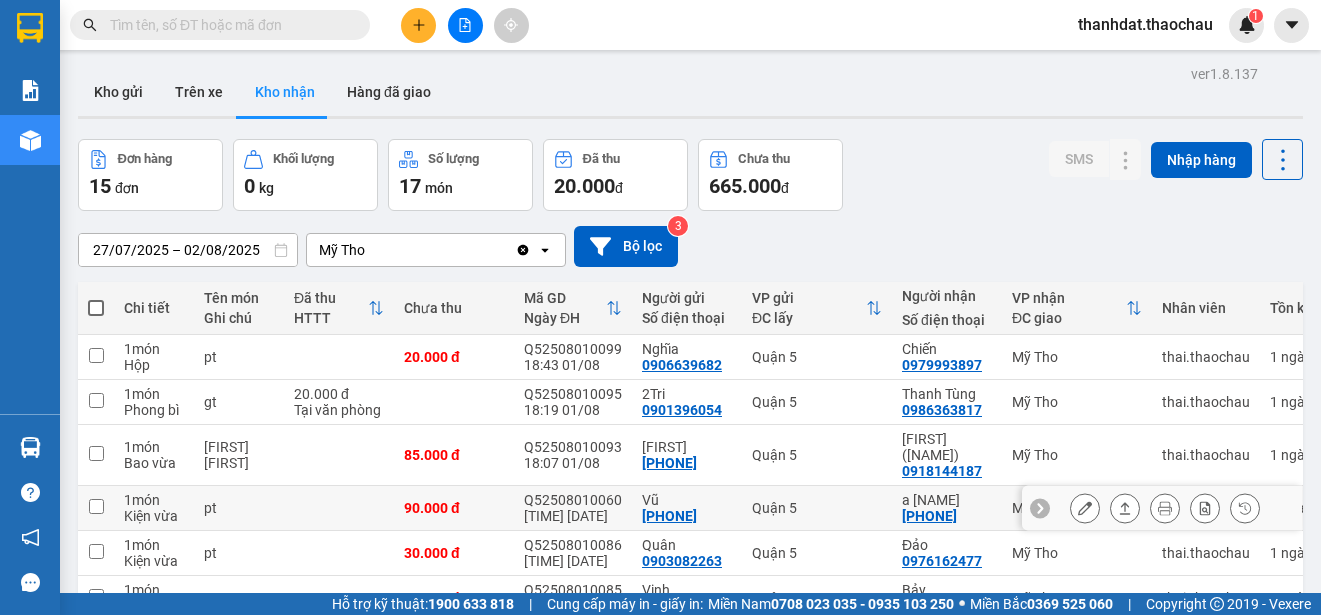 scroll, scrollTop: 282, scrollLeft: 0, axis: vertical 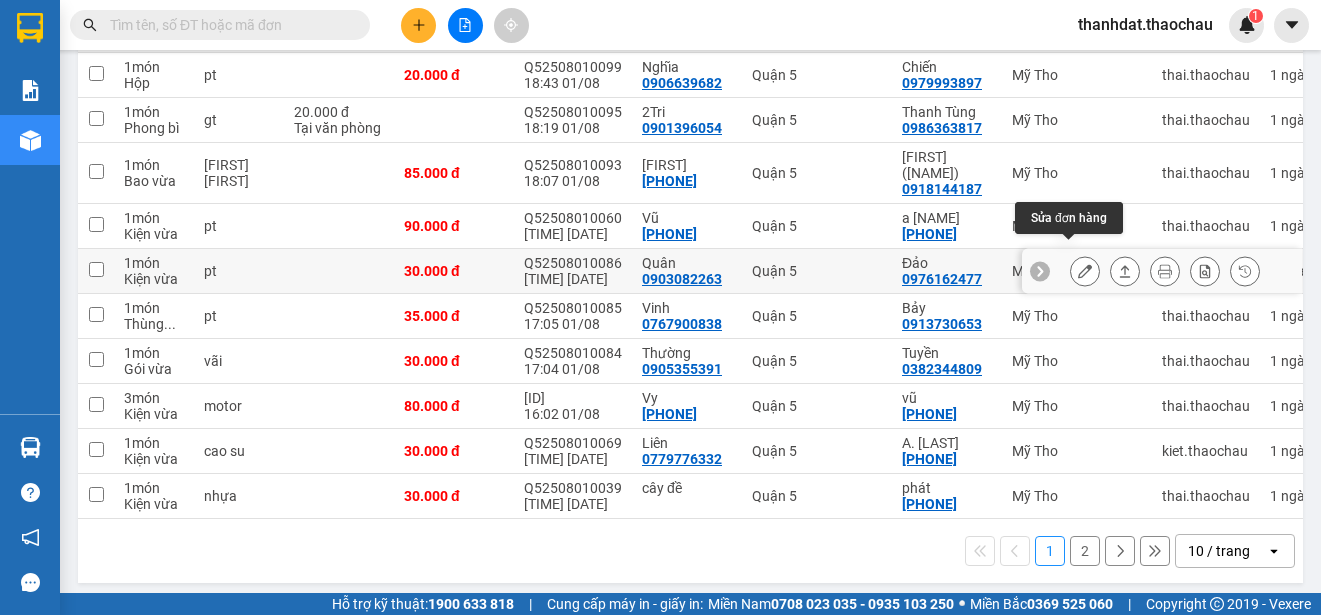 click 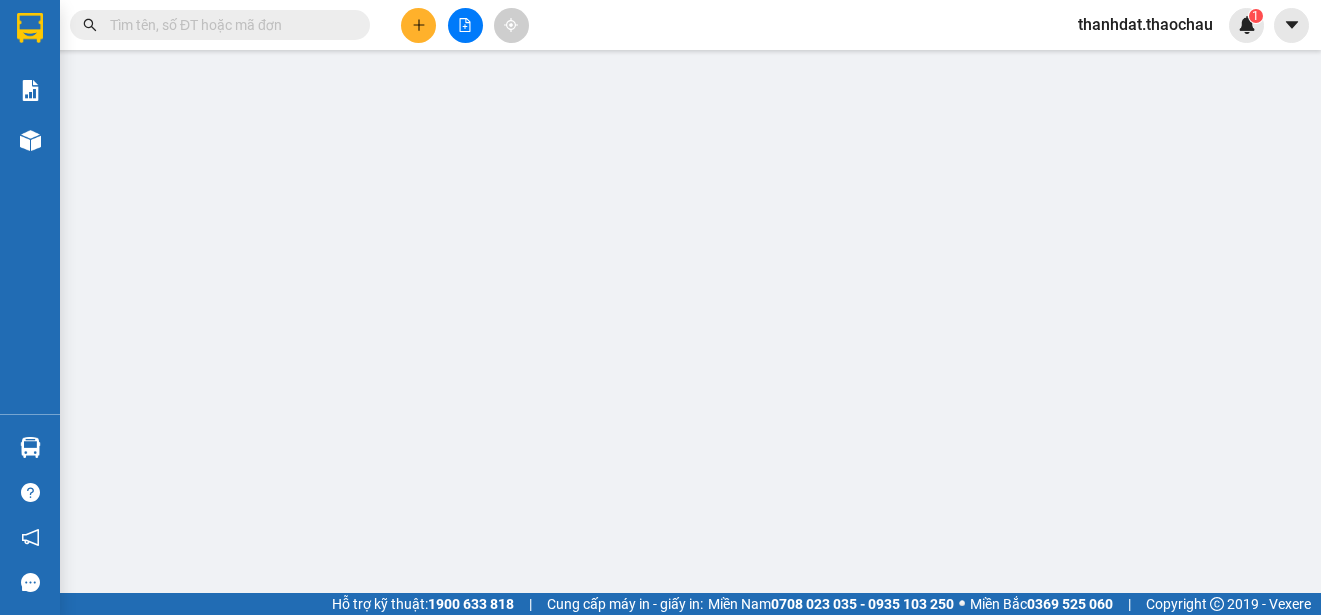 scroll, scrollTop: 0, scrollLeft: 0, axis: both 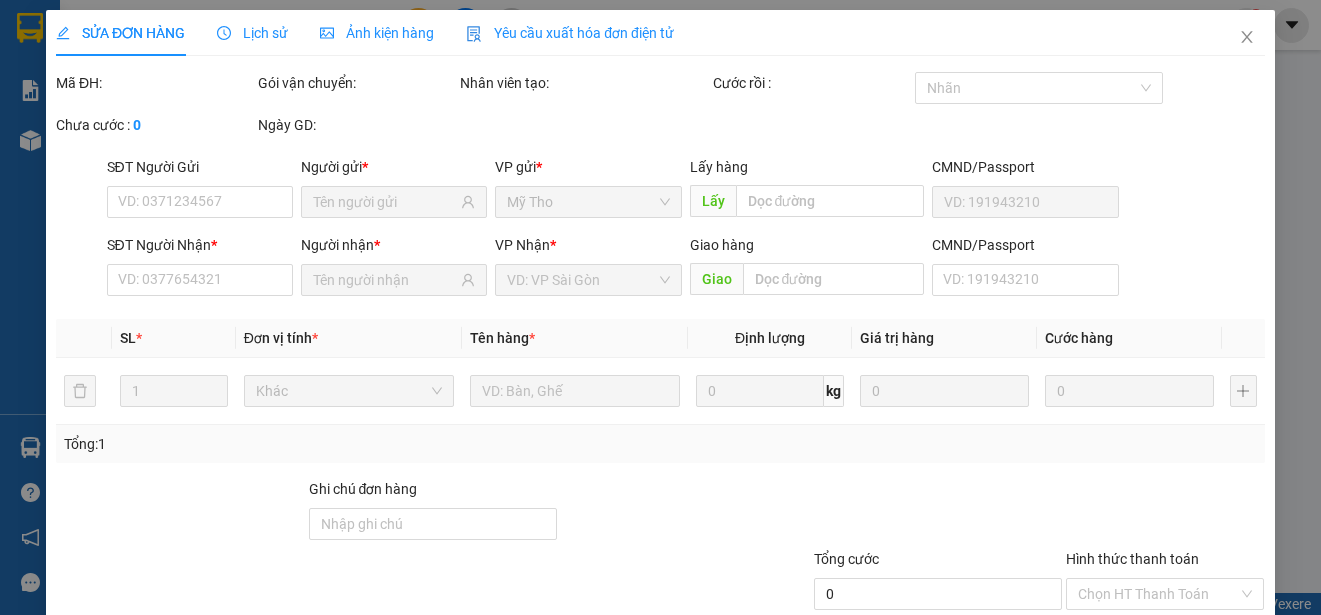 type on "0903082263" 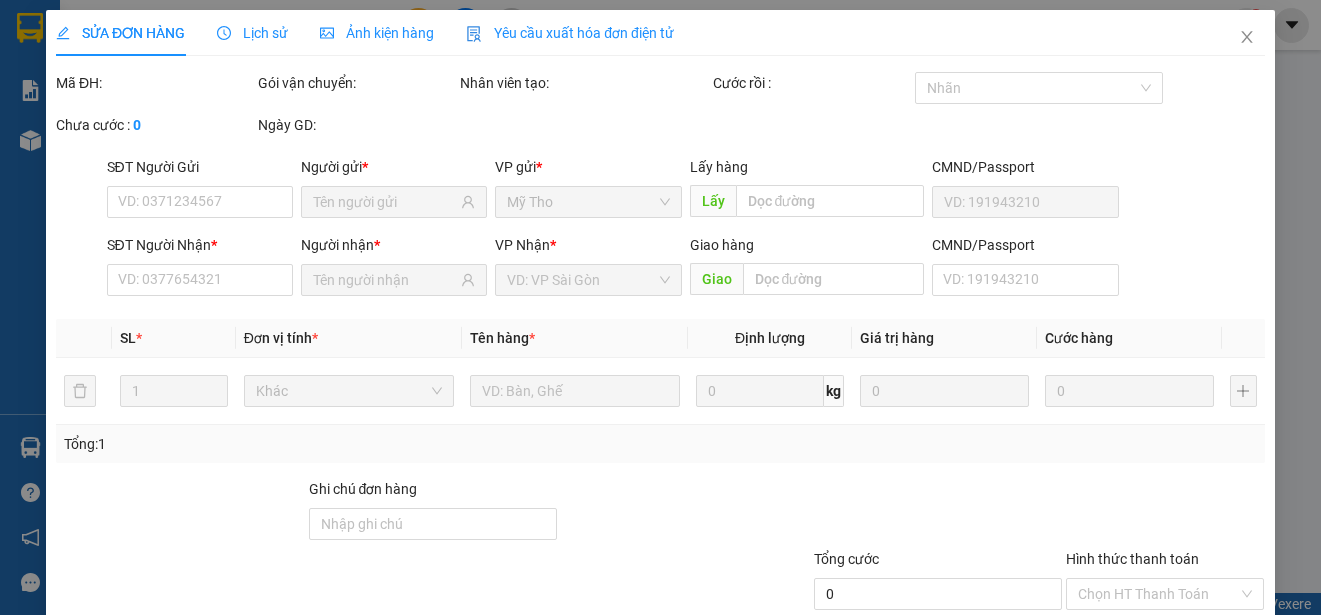 type on "Quân" 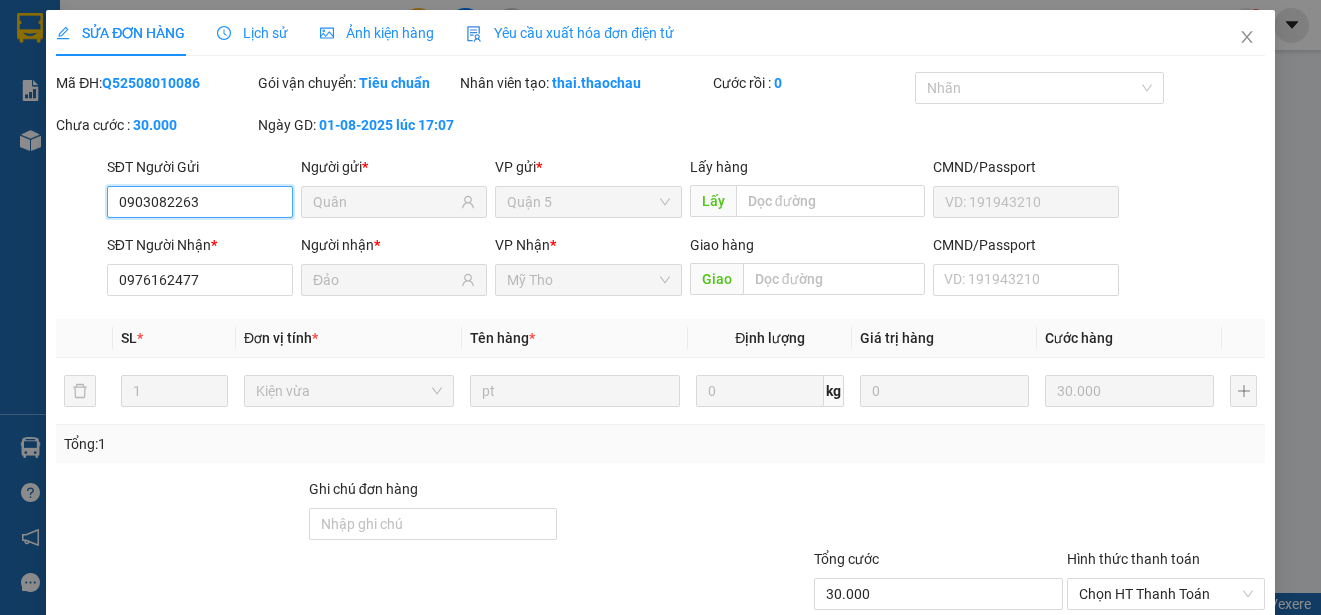 scroll, scrollTop: 151, scrollLeft: 0, axis: vertical 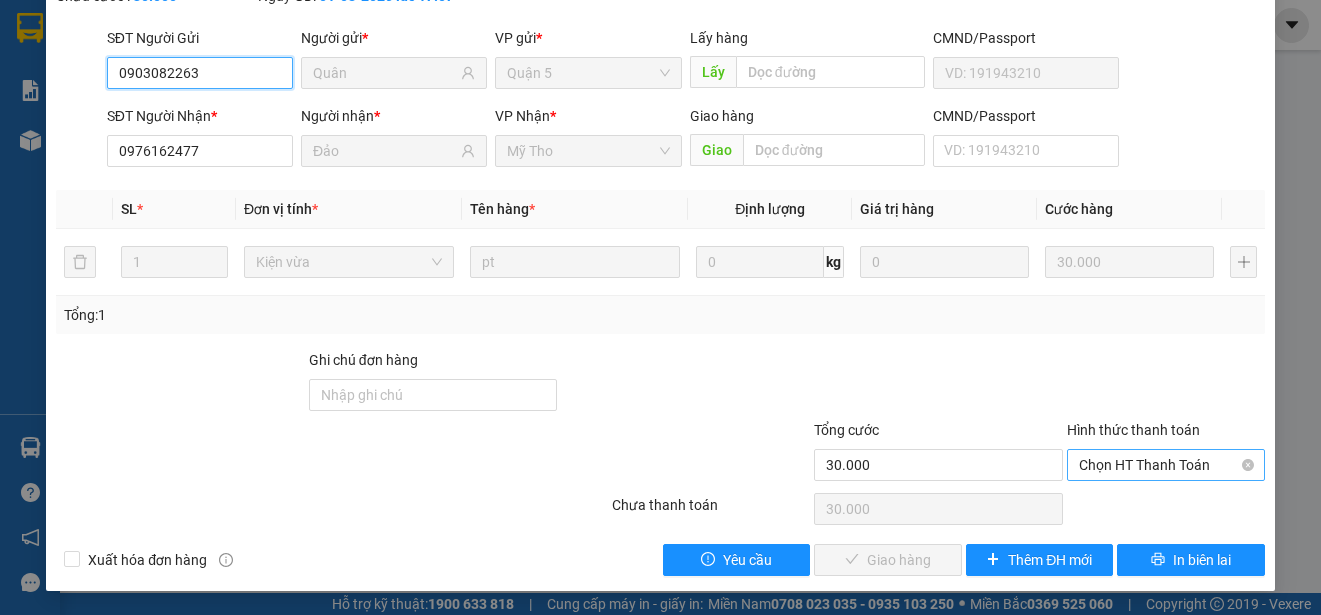 click on "Chọn HT Thanh Toán" at bounding box center (1166, 465) 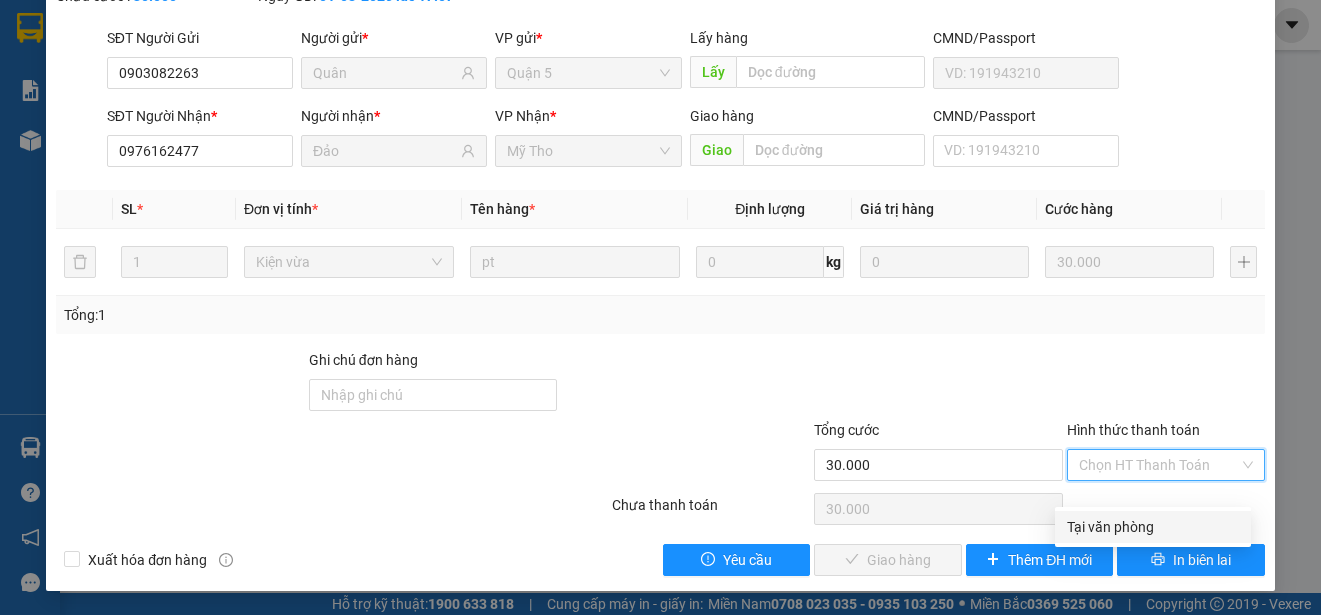 click on "Tại văn phòng" at bounding box center [1153, 527] 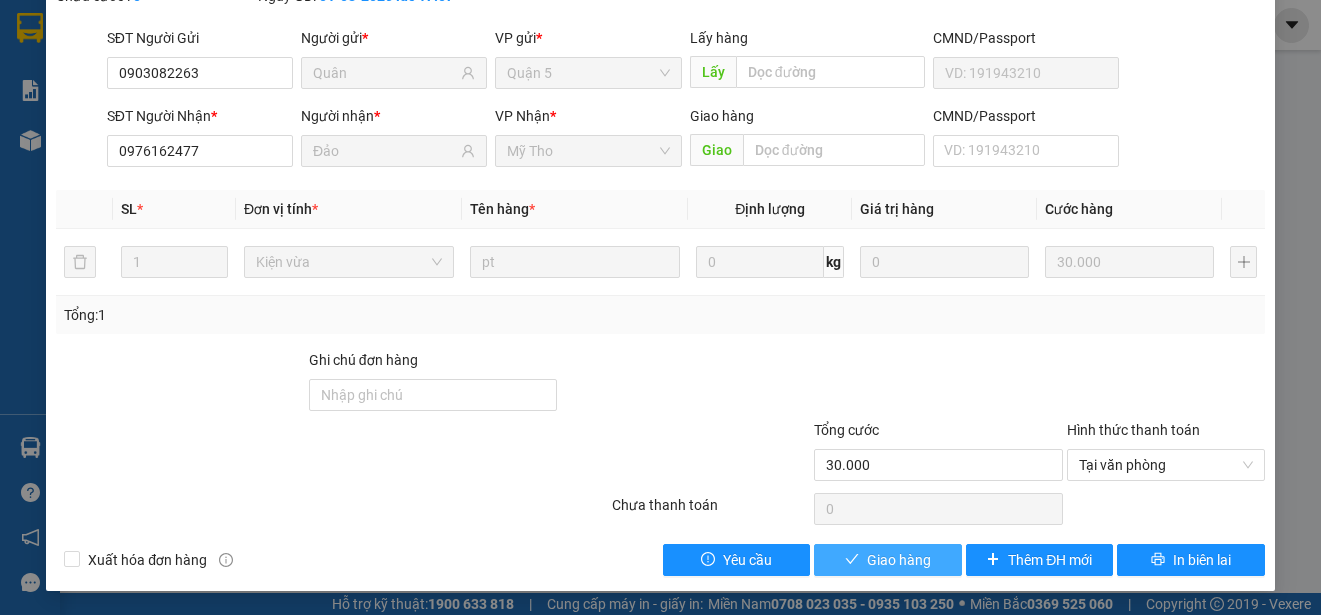 click on "Giao hàng" at bounding box center [899, 560] 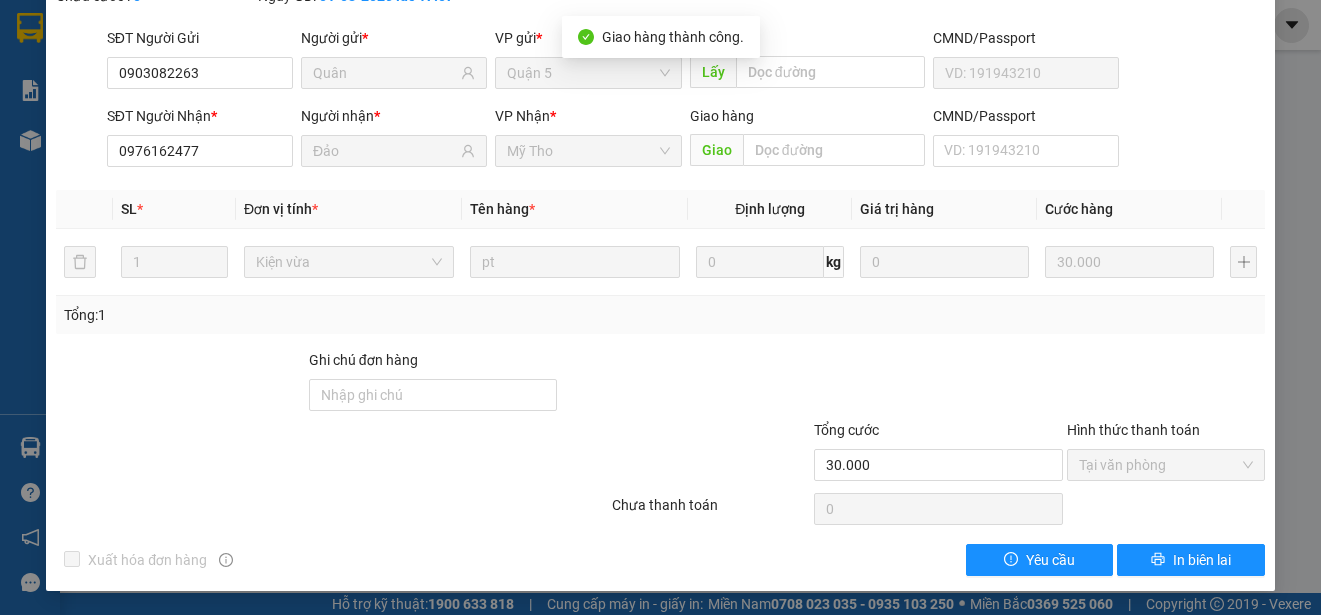 scroll, scrollTop: 0, scrollLeft: 0, axis: both 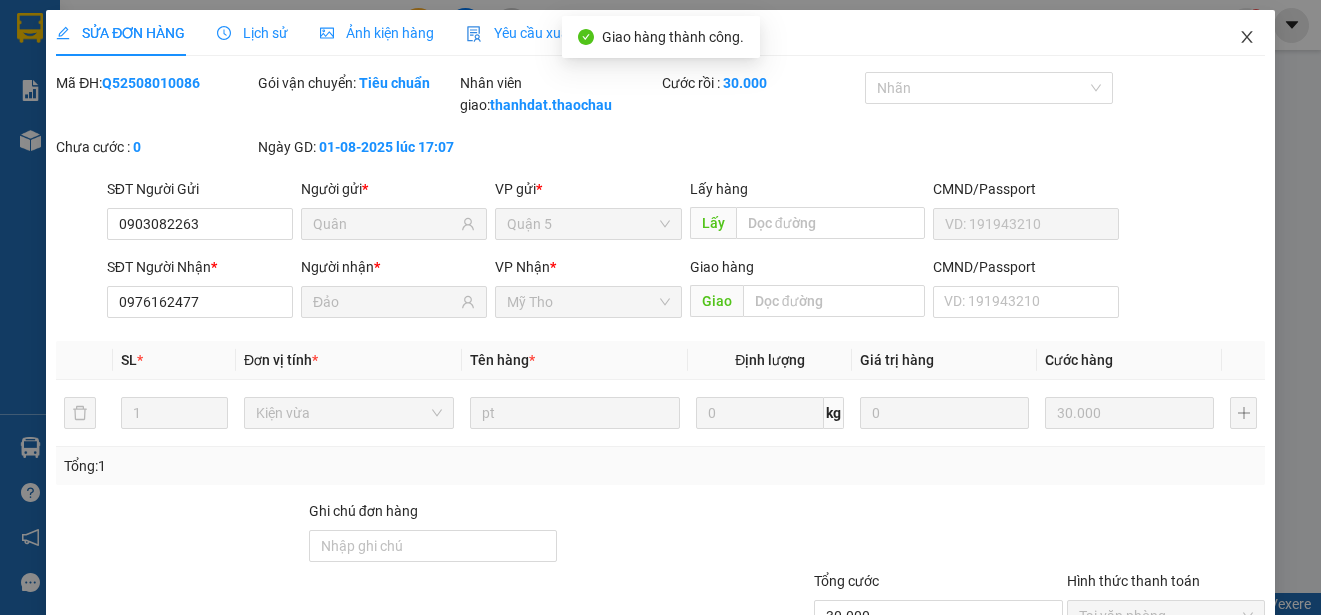 click 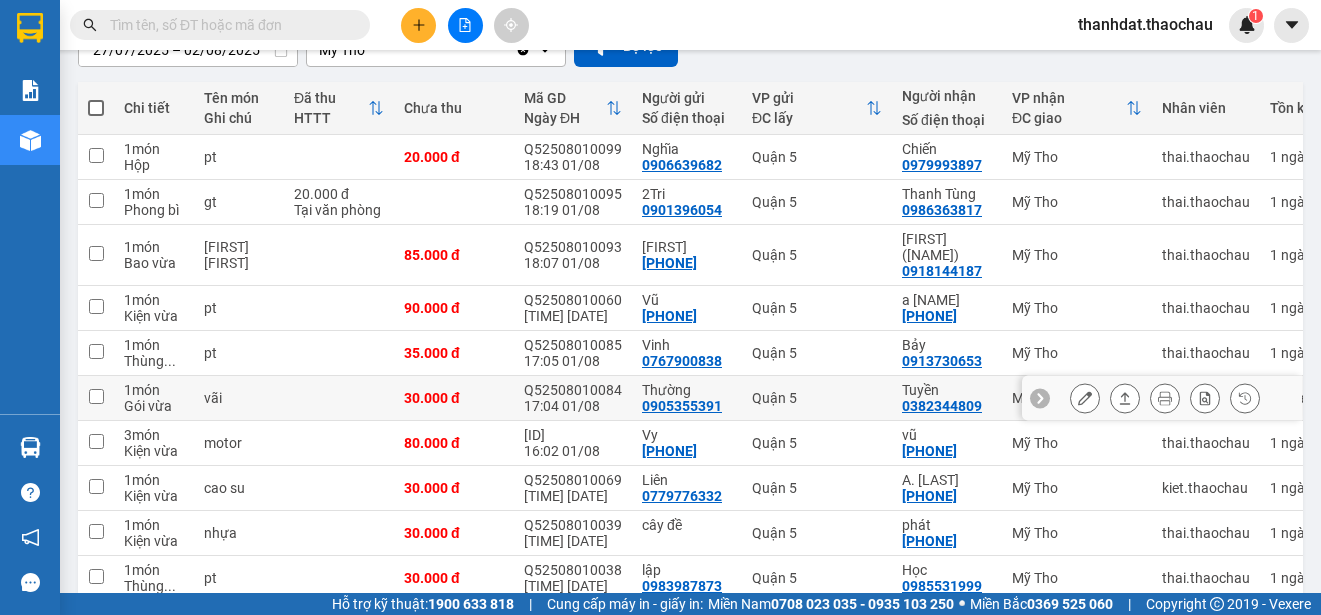 scroll, scrollTop: 282, scrollLeft: 0, axis: vertical 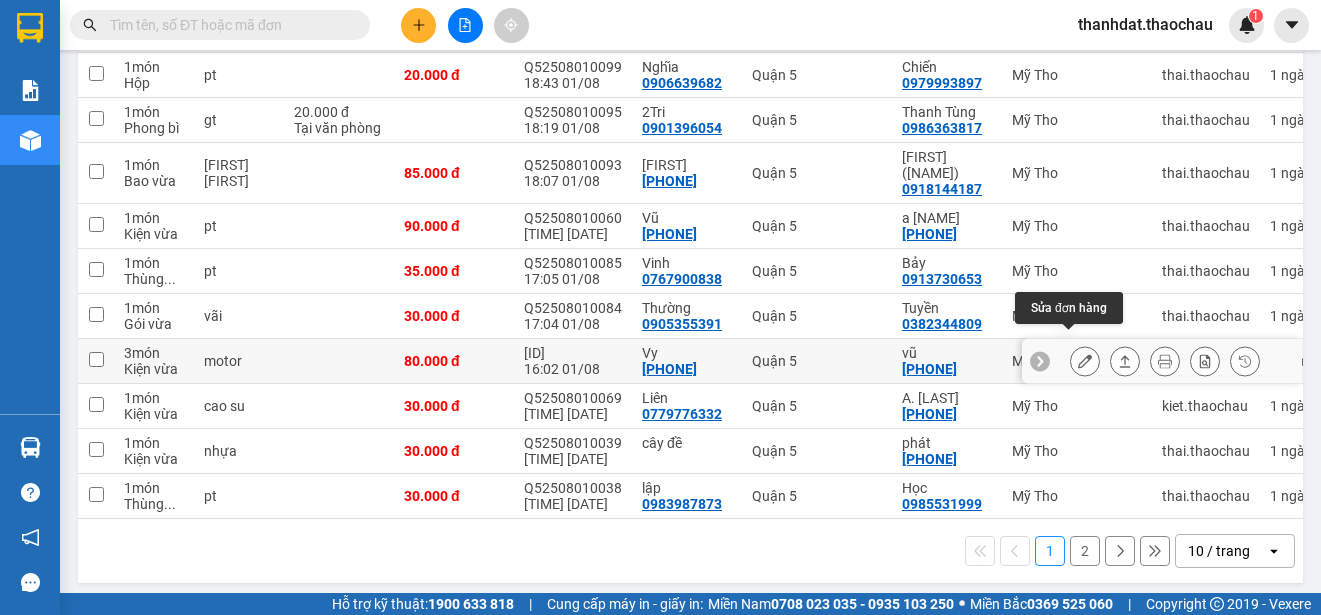 click 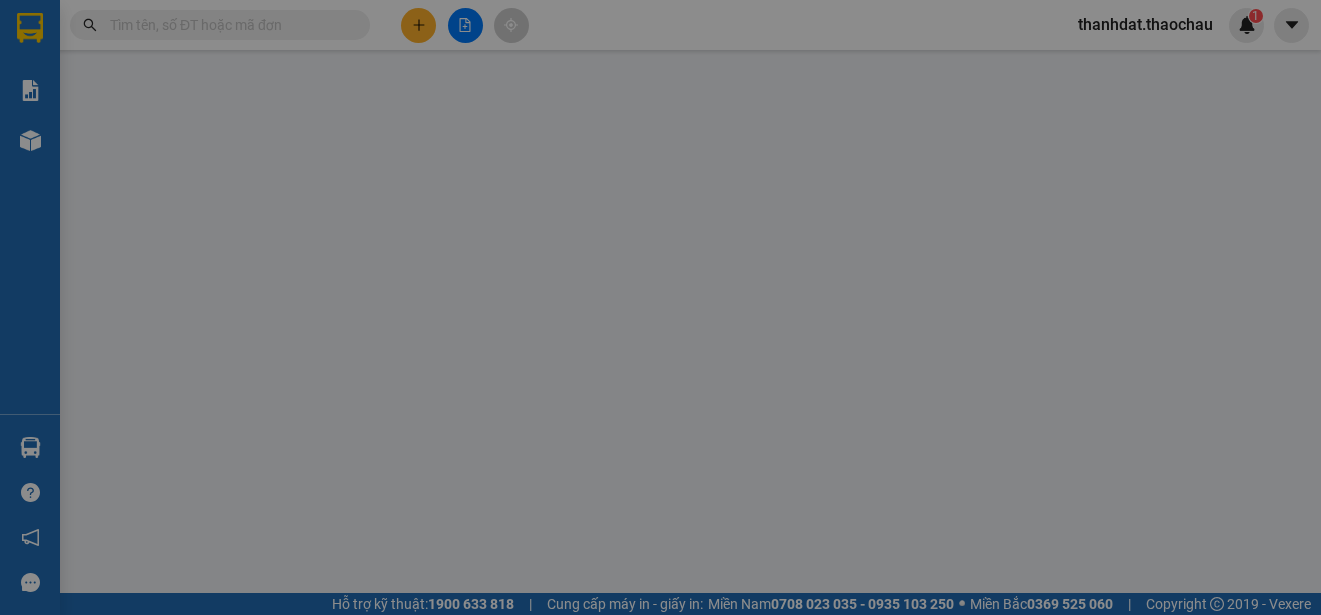 scroll, scrollTop: 0, scrollLeft: 0, axis: both 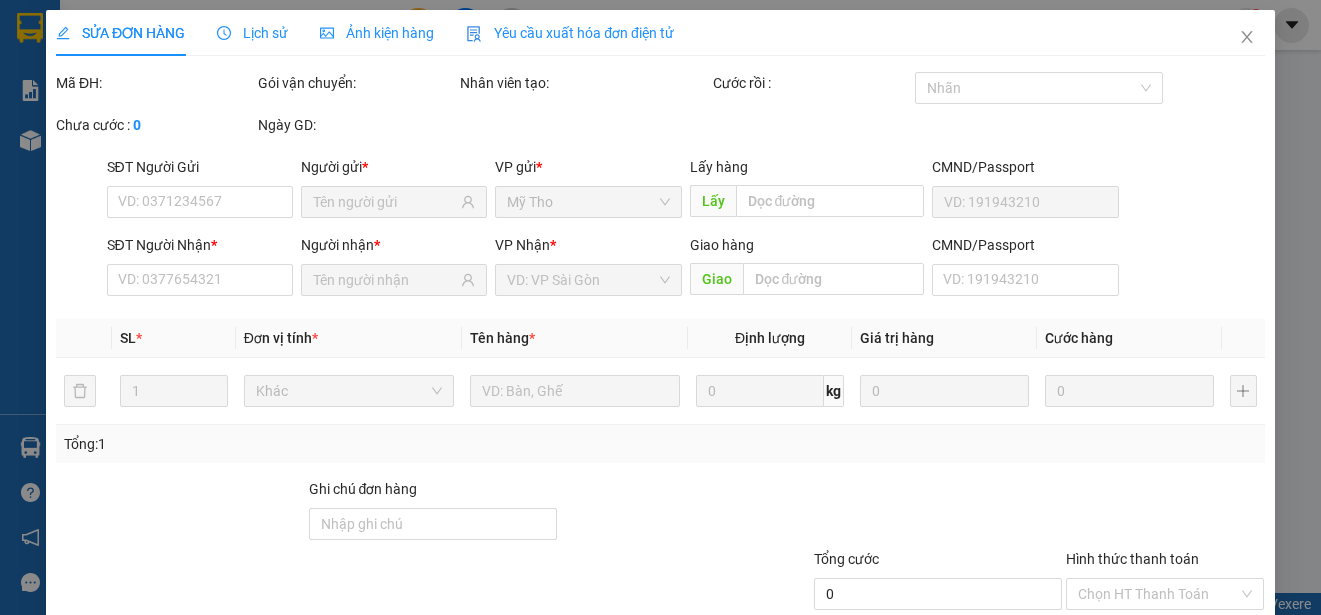 type on "[PHONE]" 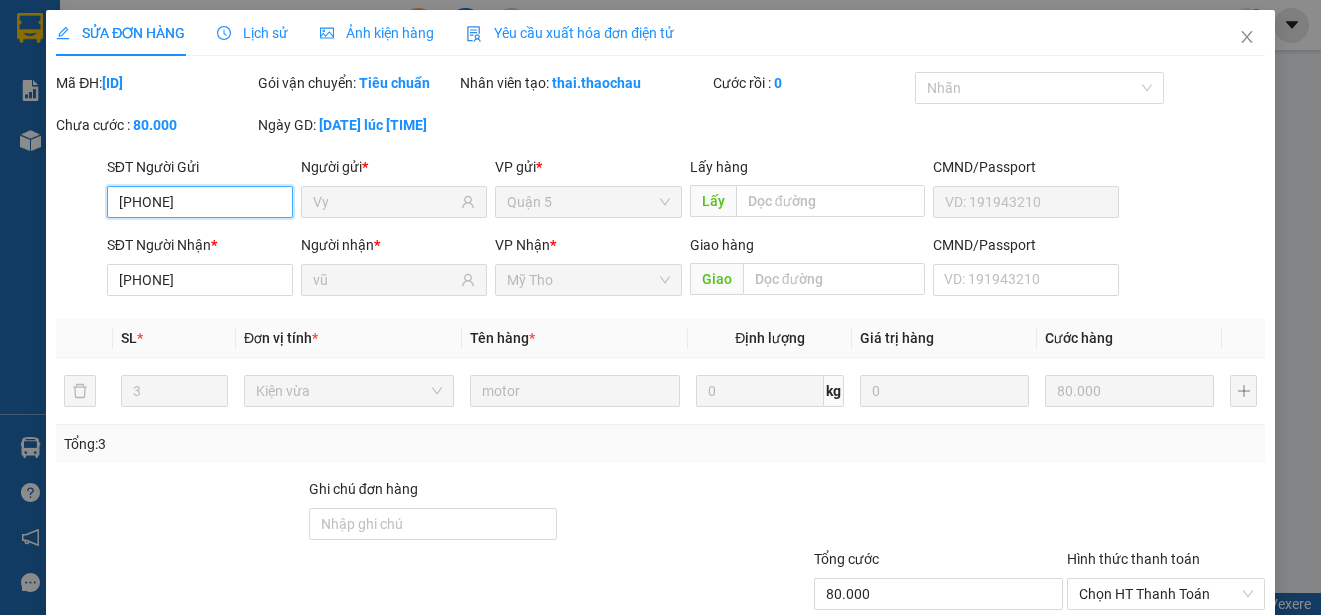 scroll, scrollTop: 151, scrollLeft: 0, axis: vertical 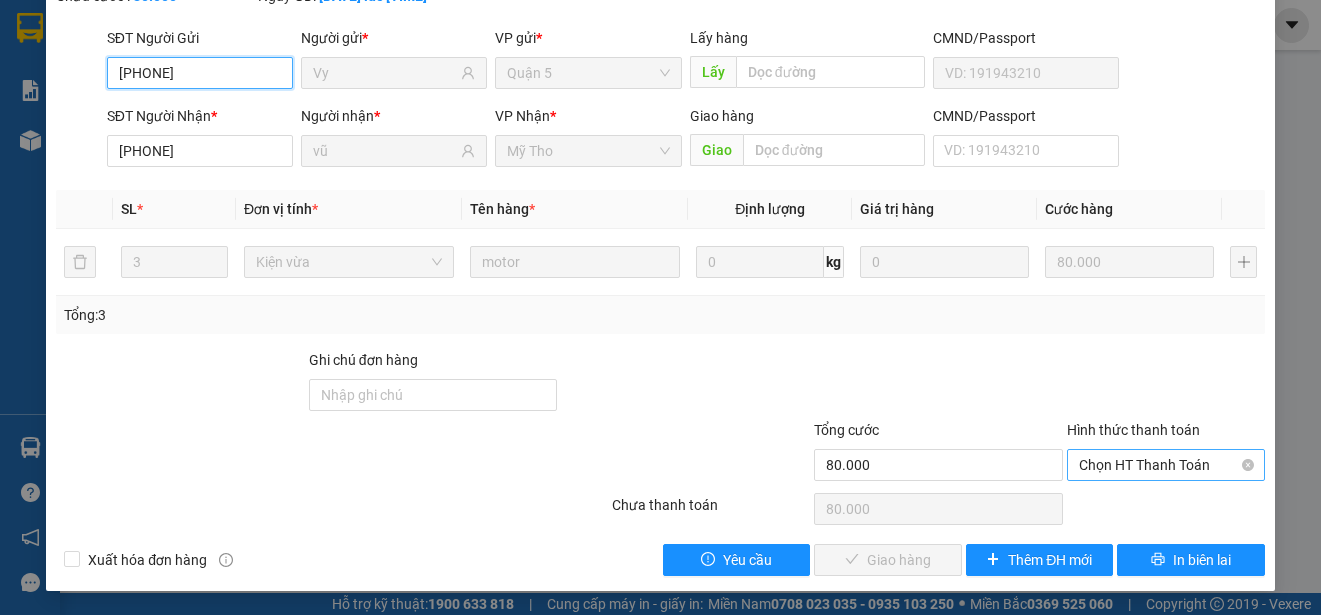 click on "Chọn HT Thanh Toán" at bounding box center [1166, 465] 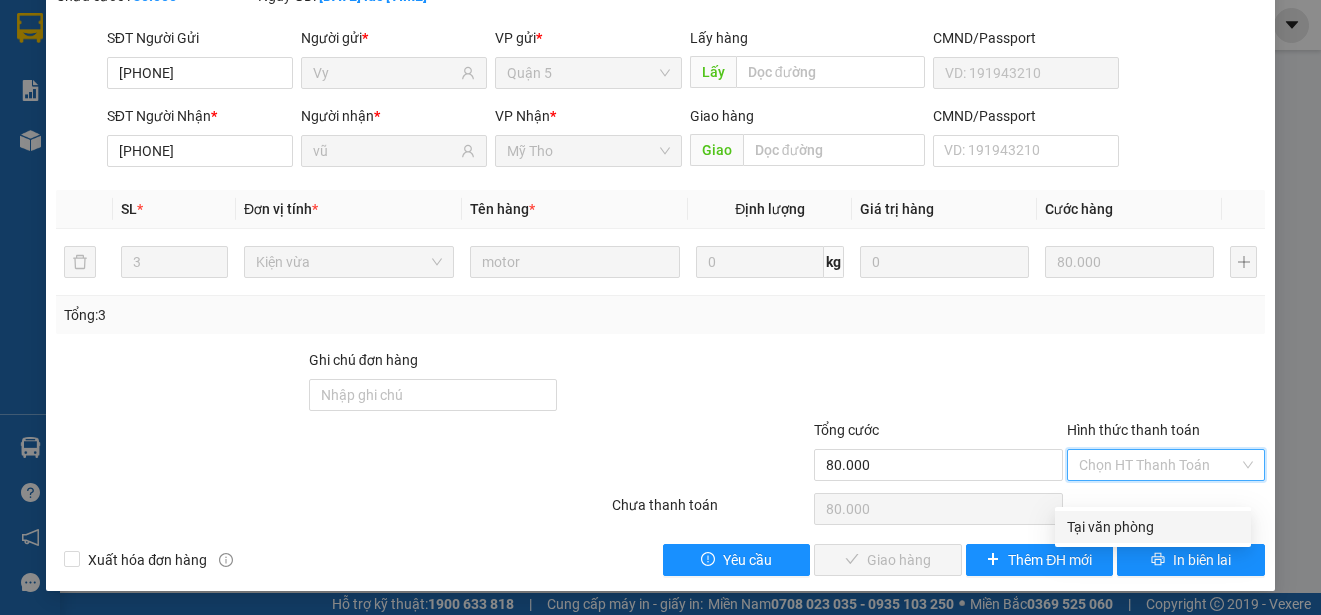 click on "Tại văn phòng" at bounding box center [1153, 527] 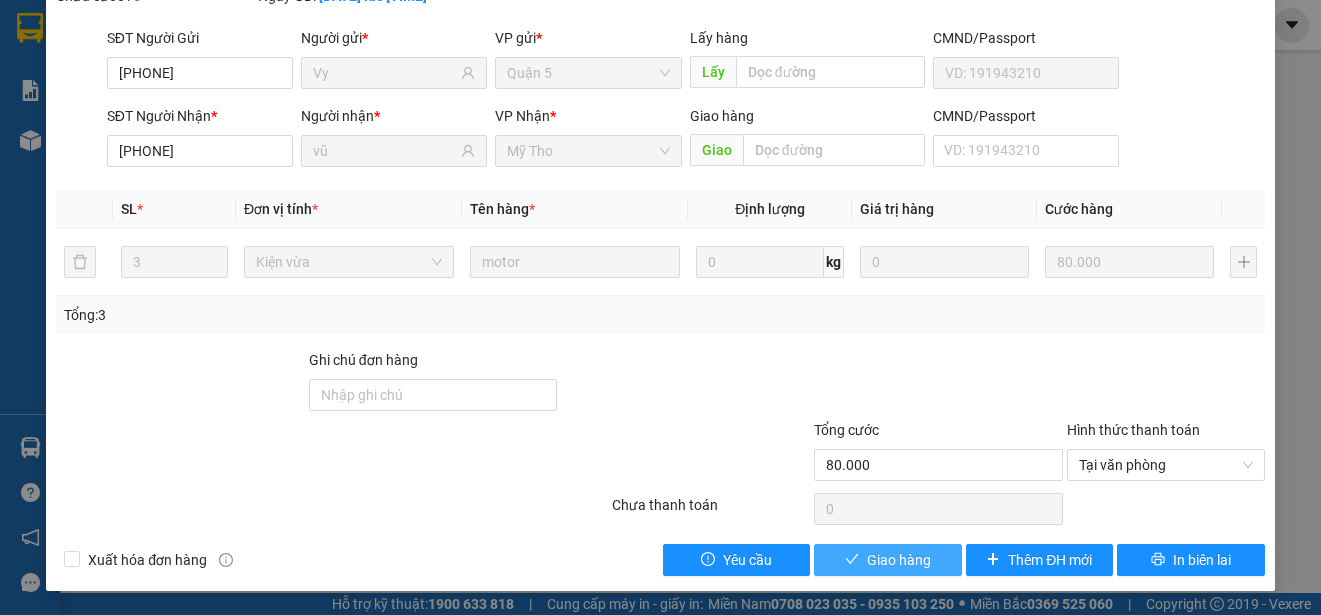 click on "Giao hàng" at bounding box center [899, 560] 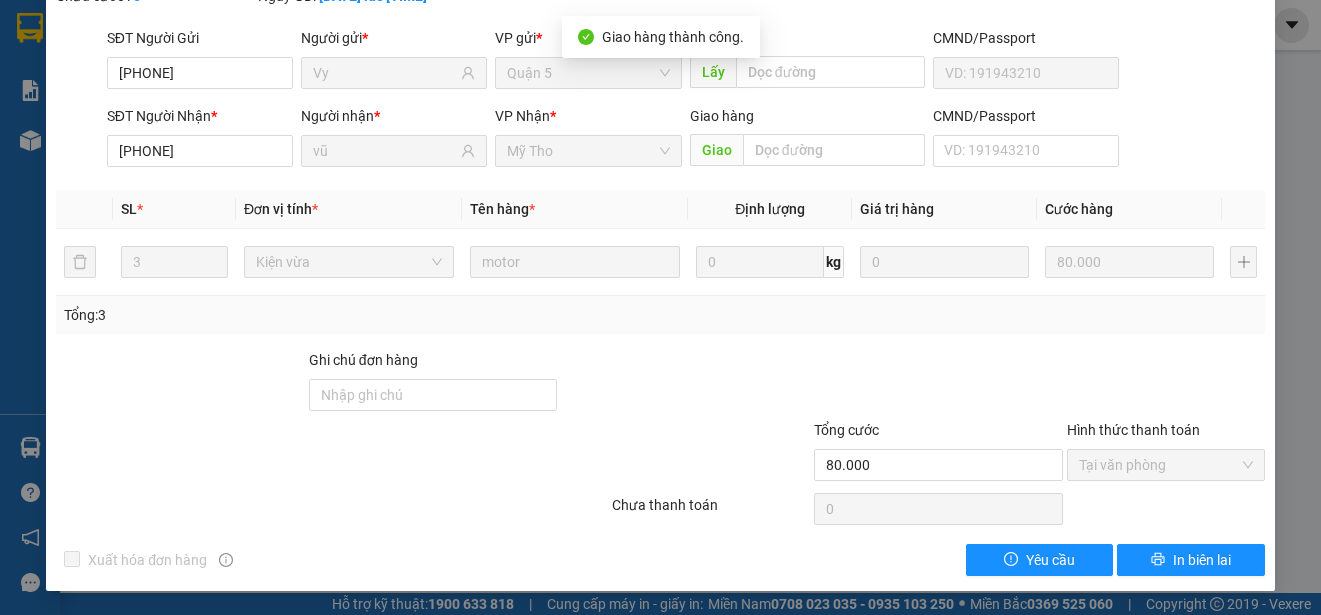 scroll, scrollTop: 0, scrollLeft: 0, axis: both 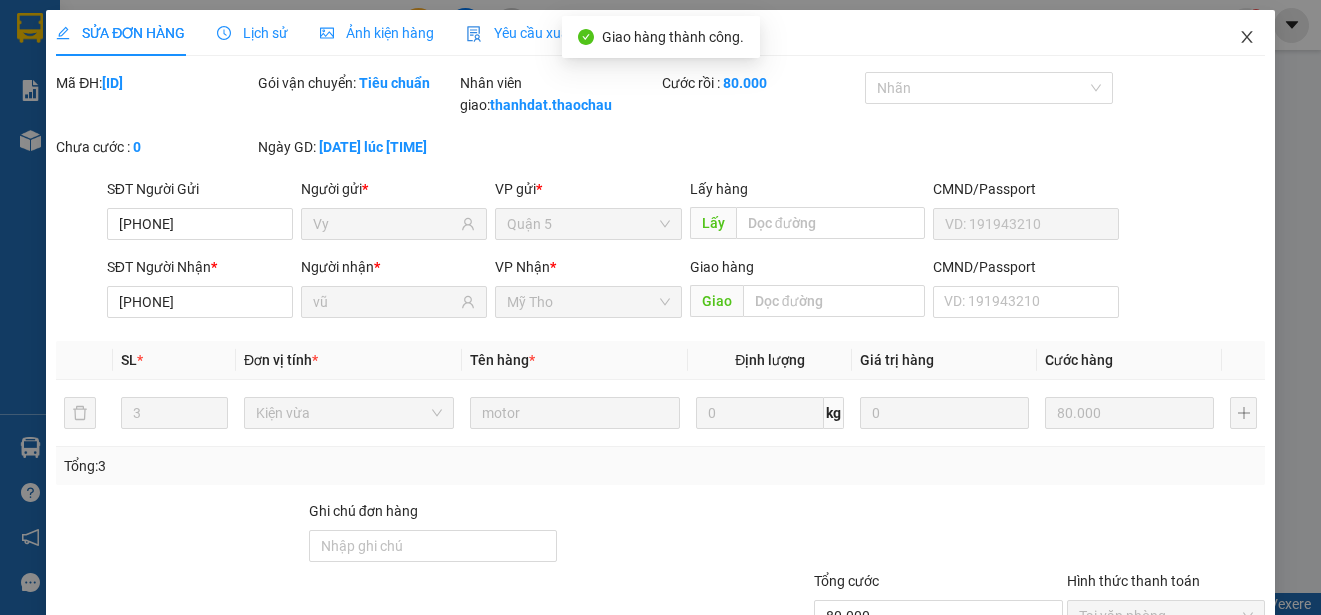 click 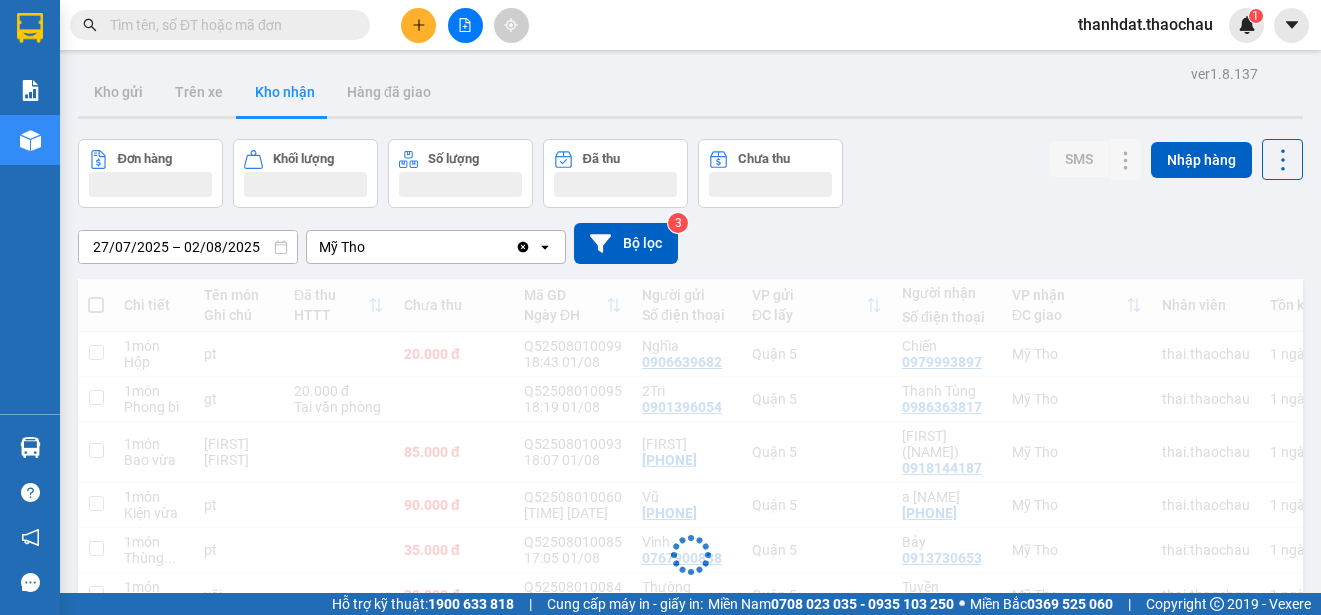scroll, scrollTop: 279, scrollLeft: 0, axis: vertical 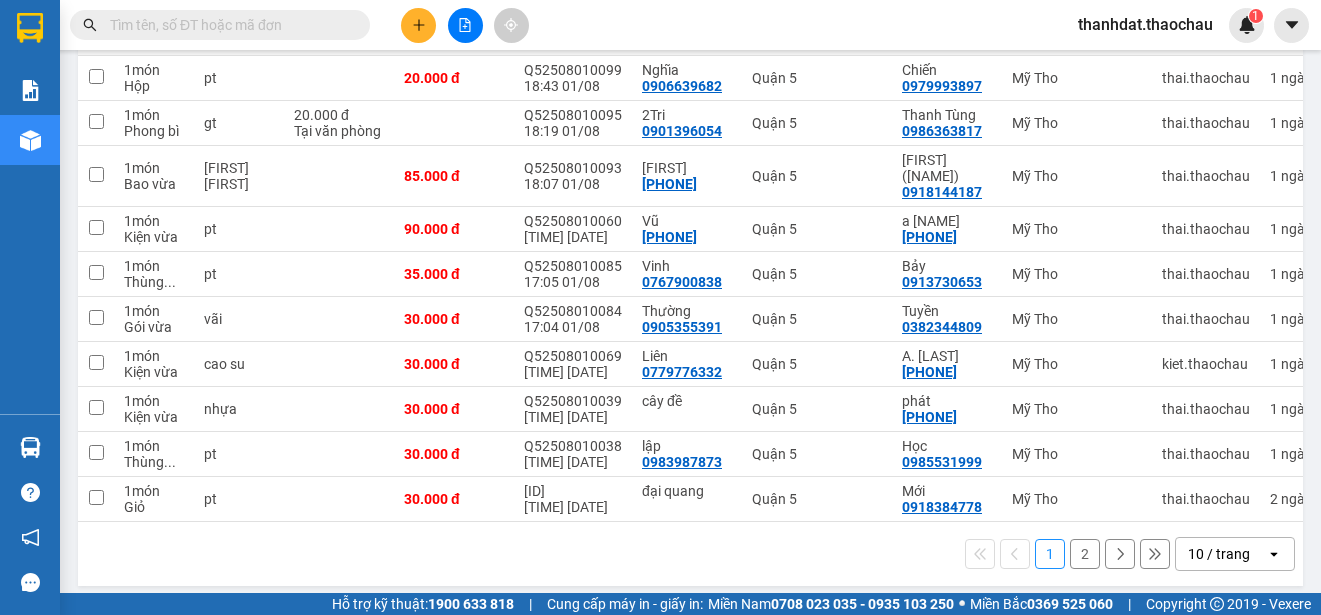 click on "2" at bounding box center (1085, 554) 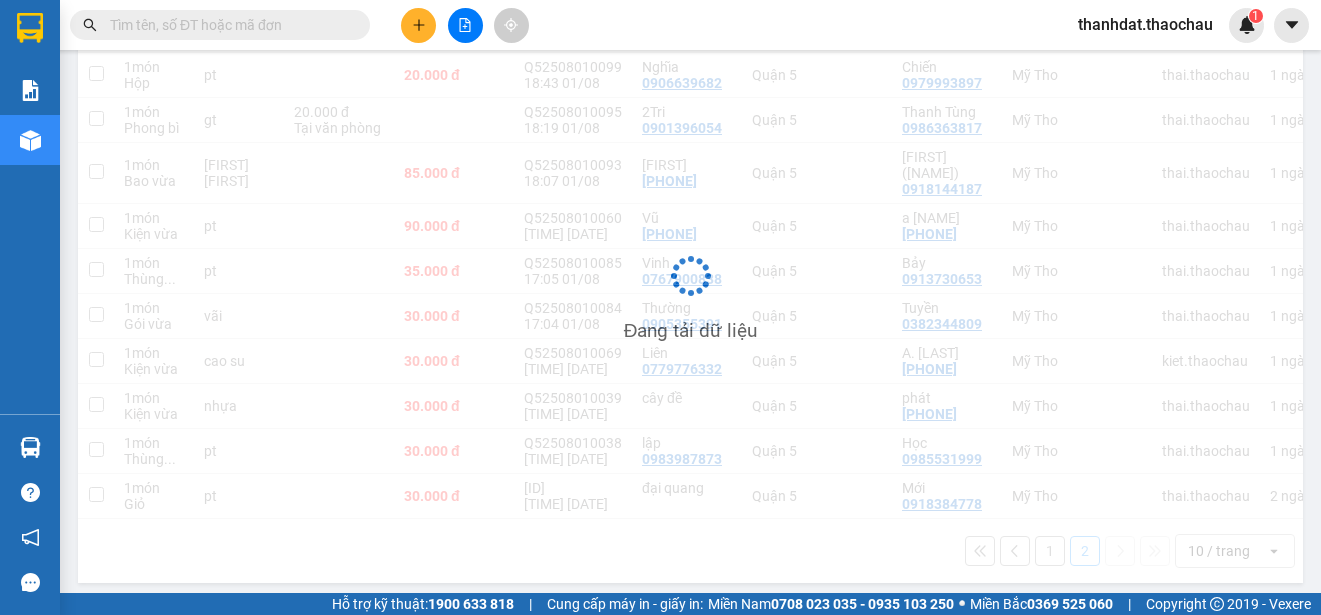 scroll, scrollTop: 92, scrollLeft: 0, axis: vertical 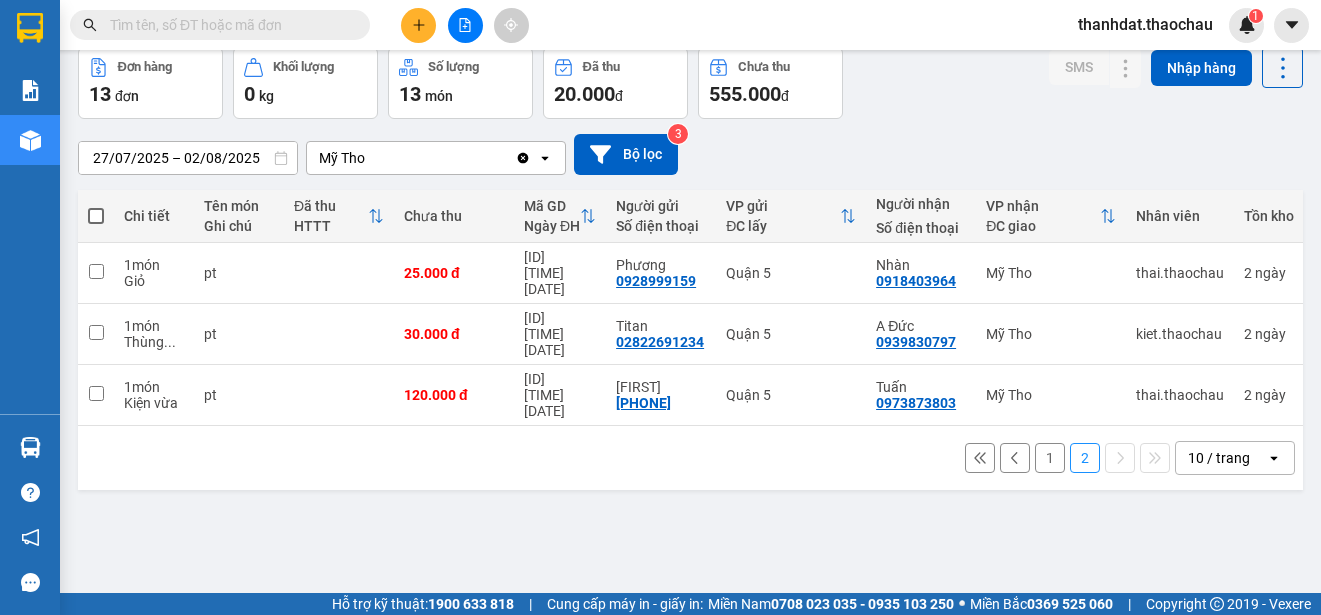 click on "1" at bounding box center (1050, 458) 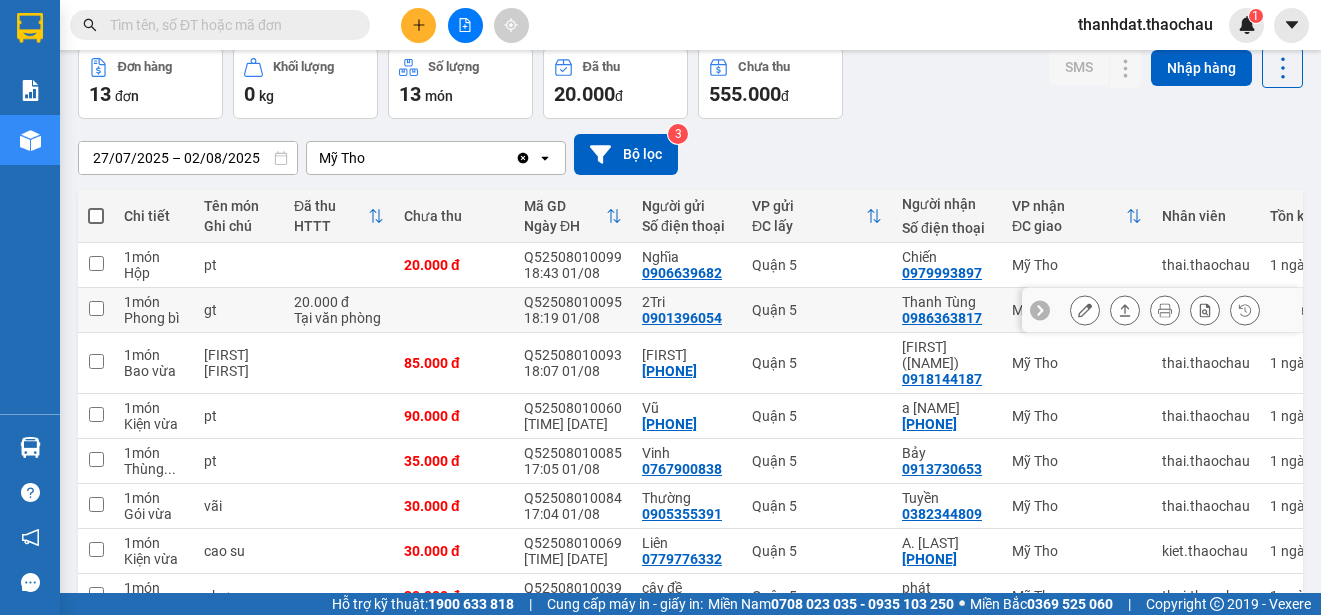 scroll, scrollTop: 0, scrollLeft: 0, axis: both 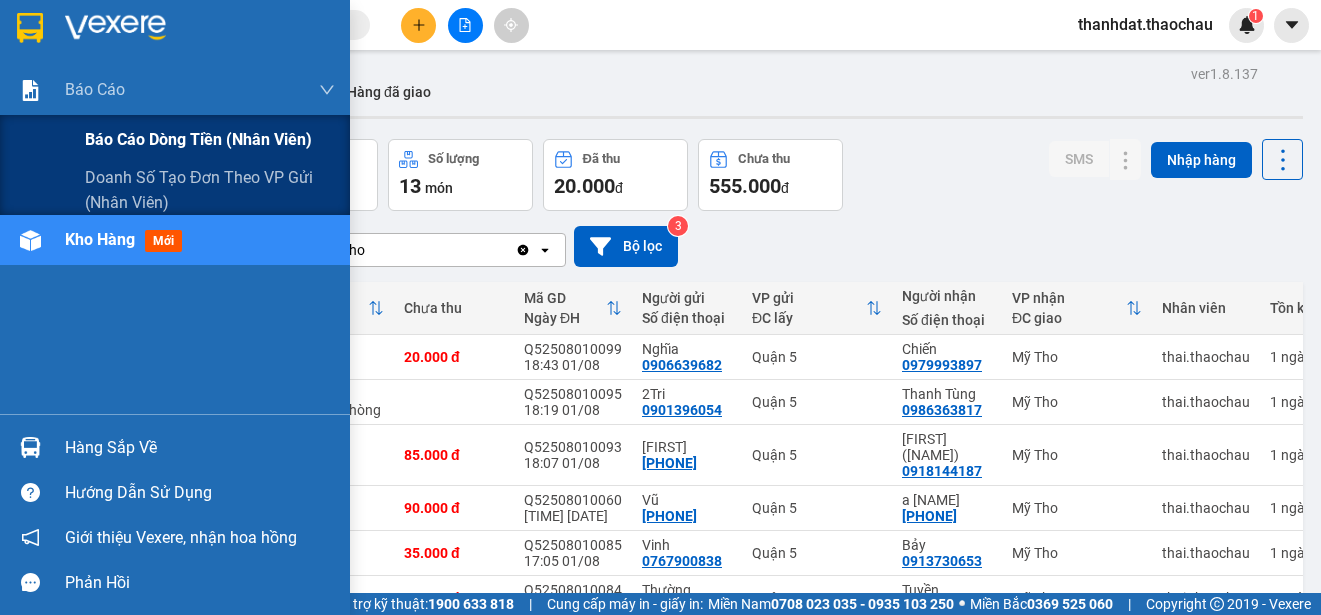 click on "Báo cáo dòng tiền (nhân viên)" at bounding box center (198, 139) 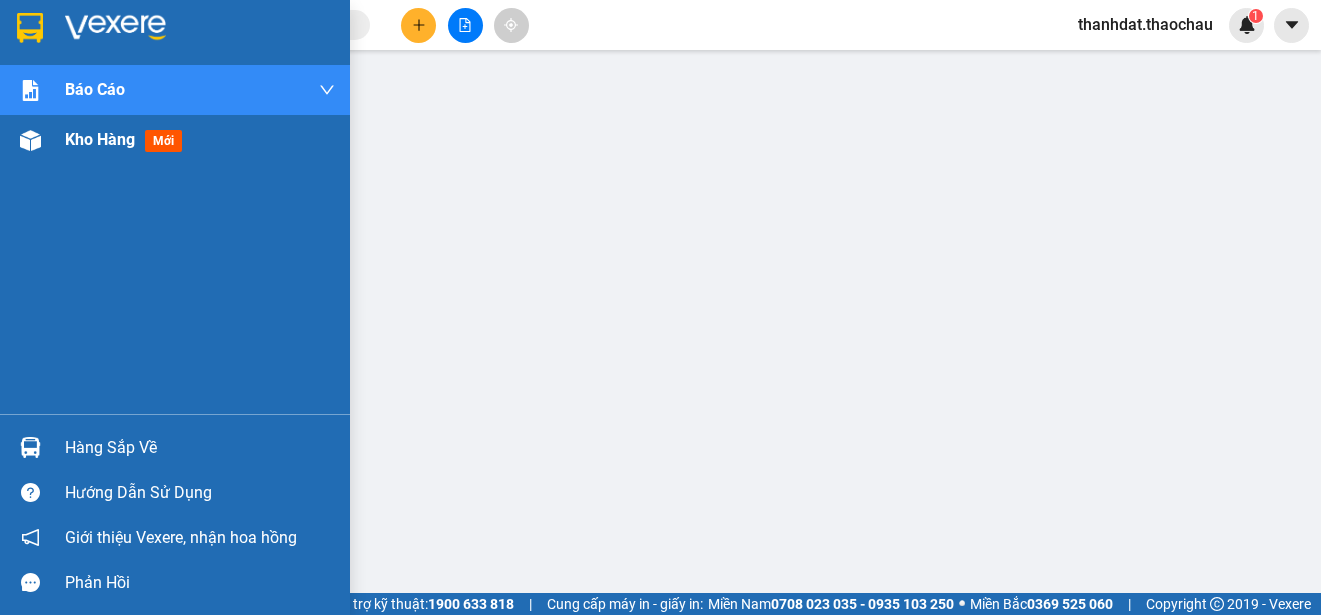 click on "Kho hàng" at bounding box center [100, 139] 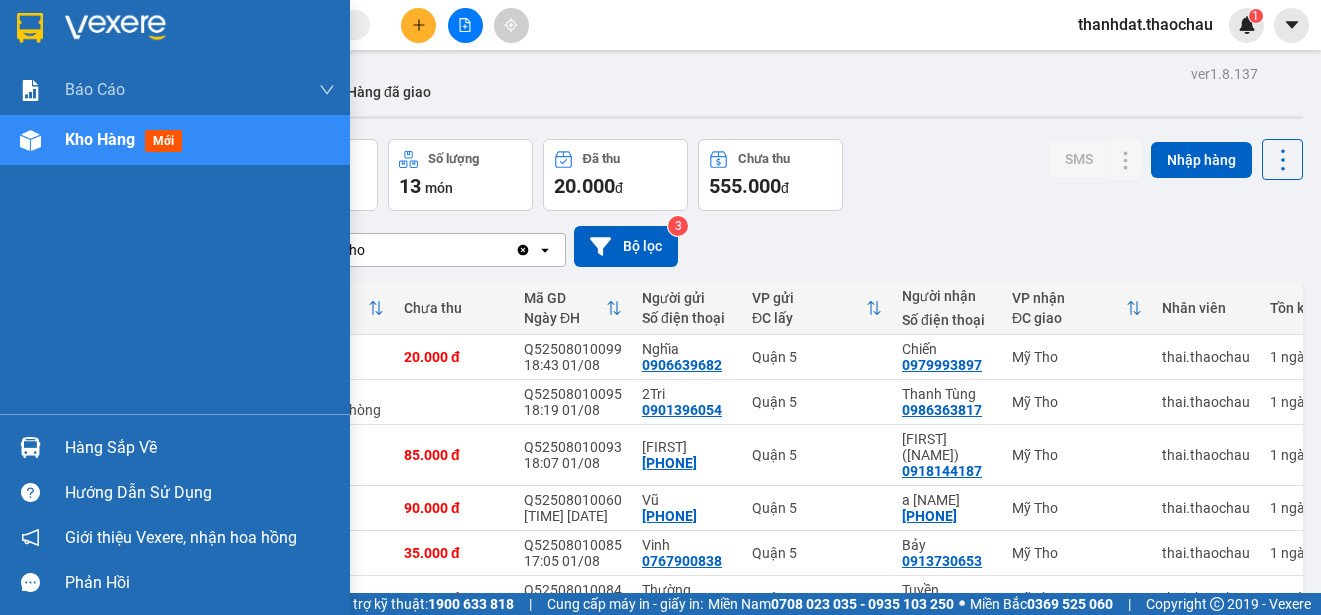 click on "Hàng sắp về" at bounding box center (200, 448) 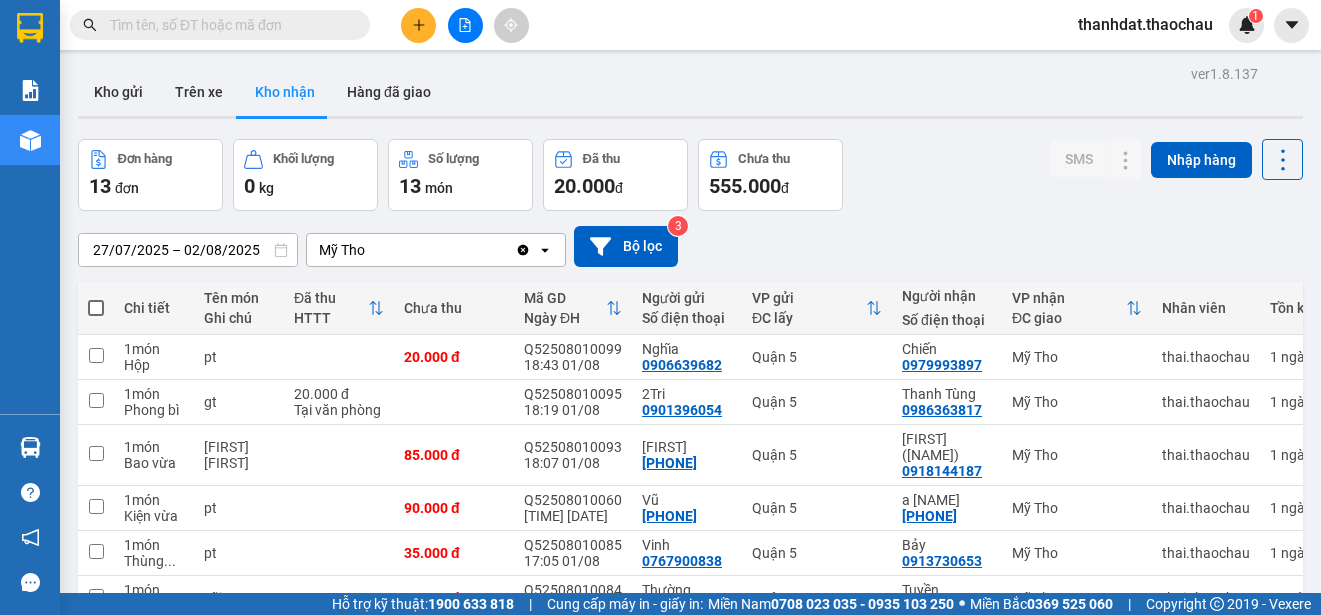 click on "Kết quả tìm kiếm ( 2484 )  Bộ lọc  Mã ĐH Trạng thái Món hàng Tổng cước Chưa cước Người gửi VP Gửi Người nhận VP Nhận TG2507030022 16:24 - 03/07 Đã giao   08:18 - 04/07 pt SL:  1 30.000 0907227760 Dũng Mỹ Tho 0938812850 Phúc Quận 5 Q52507020091 17:02 - 02/07 Đã giao   09:02 - 03/07 pt SL:  1 30.000 0918067755 kèo mai Quận 5 0907227760 Dũng Mỹ Tho Q52507020017 09:05 - 02/07 Đã giao   15:35 - 02/07 pt SL:  1 30.000 0934282081 Châu Quận 5 0907227760 Dũng Mỹ Tho TG2507020006 09:04 - 02/07 Đã giao   14:58 - 02/07 lốc máy SL:  1 70.000 0907227760 Dũng Mỹ Tho 0938812850 Phúc Quận 5 TG2507010014 11:51 - 01/07 Đã giao   09:02 - 02/07 pt SL:  1 30.000 0907227760 Dũng Mỹ Tho 0938812850 Phúc Quận 5 Q52507010072 15:21 - 01/07 Đã giao   08:28 - 02/07 pt SL:  1 30.000 0915818080 Quốc Quận 5 0907227760 Dũng Mỹ Tho Q52507010079 16:01 - 01/07 Đã giao   08:27 - 02/07 pt SL:  1 20.000 0913720738 Sơn Quận 5 0907227760 Dũng Mỹ Tho" at bounding box center [660, 307] 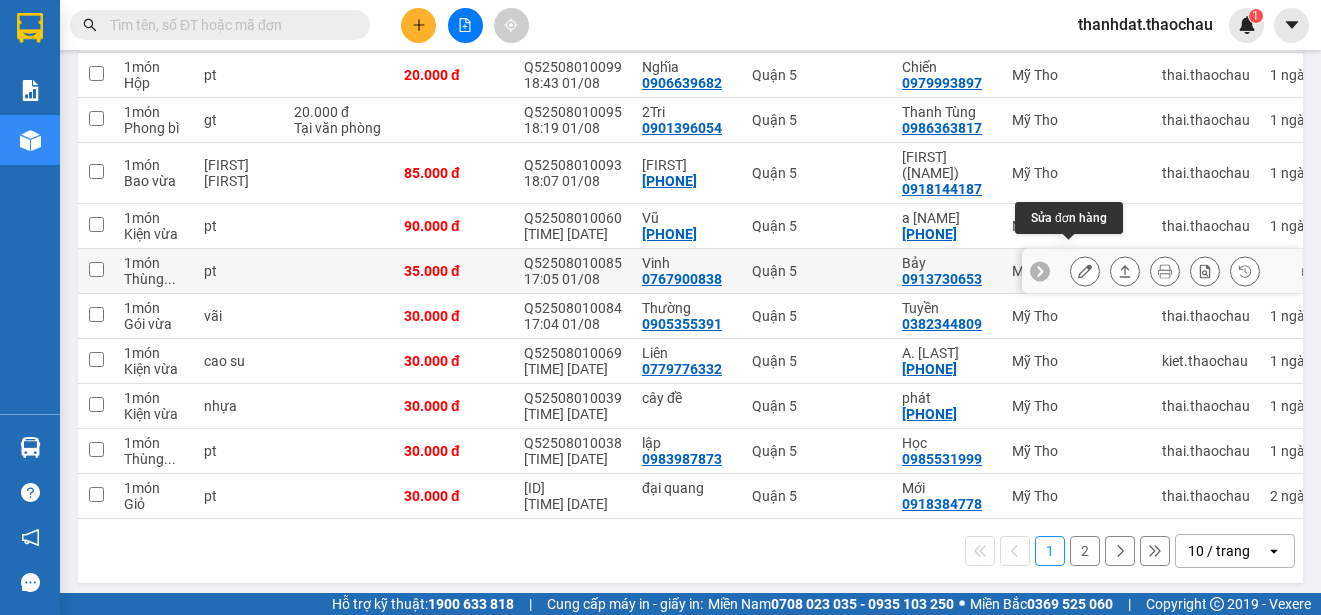 click 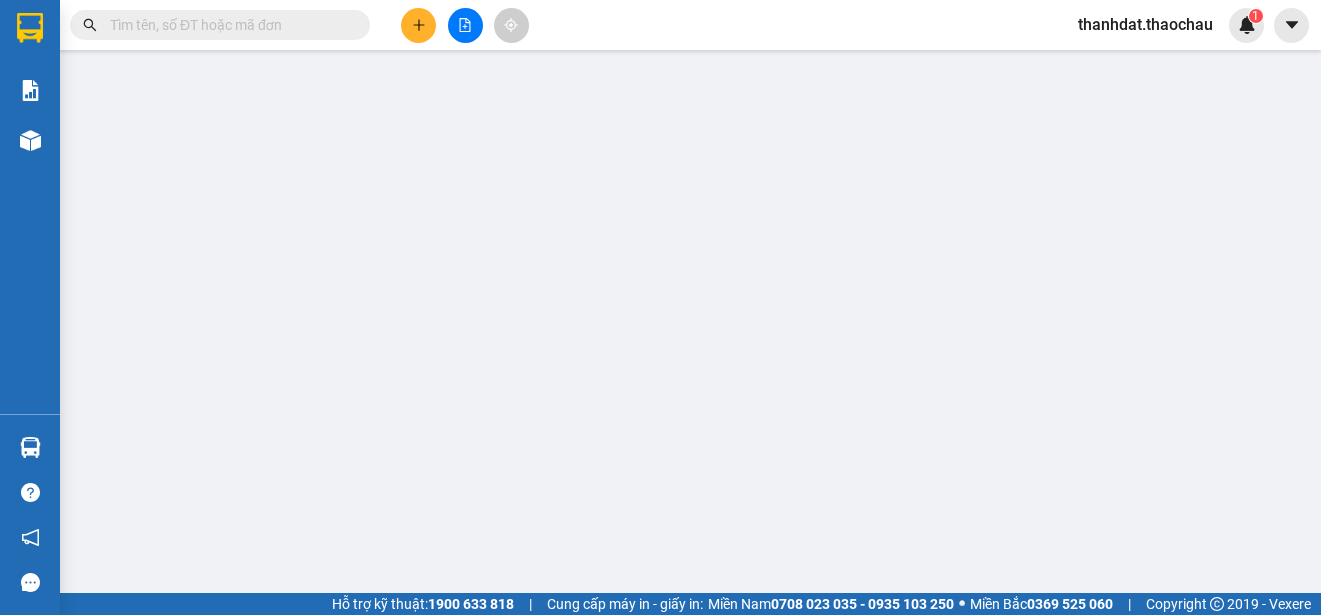 scroll, scrollTop: 0, scrollLeft: 0, axis: both 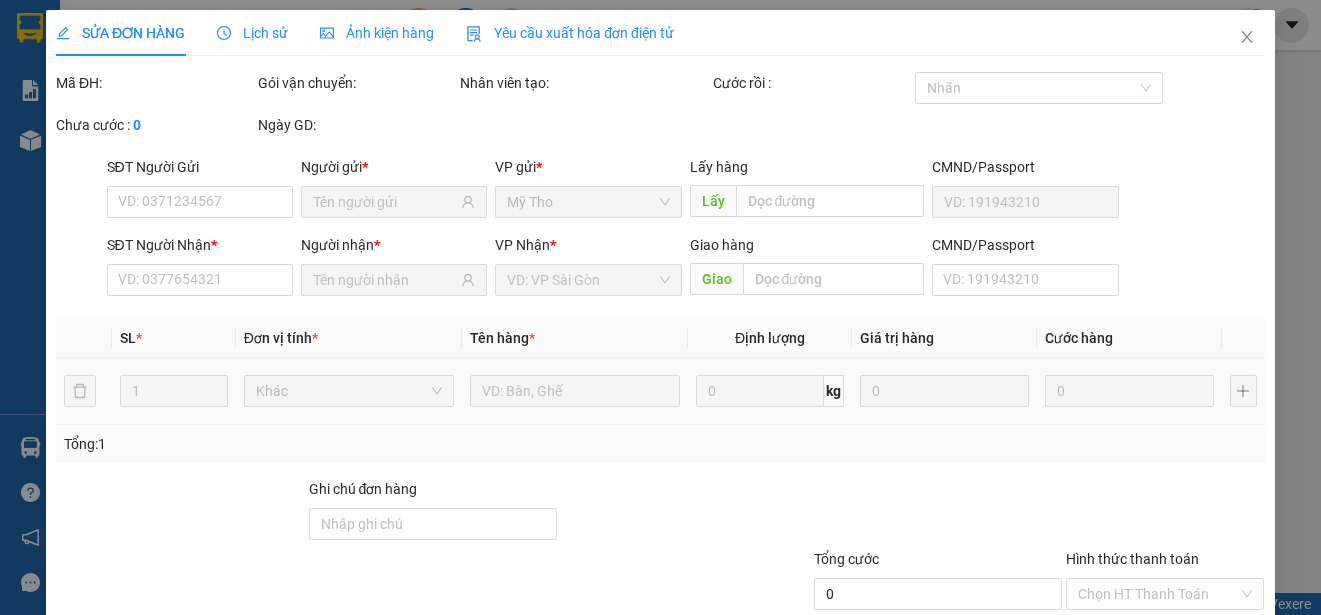 type on "0767900838" 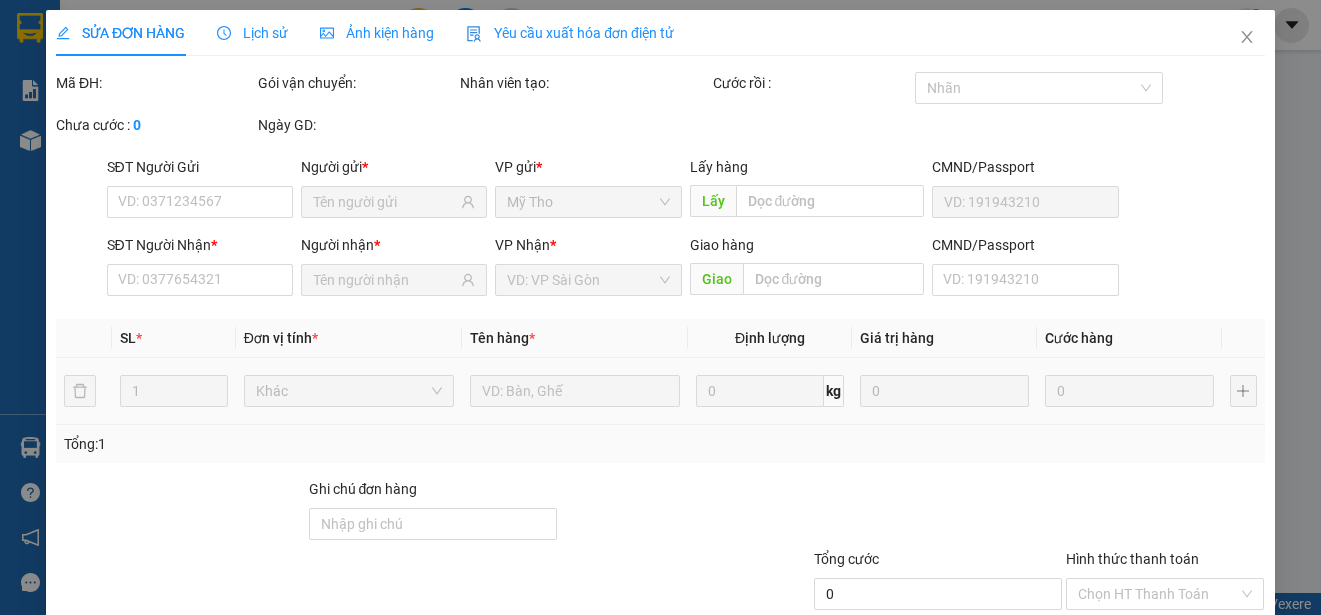 type on "Vinh" 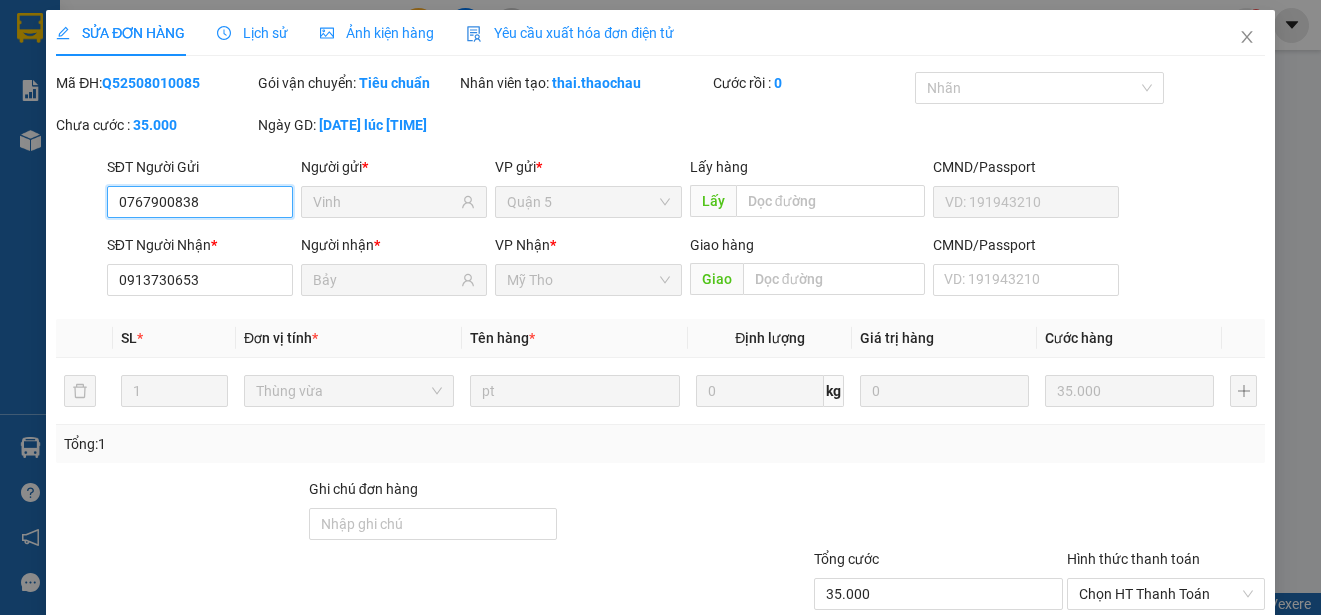 scroll, scrollTop: 141, scrollLeft: 0, axis: vertical 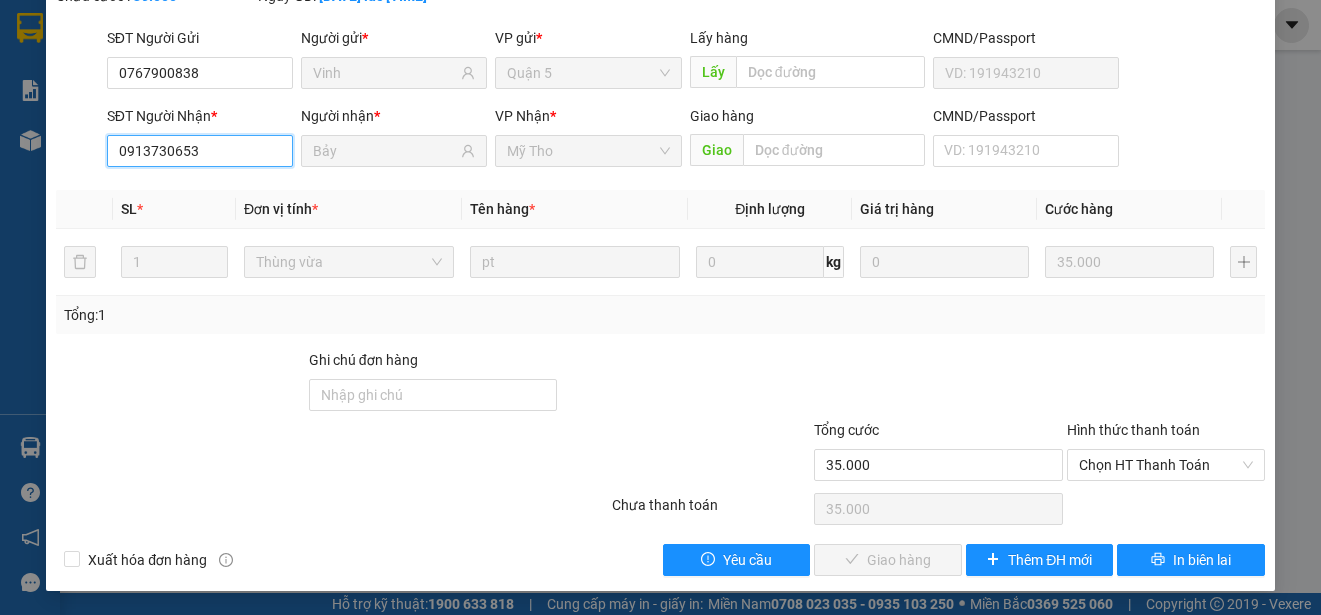 drag, startPoint x: 225, startPoint y: 166, endPoint x: 93, endPoint y: 165, distance: 132.00378 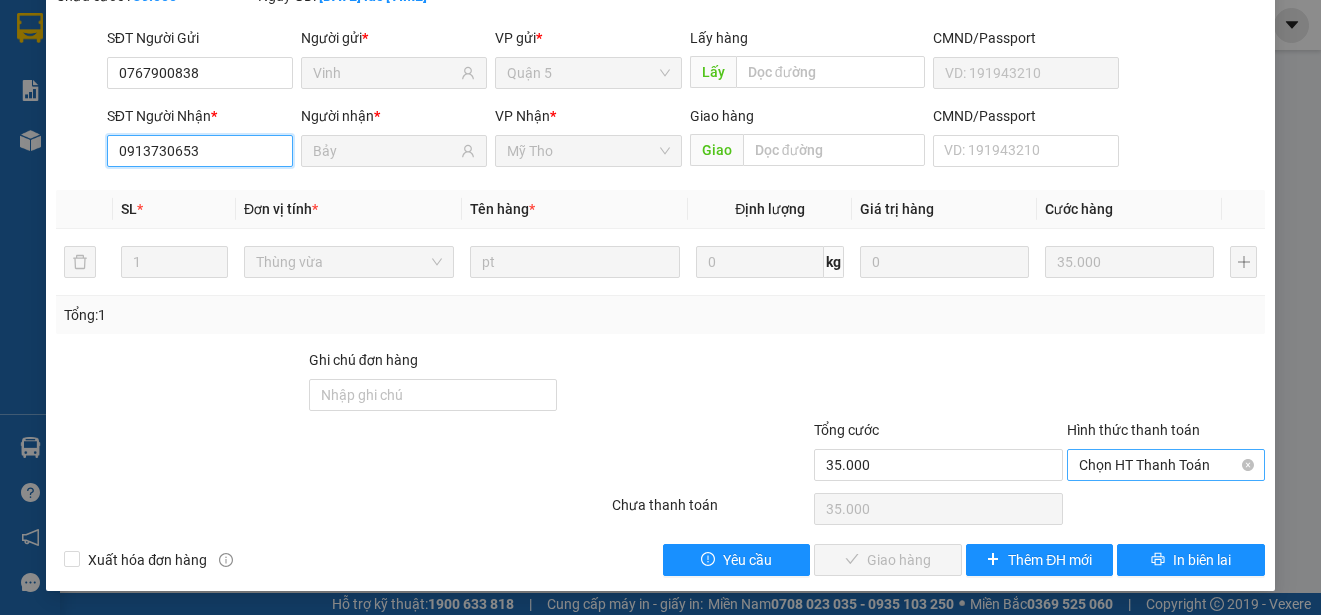 click on "Chọn HT Thanh Toán" at bounding box center [1166, 465] 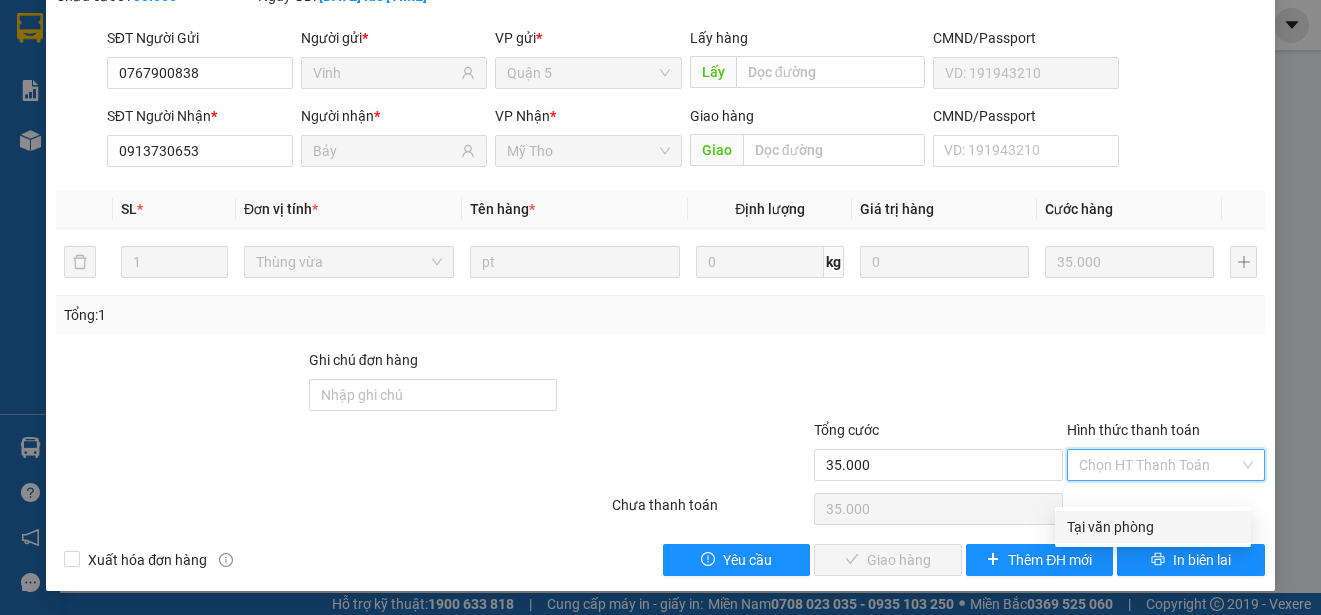 click on "Tại văn phòng" at bounding box center (1153, 527) 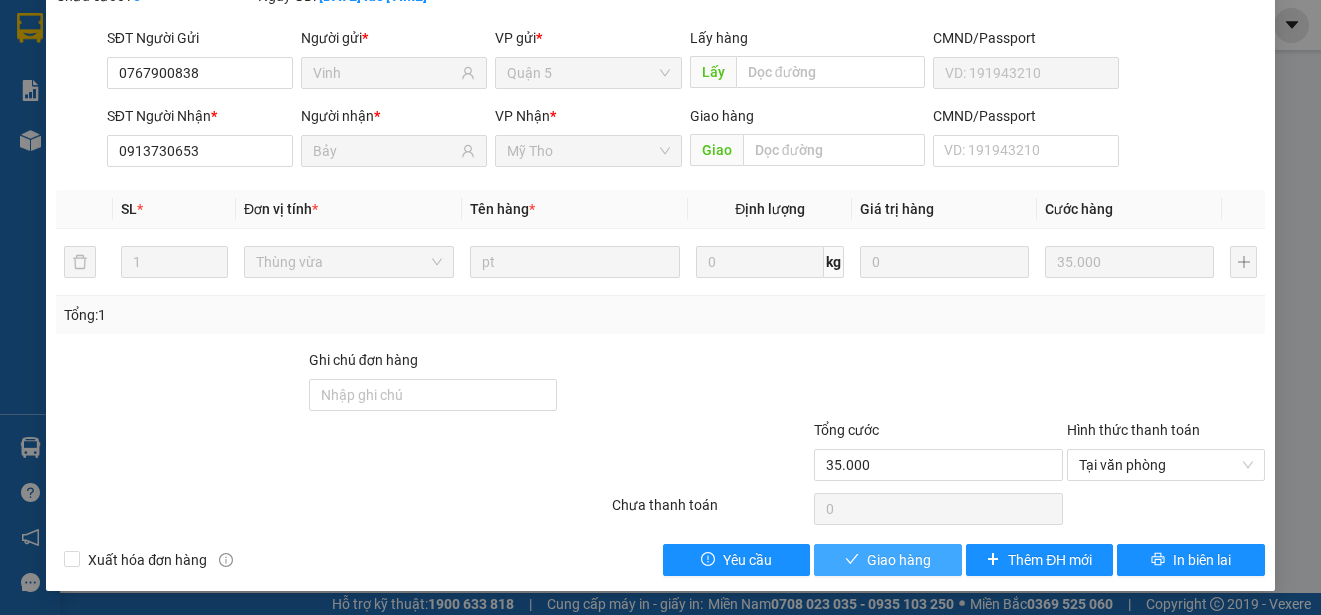 click on "Giao hàng" at bounding box center (899, 560) 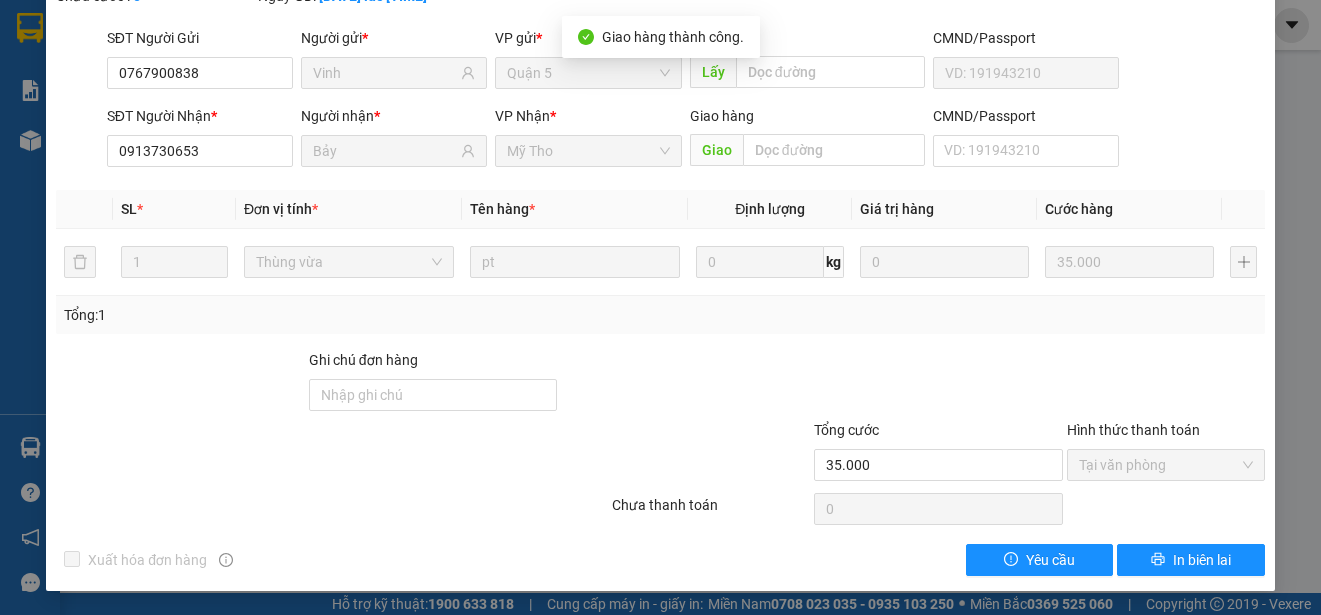 scroll, scrollTop: 0, scrollLeft: 0, axis: both 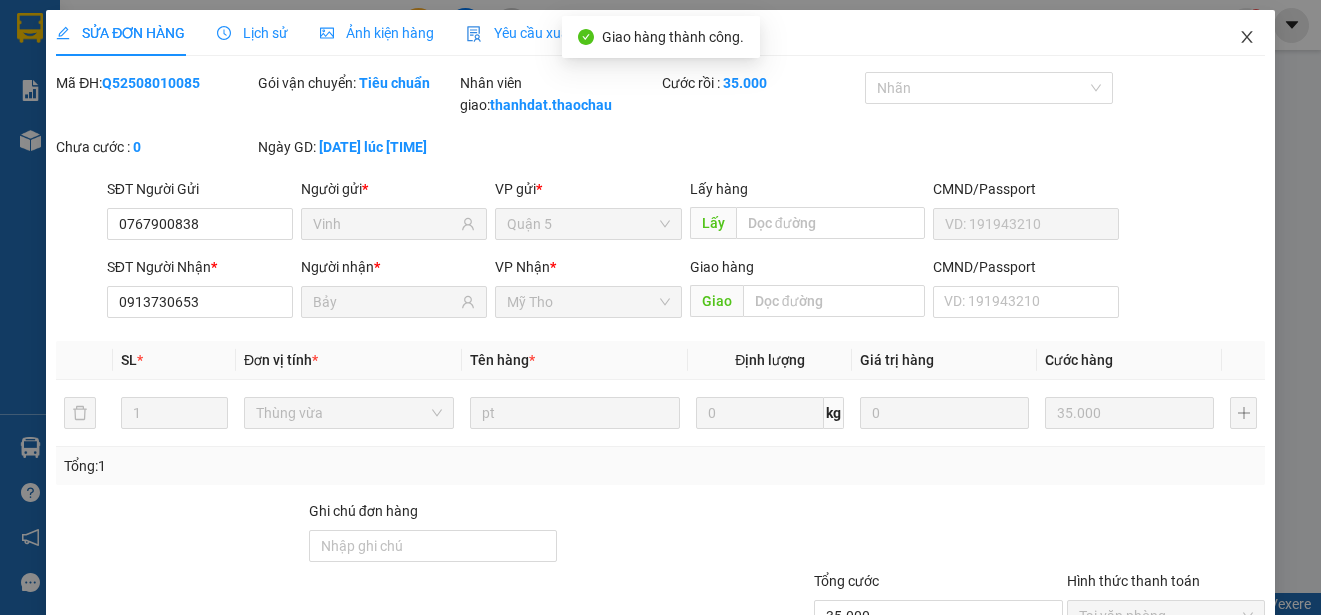 click 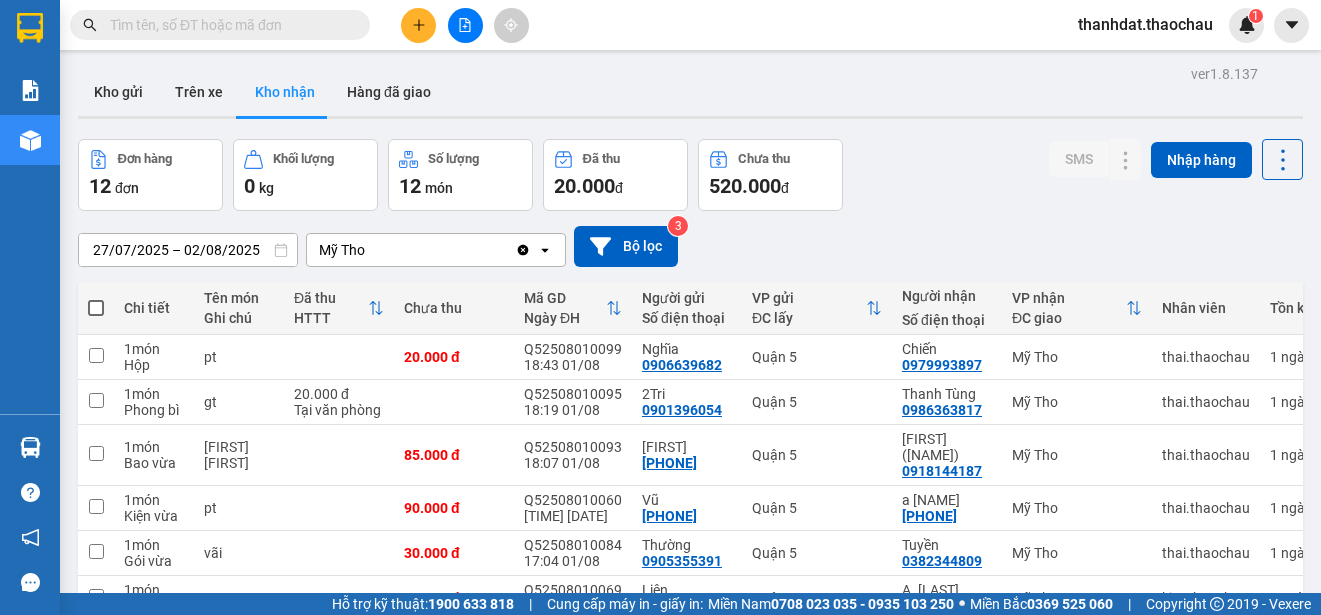 paste on "0913730653" 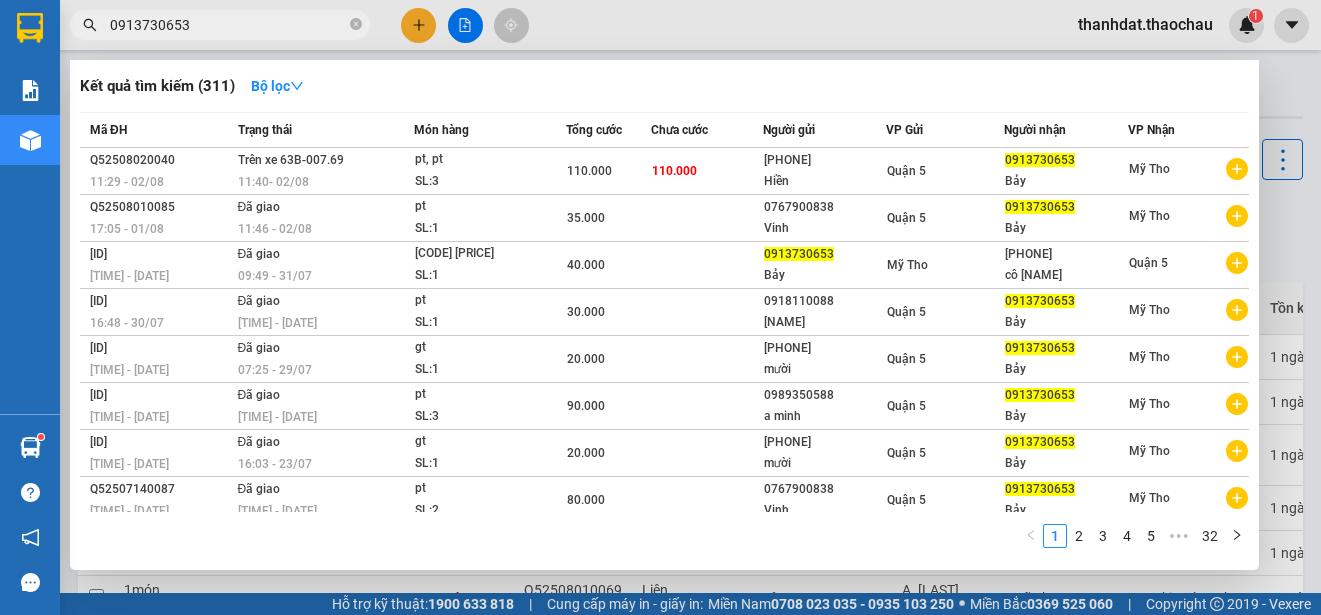 type on "0913730653" 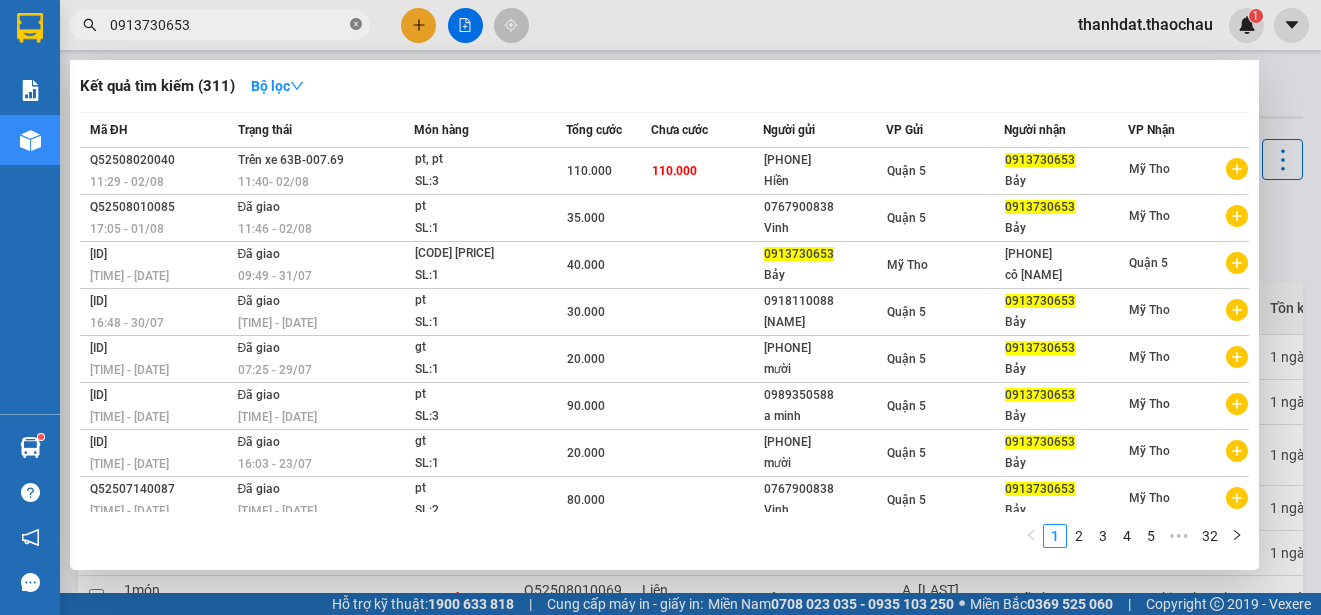 click 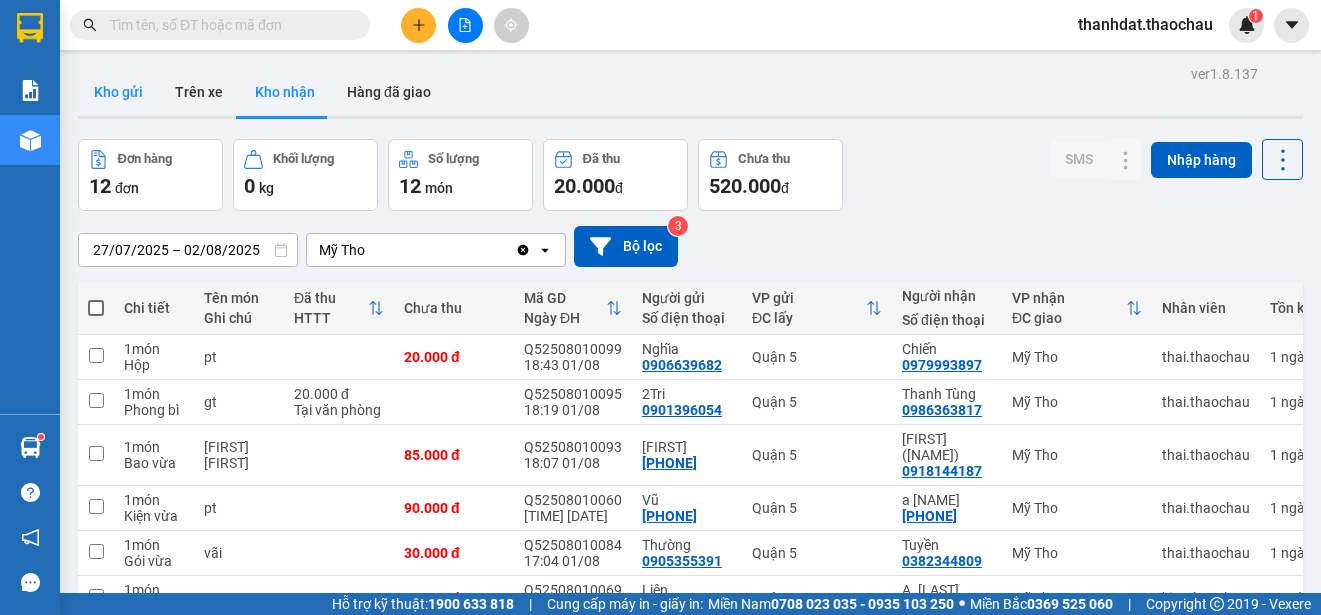 click on "Kho gửi" at bounding box center [118, 92] 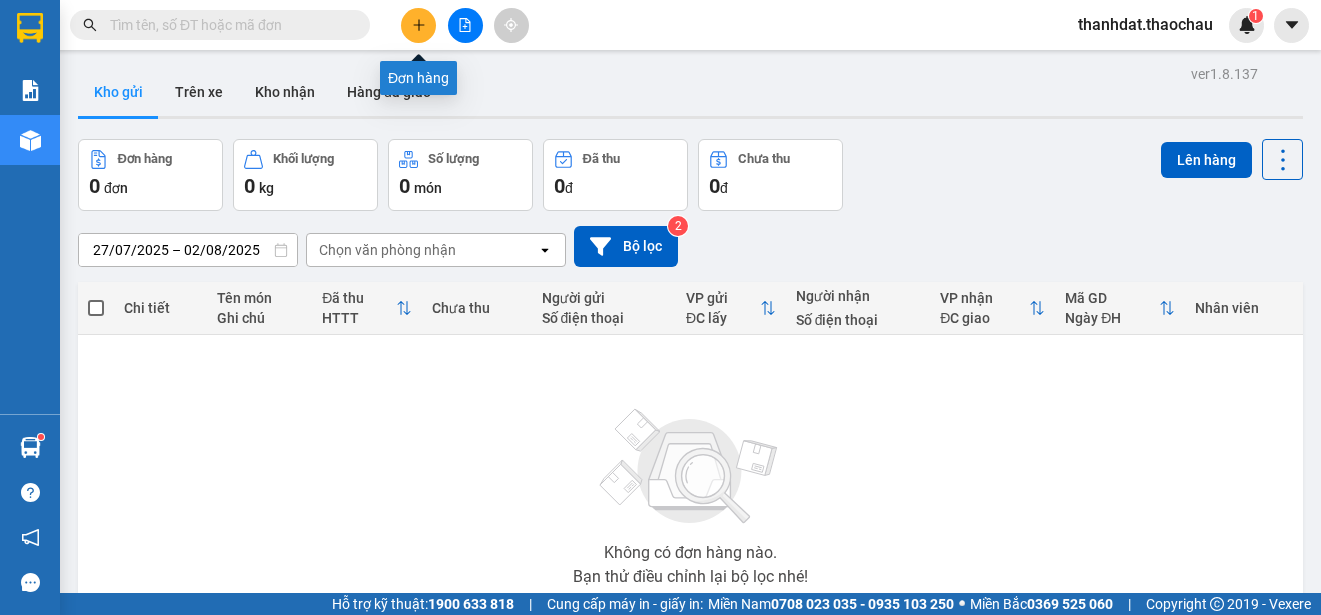 click 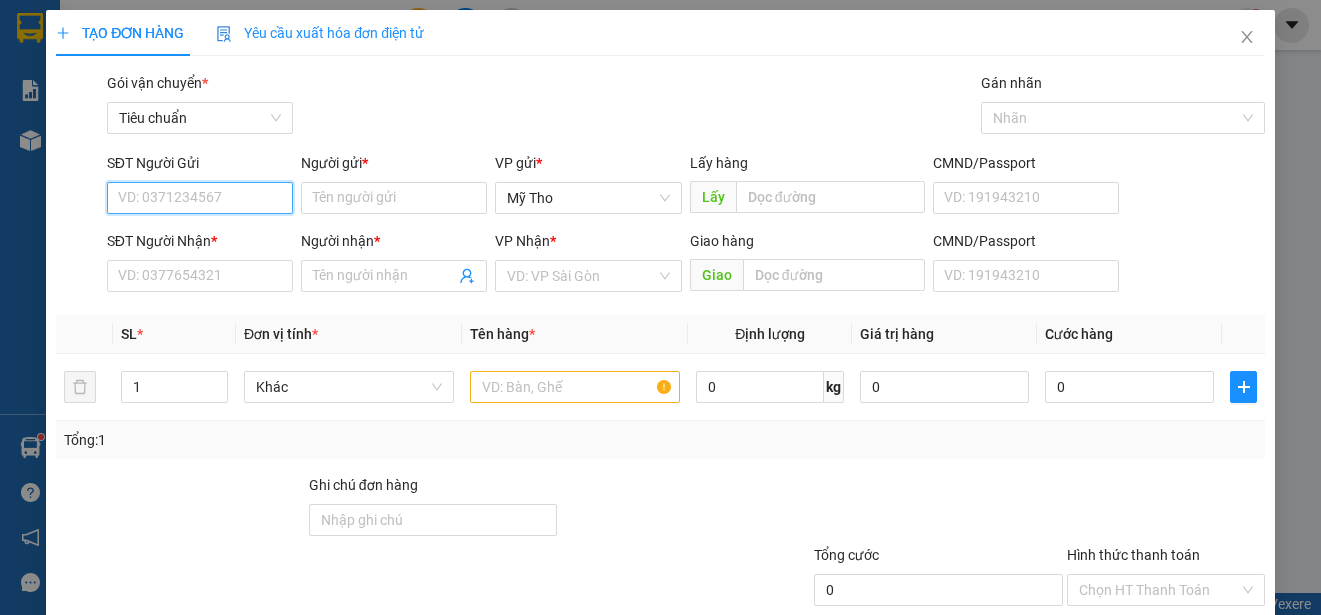 click on "SĐT Người Gửi" at bounding box center [200, 198] 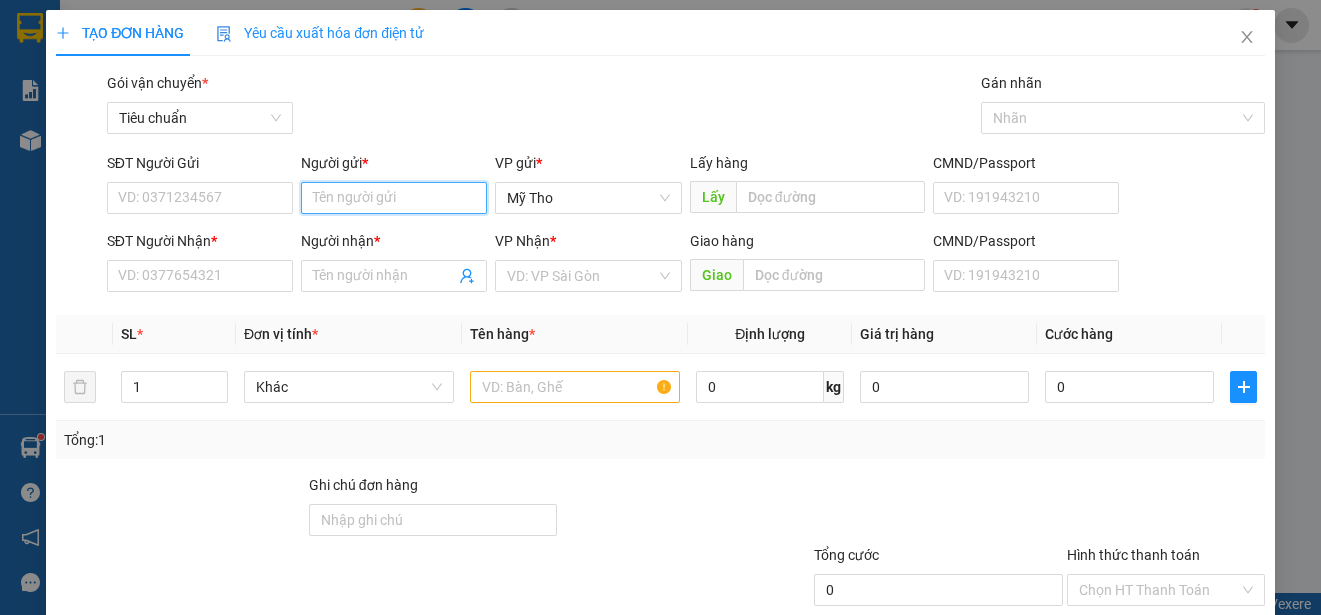click on "Người gửi  *" at bounding box center (394, 198) 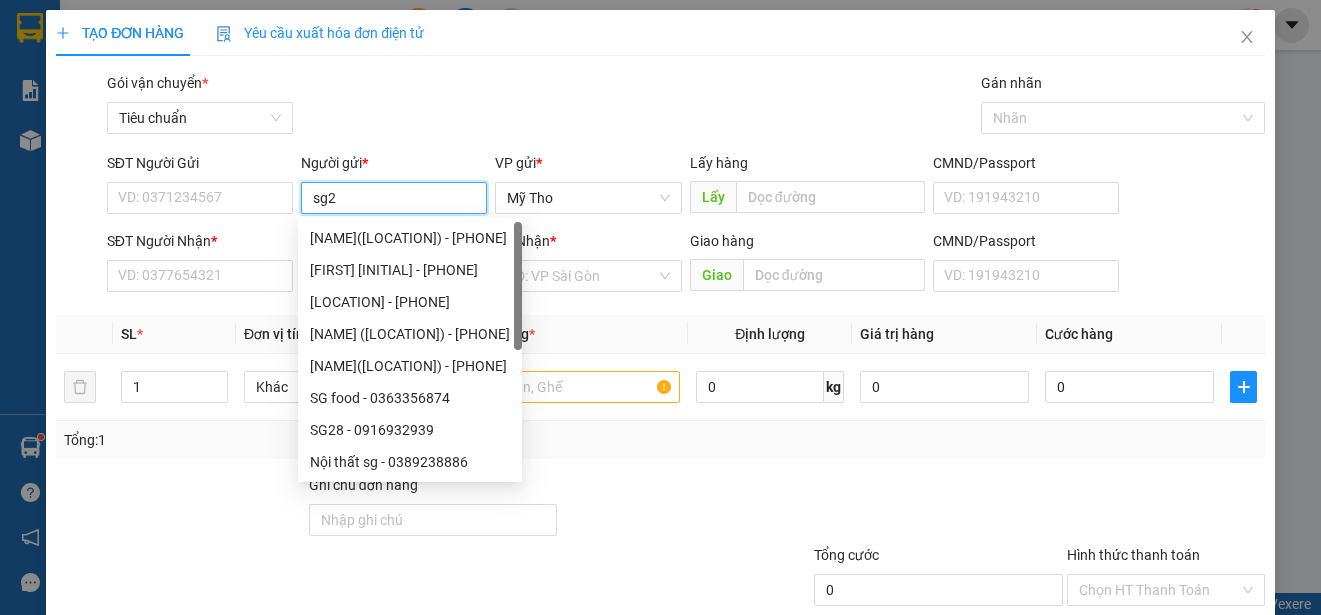 type on "sg29" 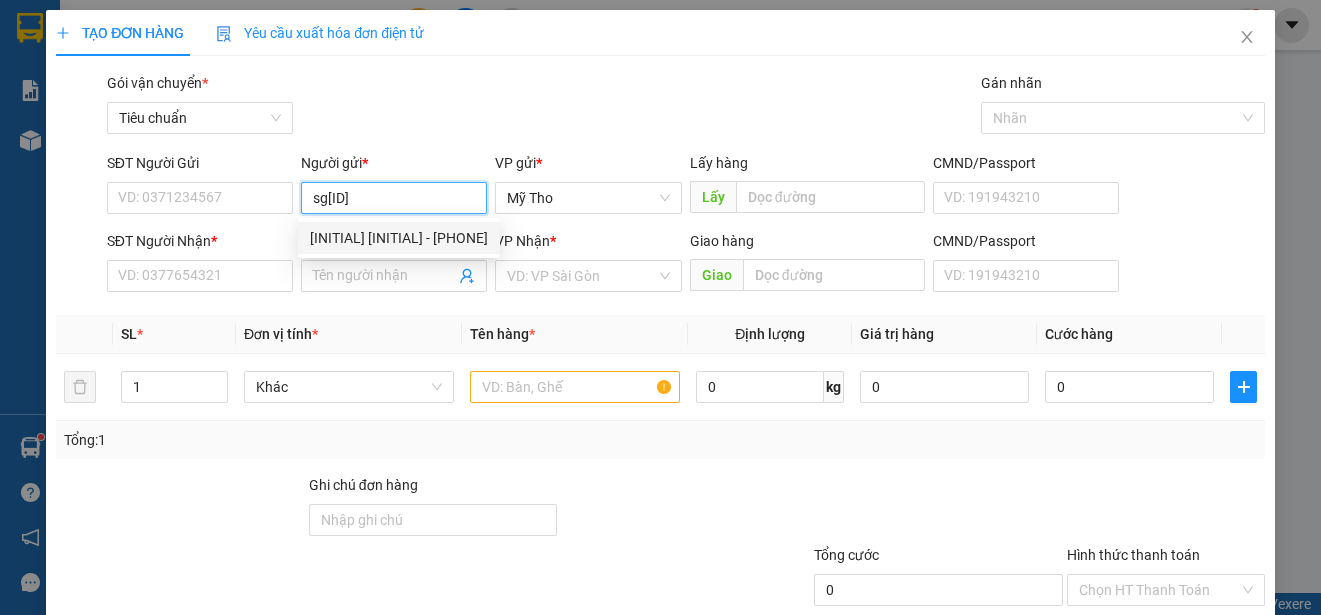 click on "sg29 -MT - 0965379839" at bounding box center (399, 238) 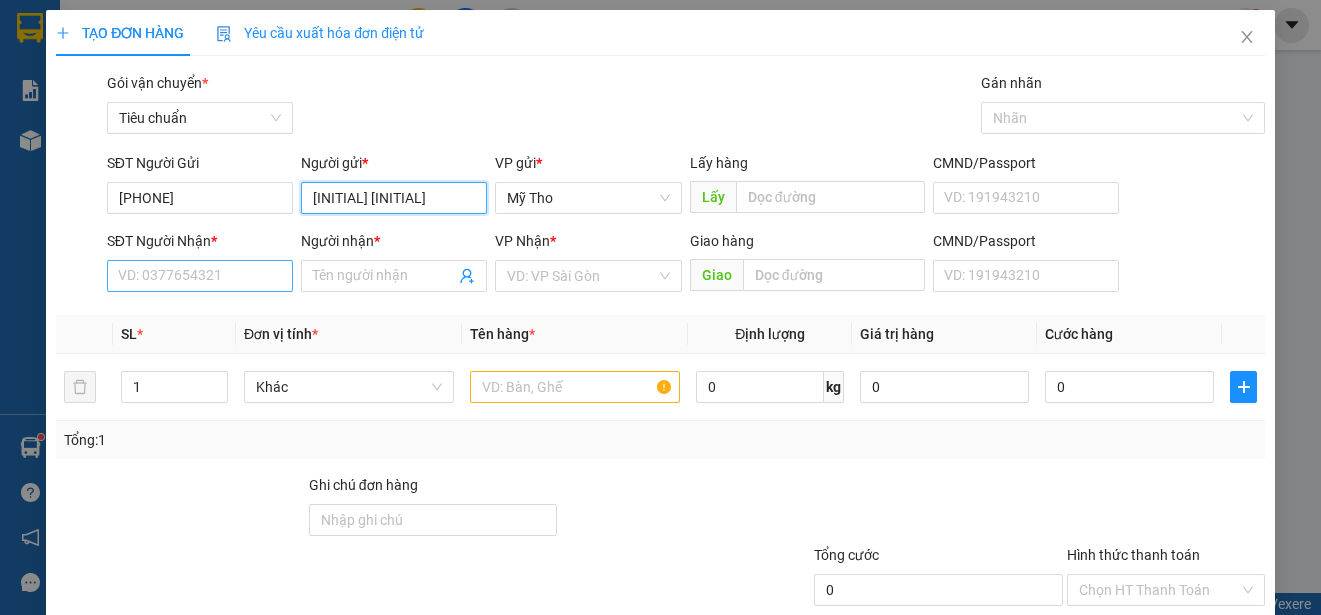 type on "sg29 -MT" 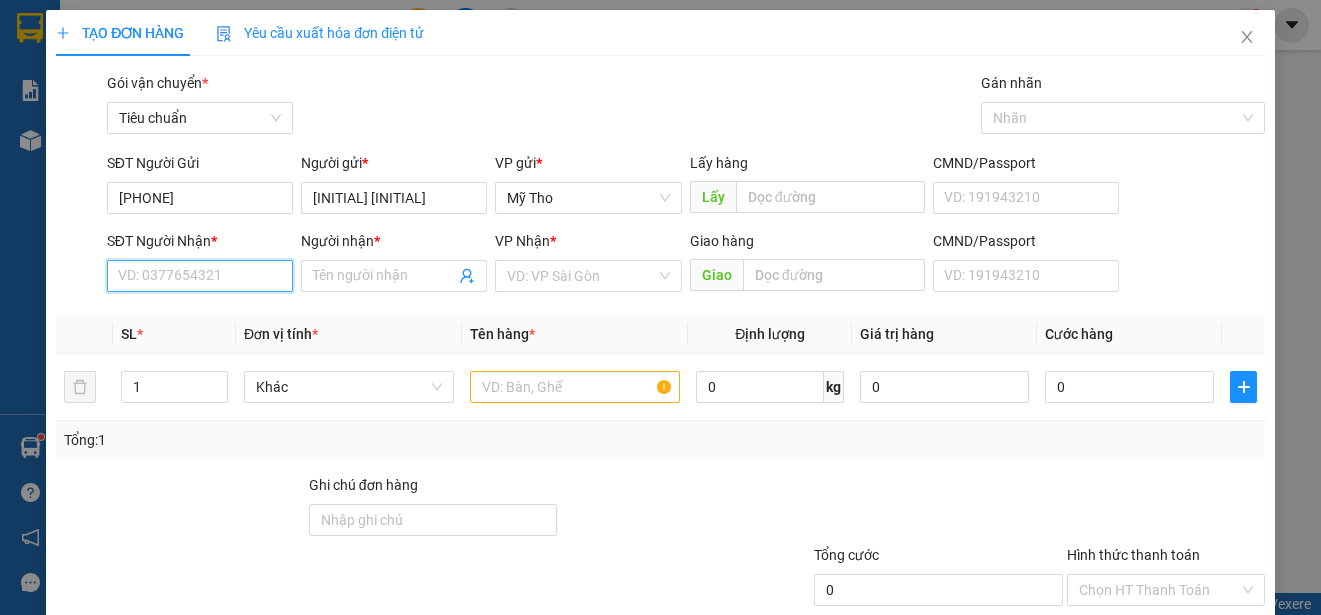 click on "SĐT Người Nhận  *" at bounding box center (200, 276) 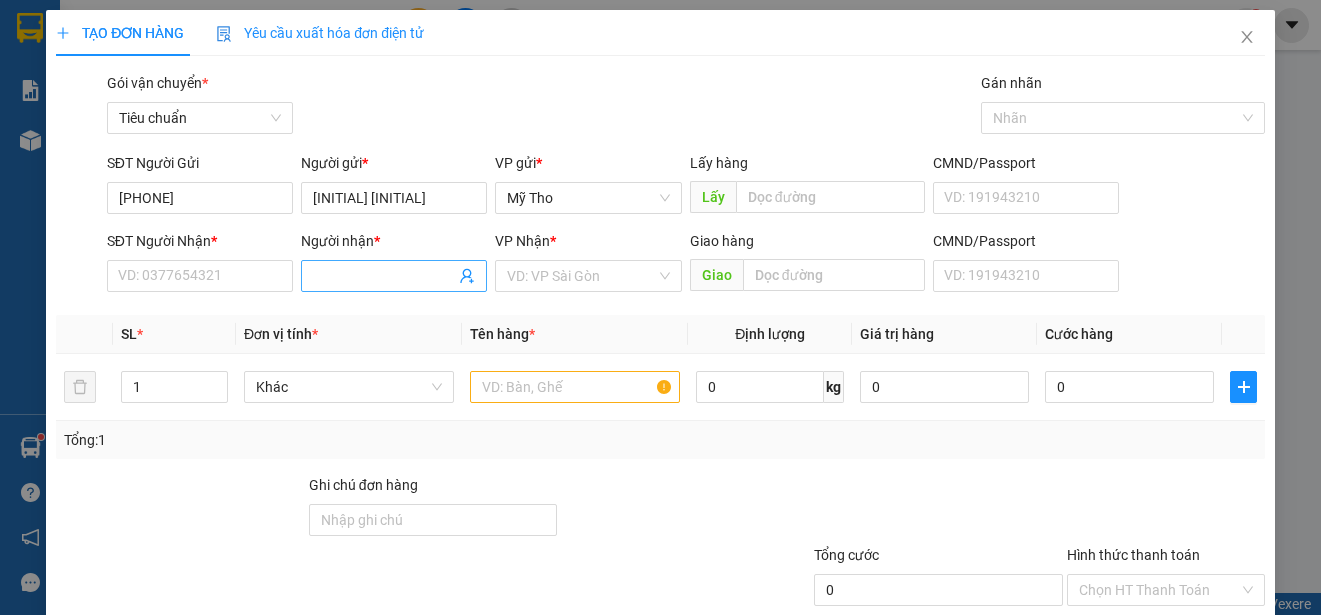 click on "Người nhận  *" at bounding box center (384, 276) 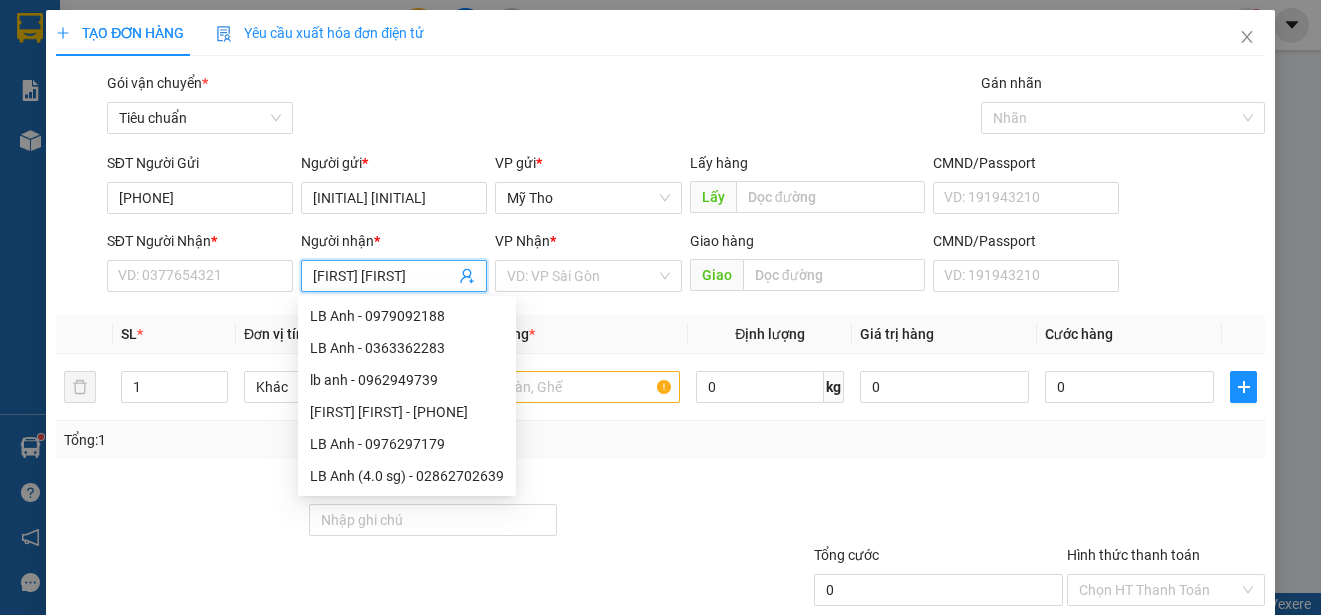 type on "LB anh" 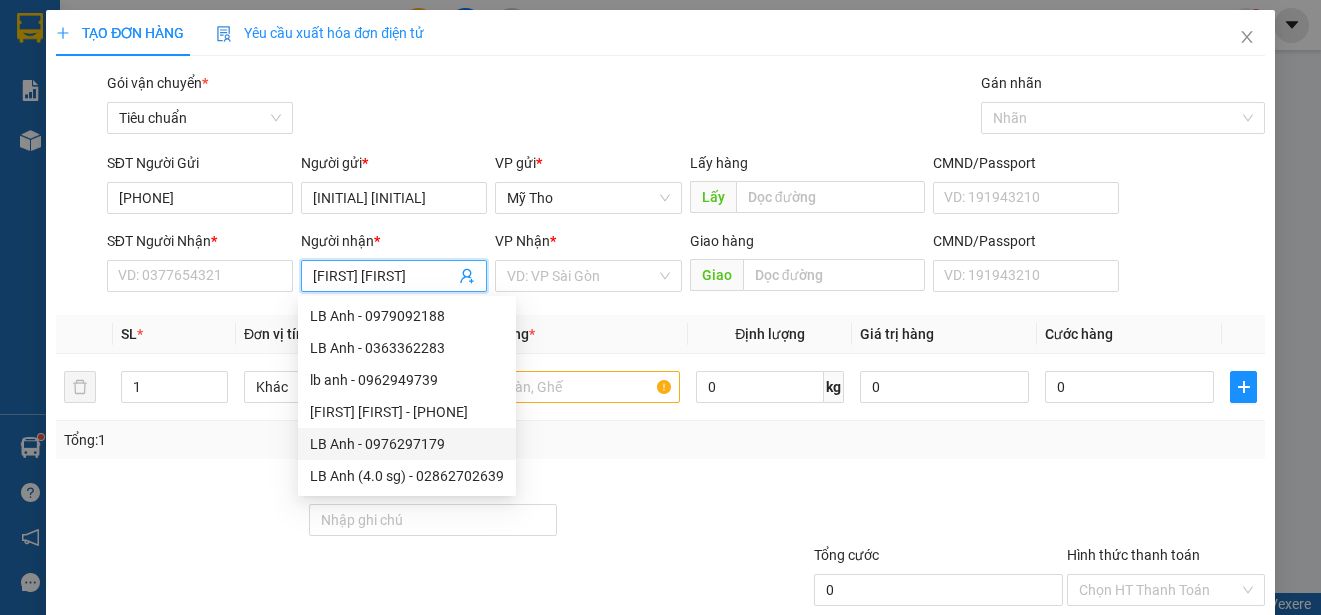 click on "LB Anh - 0976297179" at bounding box center [407, 444] 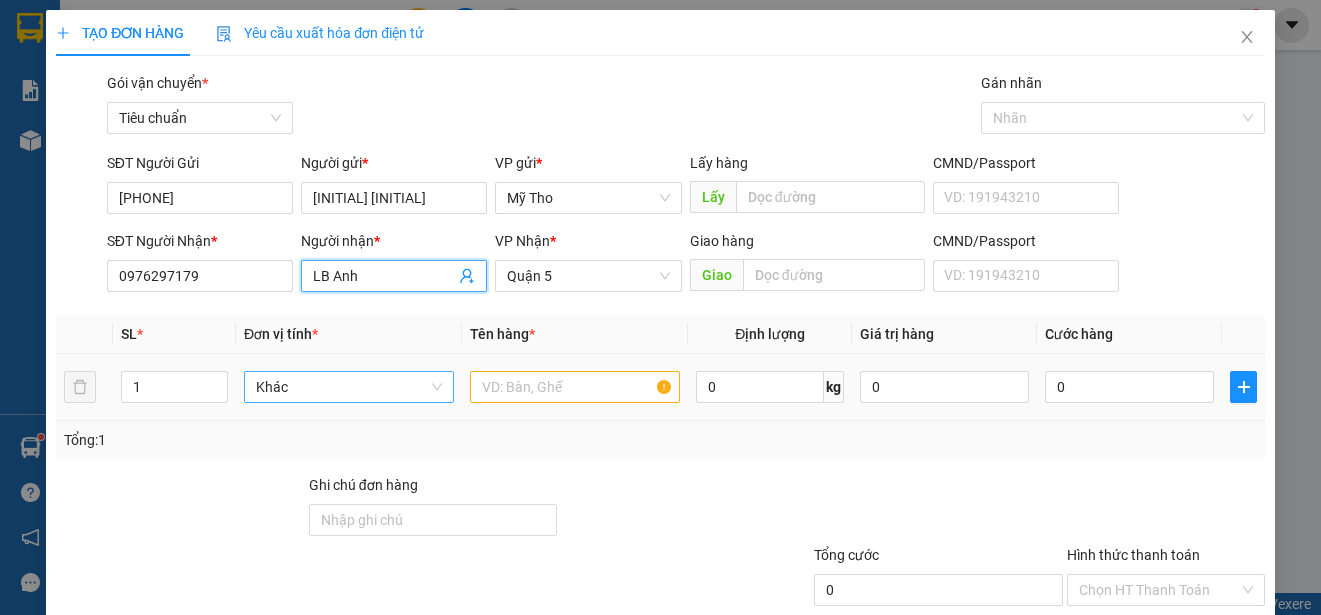 click on "Khác" at bounding box center (349, 387) 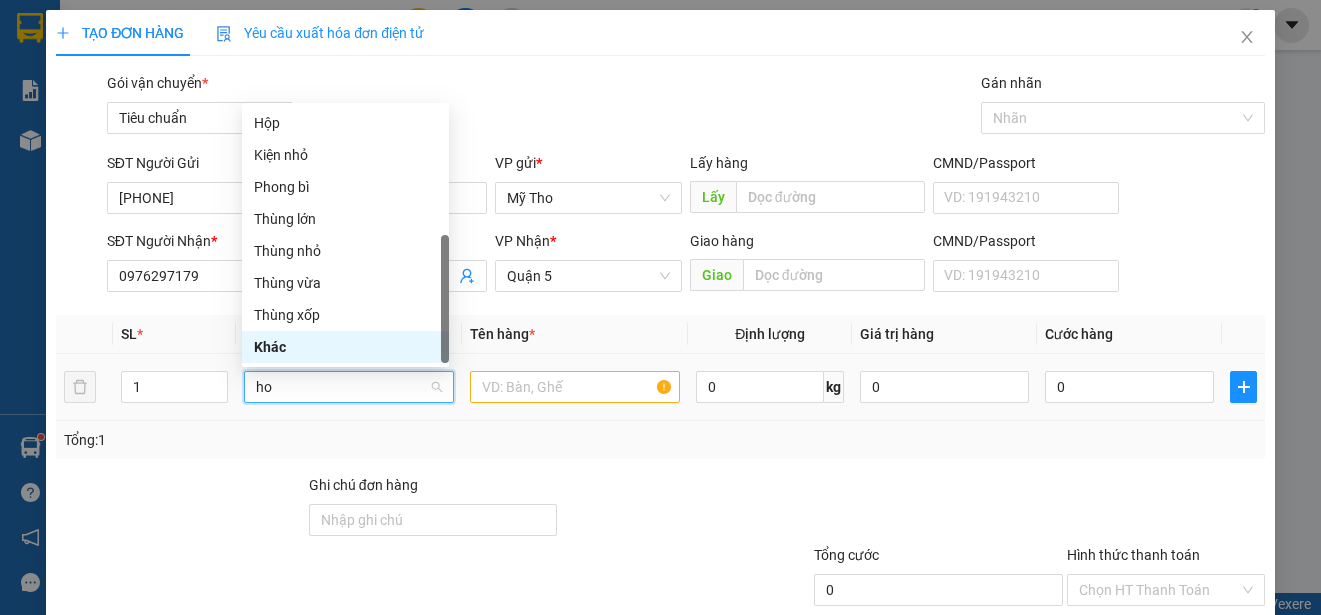 scroll, scrollTop: 0, scrollLeft: 0, axis: both 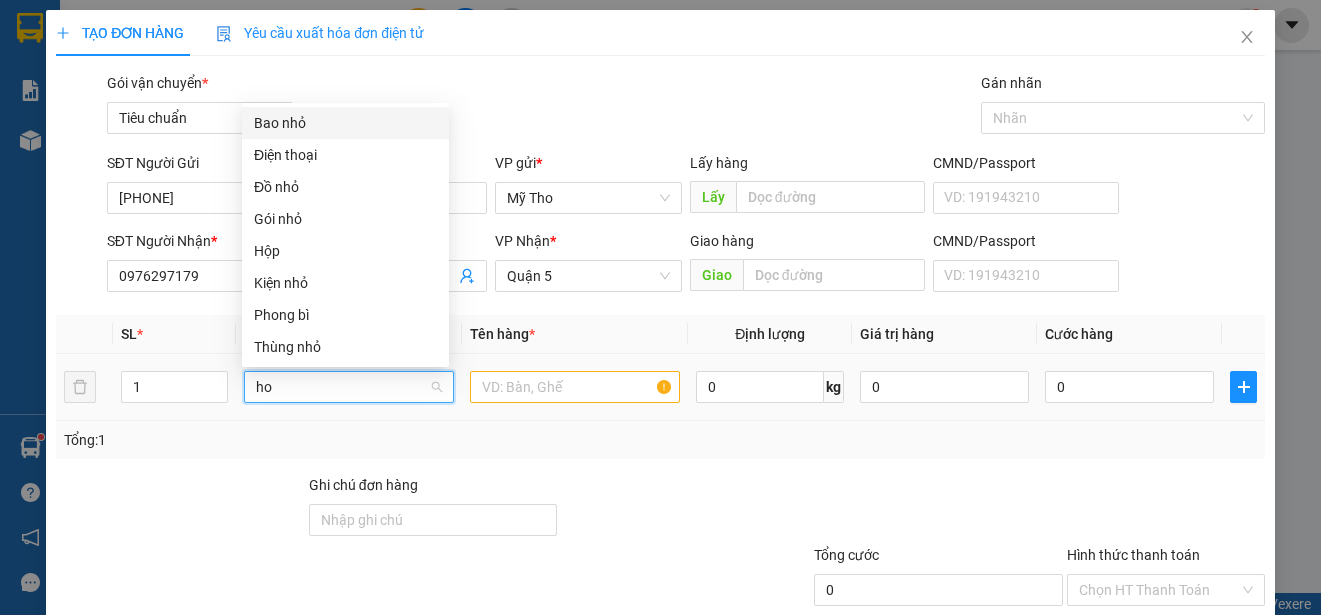 type on "hop" 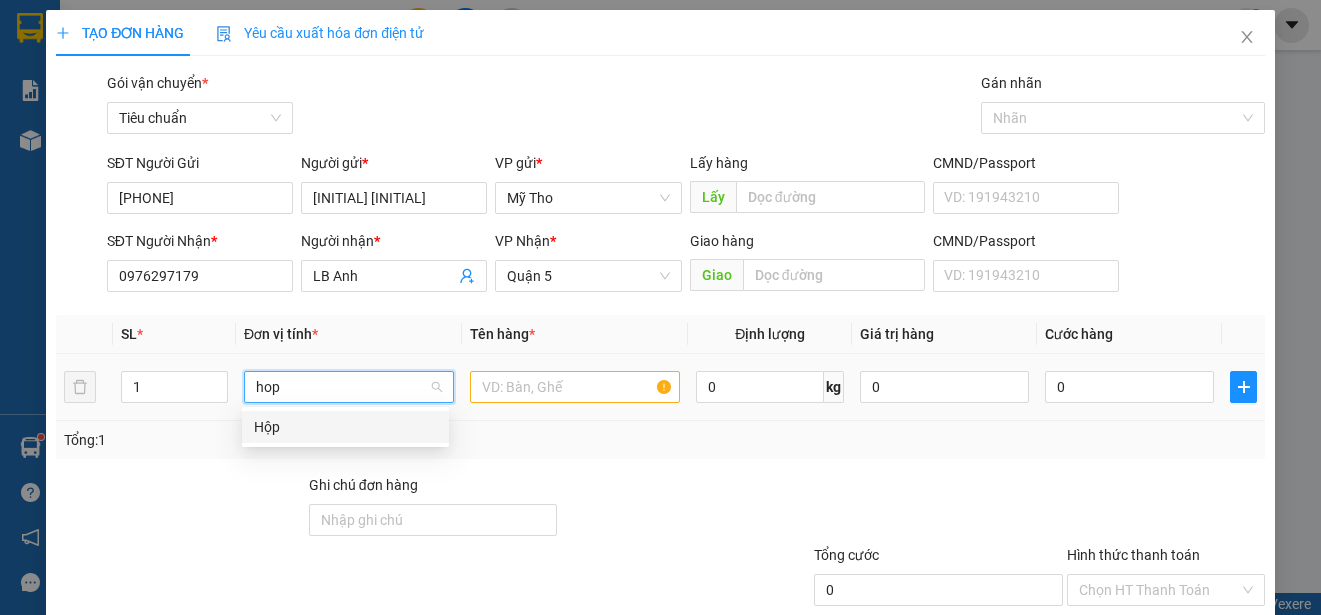 drag, startPoint x: 273, startPoint y: 427, endPoint x: 404, endPoint y: 406, distance: 132.67253 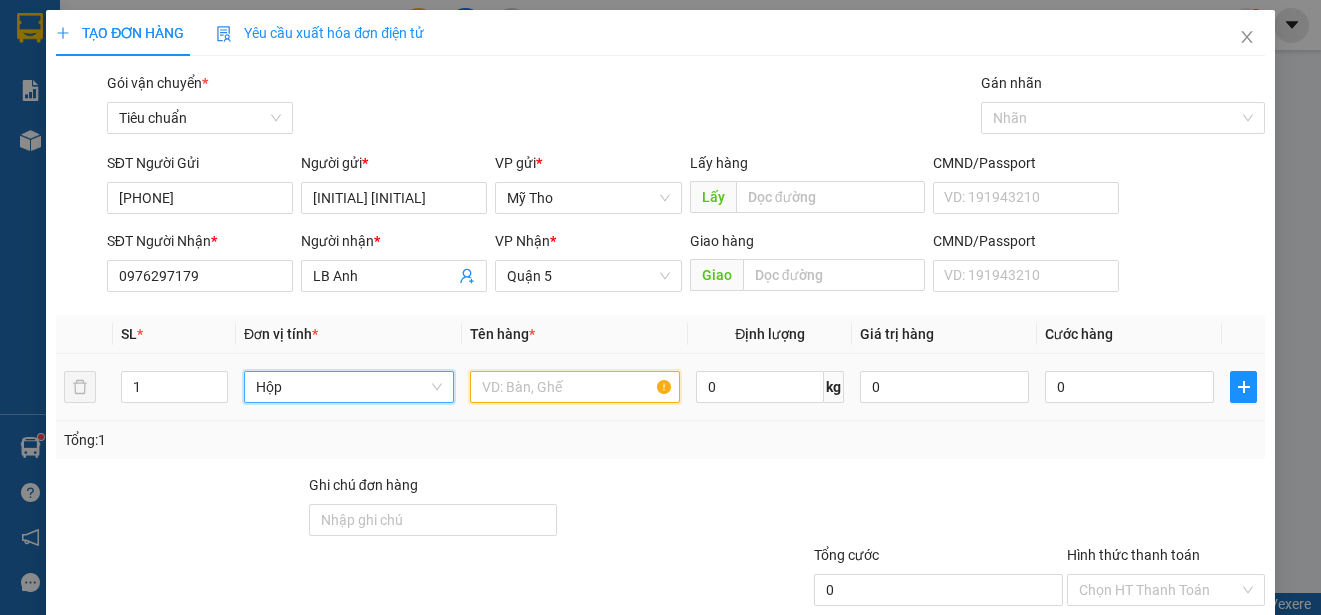 click at bounding box center [575, 387] 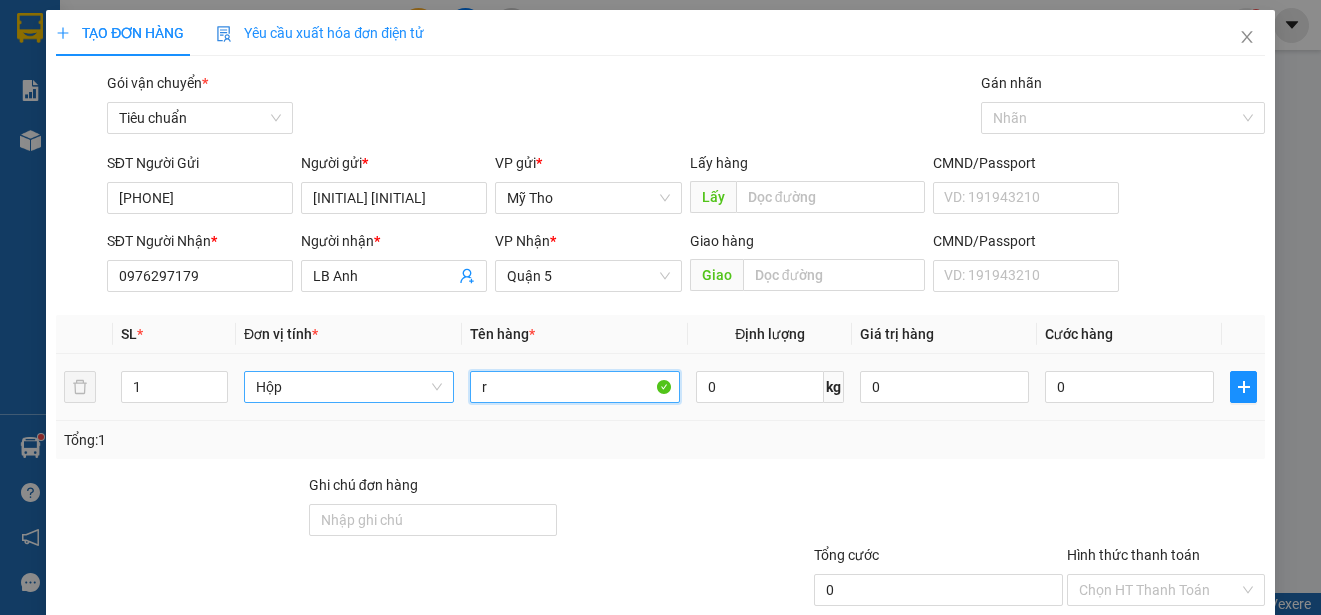 paste on "ăng" 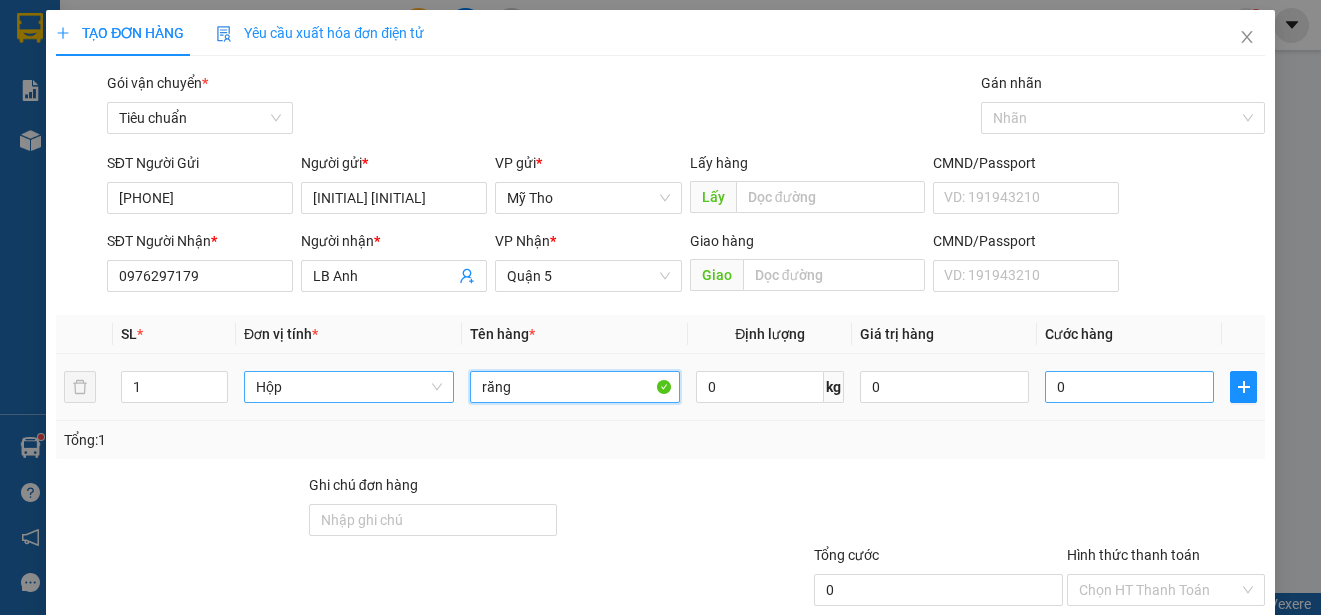type on "răng" 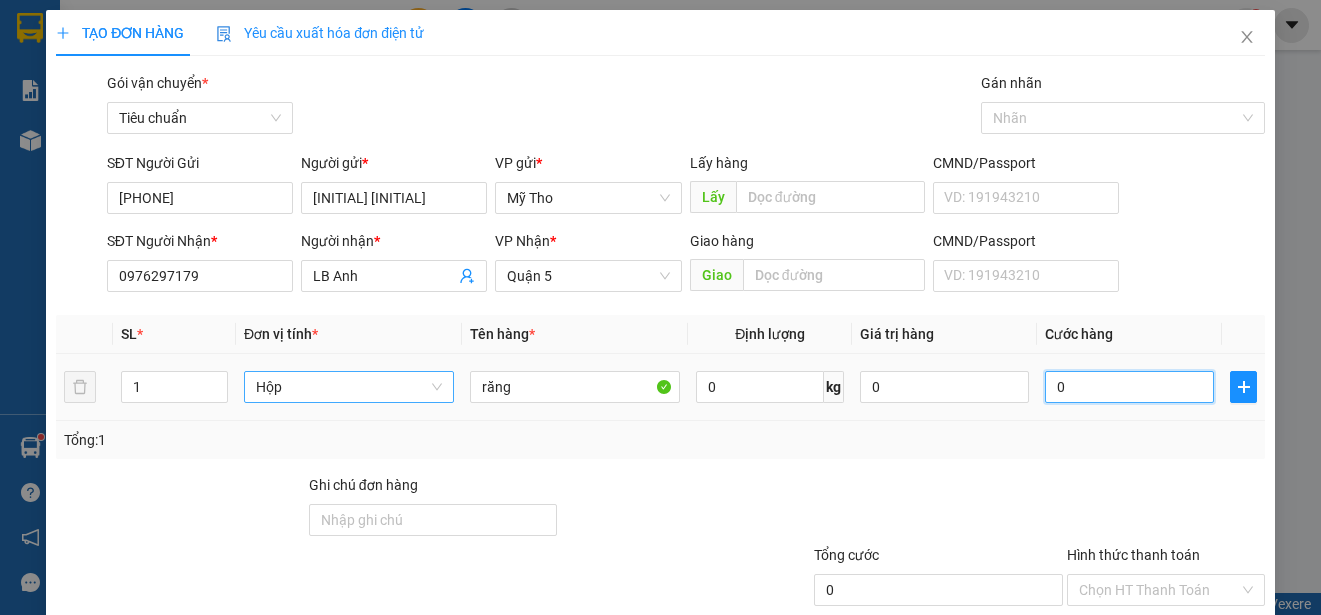 click on "0" at bounding box center (1129, 387) 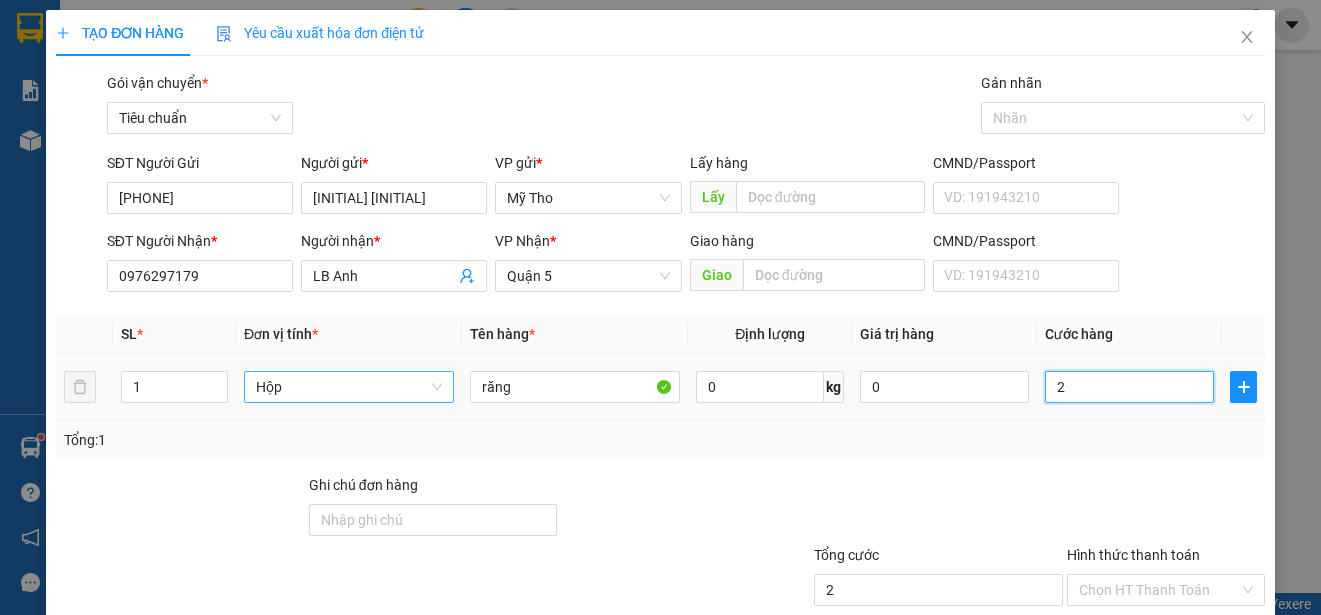 type on "20" 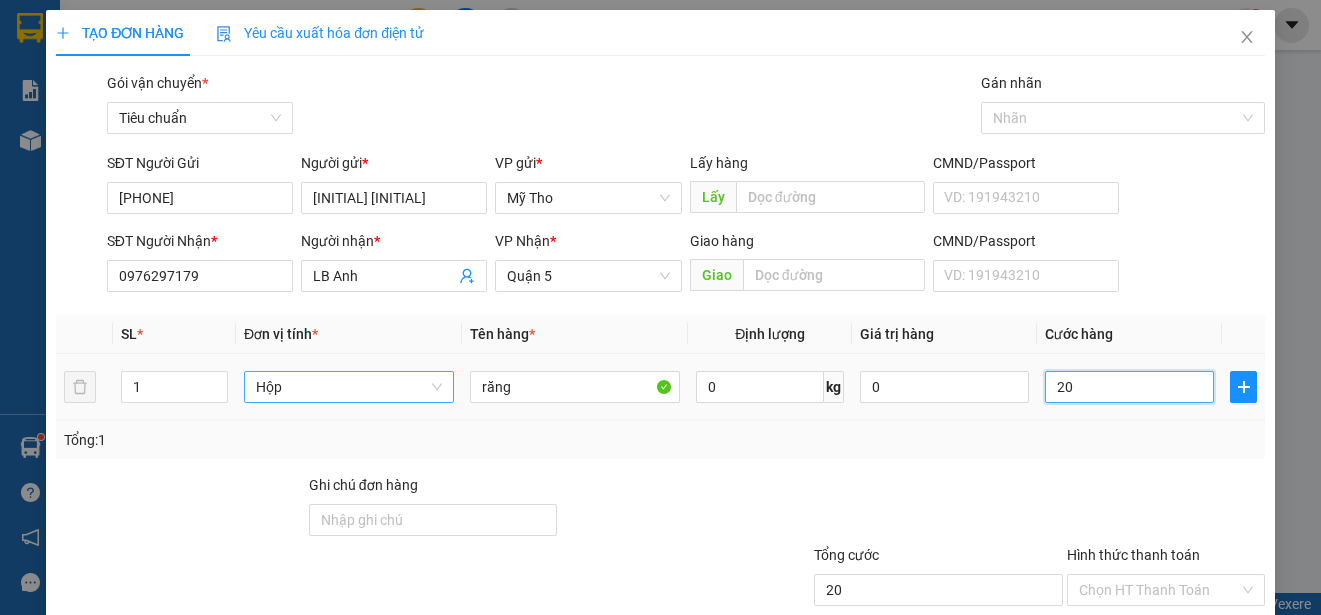 type on "200" 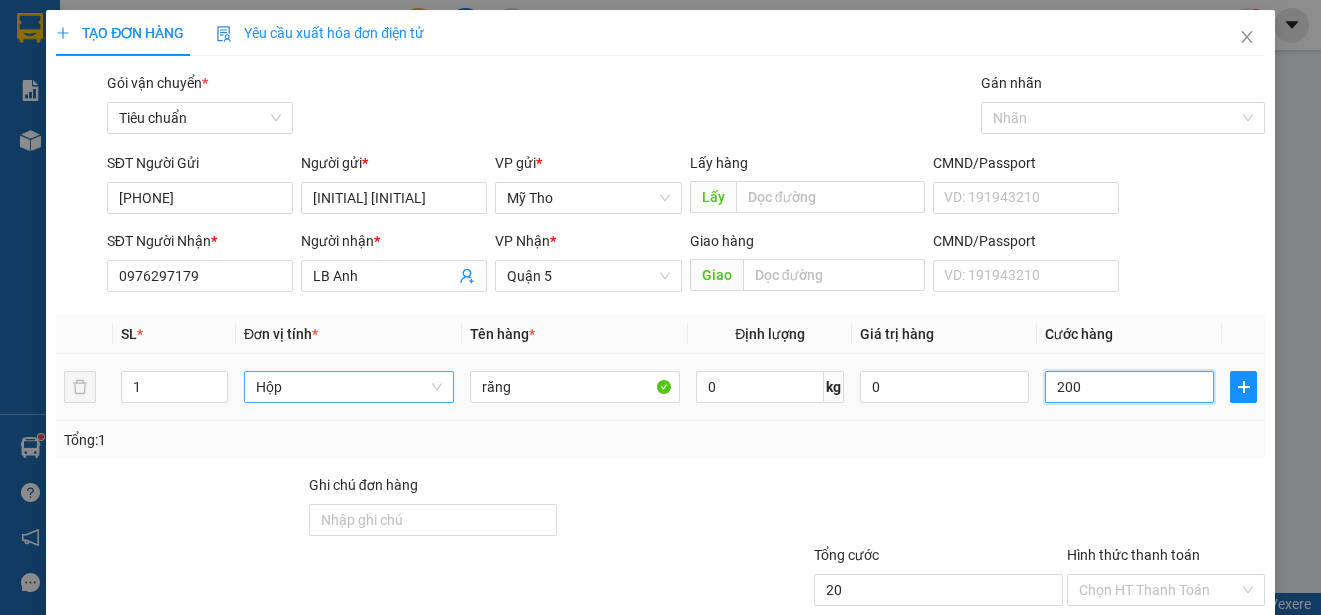 type on "200" 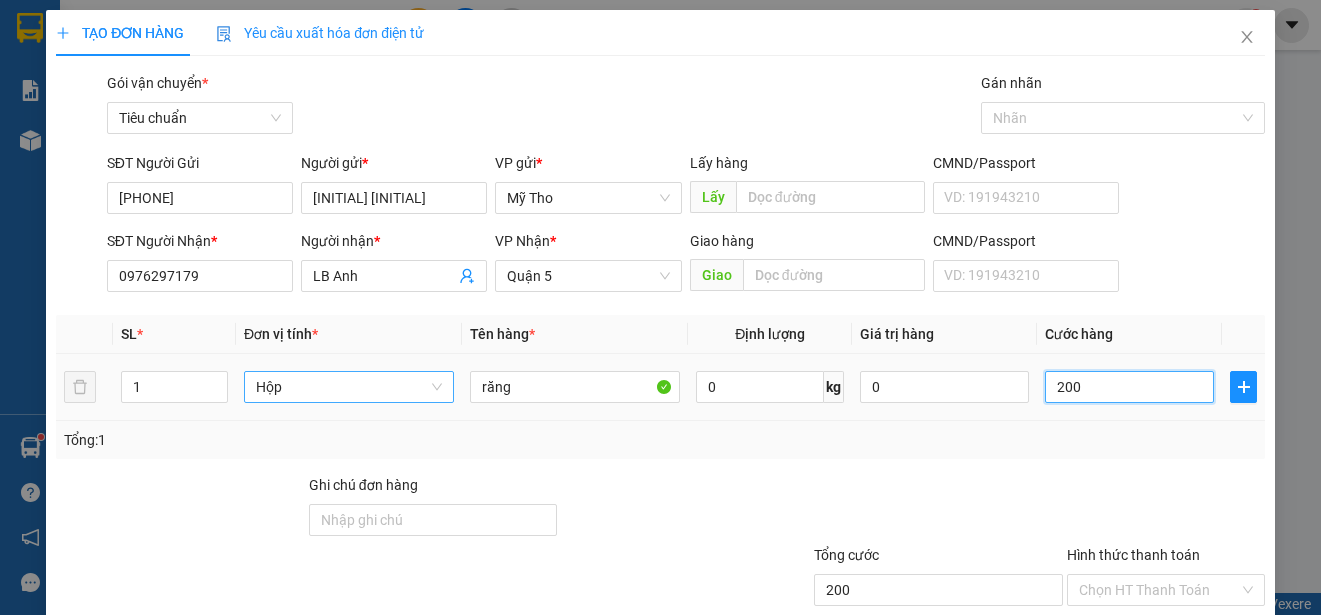type on "2.000" 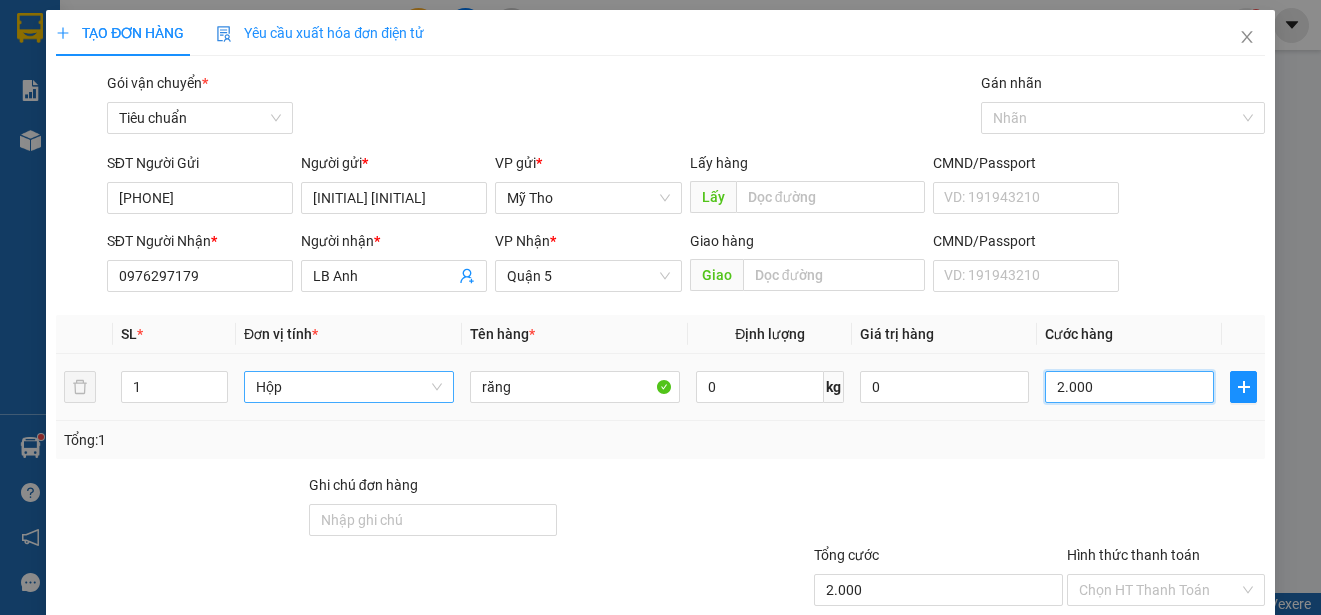 type on "20.000" 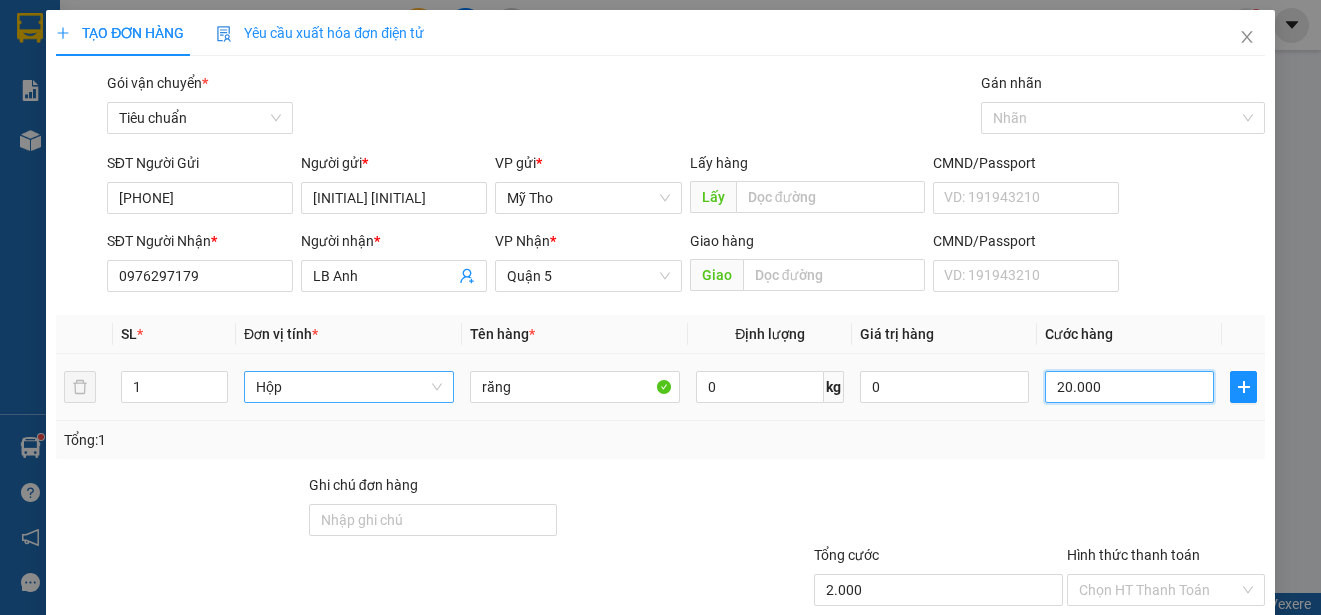 type on "20.000" 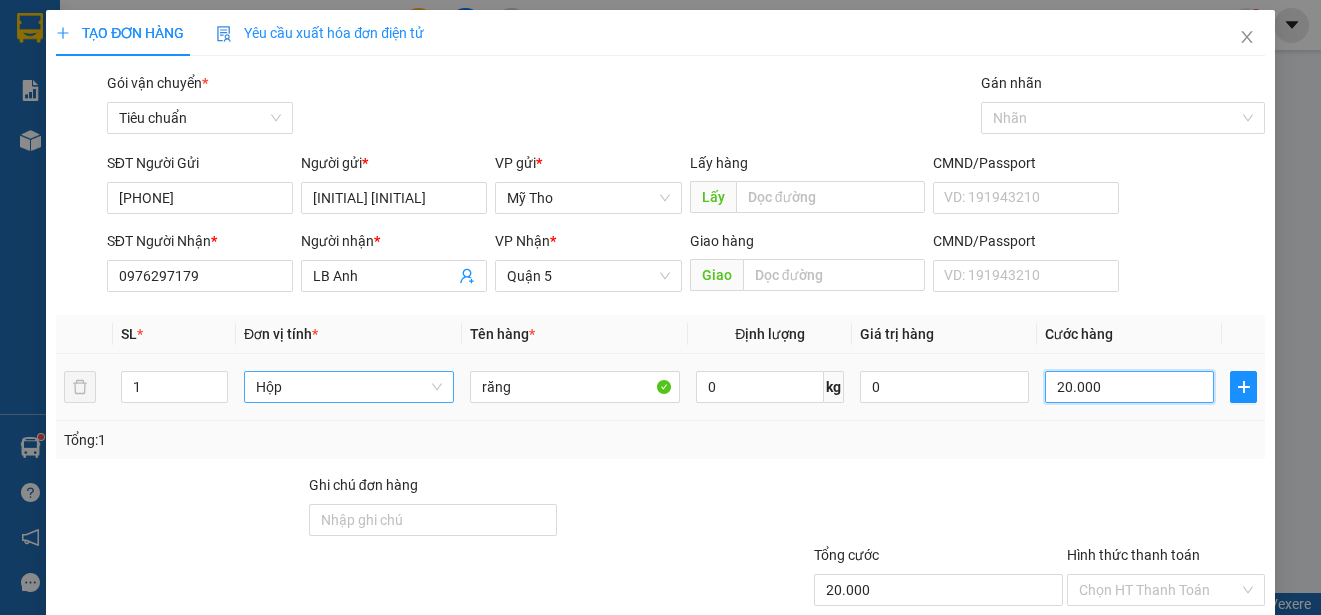 scroll, scrollTop: 125, scrollLeft: 0, axis: vertical 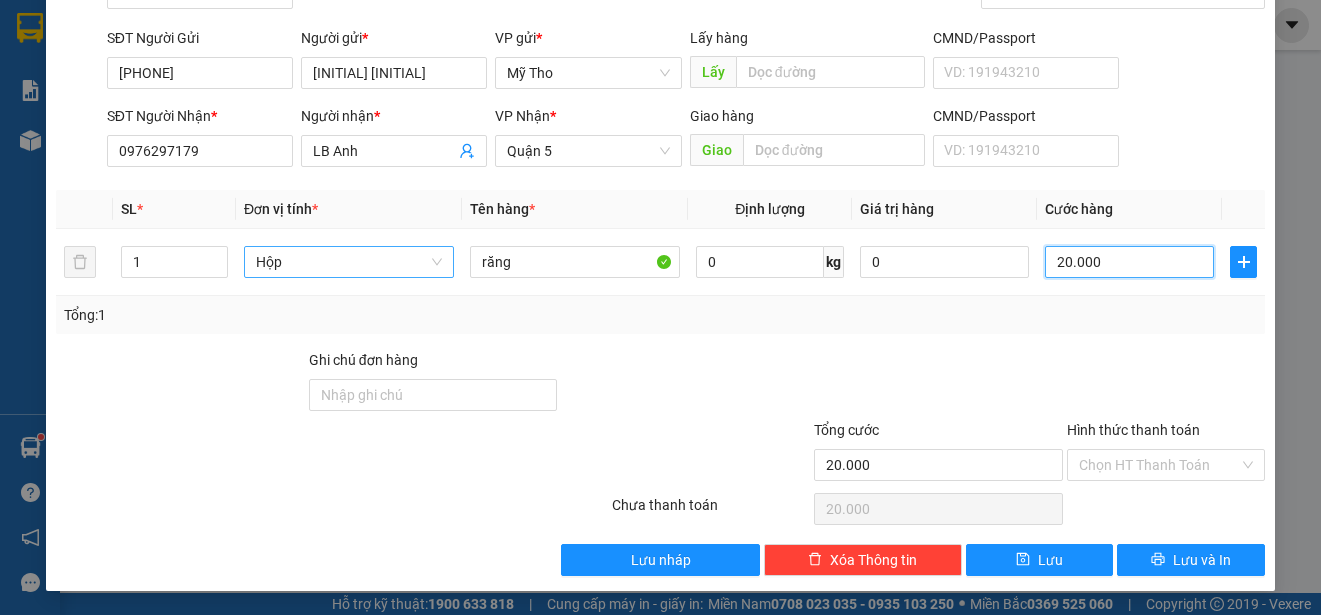 type on "20.000" 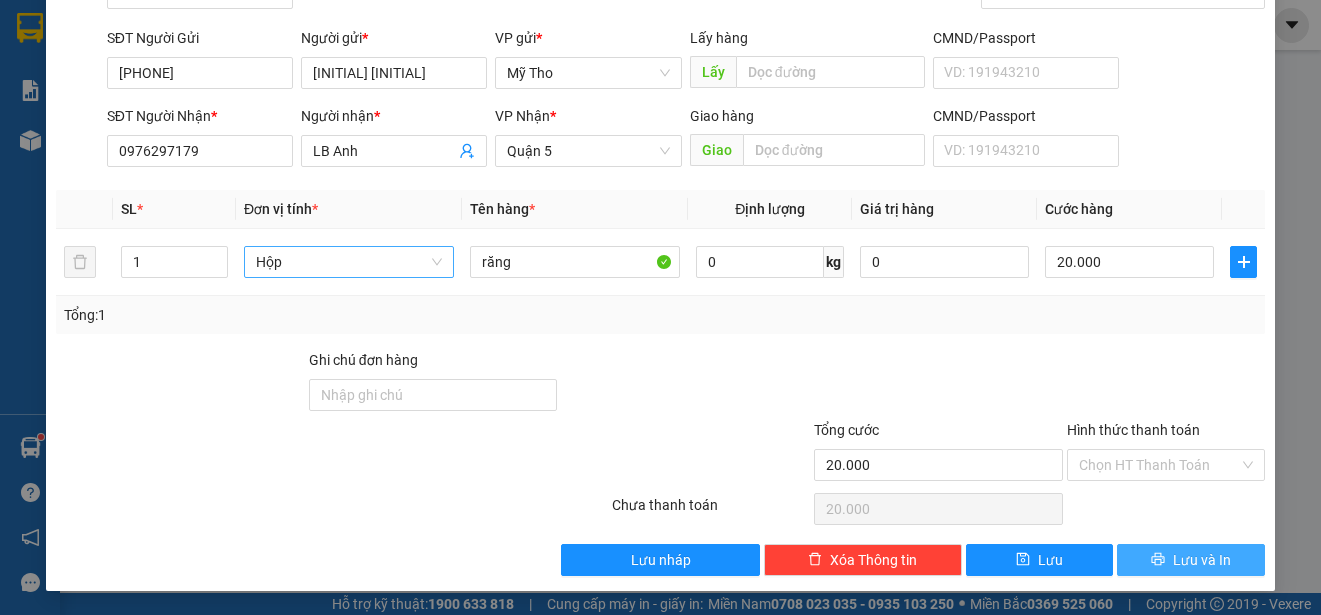 click on "Lưu và In" at bounding box center [1202, 560] 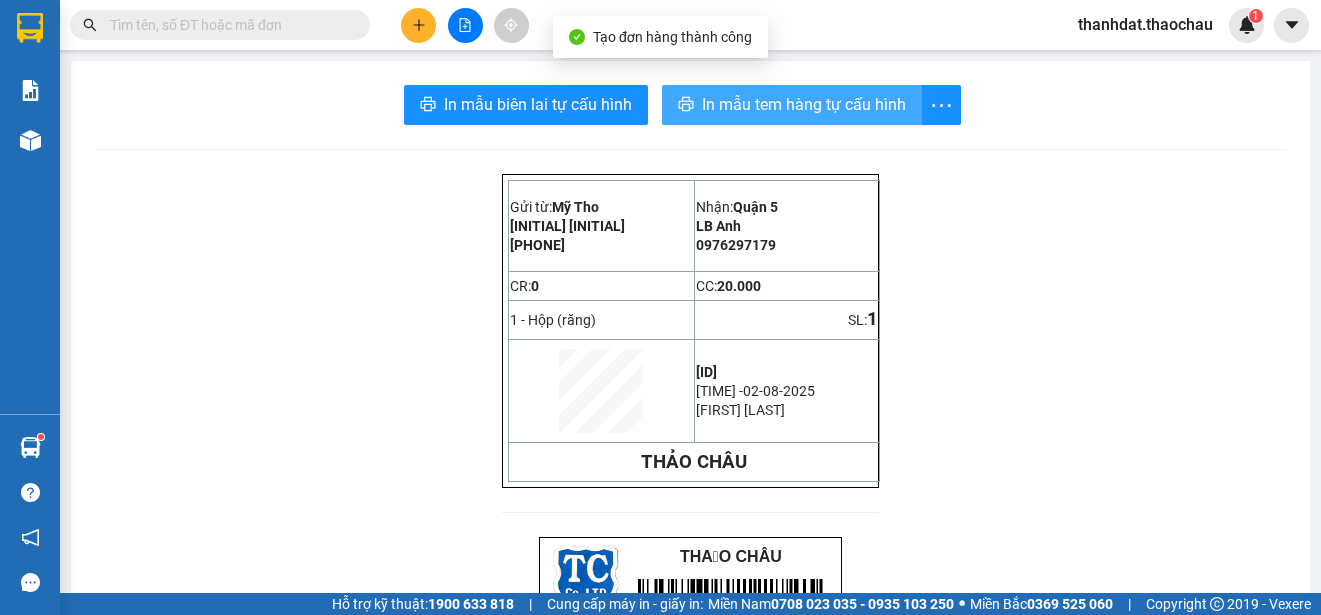 click on "In mẫu tem hàng tự cấu hình" at bounding box center [804, 104] 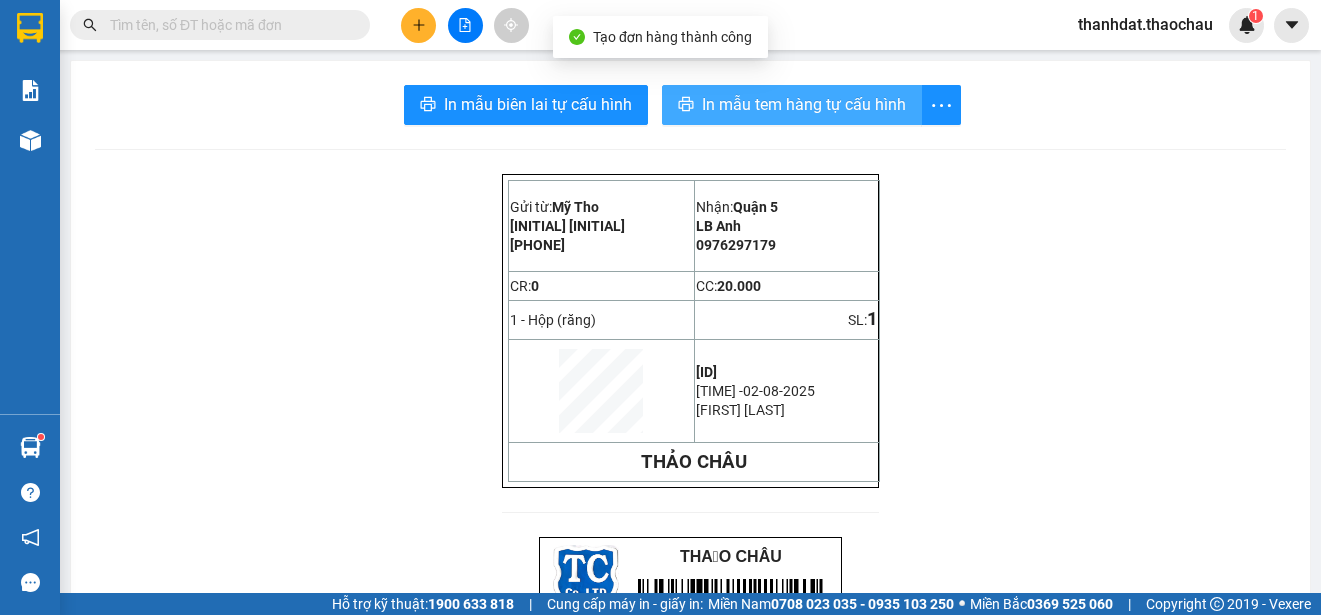 scroll, scrollTop: 0, scrollLeft: 0, axis: both 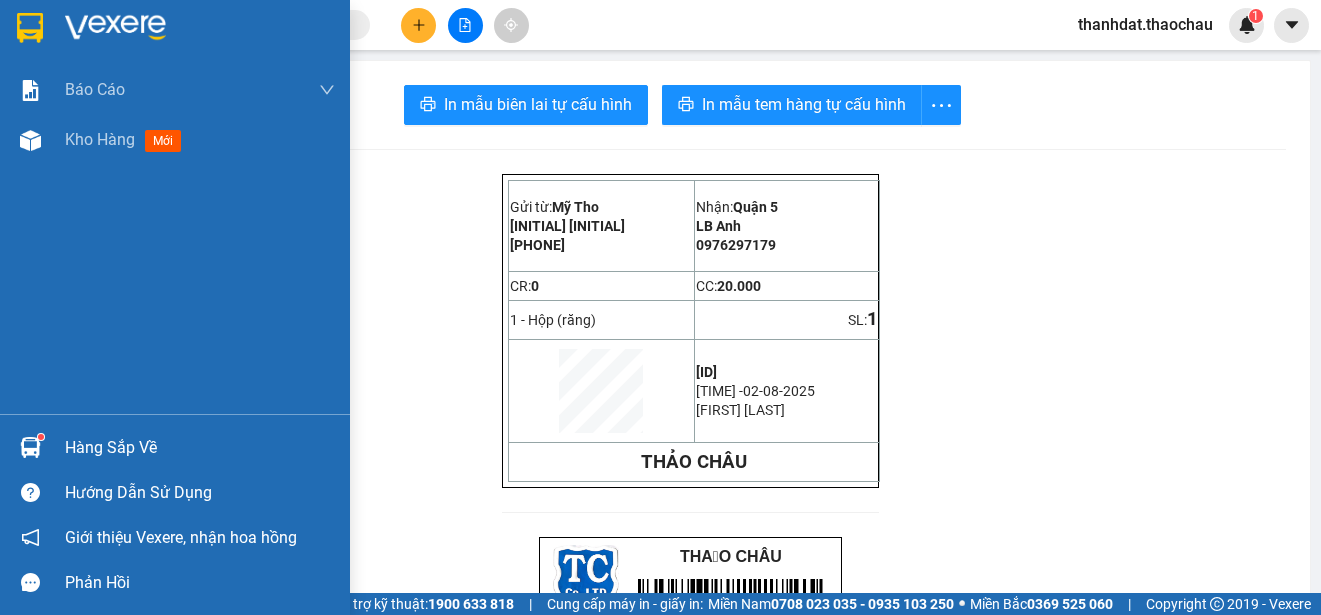 click on "Hàng sắp về" at bounding box center [175, 447] 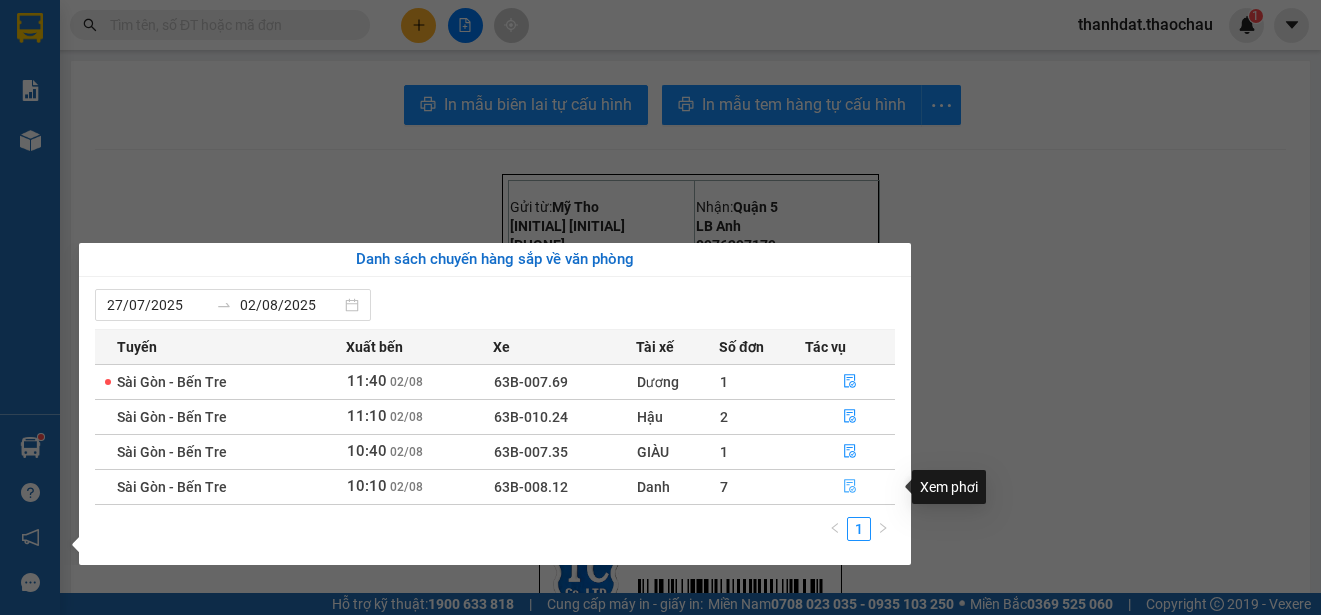 click 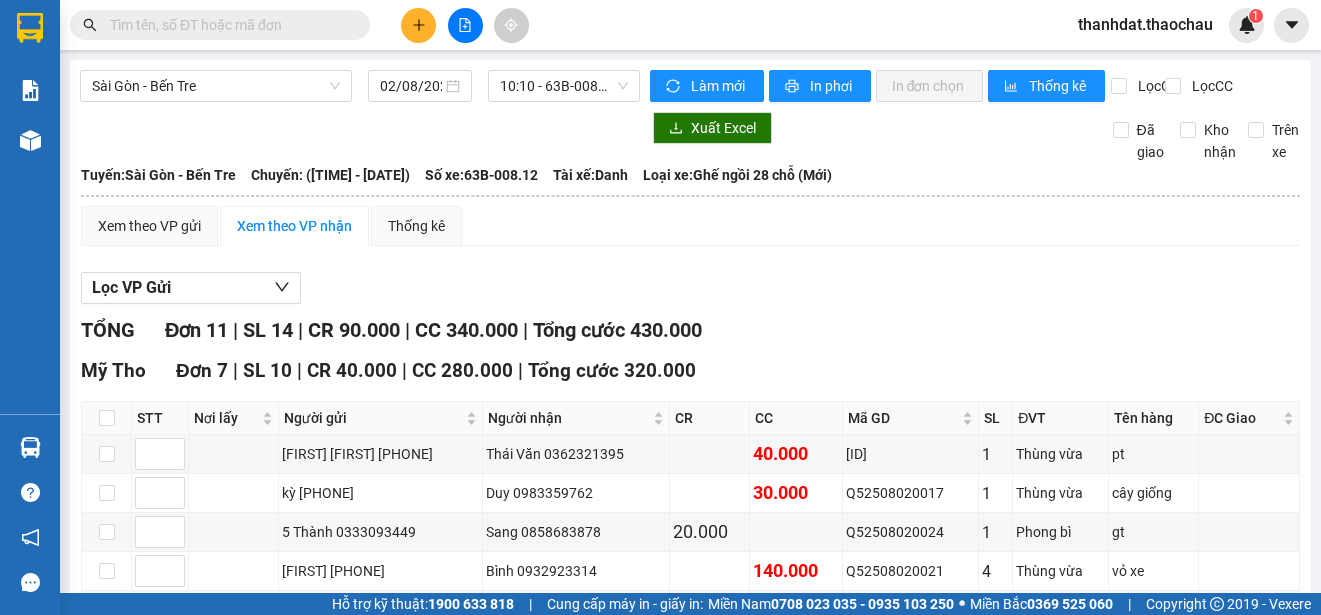 scroll, scrollTop: 200, scrollLeft: 0, axis: vertical 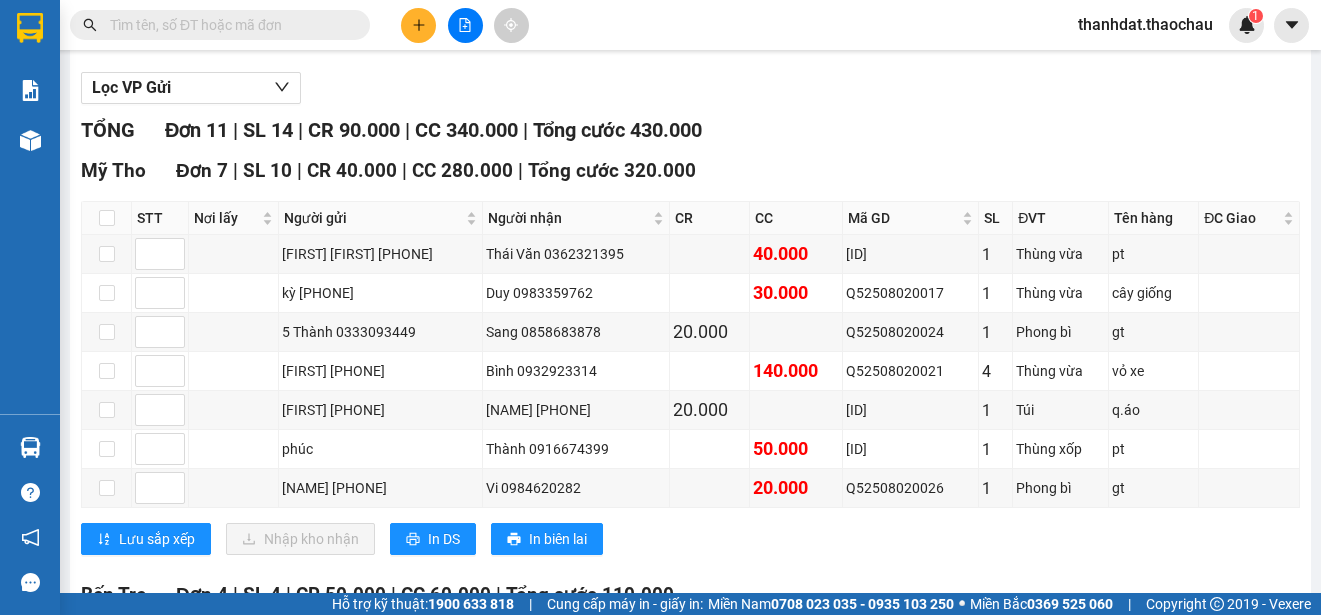 click on "TỔNG Đơn   11 | SL   14 | CR   90.000 | CC   340.000 | Tổng cước   430.000" at bounding box center (690, 130) 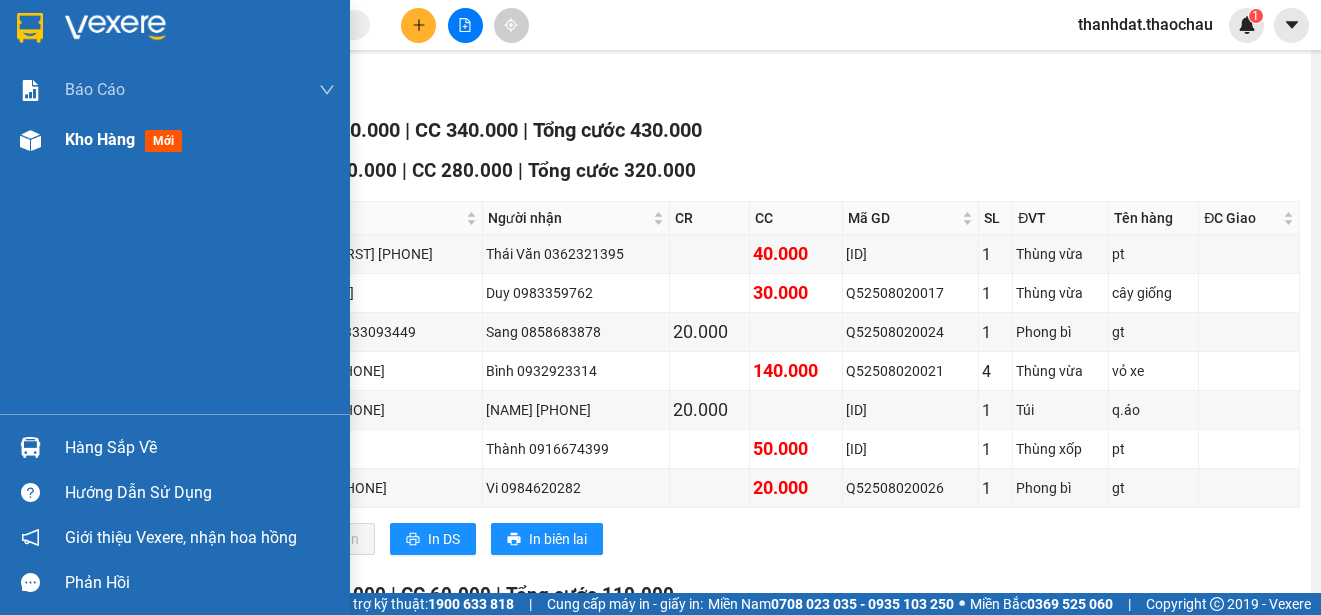click on "Kho hàng" at bounding box center [100, 139] 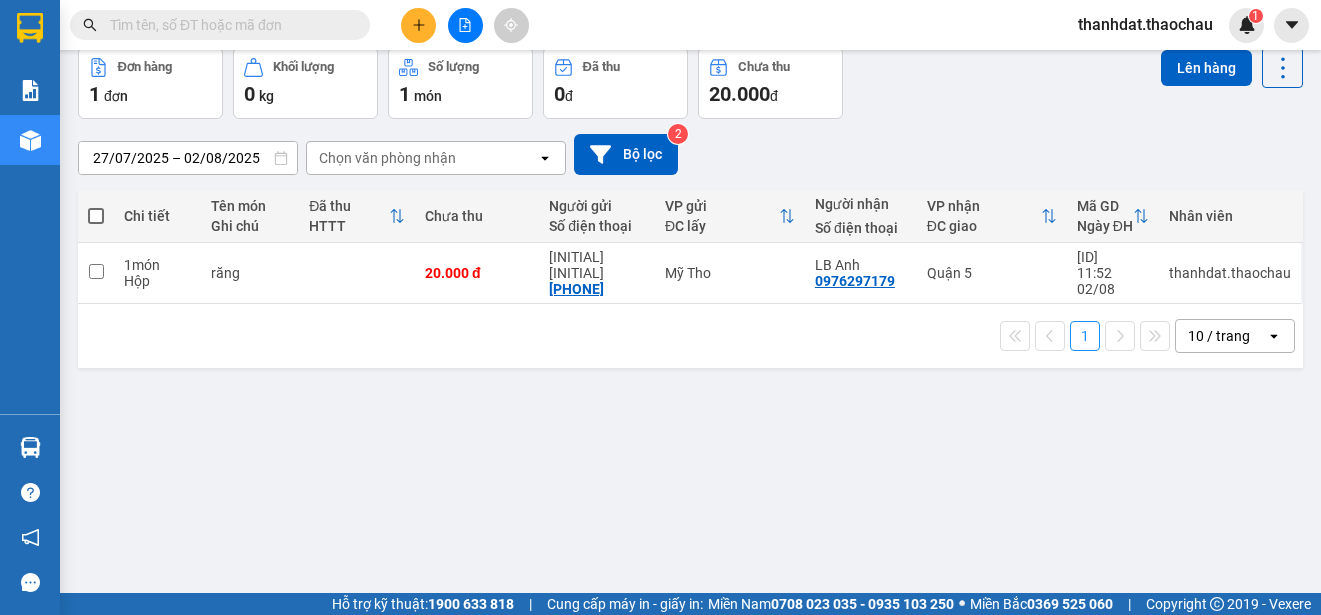 scroll, scrollTop: 0, scrollLeft: 0, axis: both 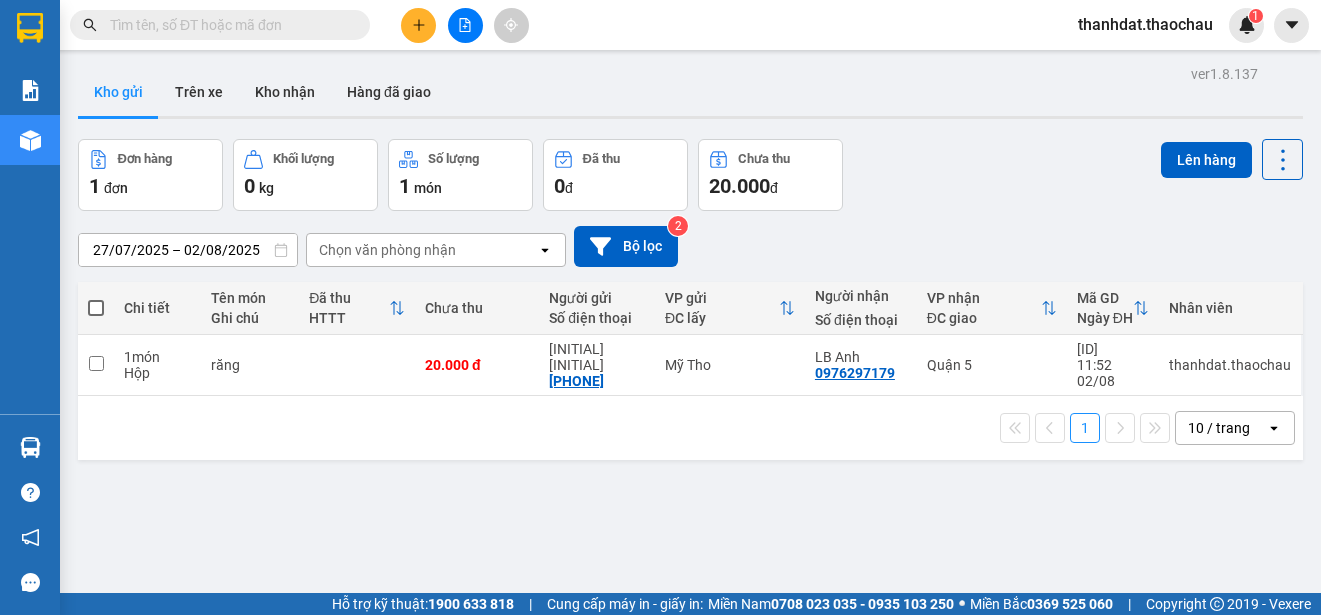 drag, startPoint x: 95, startPoint y: 304, endPoint x: 204, endPoint y: 305, distance: 109.004585 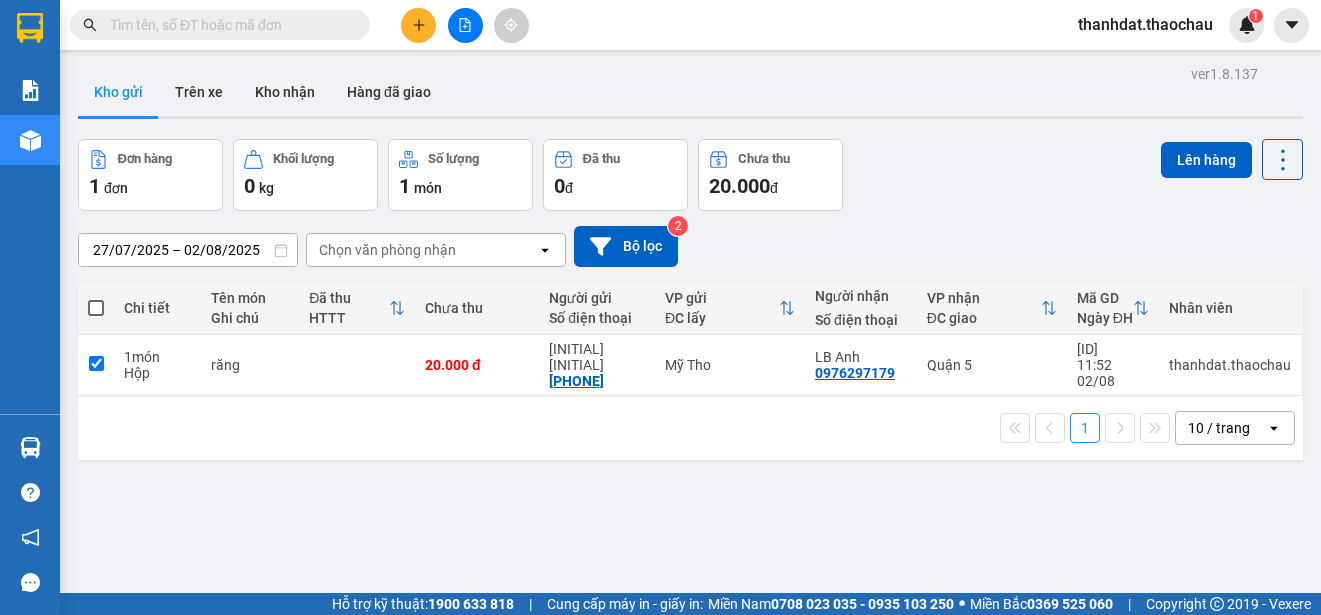 checkbox on "true" 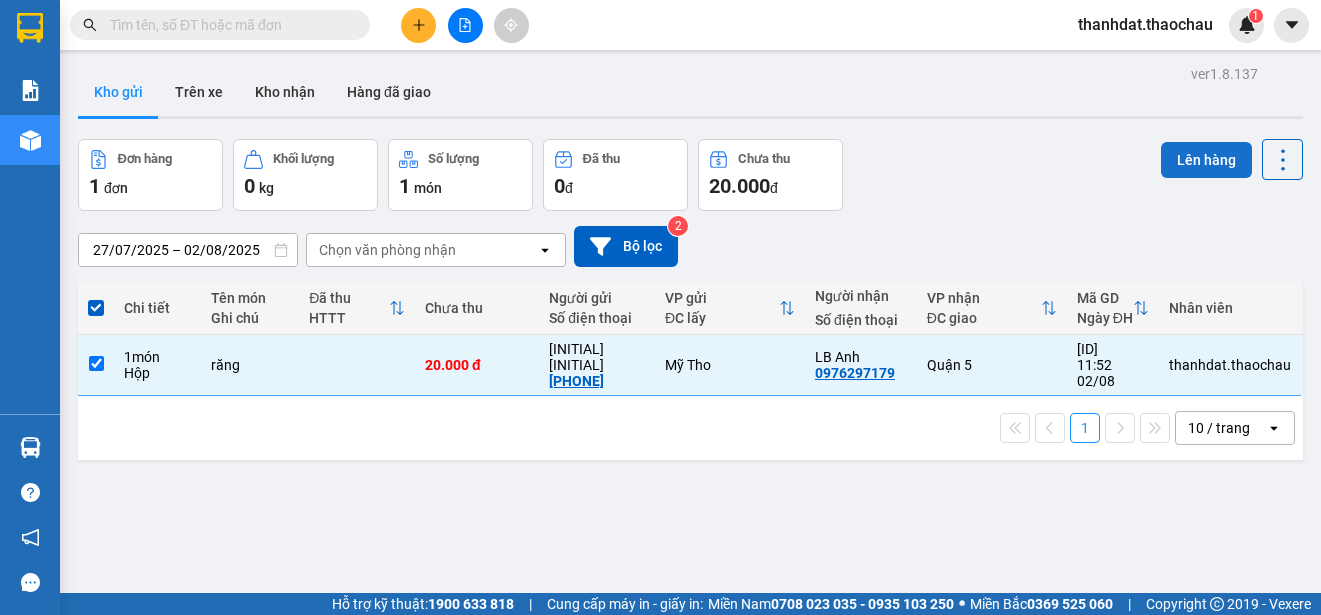 click on "Lên hàng" at bounding box center [1206, 160] 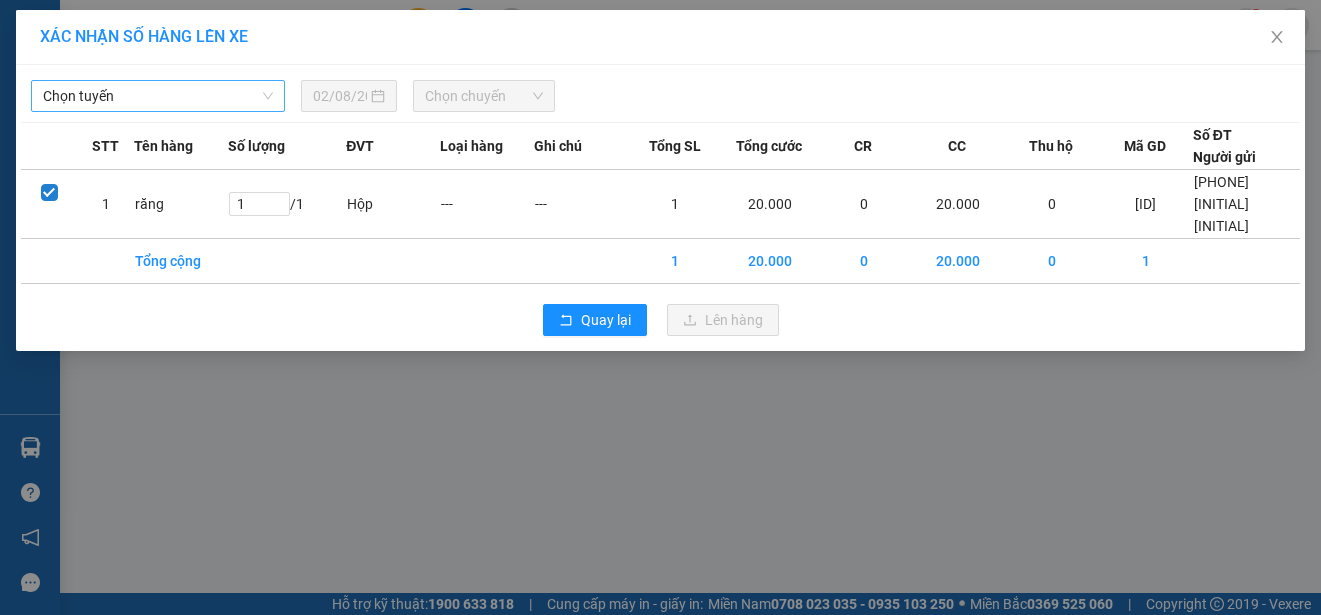 click on "Chọn tuyến" at bounding box center [158, 96] 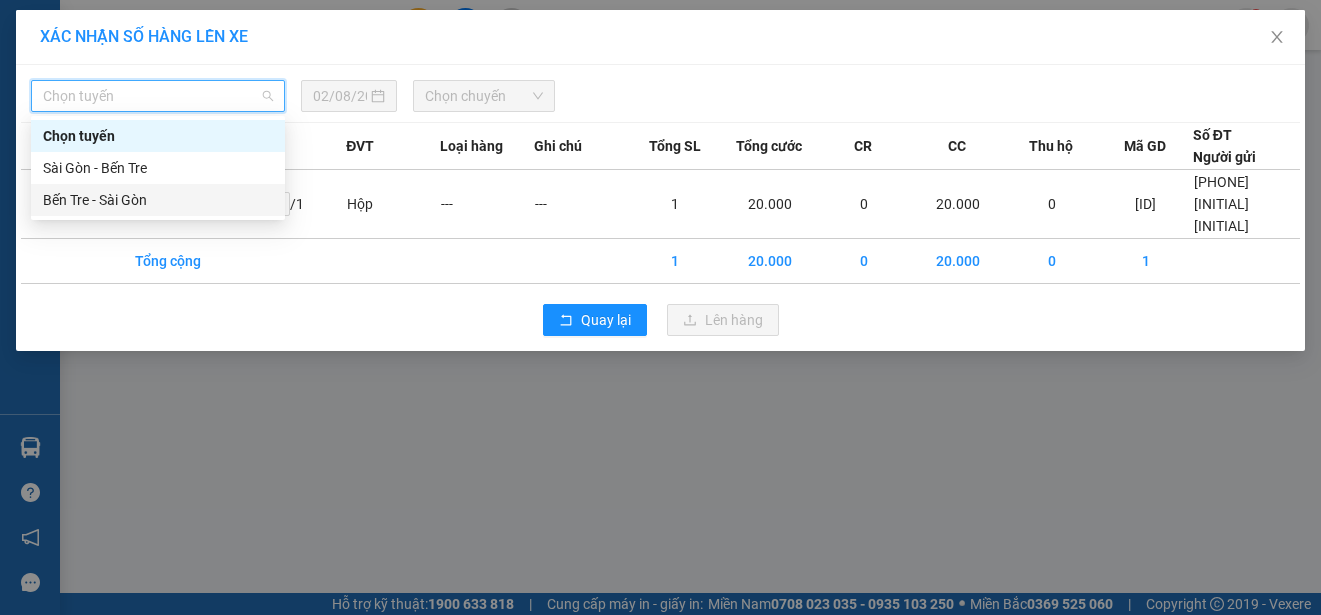 click on "Bến Tre - Sài Gòn" at bounding box center (158, 200) 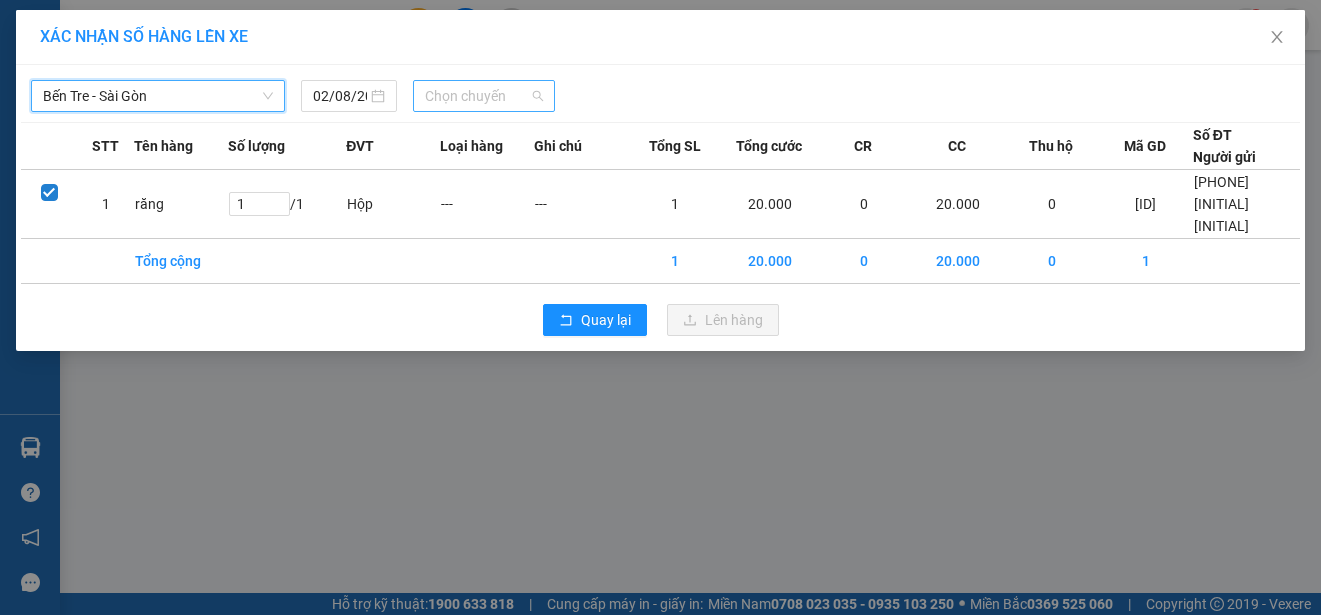 click on "Chọn chuyến" at bounding box center [483, 96] 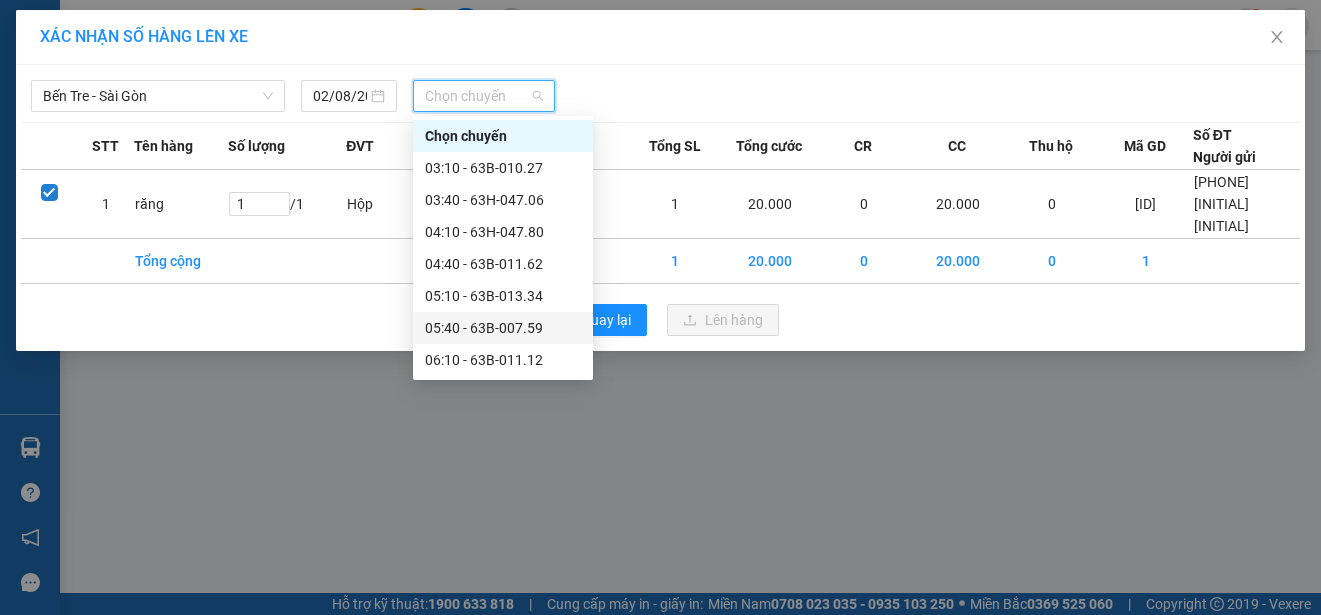 scroll, scrollTop: 400, scrollLeft: 0, axis: vertical 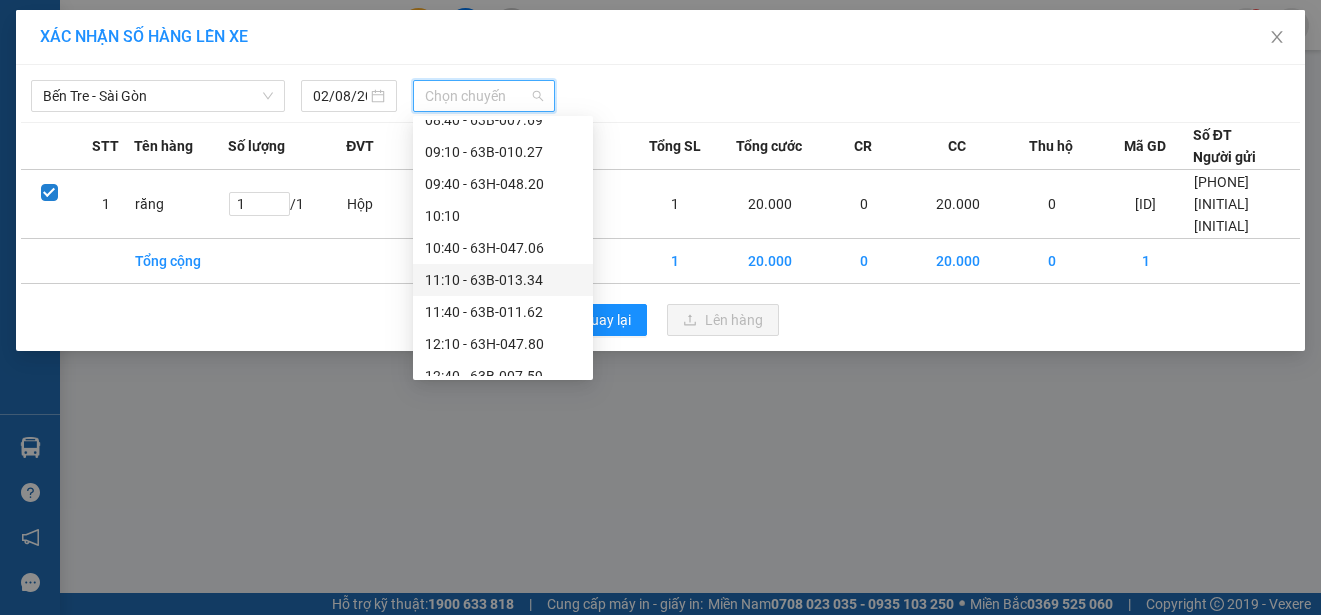 click on "11:10     - 63B-013.34" at bounding box center (503, 280) 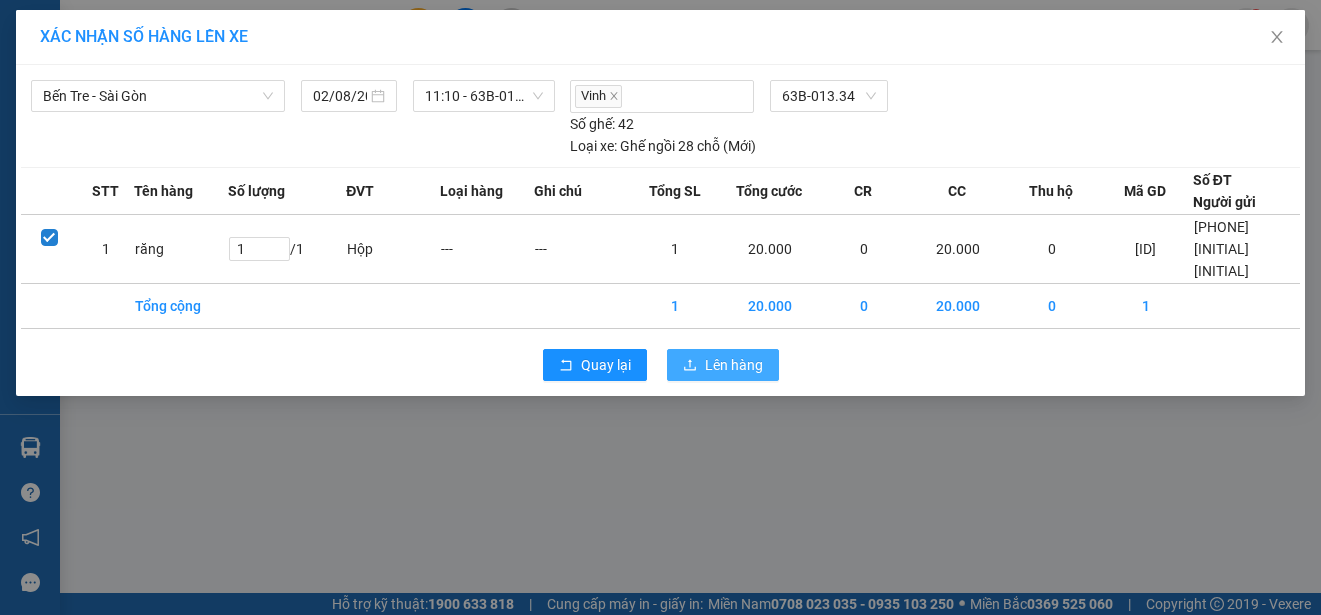 click on "Lên hàng" at bounding box center [734, 365] 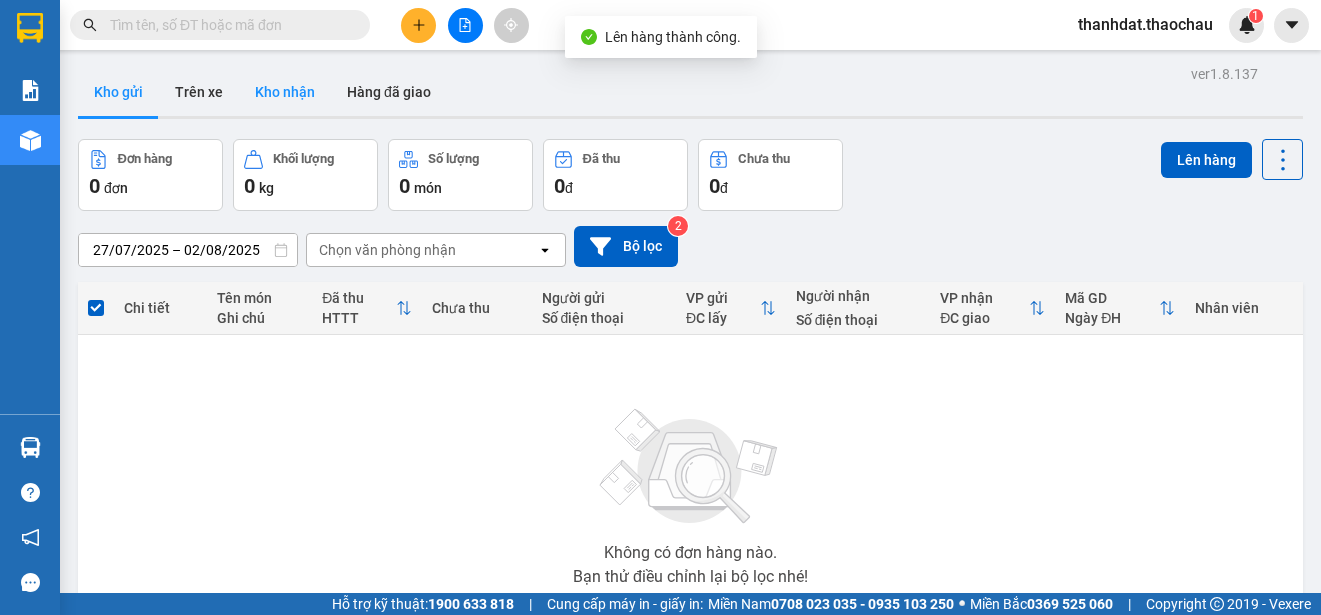 click on "Kho nhận" at bounding box center (285, 92) 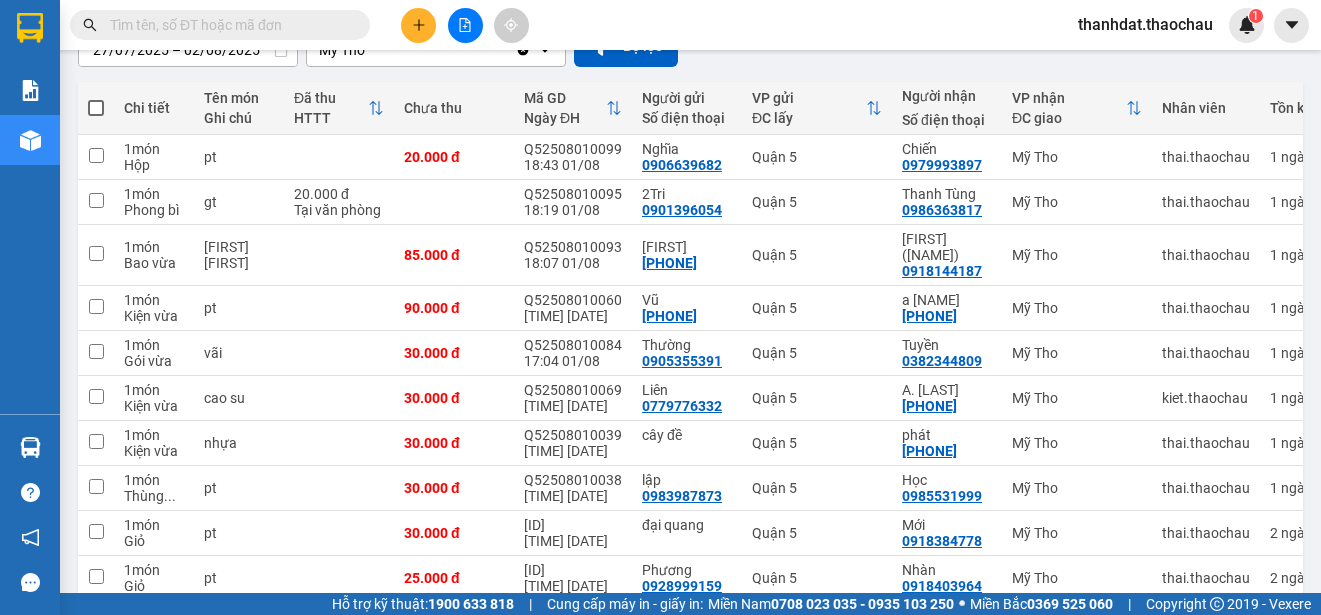 scroll, scrollTop: 282, scrollLeft: 0, axis: vertical 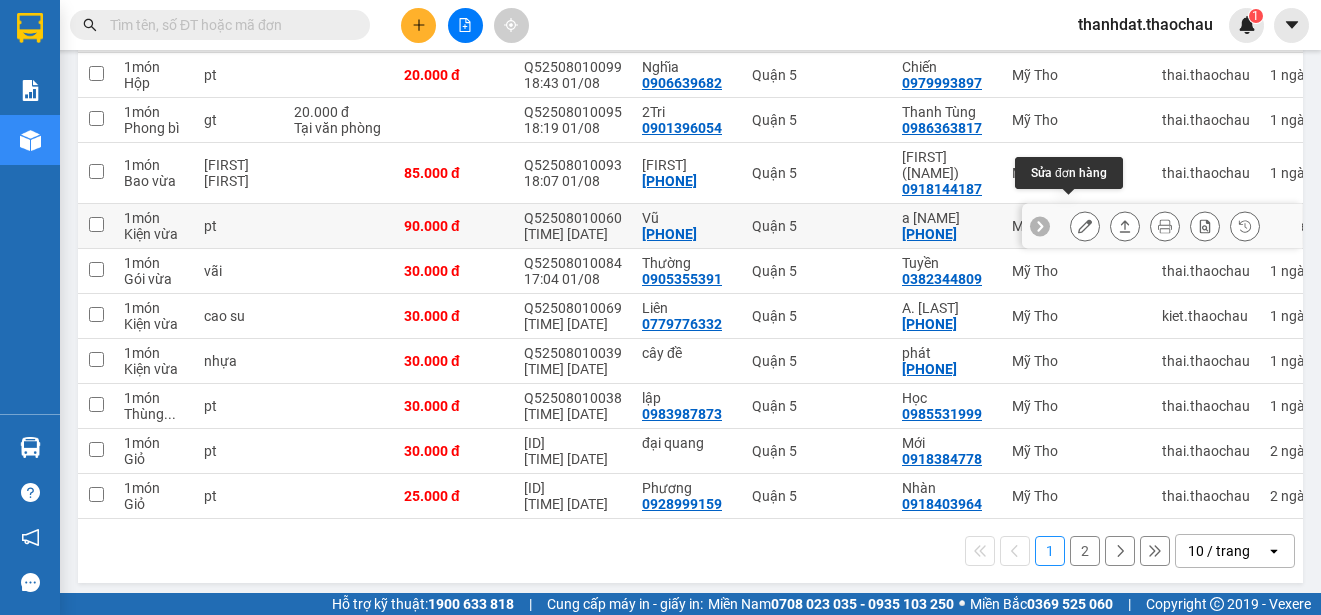 click 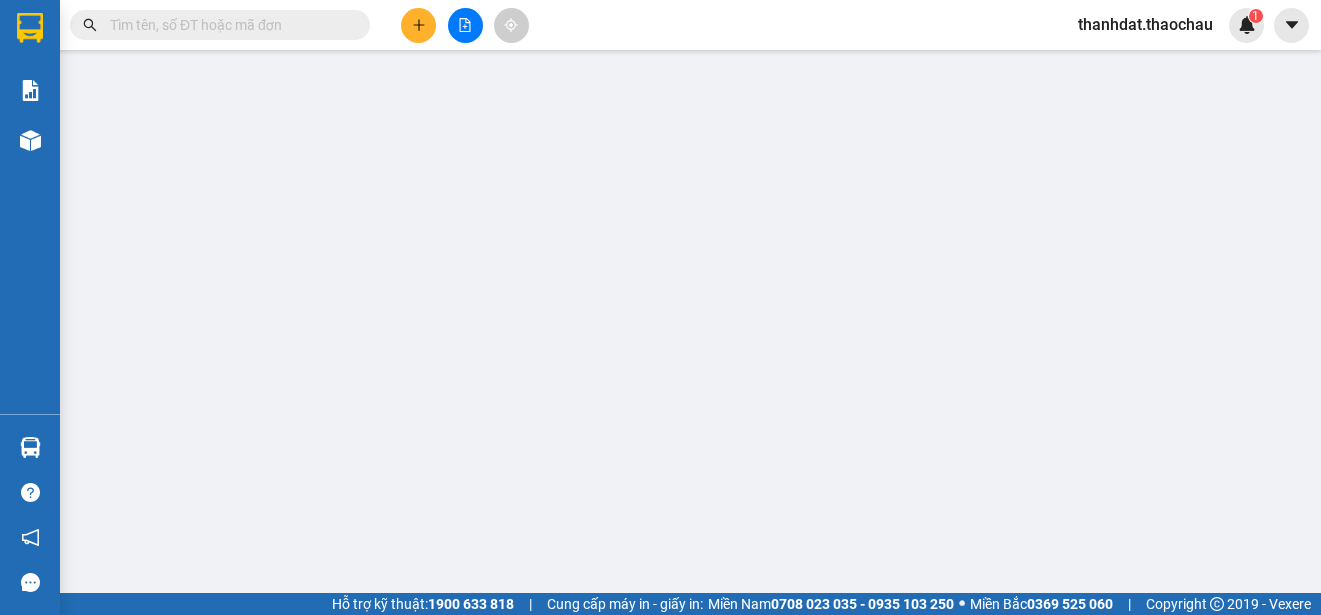 scroll, scrollTop: 0, scrollLeft: 0, axis: both 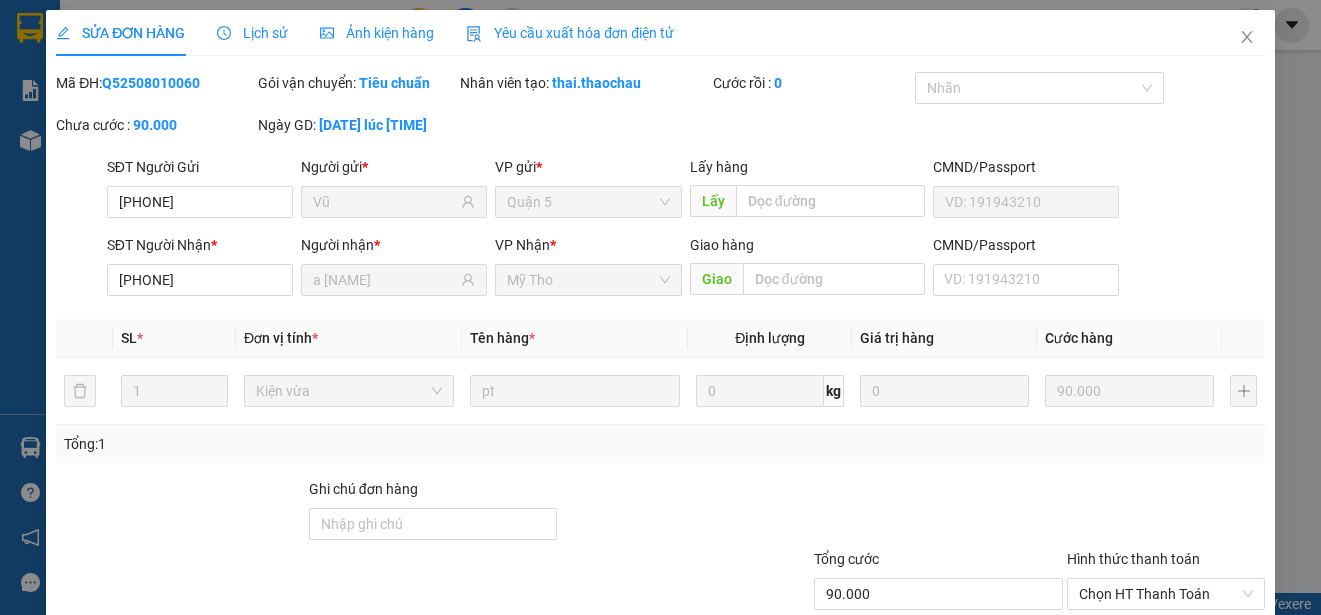 type on "[PHONE]" 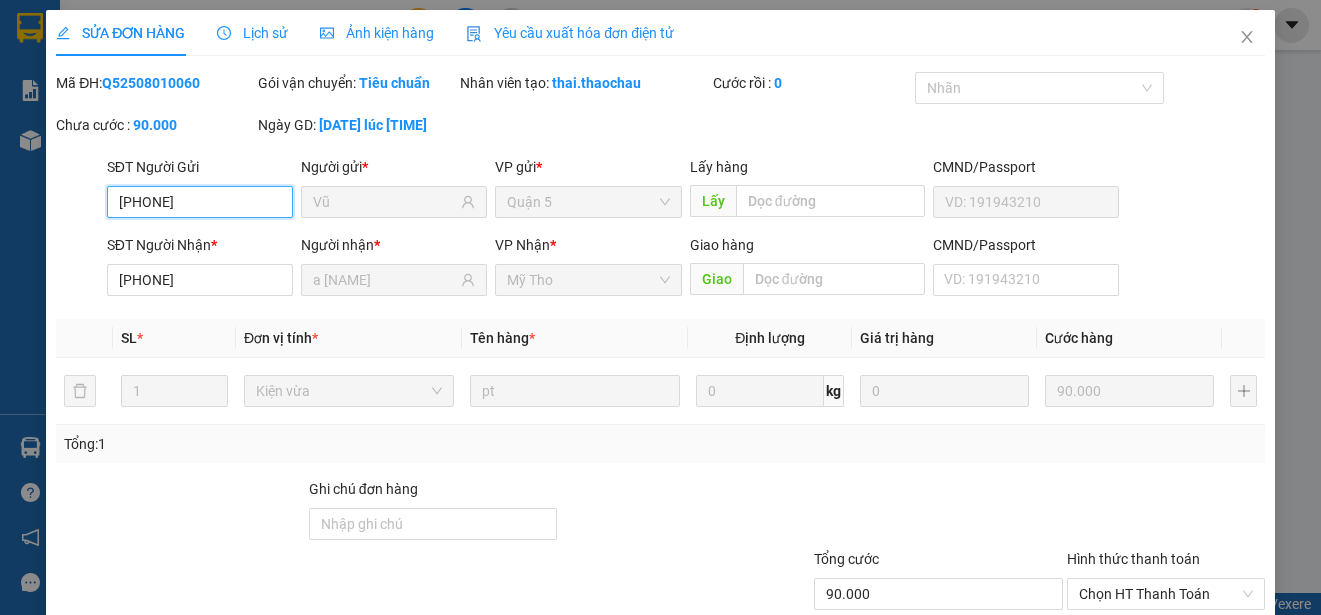 scroll, scrollTop: 151, scrollLeft: 0, axis: vertical 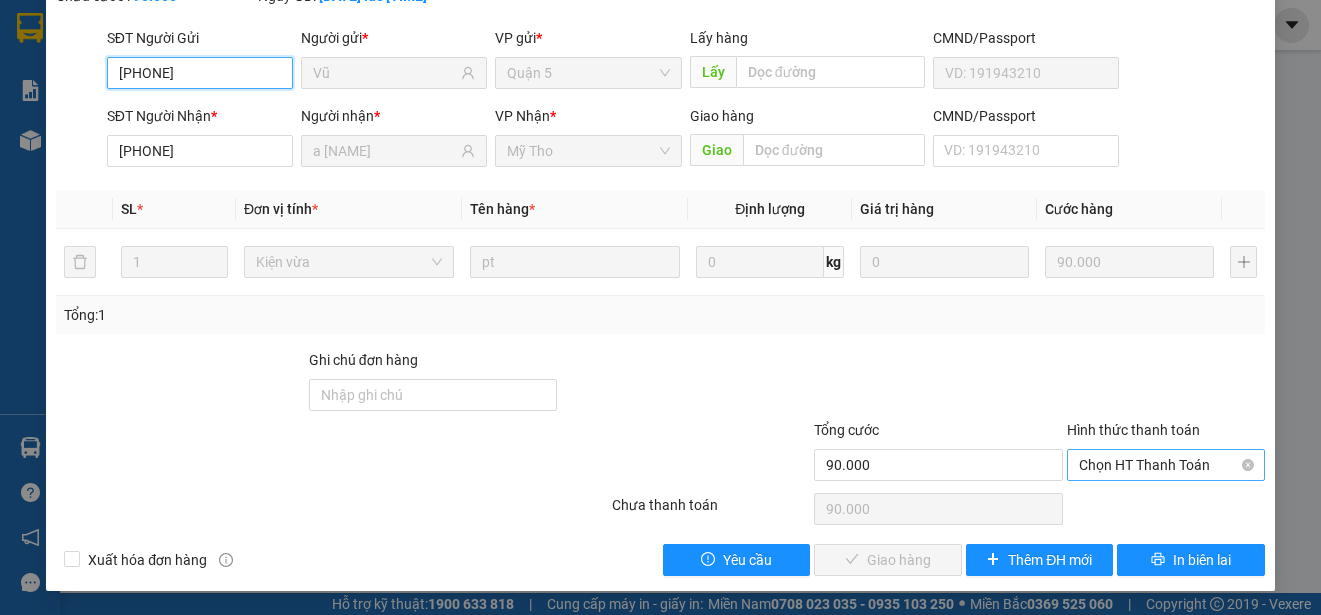 click on "Chọn HT Thanh Toán" at bounding box center [1166, 465] 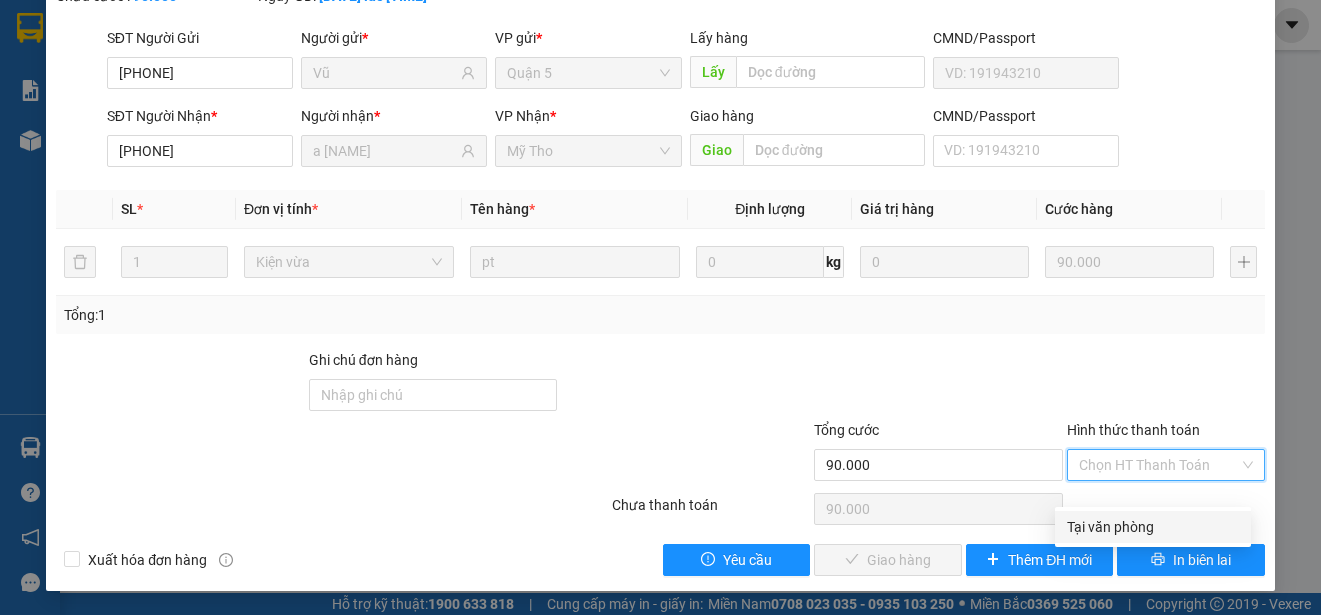 click on "Tại văn phòng" at bounding box center [1153, 527] 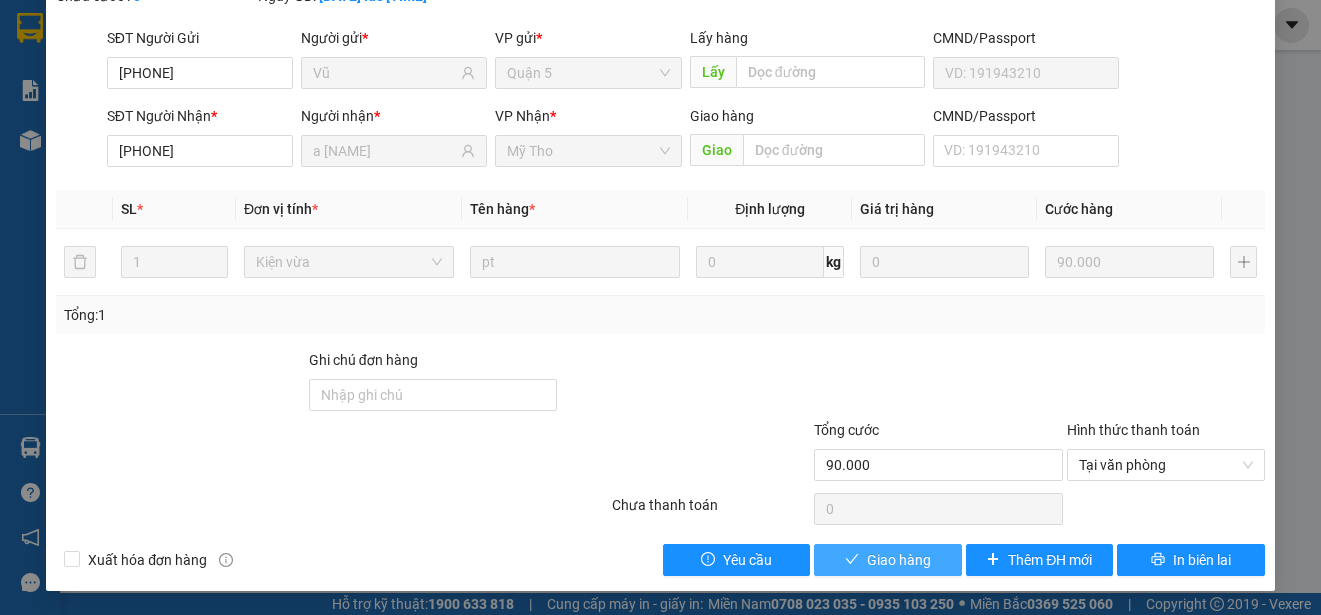 click on "Giao hàng" at bounding box center (899, 560) 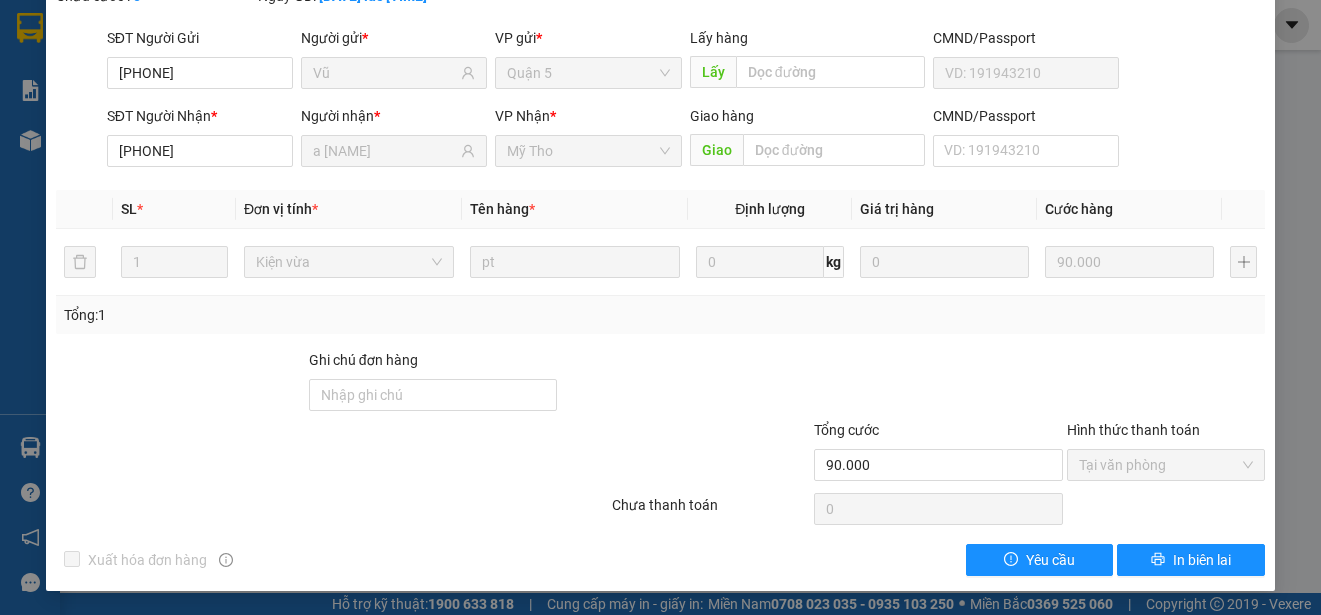 scroll, scrollTop: 0, scrollLeft: 0, axis: both 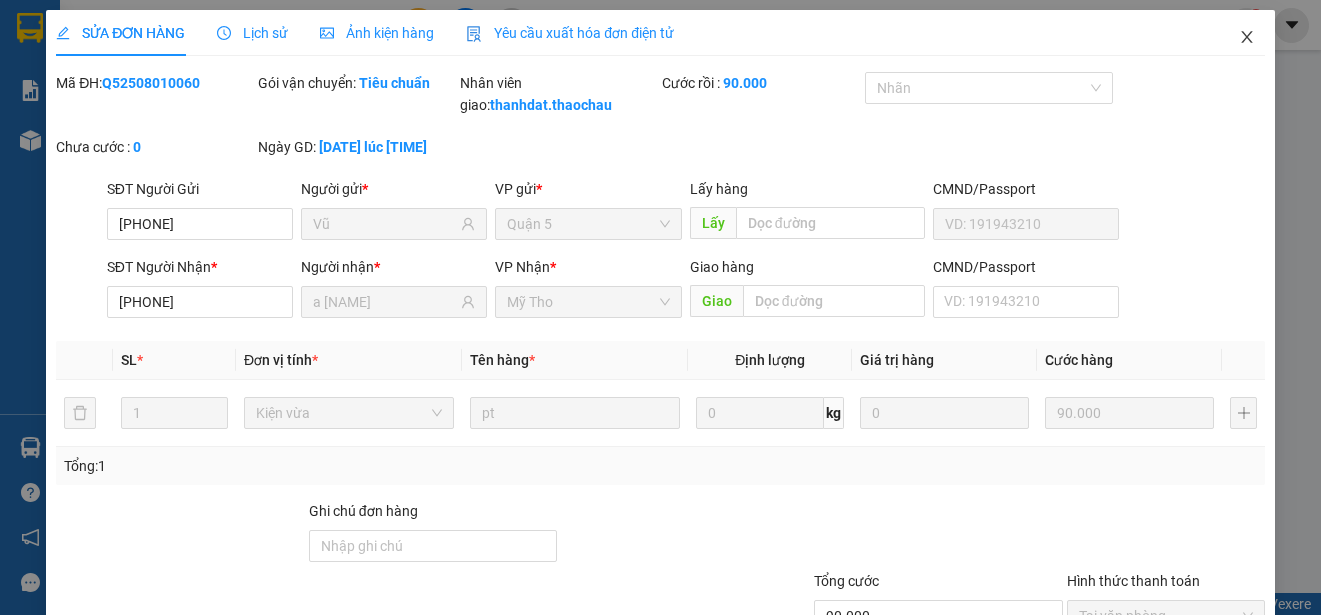 click 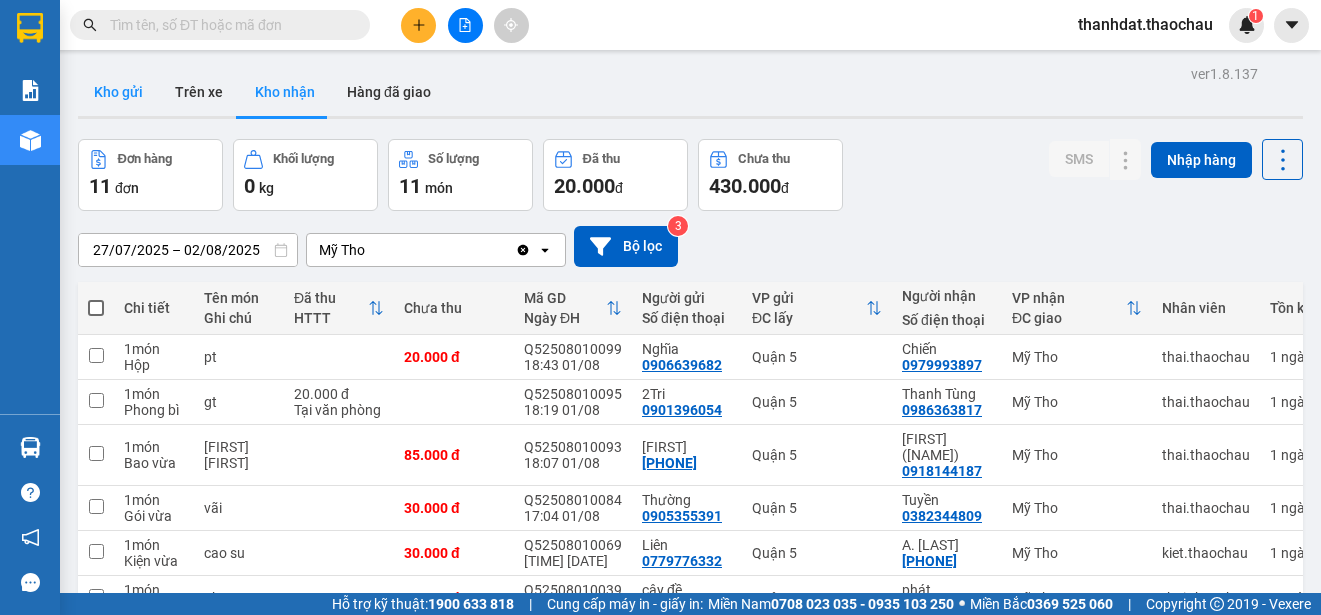 click on "Kho gửi" at bounding box center (118, 92) 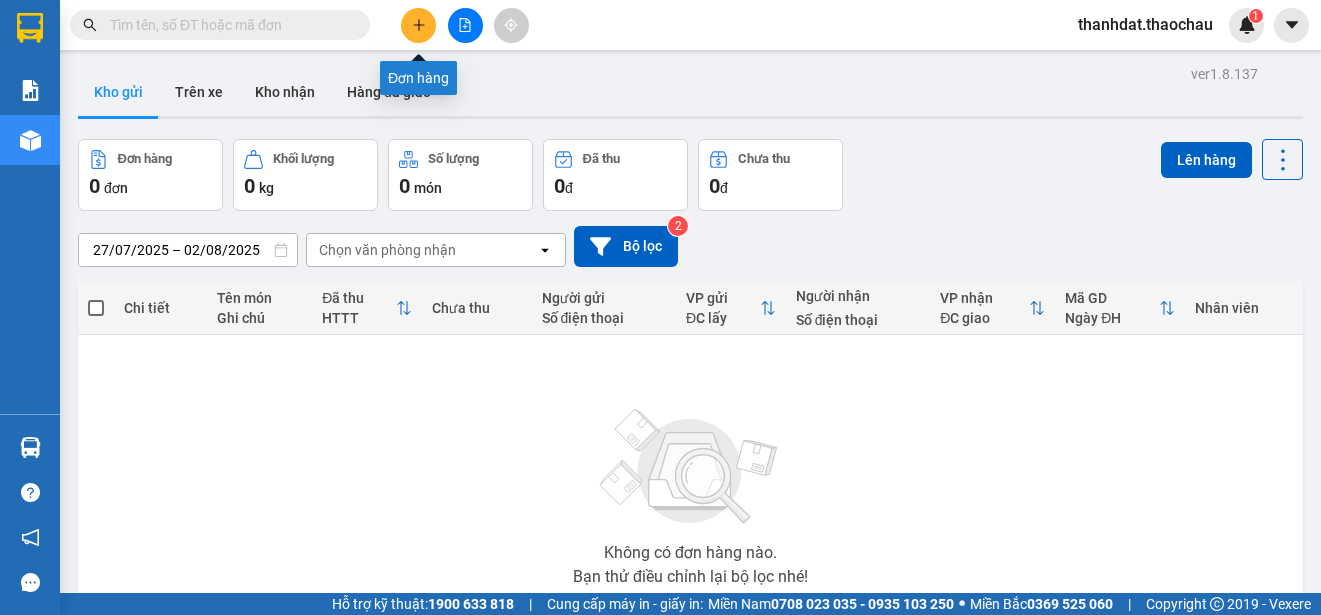 click 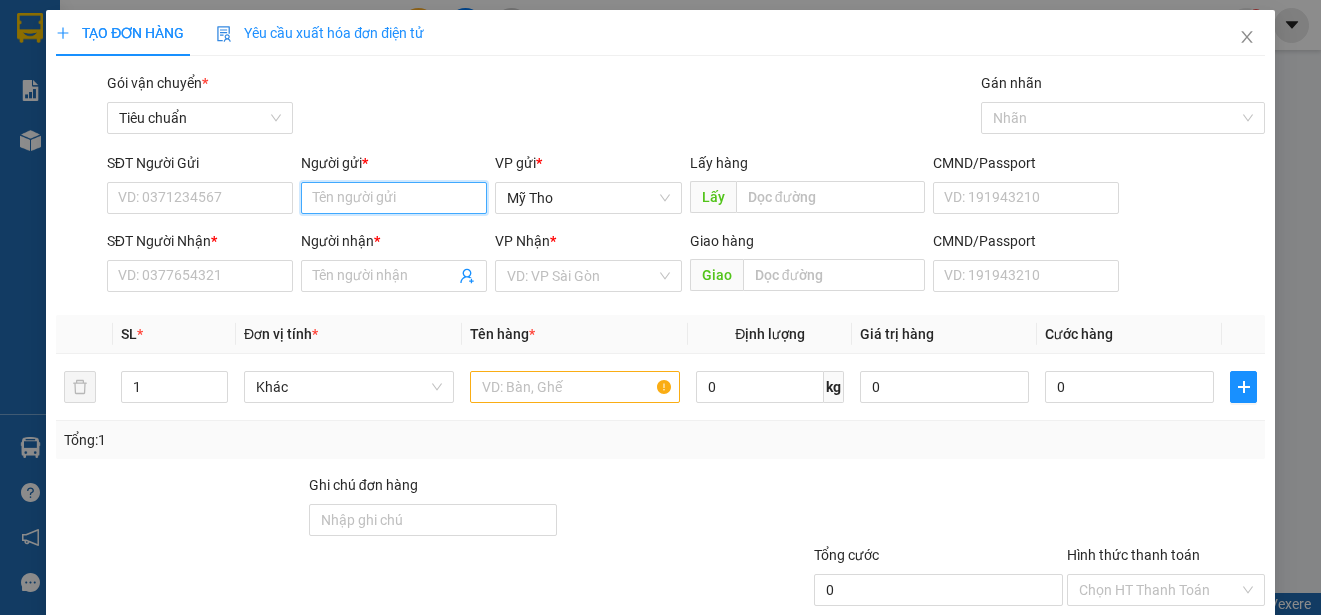 click on "Người gửi  *" at bounding box center [394, 198] 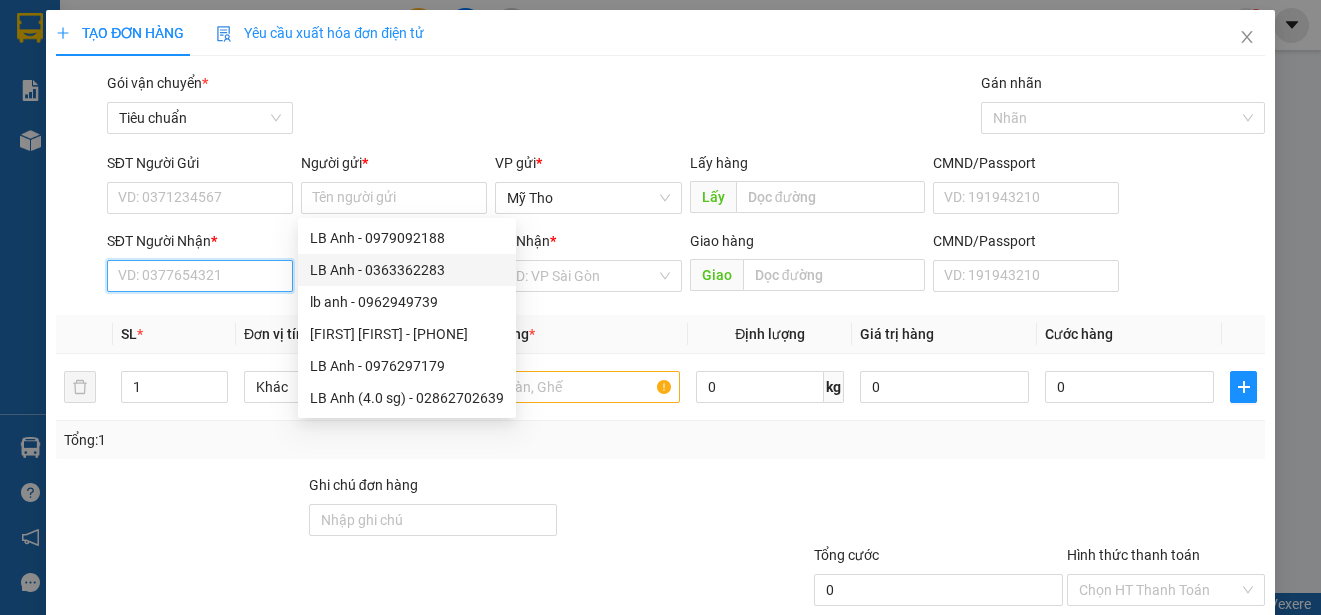 click on "SĐT Người Nhận  *" at bounding box center [200, 276] 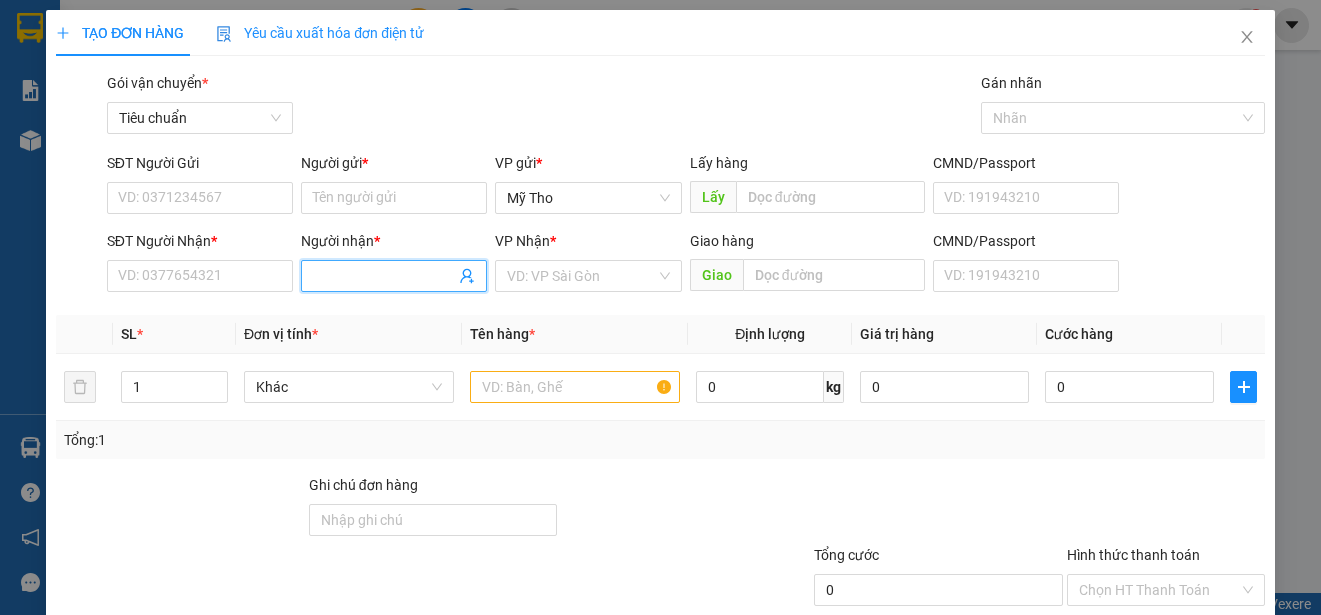 click at bounding box center (394, 276) 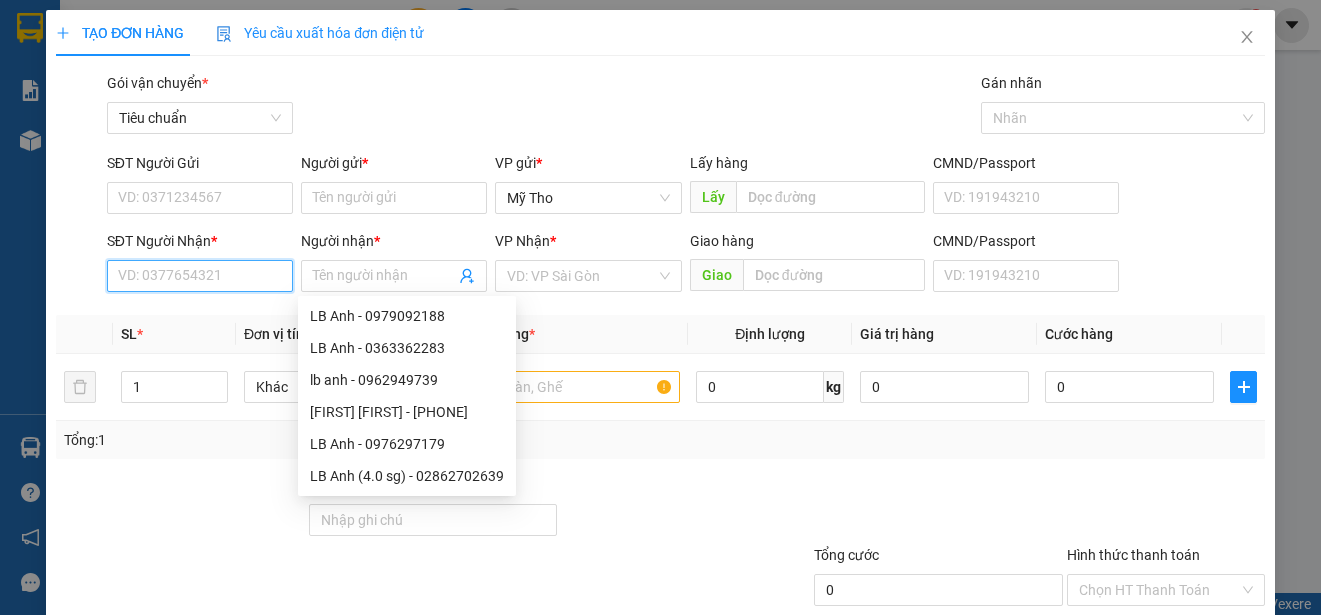 click on "SĐT Người Nhận  *" at bounding box center [200, 276] 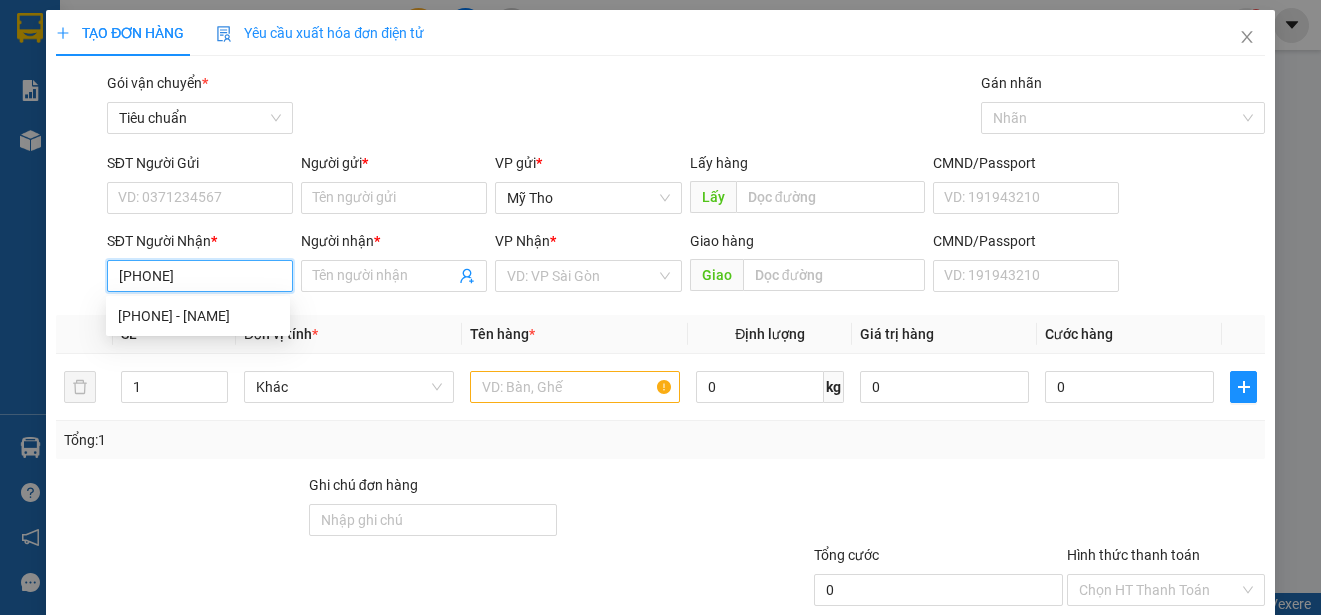 type on "0973409970" 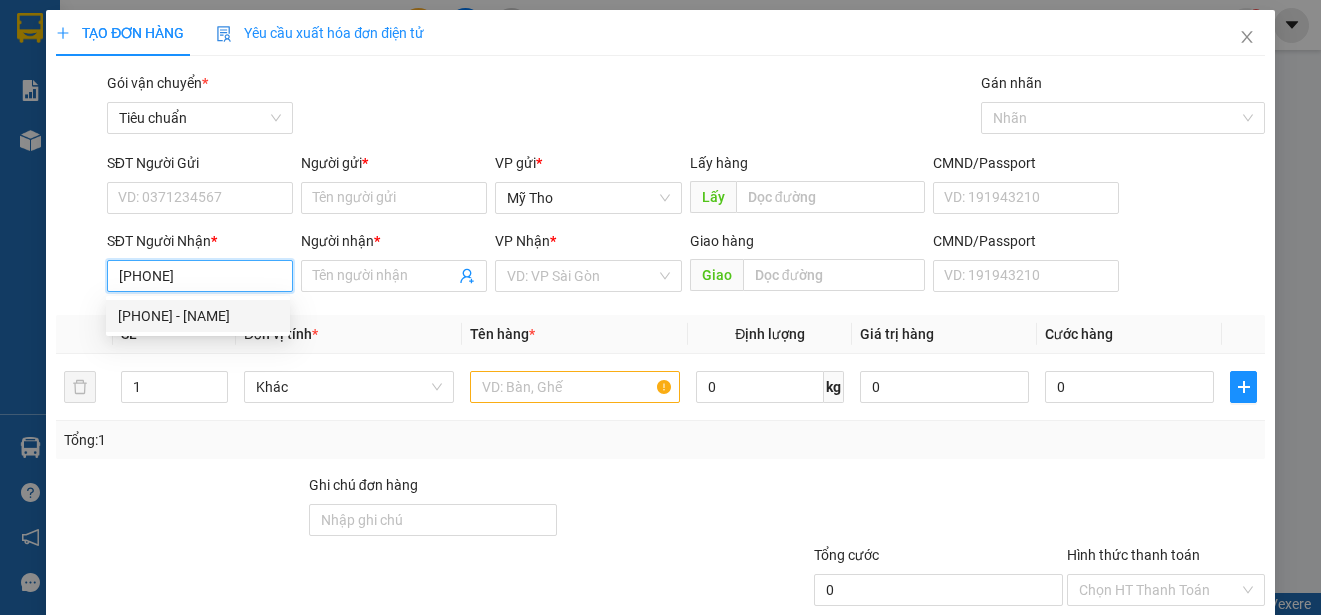 click on "0973409970 - Thảo" at bounding box center [198, 316] 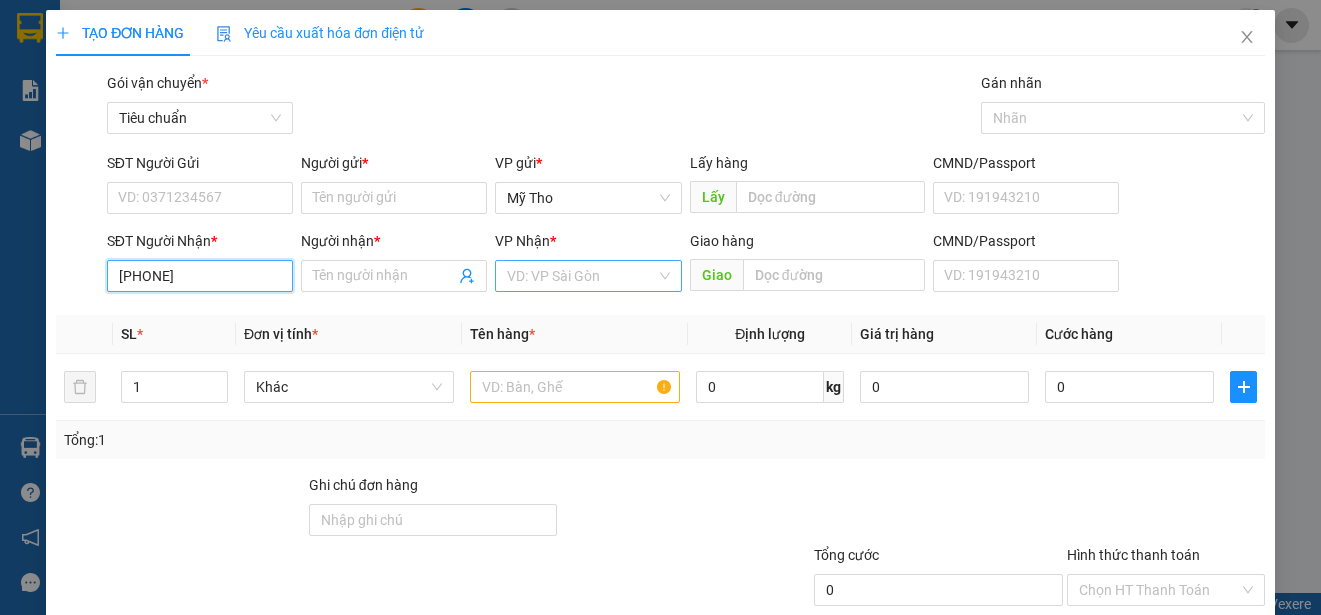 type on "Thảo" 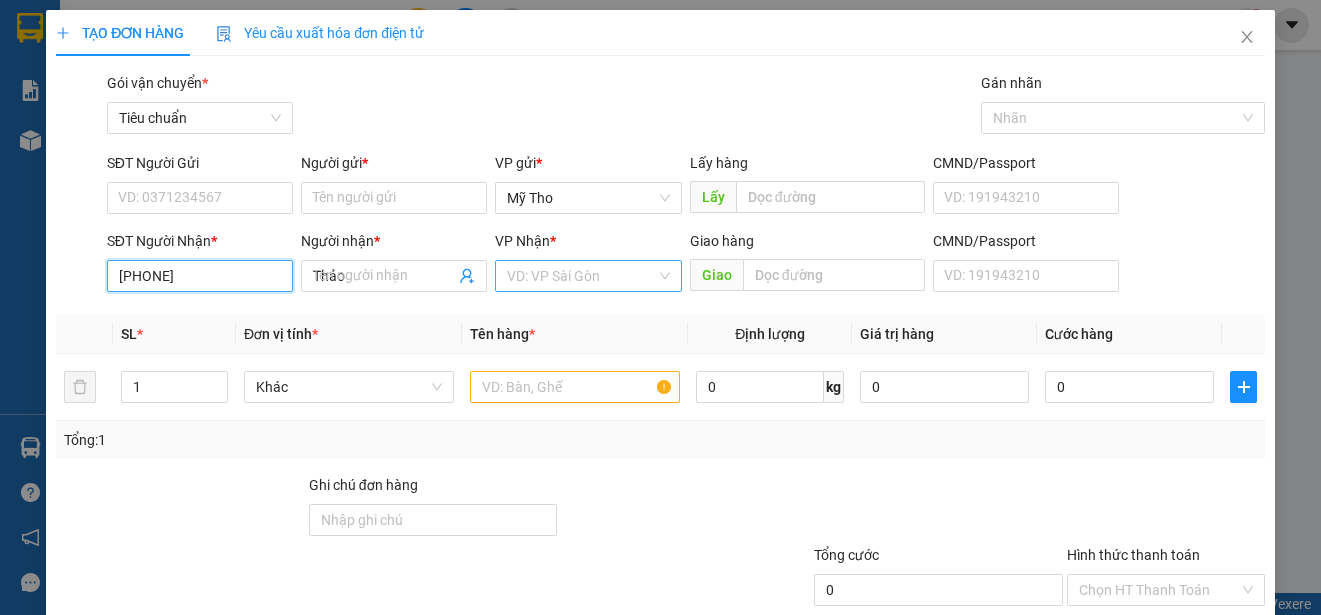 type on "0973409970" 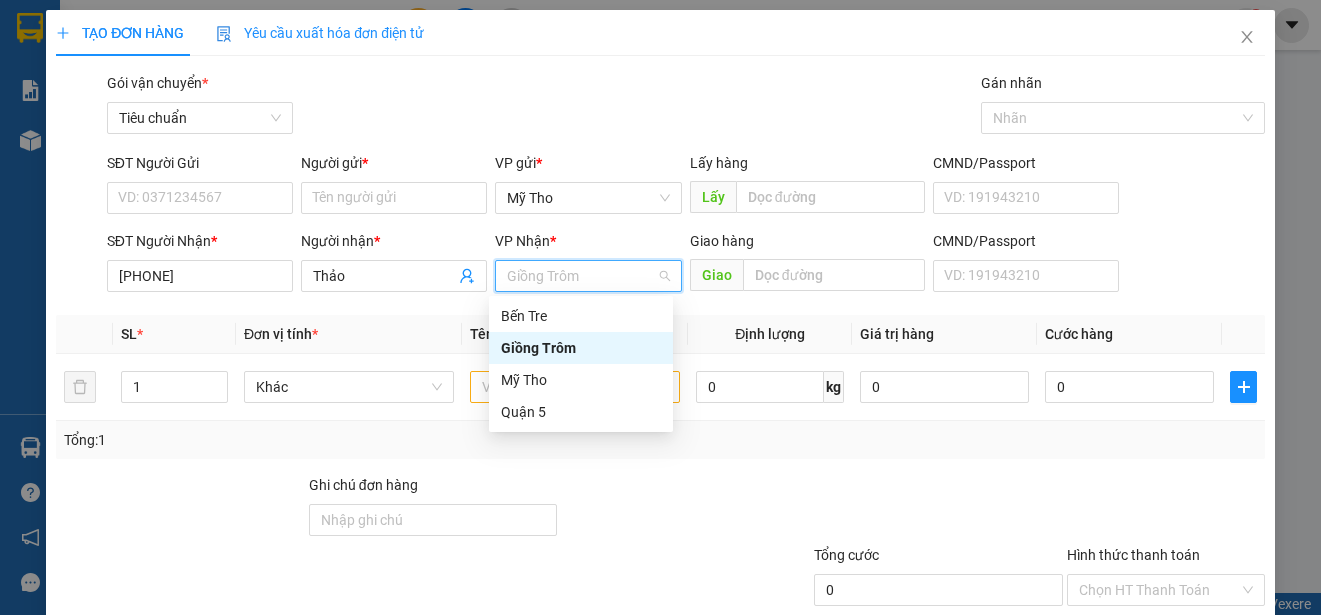 click on "Giồng Trôm" at bounding box center [581, 348] 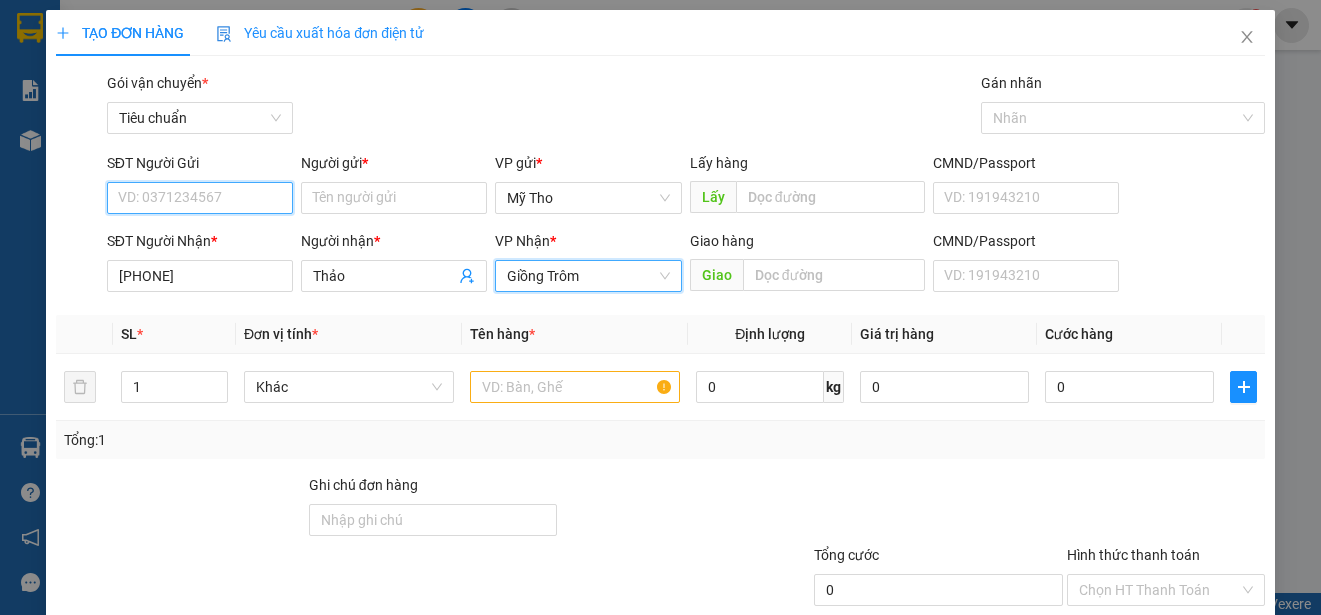 click on "SĐT Người Gửi" at bounding box center (200, 198) 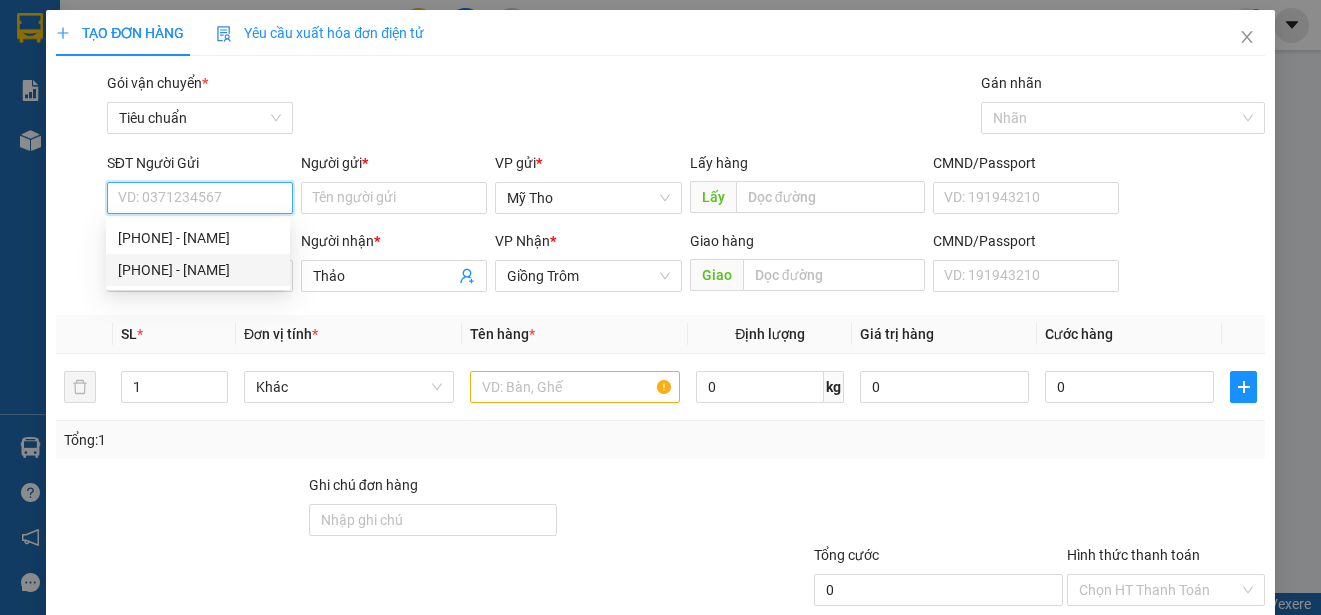 click on "0902072907 - Nhựt" at bounding box center (198, 270) 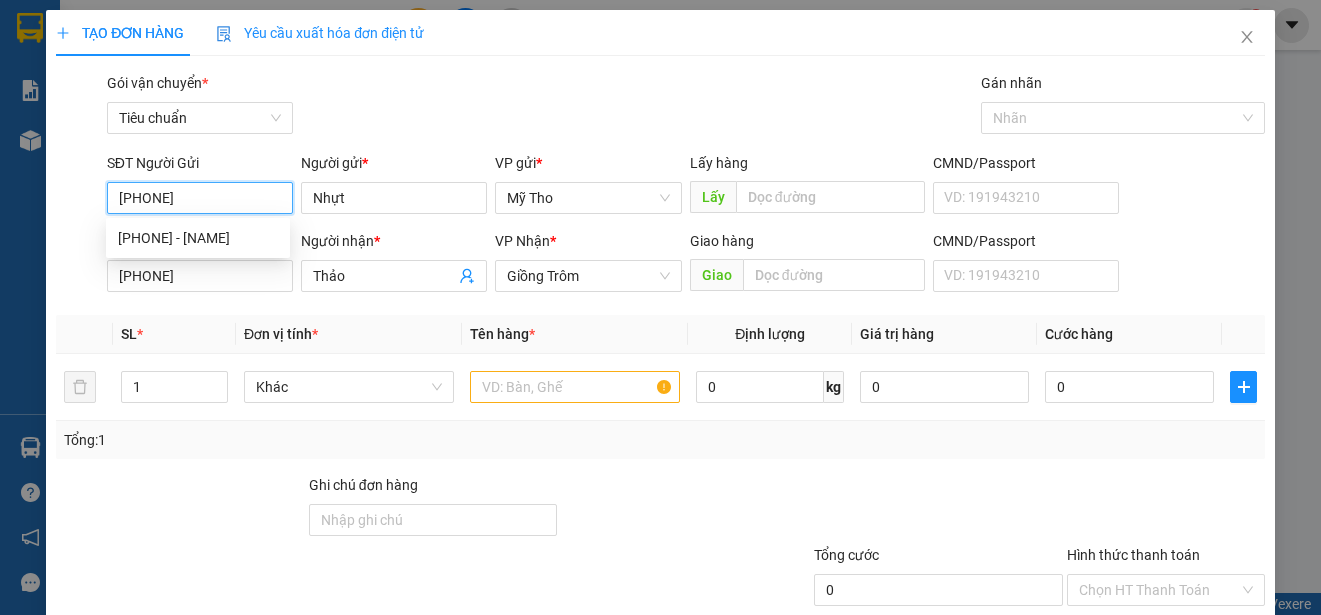 type on "0902072907" 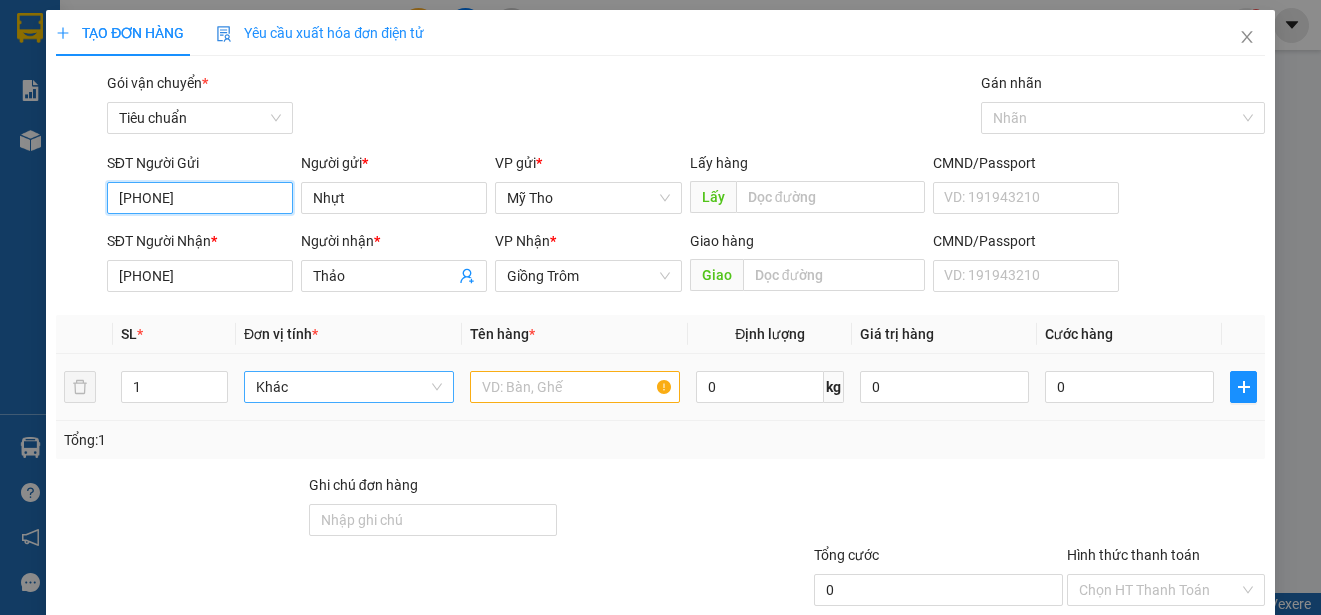 click on "Khác" at bounding box center (349, 387) 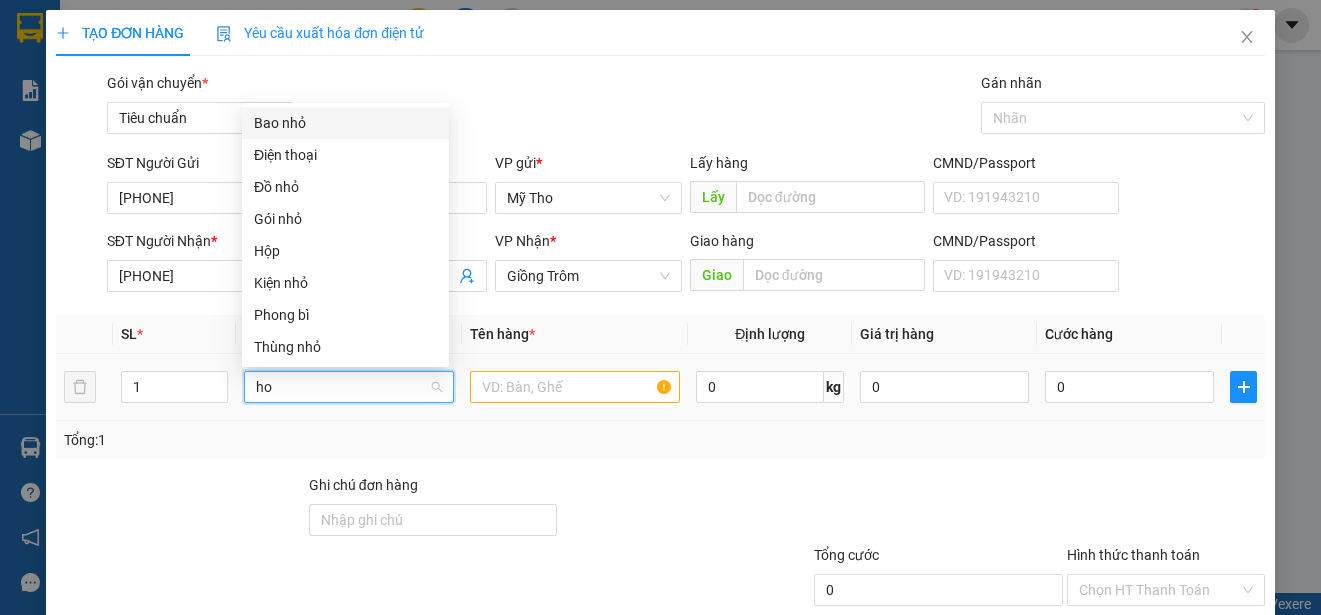 scroll, scrollTop: 0, scrollLeft: 0, axis: both 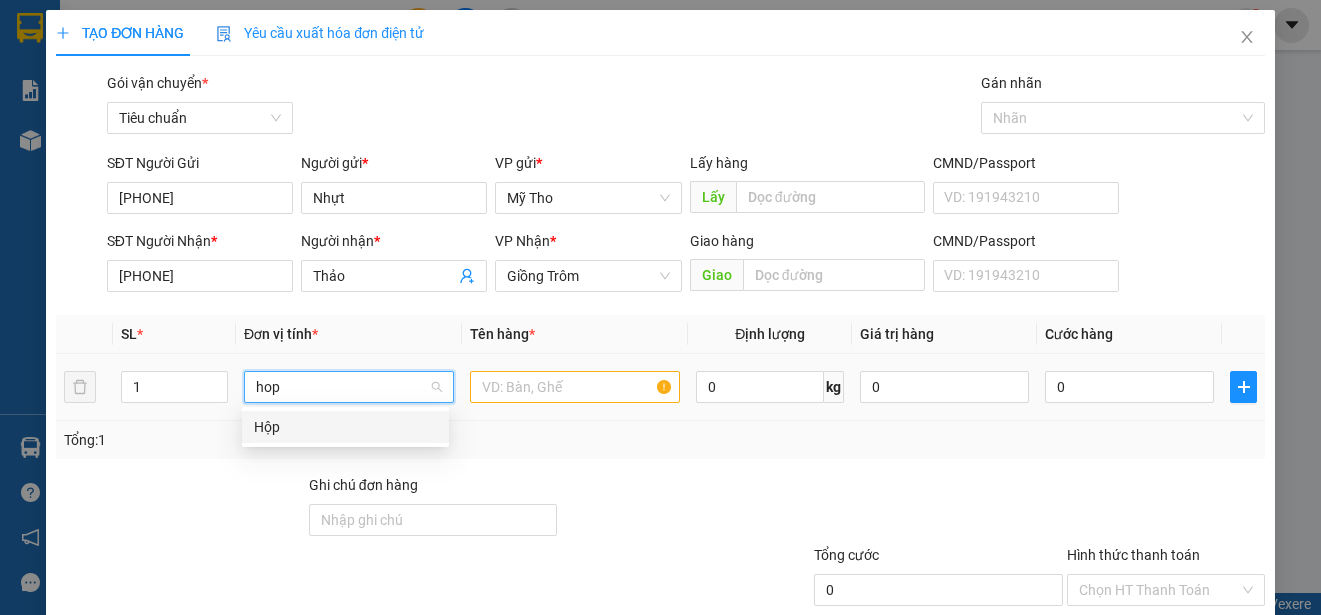 click on "Hộp" at bounding box center [345, 427] 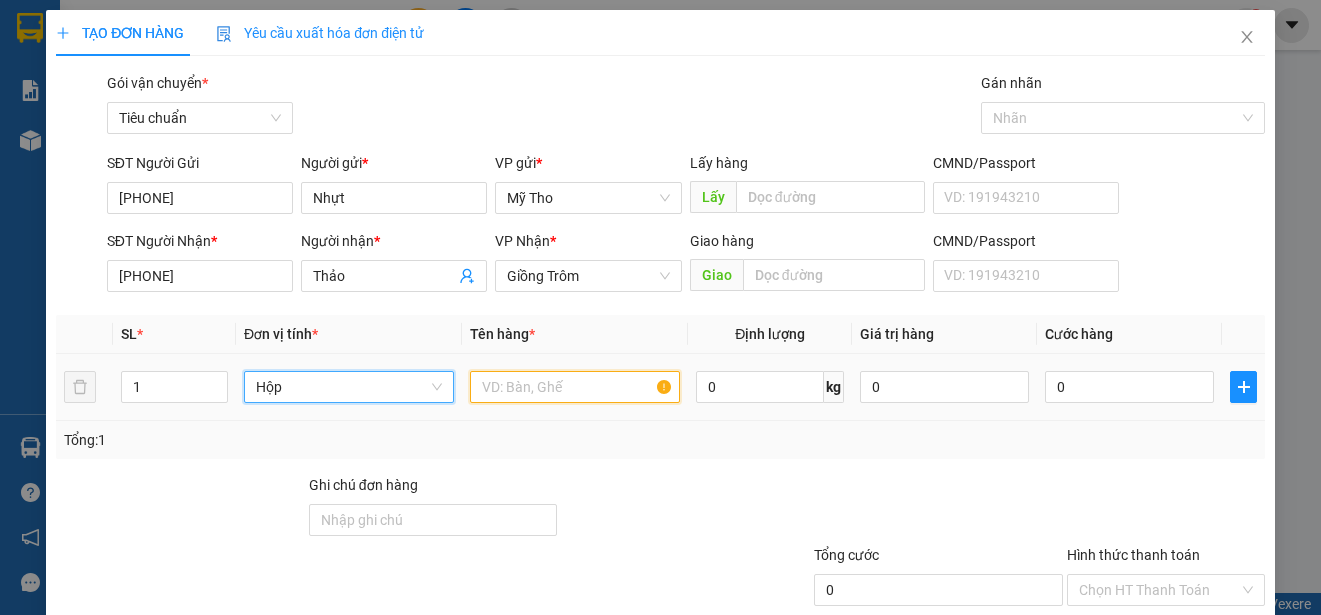 click at bounding box center [575, 387] 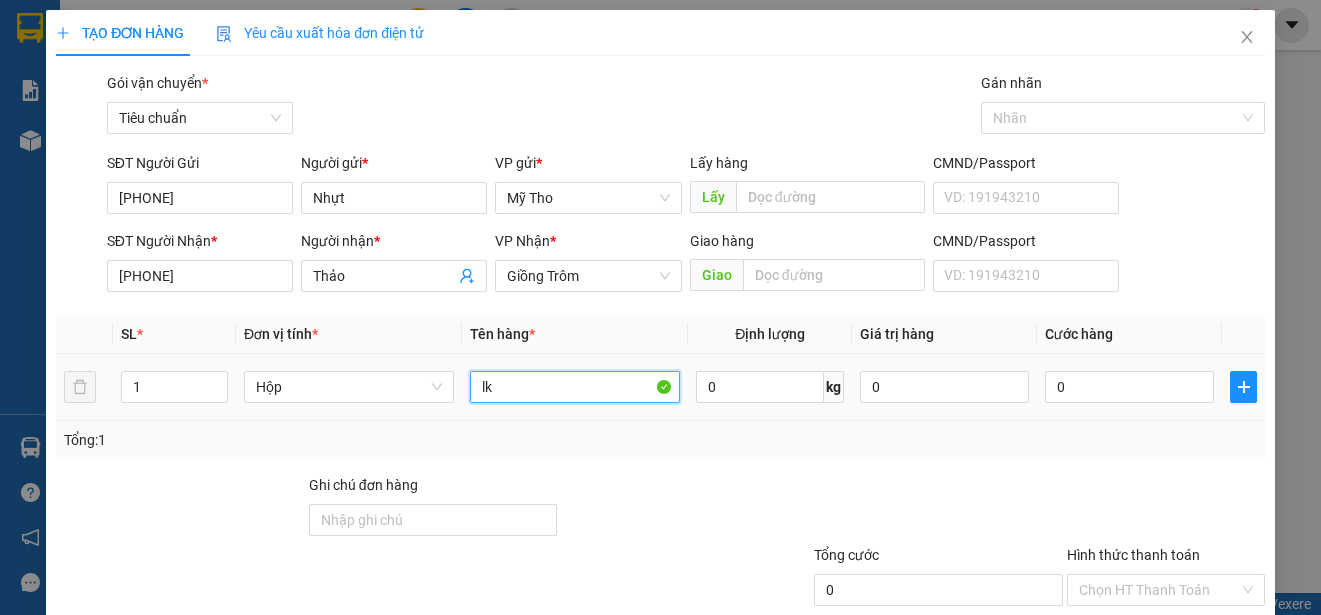paste on "đ" 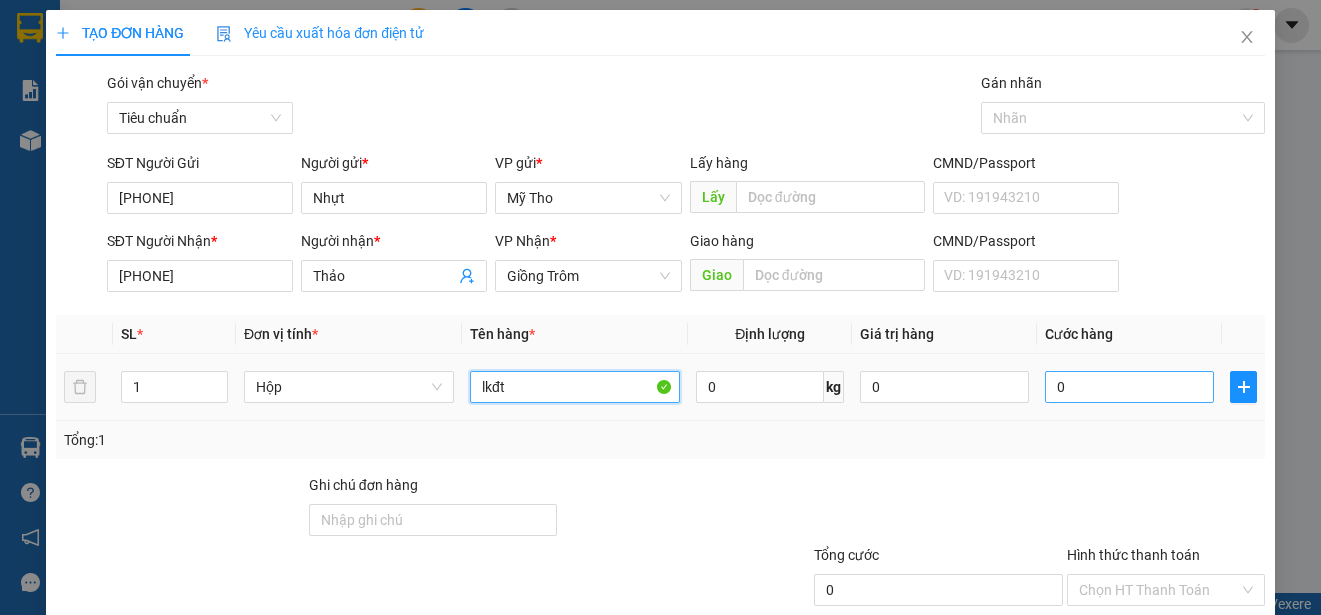 type on "lkđt" 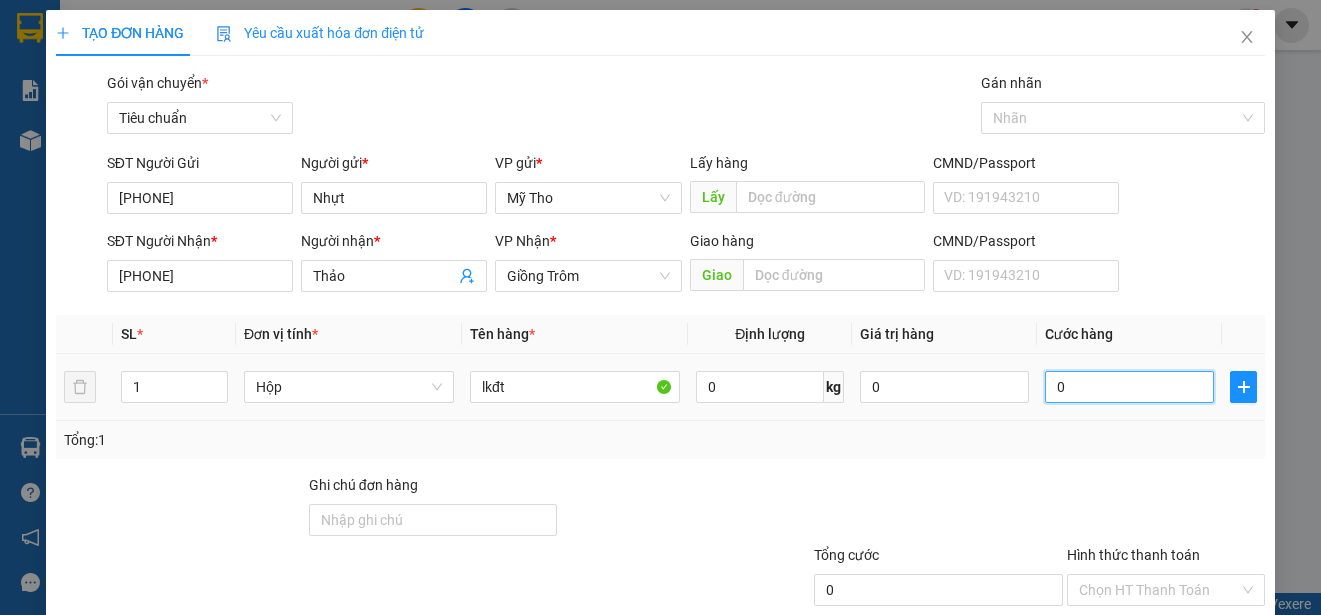 click on "0" at bounding box center [1129, 387] 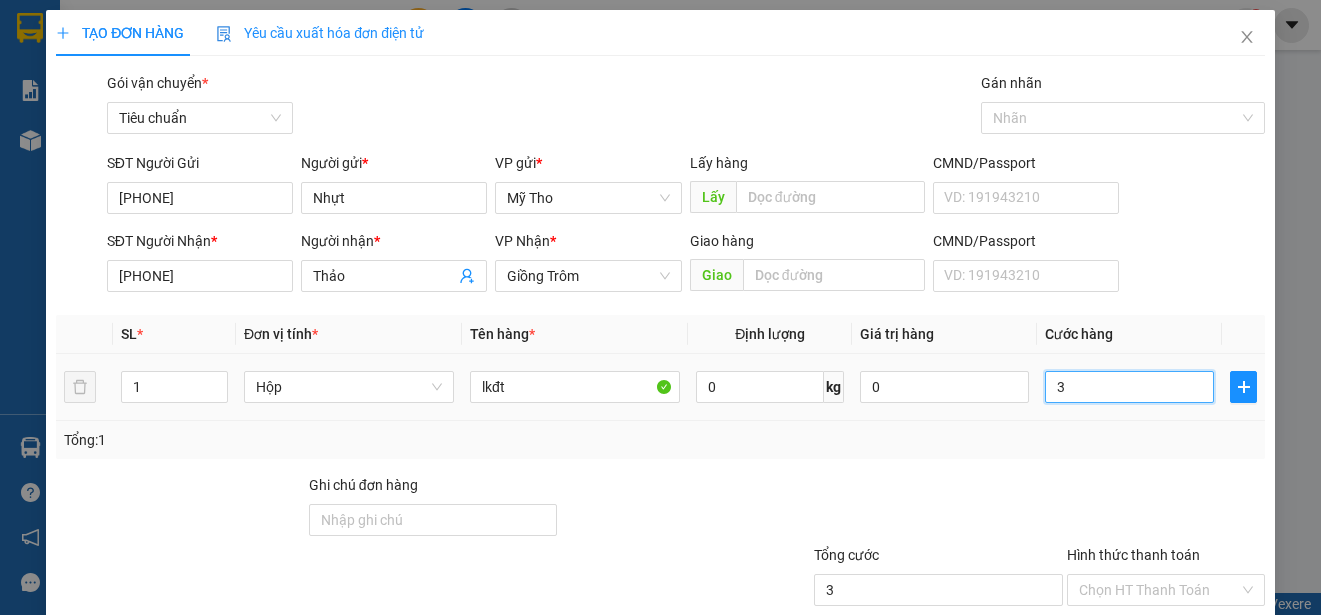 type on "30" 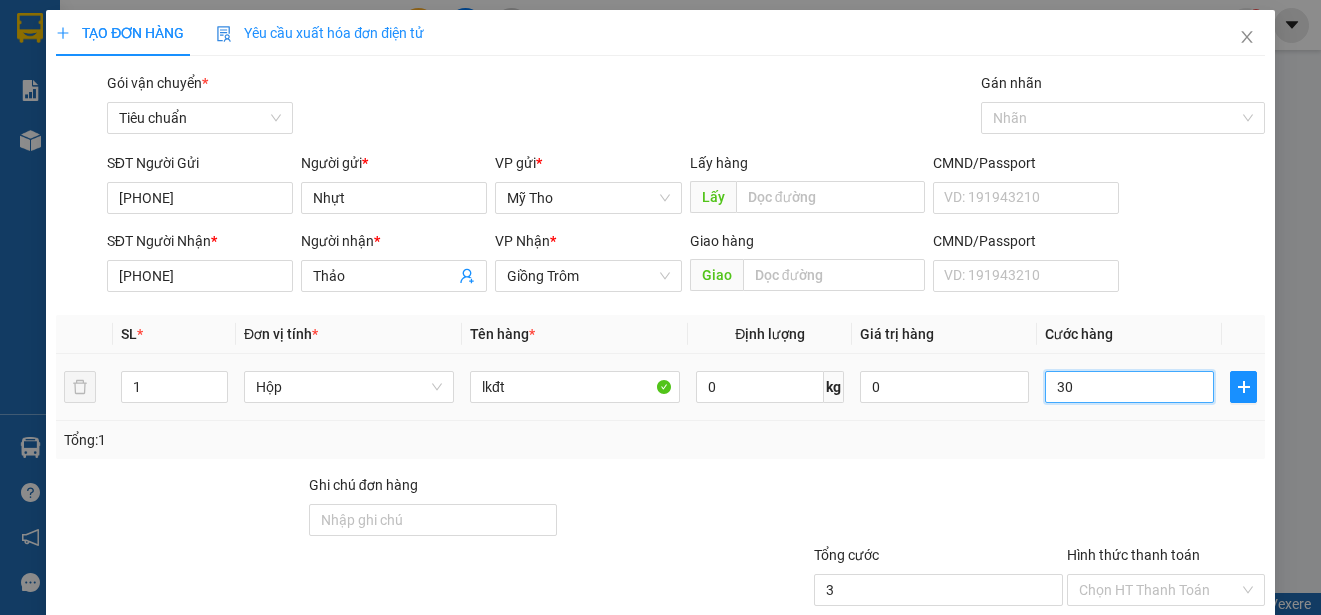 type on "30" 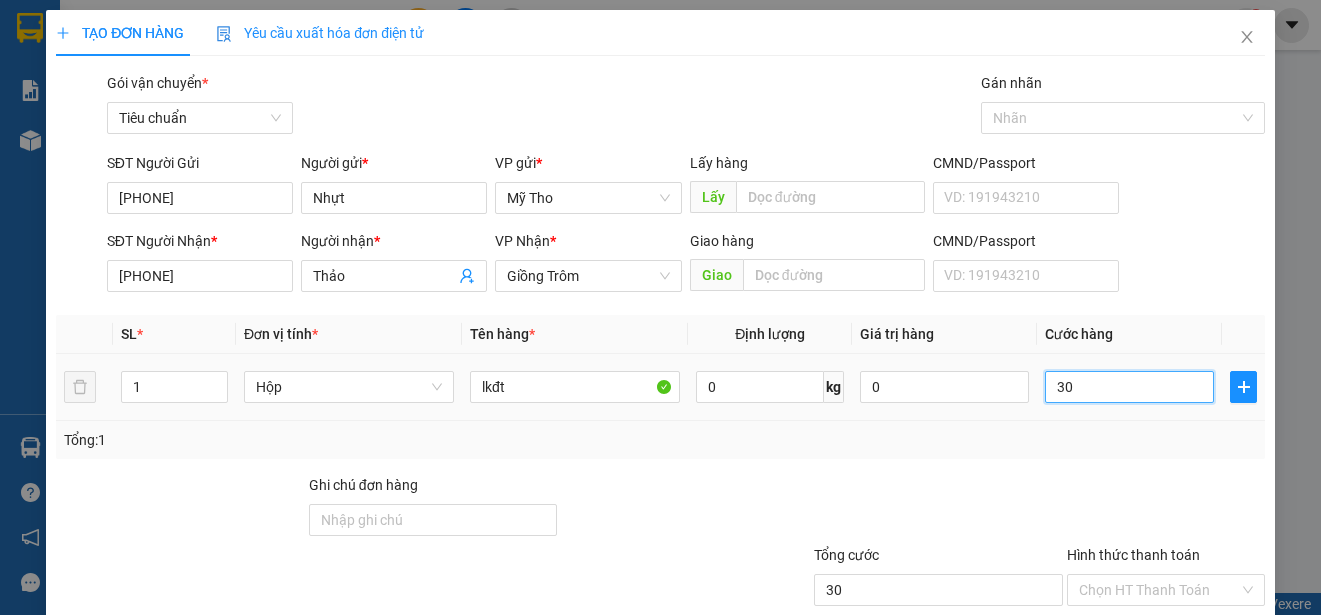 type on "300" 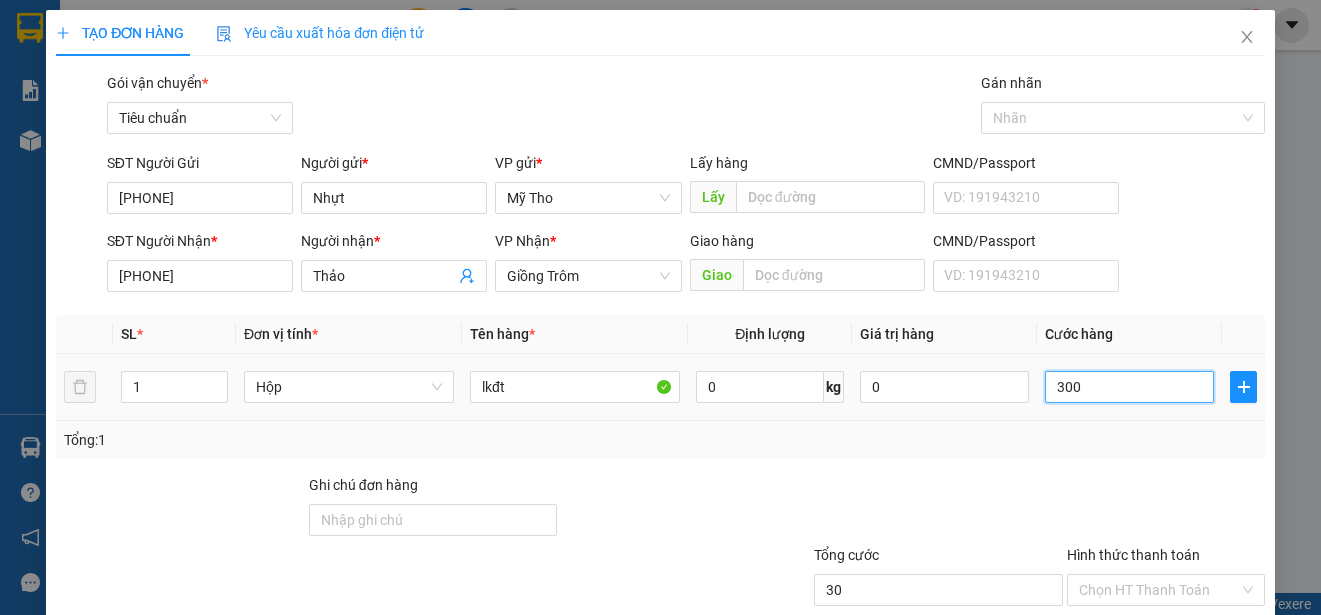 type on "300" 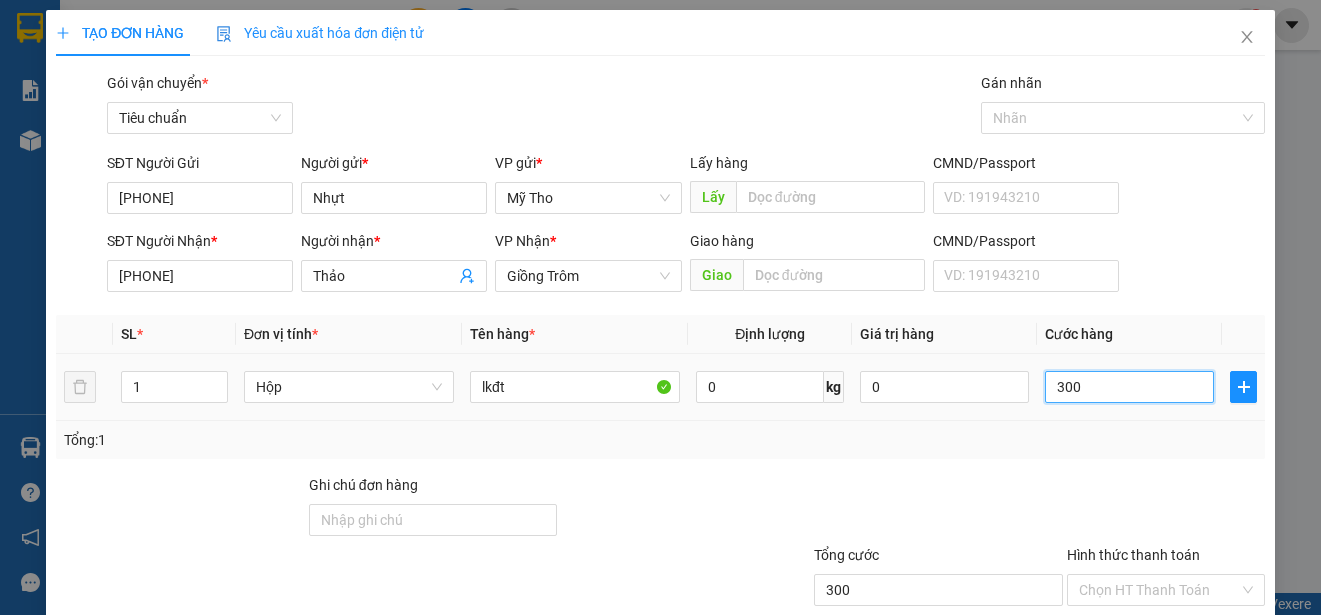 type on "3.000" 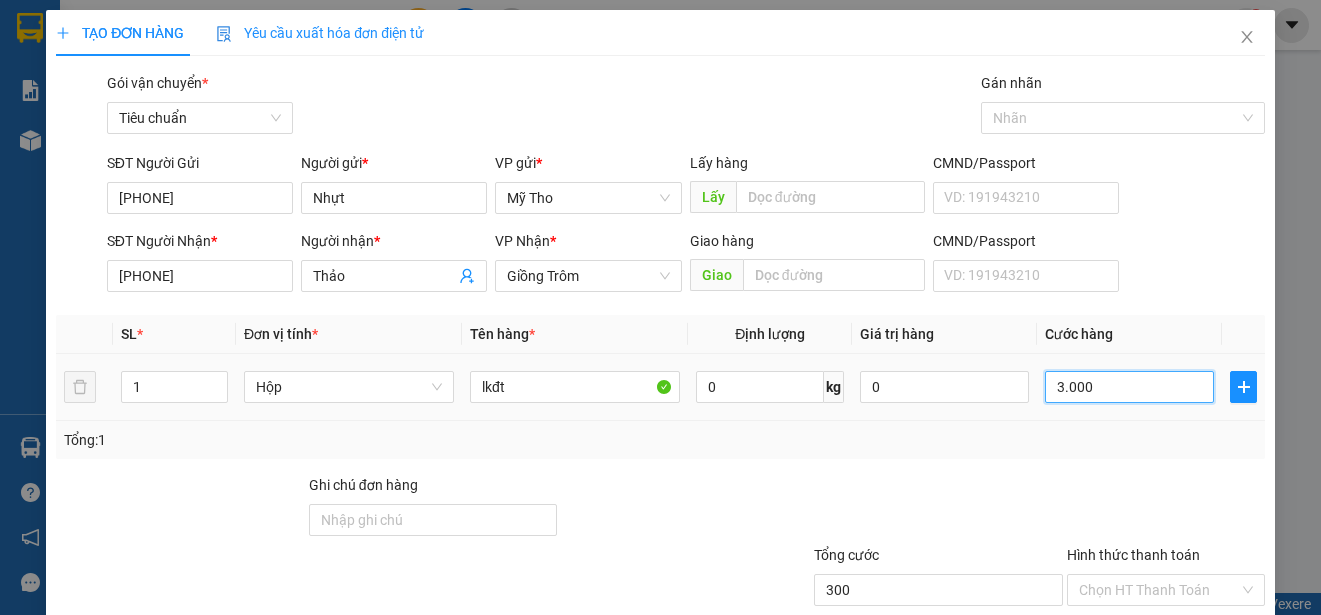 type on "3.000" 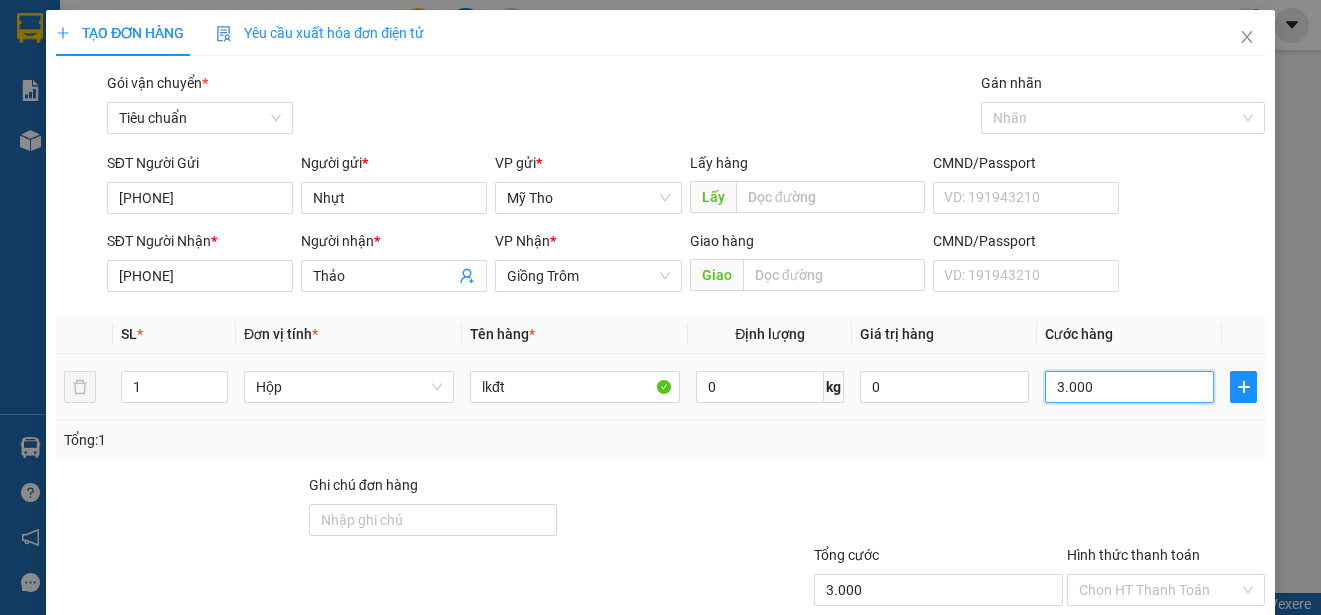 type on "30.000" 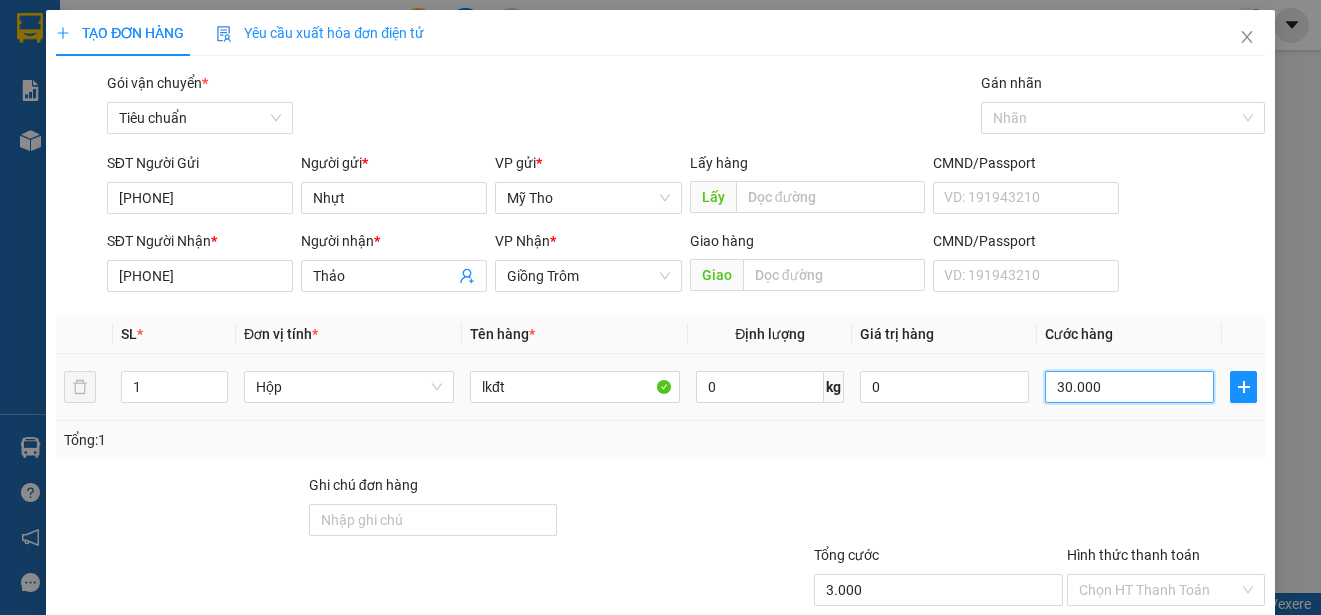 type on "30.000" 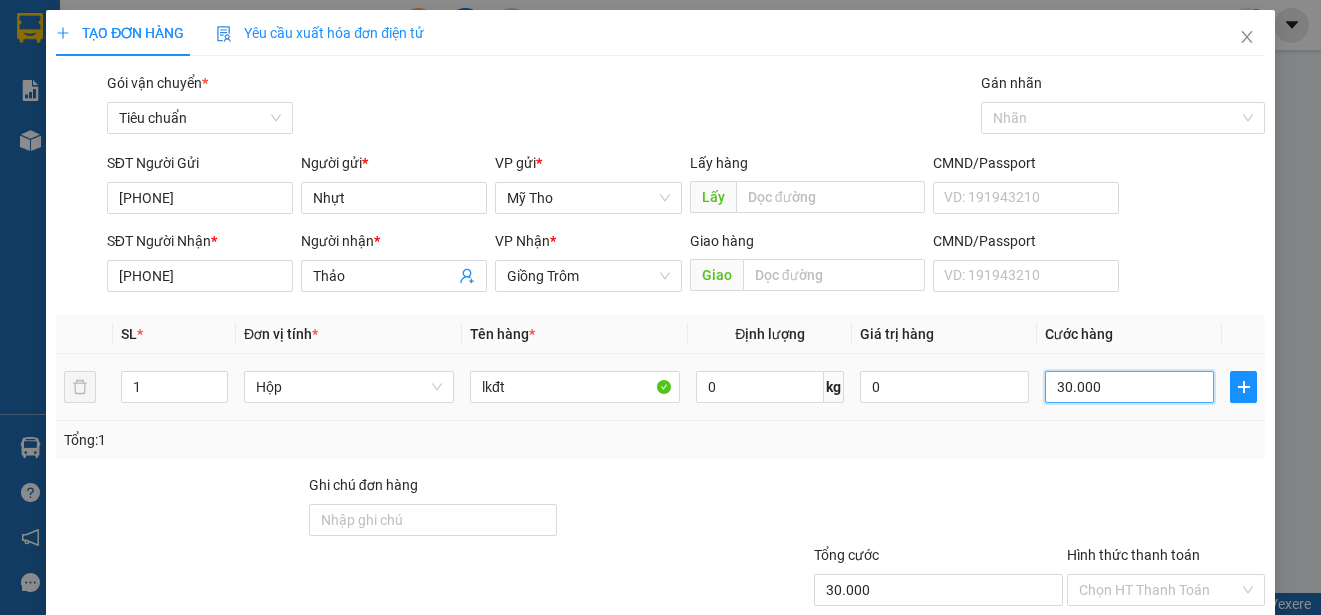 scroll, scrollTop: 125, scrollLeft: 0, axis: vertical 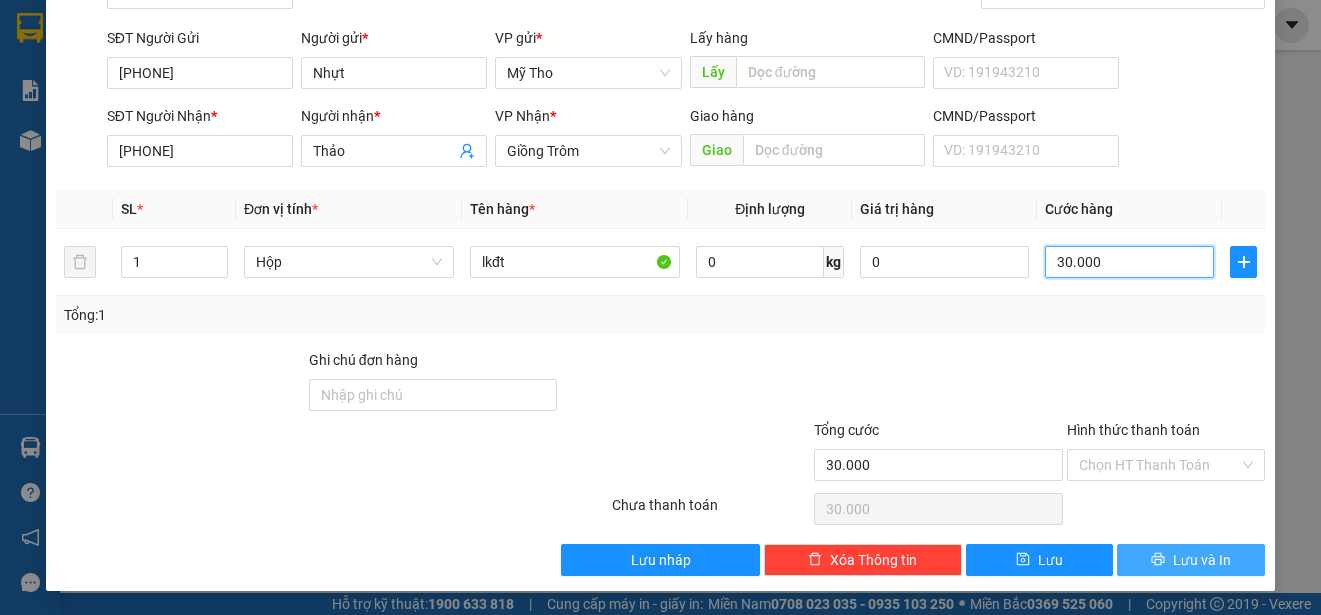 type on "30.000" 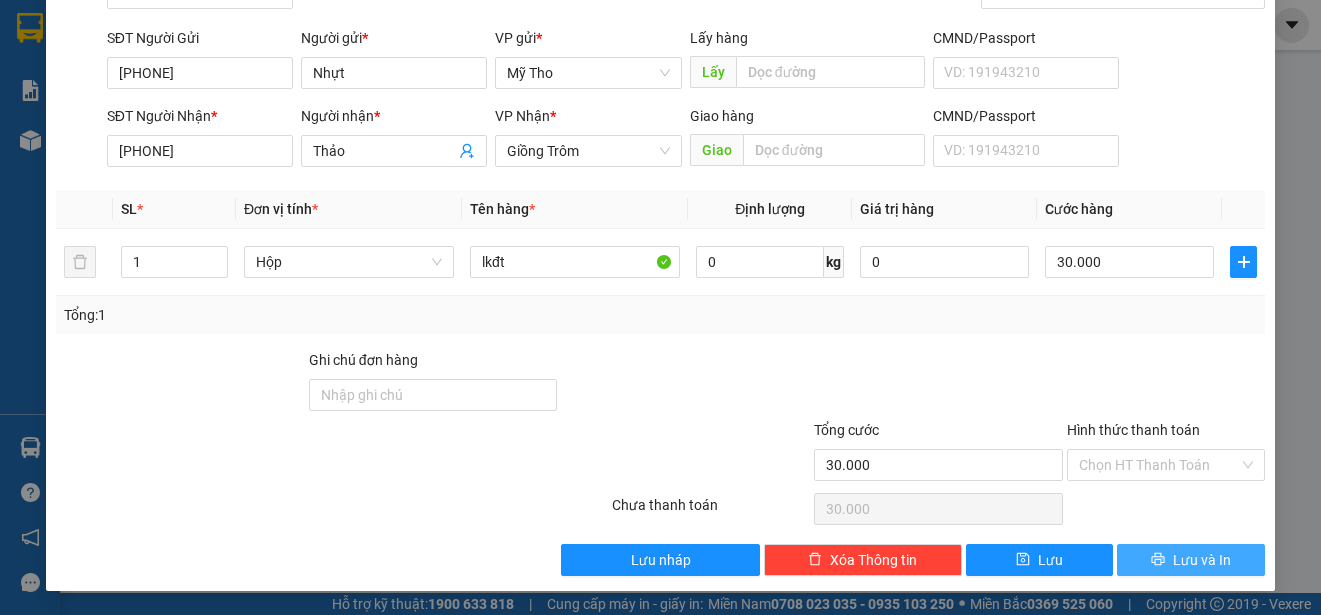 click on "Lưu và In" at bounding box center (1202, 560) 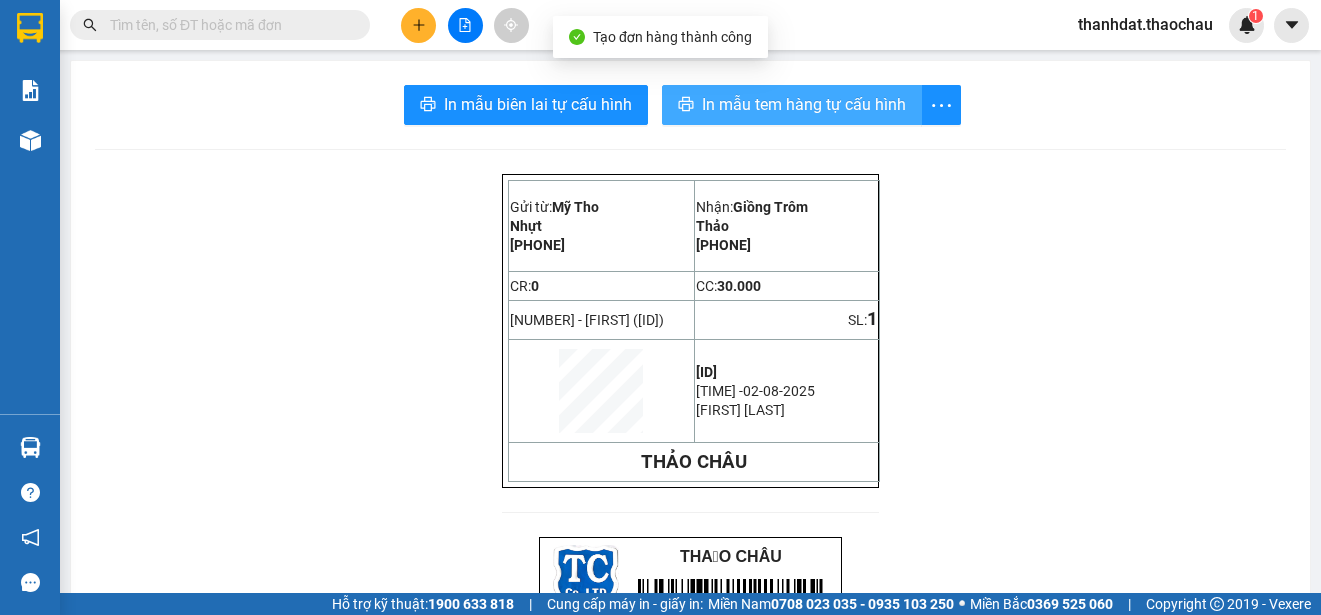 click on "In mẫu tem hàng tự cấu hình" at bounding box center [804, 104] 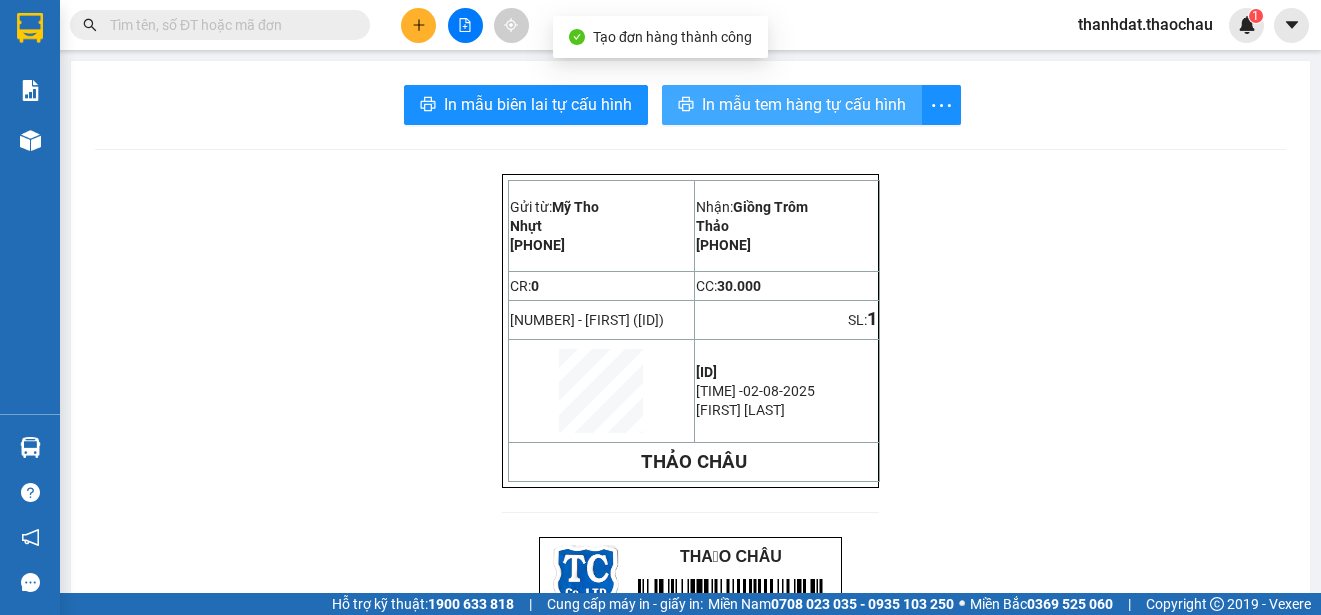 scroll, scrollTop: 0, scrollLeft: 0, axis: both 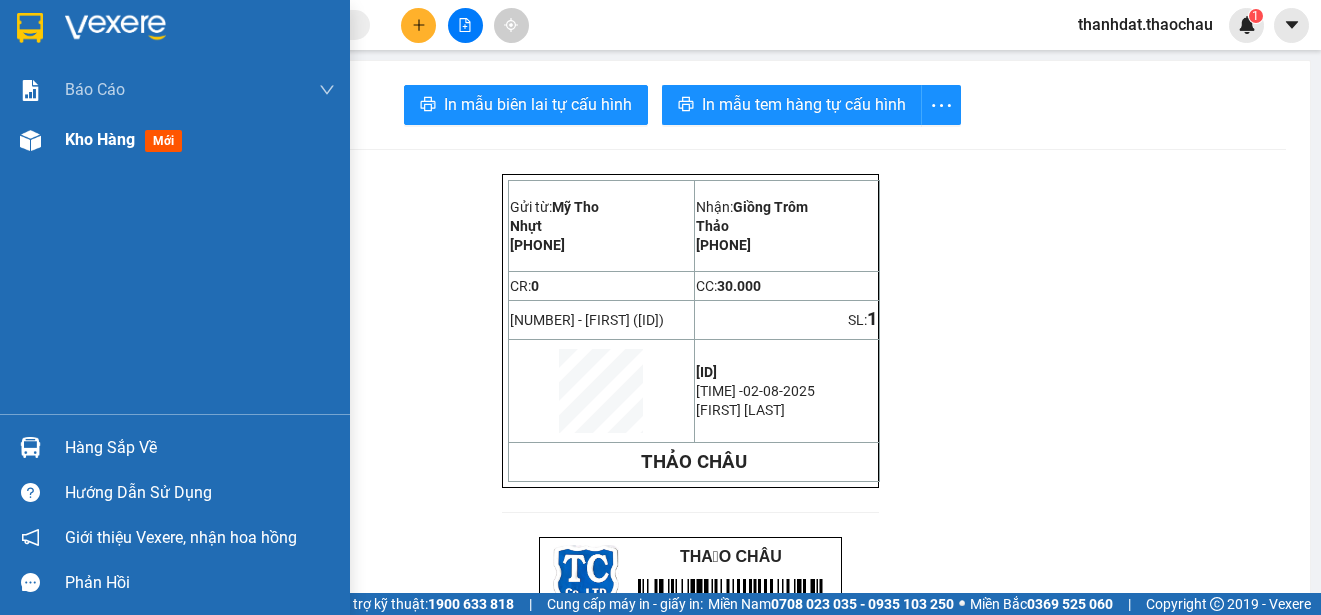 click on "Kho hàng" at bounding box center [100, 139] 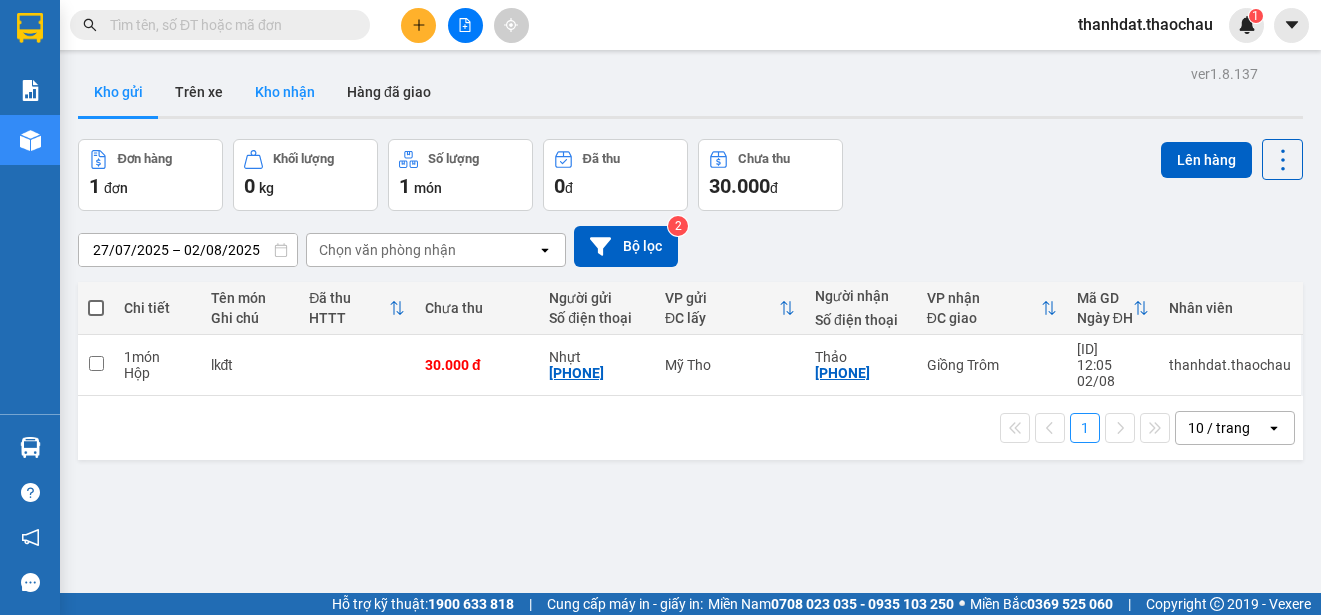 click on "Kho nhận" at bounding box center [285, 92] 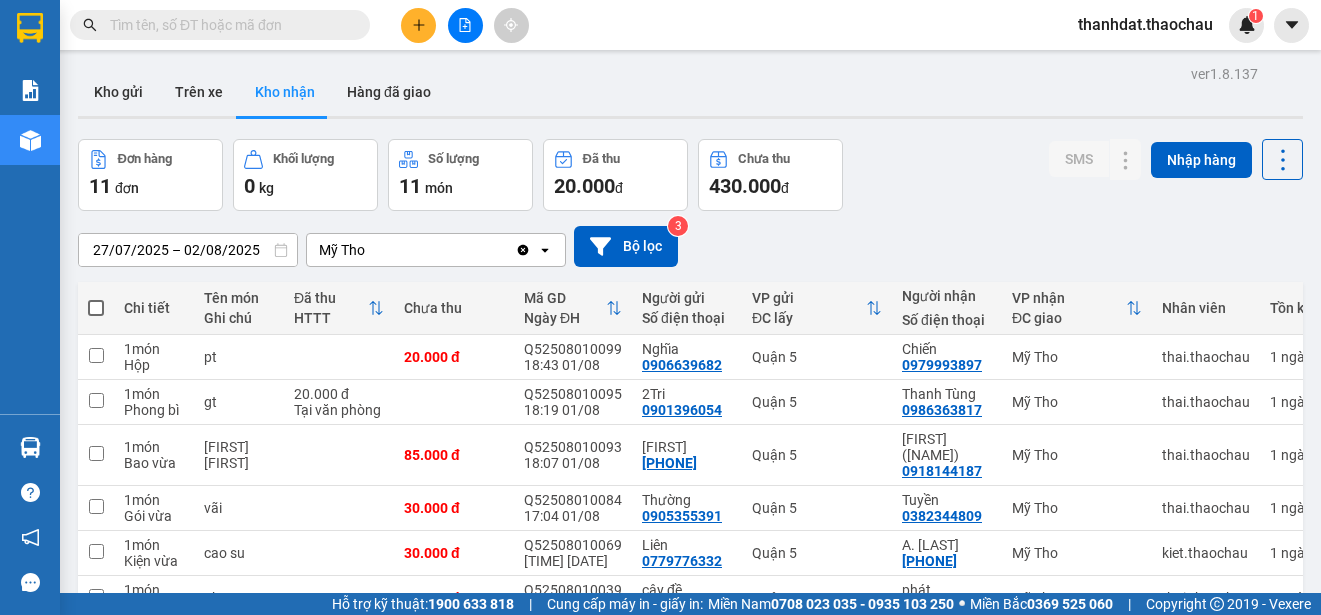 scroll, scrollTop: 282, scrollLeft: 0, axis: vertical 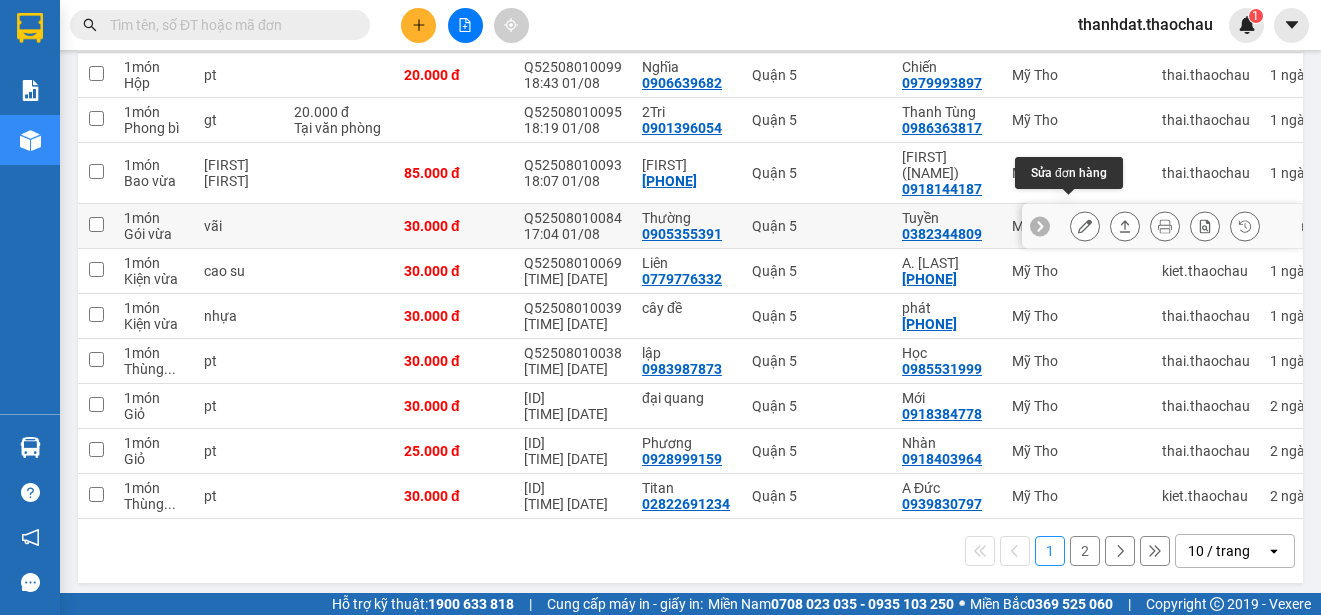 click 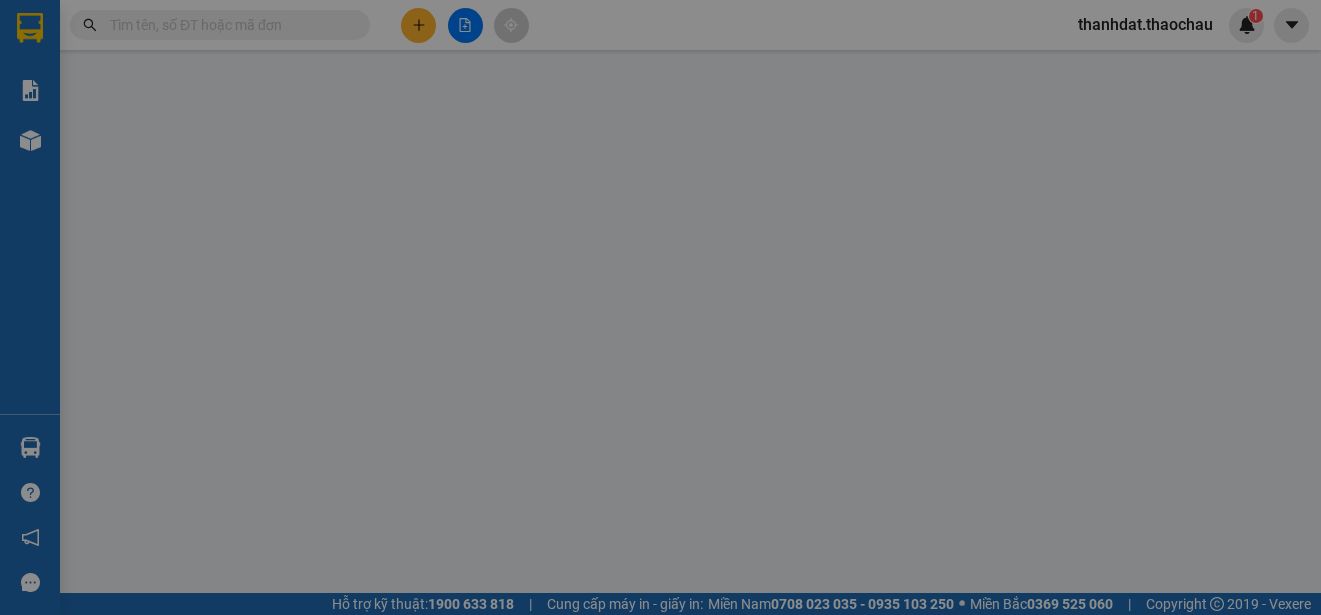 scroll, scrollTop: 0, scrollLeft: 0, axis: both 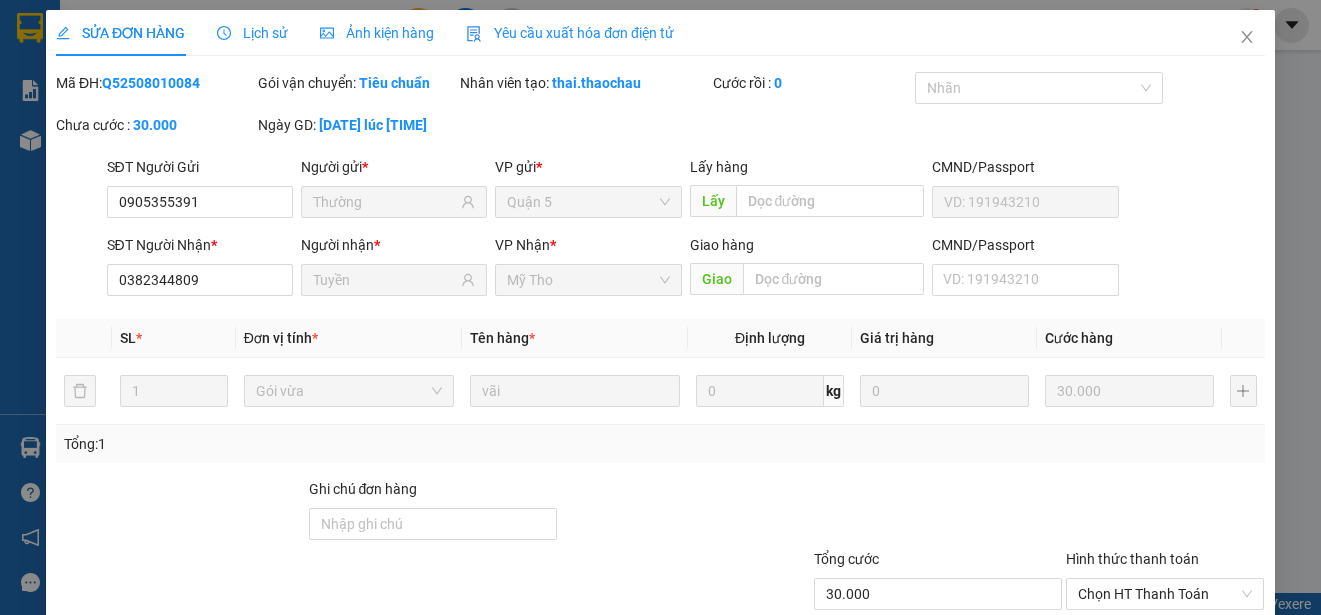 type on "0905355391" 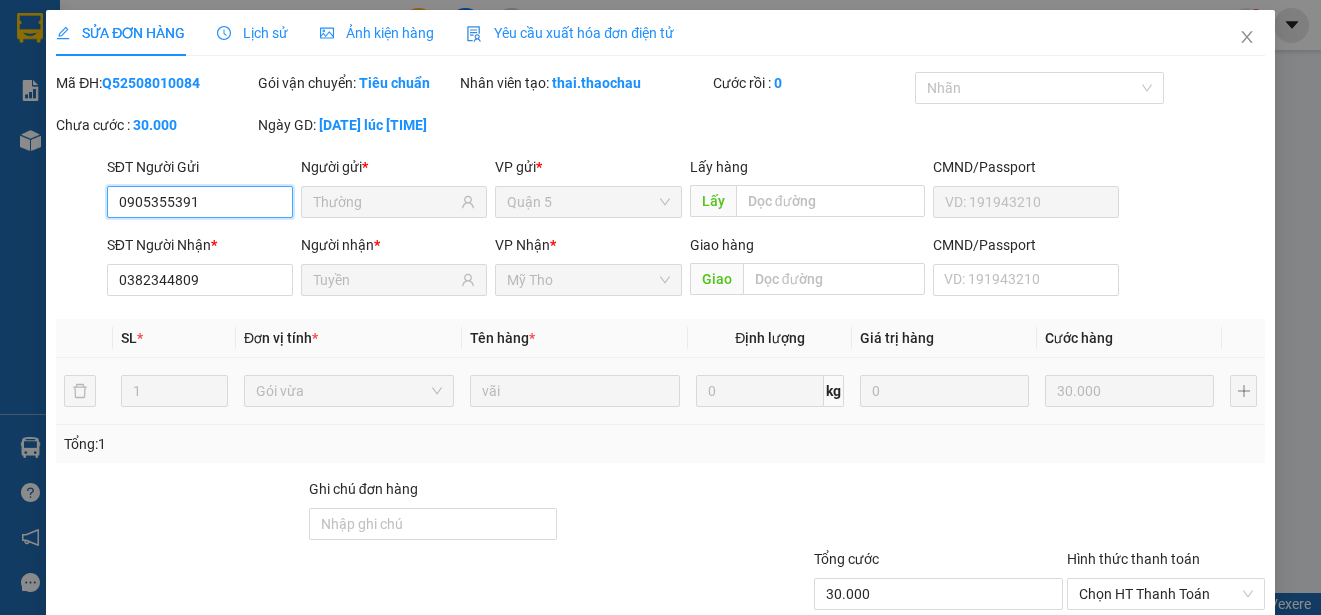scroll, scrollTop: 151, scrollLeft: 0, axis: vertical 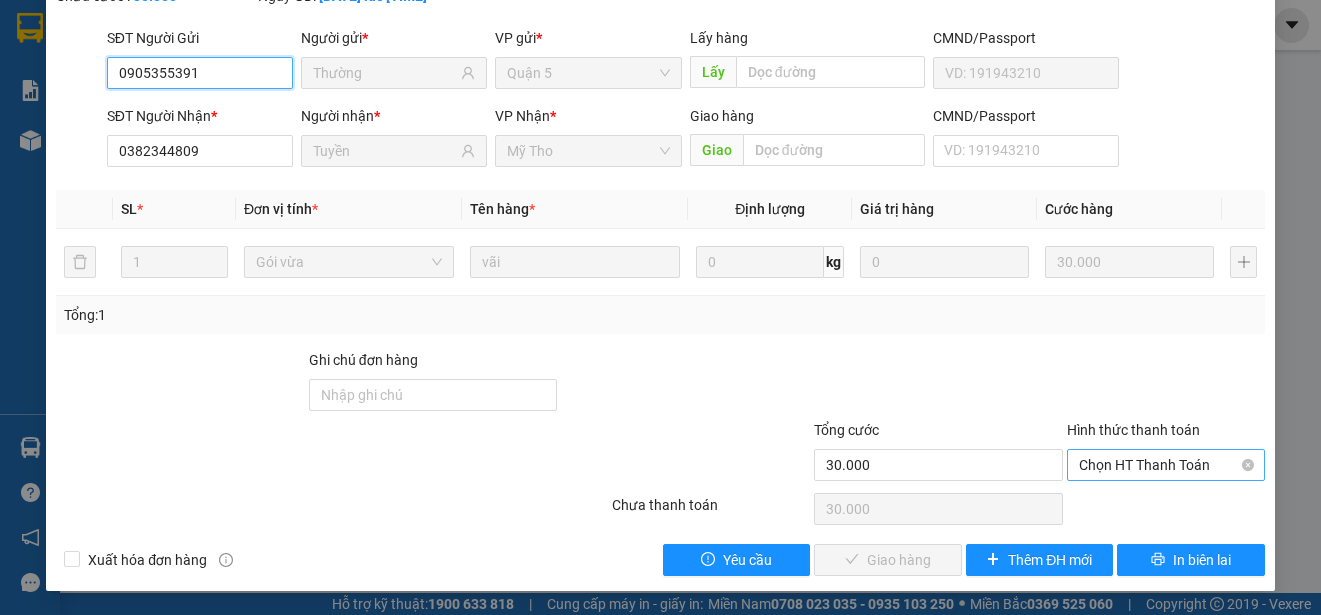 click on "Chọn HT Thanh Toán" at bounding box center (1166, 465) 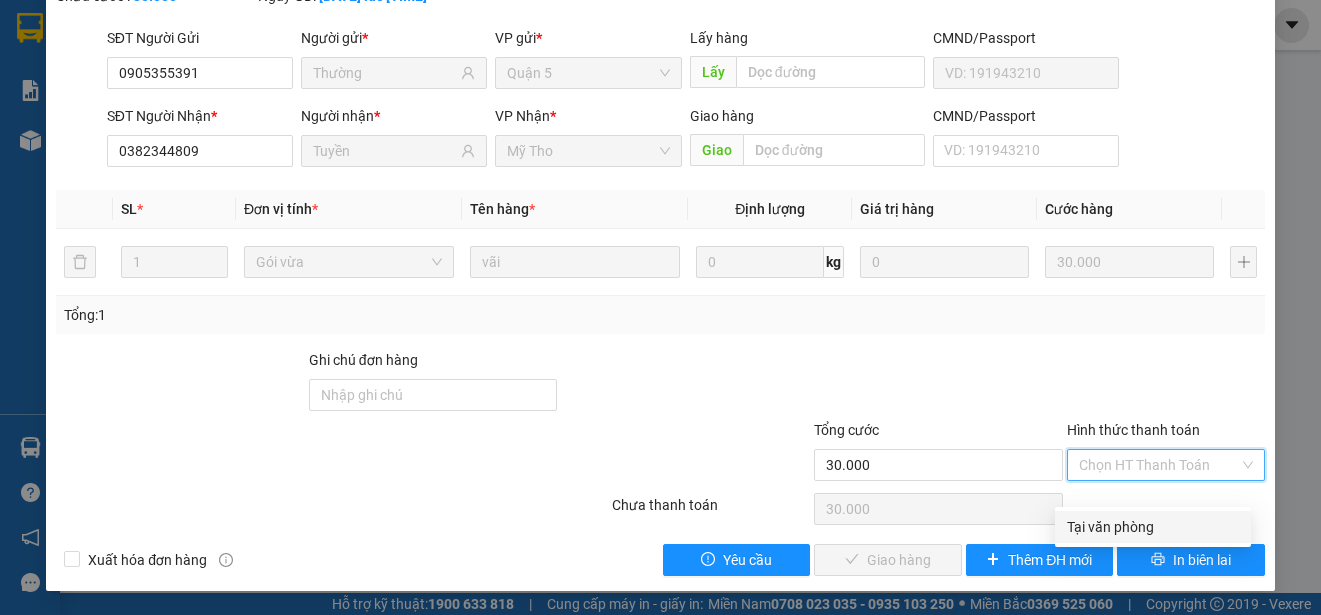 click on "Tại văn phòng" at bounding box center [1153, 527] 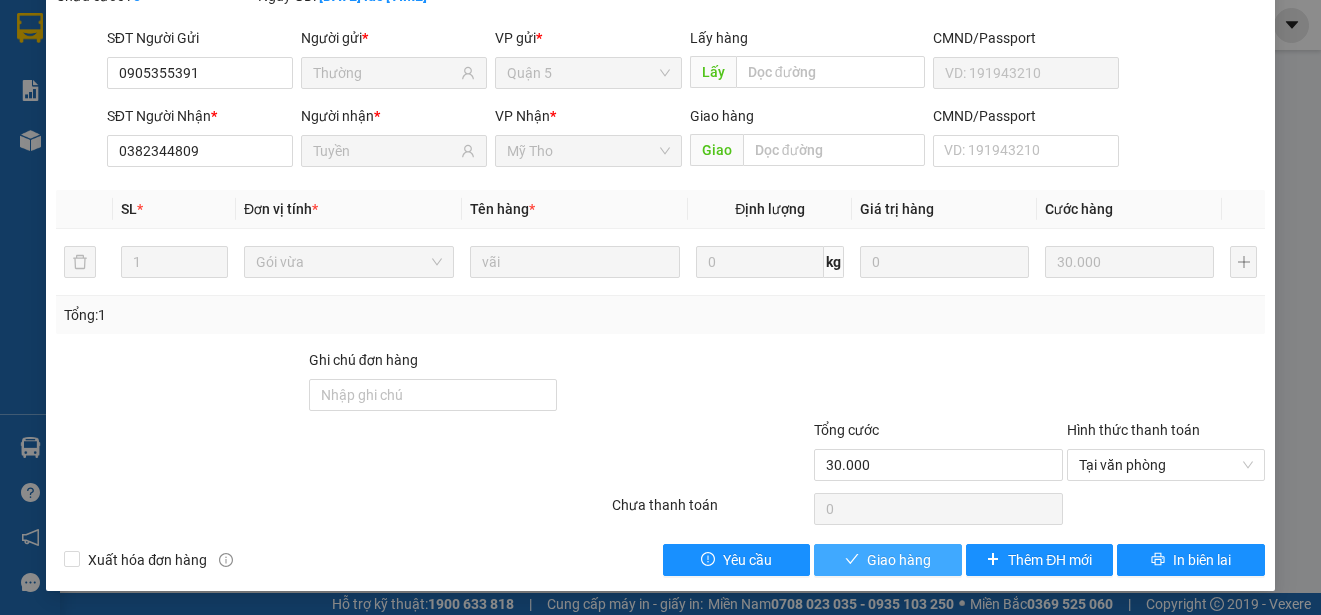 click on "Giao hàng" at bounding box center [899, 560] 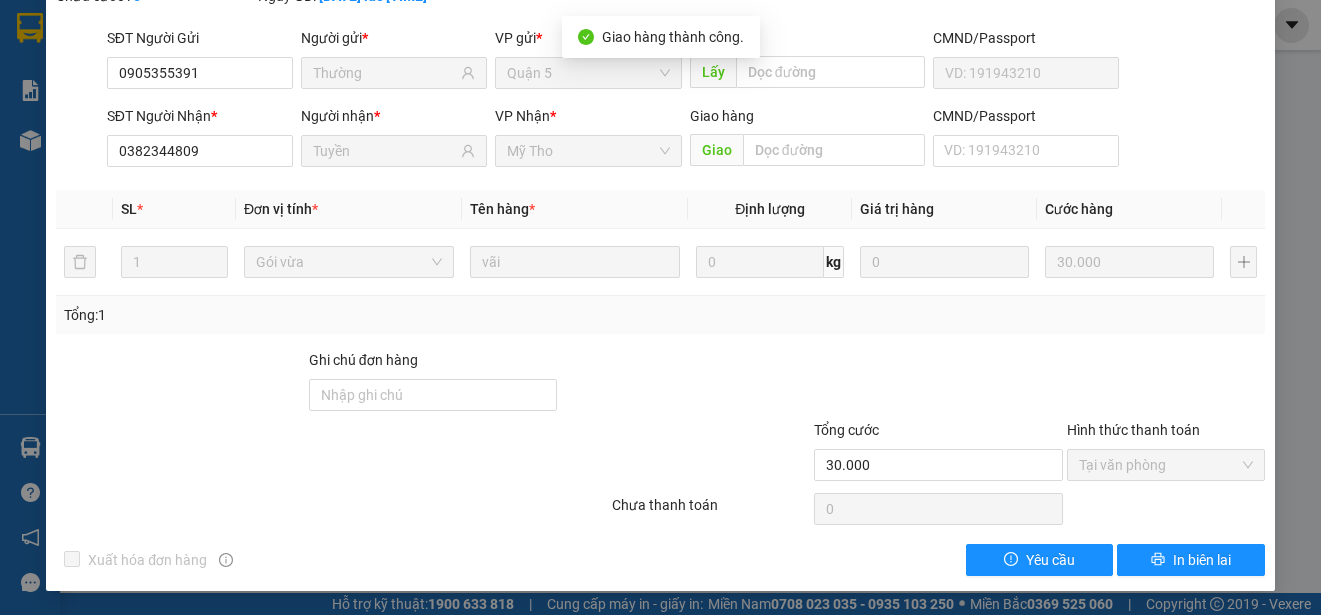 scroll, scrollTop: 0, scrollLeft: 0, axis: both 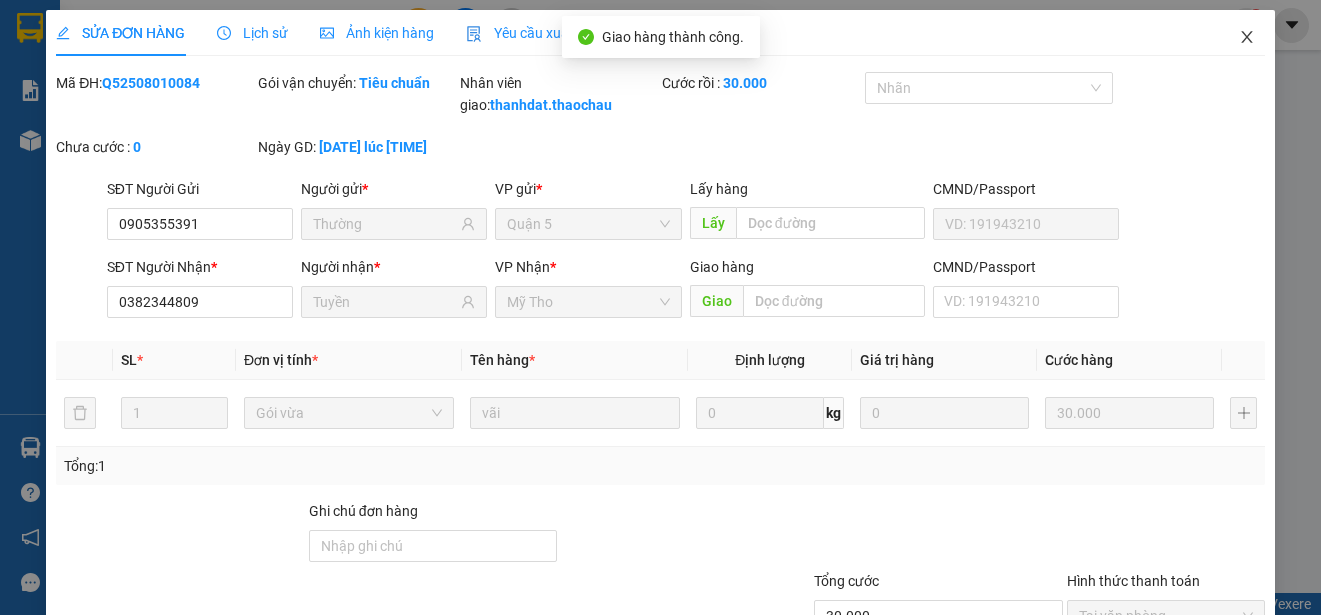click 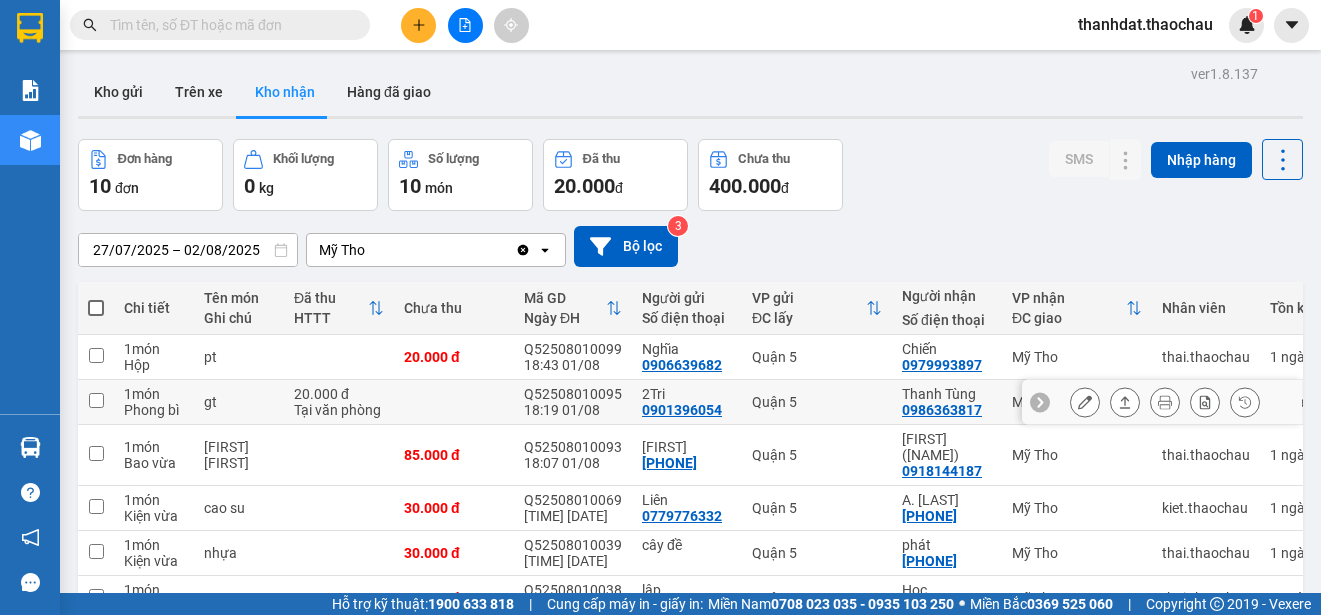 scroll, scrollTop: 282, scrollLeft: 0, axis: vertical 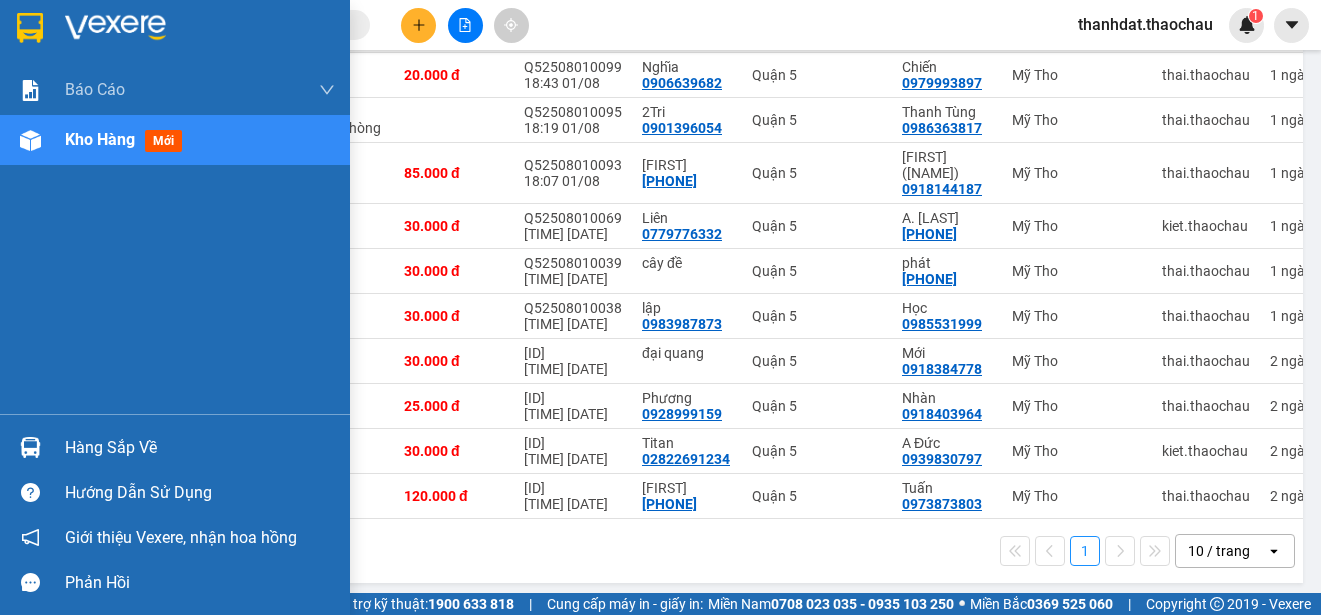 click on "Hàng sắp về" at bounding box center (200, 448) 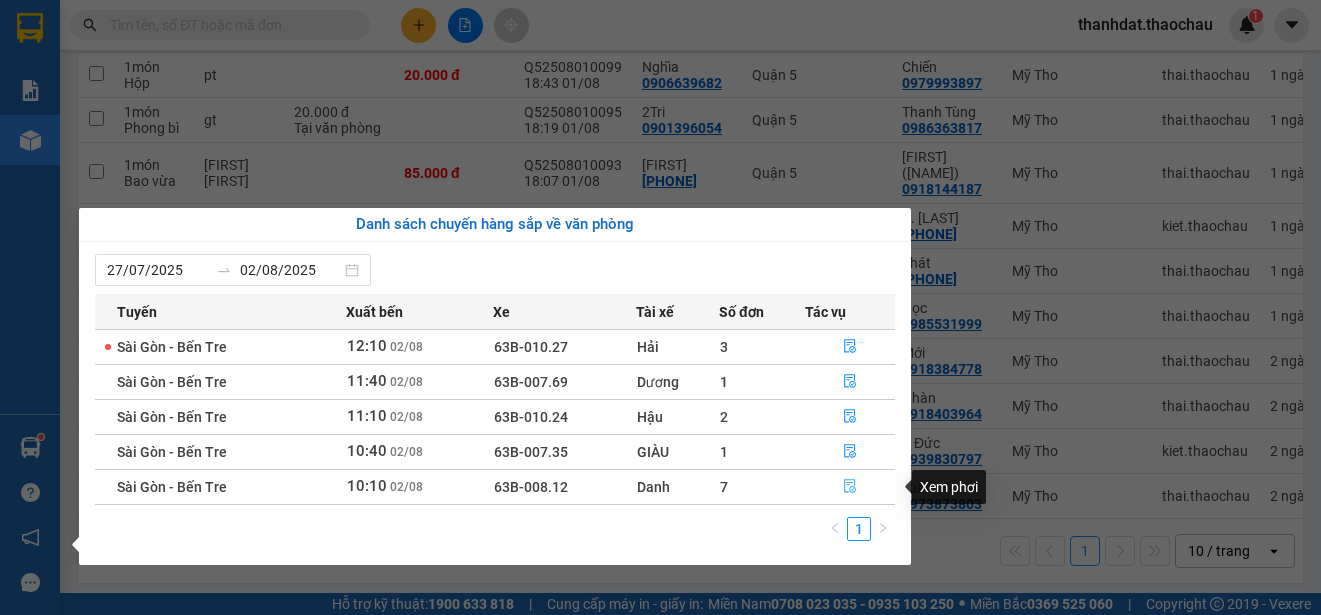 click 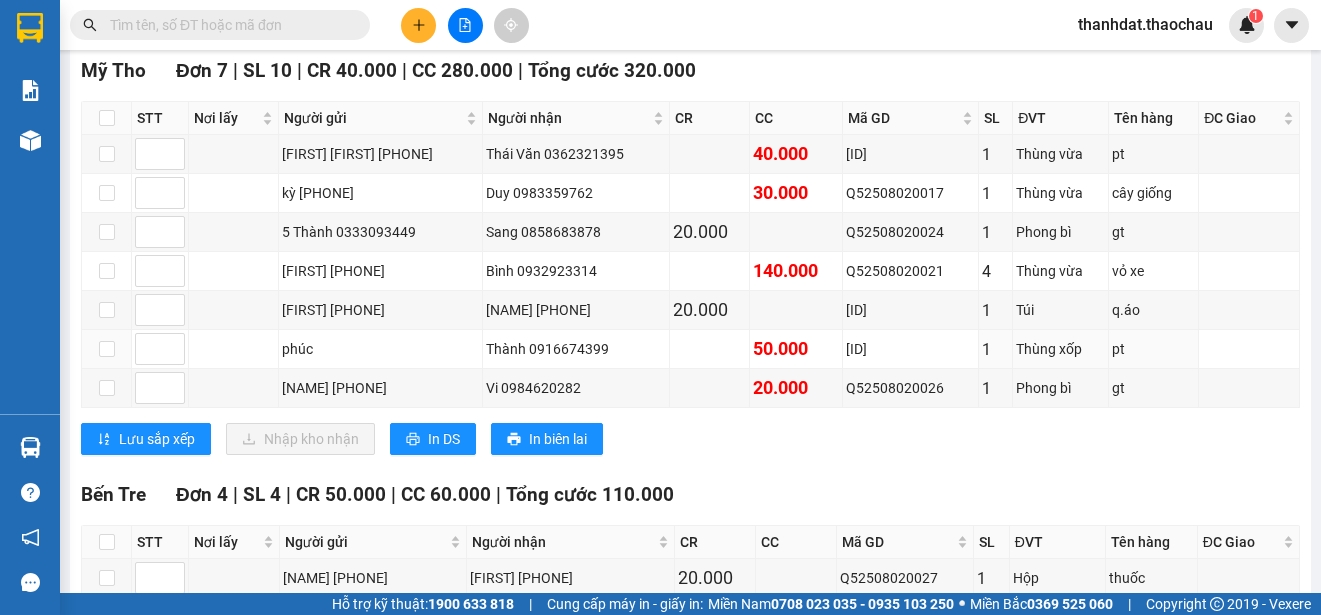 scroll, scrollTop: 315, scrollLeft: 0, axis: vertical 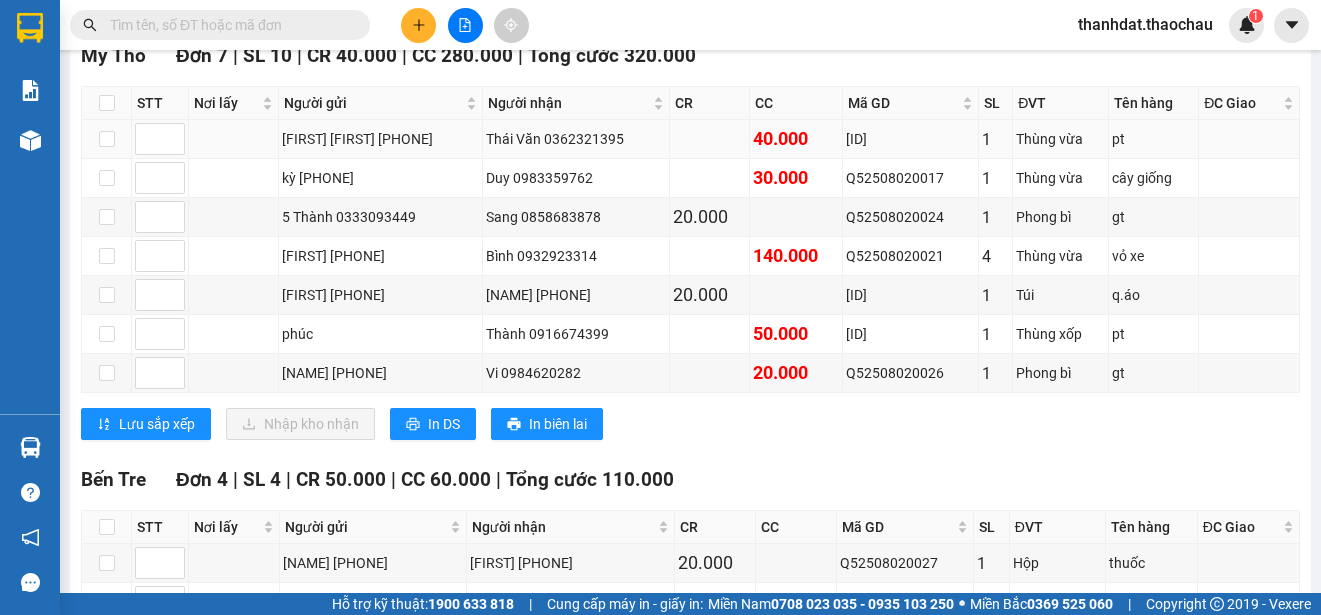 click at bounding box center (107, 139) 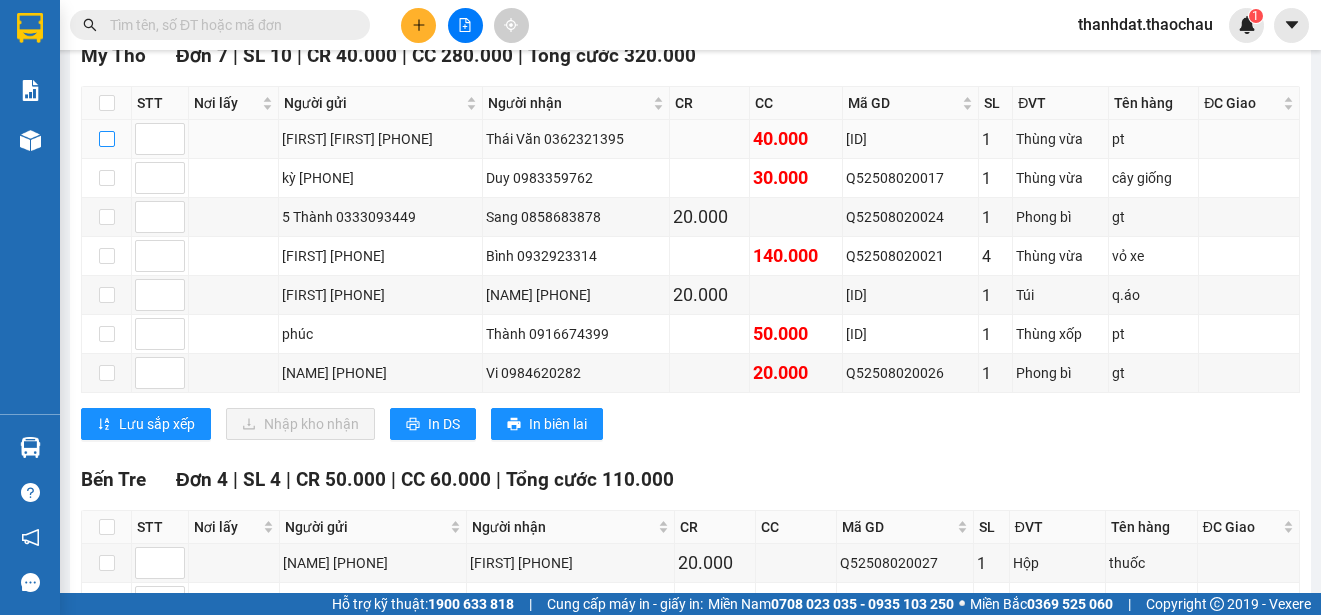 click at bounding box center [107, 139] 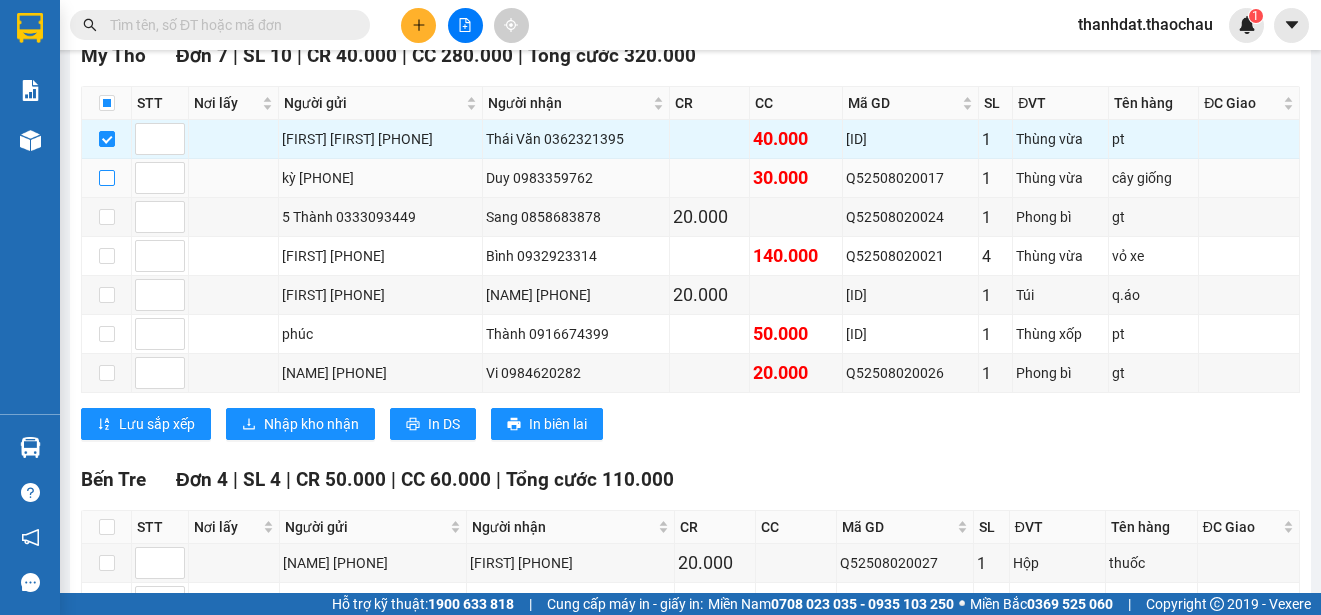 click at bounding box center [107, 178] 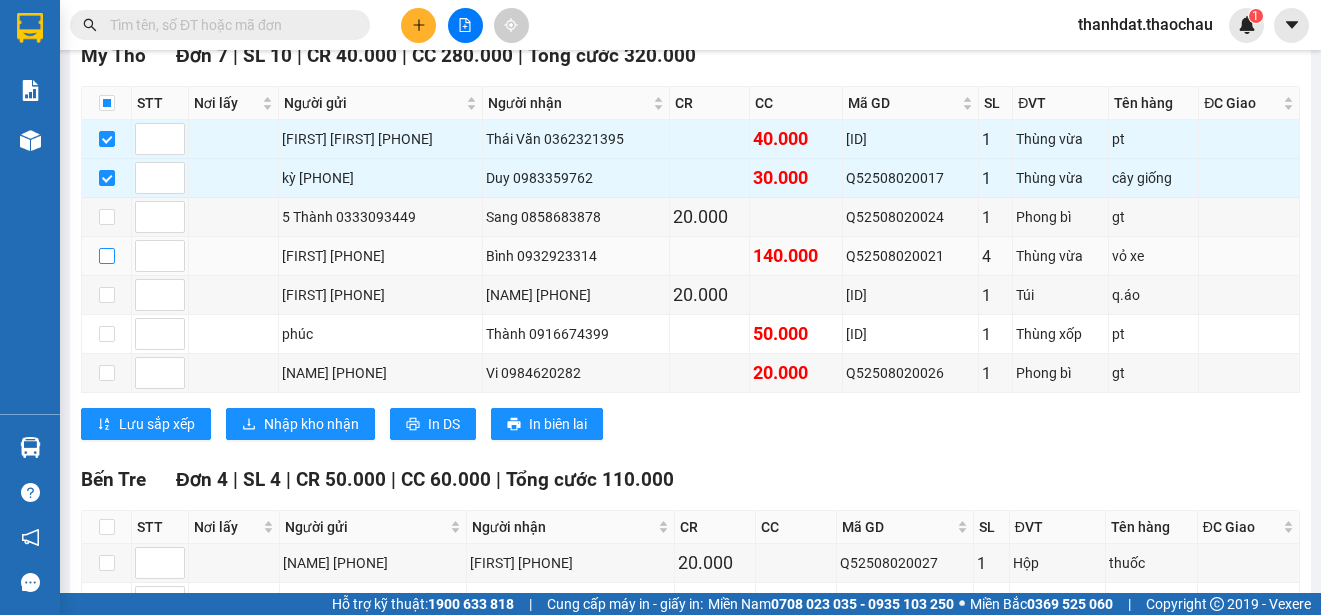 click at bounding box center (107, 256) 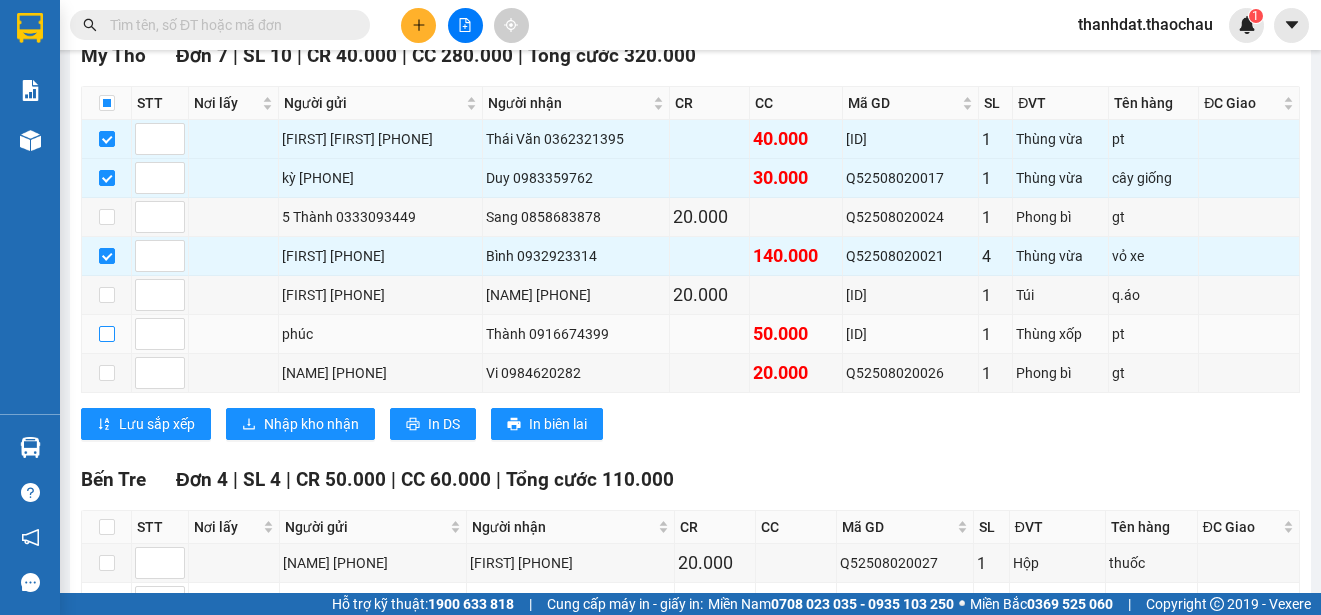 click at bounding box center (107, 334) 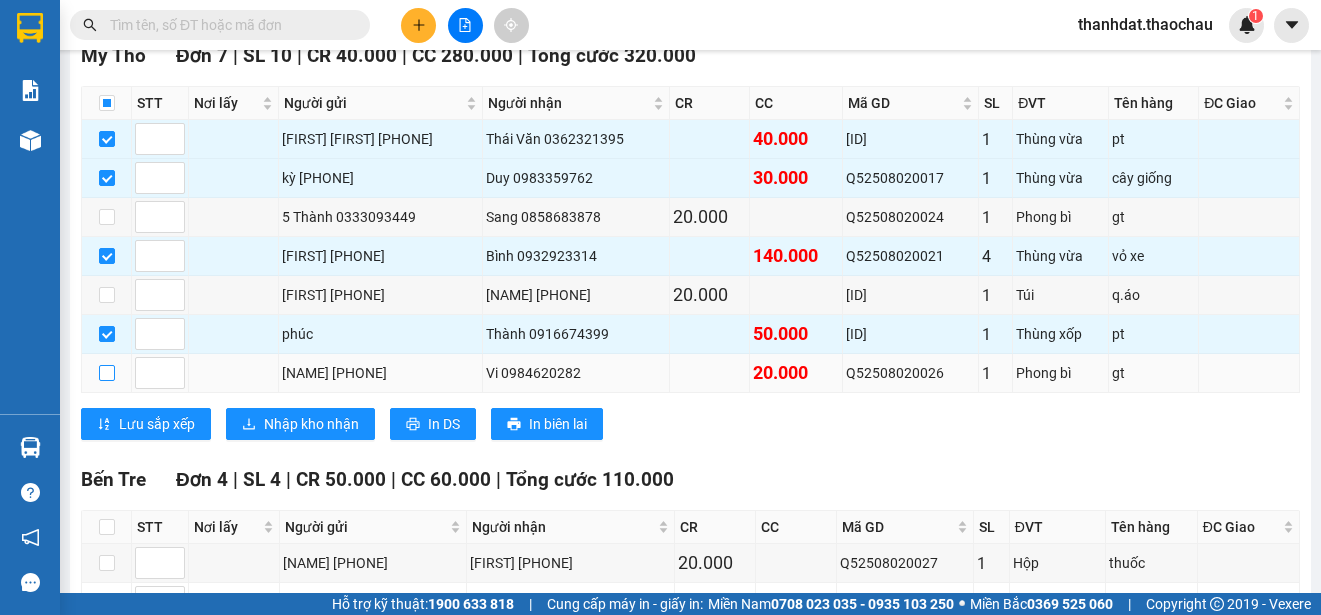 click at bounding box center (107, 373) 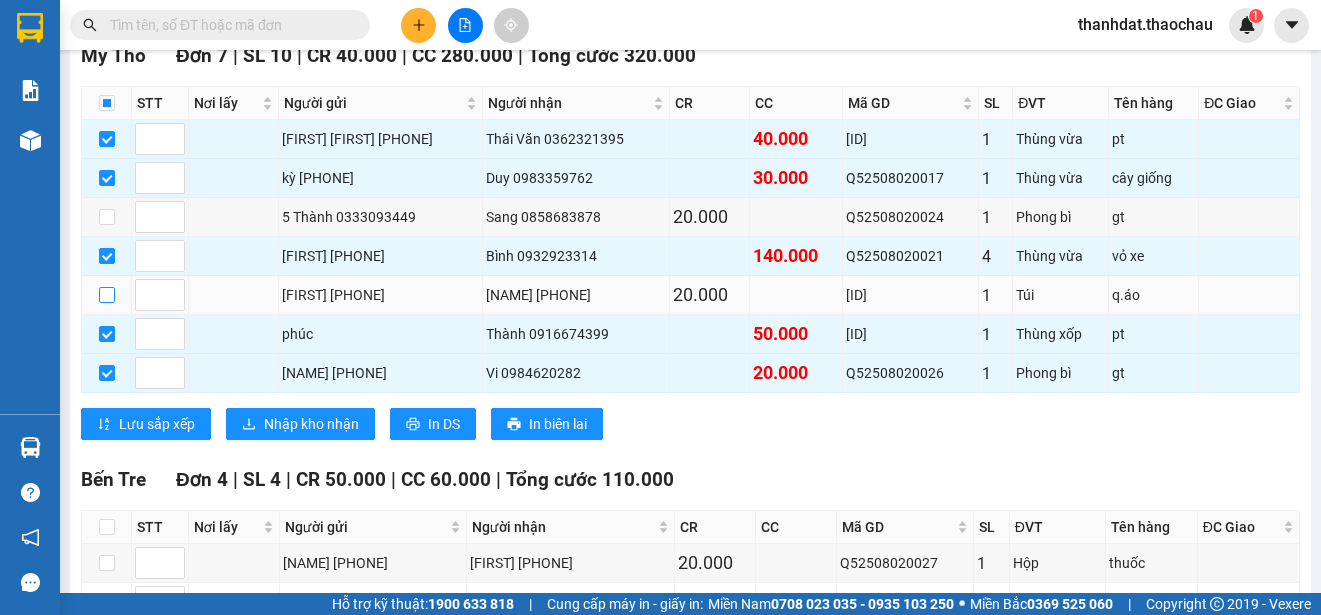 click at bounding box center [107, 295] 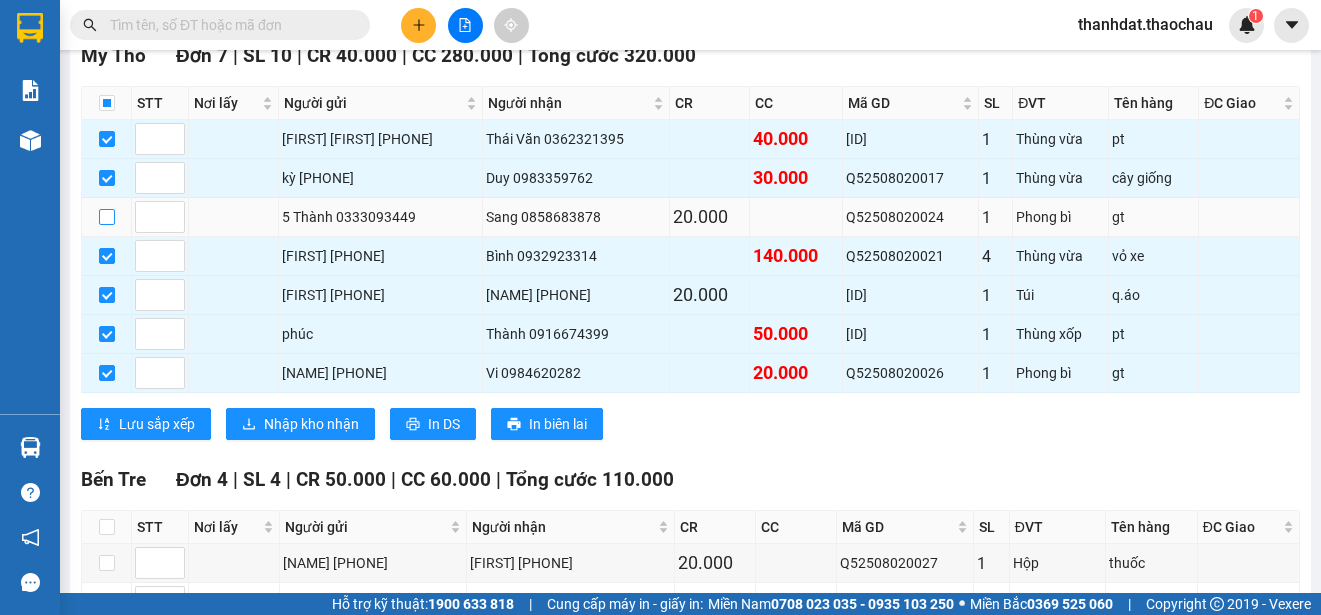 click at bounding box center [107, 217] 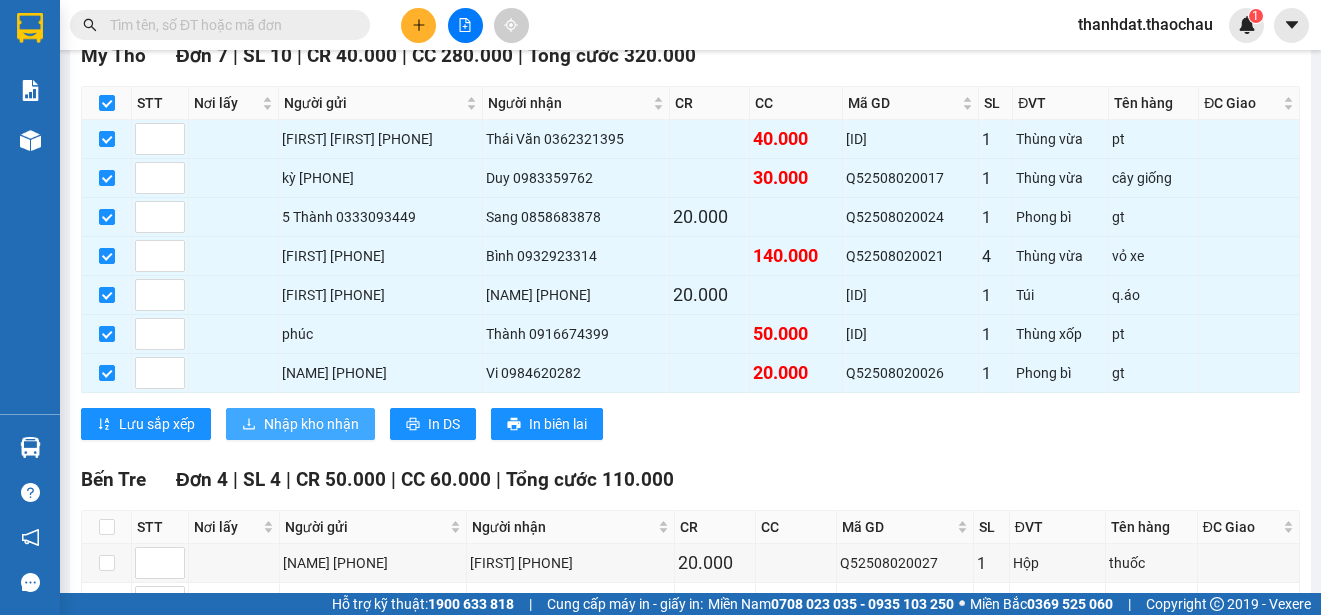 click on "Nhập kho nhận" at bounding box center (311, 424) 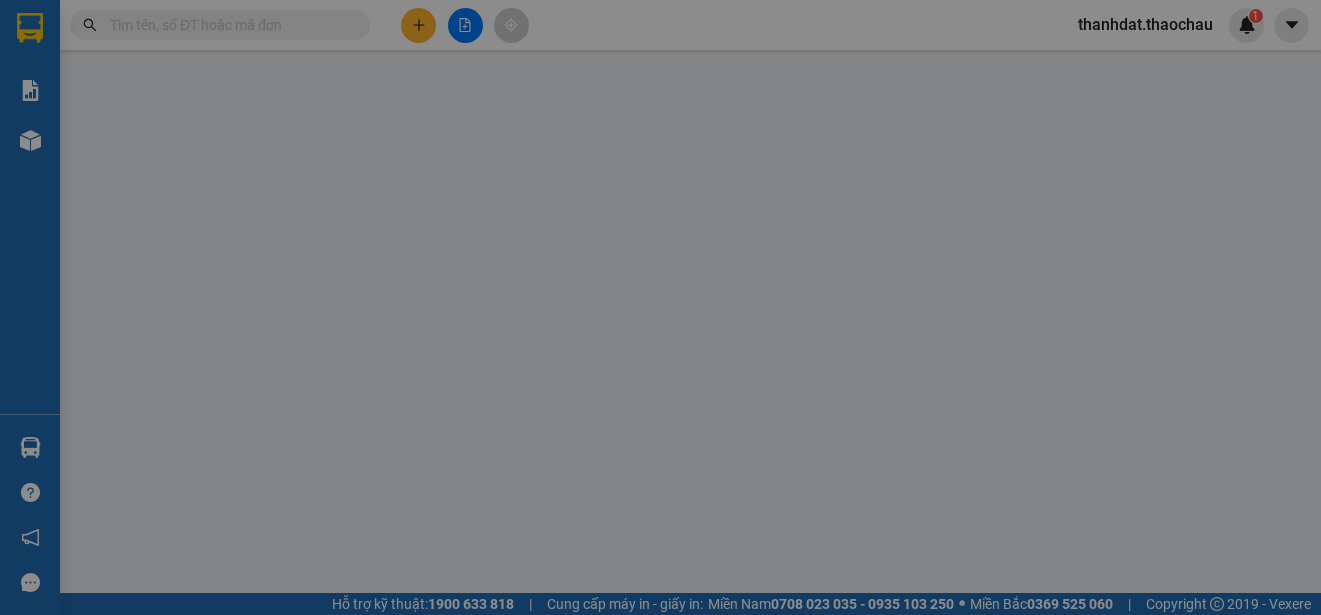 scroll, scrollTop: 0, scrollLeft: 0, axis: both 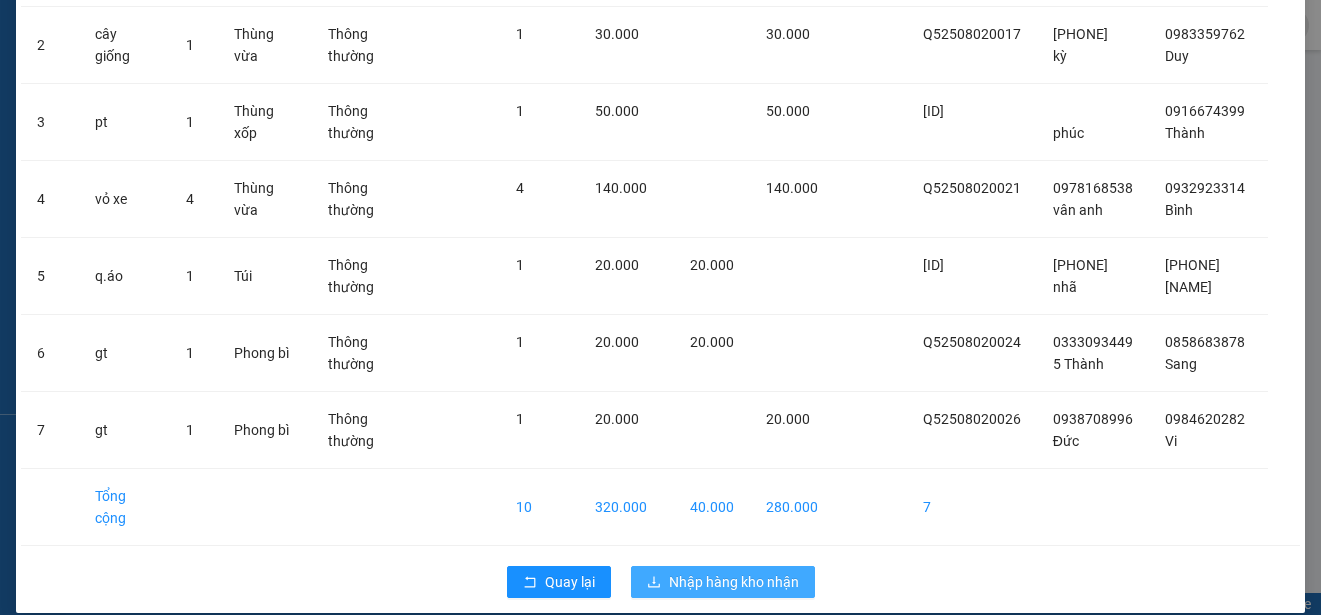 click on "Nhập hàng kho nhận" at bounding box center (734, 582) 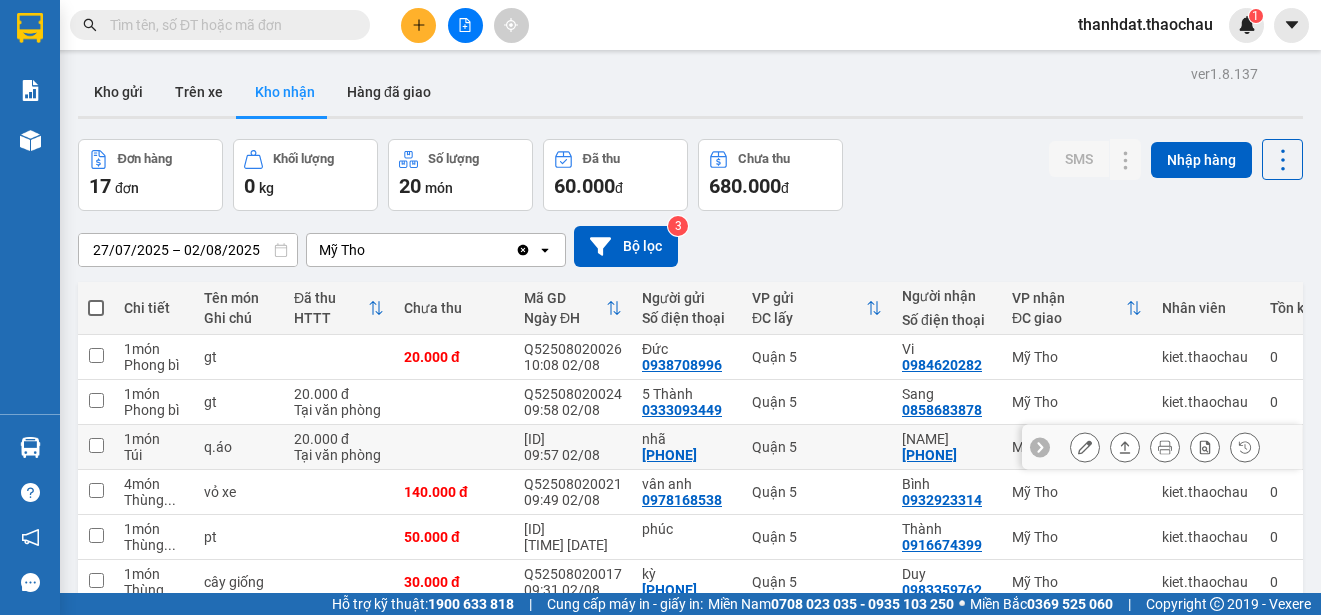 scroll, scrollTop: 100, scrollLeft: 0, axis: vertical 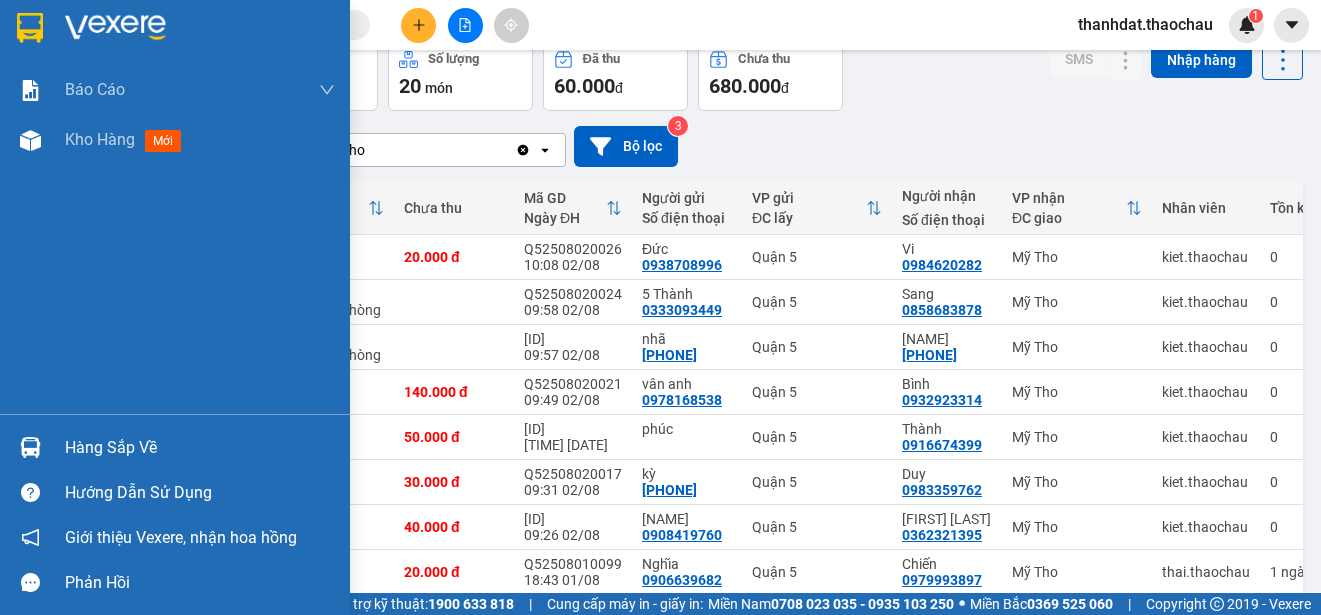 click on "Hàng sắp về" at bounding box center [200, 448] 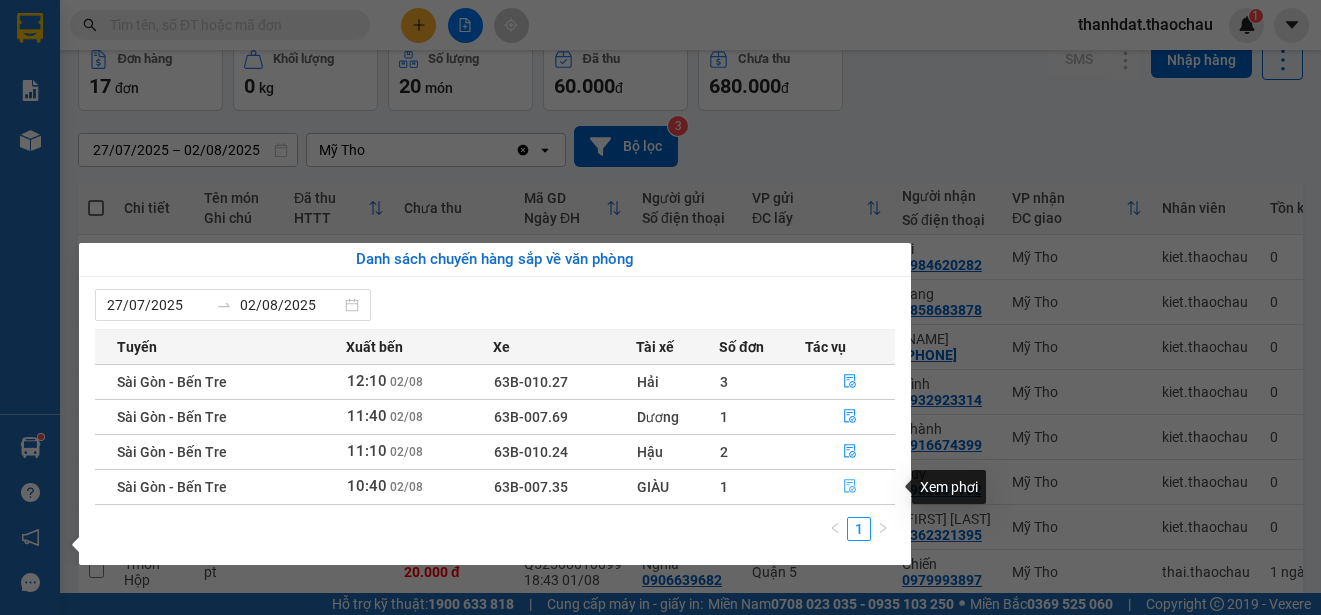 click 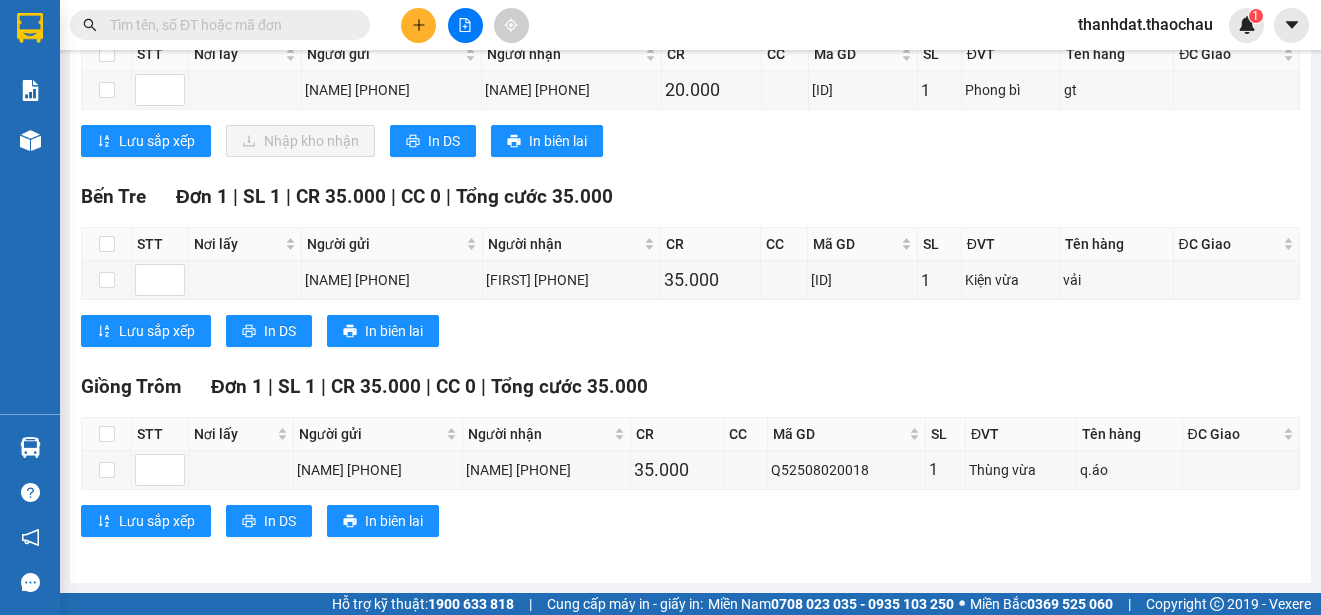 scroll, scrollTop: 196, scrollLeft: 0, axis: vertical 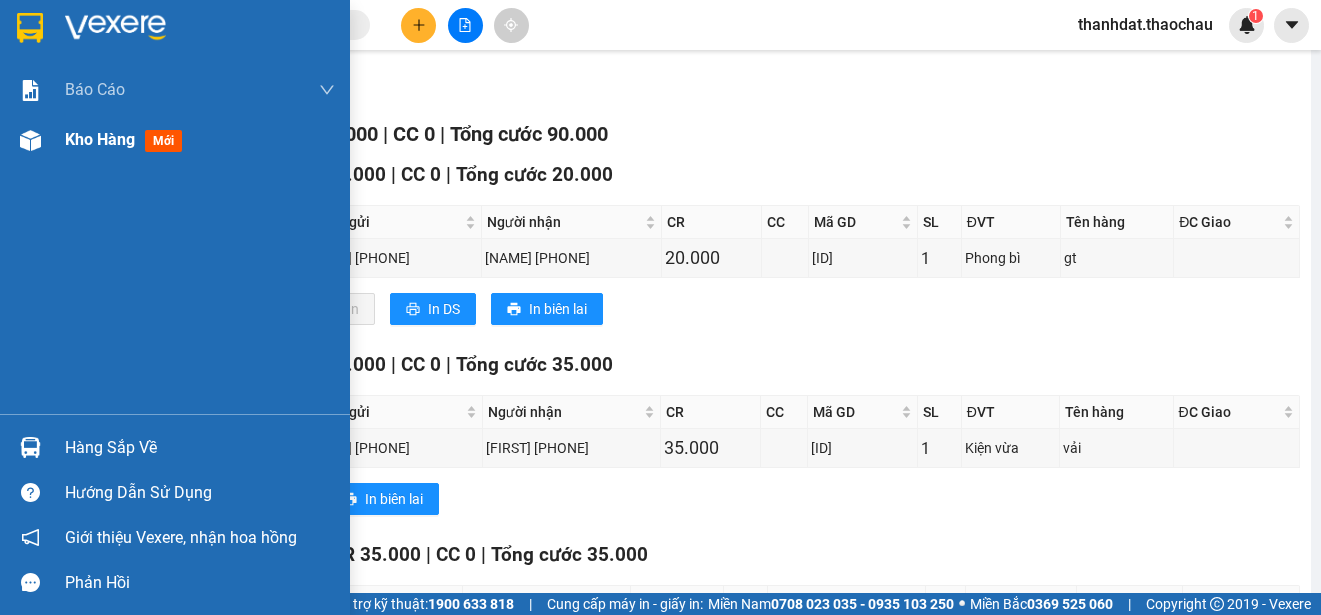 click on "Kho hàng" at bounding box center [100, 139] 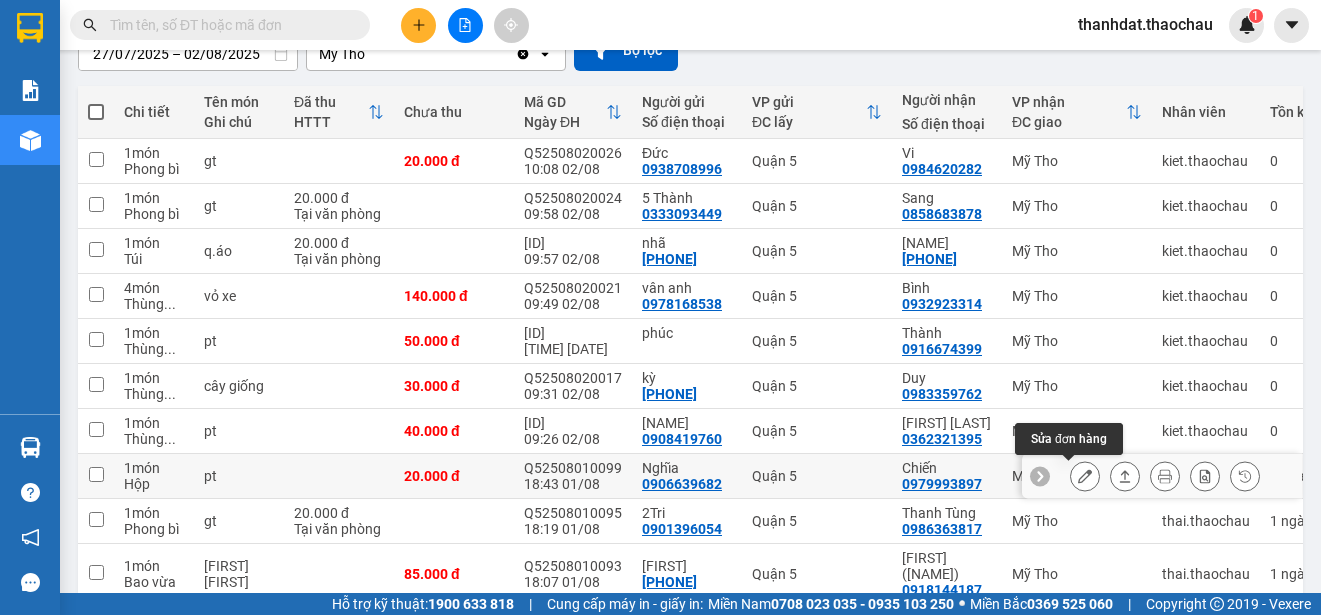 click 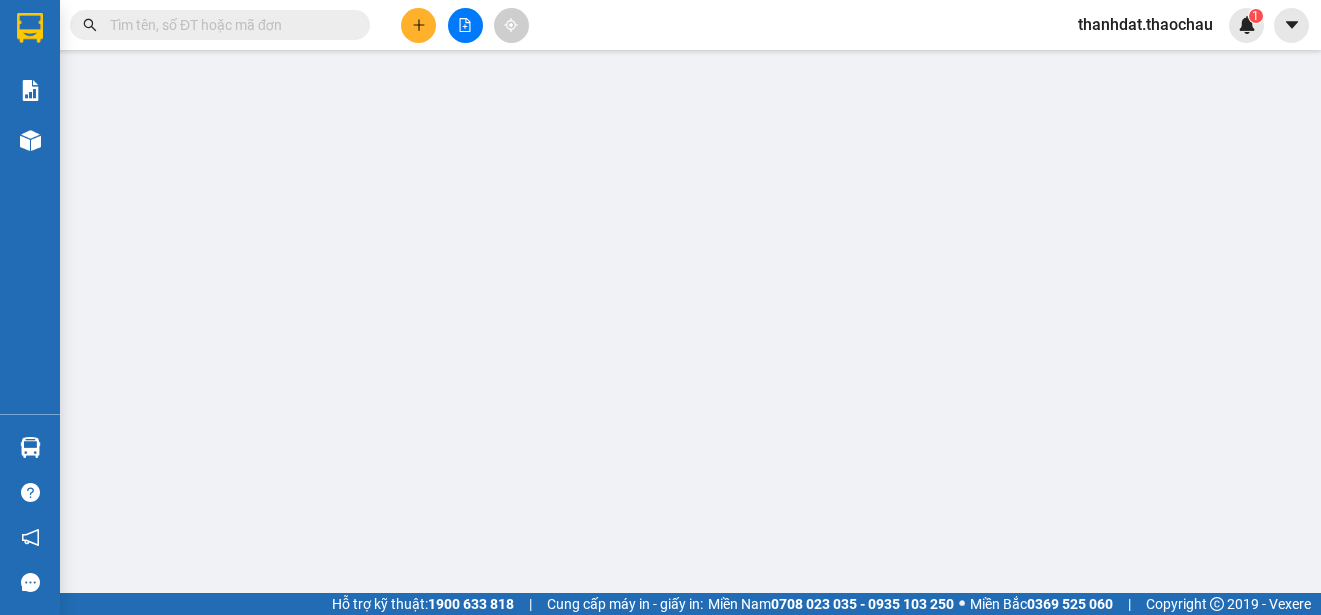 scroll, scrollTop: 0, scrollLeft: 0, axis: both 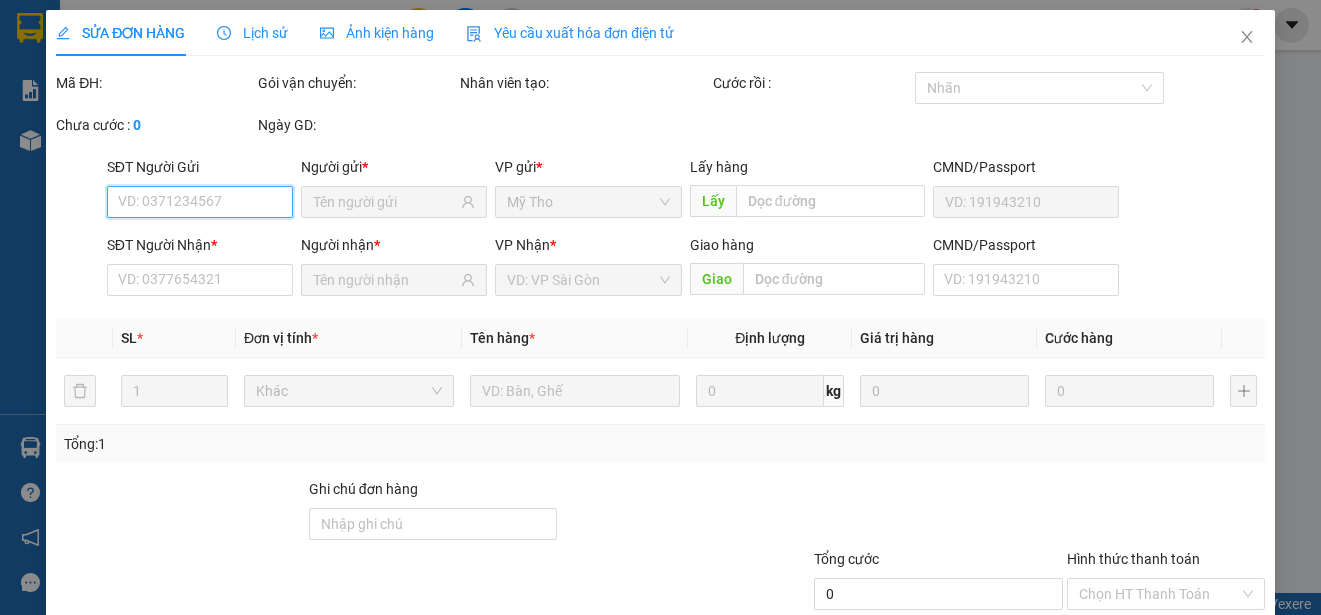 type on "0906639682" 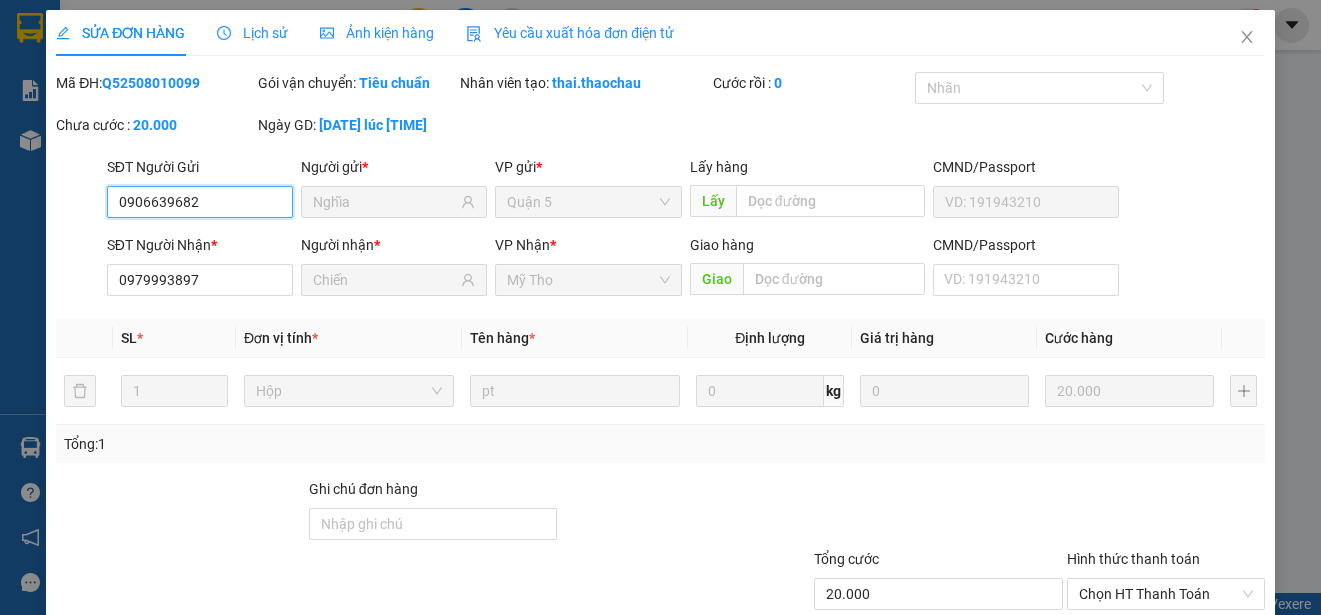 scroll, scrollTop: 151, scrollLeft: 0, axis: vertical 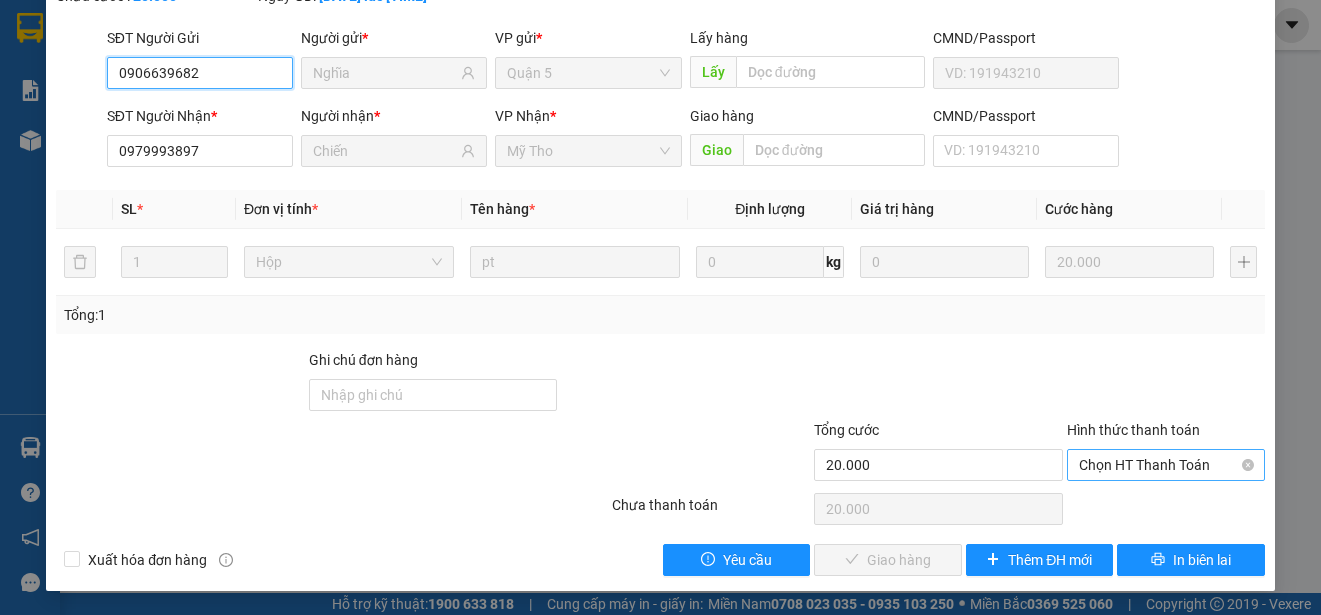 click on "Chọn HT Thanh Toán" at bounding box center [1166, 465] 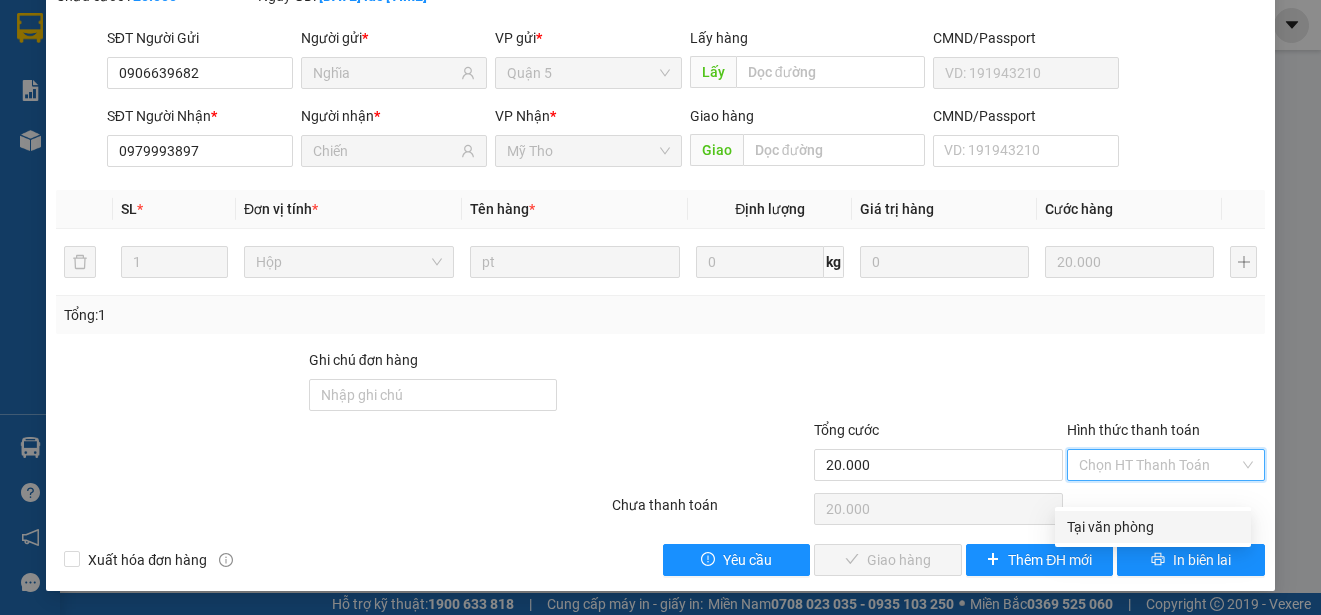 click on "Tại văn phòng" at bounding box center (1153, 527) 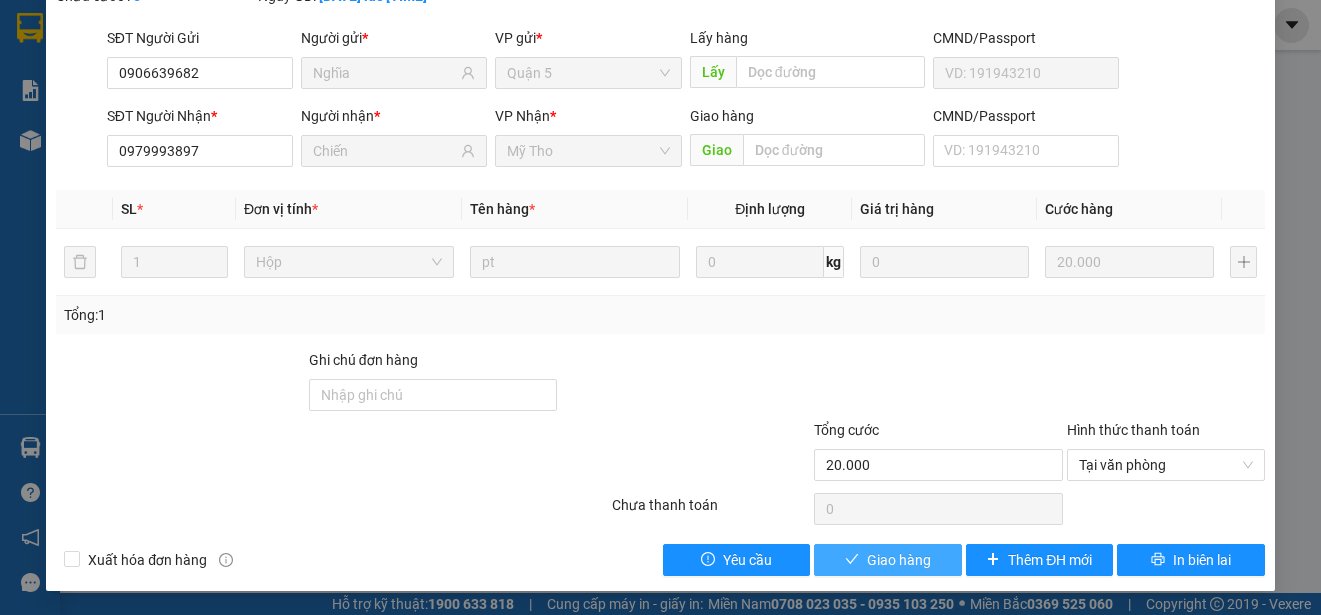 click on "Giao hàng" at bounding box center [888, 560] 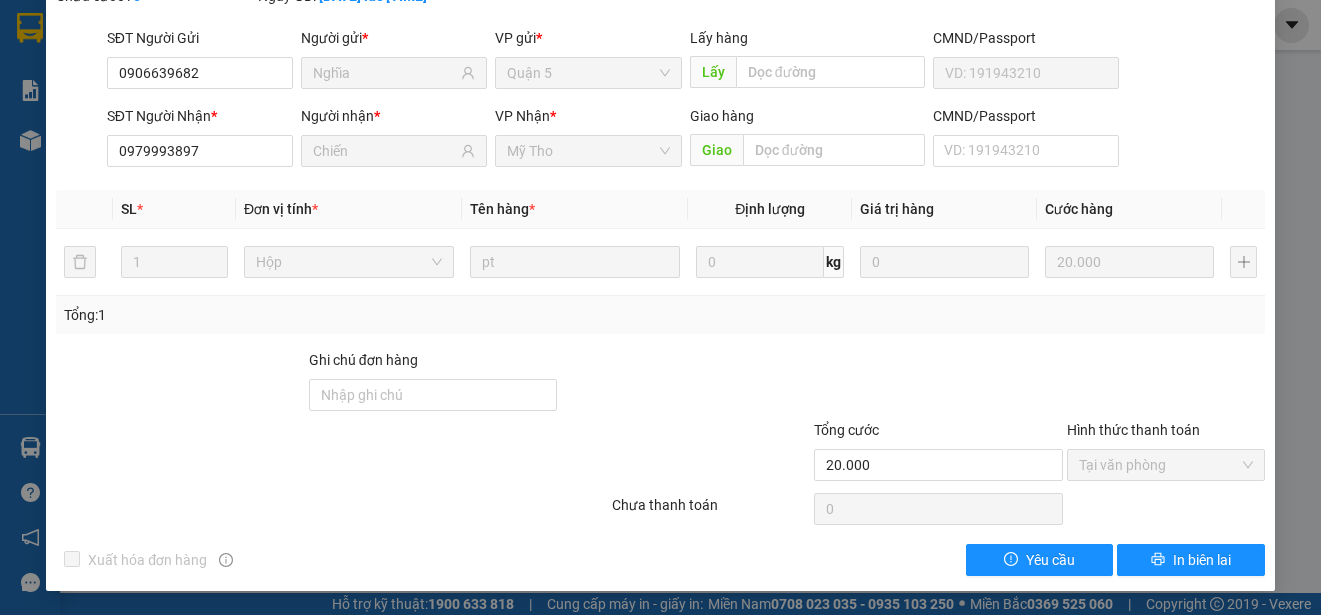 scroll, scrollTop: 0, scrollLeft: 0, axis: both 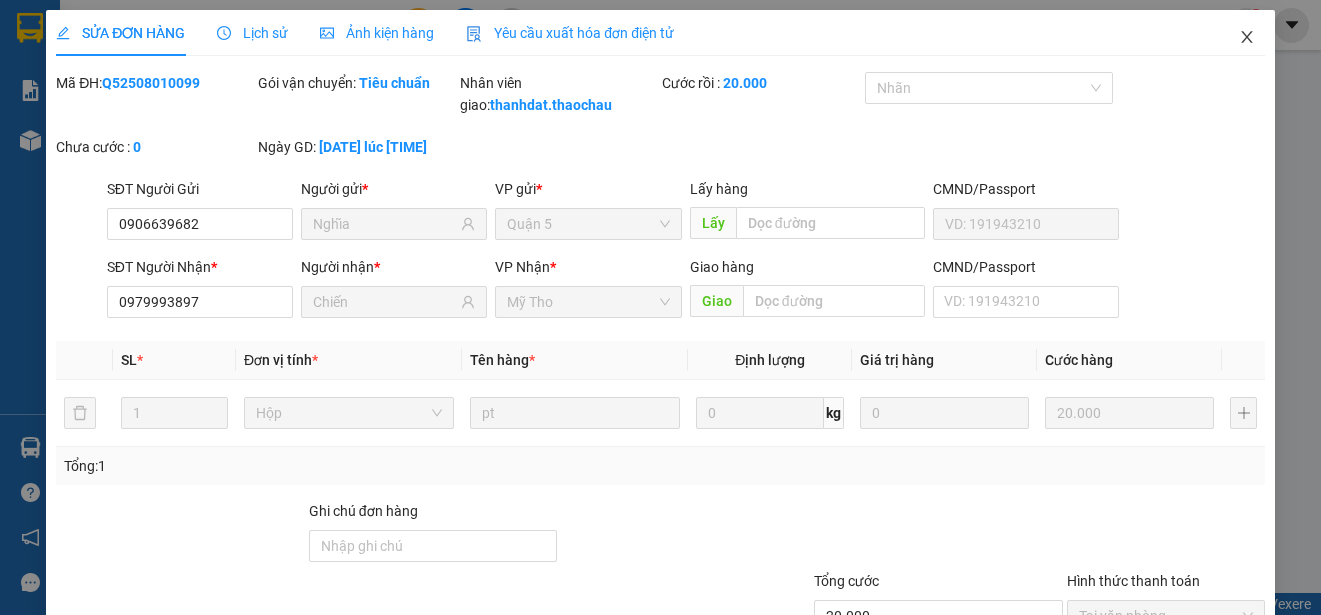 click 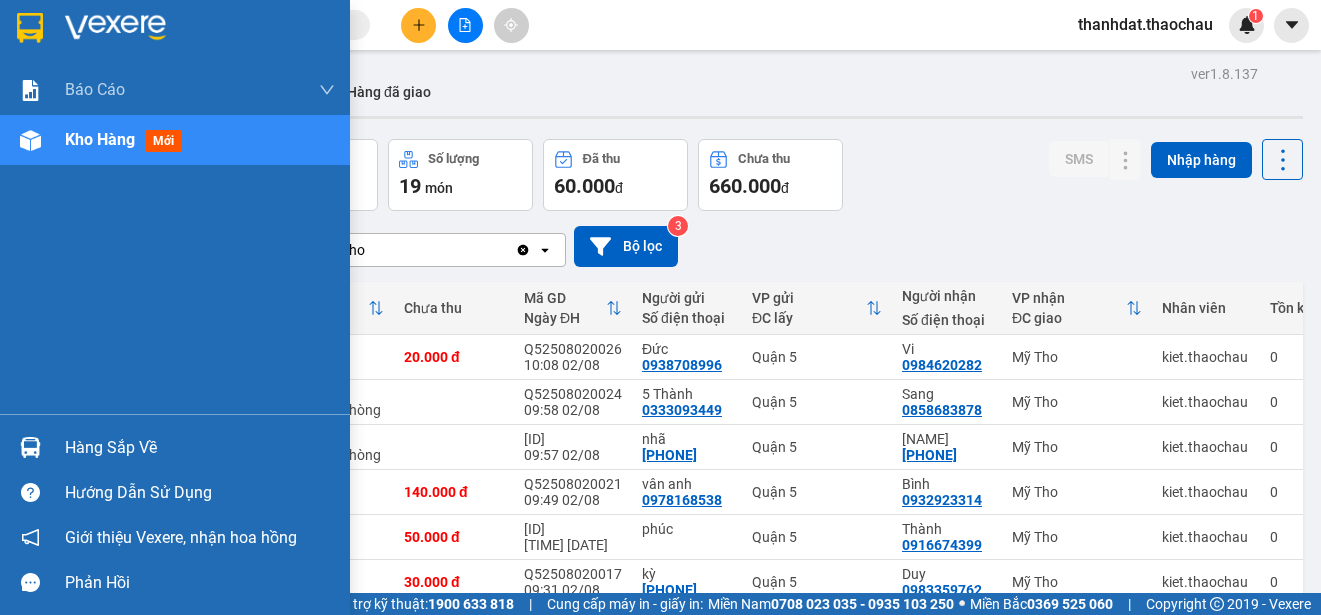 click on "Hàng sắp về" at bounding box center (200, 448) 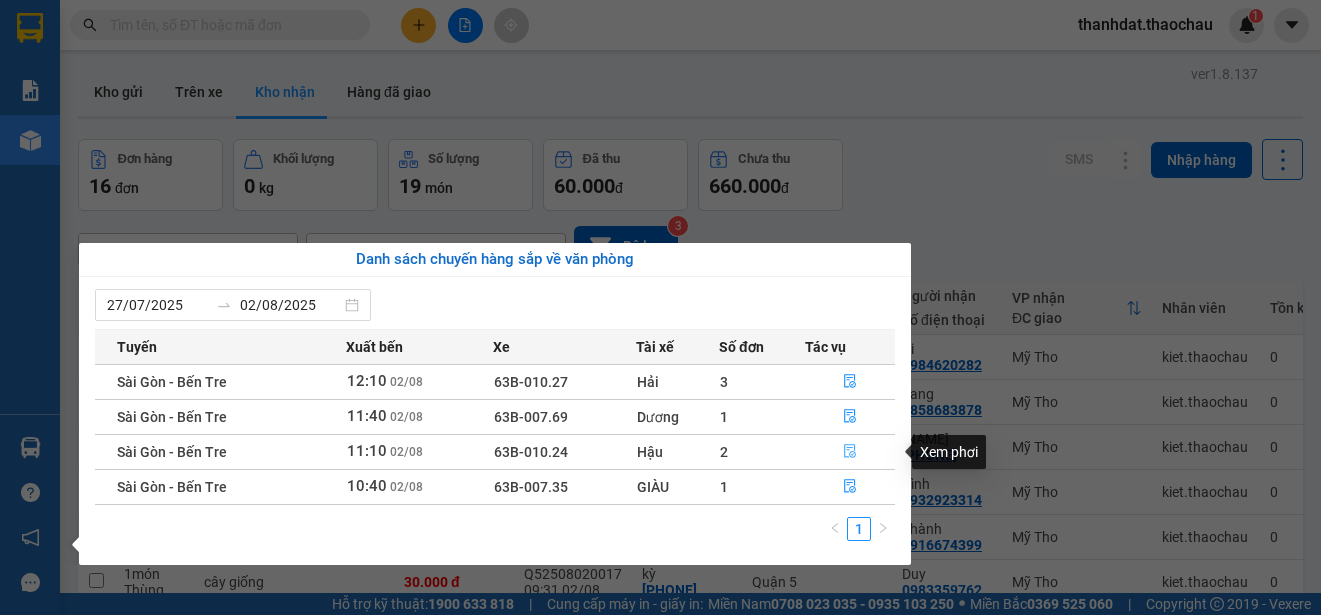 click 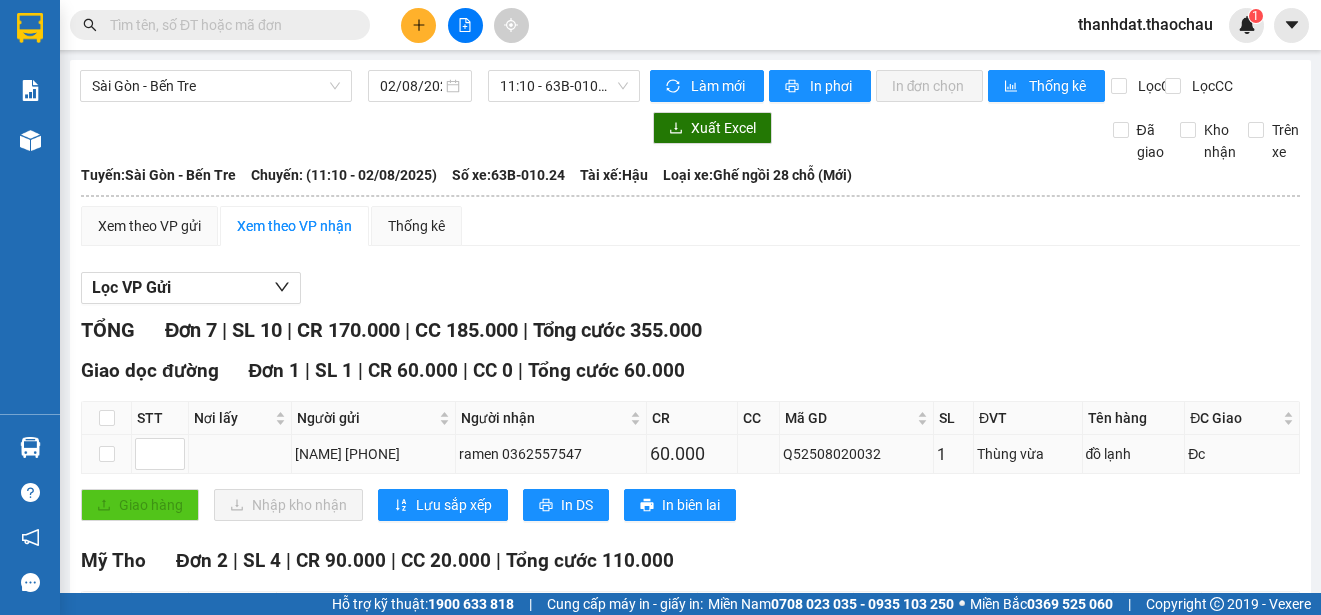 click on "ramen 0362557547" at bounding box center (551, 454) 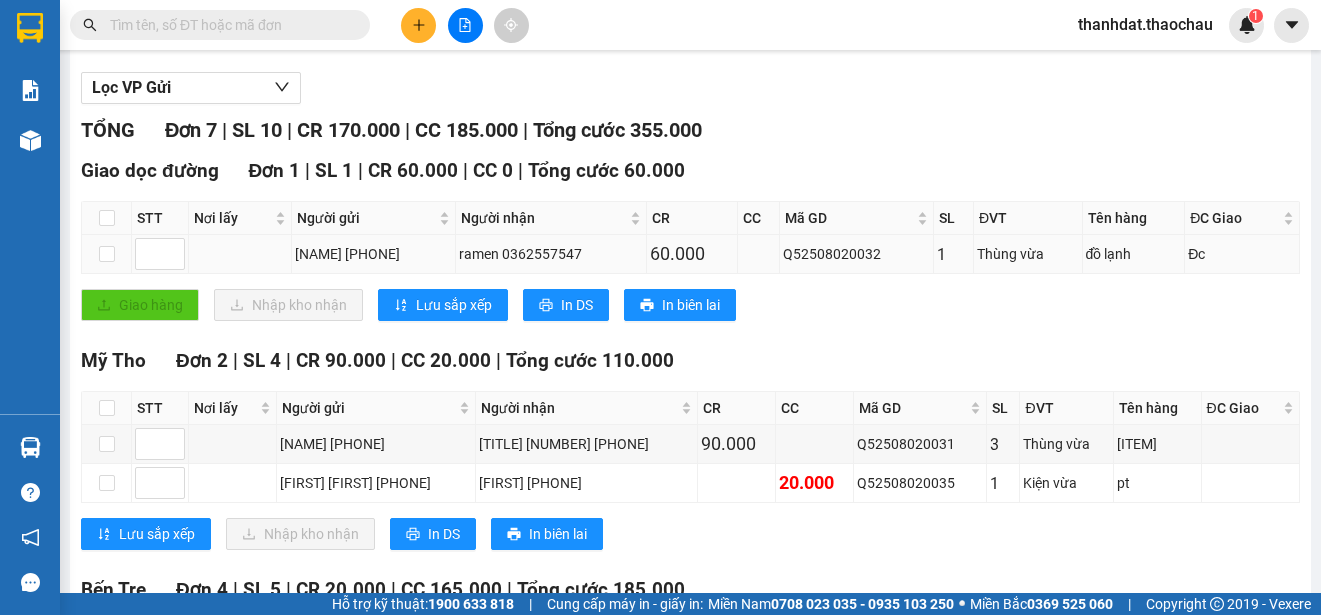 scroll, scrollTop: 0, scrollLeft: 0, axis: both 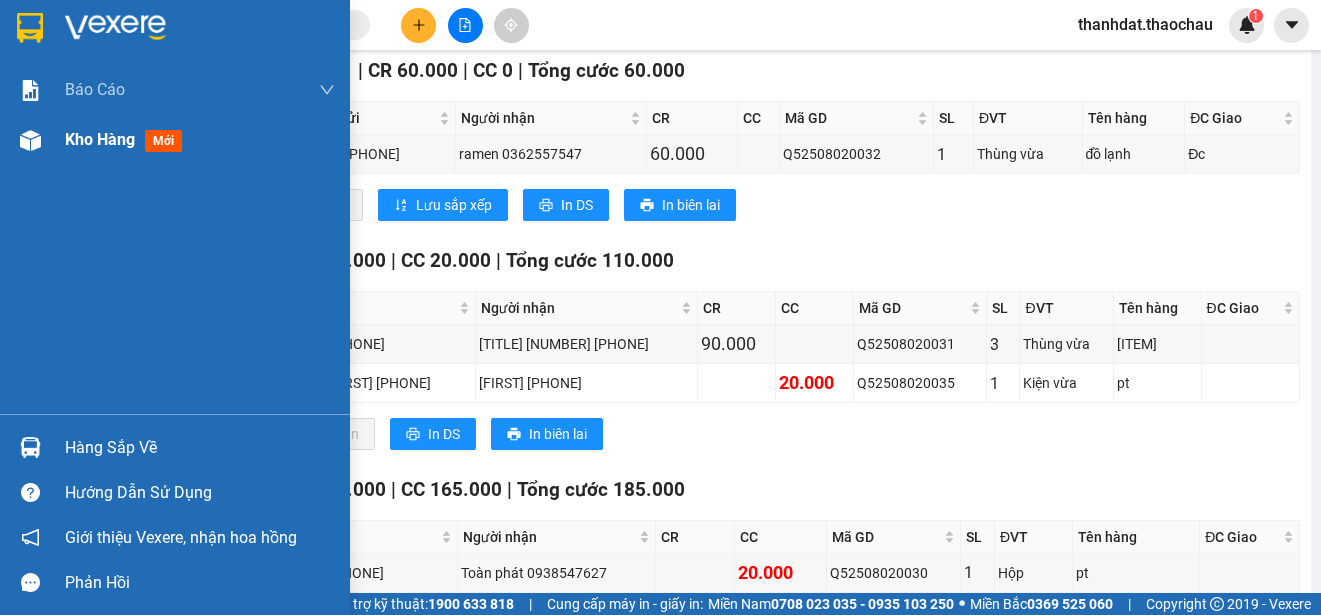 click on "Kho hàng" at bounding box center (100, 139) 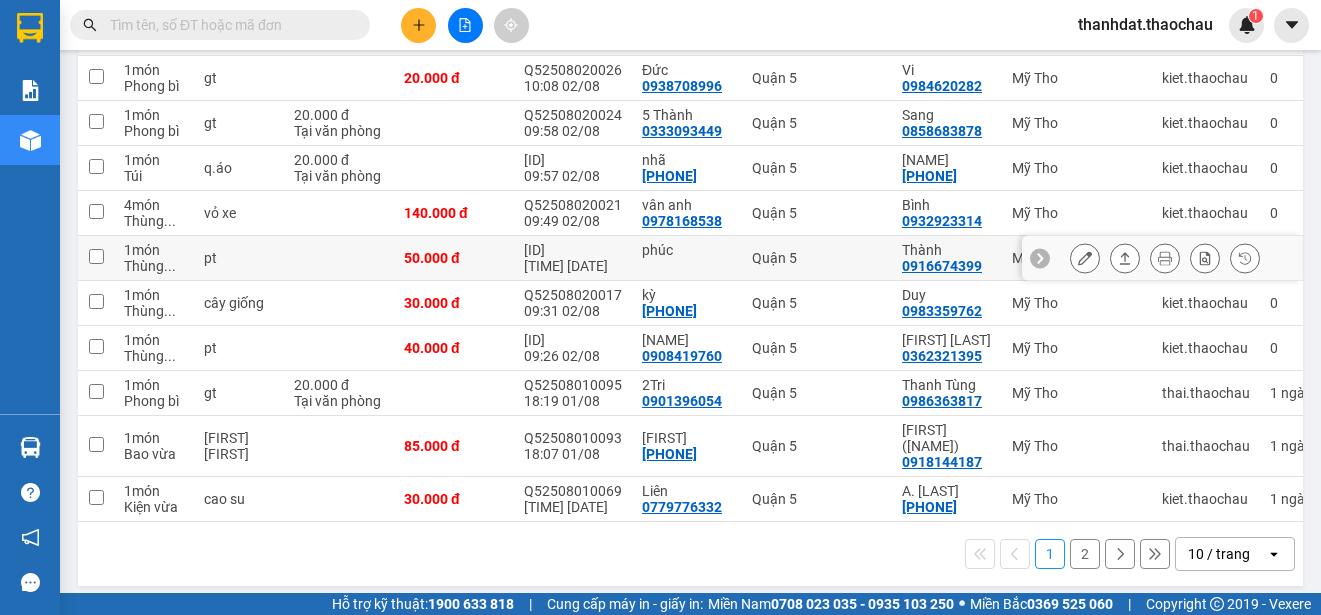 scroll, scrollTop: 282, scrollLeft: 0, axis: vertical 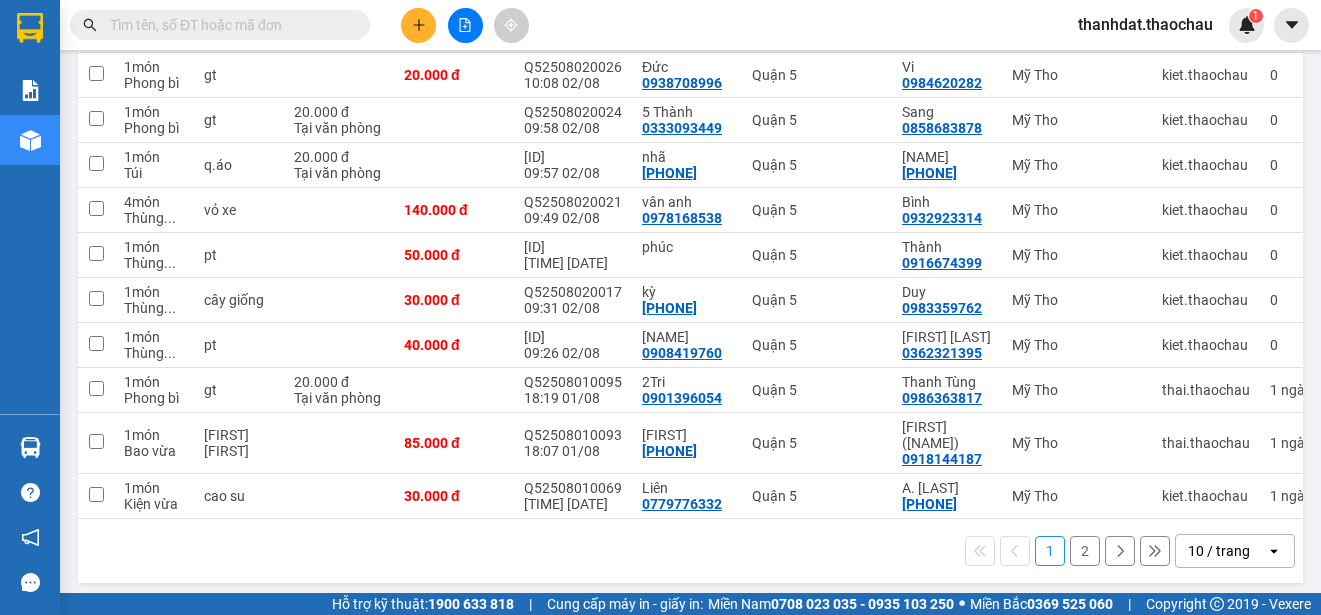 click on "2" at bounding box center (1085, 551) 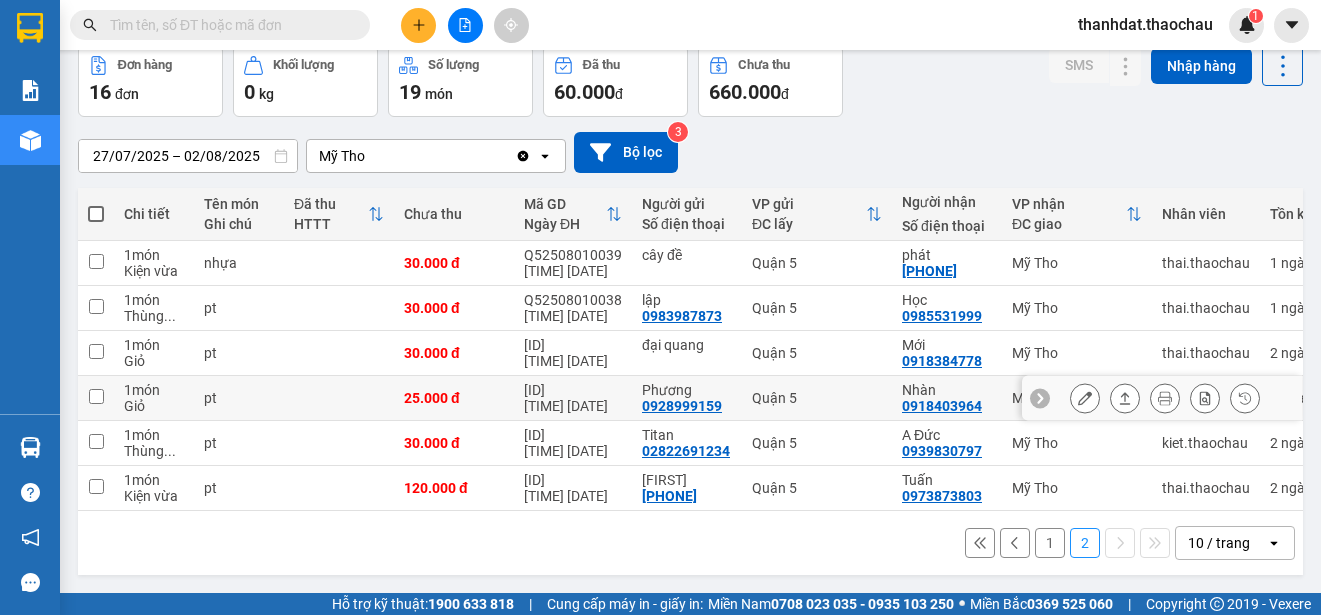 scroll, scrollTop: 0, scrollLeft: 0, axis: both 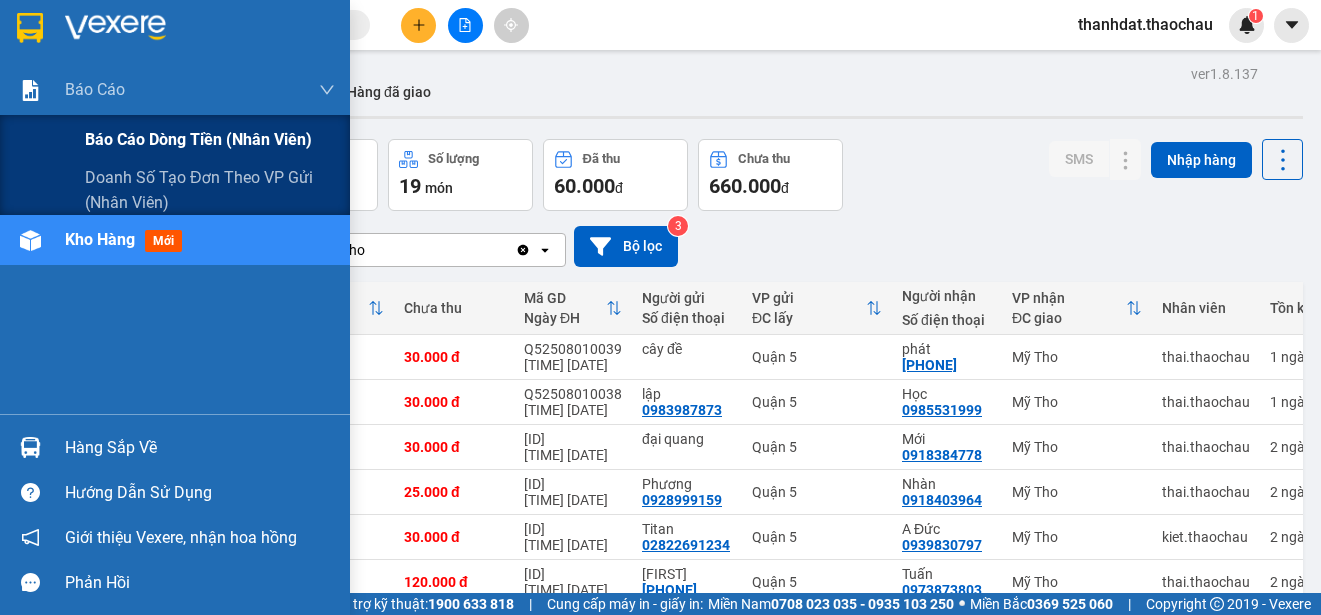 click on "Báo cáo dòng tiền (nhân viên)" at bounding box center [198, 139] 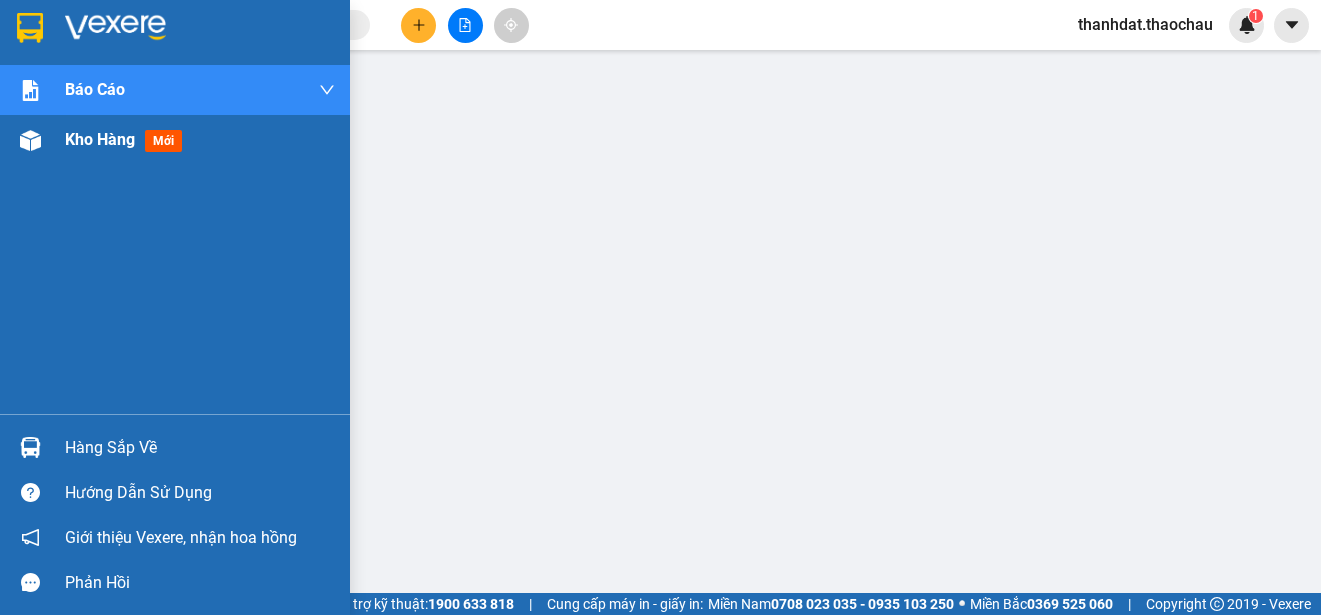 click on "Kho hàng" at bounding box center [100, 139] 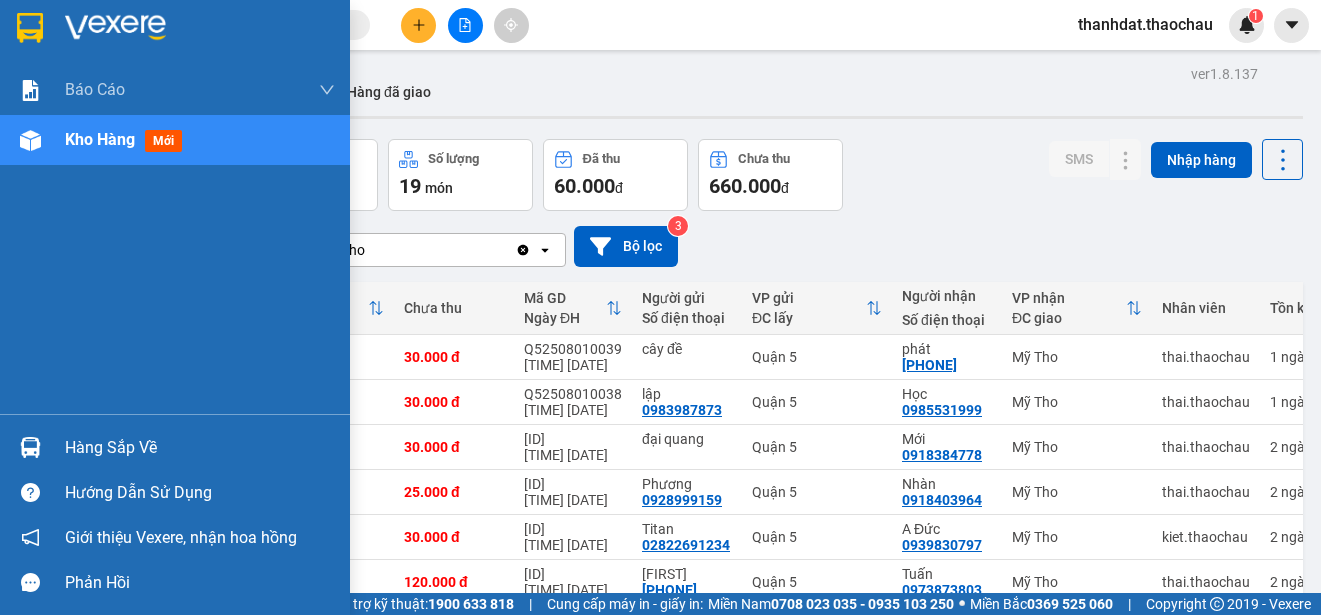 click on "Hàng sắp về" at bounding box center (200, 448) 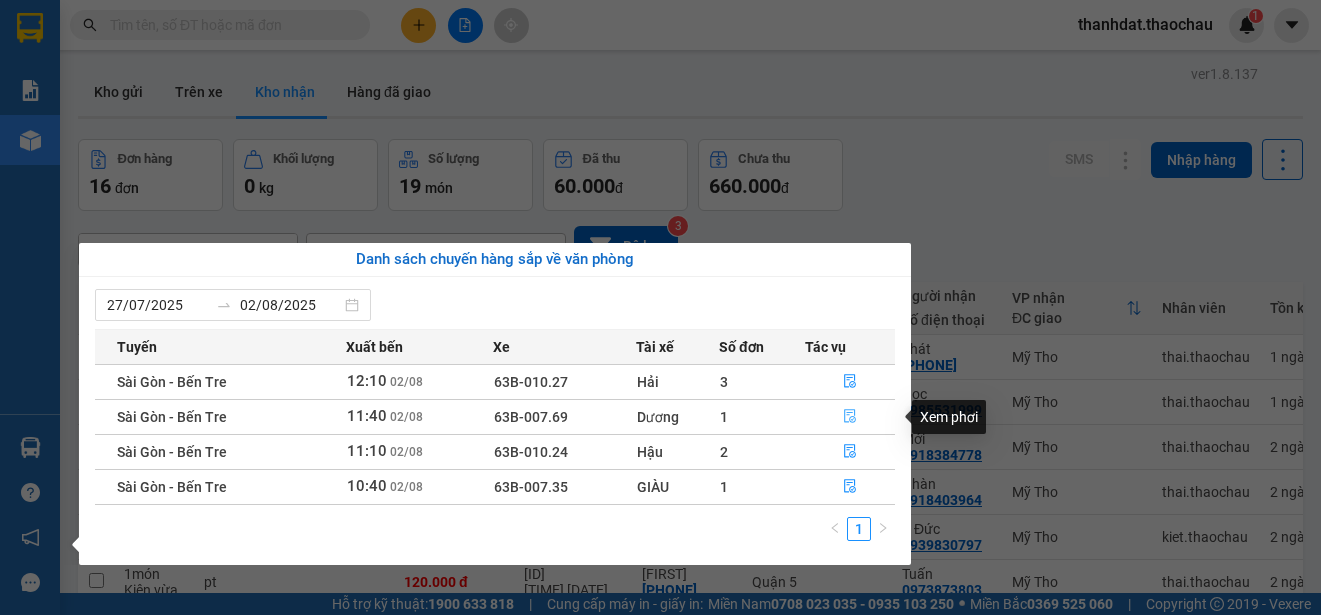 click 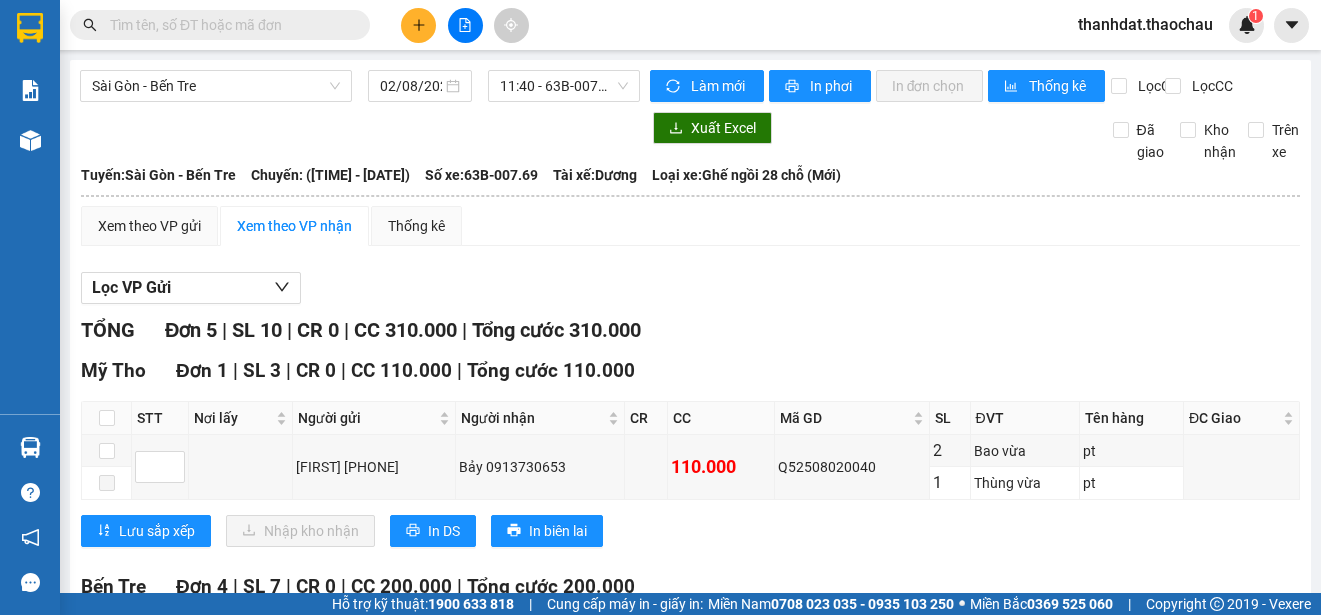 scroll, scrollTop: 200, scrollLeft: 0, axis: vertical 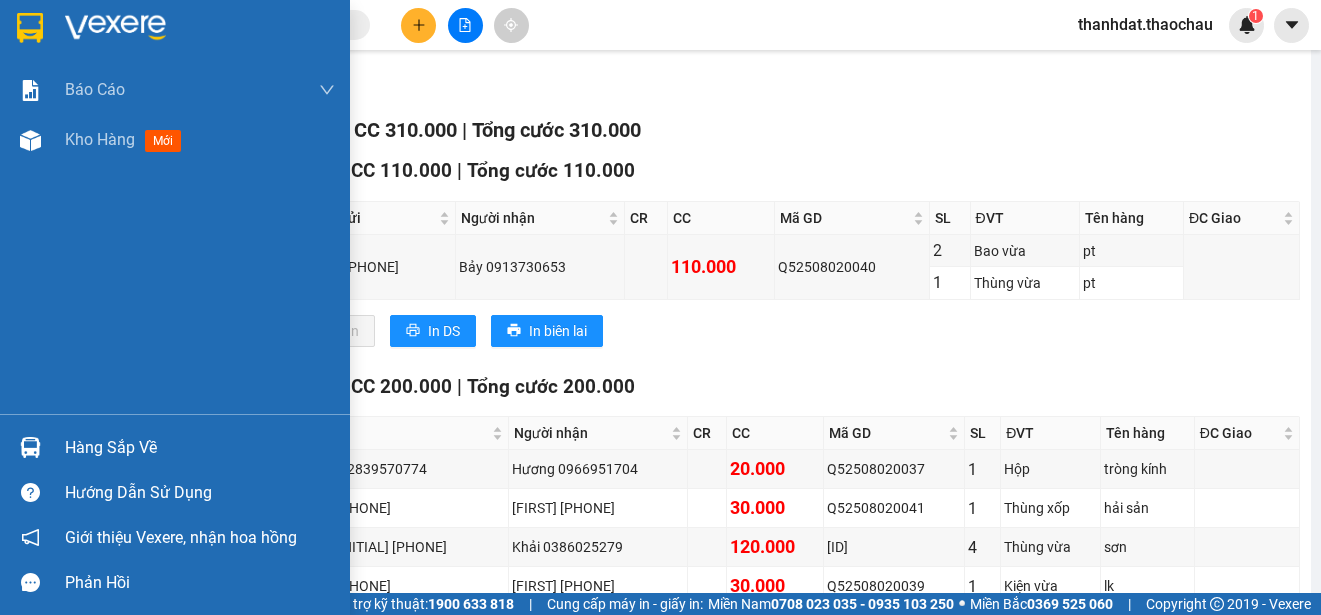 click on "Hàng sắp về" at bounding box center [200, 448] 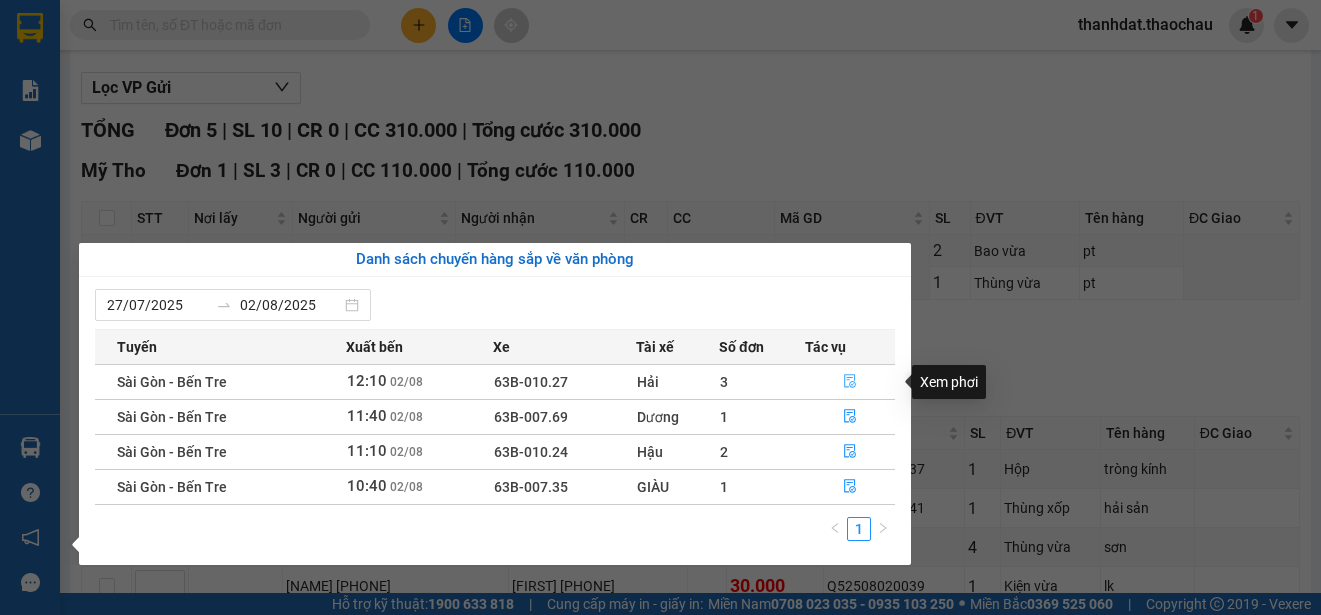 click 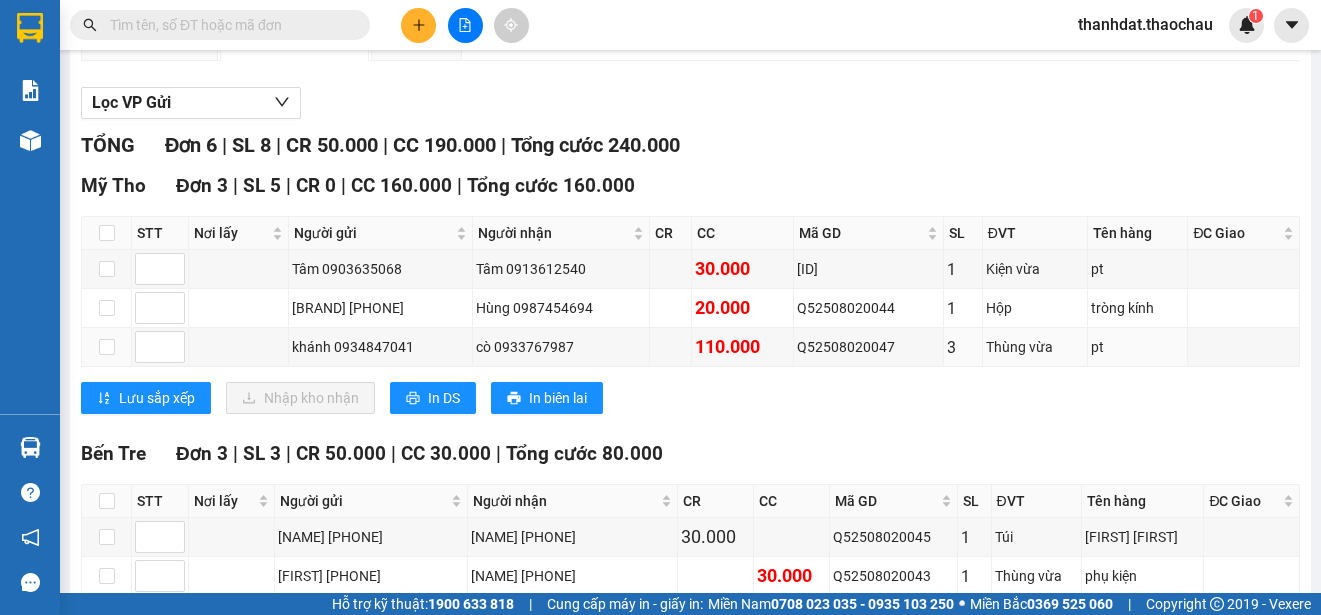 scroll, scrollTop: 200, scrollLeft: 0, axis: vertical 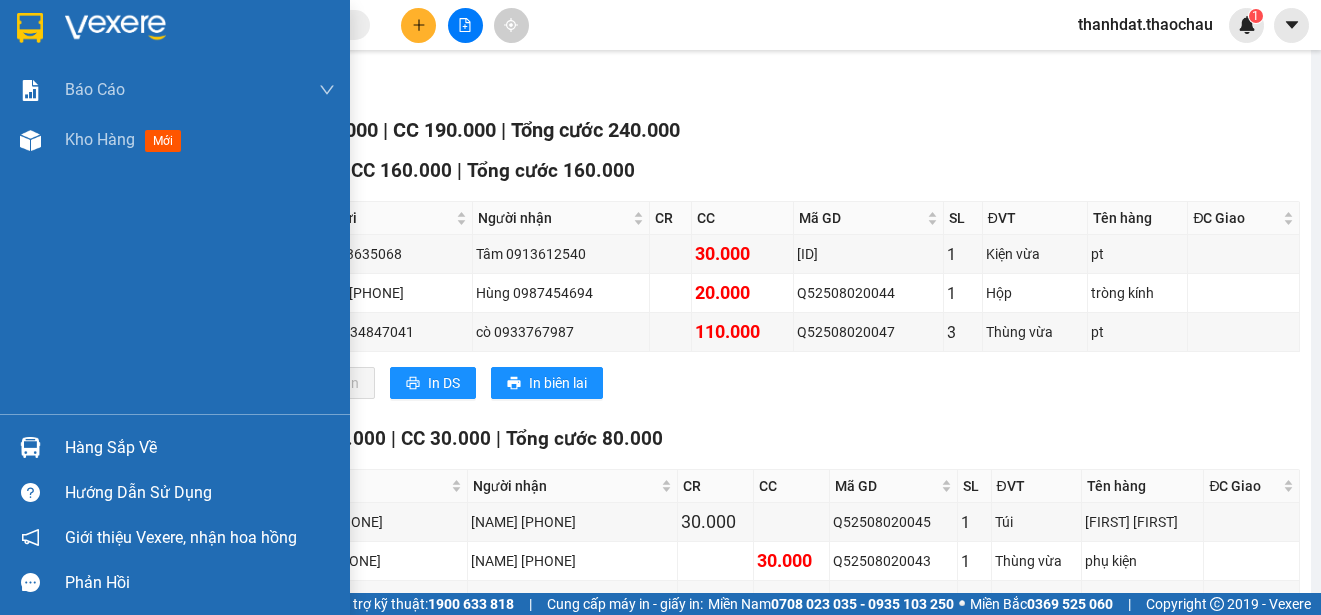 click on "Hàng sắp về" at bounding box center (200, 448) 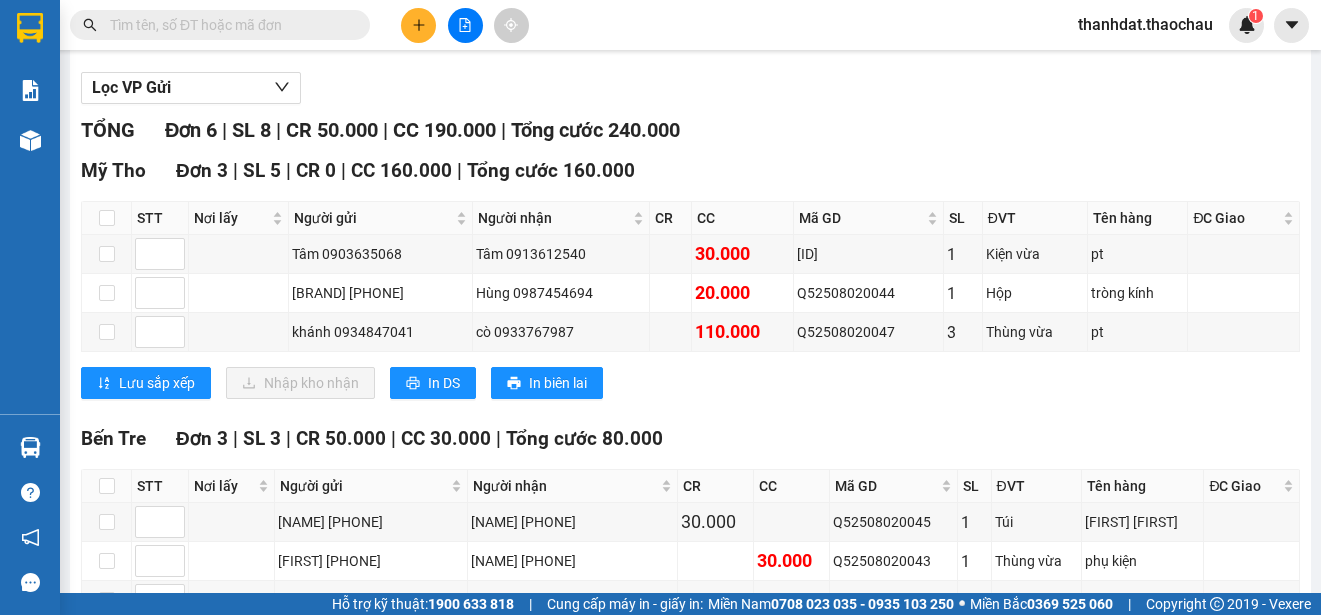 click on "Kết quả tìm kiếm ( 311 )  Bộ lọc  Mã ĐH Trạng thái Món hàng Tổng cước Chưa cước Người gửi VP Gửi Người nhận VP Nhận Q52508020040 11:29 - 02/08 Trên xe   63B-007.69 11:40  -   02/08 pt, pt SL:  3 110.000 110.000 0768875595 Hiền Quận 5 0913730653 Bảy Mỹ Tho Q52508010085 17:05 - 01/08 Đã giao   11:46 - 02/08 pt SL:  1 35.000 0767900838 Vinh Quận 5 0913730653 Bảy Mỹ Tho TG2507300020 14:39 - 30/07 Đã giao   09:49 - 31/07 TM 9.110k SL:  1 40.000 0913730653 Bảy Mỹ Tho 0933320727 cô Ngọc Quận 5 Q52507300096 16:48 - 30/07 Đã giao   06:30 - 31/07 pt SL:  1 30.000 0918110088 T.P.Hưng Quận 5 0913730653 Bảy Mỹ Tho Q52507280046 11:36 - 28/07 Đã giao   07:25 - 29/07 gt SL:  1 20.000 0776180645 mười Quận 5 0913730653 Bảy Mỹ Tho Q52507150061 15:30 - 15/07 Đã giao   09:13 - 28/07 pt SL:  3 90.000 0989350588 a minh Quận 5 0913730653 Bảy Mỹ Tho Q52507230028 10:15 - 23/07 Đã giao   16:03 - 23/07 gt SL:  1 20.000 0776180645 mười" at bounding box center [660, 307] 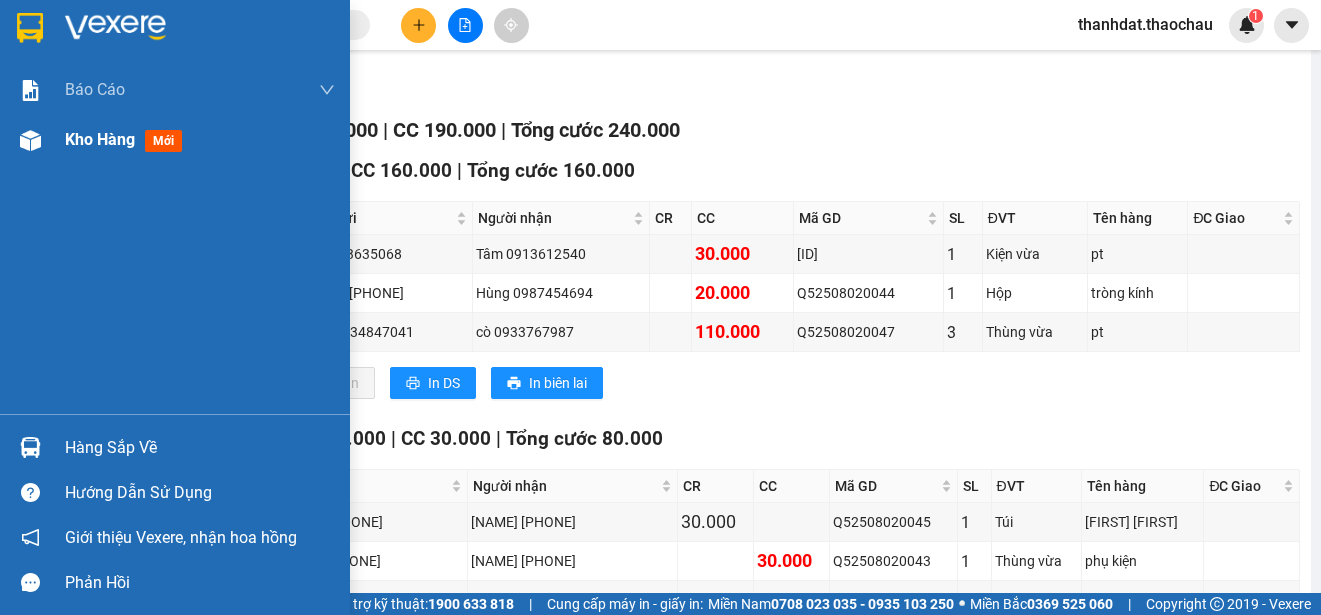 click on "Kho hàng" at bounding box center (100, 139) 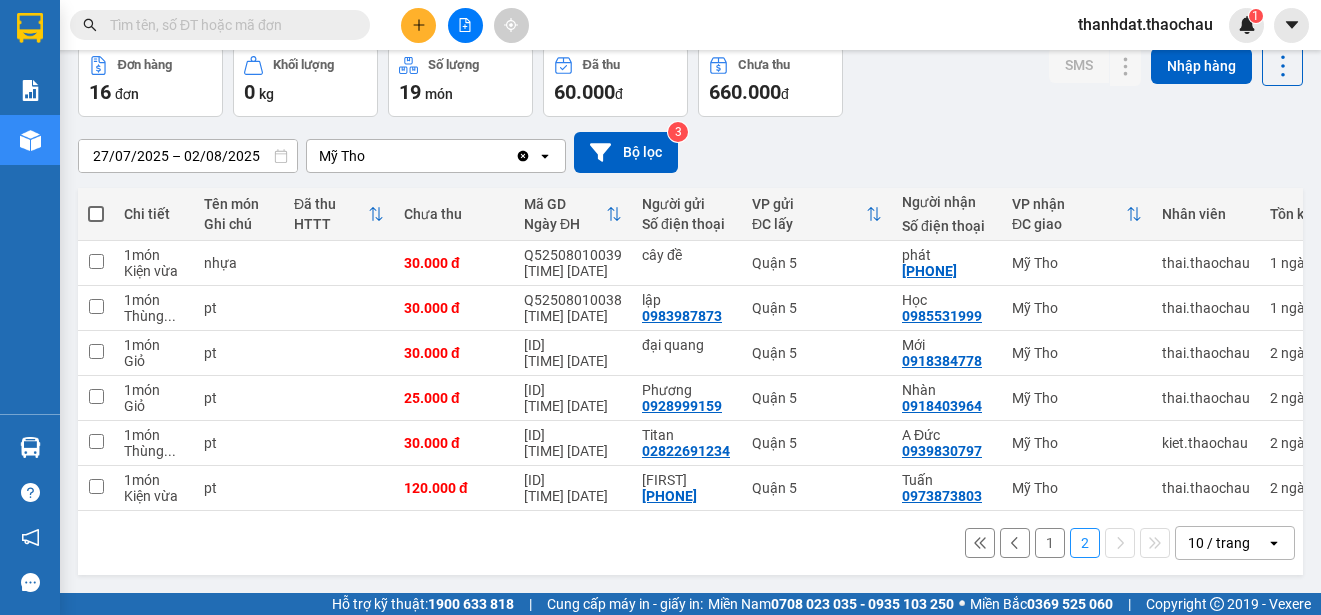 scroll, scrollTop: 0, scrollLeft: 0, axis: both 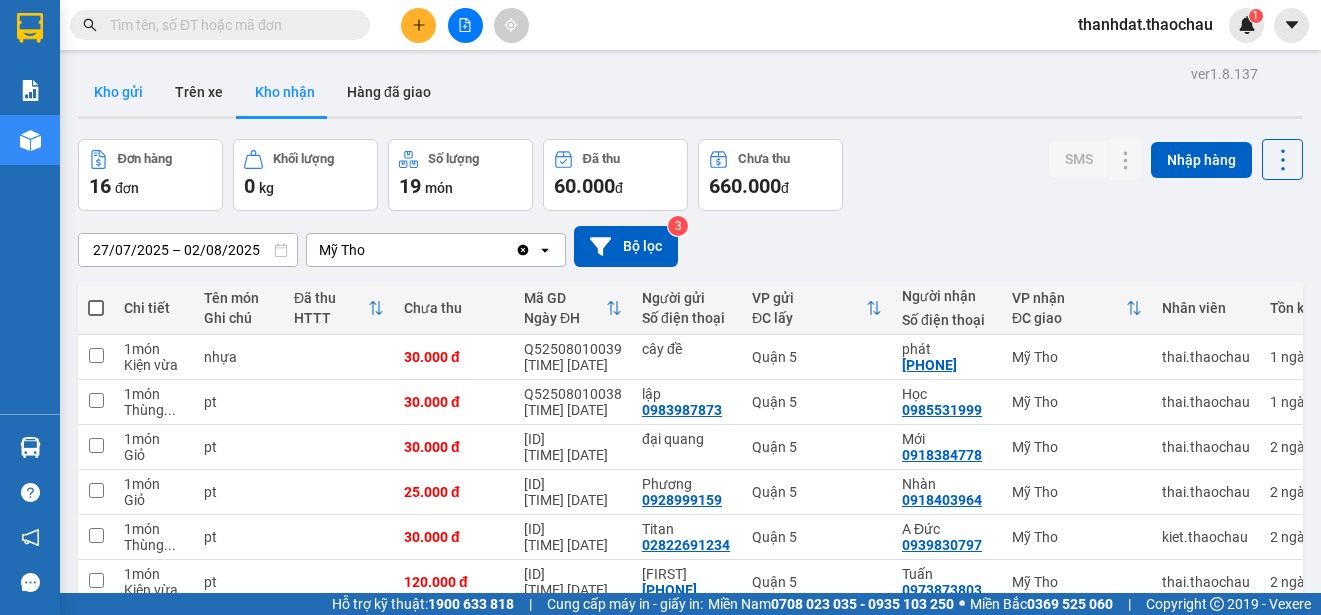 click on "Kho gửi" at bounding box center (118, 92) 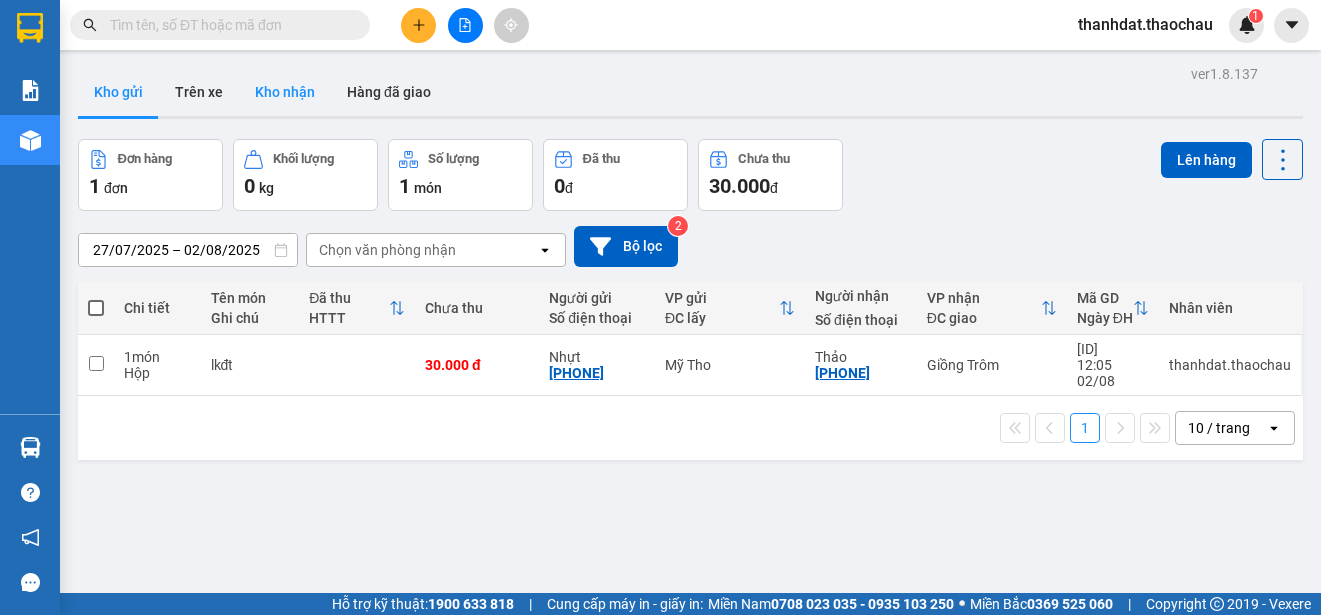 click on "Kho nhận" at bounding box center (285, 92) 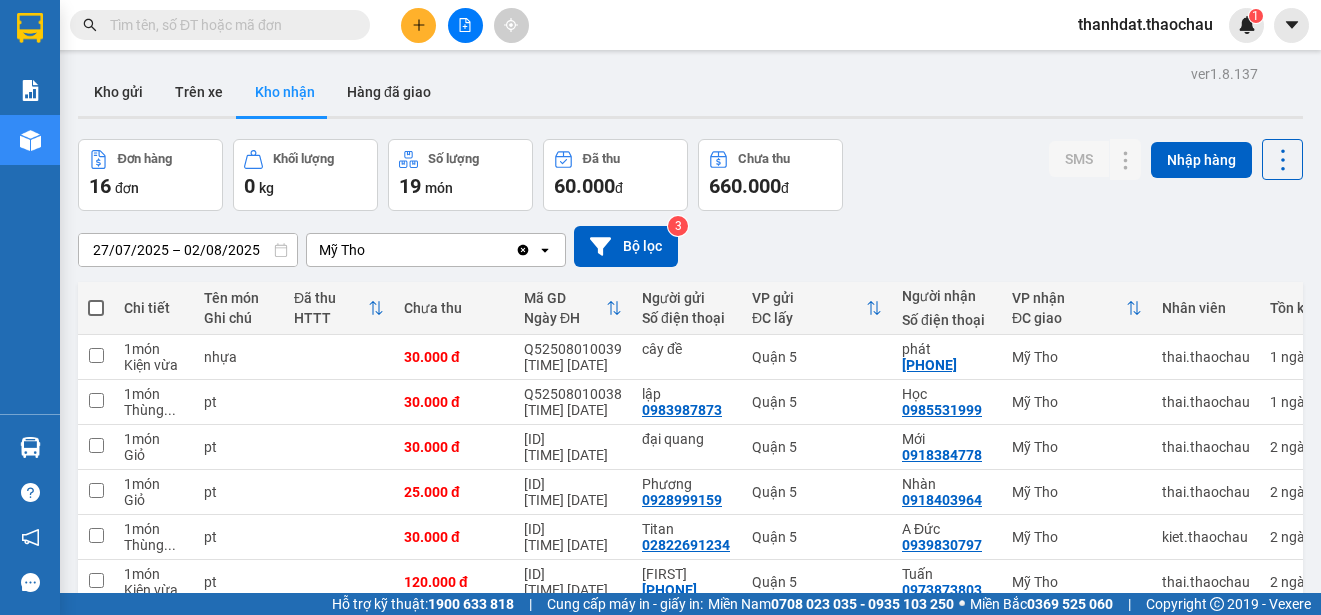 scroll, scrollTop: 102, scrollLeft: 0, axis: vertical 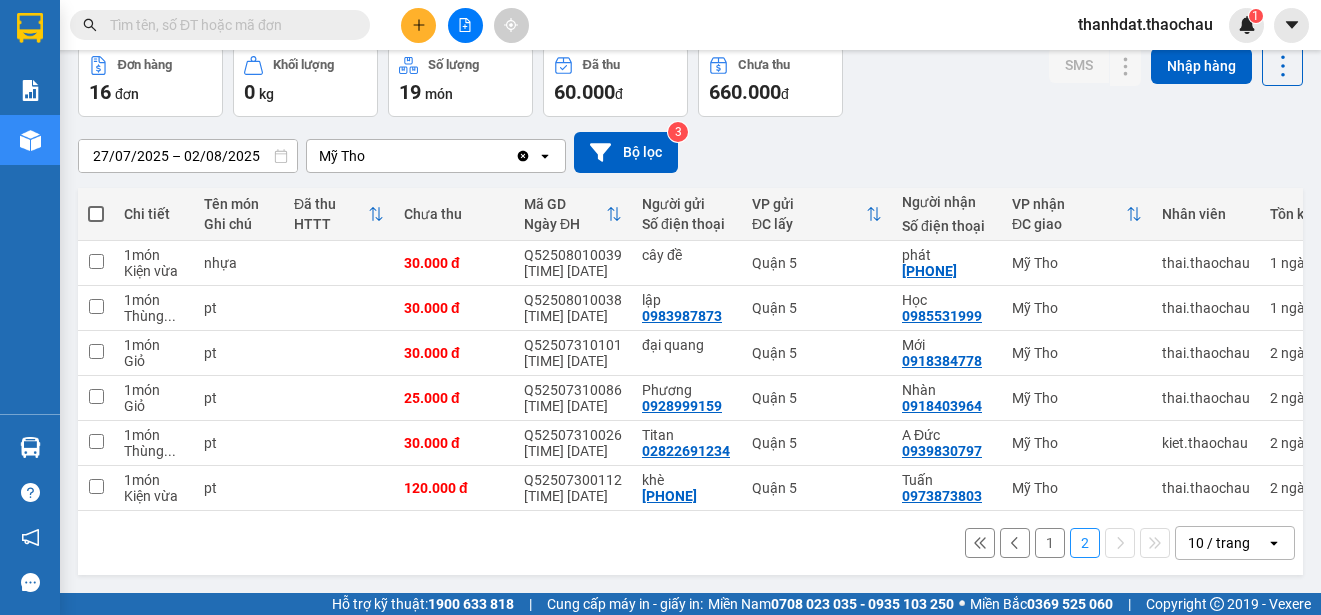 click on "1" at bounding box center [1050, 543] 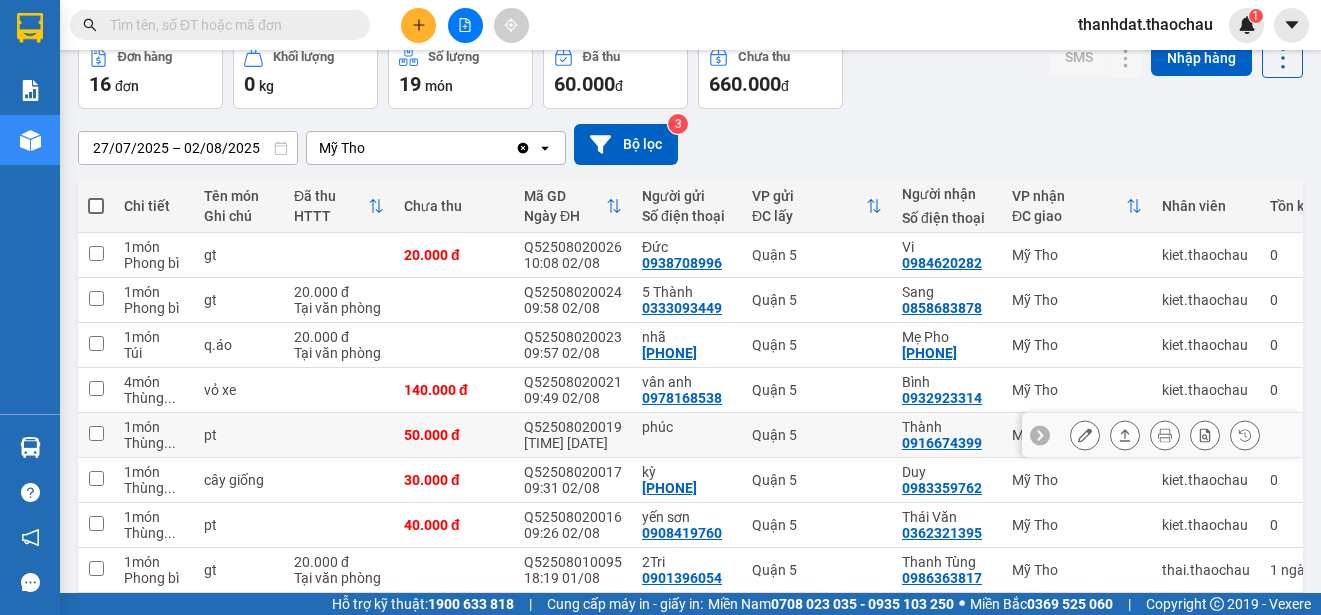 scroll, scrollTop: 282, scrollLeft: 0, axis: vertical 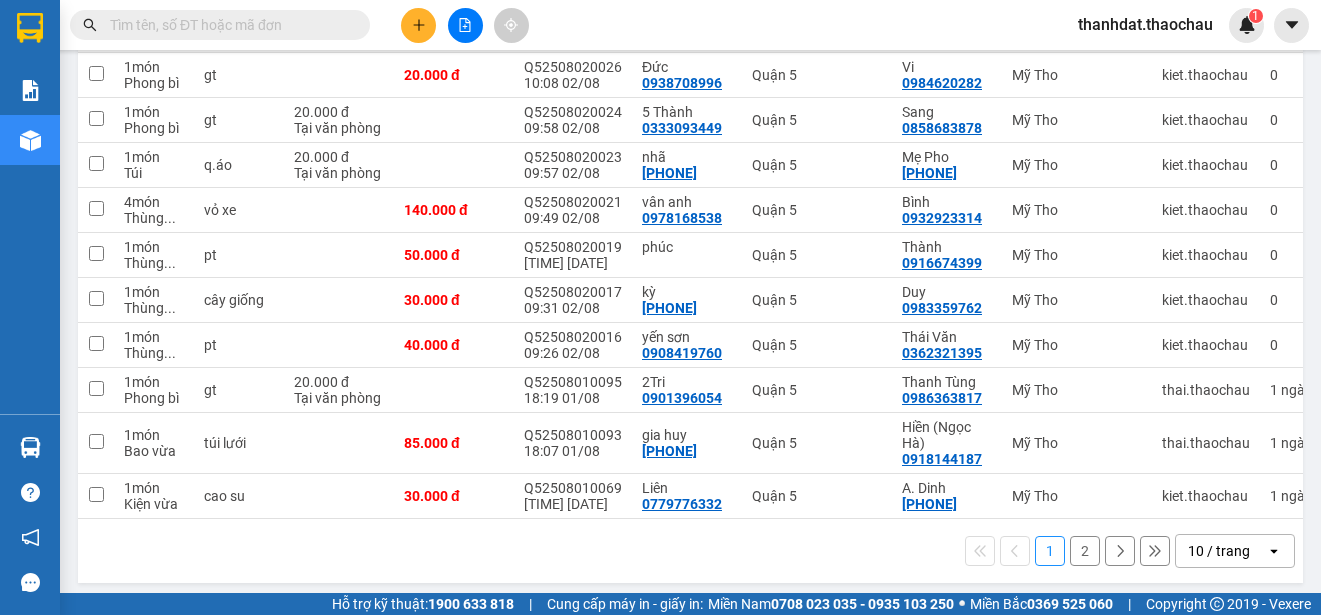 click on "2" at bounding box center (1085, 551) 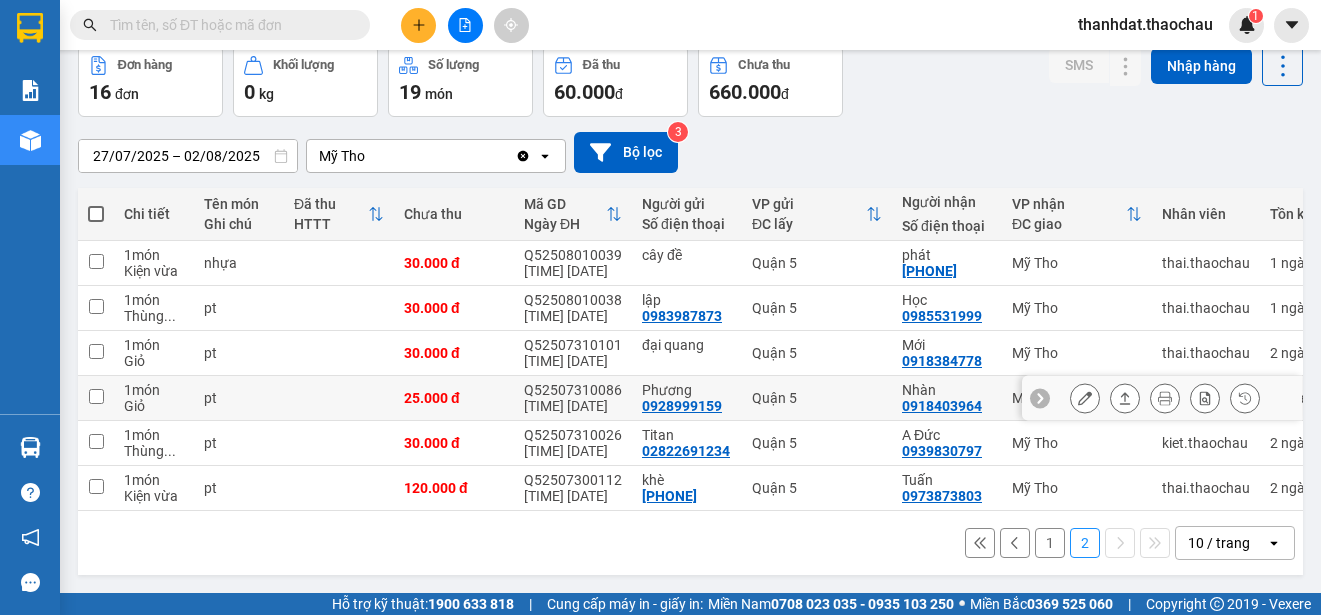 scroll, scrollTop: 102, scrollLeft: 0, axis: vertical 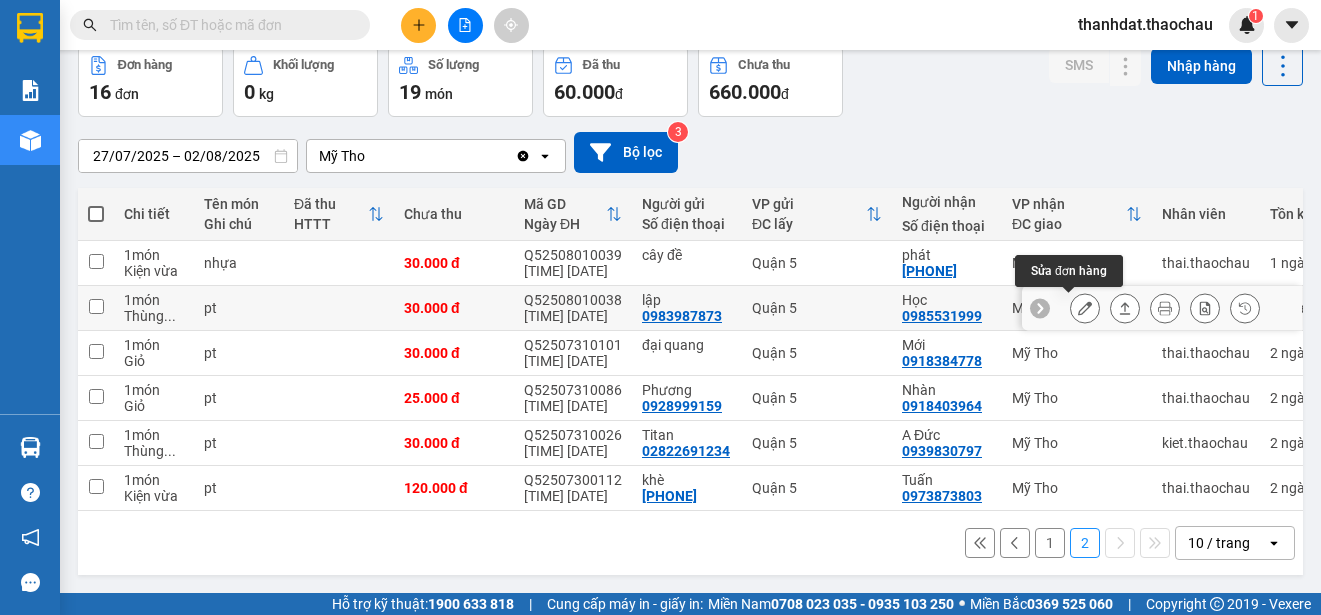 click 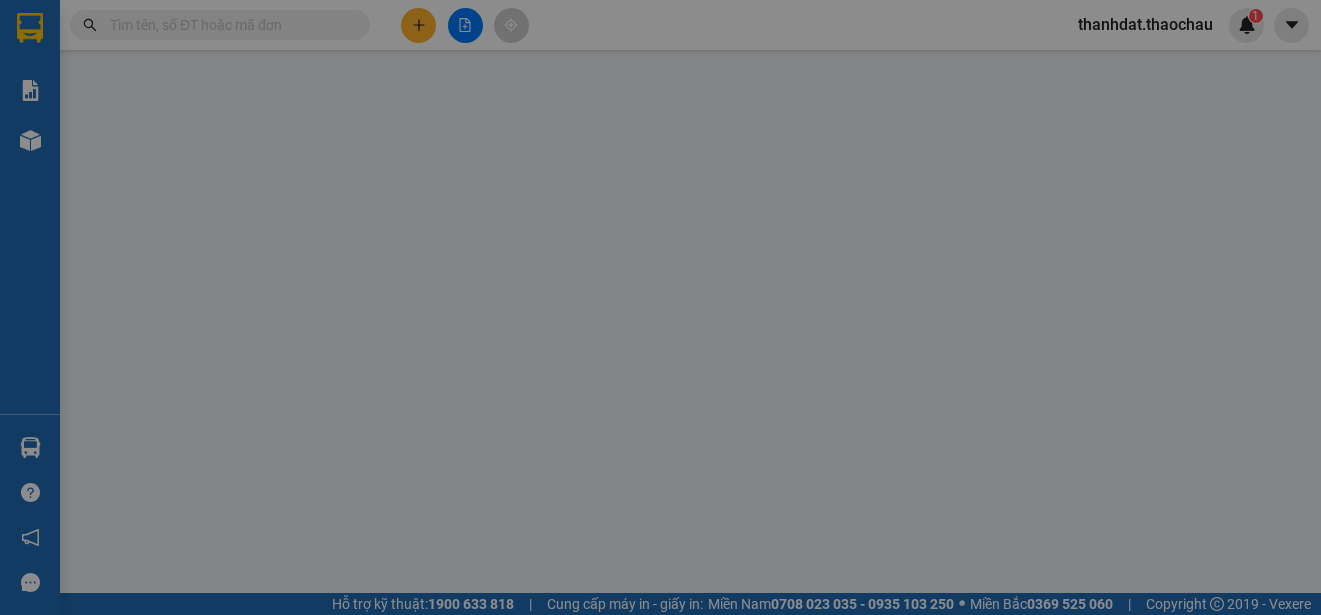 scroll, scrollTop: 0, scrollLeft: 0, axis: both 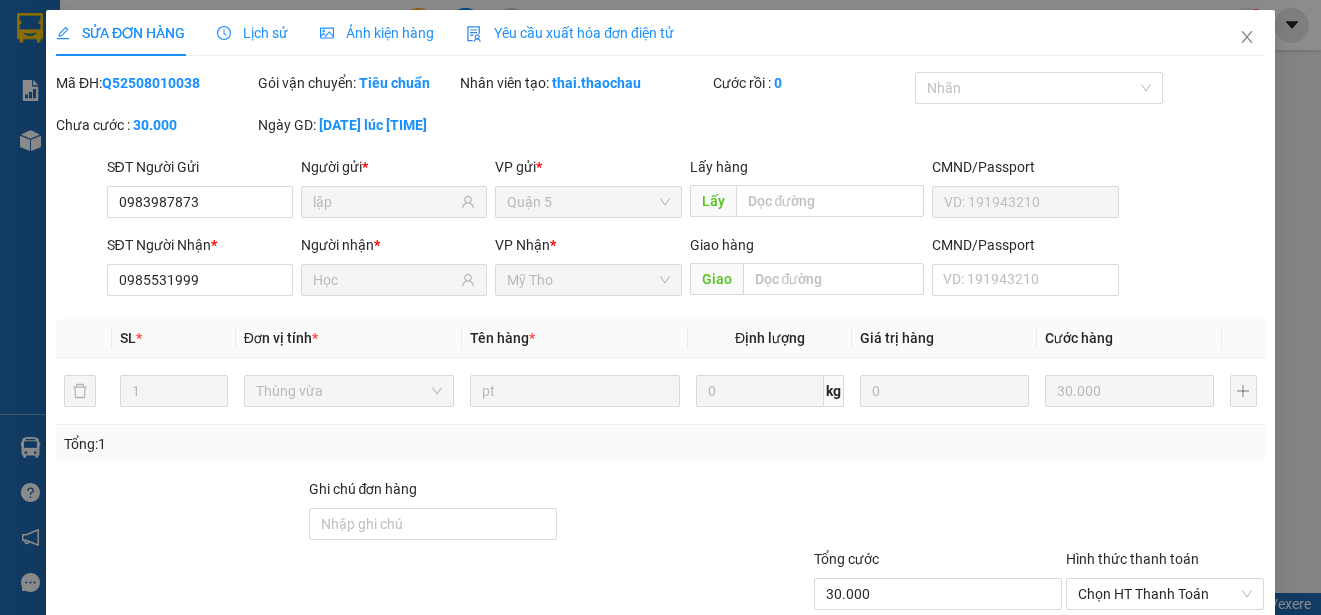 type on "0983987873" 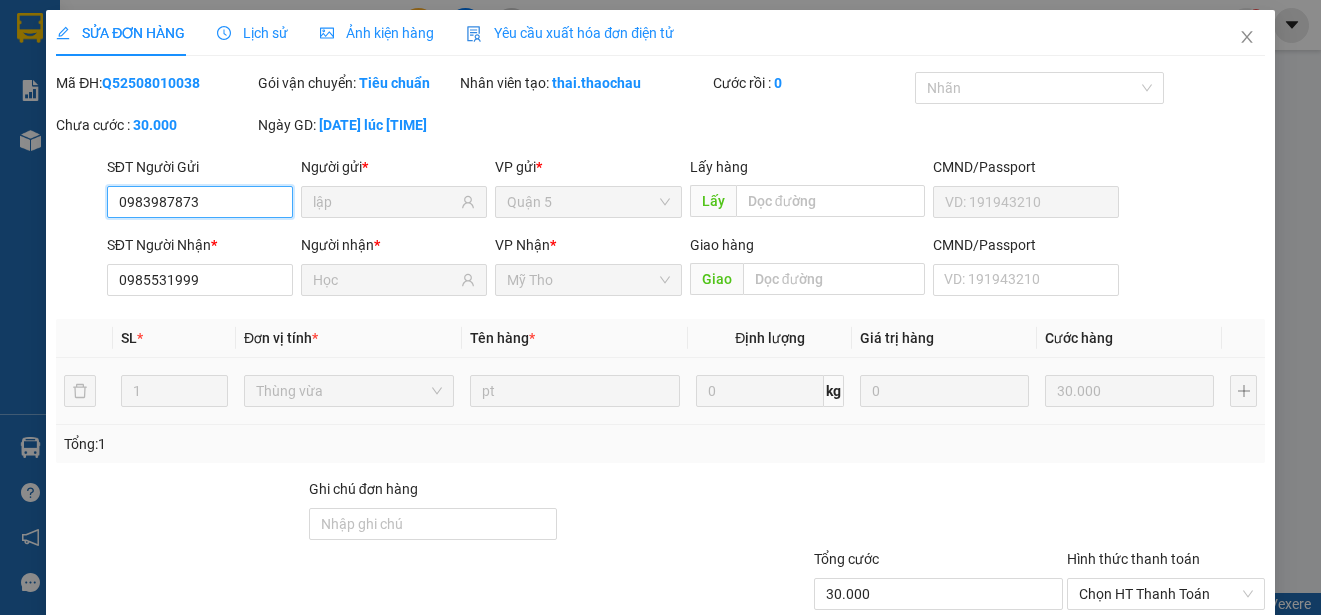 scroll, scrollTop: 151, scrollLeft: 0, axis: vertical 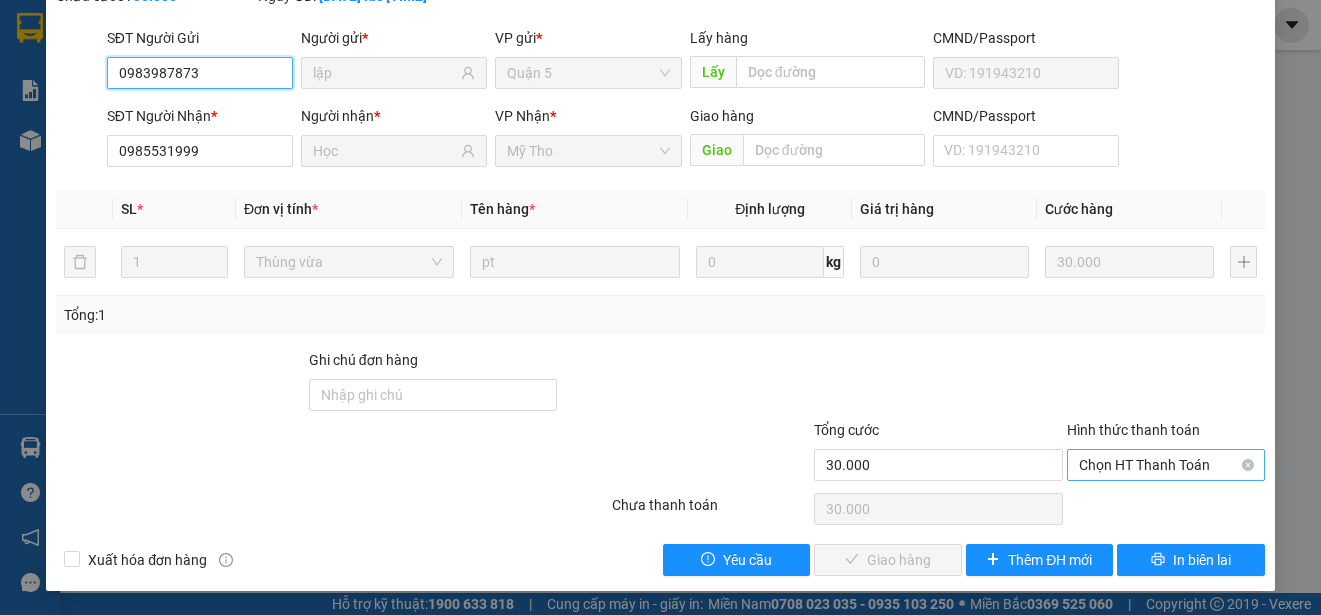 click on "Chọn HT Thanh Toán" at bounding box center (1166, 465) 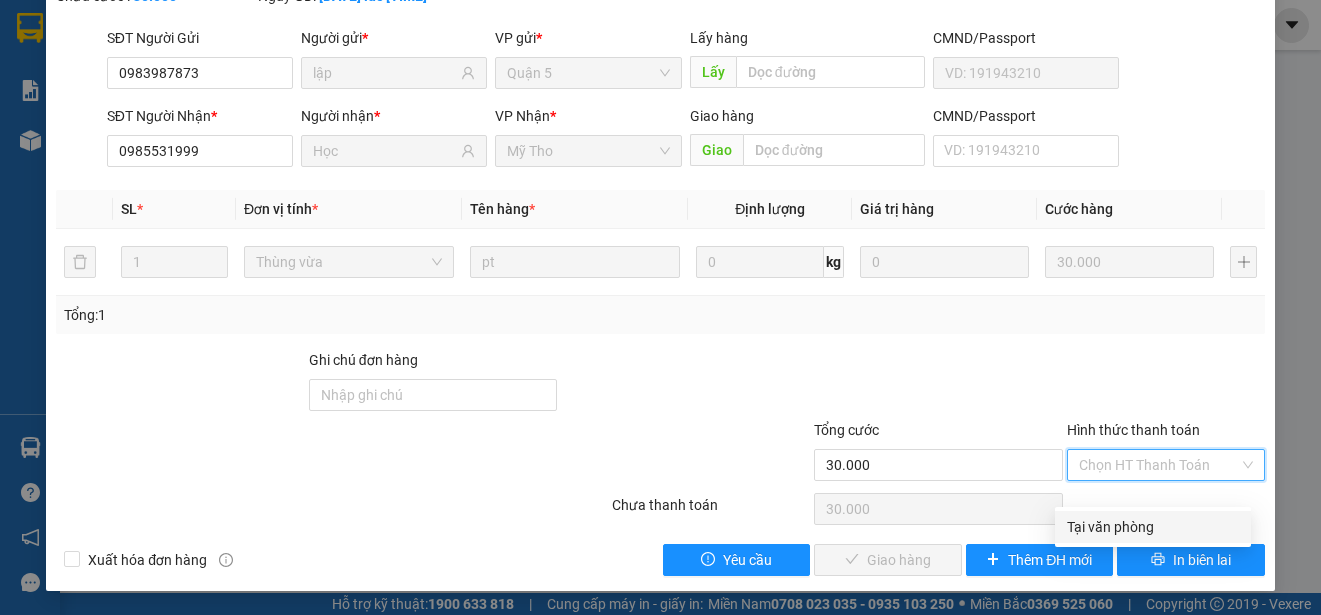 click on "Tại văn phòng" at bounding box center [1153, 527] 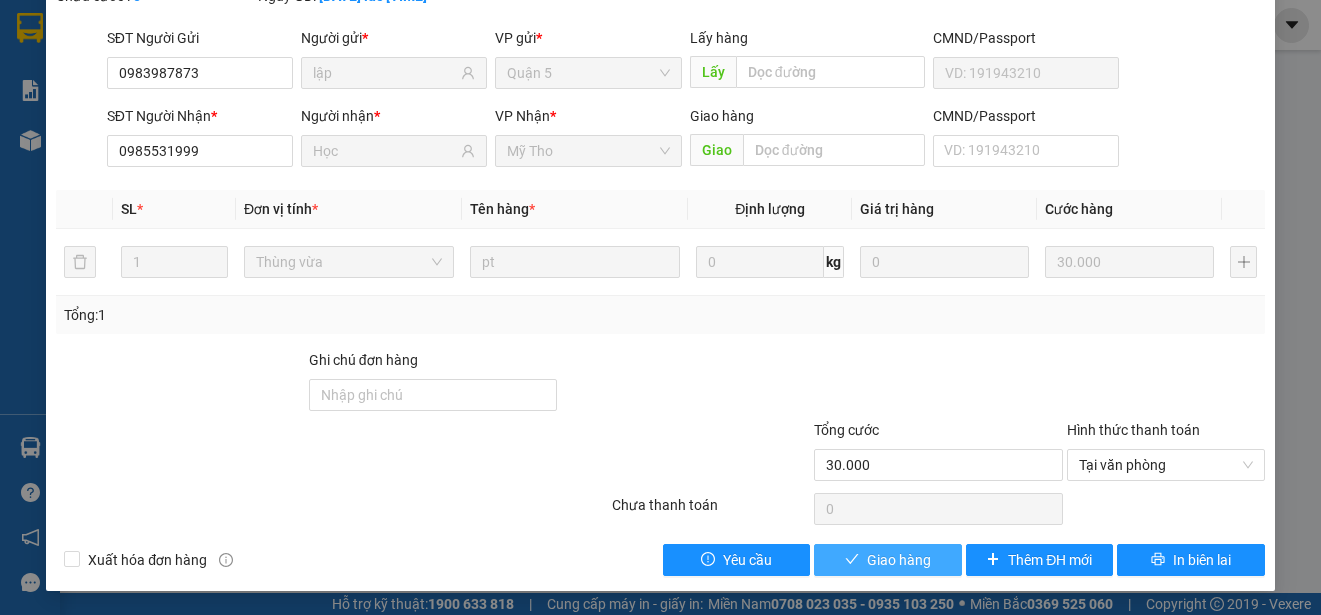 click on "Giao hàng" at bounding box center [899, 560] 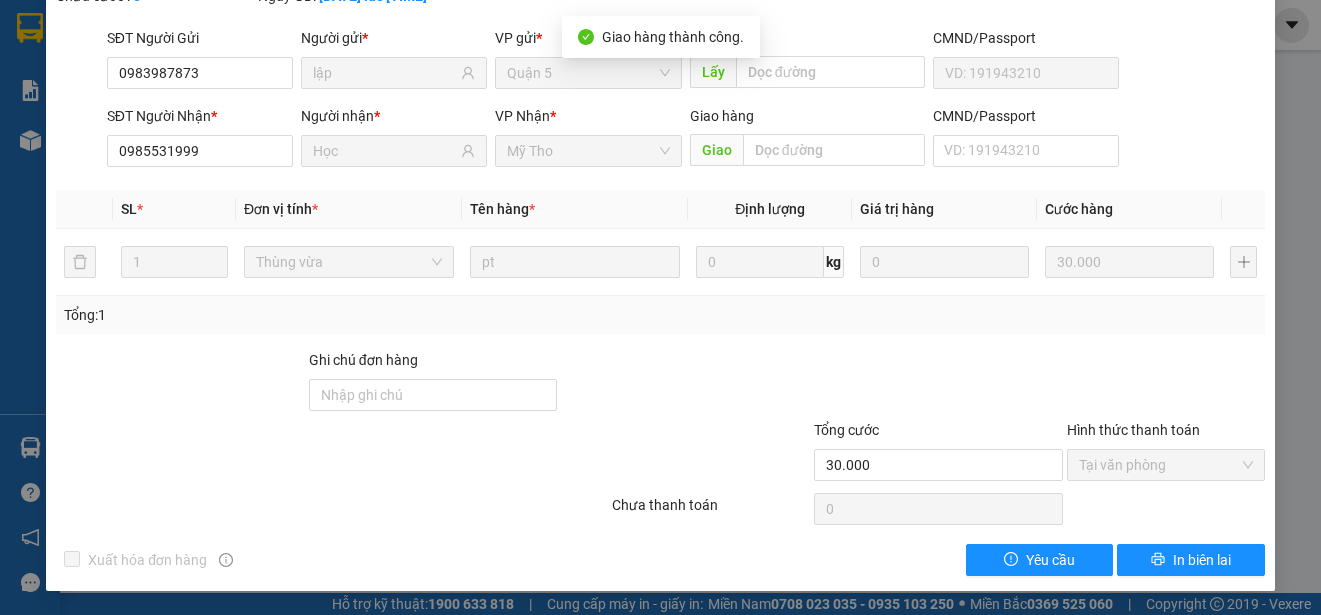scroll, scrollTop: 0, scrollLeft: 0, axis: both 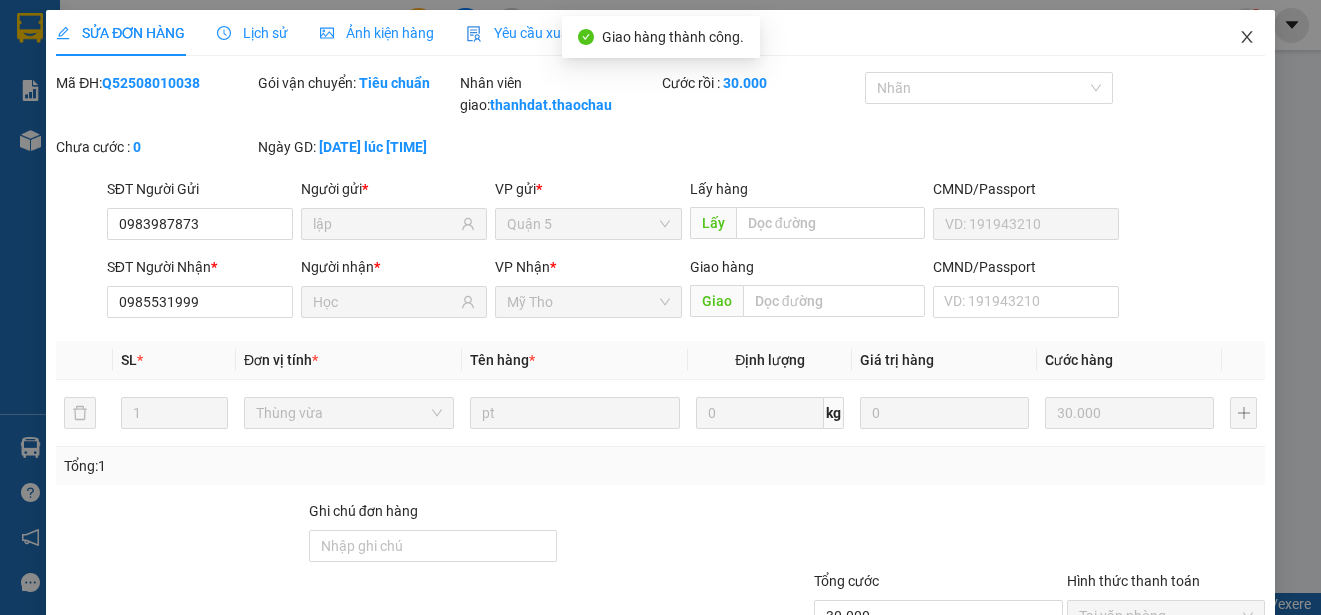 click 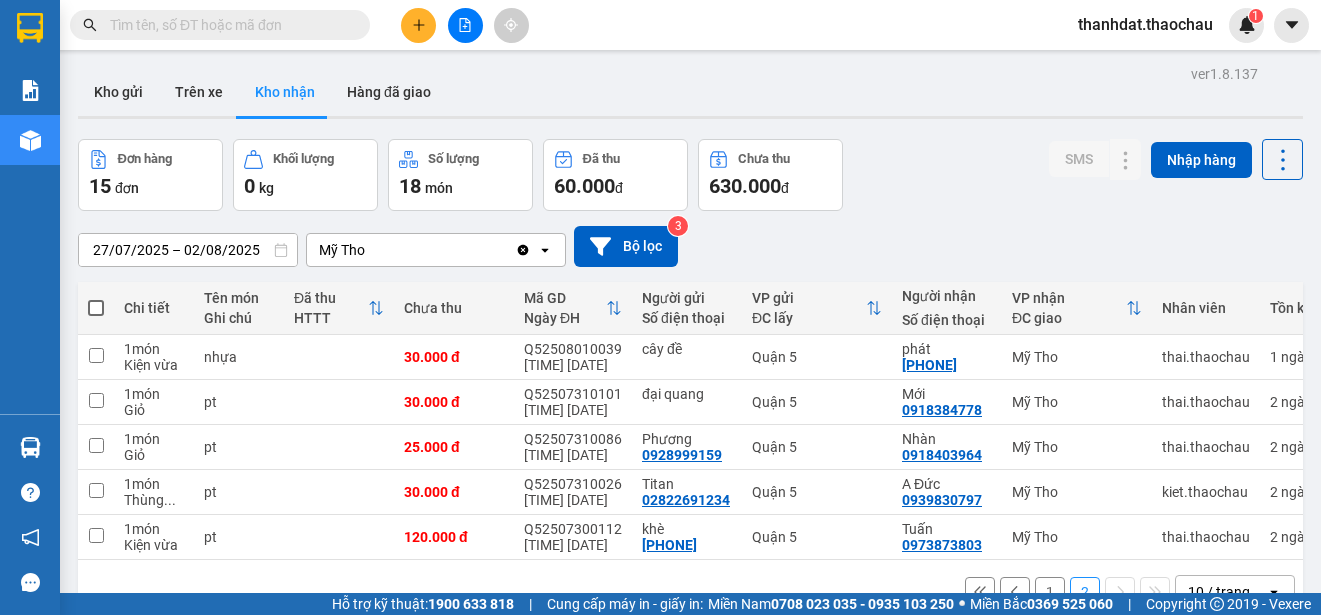 scroll, scrollTop: 92, scrollLeft: 0, axis: vertical 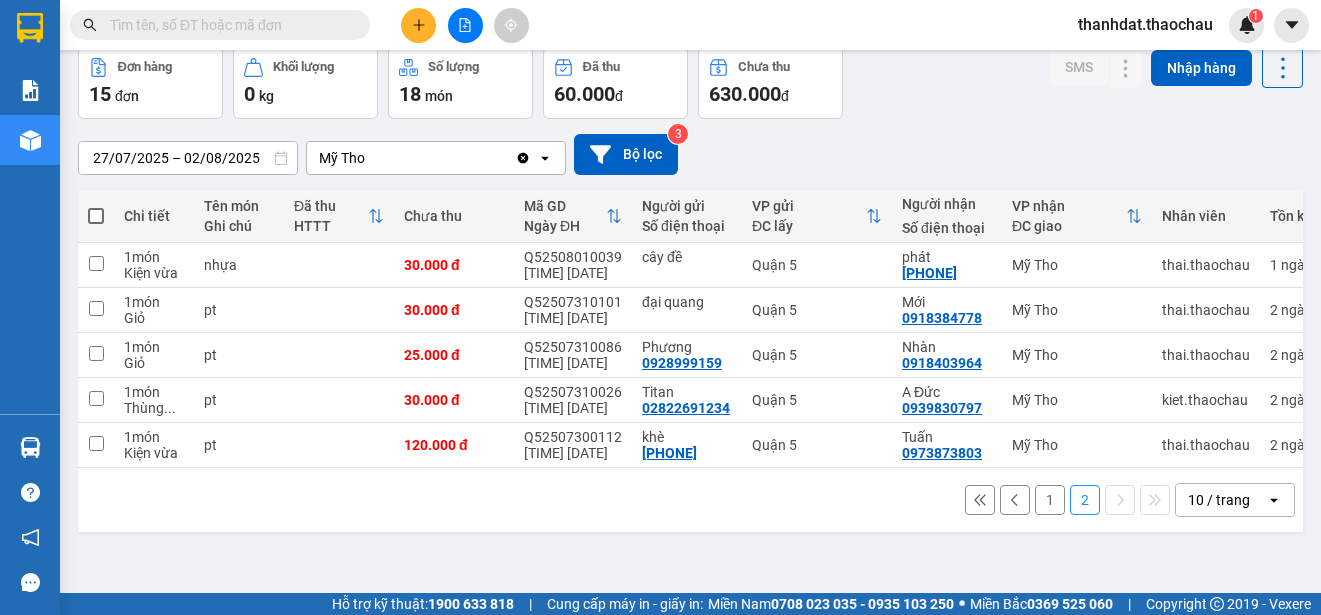 click on "1" at bounding box center (1050, 500) 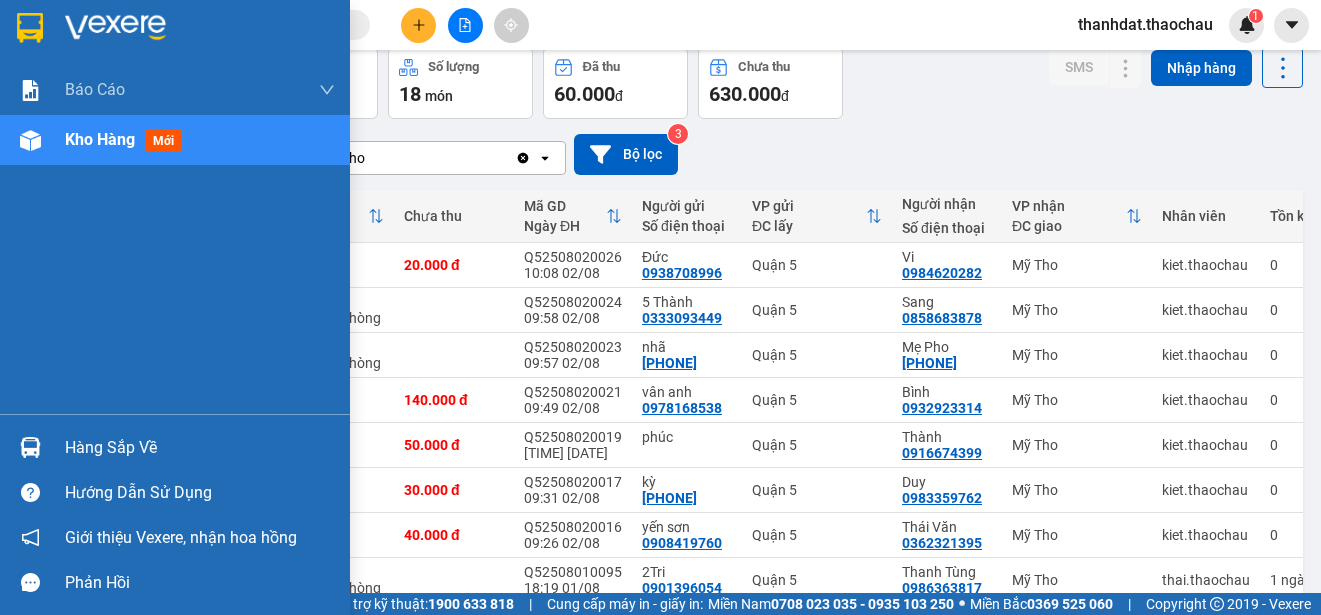 drag, startPoint x: 87, startPoint y: 446, endPoint x: 263, endPoint y: 454, distance: 176.18172 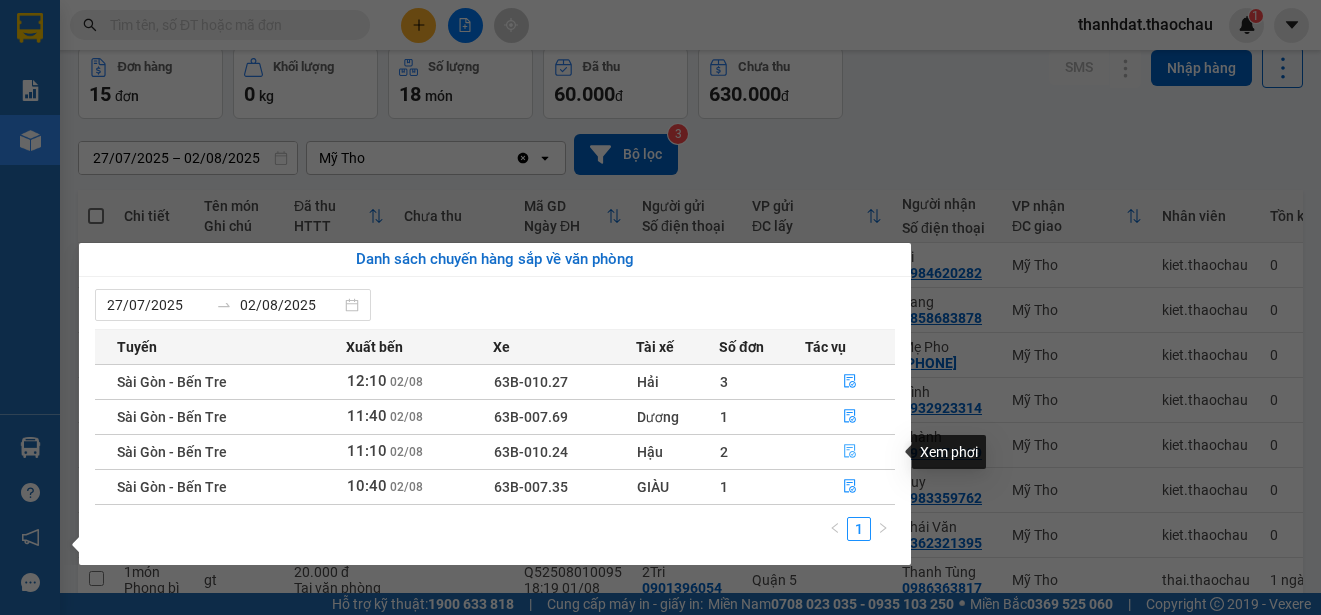 click 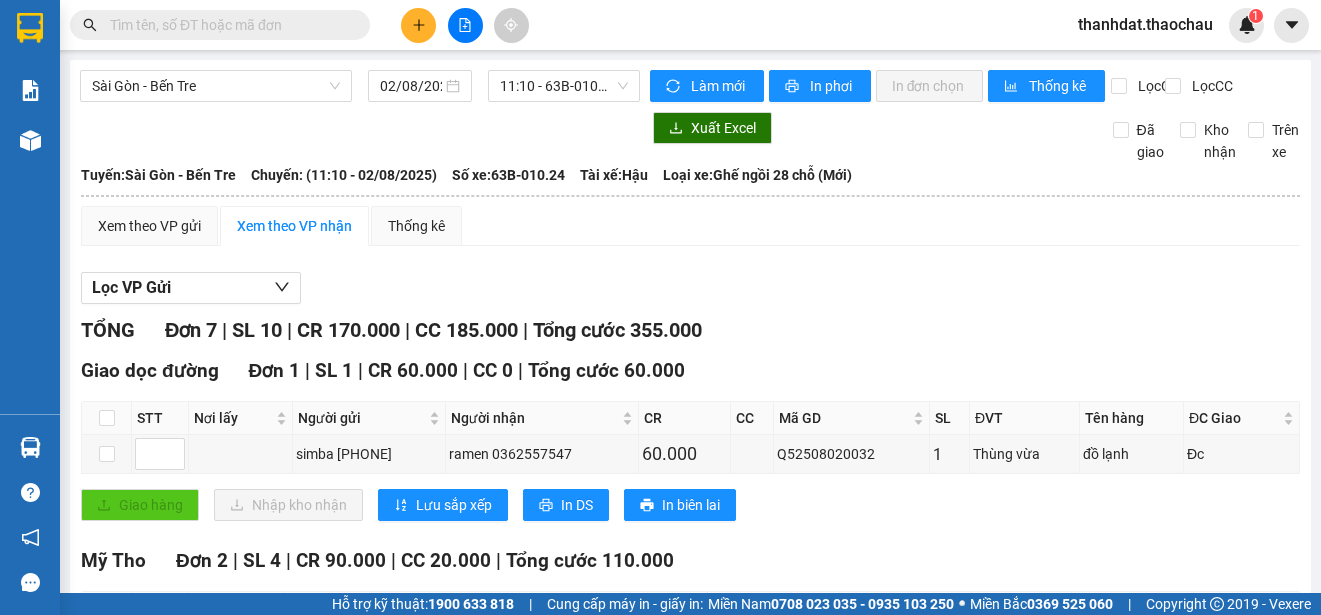 scroll, scrollTop: 300, scrollLeft: 0, axis: vertical 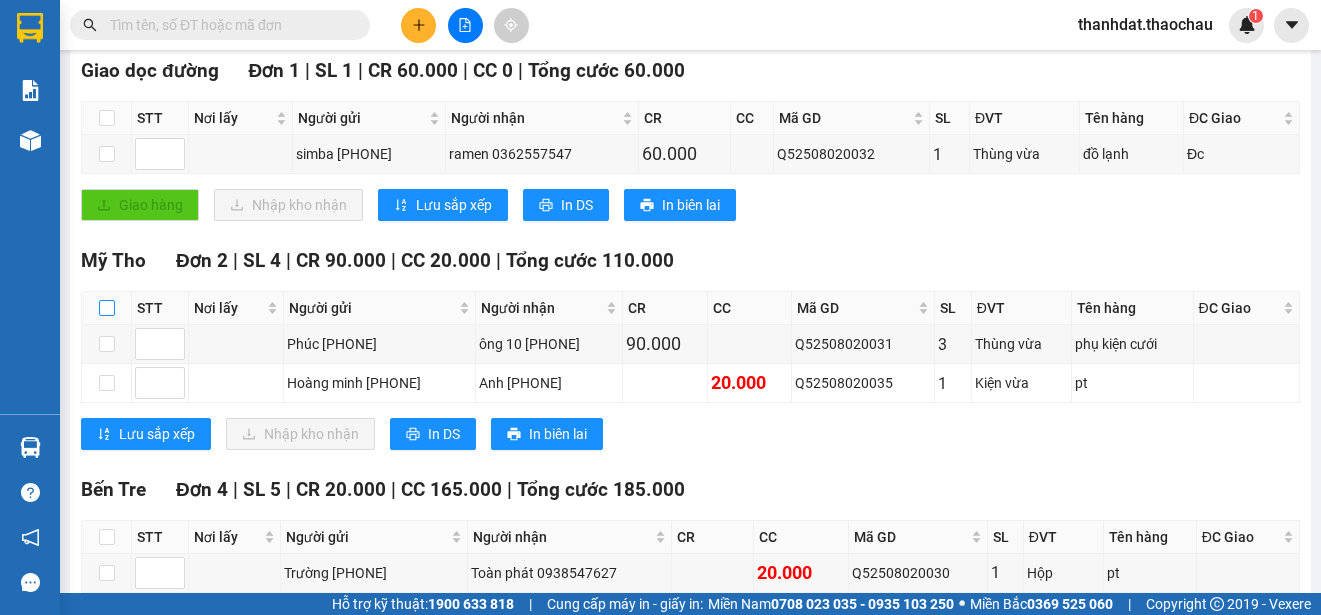 click at bounding box center (107, 308) 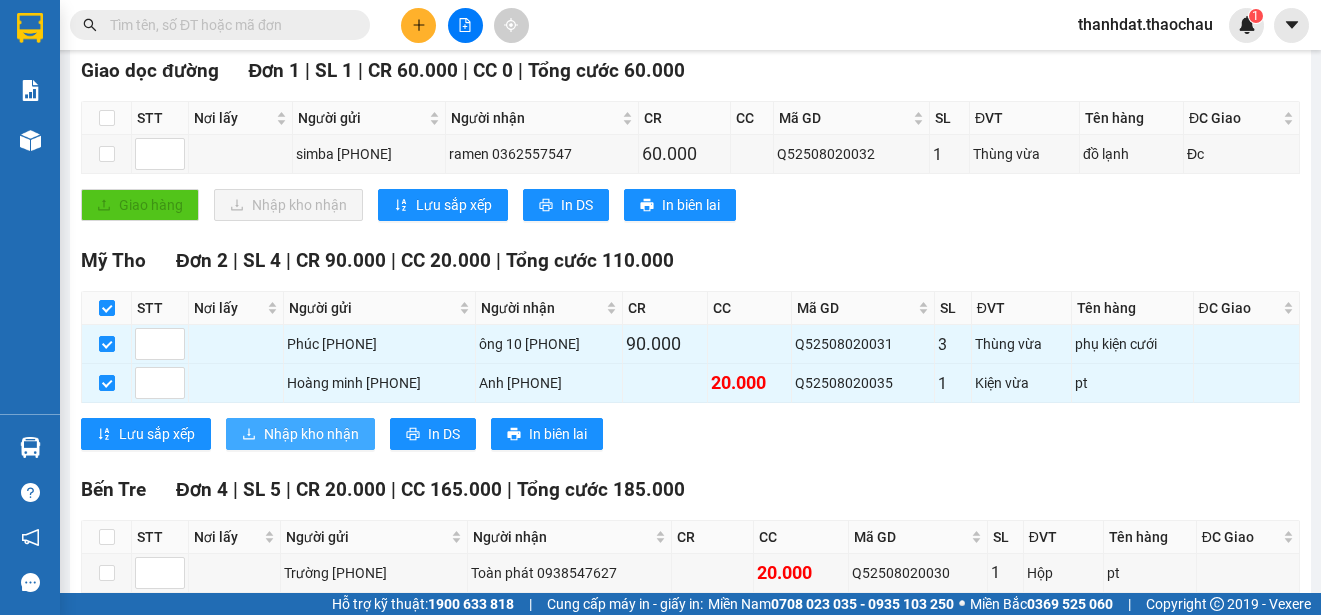 click on "Nhập kho nhận" at bounding box center [311, 434] 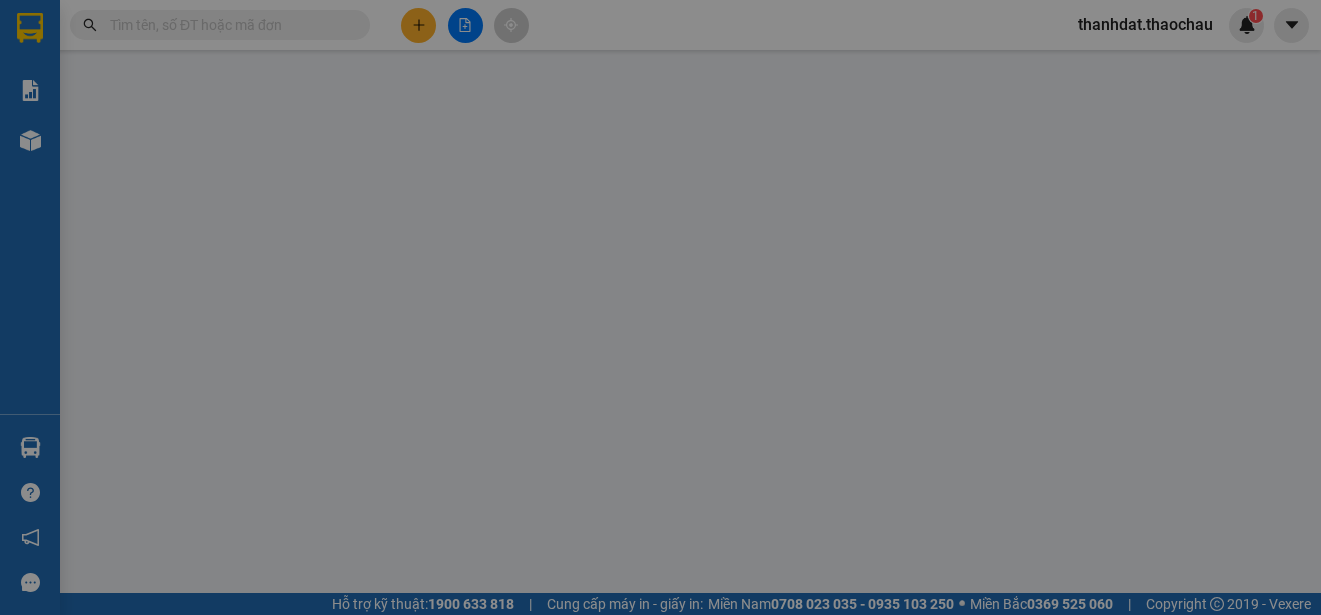 scroll, scrollTop: 0, scrollLeft: 0, axis: both 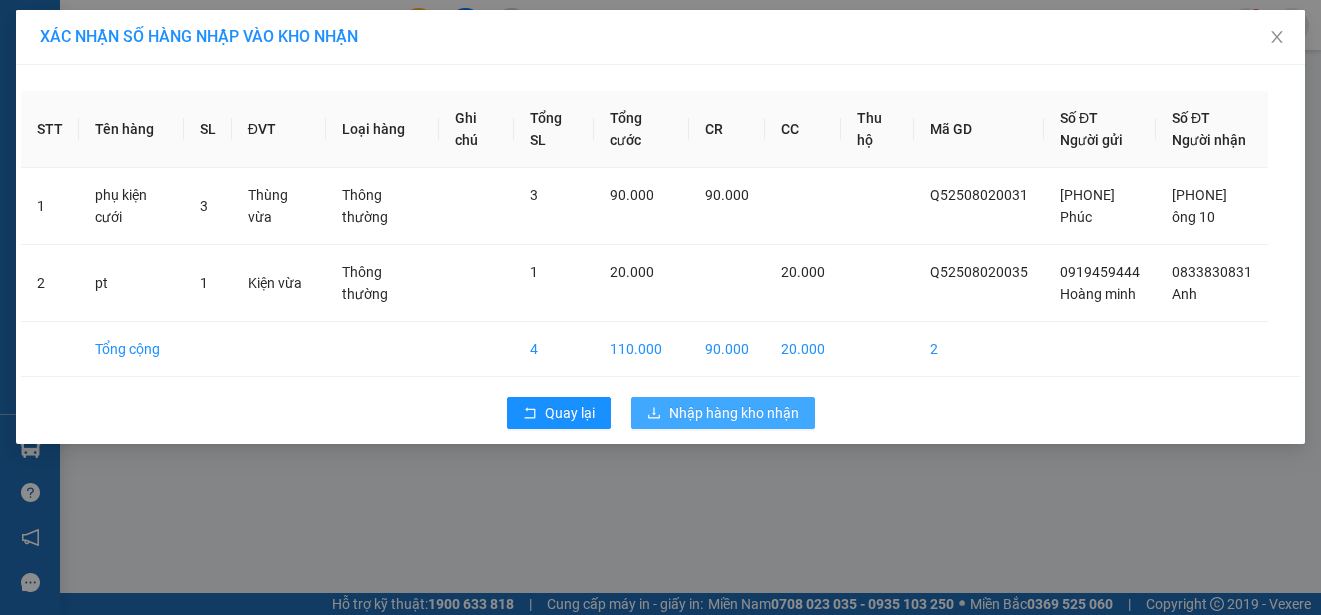 click on "Nhập hàng kho nhận" at bounding box center (734, 413) 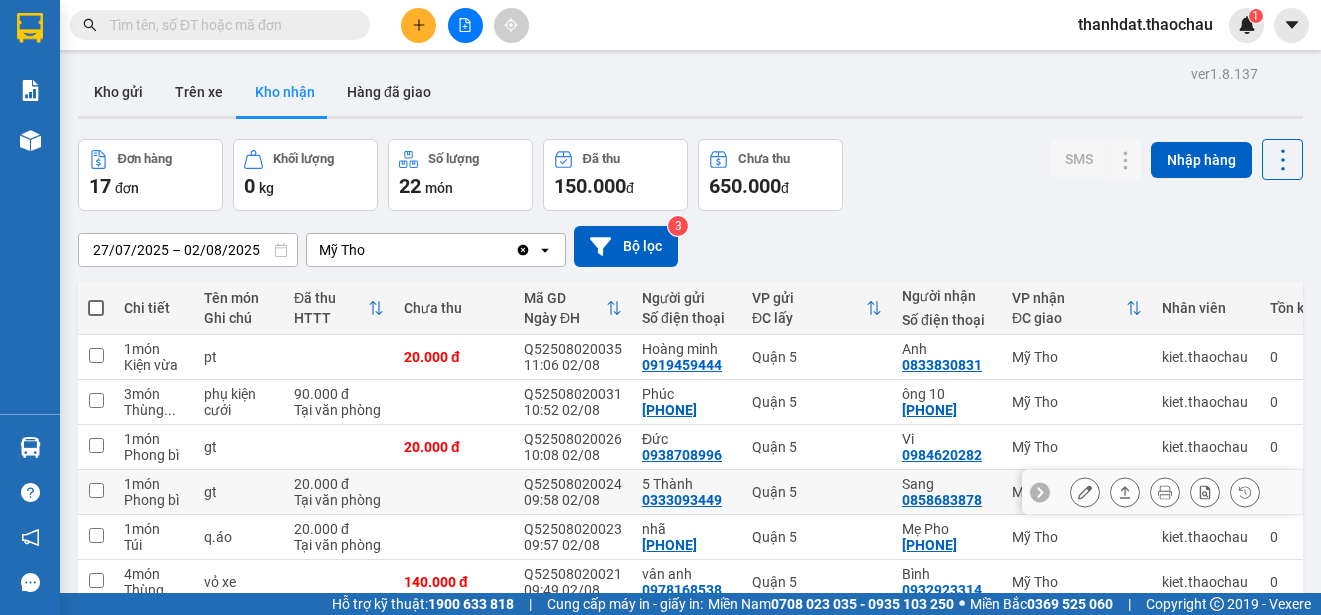 scroll, scrollTop: 282, scrollLeft: 0, axis: vertical 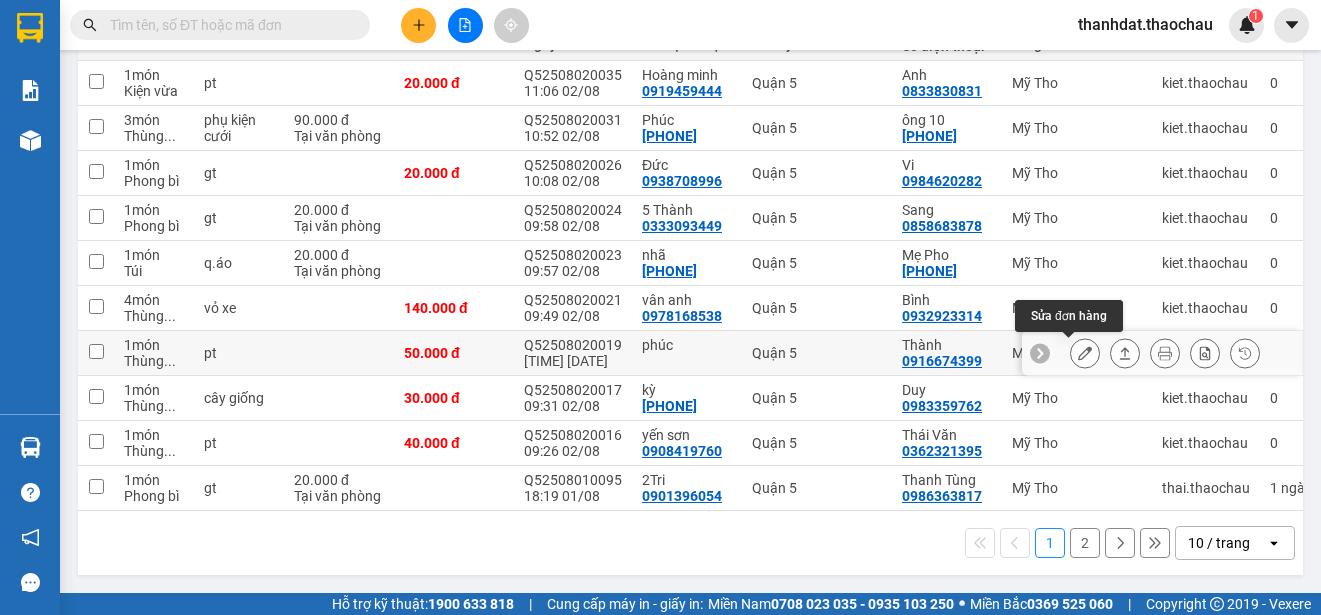 click 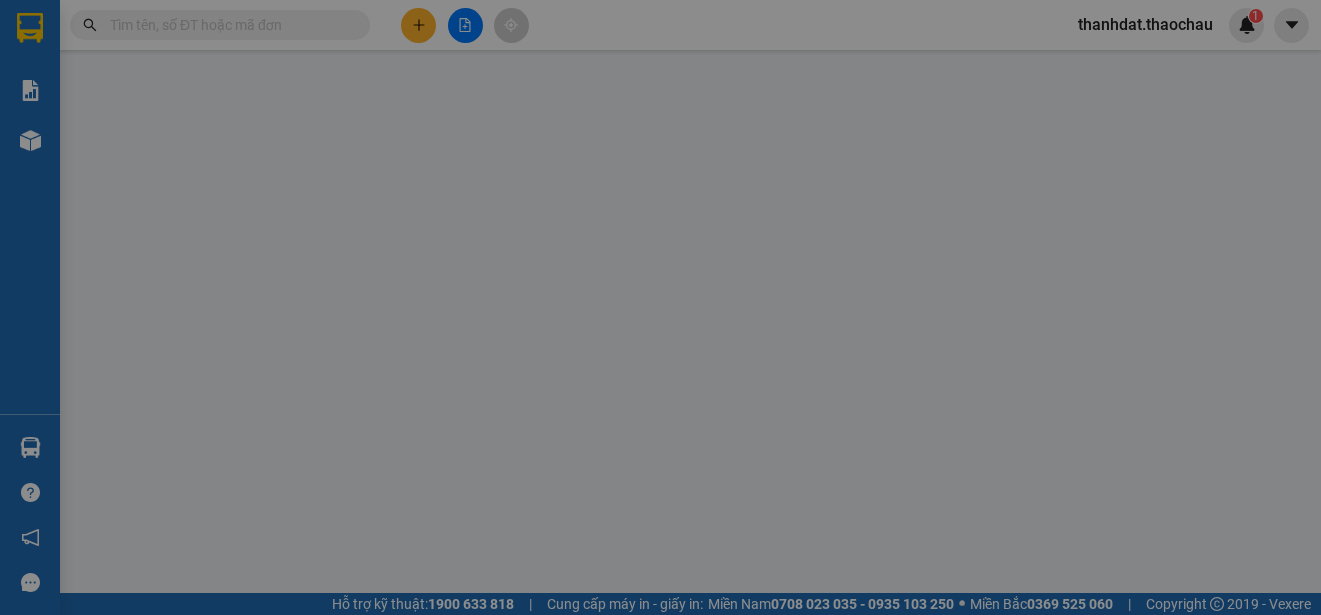 scroll, scrollTop: 0, scrollLeft: 0, axis: both 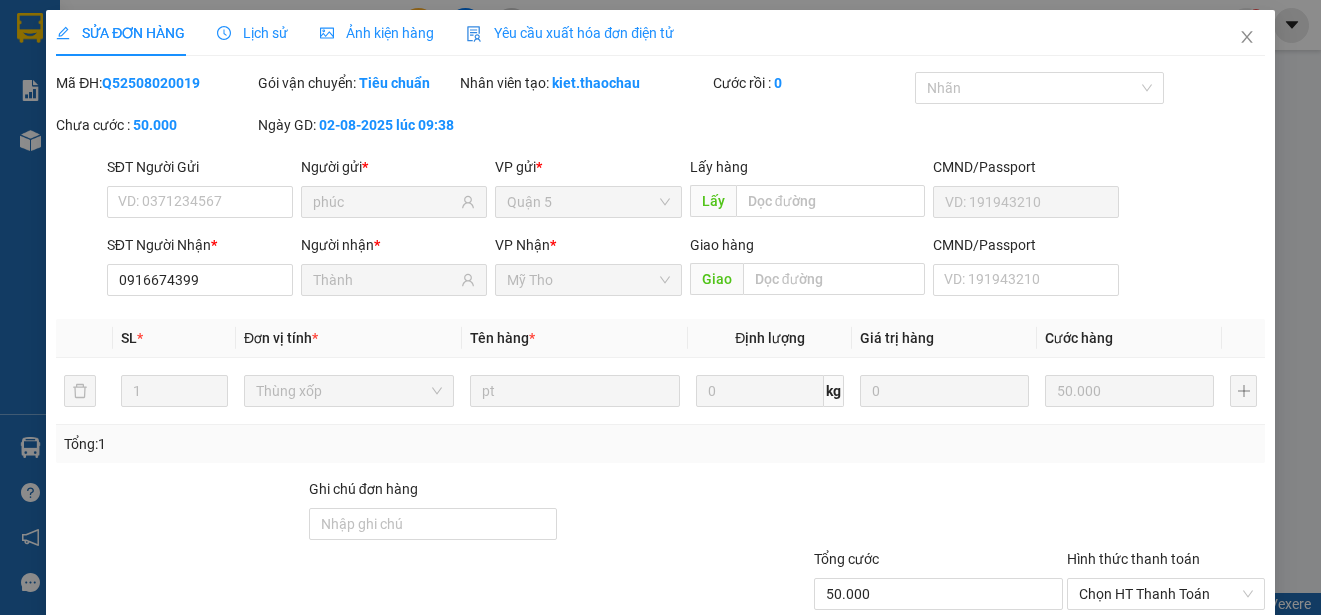 type on "phúc" 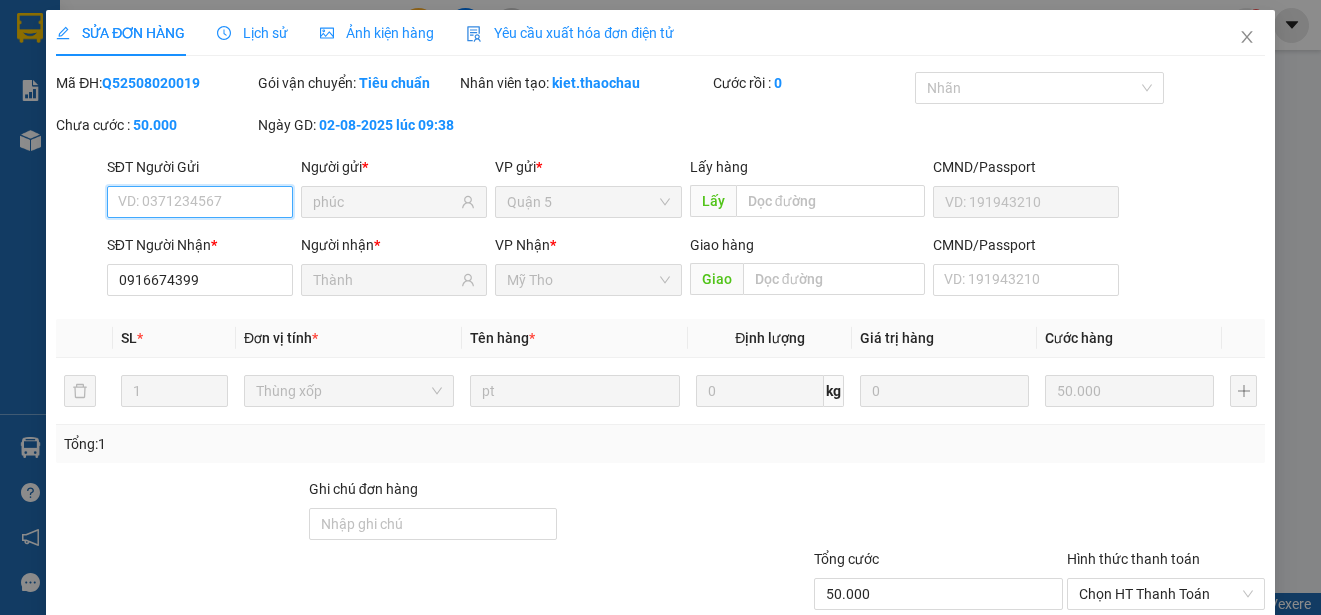 scroll, scrollTop: 151, scrollLeft: 0, axis: vertical 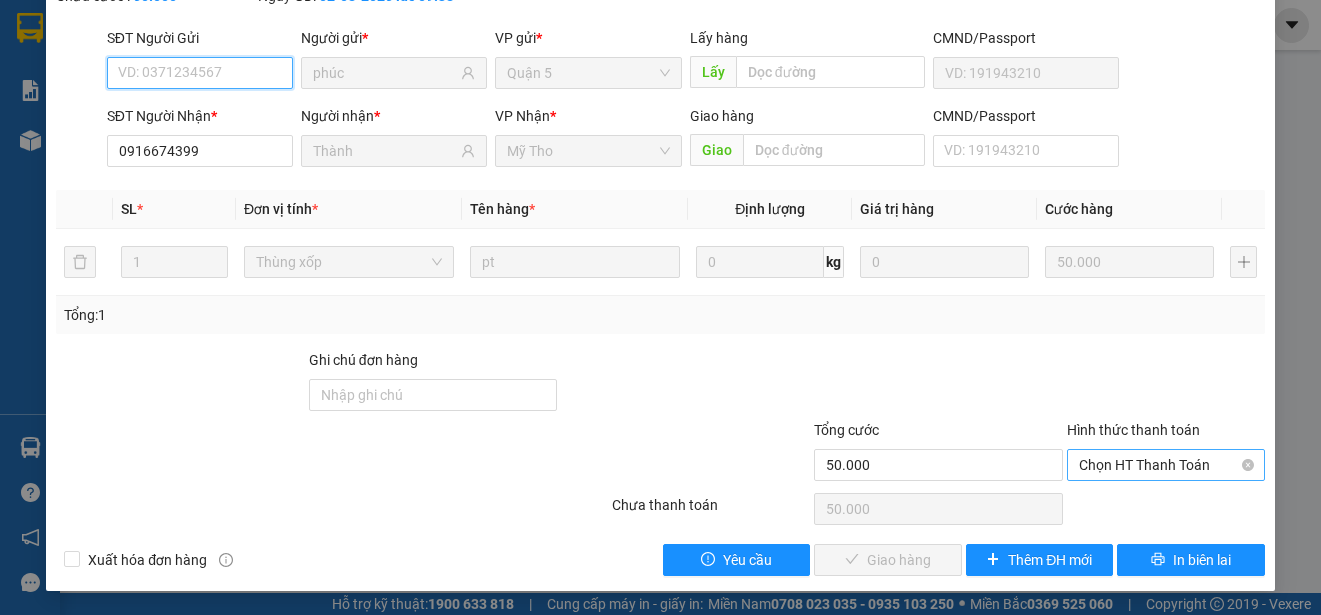 click on "Chọn HT Thanh Toán" at bounding box center [1166, 465] 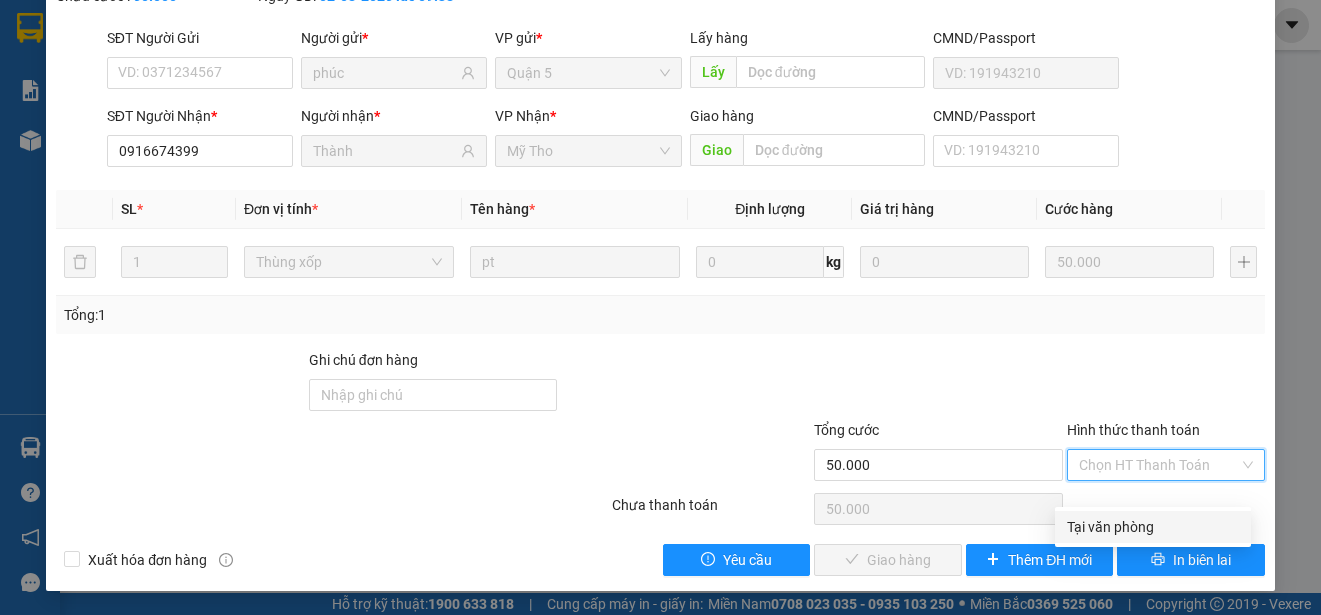 click on "Tại văn phòng" at bounding box center (1153, 527) 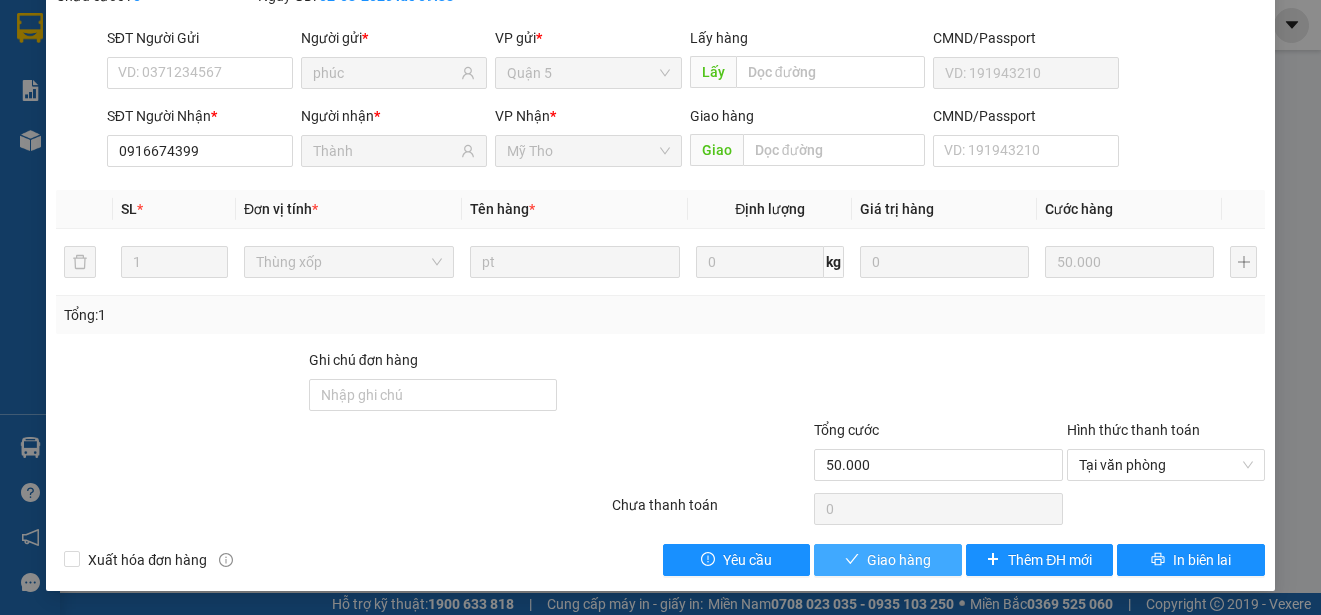 click on "Giao hàng" at bounding box center (888, 560) 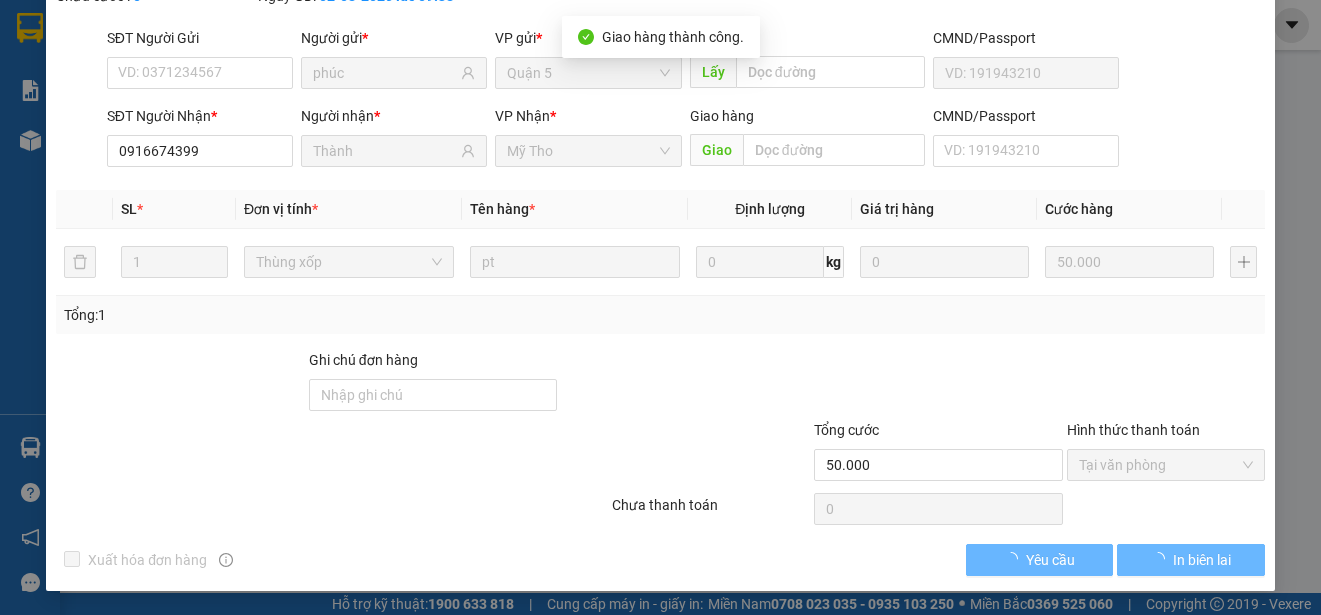 scroll, scrollTop: 173, scrollLeft: 0, axis: vertical 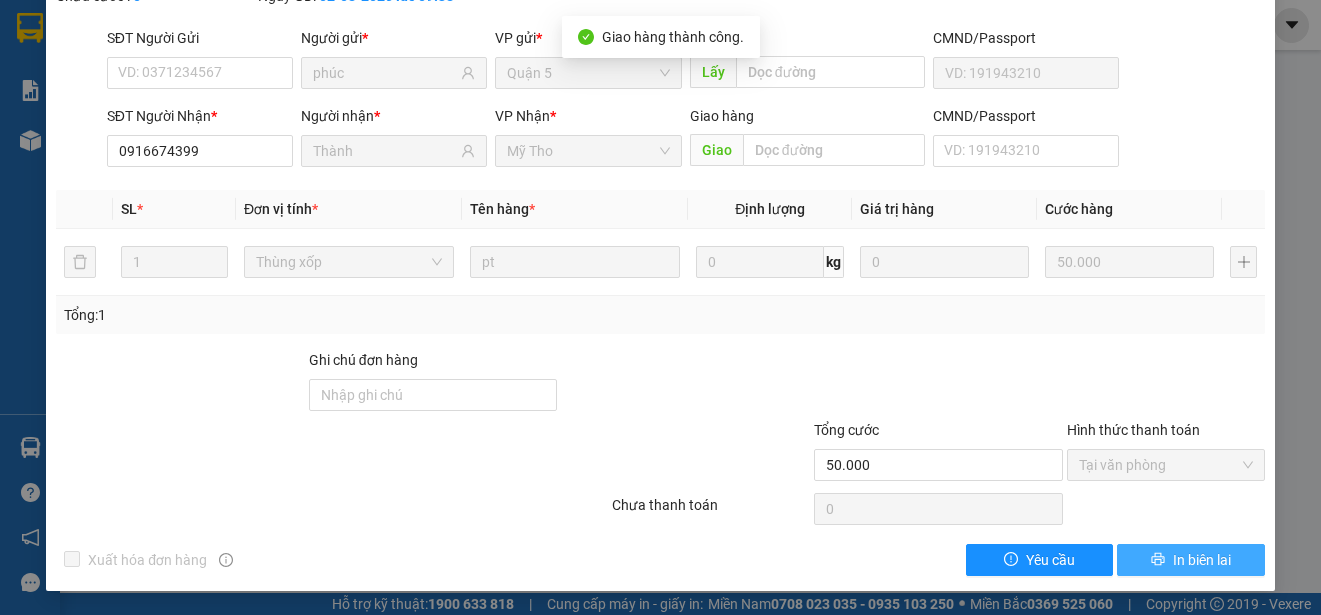 click on "In biên lai" at bounding box center (1202, 560) 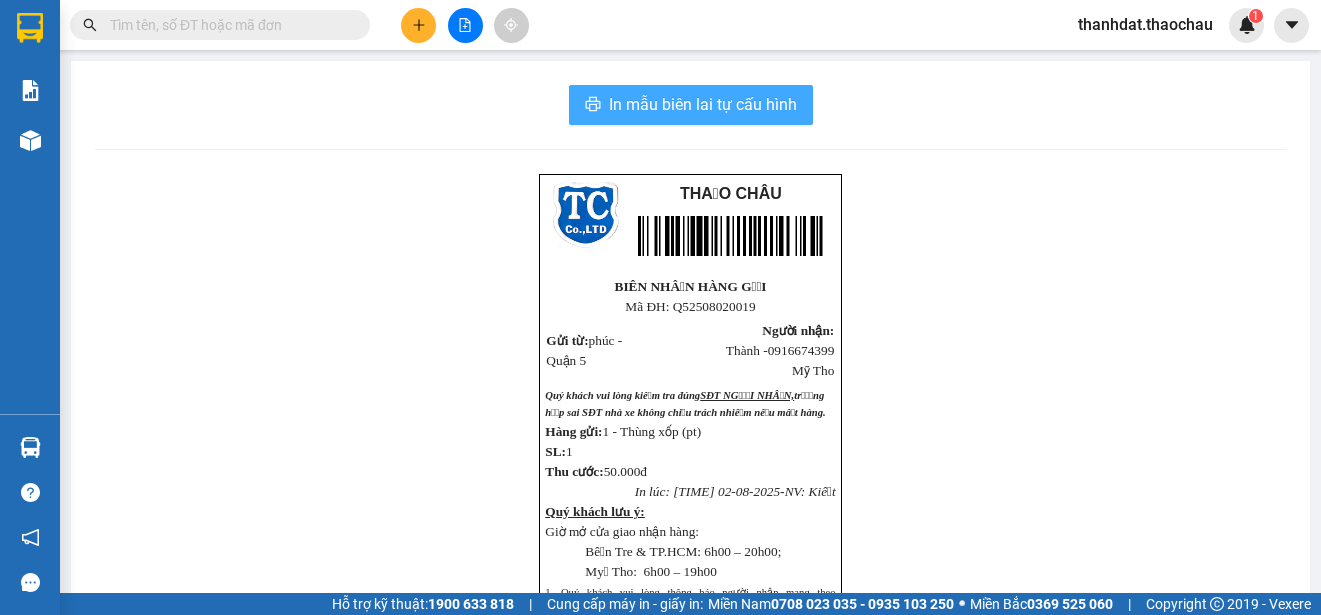 click on "In mẫu biên lai tự cấu hình" at bounding box center (703, 104) 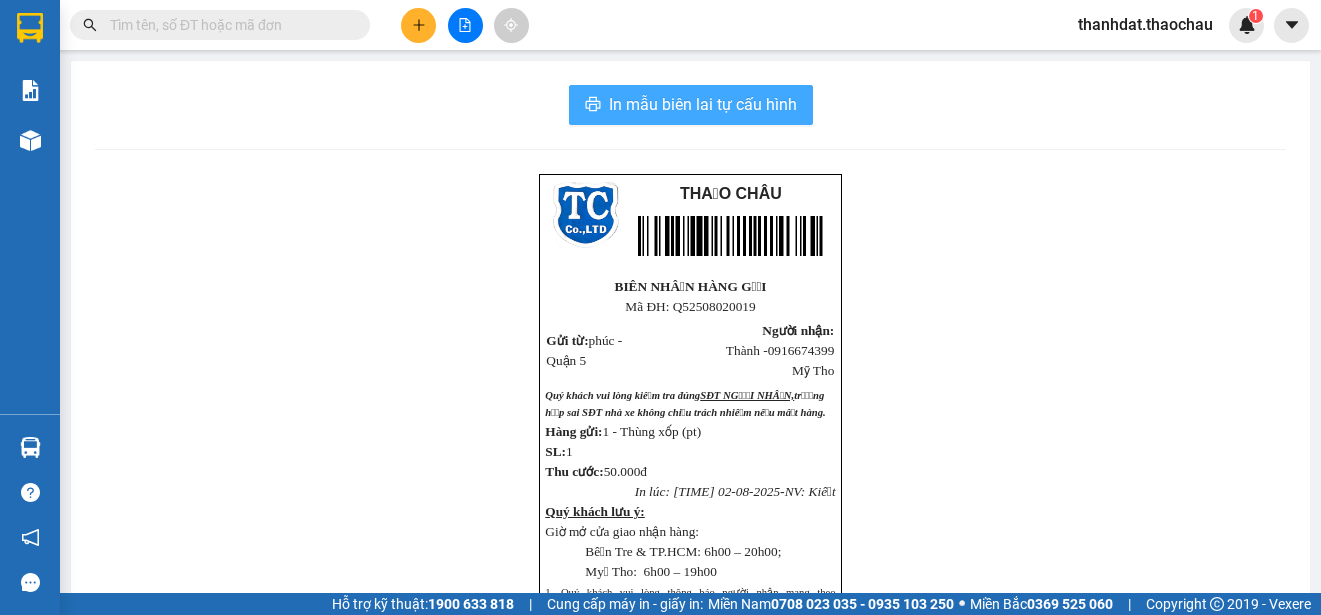 scroll, scrollTop: 0, scrollLeft: 0, axis: both 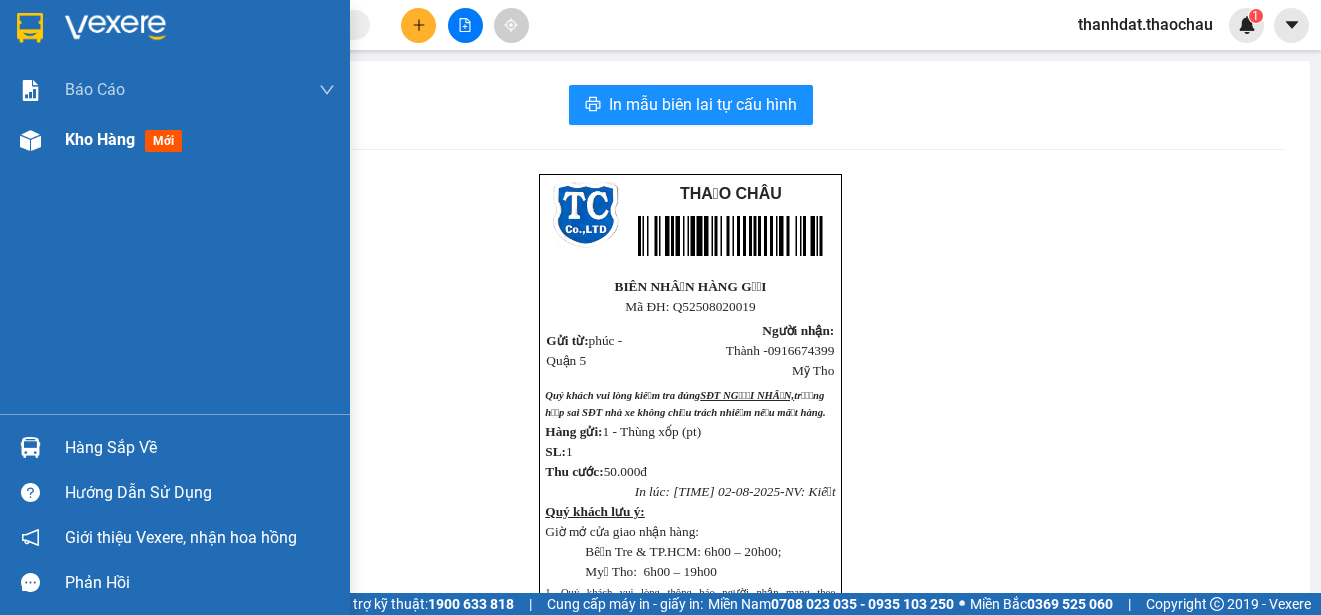 click on "Kho hàng" at bounding box center (100, 139) 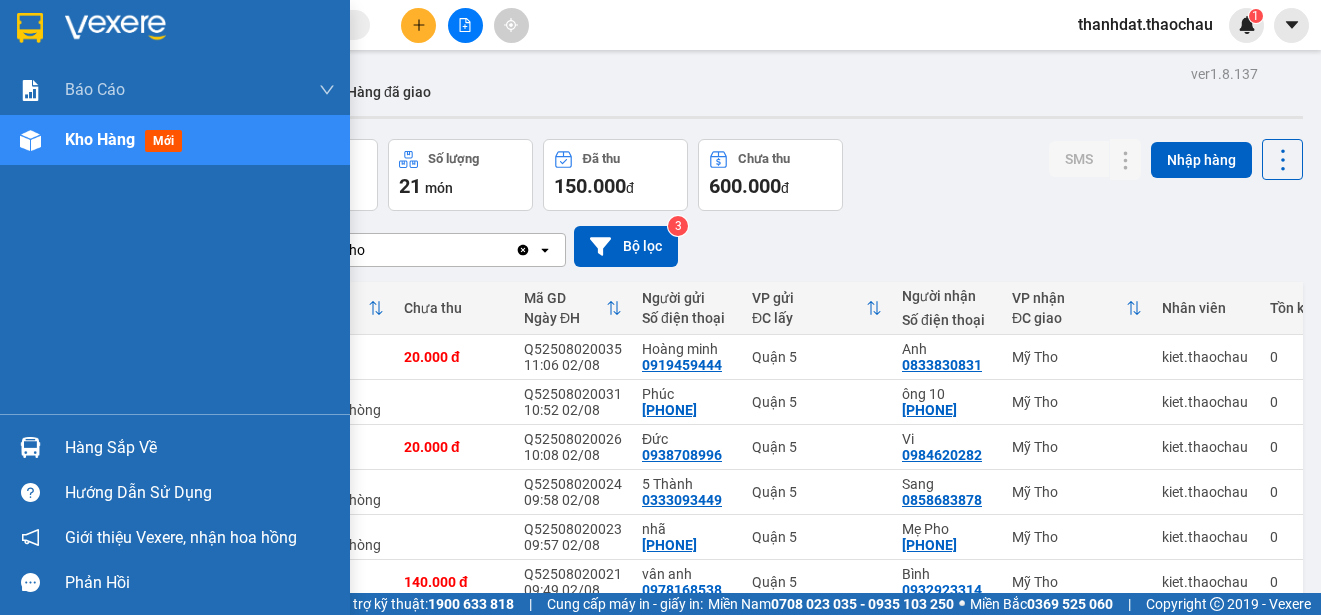 click on "Hàng sắp về" at bounding box center [200, 448] 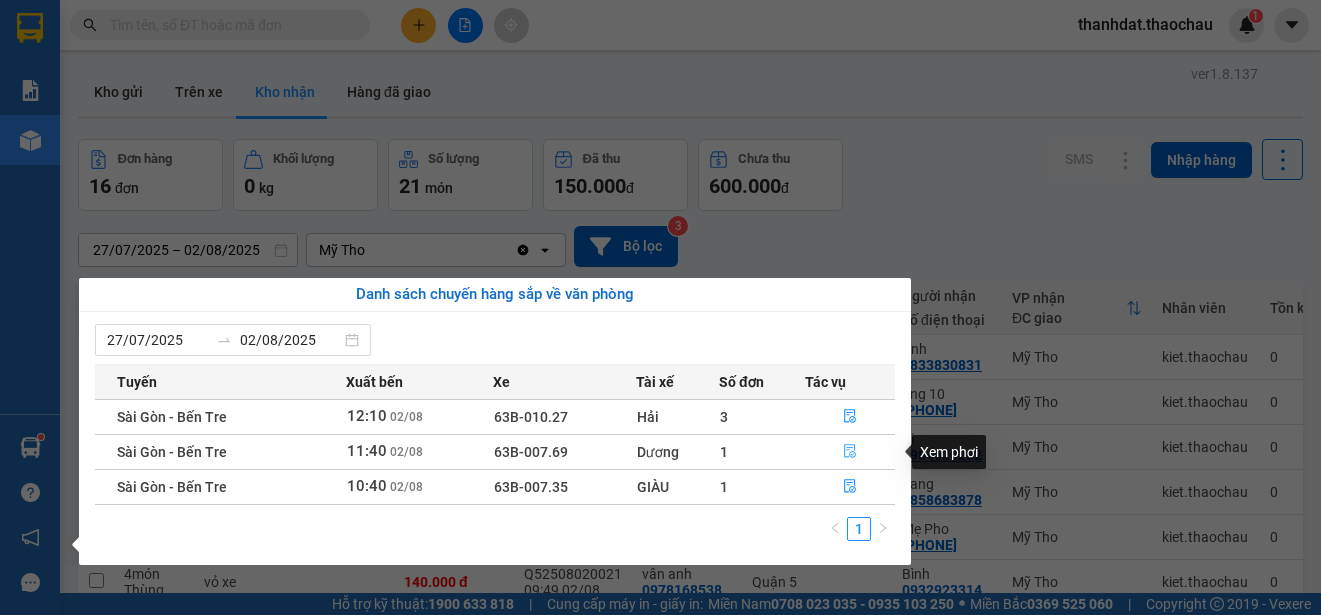 click 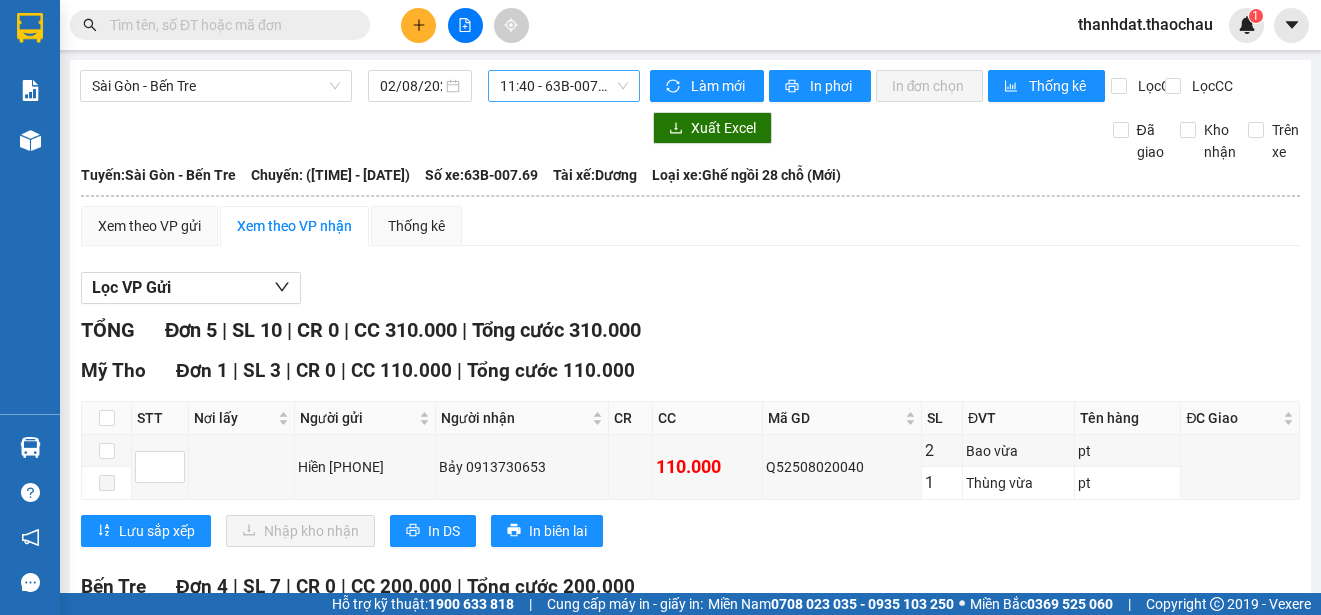 click on "11:40     - 63B-007.69" at bounding box center [564, 86] 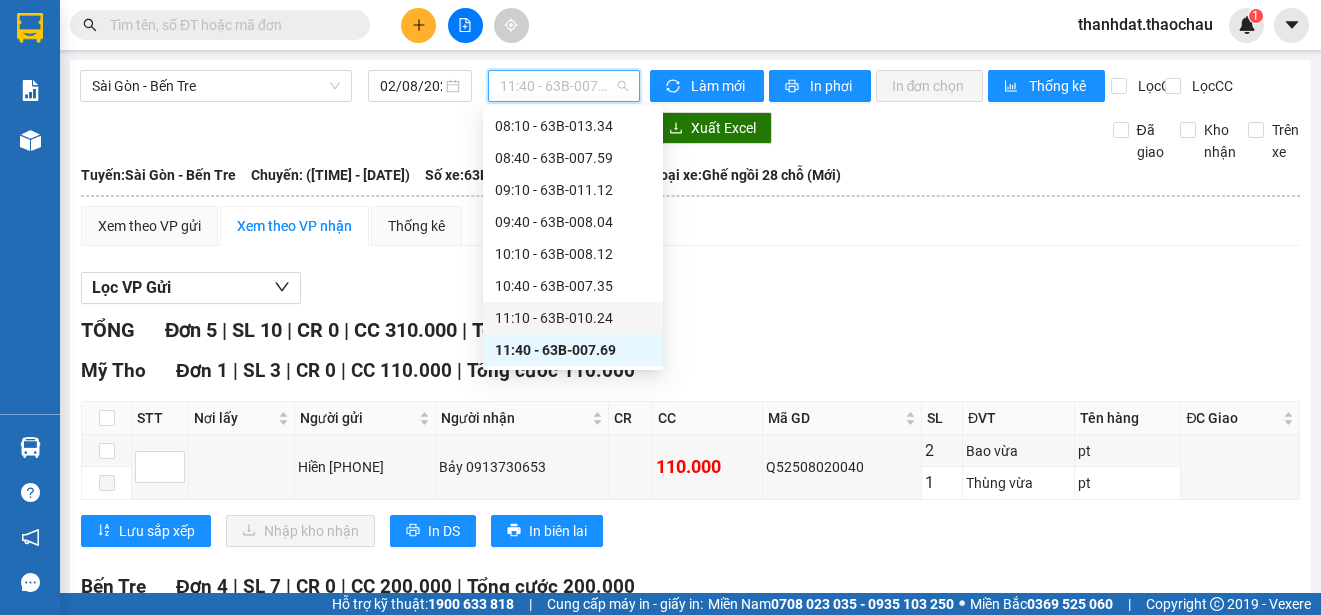 scroll, scrollTop: 356, scrollLeft: 0, axis: vertical 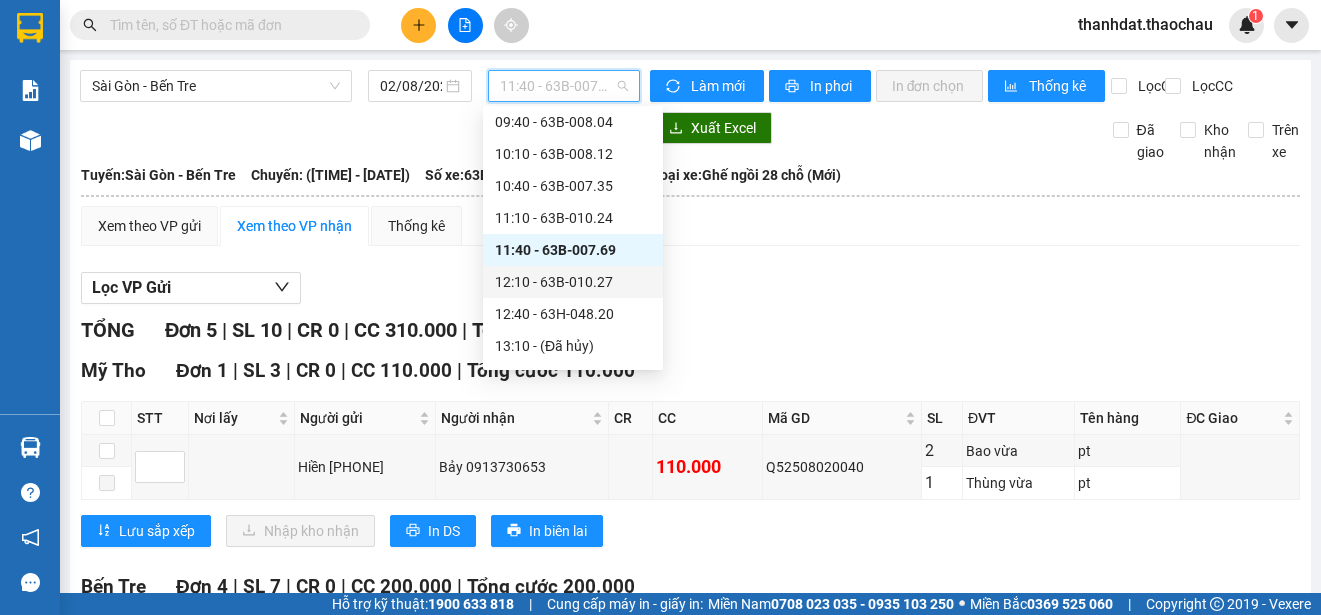 click on "12:10     - 63B-010.27" at bounding box center [573, 282] 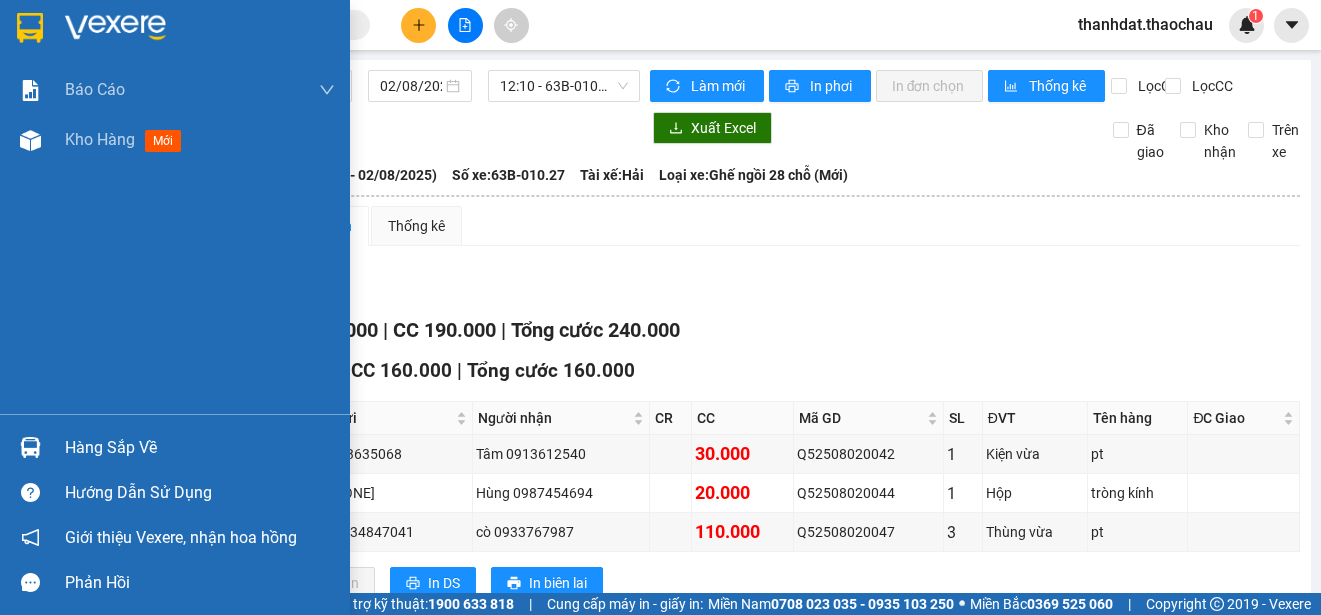 click on "Hàng sắp về" at bounding box center (200, 448) 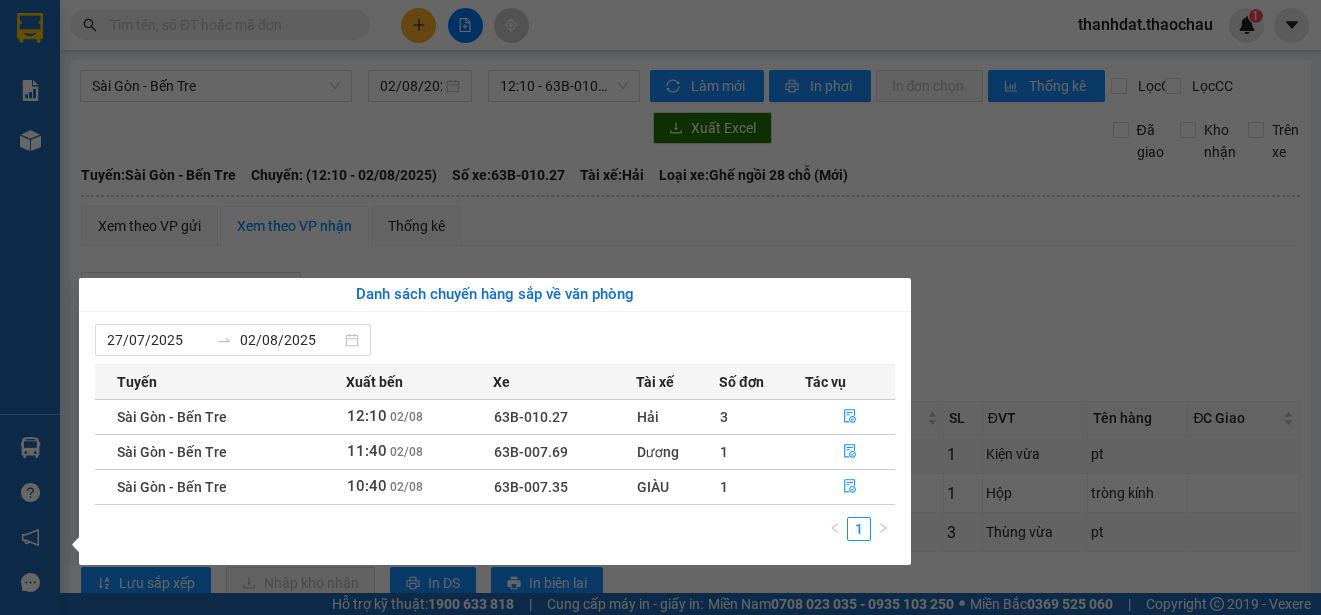 click on "Kết quả tìm kiếm ( 311 )  Bộ lọc  Mã ĐH Trạng thái Món hàng Tổng cước Chưa cước Người gửi VP Gửi Người nhận VP Nhận Q52508020040 11:29 - 02/08 Trên xe   63B-007.69 11:40  -   02/08 pt, pt SL:  3 110.000 110.000 0768875595 Hiền Quận 5 0913730653 Bảy Mỹ Tho Q52508010085 17:05 - 01/08 Đã giao   11:46 - 02/08 pt SL:  1 35.000 0767900838 Vinh Quận 5 0913730653 Bảy Mỹ Tho TG2507300020 14:39 - 30/07 Đã giao   09:49 - 31/07 TM 9.110k SL:  1 40.000 0913730653 Bảy Mỹ Tho 0933320727 cô Ngọc Quận 5 Q52507300096 16:48 - 30/07 Đã giao   06:30 - 31/07 pt SL:  1 30.000 0918110088 T.P.Hưng Quận 5 0913730653 Bảy Mỹ Tho Q52507280046 11:36 - 28/07 Đã giao   07:25 - 29/07 gt SL:  1 20.000 0776180645 mười Quận 5 0913730653 Bảy Mỹ Tho Q52507150061 15:30 - 15/07 Đã giao   09:13 - 28/07 pt SL:  3 90.000 0989350588 a minh Quận 5 0913730653 Bảy Mỹ Tho Q52507230028 10:15 - 23/07 Đã giao   16:03 - 23/07 gt SL:  1 20.000 0776180645 mười" at bounding box center [660, 307] 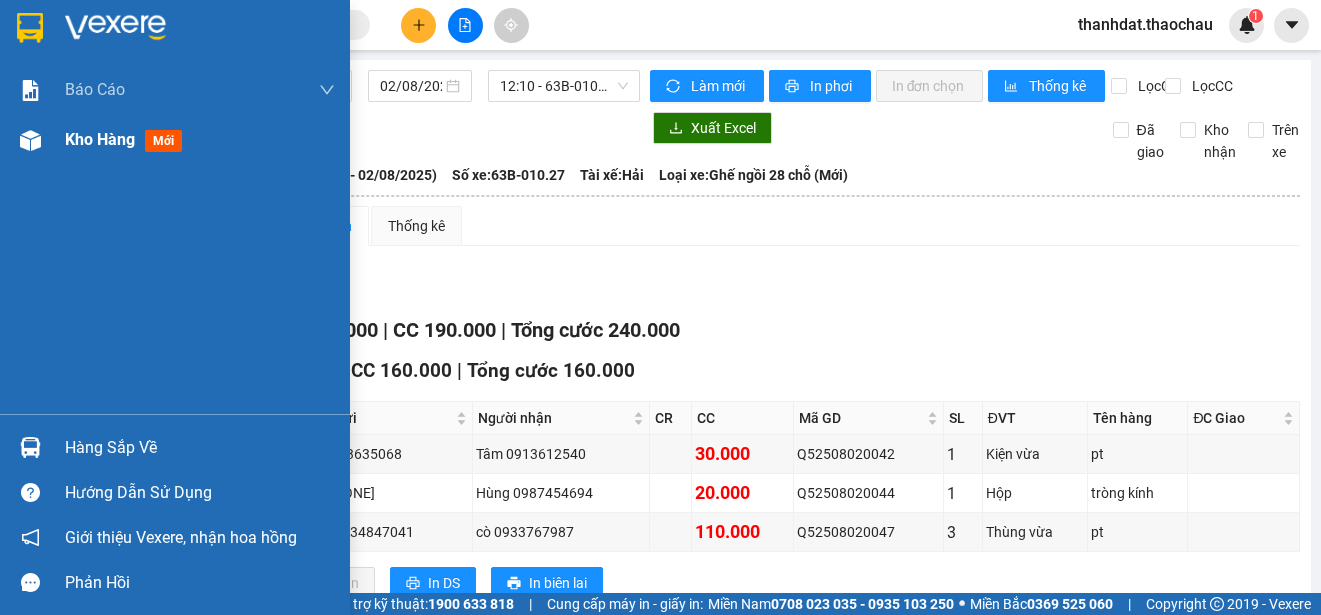 click on "Kho hàng" at bounding box center [100, 139] 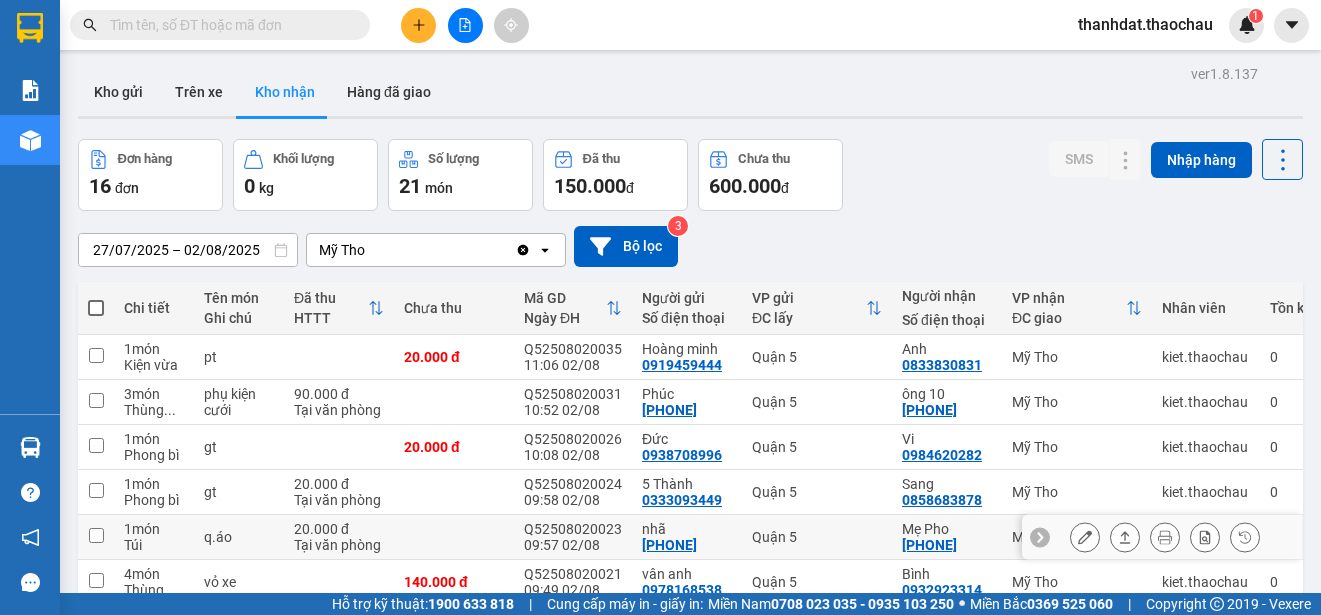 scroll, scrollTop: 200, scrollLeft: 0, axis: vertical 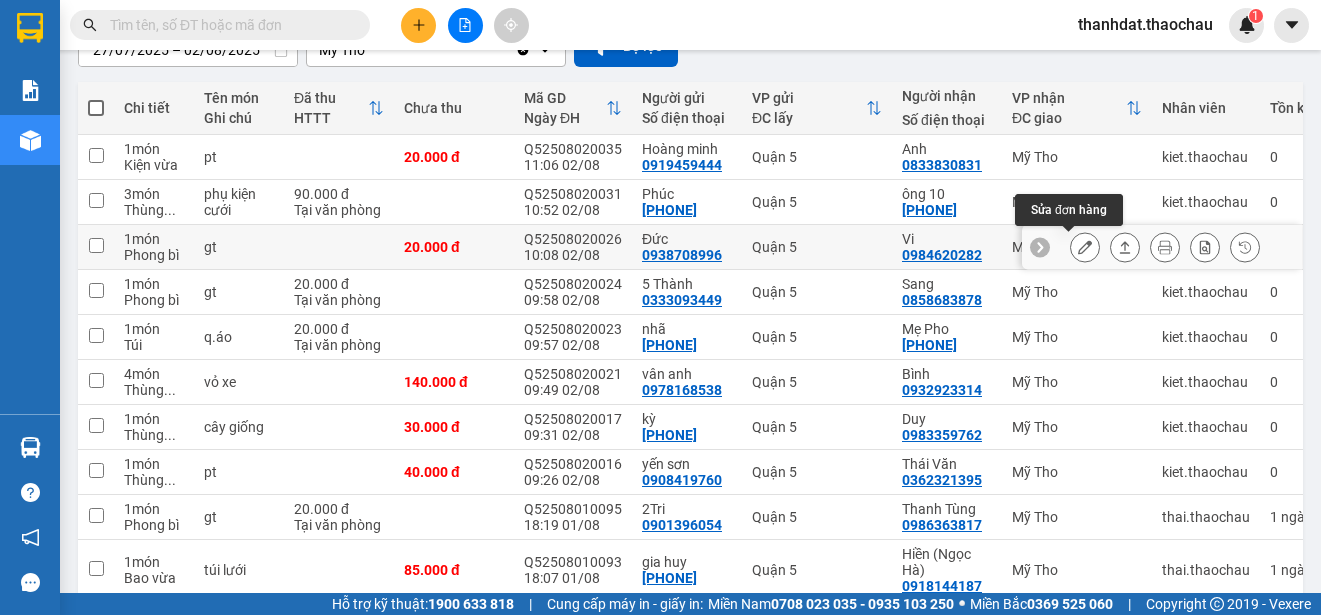 click at bounding box center [1085, 247] 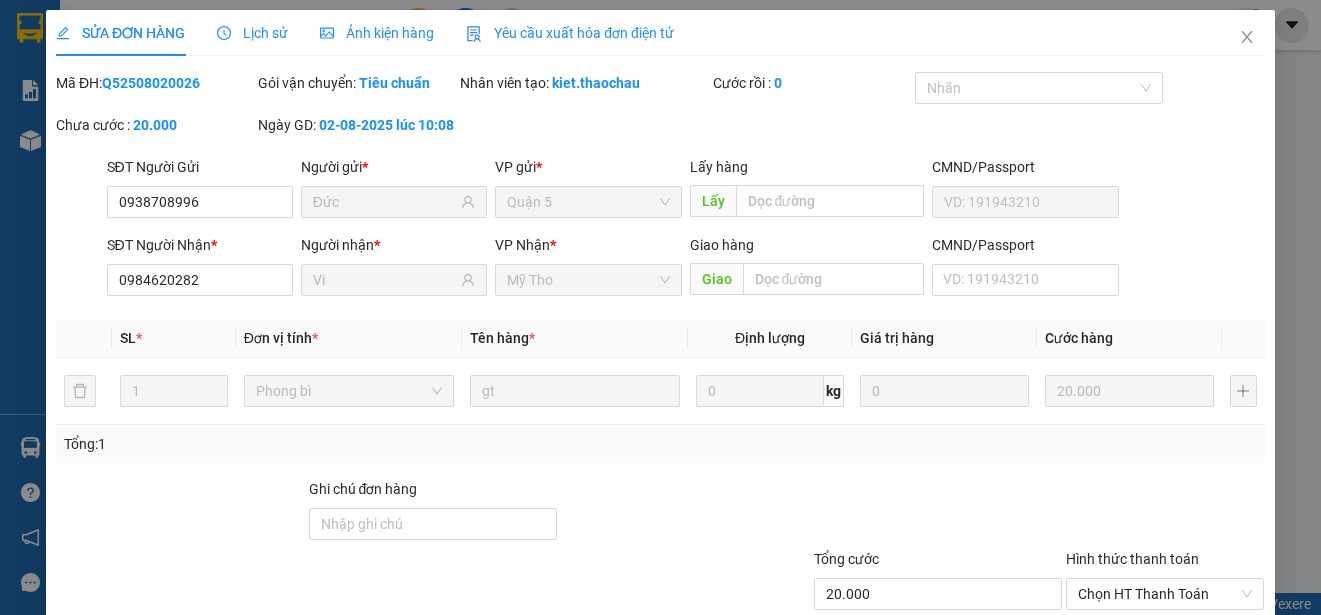 type on "0938708996" 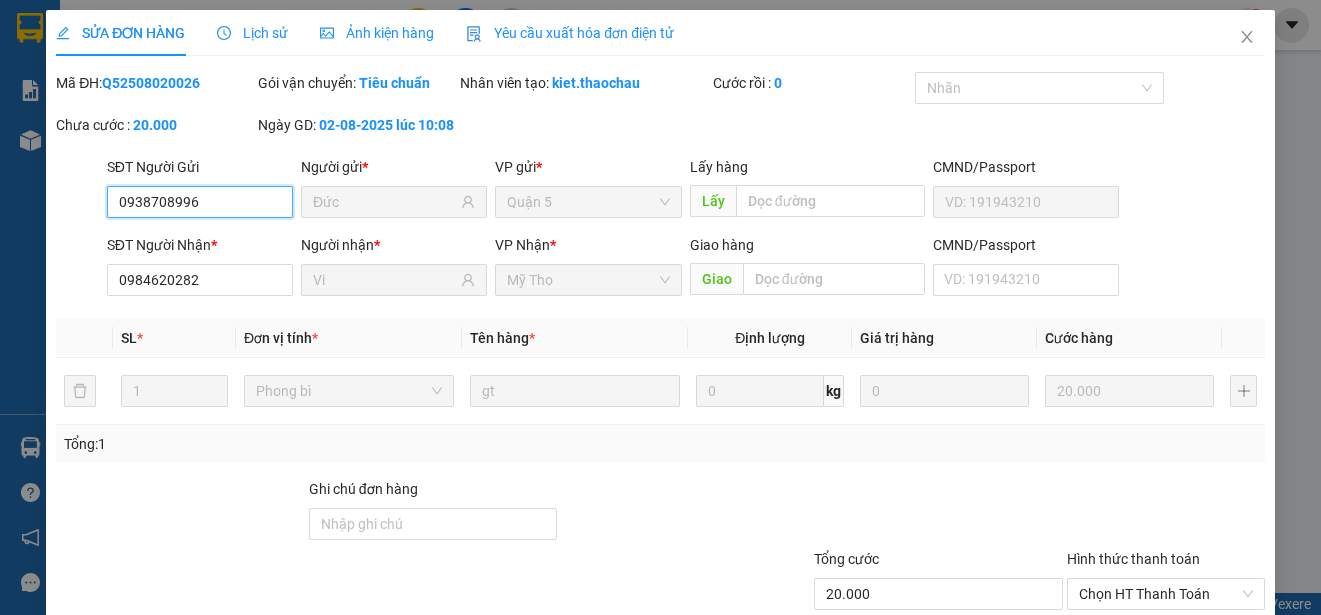 scroll, scrollTop: 0, scrollLeft: 0, axis: both 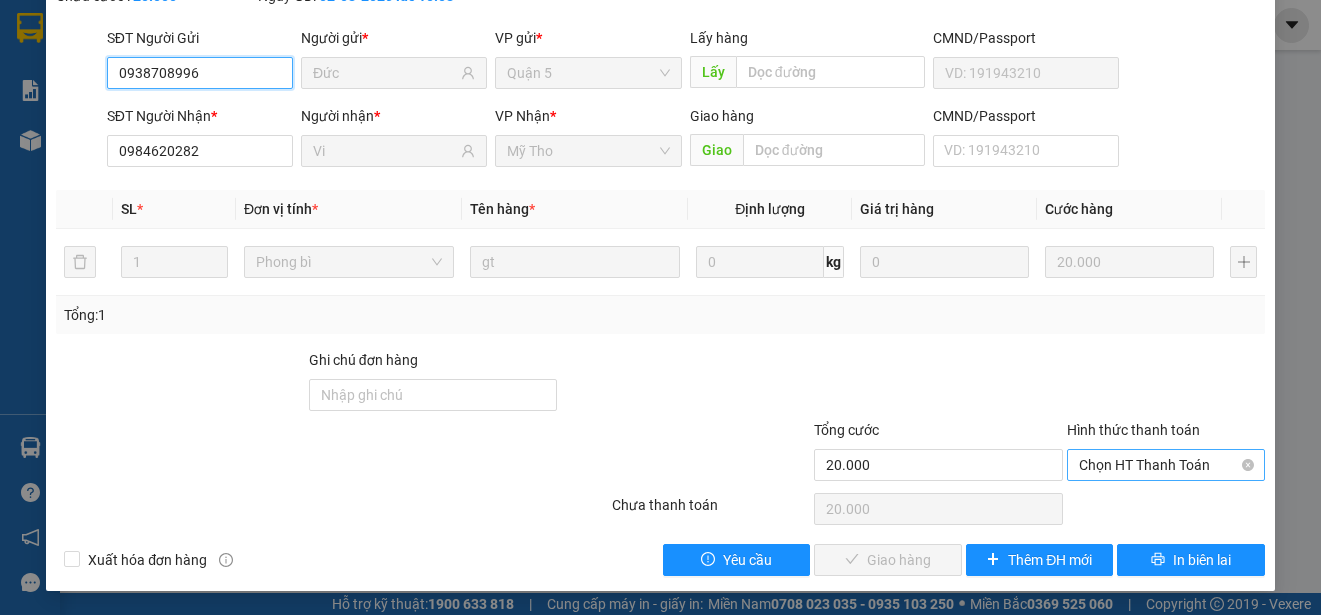 click on "Chọn HT Thanh Toán" at bounding box center (1166, 465) 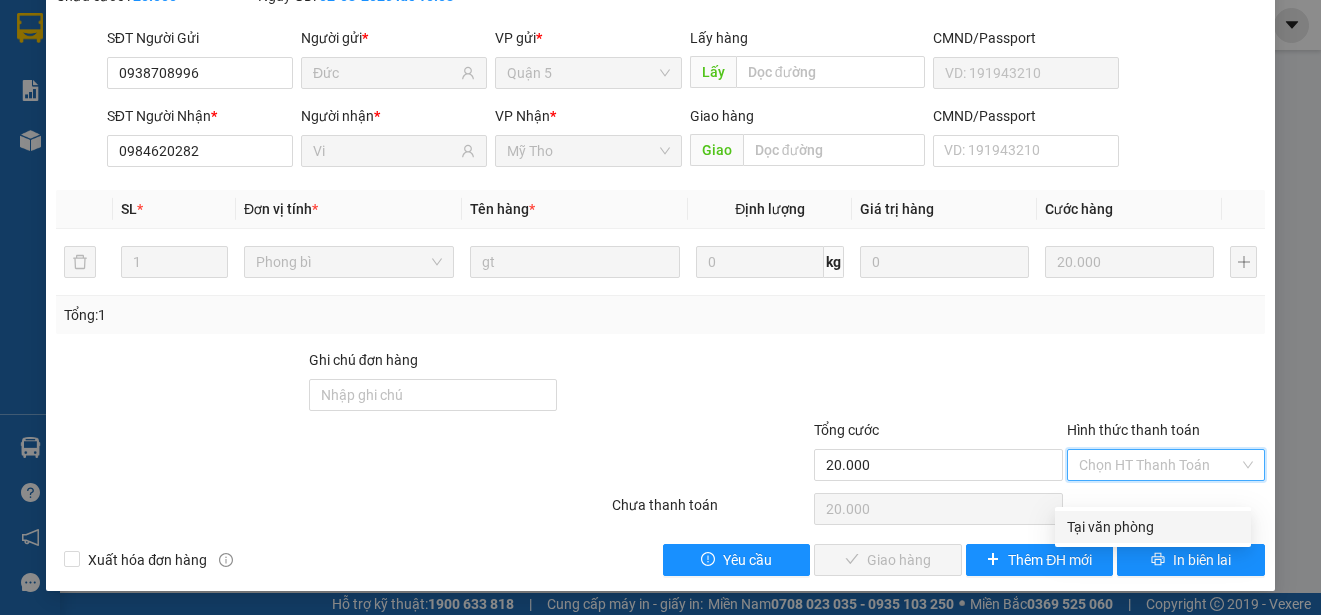 click on "Tại văn phòng" at bounding box center [1153, 527] 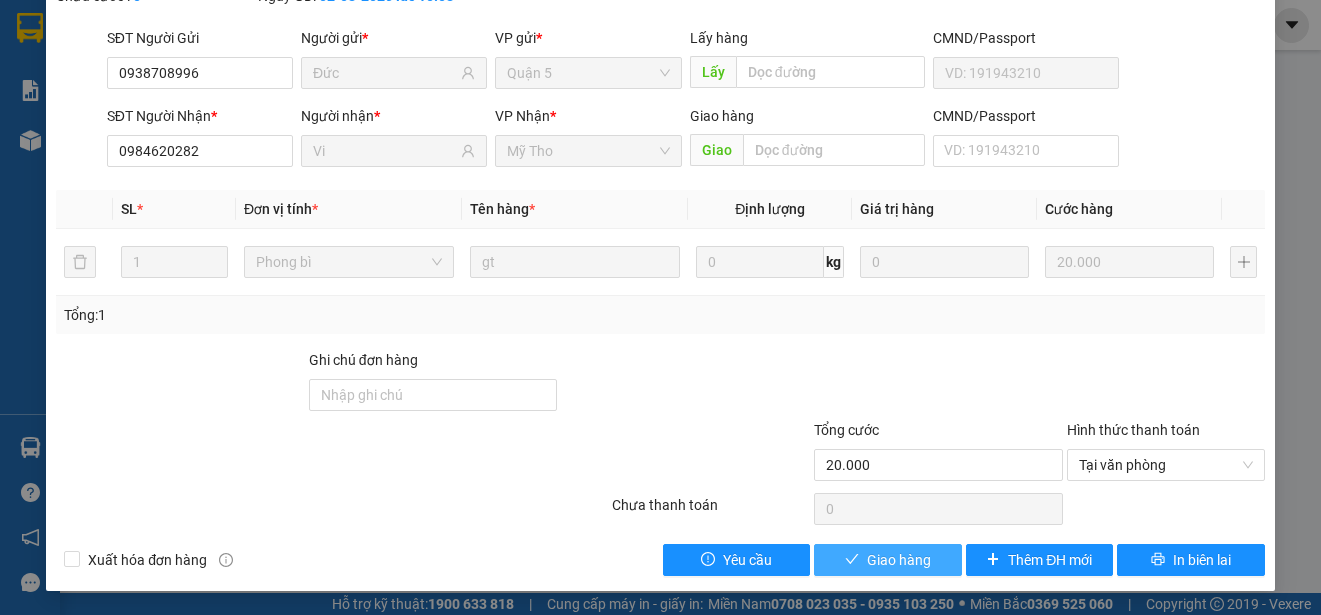 click on "Giao hàng" at bounding box center [899, 560] 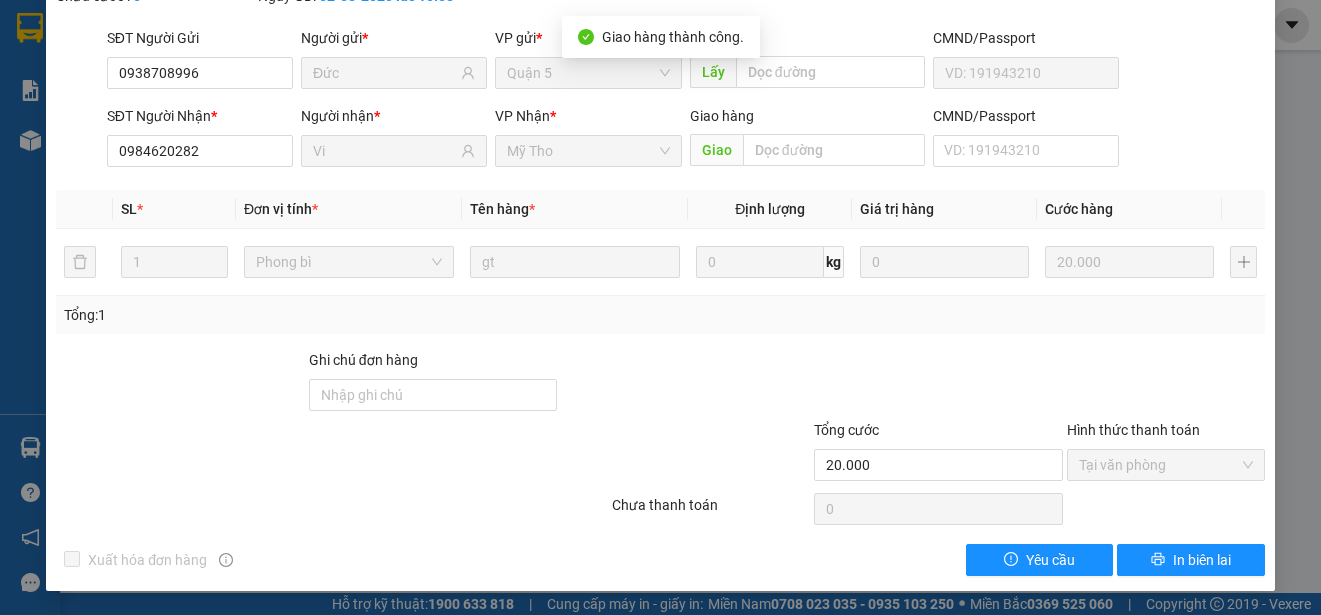 scroll, scrollTop: 0, scrollLeft: 0, axis: both 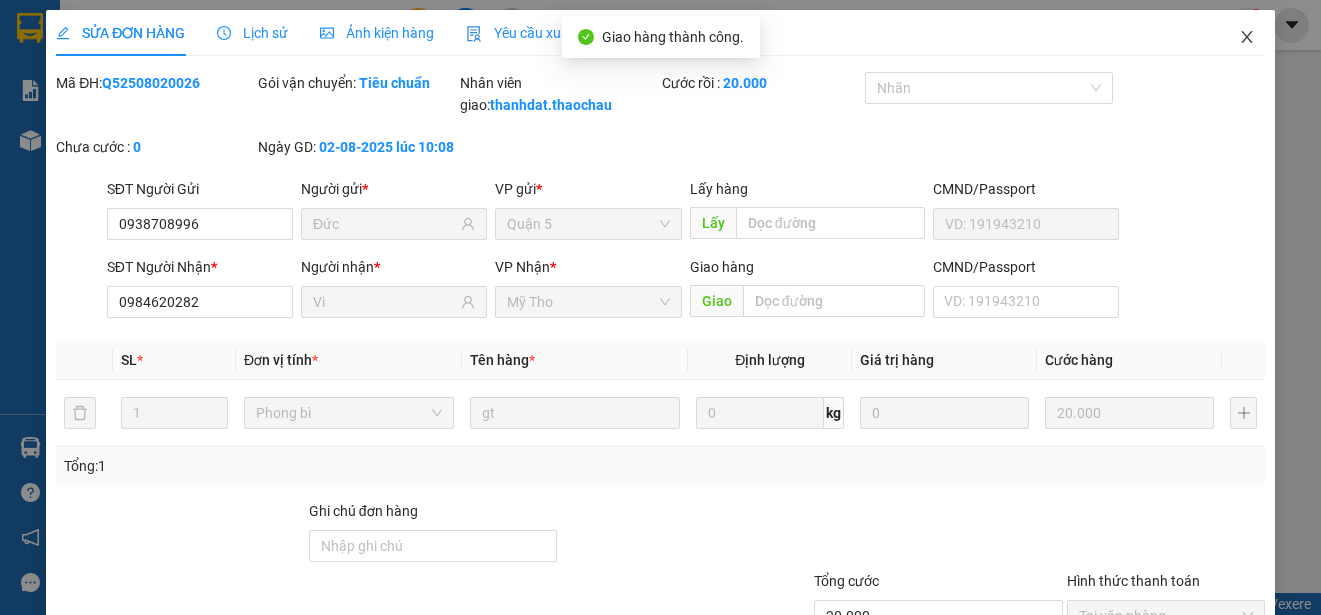 click 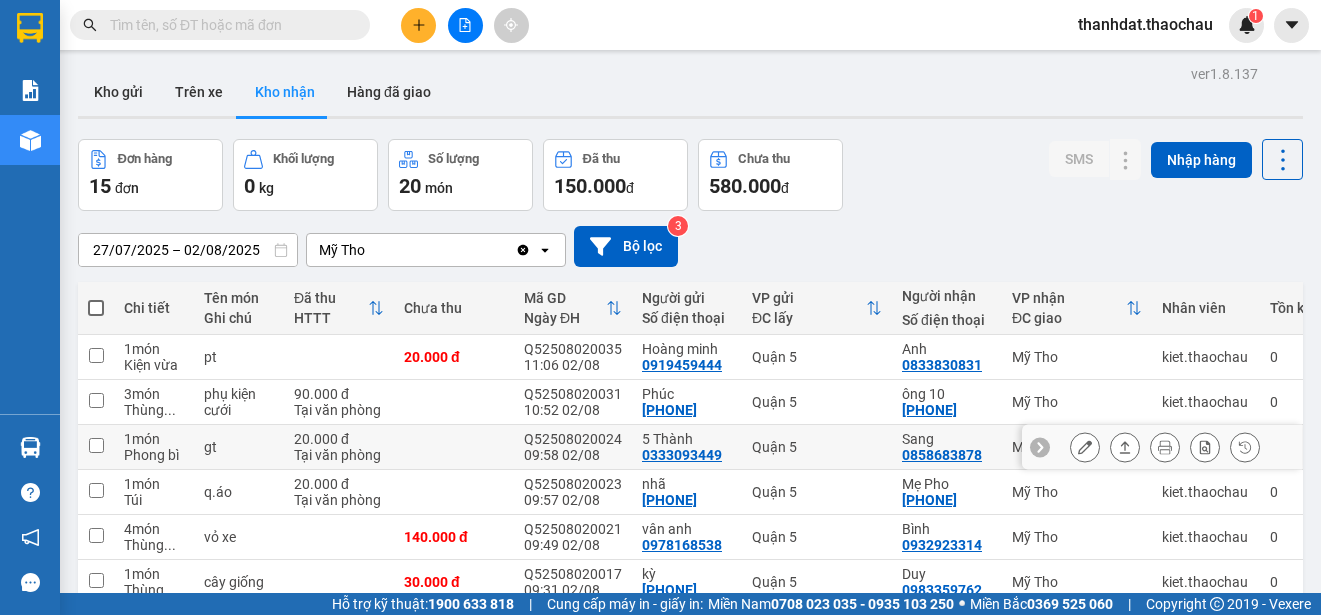 scroll, scrollTop: 282, scrollLeft: 0, axis: vertical 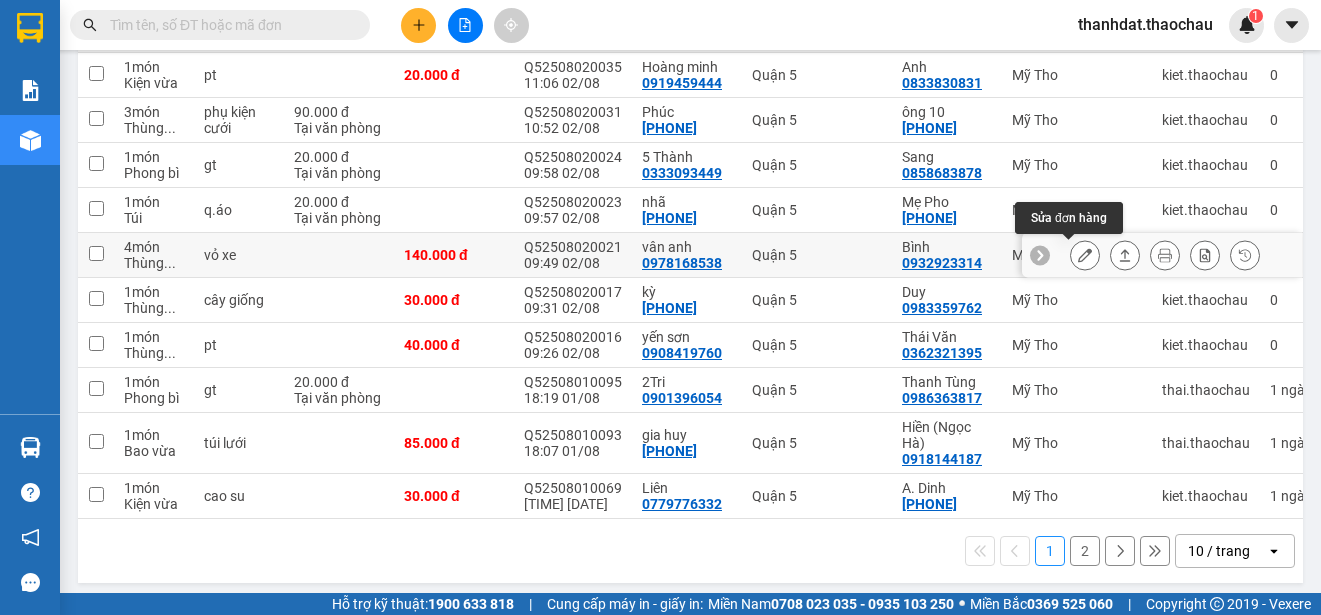 click 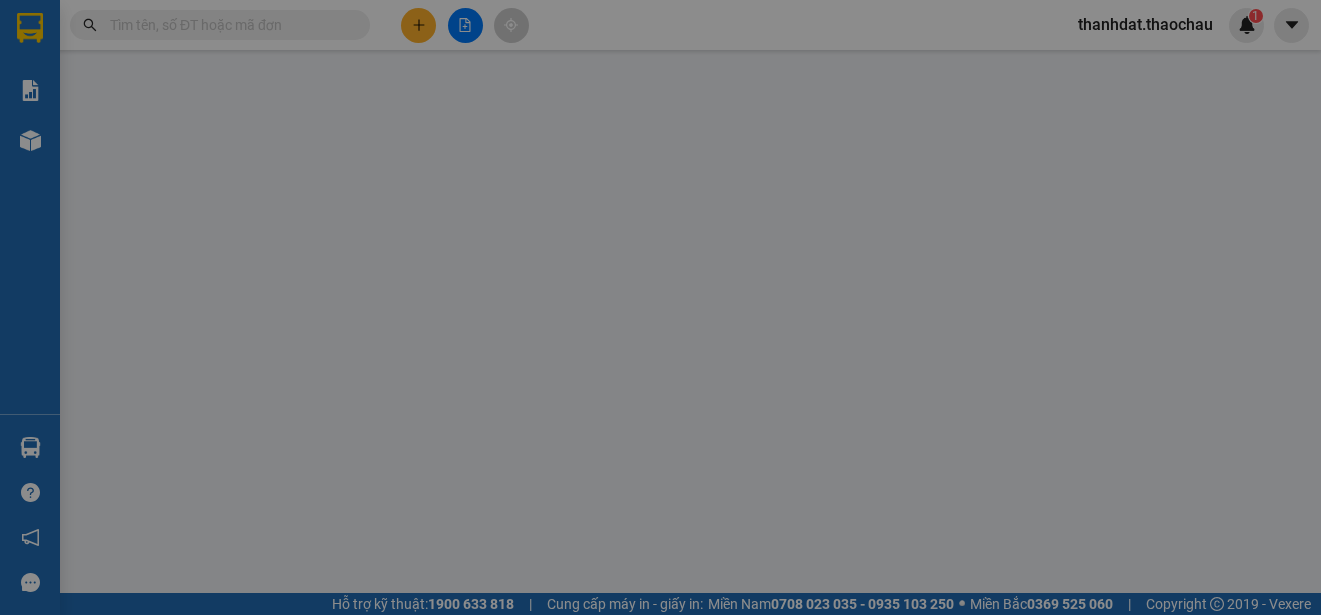 scroll, scrollTop: 0, scrollLeft: 0, axis: both 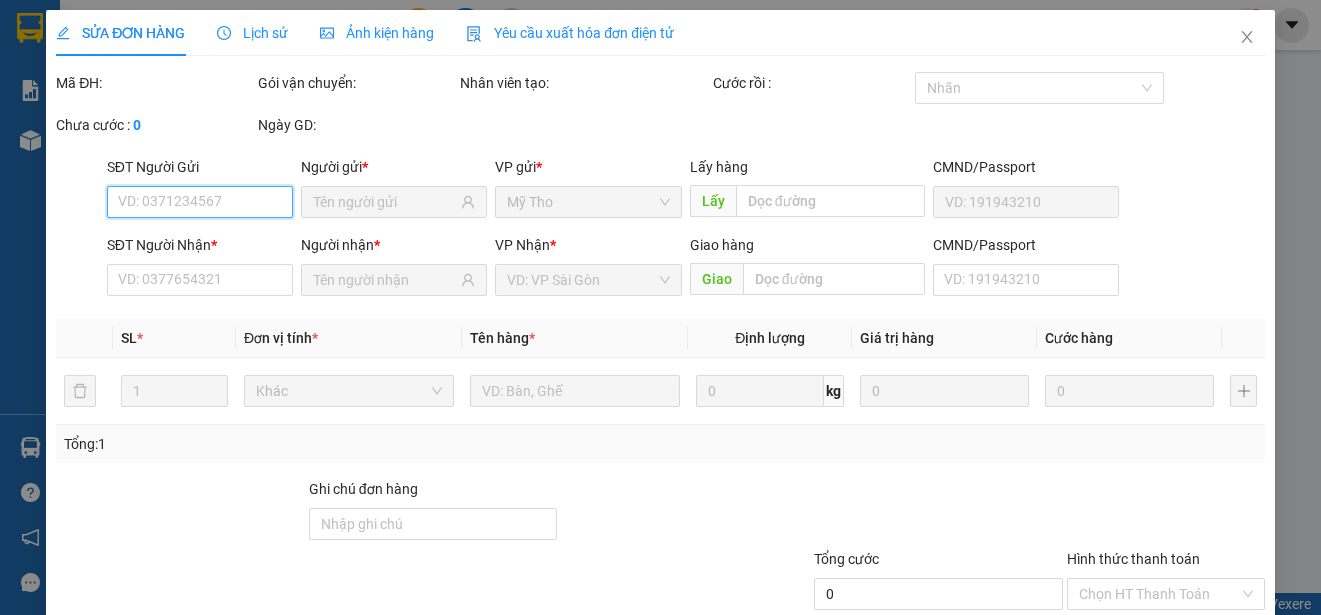 type on "0978168538" 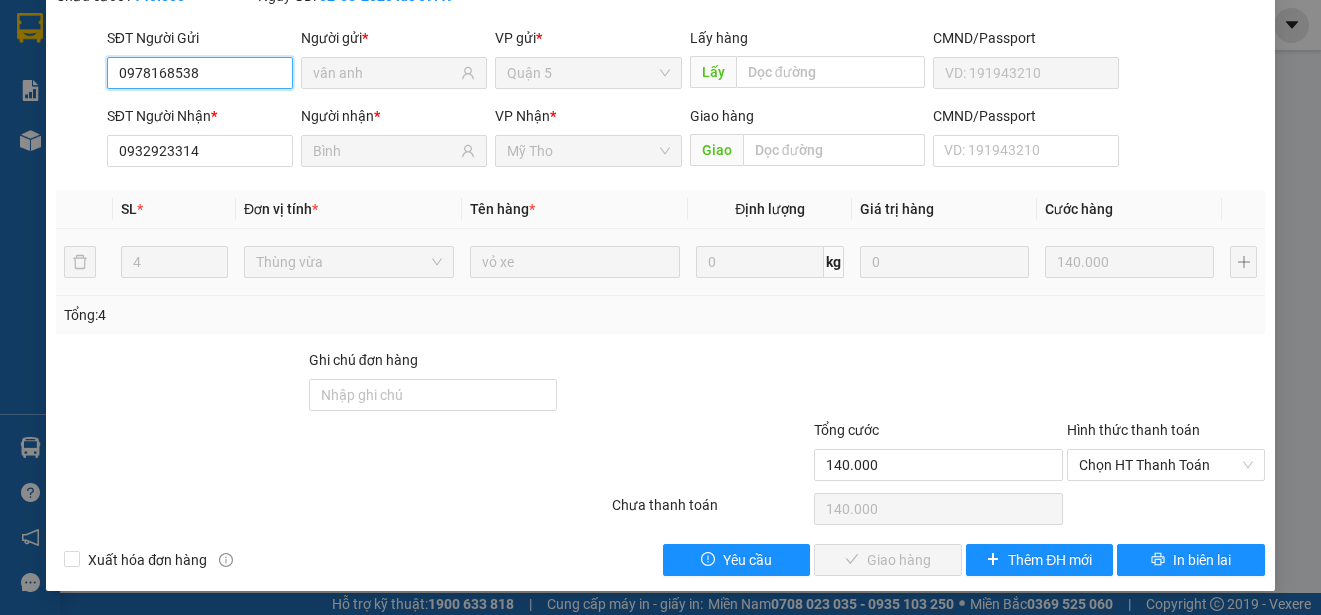 scroll, scrollTop: 151, scrollLeft: 0, axis: vertical 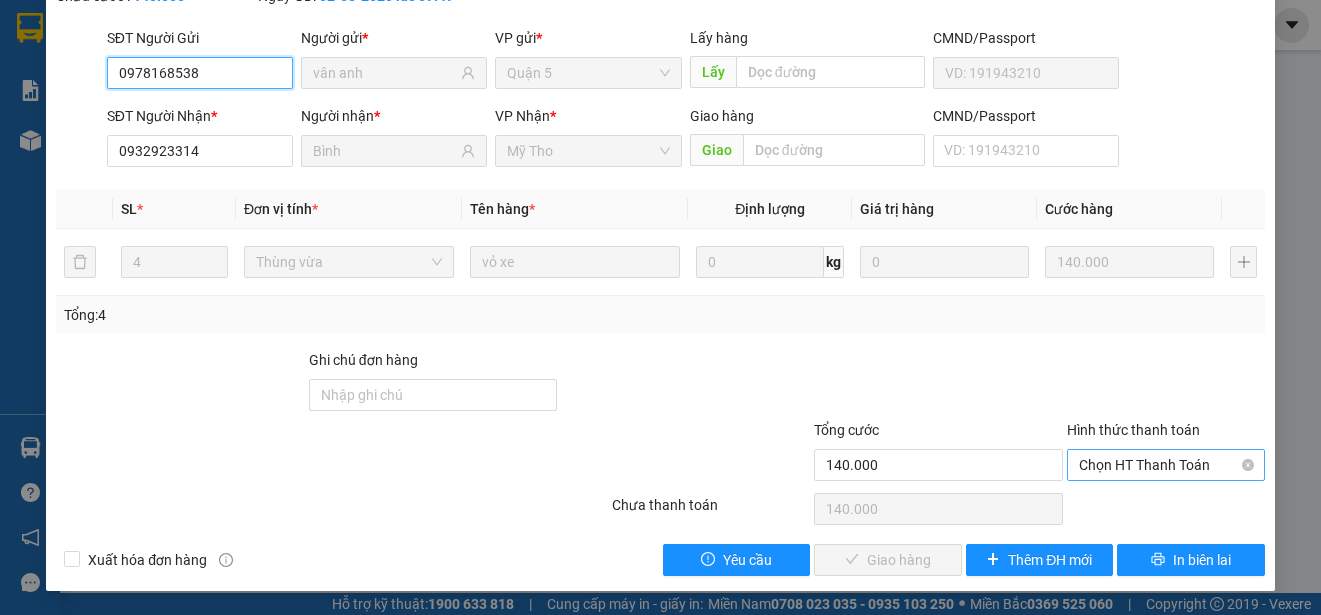 click on "Chọn HT Thanh Toán" at bounding box center [1166, 465] 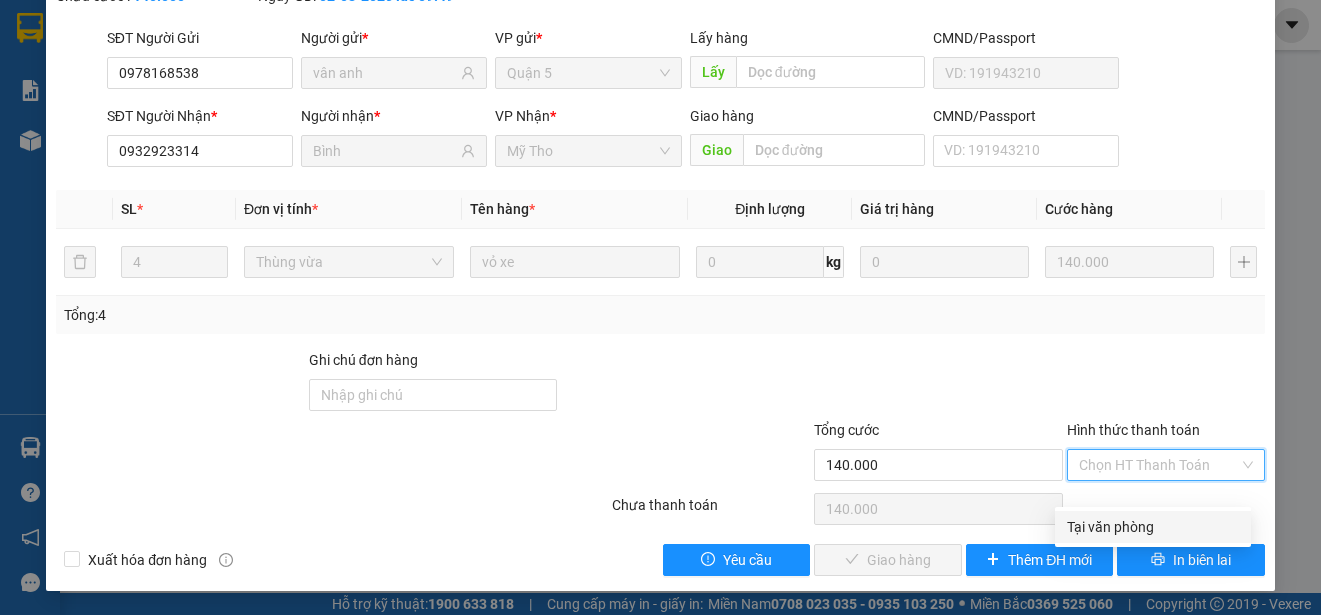 click on "Tại văn phòng" at bounding box center (1153, 527) 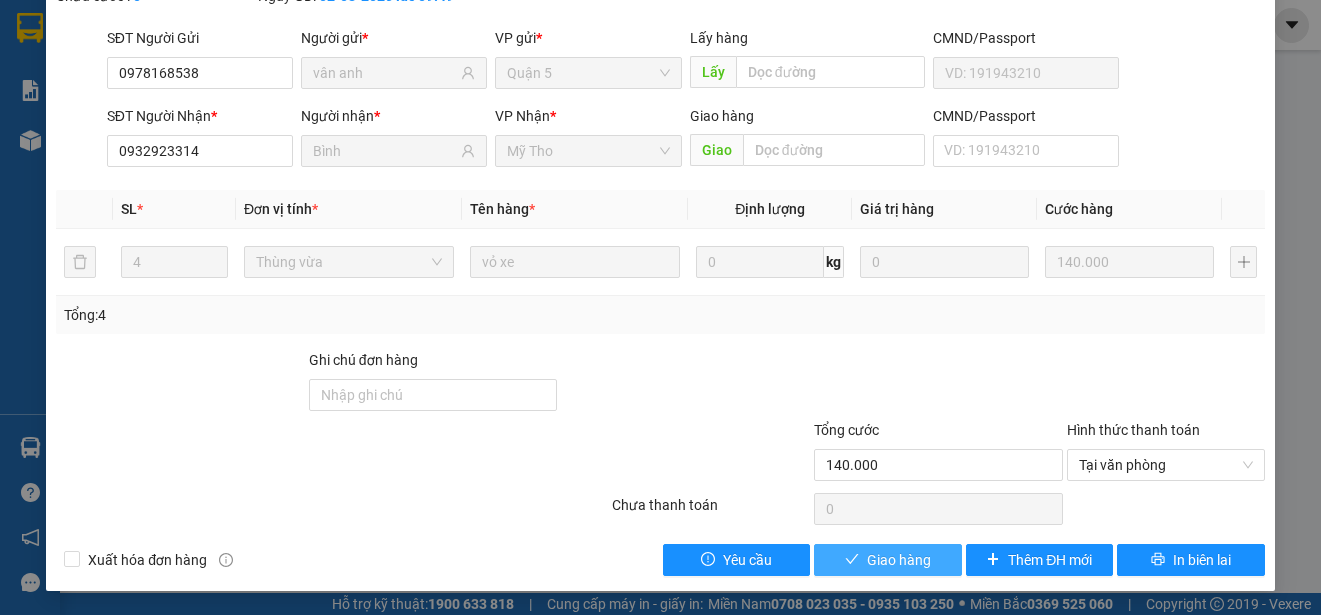 click on "Giao hàng" at bounding box center [899, 560] 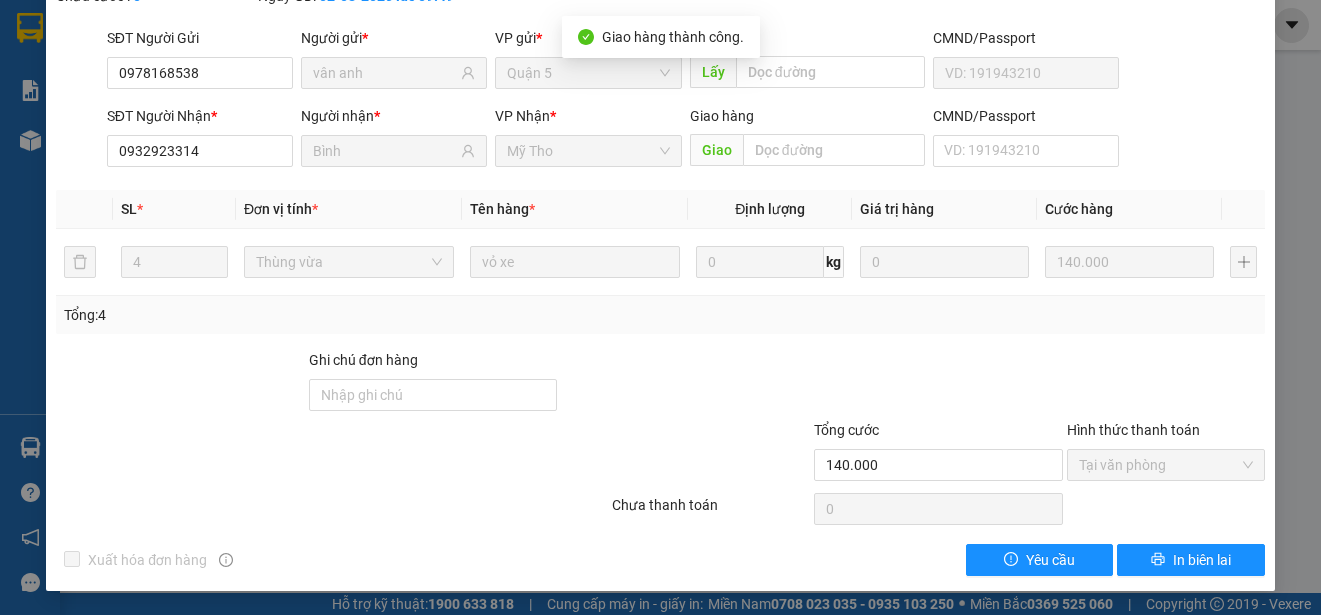 scroll, scrollTop: 0, scrollLeft: 0, axis: both 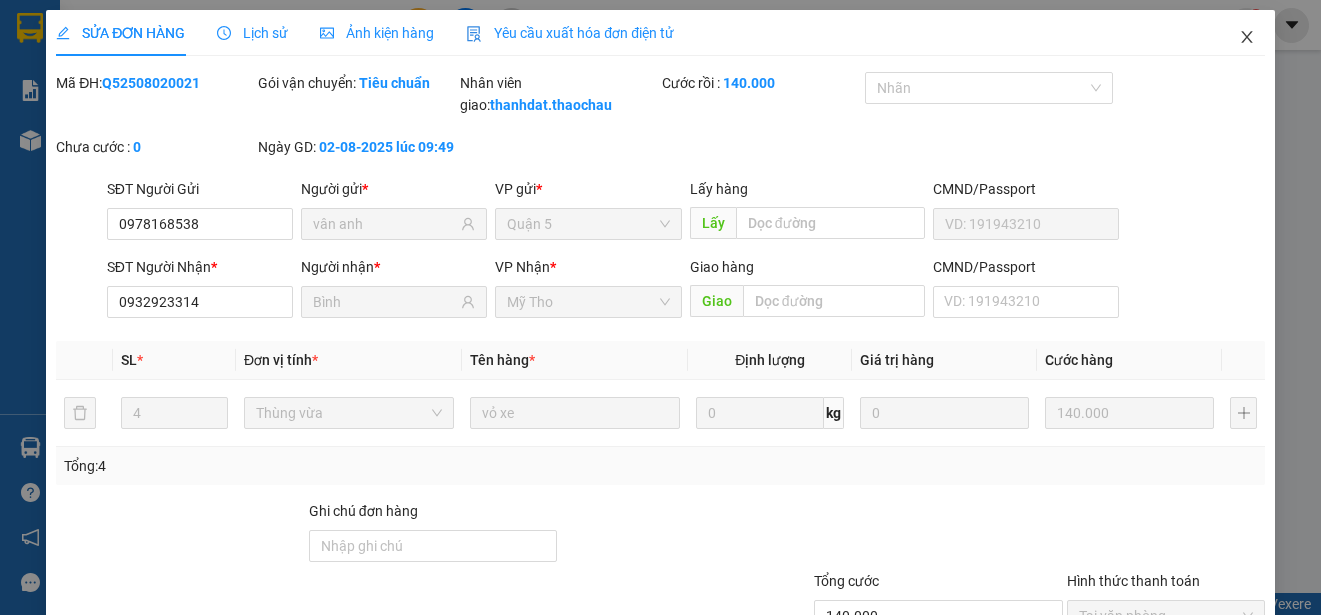 click 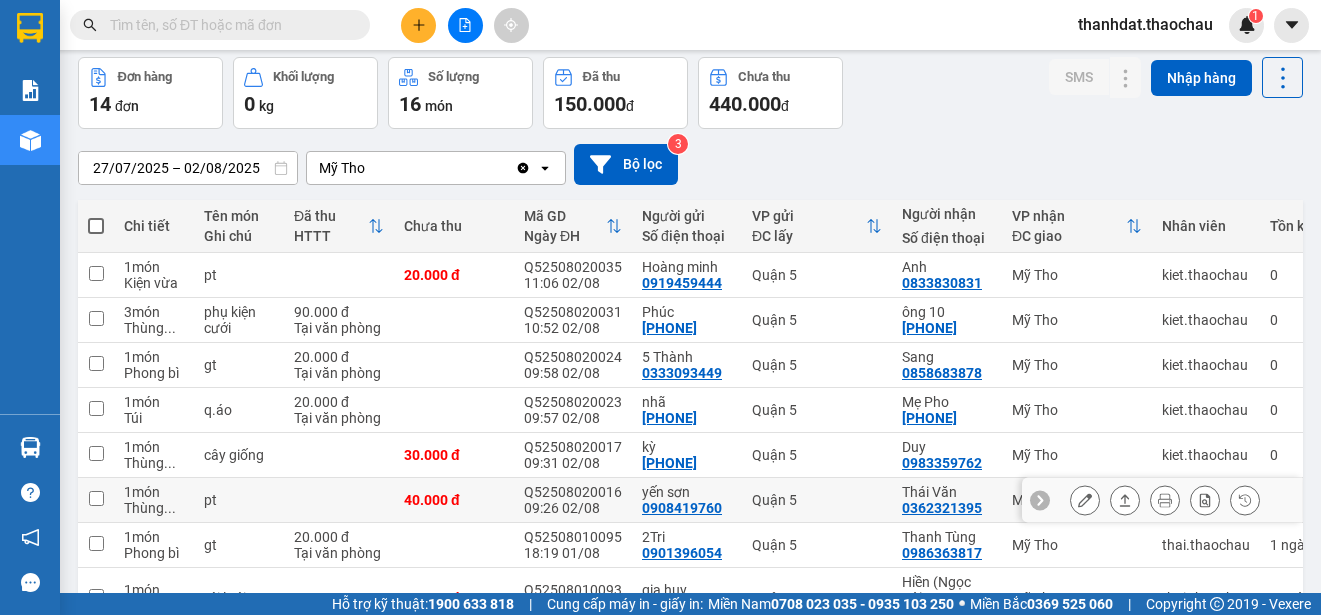 scroll, scrollTop: 182, scrollLeft: 0, axis: vertical 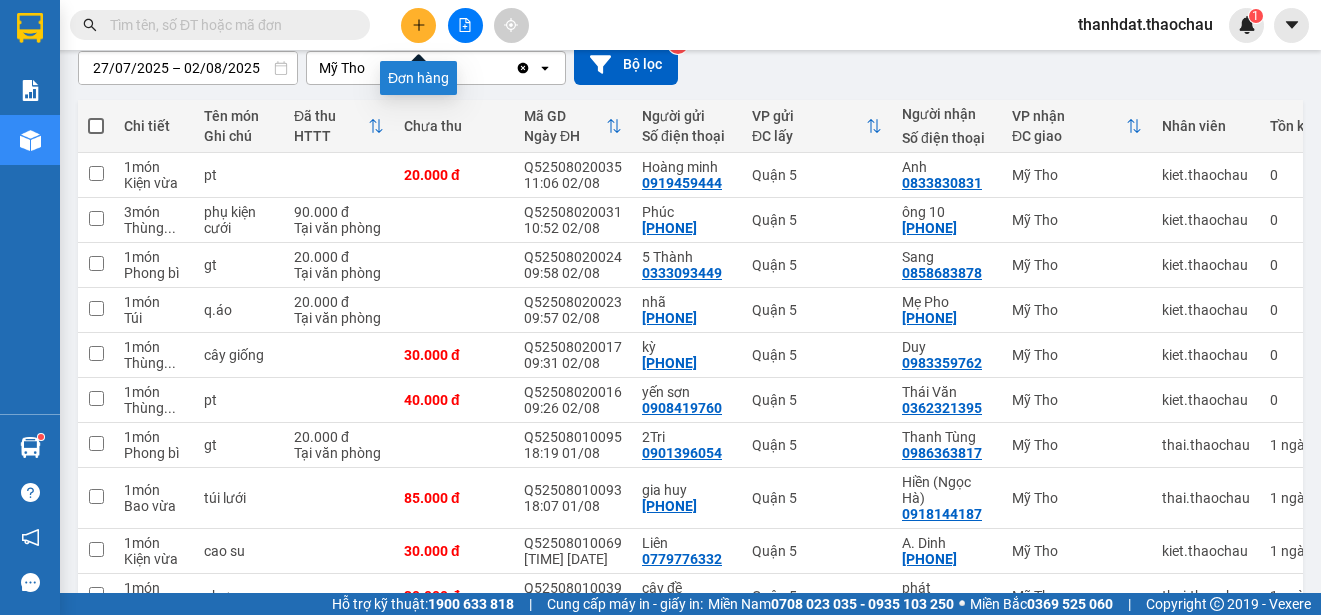 click 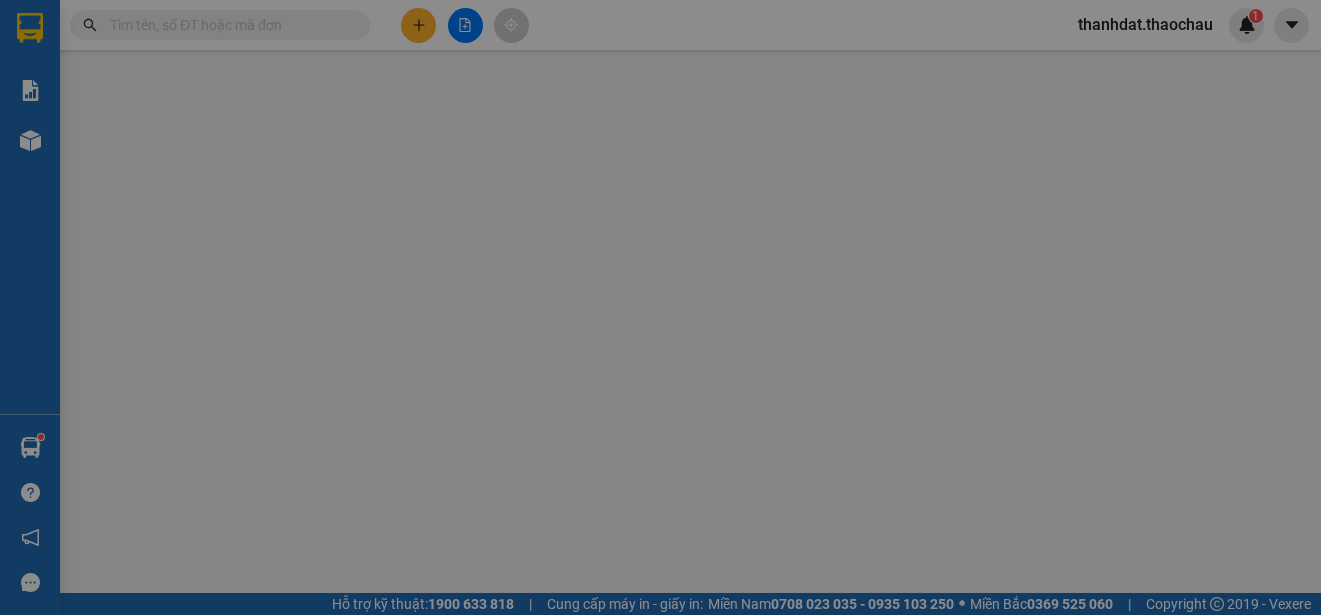 scroll, scrollTop: 0, scrollLeft: 0, axis: both 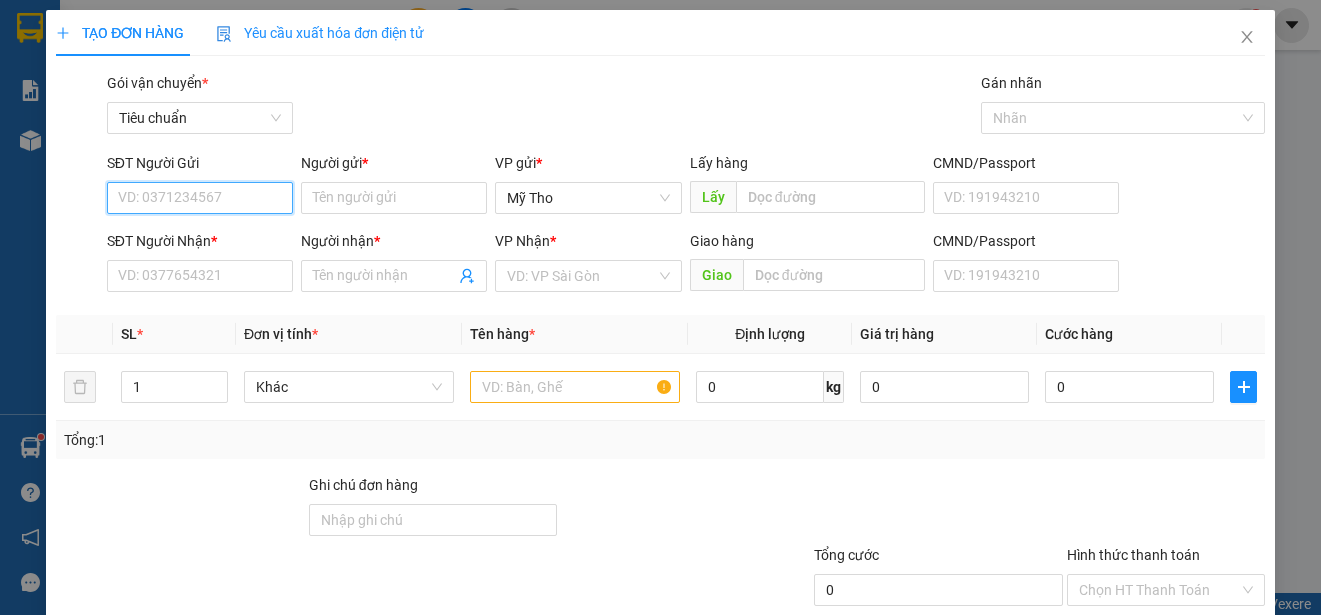 click on "SĐT Người Gửi" at bounding box center [200, 198] 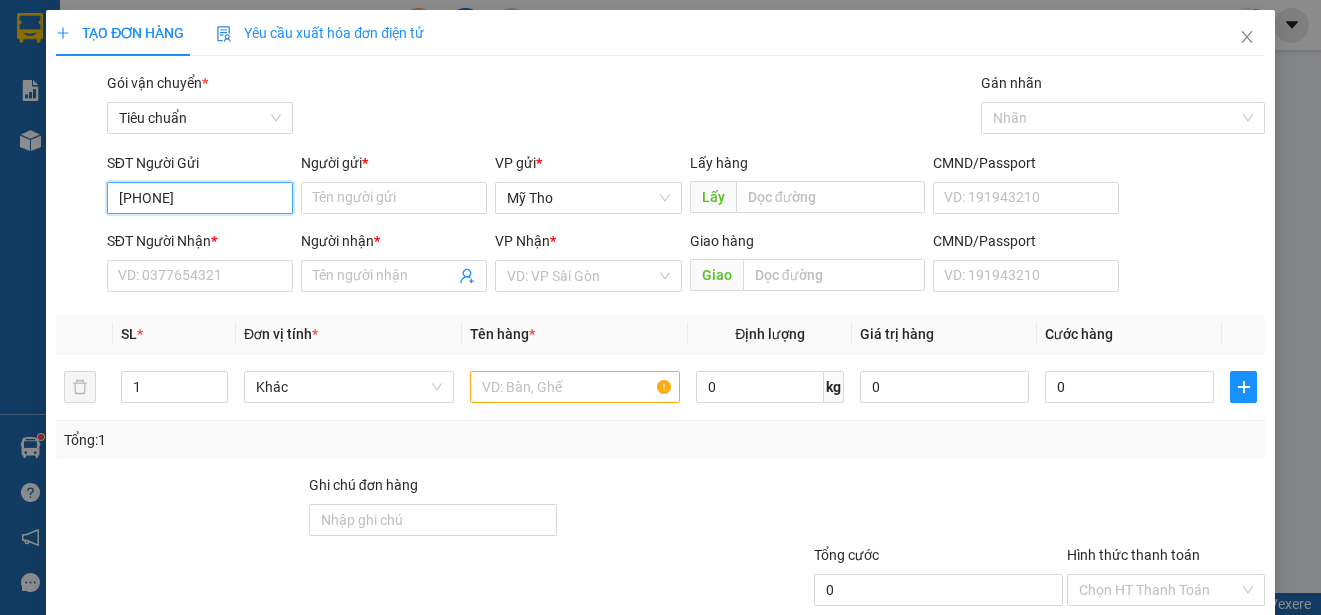type on "0916674399" 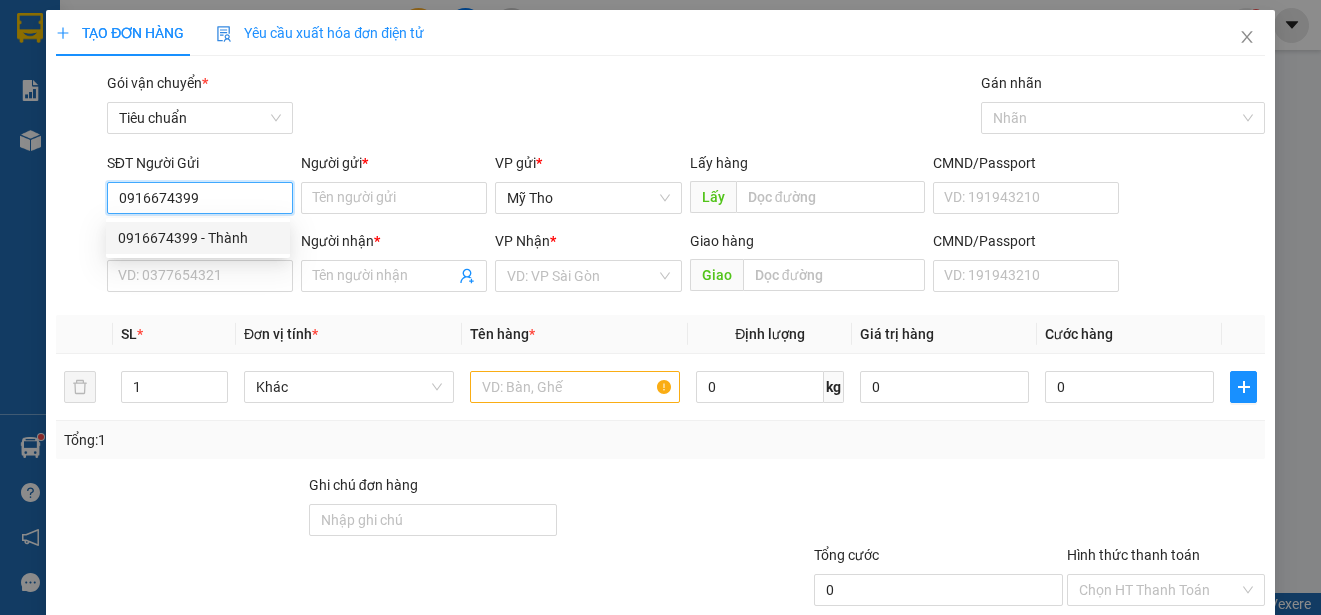 click on "0916674399 - Thành" at bounding box center [198, 238] 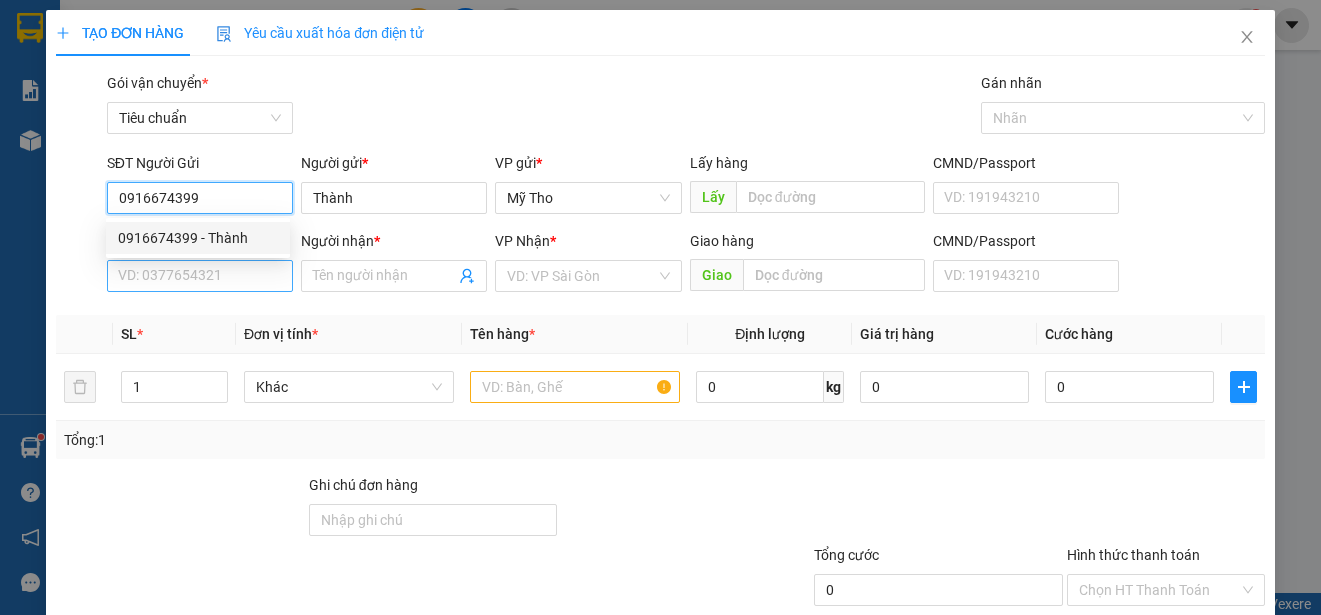 type on "0916674399" 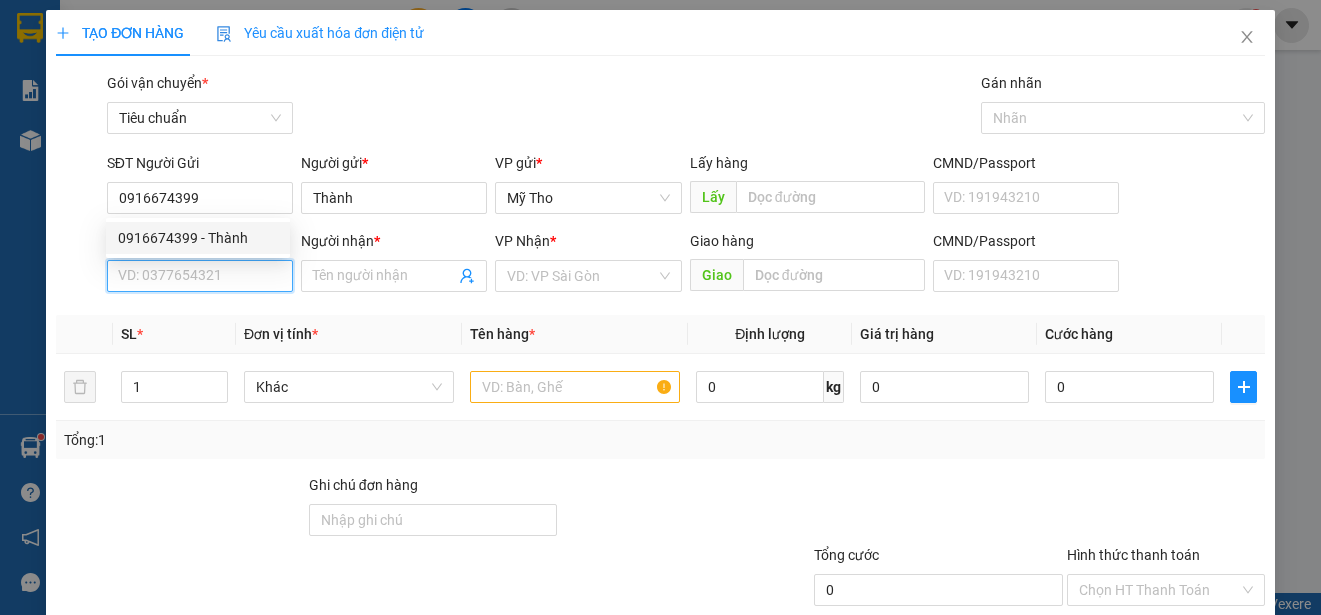 click on "SĐT Người Nhận  *" at bounding box center (200, 276) 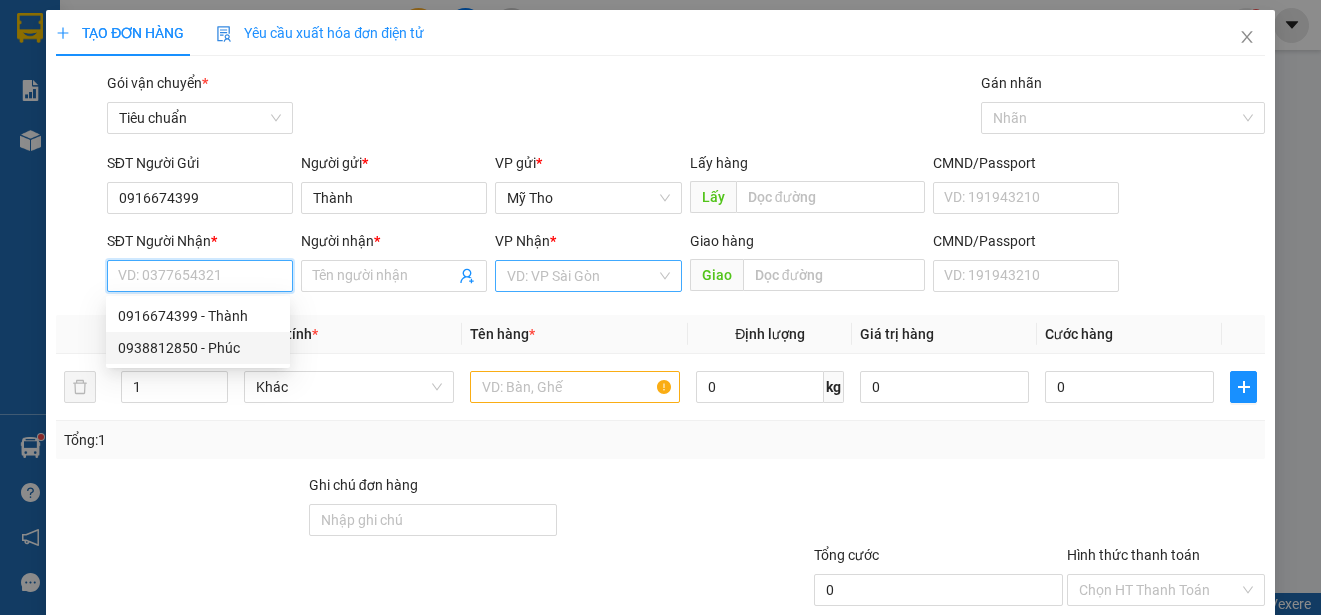 drag, startPoint x: 221, startPoint y: 345, endPoint x: 528, endPoint y: 280, distance: 313.80566 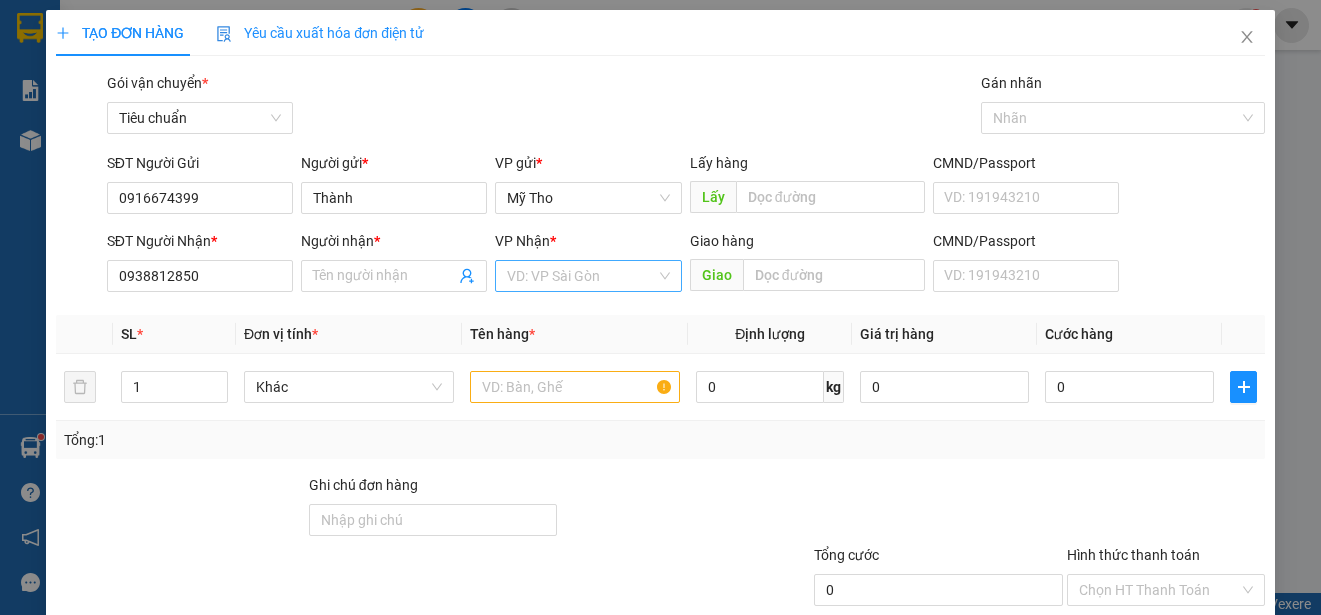 click at bounding box center (581, 276) 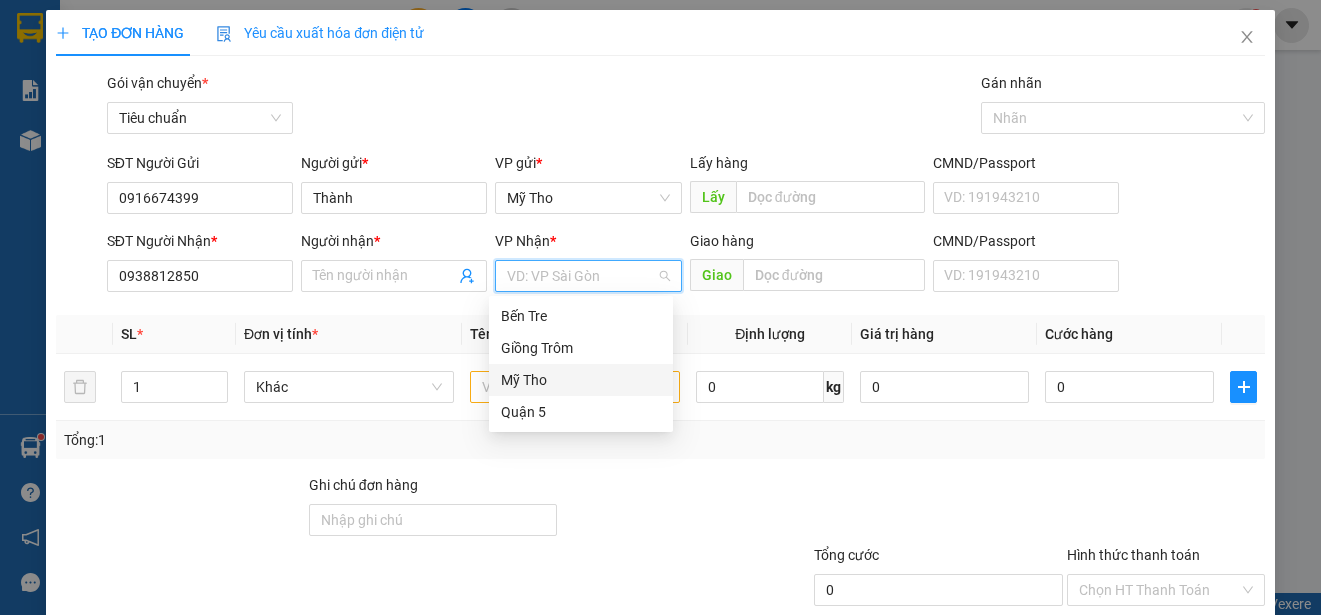 type on "Phúc" 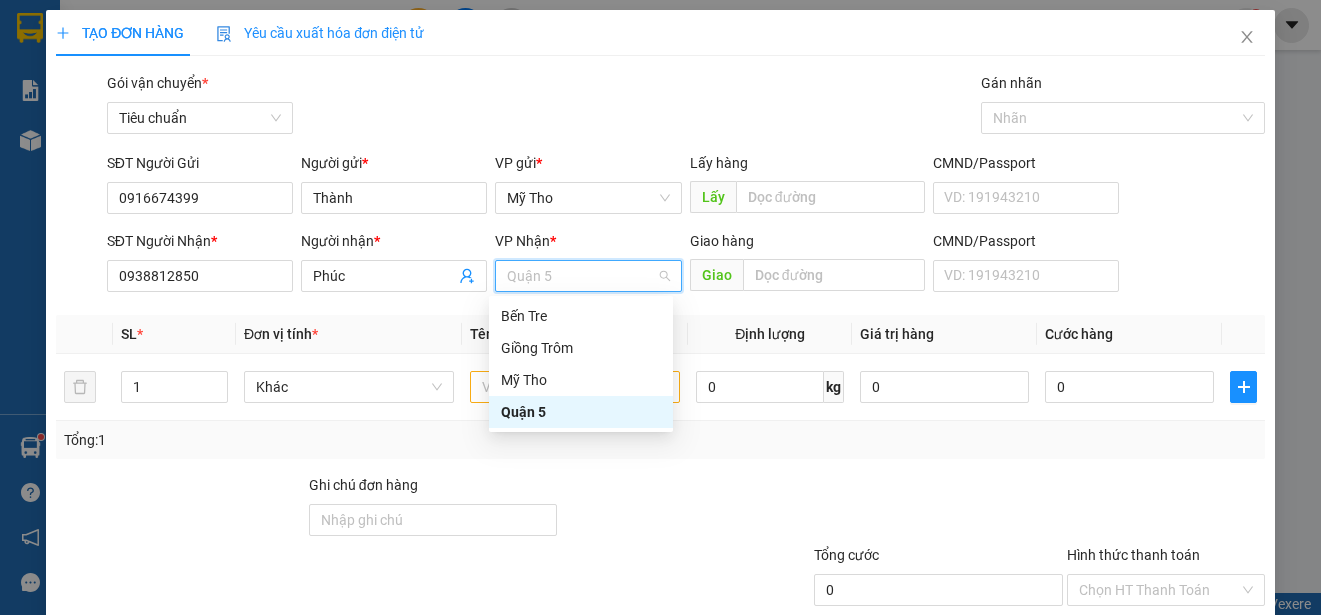 click on "Quận 5" at bounding box center [581, 412] 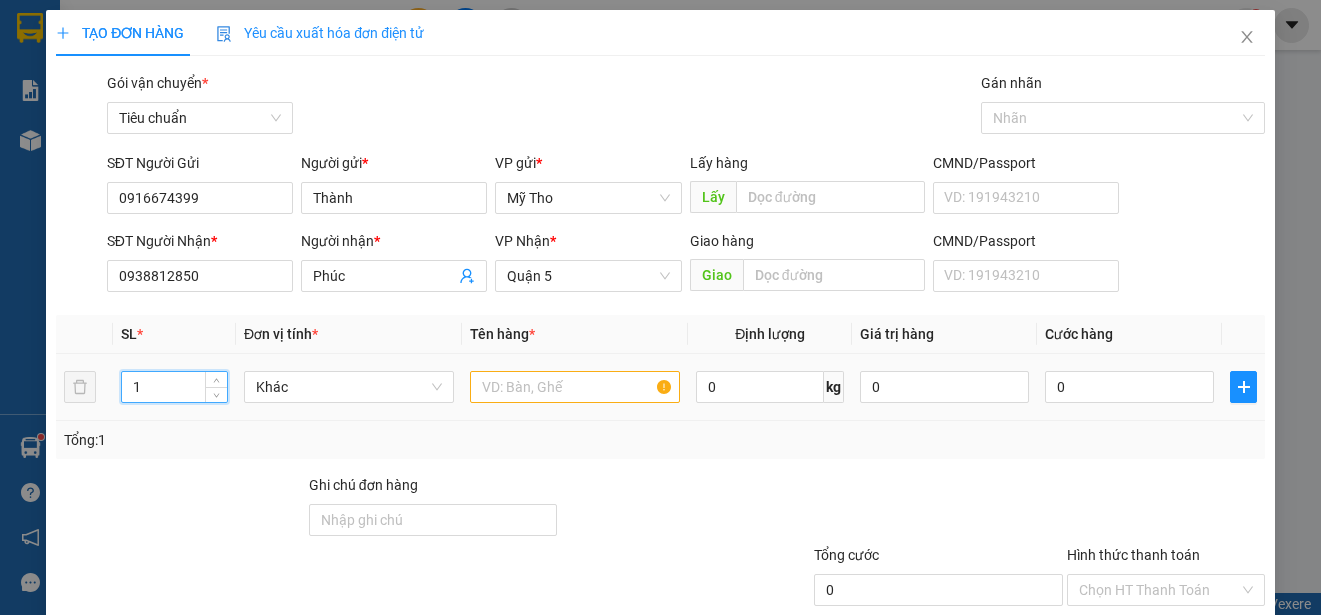 click on "1" at bounding box center [174, 387] 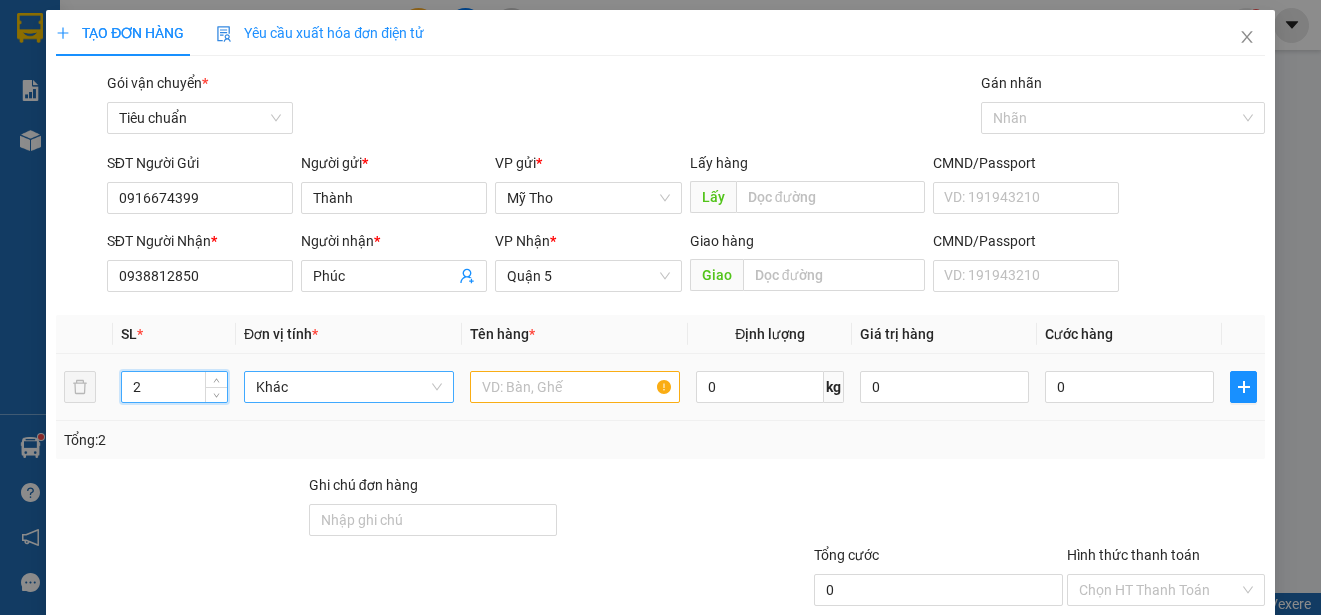 click on "Khác" at bounding box center [349, 387] 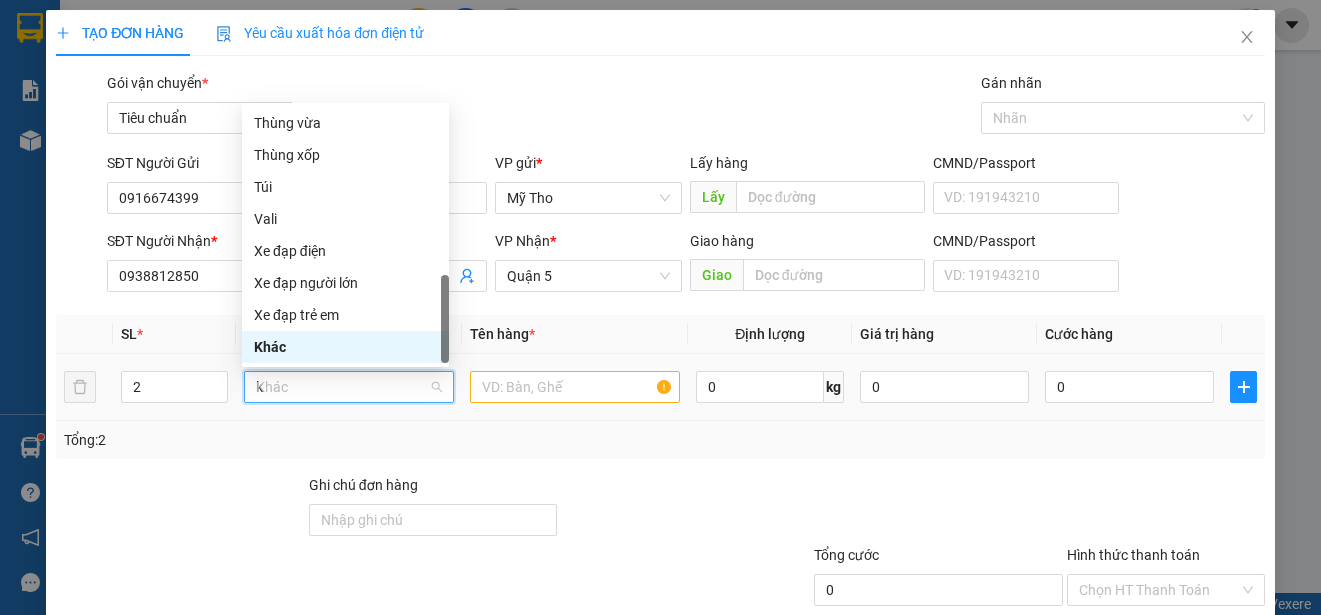 scroll, scrollTop: 0, scrollLeft: 0, axis: both 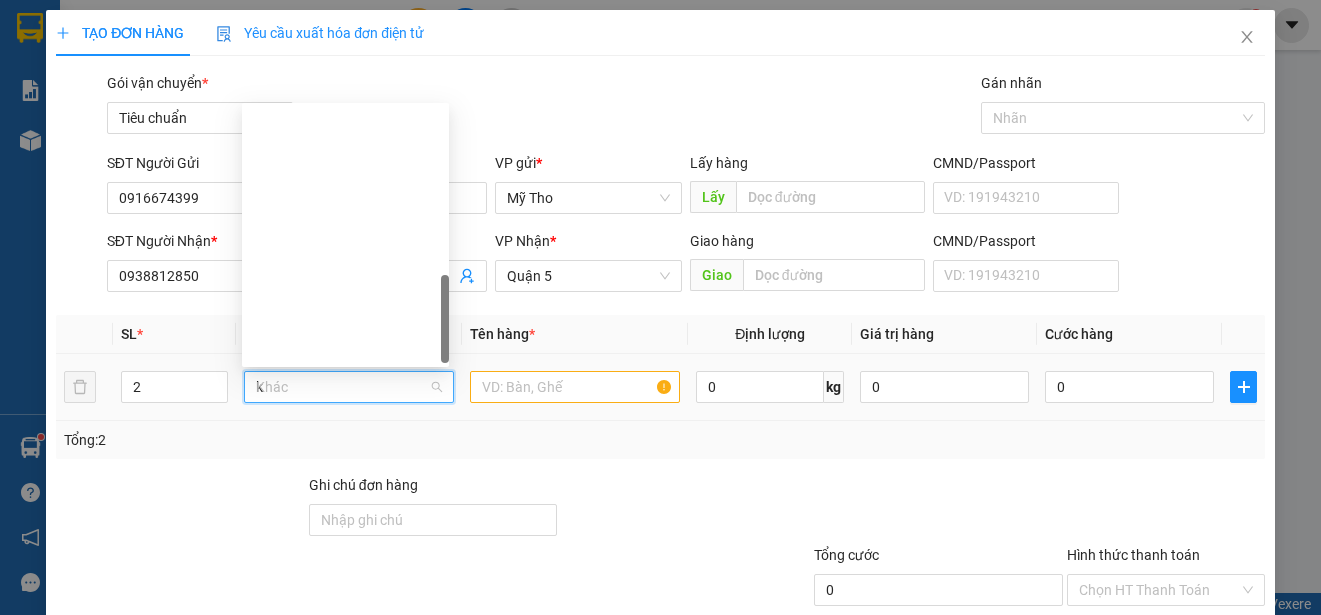 type on "ki" 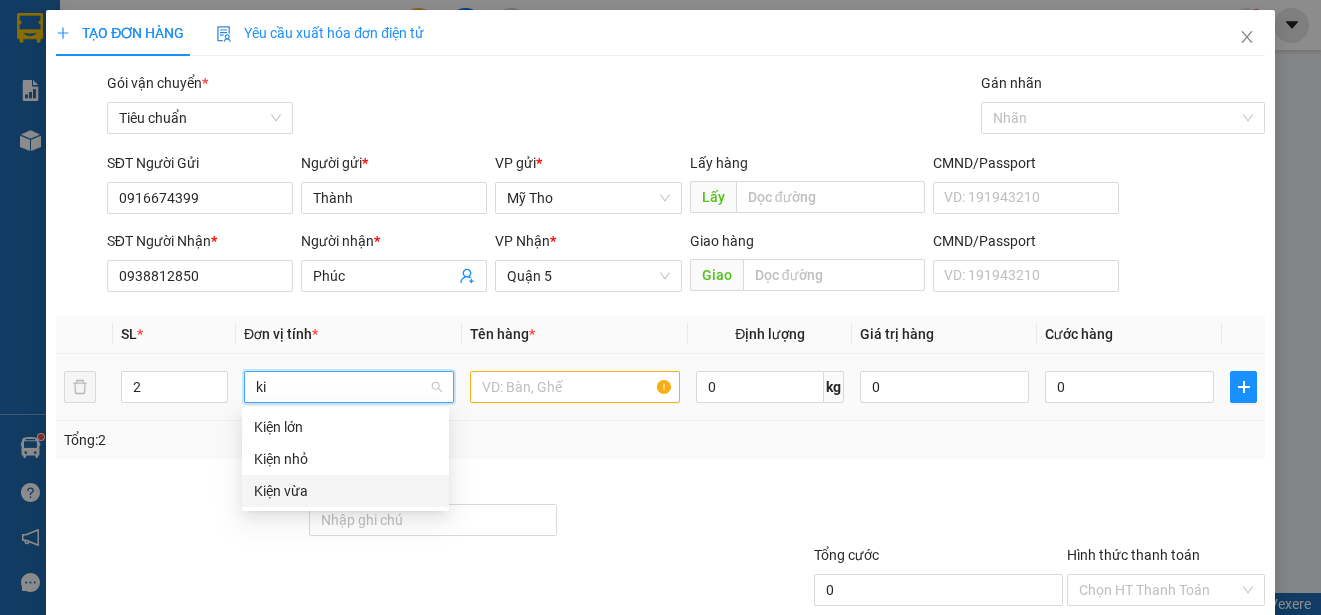 click on "Kiện vừa" at bounding box center (345, 491) 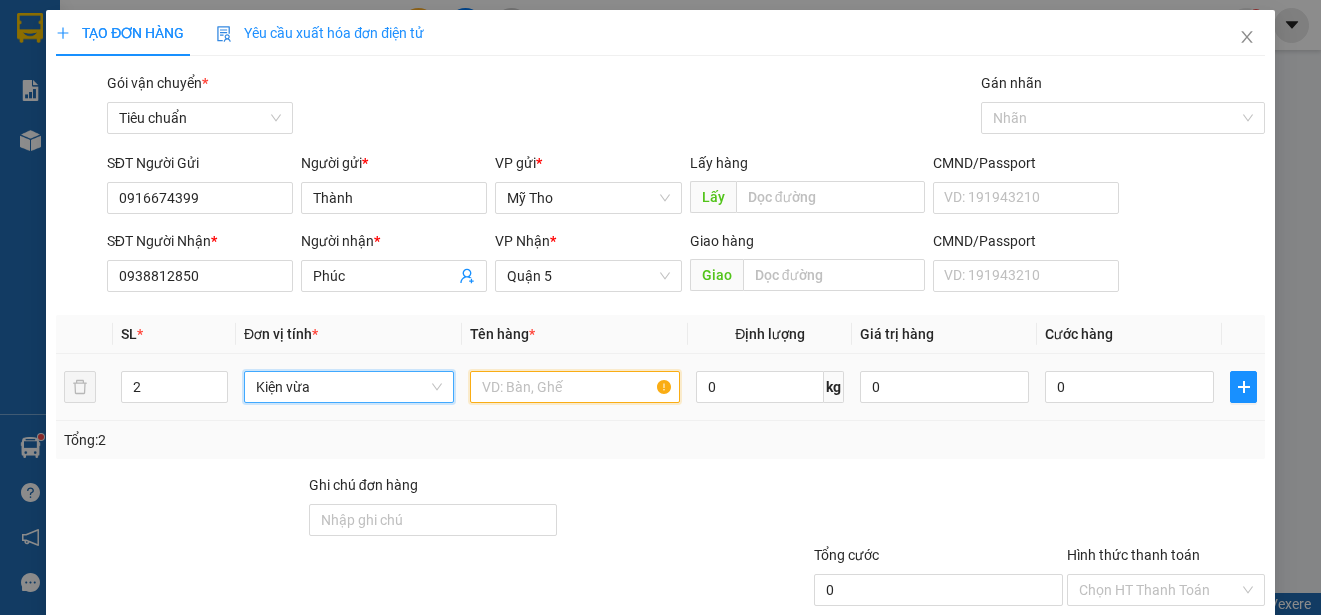 click at bounding box center [575, 387] 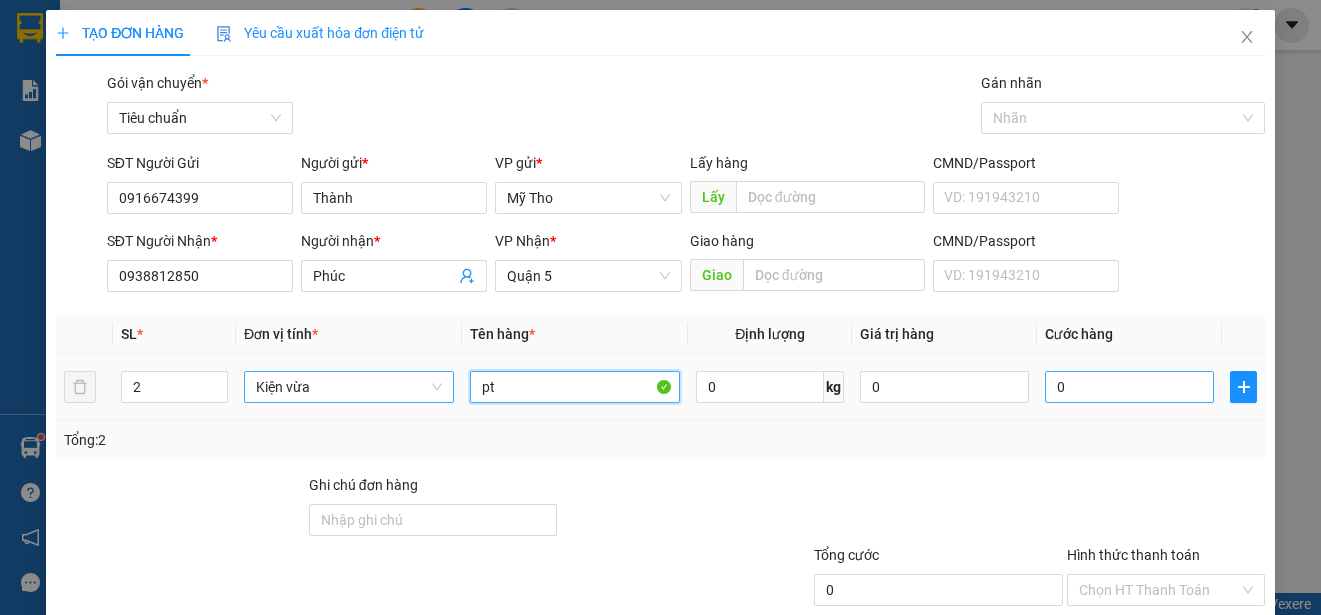 type on "pt" 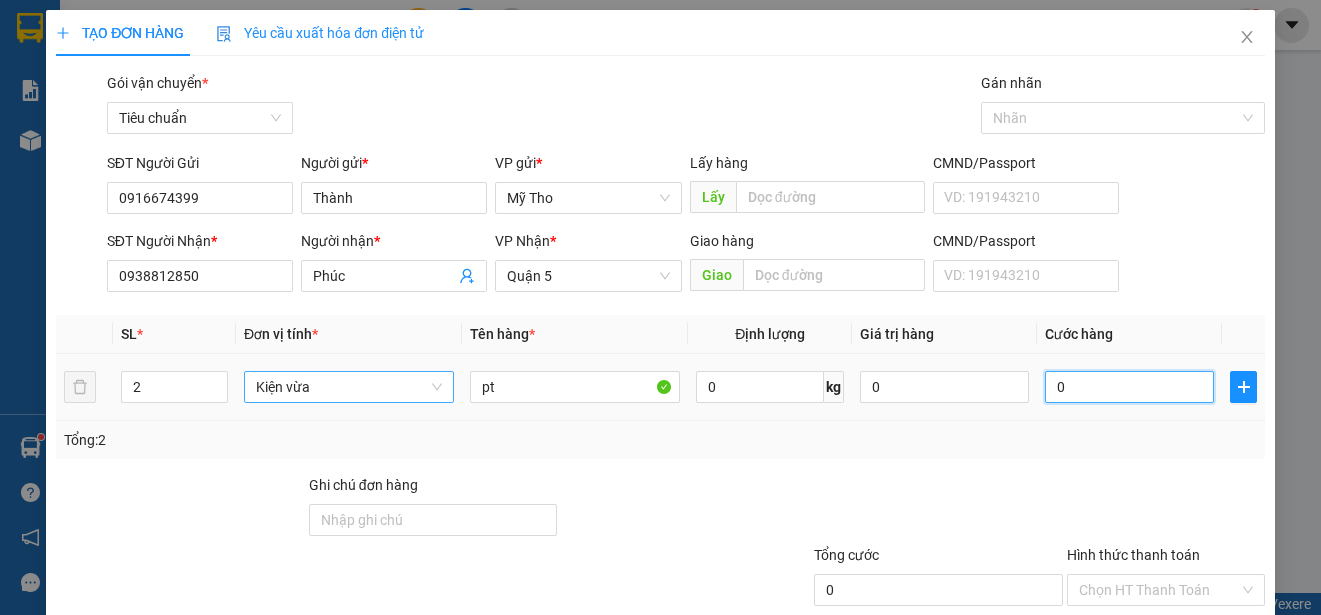 click on "0" at bounding box center (1129, 387) 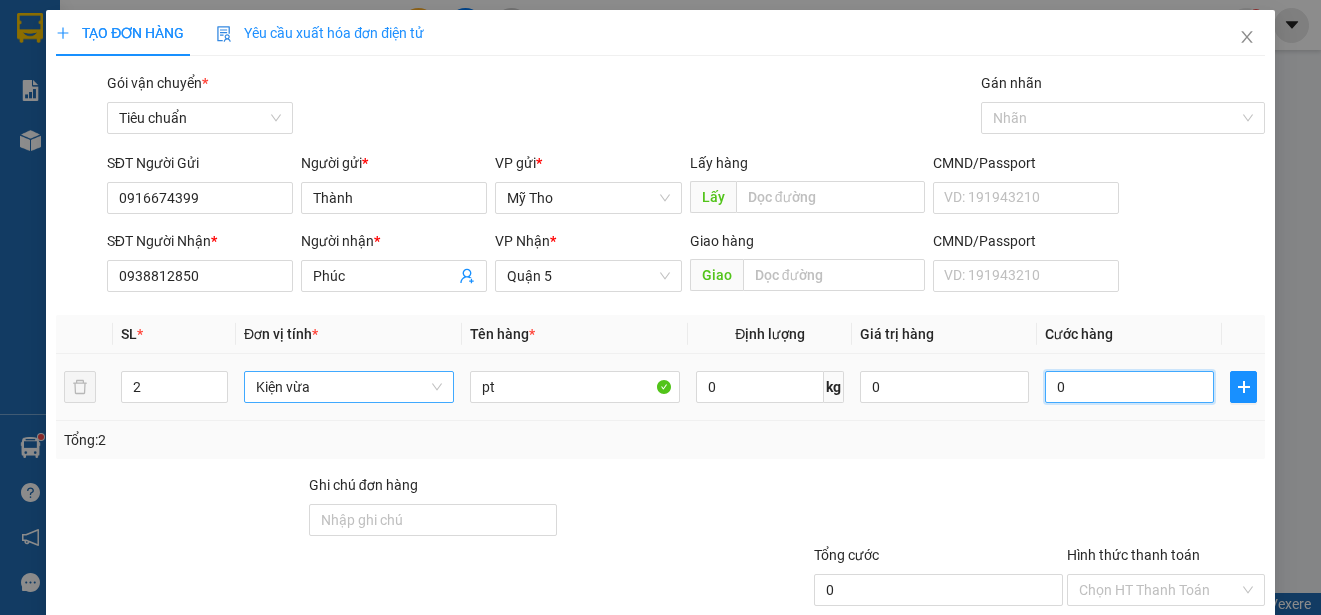 type on "1" 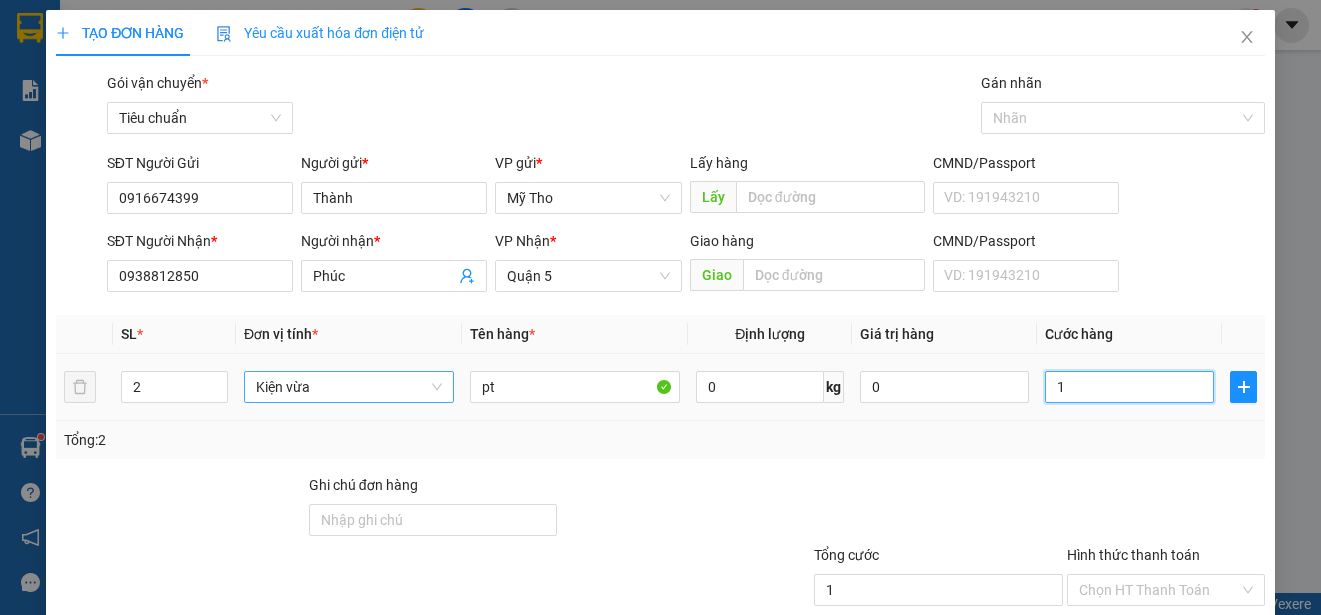 type on "10" 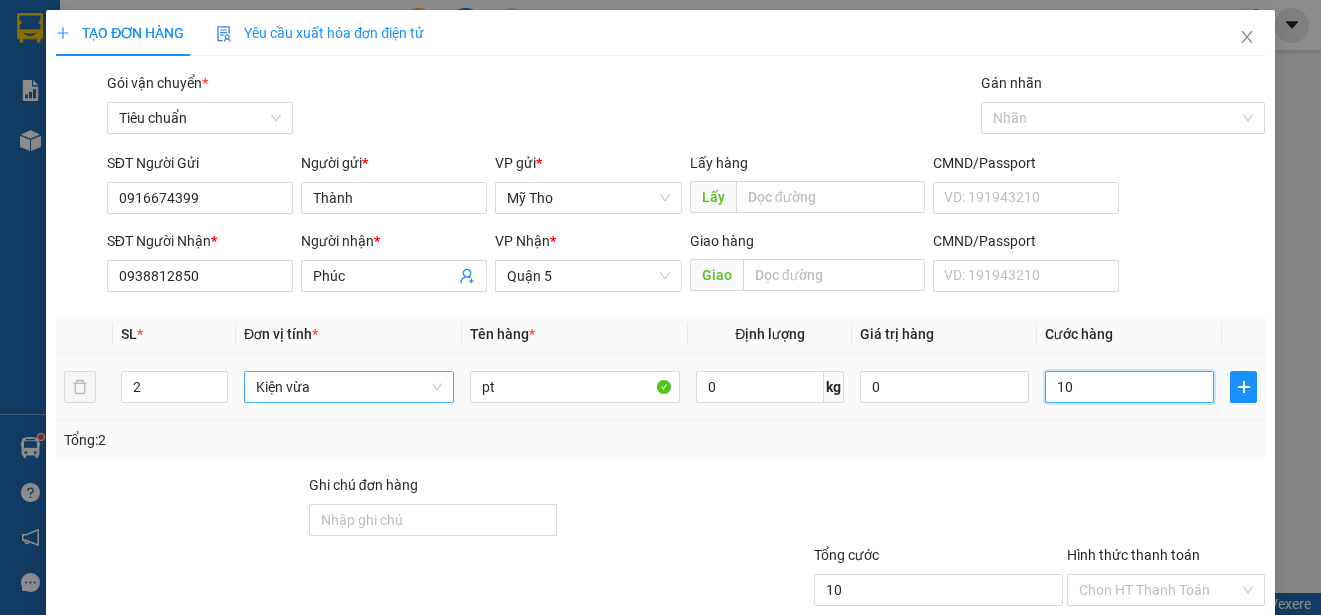 type on "100" 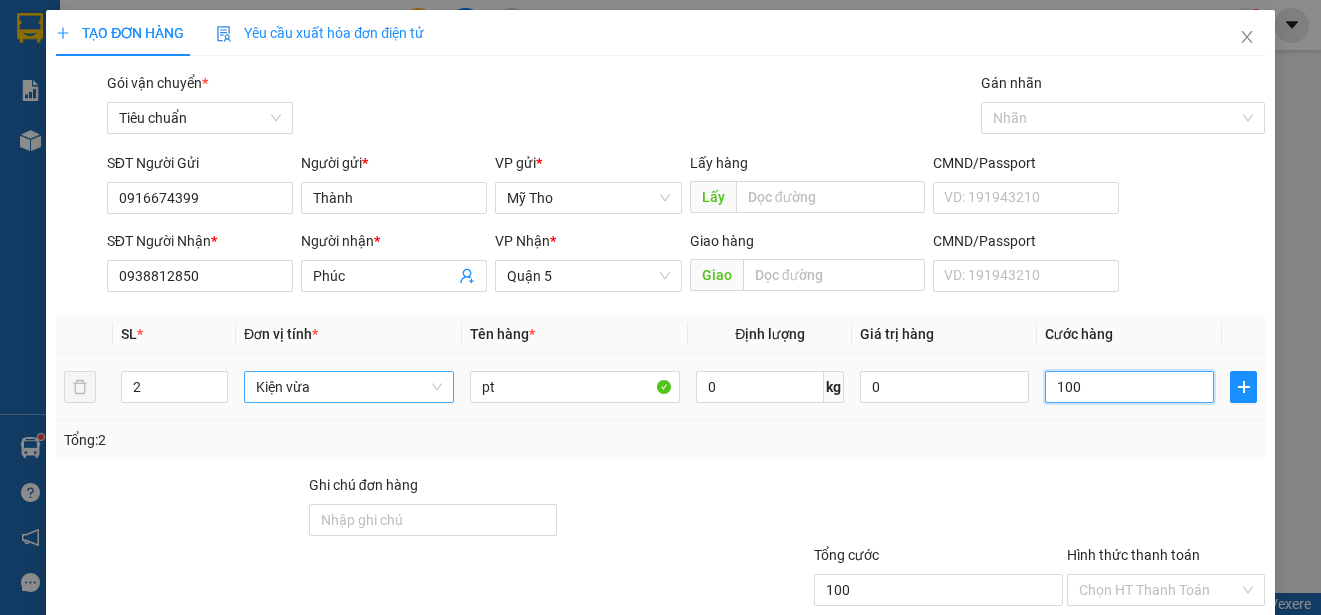 type on "1.000" 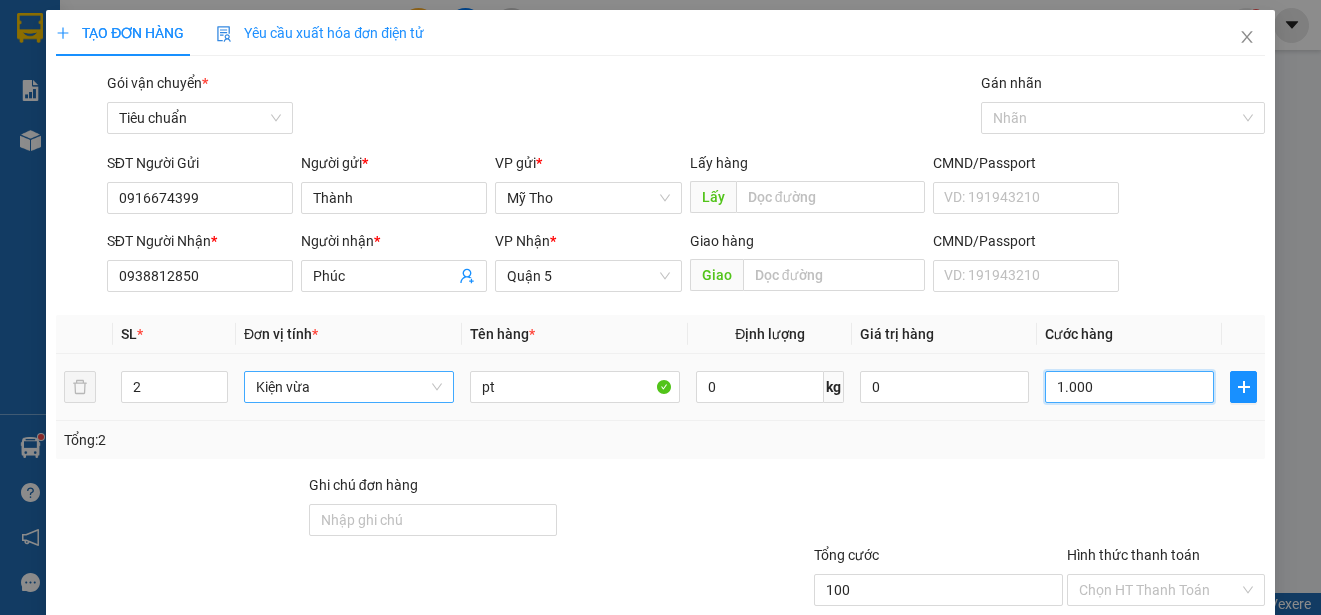 type on "1.000" 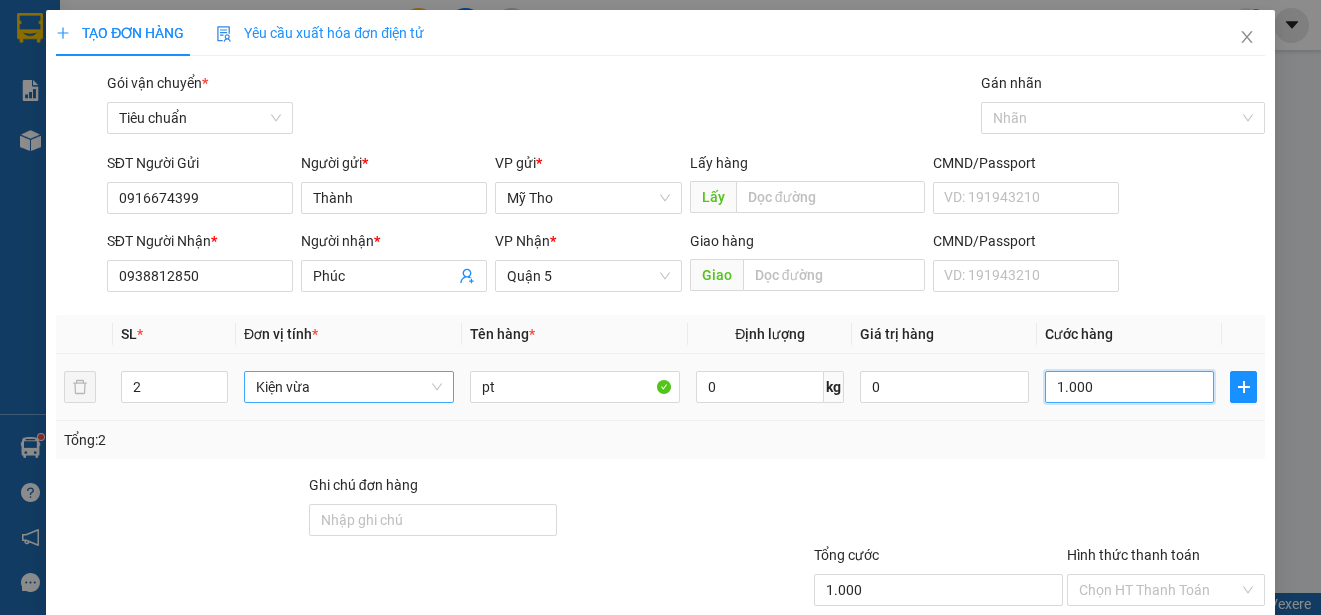 type on "10.000" 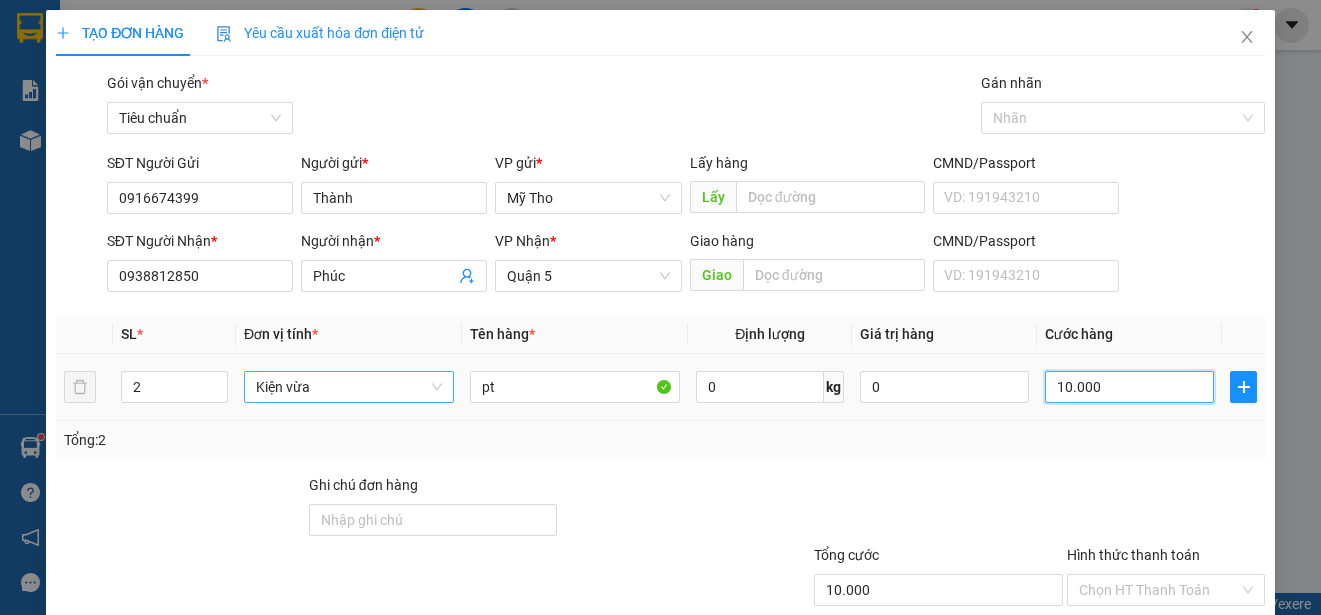 type on "100.000" 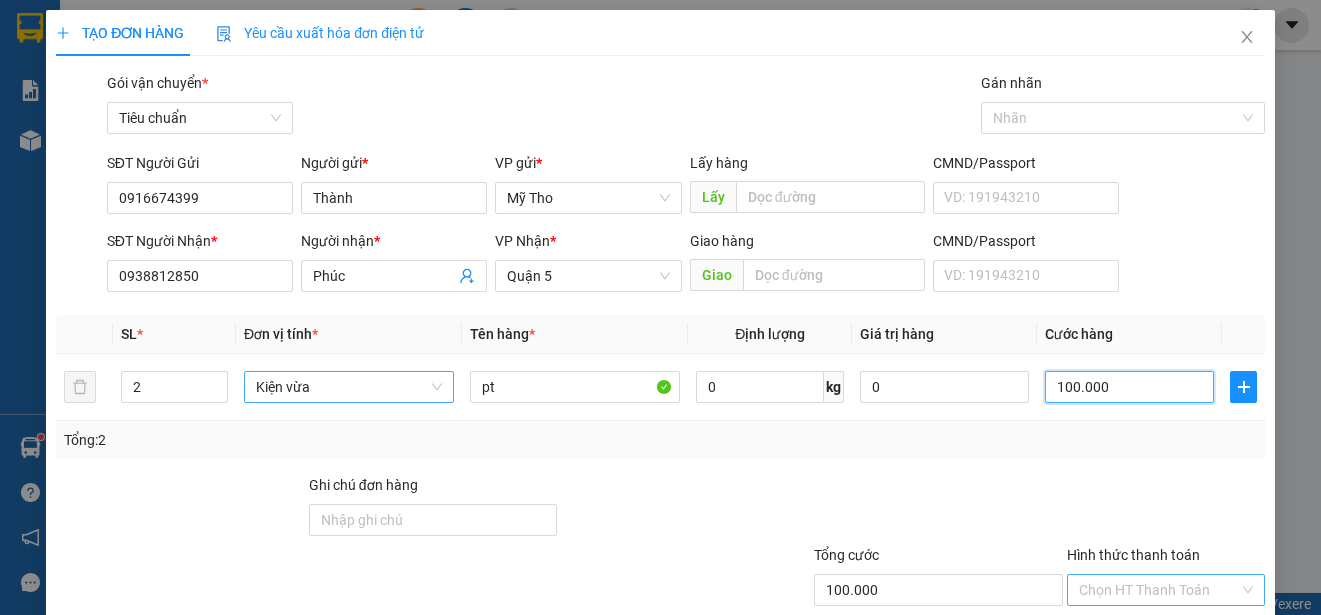 scroll, scrollTop: 125, scrollLeft: 0, axis: vertical 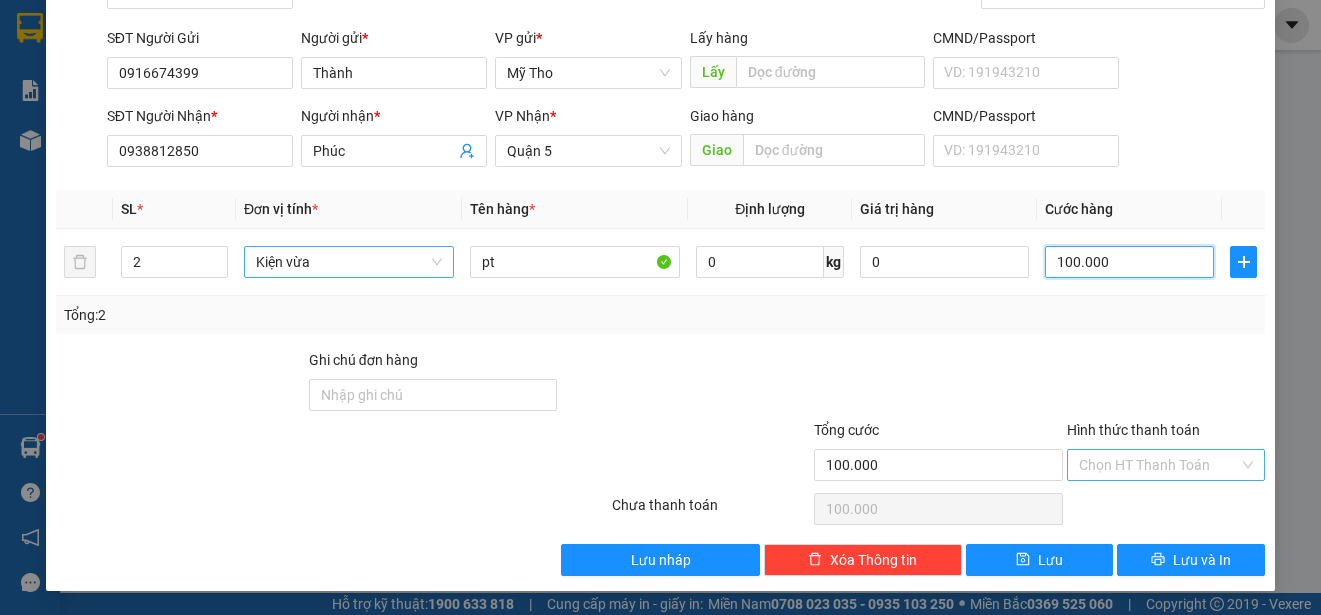 type on "100.000" 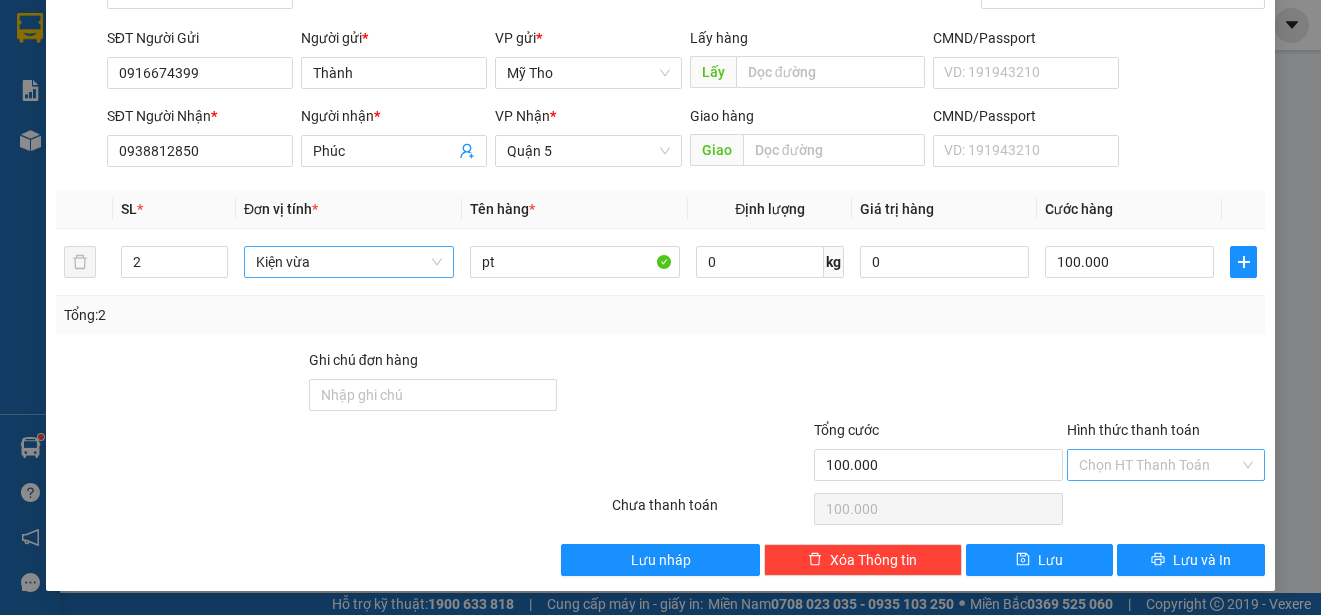 click on "Hình thức thanh toán" at bounding box center (1159, 465) 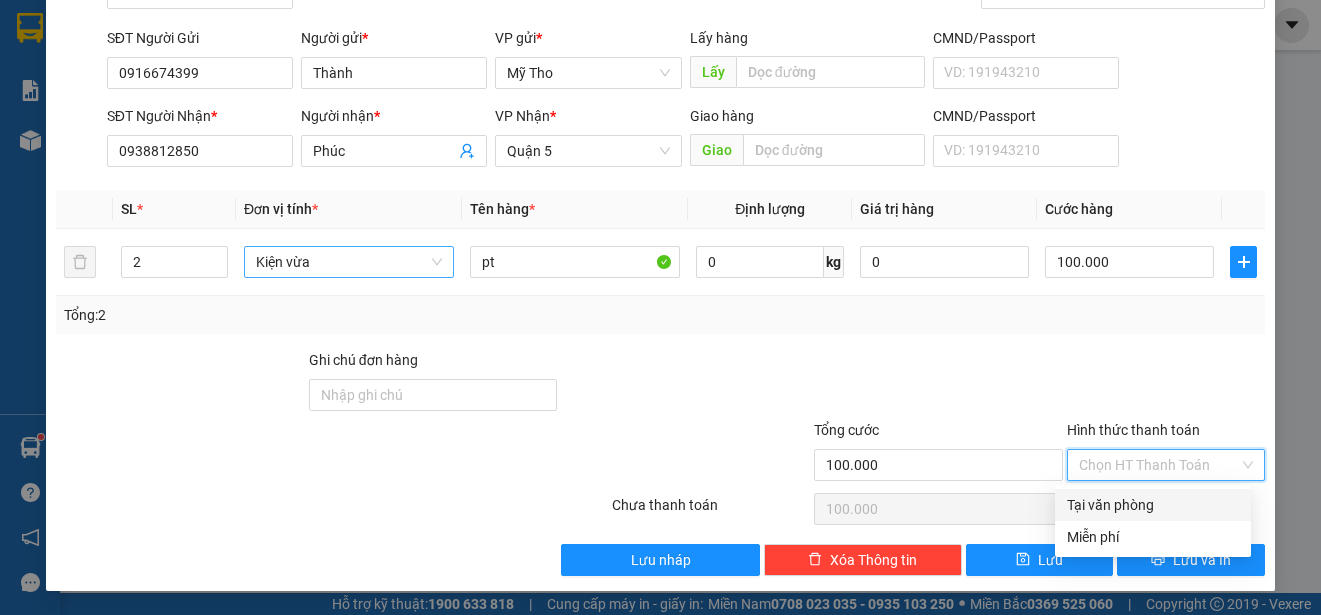 click on "Tại văn phòng" at bounding box center (1153, 505) 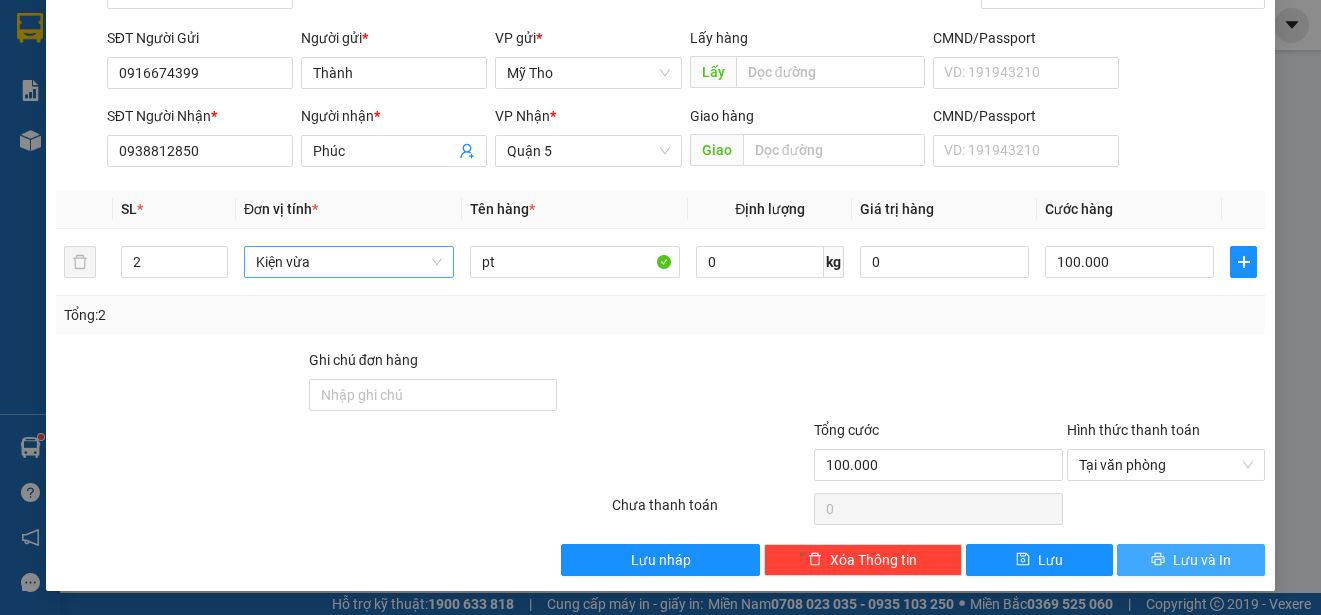 click on "Lưu và In" at bounding box center [1202, 560] 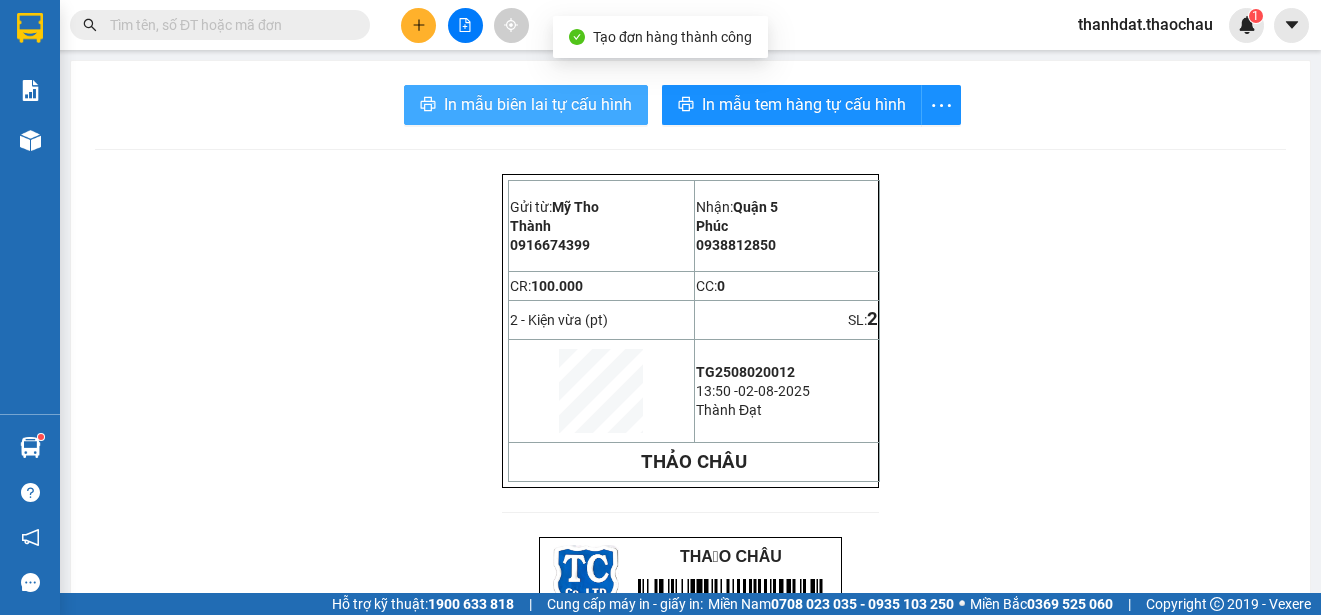 click on "In mẫu biên lai tự cấu hình" at bounding box center (538, 104) 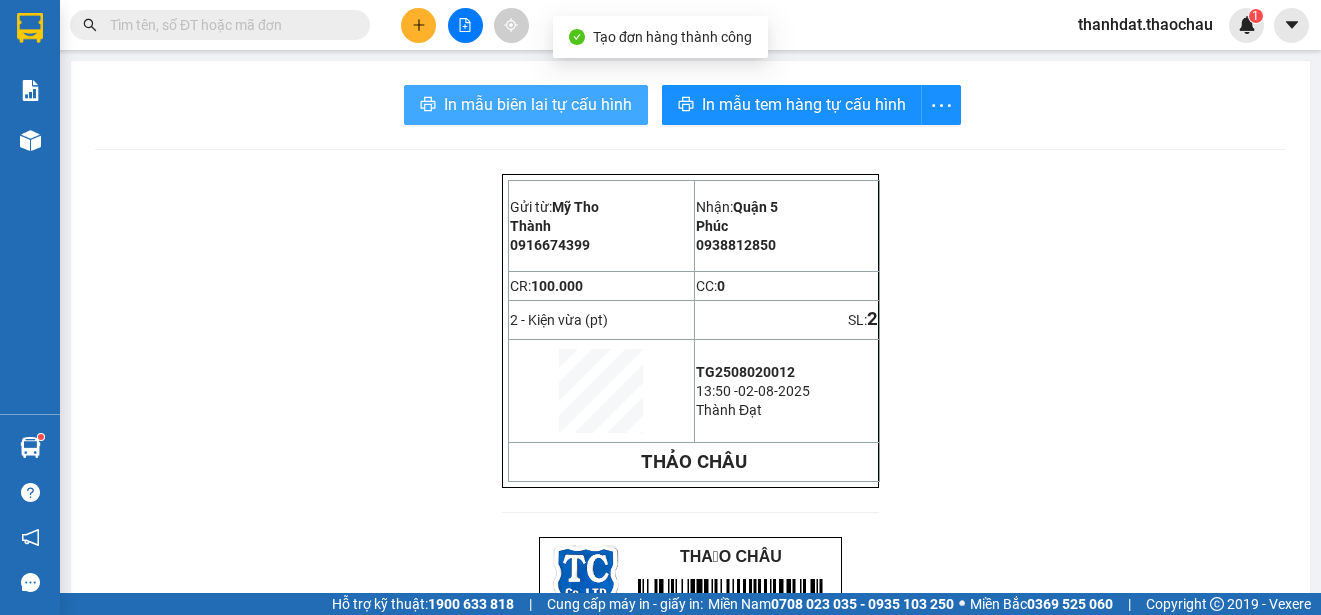 scroll, scrollTop: 0, scrollLeft: 0, axis: both 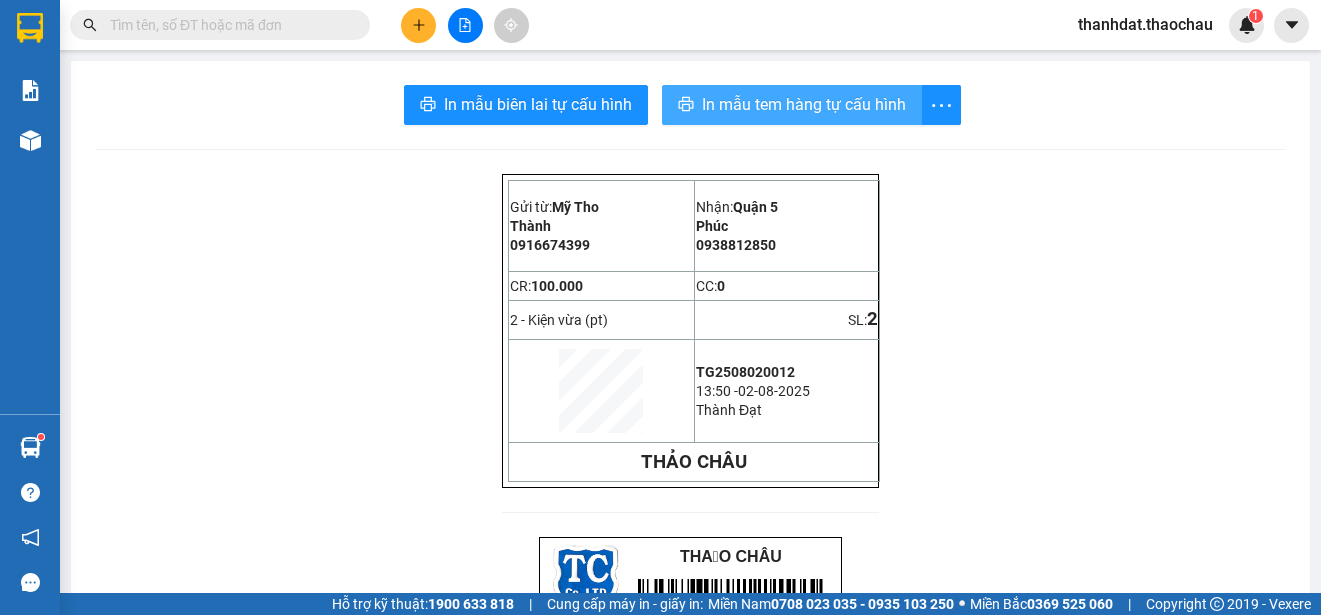 click on "In mẫu tem hàng tự cấu hình" at bounding box center (804, 104) 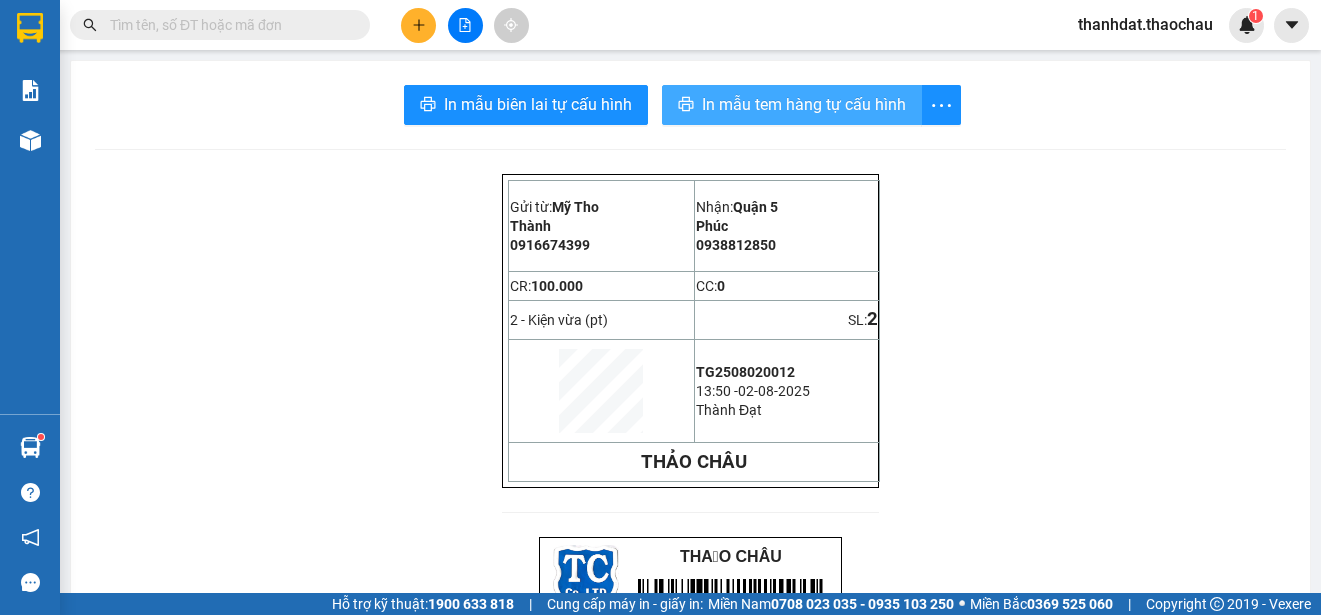 scroll, scrollTop: 0, scrollLeft: 0, axis: both 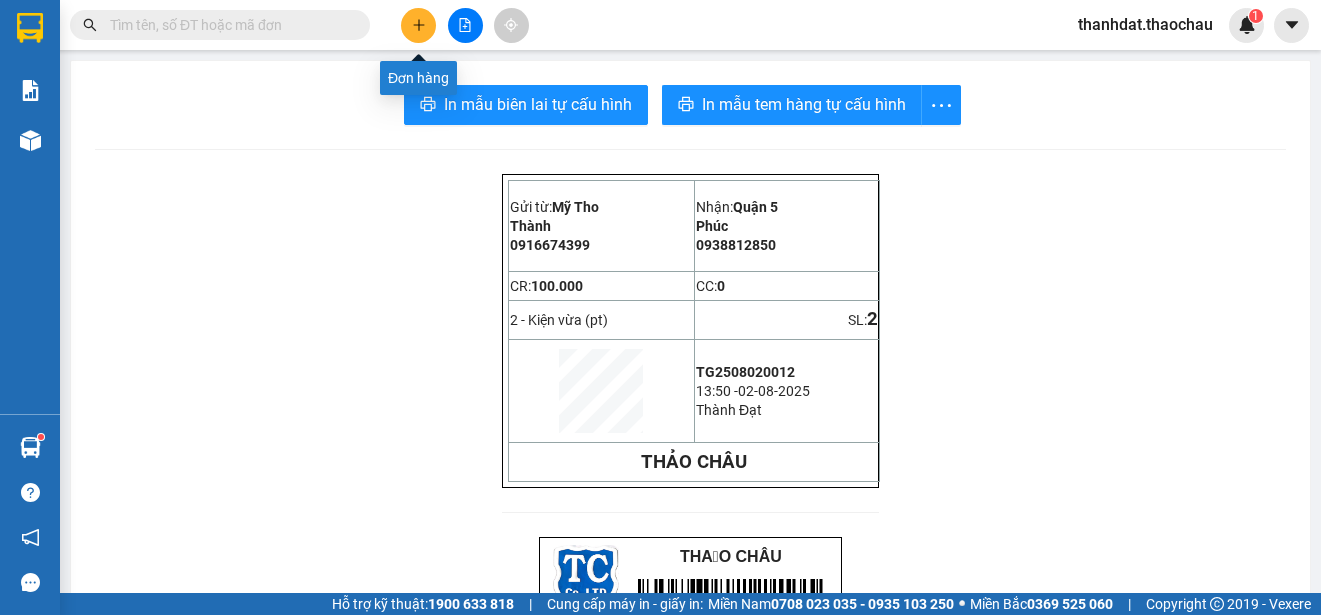 click 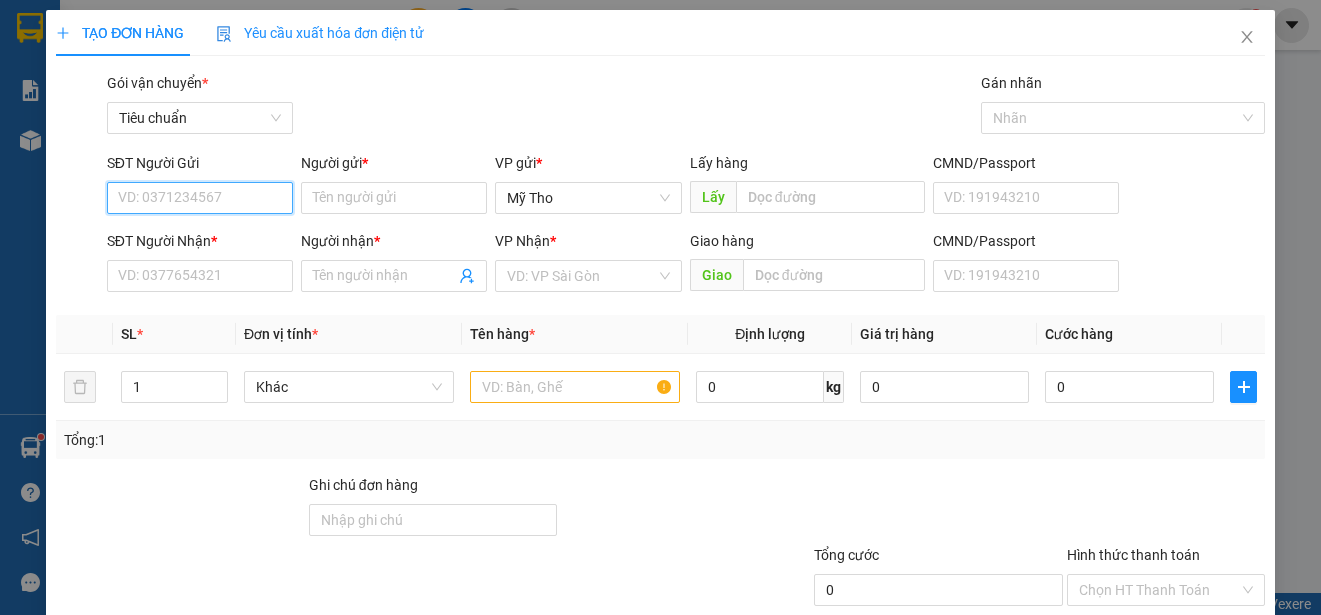 click on "SĐT Người Gửi" at bounding box center (200, 198) 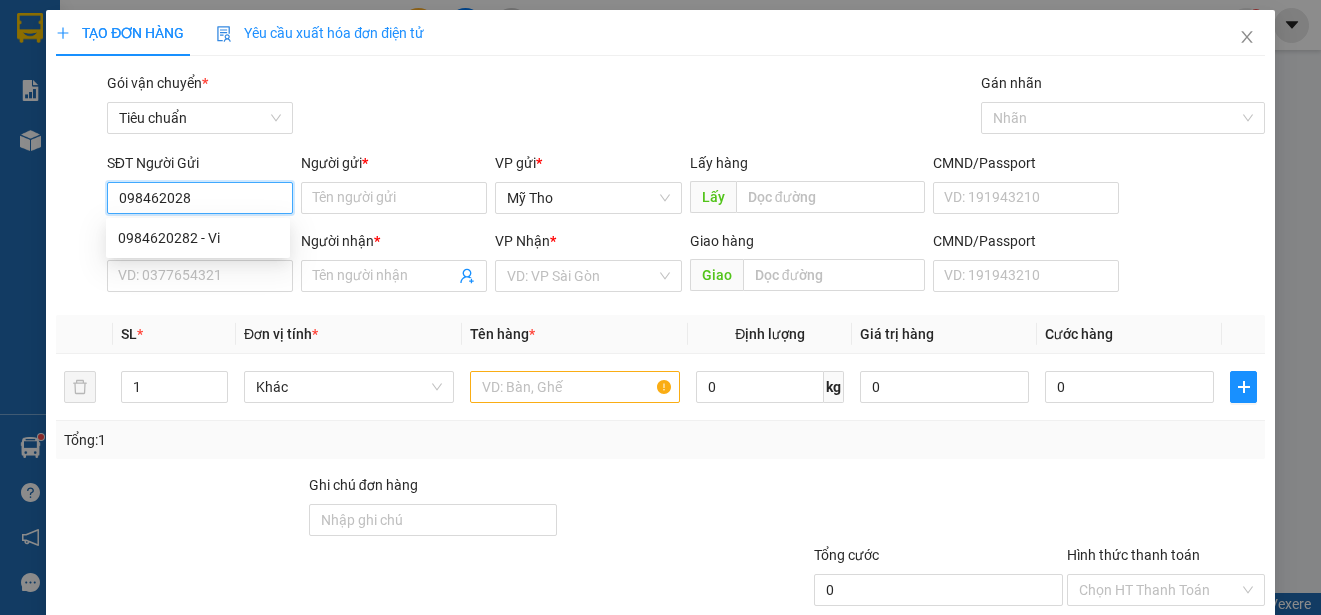 type on "0984620282" 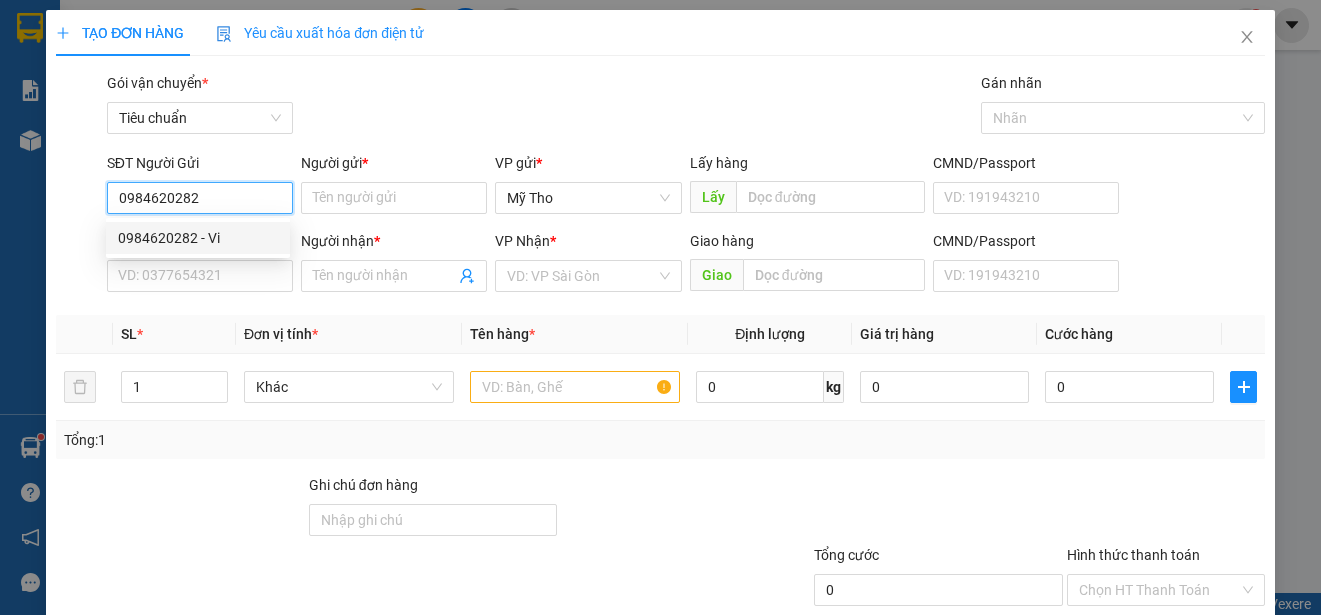 click on "0984620282 - Vi" at bounding box center (198, 238) 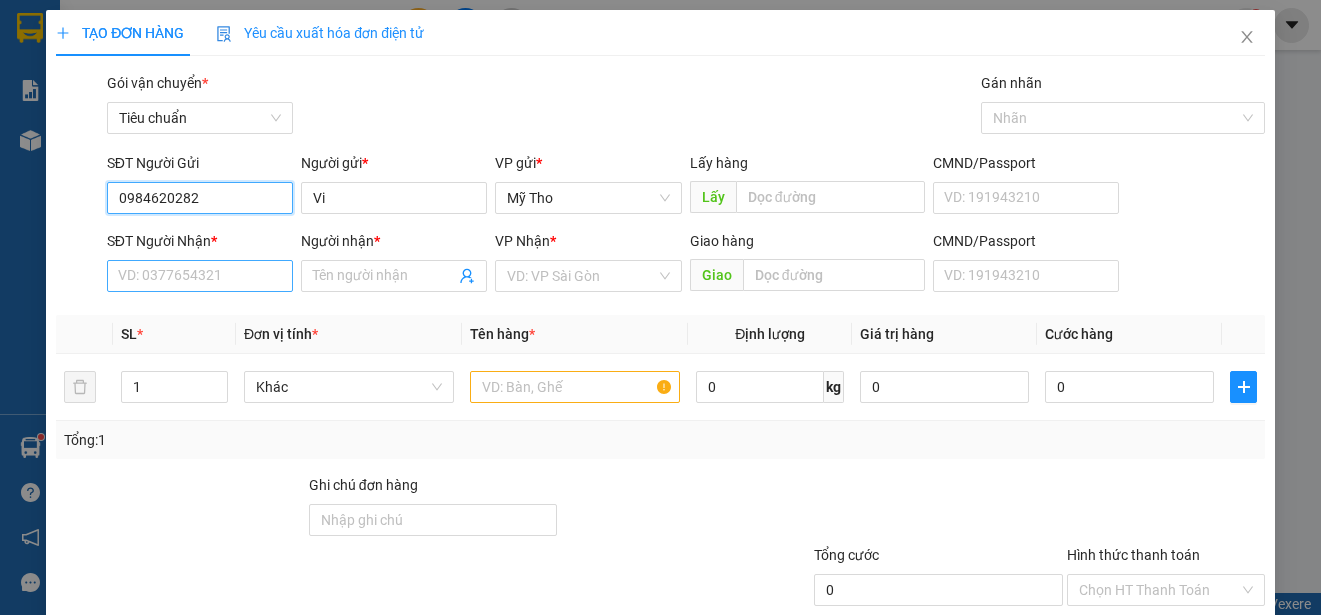 type on "0984620282" 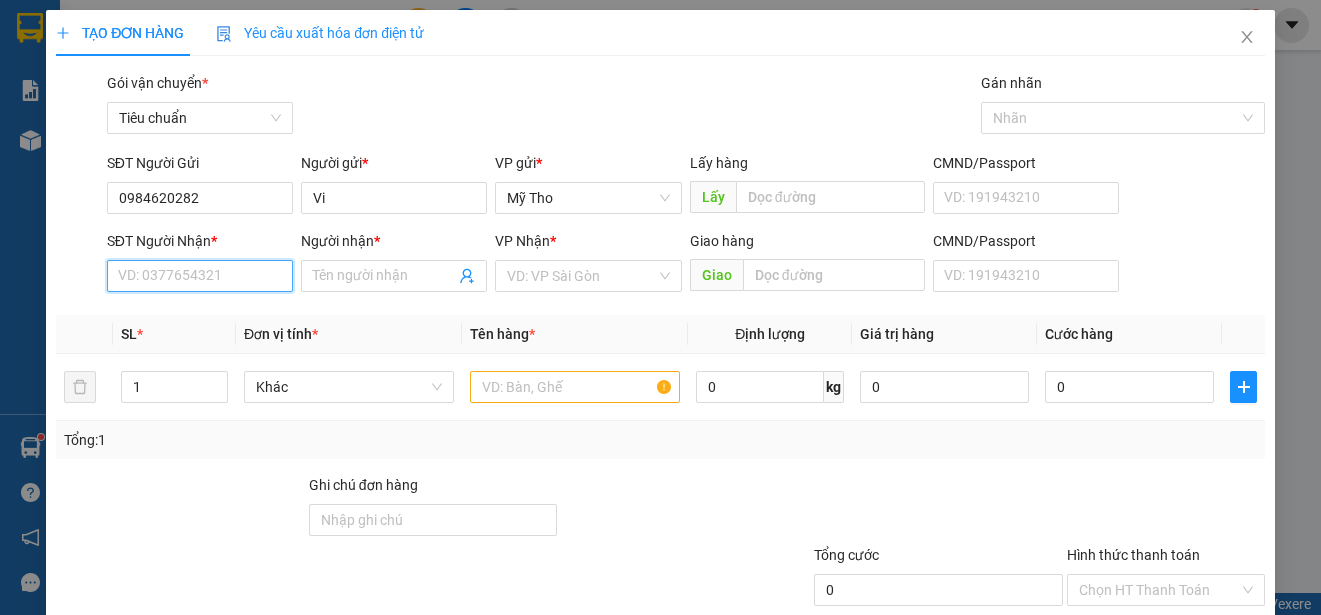 click on "SĐT Người Nhận  *" at bounding box center [200, 276] 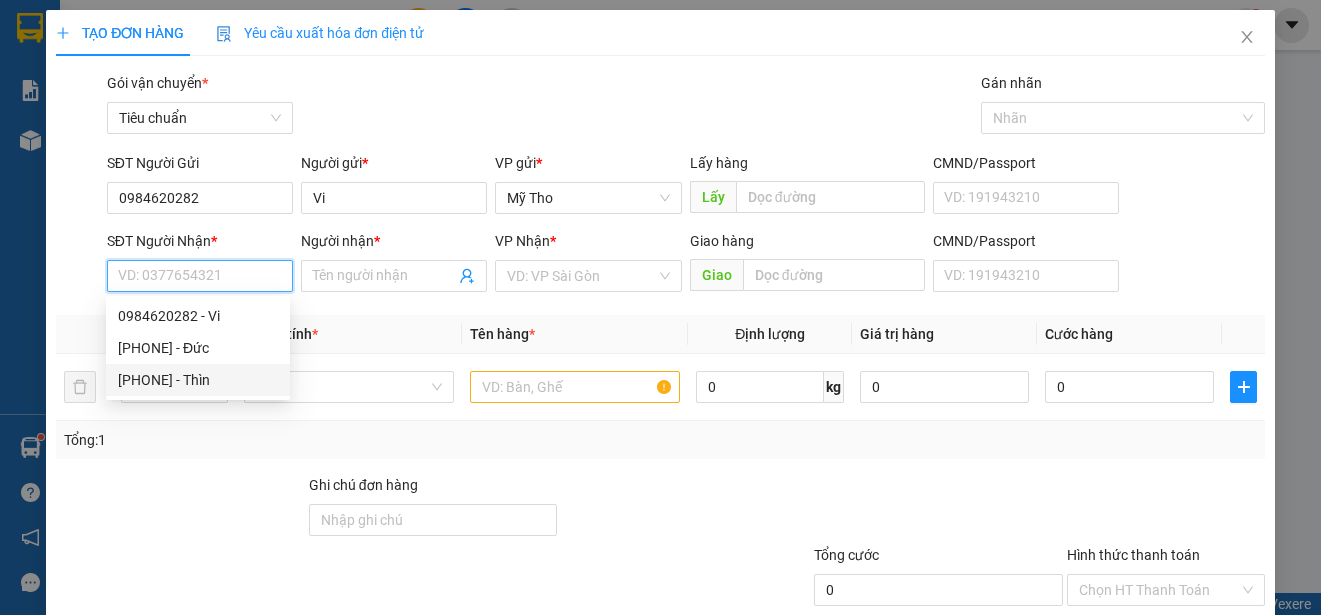 click on "0913186488 - Thìn" at bounding box center [198, 380] 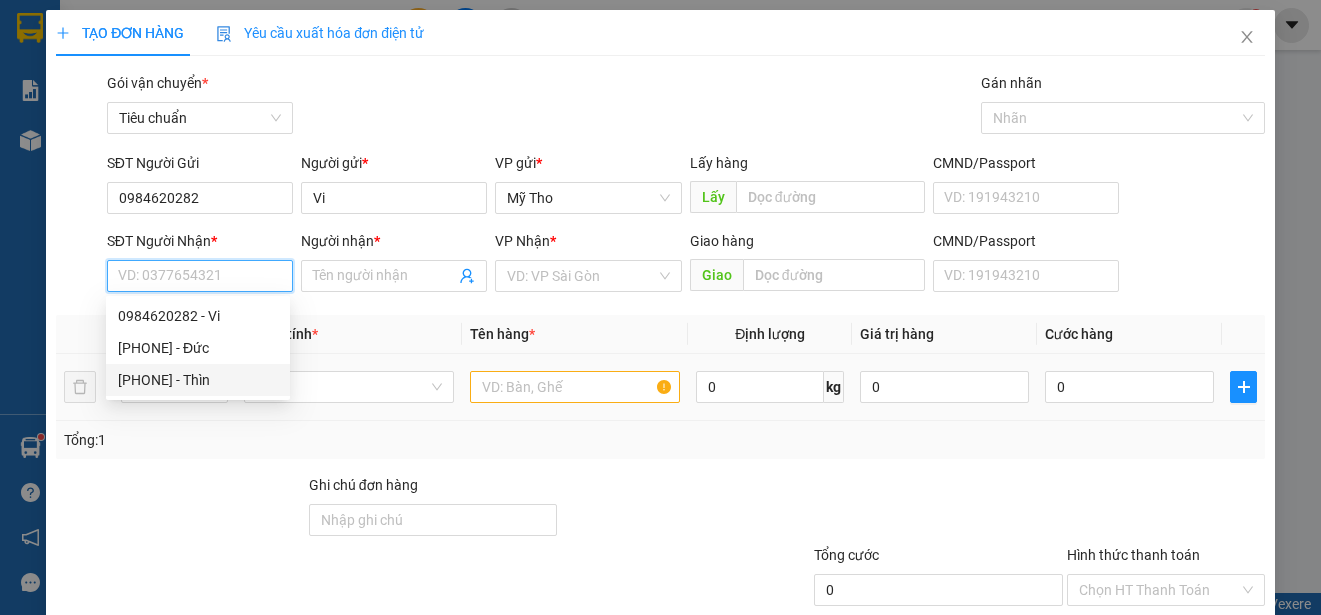type on "0913186488" 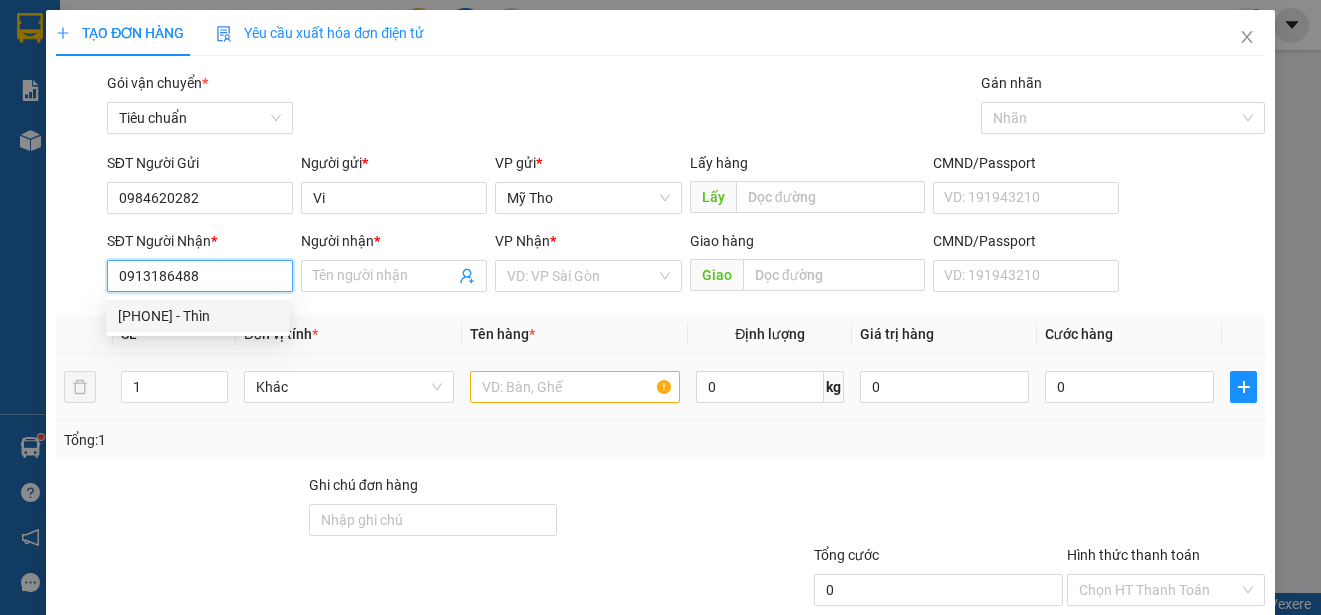 type on "Thìn" 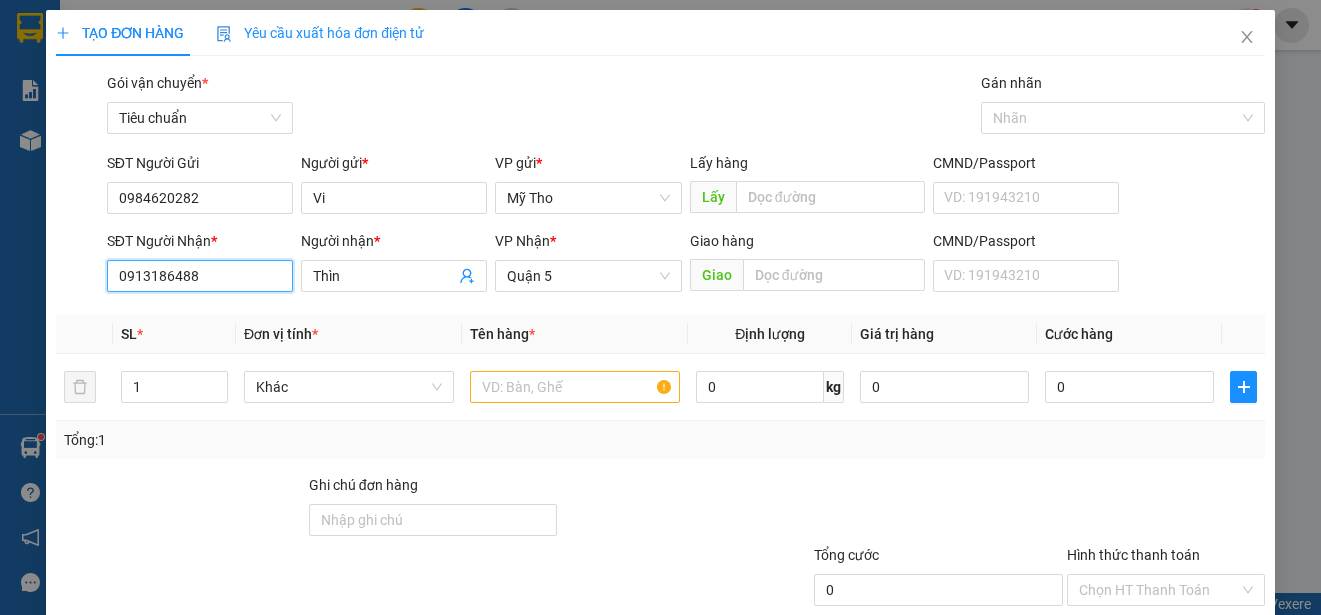 click on "Quận 5" at bounding box center [588, 276] 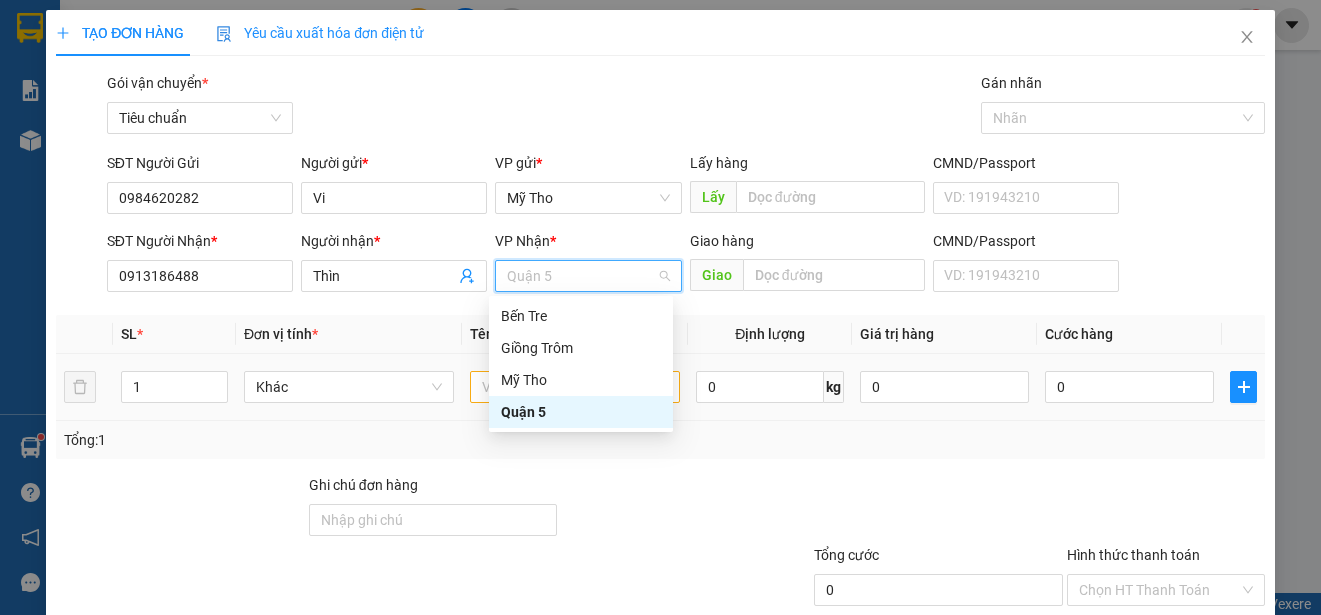 click on "Quận 5" at bounding box center (581, 412) 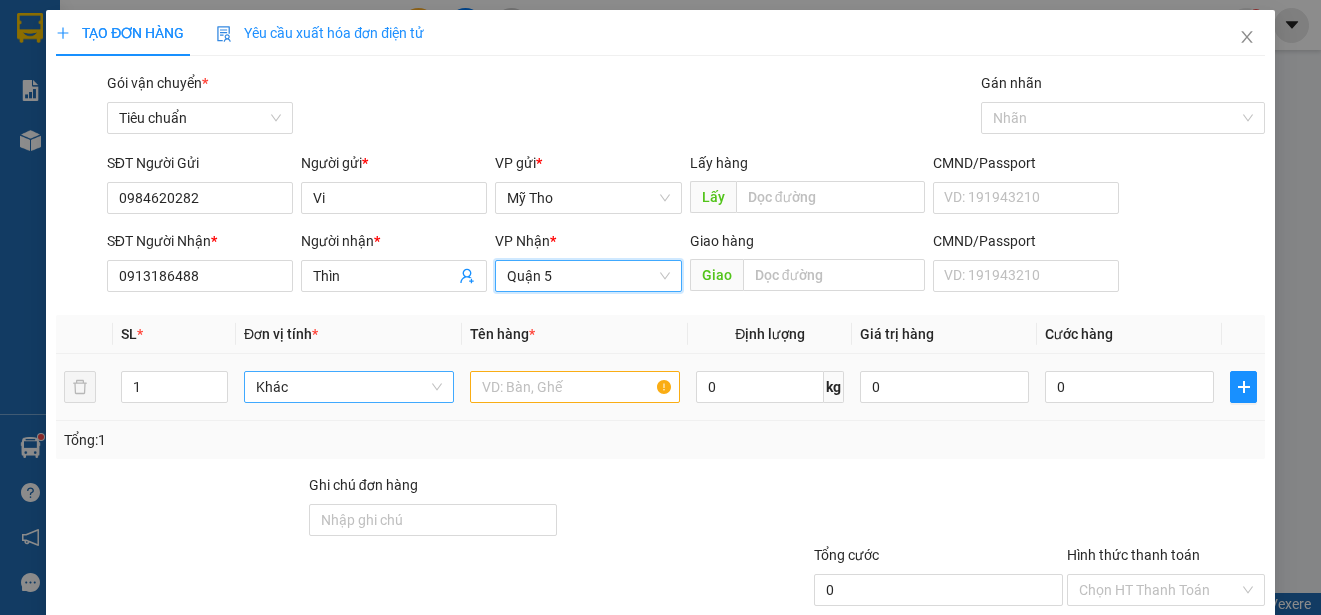 click on "Khác" at bounding box center (349, 387) 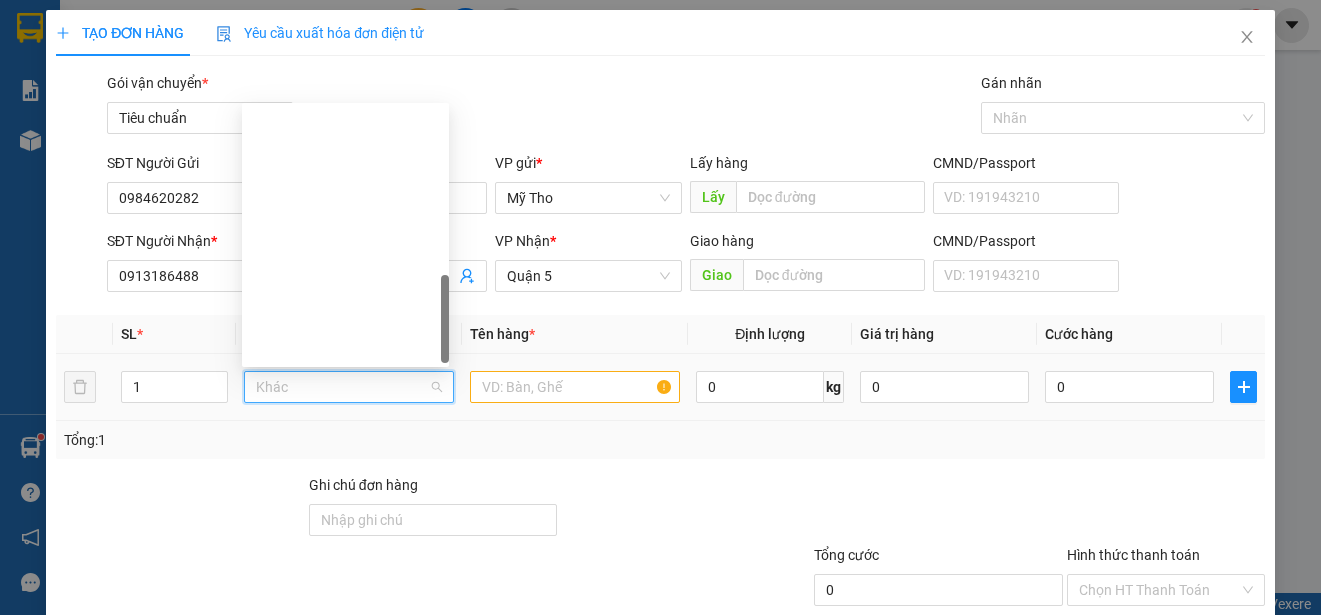 scroll, scrollTop: 624, scrollLeft: 0, axis: vertical 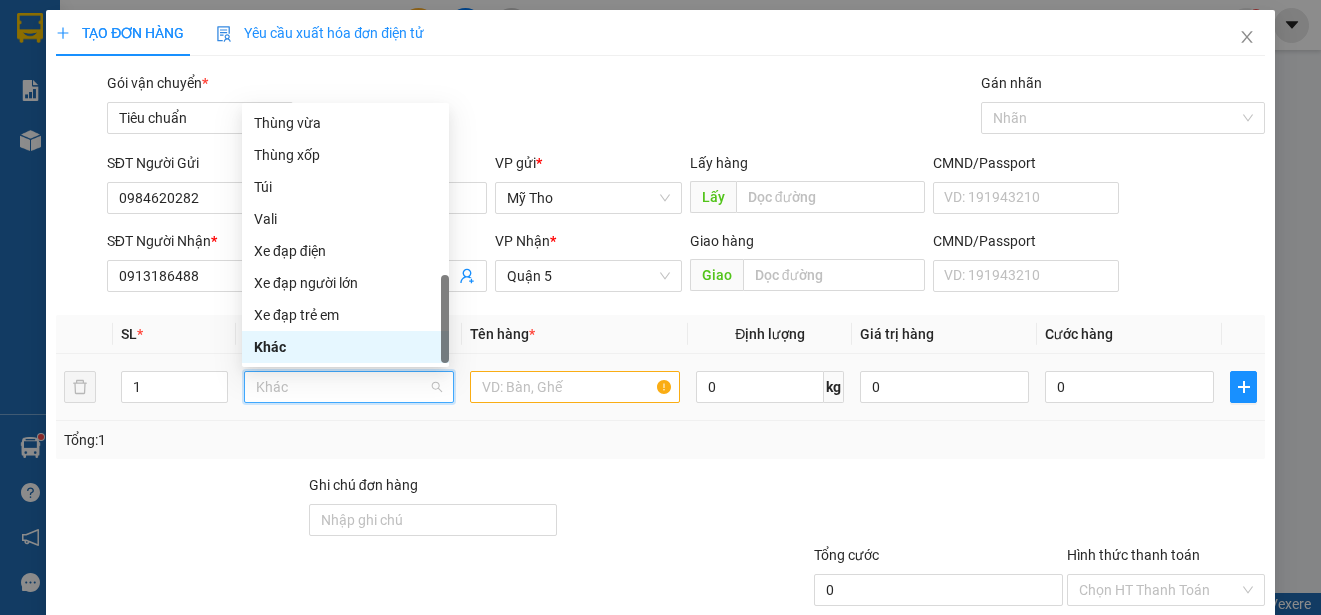 type on "p" 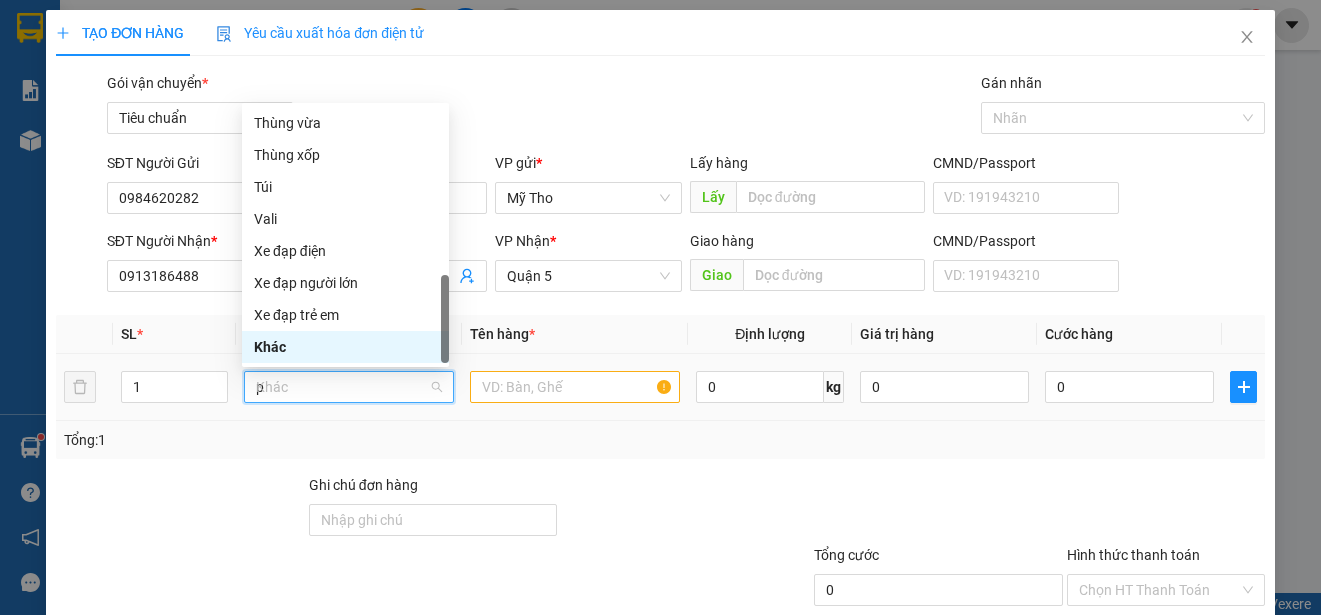 scroll, scrollTop: 0, scrollLeft: 0, axis: both 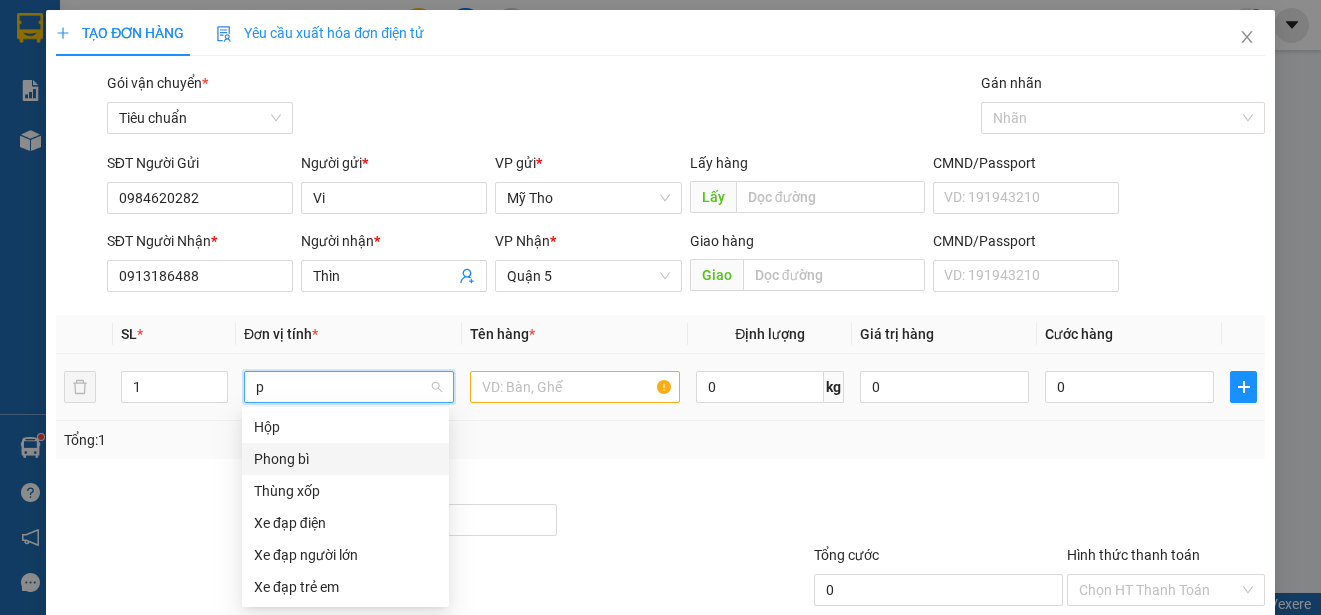 drag, startPoint x: 296, startPoint y: 458, endPoint x: 476, endPoint y: 434, distance: 181.59296 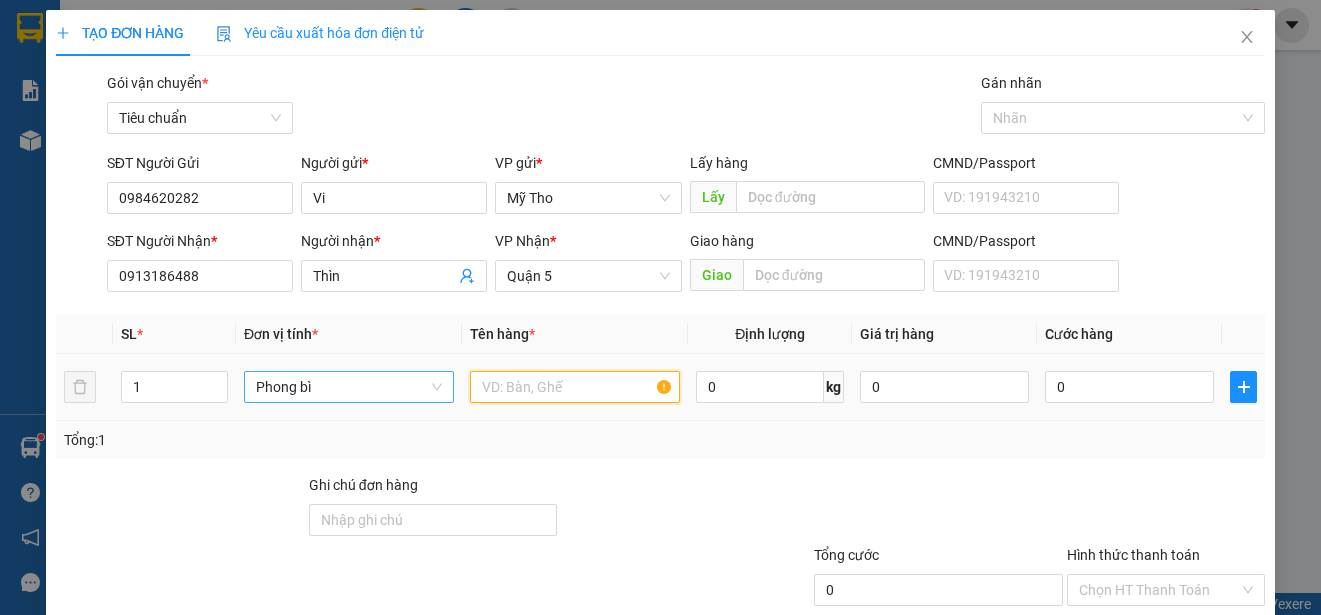 click at bounding box center [575, 387] 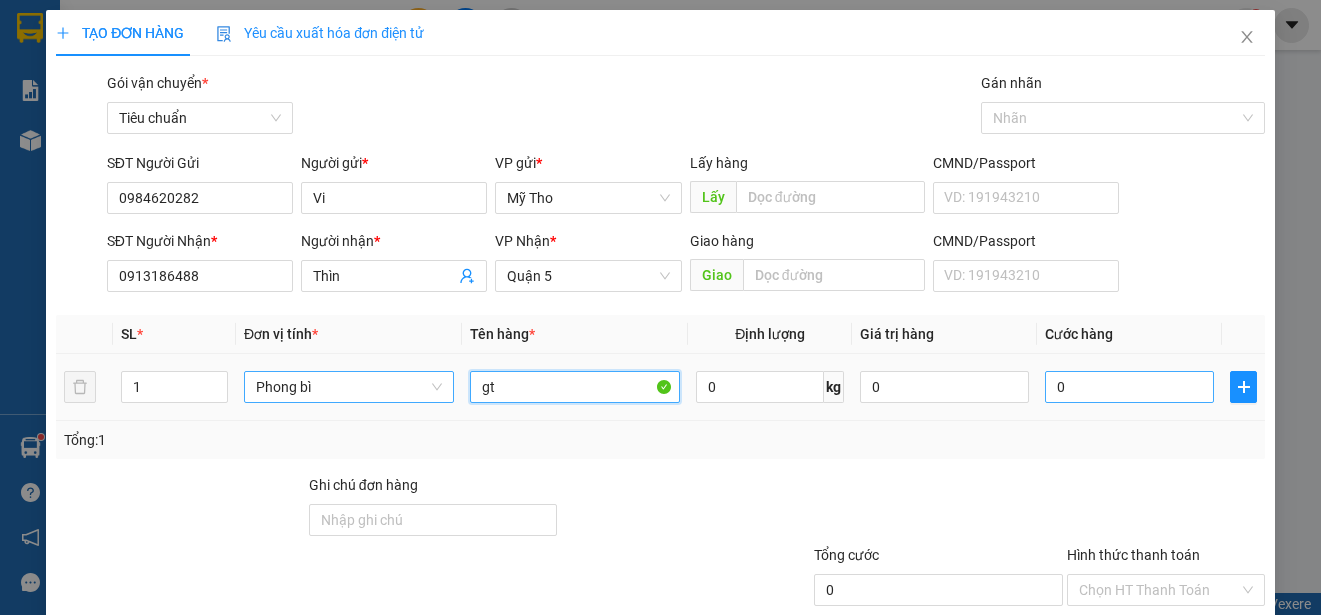 type on "gt" 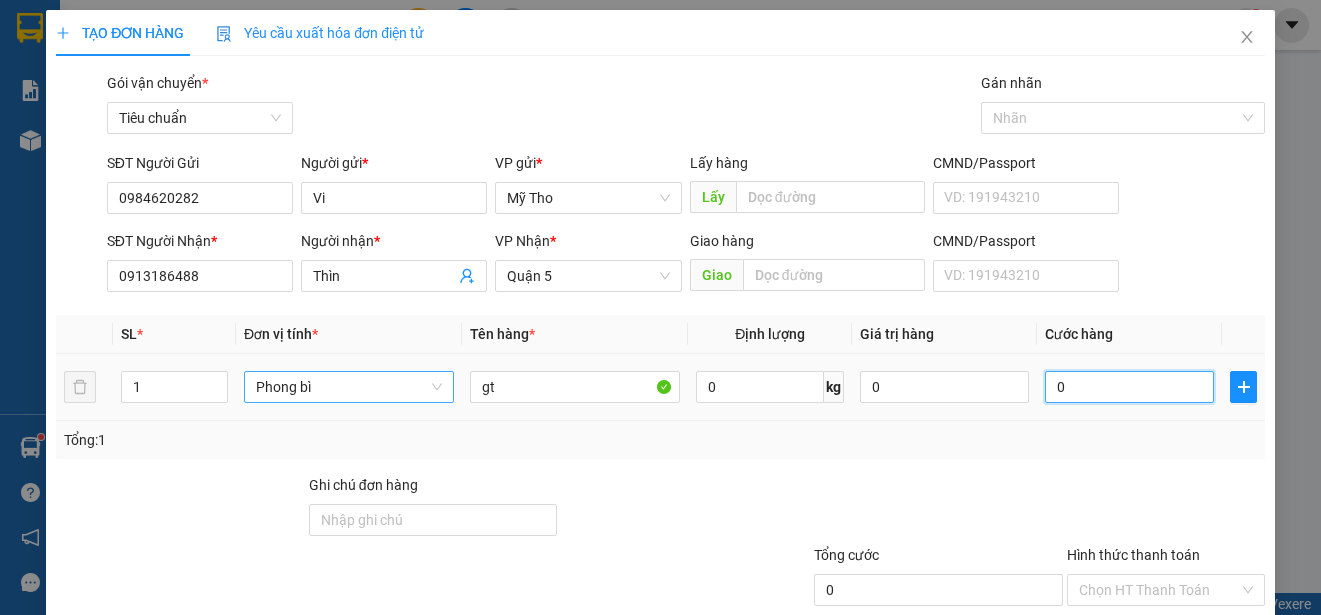 click on "0" at bounding box center [1129, 387] 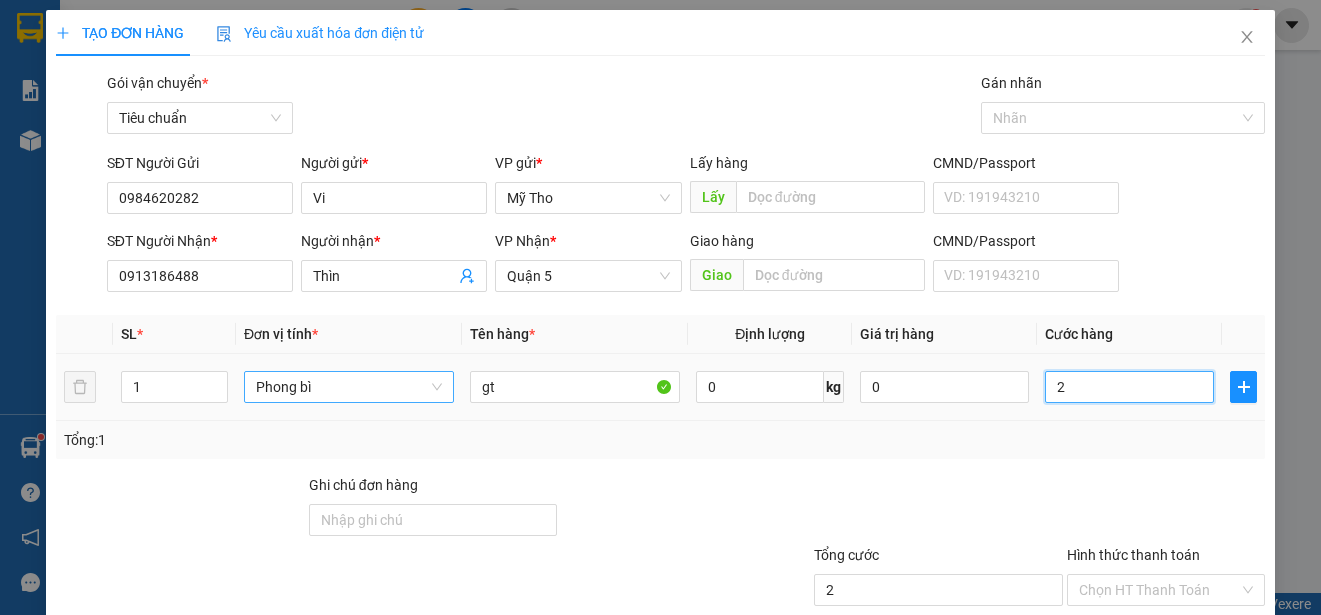 type on "20" 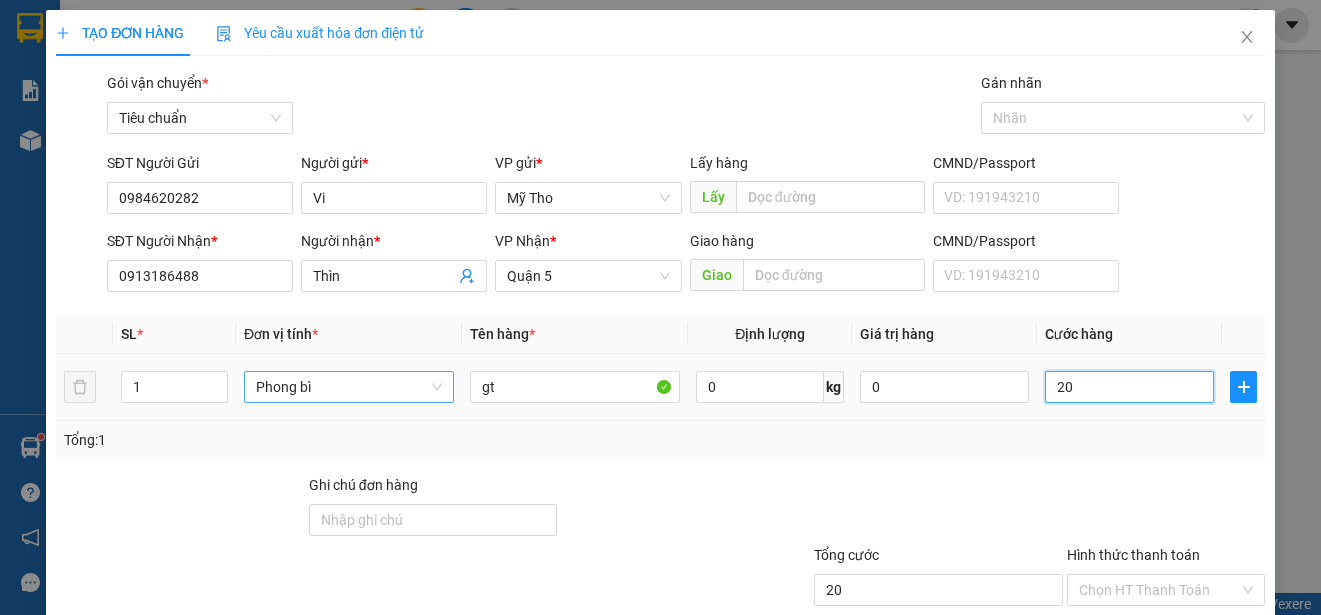 type on "200" 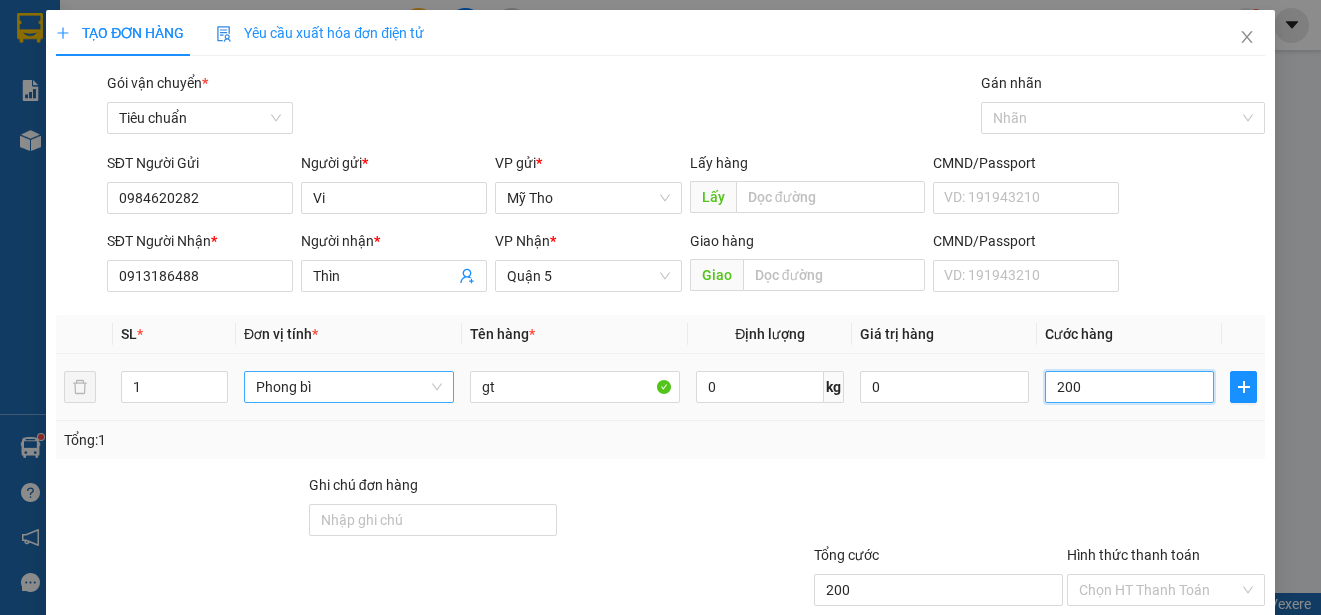type on "2.000" 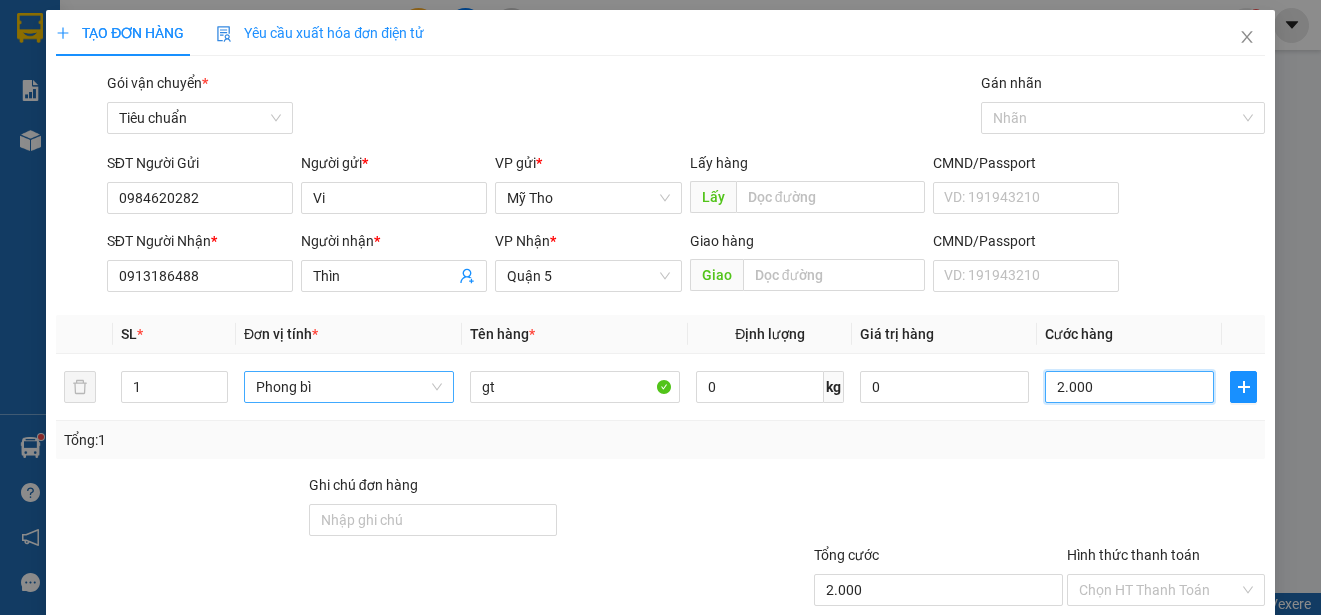 scroll, scrollTop: 125, scrollLeft: 0, axis: vertical 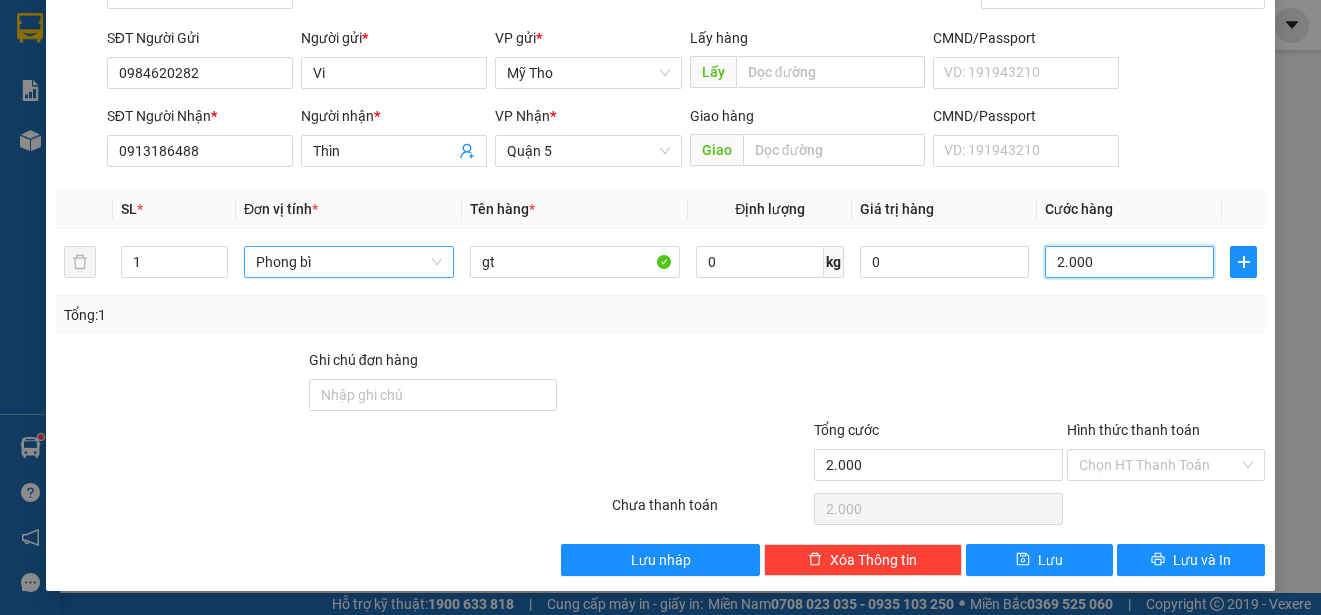 type on "20.000" 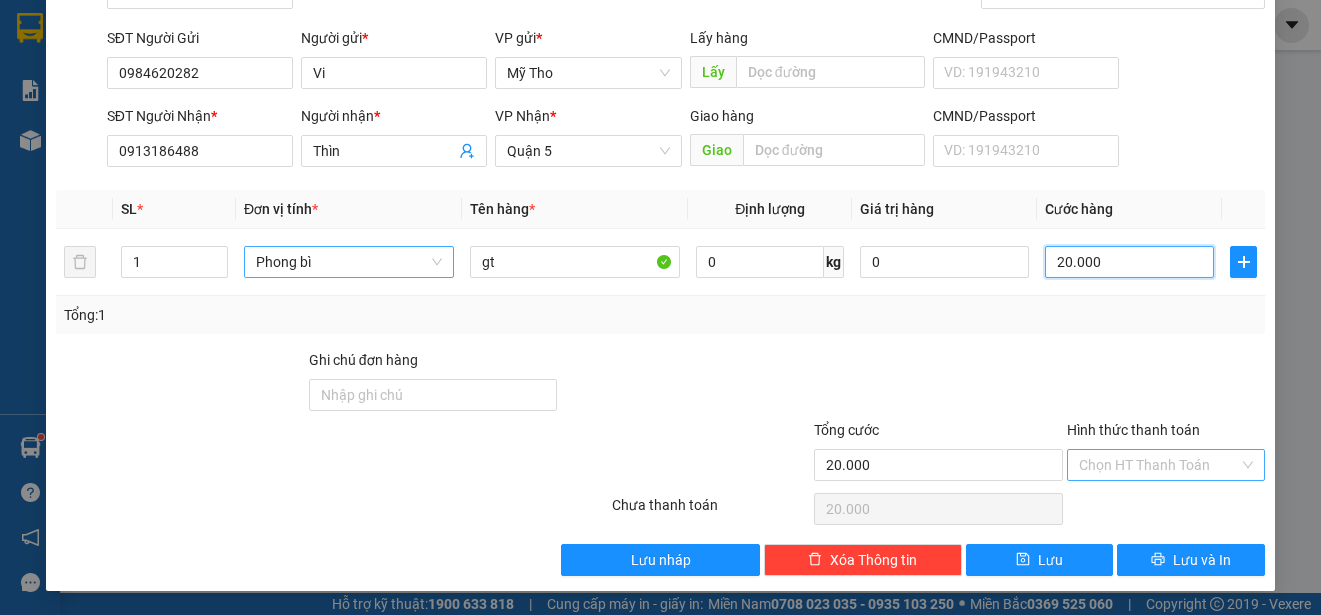 type on "20.000" 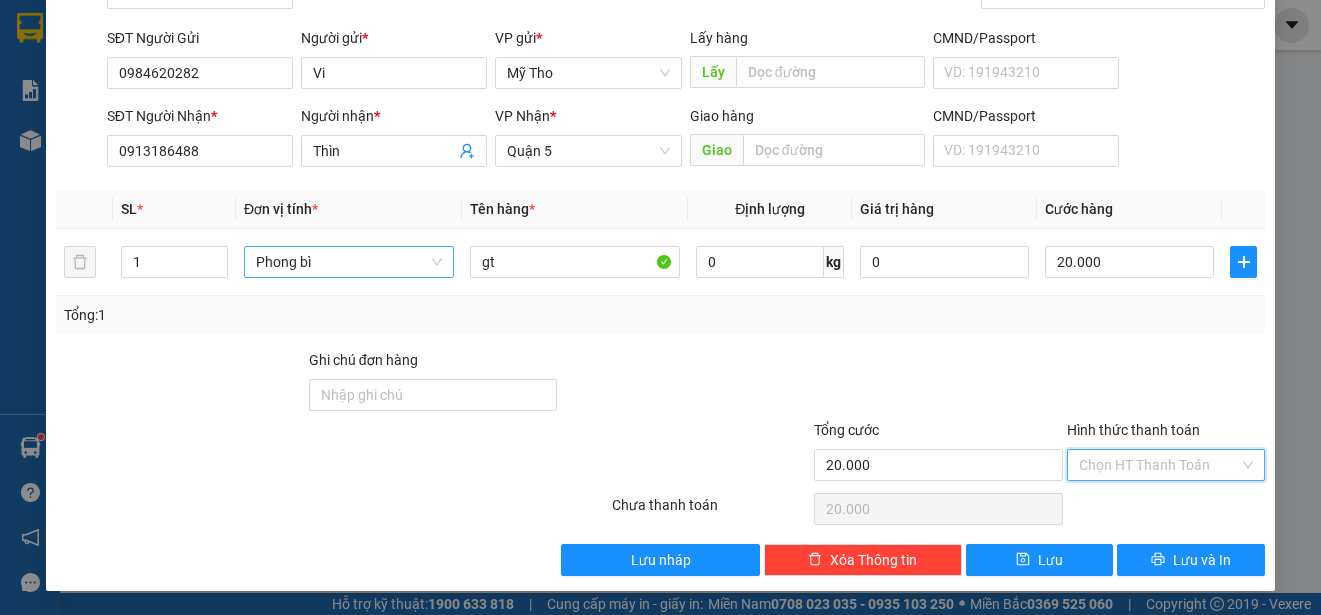 click on "Hình thức thanh toán" at bounding box center [1159, 465] 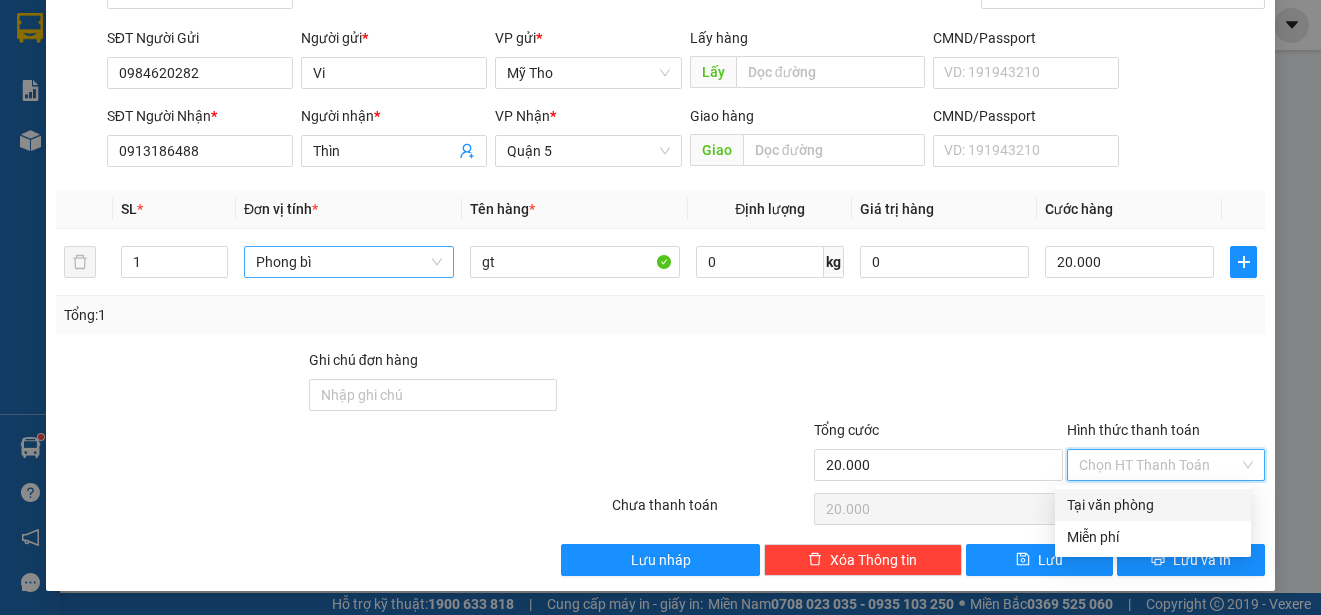click on "Tại văn phòng" at bounding box center [1153, 505] 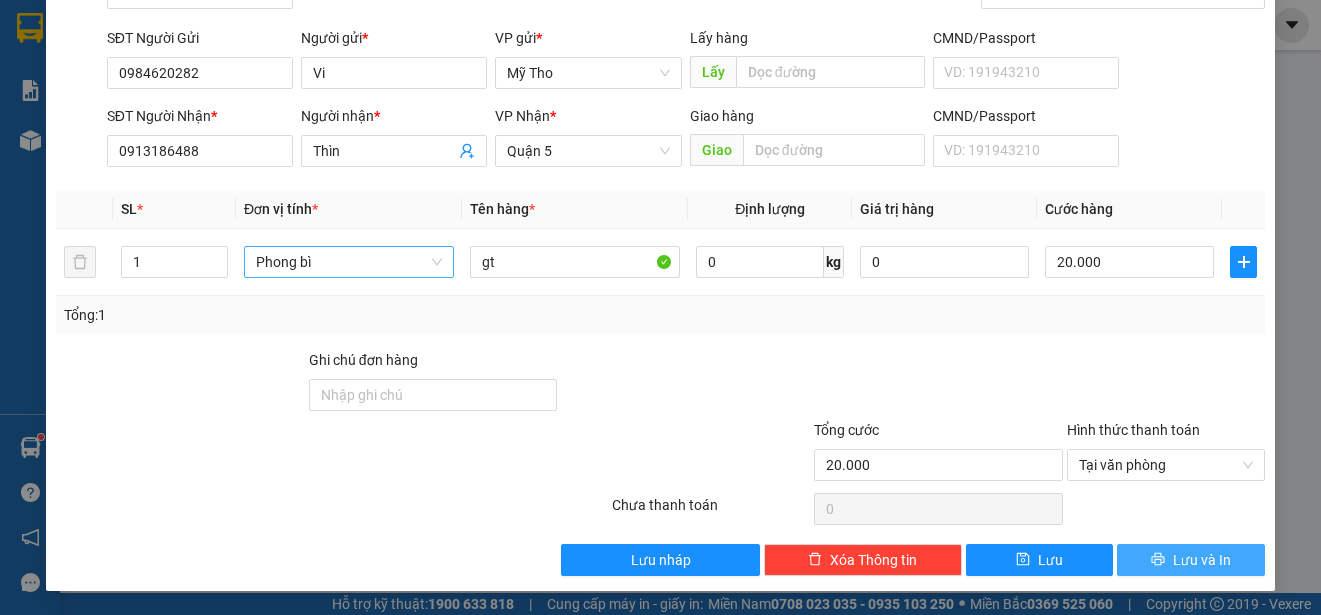 click on "Lưu và In" at bounding box center [1202, 560] 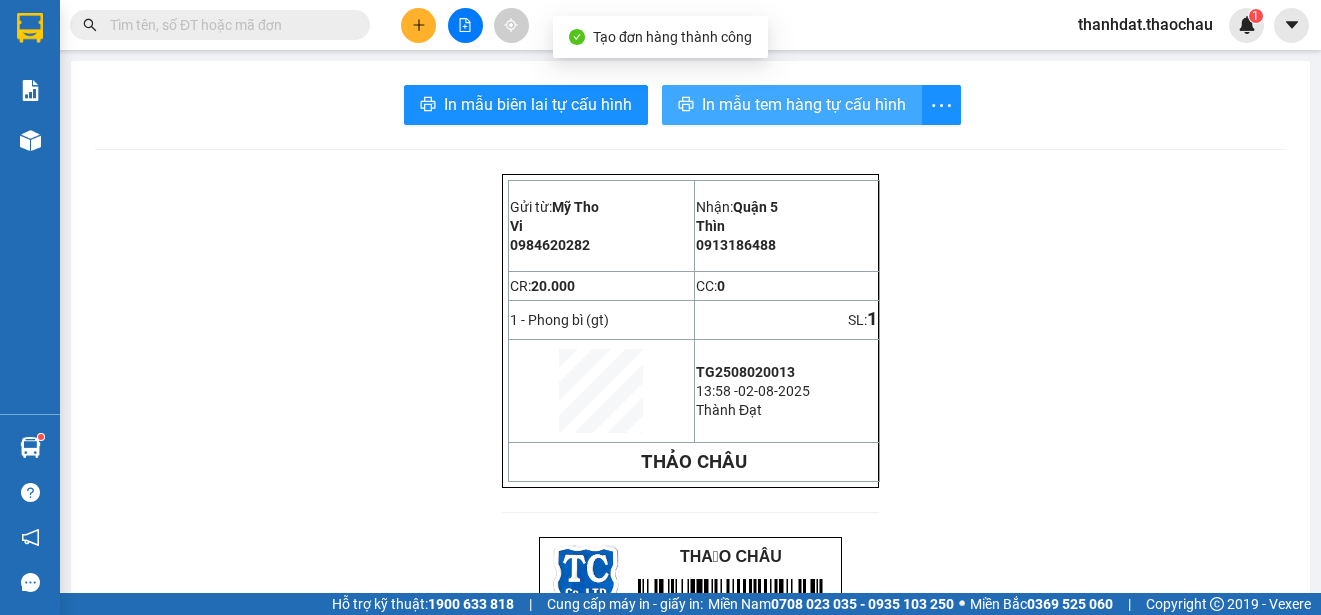 click on "In mẫu tem hàng tự cấu hình" at bounding box center (804, 104) 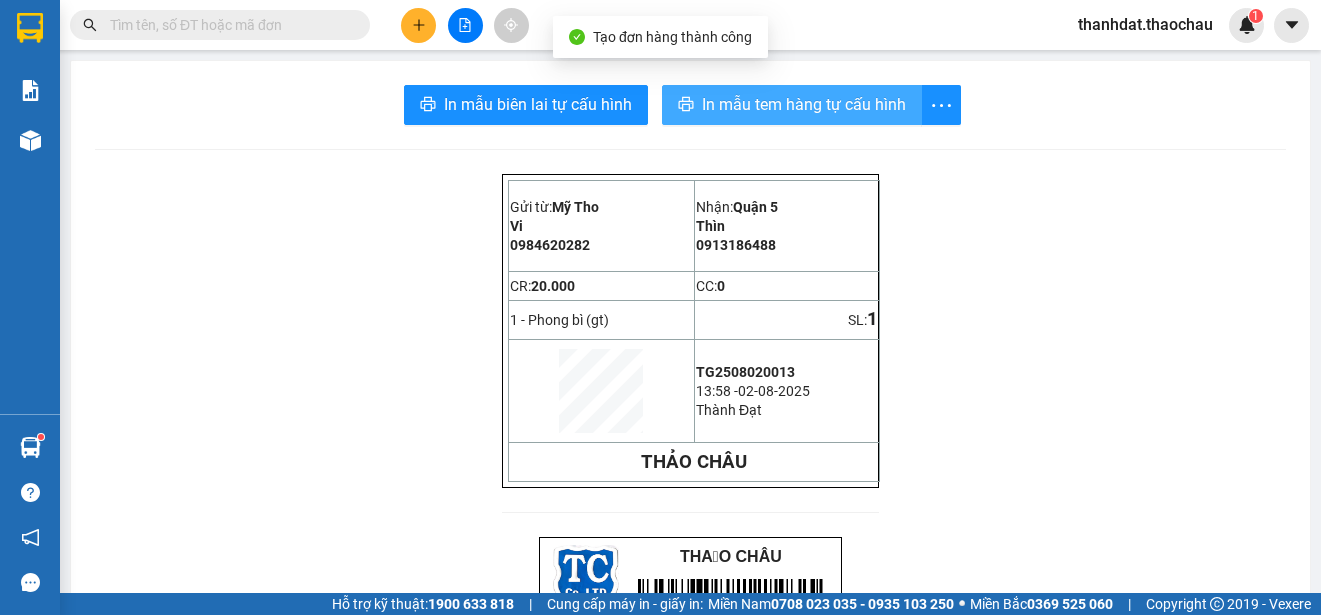 scroll, scrollTop: 0, scrollLeft: 0, axis: both 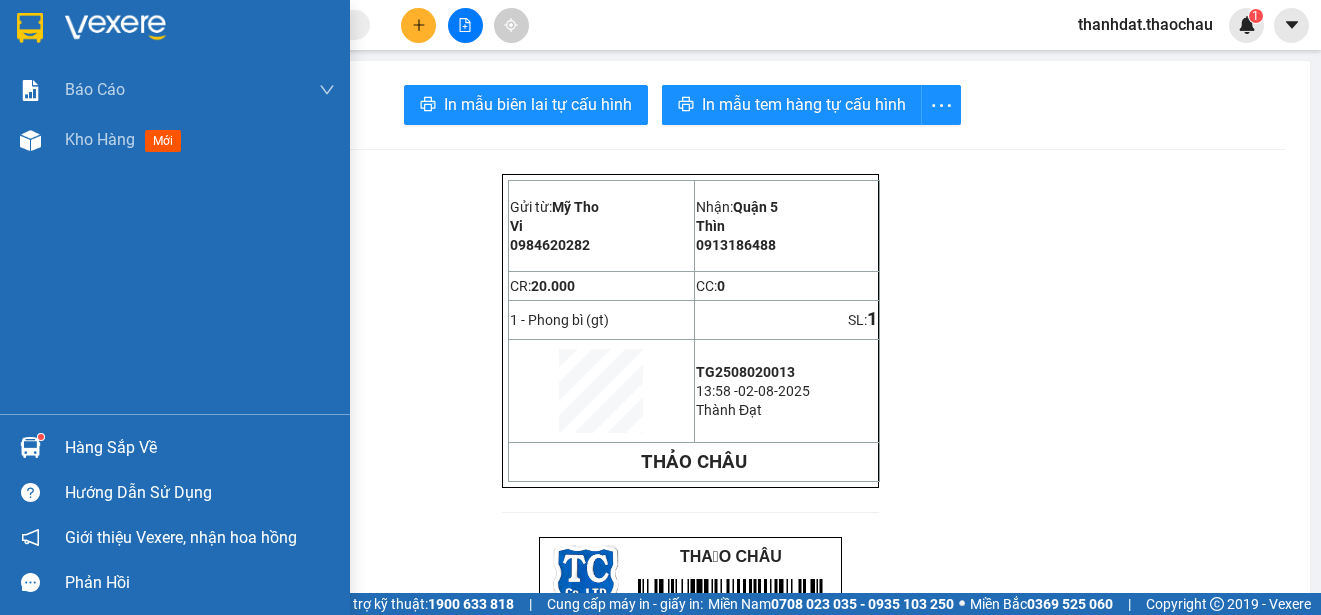 click on "Hàng sắp về" at bounding box center (200, 448) 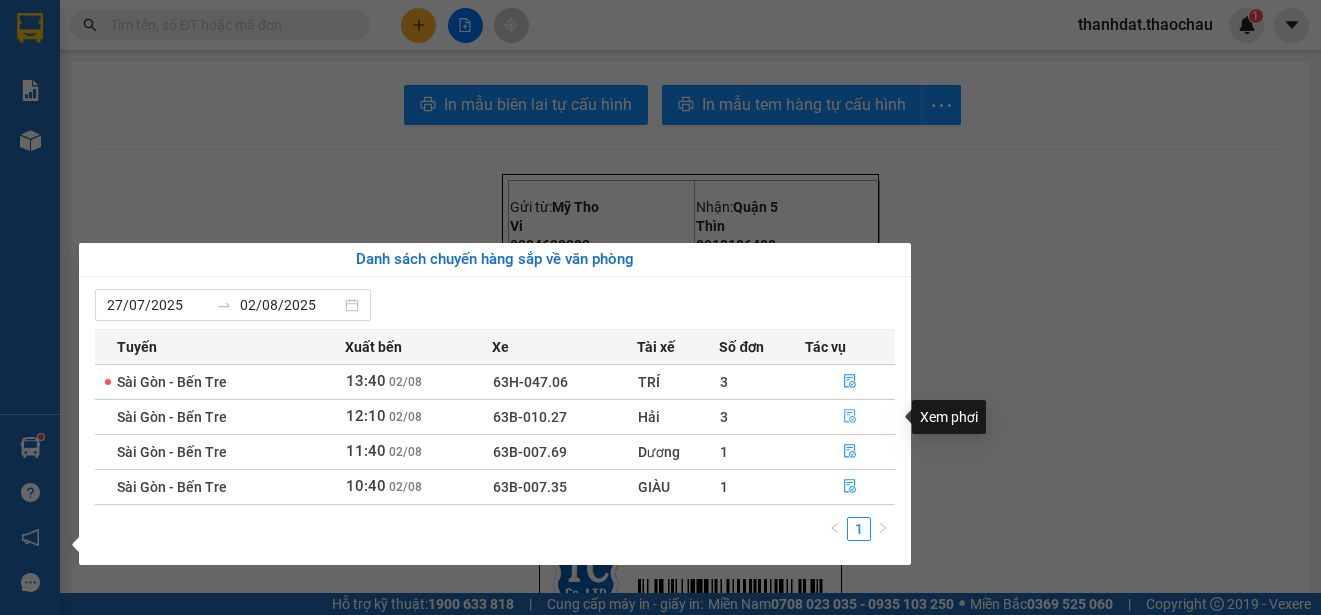 click 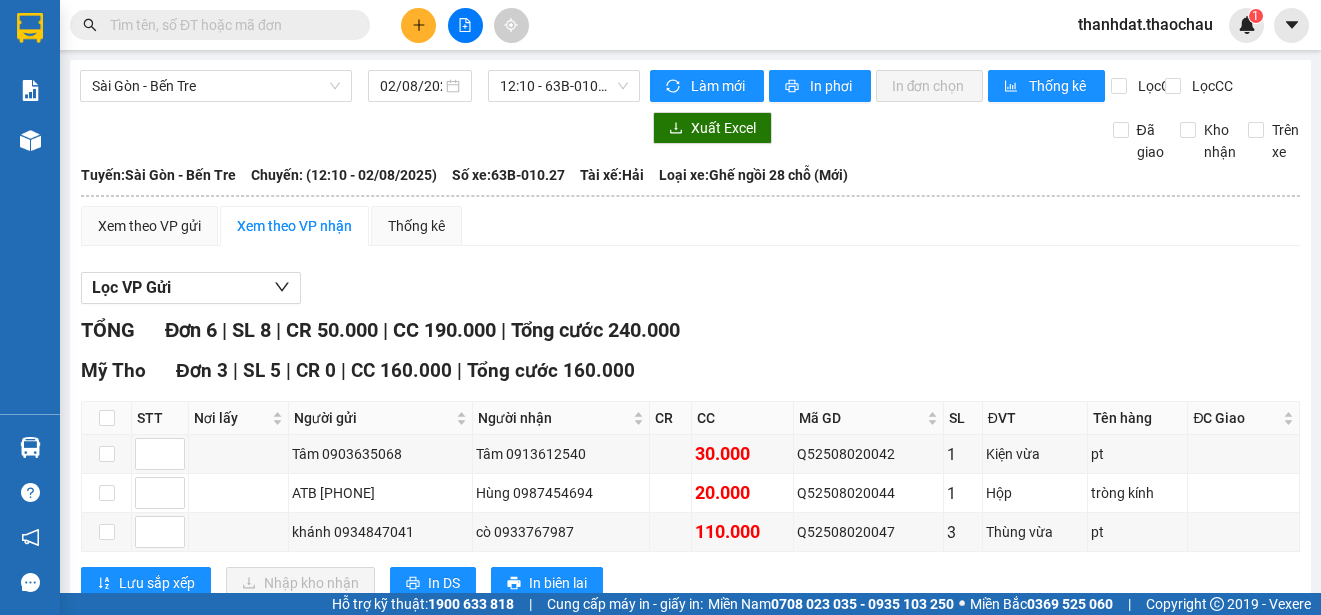 scroll, scrollTop: 300, scrollLeft: 0, axis: vertical 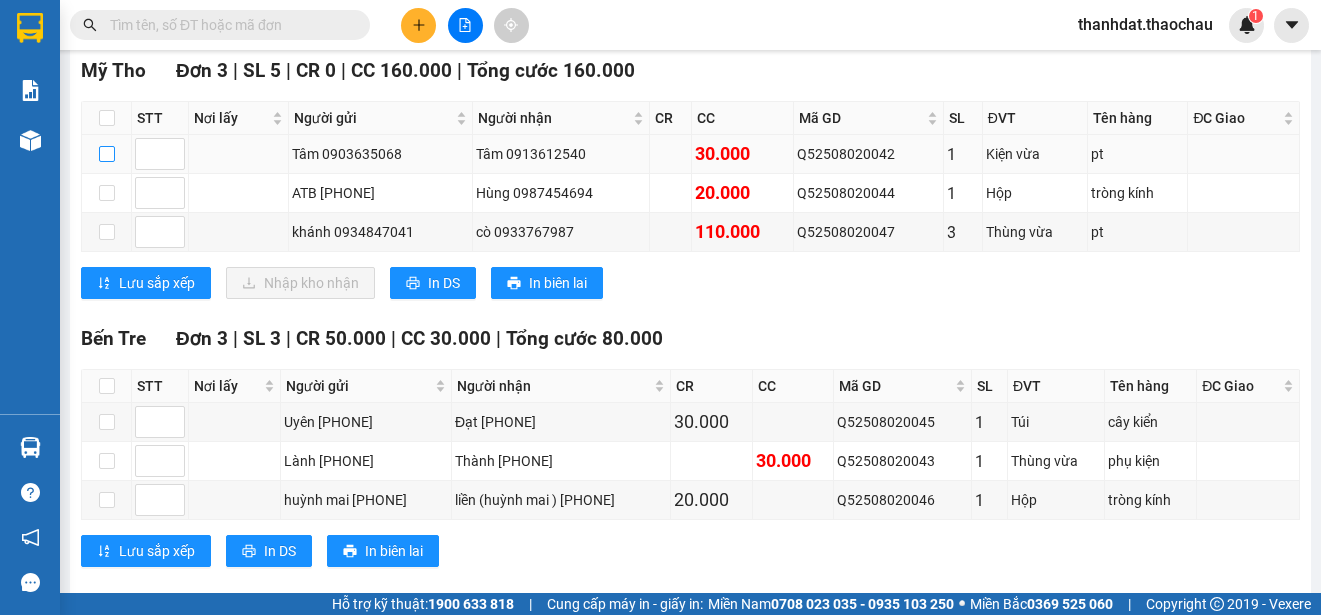 click at bounding box center [107, 154] 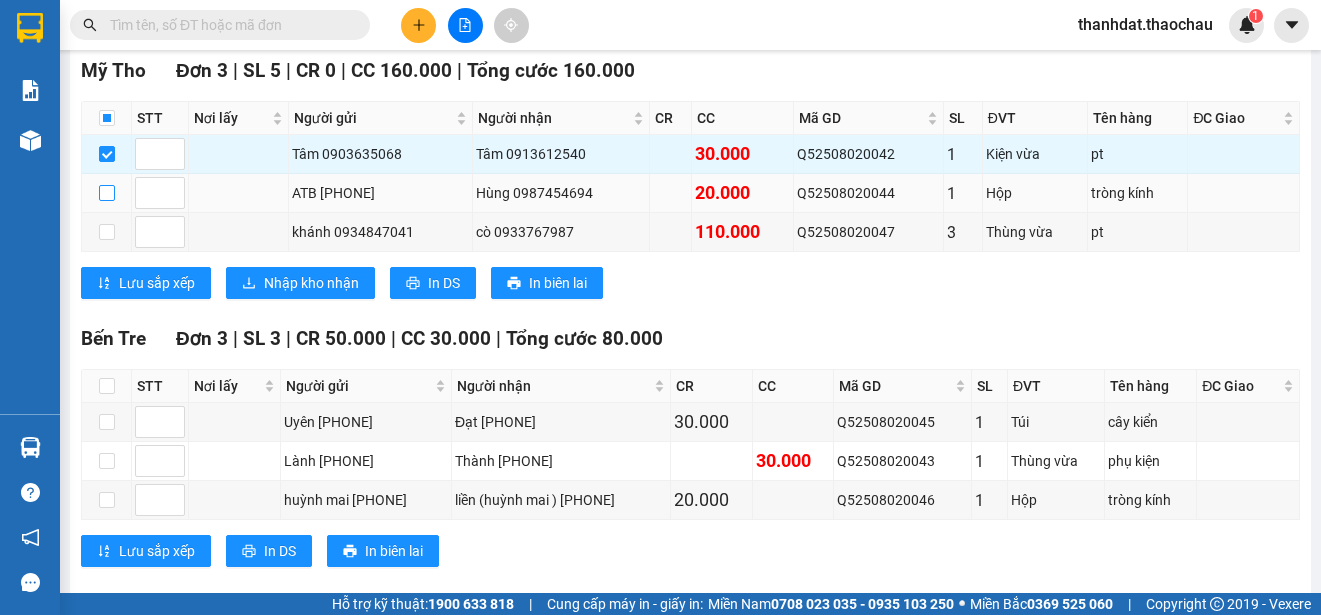 click at bounding box center [107, 193] 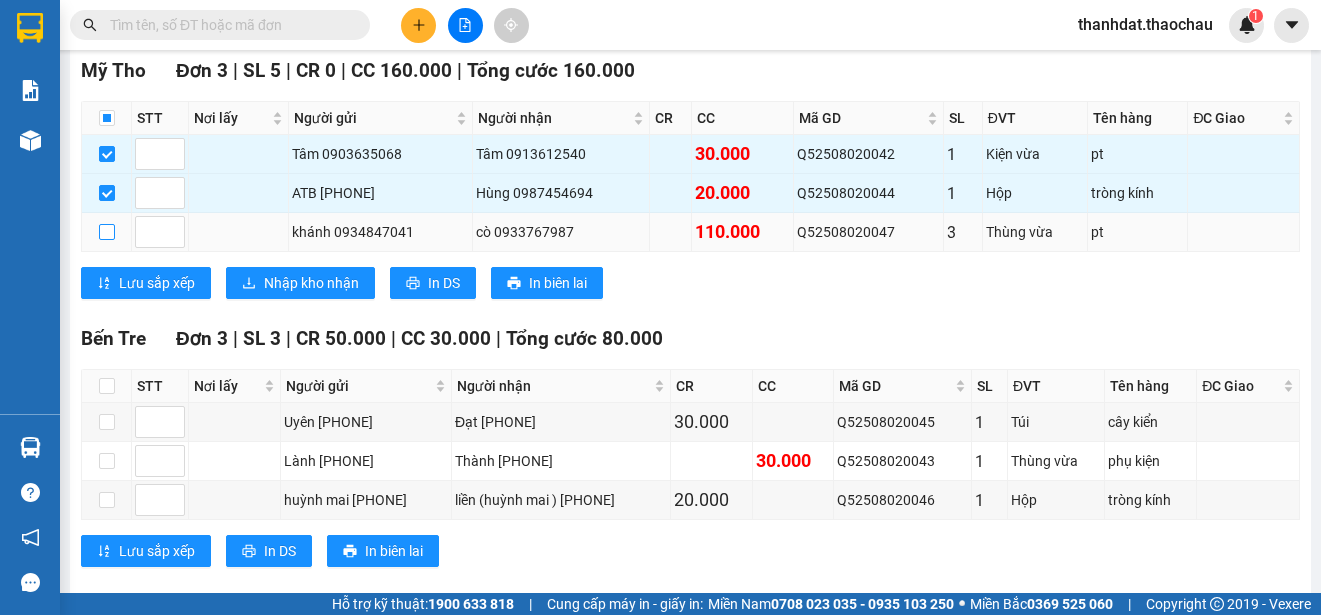click at bounding box center [107, 232] 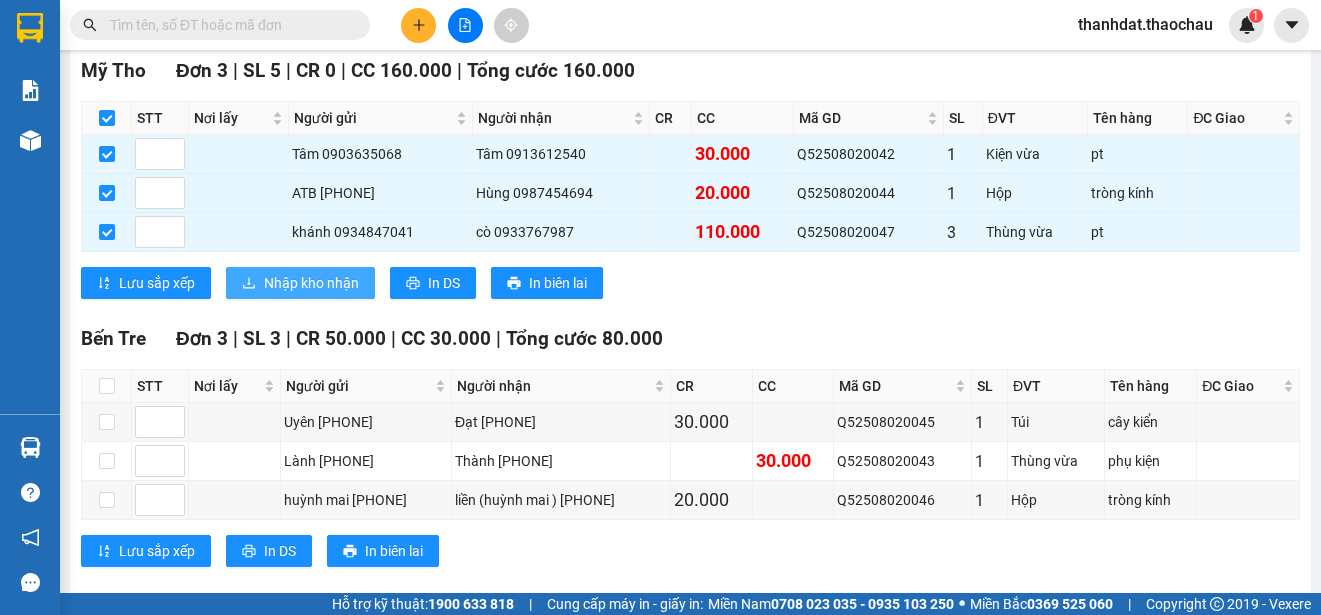 click on "Nhập kho nhận" at bounding box center (311, 283) 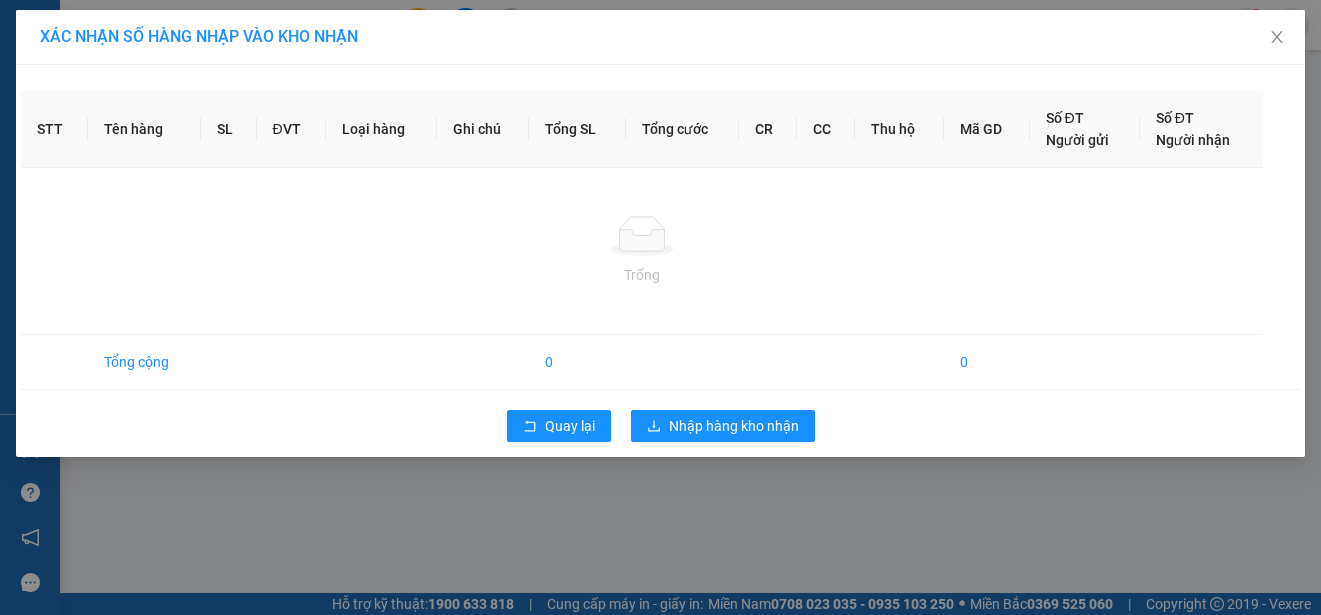 scroll, scrollTop: 0, scrollLeft: 0, axis: both 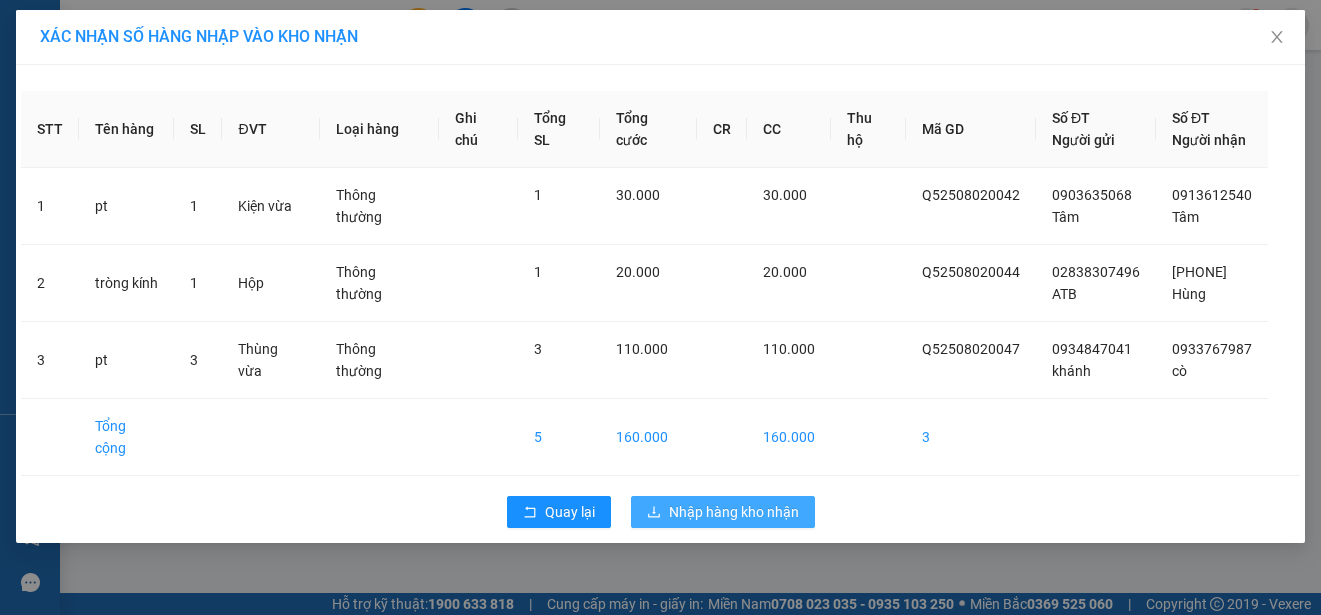 click on "Nhập hàng kho nhận" at bounding box center [734, 512] 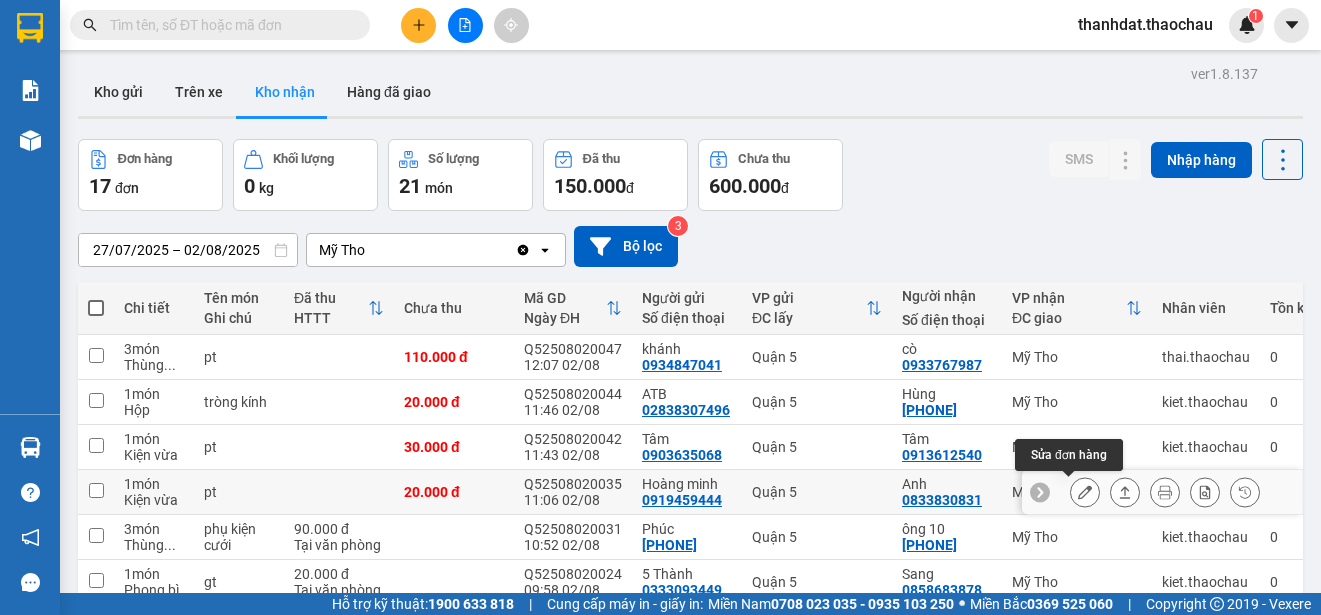 click 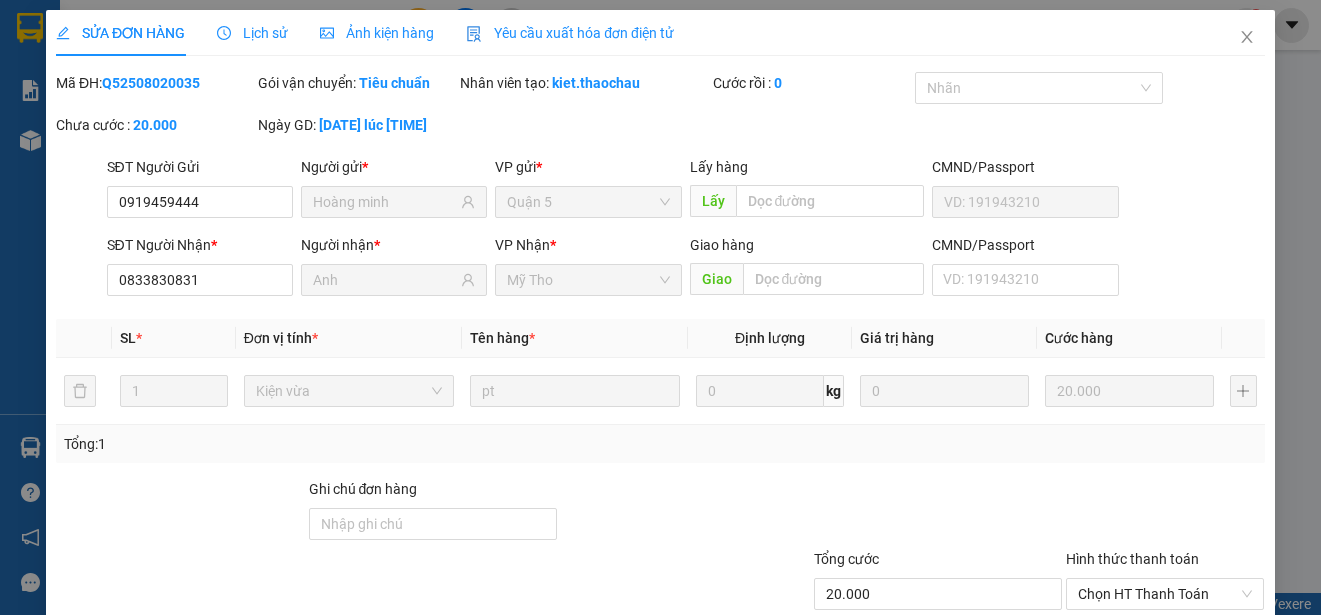 type on "0919459444" 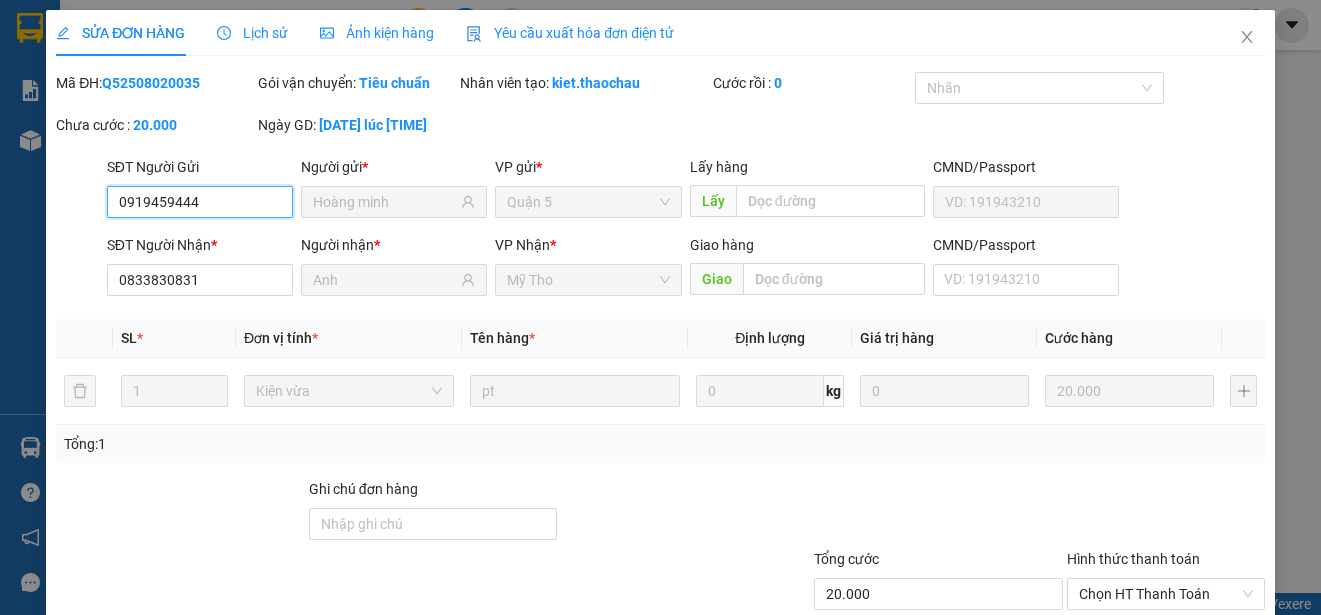 scroll, scrollTop: 151, scrollLeft: 0, axis: vertical 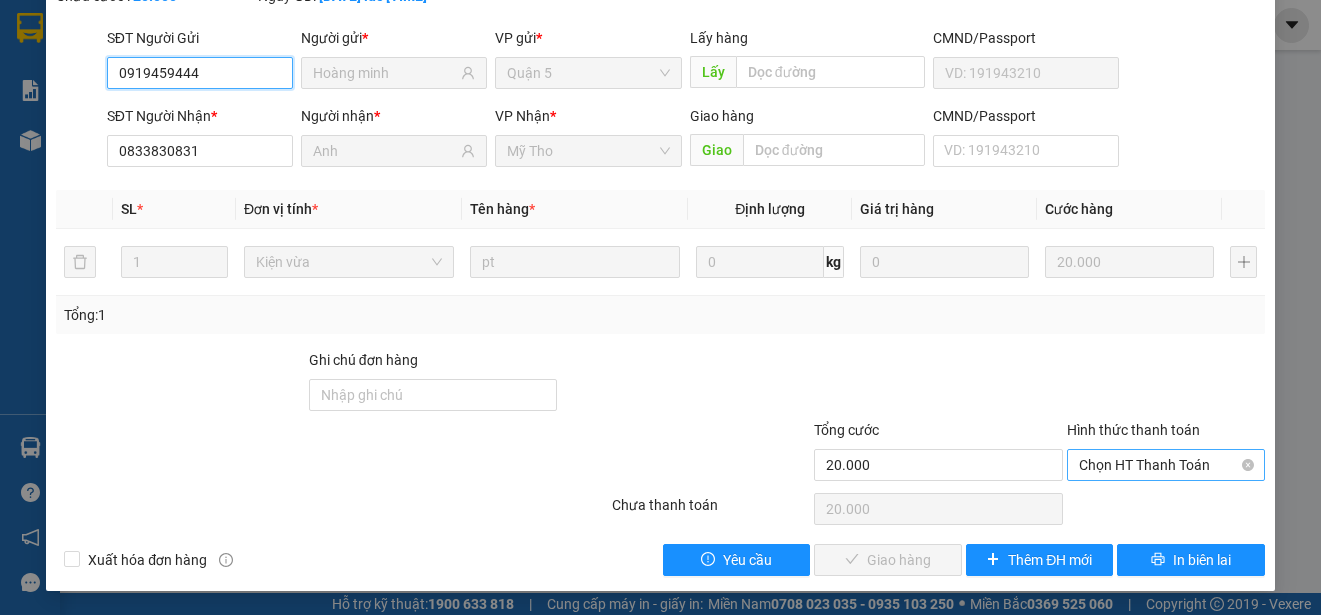 click on "Chọn HT Thanh Toán" at bounding box center (1166, 465) 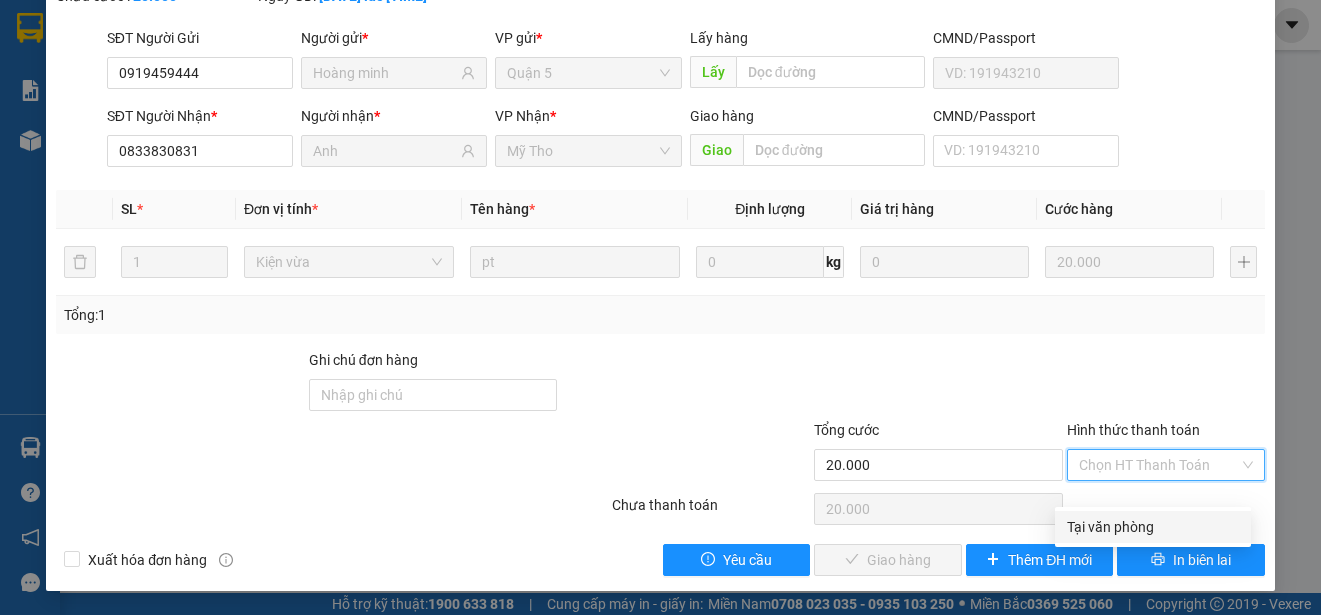 click on "Tại văn phòng" at bounding box center (1153, 527) 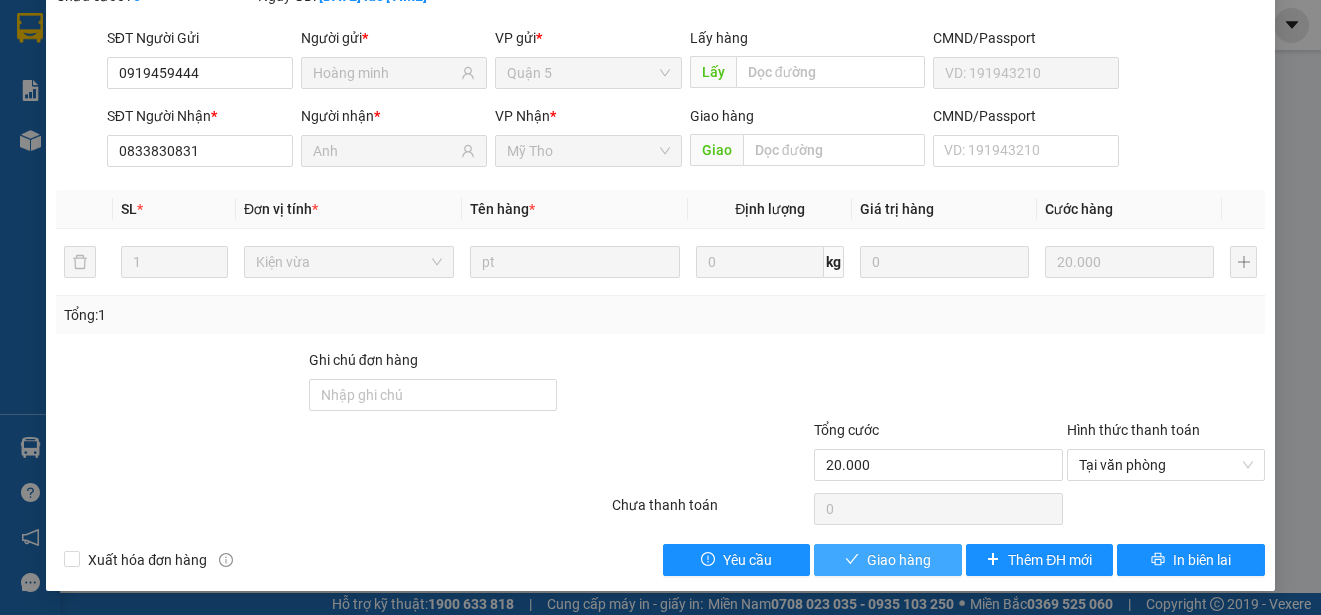 click on "Giao hàng" at bounding box center [888, 560] 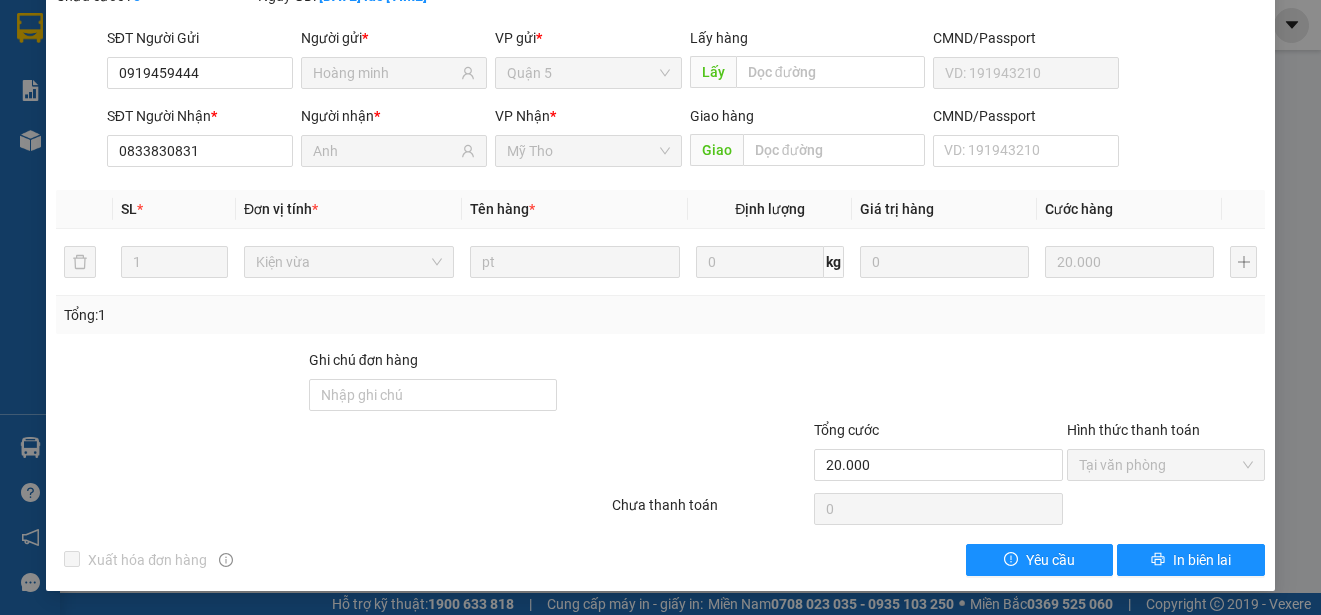 scroll, scrollTop: 0, scrollLeft: 0, axis: both 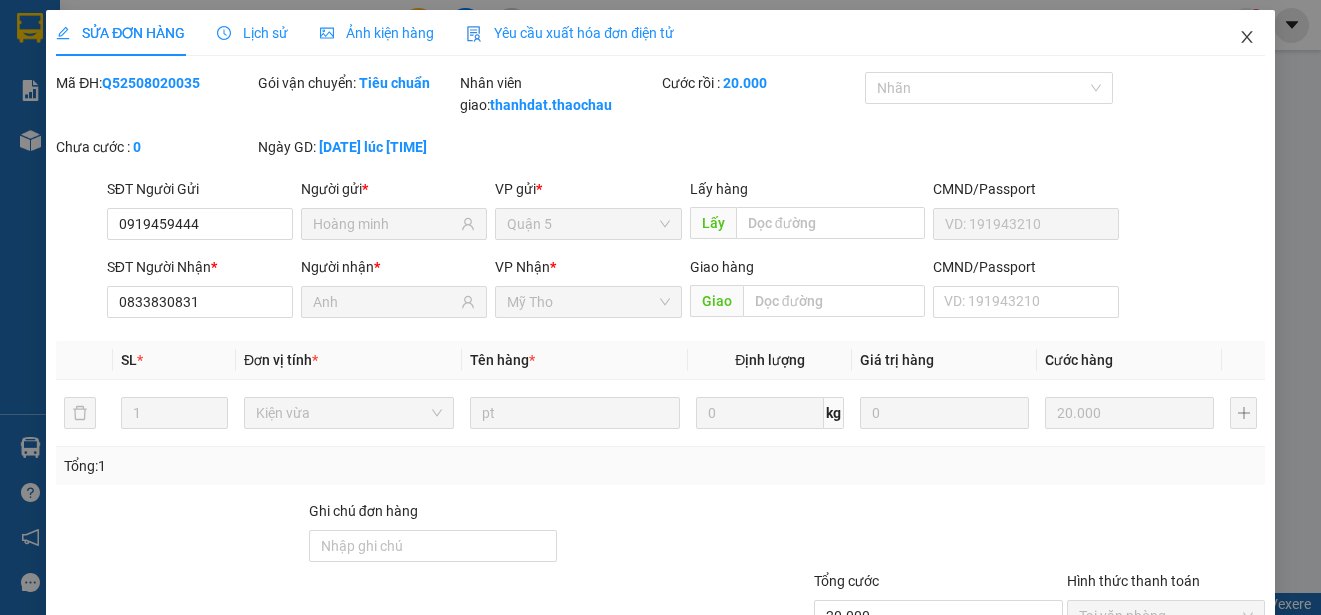 click 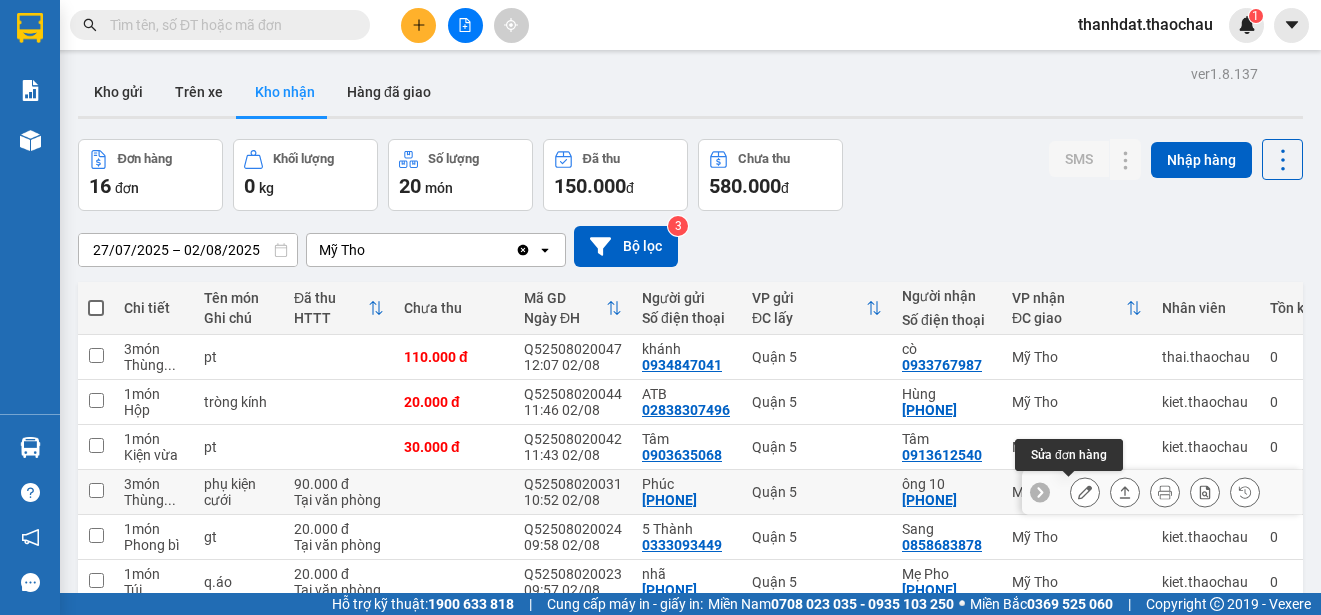click 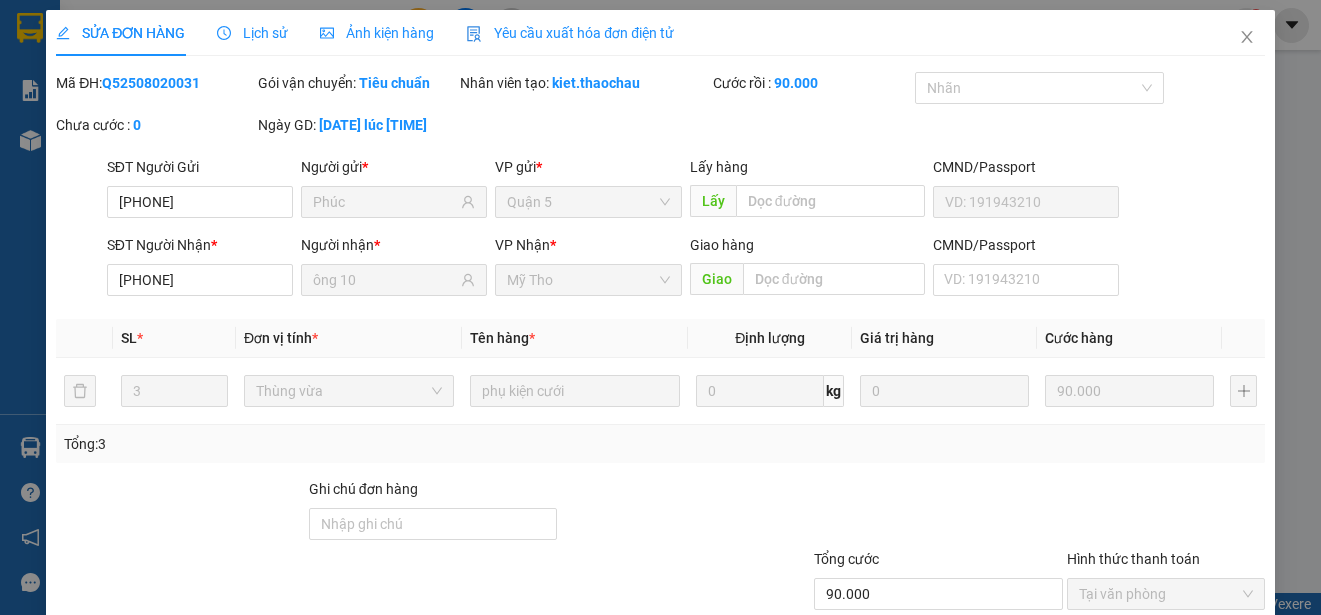type on "0773362636" 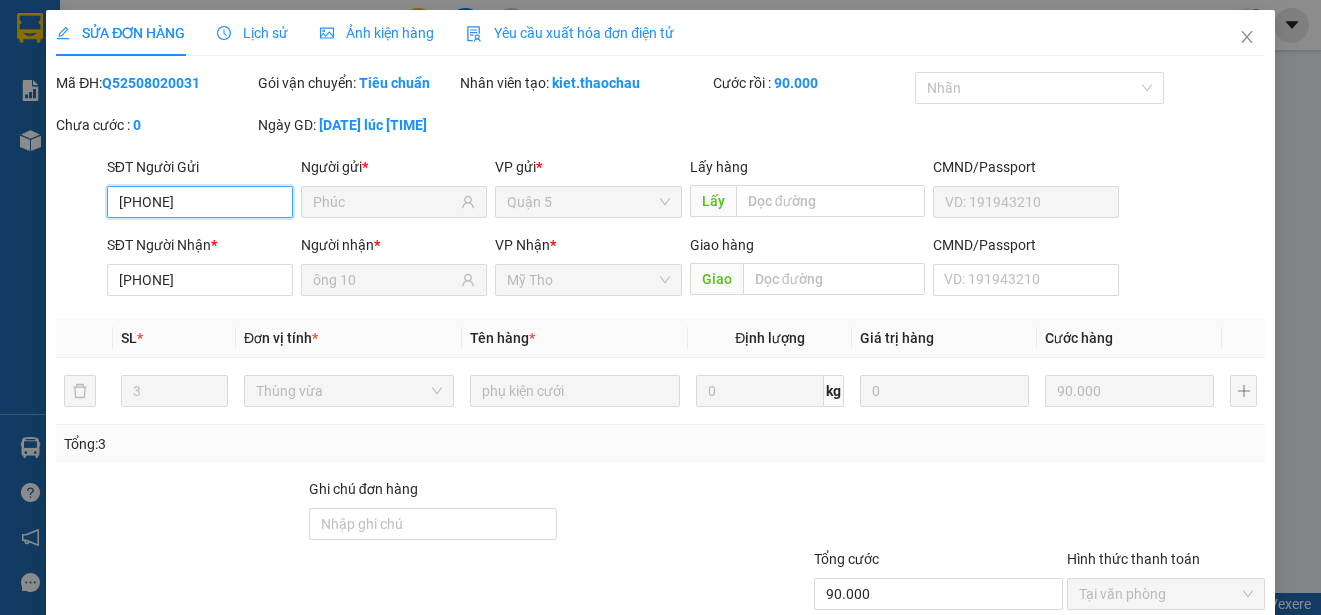 scroll, scrollTop: 151, scrollLeft: 0, axis: vertical 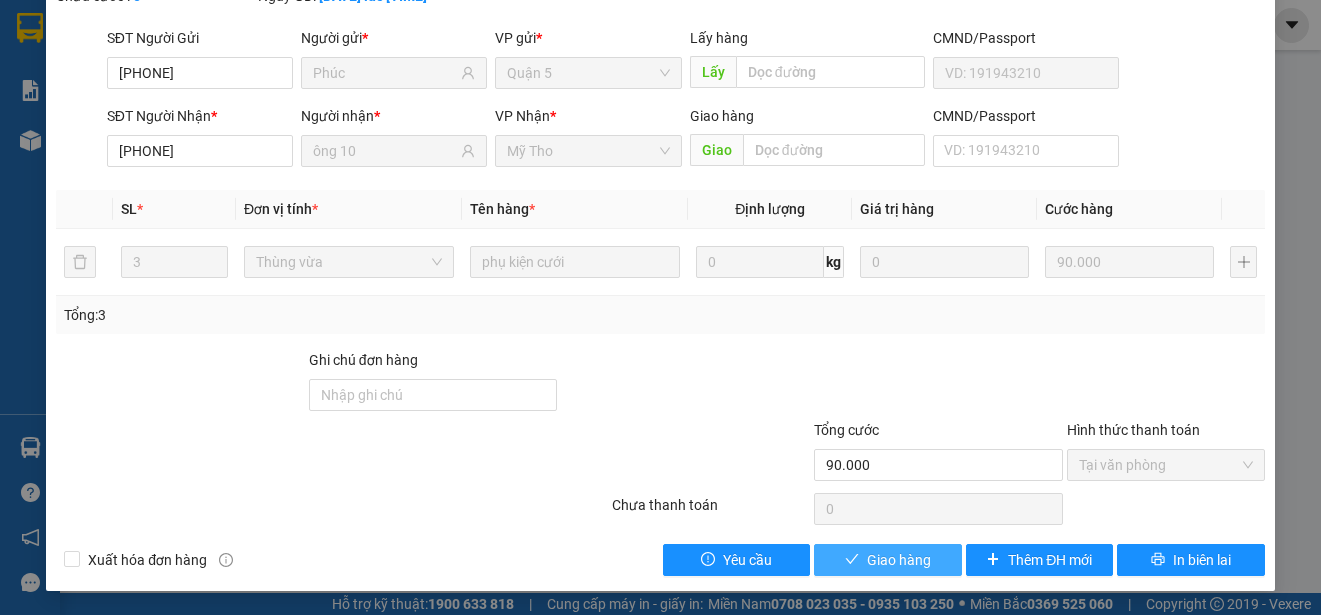 click on "Giao hàng" at bounding box center (899, 560) 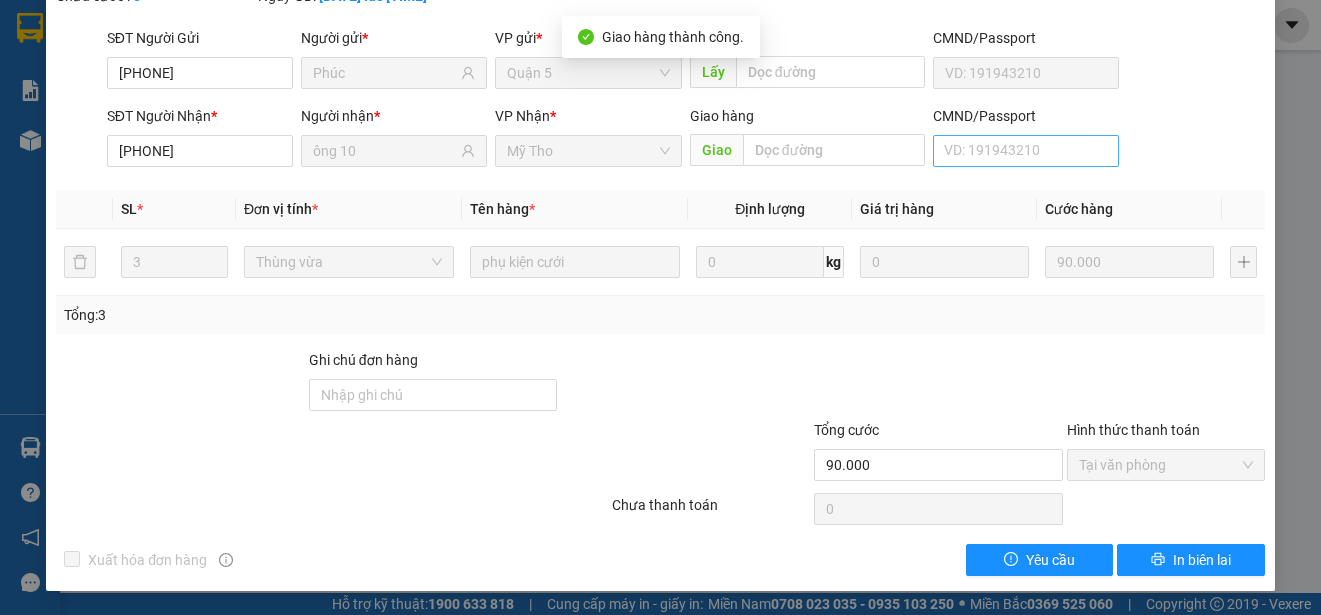 scroll, scrollTop: 0, scrollLeft: 0, axis: both 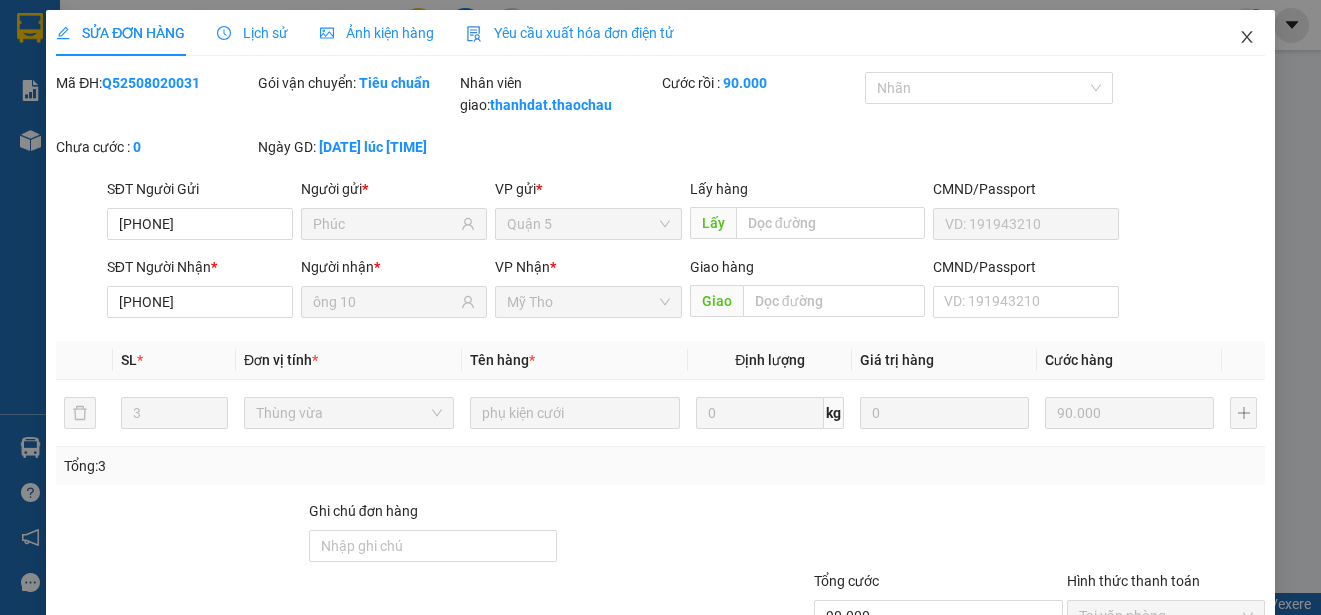 click 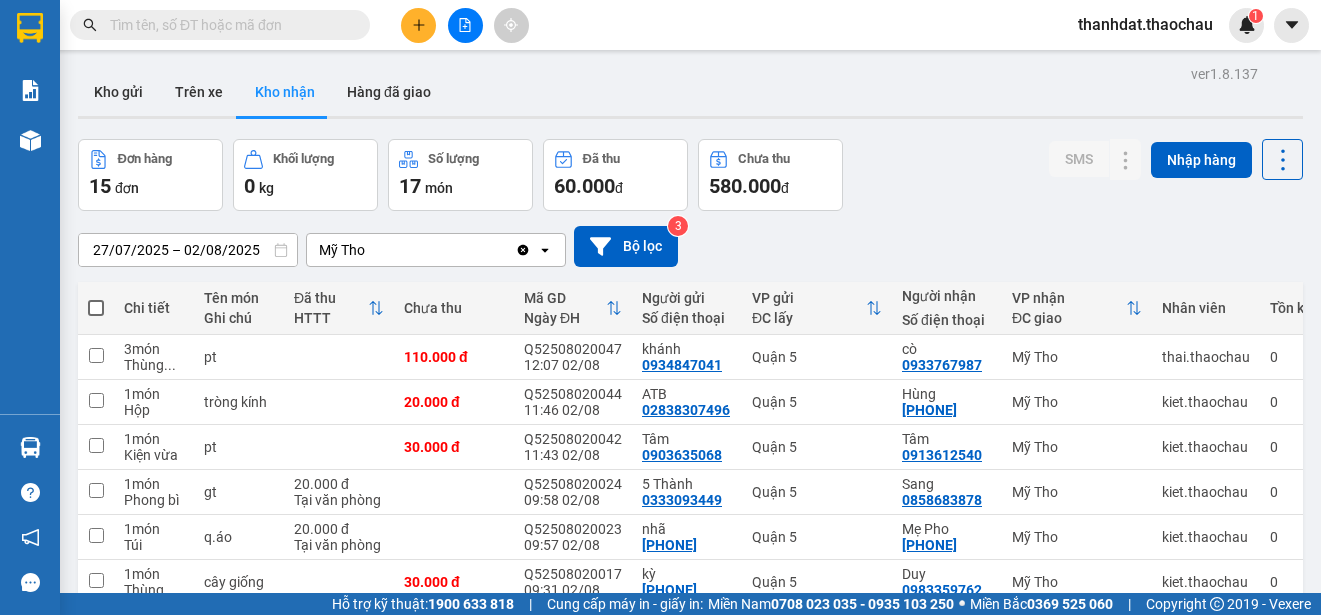 scroll, scrollTop: 282, scrollLeft: 0, axis: vertical 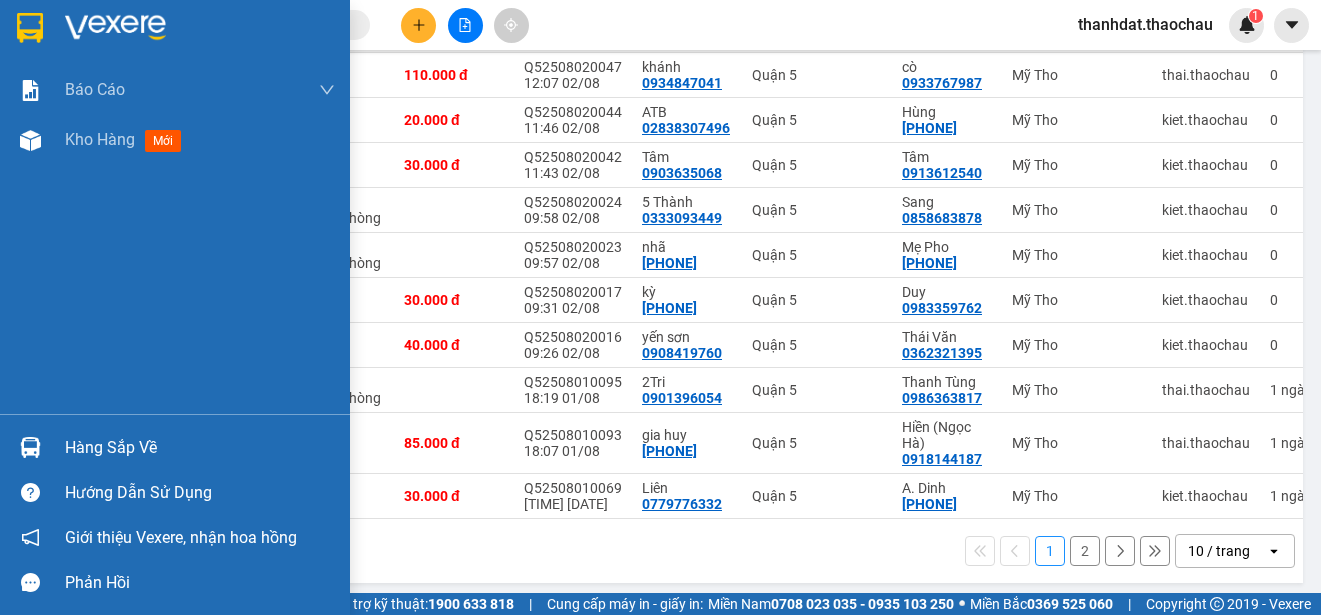 click on "Hàng sắp về" at bounding box center [200, 448] 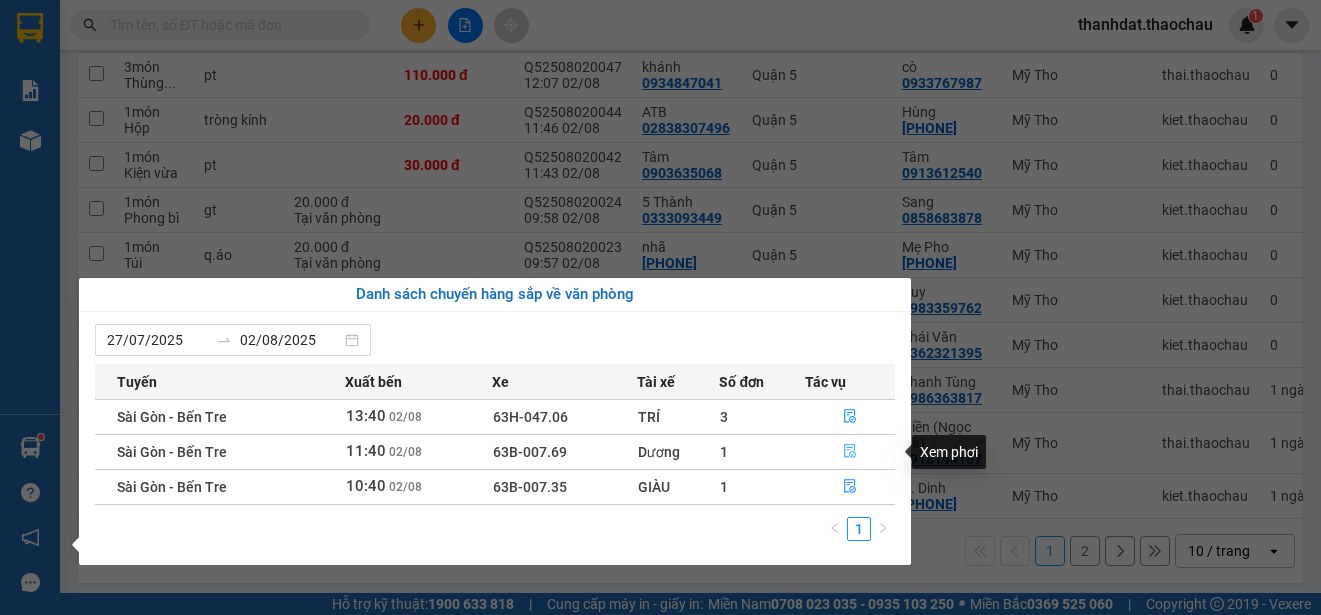 click 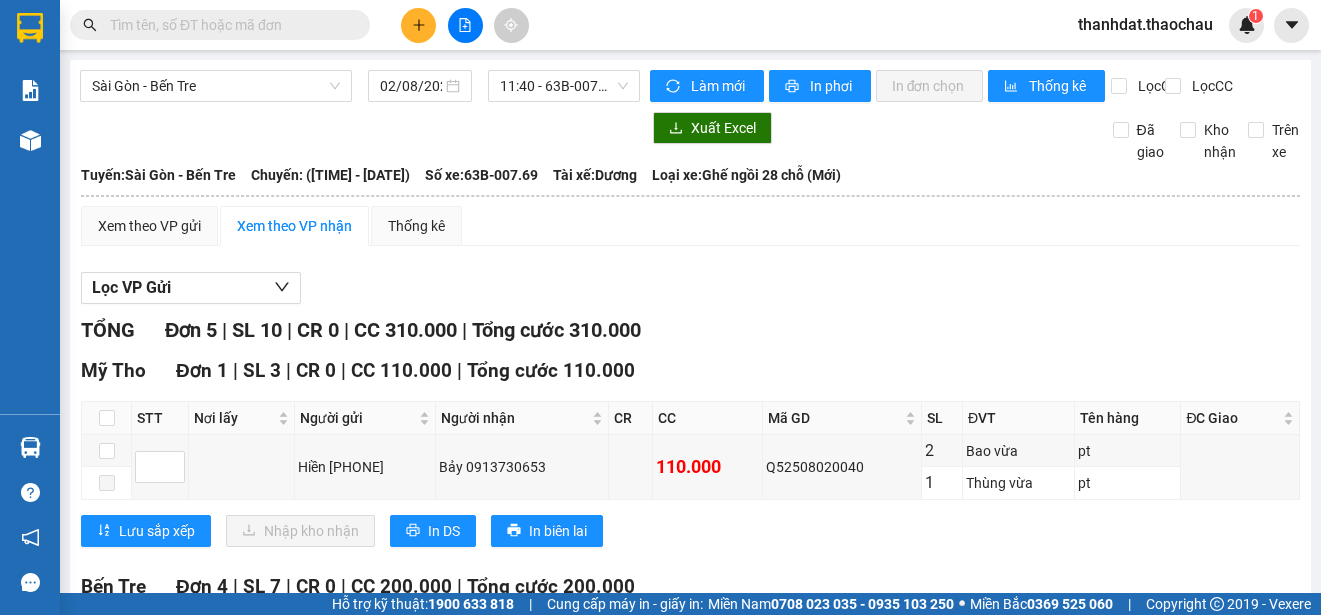scroll, scrollTop: 200, scrollLeft: 0, axis: vertical 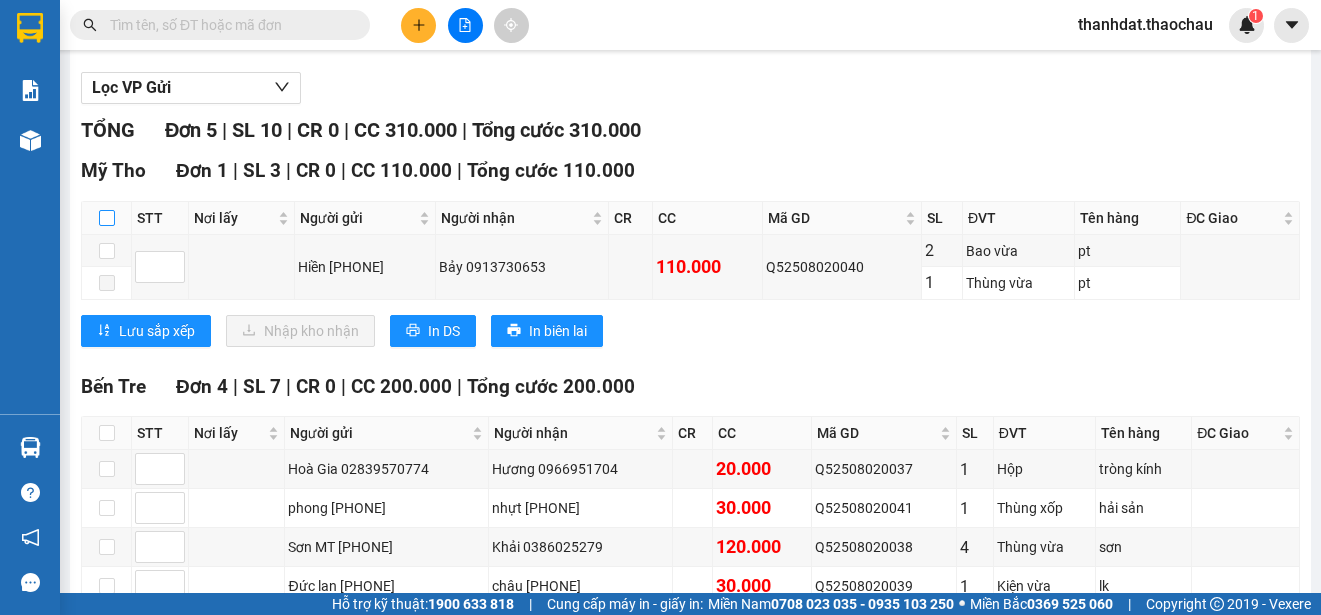 click at bounding box center (107, 218) 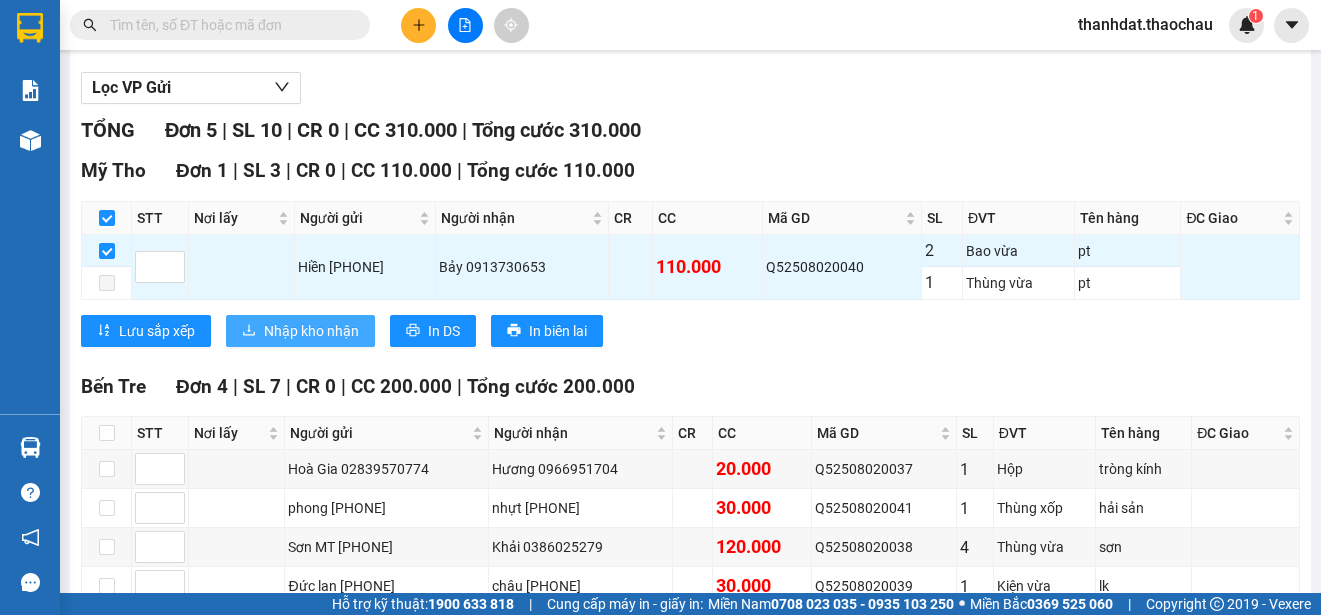 click on "Nhập kho nhận" at bounding box center (311, 331) 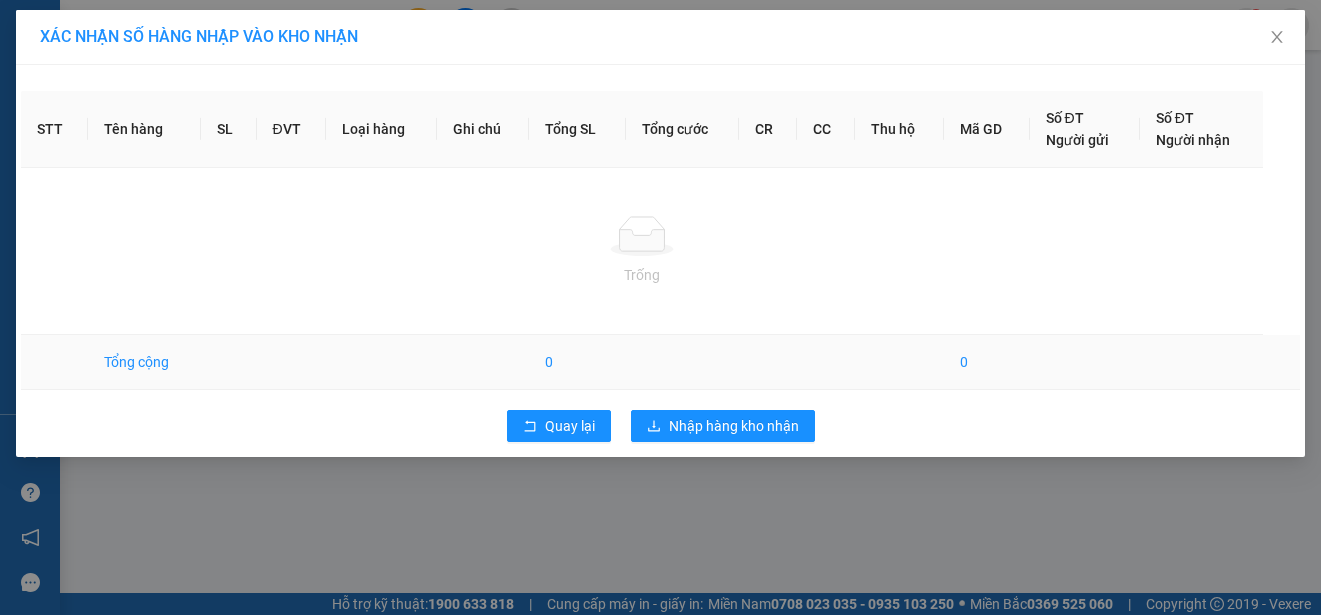 scroll, scrollTop: 0, scrollLeft: 0, axis: both 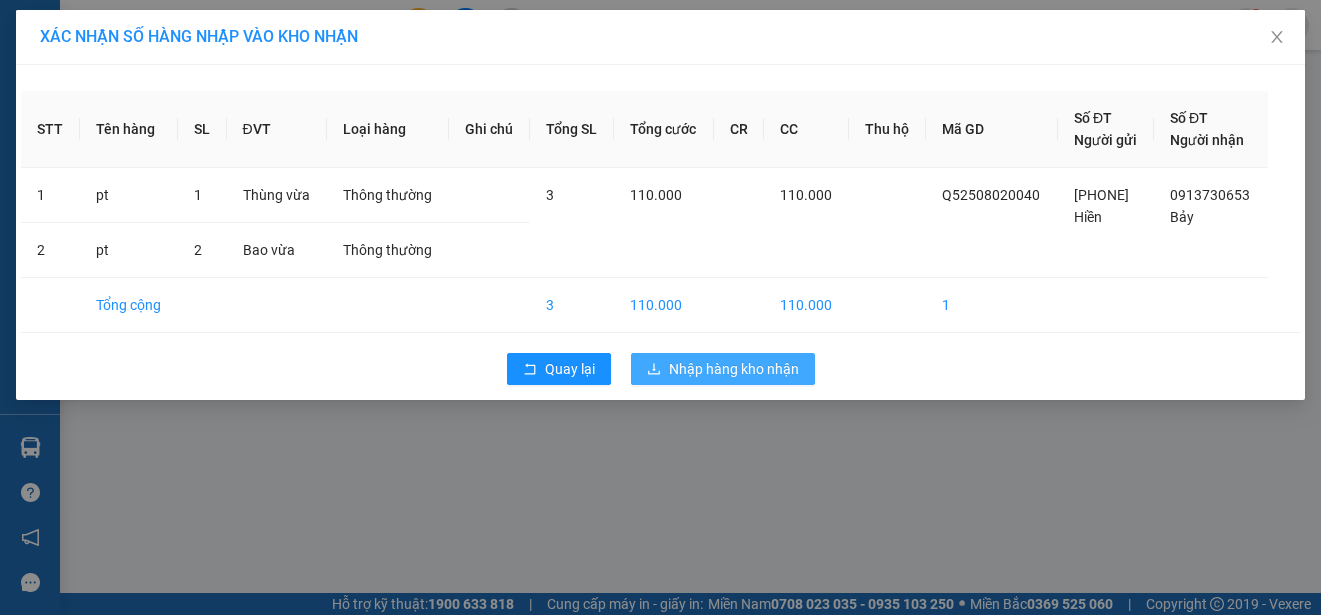 click on "Nhập hàng kho nhận" at bounding box center (734, 369) 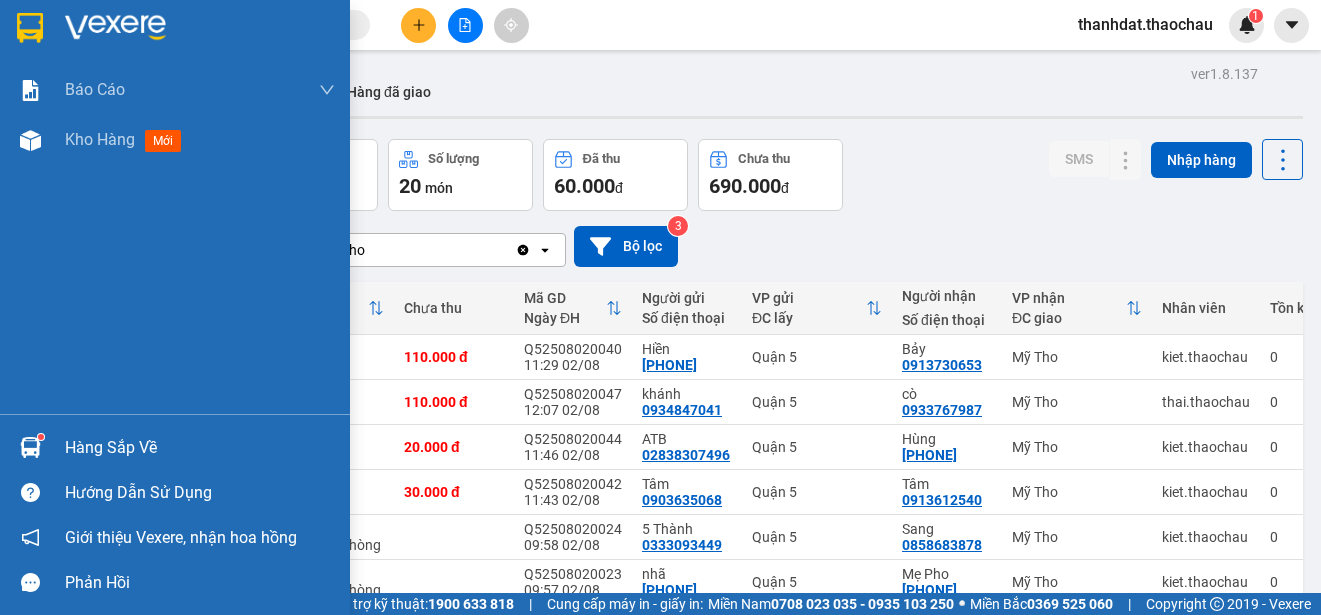 click on "Hàng sắp về" at bounding box center (200, 448) 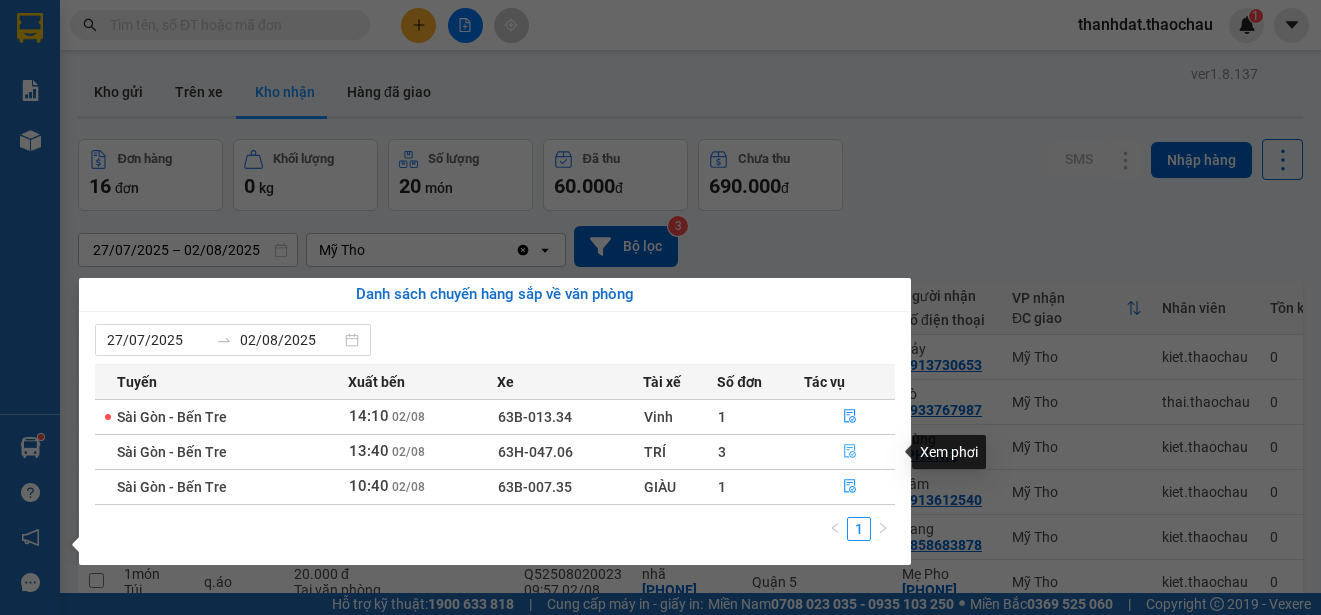 click 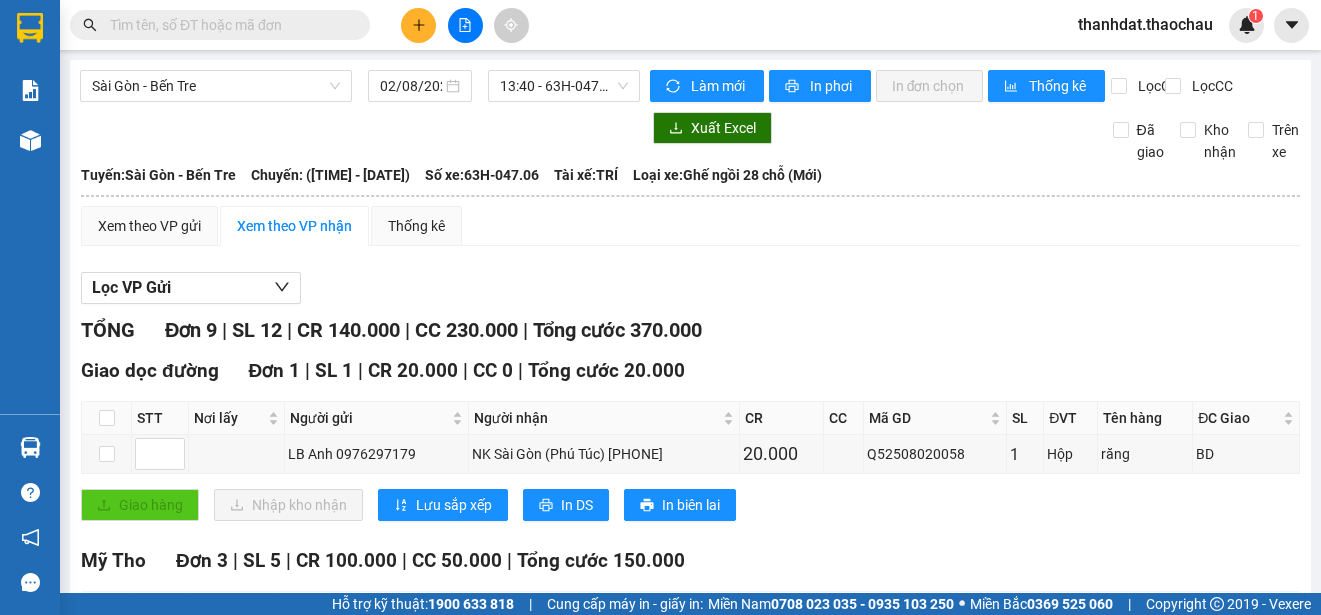 scroll, scrollTop: 300, scrollLeft: 0, axis: vertical 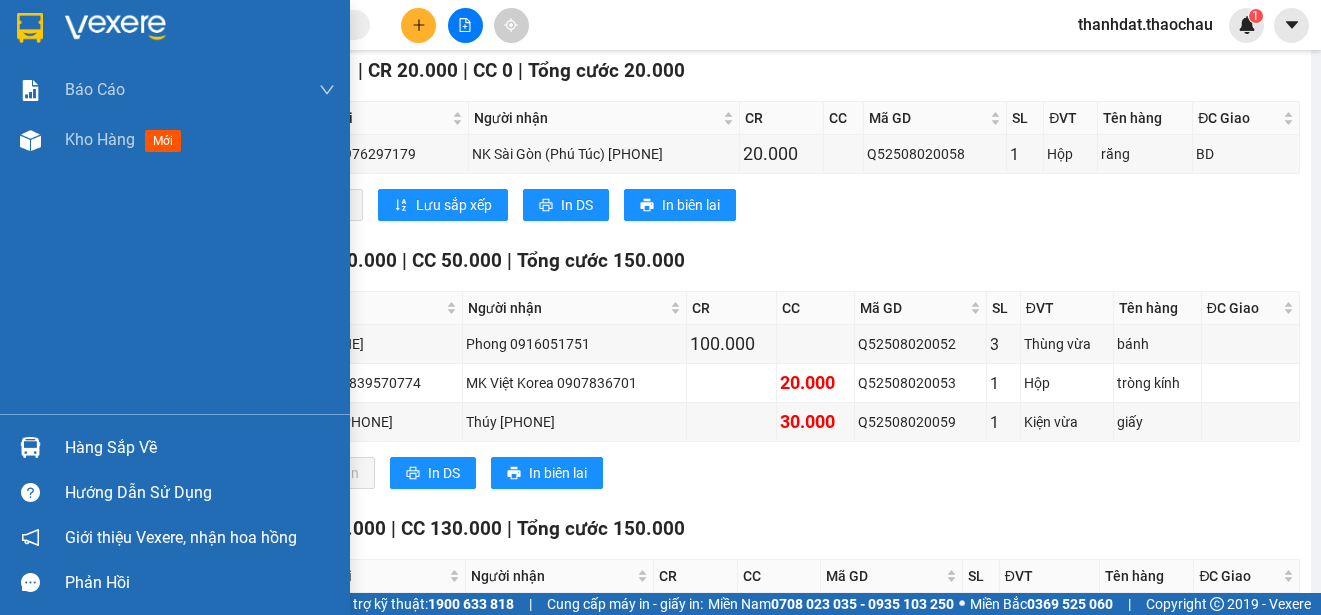 click on "Hàng sắp về" at bounding box center (200, 448) 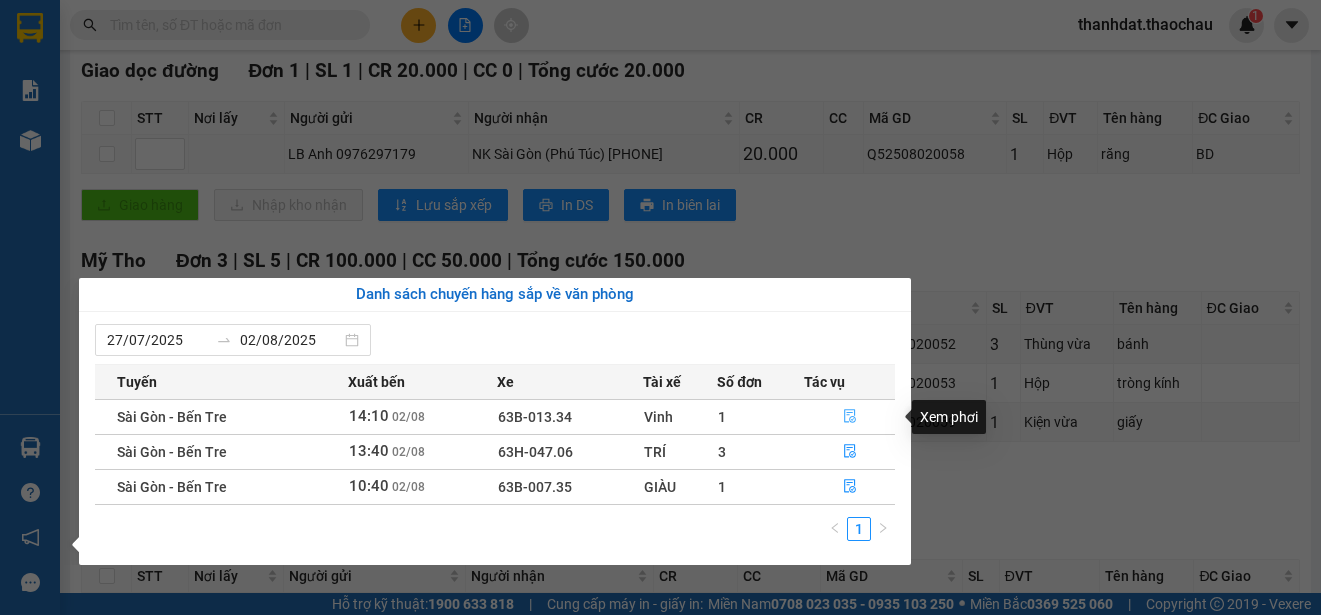 click 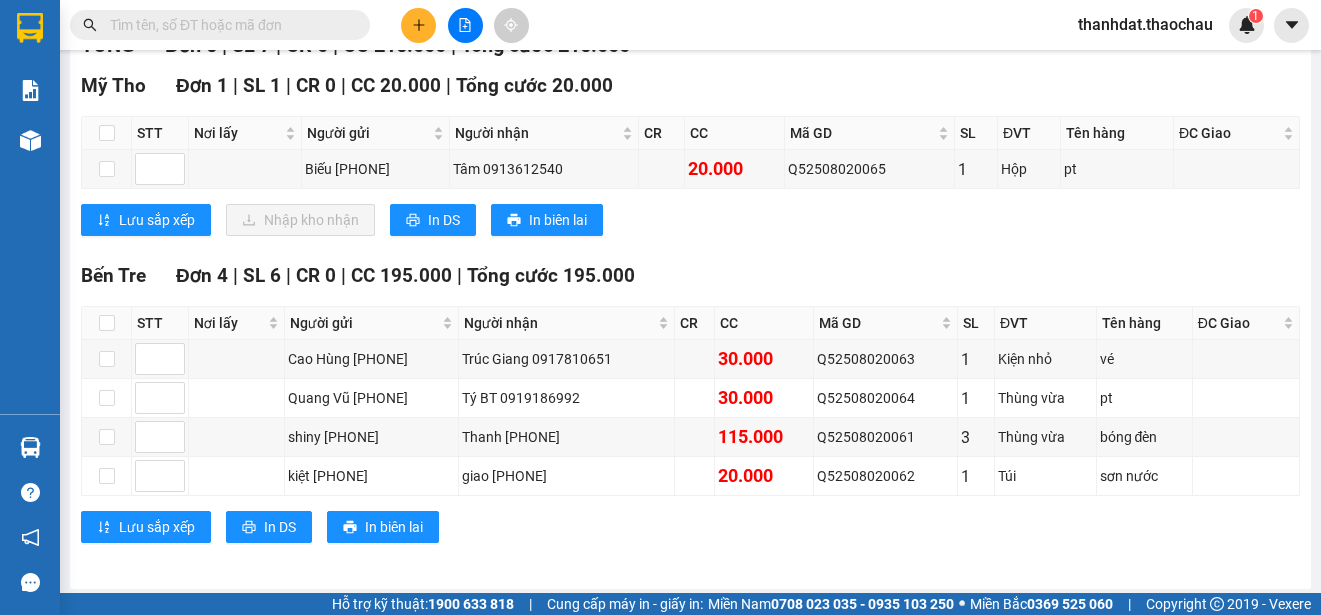 scroll, scrollTop: 300, scrollLeft: 0, axis: vertical 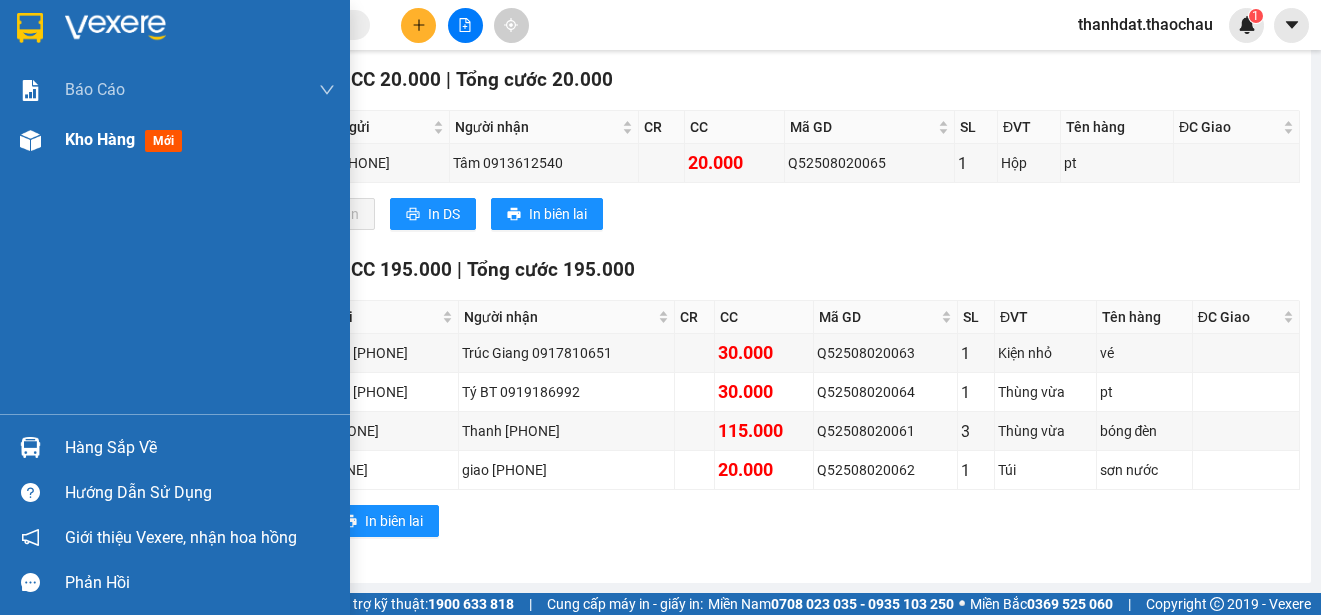 click on "Kho hàng" at bounding box center [100, 139] 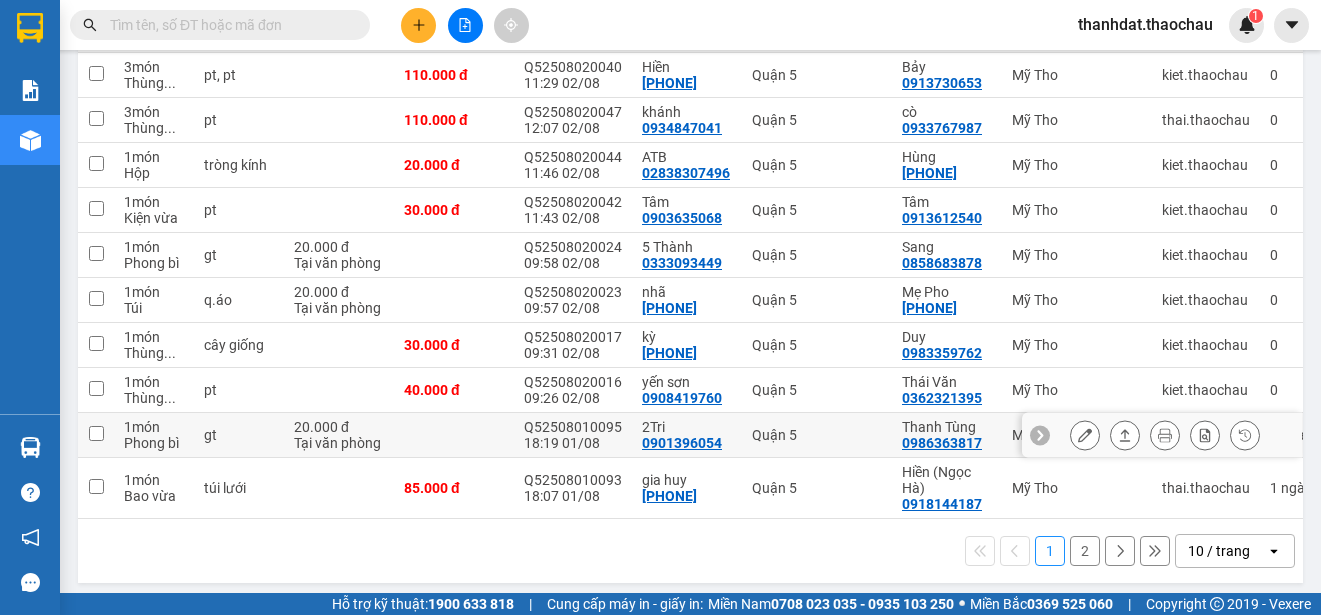 scroll, scrollTop: 0, scrollLeft: 0, axis: both 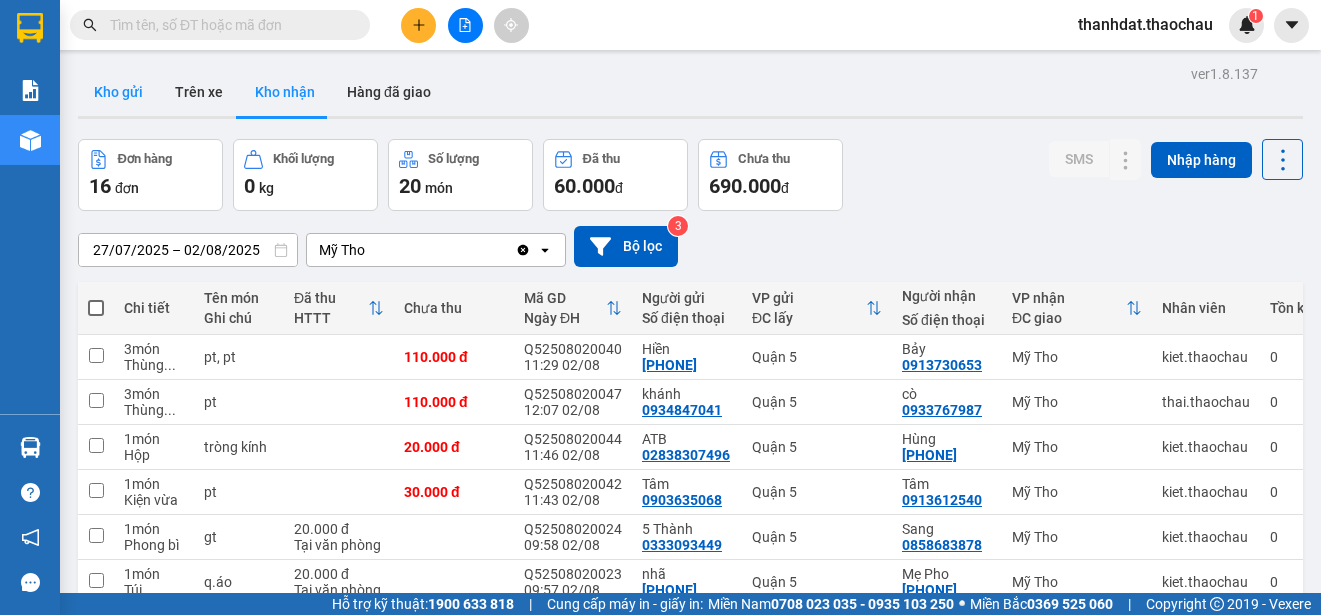 click on "Kho gửi" at bounding box center [118, 92] 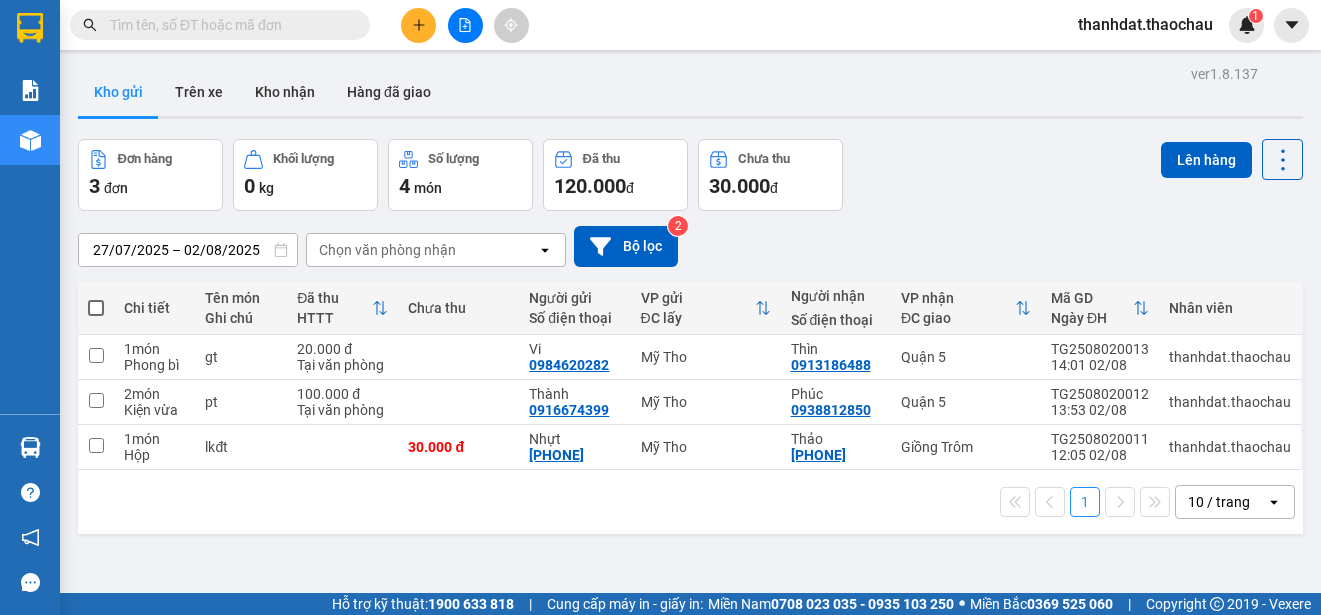 click at bounding box center (96, 308) 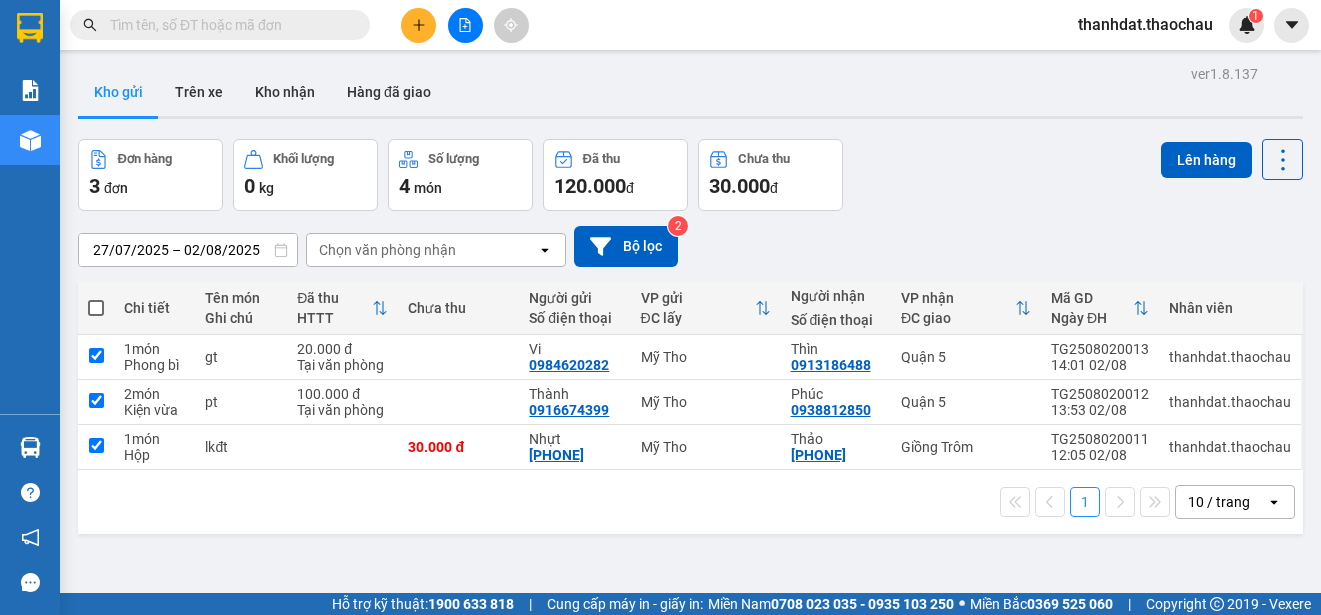 checkbox on "true" 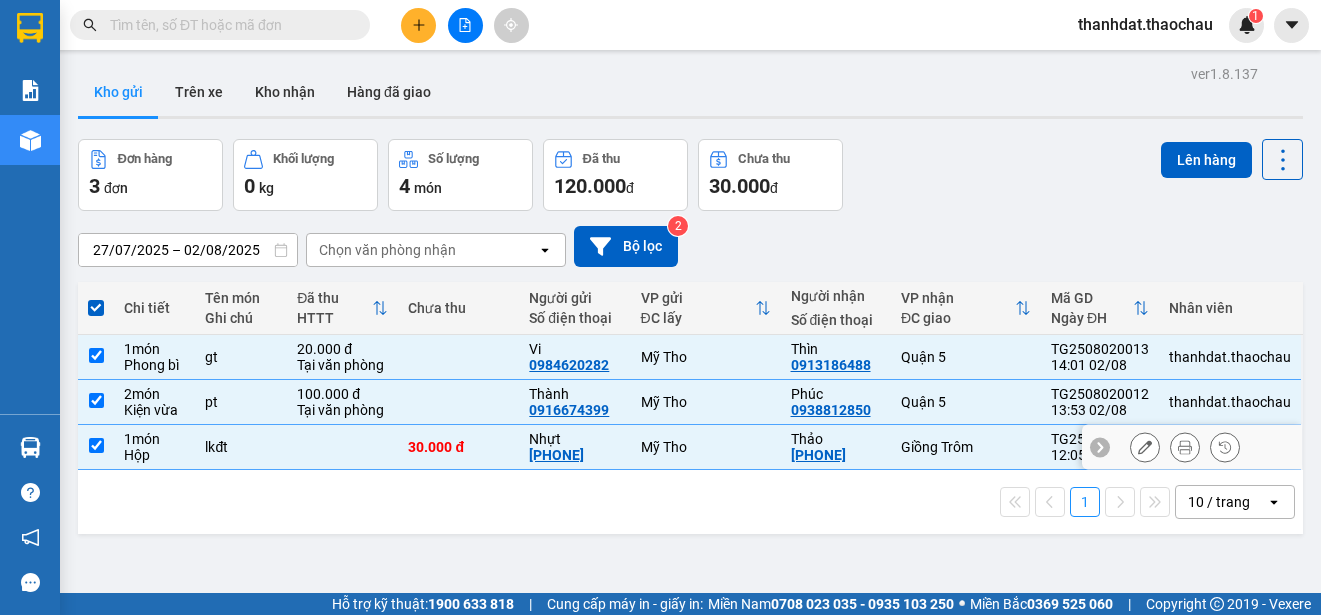 drag, startPoint x: 98, startPoint y: 438, endPoint x: 115, endPoint y: 428, distance: 19.723083 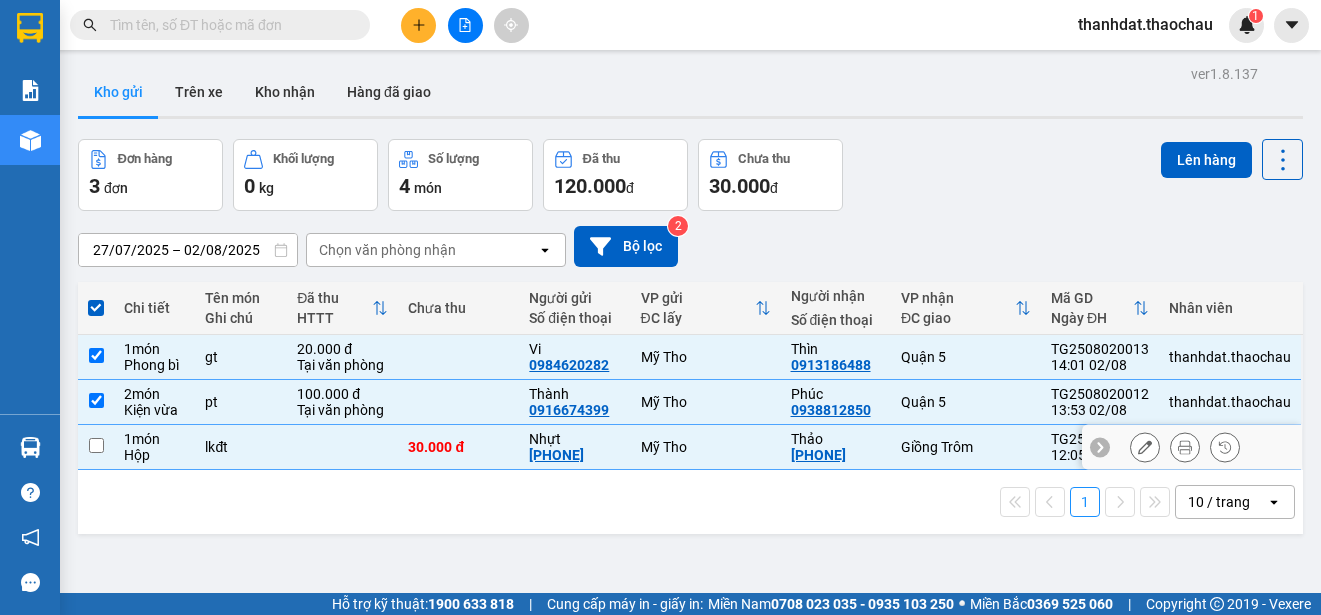 checkbox on "false" 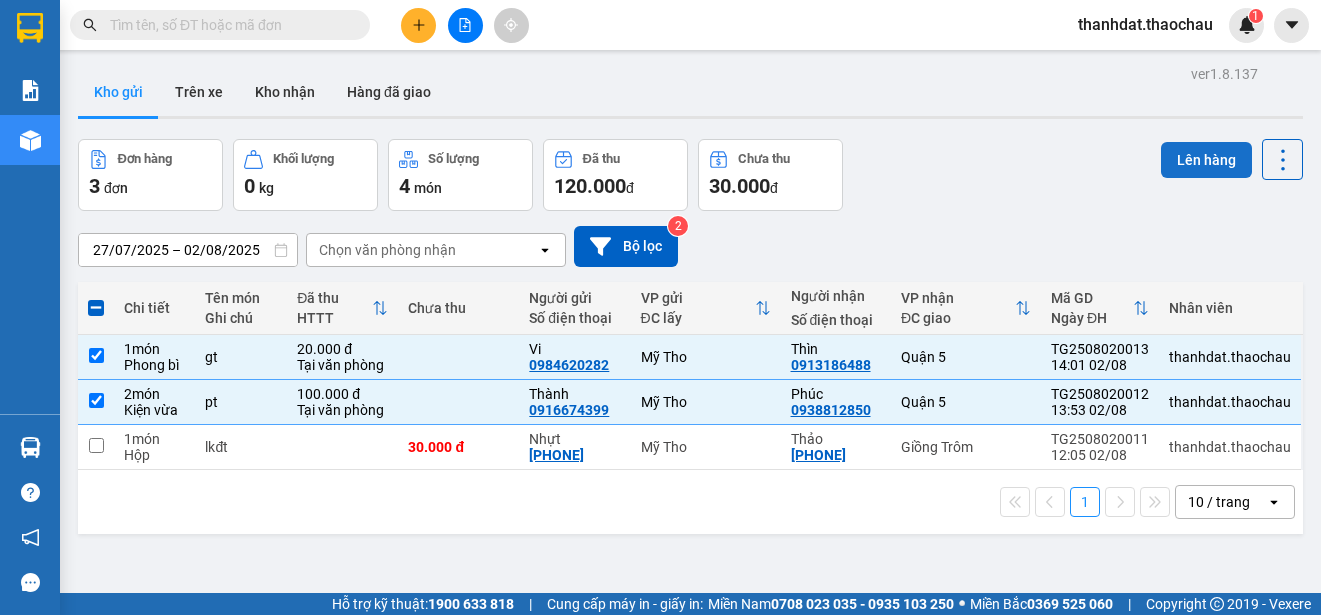 click on "Lên hàng" at bounding box center [1206, 160] 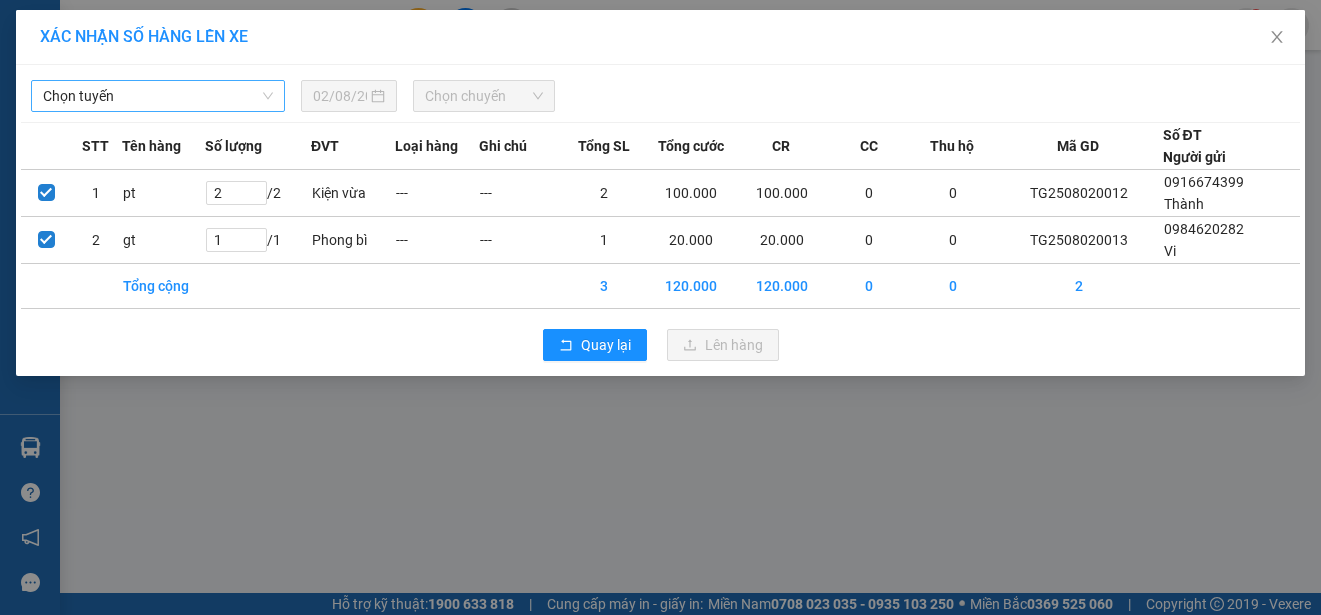 click on "Chọn tuyến" at bounding box center (158, 96) 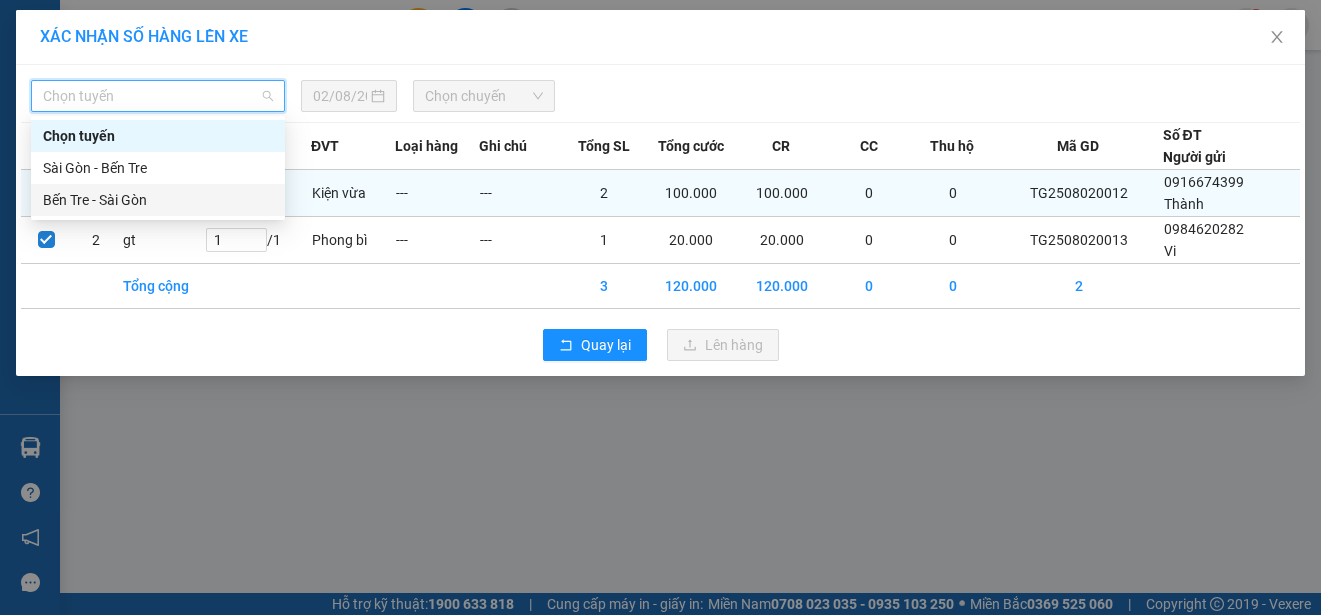 click on "Bến Tre - Sài Gòn" at bounding box center [158, 200] 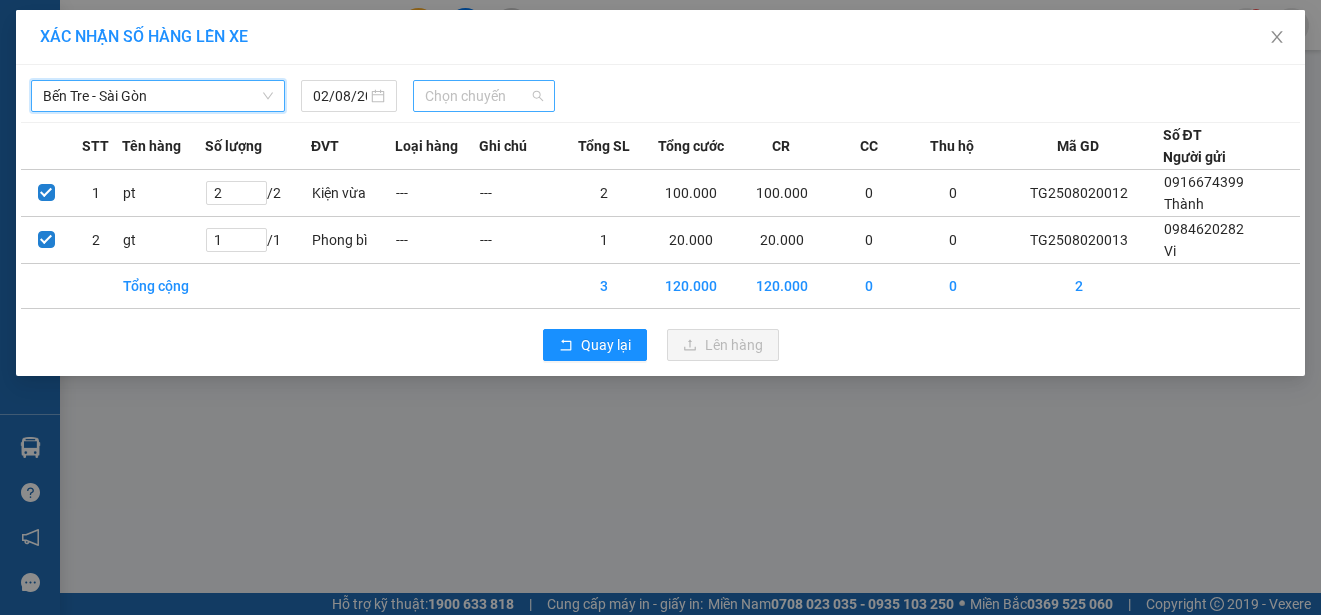 click on "Chọn chuyến" at bounding box center [483, 96] 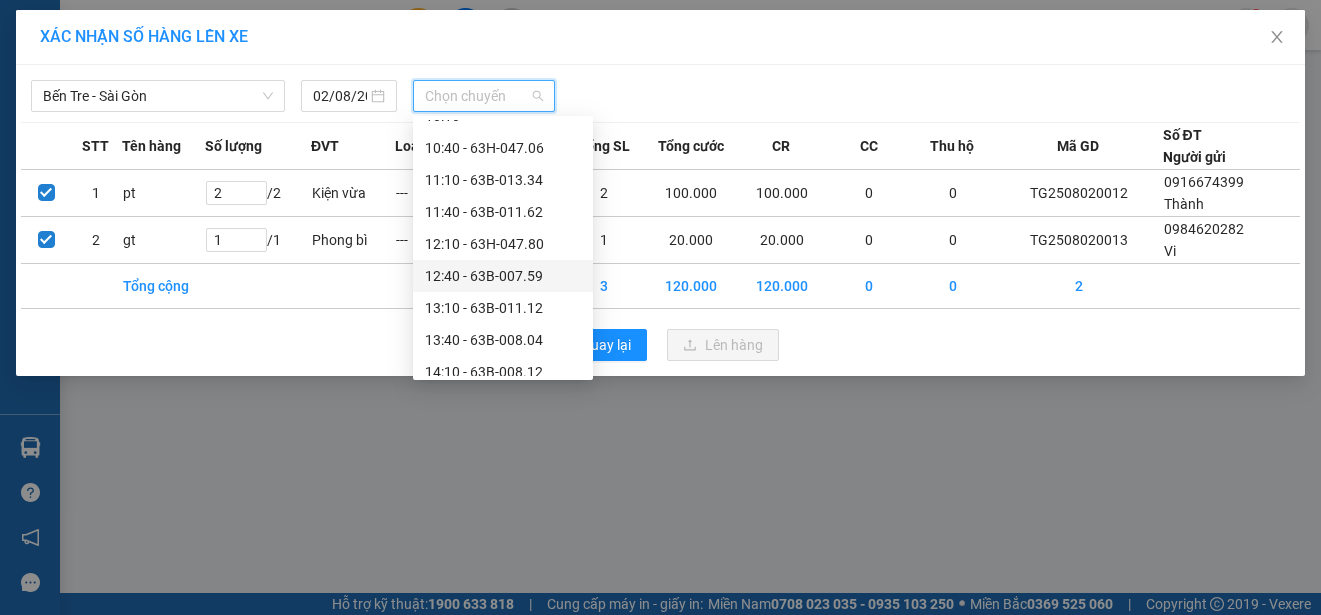 scroll, scrollTop: 600, scrollLeft: 0, axis: vertical 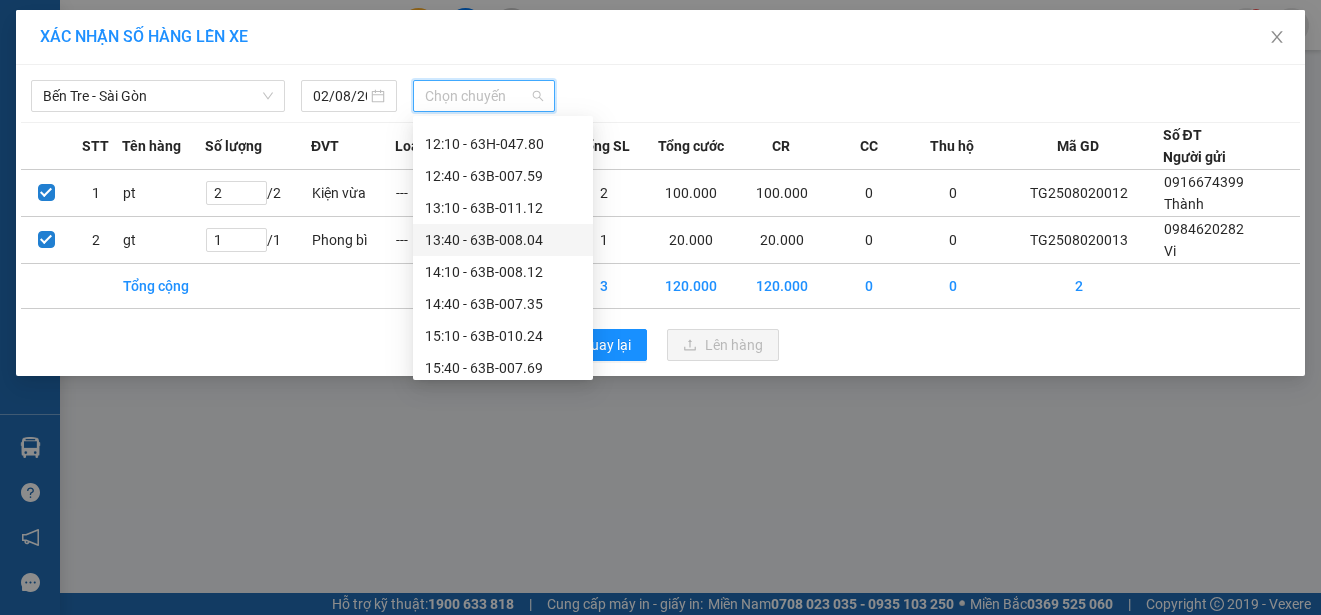 click on "13:40     - 63B-008.04" at bounding box center (503, 240) 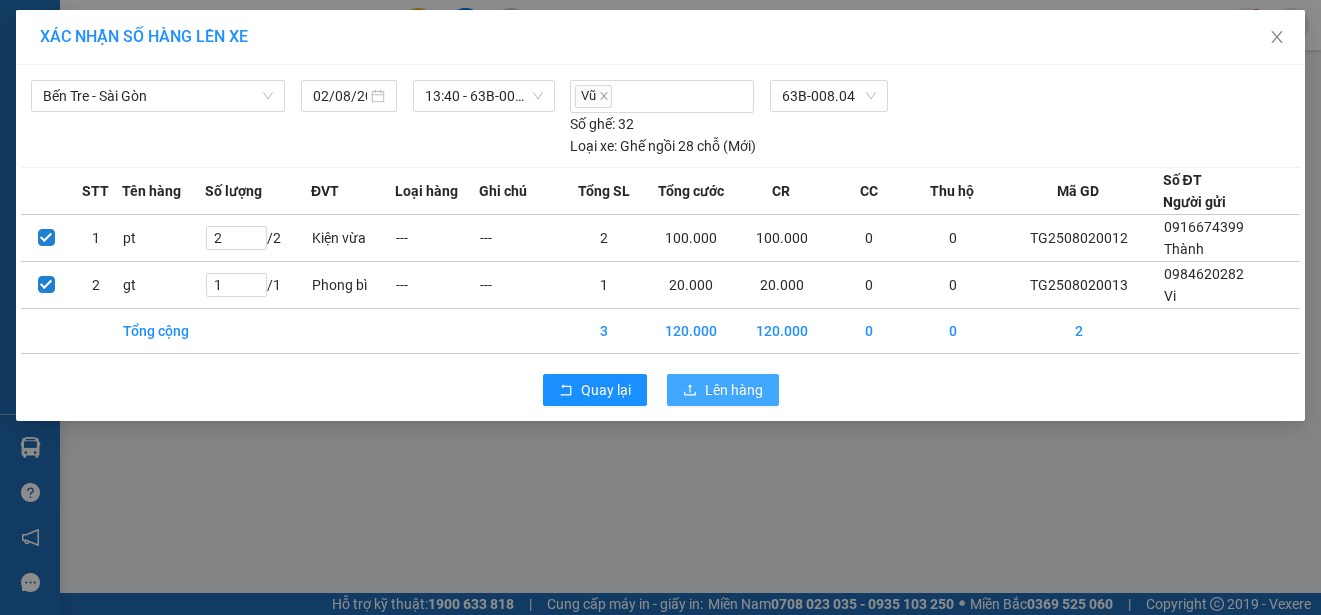 click on "Lên hàng" at bounding box center [734, 390] 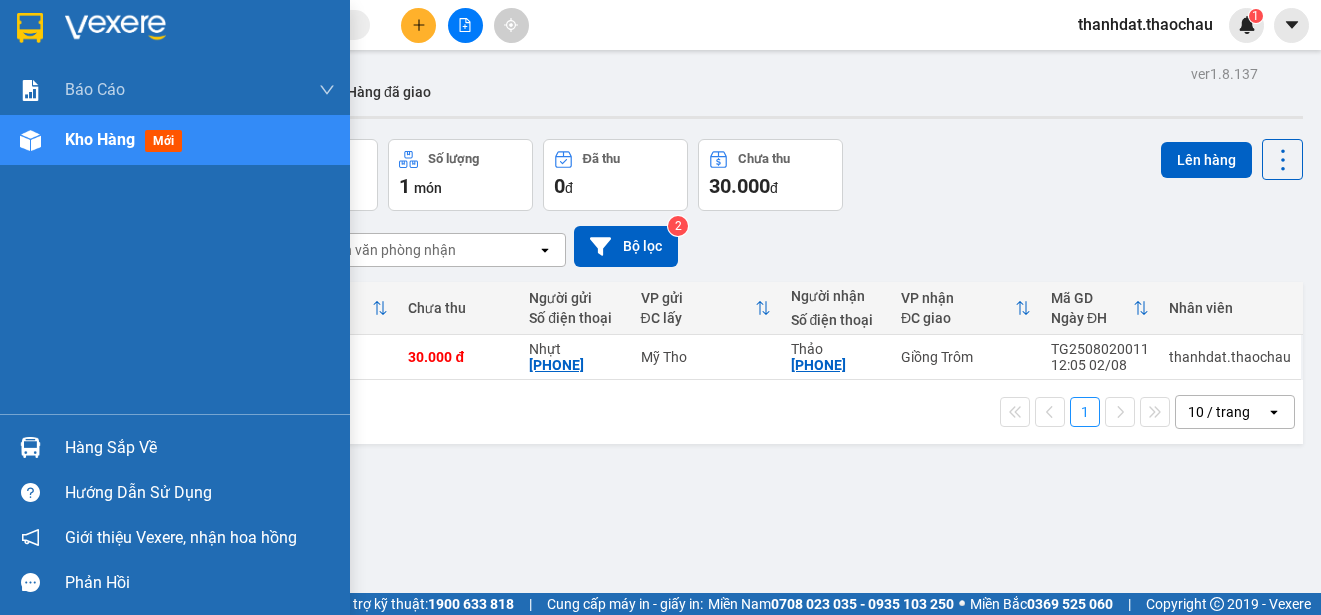 click on "Hàng sắp về" at bounding box center [200, 448] 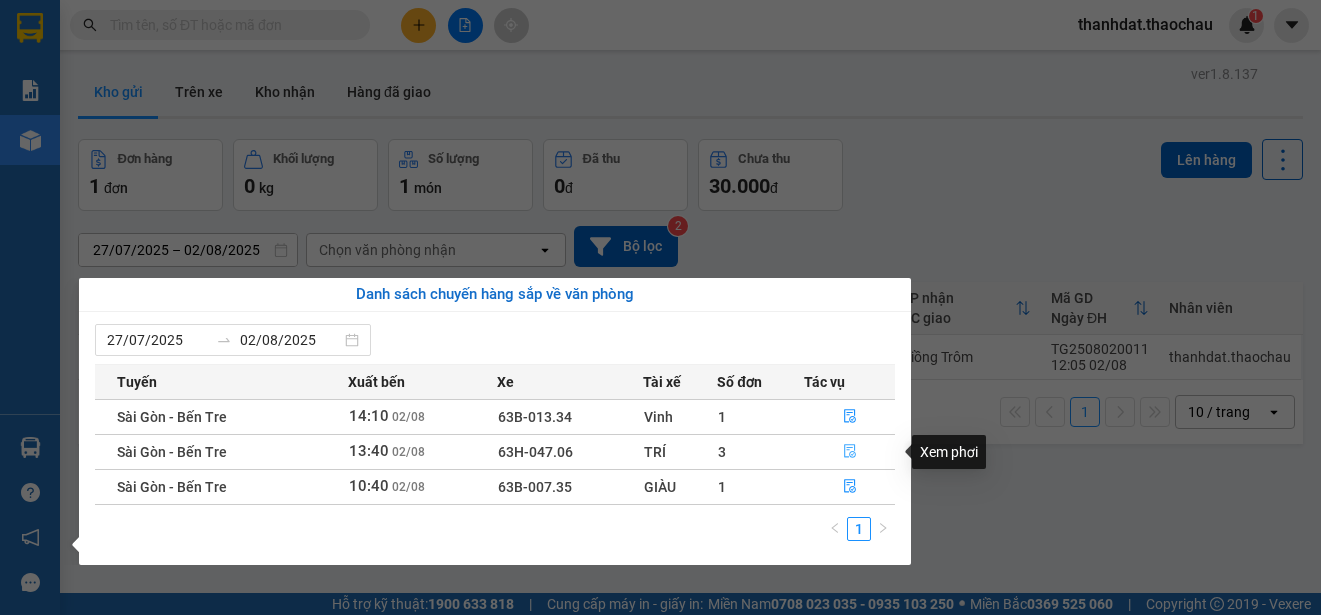 click 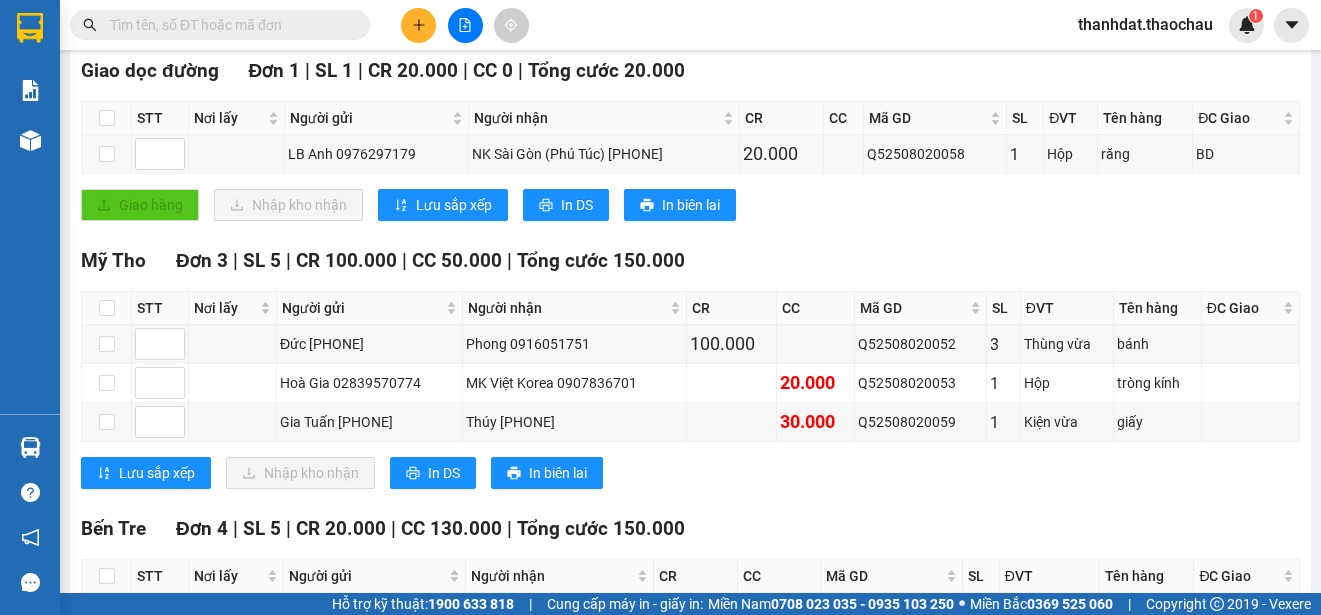 scroll, scrollTop: 400, scrollLeft: 0, axis: vertical 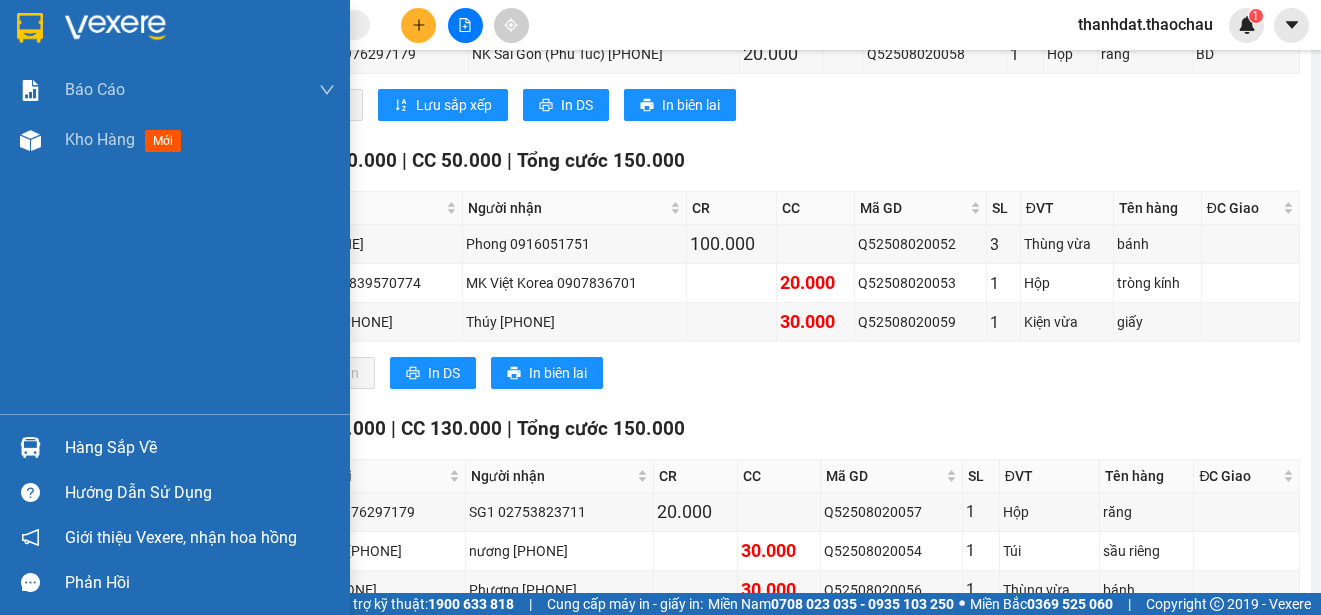 click on "Hàng sắp về" at bounding box center (200, 448) 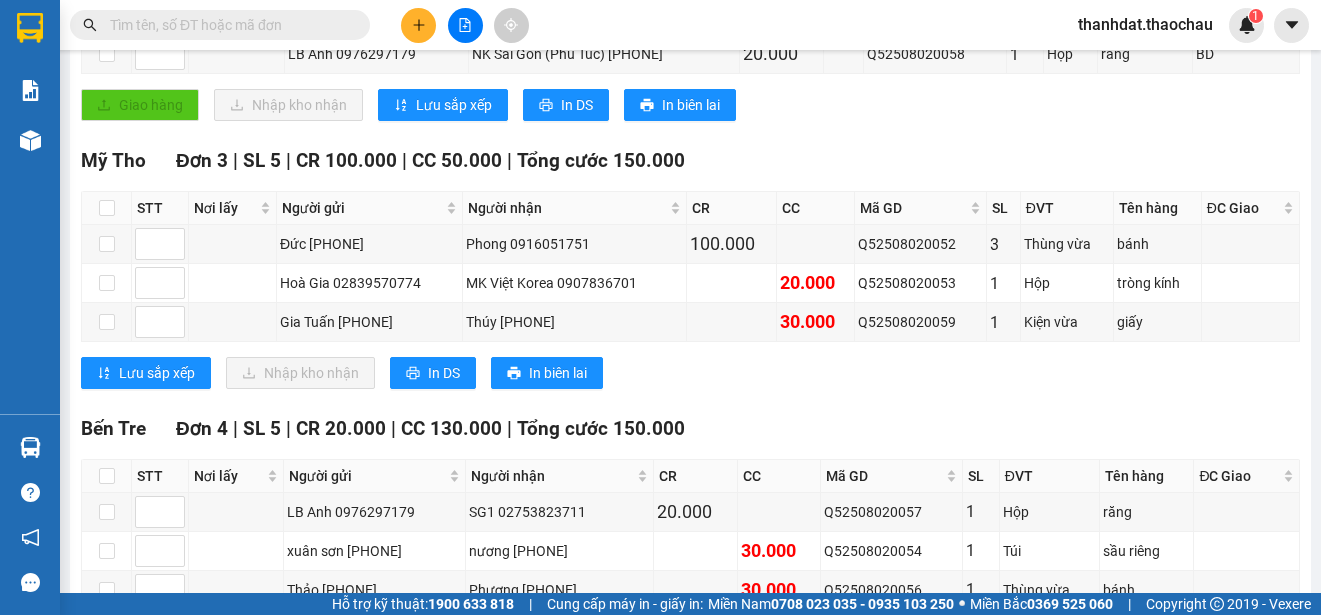click on "Kết quả tìm kiếm ( 311 )  Bộ lọc  Mã ĐH Trạng thái Món hàng Tổng cước Chưa cước Người gửi VP Gửi Người nhận VP Nhận Q52508020040 11:29 - 02/08 Trên xe   63B-007.69 11:40  -   02/08 pt, pt SL:  3 110.000 110.000 0768875595 Hiền Quận 5 0913730653 Bảy Mỹ Tho Q52508010085 17:05 - 01/08 Đã giao   11:46 - 02/08 pt SL:  1 35.000 0767900838 Vinh Quận 5 0913730653 Bảy Mỹ Tho TG2507300020 14:39 - 30/07 Đã giao   09:49 - 31/07 TM 9.110k SL:  1 40.000 0913730653 Bảy Mỹ Tho 0933320727 cô Ngọc Quận 5 Q52507300096 16:48 - 30/07 Đã giao   06:30 - 31/07 pt SL:  1 30.000 0918110088 T.P.Hưng Quận 5 0913730653 Bảy Mỹ Tho Q52507280046 11:36 - 28/07 Đã giao   07:25 - 29/07 gt SL:  1 20.000 0776180645 mười Quận 5 0913730653 Bảy Mỹ Tho Q52507150061 15:30 - 15/07 Đã giao   09:13 - 28/07 pt SL:  3 90.000 0989350588 a minh Quận 5 0913730653 Bảy Mỹ Tho Q52507230028 10:15 - 23/07 Đã giao   16:03 - 23/07 gt SL:  1 20.000 0776180645 mười" at bounding box center (660, 307) 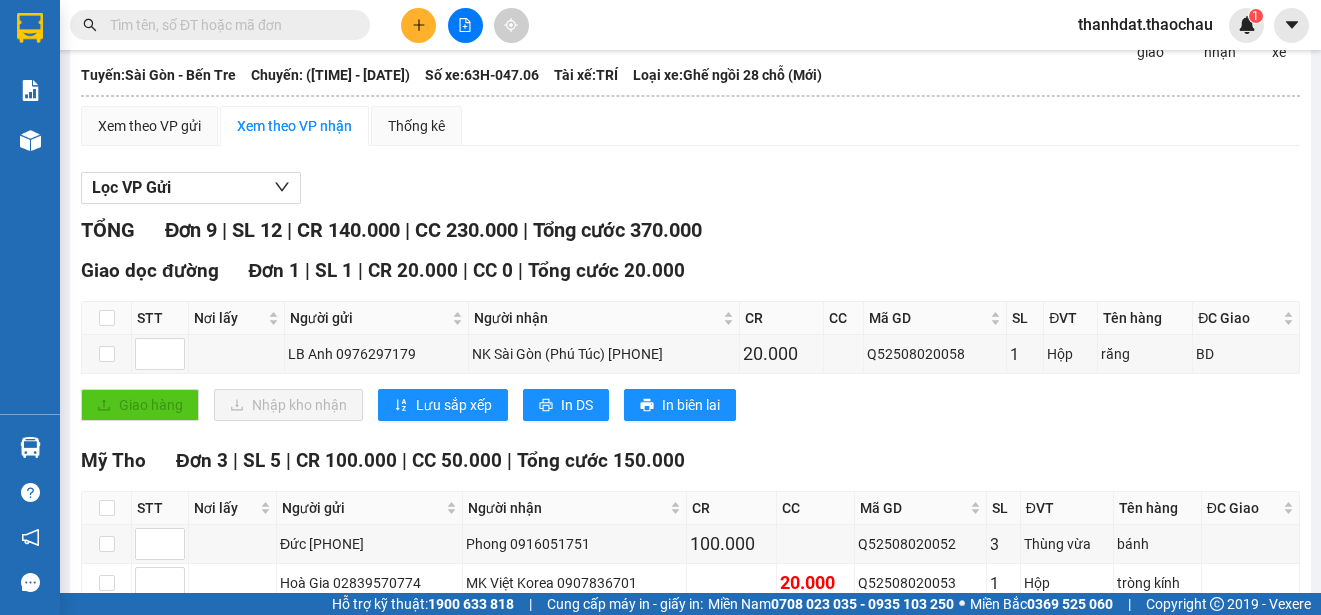 scroll, scrollTop: 0, scrollLeft: 0, axis: both 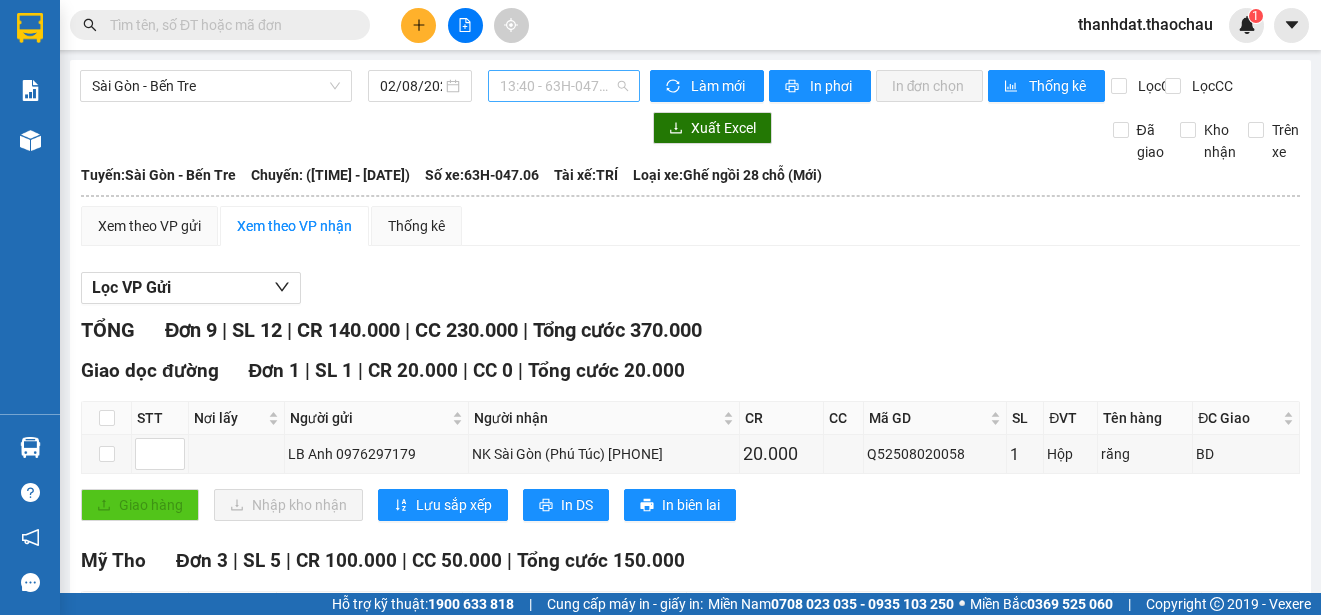 click on "13:40     - 63H-047.06" at bounding box center (564, 86) 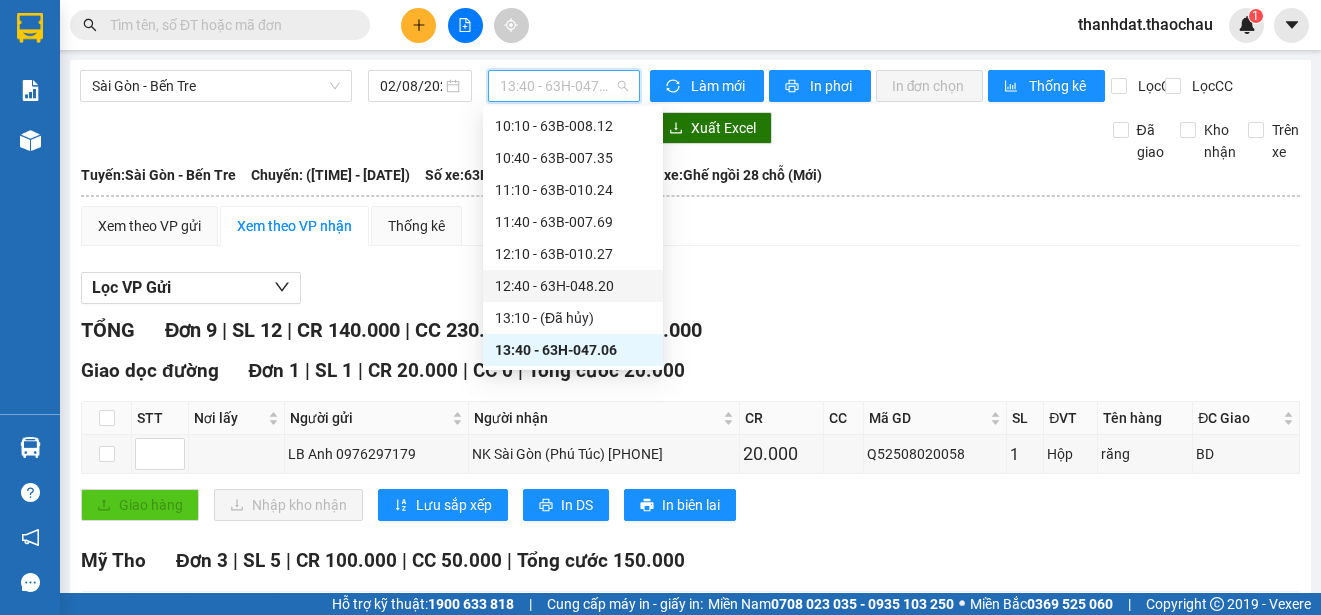 click on "12:40     - 63H-048.20" at bounding box center (573, 286) 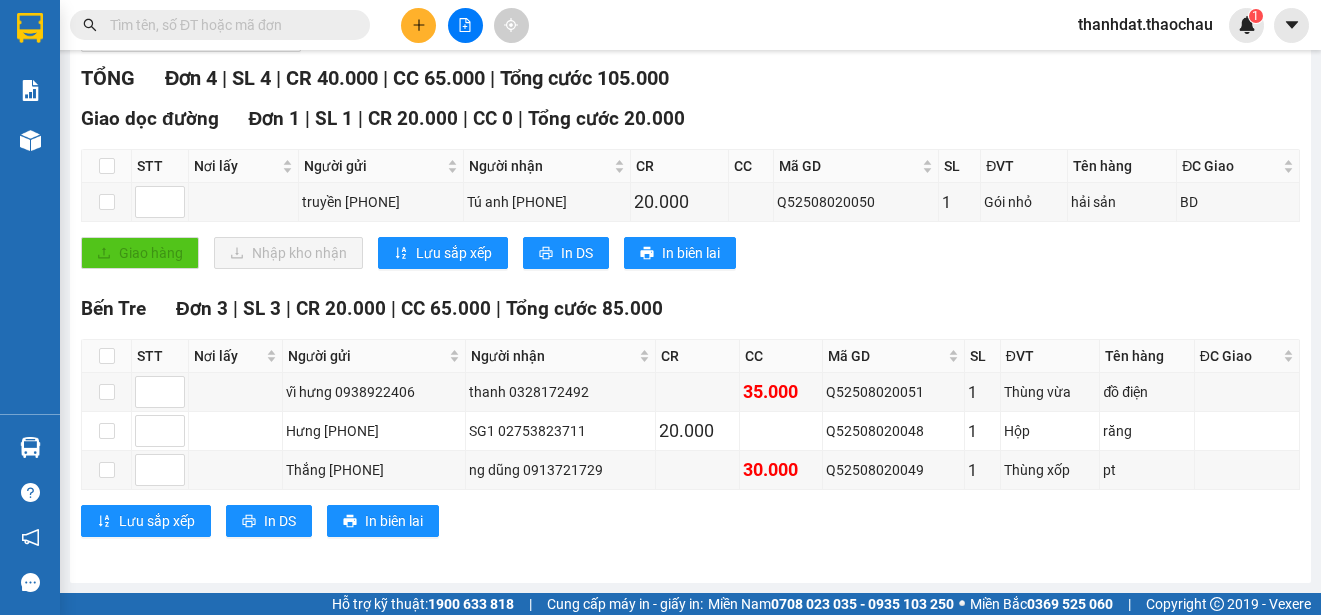 scroll, scrollTop: 0, scrollLeft: 0, axis: both 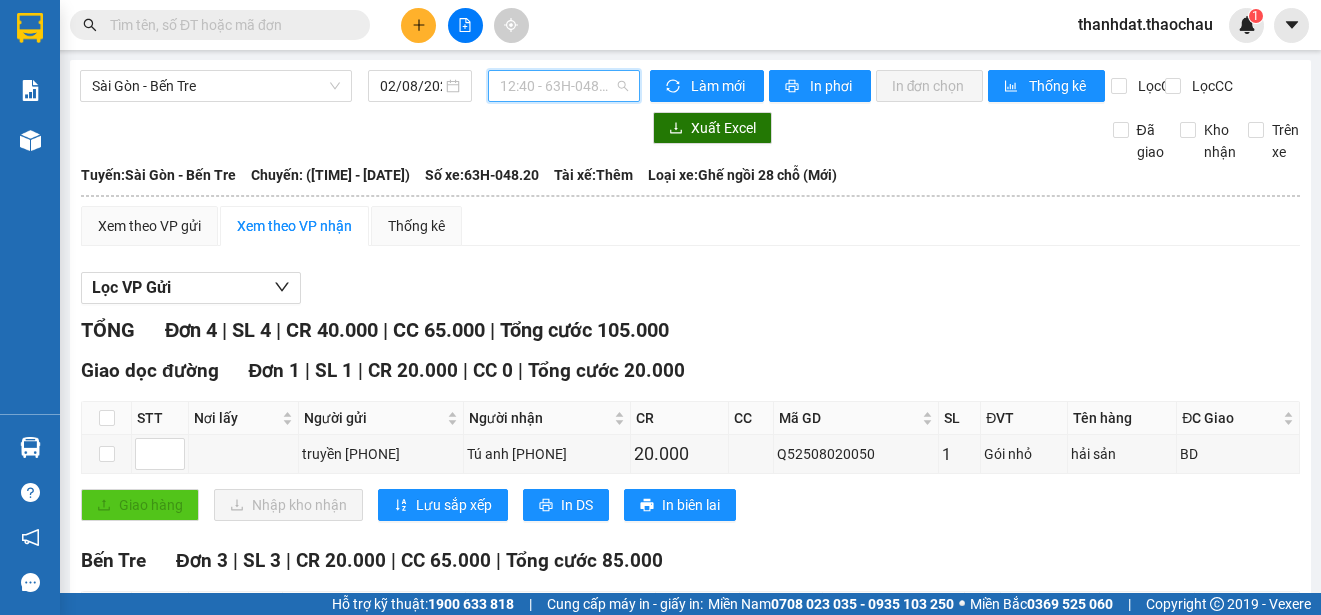 click on "12:40     - 63H-048.20" at bounding box center (564, 86) 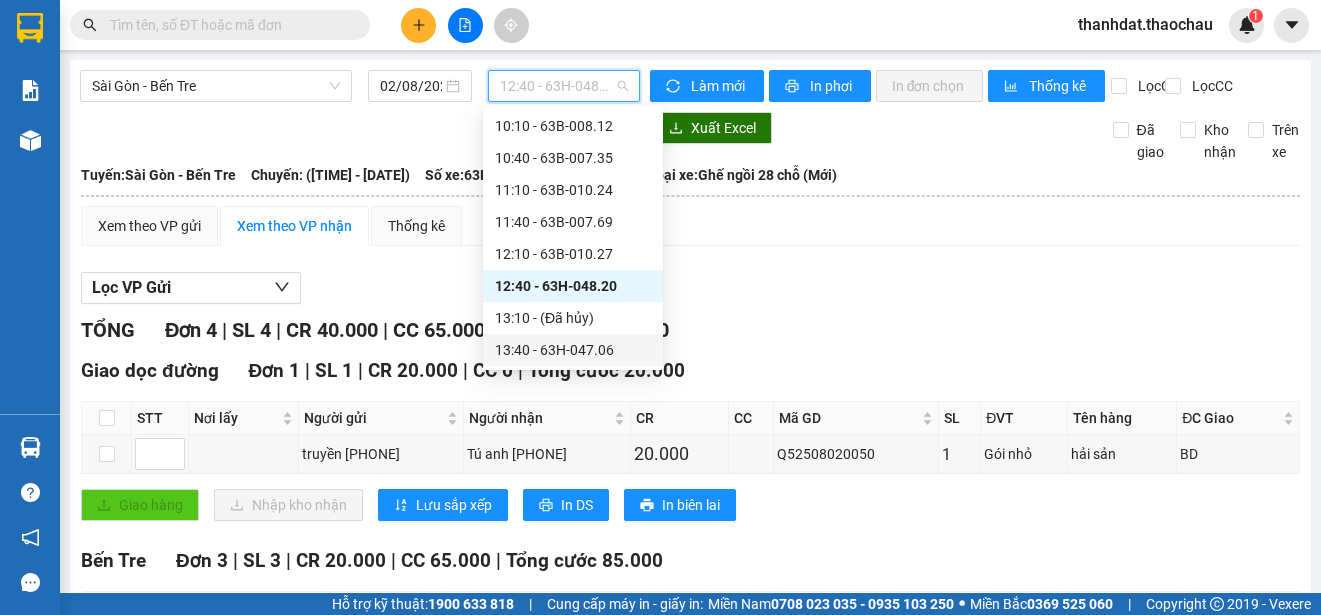 click on "13:40     - 63H-047.06" at bounding box center (573, 350) 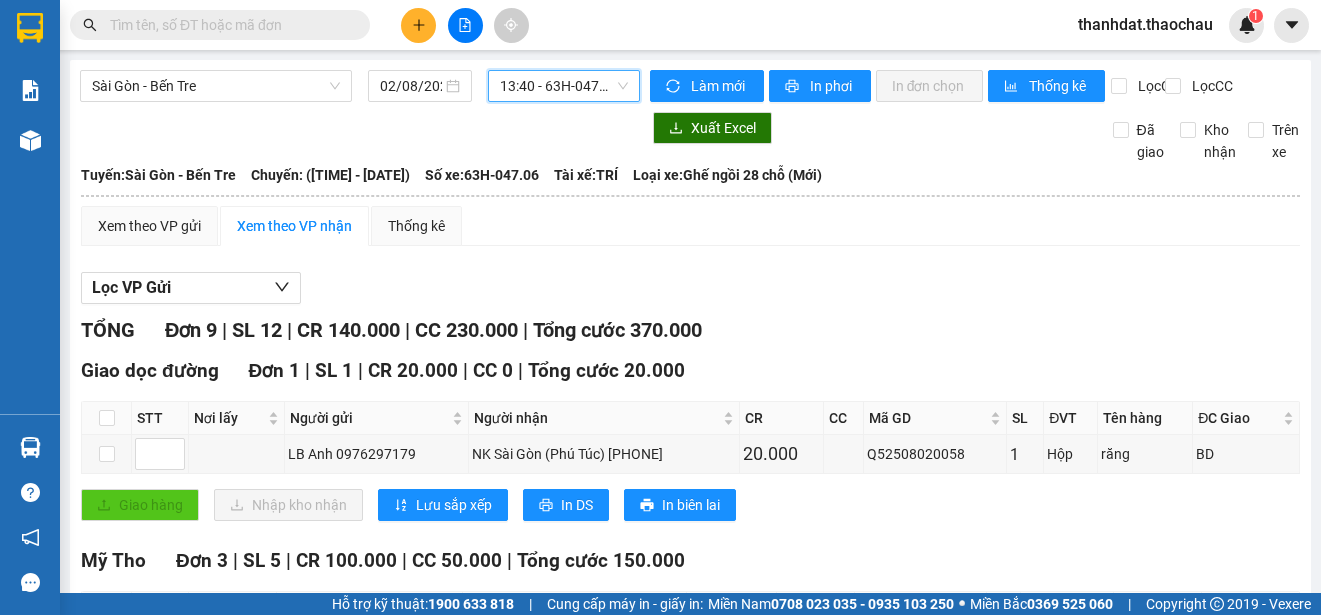 scroll, scrollTop: 400, scrollLeft: 0, axis: vertical 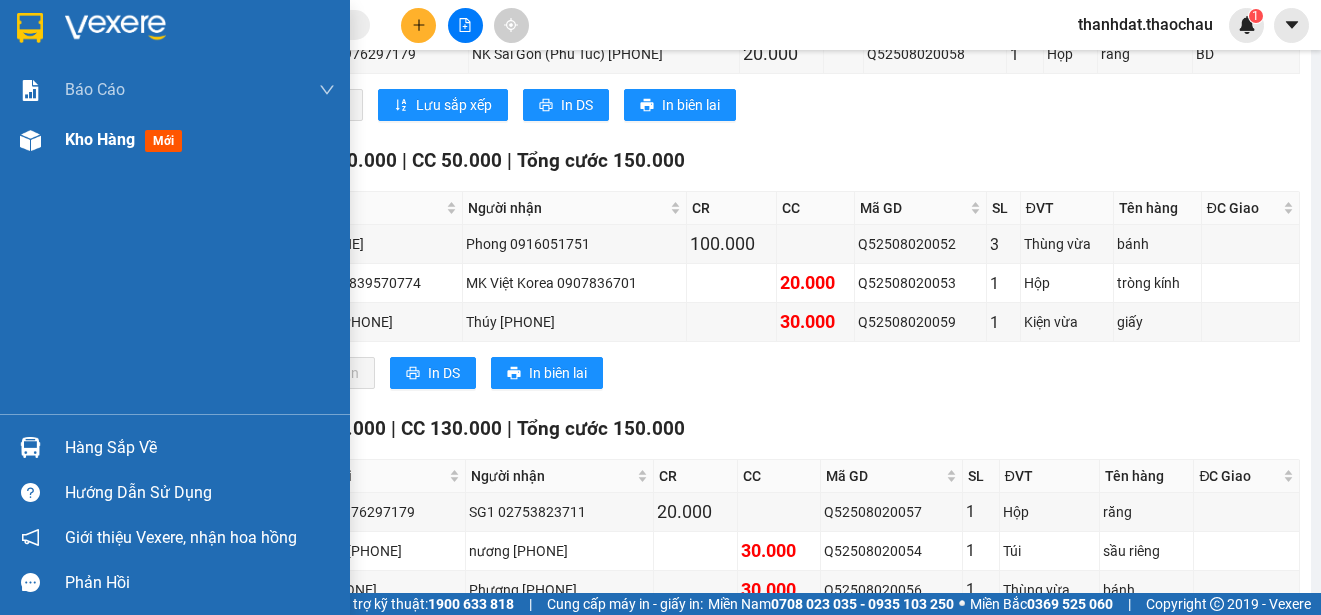 click on "Kho hàng" at bounding box center [100, 139] 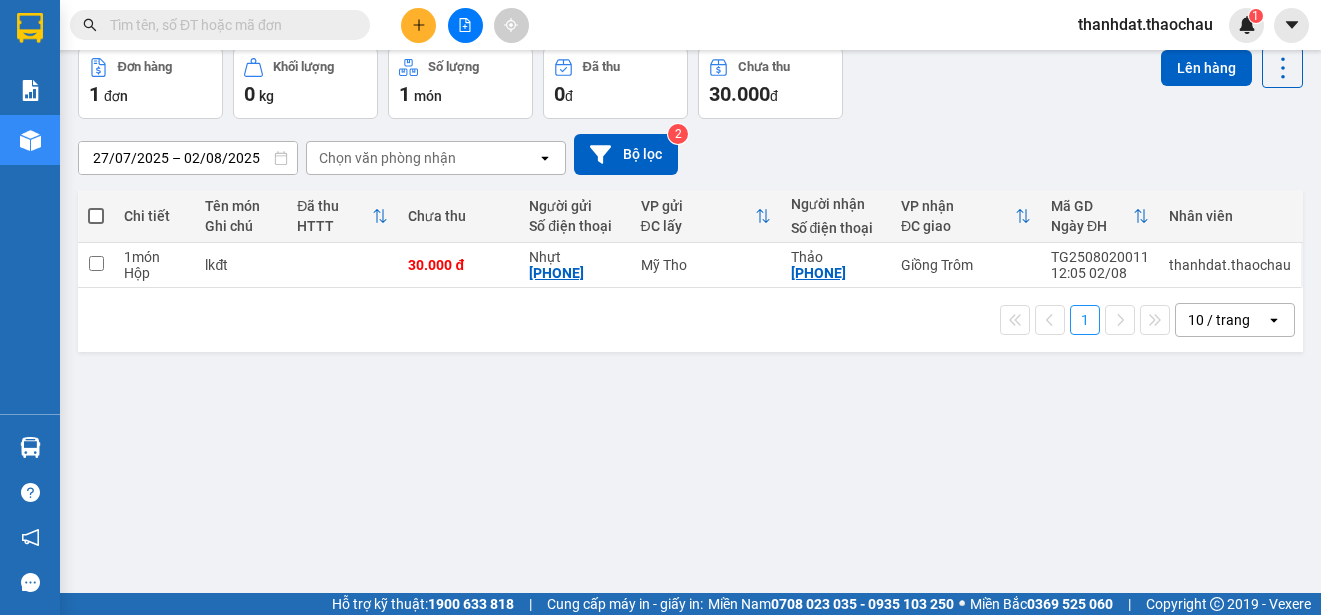 scroll, scrollTop: 0, scrollLeft: 0, axis: both 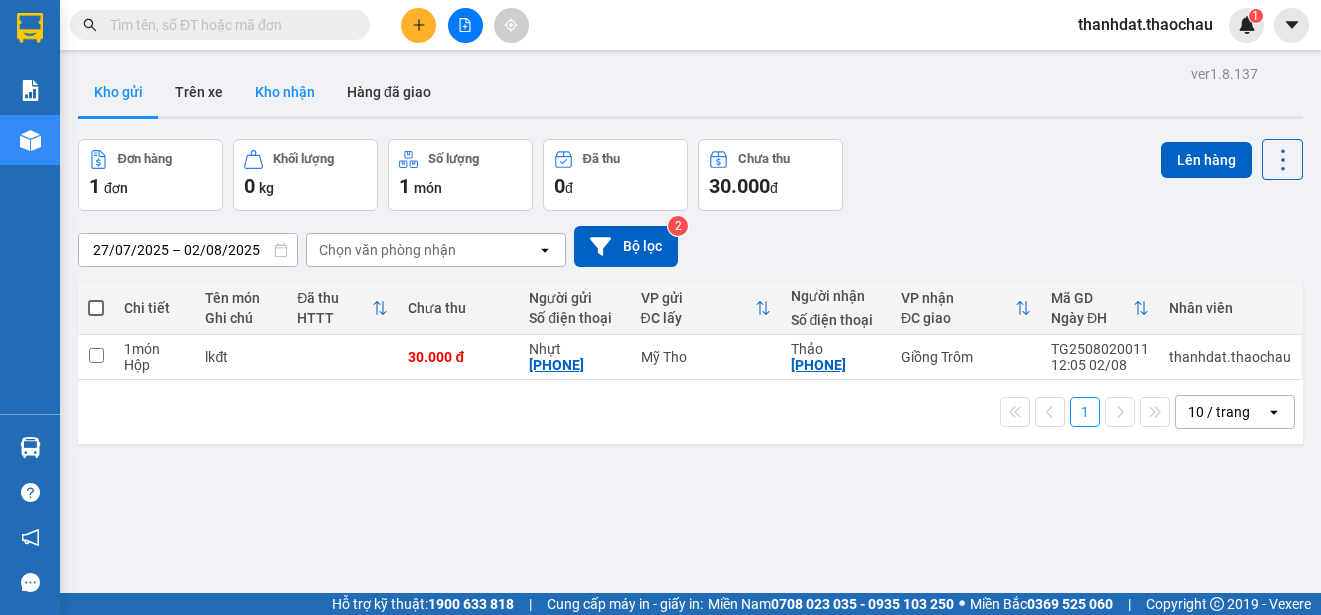 click on "Kho nhận" at bounding box center (285, 92) 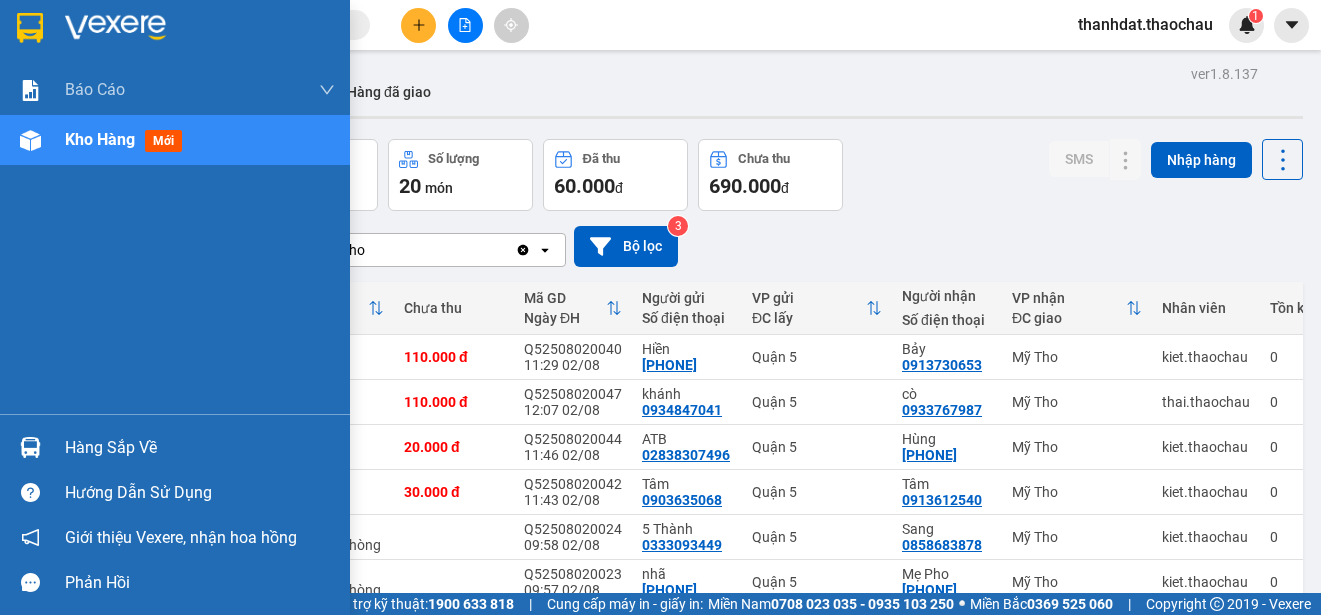 click on "Hàng sắp về" at bounding box center [200, 448] 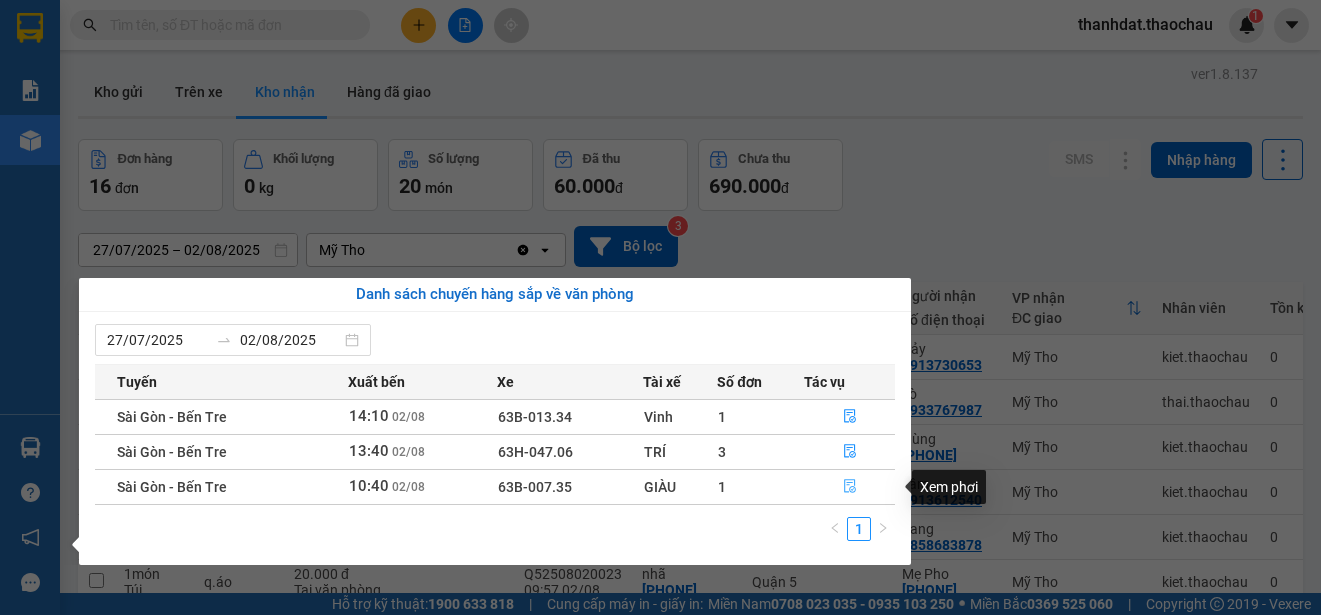 click 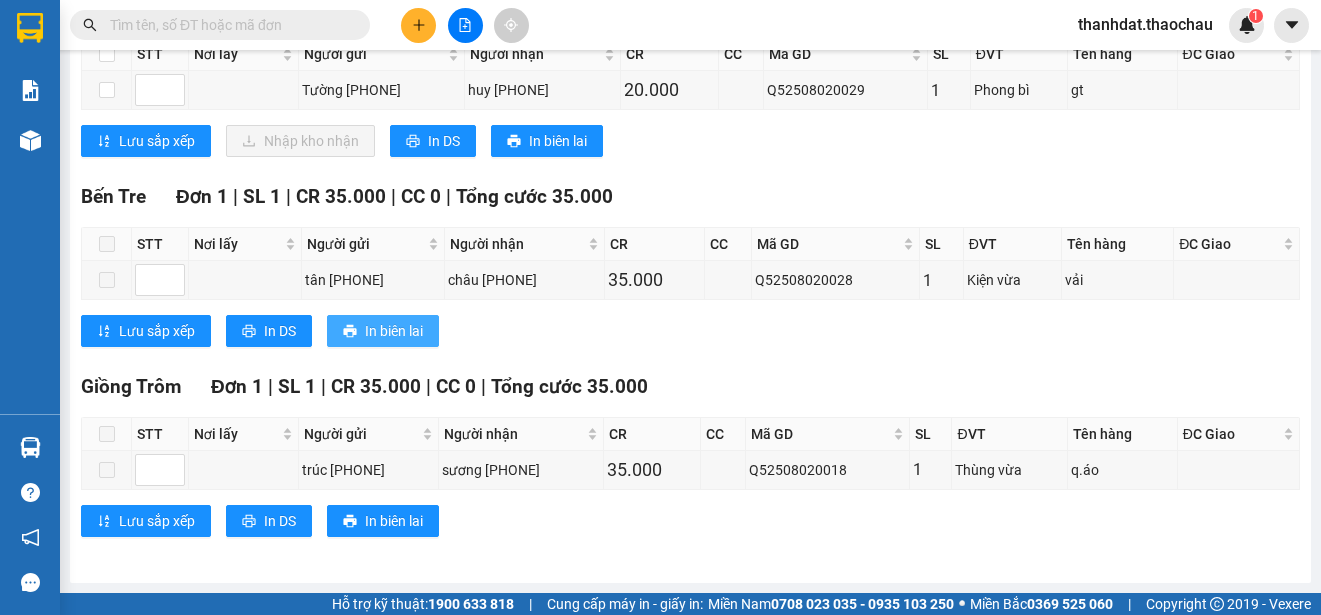scroll, scrollTop: 96, scrollLeft: 0, axis: vertical 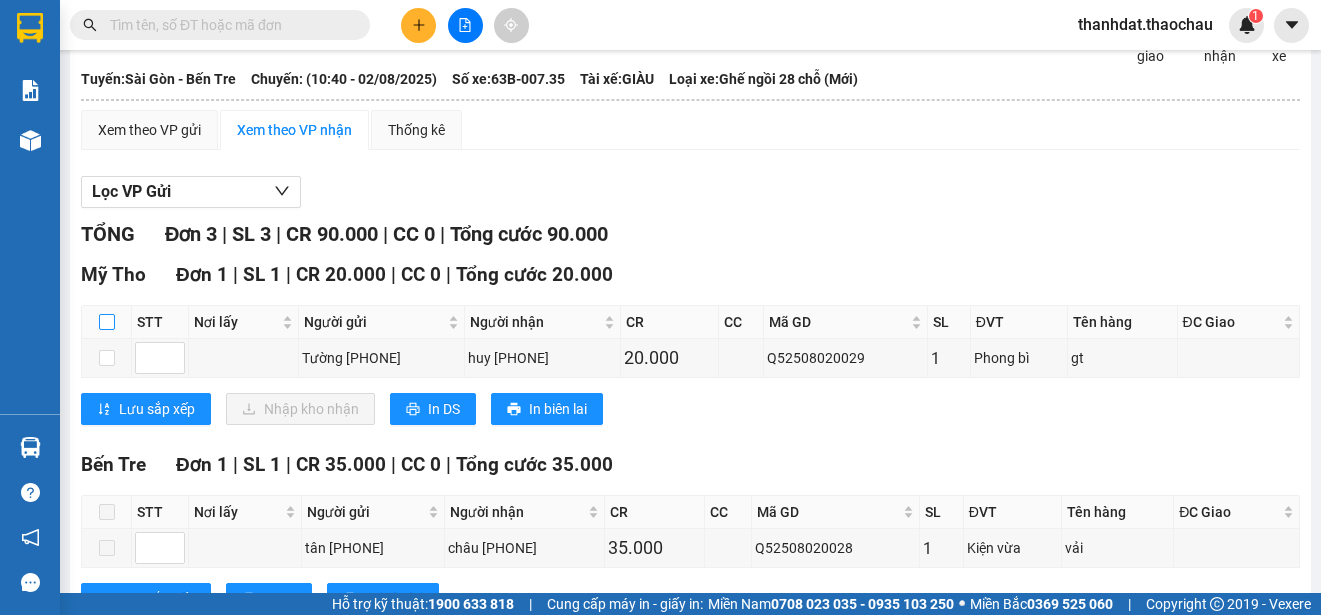 click at bounding box center [107, 322] 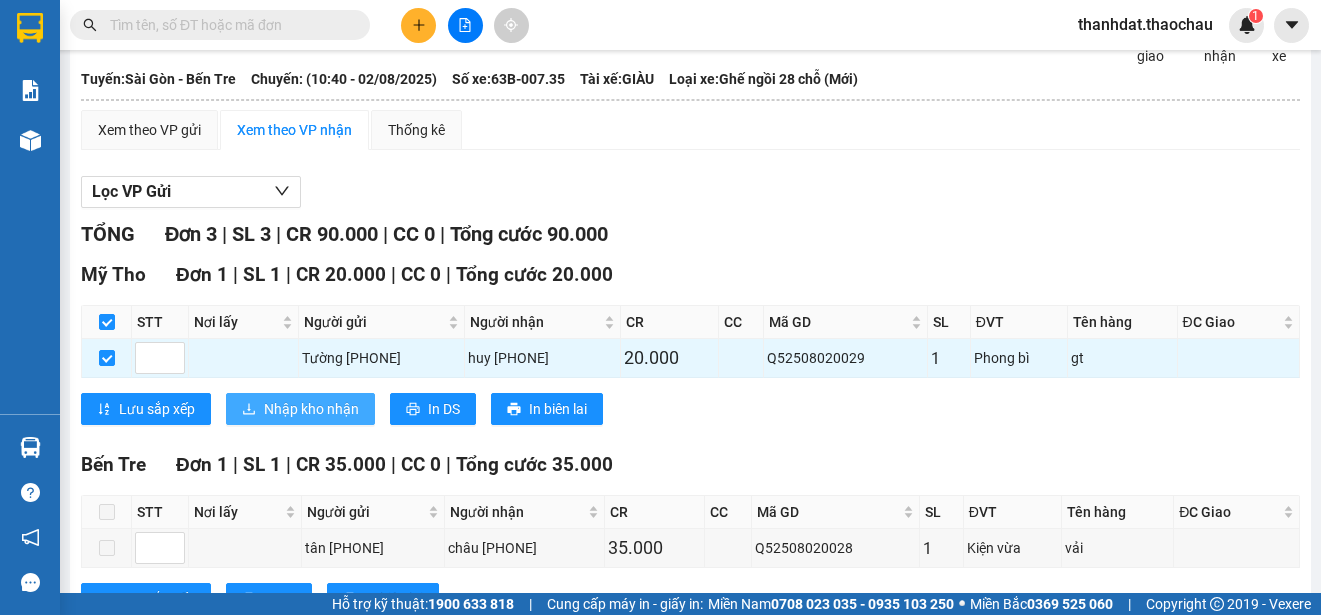 click on "Nhập kho nhận" at bounding box center (311, 409) 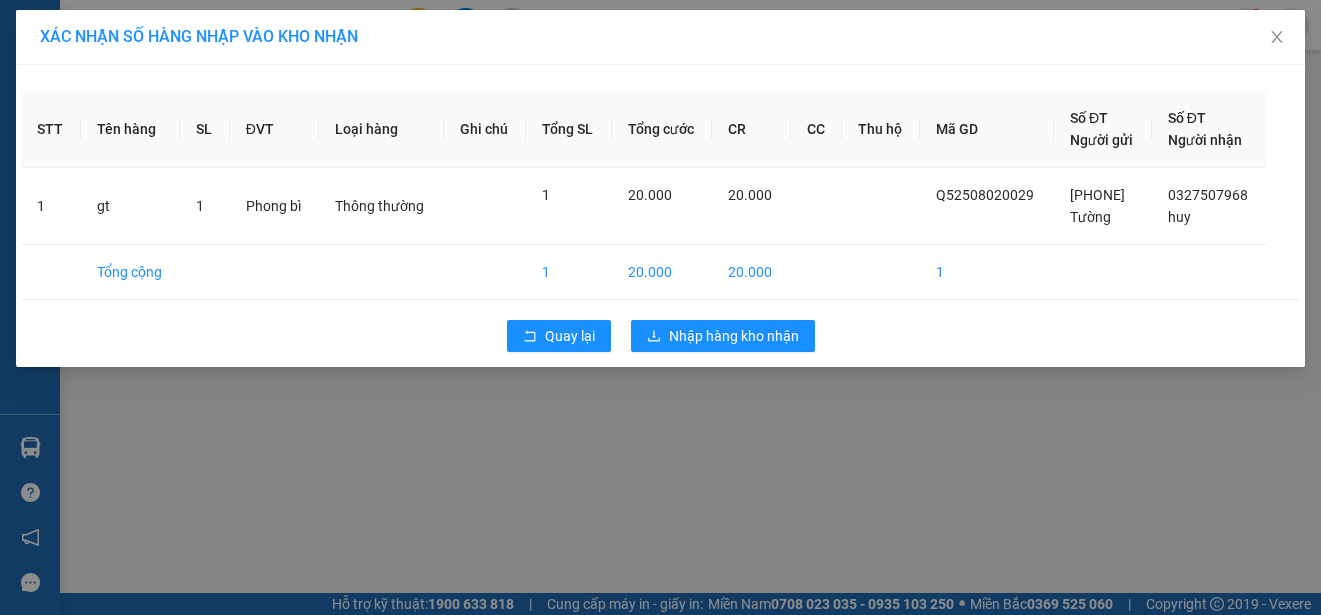 scroll, scrollTop: 0, scrollLeft: 0, axis: both 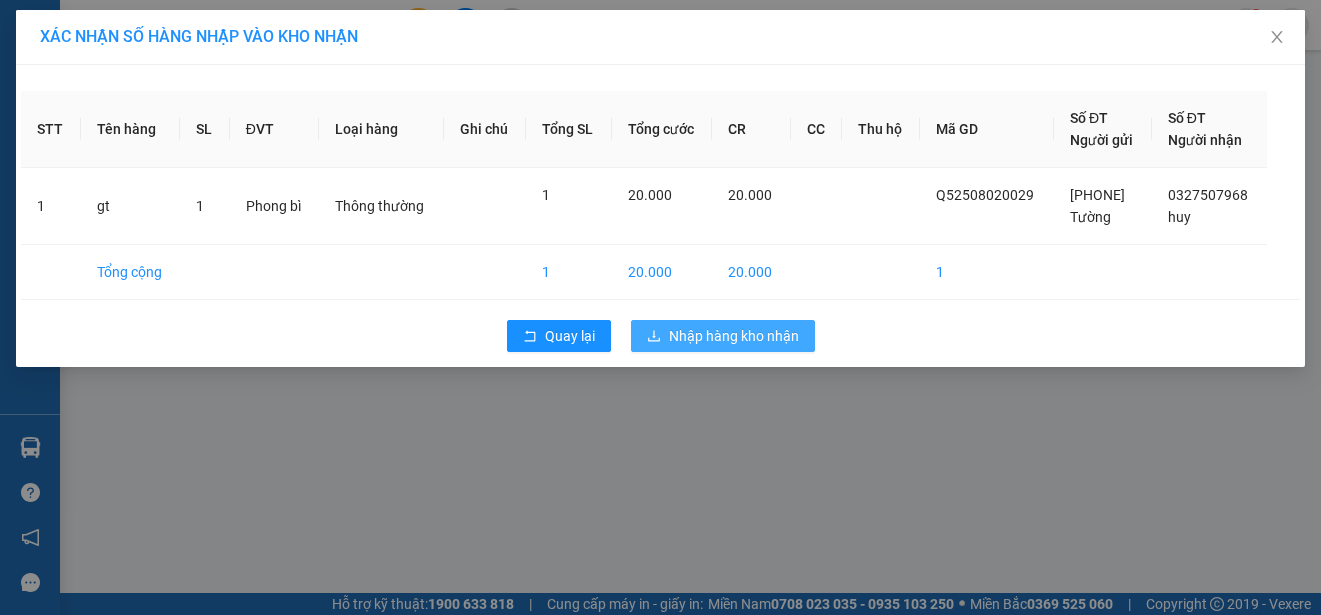 click on "Nhập hàng kho nhận" at bounding box center (734, 336) 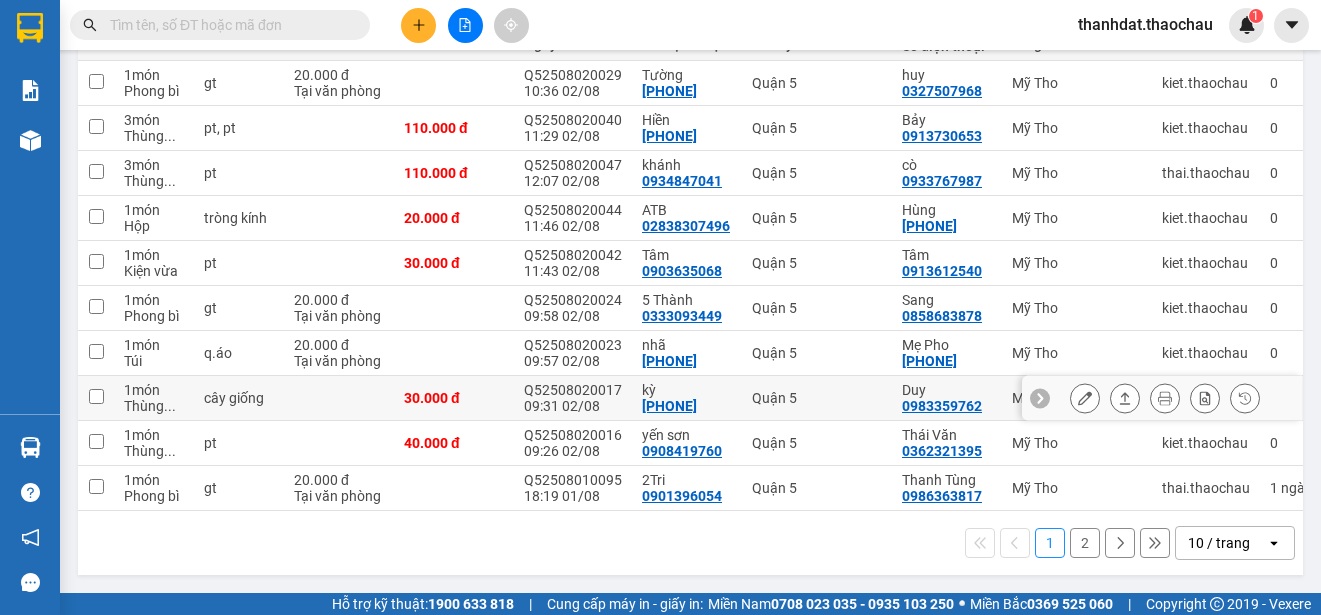 scroll, scrollTop: 182, scrollLeft: 0, axis: vertical 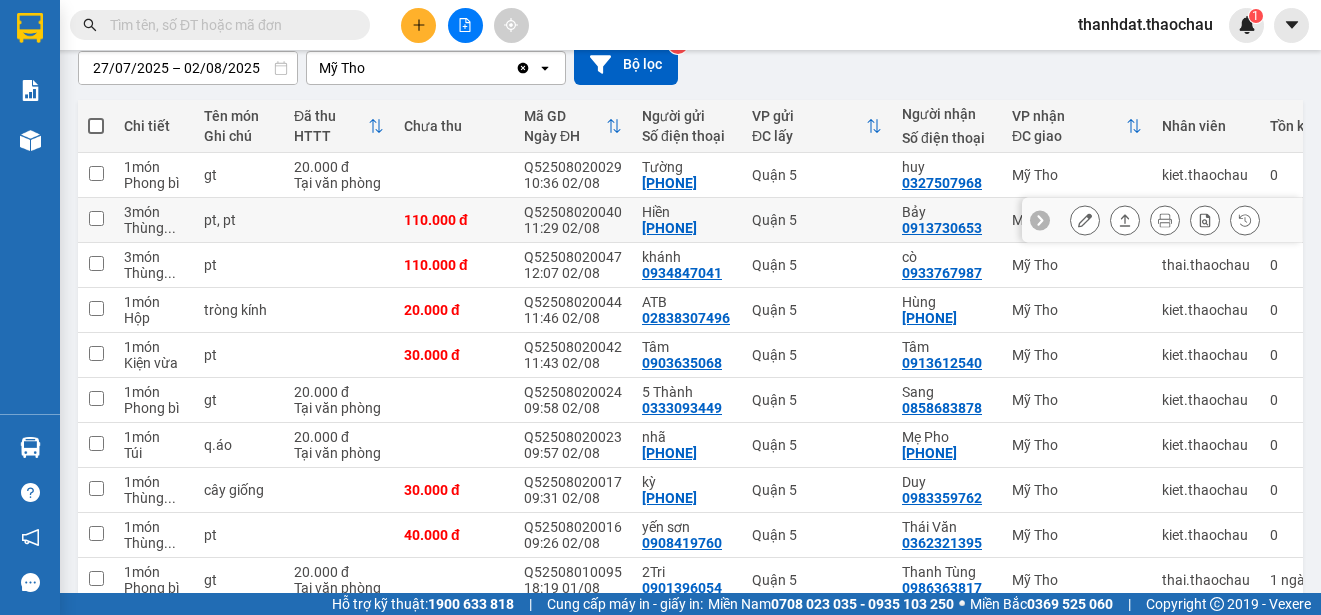 click 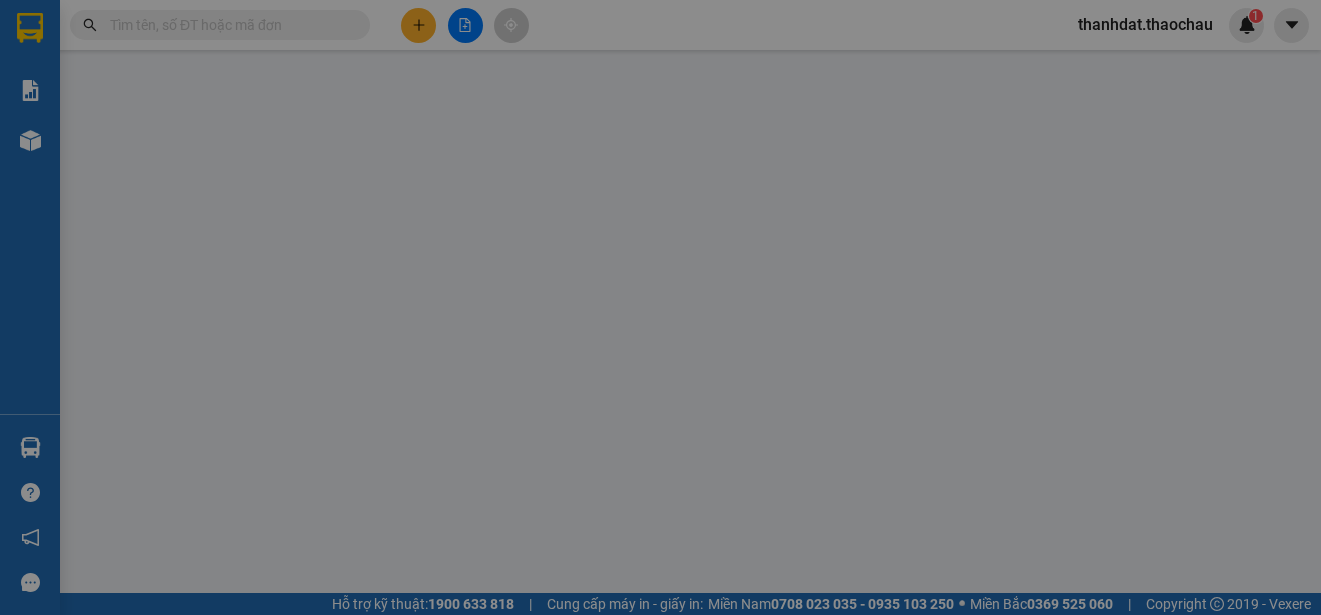 scroll, scrollTop: 0, scrollLeft: 0, axis: both 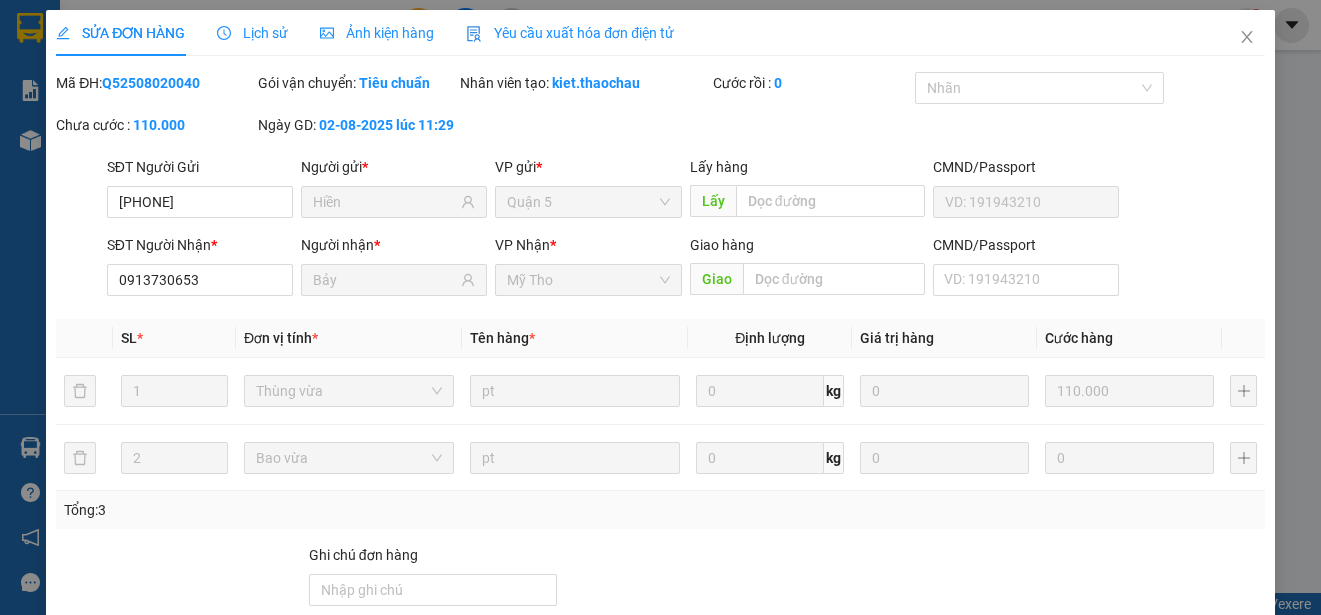type on "[PHONE]" 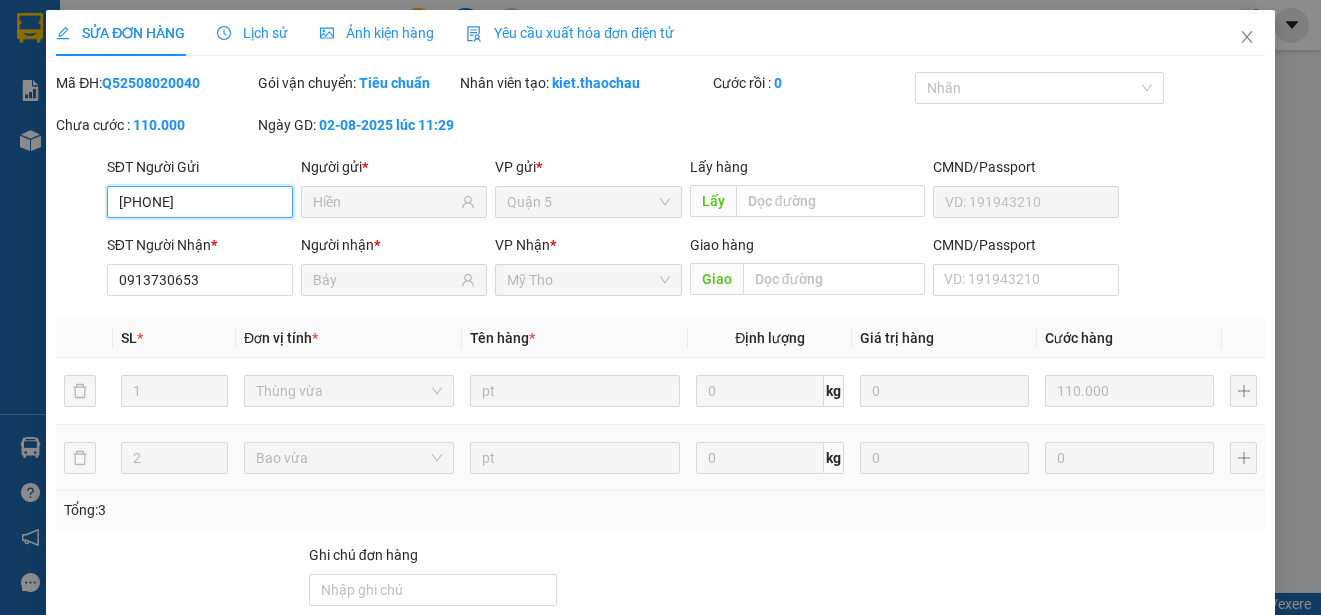 scroll, scrollTop: 217, scrollLeft: 0, axis: vertical 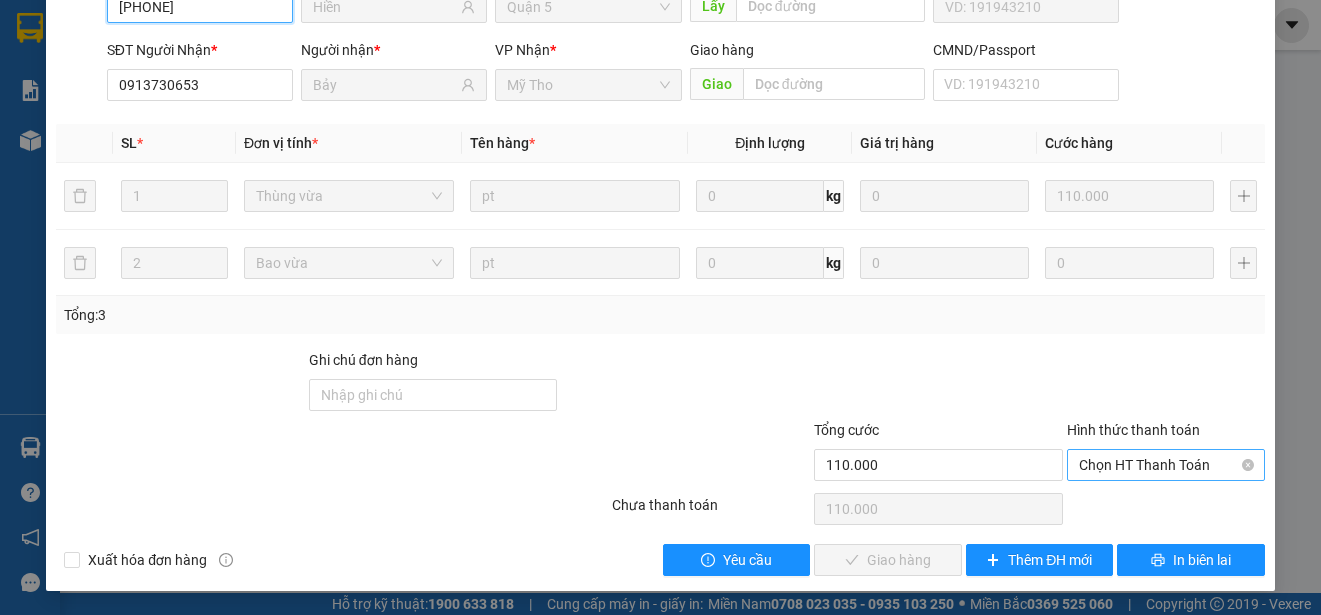 click on "Chọn HT Thanh Toán" at bounding box center (1166, 465) 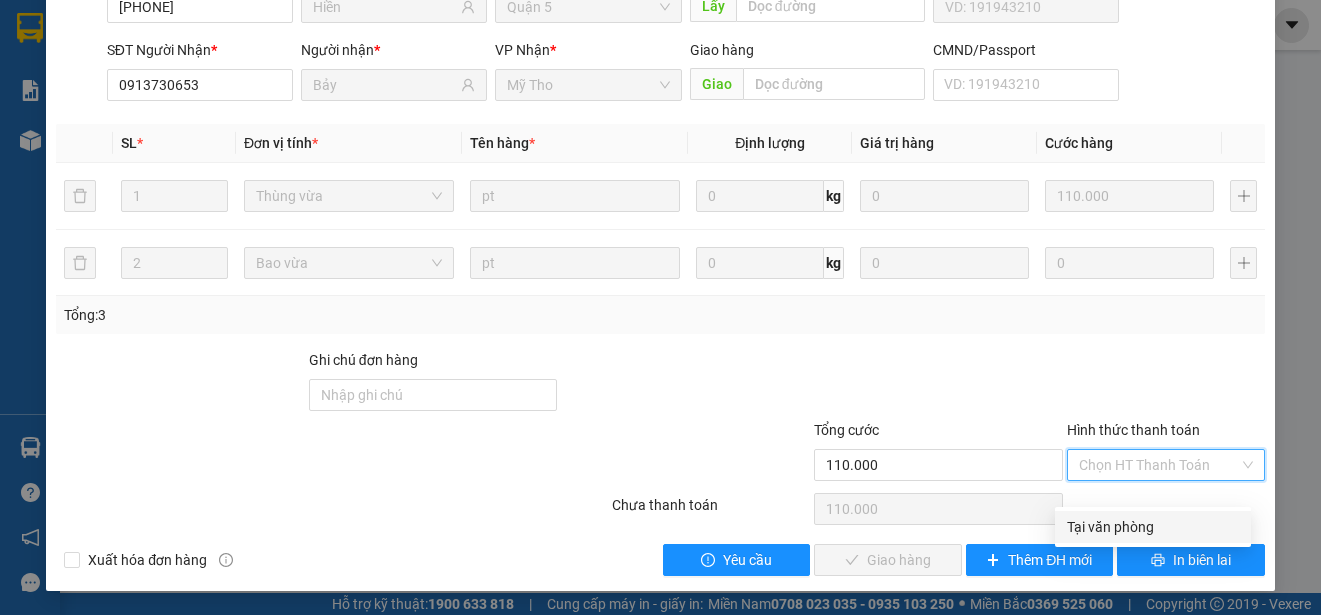 click on "Tại văn phòng" at bounding box center [1153, 527] 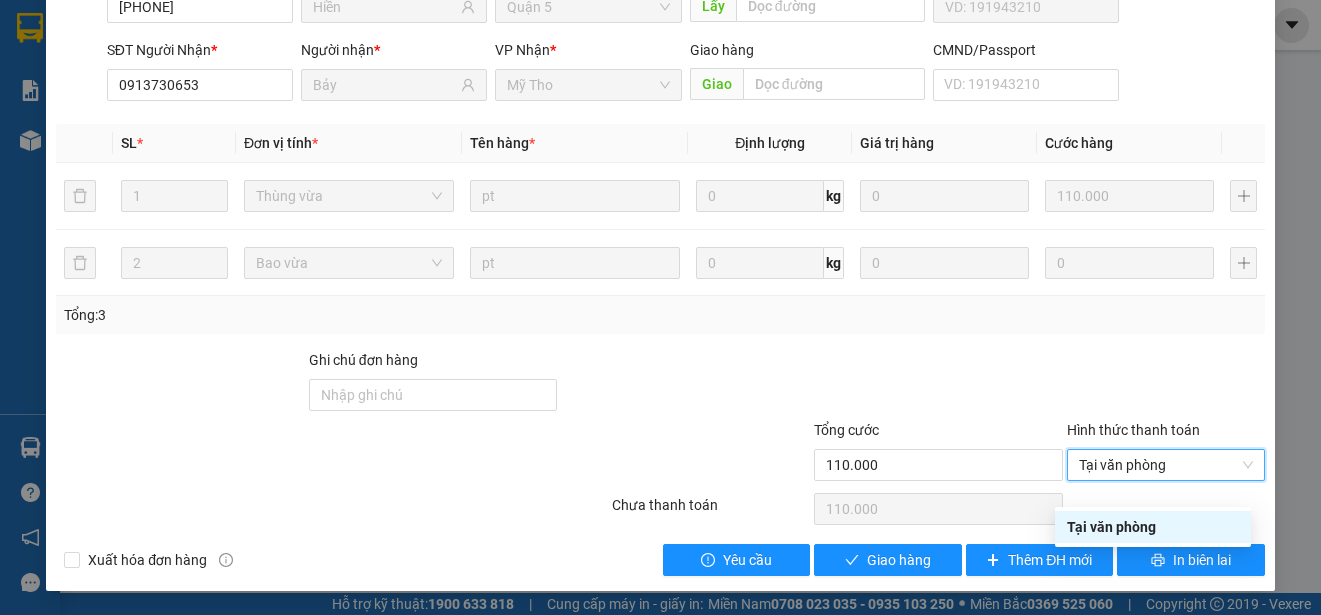 type on "0" 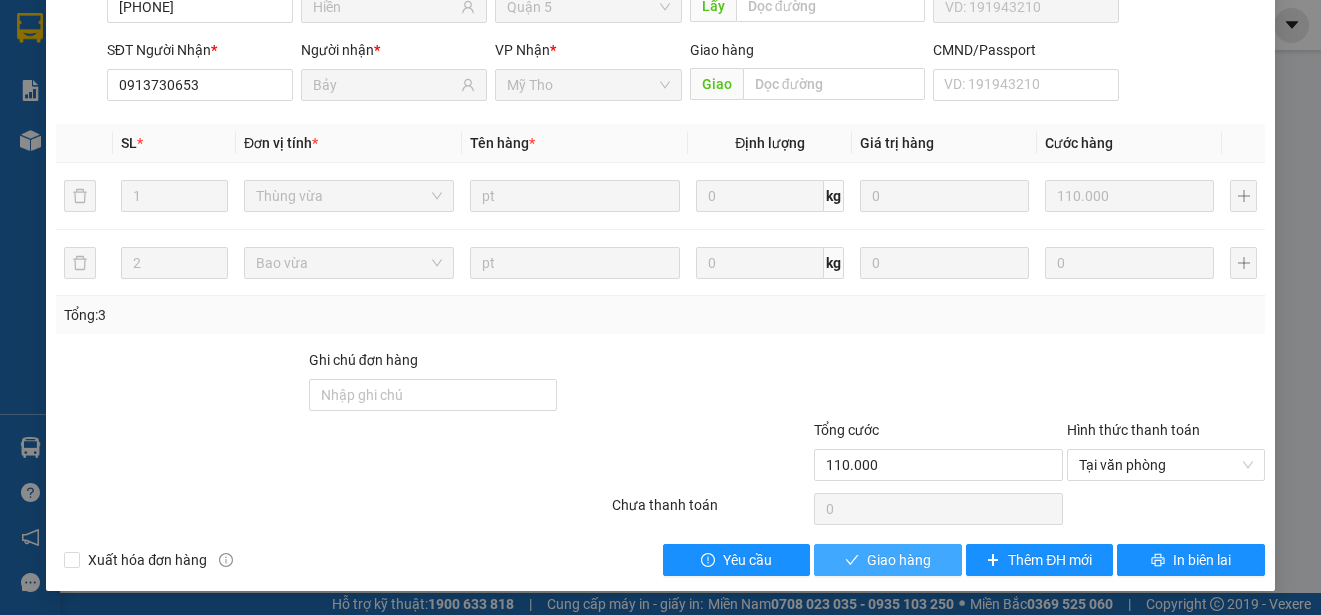 click on "Giao hàng" at bounding box center [899, 560] 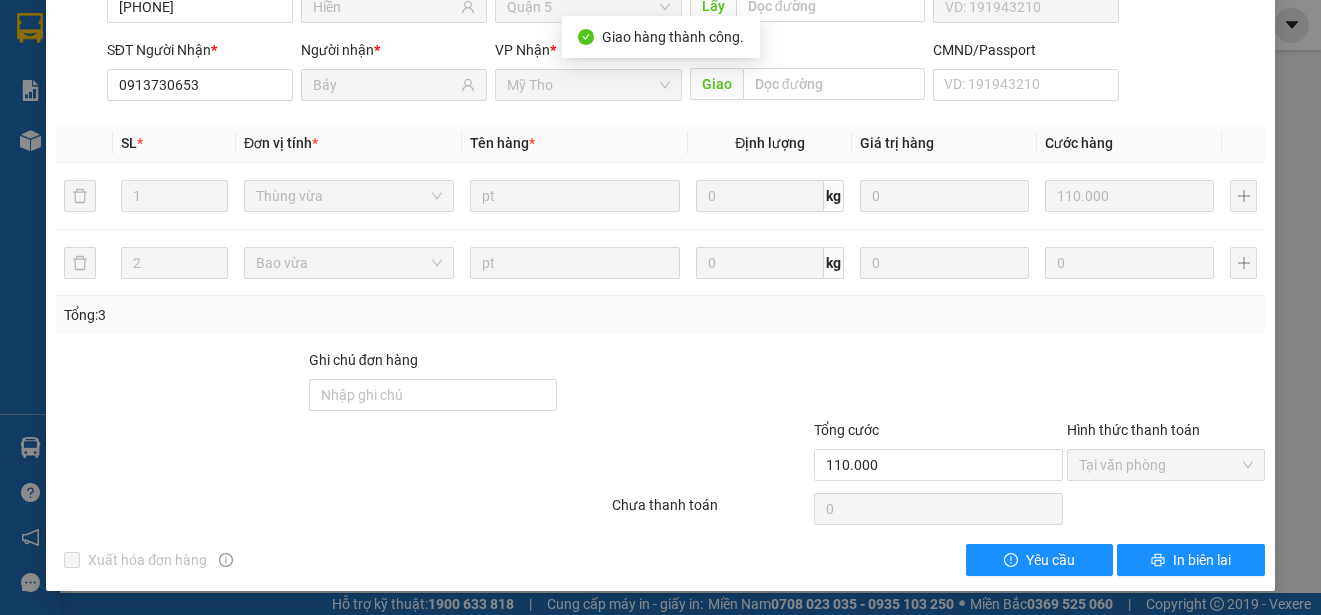 scroll, scrollTop: 0, scrollLeft: 0, axis: both 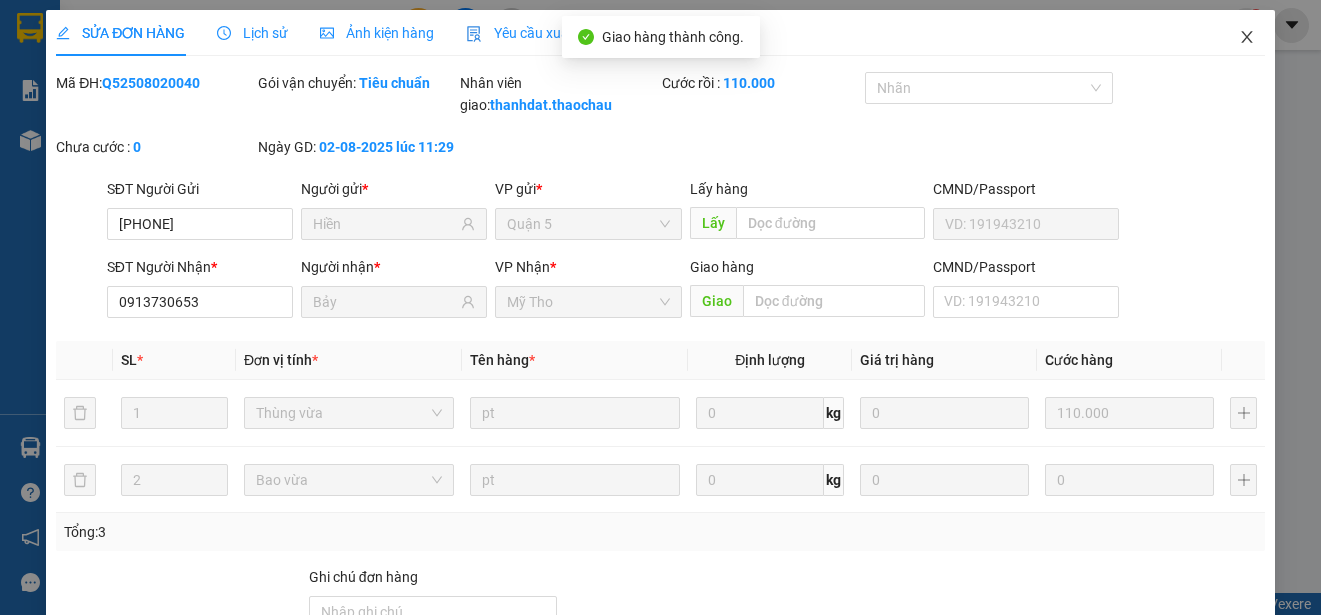 click 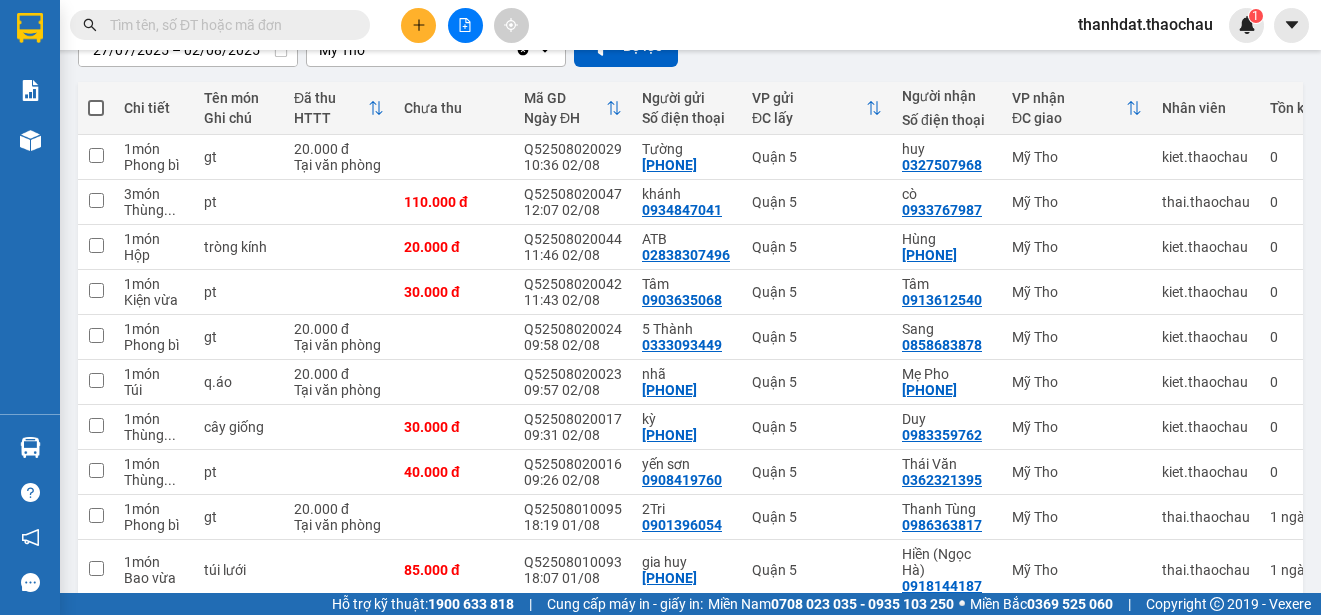 scroll, scrollTop: 282, scrollLeft: 0, axis: vertical 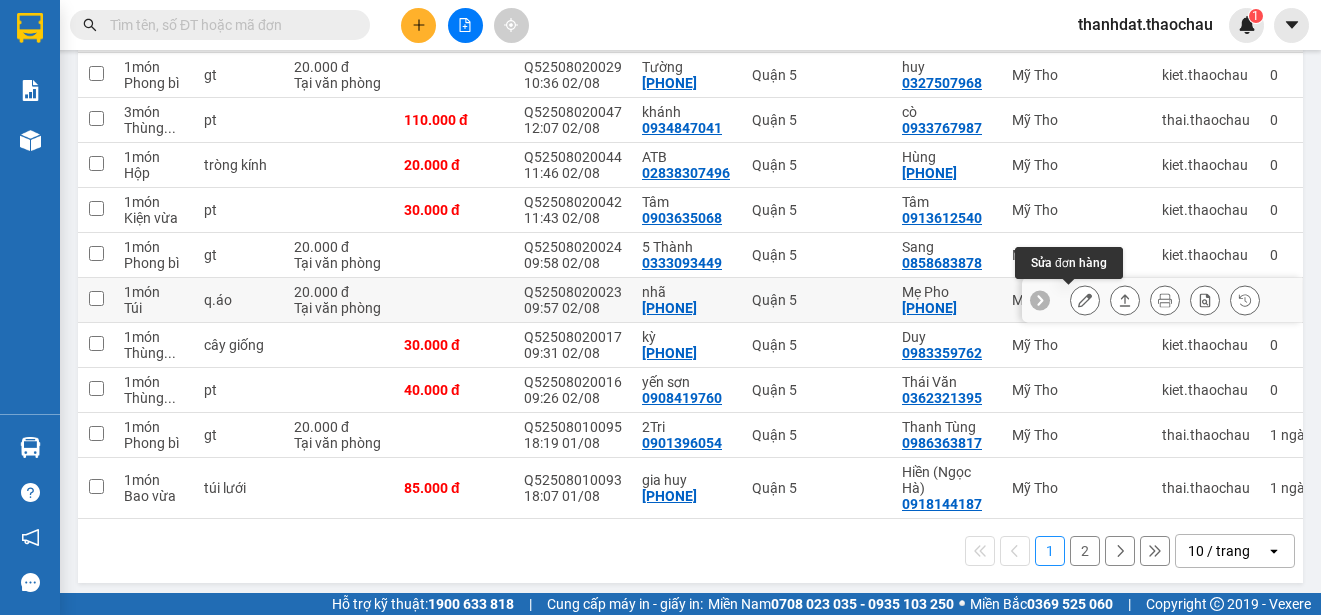 click at bounding box center [1085, 300] 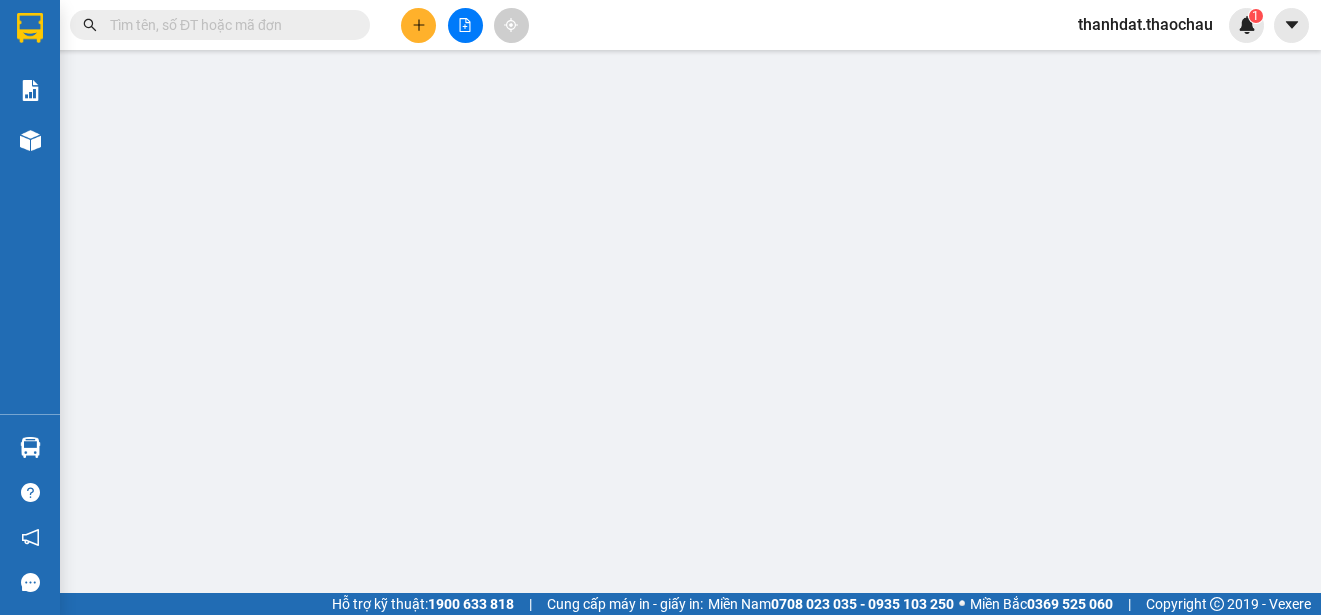 scroll, scrollTop: 0, scrollLeft: 0, axis: both 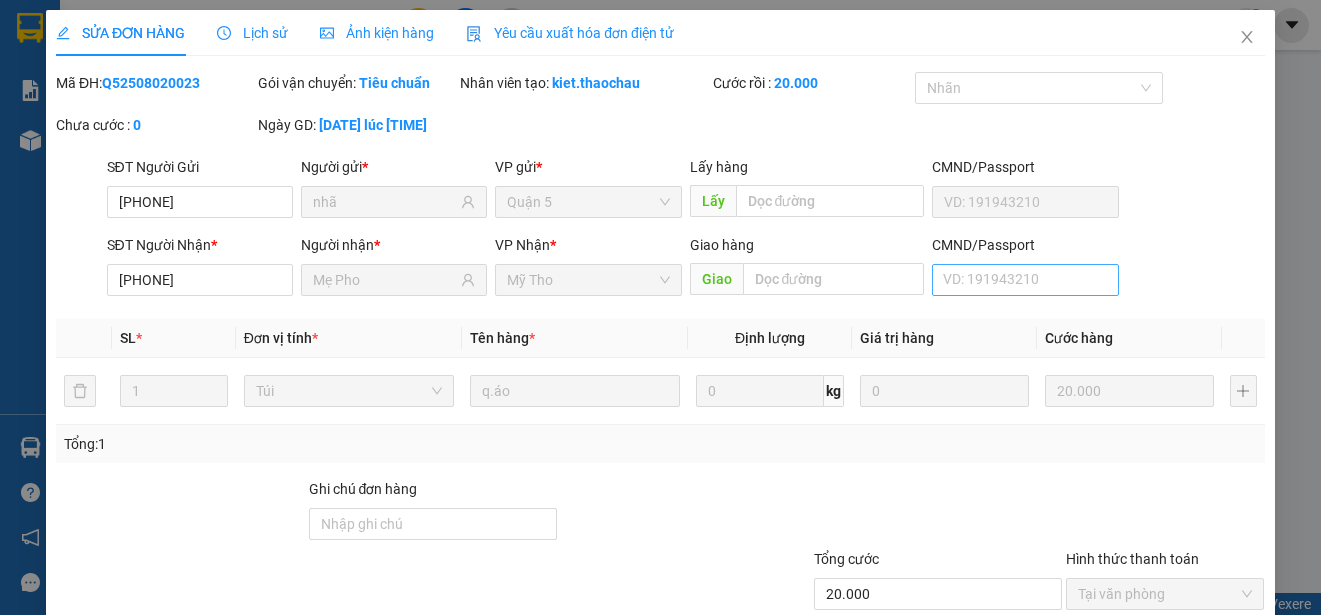 type on "[PHONE]" 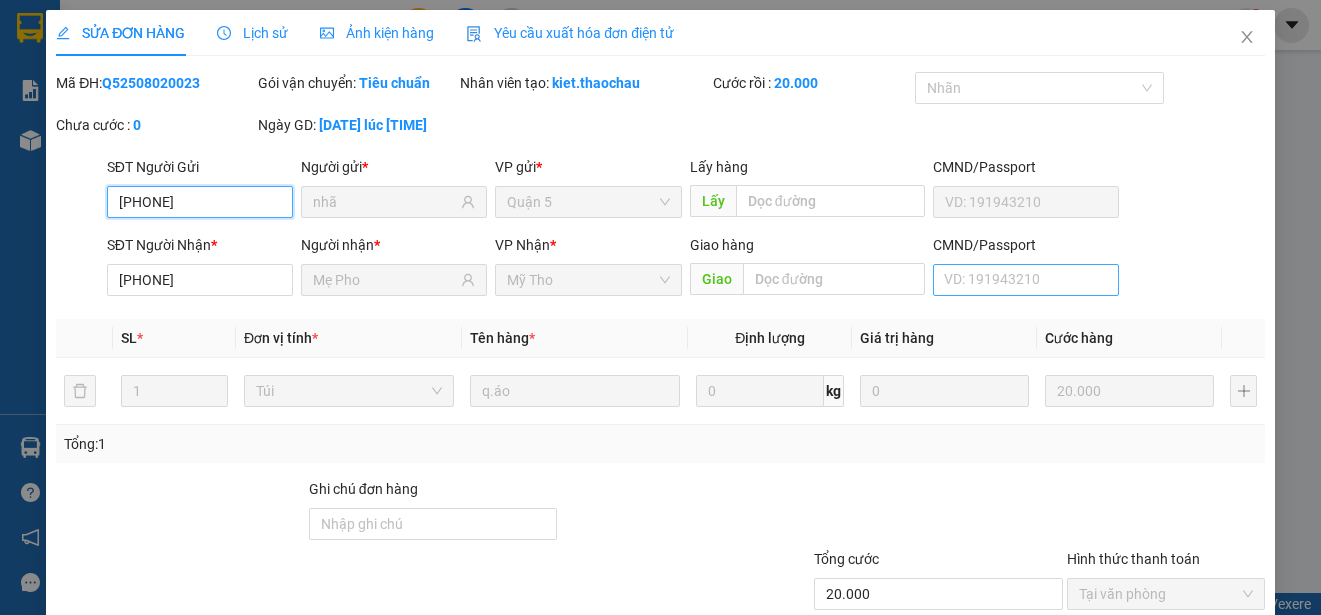 scroll, scrollTop: 151, scrollLeft: 0, axis: vertical 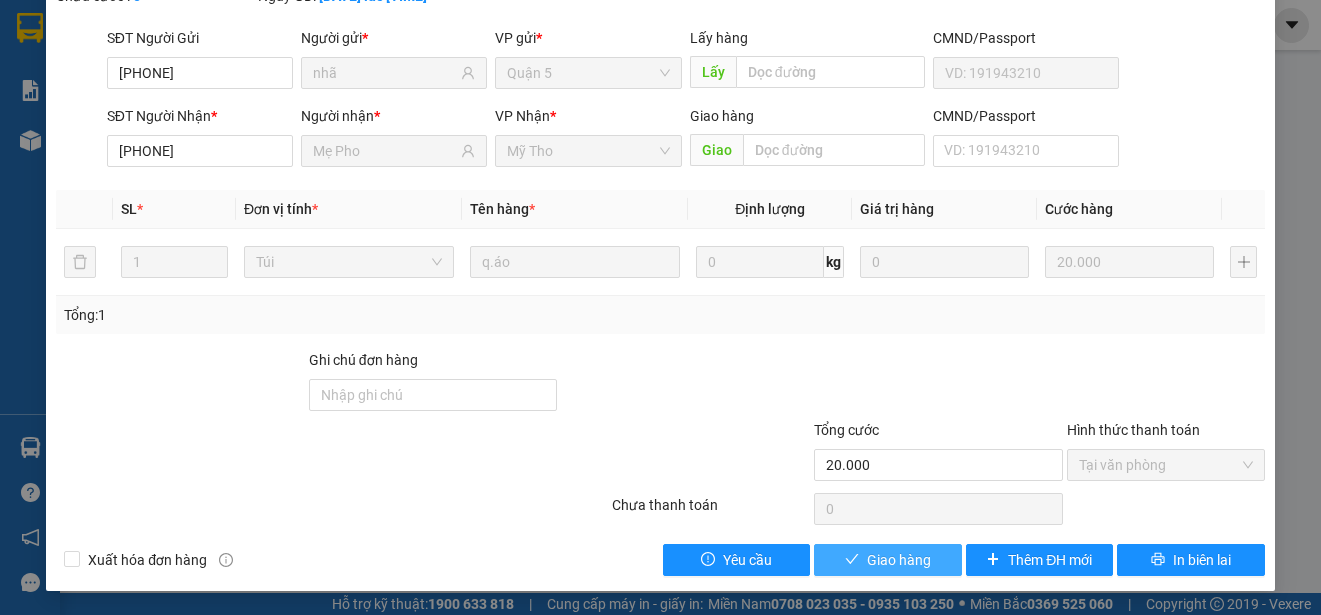 click on "Giao hàng" at bounding box center [899, 560] 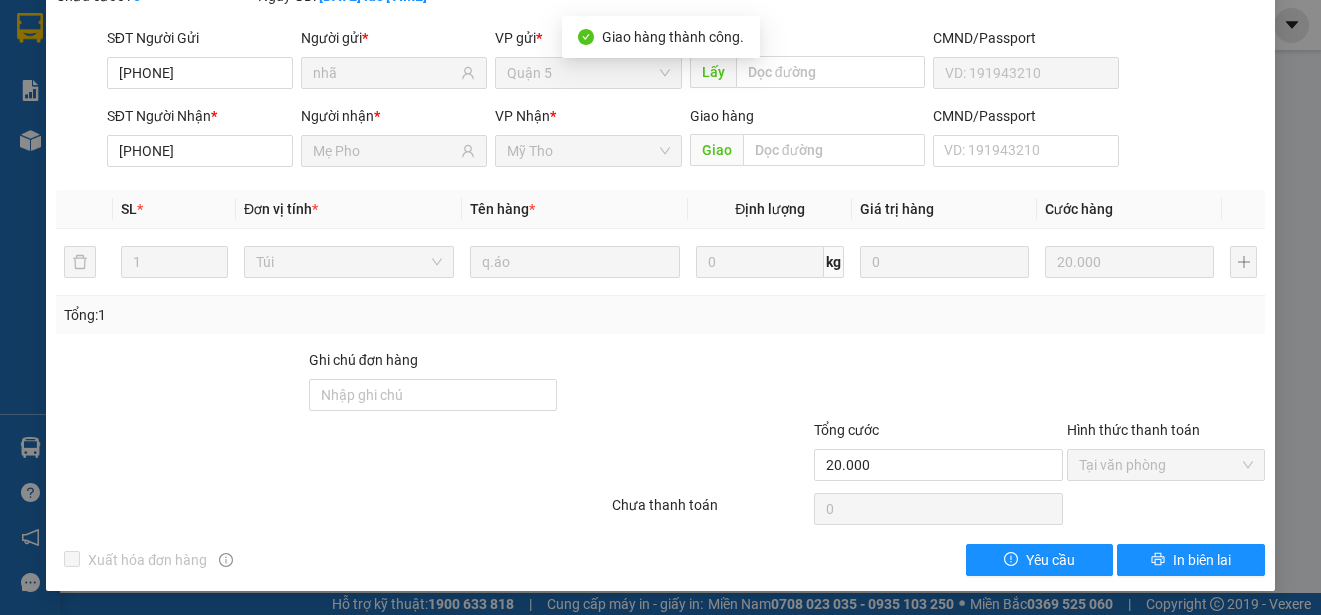 scroll, scrollTop: 0, scrollLeft: 0, axis: both 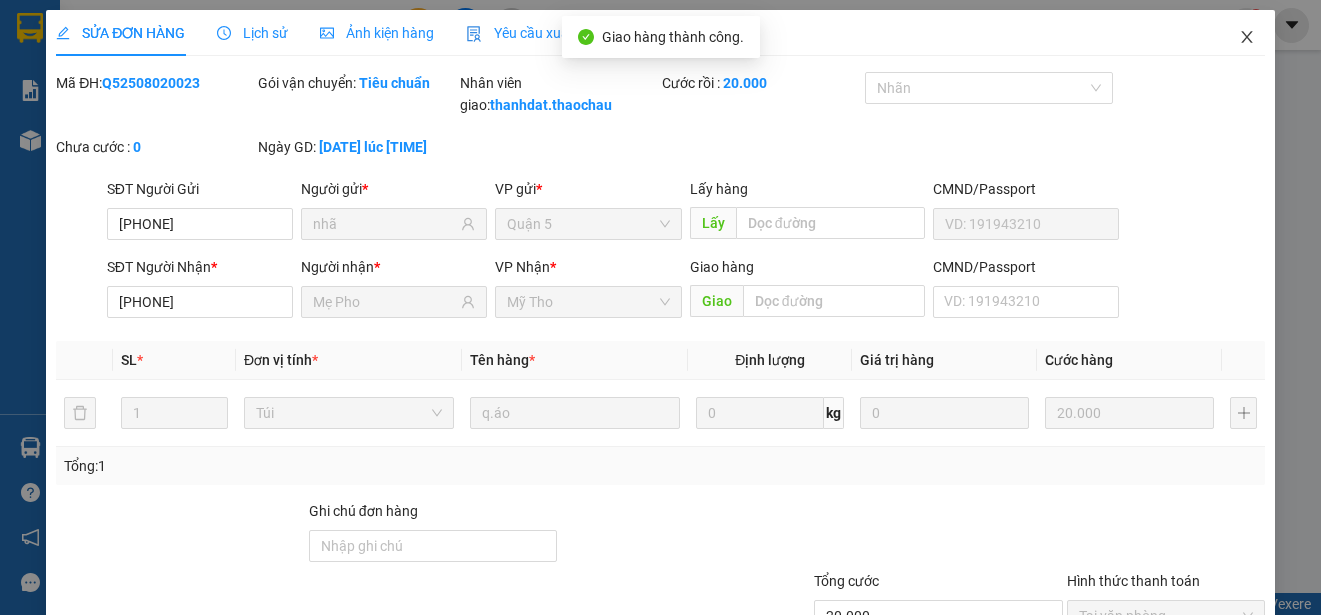 click 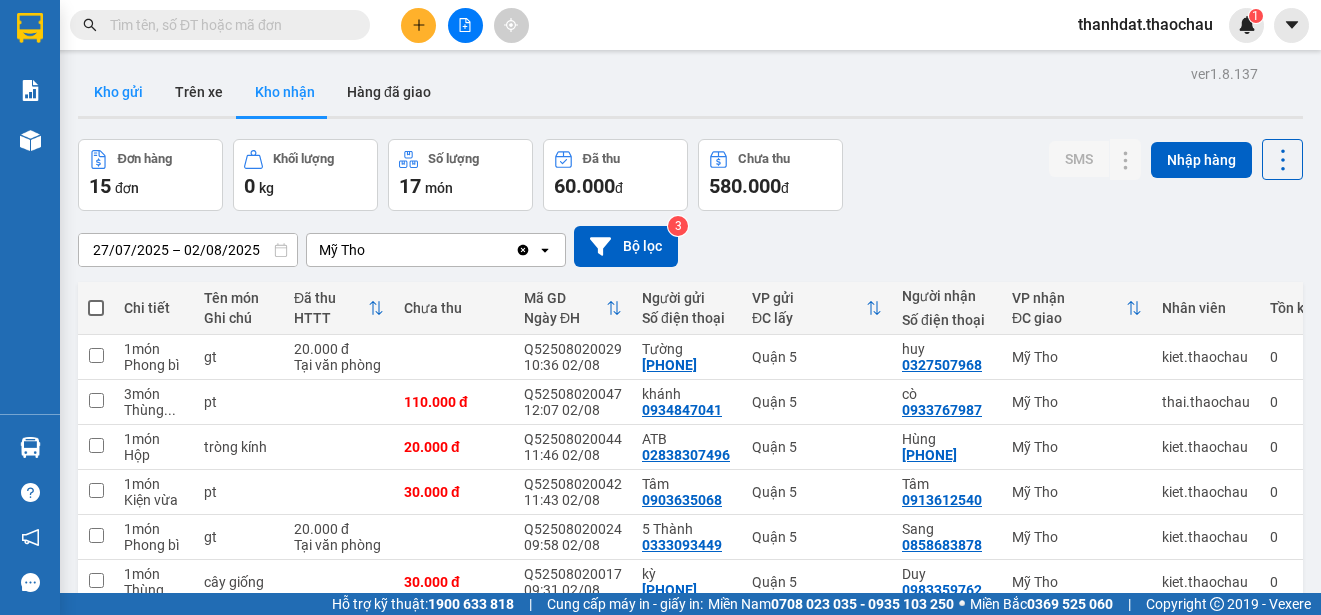 click on "Kho gửi" at bounding box center [118, 92] 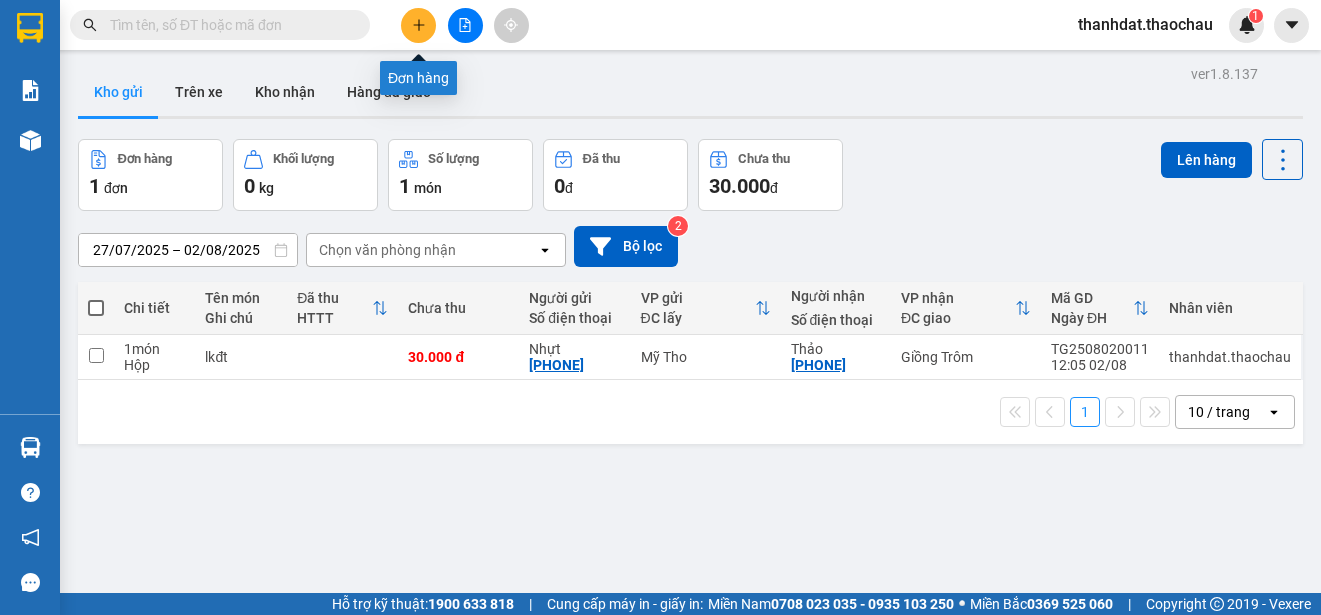 click 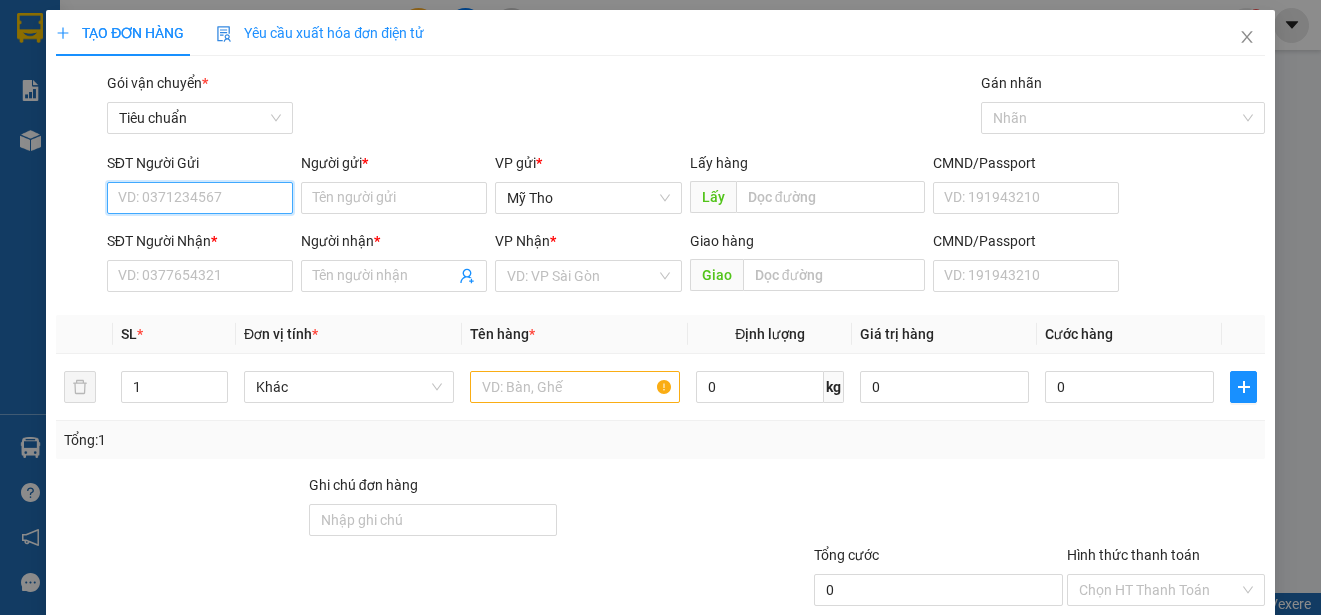 click on "SĐT Người Gửi" at bounding box center (200, 198) 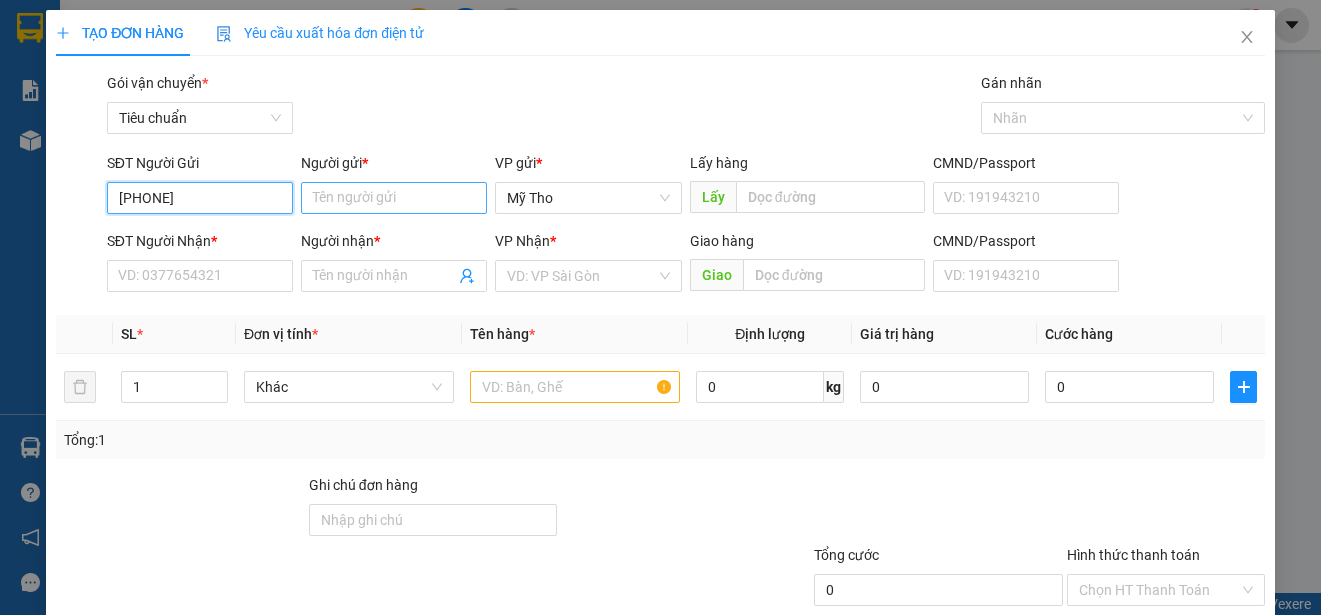 type on "[PHONE]" 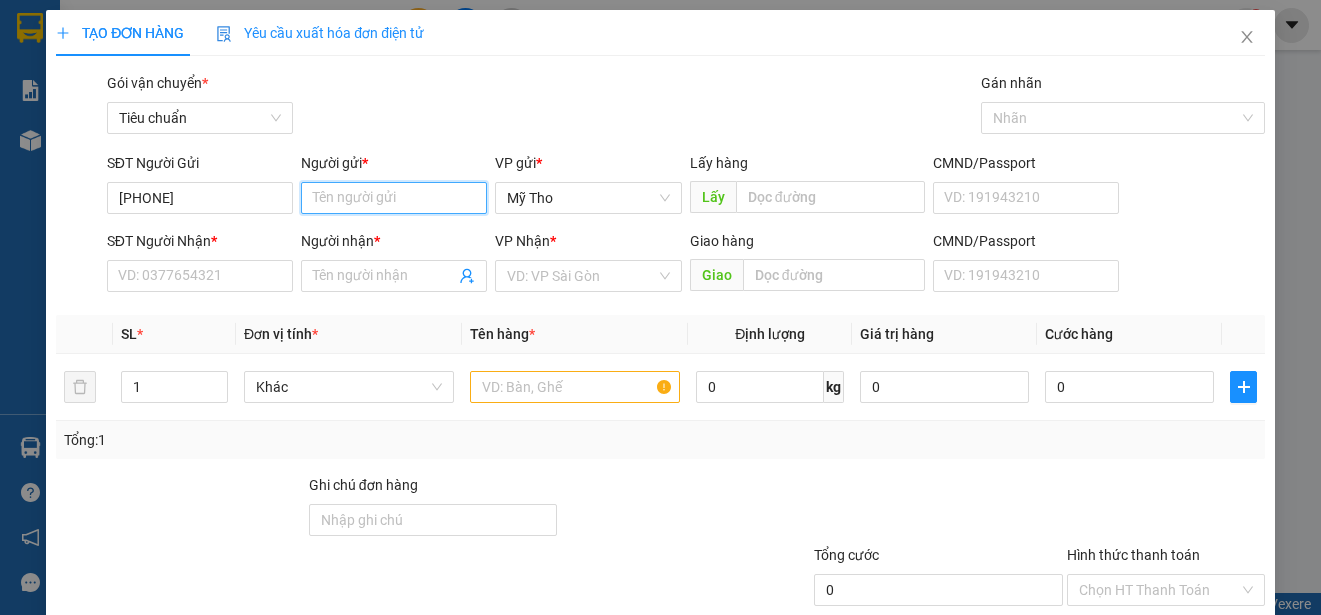 click on "Người gửi  *" at bounding box center (394, 198) 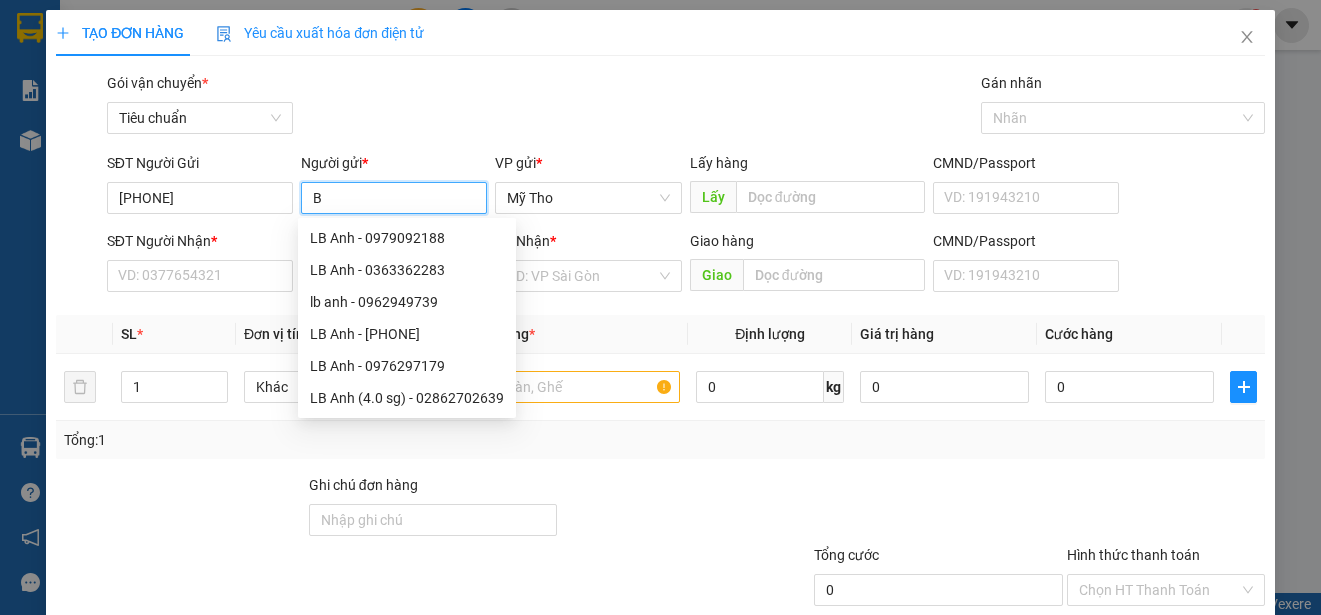 paste on "ảo" 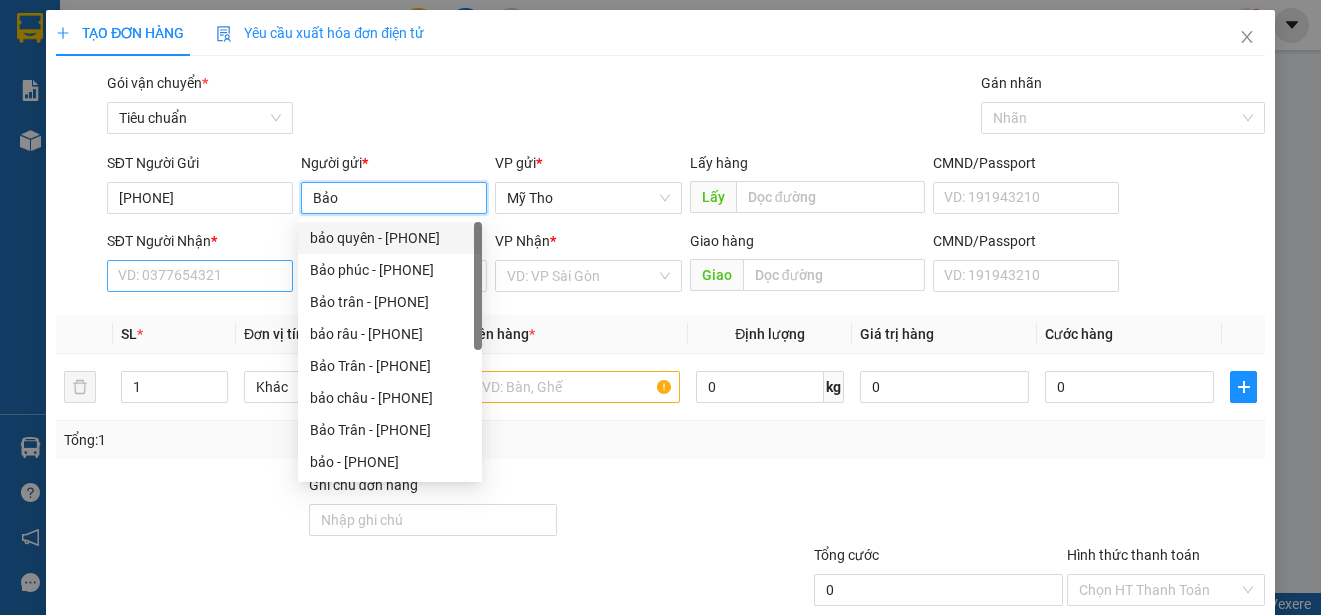 type on "Bảo" 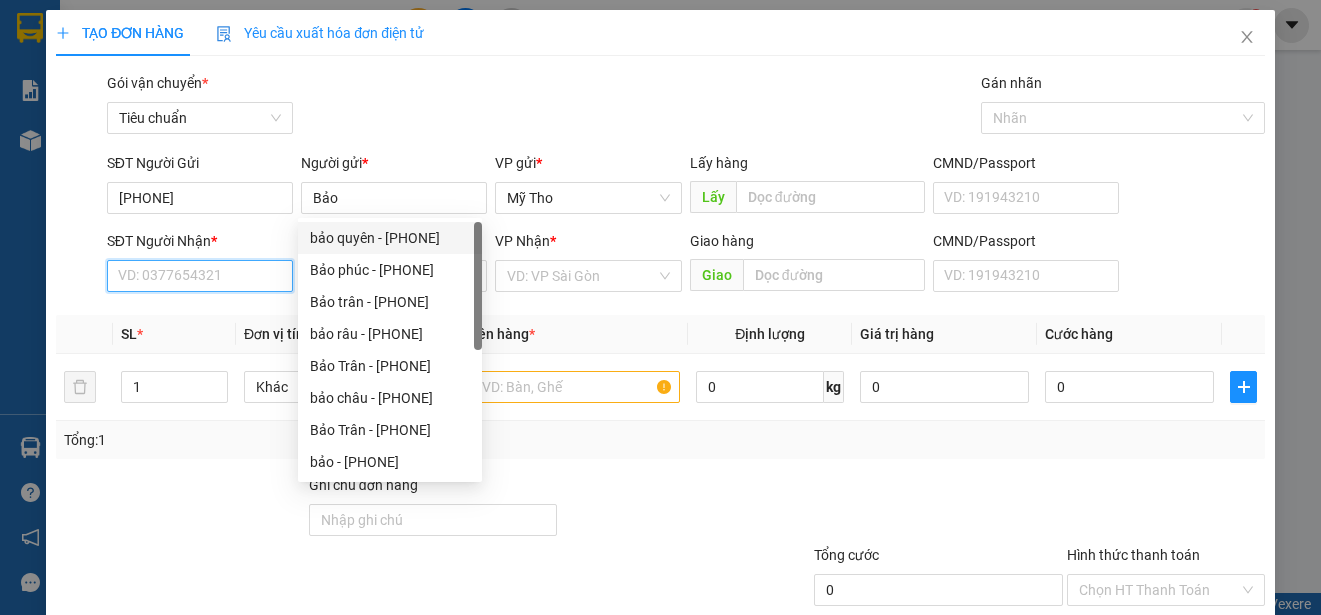 click on "SĐT Người Nhận  *" at bounding box center (200, 276) 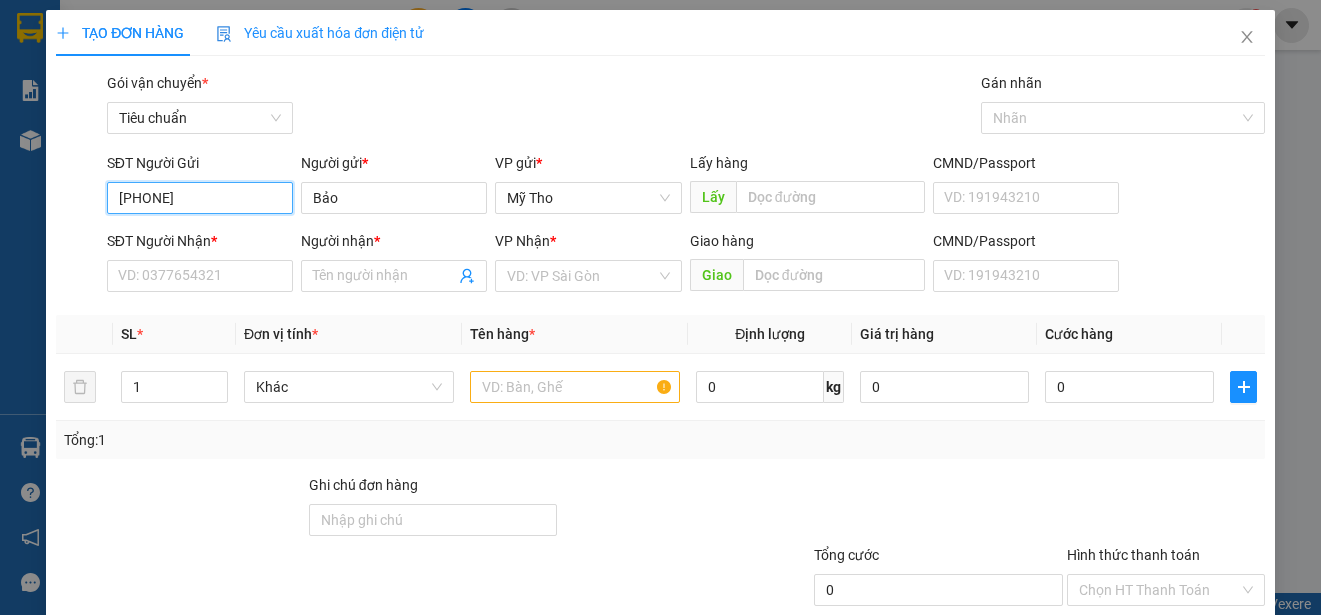 drag, startPoint x: 224, startPoint y: 202, endPoint x: 85, endPoint y: 199, distance: 139.03236 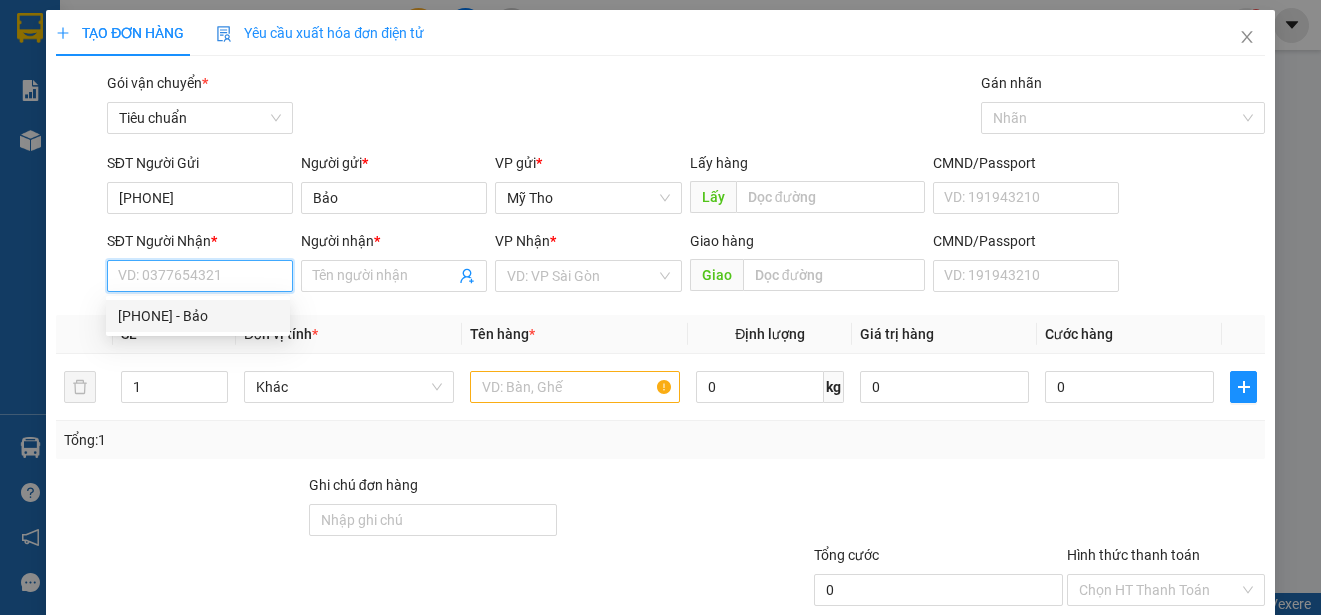 paste on "[PHONE]" 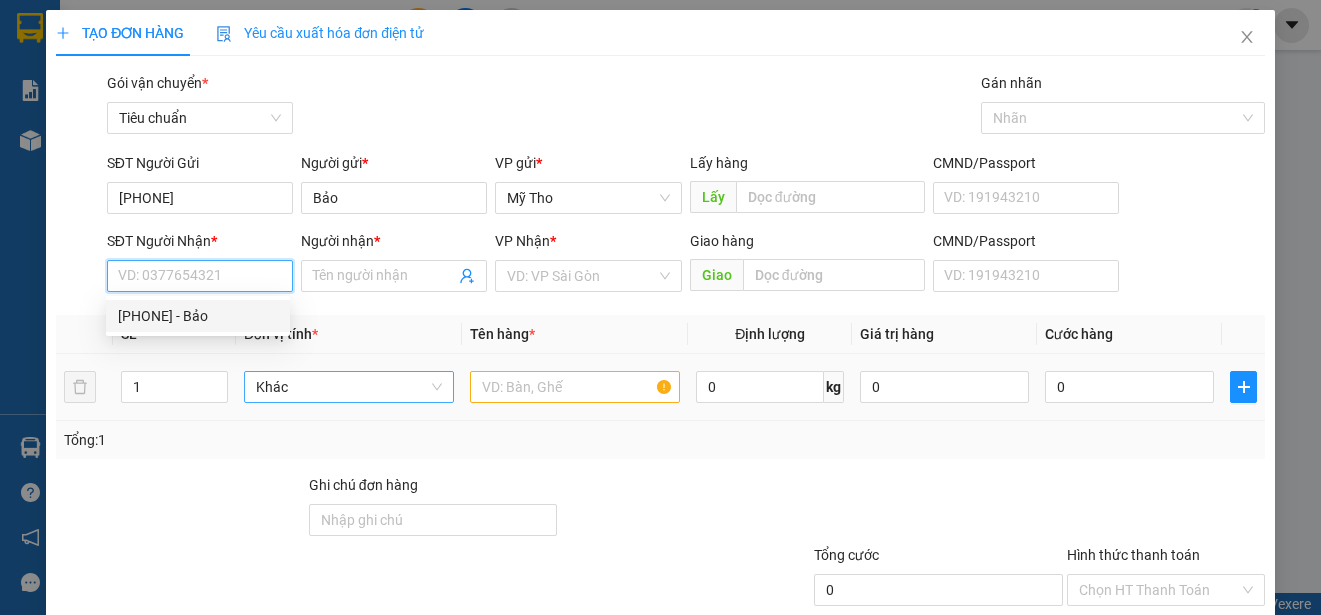 type on "[PHONE]" 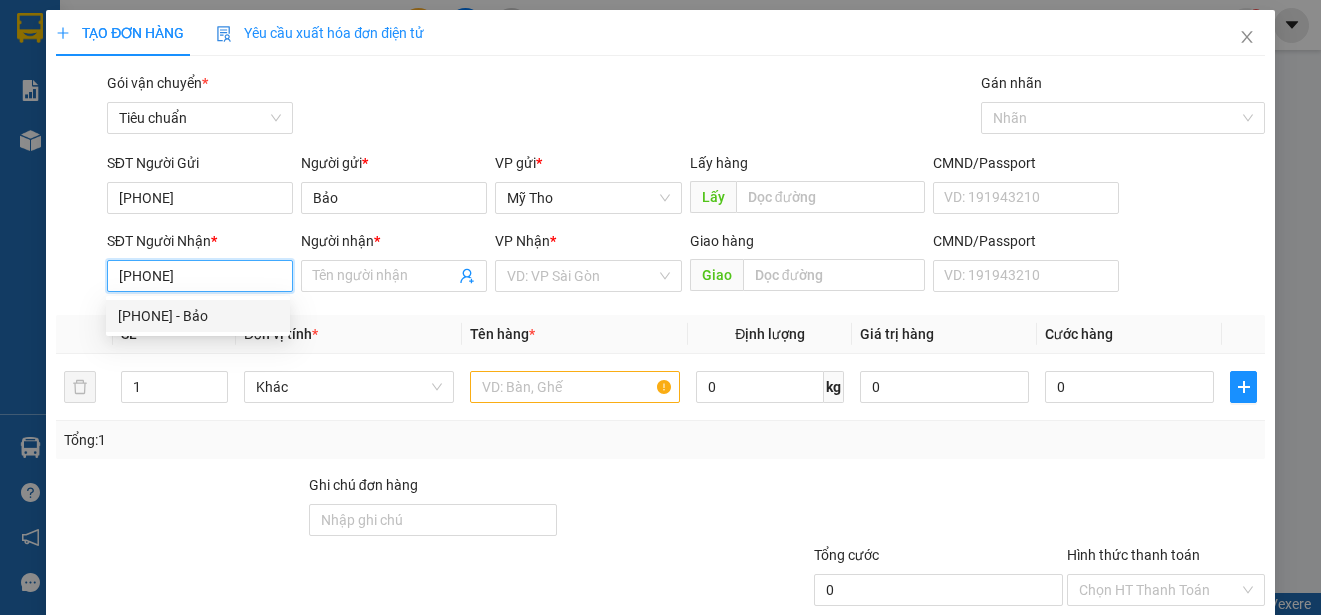 click on "0912705684 - Bảo" at bounding box center [198, 316] 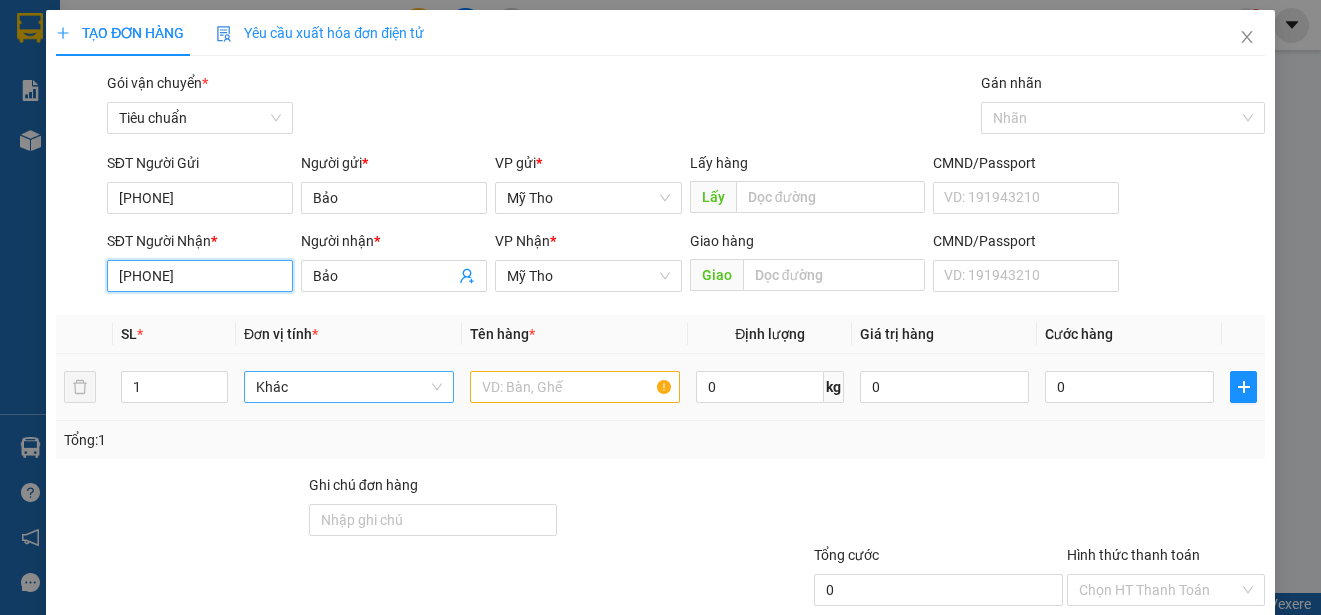 click on "Khác" at bounding box center (349, 387) 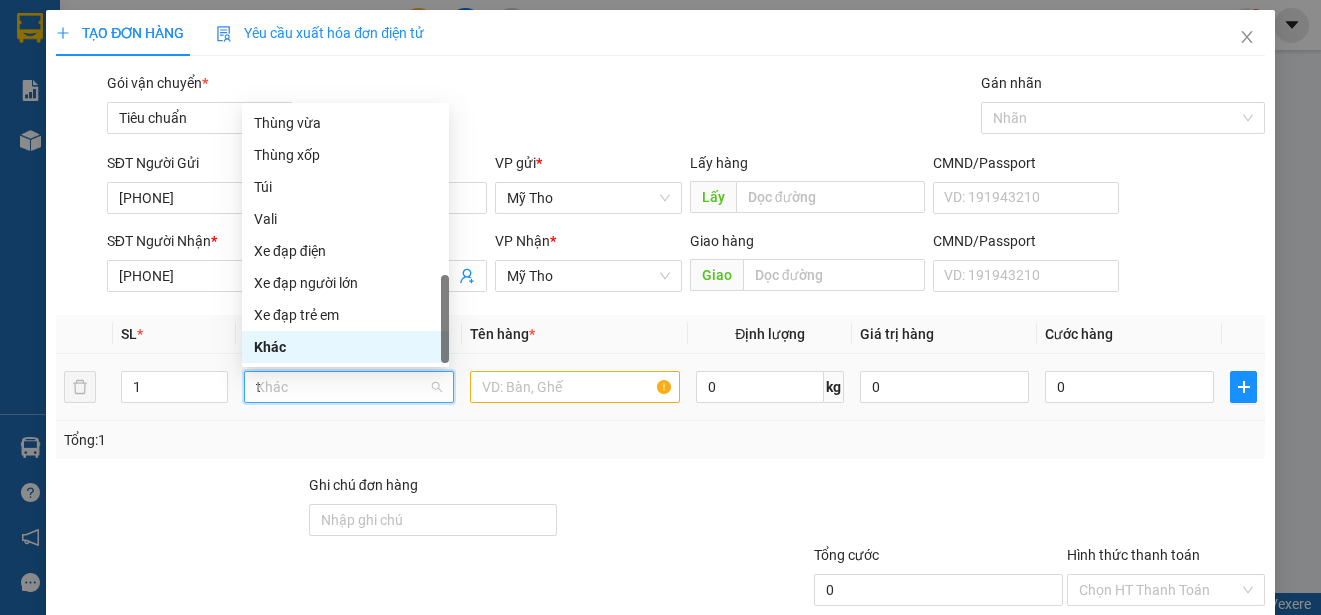scroll, scrollTop: 0, scrollLeft: 0, axis: both 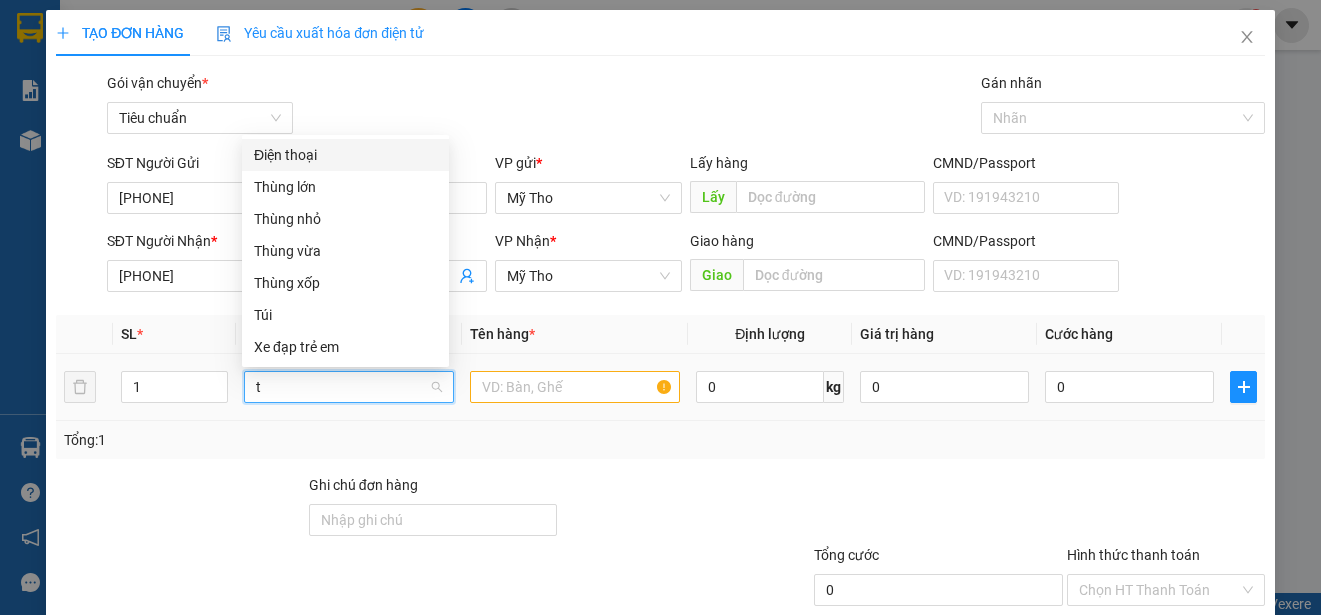 type on "th" 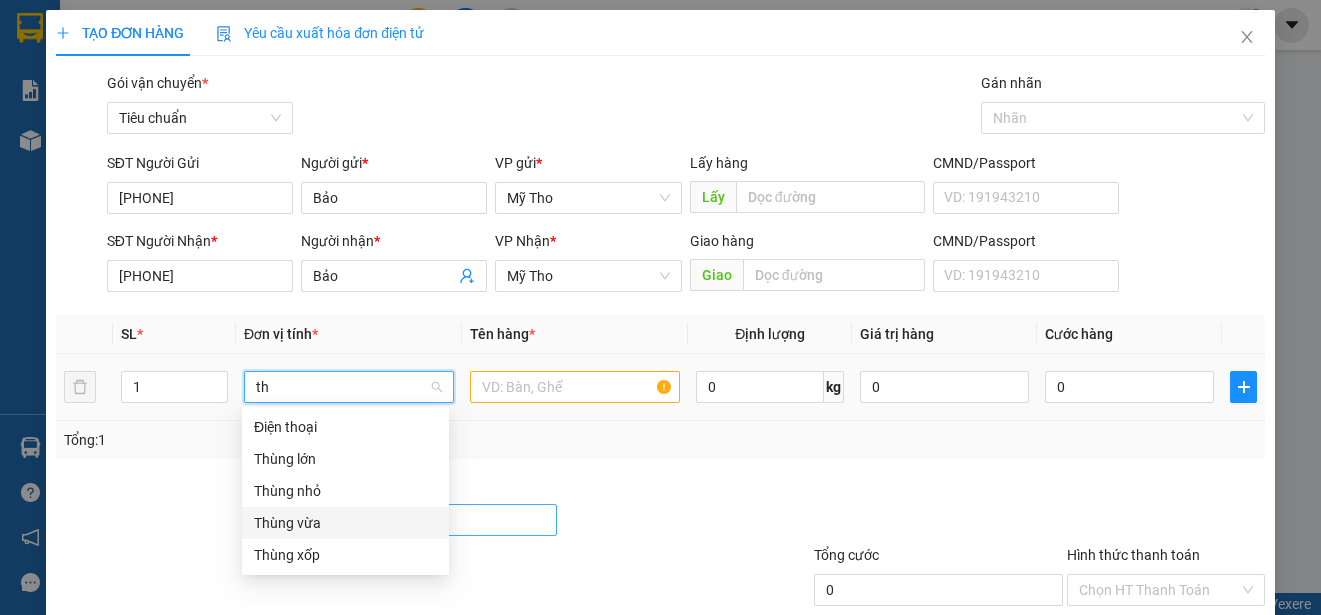 click on "Thùng vừa" at bounding box center [345, 523] 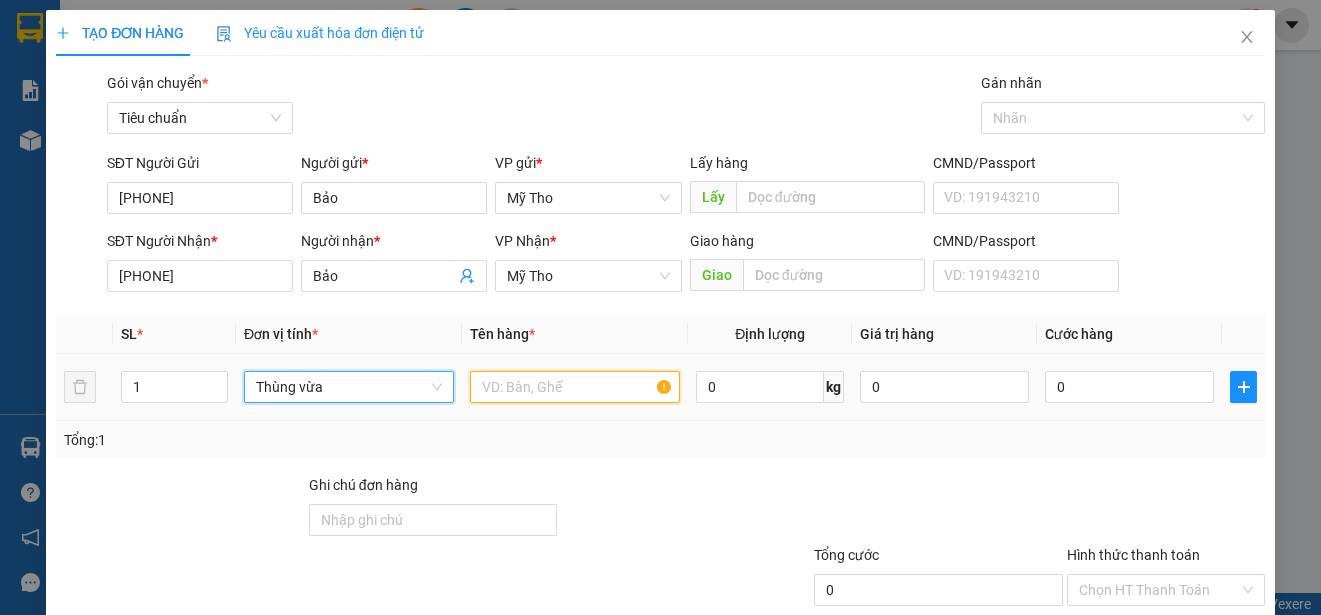 click at bounding box center (575, 387) 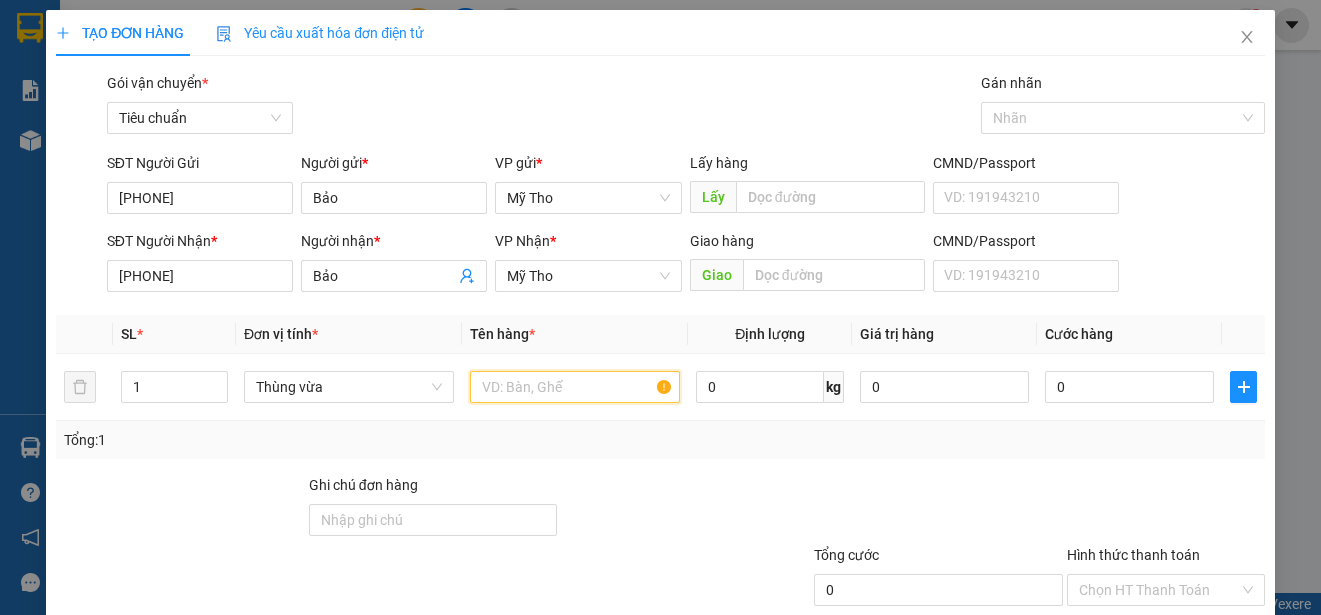 type on "d" 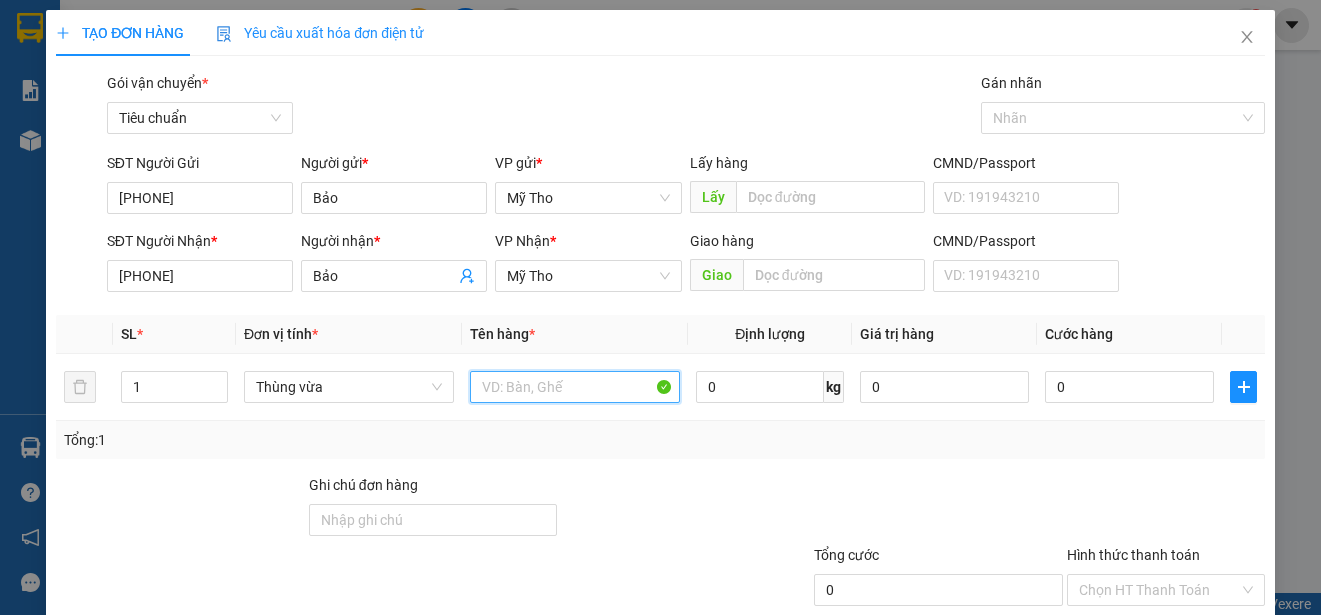 paste on "đ" 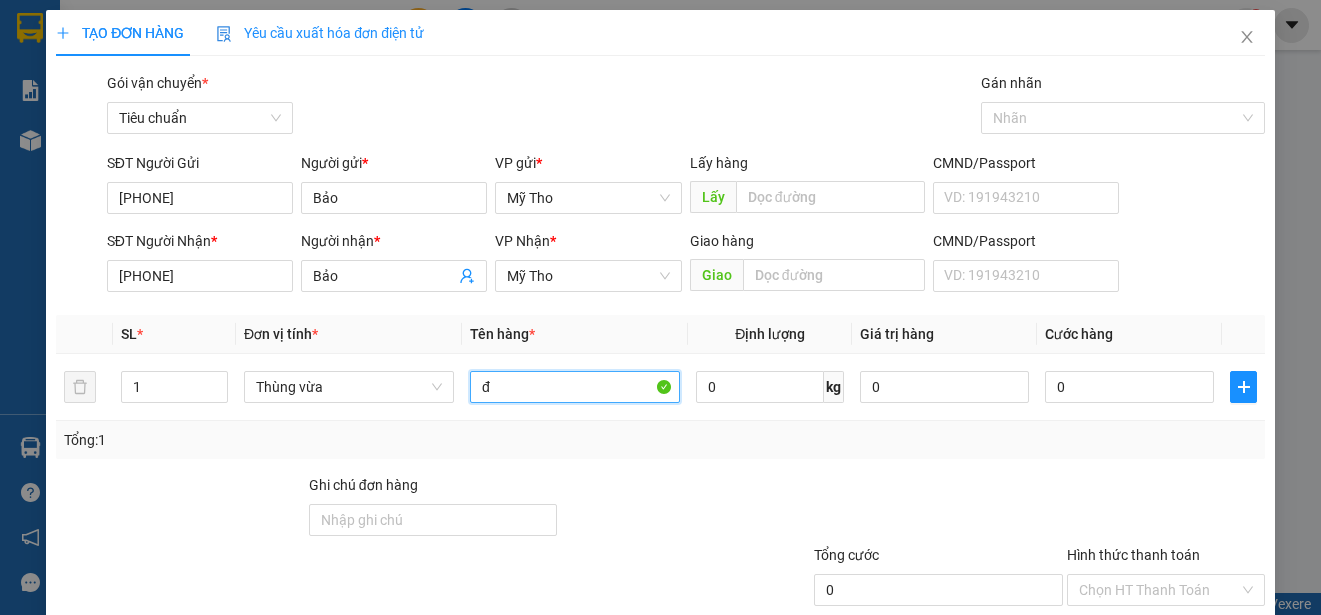 paste on "ô" 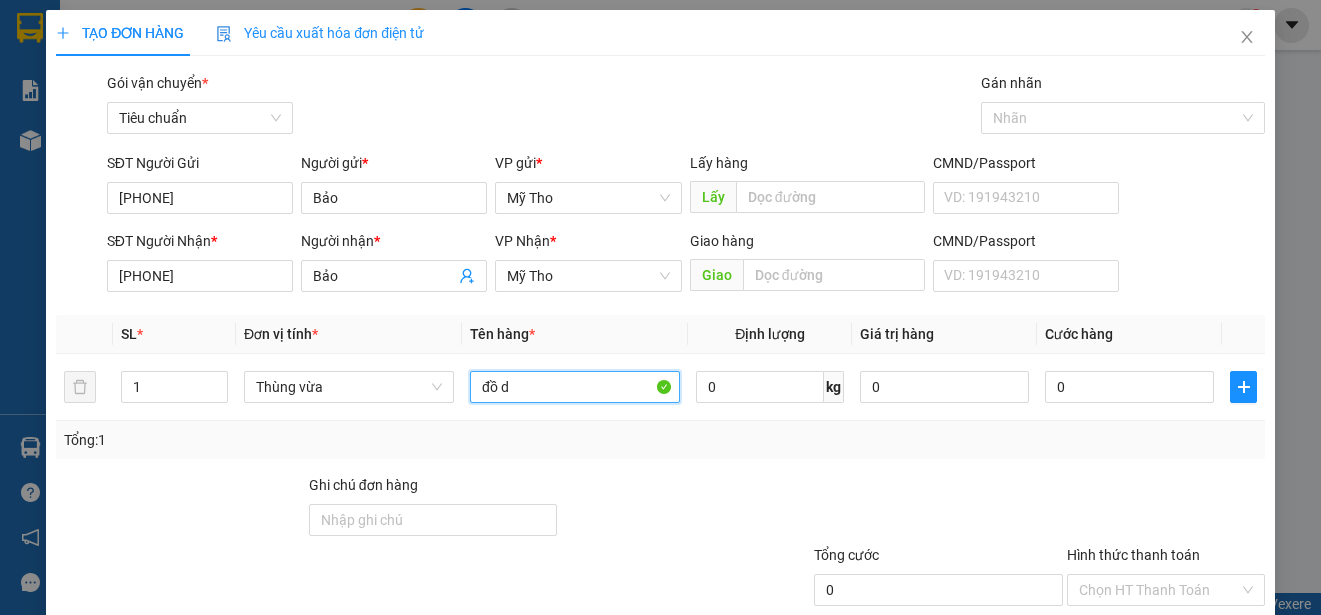 paste on "ùng" 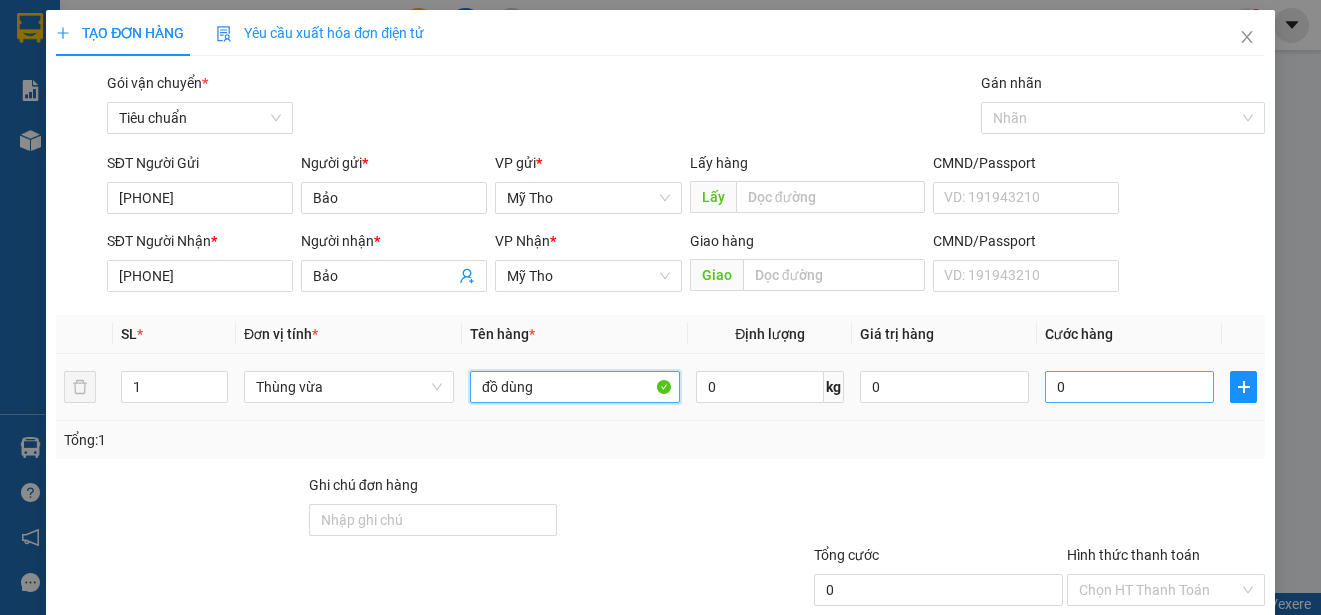 type on "đồ dùng" 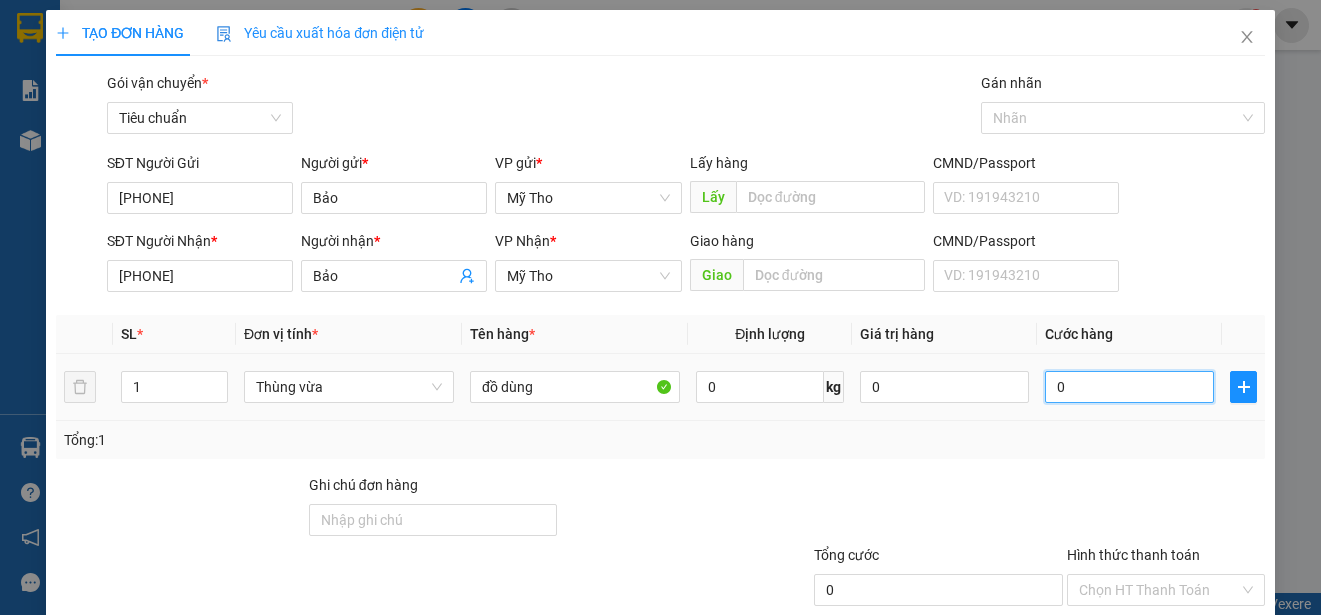 click on "0" at bounding box center [1129, 387] 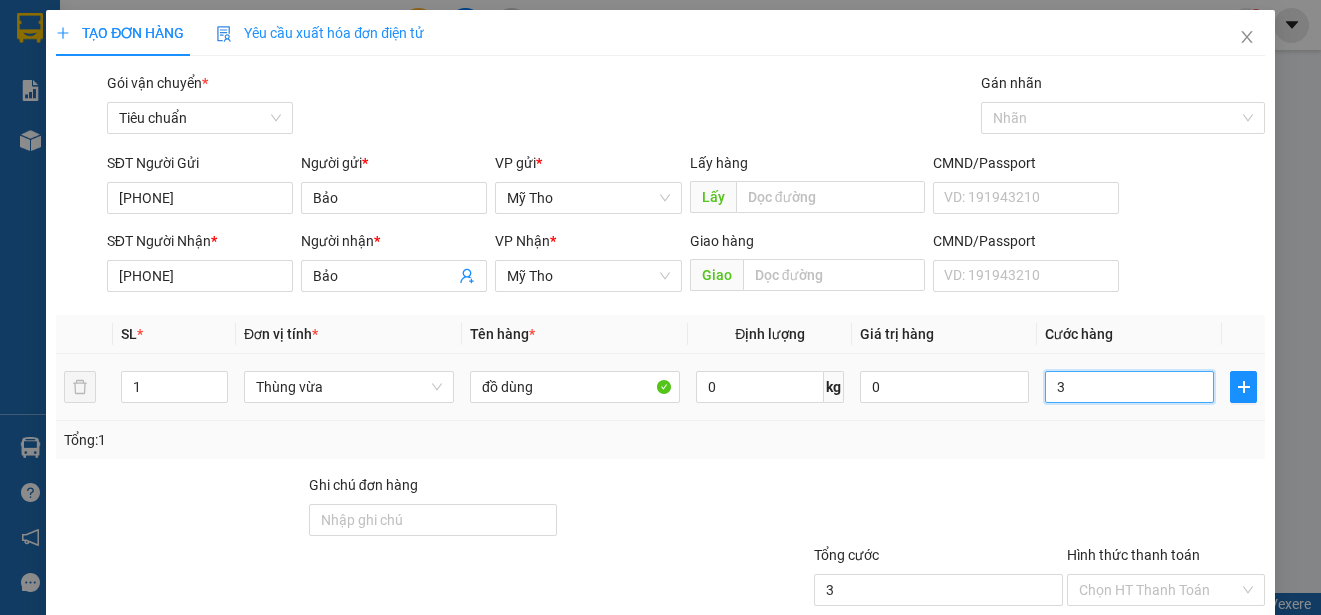 type on "30" 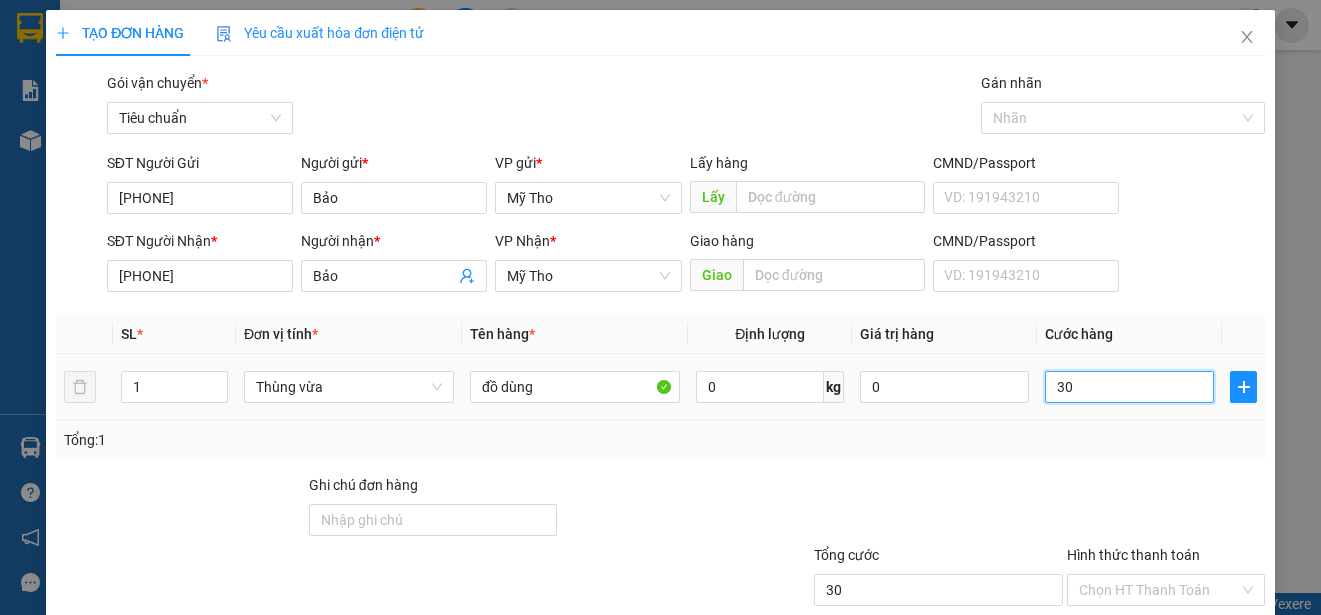 type on "300" 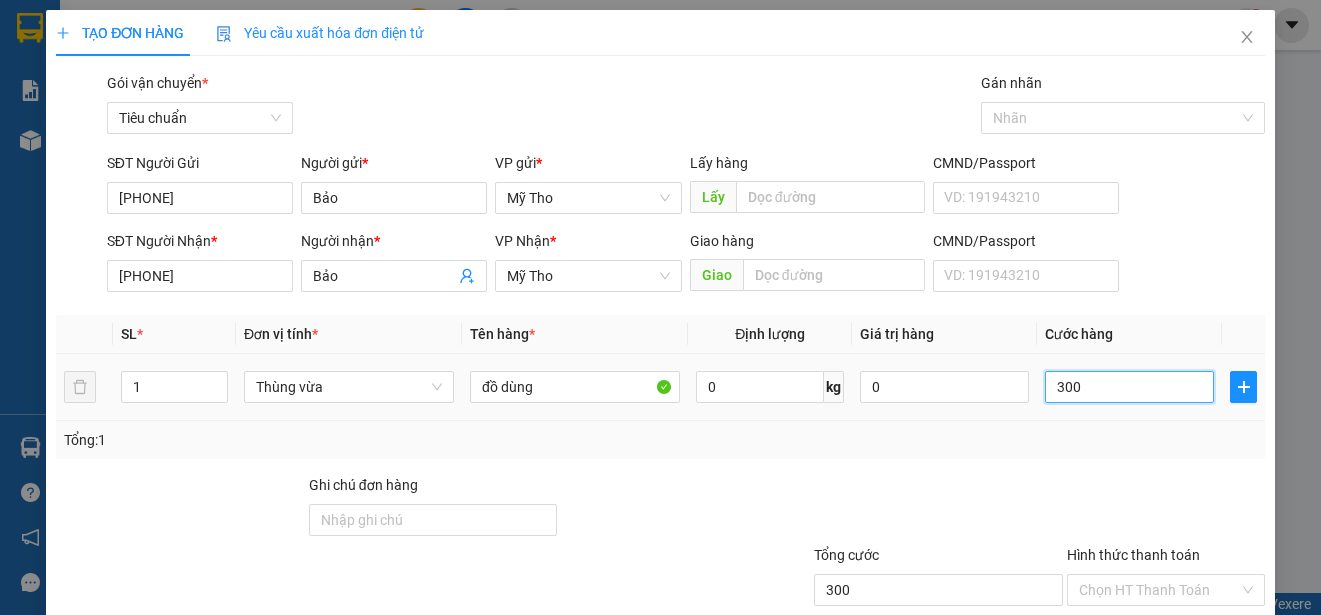 type on "3.000" 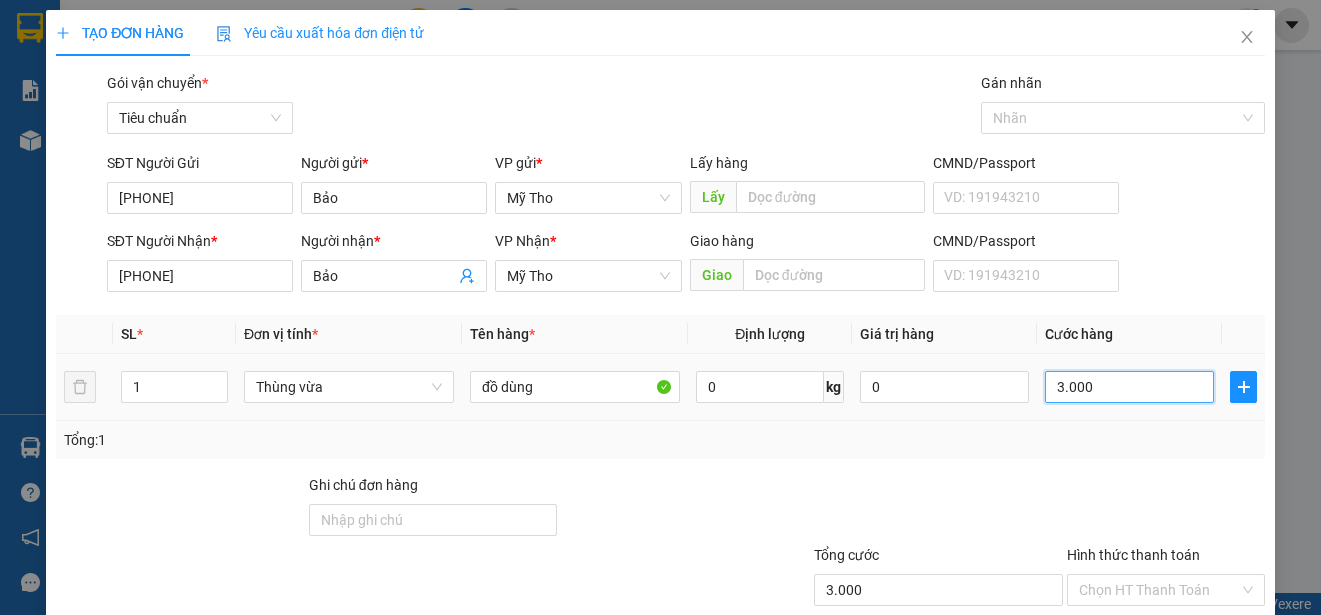 type on "30.000" 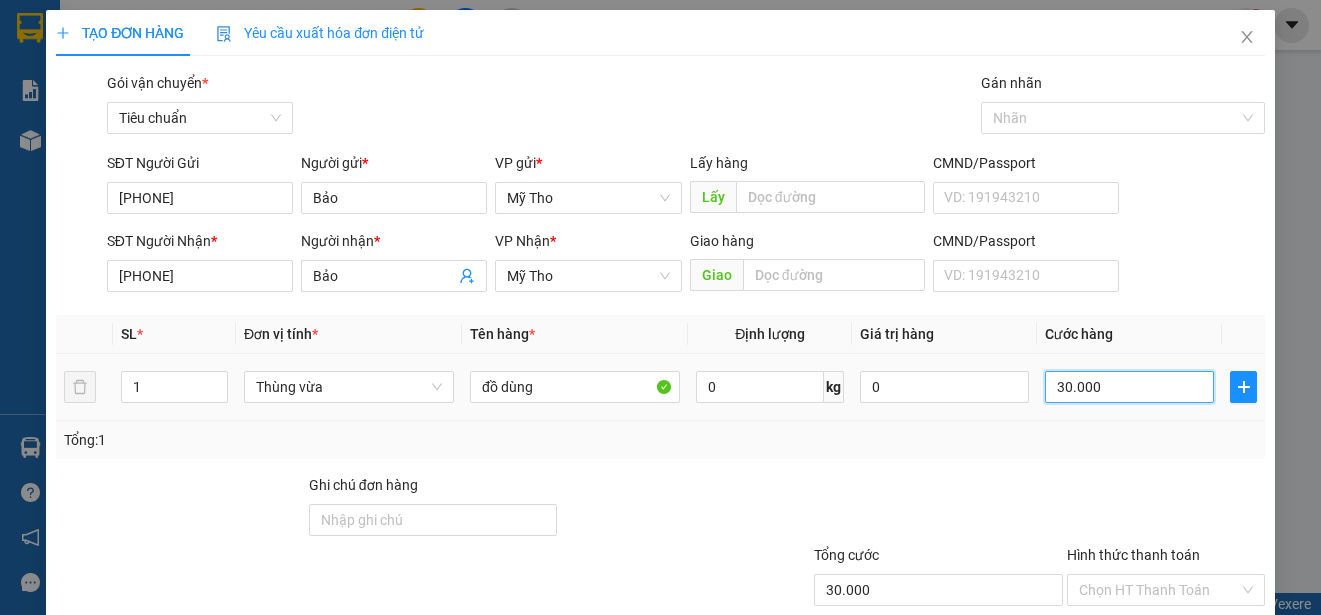scroll, scrollTop: 125, scrollLeft: 0, axis: vertical 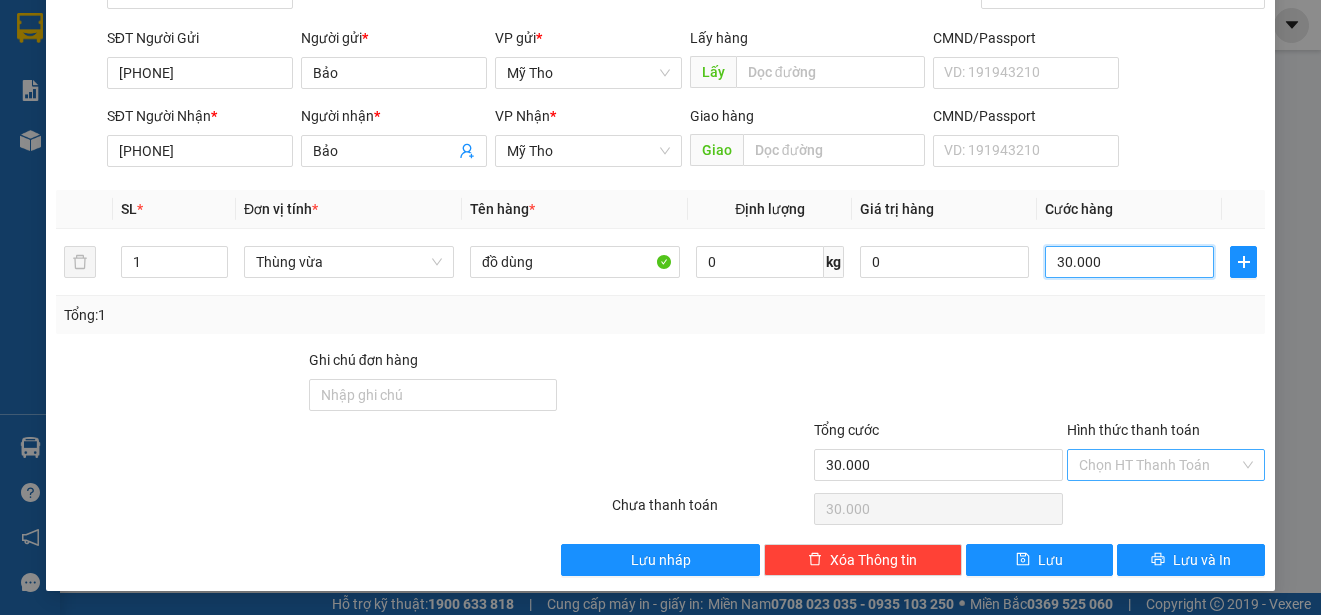 type on "30.000" 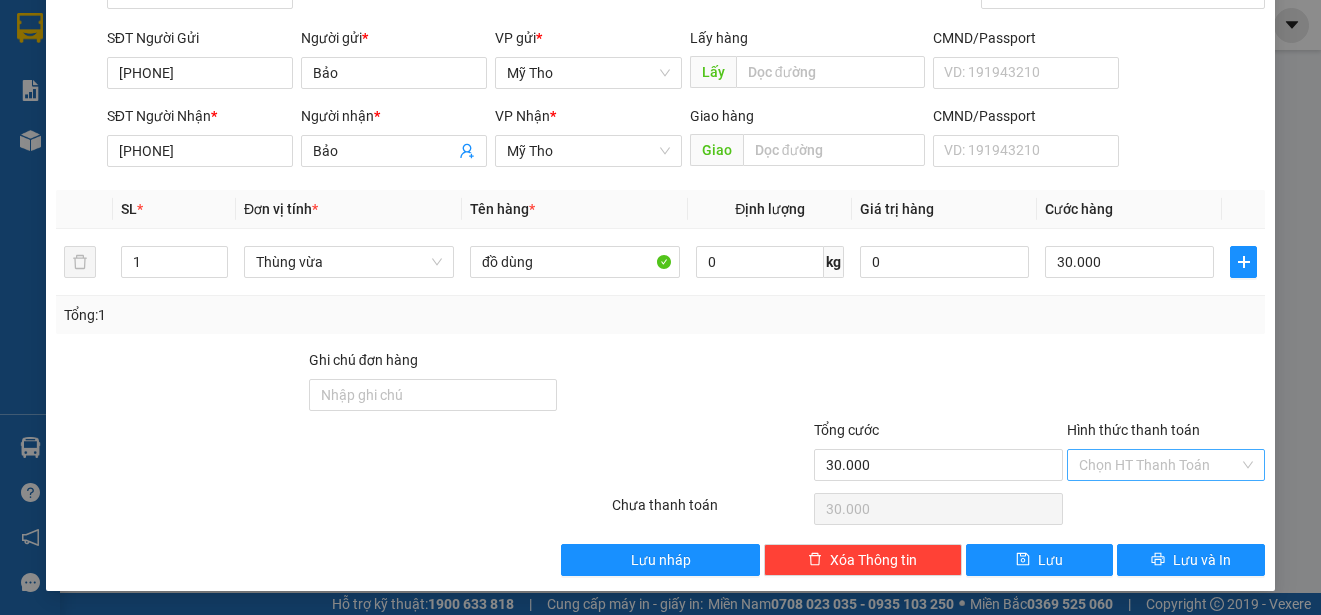 click on "Hình thức thanh toán" at bounding box center (1159, 465) 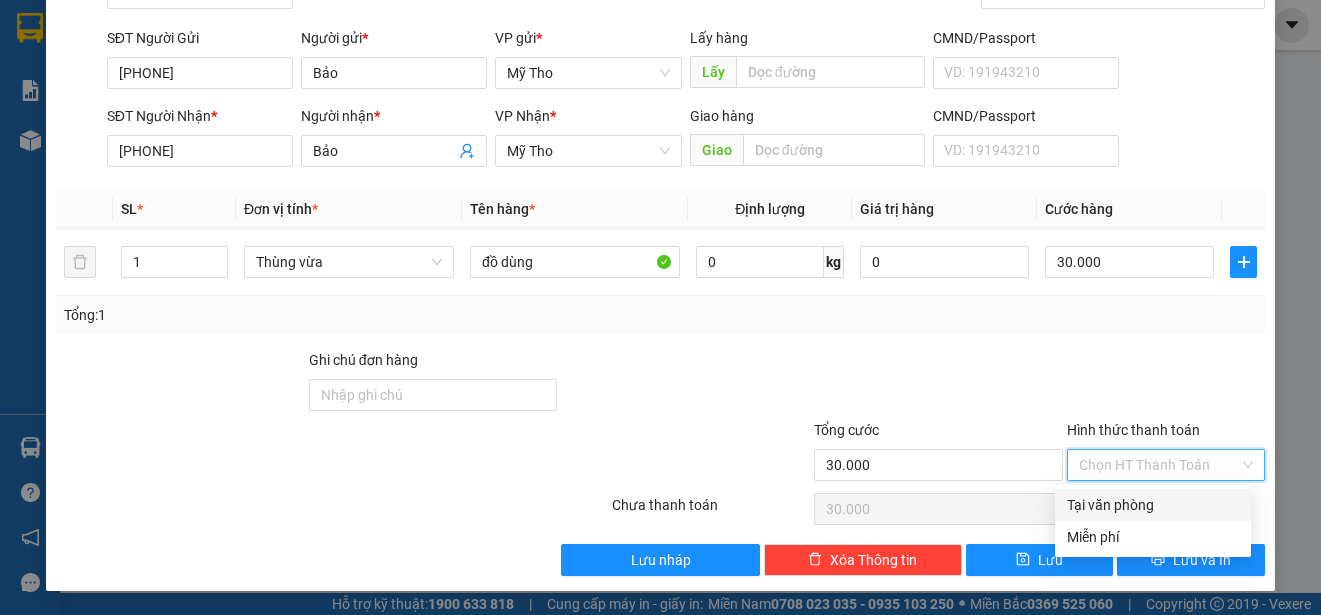 click on "Tại văn phòng" at bounding box center (1153, 505) 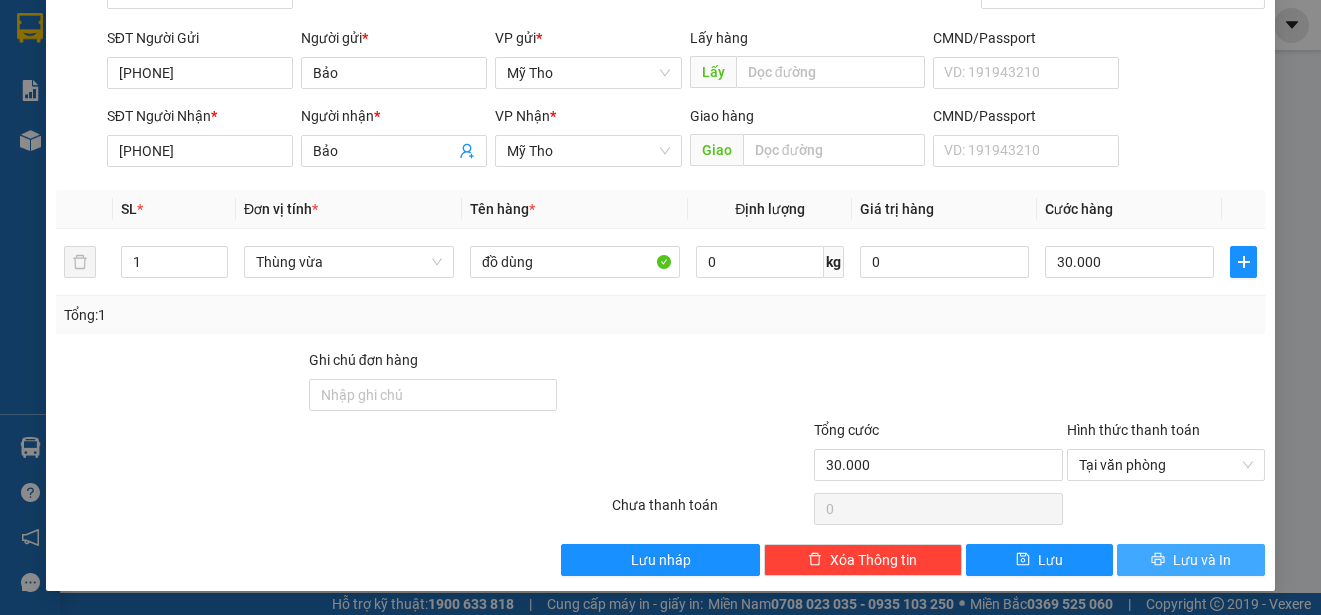 click on "Lưu và In" at bounding box center (1202, 560) 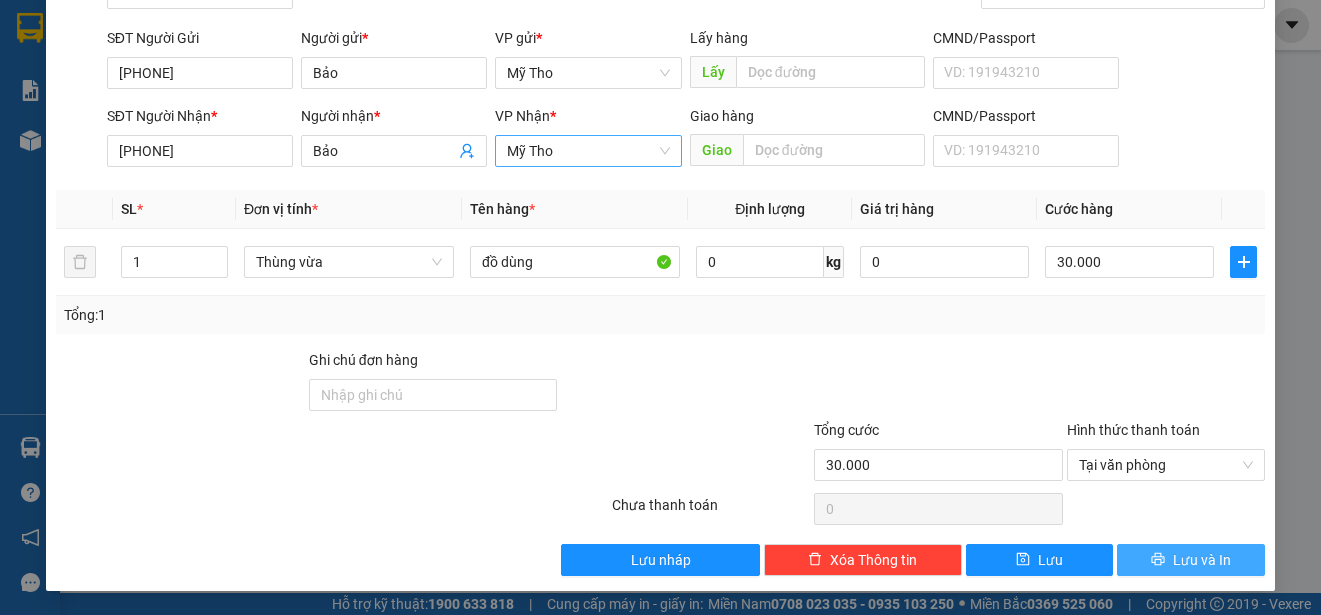 click on "Mỹ Tho" at bounding box center [588, 151] 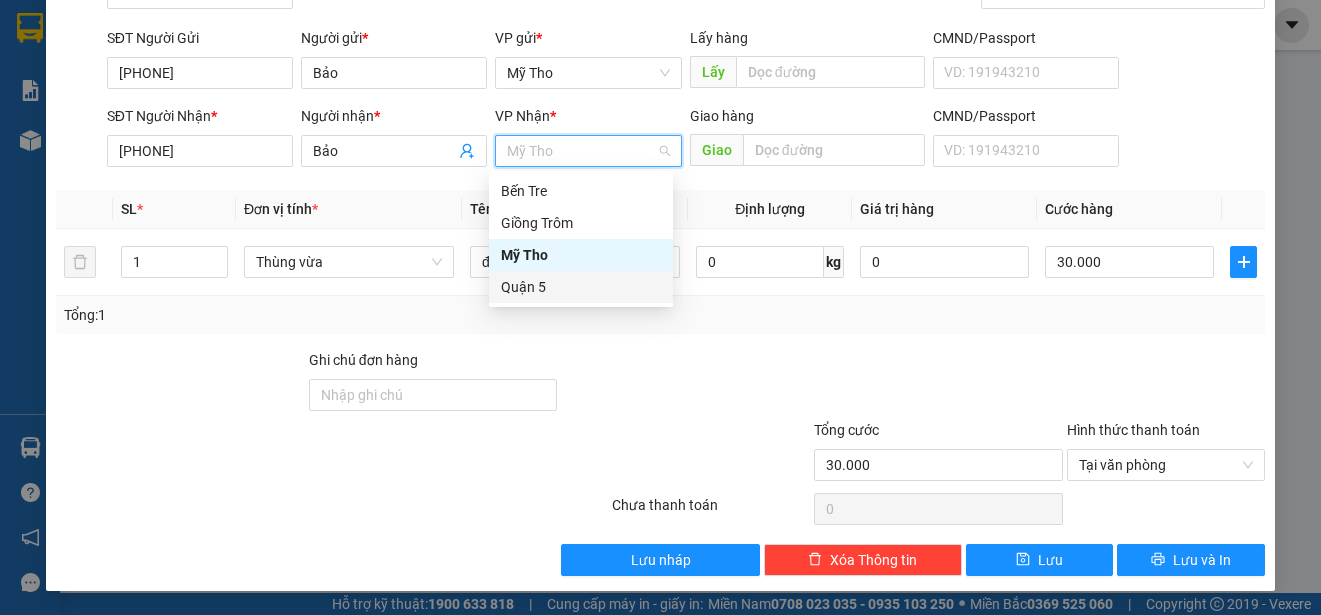 click on "Quận 5" at bounding box center (581, 287) 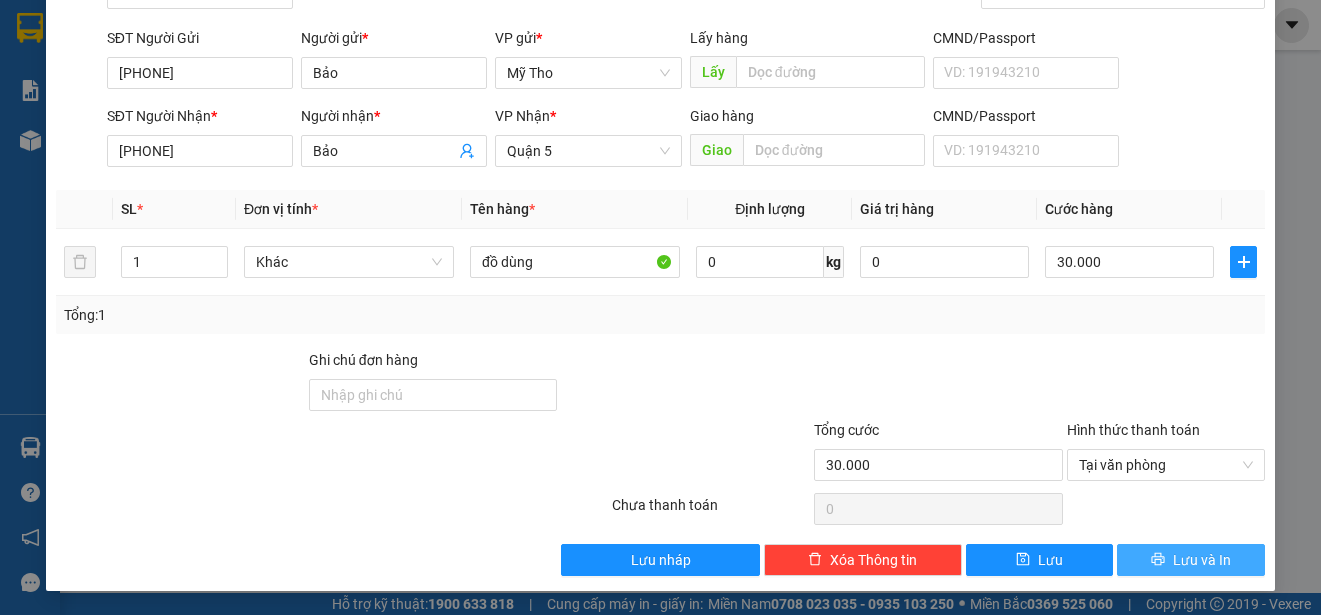click on "Lưu và In" at bounding box center [1202, 560] 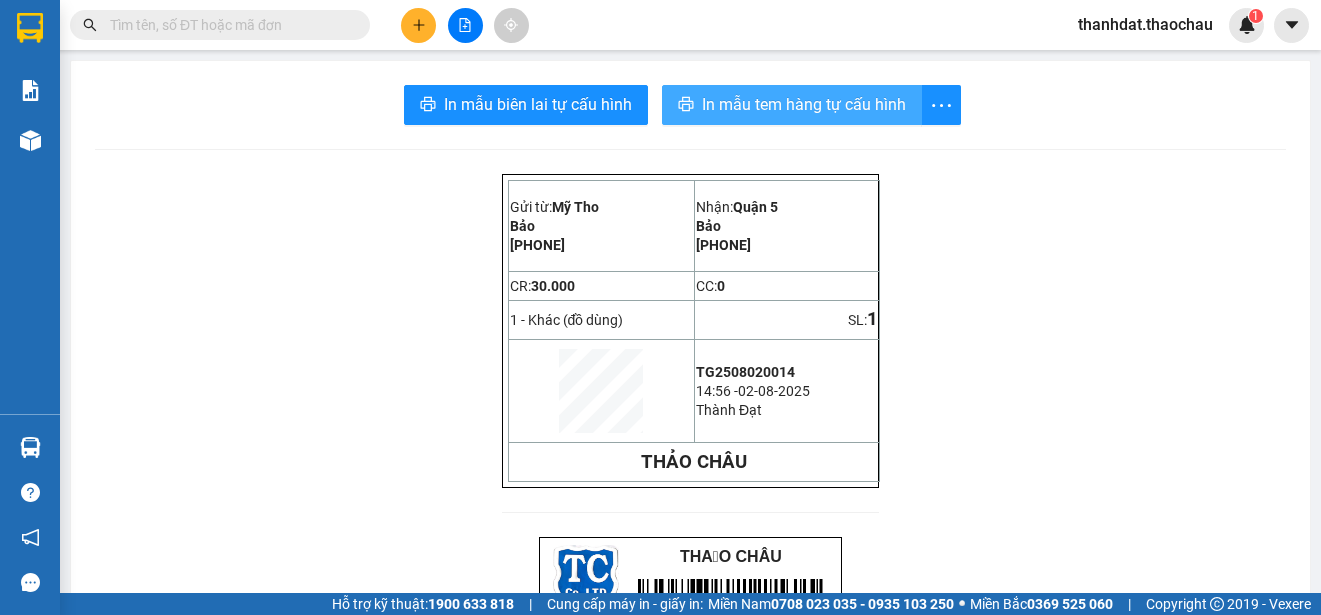 click on "In mẫu tem hàng tự cấu hình" at bounding box center (804, 104) 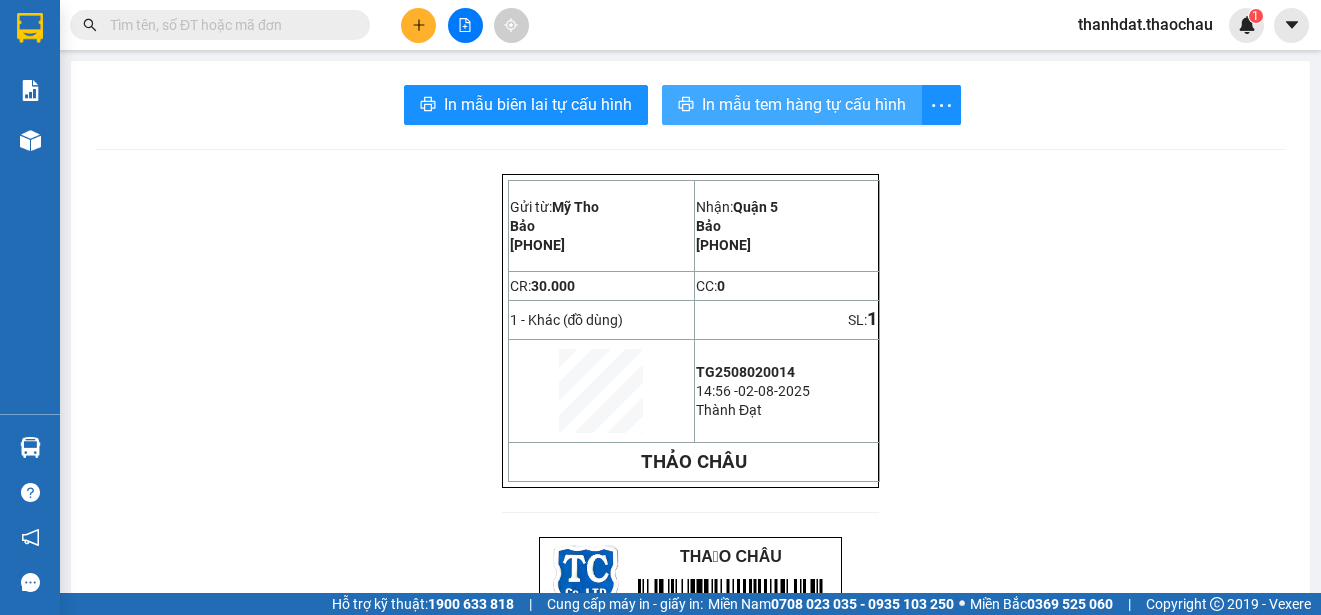 scroll, scrollTop: 0, scrollLeft: 0, axis: both 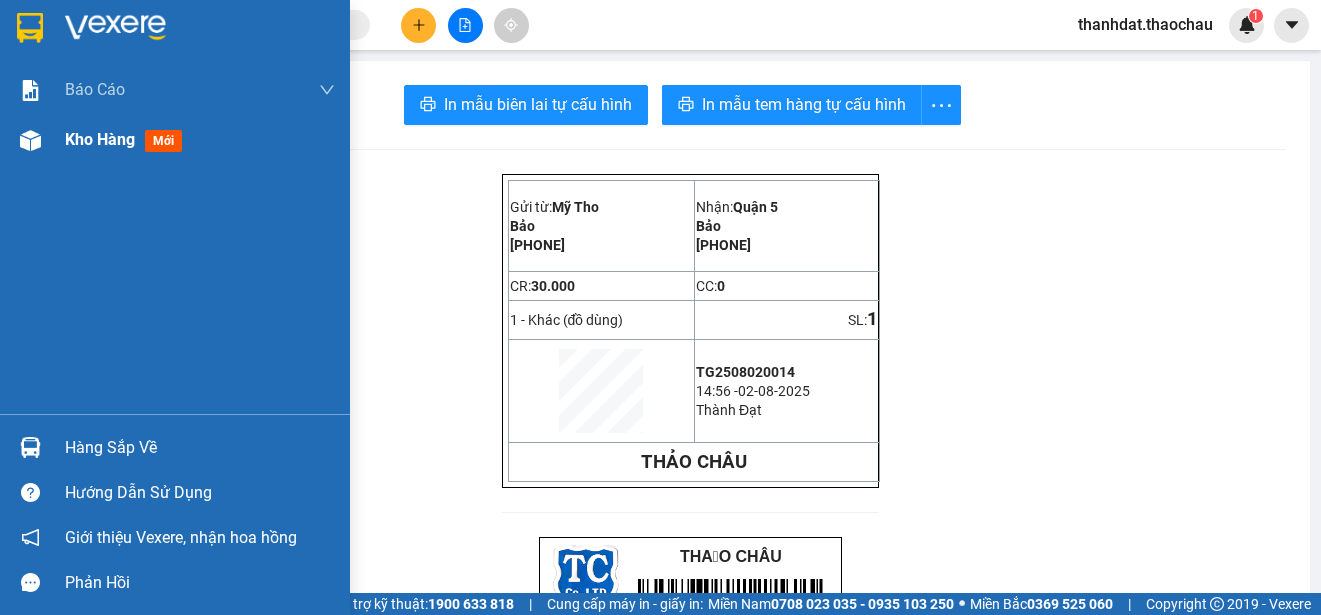 click on "Kho hàng" at bounding box center (100, 139) 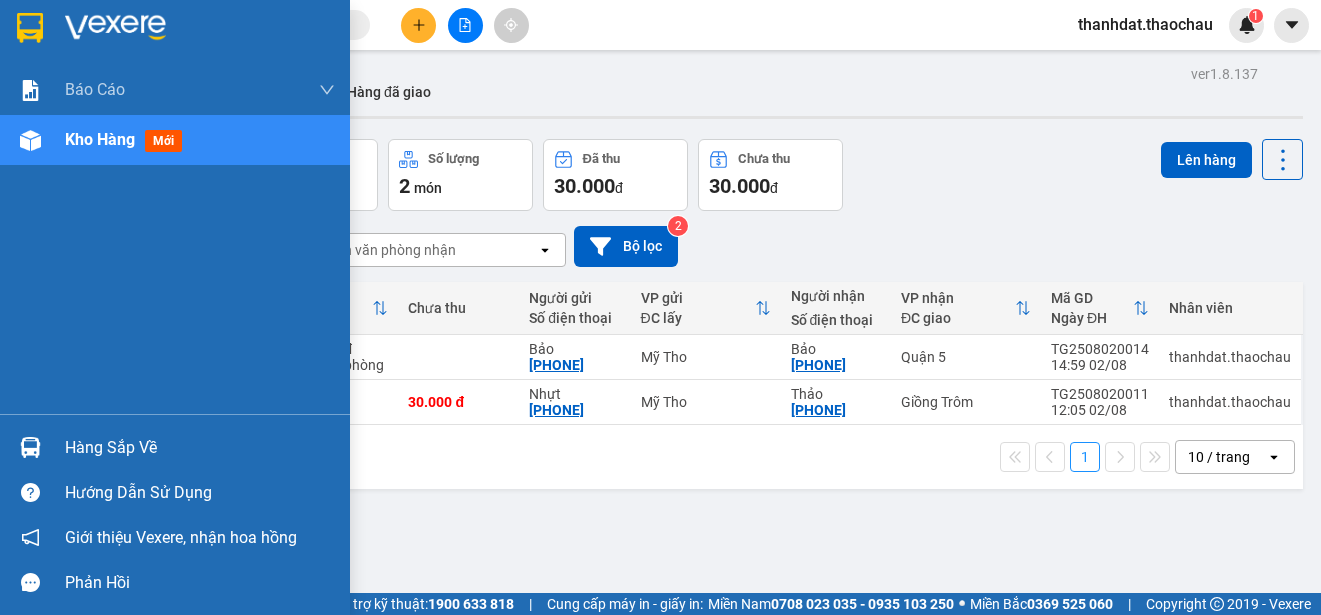 click on "Hàng sắp về" at bounding box center (200, 448) 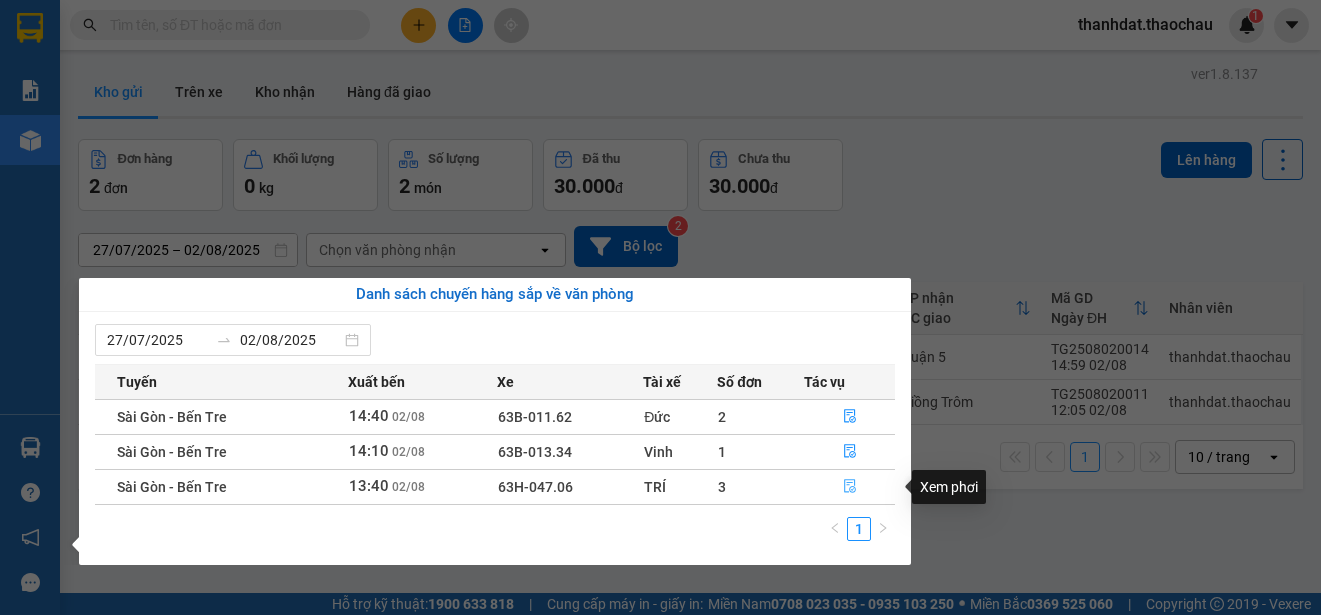 click 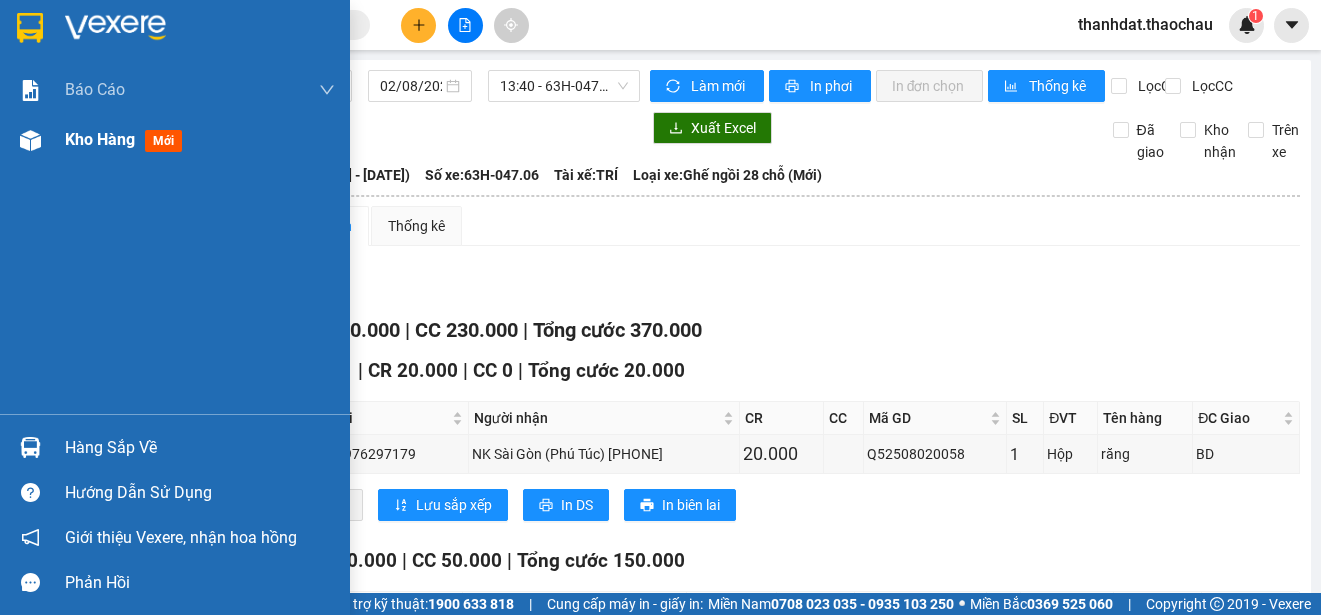 click on "Kho hàng" at bounding box center (100, 139) 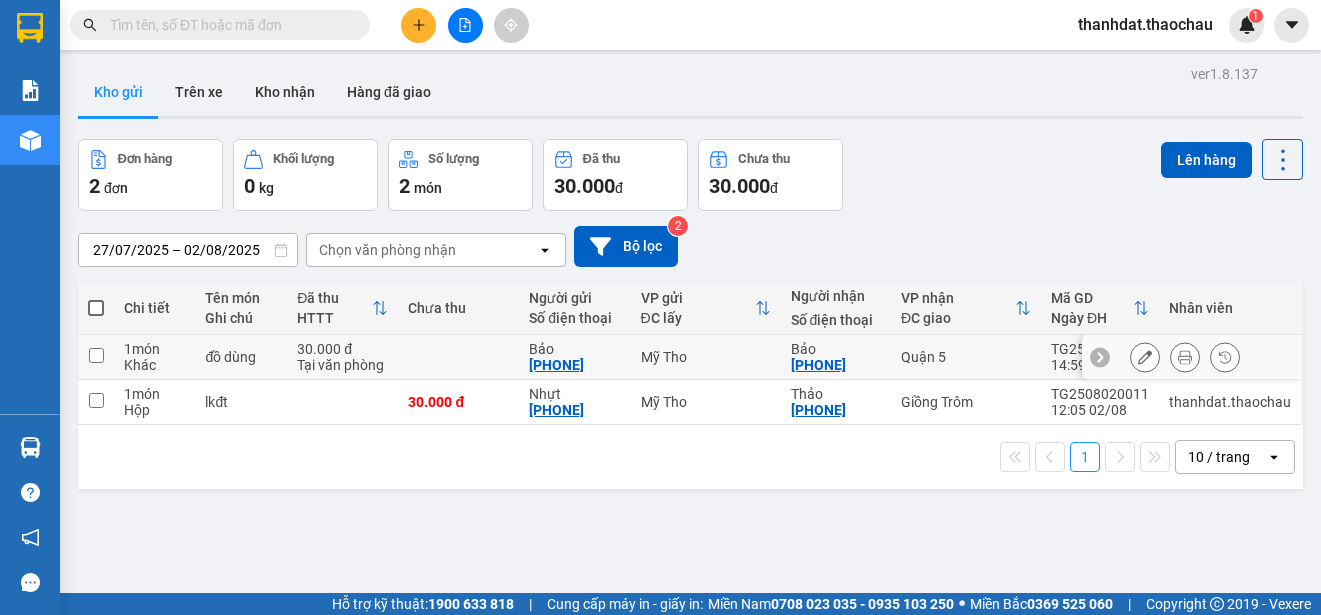 click at bounding box center [96, 357] 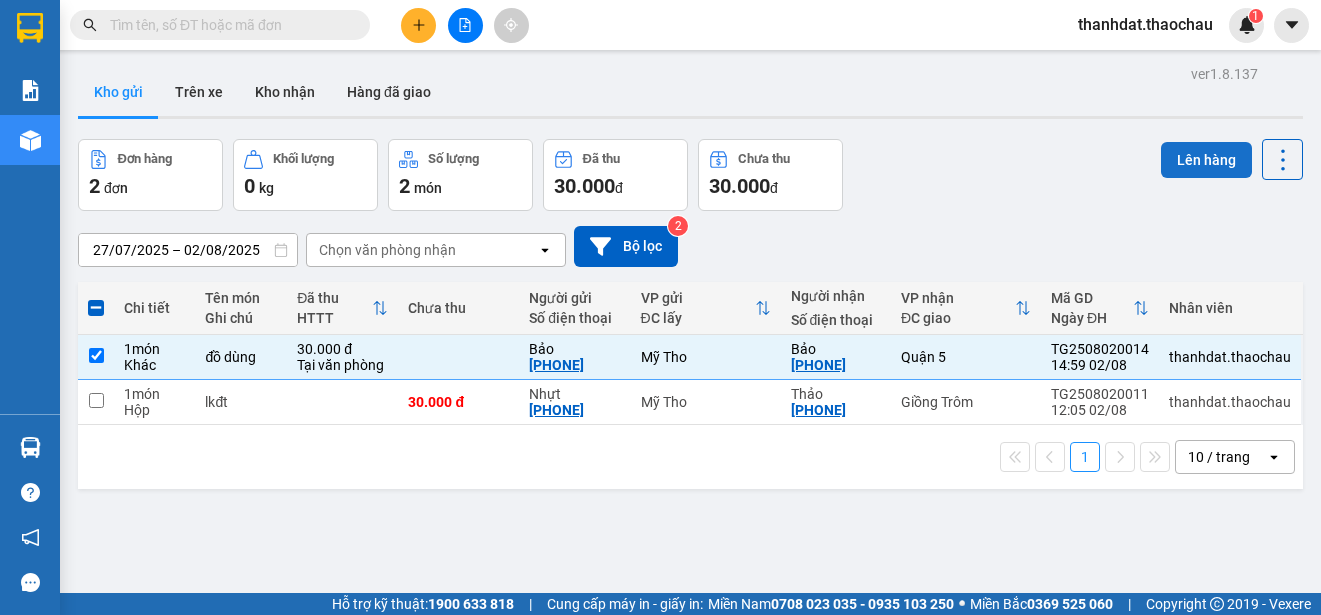 click on "Lên hàng" at bounding box center (1206, 160) 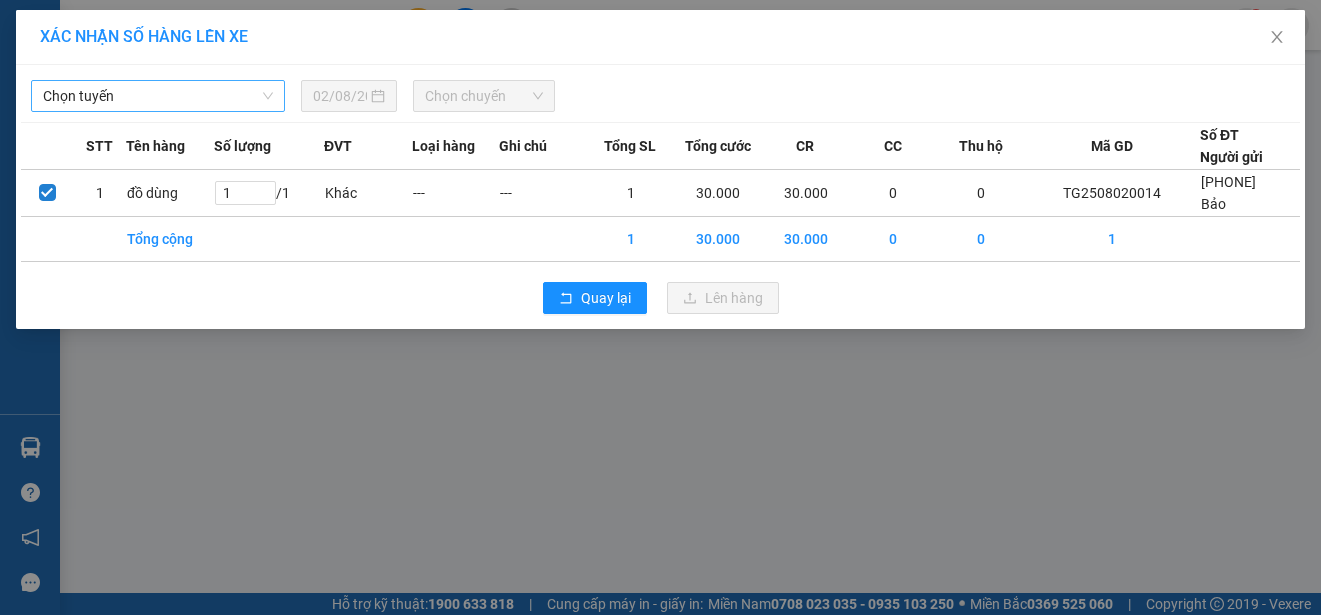 click on "Chọn tuyến" at bounding box center (158, 96) 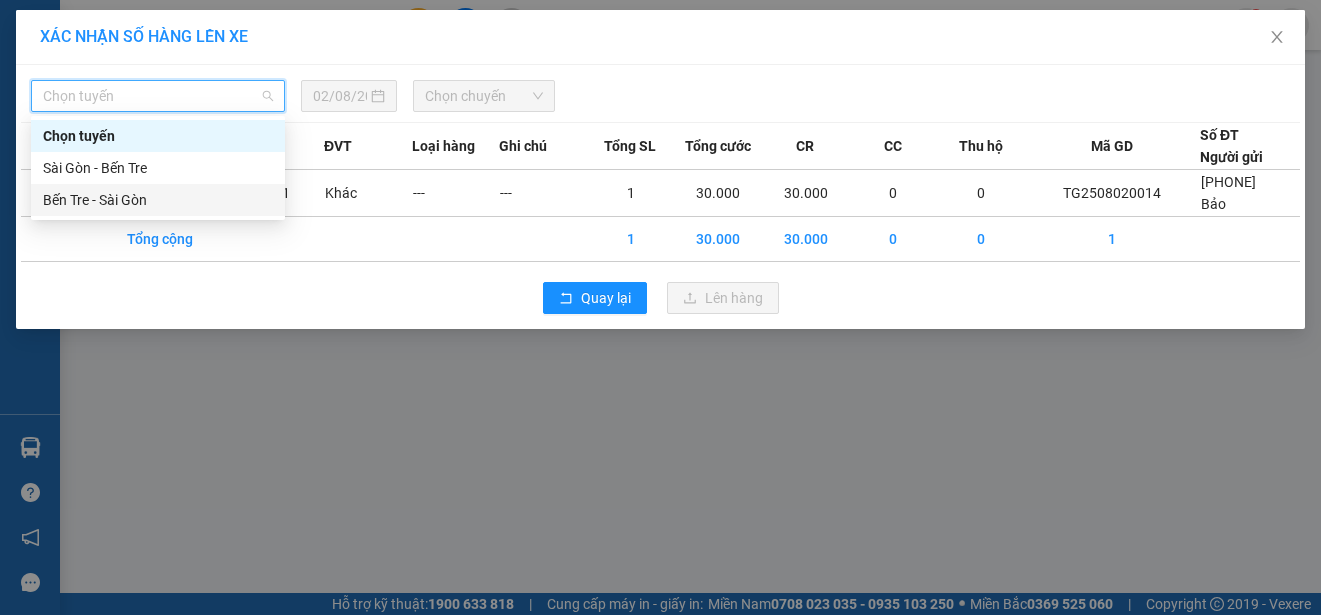 click on "Bến Tre - Sài Gòn" at bounding box center (158, 200) 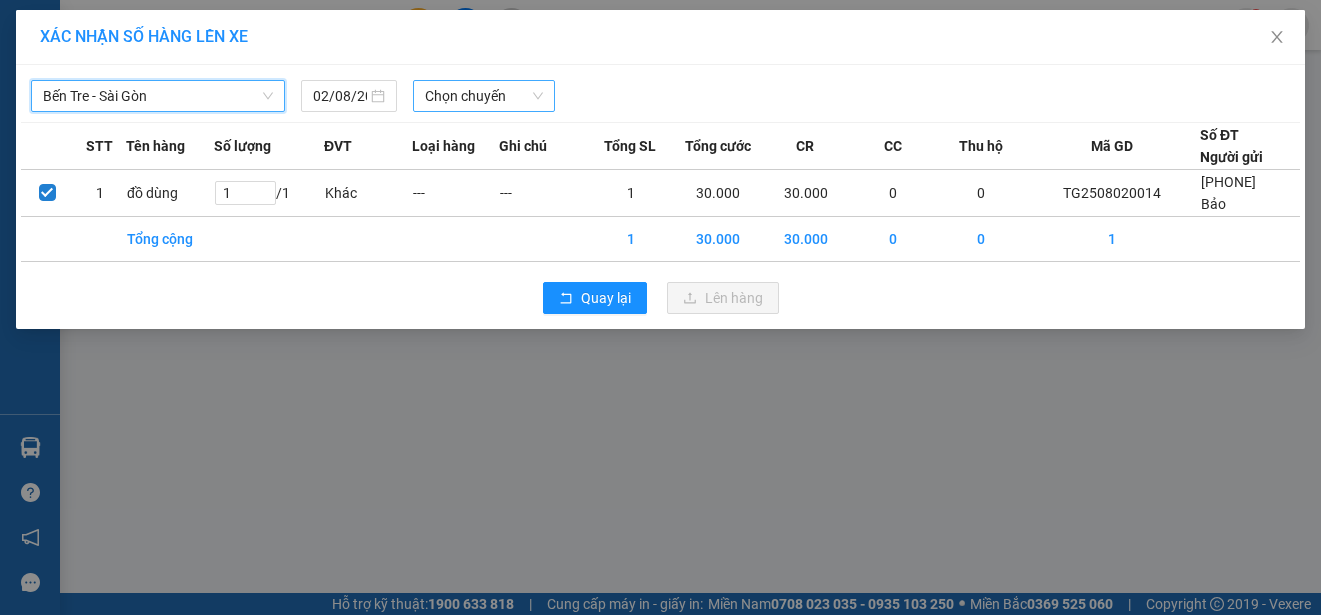 click on "Chọn chuyến" at bounding box center (483, 96) 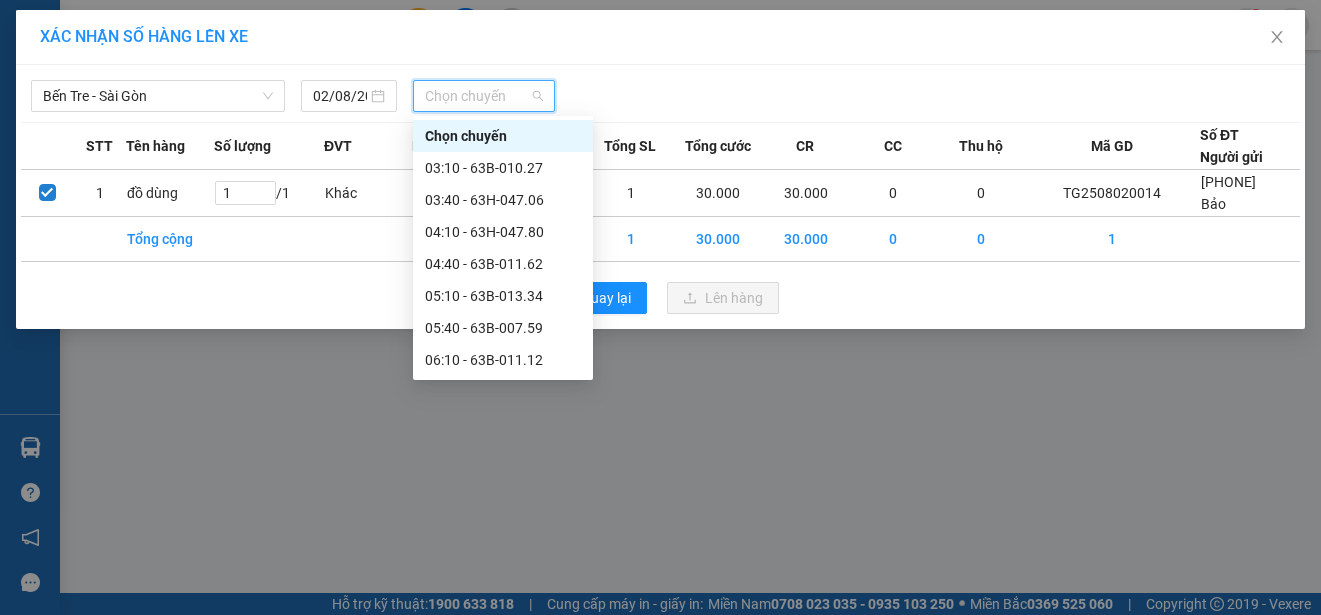 click on "14:40     - 63B-007.35" at bounding box center (503, 904) 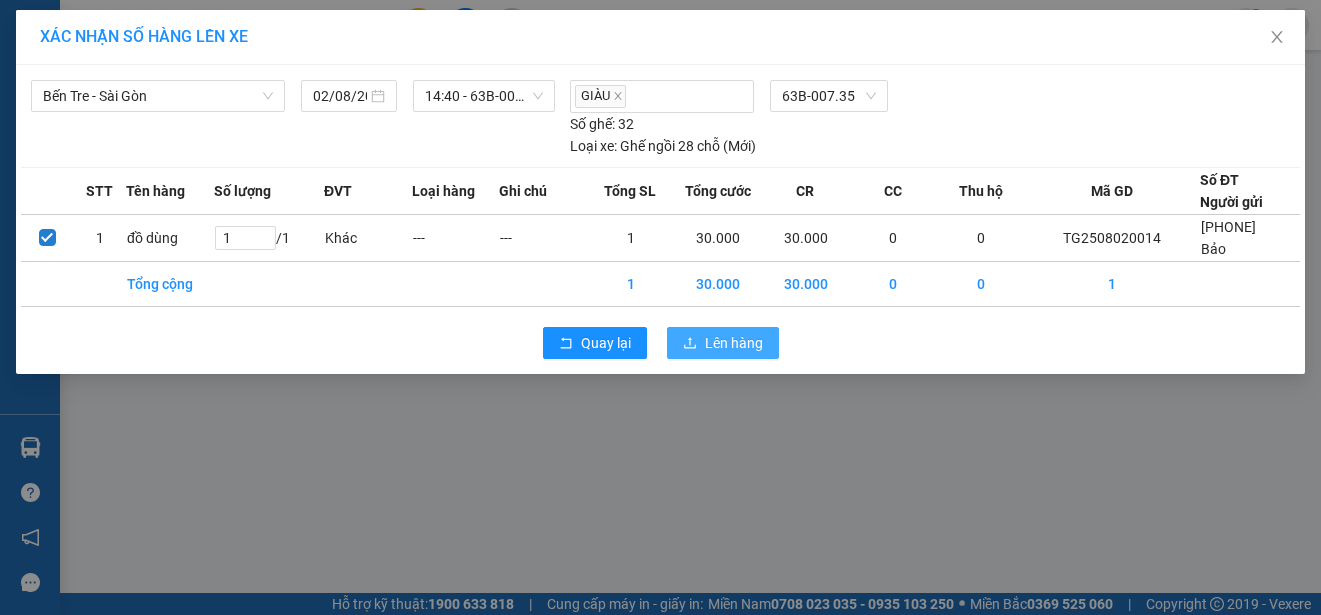 click on "Lên hàng" at bounding box center [734, 343] 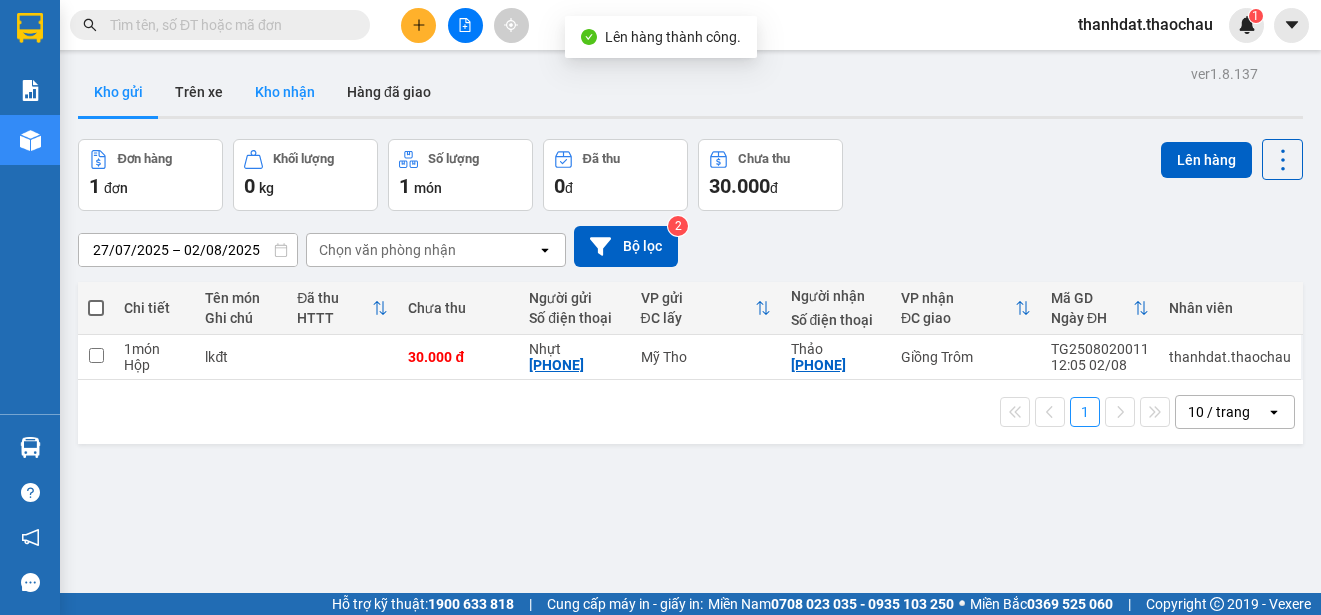 click on "Kho nhận" at bounding box center [285, 92] 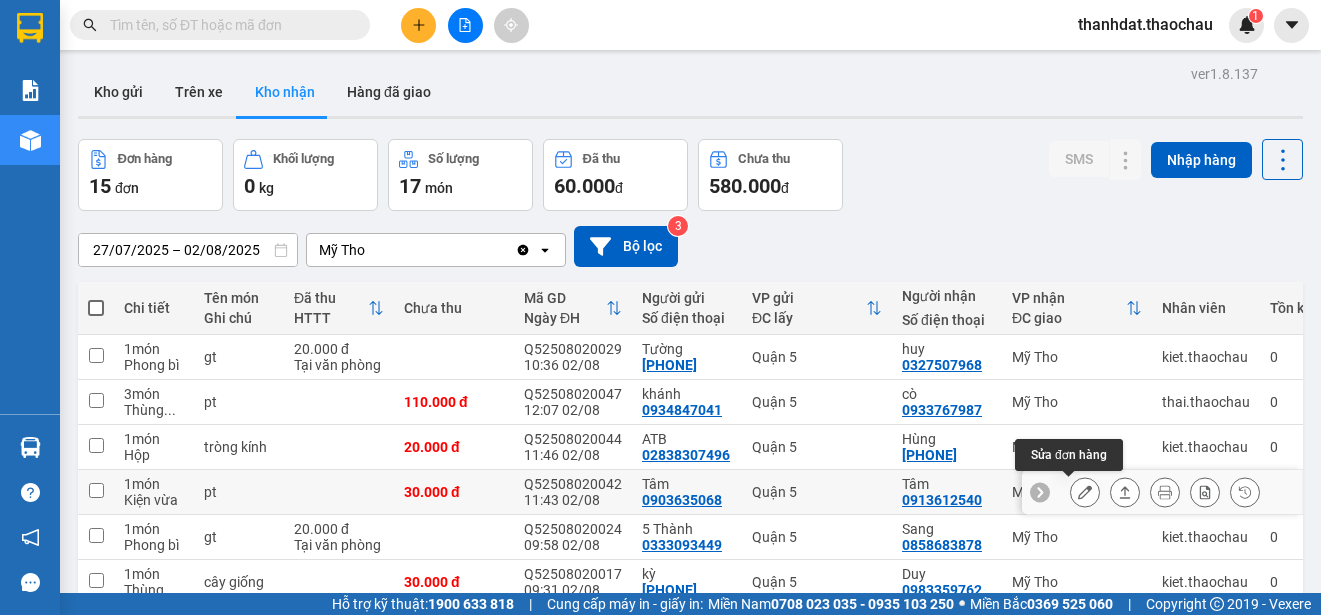 click 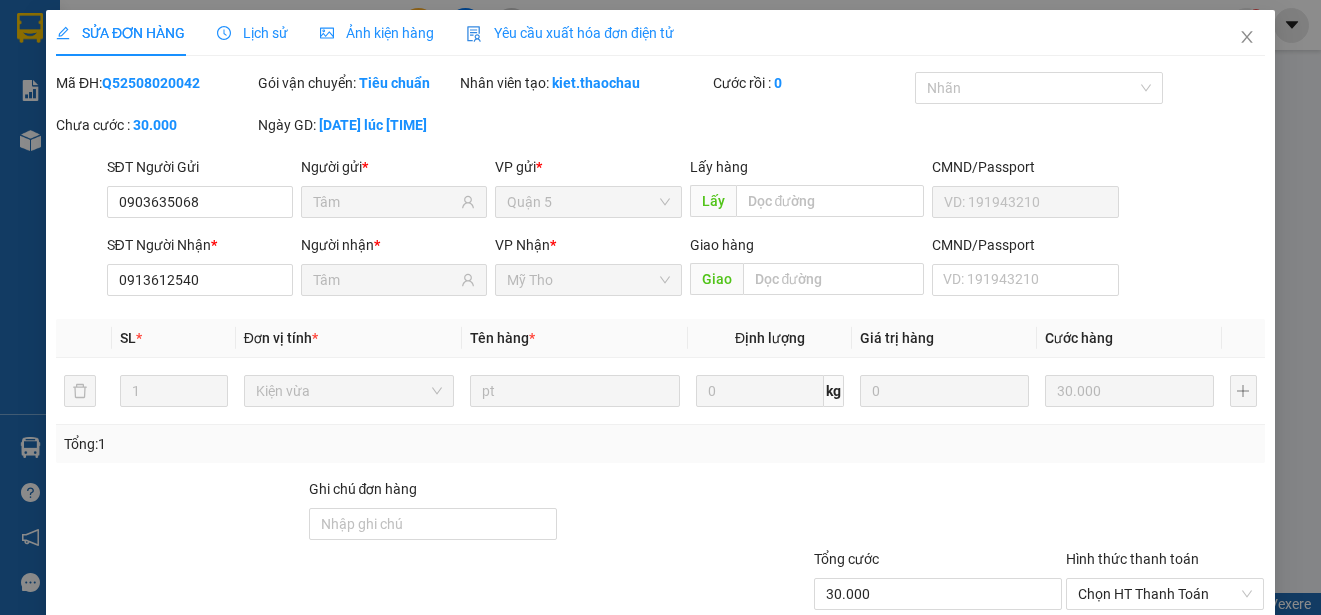 type on "0903635068" 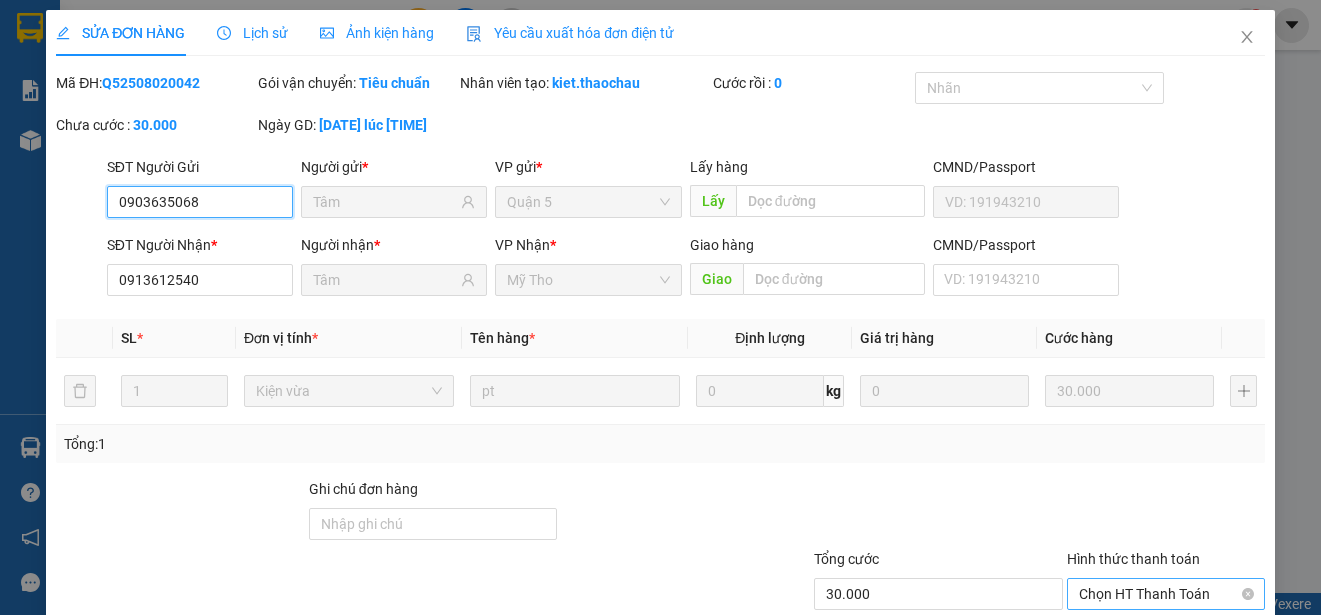 click on "Chọn HT Thanh Toán" at bounding box center [1166, 594] 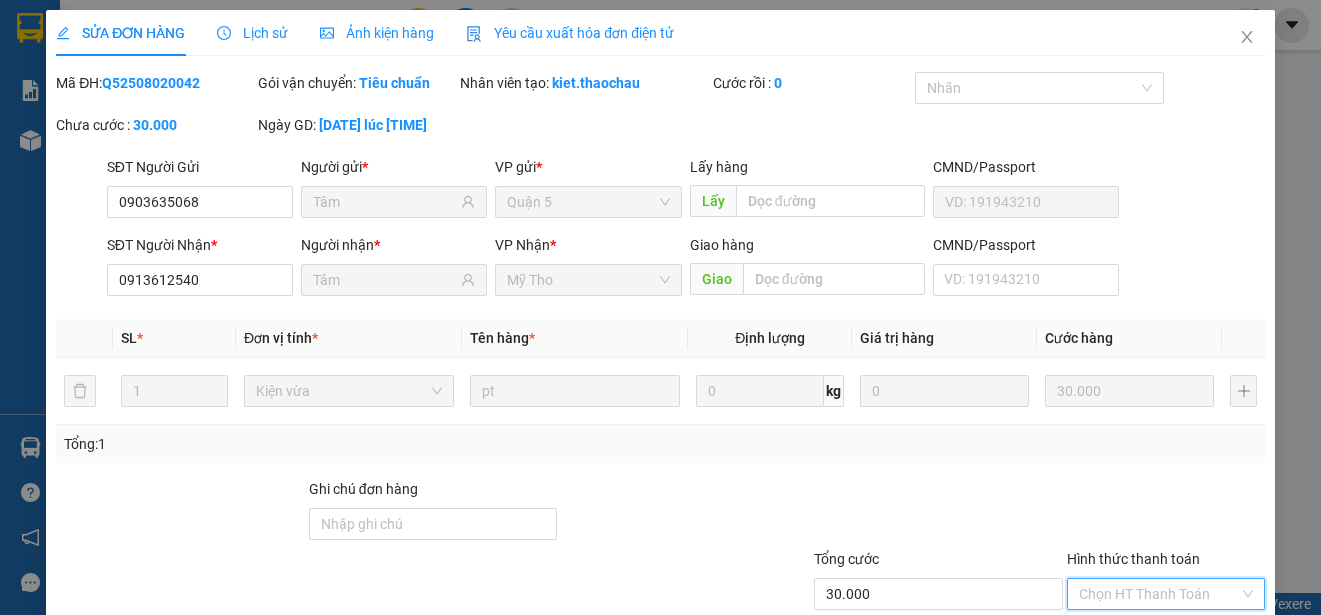 click on "Tại văn phòng" at bounding box center [1153, 656] 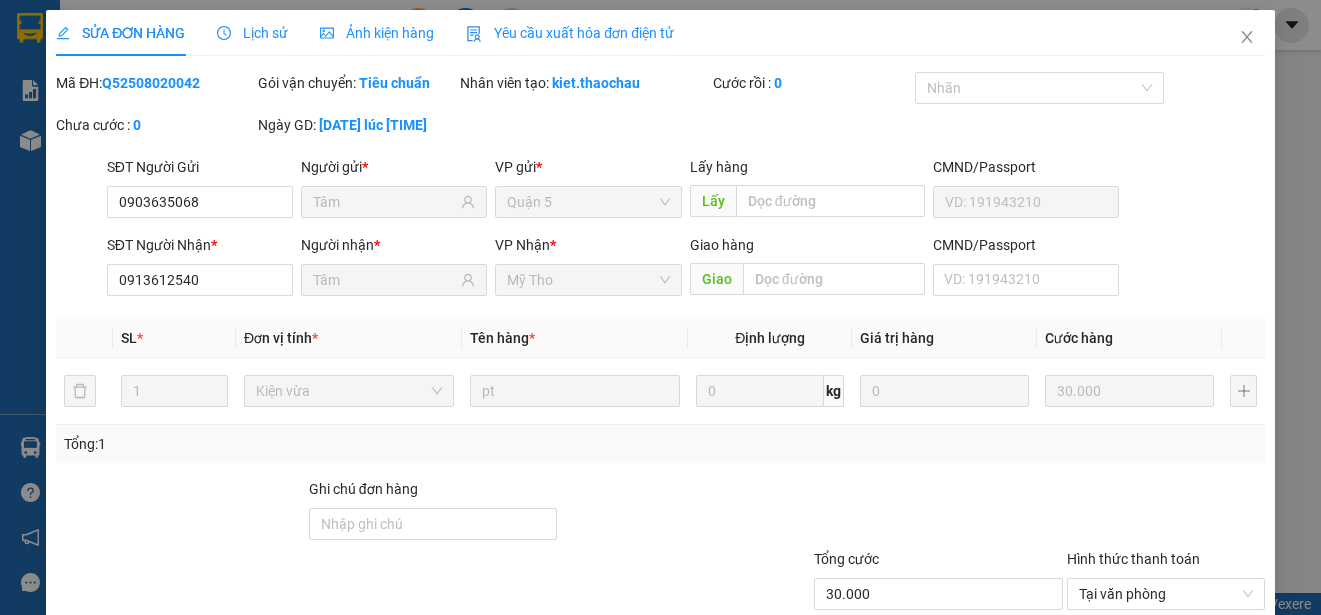 click on "Giao hàng" at bounding box center (899, 689) 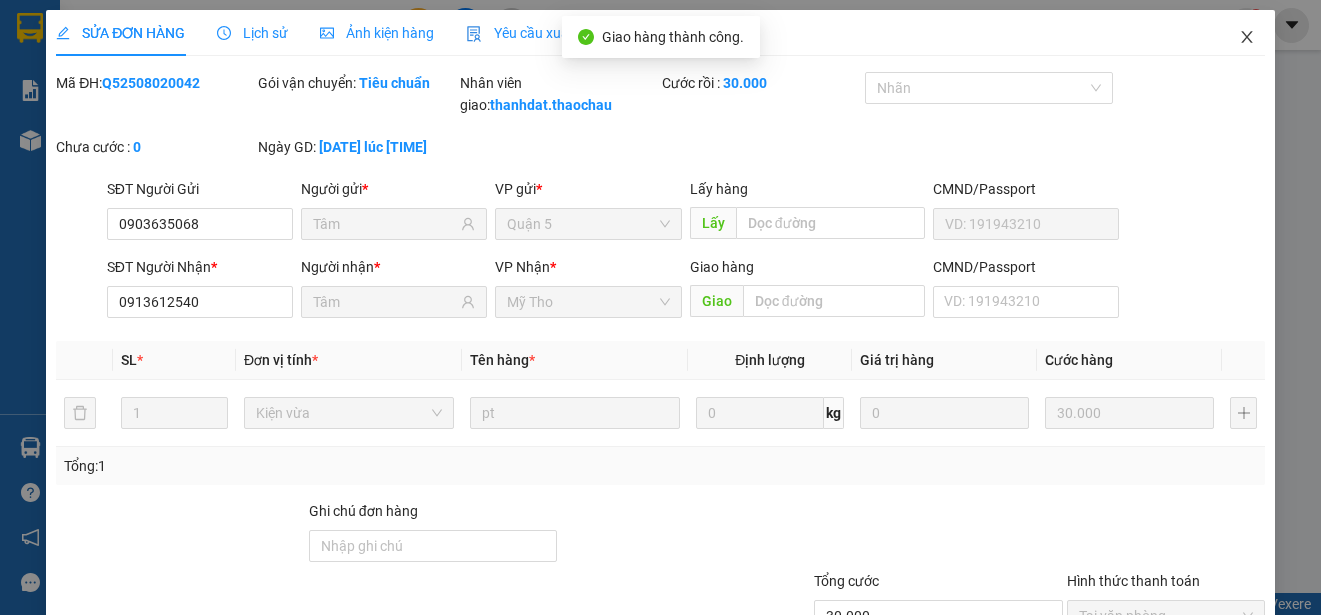 click 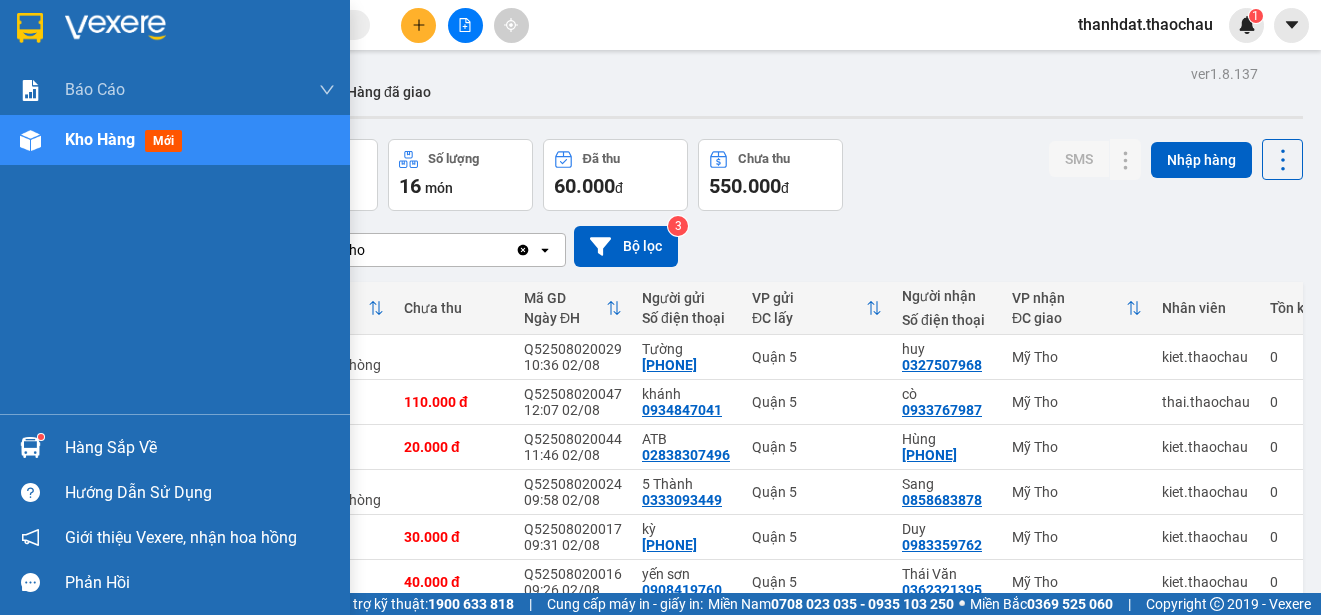 drag, startPoint x: 90, startPoint y: 444, endPoint x: 997, endPoint y: 415, distance: 907.4635 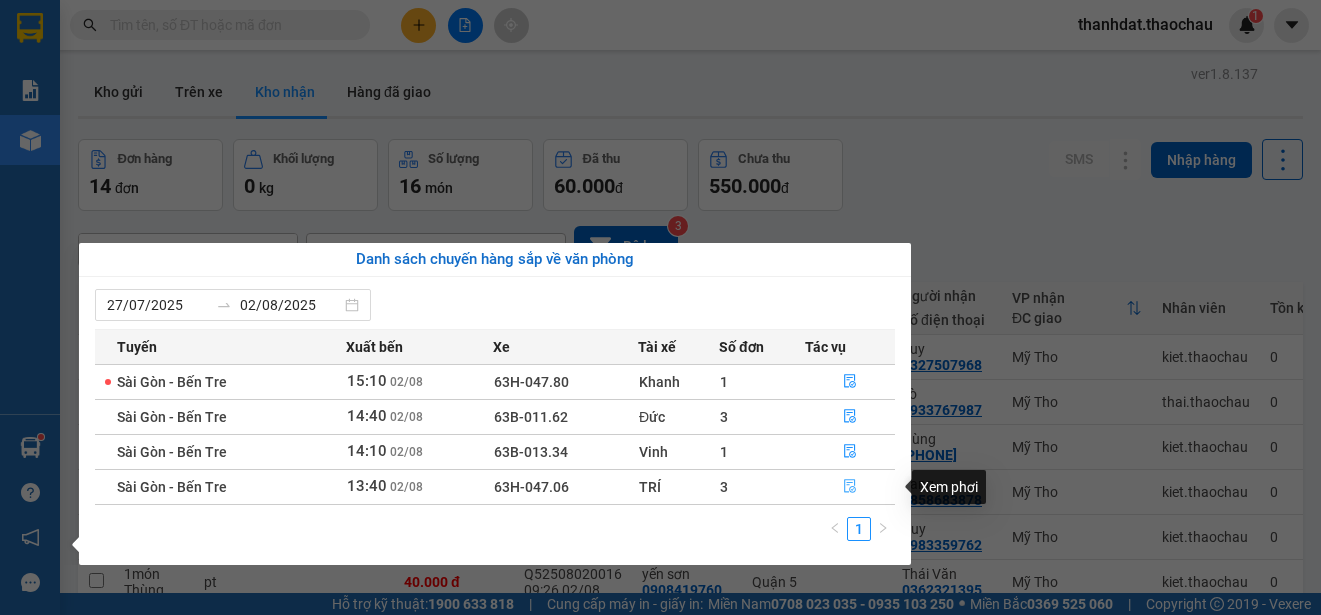 click 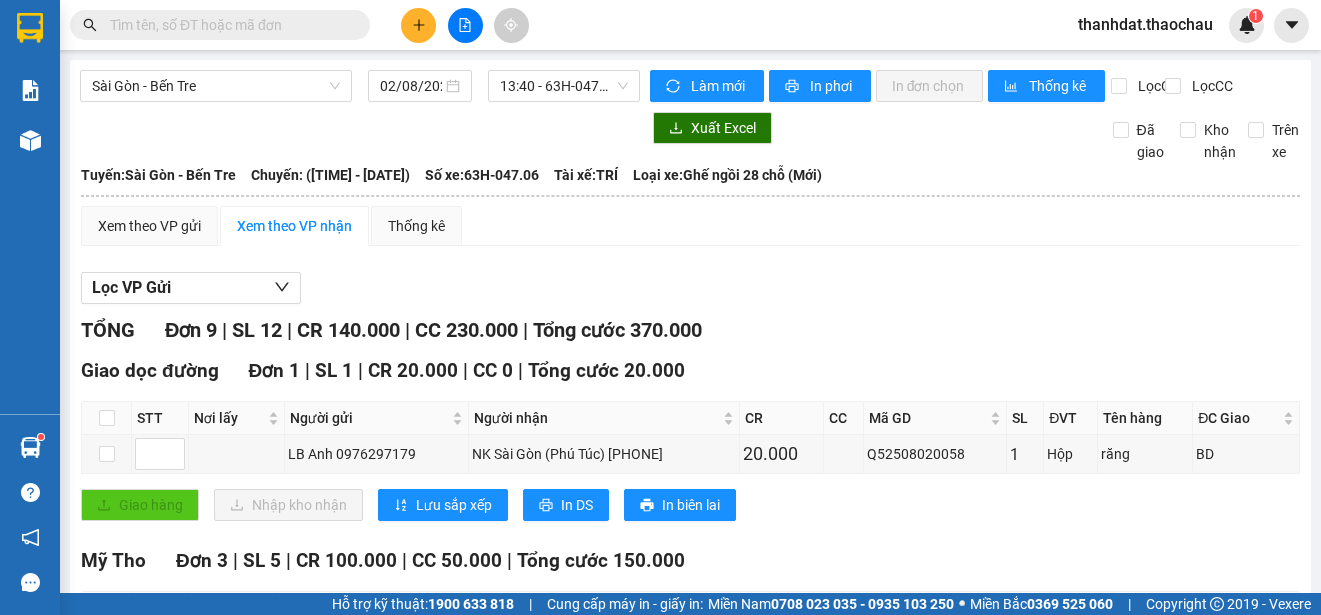 click at bounding box center (107, 608) 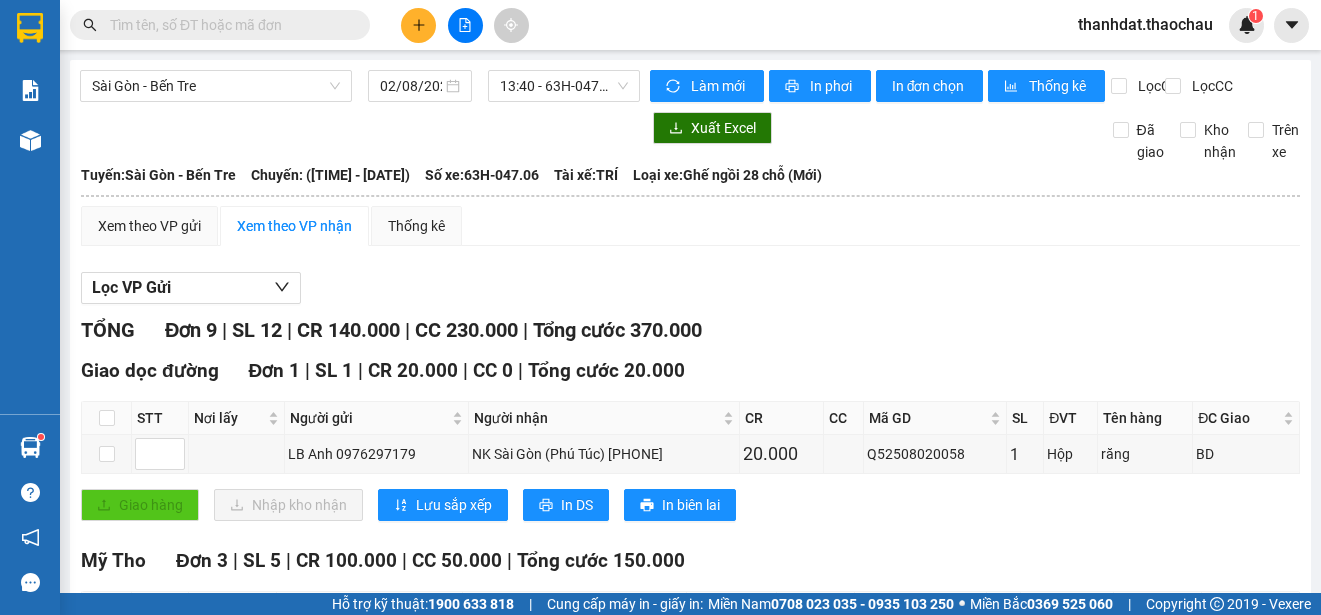 click on "Nhập kho nhận" at bounding box center [311, 773] 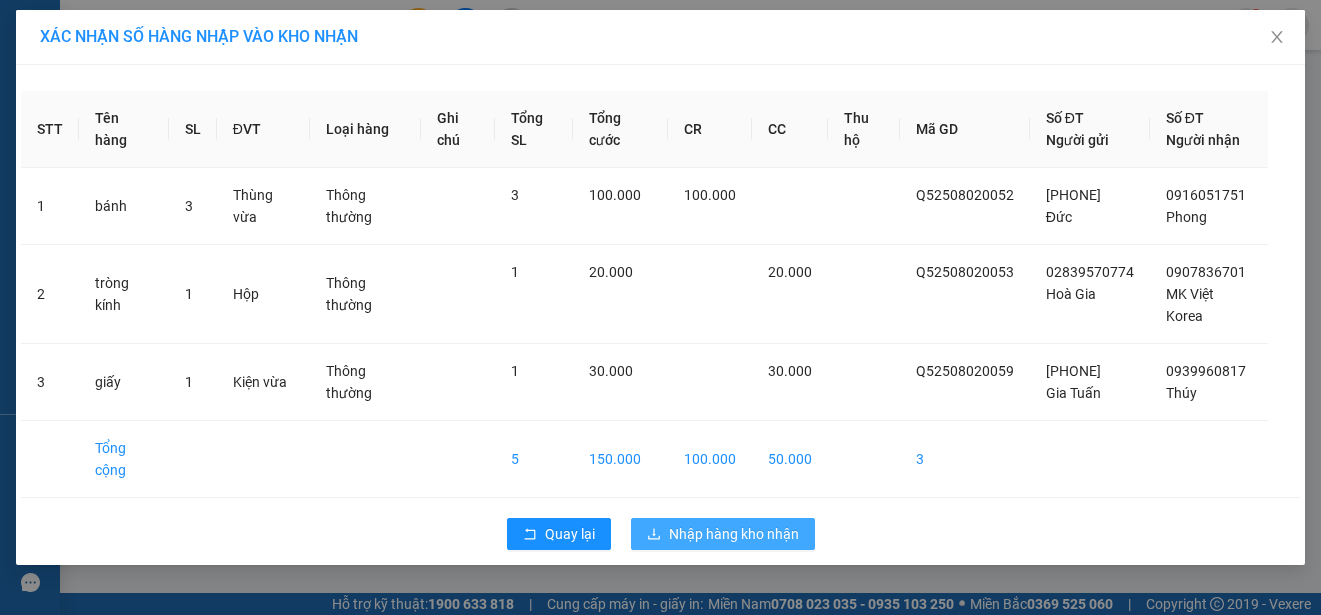 click on "Nhập hàng kho nhận" at bounding box center [734, 534] 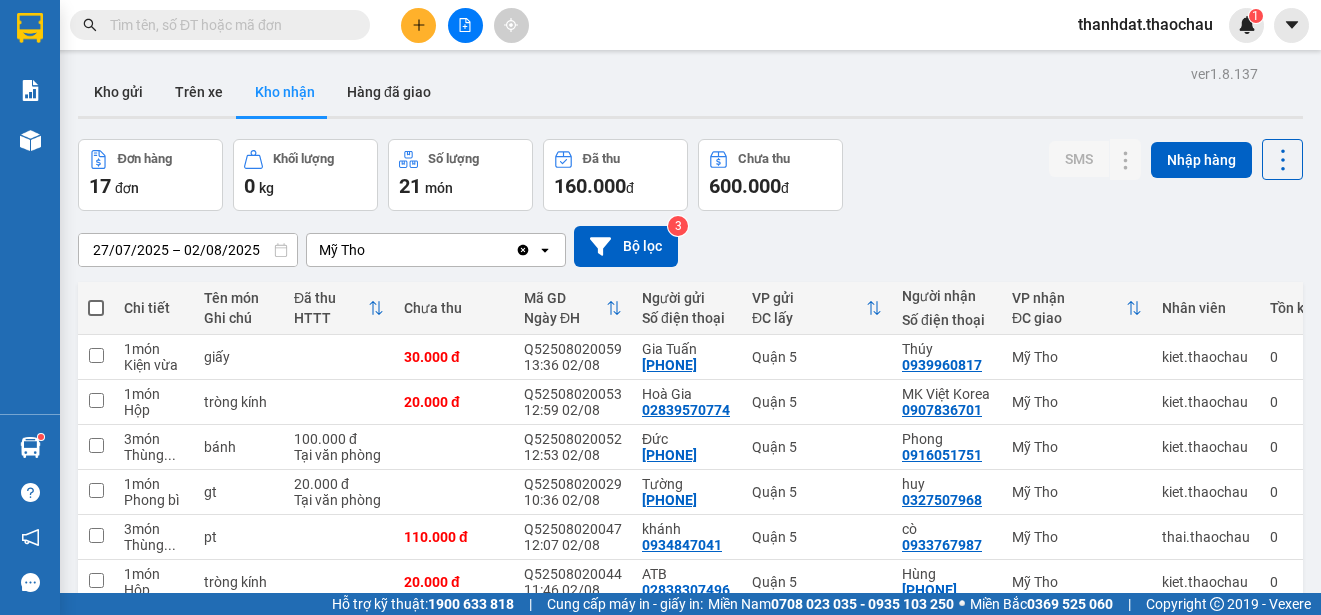 scroll, scrollTop: 0, scrollLeft: 0, axis: both 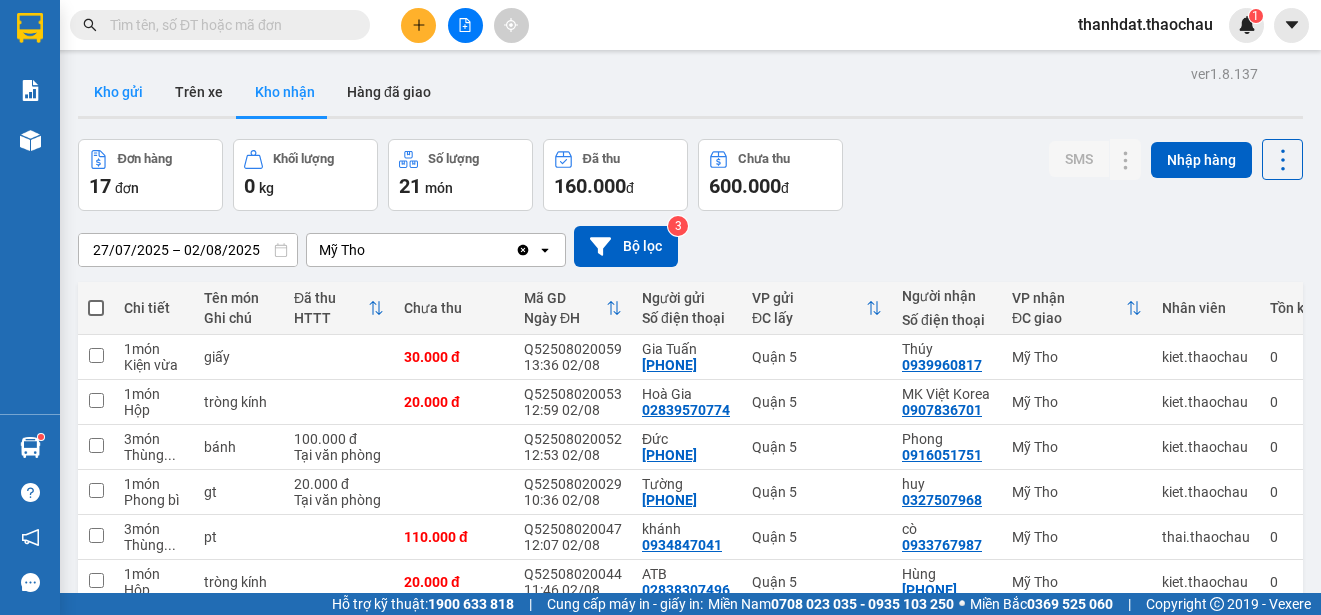 drag, startPoint x: 143, startPoint y: 111, endPoint x: 136, endPoint y: 95, distance: 17.464249 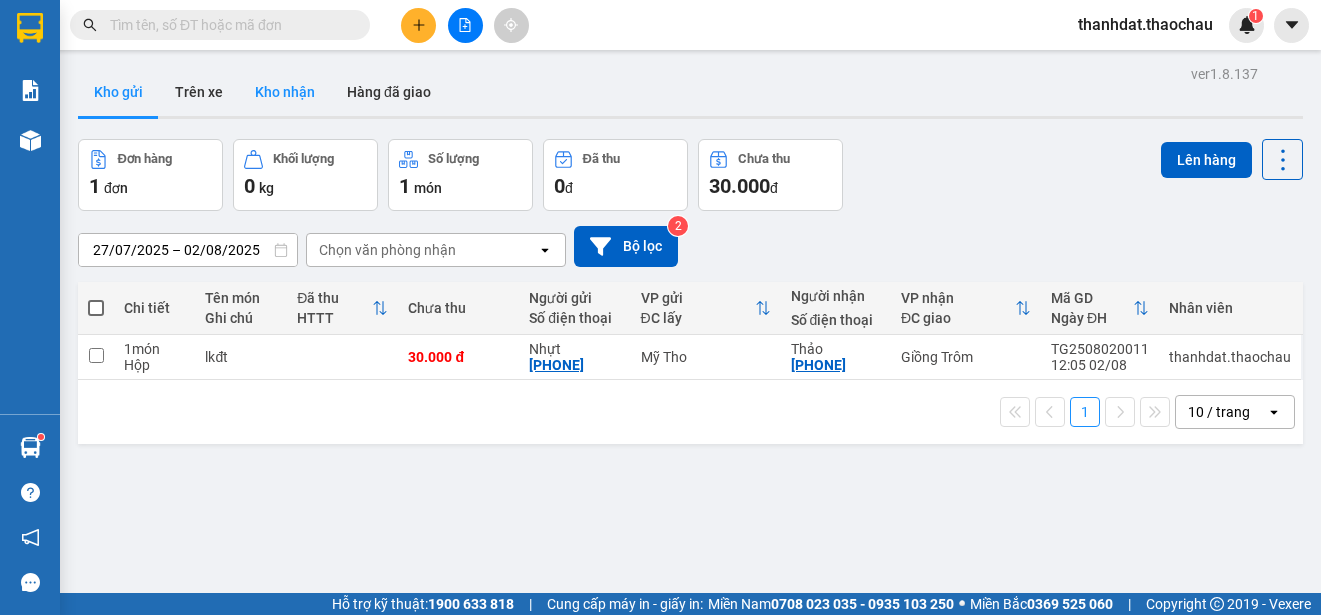 click on "Kho nhận" at bounding box center (285, 92) 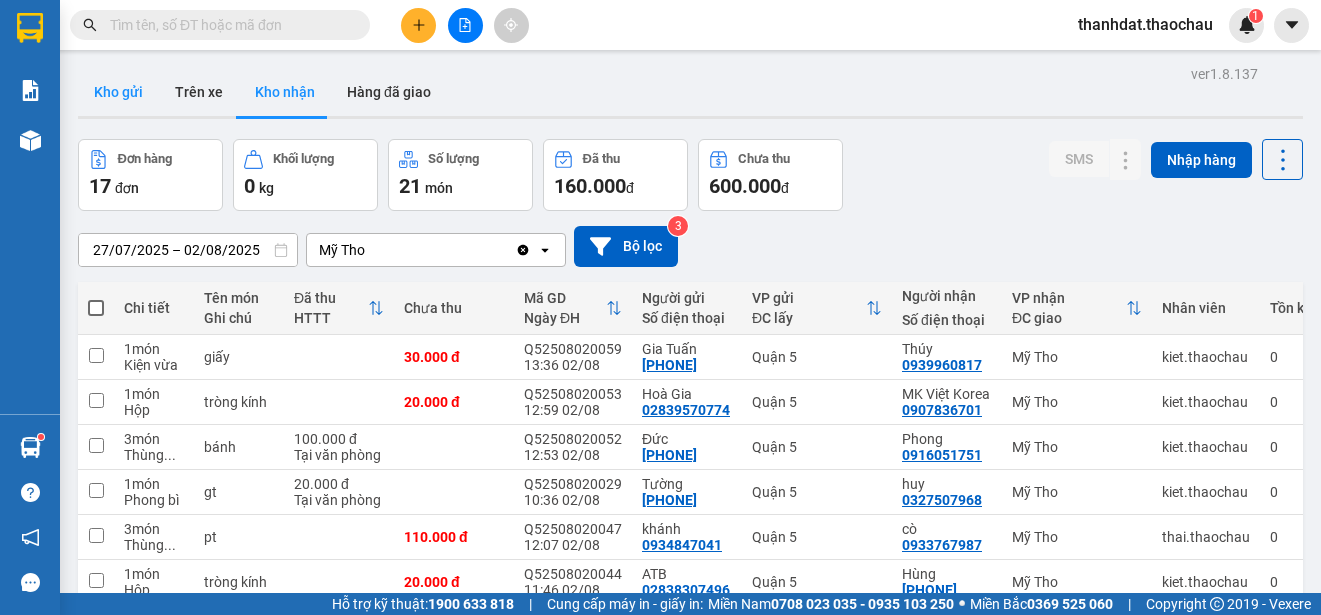 click on "Kho gửi" at bounding box center [118, 92] 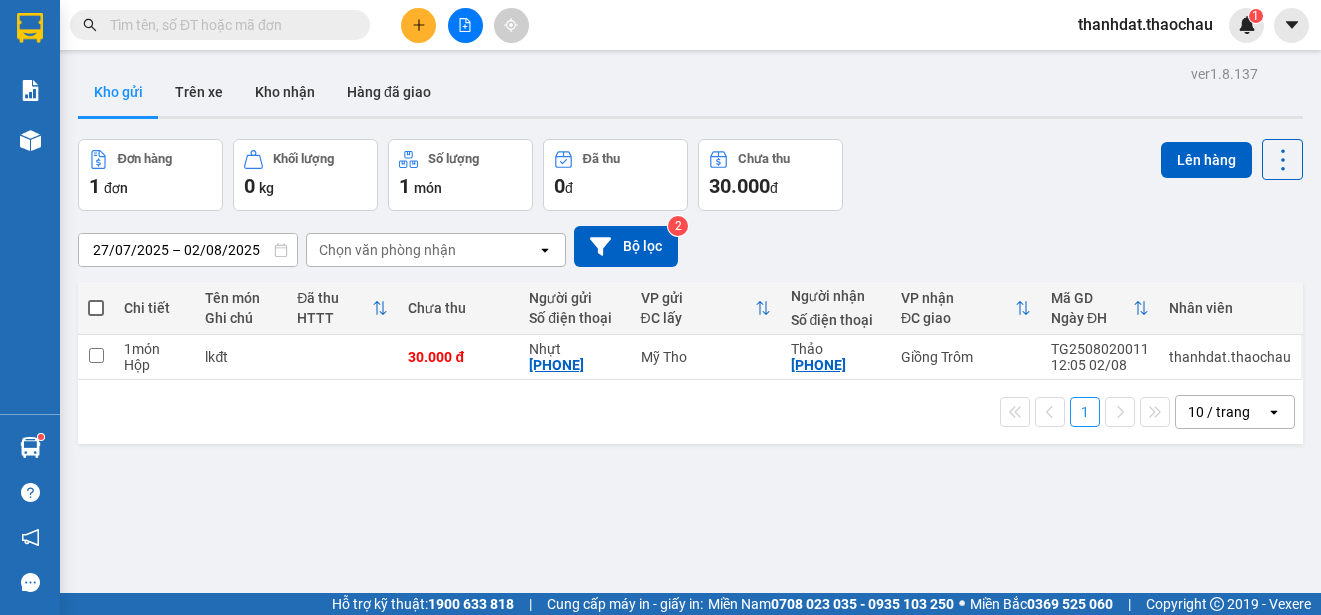drag, startPoint x: 288, startPoint y: 86, endPoint x: 857, endPoint y: 247, distance: 591.3392 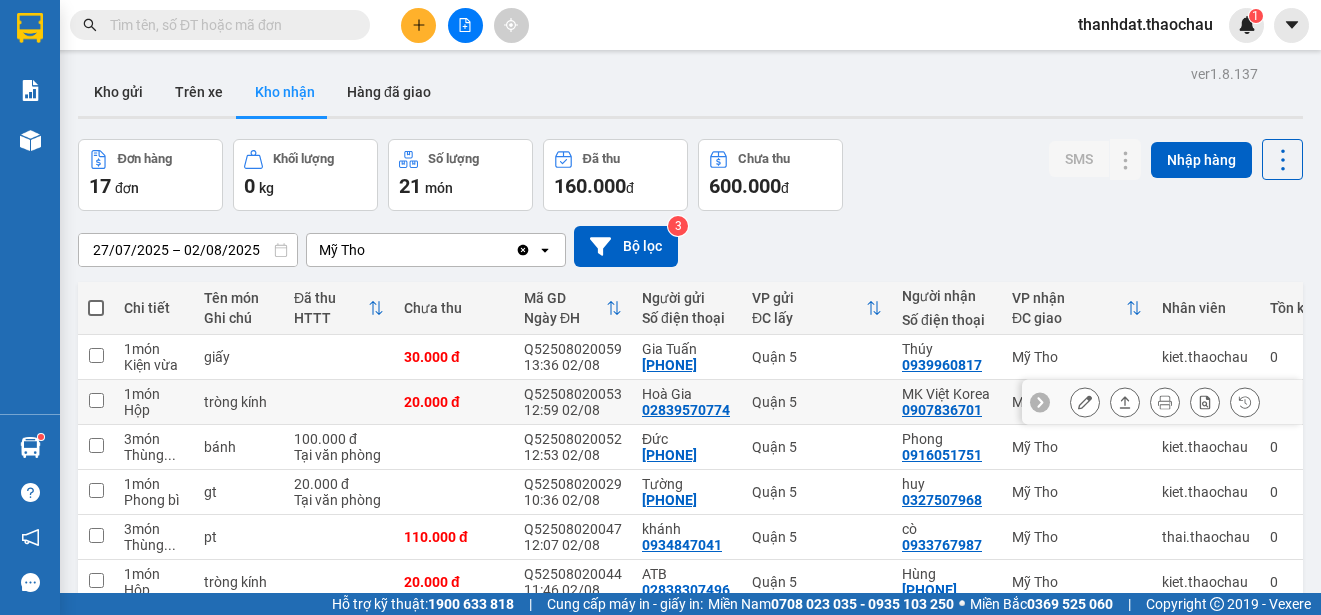 click at bounding box center [1085, 402] 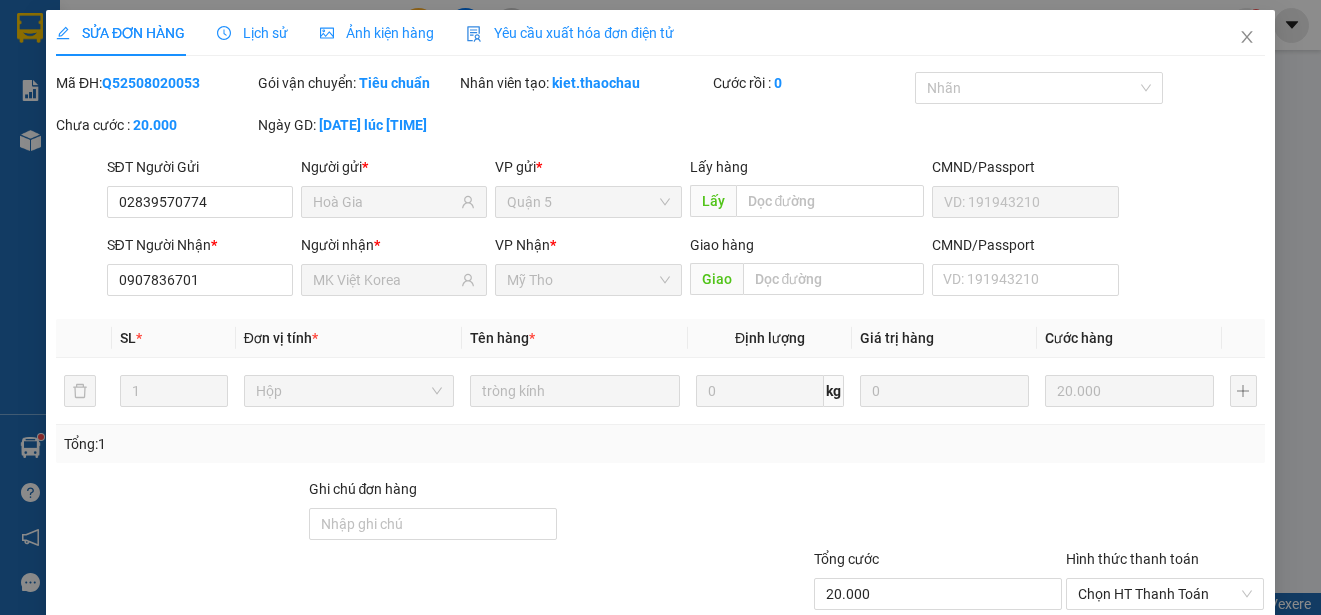 type on "02839570774" 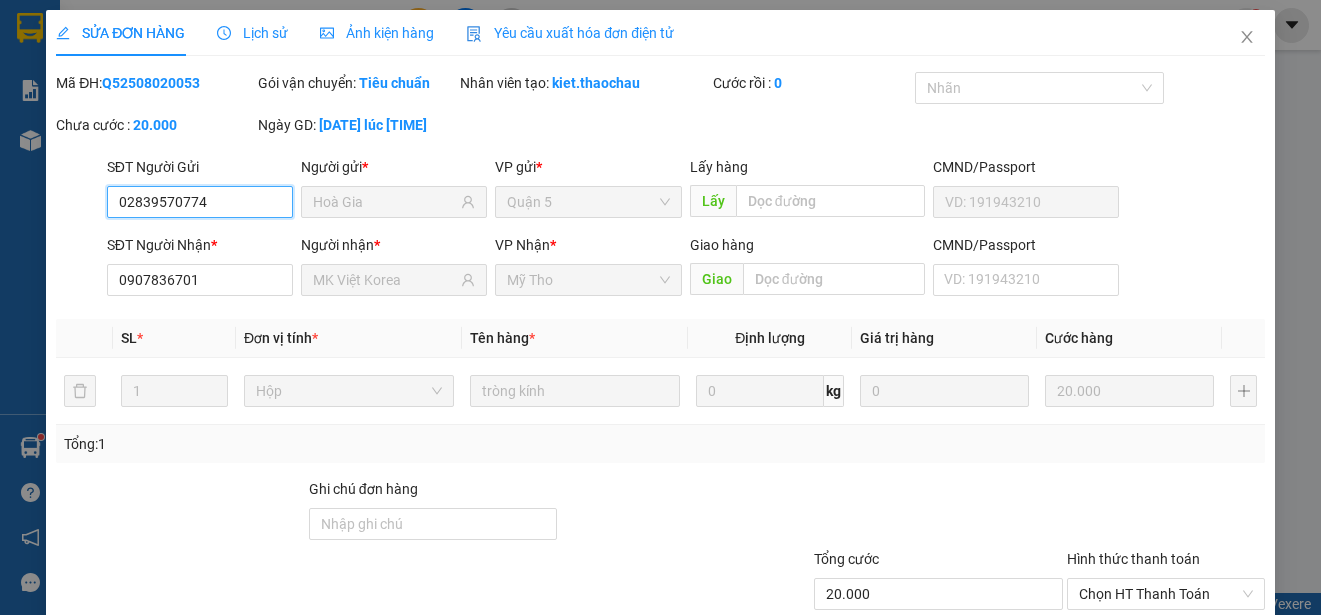 scroll, scrollTop: 151, scrollLeft: 0, axis: vertical 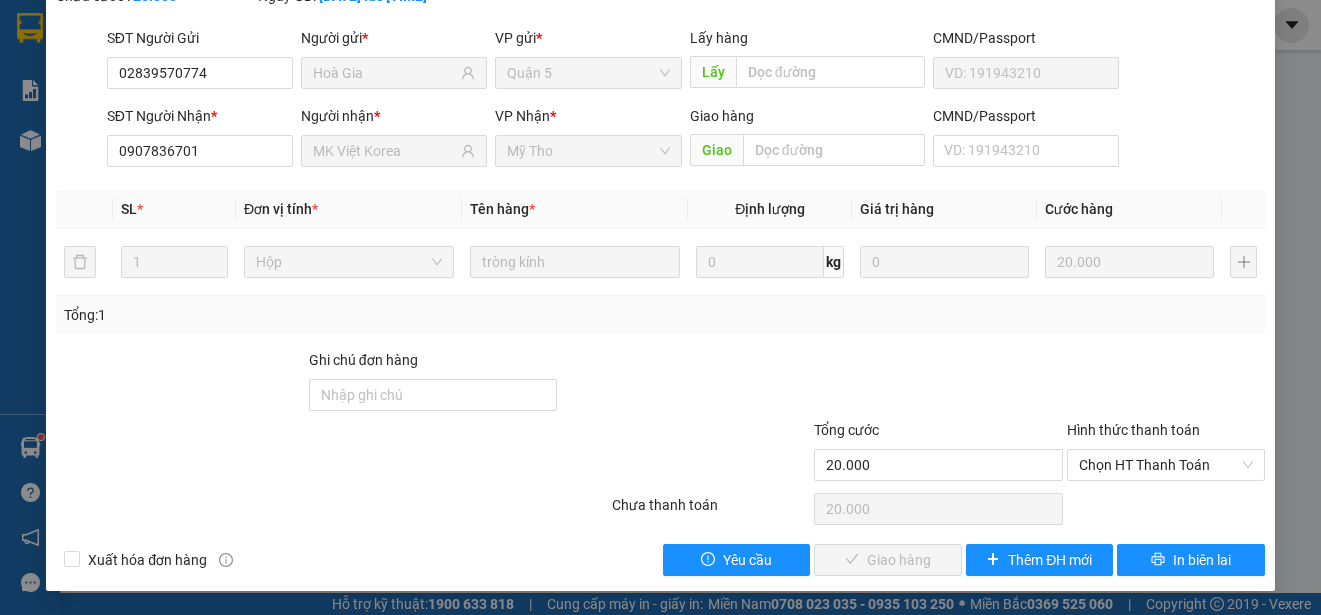 click on "Chọn HT Thanh Toán" at bounding box center [1166, 509] 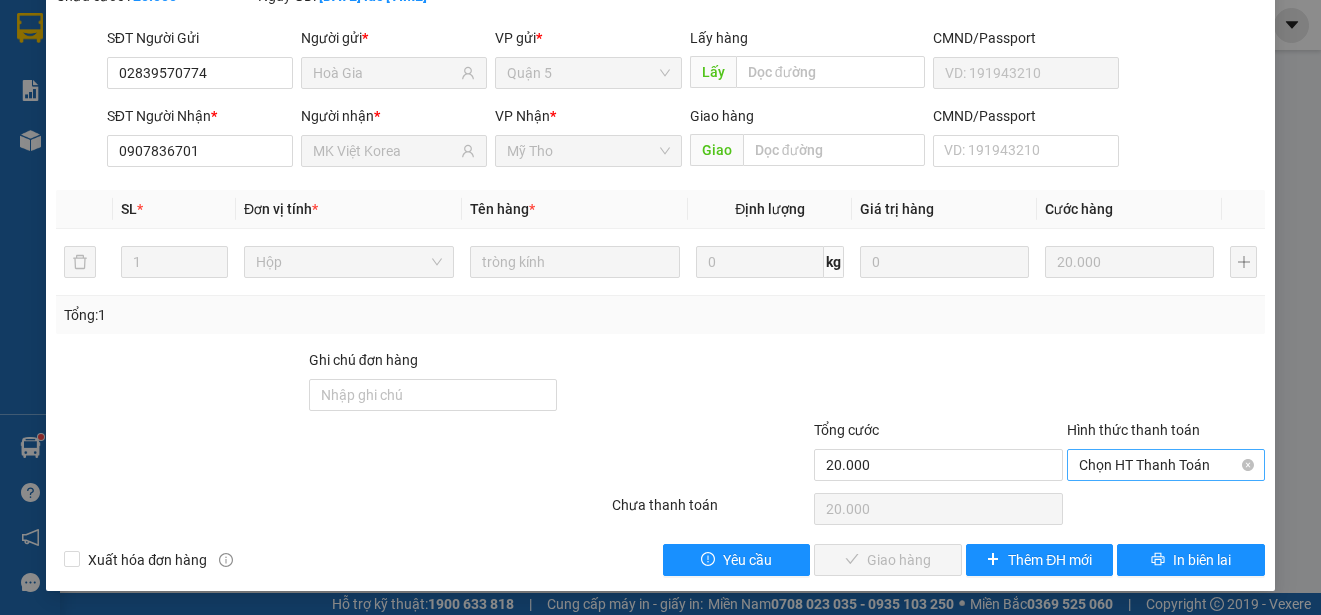 click on "Chọn HT Thanh Toán" at bounding box center [1166, 465] 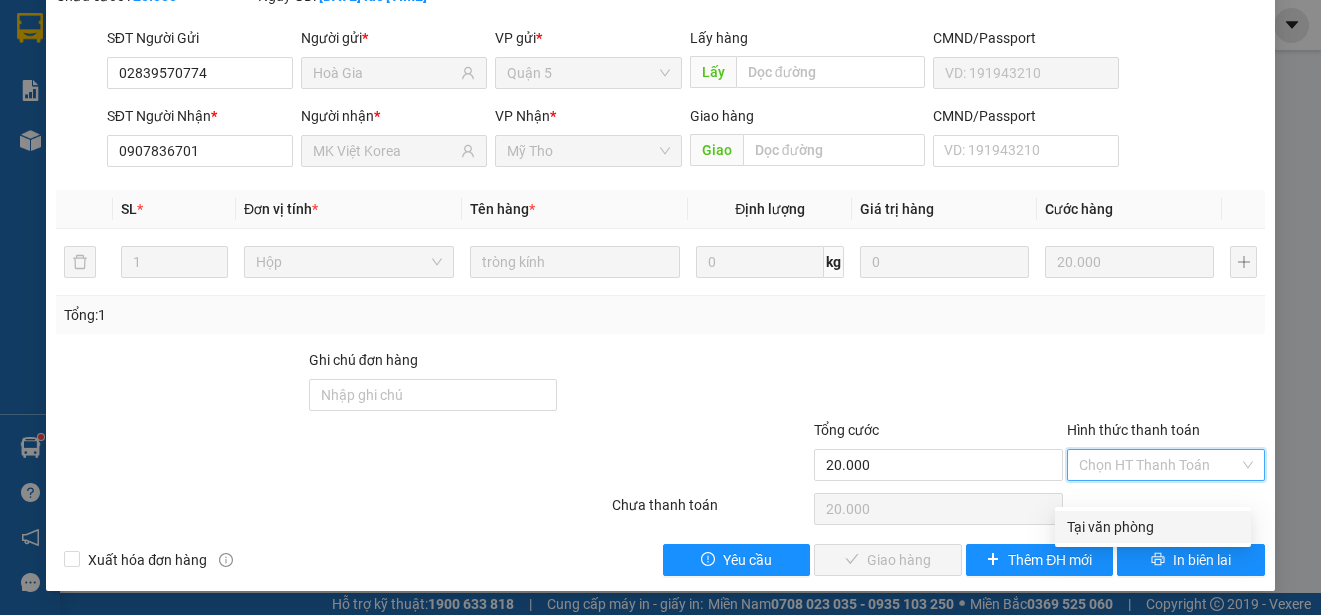 click on "Tại văn phòng" at bounding box center [1153, 527] 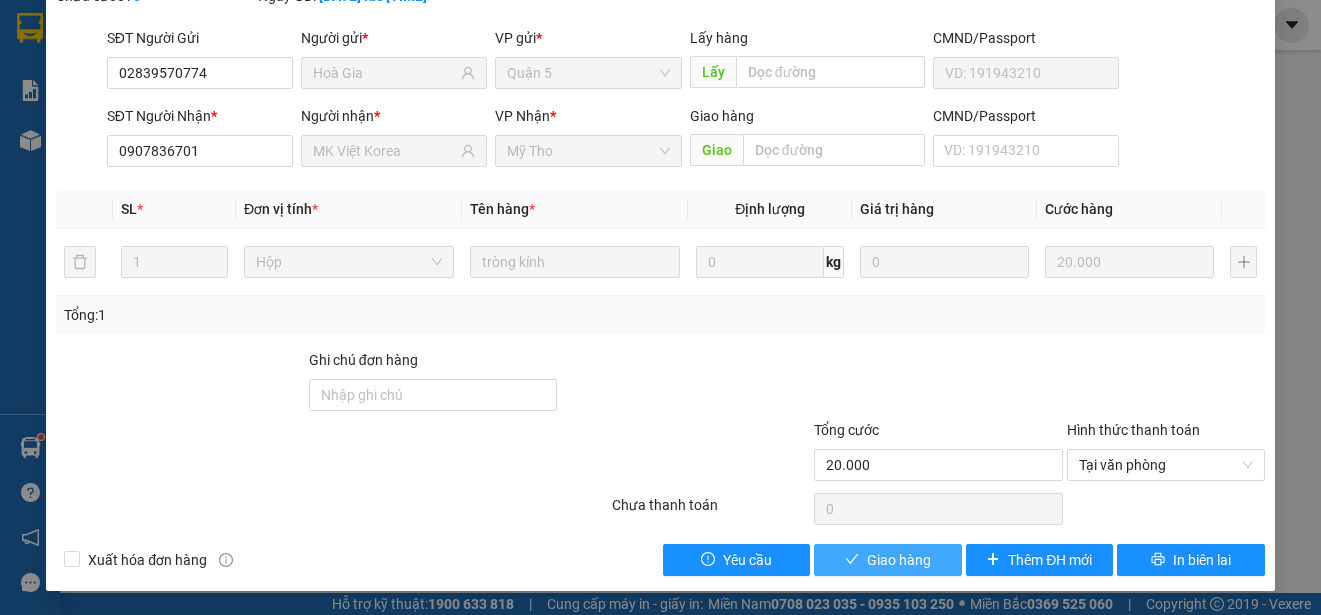 click on "Giao hàng" at bounding box center [899, 560] 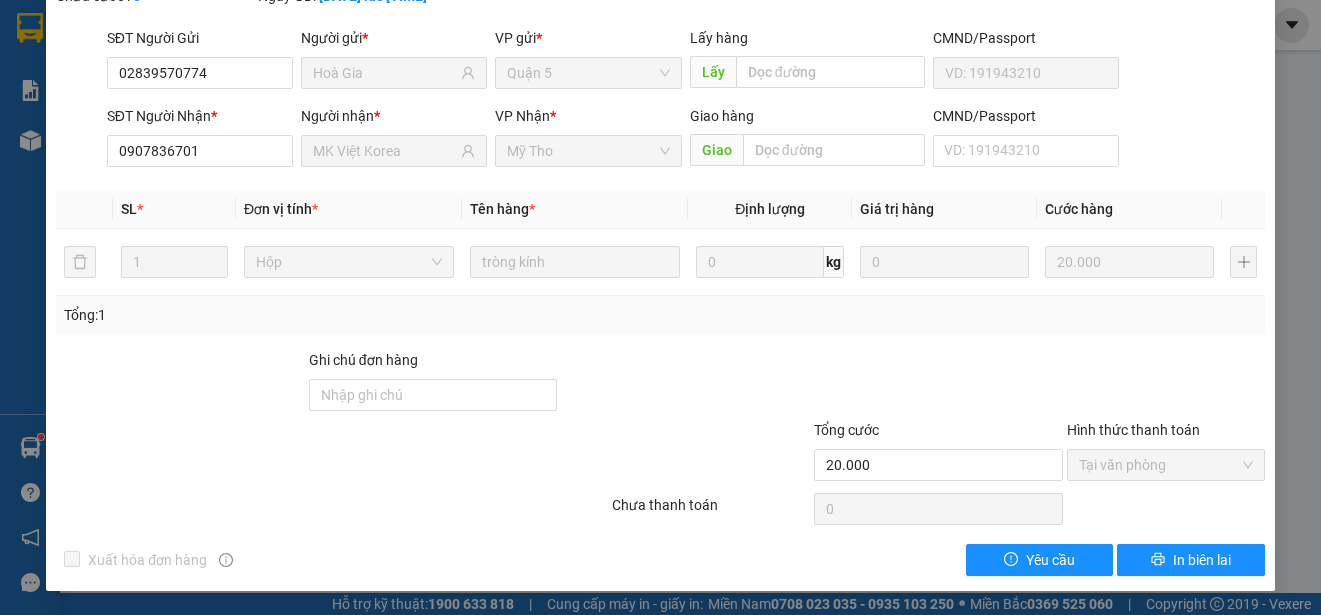 scroll, scrollTop: 0, scrollLeft: 0, axis: both 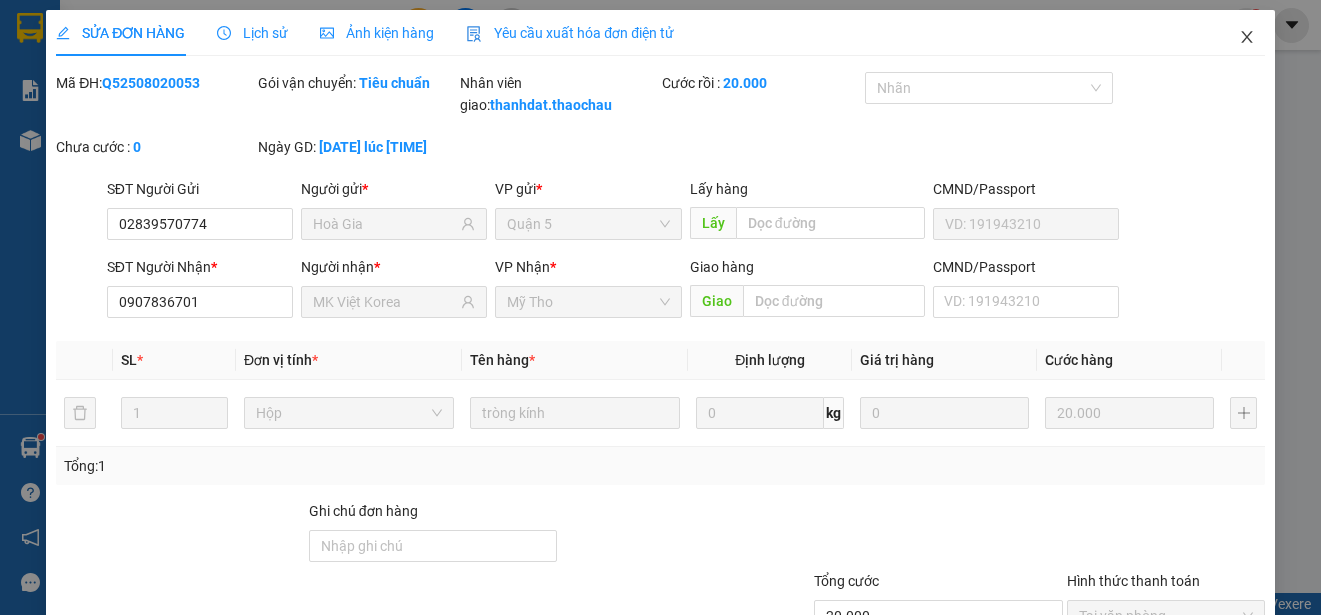 drag, startPoint x: 1230, startPoint y: 39, endPoint x: 1225, endPoint y: 49, distance: 11.18034 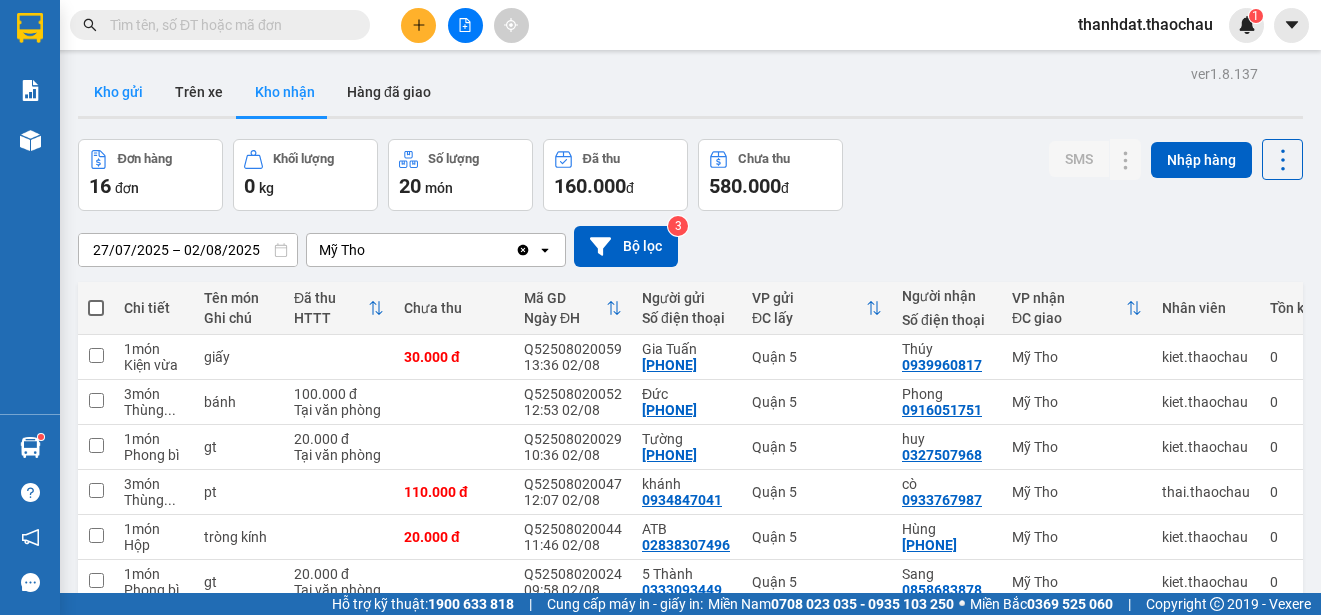 click on "Kho gửi" at bounding box center (118, 92) 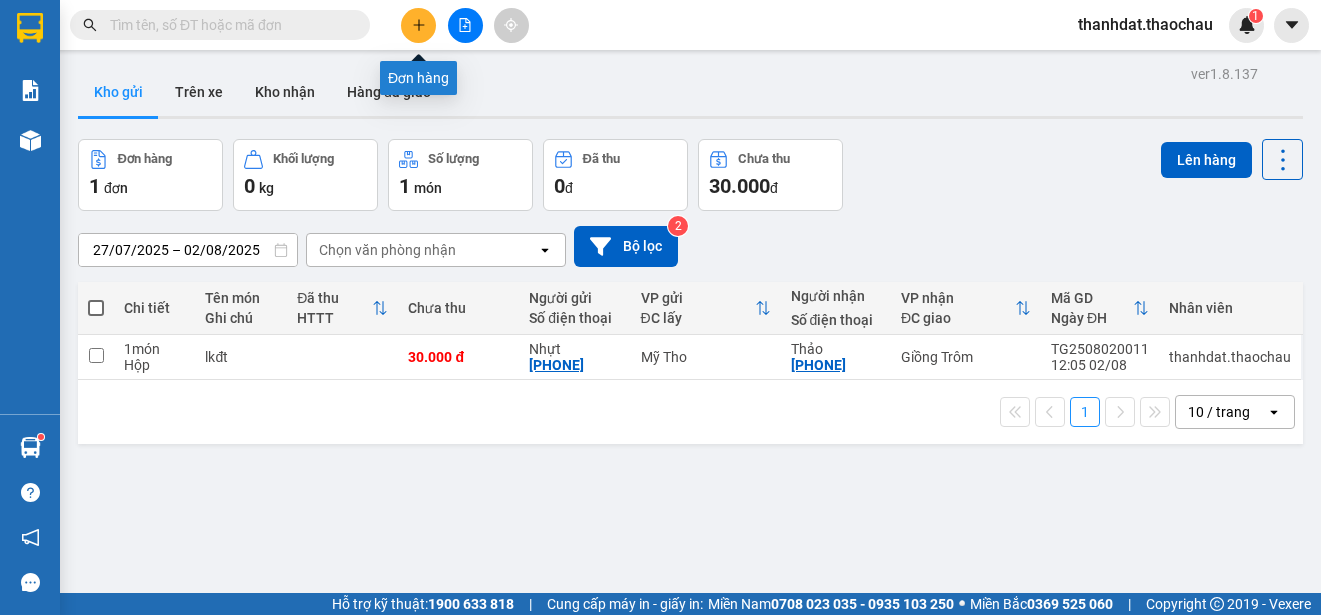 click 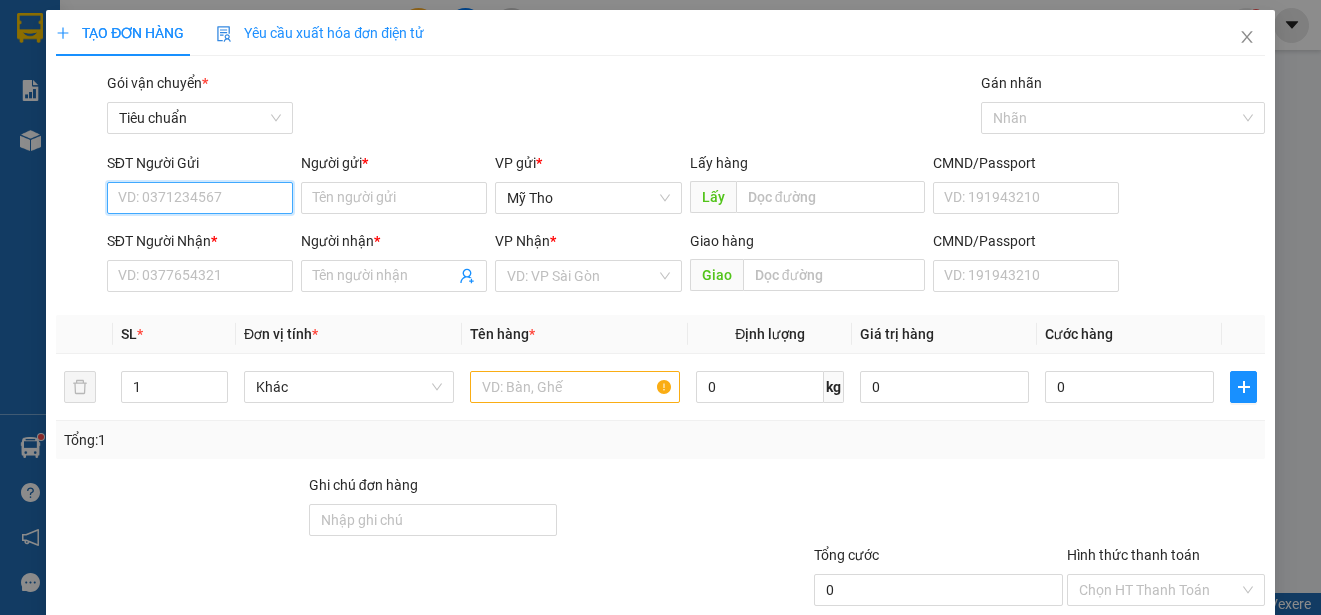 drag, startPoint x: 247, startPoint y: 196, endPoint x: 250, endPoint y: 166, distance: 30.149628 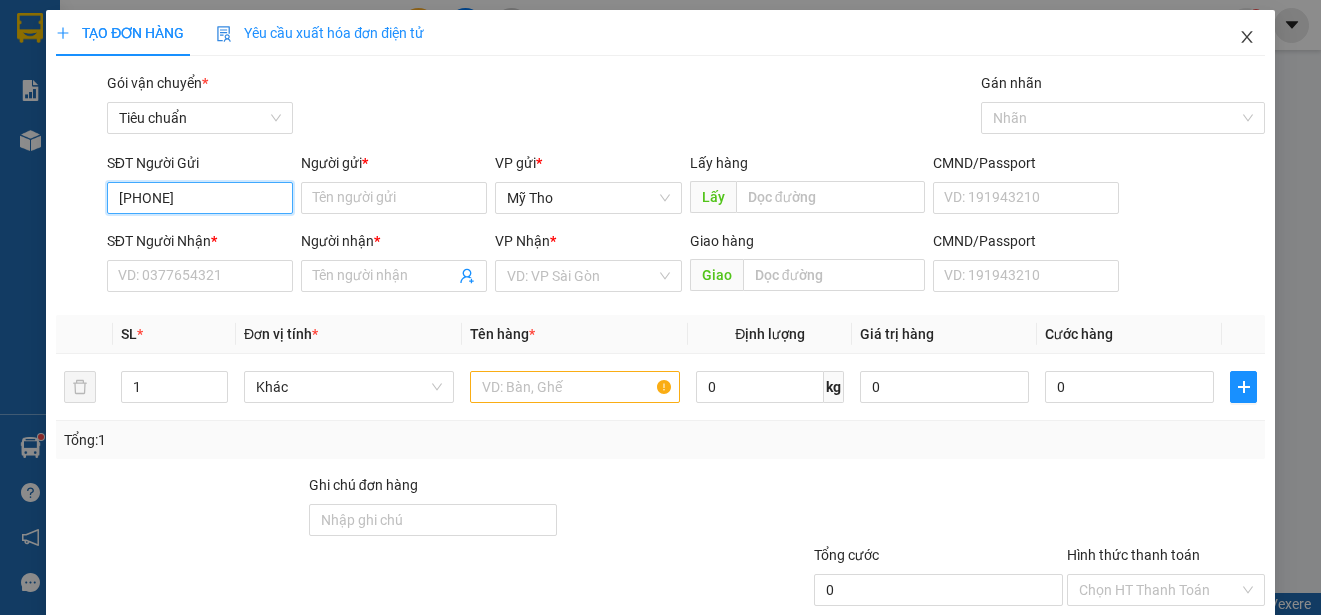 type on "[PHONE]" 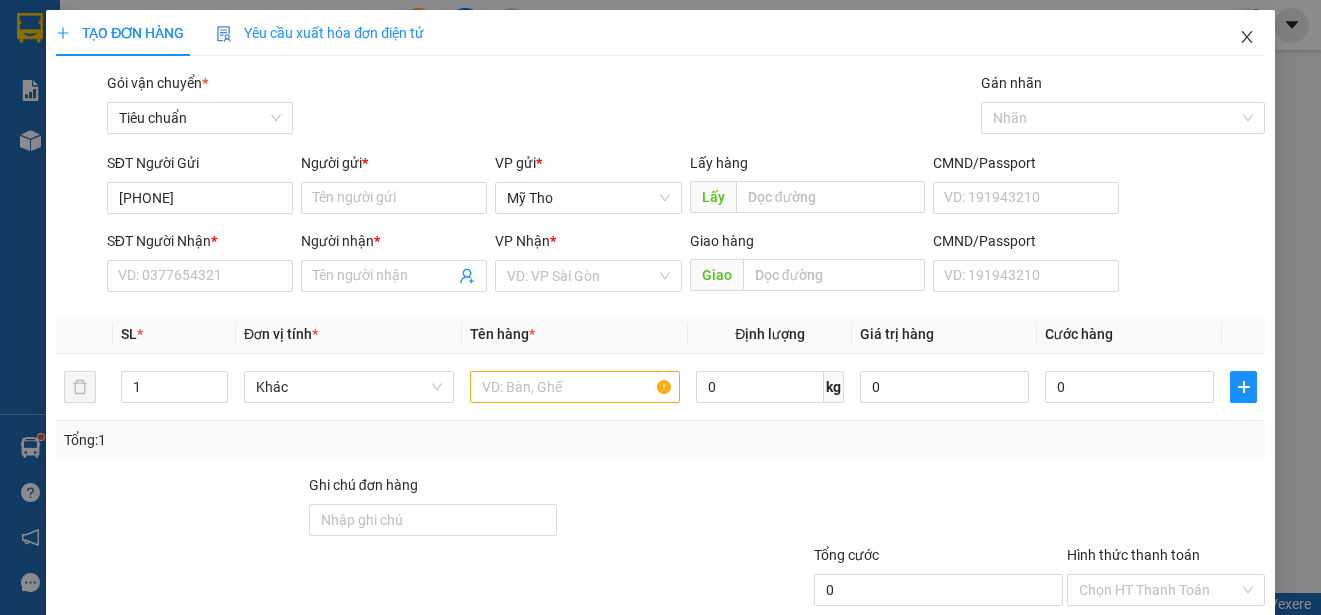 click 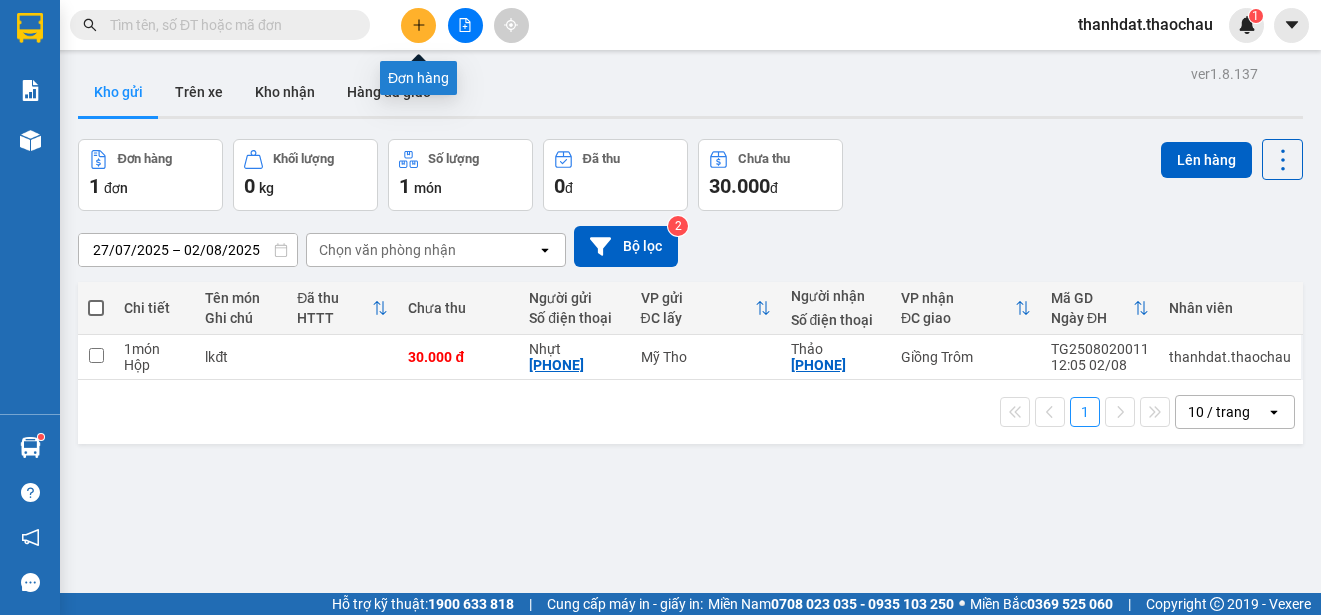 click 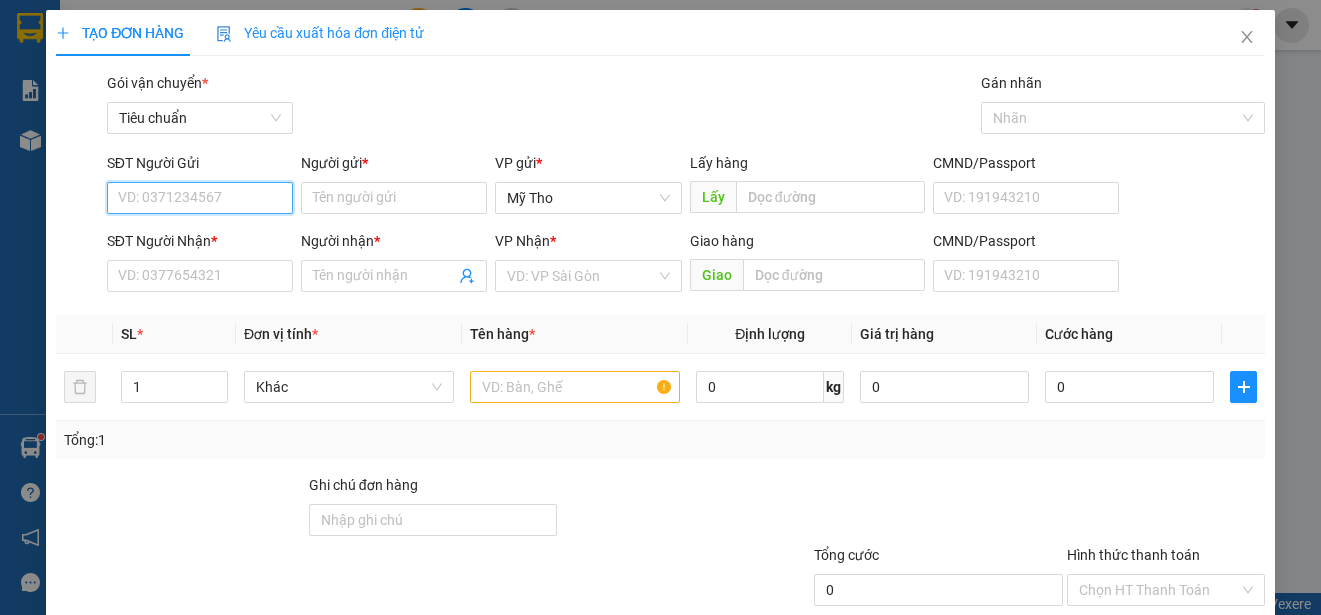 click on "SĐT Người Gửi" at bounding box center [200, 198] 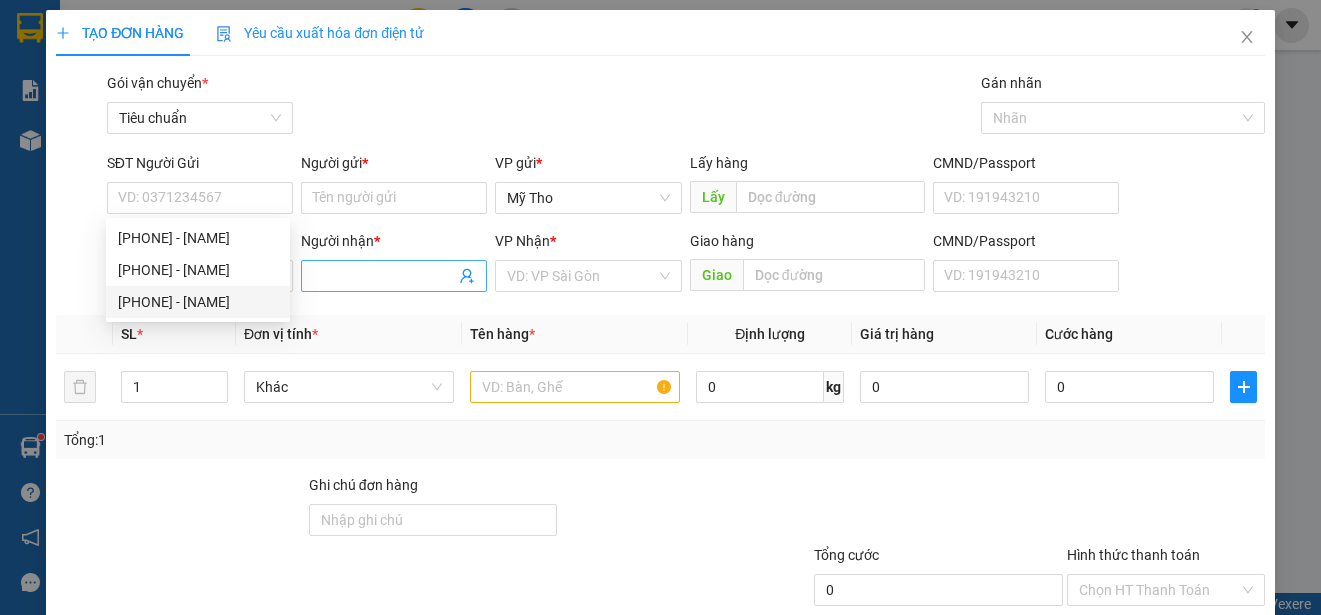click on "Người nhận  *" at bounding box center (384, 276) 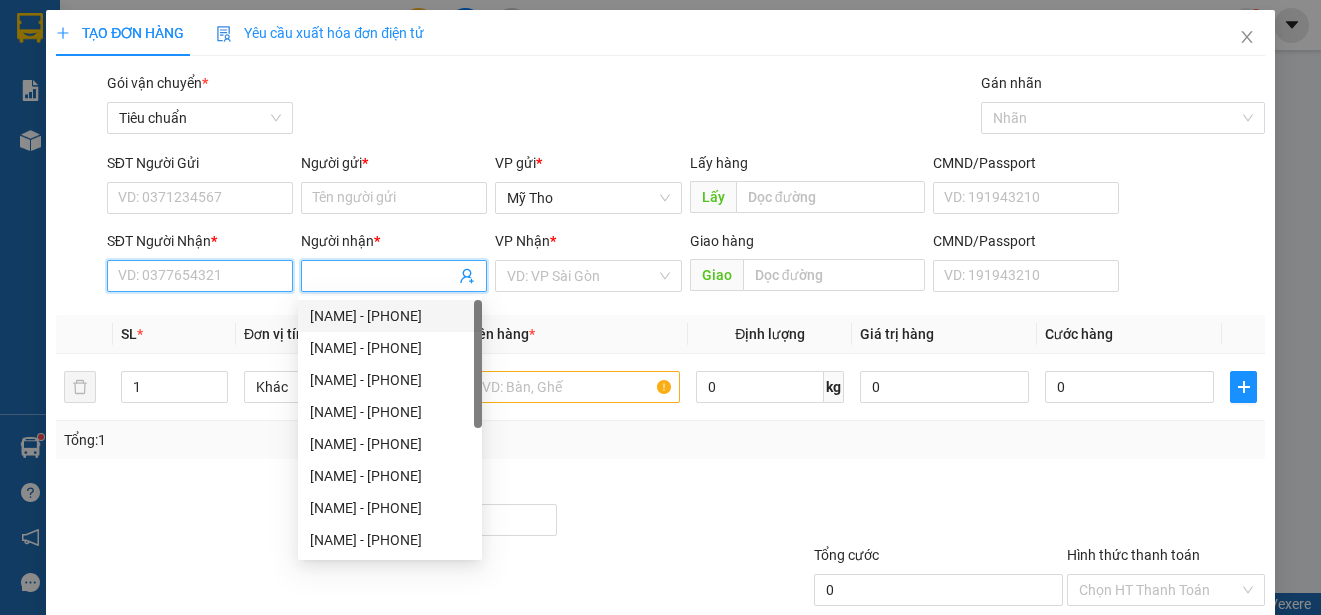 click on "SĐT Người Nhận  *" at bounding box center (200, 276) 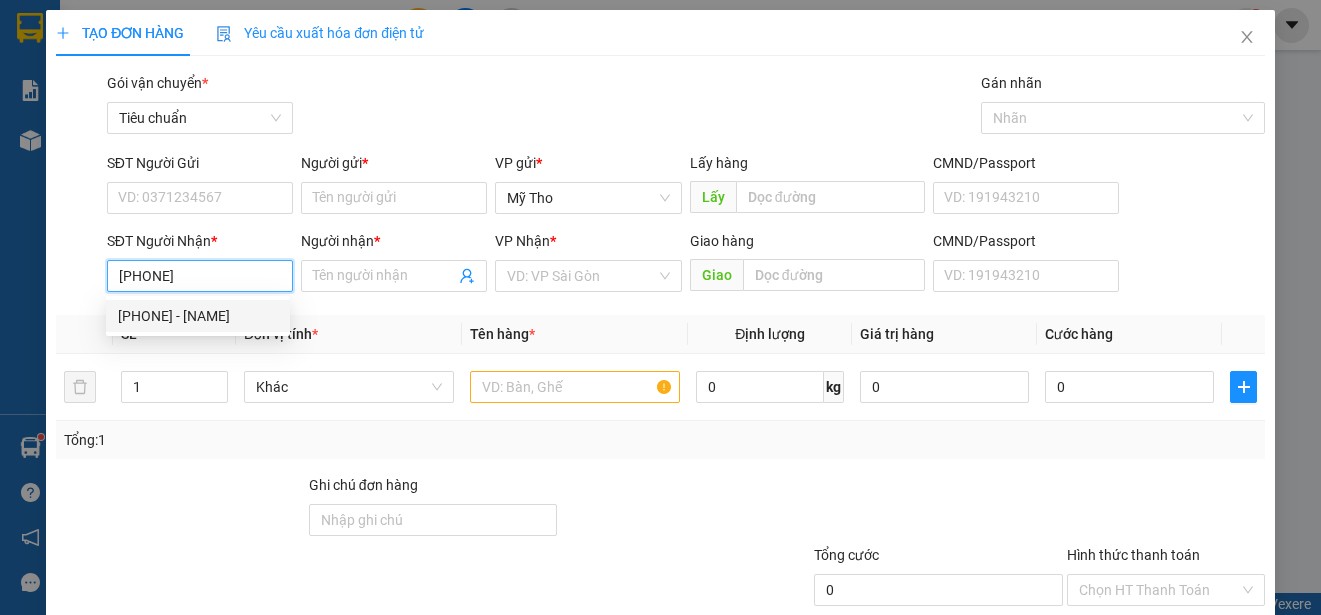 type on "[PHONE]" 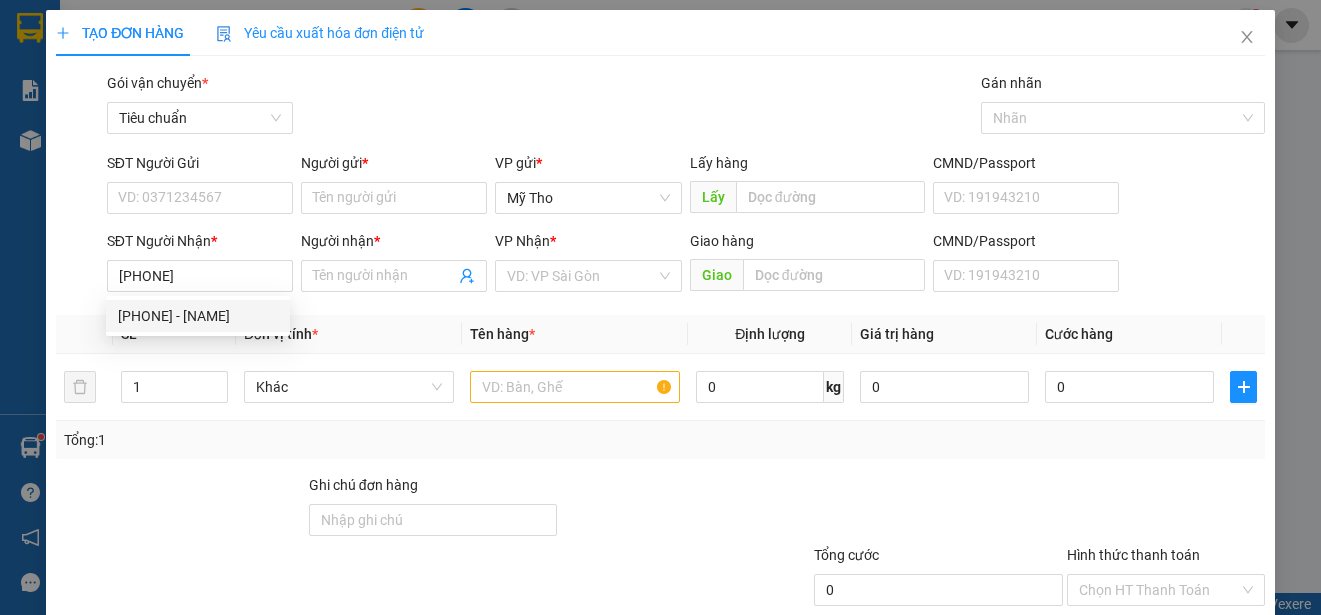 click on "[PHONE] [PHONE] - [NAME]" at bounding box center (198, 316) 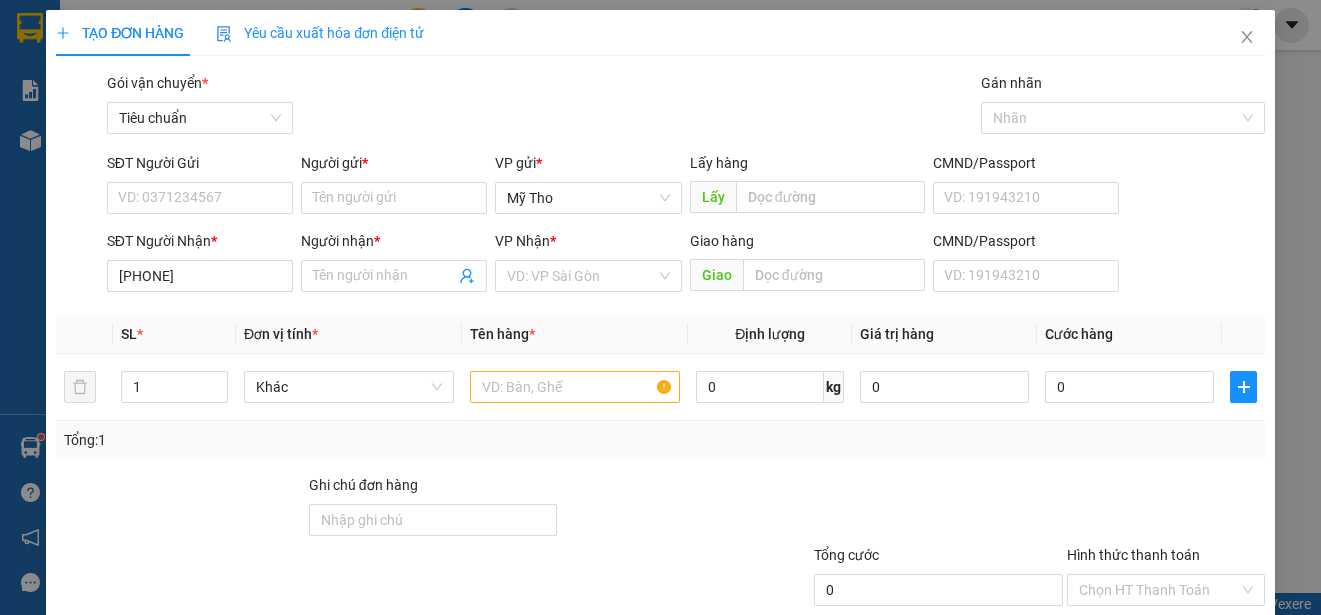 click on "Transit Pickup Surcharge Ids Transit Deliver Surcharge Ids Transit Deliver Surcharge Transit Deliver Surcharge Gói vận chuyển  * Tiêu chuẩn Gán nhãn   Nhãn SĐT Người Gửi VD: [PHONE] Người gửi  * Tên người gửi VP gửi  * [LOCATION] Lấy hàng Lấy CMND/Passport VD: [ID] SĐT Người Nhận  * [PHONE] Người nhận  * Tên người nhận VP Nhận  * VD: [LOCATION] Giao hàng Giao CMND/Passport VD: [ID] SL  * Đơn vị tính  * Tên hàng  * Định lượng Giá trị hàng Cước hàng                 1 Khác 0 kg 0 0 Tổng:  1 Ghi chú đơn hàng Tổng cước 0 Hình thức thanh toán Chọn HT Thanh Toán Số tiền thu trước 0 Chưa thanh toán 0 Chọn HT Thanh Toán Lưu nháp Xóa Thông tin Lưu Lưu và In" at bounding box center [660, 386] 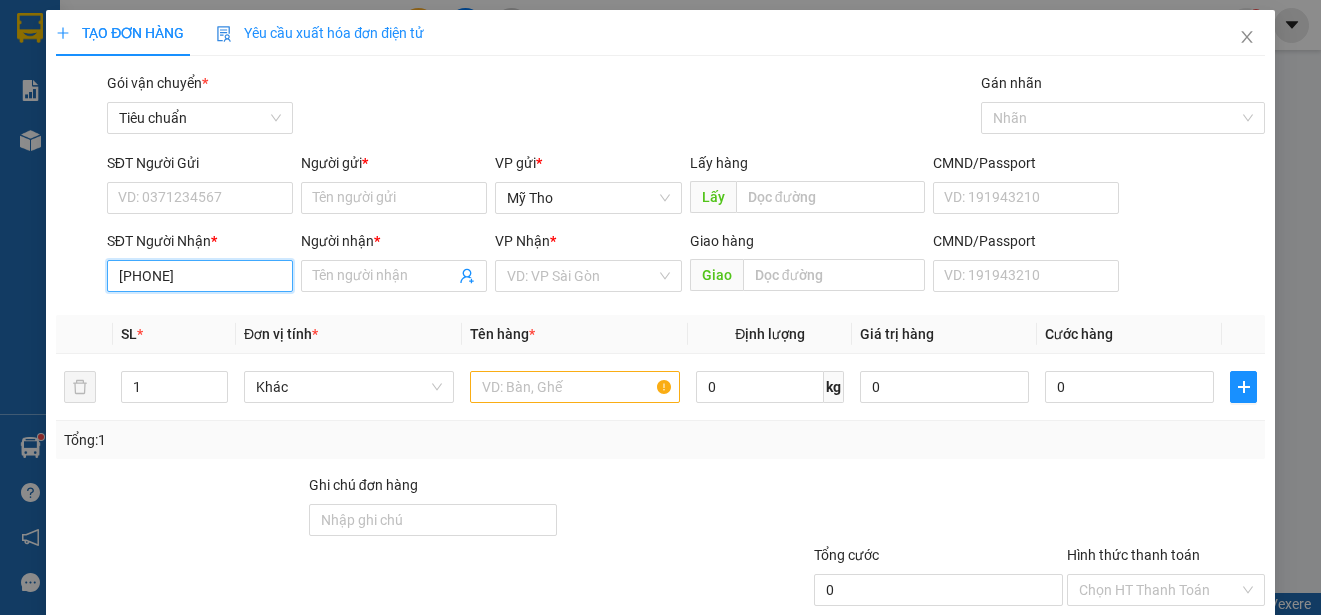 click on "[PHONE]" at bounding box center (200, 276) 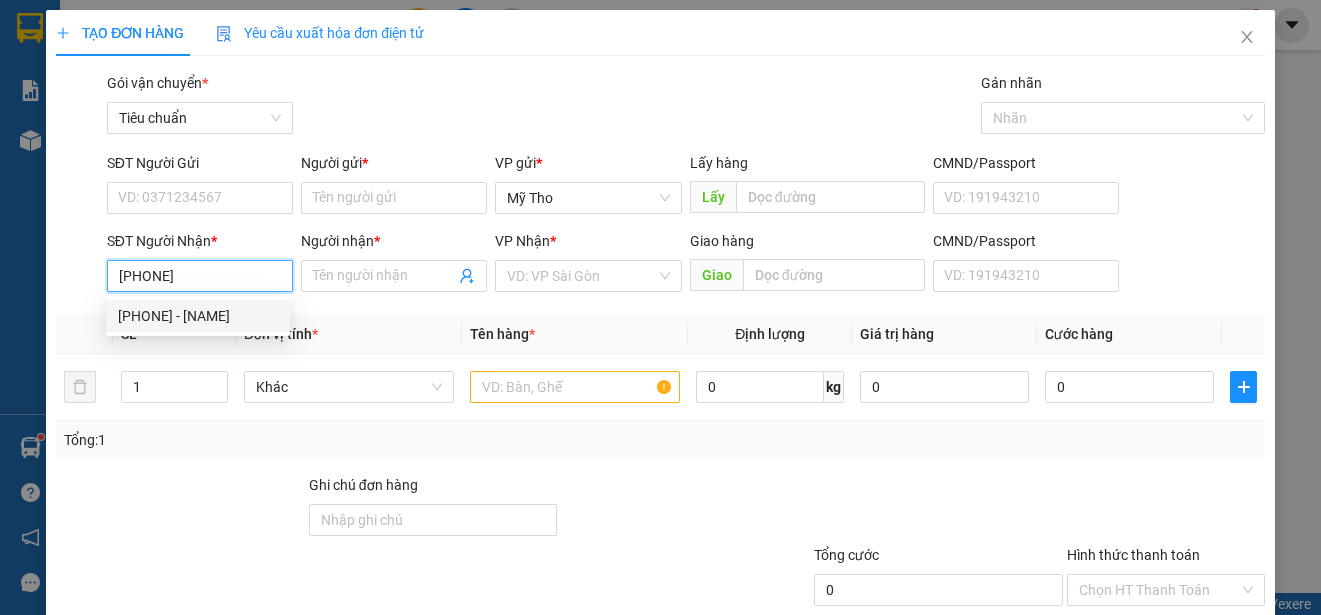 click on "[PHONE] - [NAME]" at bounding box center [198, 316] 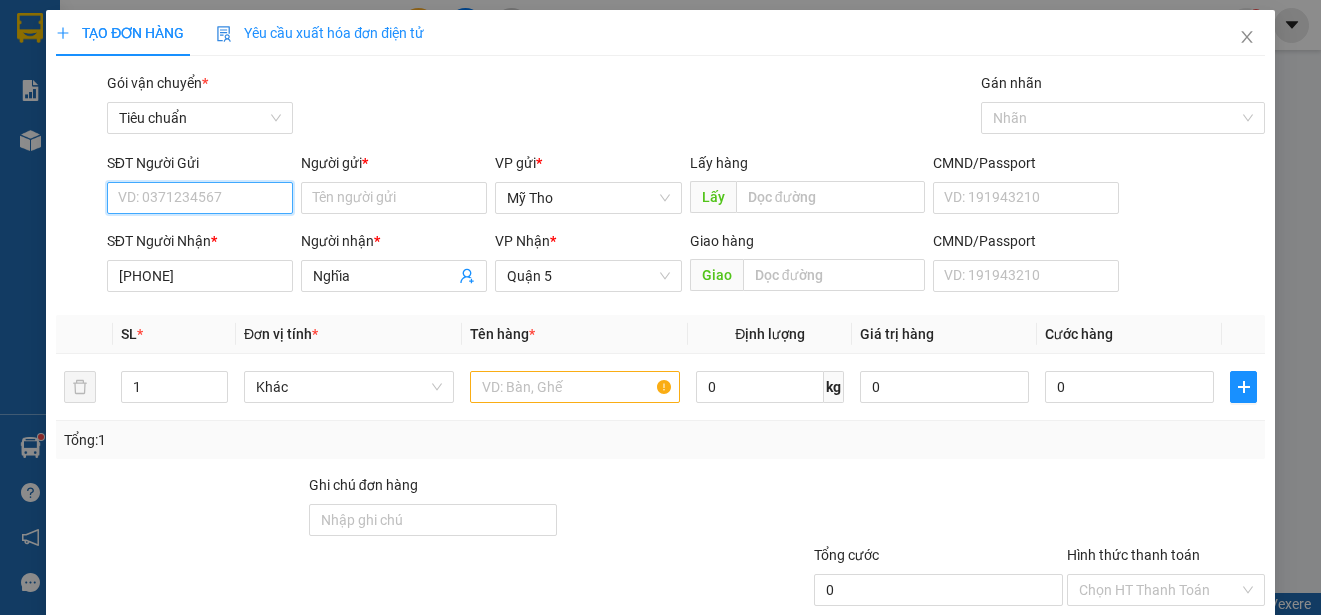 click on "SĐT Người Gửi" at bounding box center (200, 198) 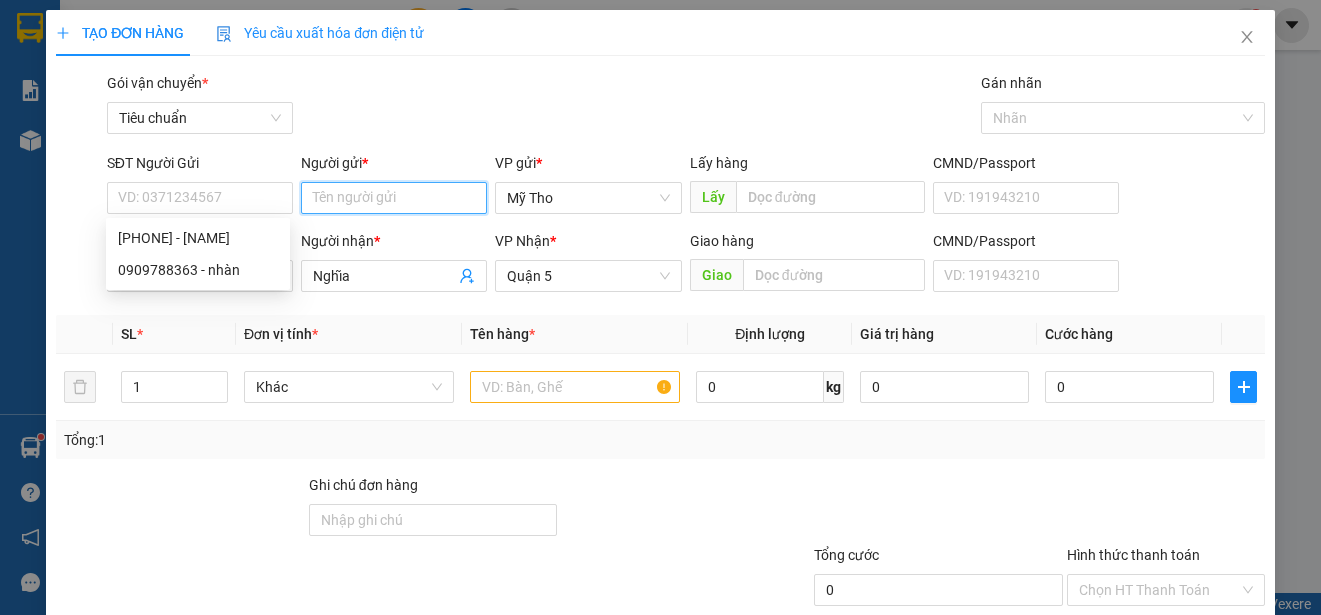 click on "Người gửi  *" at bounding box center [394, 198] 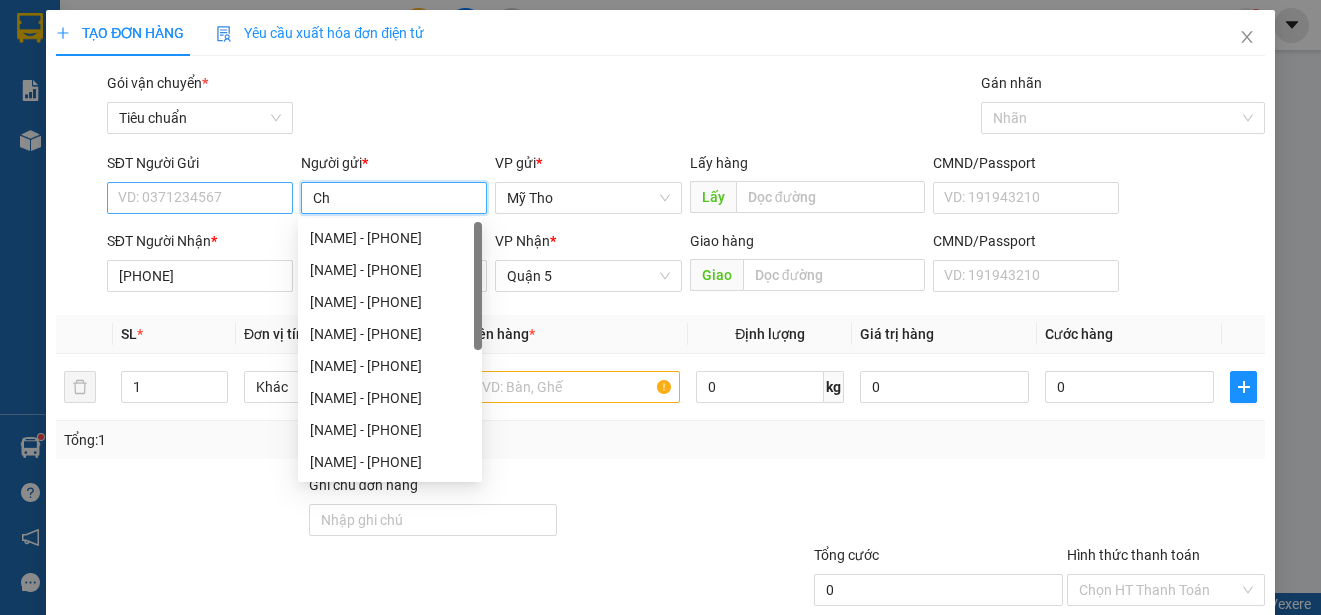 paste on "ị" 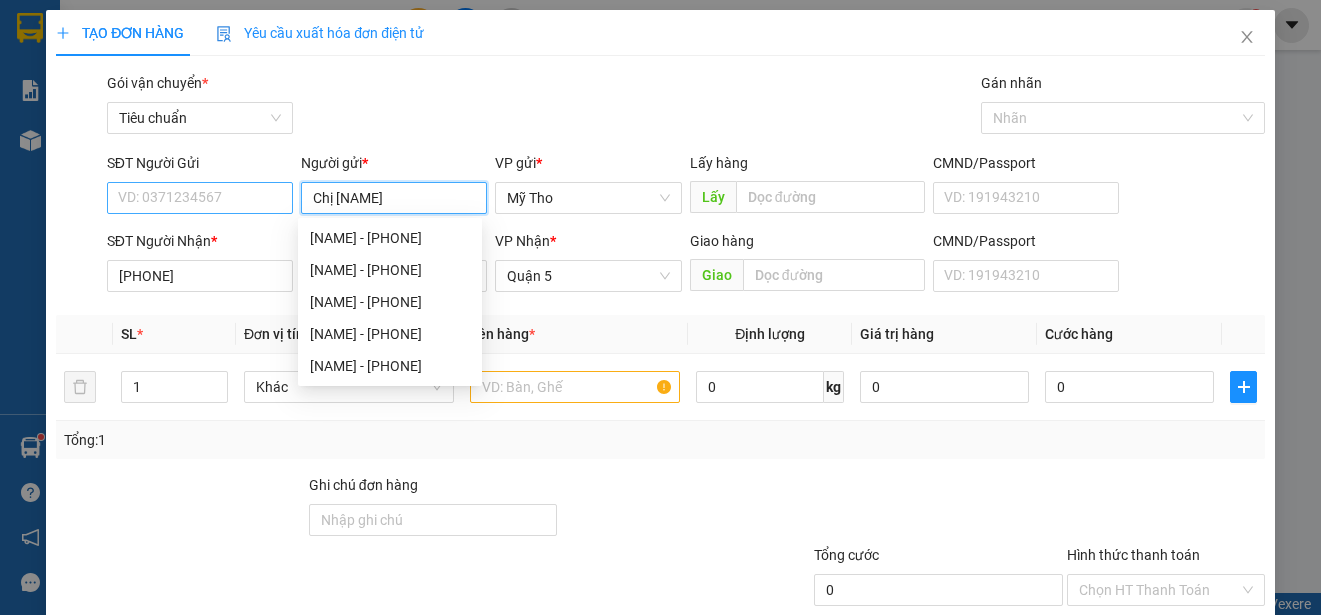 paste on "ơn" 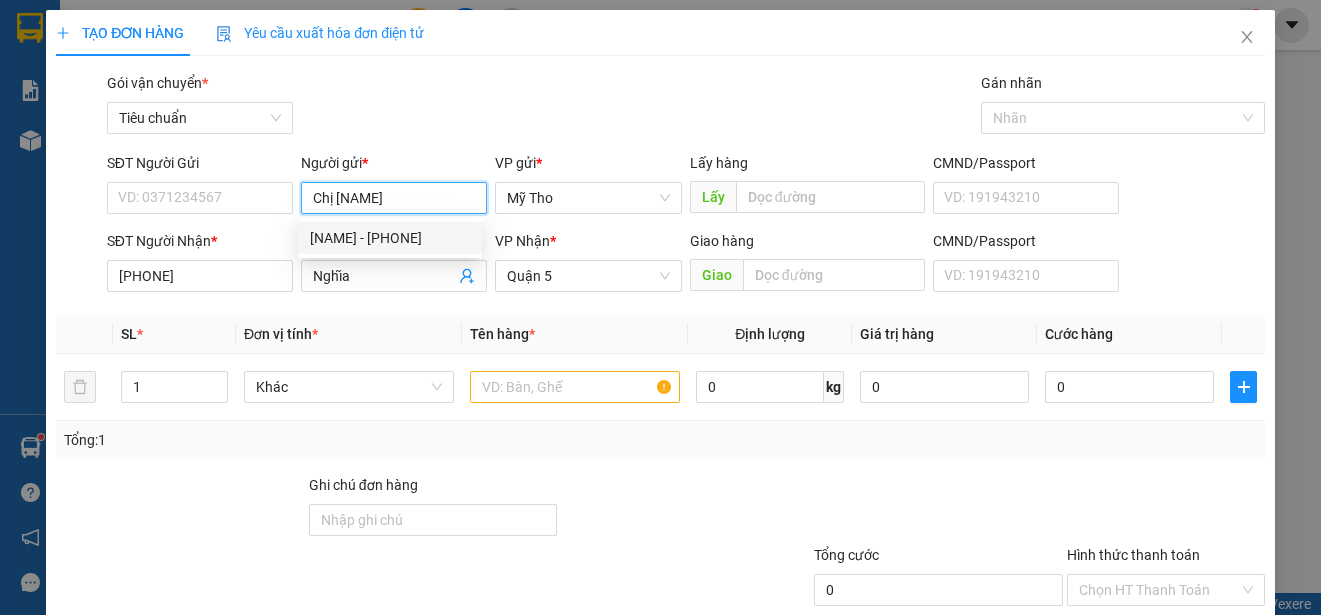 click on "[NAME] - [PHONE]" at bounding box center [390, 238] 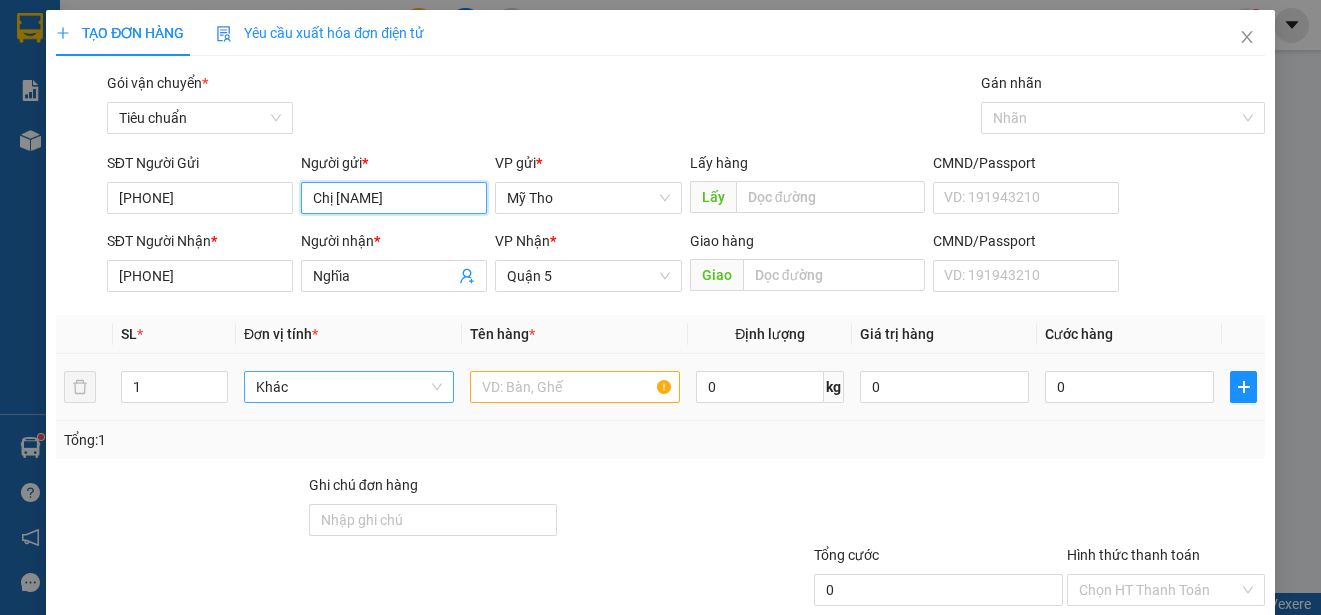 click on "Khác" at bounding box center (349, 387) 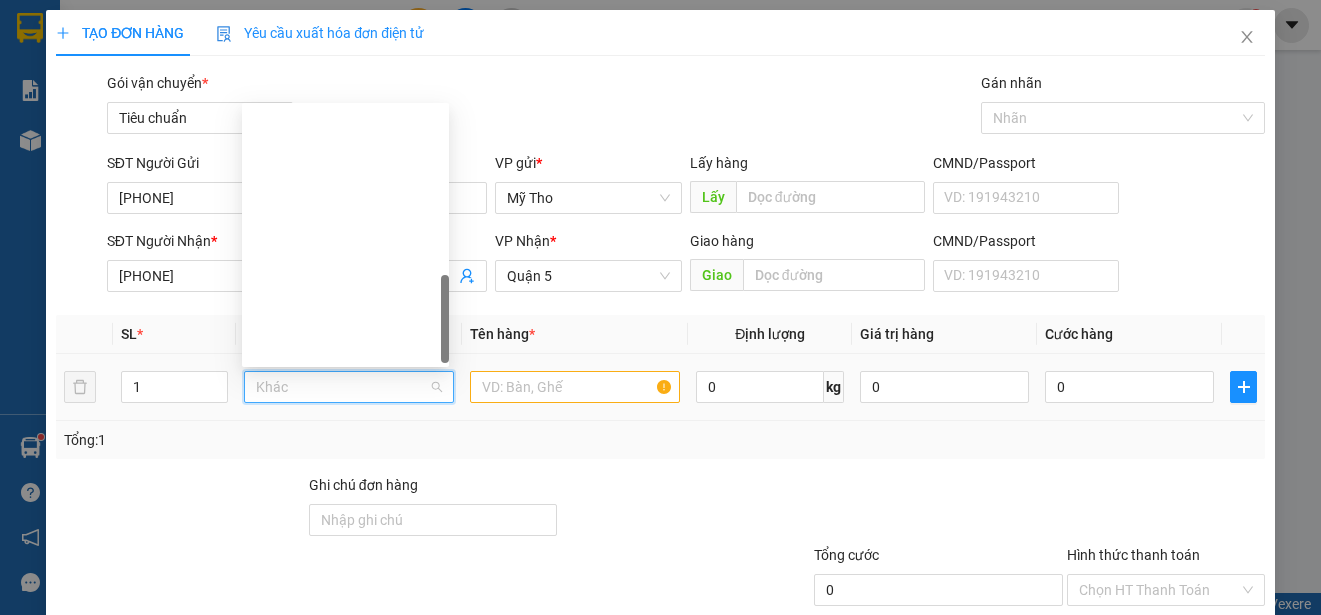 scroll, scrollTop: 624, scrollLeft: 0, axis: vertical 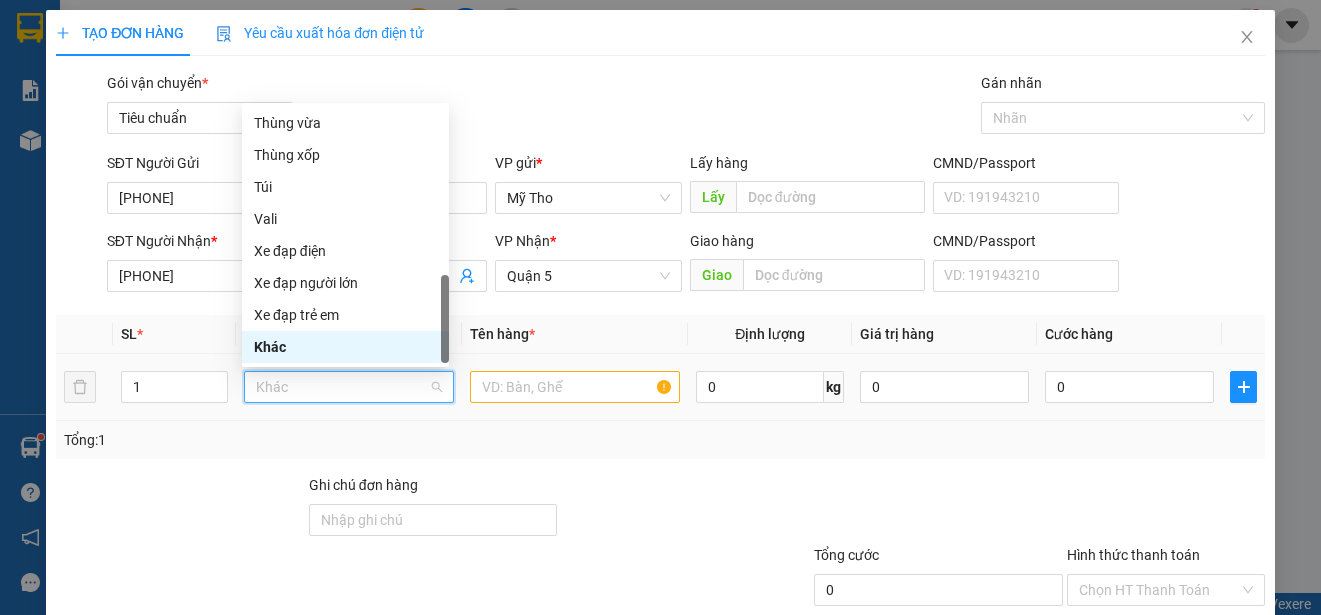 type on "p" 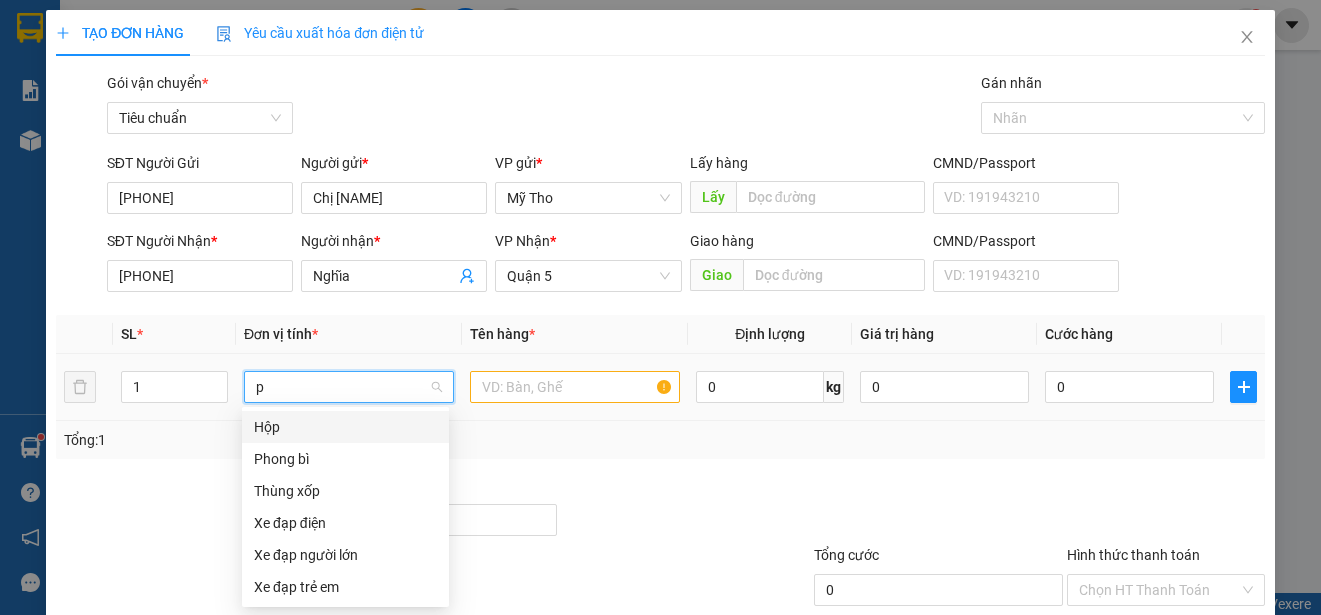 scroll, scrollTop: 0, scrollLeft: 0, axis: both 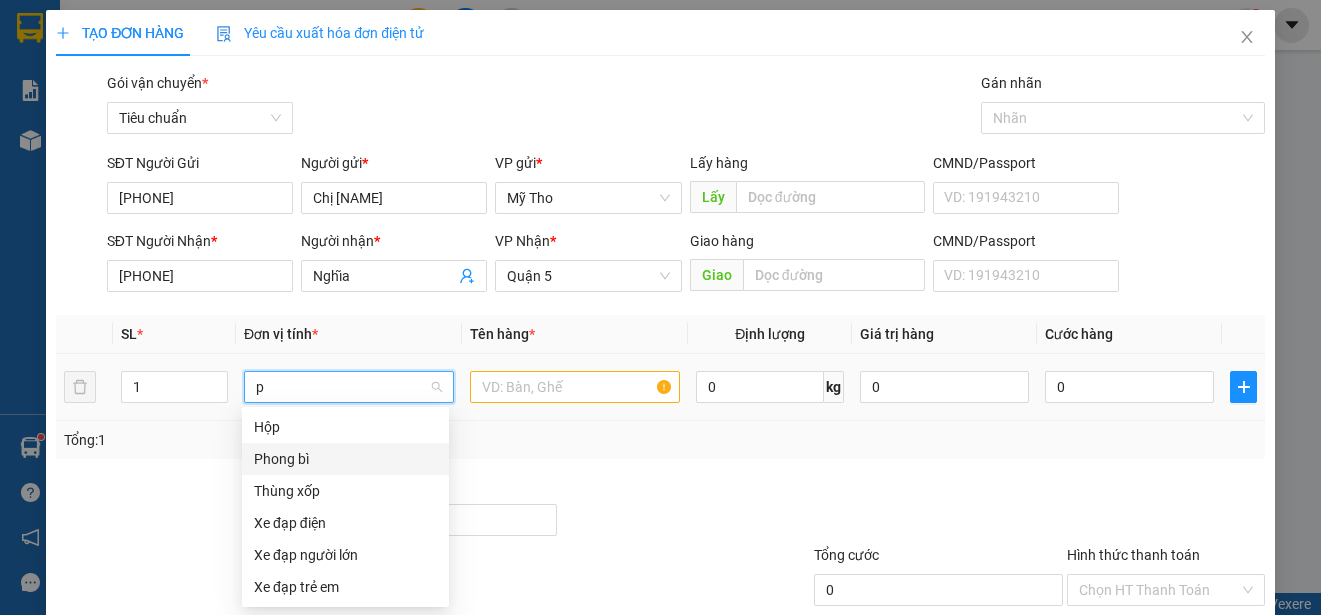 click on "Phong bì" at bounding box center [345, 459] 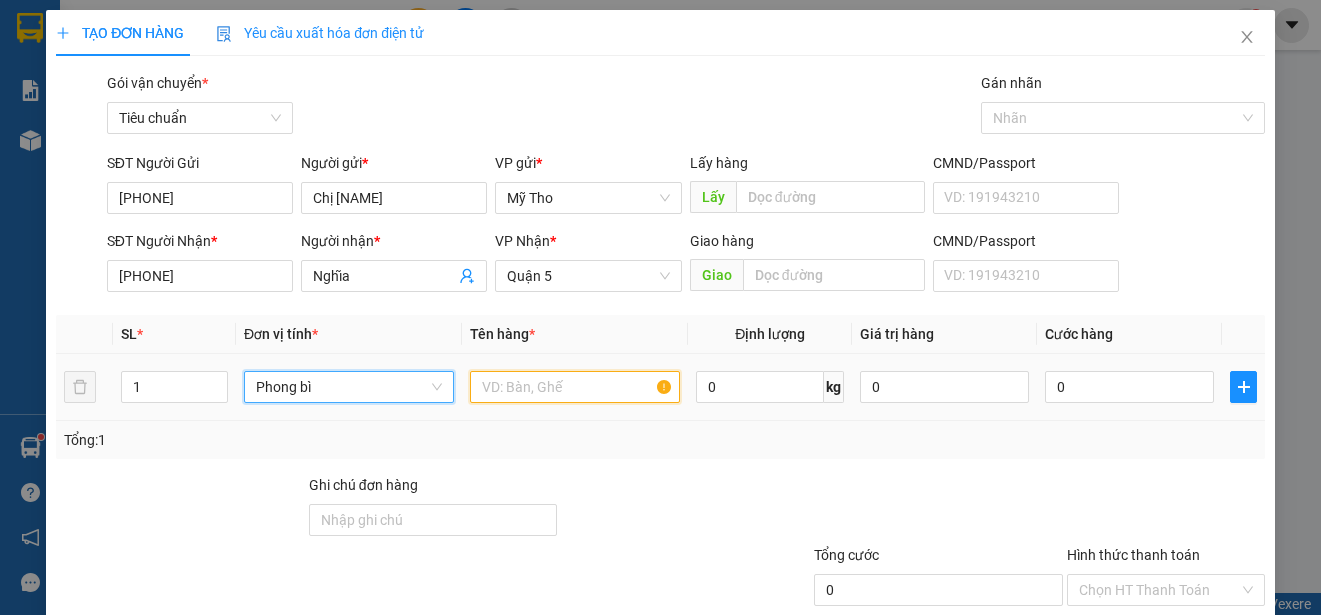 click at bounding box center (575, 387) 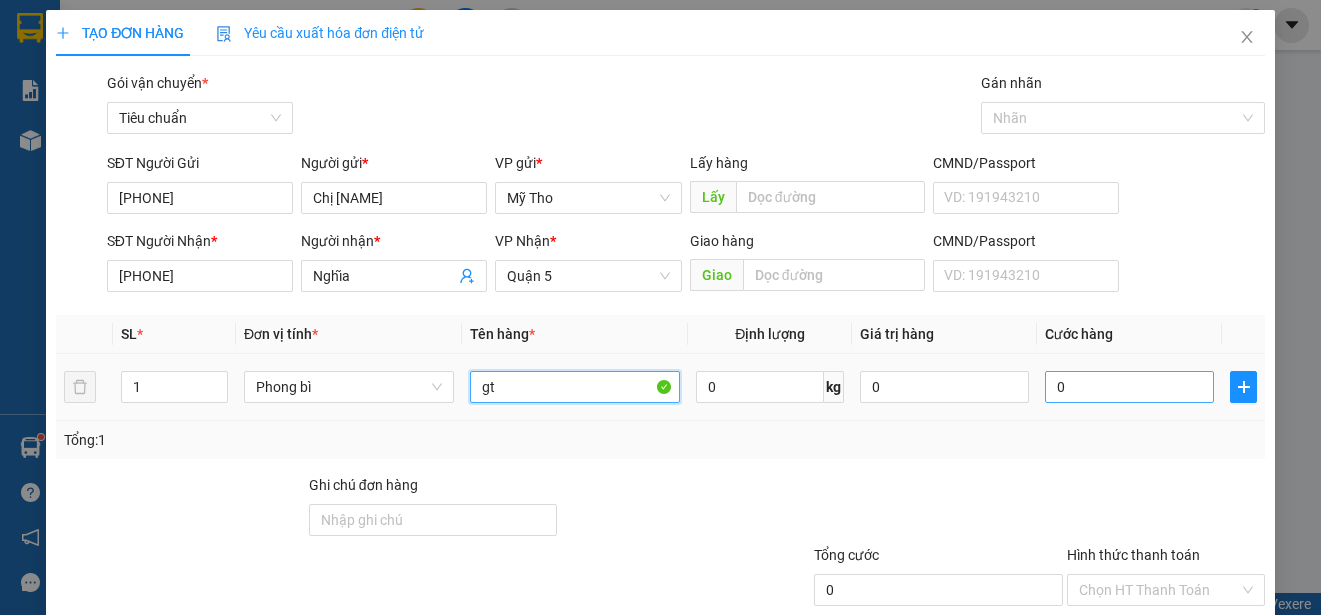 type on "gt" 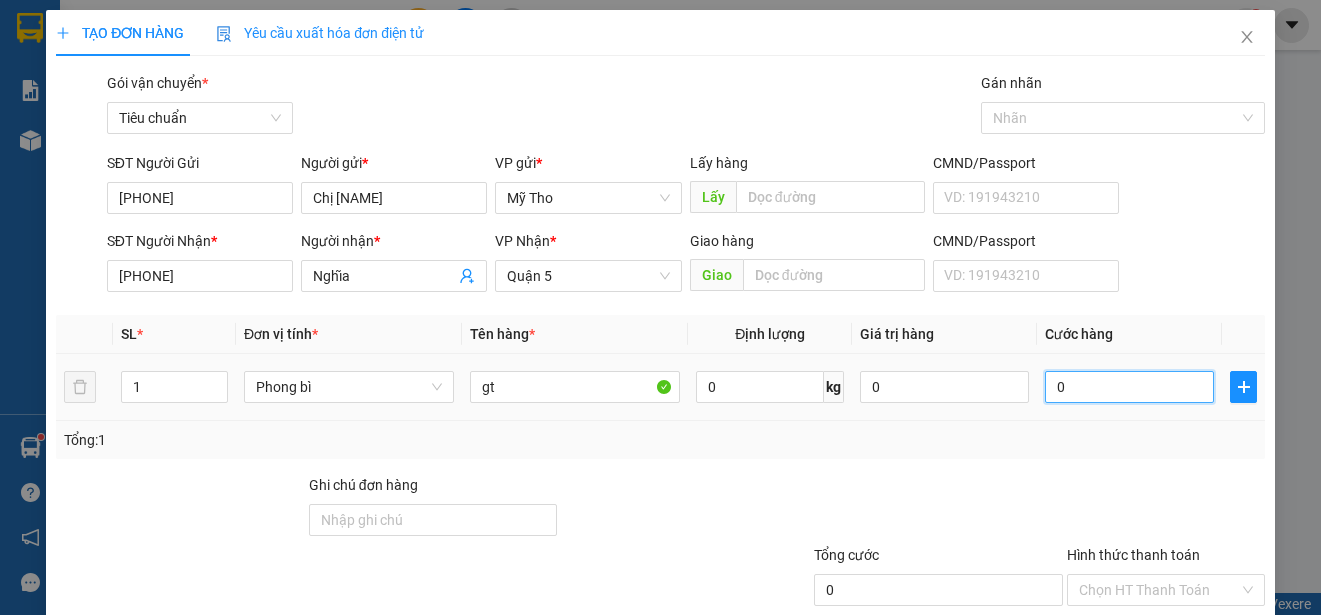 click on "0" at bounding box center [1129, 387] 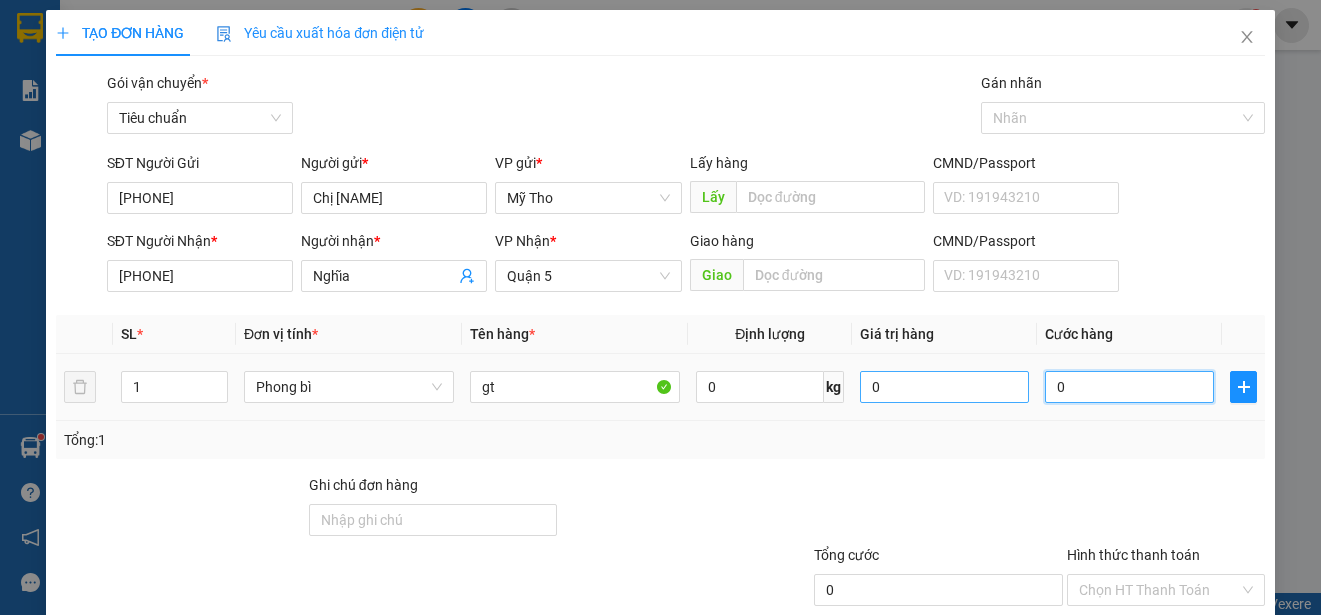 type on "2" 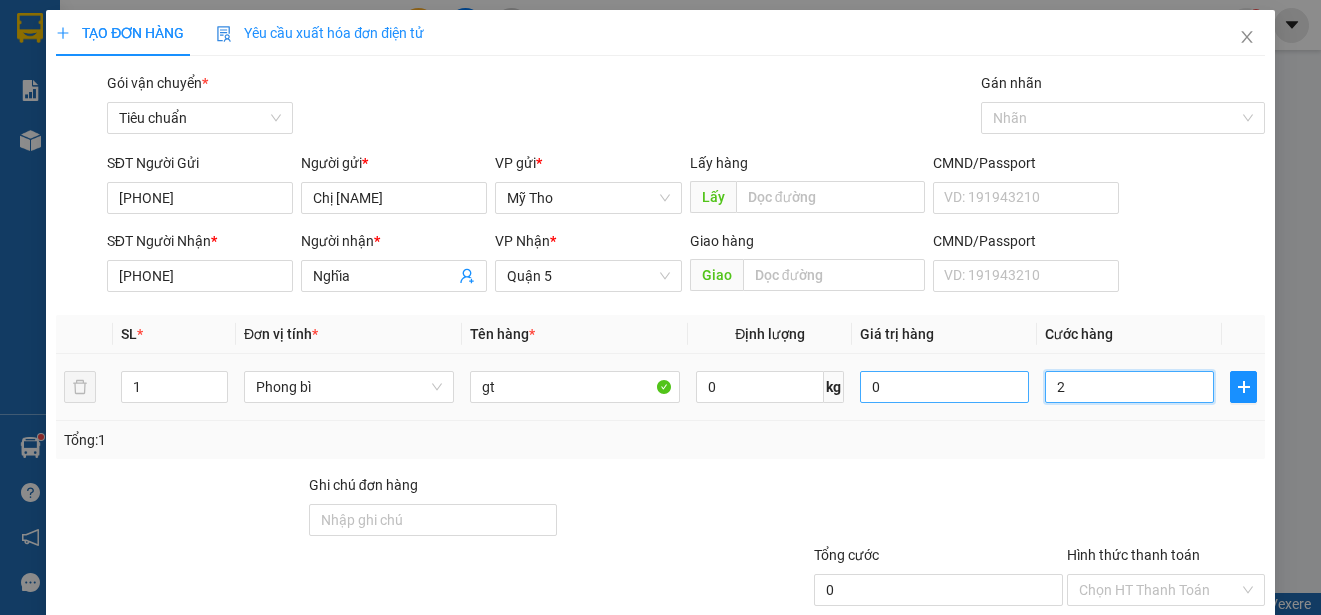 type on "2" 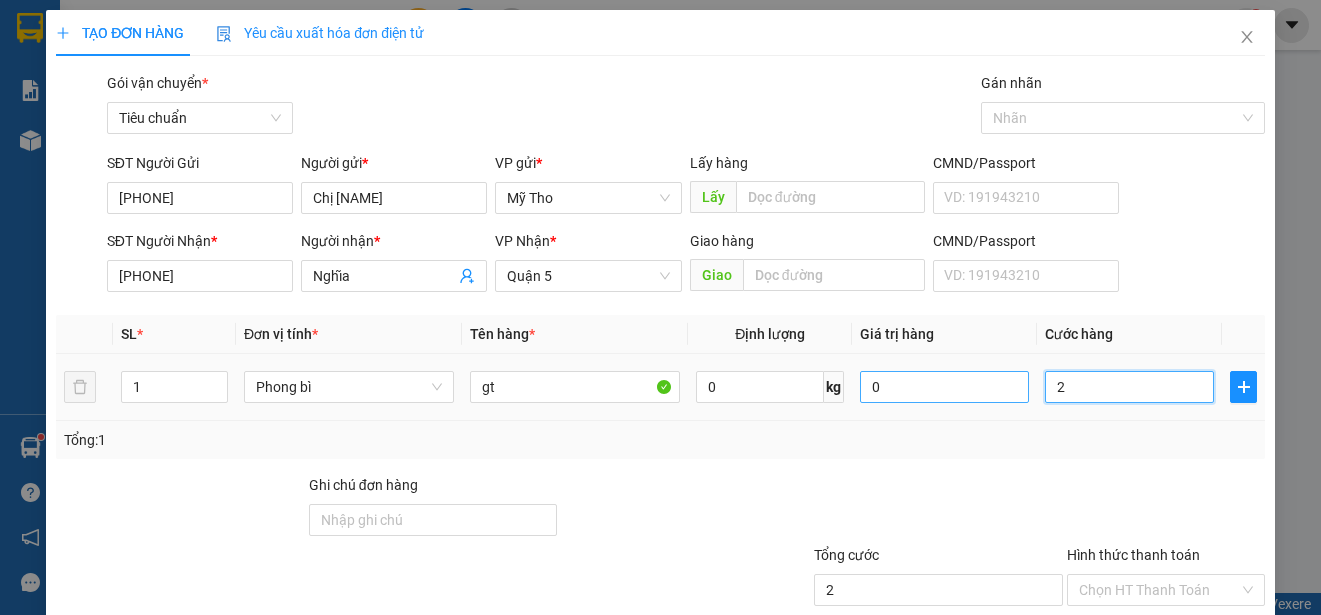 type on "20" 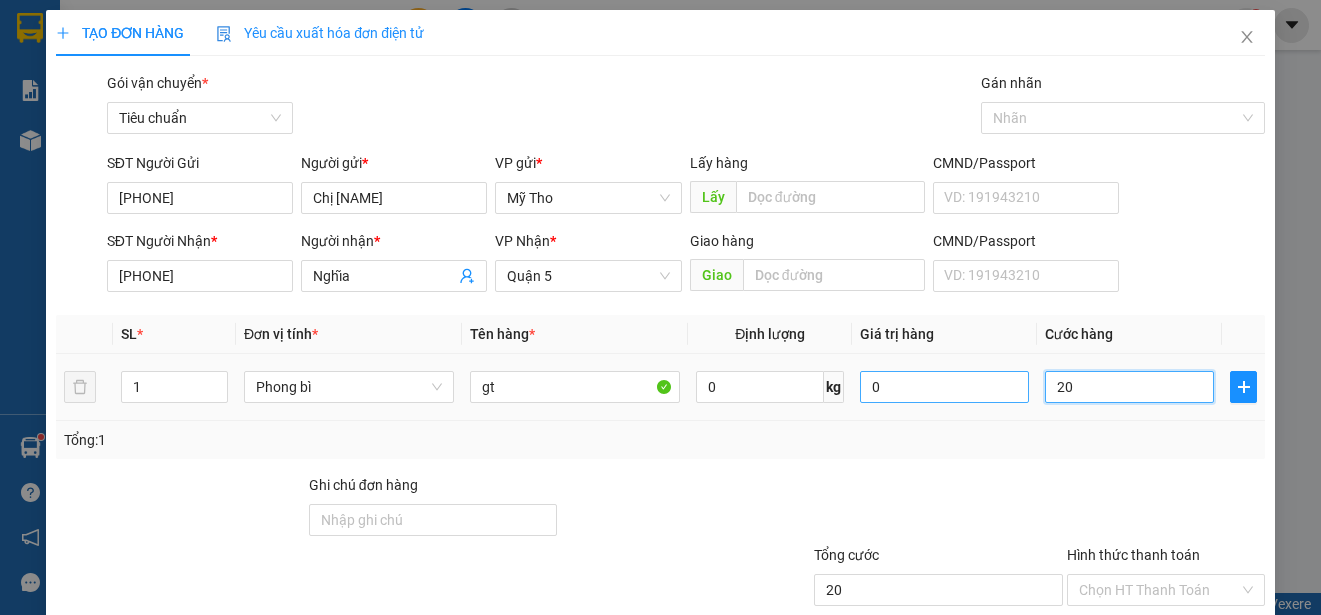 type on "200" 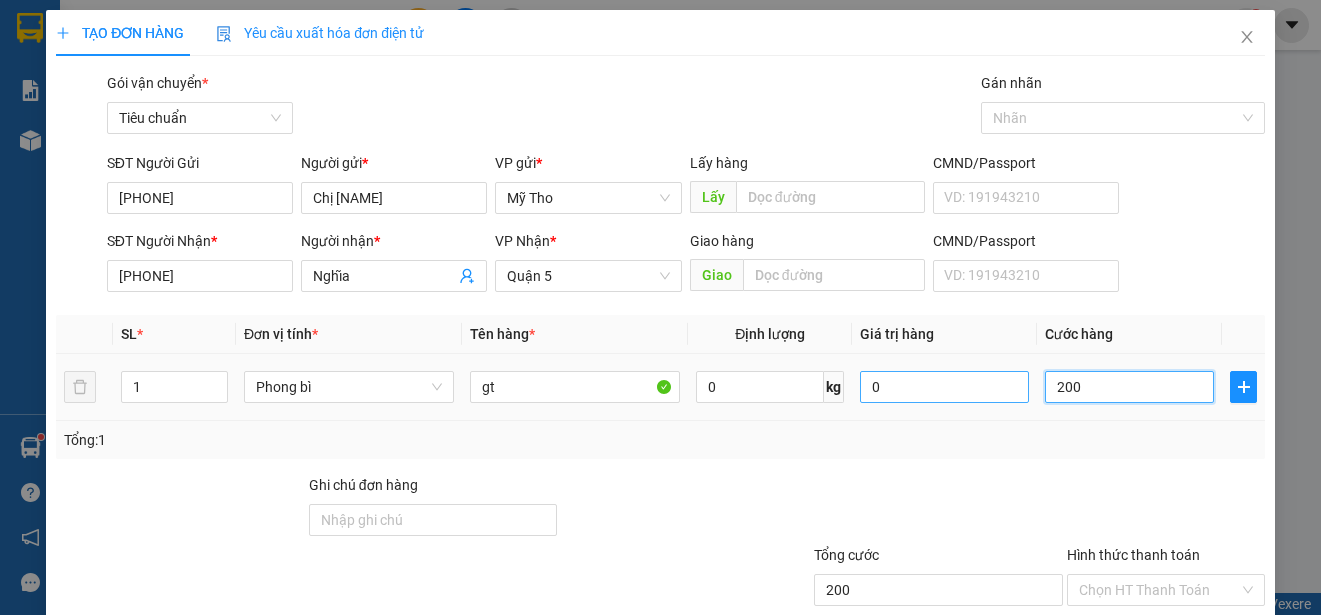 type on "2.000" 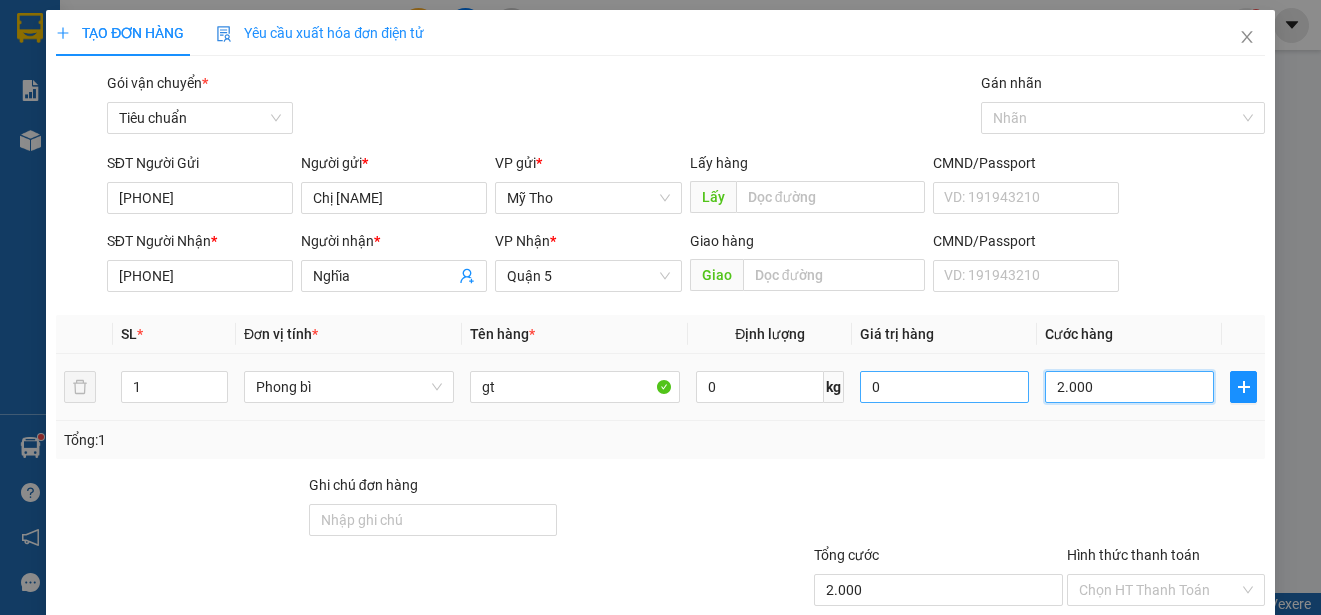 type on "20.000" 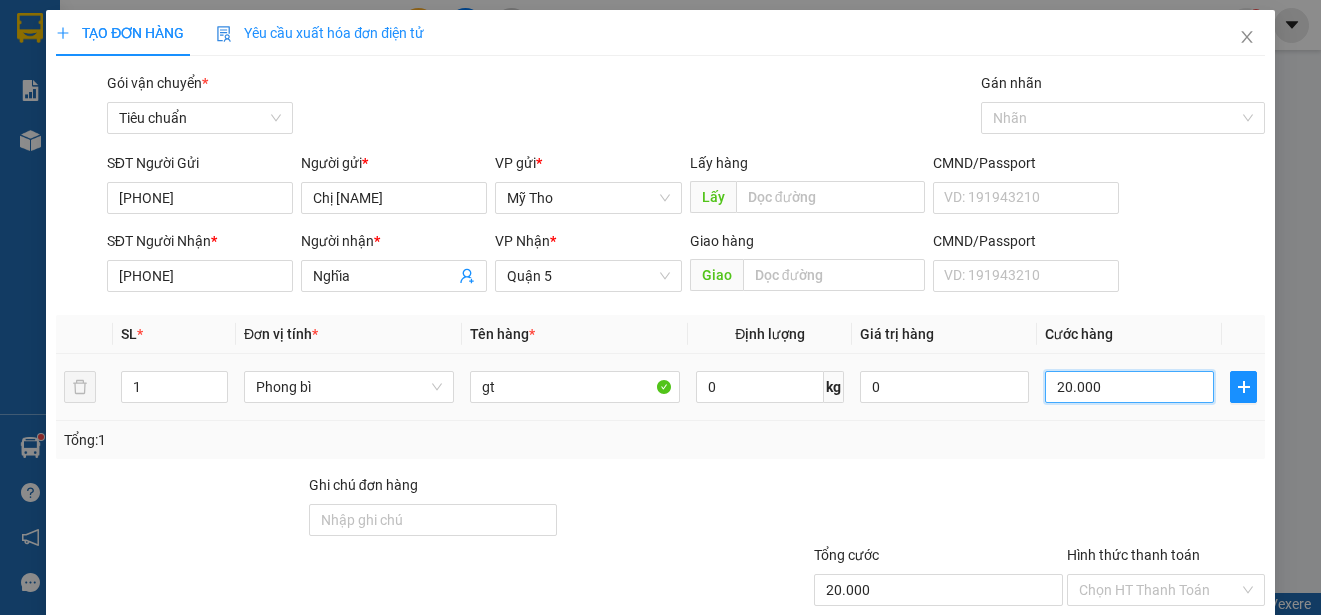 scroll, scrollTop: 125, scrollLeft: 0, axis: vertical 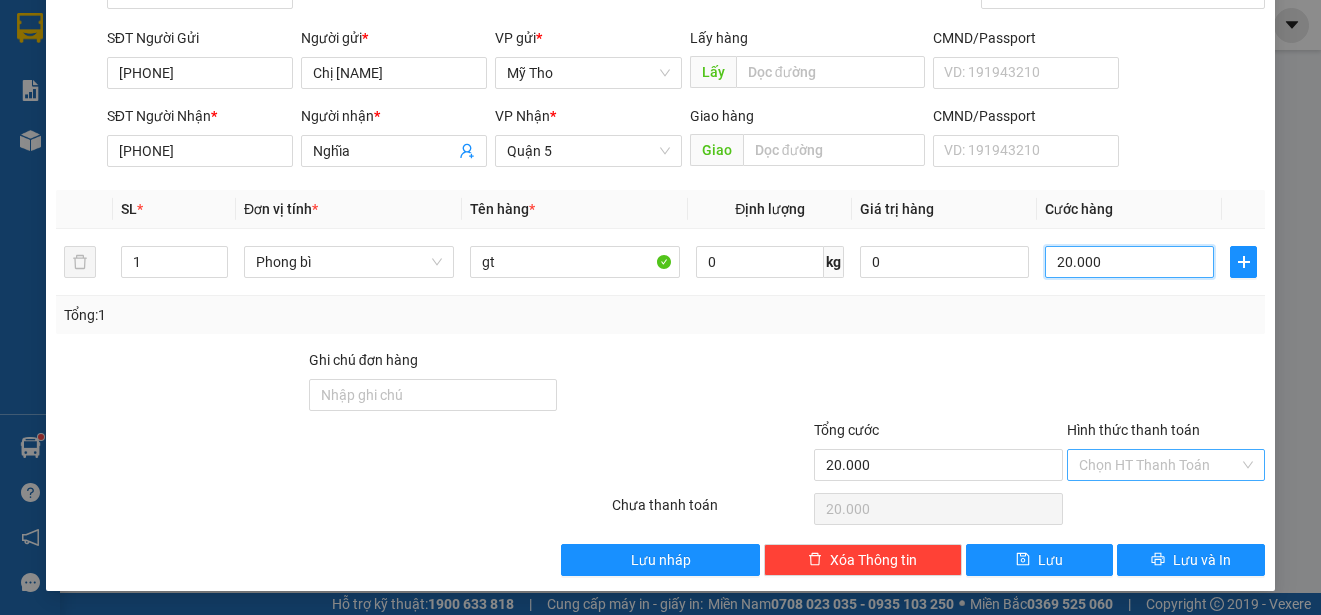type on "20.000" 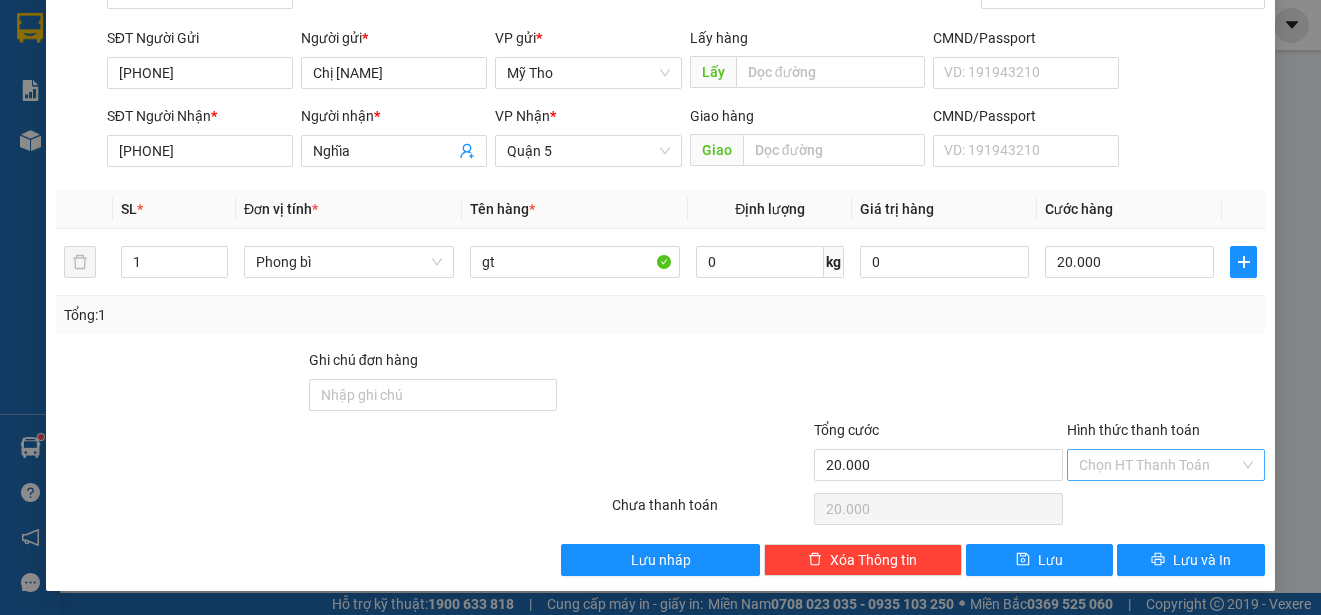 click on "Hình thức thanh toán" at bounding box center [1159, 465] 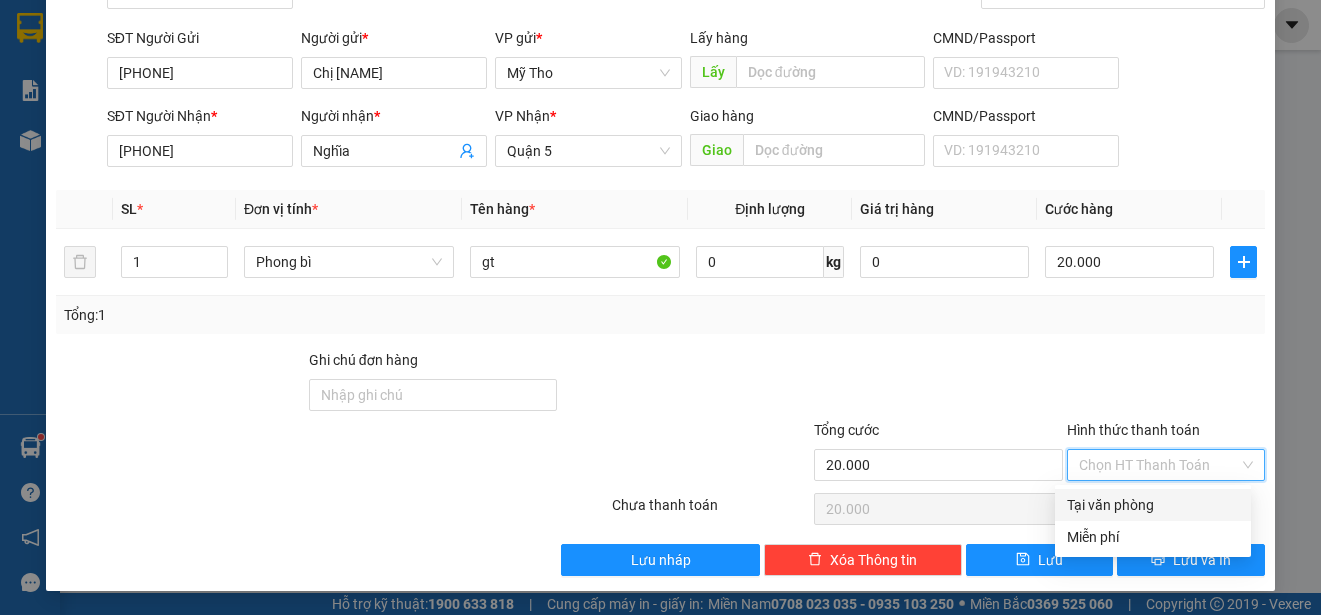 click on "Tại văn phòng" at bounding box center (1153, 505) 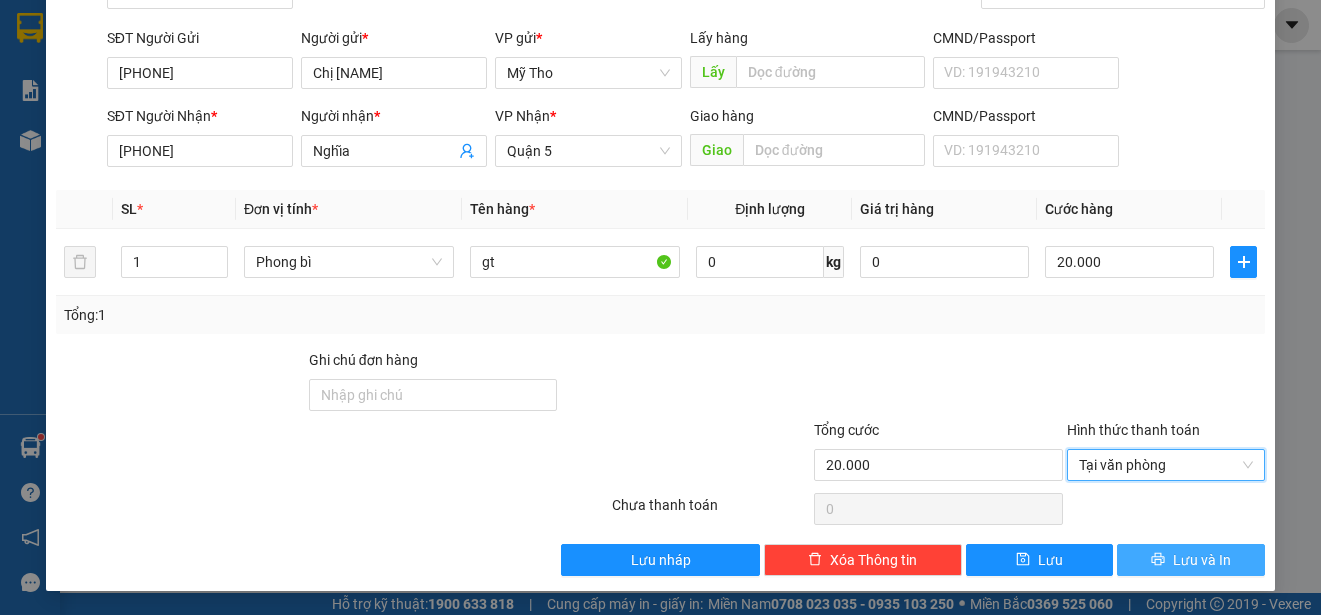 click on "Lưu và In" at bounding box center [1202, 560] 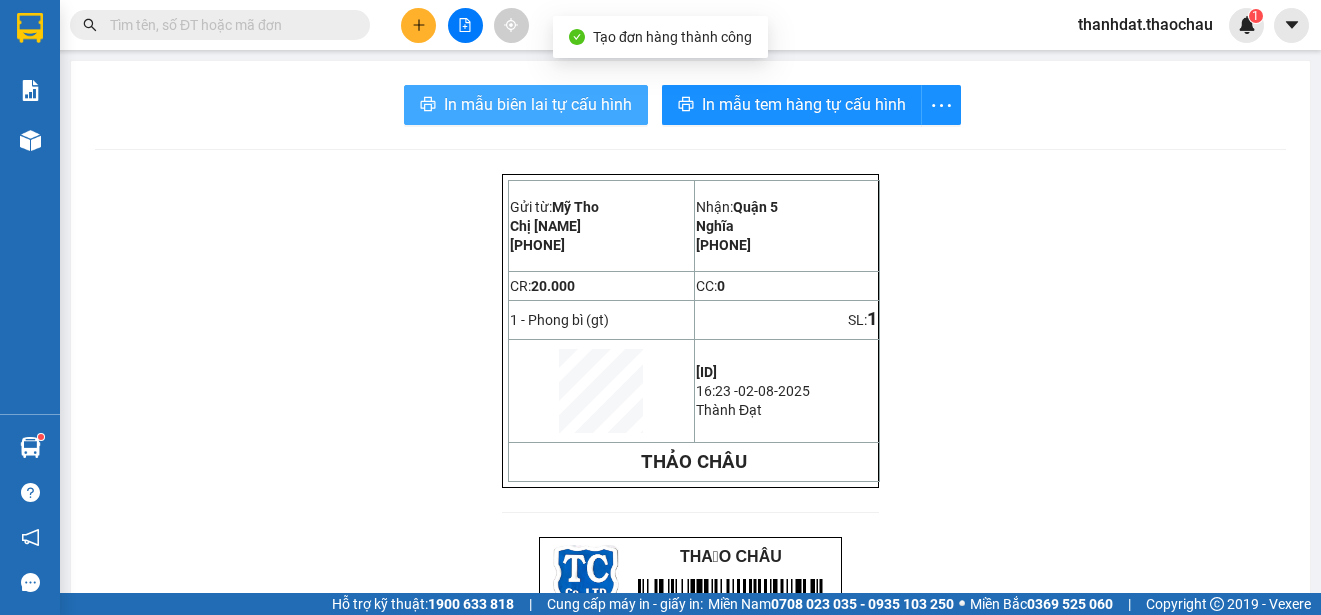 click on "In mẫu biên lai tự cấu hình" at bounding box center (538, 104) 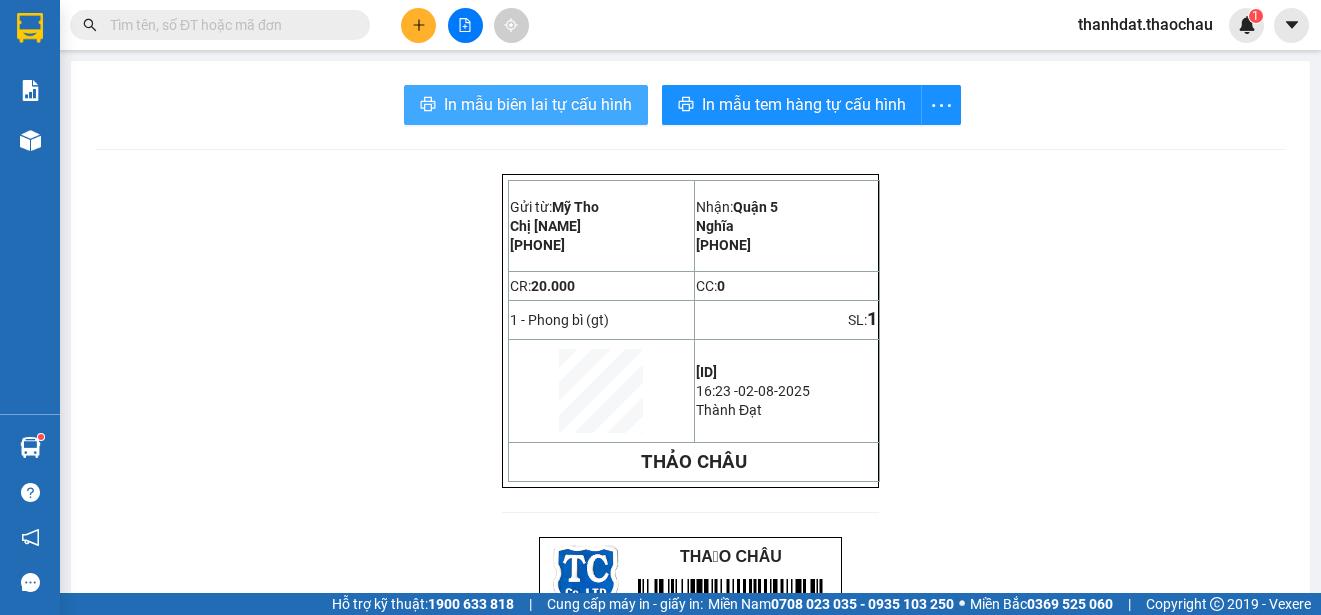 scroll, scrollTop: 0, scrollLeft: 0, axis: both 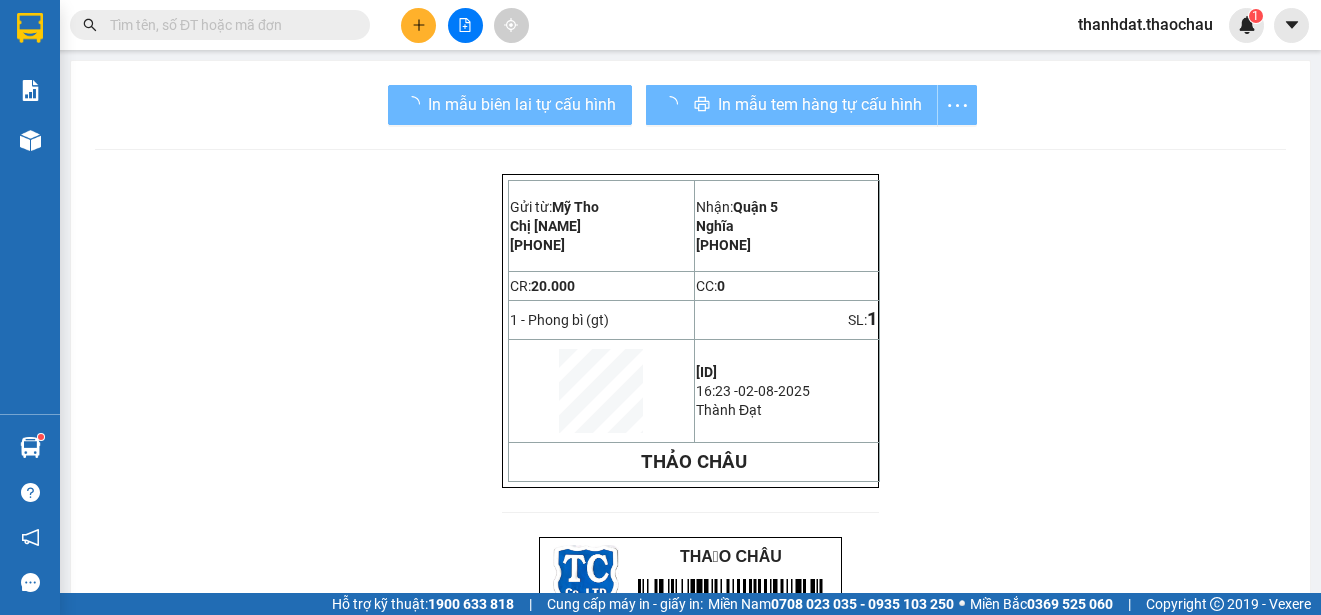 click on "In mẫu tem hàng tự cấu hình" at bounding box center [811, 105] 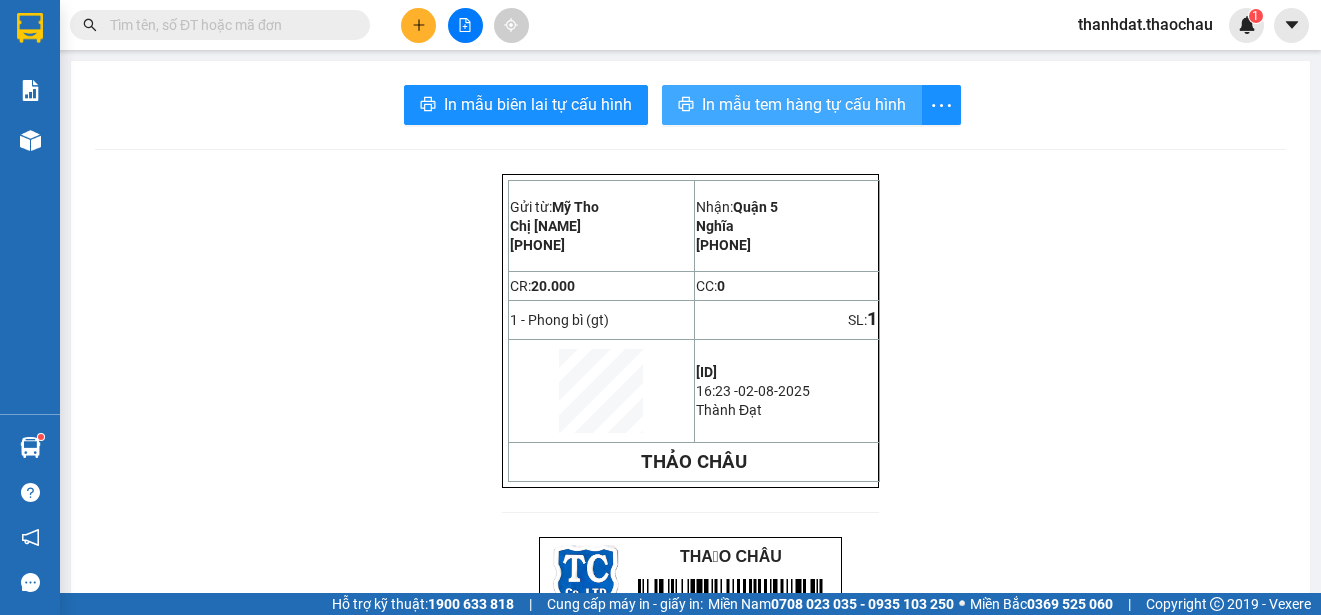 click on "In mẫu tem hàng tự cấu hình" at bounding box center [804, 104] 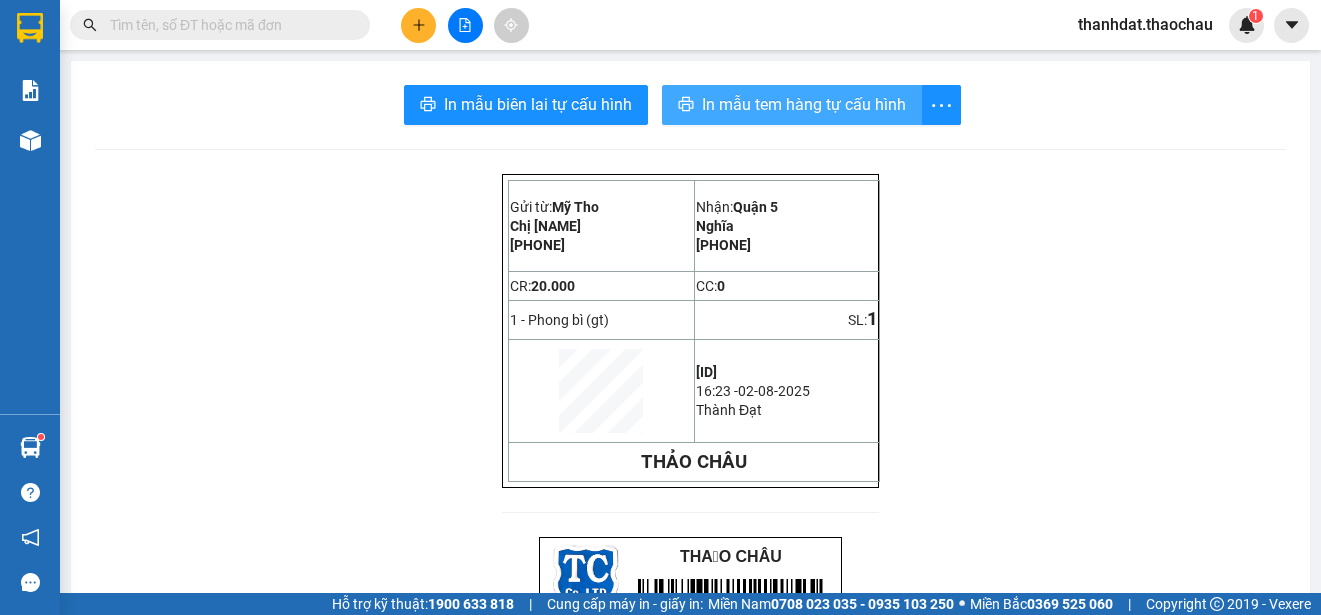 scroll, scrollTop: 0, scrollLeft: 0, axis: both 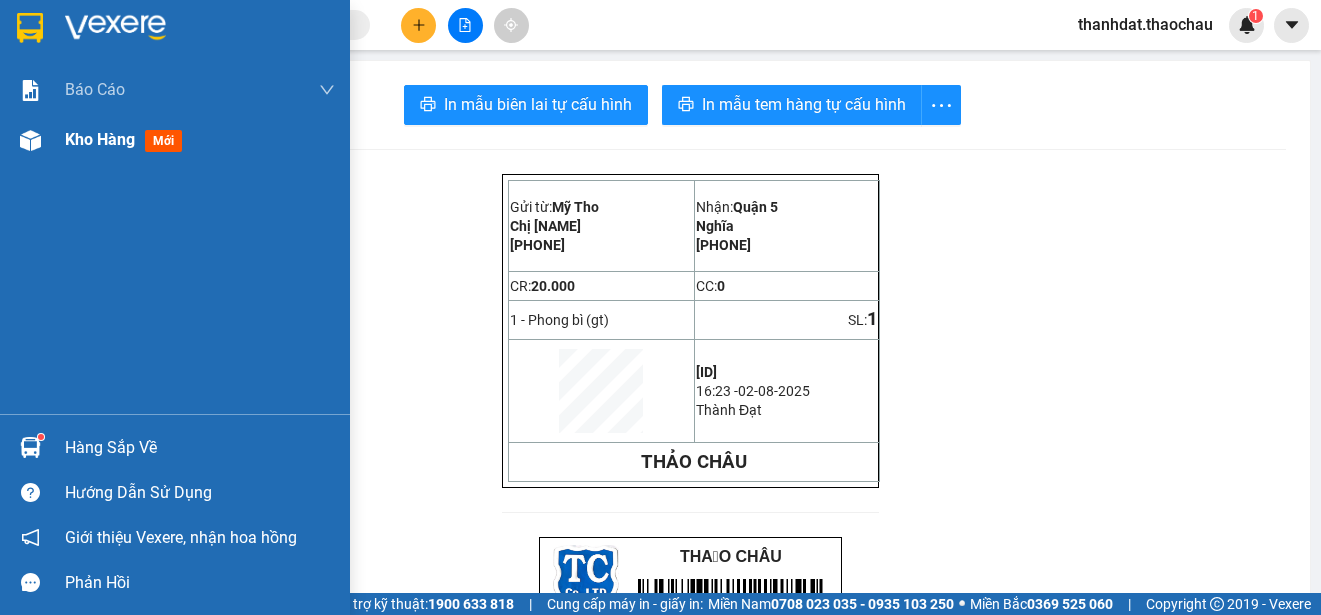 click on "Kho hàng" at bounding box center [100, 139] 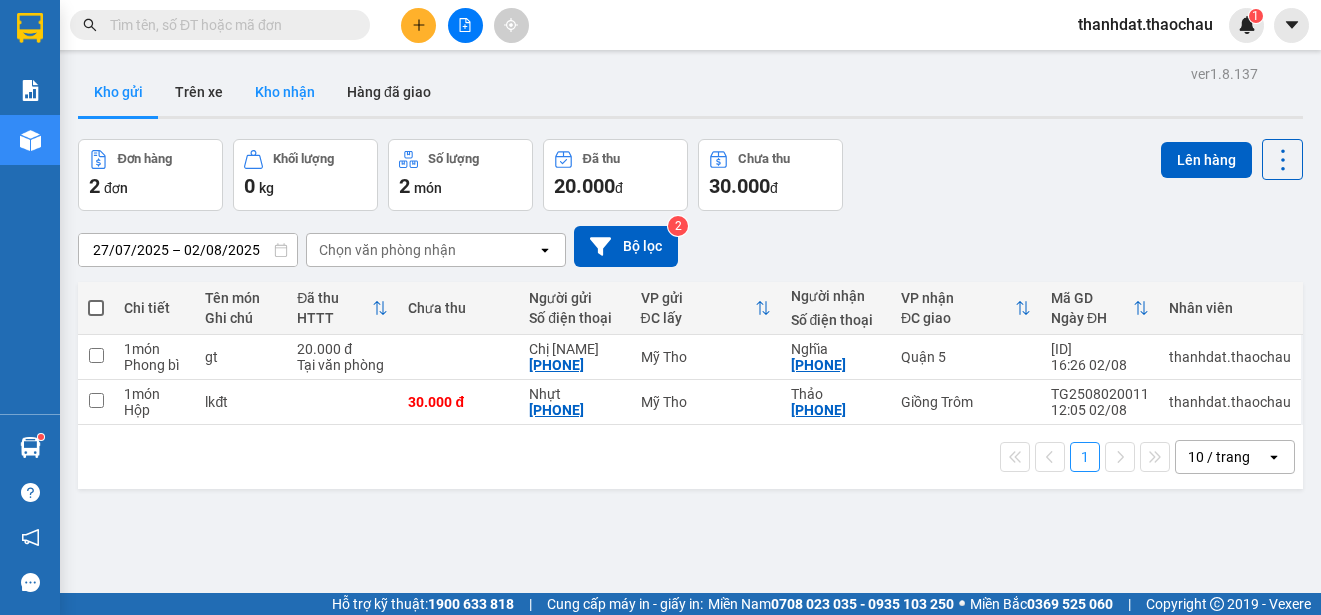 click on "Kho nhận" at bounding box center [285, 92] 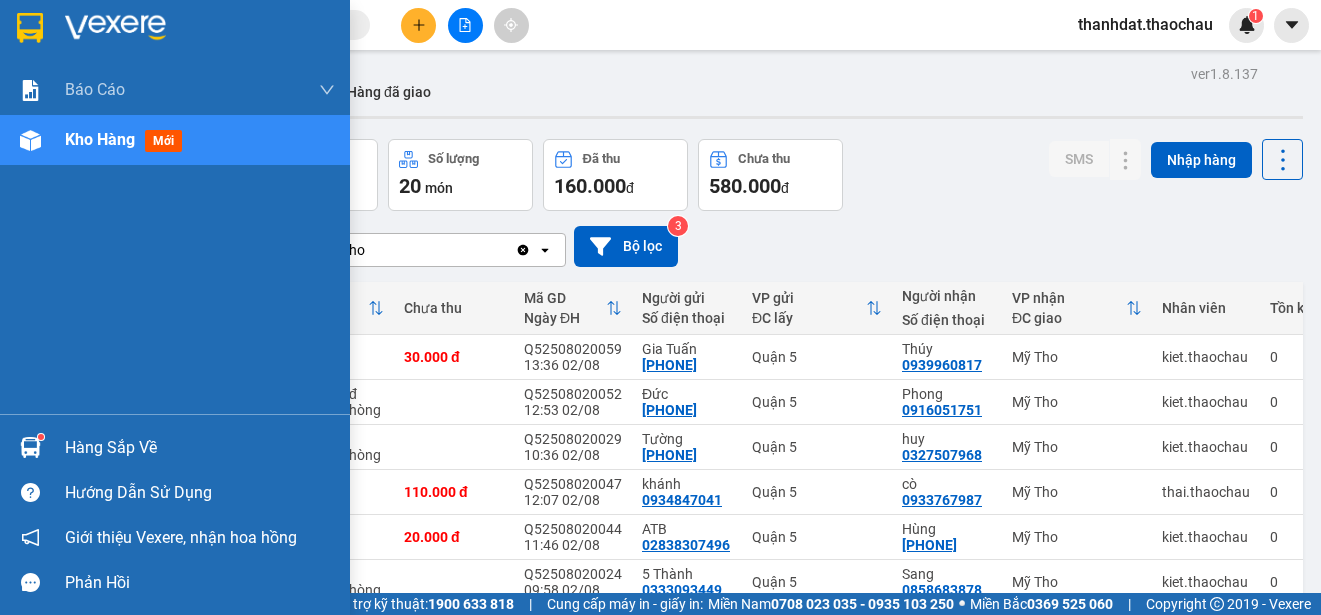 click on "Hàng sắp về" at bounding box center (200, 448) 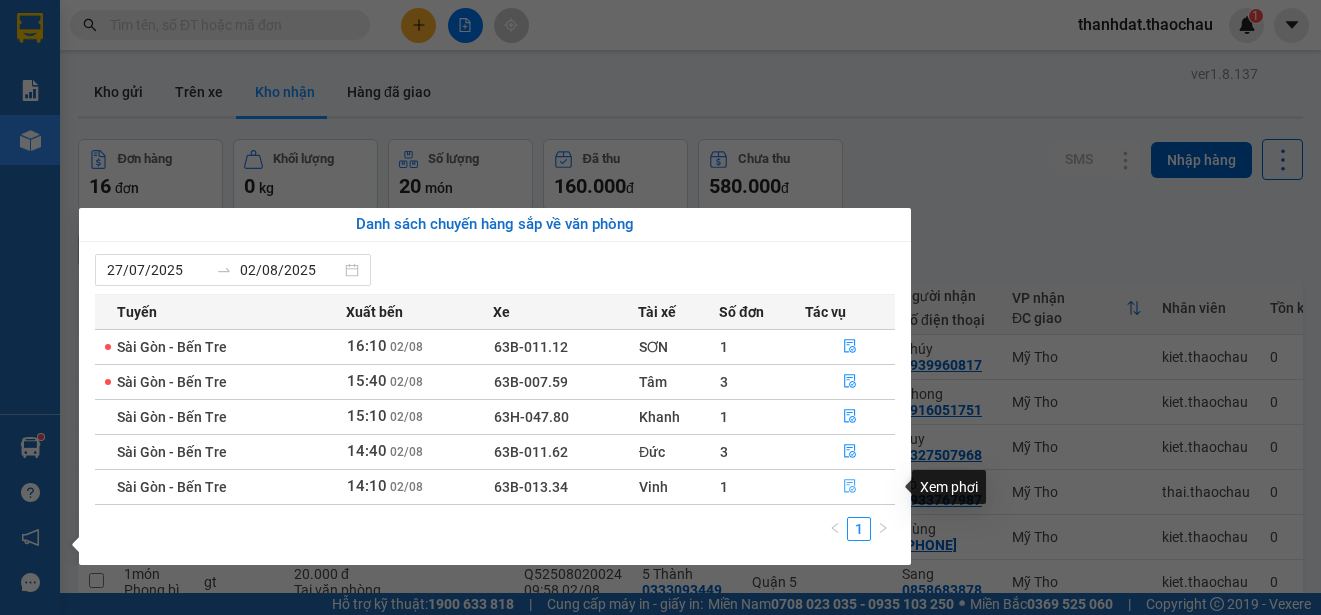 click 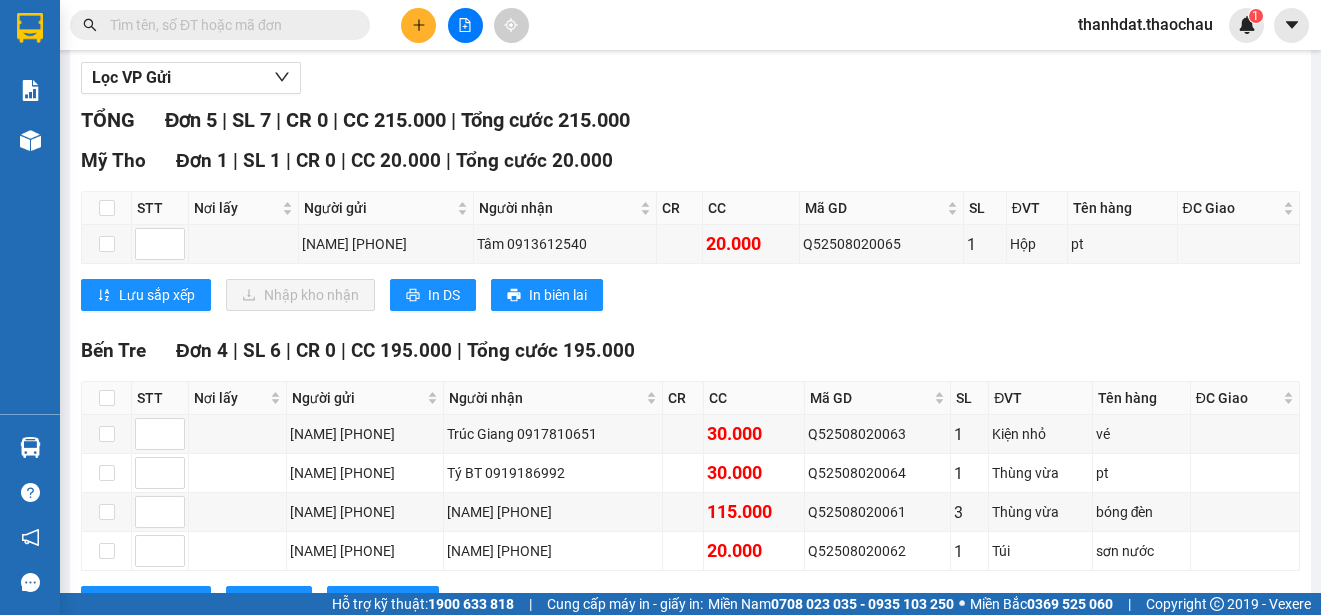 scroll, scrollTop: 225, scrollLeft: 0, axis: vertical 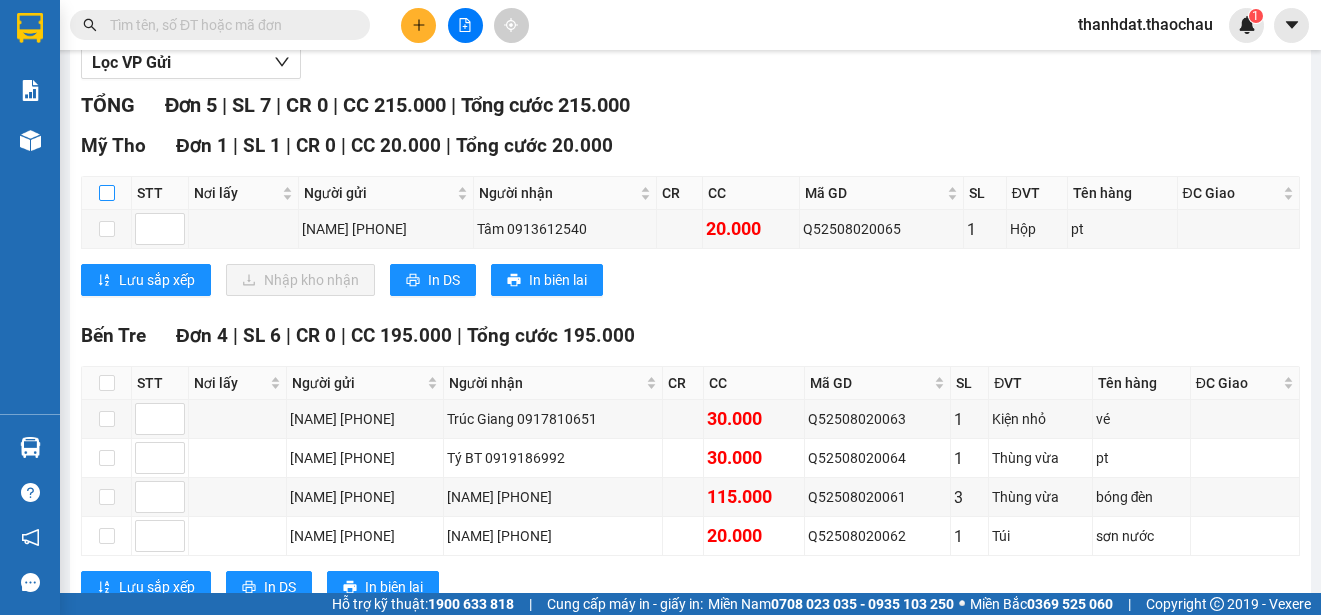 click at bounding box center (107, 193) 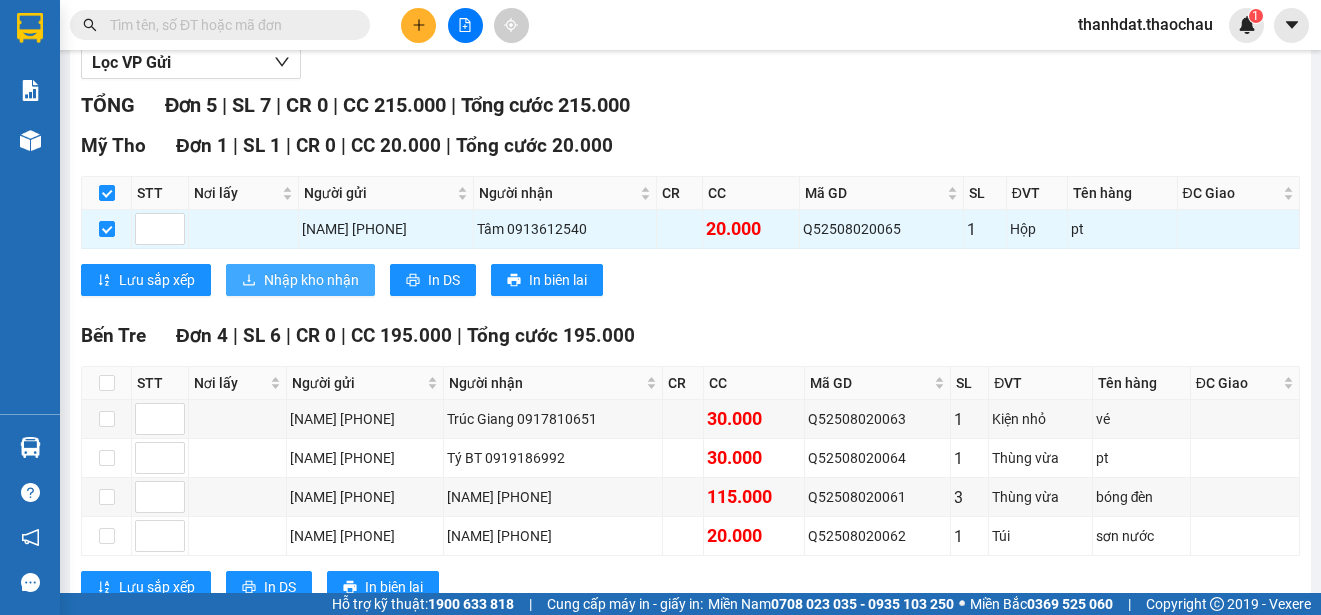 click on "Nhập kho nhận" at bounding box center [311, 280] 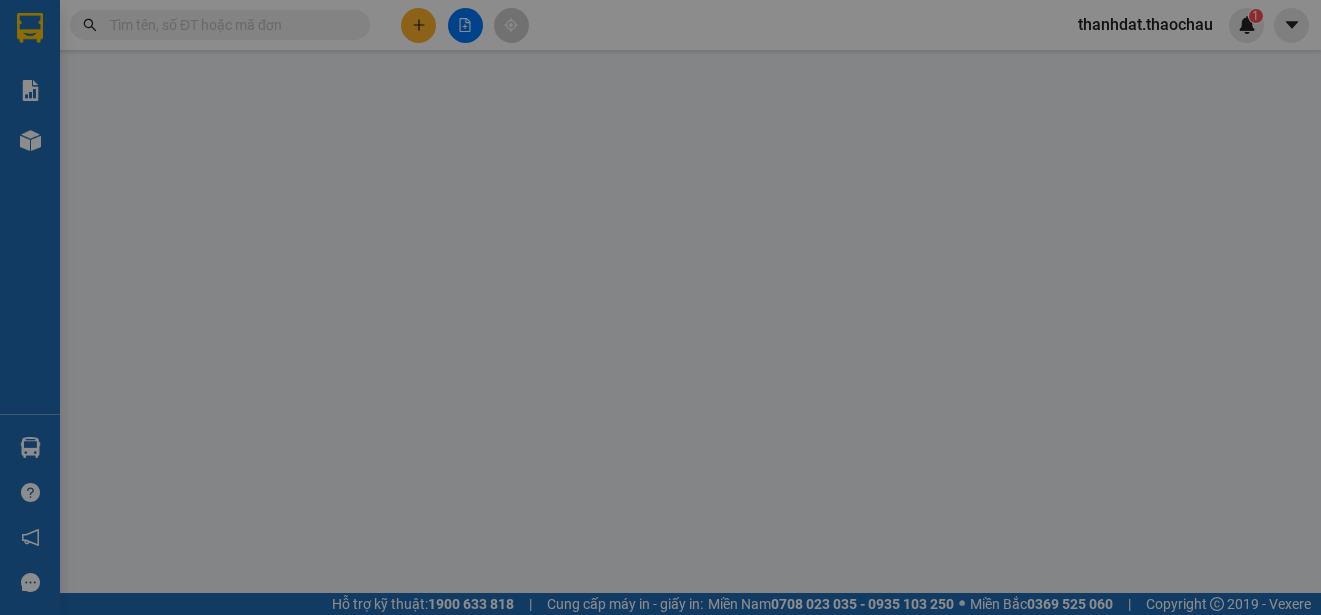 scroll, scrollTop: 0, scrollLeft: 0, axis: both 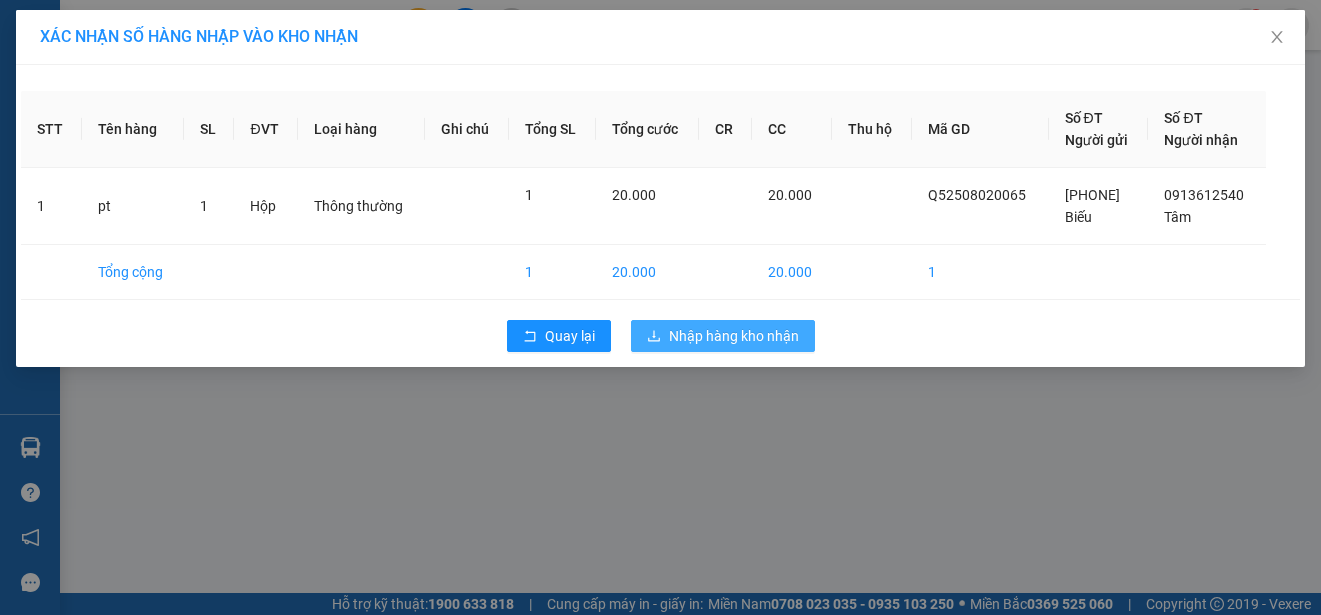 click on "Nhập hàng kho nhận" at bounding box center [734, 336] 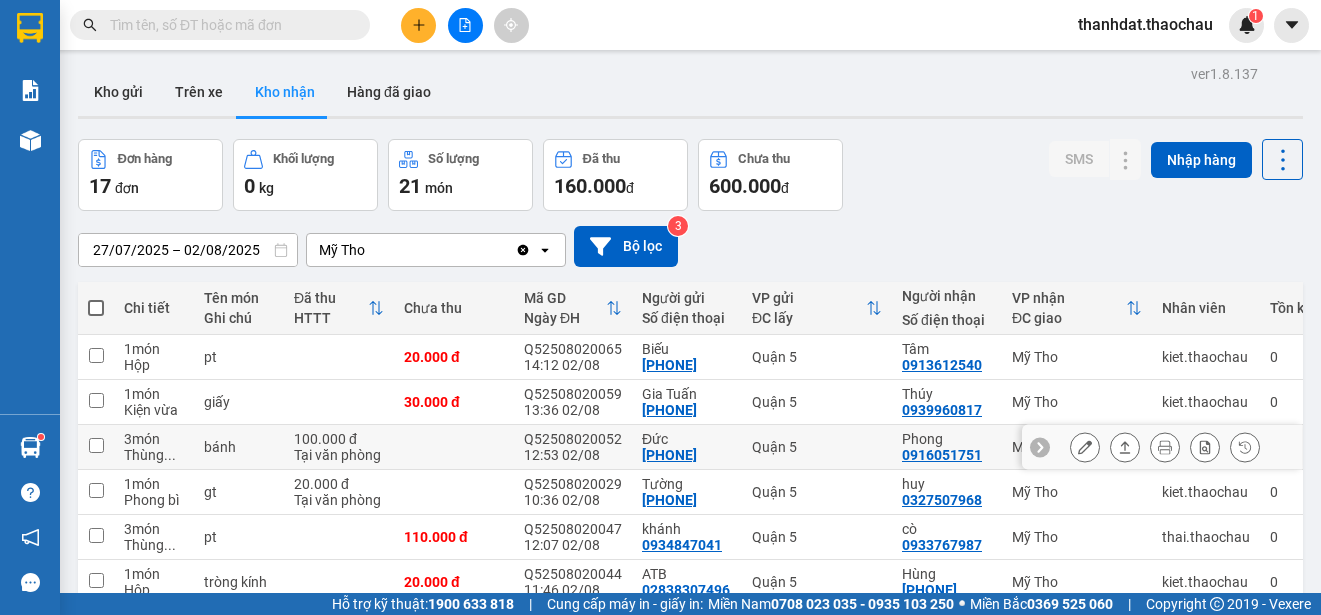 click 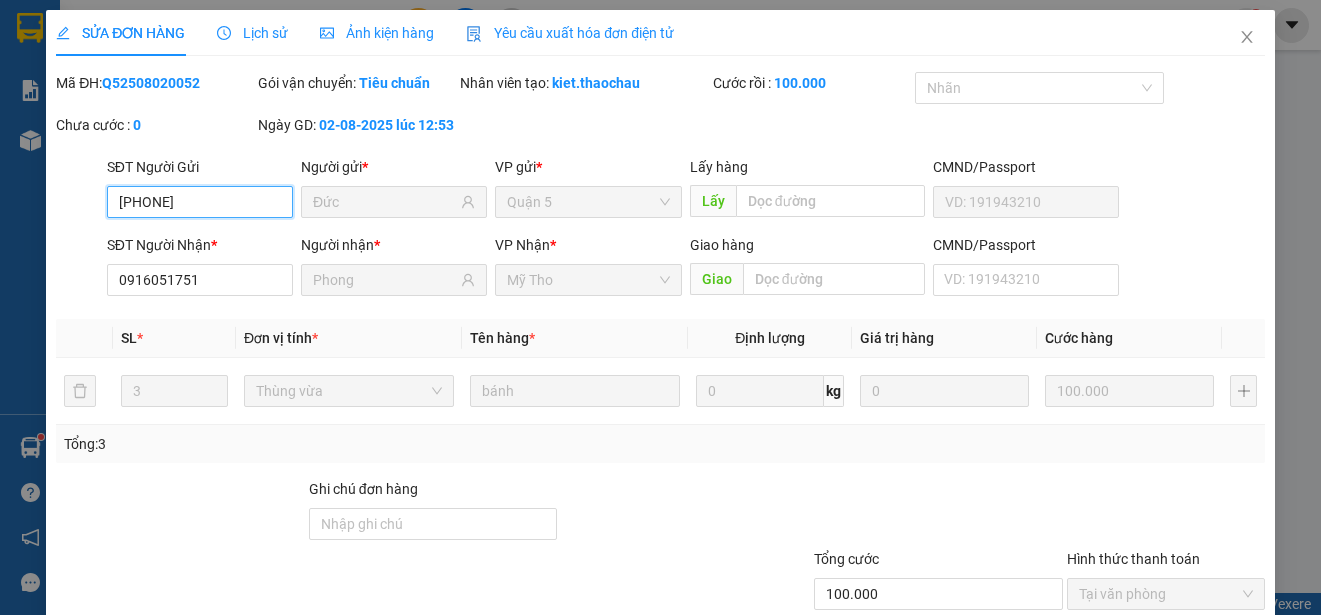type on "[PHONE]" 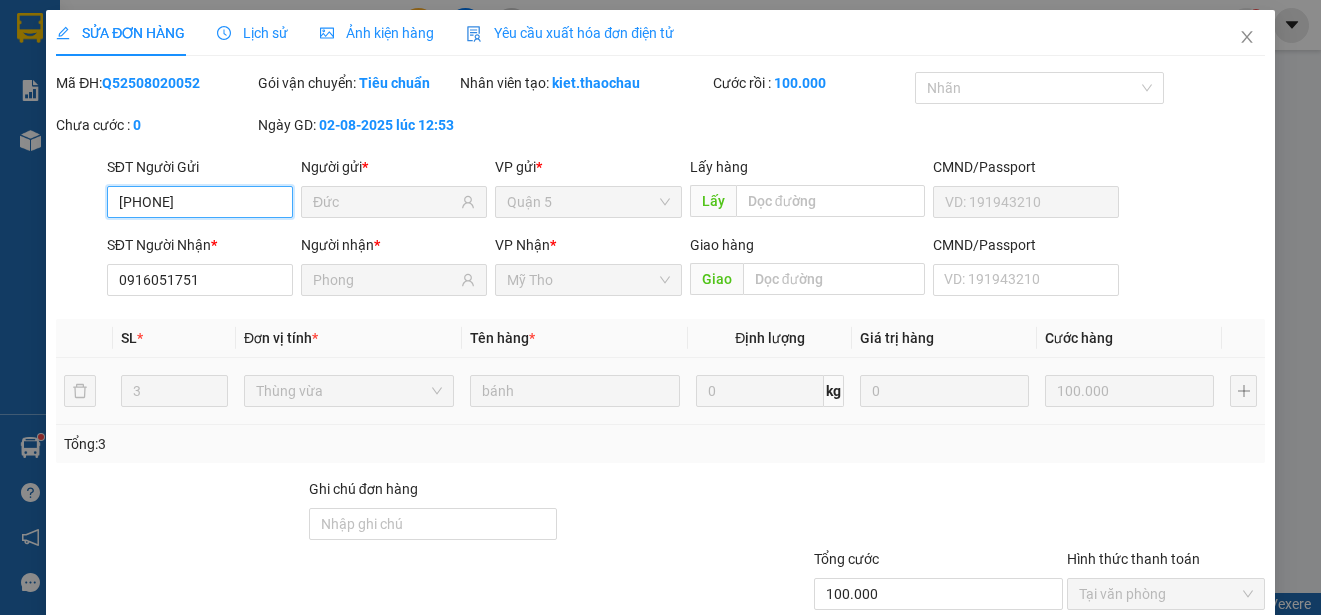 scroll, scrollTop: 151, scrollLeft: 0, axis: vertical 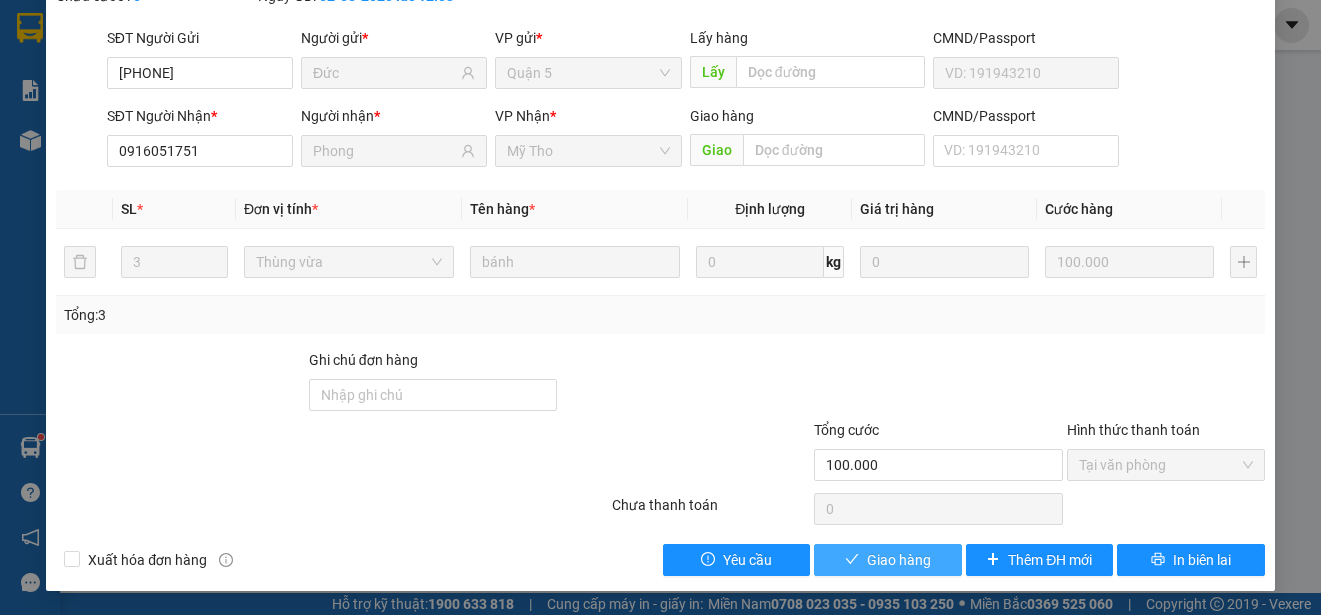click on "Giao hàng" at bounding box center [899, 560] 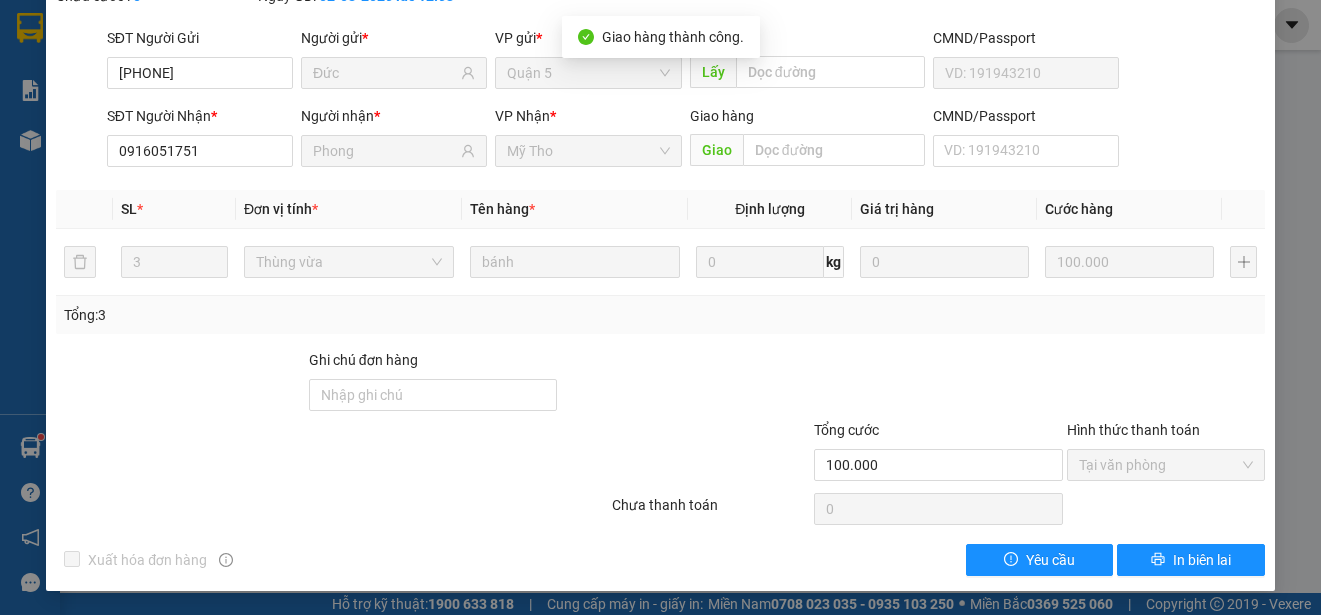 scroll, scrollTop: 0, scrollLeft: 0, axis: both 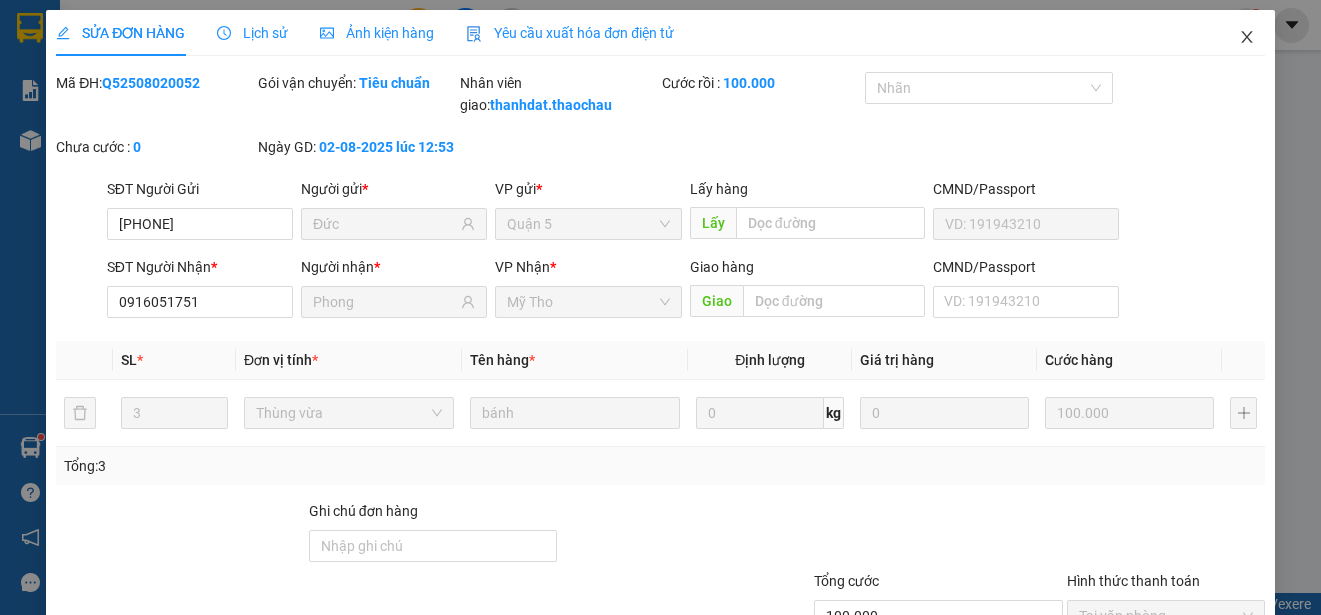 click 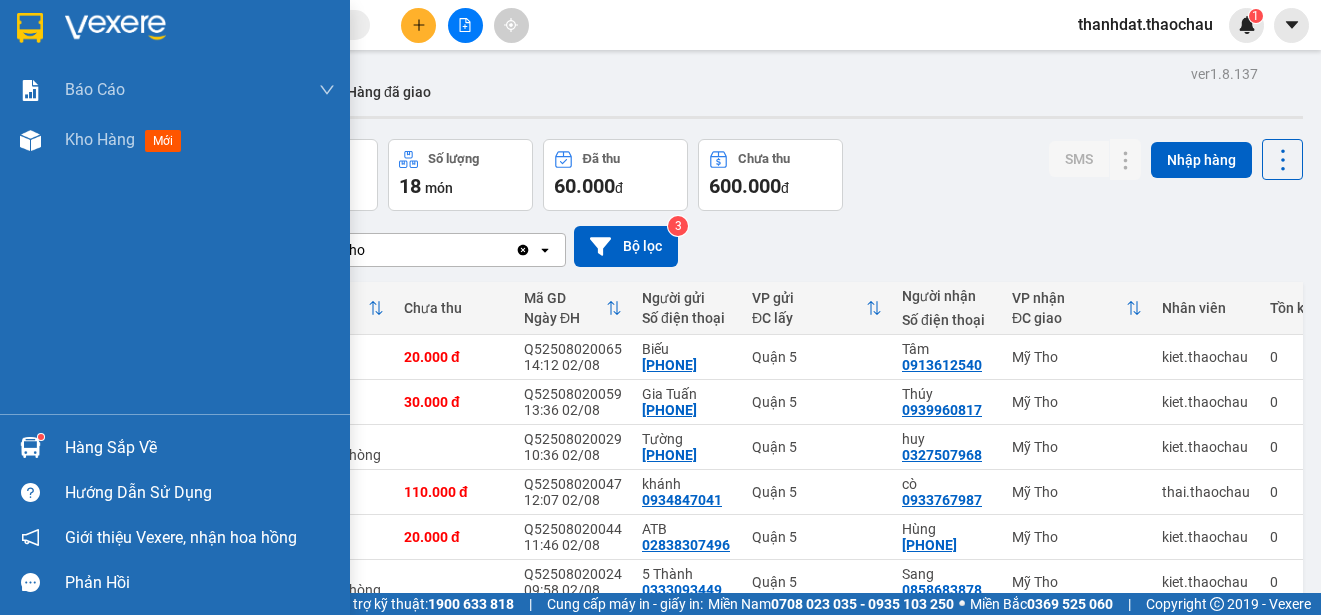 click on "Hàng sắp về" at bounding box center [200, 448] 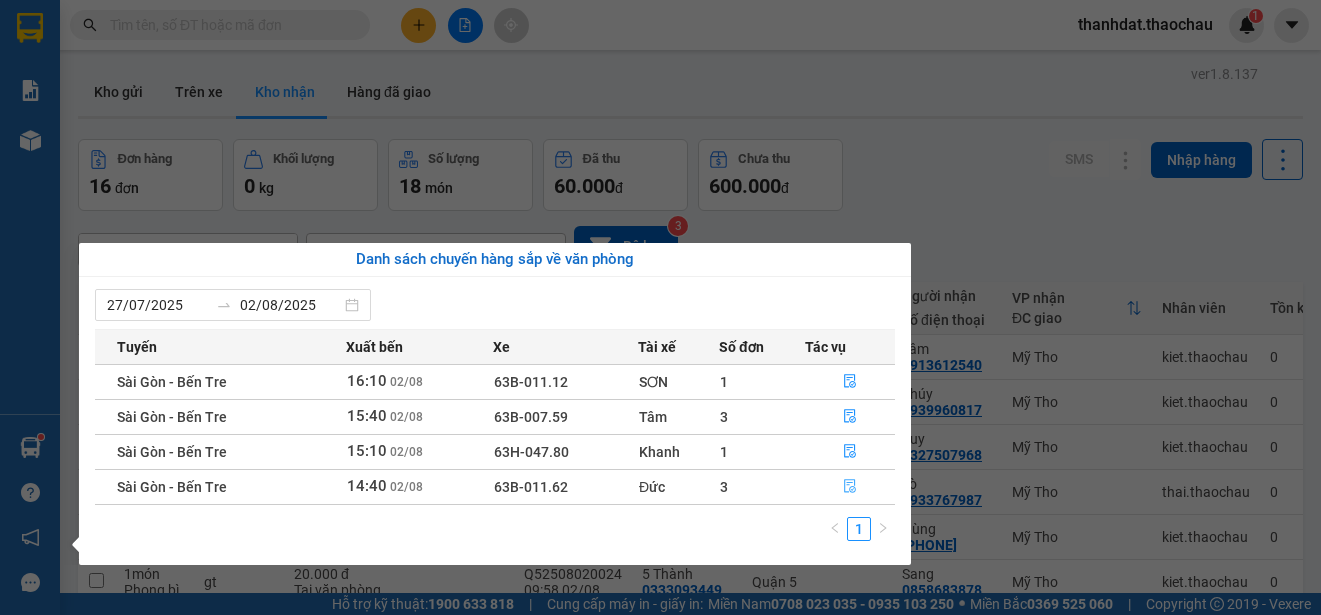click 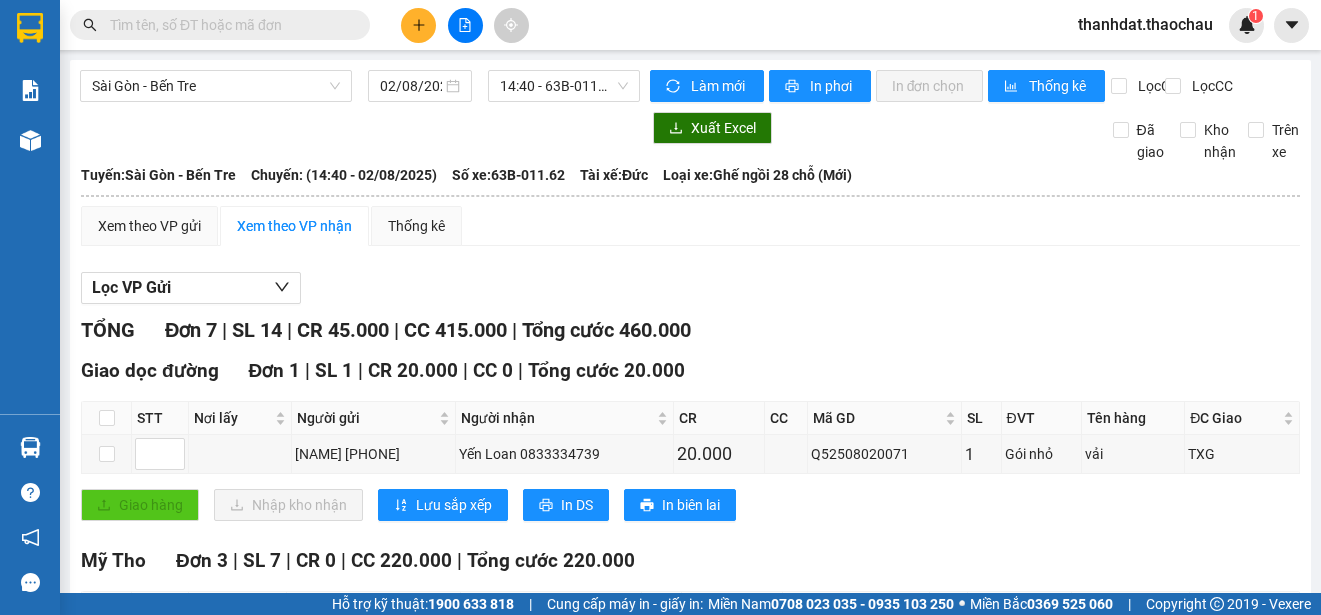 scroll, scrollTop: 400, scrollLeft: 0, axis: vertical 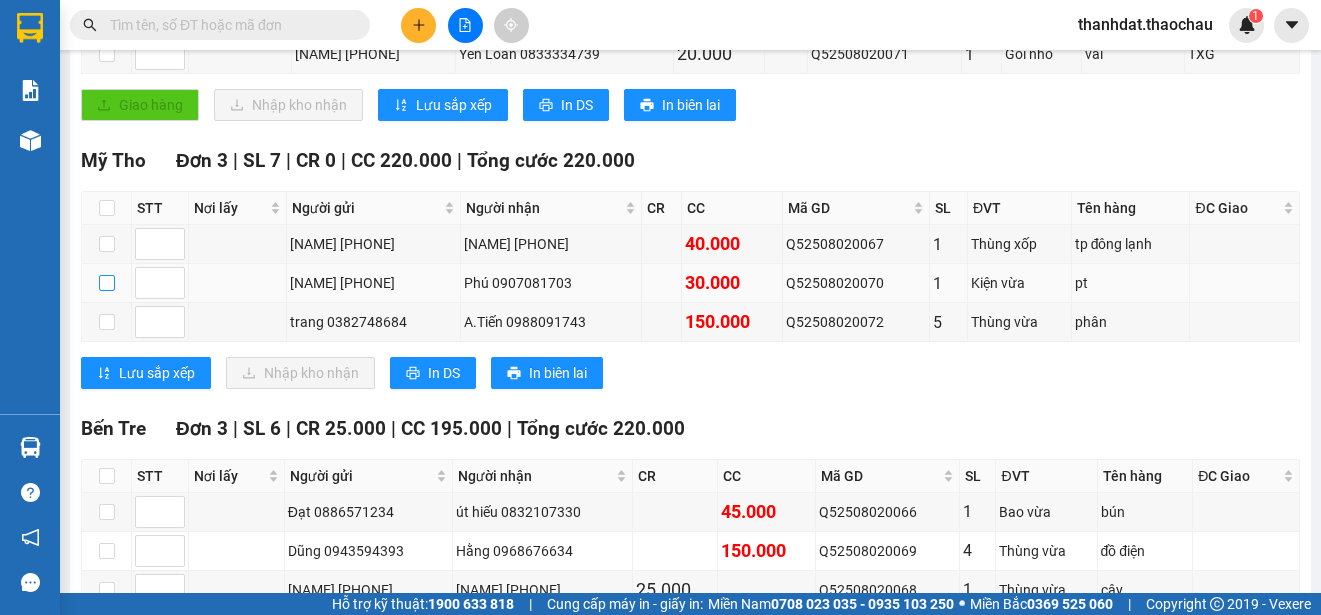 click at bounding box center [107, 283] 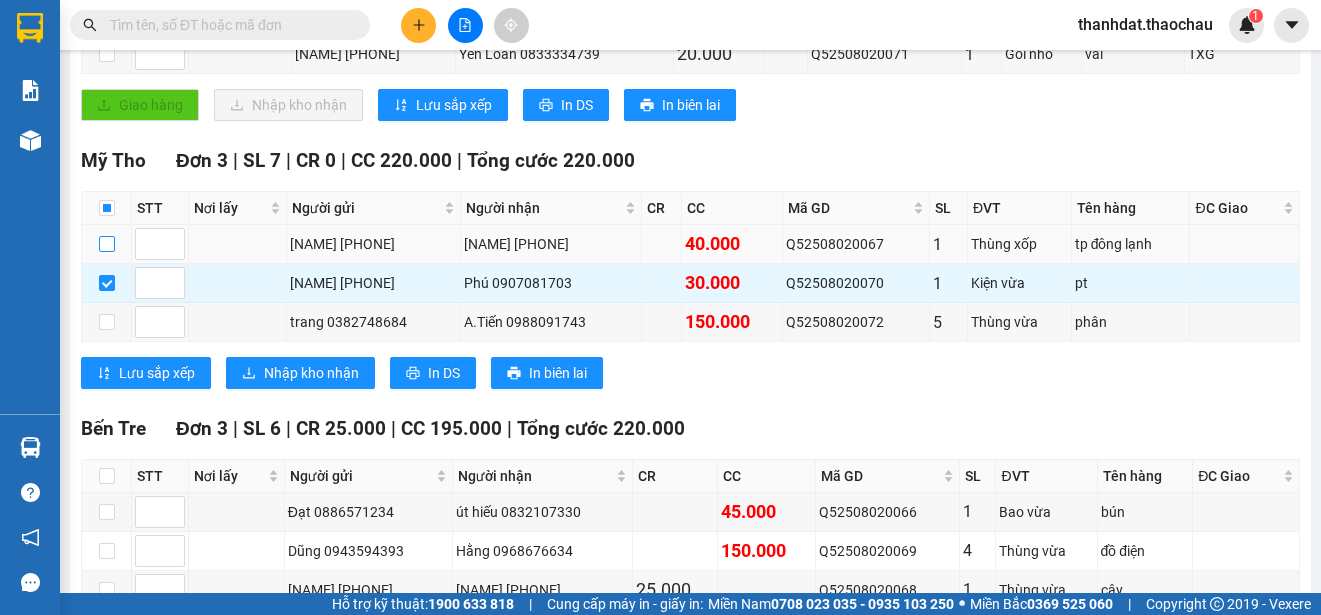 click at bounding box center (107, 244) 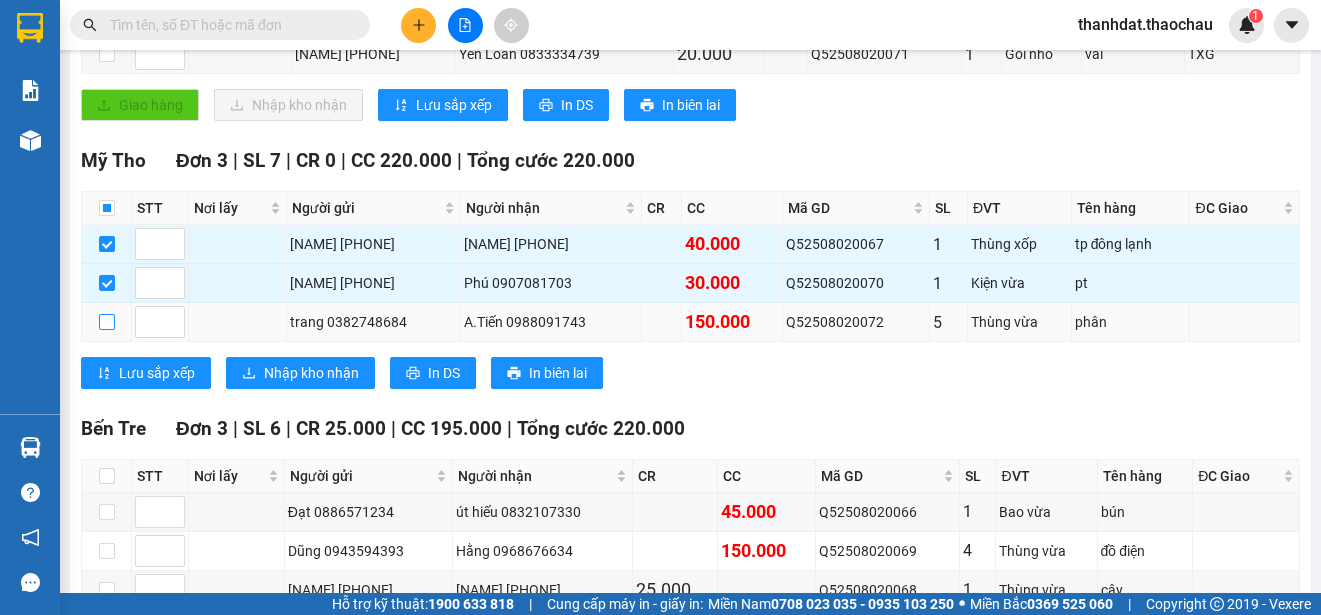 click at bounding box center (107, 322) 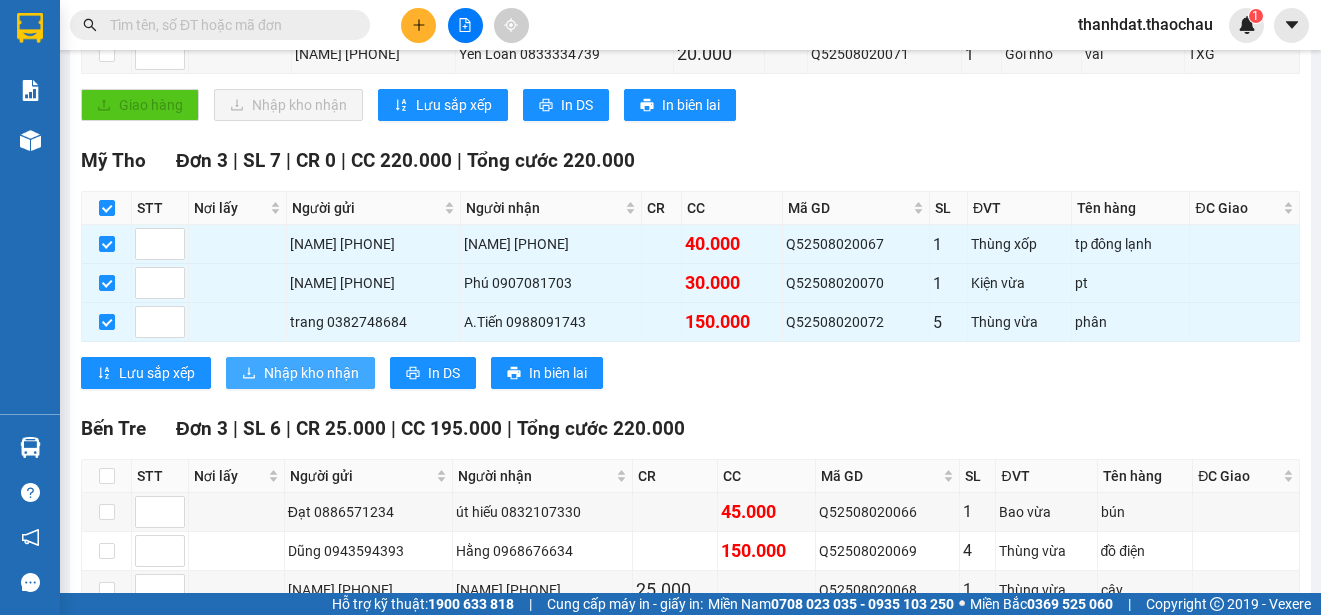 click on "Nhập kho nhận" at bounding box center [311, 373] 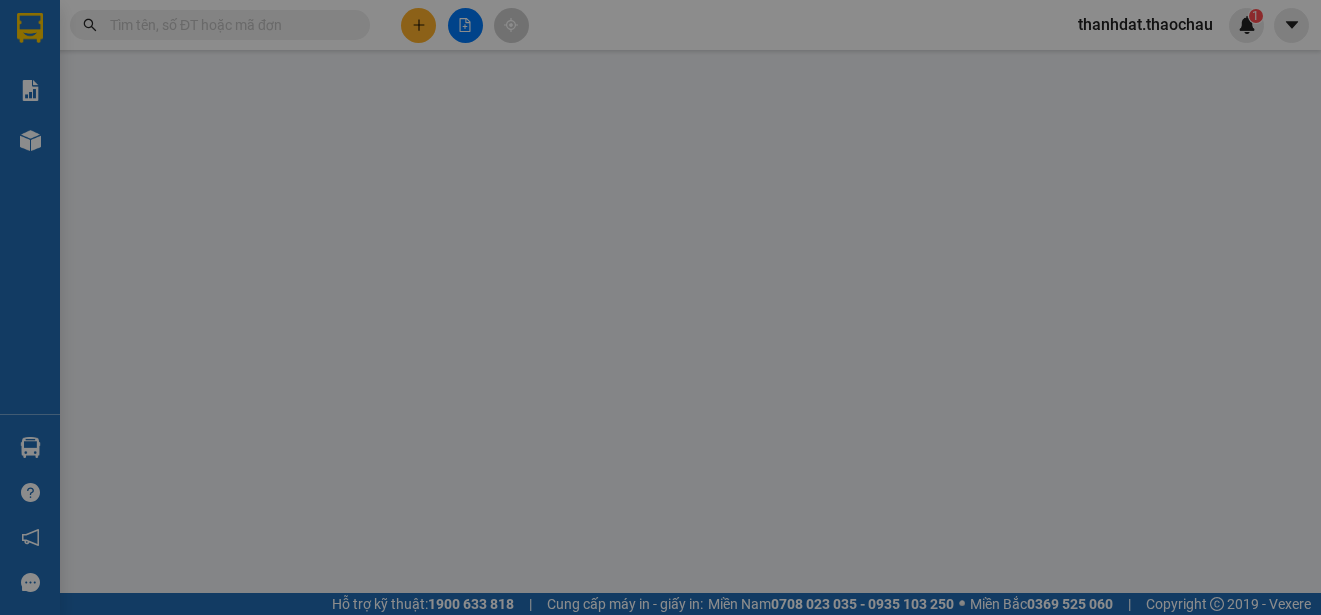 scroll, scrollTop: 0, scrollLeft: 0, axis: both 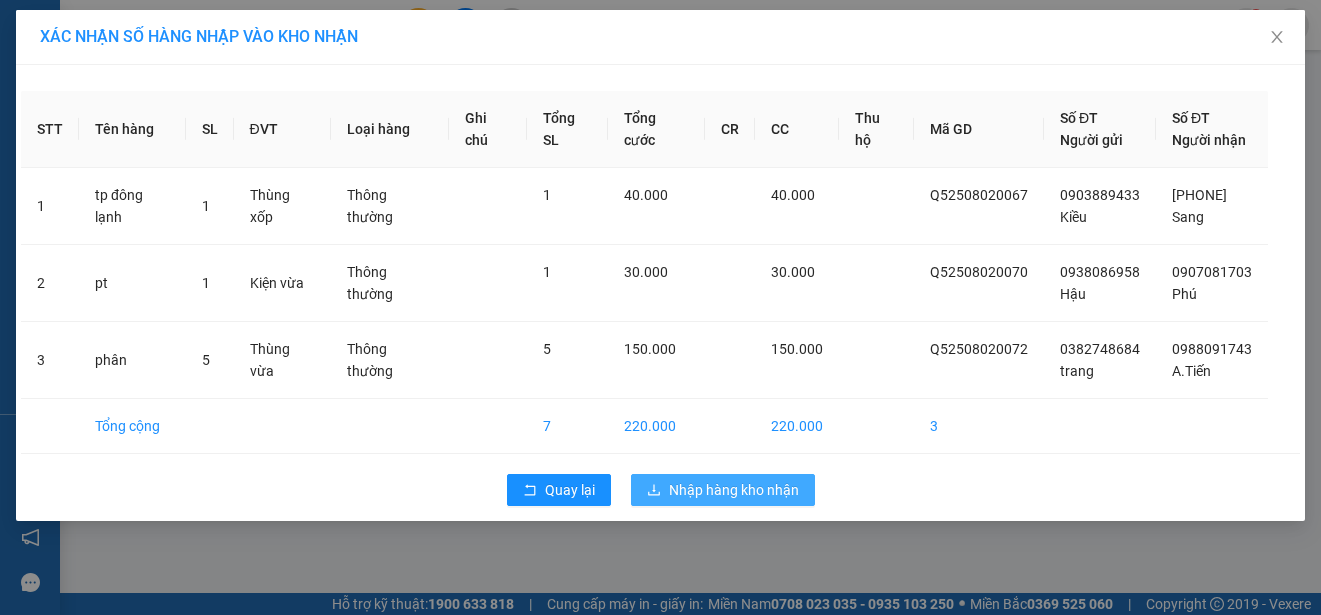 click on "Nhập hàng kho nhận" at bounding box center [734, 490] 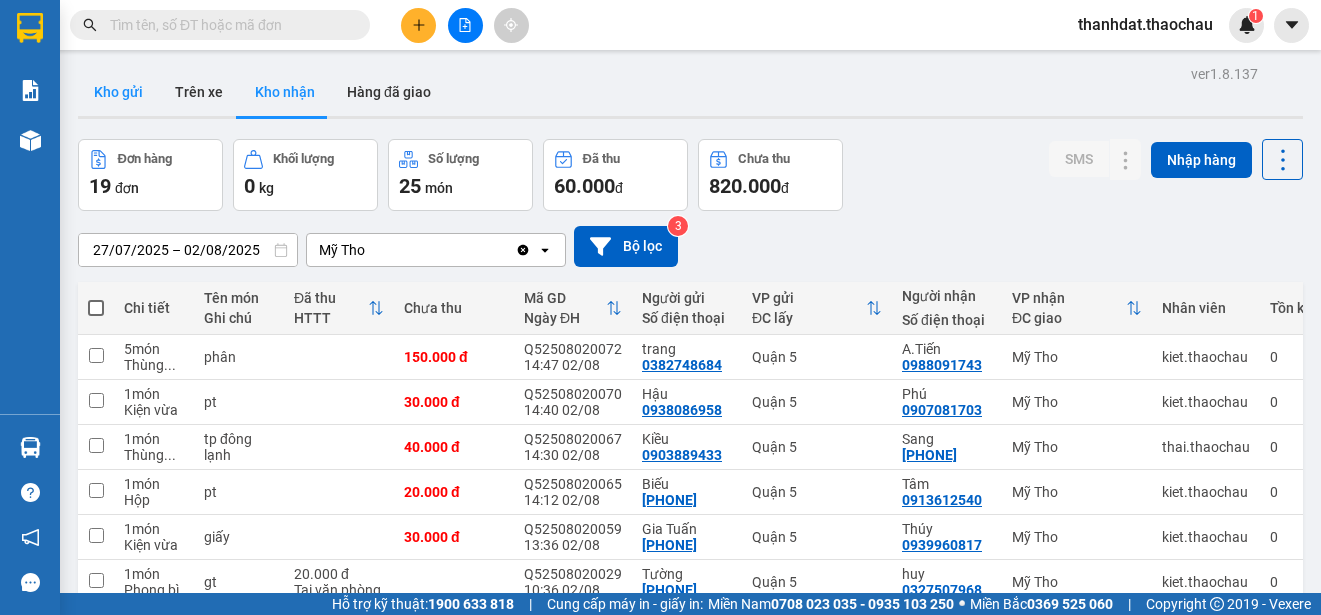 click on "Kho gửi" at bounding box center [118, 92] 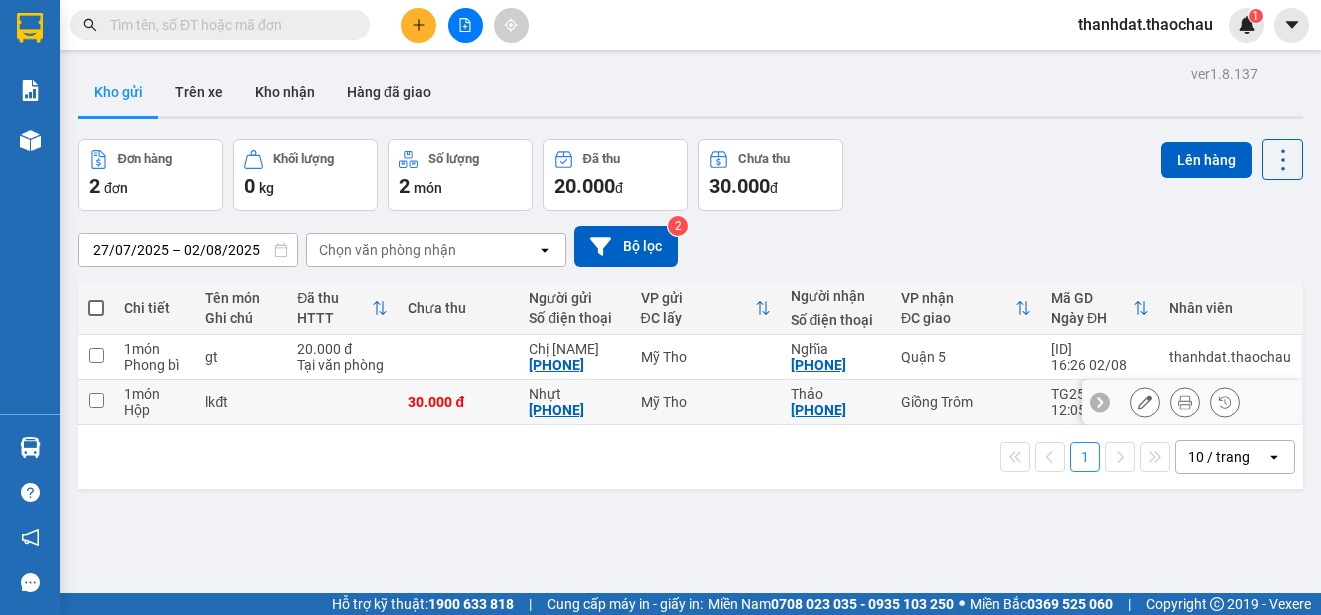 click at bounding box center (96, 400) 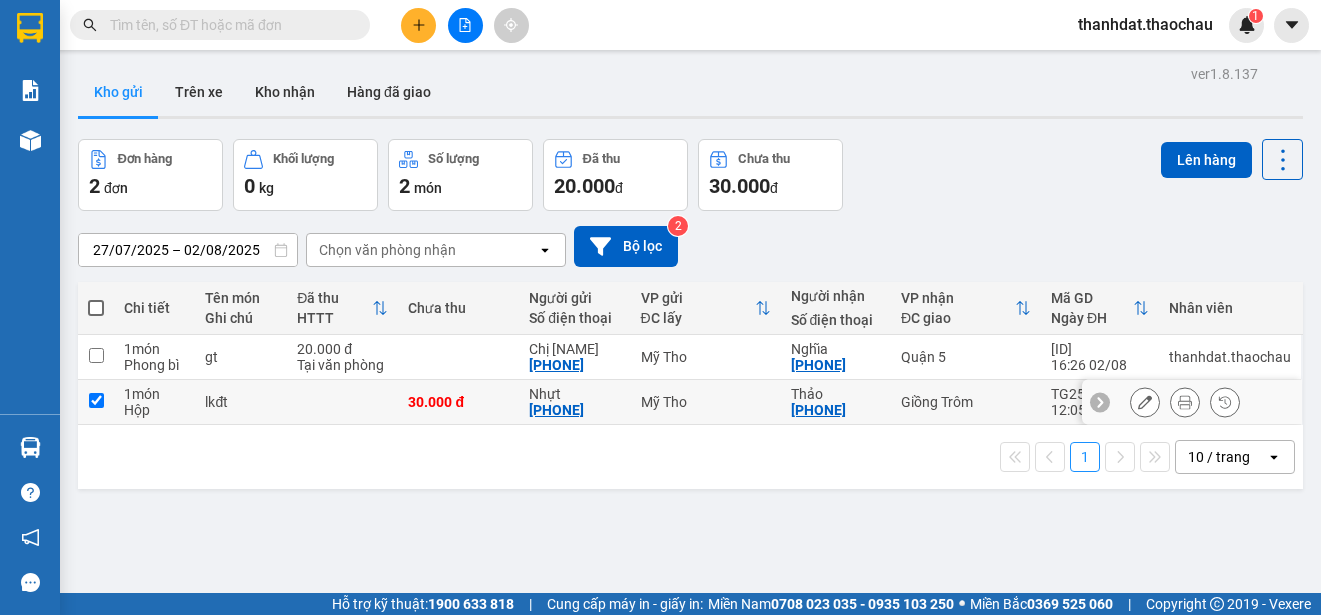 checkbox on "true" 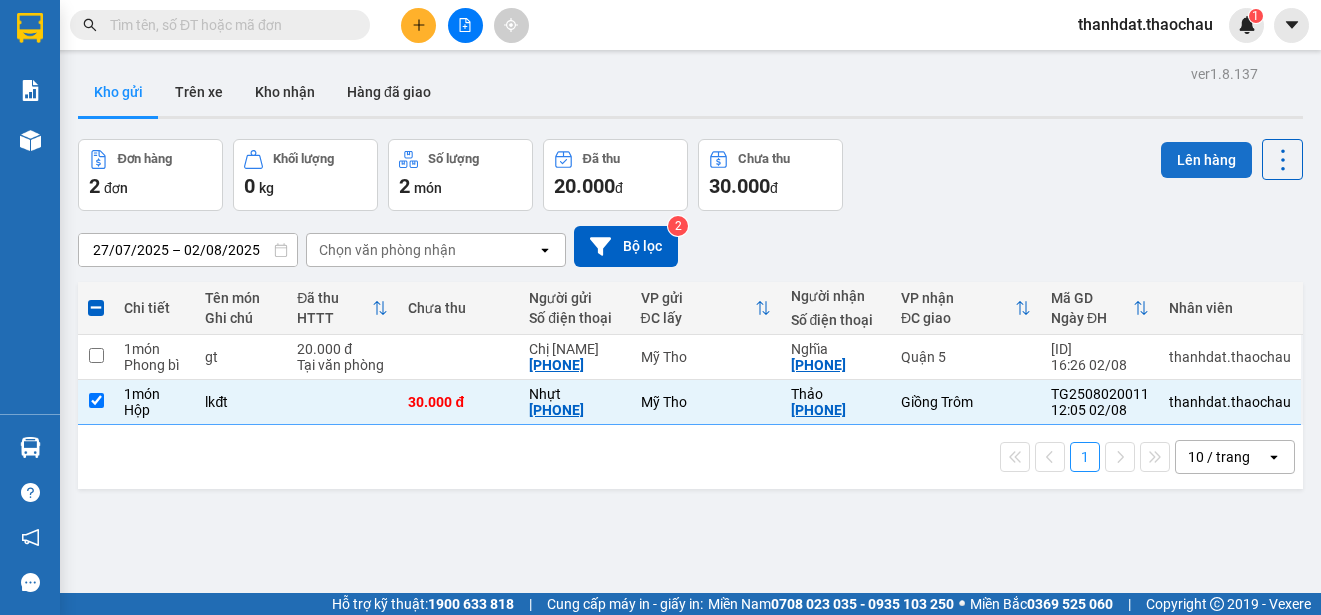 click on "Lên hàng" at bounding box center (1206, 160) 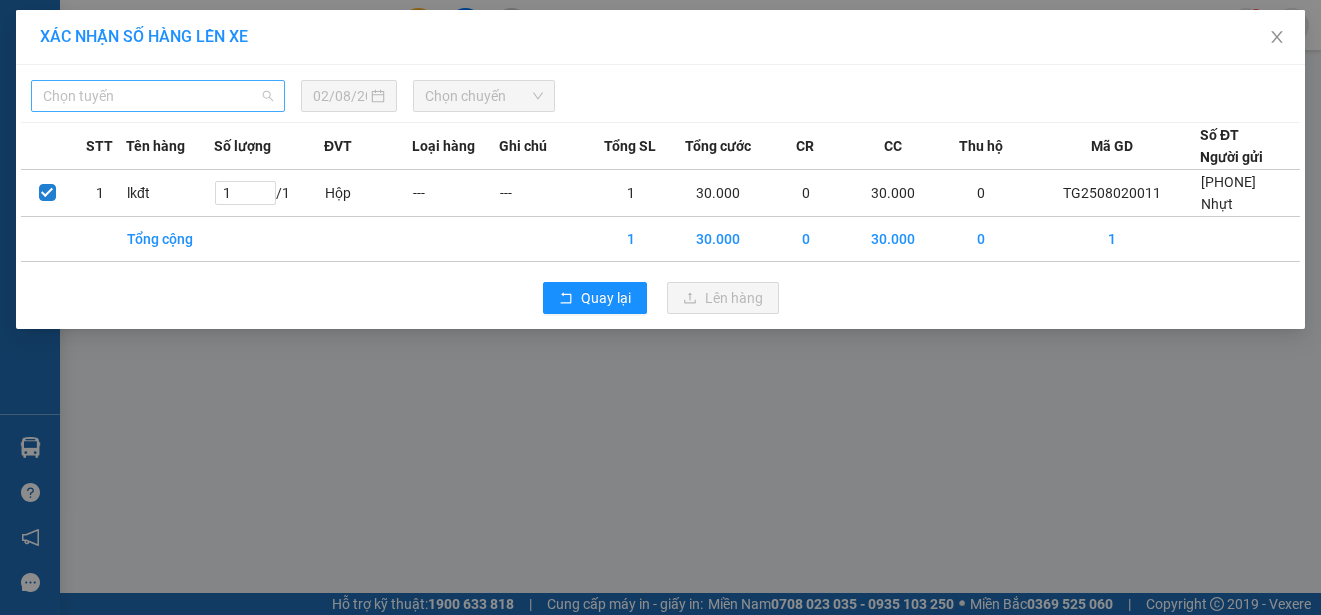 click on "Chọn tuyến" at bounding box center [158, 96] 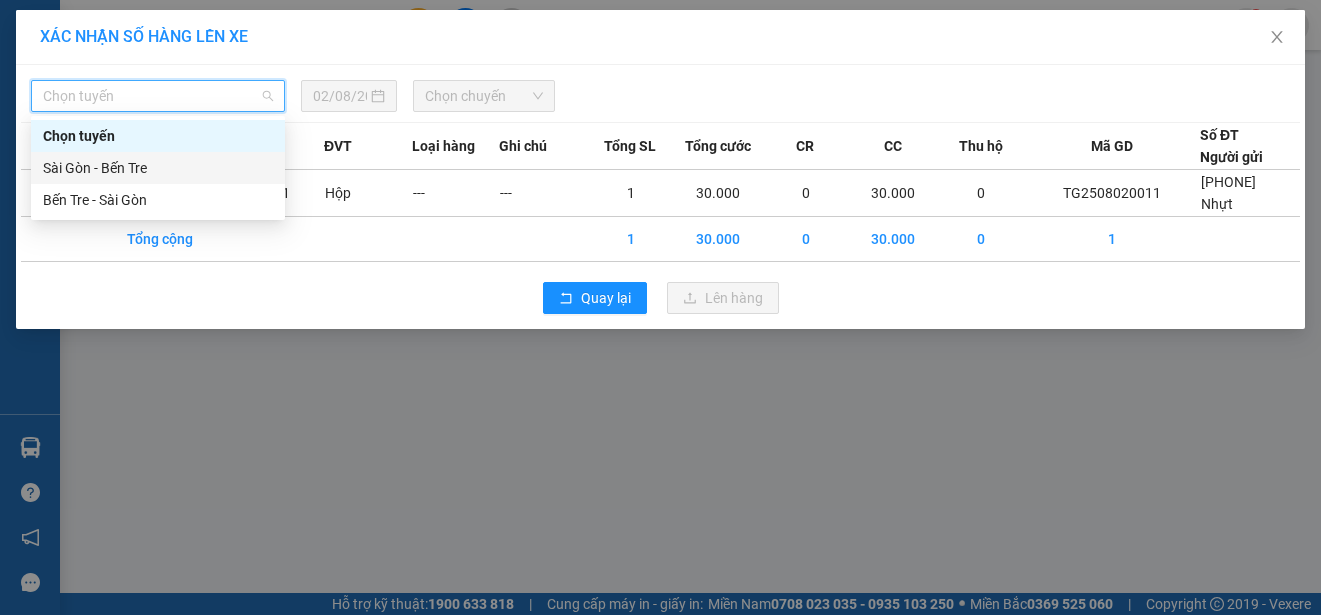 click on "Sài Gòn - Bến Tre" at bounding box center (158, 168) 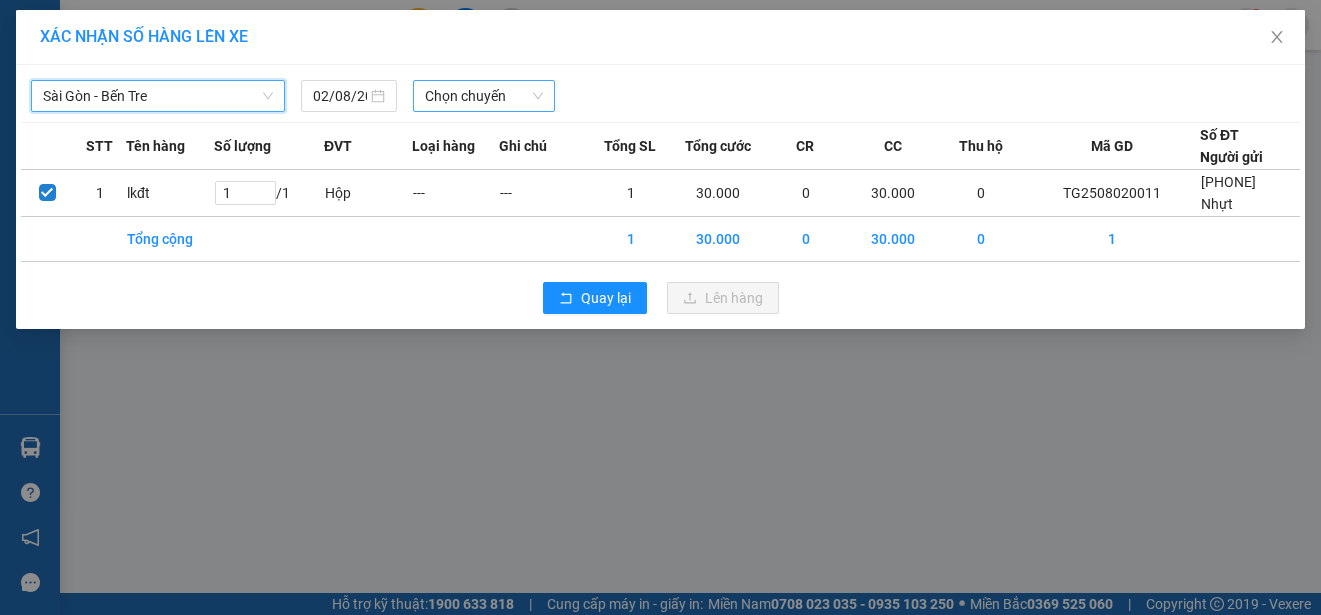 click on "Chọn chuyến" at bounding box center (483, 96) 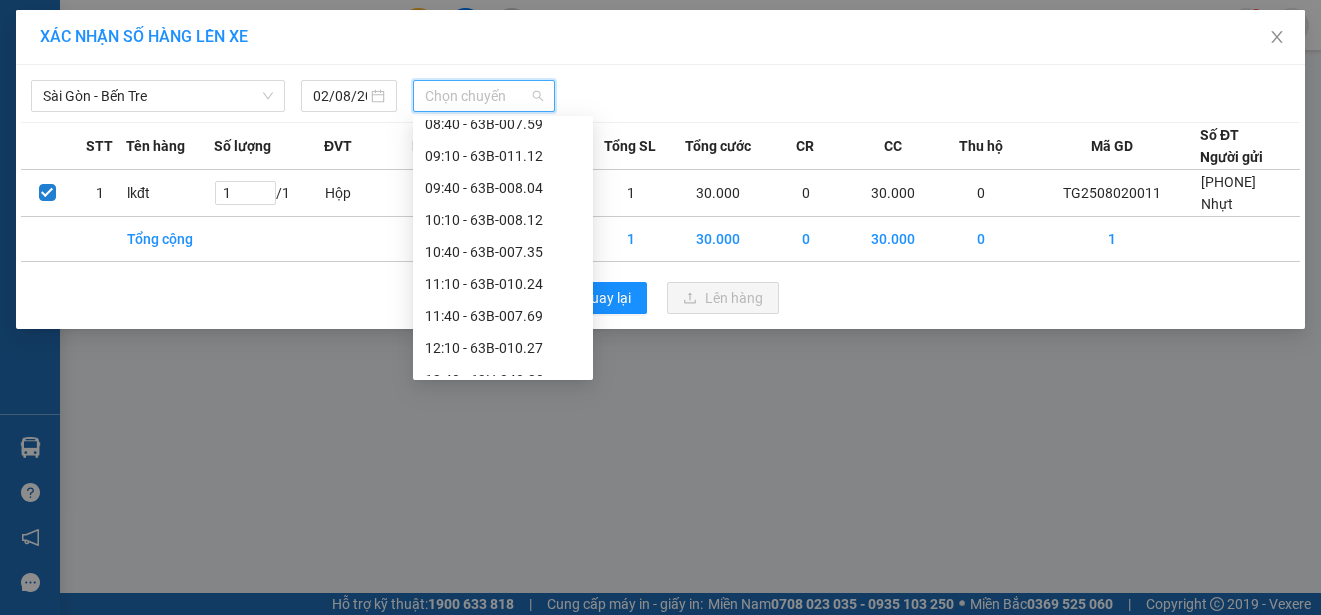 scroll, scrollTop: 500, scrollLeft: 0, axis: vertical 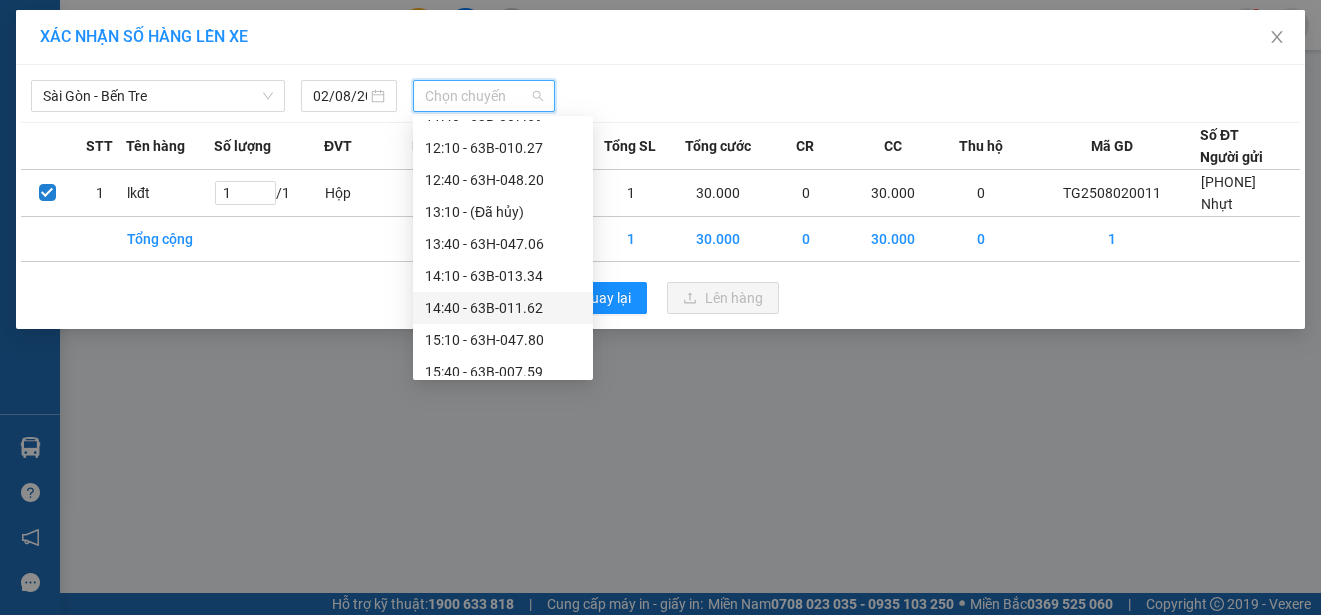click on "[TIME] - [ID]" at bounding box center (503, 308) 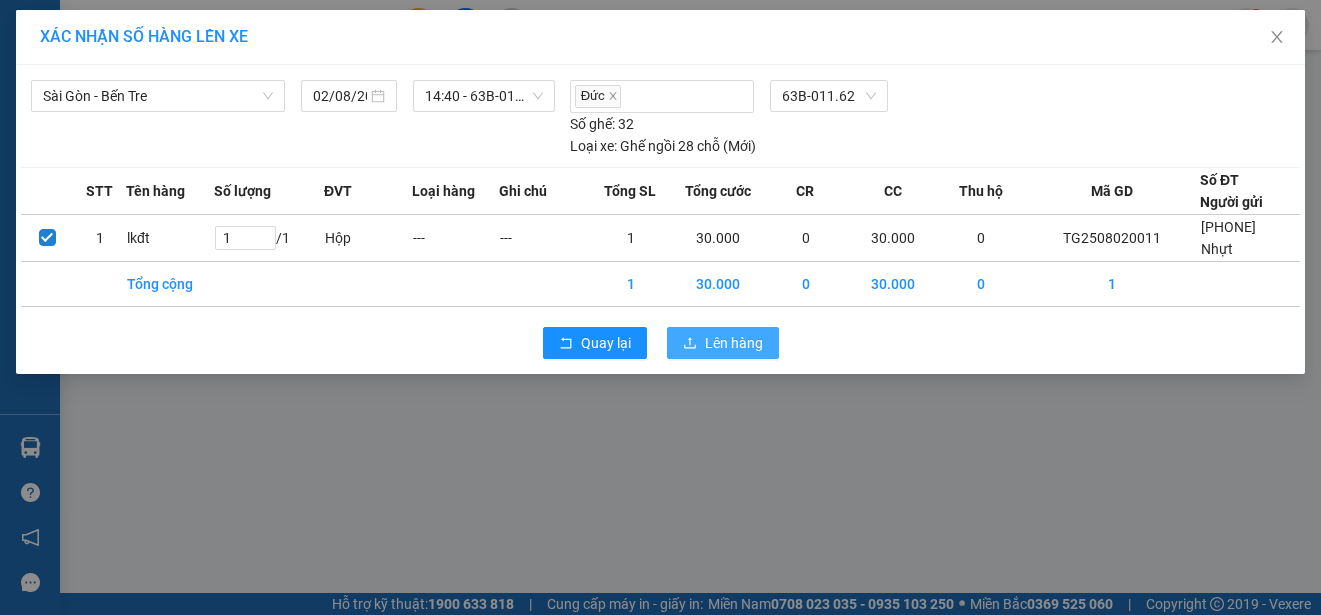 click on "Lên hàng" at bounding box center [734, 343] 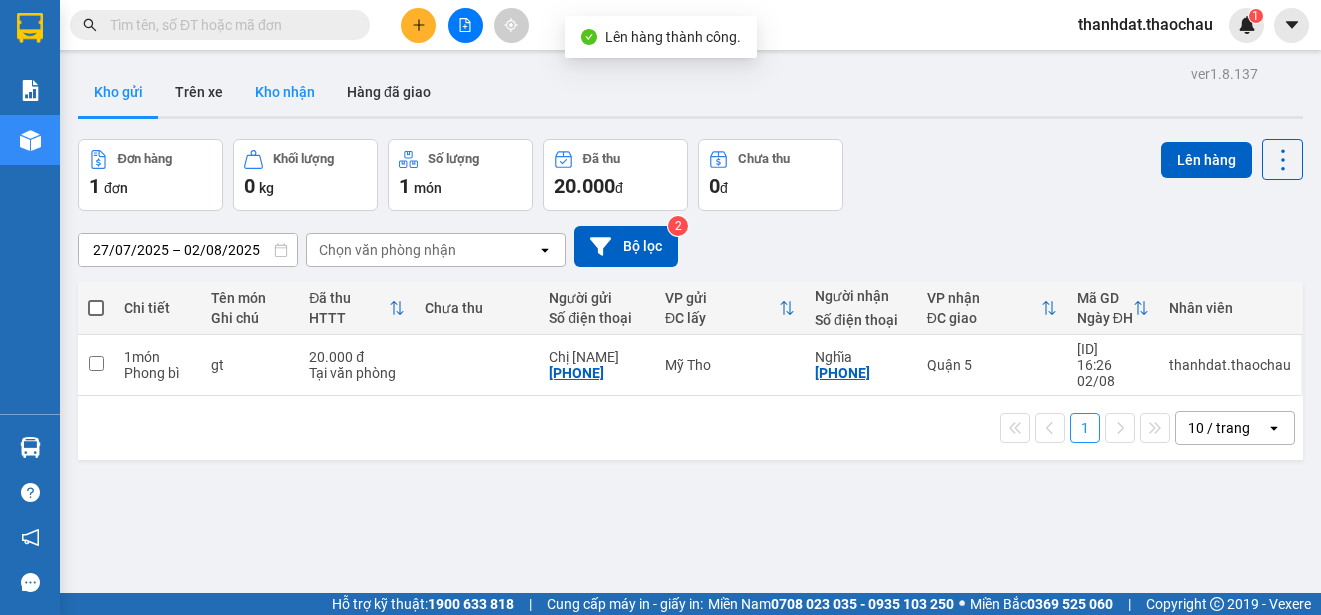 click on "Kho nhận" at bounding box center (285, 92) 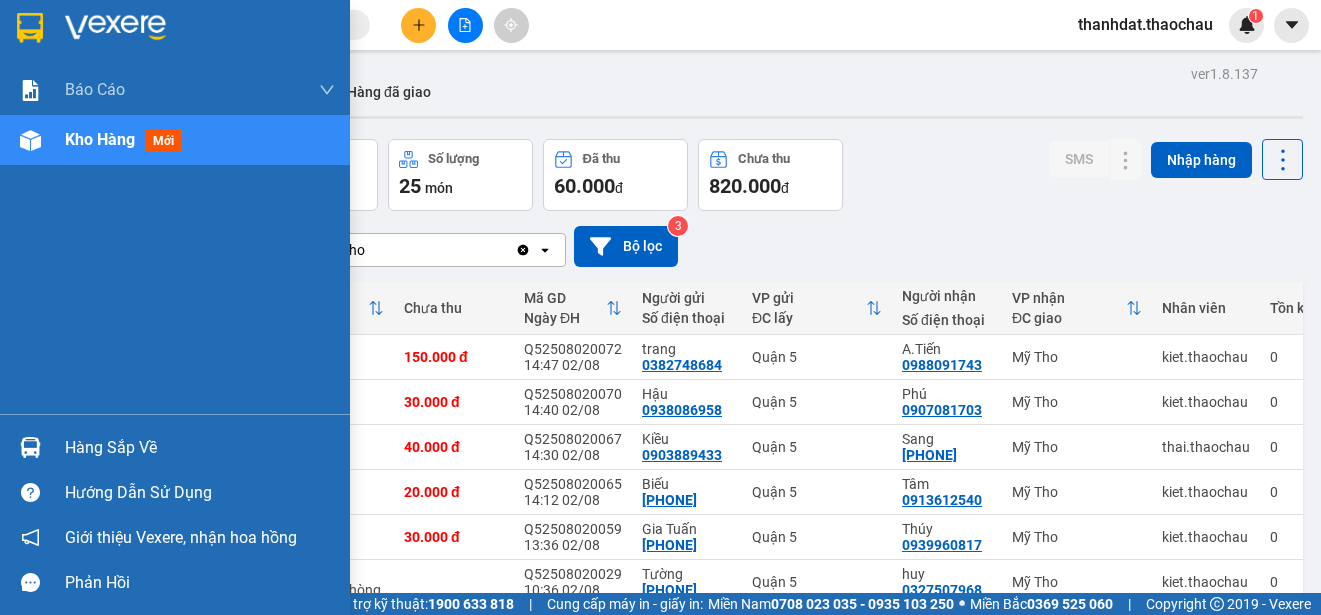 click on "Hàng sắp về" at bounding box center (200, 448) 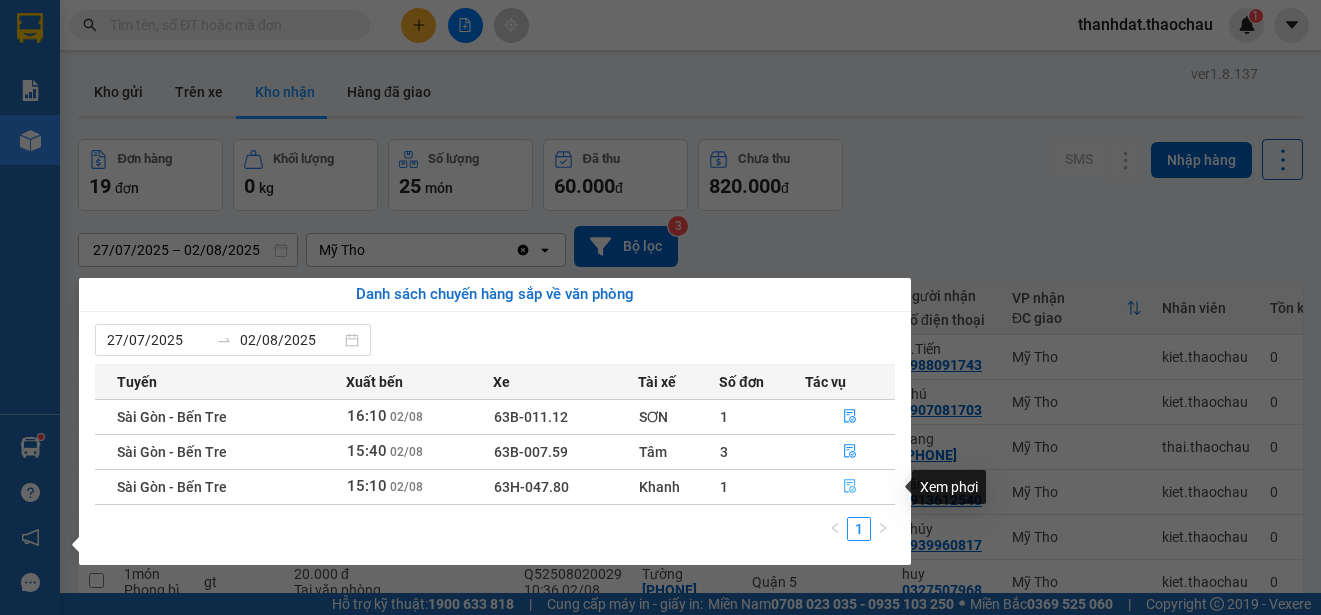 click 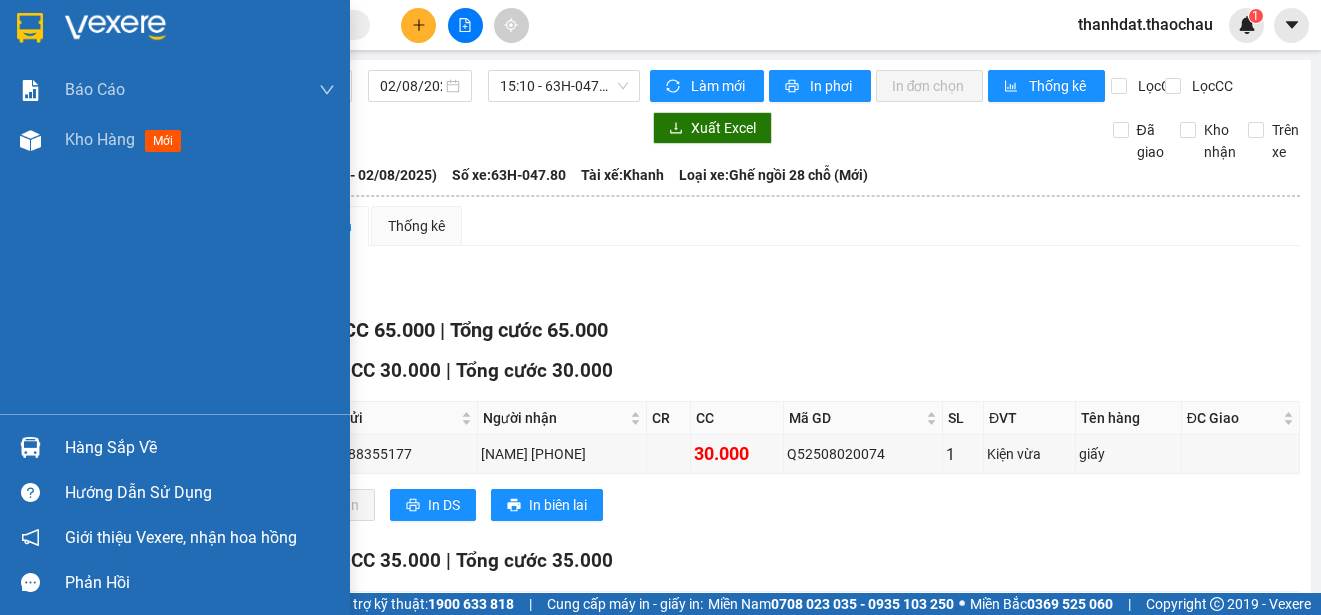 click on "Hàng sắp về" at bounding box center [200, 448] 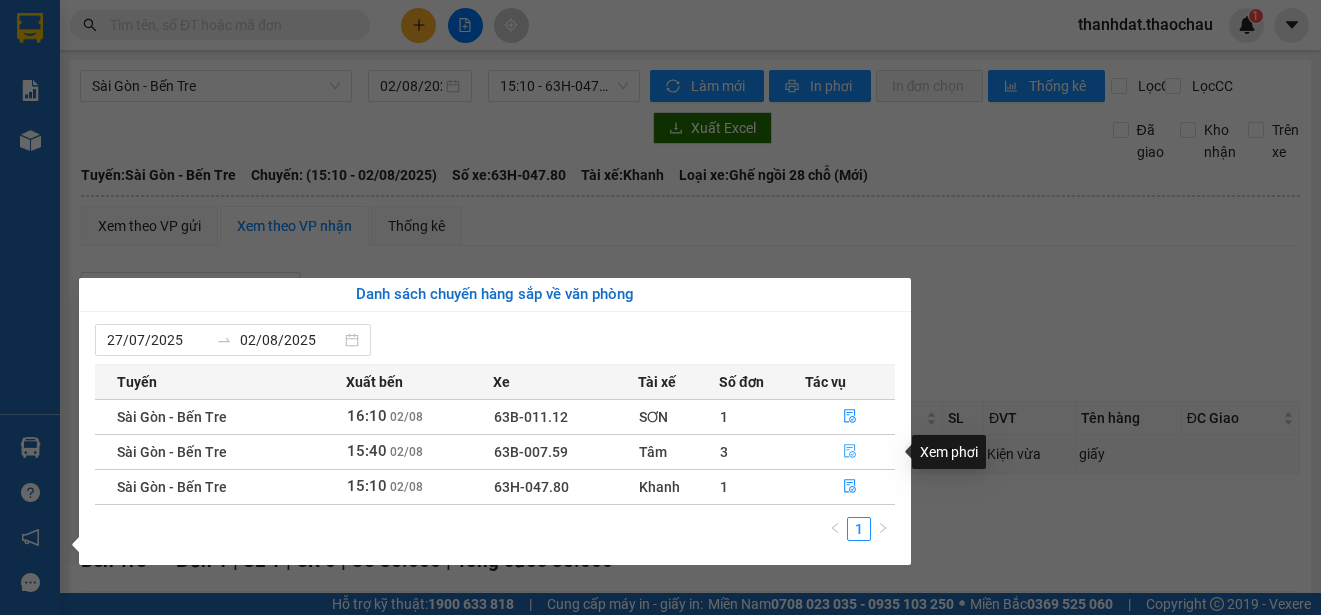 click 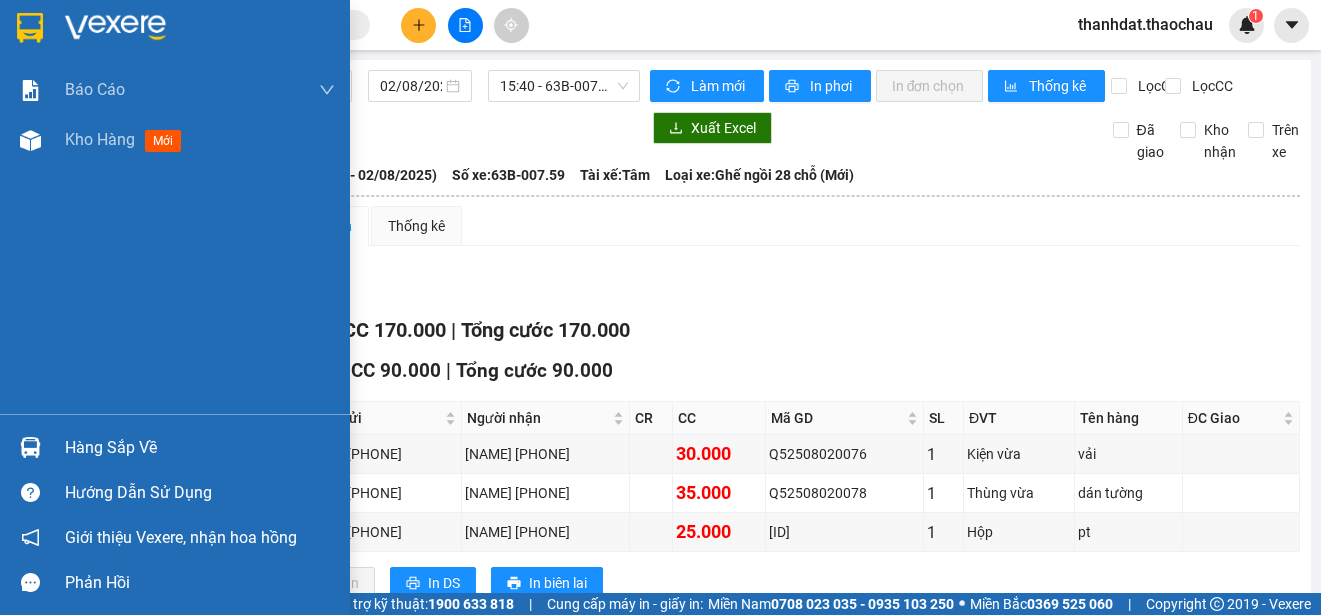 click on "Hàng sắp về" at bounding box center (200, 448) 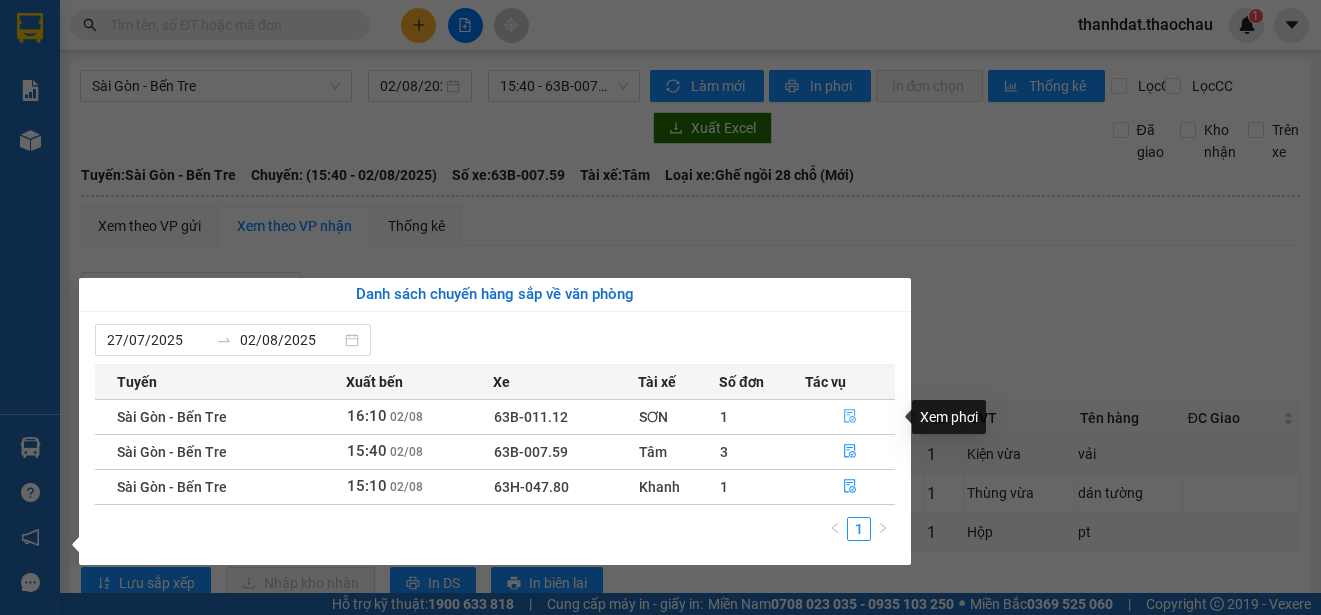 click 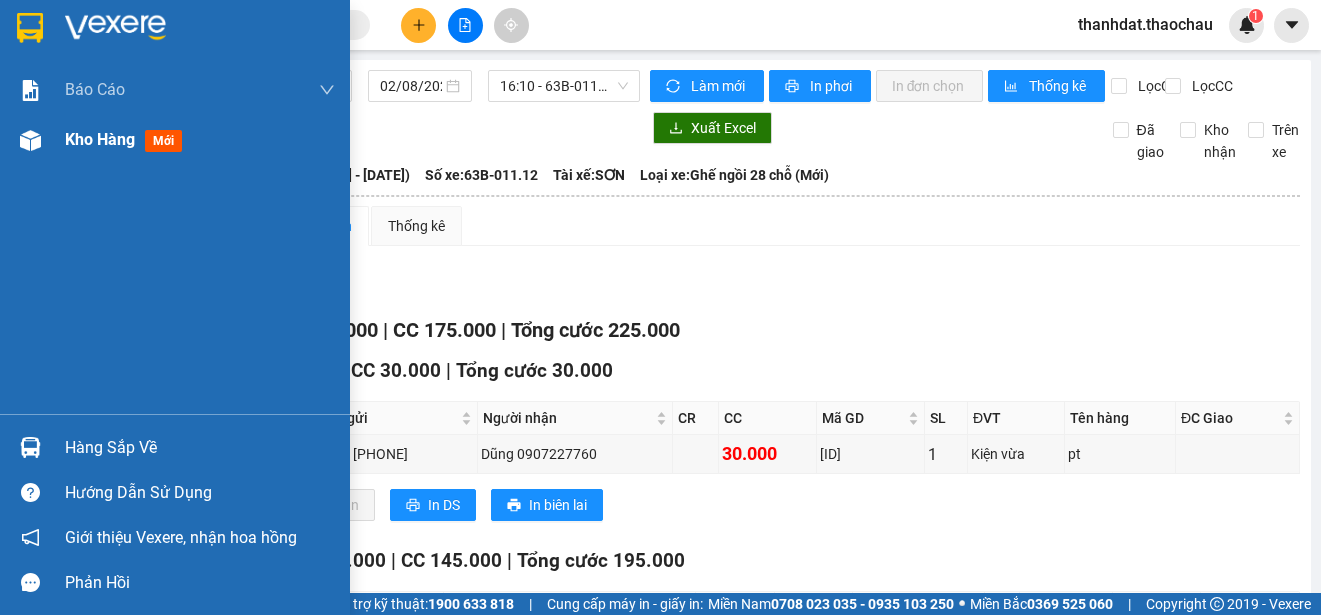 click on "Kho hàng" at bounding box center [100, 139] 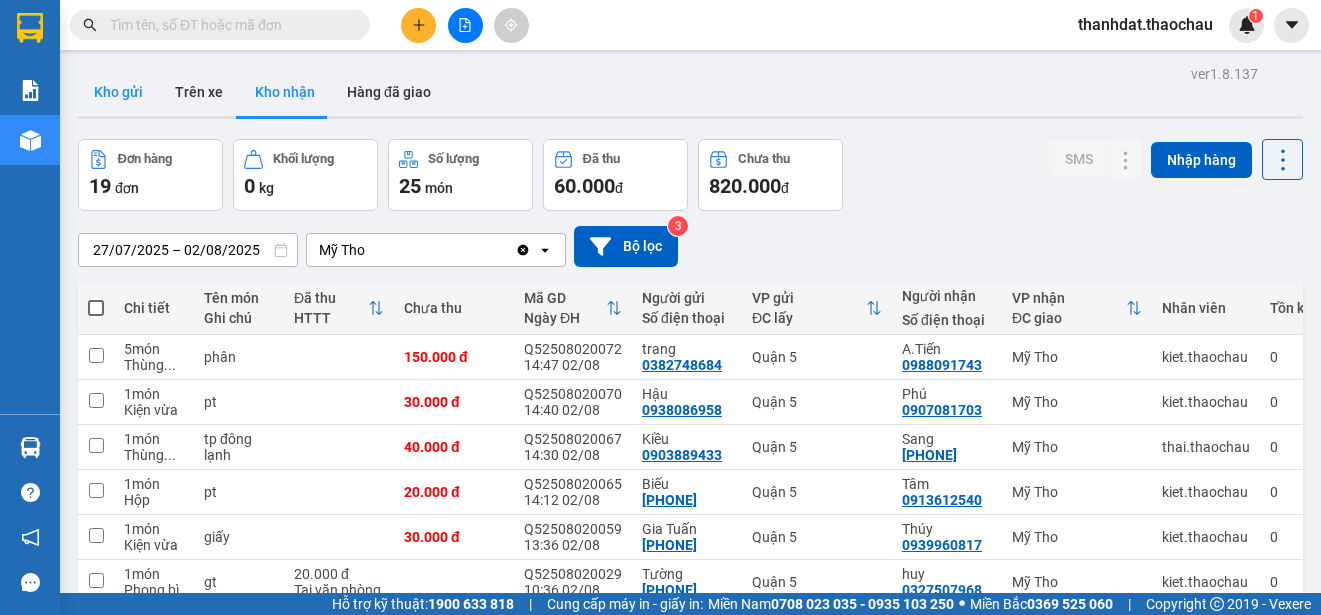 click on "Kho gửi" at bounding box center [118, 92] 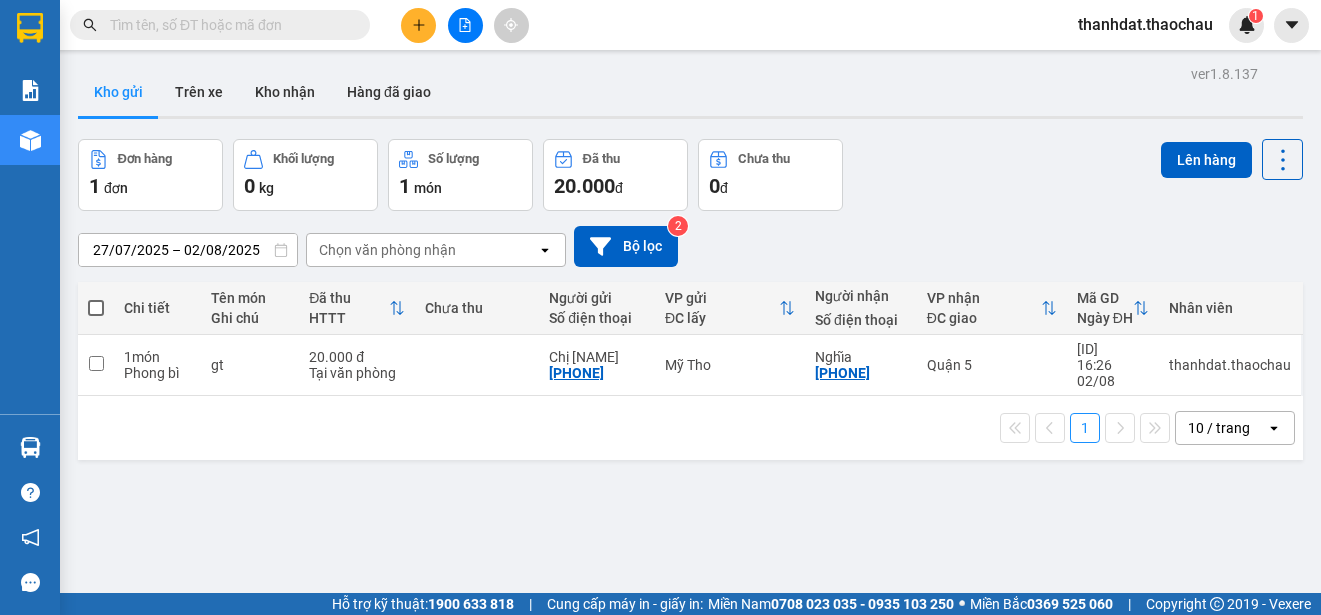 drag, startPoint x: 97, startPoint y: 306, endPoint x: 241, endPoint y: 309, distance: 144.03125 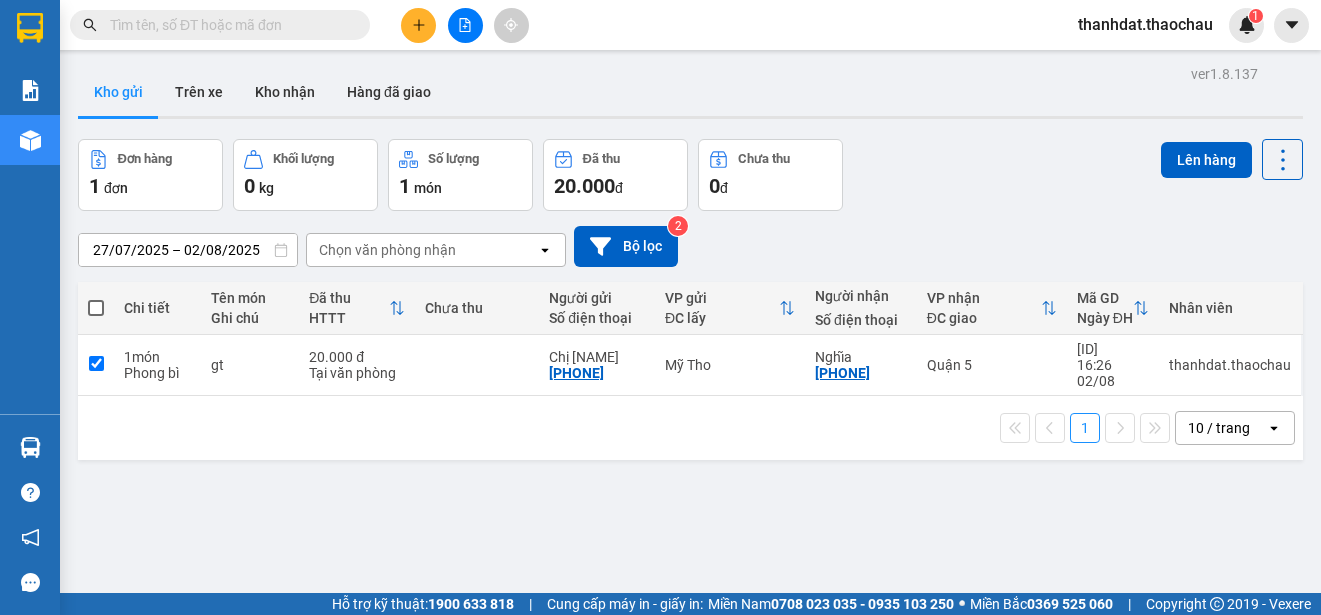 checkbox on "true" 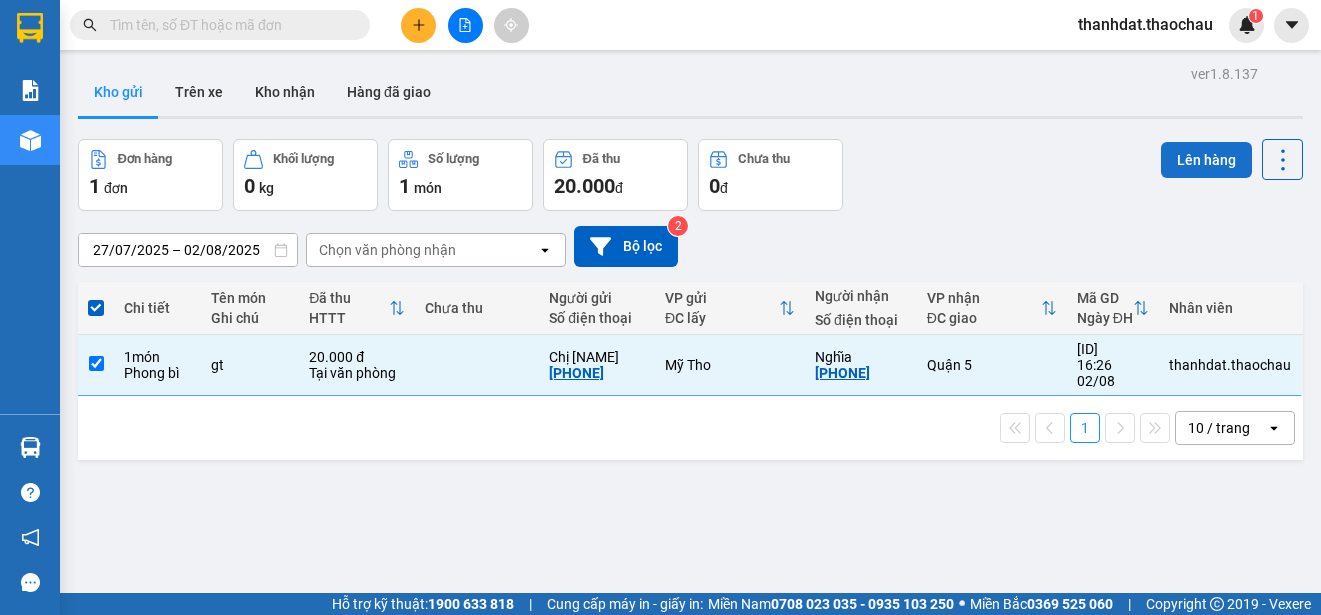 click on "Lên hàng" at bounding box center (1206, 160) 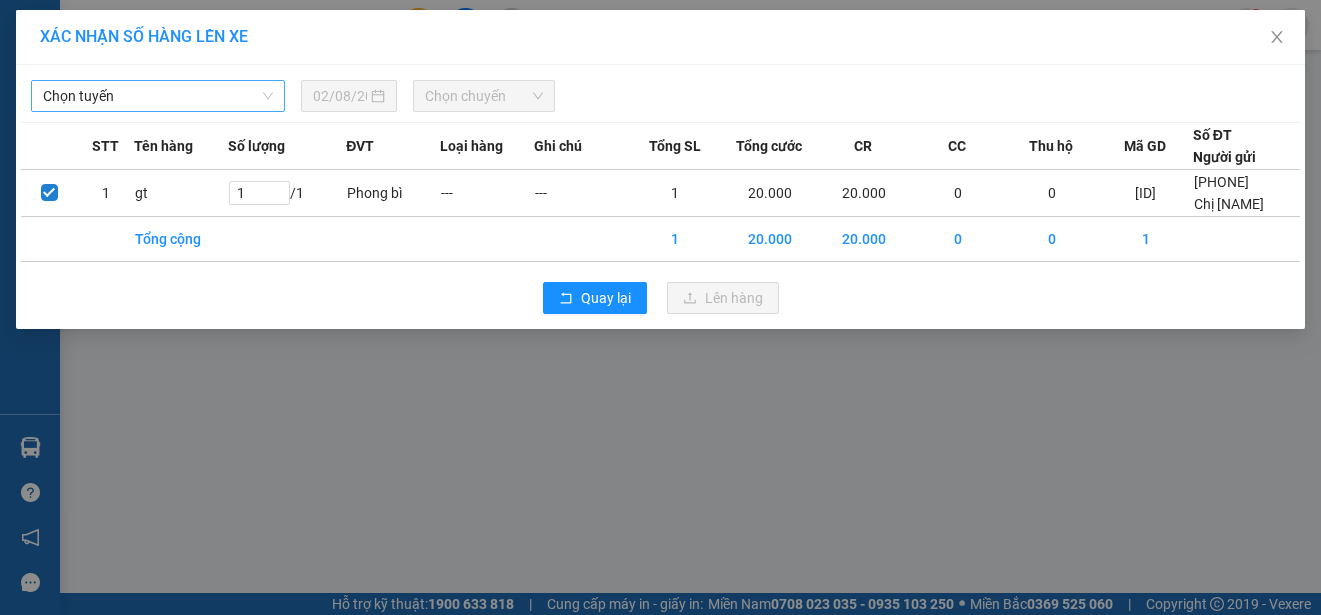 click on "Chọn tuyến" at bounding box center [158, 96] 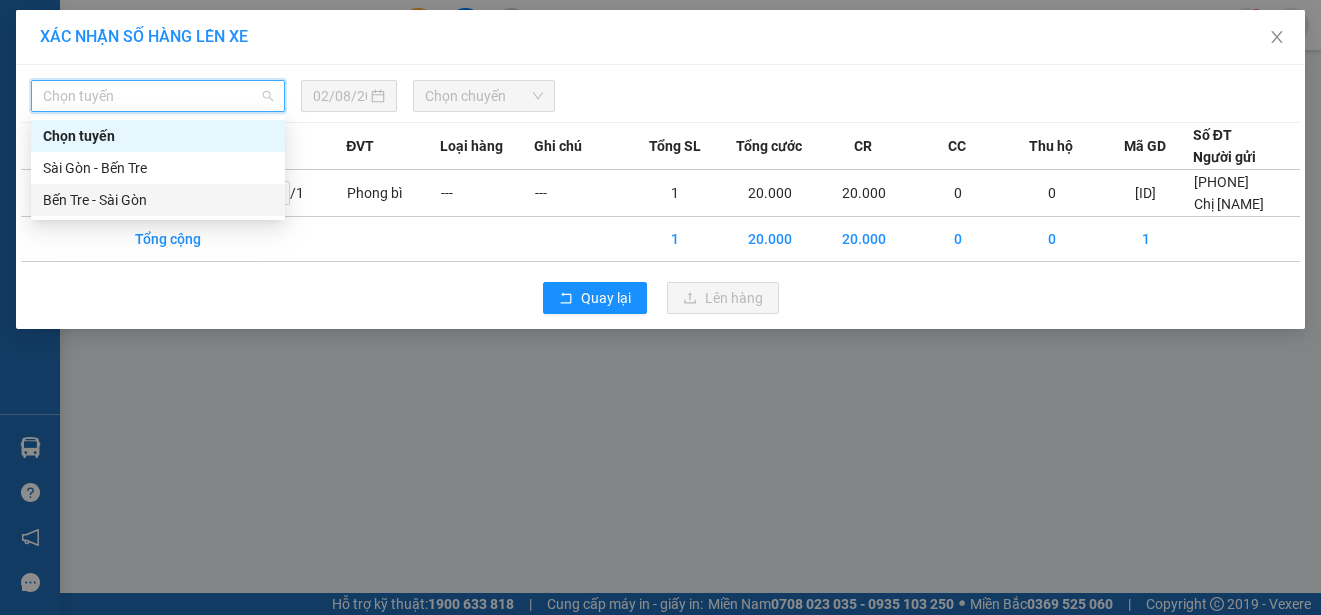 click on "Bến Tre - Sài Gòn" at bounding box center [158, 200] 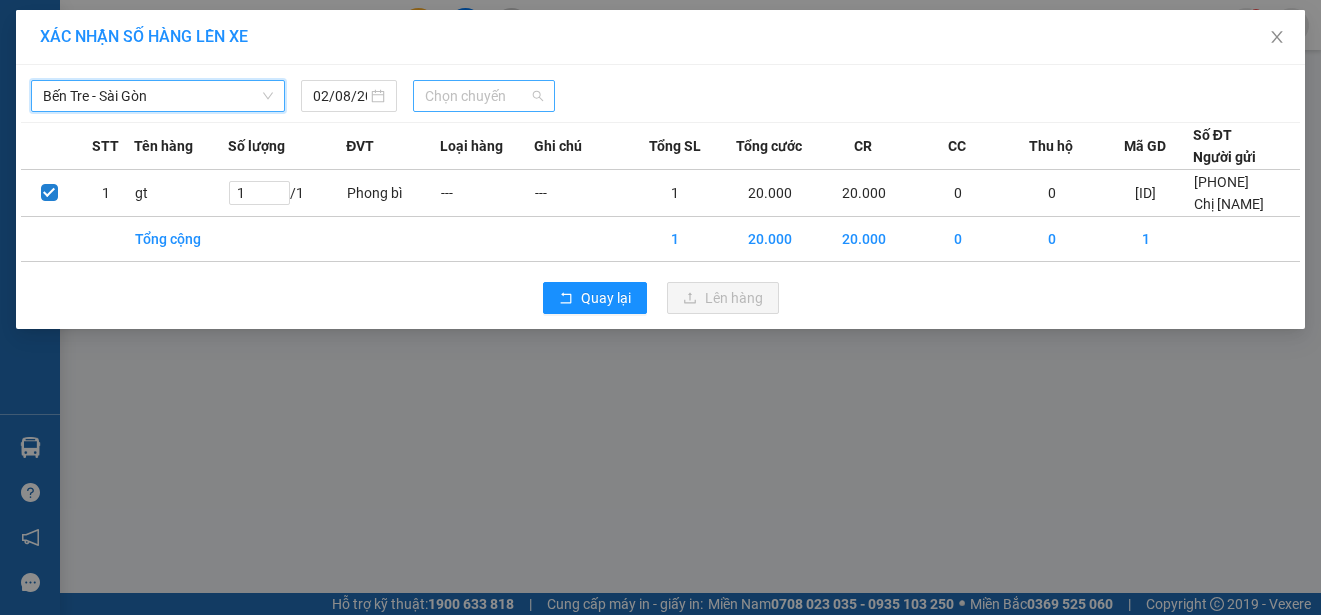 click on "Chọn chuyến" at bounding box center (483, 96) 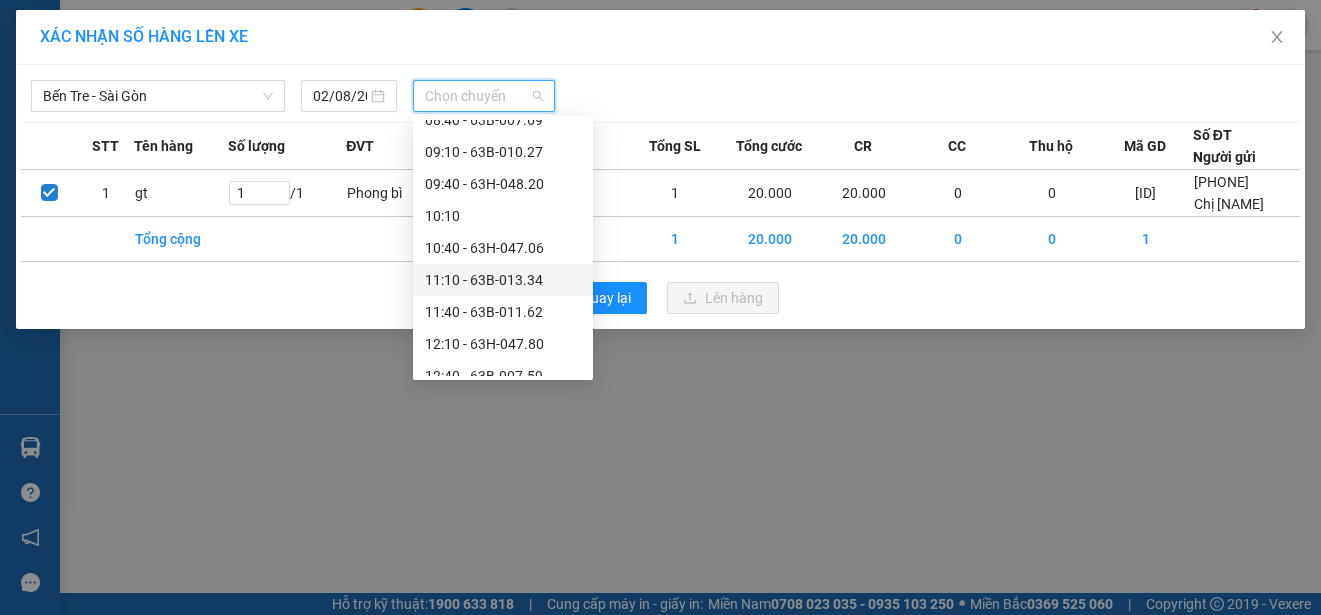 scroll, scrollTop: 700, scrollLeft: 0, axis: vertical 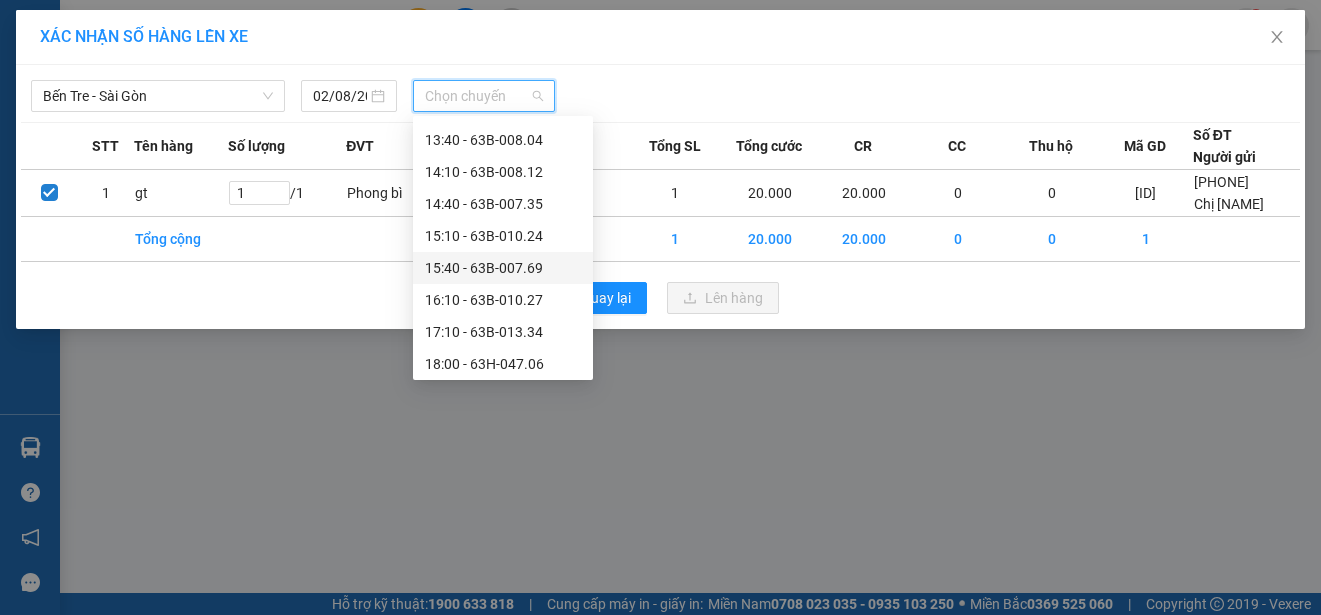 click on "15:40     - 63B-007.69" at bounding box center [503, 268] 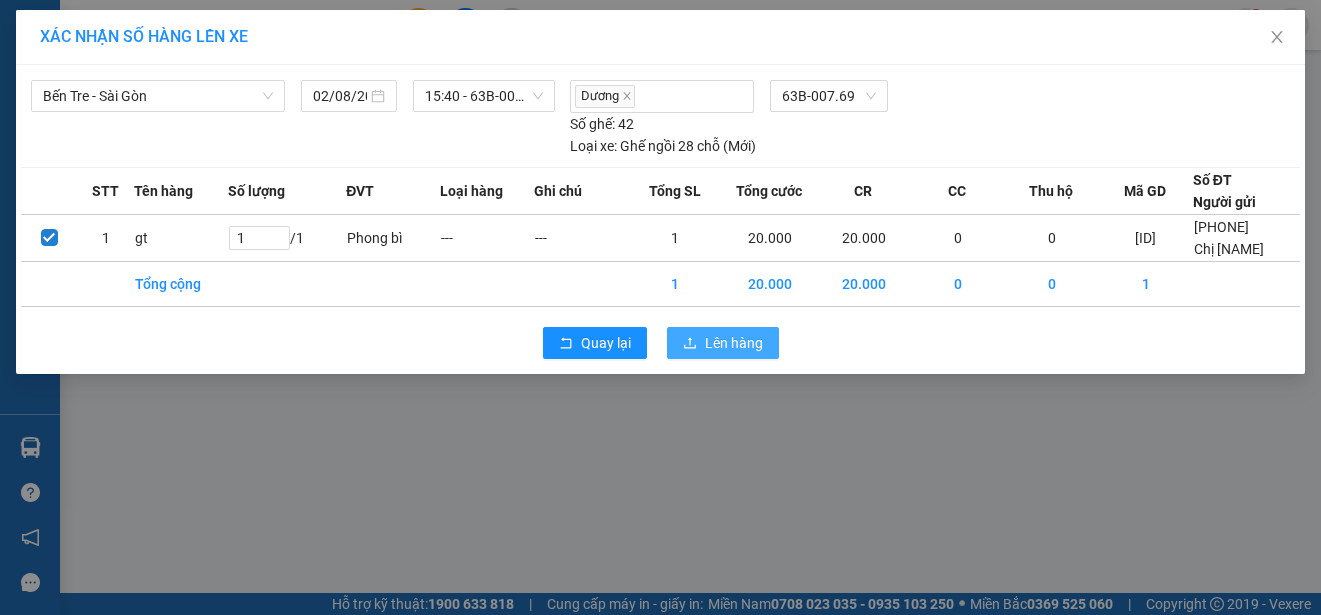 click on "Lên hàng" at bounding box center [734, 343] 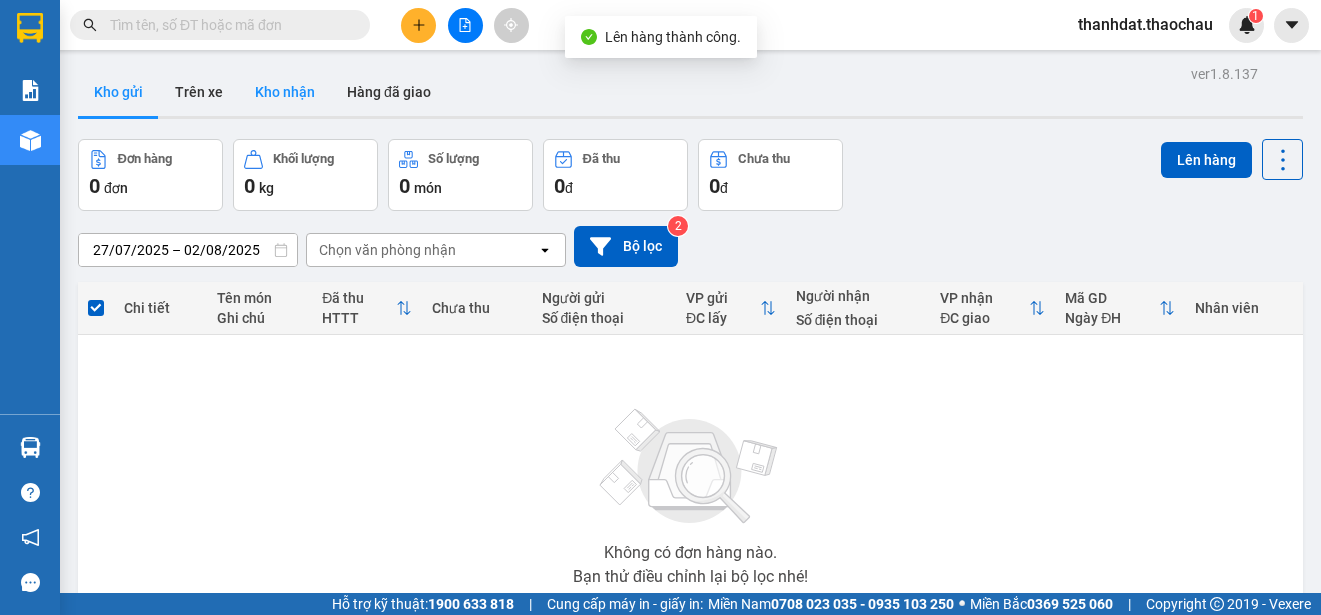 click on "Kho nhận" at bounding box center [285, 92] 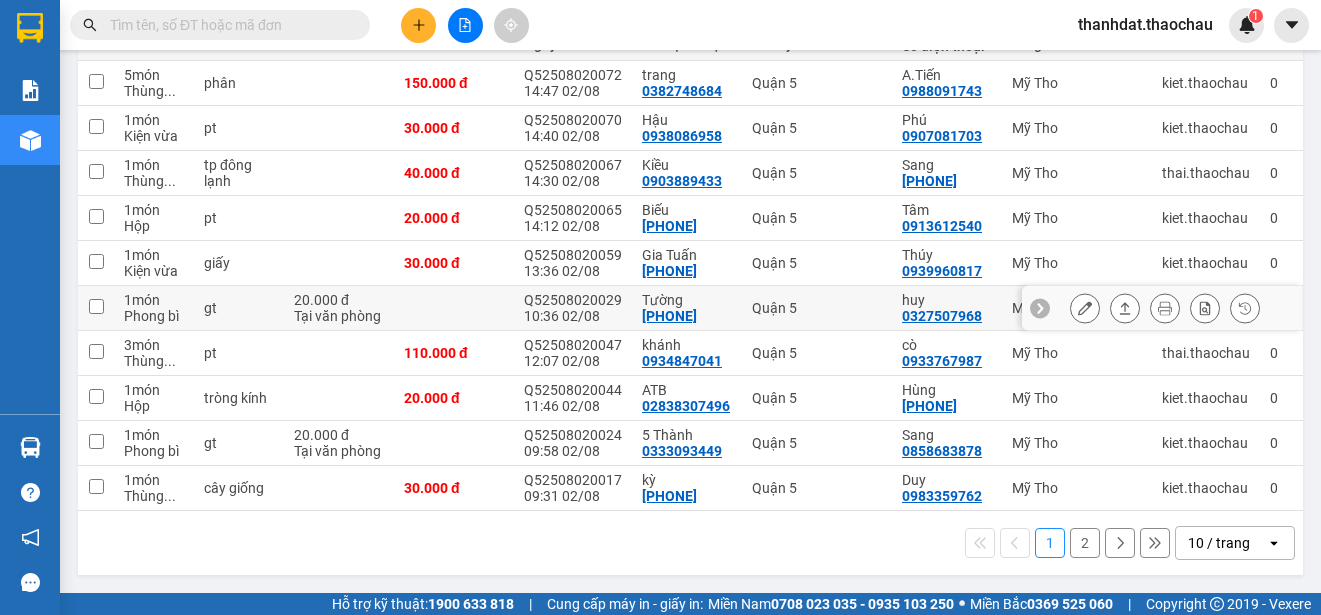 scroll, scrollTop: 0, scrollLeft: 0, axis: both 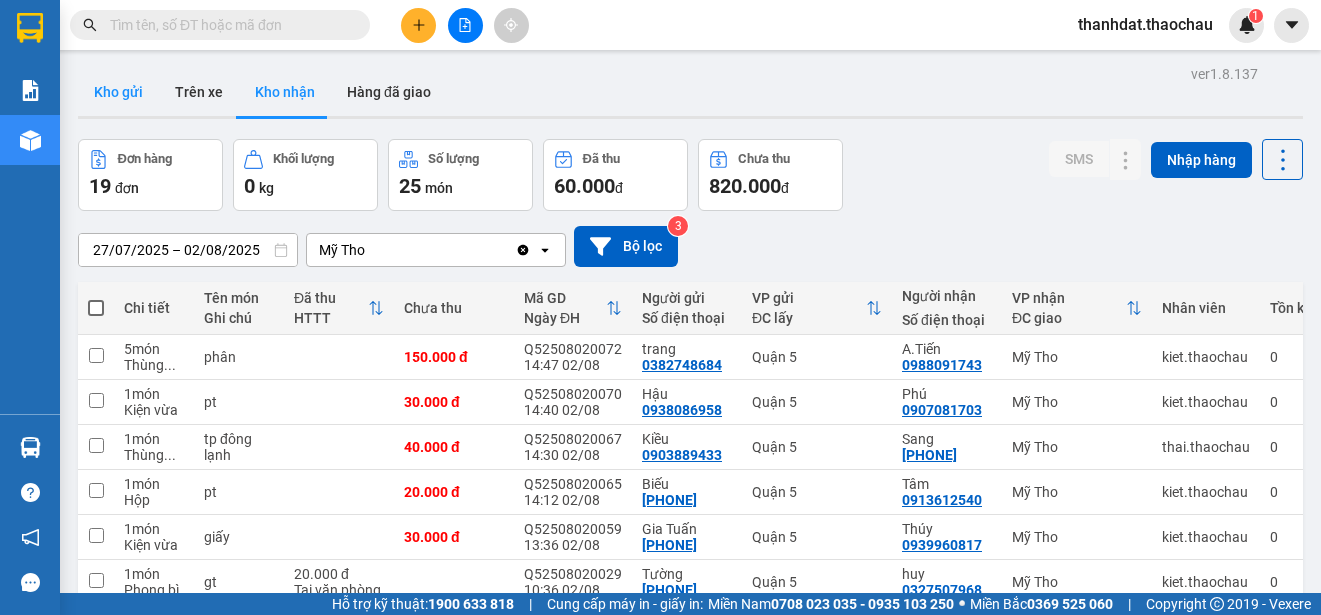 click on "Kho gửi" at bounding box center [118, 92] 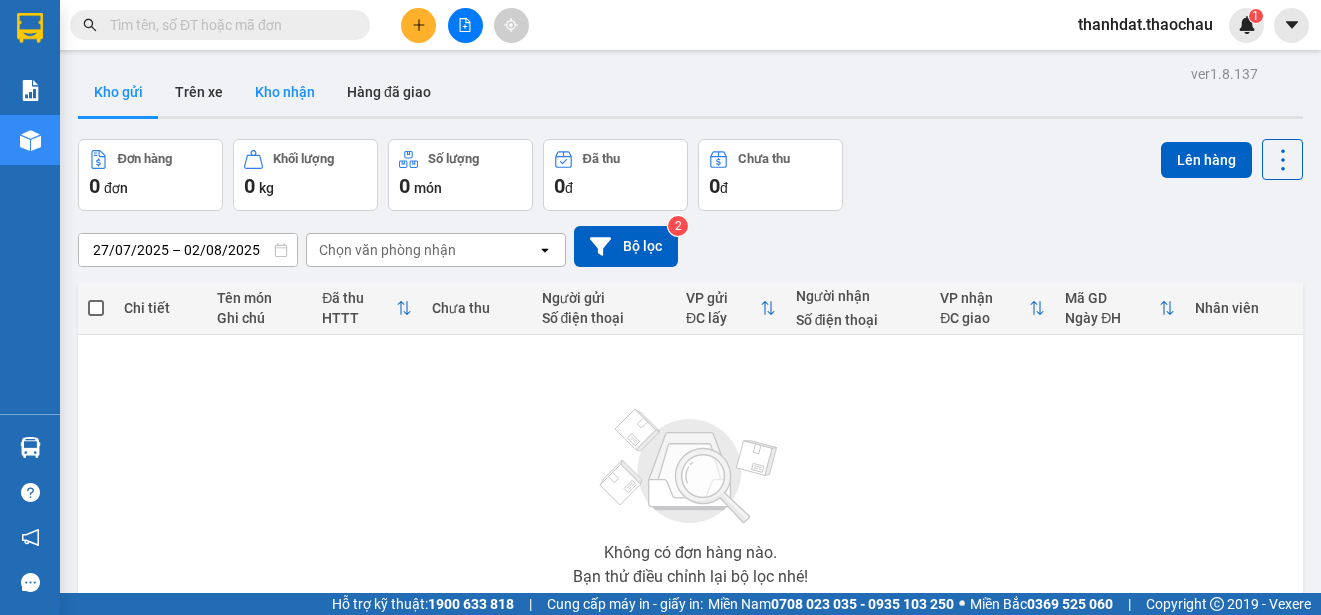 click on "Kho nhận" at bounding box center (285, 92) 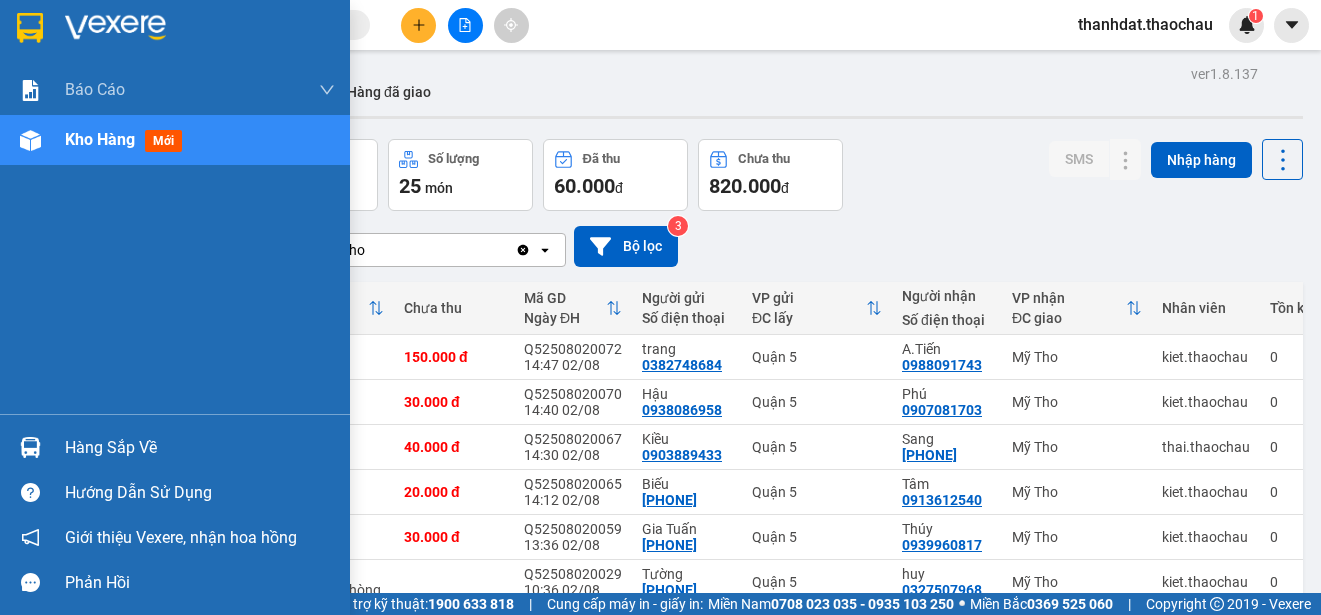 click on "Hàng sắp về" at bounding box center [200, 448] 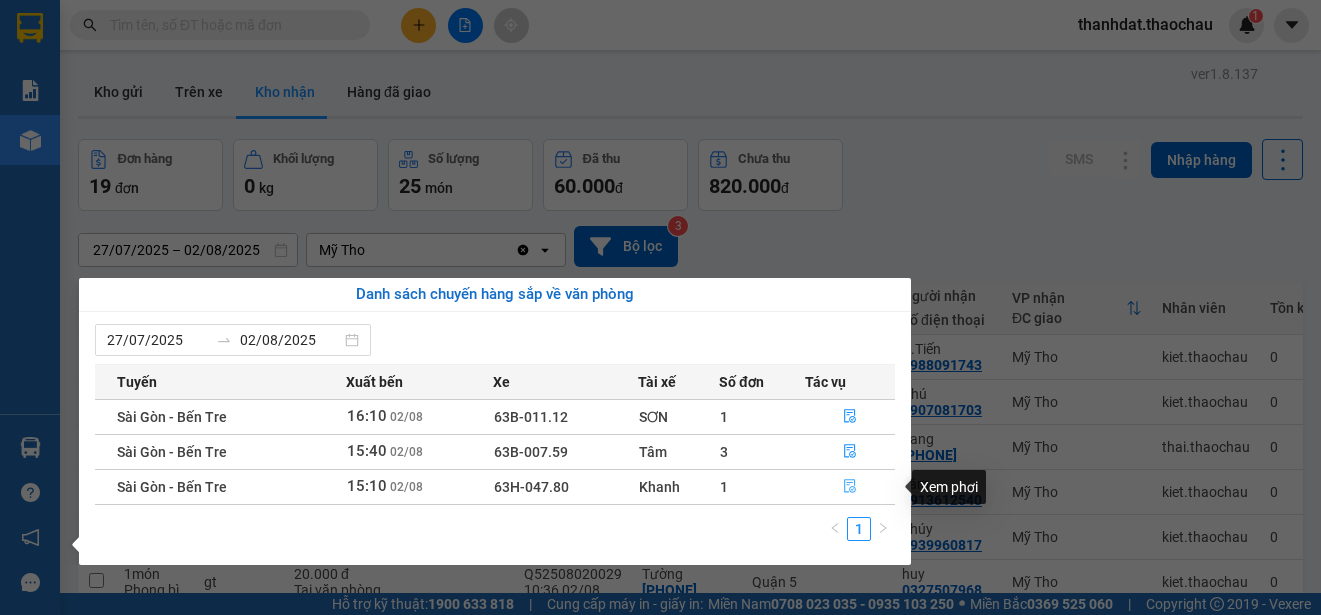 click 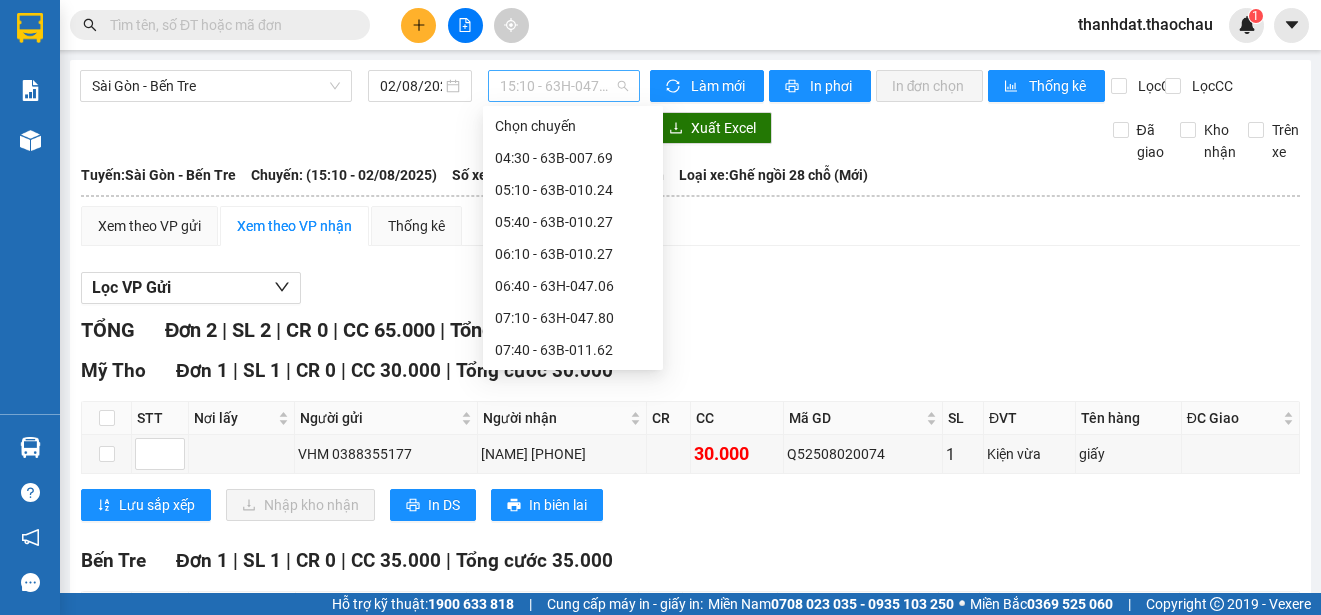 click on "[TIME] - [ID]" at bounding box center (564, 86) 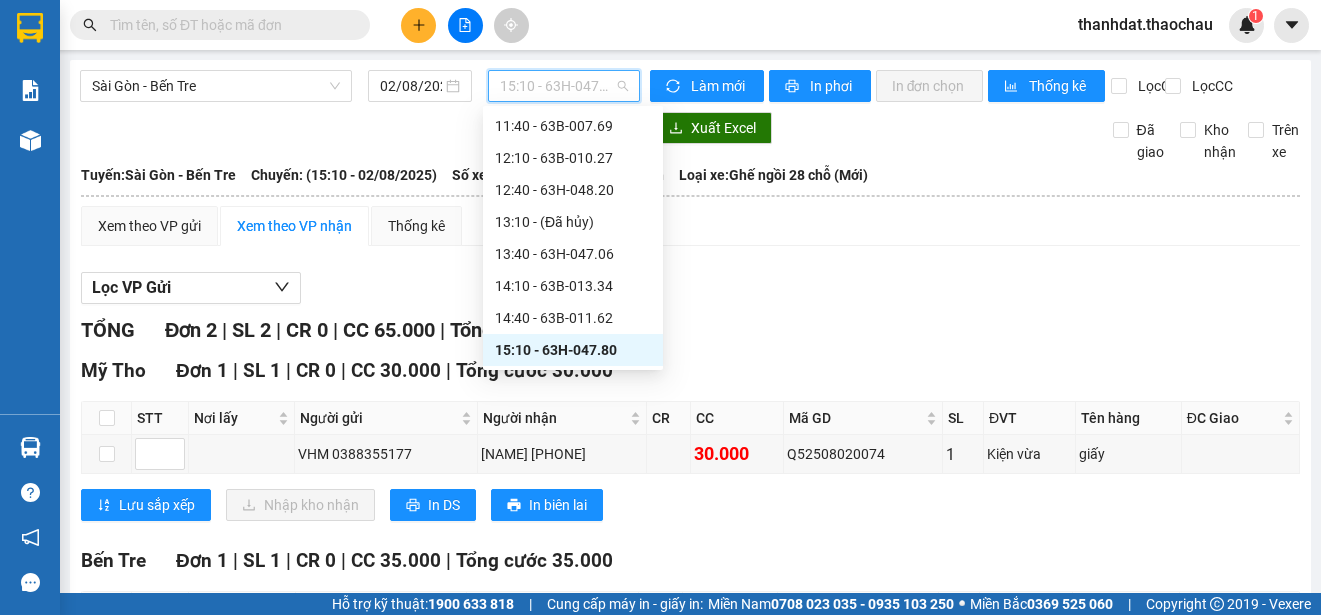 scroll, scrollTop: 580, scrollLeft: 0, axis: vertical 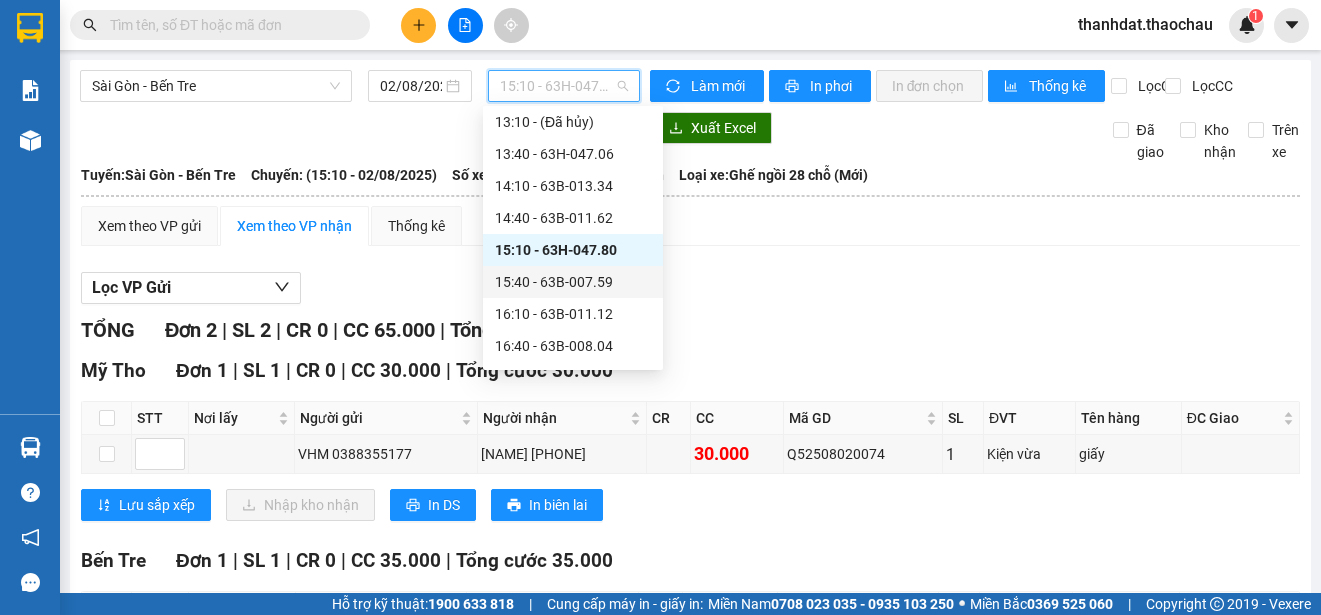 click on "[TIME] - [ID]" at bounding box center (573, 282) 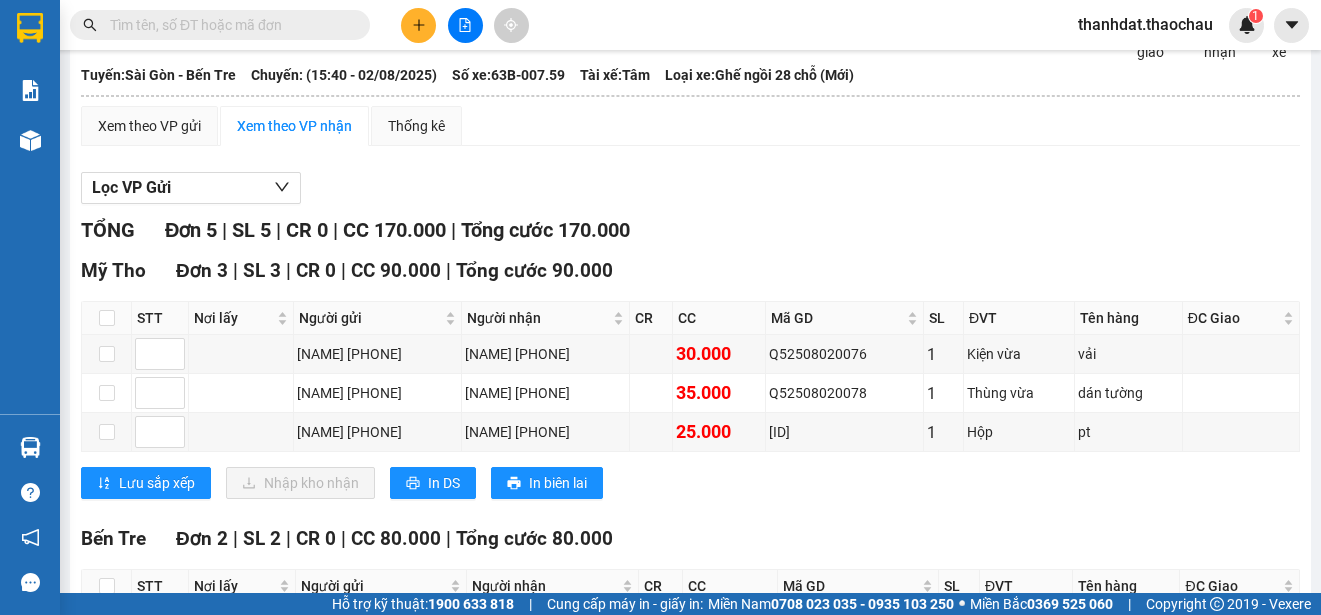 scroll, scrollTop: 0, scrollLeft: 0, axis: both 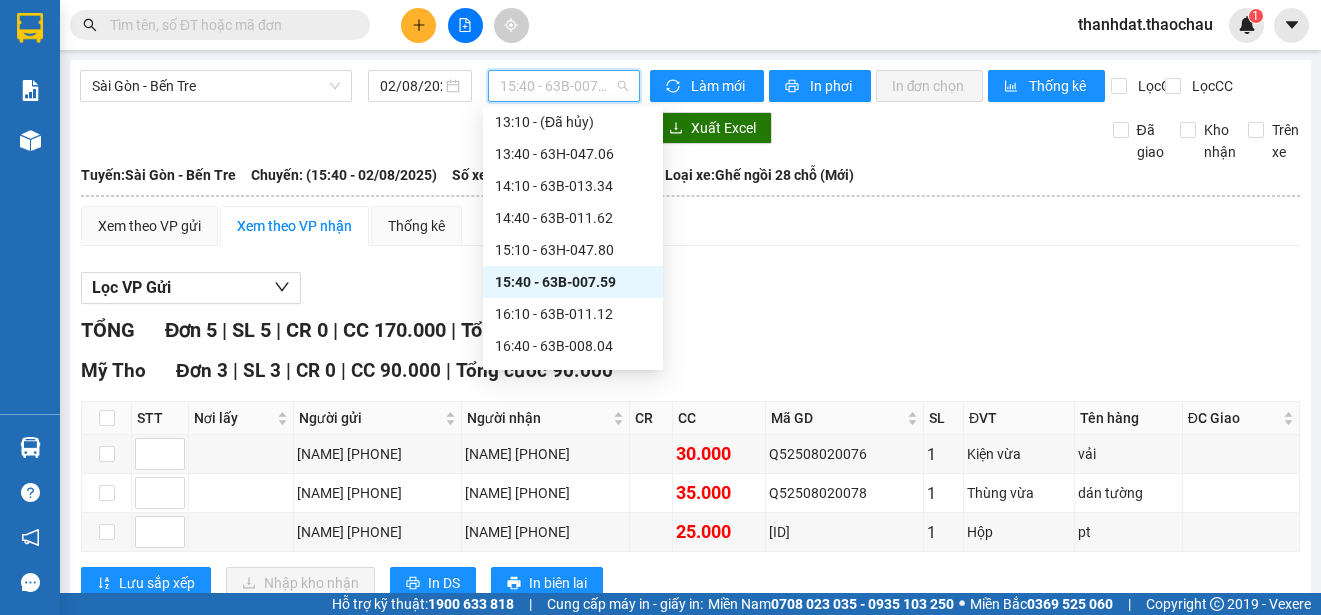 click on "[TIME] - [ID]" at bounding box center [564, 86] 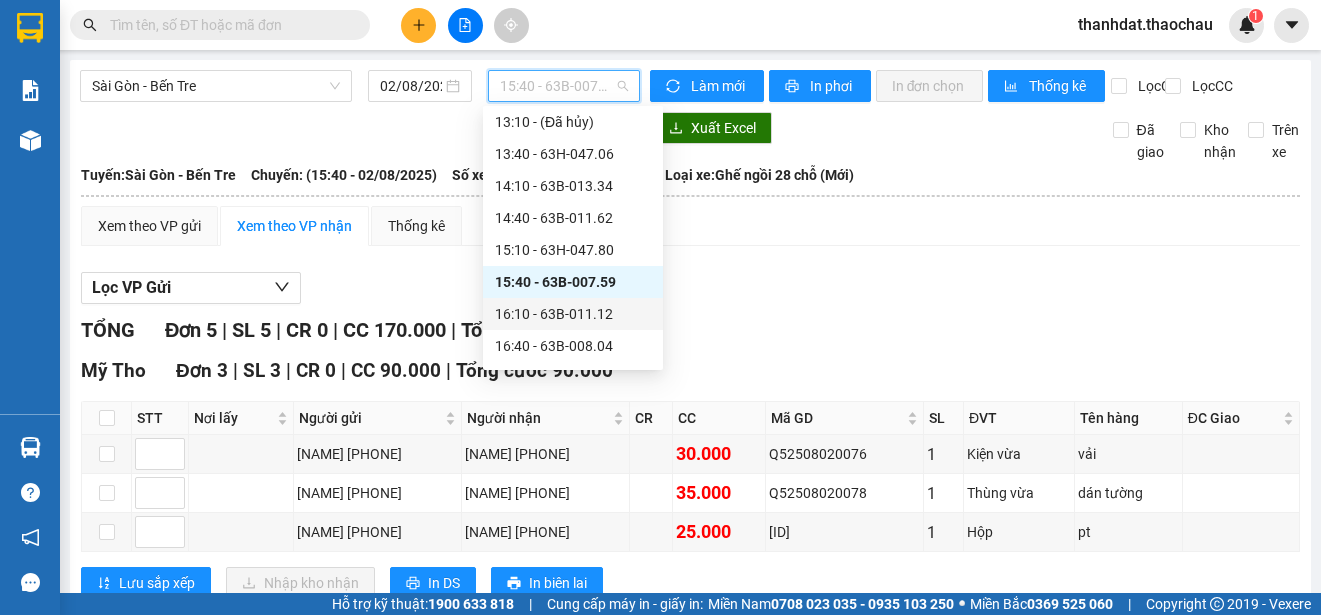 click on "16:10     - 63B-011.12" at bounding box center (573, 314) 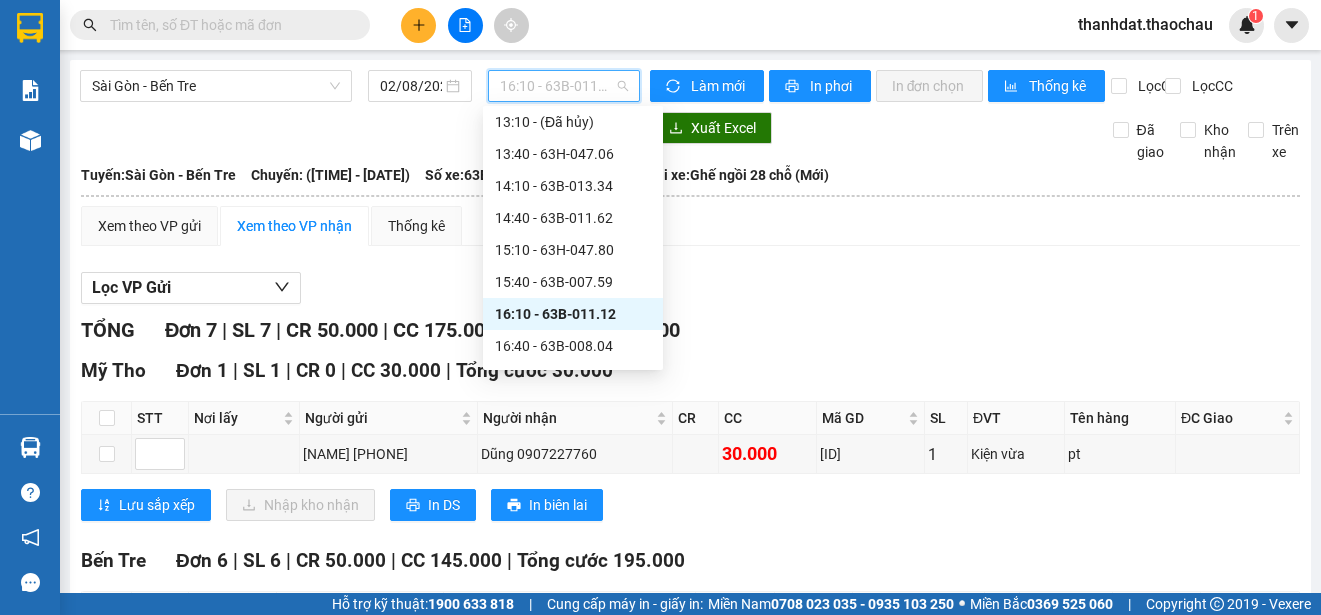 click on "16:10     - 63B-011.12" at bounding box center [564, 86] 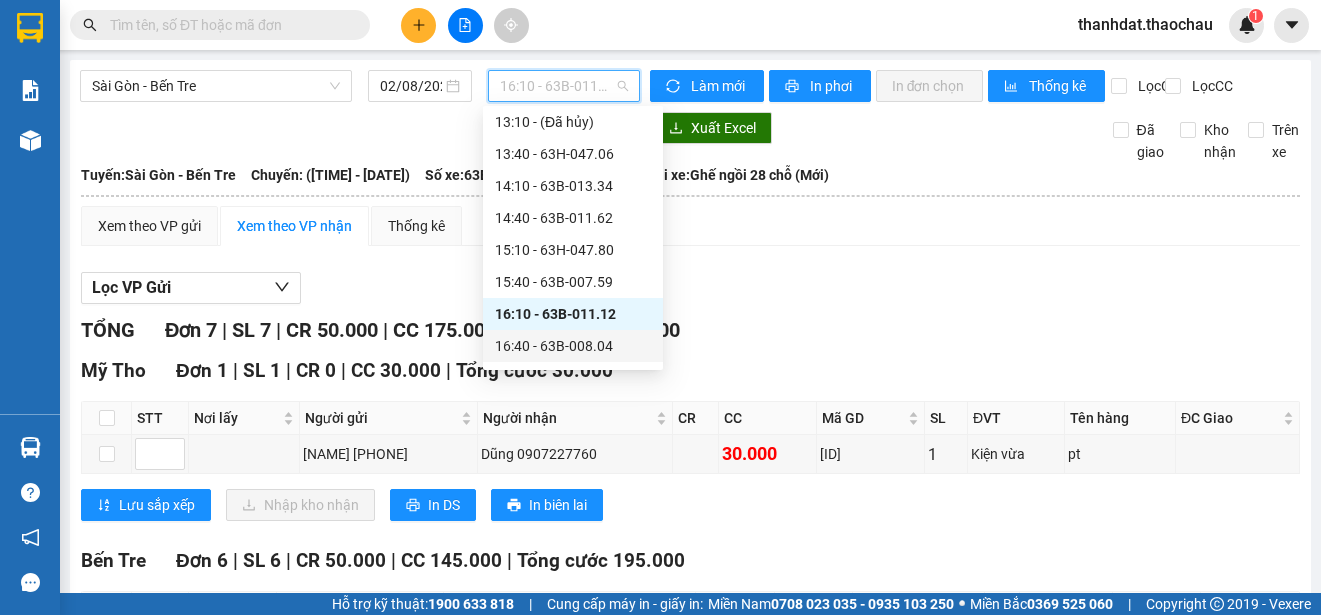 click on "[TIME] - [ID]" at bounding box center [573, 346] 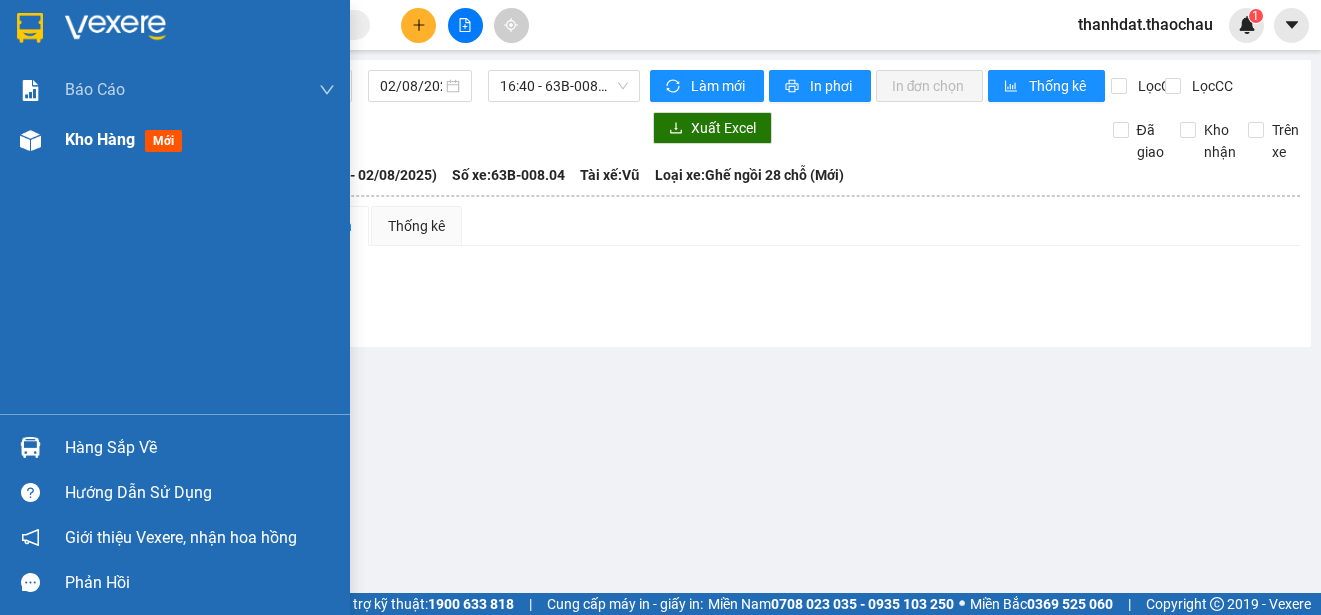 click on "Kho hàng" at bounding box center (100, 139) 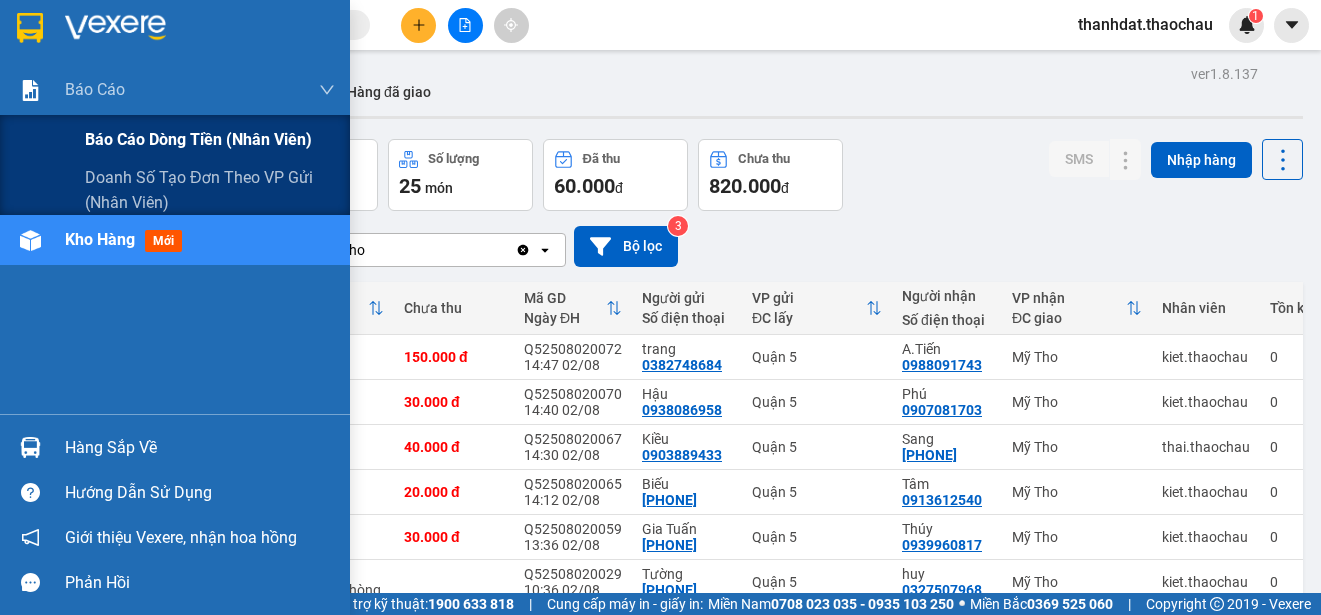 click on "Báo cáo dòng tiền (nhân viên)" at bounding box center [198, 139] 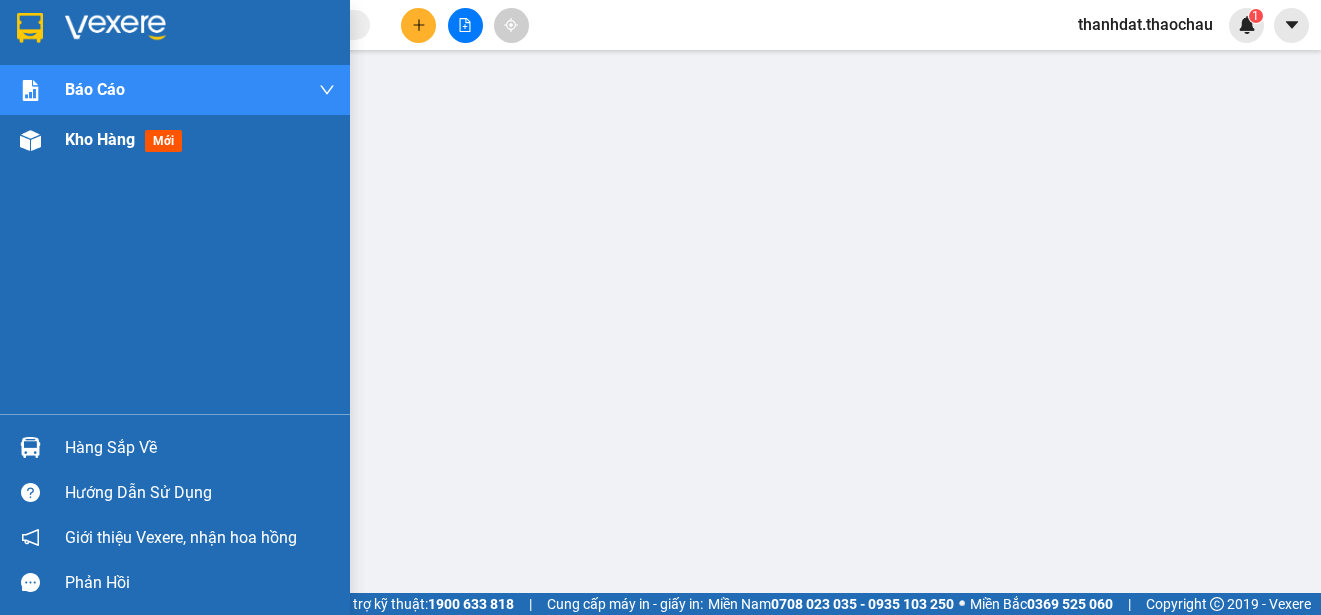 click on "Kho hàng" at bounding box center (100, 139) 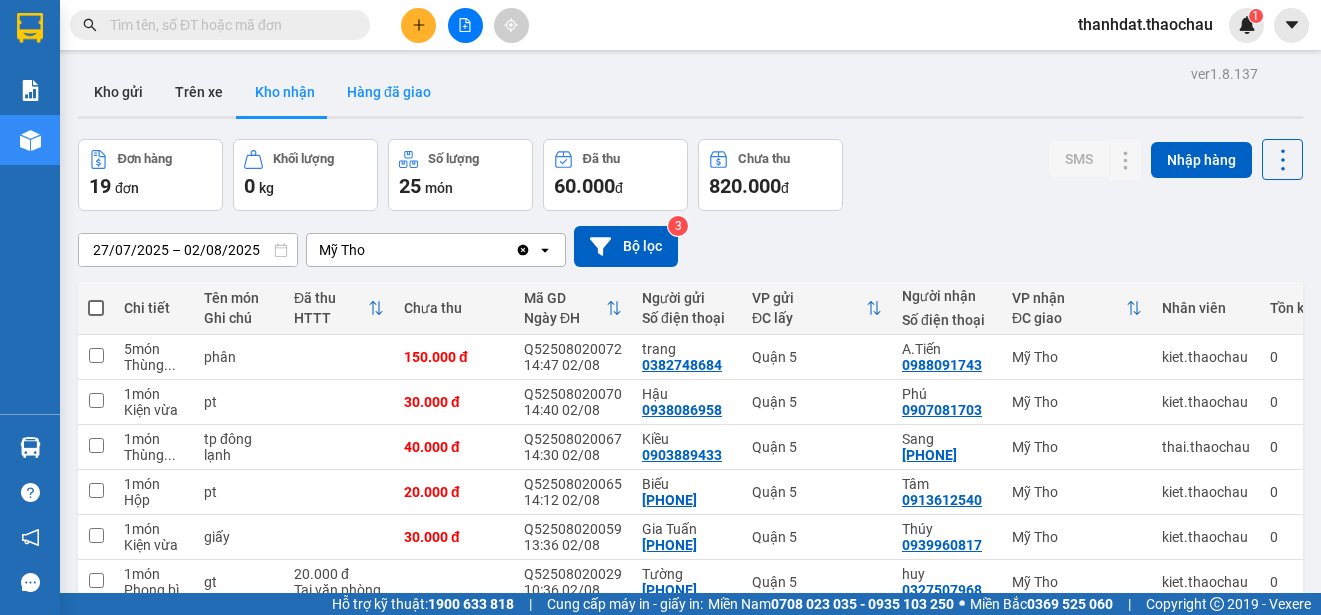 click on "Hàng đã giao" at bounding box center [389, 92] 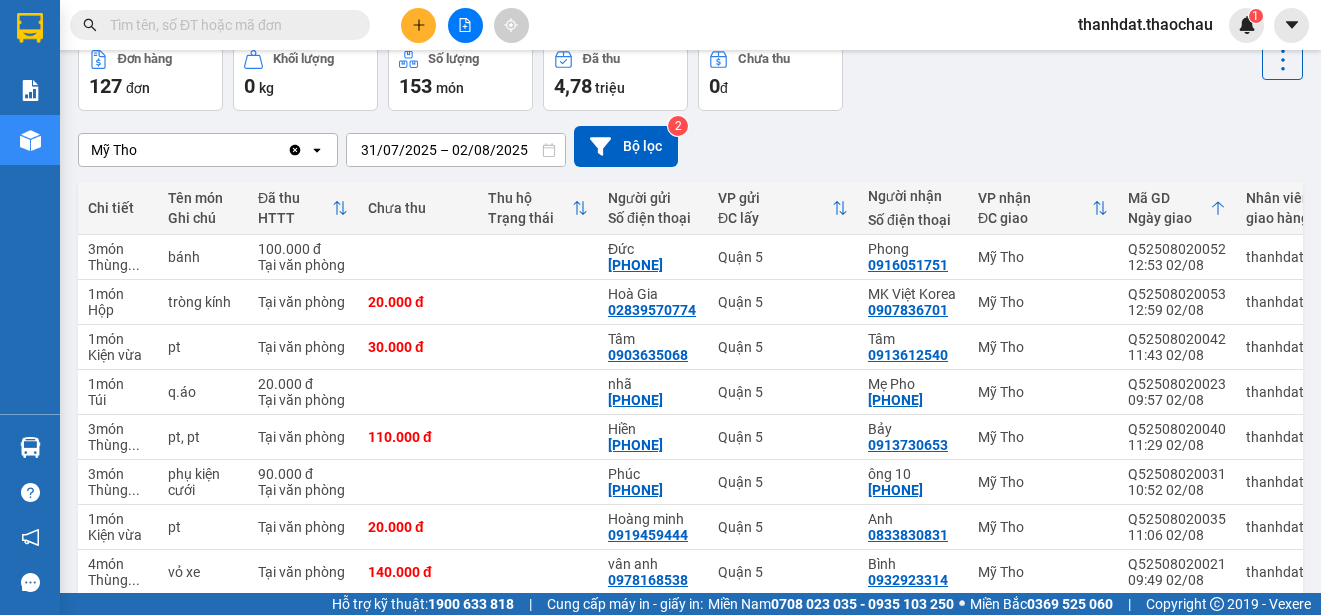 scroll, scrollTop: 282, scrollLeft: 0, axis: vertical 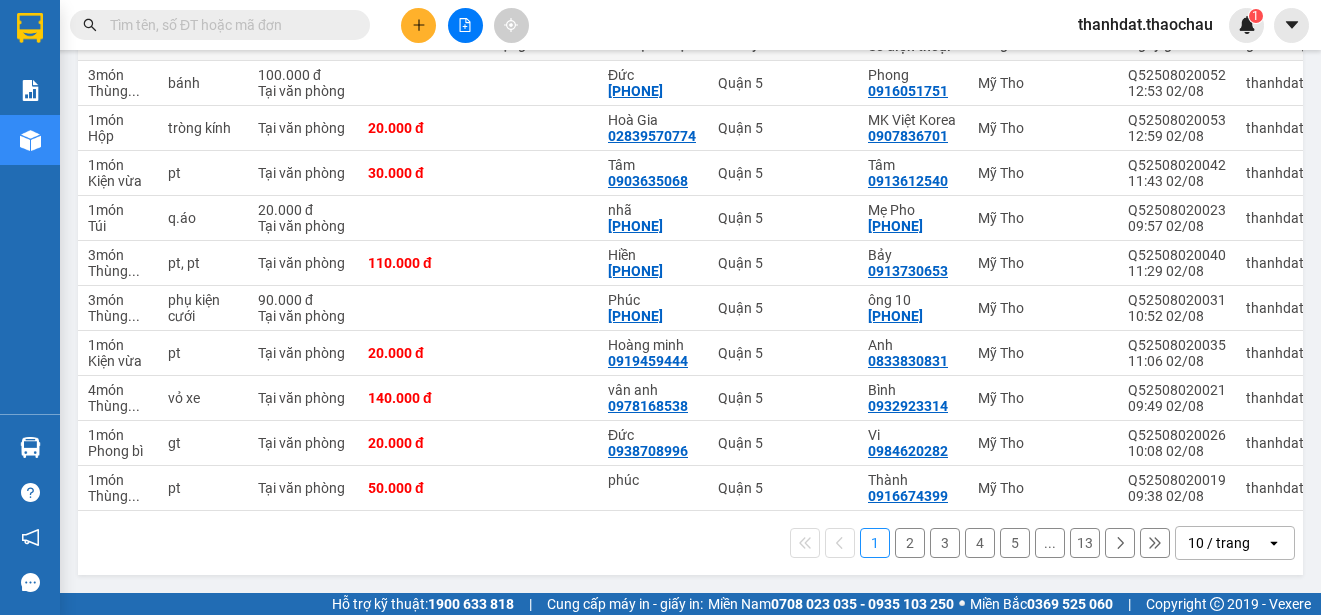 click on "2" at bounding box center (910, 543) 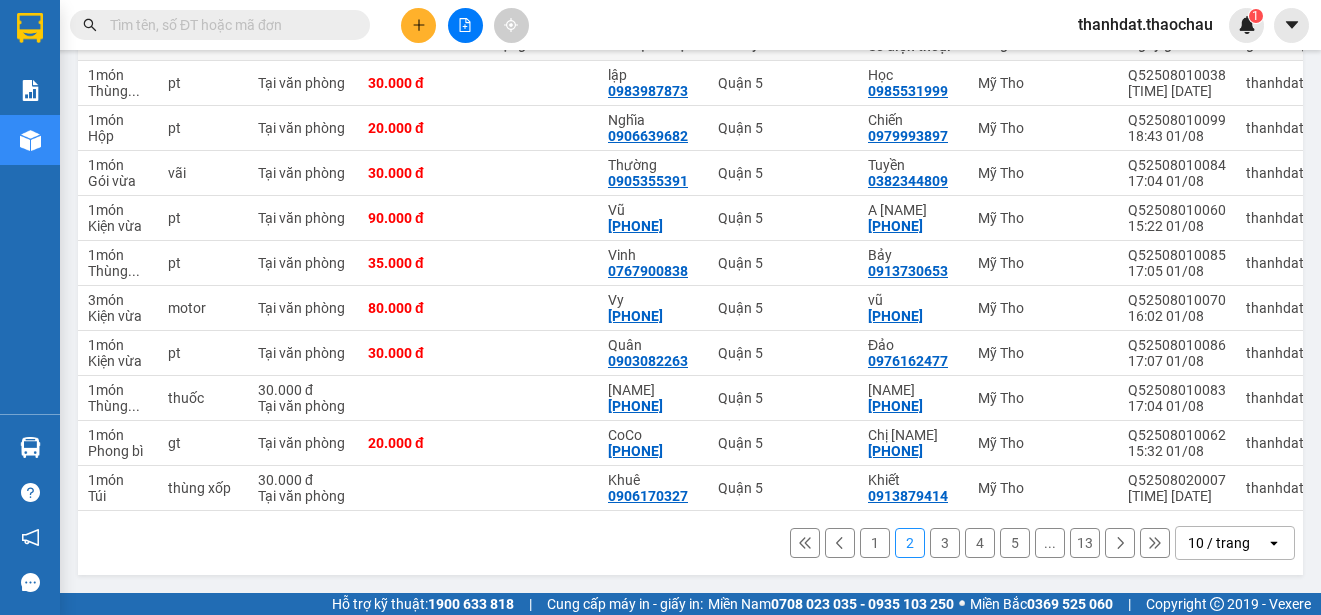 scroll, scrollTop: 282, scrollLeft: 0, axis: vertical 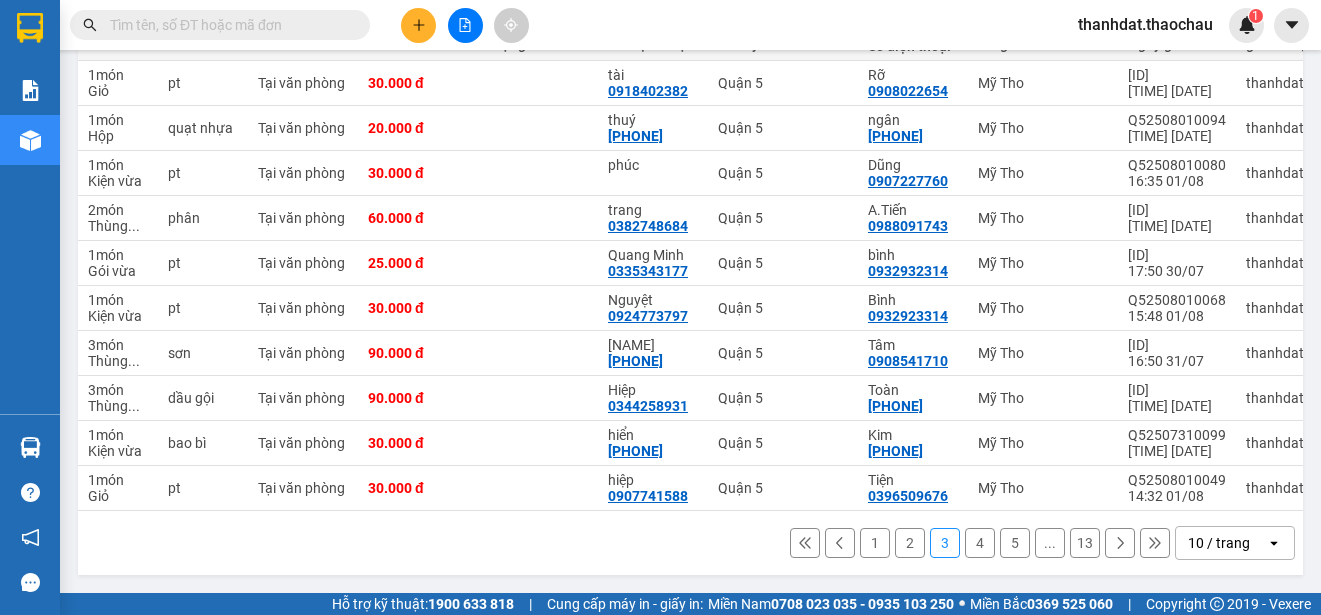 click on "2" at bounding box center (910, 543) 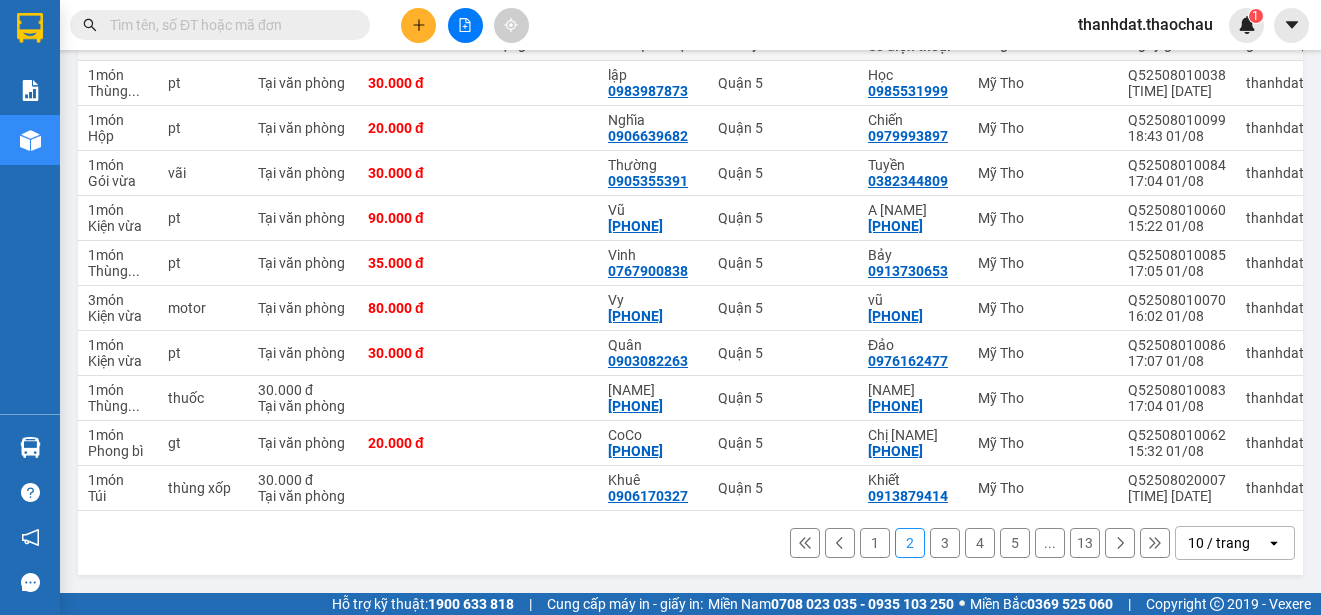 scroll, scrollTop: 282, scrollLeft: 0, axis: vertical 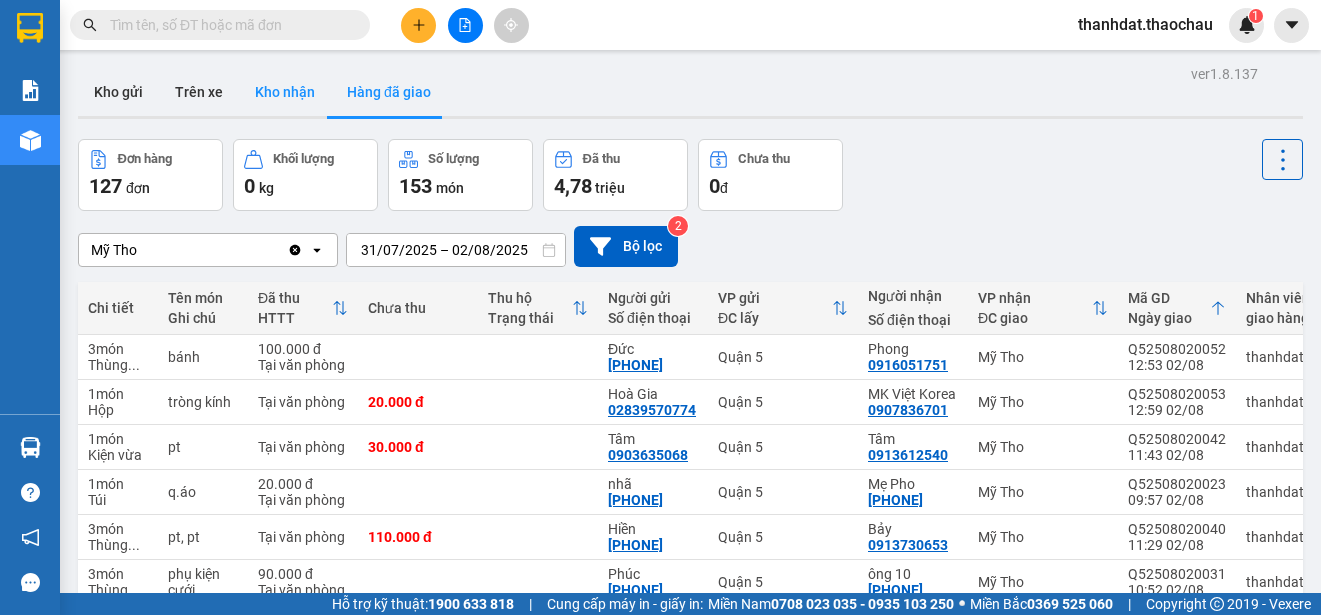 click on "Kho nhận" at bounding box center [285, 92] 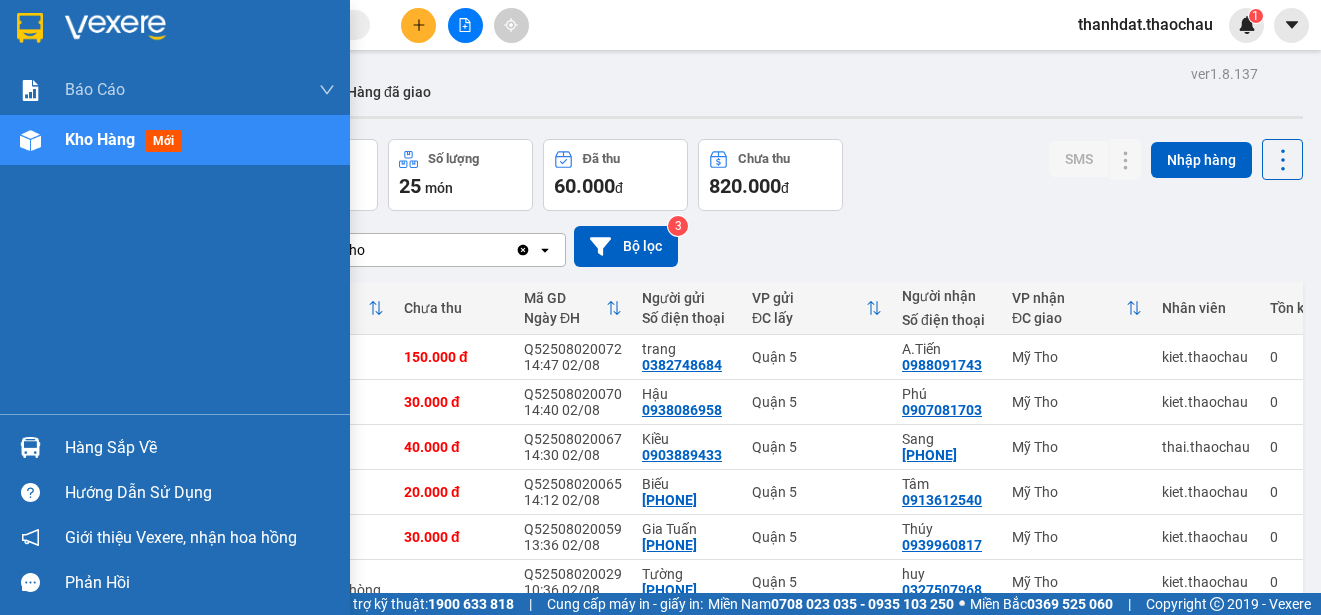 click on "Hàng sắp về" at bounding box center (200, 448) 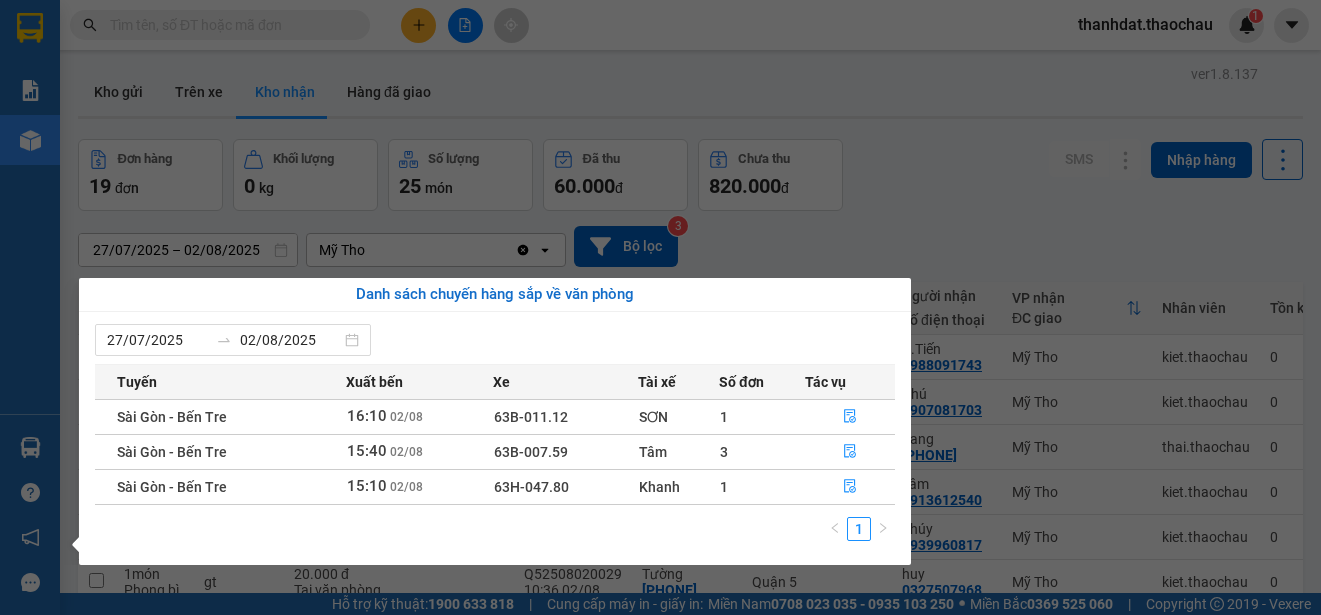 click on "Kết quả tìm kiếm ( 311 )  Bộ lọc  Mã ĐH Trạng thái Món hàng Tổng cước Chưa cước Người gửi VP Gửi Người nhận VP Nhận [ID] [TIME] - [DATE] Trên xe   [ID] [TIME]  -   [DATE] pt, pt SL:  3 110.000 110.000 [PHONE] [NAME][LOCATION] [PHONE] [NAME][LOCATION] [ID] [TIME] - [DATE] Đã giao   [TIME] - [DATE] pt SL:  1 35.000 [PHONE] [NAME][LOCATION] [PHONE] [ID] [TIME] - [DATE] Đã giao   [TIME] - [DATE] TM 9.110k SL:  1 40.000 [PHONE] [NAME][LOCATION] [PHONE] [NAME][LOCATION] [ID] [TIME] - [DATE] Đã giao   [TIME] - [DATE] pt SL:  1 30.000 [PHONE] [NAME][LOCATION] [PHONE] [ID] [TIME] - [DATE] Đã giao   [TIME] - [DATE] gt SL:  1 20.000 [PHONE] [NAME][LOCATION] [PHONE] [ID] [TIME] - [DATE] Đã giao   [TIME] - [DATE] pt SL:  3 90.000 [PHONE] [NAME][LOCATION] [PHONE] [ID] [TIME] - [DATE] Đã giao   [TIME] - [DATE] gt SL:  1 20.000 [PHONE] [NAME][LOCATION]" at bounding box center (660, 307) 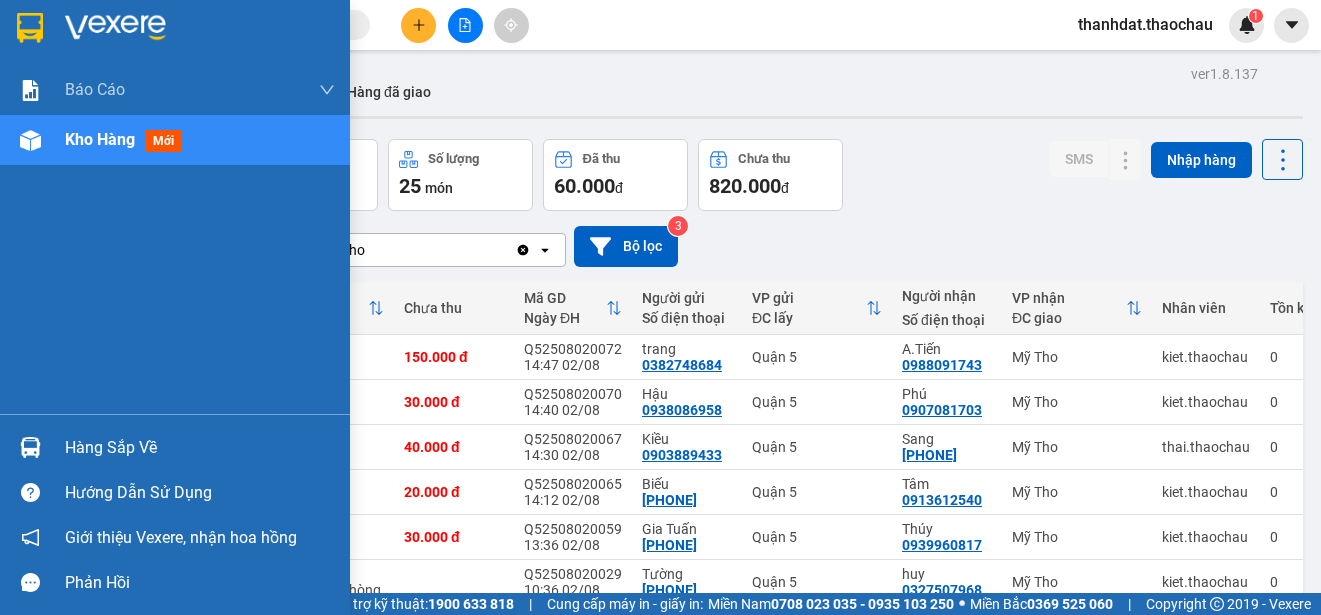 click on "Hàng sắp về" at bounding box center [200, 448] 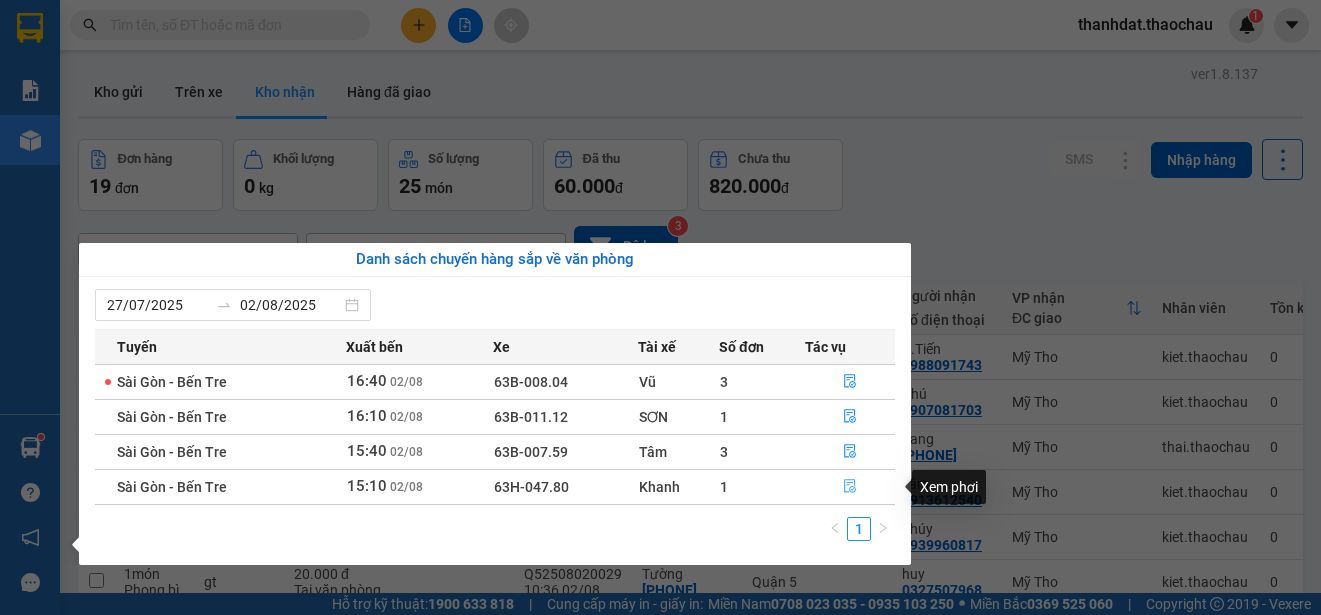 click 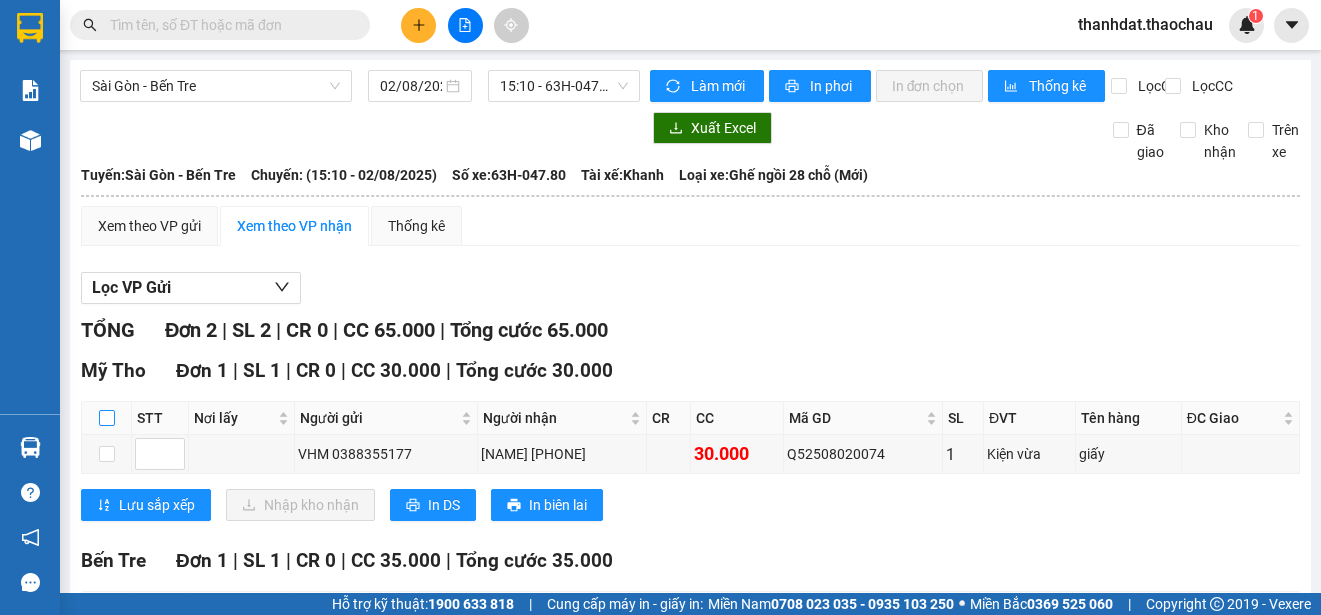 click at bounding box center [107, 418] 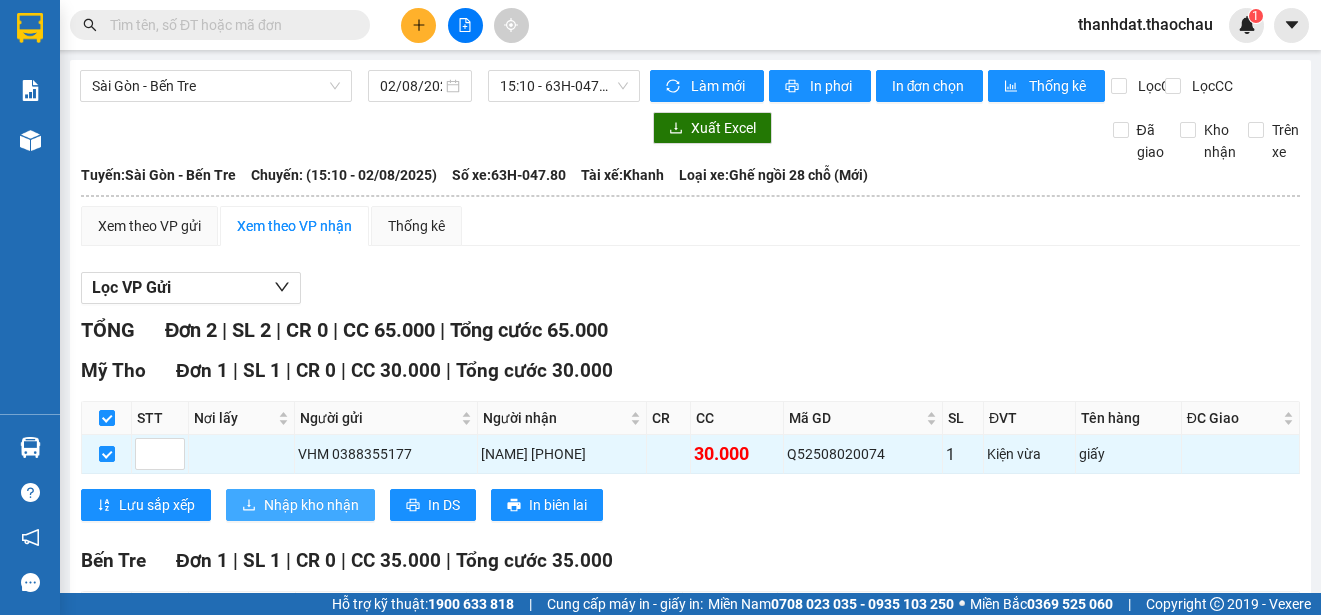 click on "Nhập kho nhận" at bounding box center [311, 505] 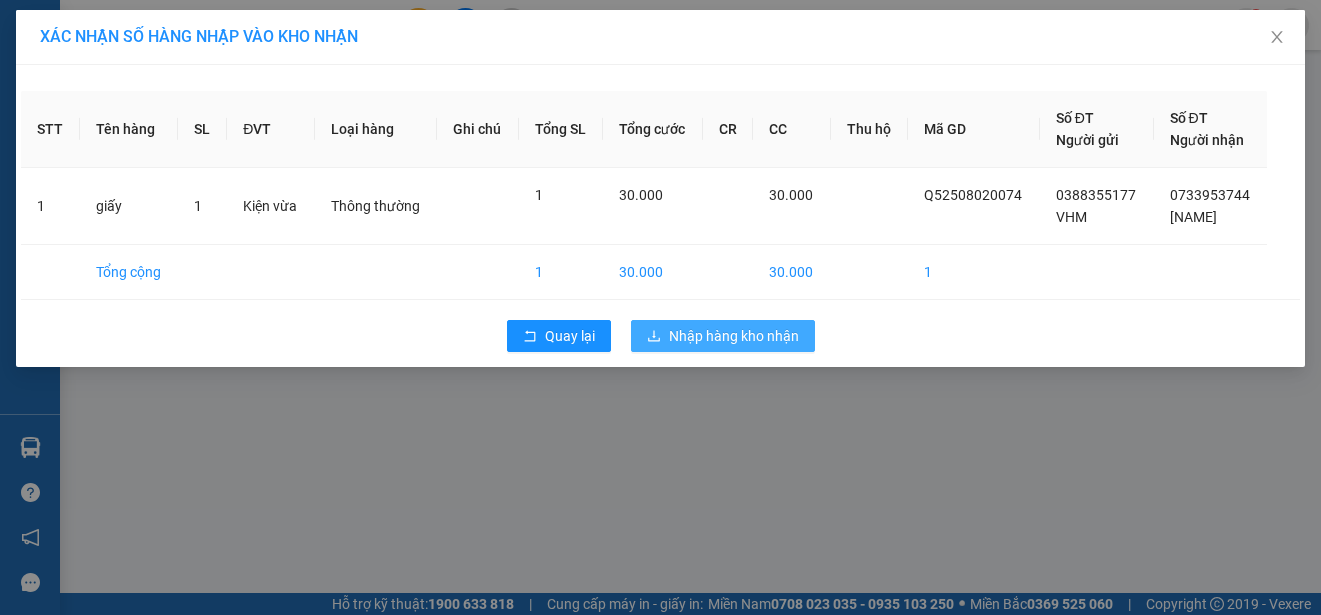 click on "Nhập hàng kho nhận" at bounding box center (734, 336) 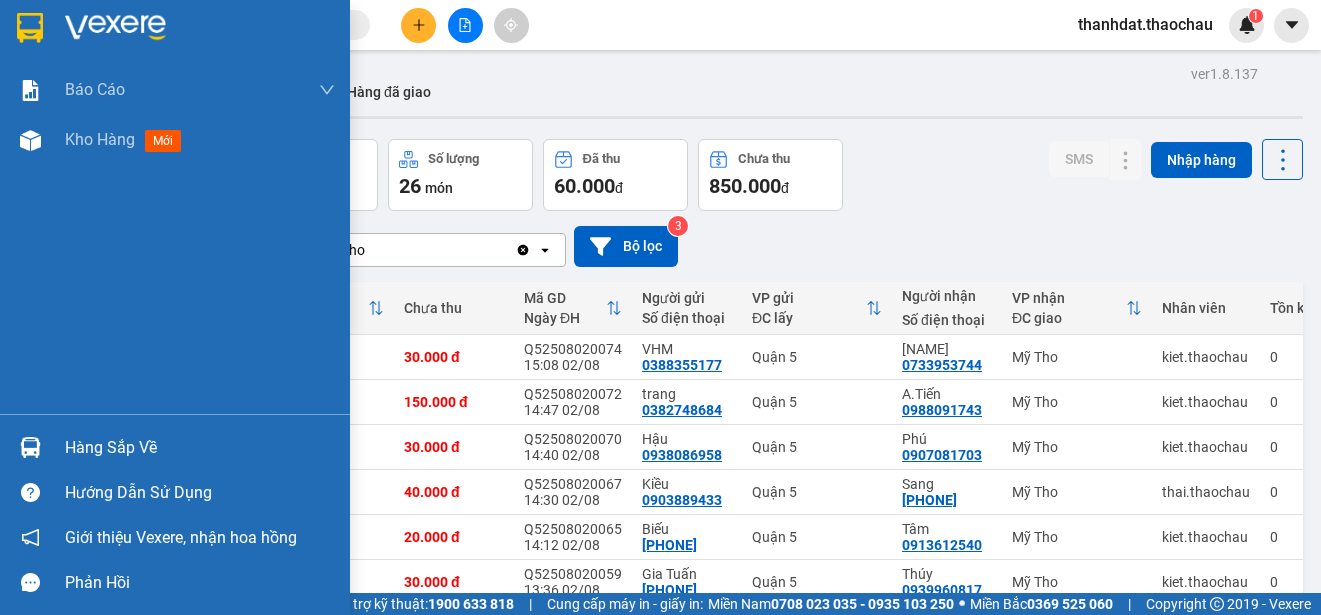 click on "Hàng sắp về" at bounding box center [200, 448] 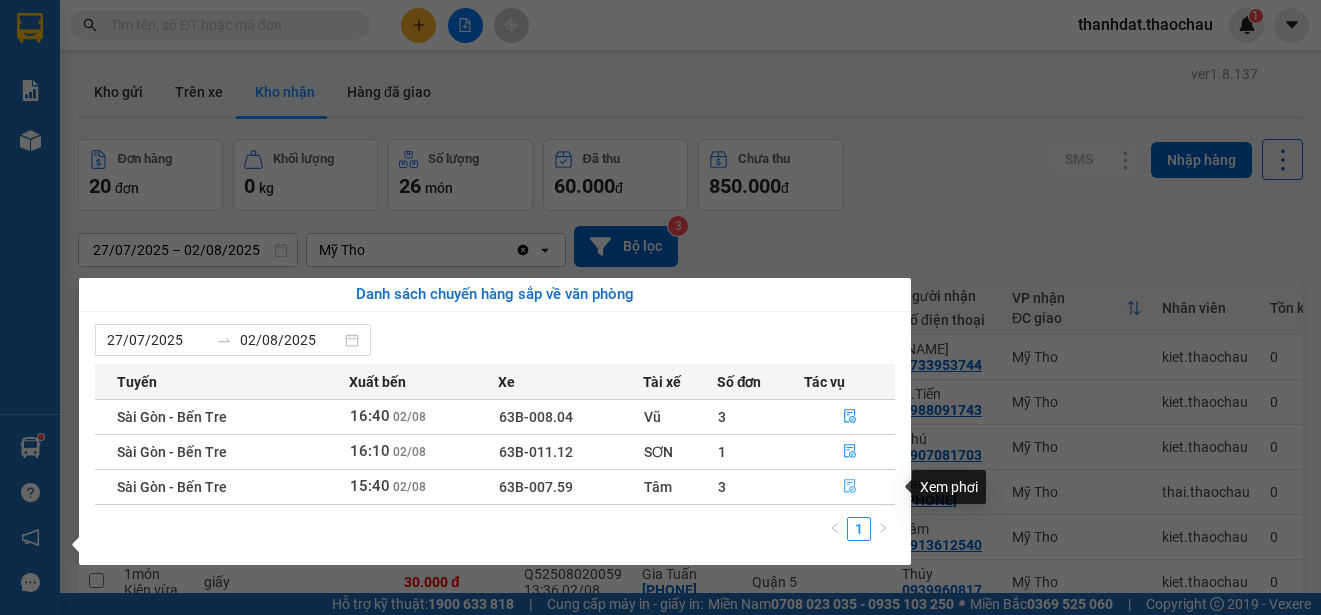 click 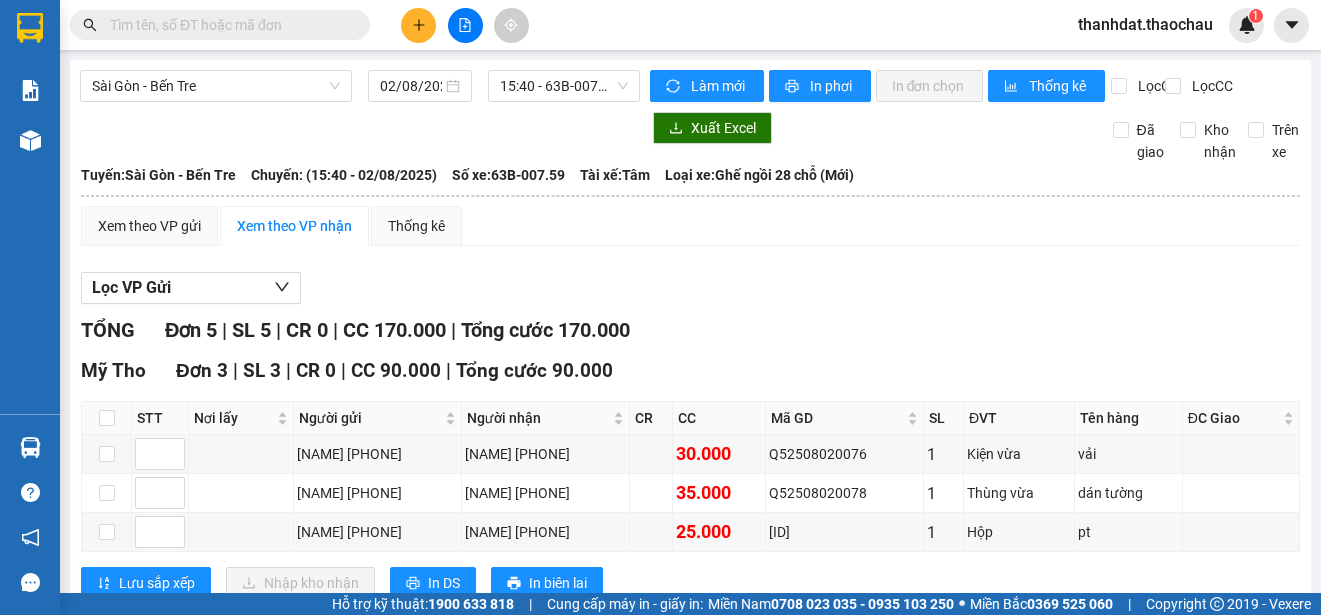 scroll, scrollTop: 200, scrollLeft: 0, axis: vertical 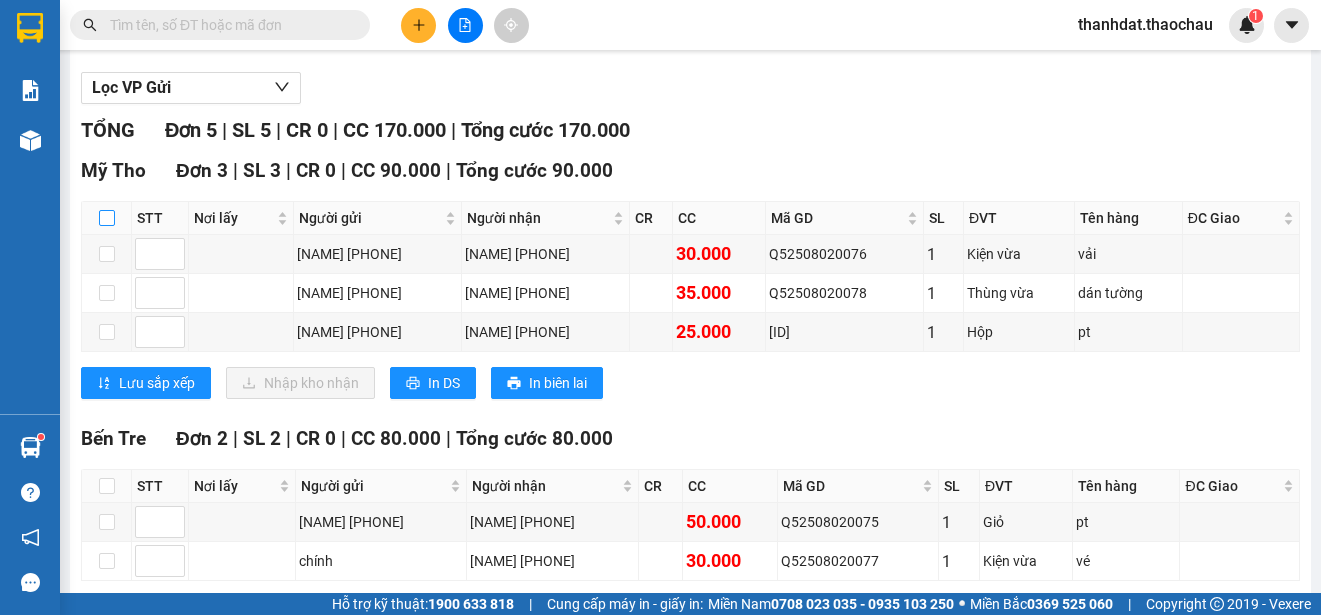 click at bounding box center (107, 218) 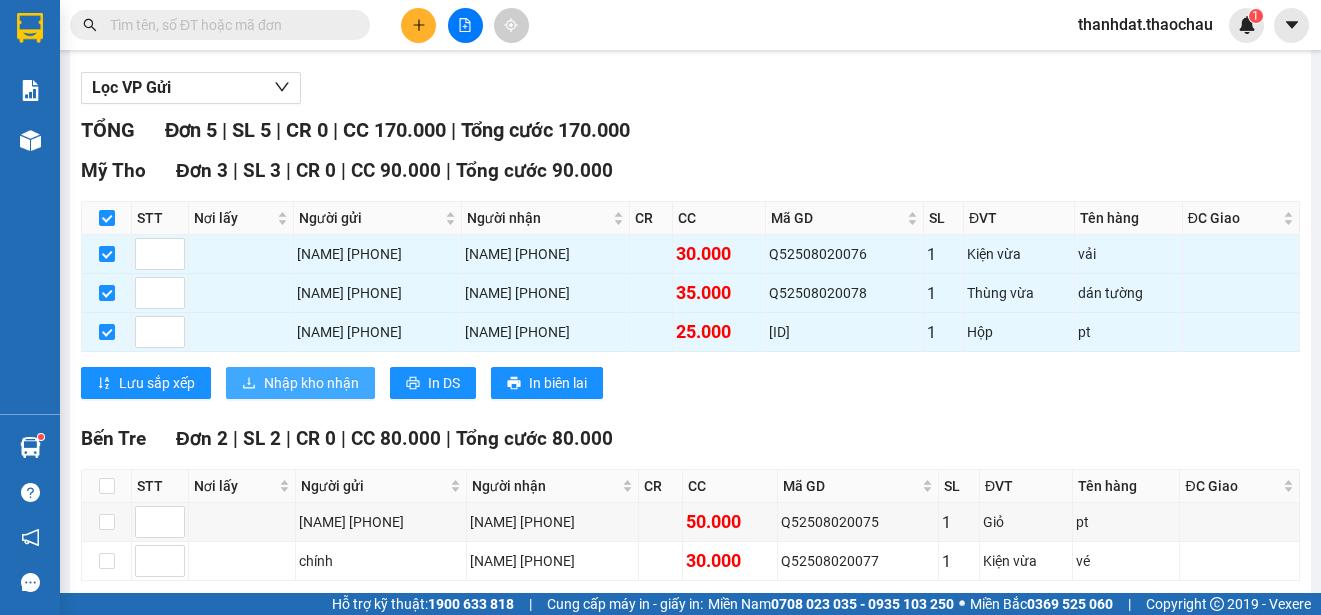 click on "Nhập kho nhận" at bounding box center (311, 383) 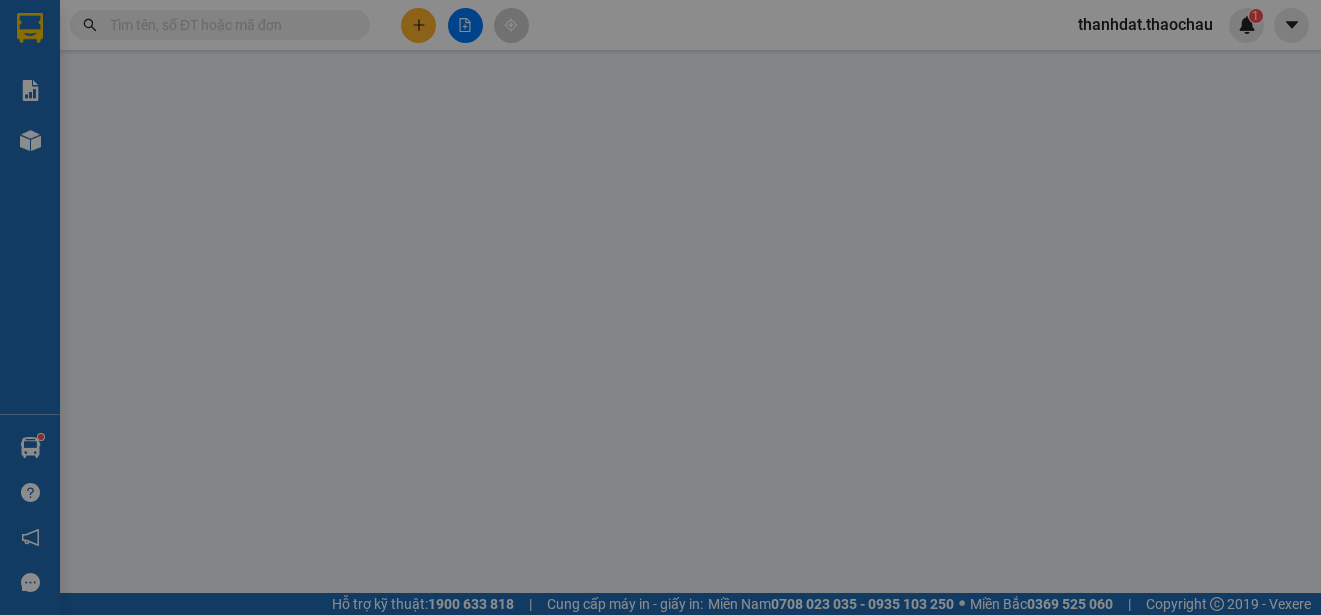 scroll, scrollTop: 0, scrollLeft: 0, axis: both 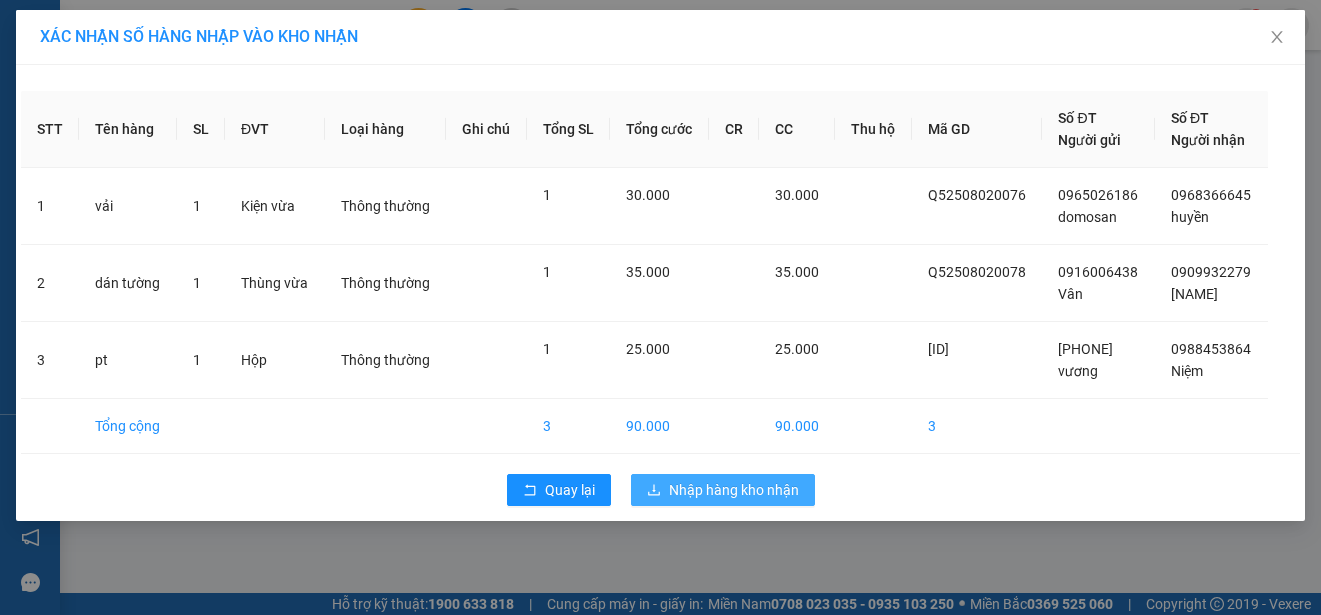 click on "Nhập hàng kho nhận" at bounding box center [734, 490] 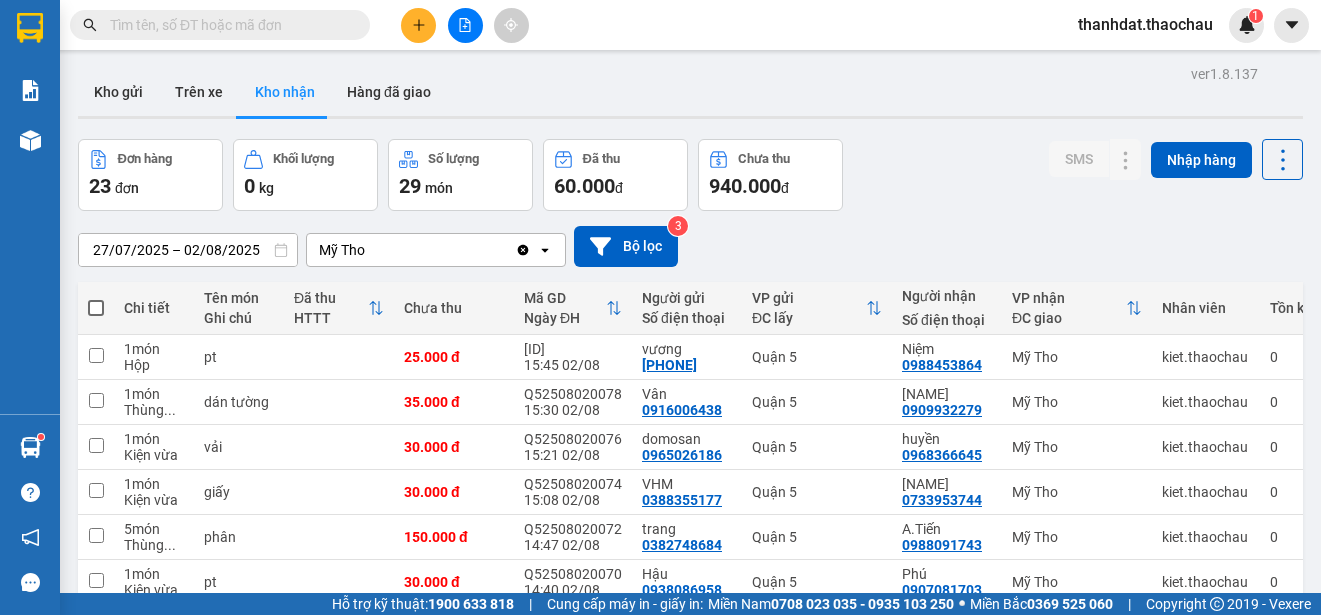 click 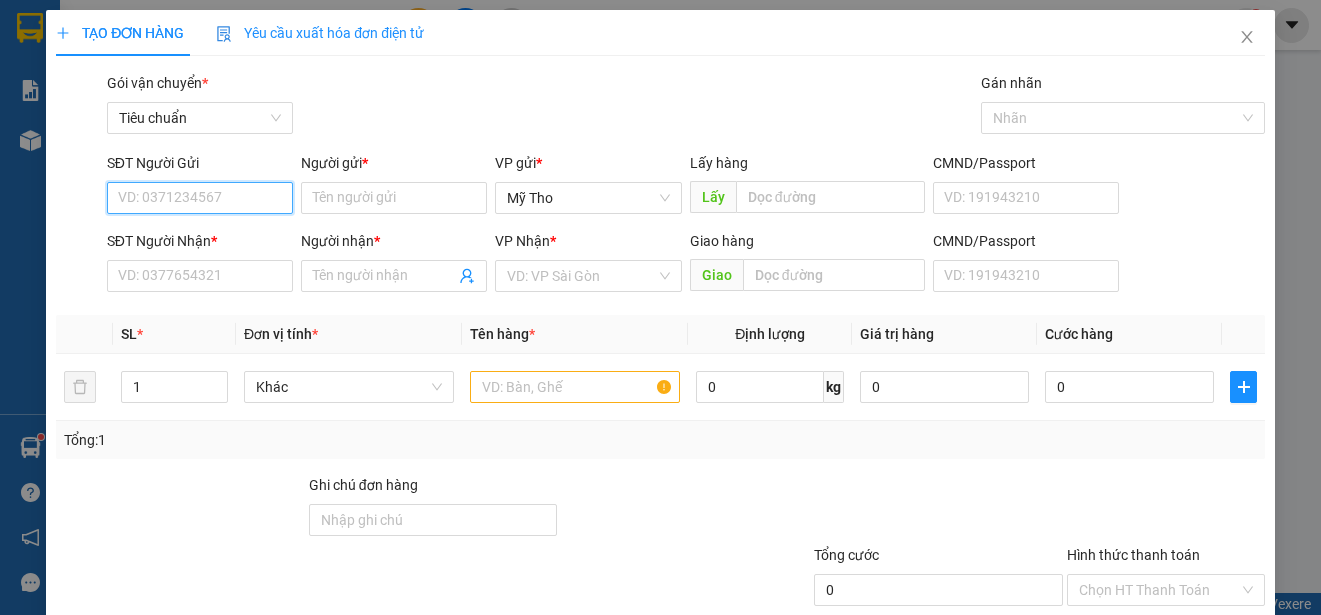 click on "SĐT Người Gửi" at bounding box center (200, 198) 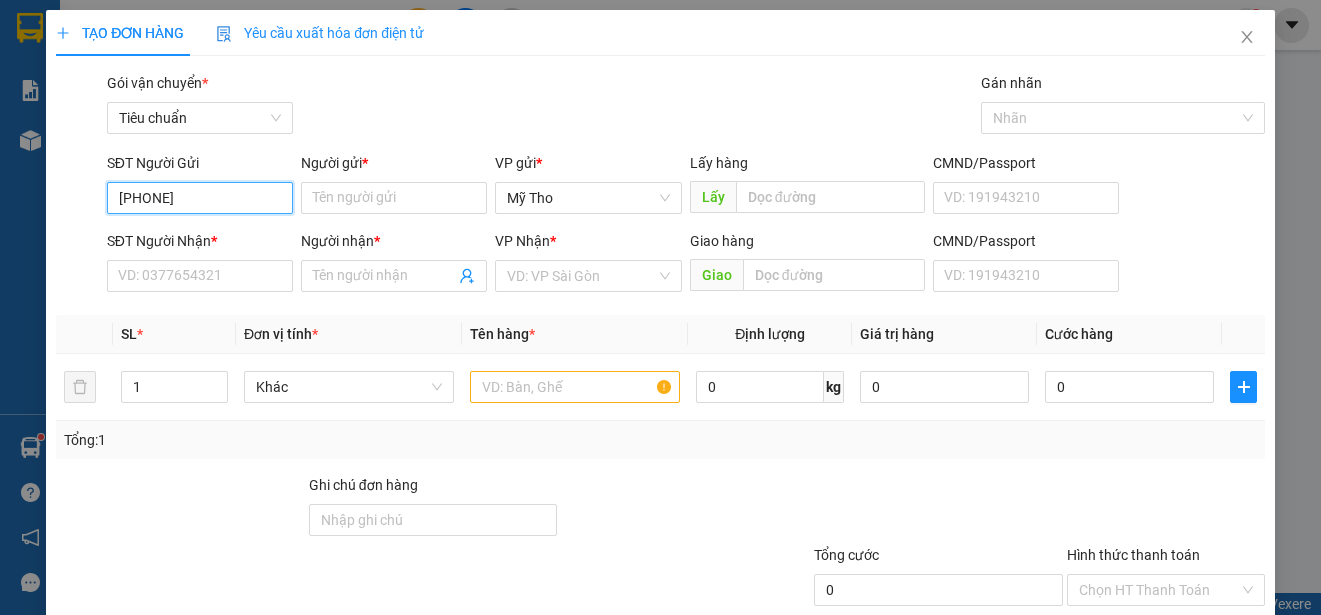 click on "[PHONE]" at bounding box center [200, 198] 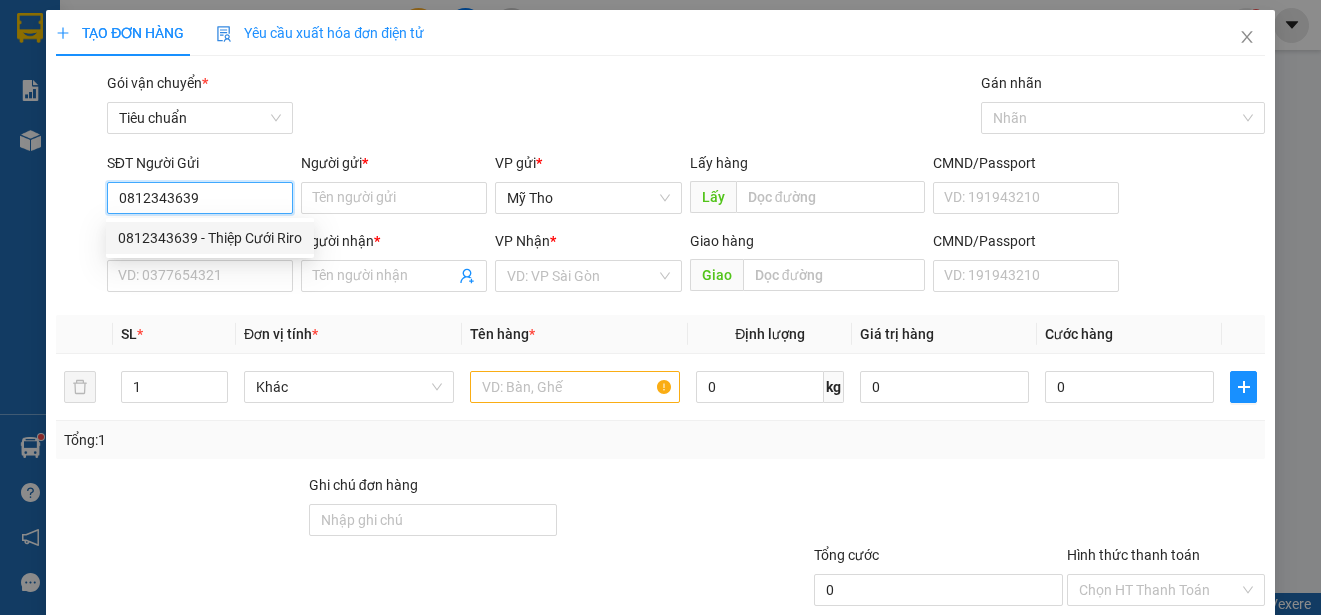 click on "0812343639 - Thiệp Cưới Riro" at bounding box center (210, 238) 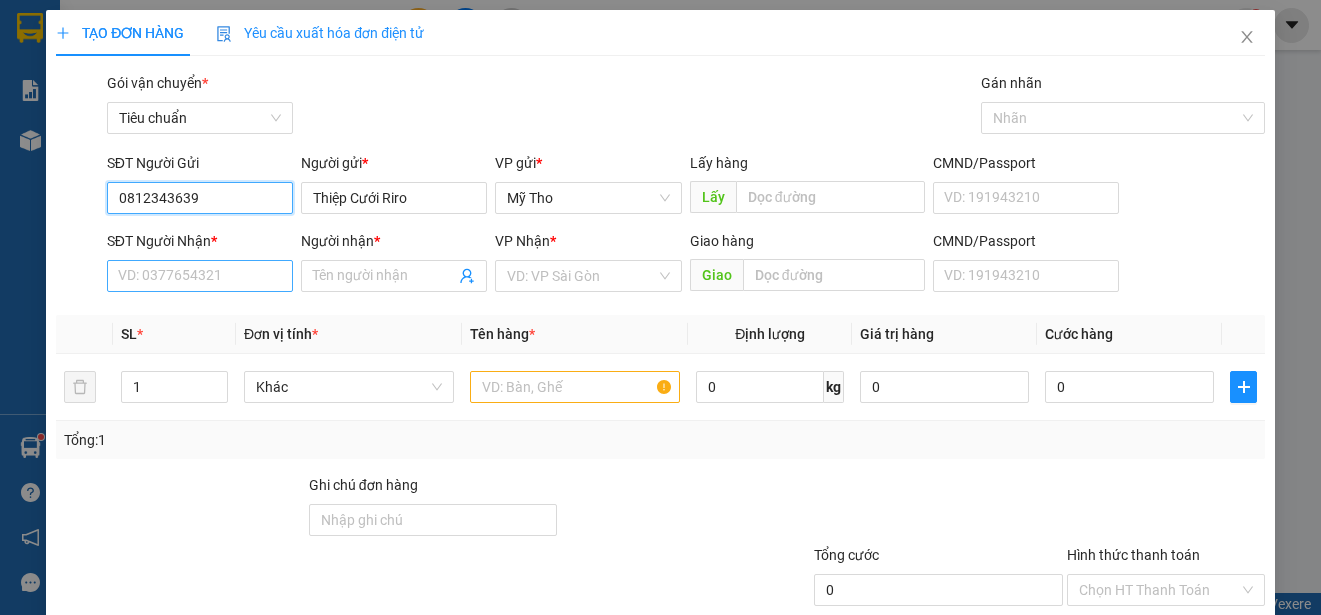 type on "0812343639" 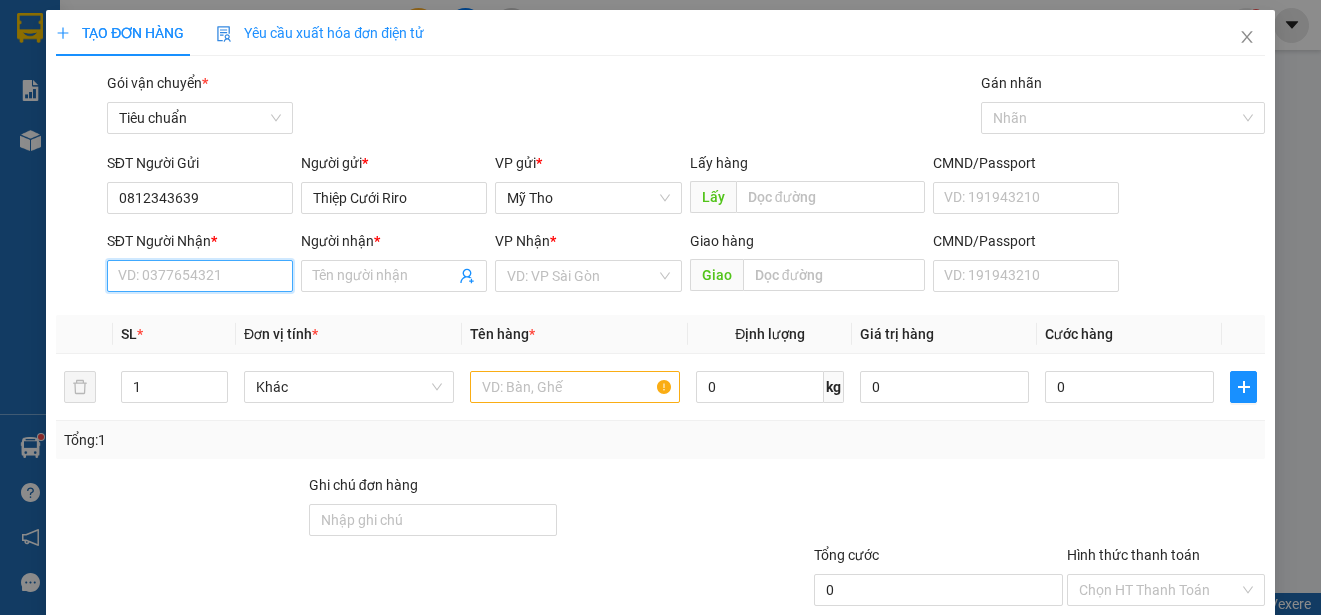 click on "SĐT Người Nhận  *" at bounding box center [200, 276] 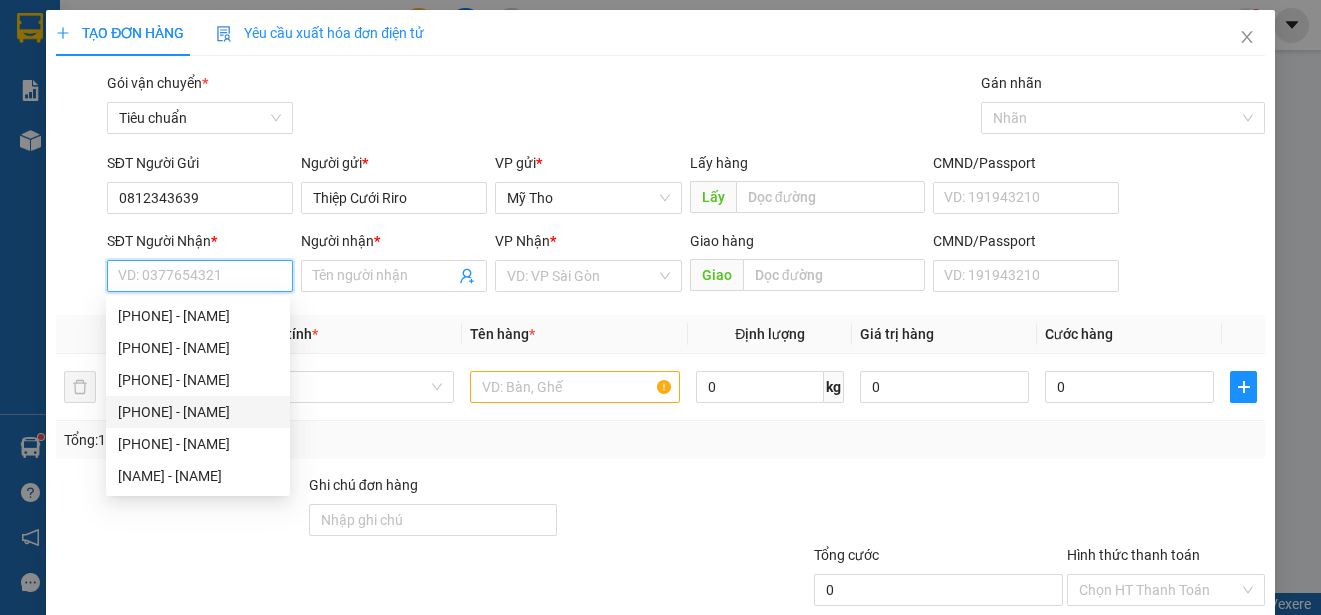 click on "[PHONE] - [NAME]" at bounding box center [198, 412] 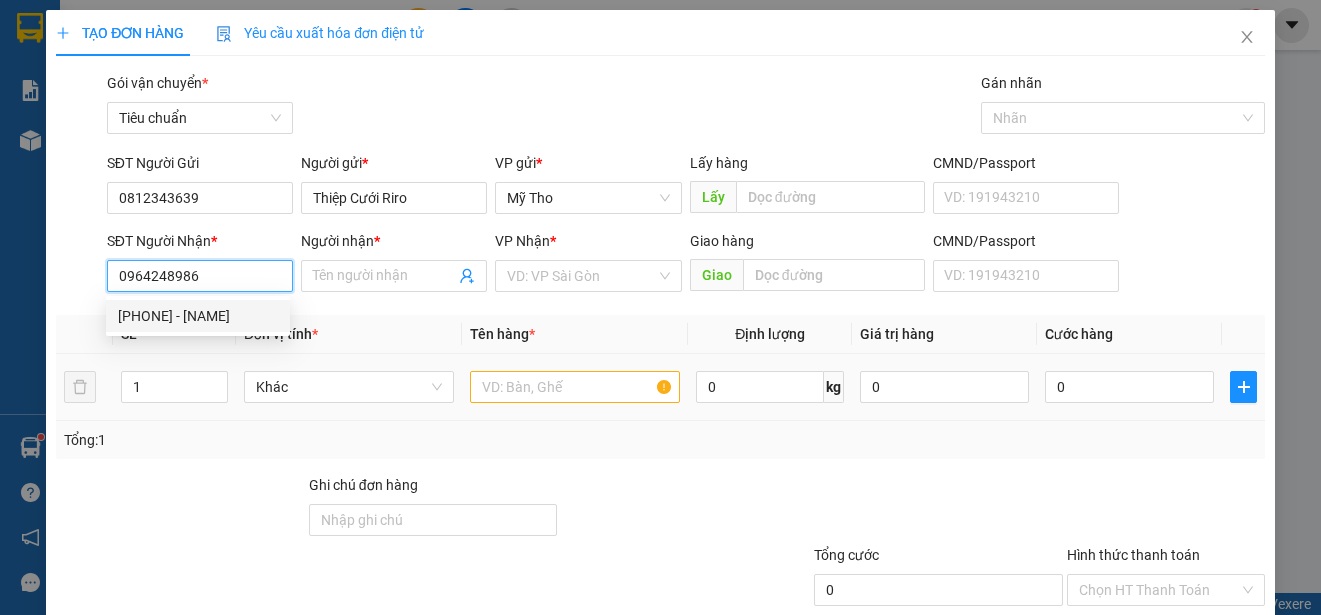 type on "Bảo Nguyên" 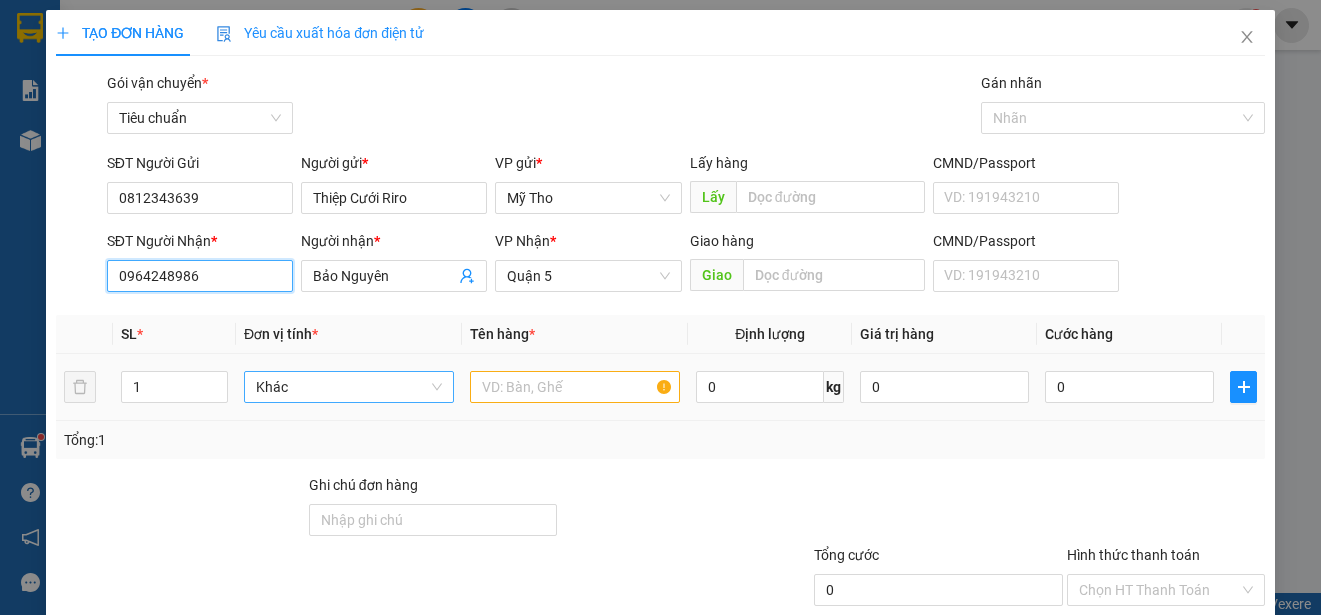 click on "Khác" at bounding box center [349, 387] 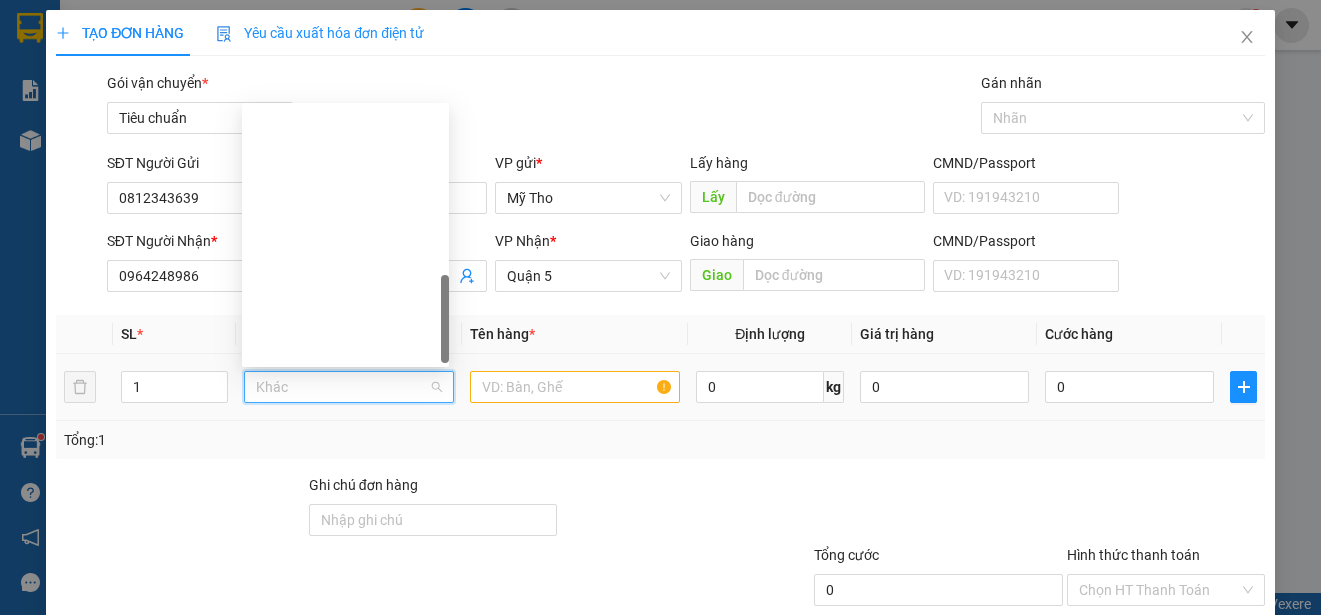scroll, scrollTop: 624, scrollLeft: 0, axis: vertical 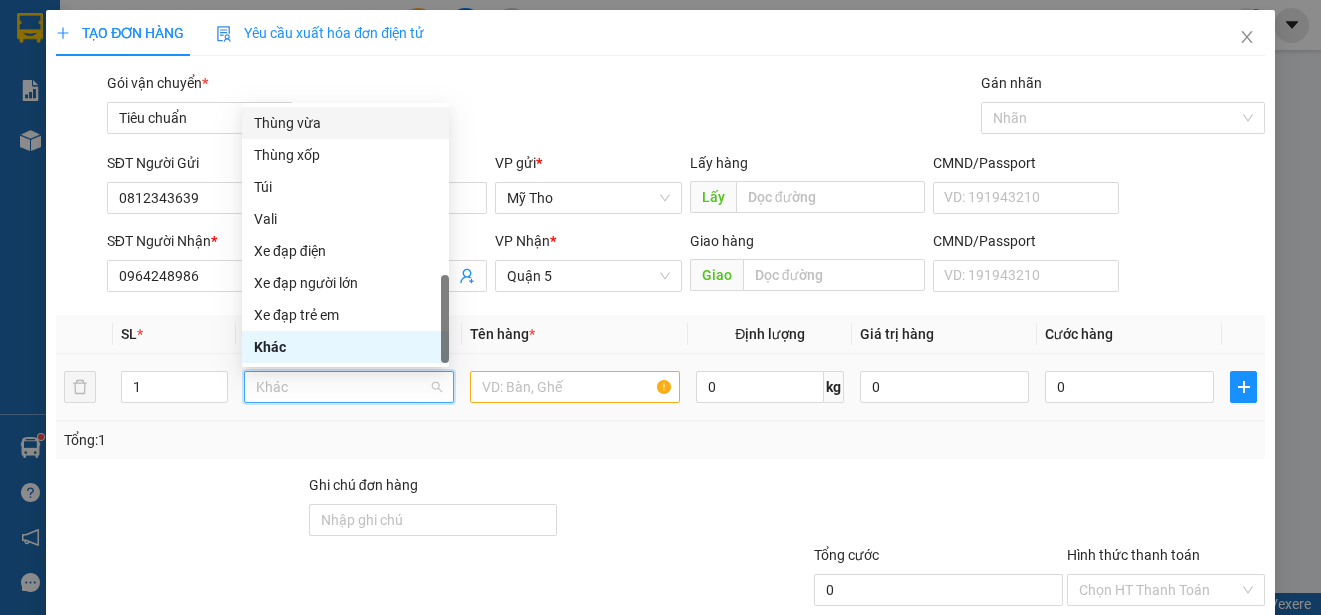drag, startPoint x: 304, startPoint y: 119, endPoint x: 401, endPoint y: 244, distance: 158.22136 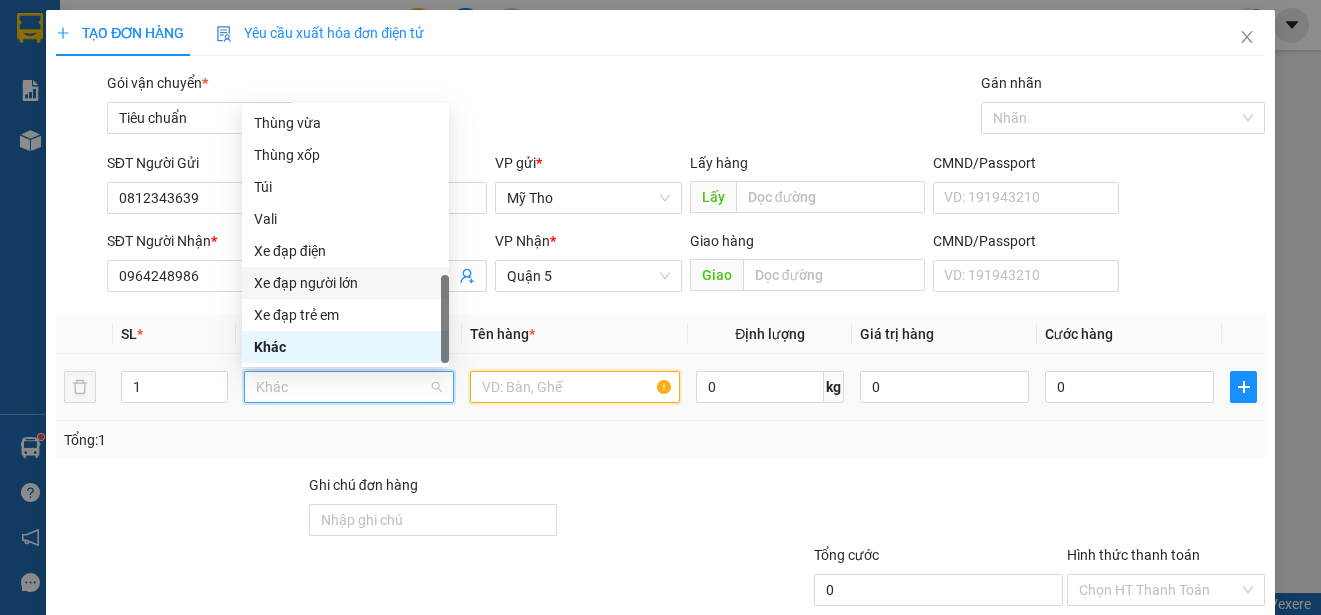 click at bounding box center (575, 387) 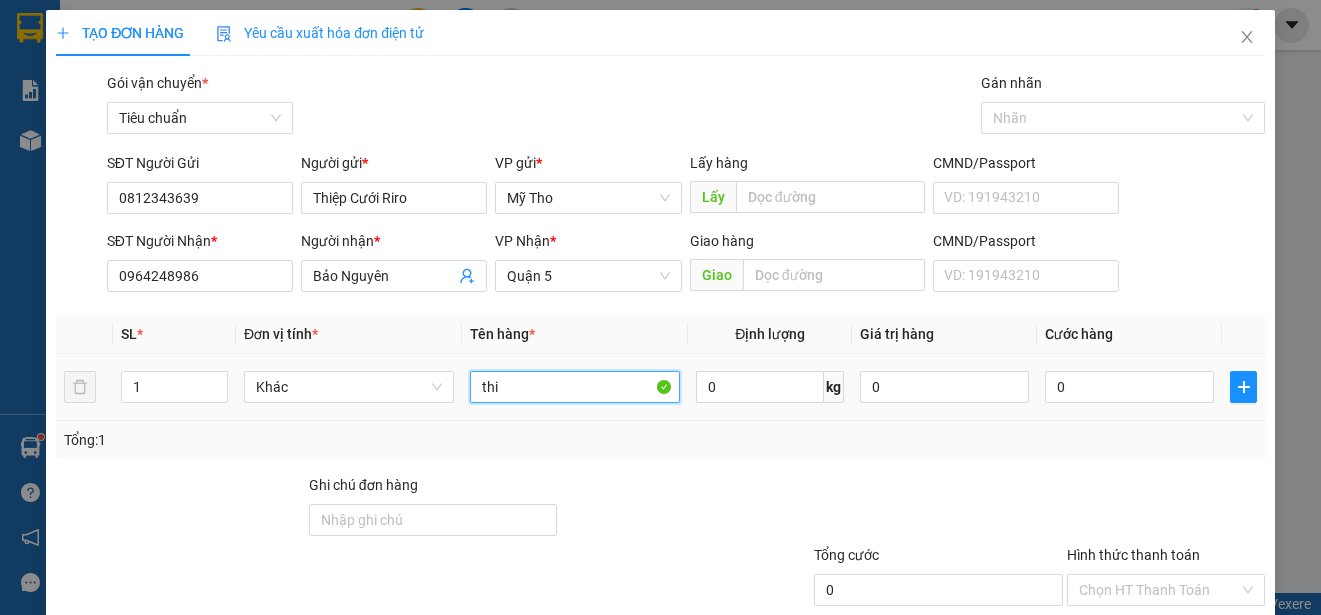 paste on "êp" 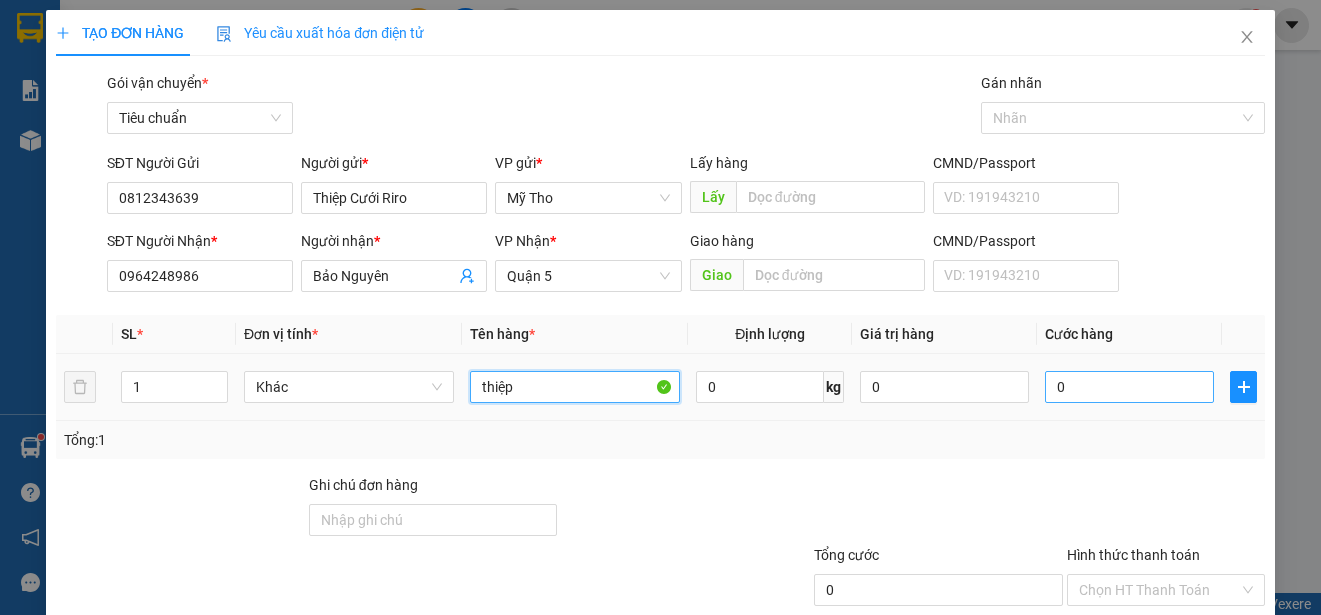 type on "thiệp" 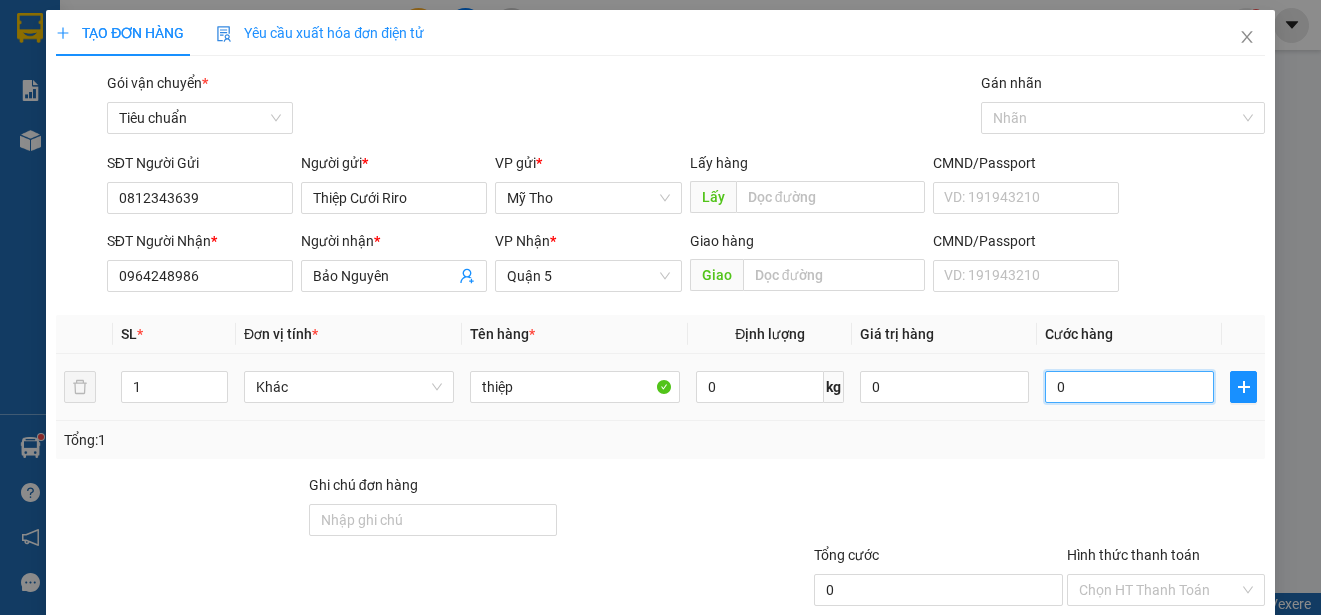 click on "0" at bounding box center [1129, 387] 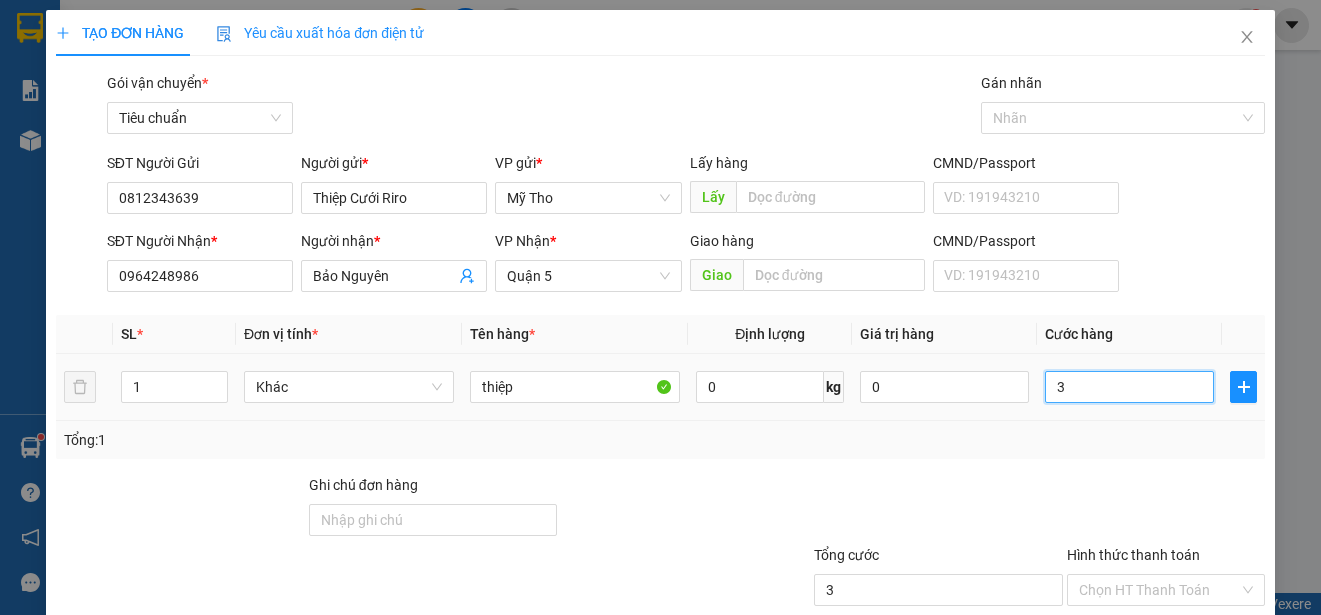 type on "30" 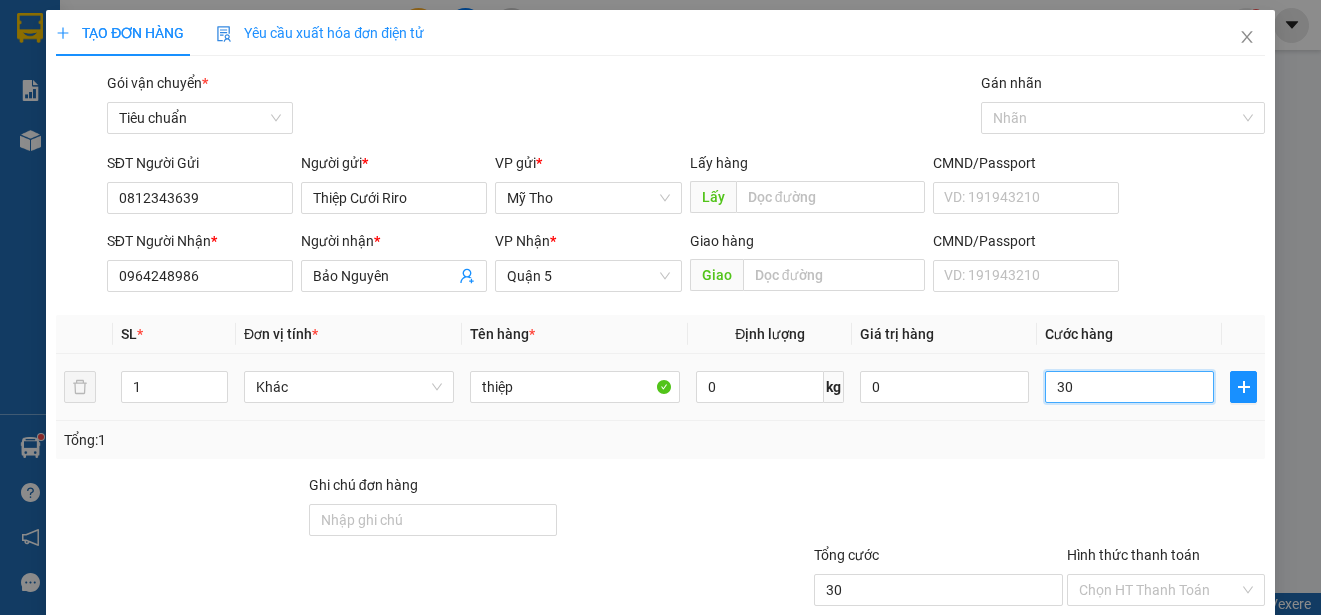 type on "300" 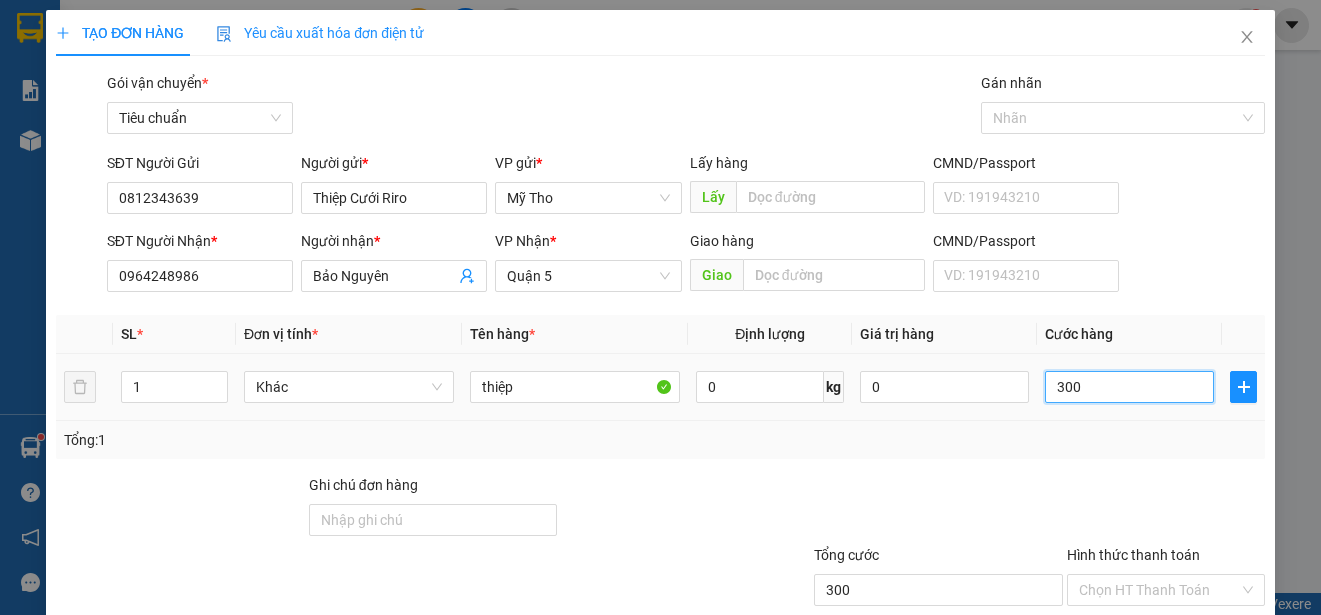 type on "3.000" 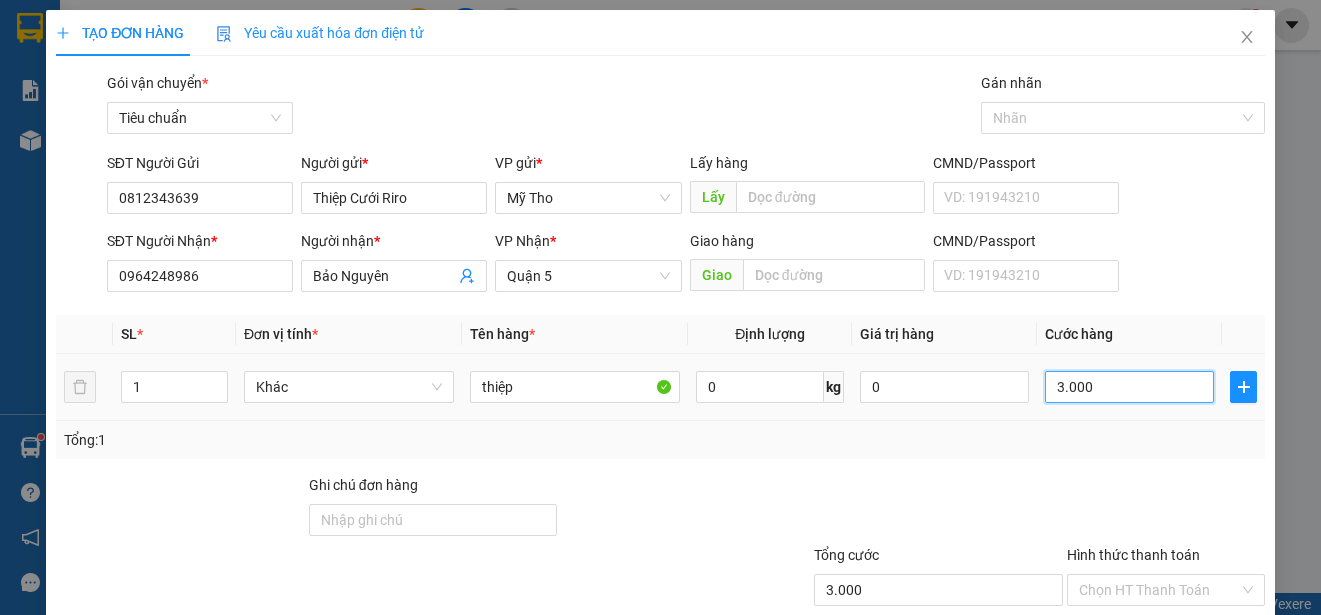 type on "30.000" 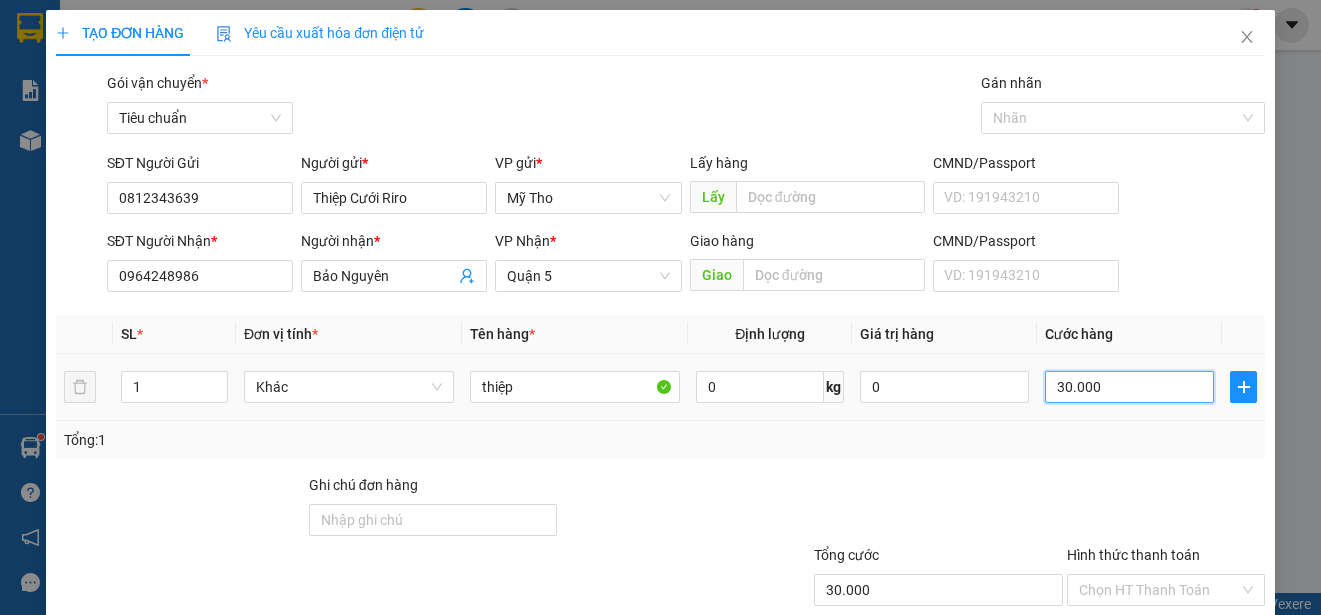 scroll, scrollTop: 125, scrollLeft: 0, axis: vertical 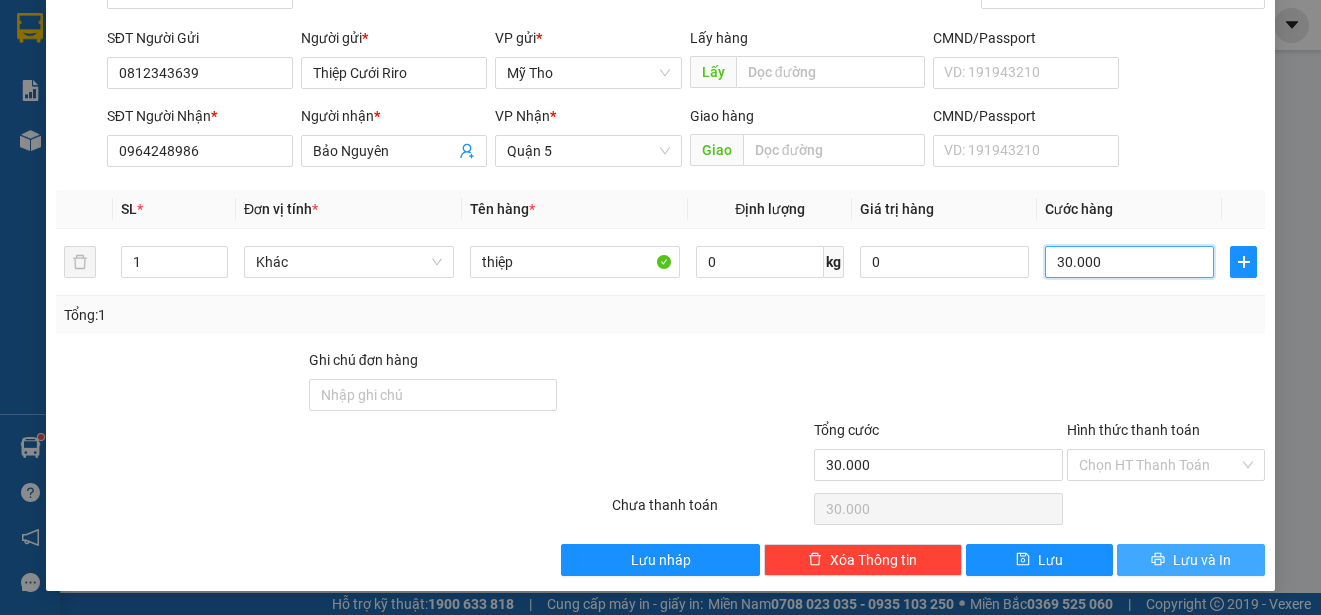 type on "30.000" 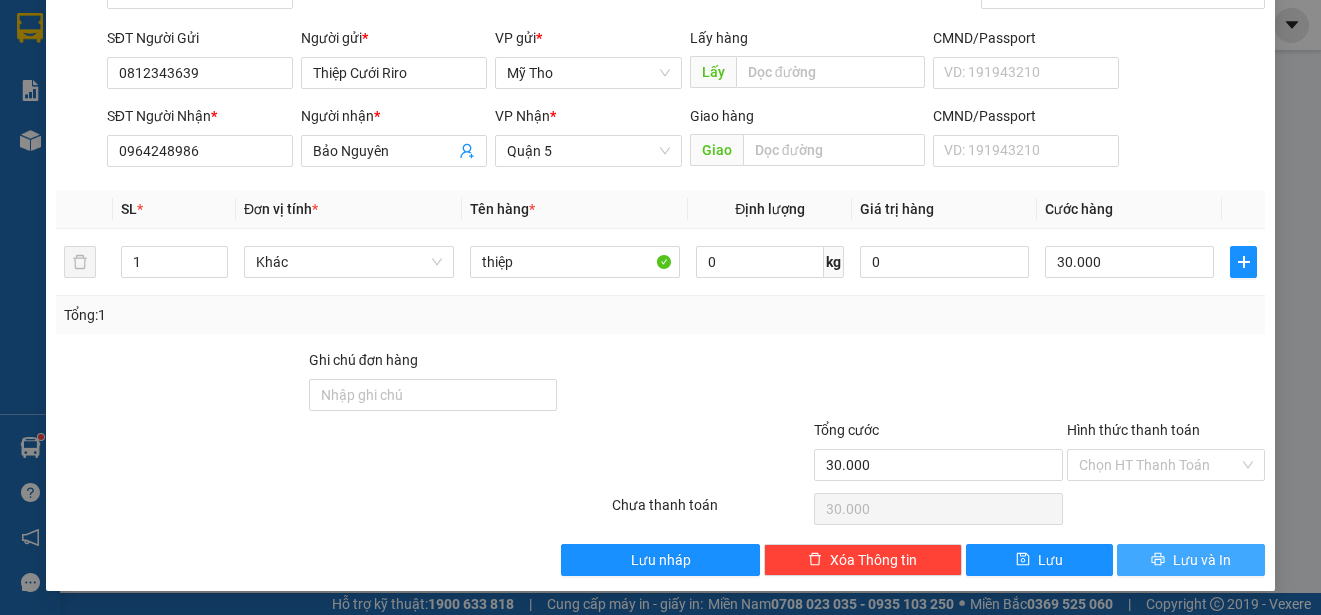 click on "Lưu và In" at bounding box center (1202, 560) 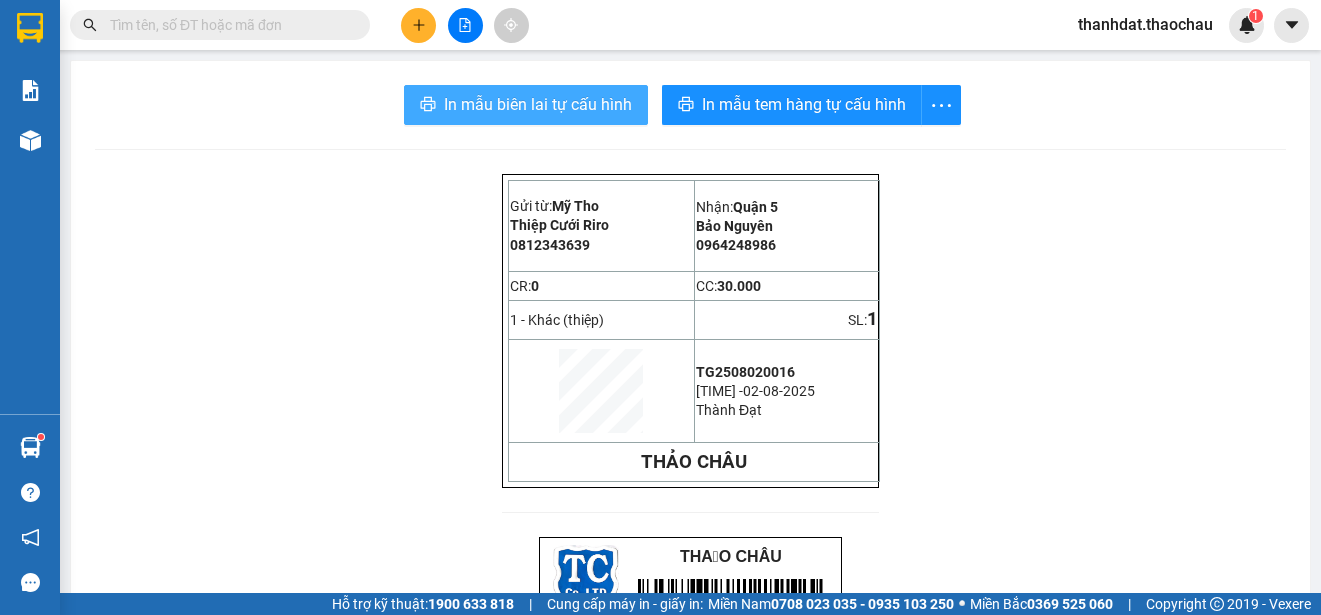 click on "In mẫu biên lai tự cấu hình" at bounding box center (538, 104) 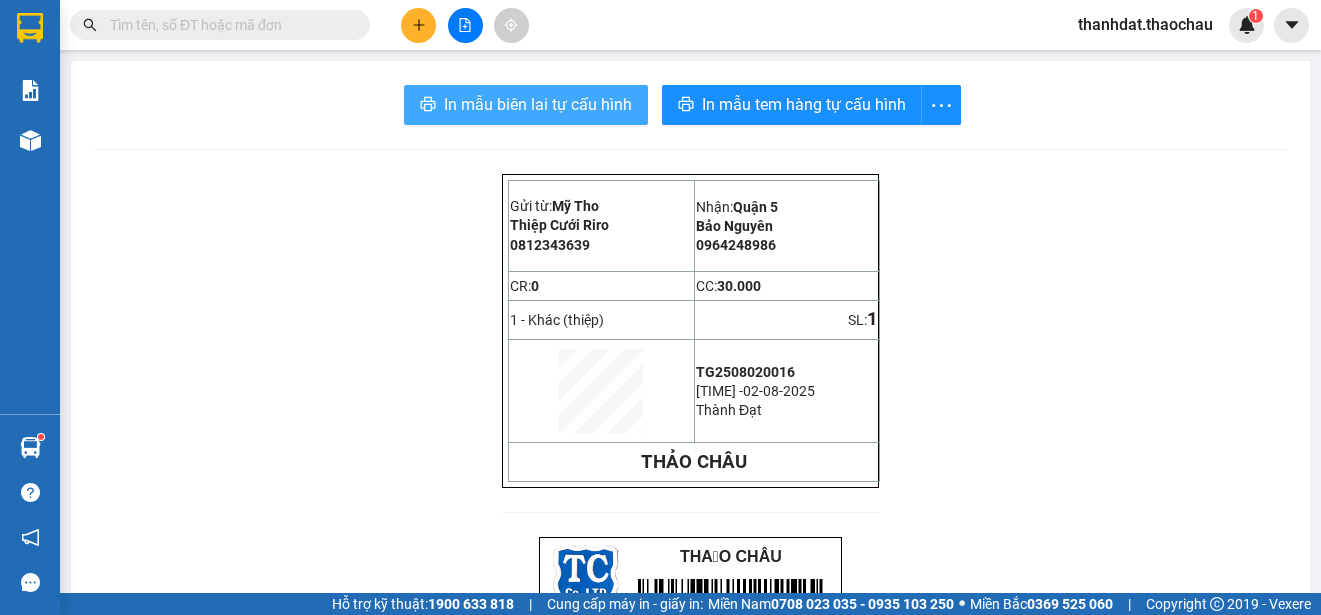 scroll, scrollTop: 0, scrollLeft: 0, axis: both 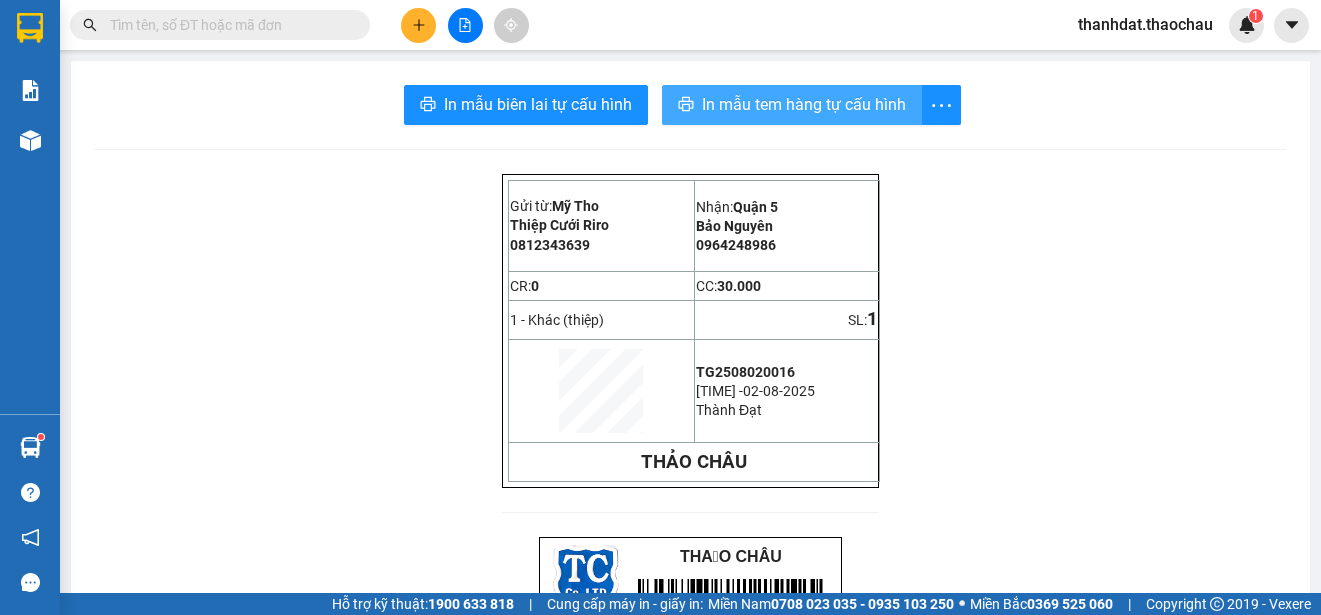 click on "In mẫu tem hàng tự cấu hình" at bounding box center [804, 104] 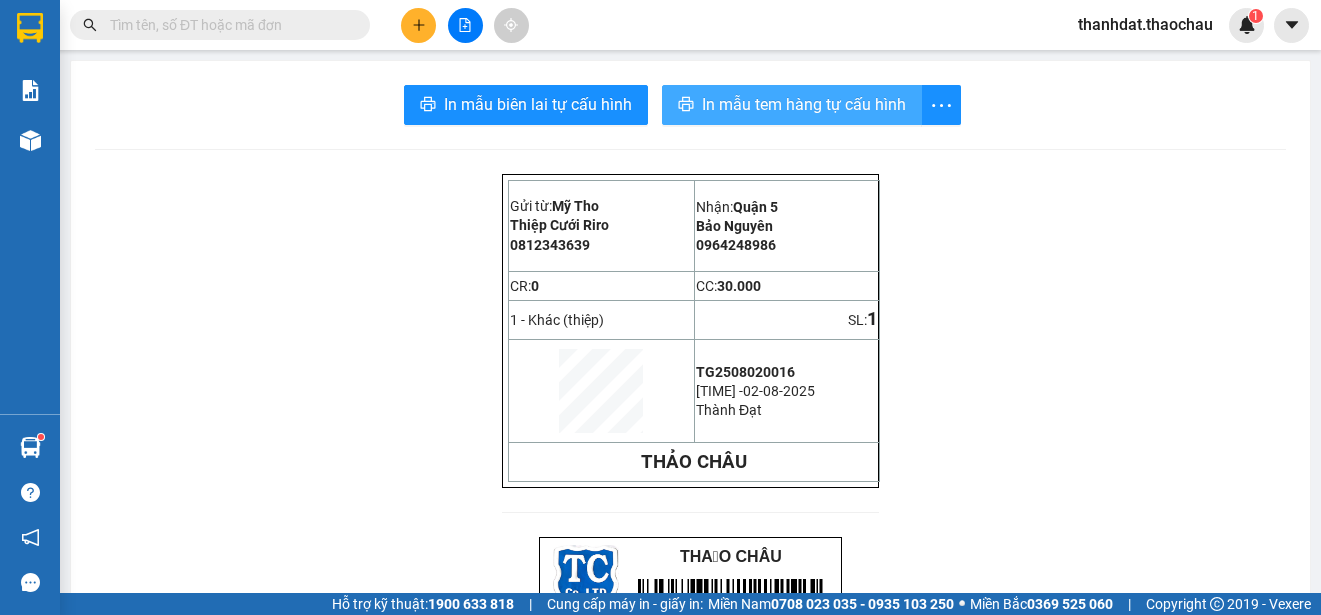 scroll, scrollTop: 0, scrollLeft: 0, axis: both 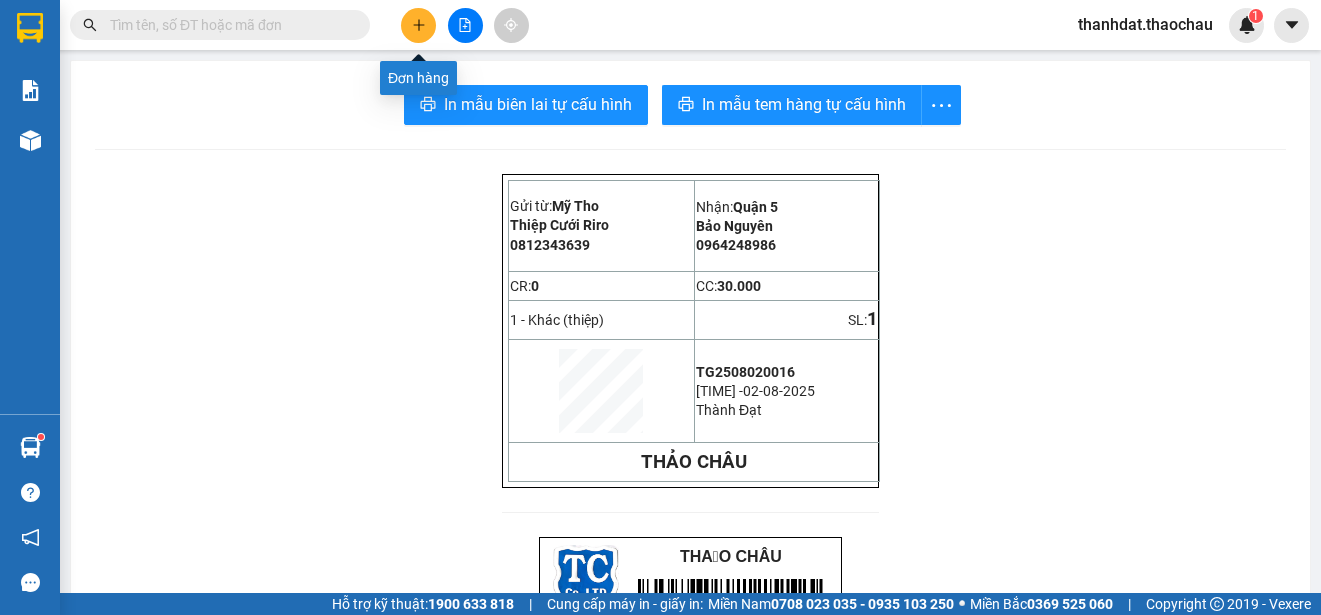 click 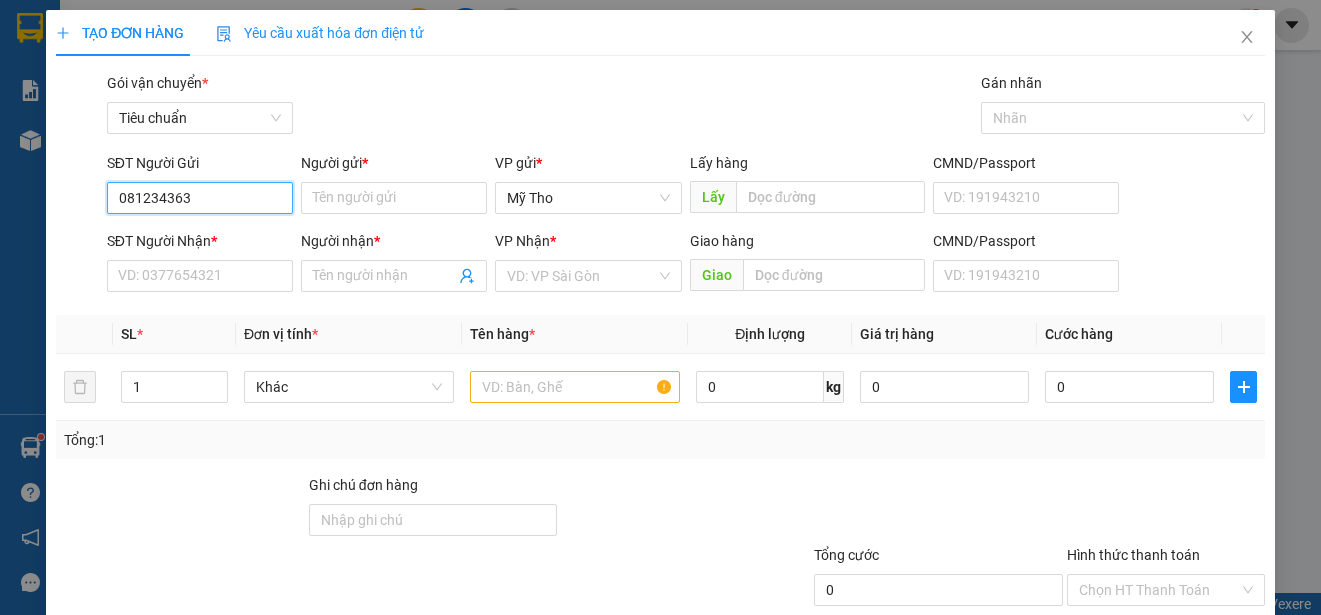 type on "0812343639" 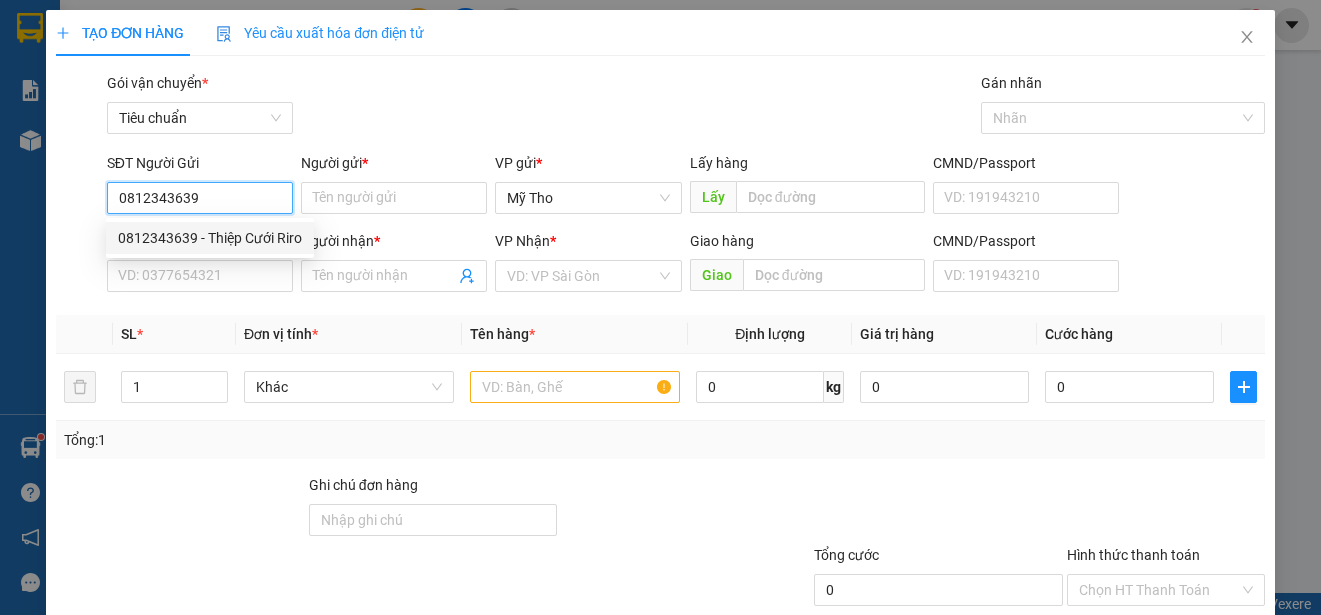 drag, startPoint x: 274, startPoint y: 233, endPoint x: 265, endPoint y: 269, distance: 37.107952 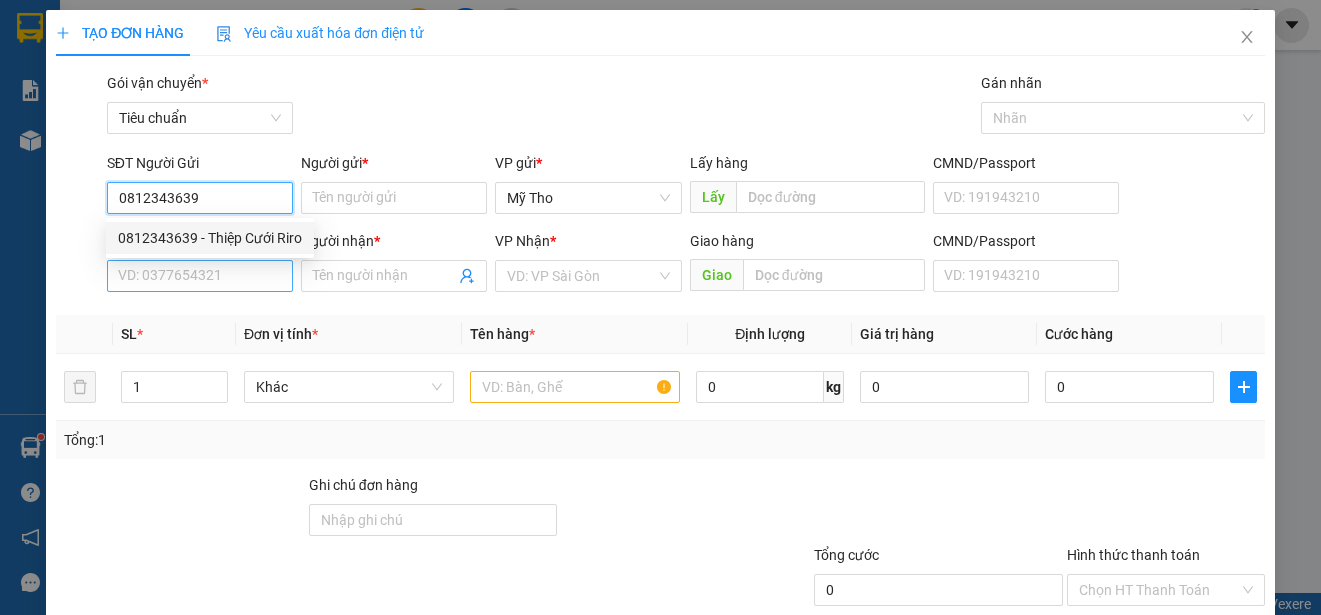 click on "0812343639 - Thiệp Cưới Riro" at bounding box center [210, 238] 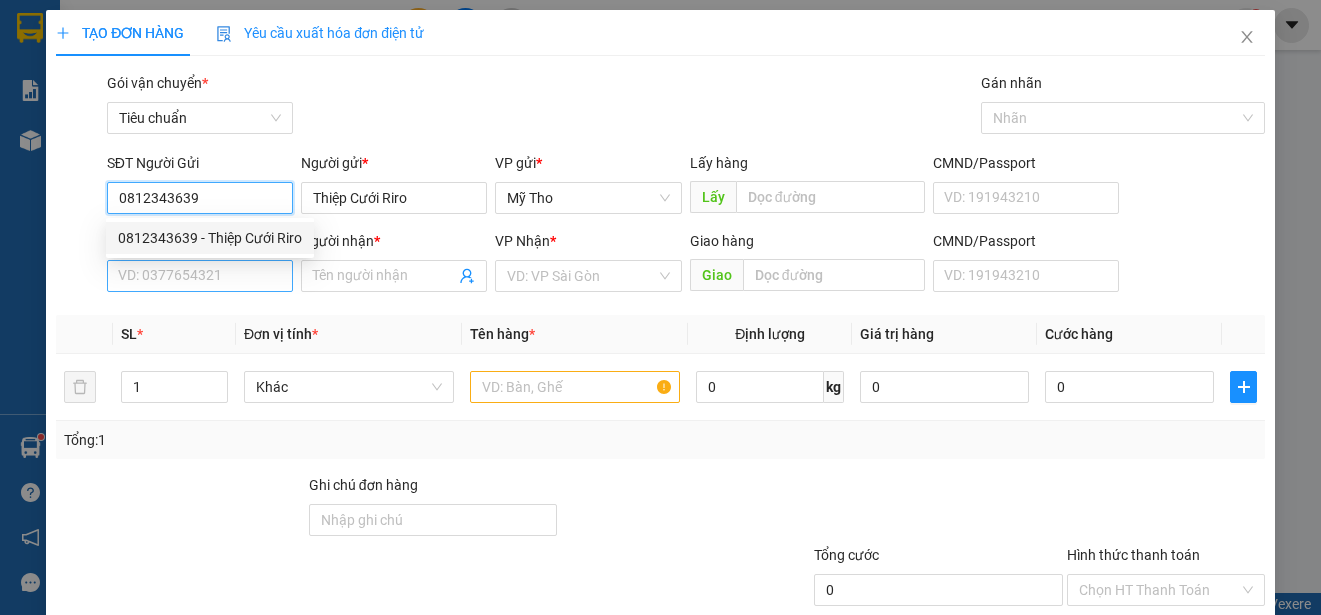 type on "0812343639" 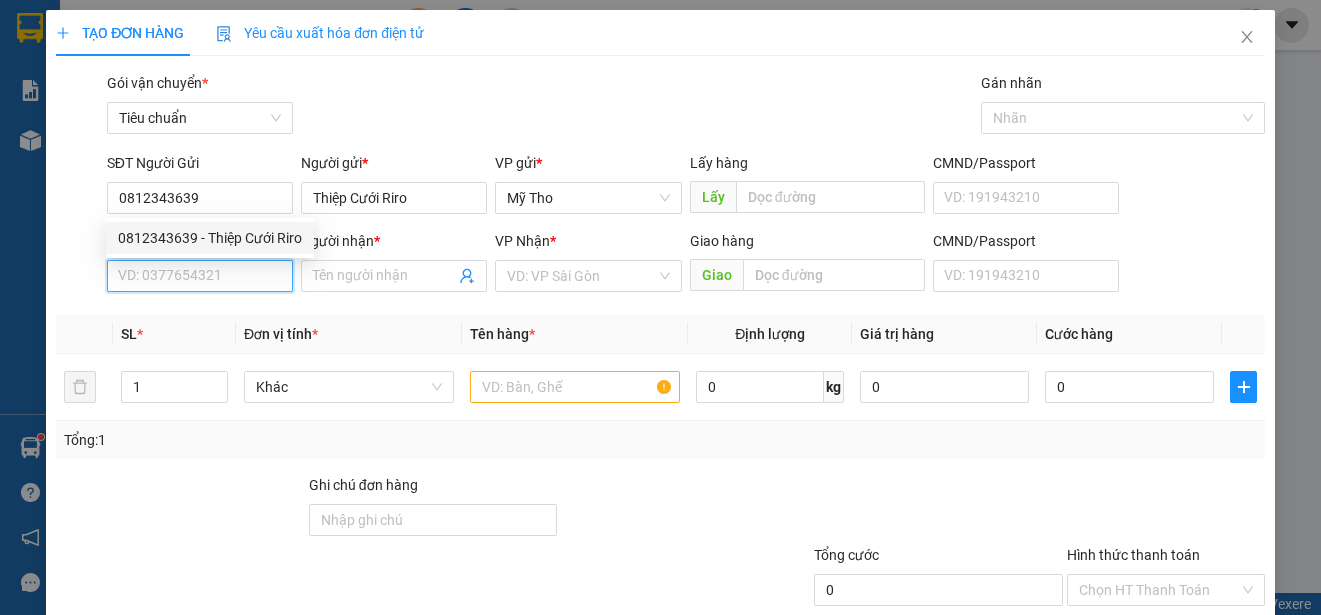 click on "SĐT Người Nhận  *" at bounding box center (200, 276) 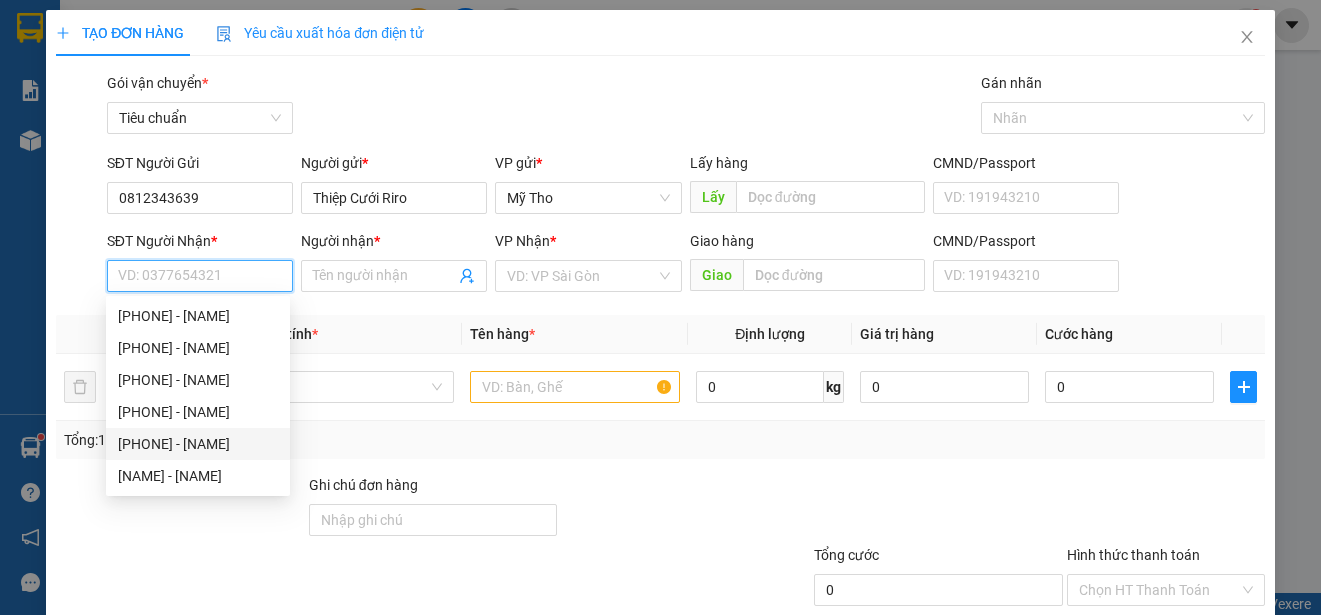 click on "[PHONE] - [NAME]" at bounding box center [198, 444] 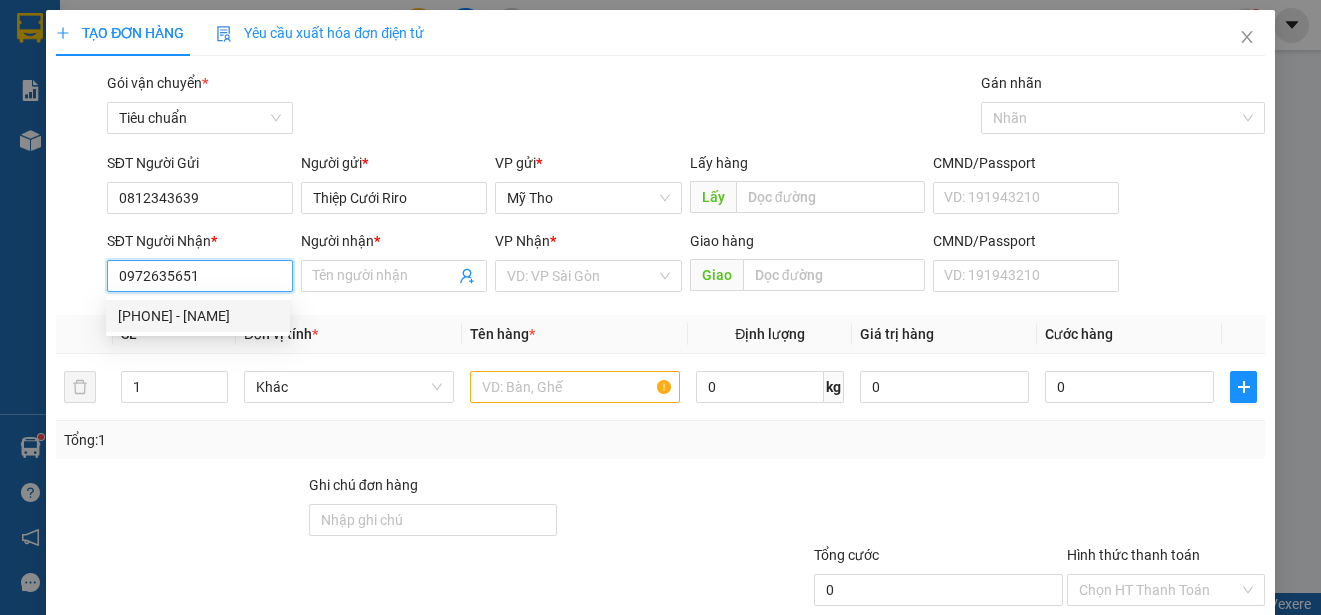 type on "Anh [NAME]" 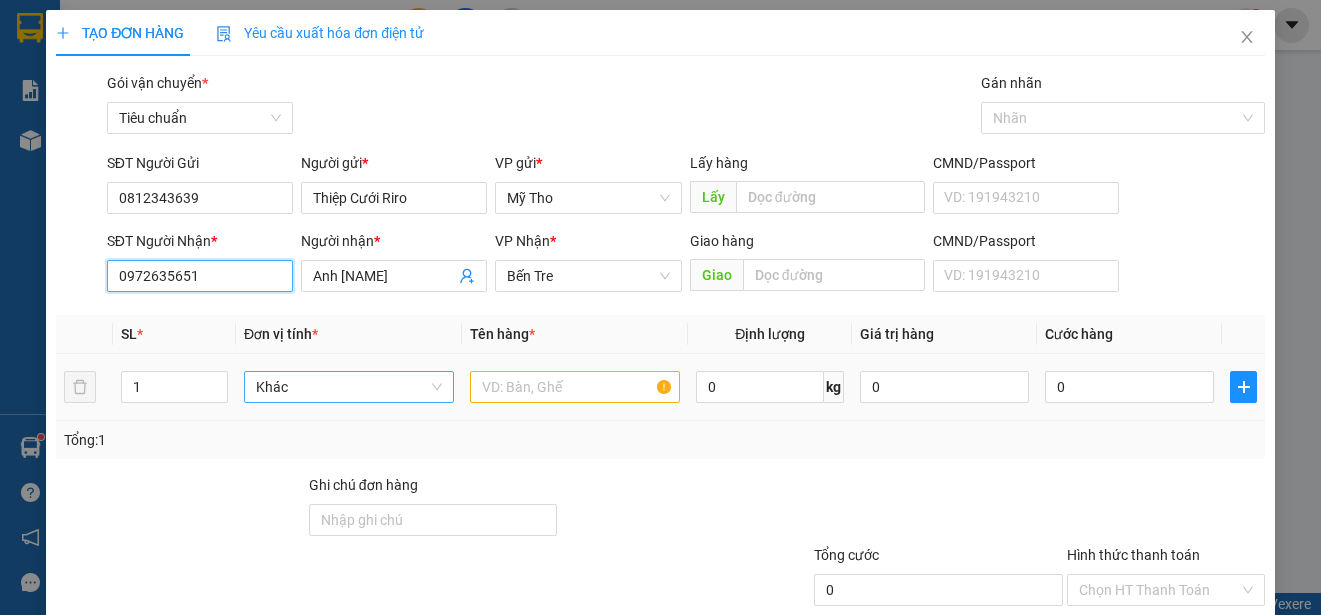 click on "Khác" at bounding box center [349, 387] 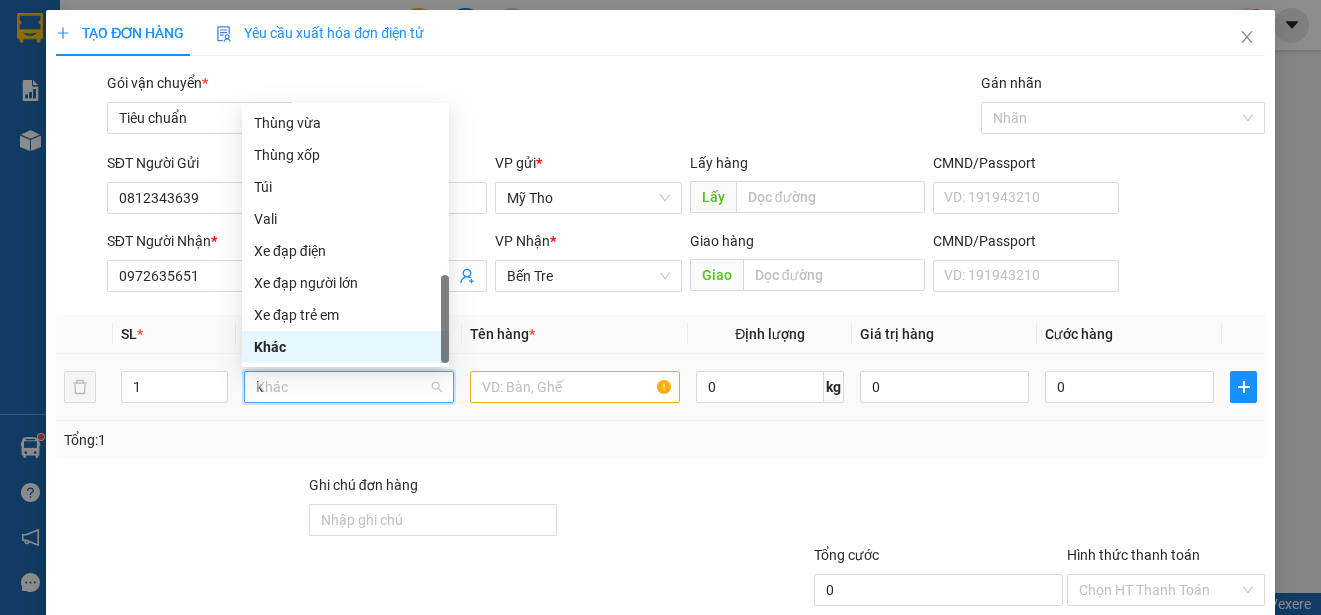 scroll, scrollTop: 0, scrollLeft: 0, axis: both 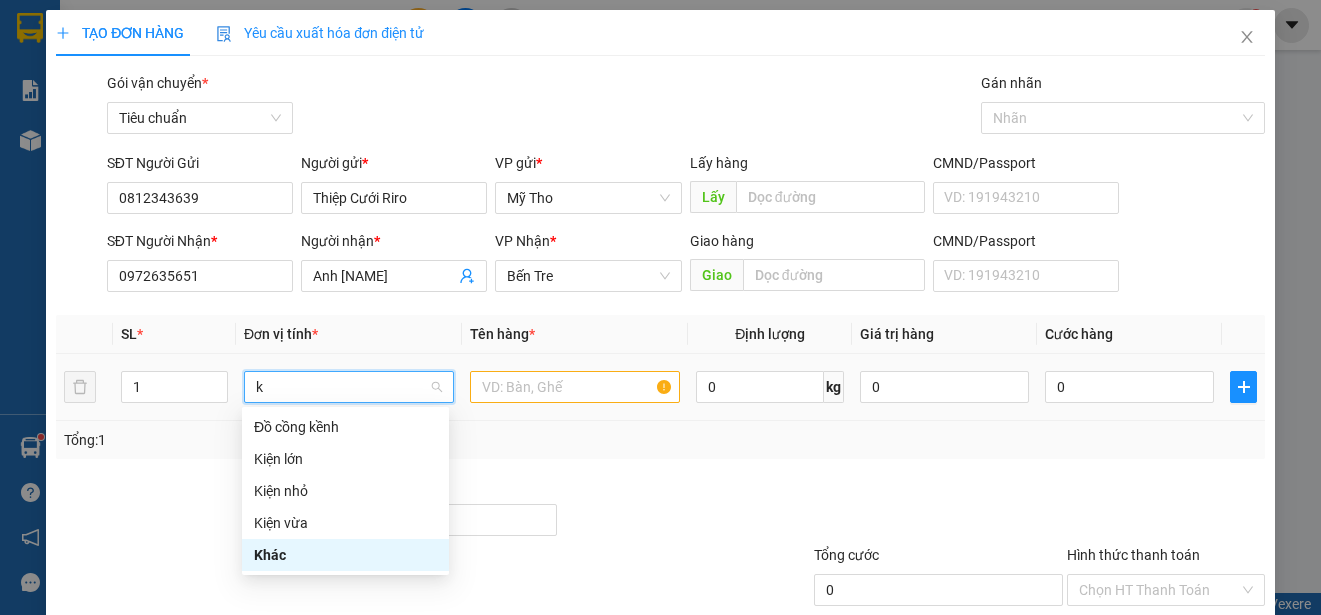 type on "ki" 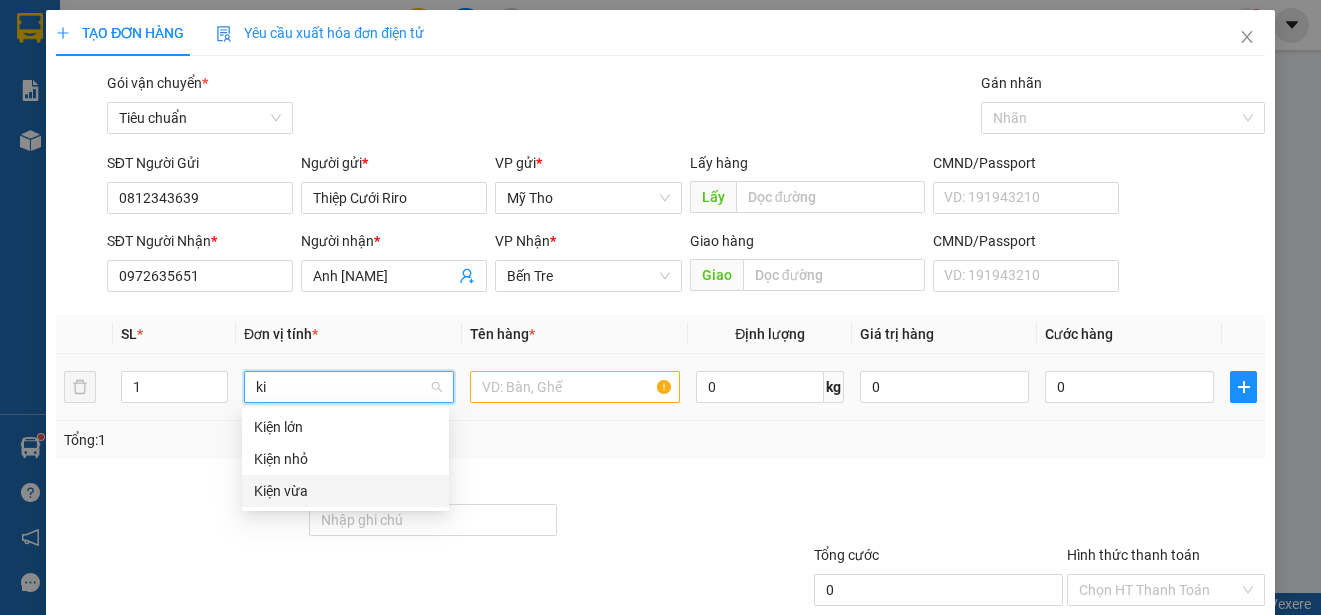 drag, startPoint x: 294, startPoint y: 486, endPoint x: 395, endPoint y: 451, distance: 106.89247 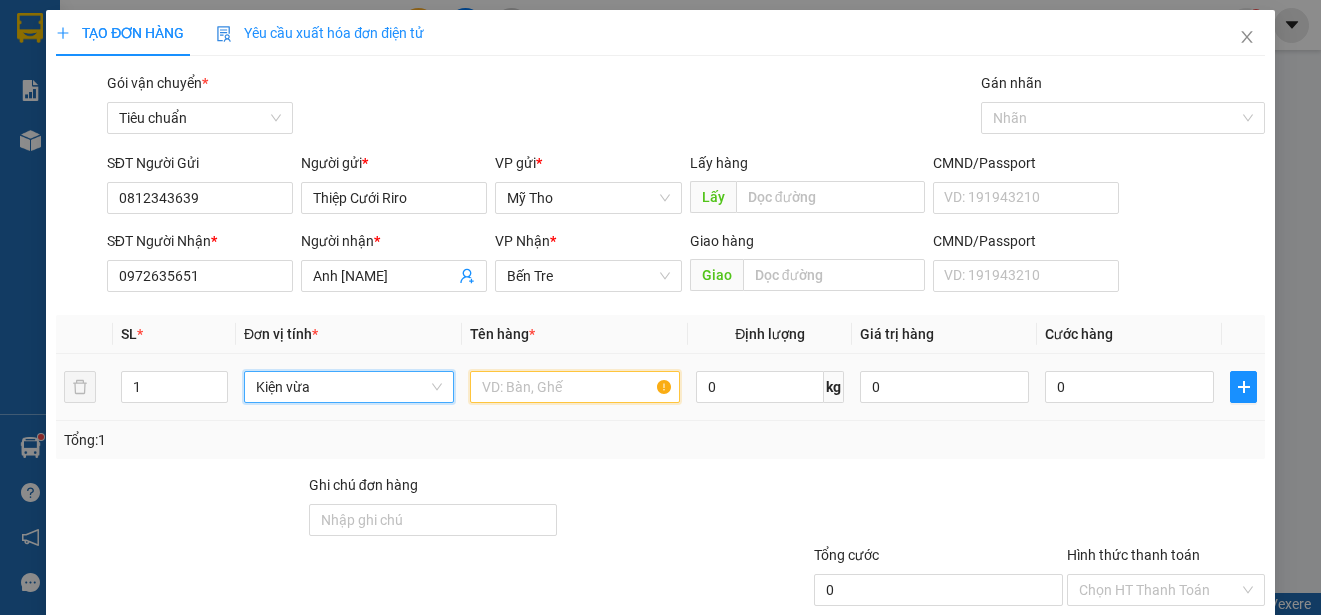 drag, startPoint x: 521, startPoint y: 392, endPoint x: 548, endPoint y: 361, distance: 41.109608 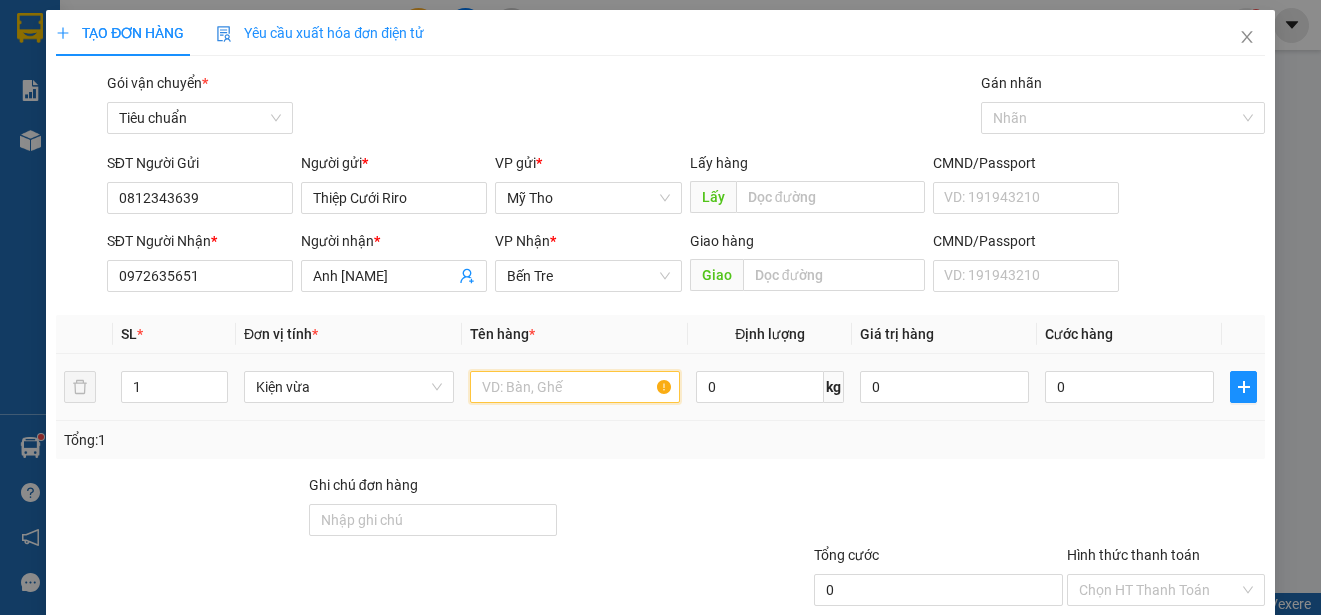 type on "d" 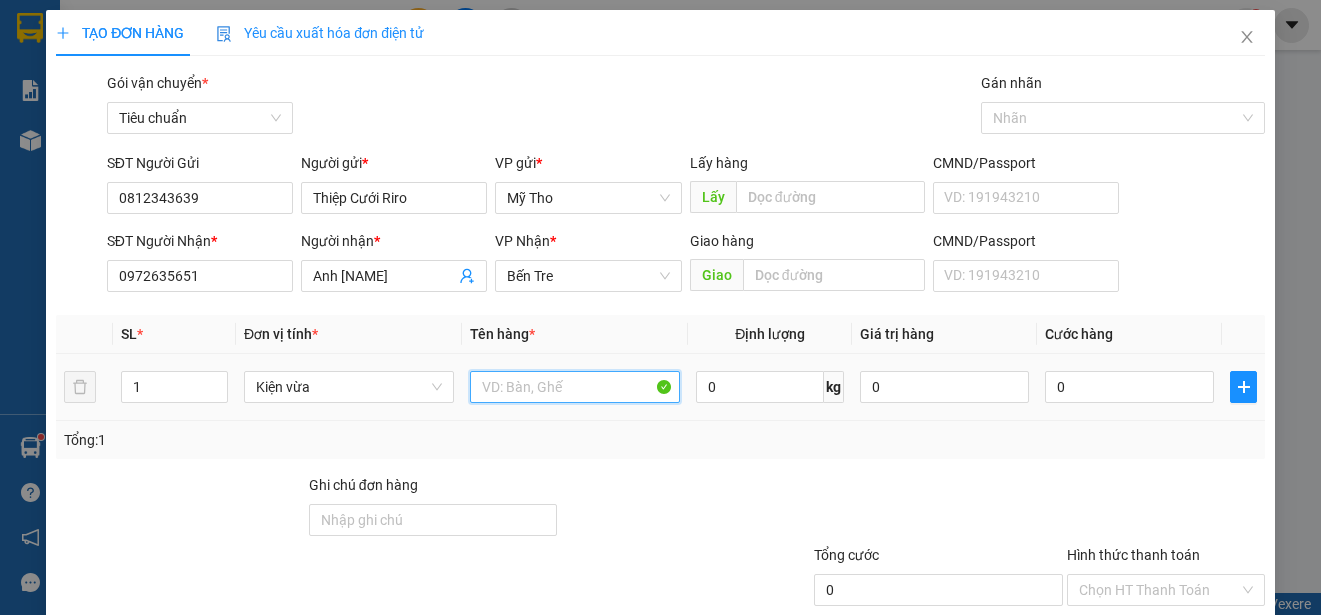 paste on "đ" 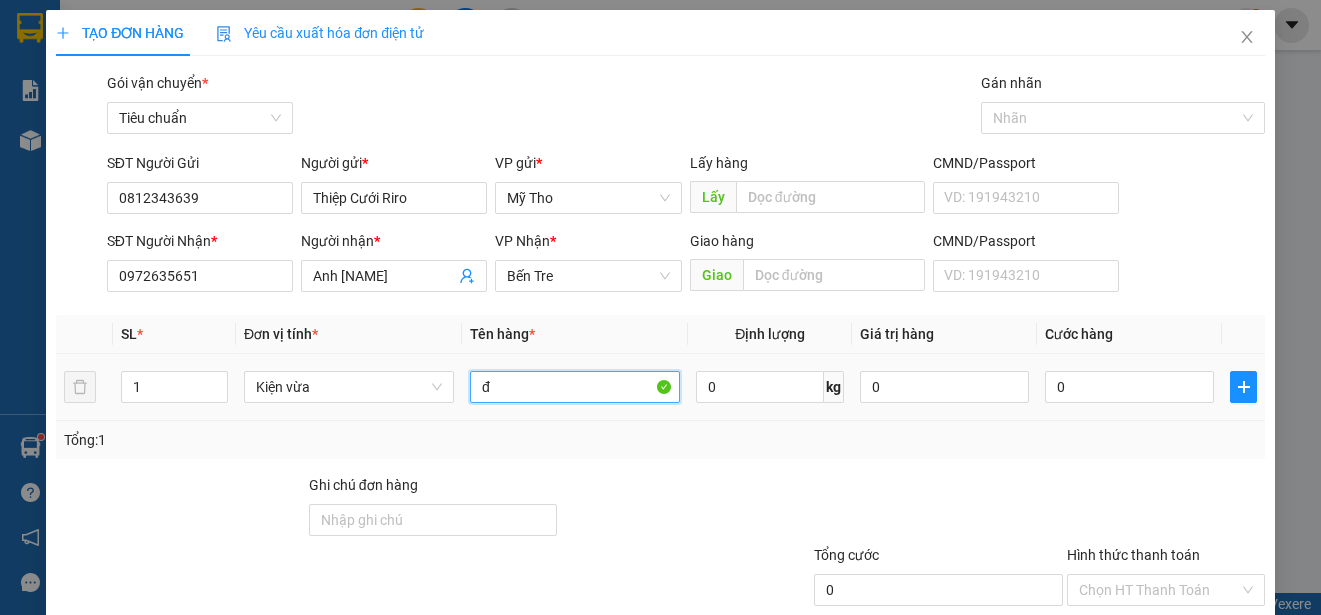 paste on "ê" 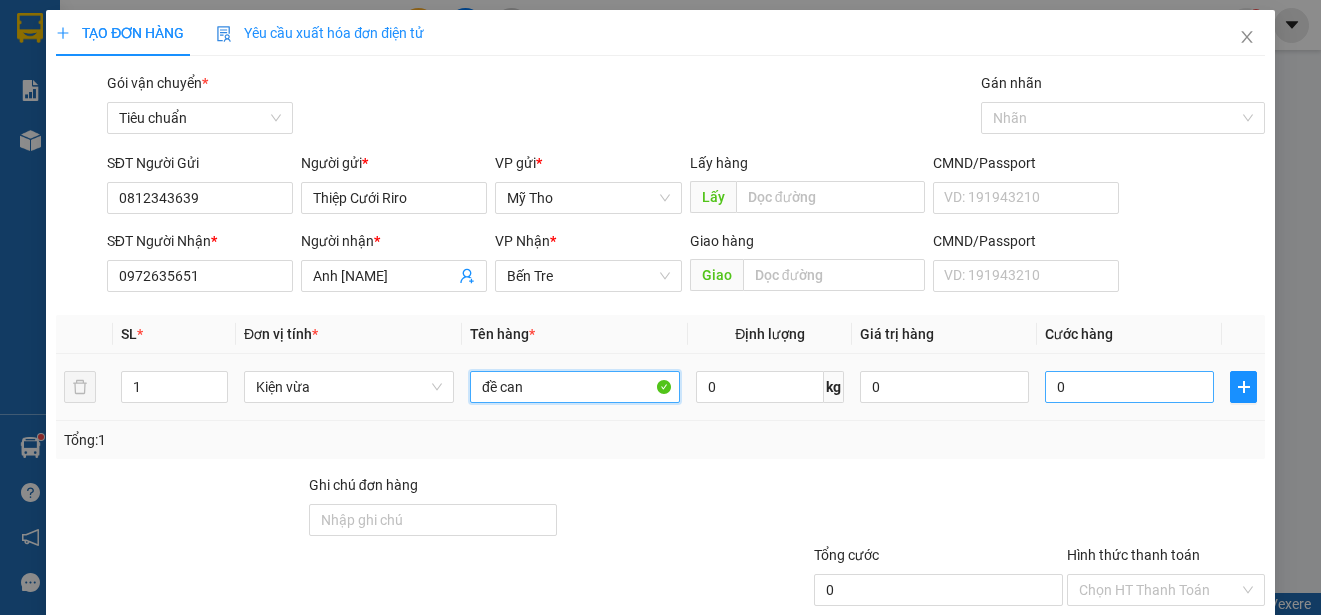 type on "đề can" 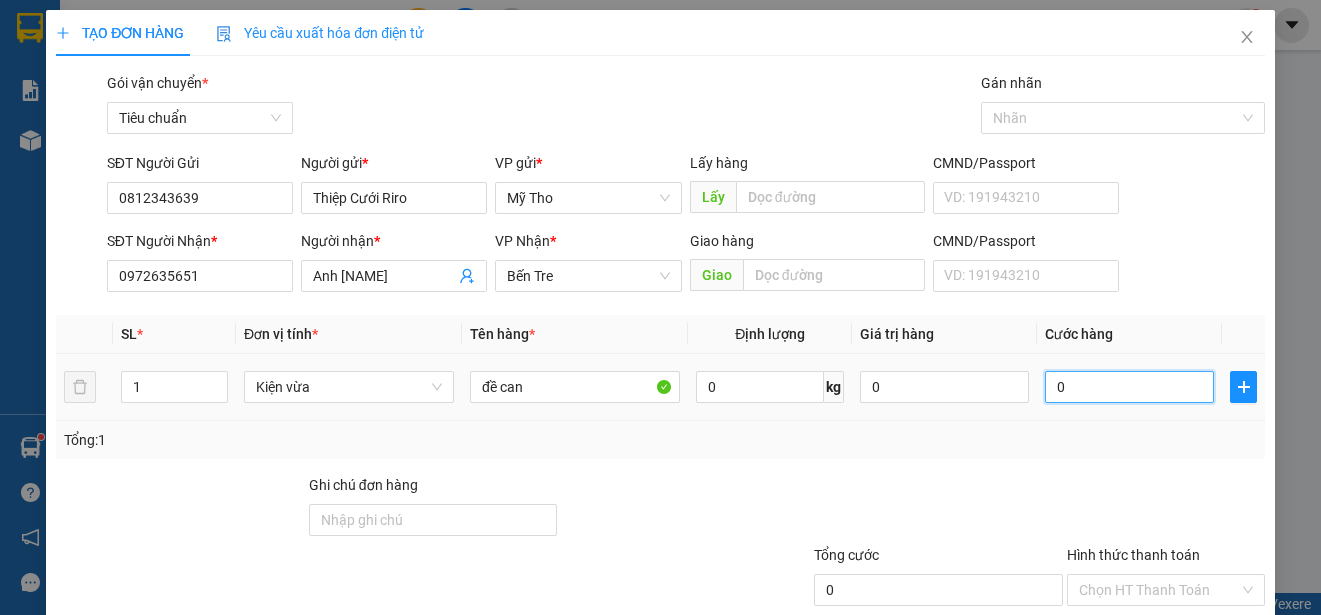 click on "0" at bounding box center (1129, 387) 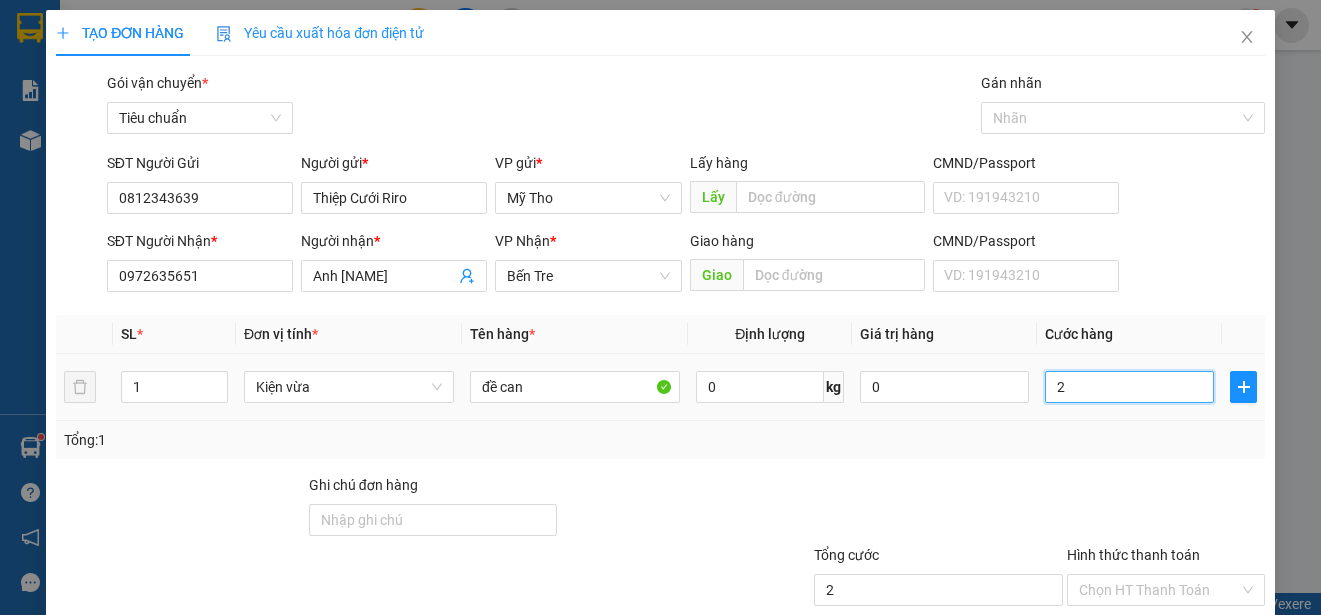 type on "25" 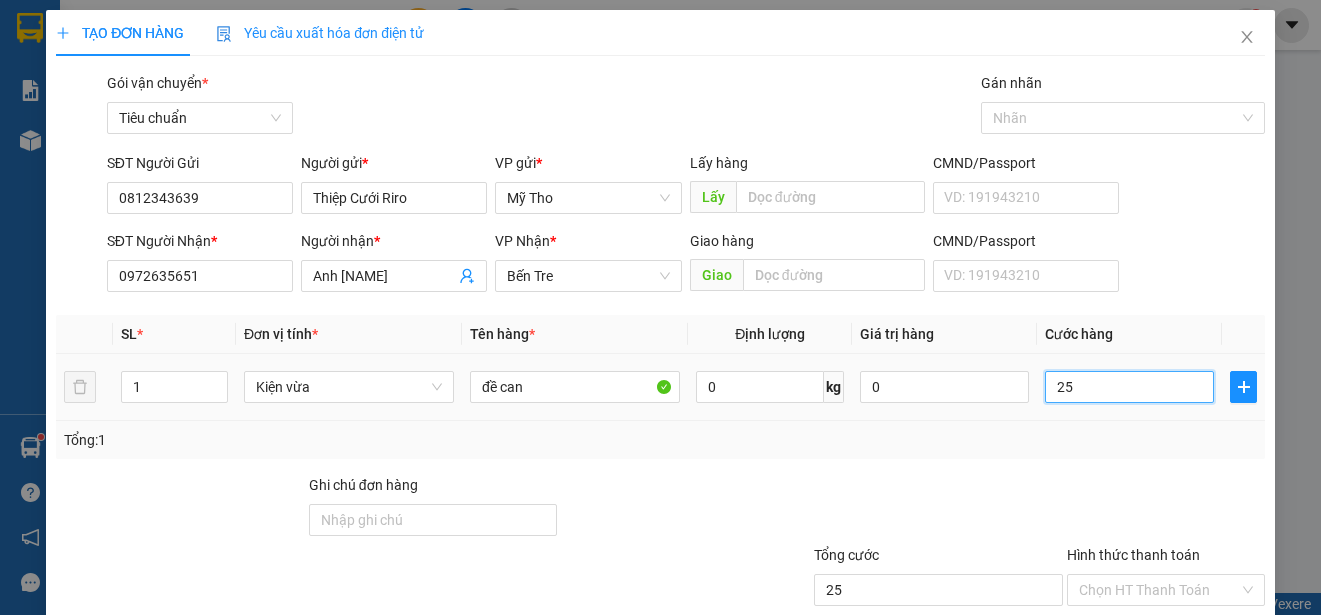 type on "250" 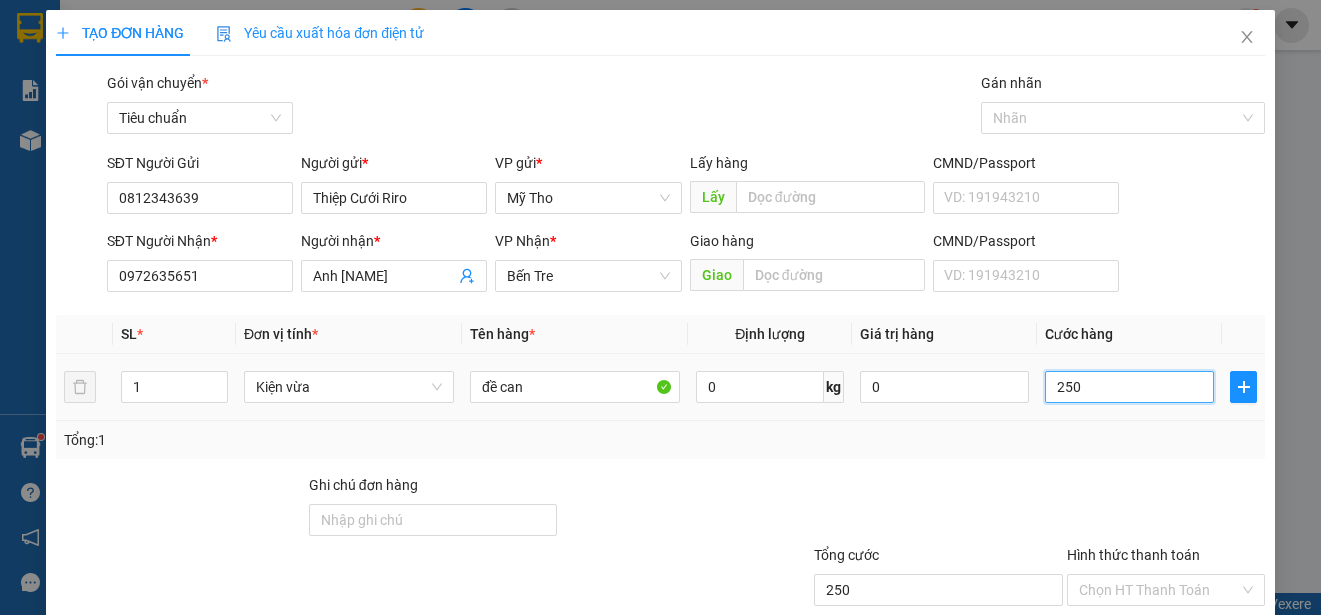 type on "2.500" 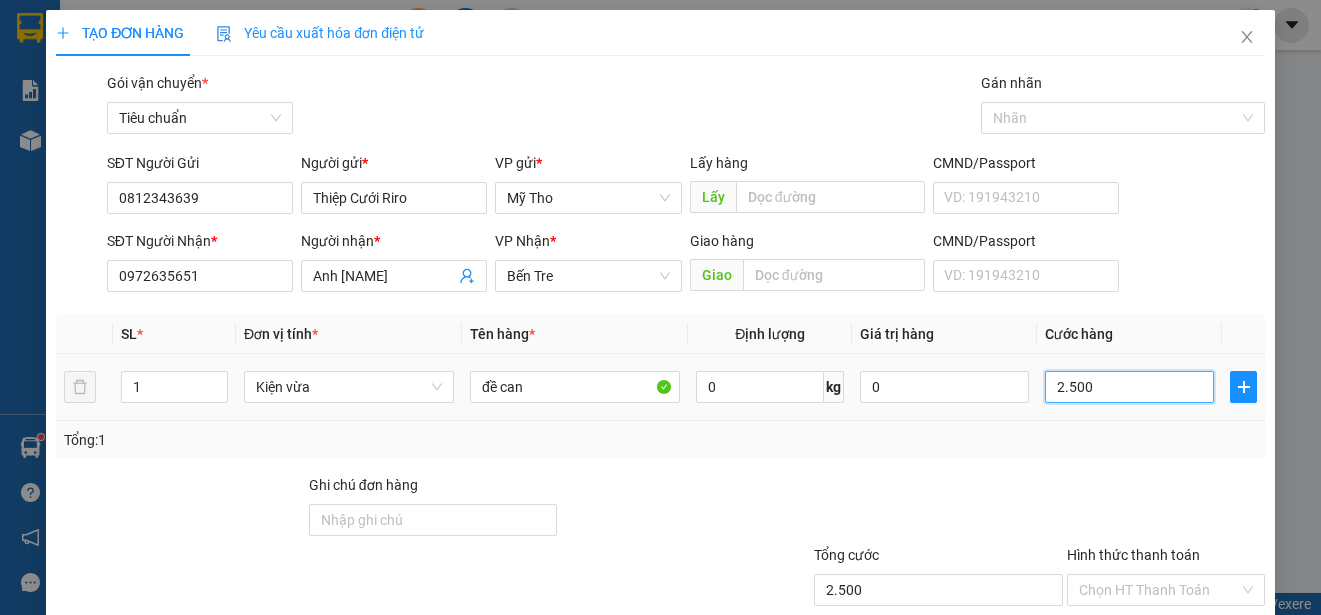 type on "25.000" 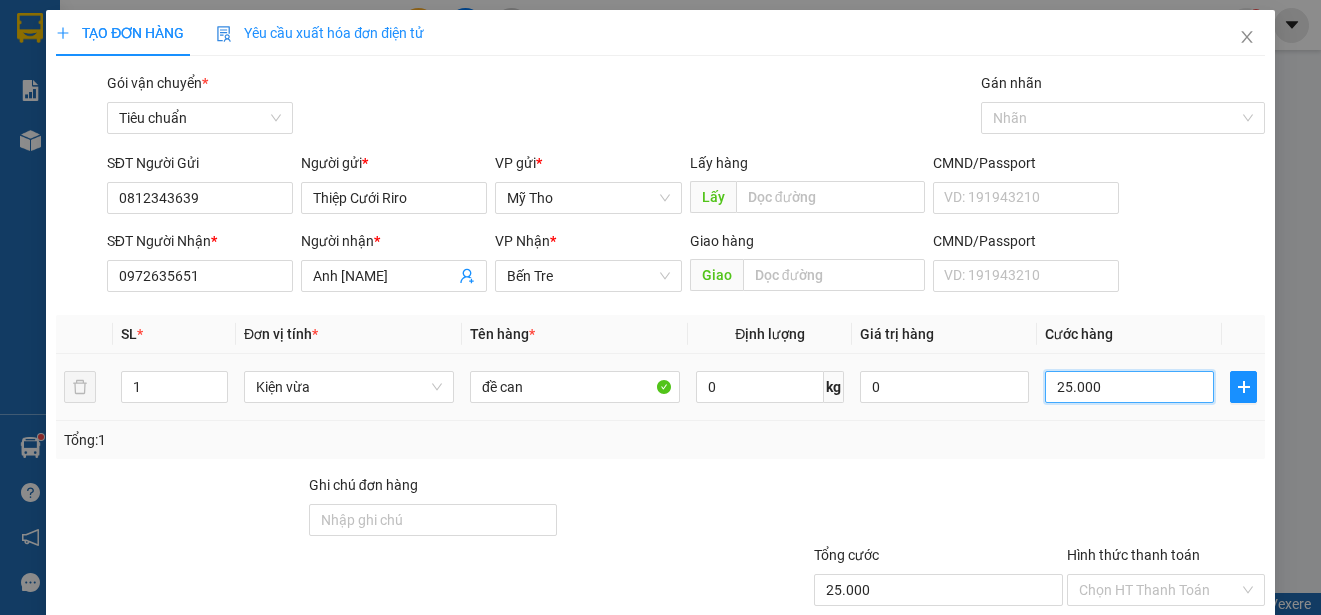 scroll, scrollTop: 125, scrollLeft: 0, axis: vertical 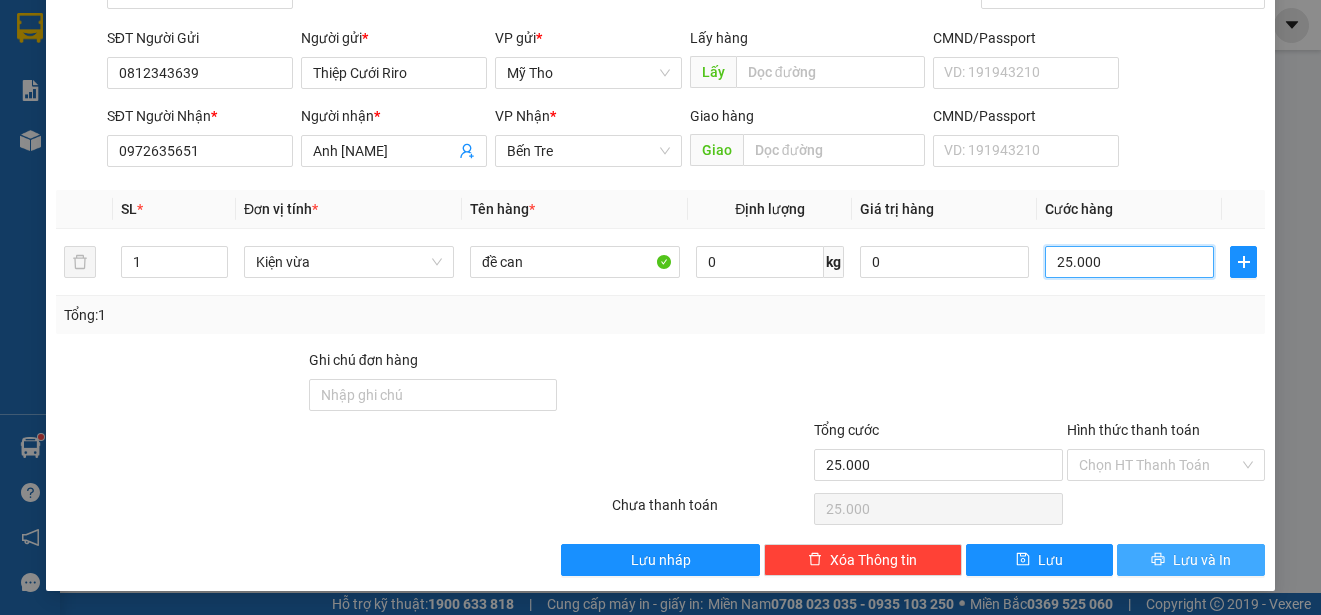 type on "25.000" 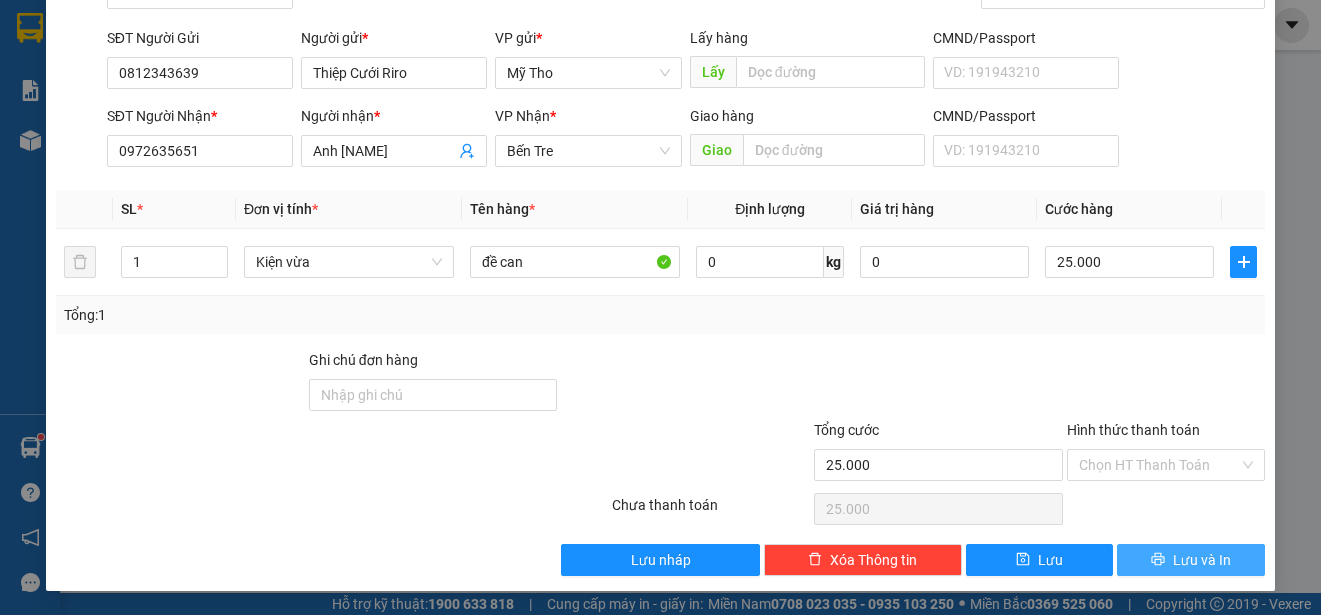 click on "Lưu và In" at bounding box center (1202, 560) 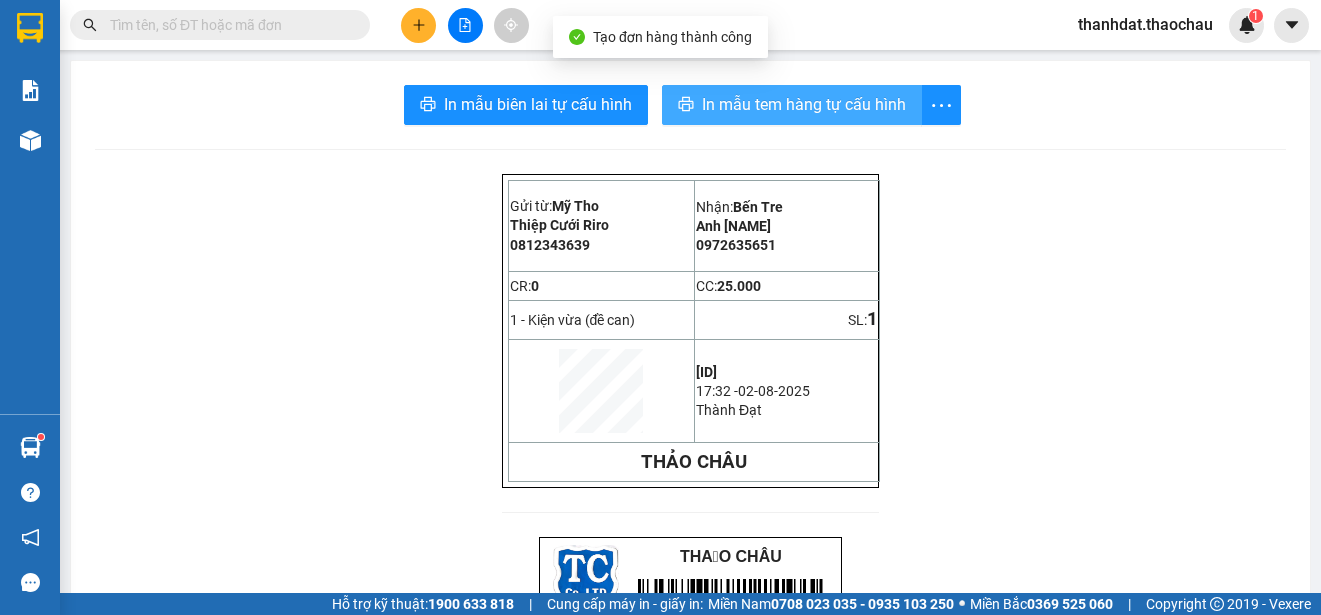 click on "In mẫu tem hàng tự cấu hình" at bounding box center (804, 104) 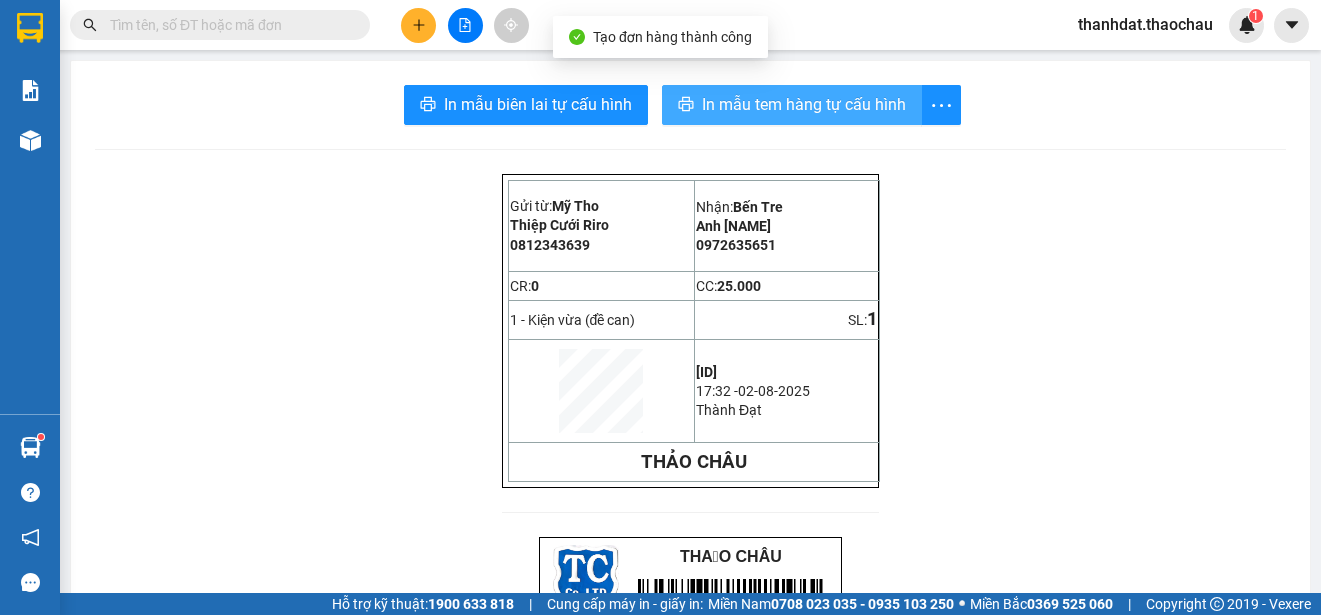 scroll, scrollTop: 0, scrollLeft: 0, axis: both 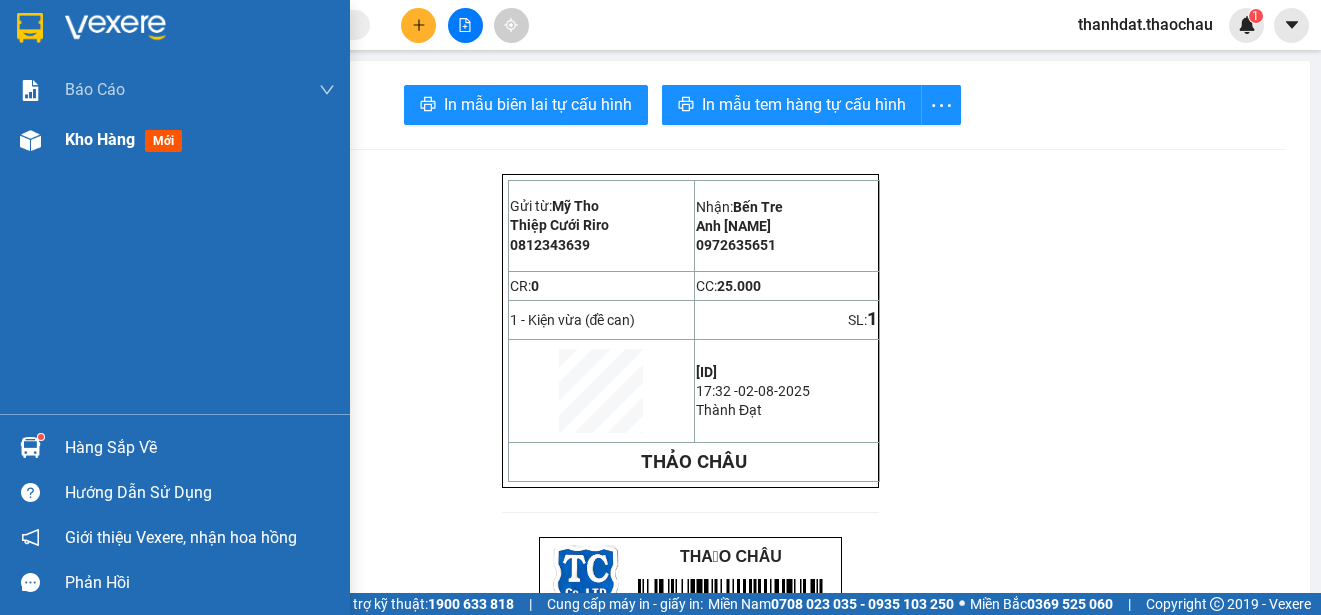 click on "Kho hàng" at bounding box center (100, 139) 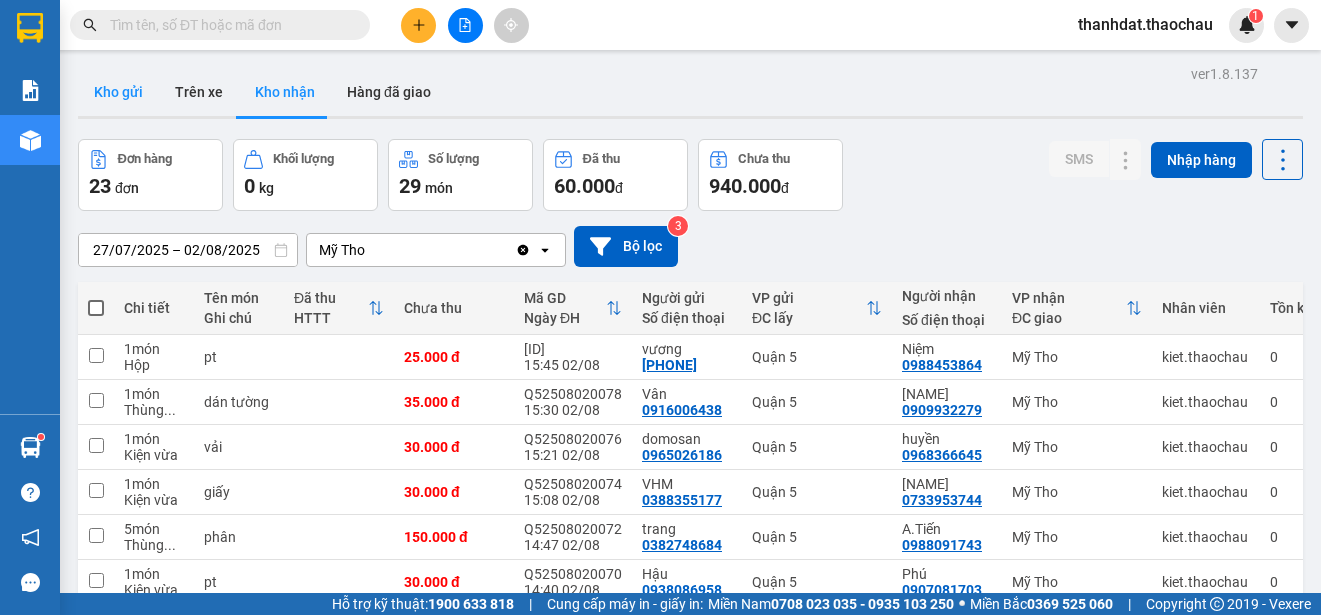 click on "Kho gửi" at bounding box center (118, 92) 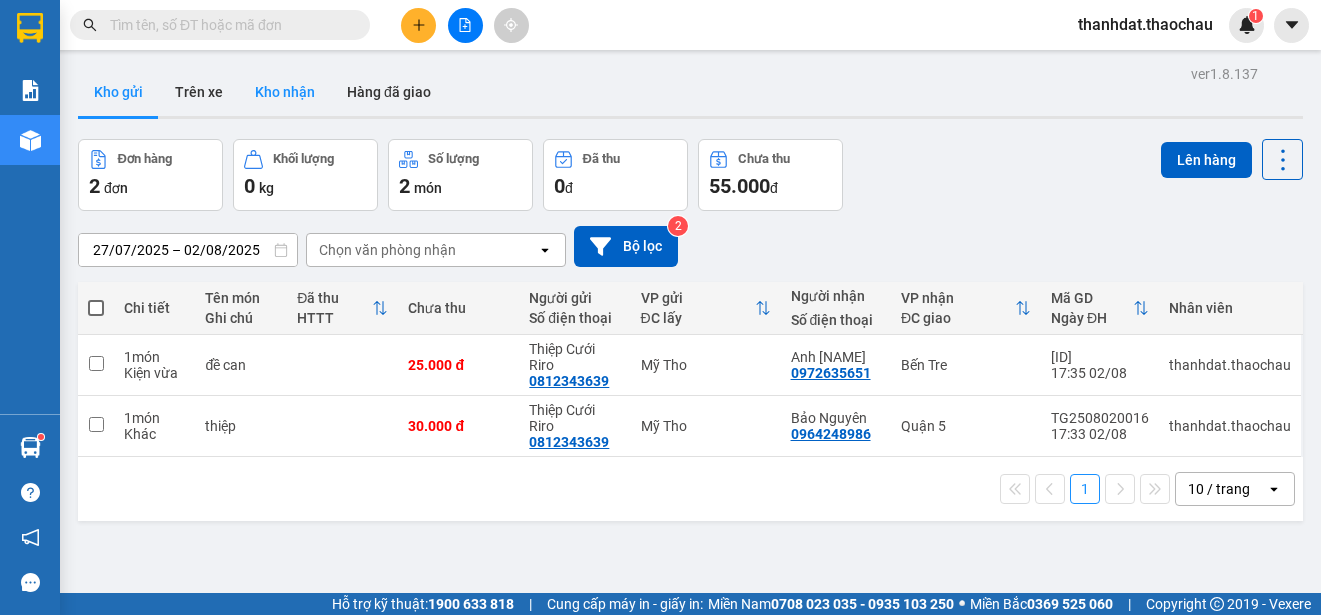 click on "Kho nhận" at bounding box center (285, 92) 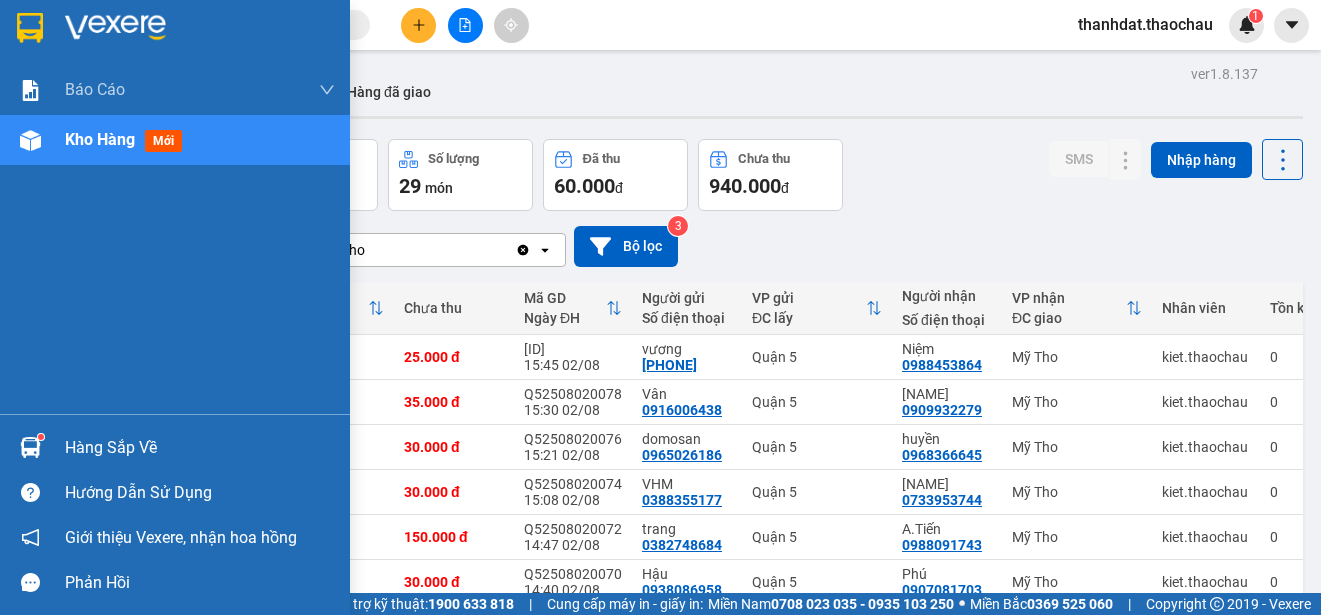 click on "Hàng sắp về" at bounding box center [200, 448] 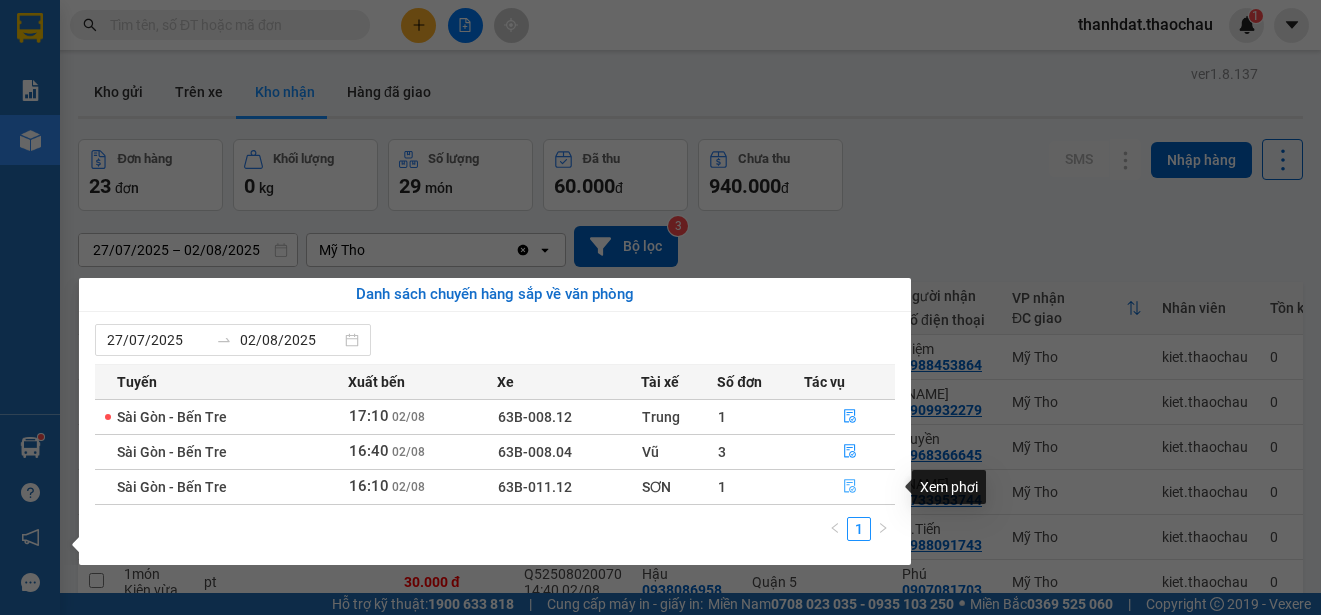 click 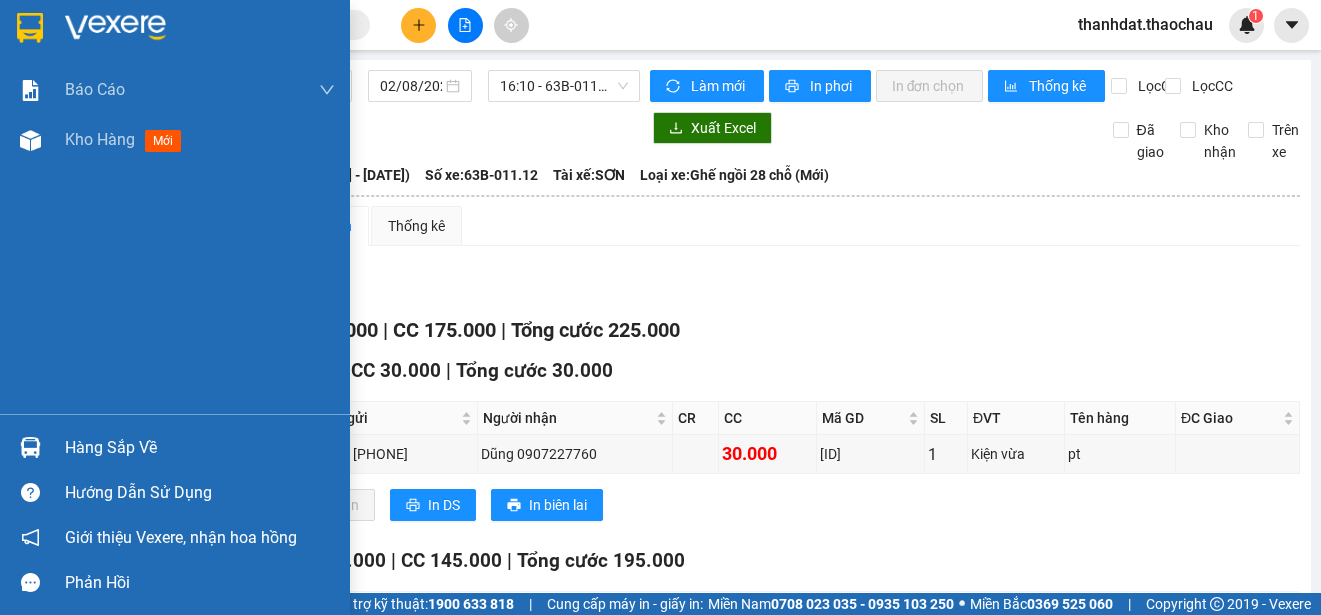 click on "Hàng sắp về" at bounding box center [200, 448] 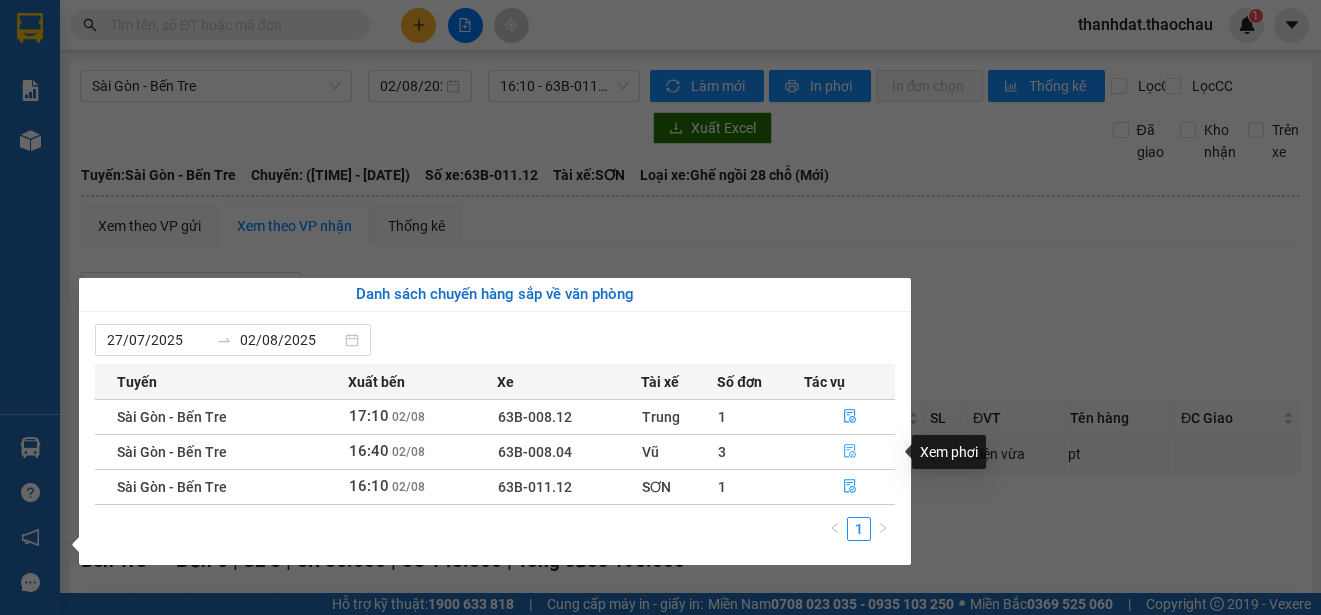 click 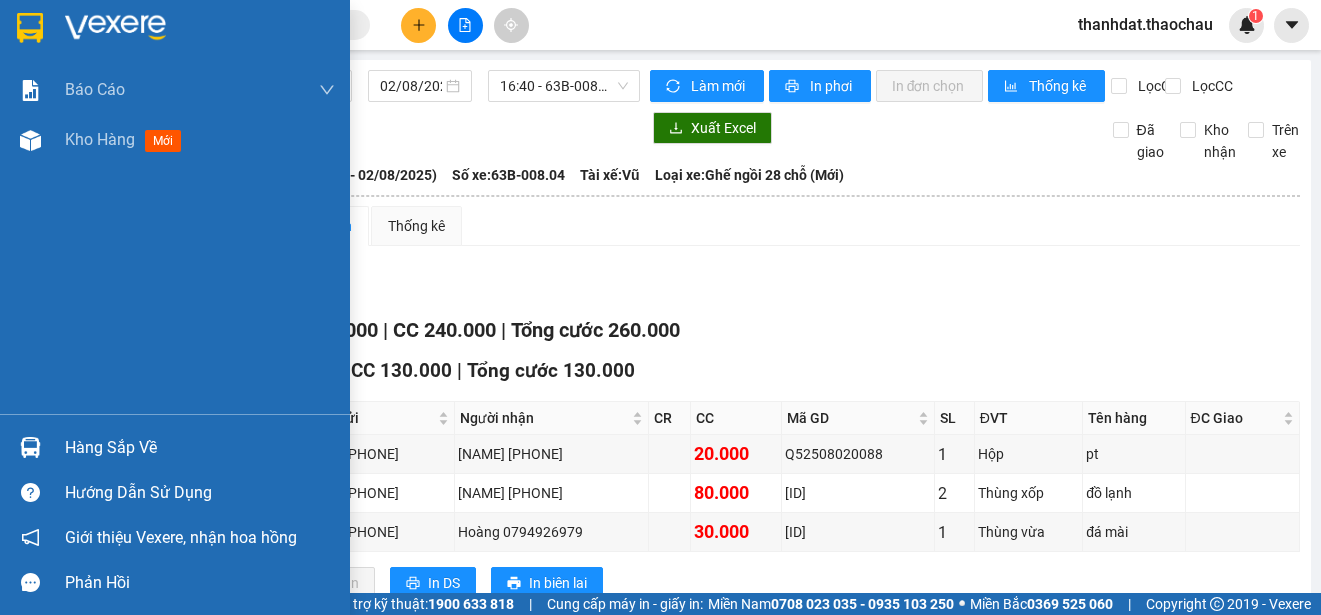 click on "Hàng sắp về" at bounding box center [200, 448] 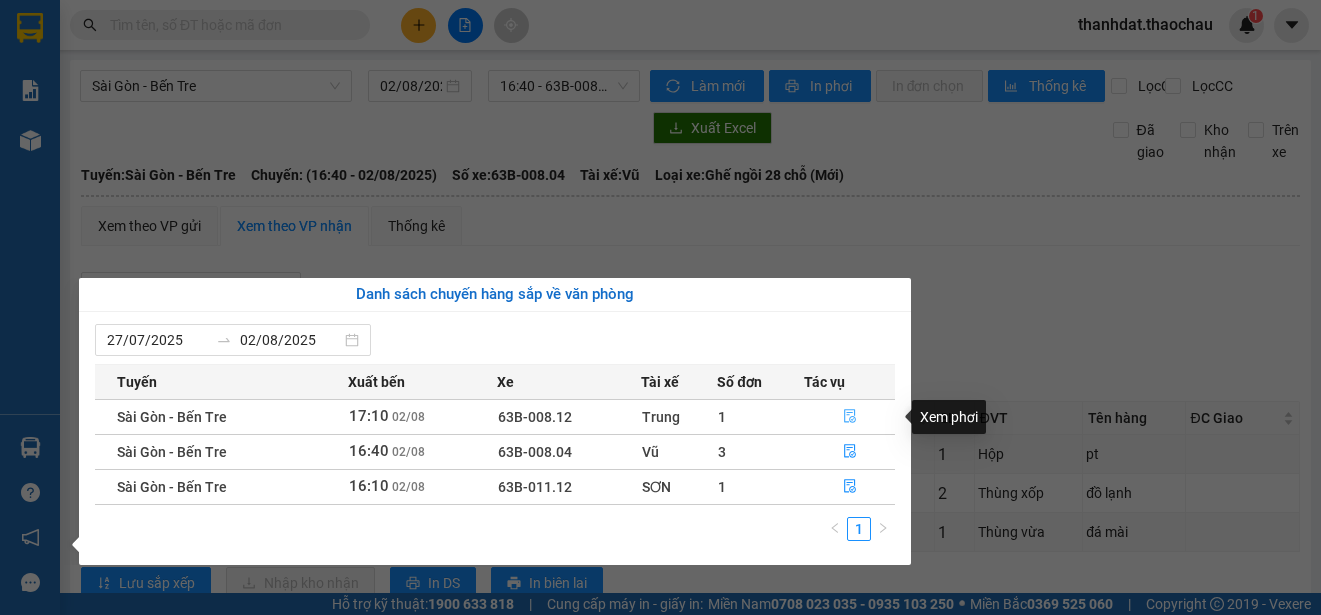 click 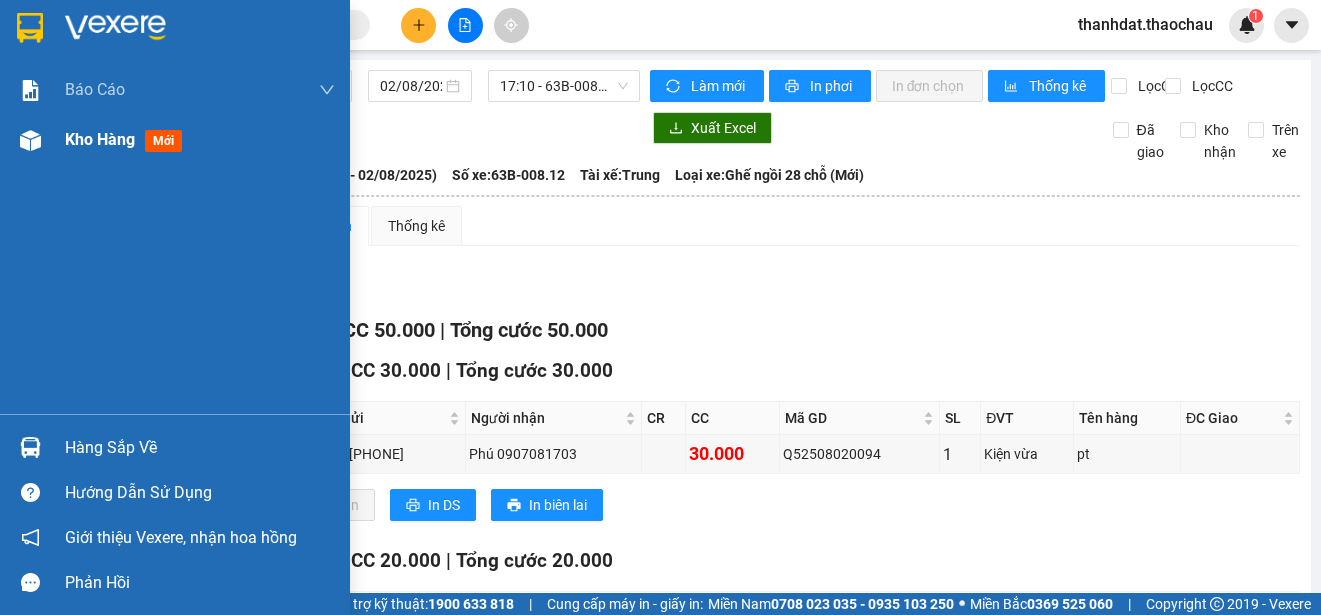 click on "Kho hàng" at bounding box center [100, 139] 